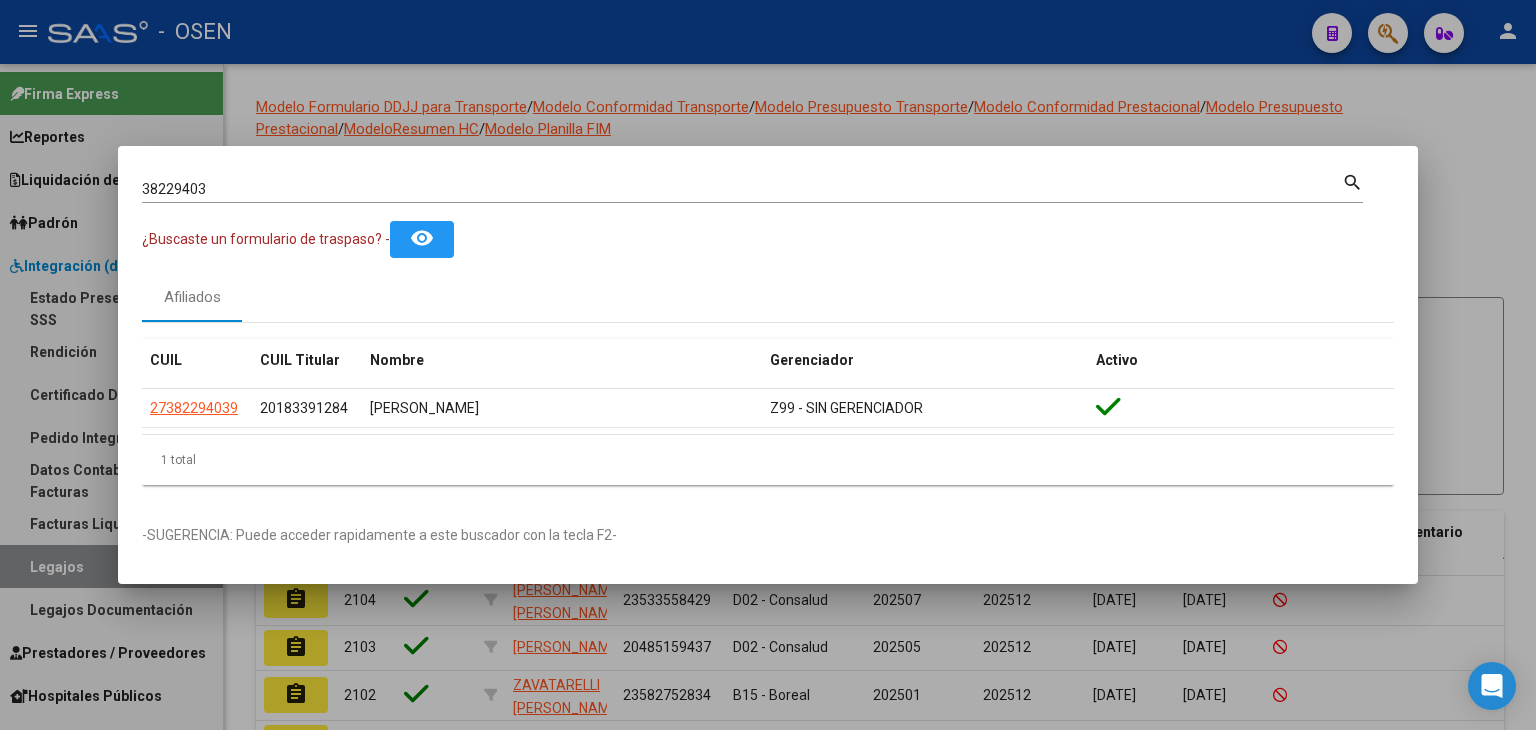 scroll, scrollTop: 0, scrollLeft: 0, axis: both 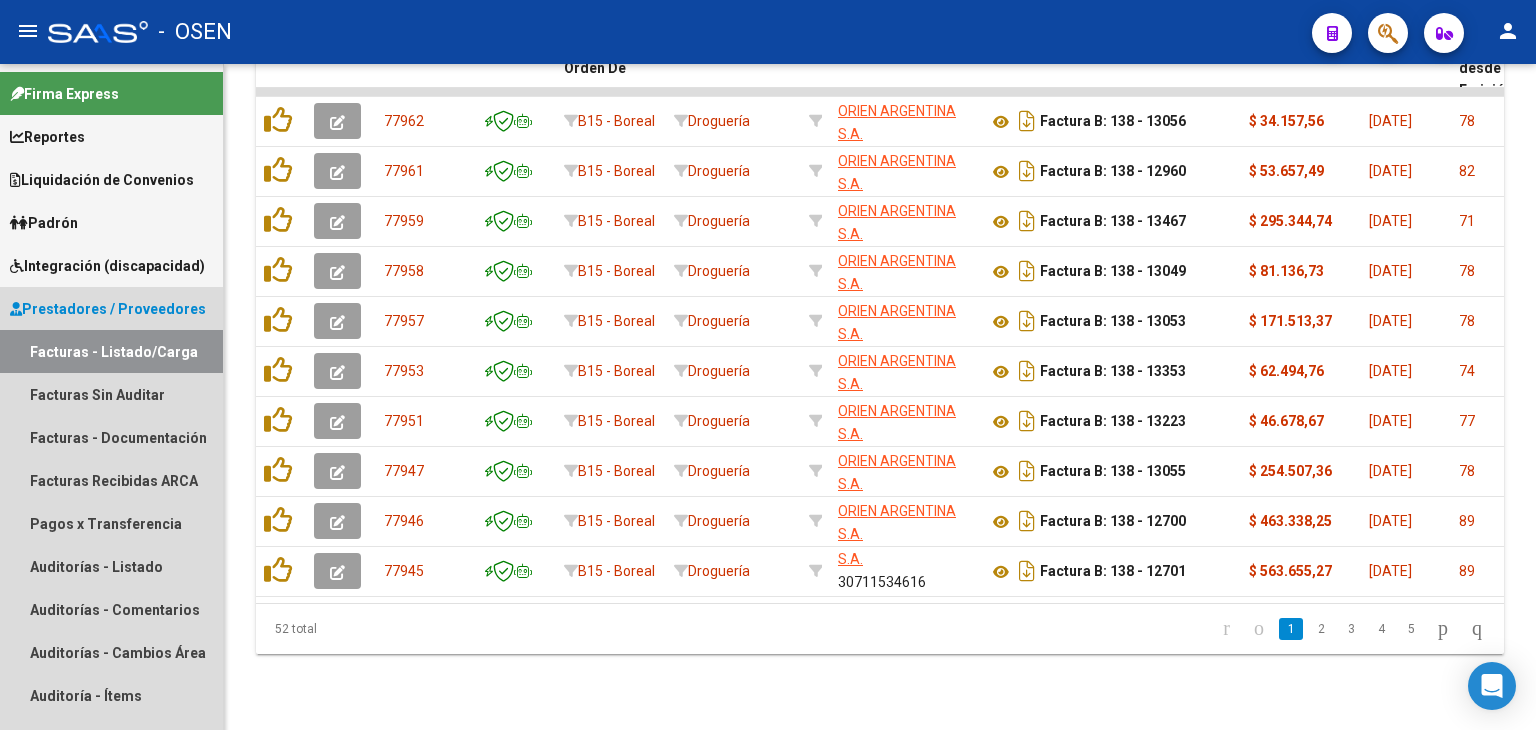 click on "Prestadores / Proveedores" at bounding box center (108, 309) 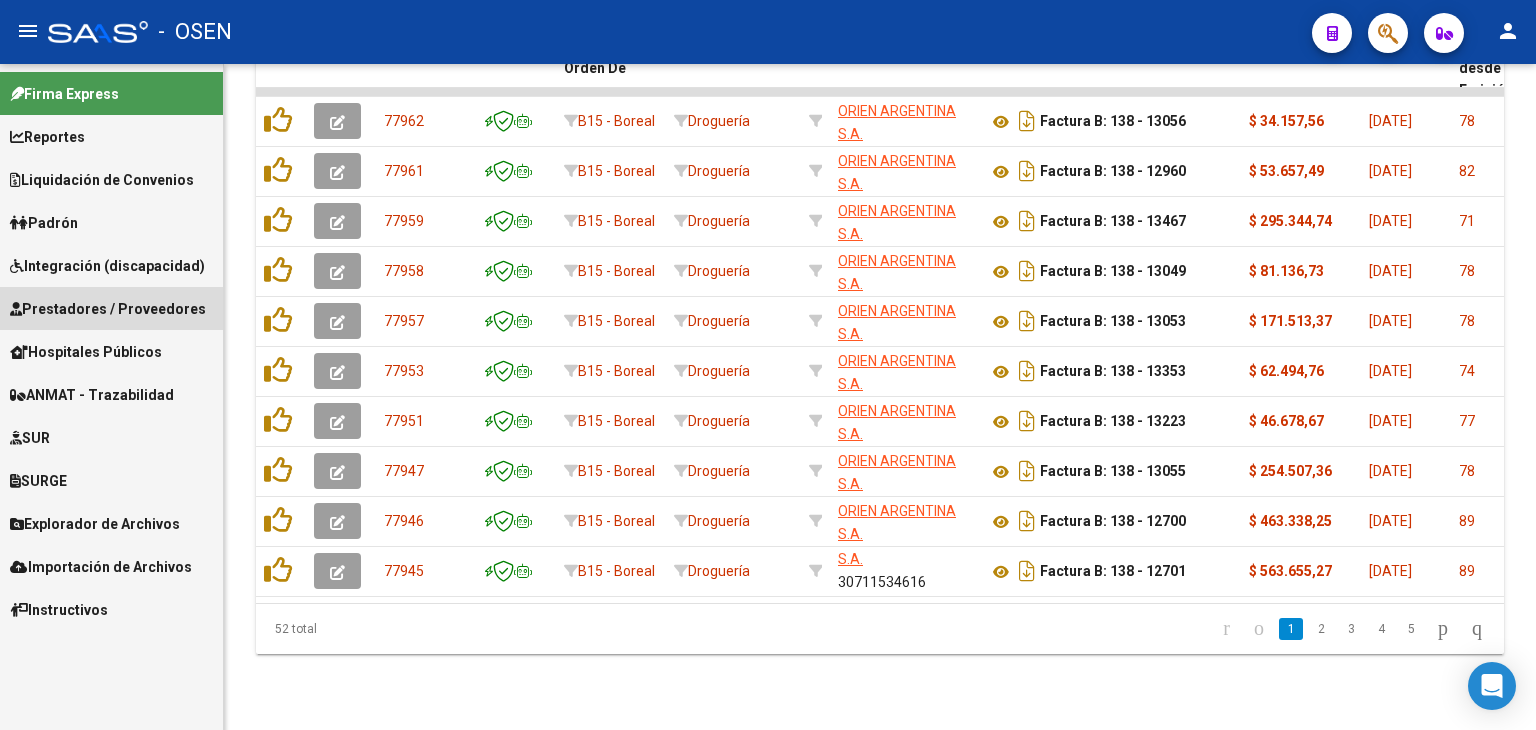 click on "Prestadores / Proveedores" at bounding box center [108, 309] 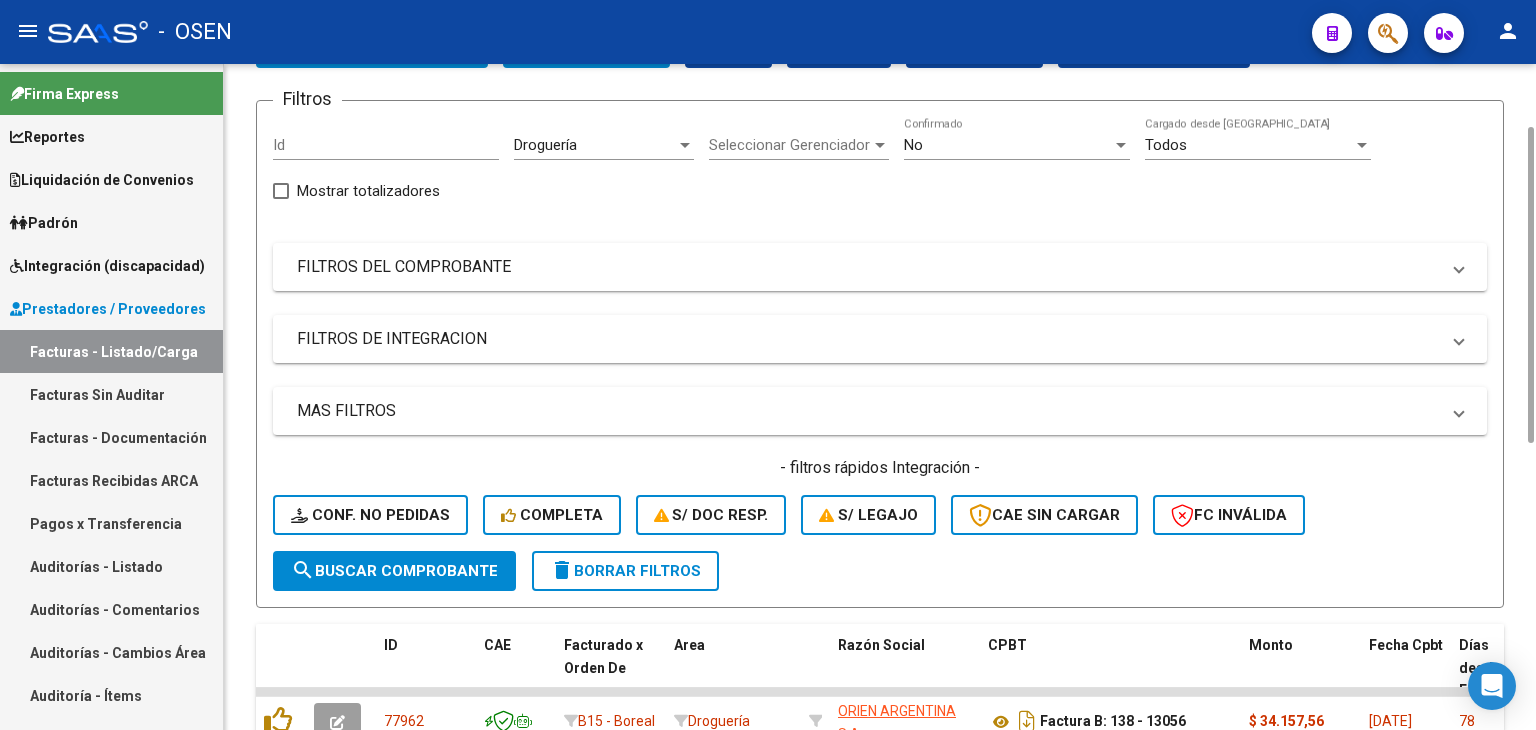 scroll, scrollTop: 0, scrollLeft: 0, axis: both 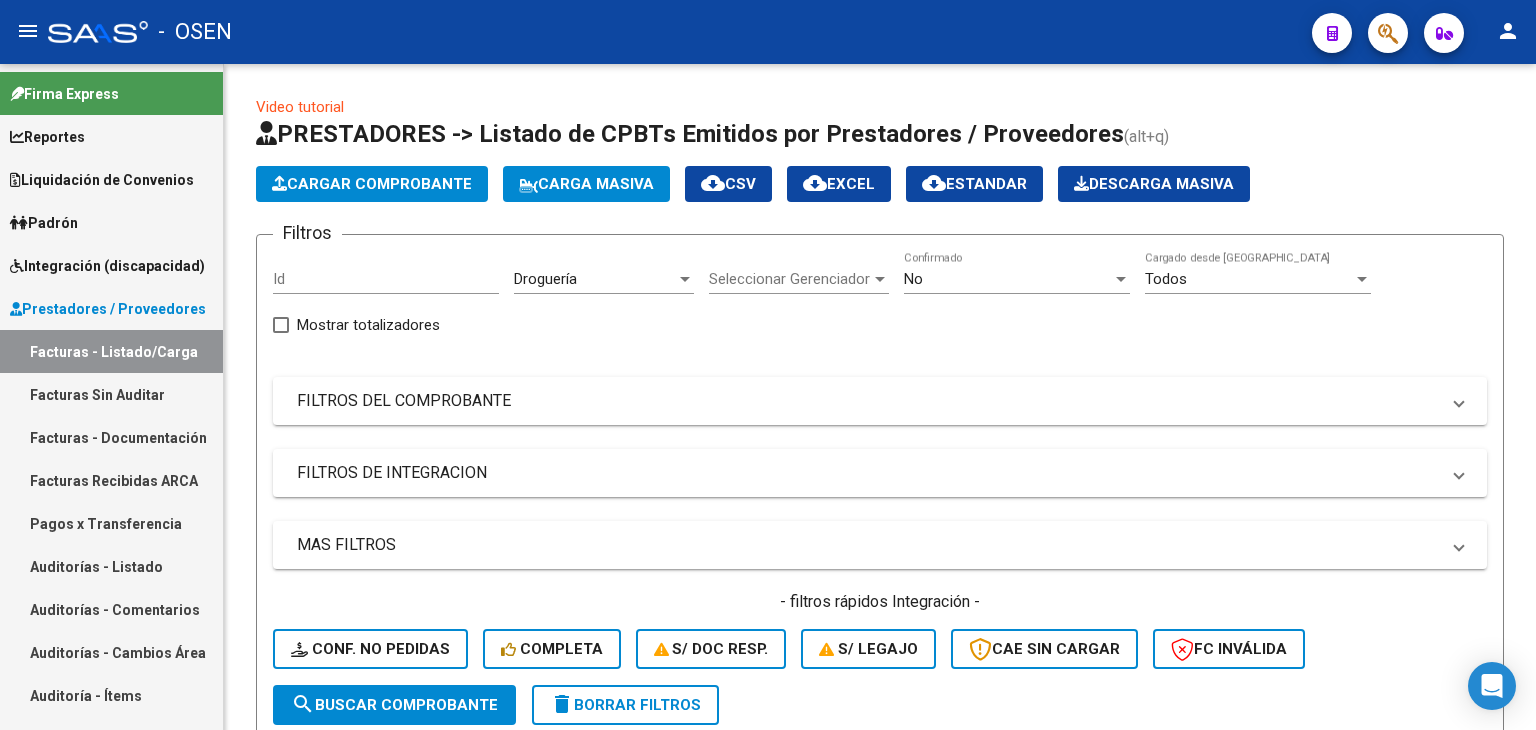 click on "Auditorías - Listado" at bounding box center [111, 566] 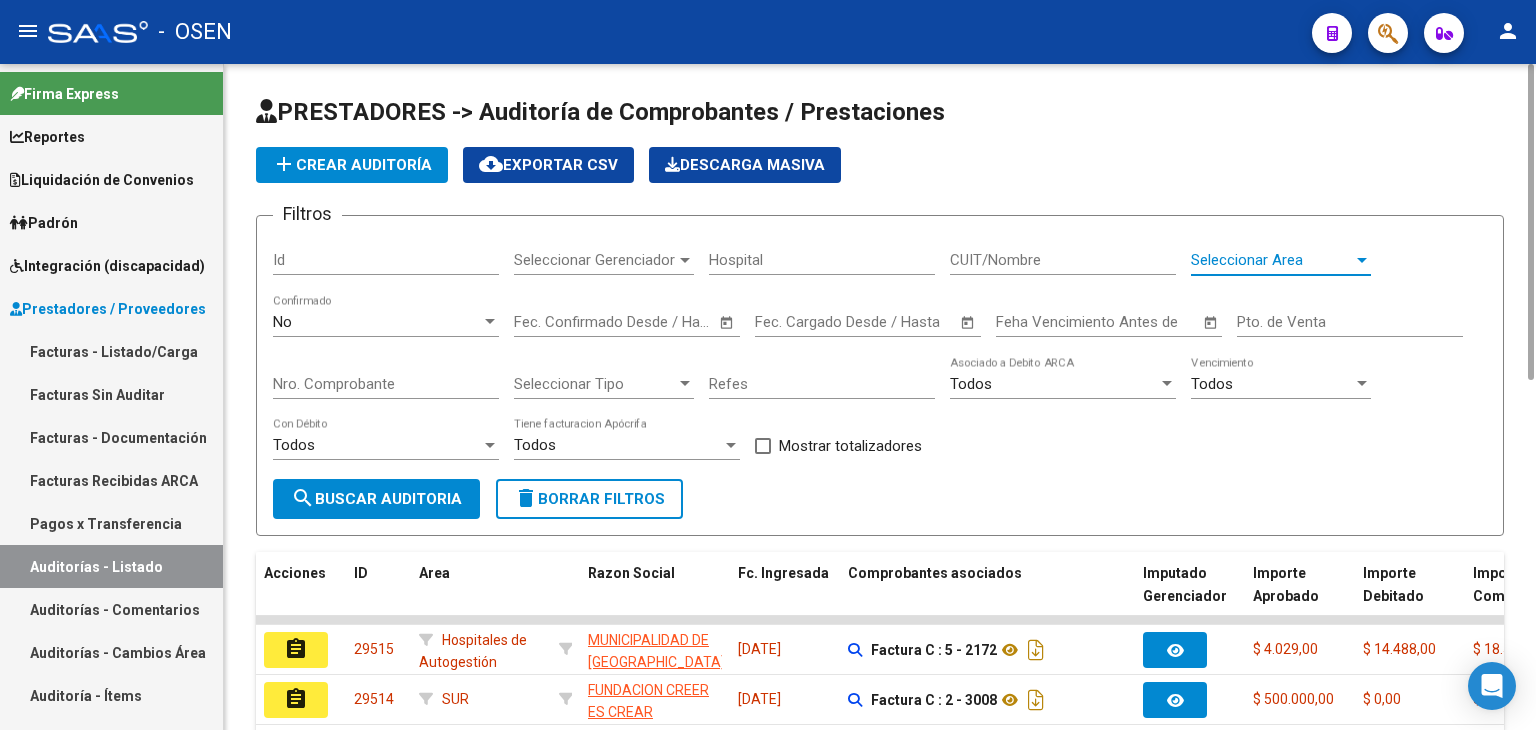 click on "Seleccionar Area" at bounding box center (1272, 260) 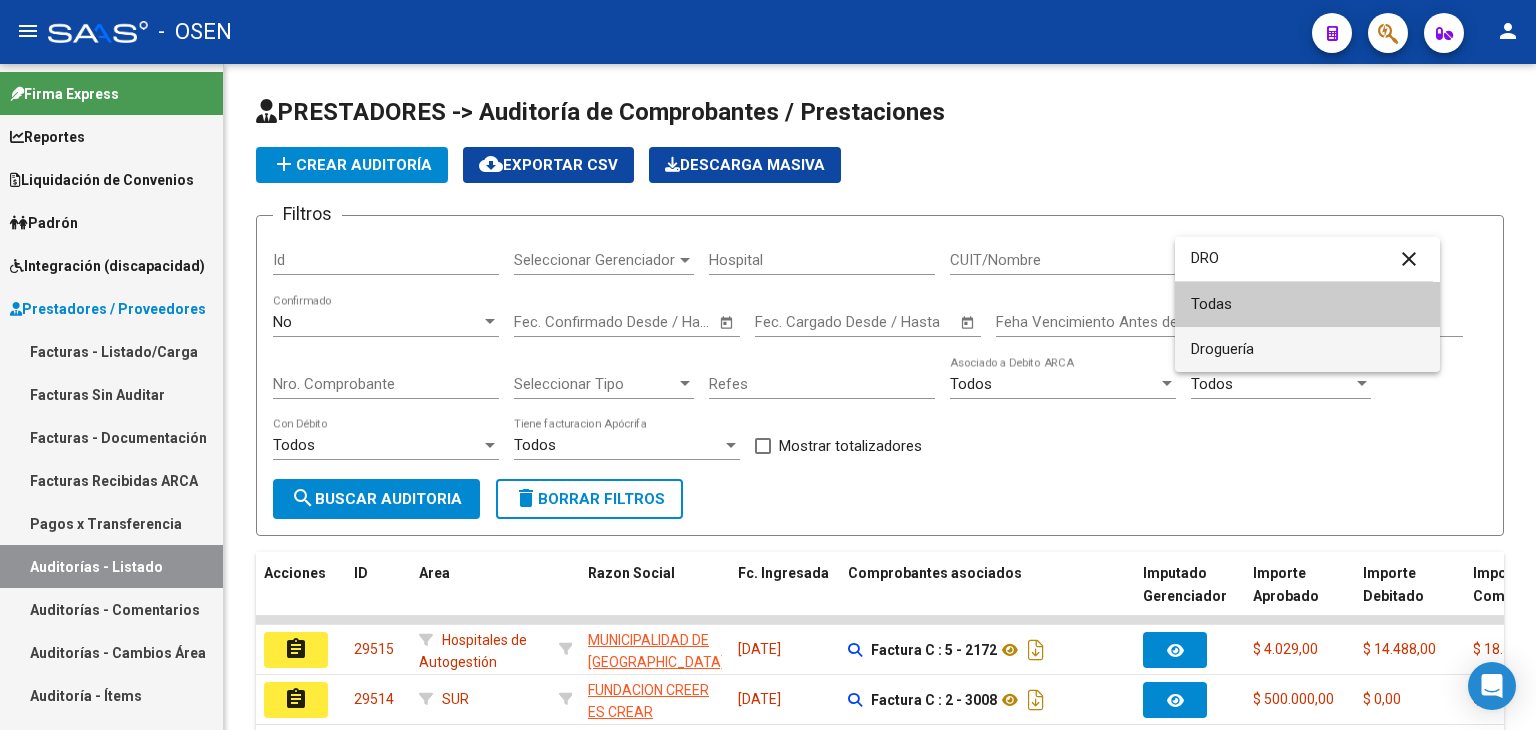 type on "DRO" 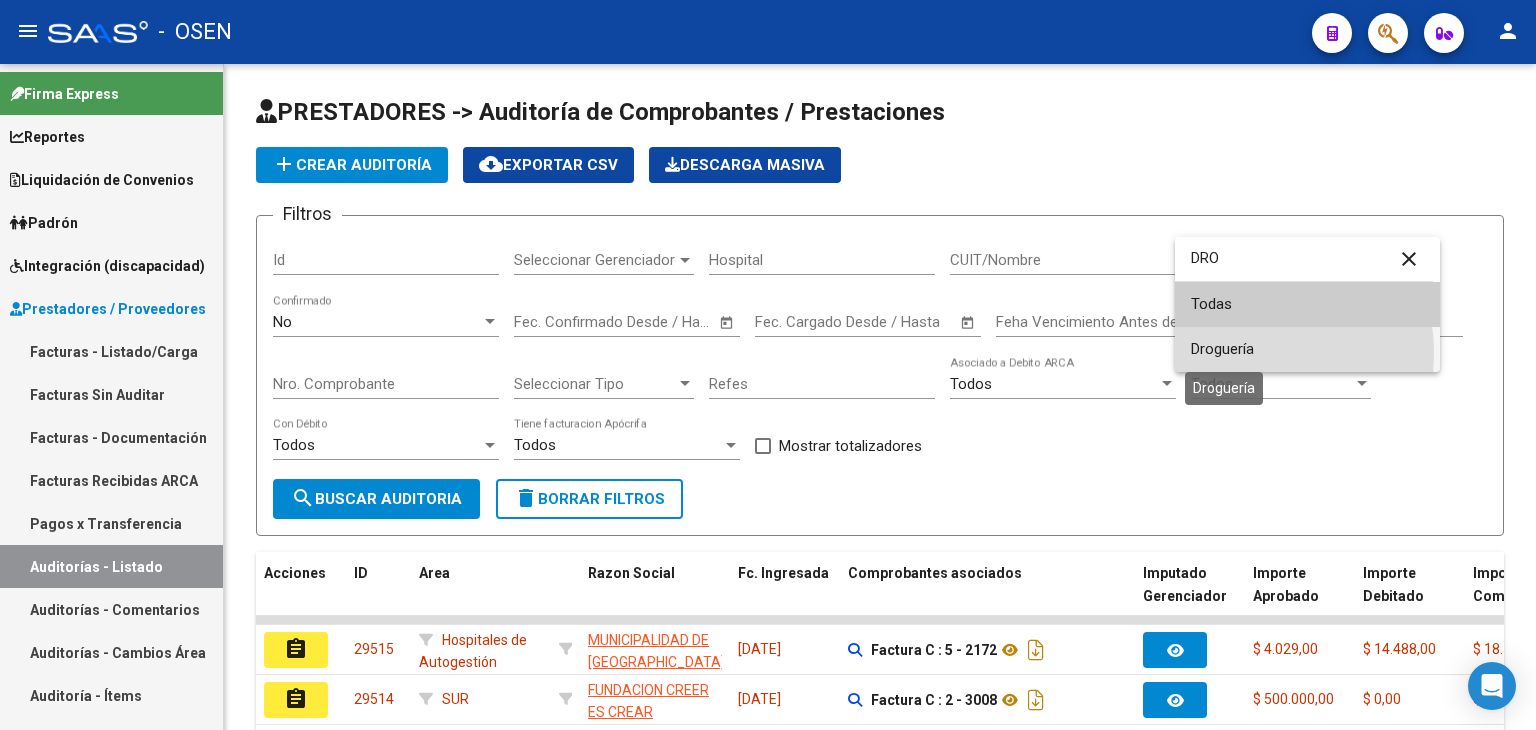 click on "Droguería" at bounding box center (1222, 349) 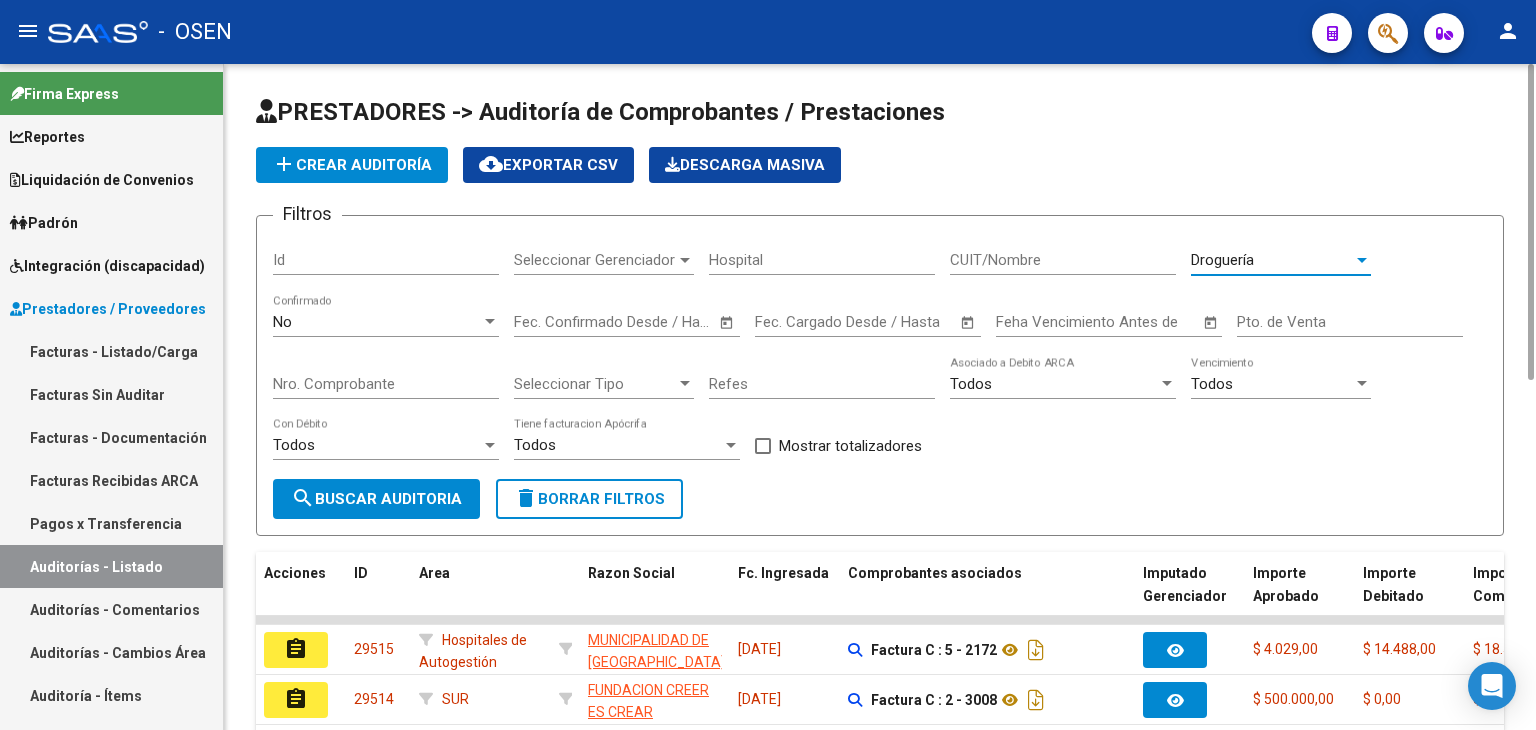 click on "search  Buscar Auditoria" 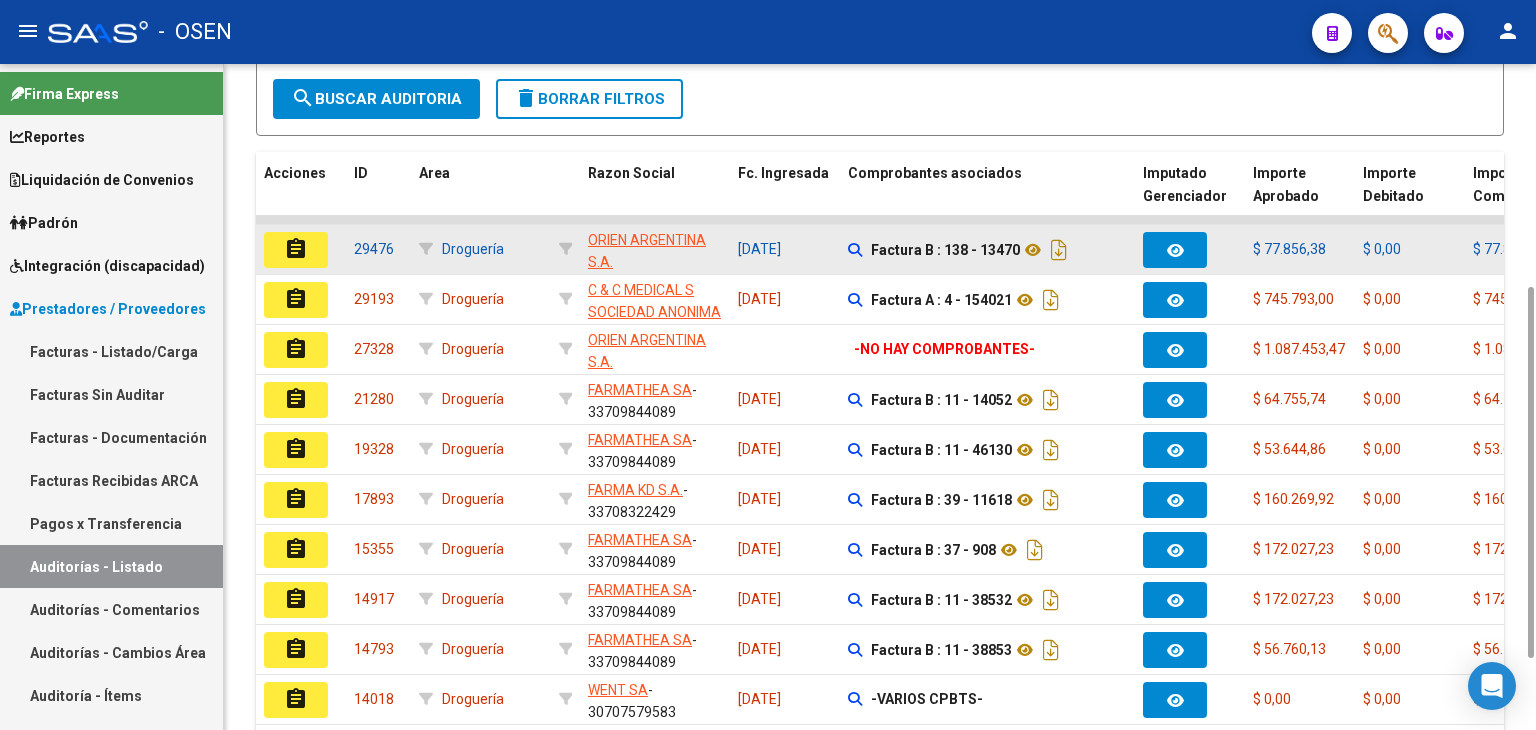 scroll, scrollTop: 528, scrollLeft: 0, axis: vertical 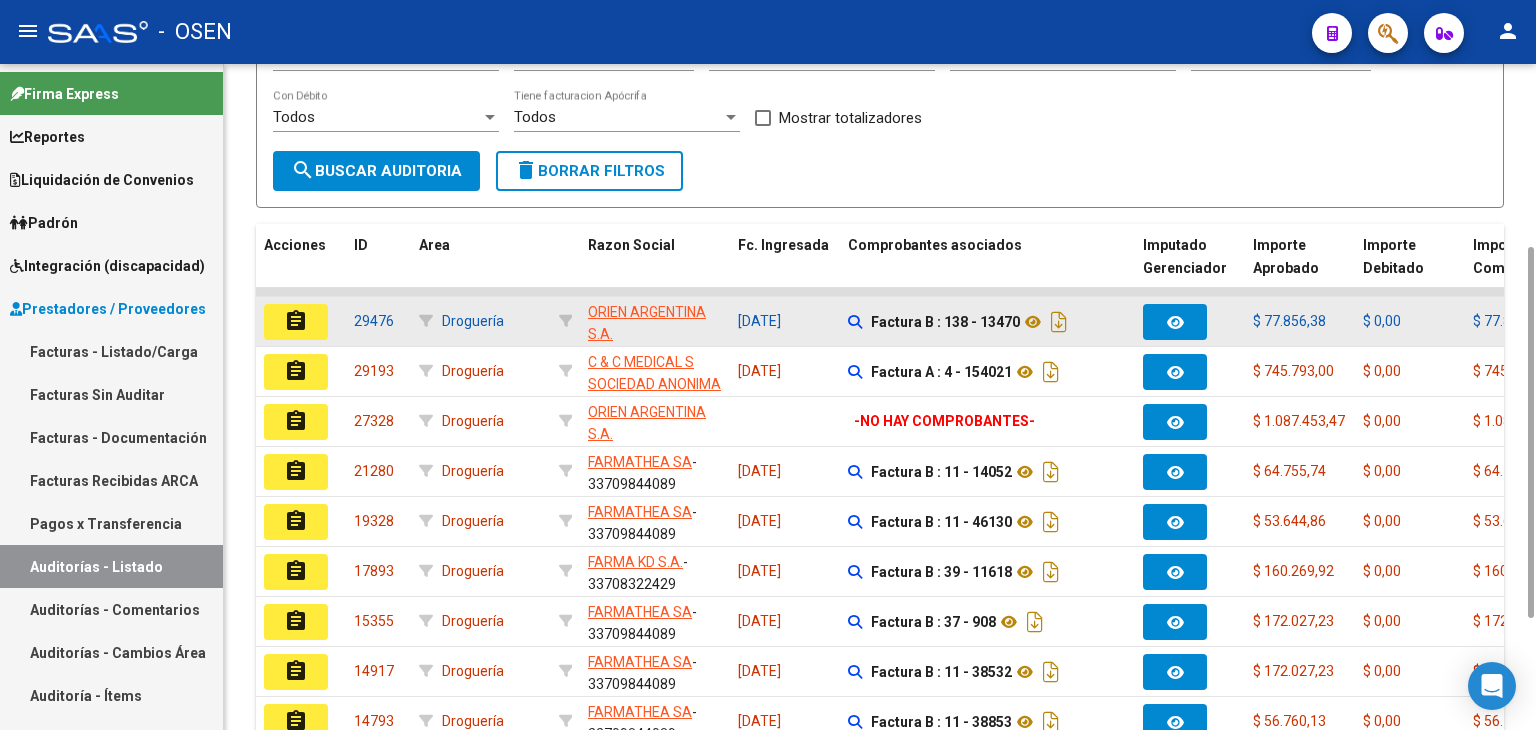 click on "assignment" 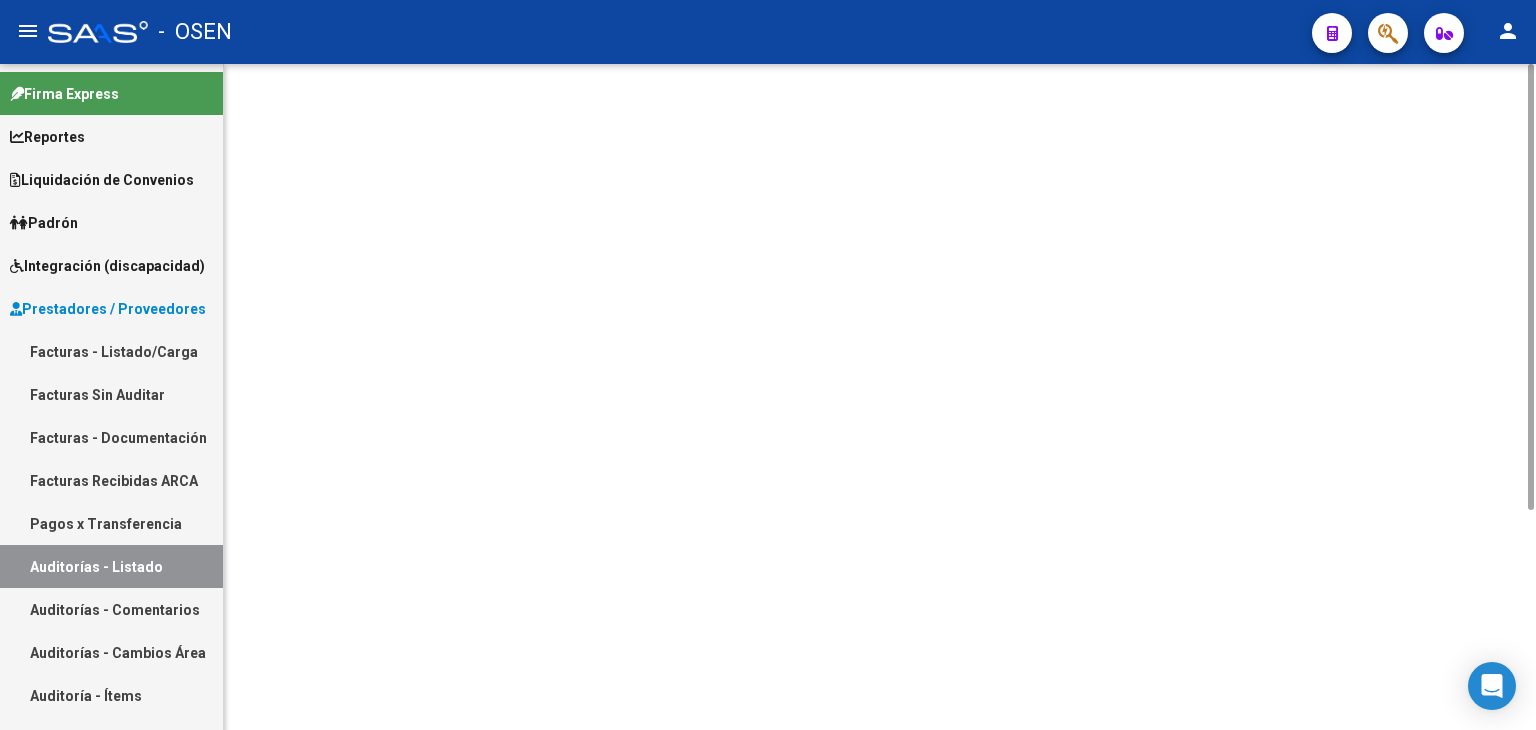 scroll, scrollTop: 0, scrollLeft: 0, axis: both 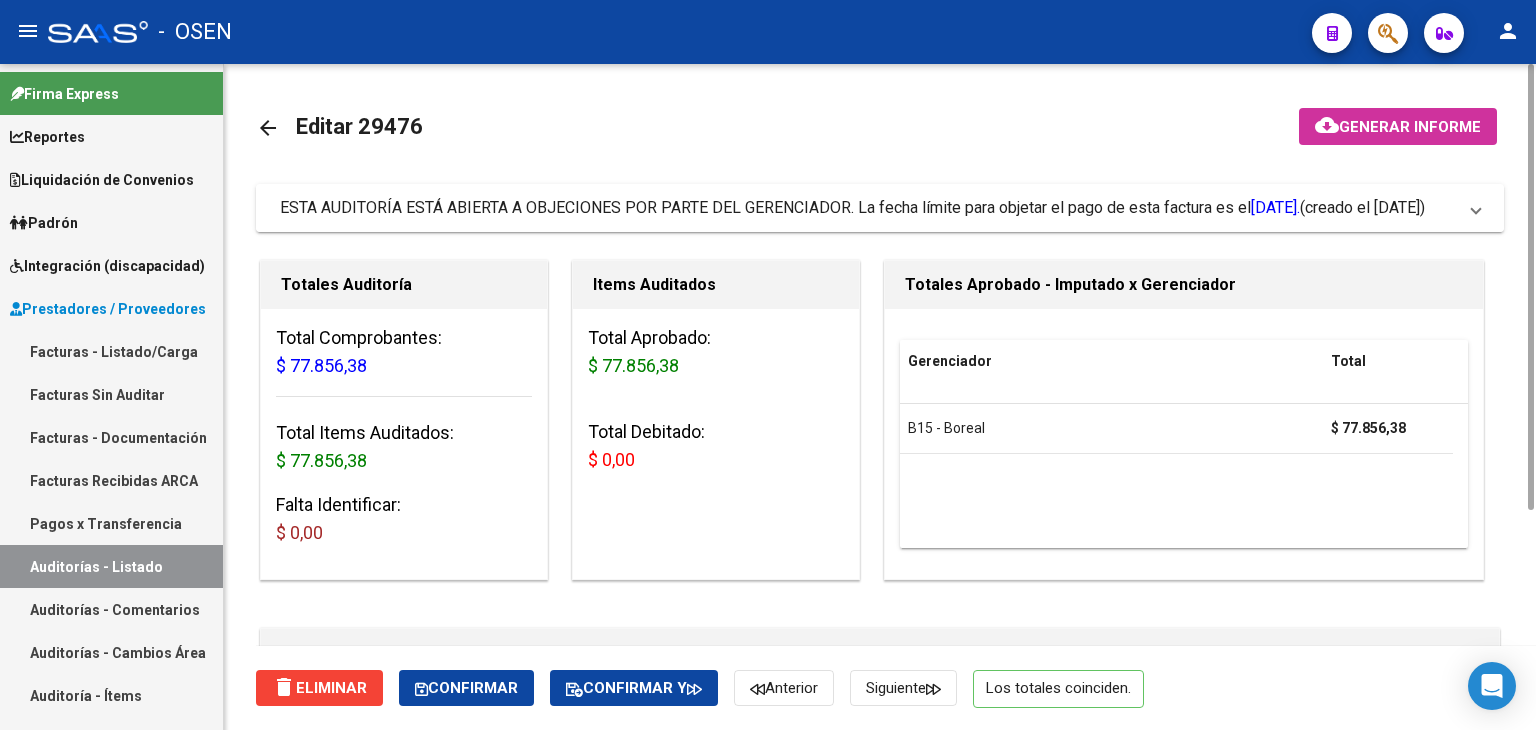 click at bounding box center [1476, 208] 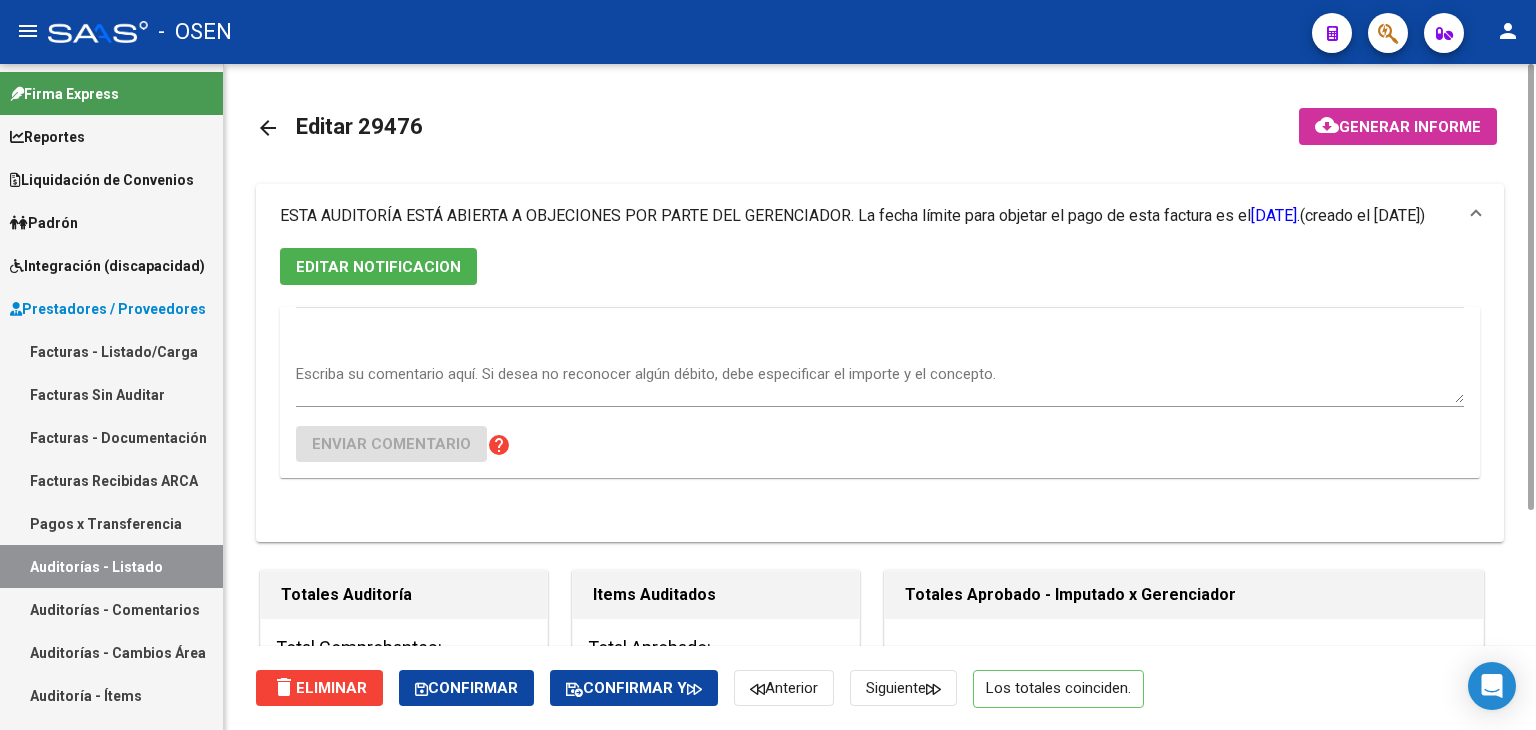 click on "arrow_back Editar 29476" 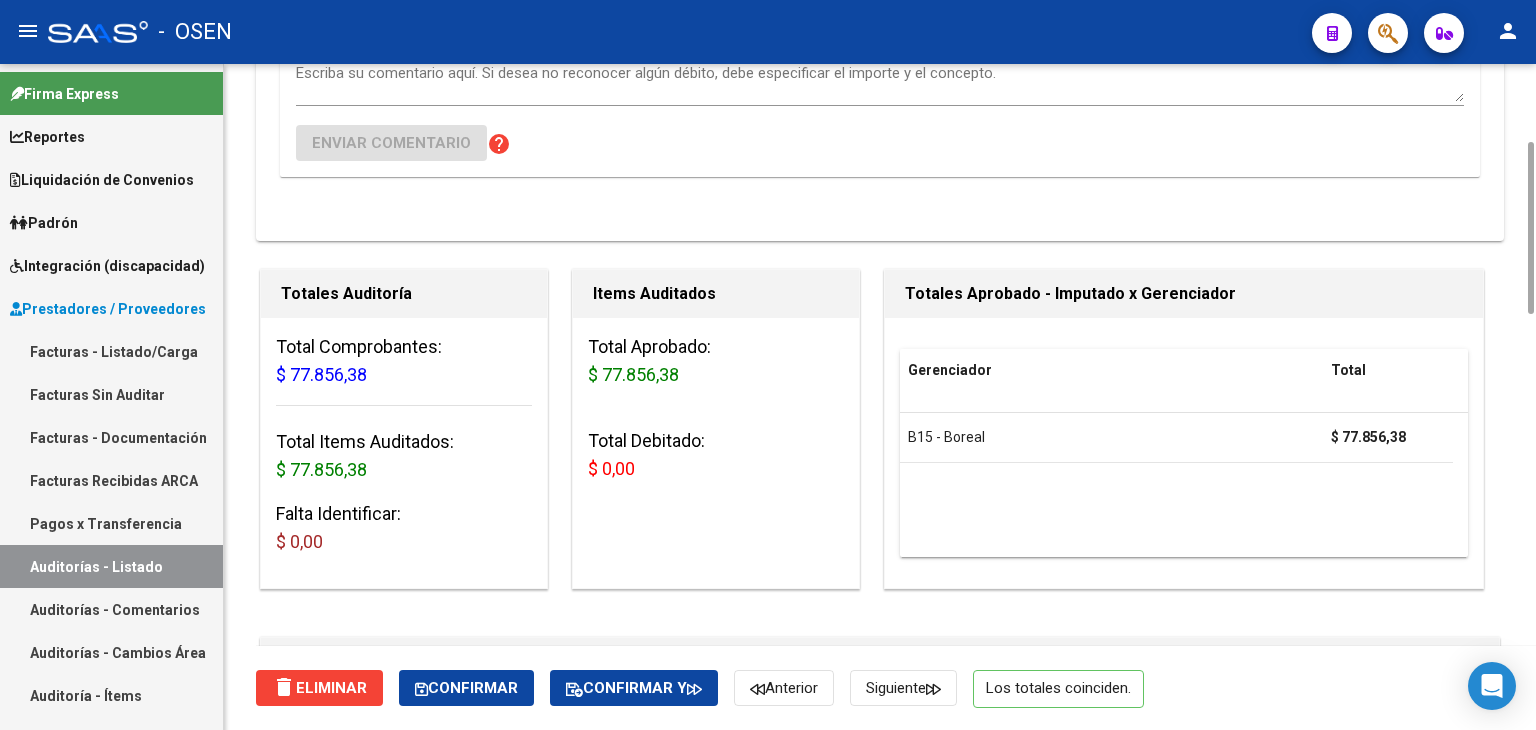 scroll, scrollTop: 0, scrollLeft: 0, axis: both 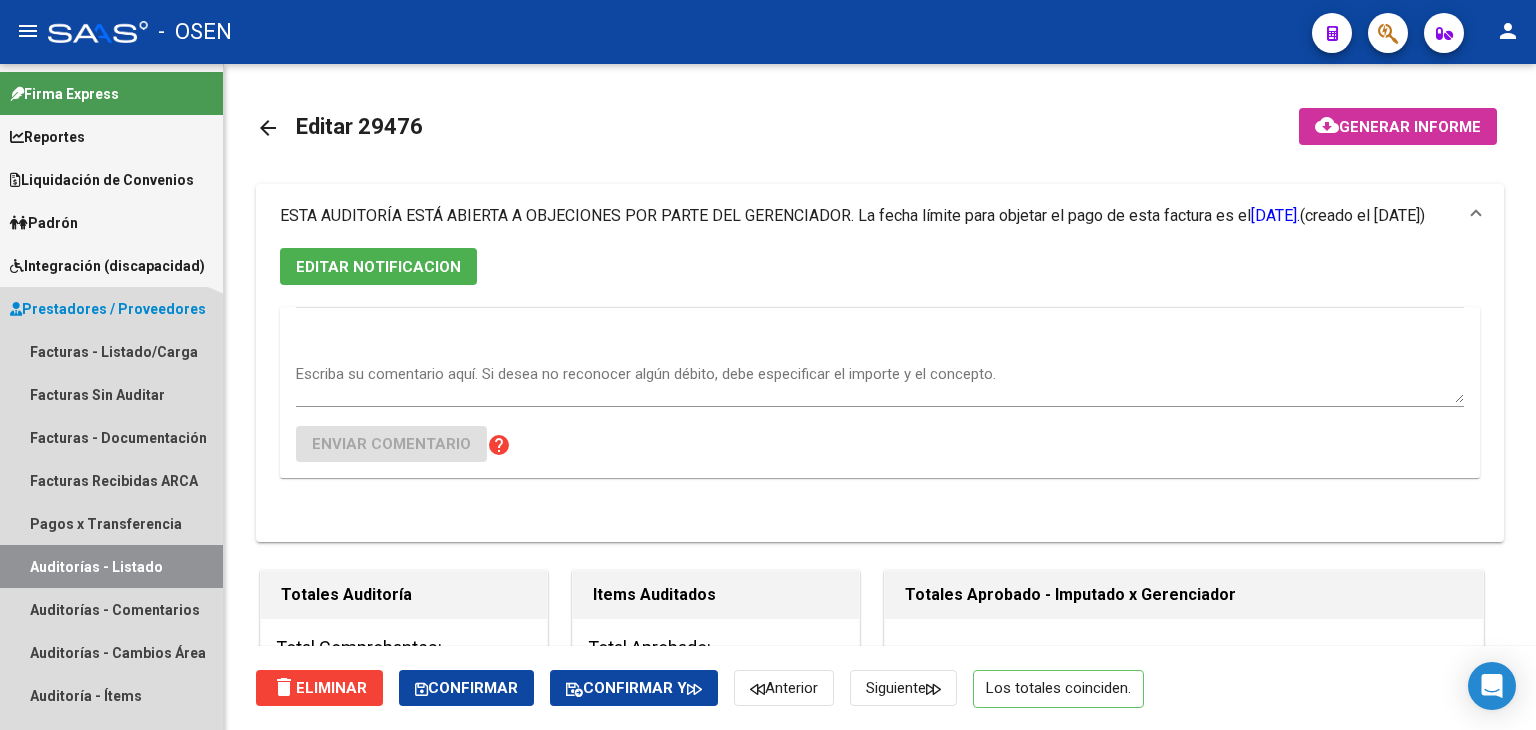 click on "Auditorías - Listado" at bounding box center [111, 566] 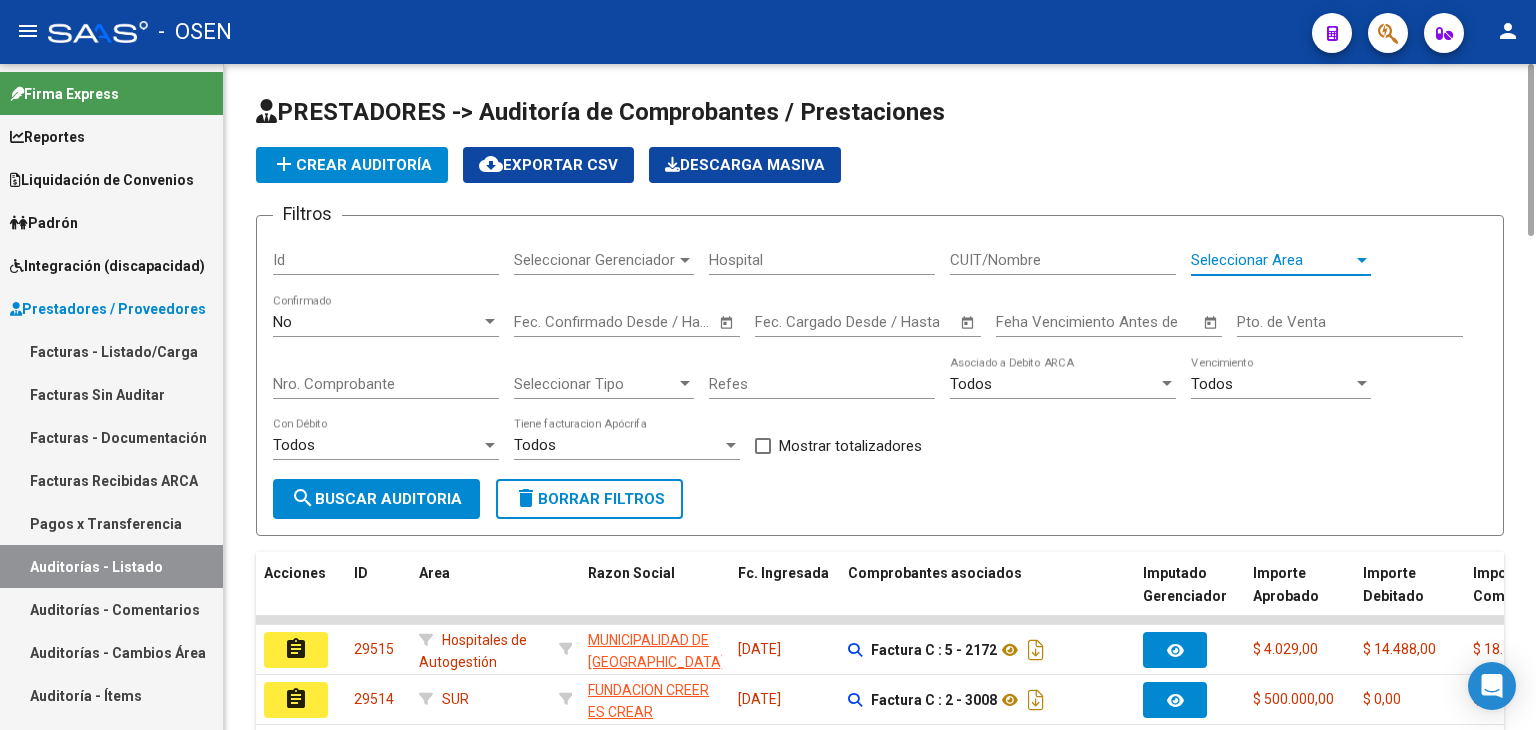 click on "Seleccionar Area" at bounding box center (1272, 260) 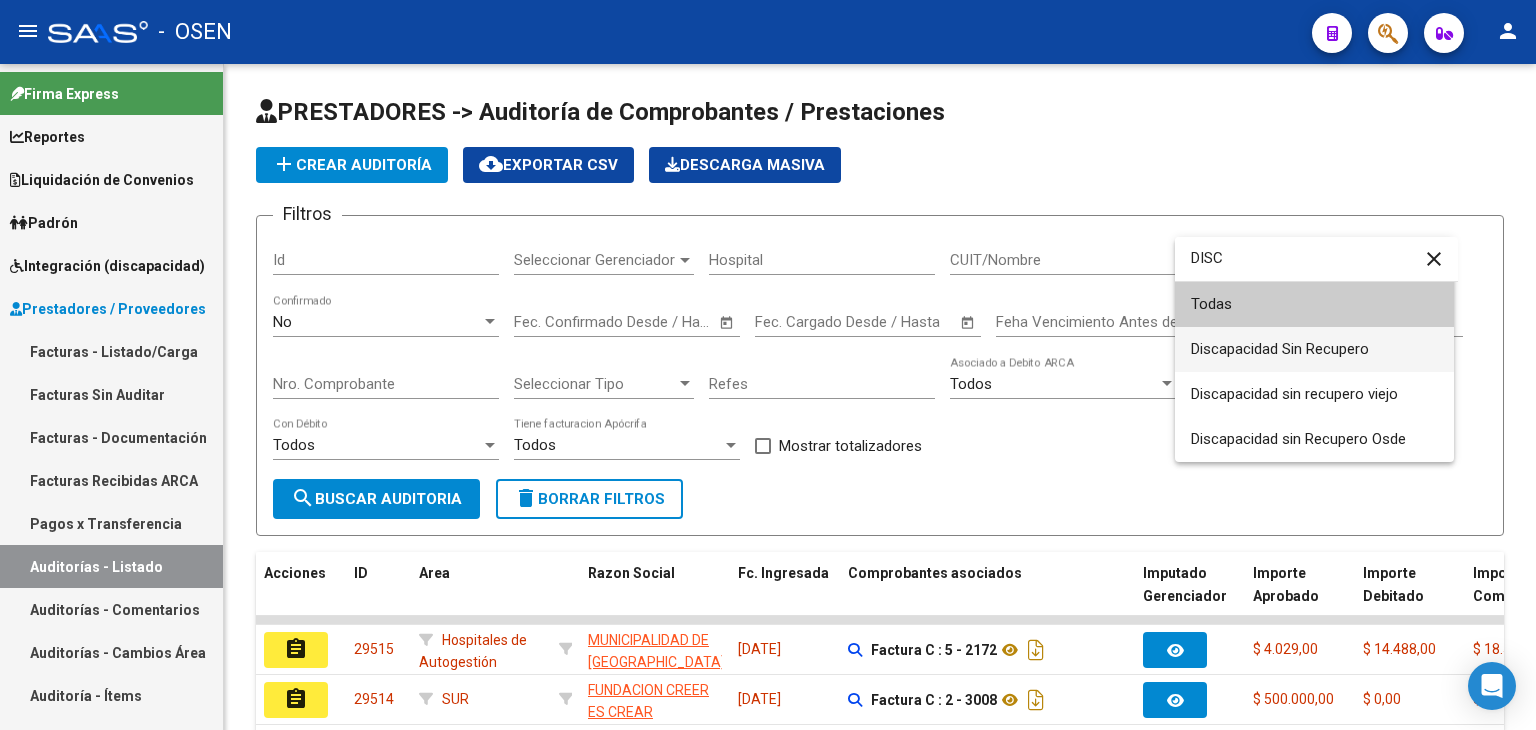 type on "DISC" 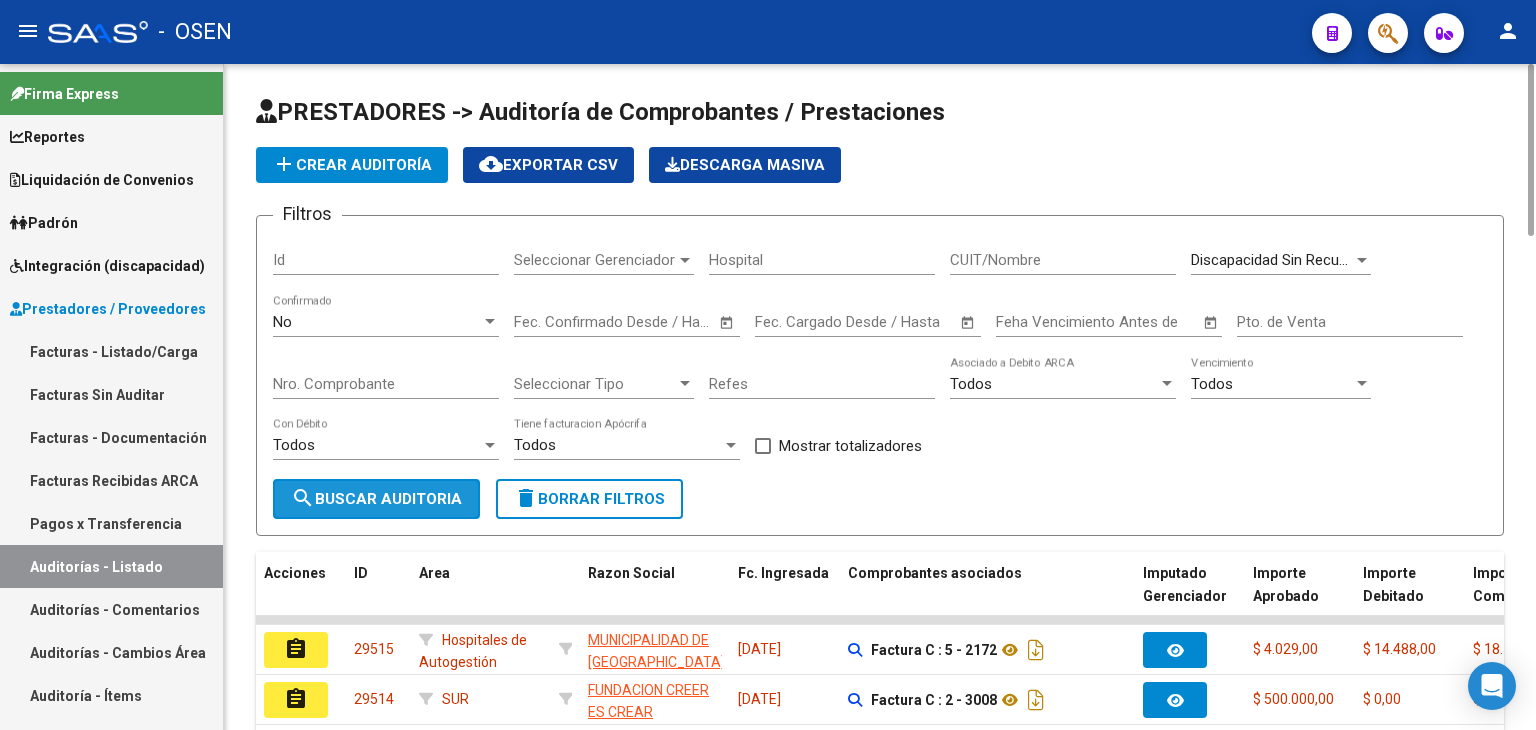 click on "search  Buscar Auditoria" 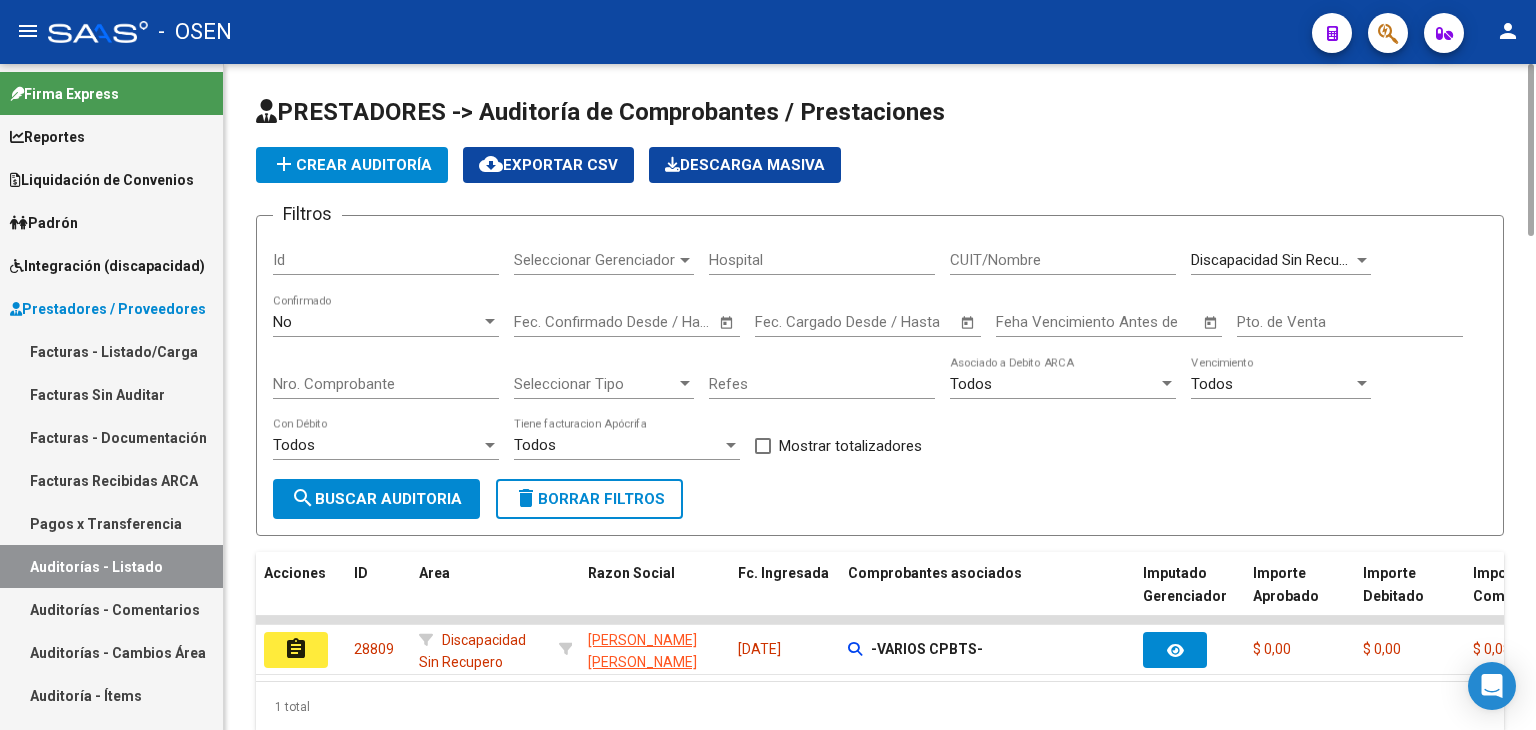 scroll, scrollTop: 78, scrollLeft: 0, axis: vertical 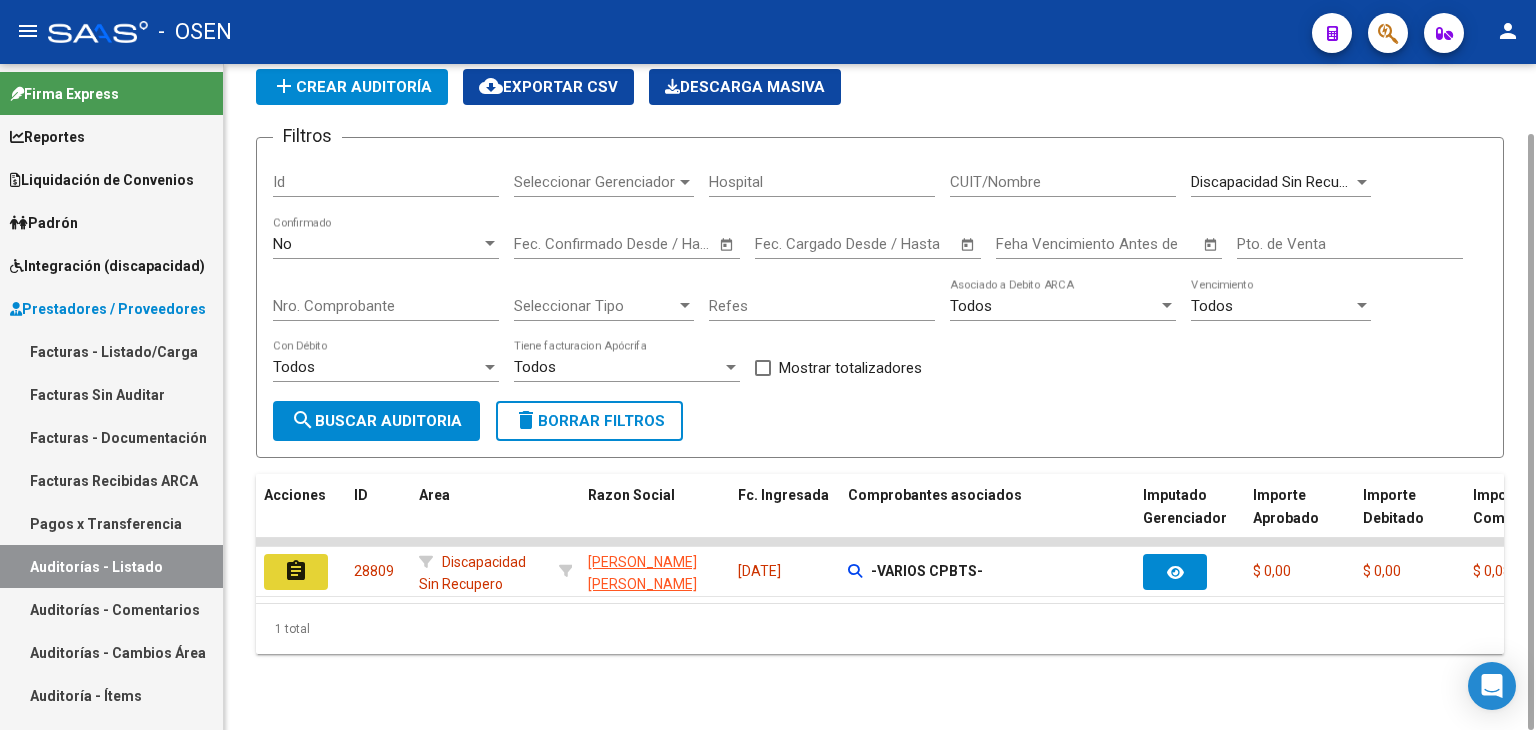 drag, startPoint x: 290, startPoint y: 560, endPoint x: 298, endPoint y: 552, distance: 11.313708 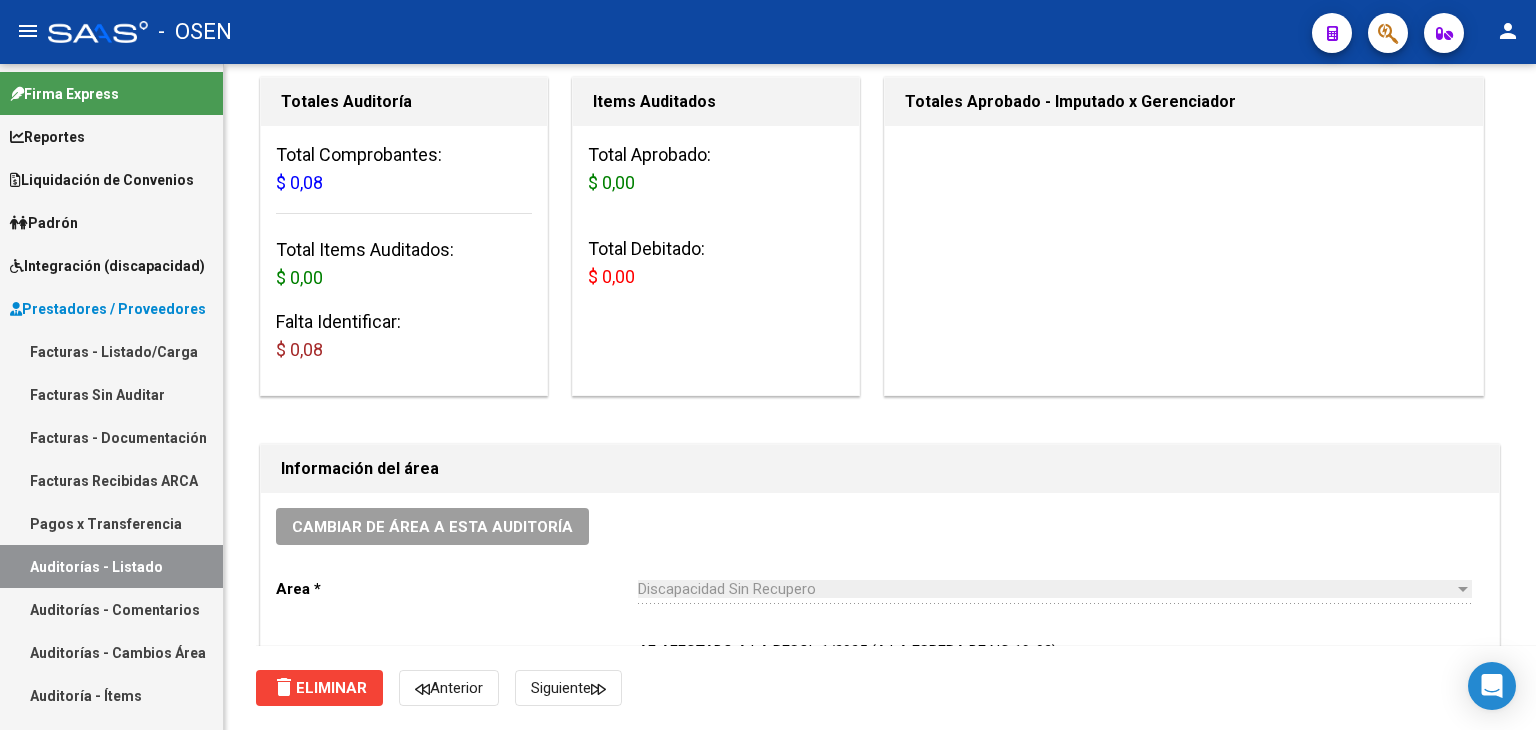 scroll, scrollTop: 0, scrollLeft: 0, axis: both 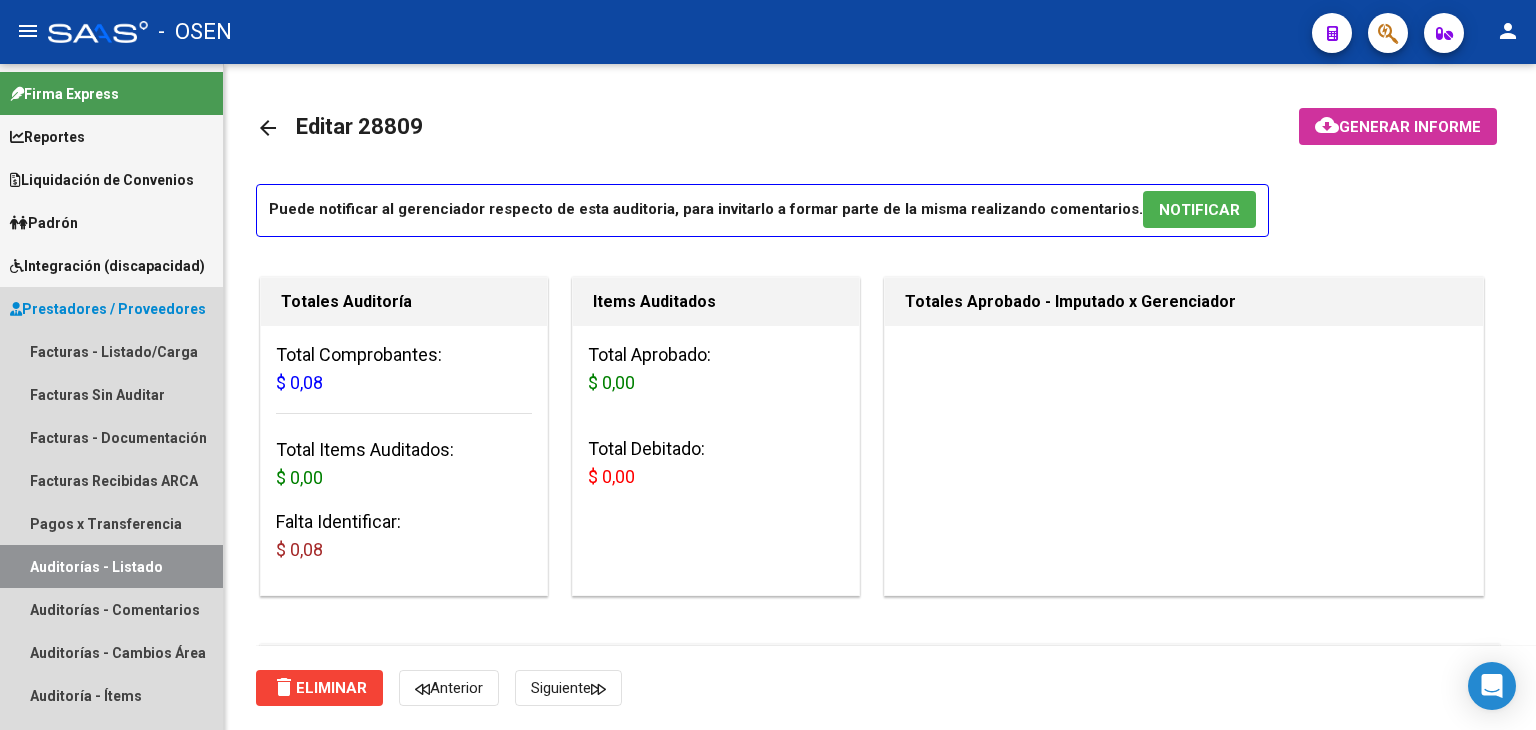 click on "Auditorías - Listado" at bounding box center [111, 566] 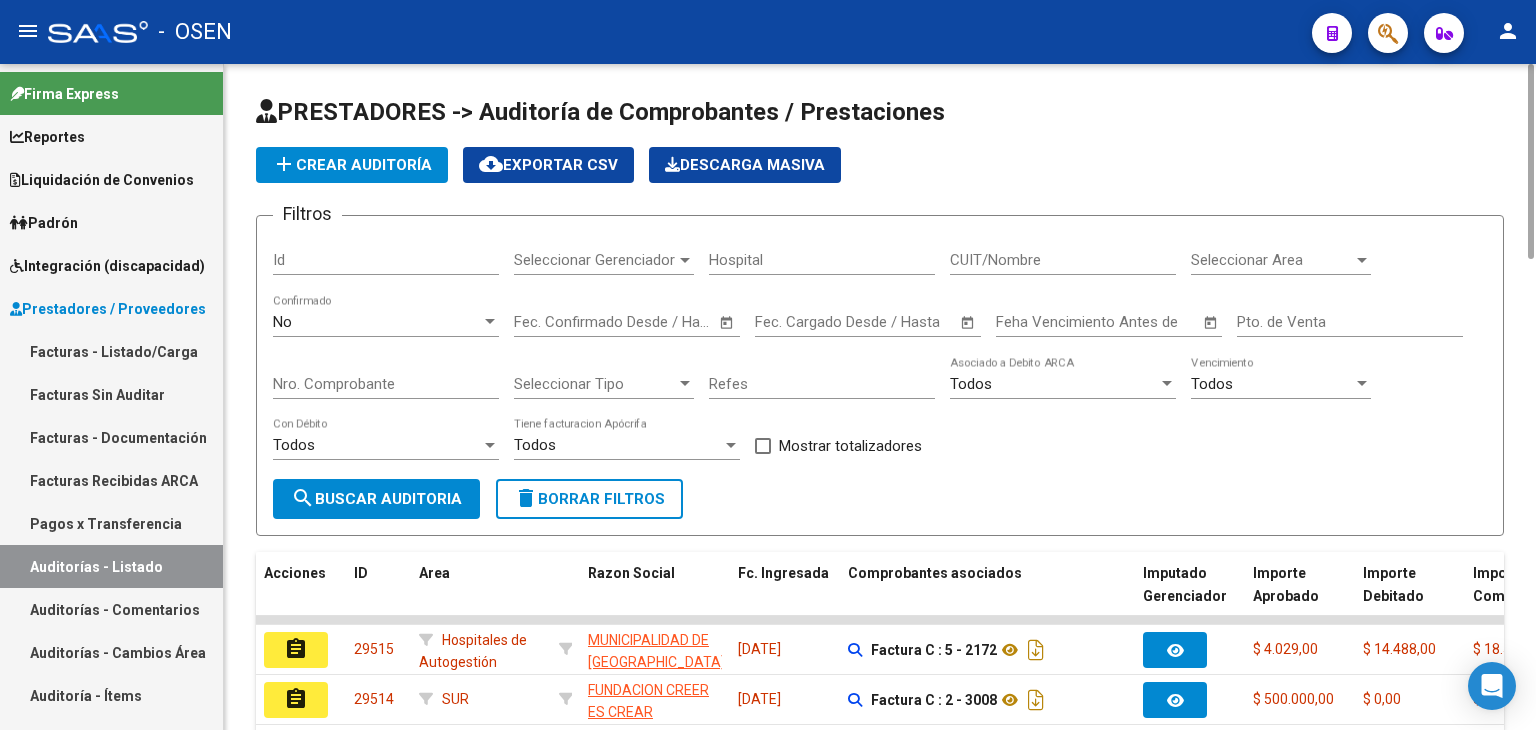 click on "Seleccionar Area" at bounding box center [1272, 260] 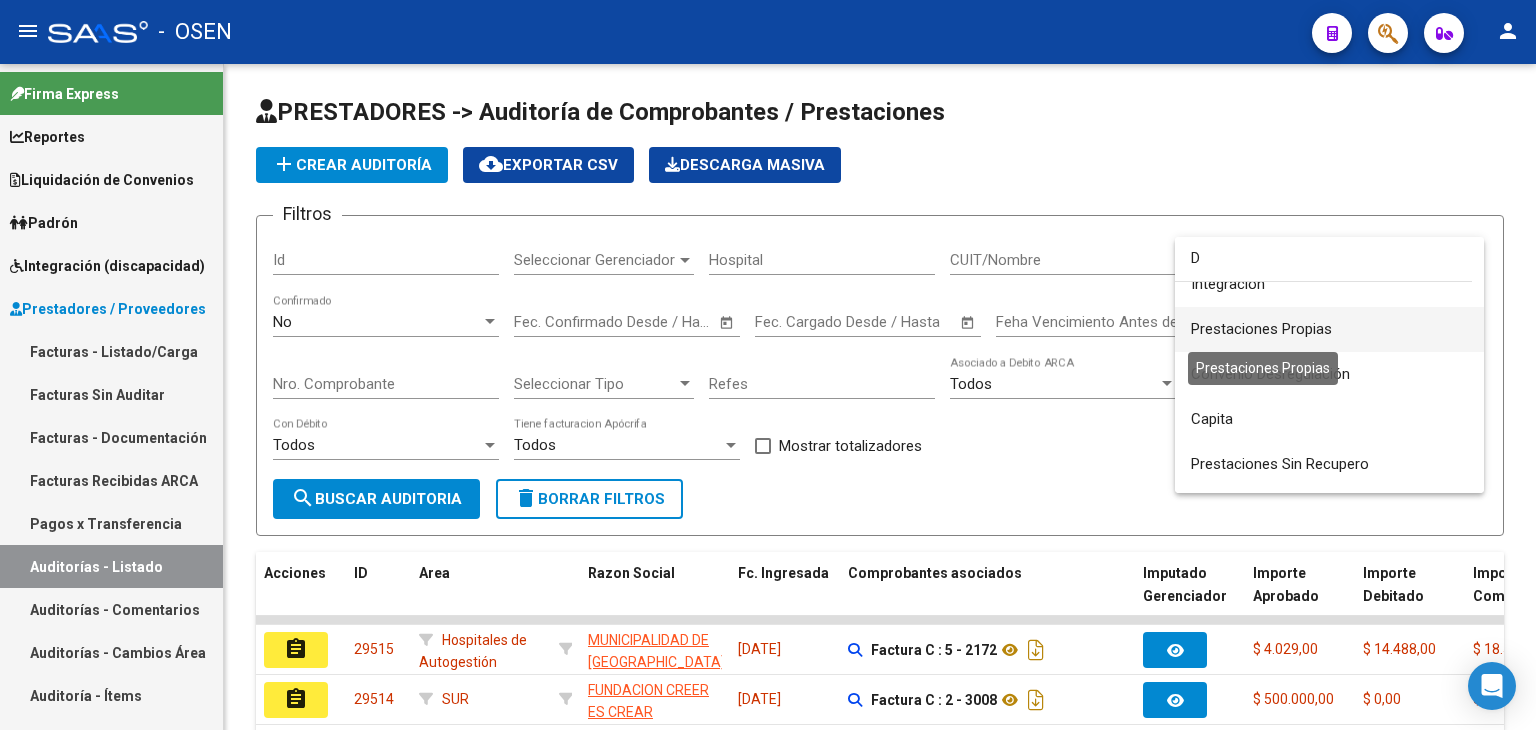 scroll, scrollTop: 0, scrollLeft: 0, axis: both 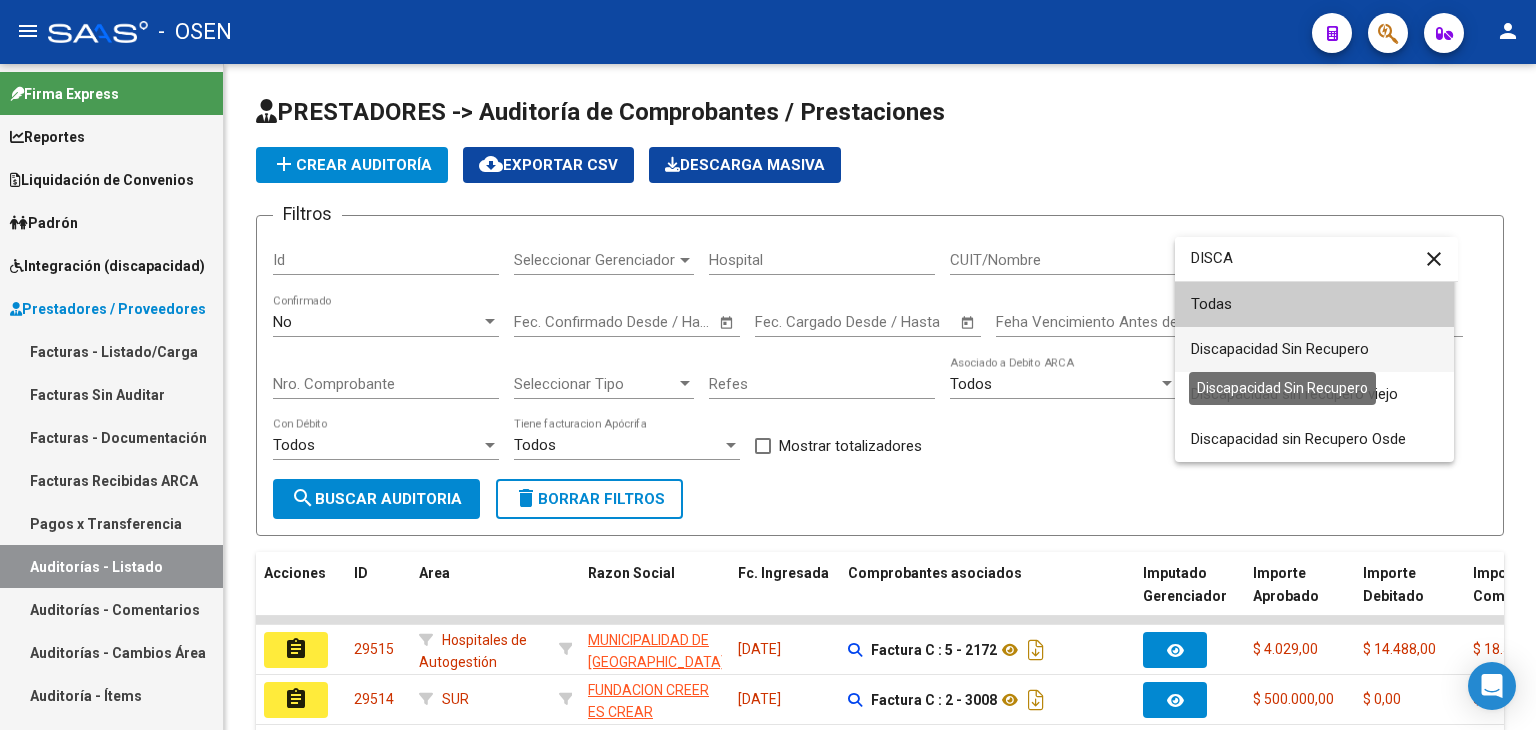 type on "DISCA" 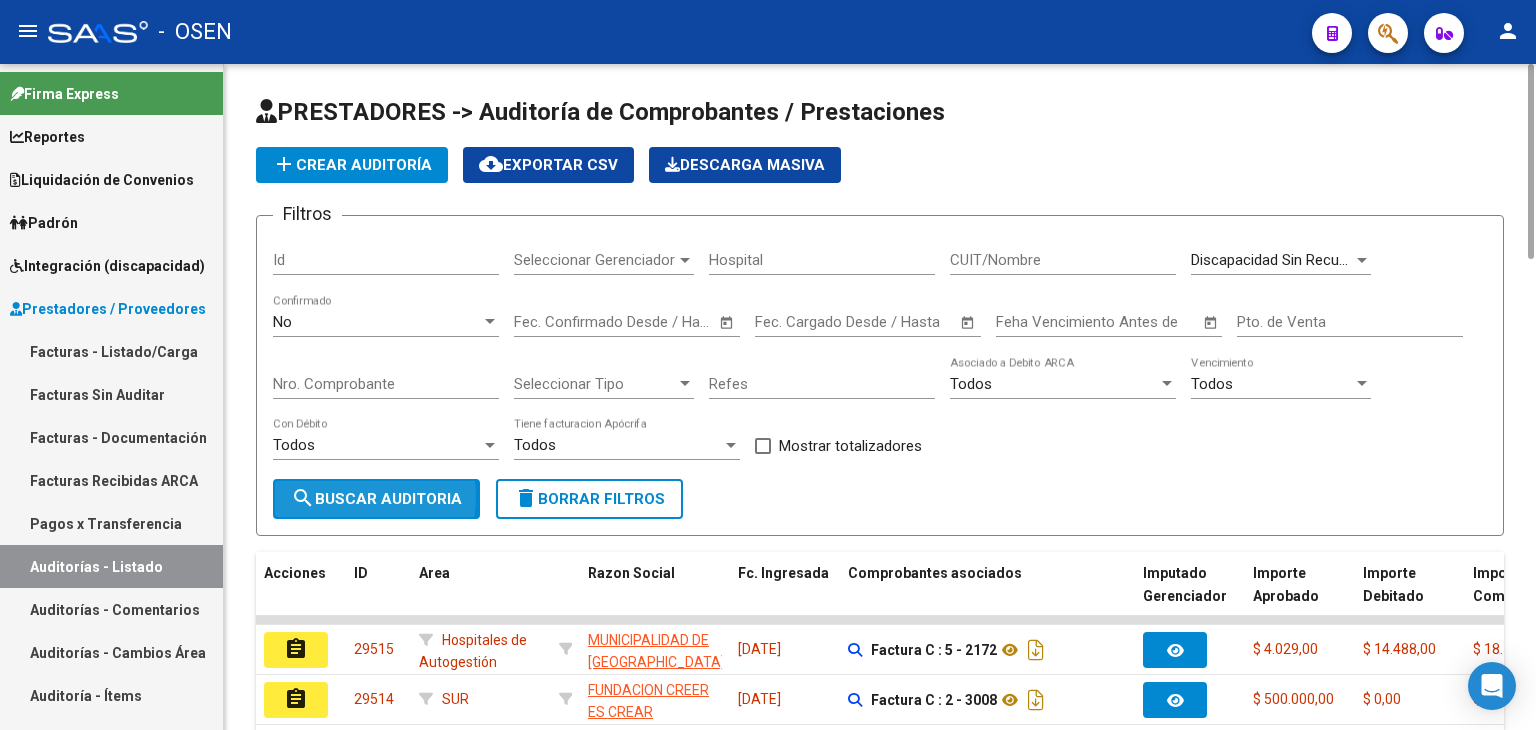 click on "search  Buscar Auditoria" 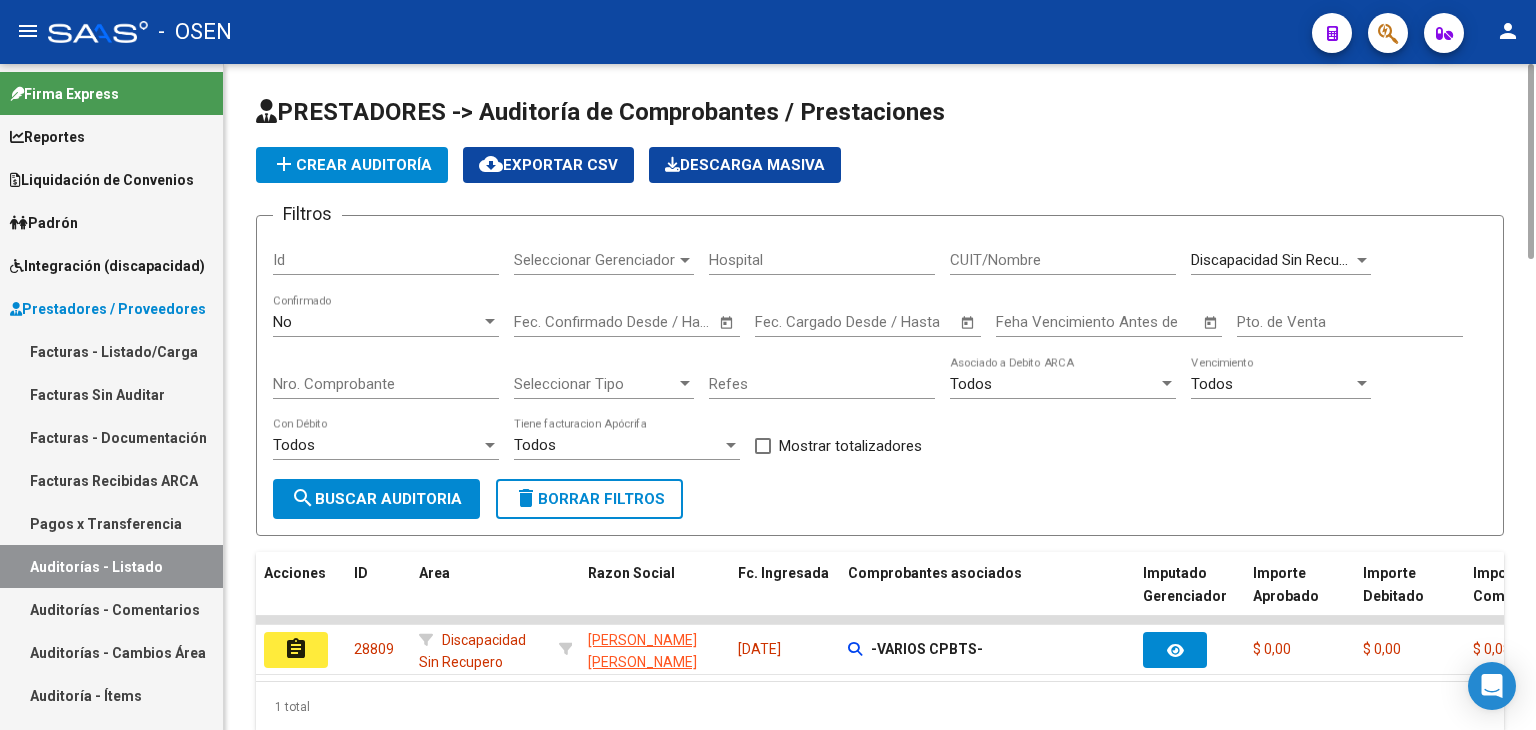 scroll, scrollTop: 78, scrollLeft: 0, axis: vertical 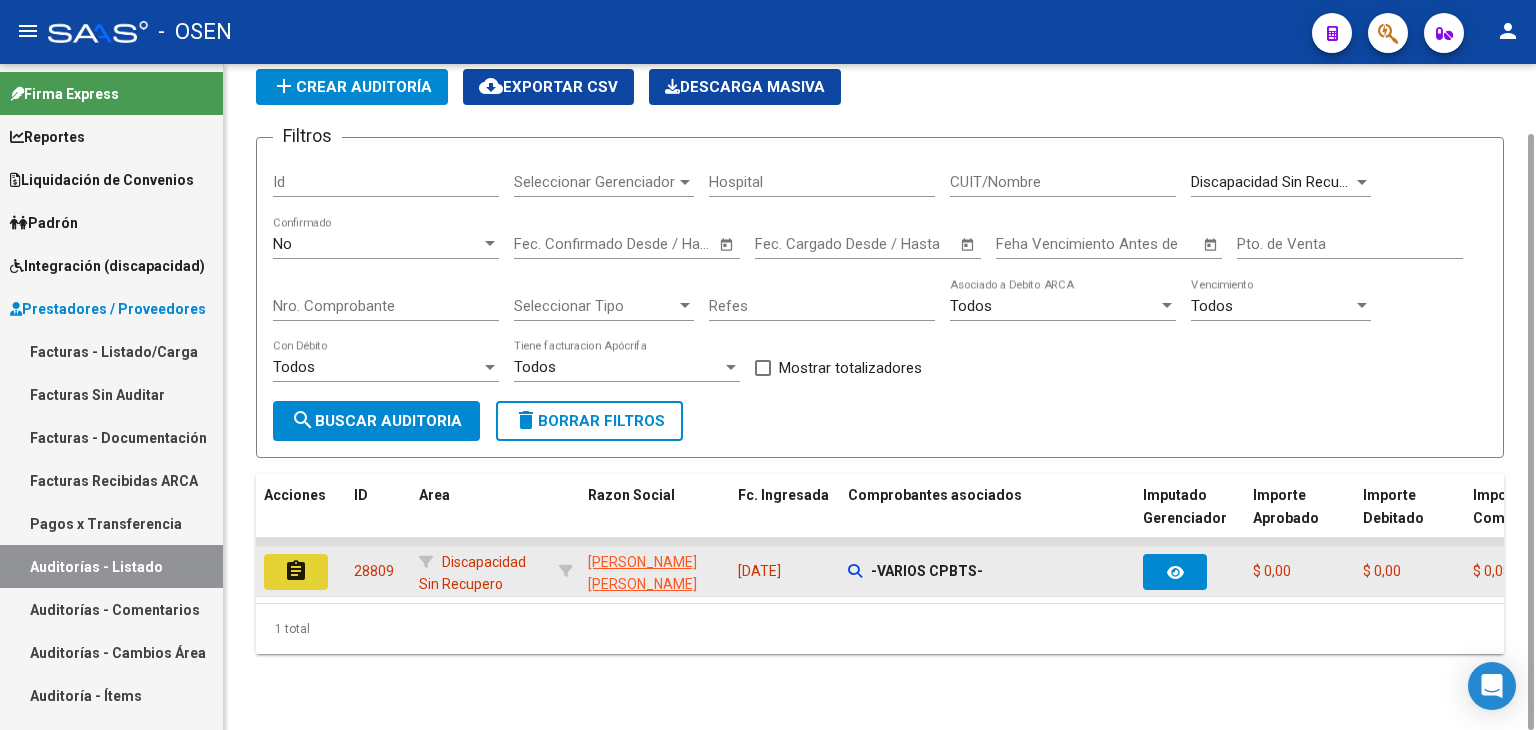 click on "assignment" 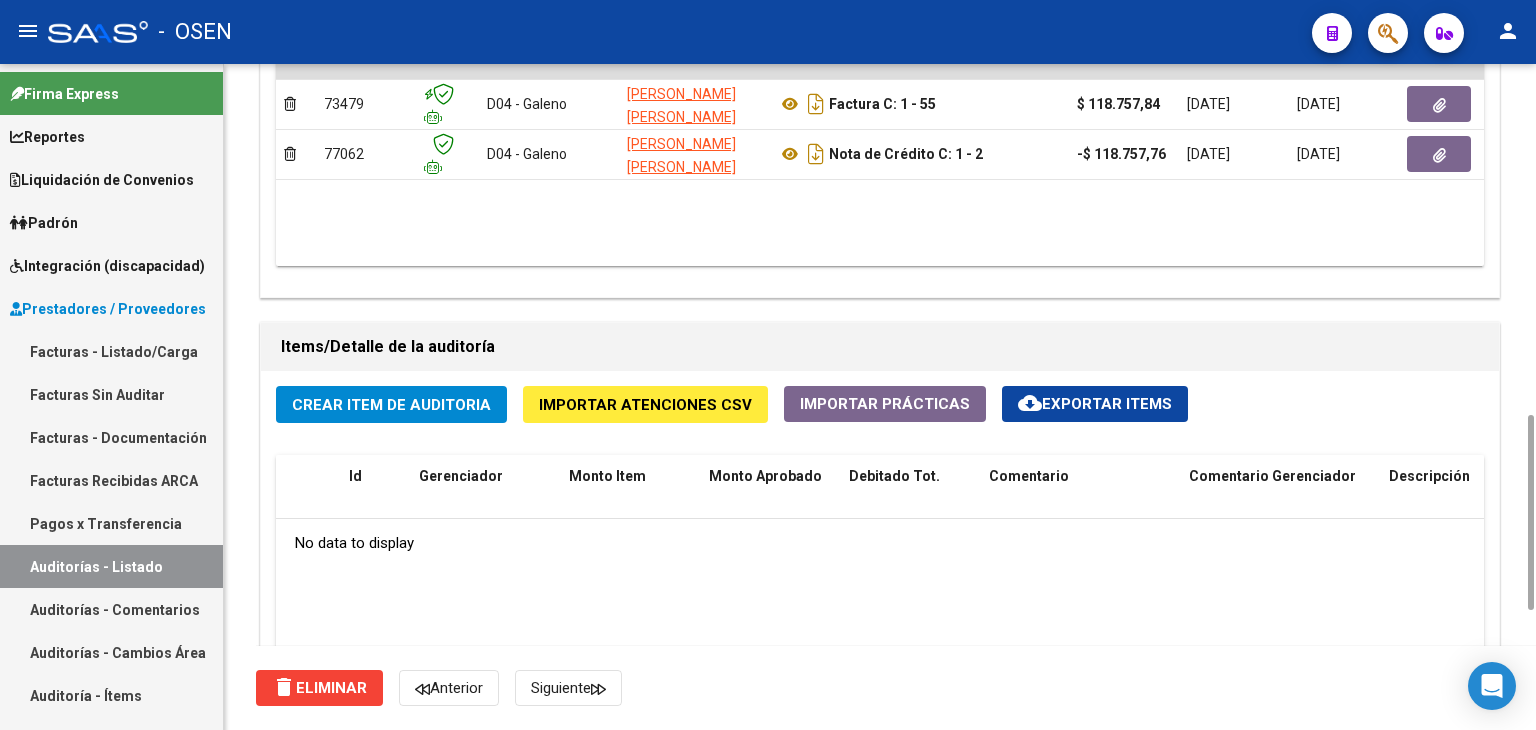 scroll, scrollTop: 1000, scrollLeft: 0, axis: vertical 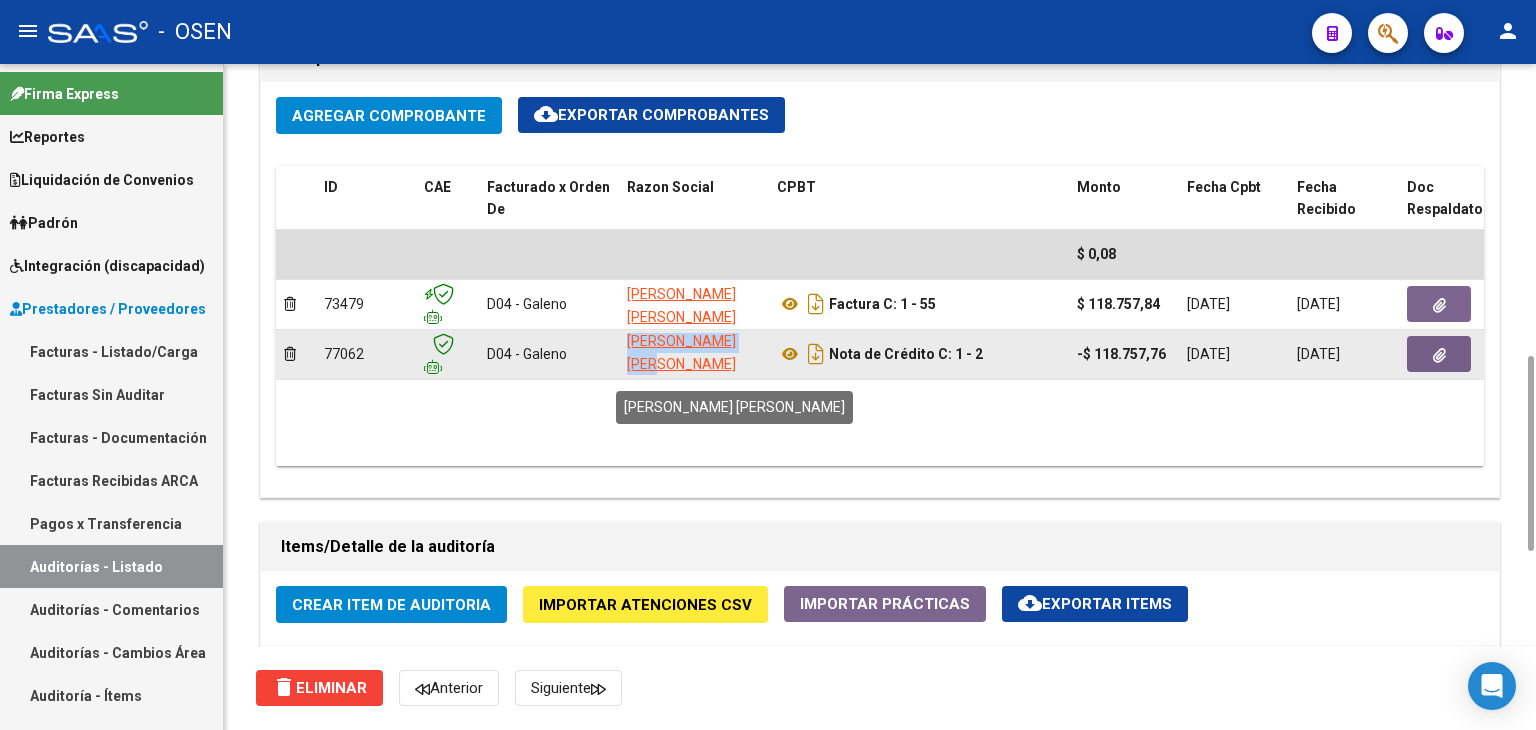 drag, startPoint x: 622, startPoint y: 342, endPoint x: 688, endPoint y: 361, distance: 68.68042 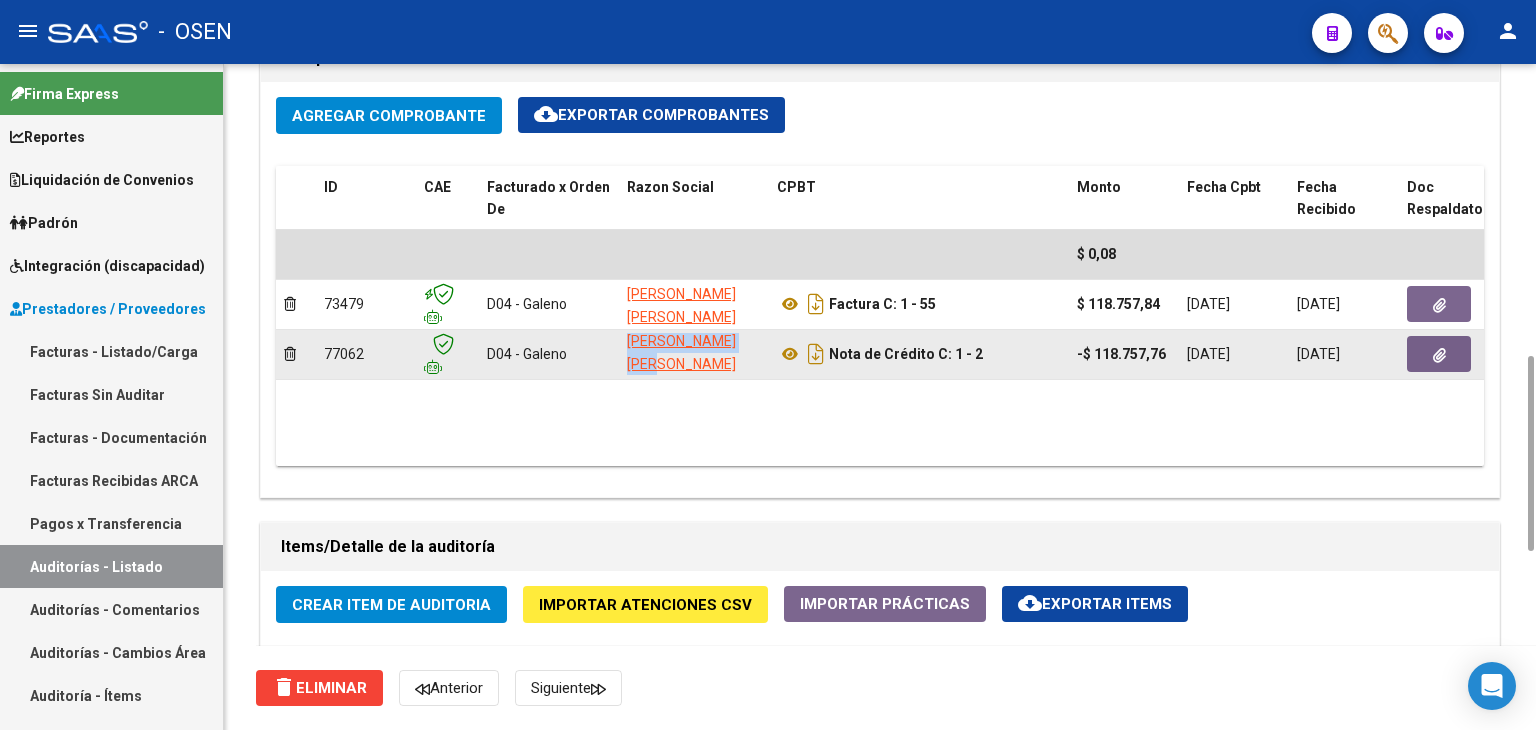 copy on "SASSO CAMILA ABRIL" 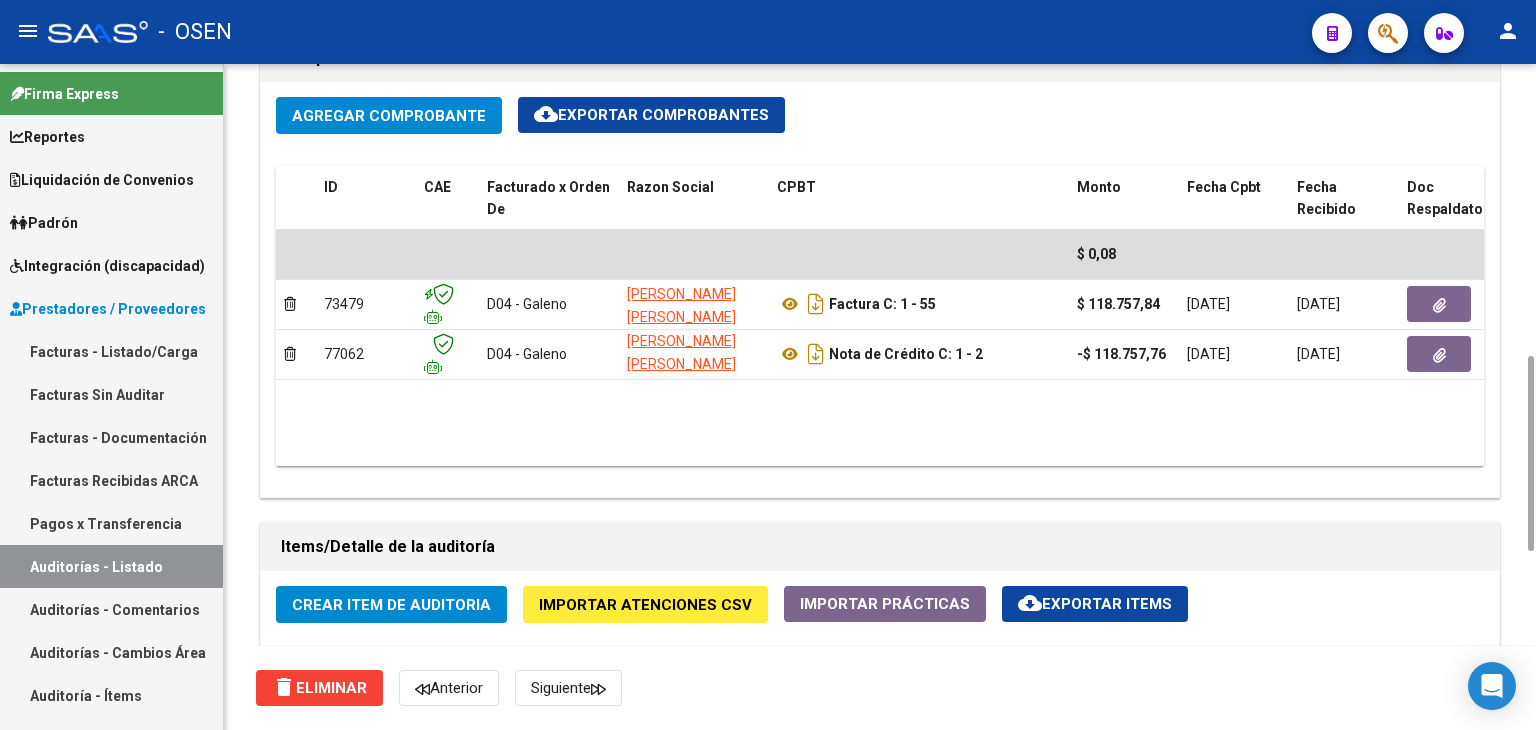 click on "Agregar Comprobante cloud_download  Exportar Comprobantes" 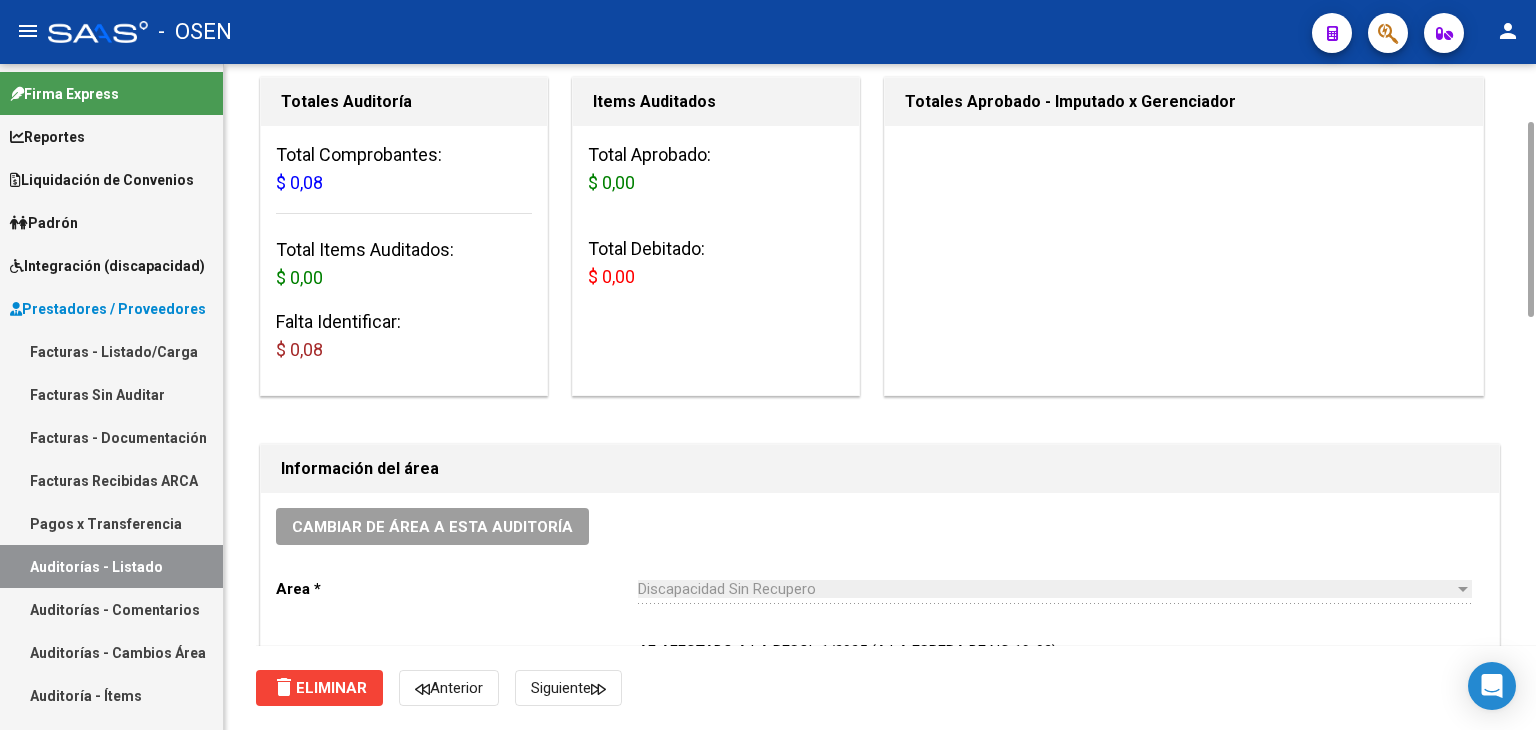 scroll, scrollTop: 0, scrollLeft: 0, axis: both 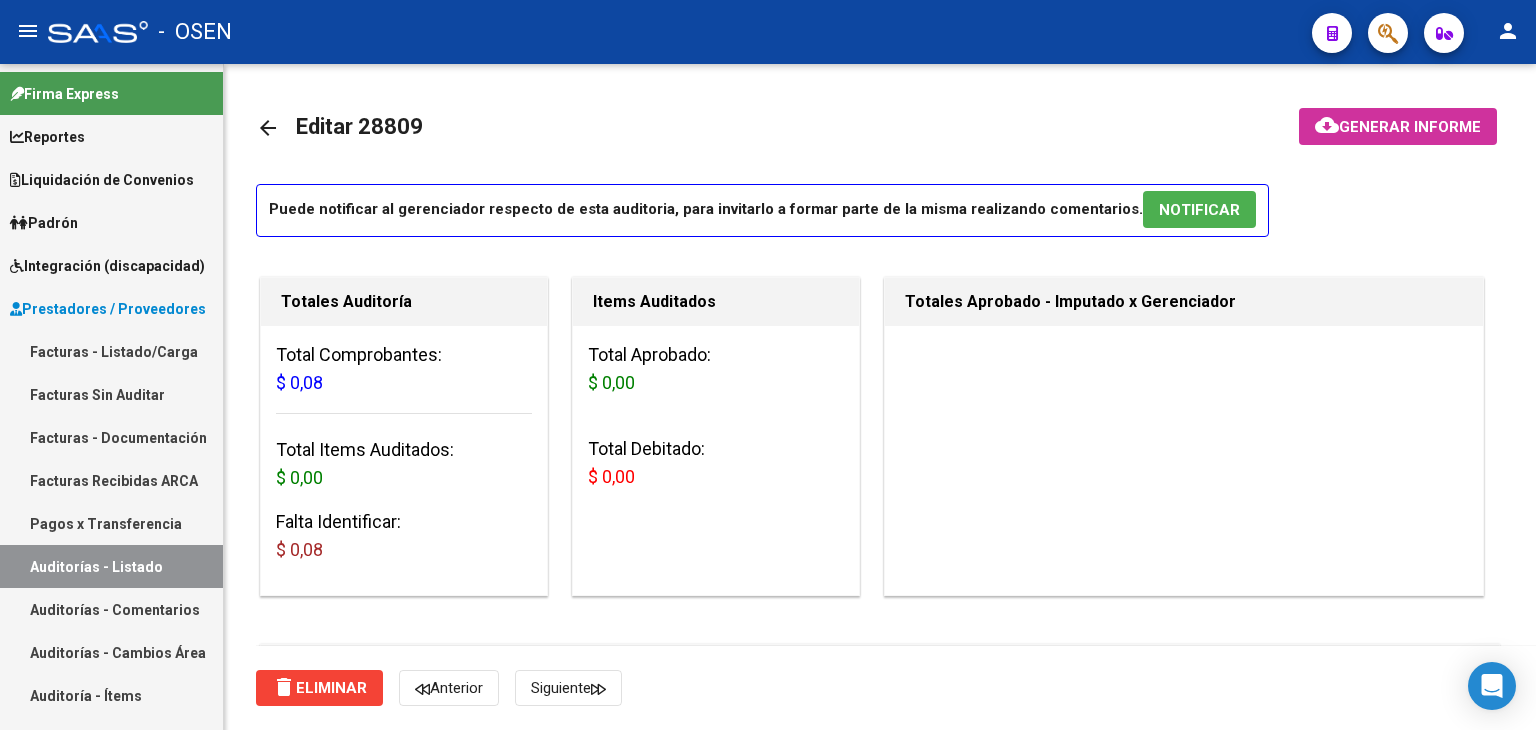 click on "Auditorías - Listado" at bounding box center [111, 566] 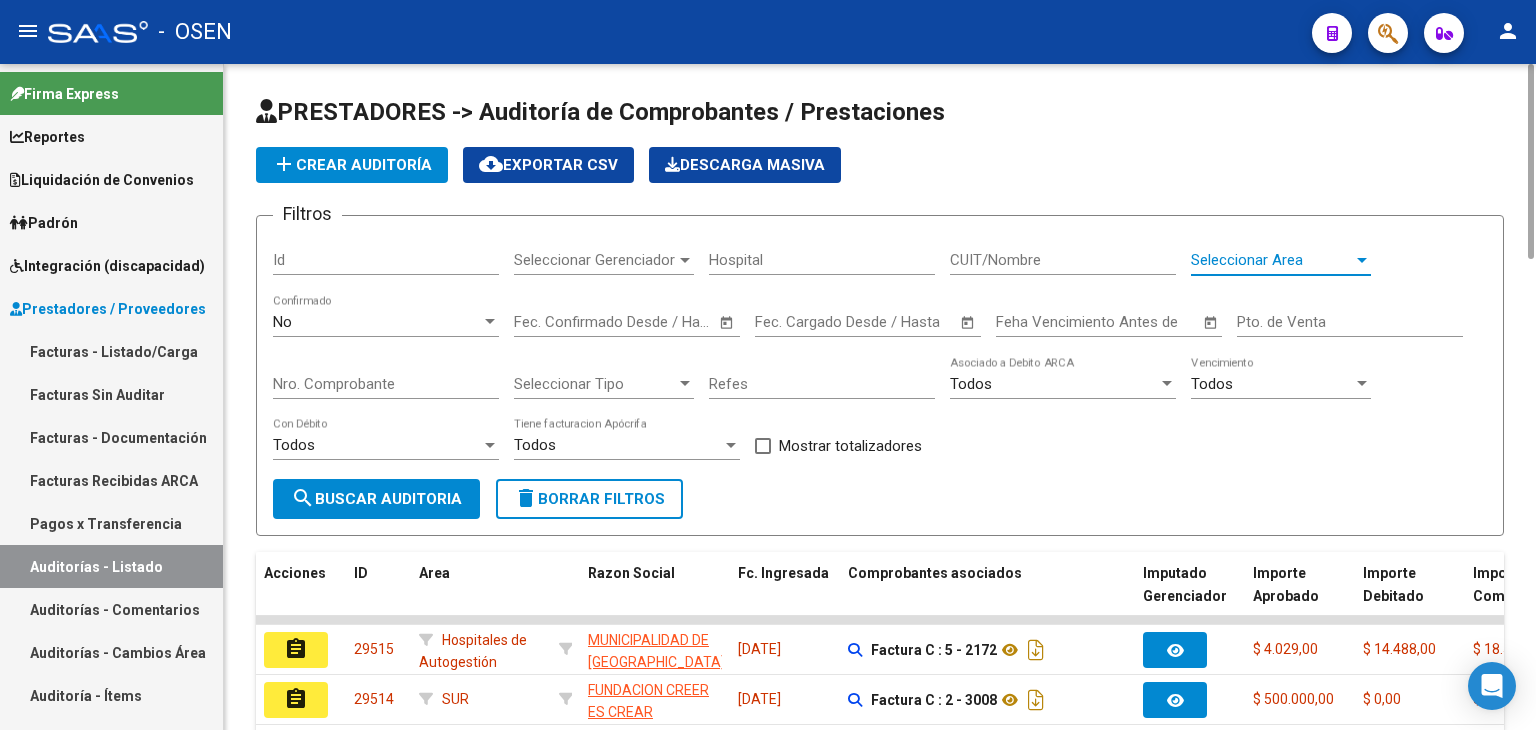 click on "Seleccionar Area" at bounding box center [1272, 260] 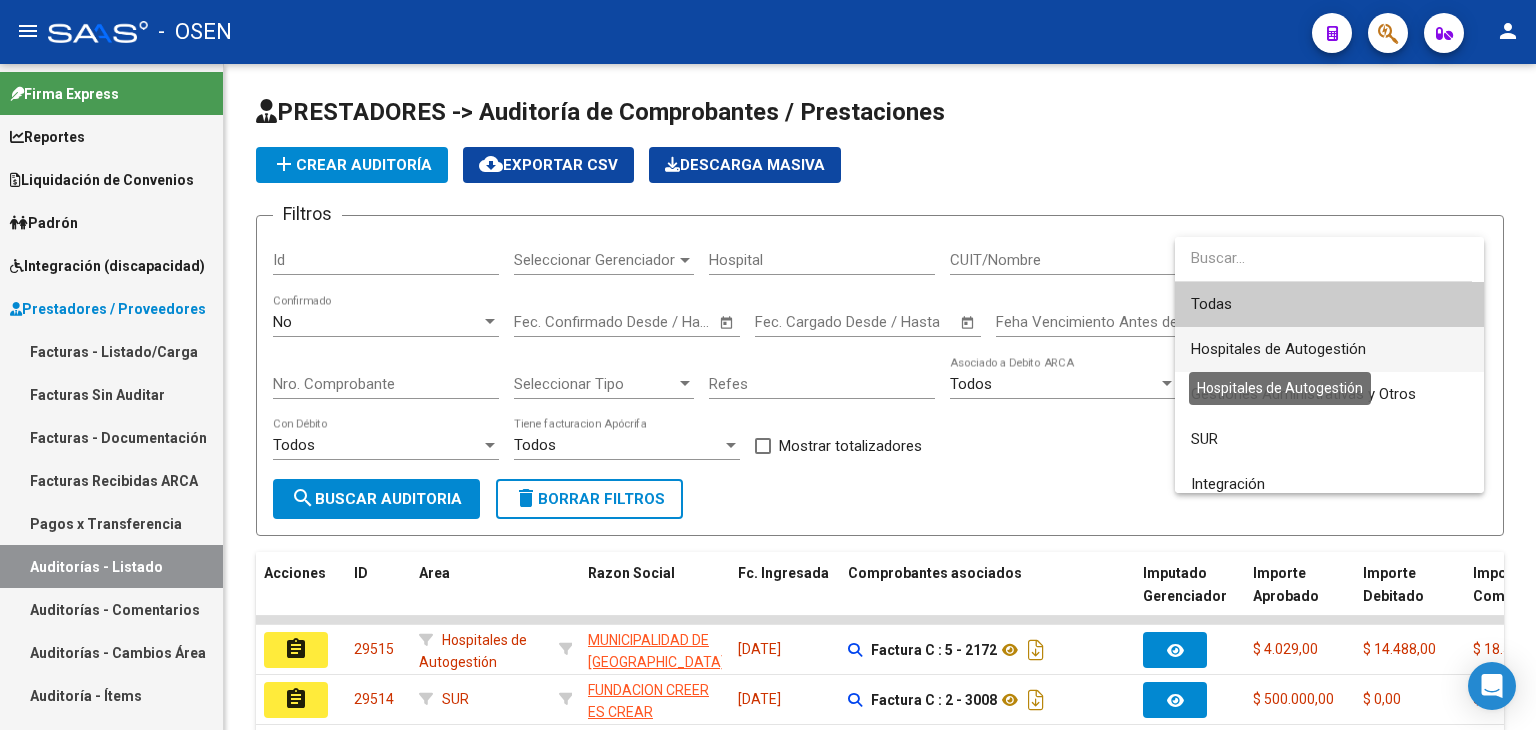 click on "Hospitales de Autogestión" at bounding box center (1278, 349) 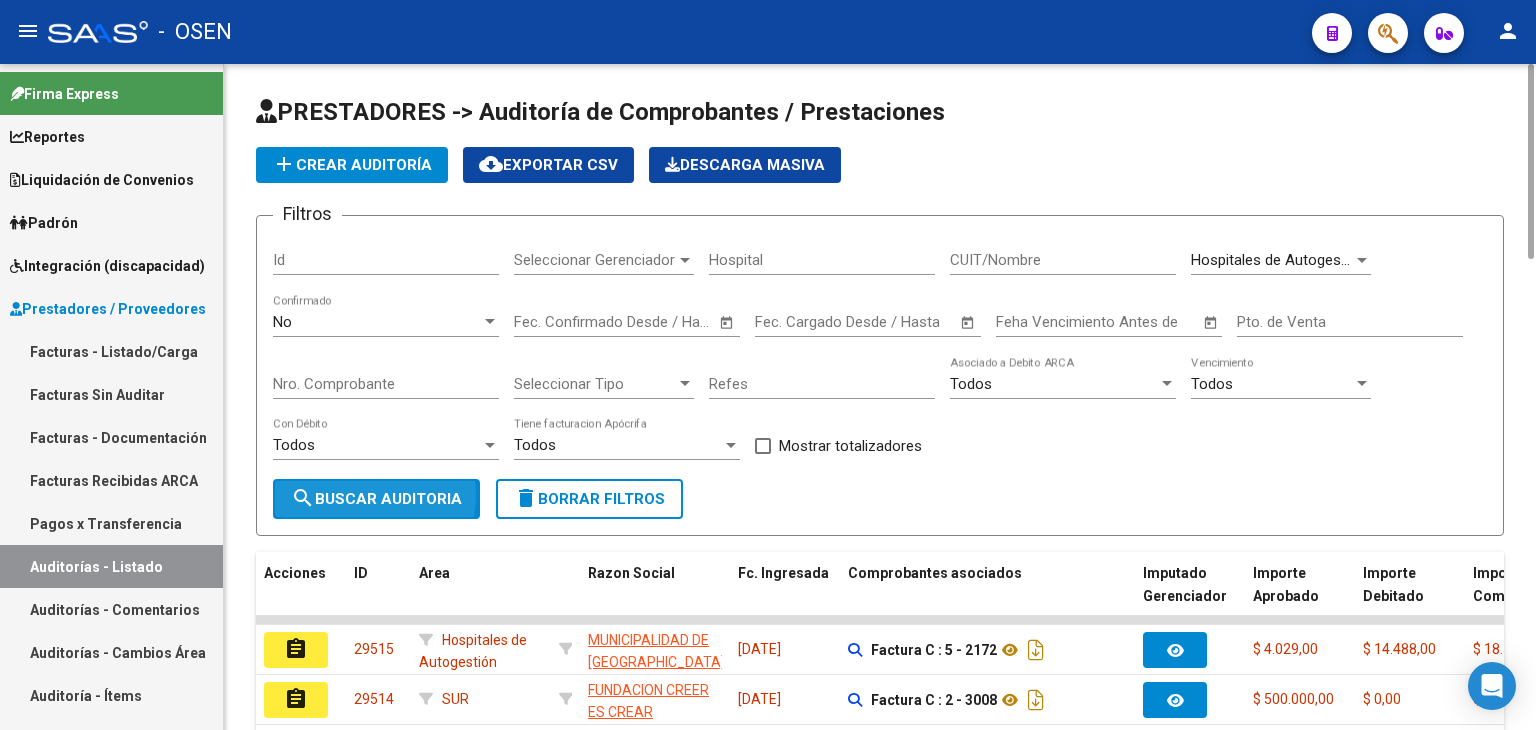 drag, startPoint x: 368, startPoint y: 493, endPoint x: 458, endPoint y: 441, distance: 103.94229 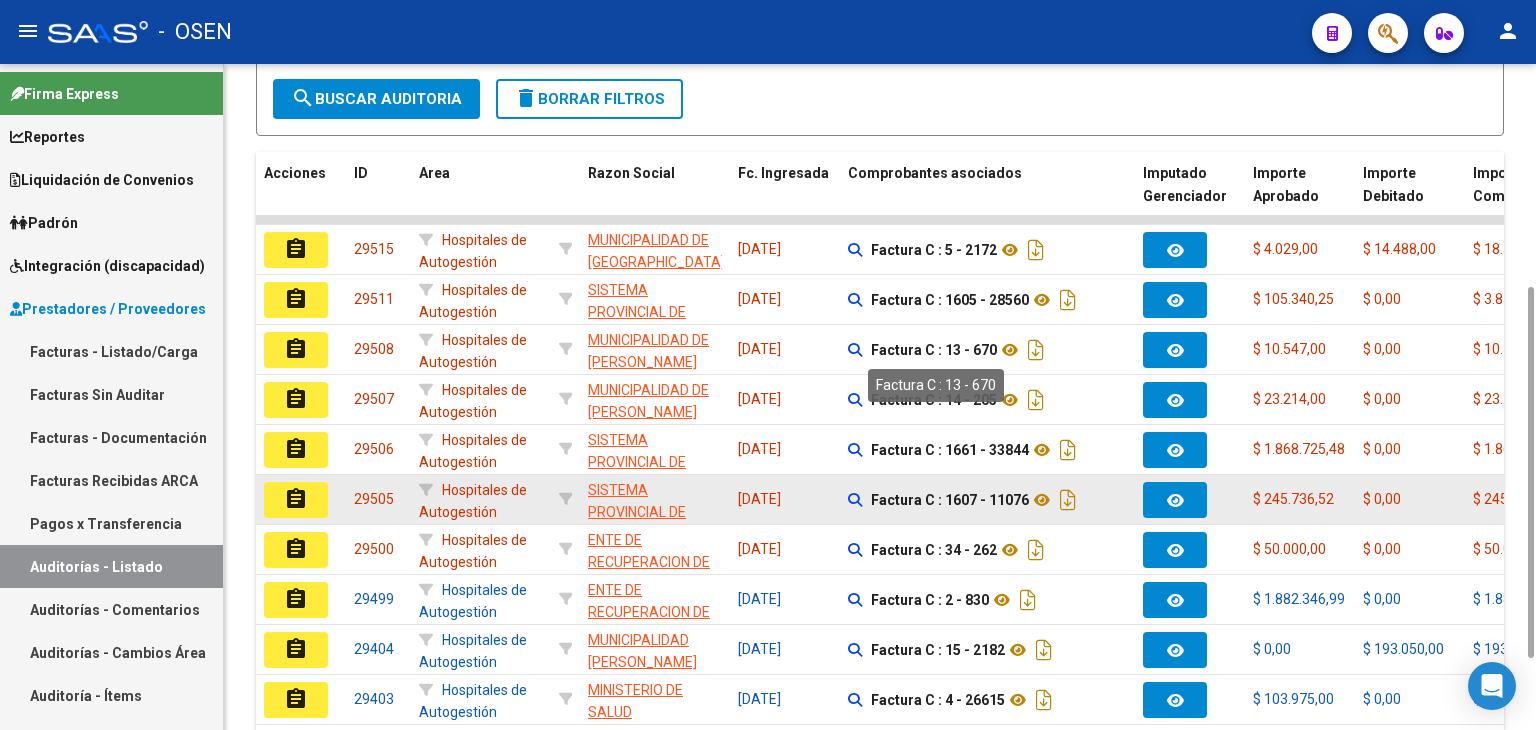scroll, scrollTop: 528, scrollLeft: 0, axis: vertical 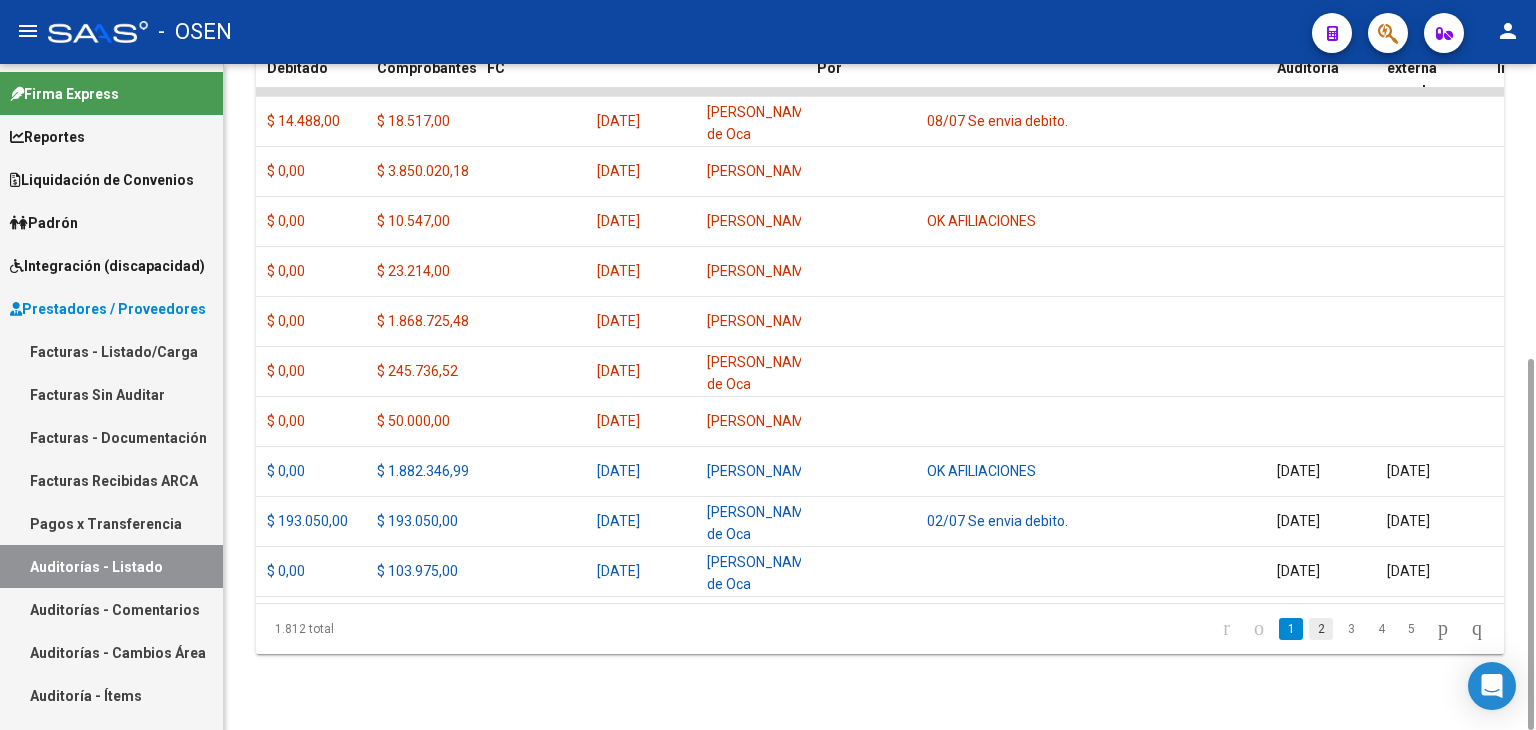 click on "2" 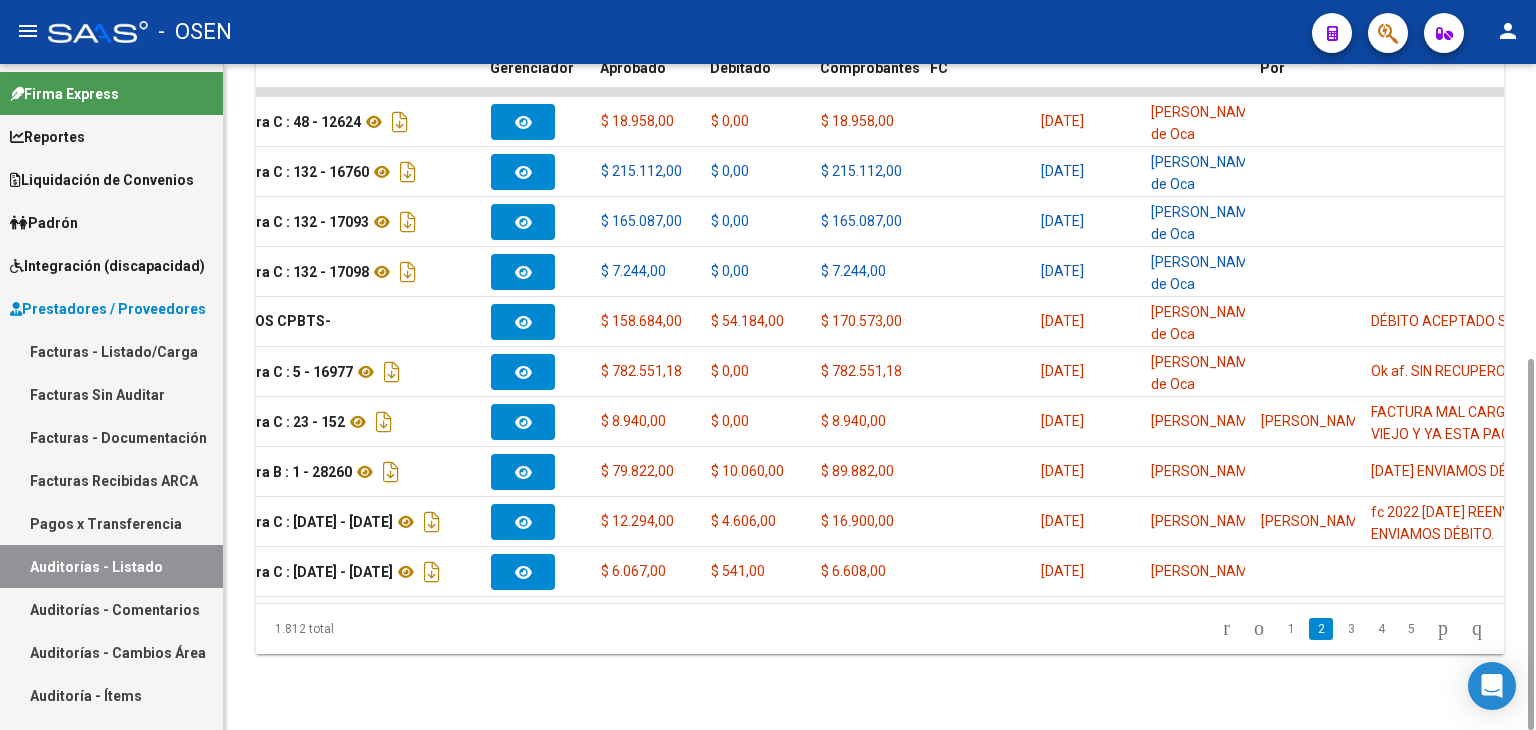 scroll, scrollTop: 0, scrollLeft: 0, axis: both 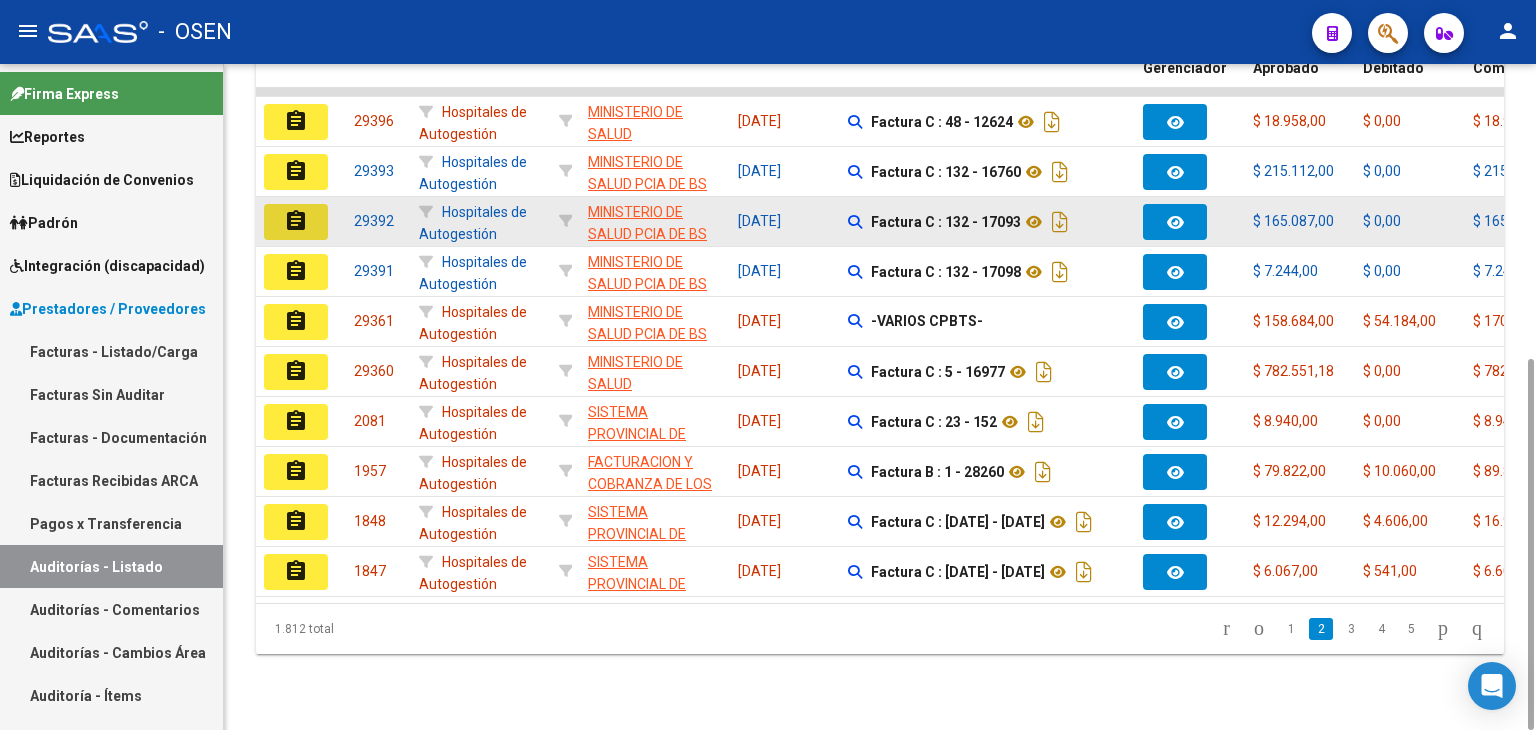 click on "assignment" 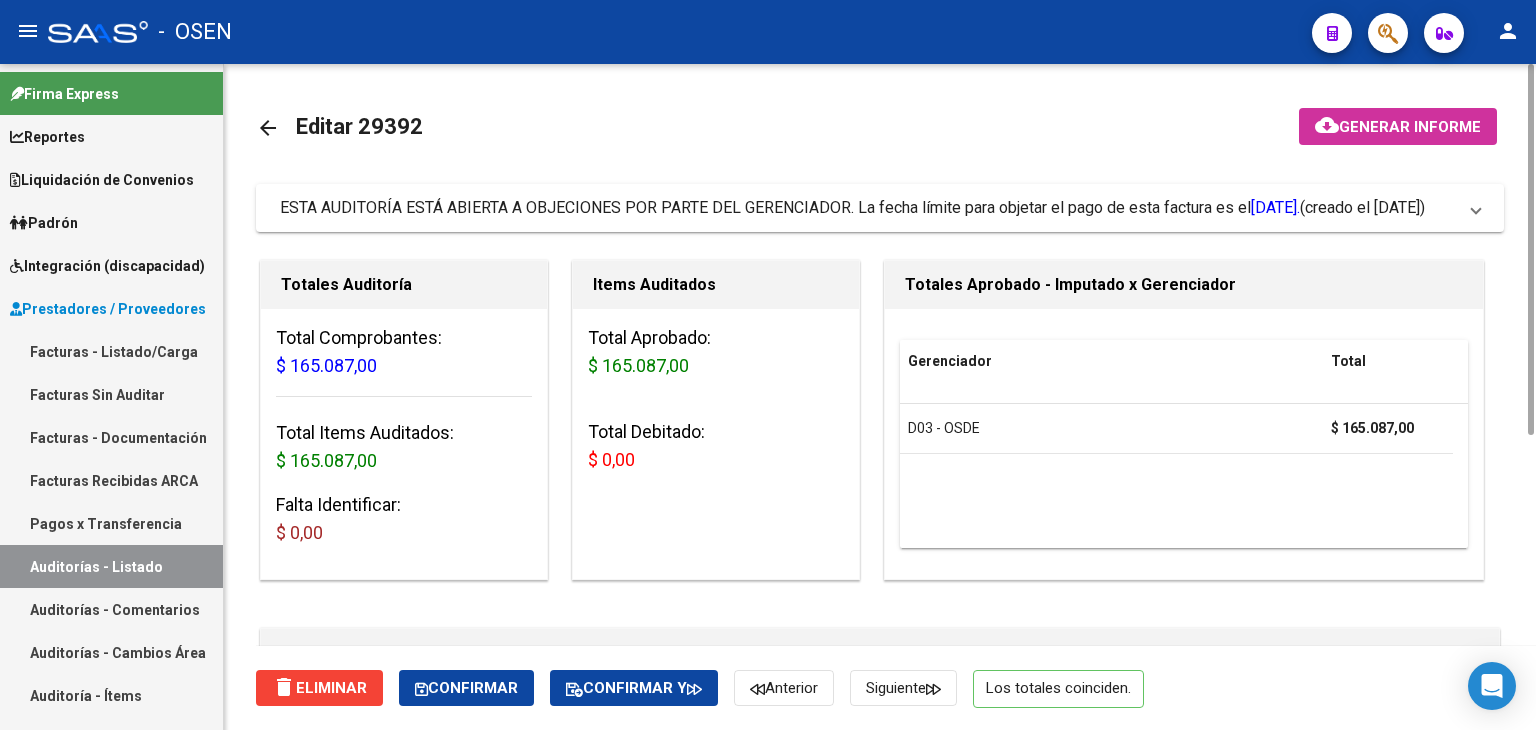 scroll, scrollTop: 400, scrollLeft: 0, axis: vertical 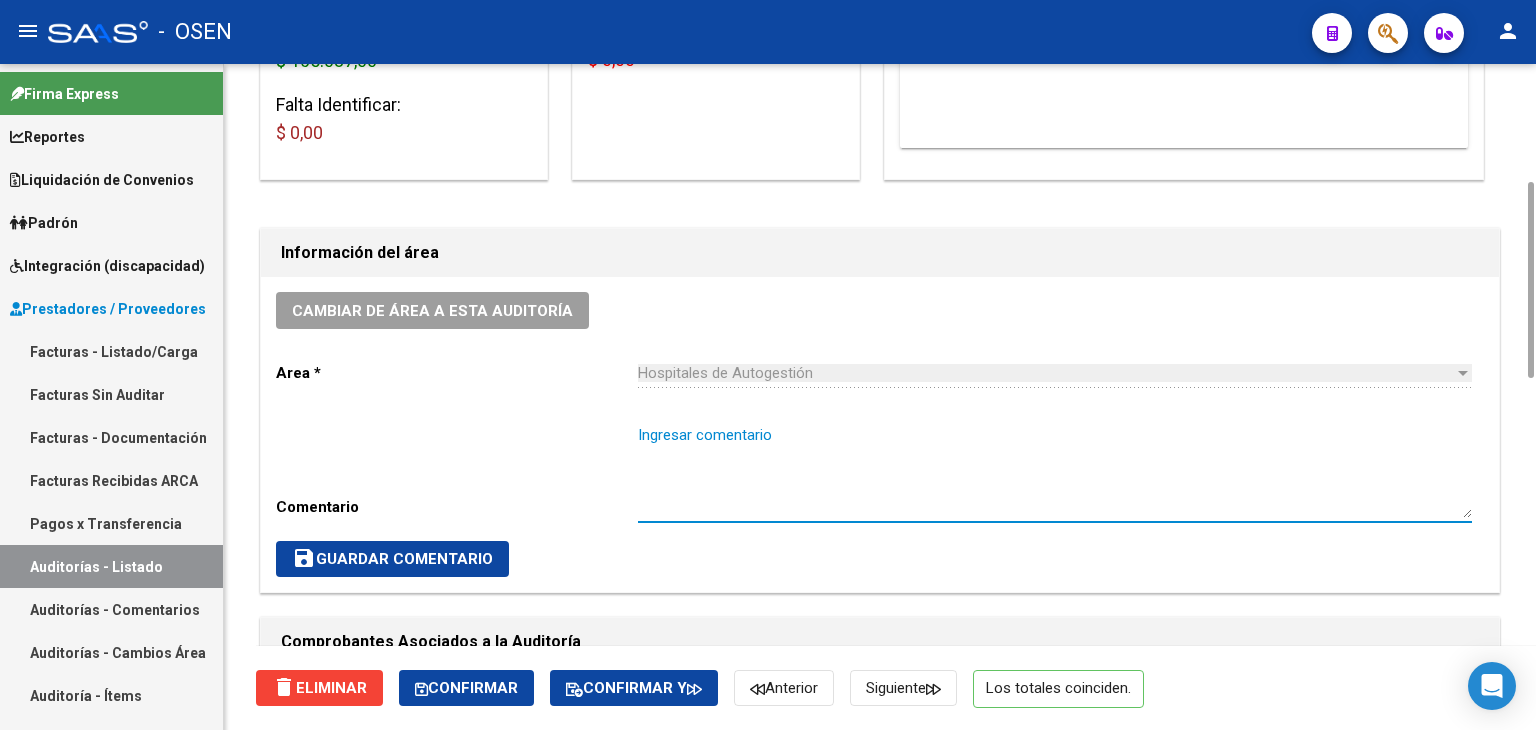 click on "Ingresar comentario" at bounding box center [1055, 471] 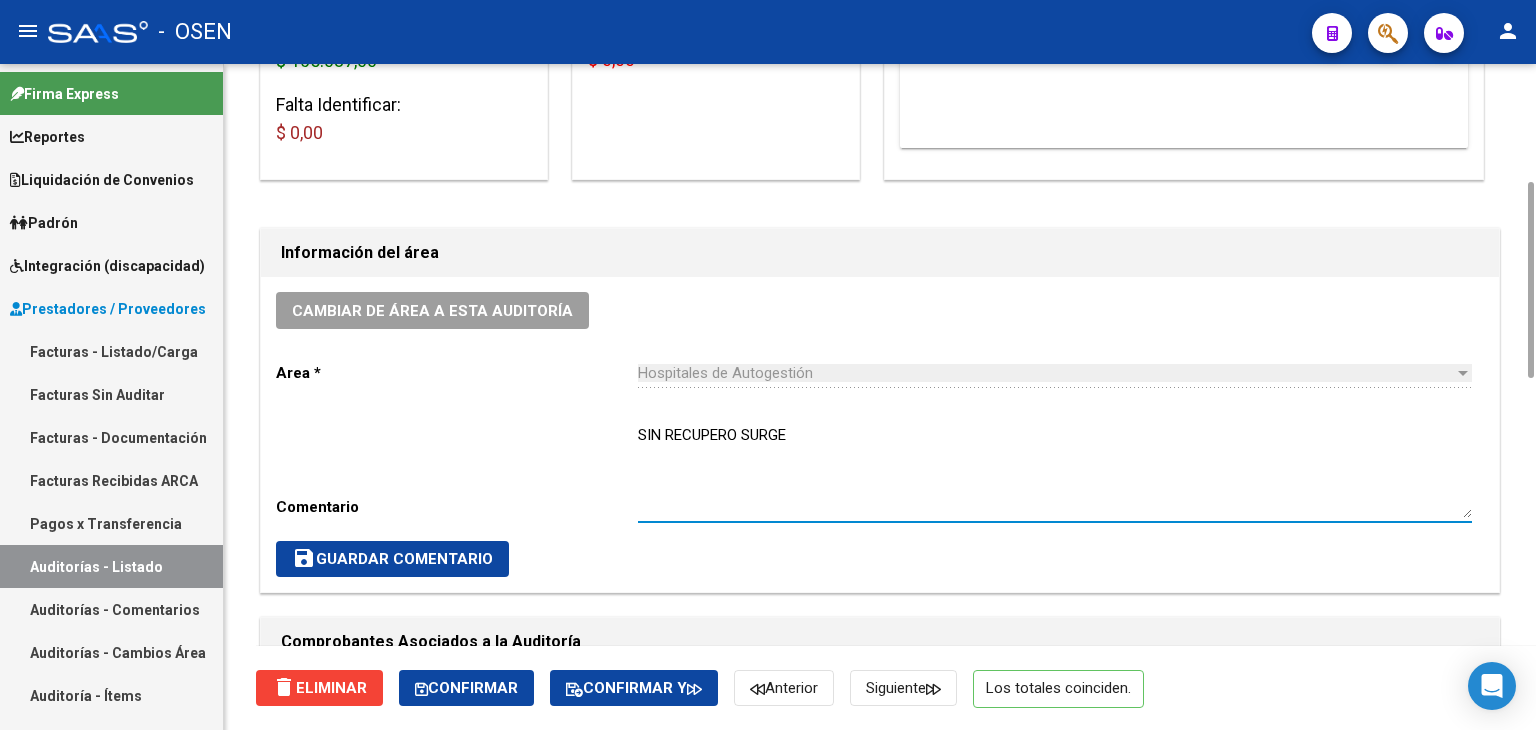 drag, startPoint x: 852, startPoint y: 436, endPoint x: 590, endPoint y: 411, distance: 263.19003 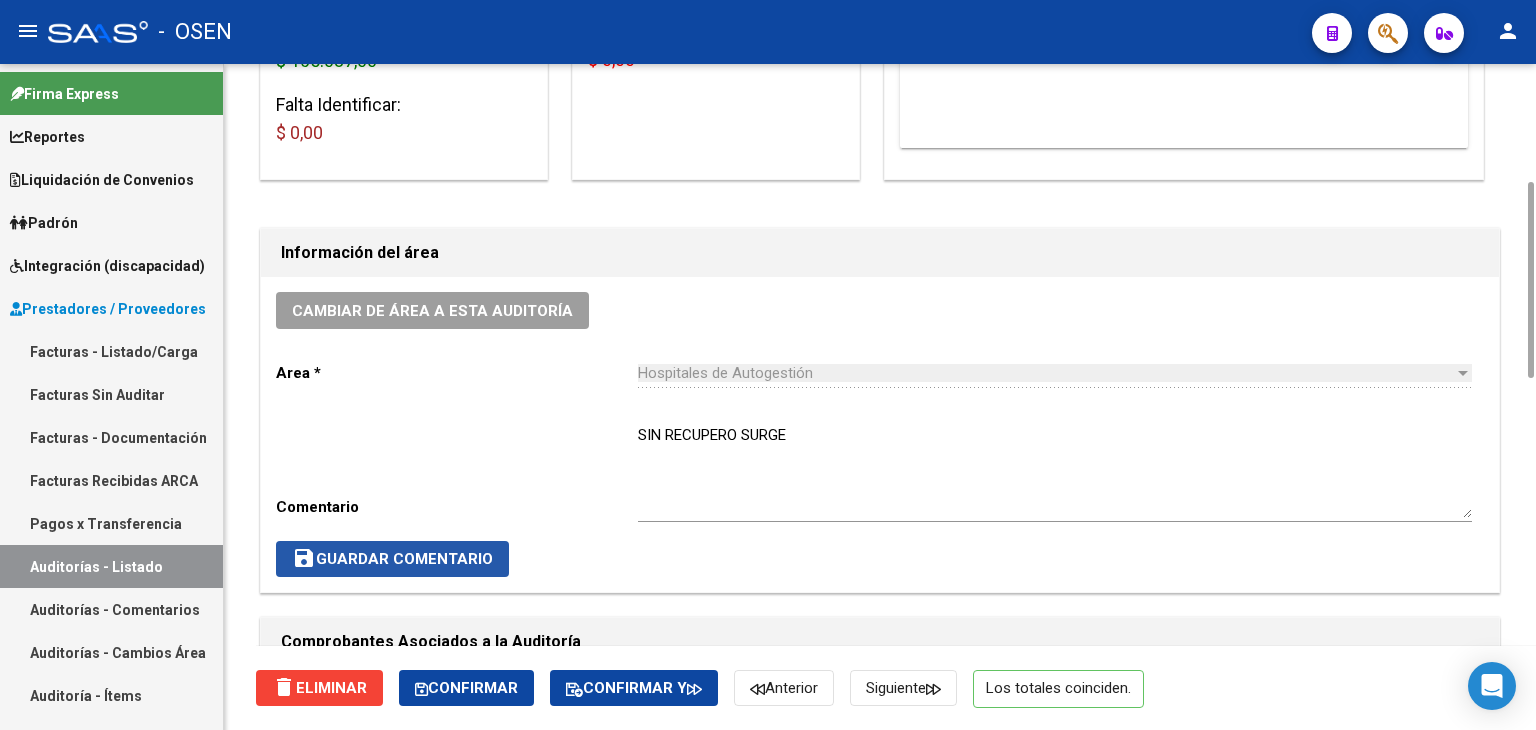 click on "save  Guardar Comentario" 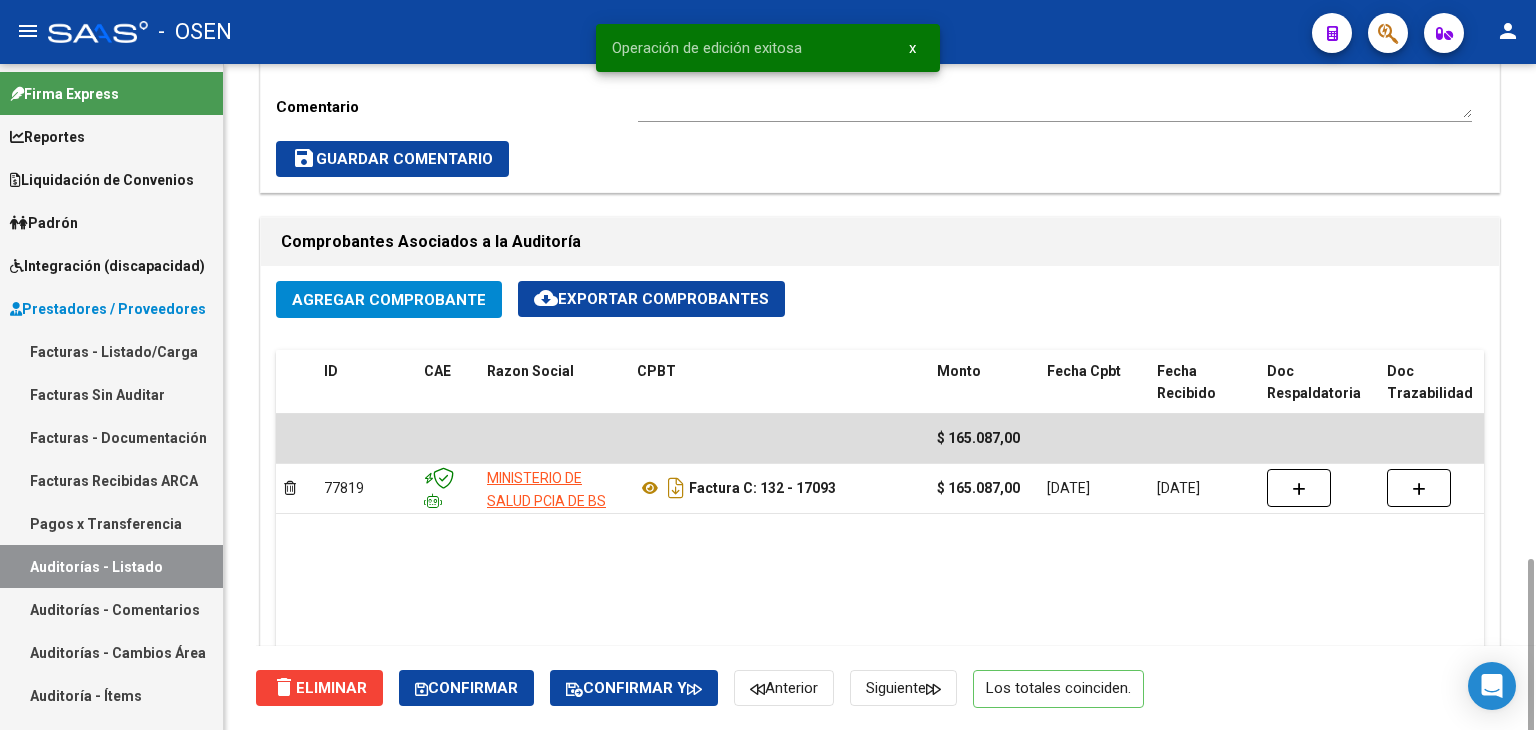 scroll, scrollTop: 1000, scrollLeft: 0, axis: vertical 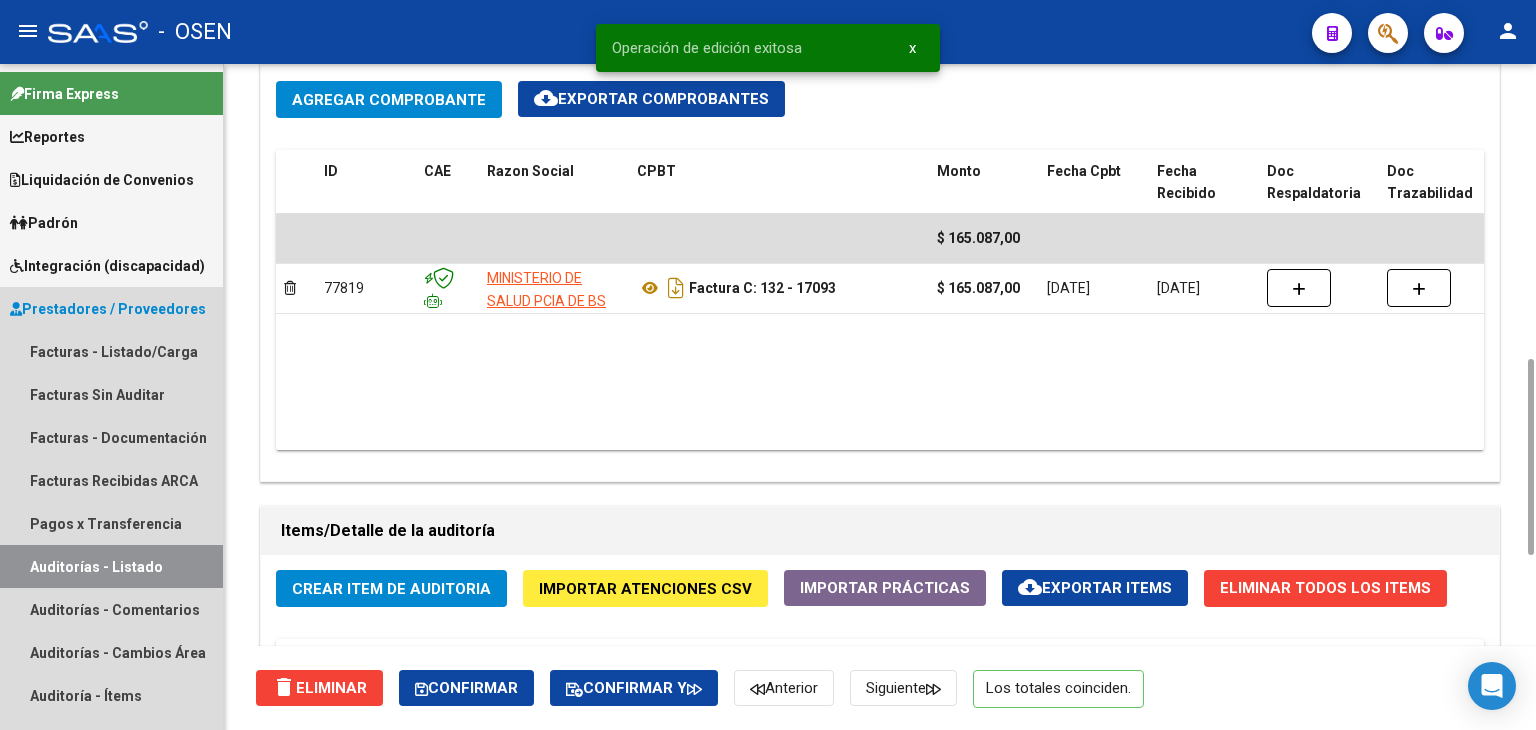 click on "Auditorías - Listado" at bounding box center [111, 566] 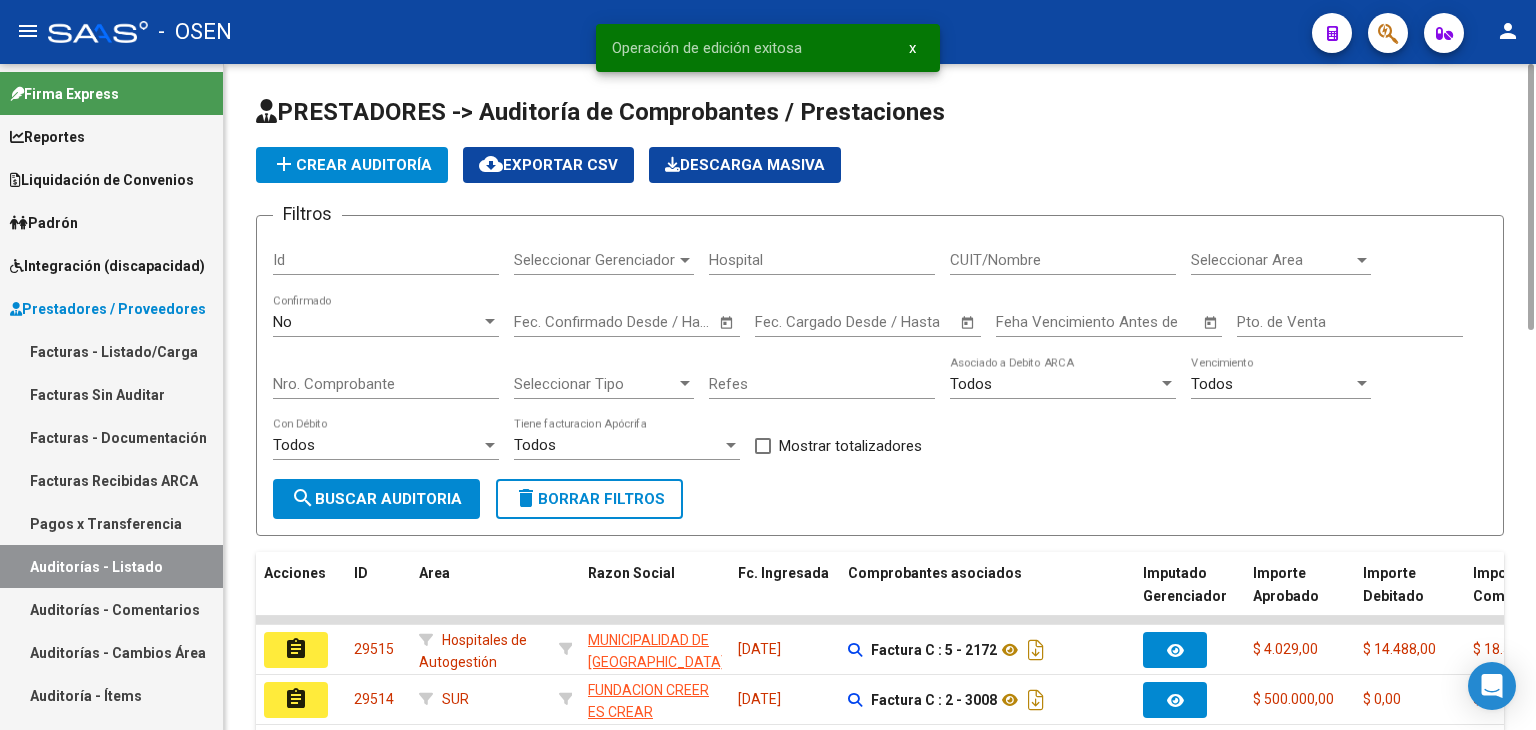 click on "Seleccionar Area" at bounding box center [1272, 260] 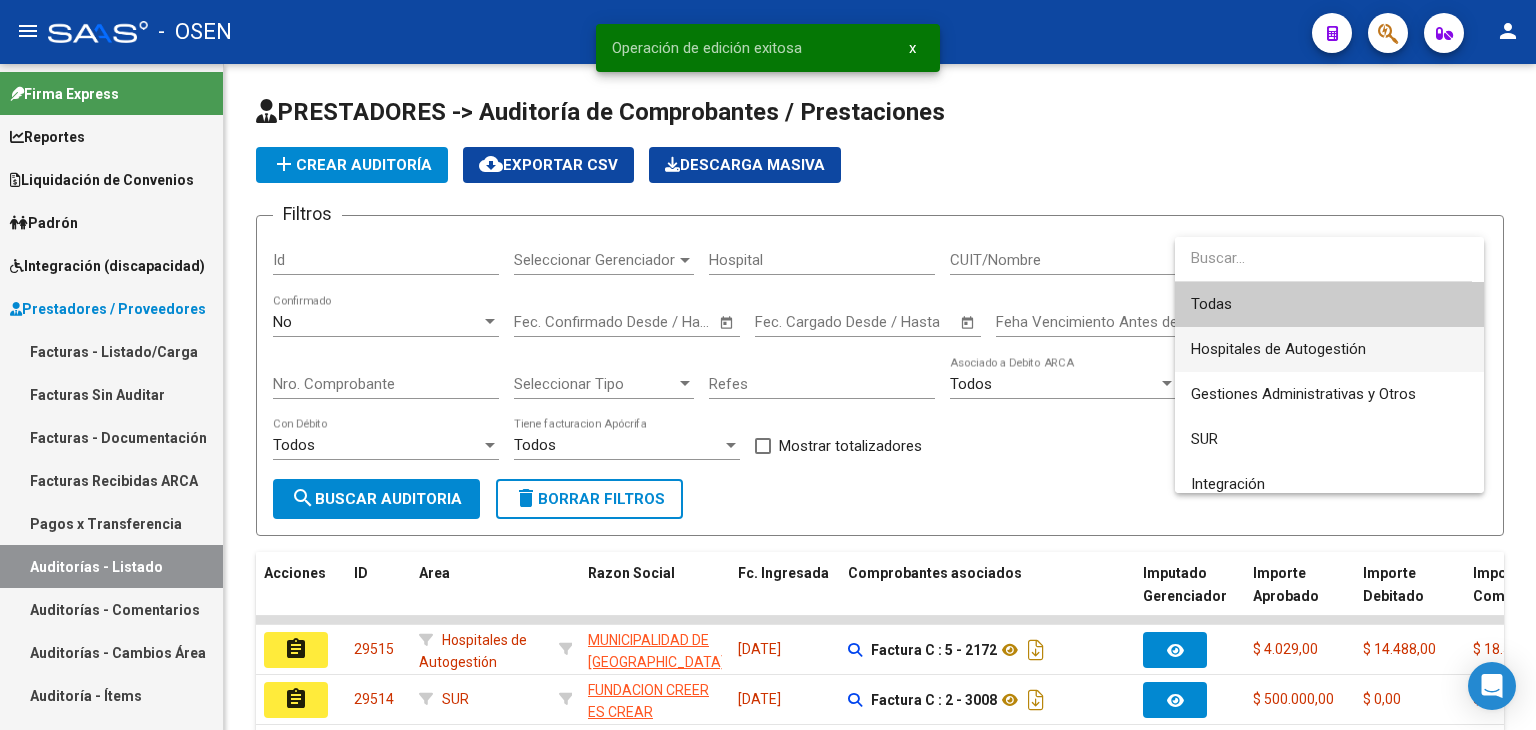click on "Hospitales de Autogestión" at bounding box center (1329, 349) 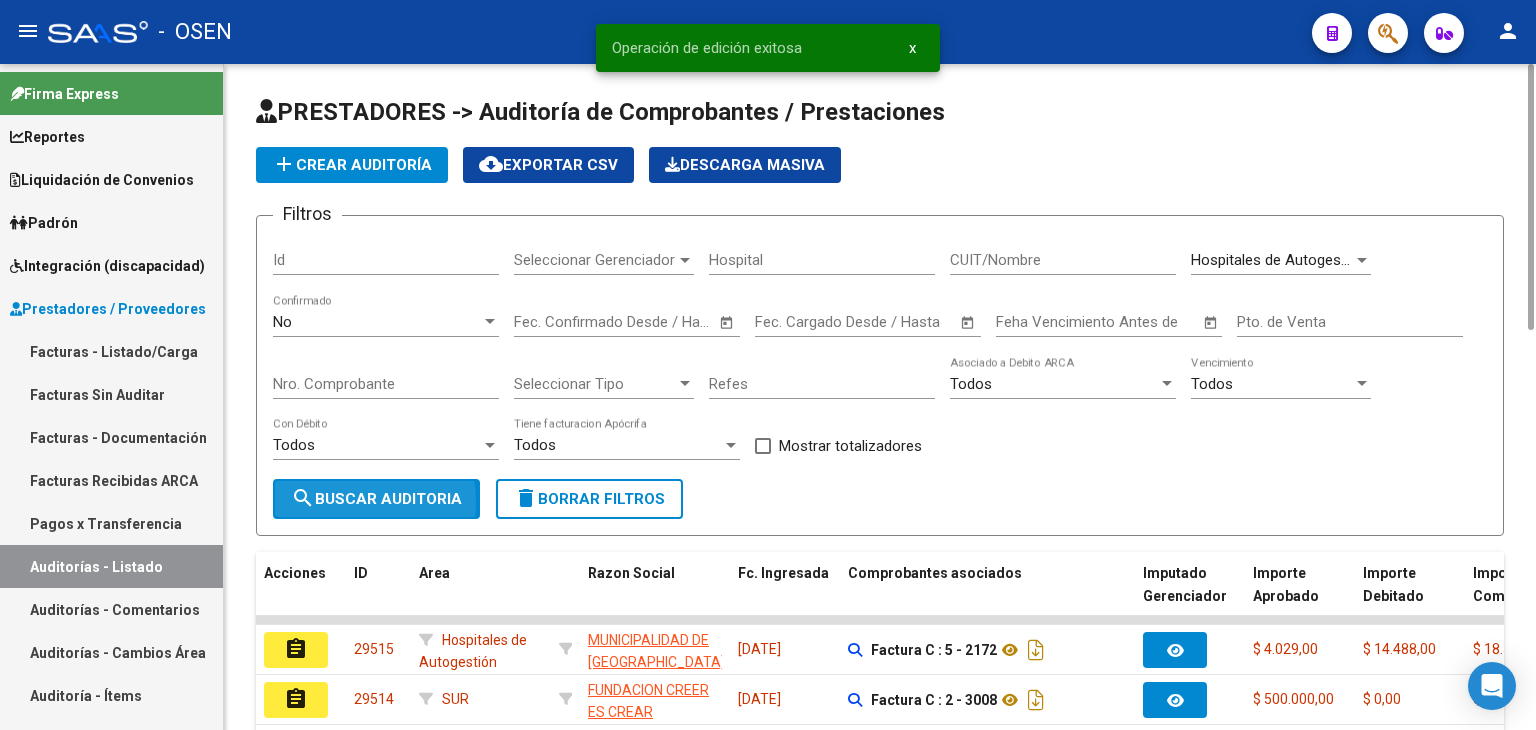 click on "search  Buscar Auditoria" 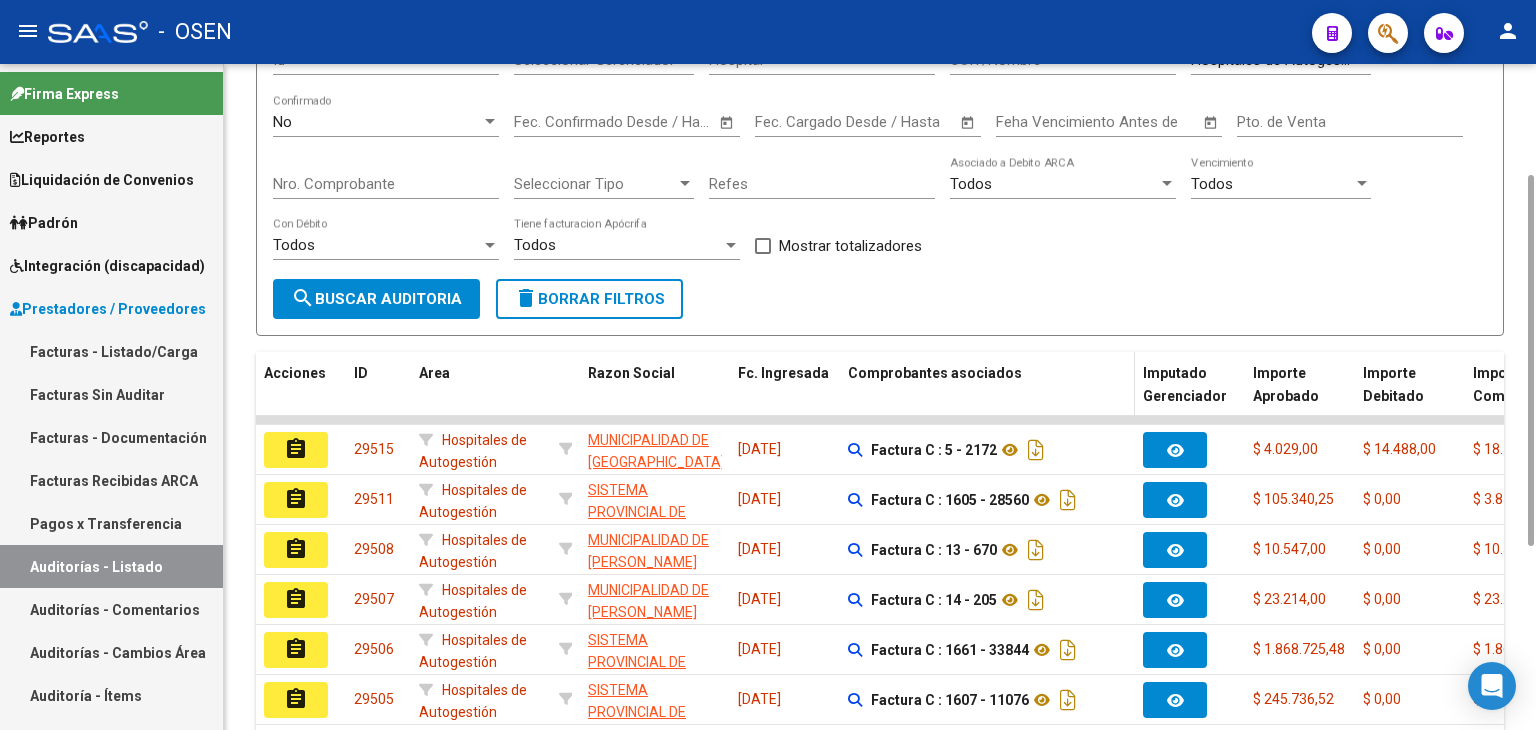 scroll, scrollTop: 528, scrollLeft: 0, axis: vertical 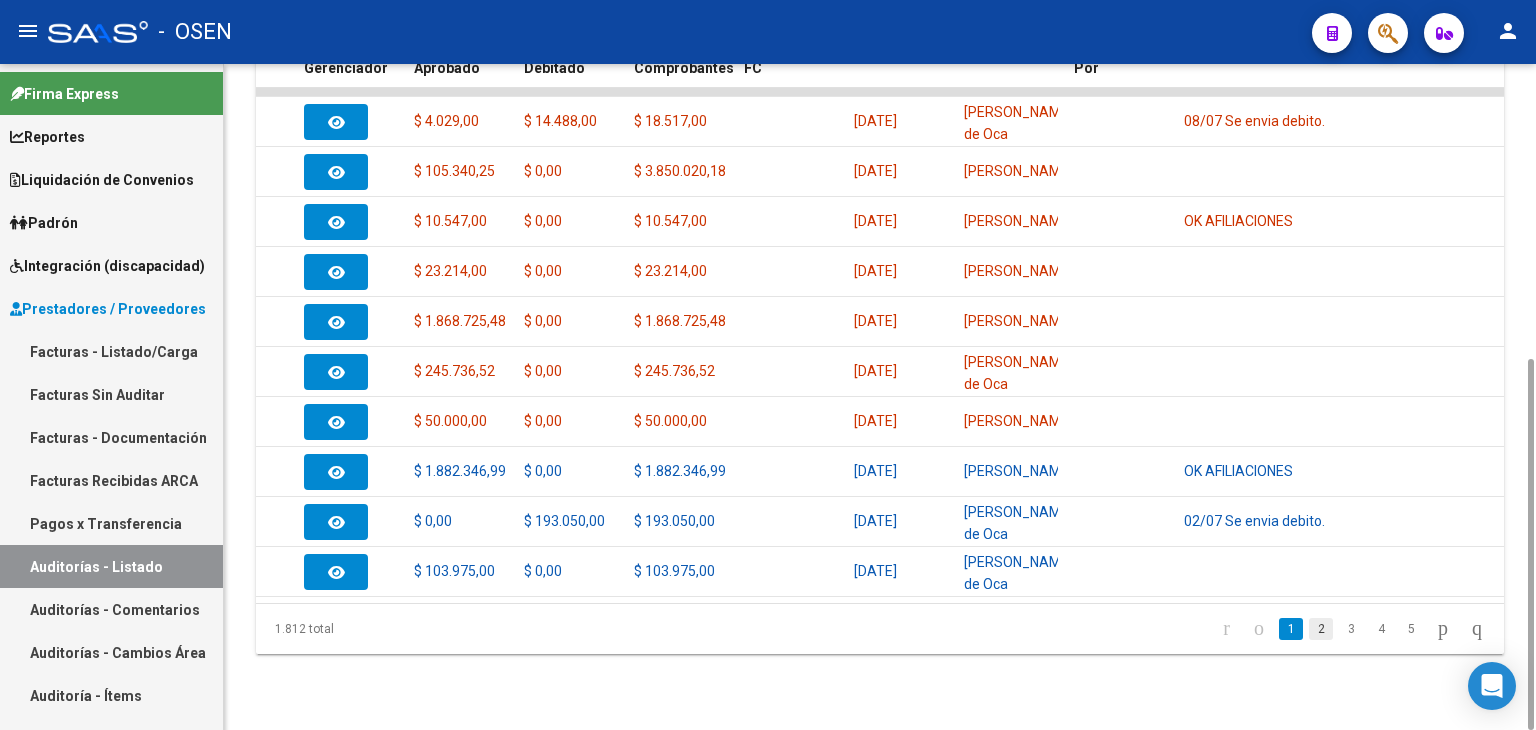 click on "2" 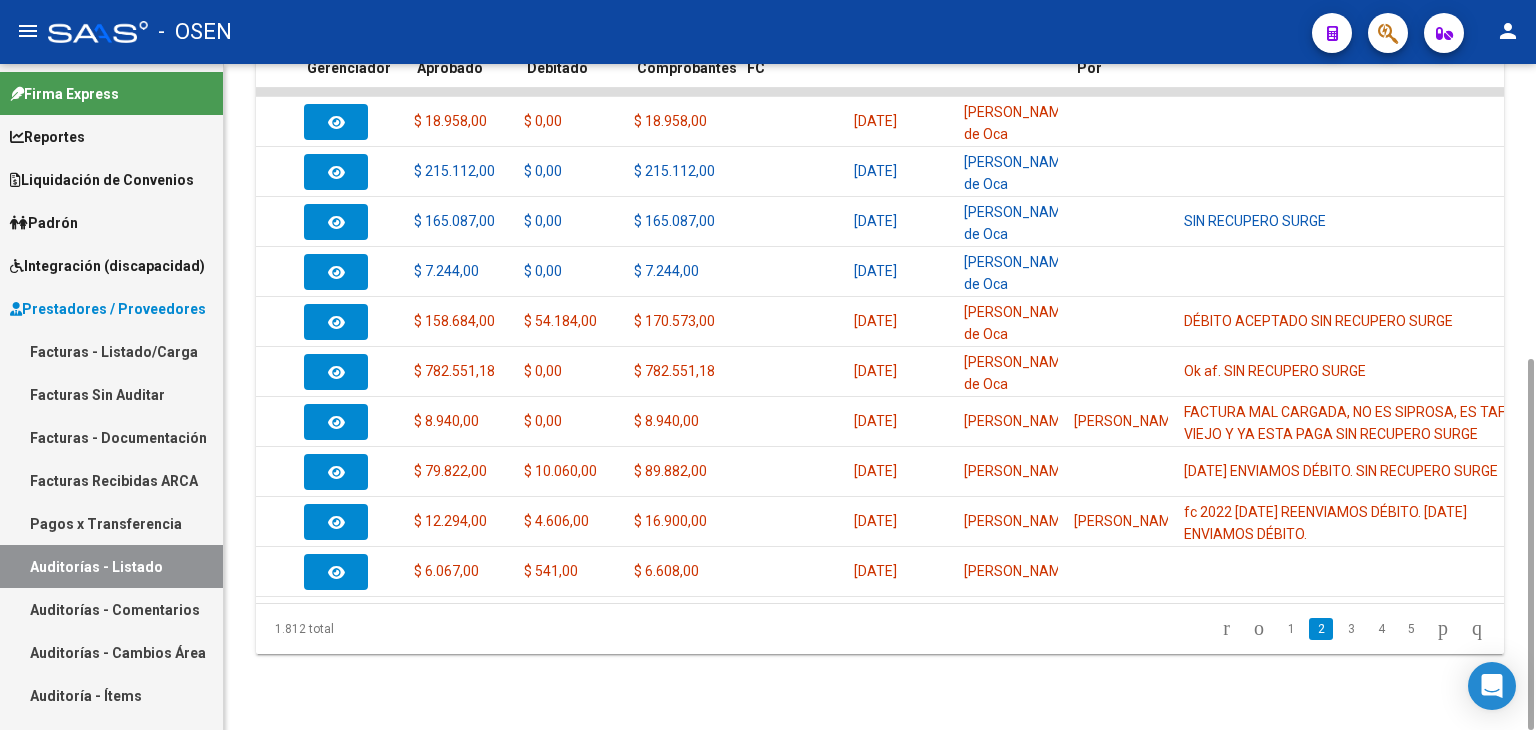 scroll, scrollTop: 0, scrollLeft: 0, axis: both 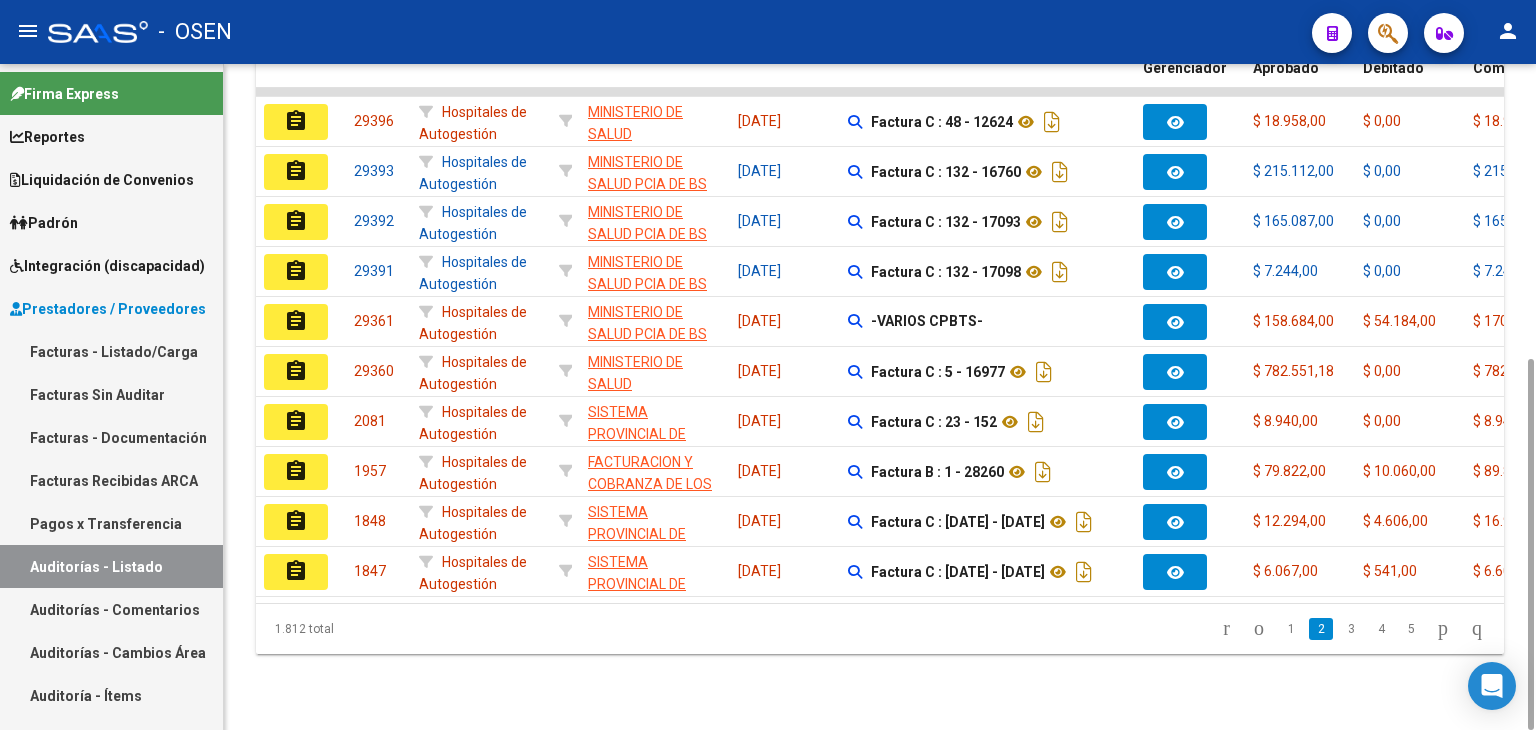 click on "assignment" 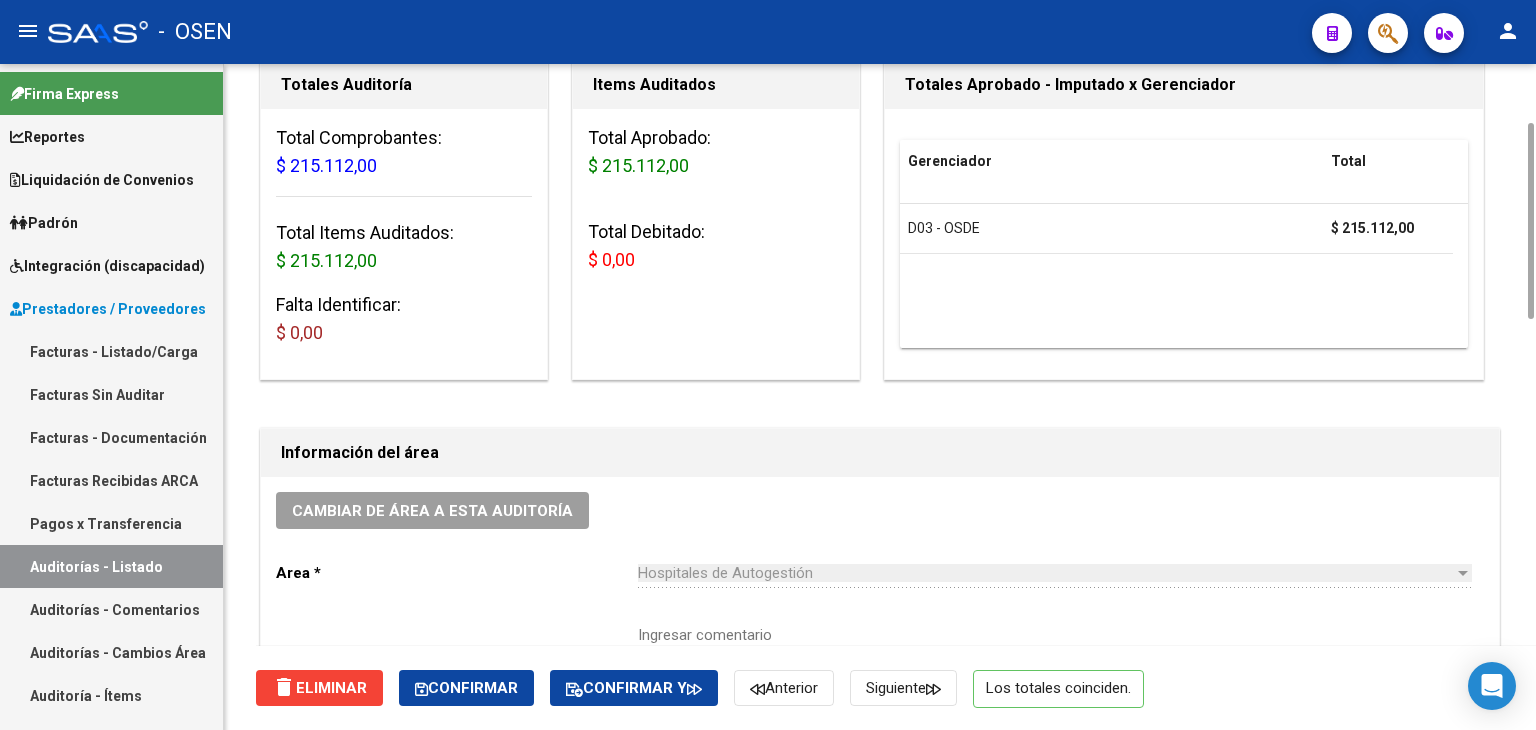 scroll, scrollTop: 400, scrollLeft: 0, axis: vertical 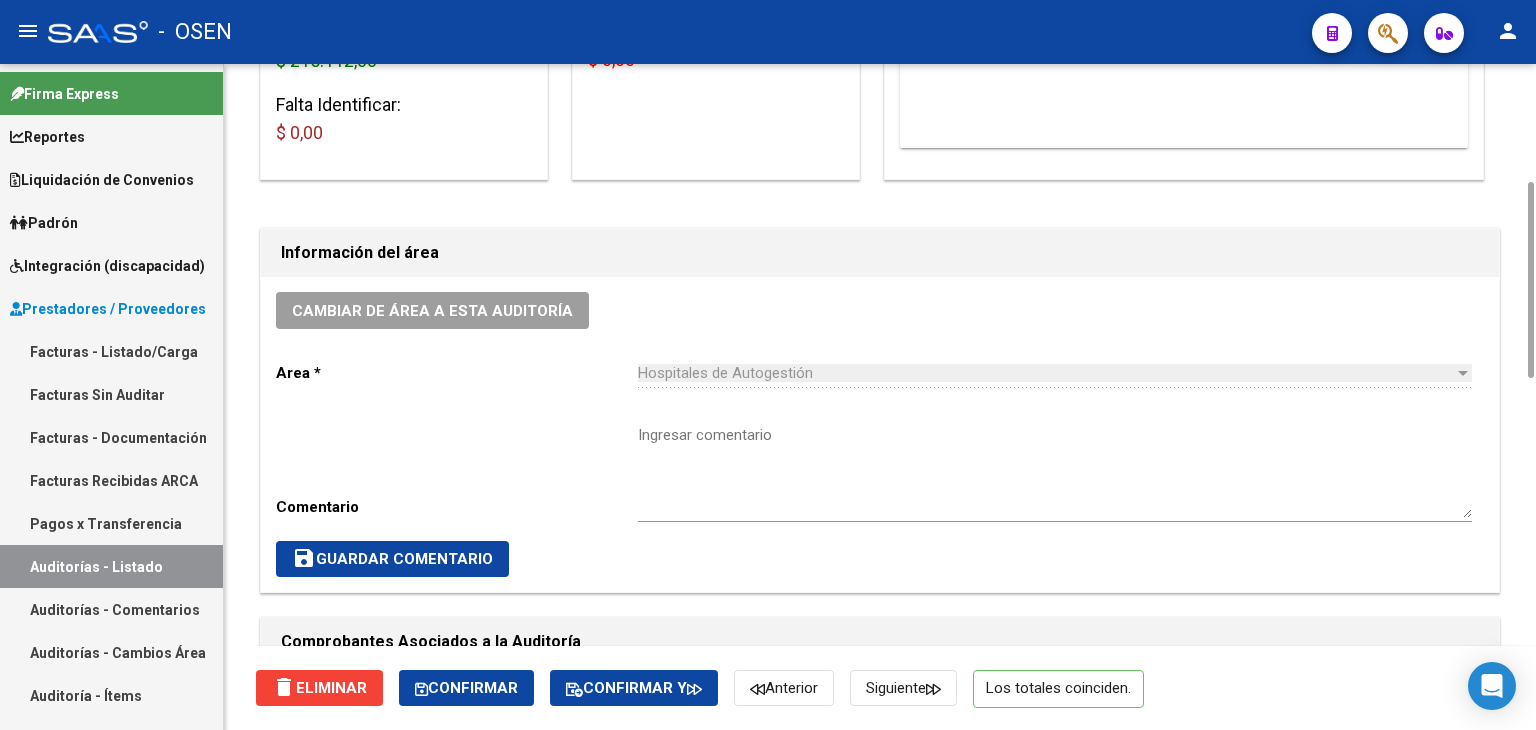 click on "Ingresar comentario" at bounding box center (1055, 471) 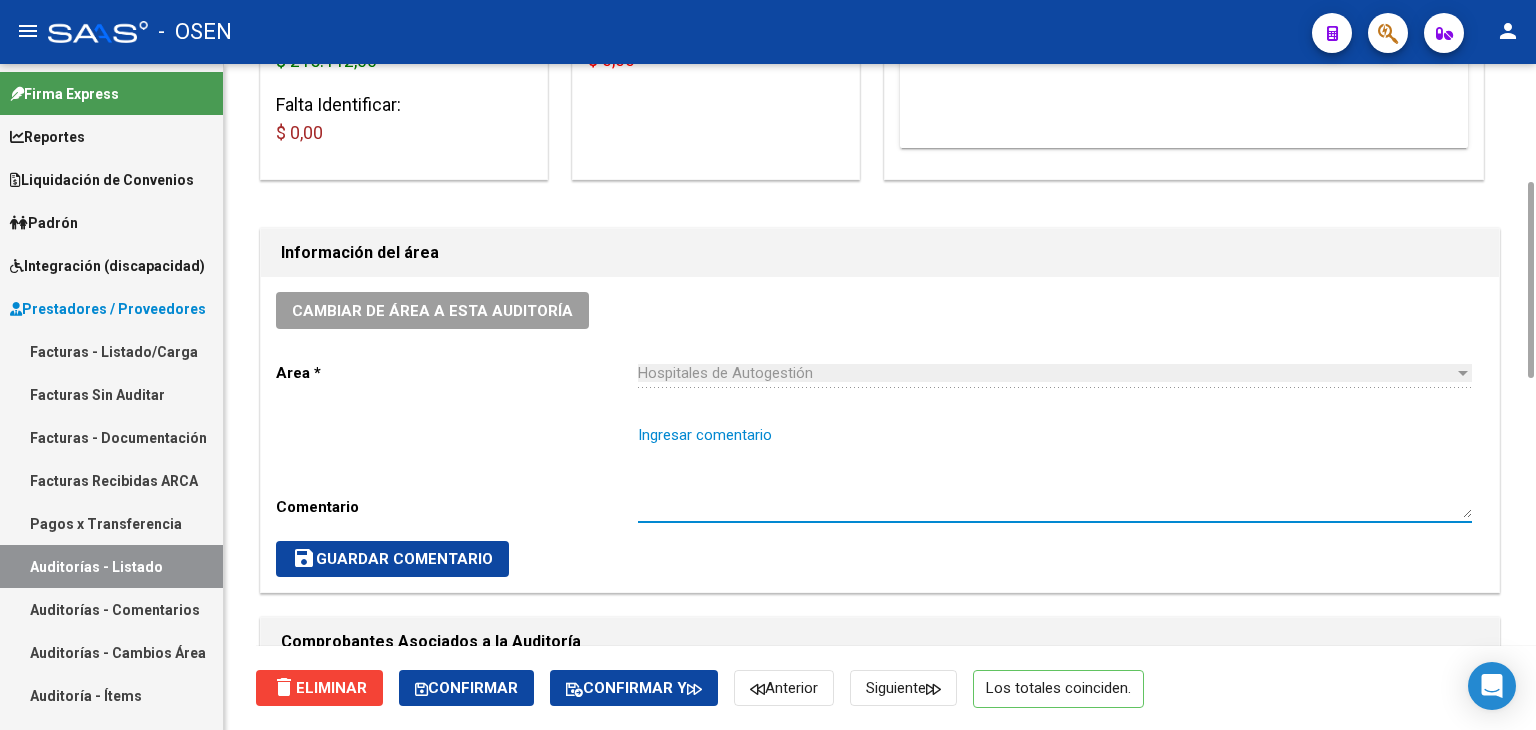 paste on "SIN RECUPERO SURGE" 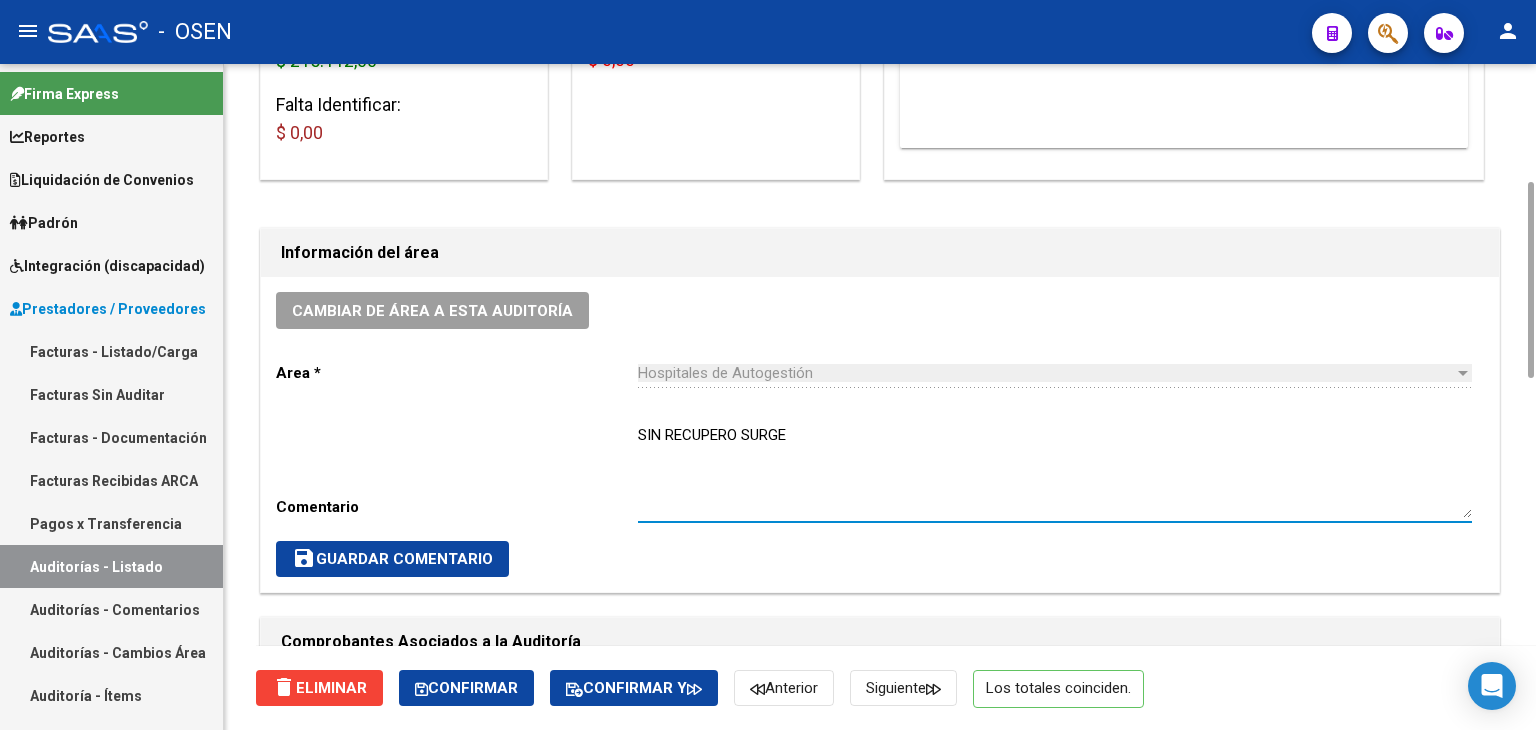 type on "SIN RECUPERO SURGE" 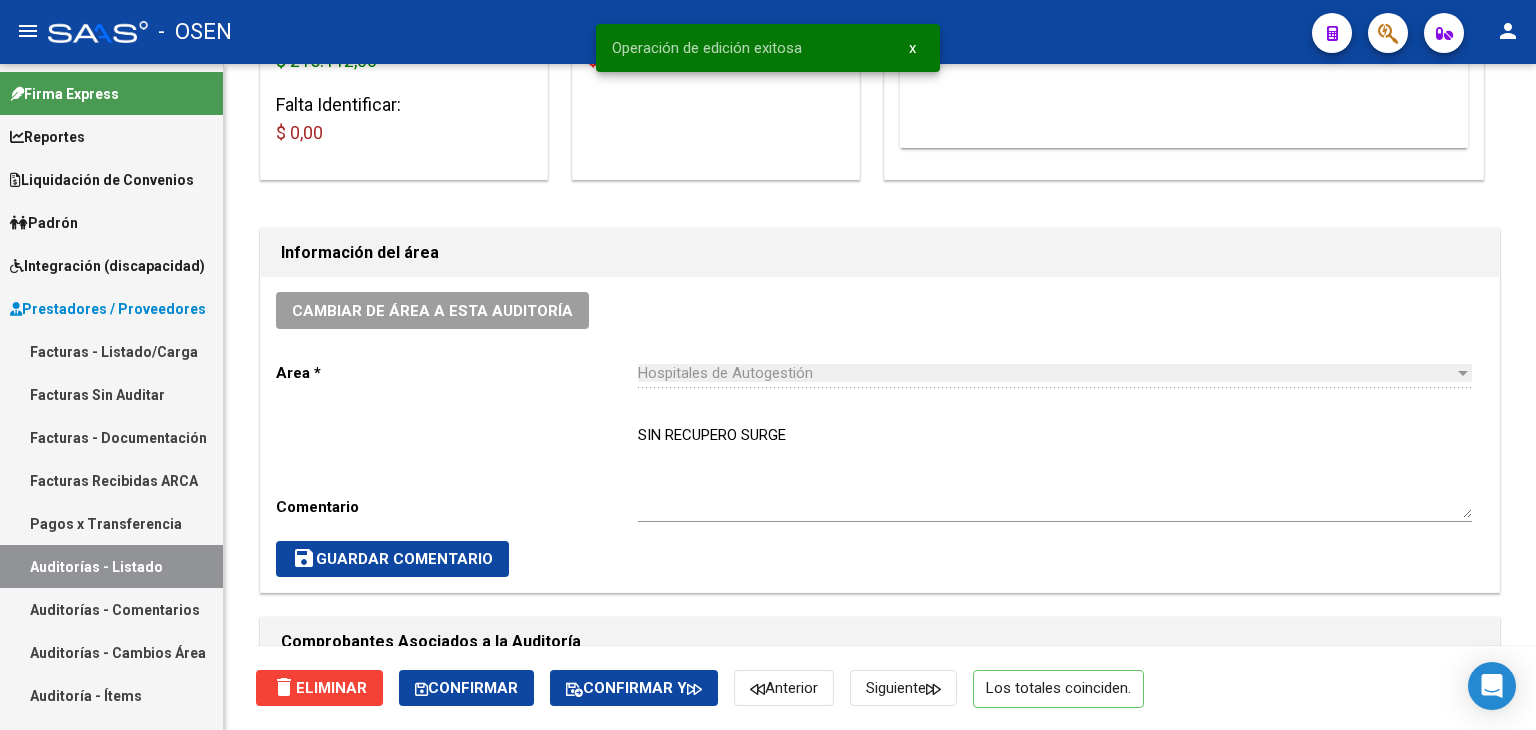 click on "Auditorías - Listado" at bounding box center (111, 566) 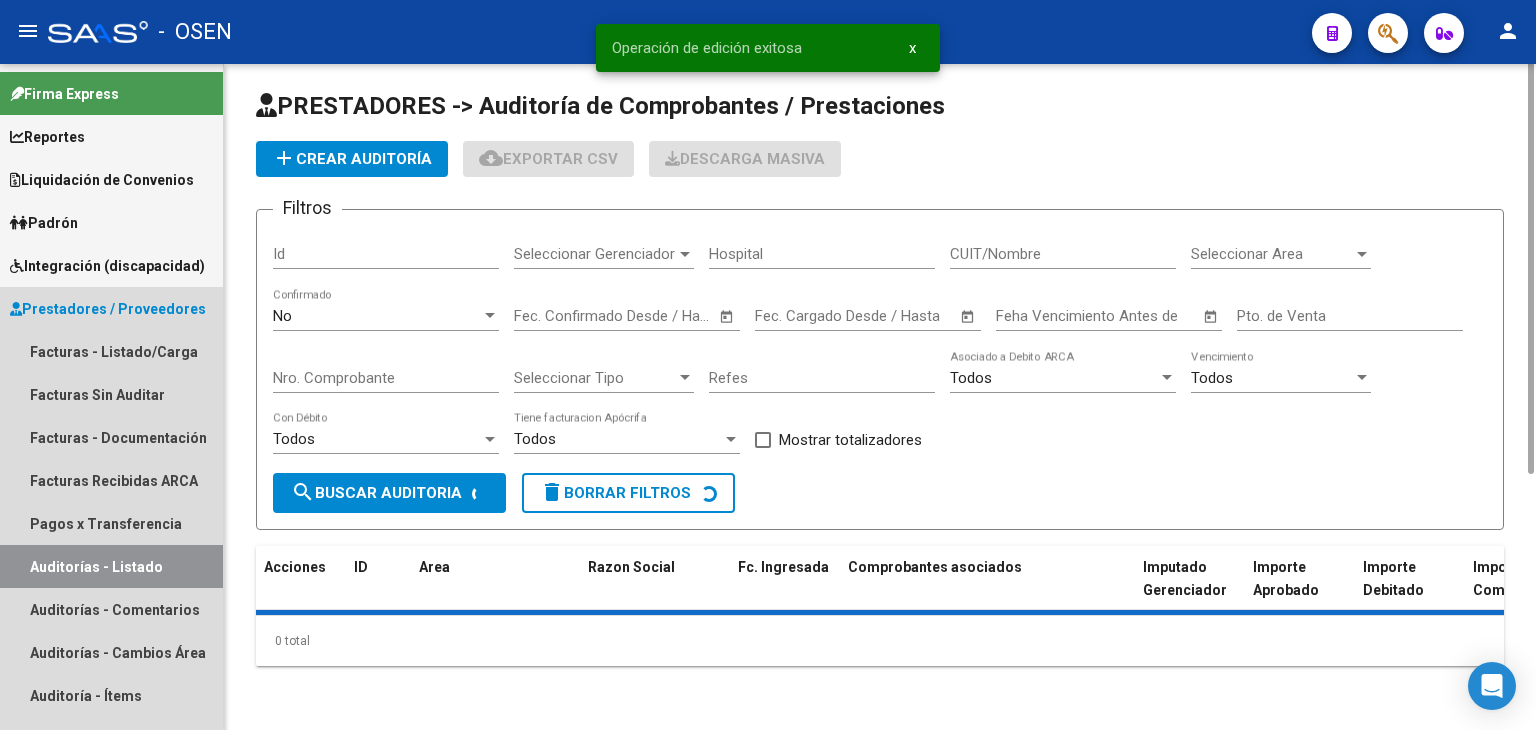 scroll, scrollTop: 0, scrollLeft: 0, axis: both 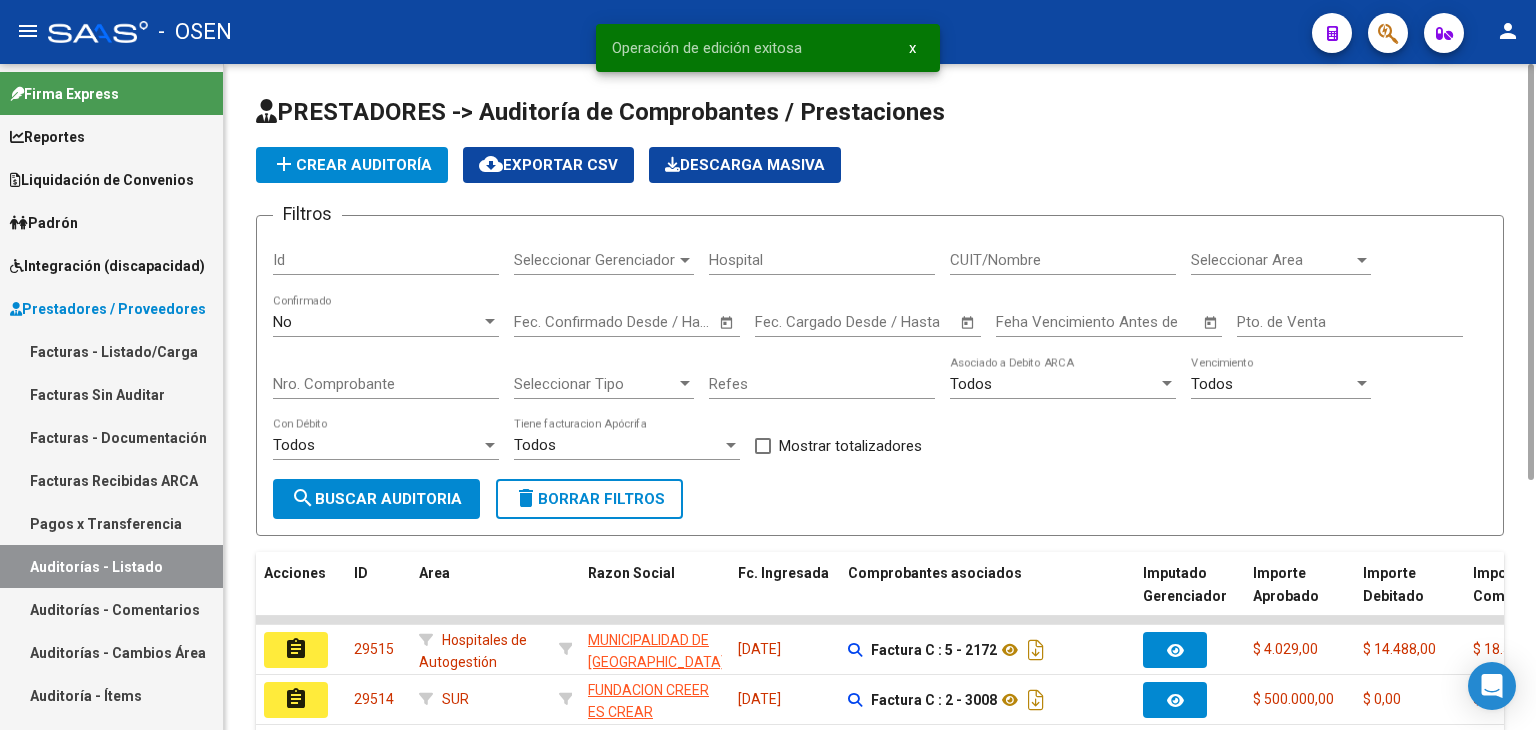 click on "Seleccionar Area" at bounding box center [1272, 260] 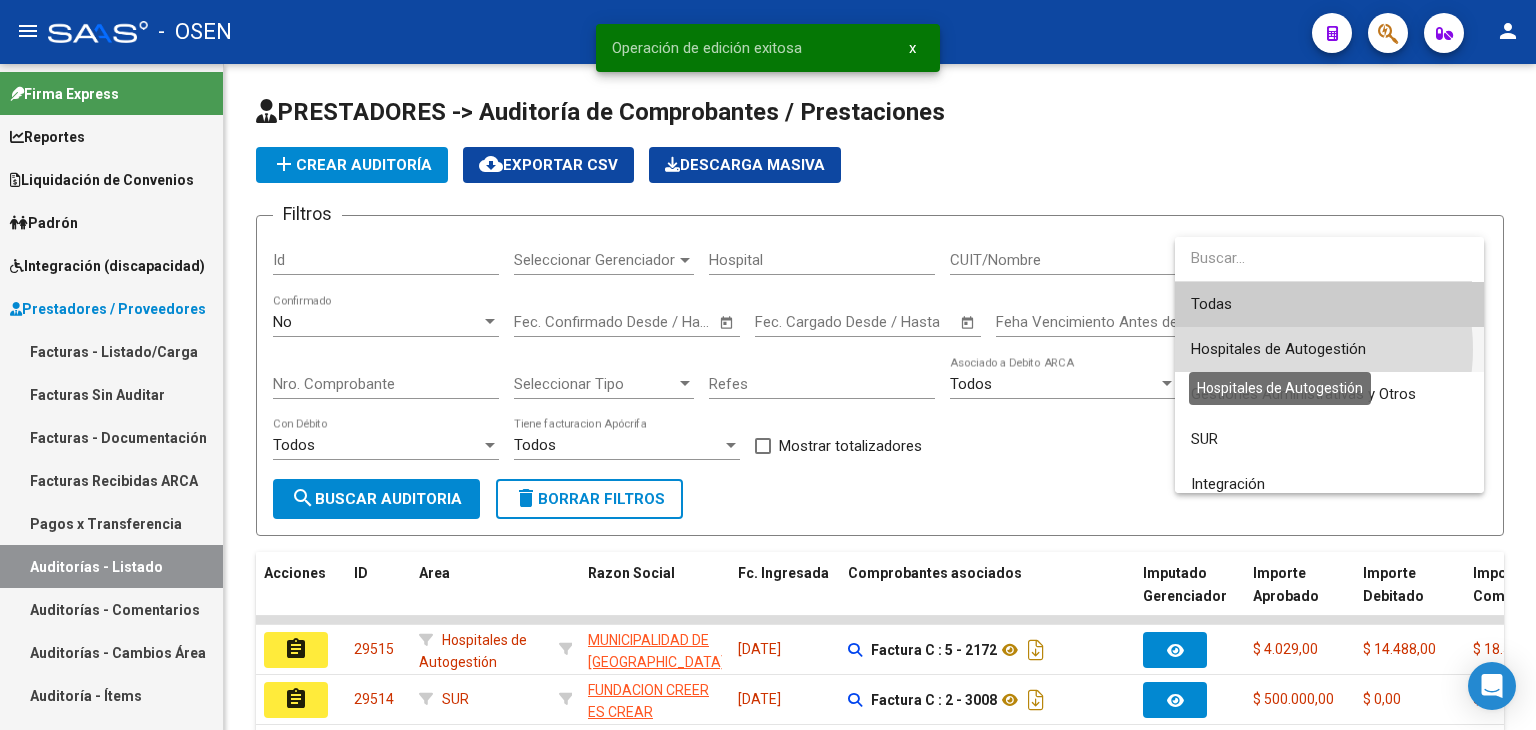 drag, startPoint x: 1272, startPoint y: 349, endPoint x: 895, endPoint y: 390, distance: 379.2229 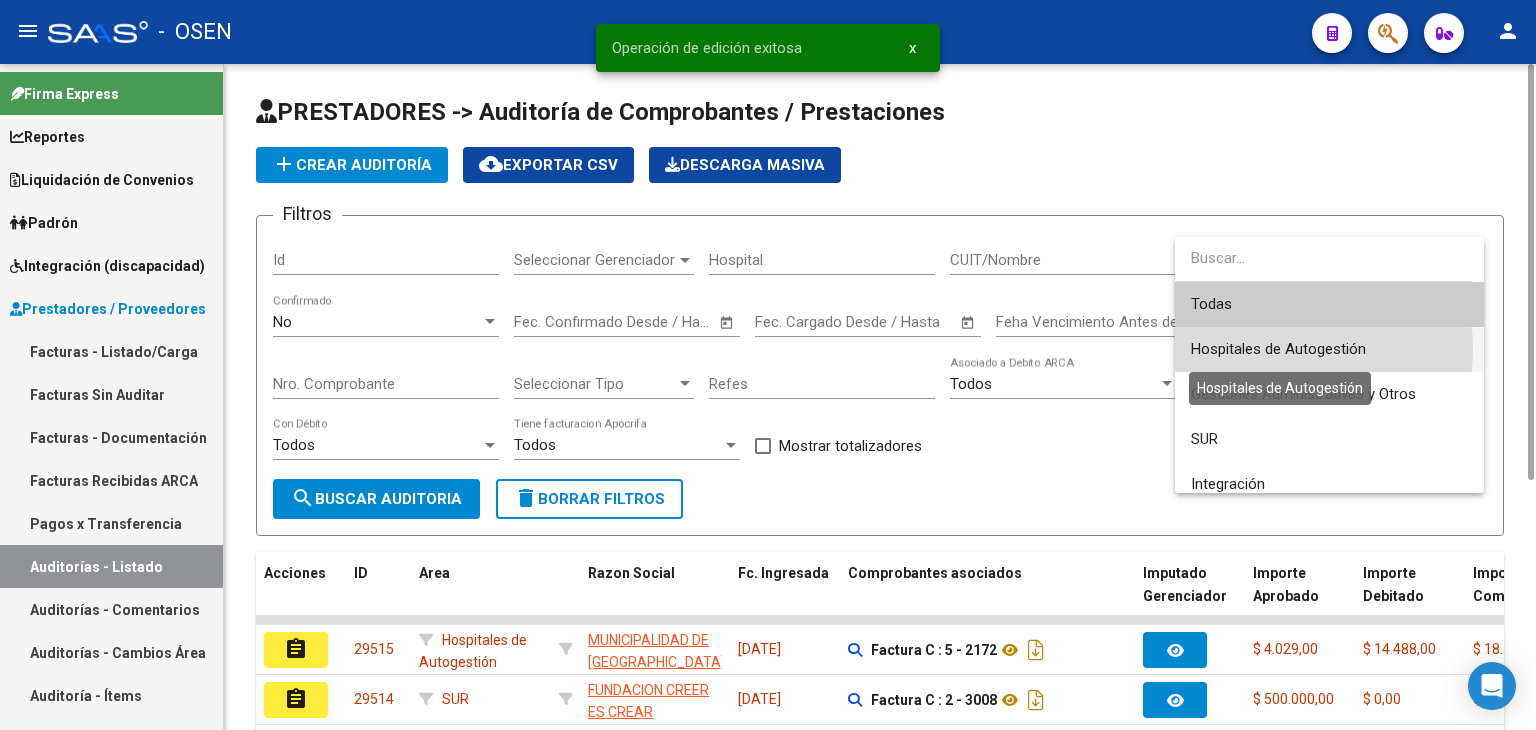 click on "Hospitales de Autogestión" at bounding box center [1278, 349] 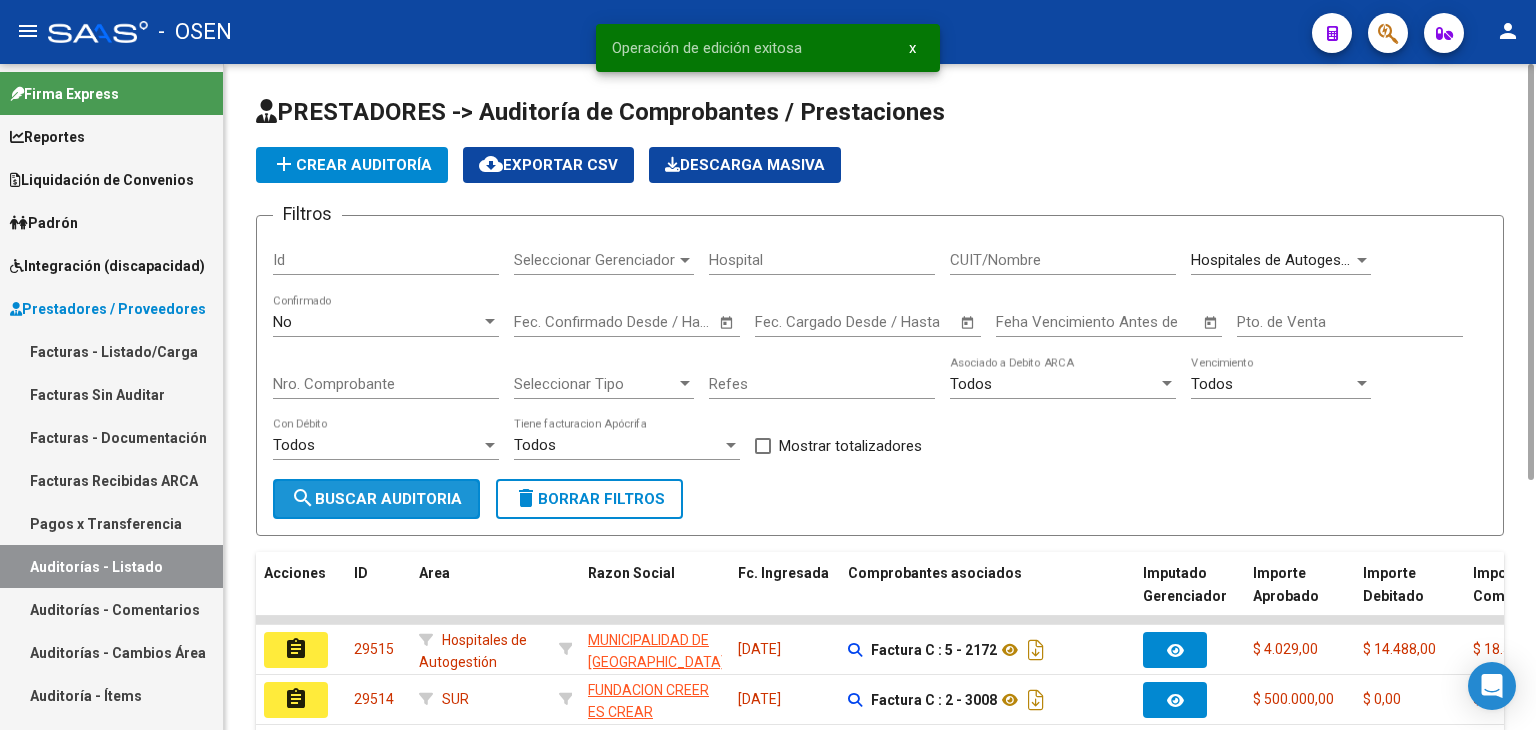drag, startPoint x: 378, startPoint y: 497, endPoint x: 693, endPoint y: 413, distance: 326.00766 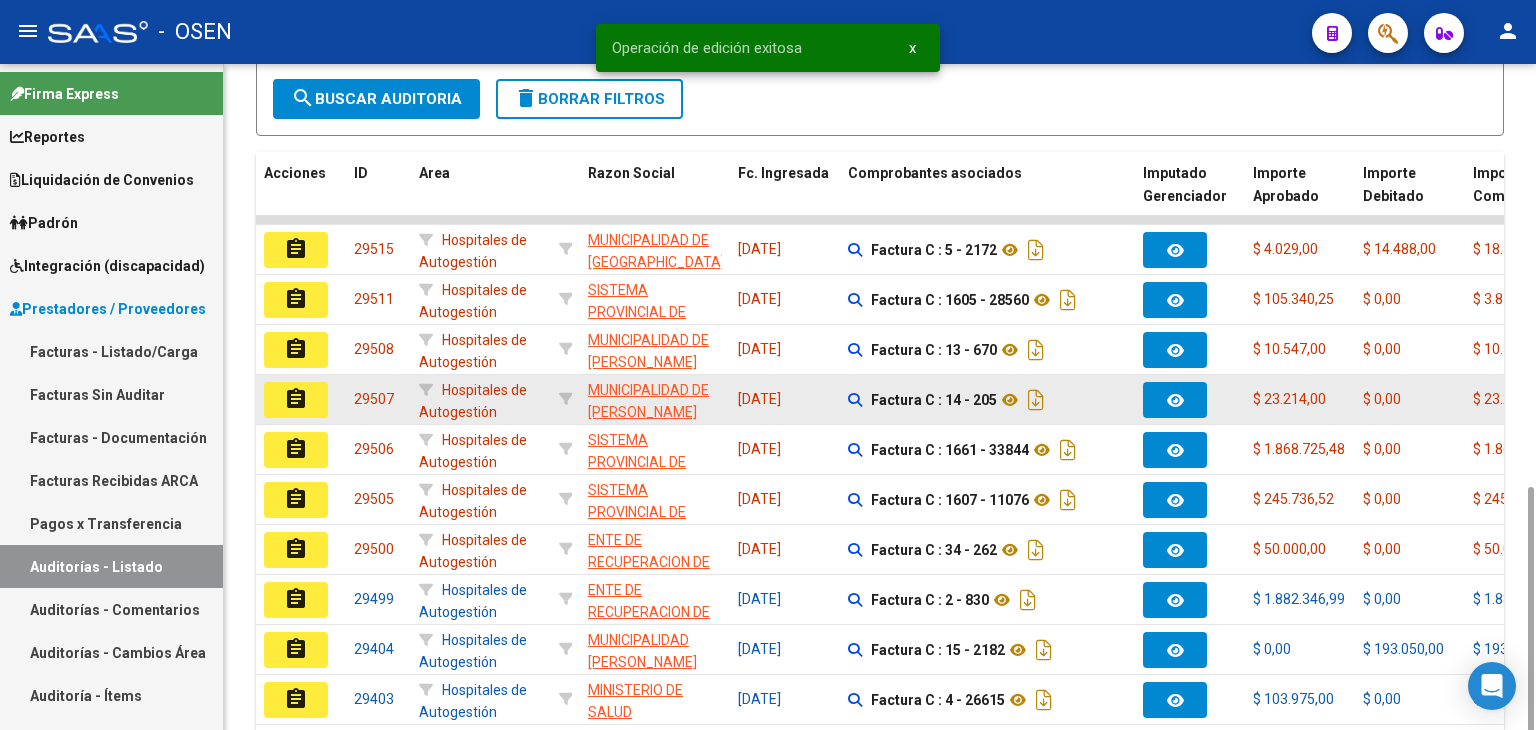 scroll, scrollTop: 528, scrollLeft: 0, axis: vertical 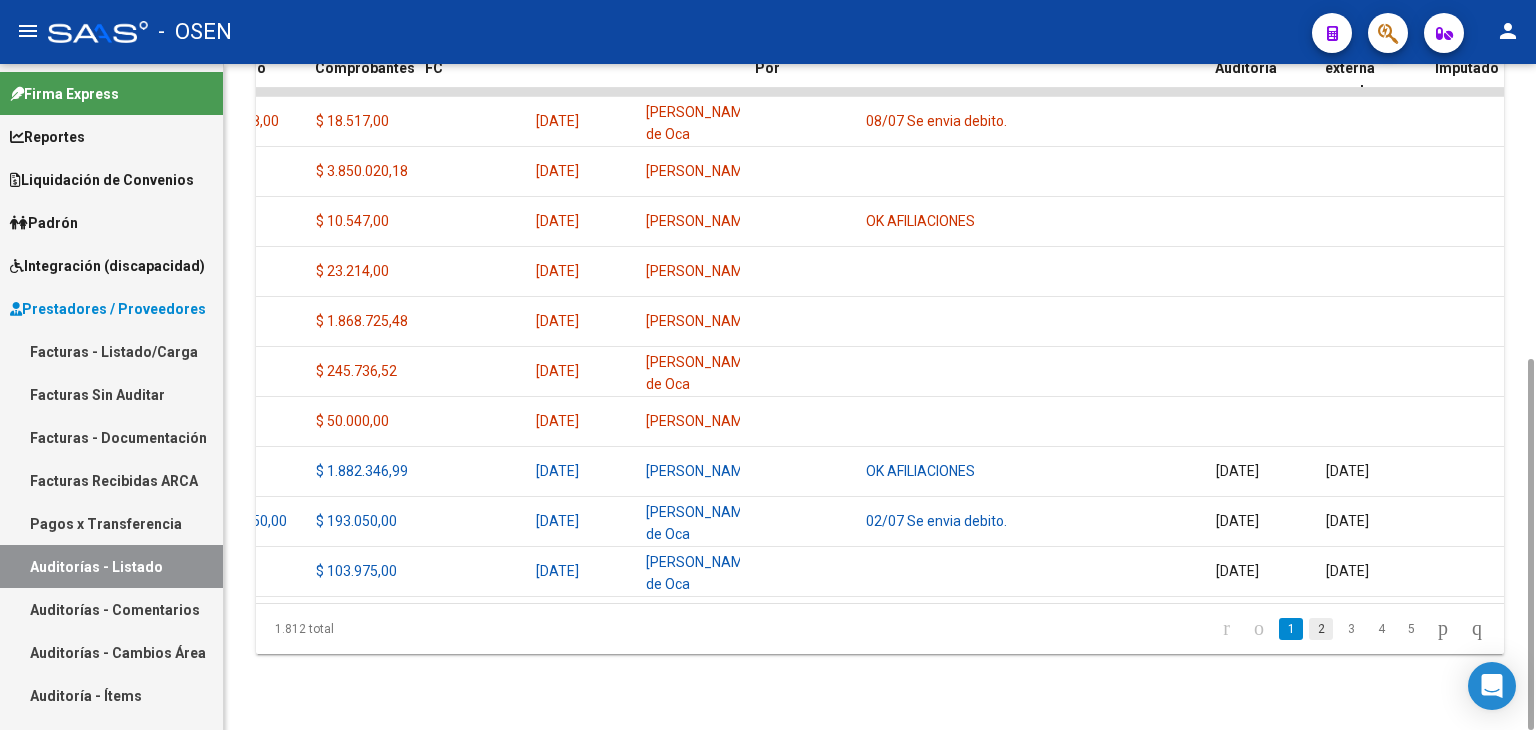 click on "2" 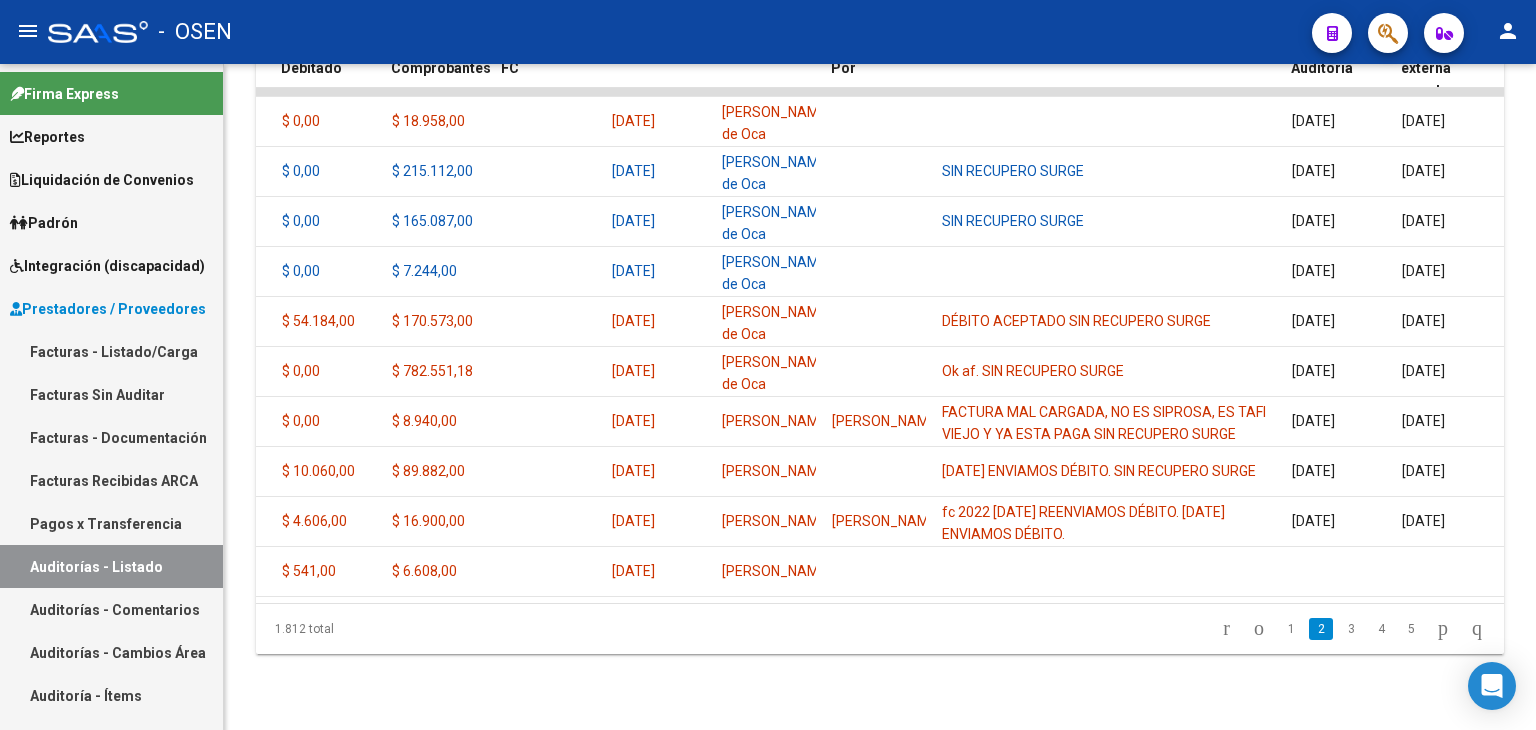 scroll, scrollTop: 0, scrollLeft: 1083, axis: horizontal 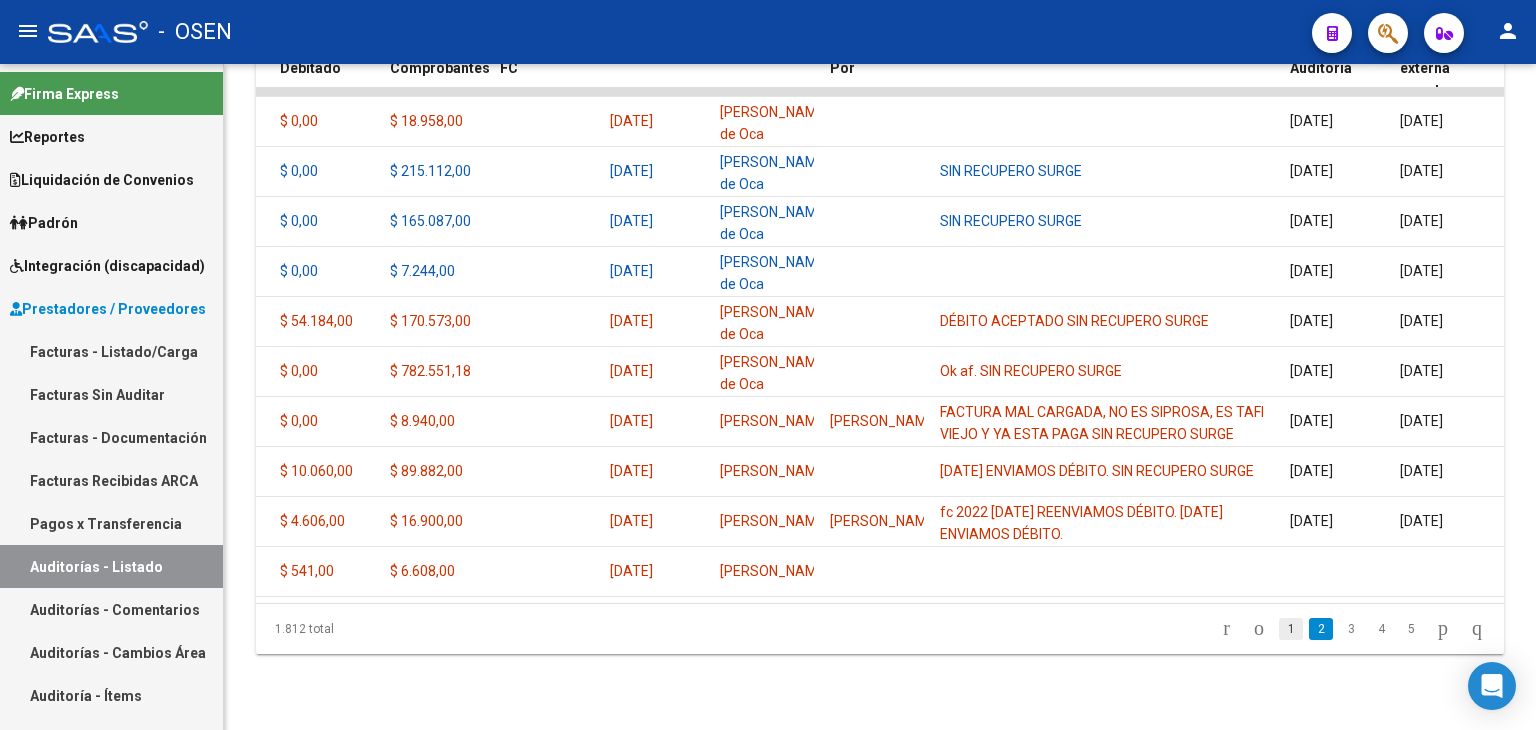 click on "1" 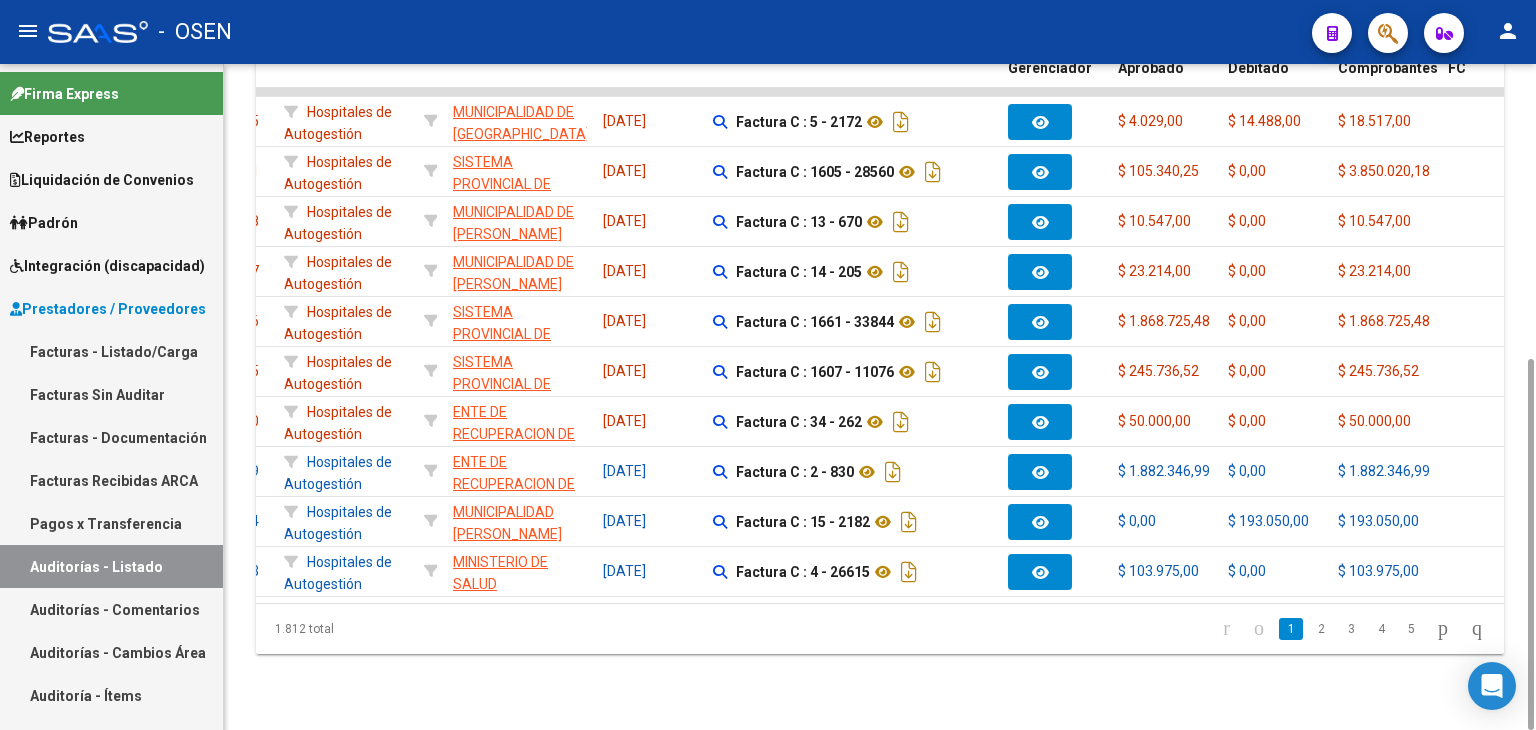 scroll, scrollTop: 0, scrollLeft: 0, axis: both 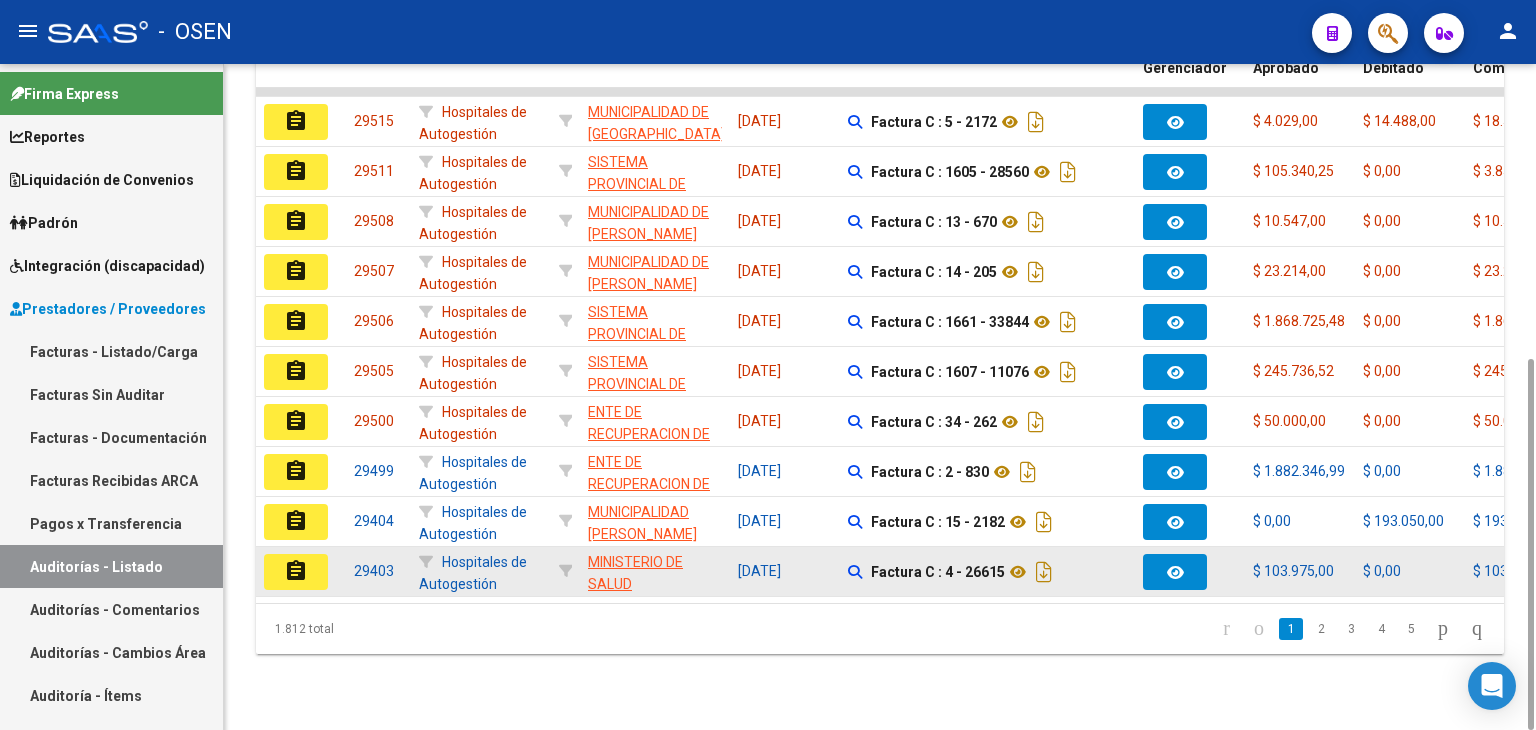 click on "assignment" 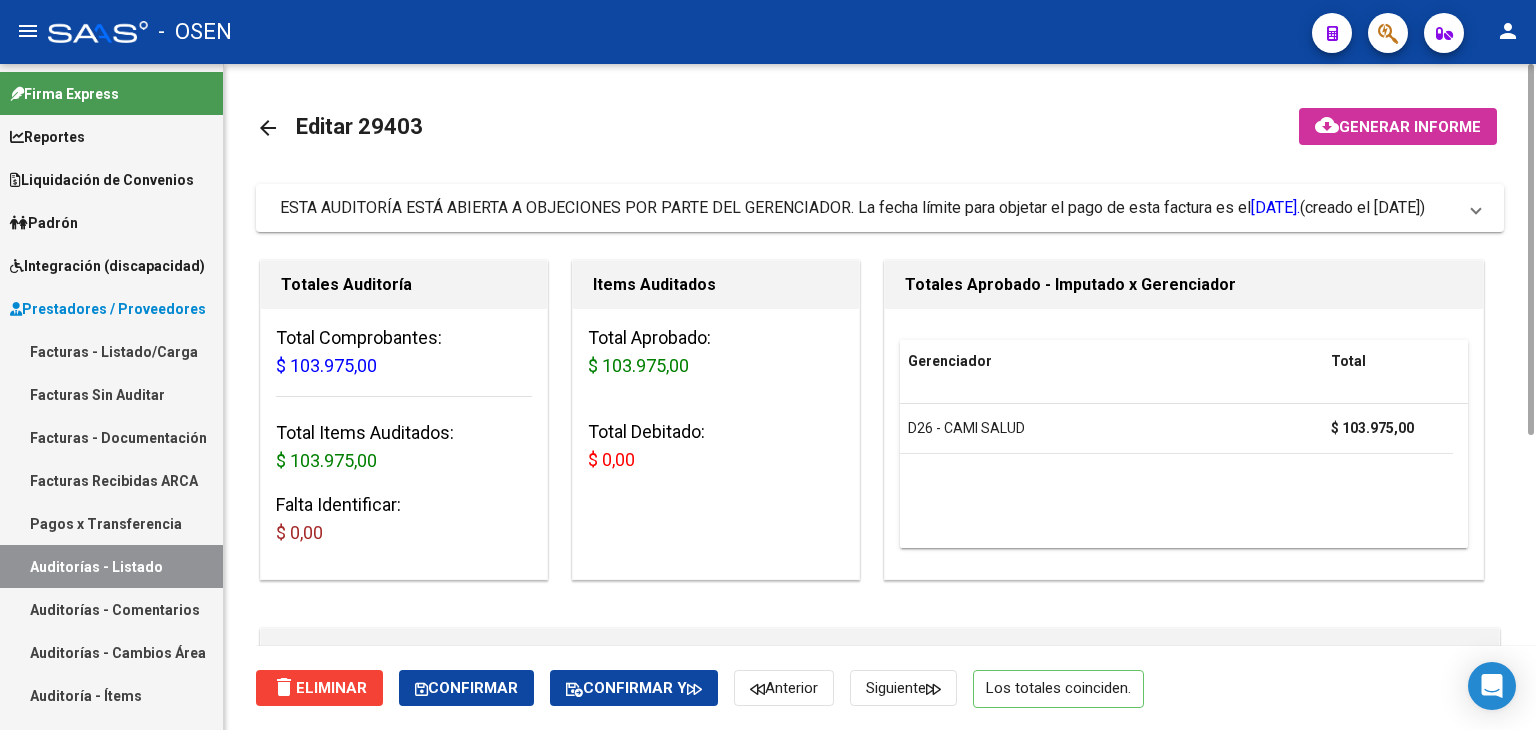 scroll, scrollTop: 400, scrollLeft: 0, axis: vertical 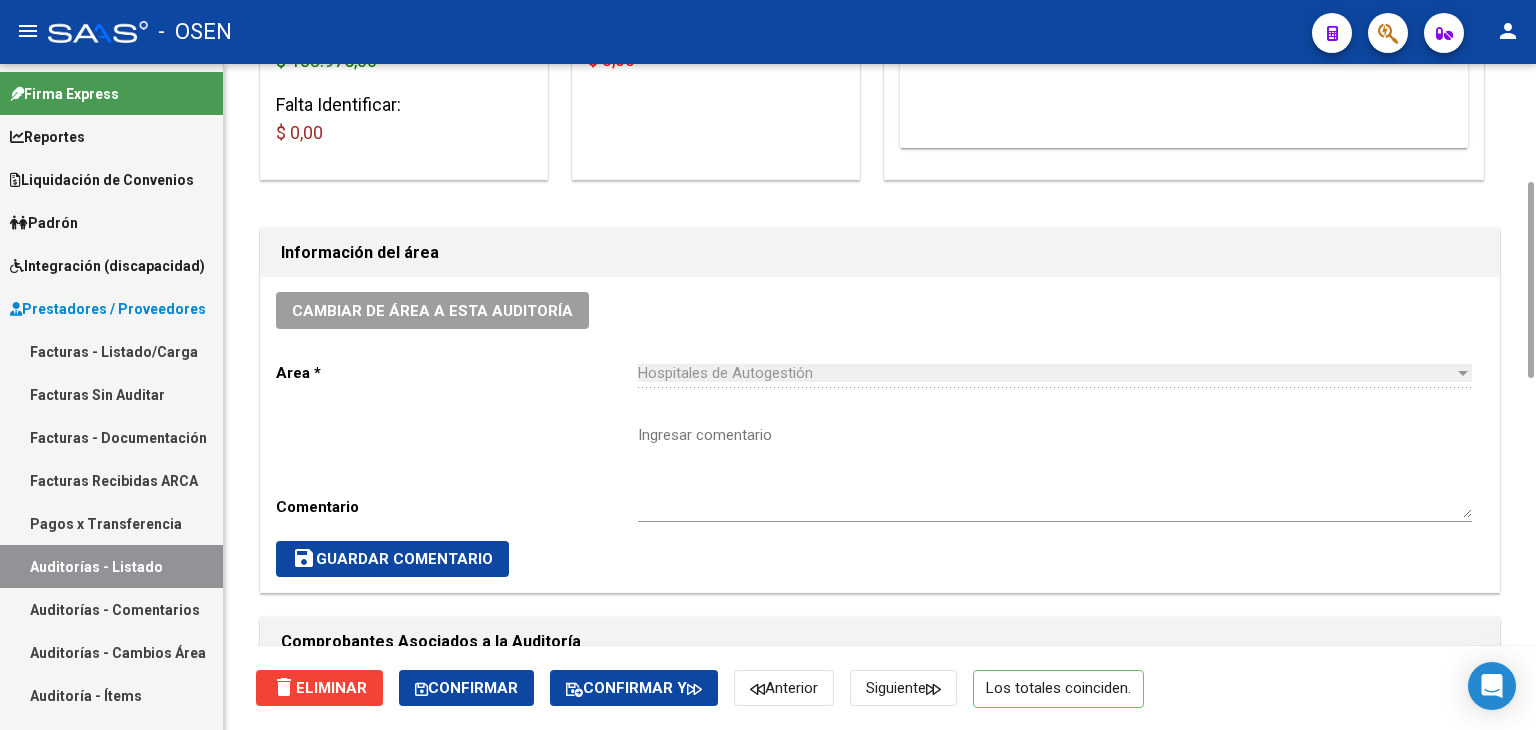 click on "Ingresar comentario" at bounding box center [1055, 471] 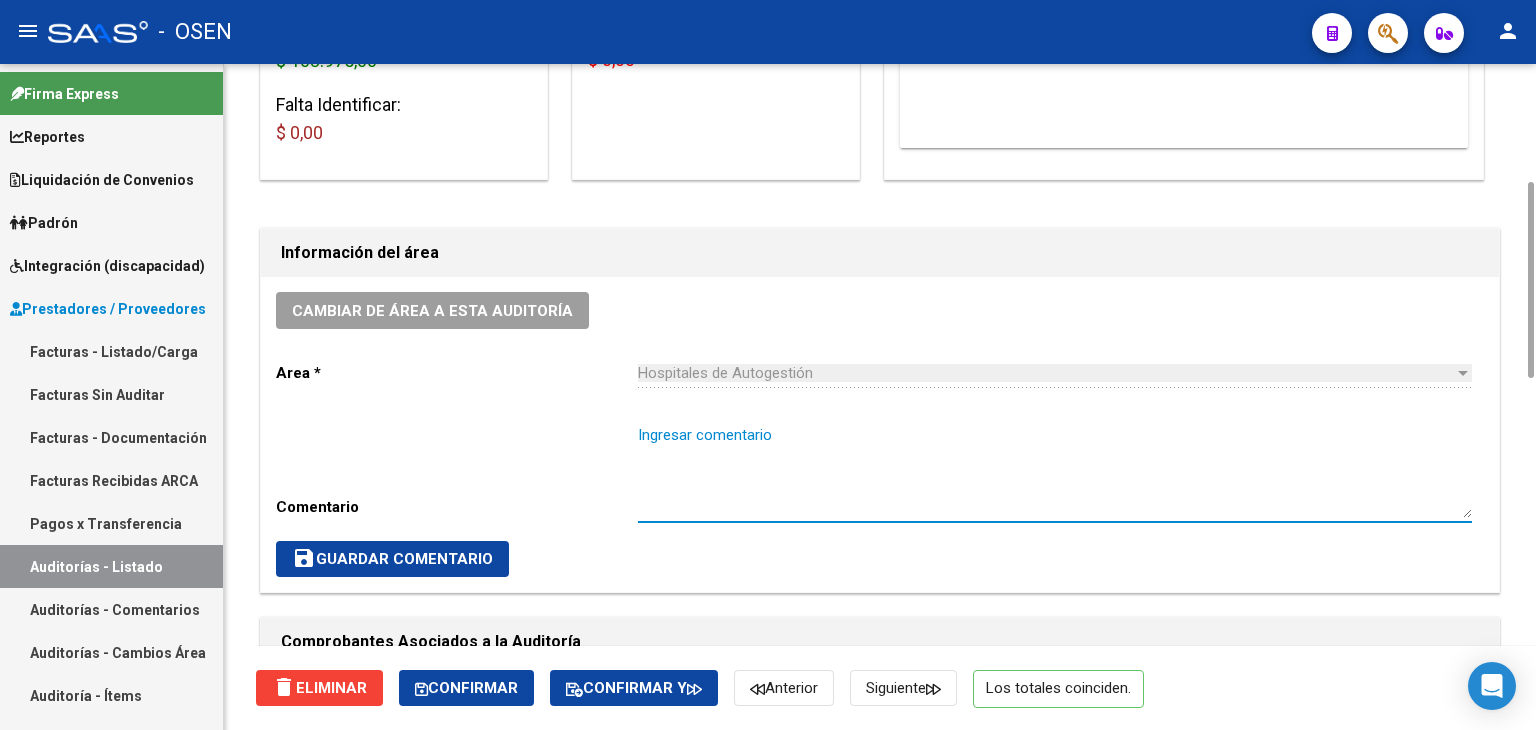 paste on "SIN RECUPERO SURGE" 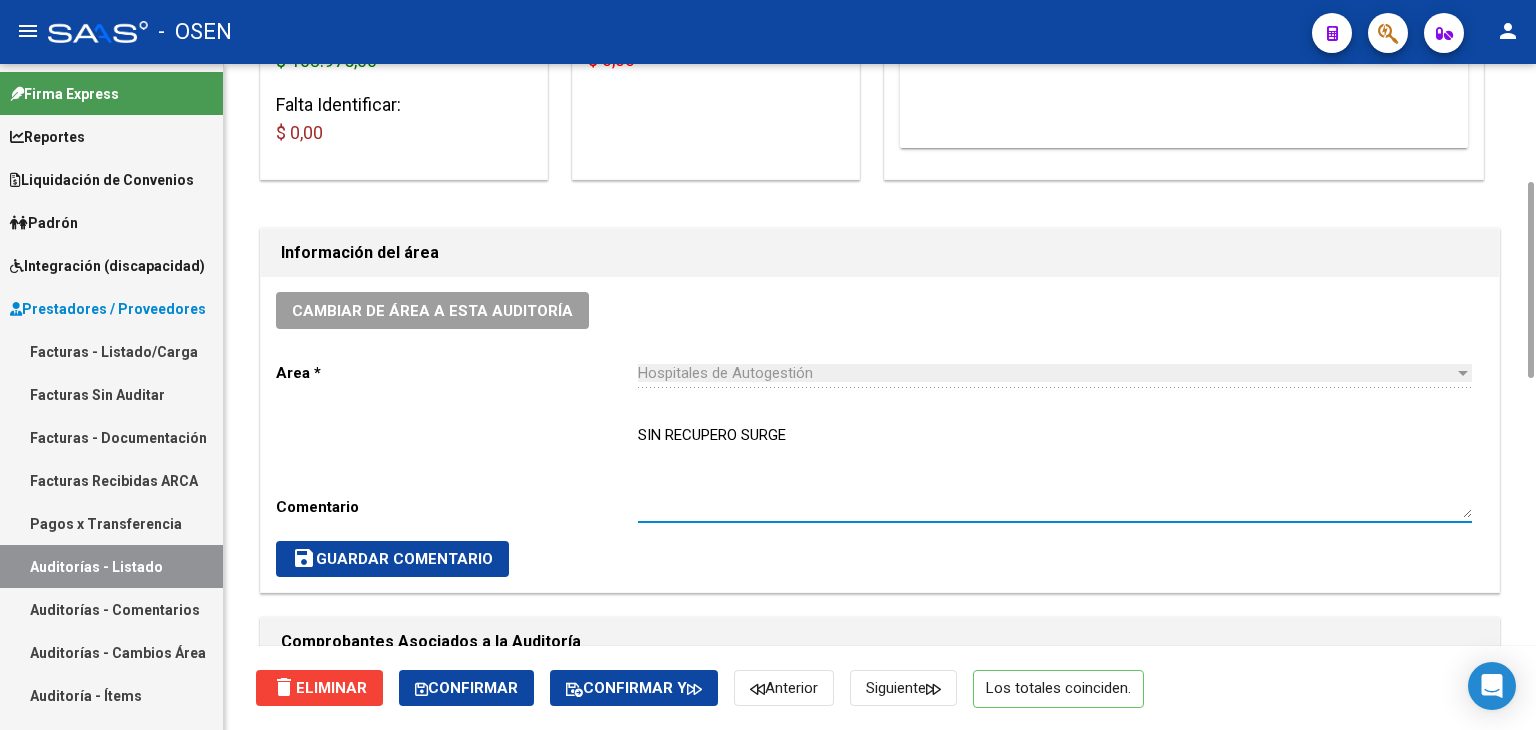 type on "SIN RECUPERO SURGE" 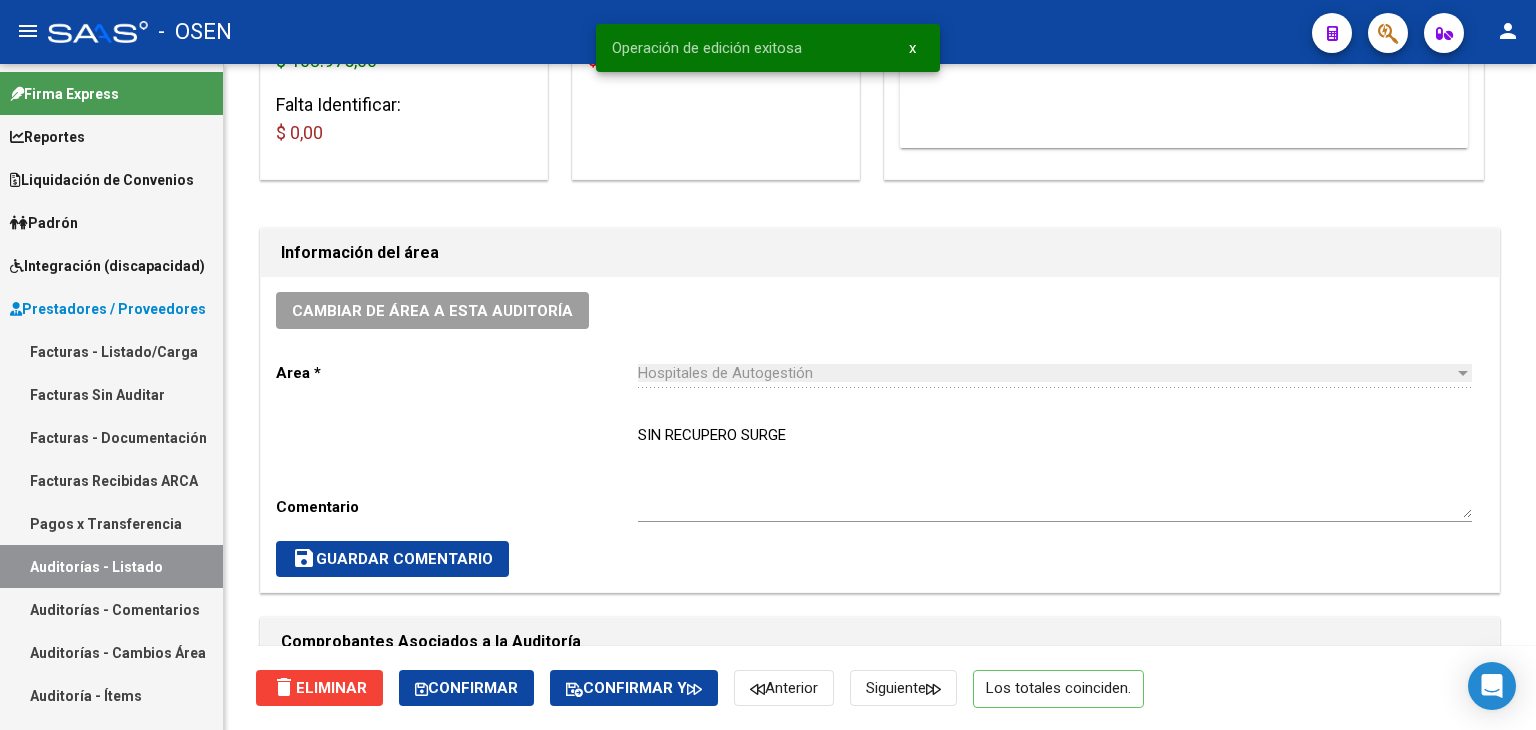 click on "Auditorías - Listado" at bounding box center [111, 566] 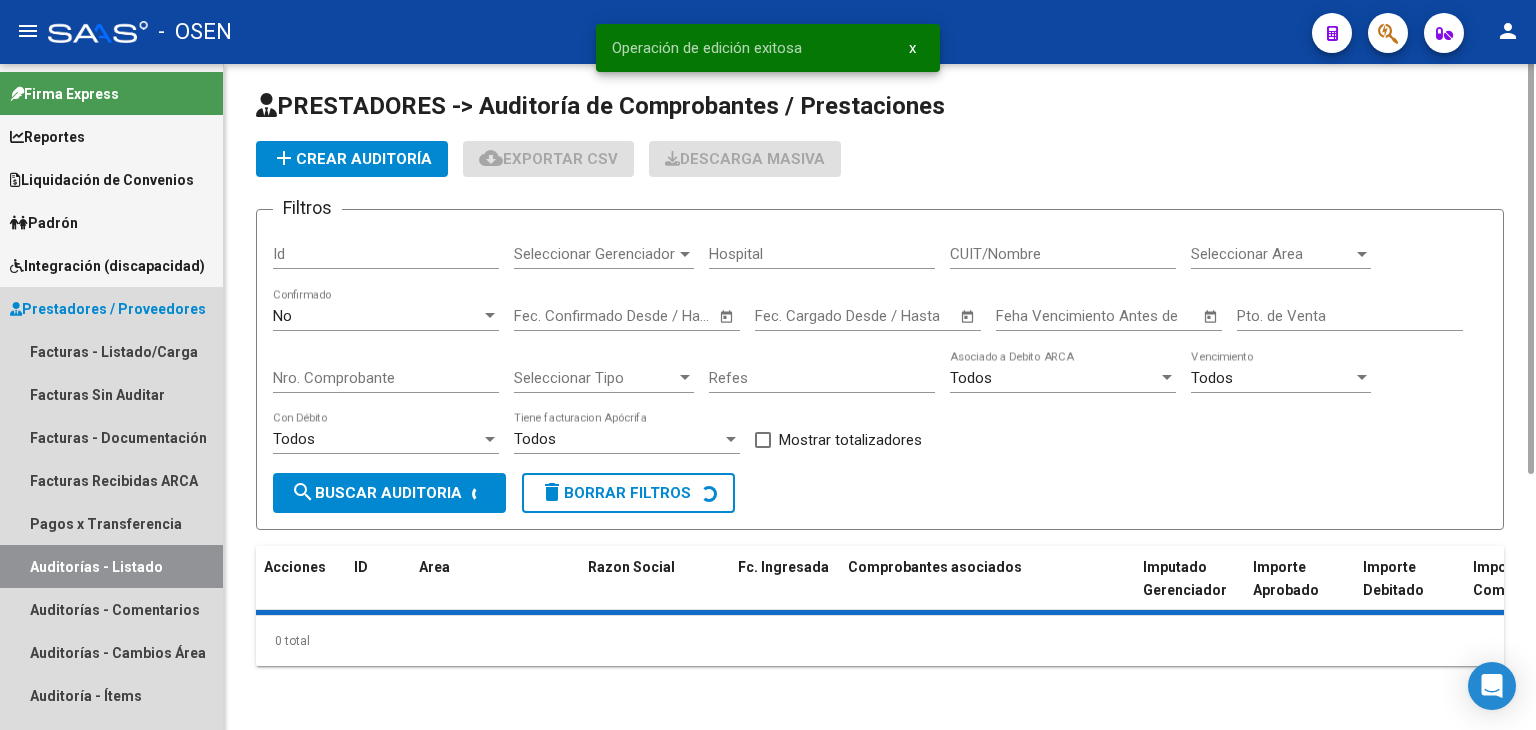 scroll, scrollTop: 0, scrollLeft: 0, axis: both 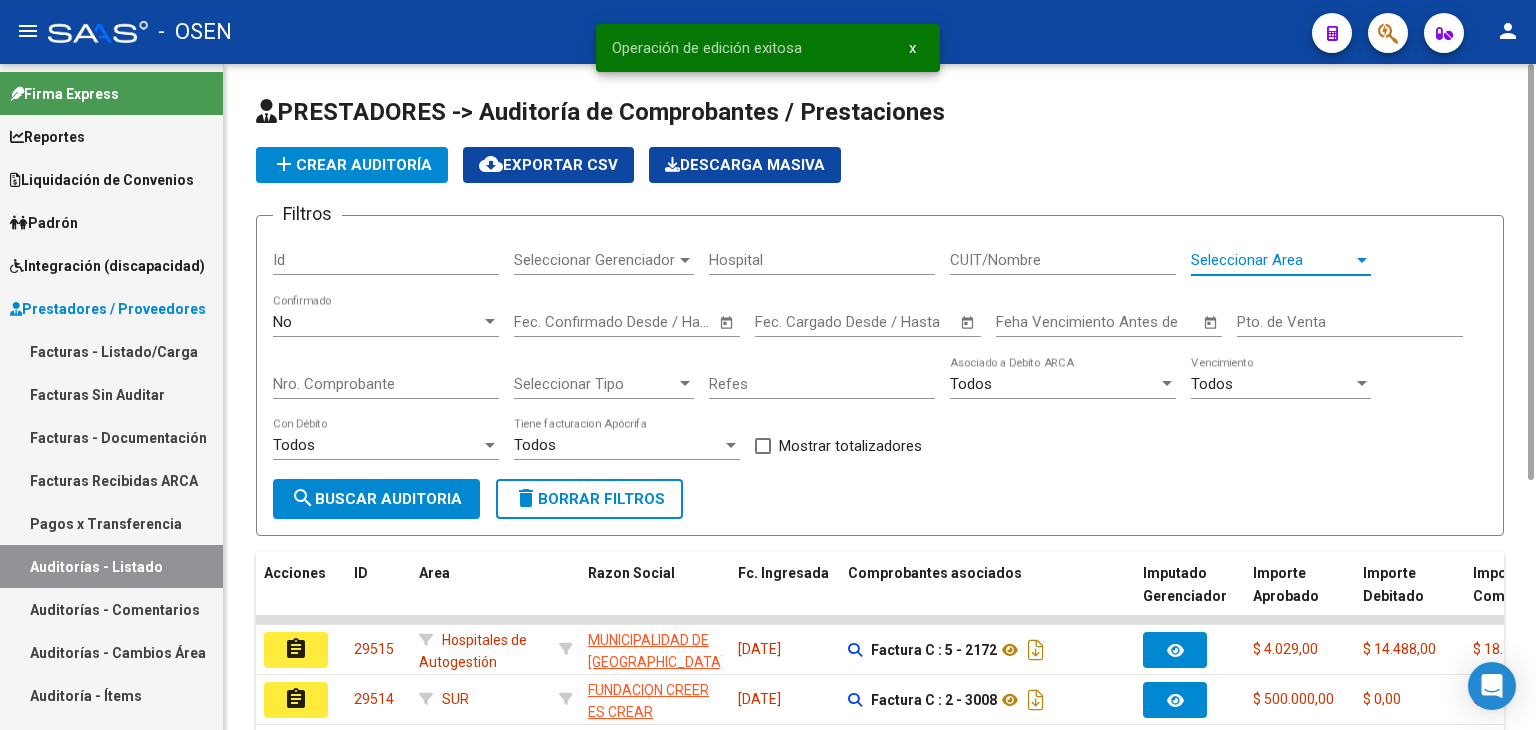 click on "Seleccionar Area" at bounding box center [1272, 260] 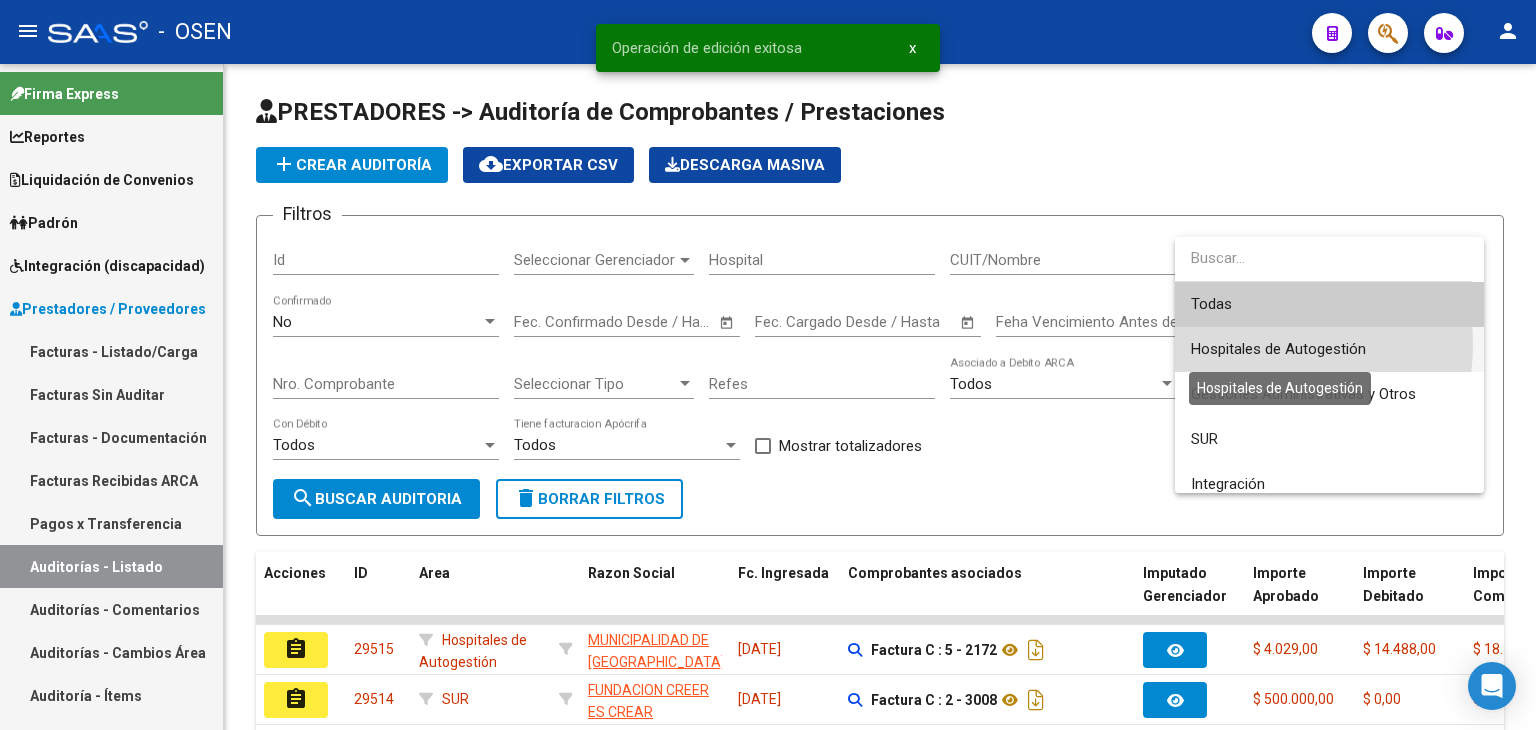 click on "Hospitales de Autogestión" at bounding box center [1278, 349] 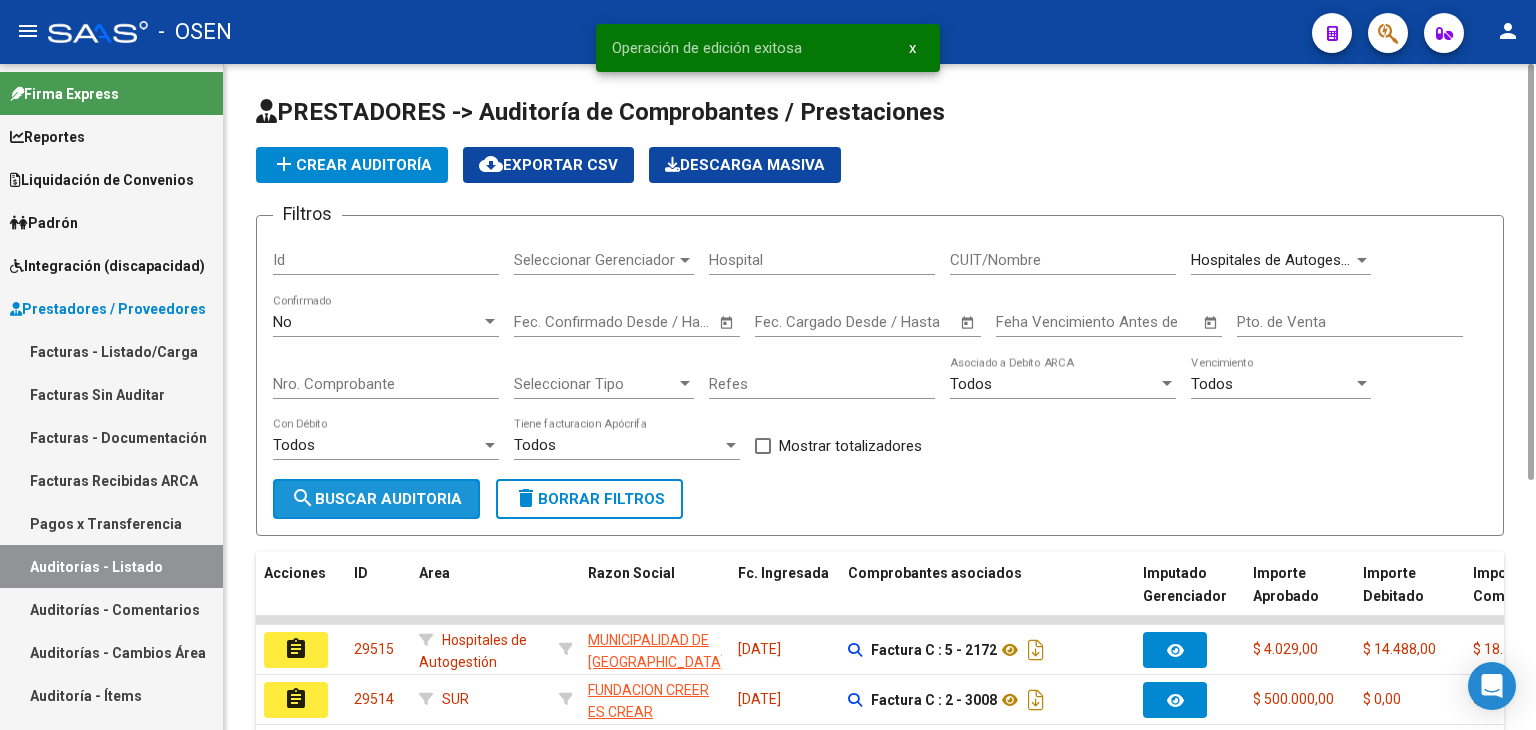 drag, startPoint x: 404, startPoint y: 496, endPoint x: 656, endPoint y: 431, distance: 260.24796 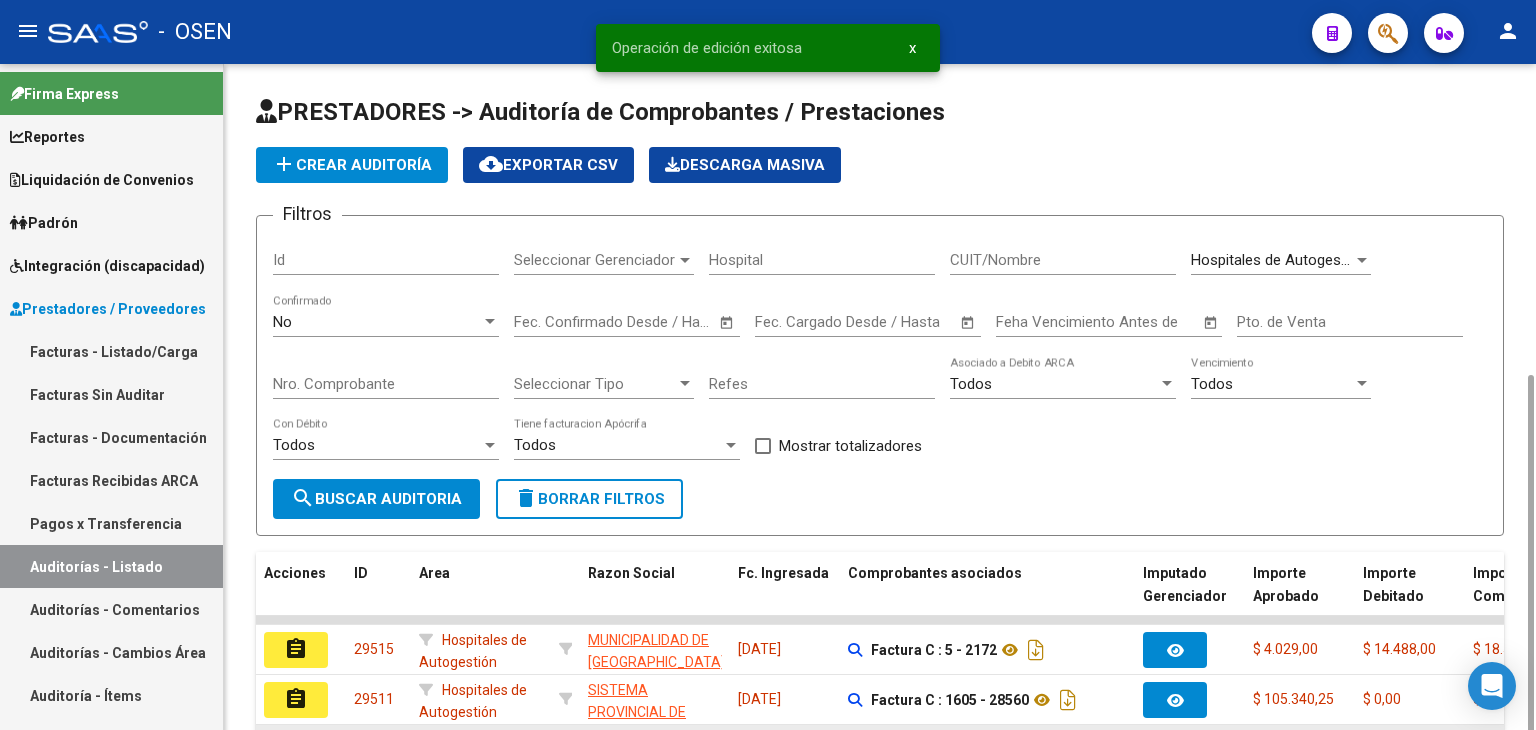 scroll, scrollTop: 528, scrollLeft: 0, axis: vertical 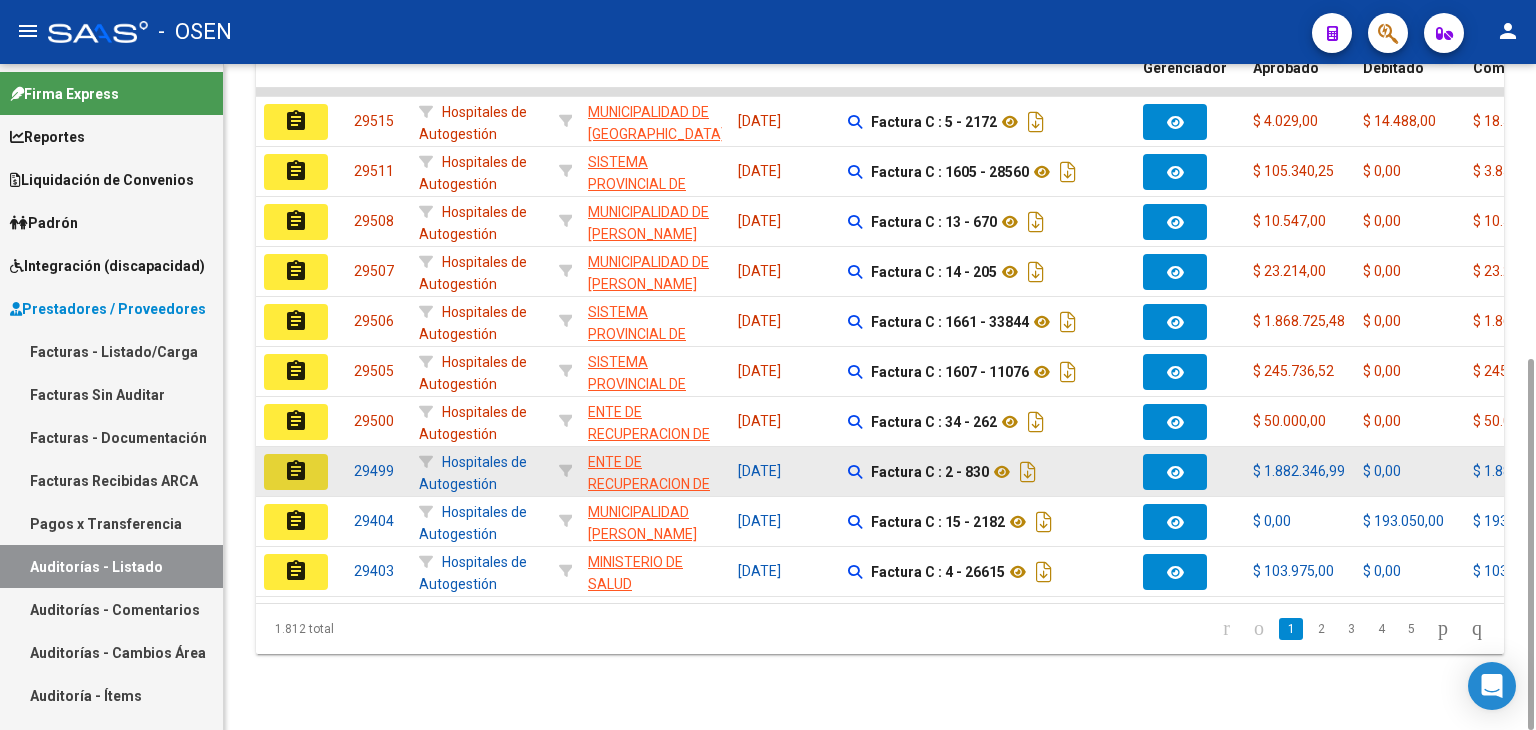 click on "assignment" 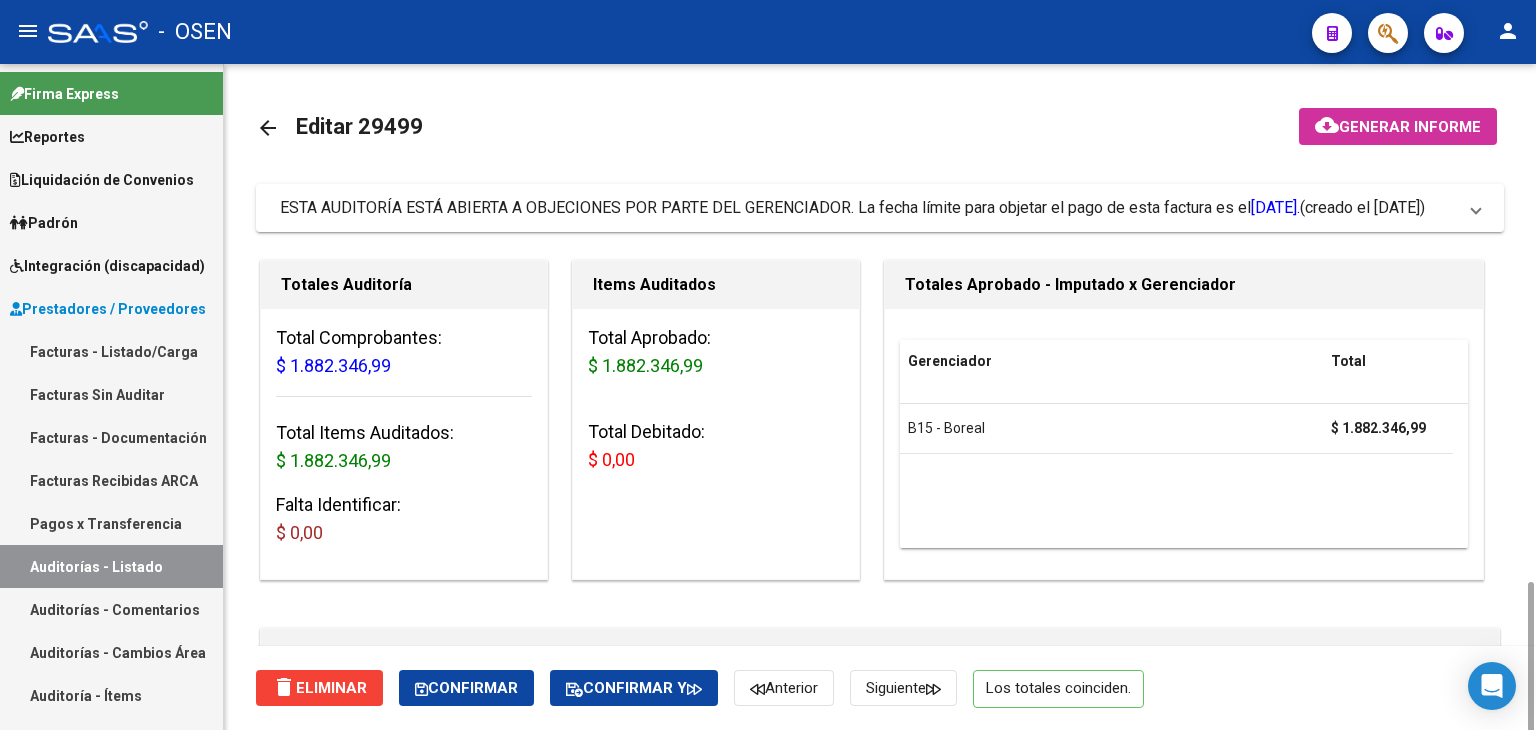 scroll, scrollTop: 400, scrollLeft: 0, axis: vertical 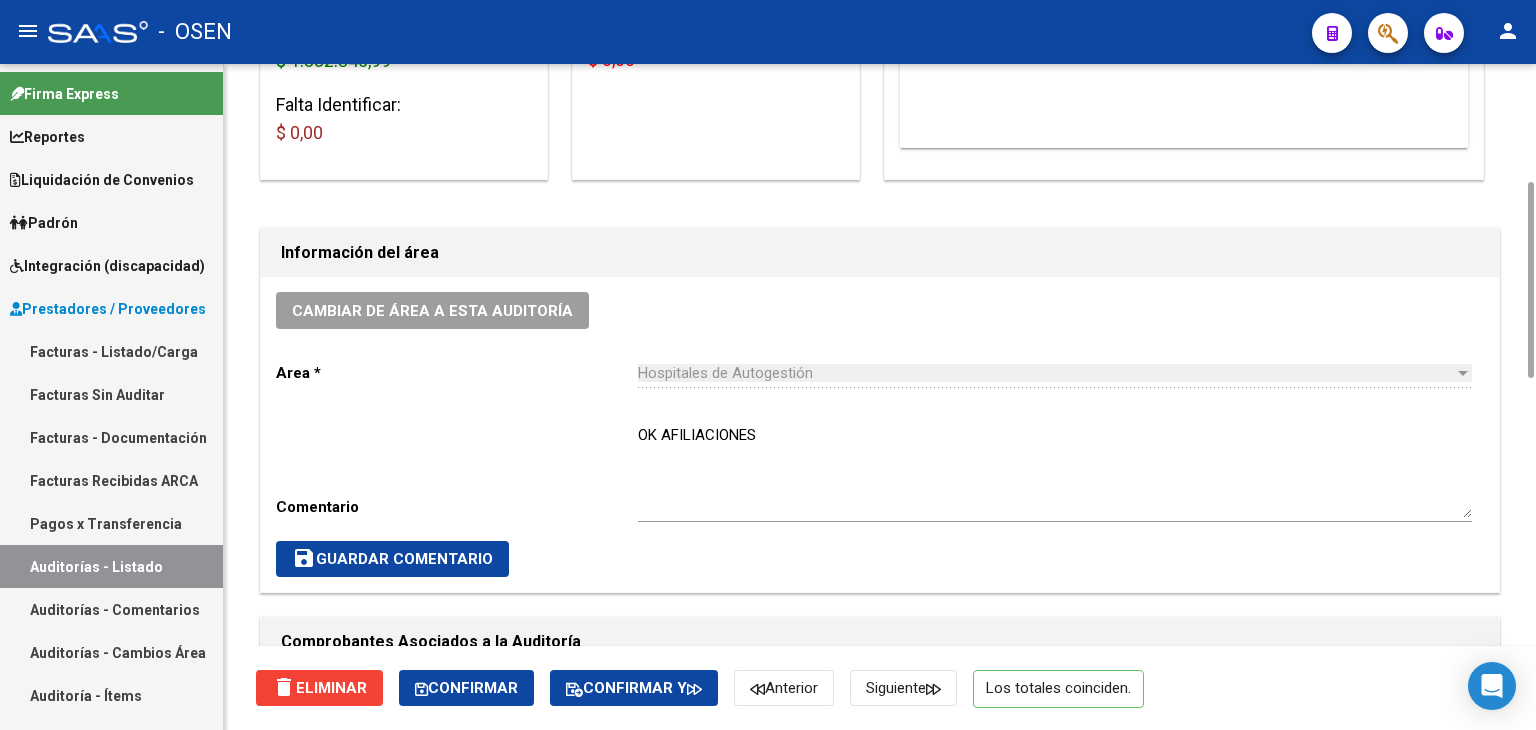 click on "OK AFILIACIONES" at bounding box center (1055, 471) 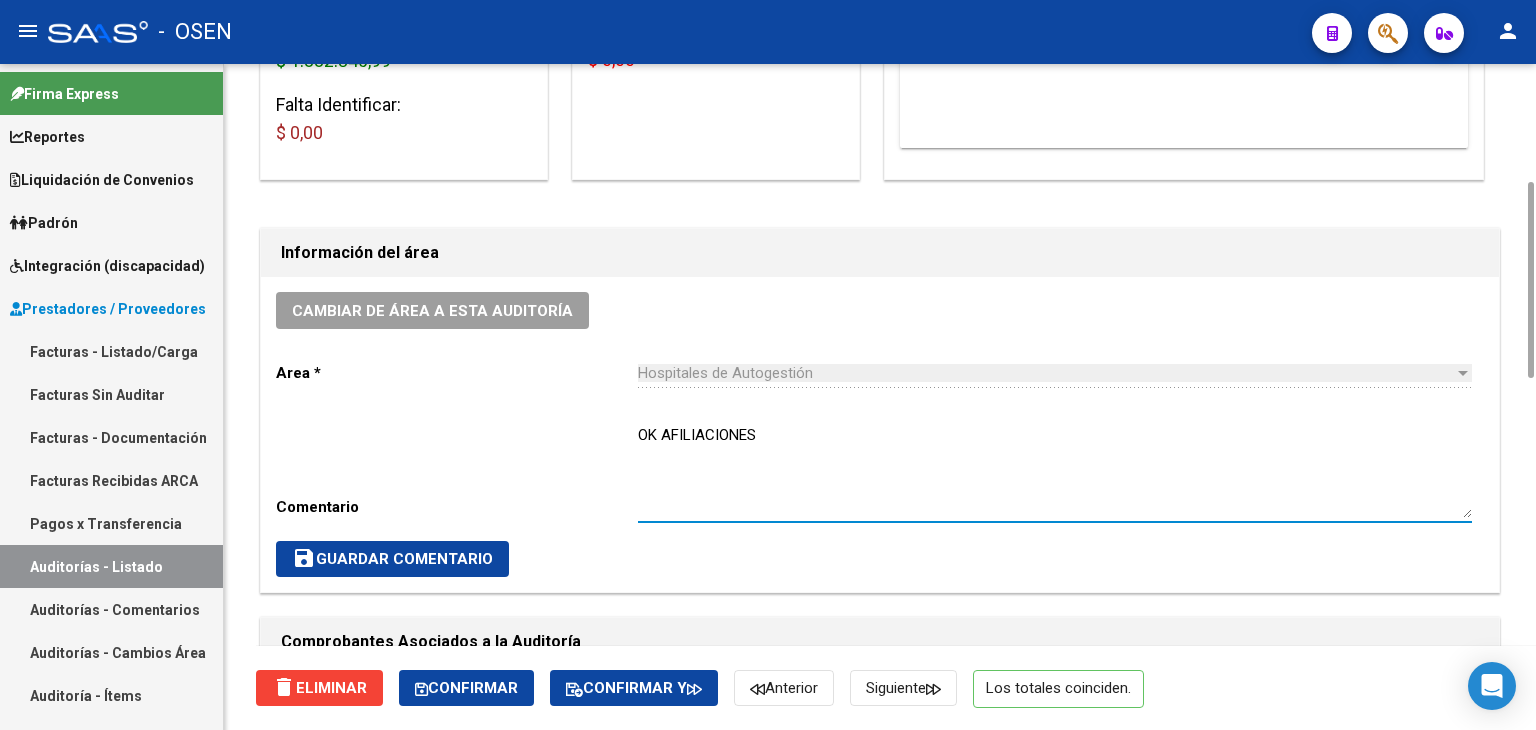 paste on "SIN RECUPERO SURGE" 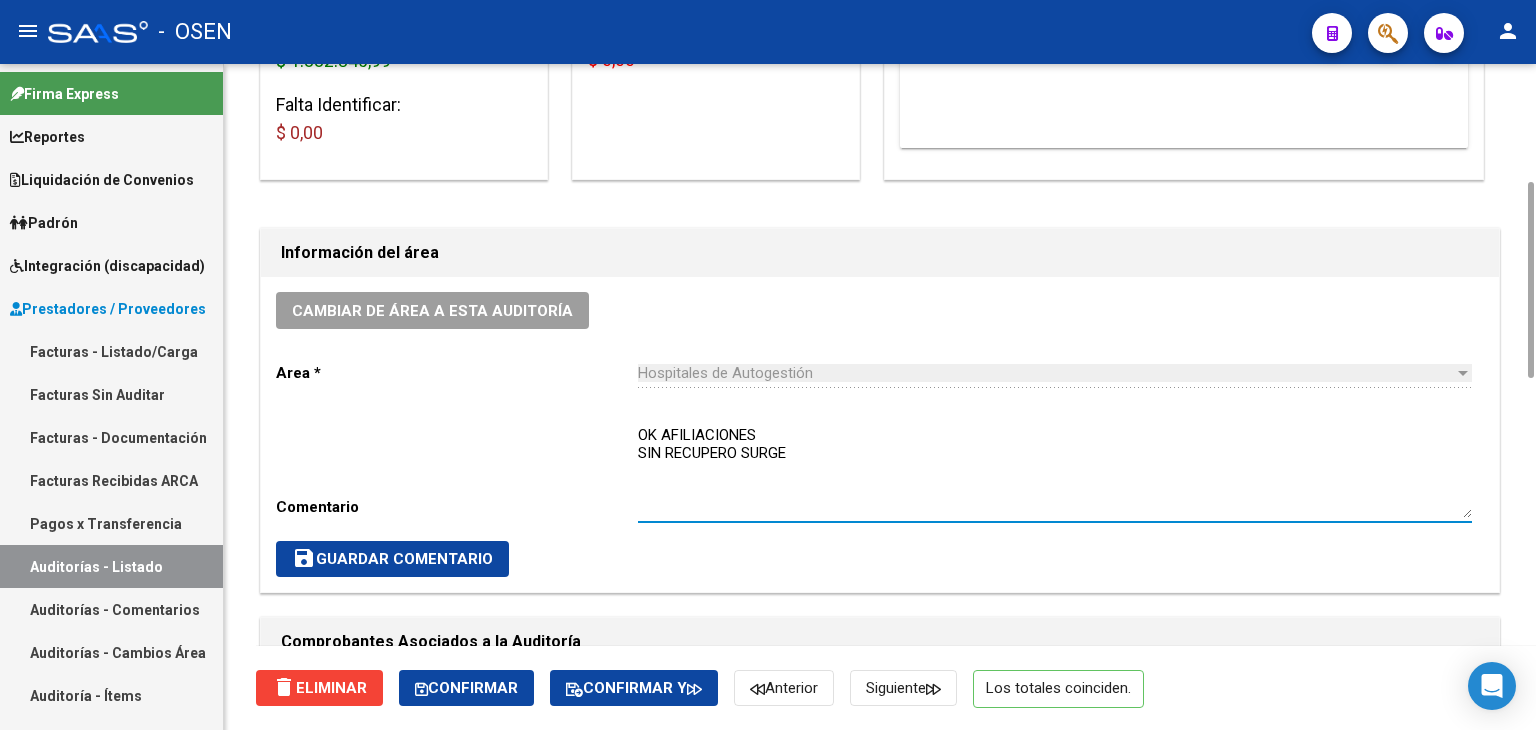 type on "OK AFILIACIONES
SIN RECUPERO SURGE" 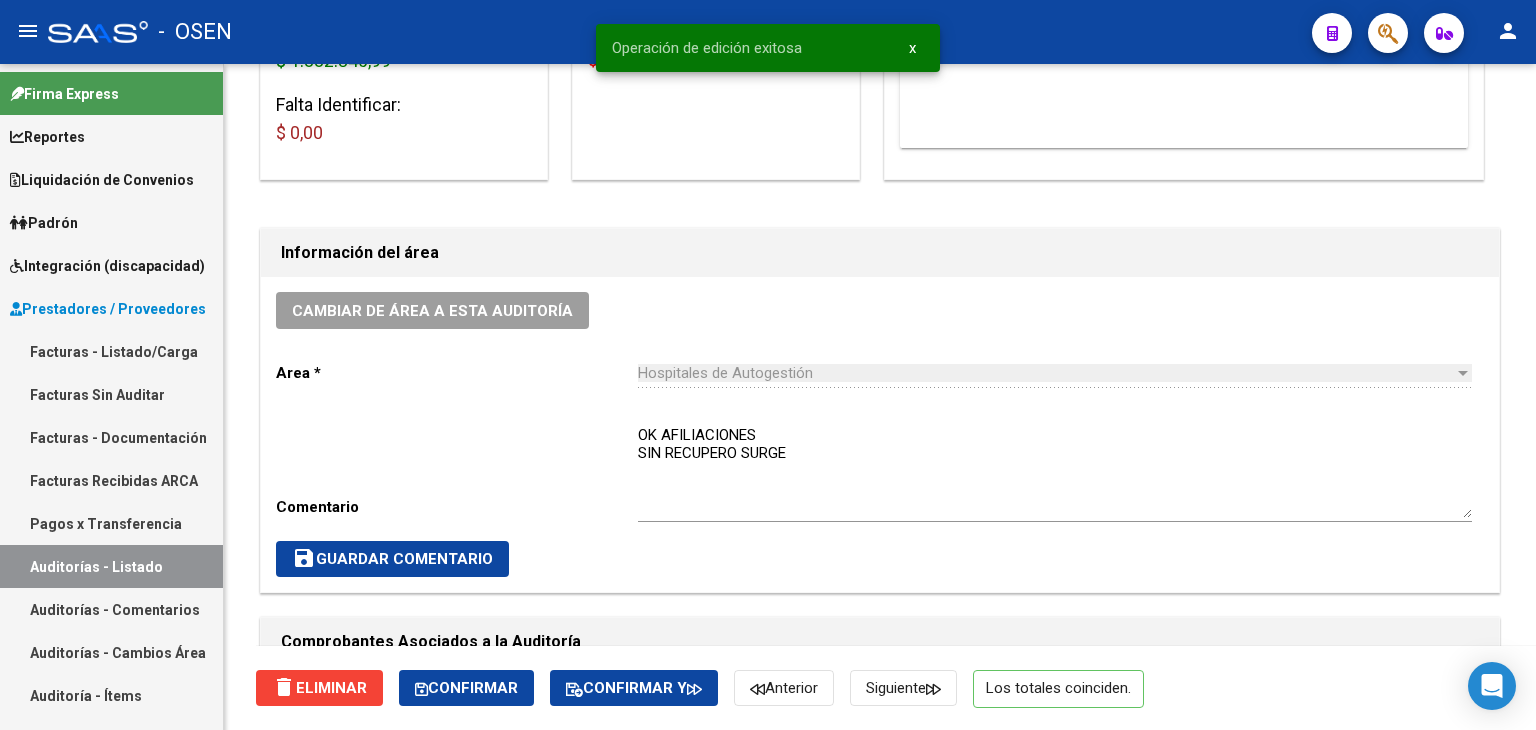 click on "Auditorías - Listado" at bounding box center (111, 566) 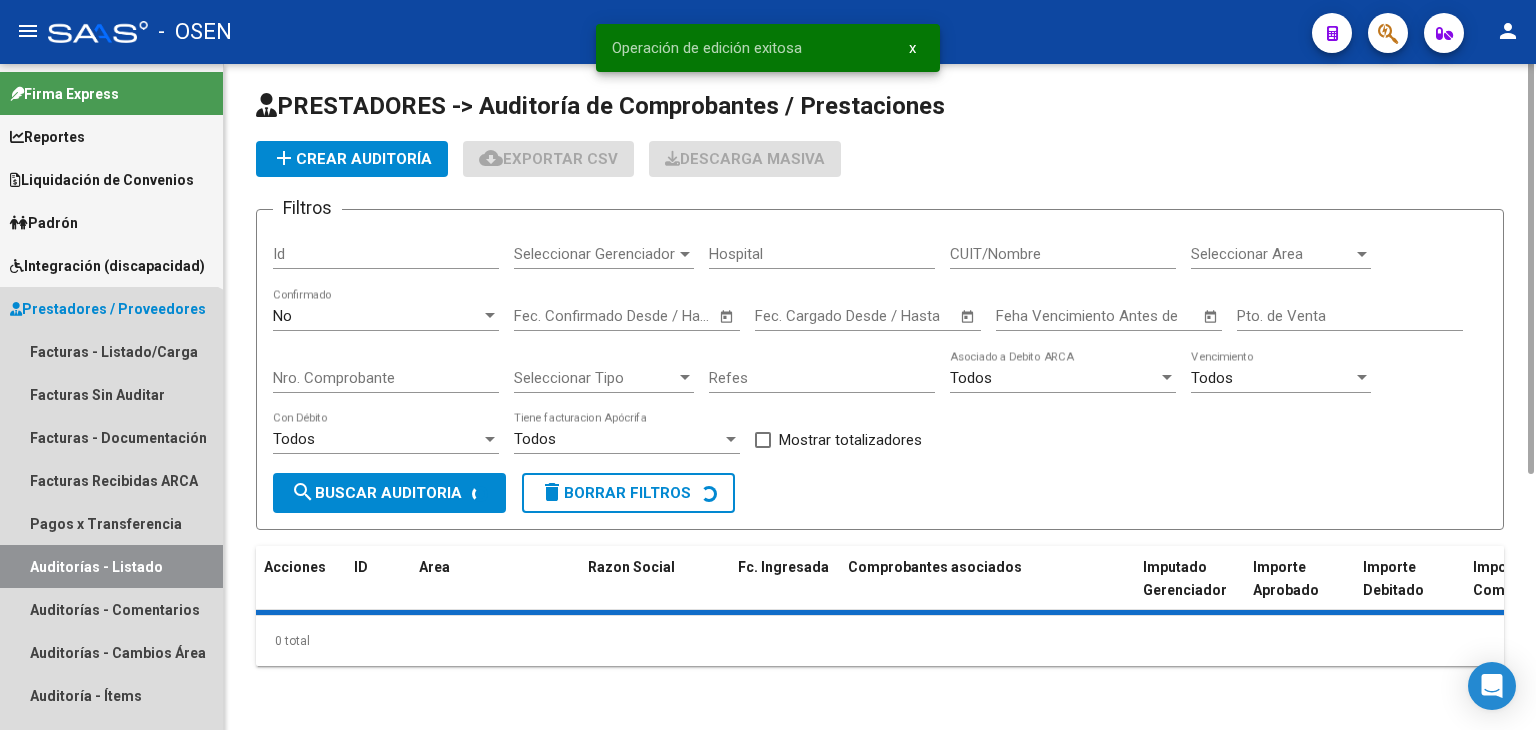 scroll, scrollTop: 0, scrollLeft: 0, axis: both 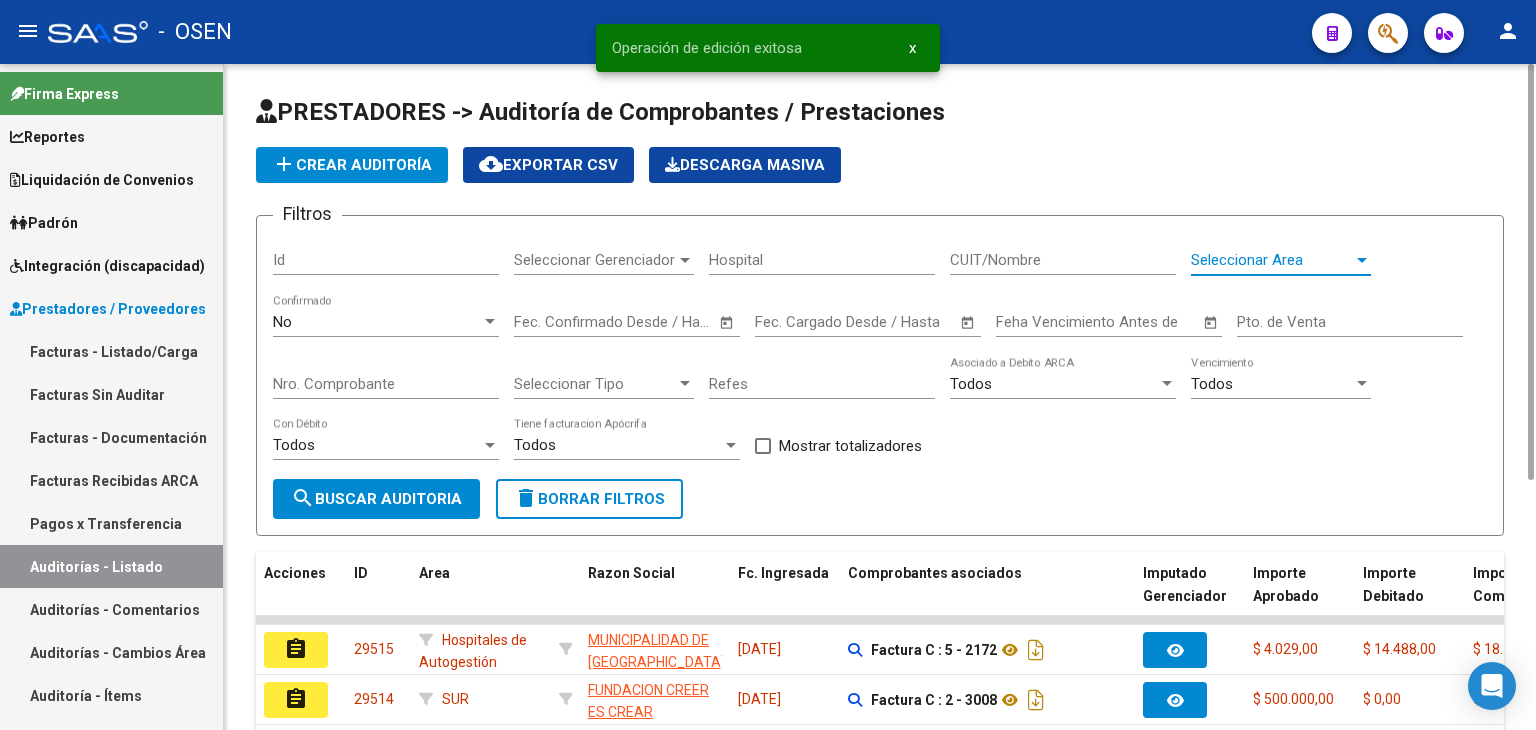 click on "Seleccionar Area" at bounding box center [1272, 260] 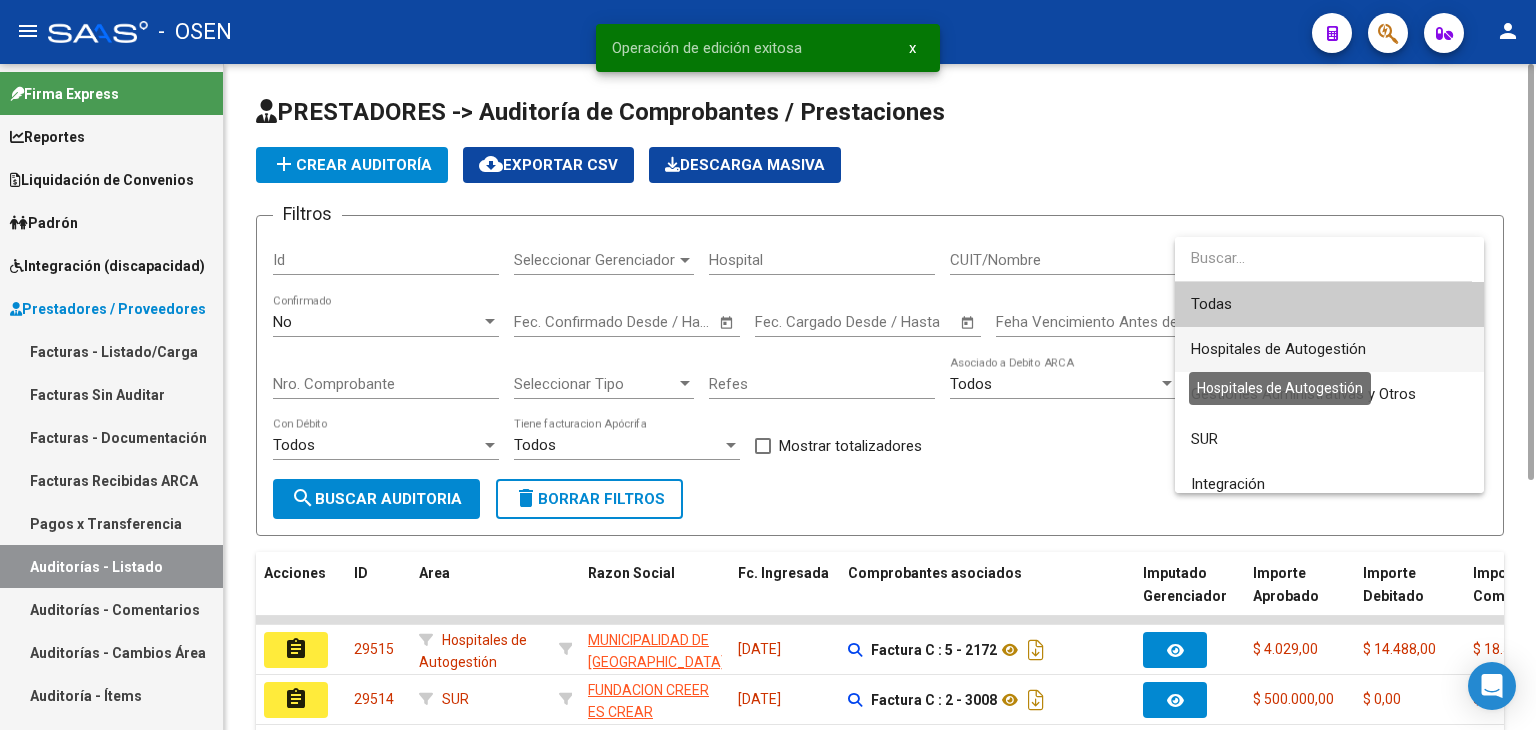 click on "Hospitales de Autogestión" at bounding box center (1329, 349) 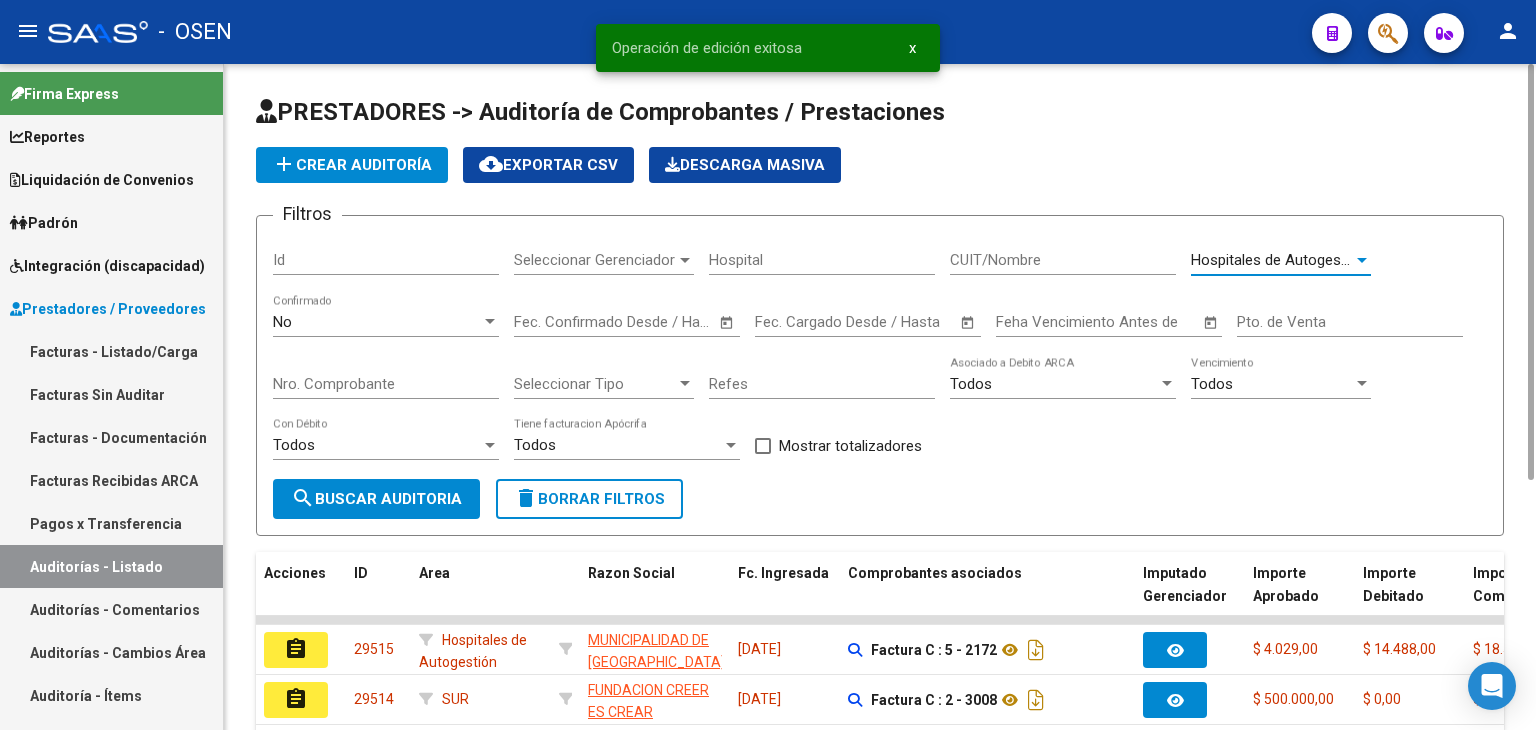 click on "search  Buscar Auditoria" 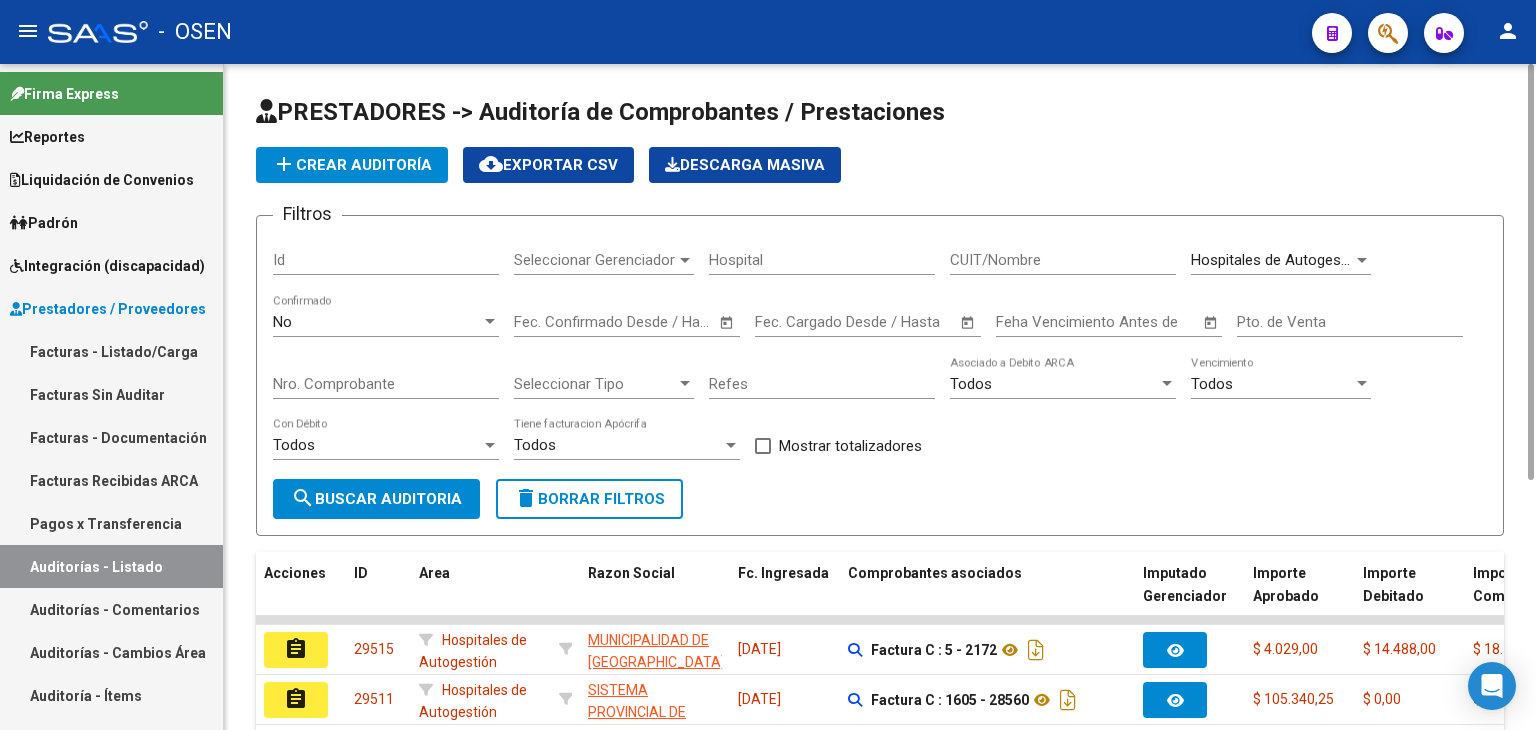 scroll, scrollTop: 528, scrollLeft: 0, axis: vertical 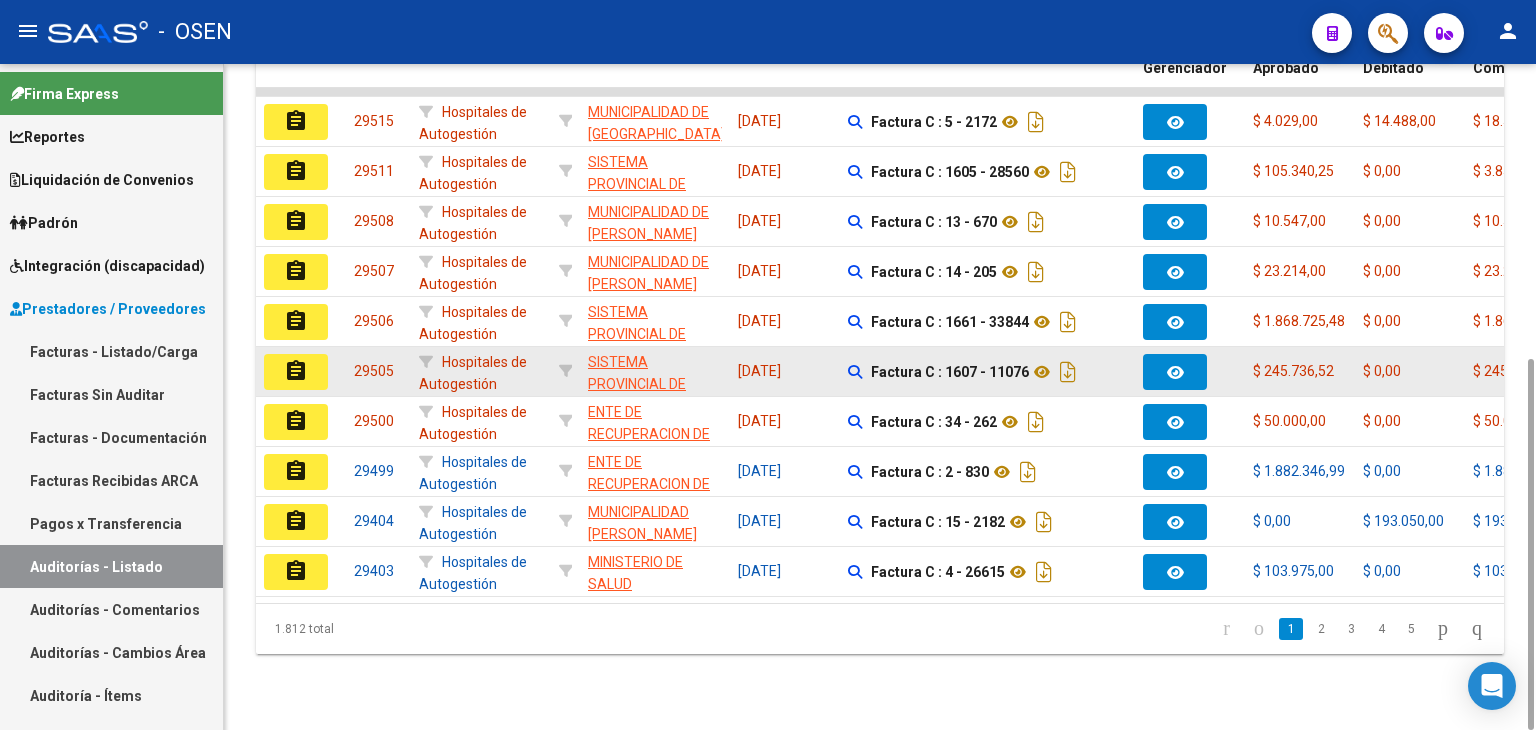 click on "assignment" 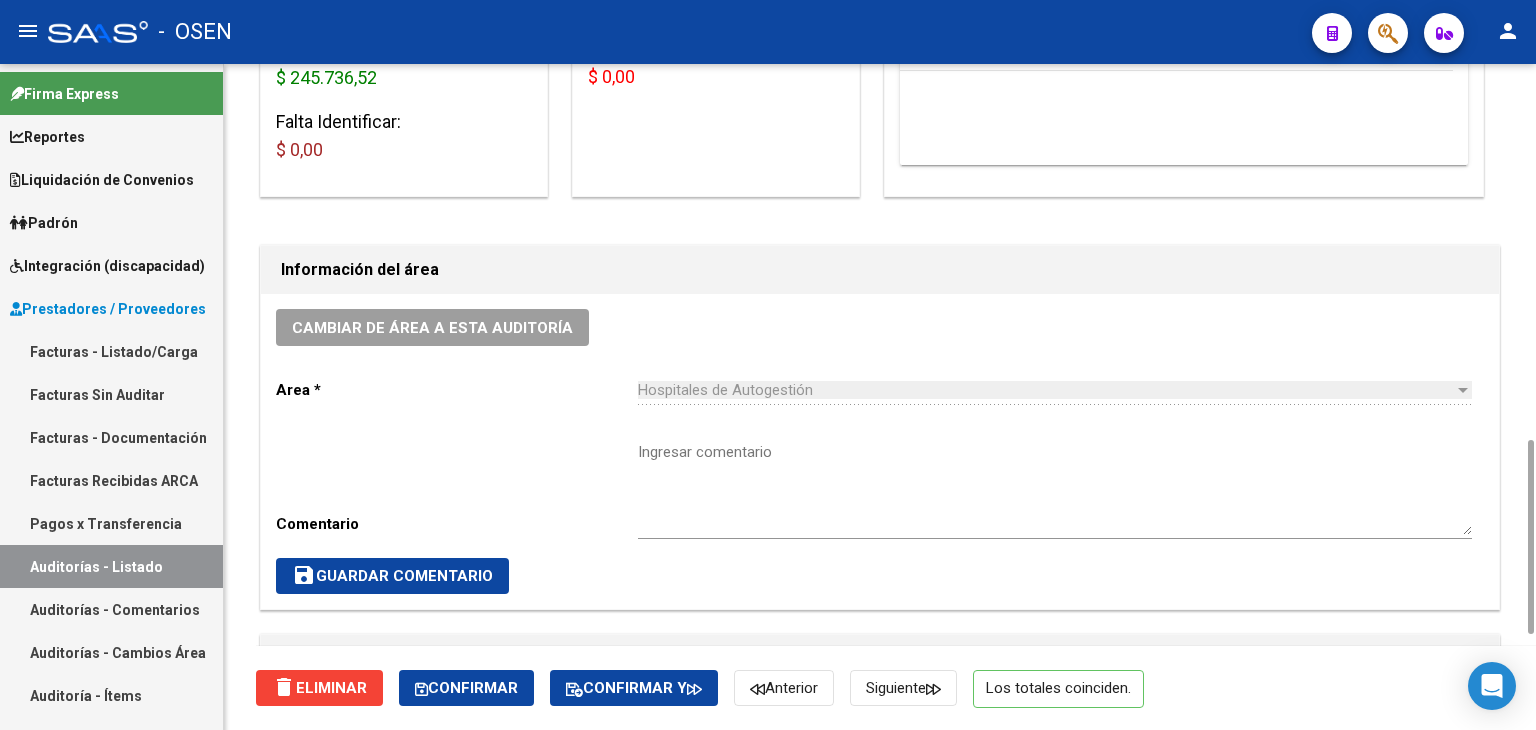 scroll, scrollTop: 600, scrollLeft: 0, axis: vertical 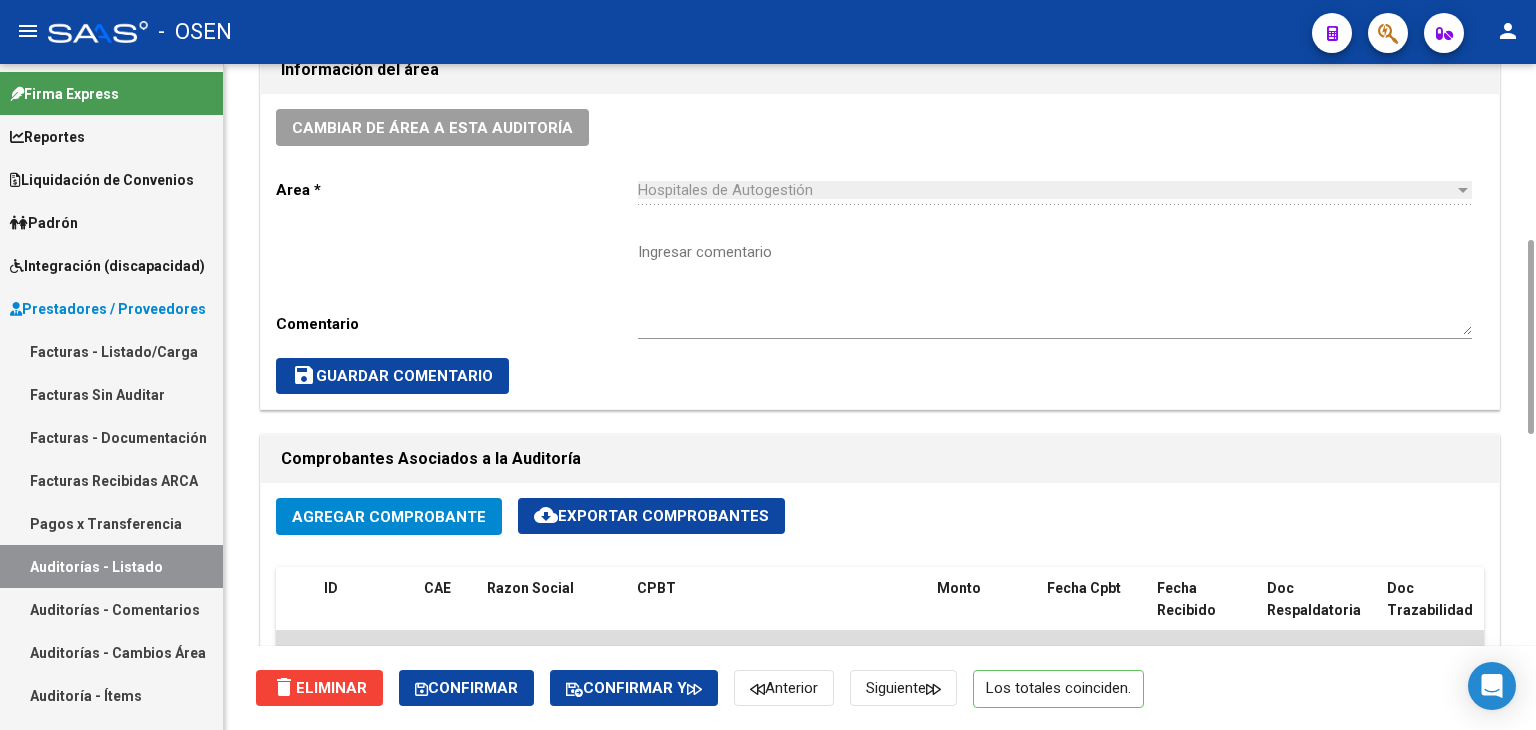 click on "Ingresar comentario" at bounding box center [1055, 288] 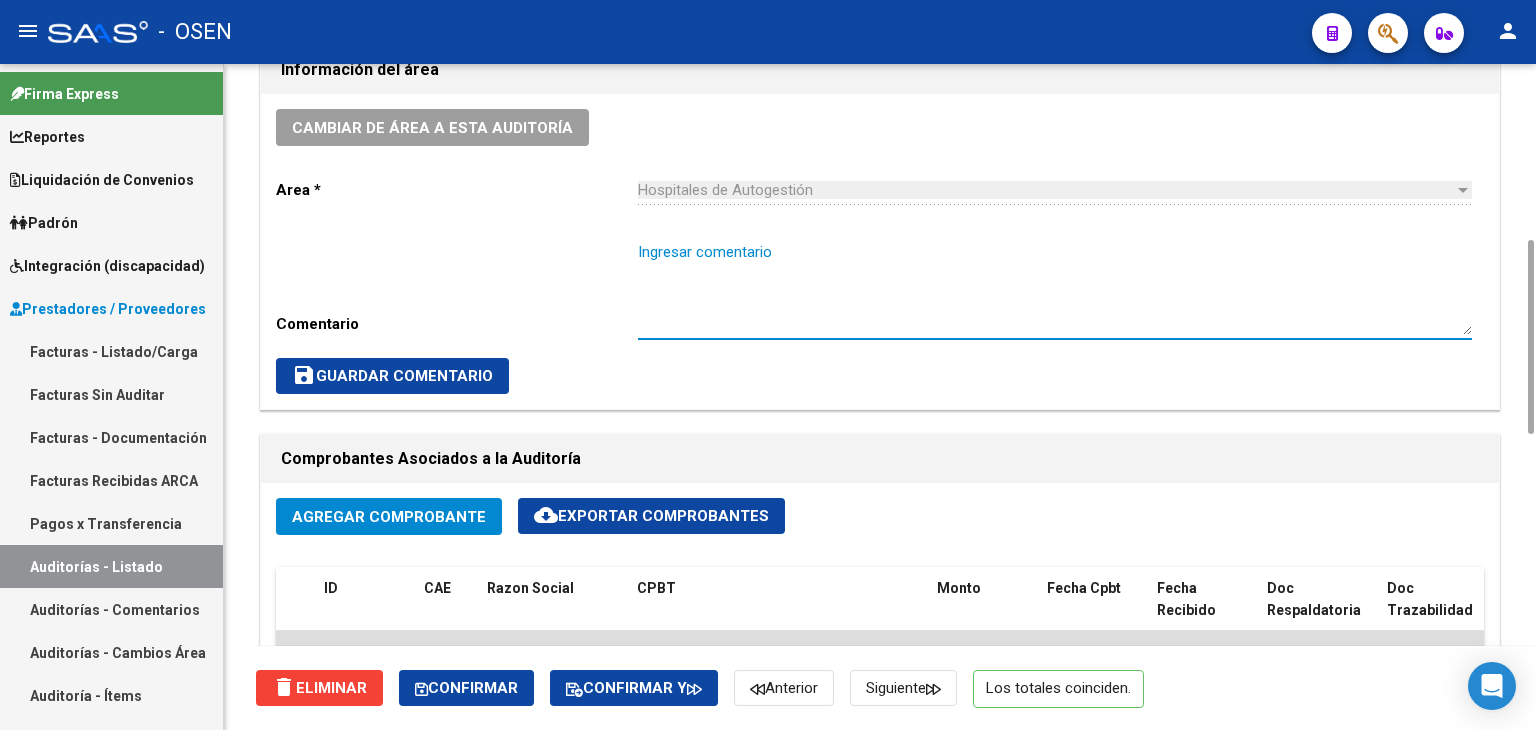 paste on "SIN RECUPERO SURGE" 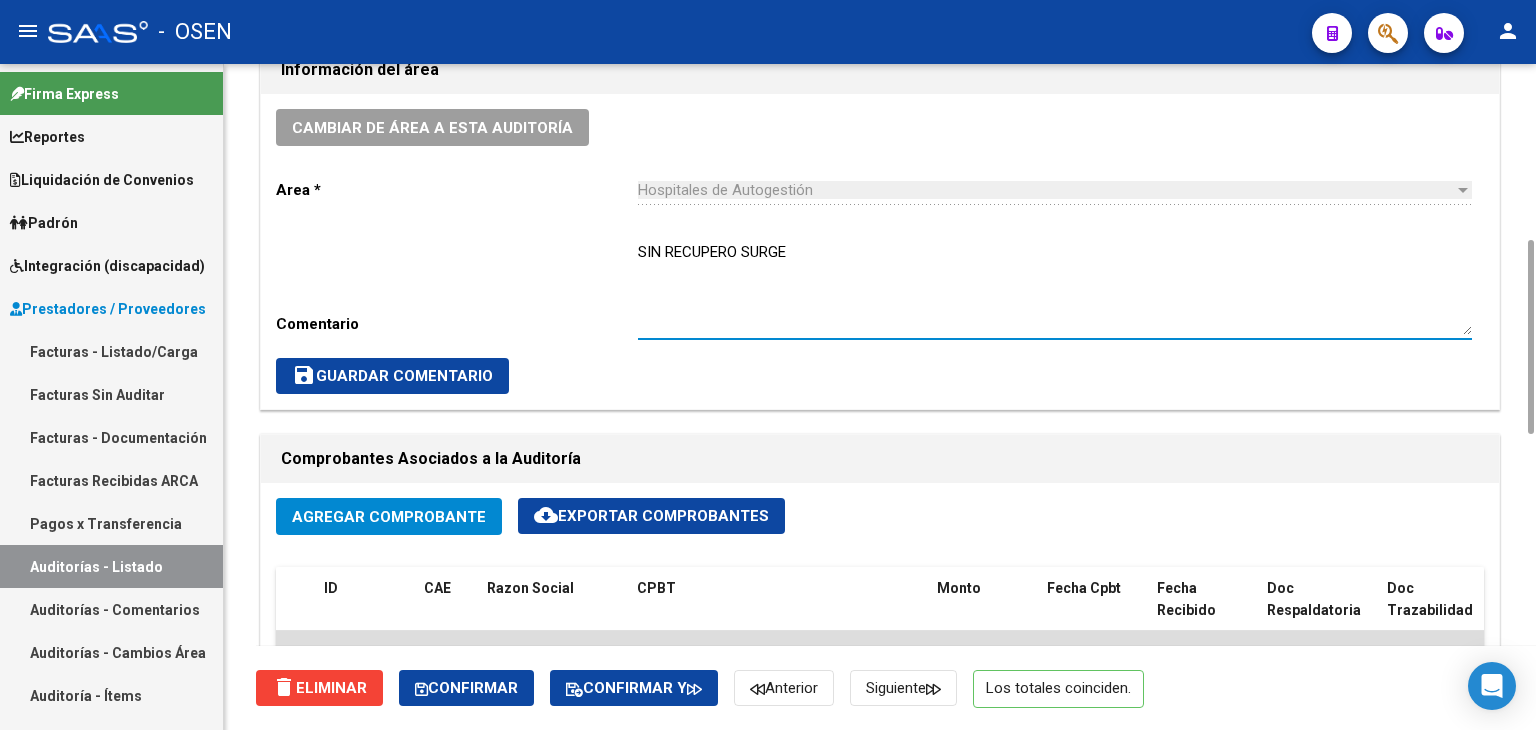 type on "SIN RECUPERO SURGE" 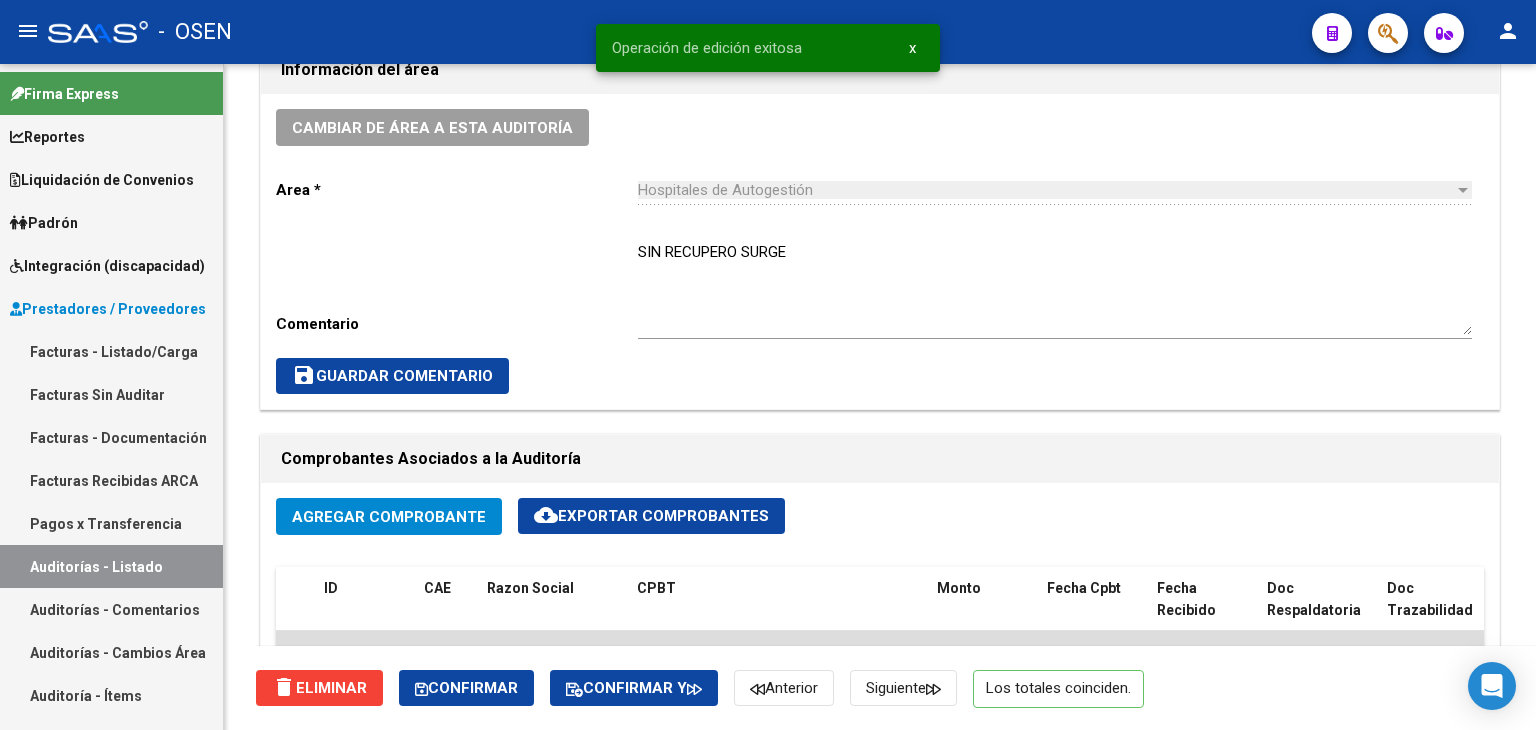 click on "Auditorías - Listado" at bounding box center [111, 566] 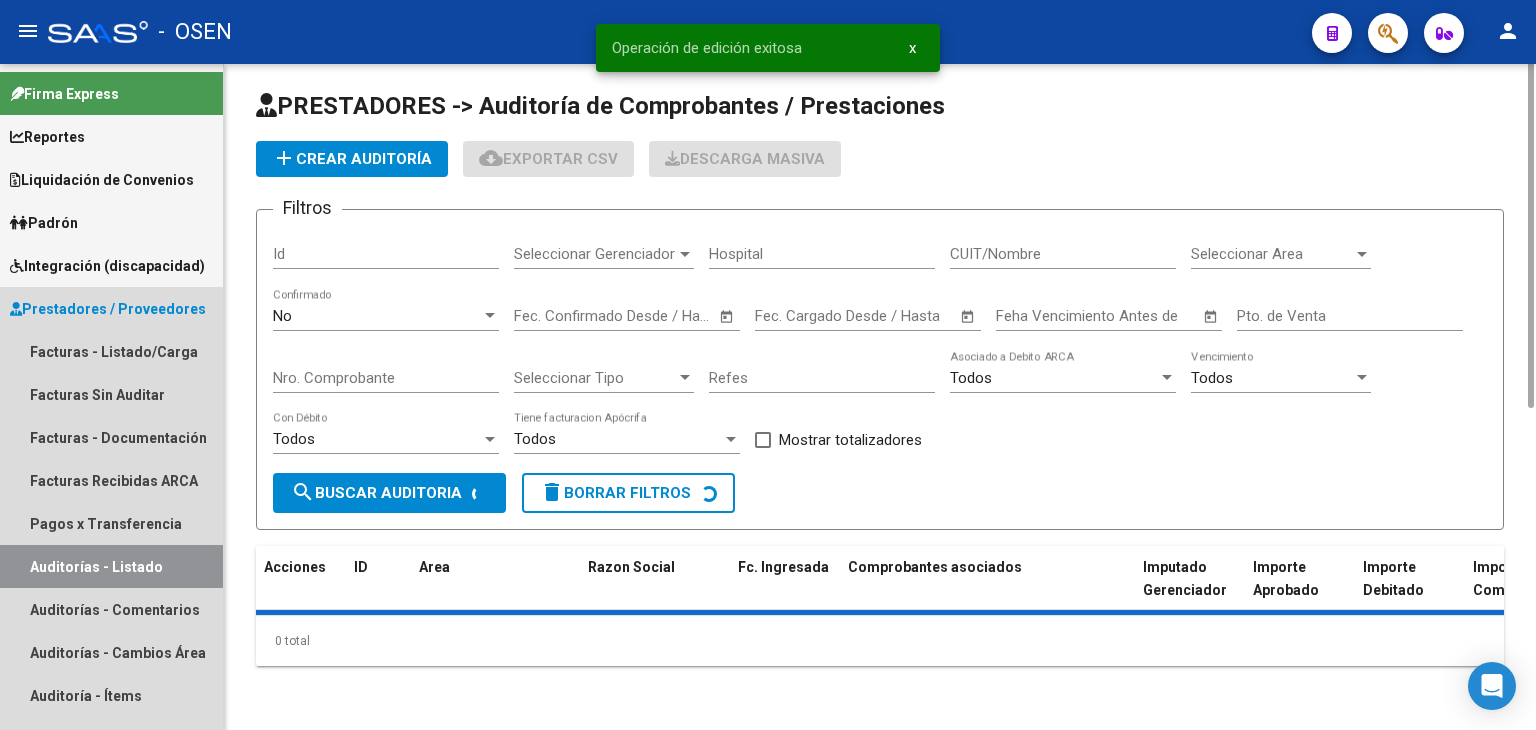 scroll, scrollTop: 0, scrollLeft: 0, axis: both 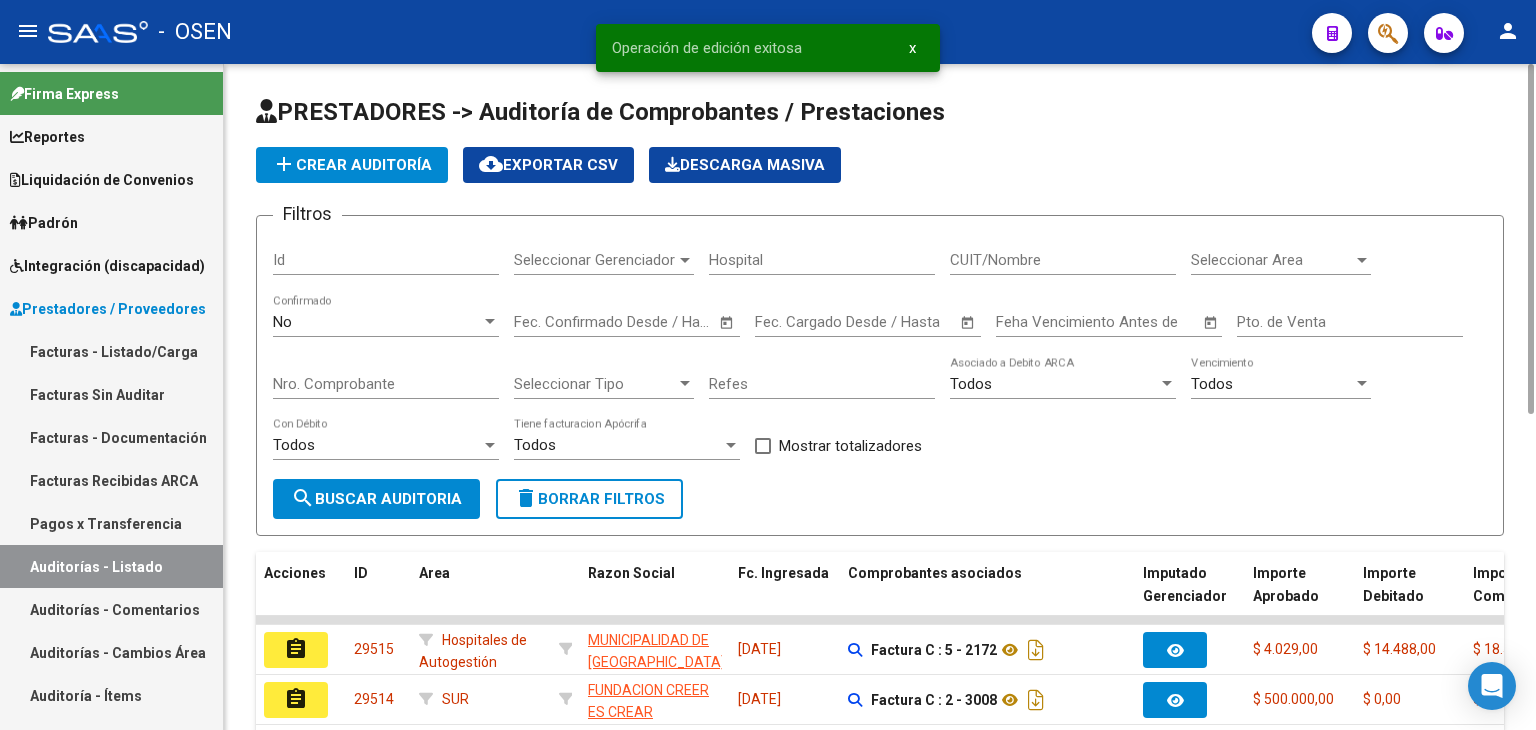 click on "Seleccionar Area" at bounding box center (1272, 260) 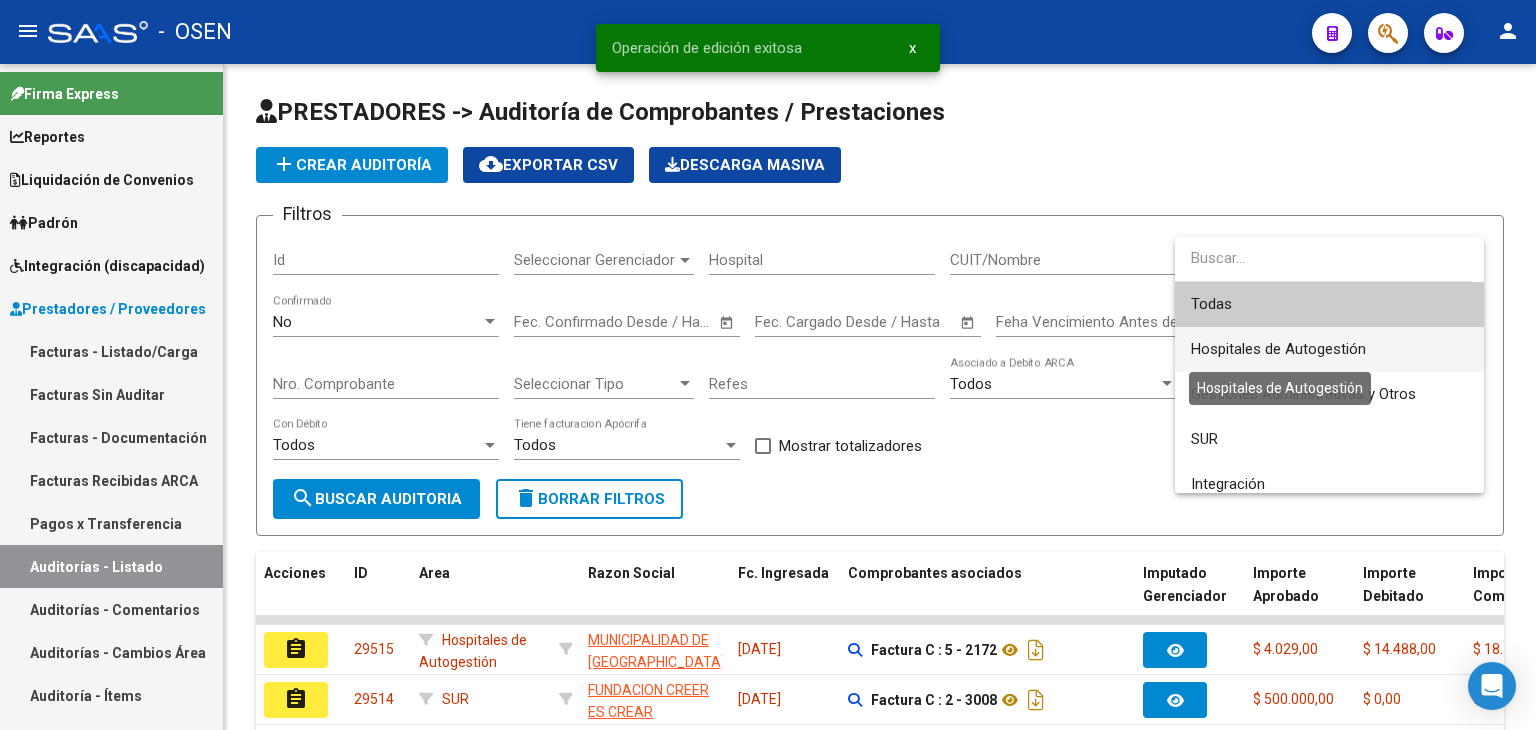 click on "Hospitales de Autogestión" at bounding box center (1278, 349) 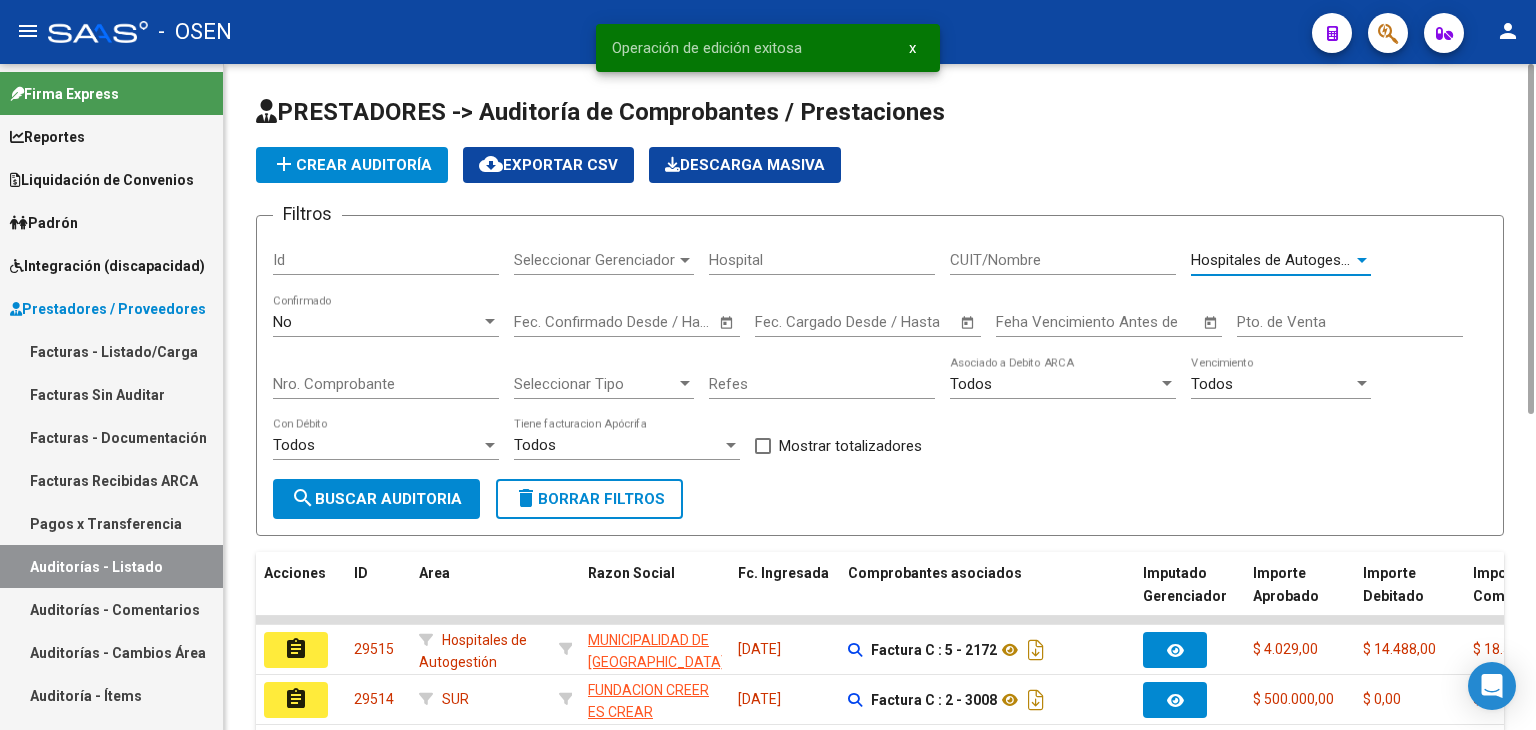 click on "search  Buscar Auditoria" 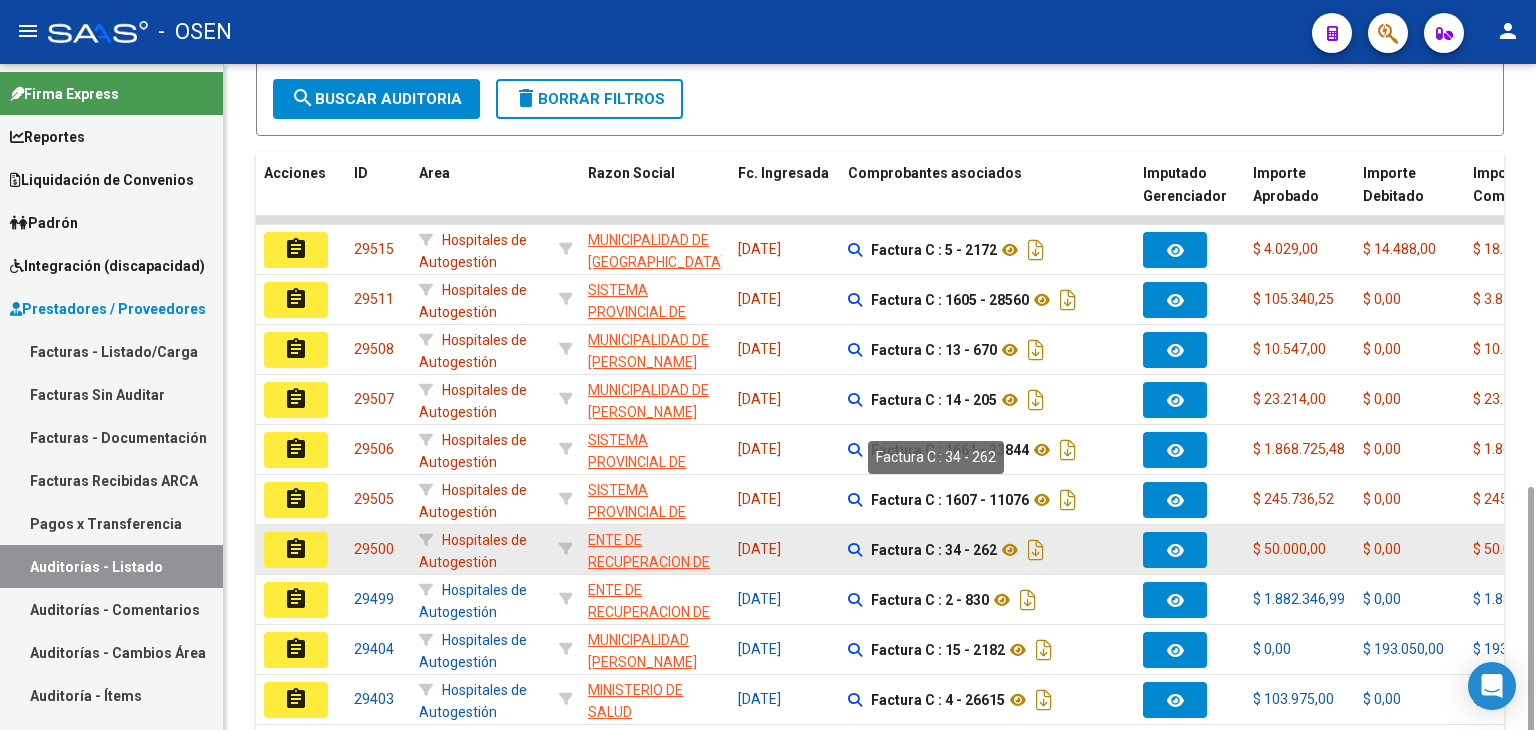 scroll, scrollTop: 528, scrollLeft: 0, axis: vertical 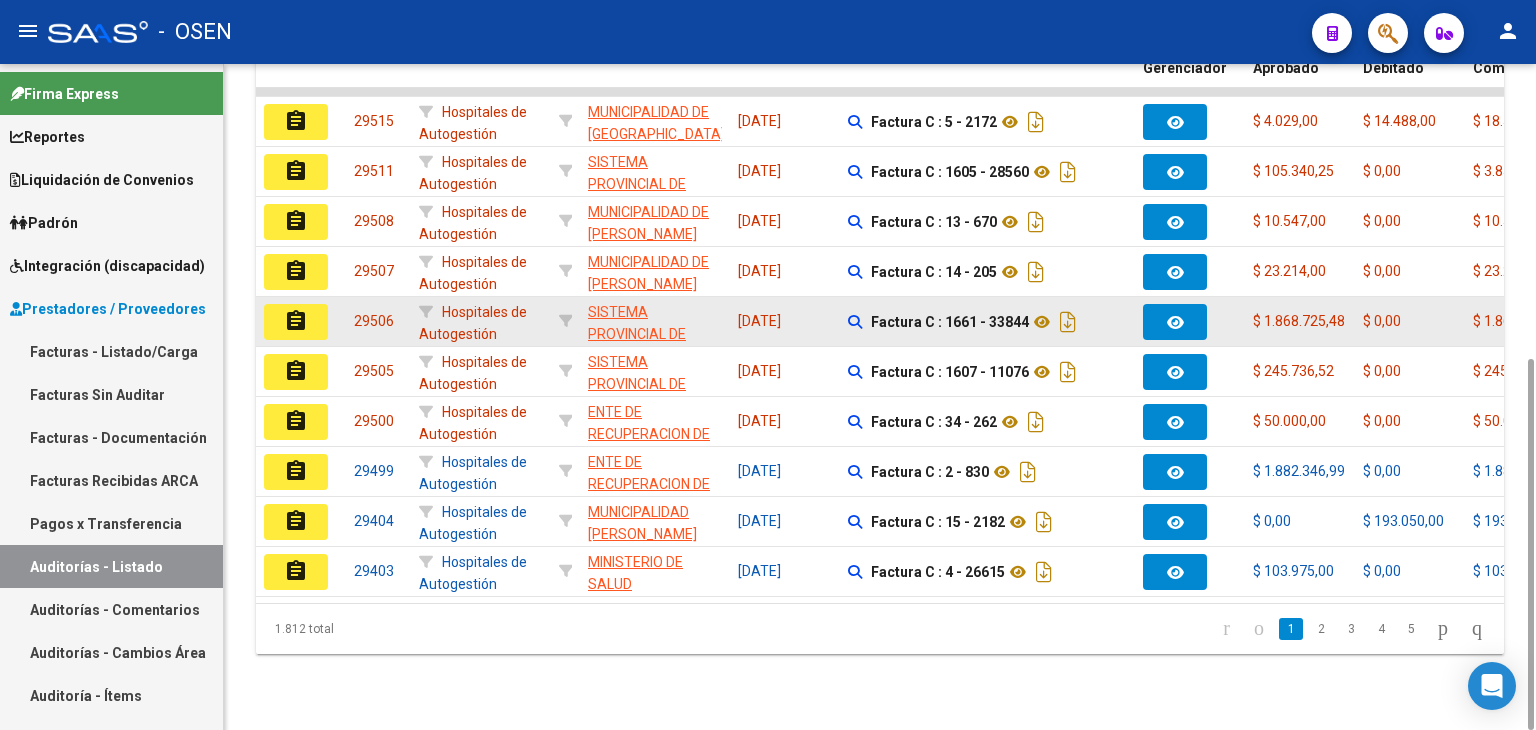 click on "assignment" 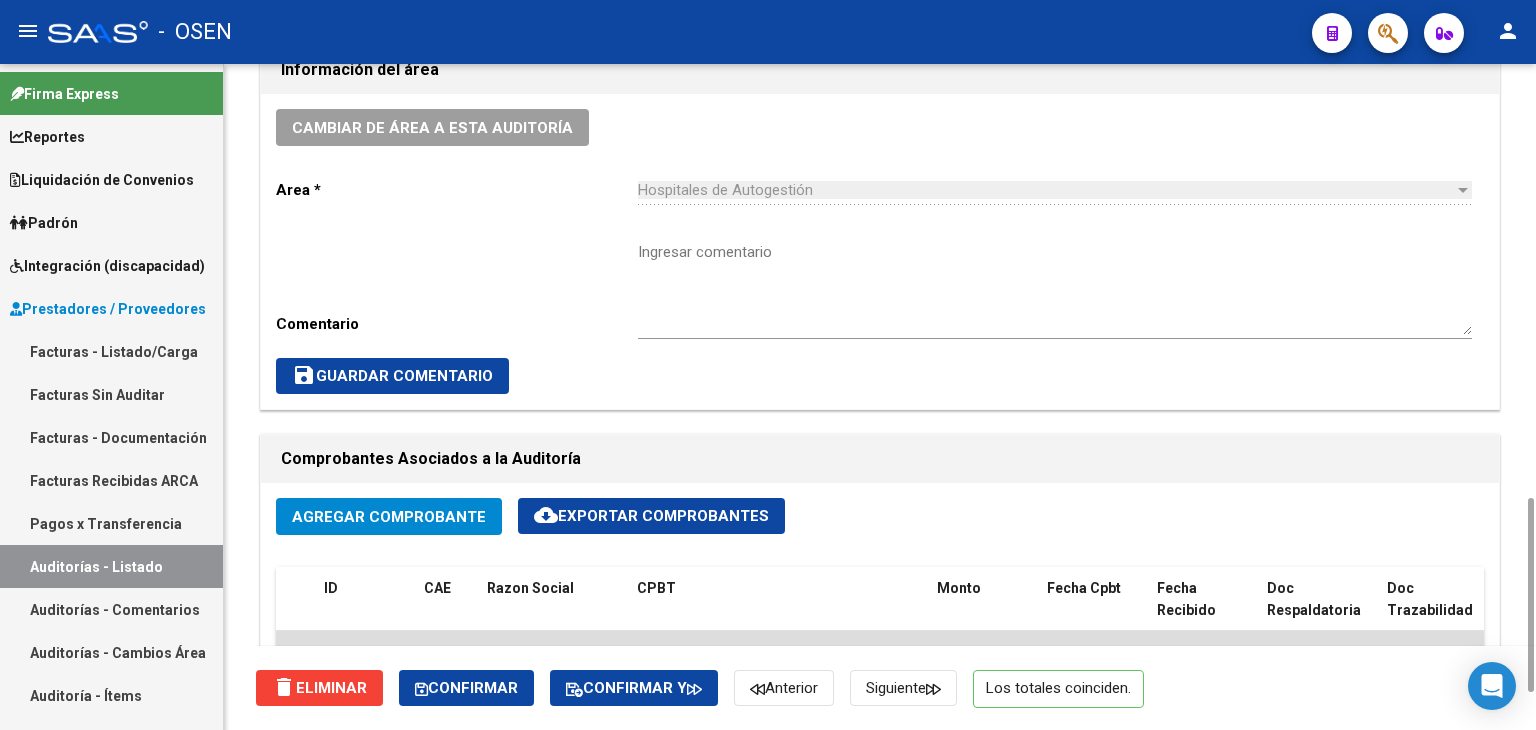 scroll, scrollTop: 800, scrollLeft: 0, axis: vertical 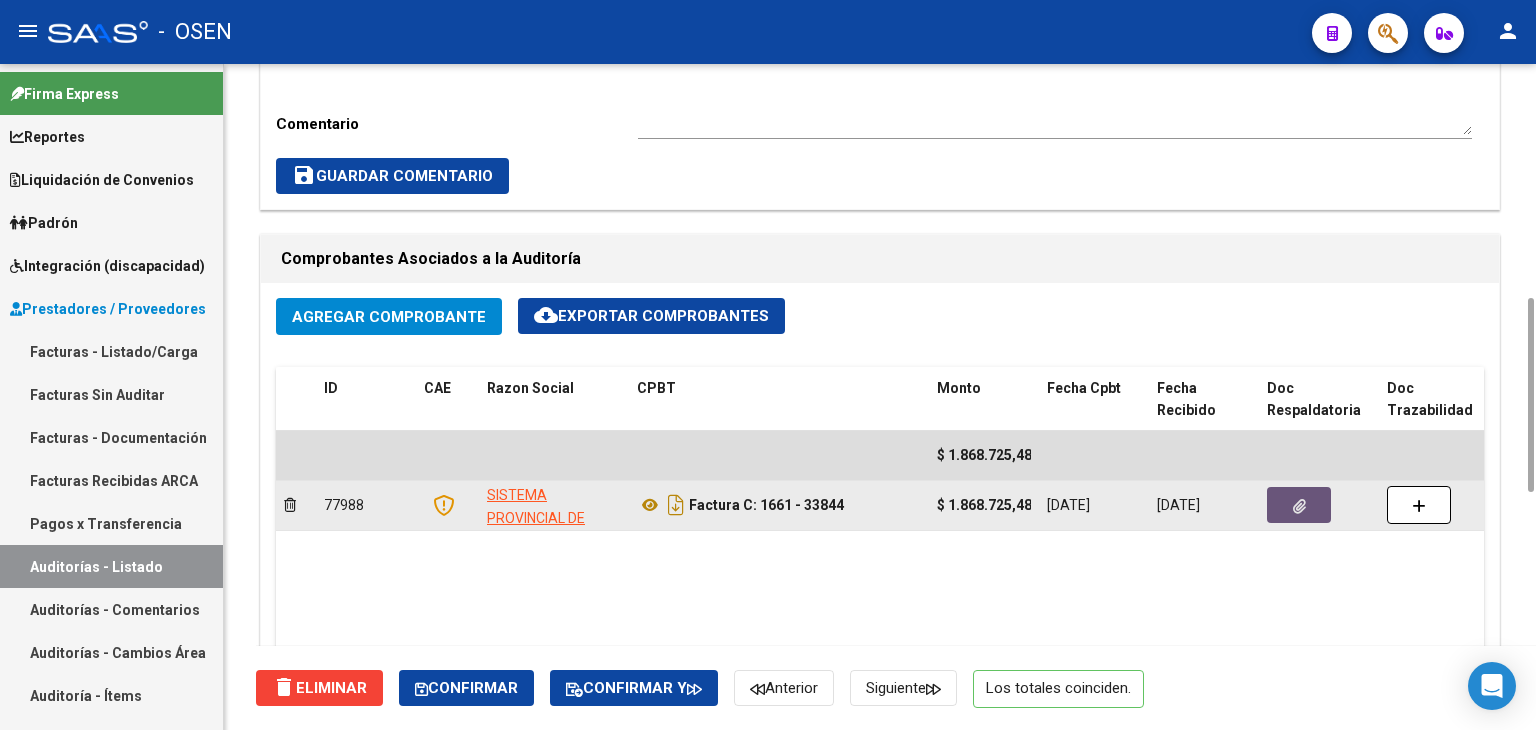 click 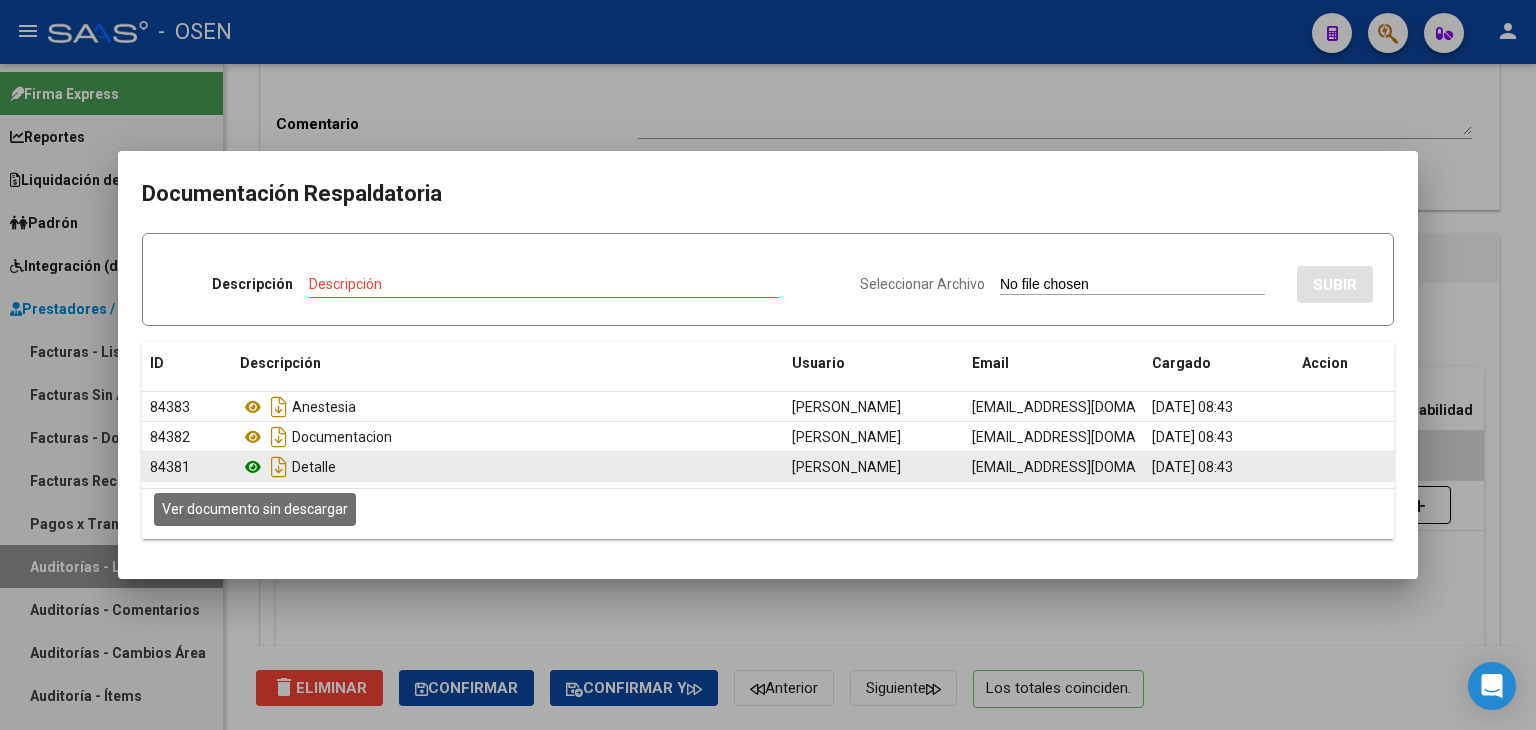 click 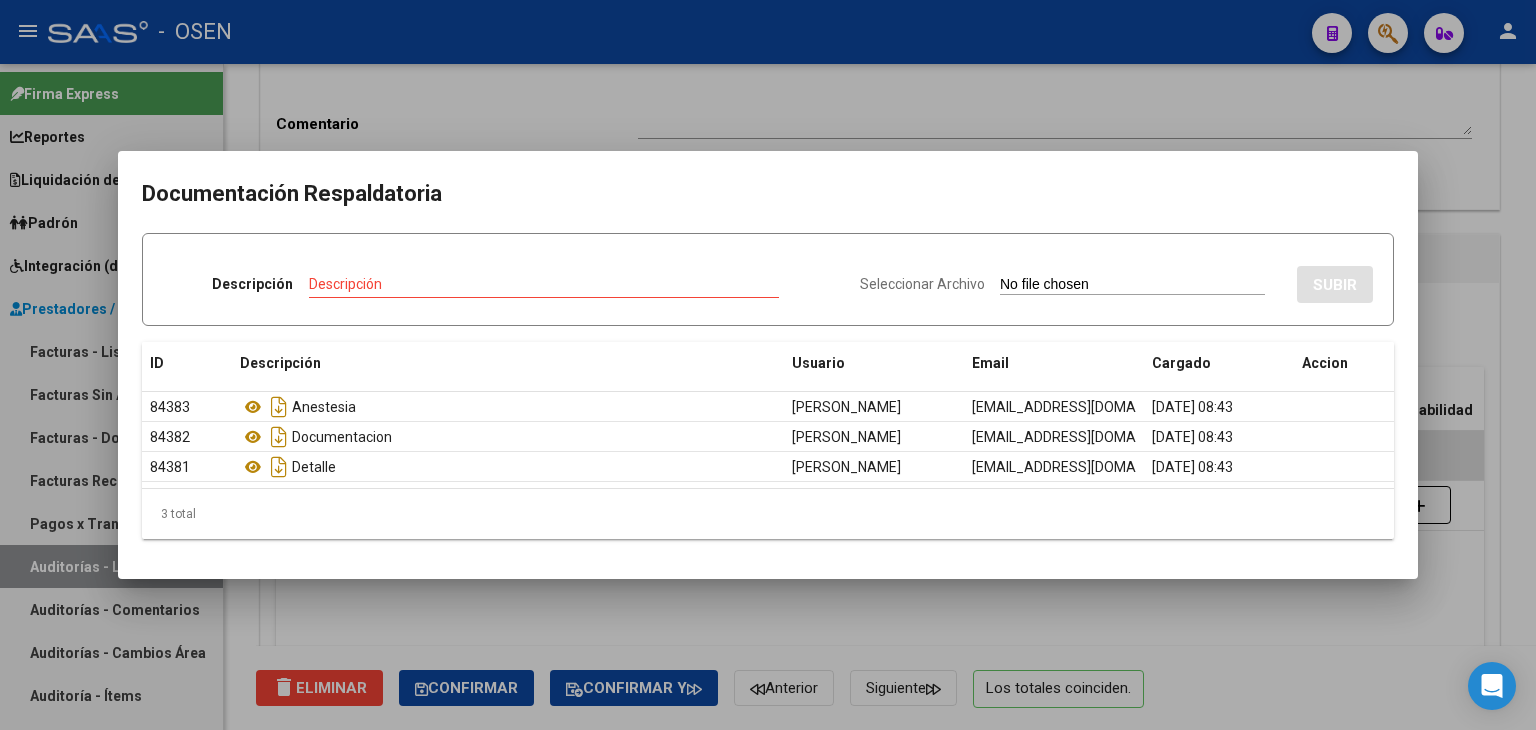 click at bounding box center [768, 365] 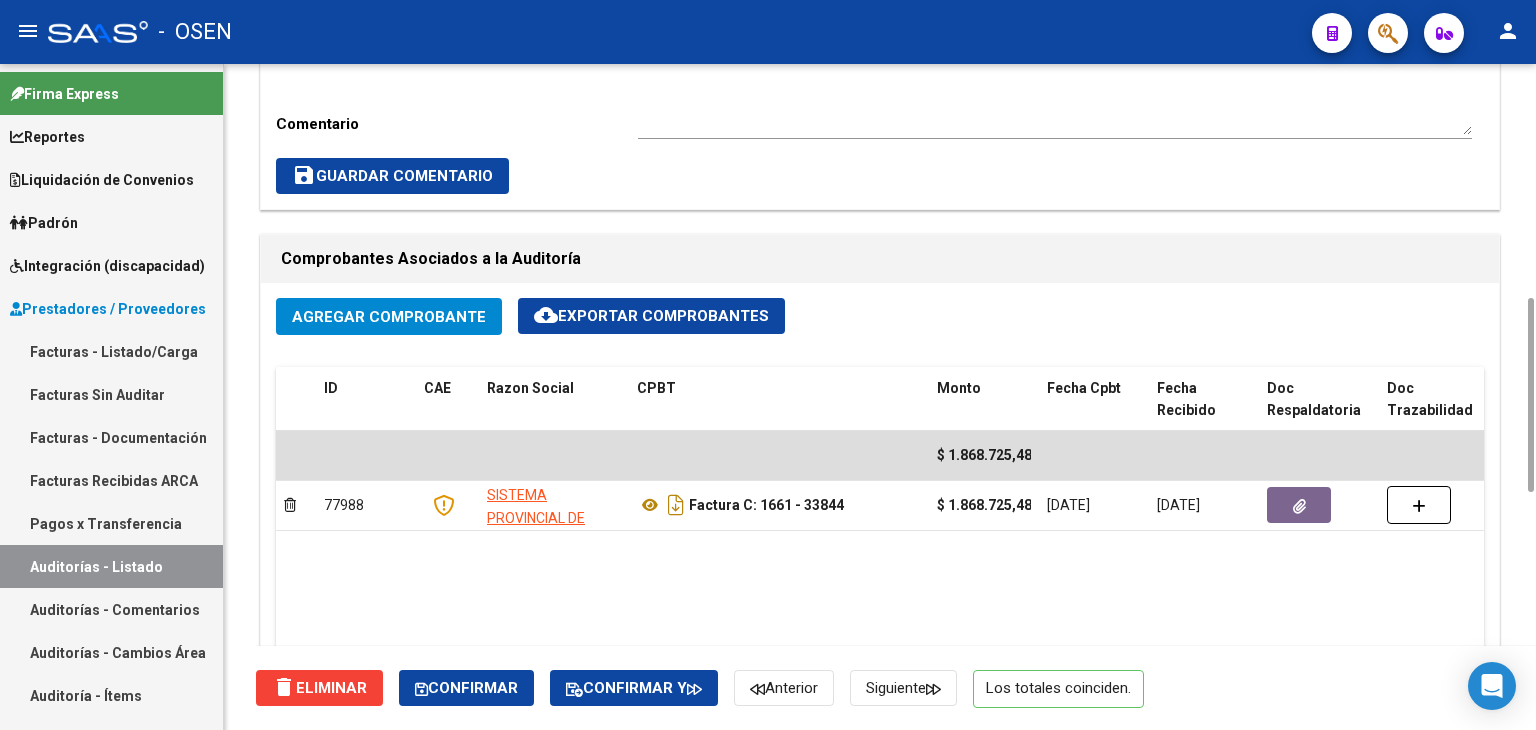 scroll, scrollTop: 400, scrollLeft: 0, axis: vertical 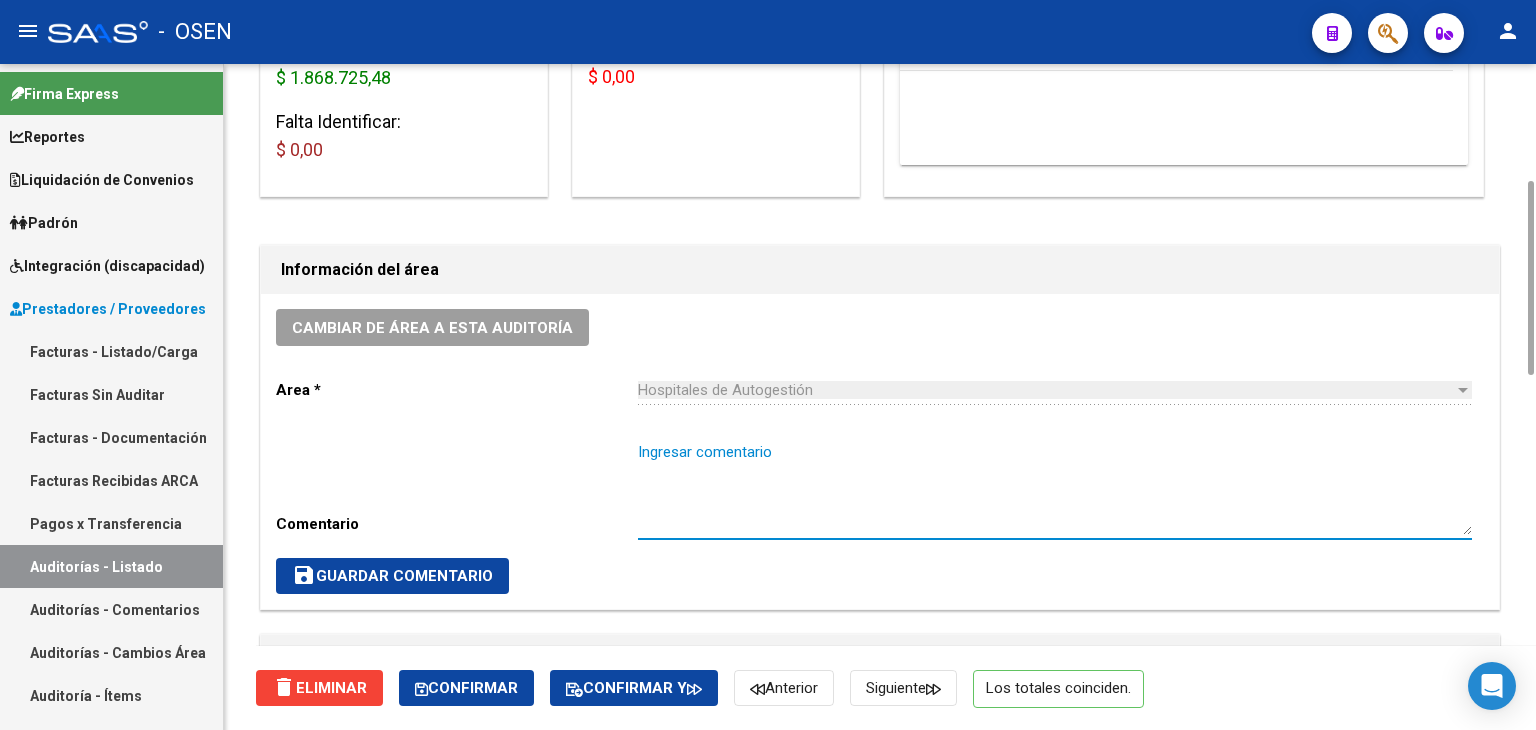 click on "Ingresar comentario" at bounding box center [1055, 488] 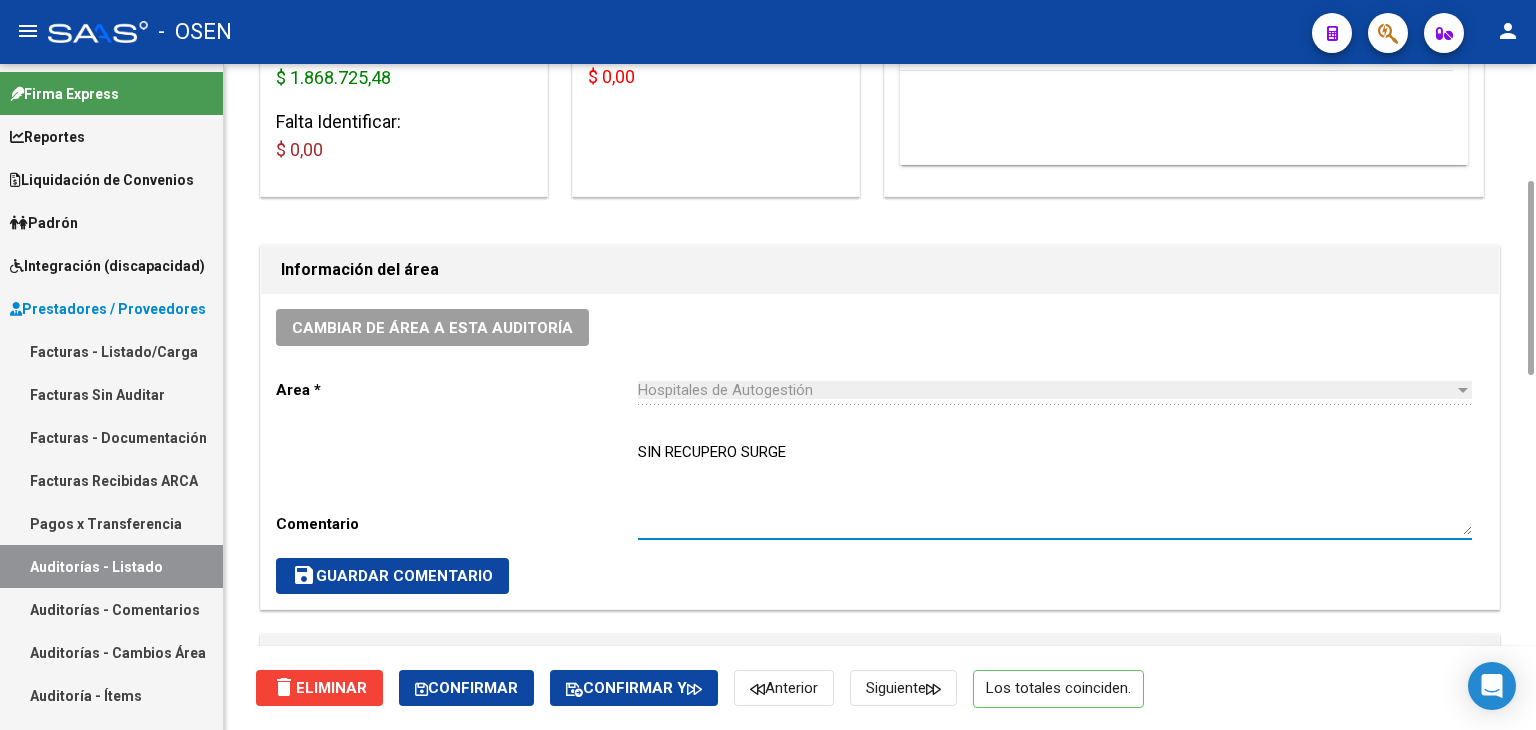 type on "SIN RECUPERO SURGE" 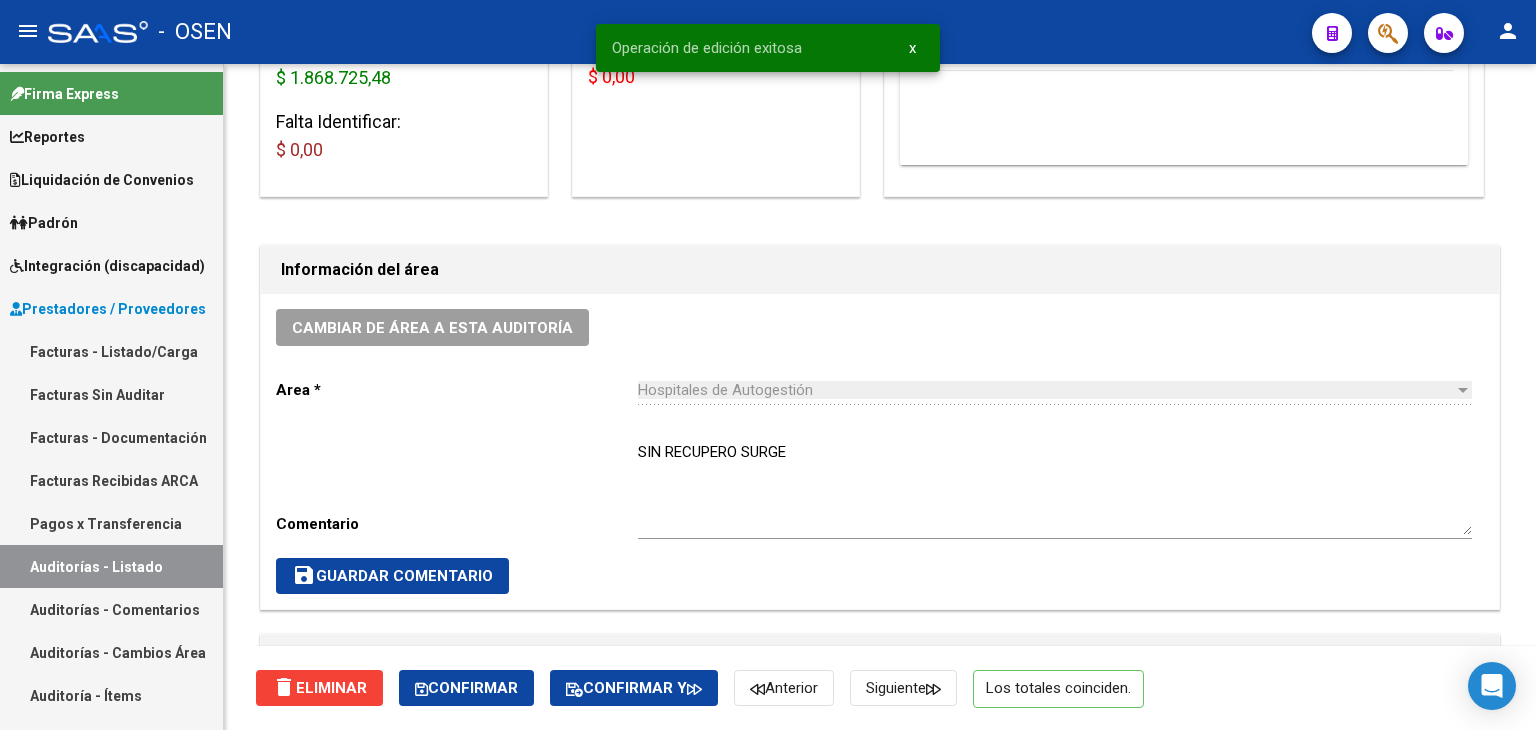 click on "Auditorías - Listado" at bounding box center (111, 566) 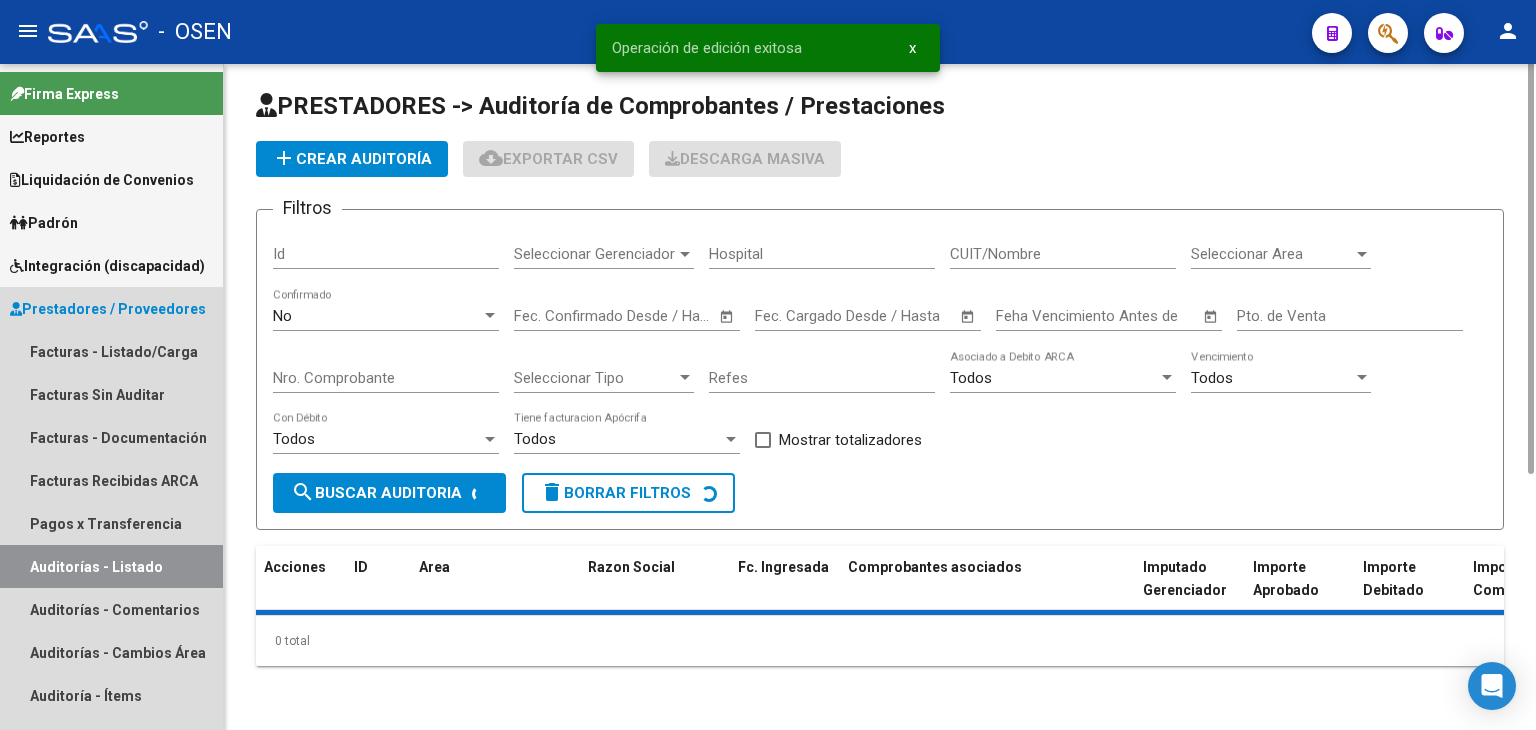 scroll, scrollTop: 0, scrollLeft: 0, axis: both 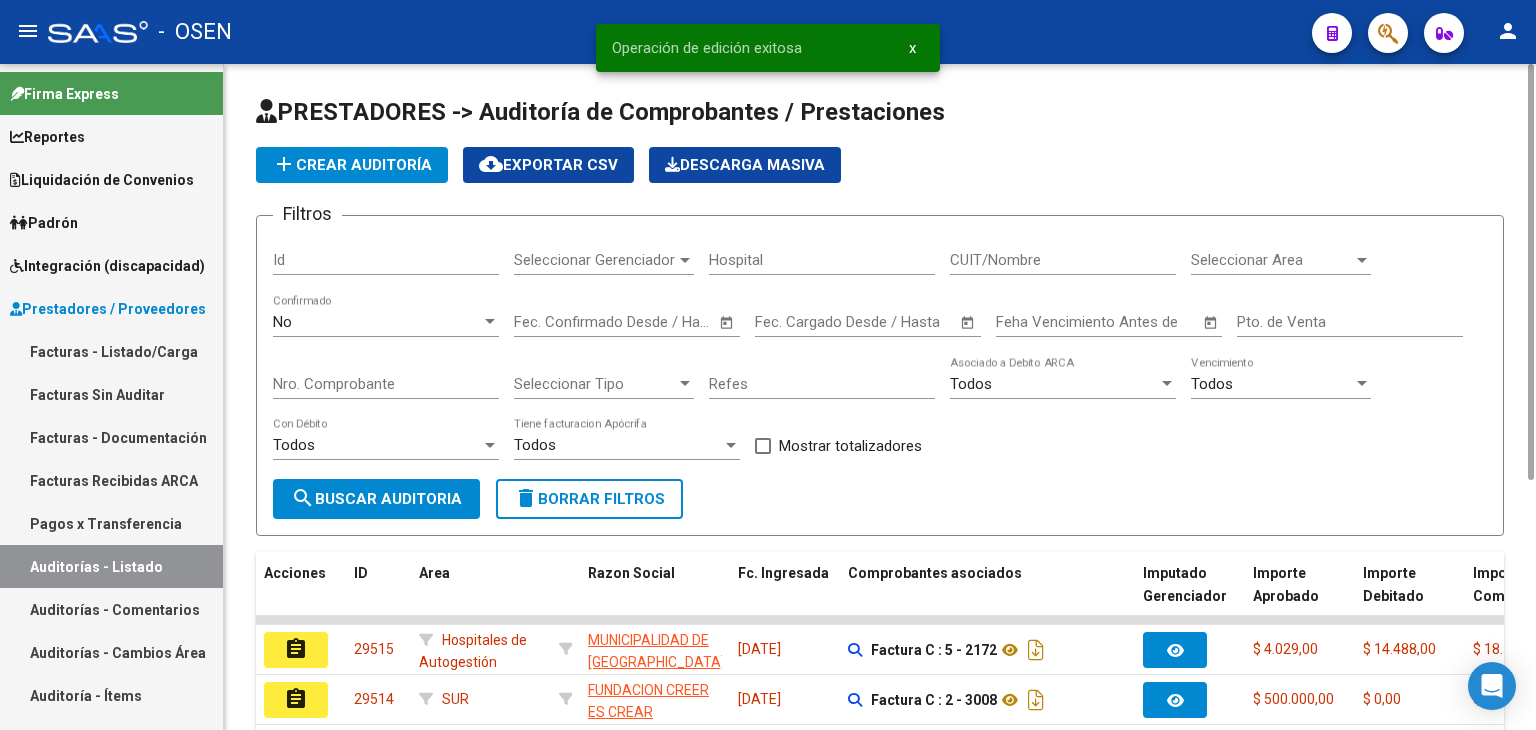 click on "Seleccionar Area Seleccionar Area" 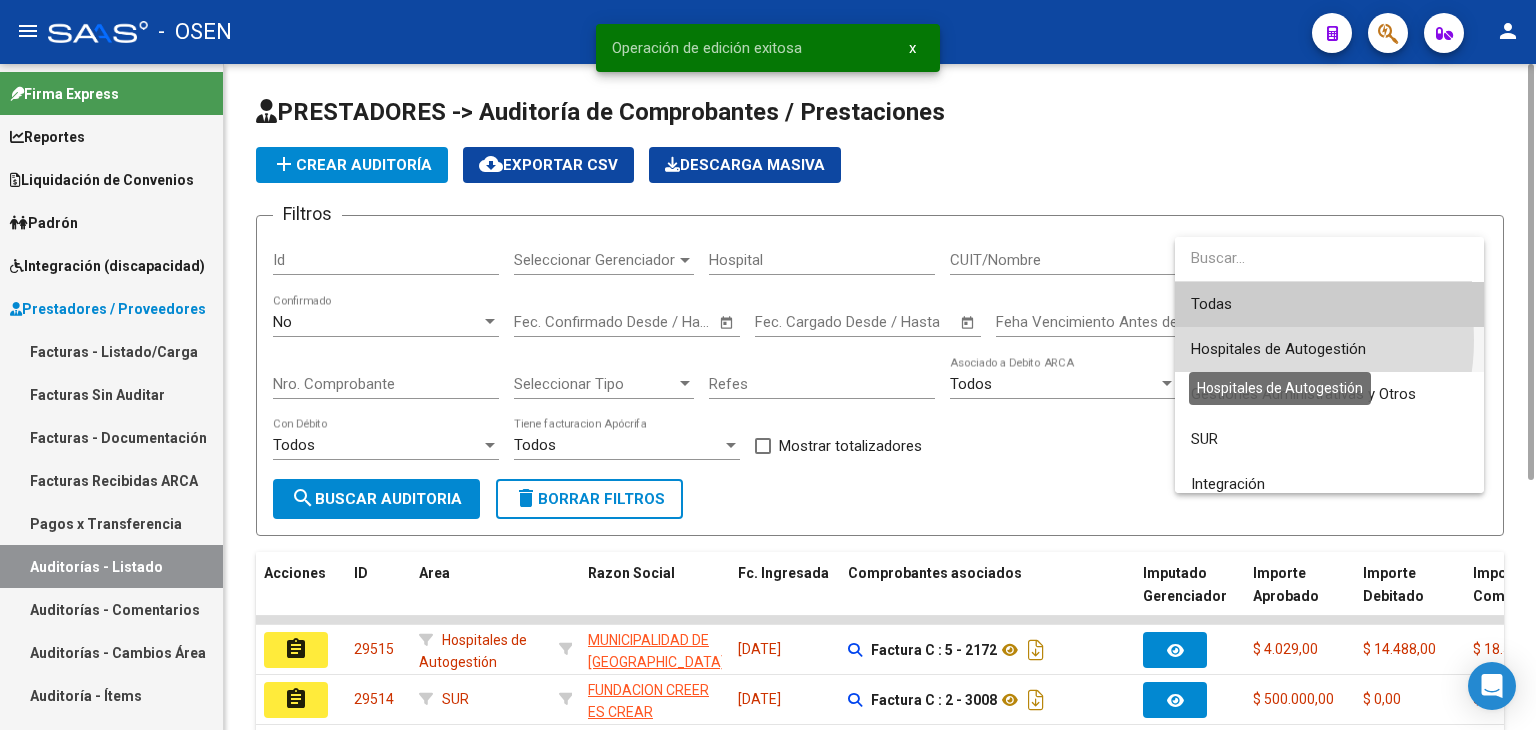 drag, startPoint x: 1240, startPoint y: 340, endPoint x: 1155, endPoint y: 341, distance: 85.00588 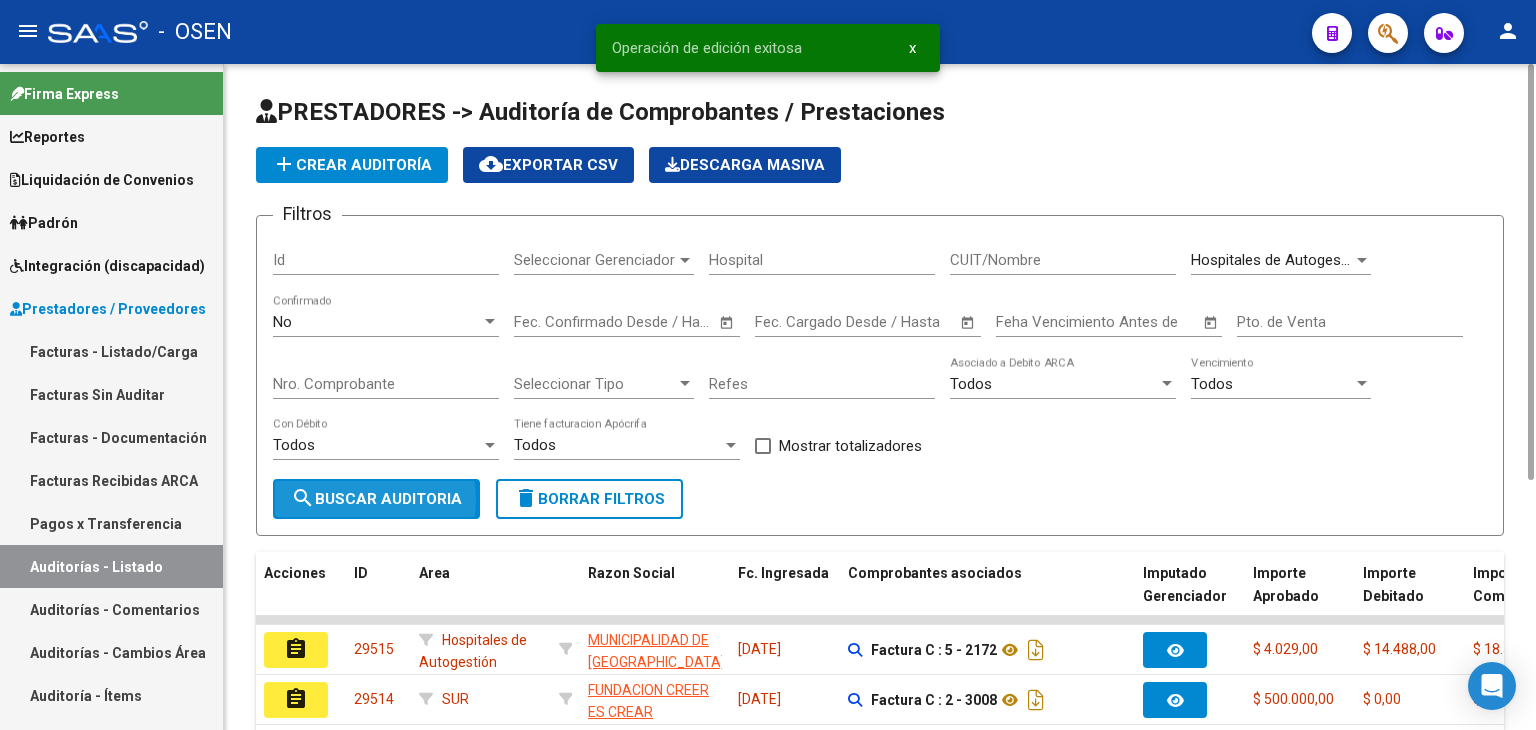 drag, startPoint x: 366, startPoint y: 498, endPoint x: 650, endPoint y: 395, distance: 302.10098 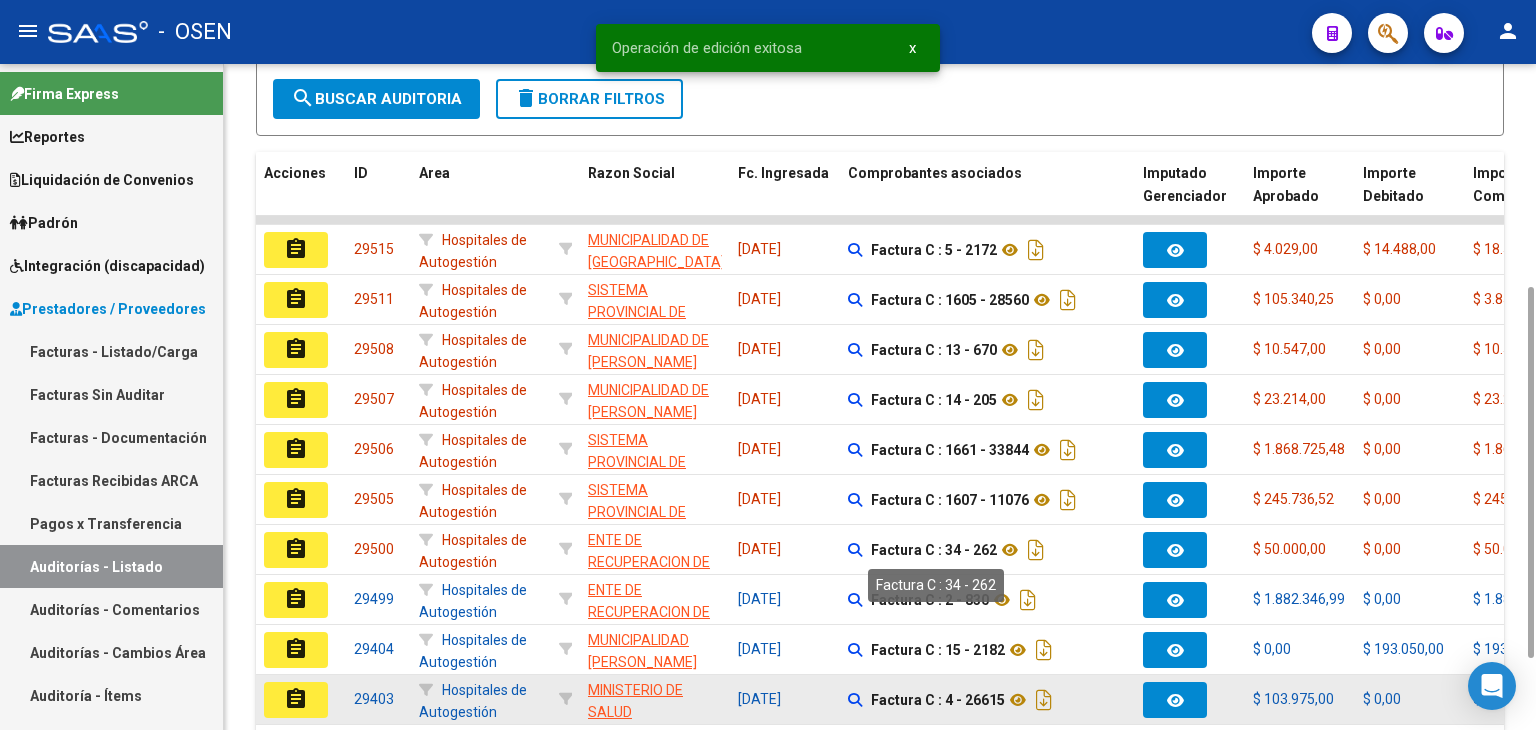scroll, scrollTop: 528, scrollLeft: 0, axis: vertical 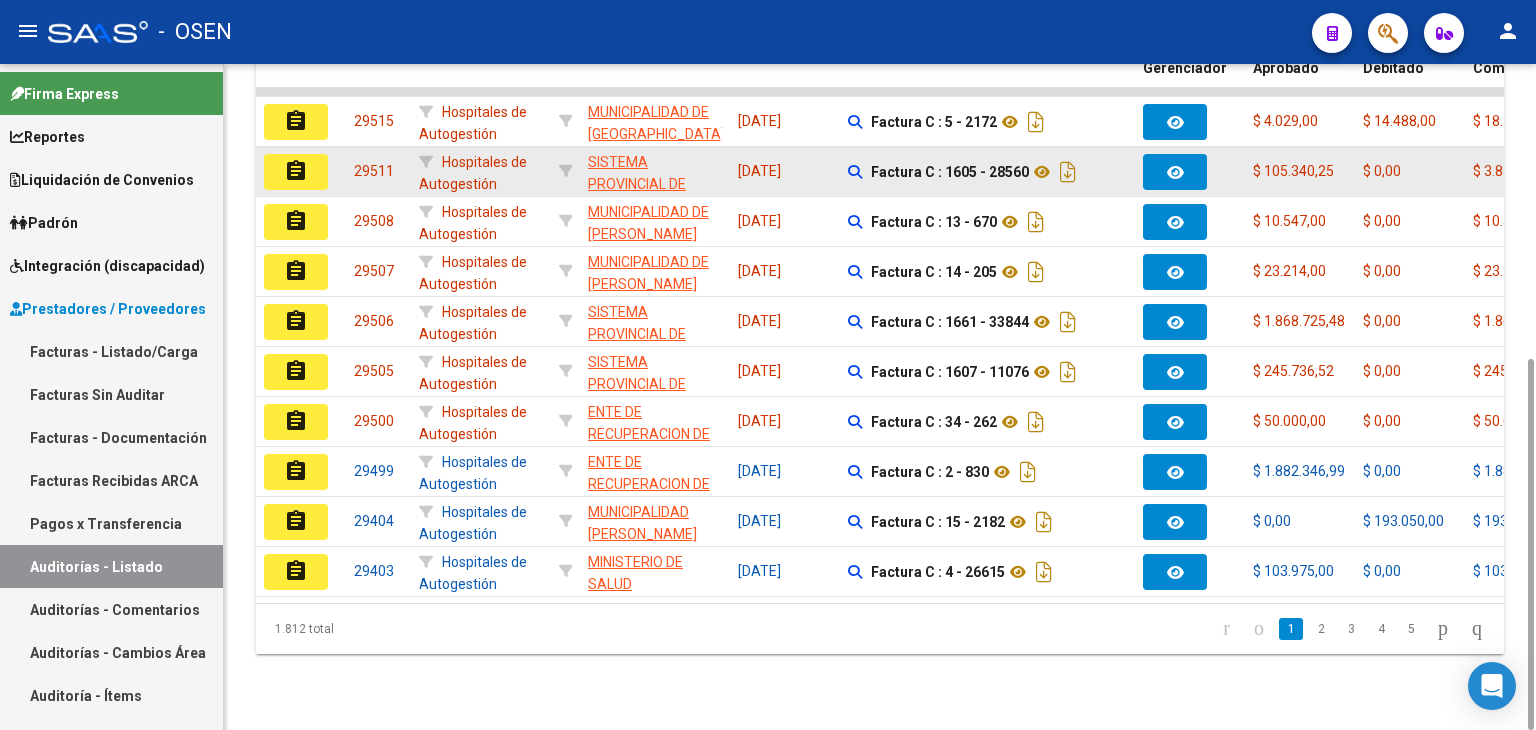 click on "assignment" 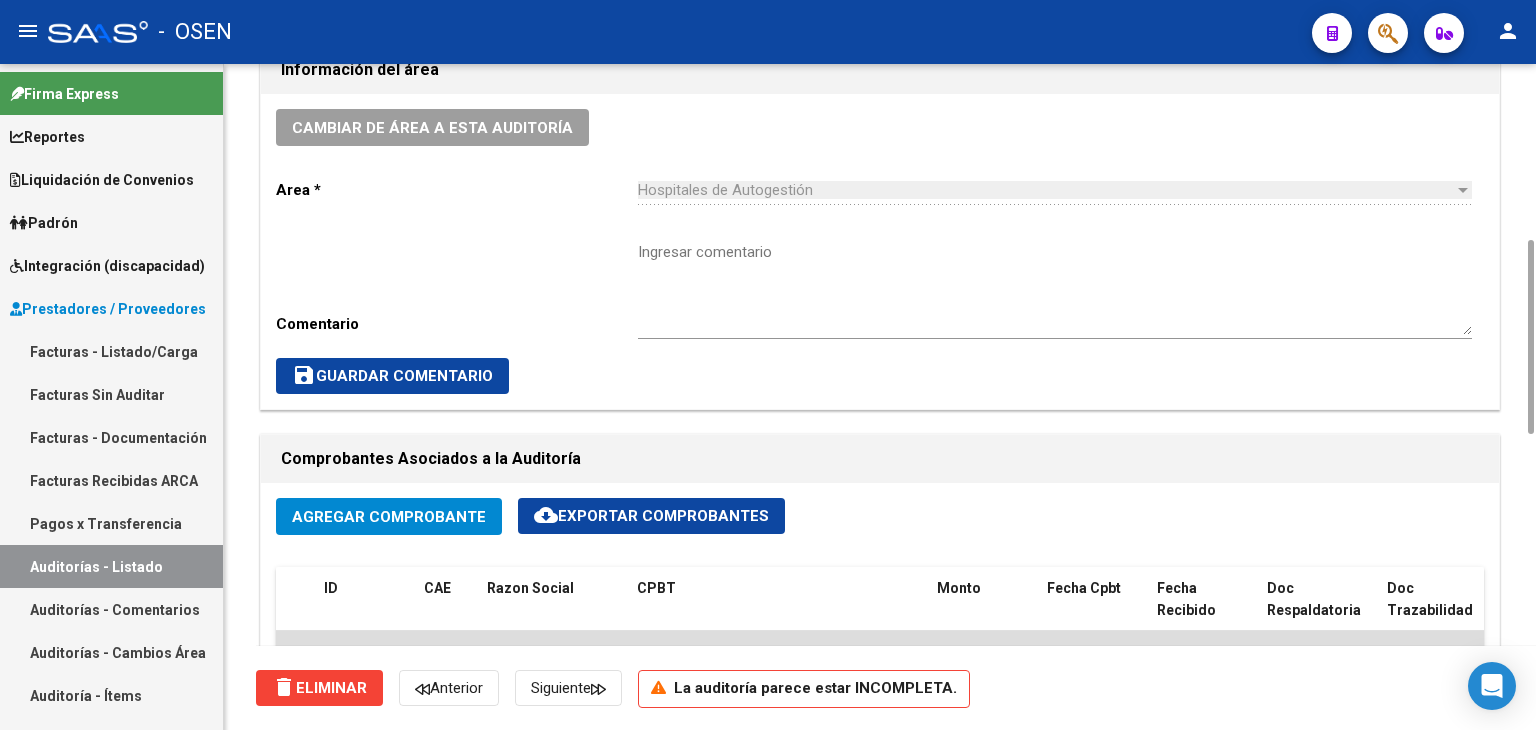 scroll, scrollTop: 800, scrollLeft: 0, axis: vertical 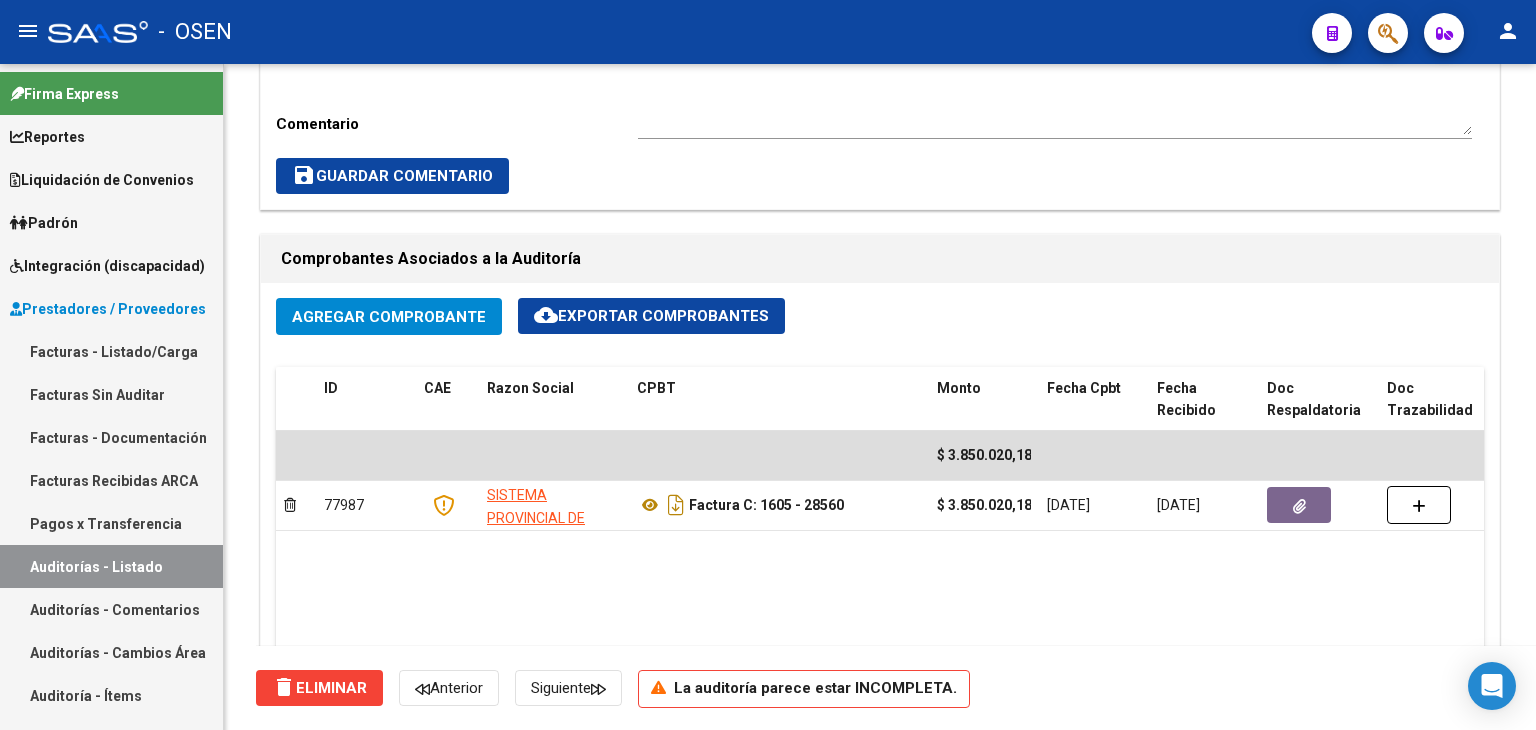 click on "Auditorías - Listado" at bounding box center (111, 566) 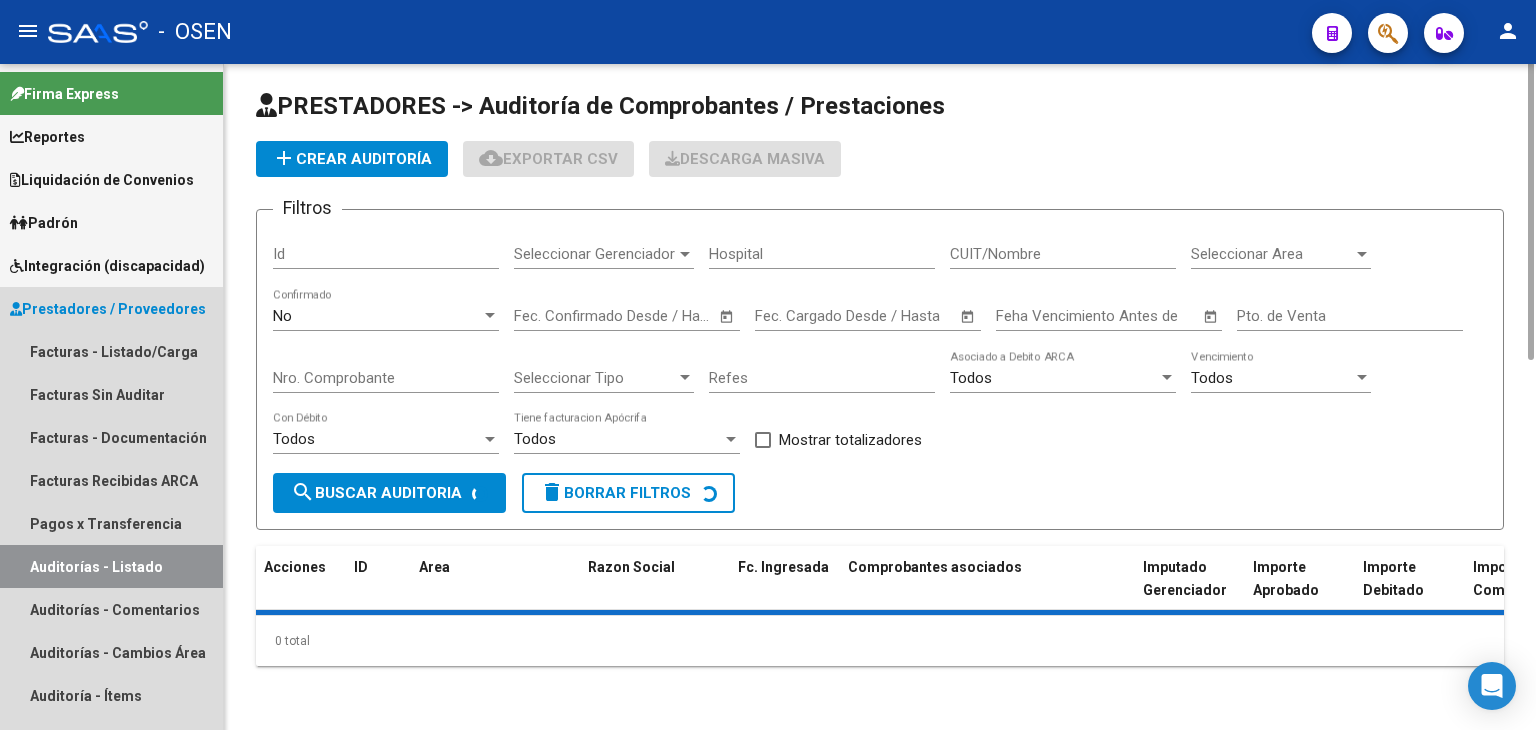scroll, scrollTop: 0, scrollLeft: 0, axis: both 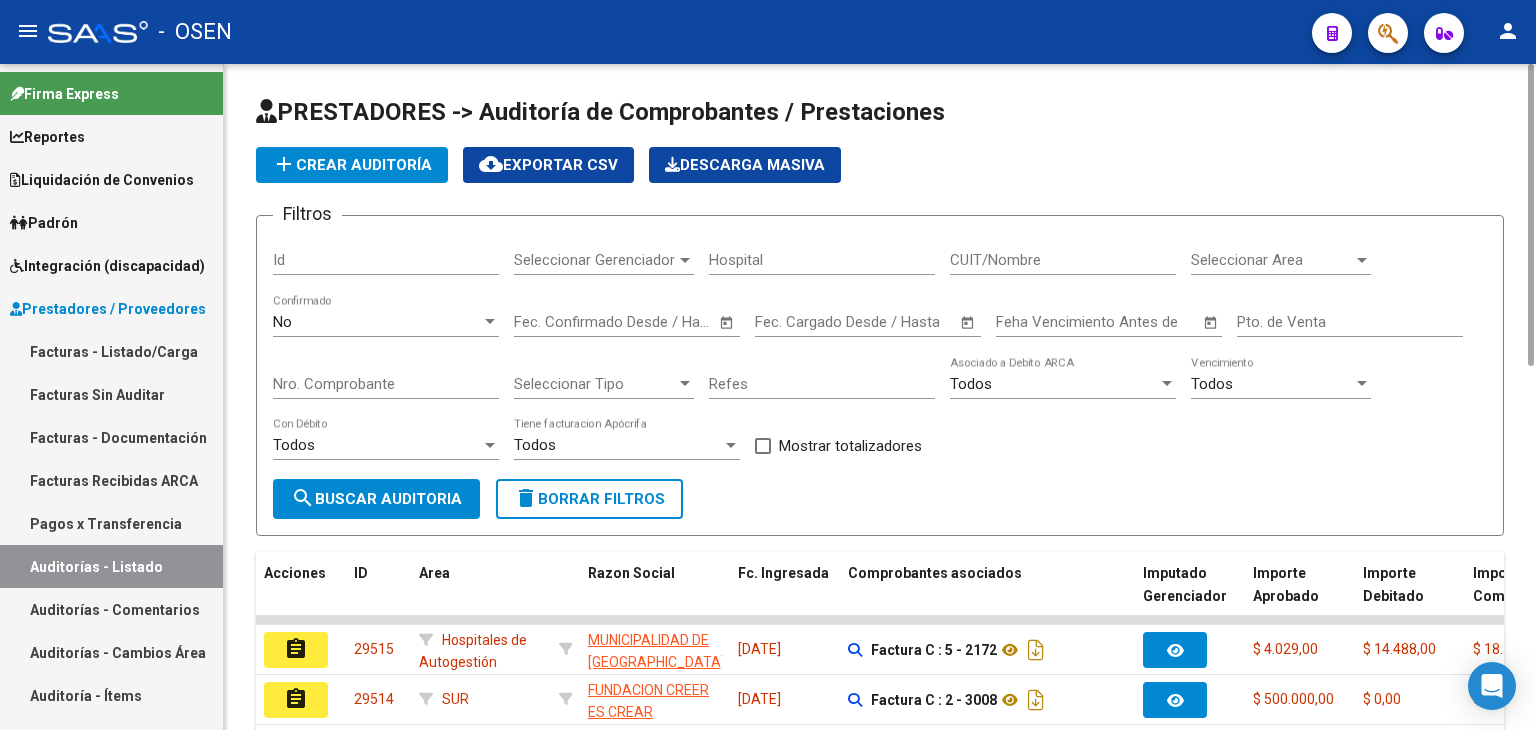 click on "Seleccionar Area" at bounding box center [1272, 260] 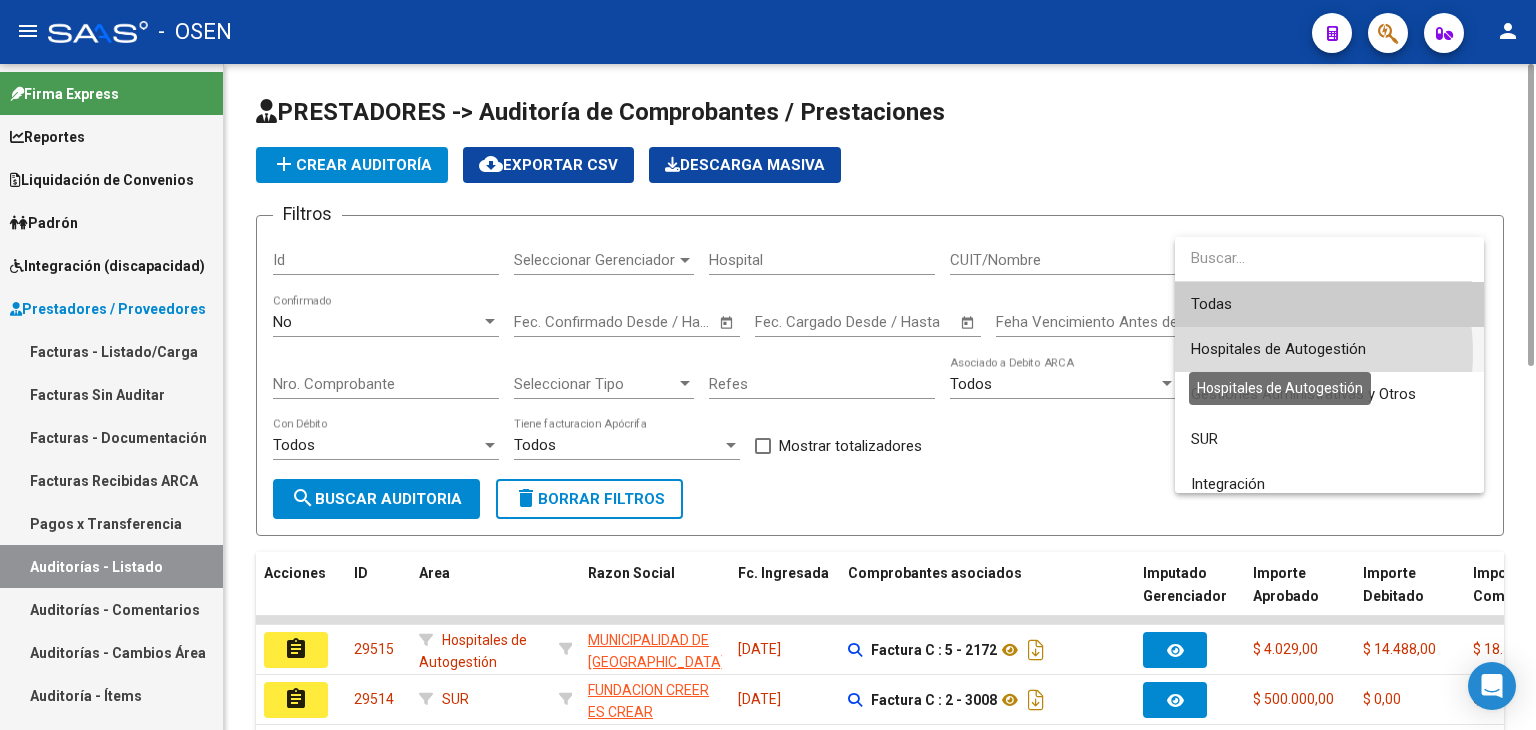 drag, startPoint x: 1241, startPoint y: 353, endPoint x: 998, endPoint y: 382, distance: 244.72433 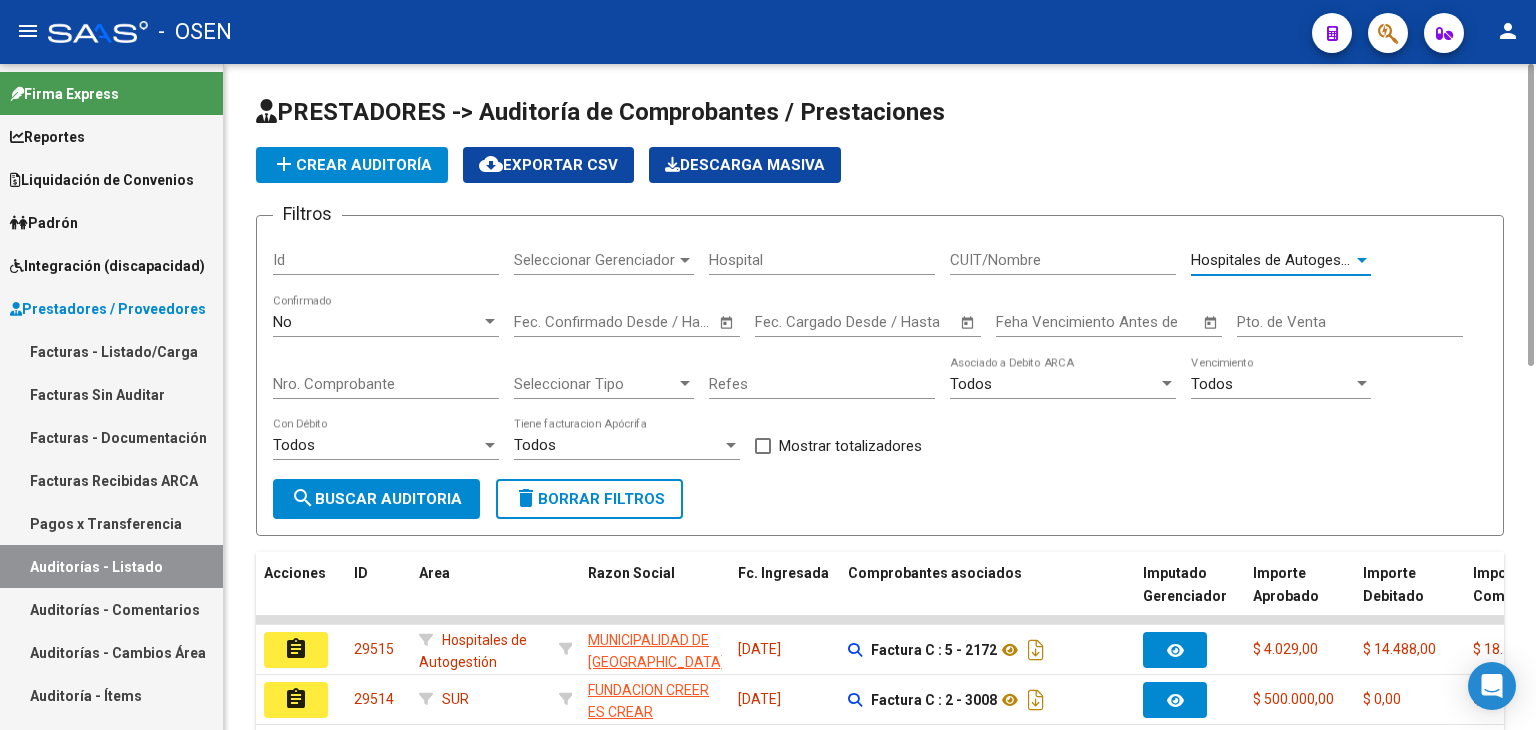 drag, startPoint x: 440, startPoint y: 493, endPoint x: 453, endPoint y: 484, distance: 15.811388 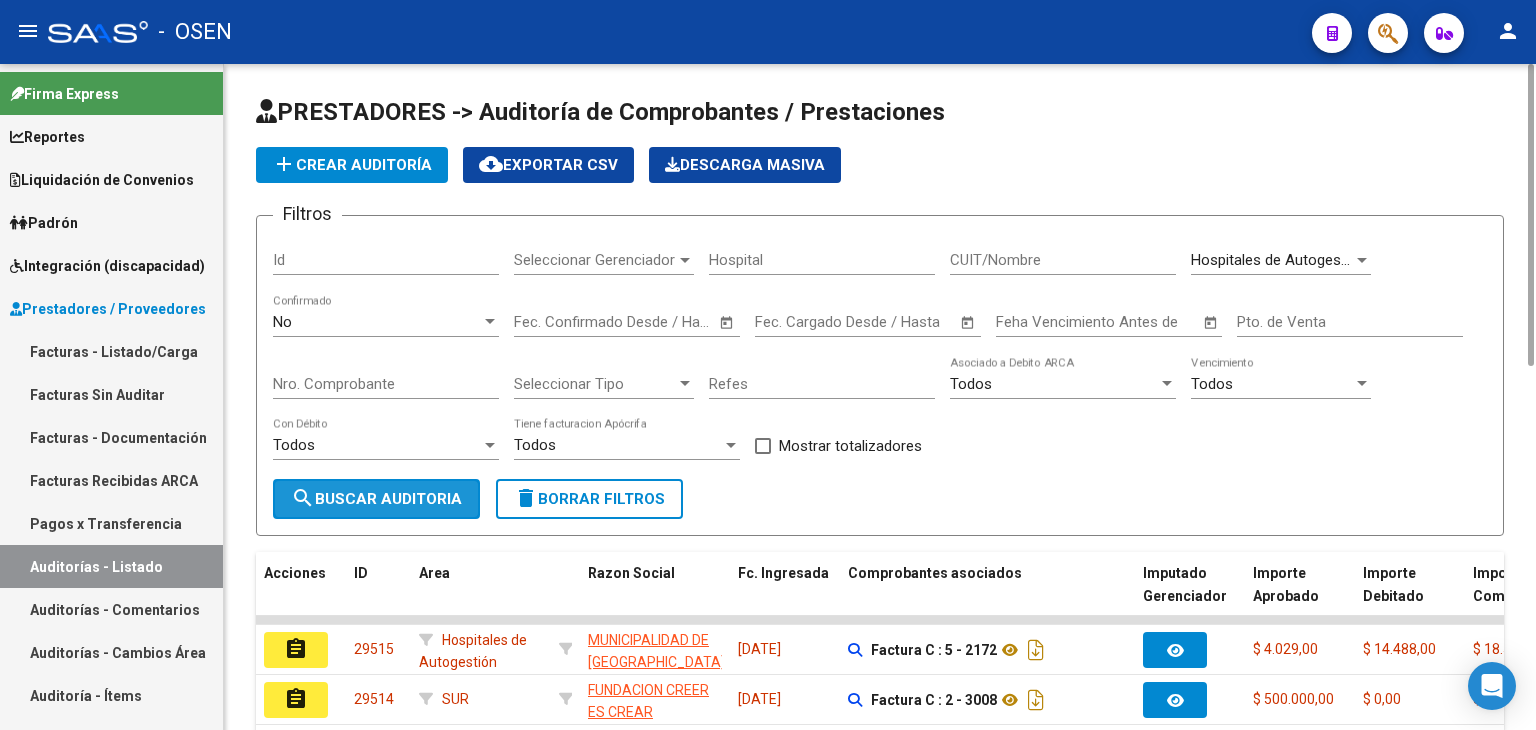 click on "search  Buscar Auditoria" 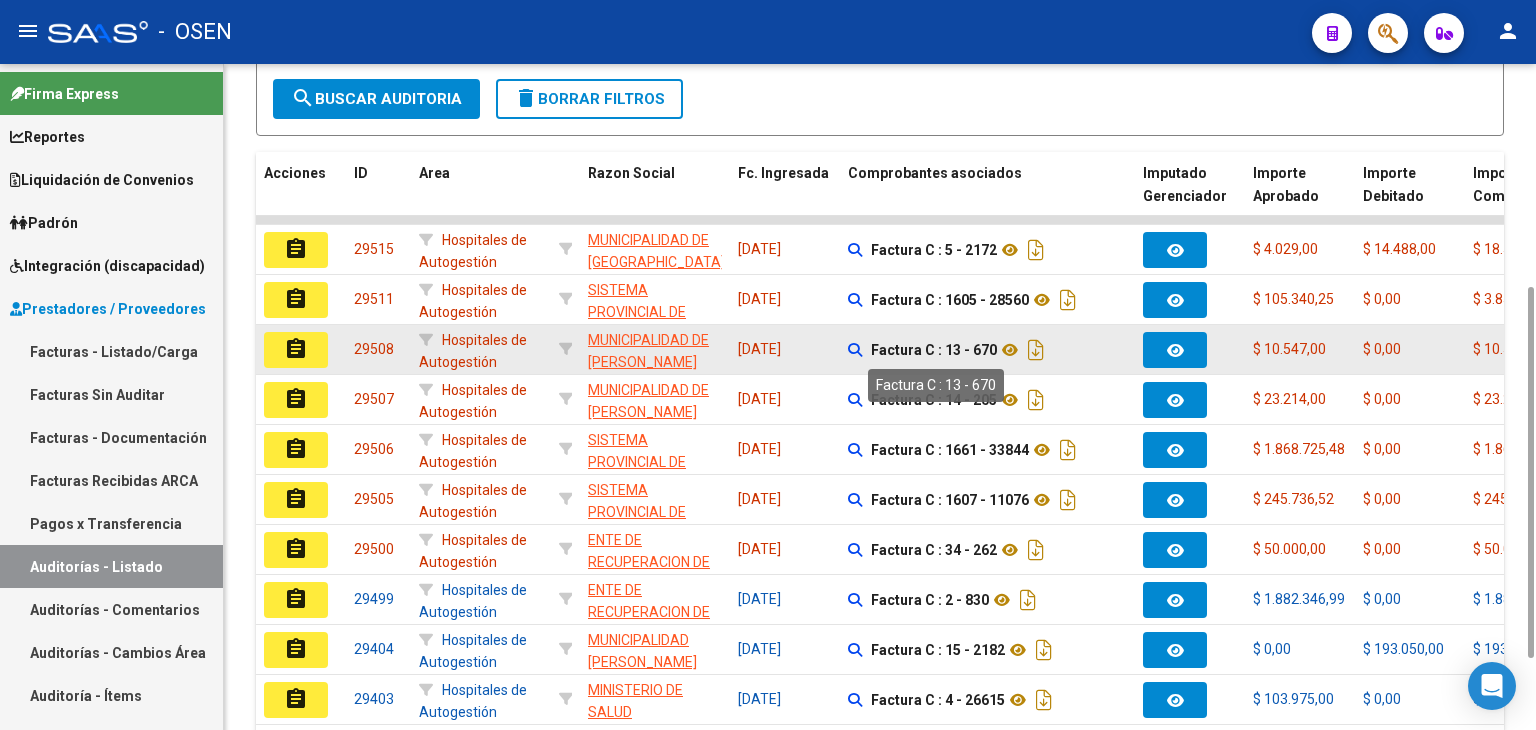 scroll, scrollTop: 0, scrollLeft: 0, axis: both 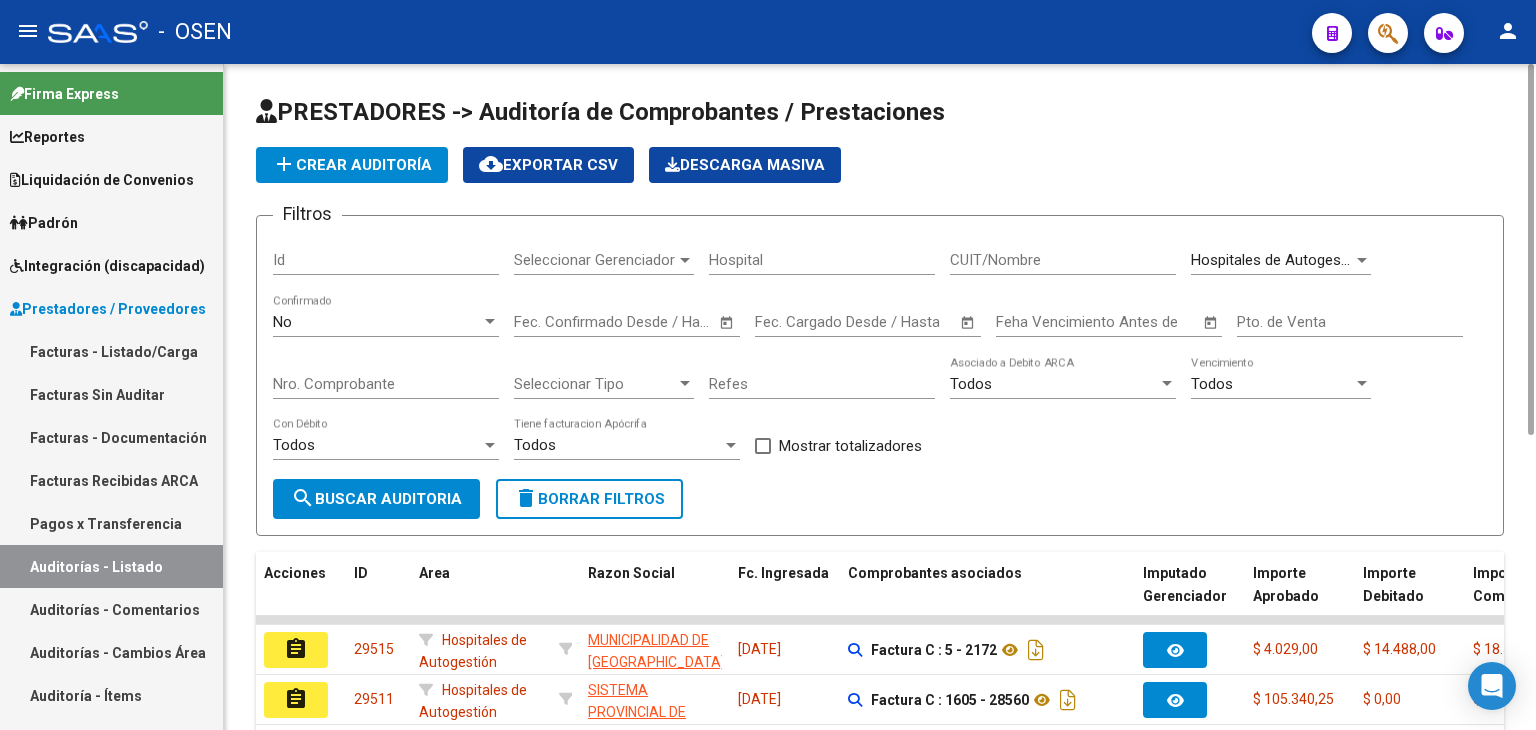 click on "Hospitales de Autogestión" at bounding box center (1278, 260) 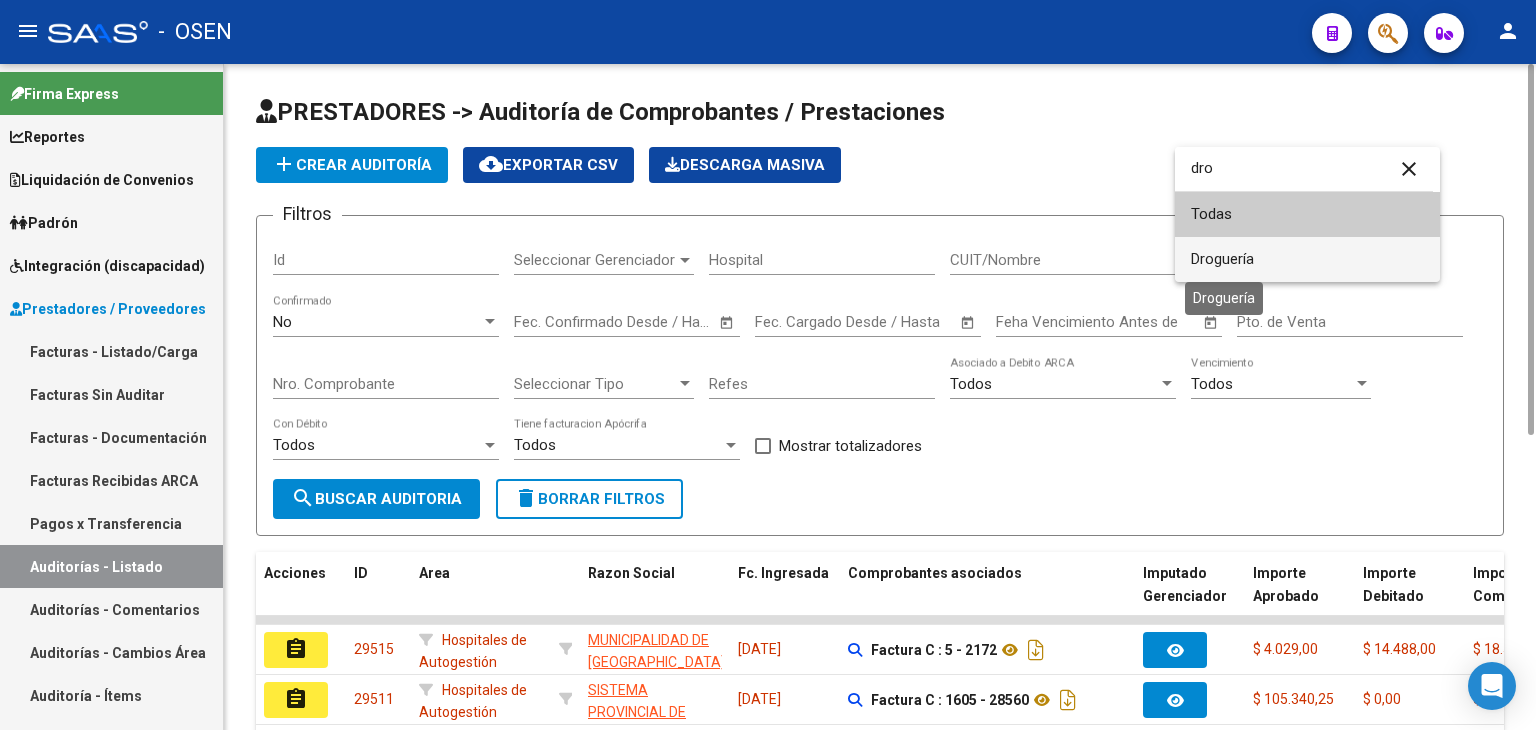 type on "dro" 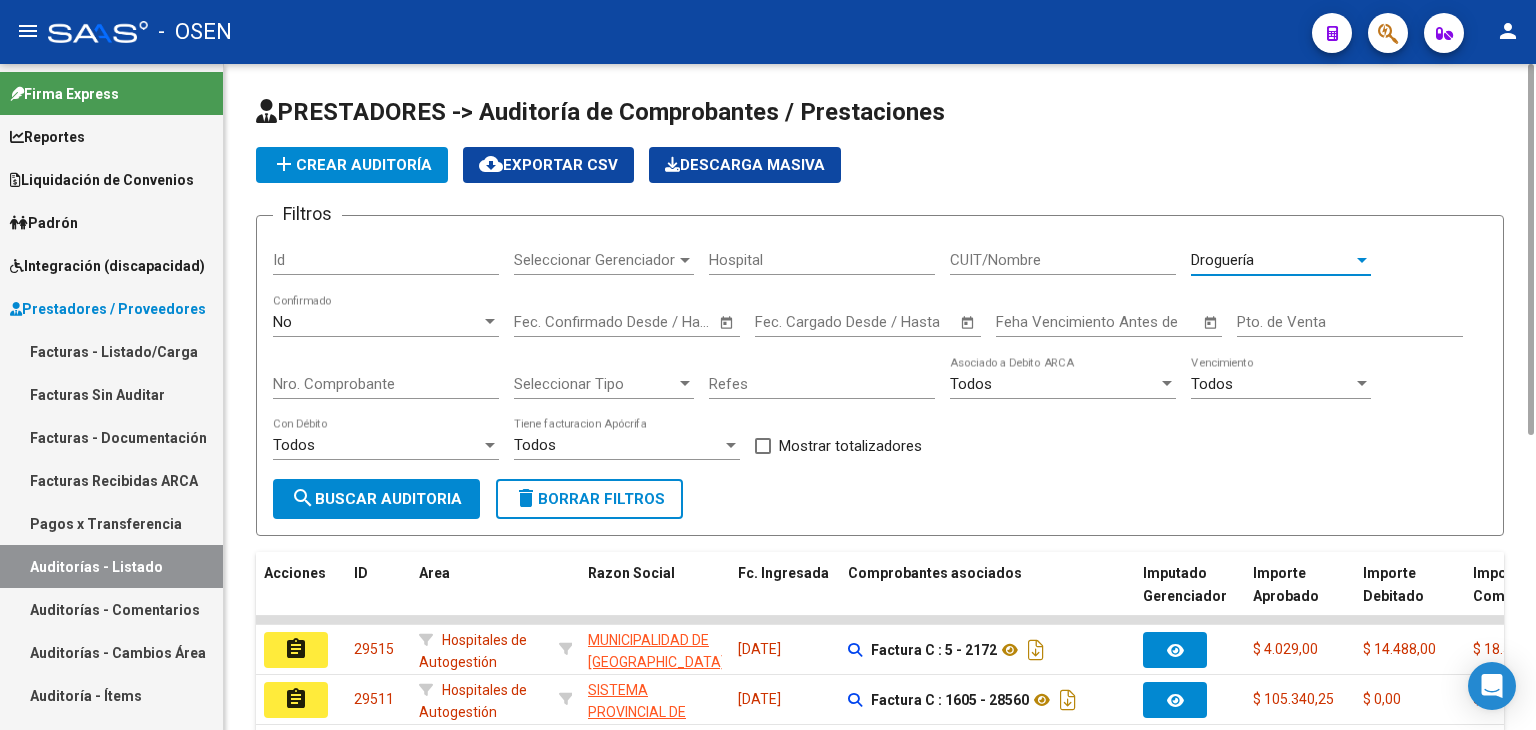 click on "search  Buscar Auditoria" 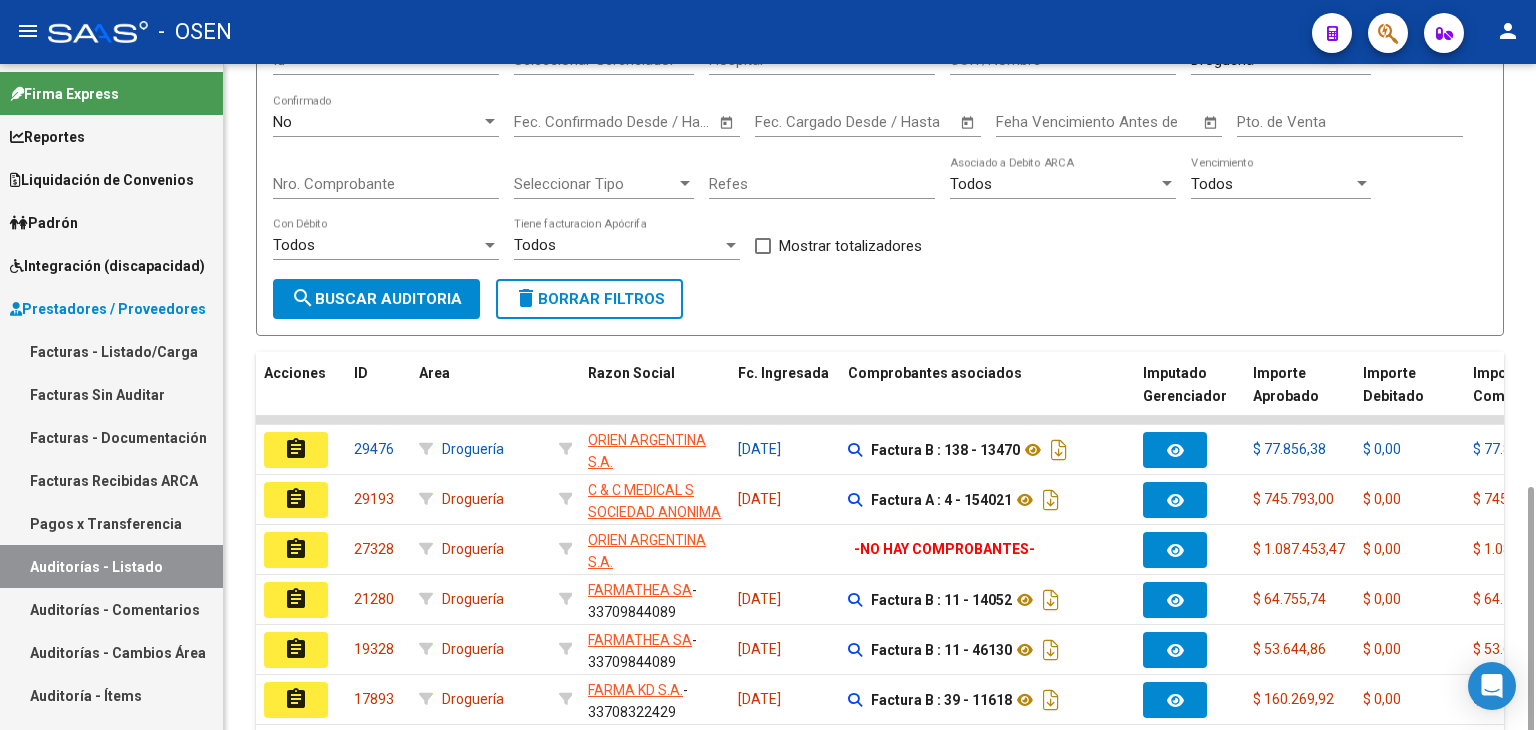 scroll, scrollTop: 528, scrollLeft: 0, axis: vertical 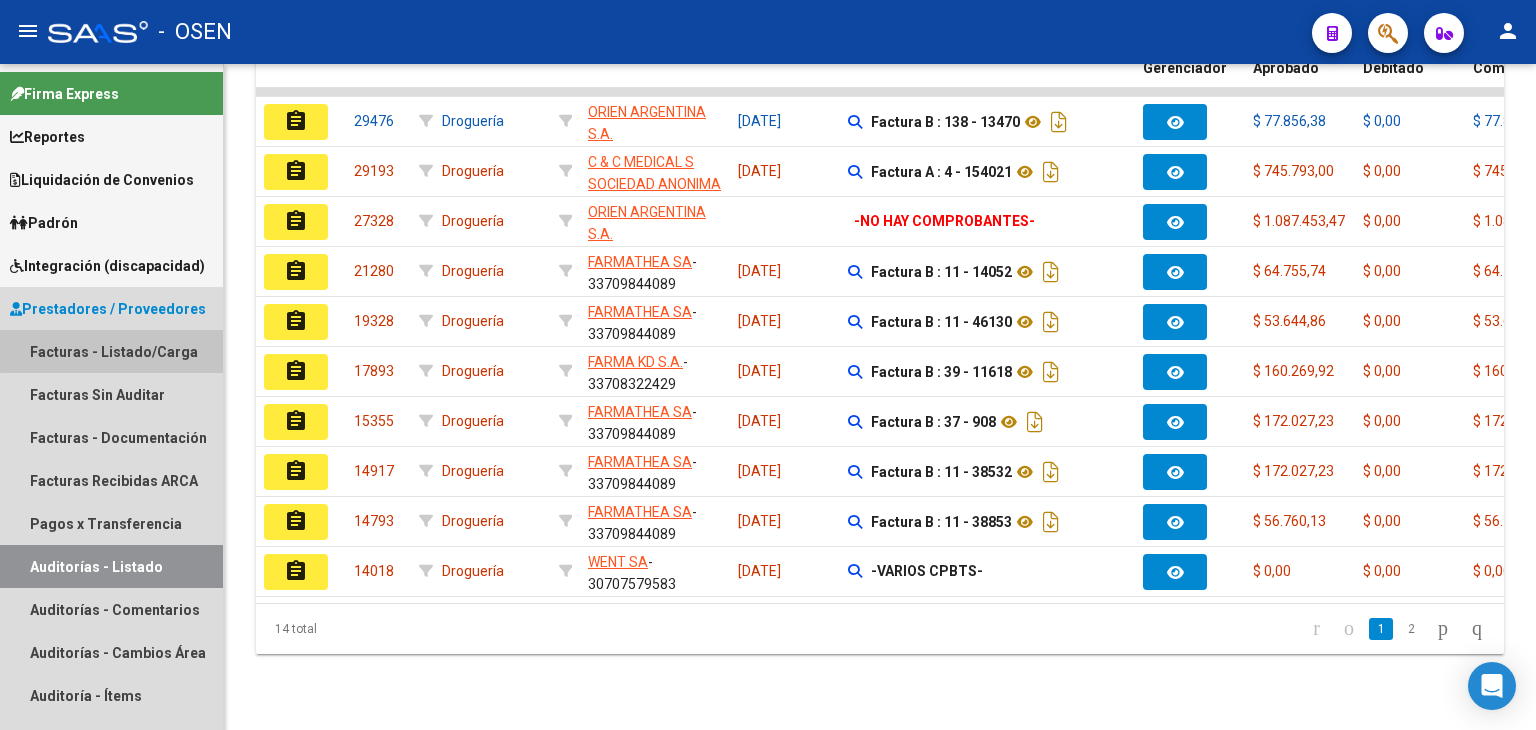 click on "Facturas - Listado/Carga" at bounding box center [111, 351] 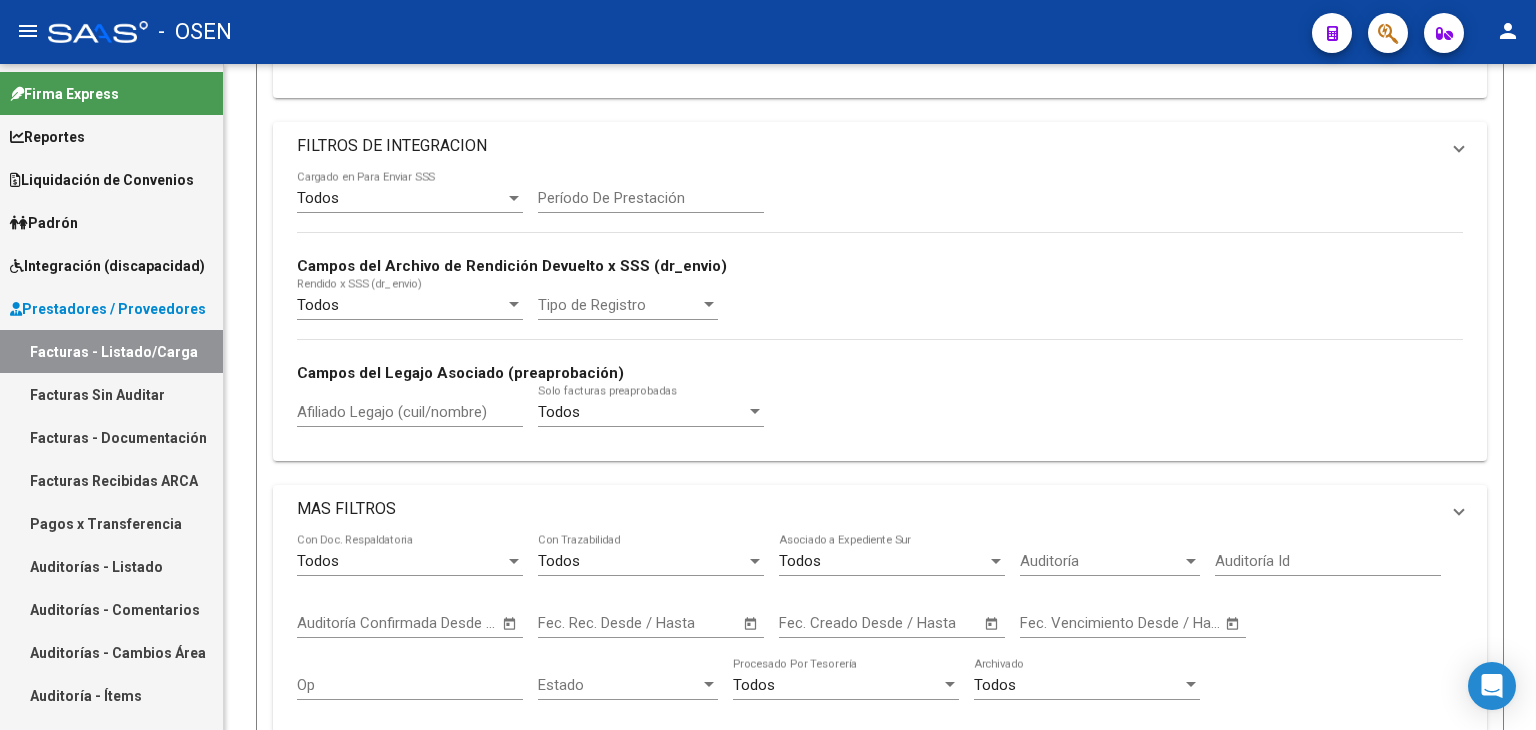scroll, scrollTop: 0, scrollLeft: 0, axis: both 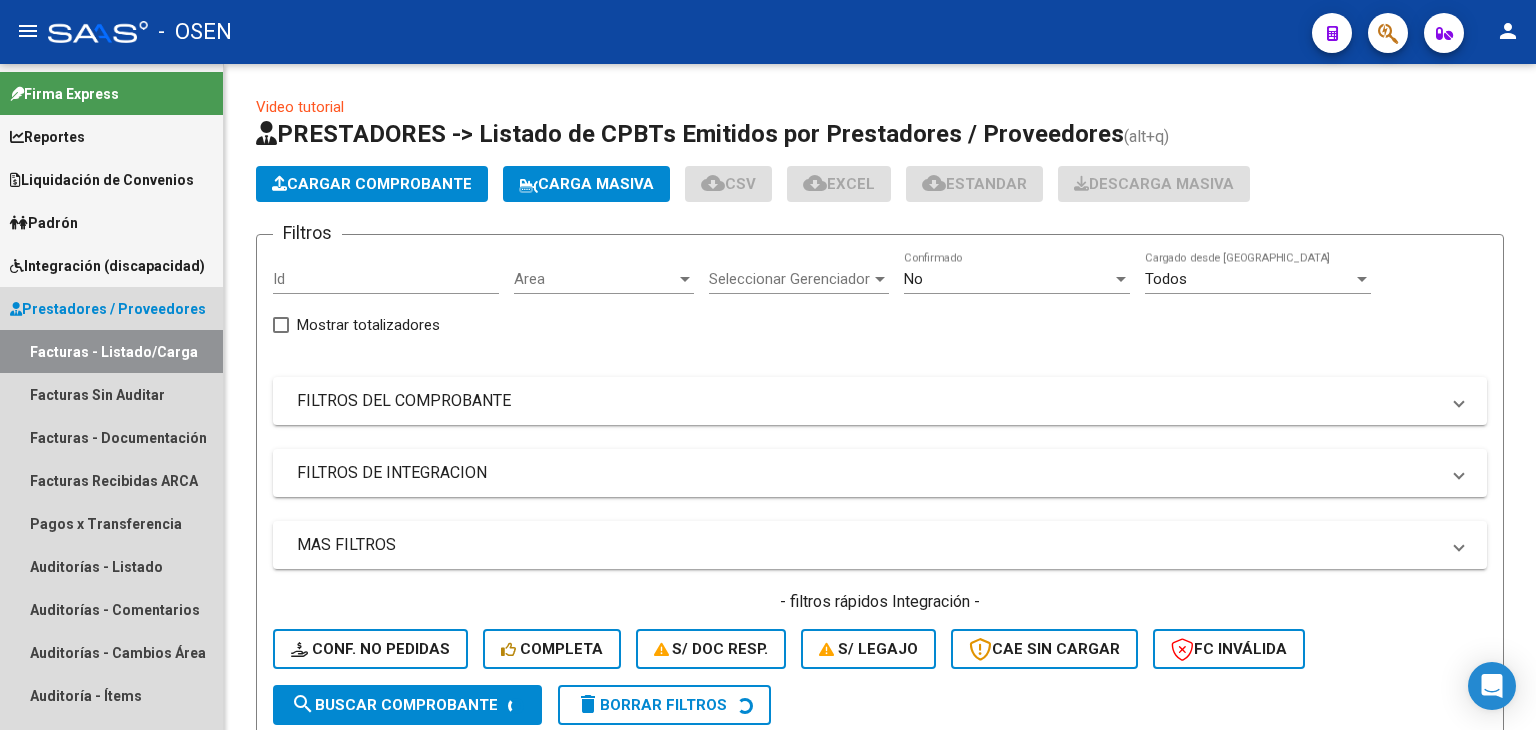 click on "Prestadores / Proveedores" at bounding box center (108, 309) 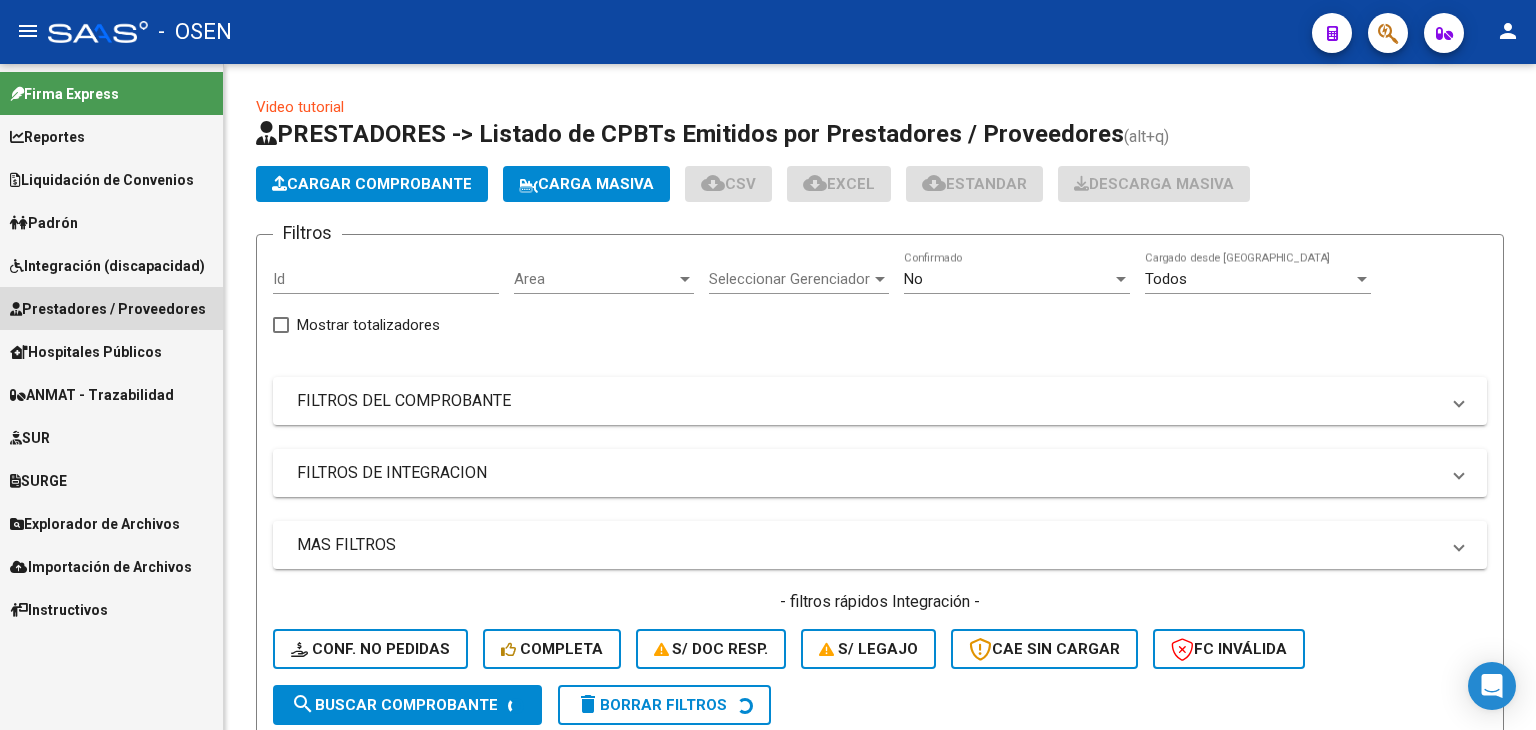 click on "Prestadores / Proveedores" at bounding box center [108, 309] 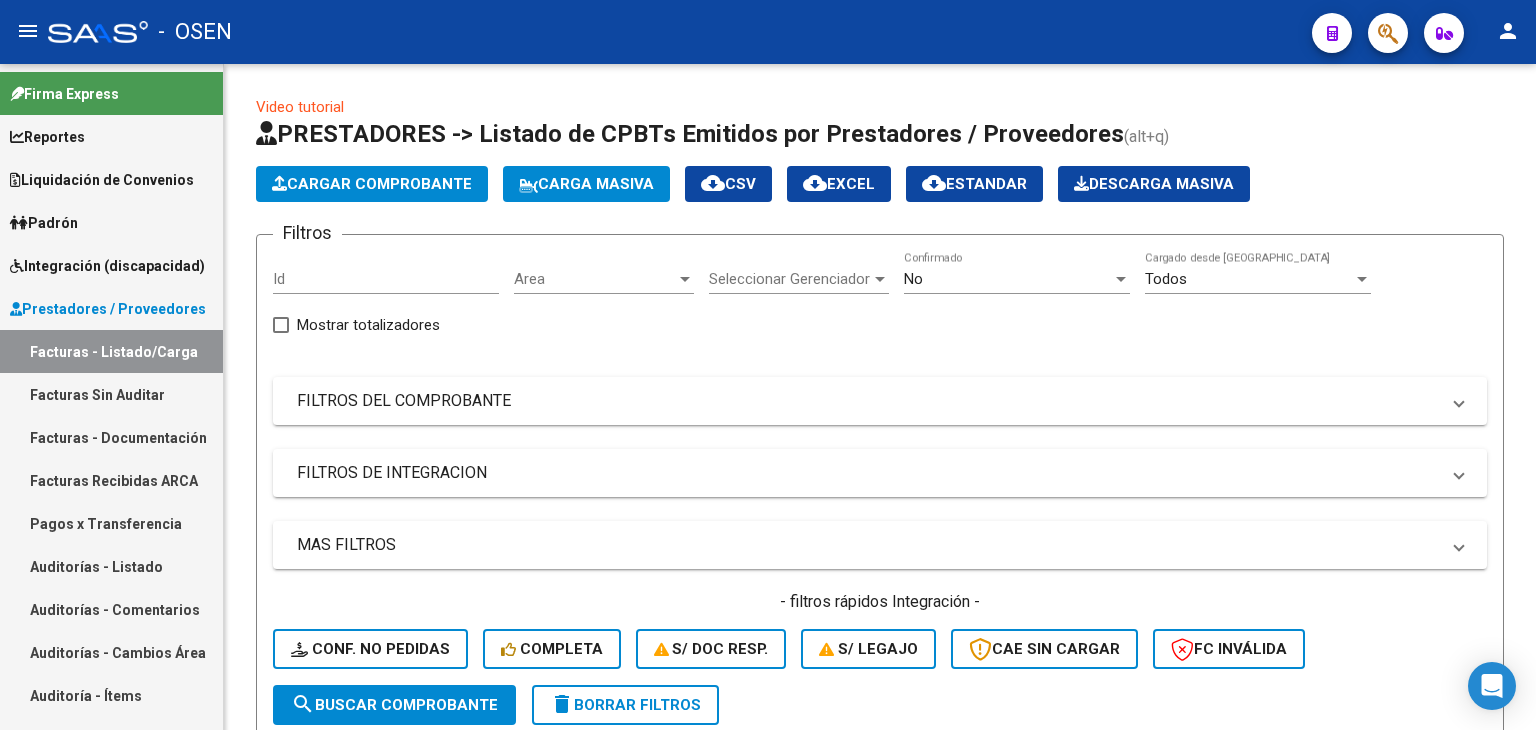 click on "Facturas - Listado/Carga" at bounding box center [111, 351] 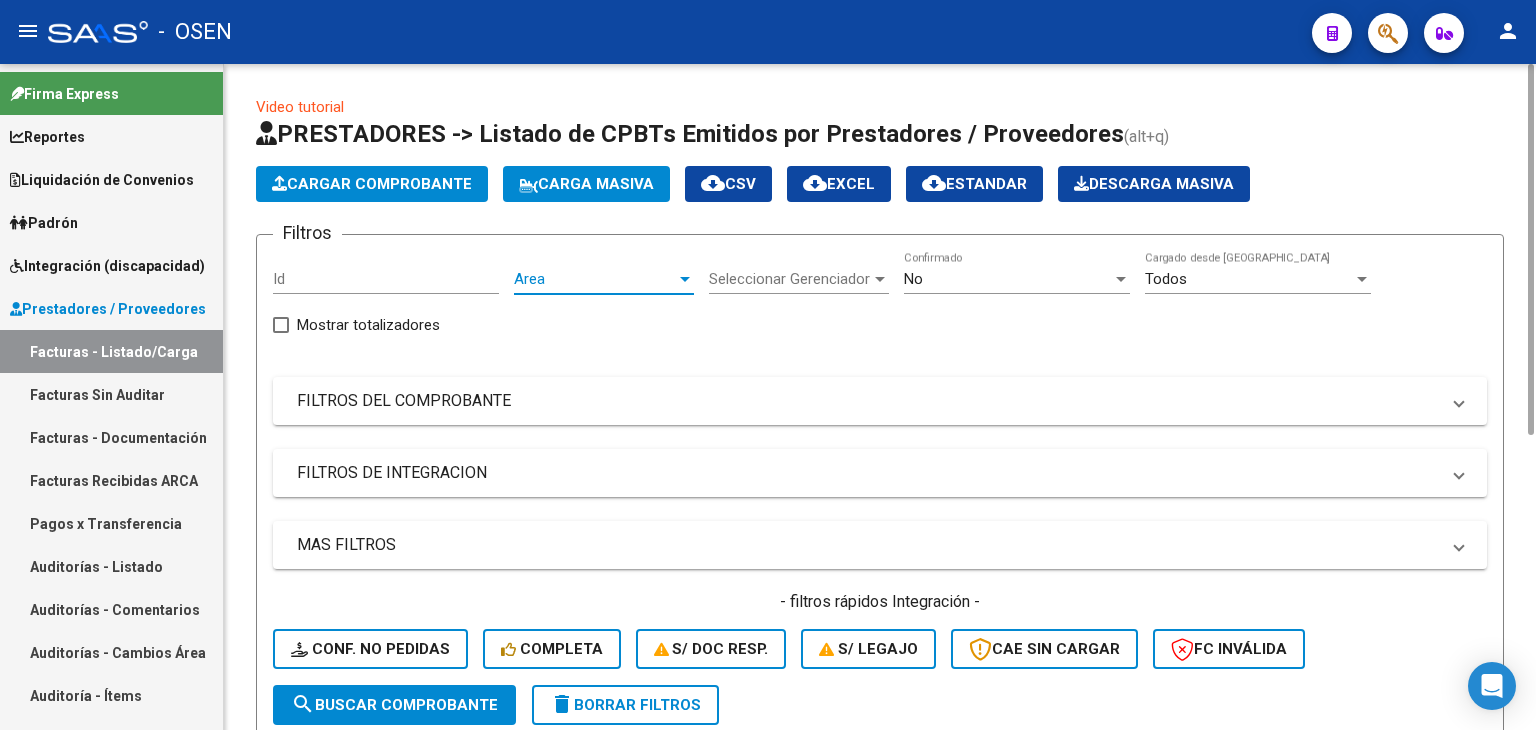 click on "Area" at bounding box center [595, 279] 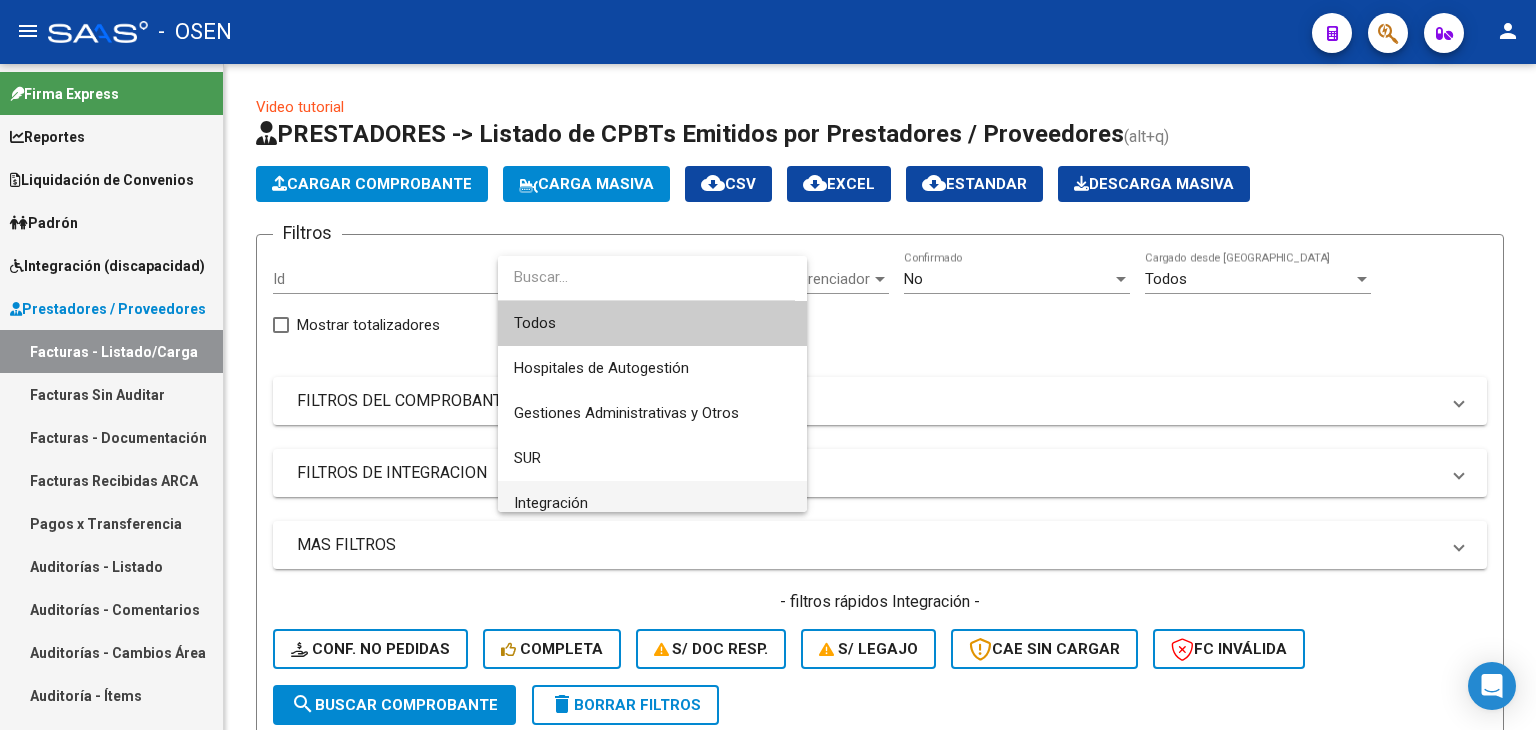 click on "Integración" at bounding box center (652, 503) 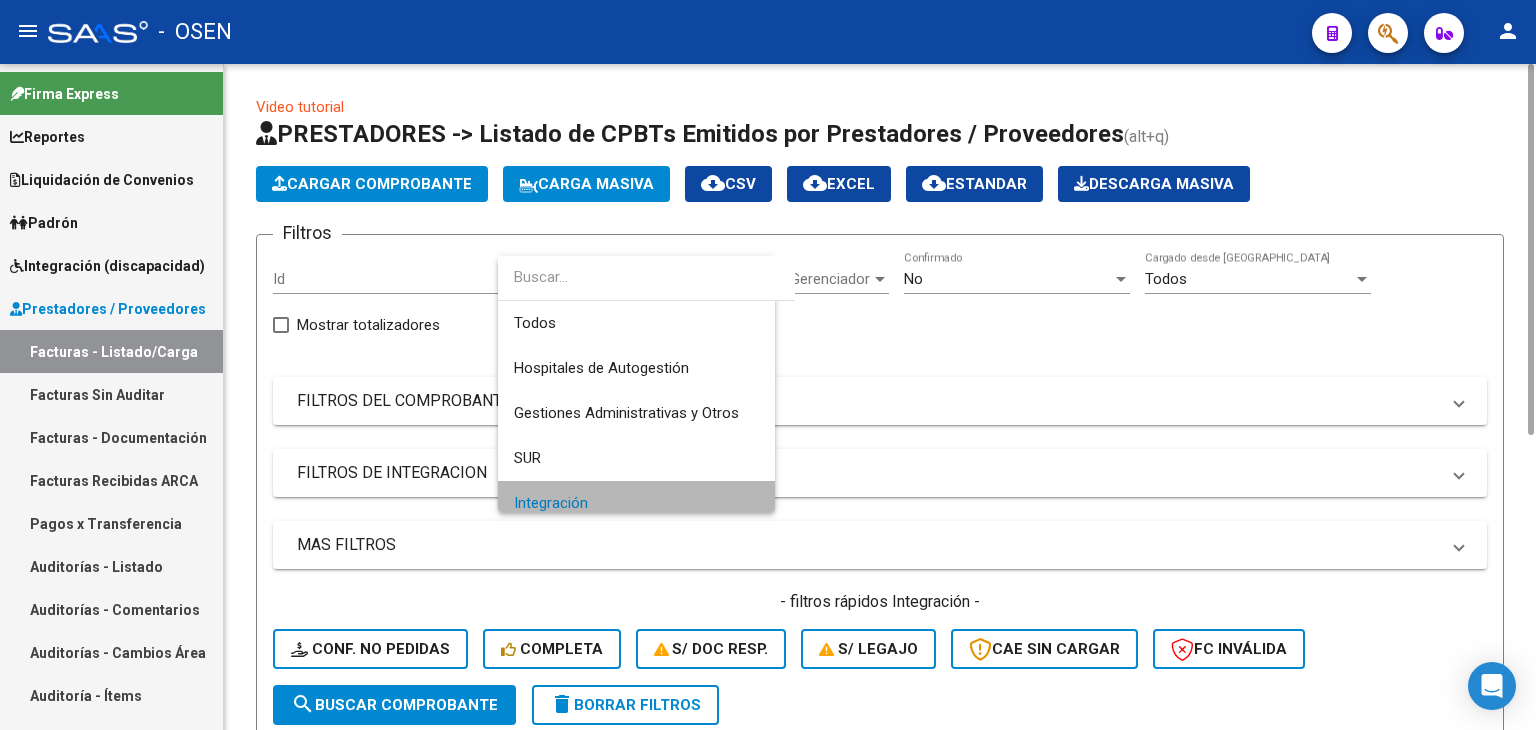 scroll, scrollTop: 12, scrollLeft: 0, axis: vertical 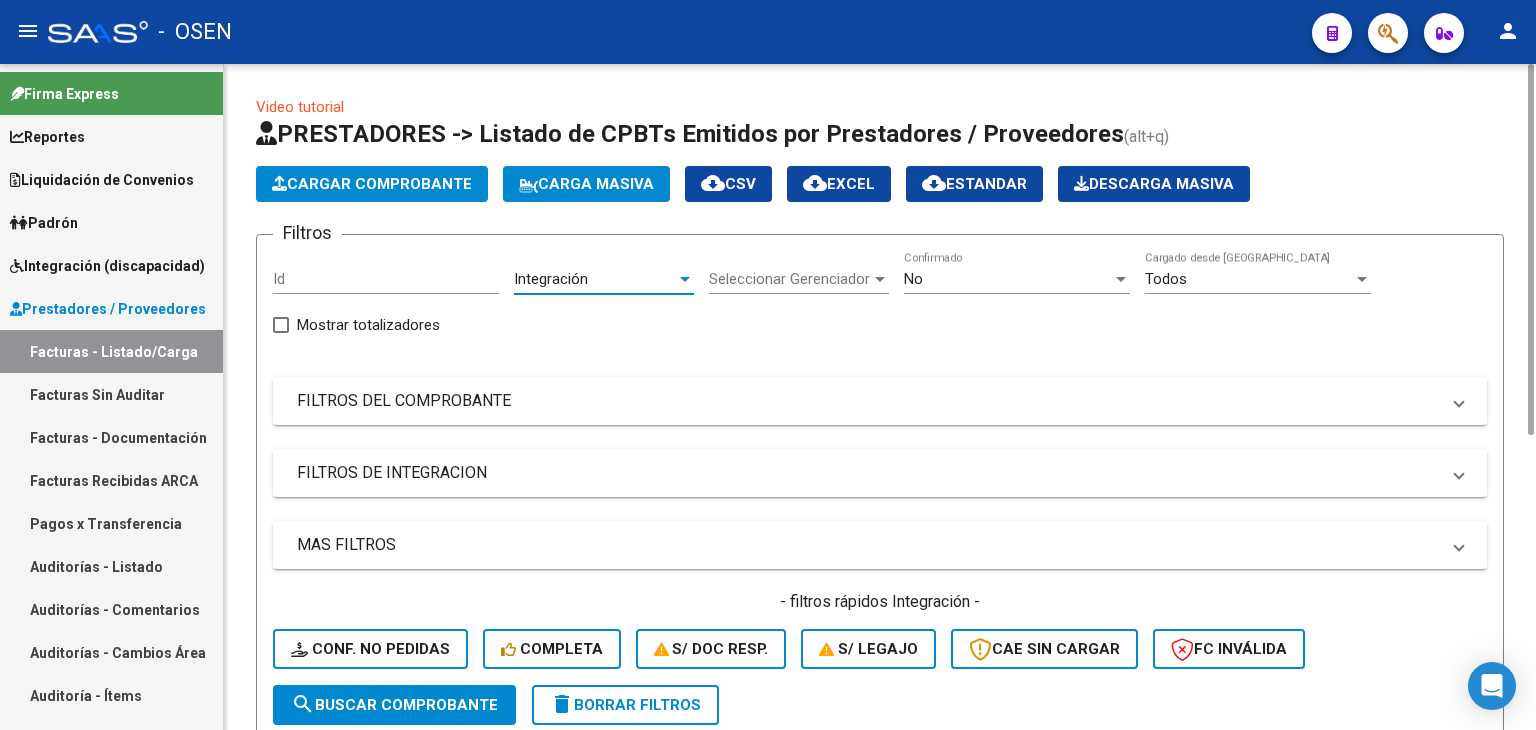 click on "No" at bounding box center (1008, 279) 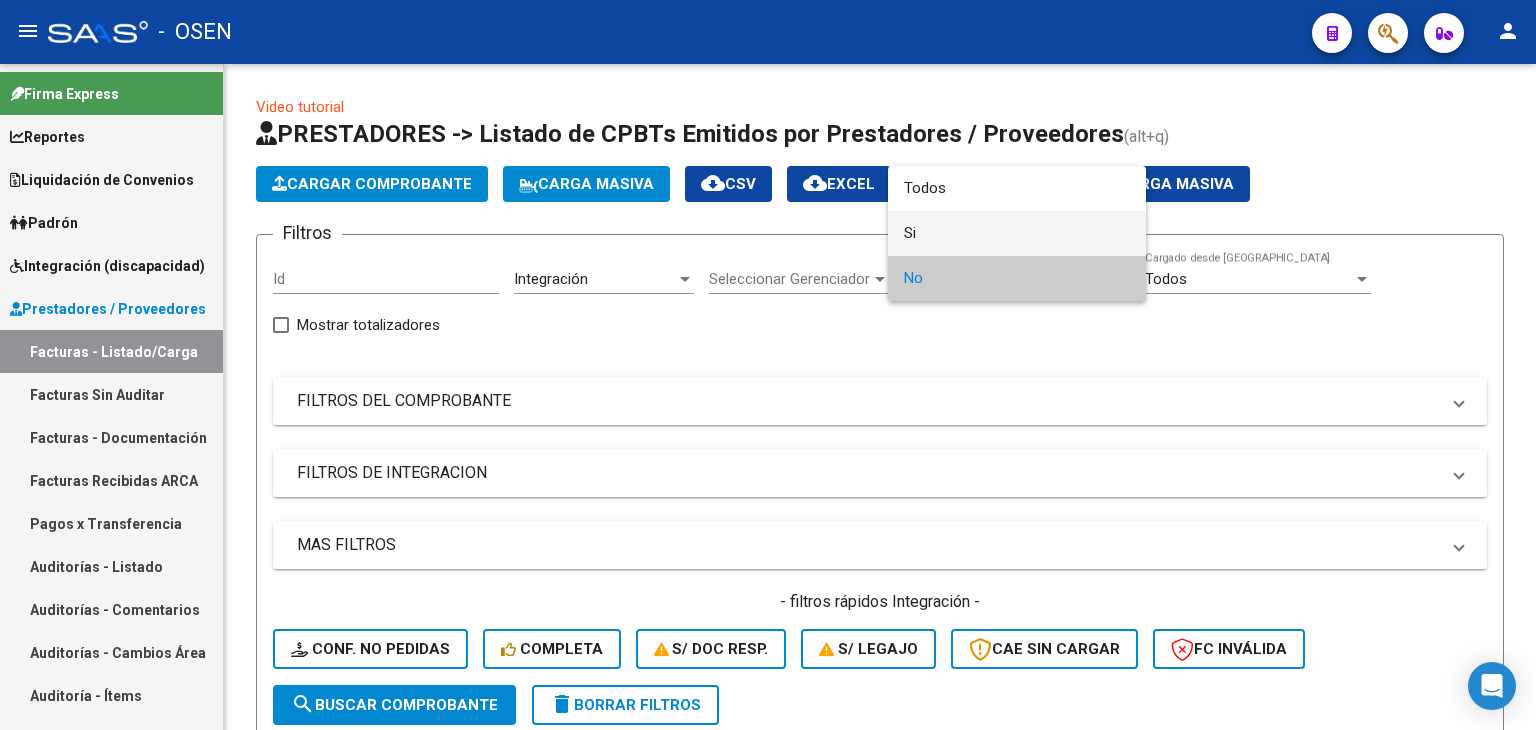 click on "Si" at bounding box center [1017, 233] 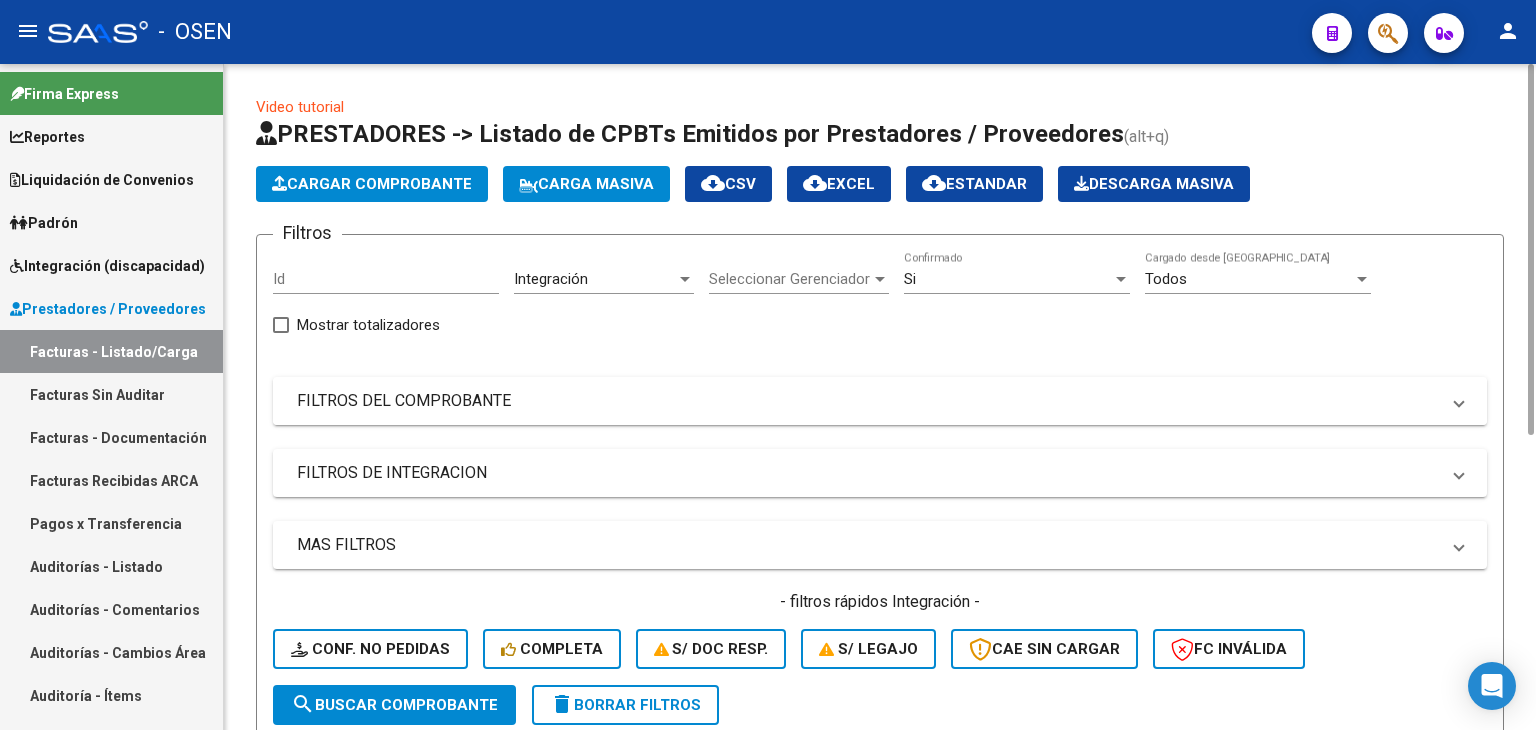 click on "FILTROS DEL COMPROBANTE" at bounding box center [868, 401] 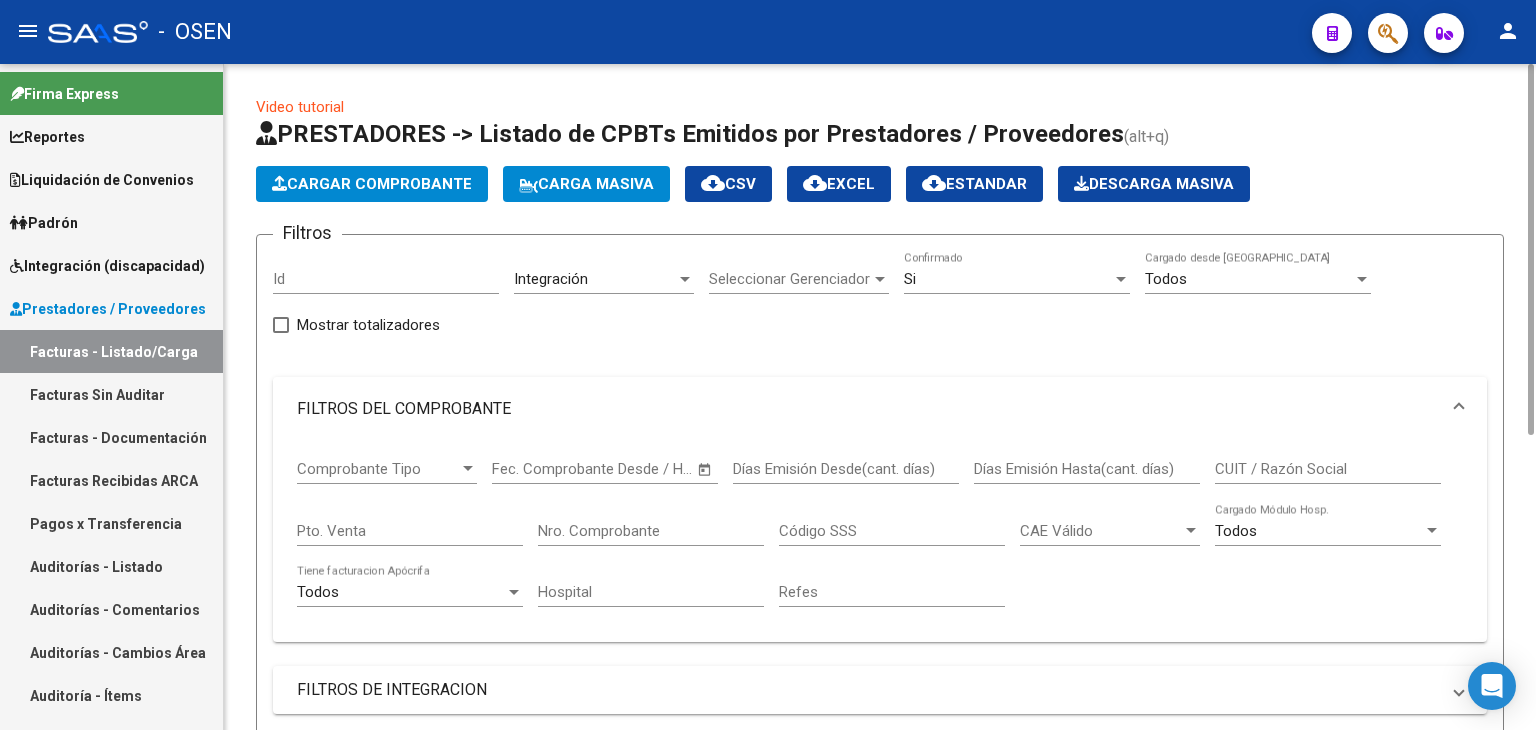 click on "FILTROS DEL COMPROBANTE" at bounding box center [868, 409] 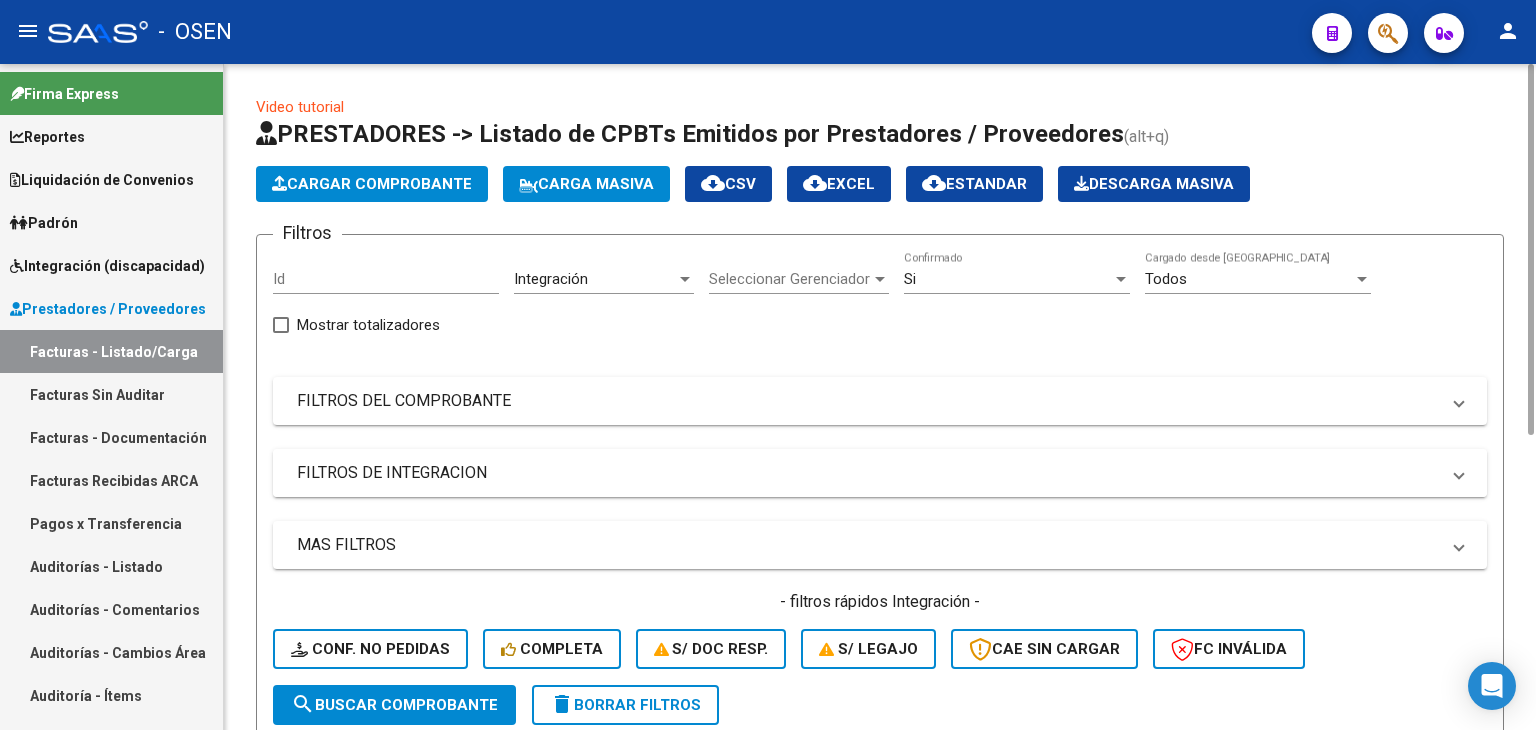 click on "FILTROS DE INTEGRACION" at bounding box center (868, 473) 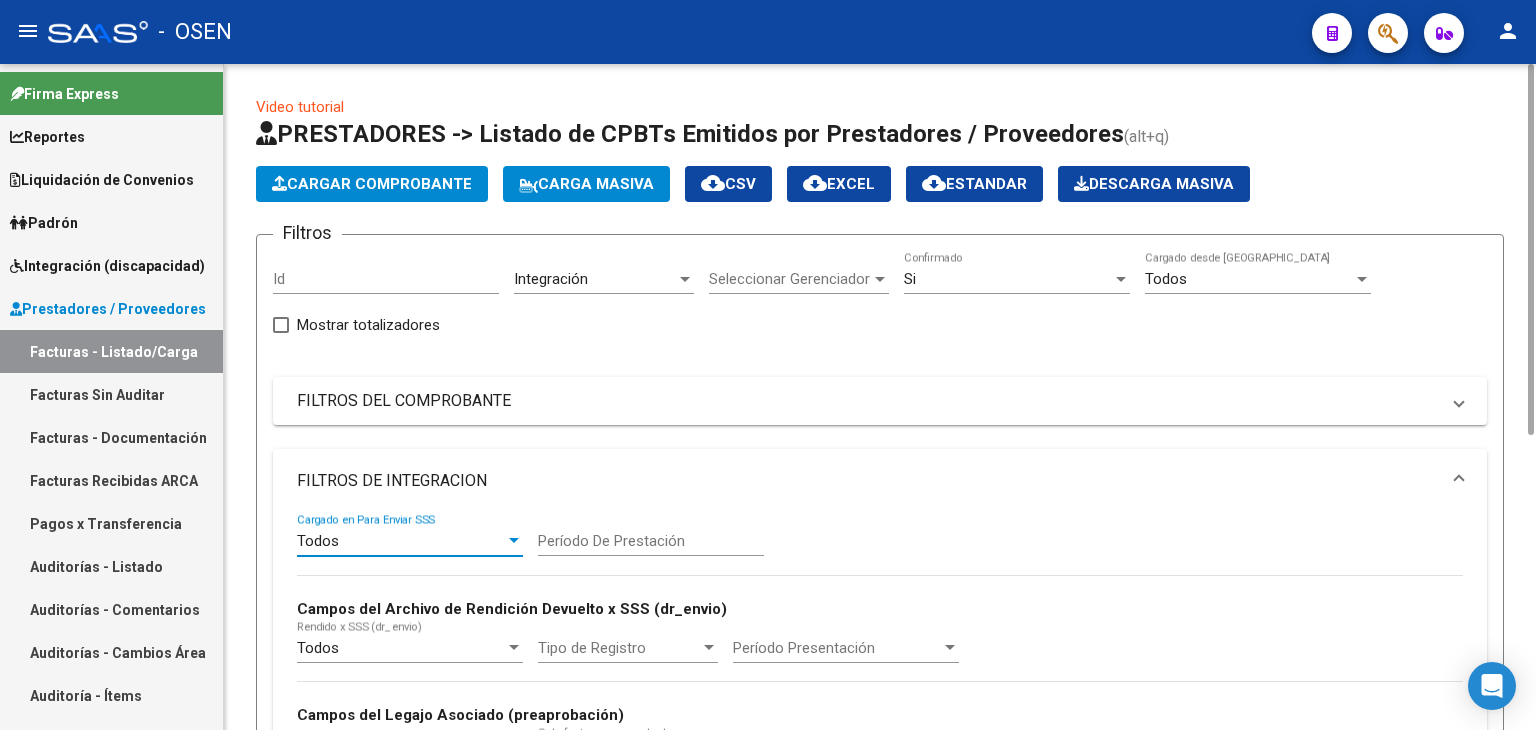 click on "Todos" at bounding box center (401, 541) 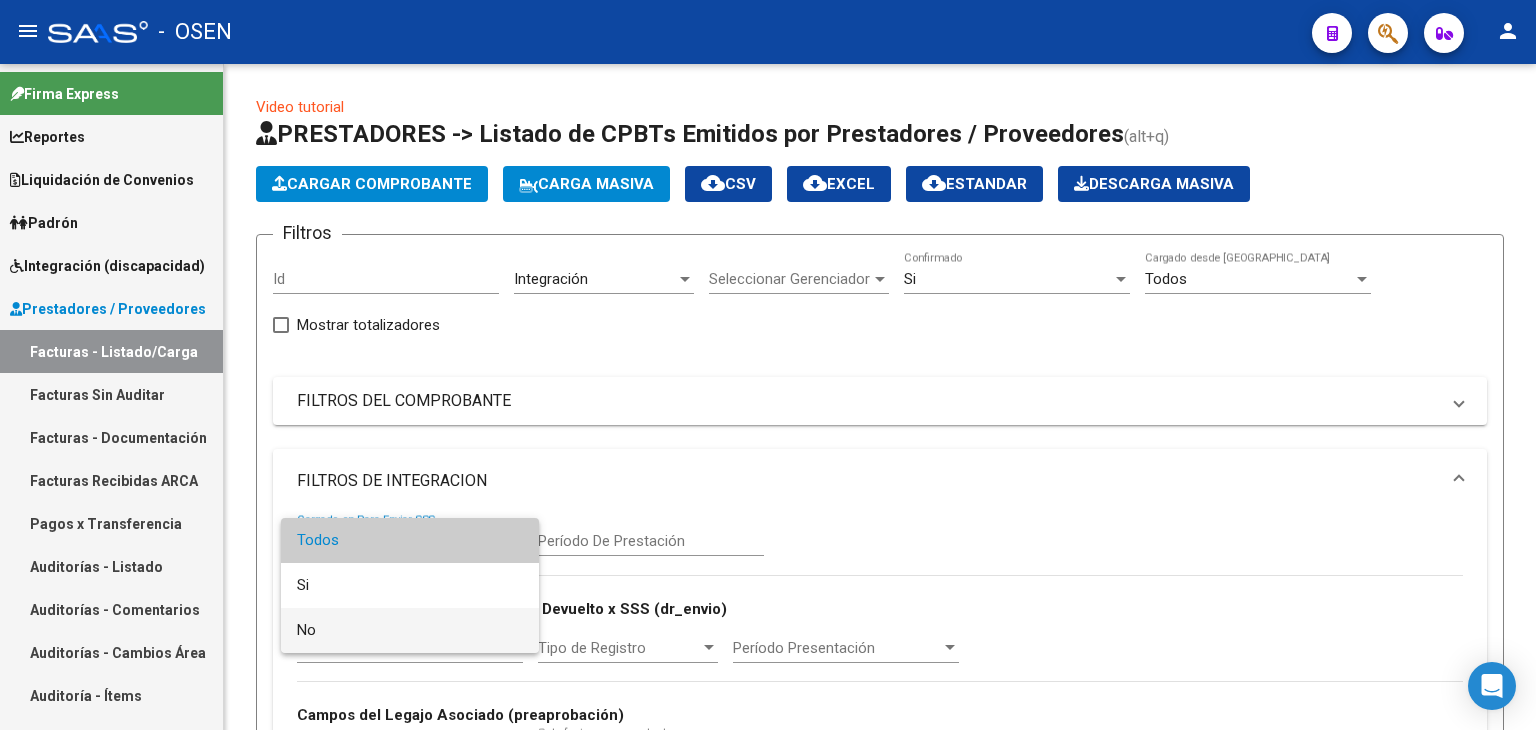 click on "No" at bounding box center [410, 630] 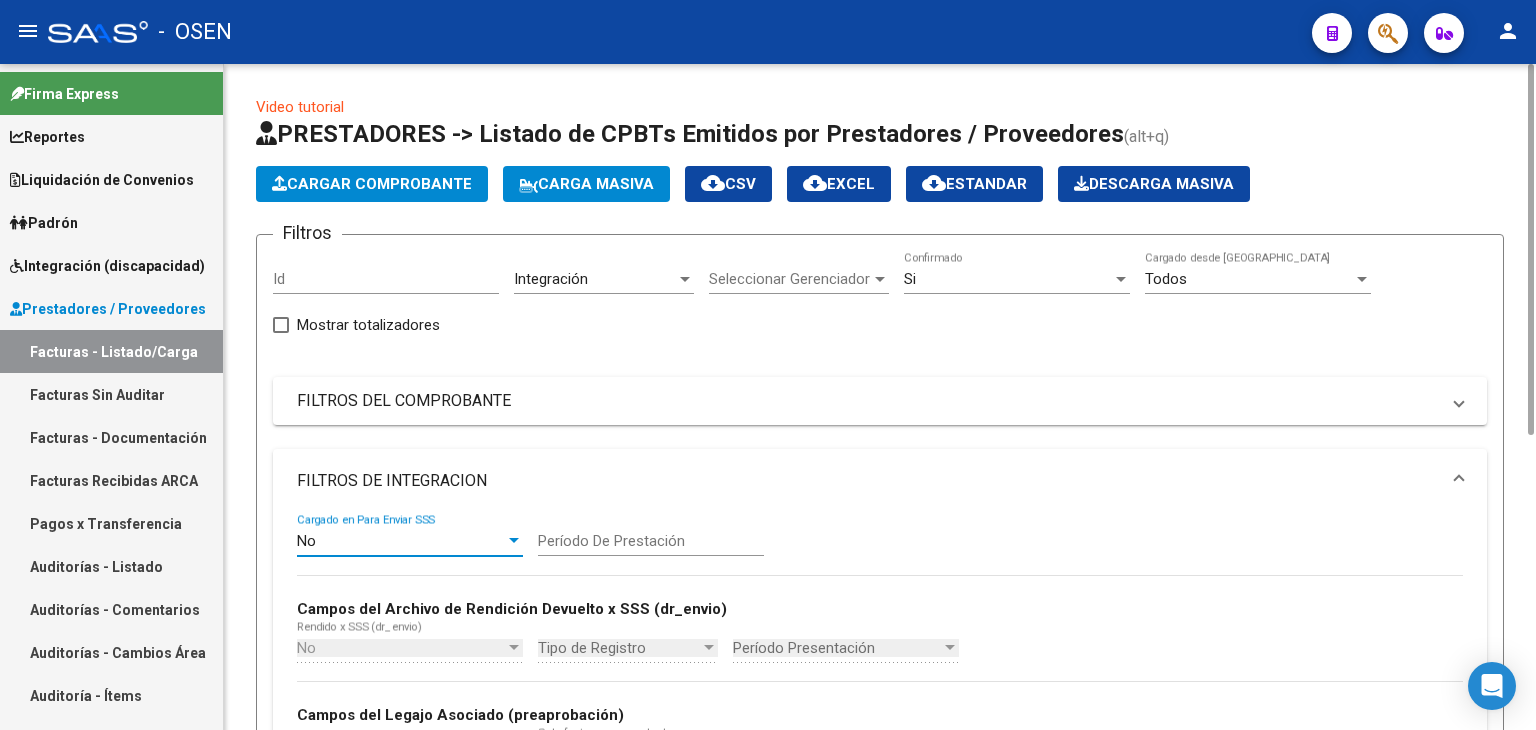 scroll, scrollTop: 400, scrollLeft: 0, axis: vertical 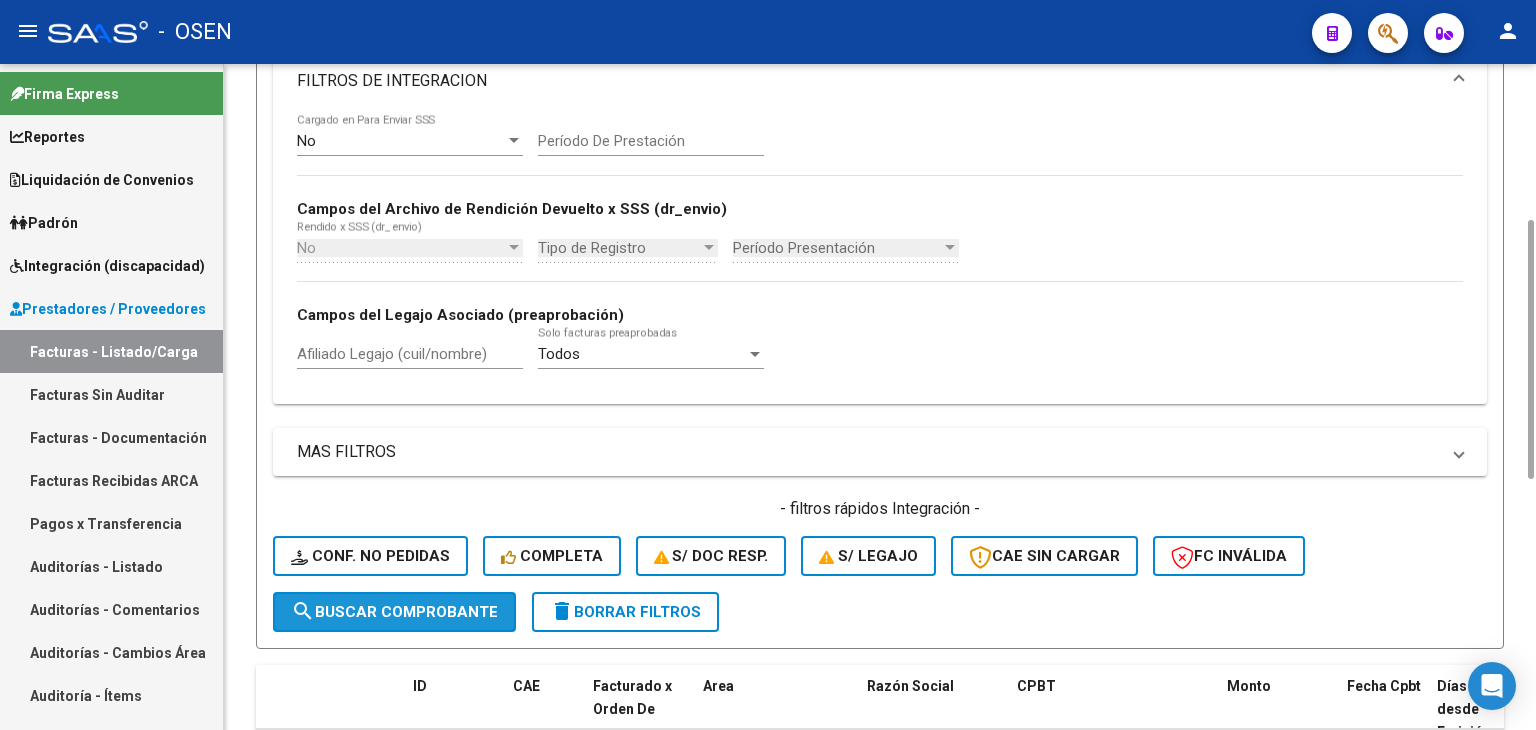 click on "search  Buscar Comprobante" 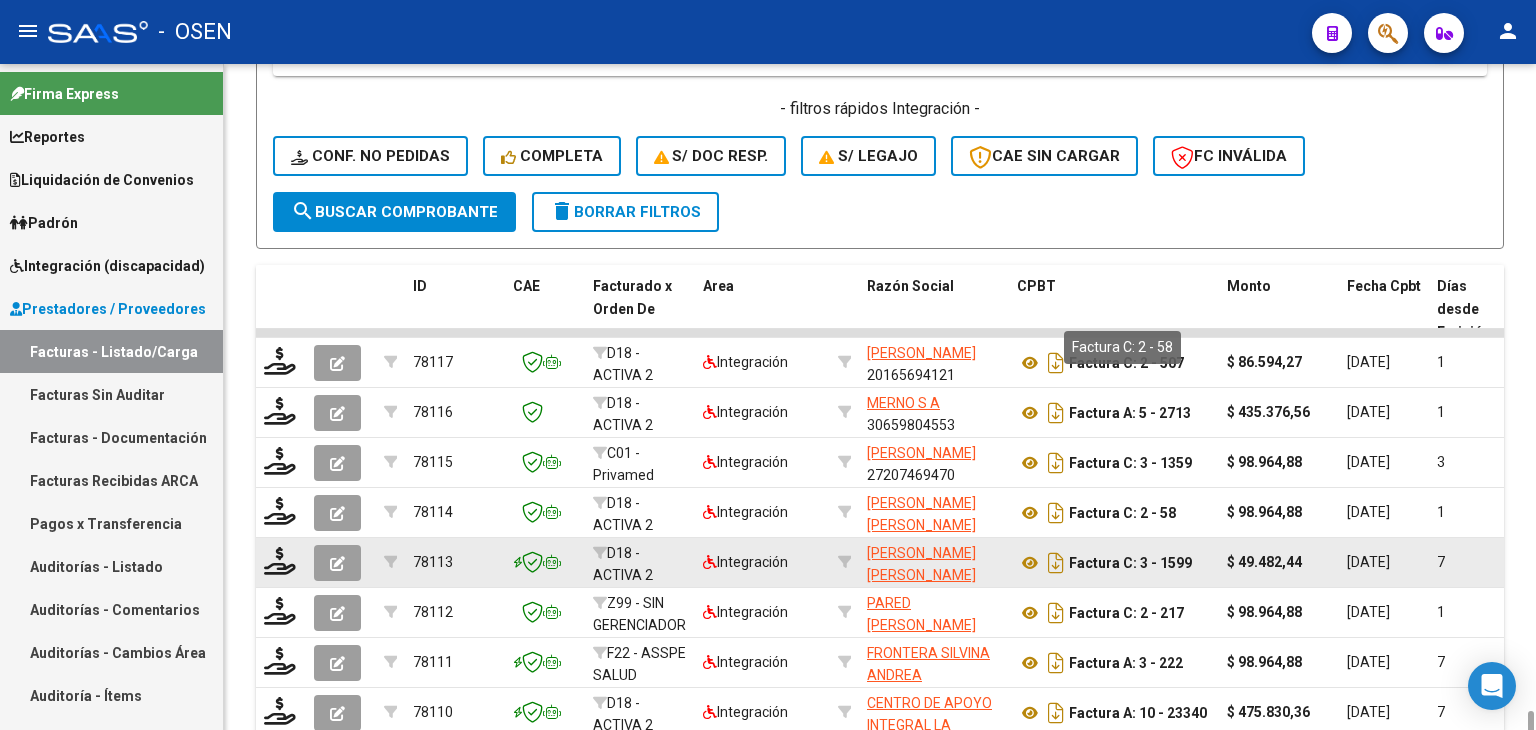 scroll, scrollTop: 1040, scrollLeft: 0, axis: vertical 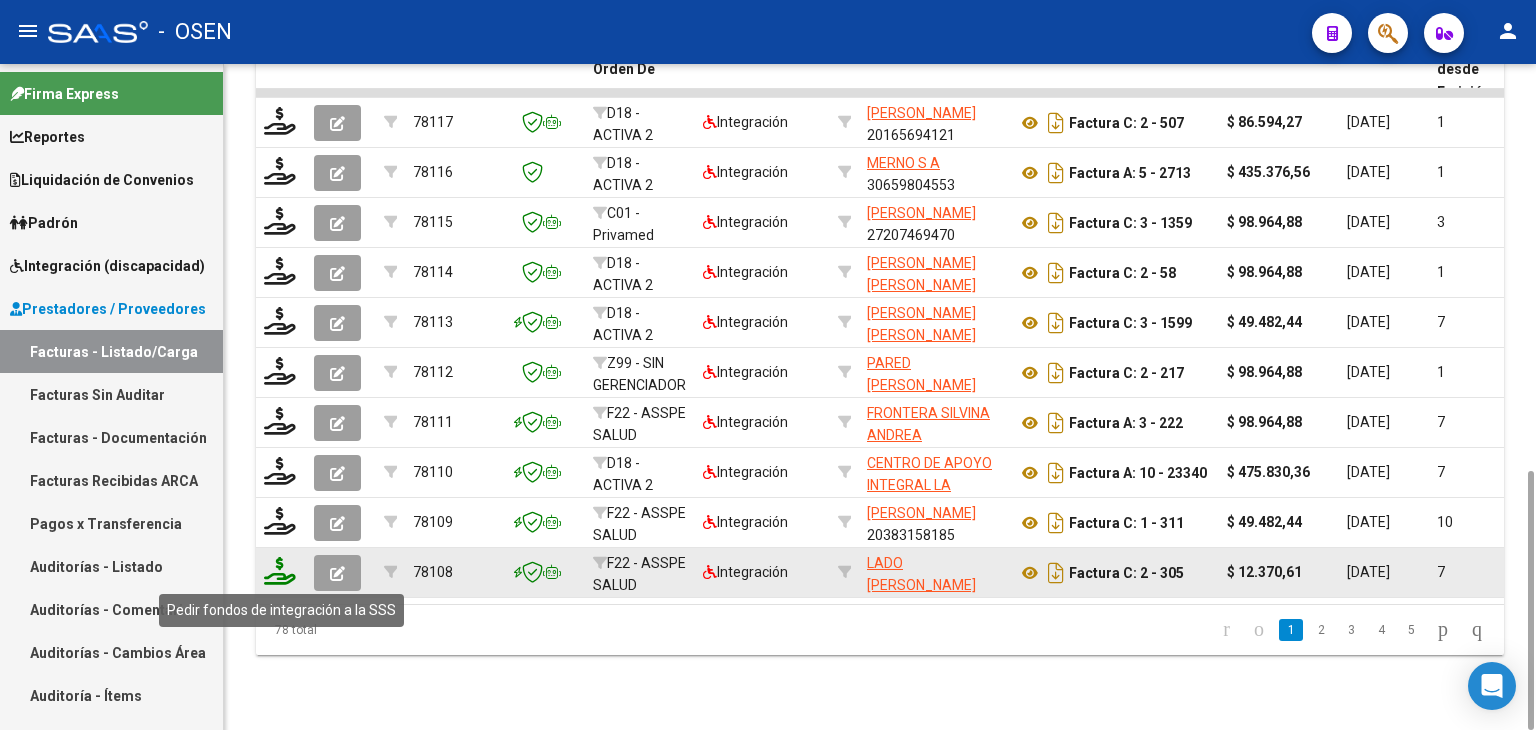 click 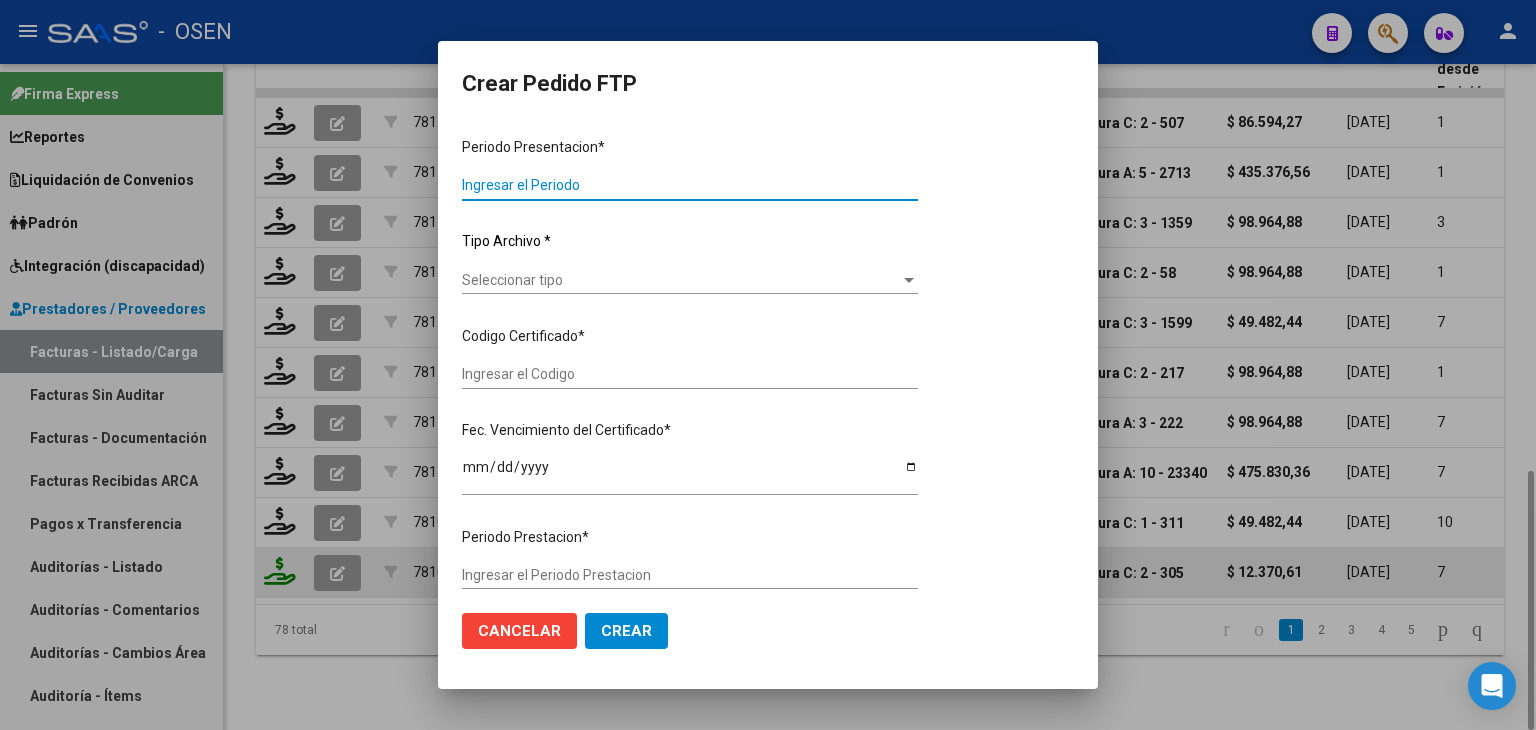 type on "202506" 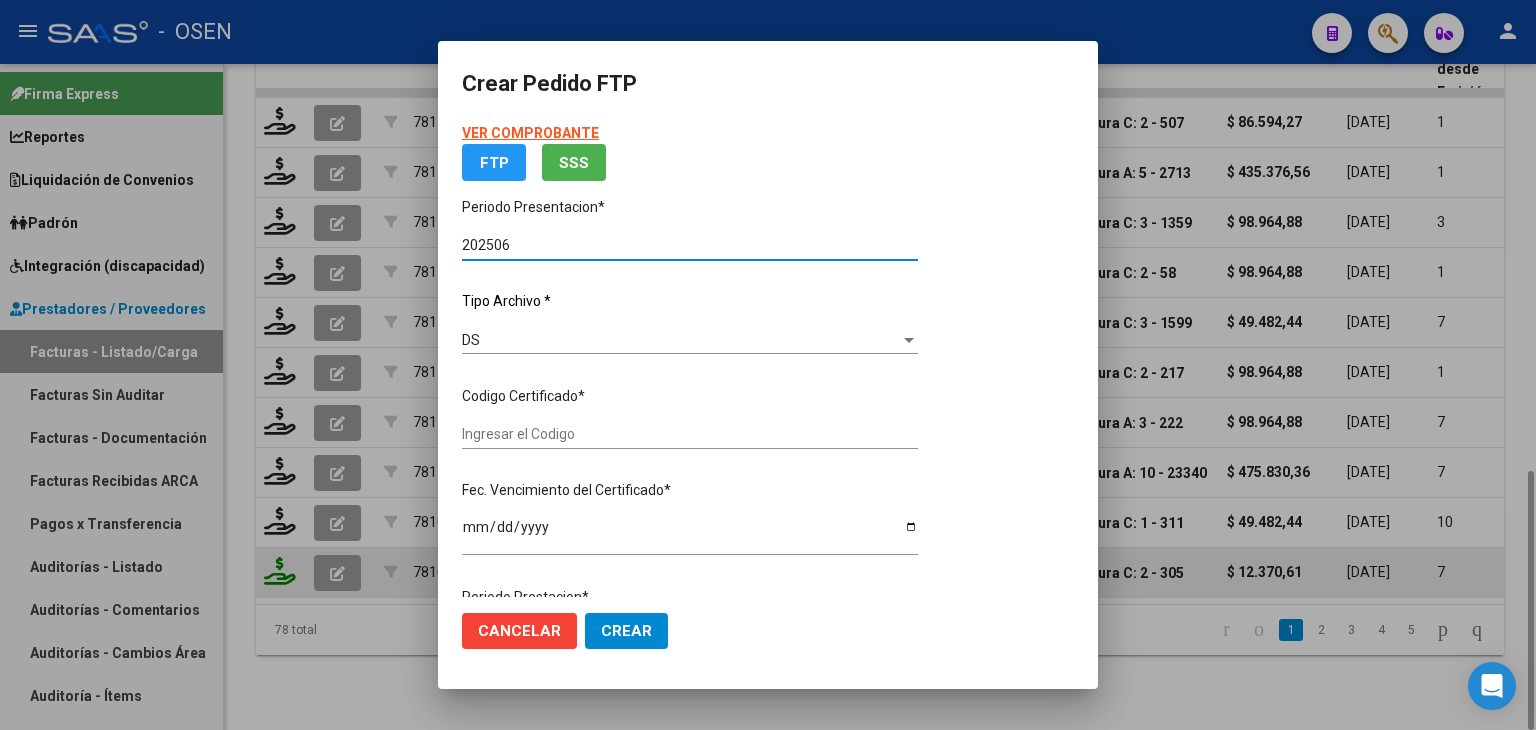 type on "ARG02000547948012023121920281219CBA536" 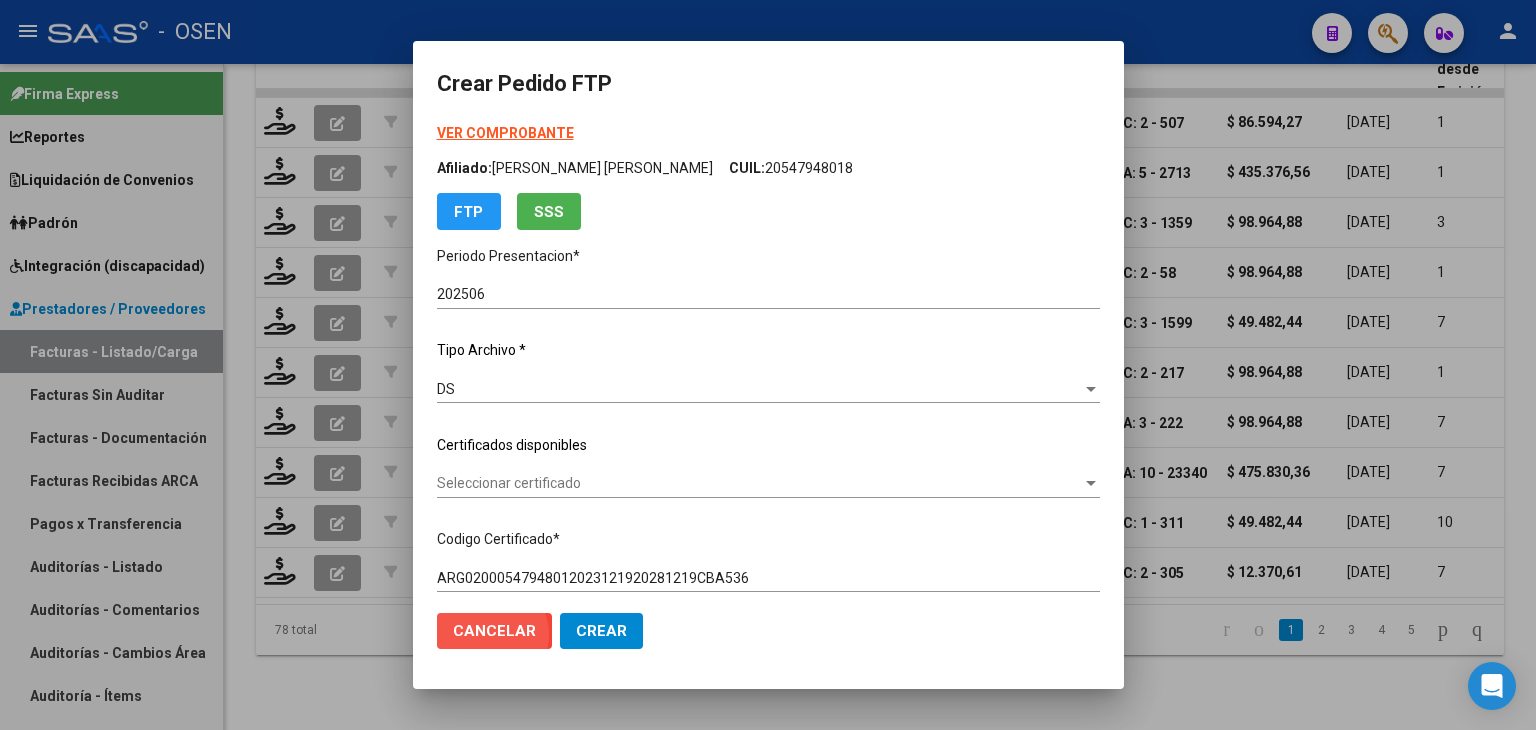 click on "Cancelar" 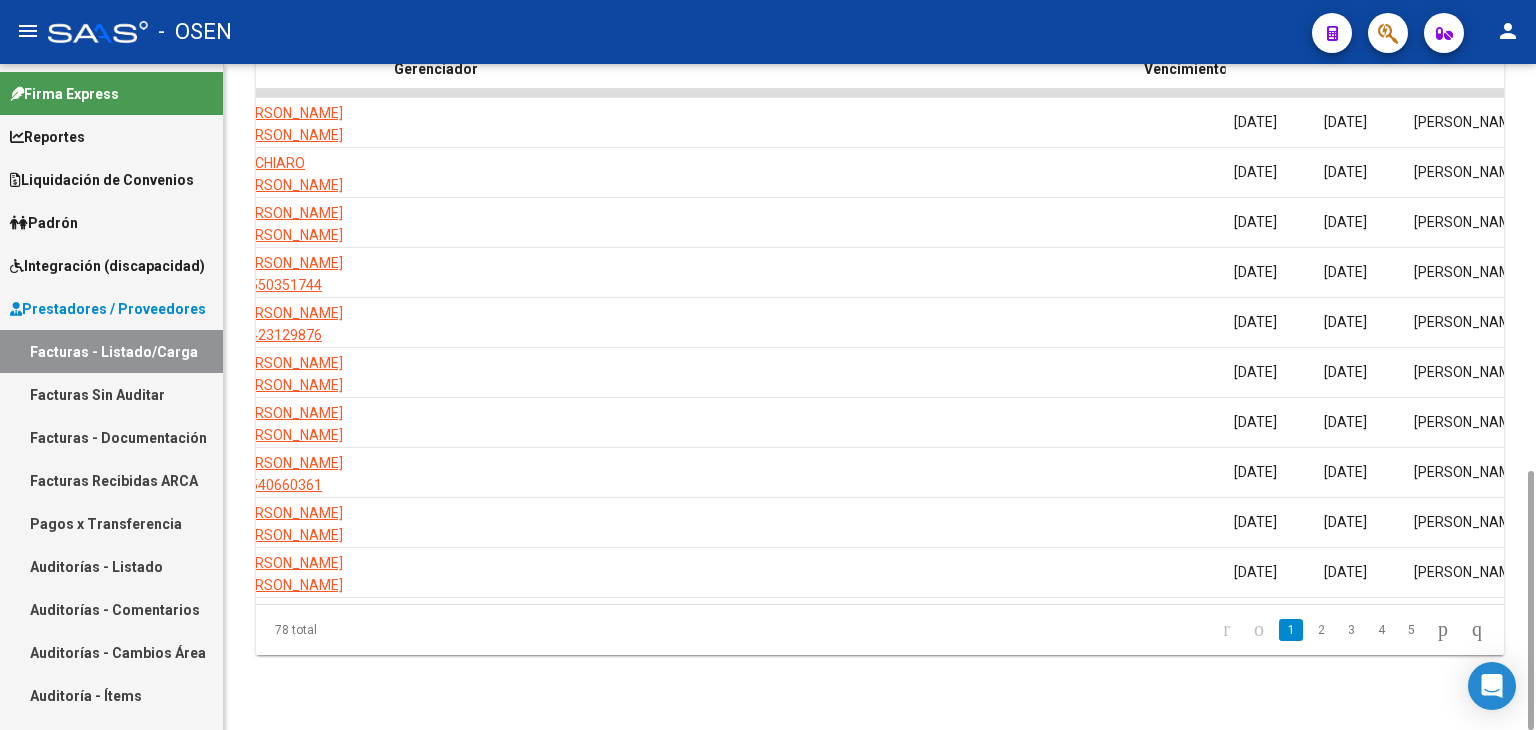 scroll, scrollTop: 0, scrollLeft: 2476, axis: horizontal 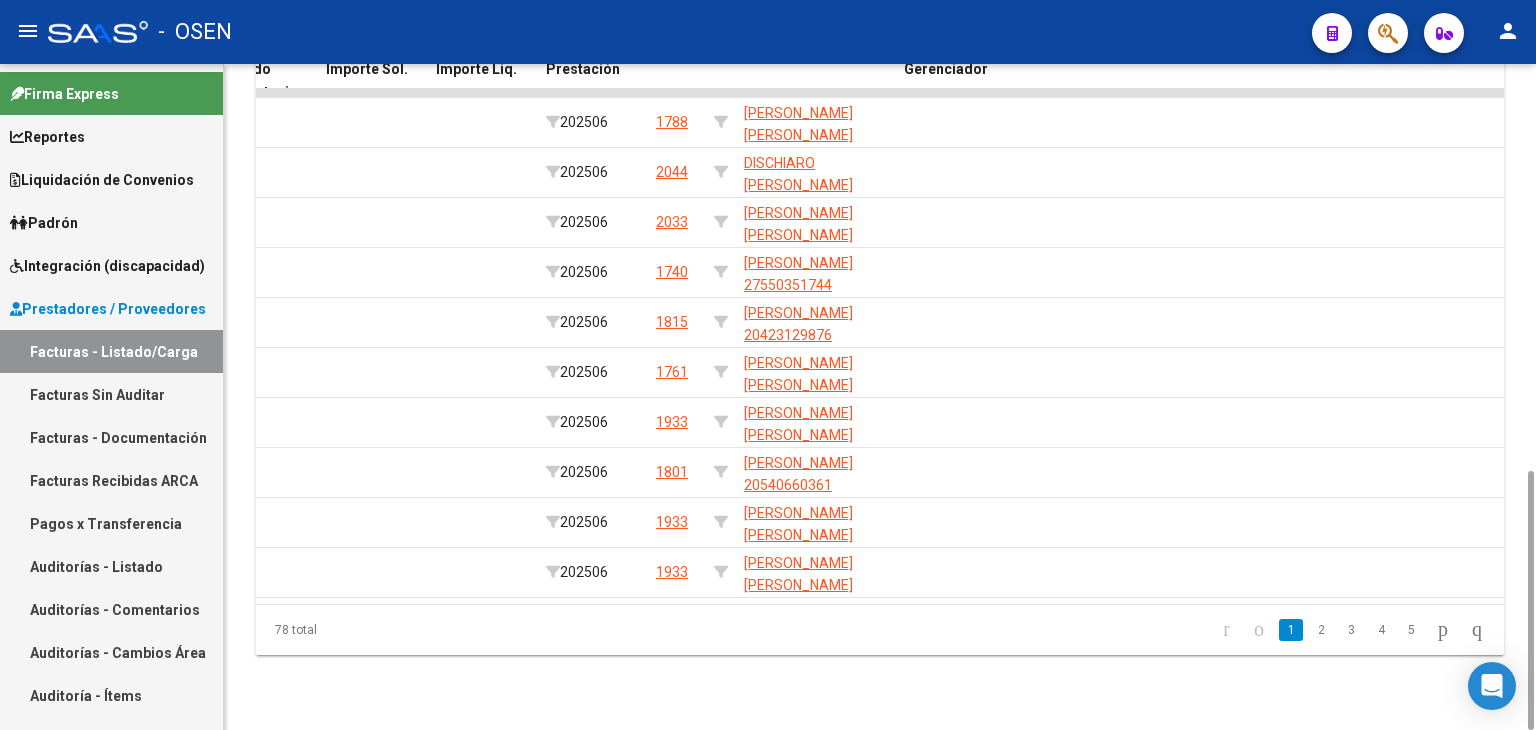 click on "78 total   1   2   3   4   5" 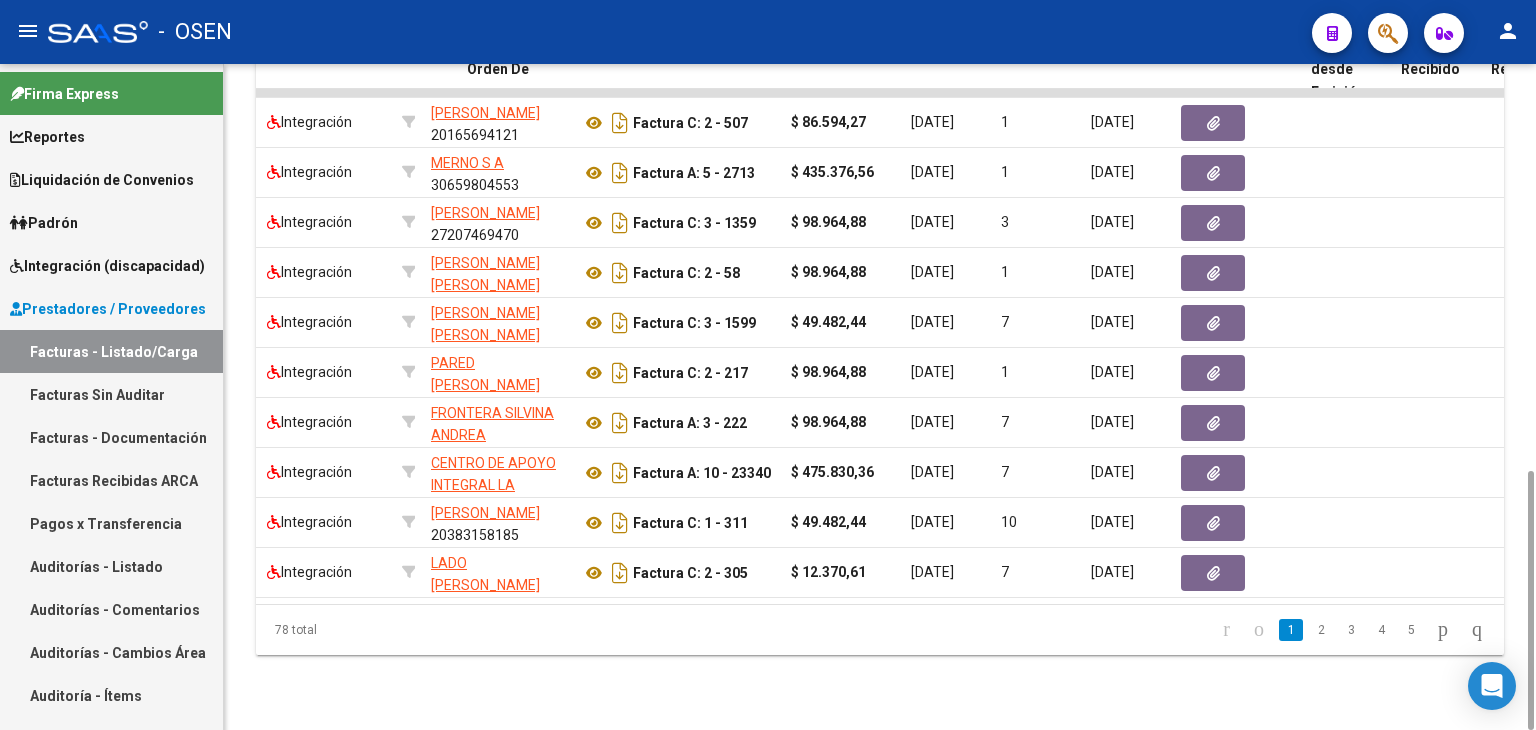 scroll, scrollTop: 0, scrollLeft: 0, axis: both 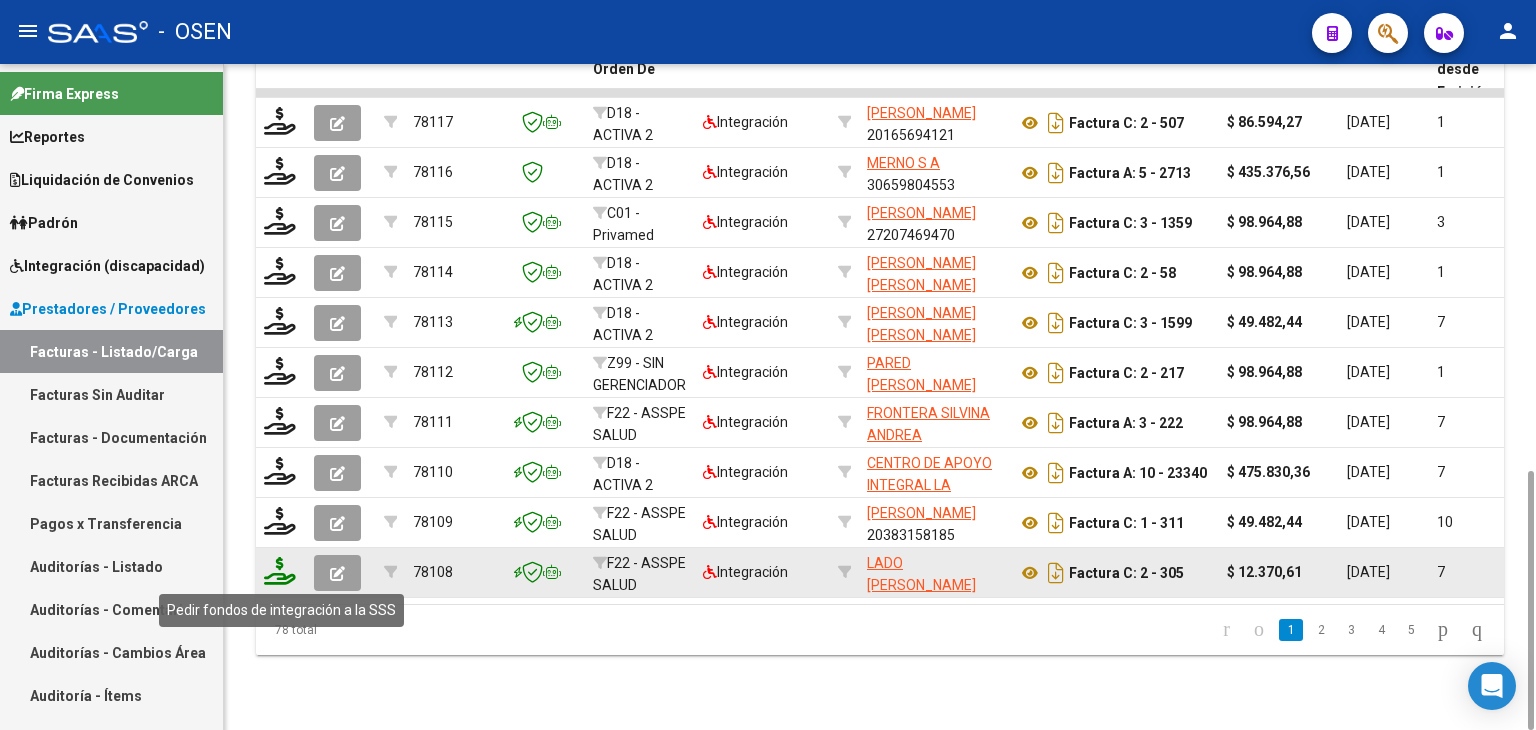 click 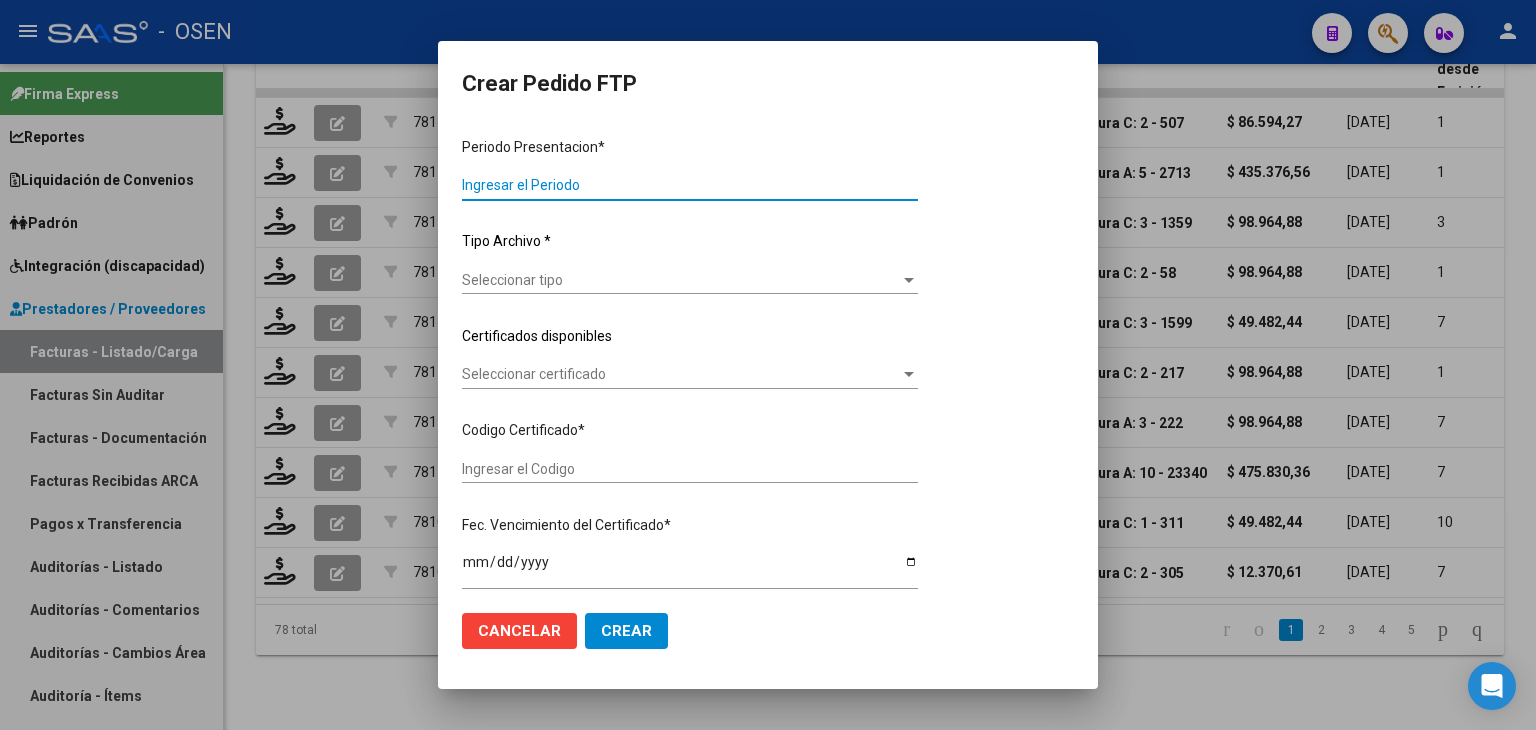 type on "202506" 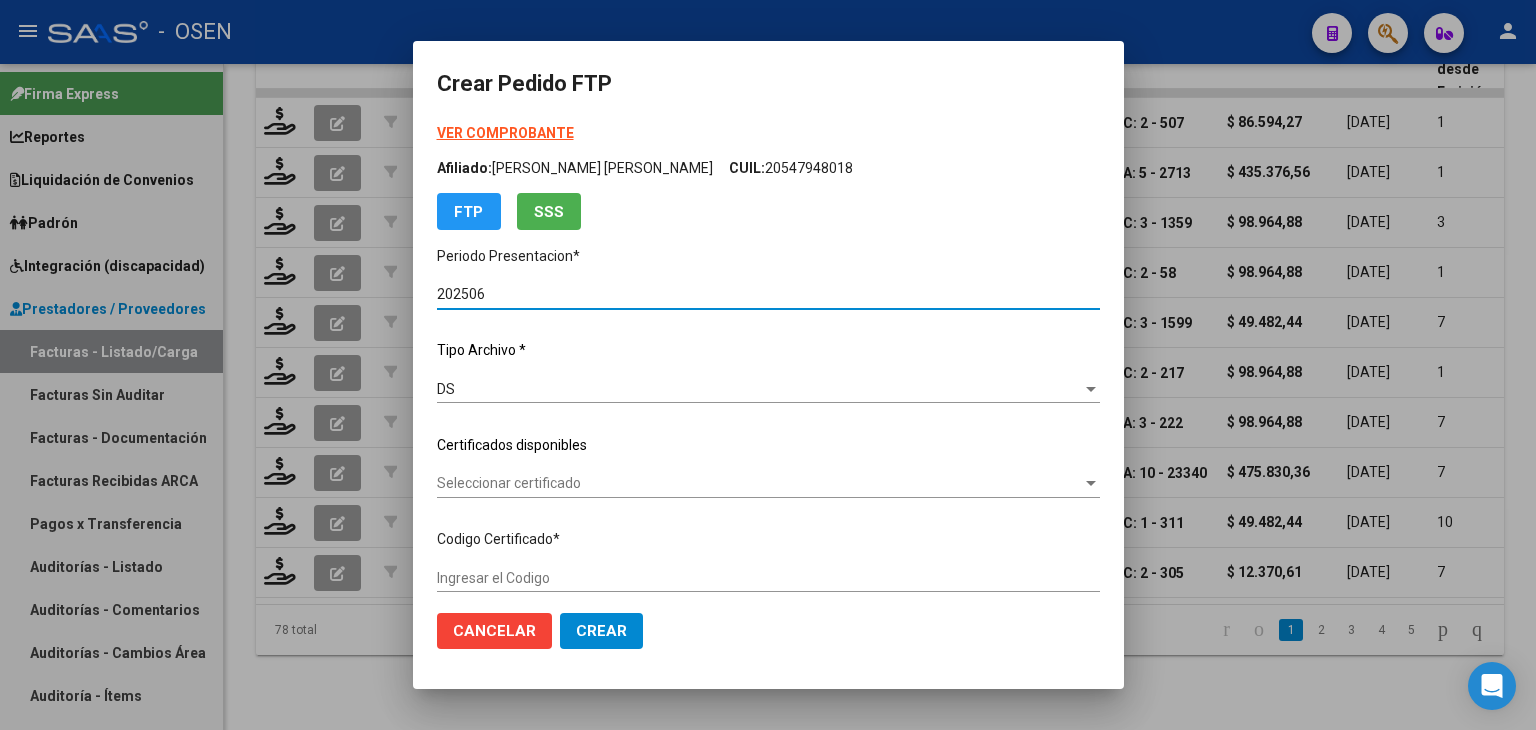 type on "ARG02000547948012023121920281219CBA536" 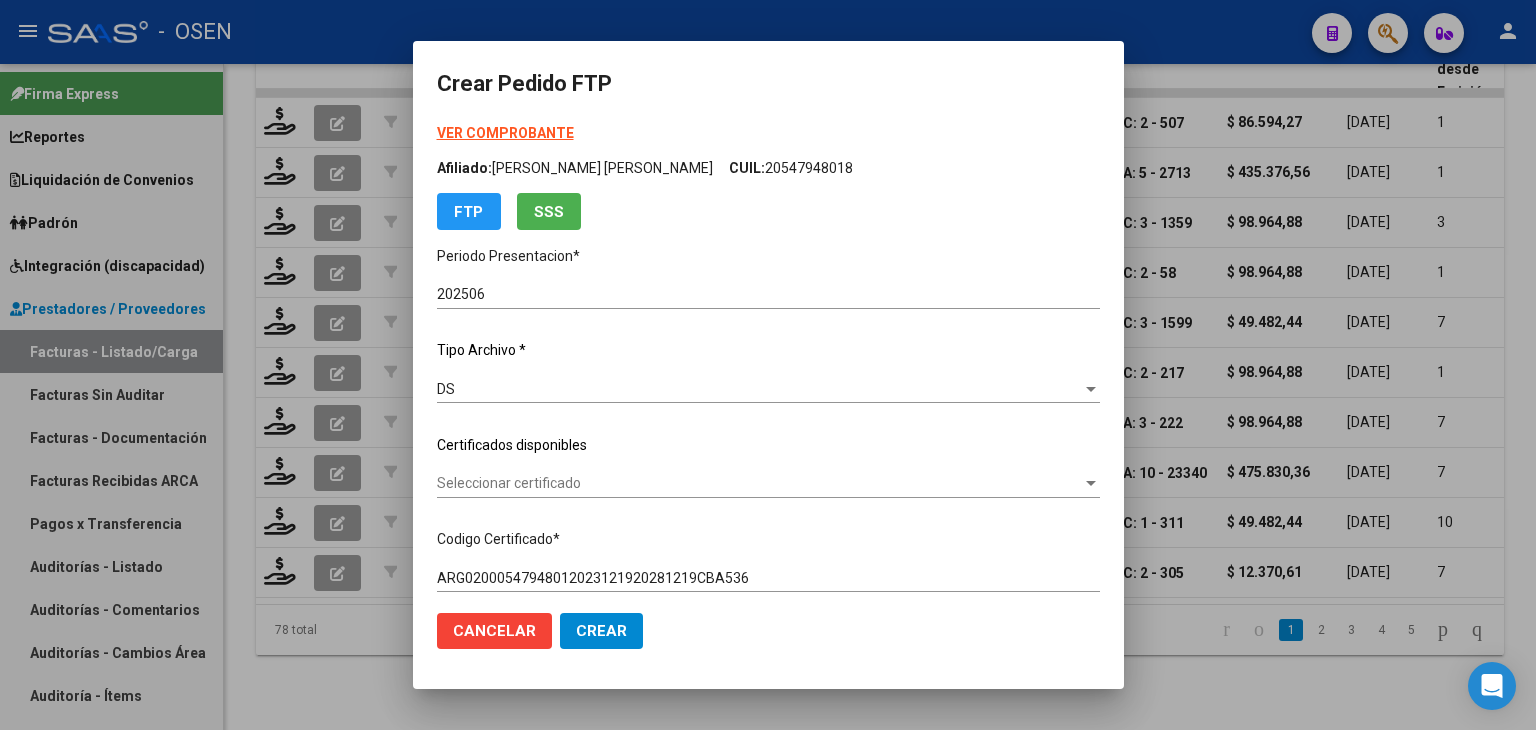 click on "Seleccionar certificado Seleccionar certificado" 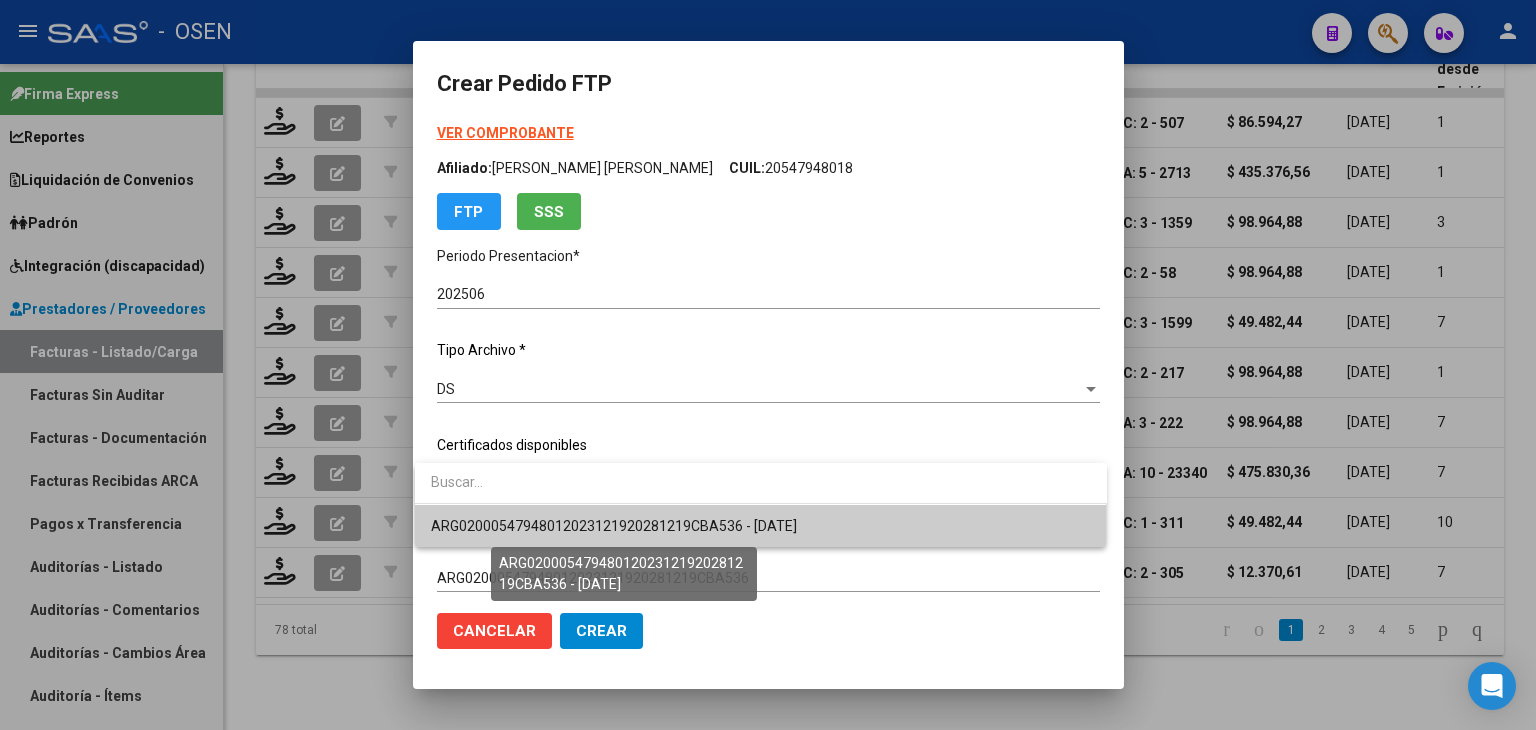 click on "ARG02000547948012023121920281219CBA536 - [DATE]" at bounding box center [614, 526] 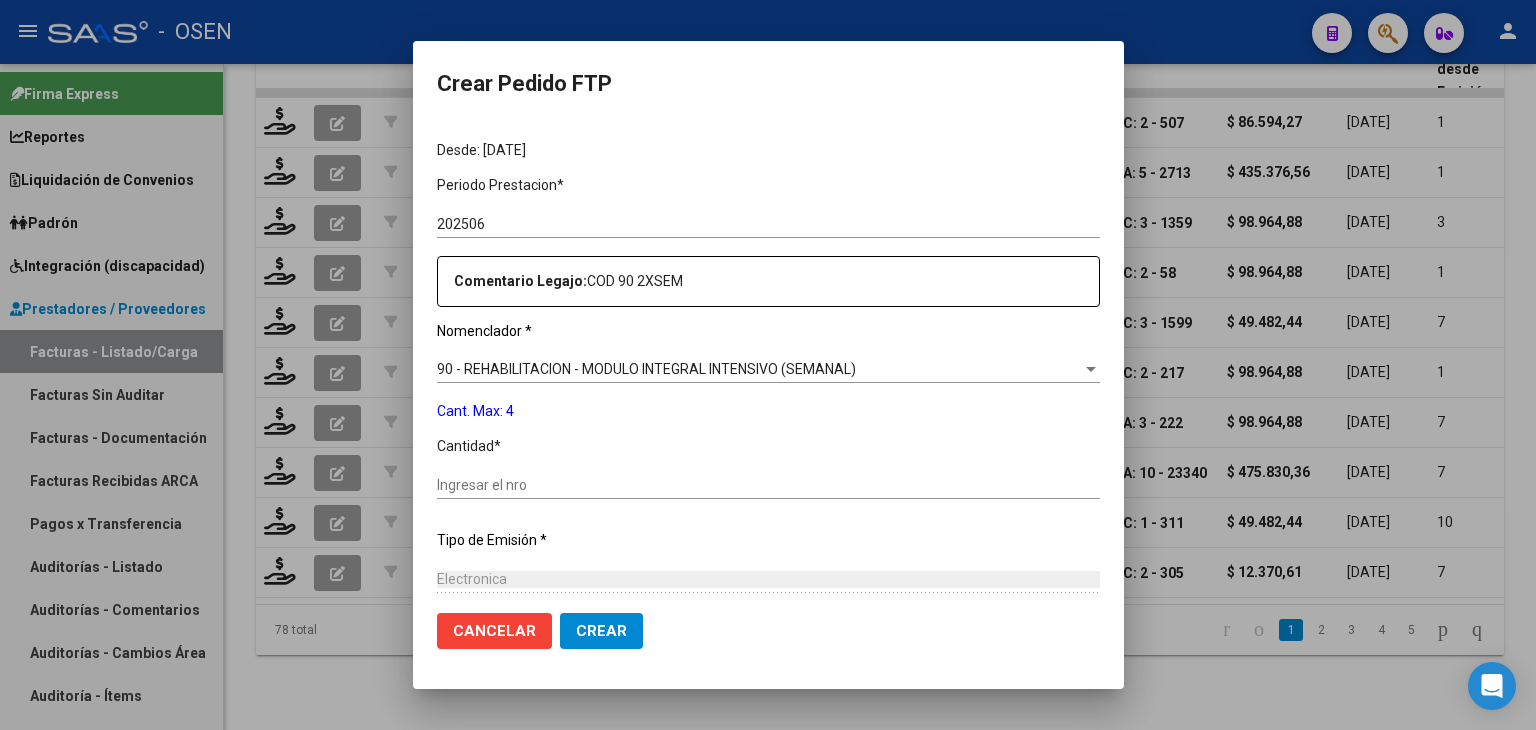 scroll, scrollTop: 600, scrollLeft: 0, axis: vertical 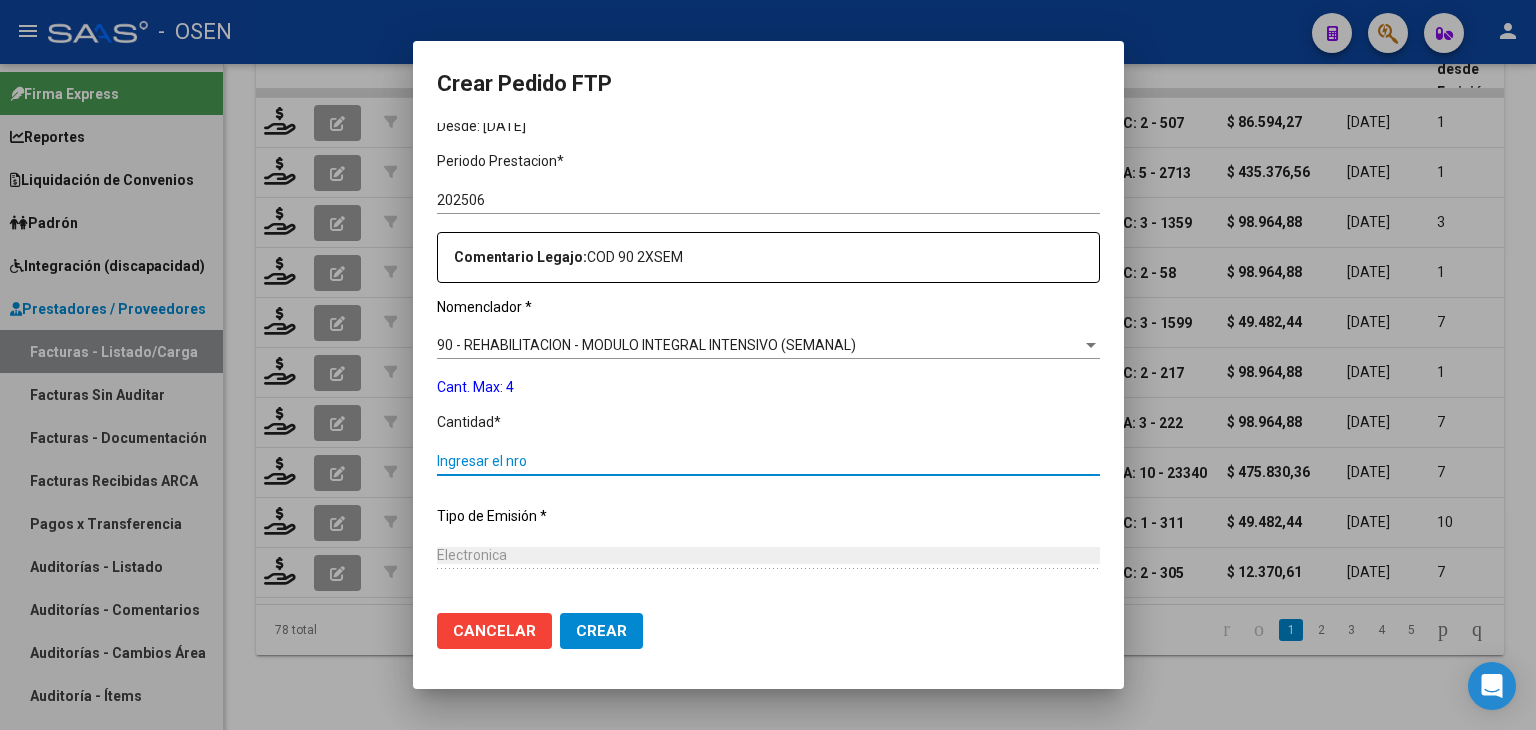 click on "Ingresar el nro" at bounding box center (768, 461) 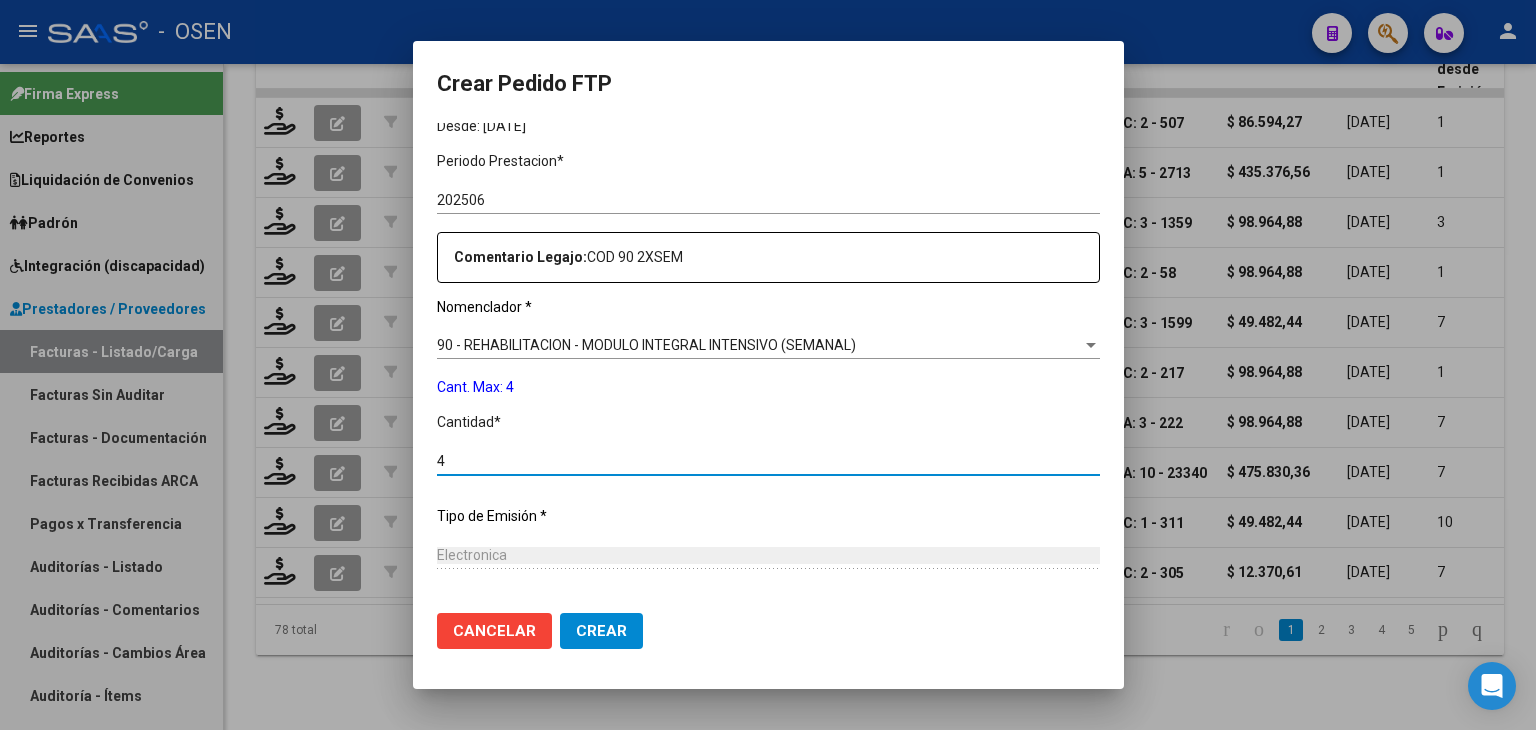 type on "4" 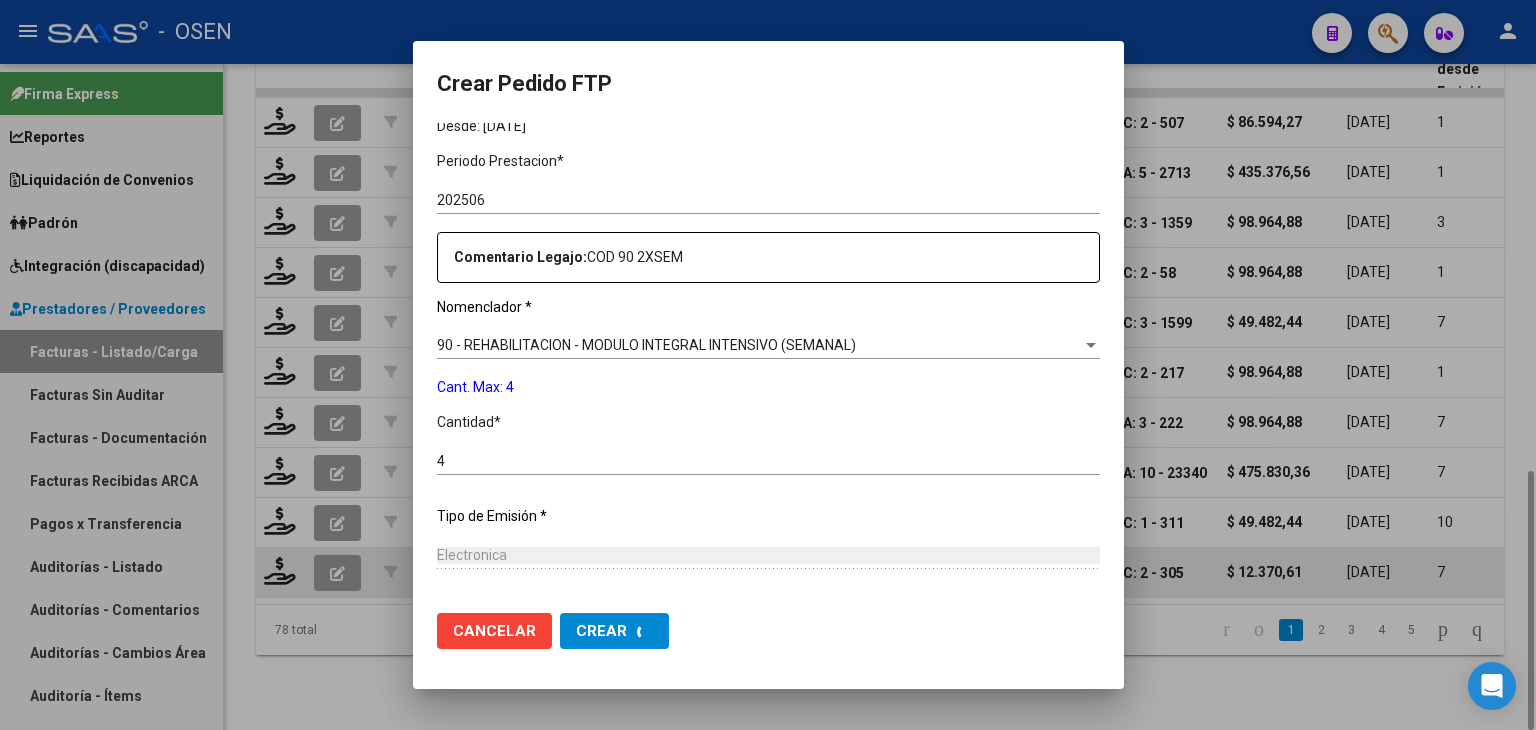 scroll, scrollTop: 0, scrollLeft: 0, axis: both 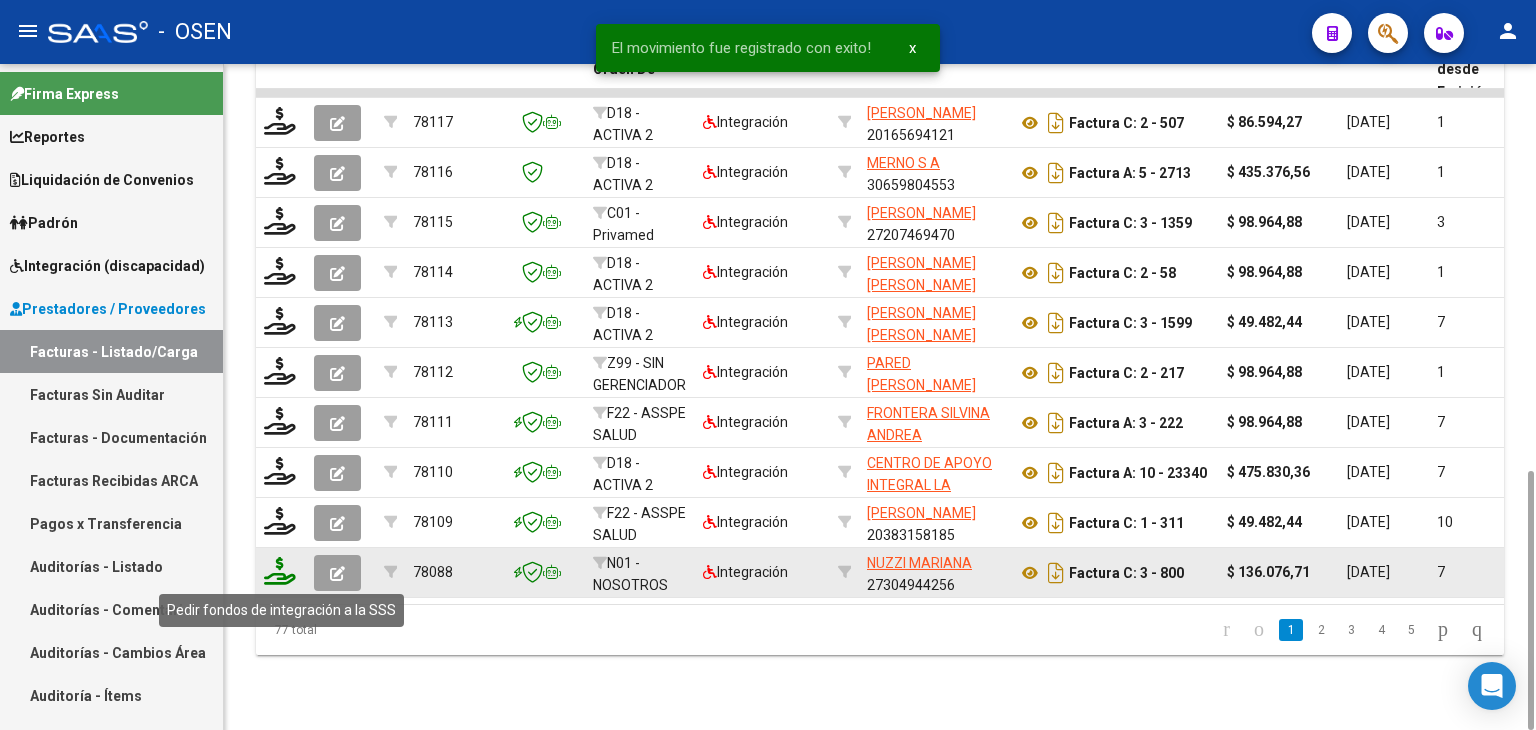 click 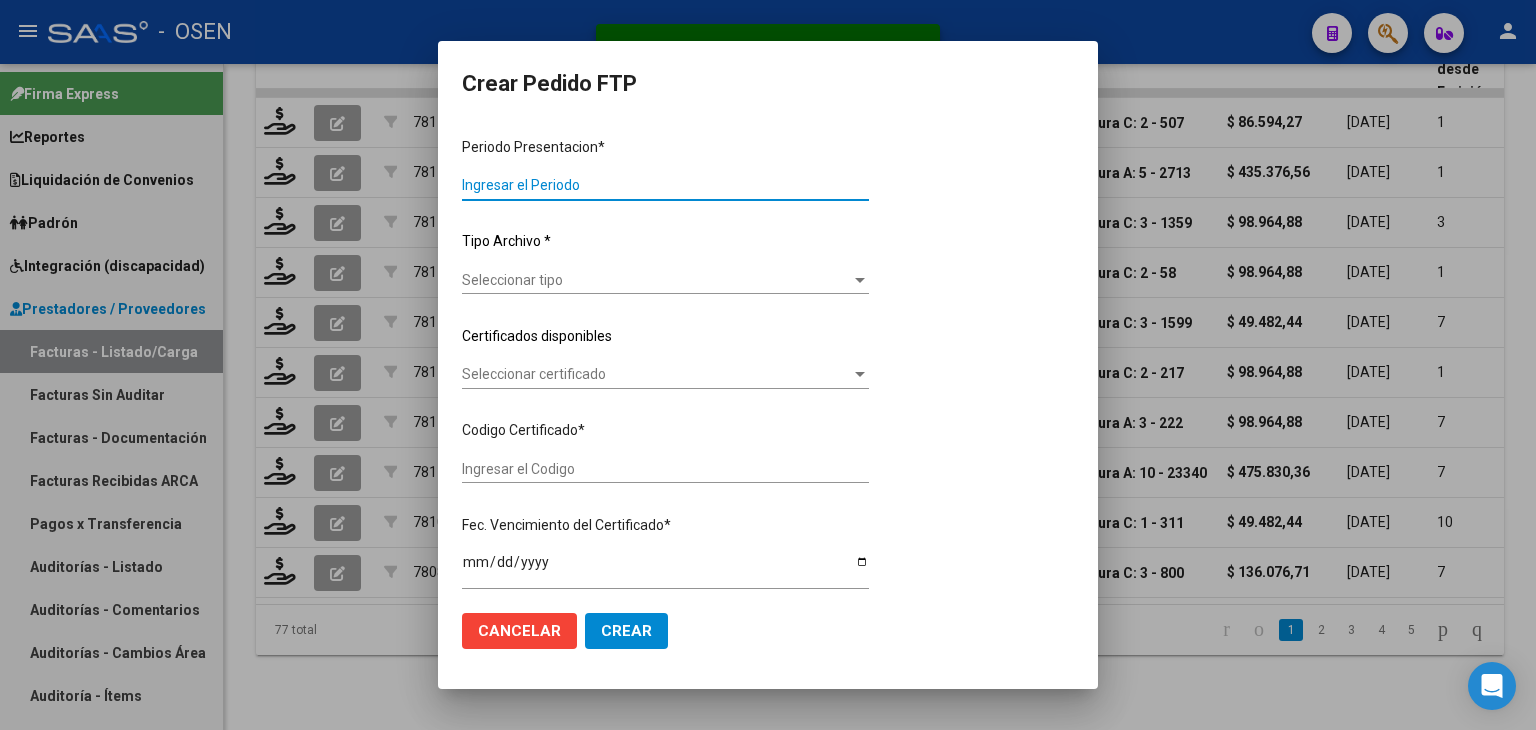 type on "202506" 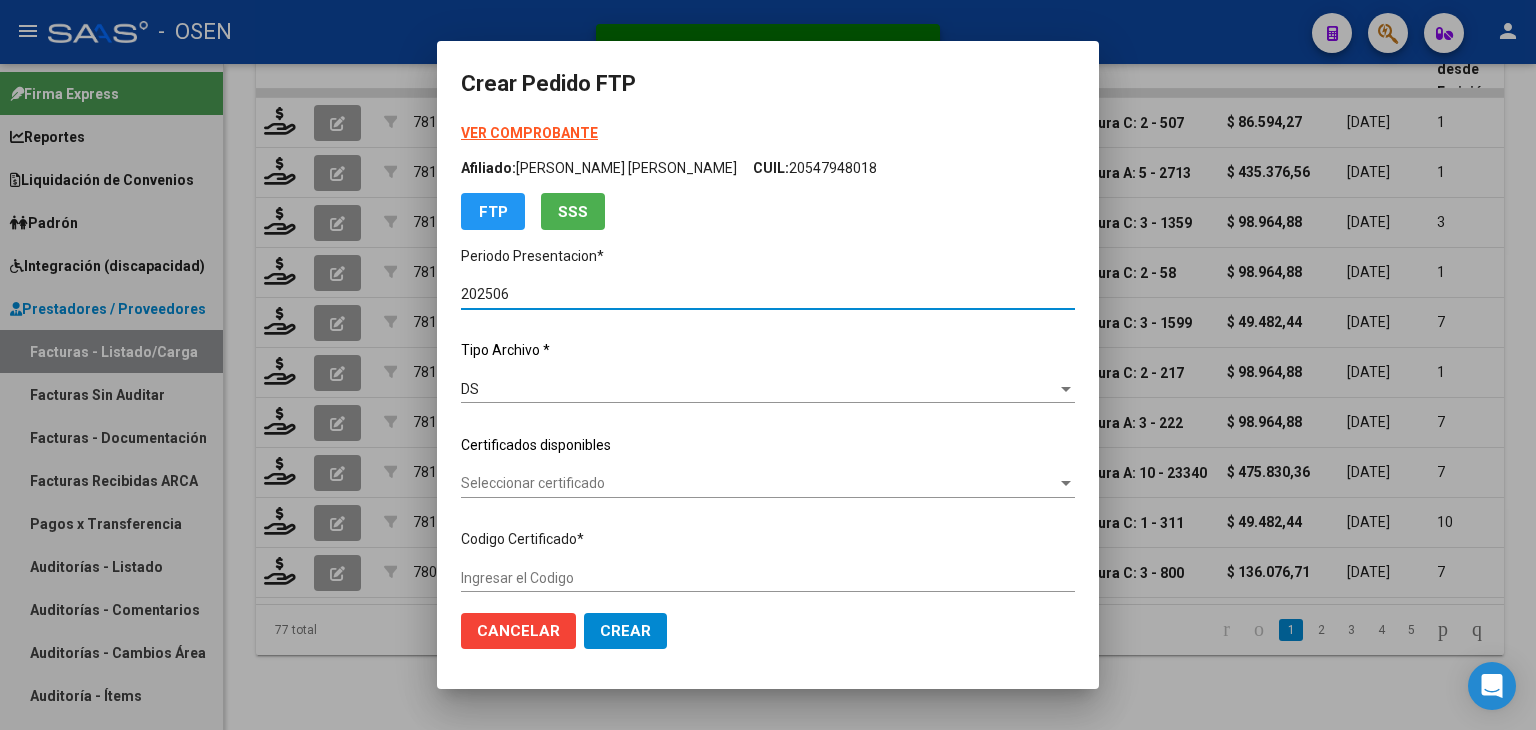 type on "ARG01000512226702022120120321201CBA536" 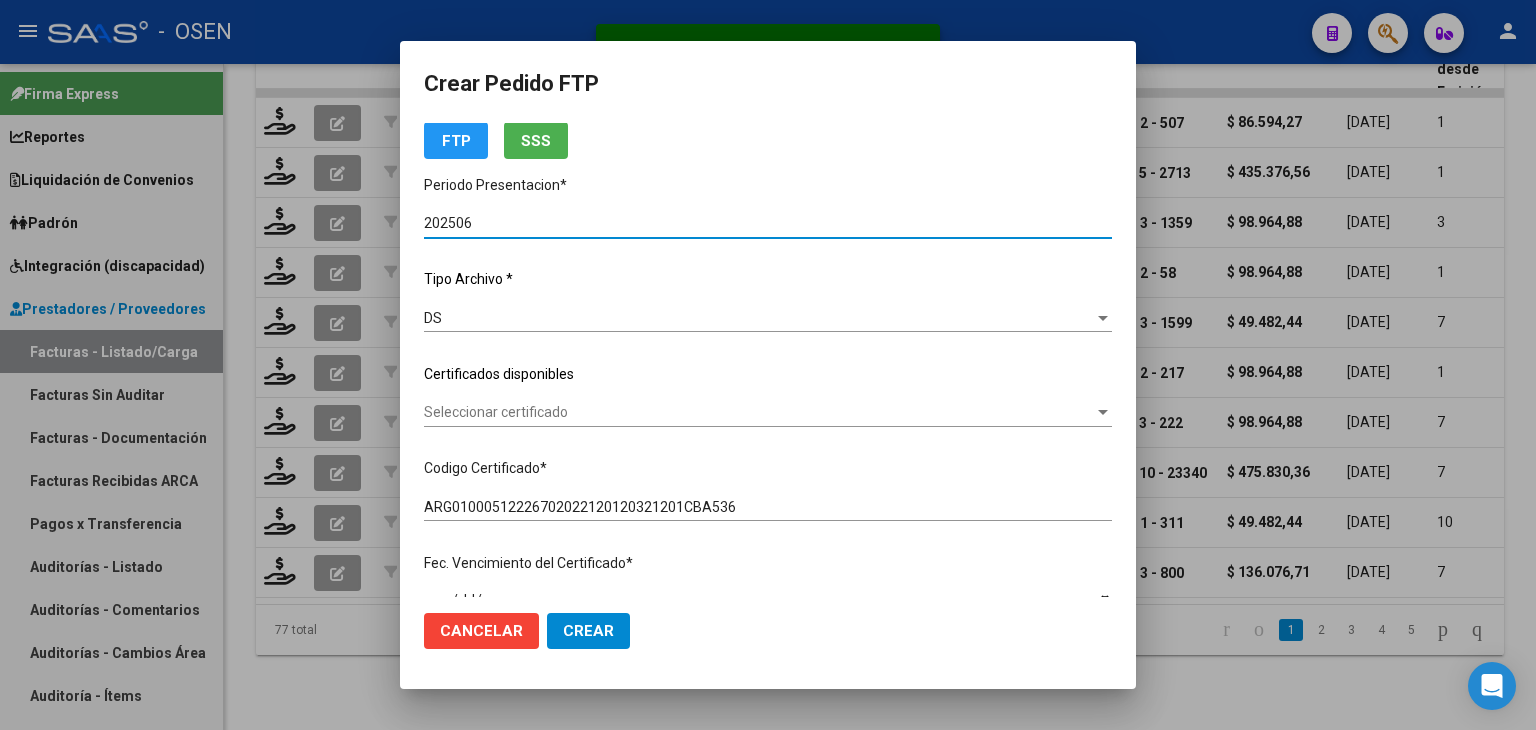 scroll, scrollTop: 100, scrollLeft: 0, axis: vertical 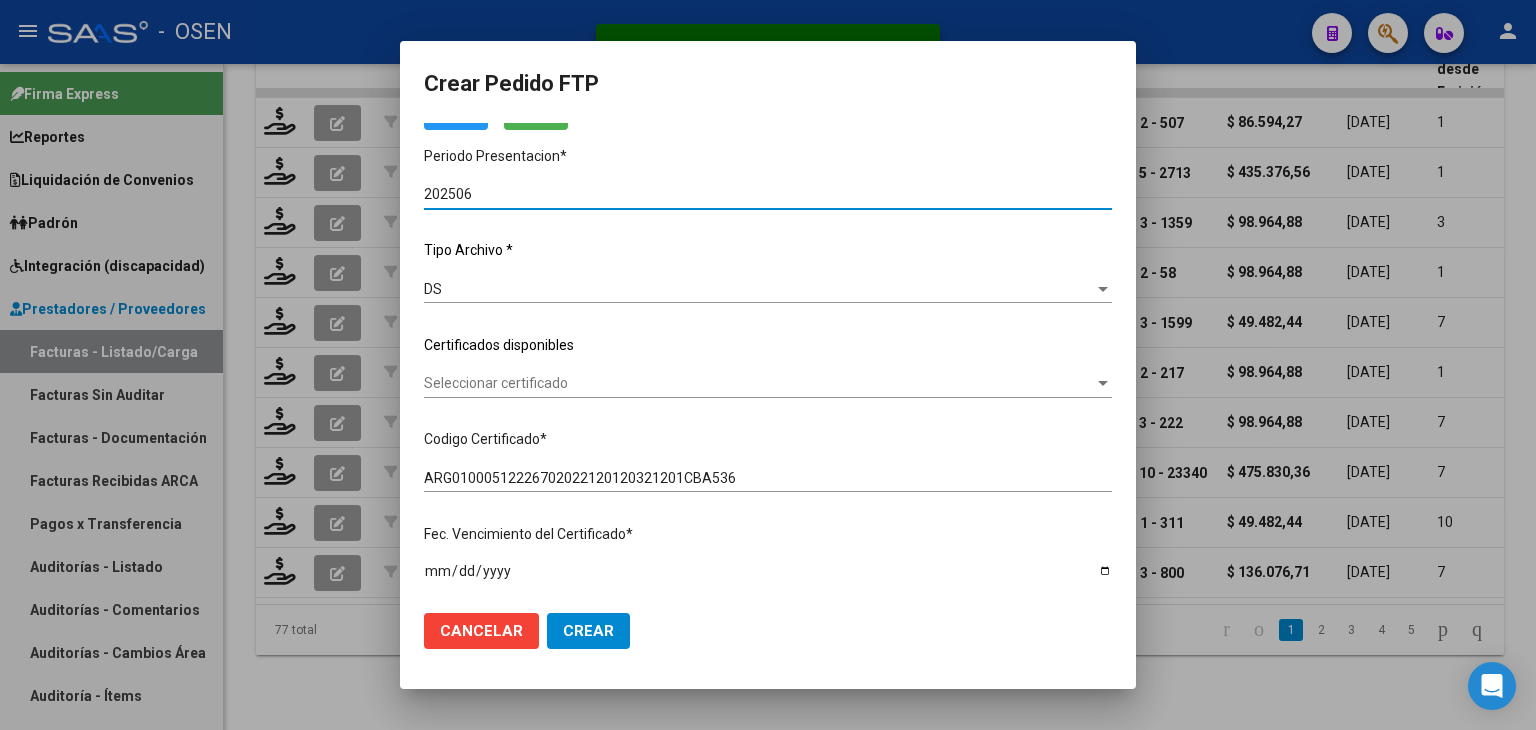 click on "Seleccionar certificado" at bounding box center [759, 383] 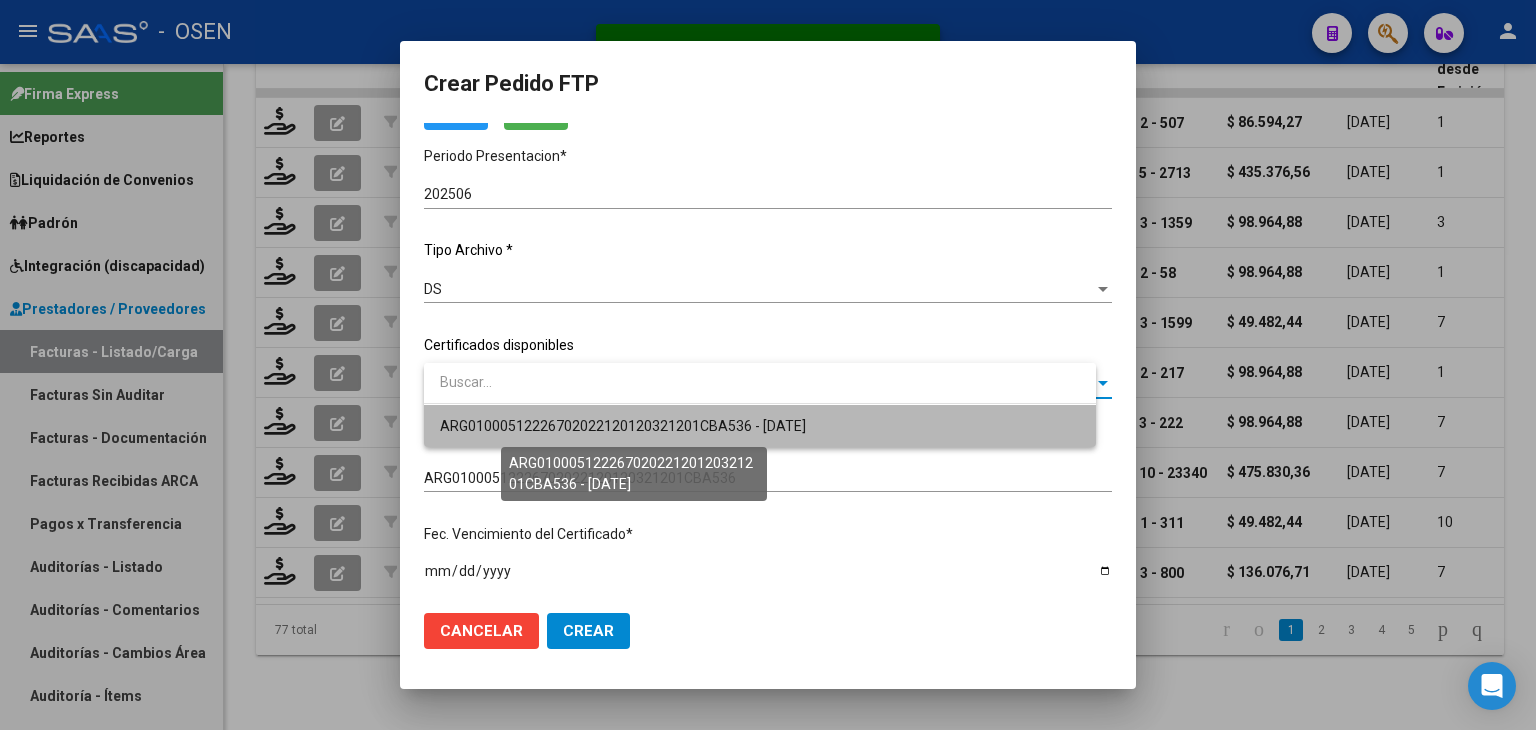 click on "ARG01000512226702022120120321201CBA536 - [DATE]" at bounding box center [623, 426] 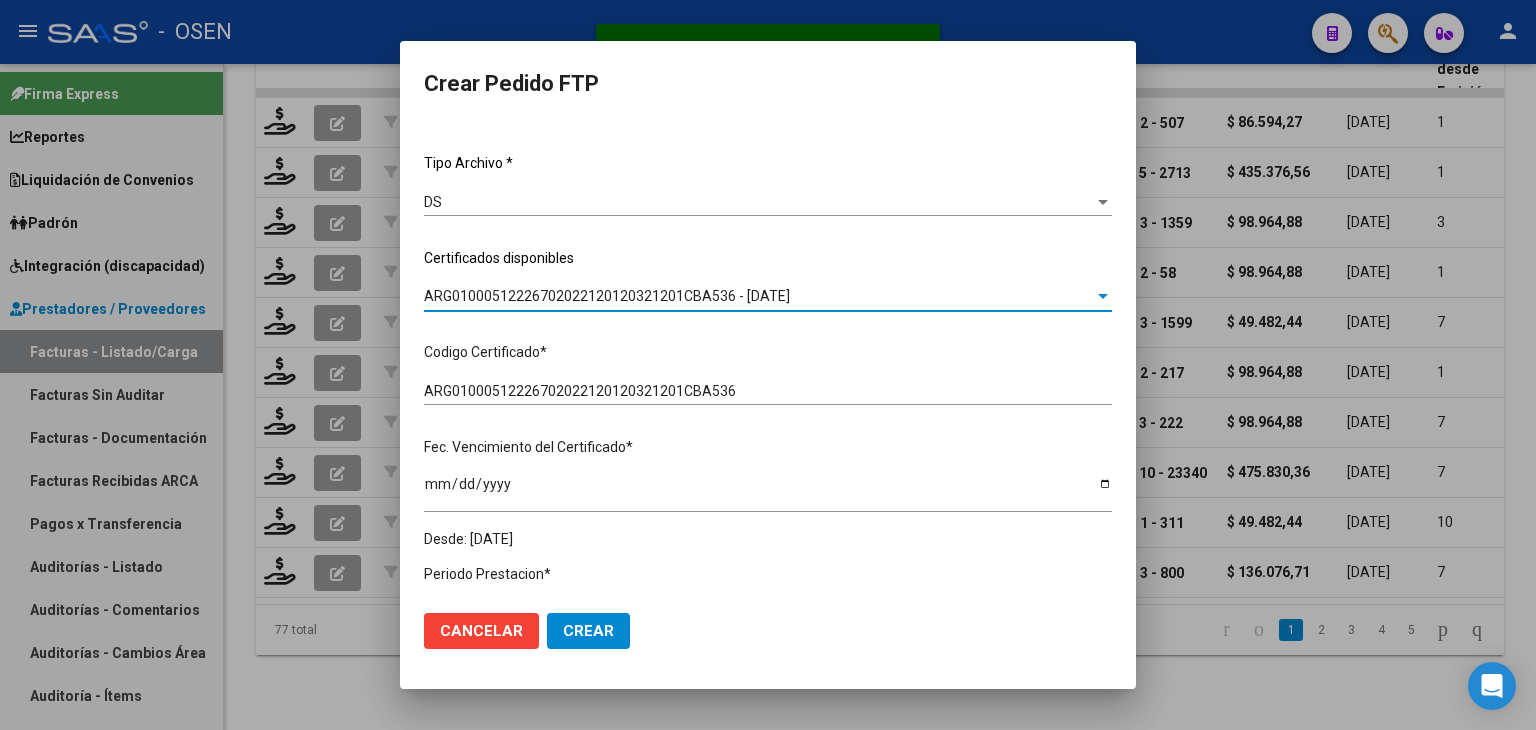 scroll, scrollTop: 500, scrollLeft: 0, axis: vertical 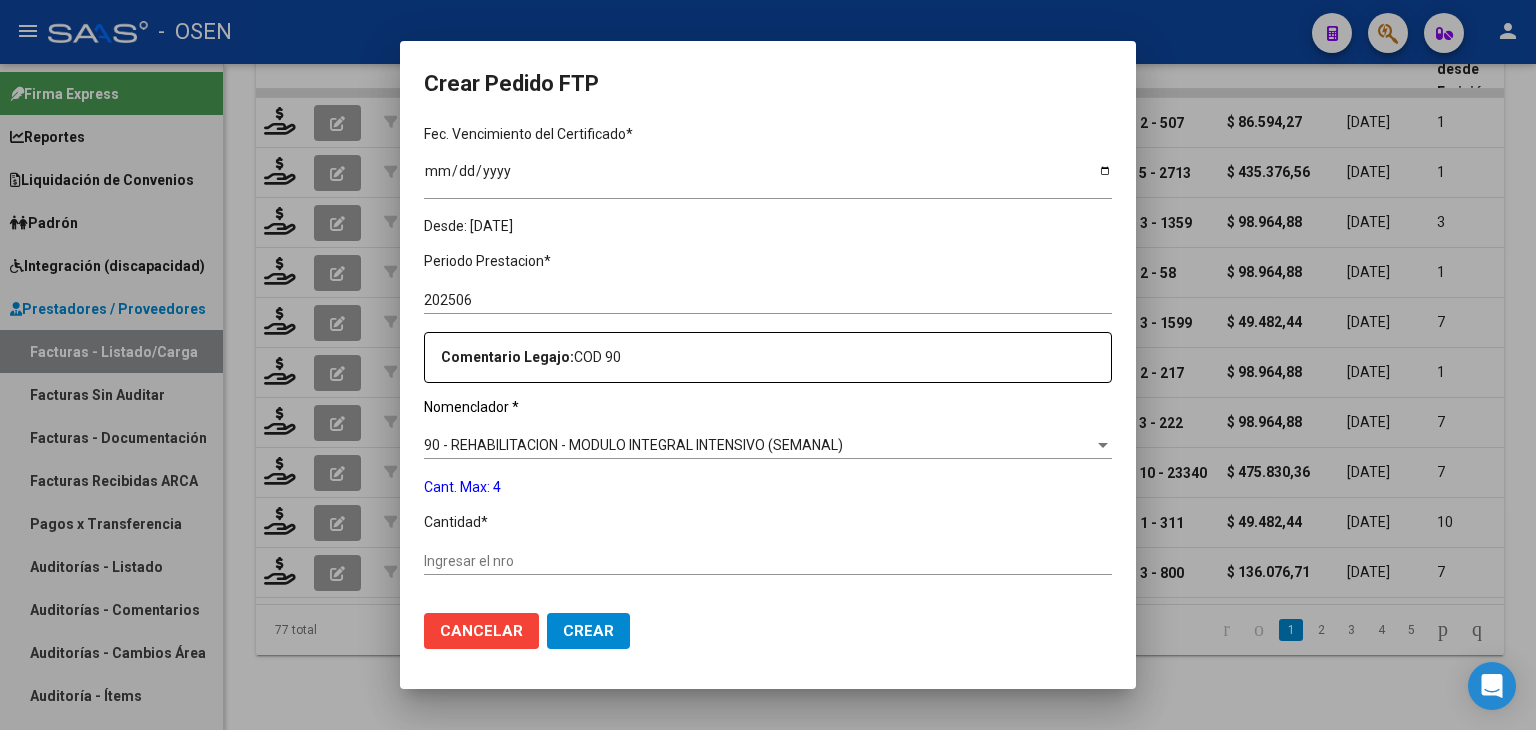 click on "Ingresar el nro" 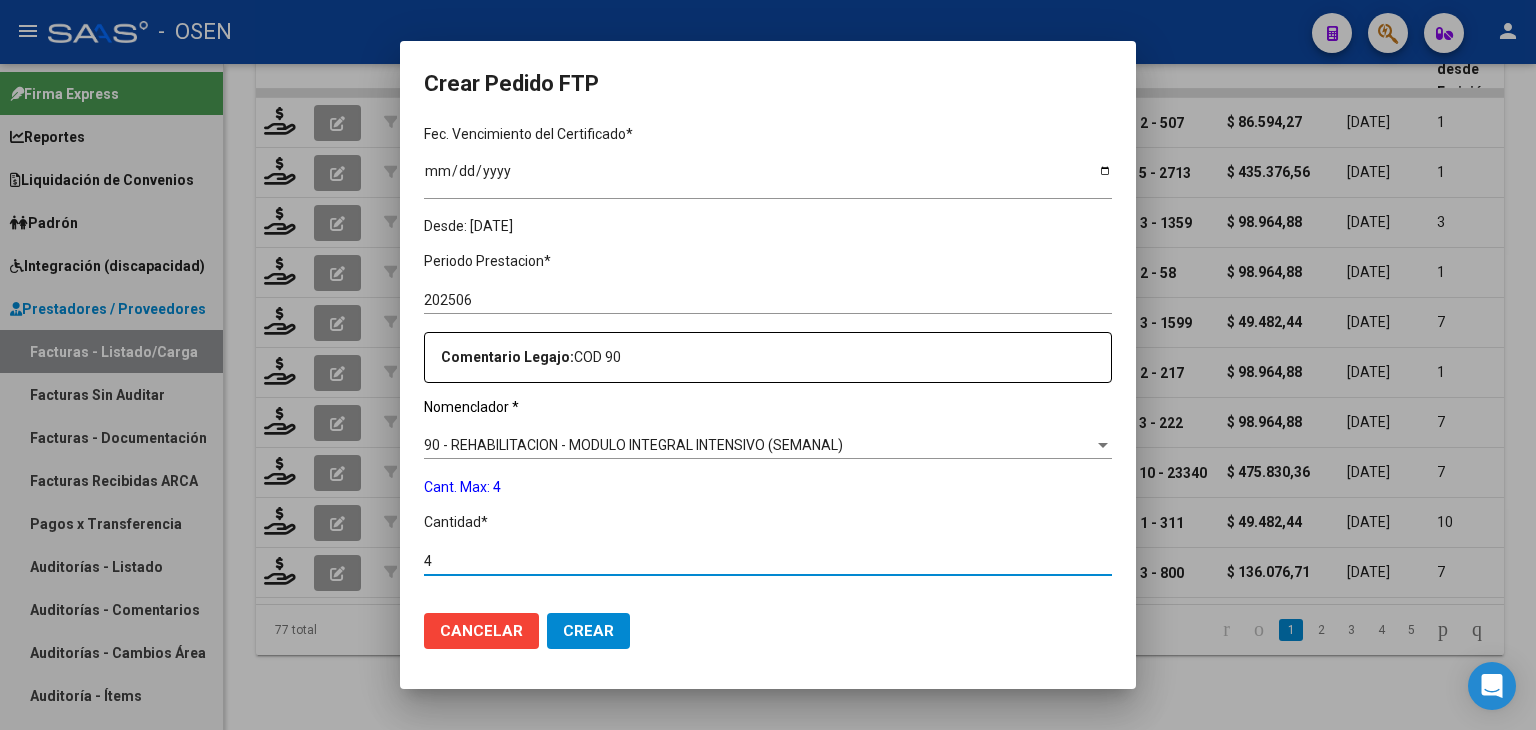 type on "4" 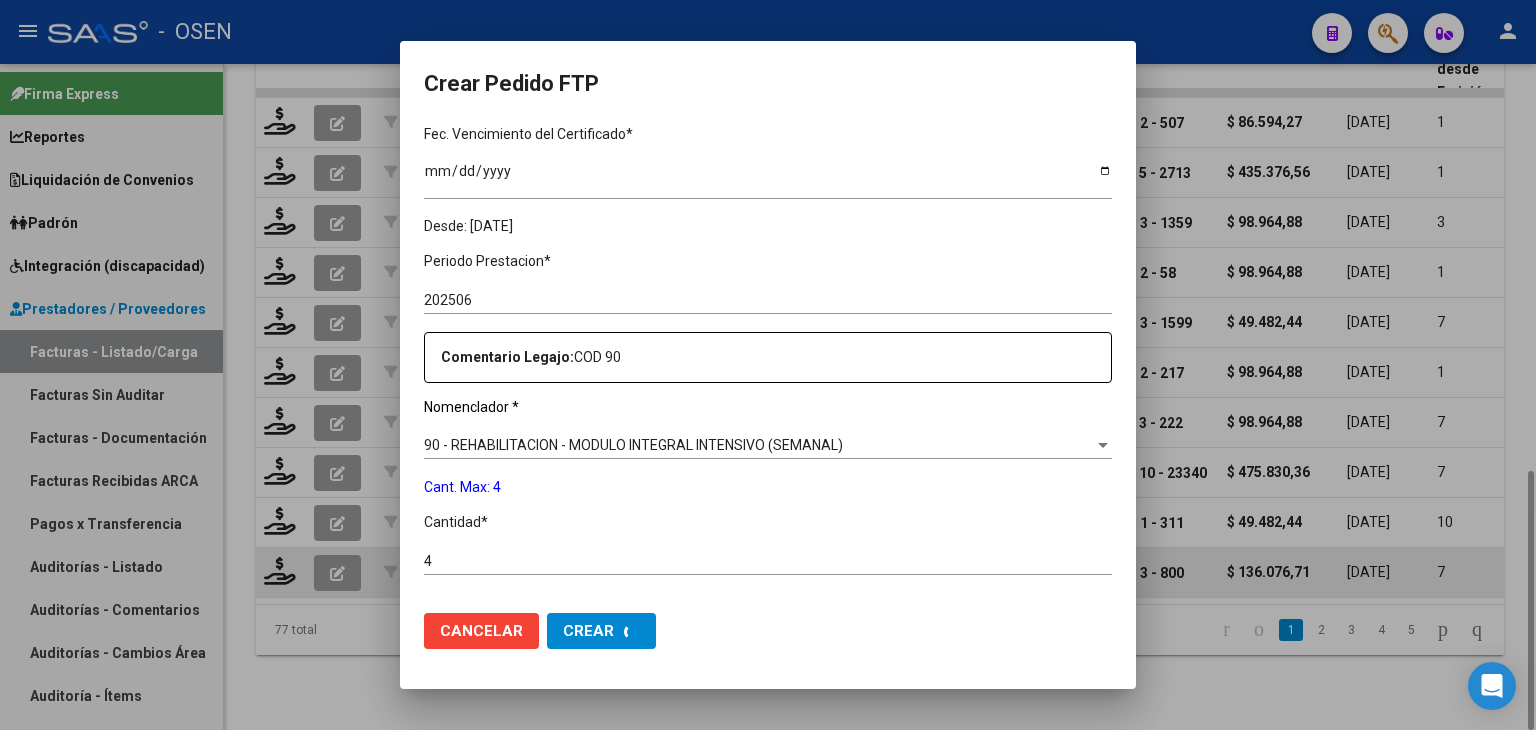 scroll, scrollTop: 0, scrollLeft: 0, axis: both 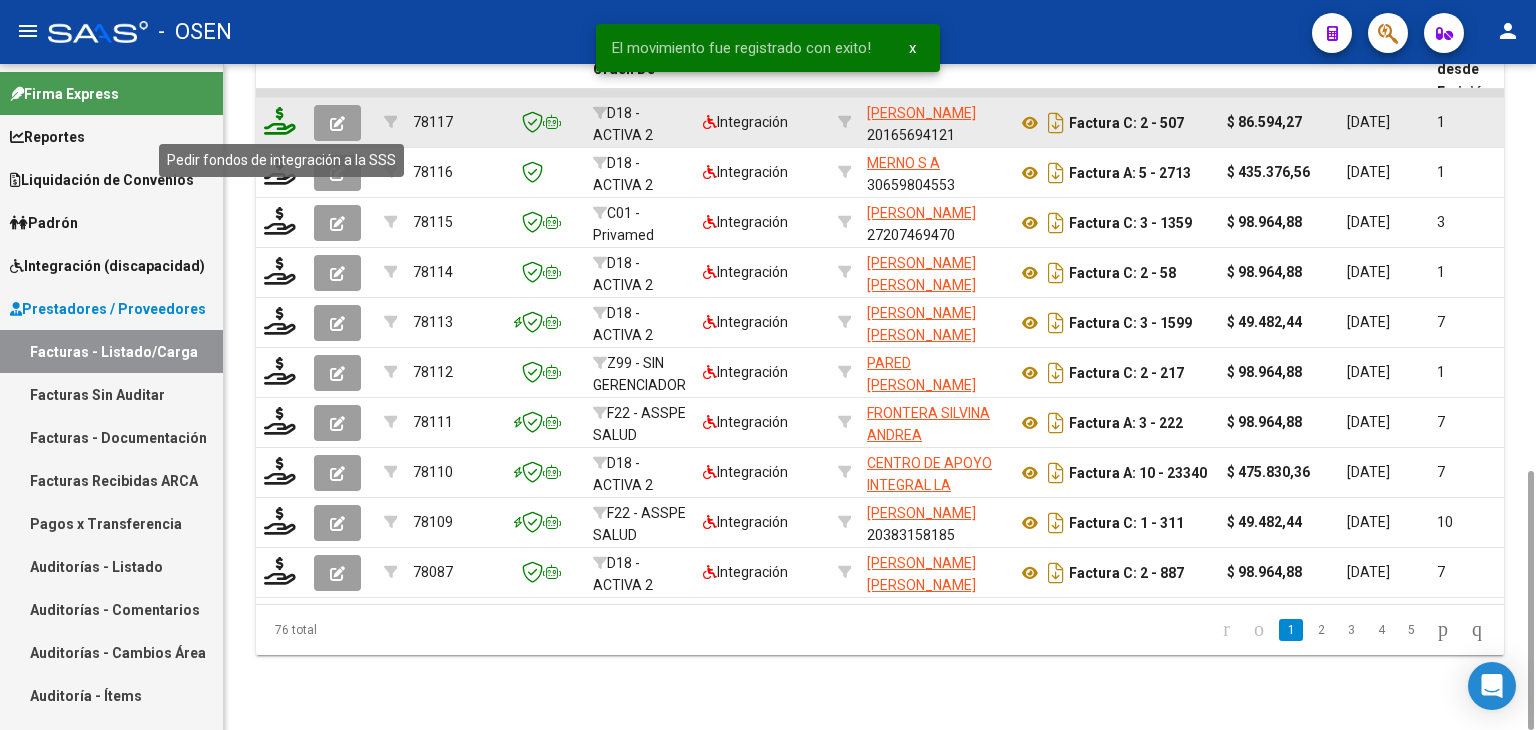 click 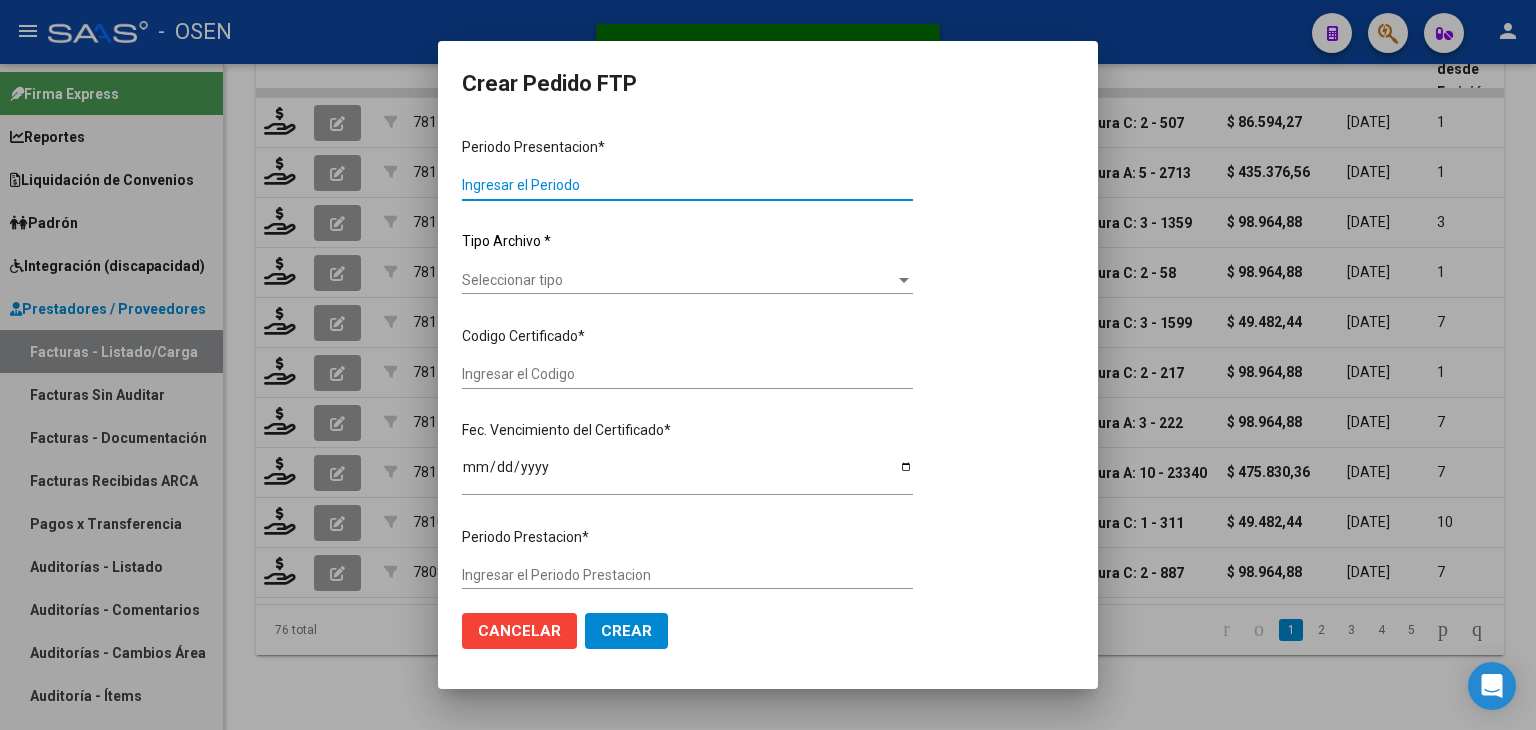 type on "202506" 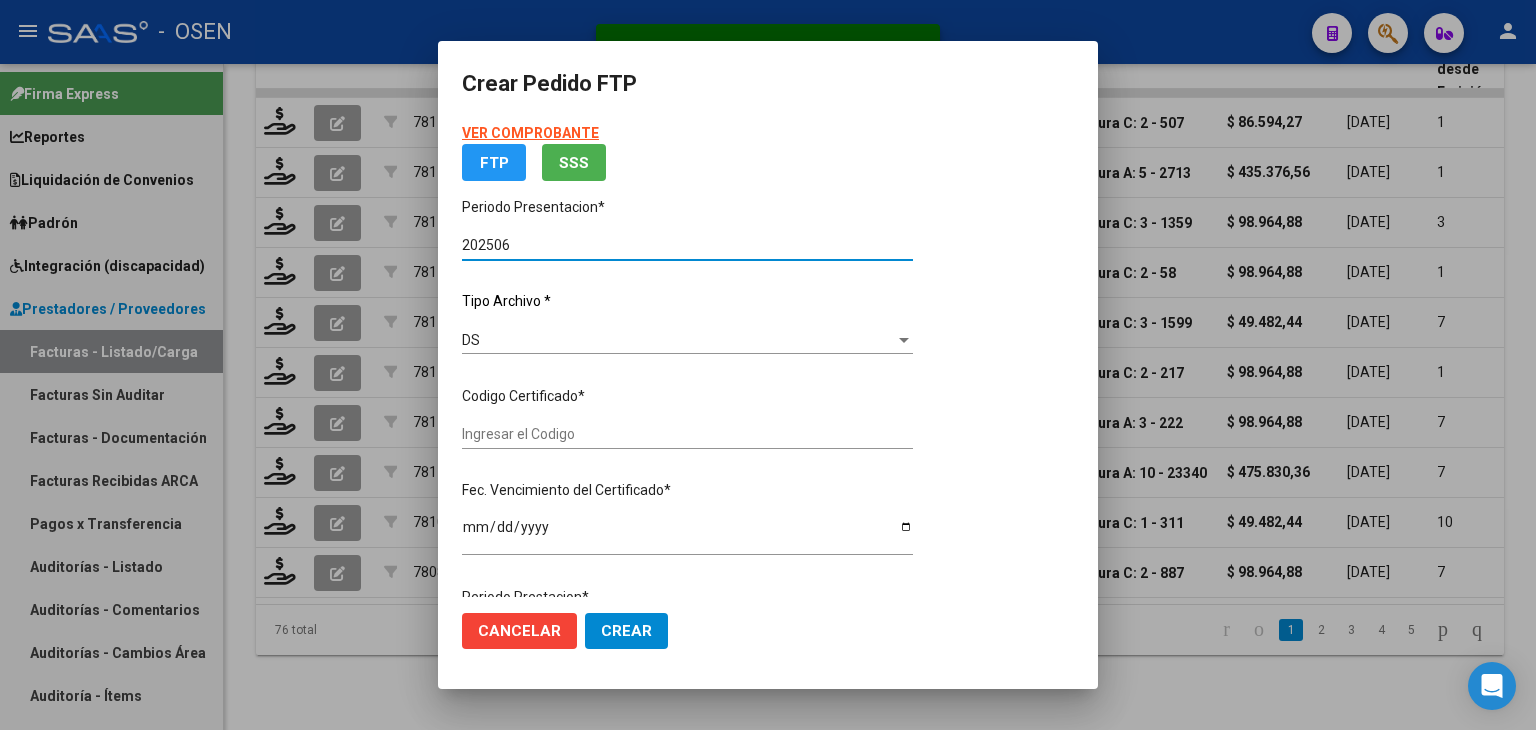 type on "ARG02000508850052022062120270621BS440" 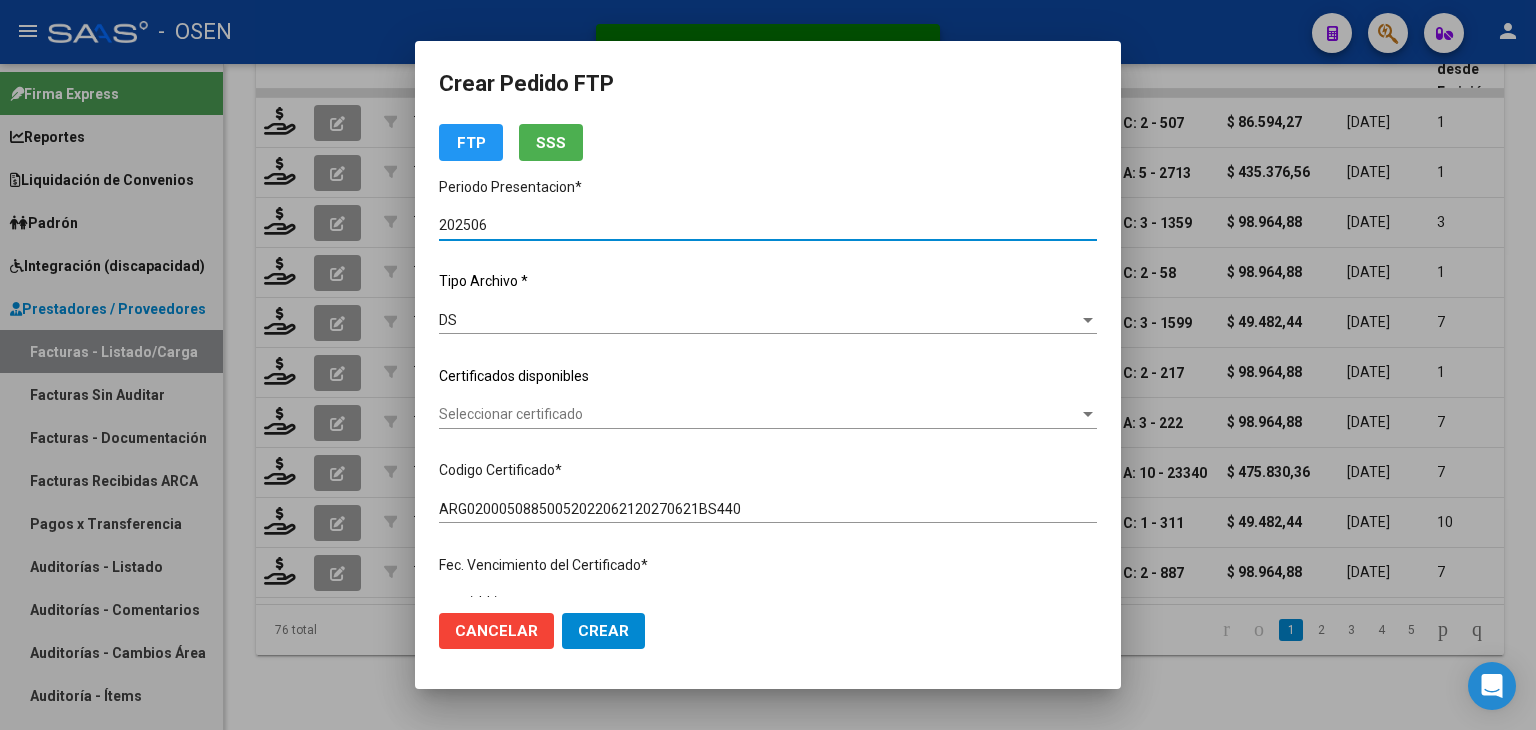 scroll, scrollTop: 100, scrollLeft: 0, axis: vertical 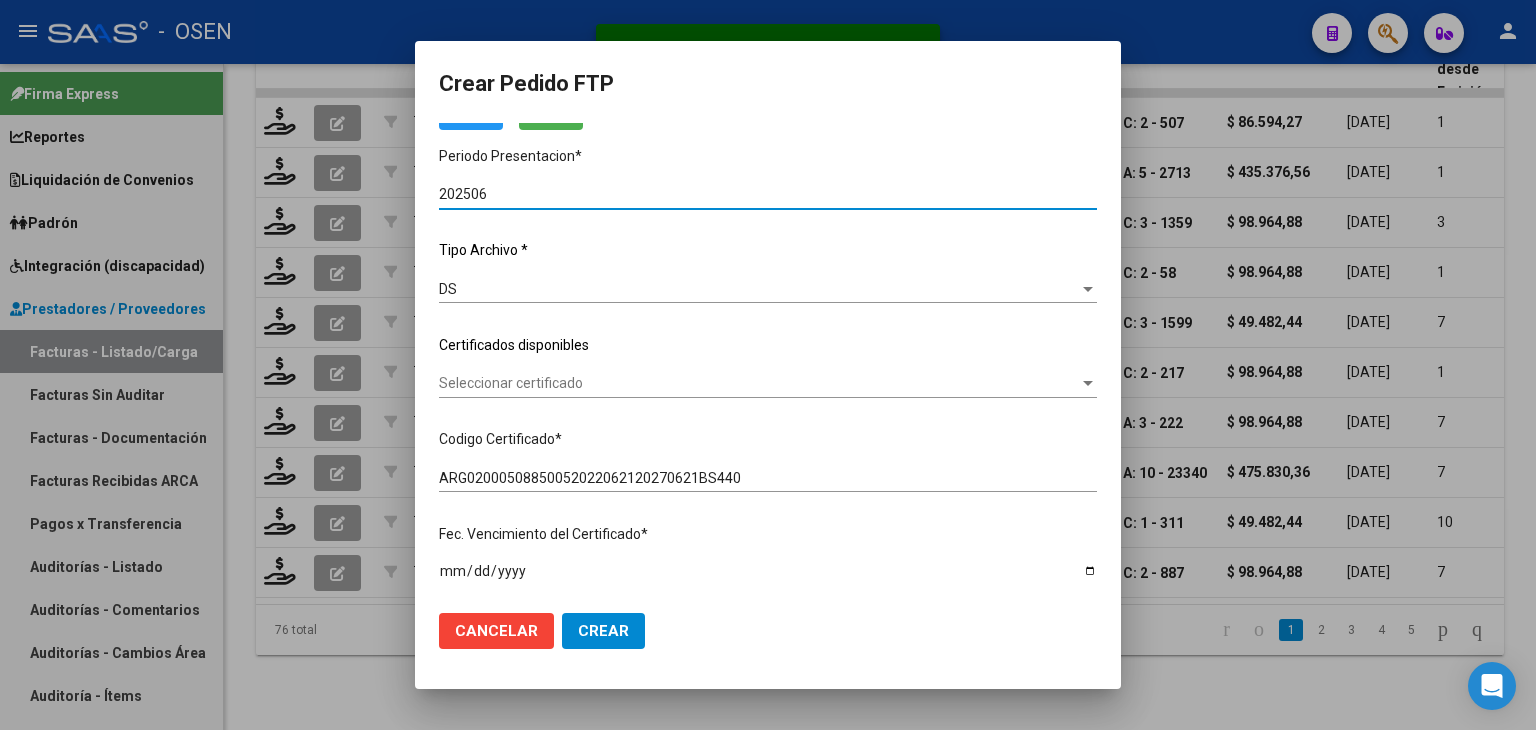 click on "Seleccionar certificado" at bounding box center [759, 383] 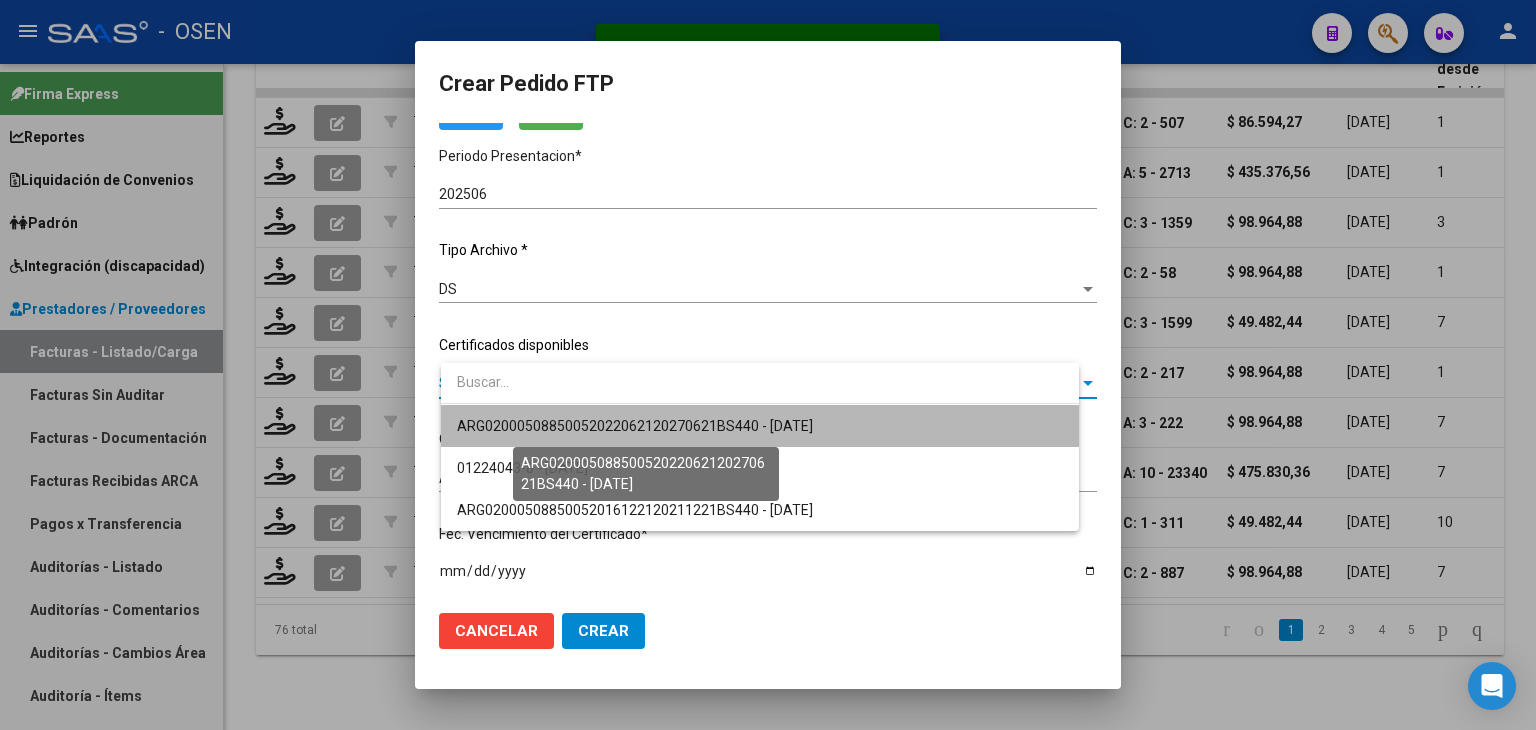 click on "ARG02000508850052022062120270621BS440 - [DATE]" at bounding box center (635, 426) 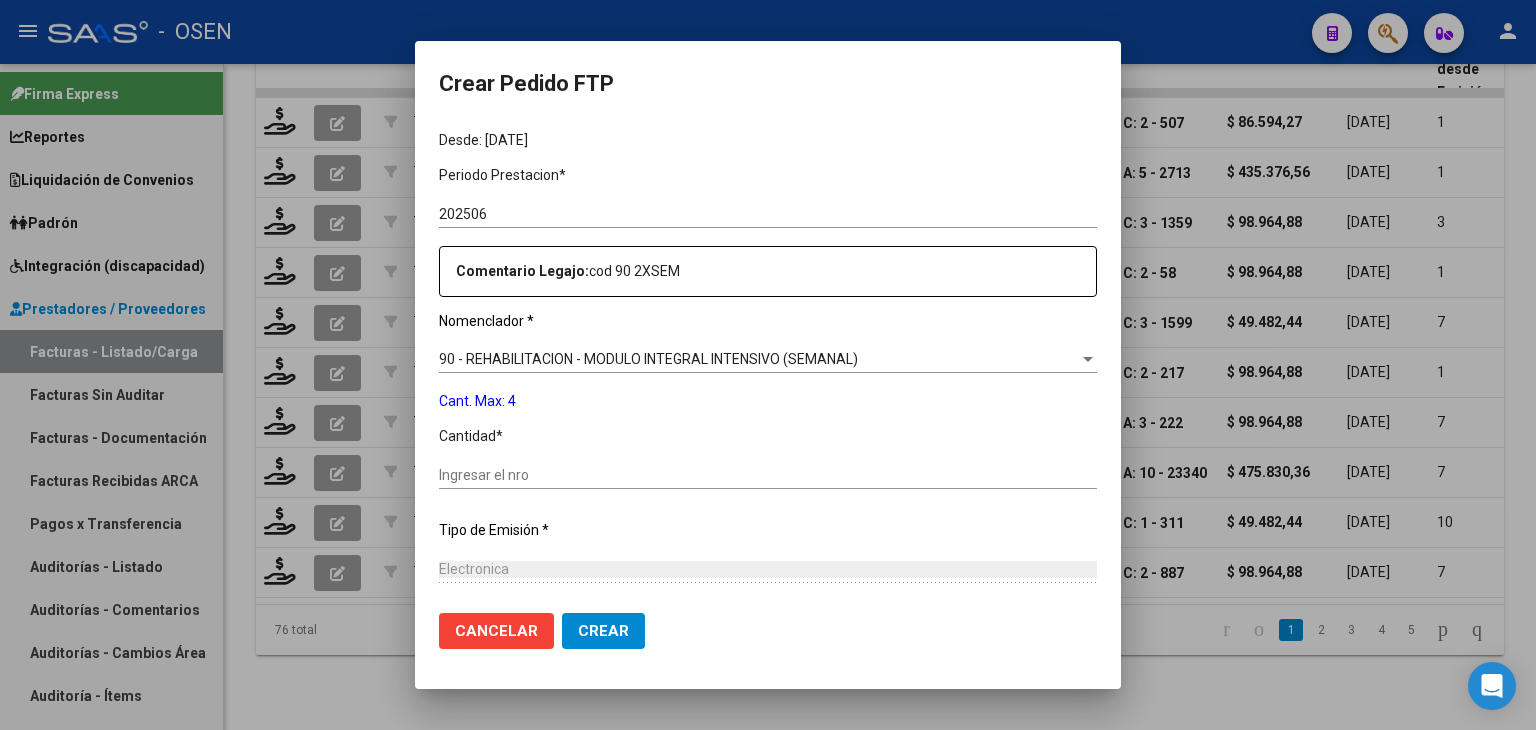scroll, scrollTop: 600, scrollLeft: 0, axis: vertical 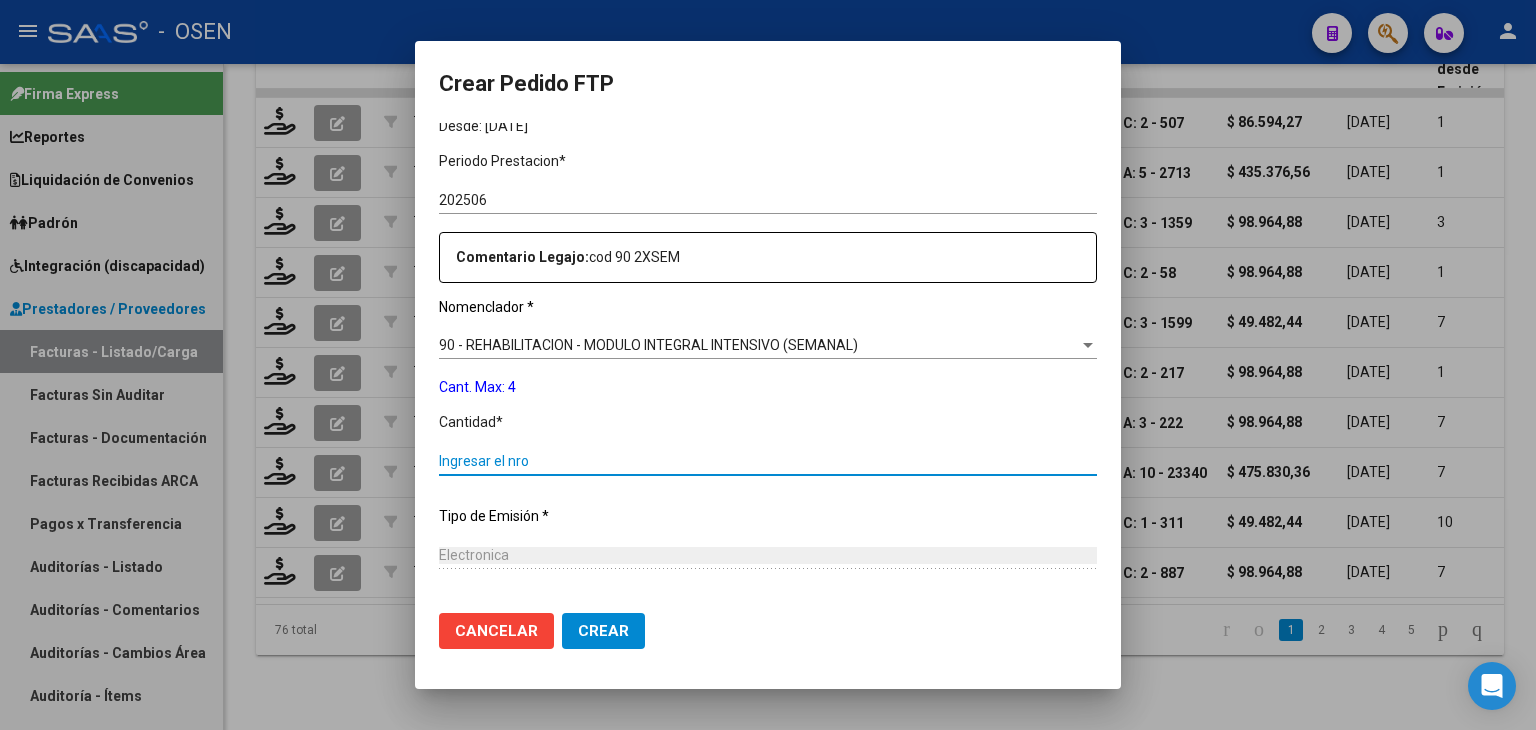 click on "Ingresar el nro" at bounding box center (768, 461) 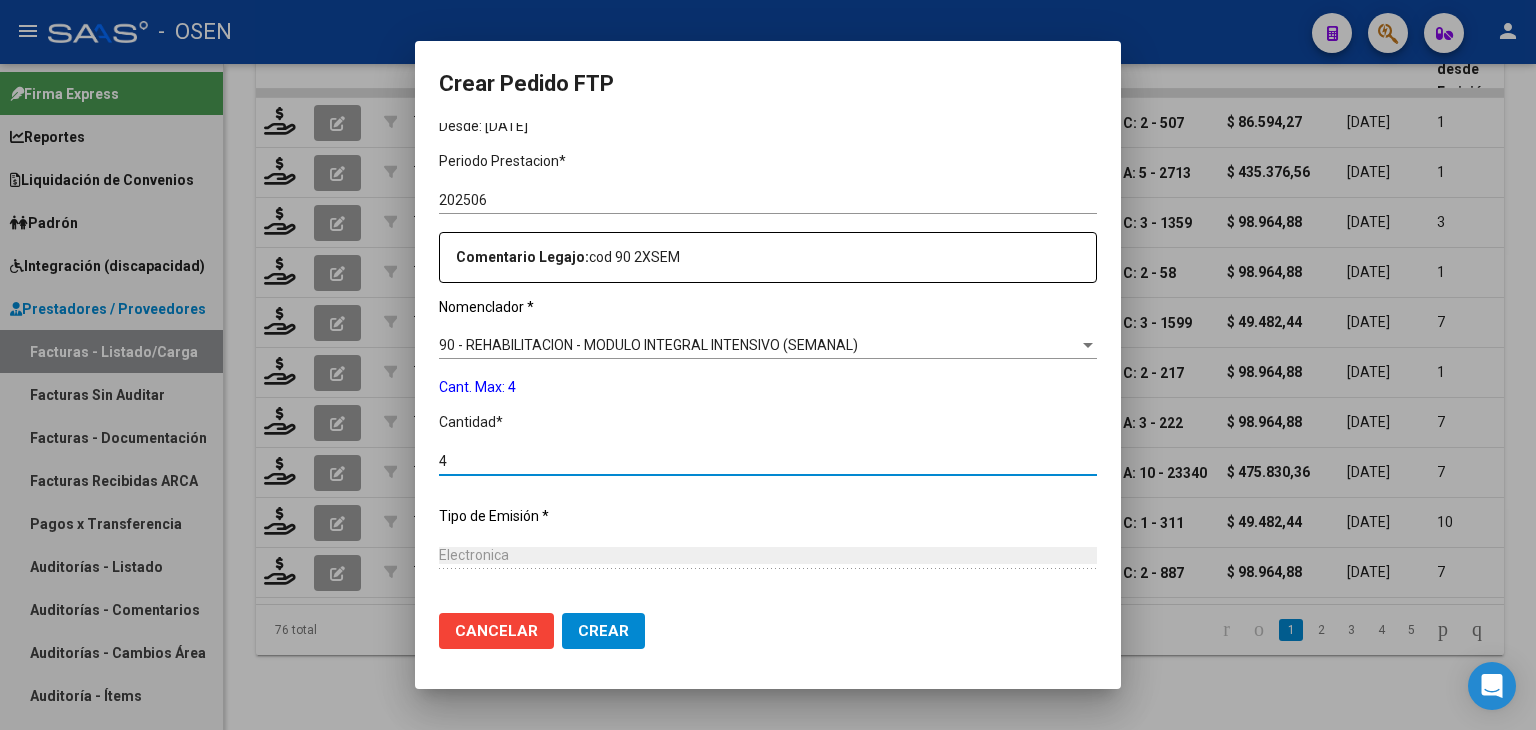 type on "4" 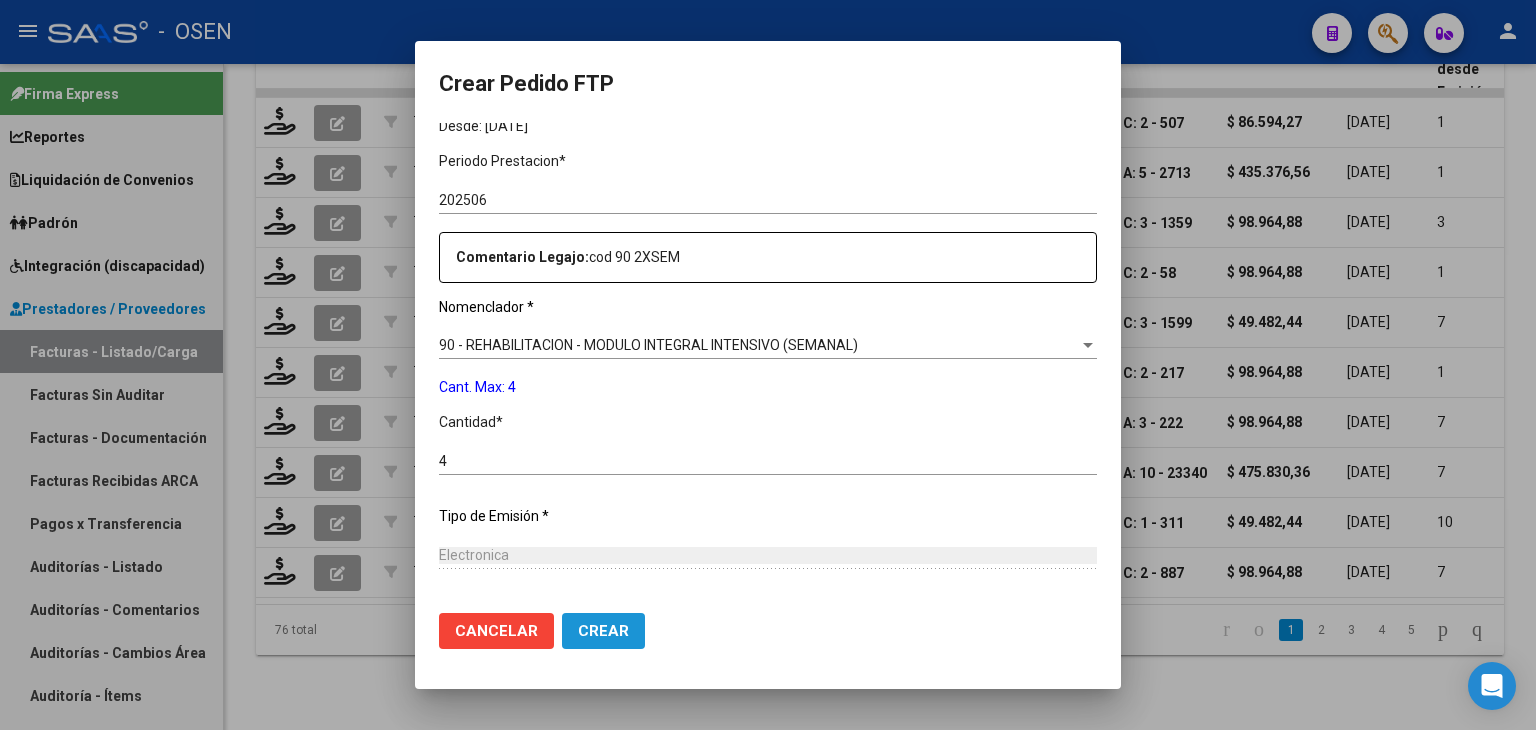 click on "Crear" 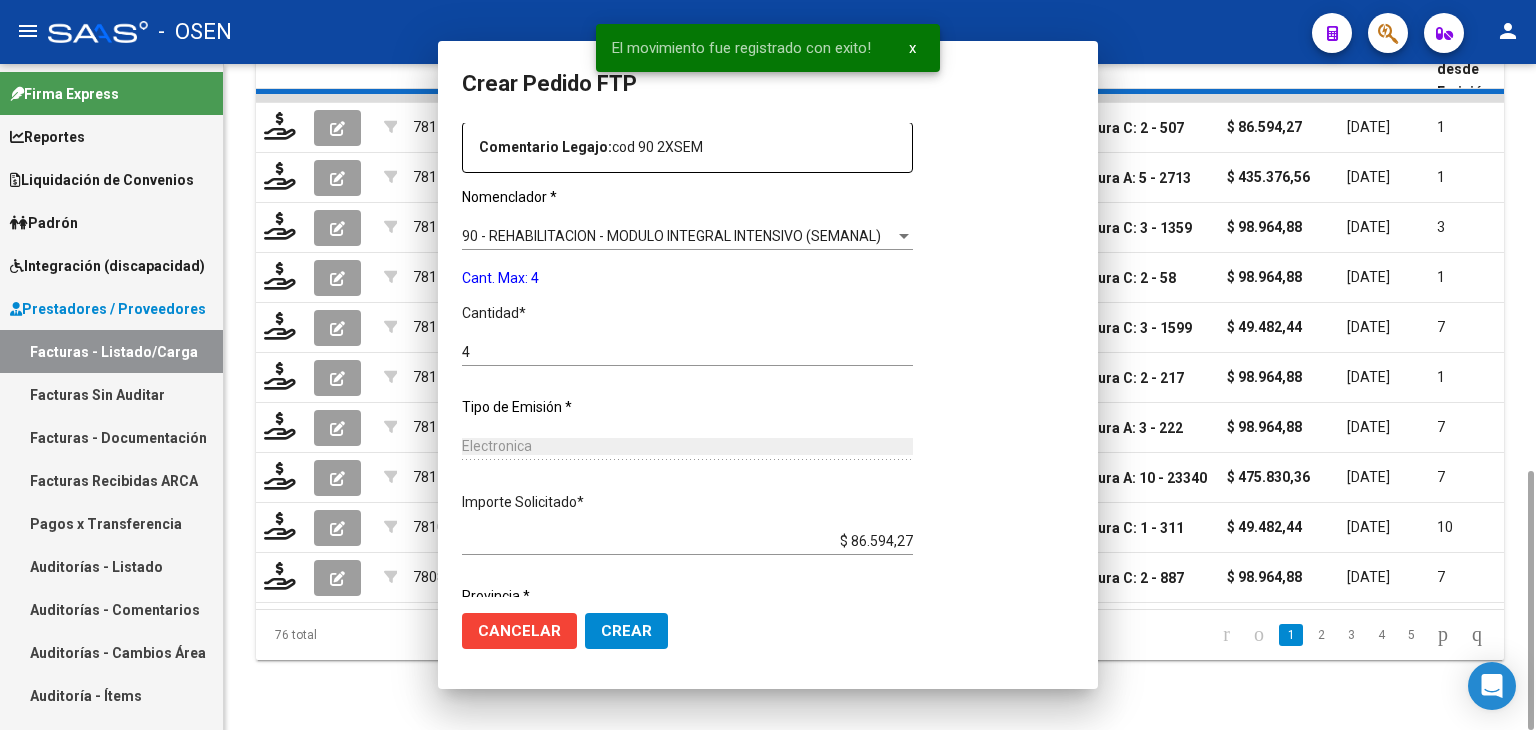 scroll, scrollTop: 0, scrollLeft: 0, axis: both 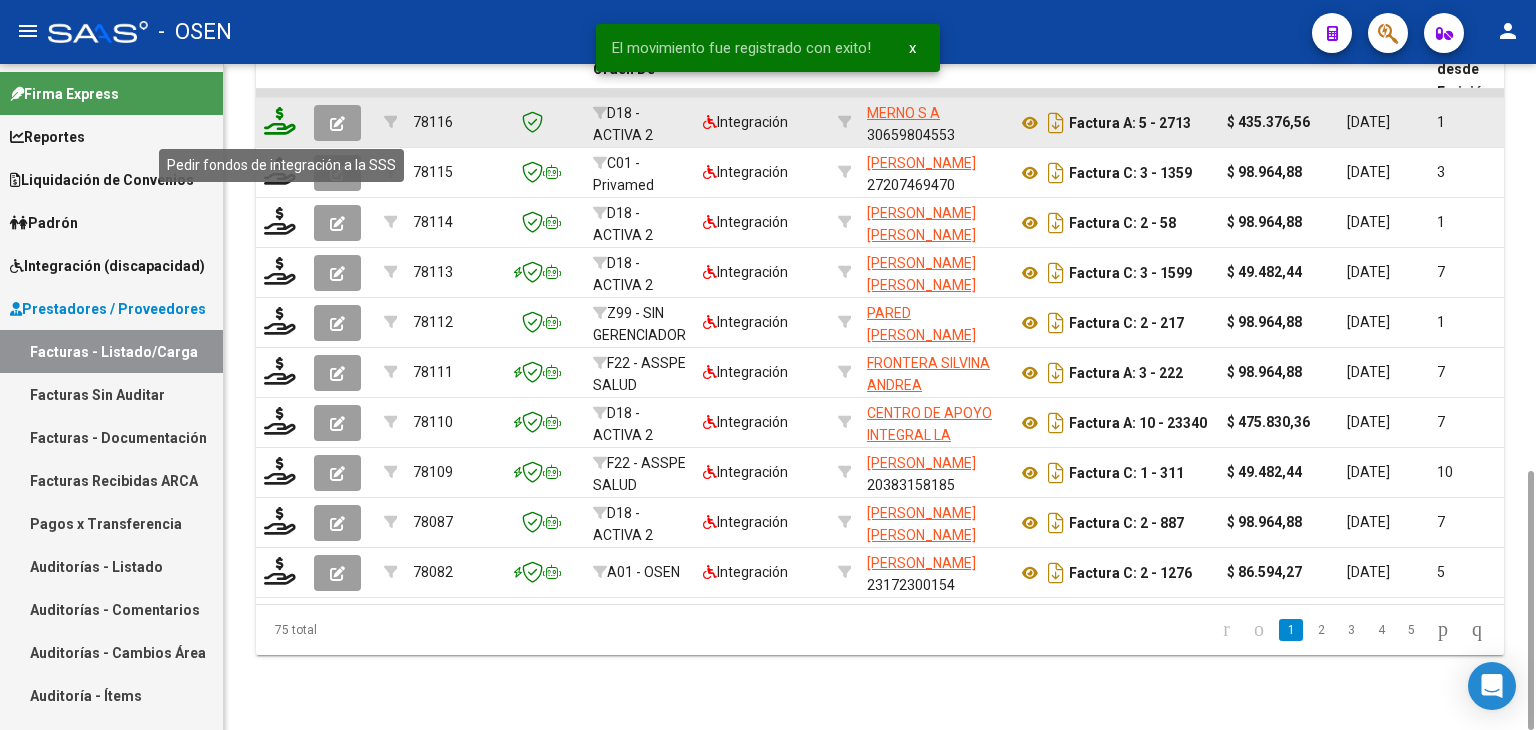 click 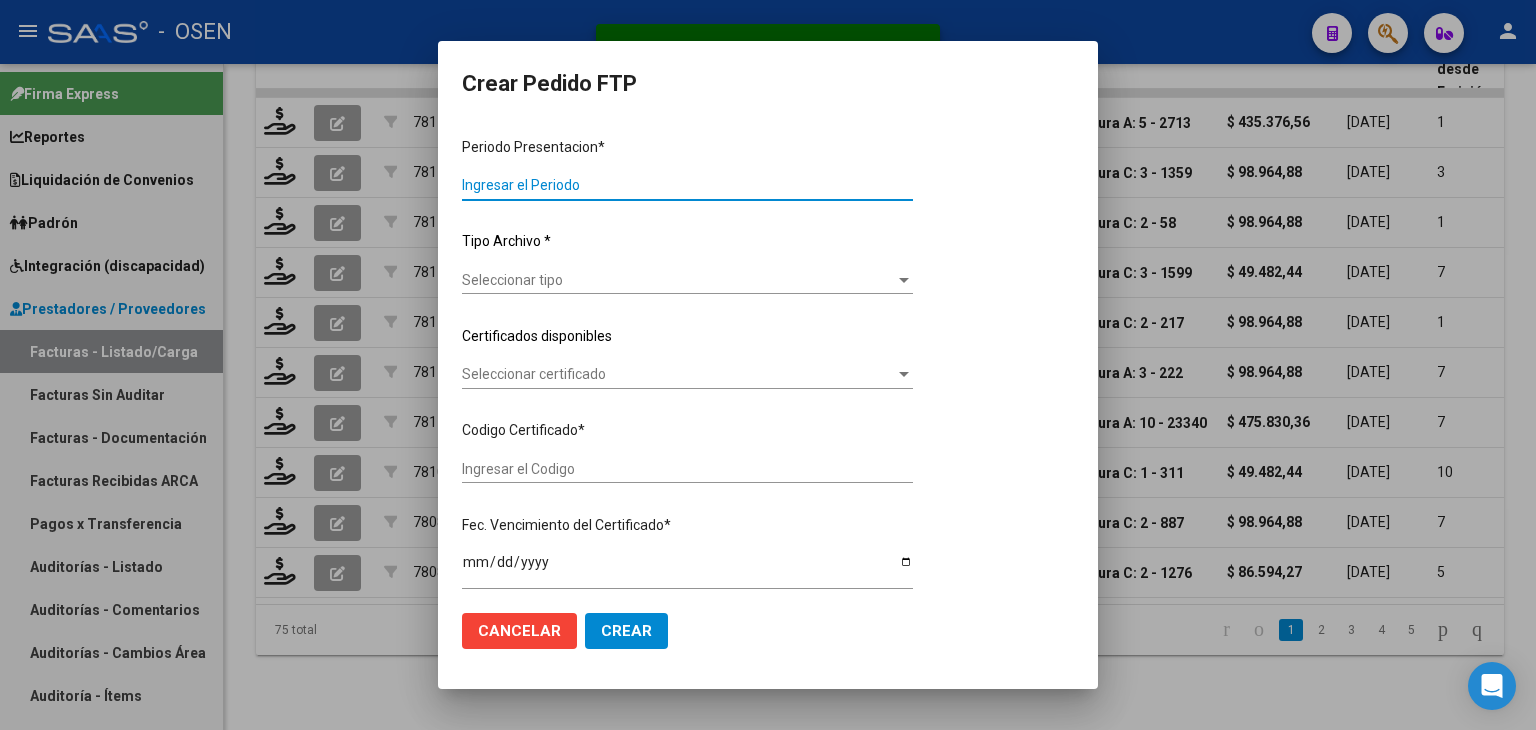type on "202506" 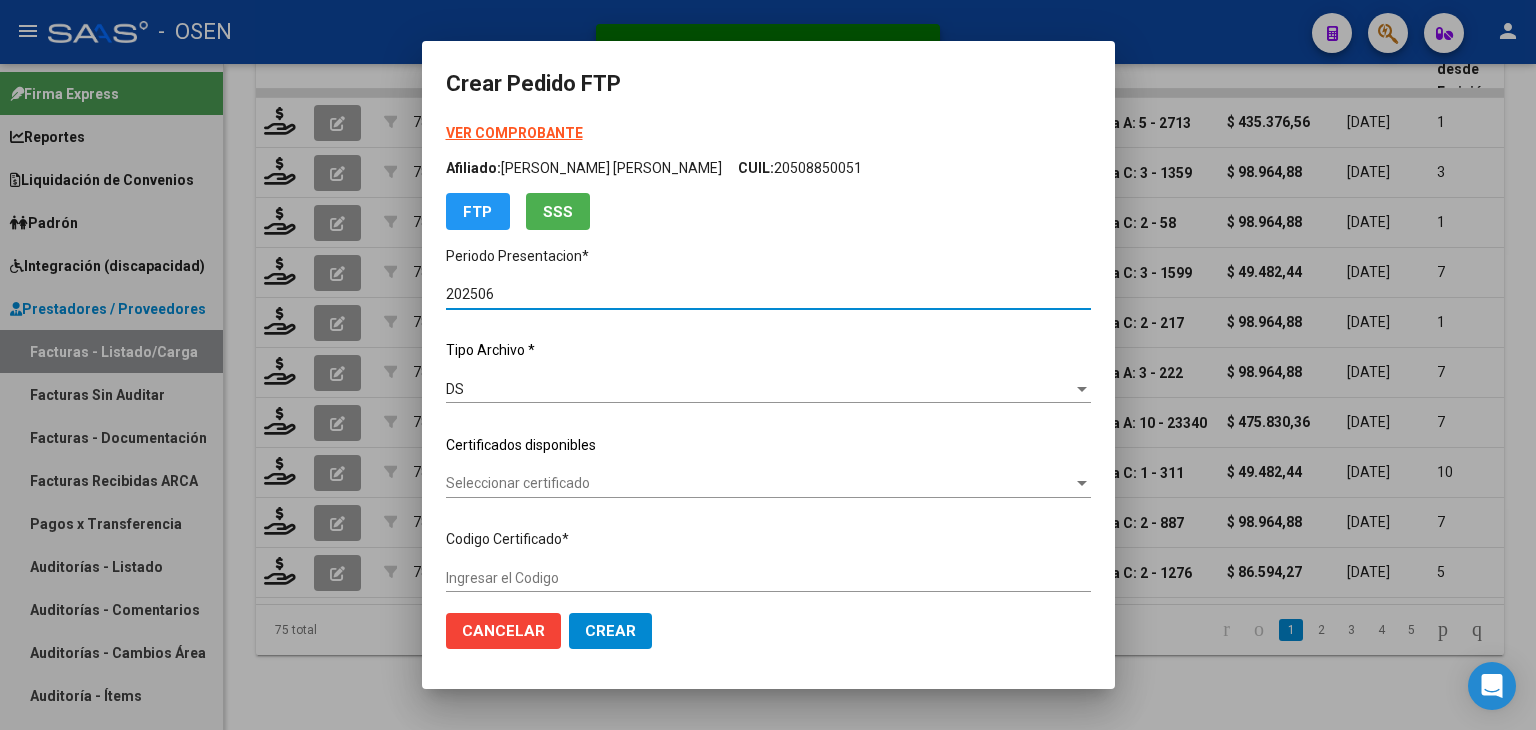 type on "ARG00002236700292025012420350124BUE311" 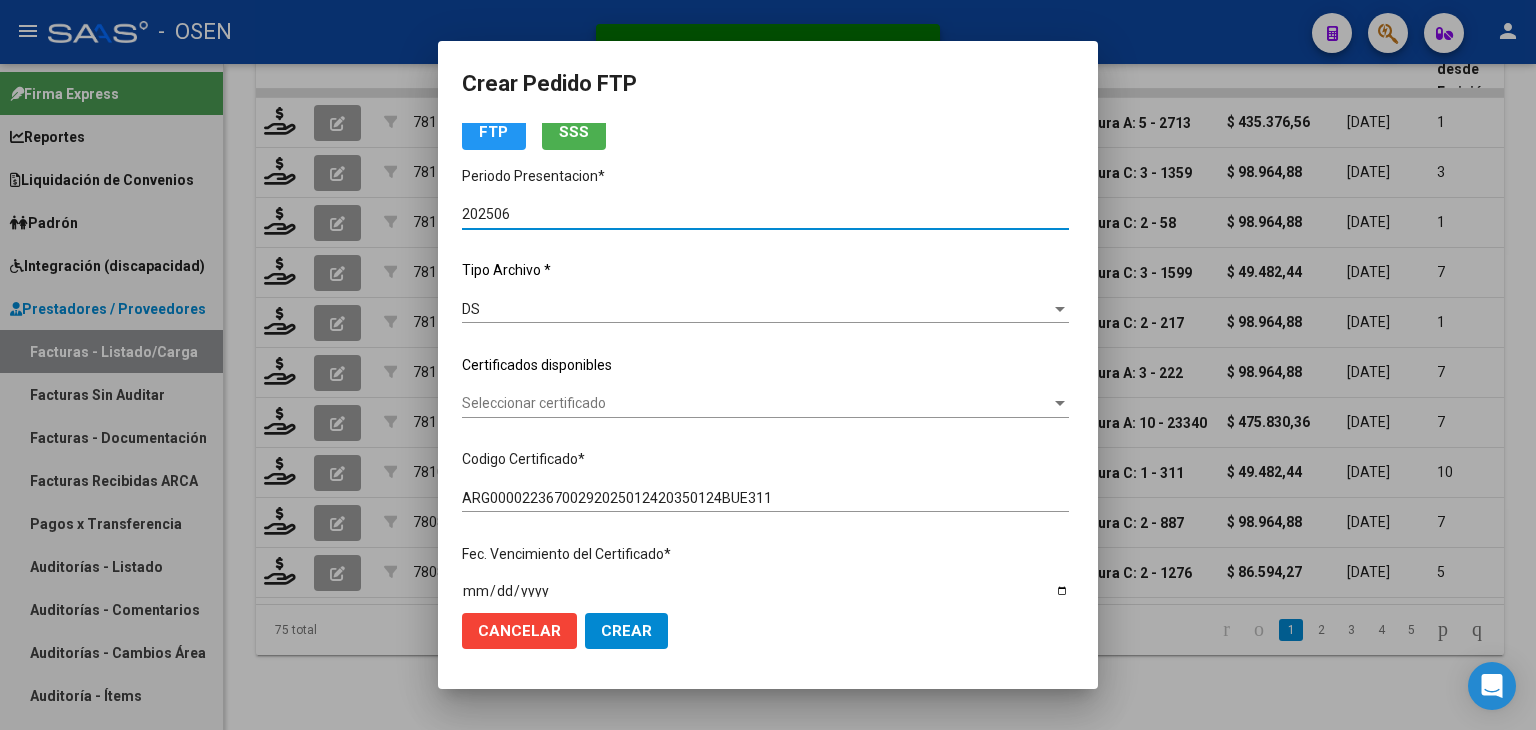 scroll, scrollTop: 200, scrollLeft: 0, axis: vertical 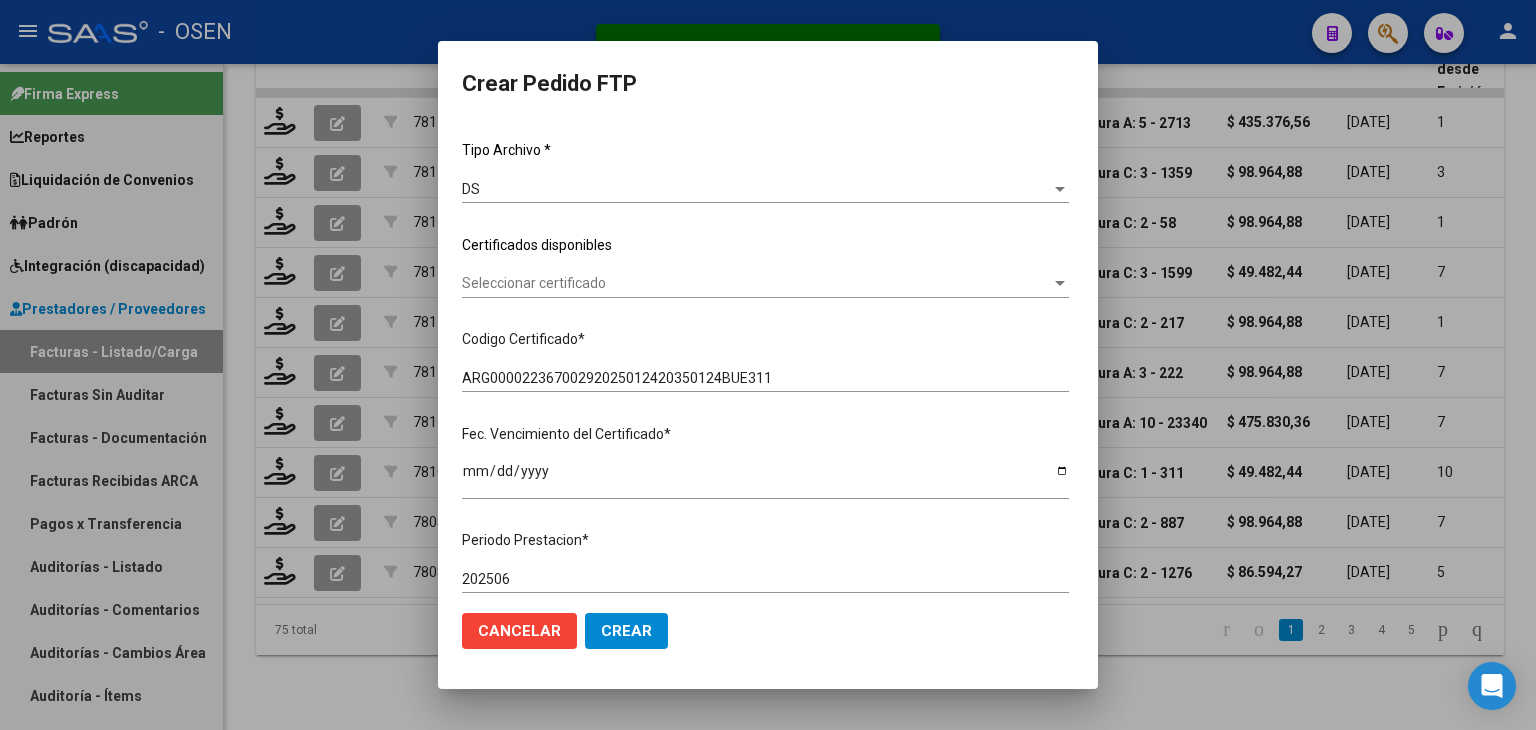 click on "Seleccionar certificado Seleccionar certificado" 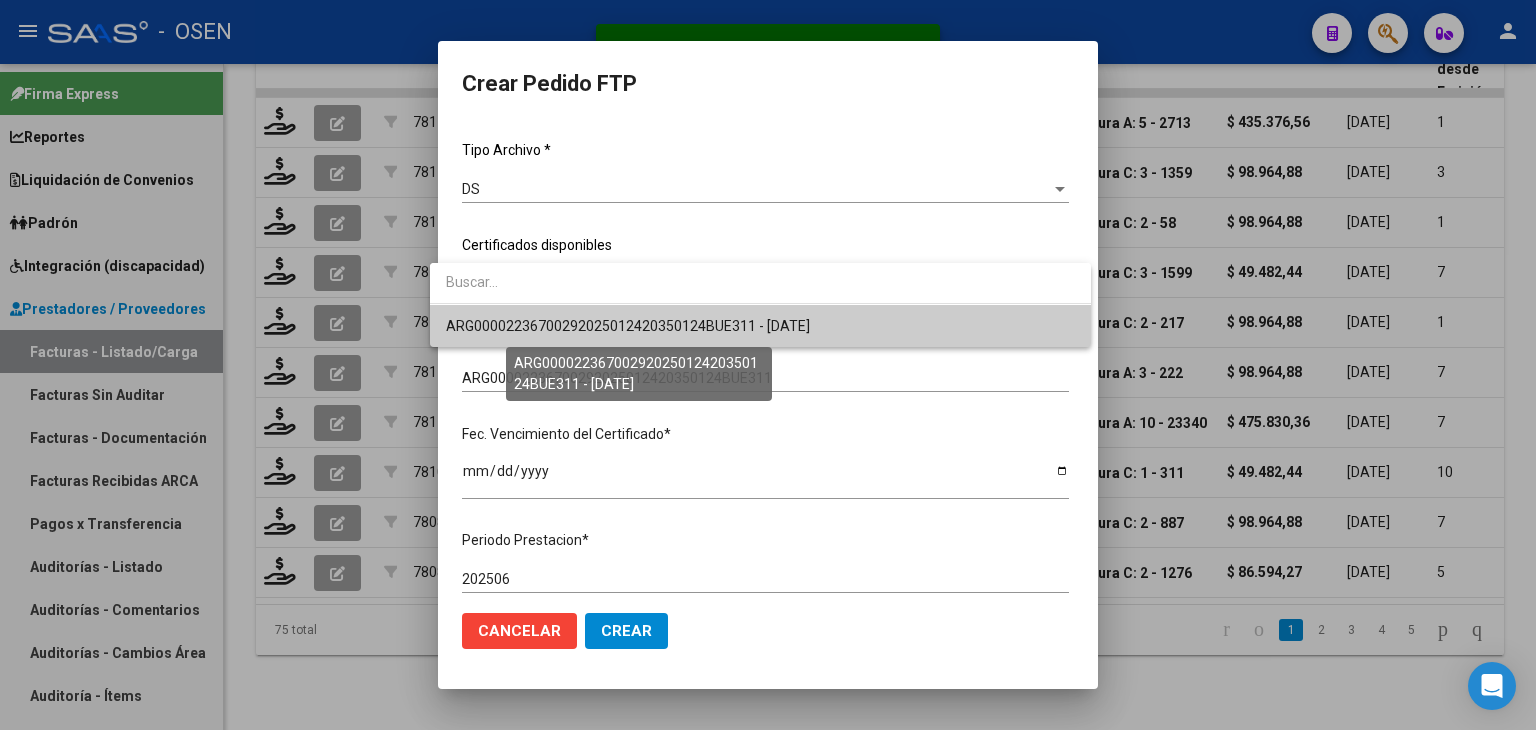 click on "ARG00002236700292025012420350124BUE311 - 2035-01-24" at bounding box center [628, 326] 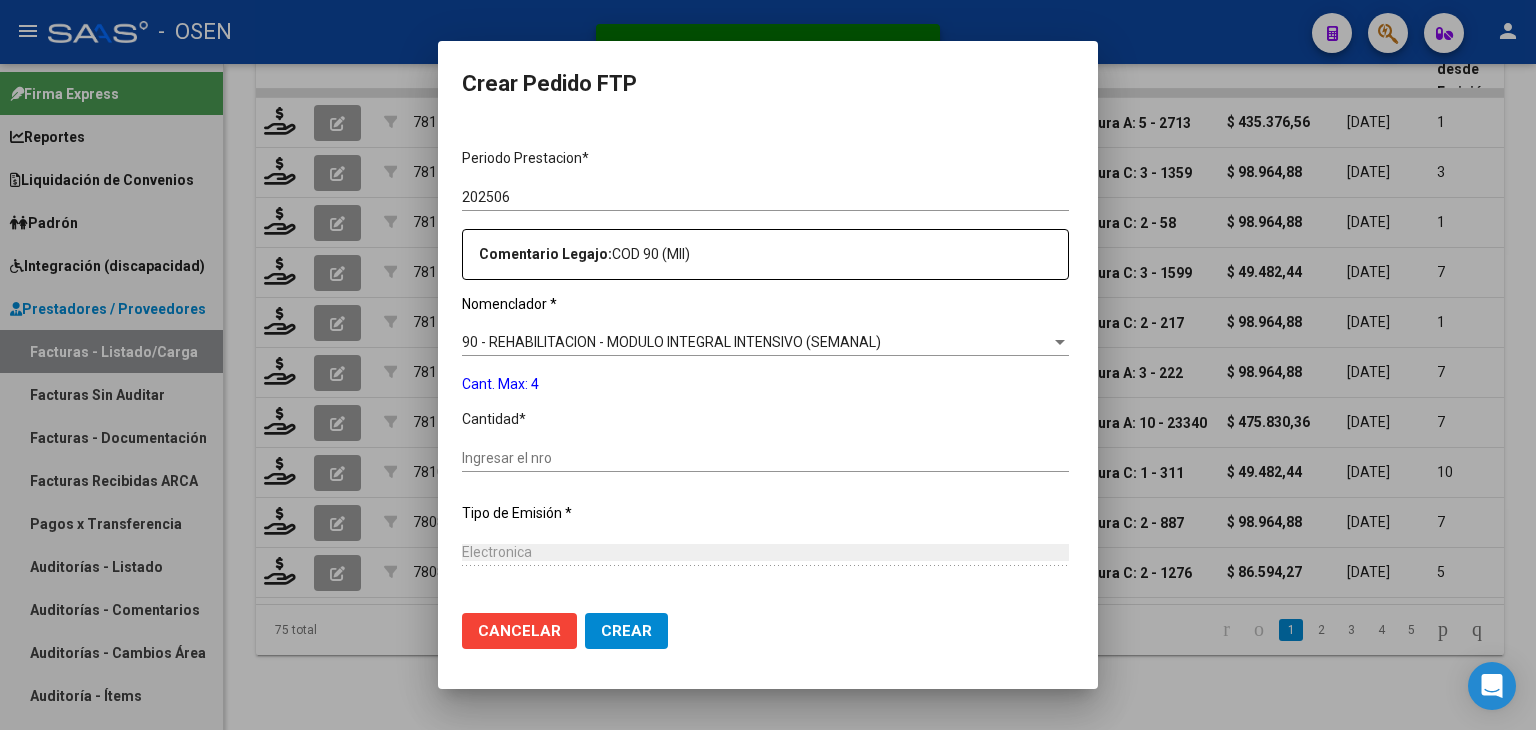 scroll, scrollTop: 600, scrollLeft: 0, axis: vertical 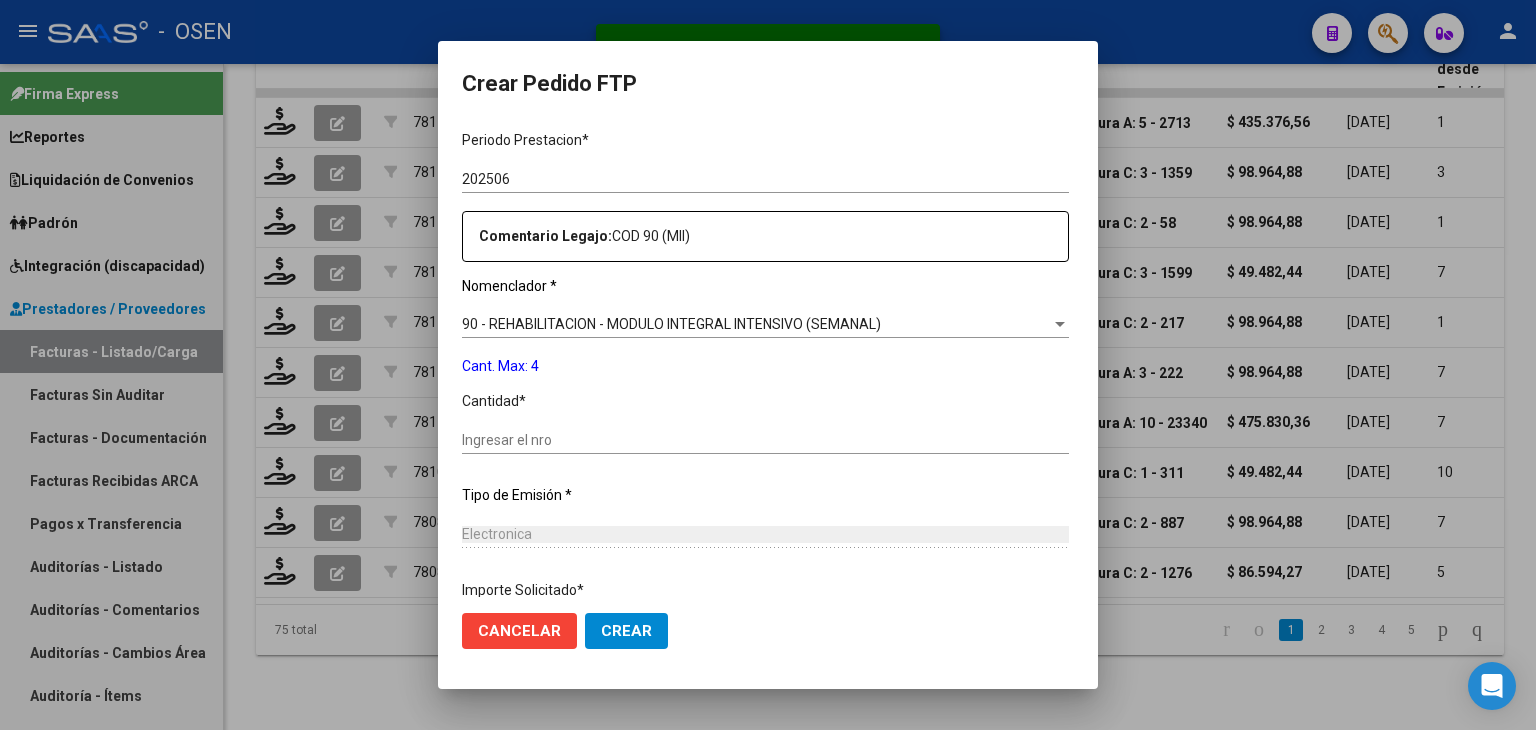 click on "Ingresar el nro" 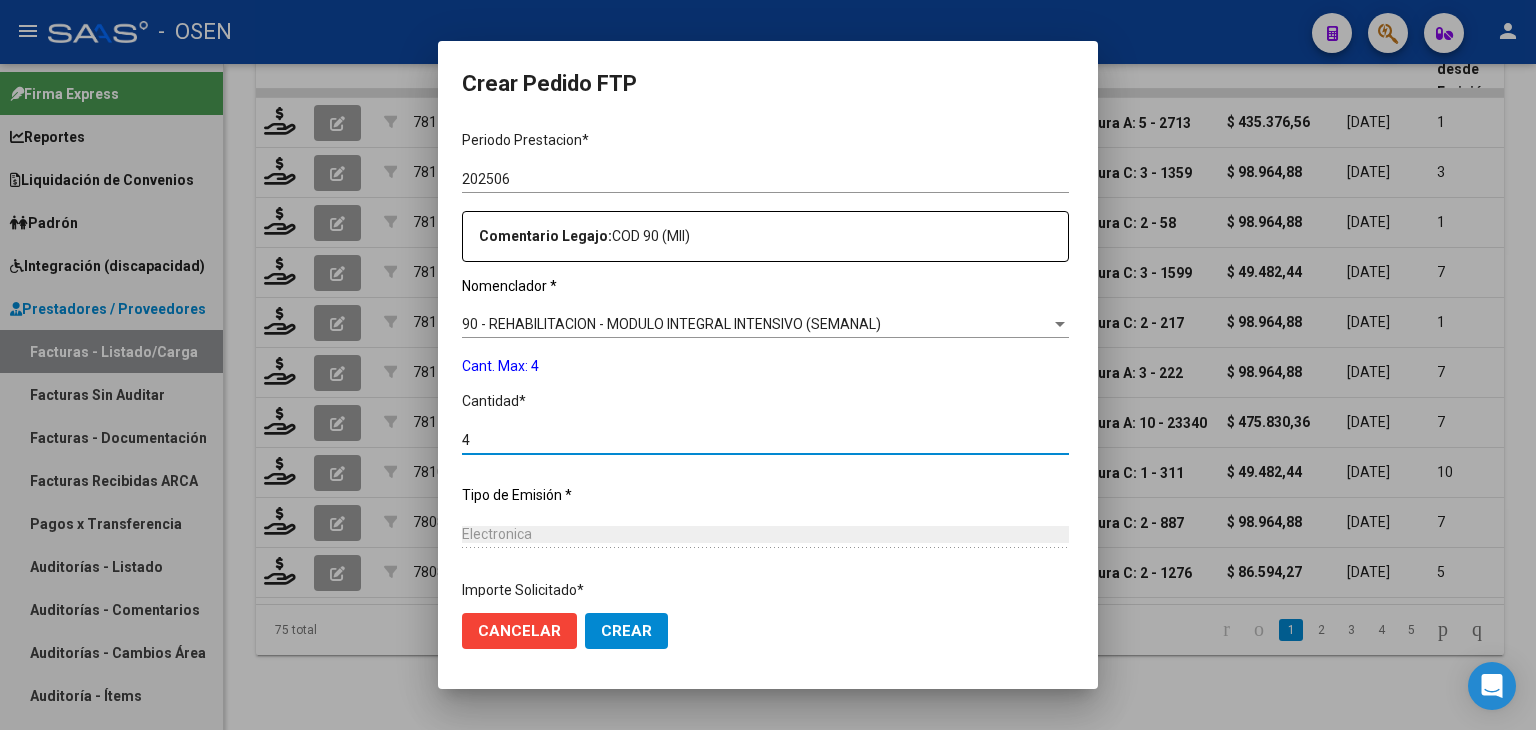 type on "4" 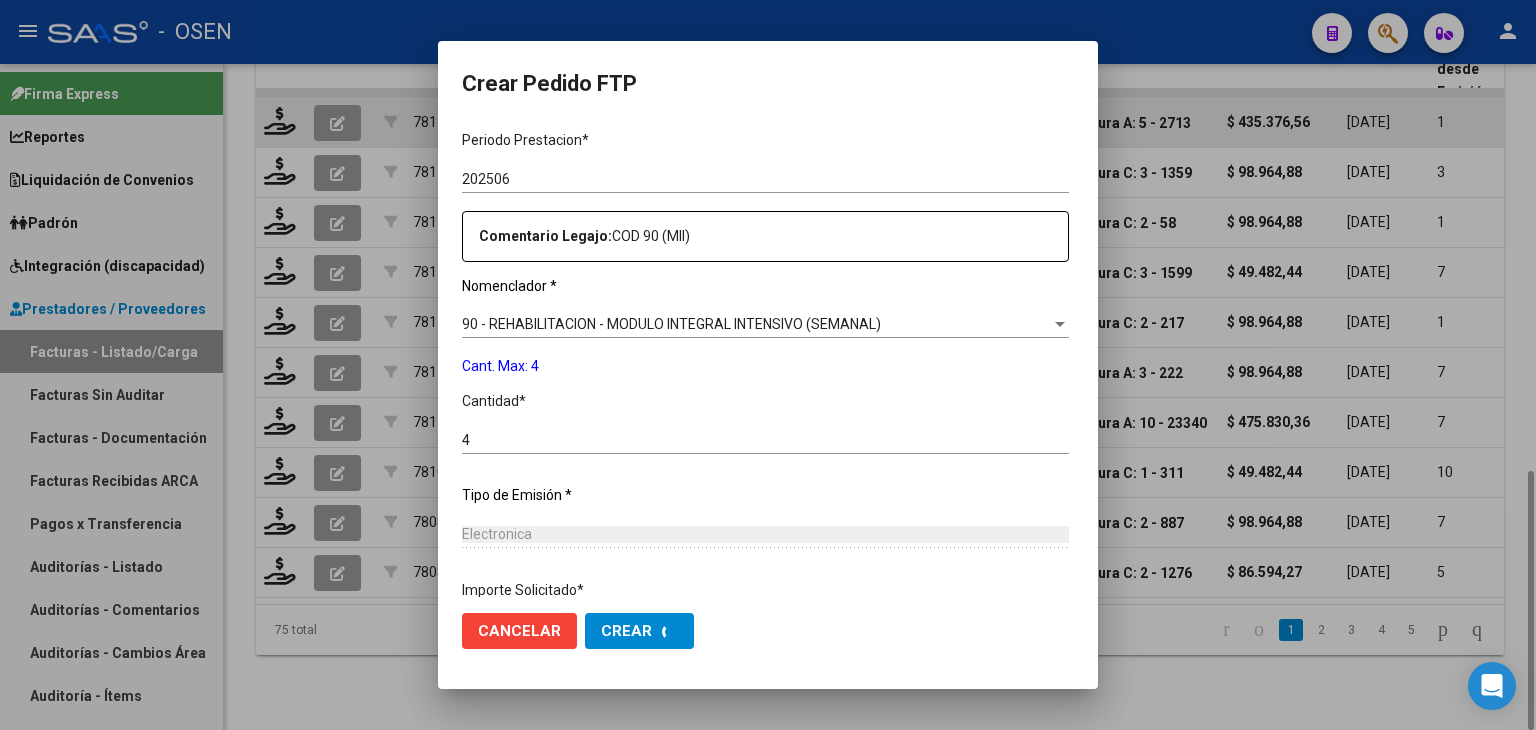 scroll, scrollTop: 0, scrollLeft: 0, axis: both 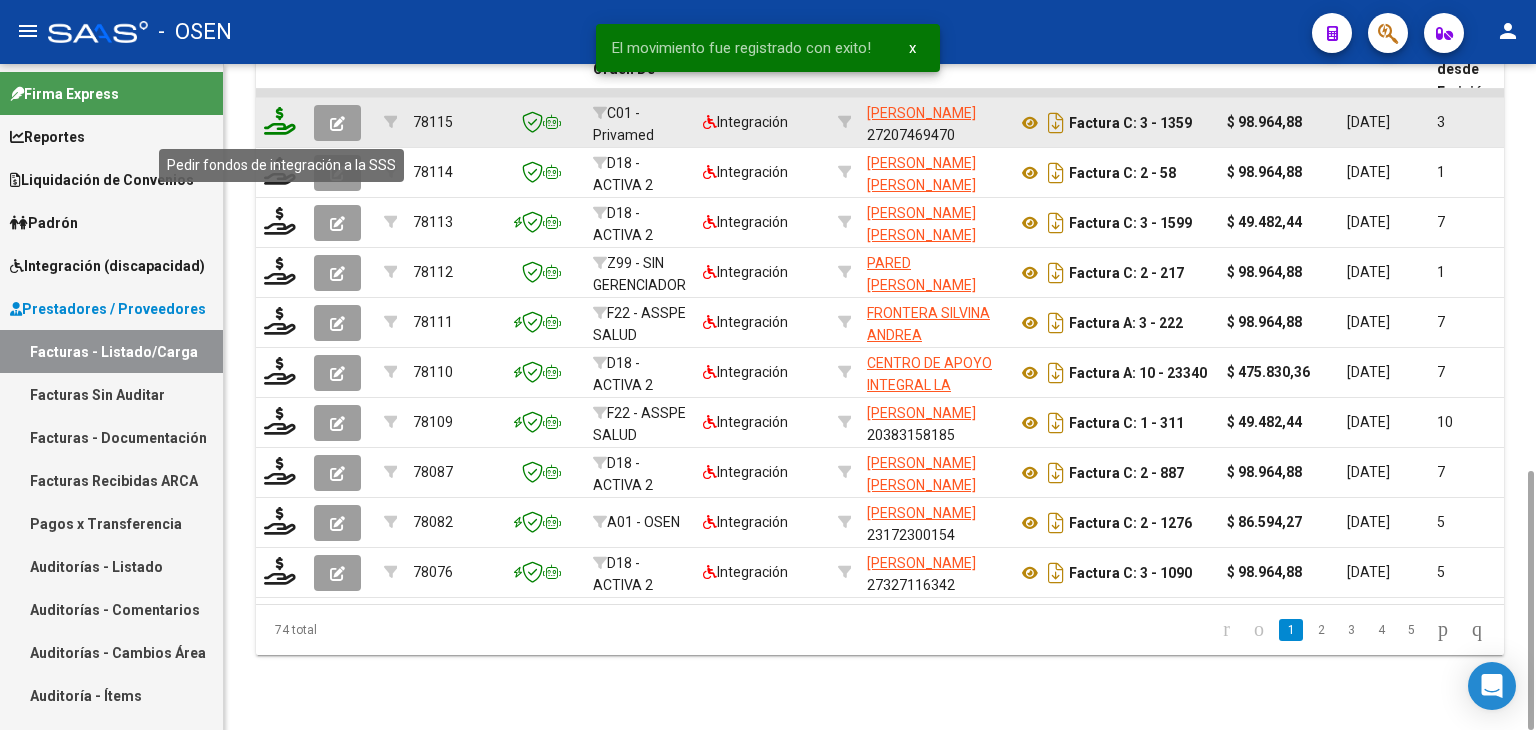 click 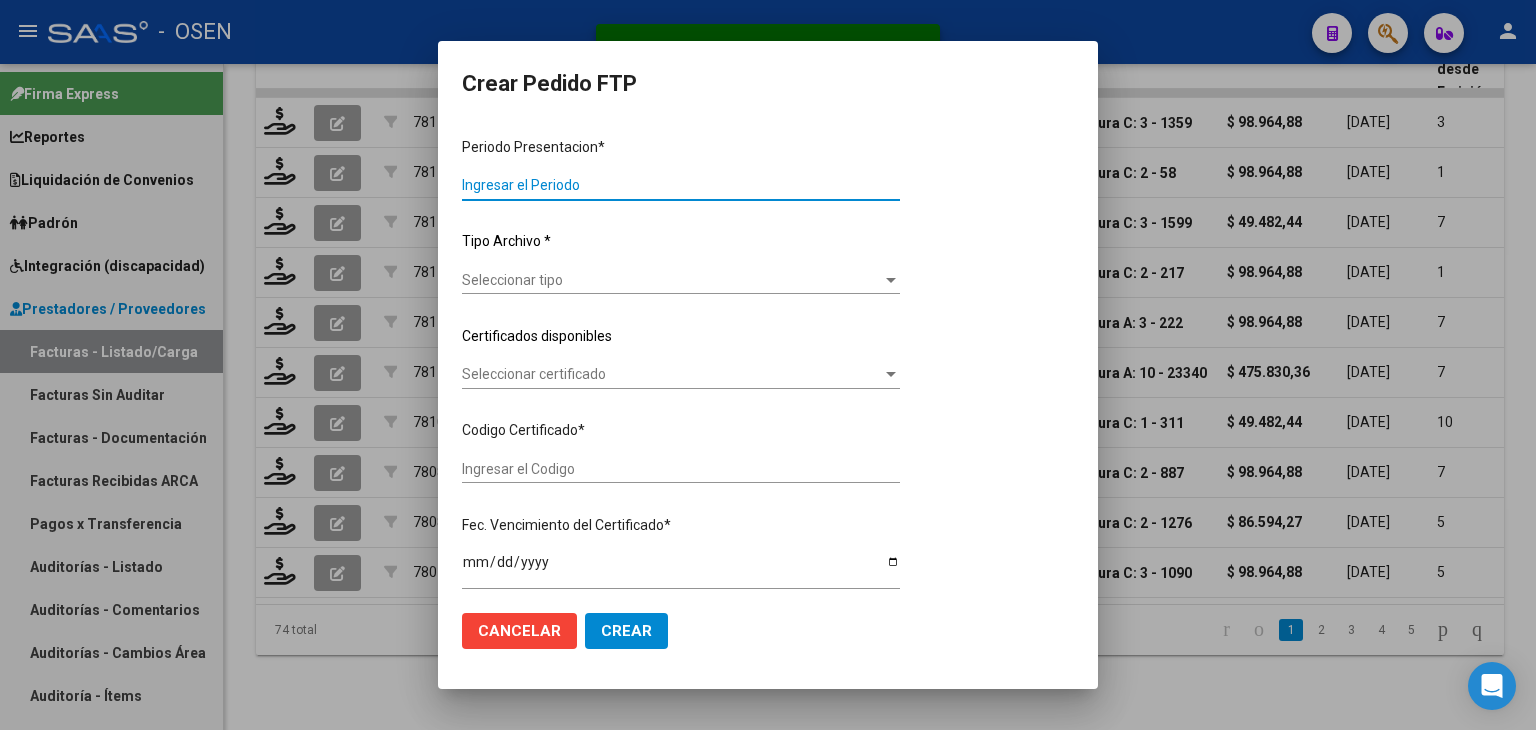 type on "202506" 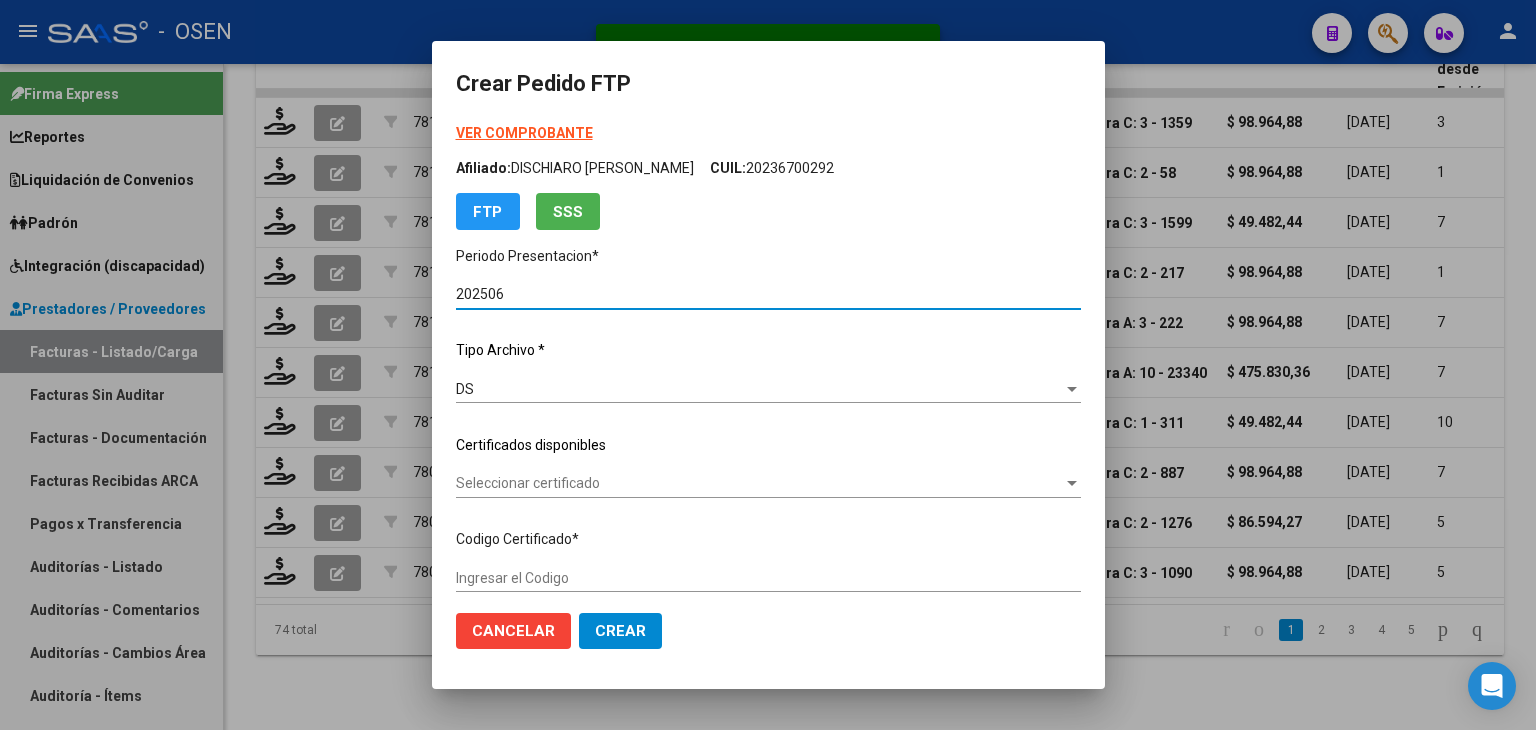 type on "ARG01000503953862016033120190331BS430" 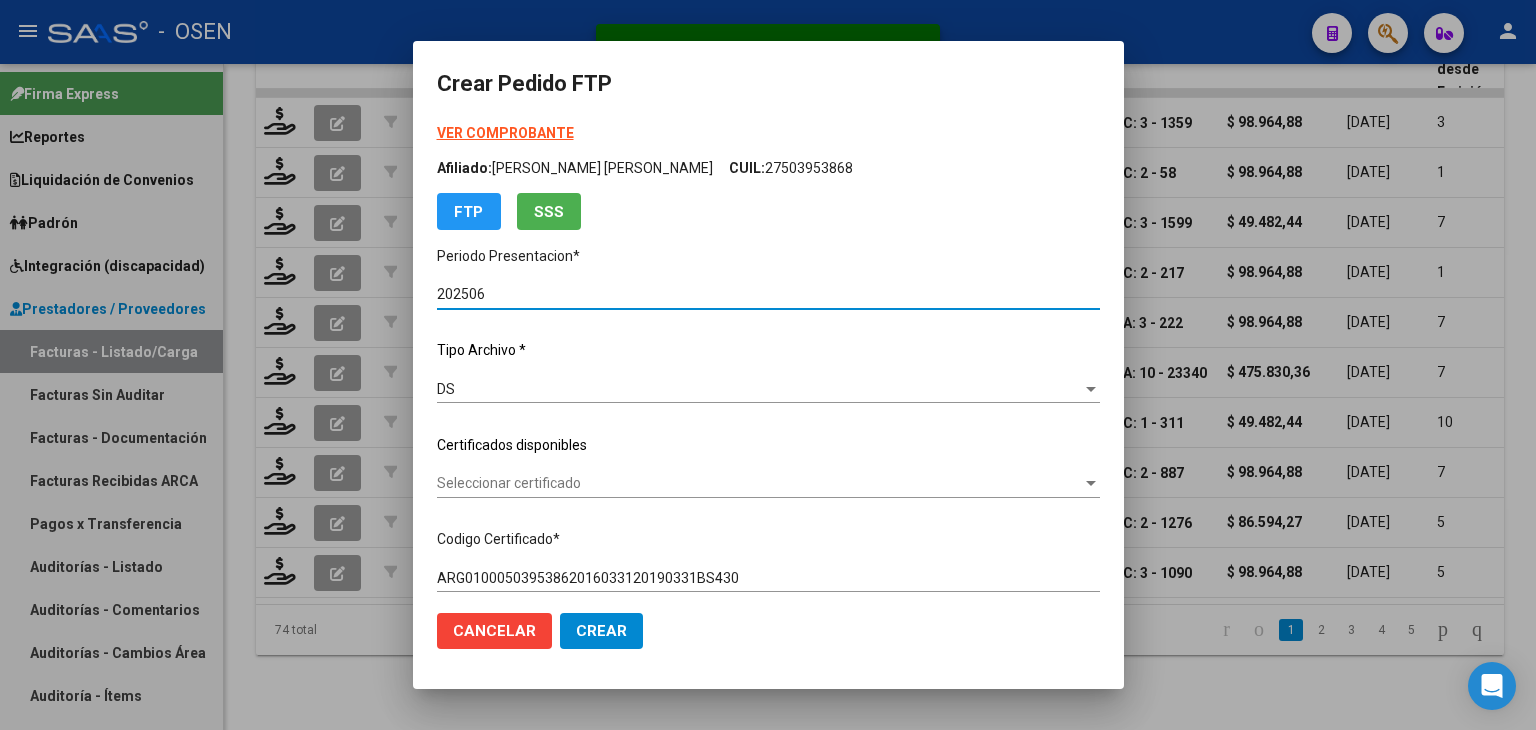 scroll, scrollTop: 200, scrollLeft: 0, axis: vertical 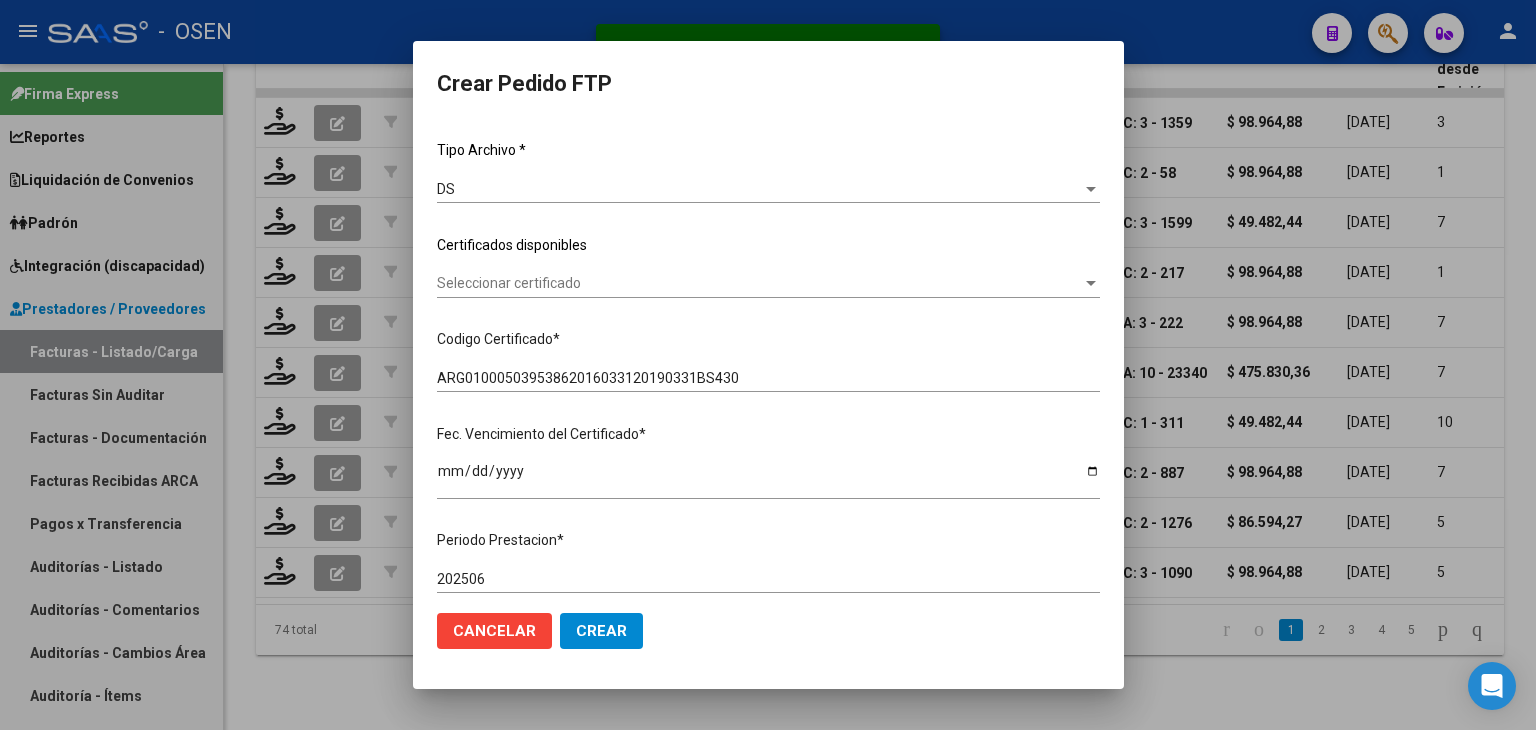 click on "Seleccionar certificado" at bounding box center (759, 283) 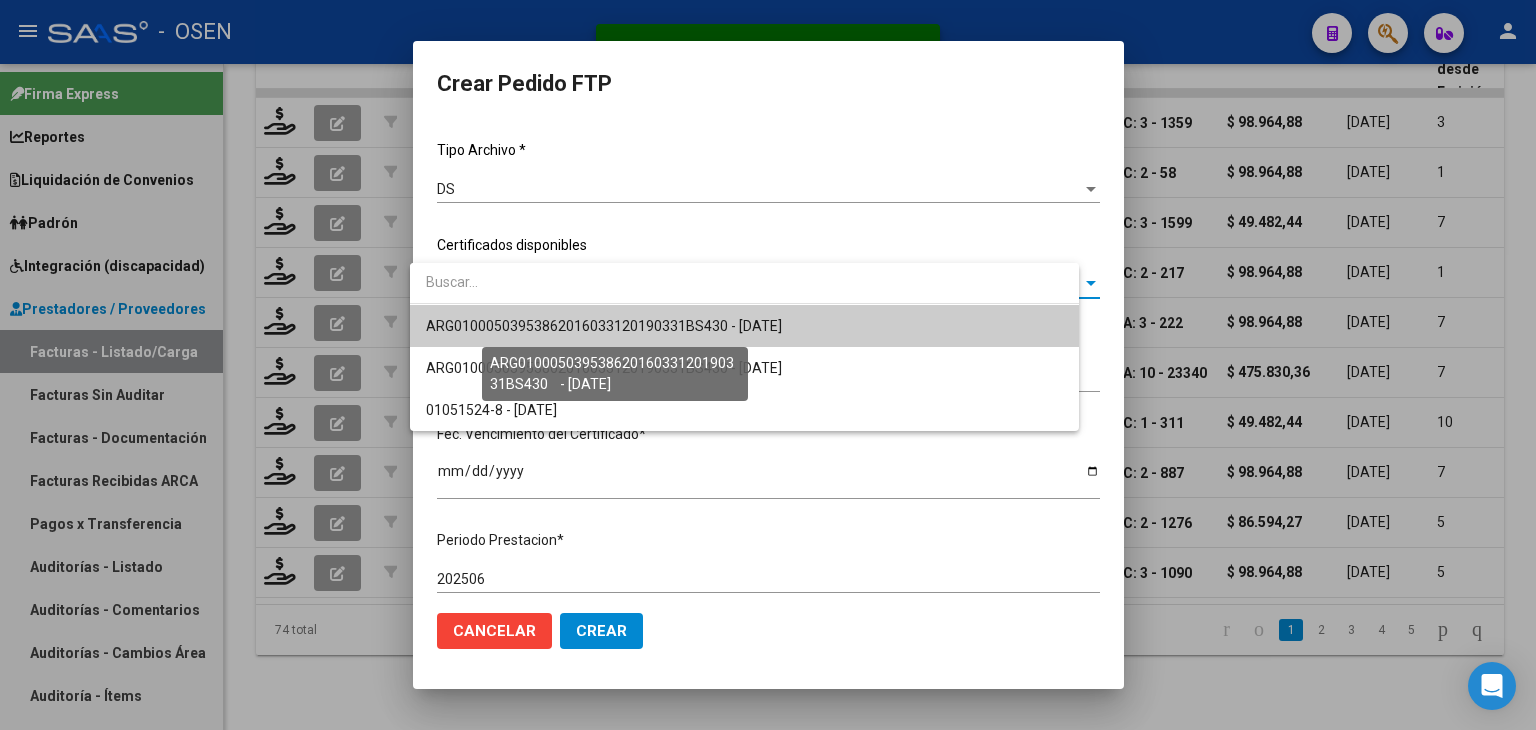 click on "ARG01000503953862016033120190331BS430    - 2029-03-27" at bounding box center (604, 326) 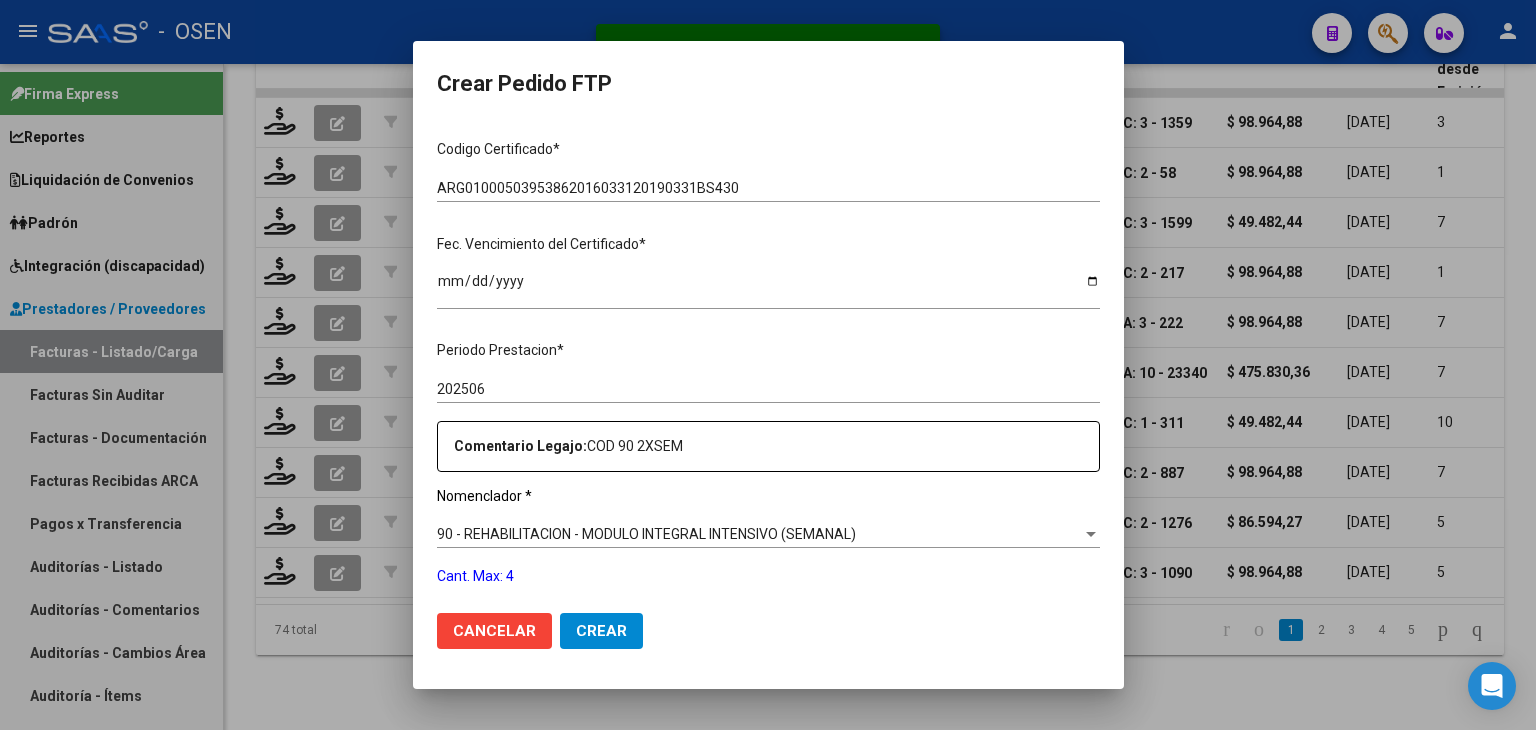 scroll, scrollTop: 500, scrollLeft: 0, axis: vertical 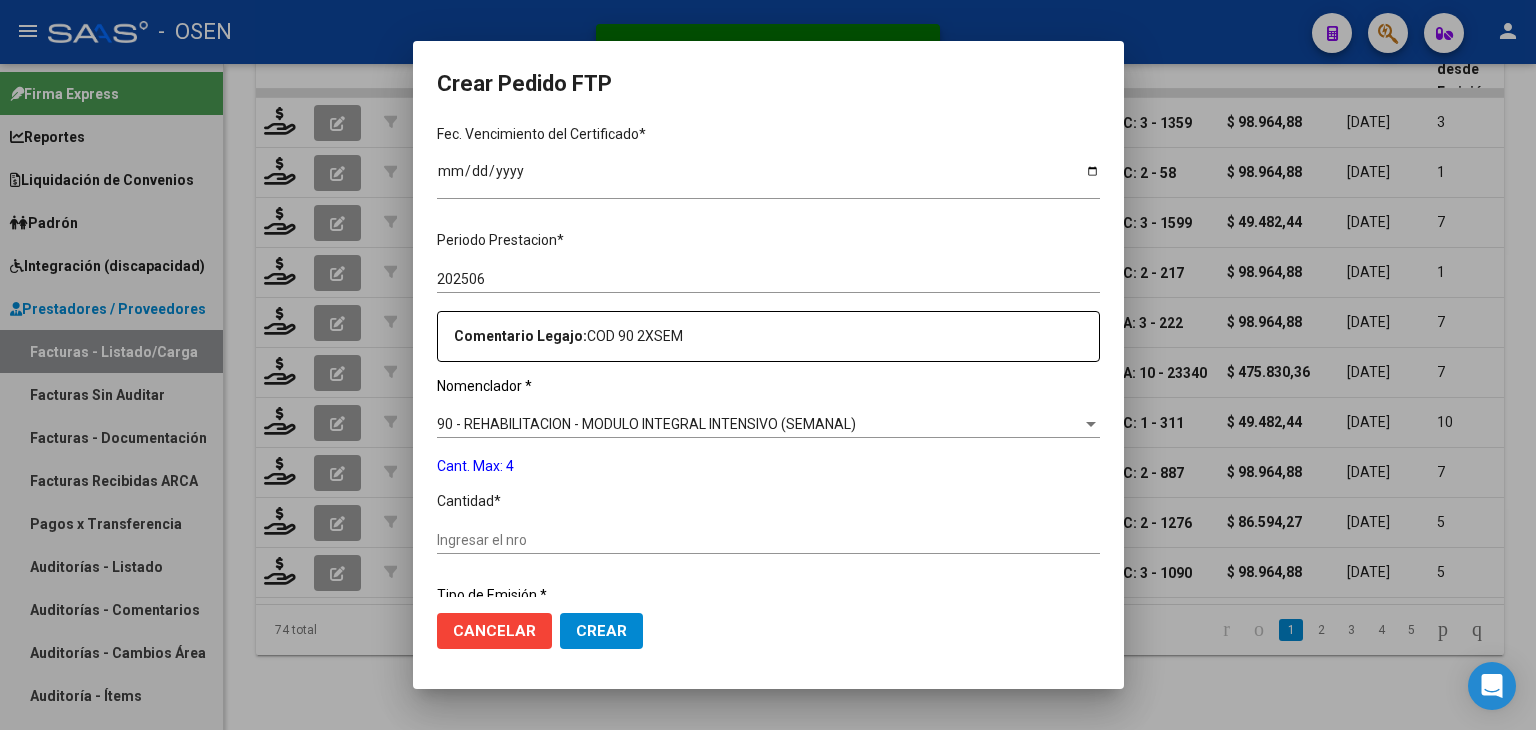click on "Periodo Prestacion  *   202506 Ingresar el Periodo Prestacion  Comentario Legajo:    COD 90 2XSEM  Nomenclador * 90 - REHABILITACION - MODULO INTEGRAL INTENSIVO (SEMANAL) Seleccionar nomenclador Cant. Max: 4 Cantidad  *   Ingresar el nro   Tipo de Emisión * Electronica Seleccionar tipo Importe Solicitado  *   $ 98.964,88 Ingresar imp. solicitado   Provincia * 00 - Sin % de zona desfavorable en la factura Seleccionar provincia" at bounding box center [768, 535] 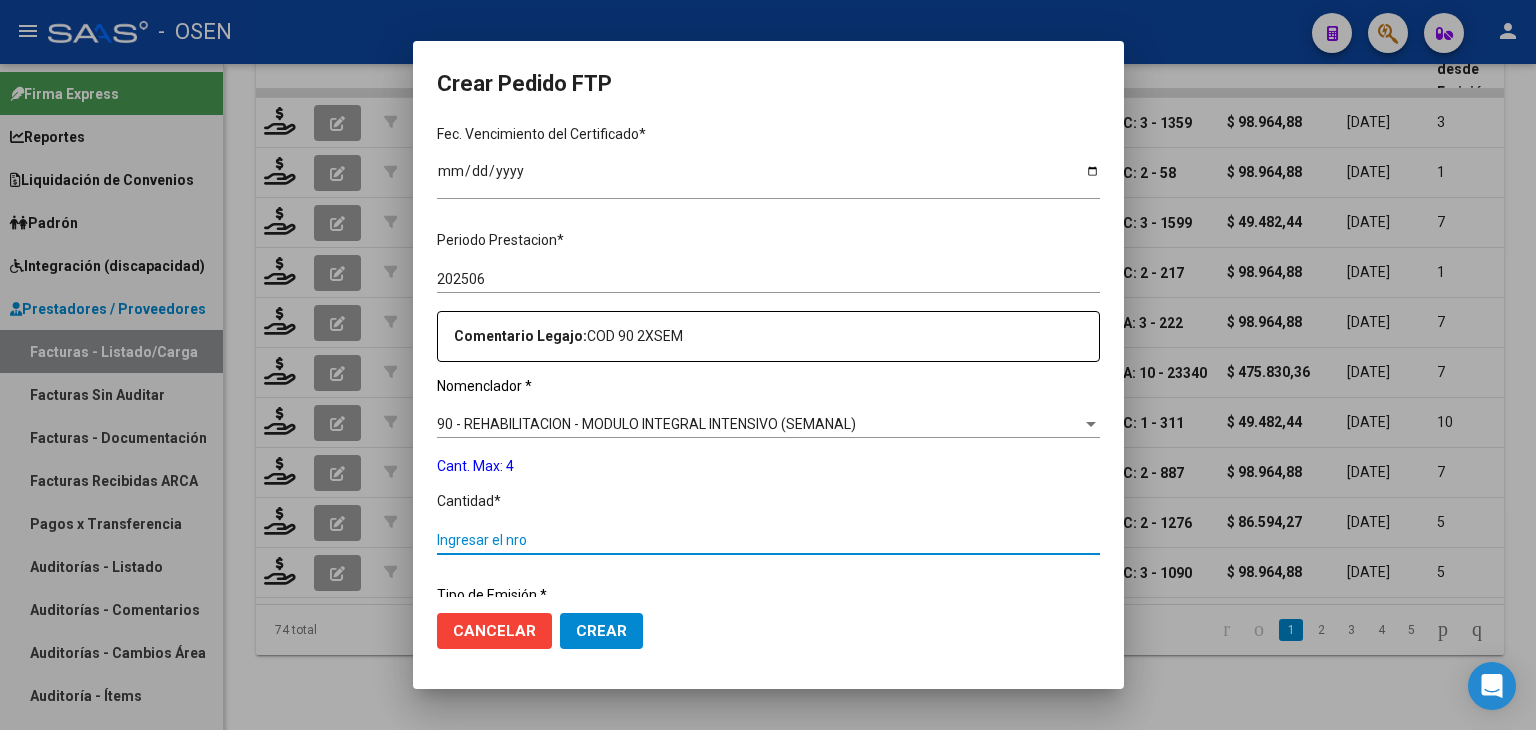 click on "Ingresar el nro" at bounding box center (768, 540) 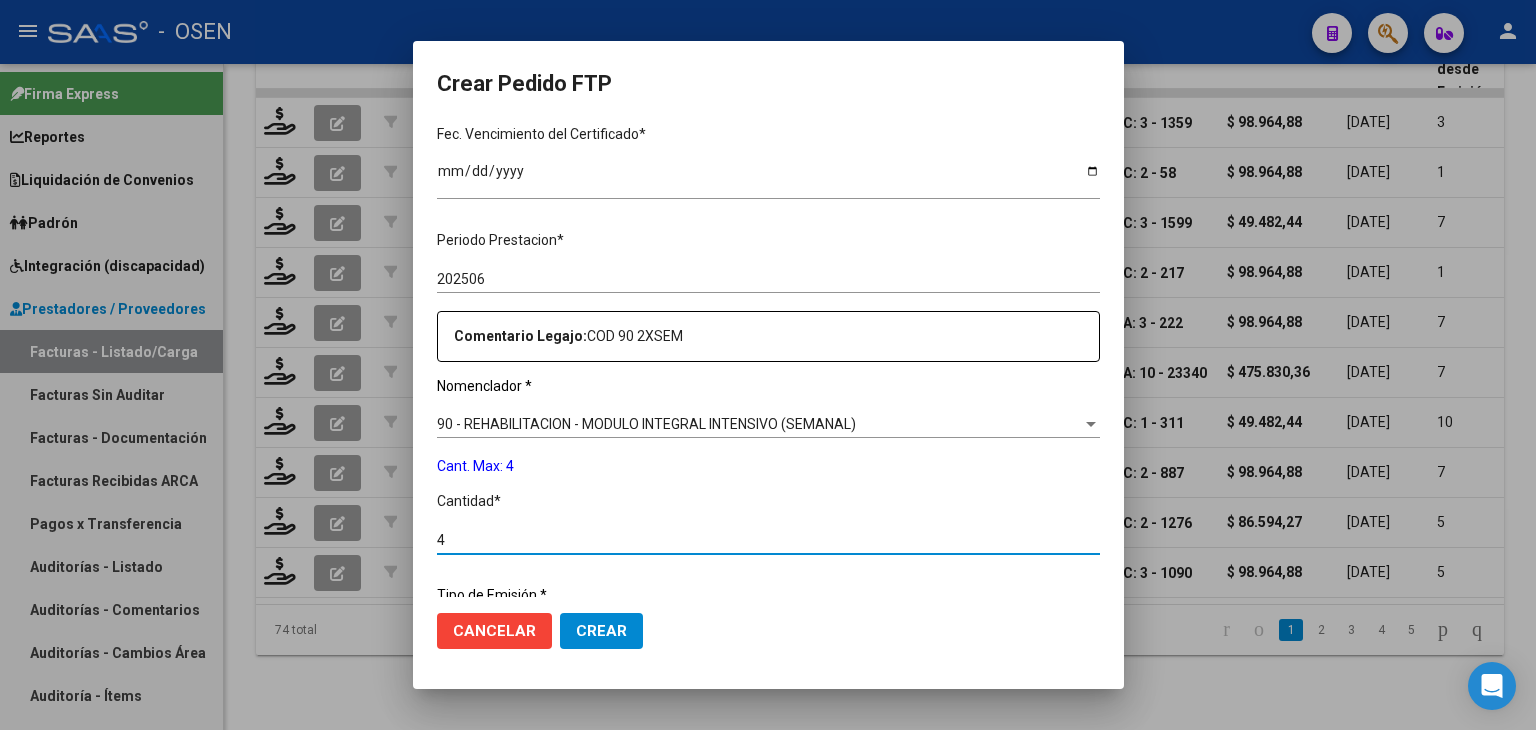 type on "4" 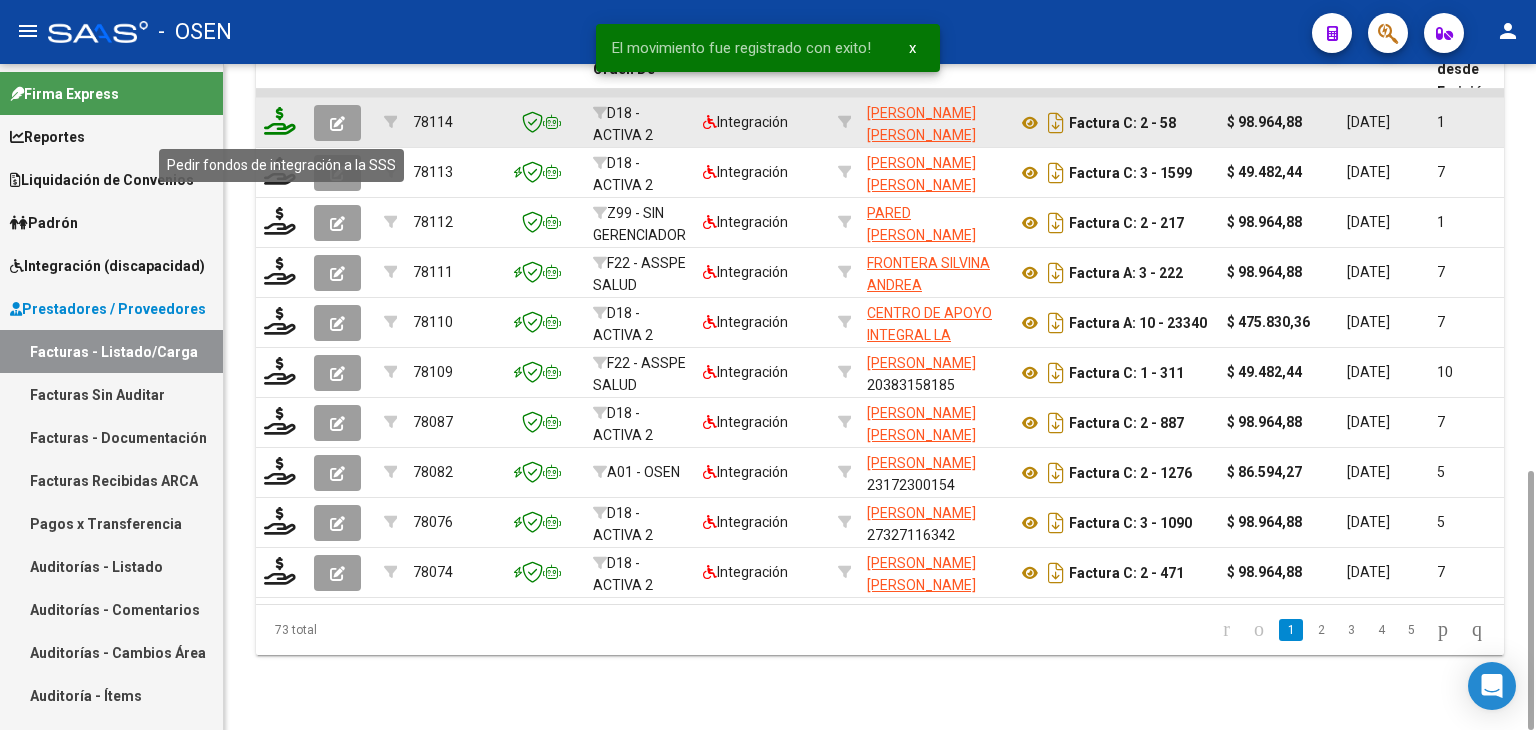 click 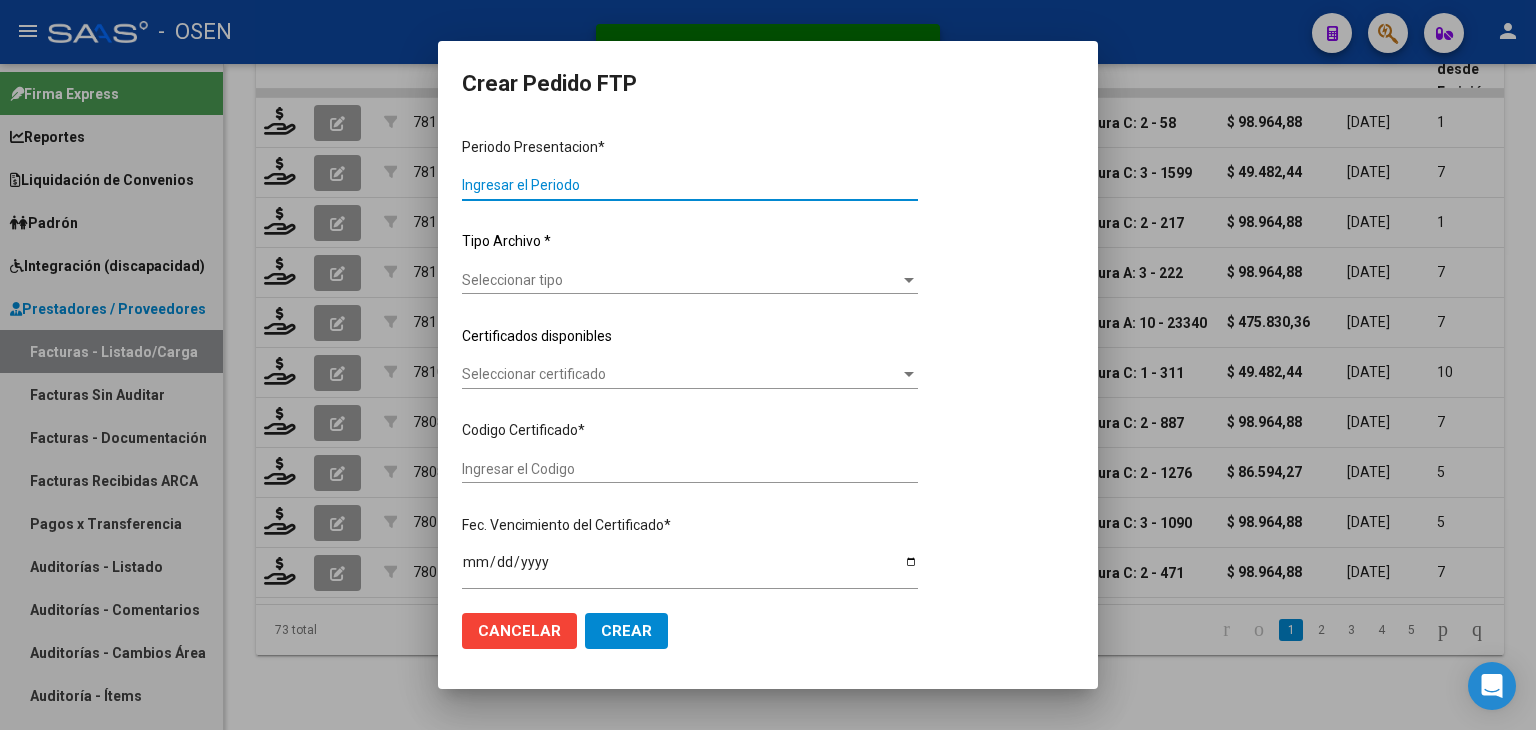 type on "202506" 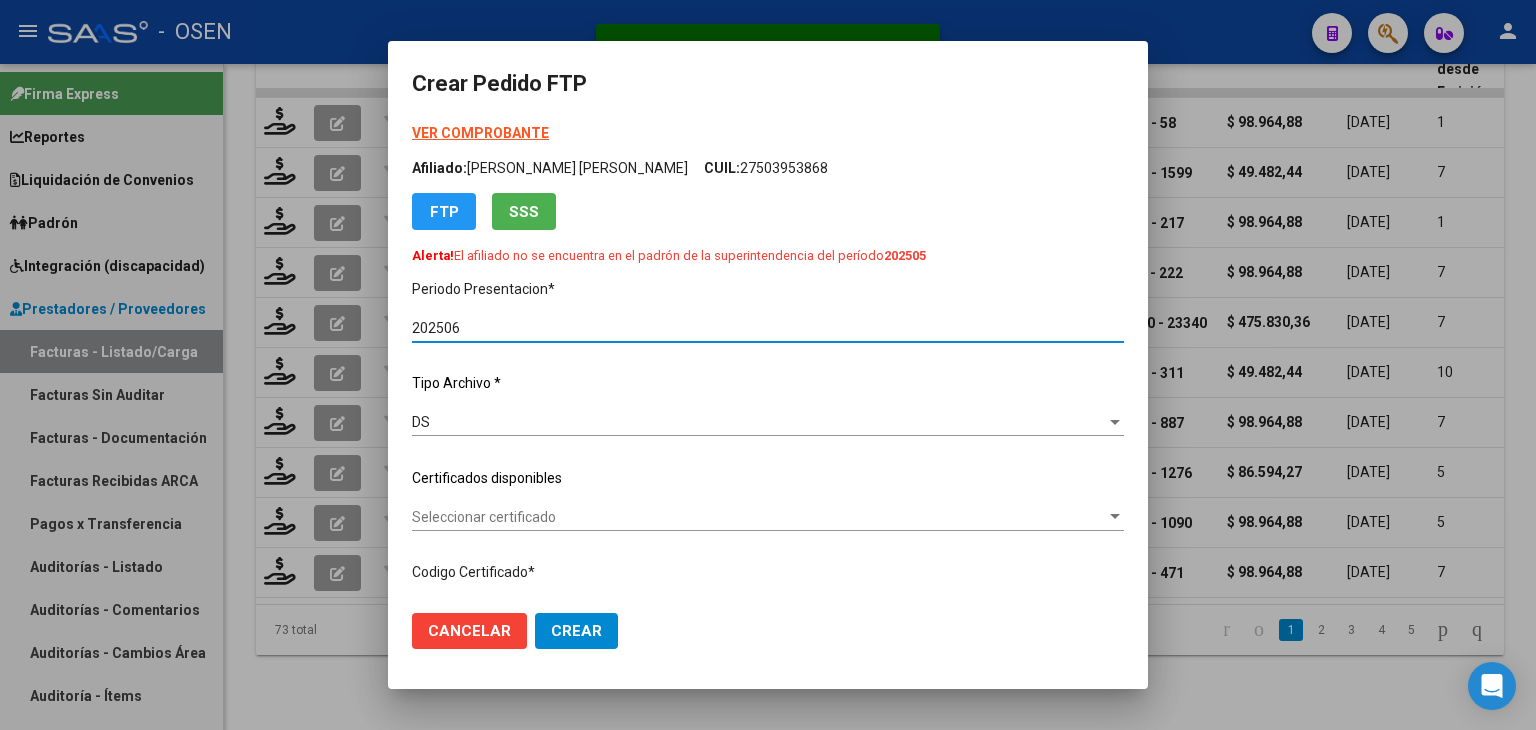 type on "ARG01000550351742024091220290912BUE27" 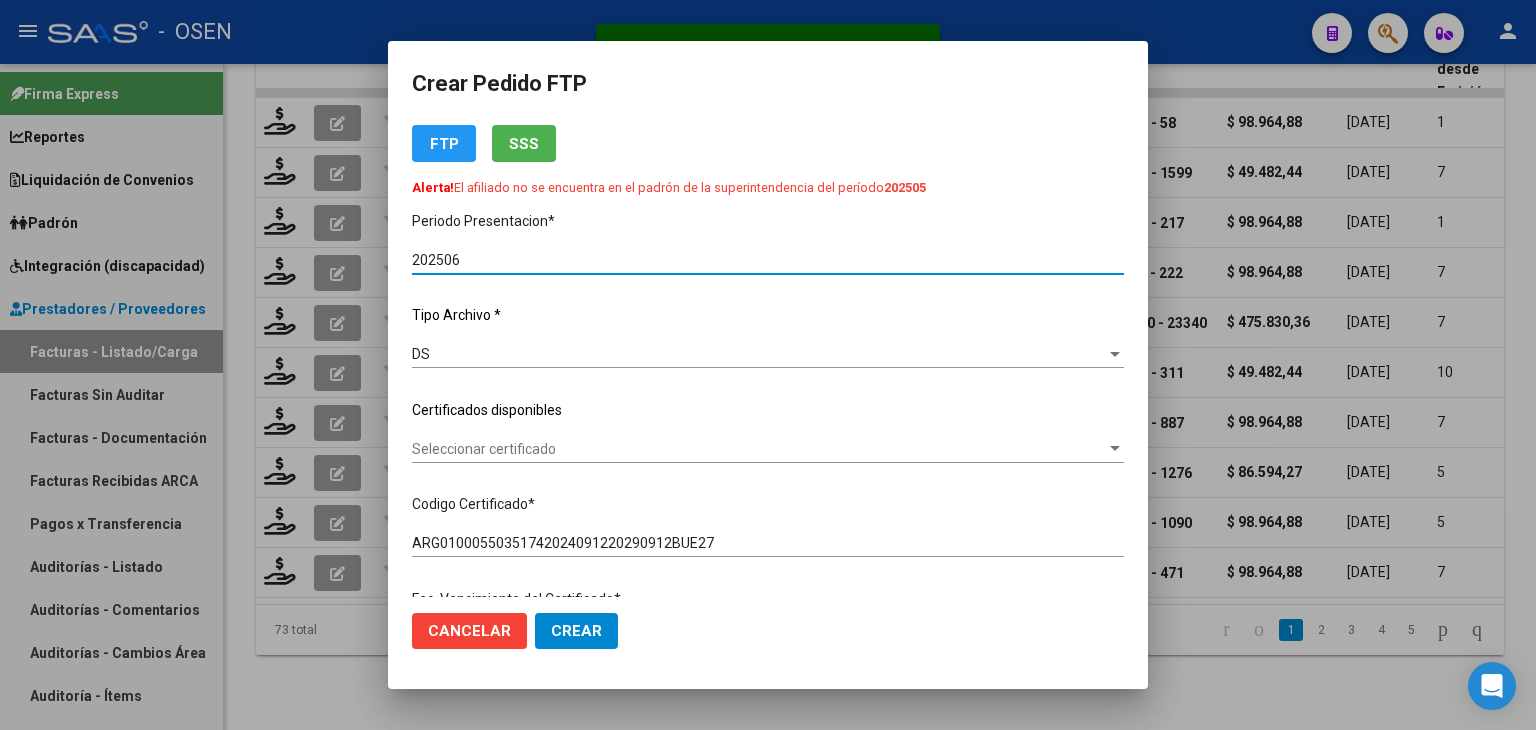 scroll, scrollTop: 200, scrollLeft: 0, axis: vertical 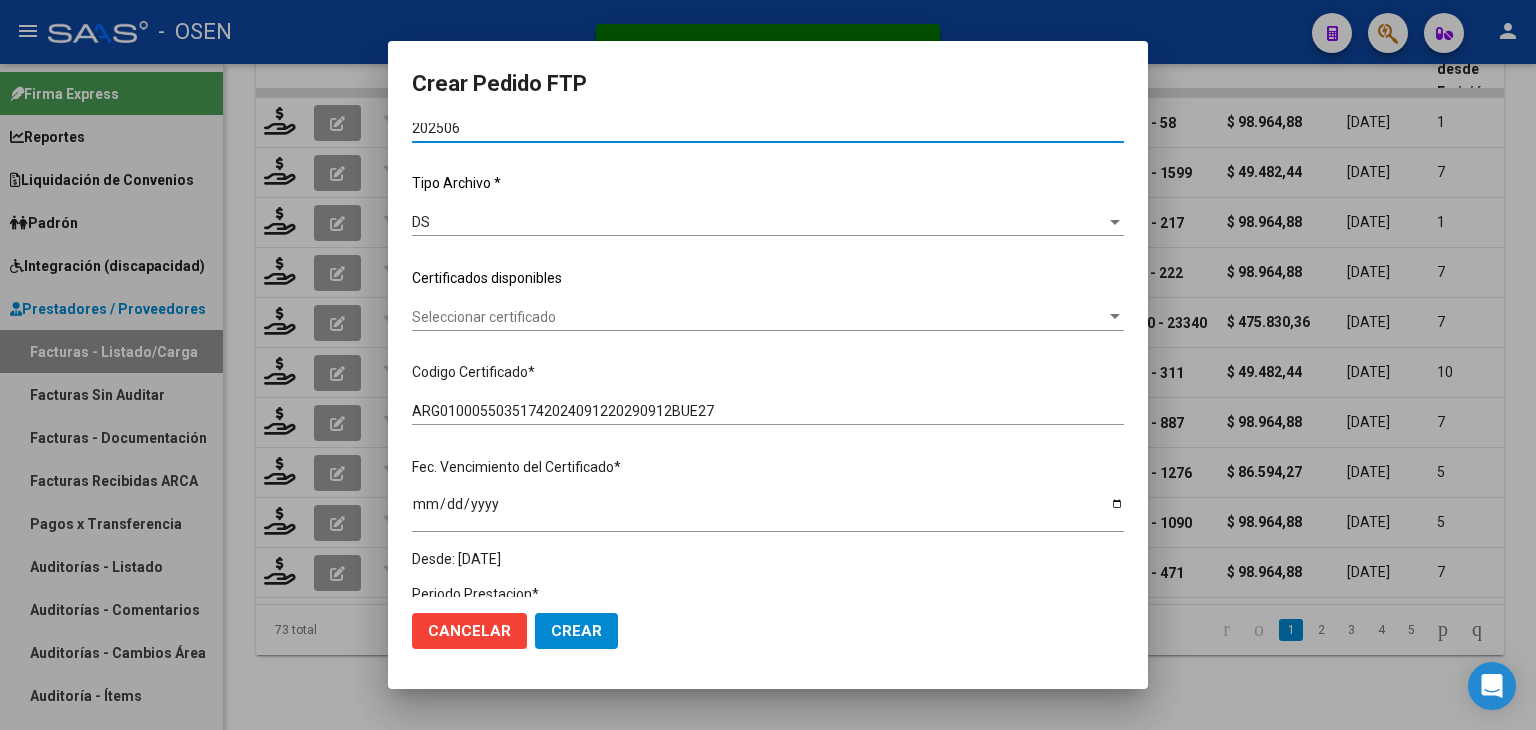 click on "Seleccionar certificado" at bounding box center [759, 317] 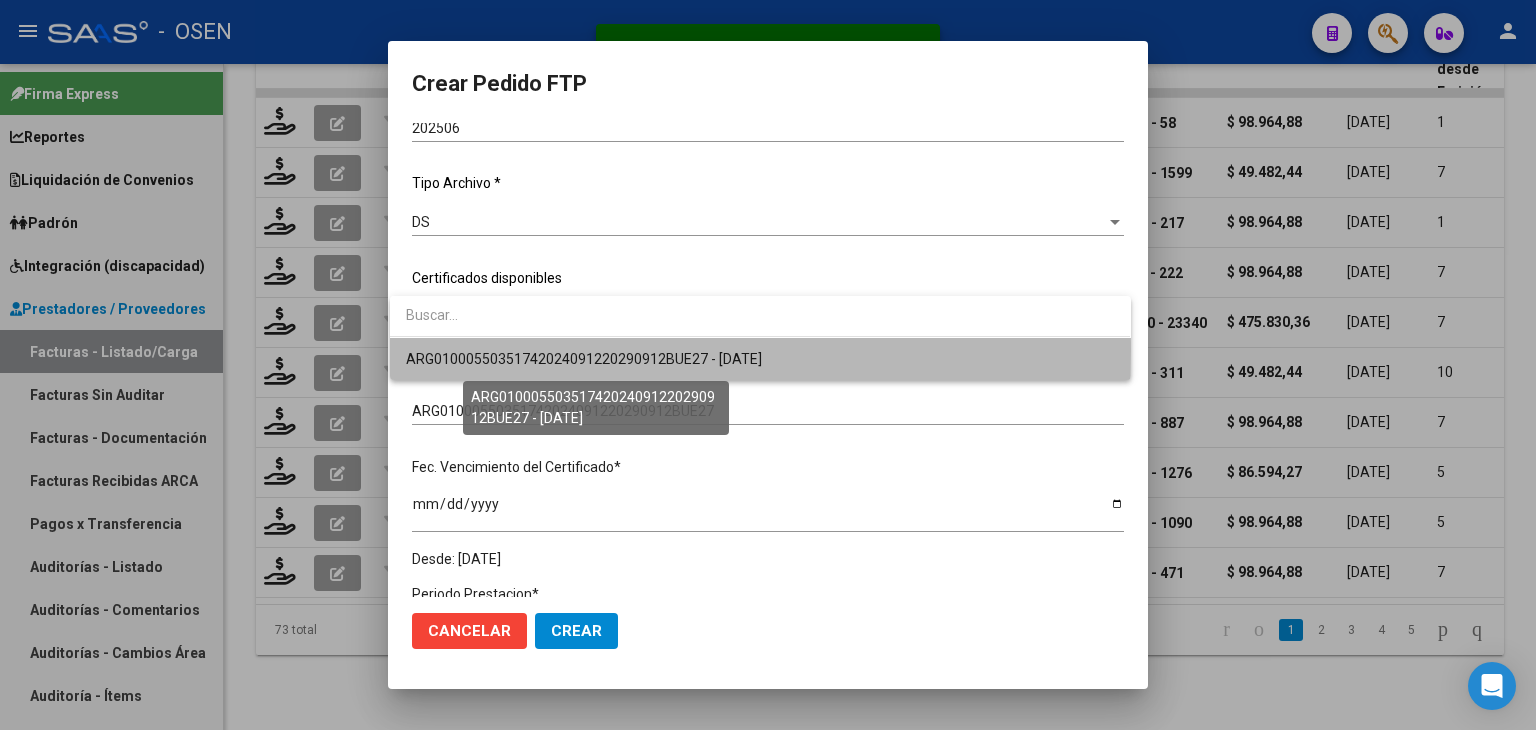 drag, startPoint x: 599, startPoint y: 349, endPoint x: 597, endPoint y: 335, distance: 14.142136 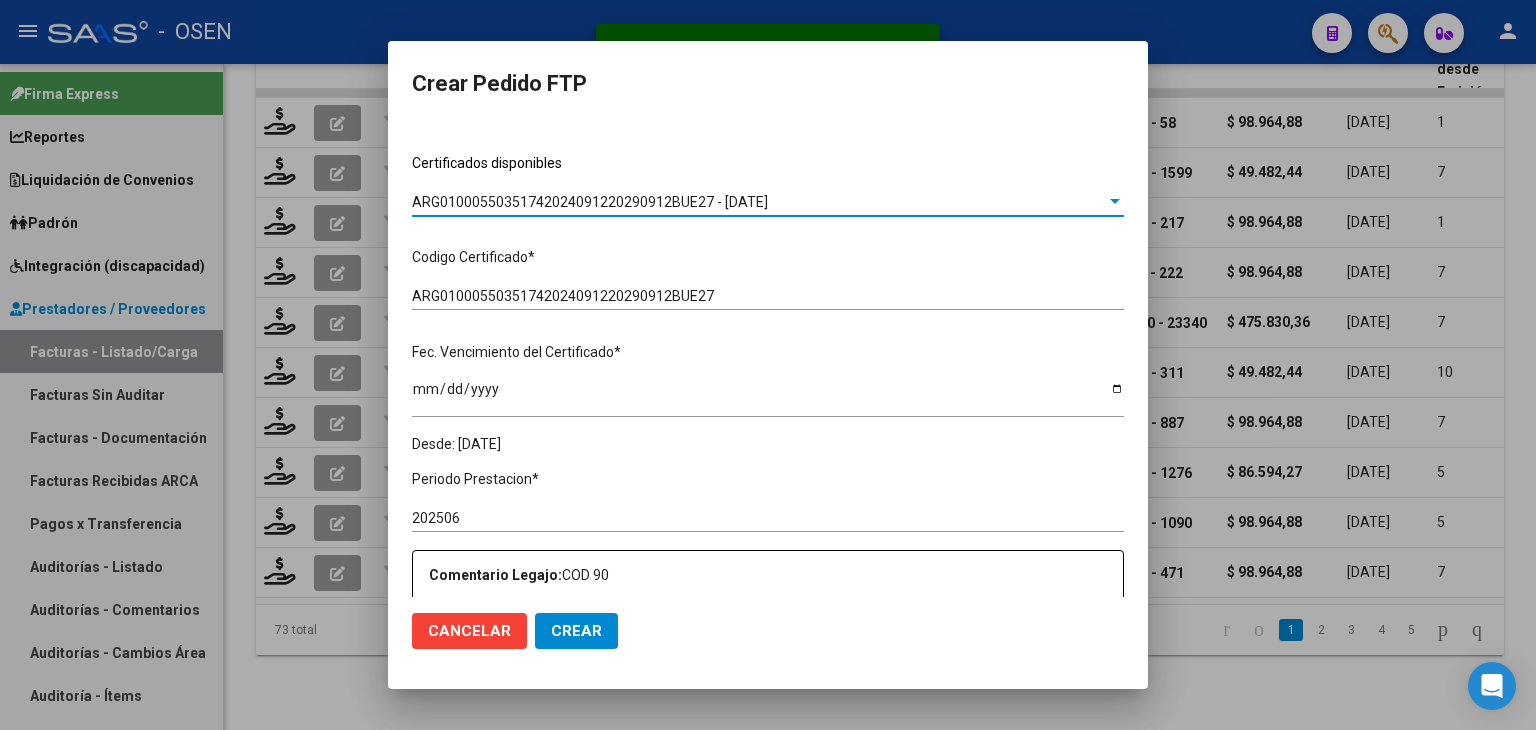 scroll, scrollTop: 500, scrollLeft: 0, axis: vertical 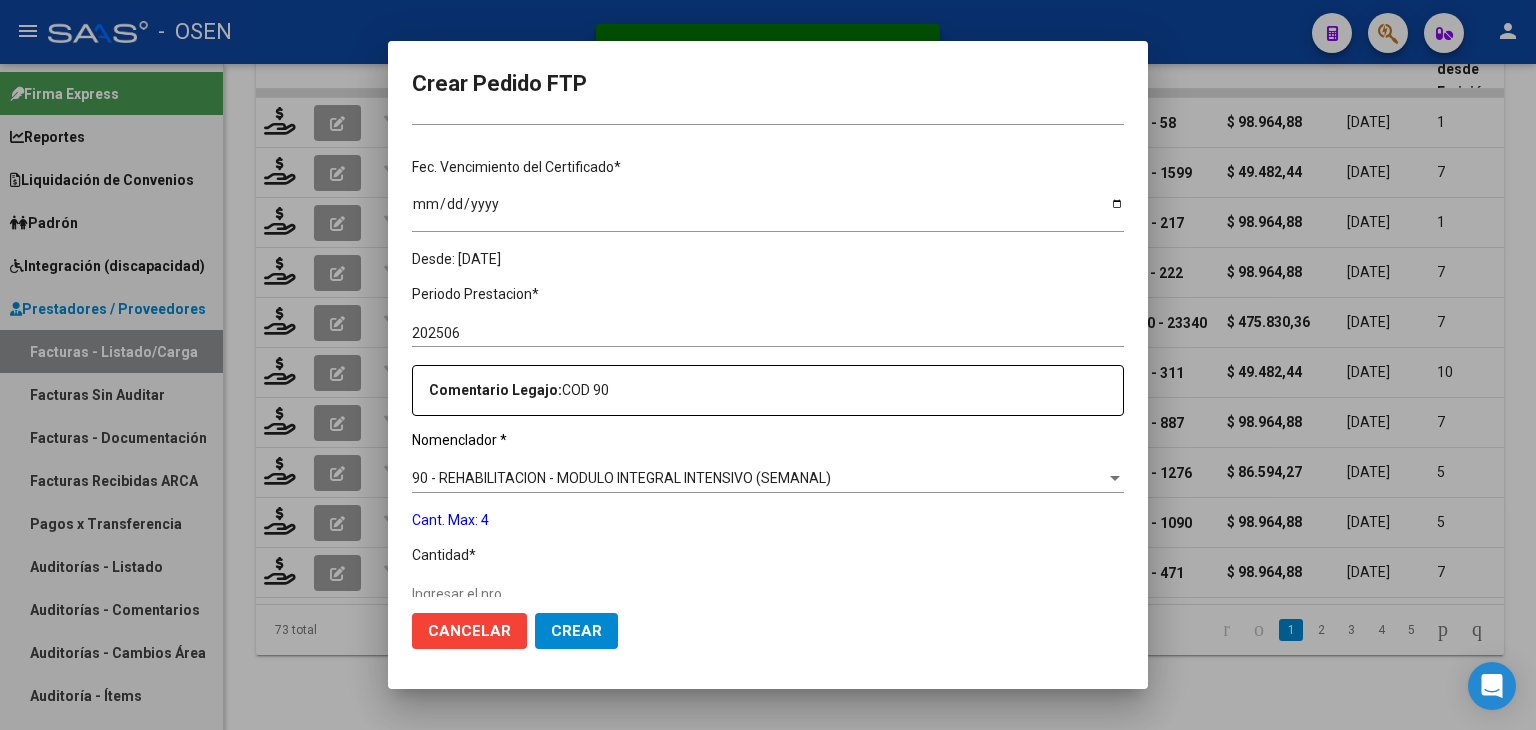 click on "202506 Ingresar el Periodo Prestacion" at bounding box center [768, 333] 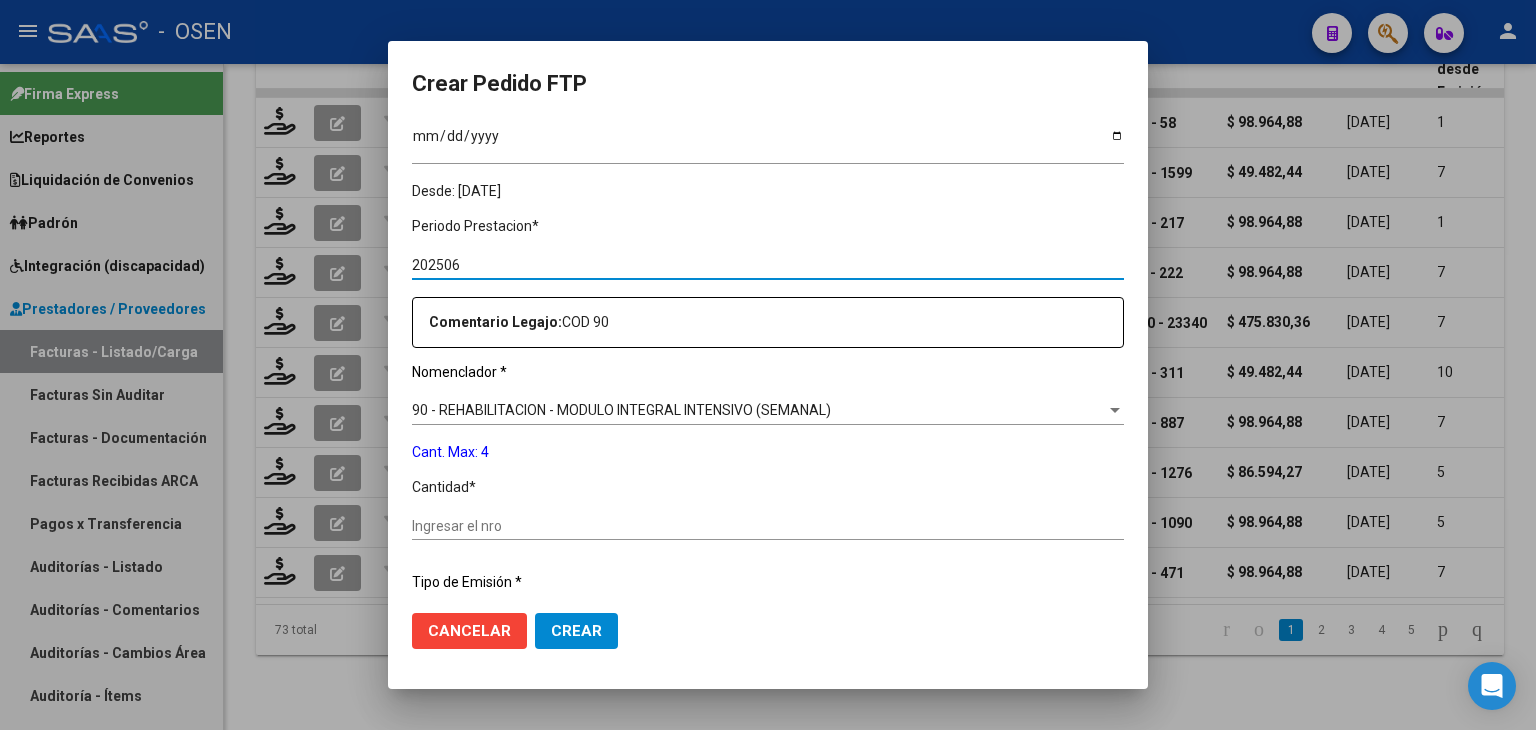 scroll, scrollTop: 600, scrollLeft: 0, axis: vertical 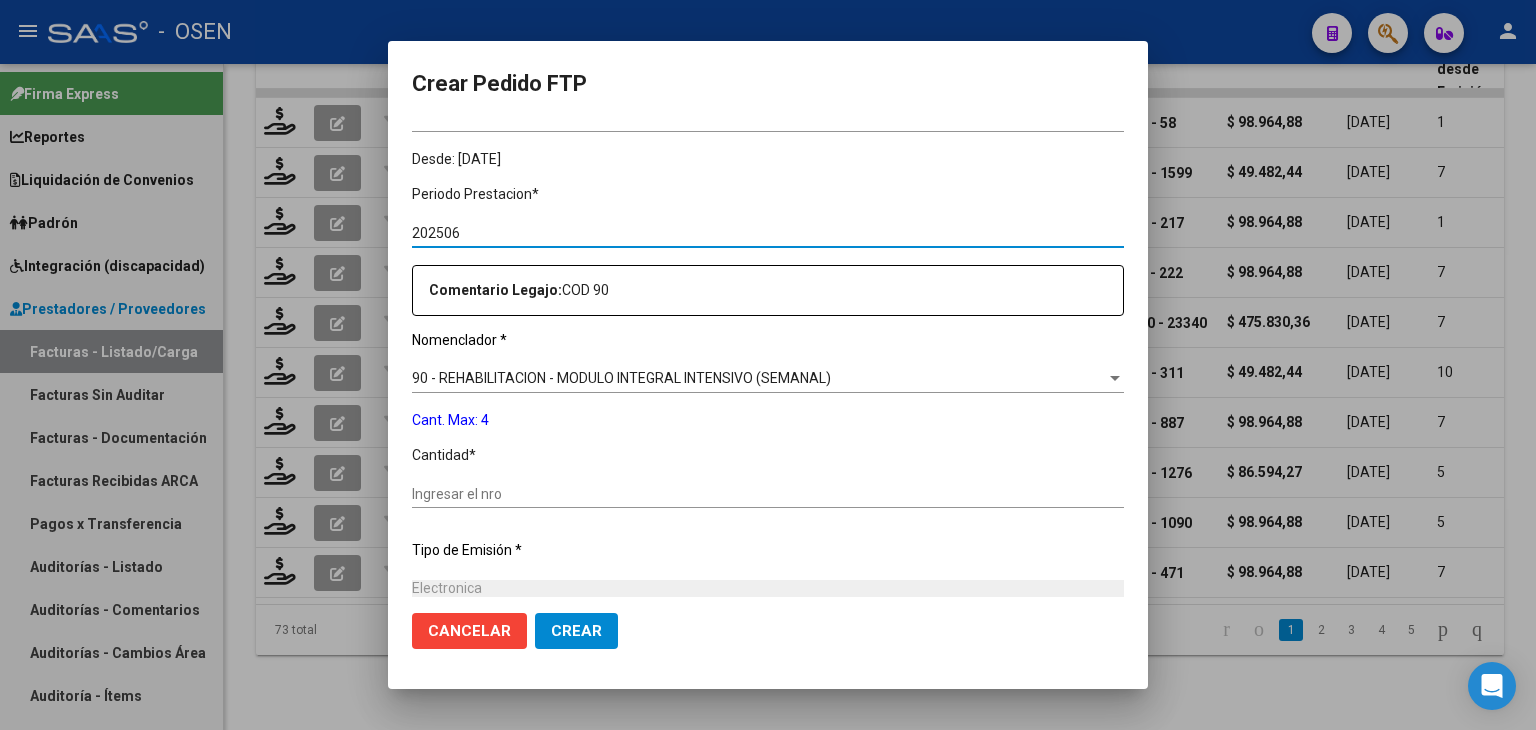 click on "Ingresar el nro" at bounding box center [768, 494] 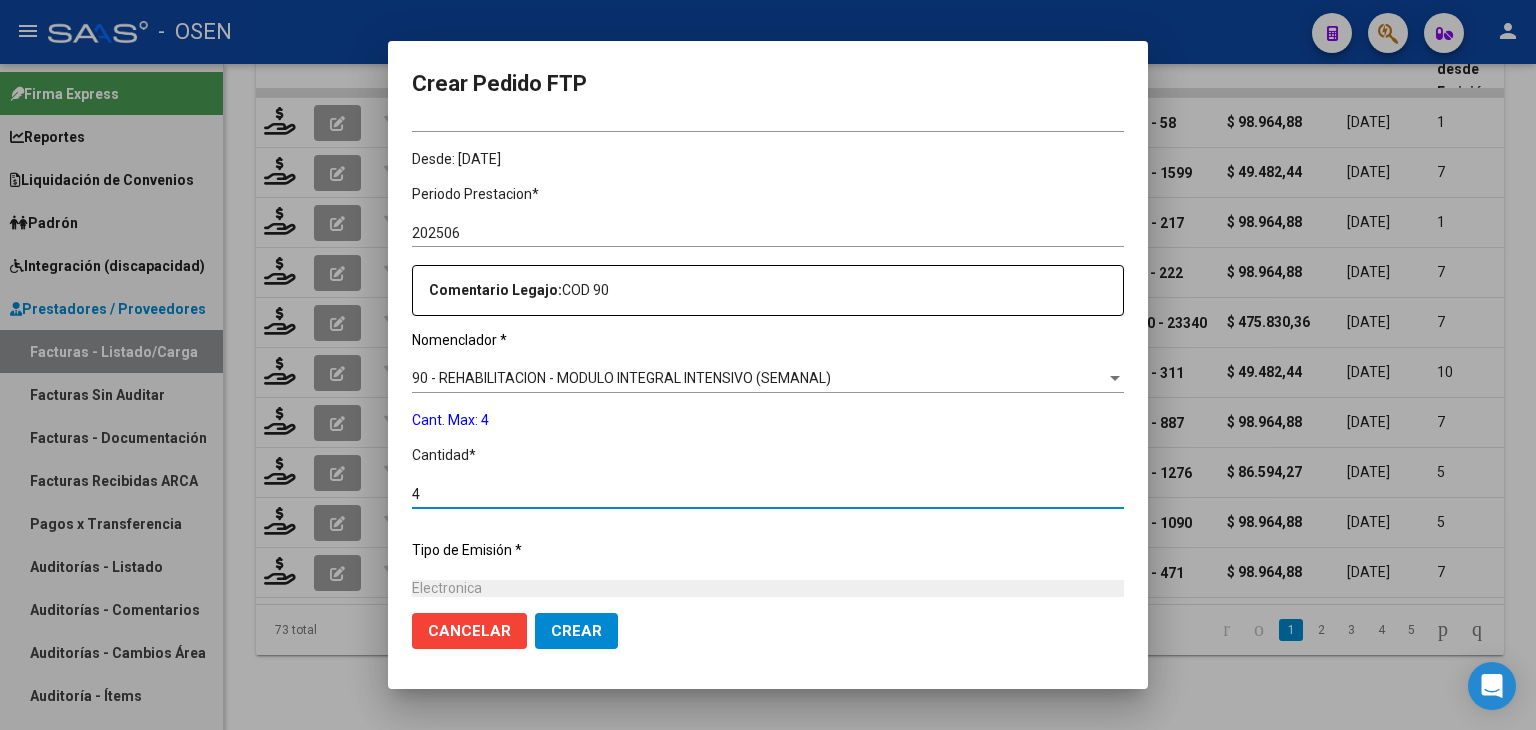 type on "4" 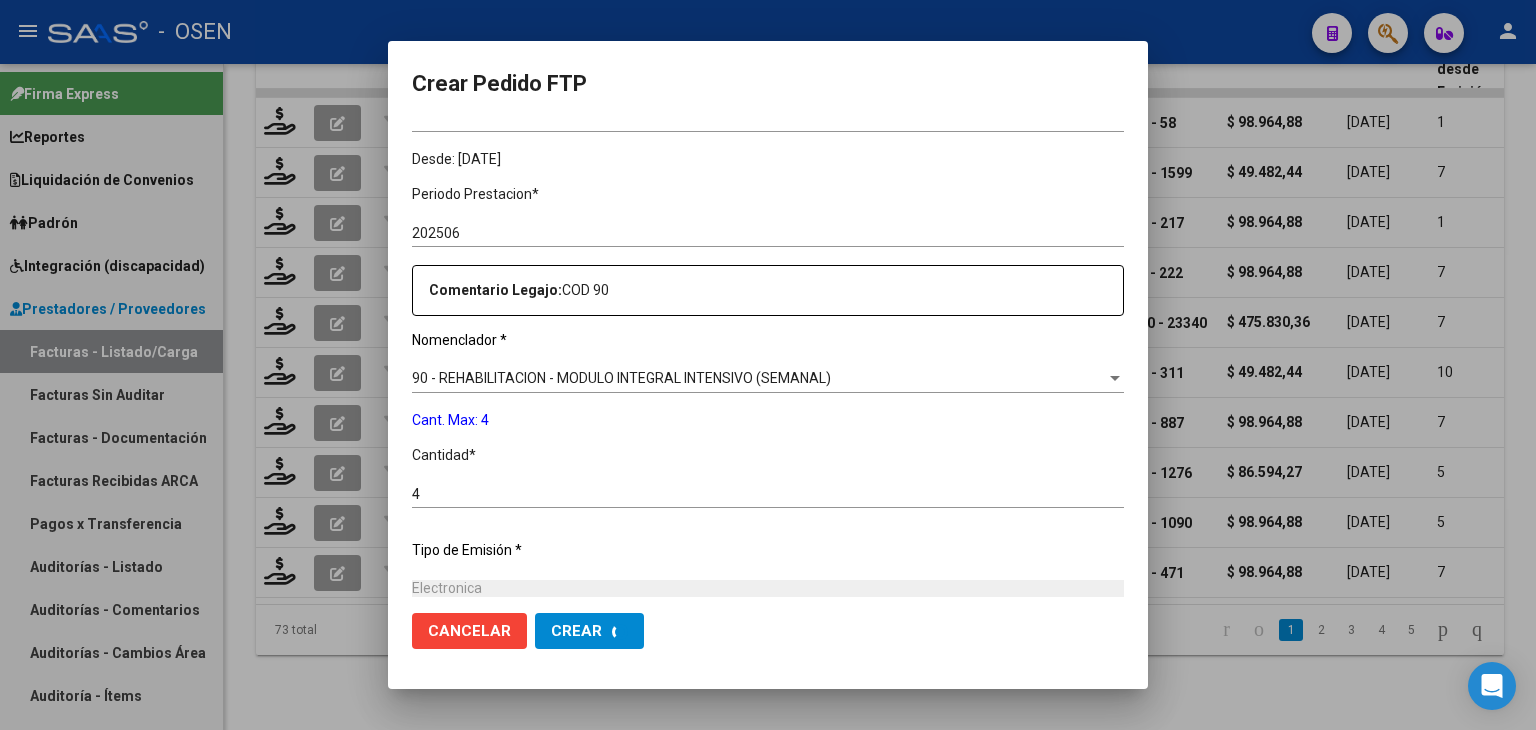 scroll, scrollTop: 0, scrollLeft: 0, axis: both 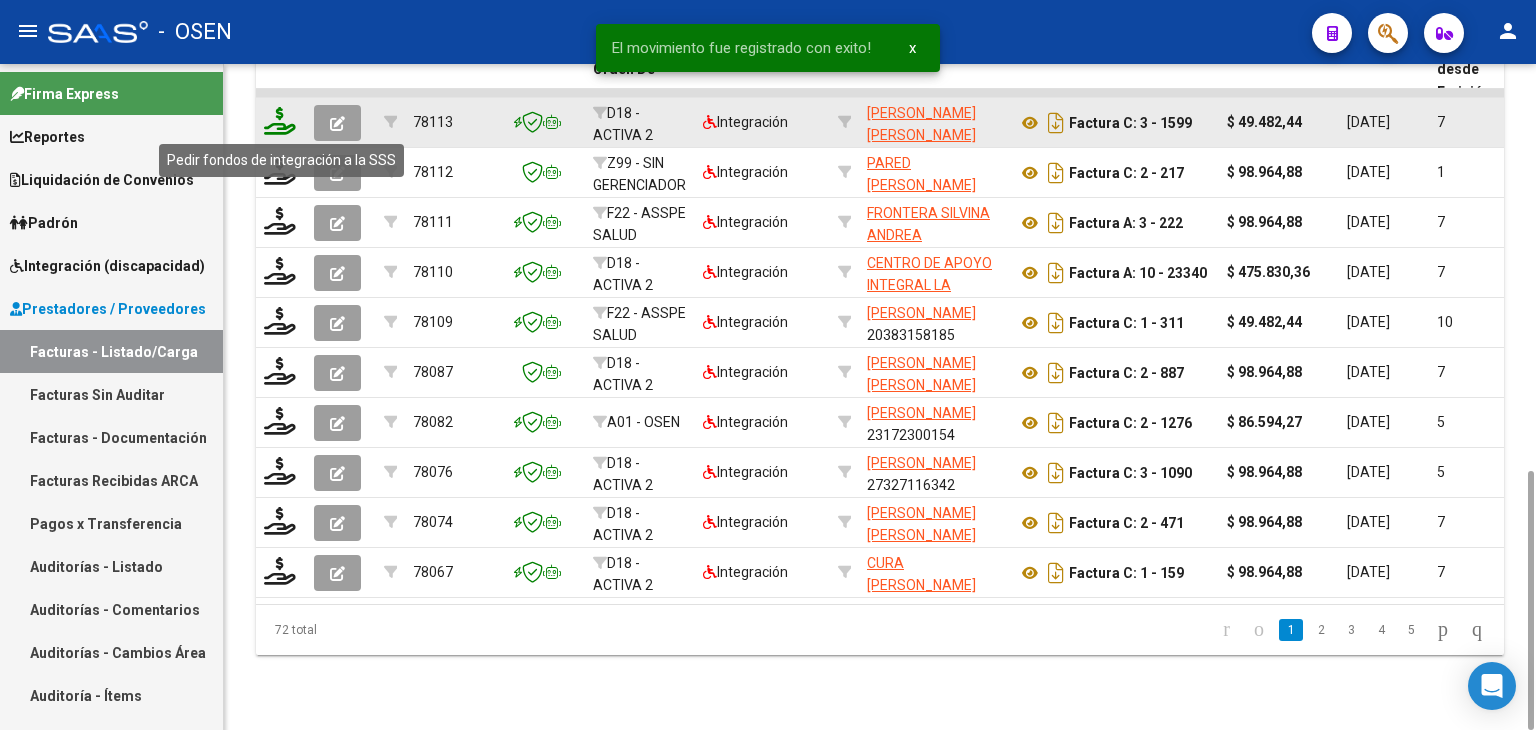 click 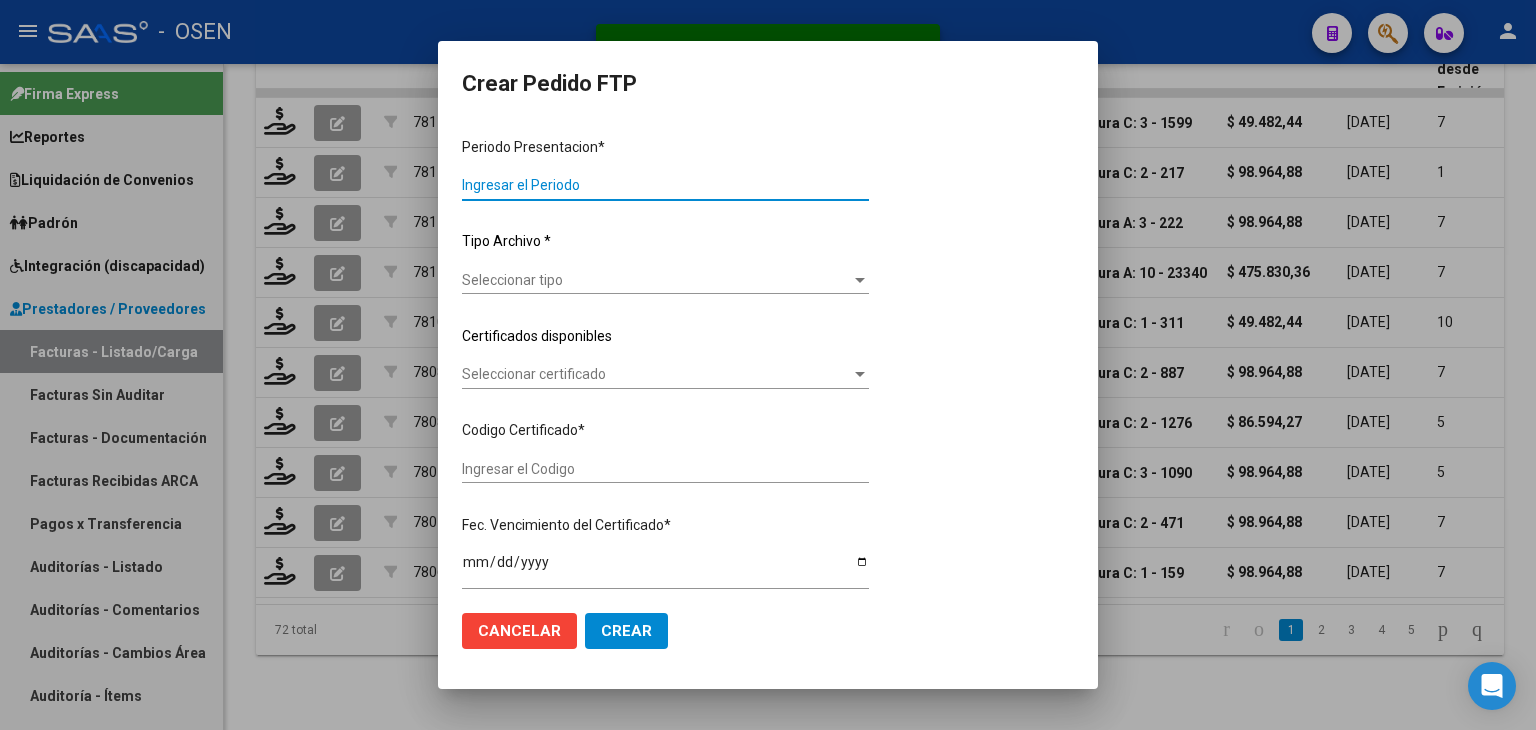 type on "202506" 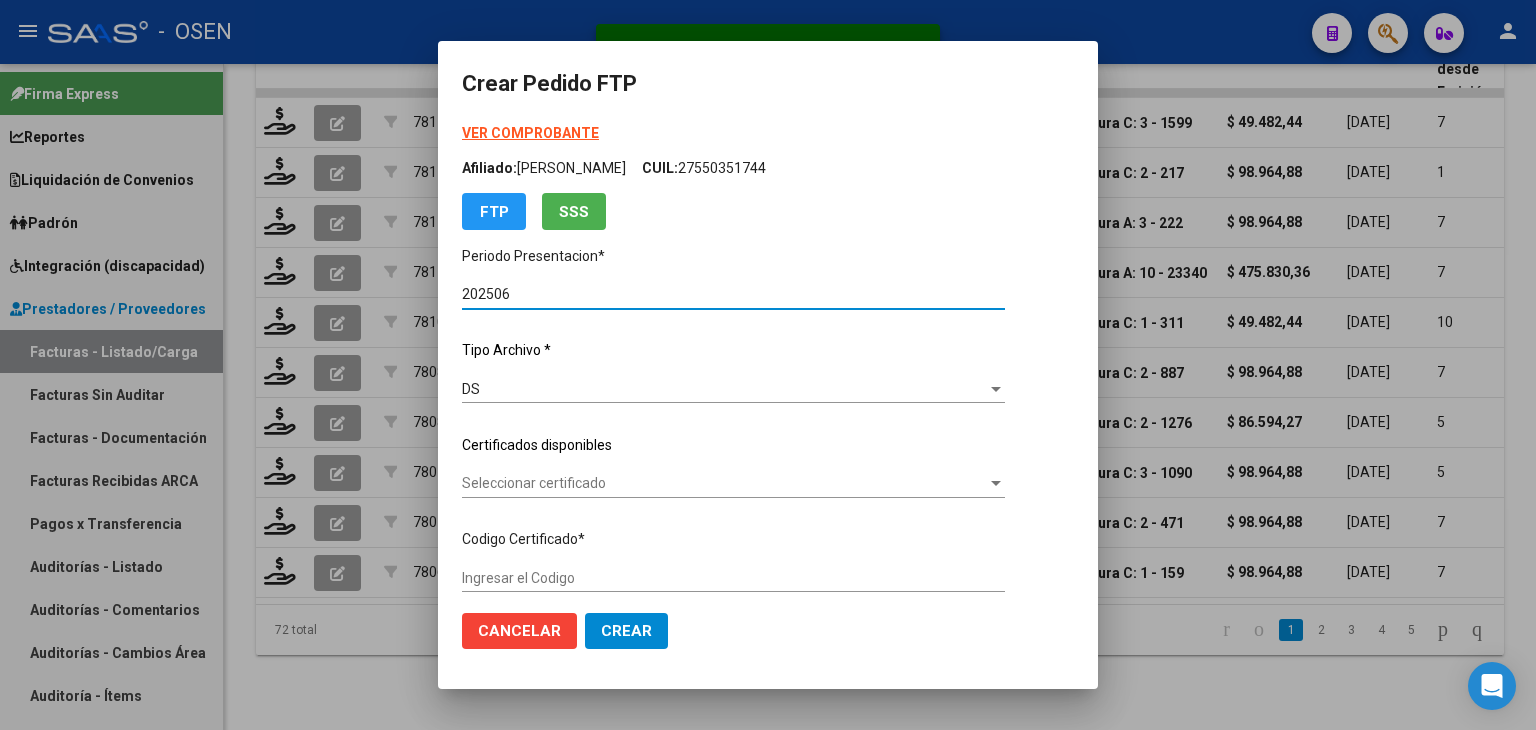 type on "01795888-1" 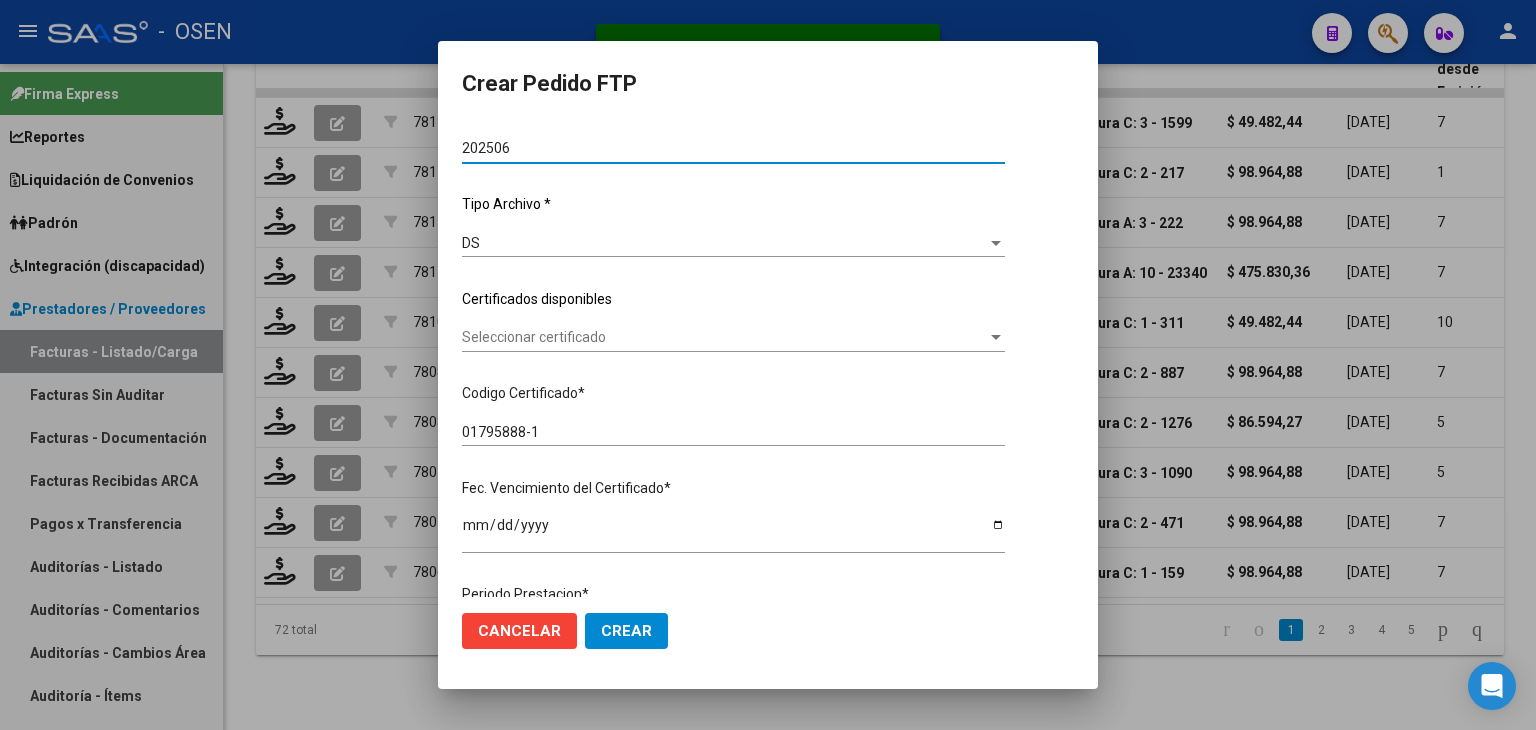 scroll, scrollTop: 300, scrollLeft: 0, axis: vertical 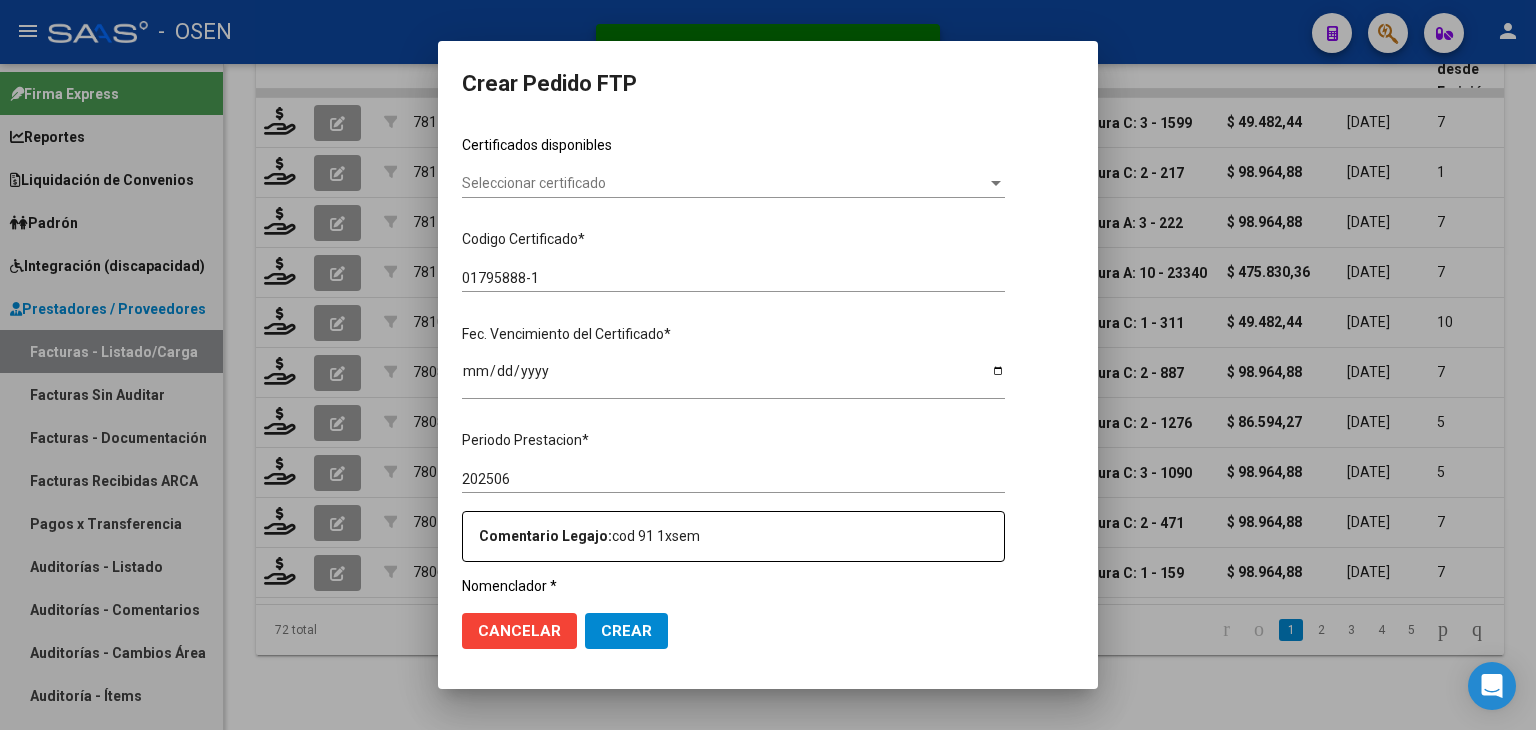 click on "Seleccionar certificado" at bounding box center [724, 183] 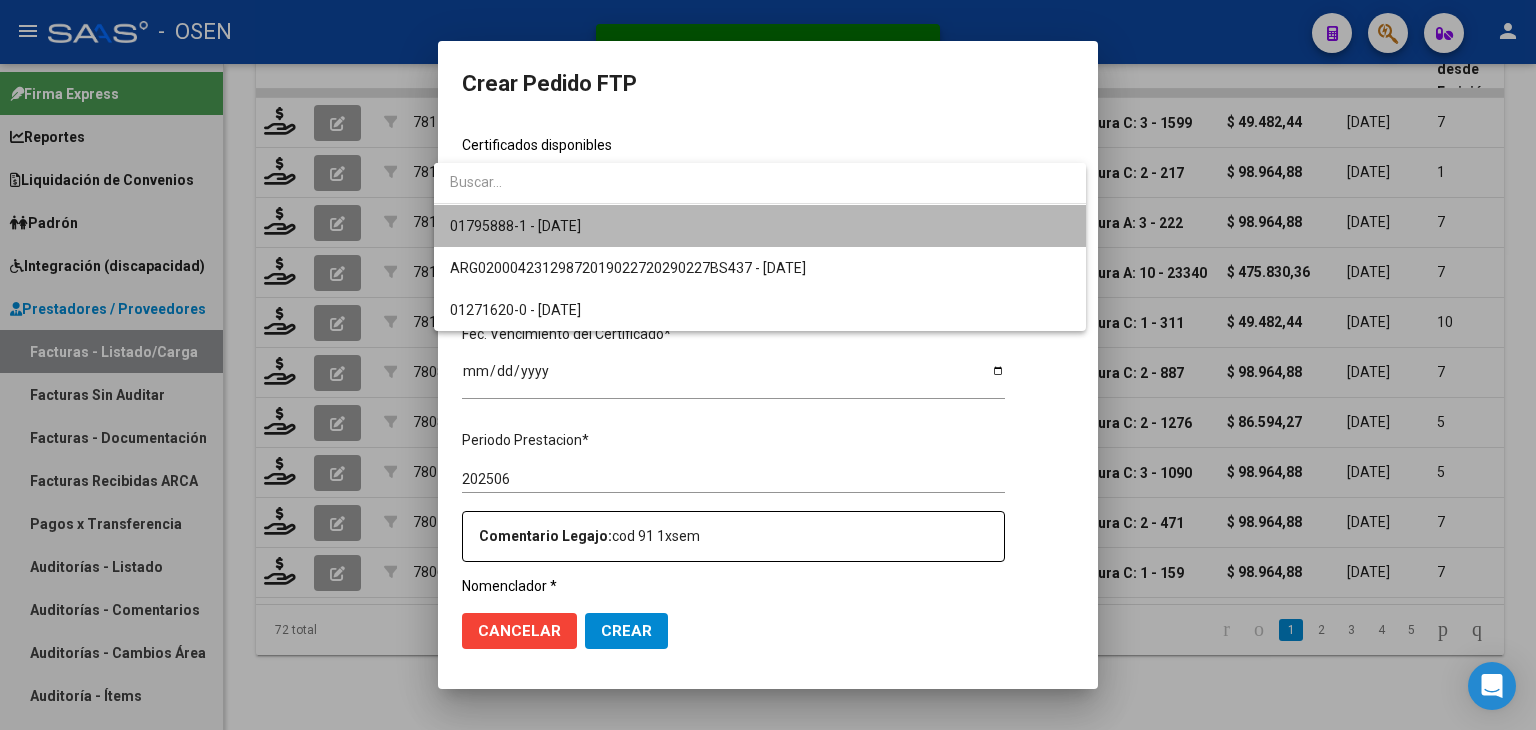 click on "01795888-1                               - 2029-02-27" at bounding box center [760, 226] 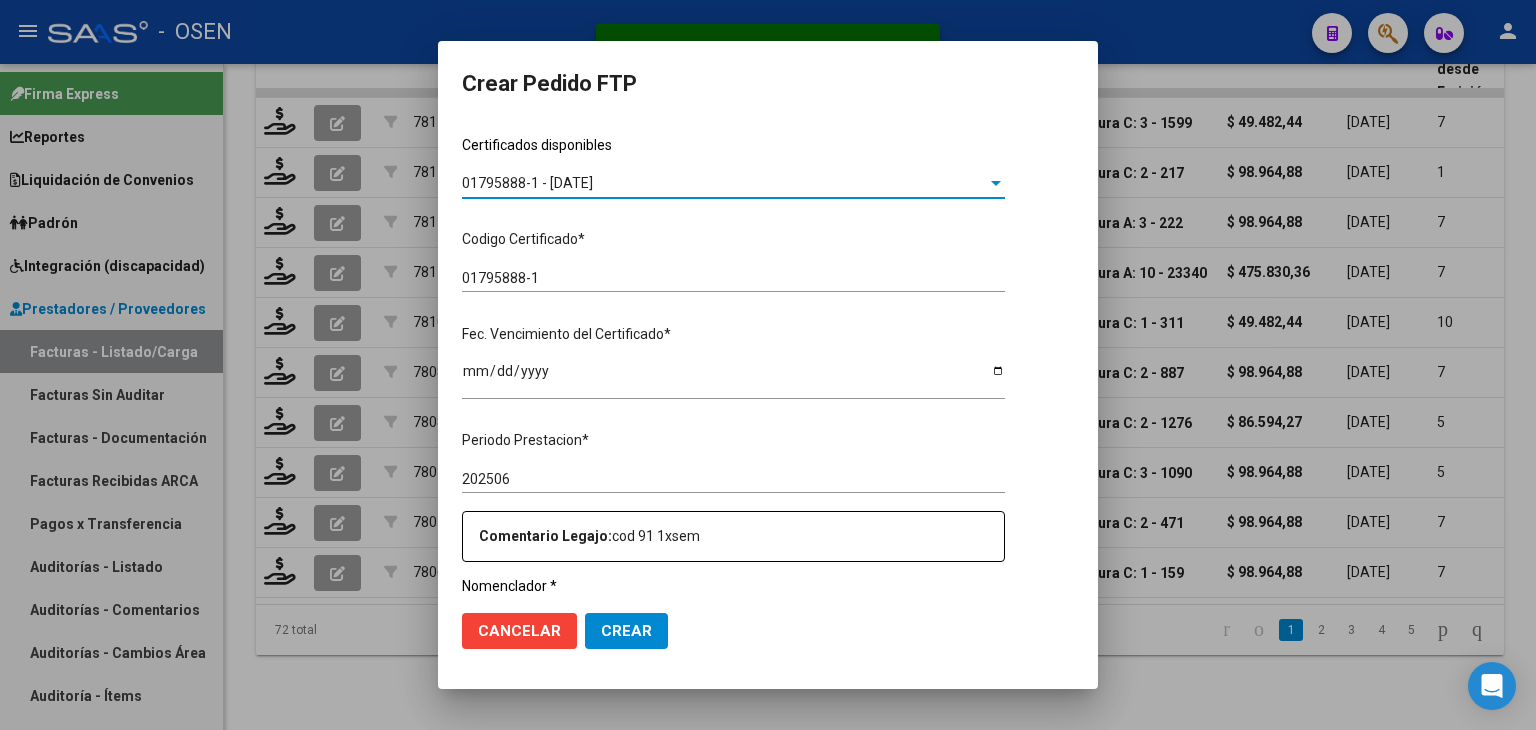 click on "01795888-1                               - 2029-02-27 Seleccionar certificado" 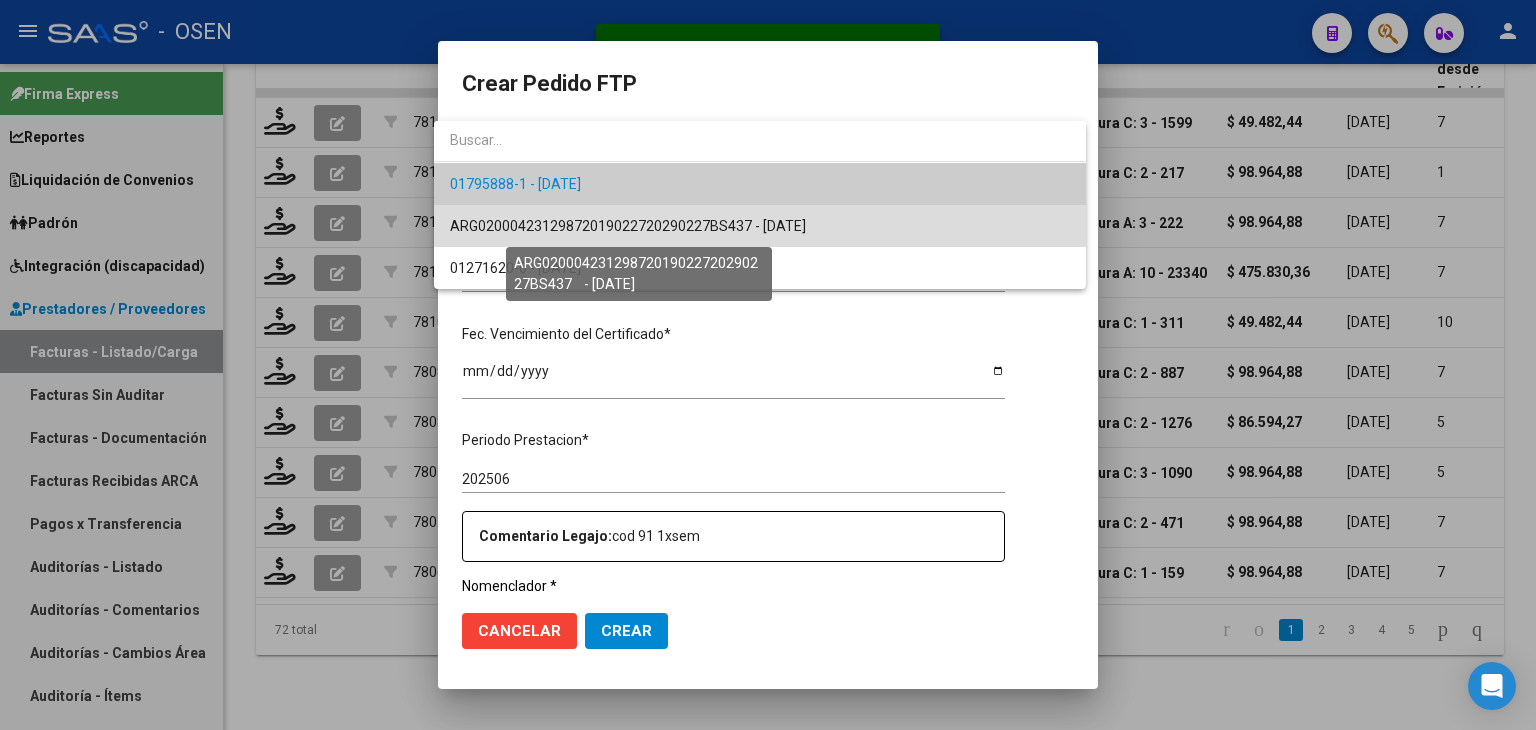 click on "ARG02000423129872019022720290227BS437    - 2029-02-27" at bounding box center [628, 226] 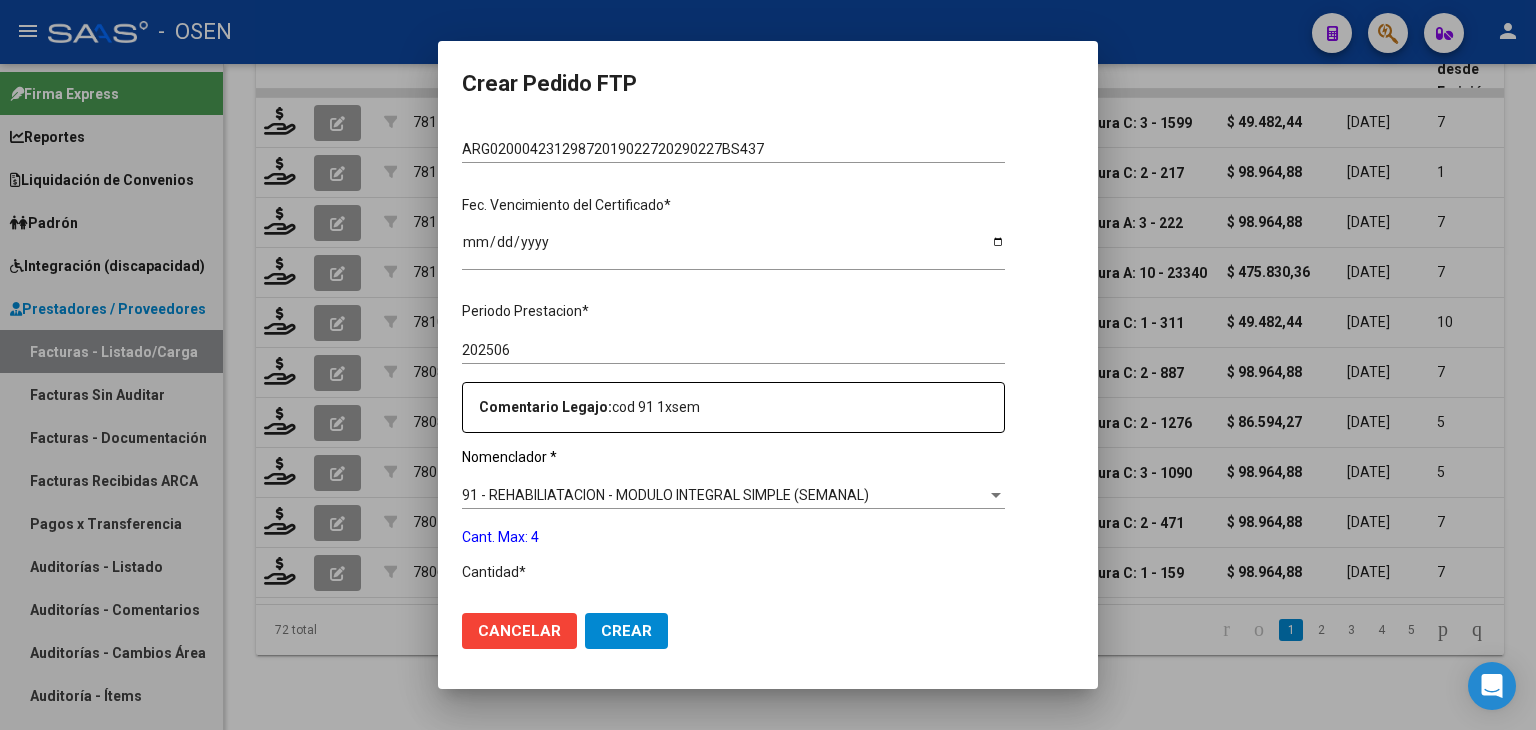 scroll, scrollTop: 700, scrollLeft: 0, axis: vertical 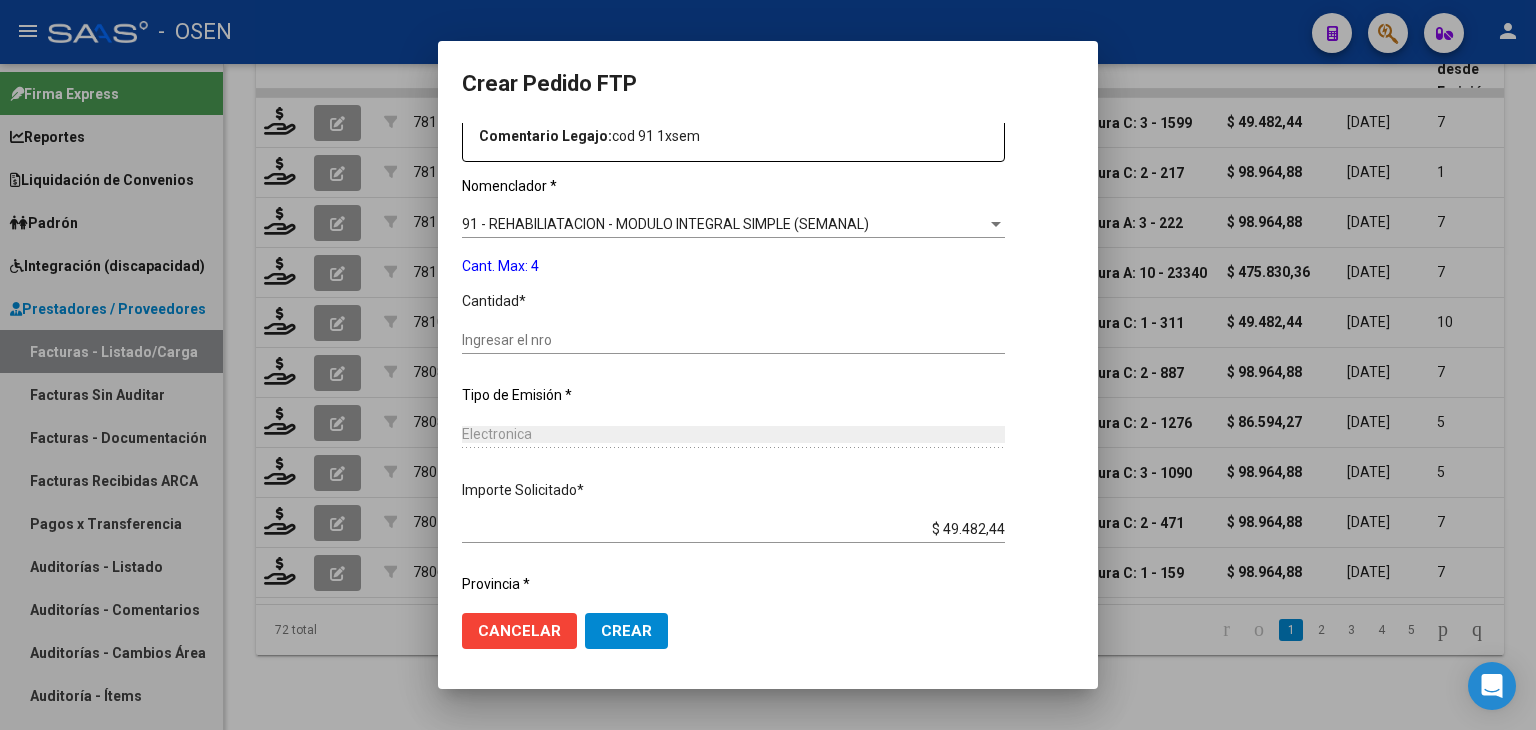 click on "Ingresar el nro" at bounding box center [733, 340] 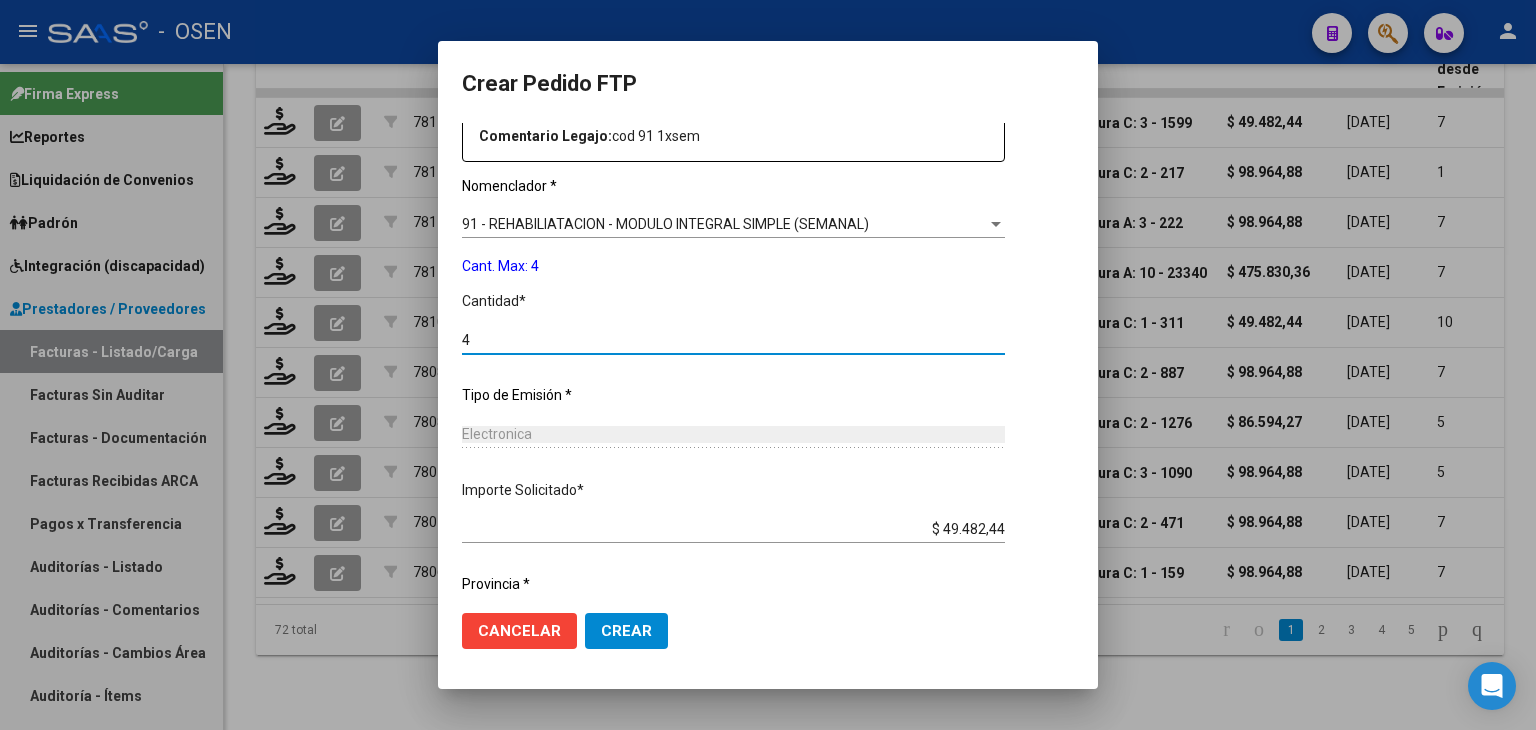 type on "4" 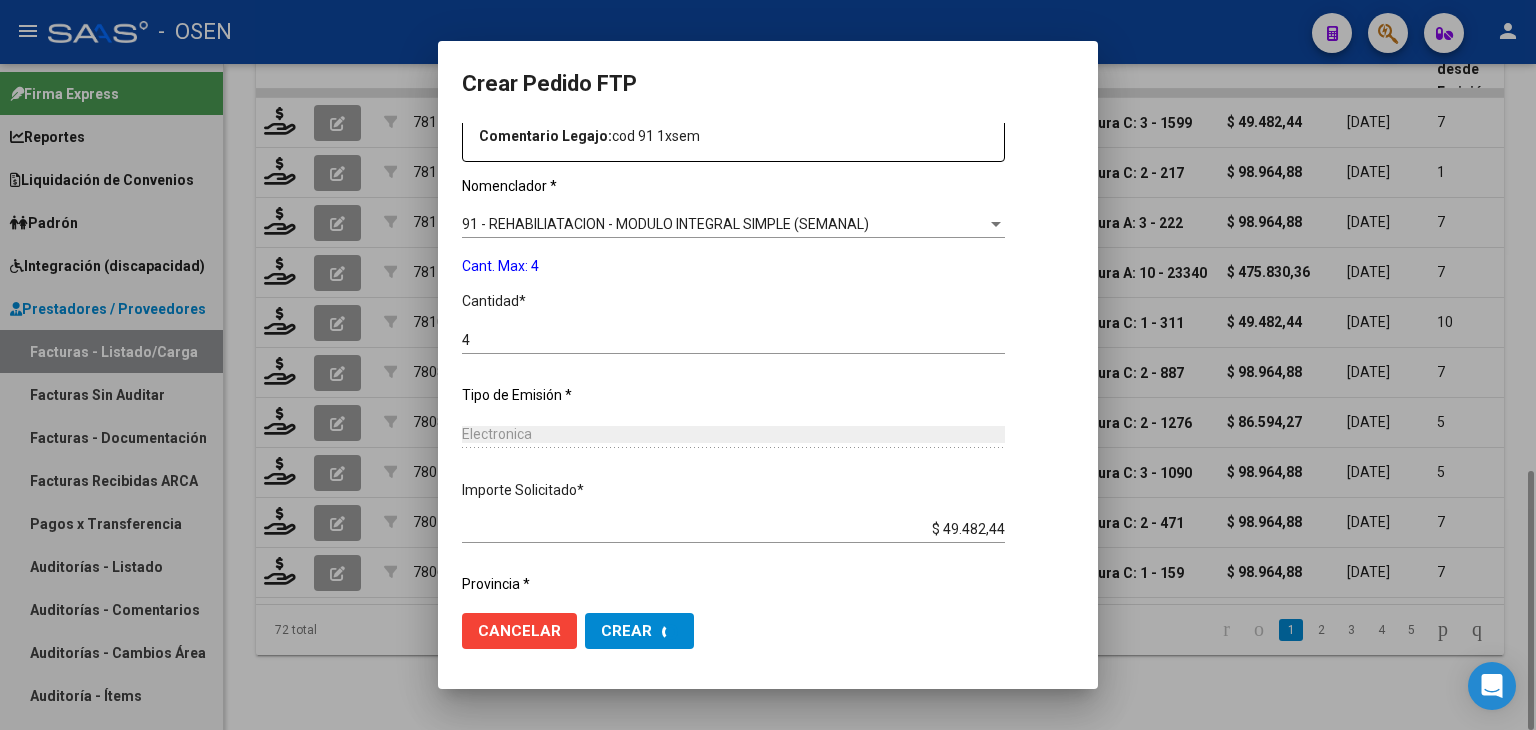 scroll, scrollTop: 0, scrollLeft: 0, axis: both 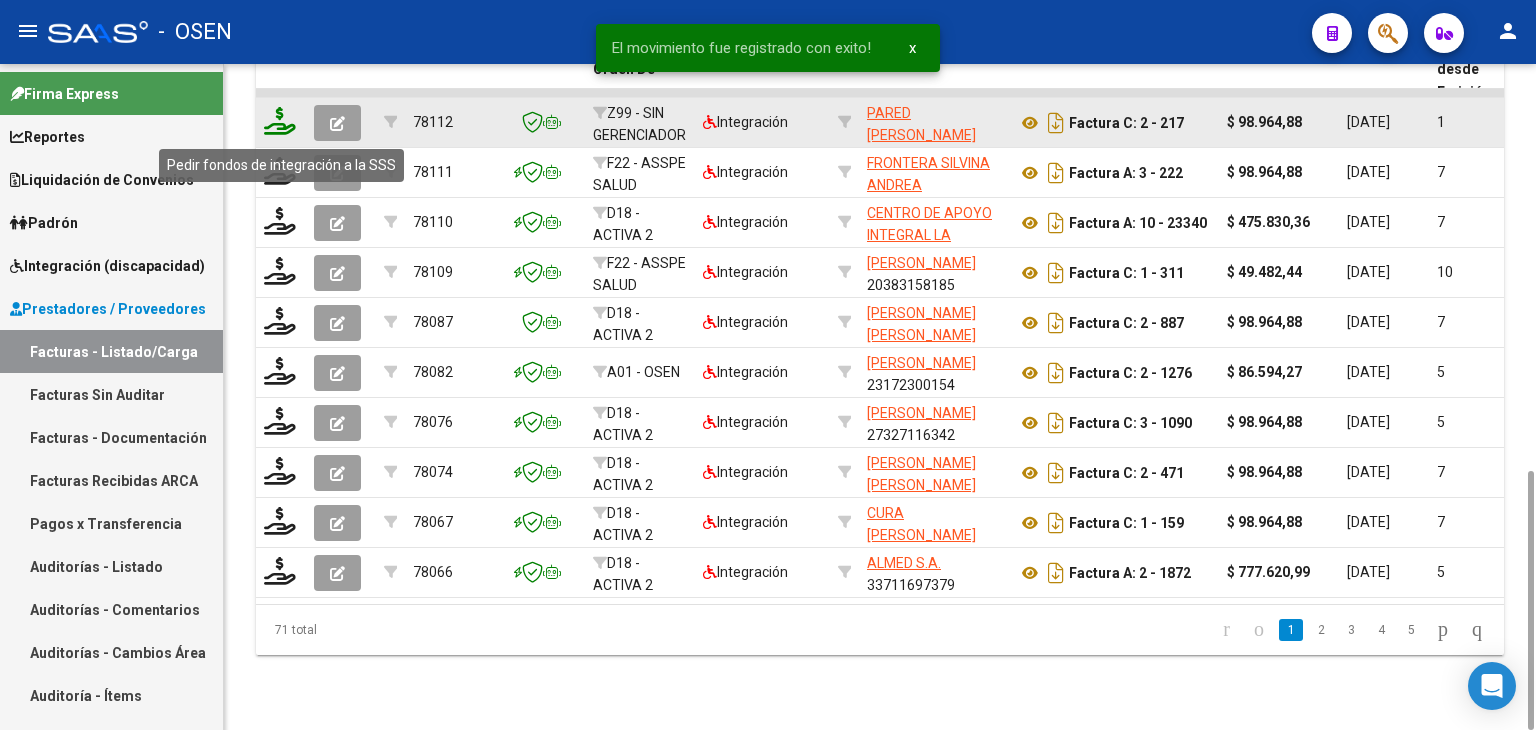 click 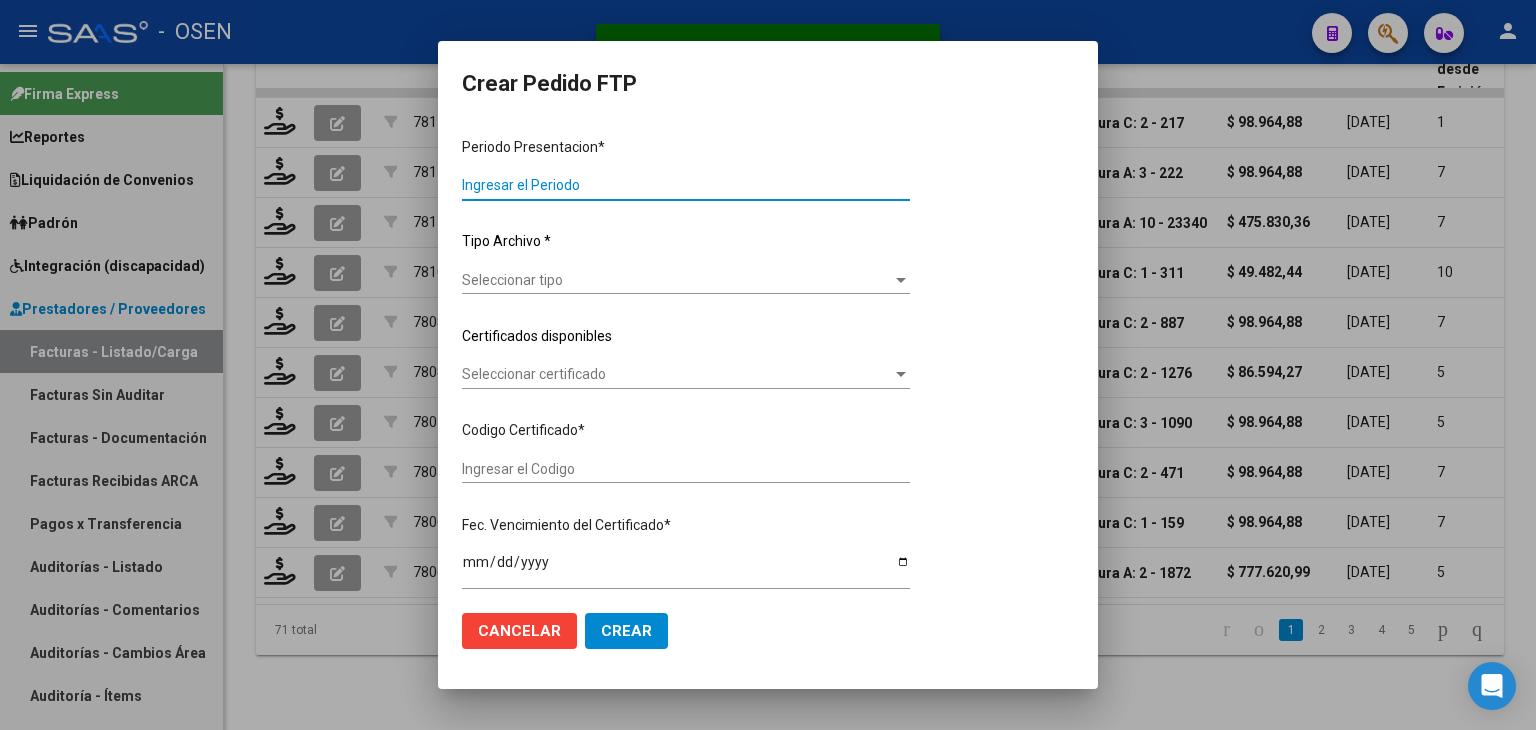type on "202506" 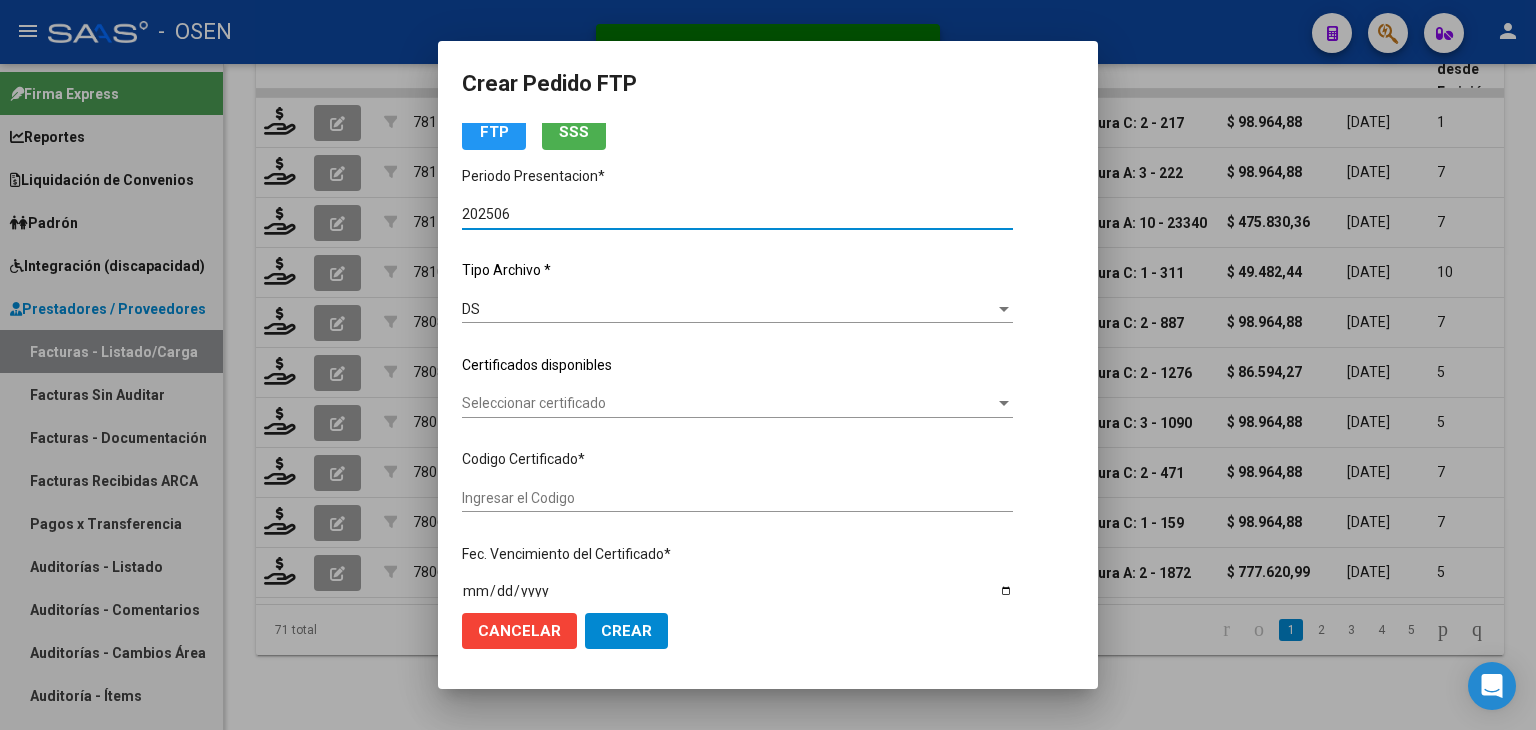 scroll, scrollTop: 200, scrollLeft: 0, axis: vertical 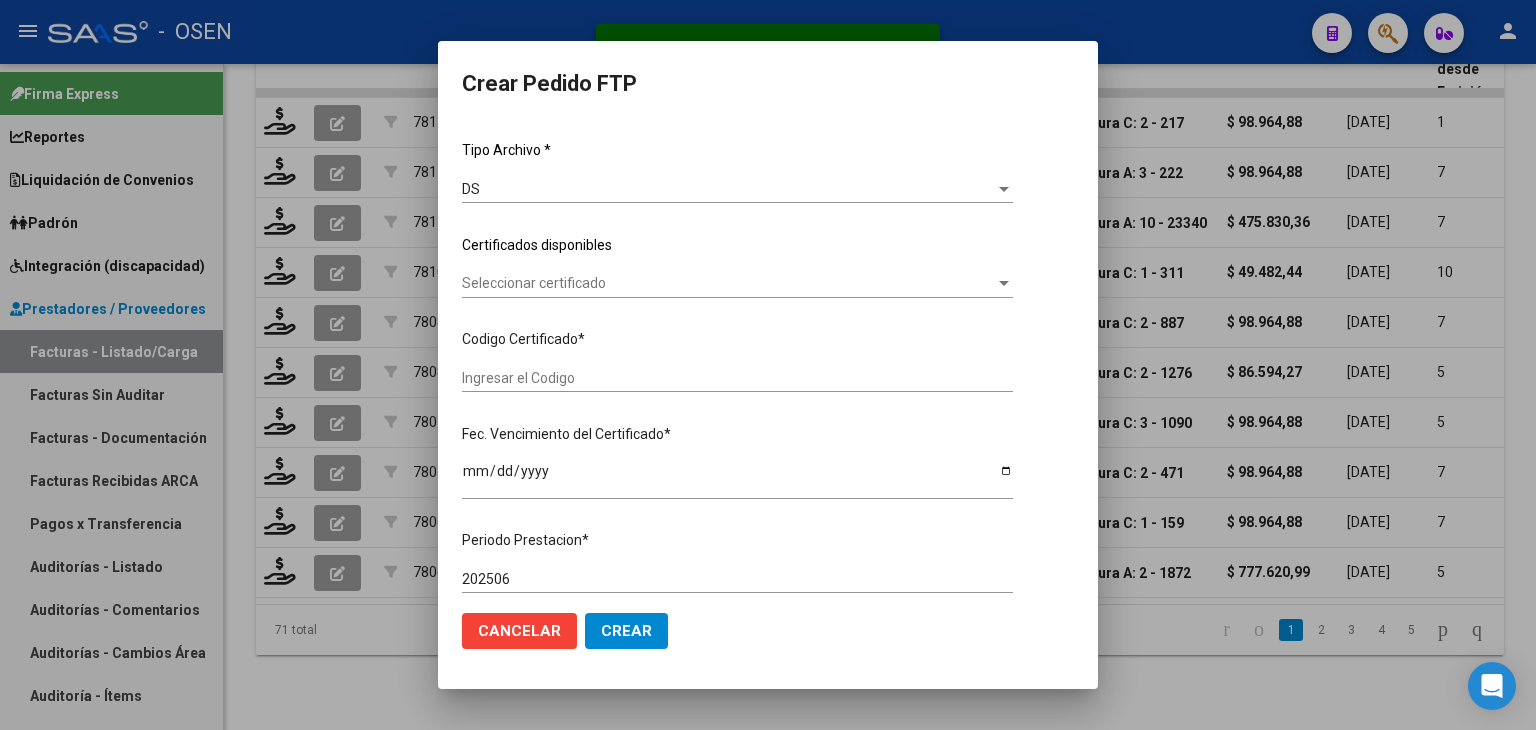 type on "ARG01000565055902023032820280328BS423" 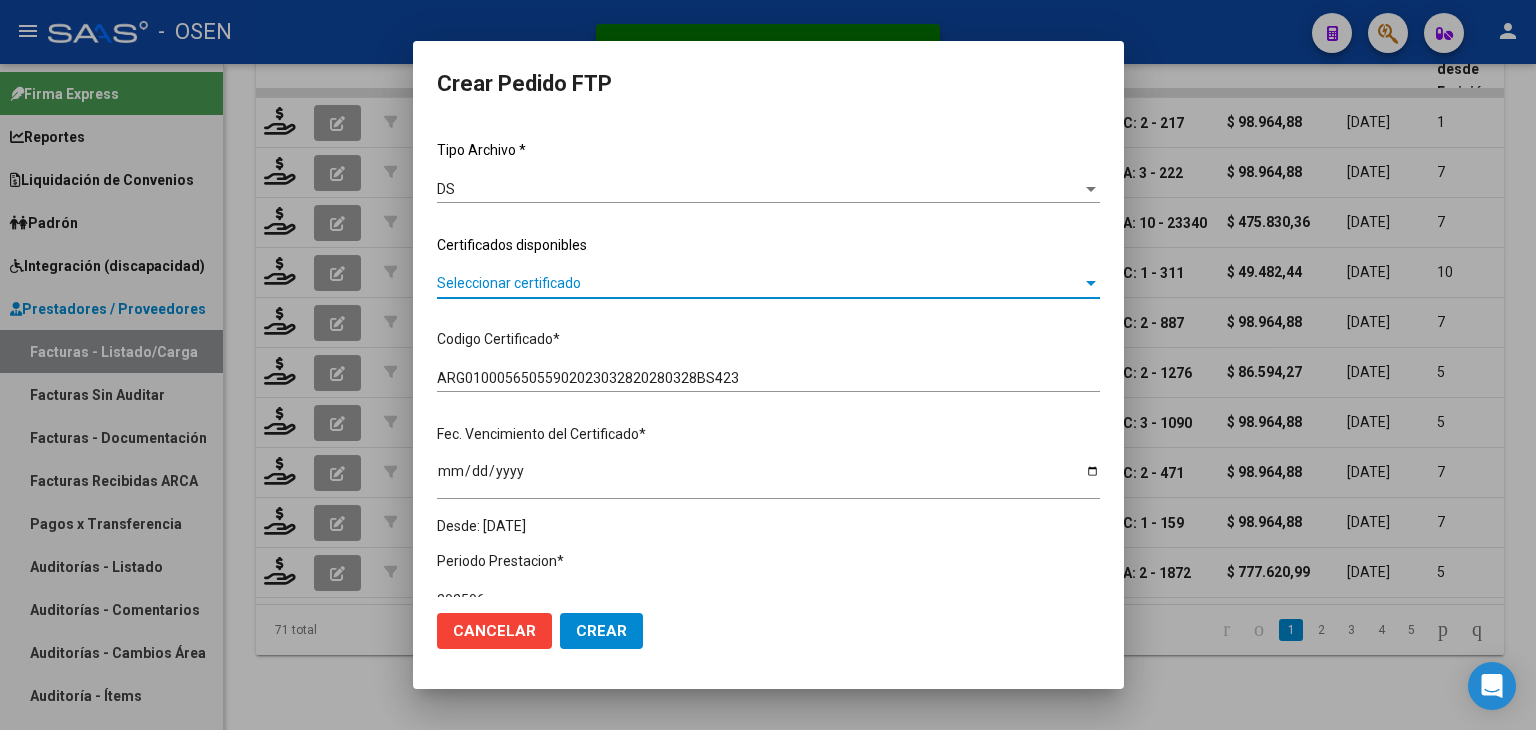 click on "Seleccionar certificado" at bounding box center [759, 283] 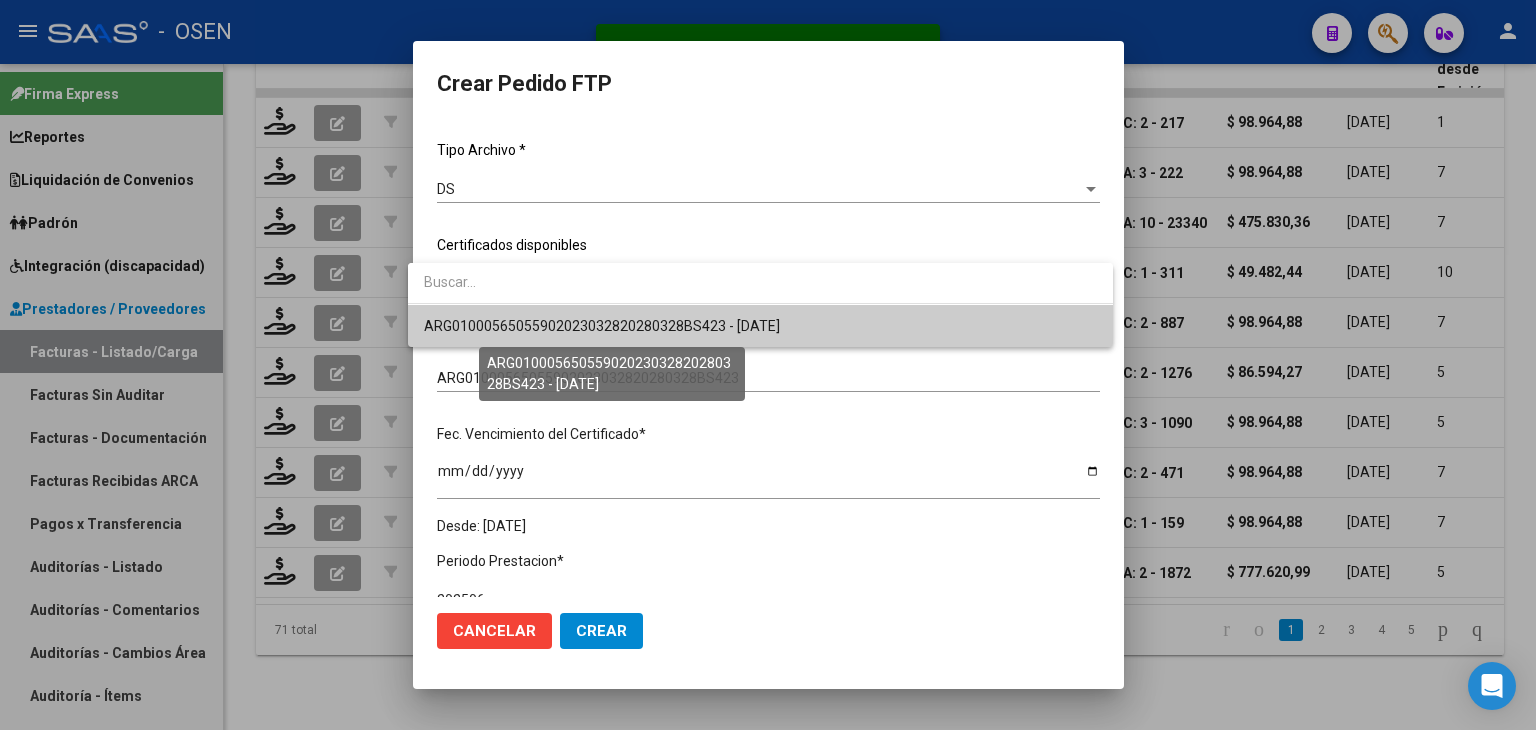 click on "ARG01000565055902023032820280328BS423 - 2028-03-28" at bounding box center (602, 326) 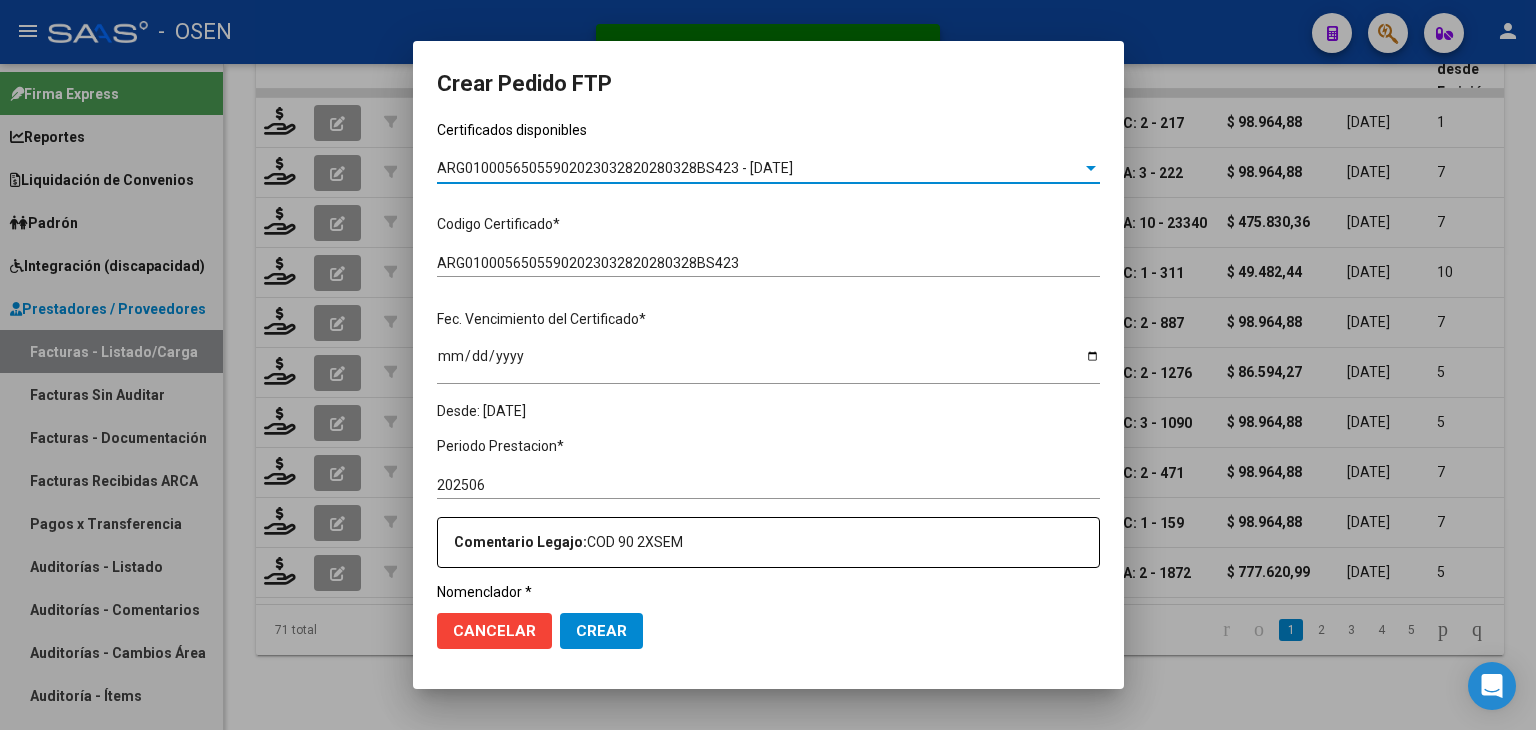 scroll, scrollTop: 600, scrollLeft: 0, axis: vertical 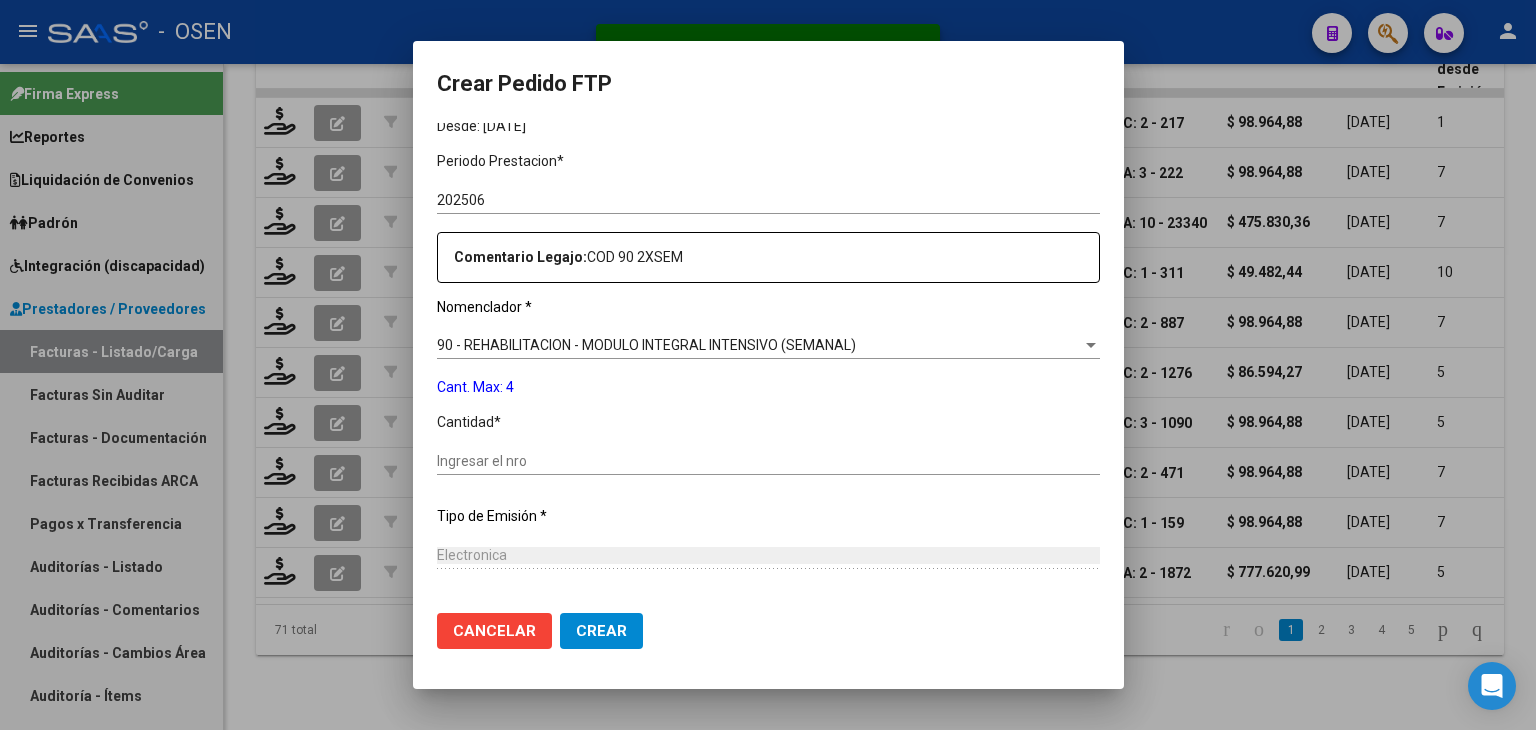 click on "Ingresar el nro" at bounding box center (768, 461) 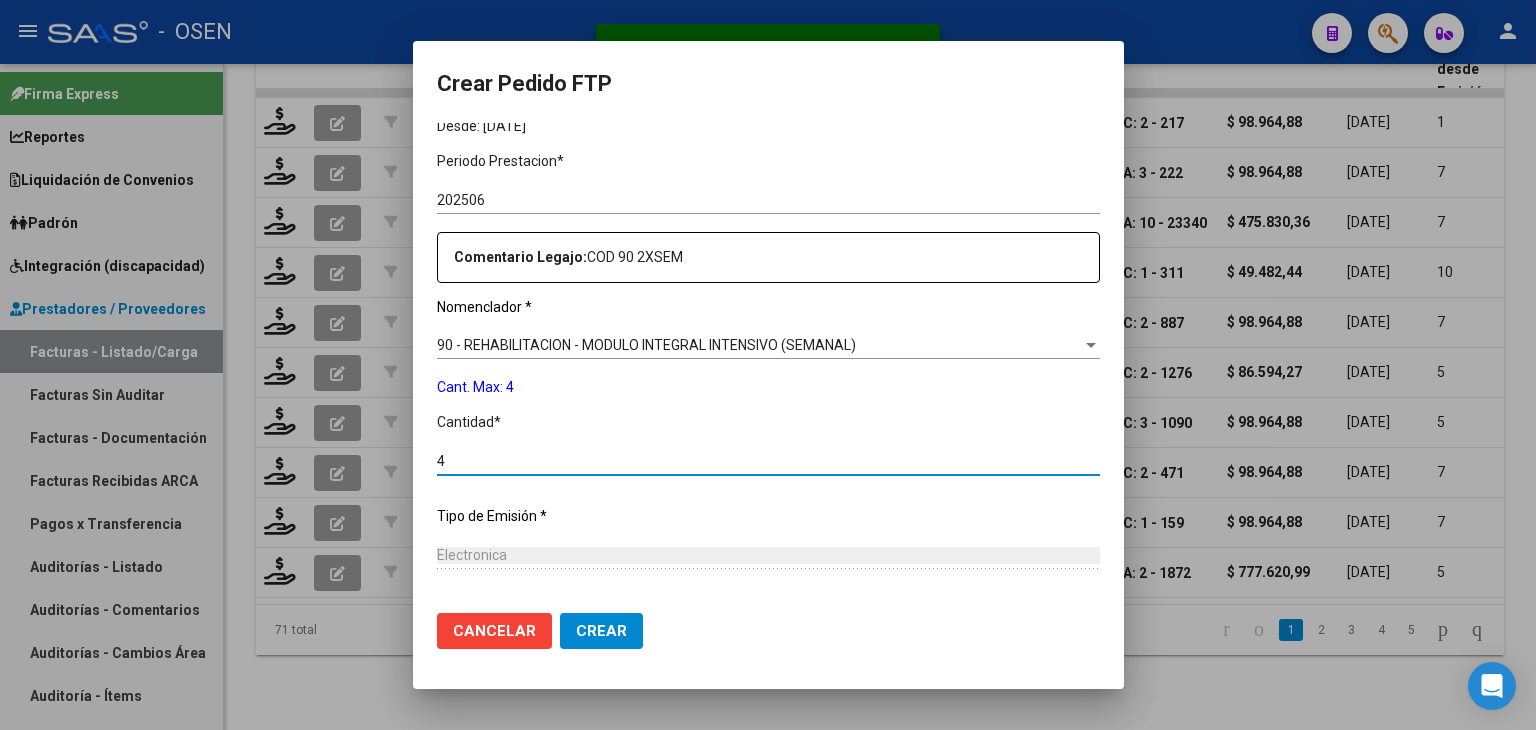 type on "4" 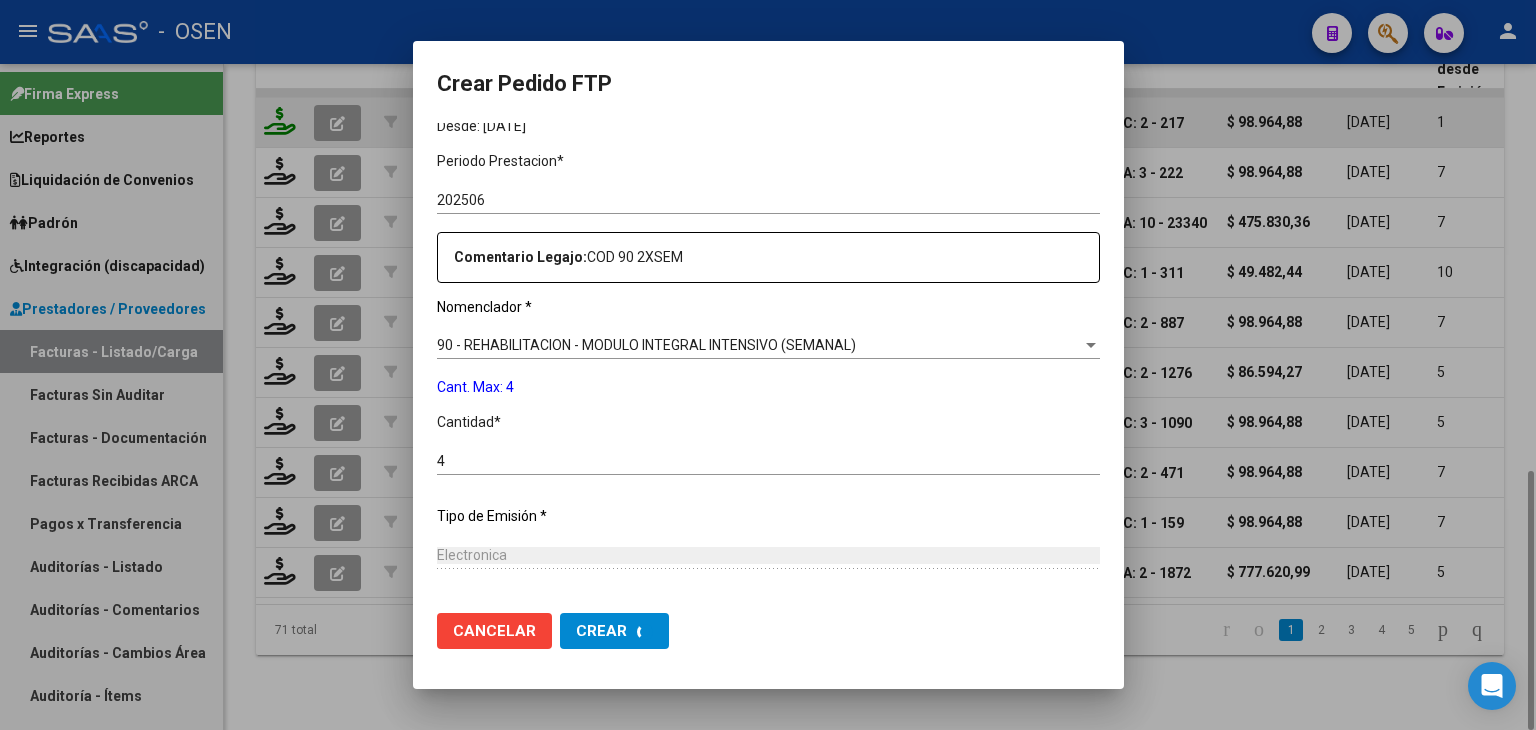 scroll, scrollTop: 0, scrollLeft: 0, axis: both 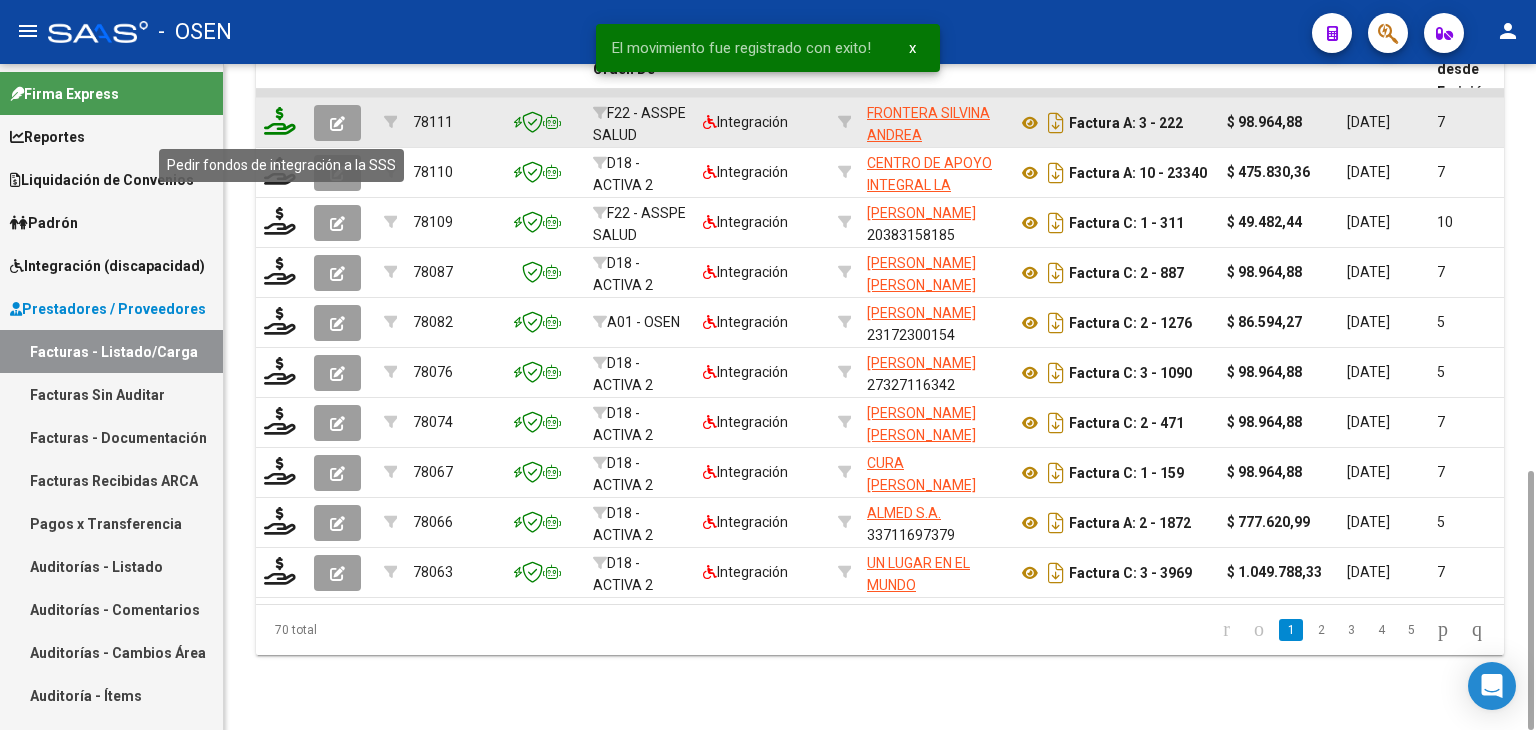 click 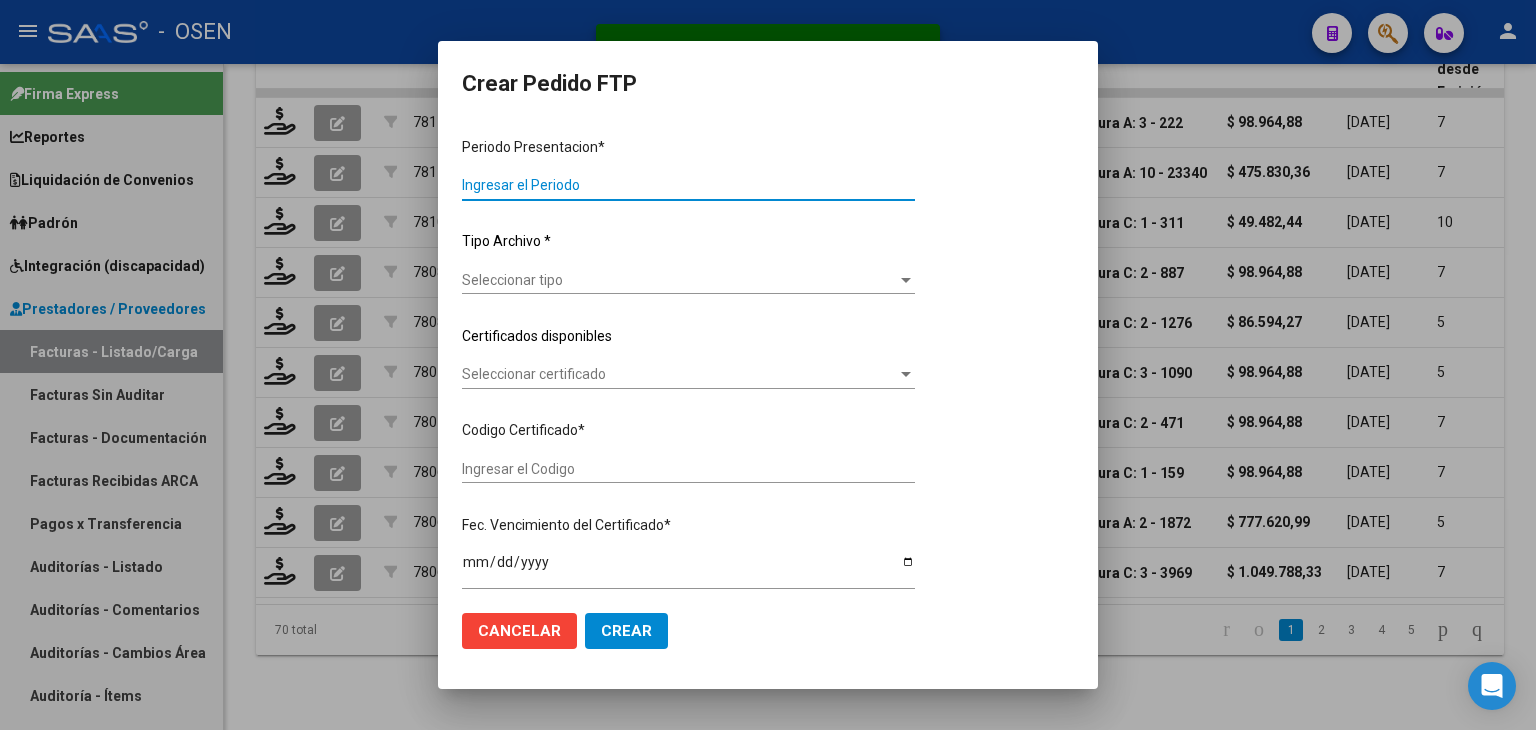 type on "202506" 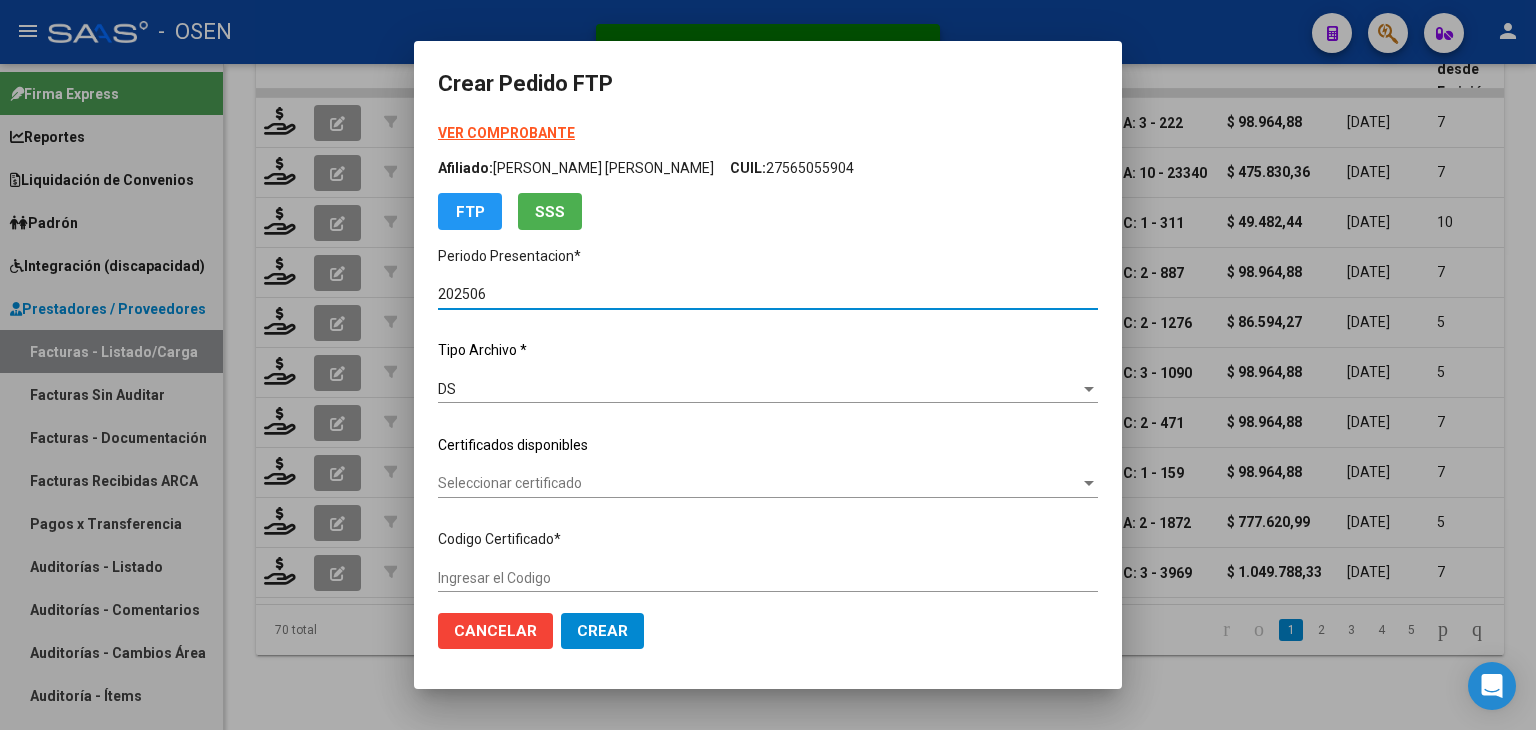 type on "ARG02000547948012023121920281219CBA536" 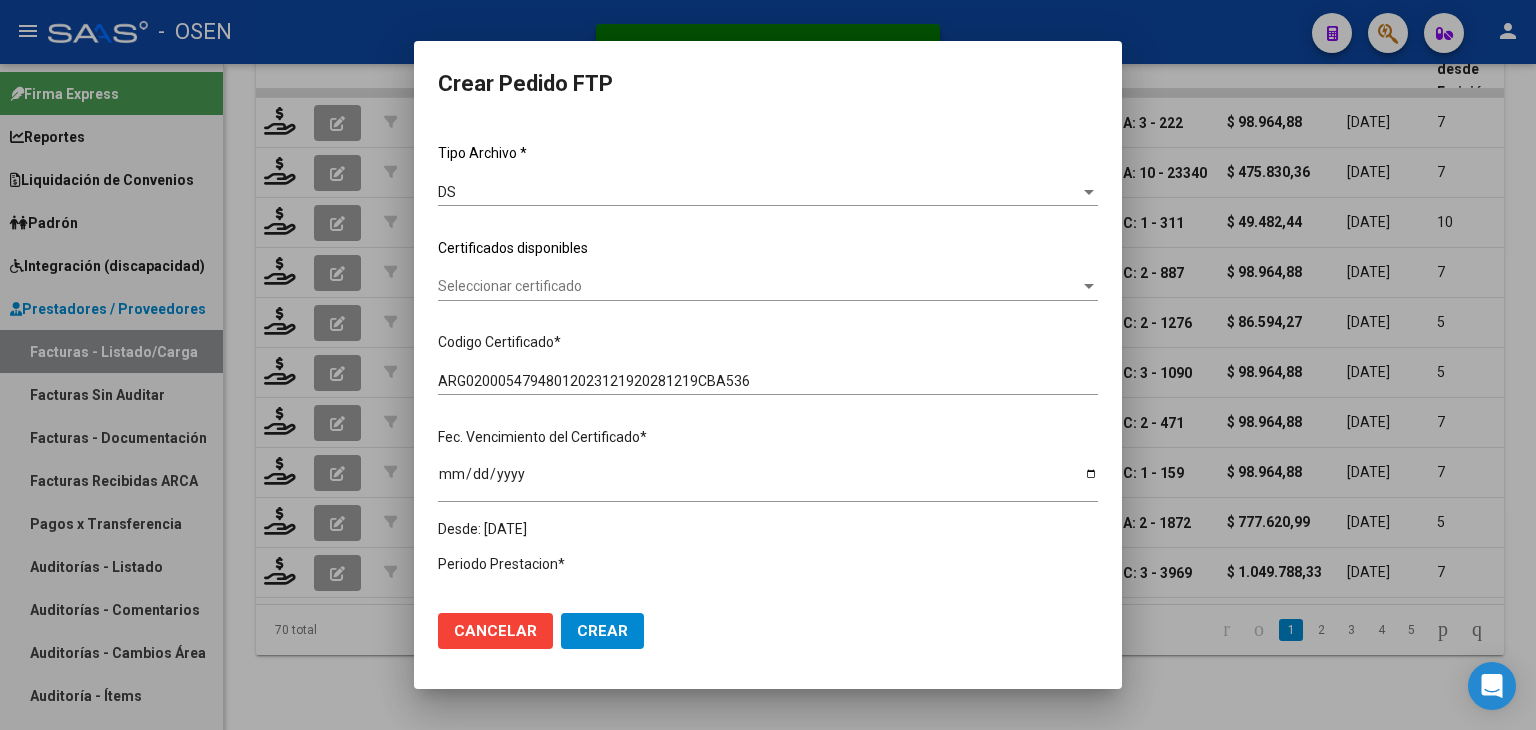 scroll, scrollTop: 200, scrollLeft: 0, axis: vertical 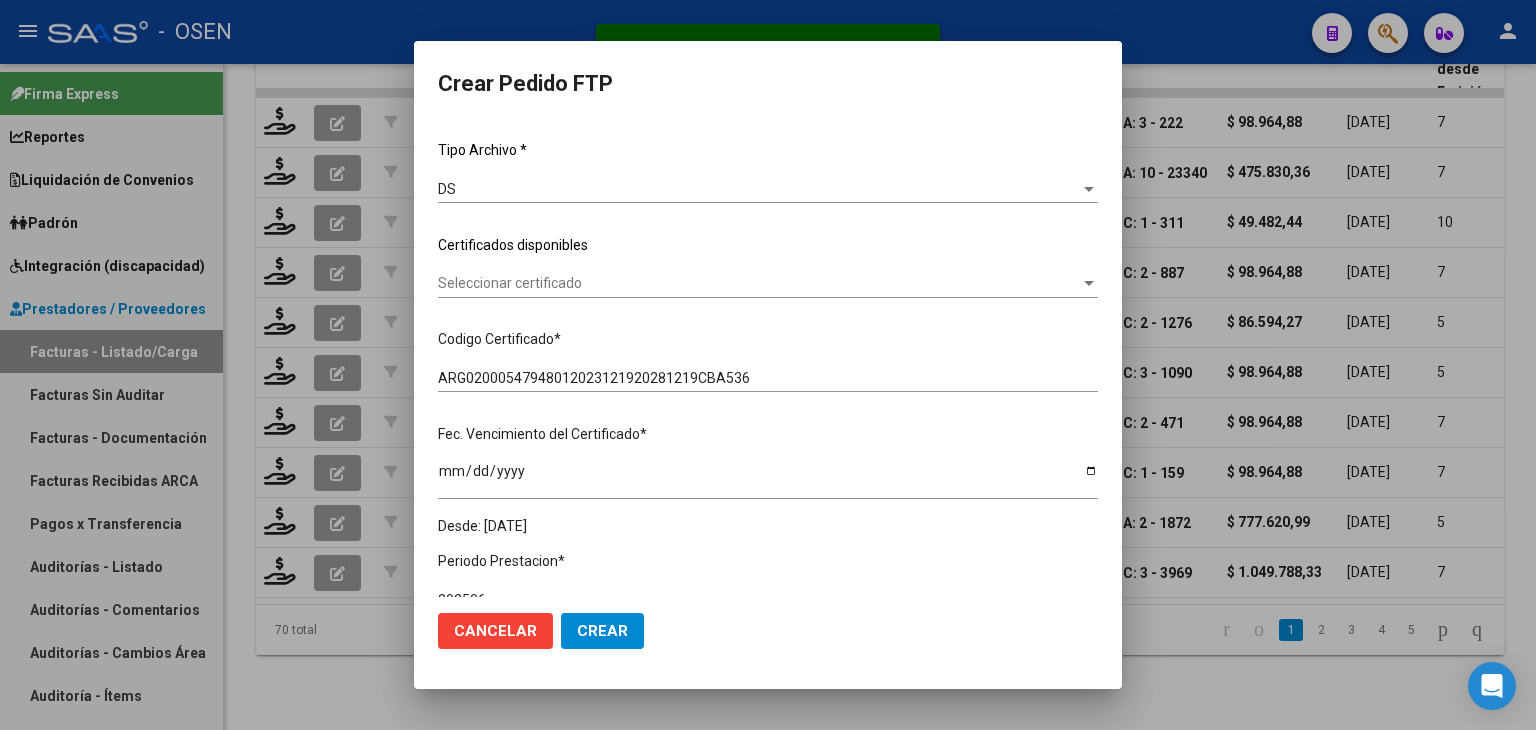 click on "Seleccionar certificado Seleccionar certificado" 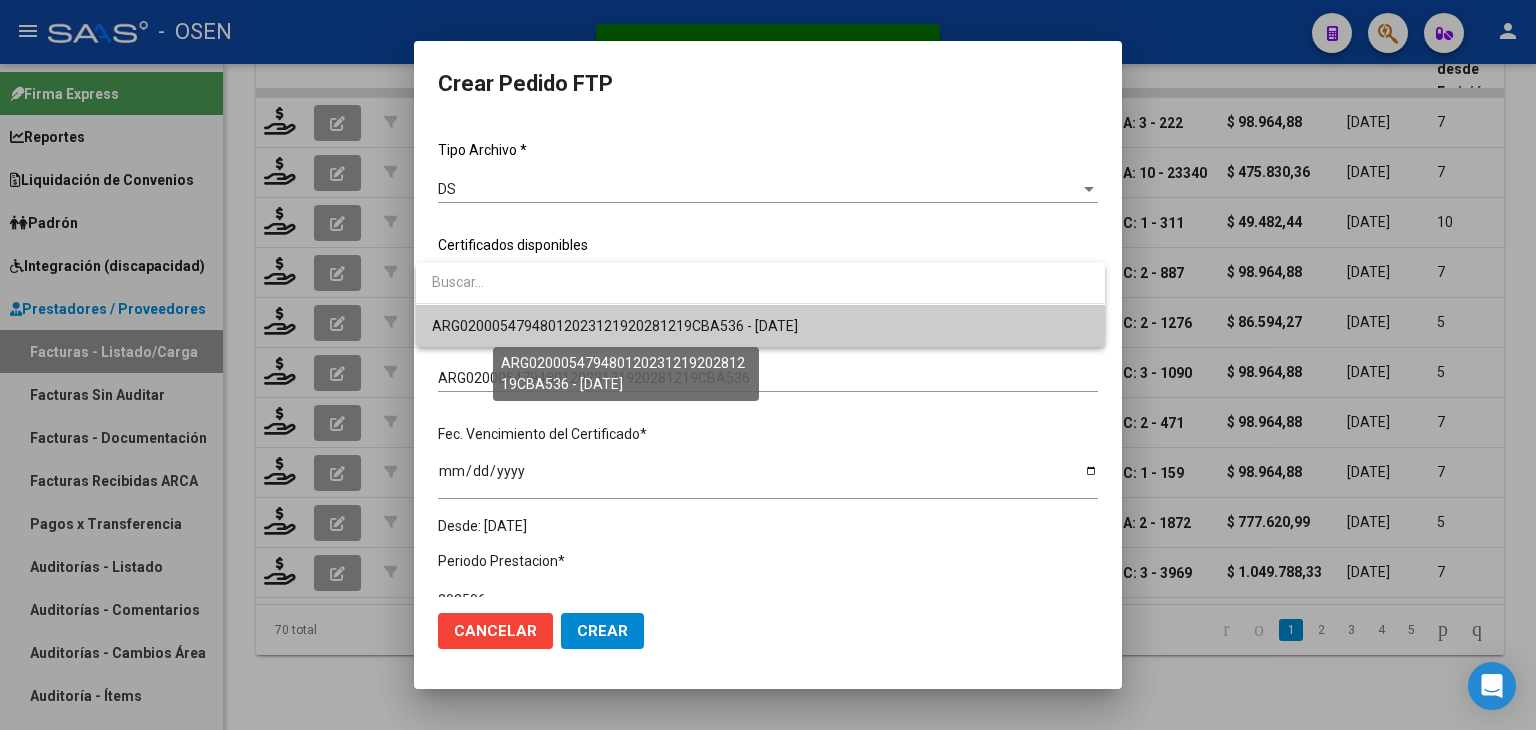 click on "ARG02000547948012023121920281219CBA536 - [DATE]" at bounding box center (615, 326) 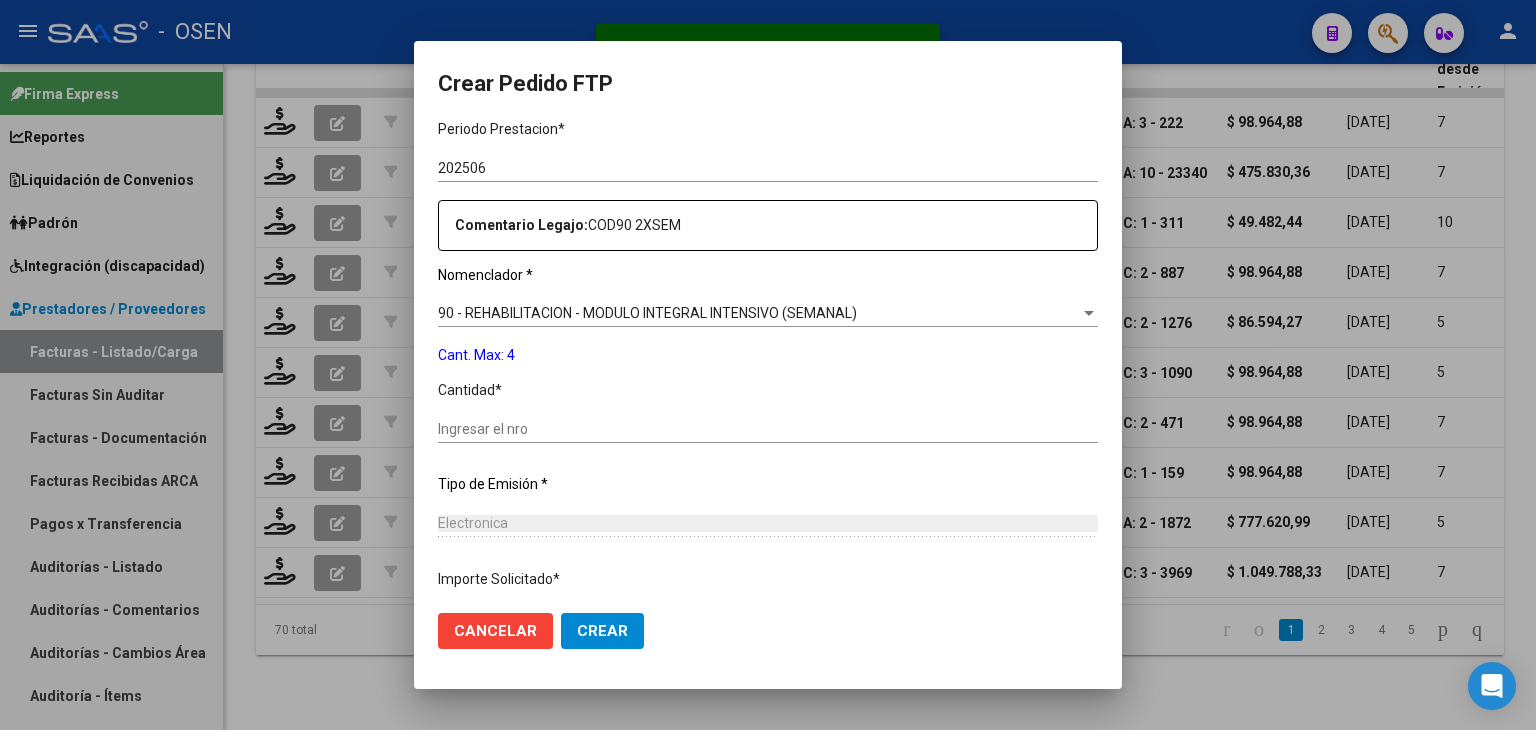 scroll, scrollTop: 700, scrollLeft: 0, axis: vertical 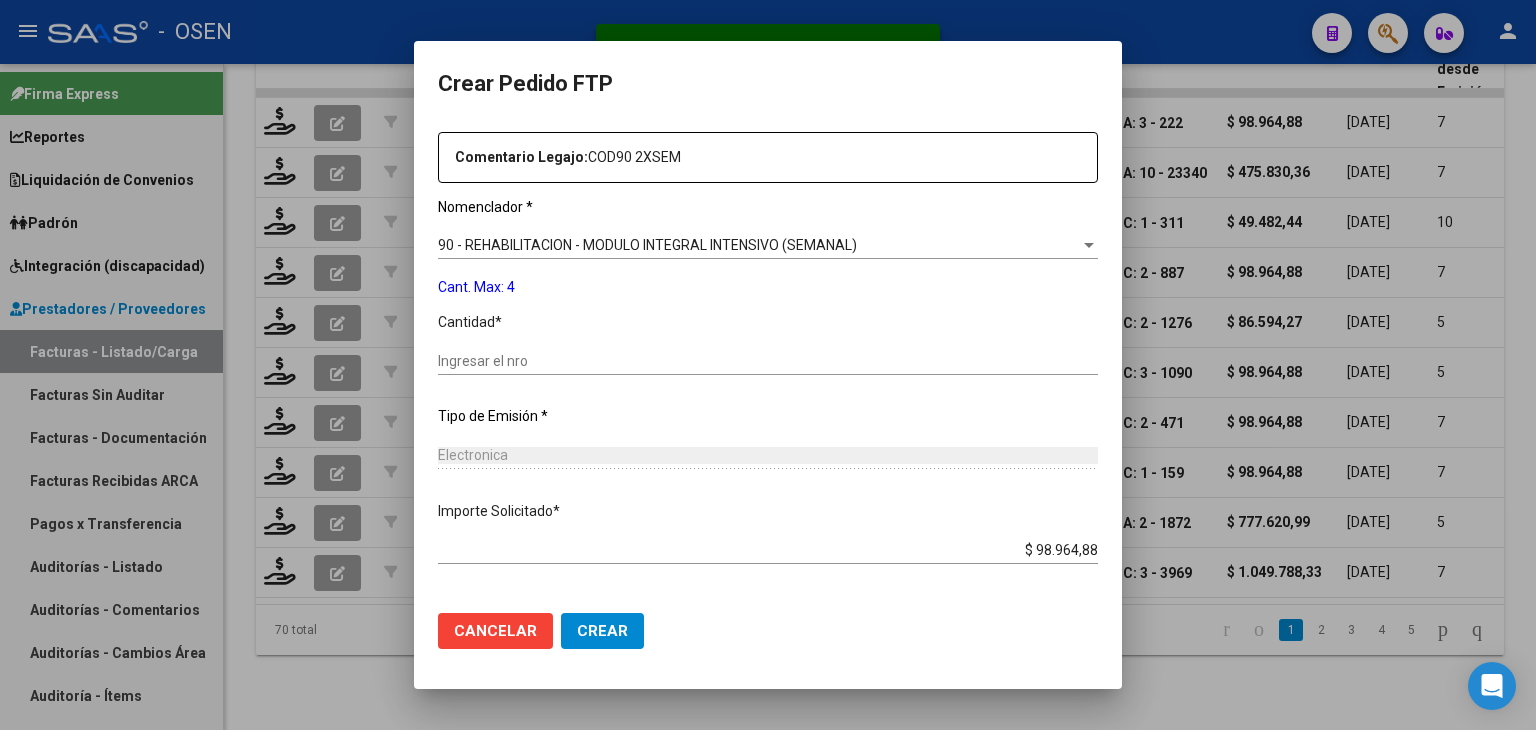 click on "Ingresar el nro" at bounding box center (768, 361) 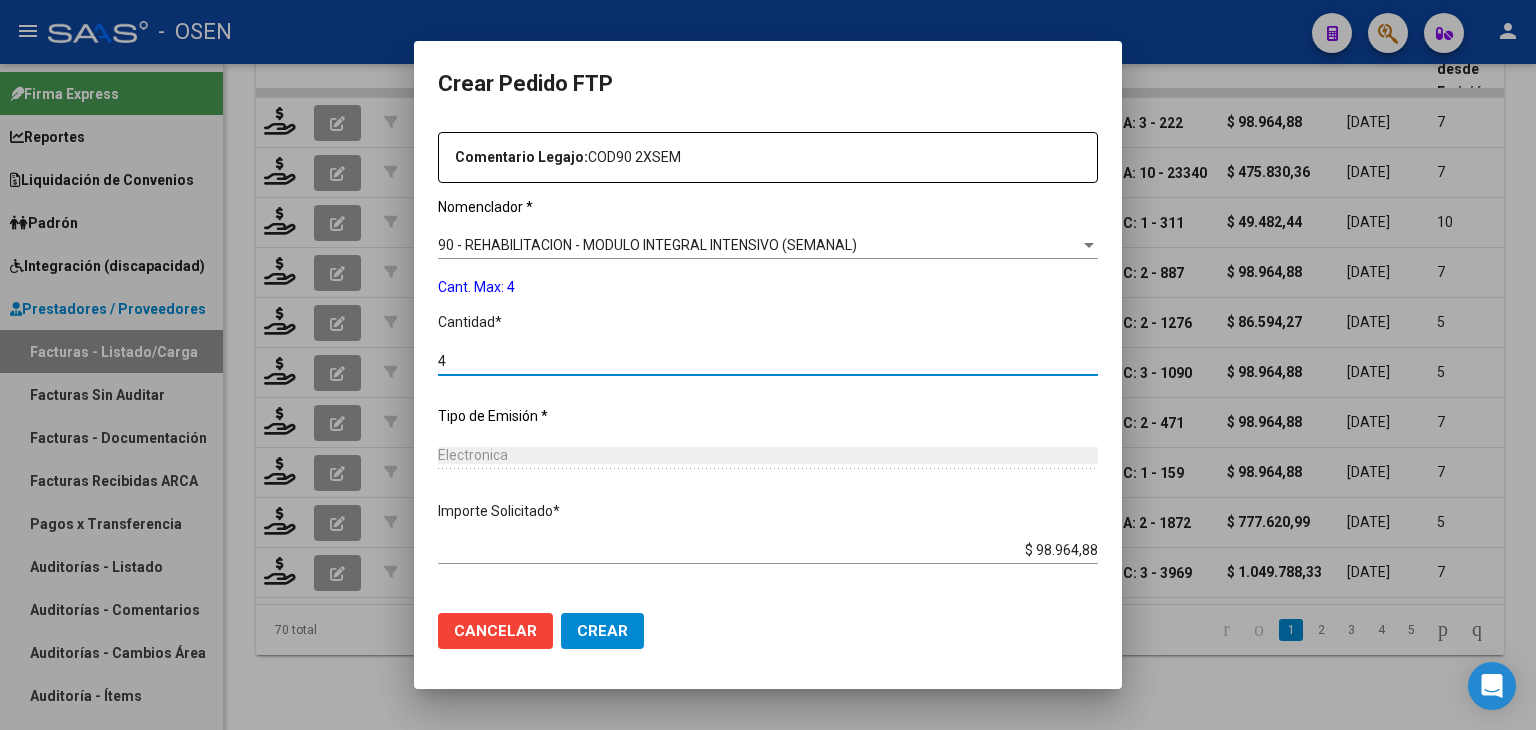 type on "4" 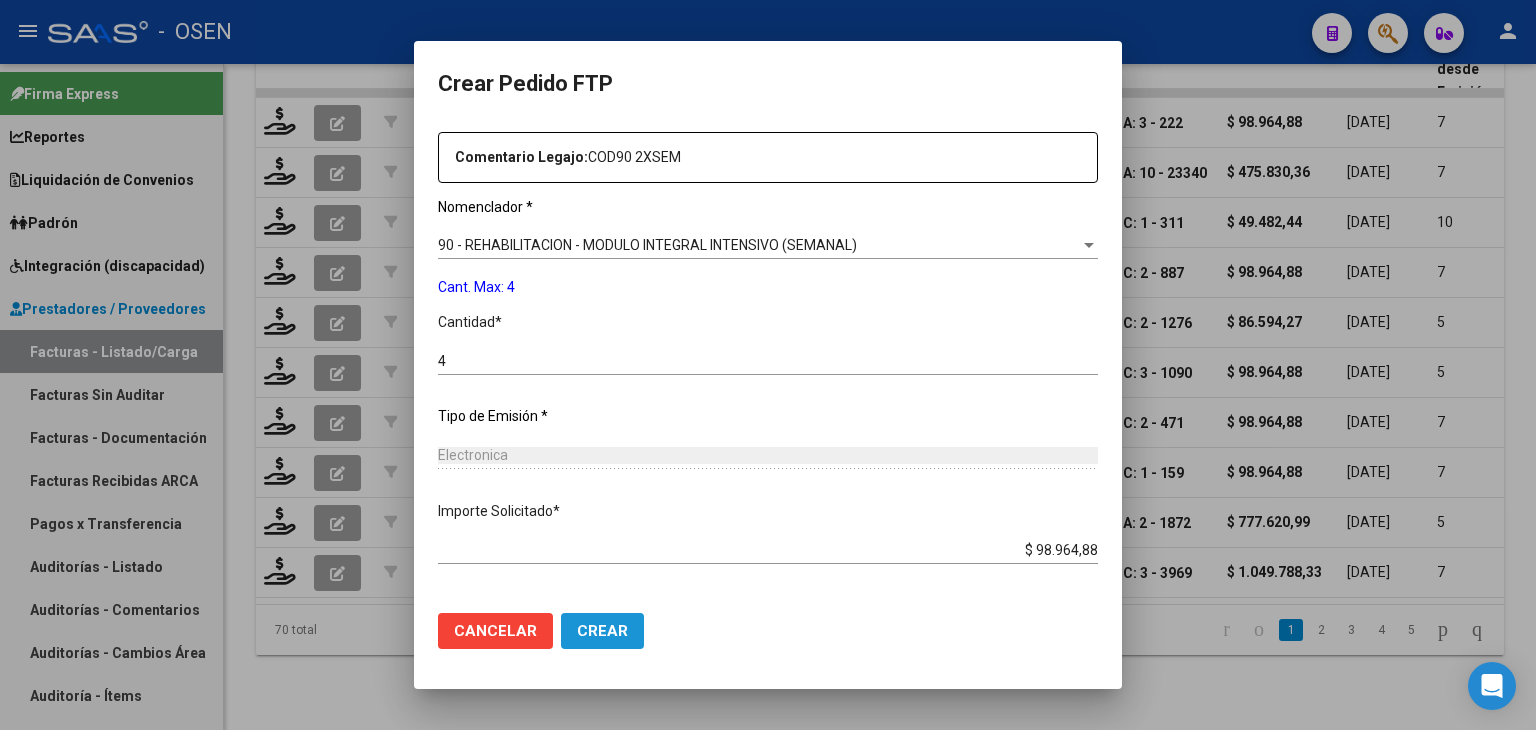 click on "Crear" 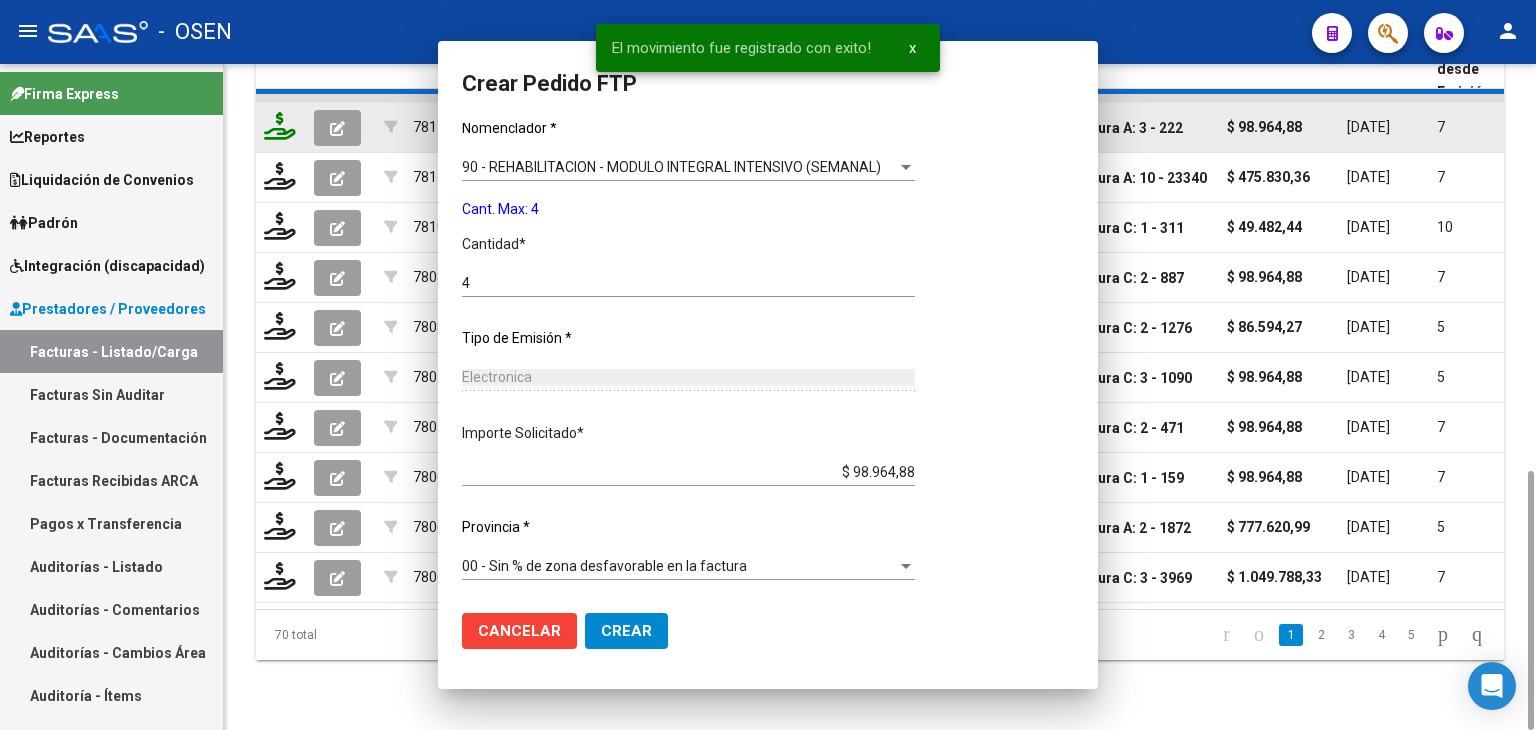 scroll, scrollTop: 0, scrollLeft: 0, axis: both 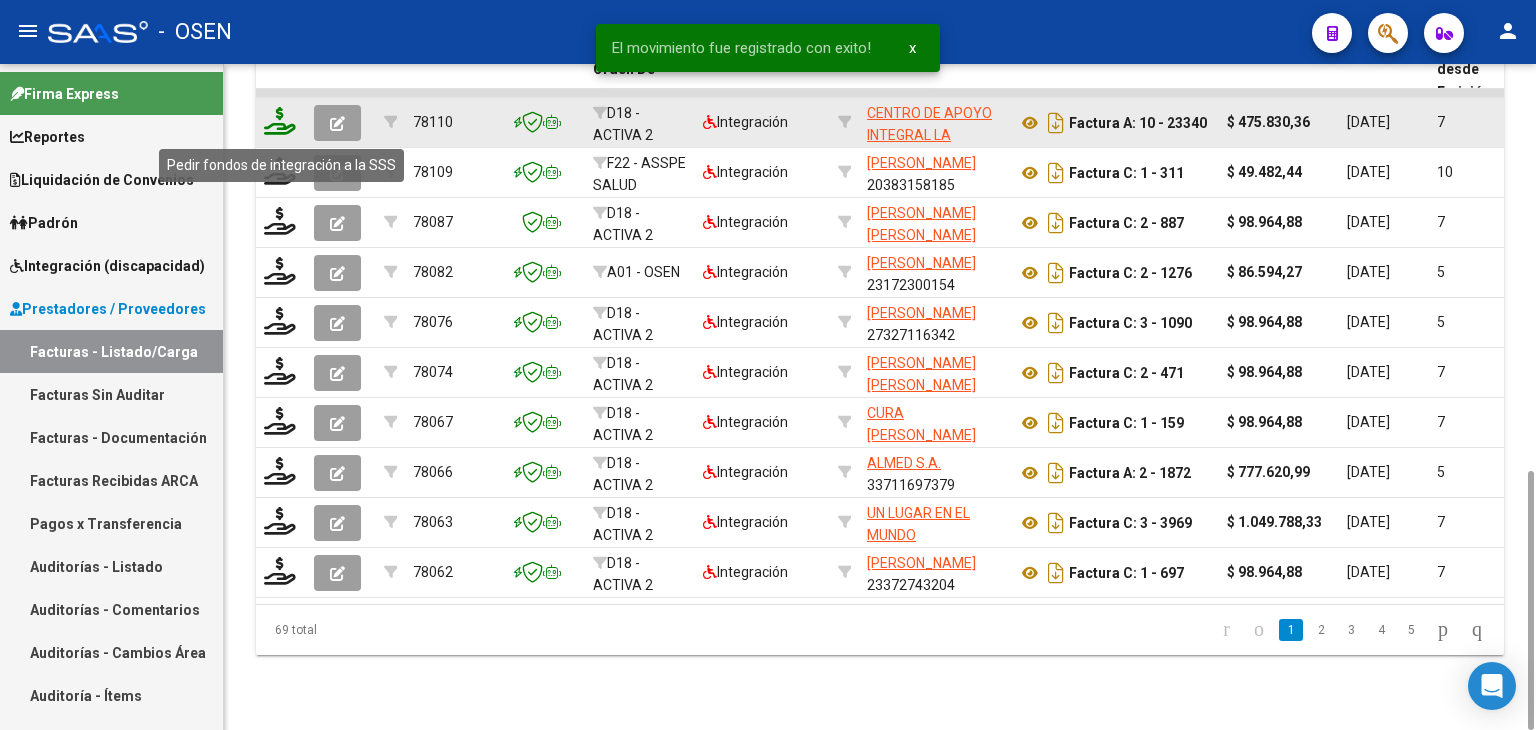 click 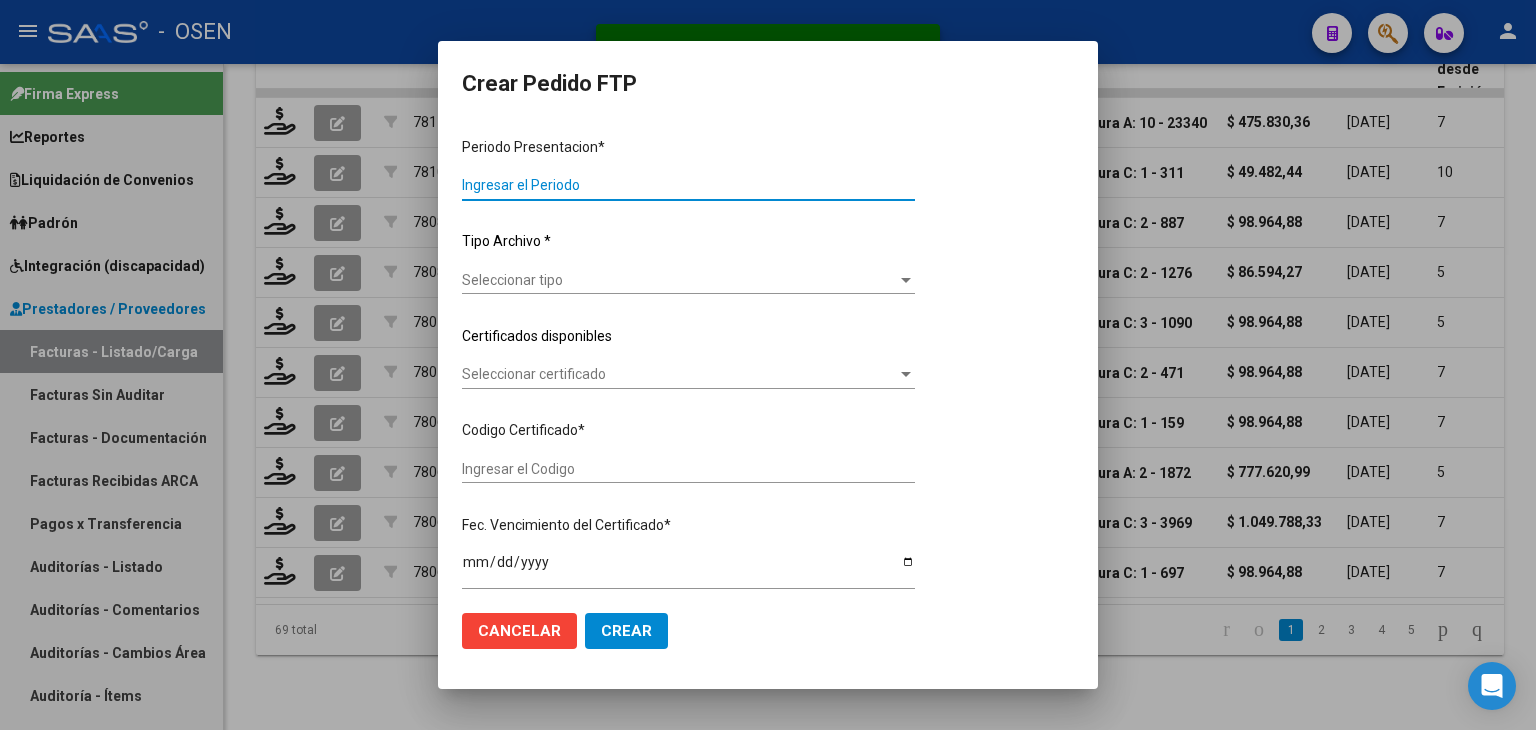 type on "202506" 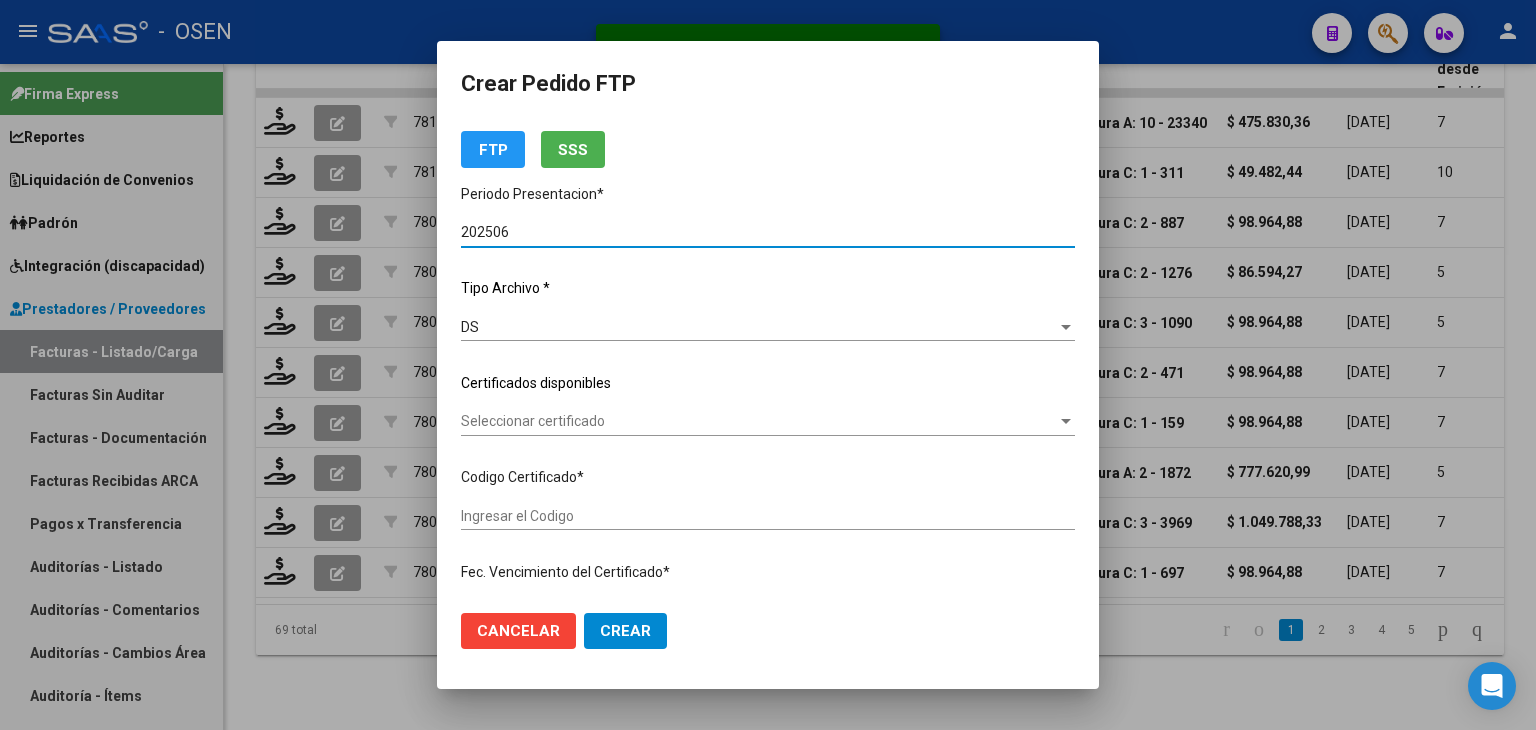type on "ARG02000540660362023021320280213BS423" 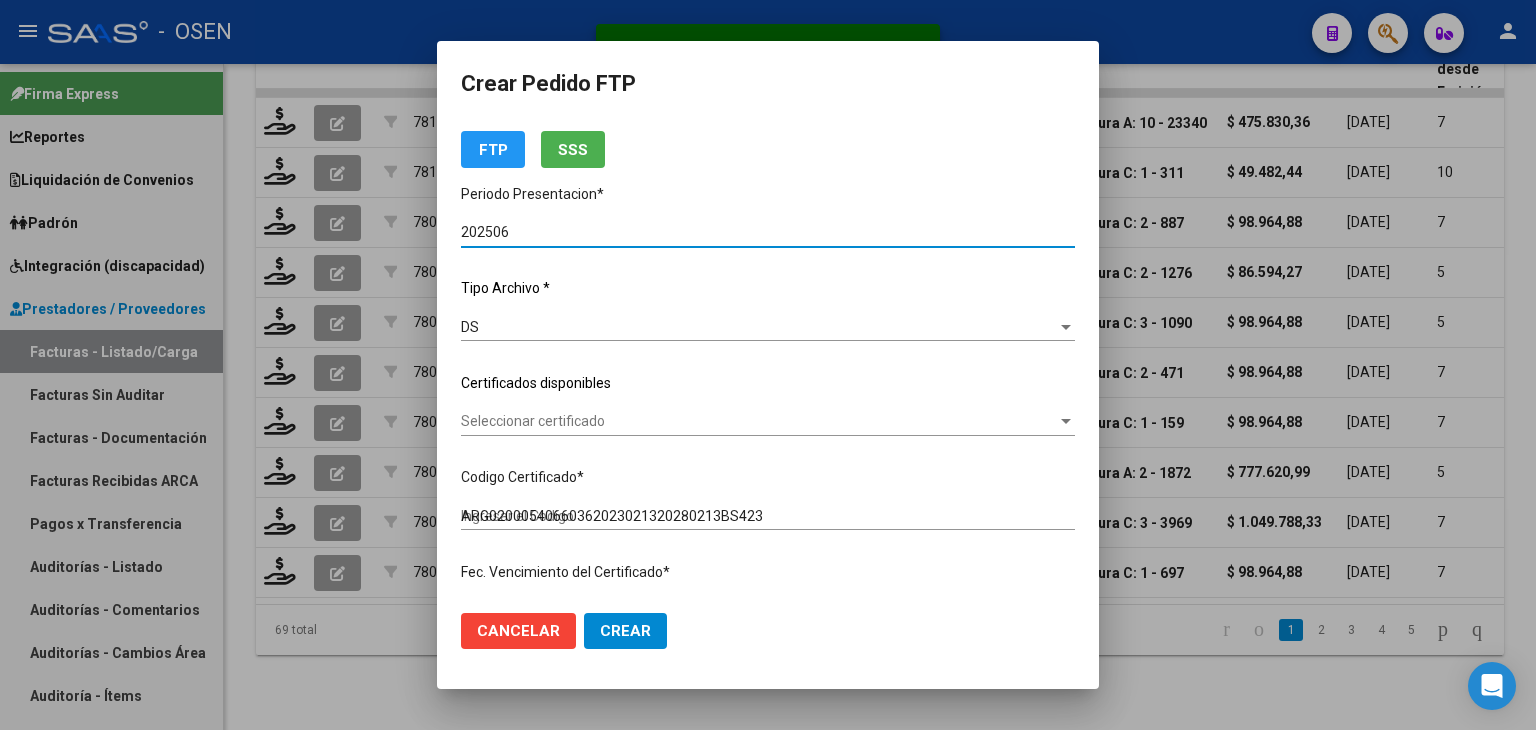 scroll, scrollTop: 200, scrollLeft: 0, axis: vertical 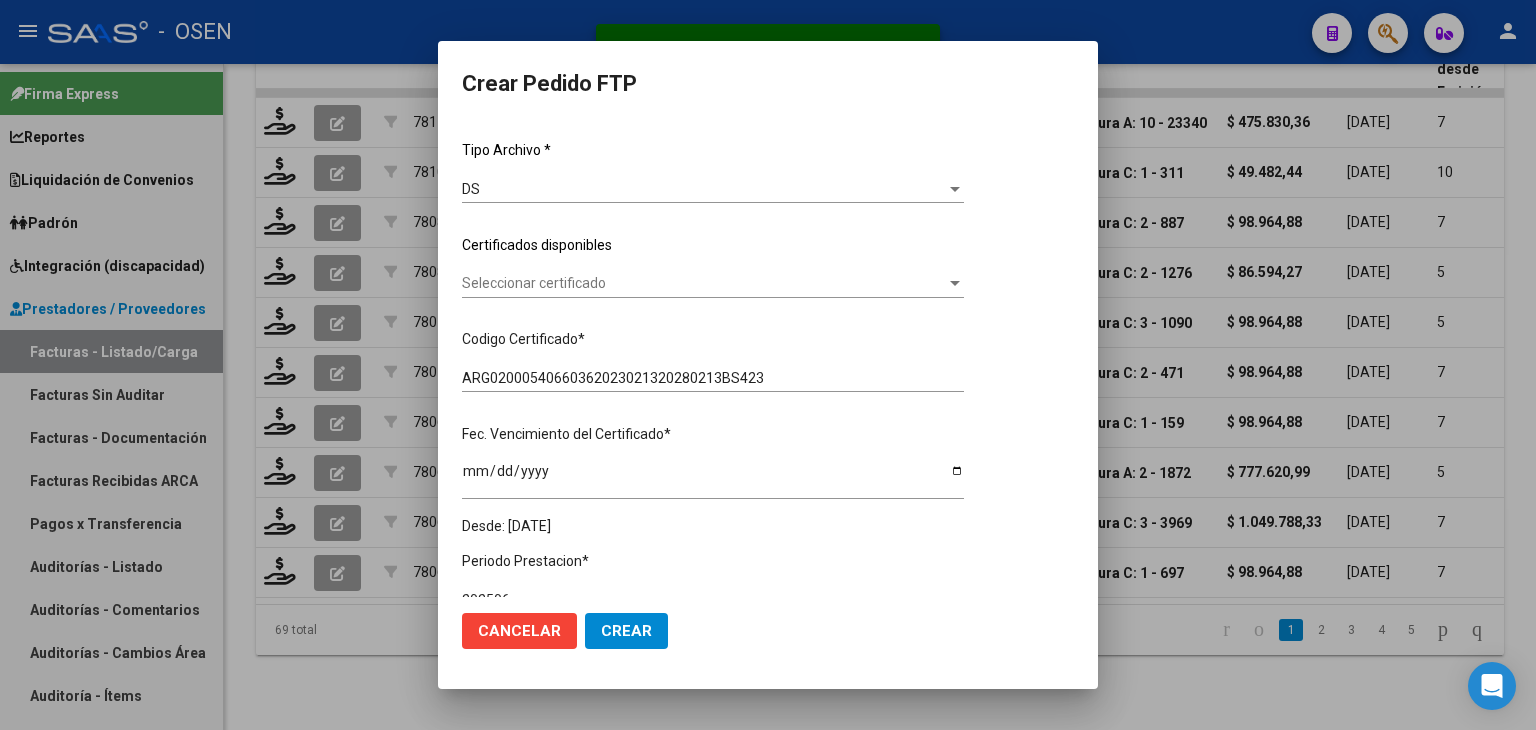 click on "Seleccionar certificado" at bounding box center [704, 283] 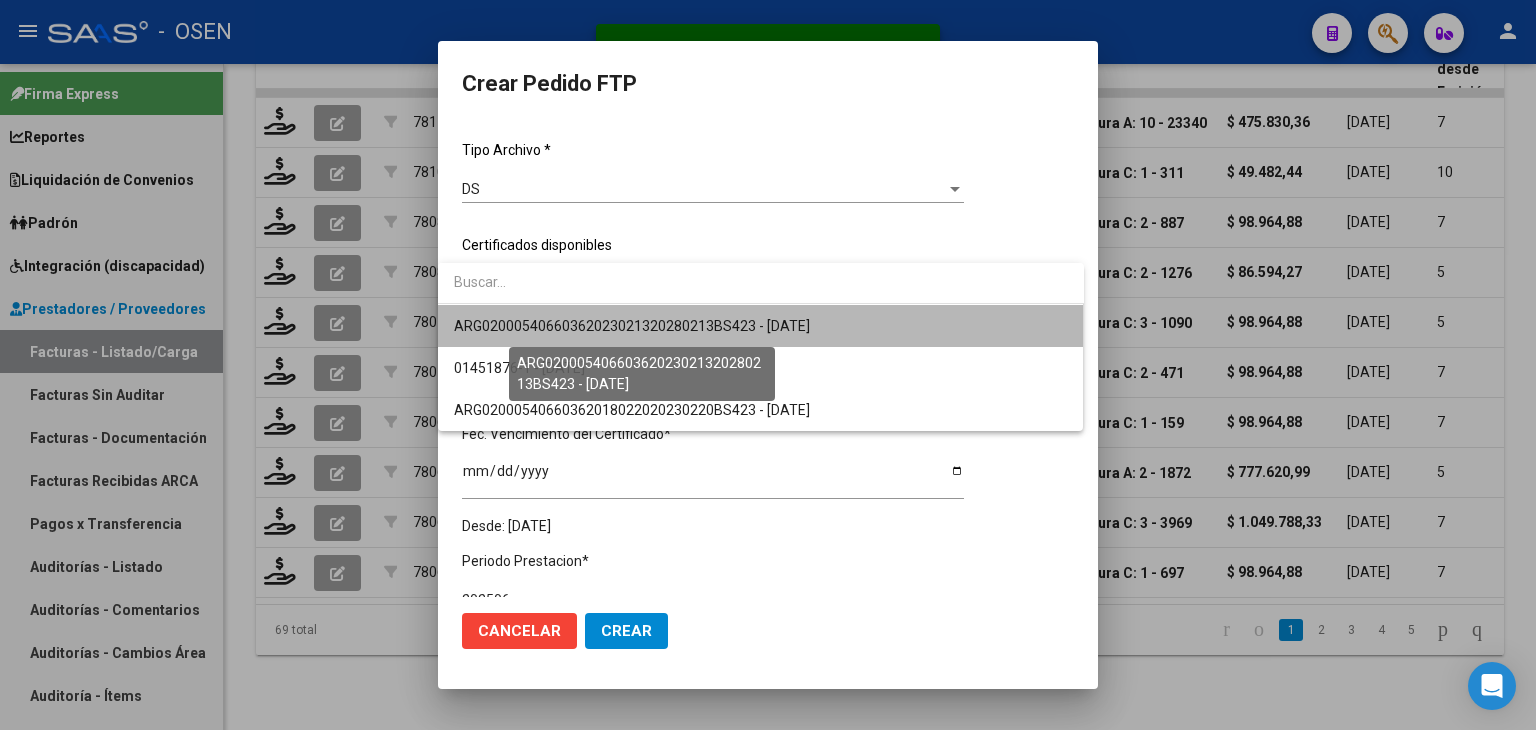 click on "ARG02000540660362023021320280213BS423 - [DATE]" at bounding box center [632, 326] 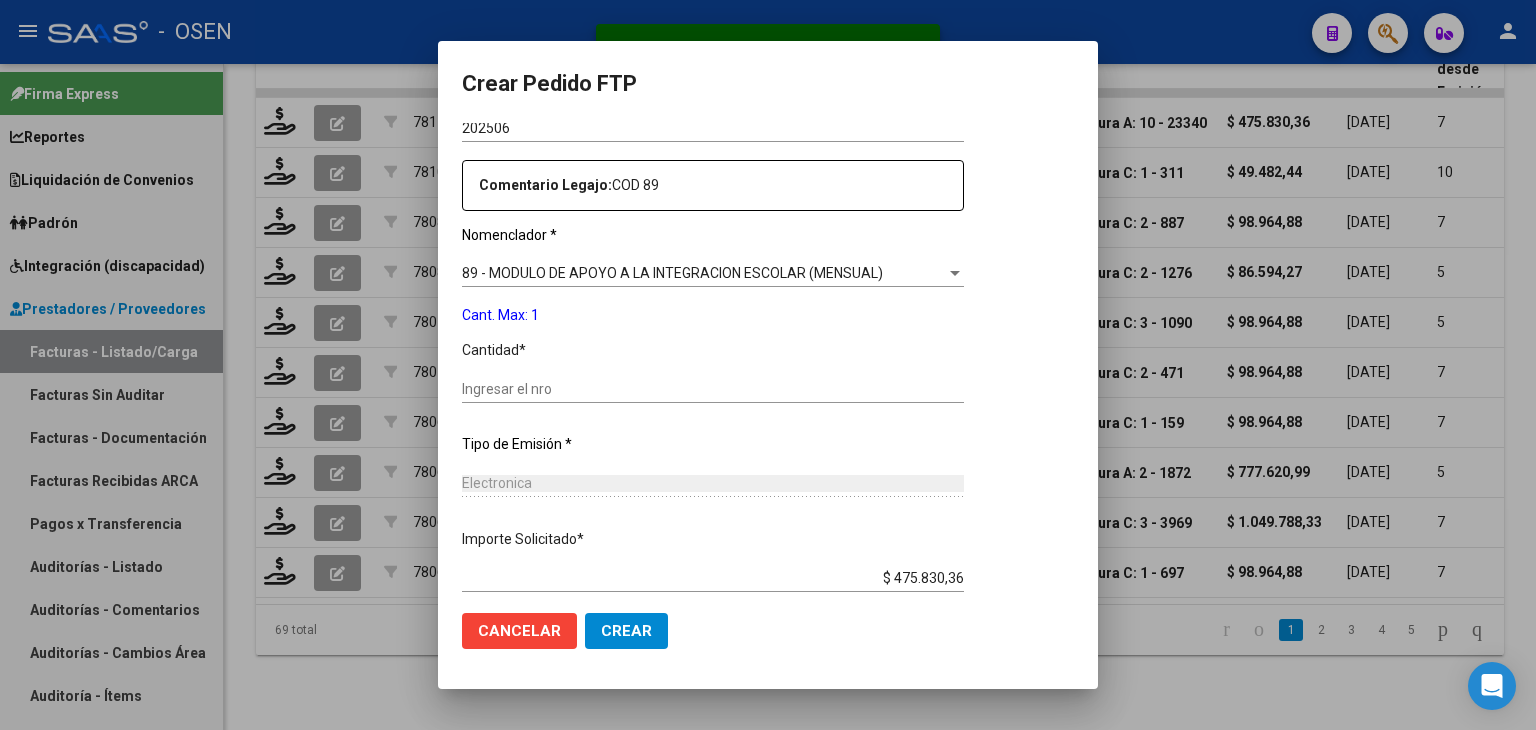 scroll, scrollTop: 700, scrollLeft: 0, axis: vertical 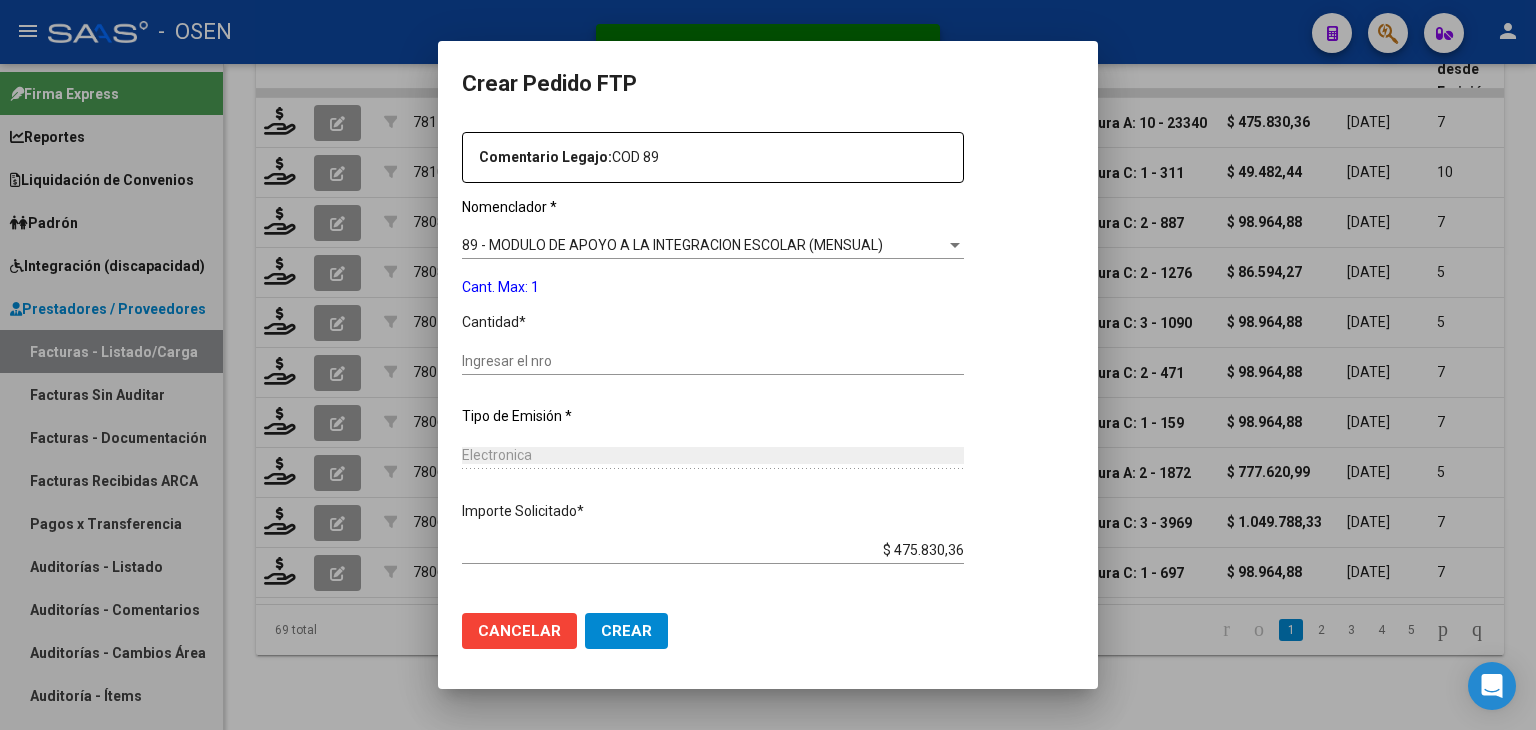 click on "Ingresar el nro" 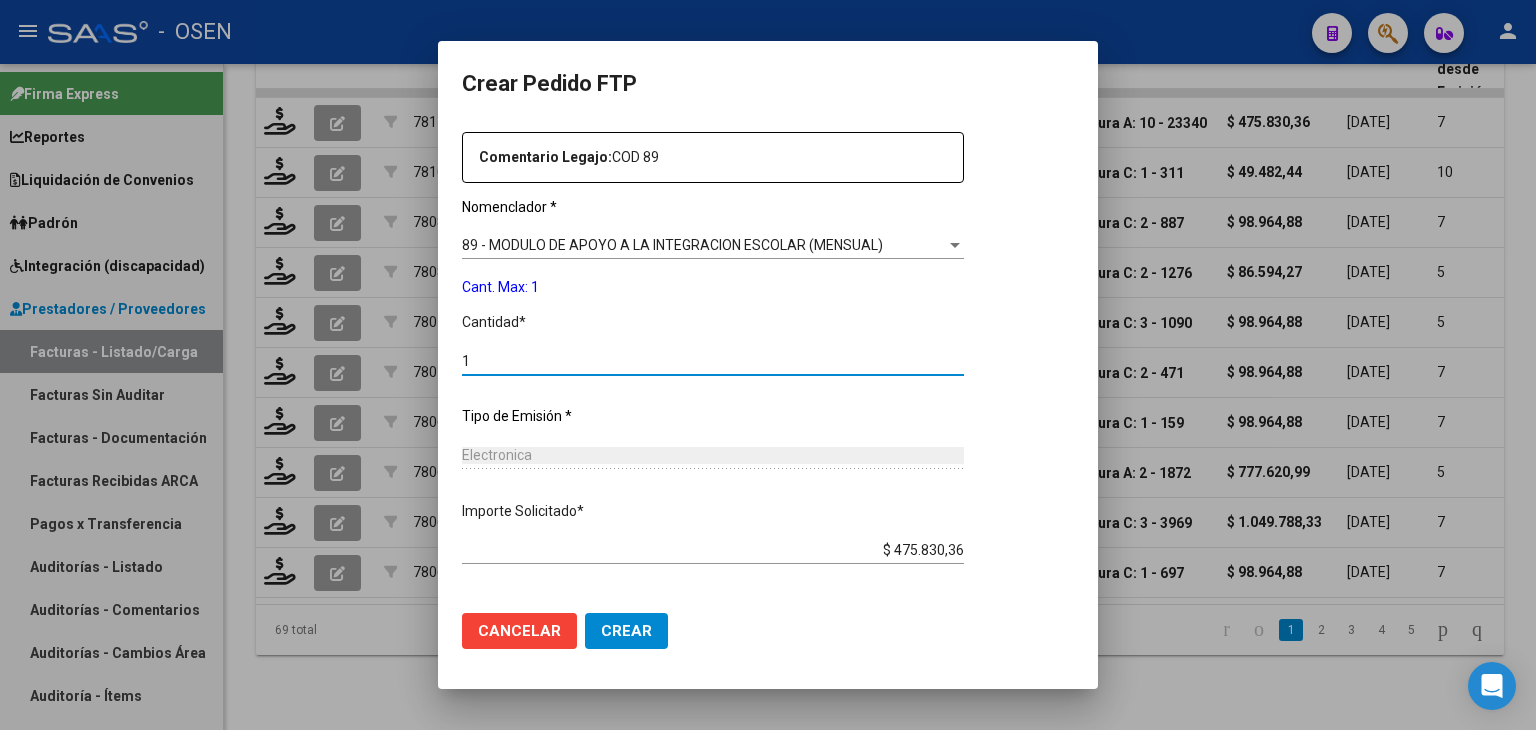 type on "1" 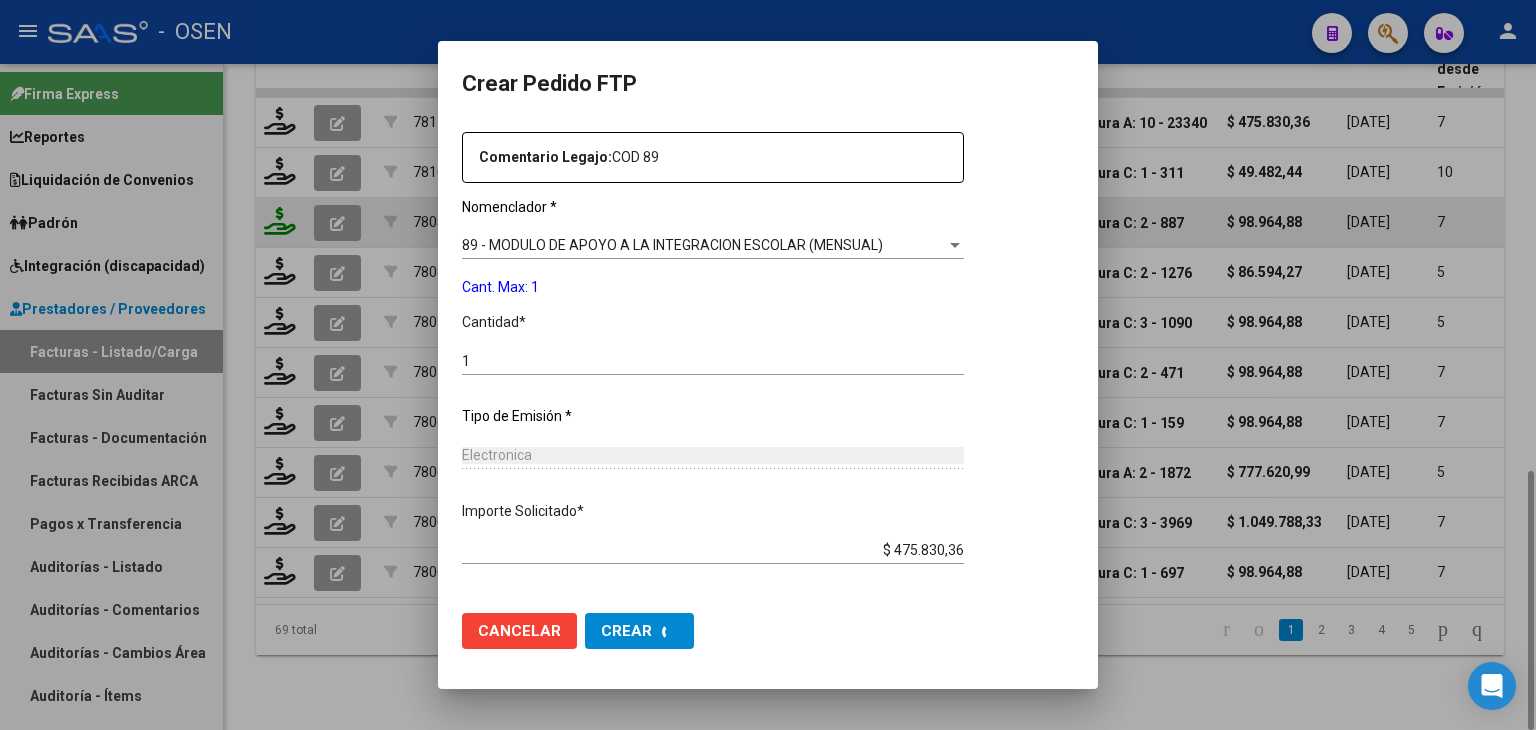 scroll, scrollTop: 0, scrollLeft: 0, axis: both 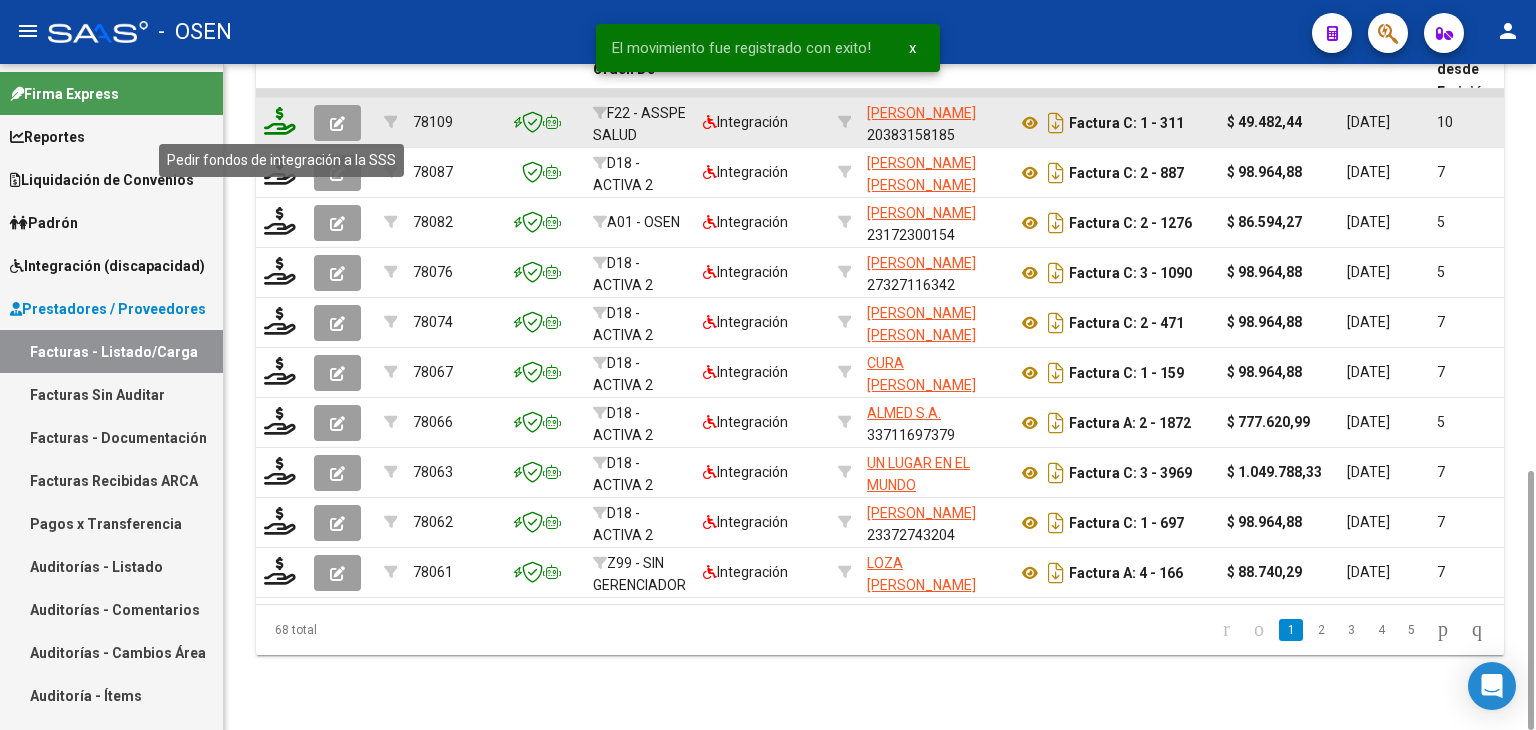 click 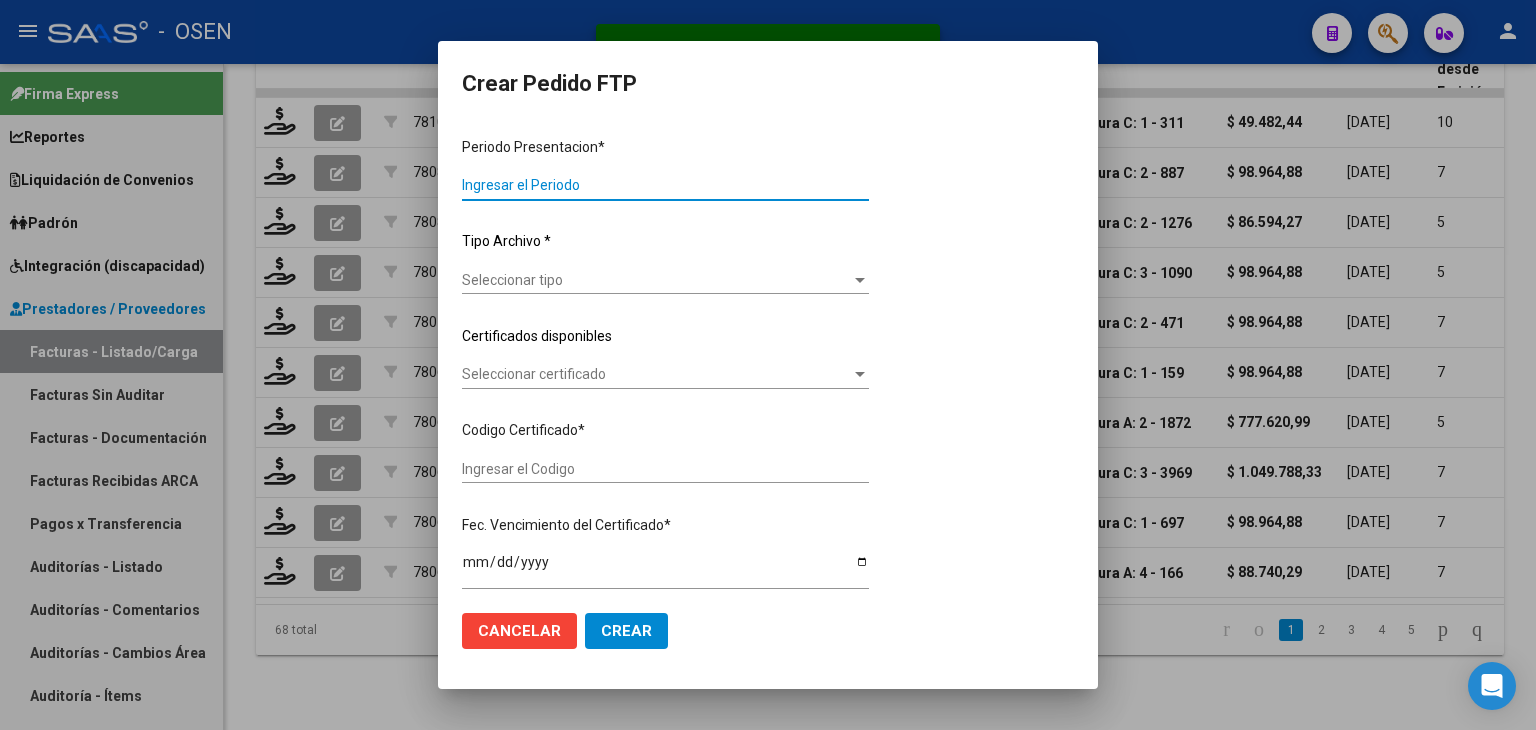 type on "202506" 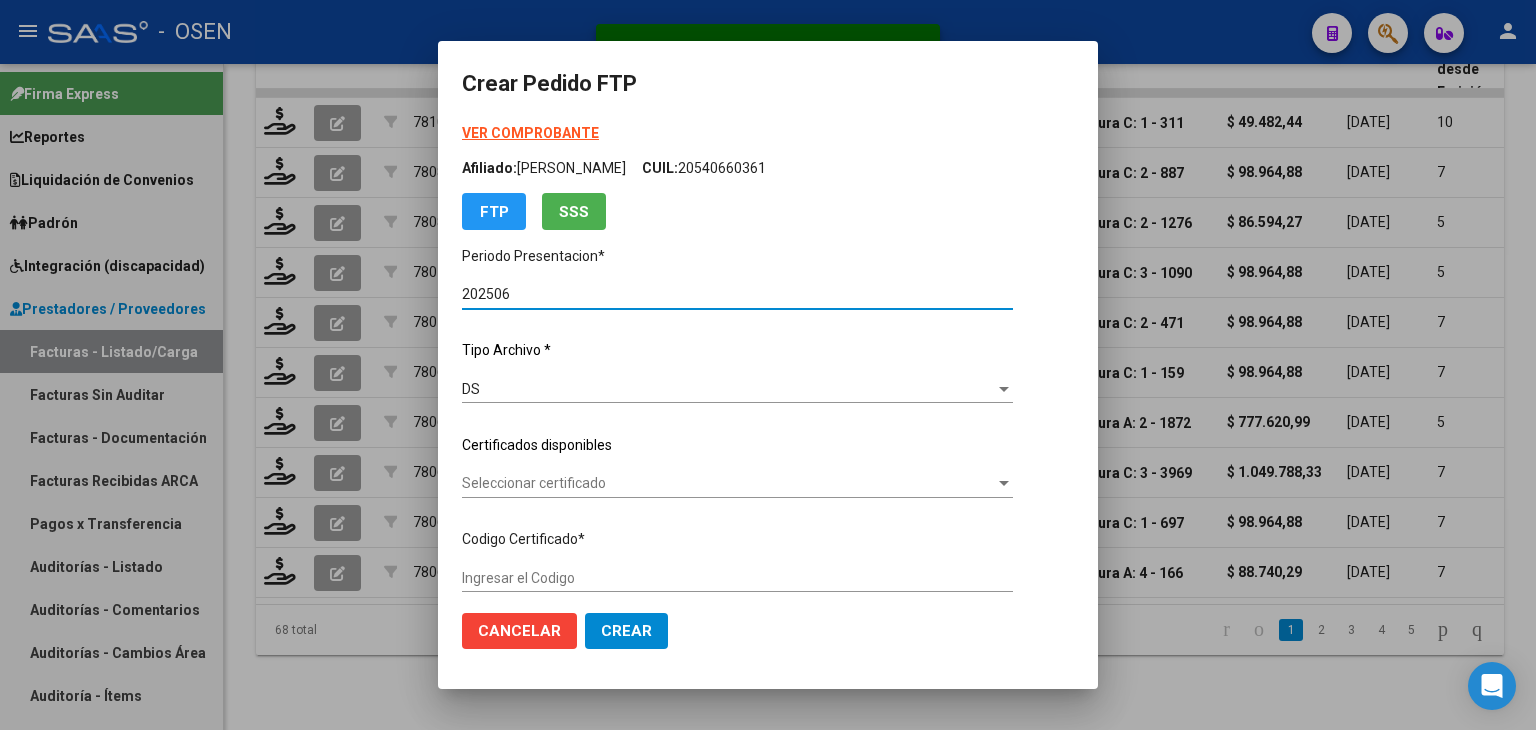 type on "ARG02000547948012023121920281219CBA536" 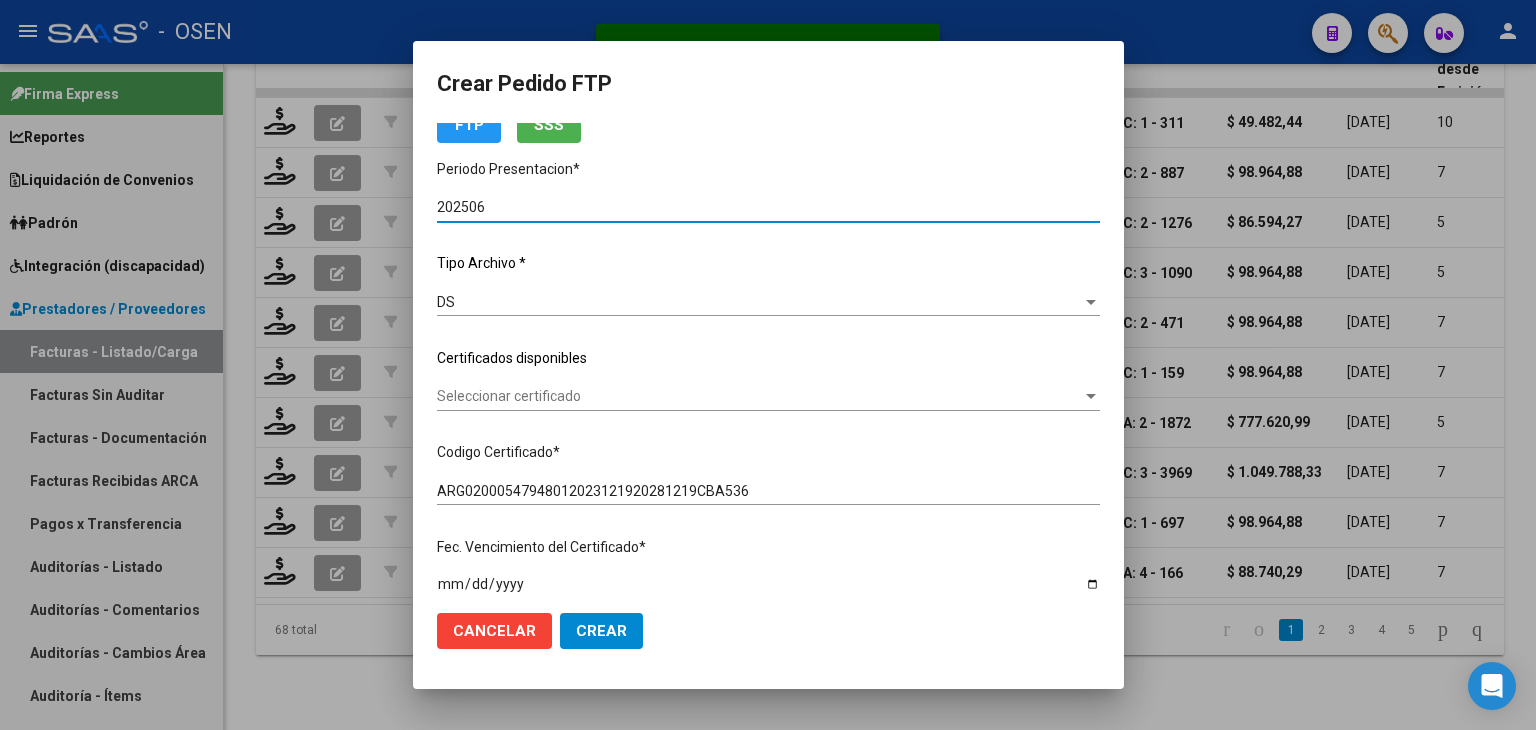 scroll, scrollTop: 200, scrollLeft: 0, axis: vertical 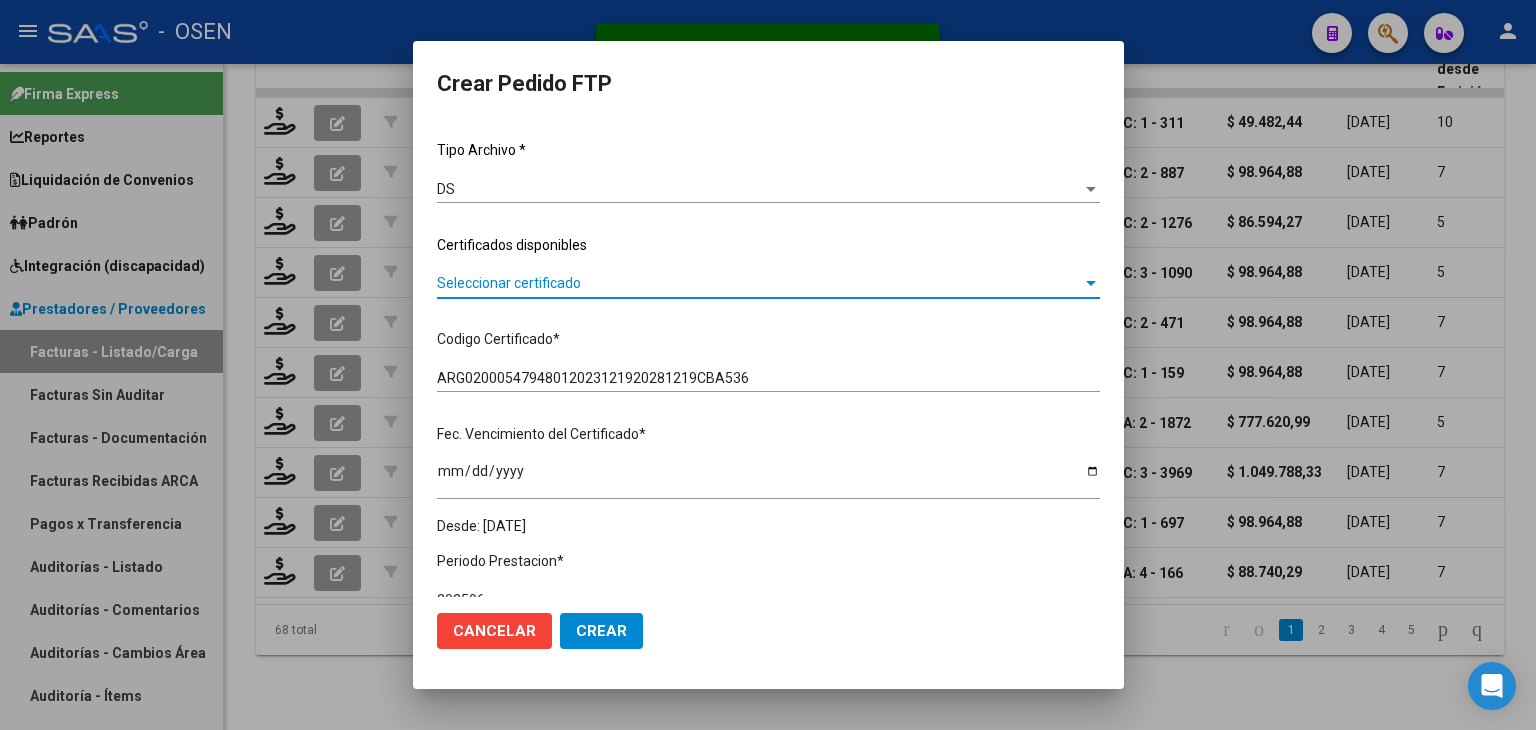 click on "Seleccionar certificado" at bounding box center (759, 283) 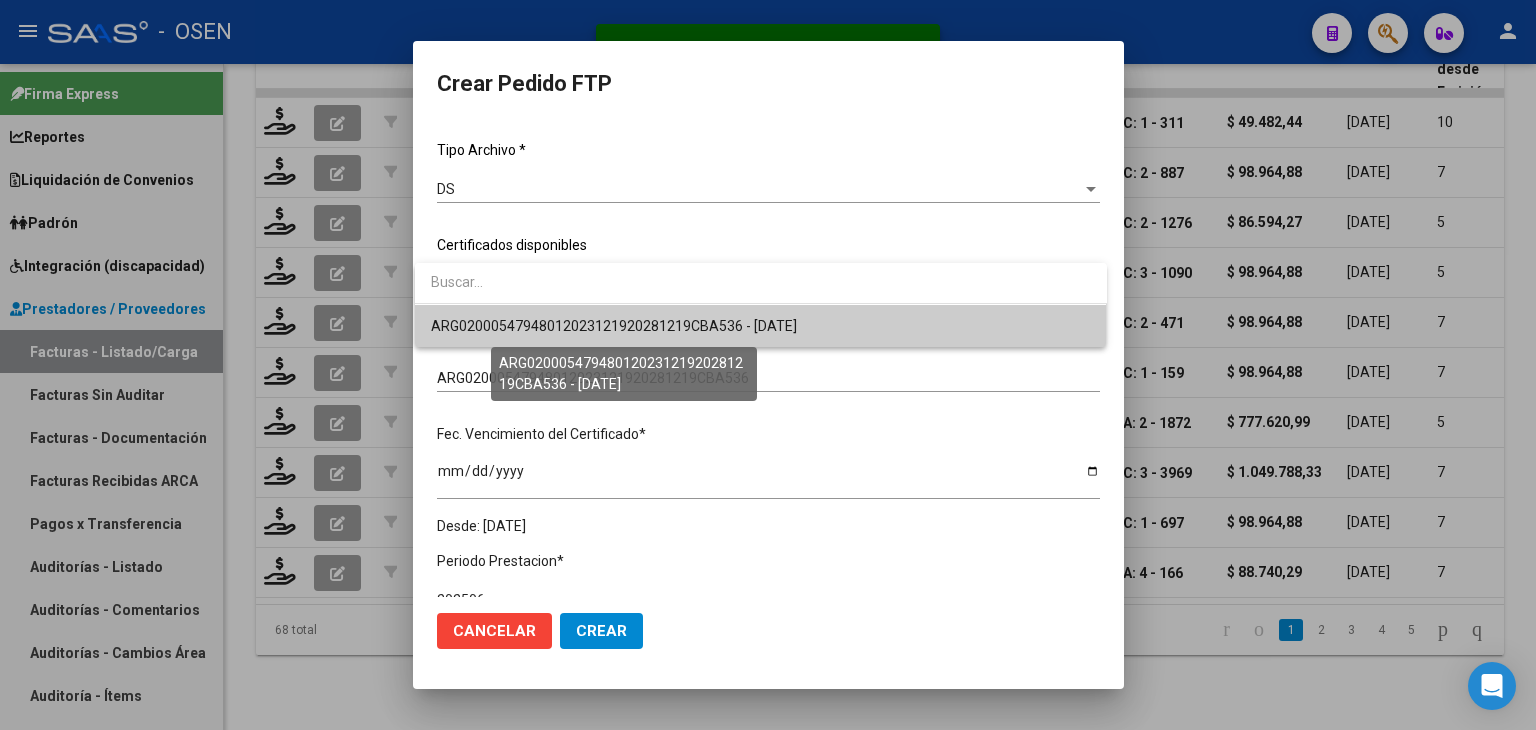 click on "ARG02000547948012023121920281219CBA536 - [DATE]" at bounding box center [614, 326] 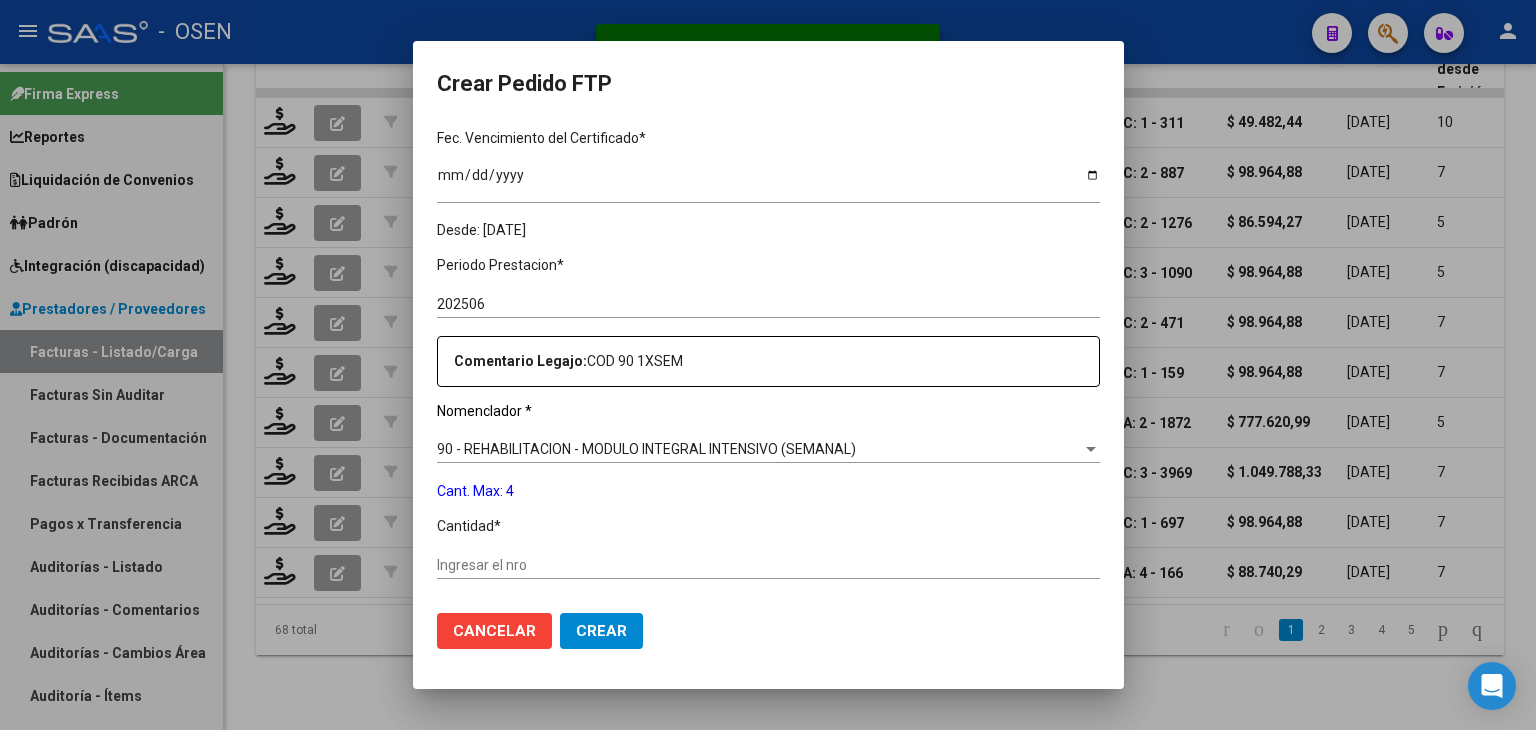 scroll, scrollTop: 500, scrollLeft: 0, axis: vertical 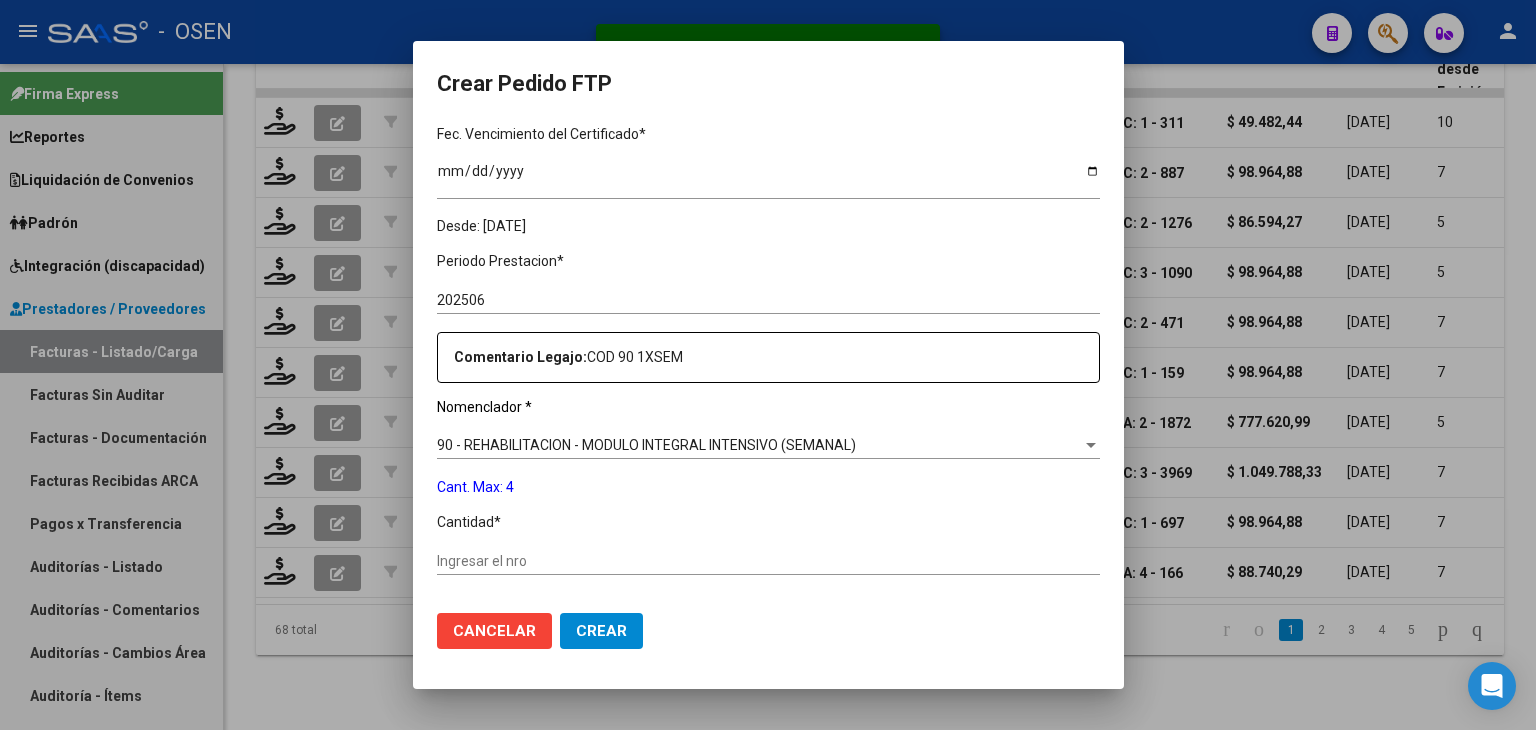 click on "Ingresar el nro" 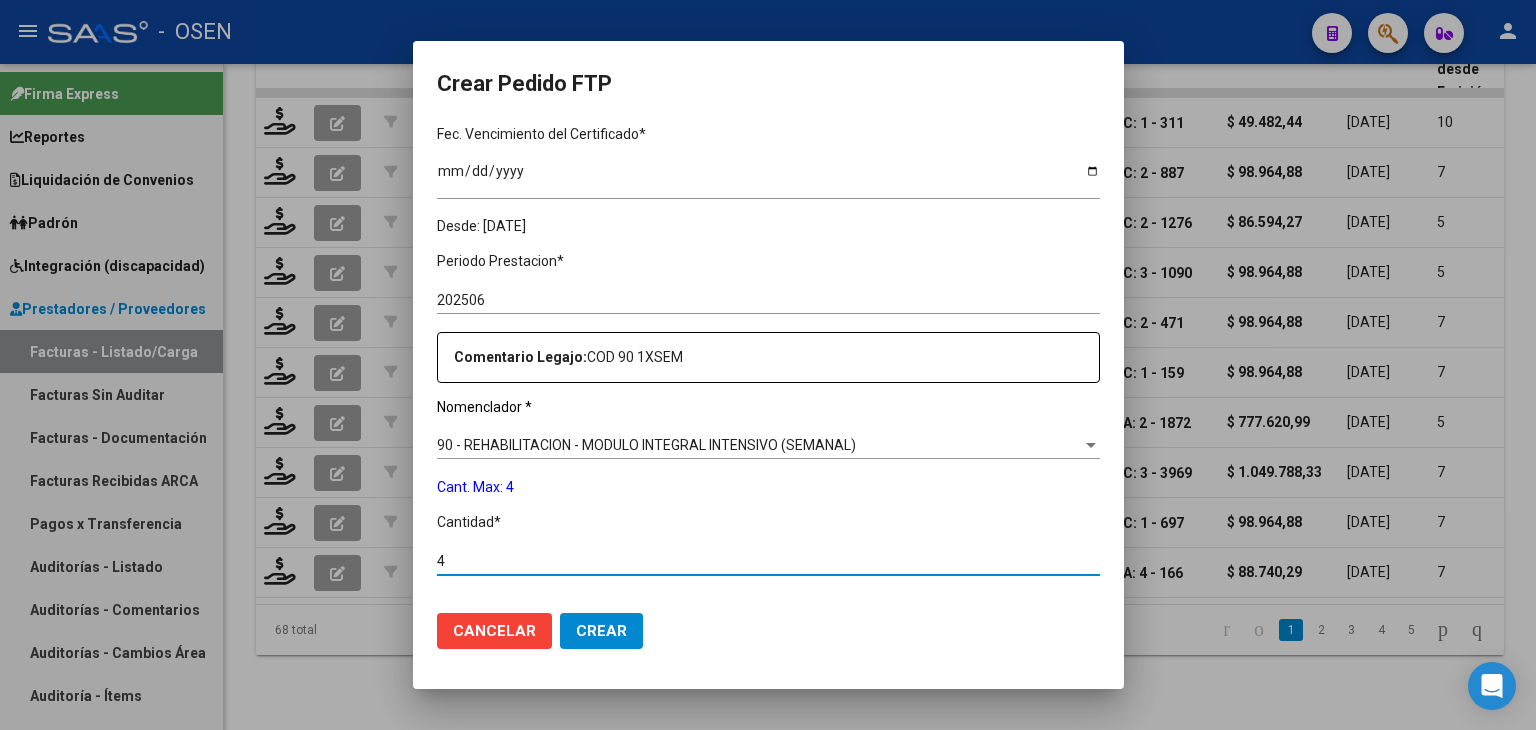 type on "4" 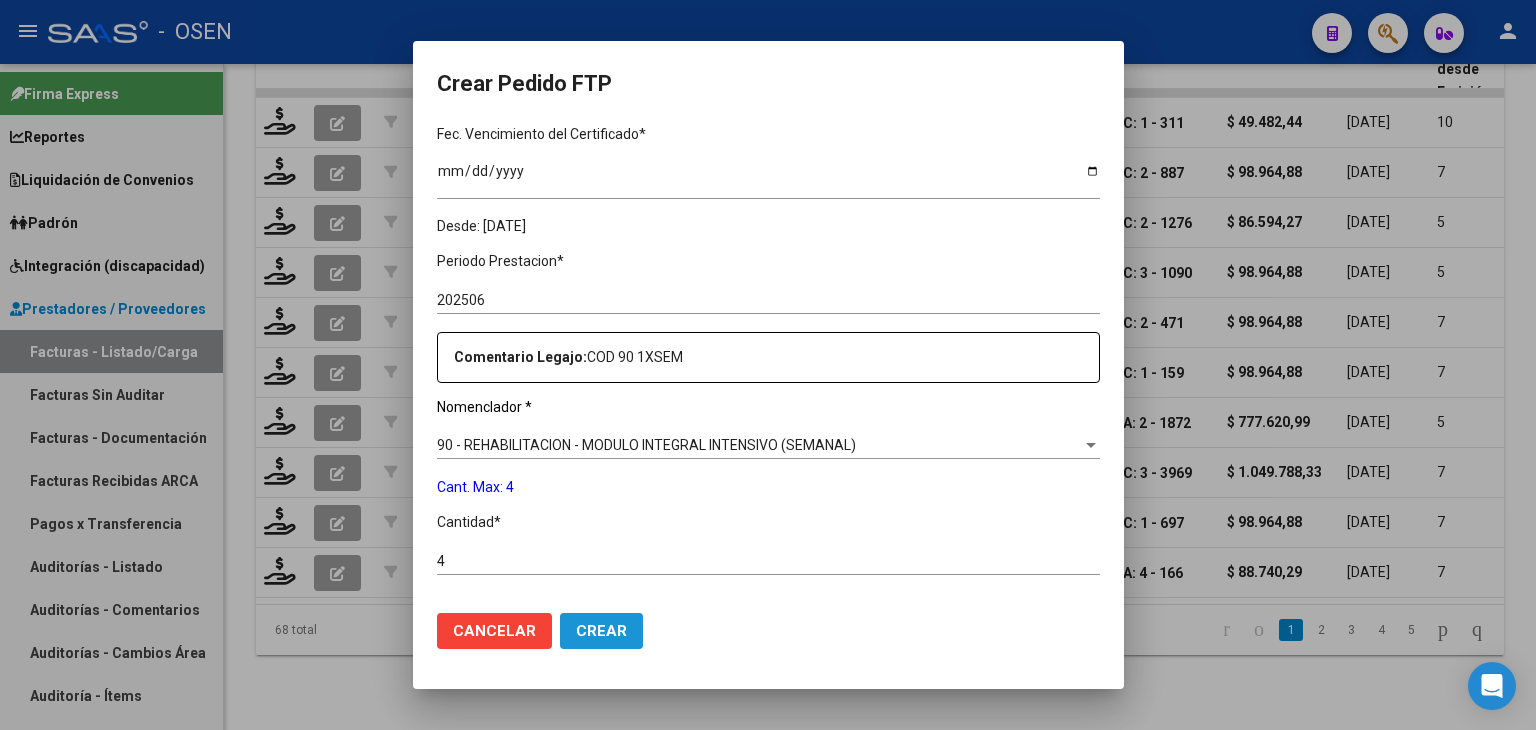 click on "Crear" 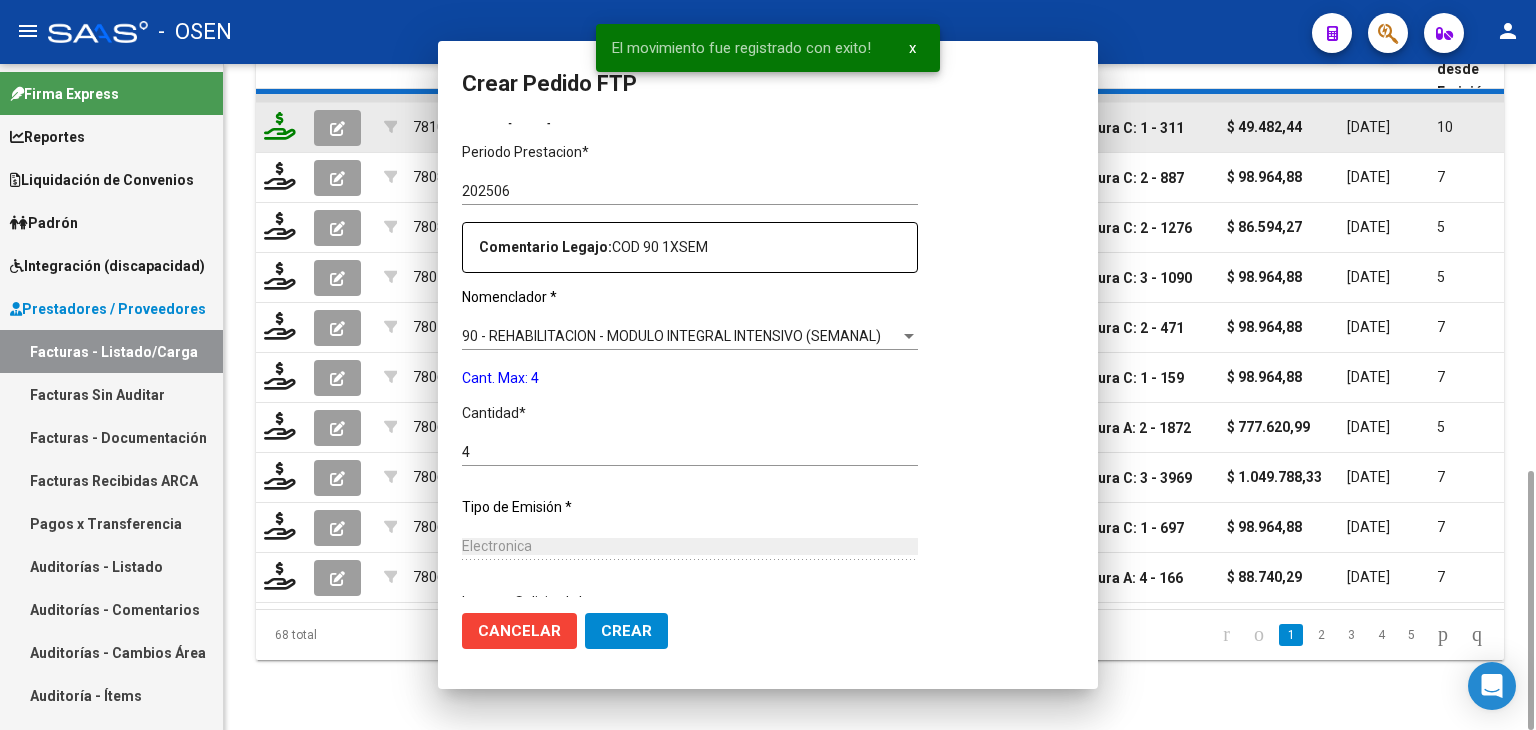 scroll, scrollTop: 0, scrollLeft: 0, axis: both 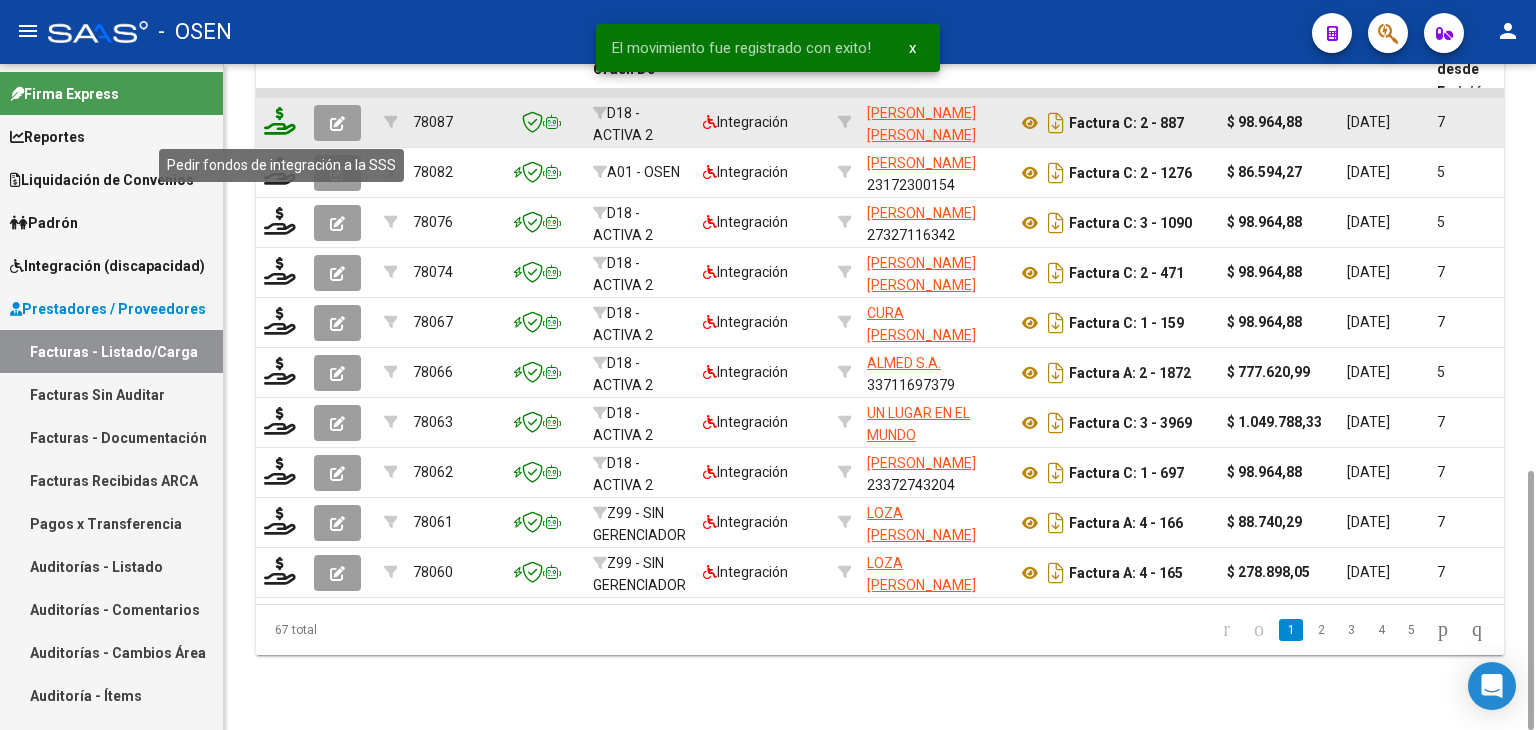 click 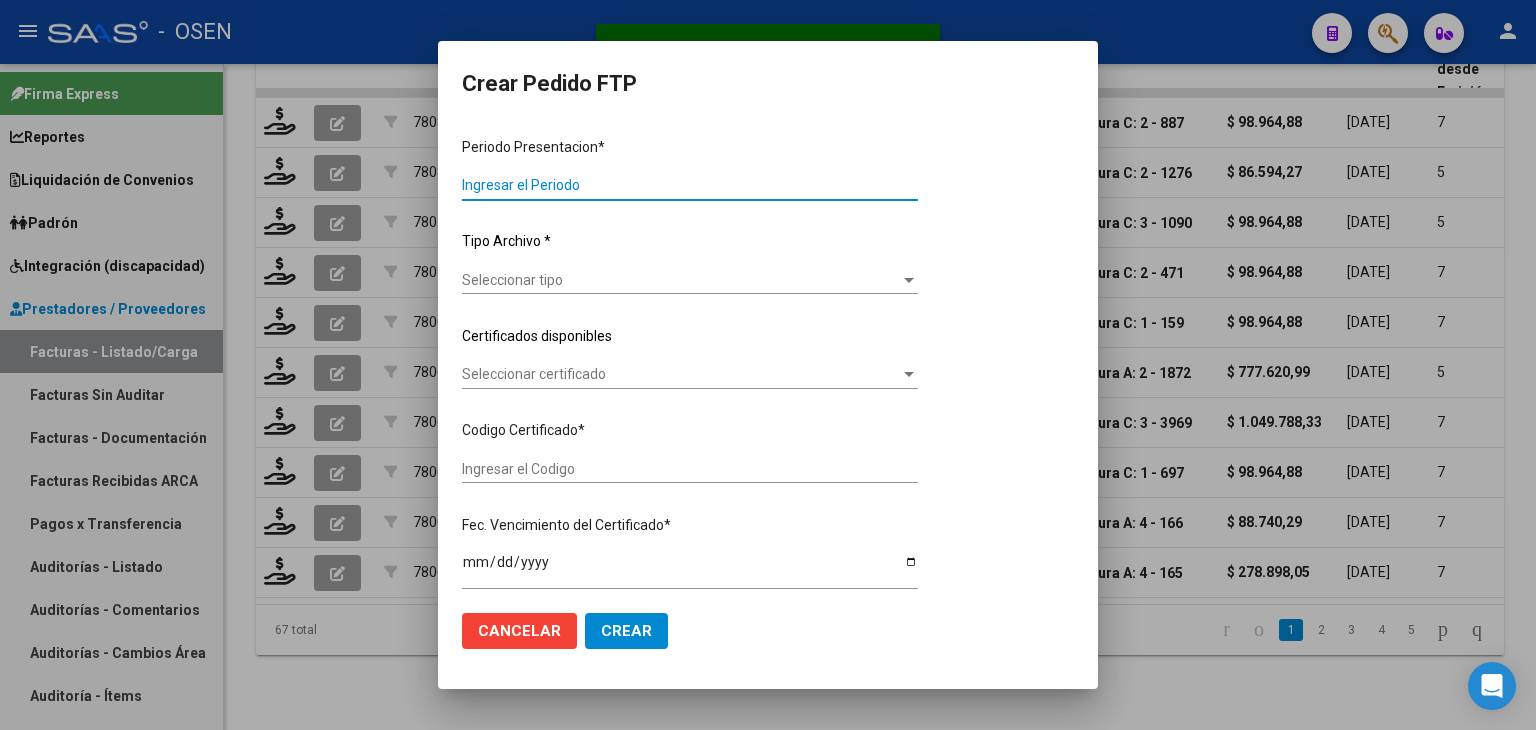 type on "202506" 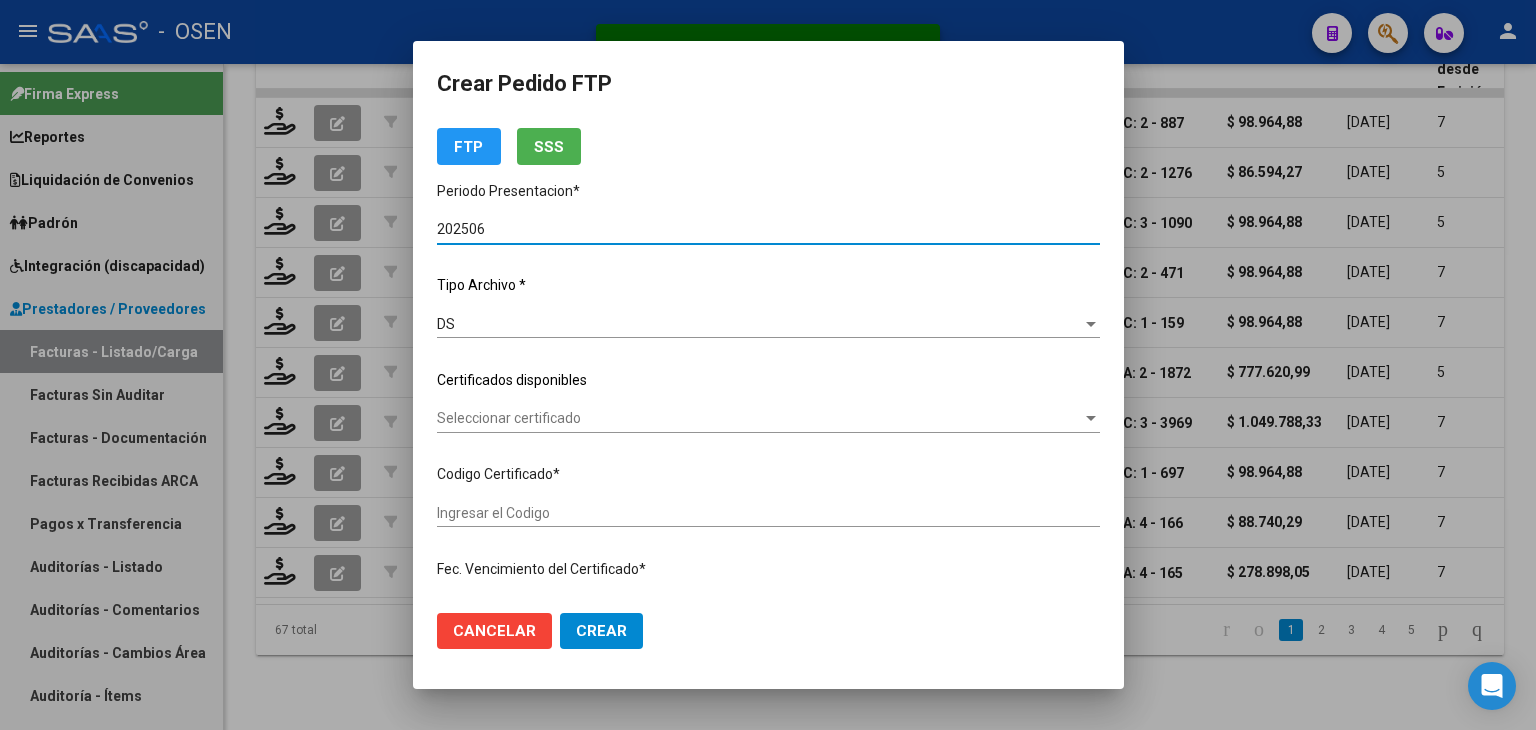 type on "ARG02000489296972022111820271118BS437" 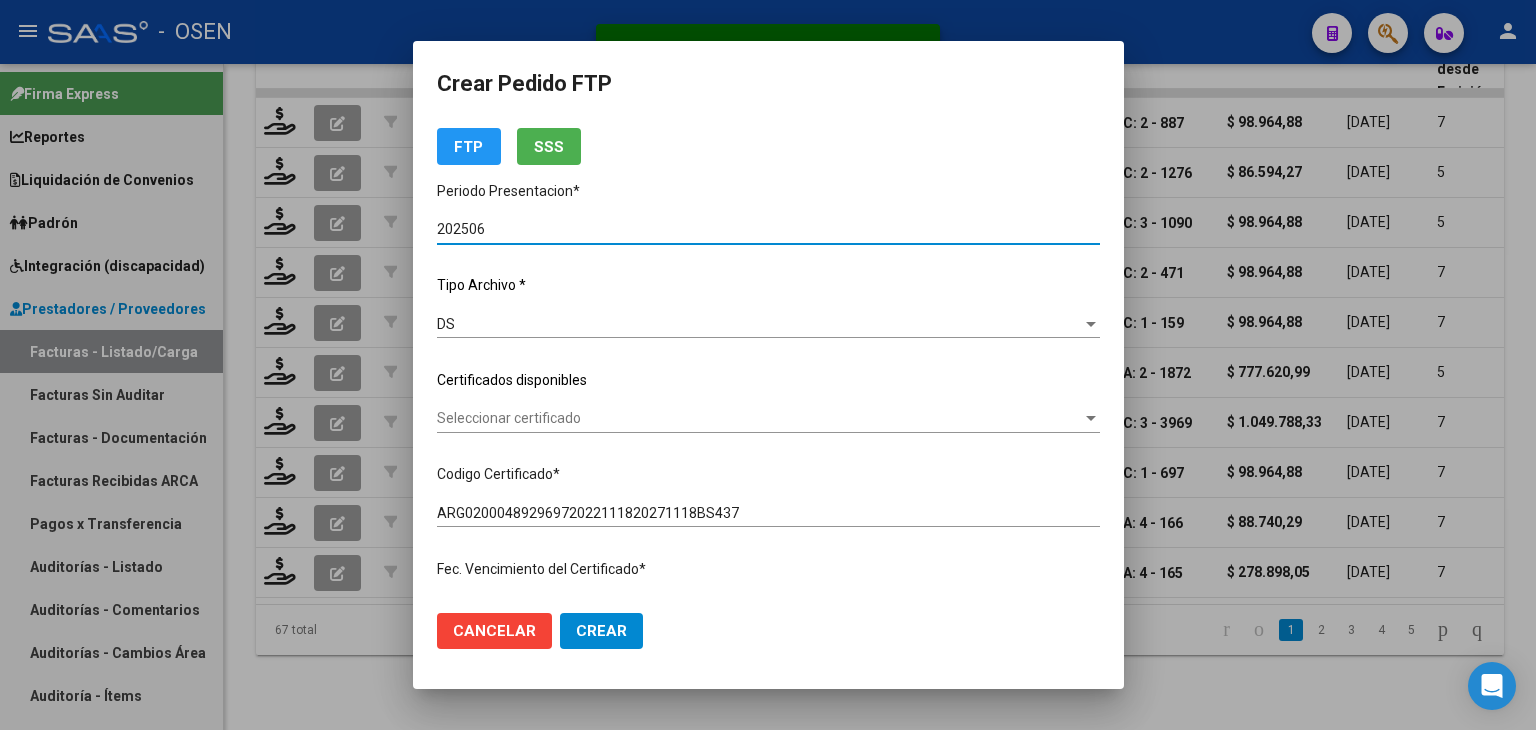 scroll, scrollTop: 200, scrollLeft: 0, axis: vertical 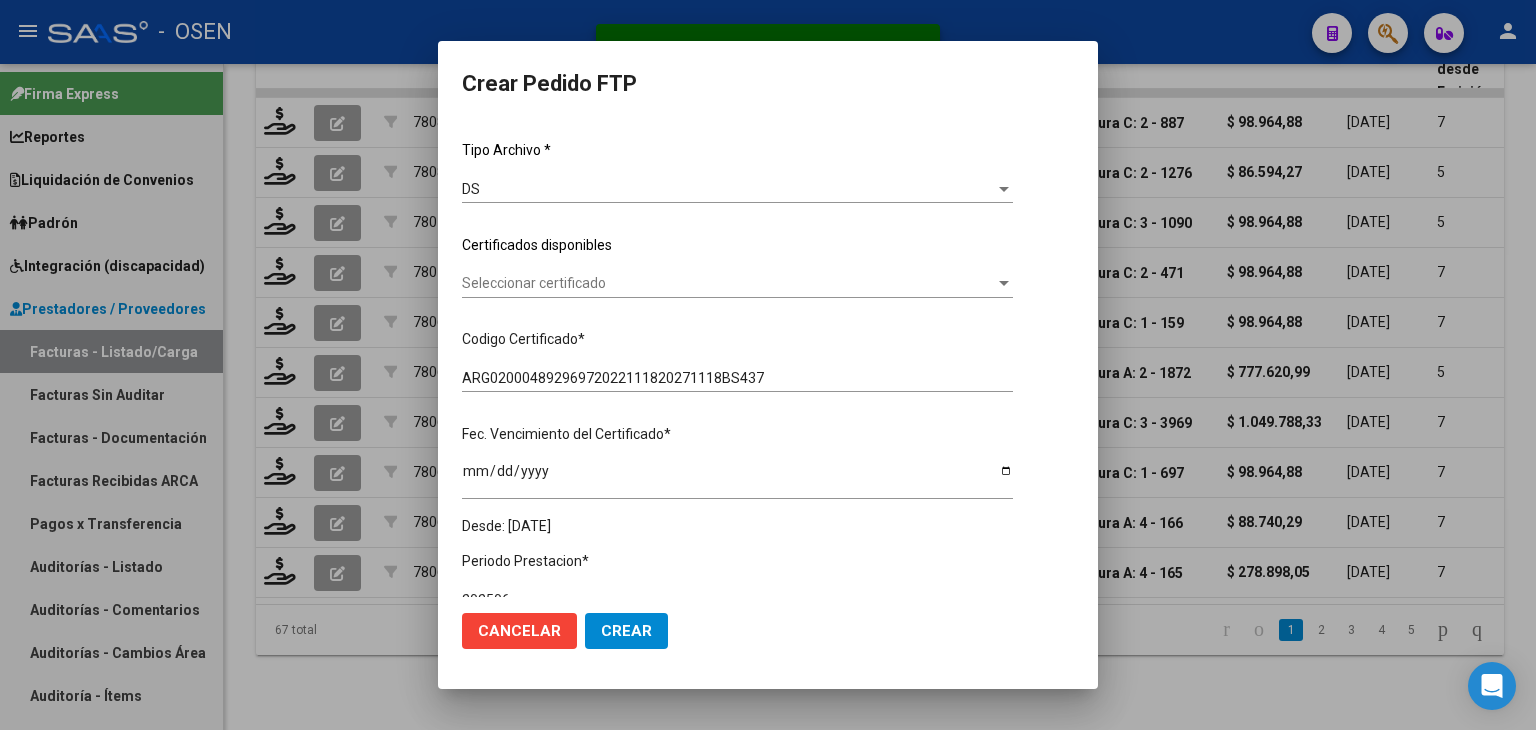 click on "Seleccionar certificado" at bounding box center [728, 283] 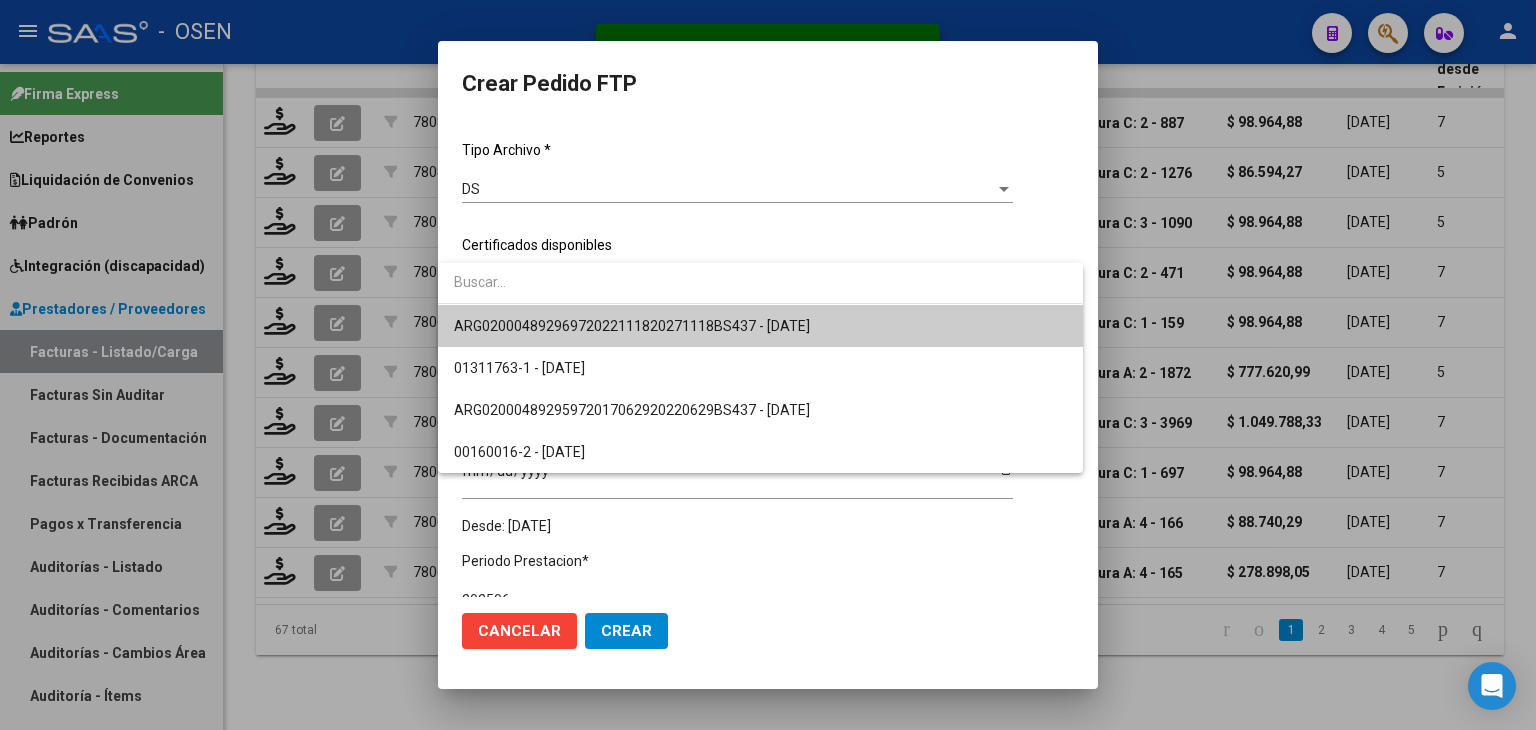 click on "ARG02000489296972022111820271118BS437 - 2027-11-18" at bounding box center [760, 326] 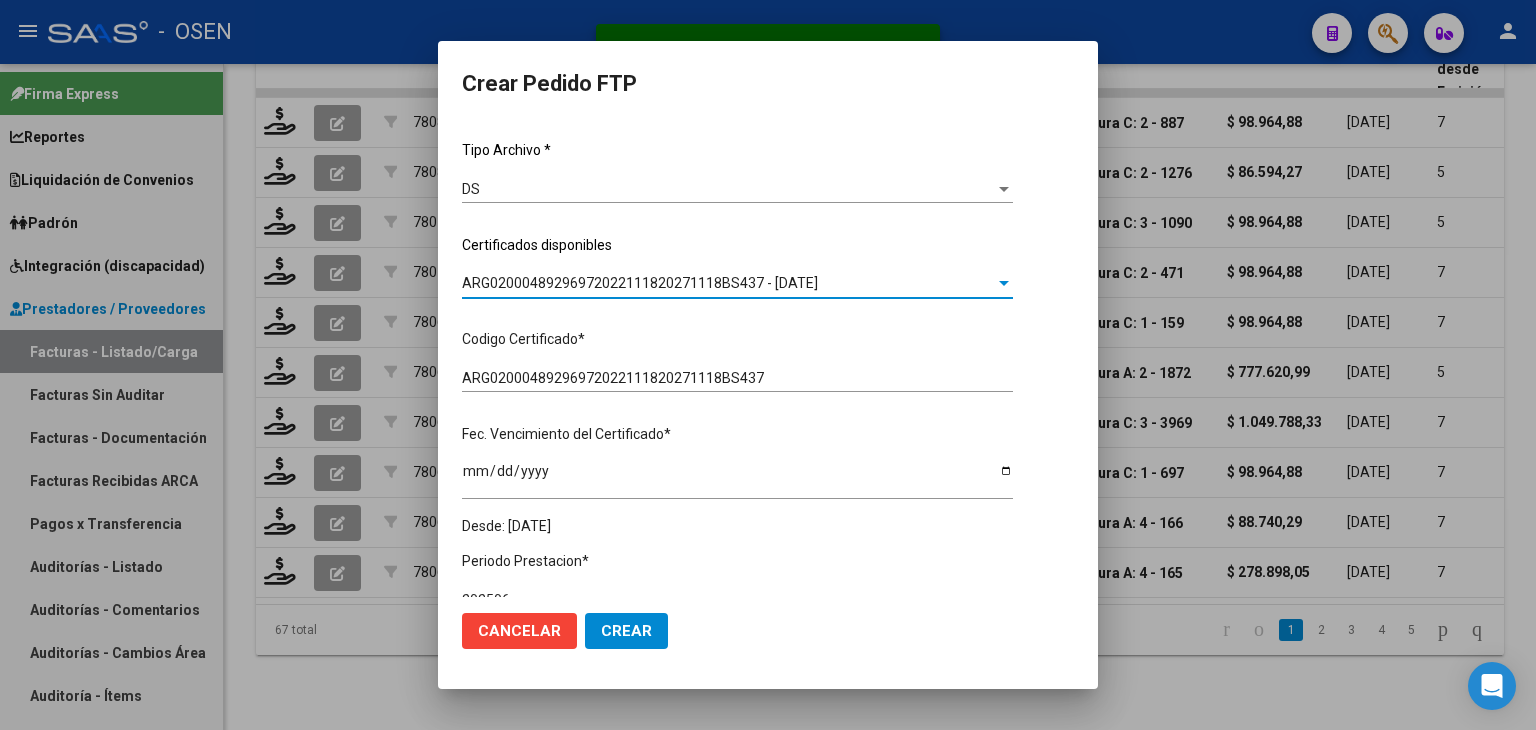 scroll, scrollTop: 600, scrollLeft: 0, axis: vertical 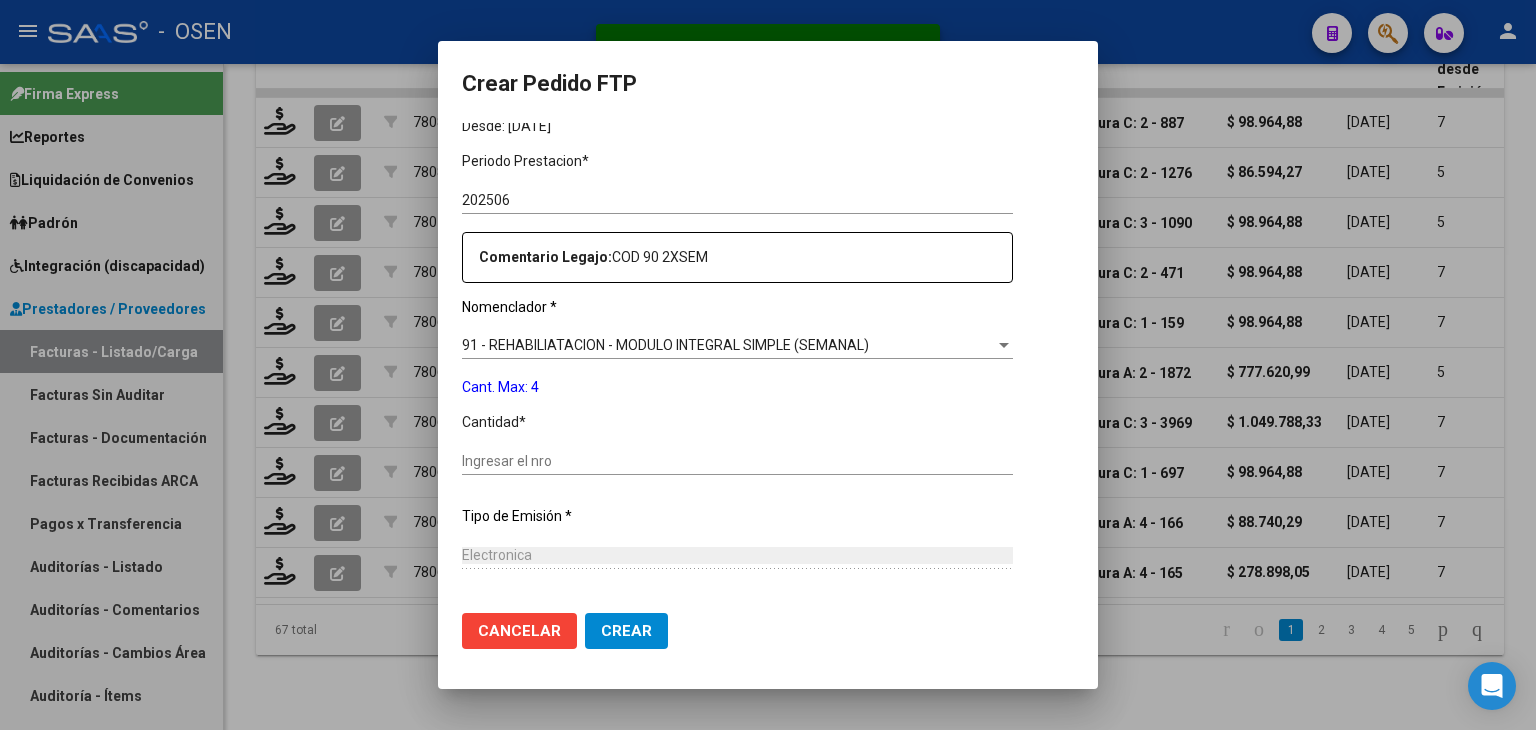 click on "Ingresar el nro" at bounding box center (737, 461) 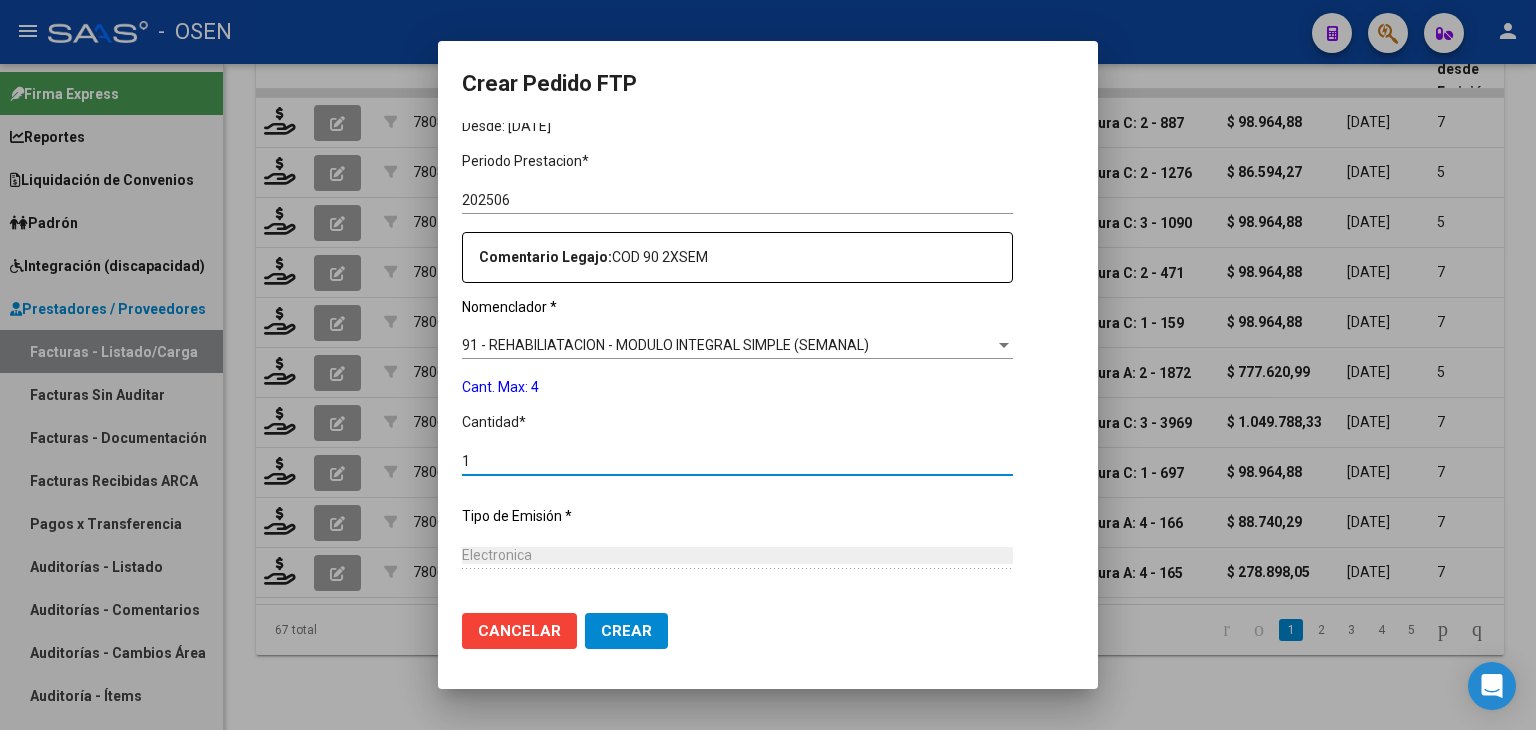 drag, startPoint x: 528, startPoint y: 461, endPoint x: 433, endPoint y: 464, distance: 95.047356 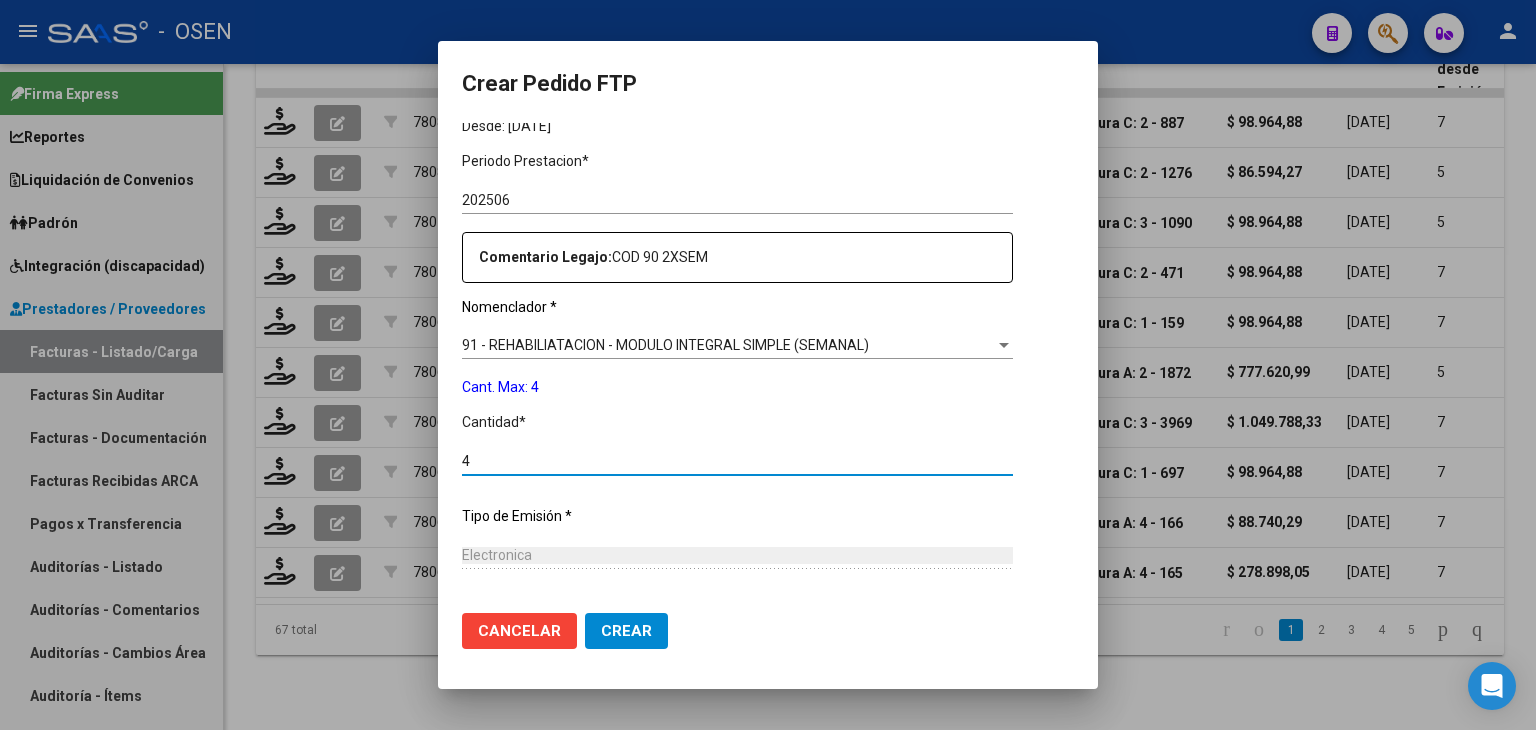 type on "4" 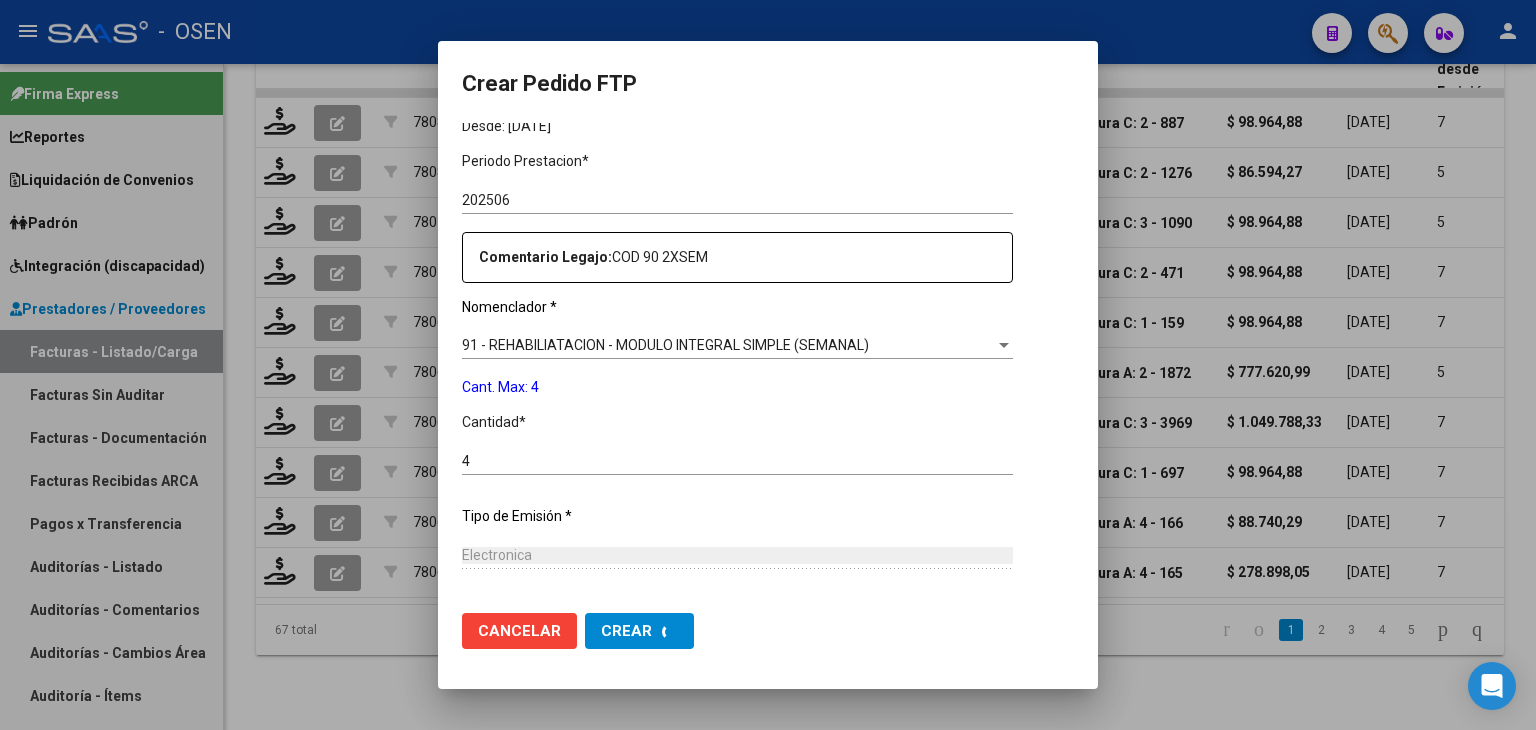 scroll, scrollTop: 0, scrollLeft: 0, axis: both 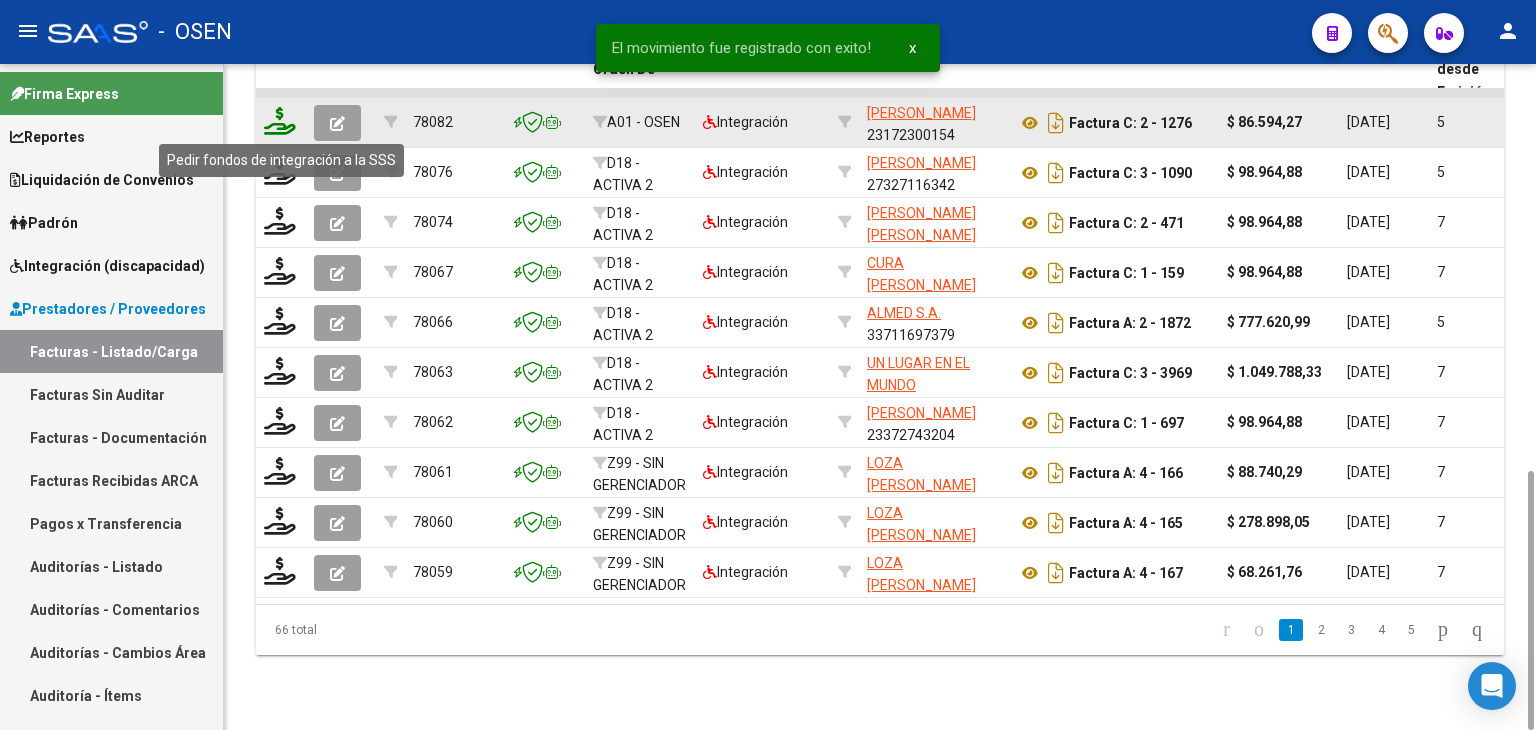 click 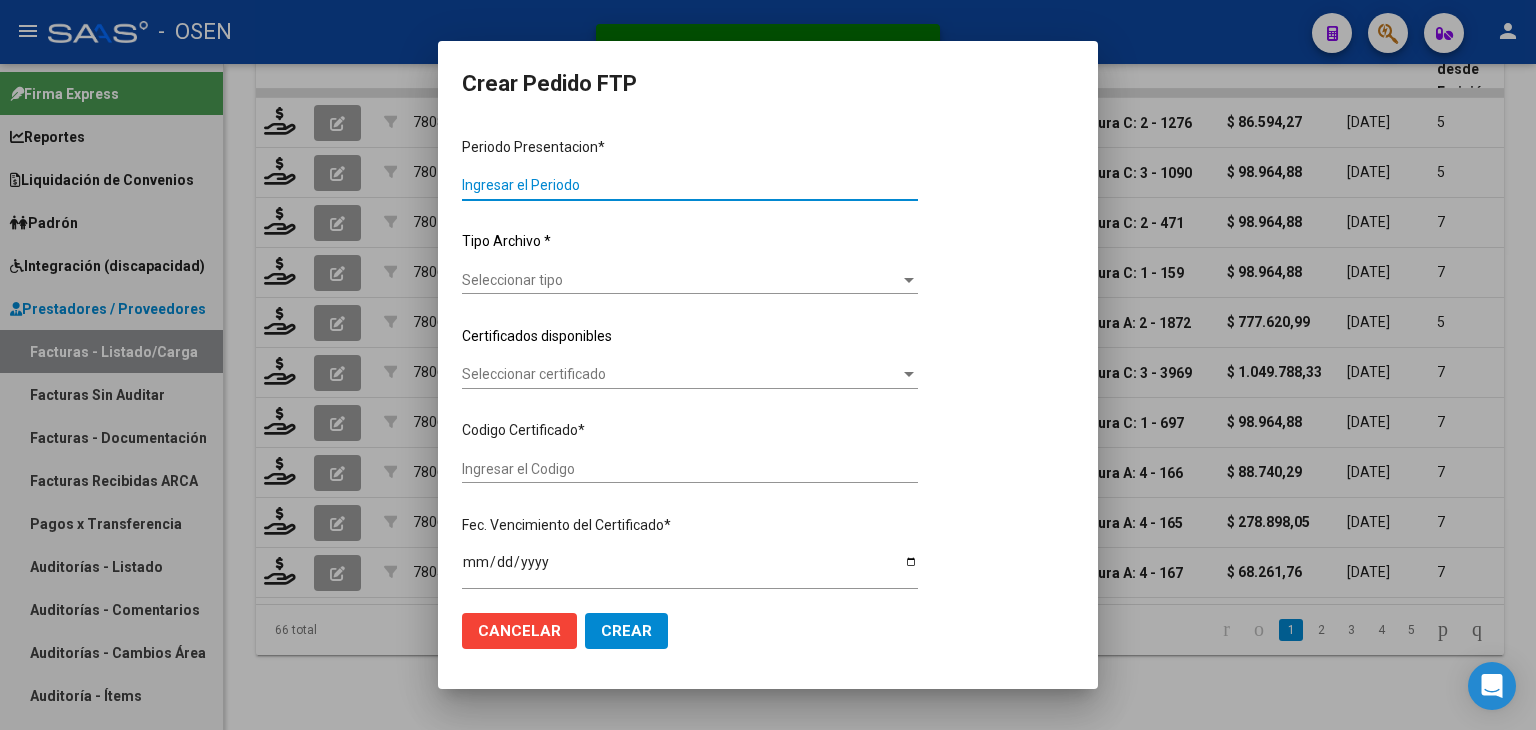 type on "202506" 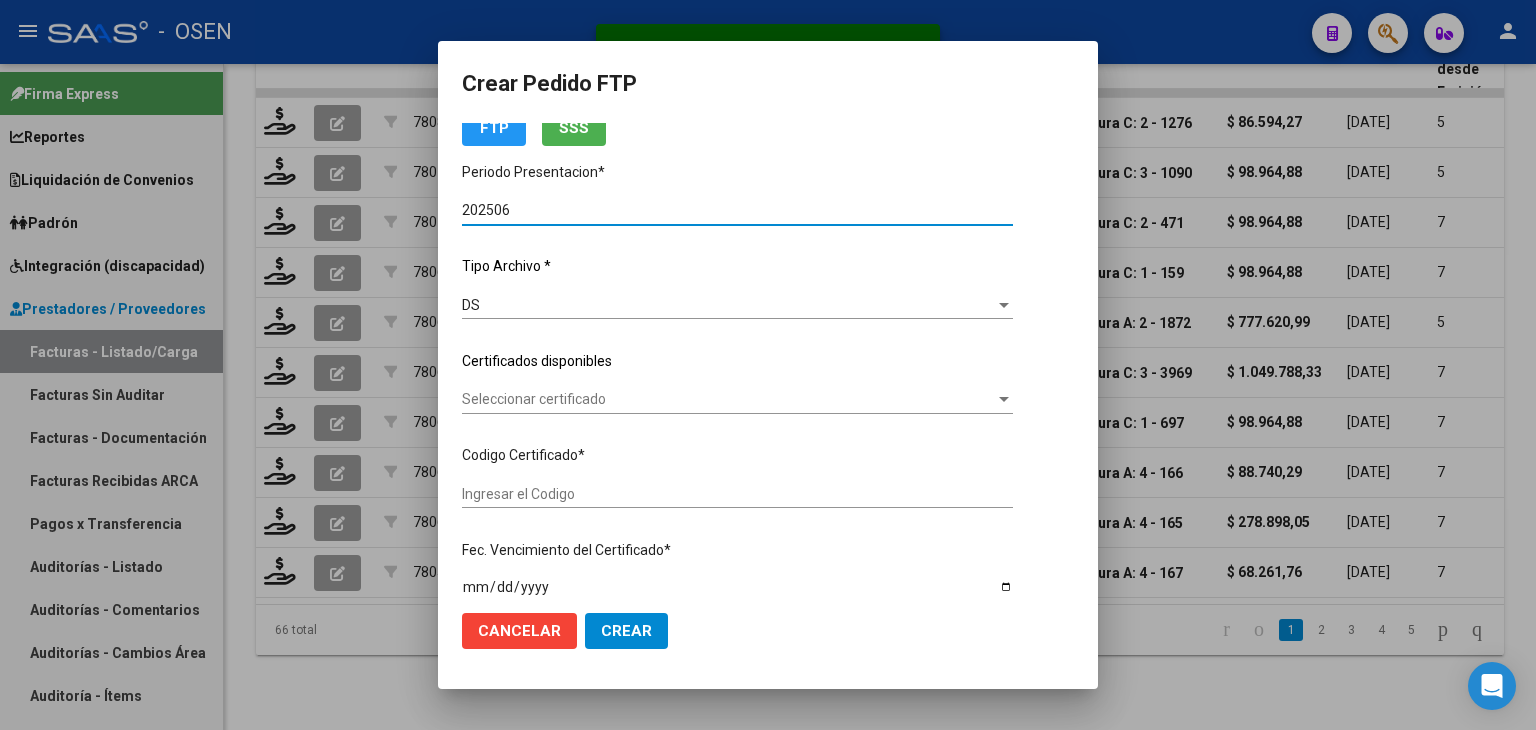 type on "ARG020005824668420240524 20270524BUE413" 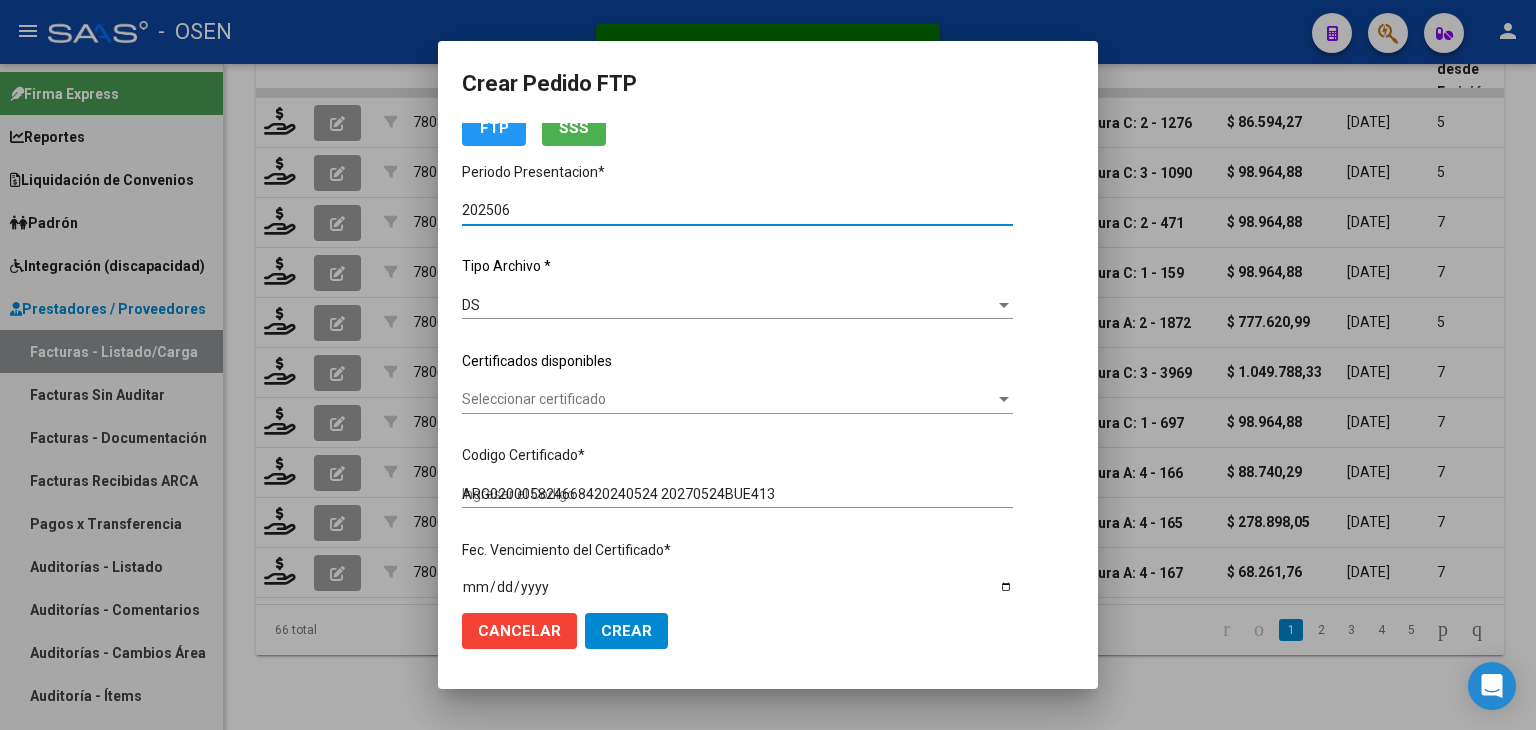 scroll, scrollTop: 200, scrollLeft: 0, axis: vertical 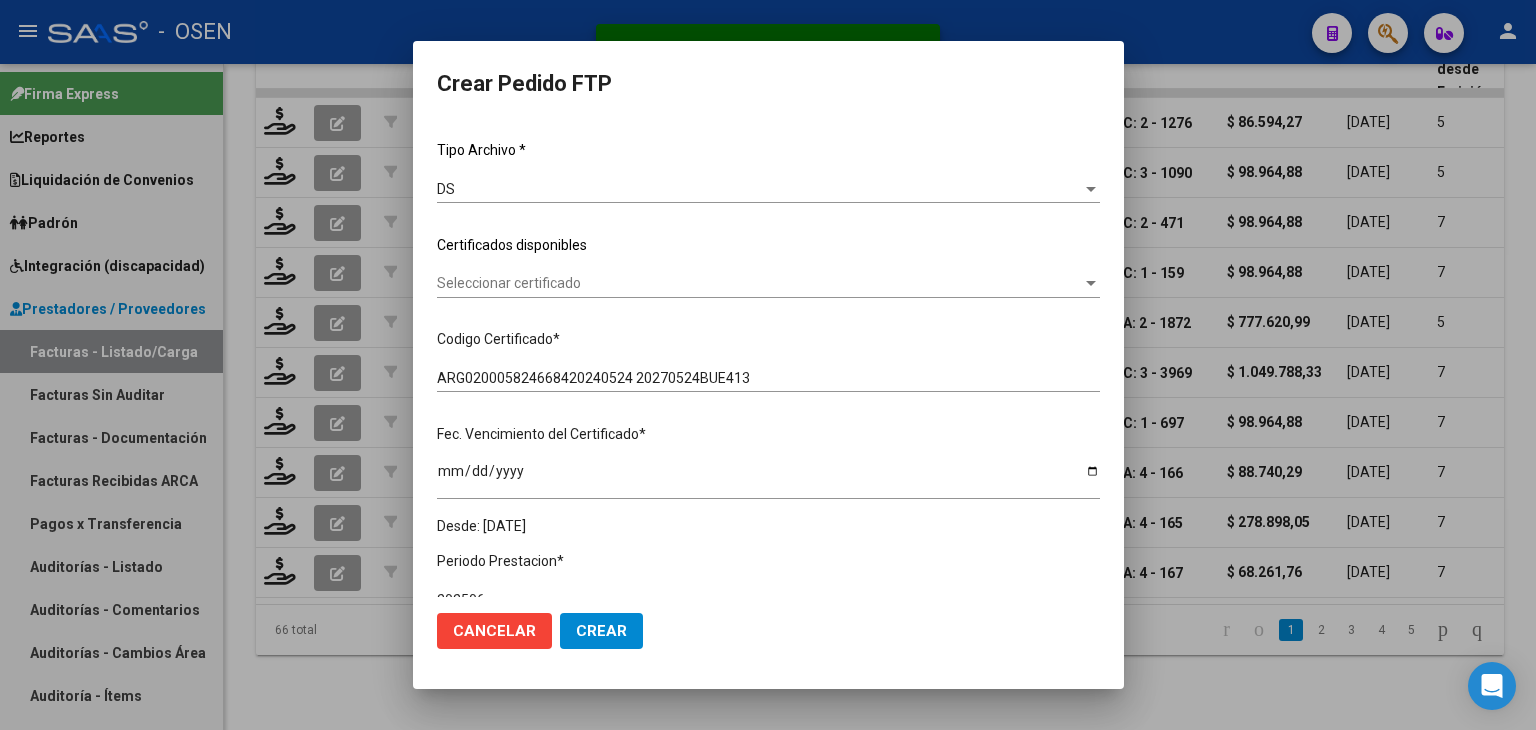 click on "Seleccionar certificado" at bounding box center (759, 283) 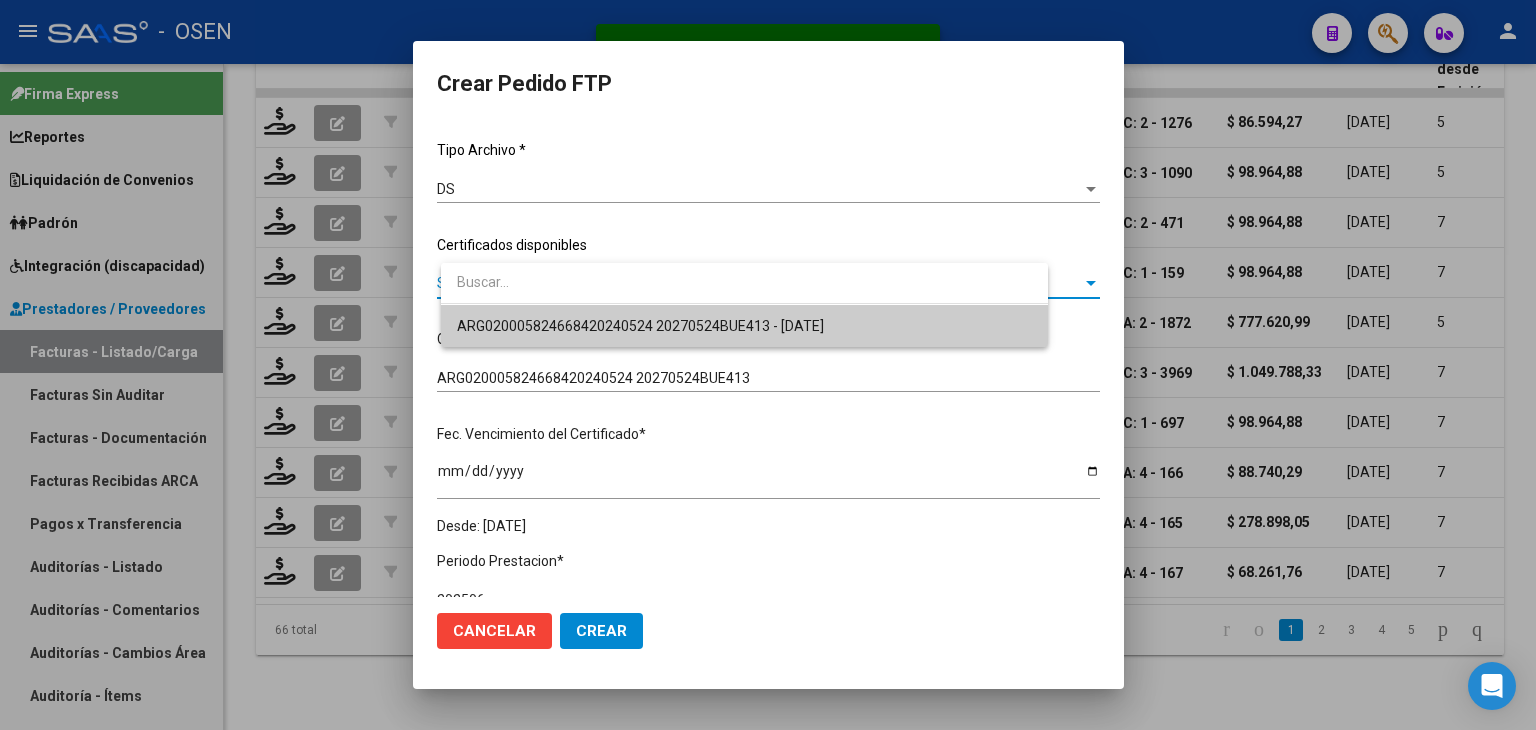 click on "ARG020005824668420240524 20270524BUE413 - [DATE]" at bounding box center (744, 326) 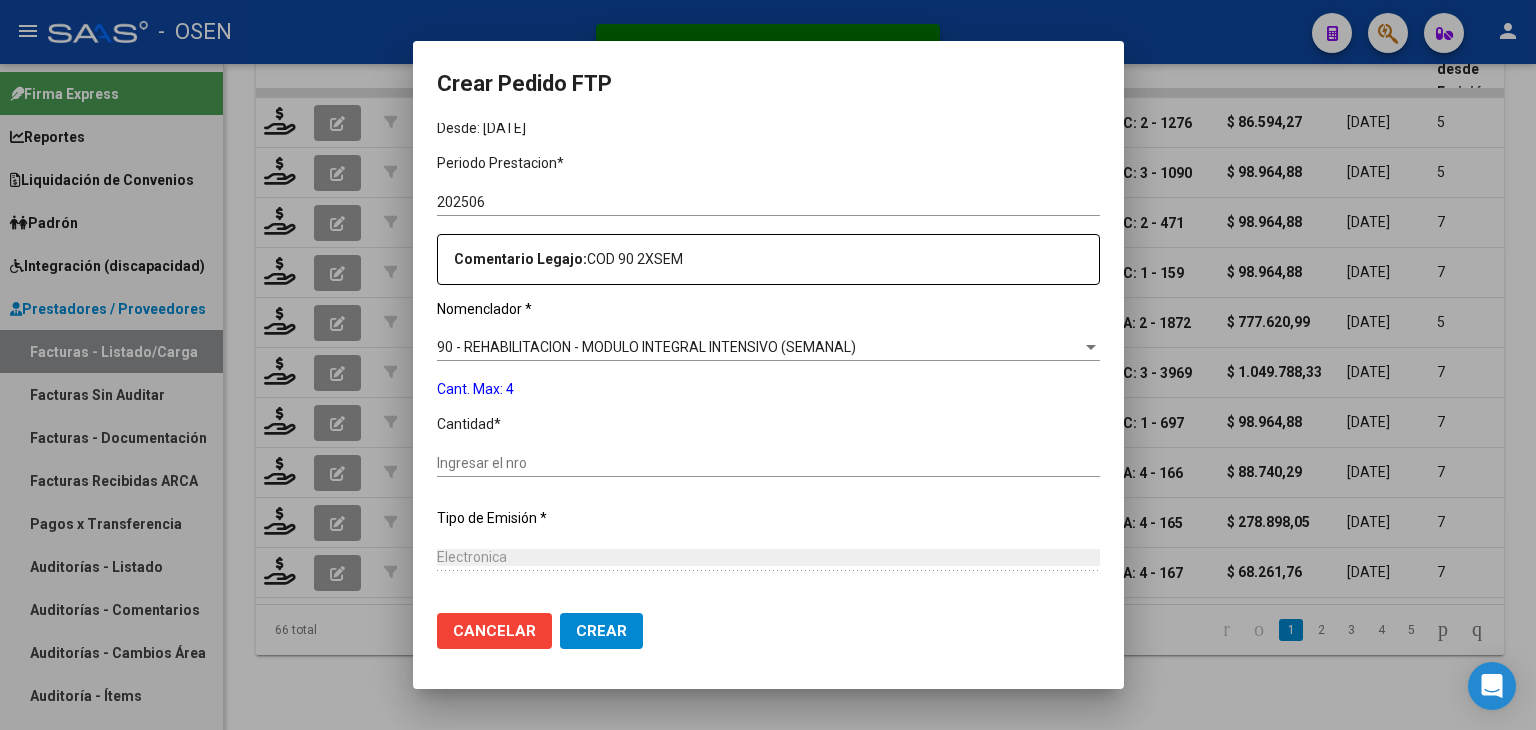 scroll, scrollTop: 600, scrollLeft: 0, axis: vertical 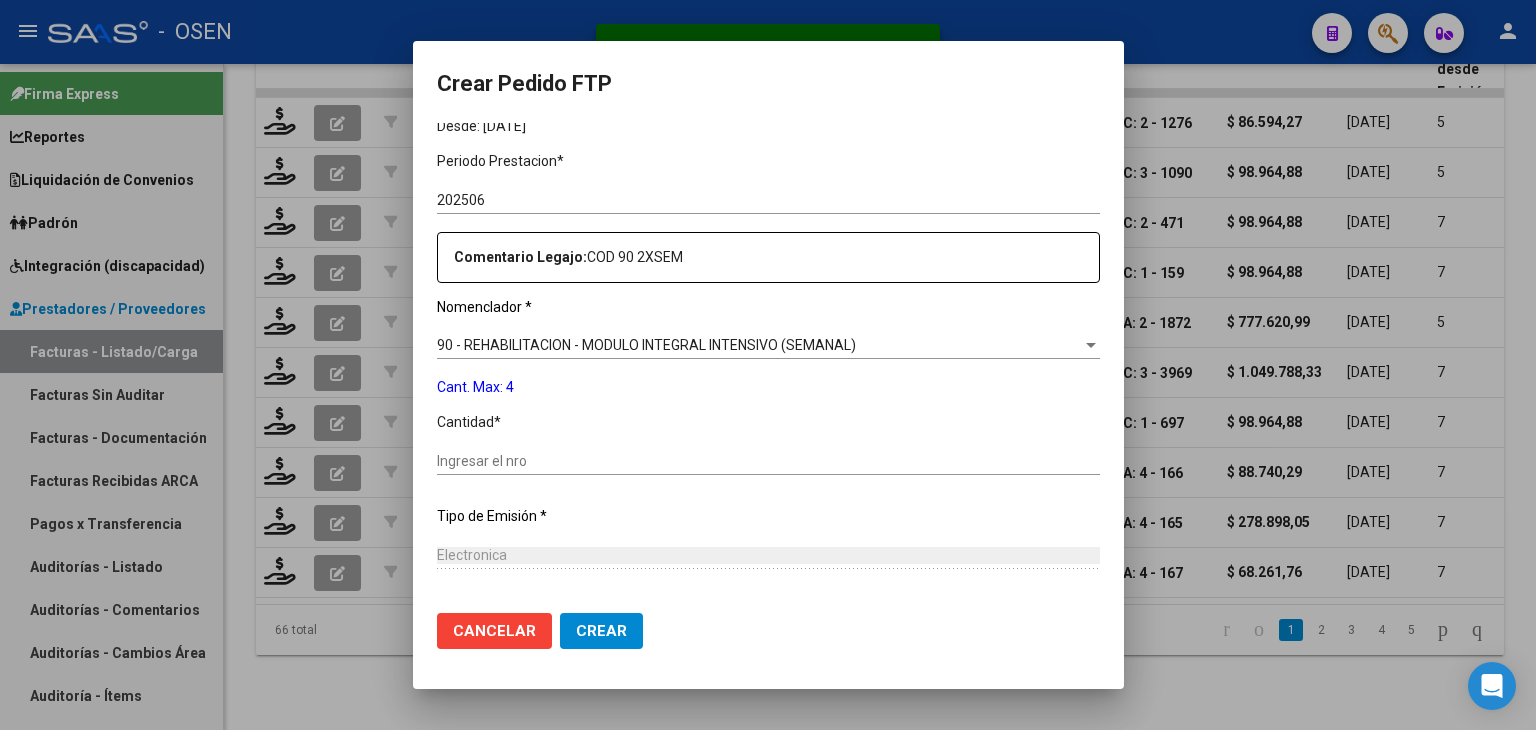 drag, startPoint x: 532, startPoint y: 450, endPoint x: 544, endPoint y: 457, distance: 13.892444 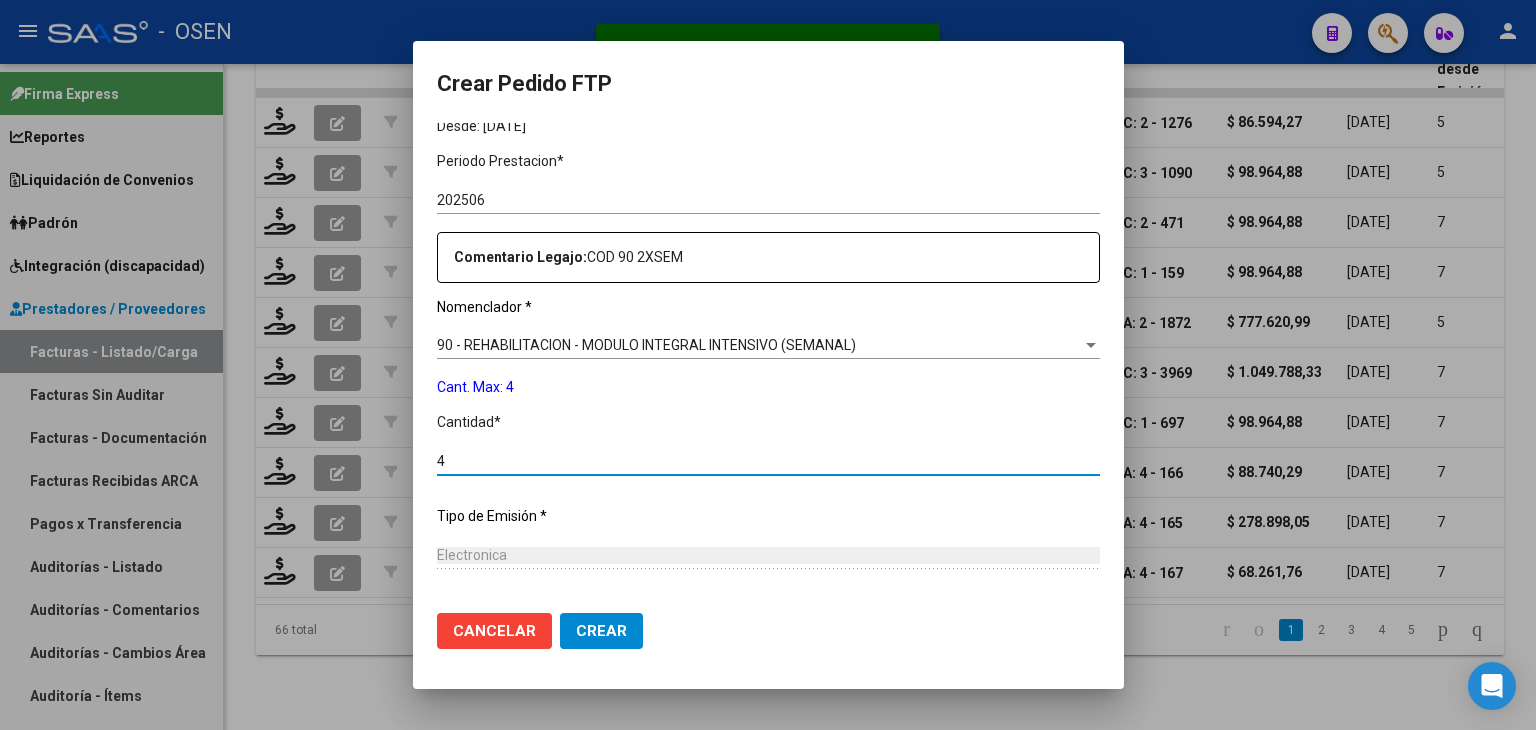 type on "4" 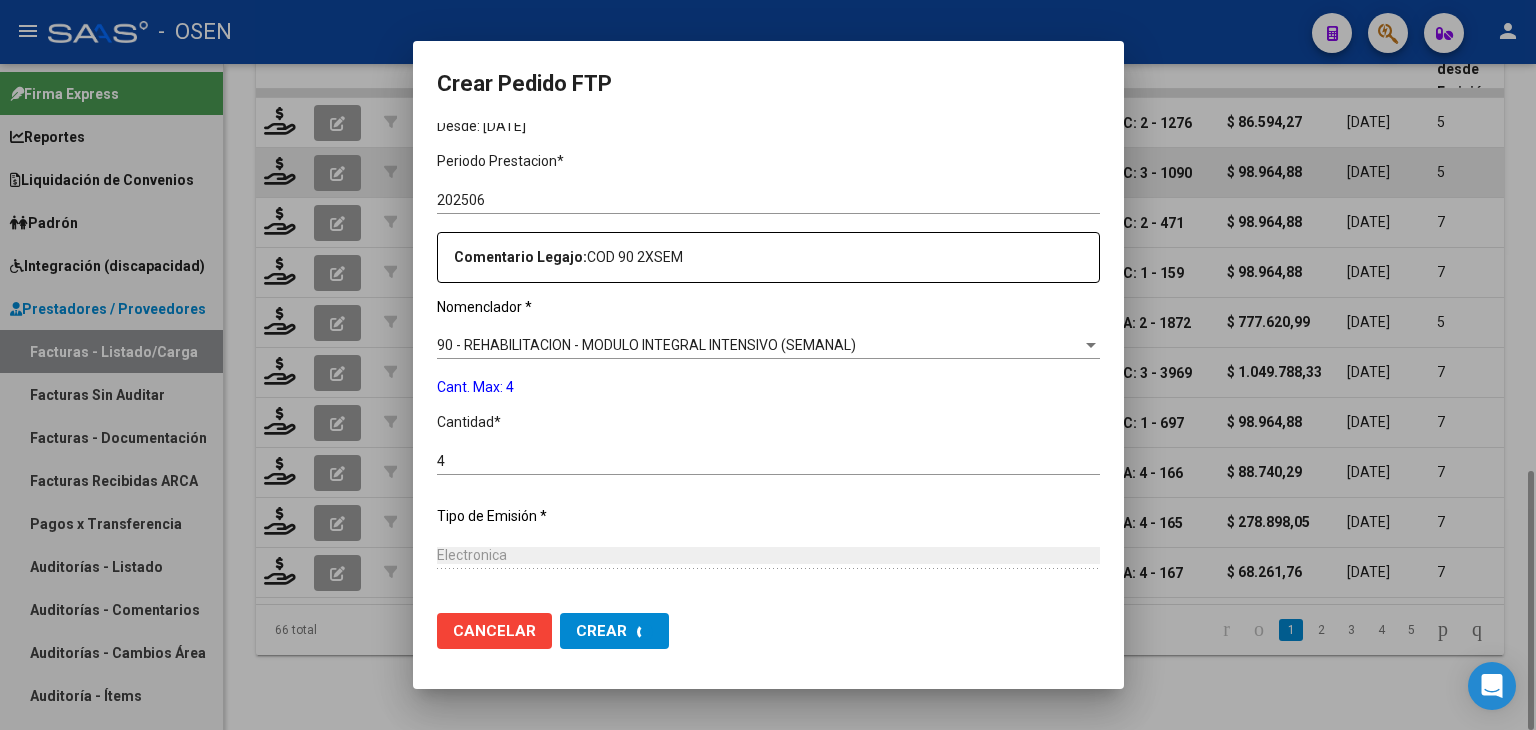 scroll, scrollTop: 0, scrollLeft: 0, axis: both 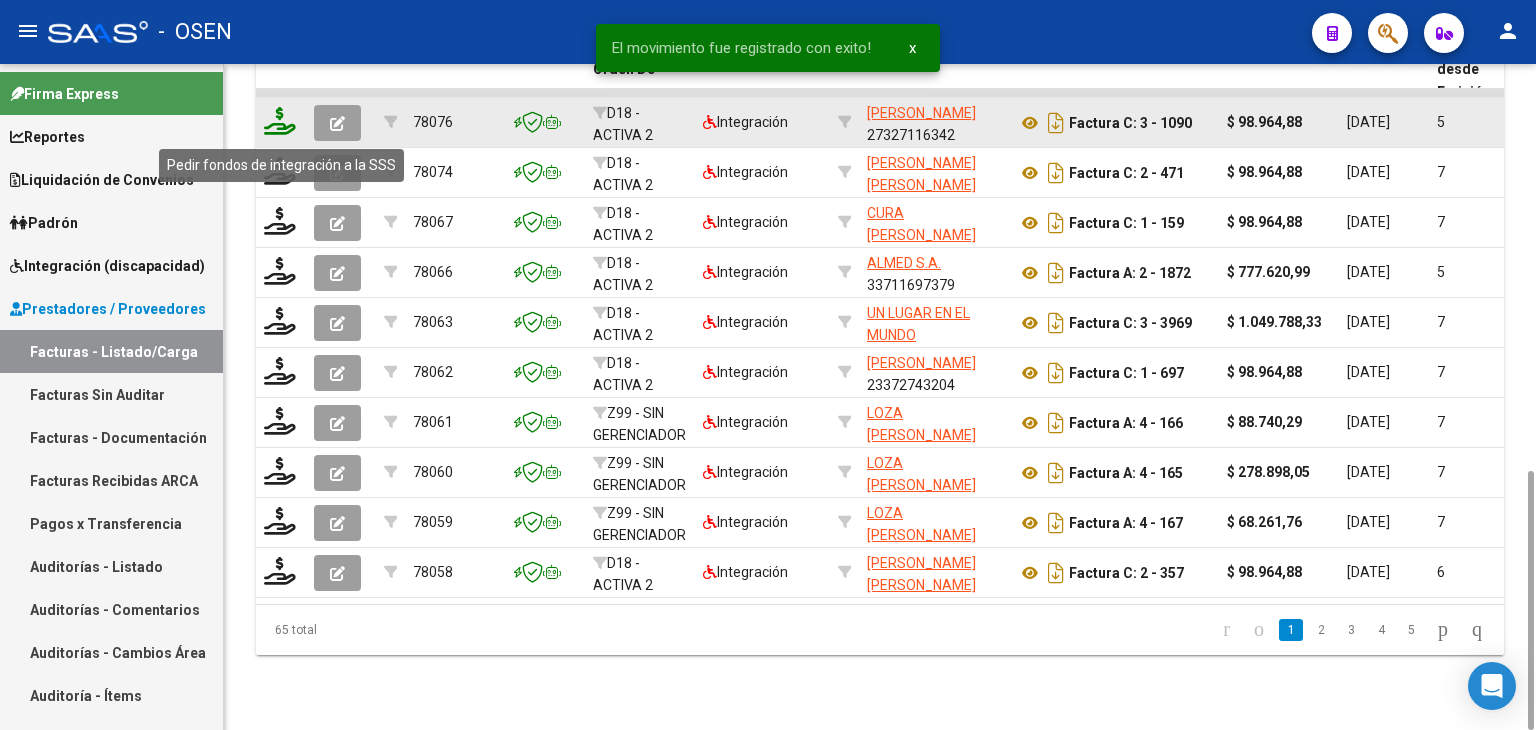 click 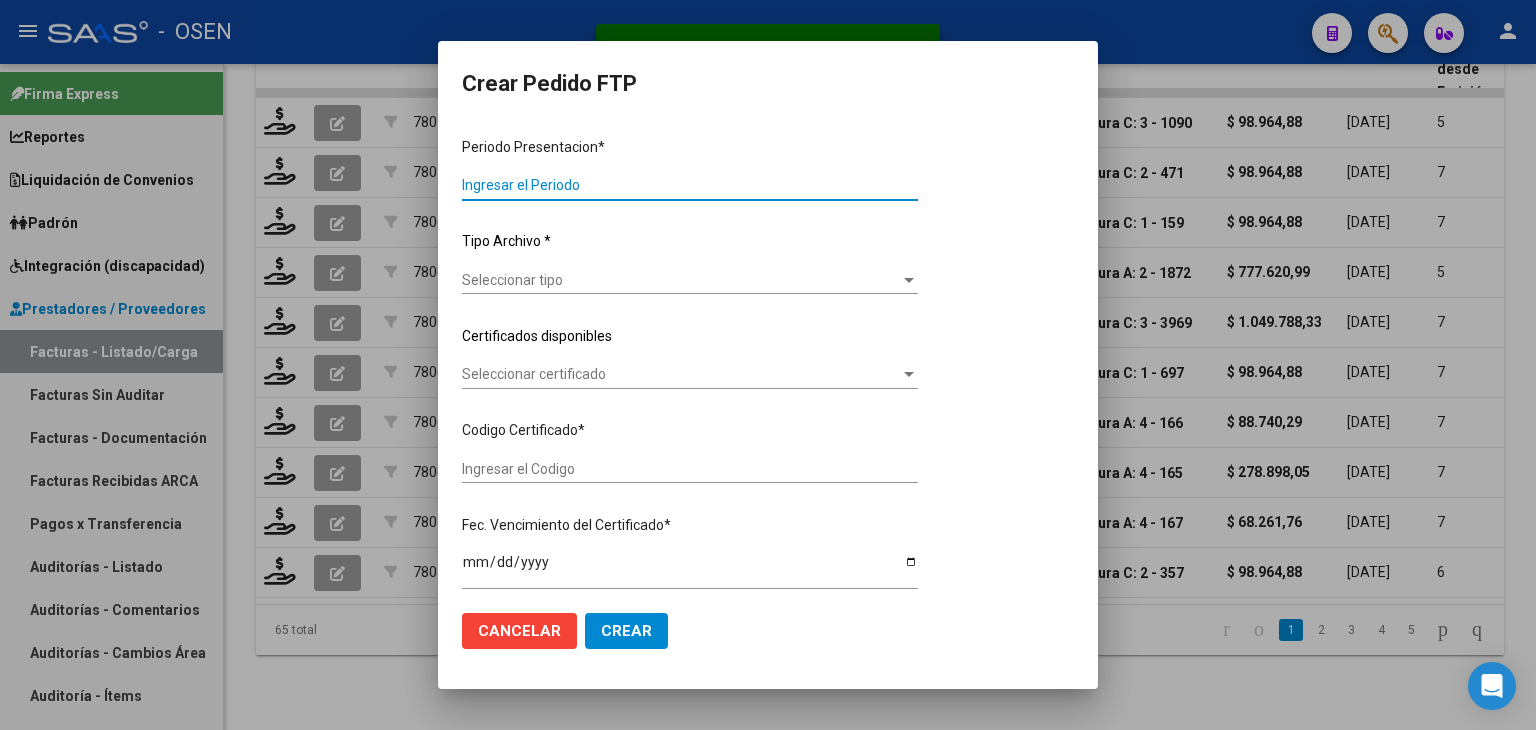 type on "202506" 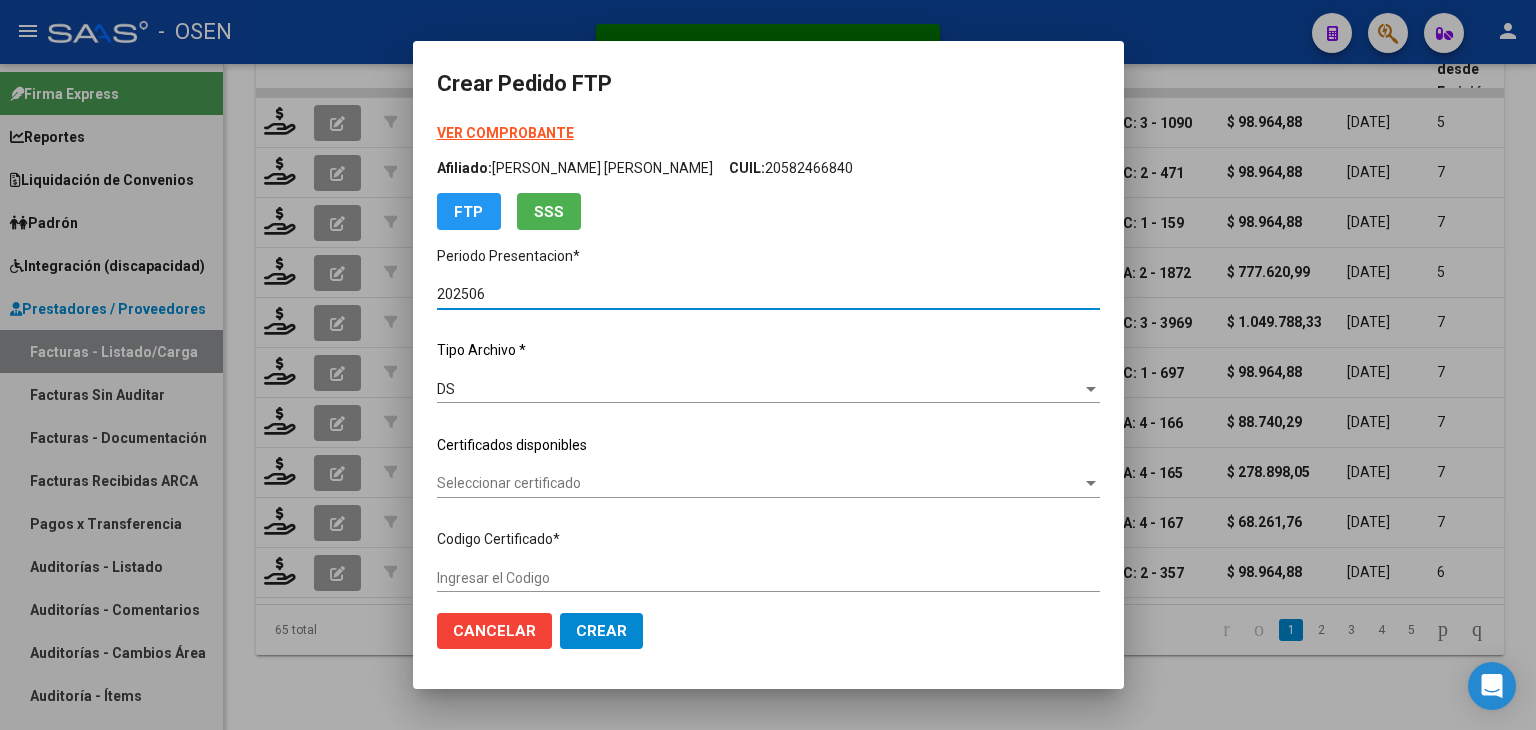 type on "ARG02000561835042024081620350816BUE440" 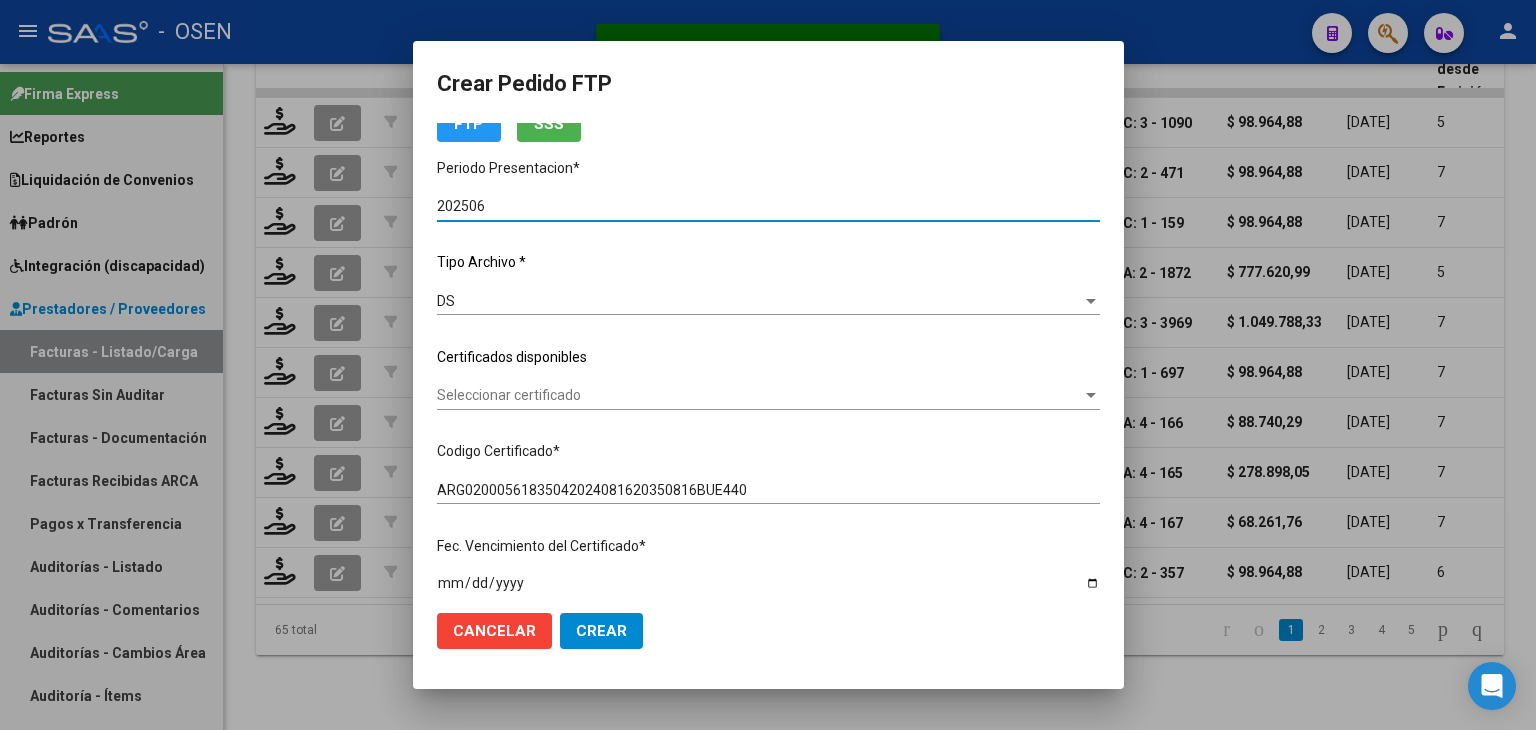 scroll, scrollTop: 200, scrollLeft: 0, axis: vertical 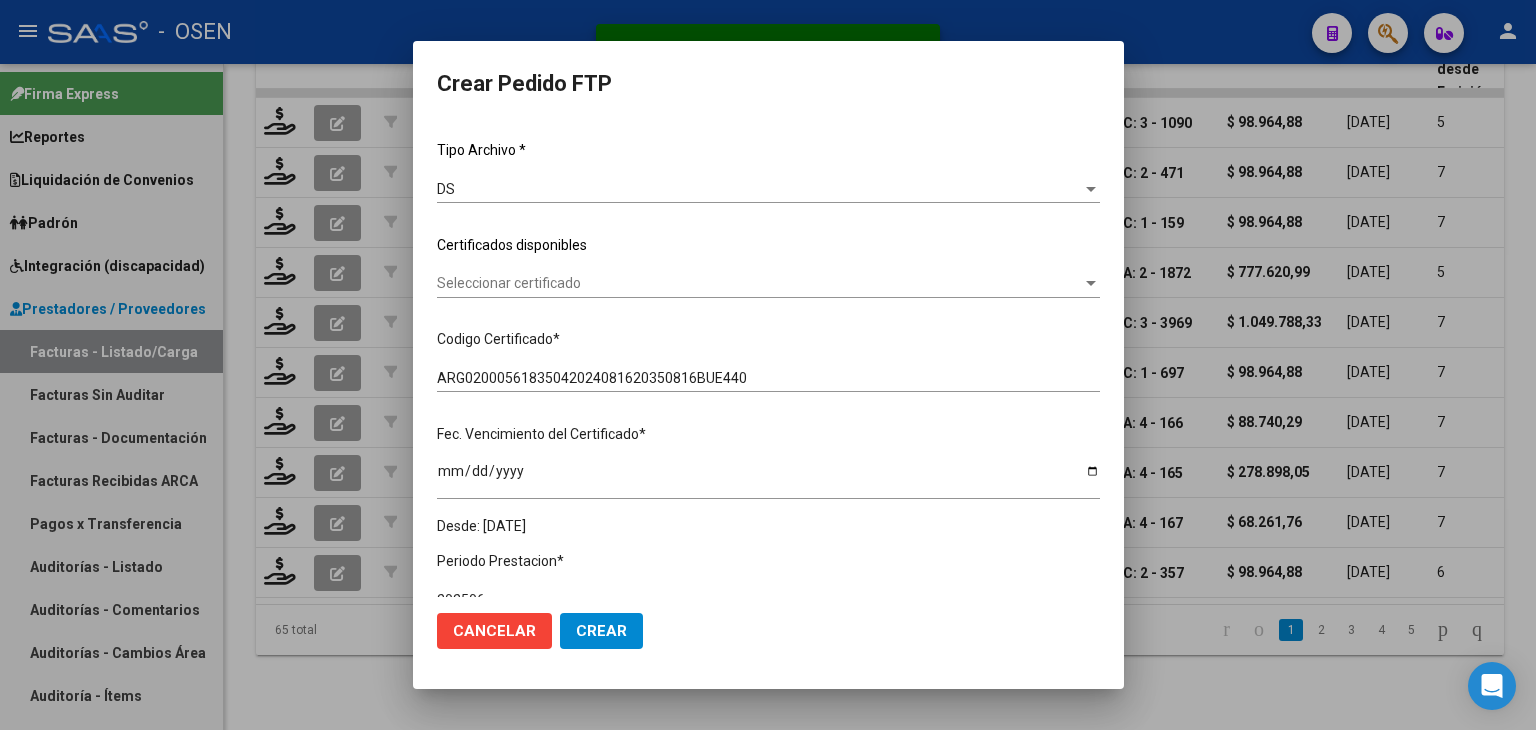 click on "Seleccionar certificado Seleccionar certificado" 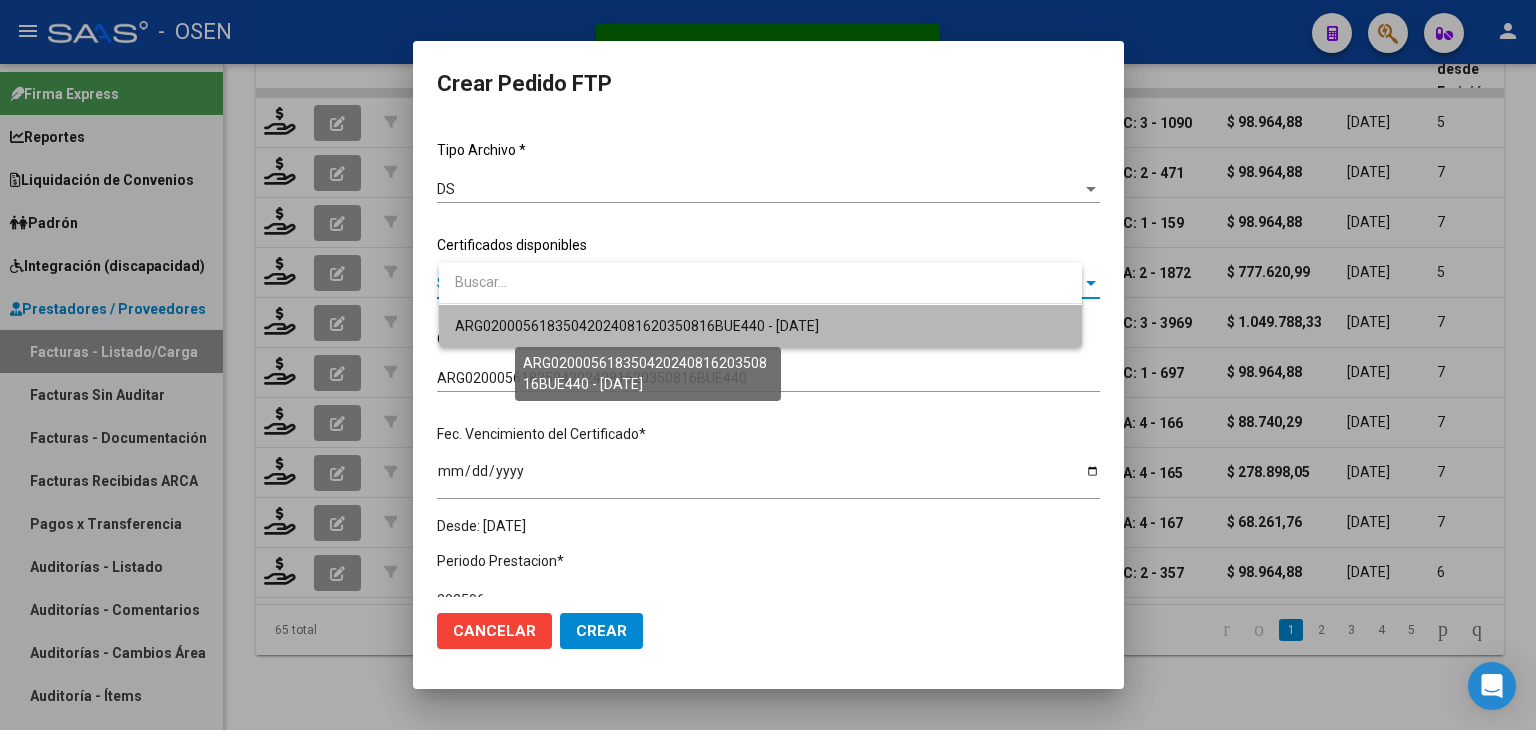 click on "ARG02000561835042024081620350816BUE440 - [DATE]" at bounding box center [637, 326] 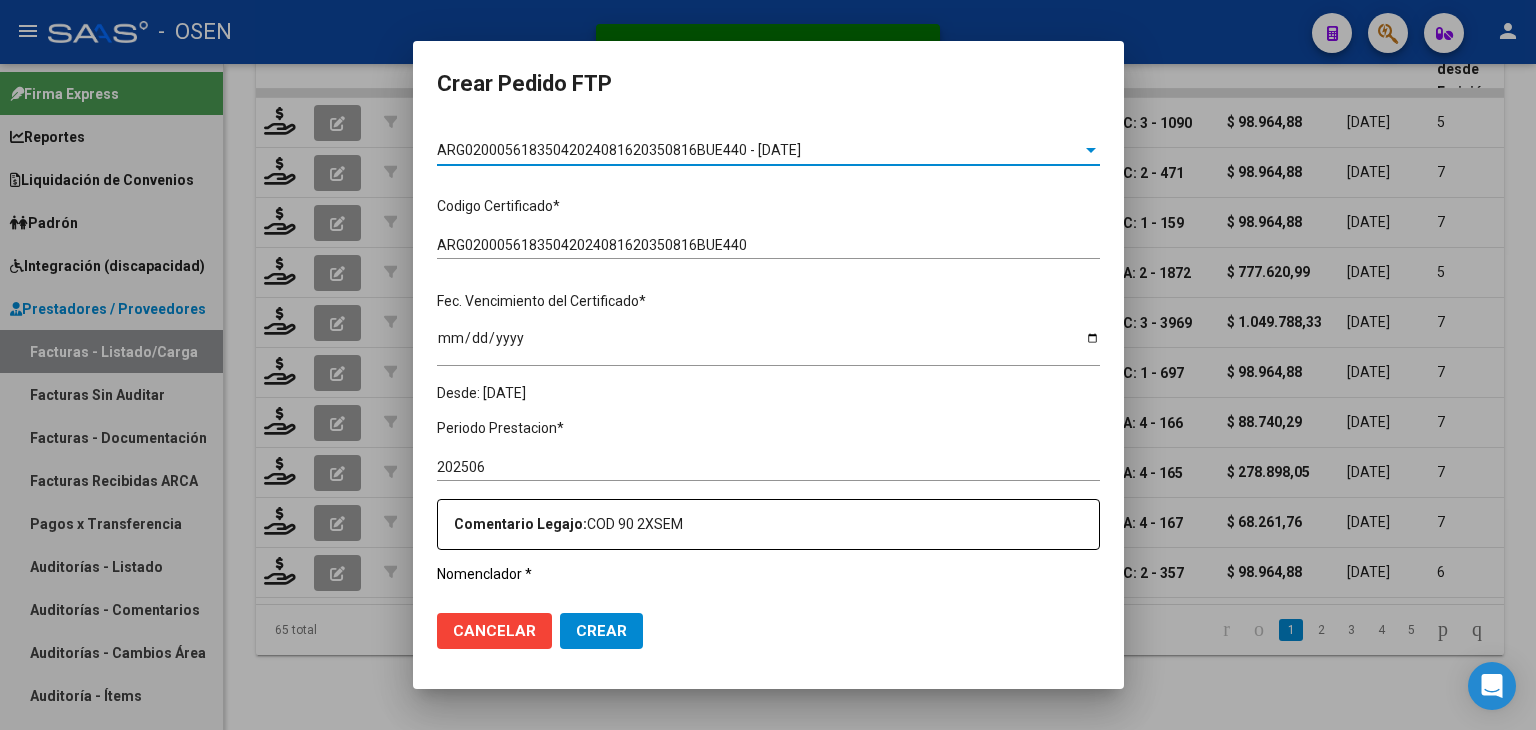 scroll, scrollTop: 600, scrollLeft: 0, axis: vertical 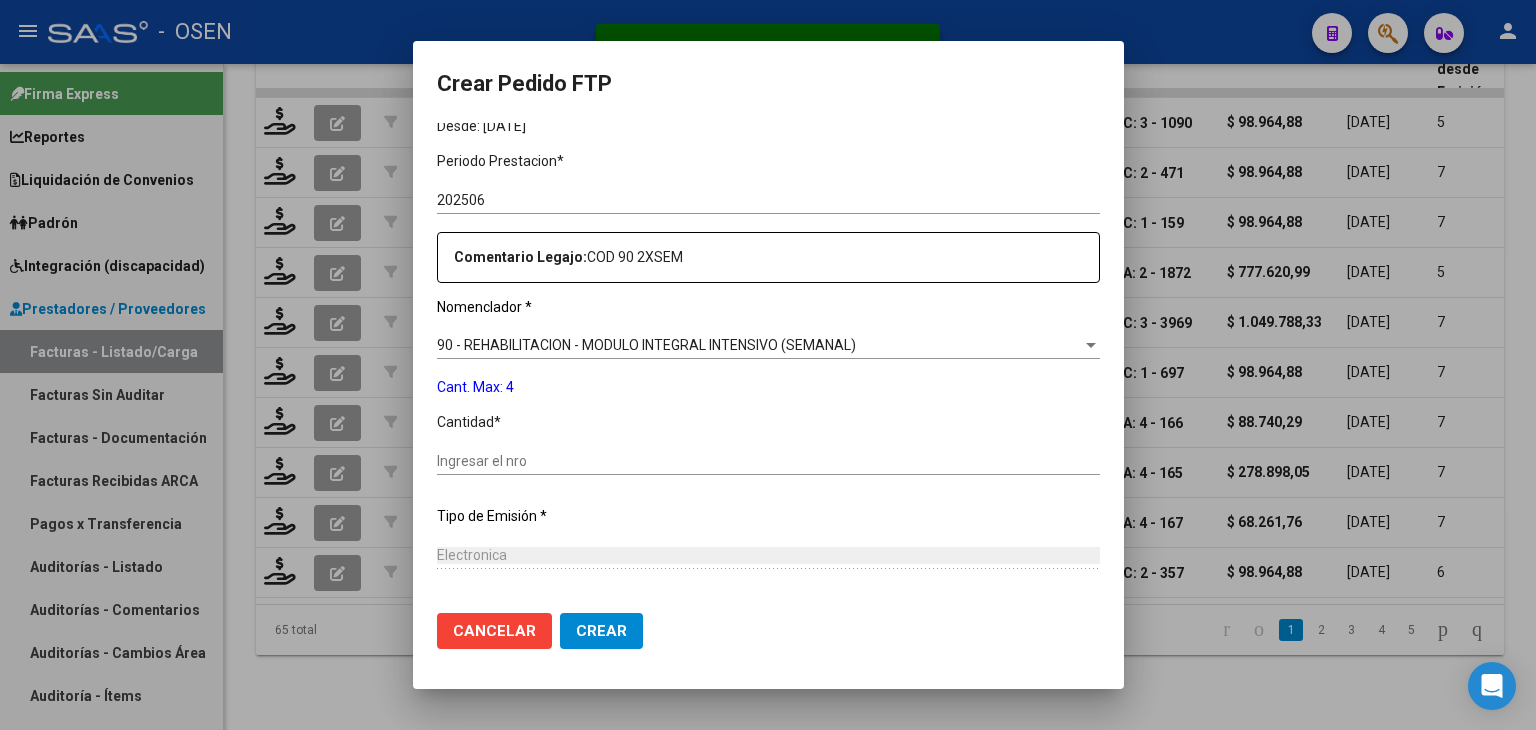 click on "Ingresar el nro" at bounding box center [768, 461] 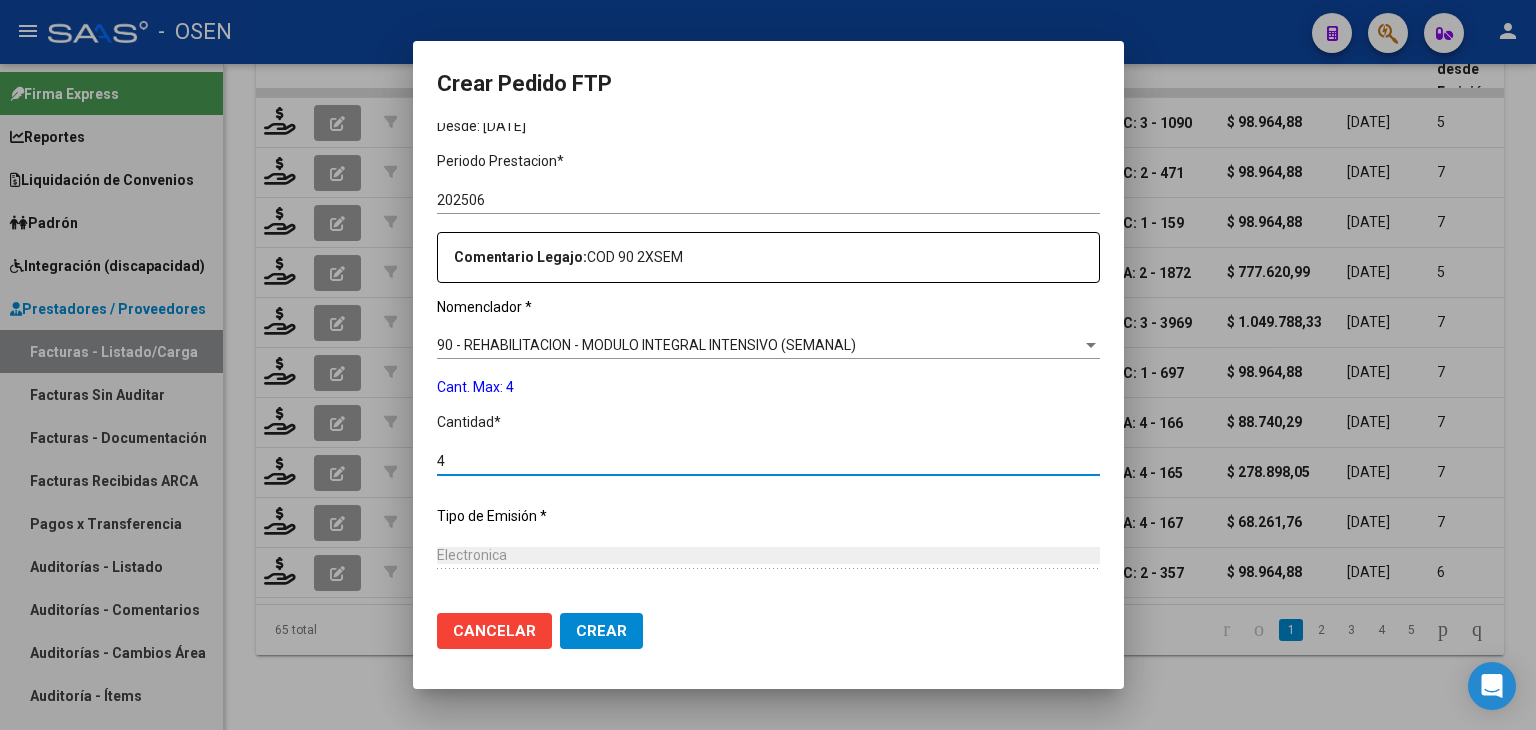 type on "4" 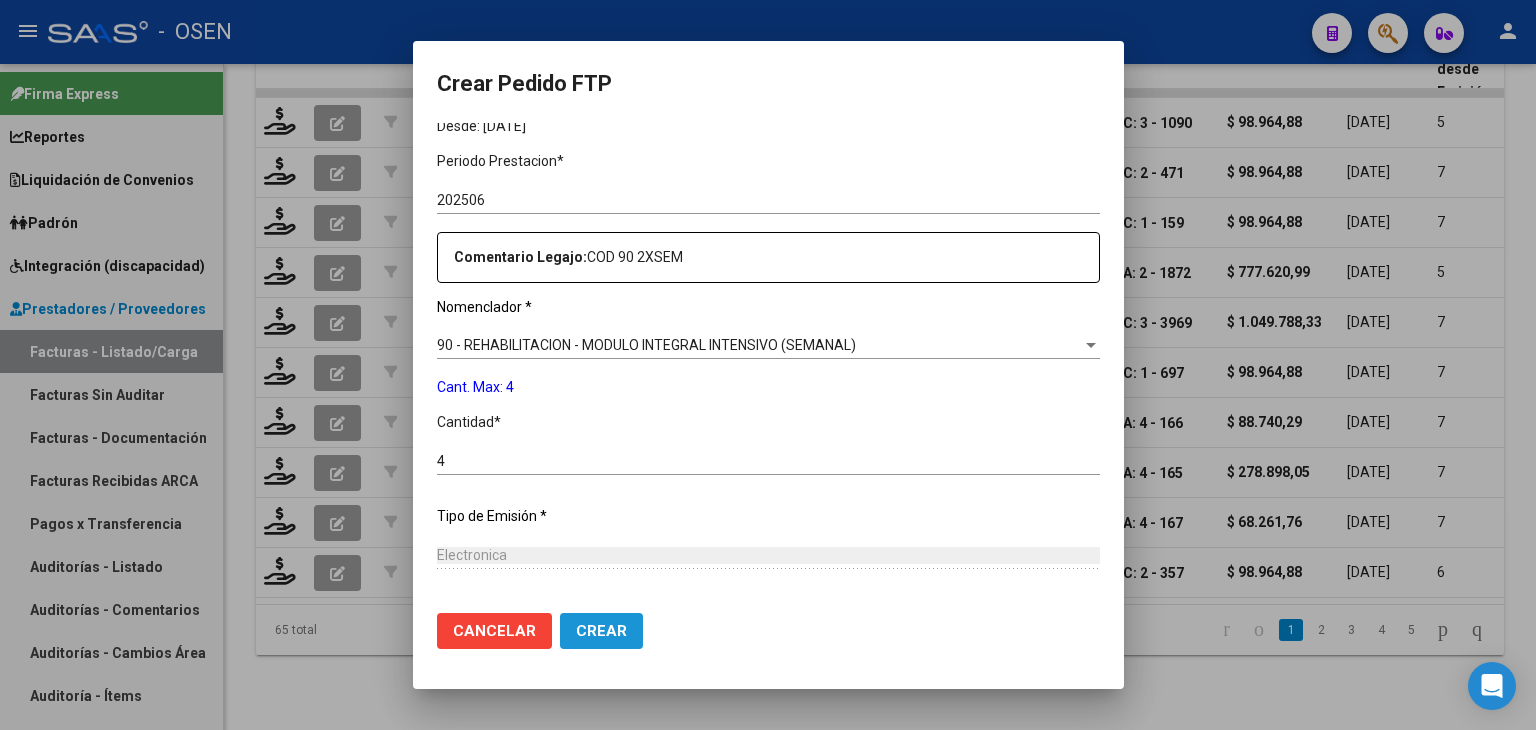 click on "Crear" 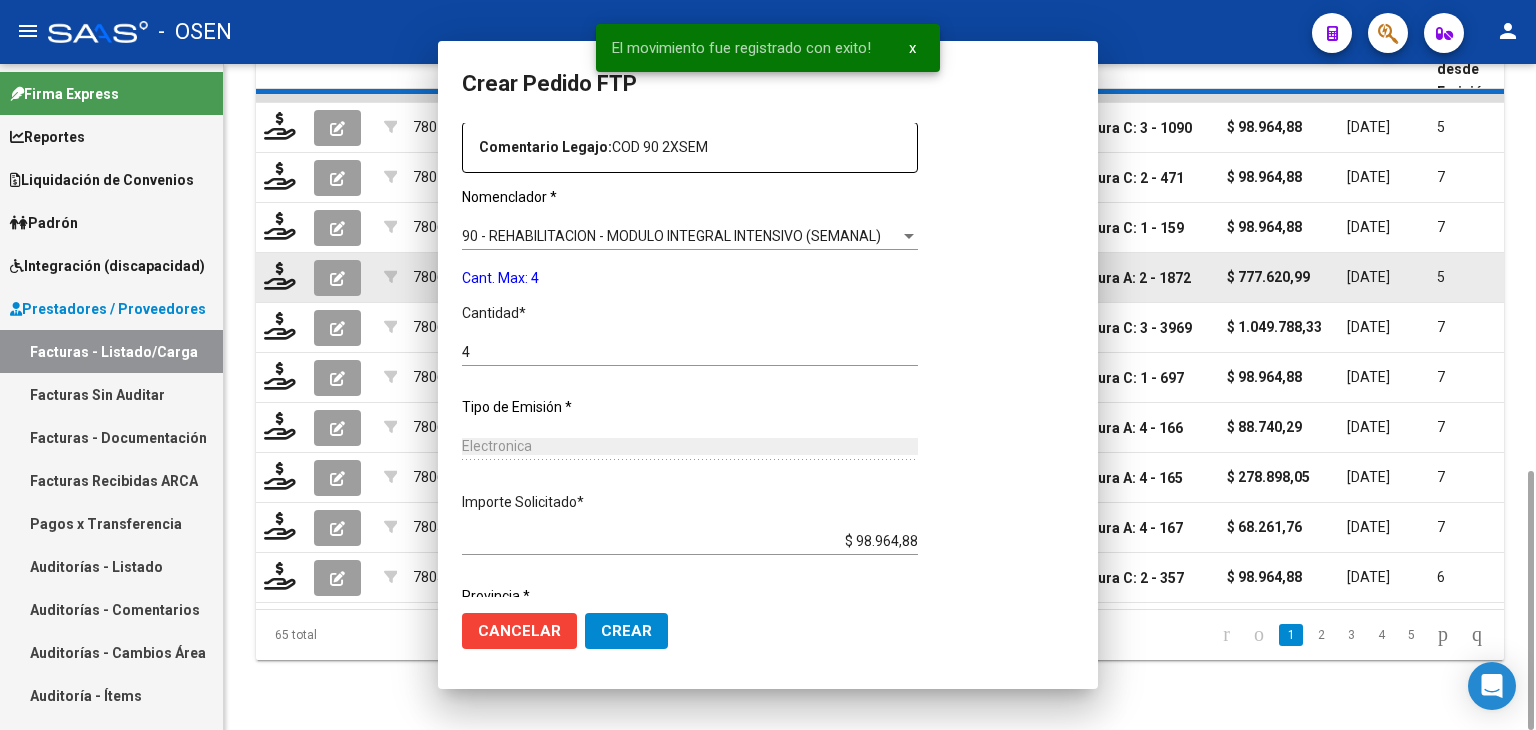 scroll, scrollTop: 0, scrollLeft: 0, axis: both 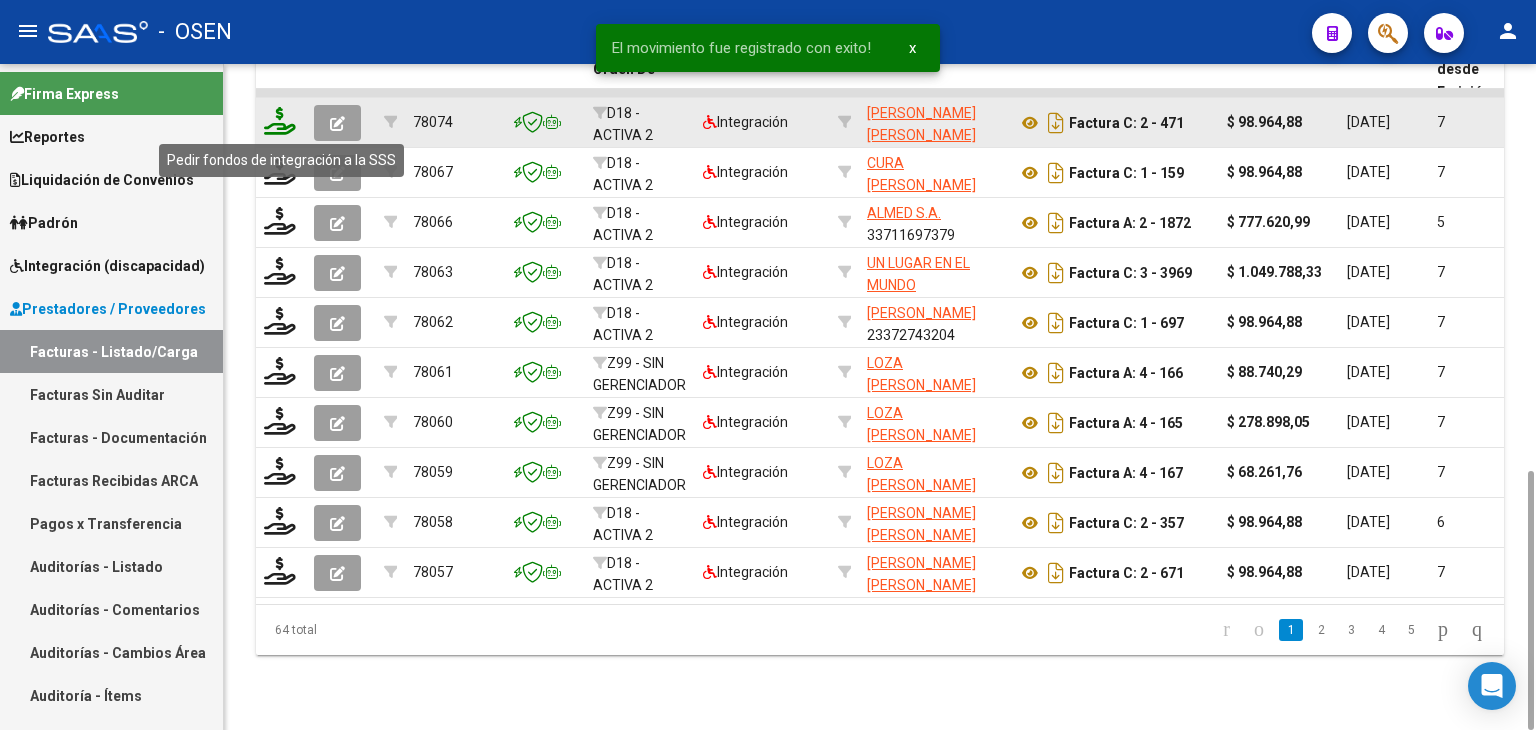 click 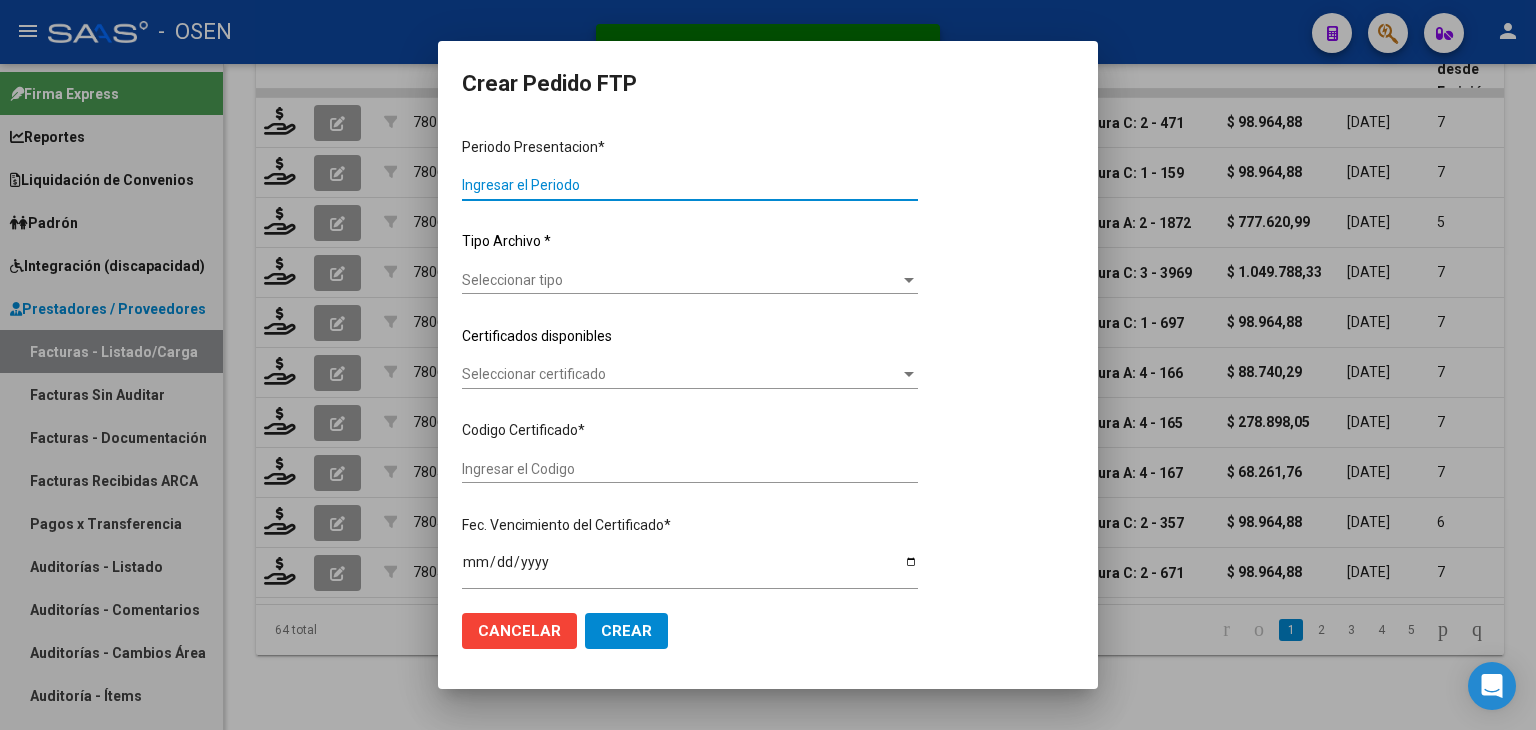 type on "202506" 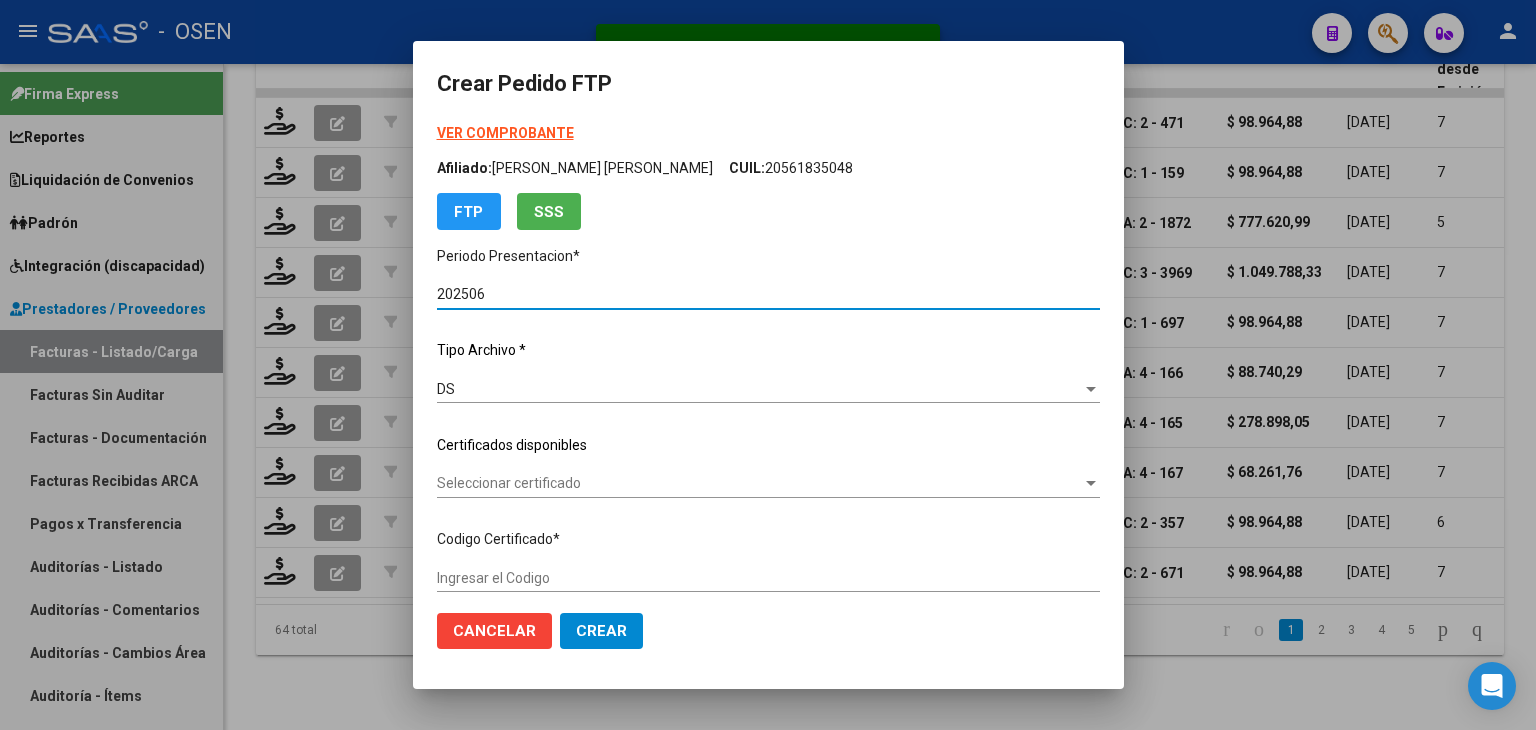 type on "01637662-6" 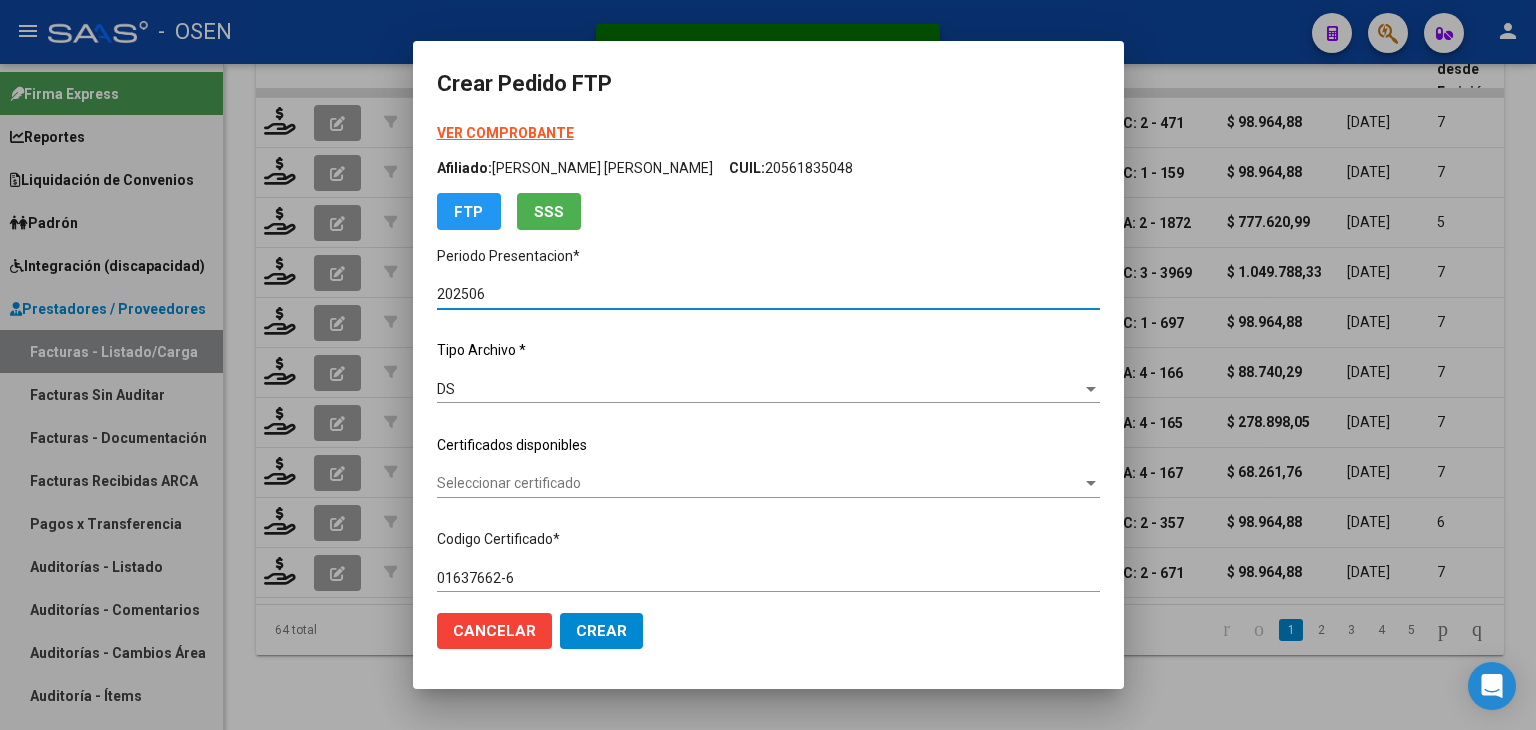 scroll, scrollTop: 200, scrollLeft: 0, axis: vertical 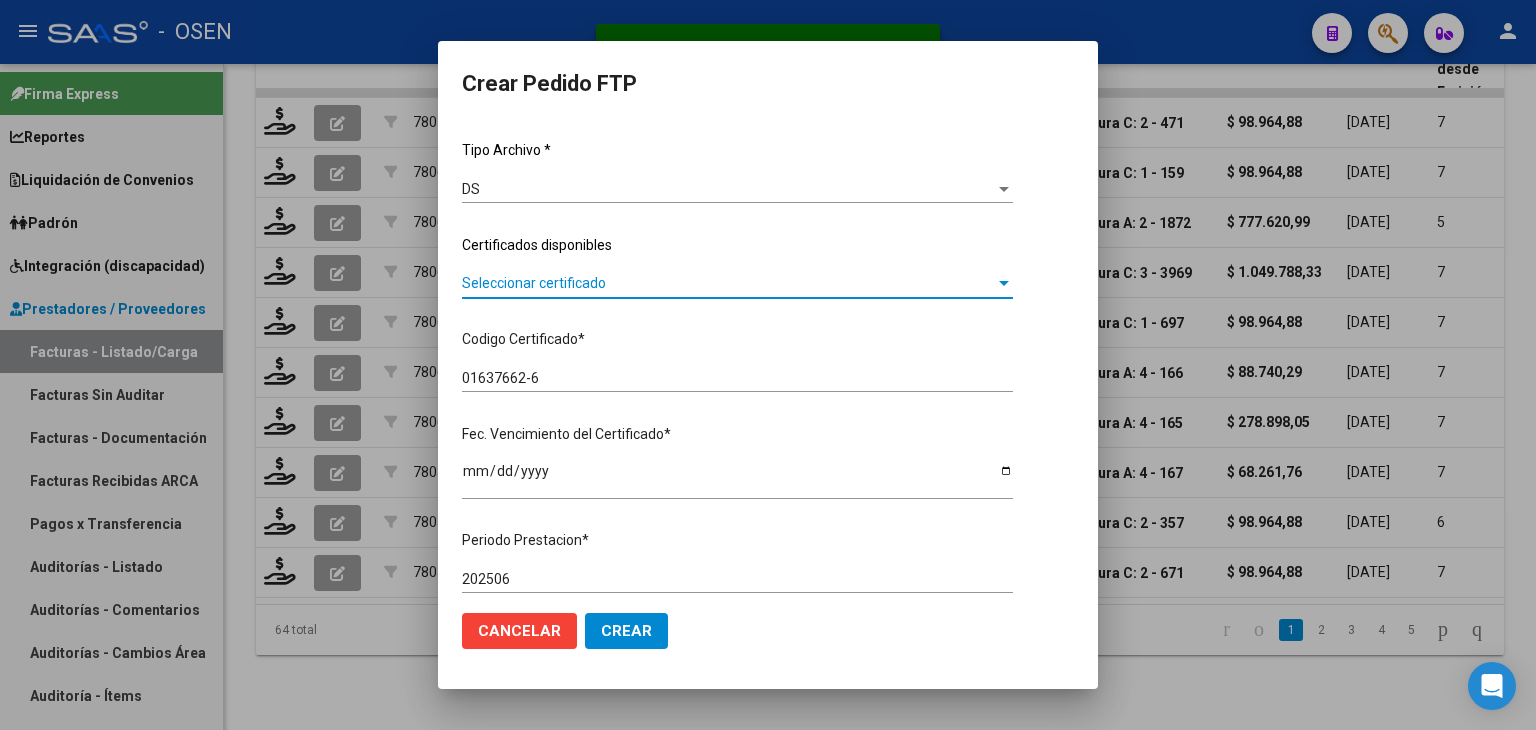 click on "Seleccionar certificado" at bounding box center (728, 283) 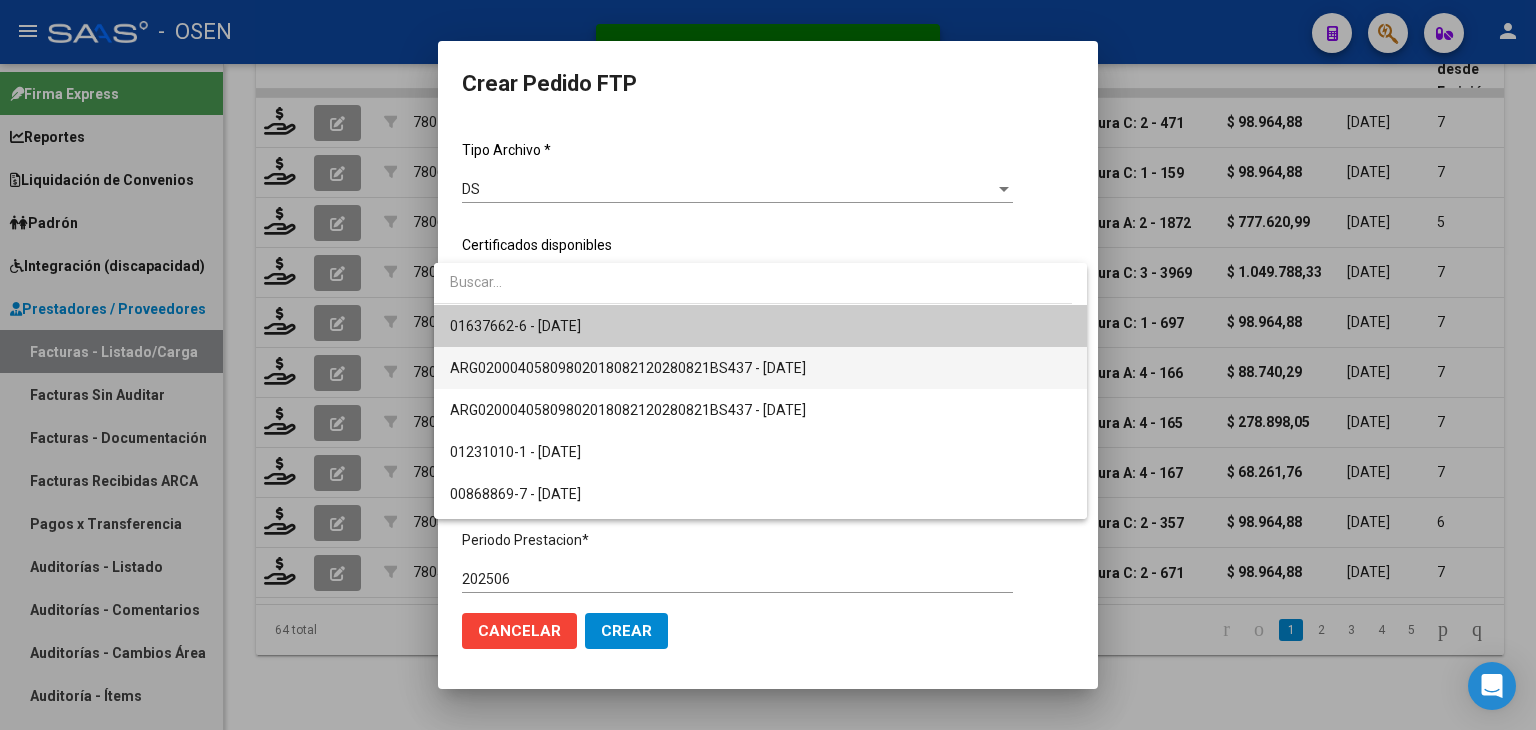 click on "ARG02000405809802018082120280821BS437    - [DATE]" at bounding box center (760, 368) 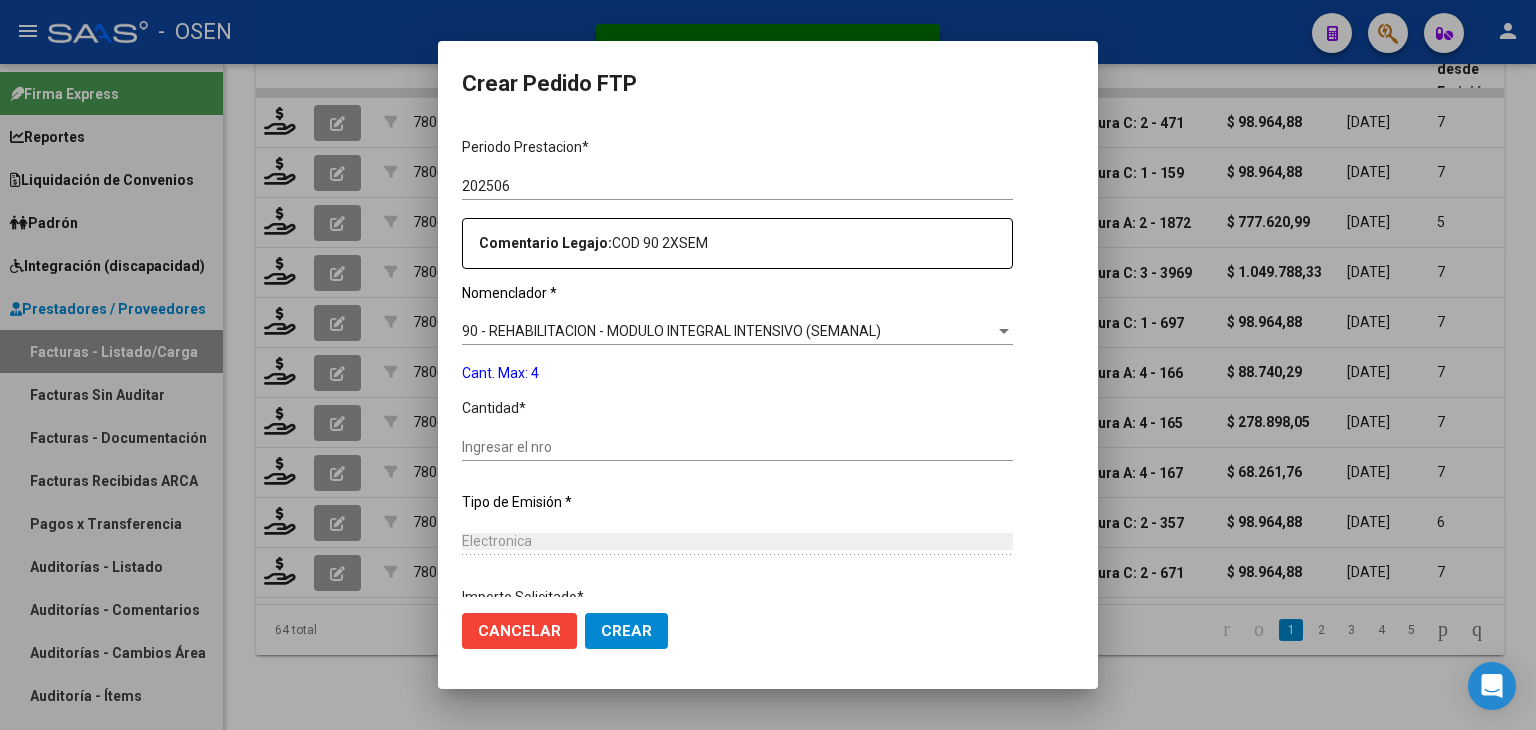 scroll, scrollTop: 600, scrollLeft: 0, axis: vertical 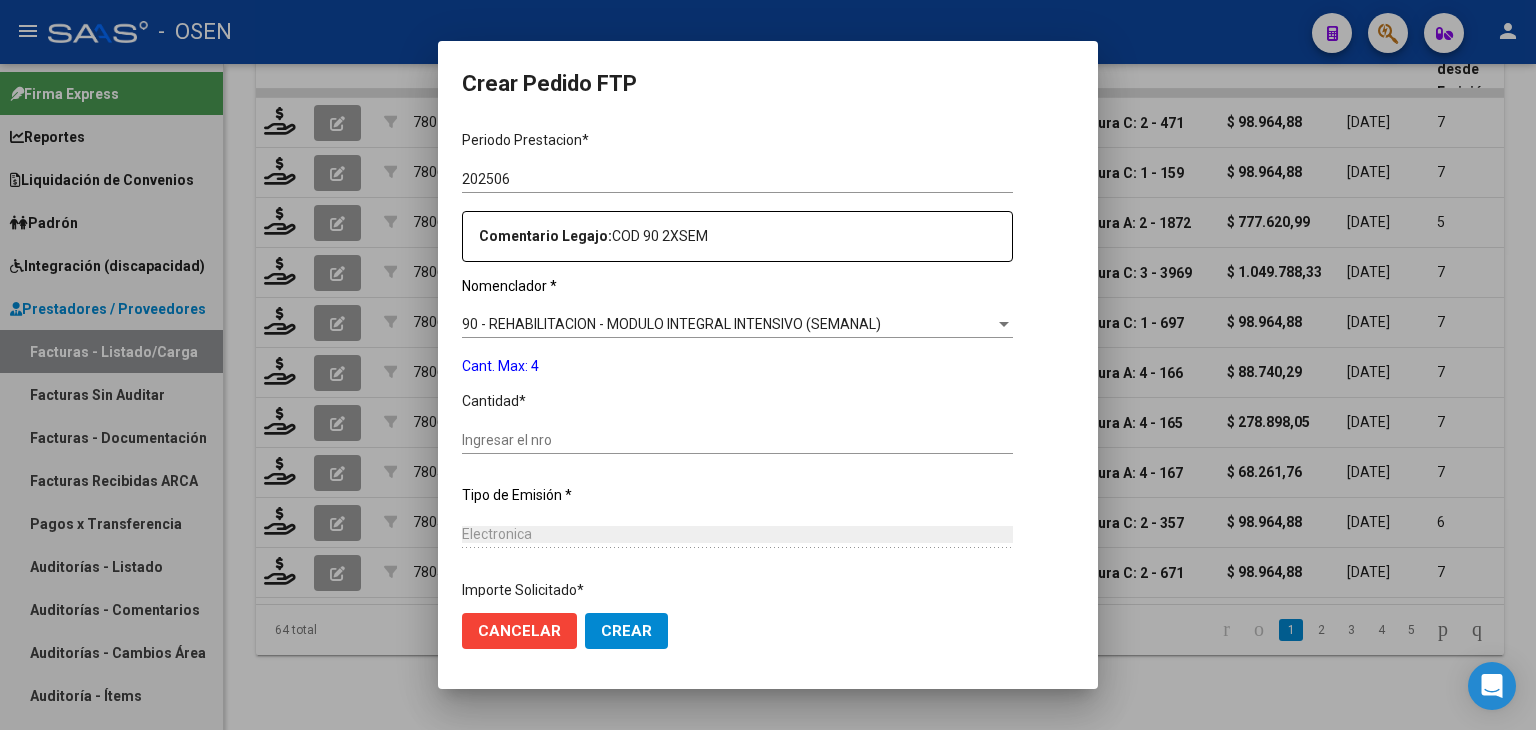 click on "Ingresar el nro" at bounding box center [737, 440] 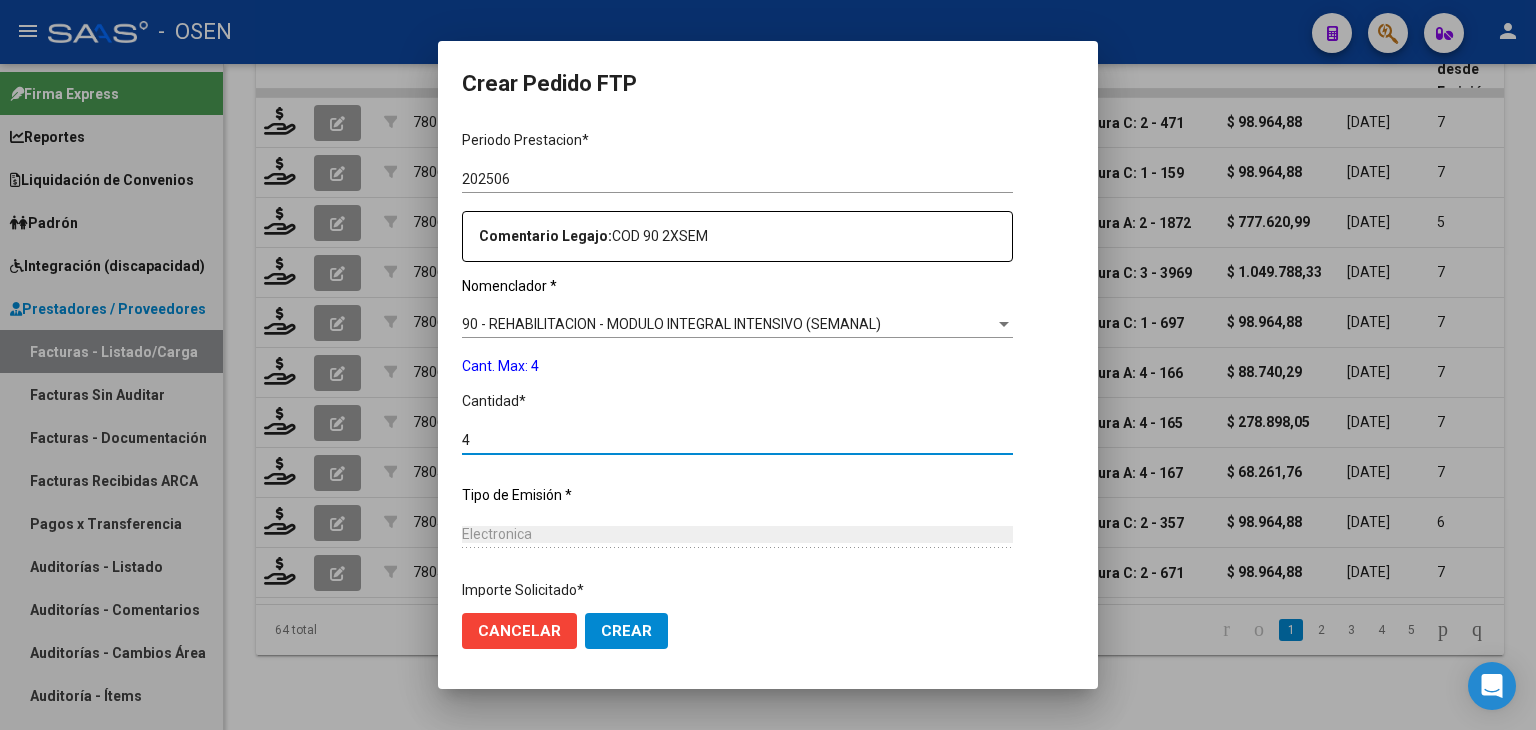 type on "4" 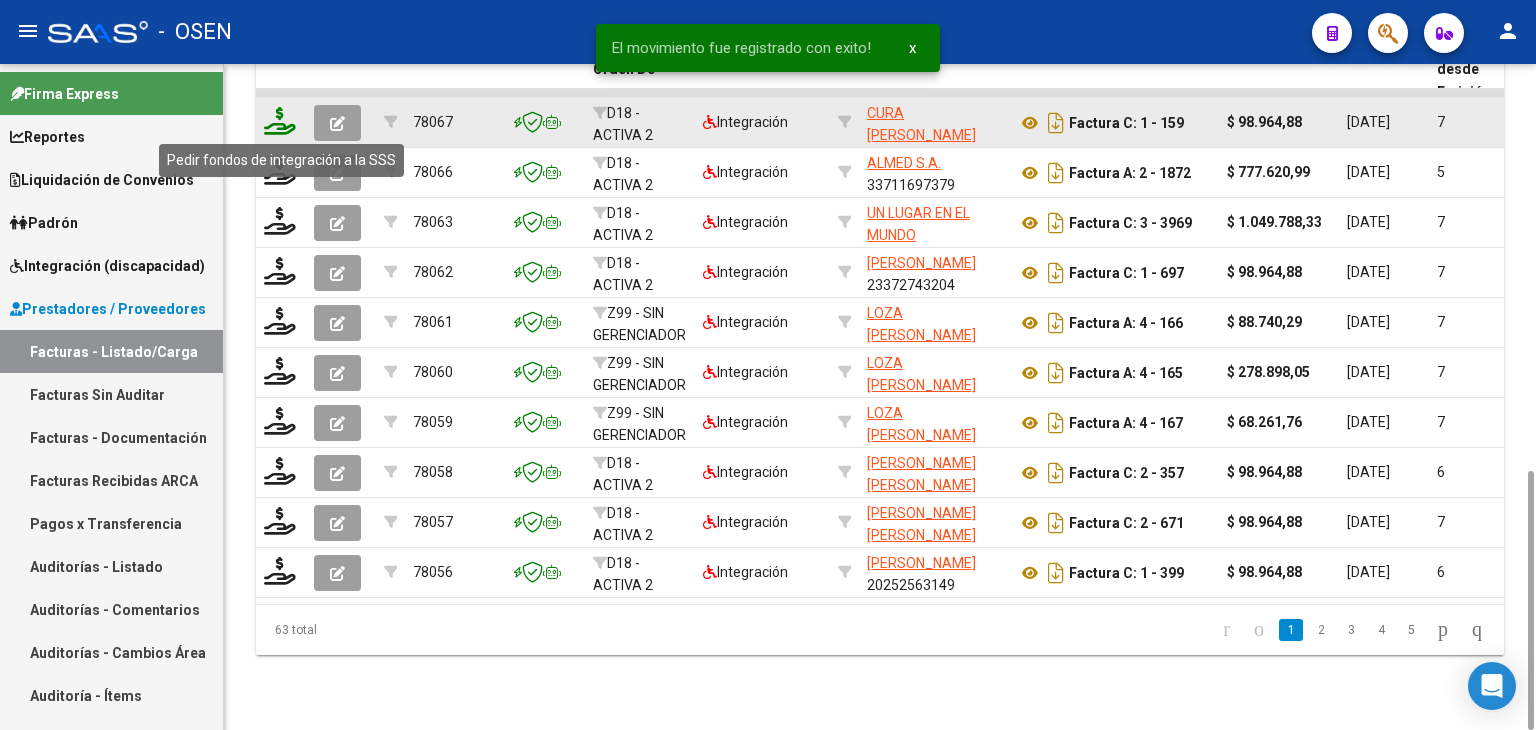 click 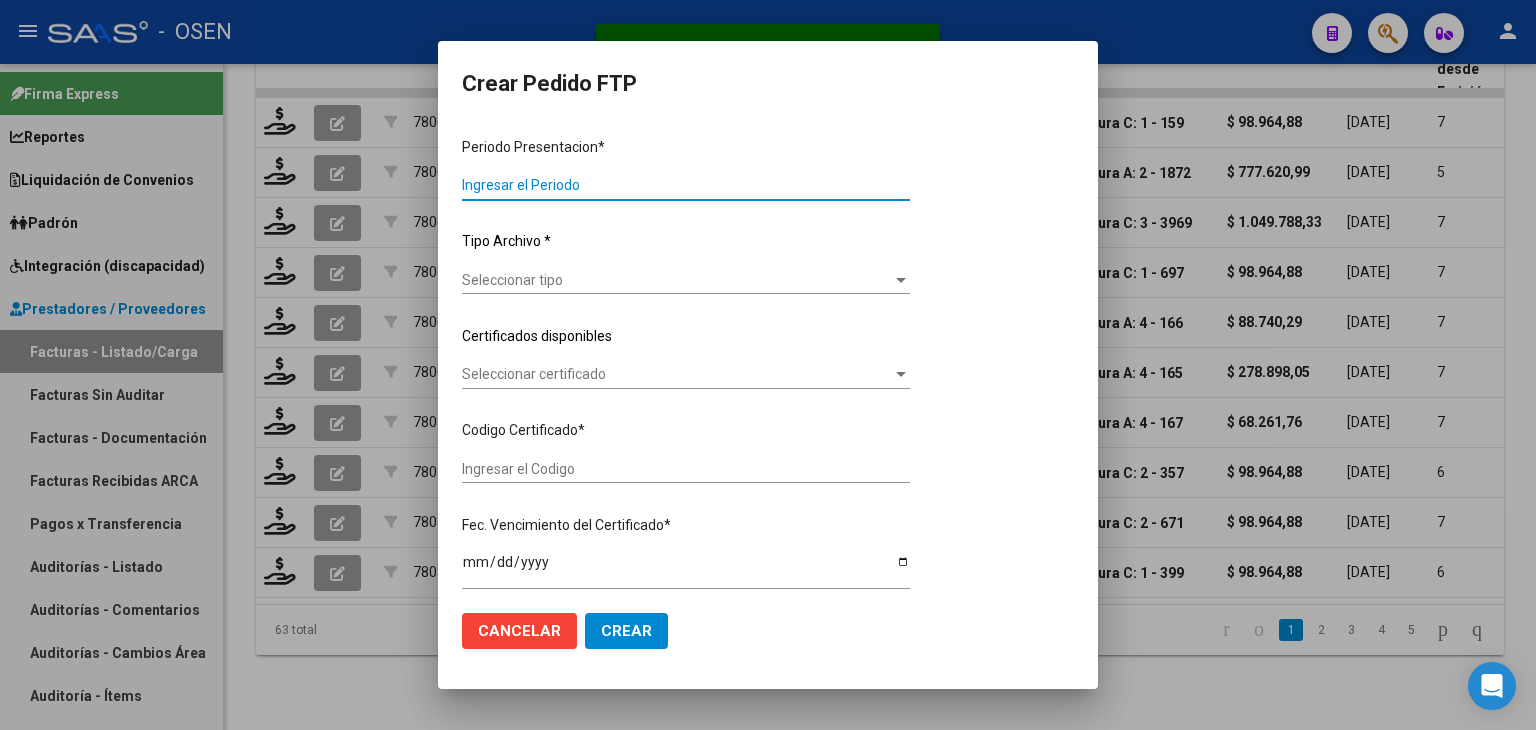 type on "202506" 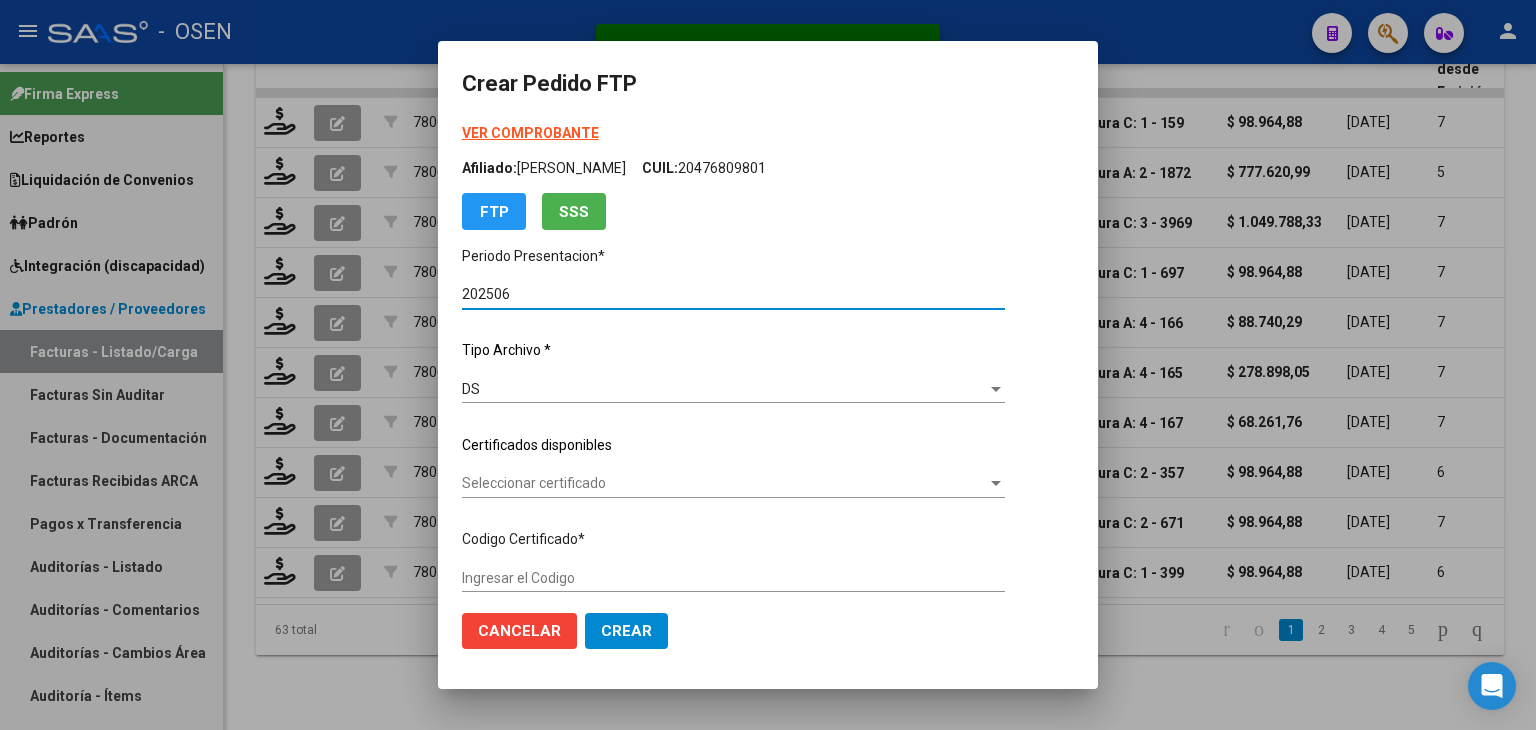 type on "ARG01000578173562022111120271111BS436" 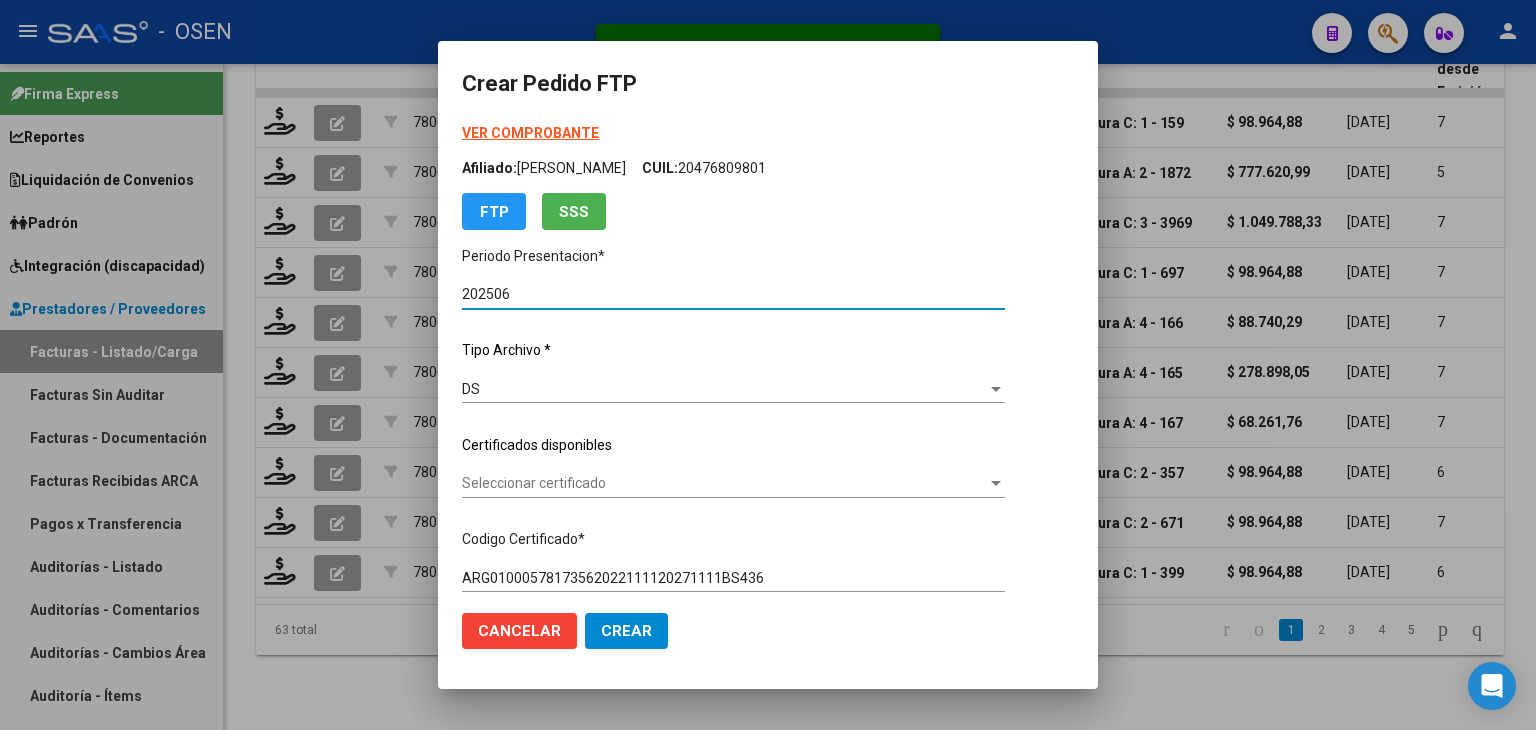 scroll, scrollTop: 200, scrollLeft: 0, axis: vertical 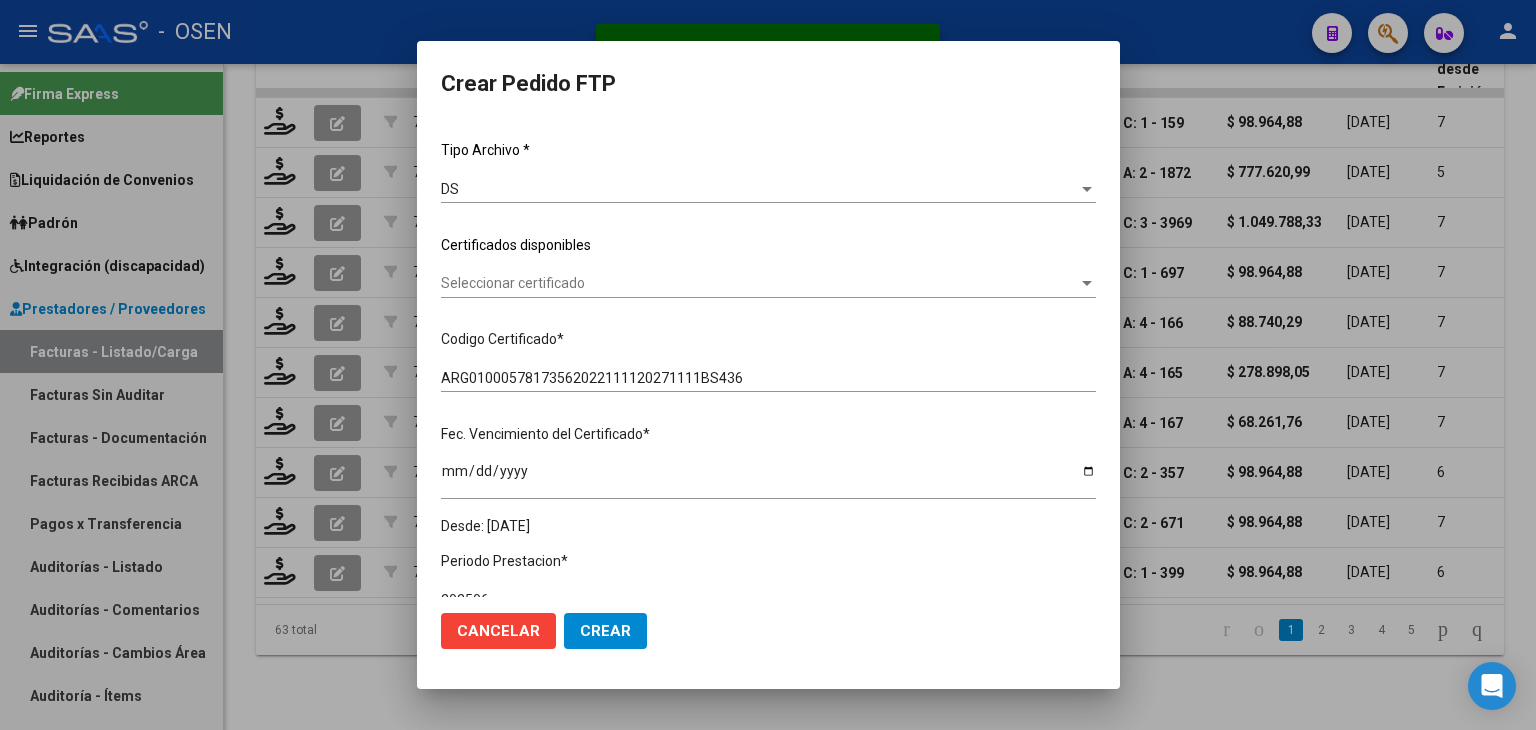 click on "Seleccionar certificado Seleccionar certificado" 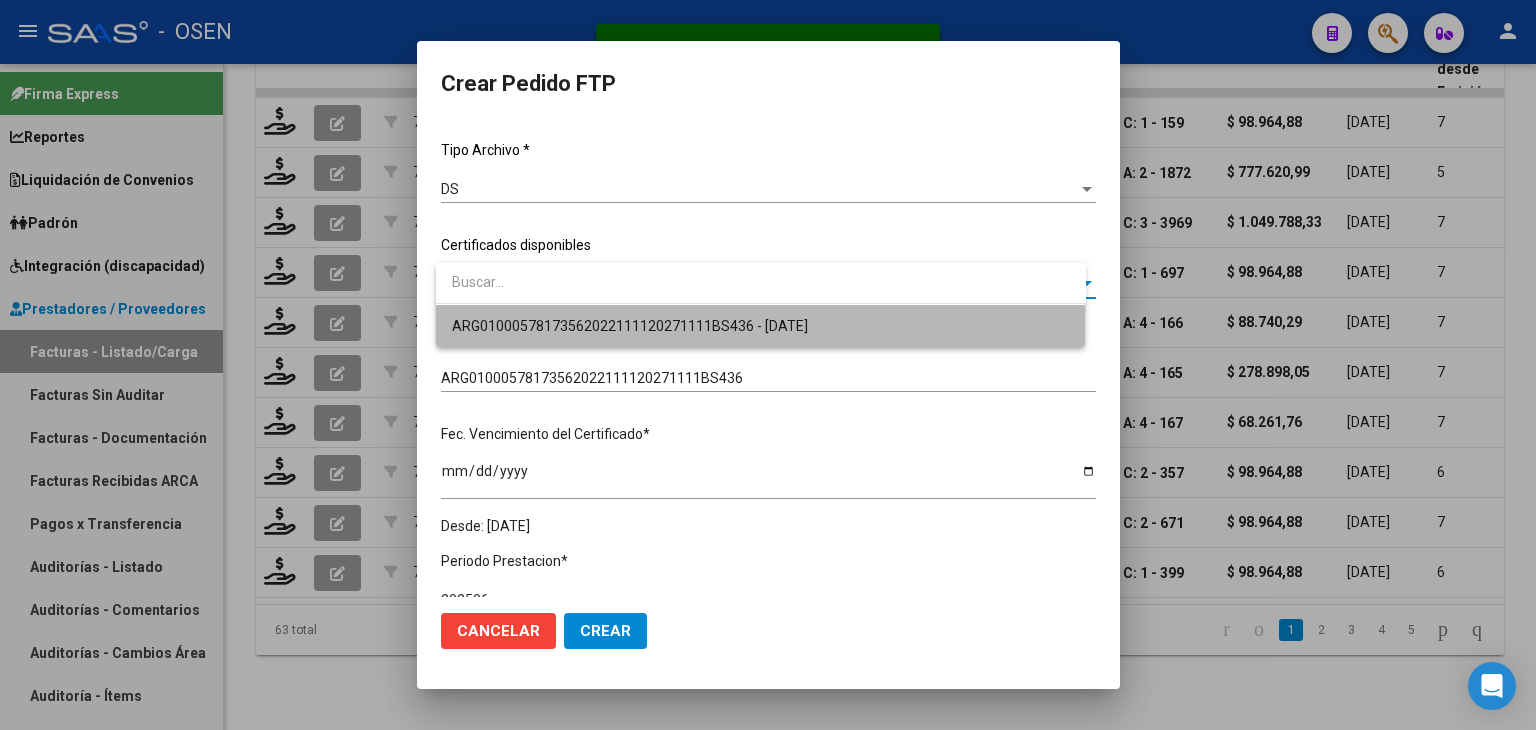 click on "ARG01000578173562022111120271111BS436 - [DATE]" at bounding box center (761, 326) 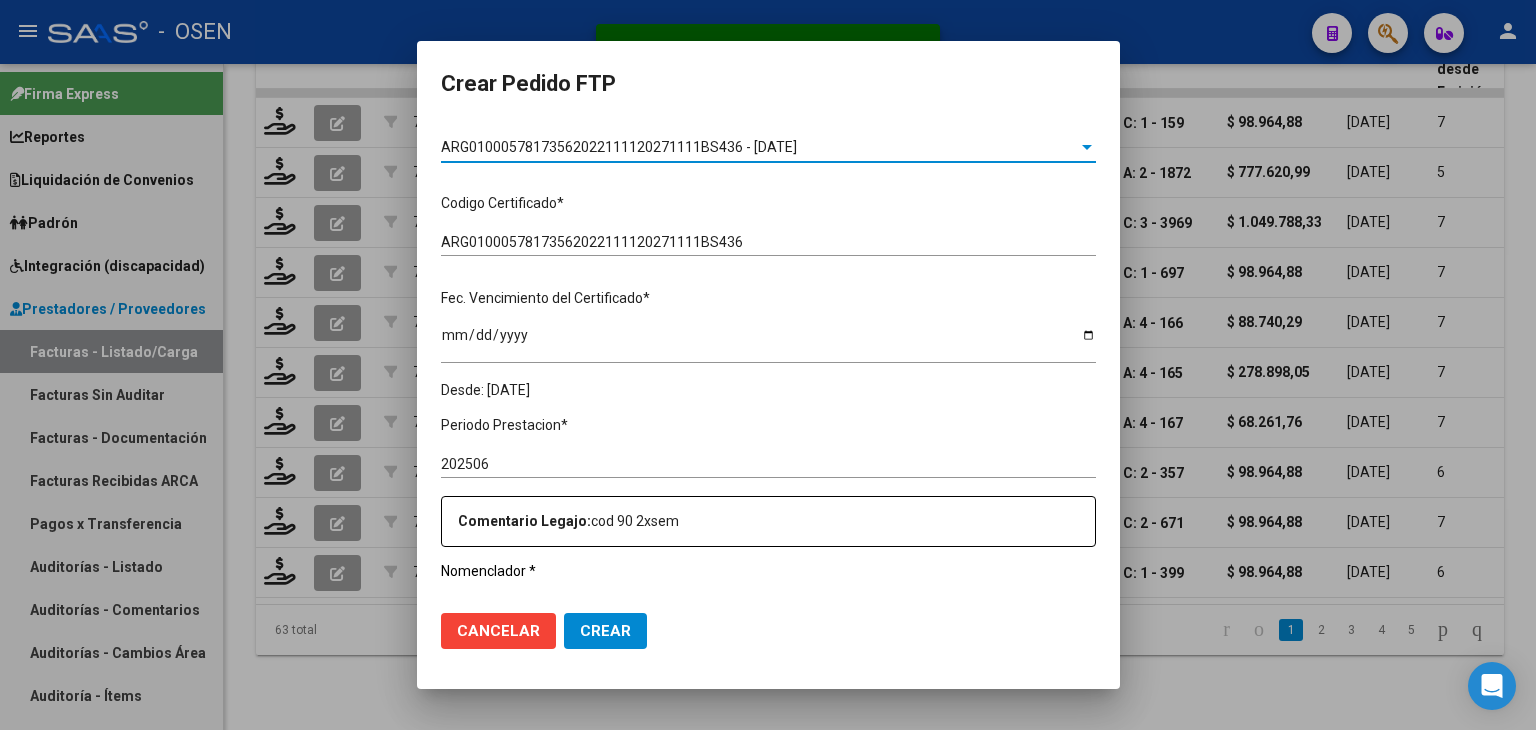 scroll, scrollTop: 500, scrollLeft: 0, axis: vertical 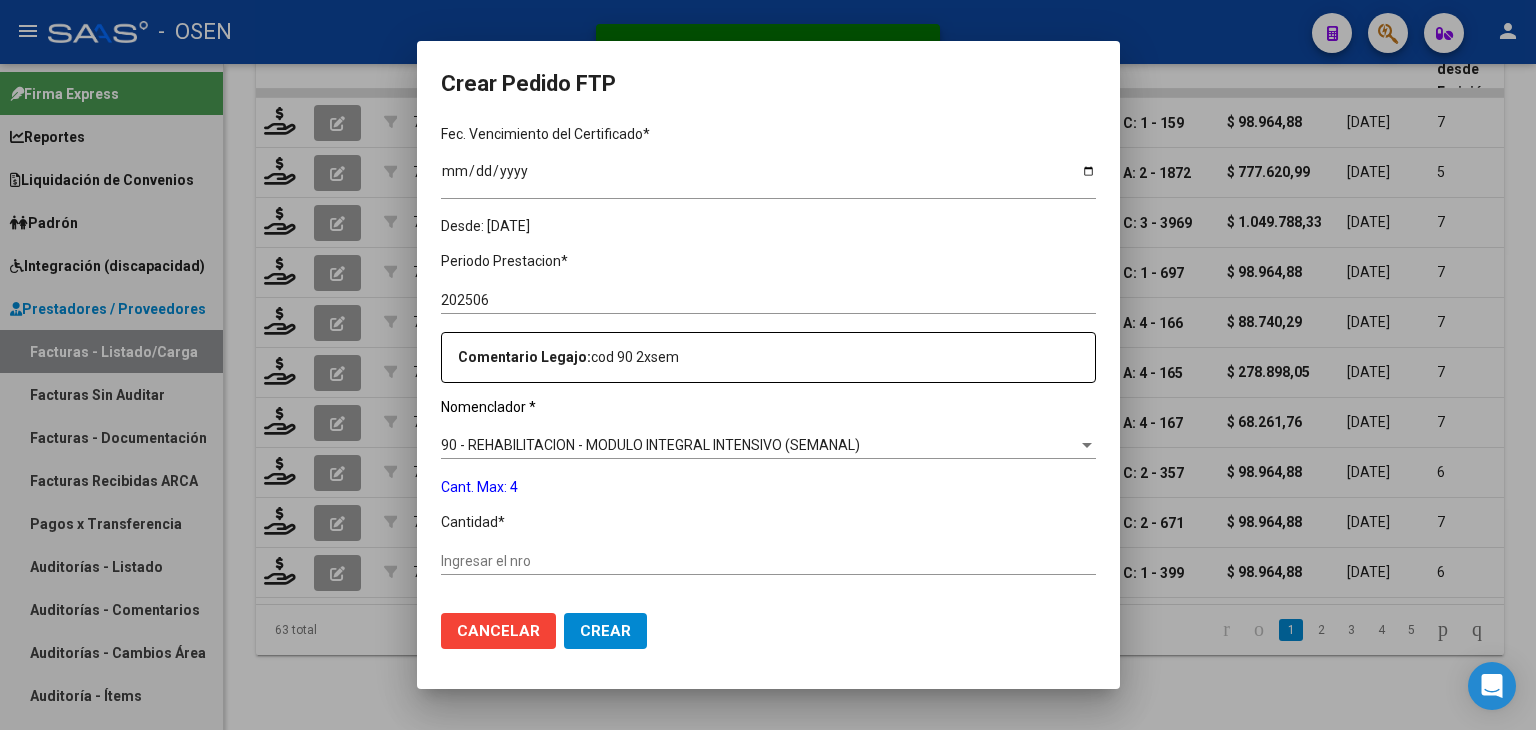 drag, startPoint x: 526, startPoint y: 559, endPoint x: 539, endPoint y: 572, distance: 18.384777 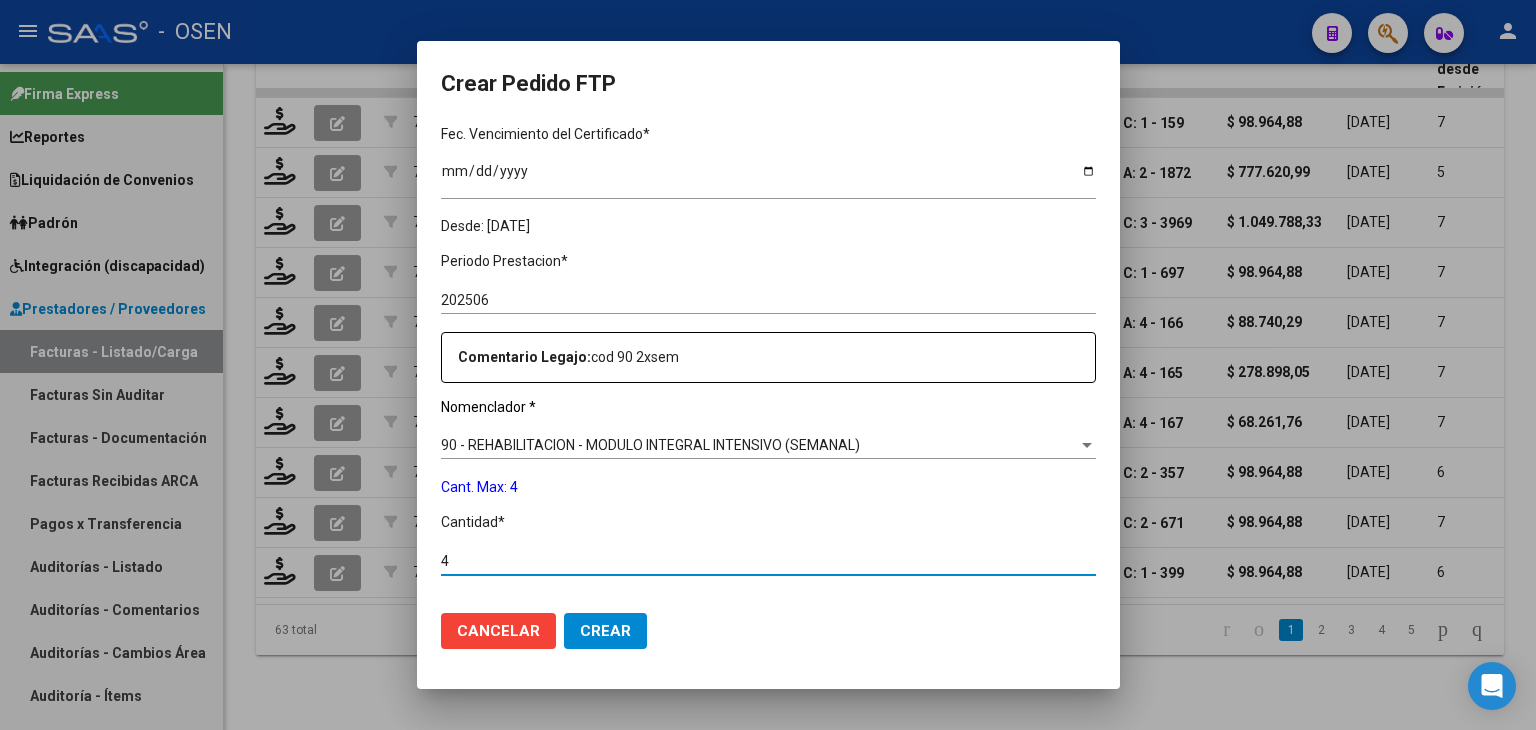 type on "4" 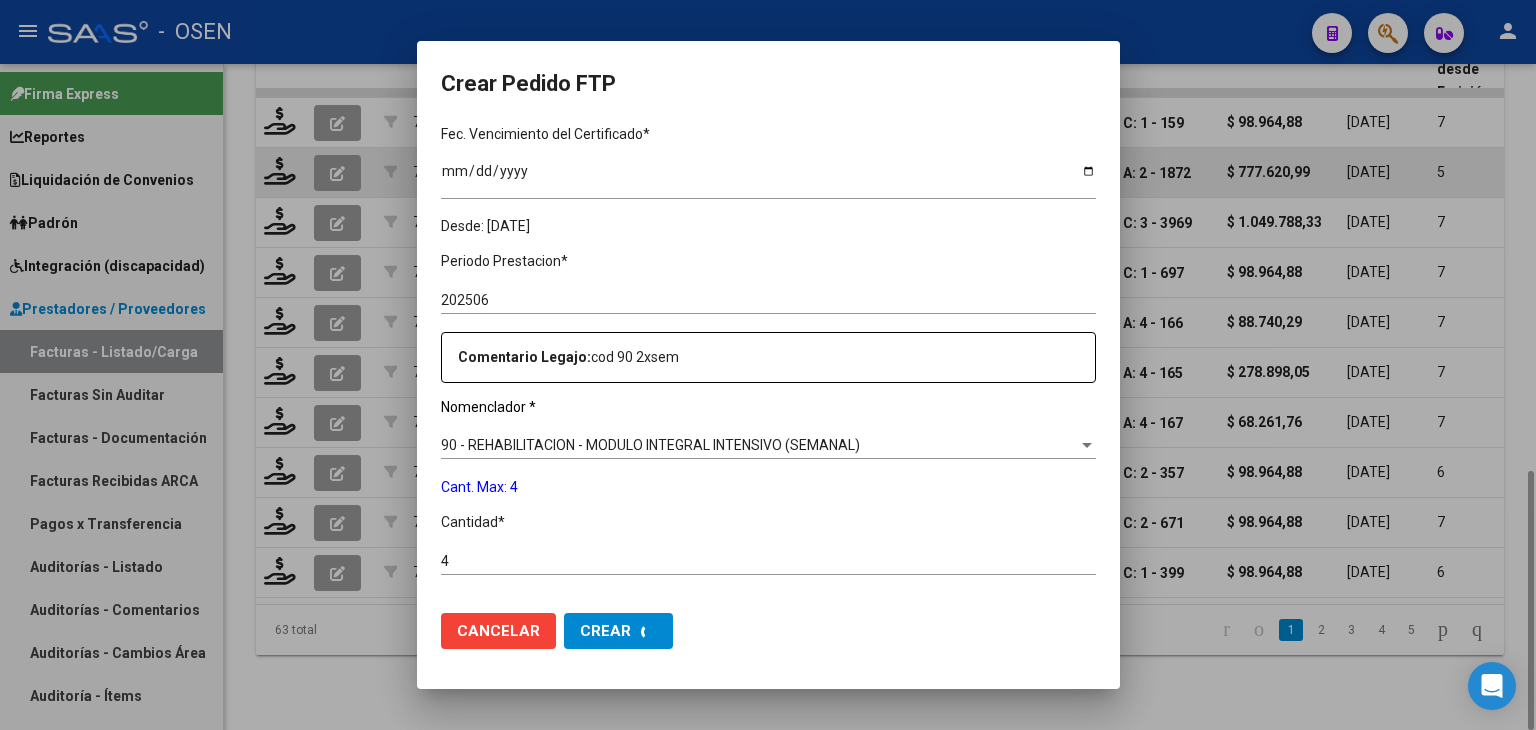 scroll, scrollTop: 0, scrollLeft: 0, axis: both 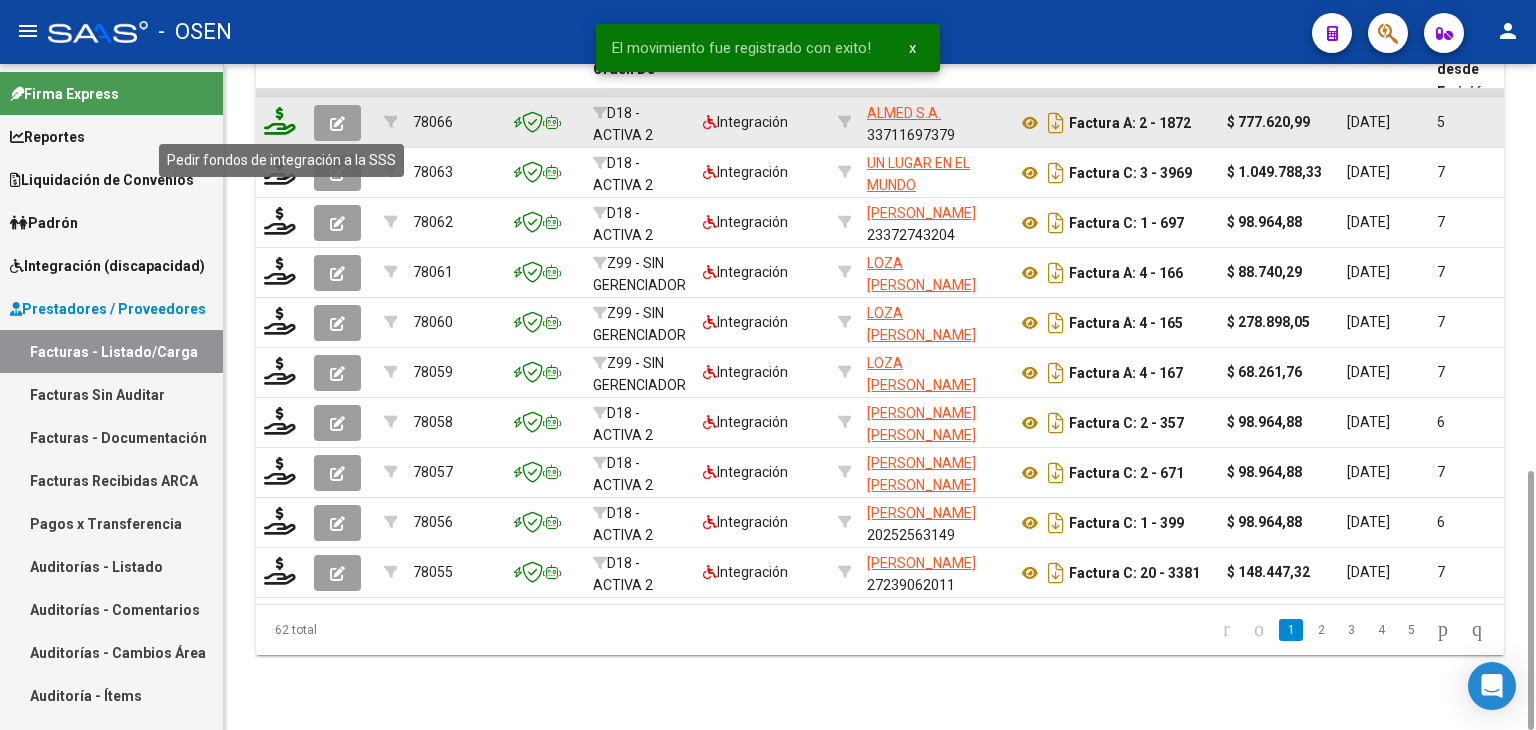 click 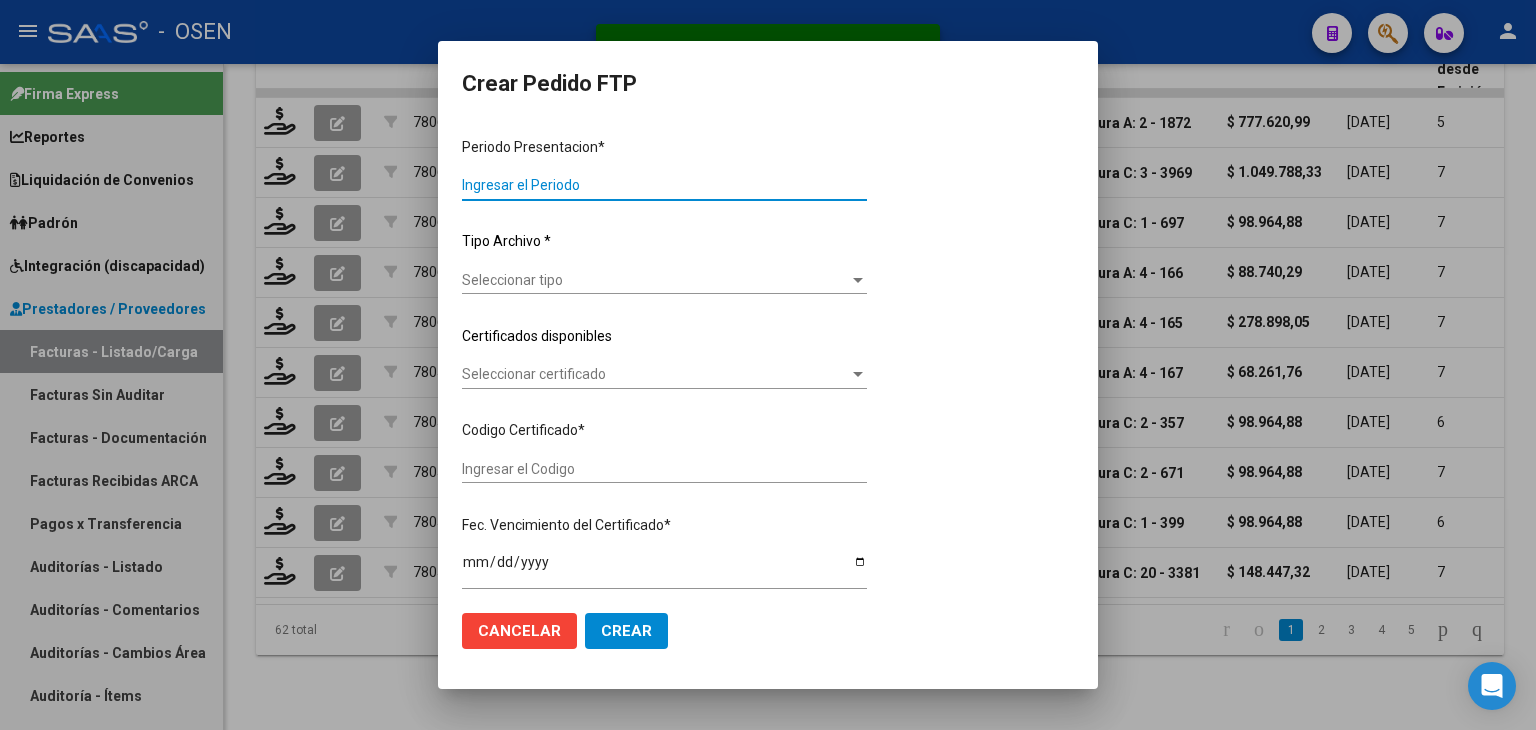 type on "202506" 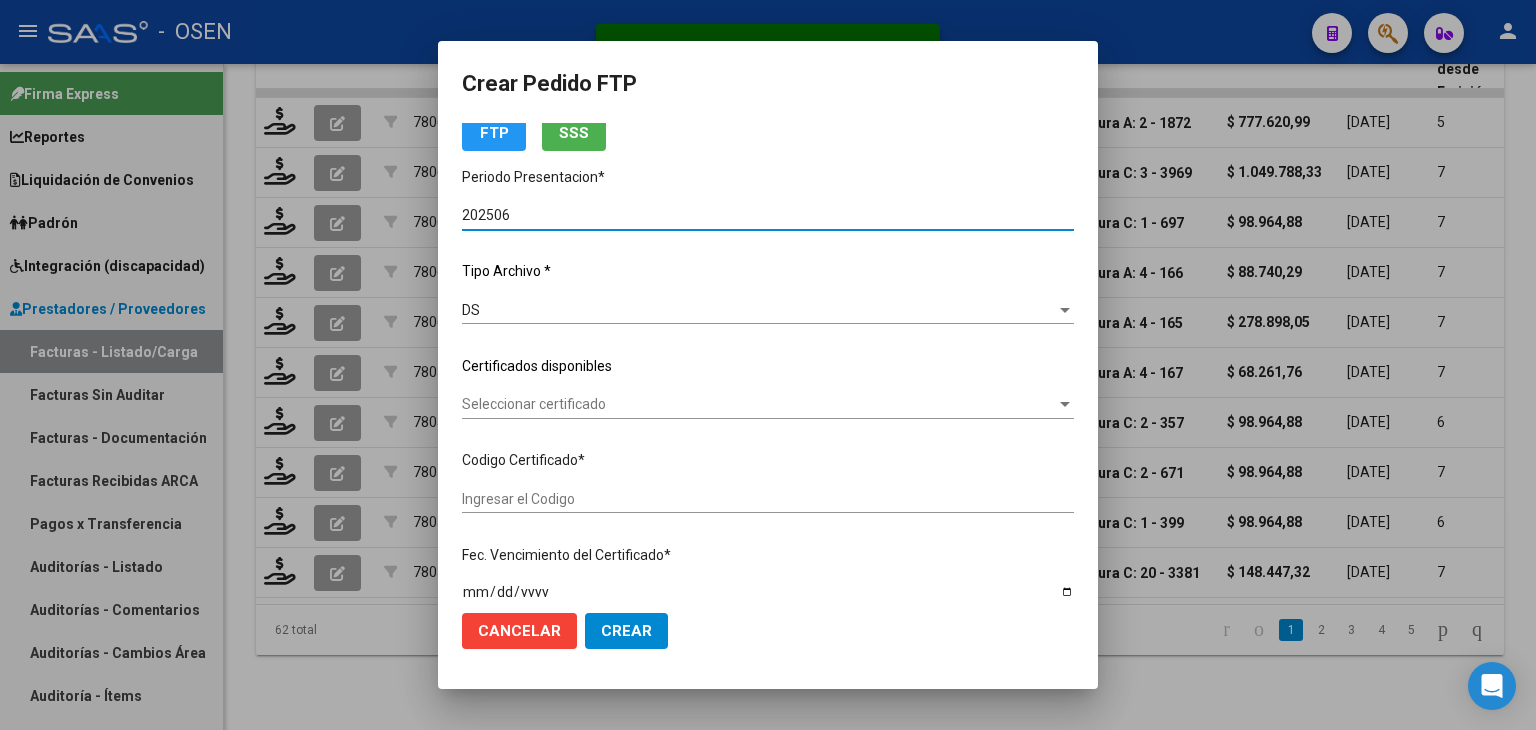 type on "ARG02000489296972022111820271118BS437" 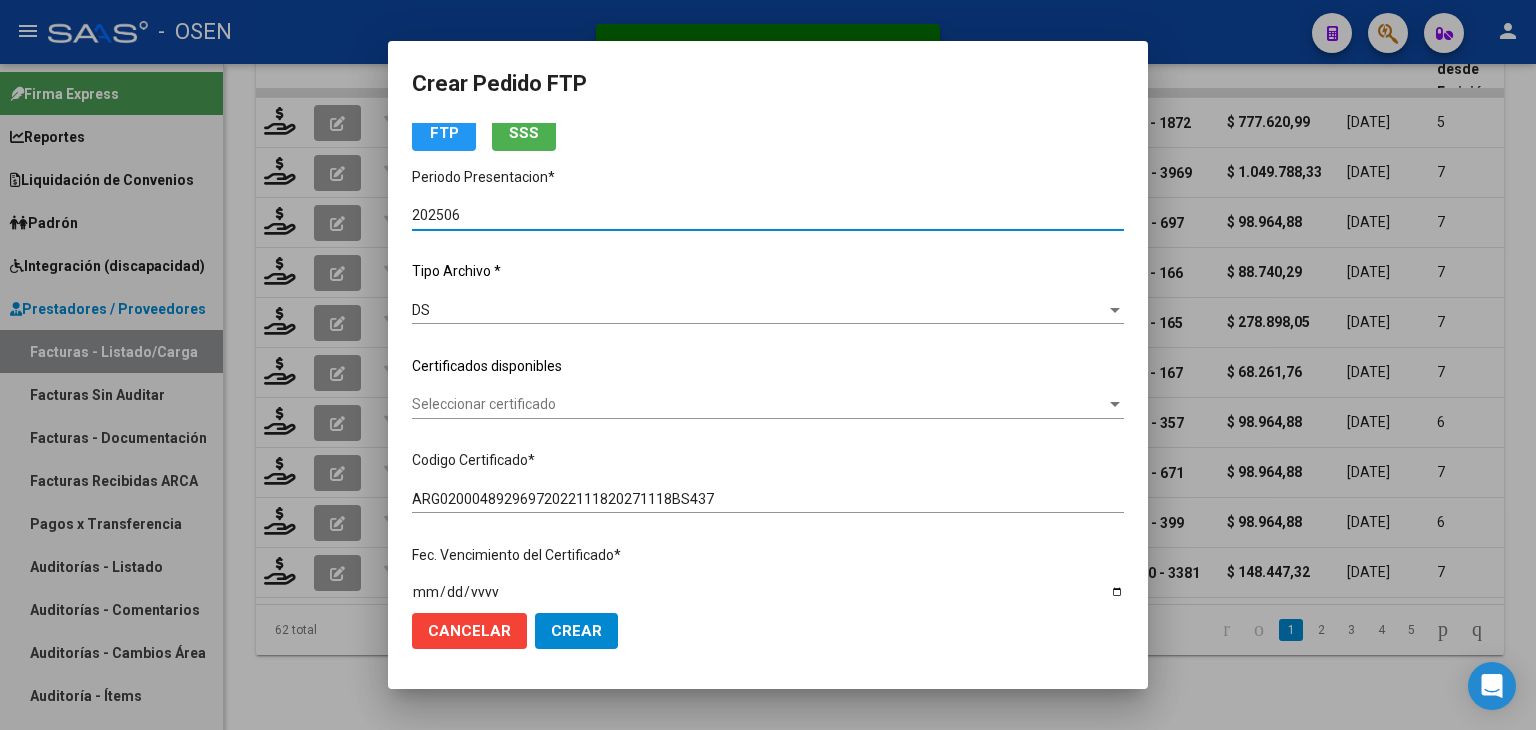 scroll, scrollTop: 300, scrollLeft: 0, axis: vertical 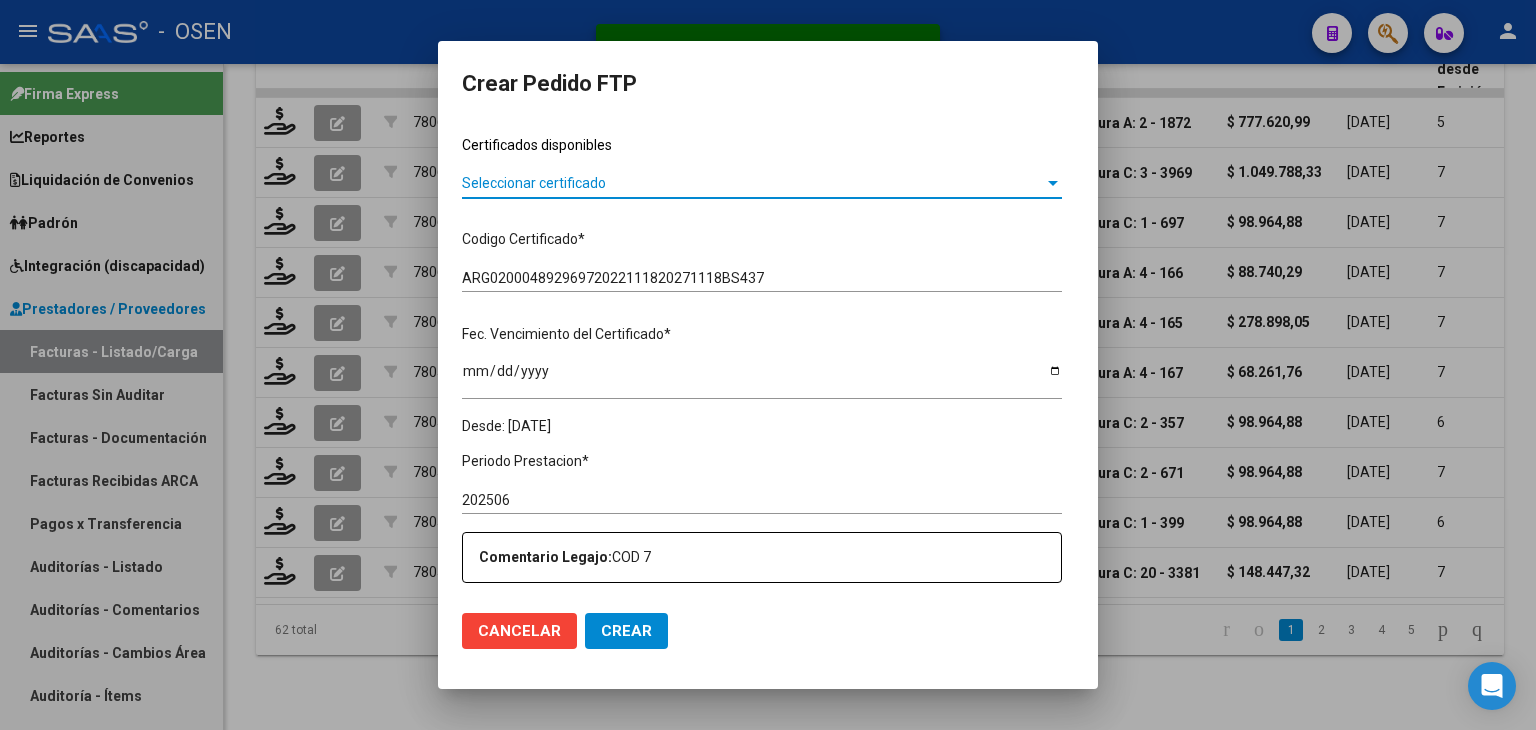 click on "Seleccionar certificado" at bounding box center [753, 183] 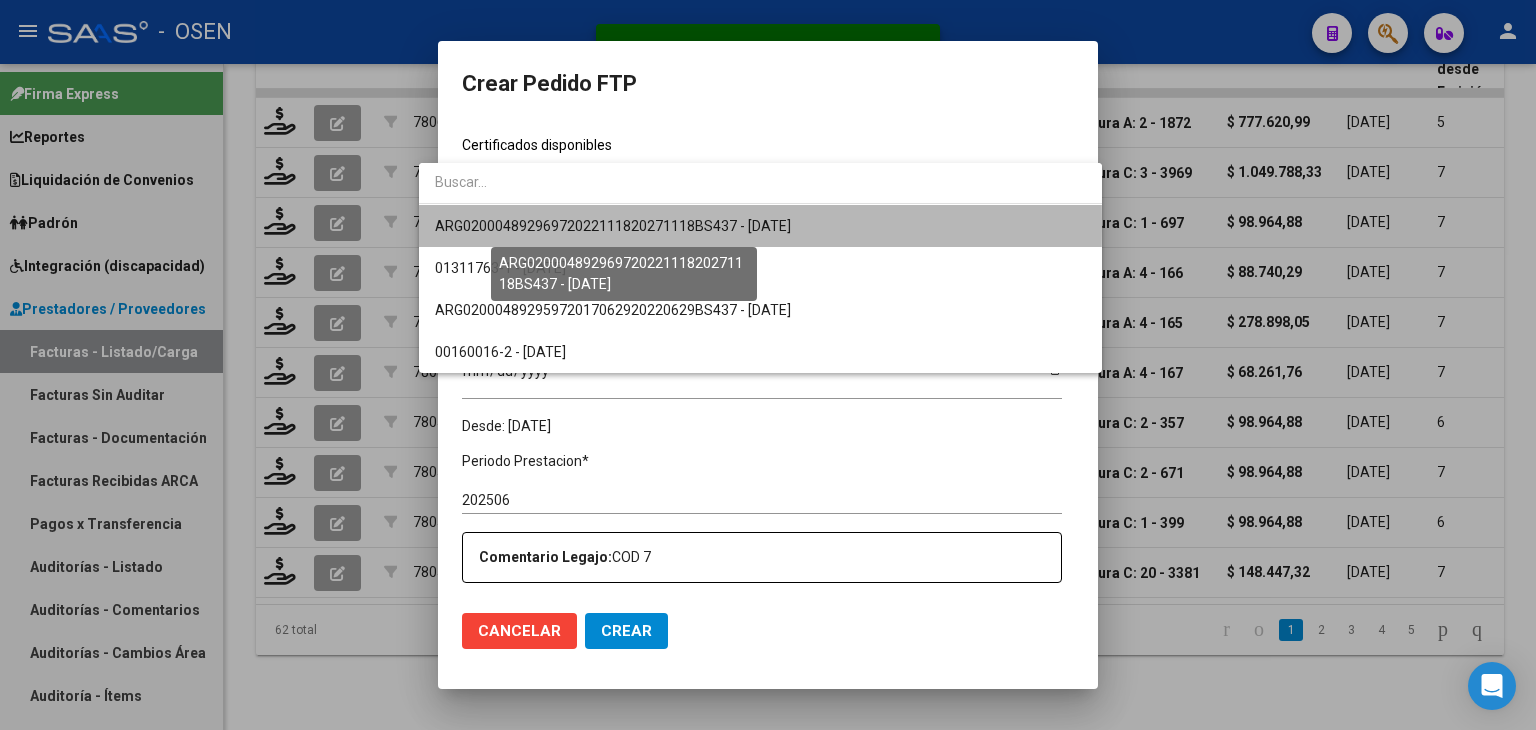click on "ARG02000489296972022111820271118BS437 - 2027-11-18" at bounding box center (613, 226) 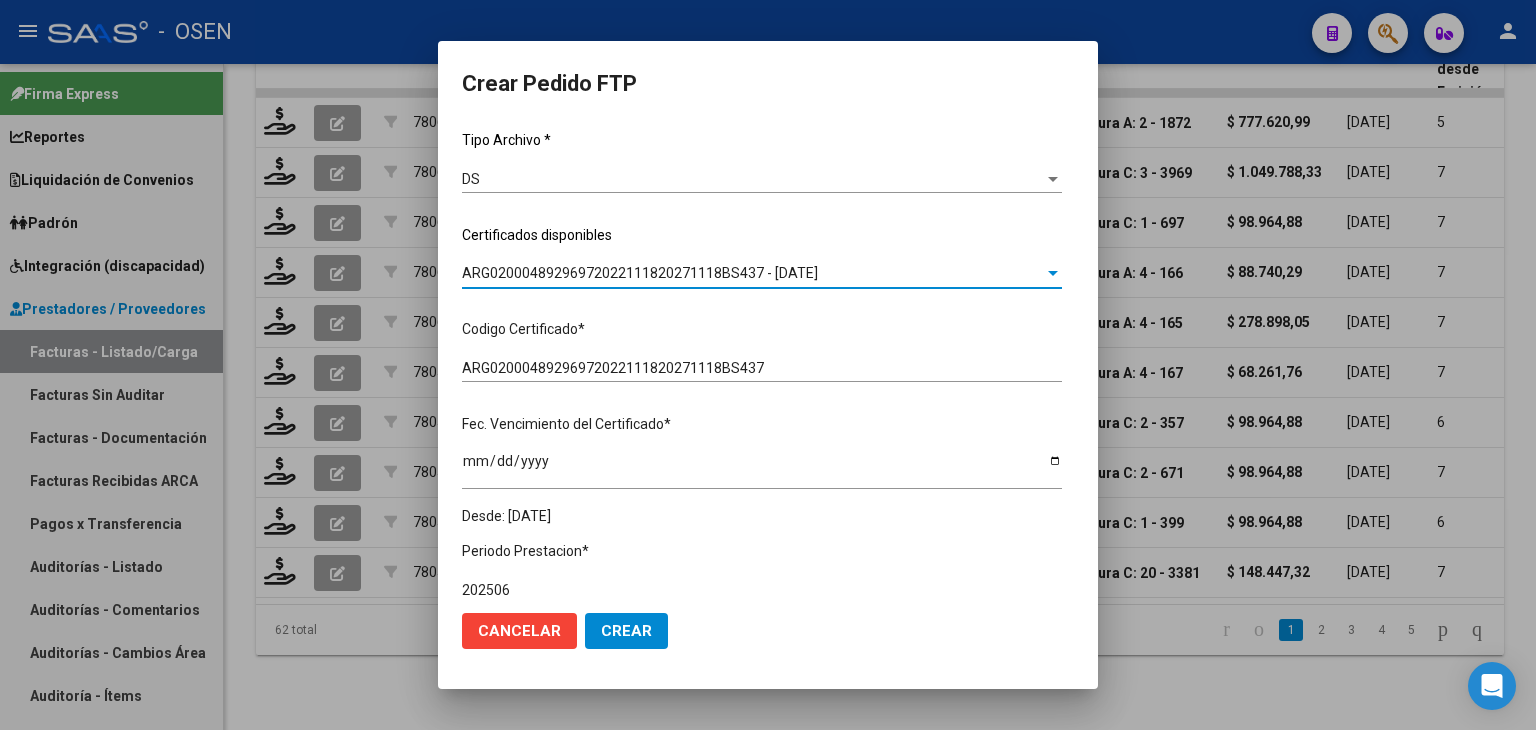 scroll, scrollTop: 0, scrollLeft: 0, axis: both 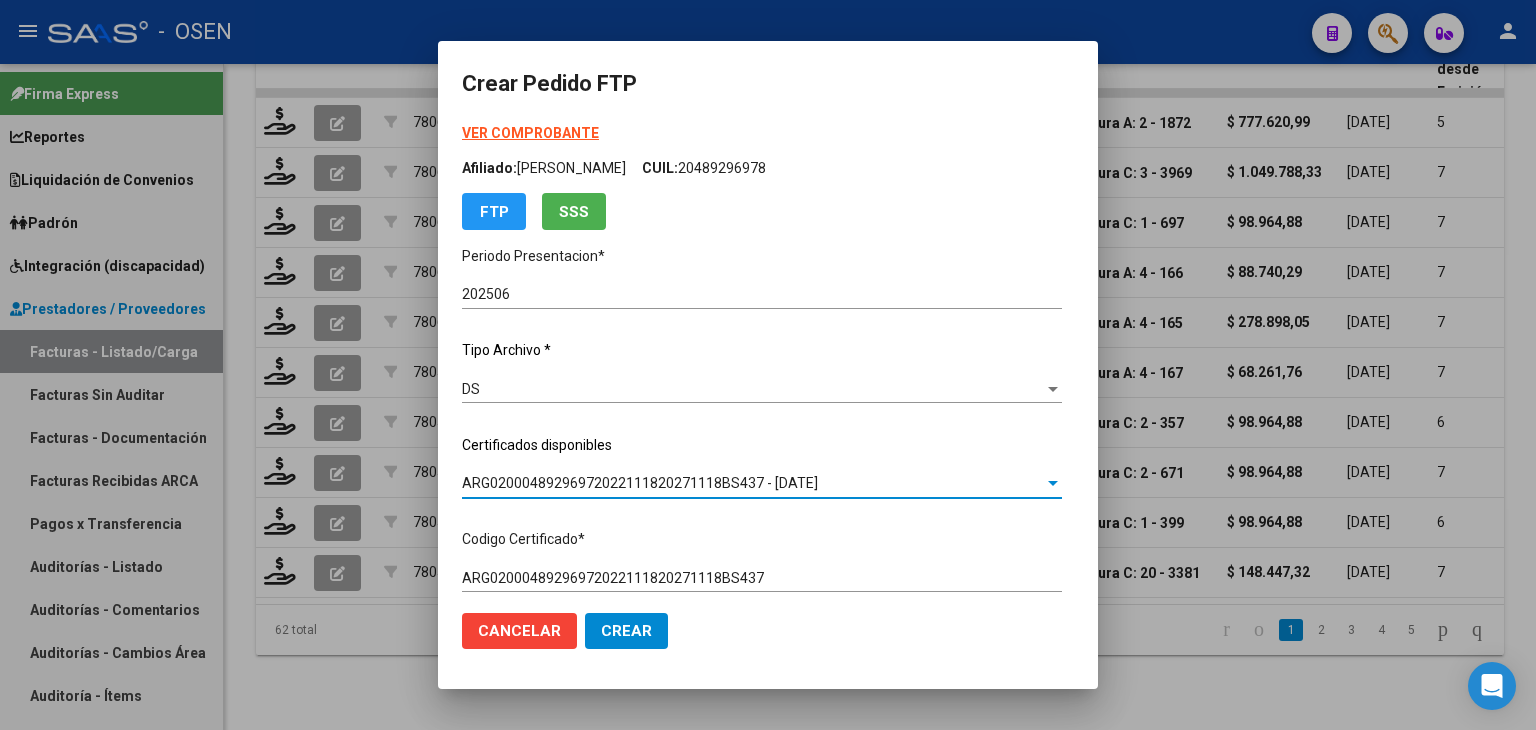 click on "VER COMPROBANTE" at bounding box center [530, 133] 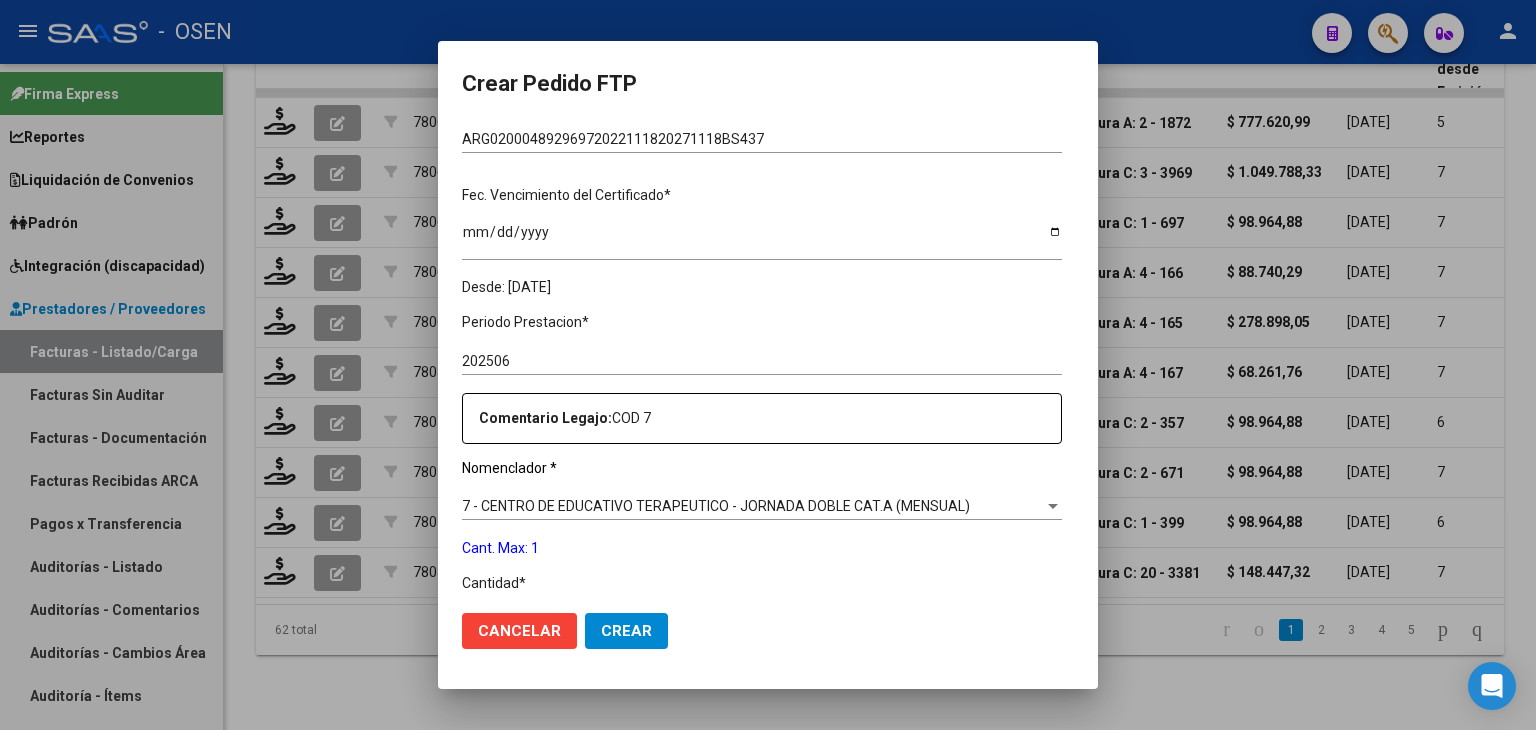 scroll, scrollTop: 600, scrollLeft: 0, axis: vertical 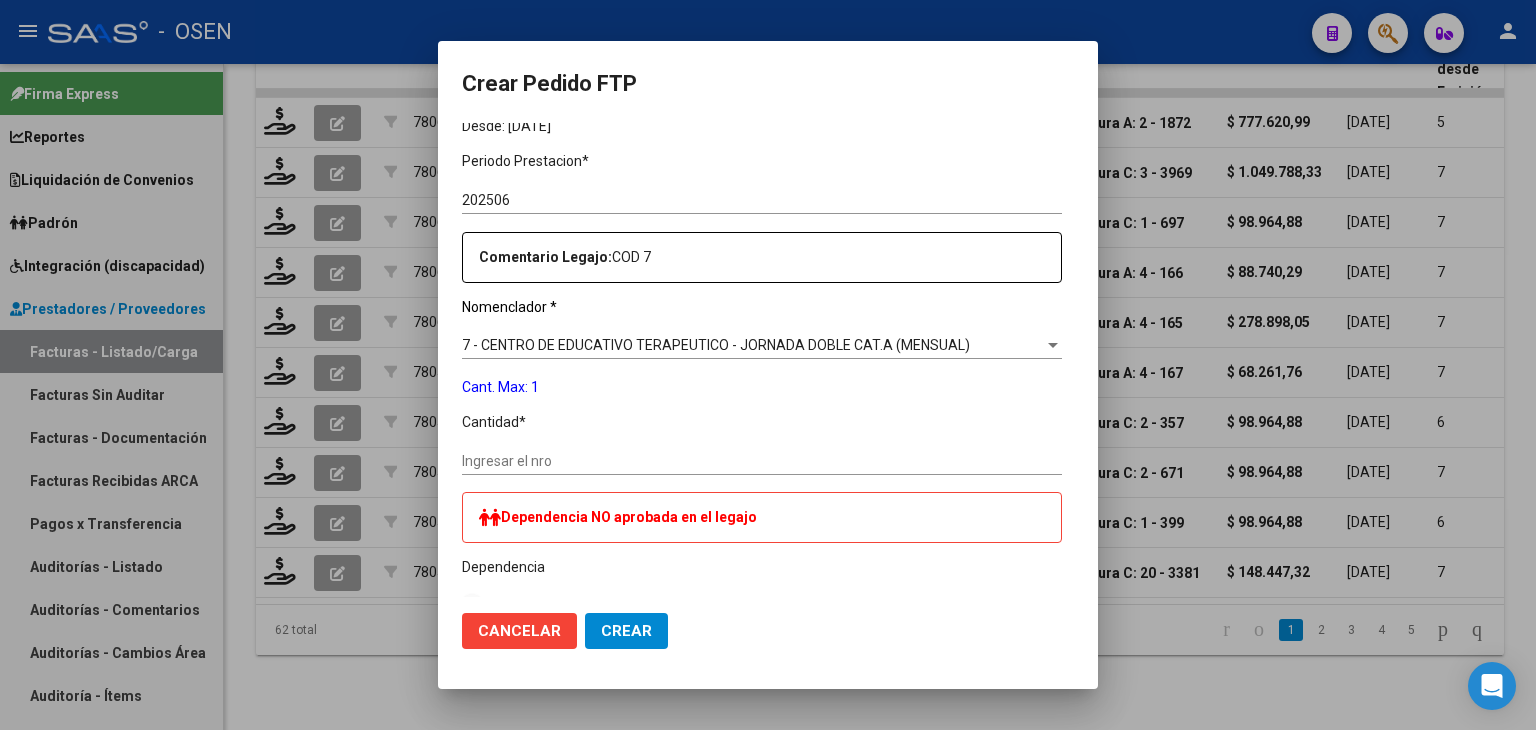 click on "Ingresar el nro" at bounding box center (762, 461) 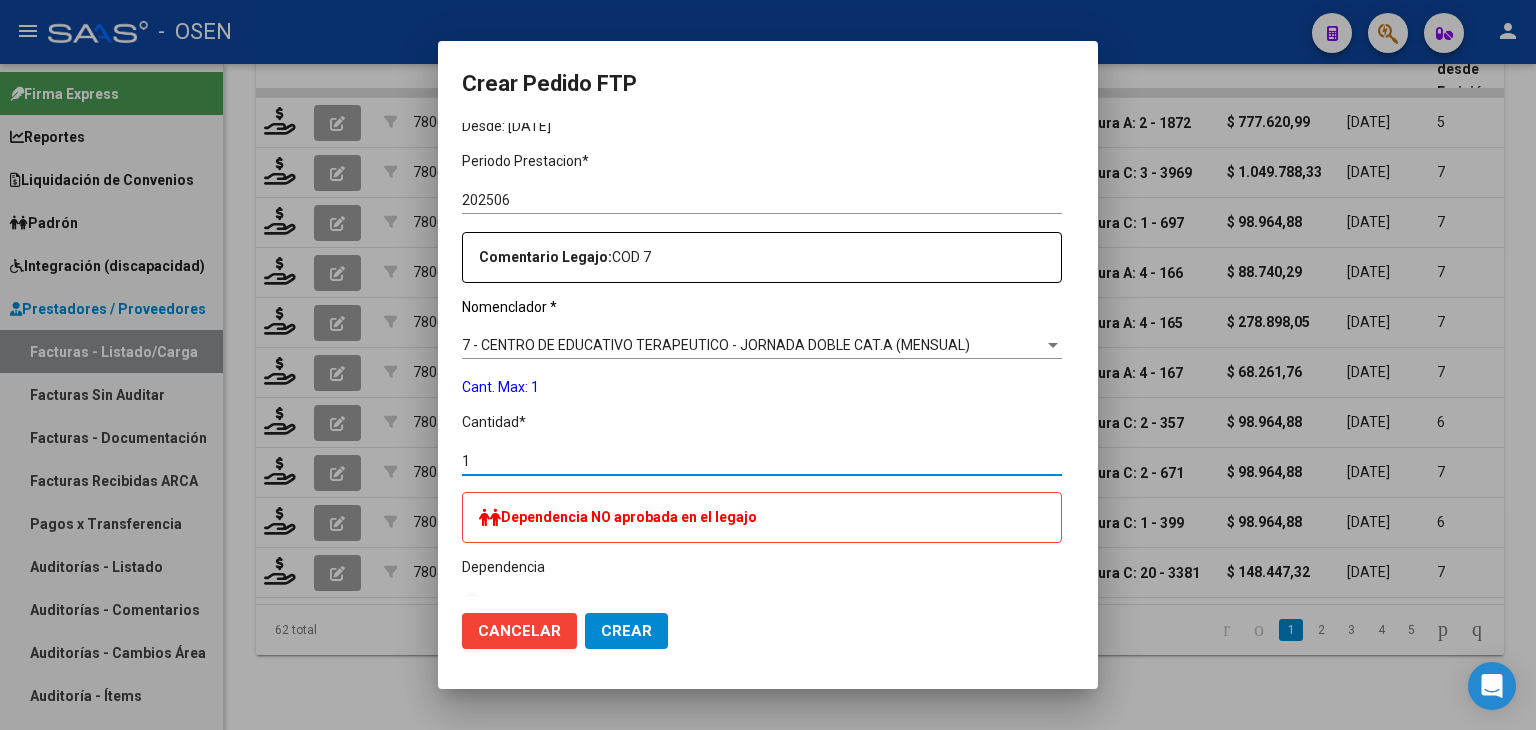 type on "1" 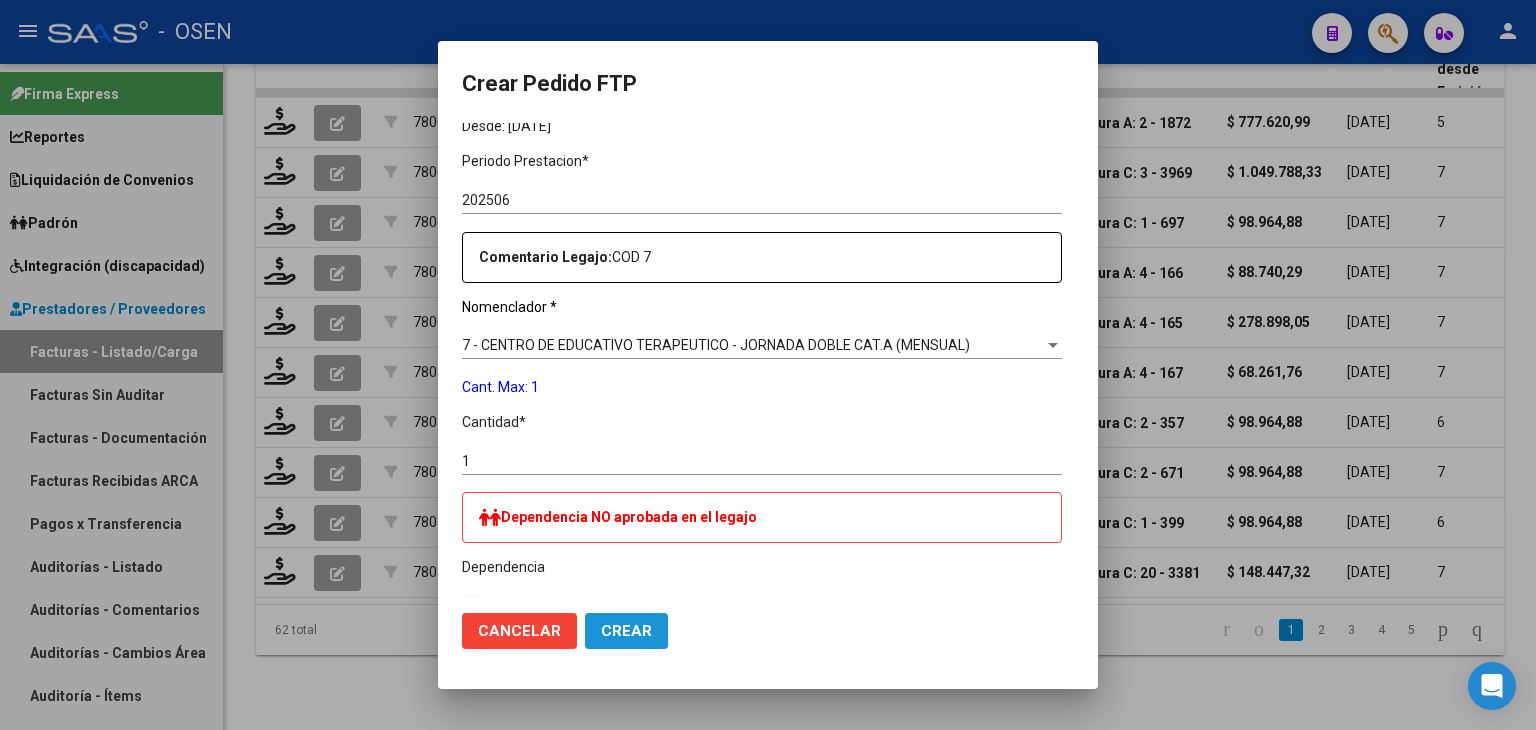 click on "Crear" 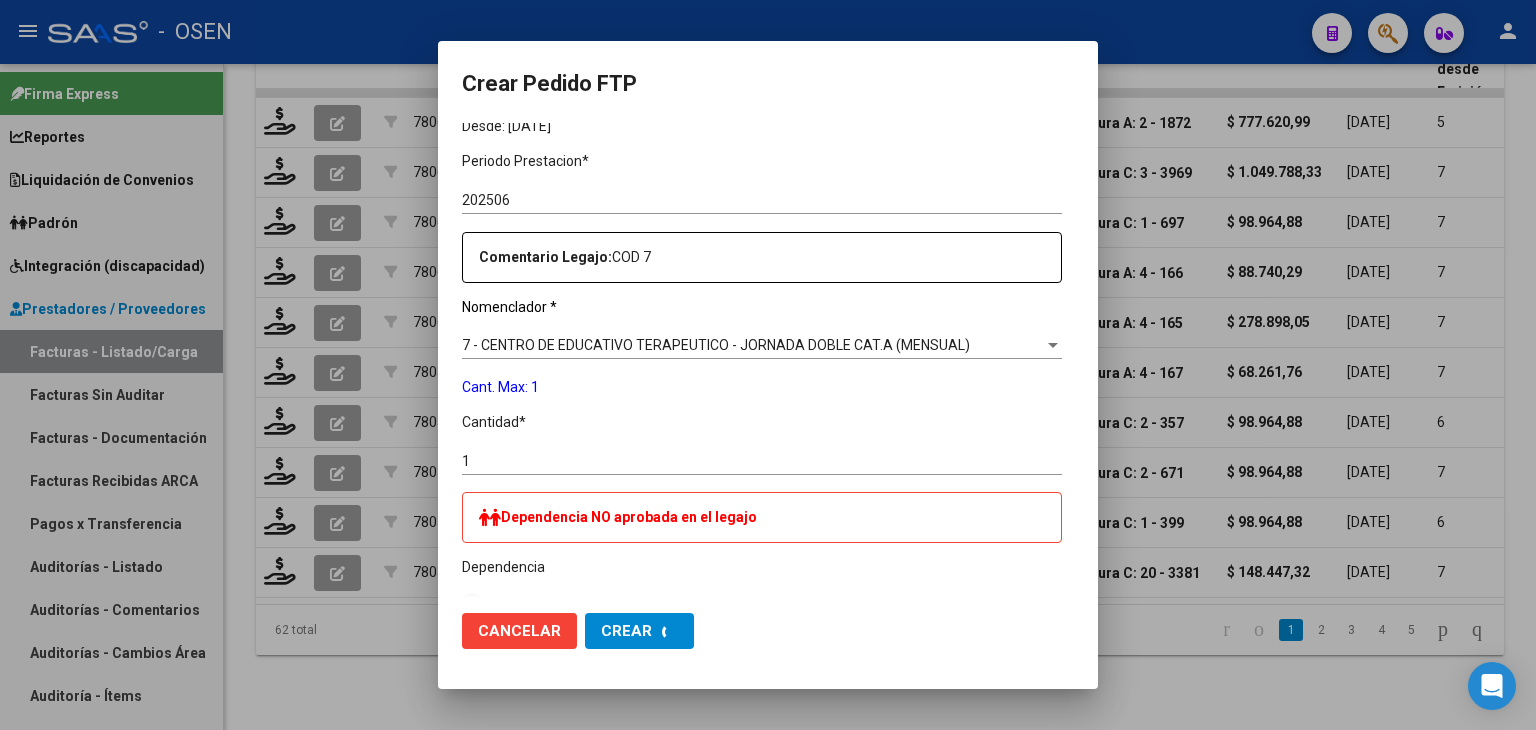 scroll, scrollTop: 0, scrollLeft: 0, axis: both 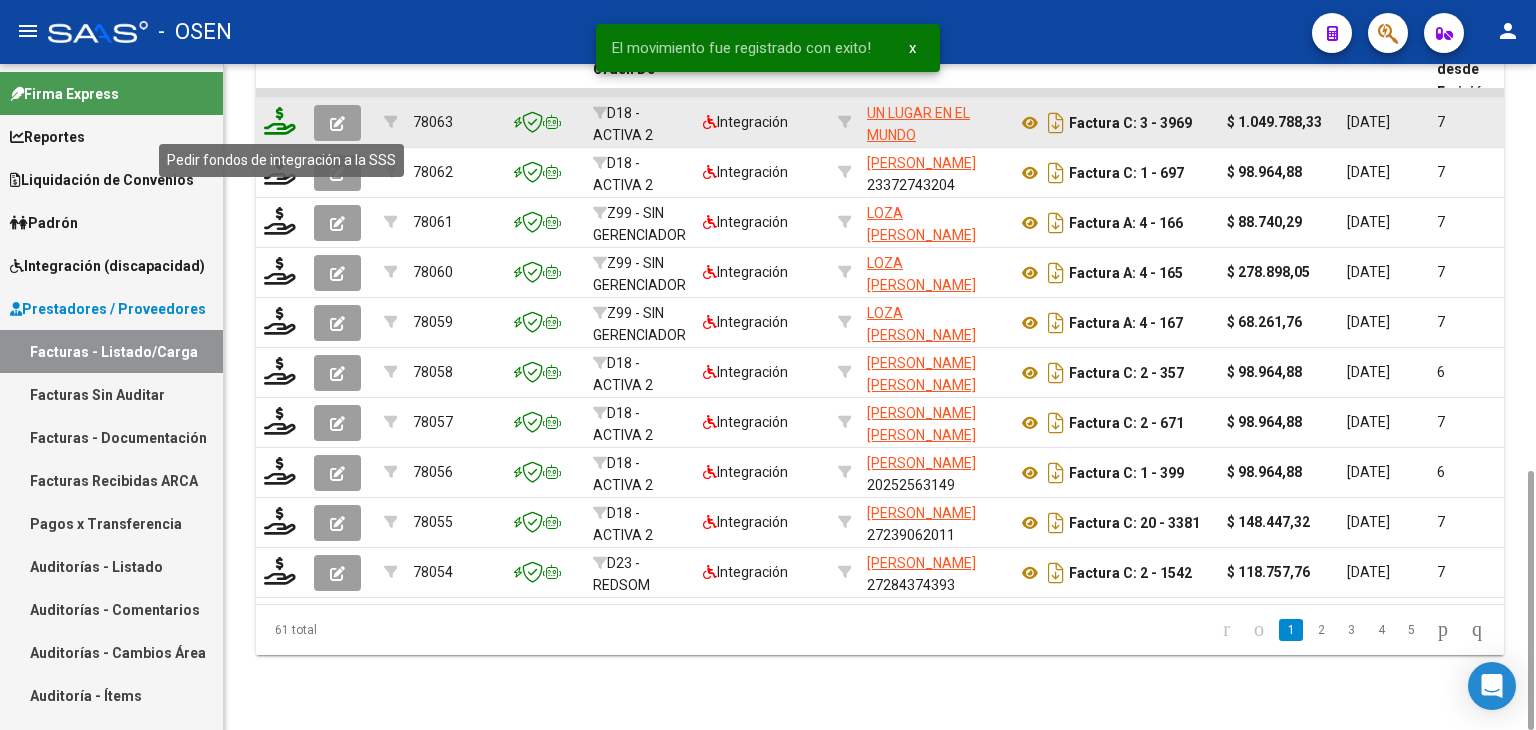 click 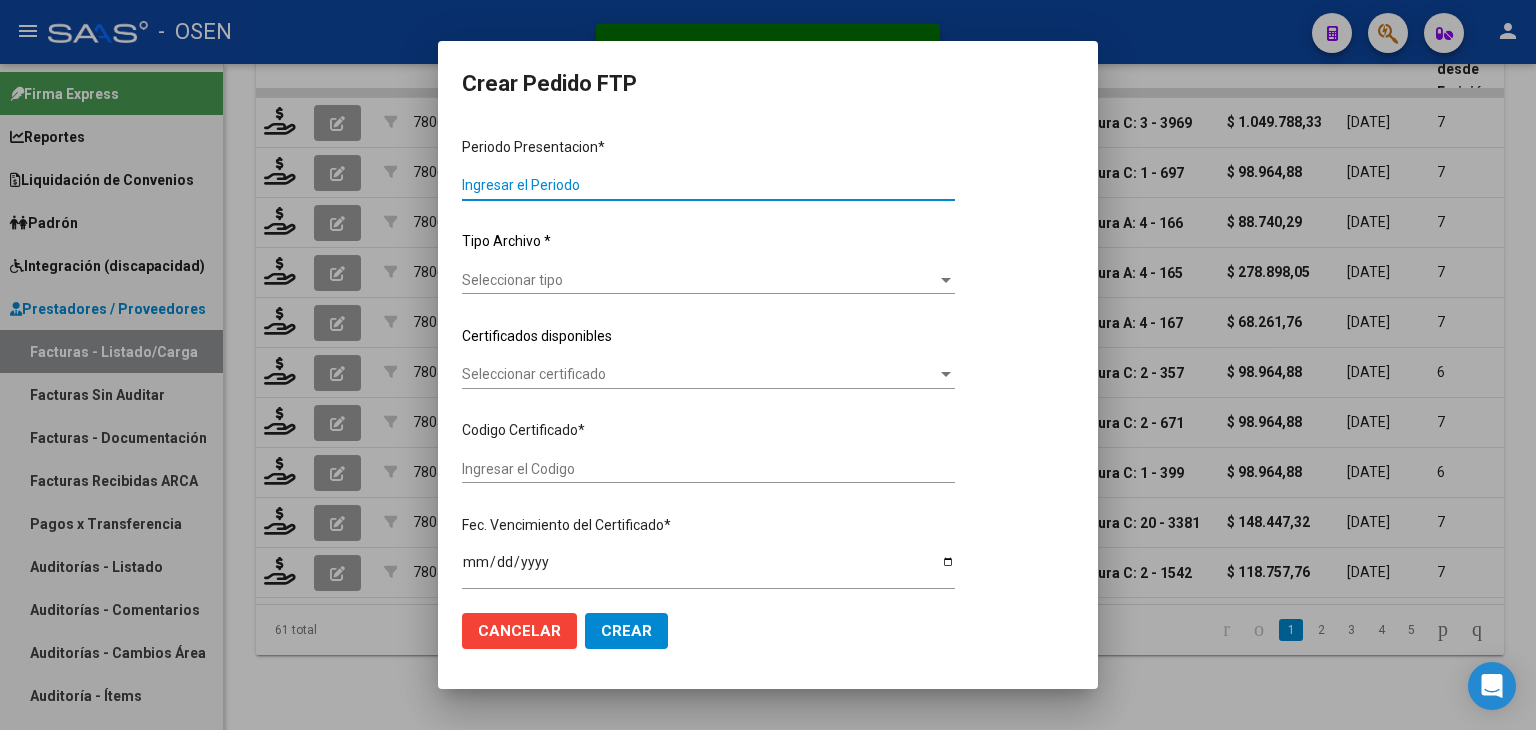 type on "202506" 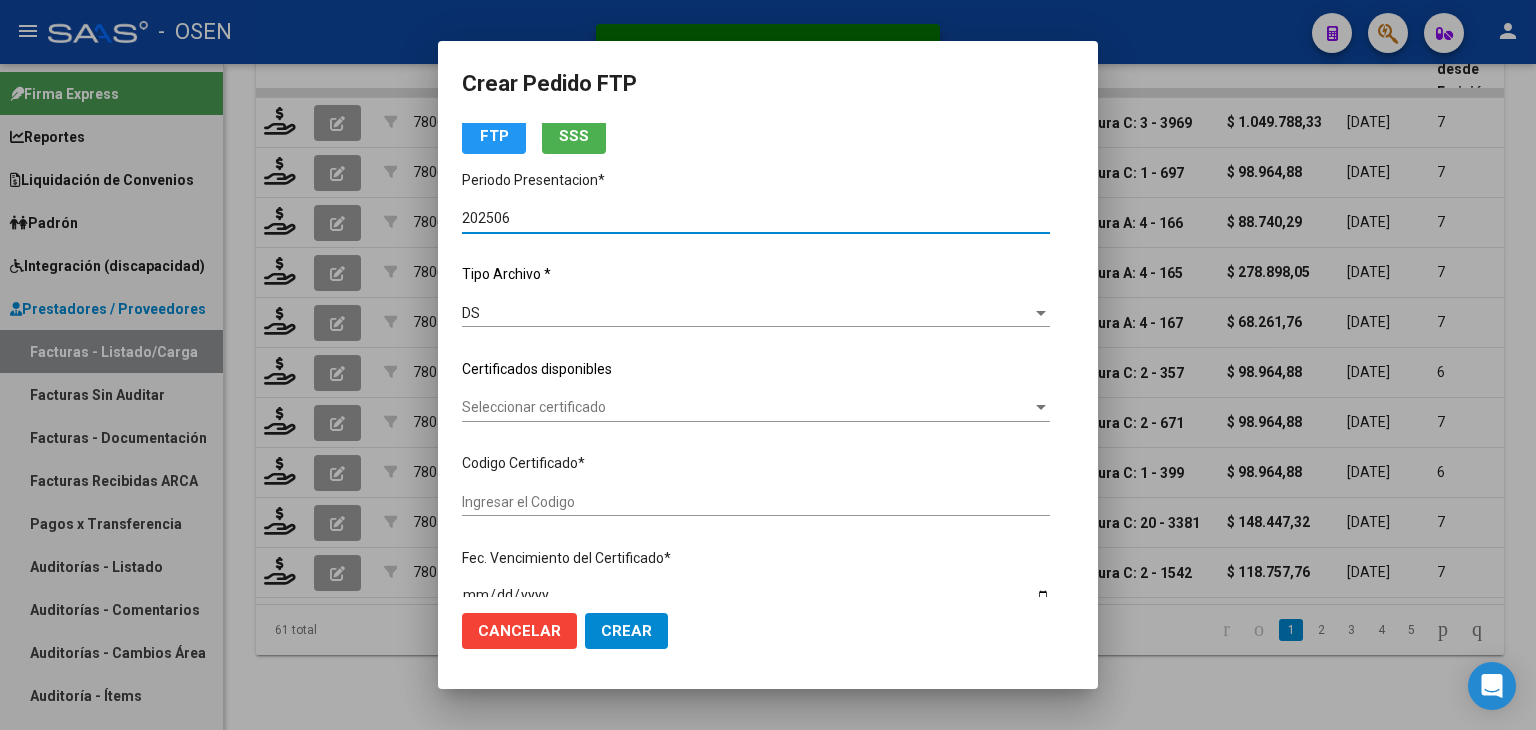 type on "ARG01000546629232025041420300414BUE439" 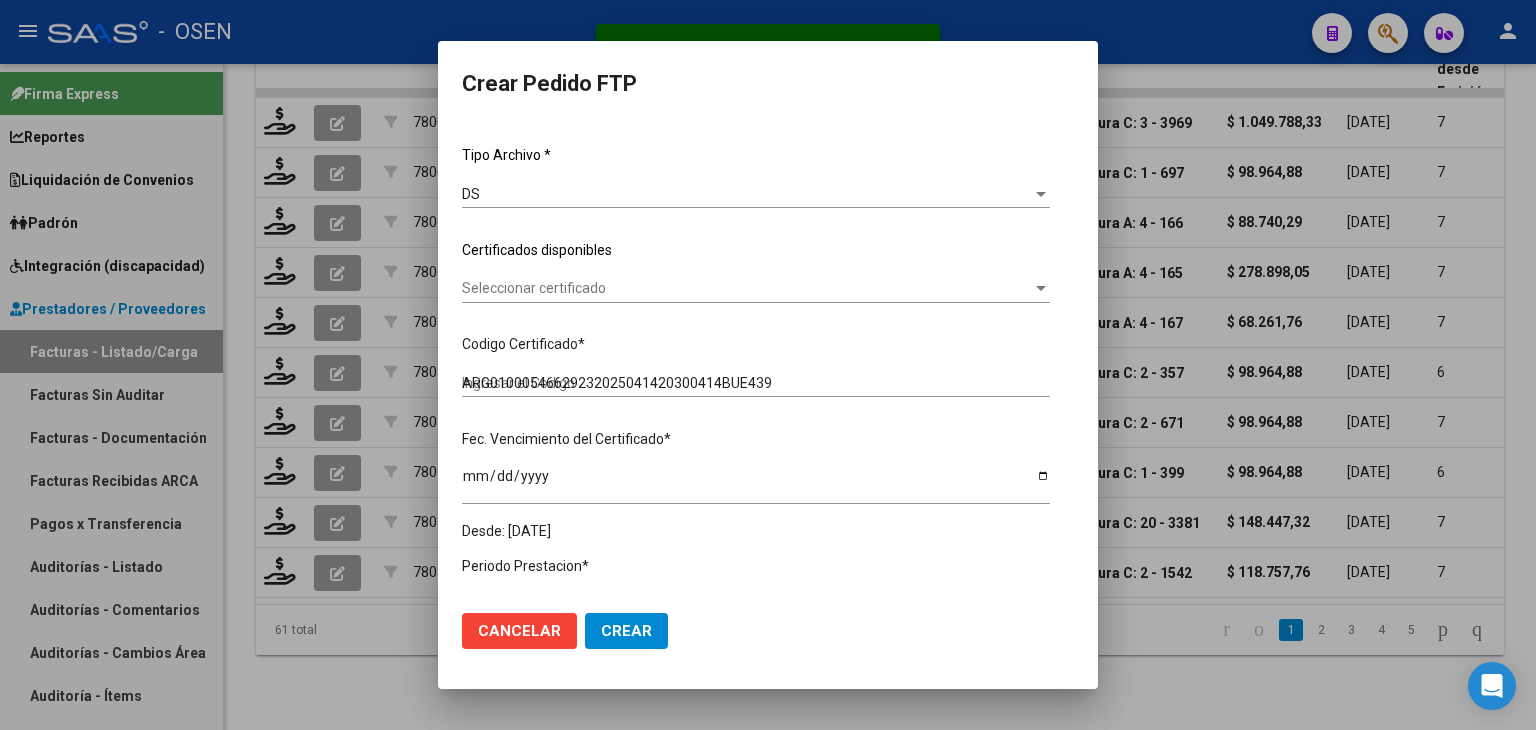scroll, scrollTop: 200, scrollLeft: 0, axis: vertical 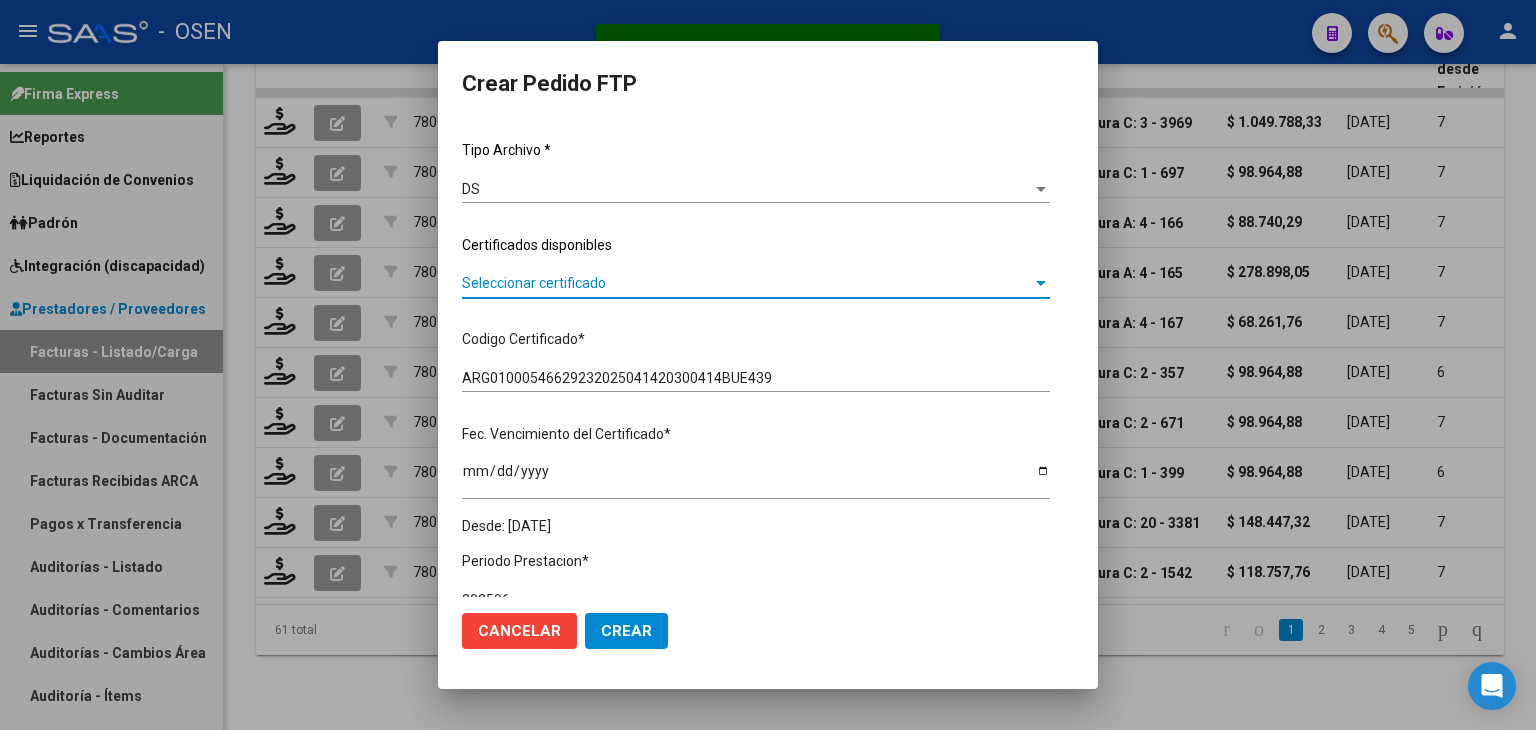 click on "Seleccionar certificado" at bounding box center (747, 283) 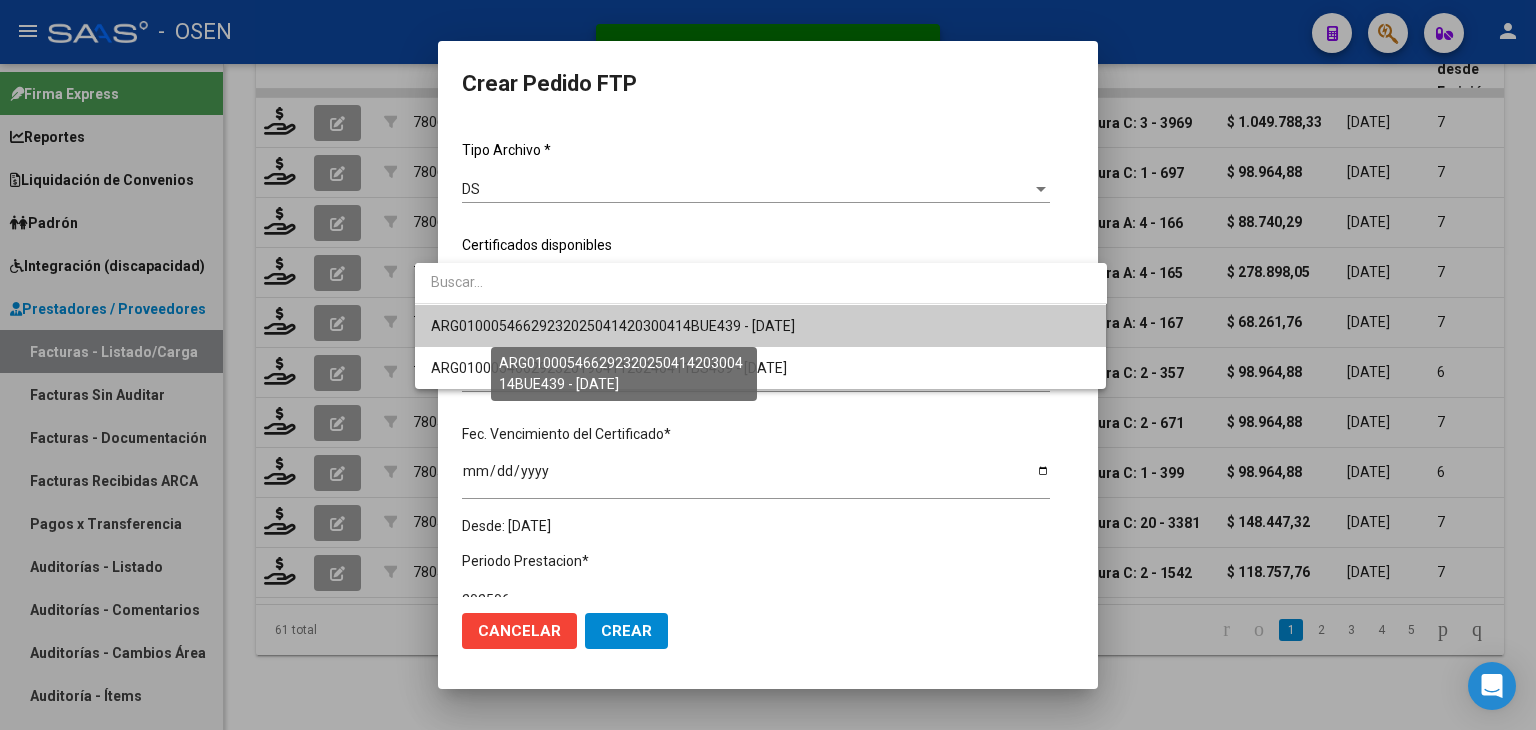 click on "ARG01000546629232025041420300414BUE439 - 2030-04-01" at bounding box center (613, 326) 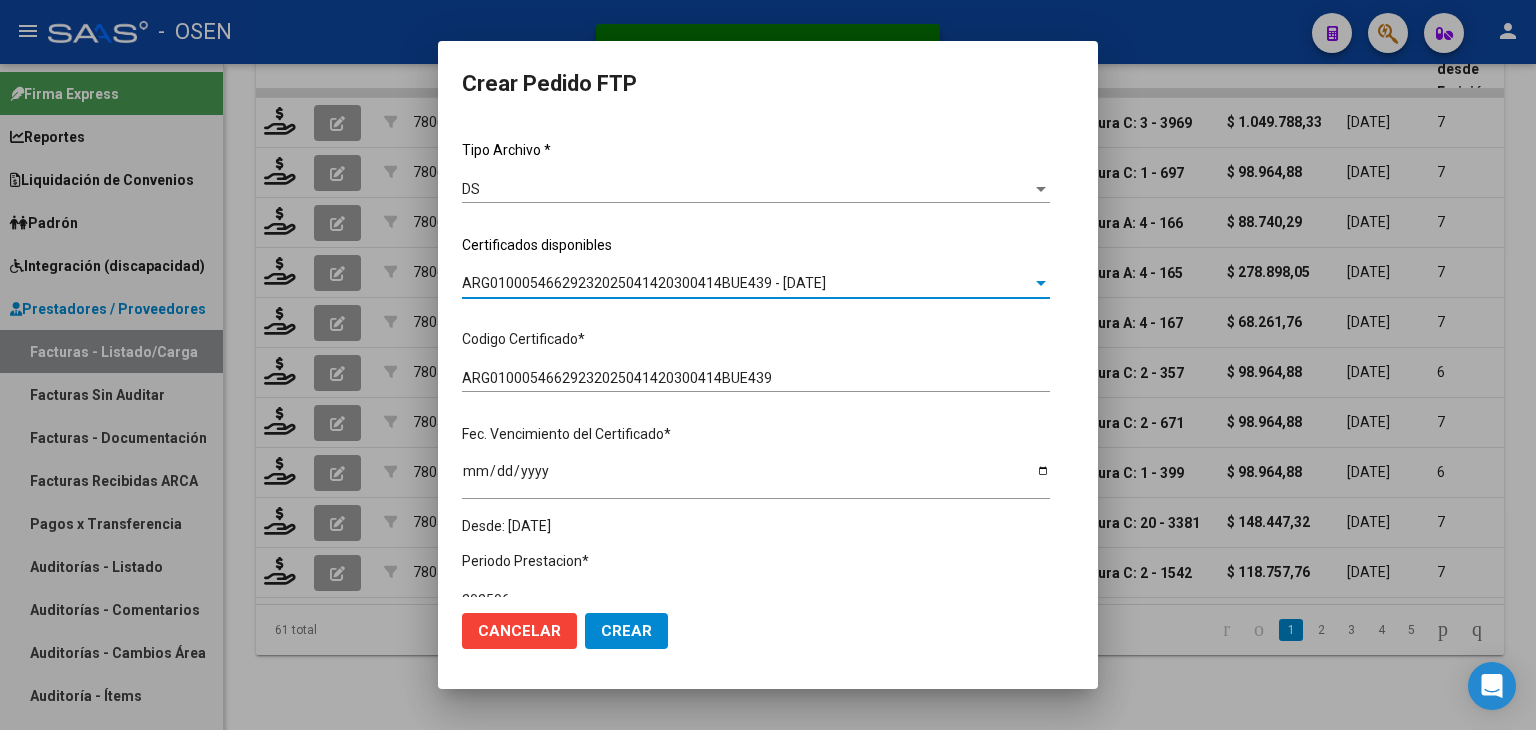 scroll, scrollTop: 500, scrollLeft: 0, axis: vertical 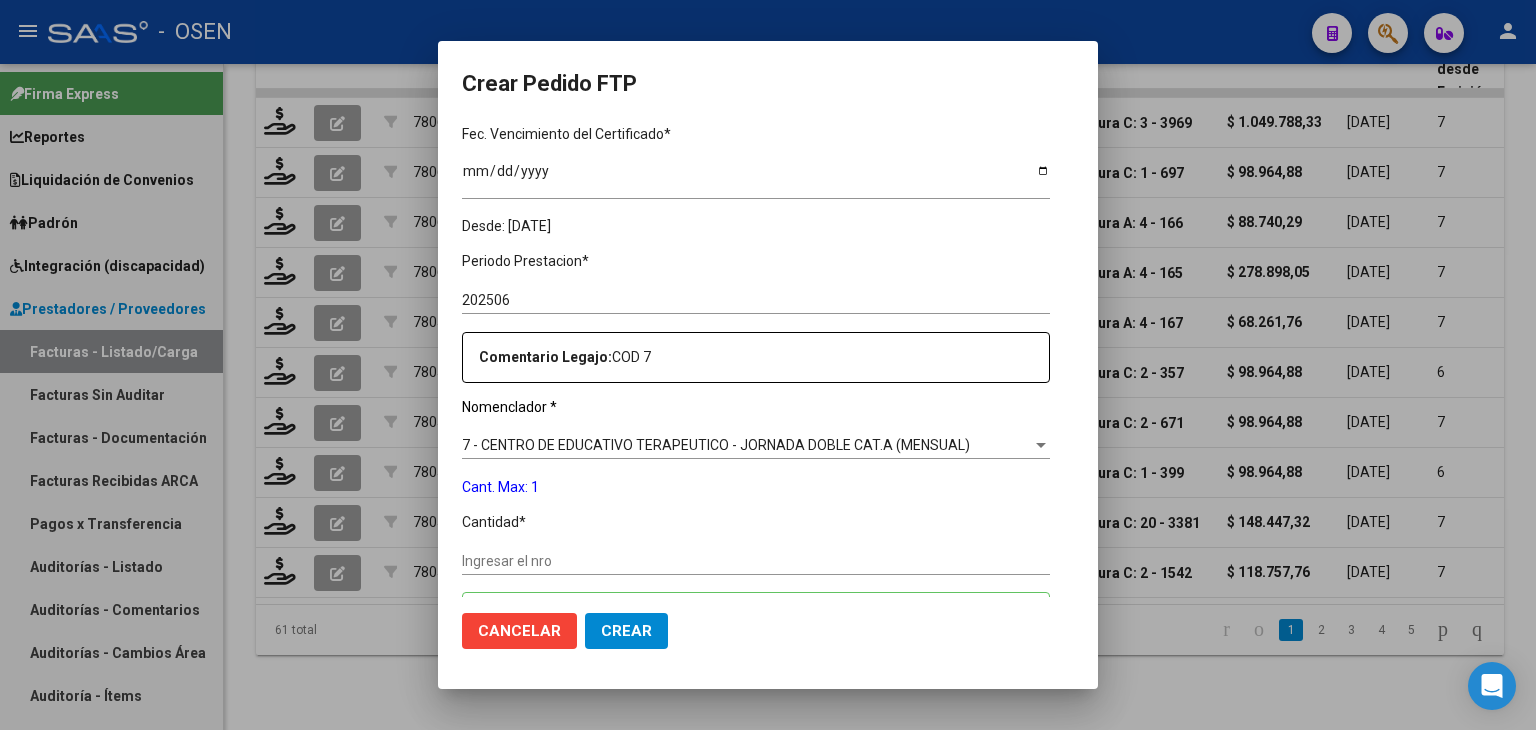 click on "Ingresar el nro" at bounding box center (756, 561) 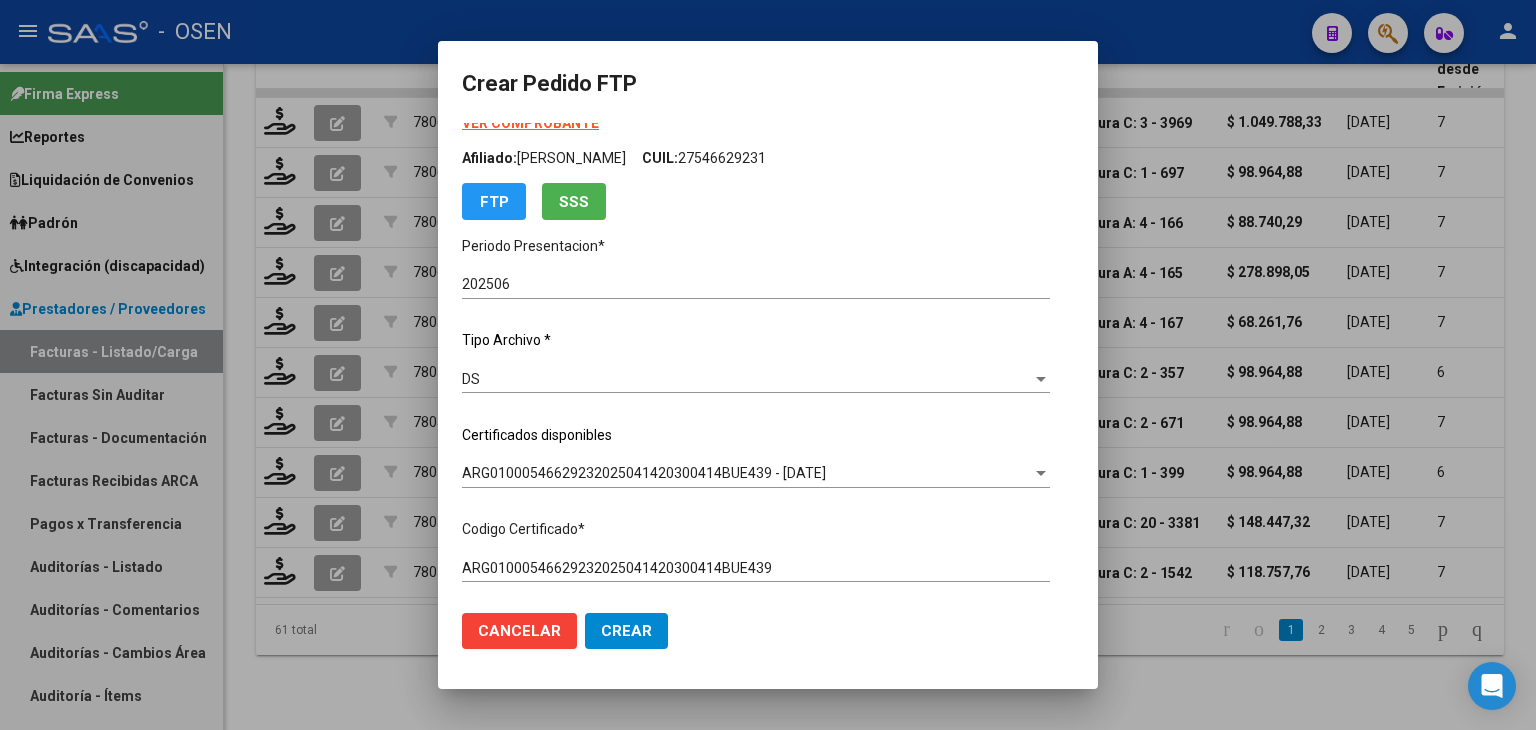 scroll, scrollTop: 0, scrollLeft: 0, axis: both 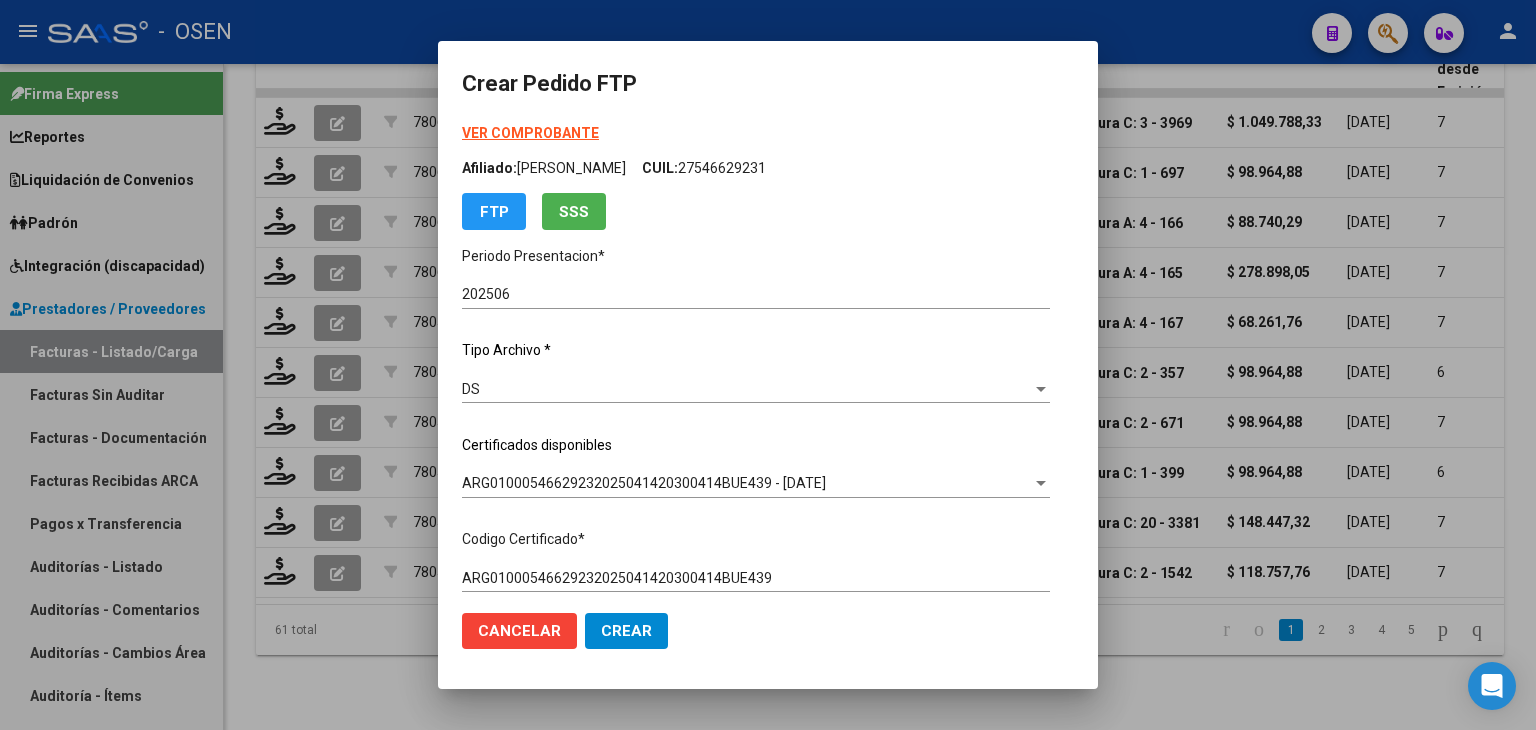 type on "1" 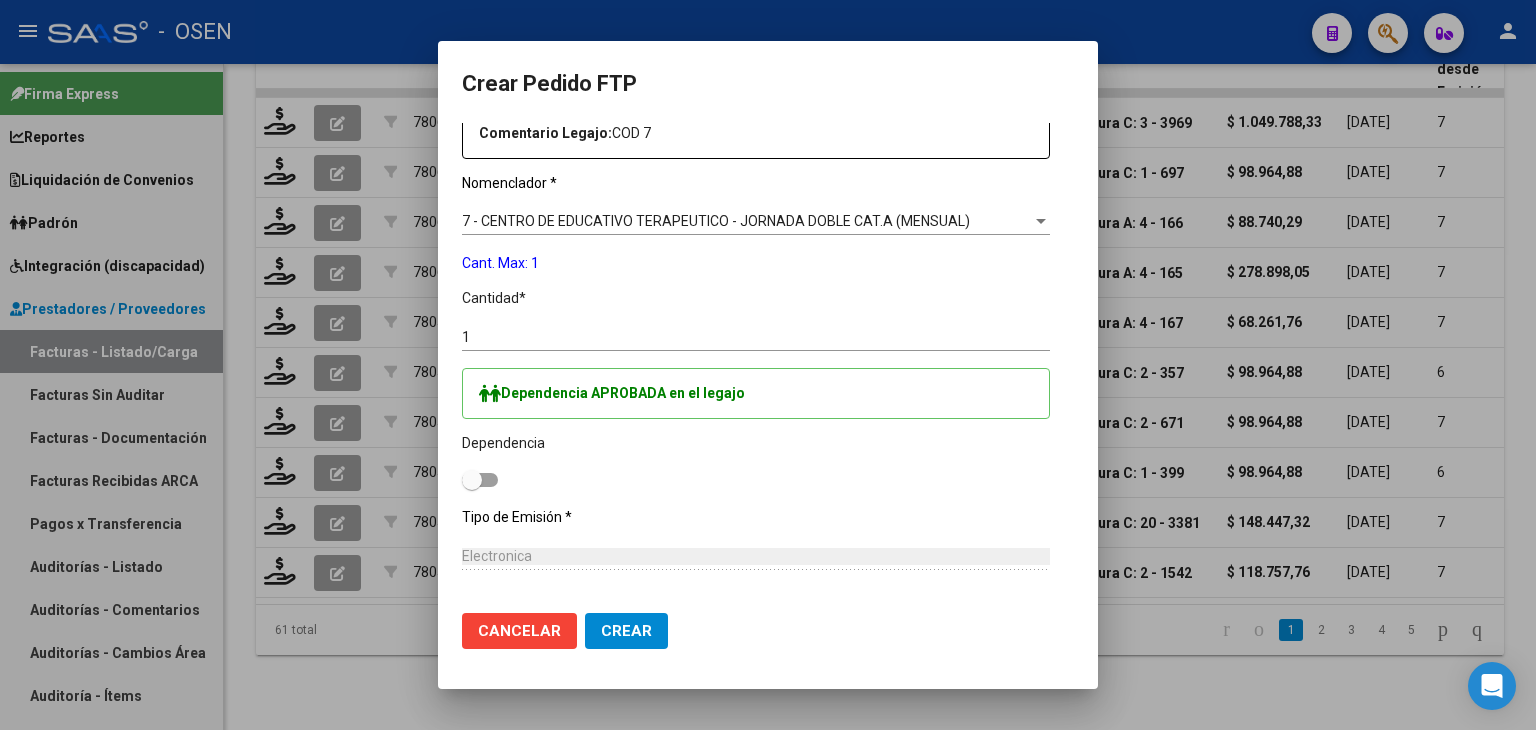 scroll, scrollTop: 800, scrollLeft: 0, axis: vertical 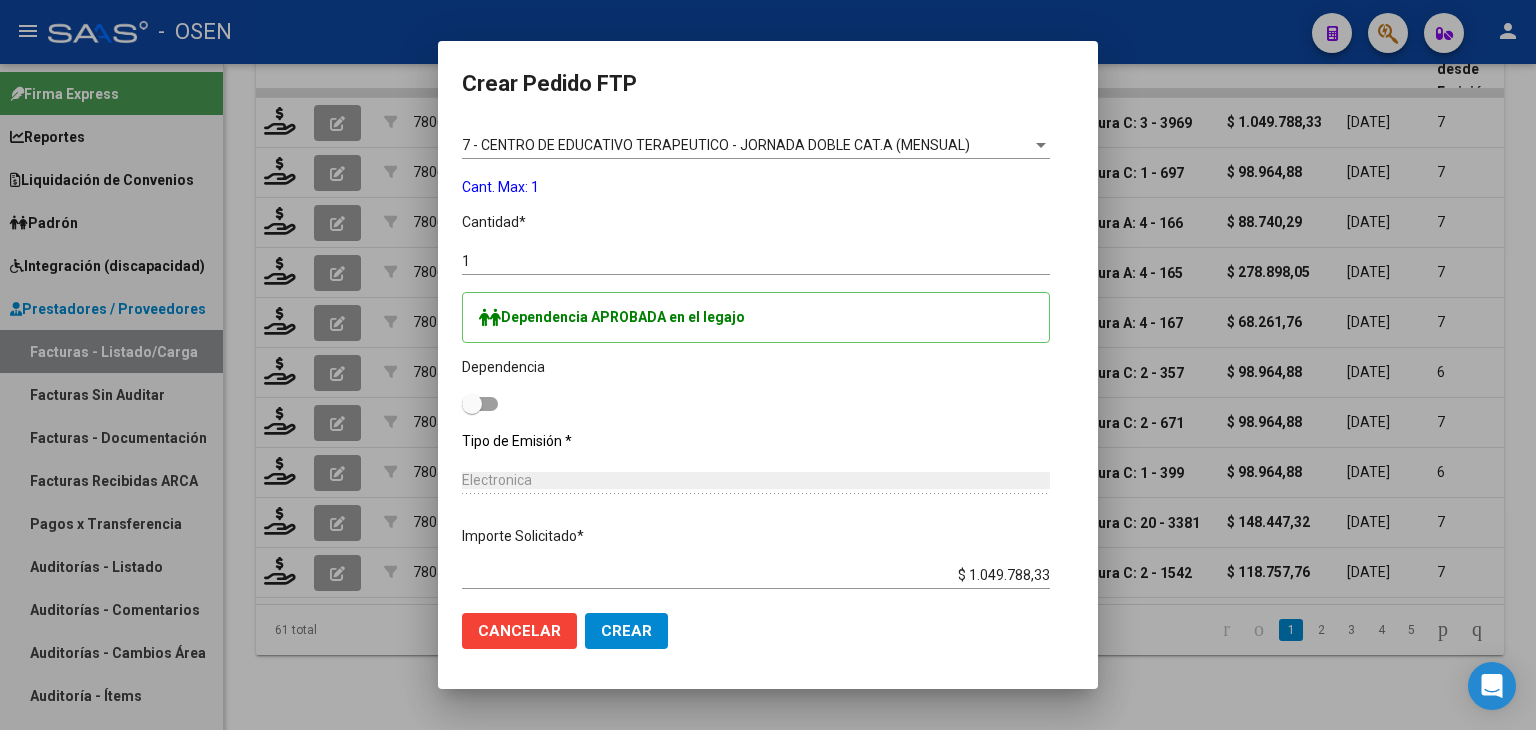 click at bounding box center (480, 404) 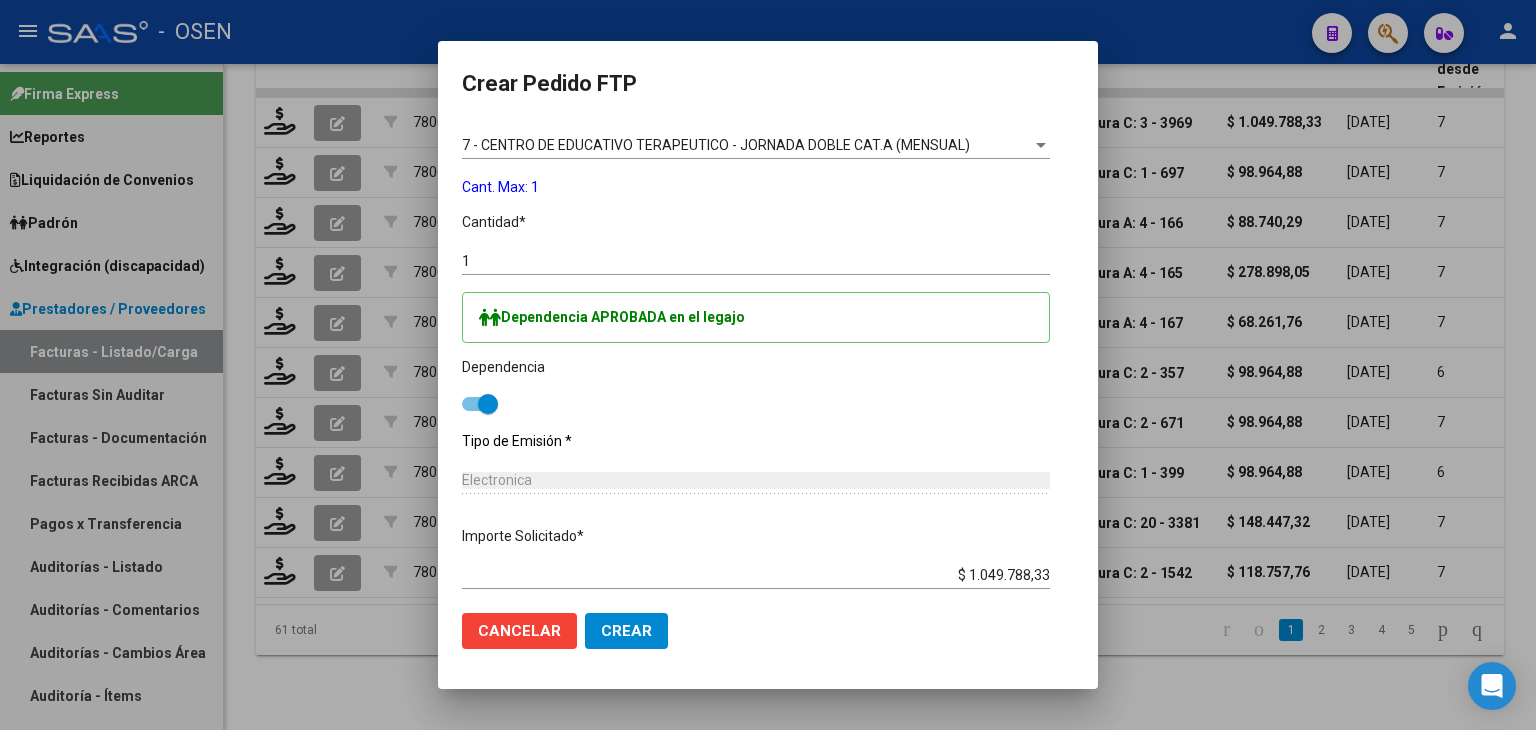 click on "Crear" 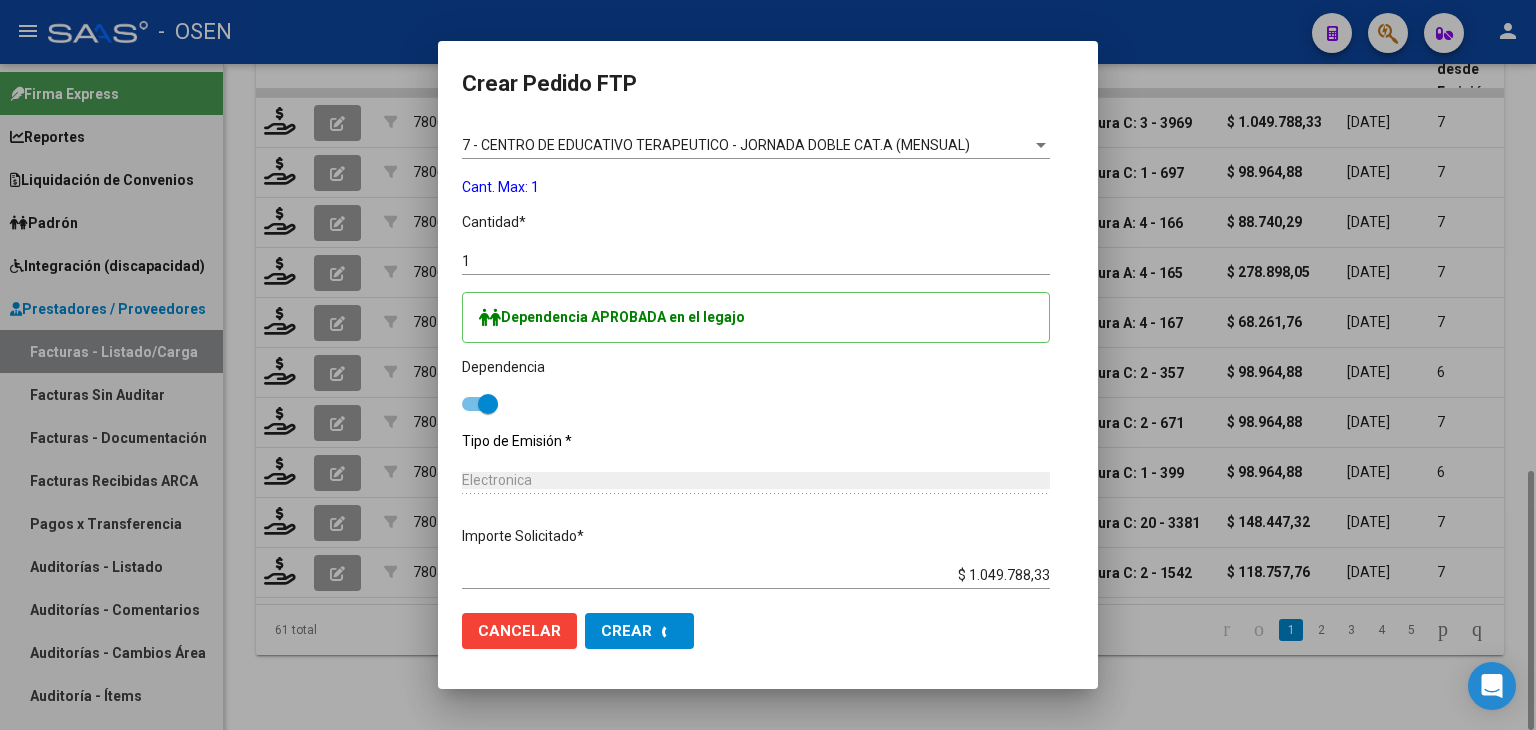 scroll, scrollTop: 0, scrollLeft: 0, axis: both 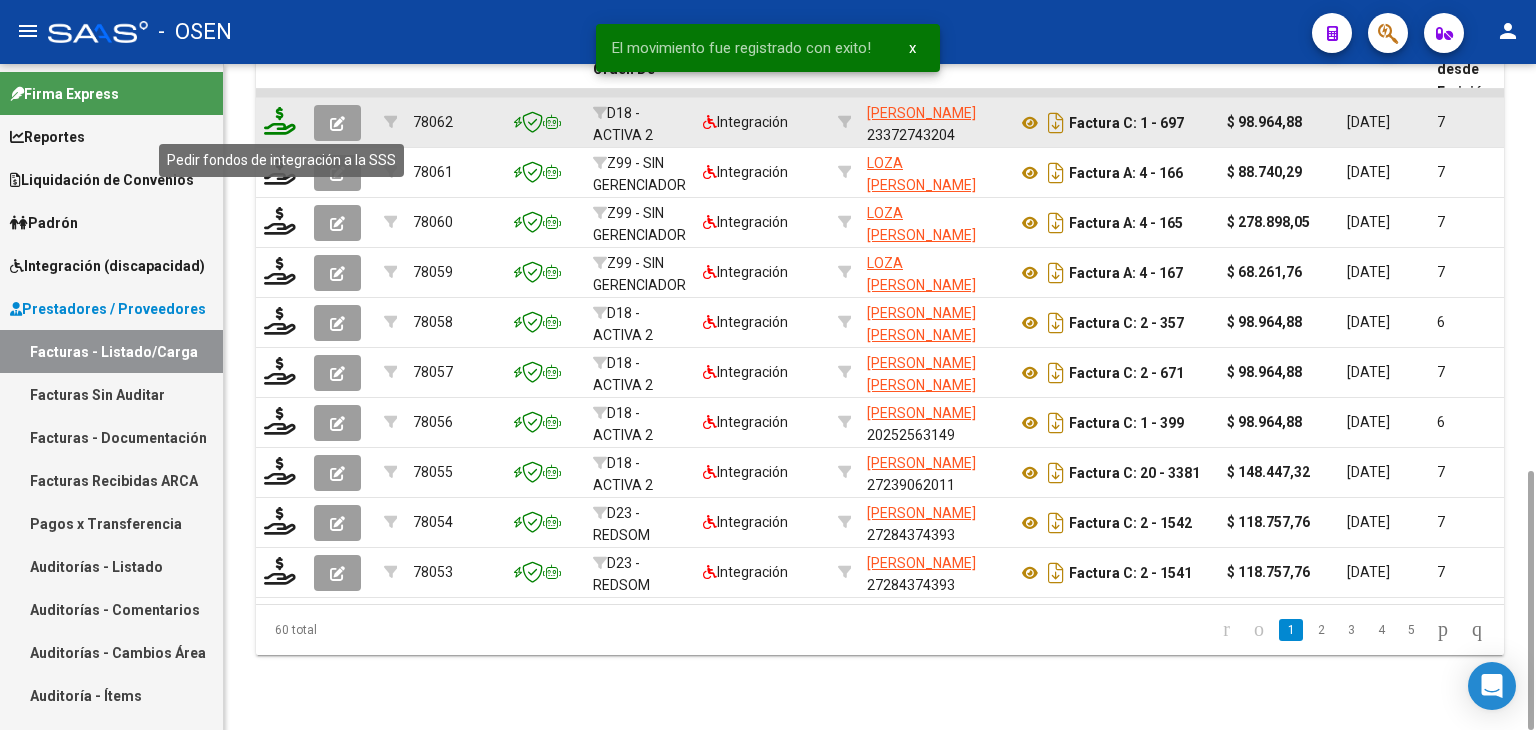 click 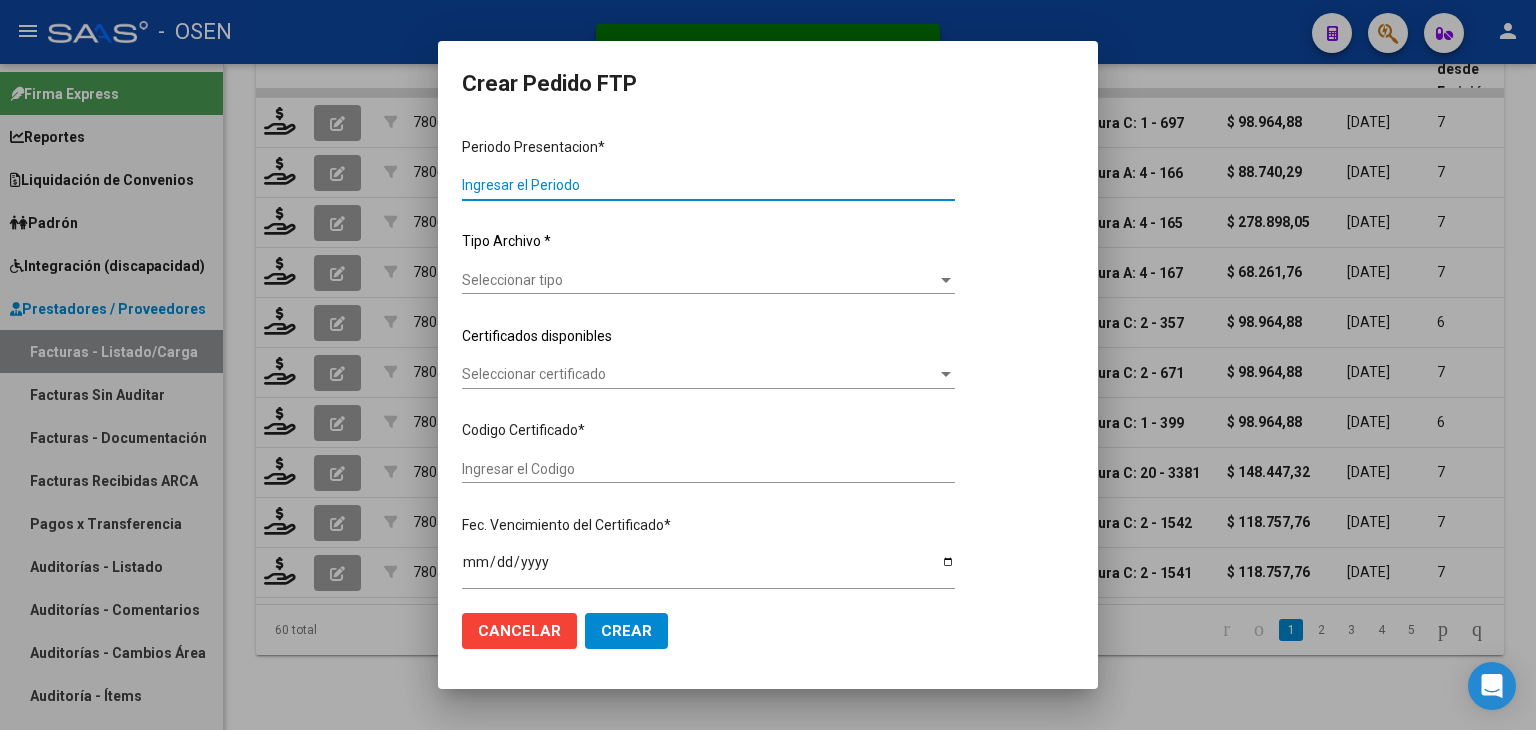 type on "202506" 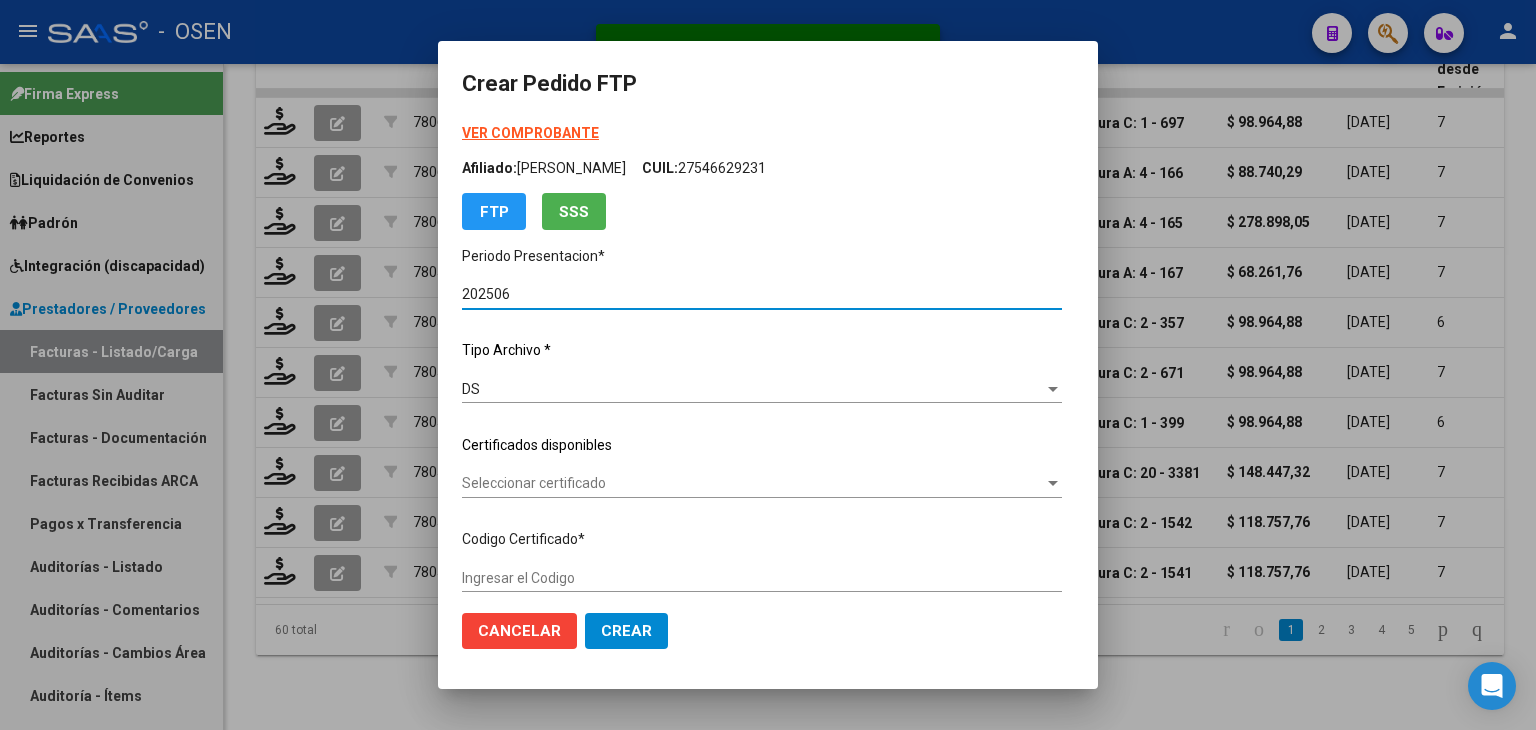 type on "ARG01000578173562022111120271111BS436" 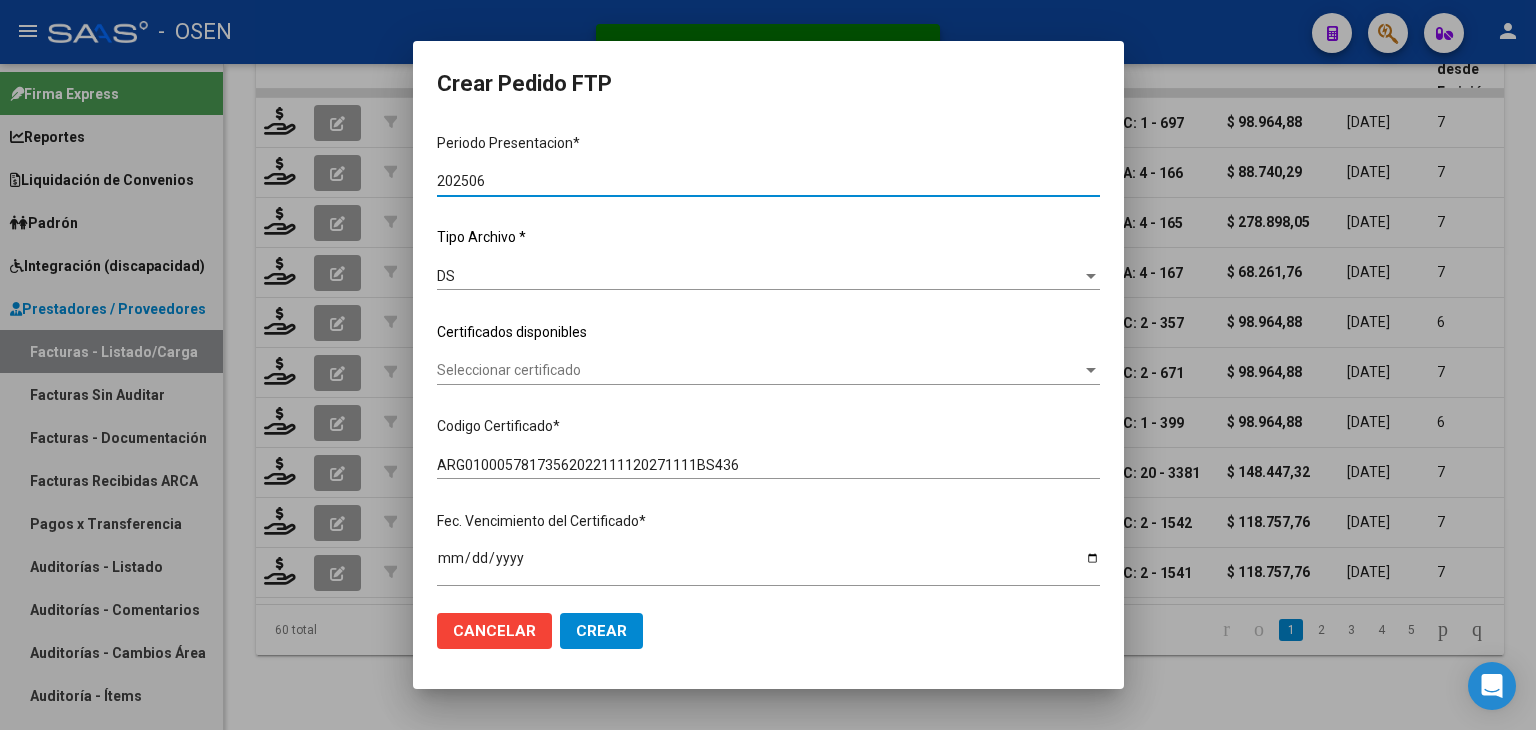 scroll, scrollTop: 200, scrollLeft: 0, axis: vertical 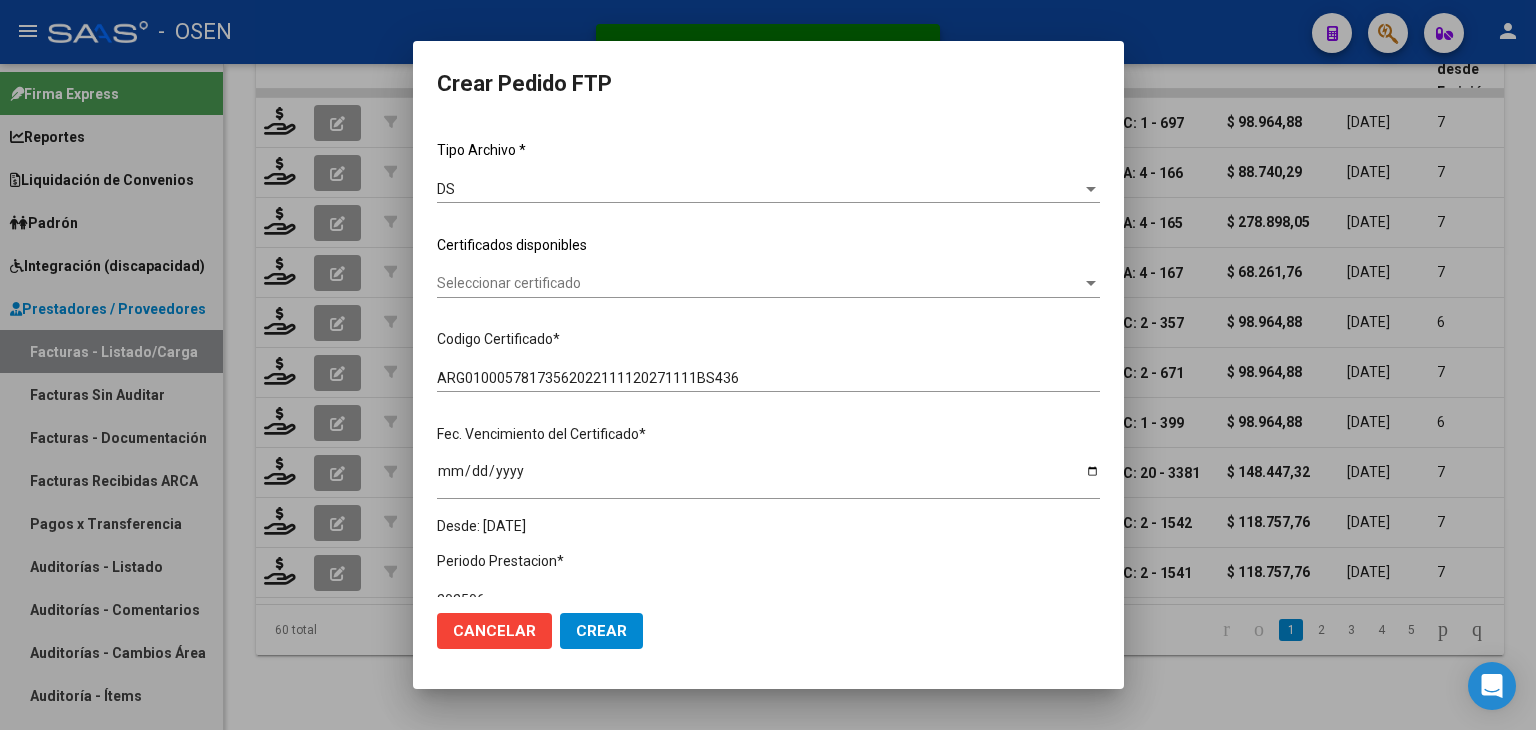click on "Seleccionar certificado" at bounding box center [759, 283] 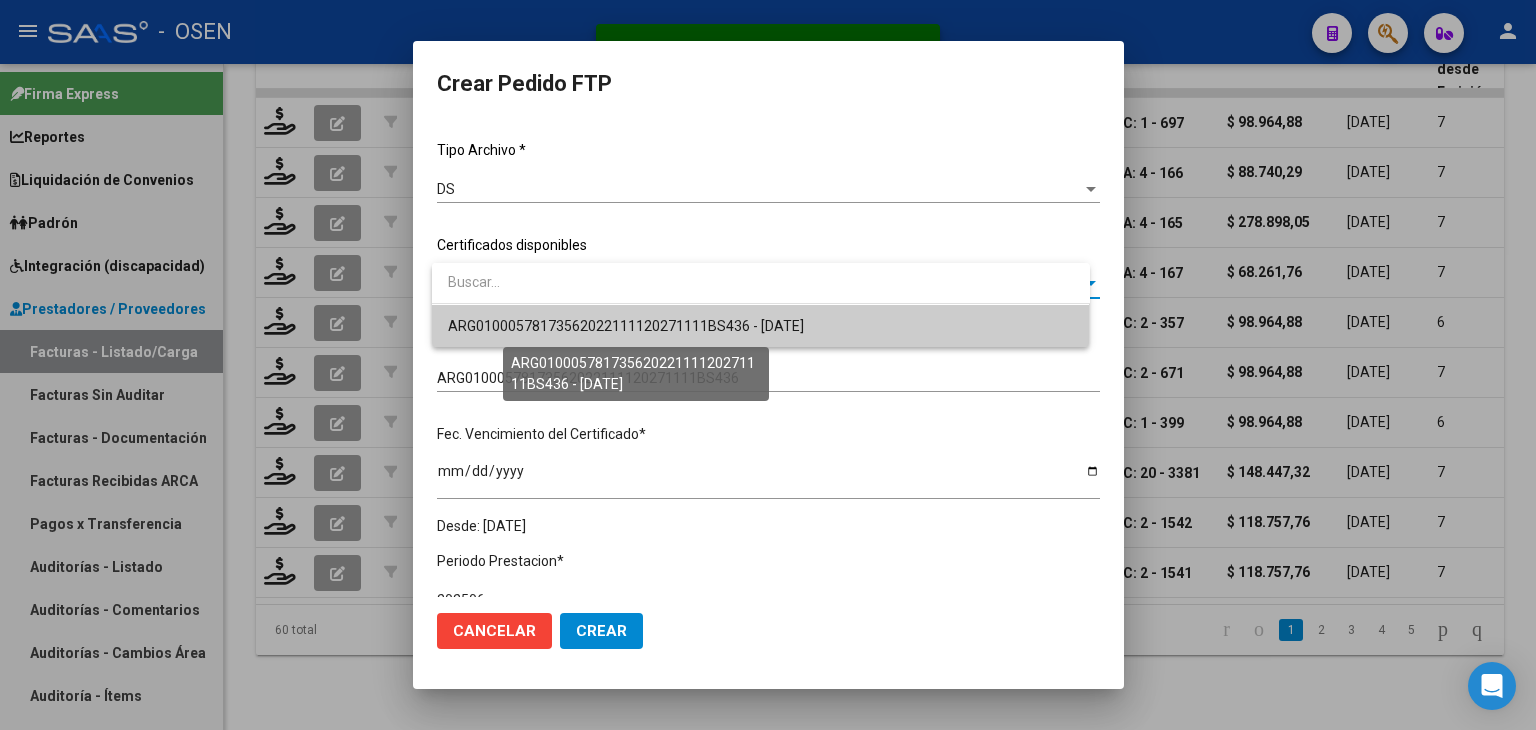 click on "ARG01000578173562022111120271111BS436 - [DATE]" at bounding box center (626, 326) 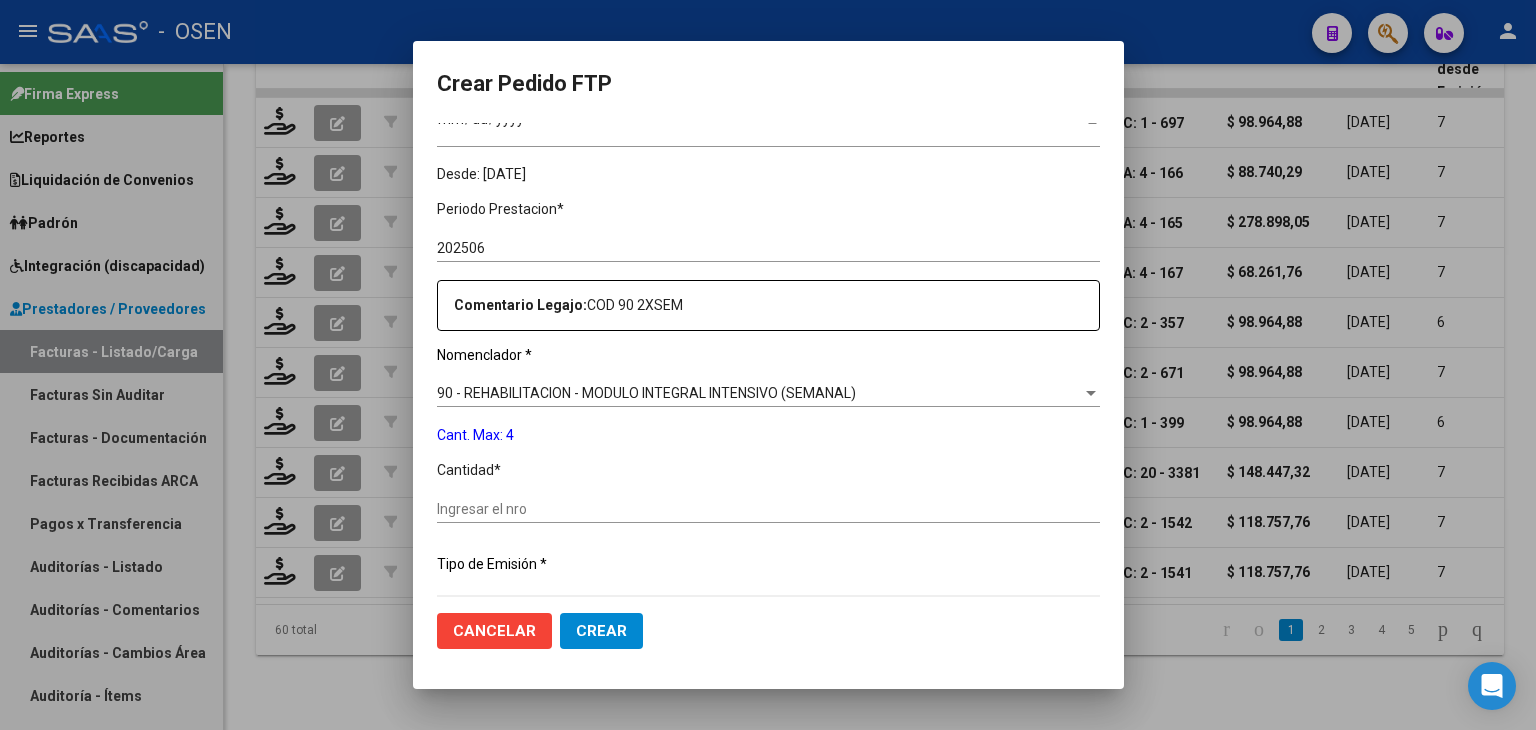 scroll, scrollTop: 600, scrollLeft: 0, axis: vertical 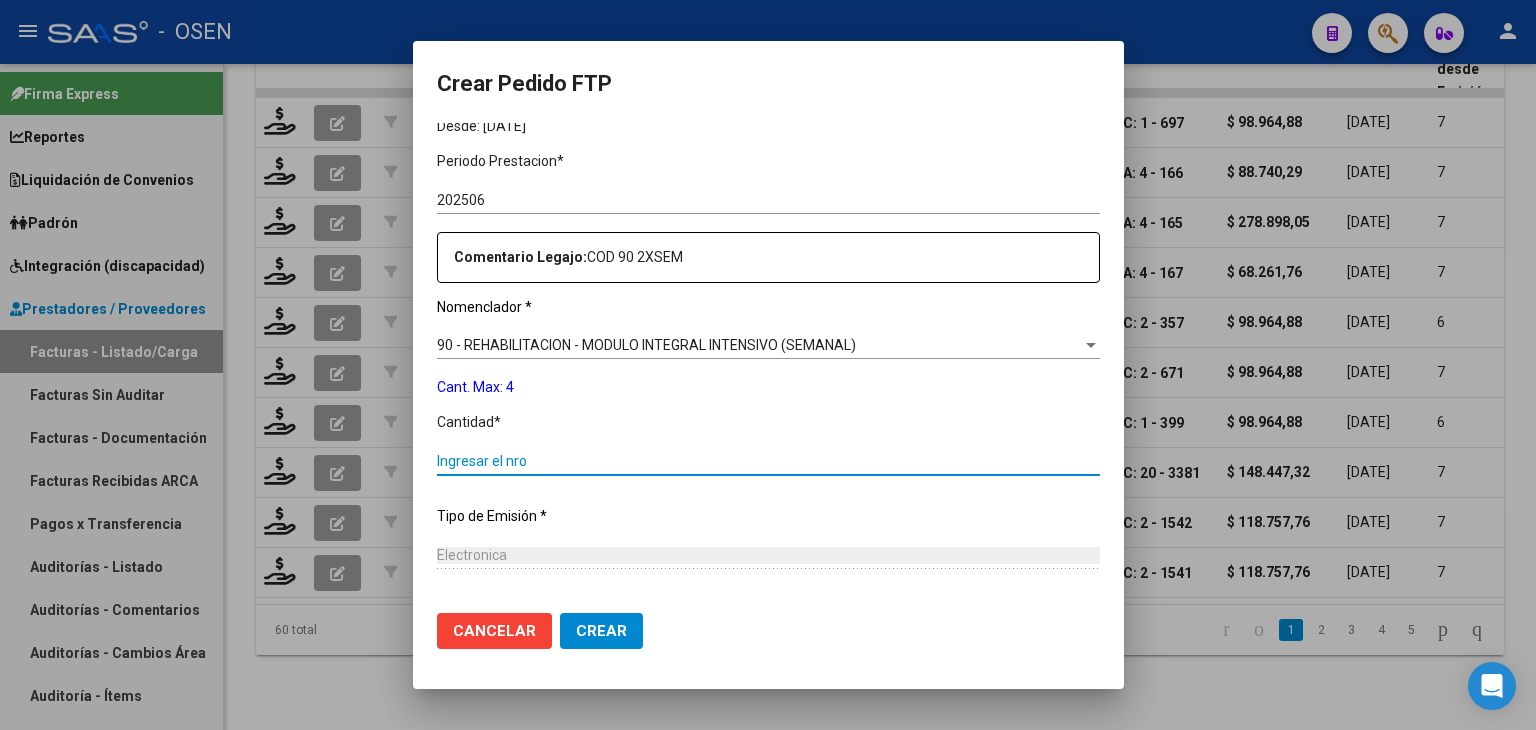 click on "Ingresar el nro" at bounding box center [768, 461] 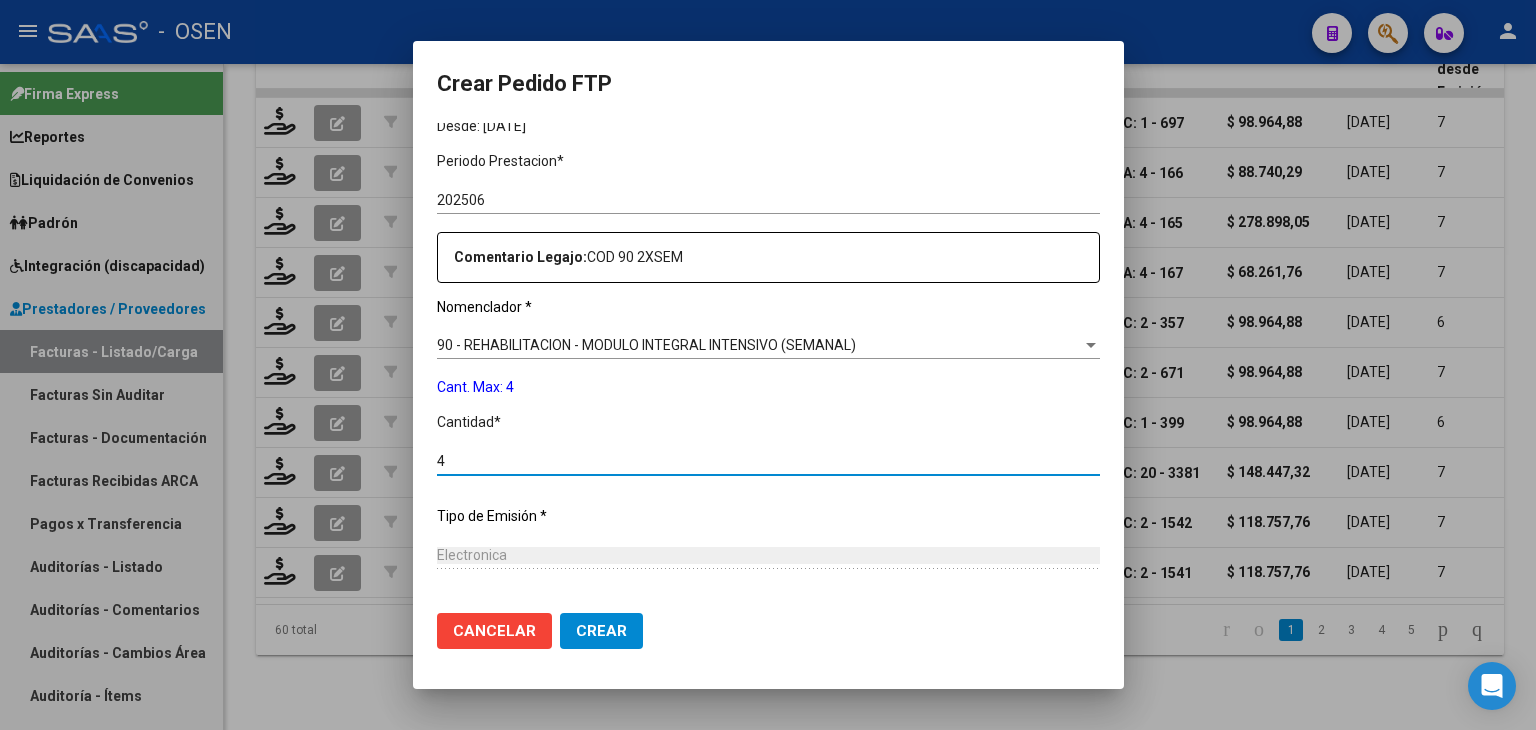 type on "4" 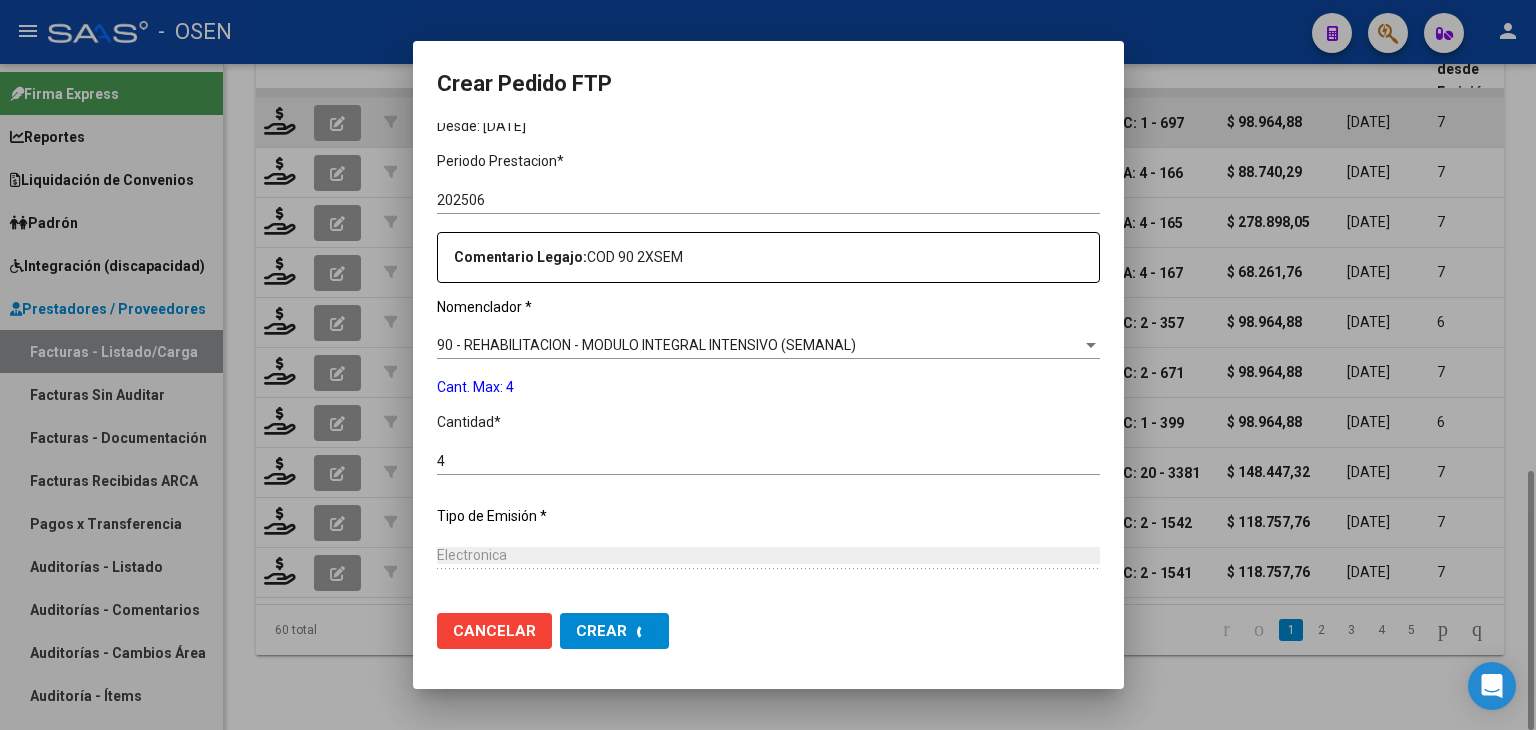 scroll, scrollTop: 0, scrollLeft: 0, axis: both 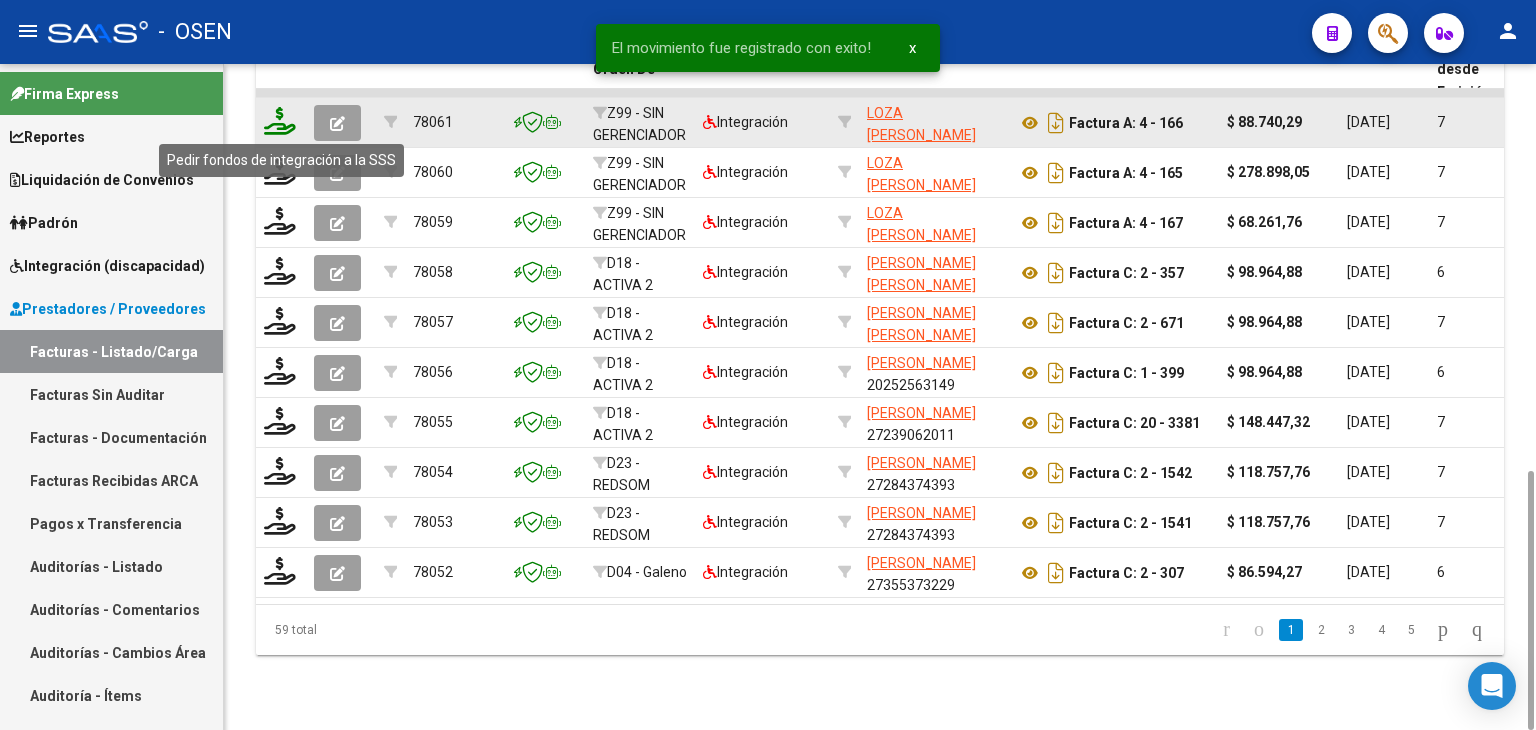 click 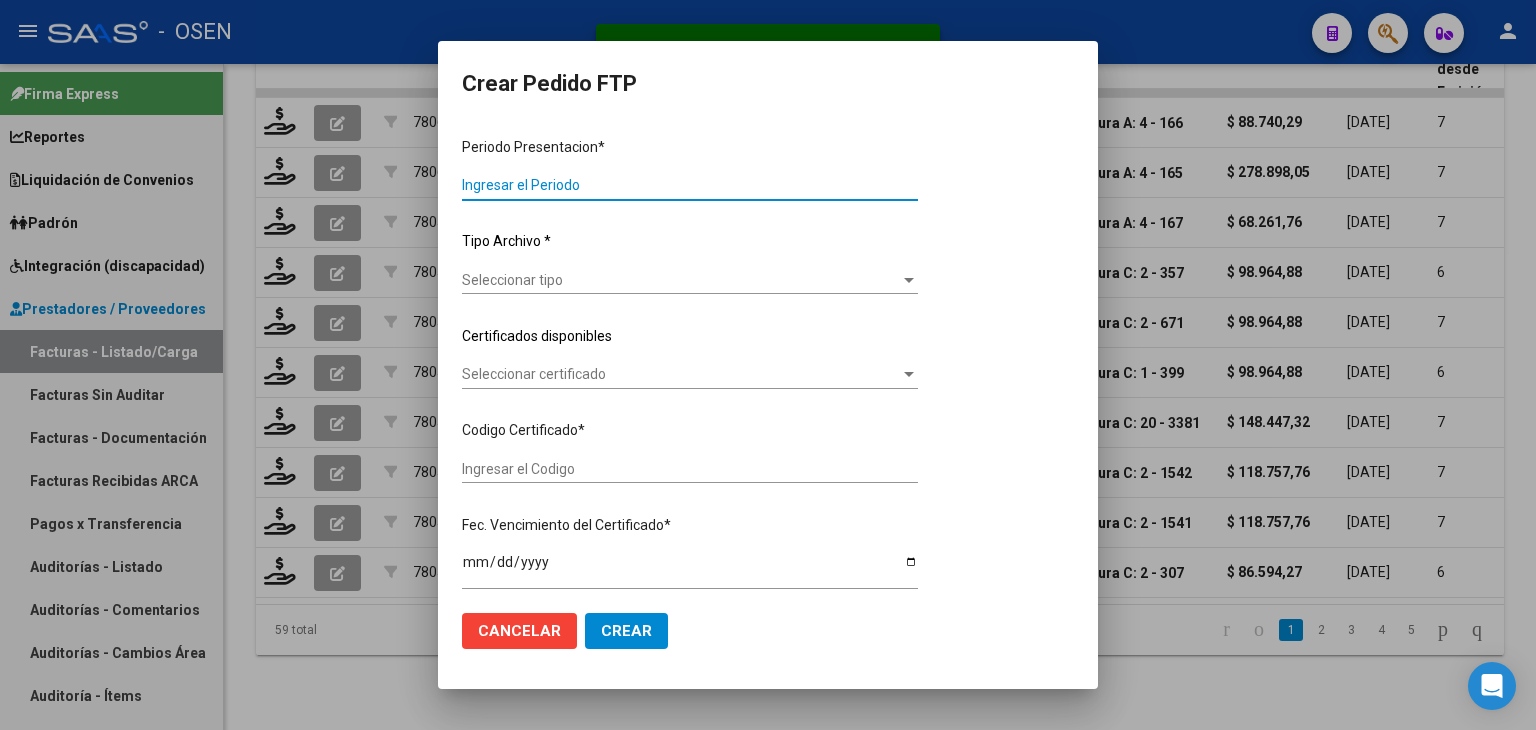 type on "202506" 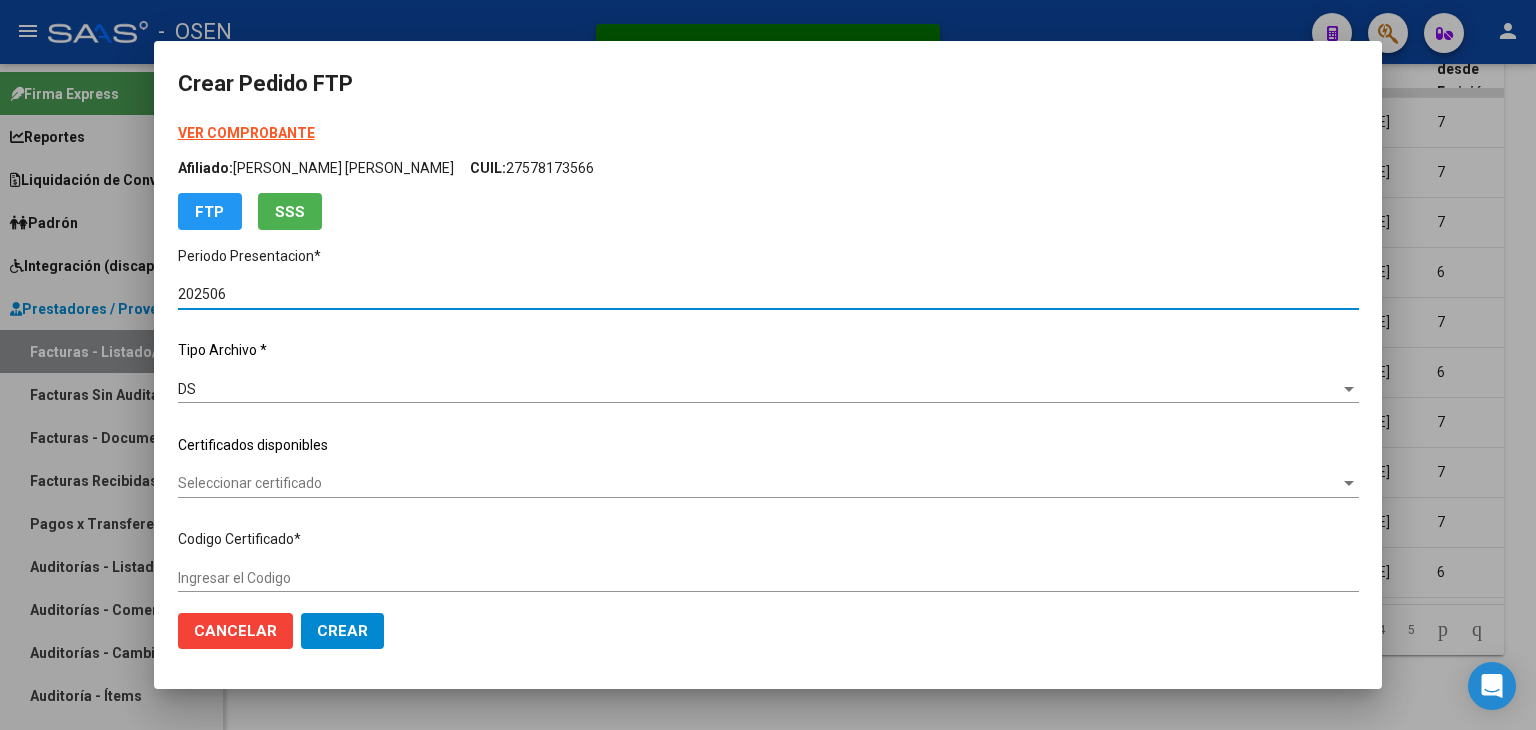 type on "ARG02000489296972022111820271118BS437" 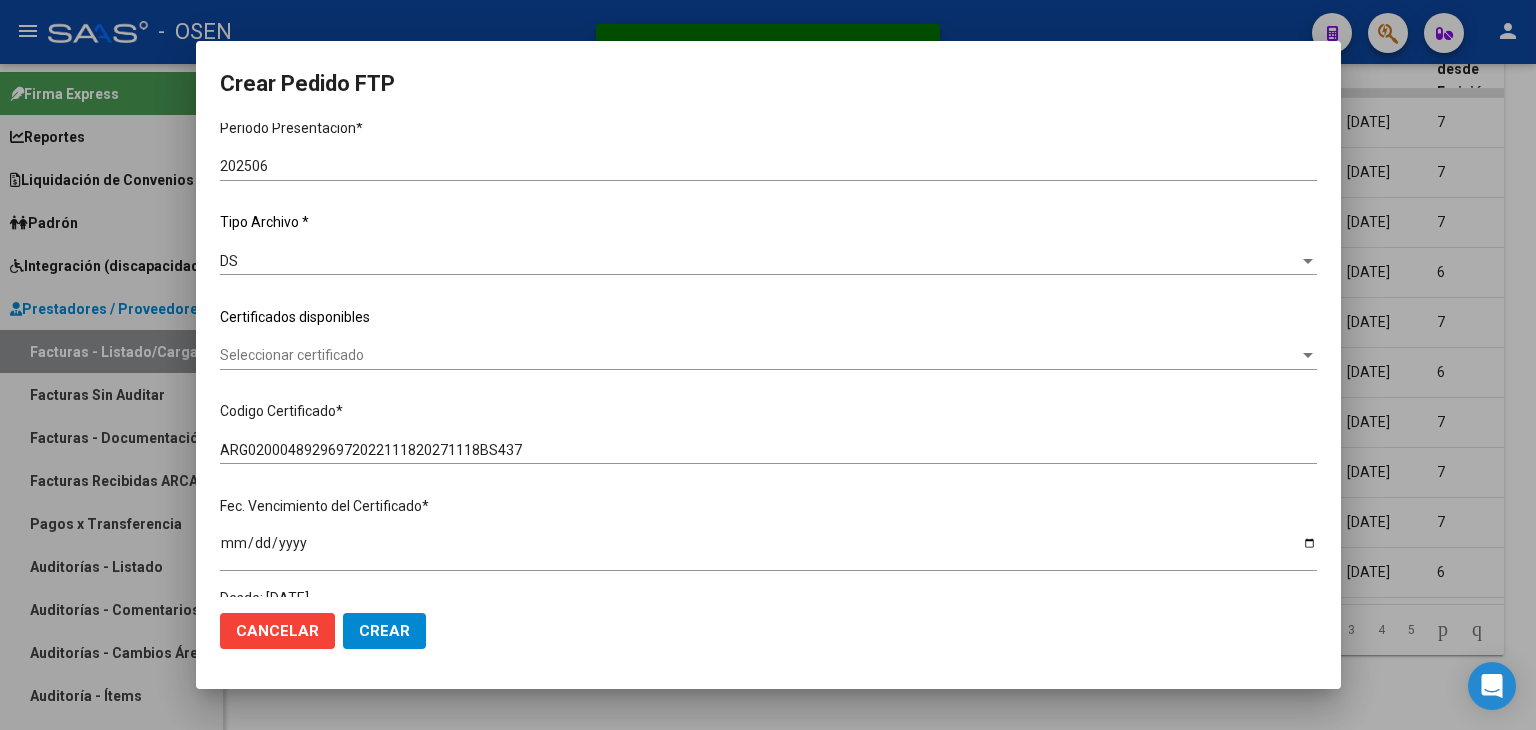 scroll, scrollTop: 200, scrollLeft: 0, axis: vertical 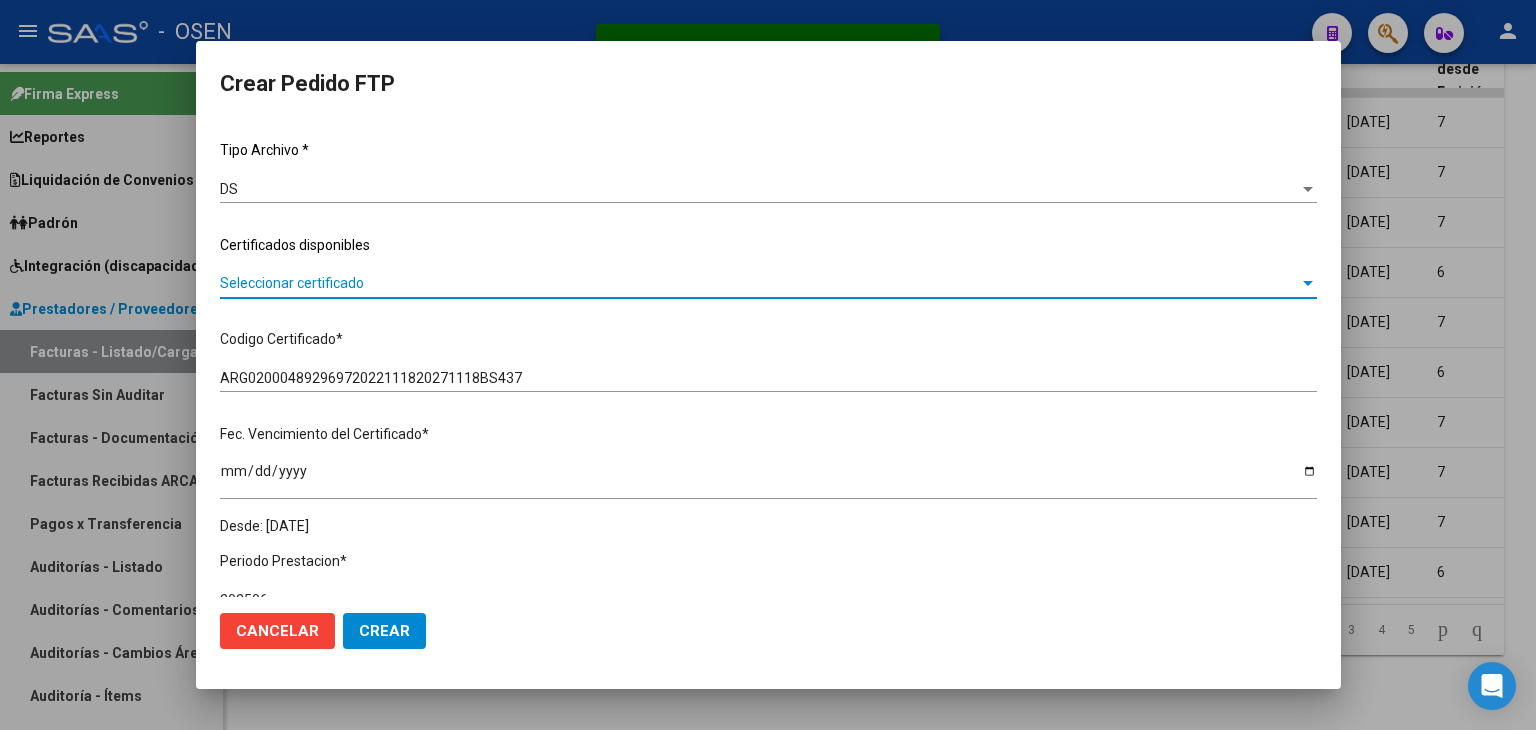 click on "Seleccionar certificado" at bounding box center (759, 283) 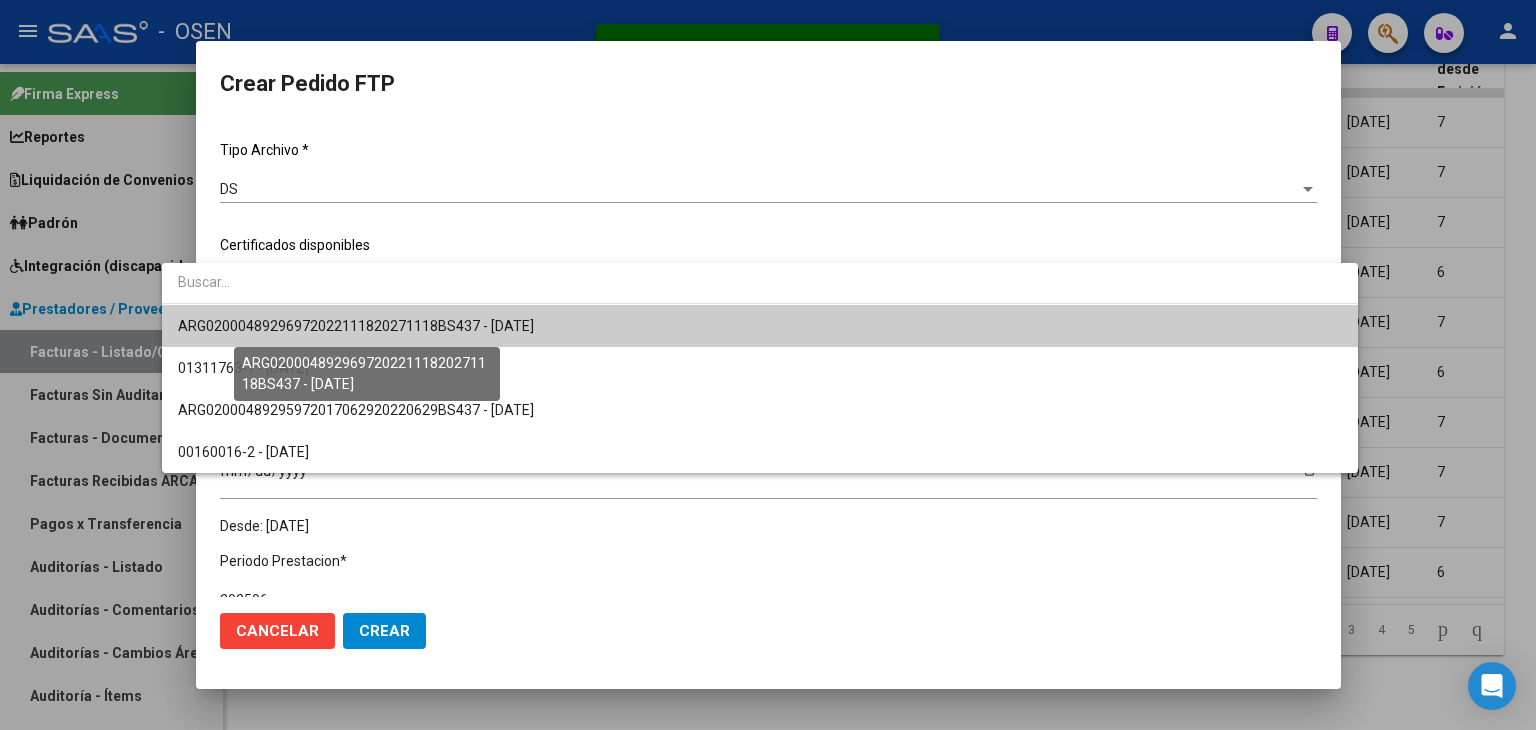click on "ARG02000489296972022111820271118BS437 - 2027-11-18" at bounding box center (356, 326) 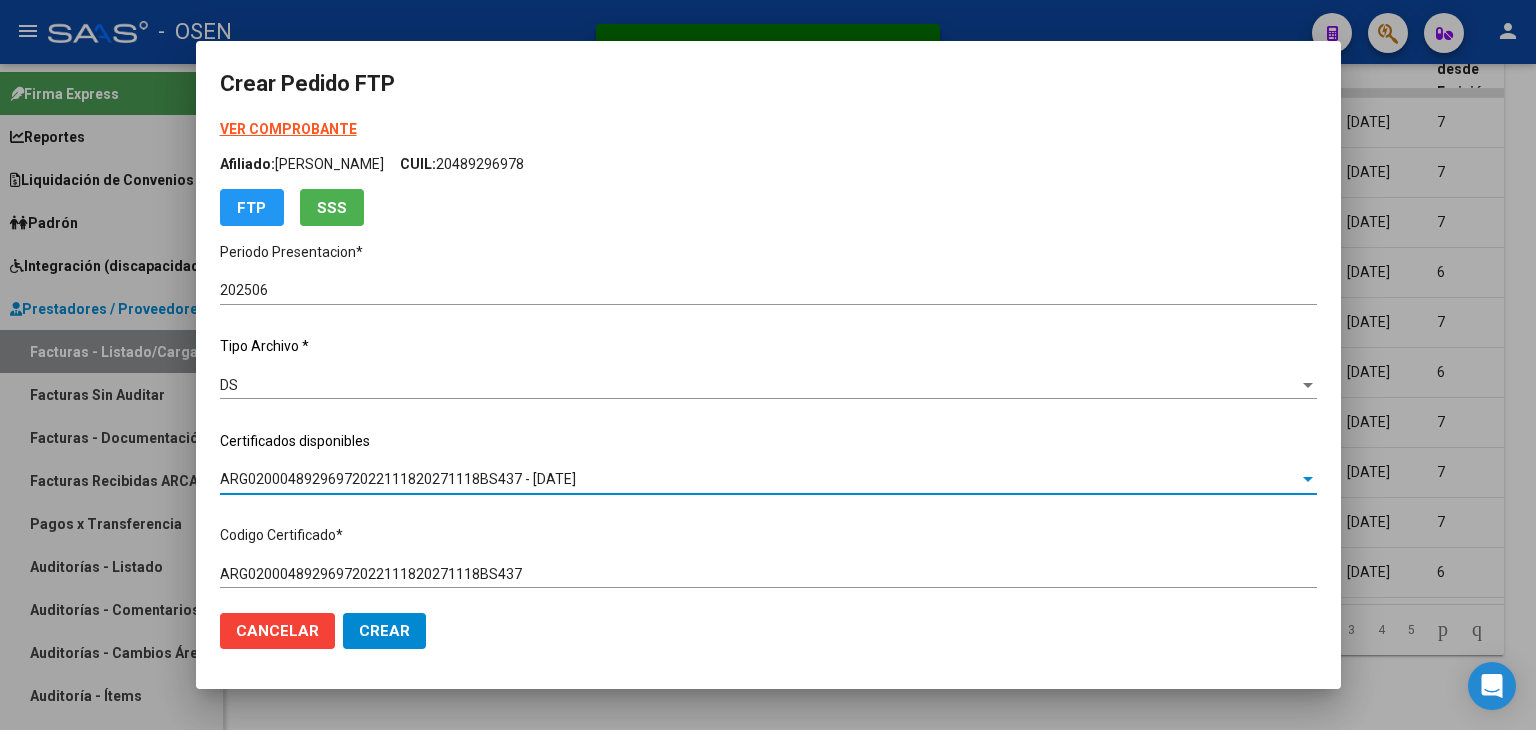 scroll, scrollTop: 0, scrollLeft: 0, axis: both 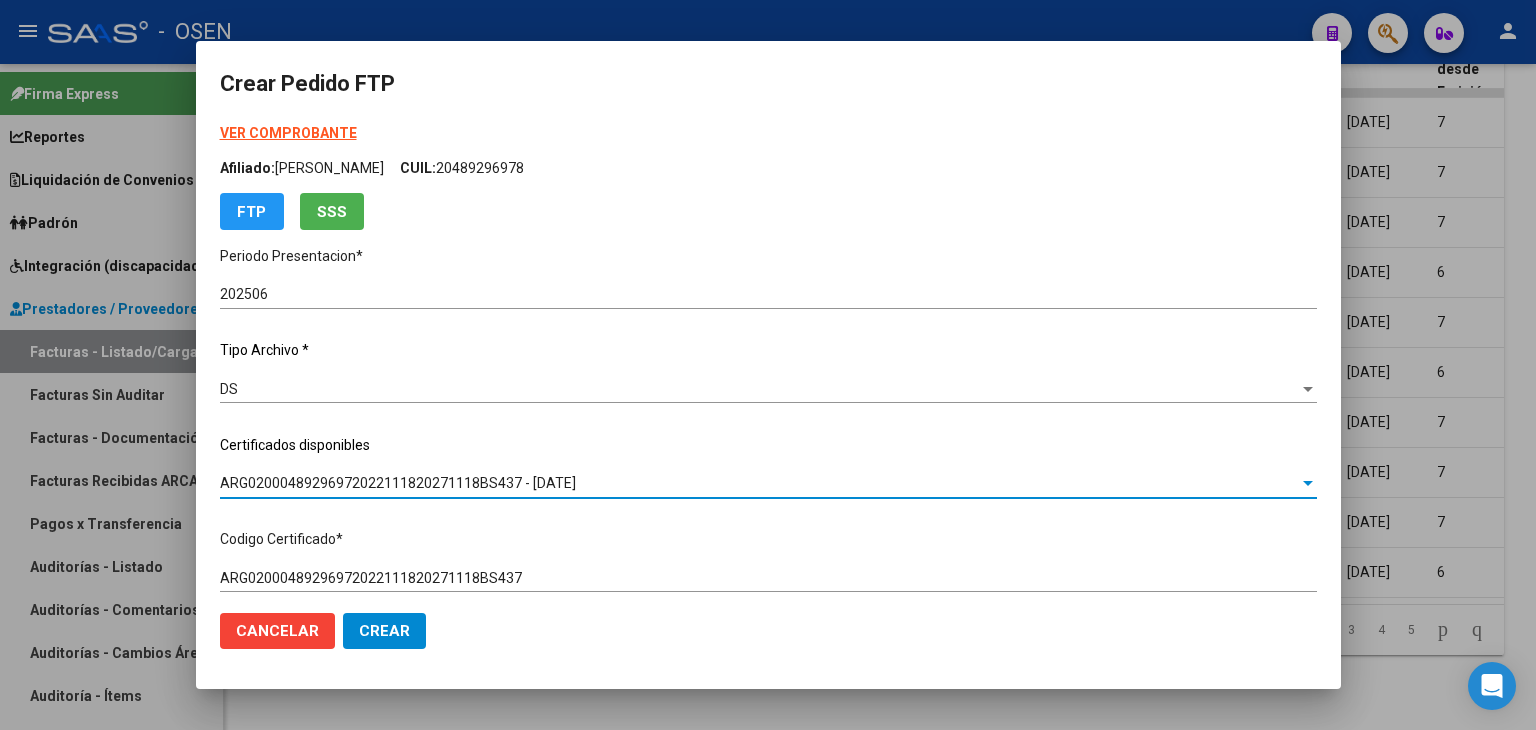 click on "VER COMPROBANTE" at bounding box center (288, 133) 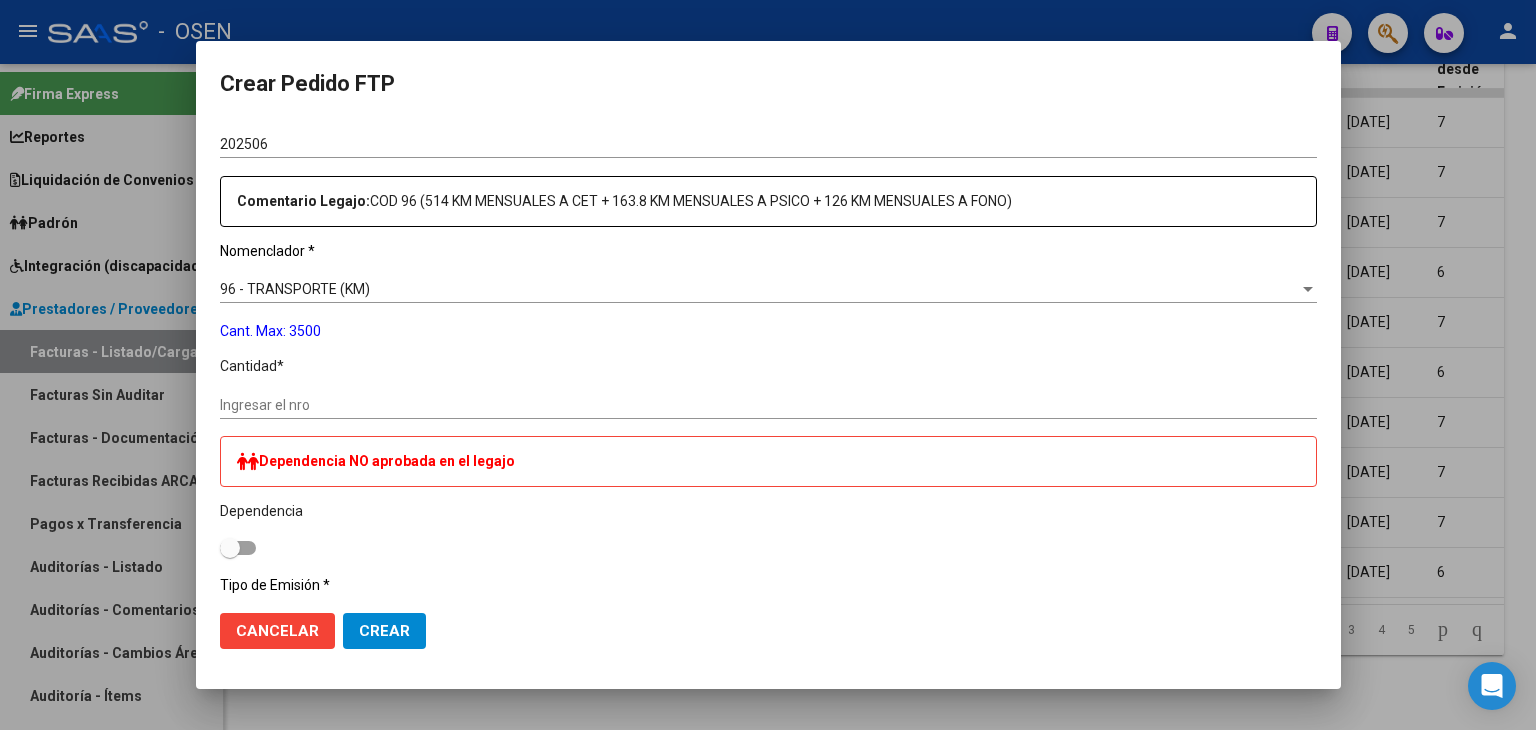 scroll, scrollTop: 700, scrollLeft: 0, axis: vertical 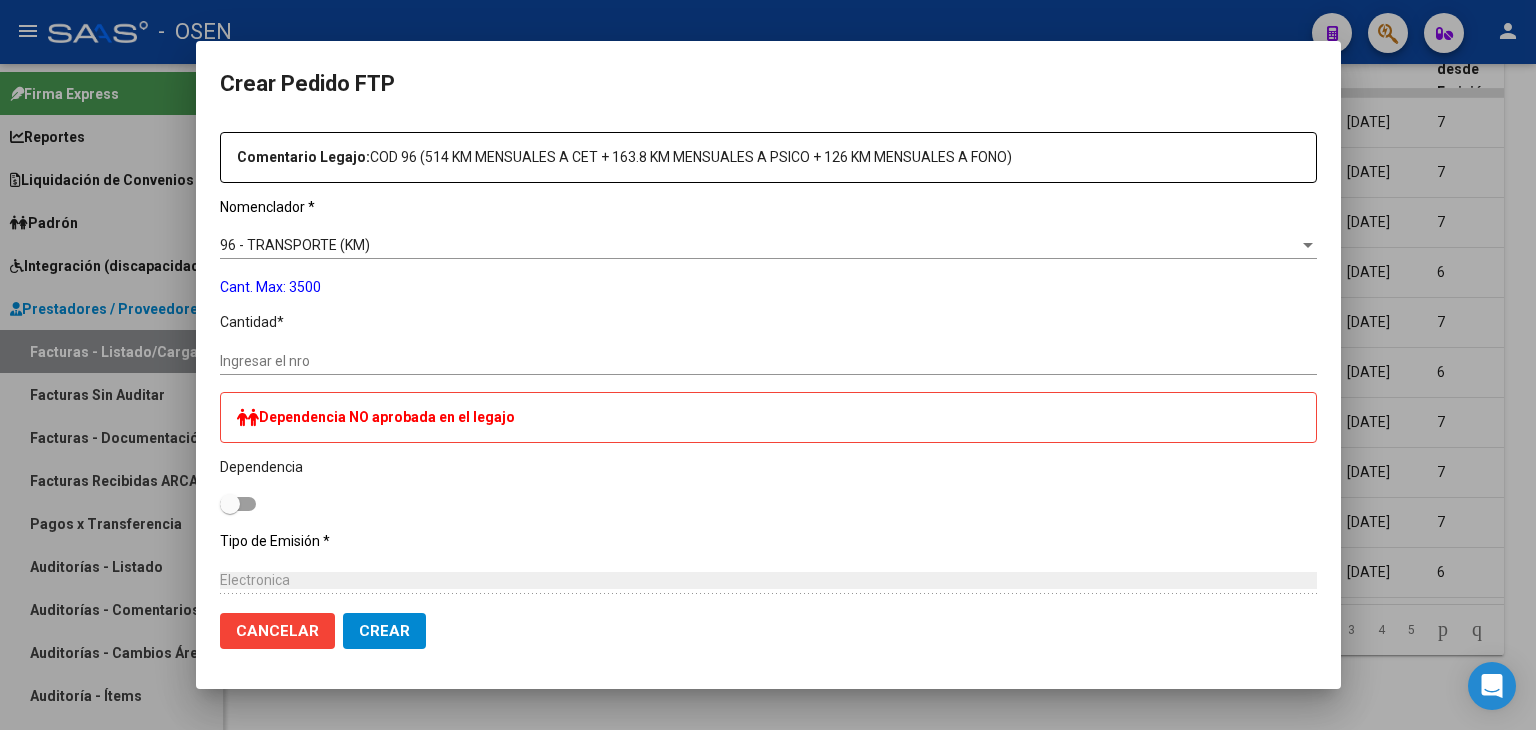 click on "Ingresar el nro" at bounding box center [768, 361] 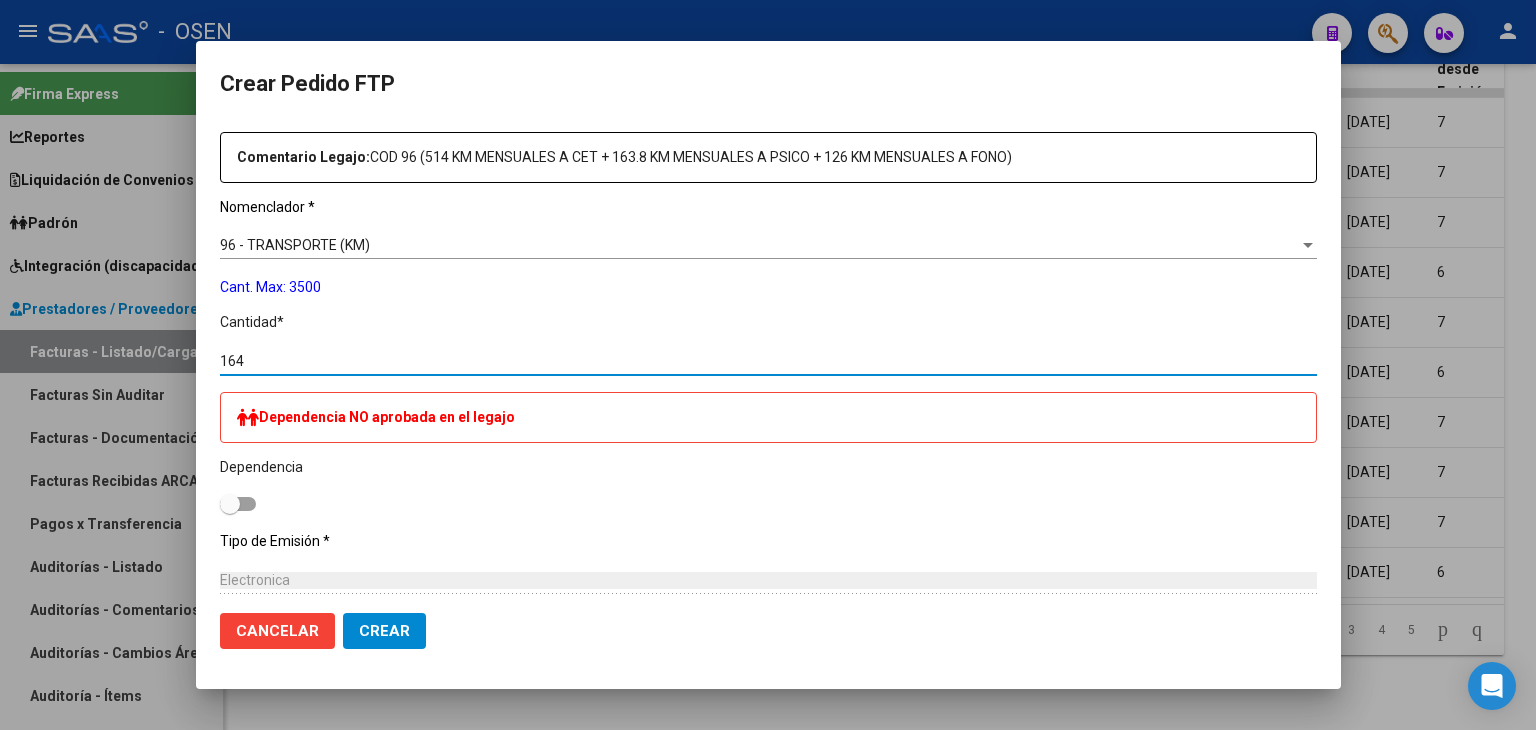 type on "164" 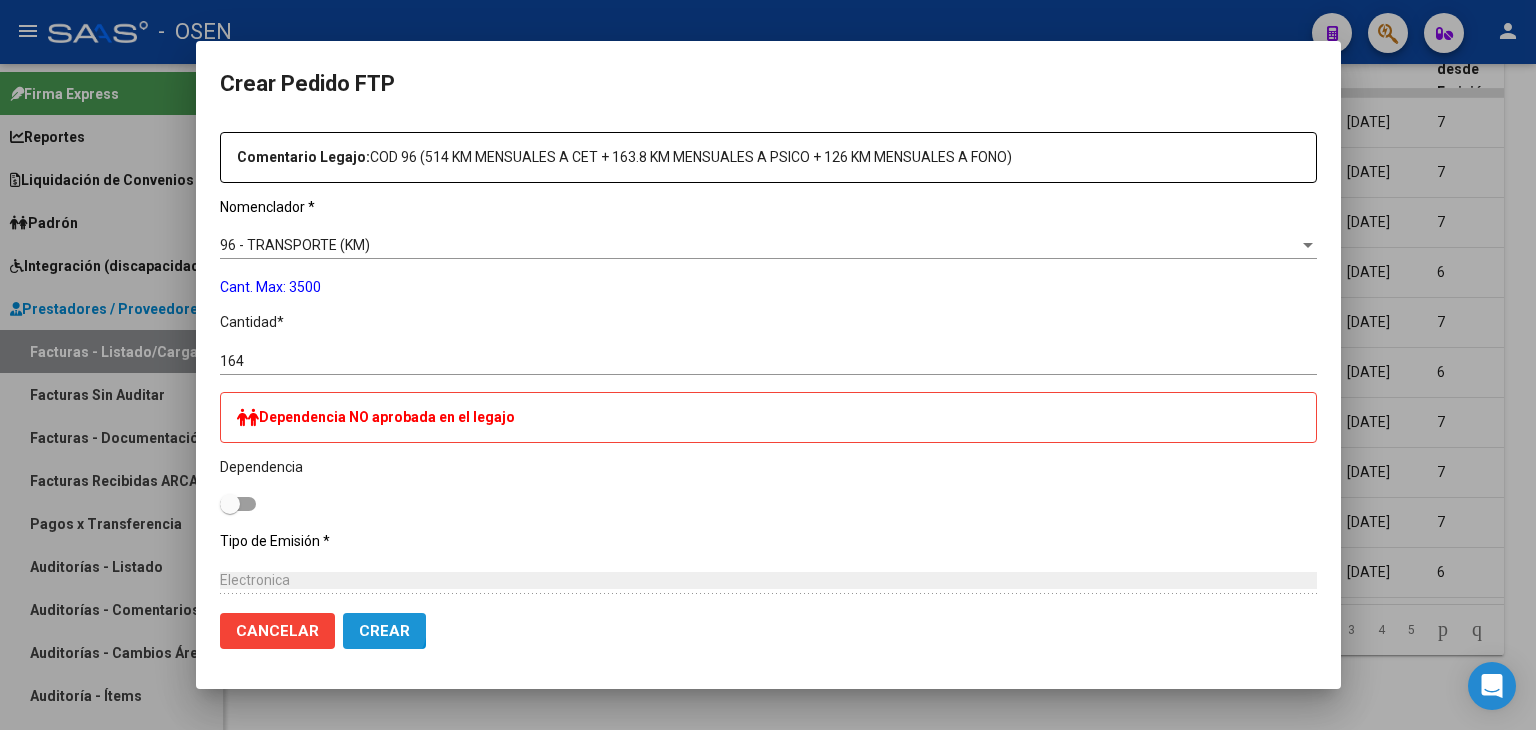 click on "Crear" 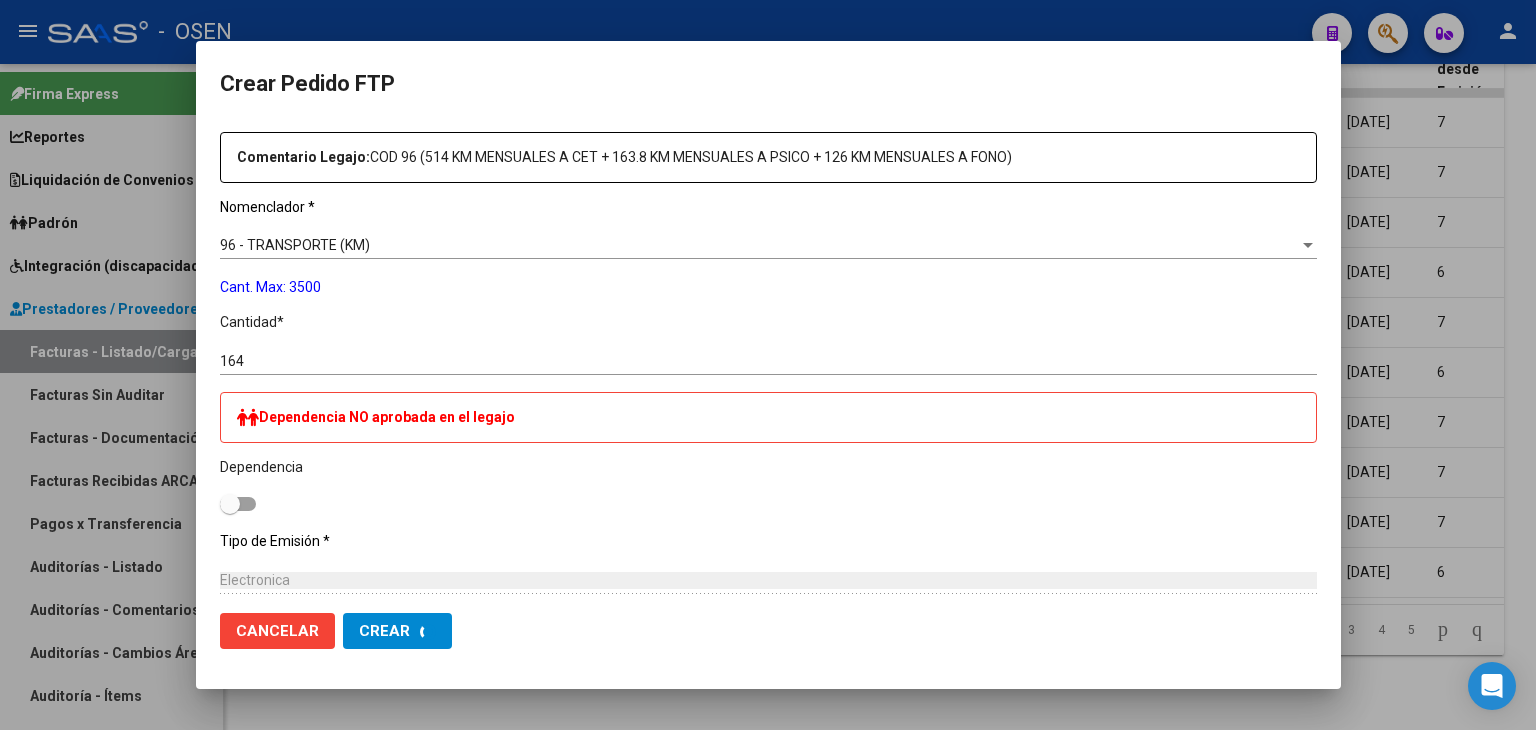 scroll, scrollTop: 0, scrollLeft: 0, axis: both 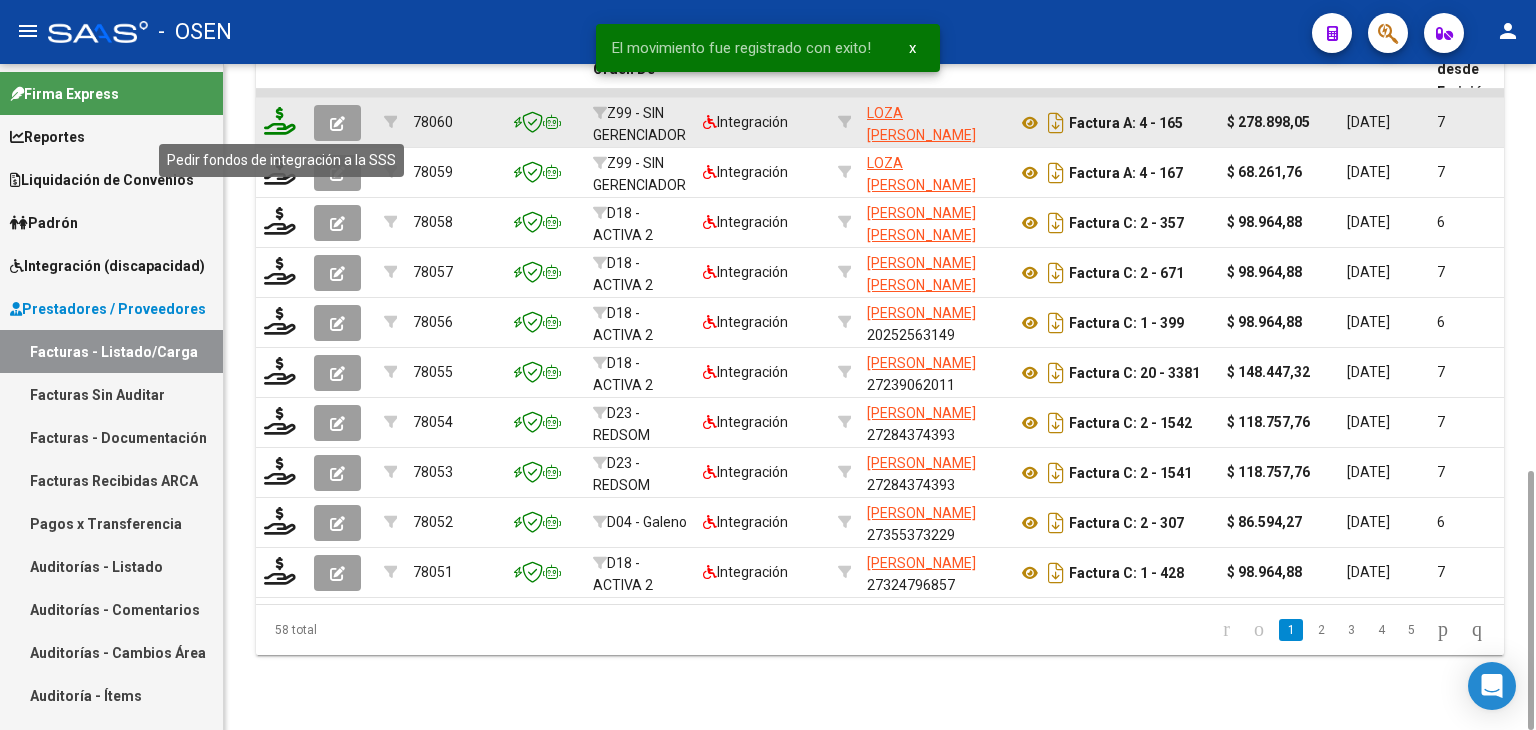 click 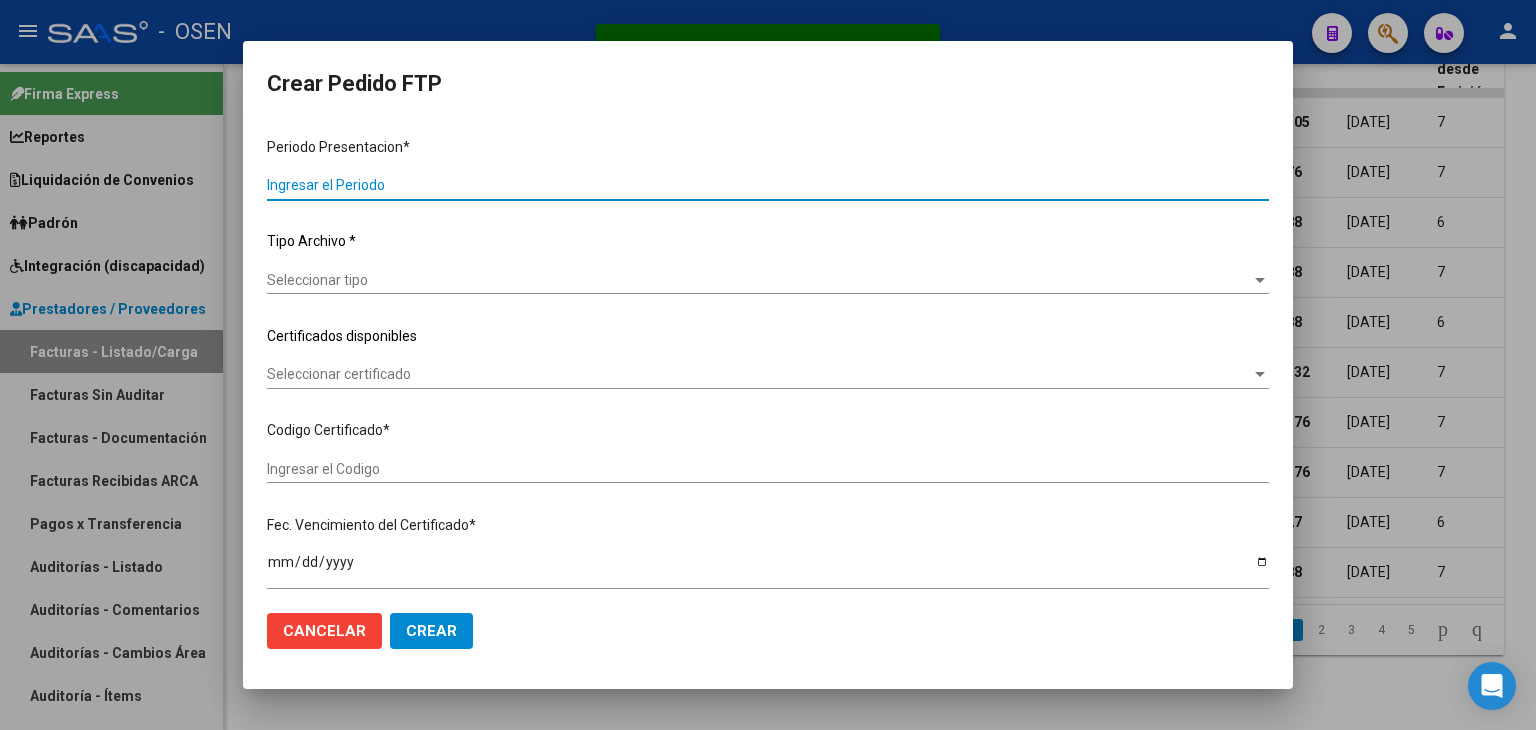 type on "202506" 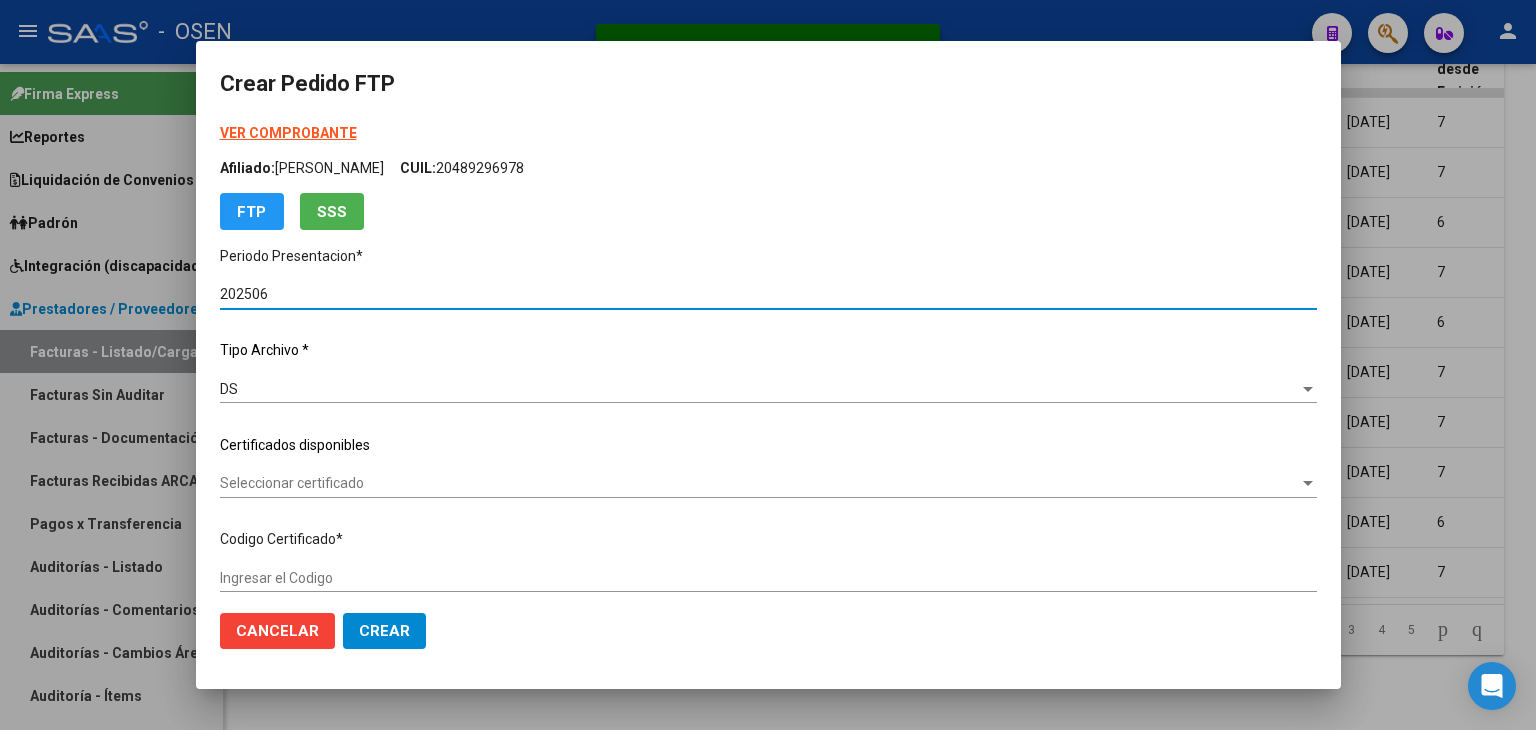 type on "ARG02000489296972022111820271118BS437" 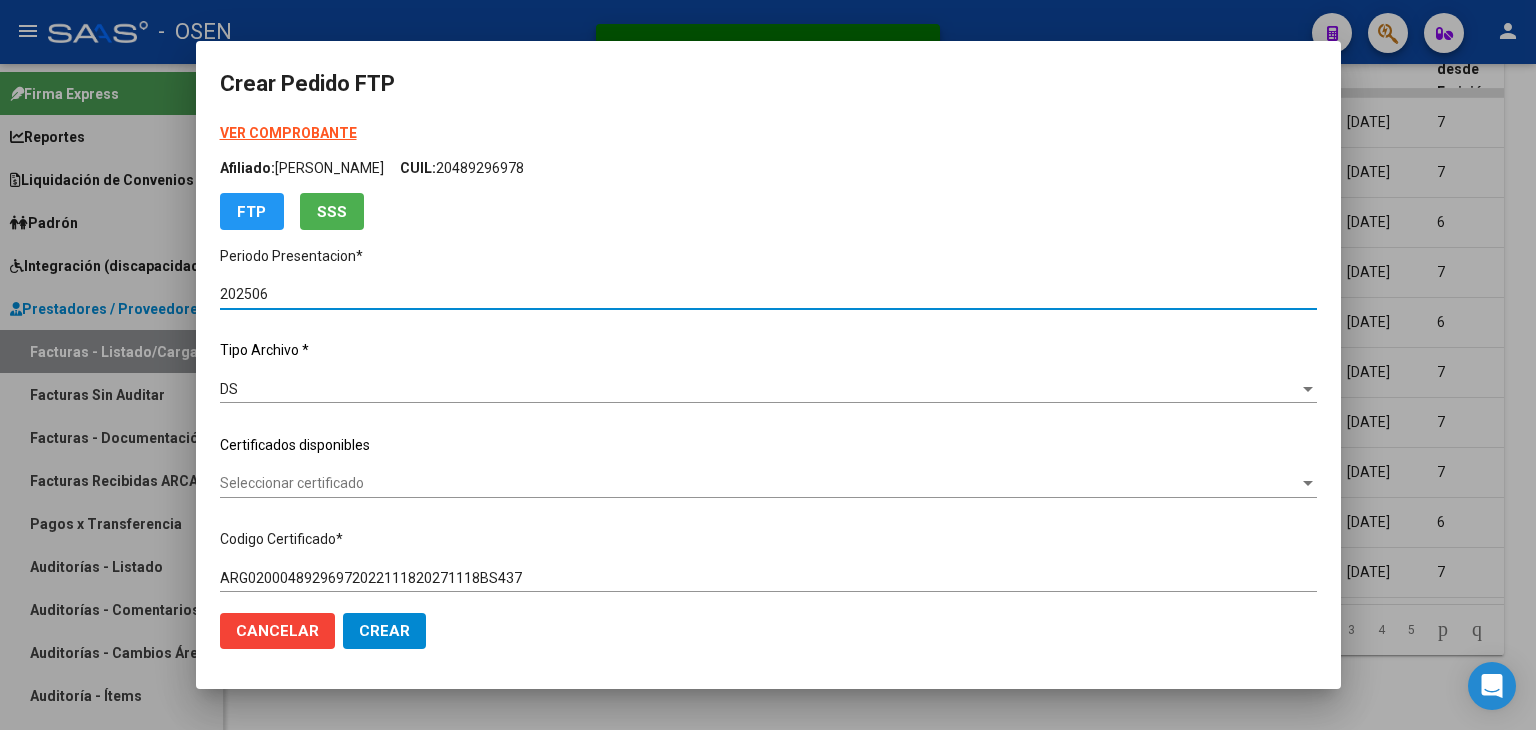 click on "Seleccionar certificado Seleccionar certificado" 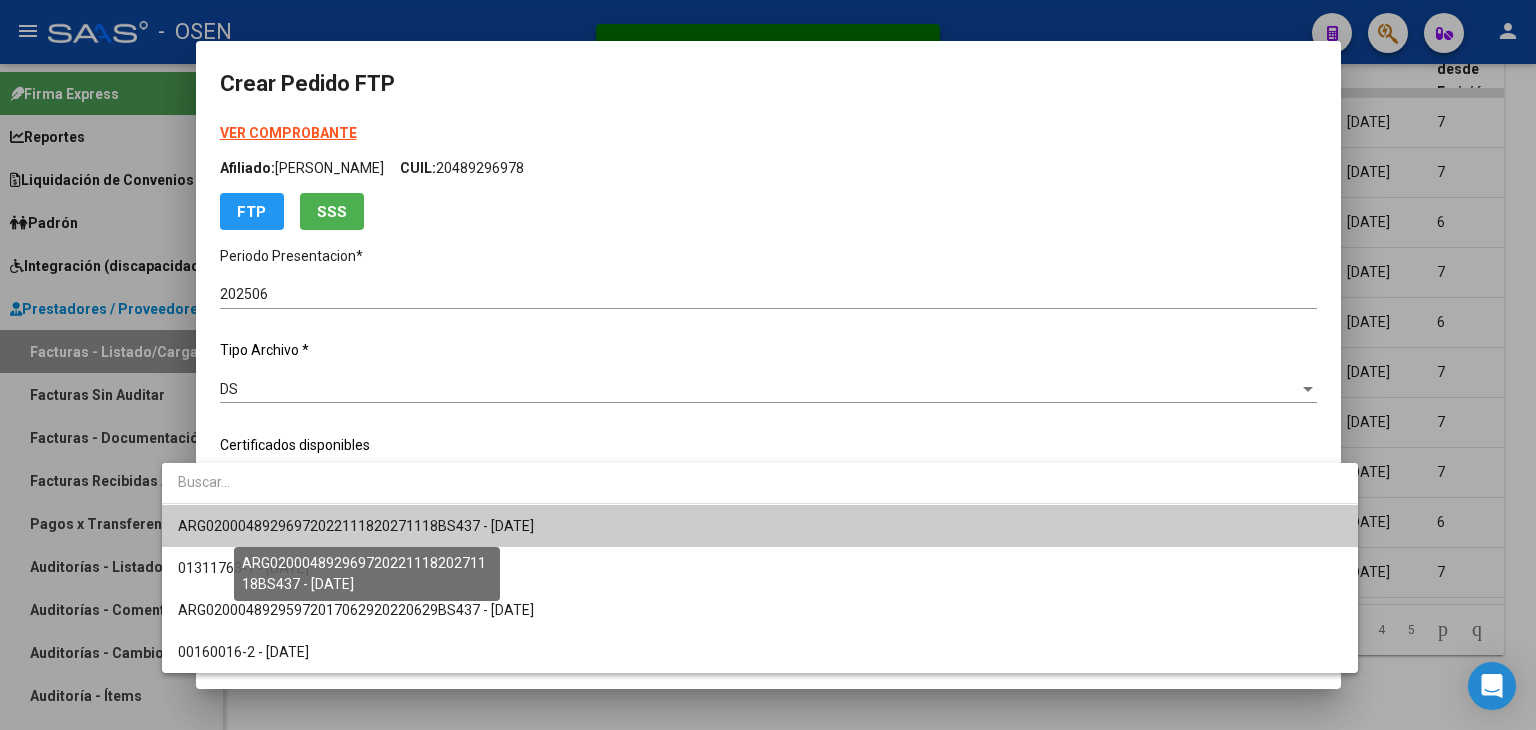 click on "ARG02000489296972022111820271118BS437 - 2027-11-18" at bounding box center (356, 526) 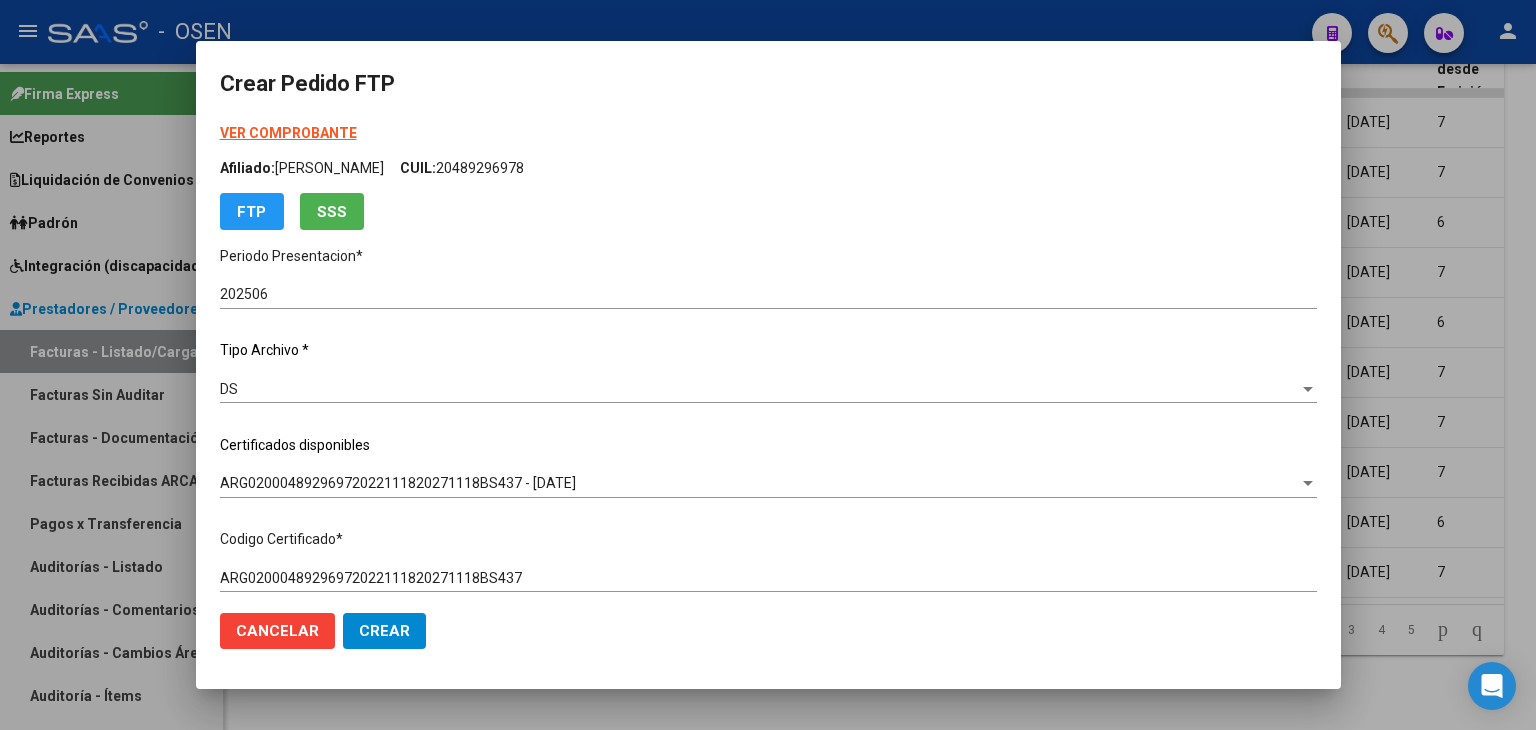 click on "VER COMPROBANTE" at bounding box center [288, 133] 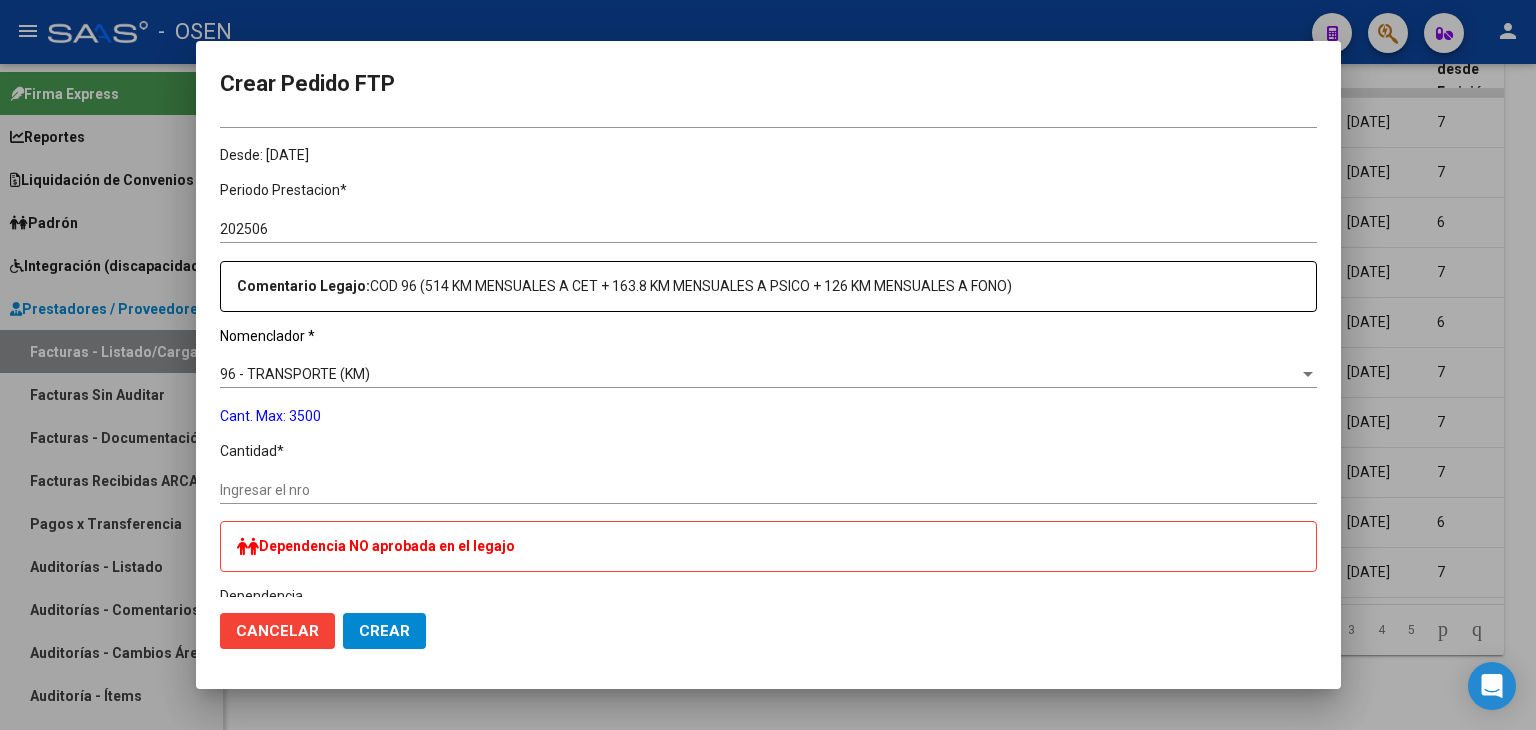 scroll, scrollTop: 600, scrollLeft: 0, axis: vertical 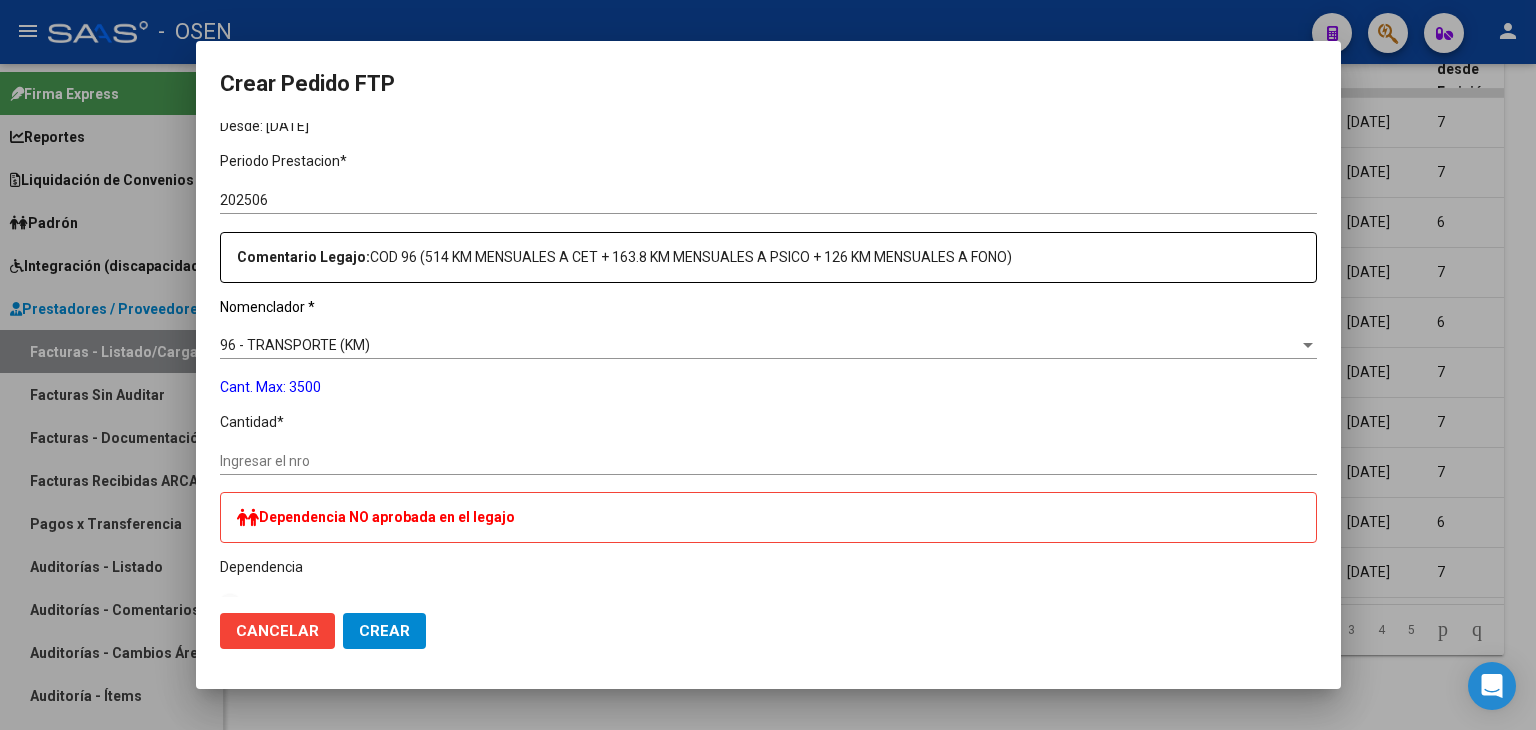 click on "Ingresar el nro" at bounding box center [768, 461] 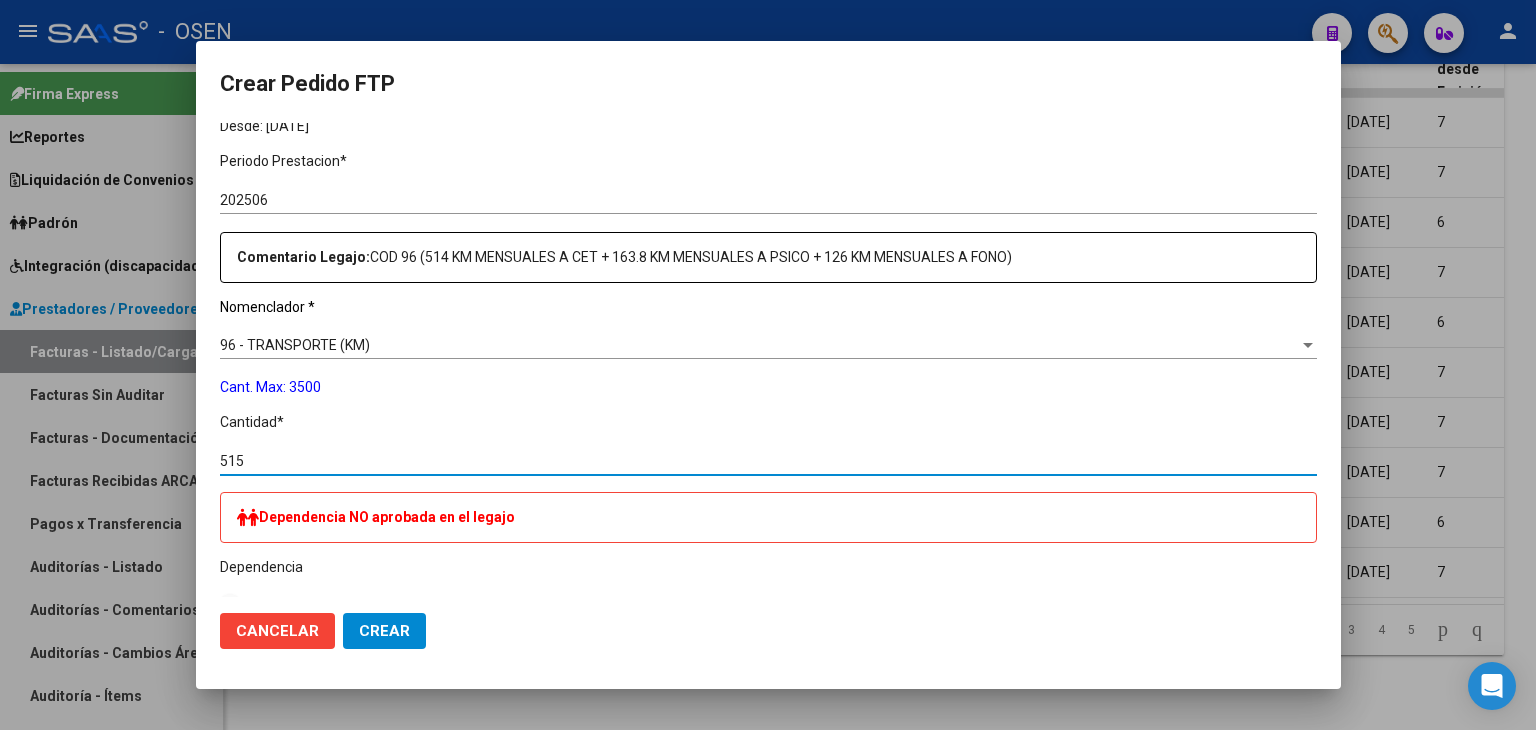 type on "515" 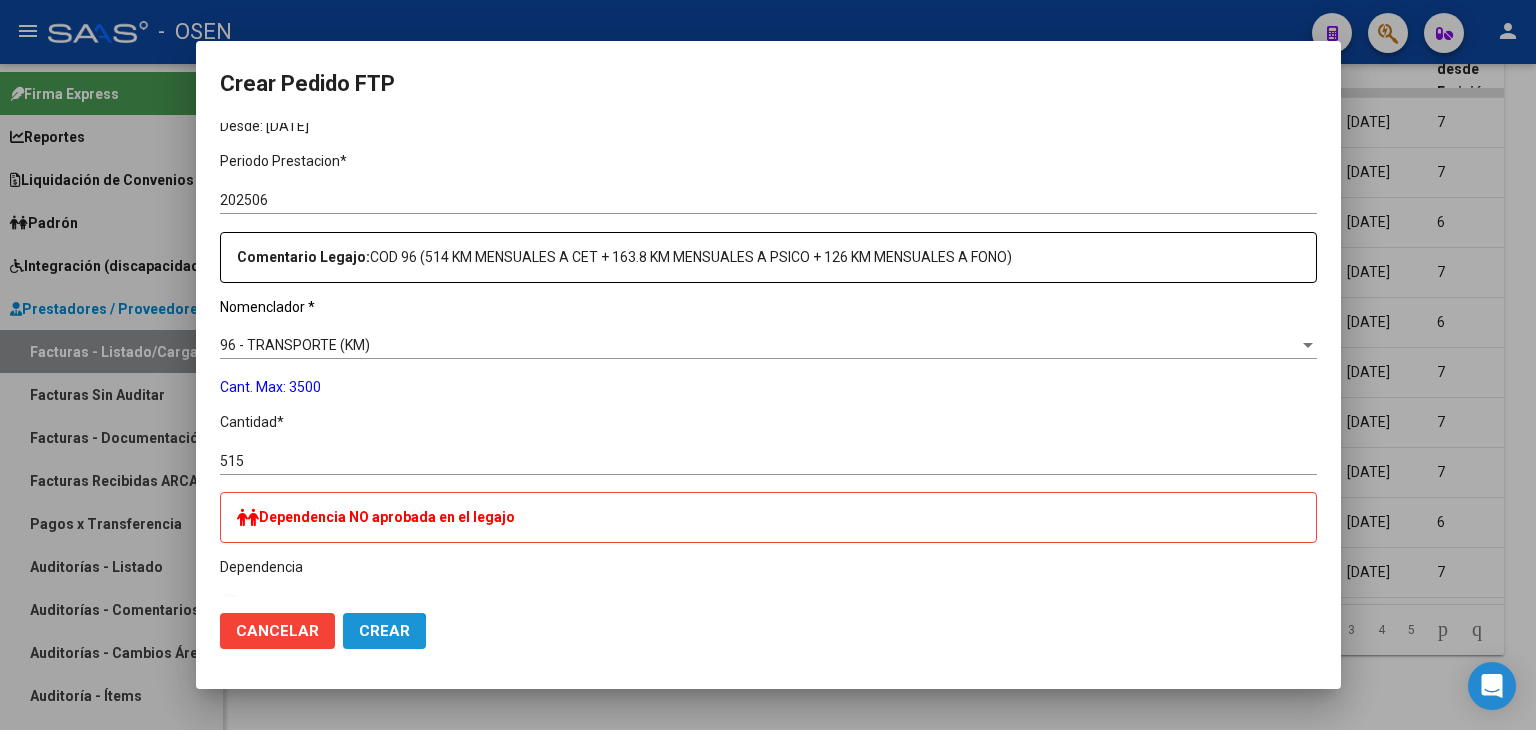 click on "Crear" 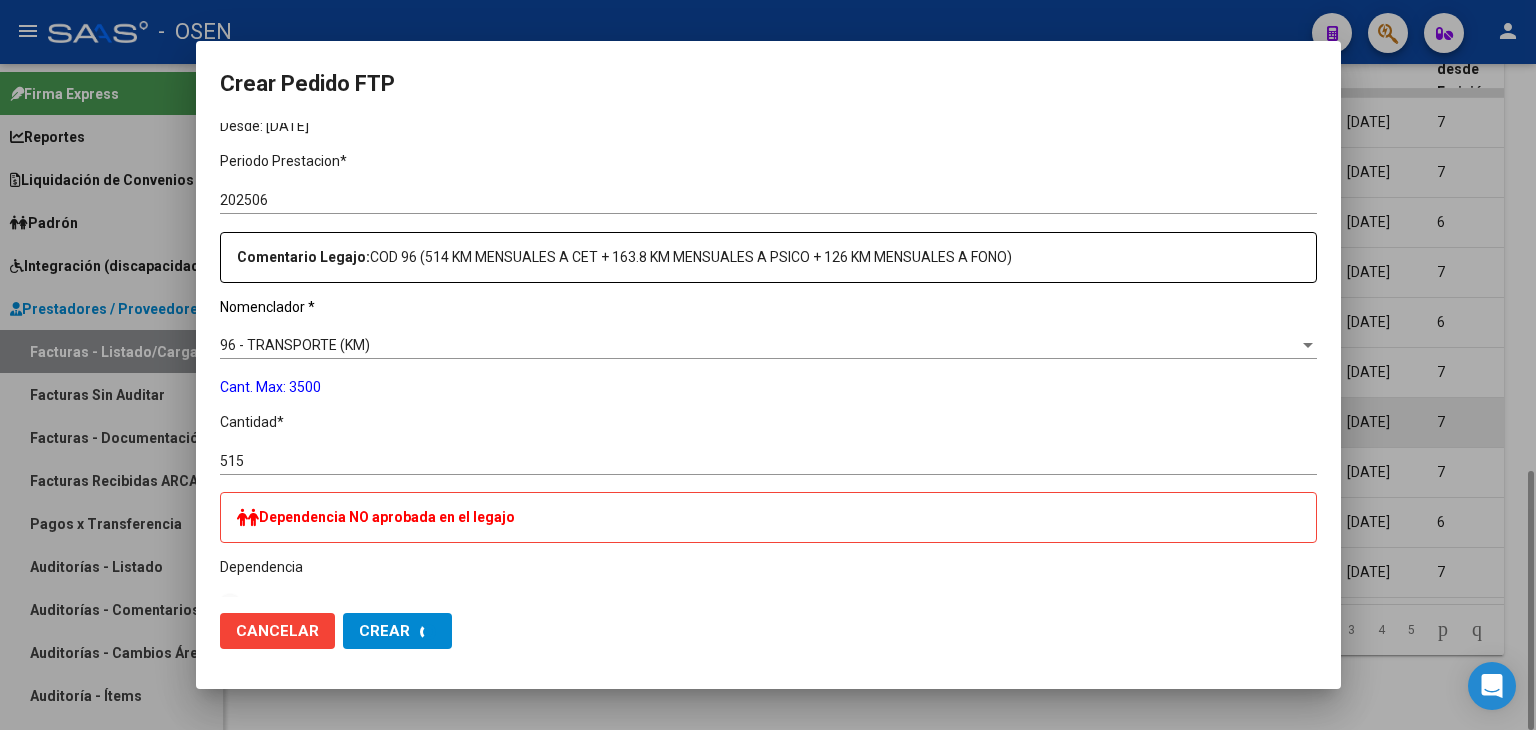scroll, scrollTop: 0, scrollLeft: 0, axis: both 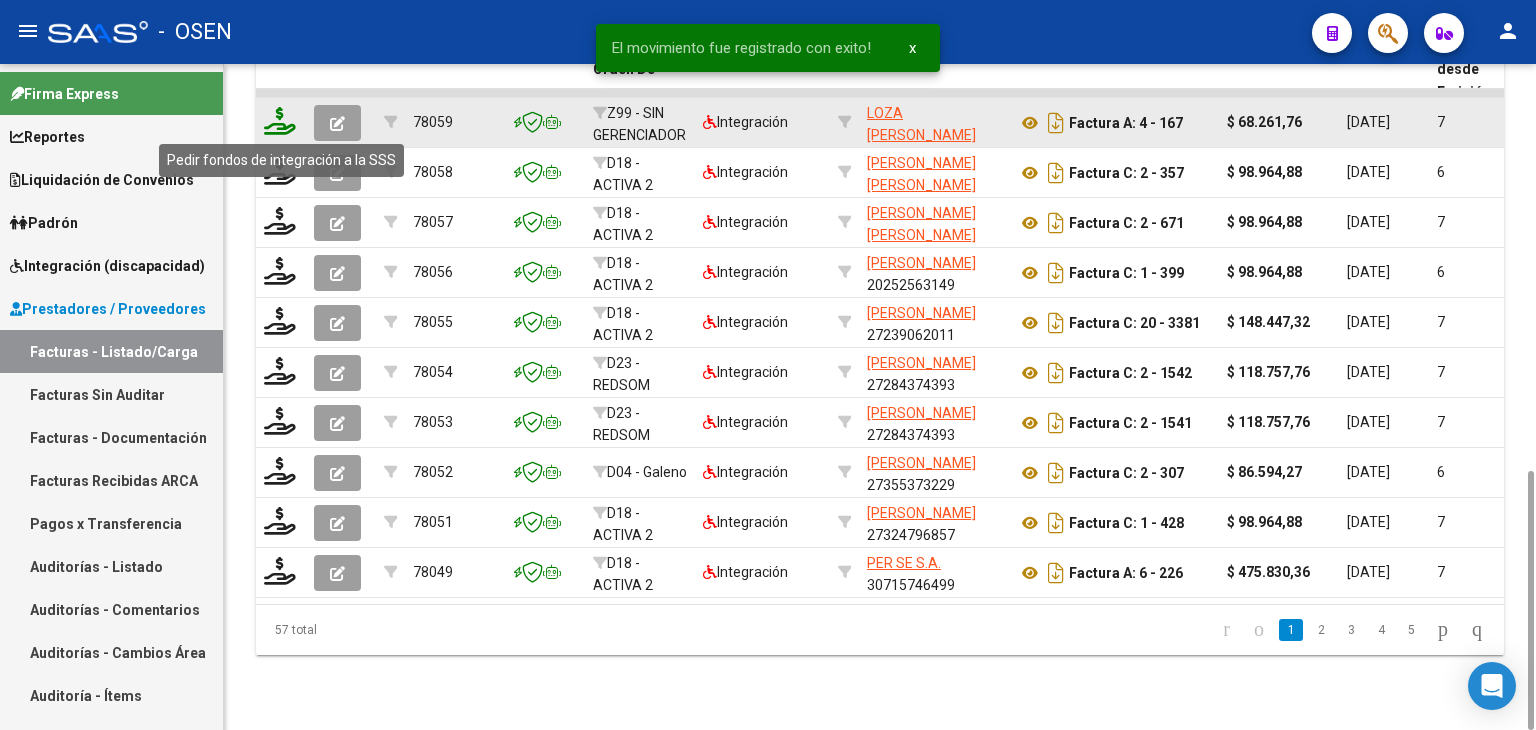 click 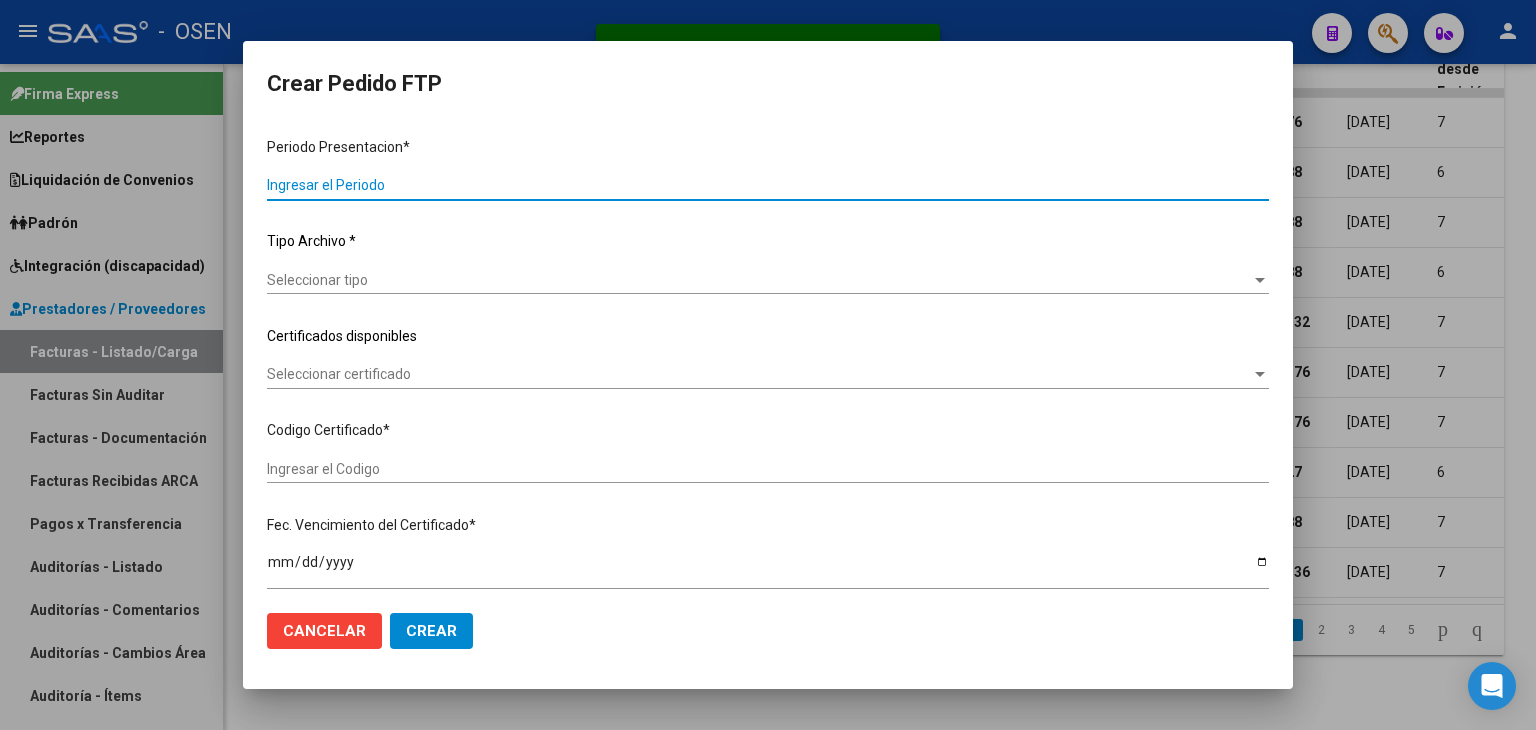 type on "202506" 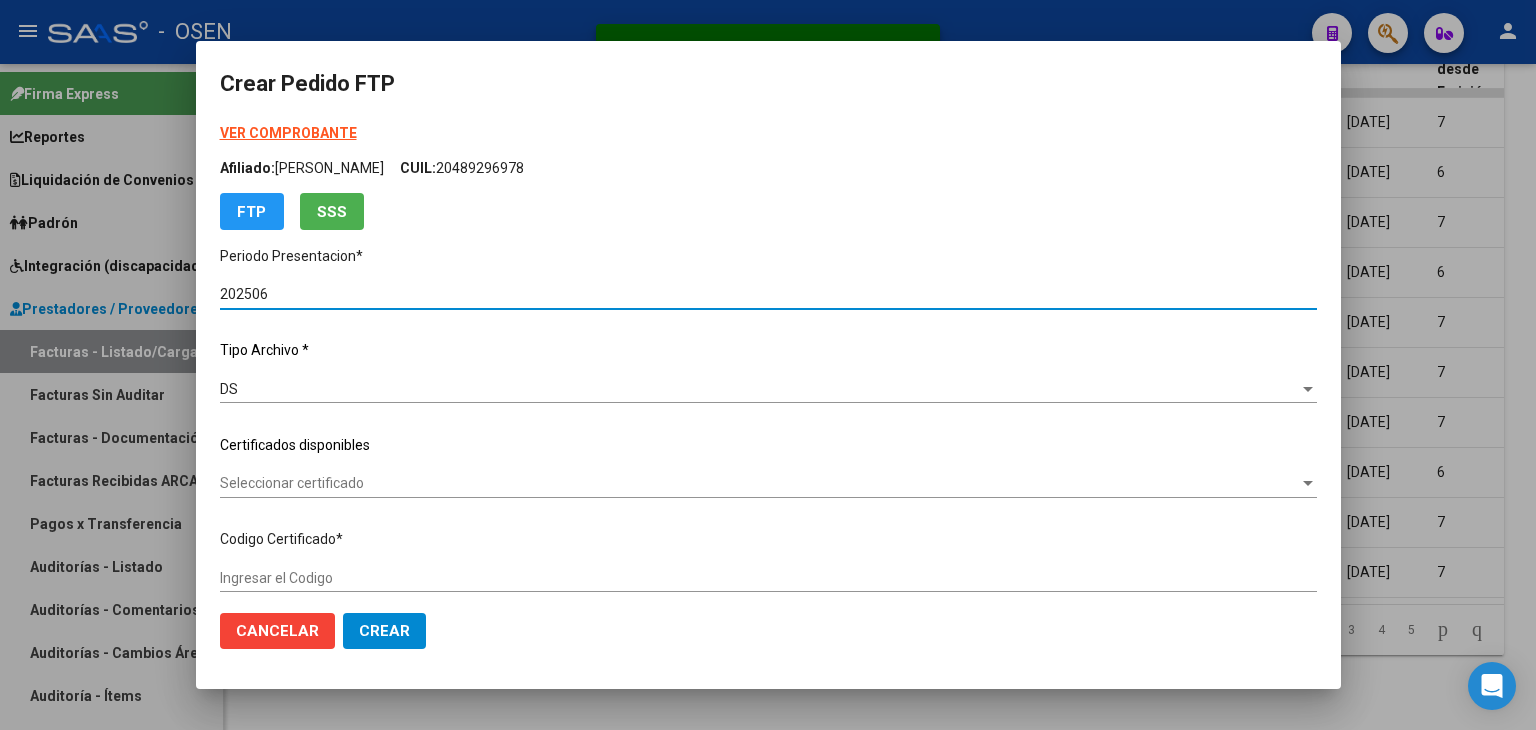 type on "ARG02000489296972022111820271118BS437" 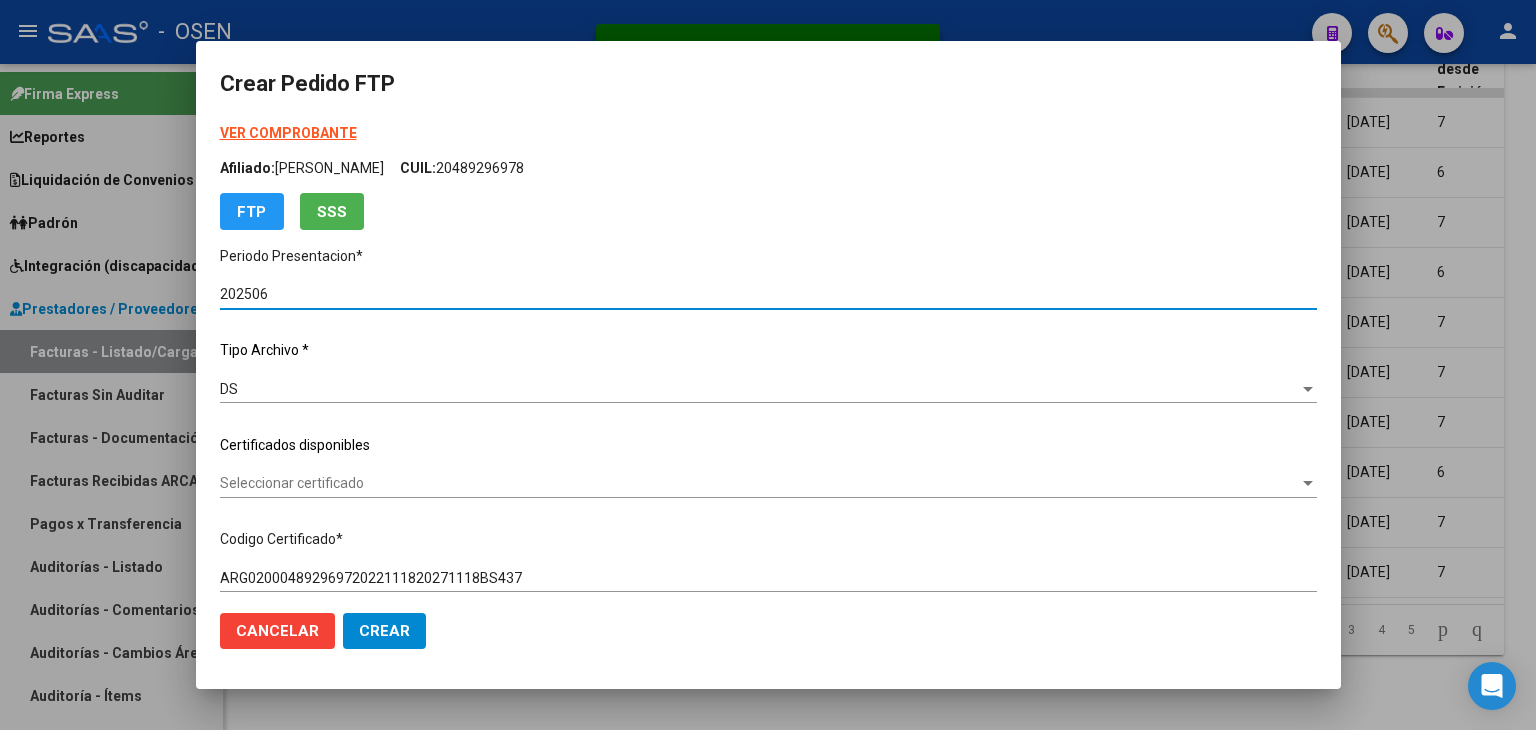 click on "VER COMPROBANTE" at bounding box center [288, 133] 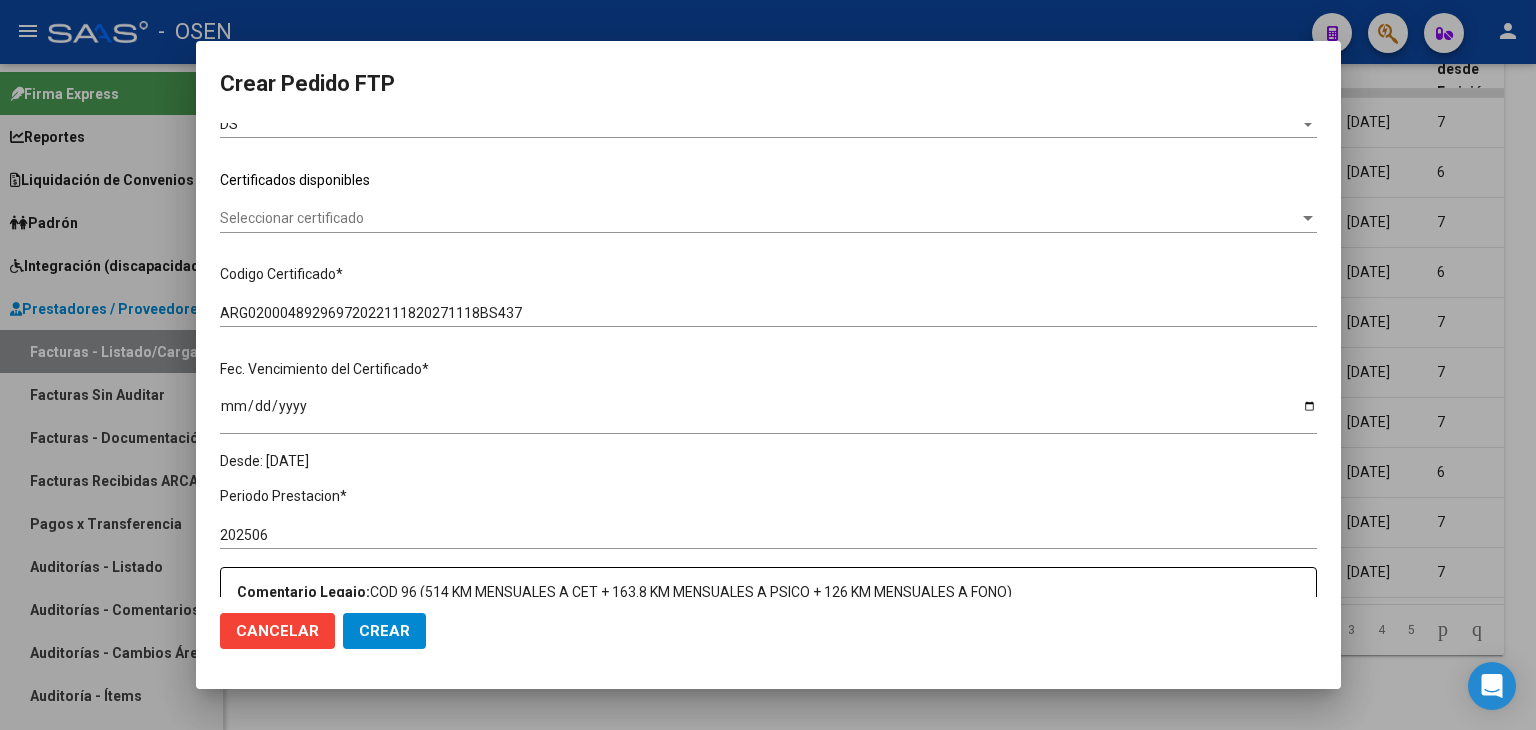 scroll, scrollTop: 300, scrollLeft: 0, axis: vertical 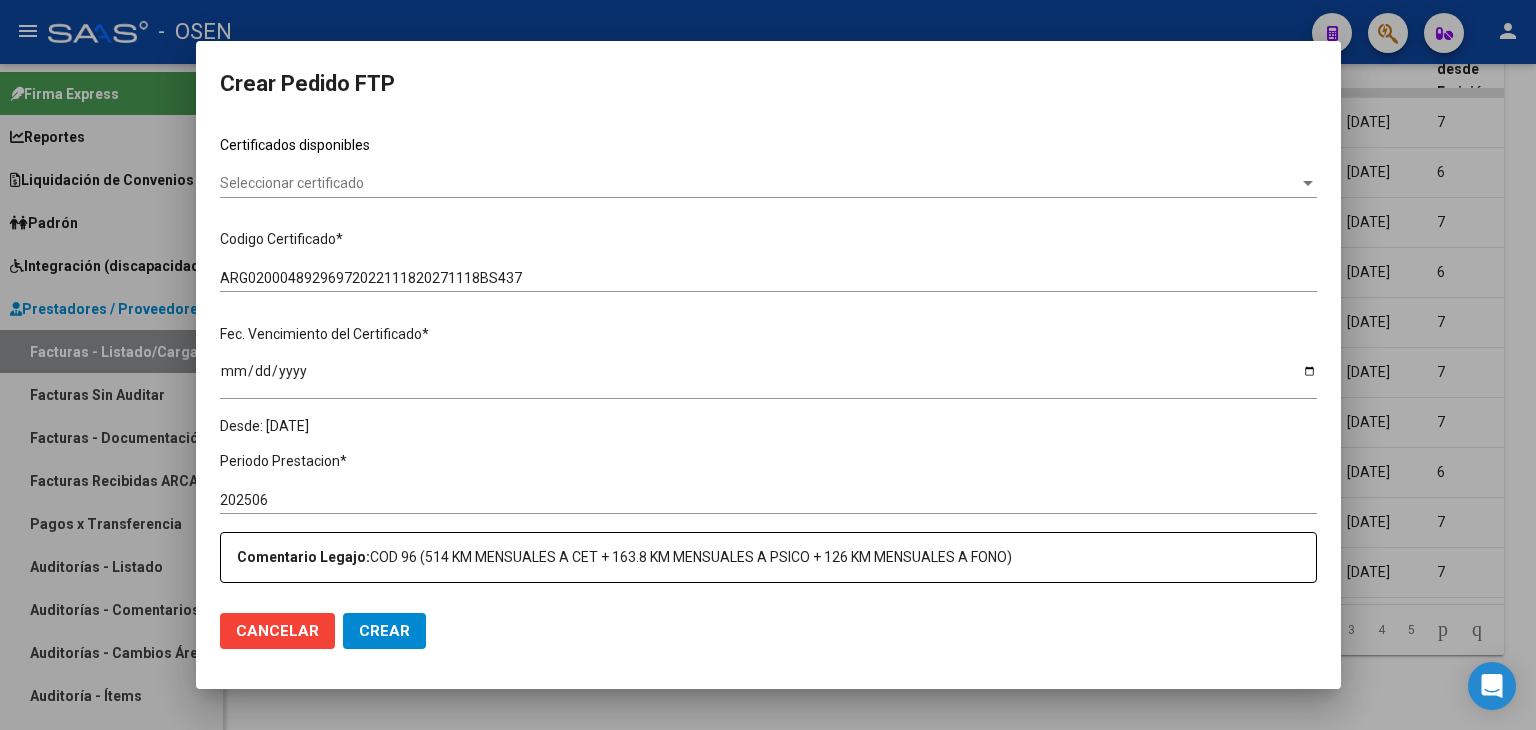 click on "Seleccionar certificado" at bounding box center (759, 183) 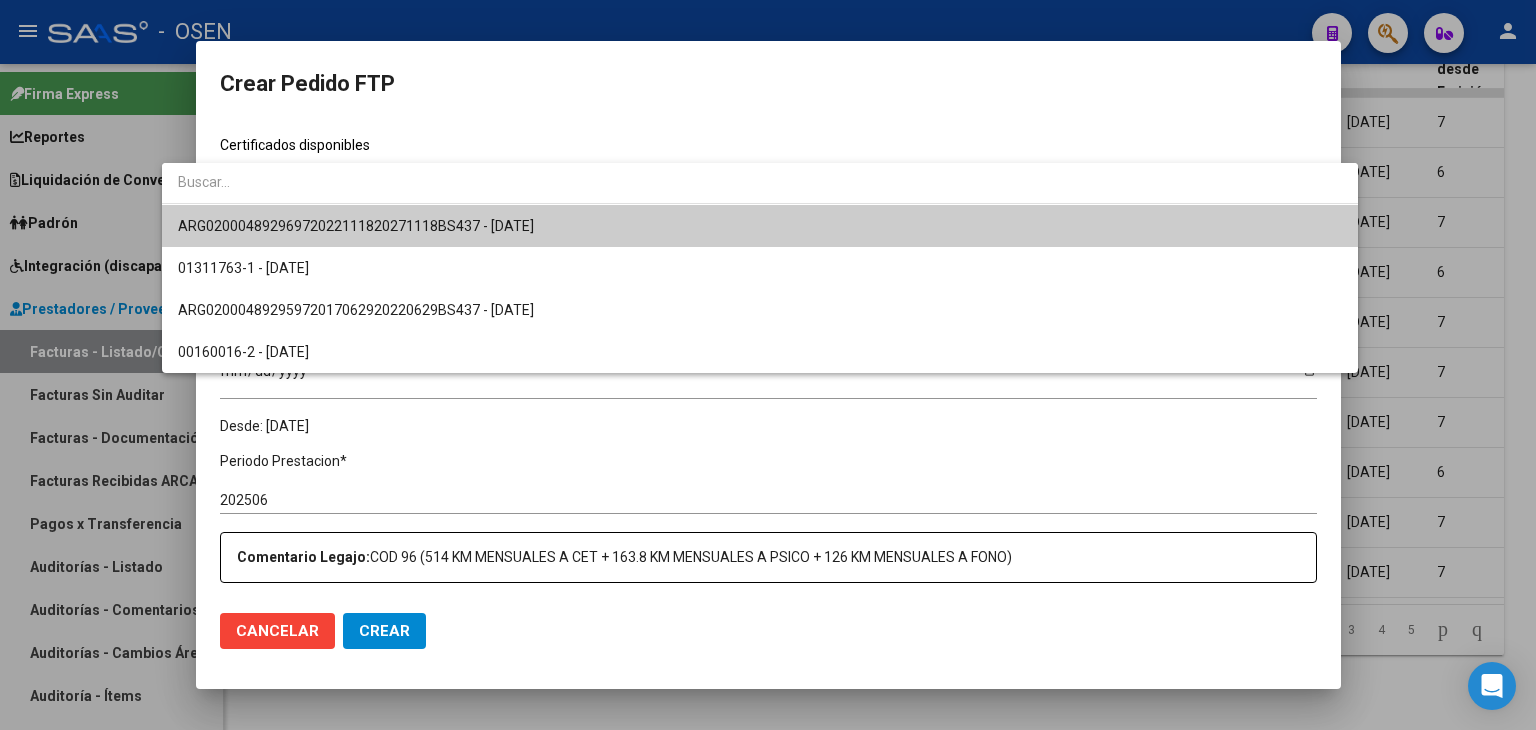 click on "ARG02000489296972022111820271118BS437 - 2027-11-18" at bounding box center (760, 226) 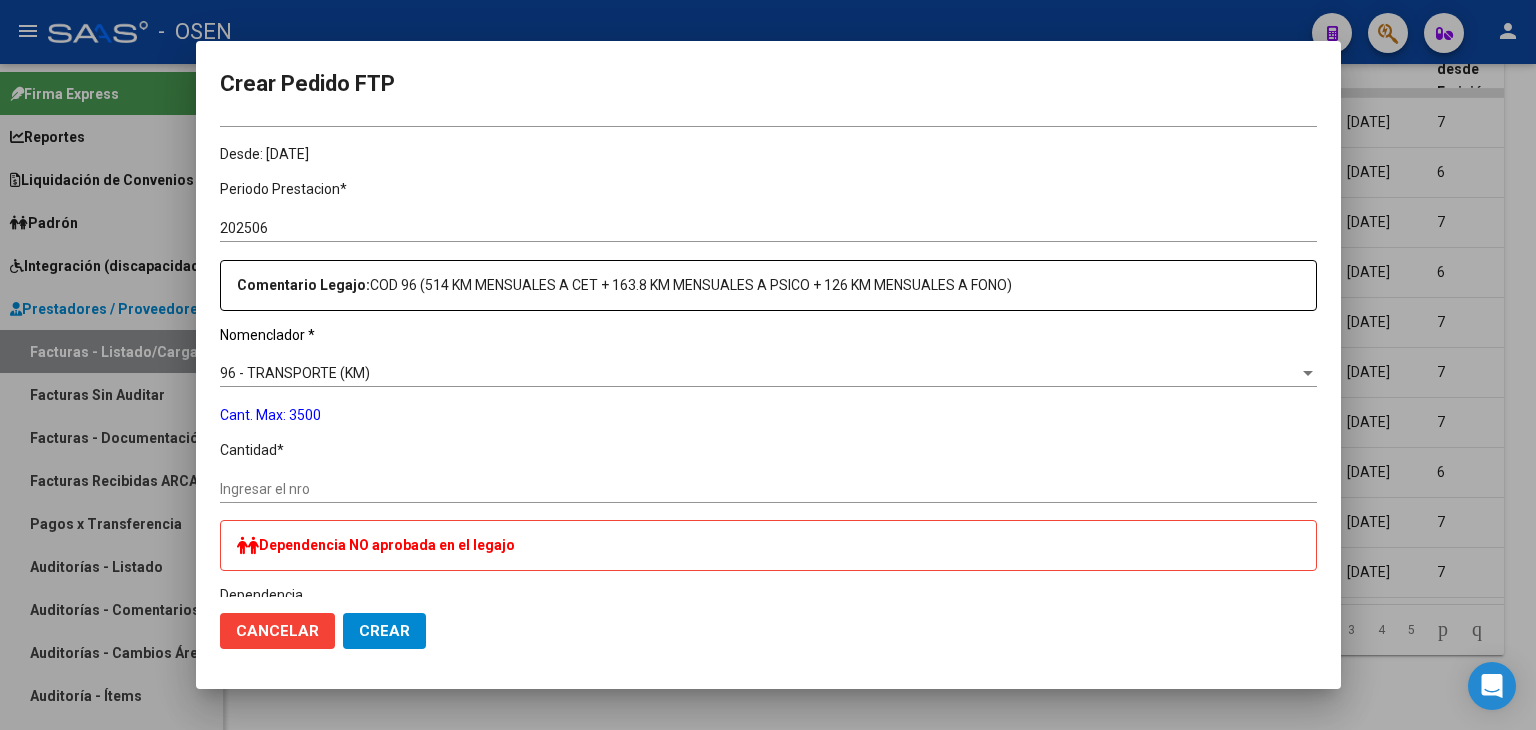 scroll, scrollTop: 600, scrollLeft: 0, axis: vertical 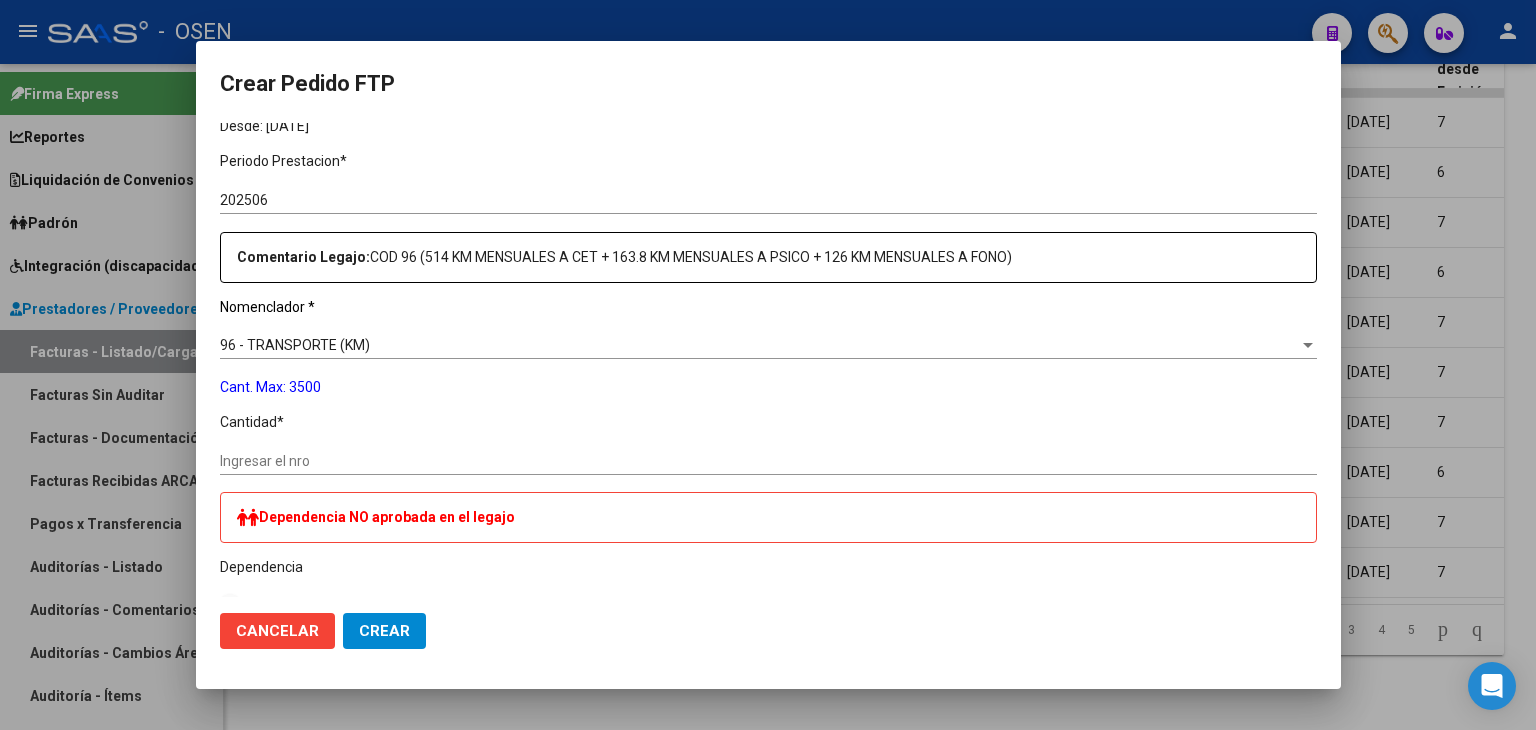 click on "Ingresar el nro" 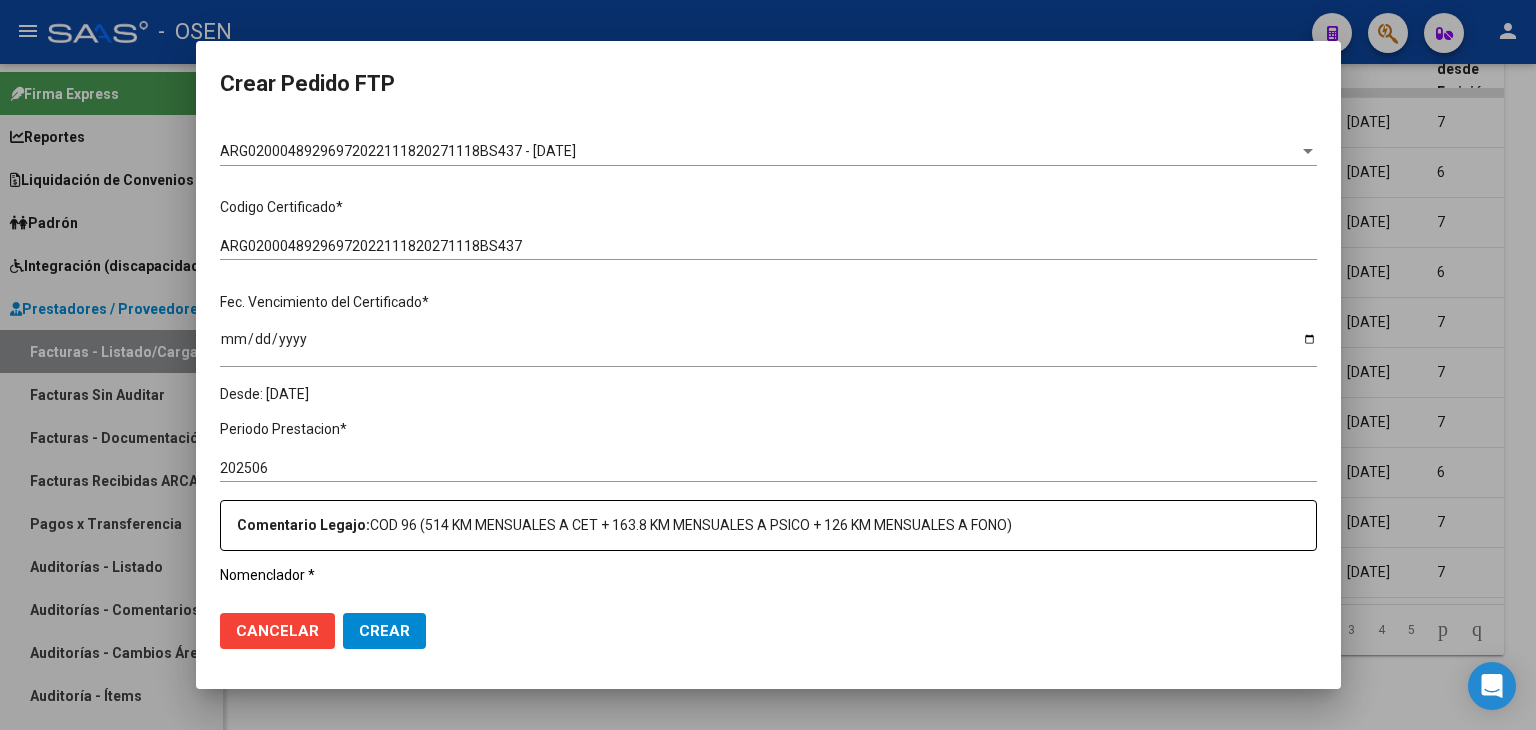 scroll, scrollTop: 100, scrollLeft: 0, axis: vertical 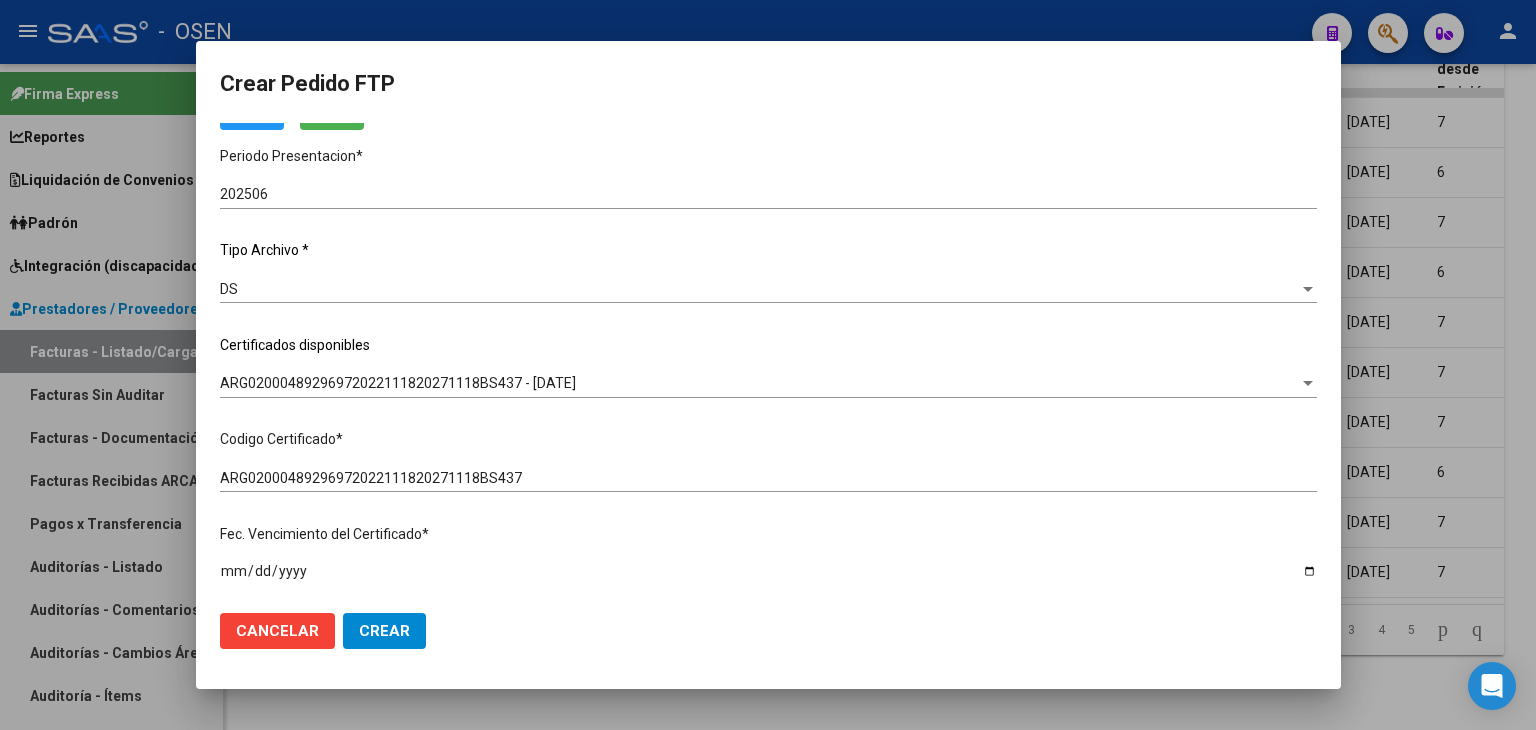 type on "126" 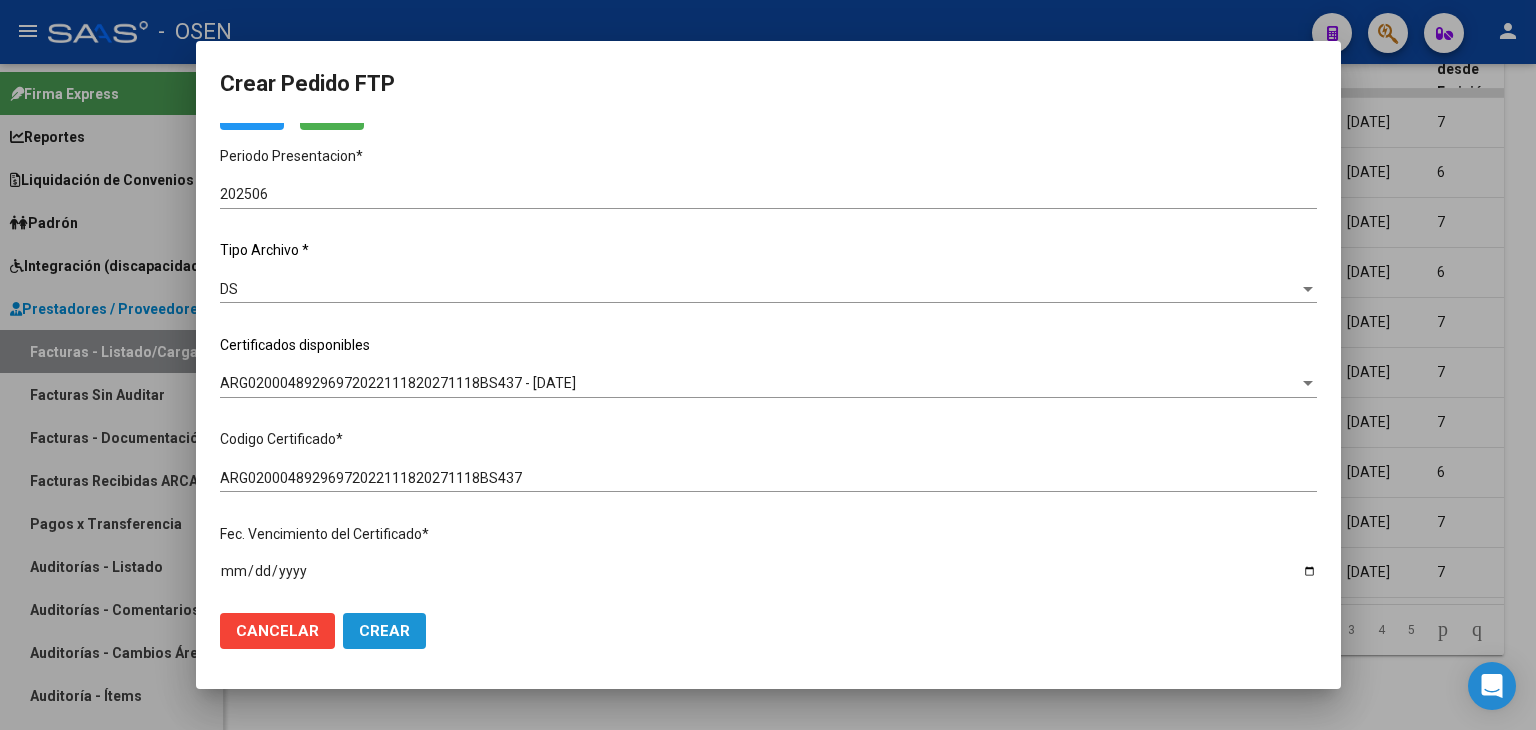 click on "Crear" 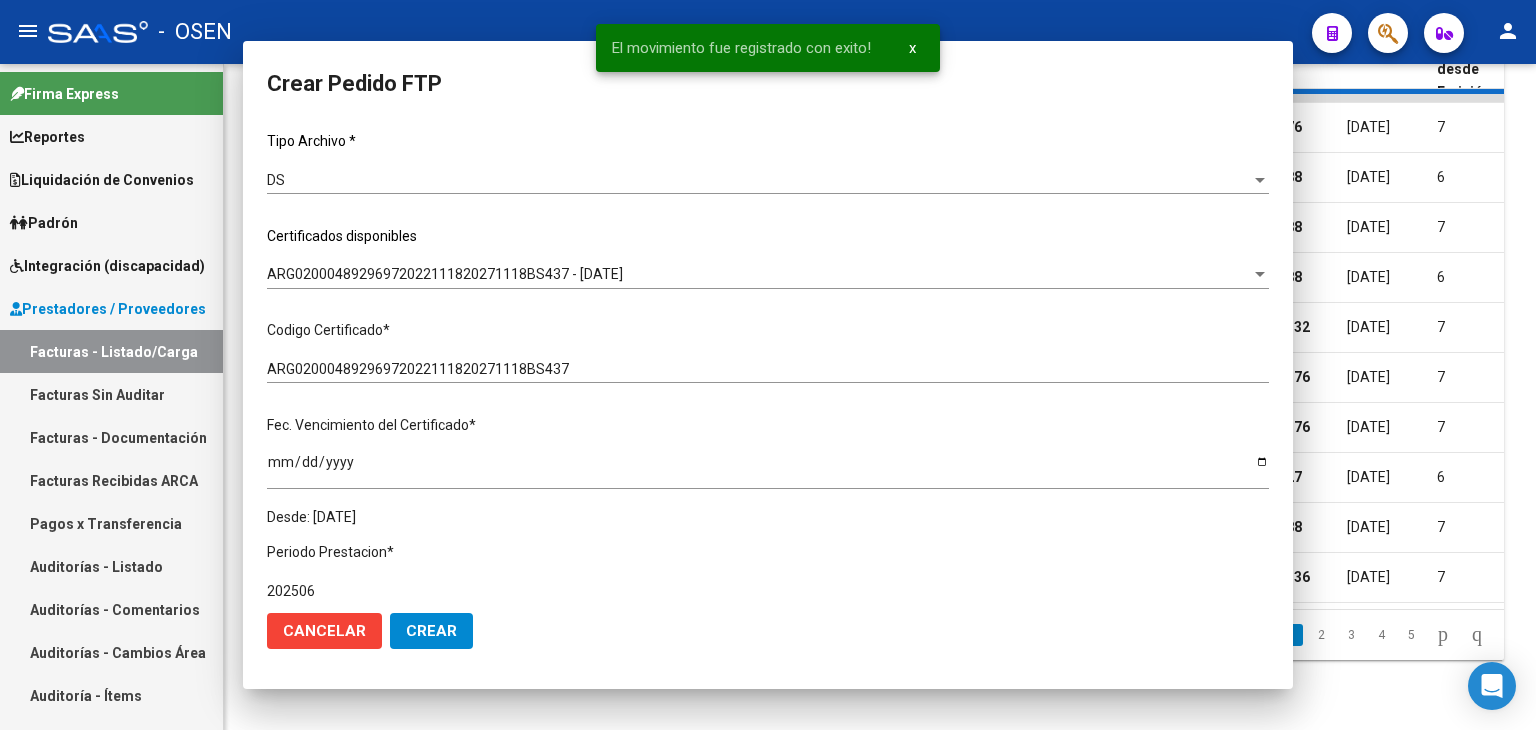 scroll, scrollTop: 0, scrollLeft: 0, axis: both 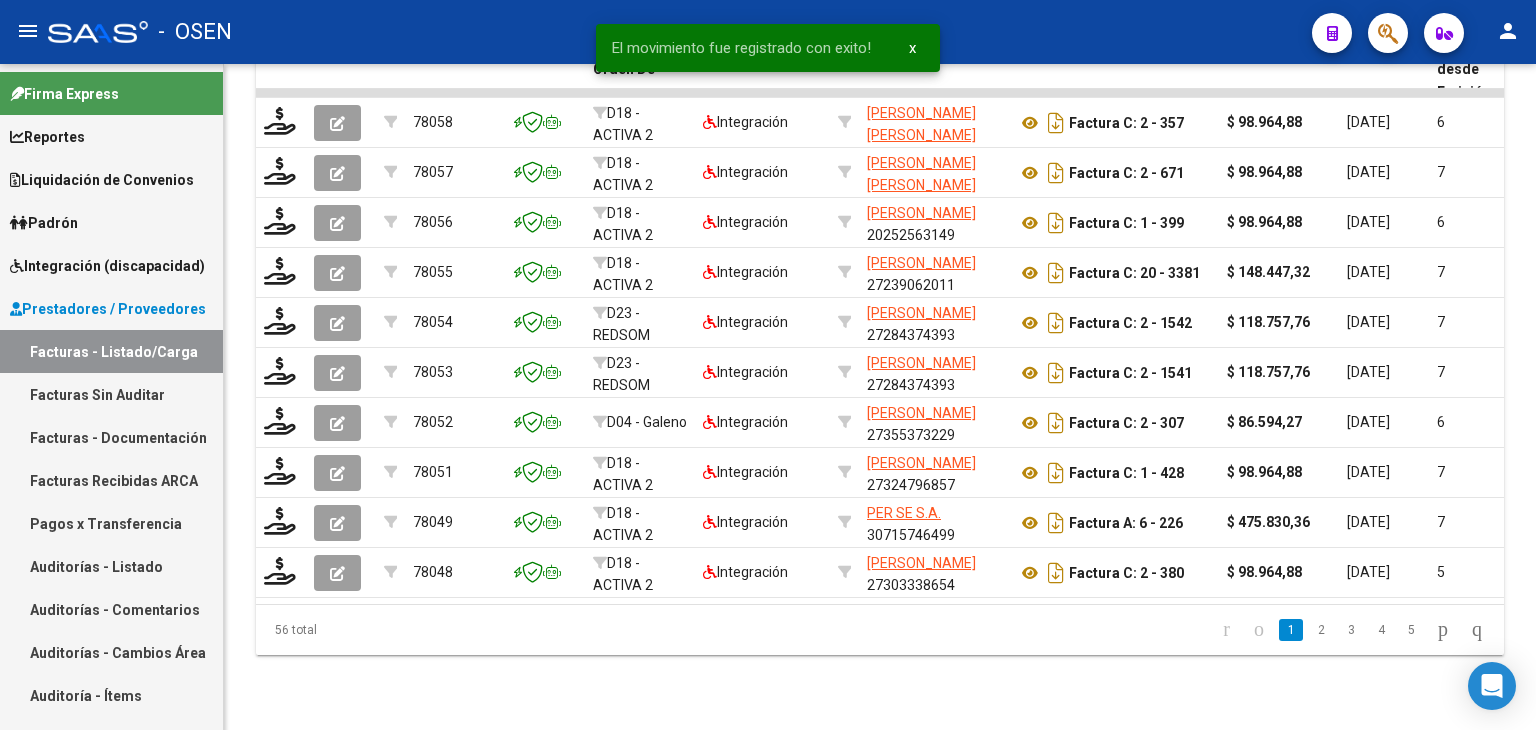 click on "Integración (discapacidad)" at bounding box center (107, 266) 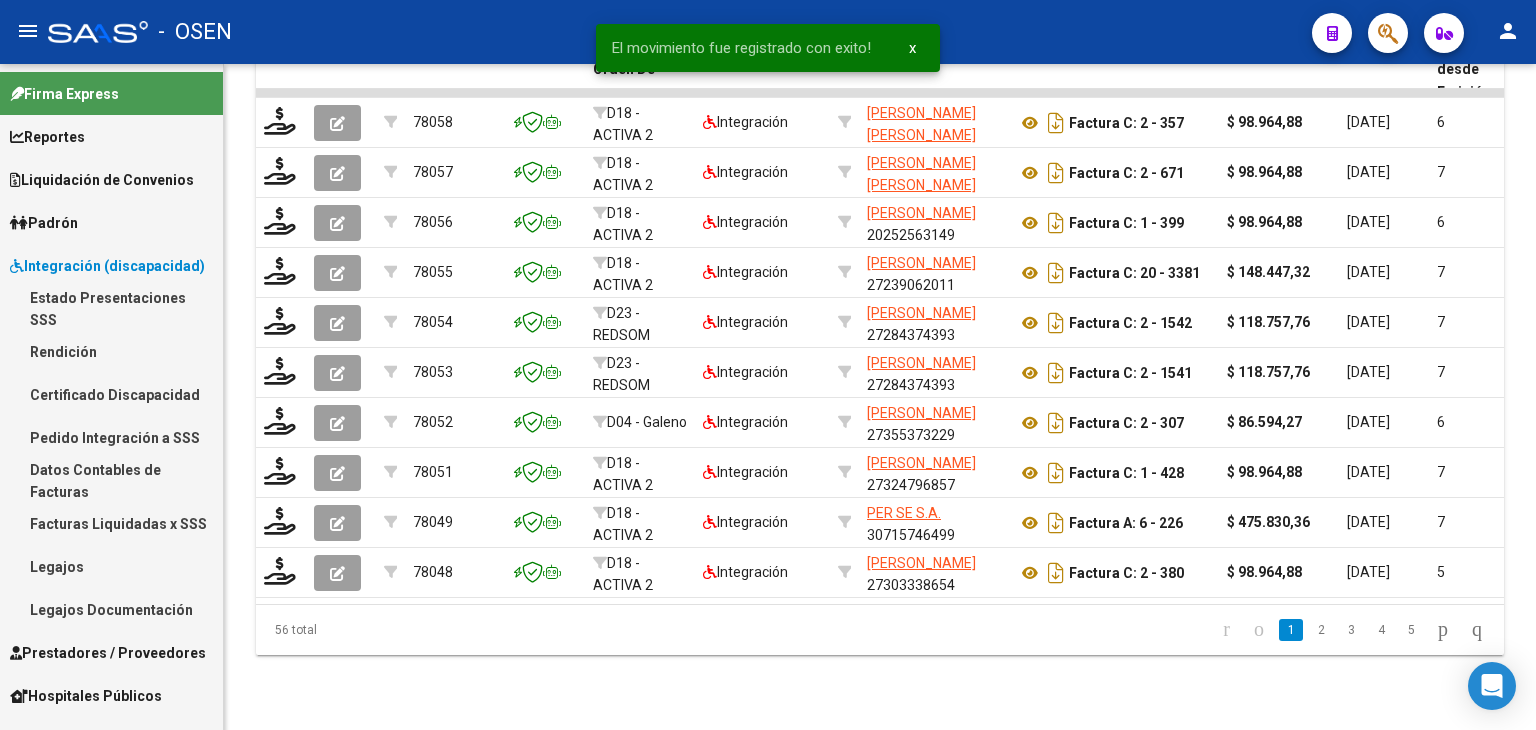 click on "Pedido Integración a SSS" at bounding box center [111, 437] 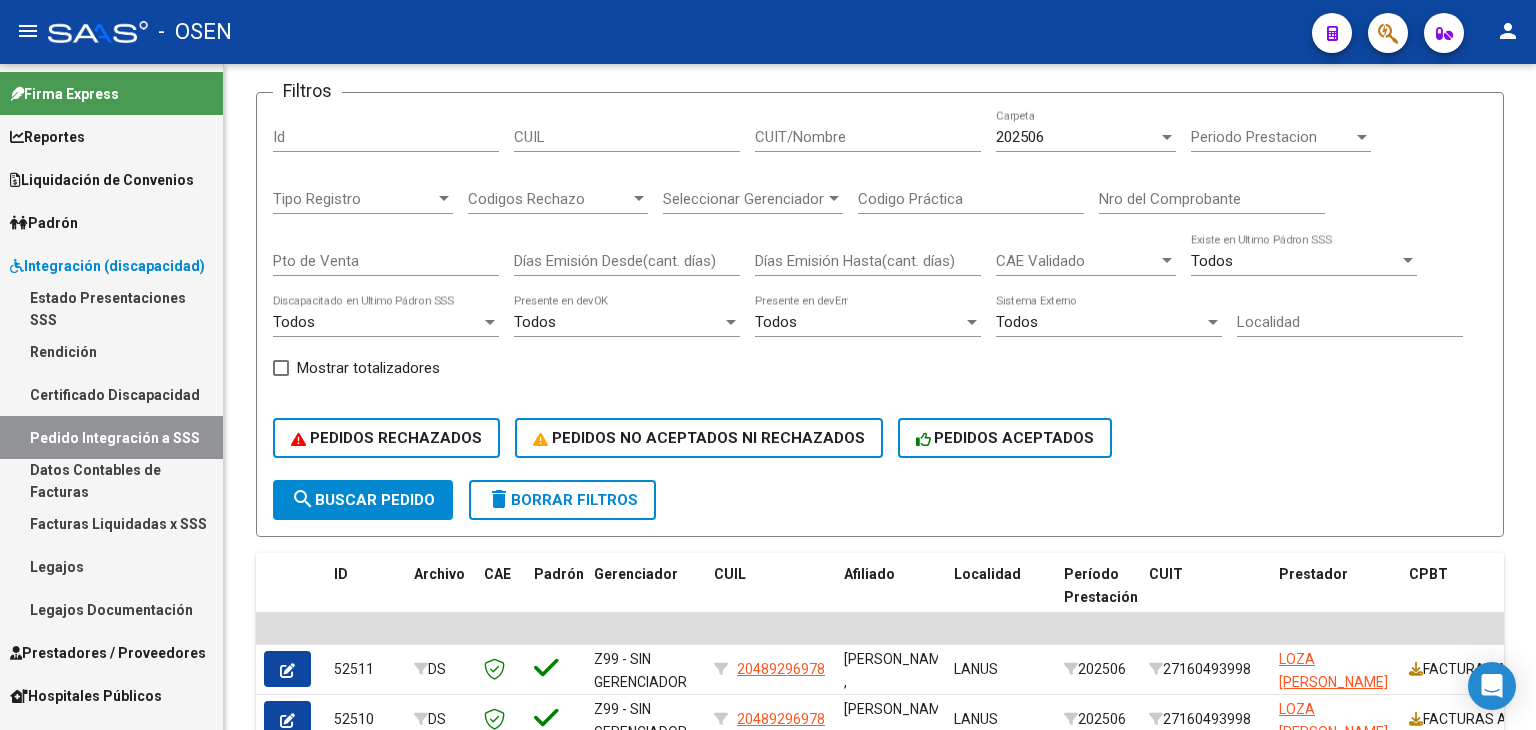 scroll, scrollTop: 575, scrollLeft: 0, axis: vertical 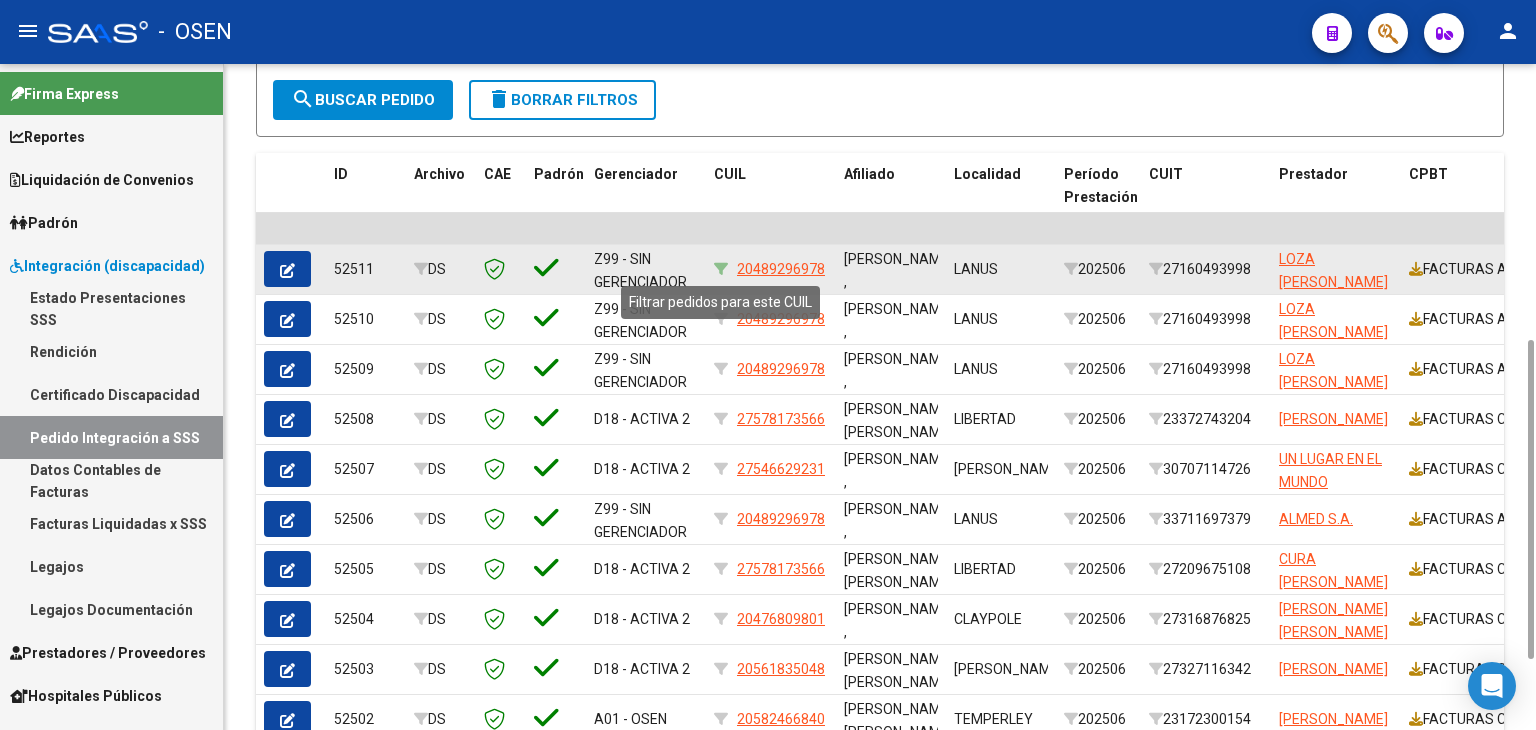 click 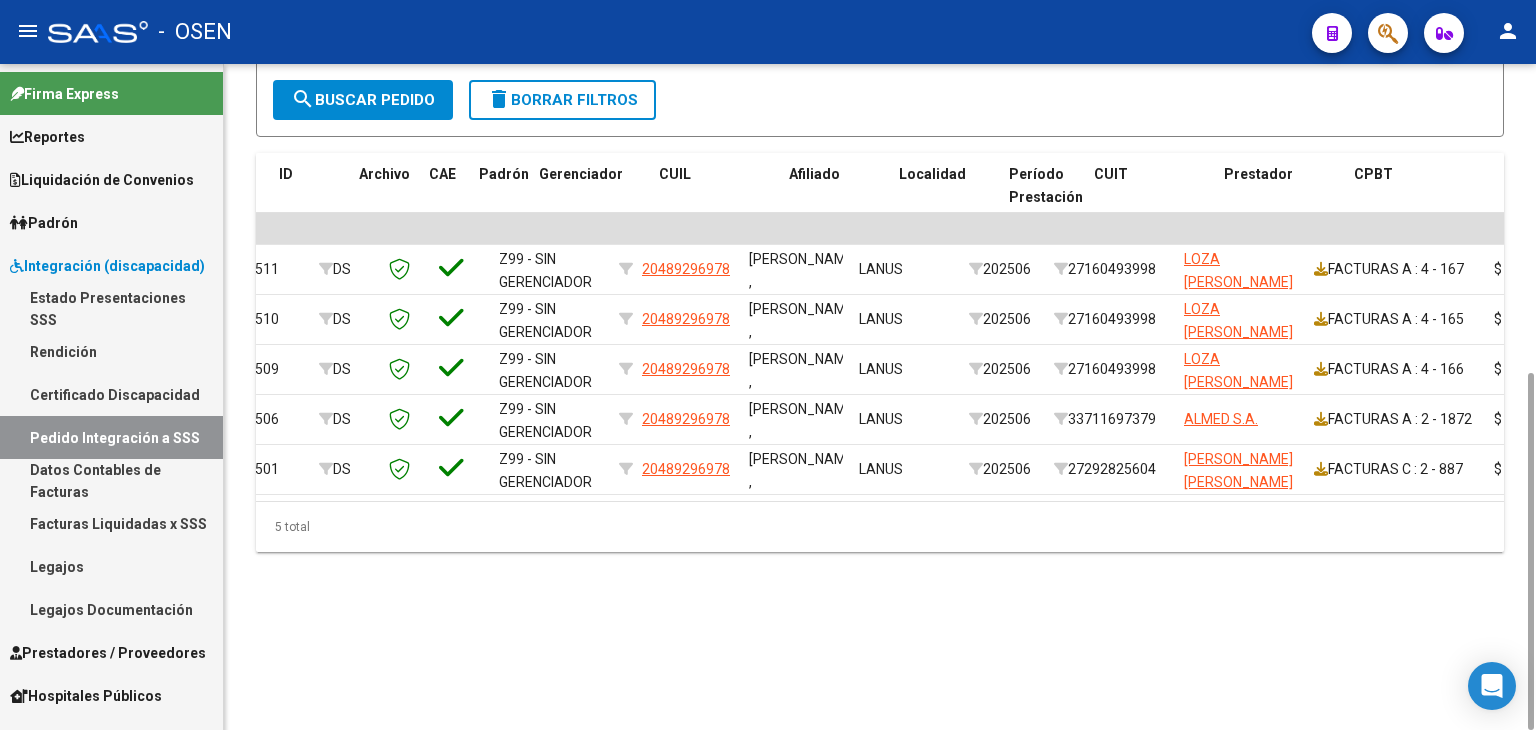 scroll, scrollTop: 0, scrollLeft: 0, axis: both 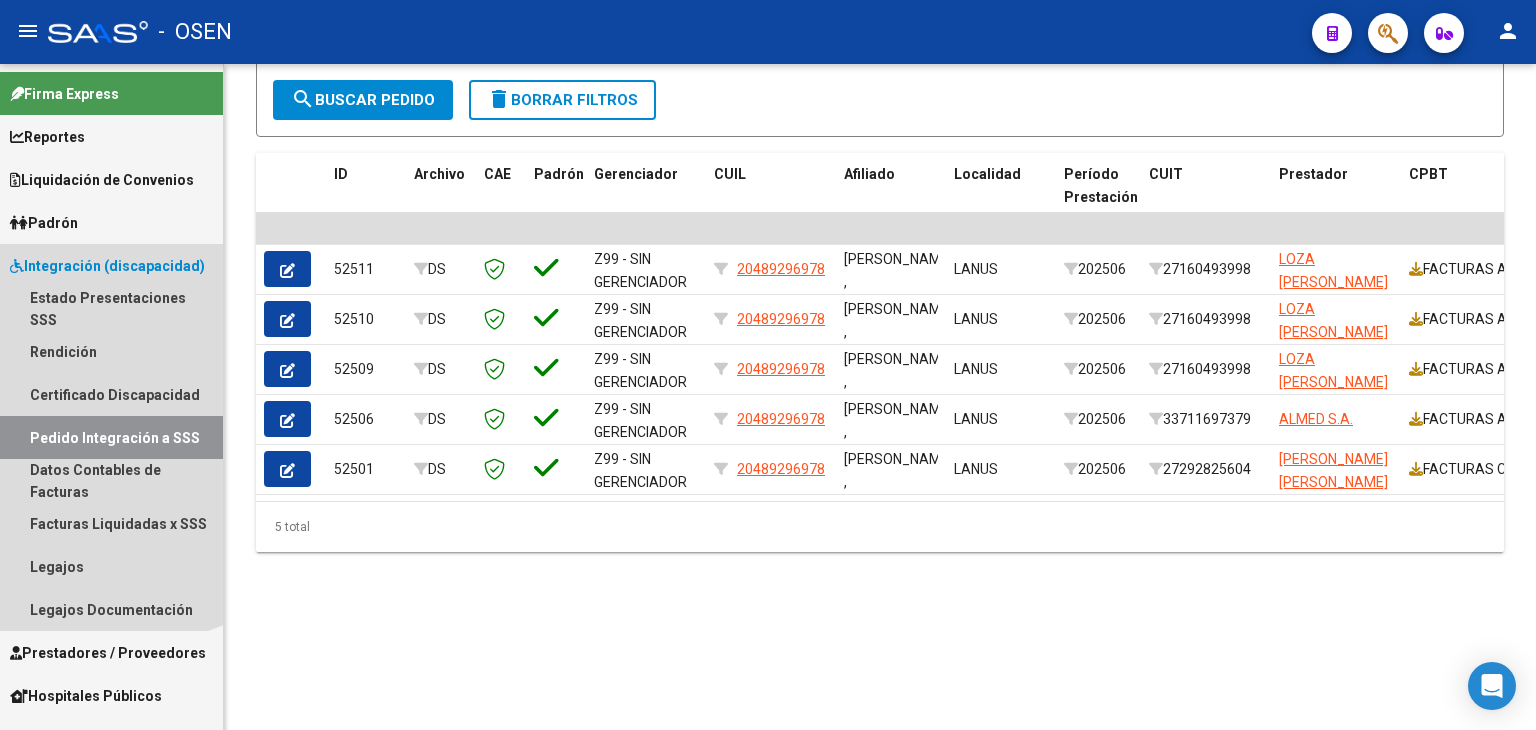 click on "Integración (discapacidad)" at bounding box center [107, 266] 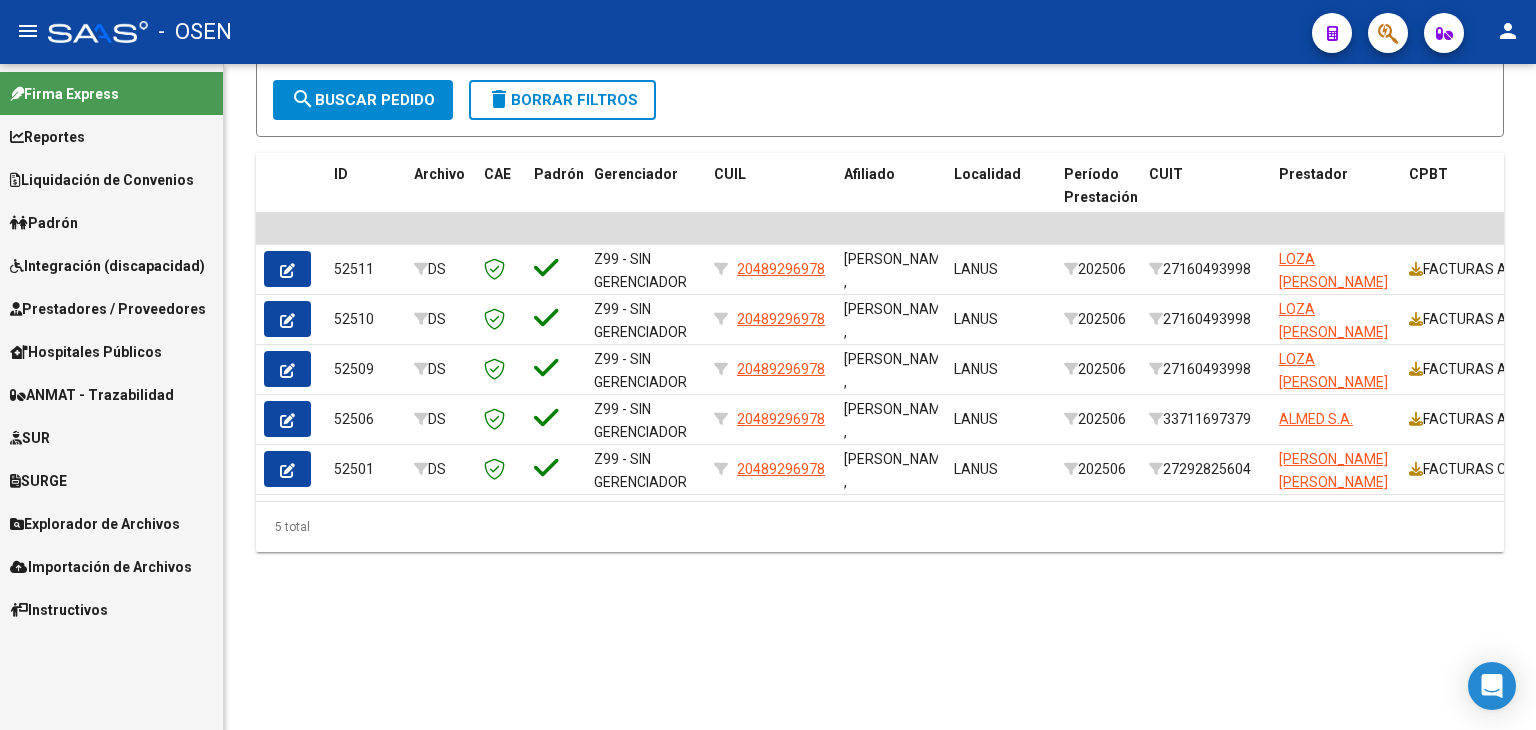 click on "Prestadores / Proveedores" at bounding box center (108, 309) 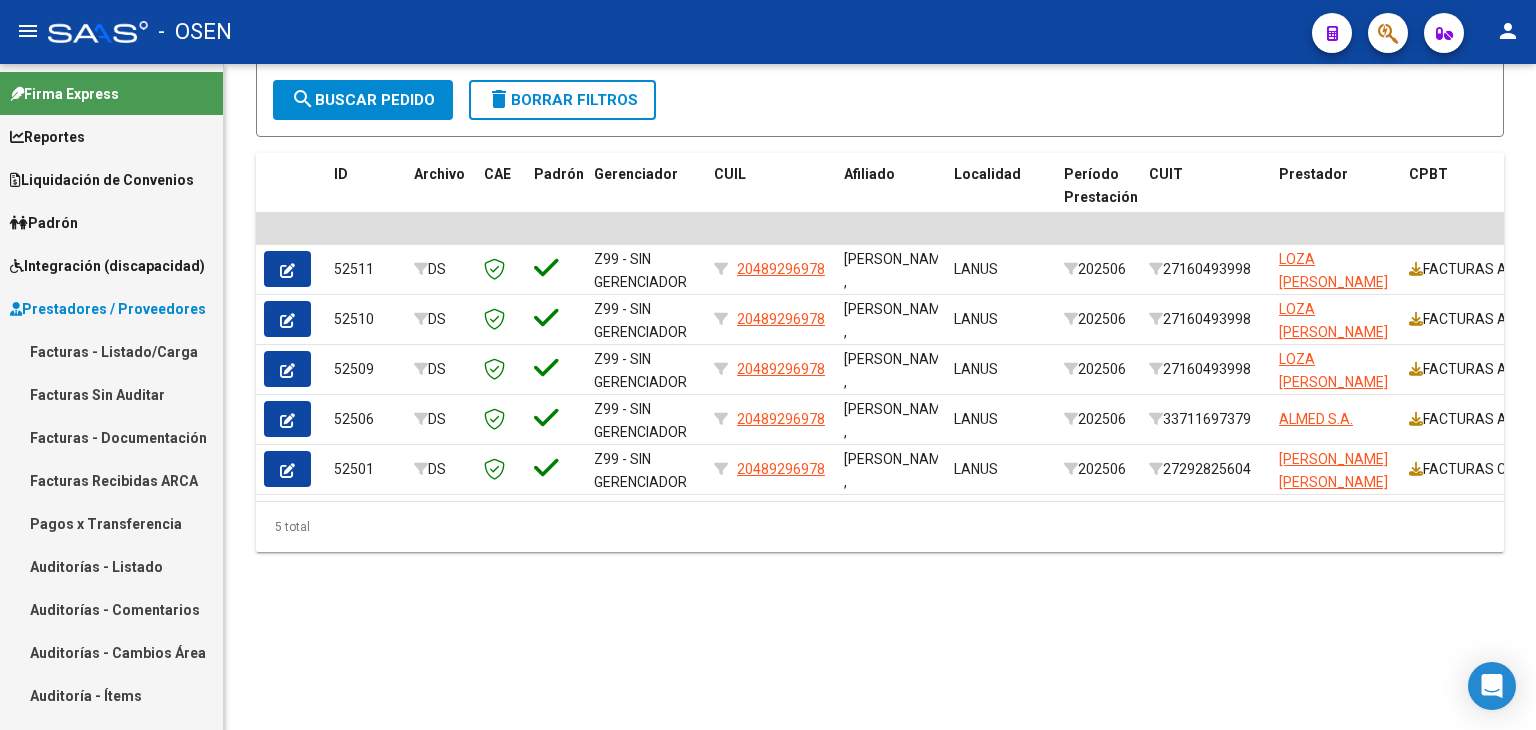 click on "Facturas - Listado/Carga" at bounding box center (111, 351) 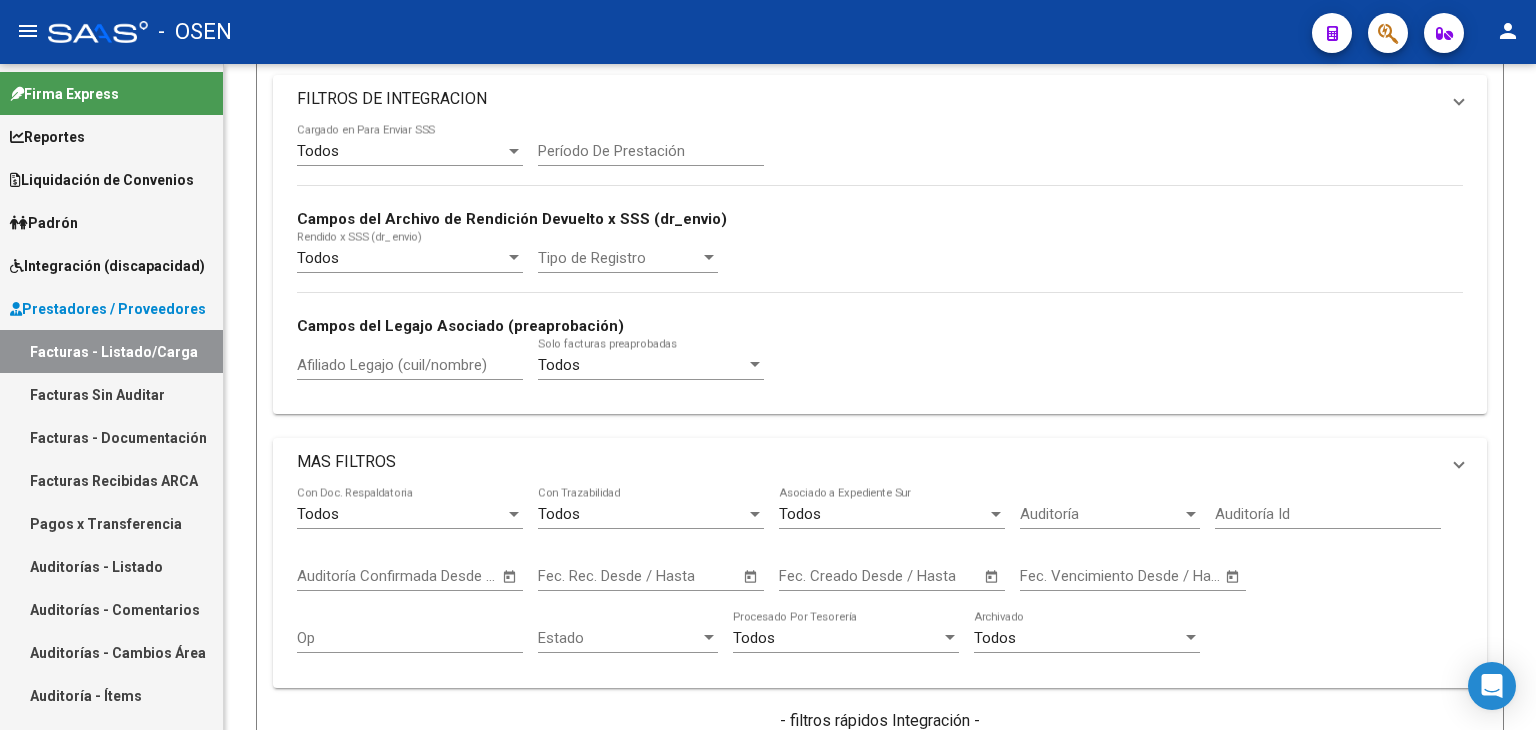 scroll, scrollTop: 0, scrollLeft: 0, axis: both 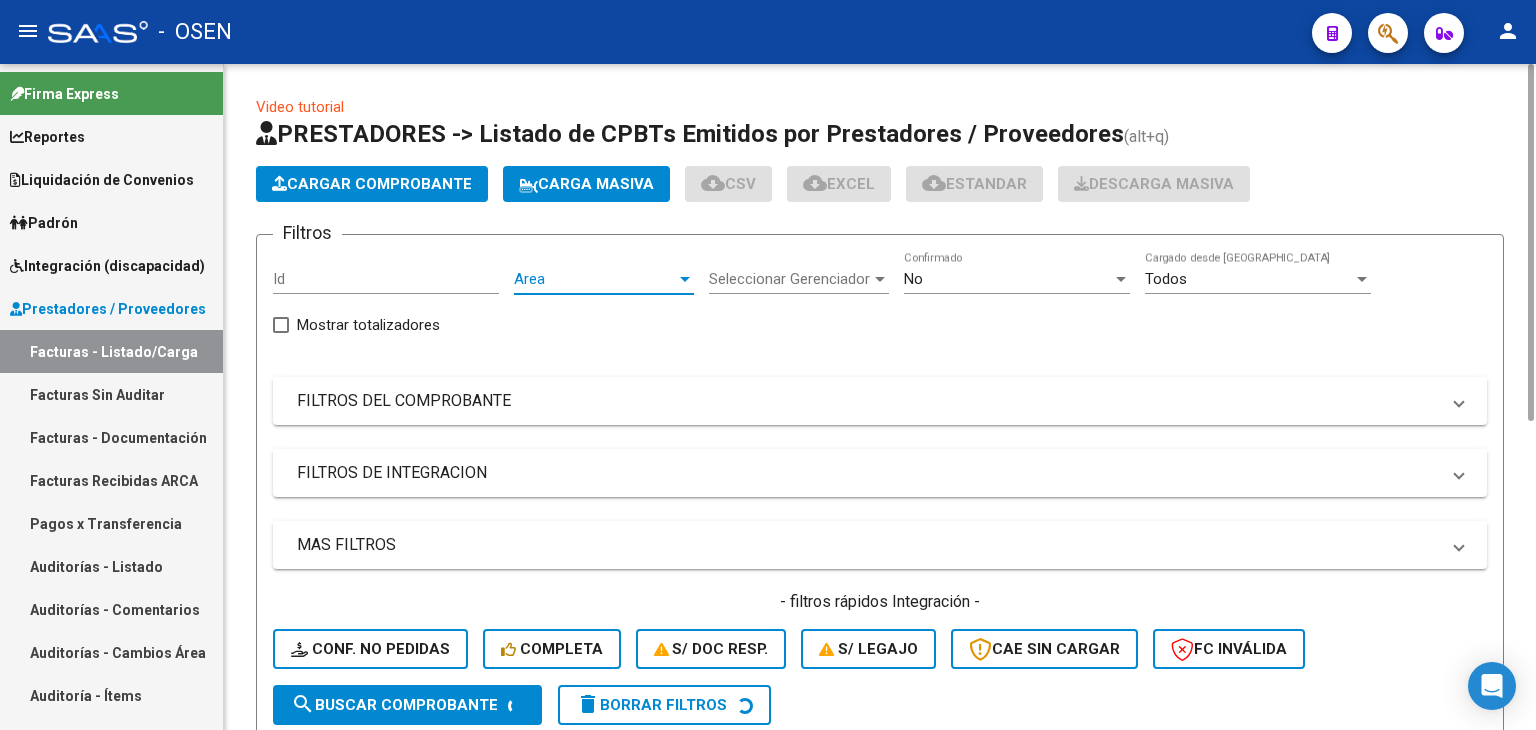 click on "Area" at bounding box center (595, 279) 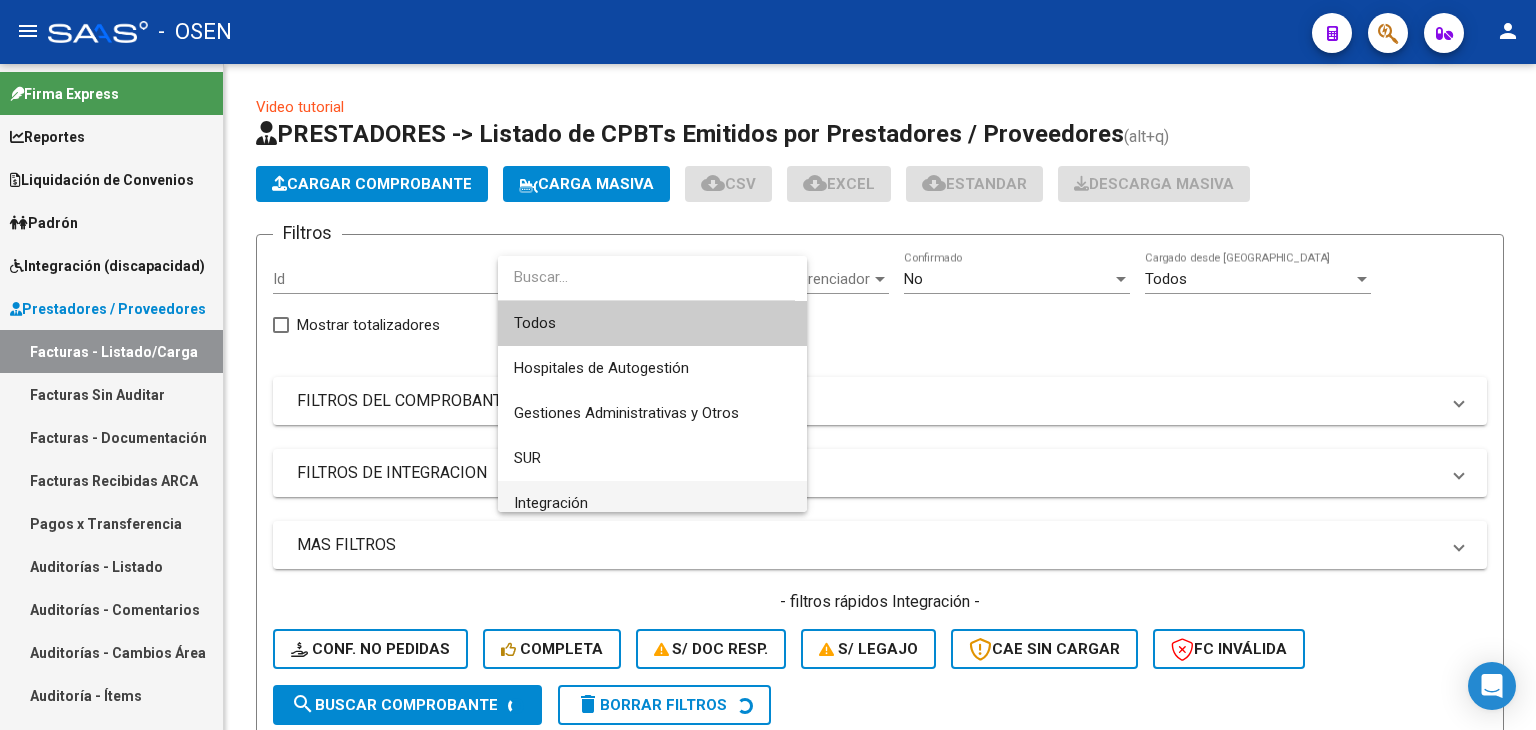 click on "Integración" at bounding box center [652, 503] 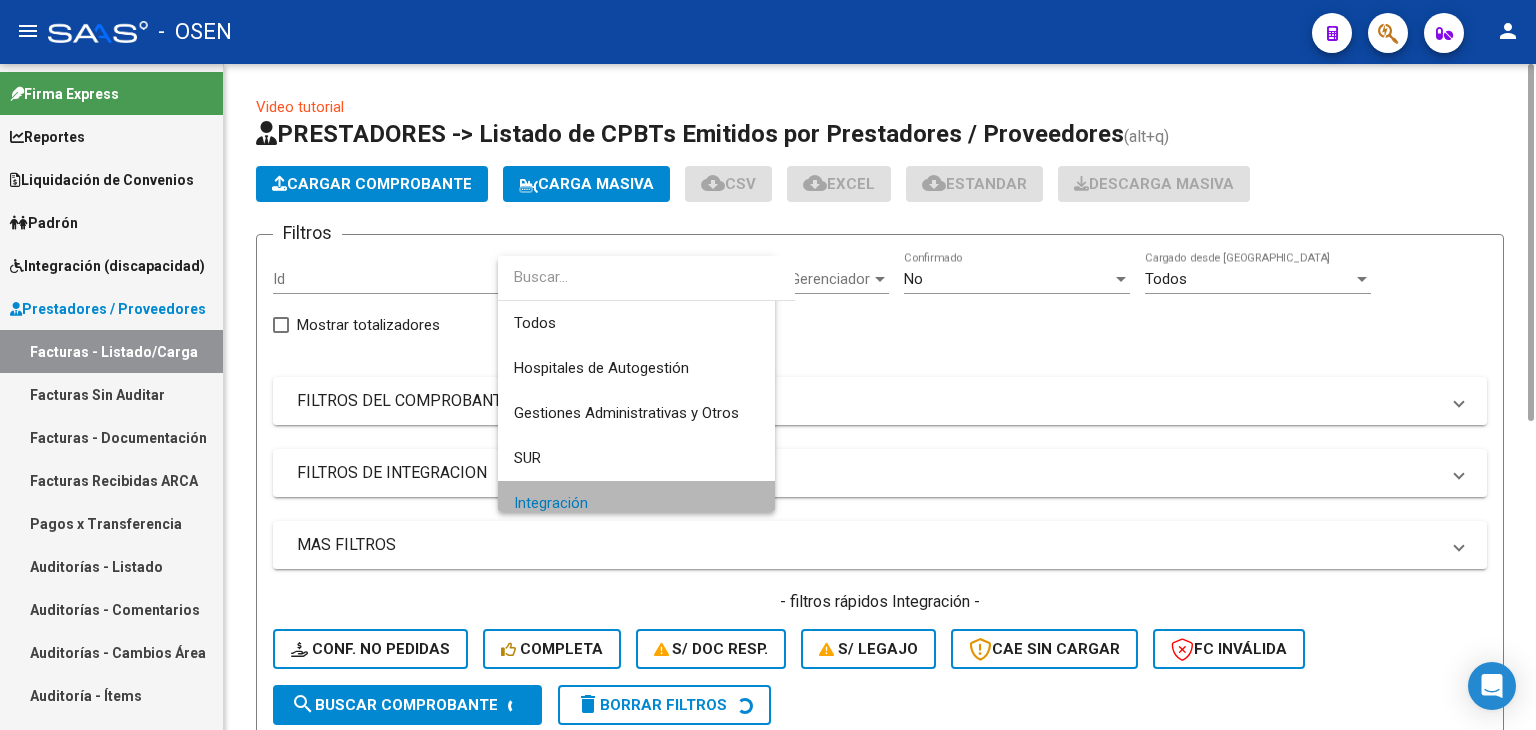 scroll, scrollTop: 12, scrollLeft: 0, axis: vertical 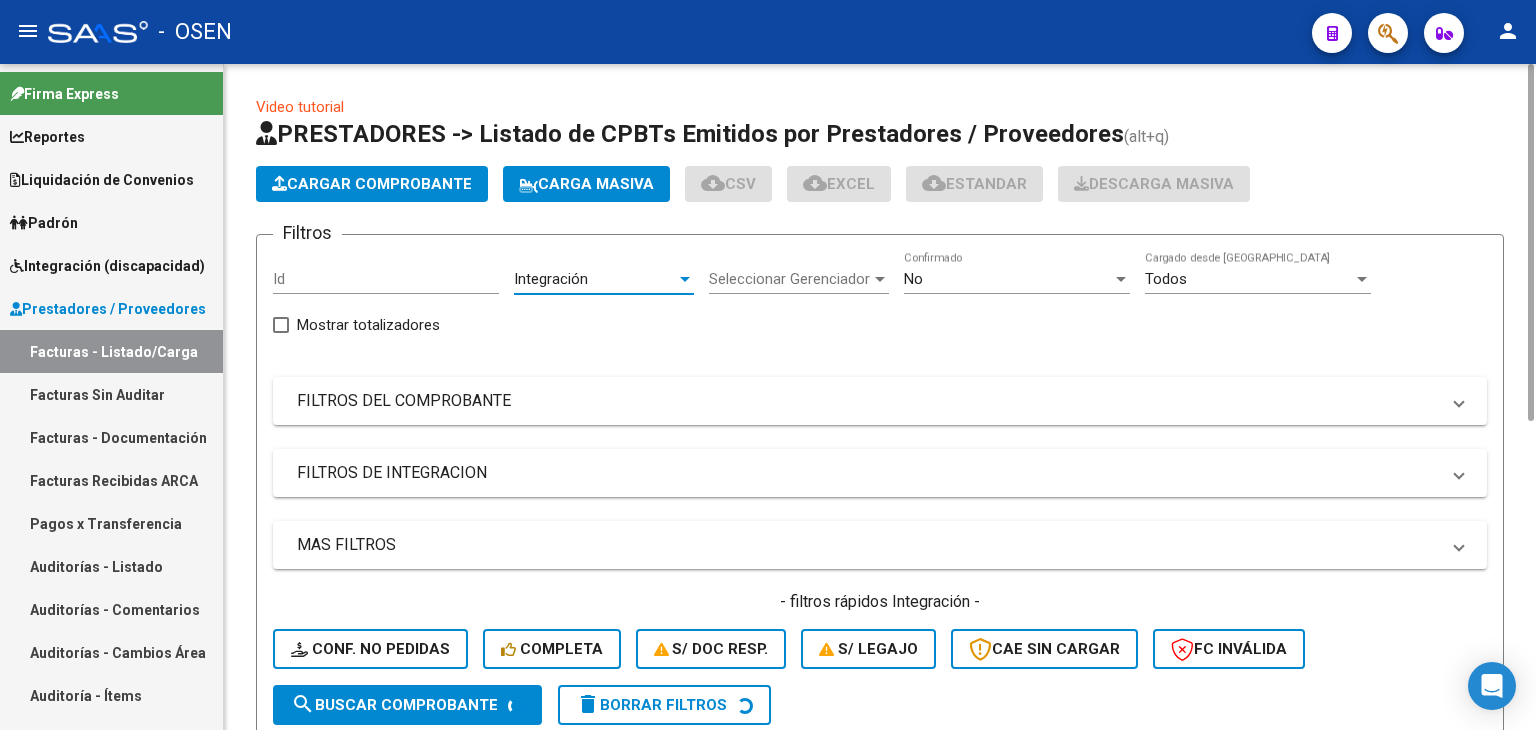 click on "No" at bounding box center (913, 279) 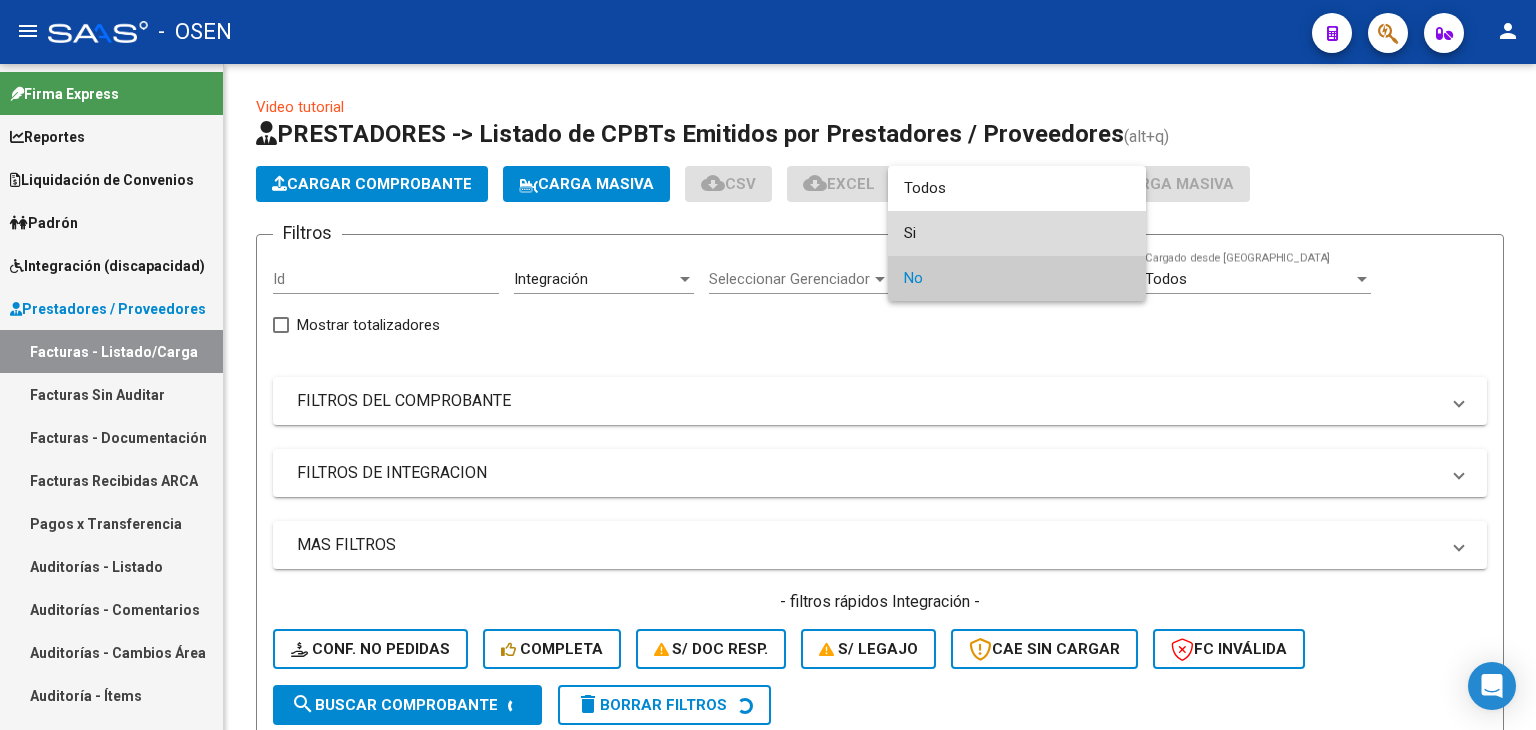 click on "Si" at bounding box center (1017, 233) 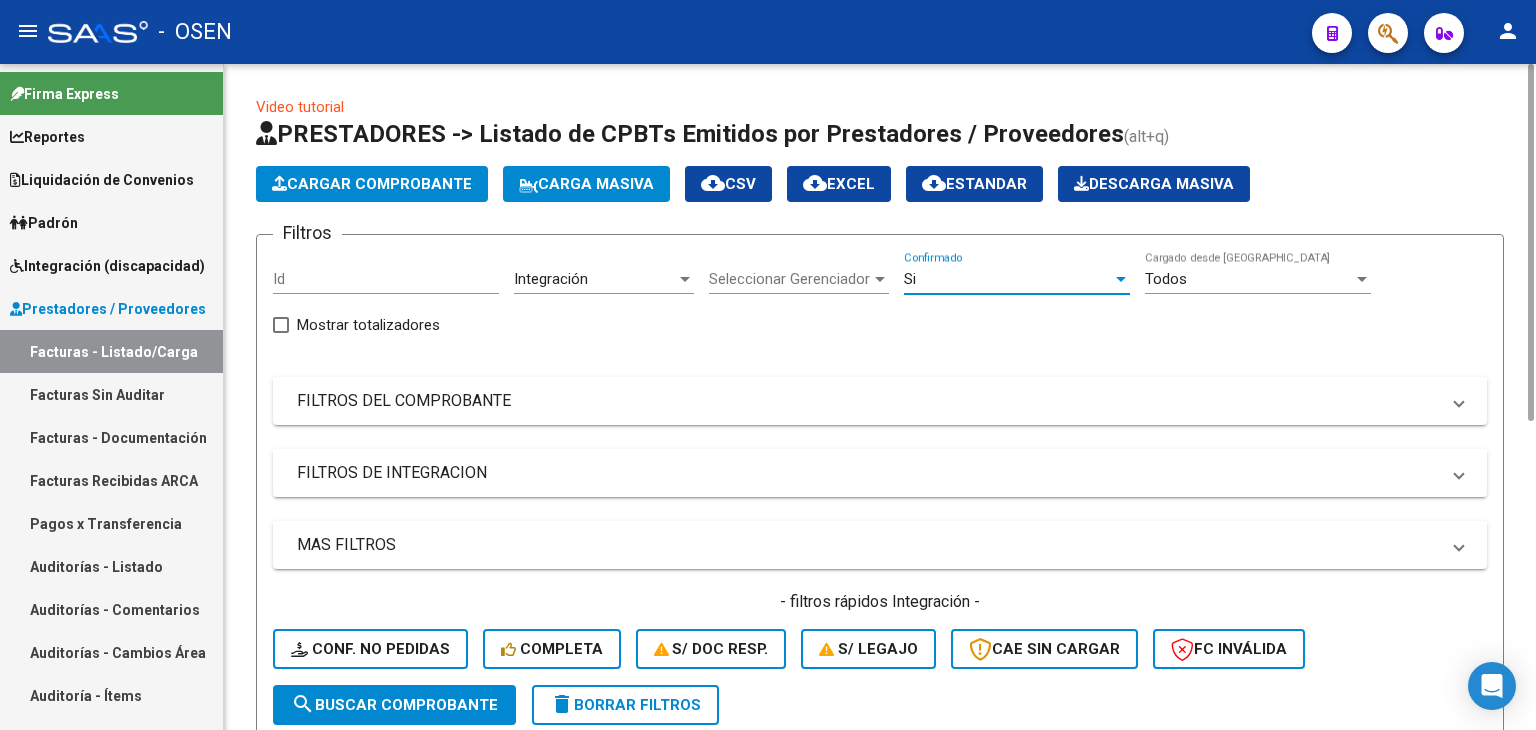 click on "FILTROS DE INTEGRACION" at bounding box center [868, 473] 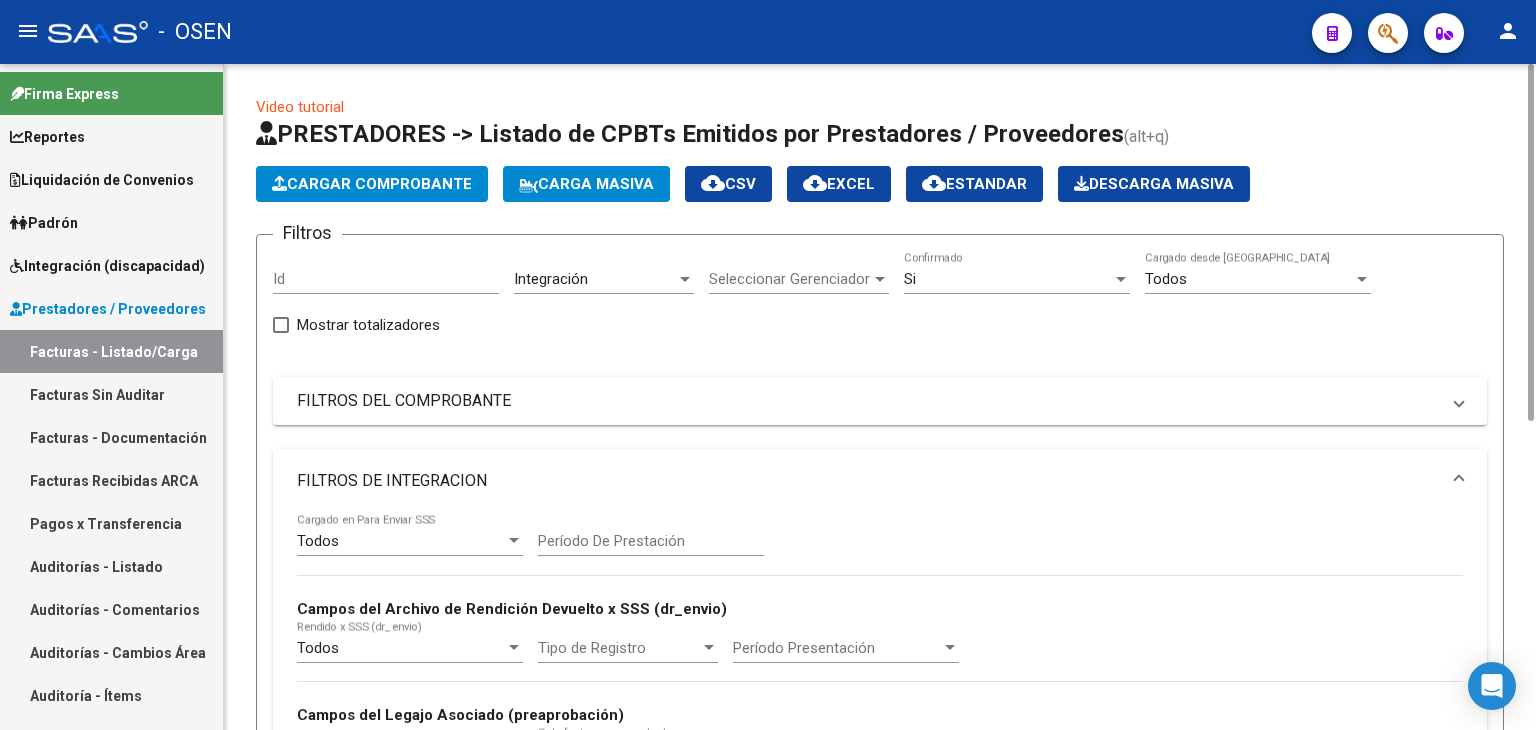 click on "Todos" at bounding box center [401, 541] 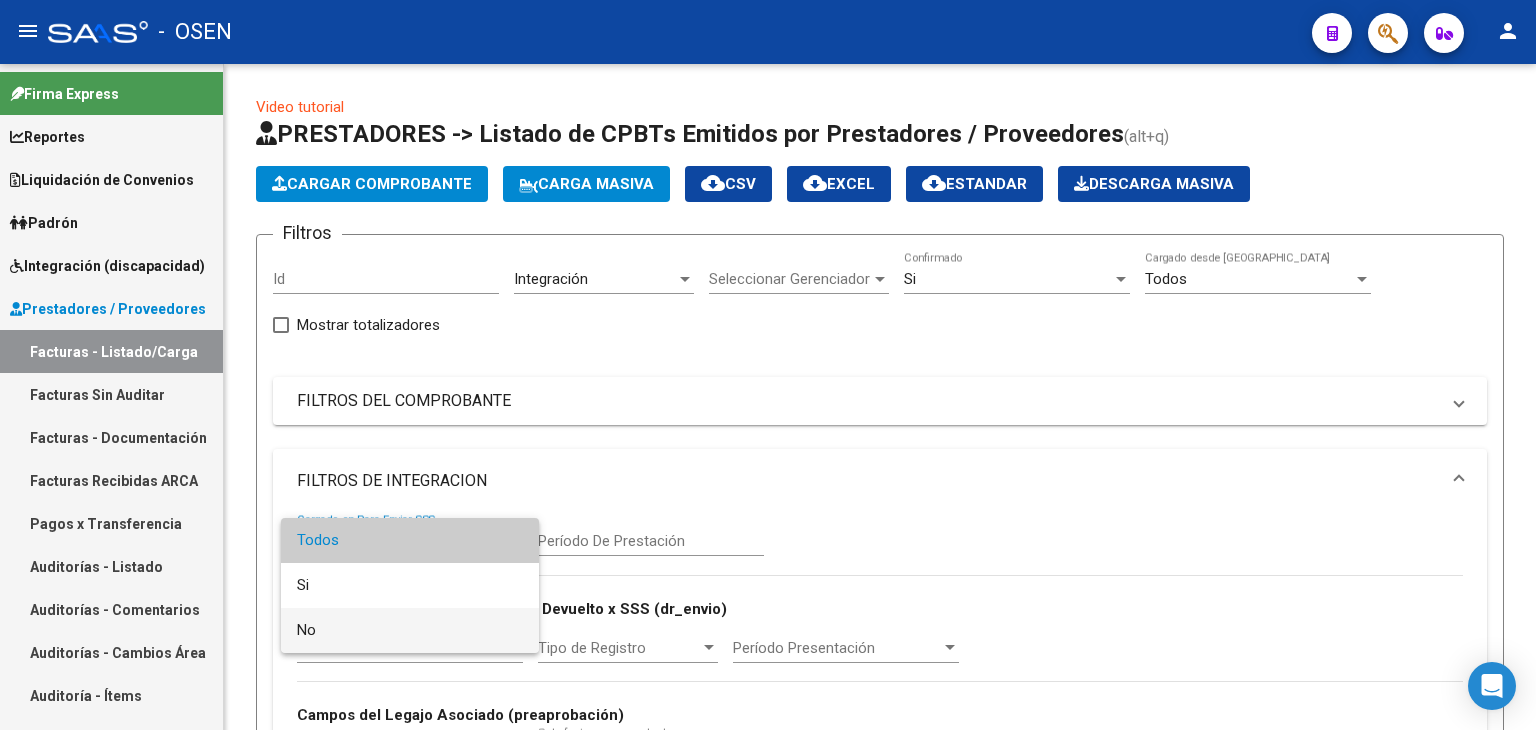 click on "No" at bounding box center [410, 630] 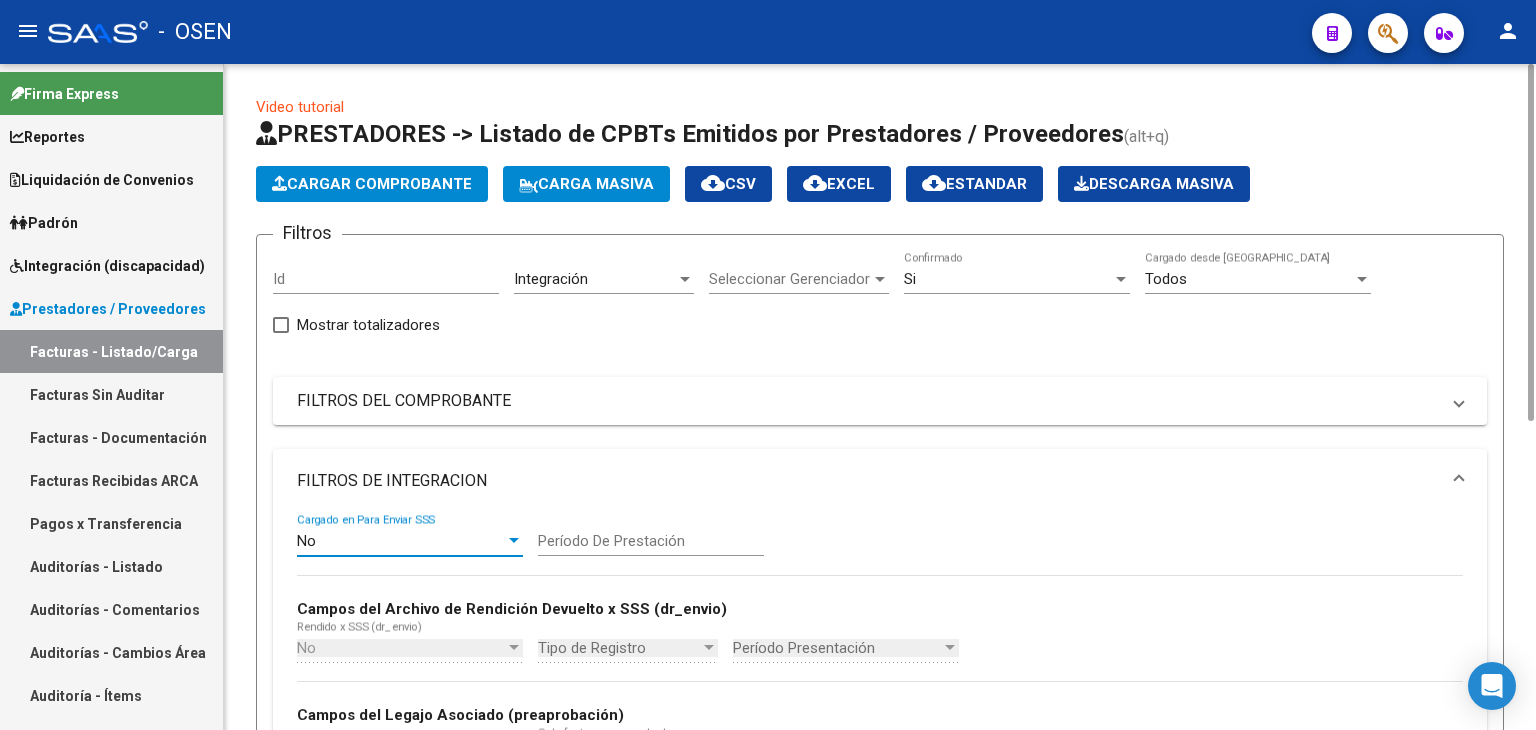 scroll, scrollTop: 600, scrollLeft: 0, axis: vertical 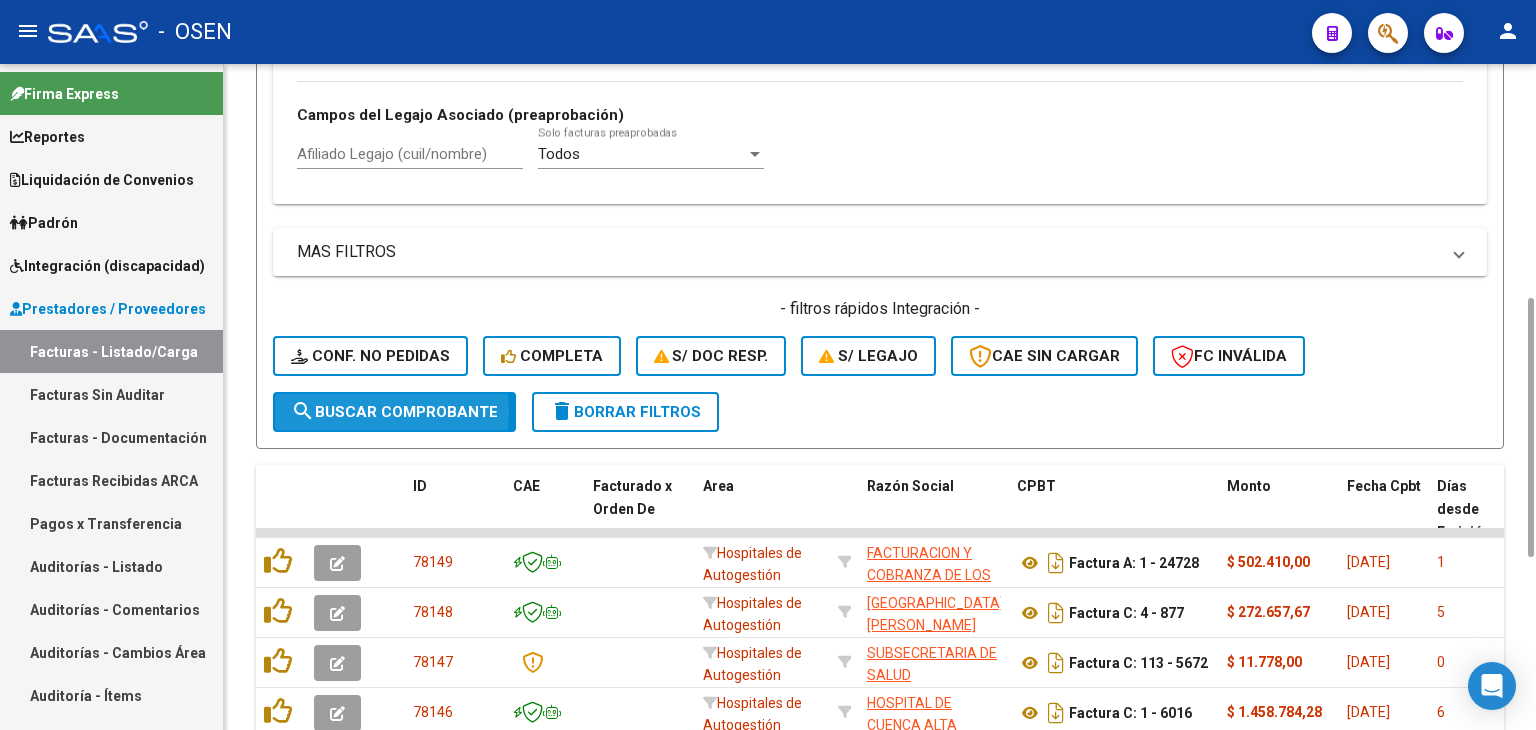 click on "search  Buscar Comprobante" 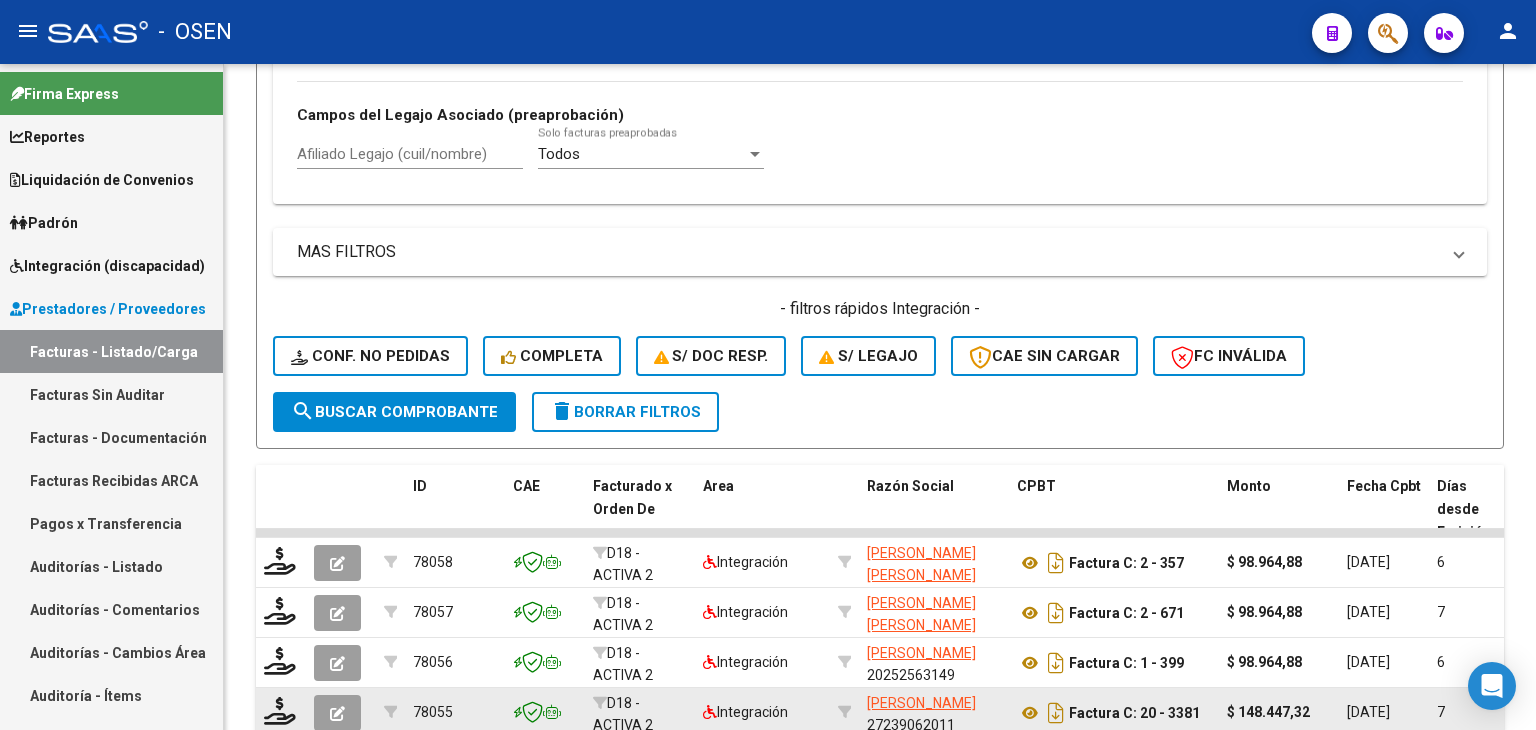 scroll, scrollTop: 1040, scrollLeft: 0, axis: vertical 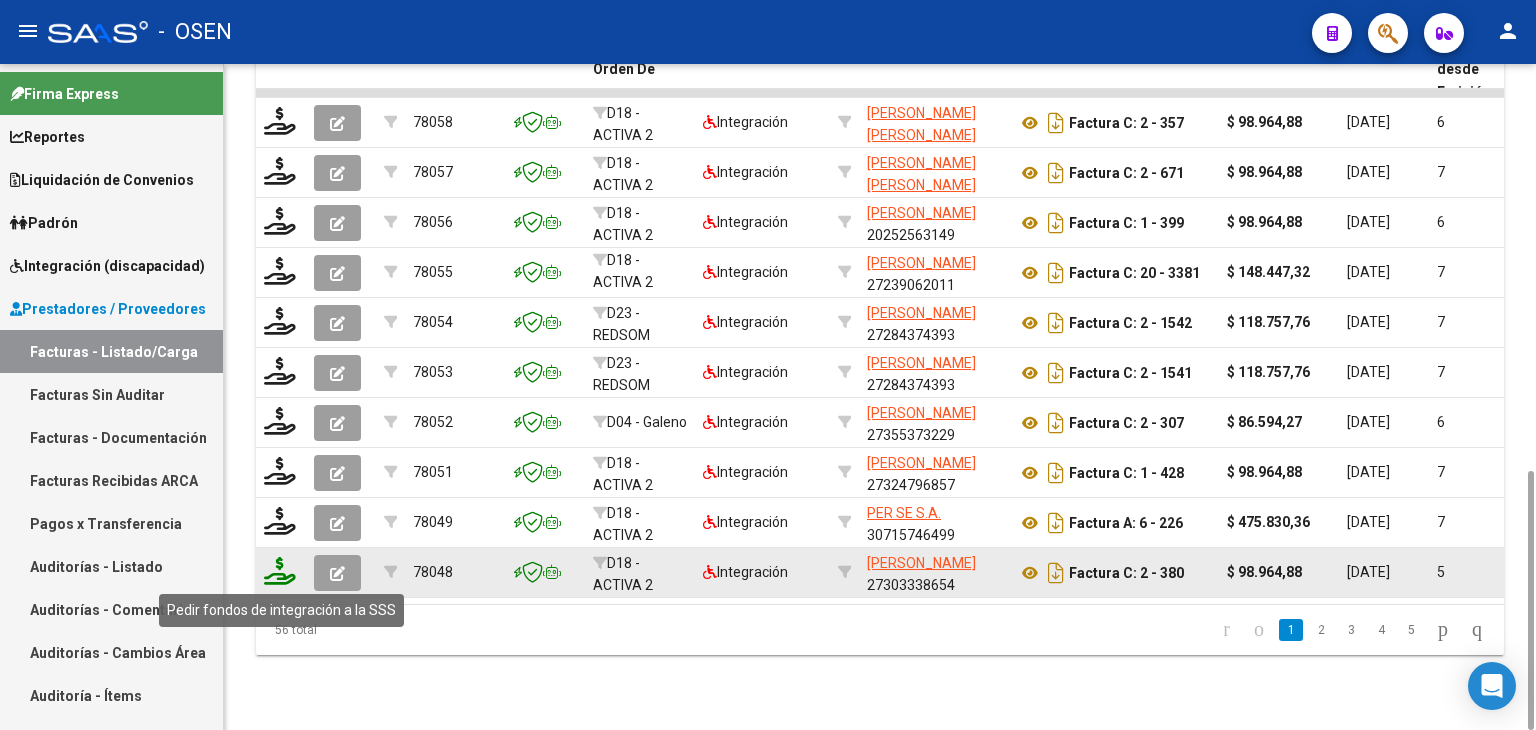 click 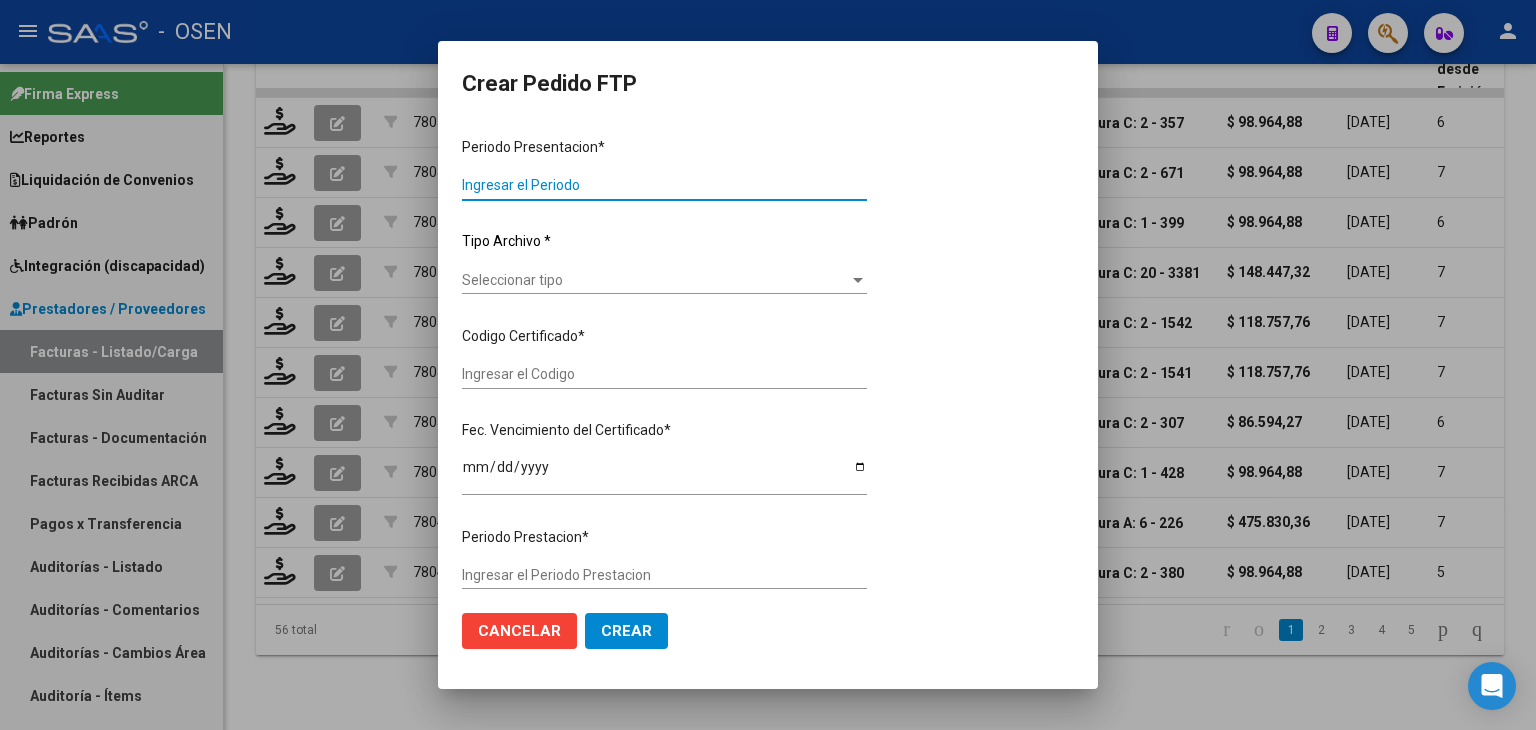 type on "202506" 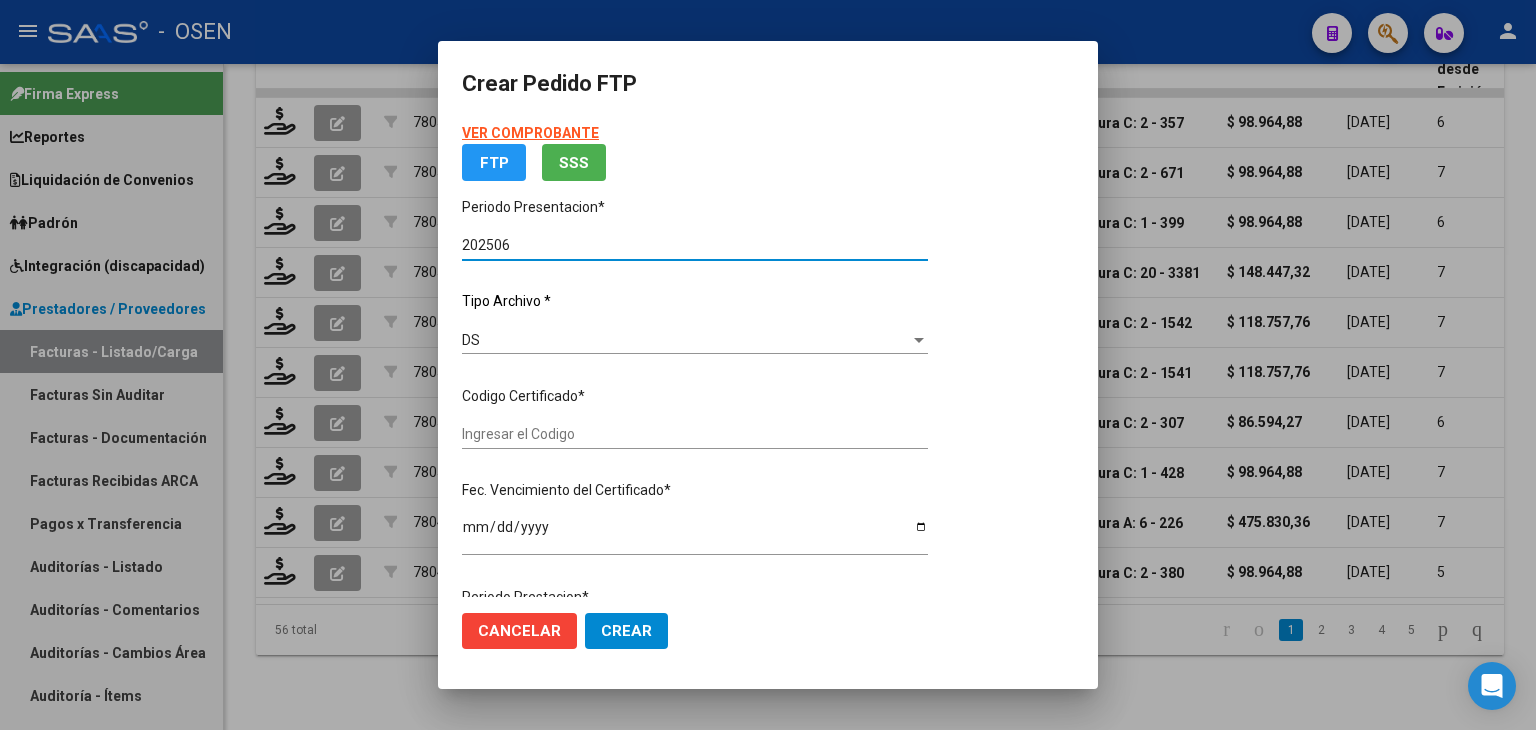 type on "ARG02000508850052022062120270621BS440" 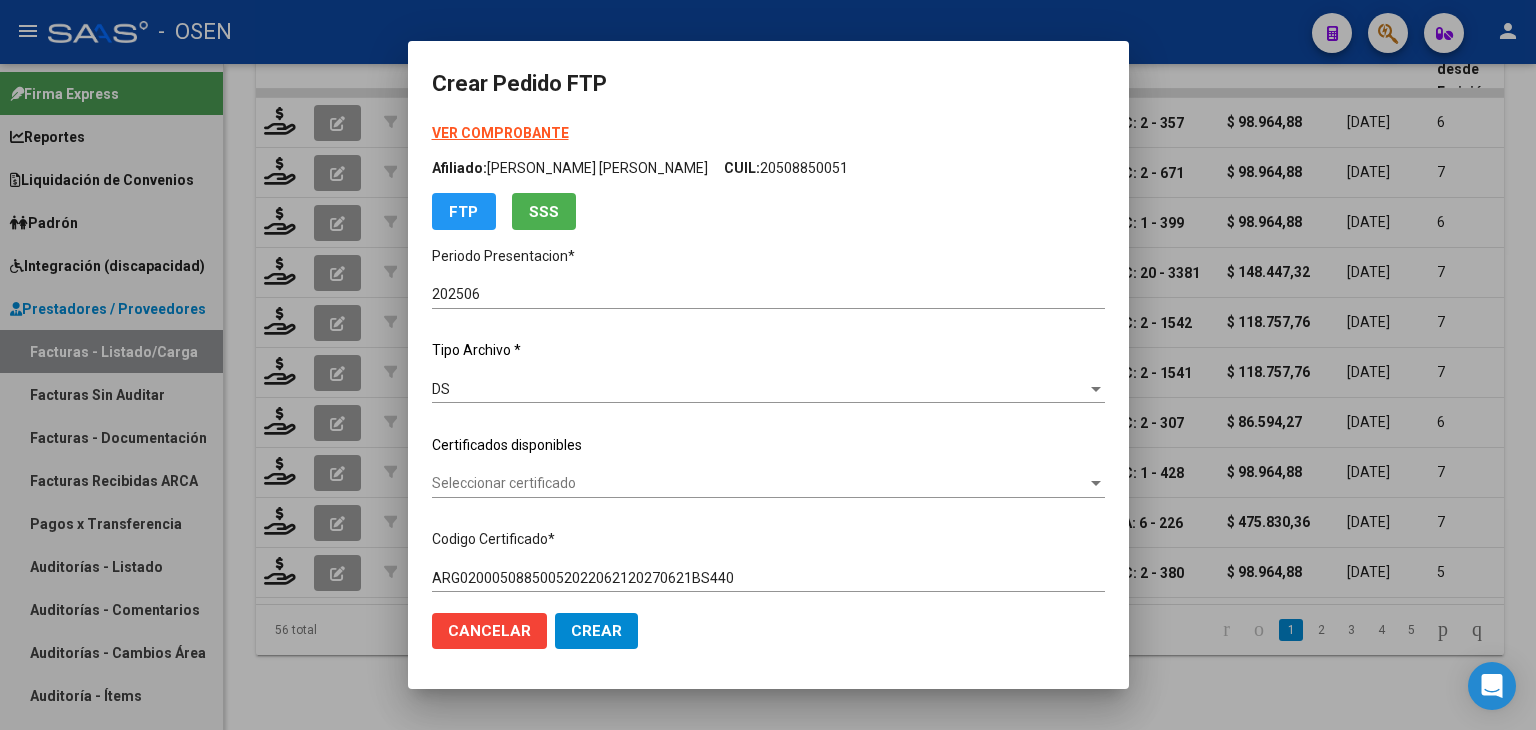 click on "Seleccionar certificado Seleccionar certificado" 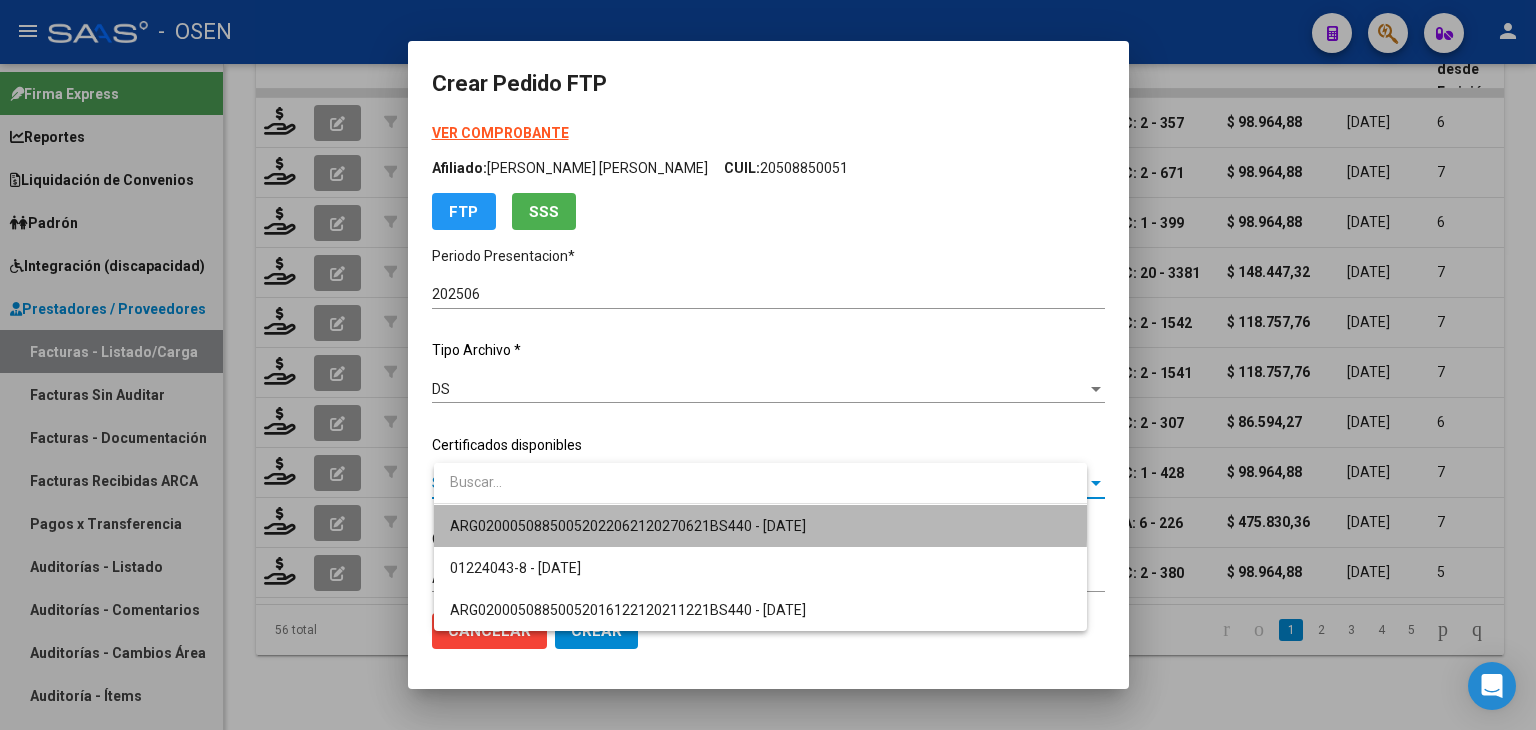 click on "ARG02000508850052022062120270621BS440 - [DATE]" at bounding box center (760, 526) 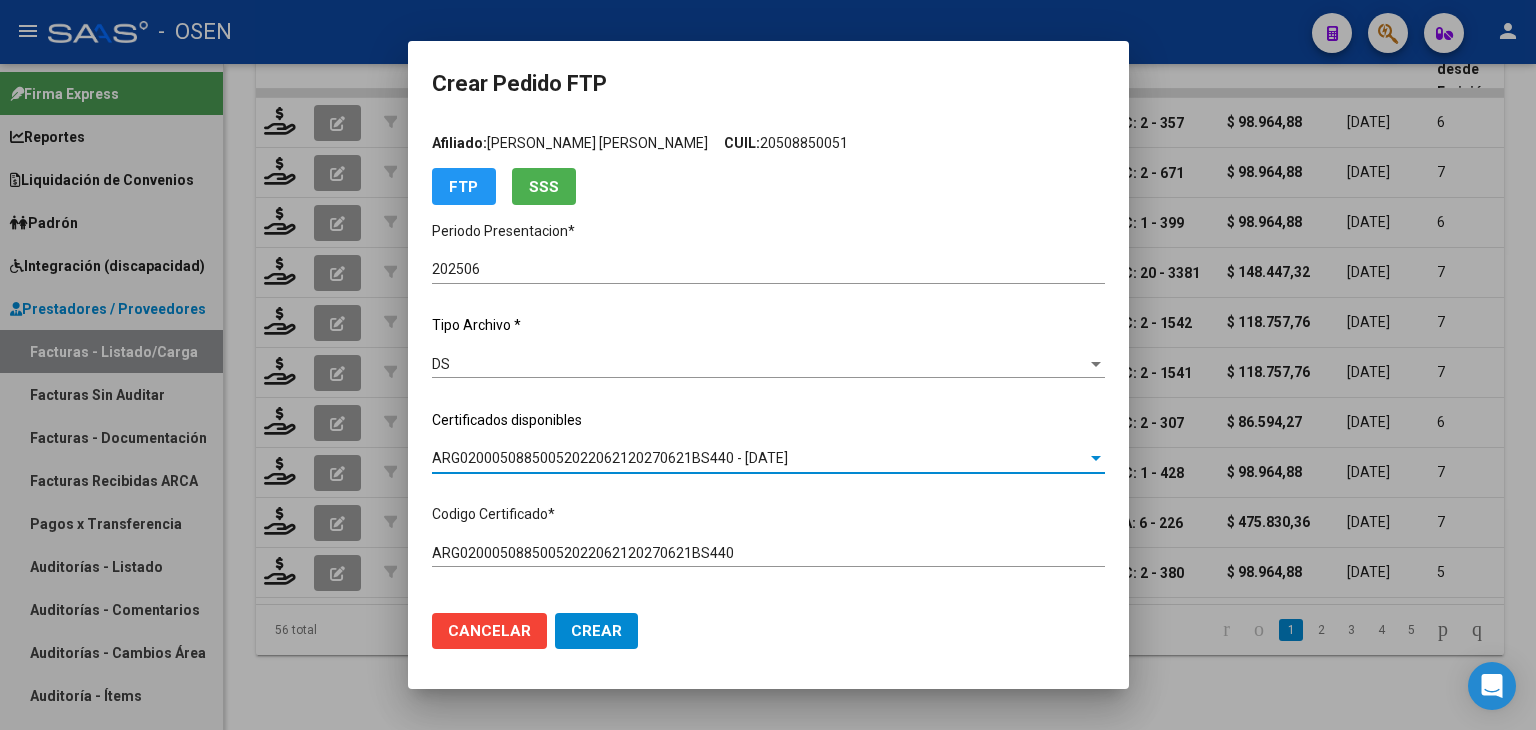 scroll, scrollTop: 0, scrollLeft: 0, axis: both 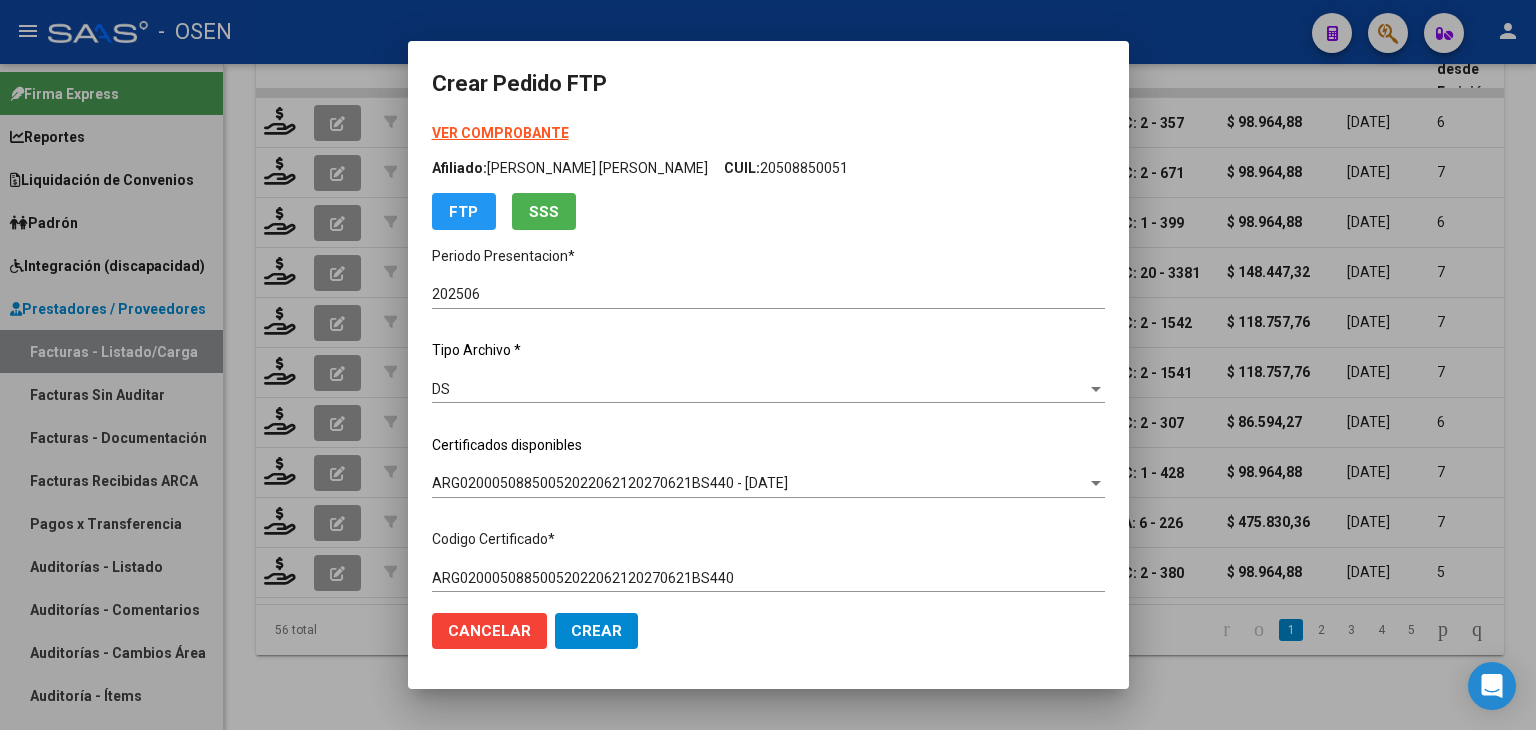 click on "VER COMPROBANTE" at bounding box center (500, 133) 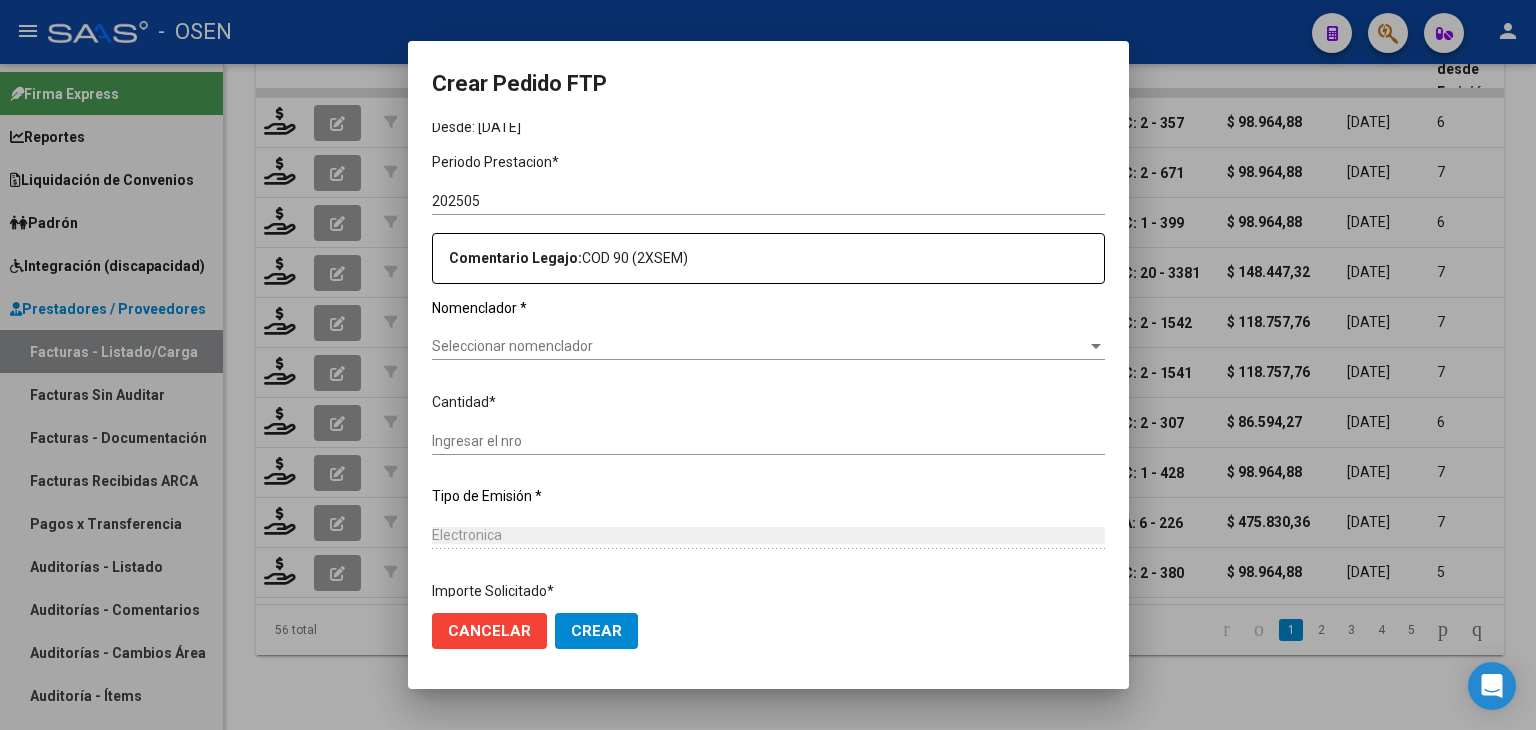 scroll, scrollTop: 600, scrollLeft: 0, axis: vertical 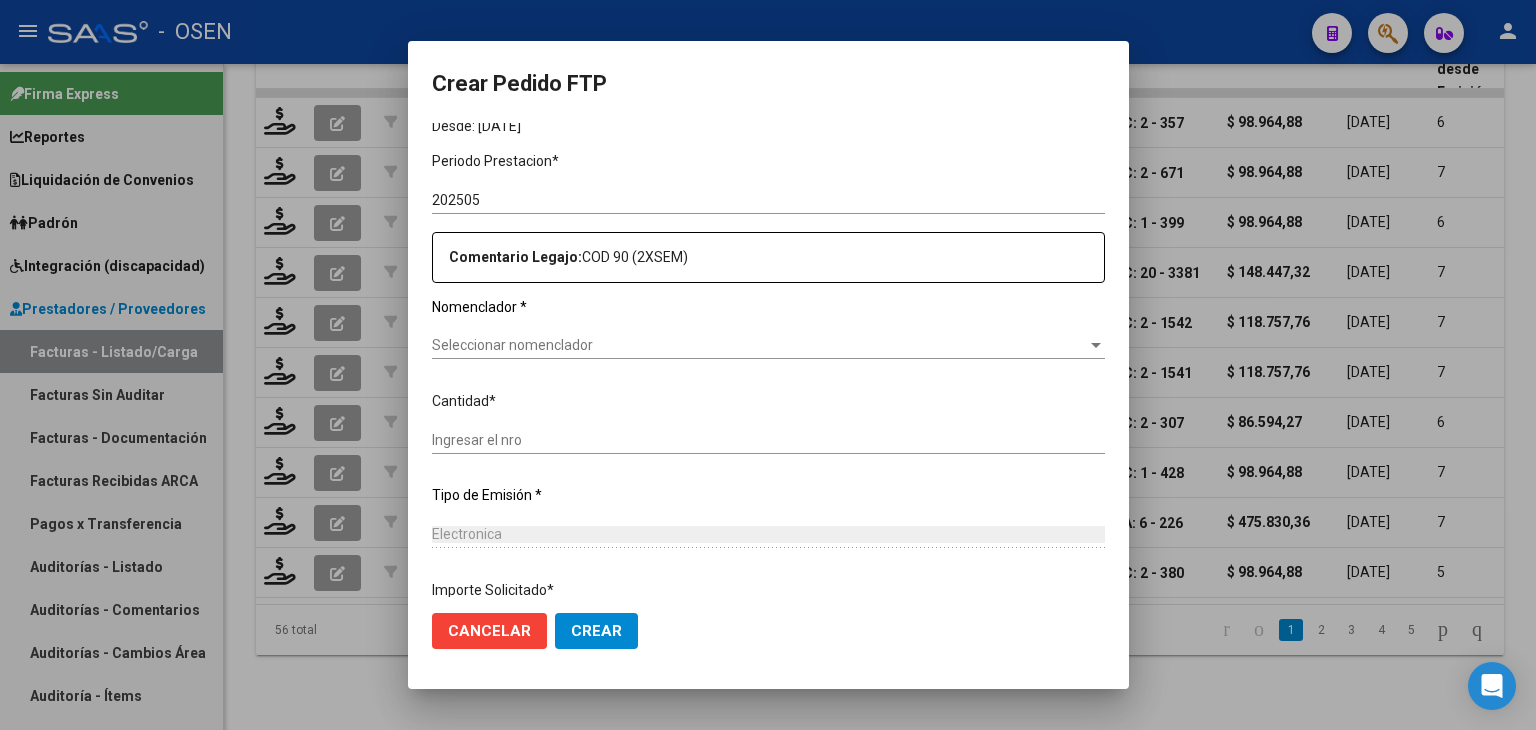 click on "Seleccionar nomenclador" at bounding box center [759, 345] 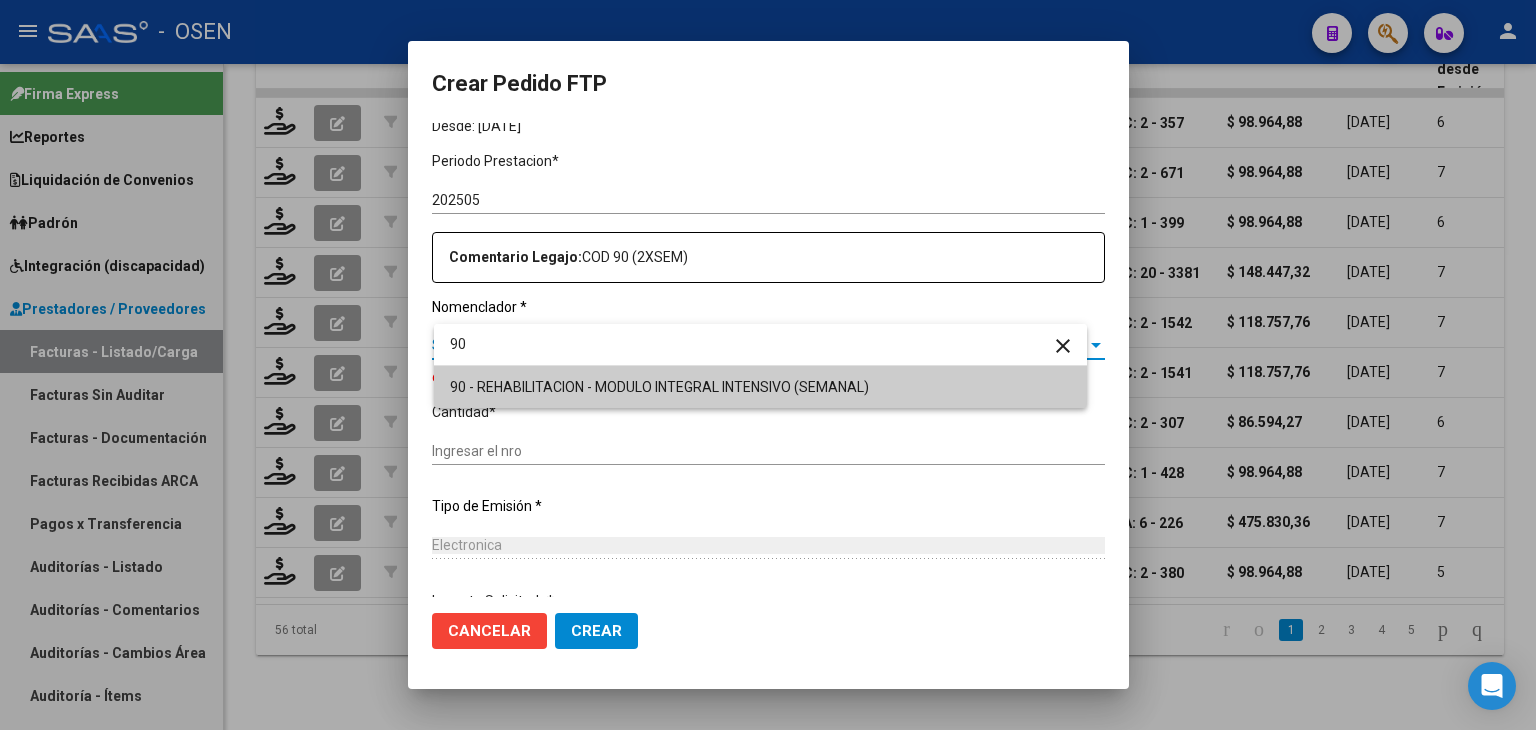 type on "90" 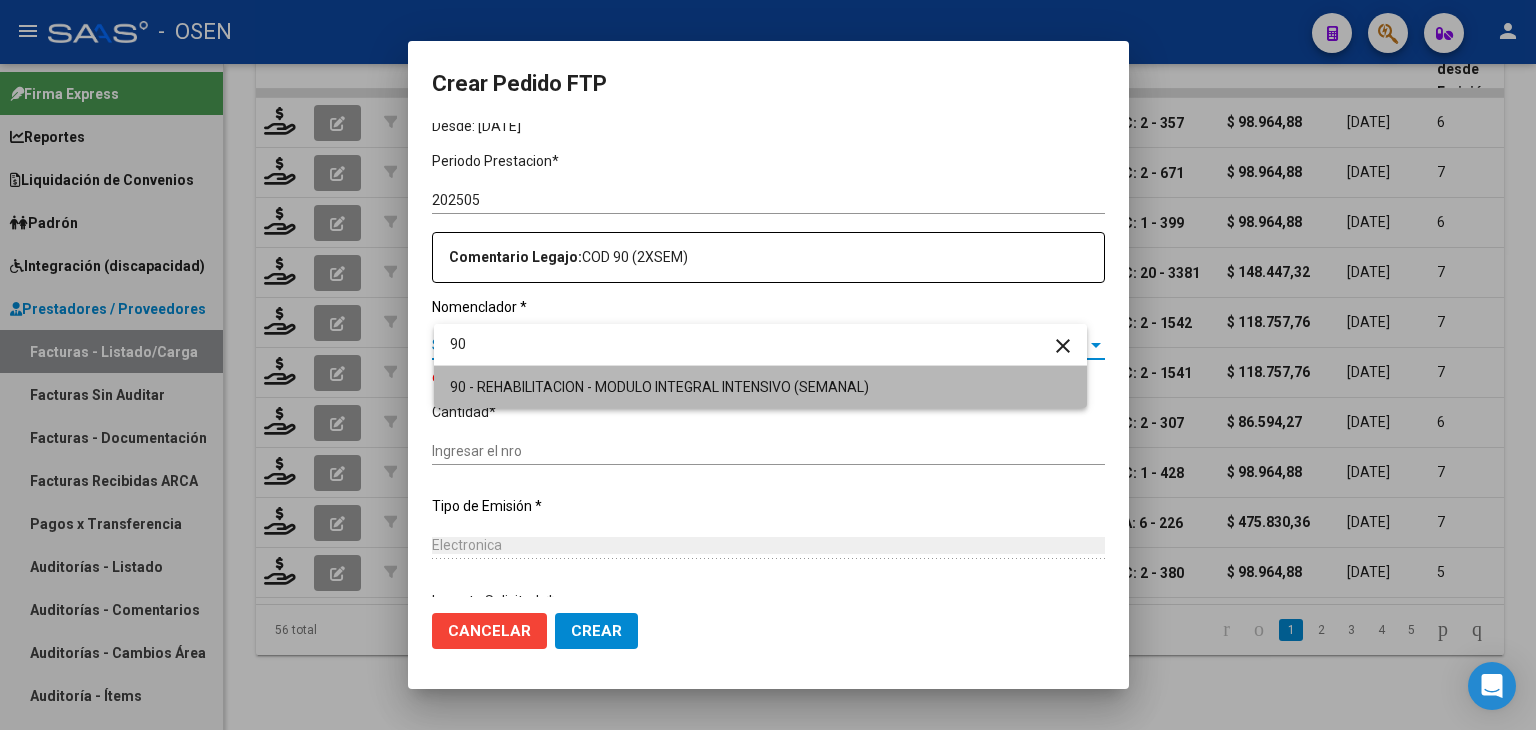 click on "90 - REHABILITACION - MODULO INTEGRAL INTENSIVO (SEMANAL)" at bounding box center [760, 387] 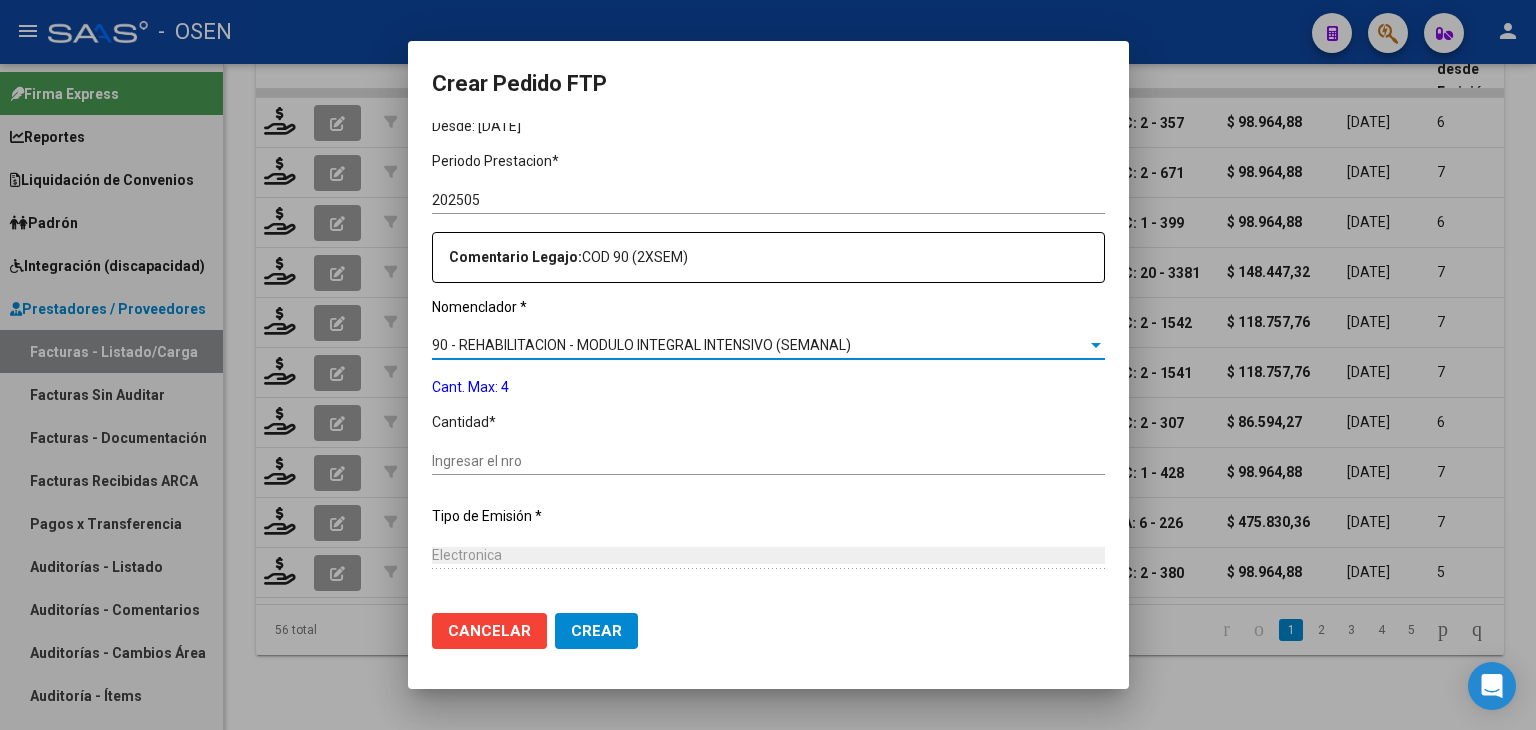 click on "Ingresar el nro" at bounding box center (768, 461) 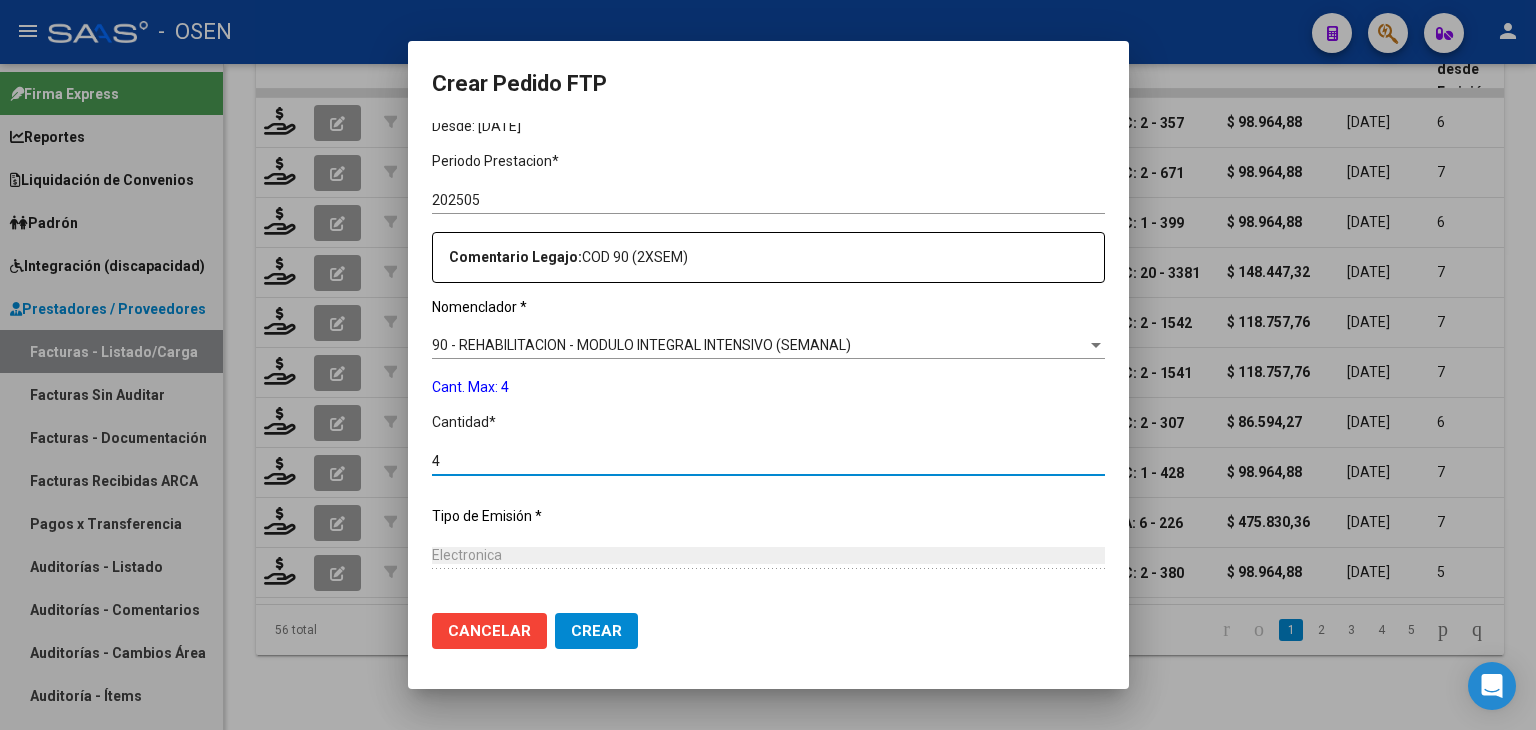 type on "4" 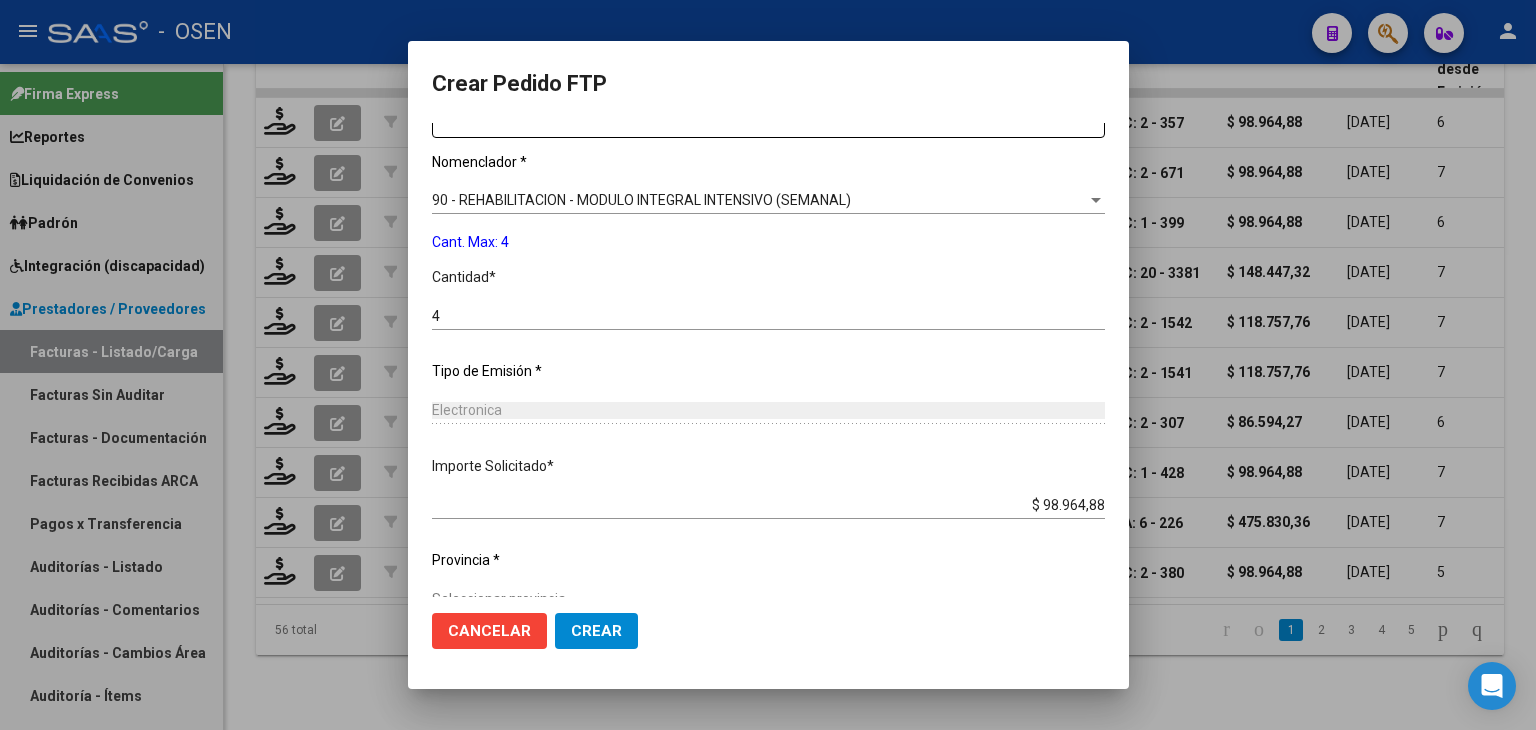 scroll, scrollTop: 778, scrollLeft: 0, axis: vertical 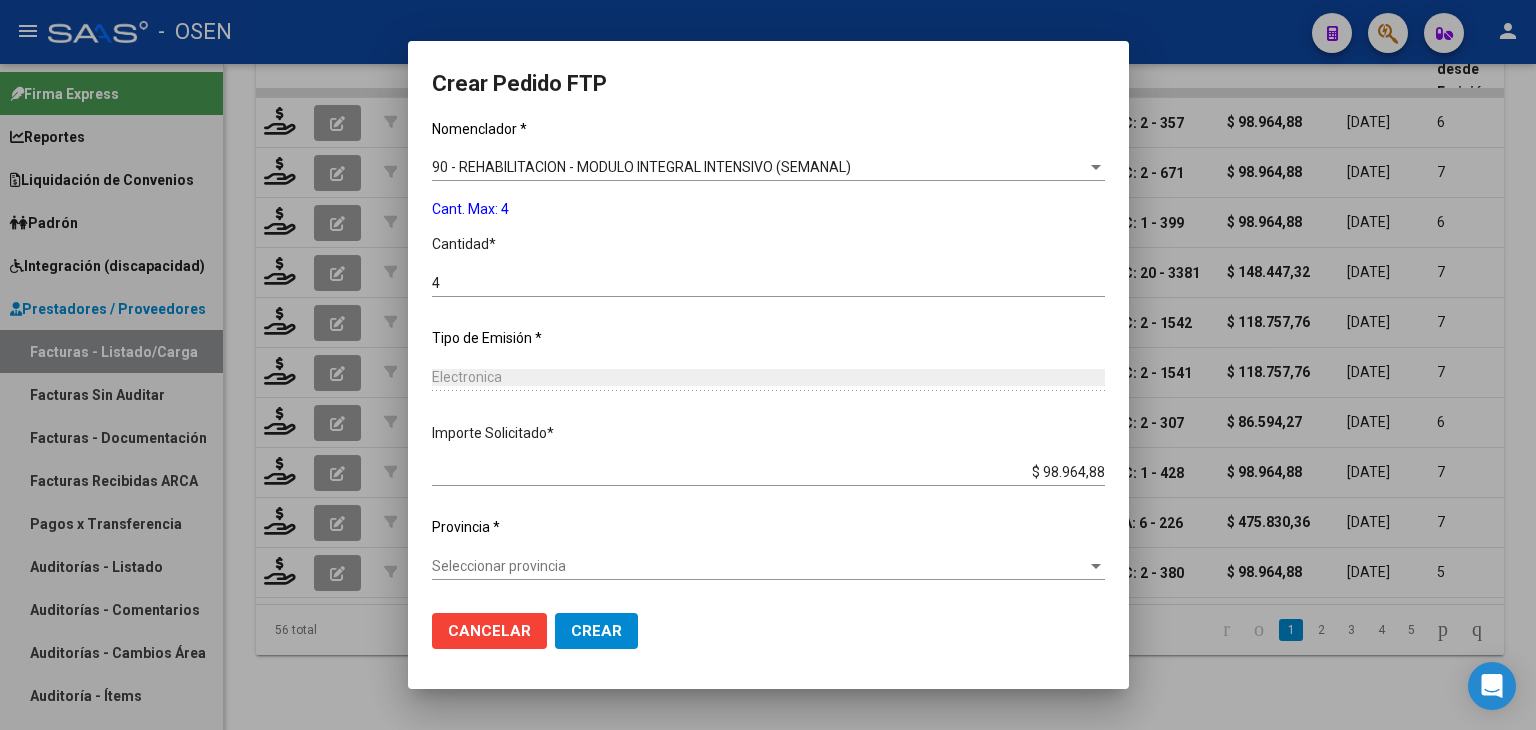 click on "Seleccionar provincia" at bounding box center (759, 566) 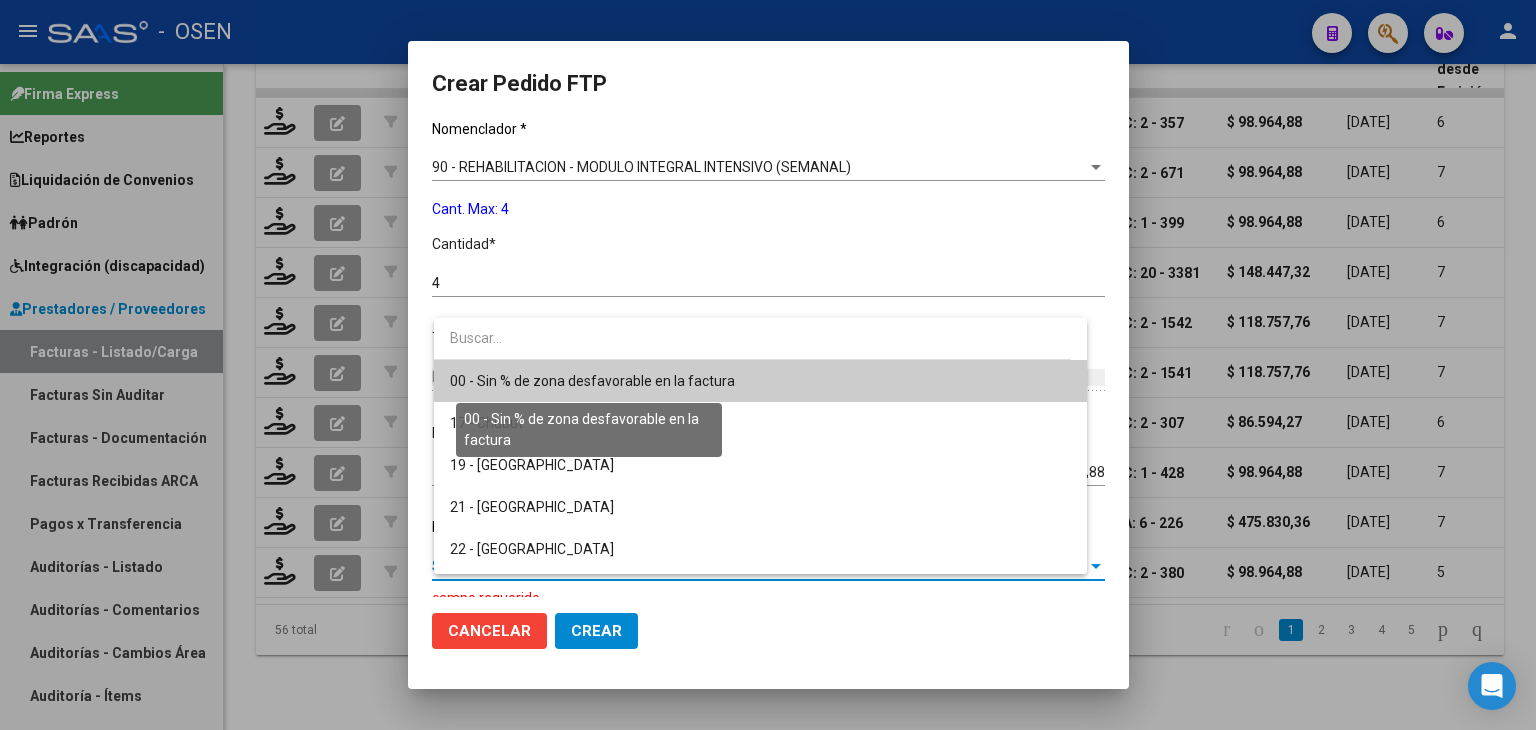 click on "00 - Sin % de zona desfavorable en la factura" at bounding box center [592, 381] 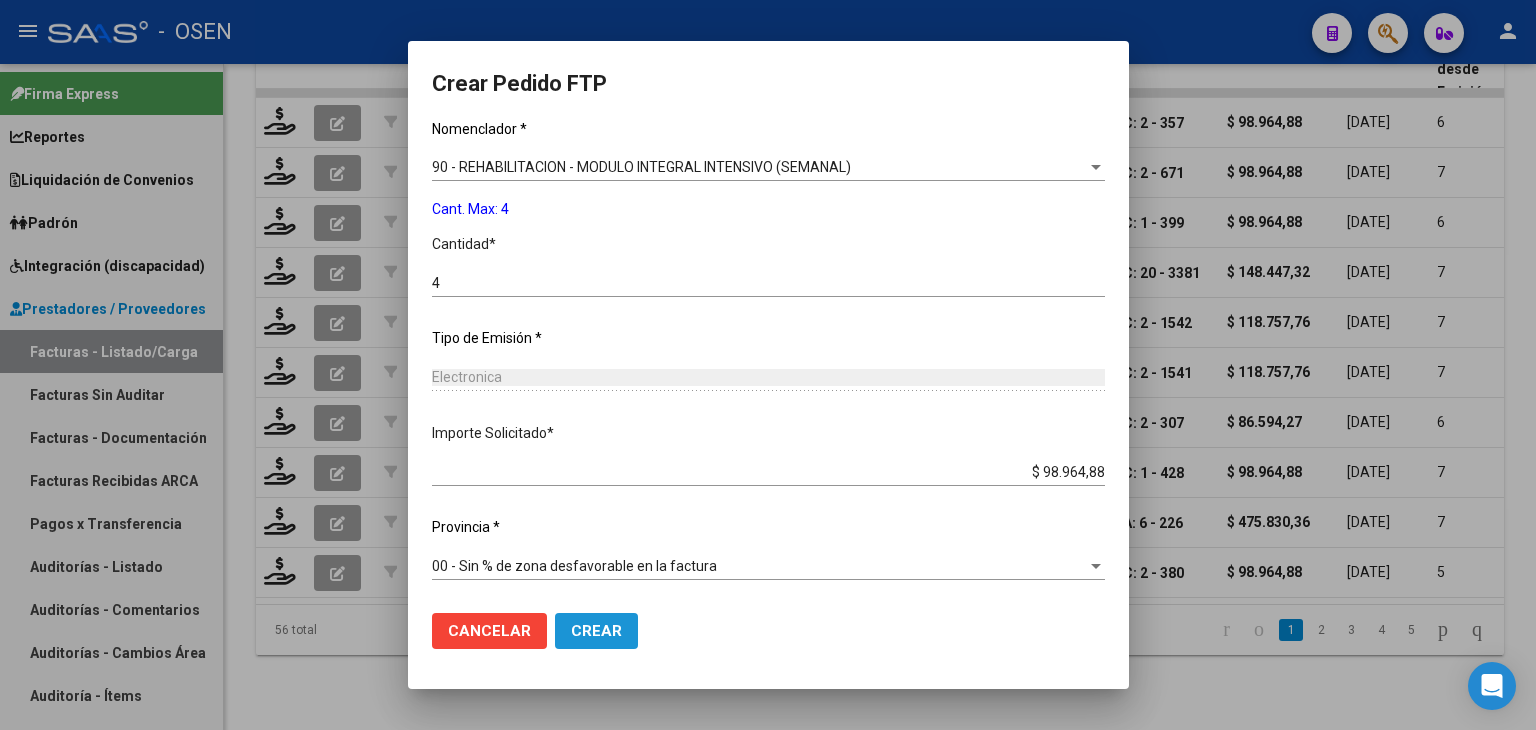 click on "Crear" 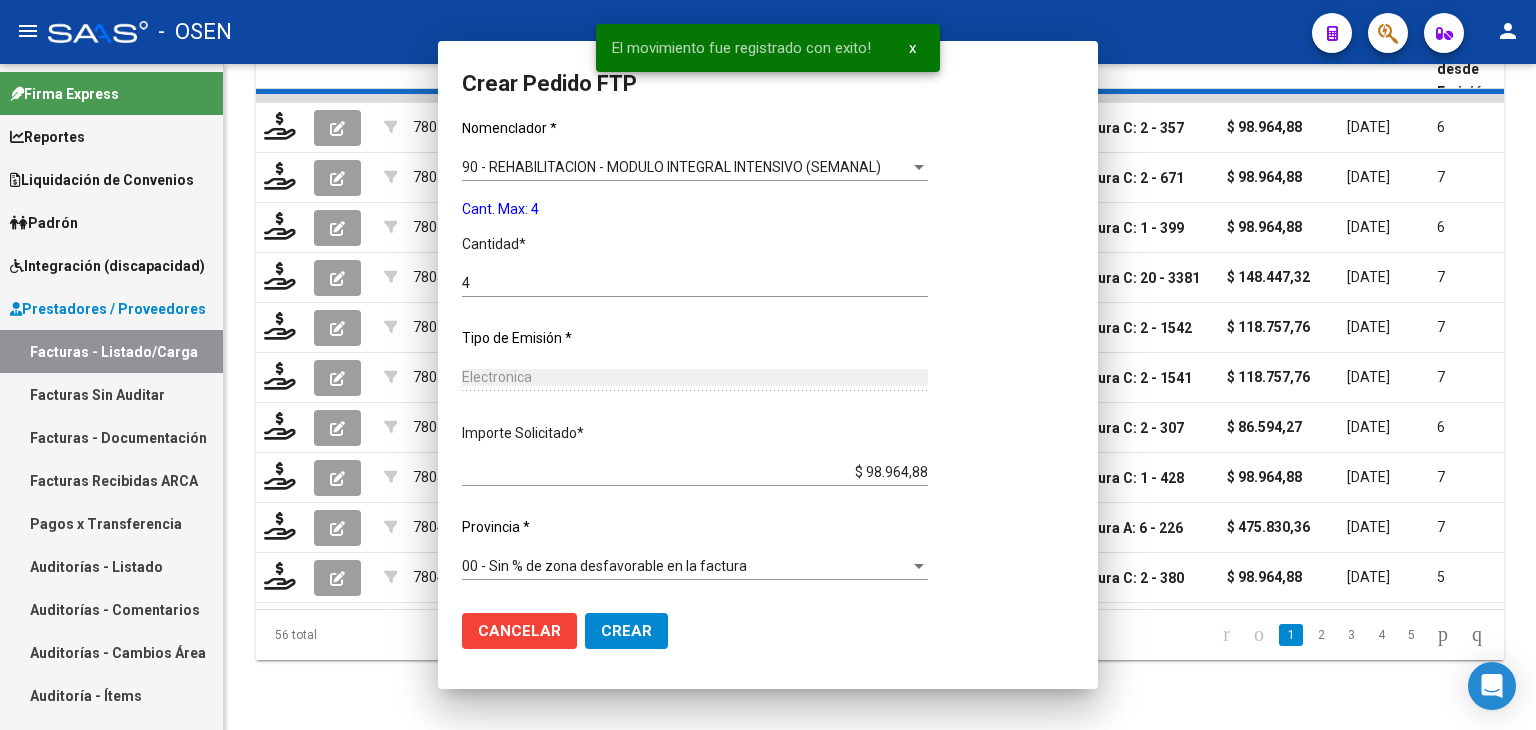 scroll, scrollTop: 0, scrollLeft: 0, axis: both 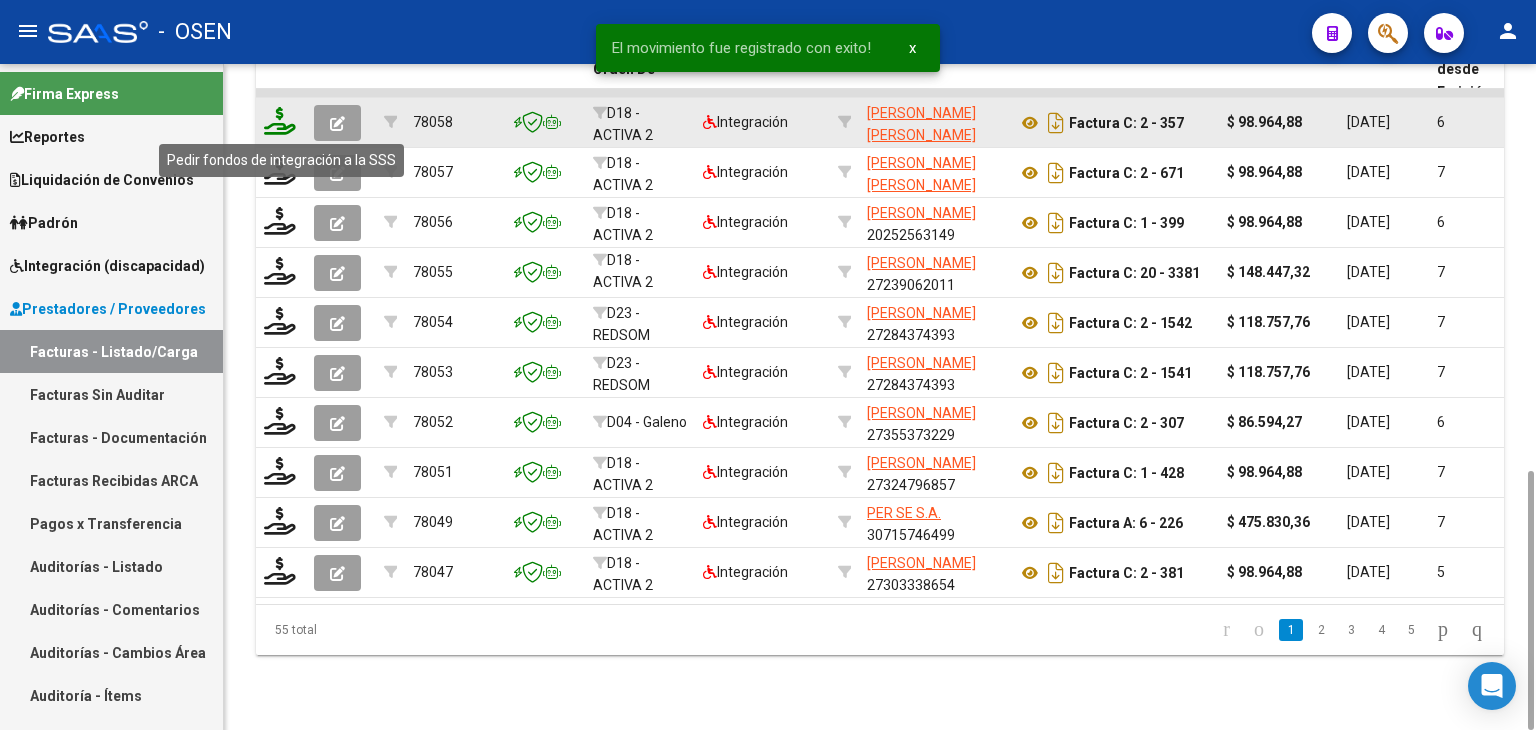 click 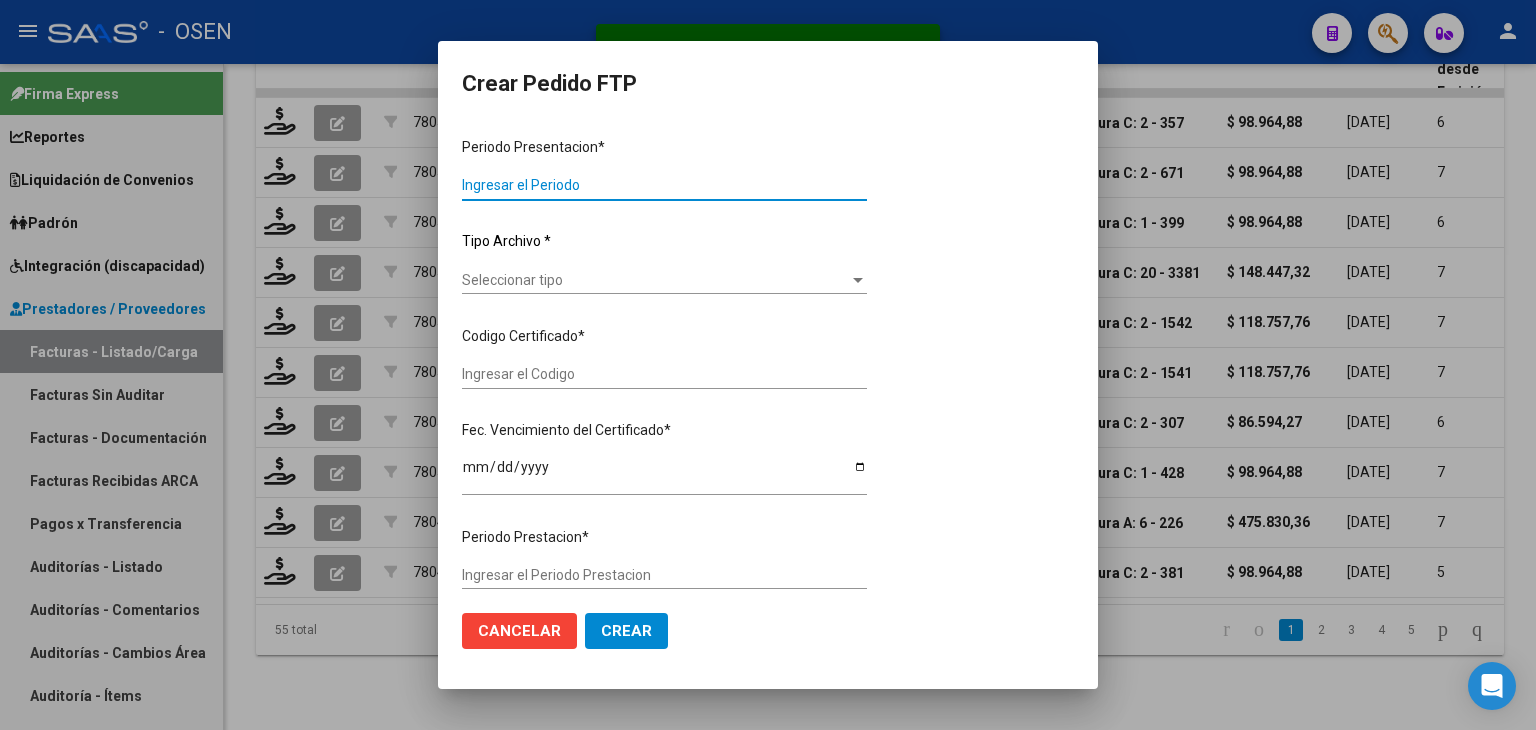 type on "202506" 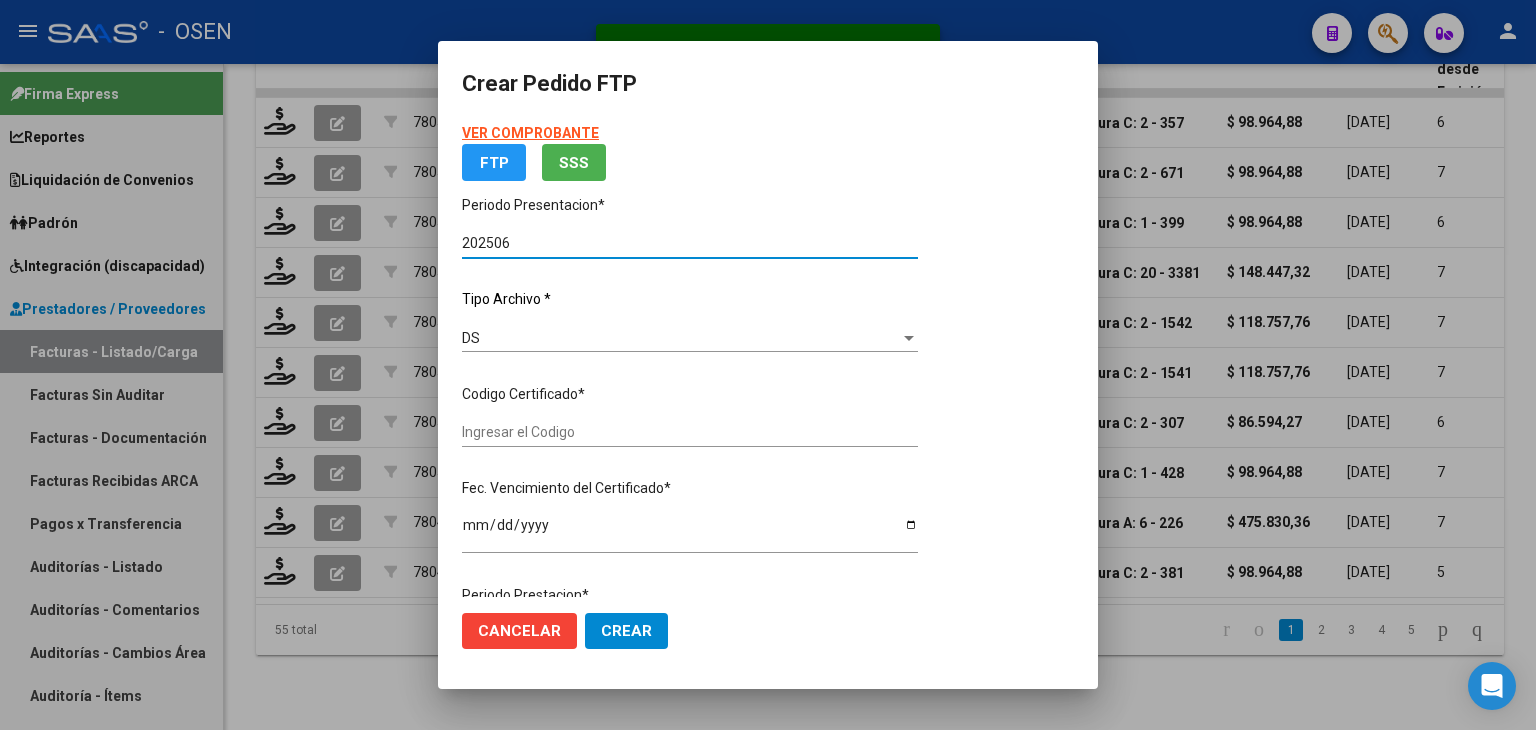 type on "ARG02000561835042024081620350816BUE440" 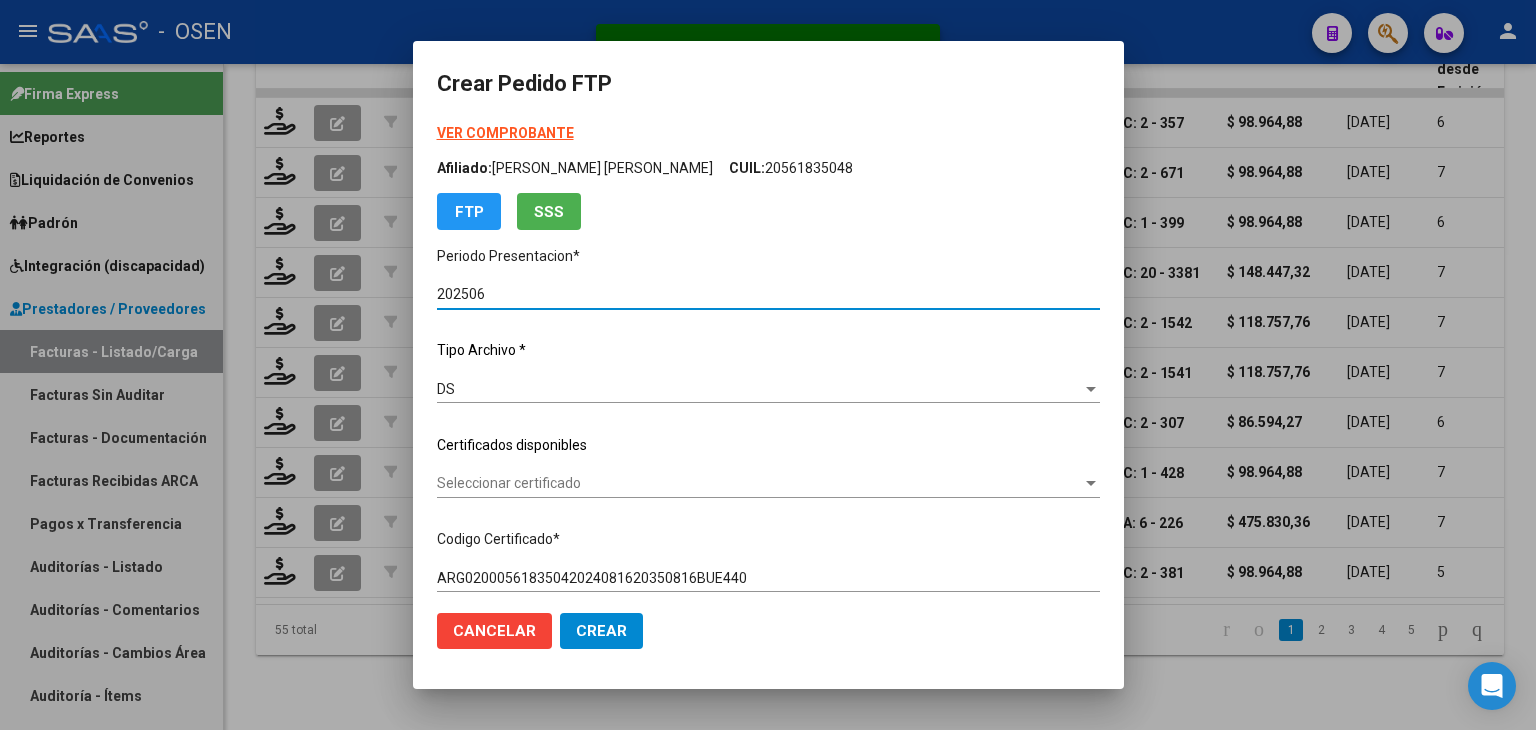 scroll, scrollTop: 200, scrollLeft: 0, axis: vertical 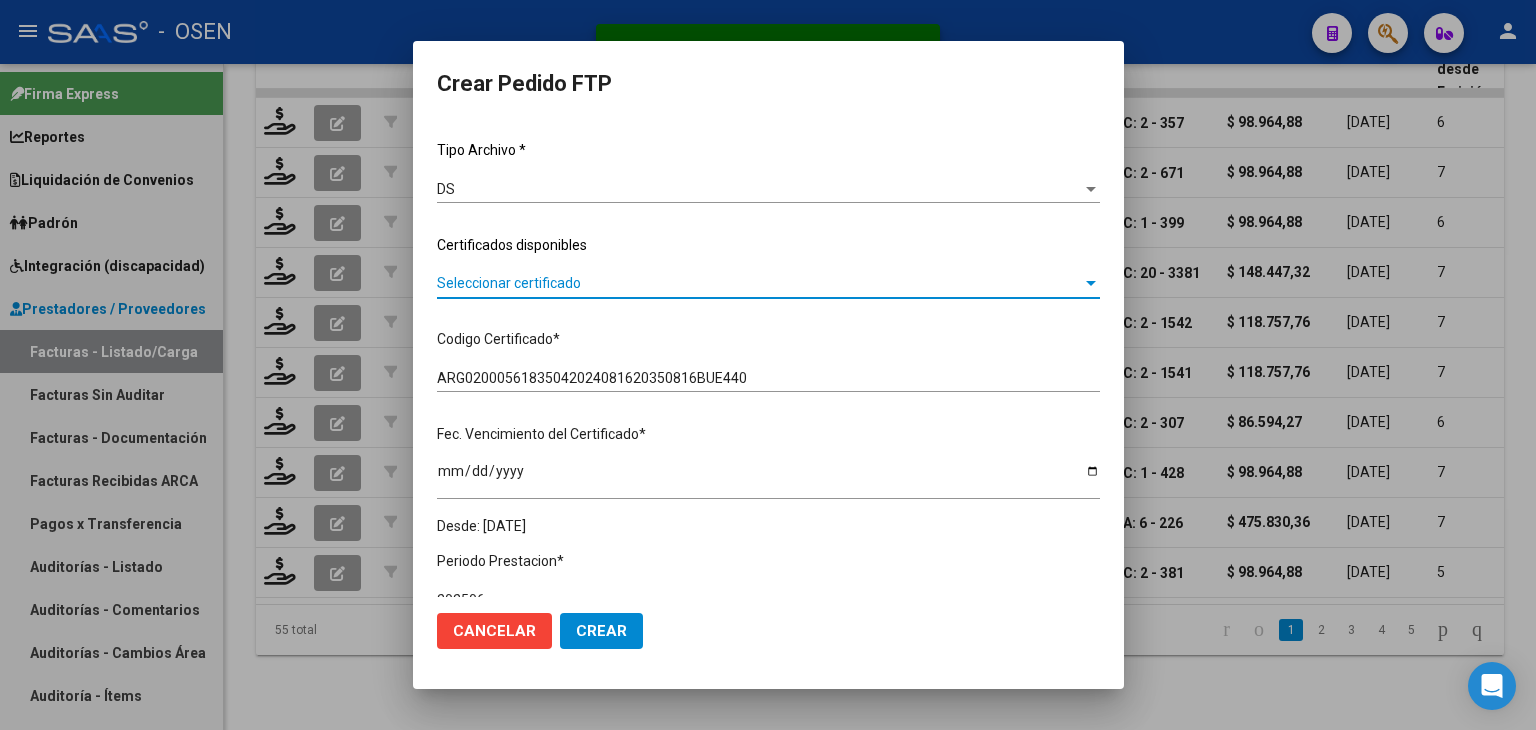 click on "Seleccionar certificado" at bounding box center [759, 283] 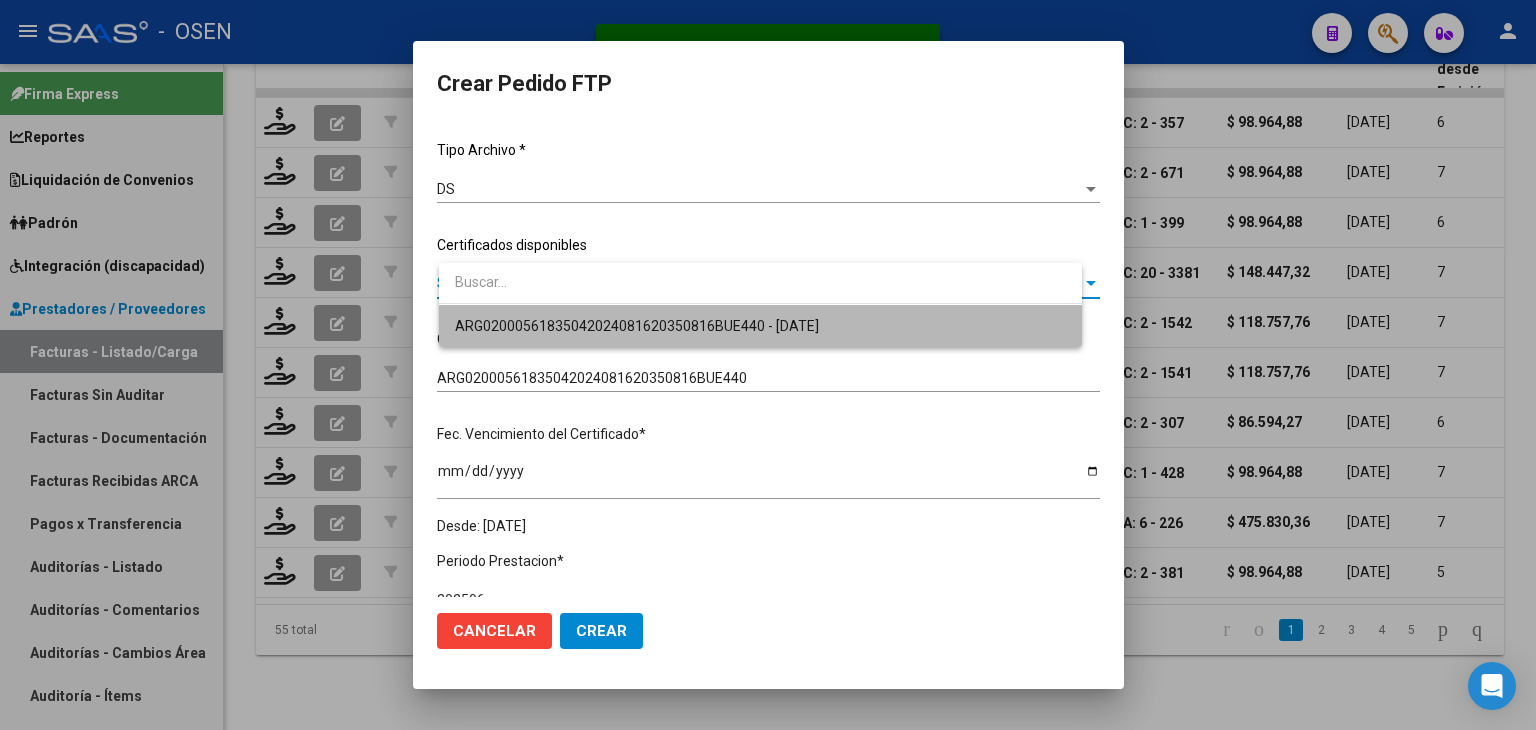 click on "ARG02000561835042024081620350816BUE440 - [DATE]" at bounding box center [760, 326] 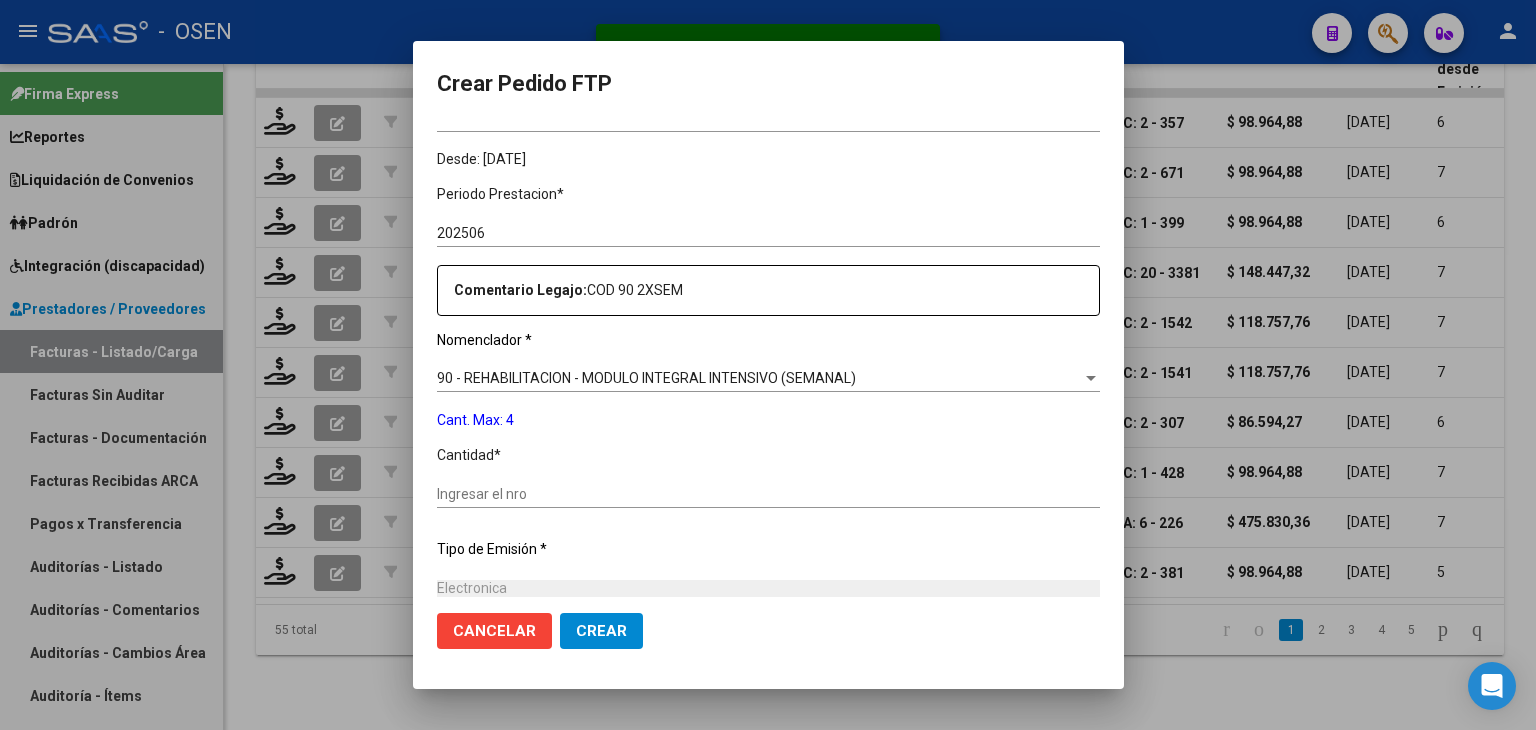 scroll, scrollTop: 600, scrollLeft: 0, axis: vertical 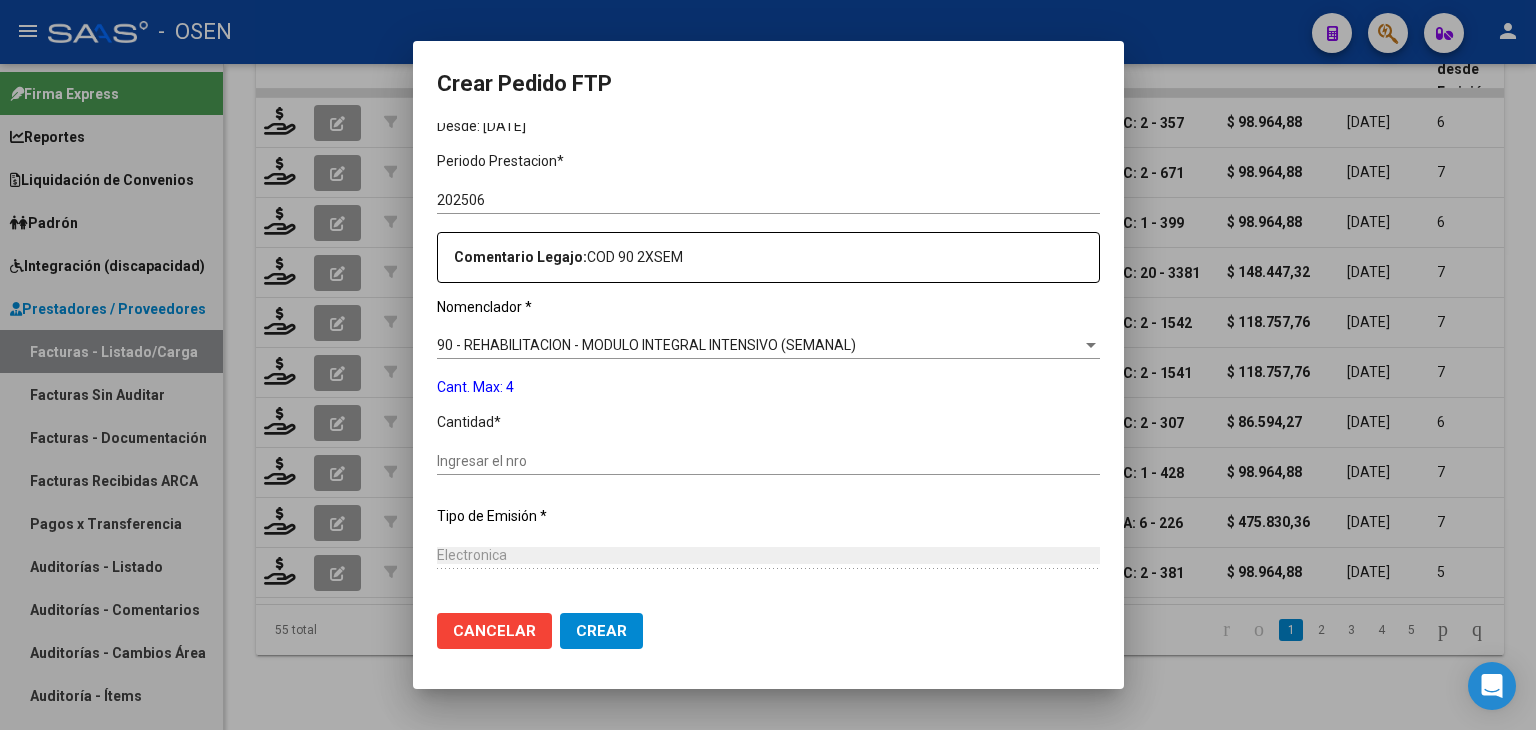 click on "Ingresar el nro" at bounding box center [768, 461] 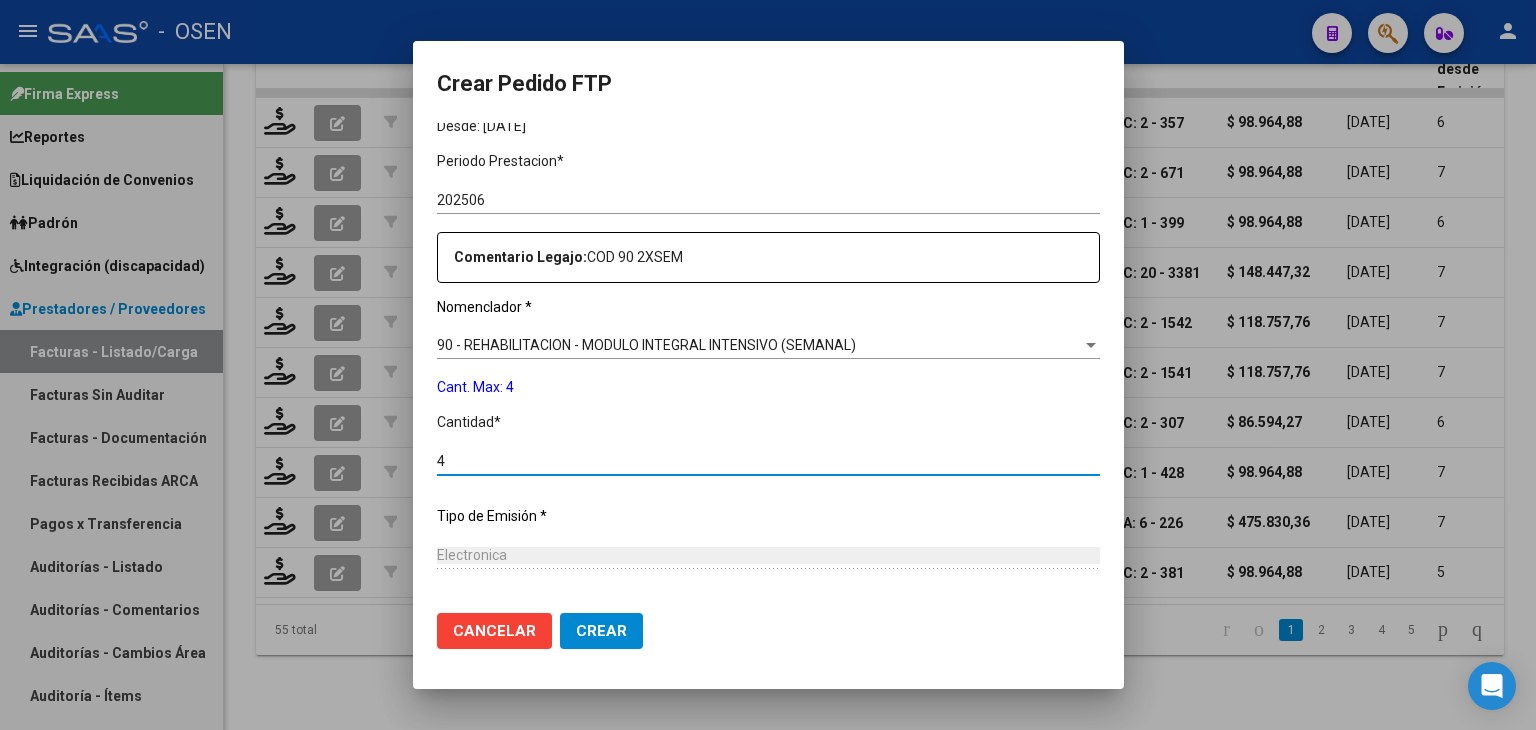 type on "4" 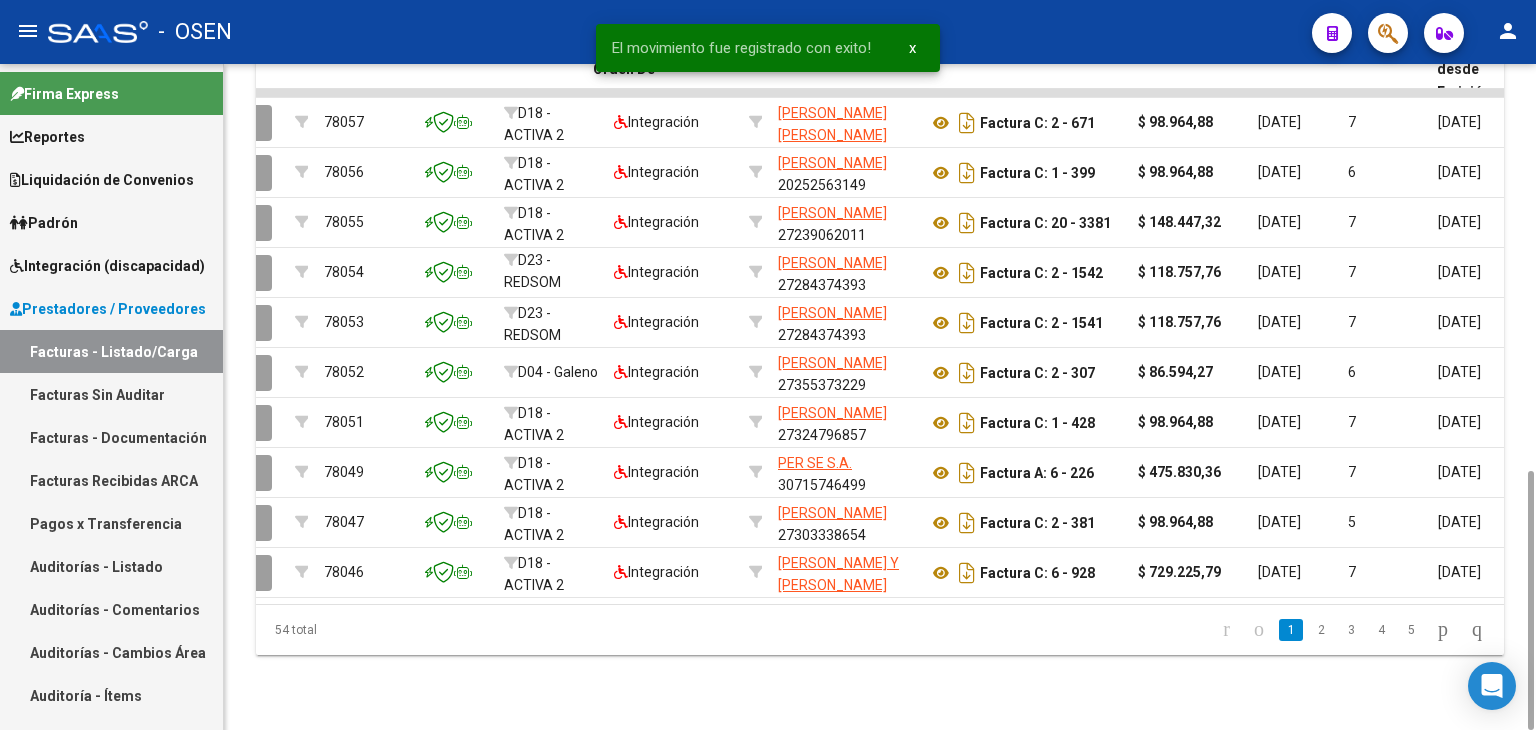 scroll, scrollTop: 0, scrollLeft: 0, axis: both 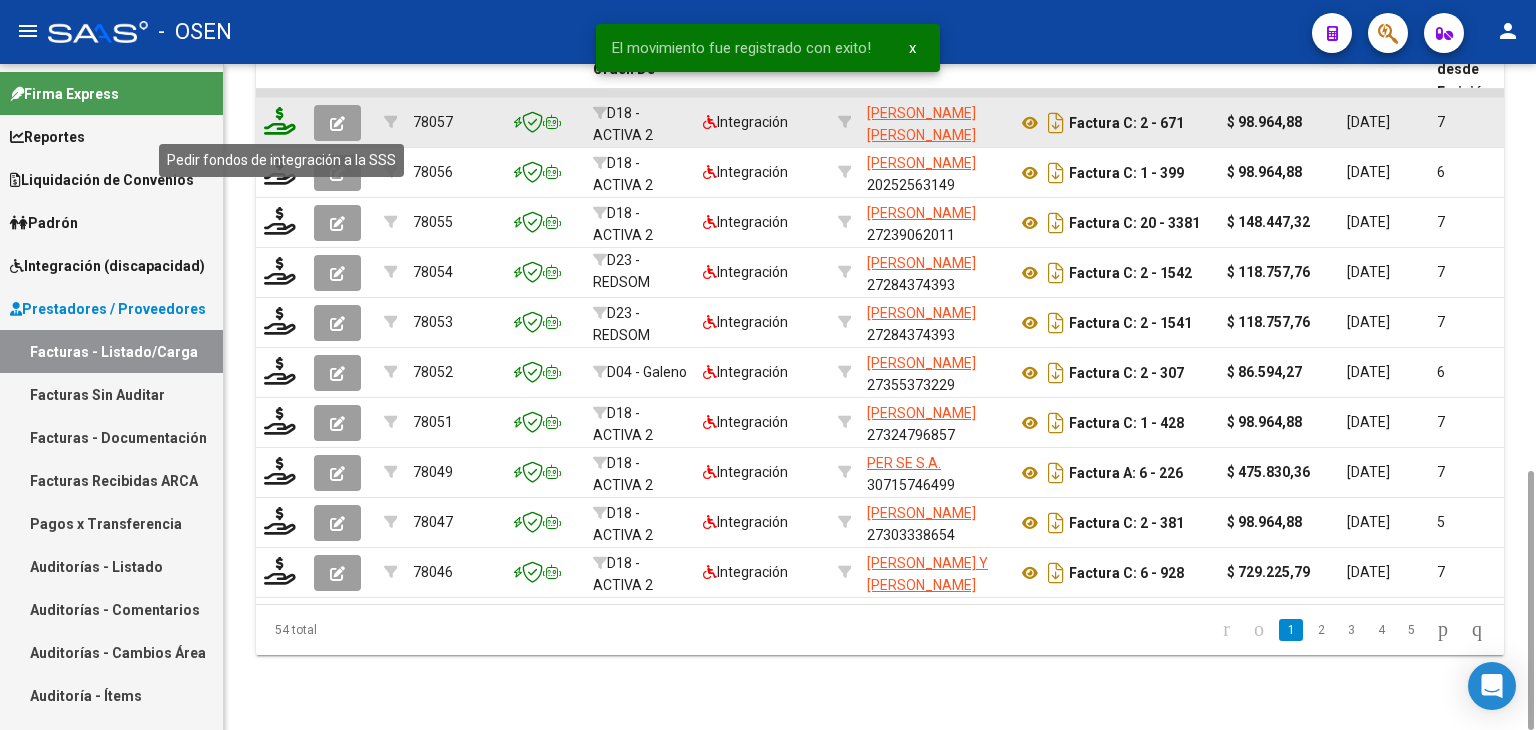 click 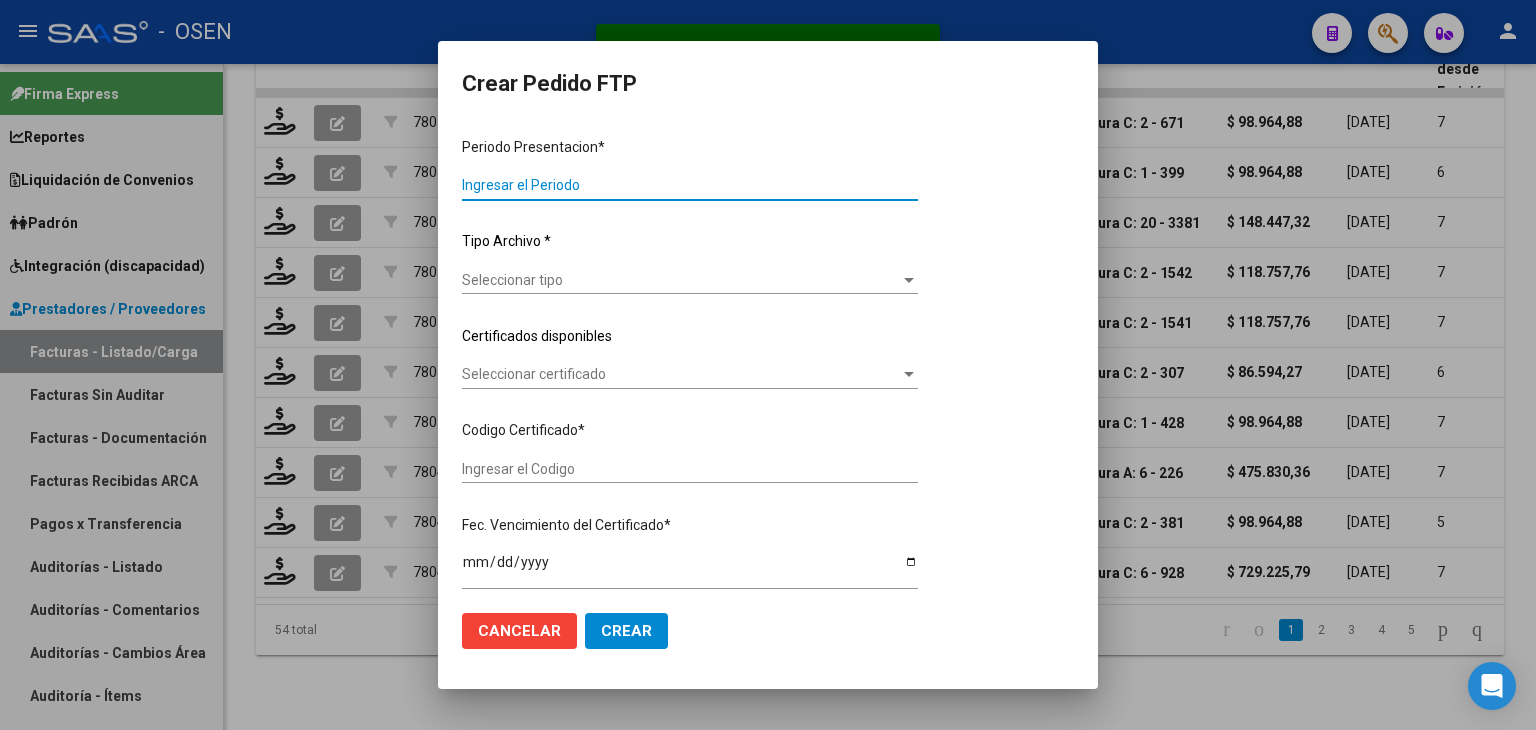 type on "202506" 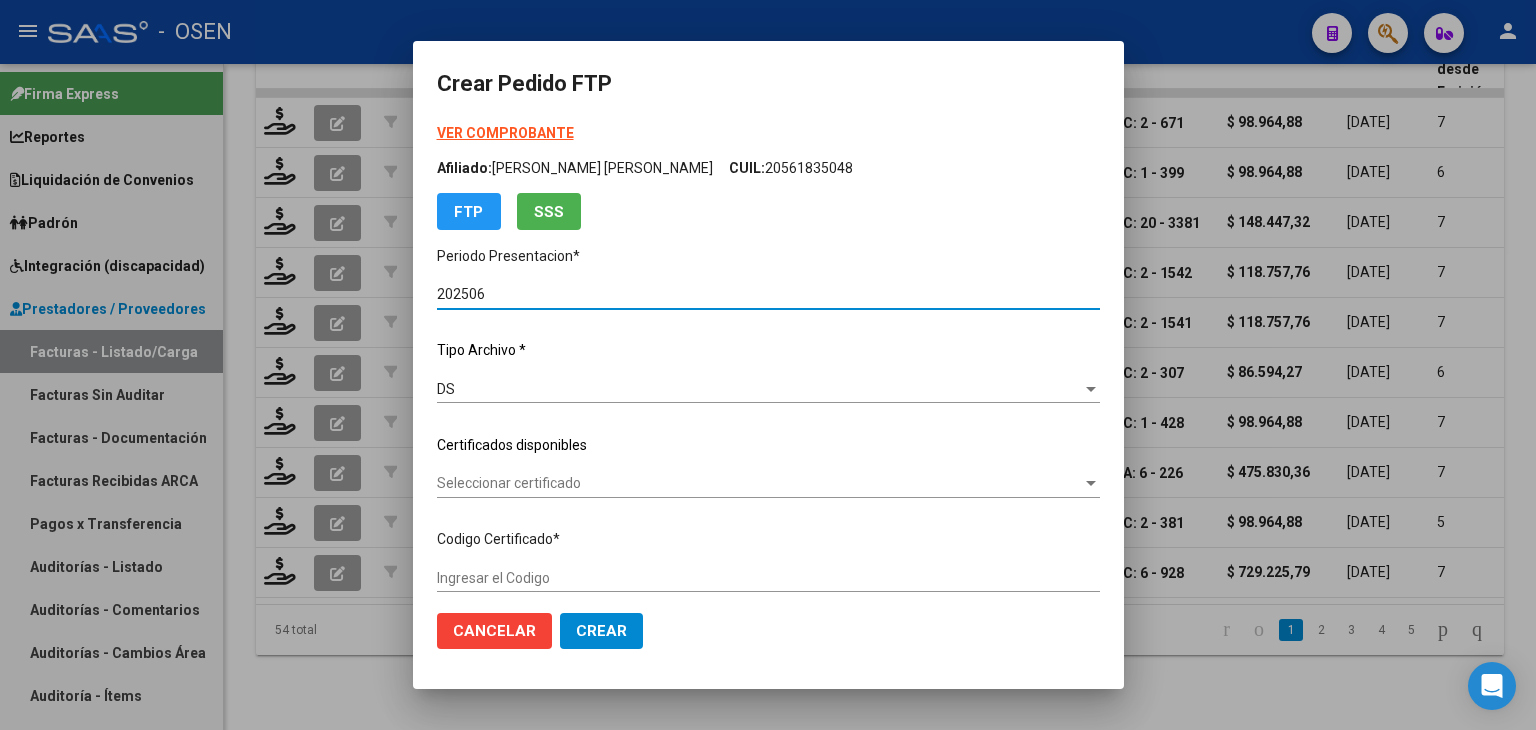 type on "ARG02000476926812023053020330520BS315" 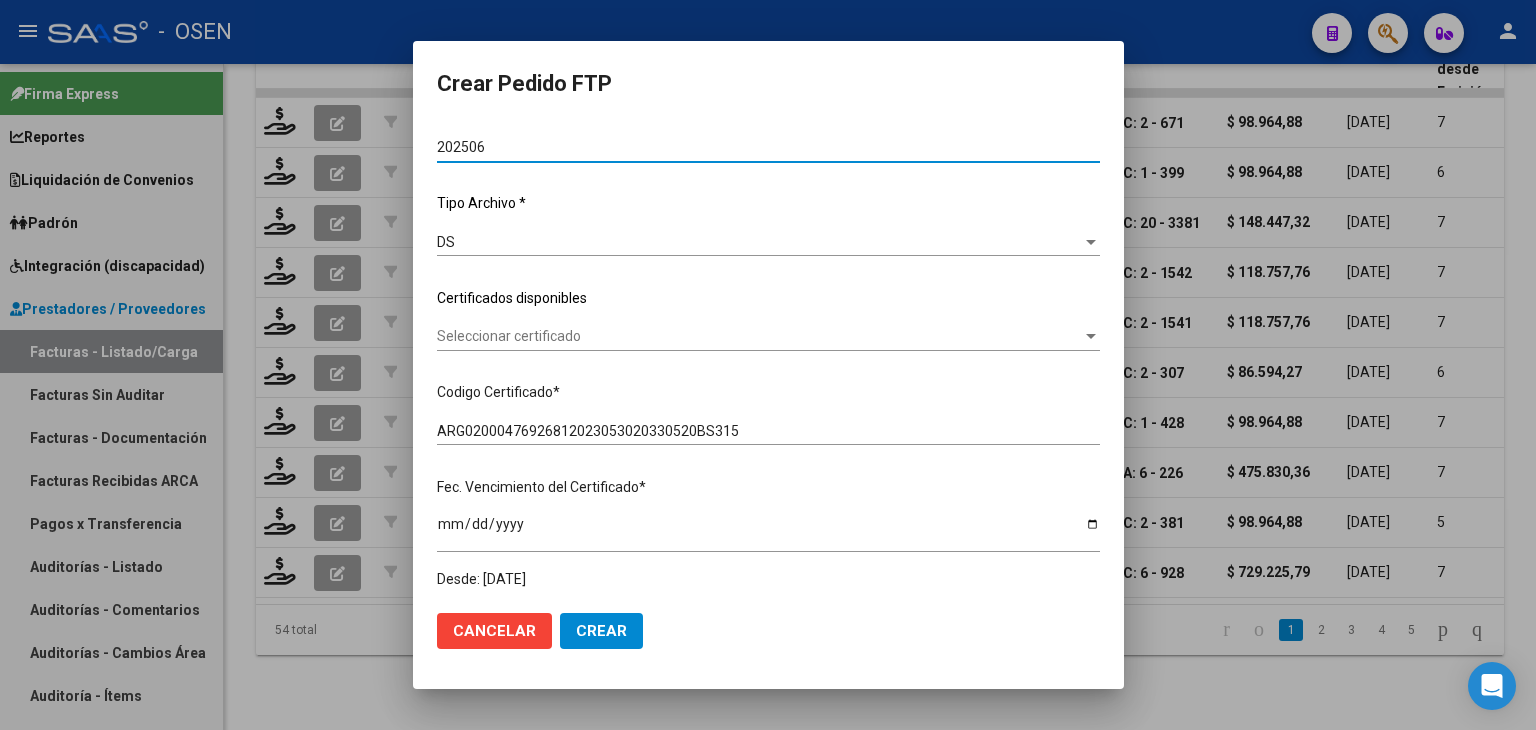 scroll, scrollTop: 200, scrollLeft: 0, axis: vertical 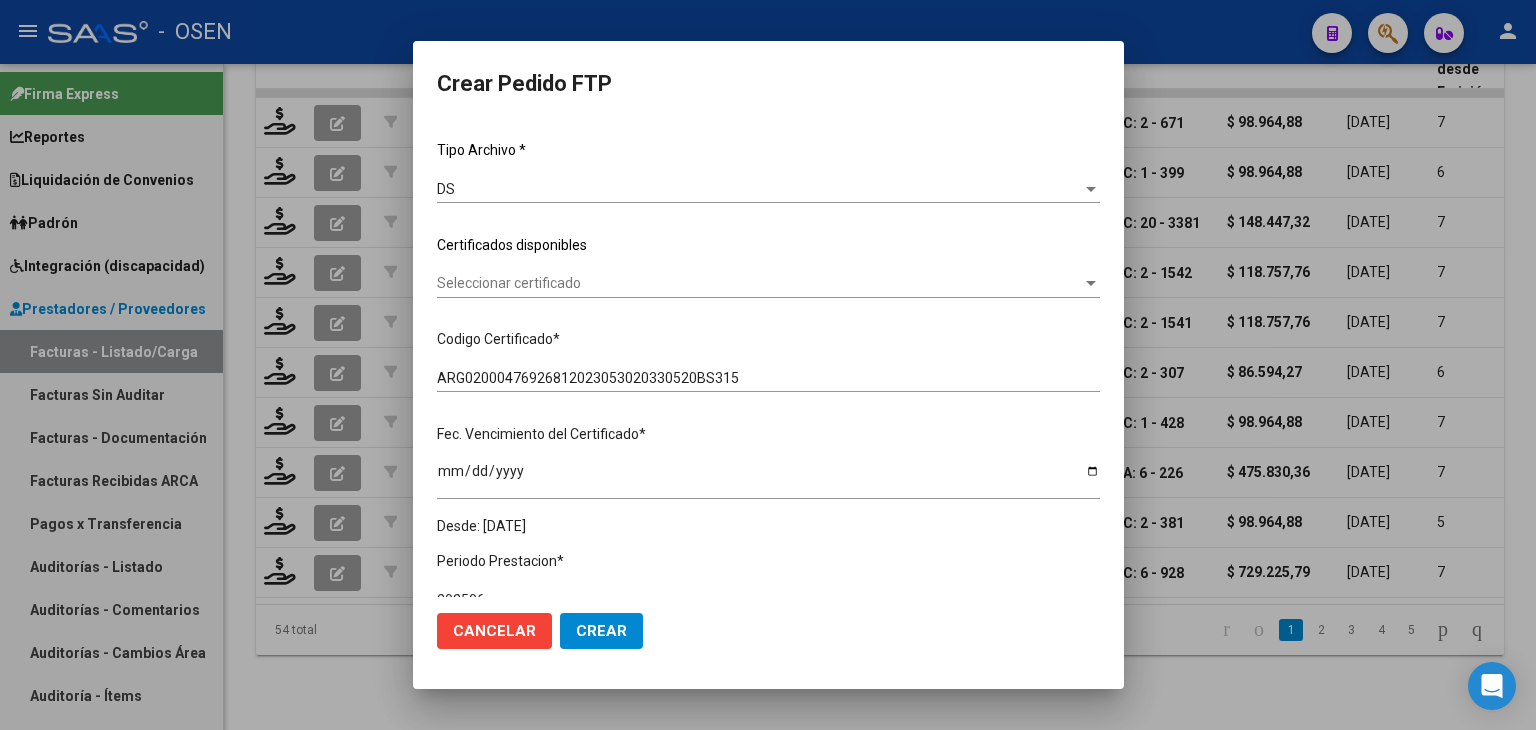 click on "Seleccionar certificado" at bounding box center (759, 283) 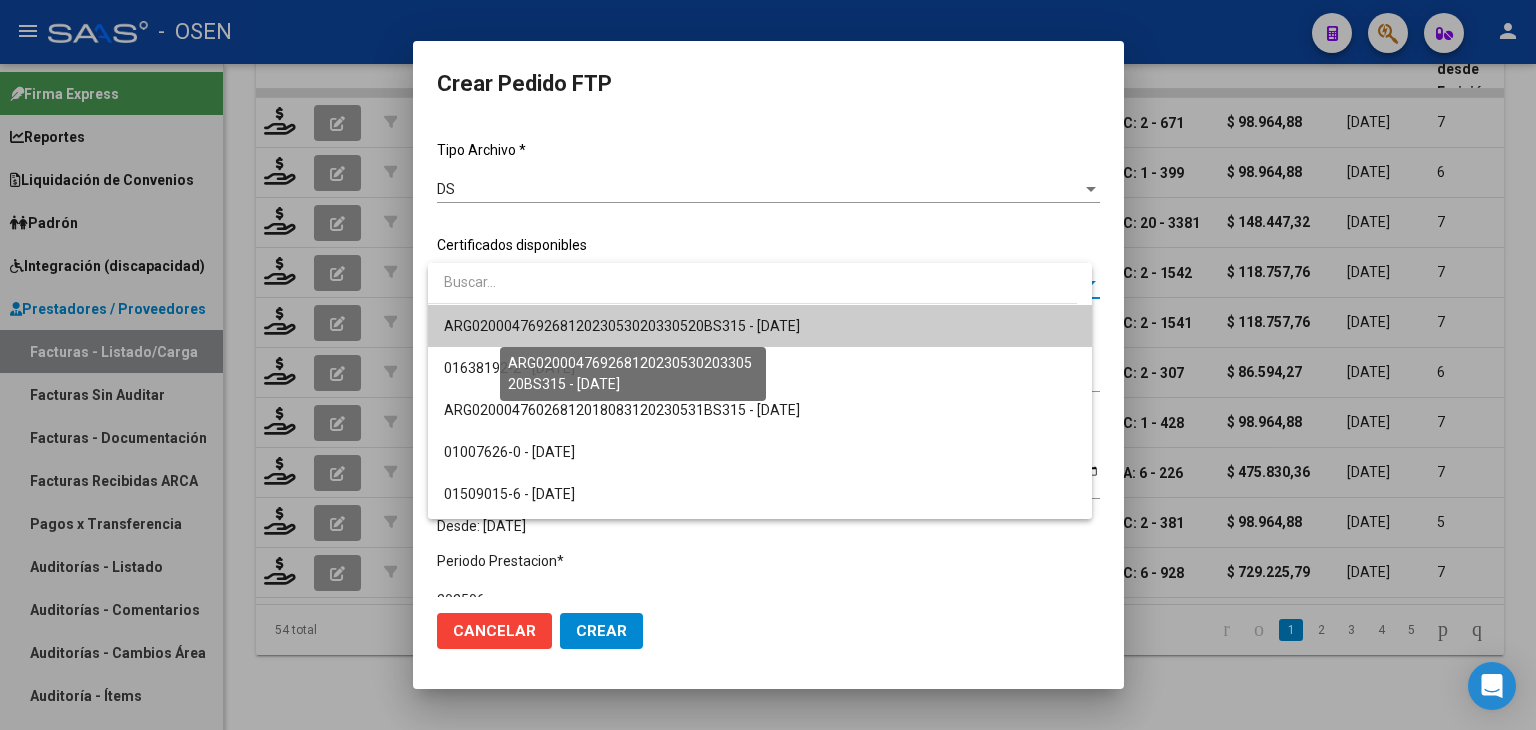 click on "ARG02000476926812023053020330520BS315 - 2033-05-31" at bounding box center [622, 326] 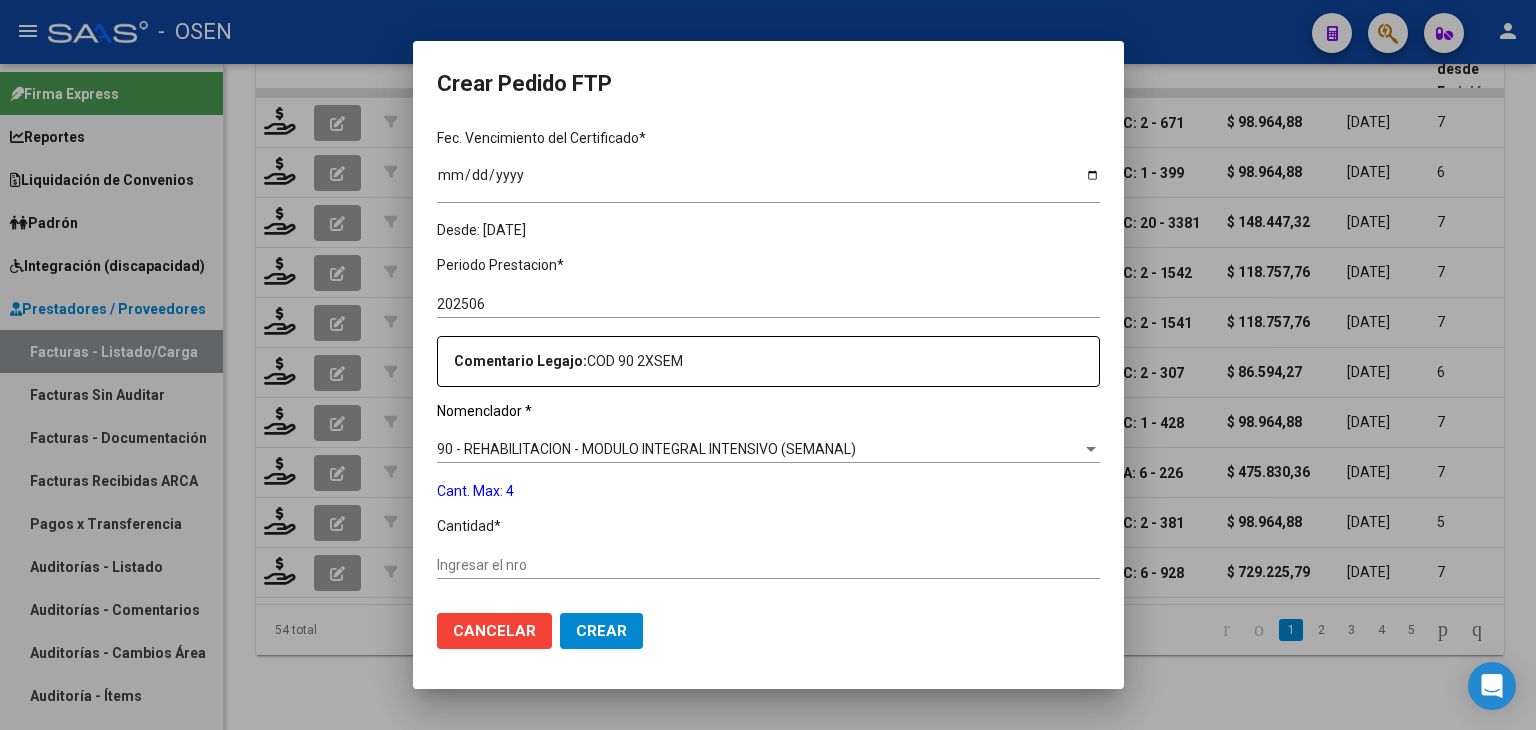 scroll, scrollTop: 600, scrollLeft: 0, axis: vertical 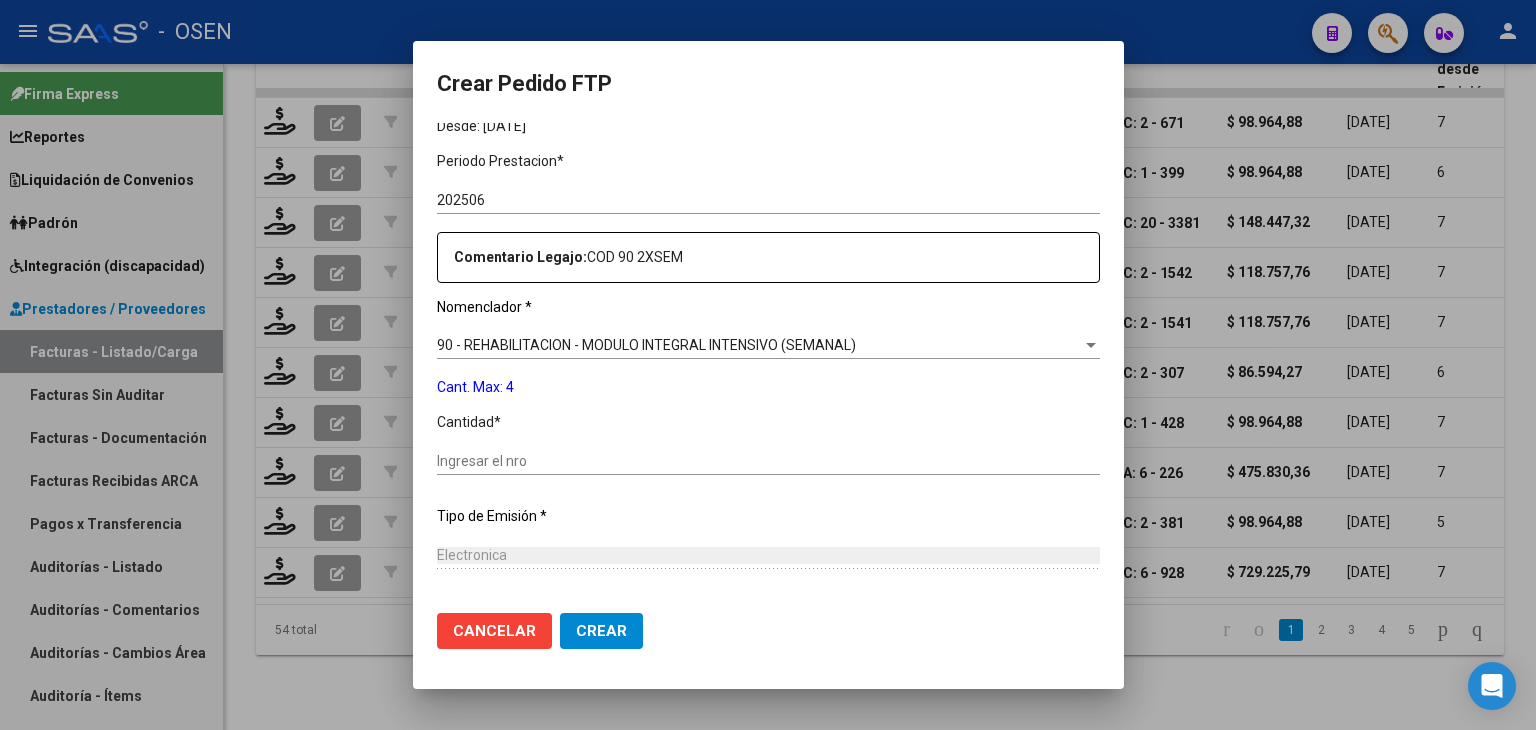 click on "Ingresar el nro" at bounding box center (768, 461) 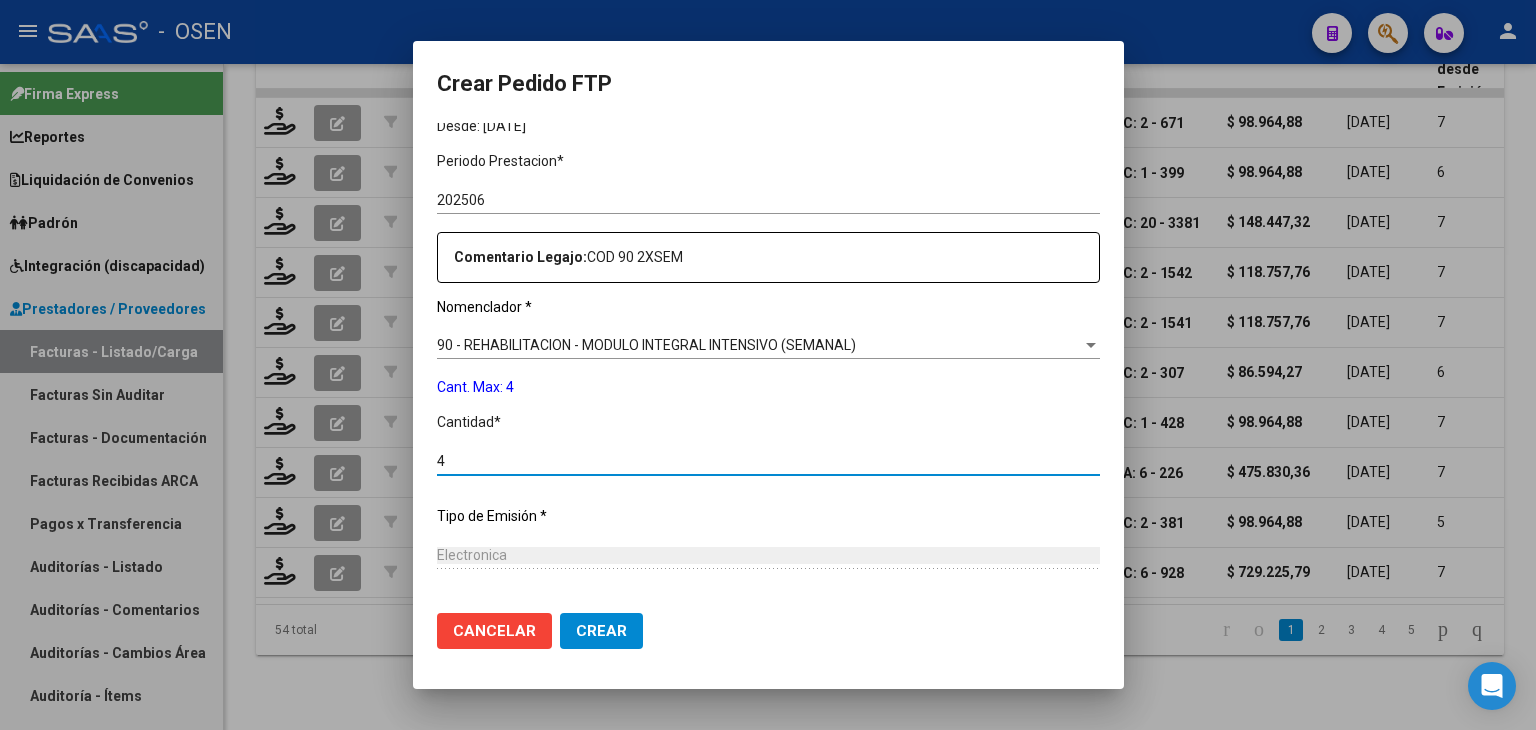 type on "4" 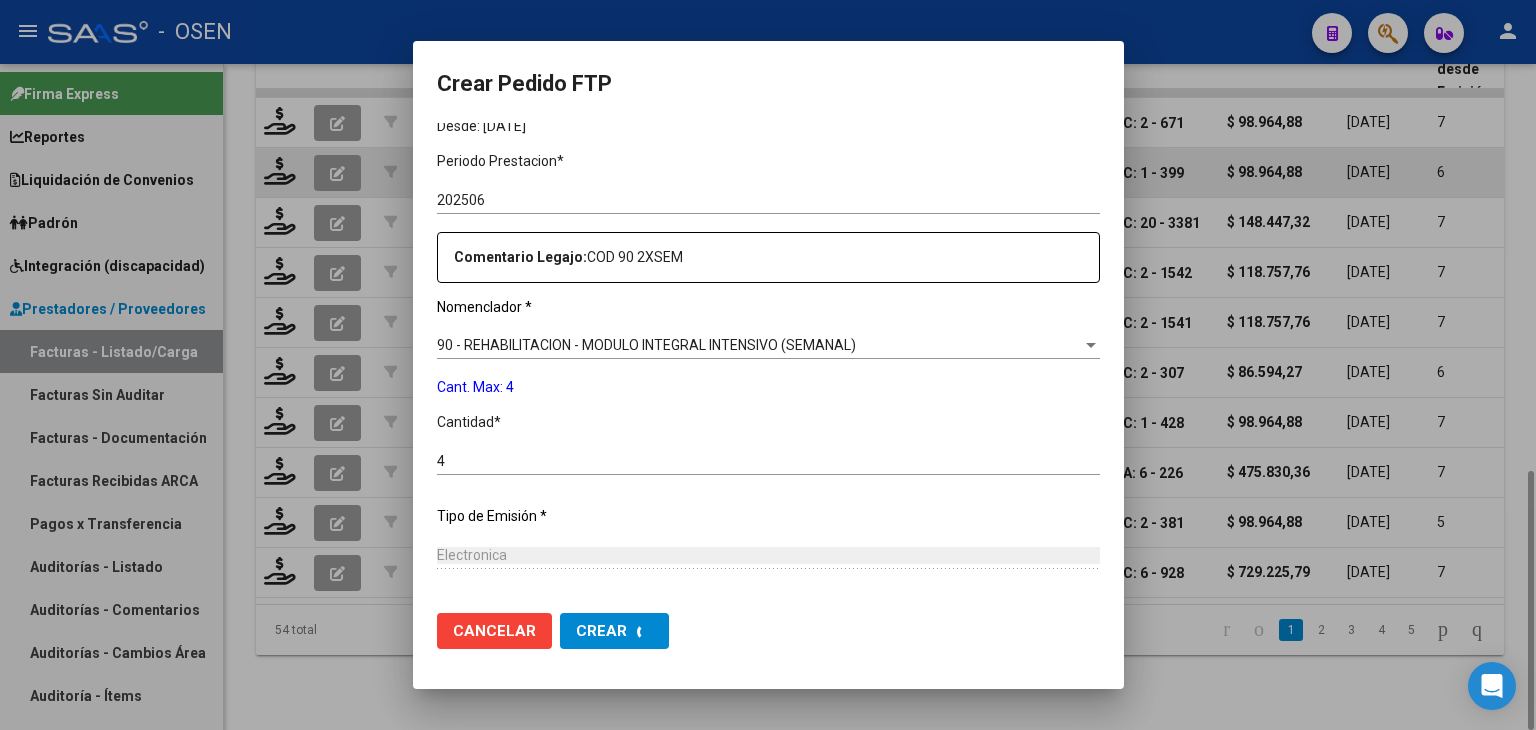 scroll, scrollTop: 0, scrollLeft: 0, axis: both 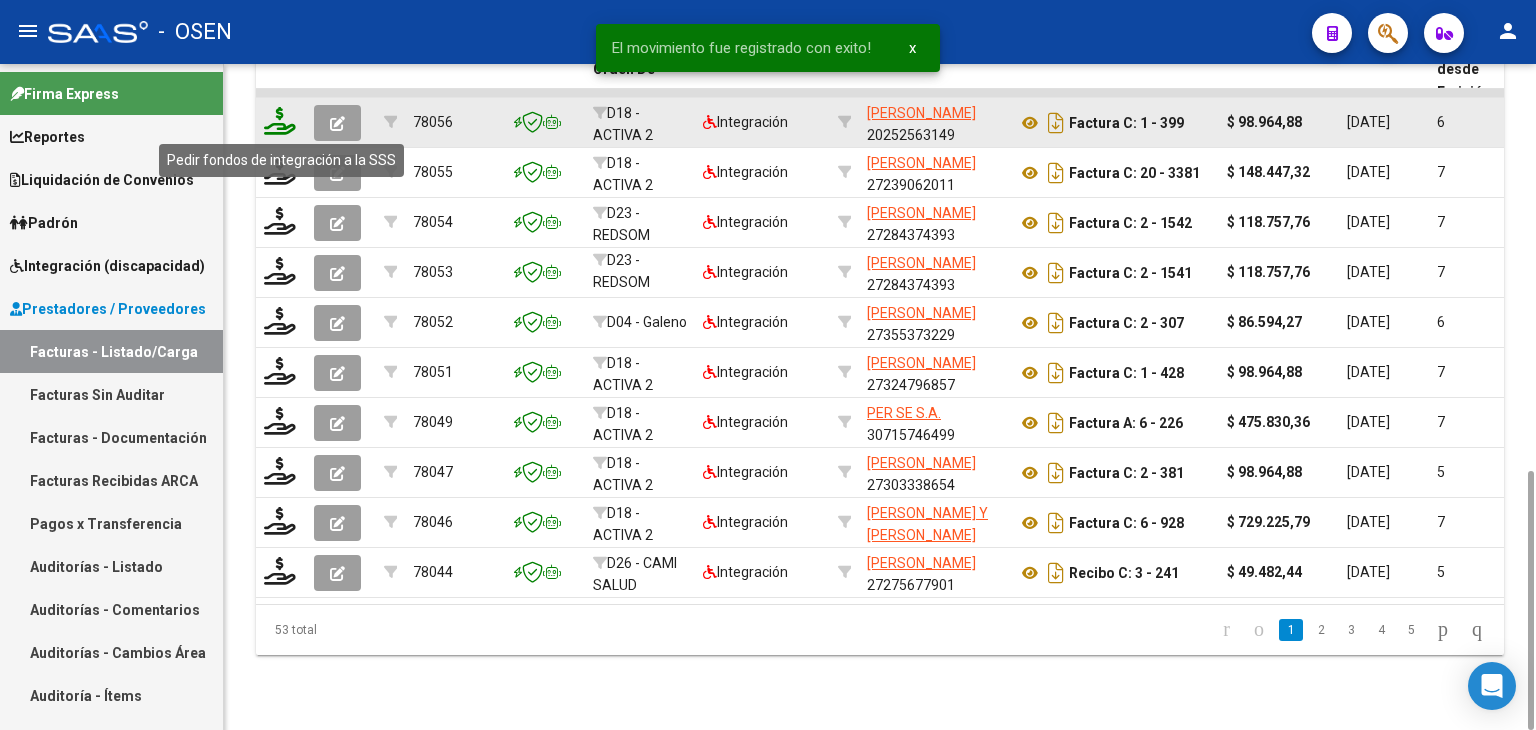 click 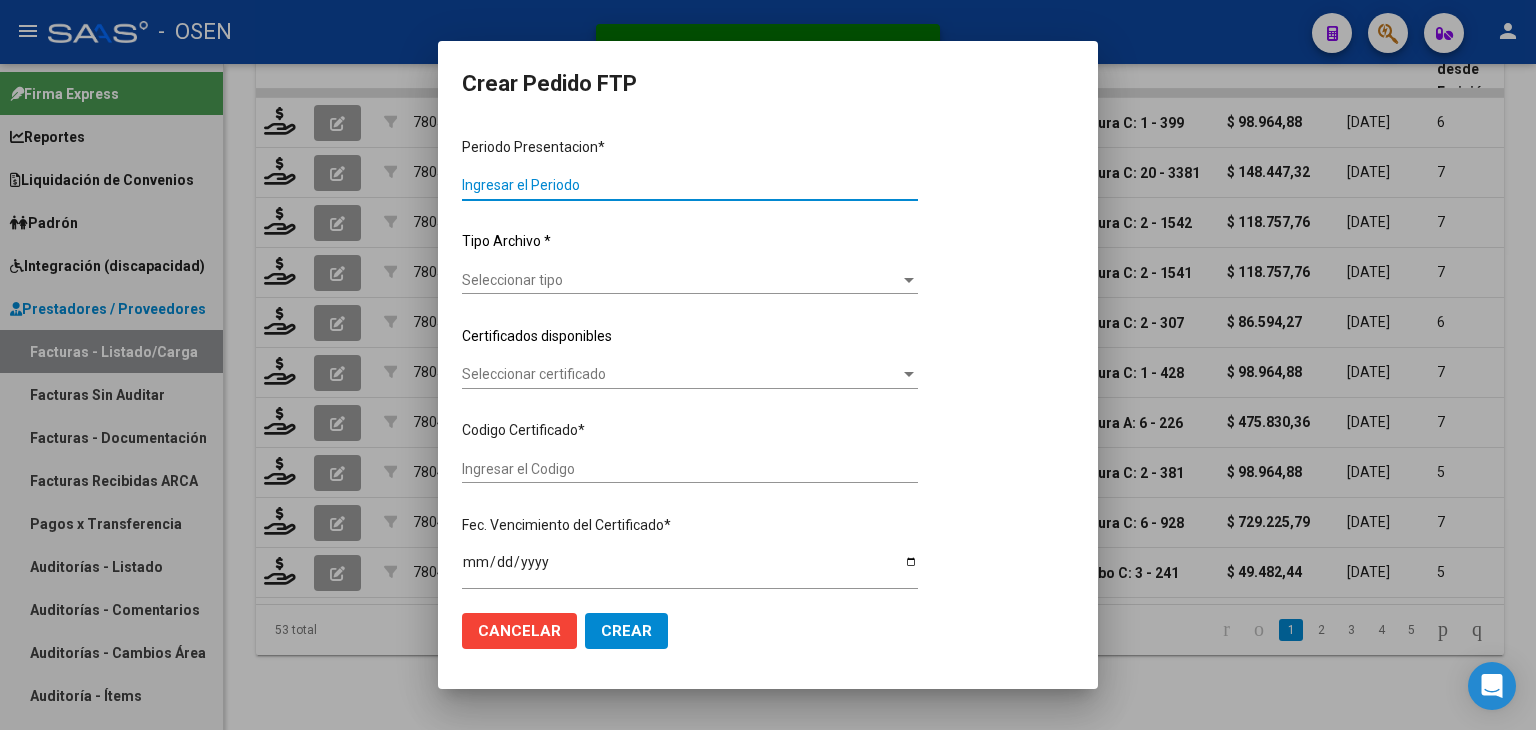 type on "202506" 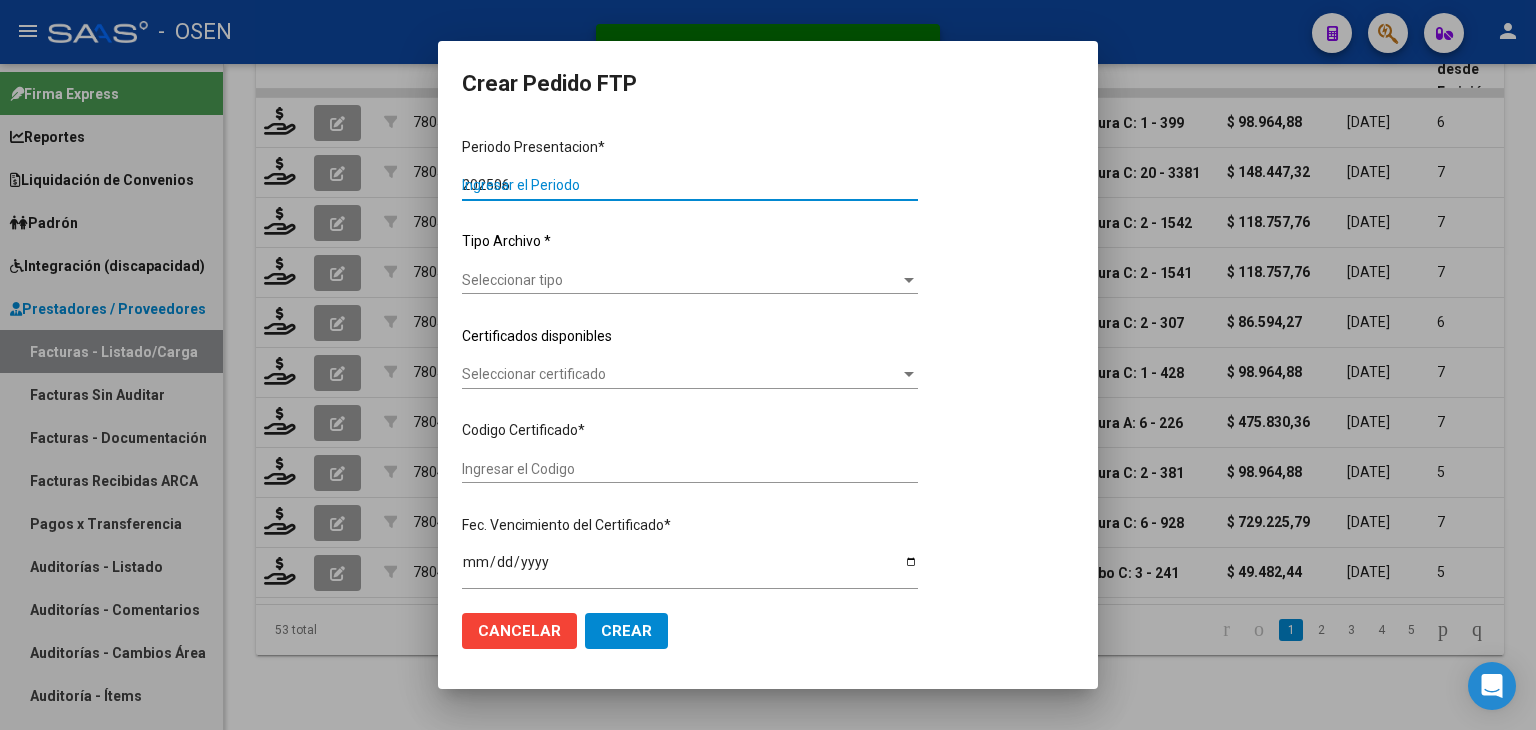 type on "202506" 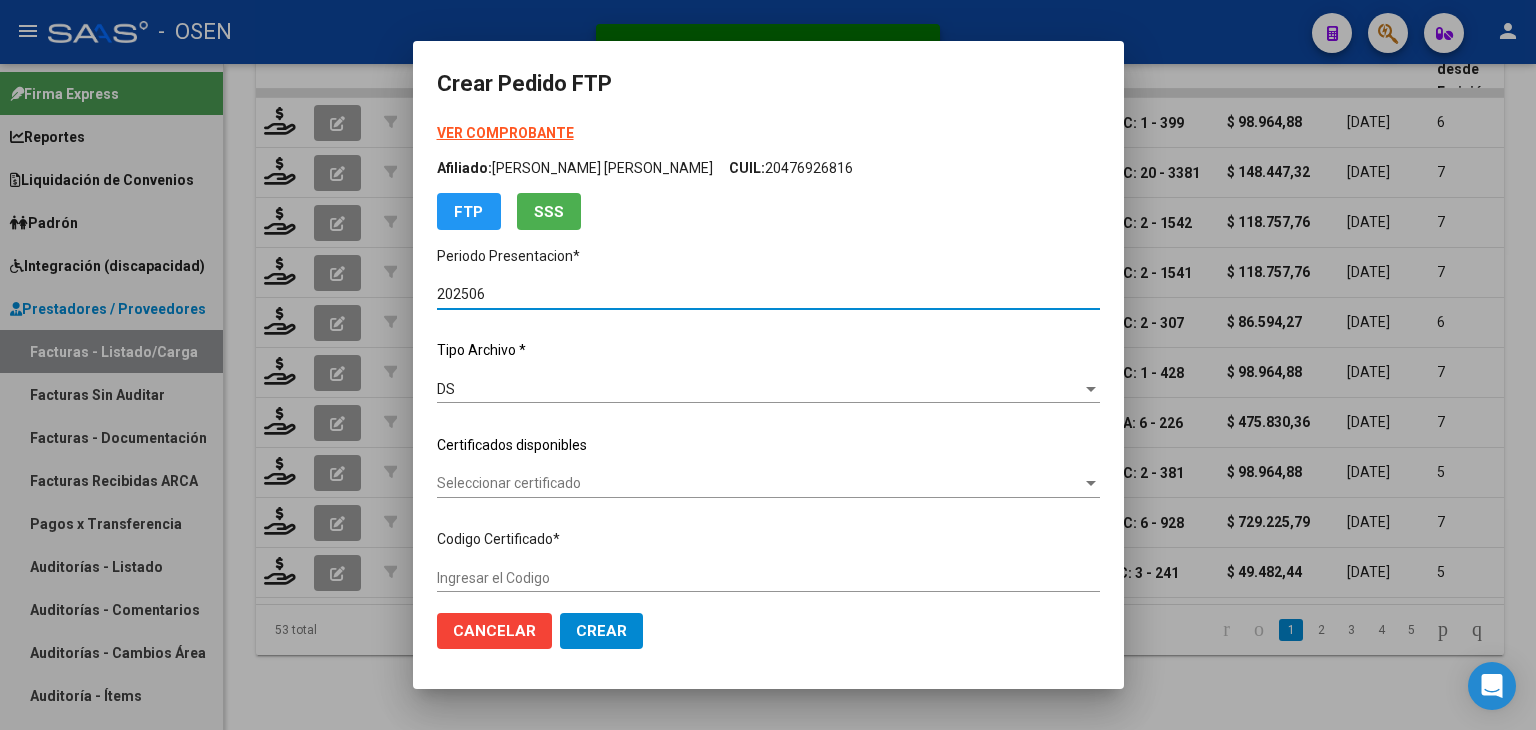 type on "ARG02000561835042024081620350816BUE440" 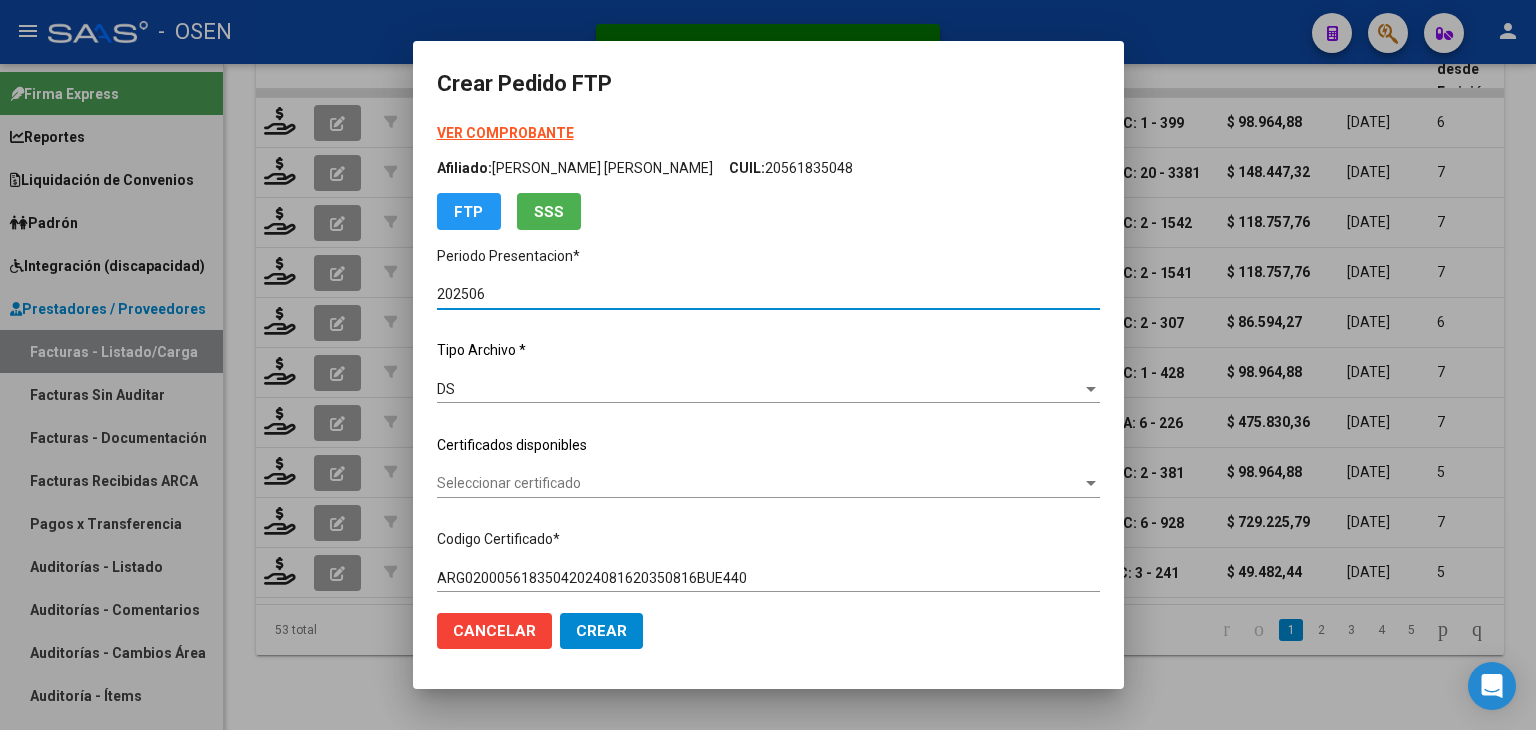 scroll, scrollTop: 100, scrollLeft: 0, axis: vertical 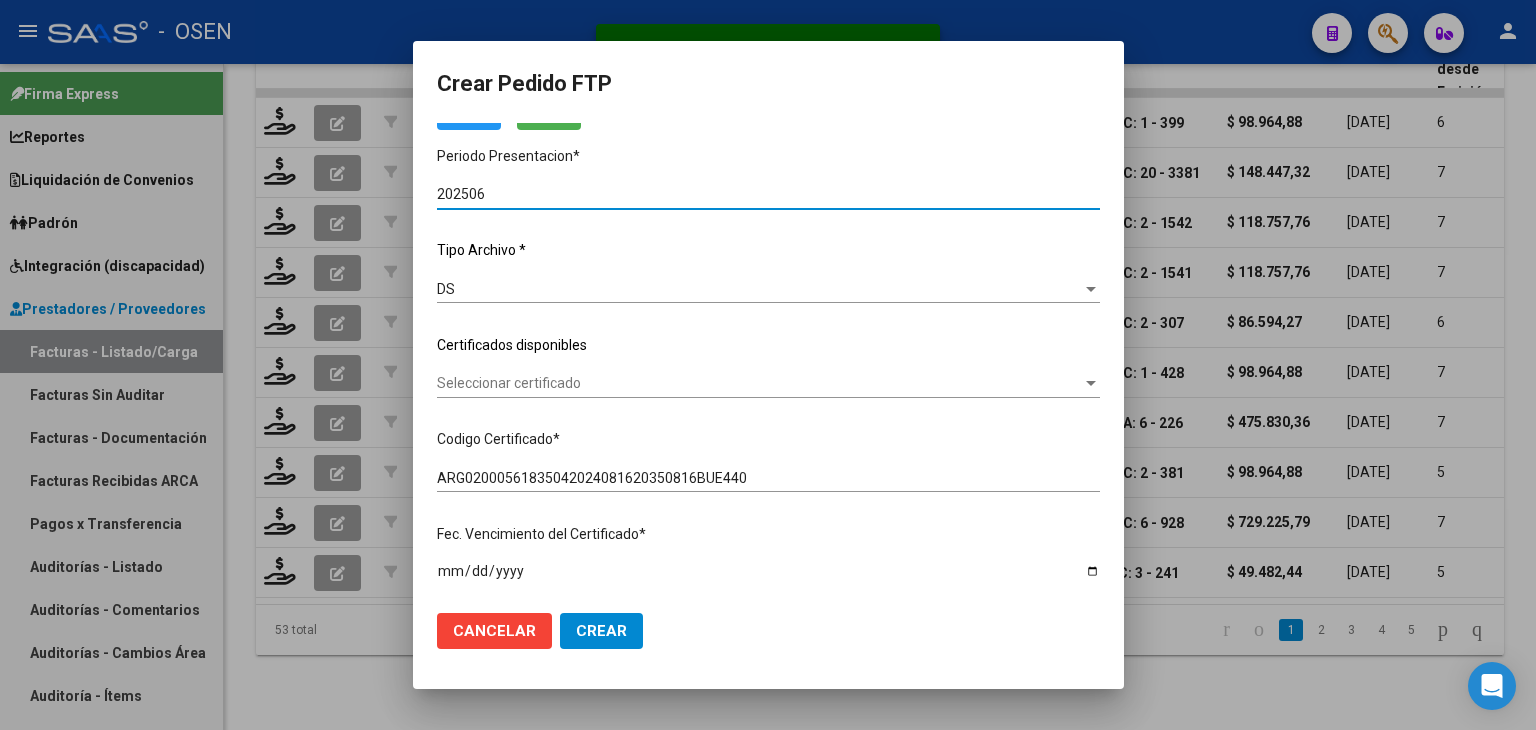 click on "Seleccionar certificado" at bounding box center (759, 383) 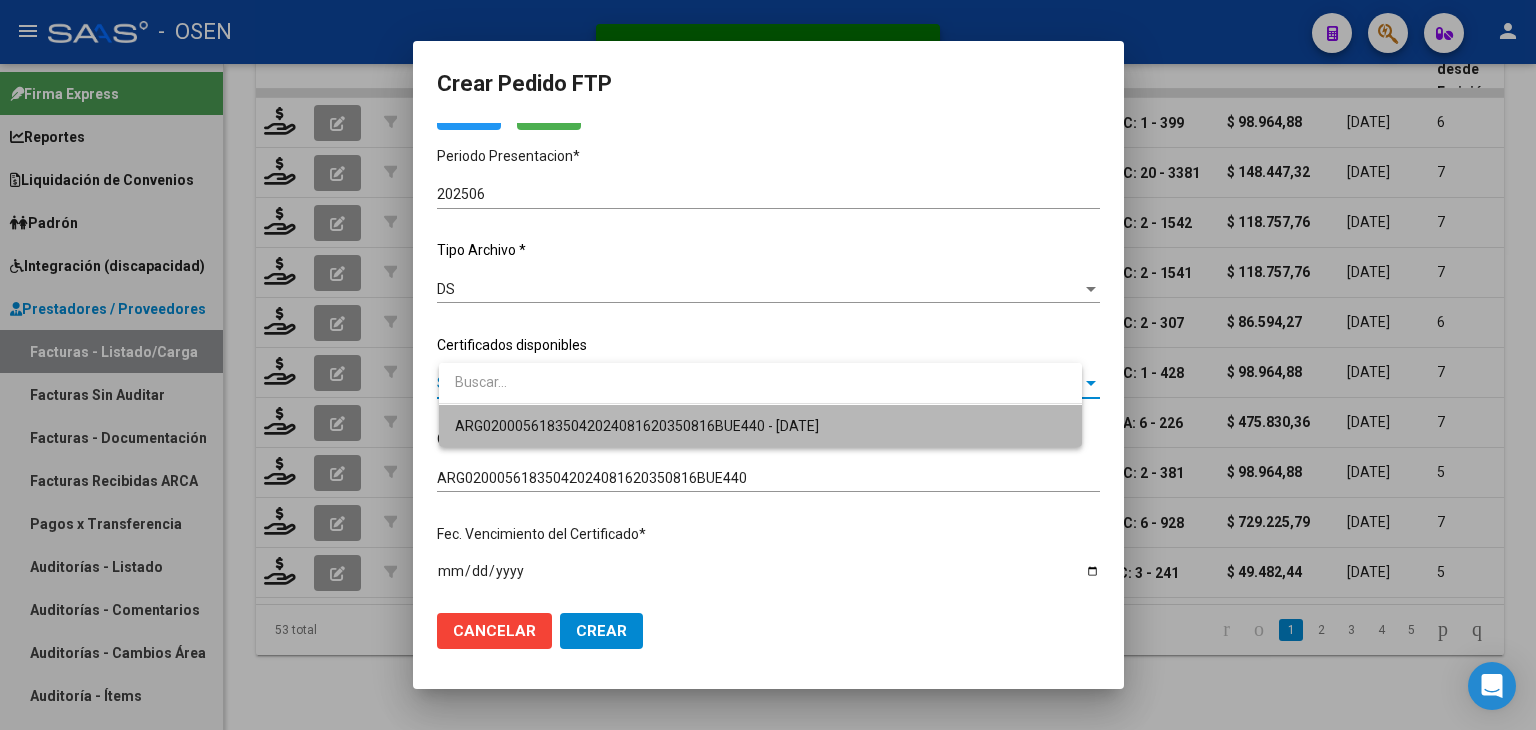 click on "ARG02000561835042024081620350816BUE440 - [DATE]" at bounding box center [760, 426] 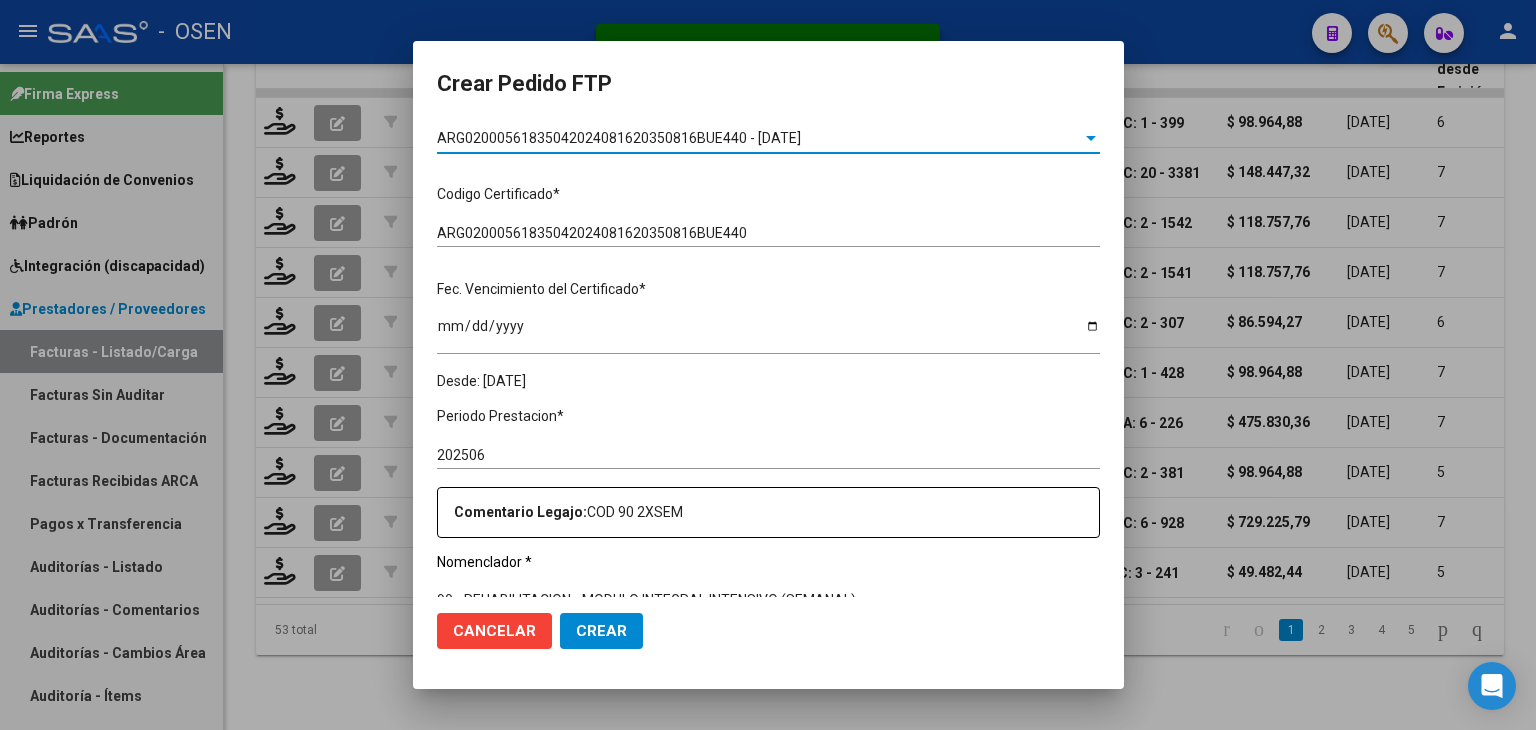 scroll, scrollTop: 500, scrollLeft: 0, axis: vertical 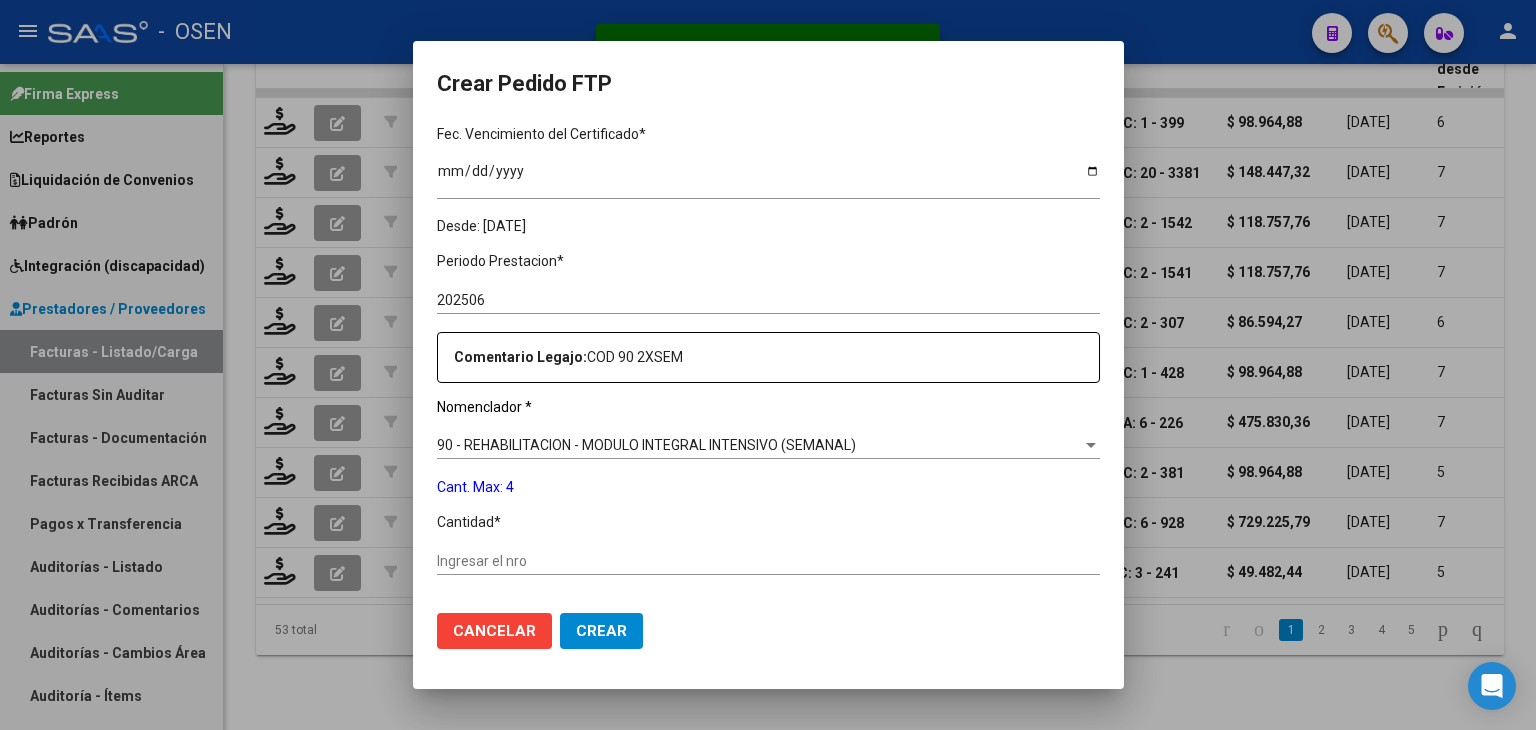 click on "Ingresar el nro" at bounding box center [768, 561] 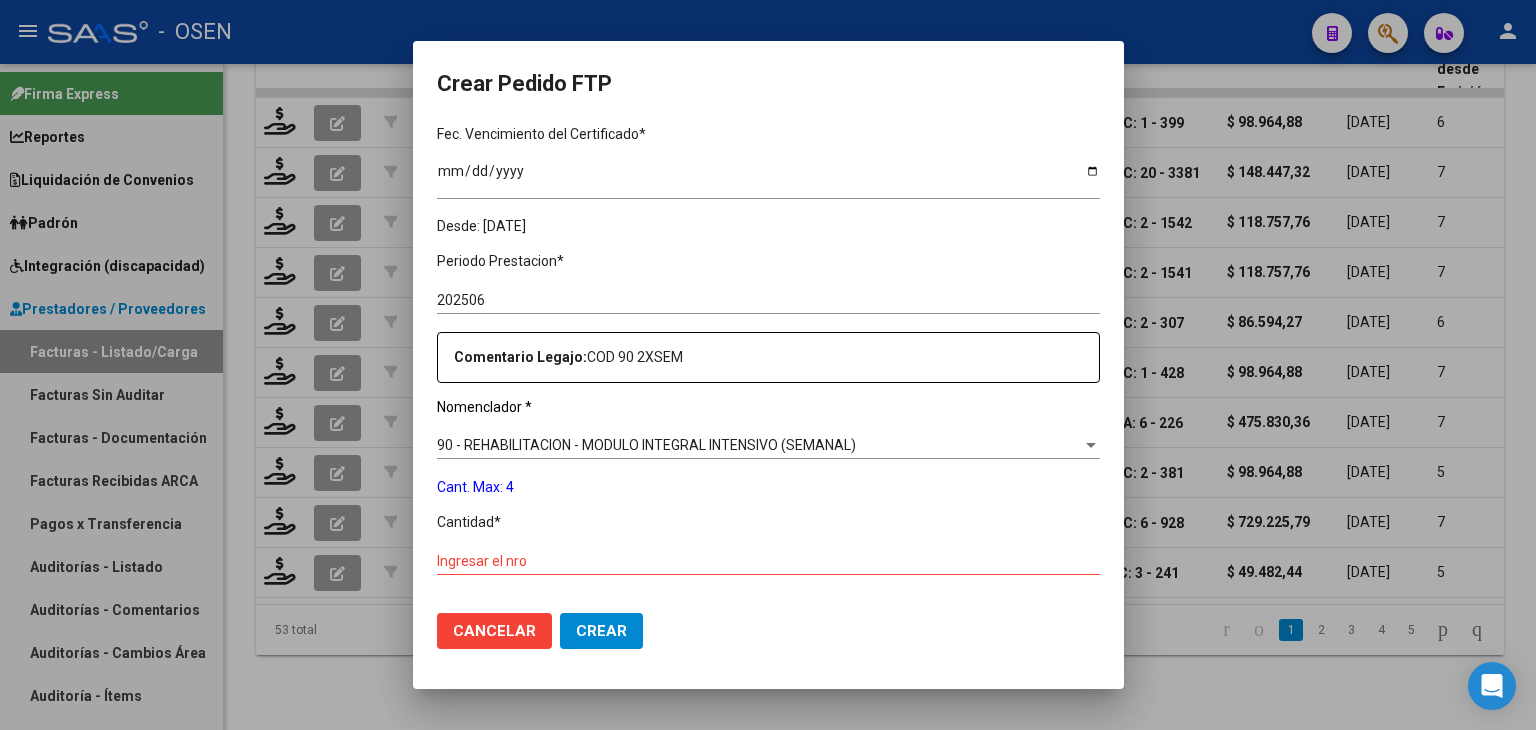 click on "Periodo Prestacion  *   202506 Ingresar el Periodo Prestacion  Comentario Legajo:    COD 90 2XSEM  Nomenclador * 90 - REHABILITACION - MODULO INTEGRAL INTENSIVO (SEMANAL) Seleccionar nomenclador Cant. Max: 4 Cantidad  *   Ingresar el nro   Tipo de Emisión * Electronica Seleccionar tipo Importe Solicitado  *   $ 98.964,88 Ingresar imp. solicitado   Provincia * 00 - Sin % de zona desfavorable en la factura Seleccionar provincia" at bounding box center [768, 556] 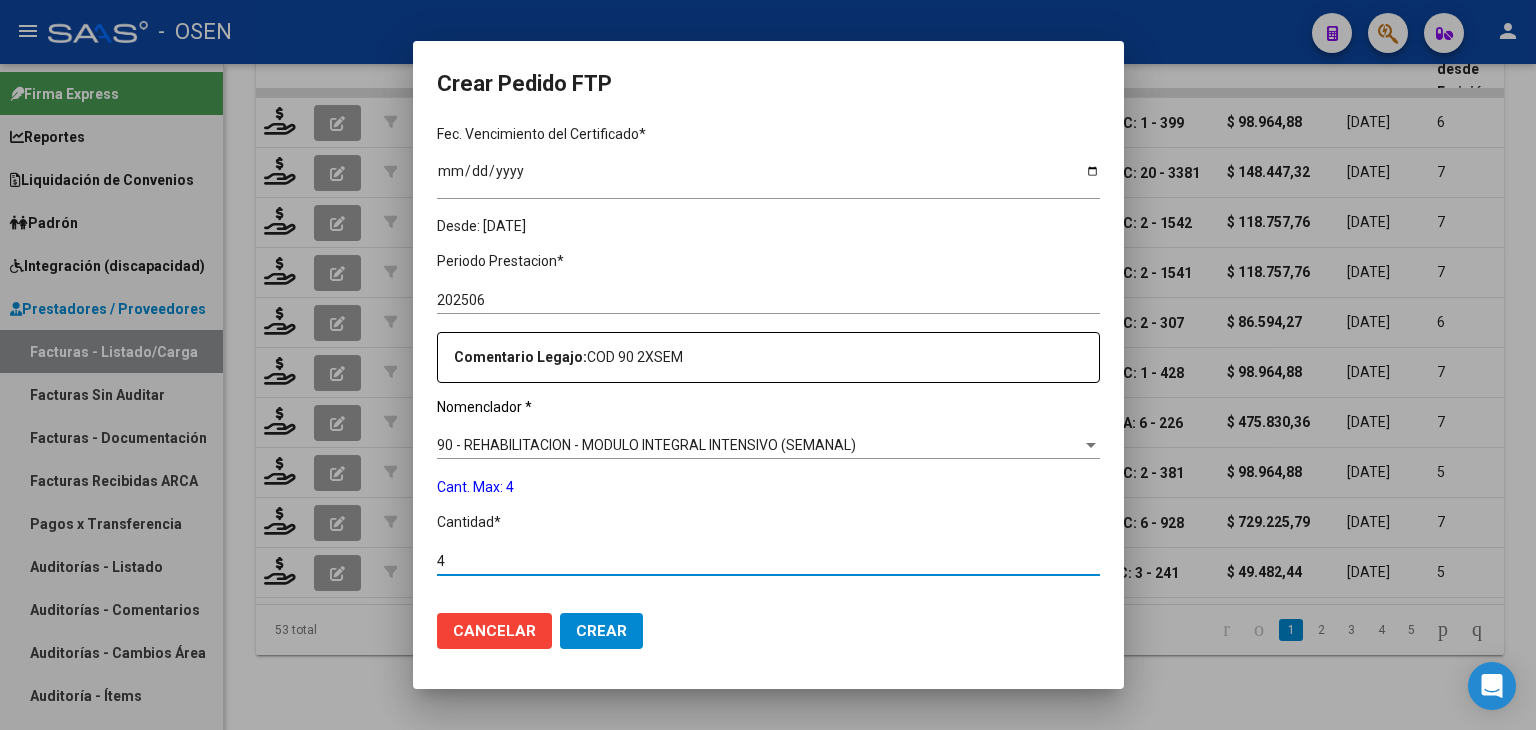 type on "4" 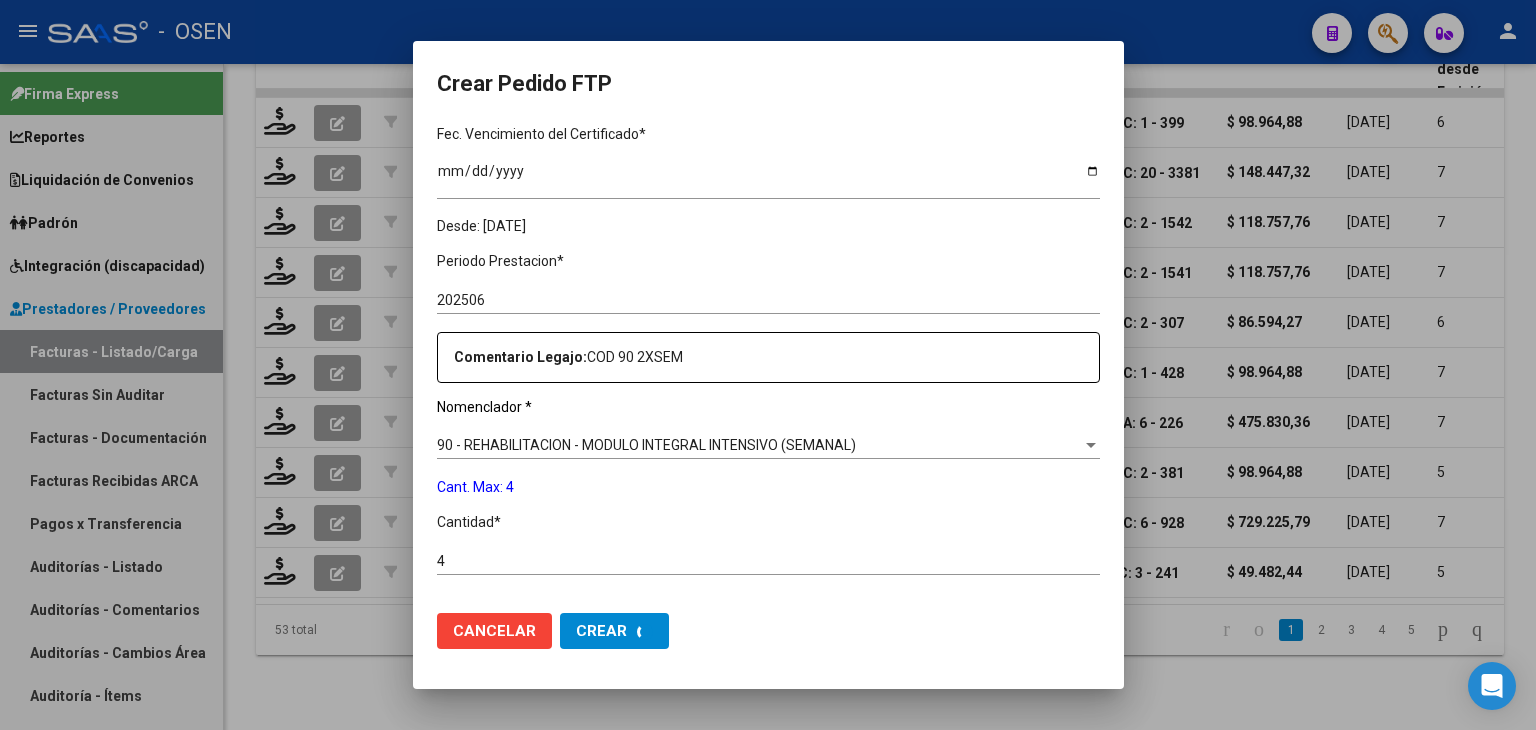 scroll, scrollTop: 0, scrollLeft: 0, axis: both 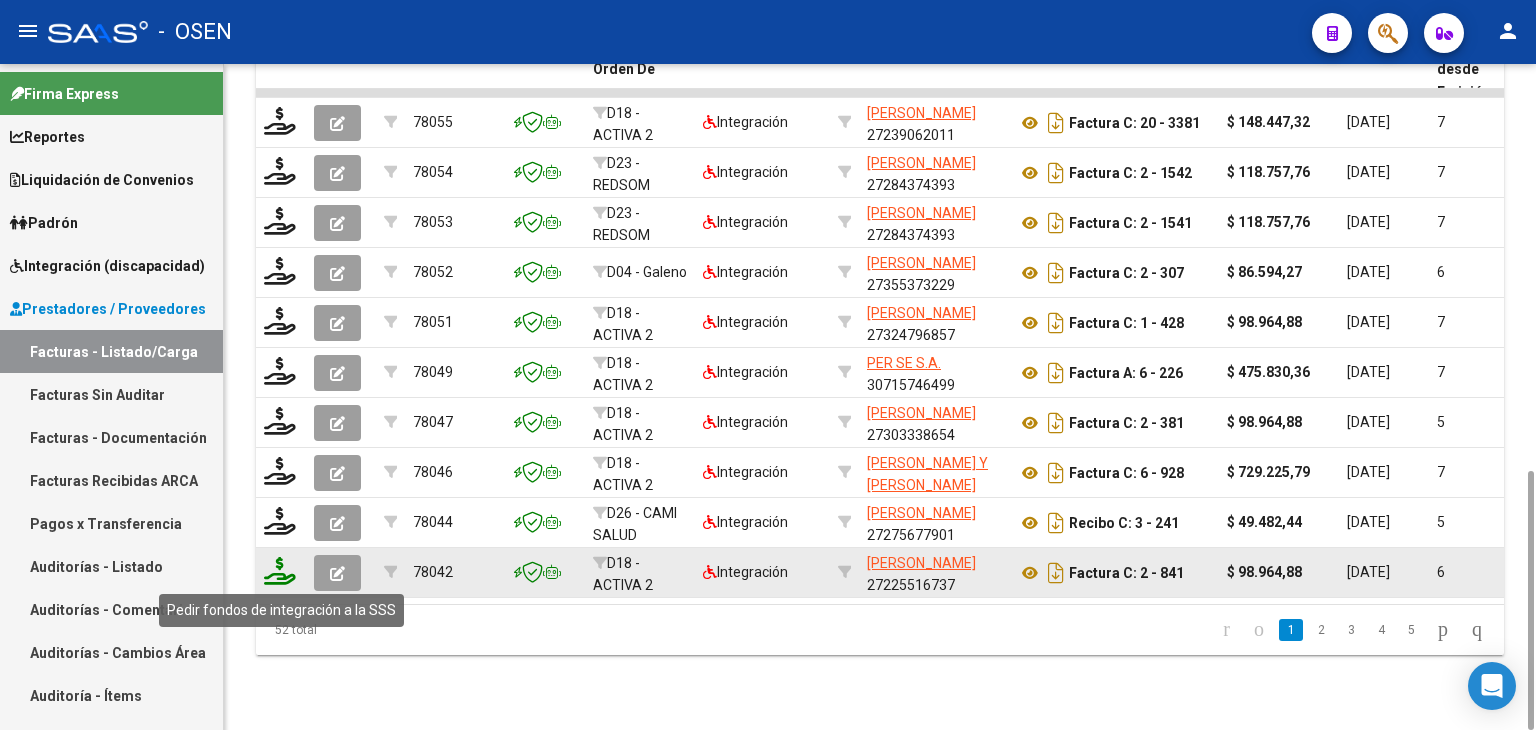 click 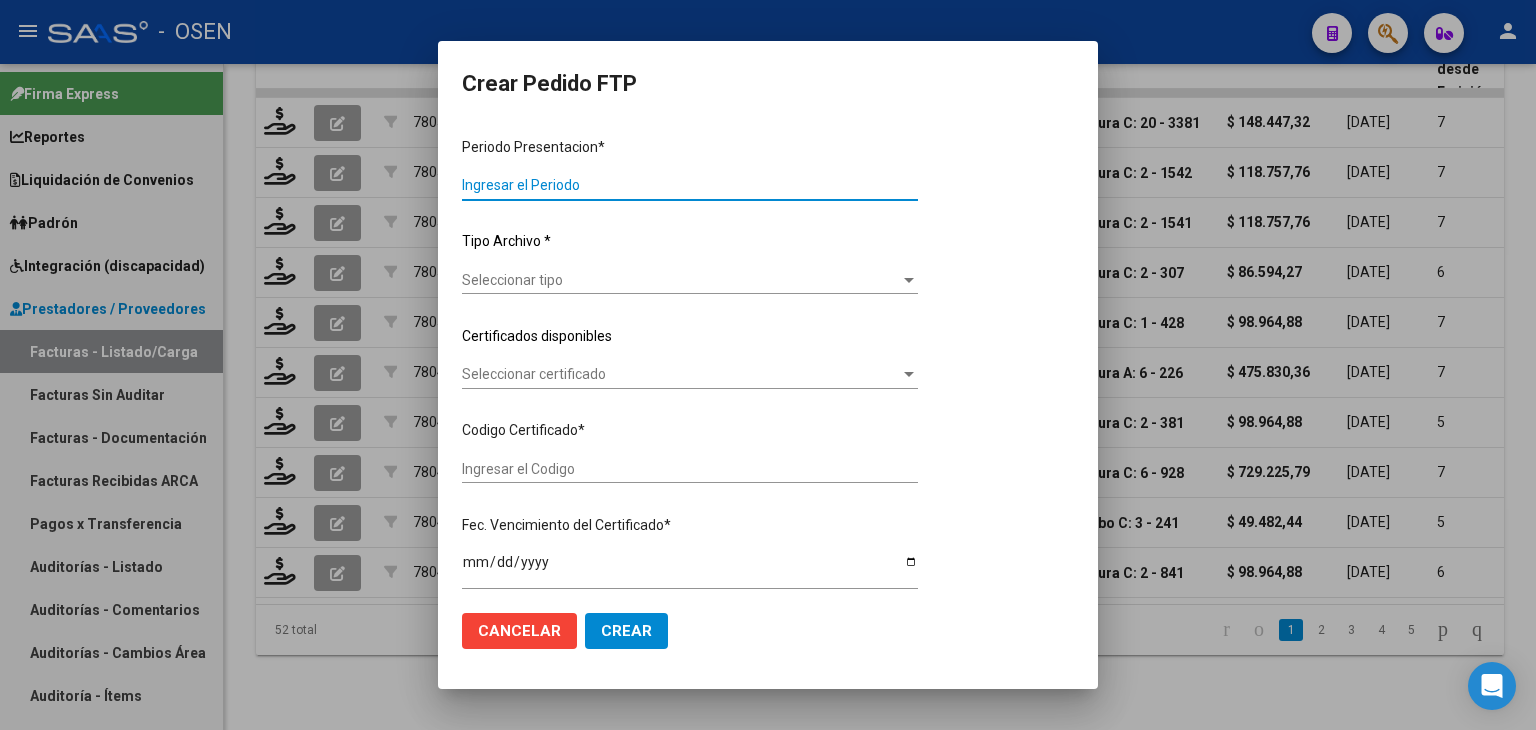 type on "202506" 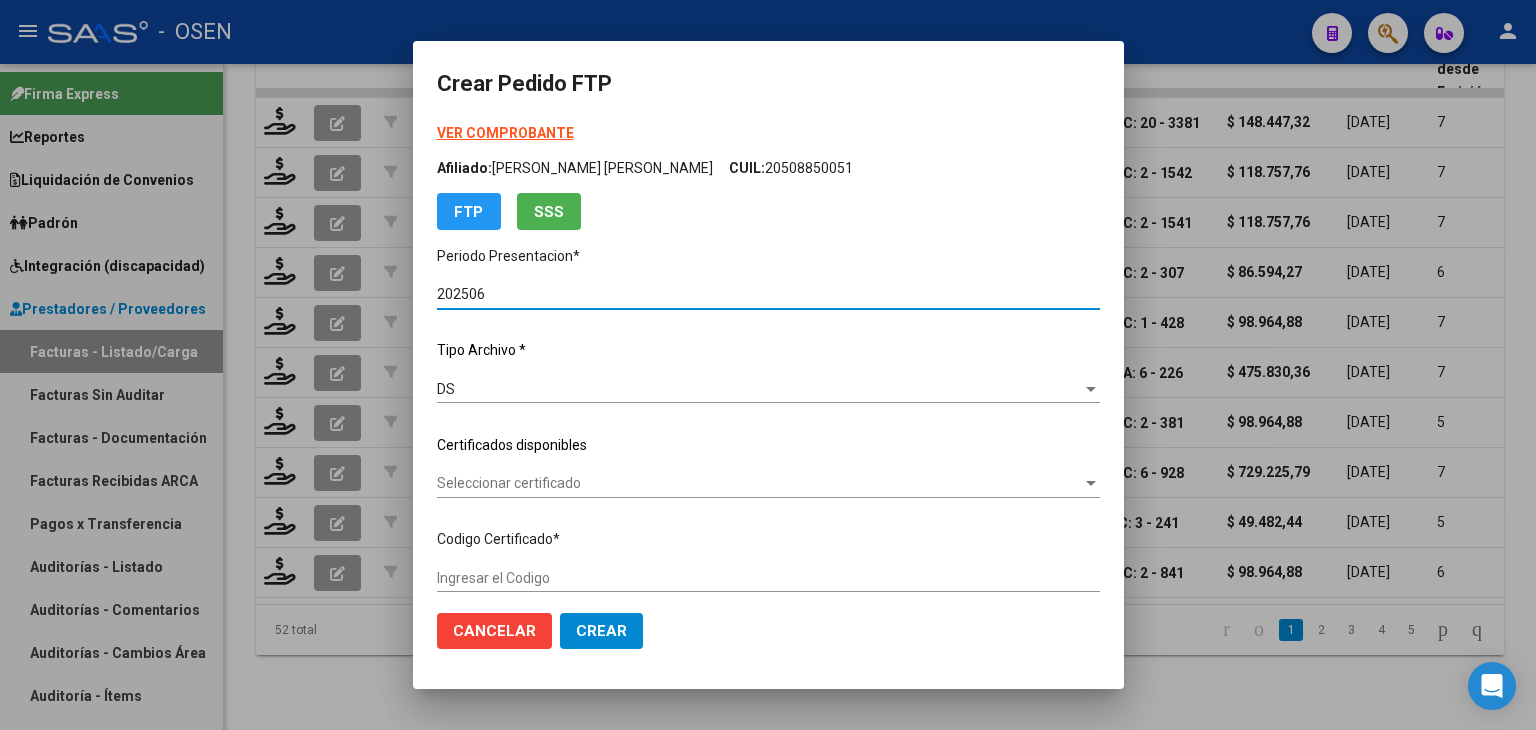 type on "ARG01000282113172022020720320207BS315" 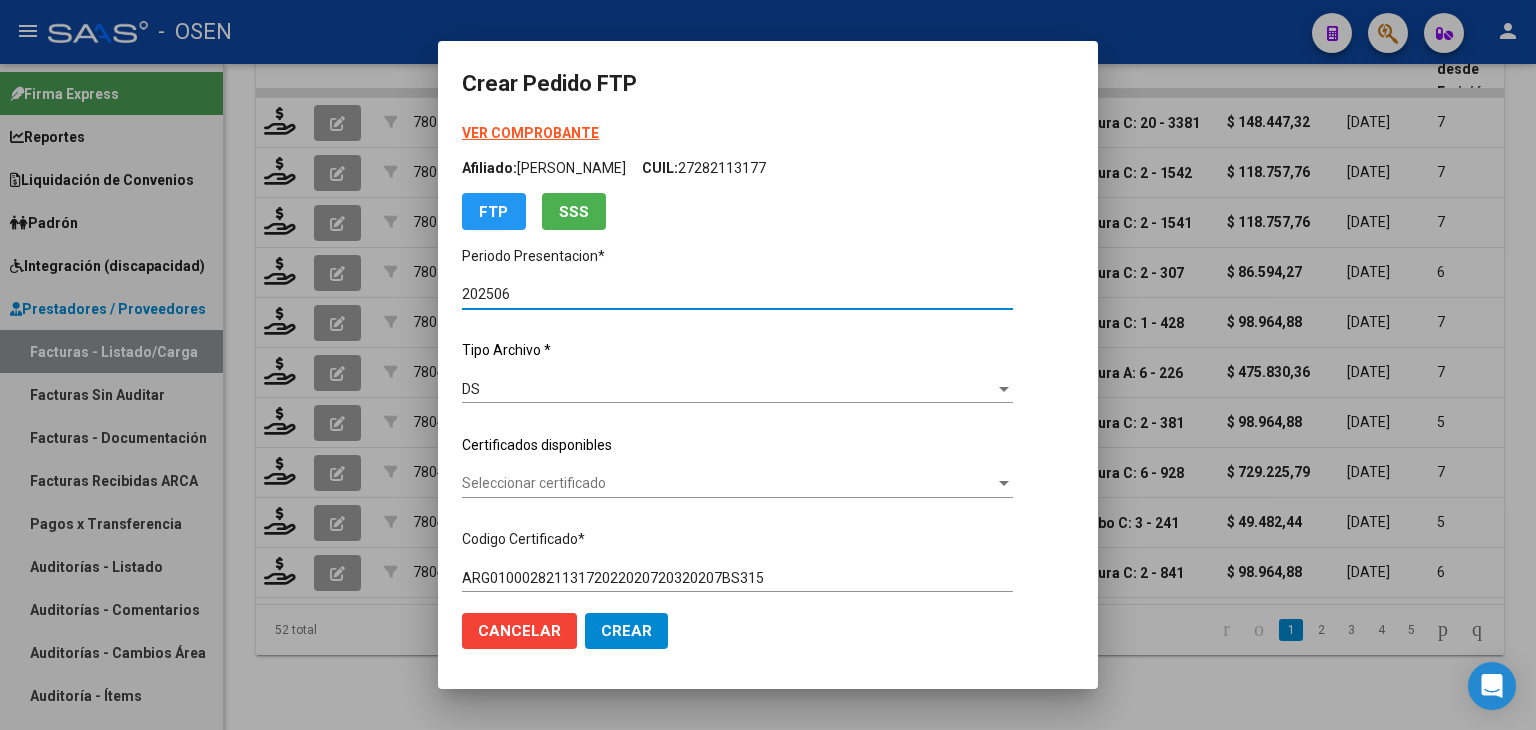 scroll, scrollTop: 100, scrollLeft: 0, axis: vertical 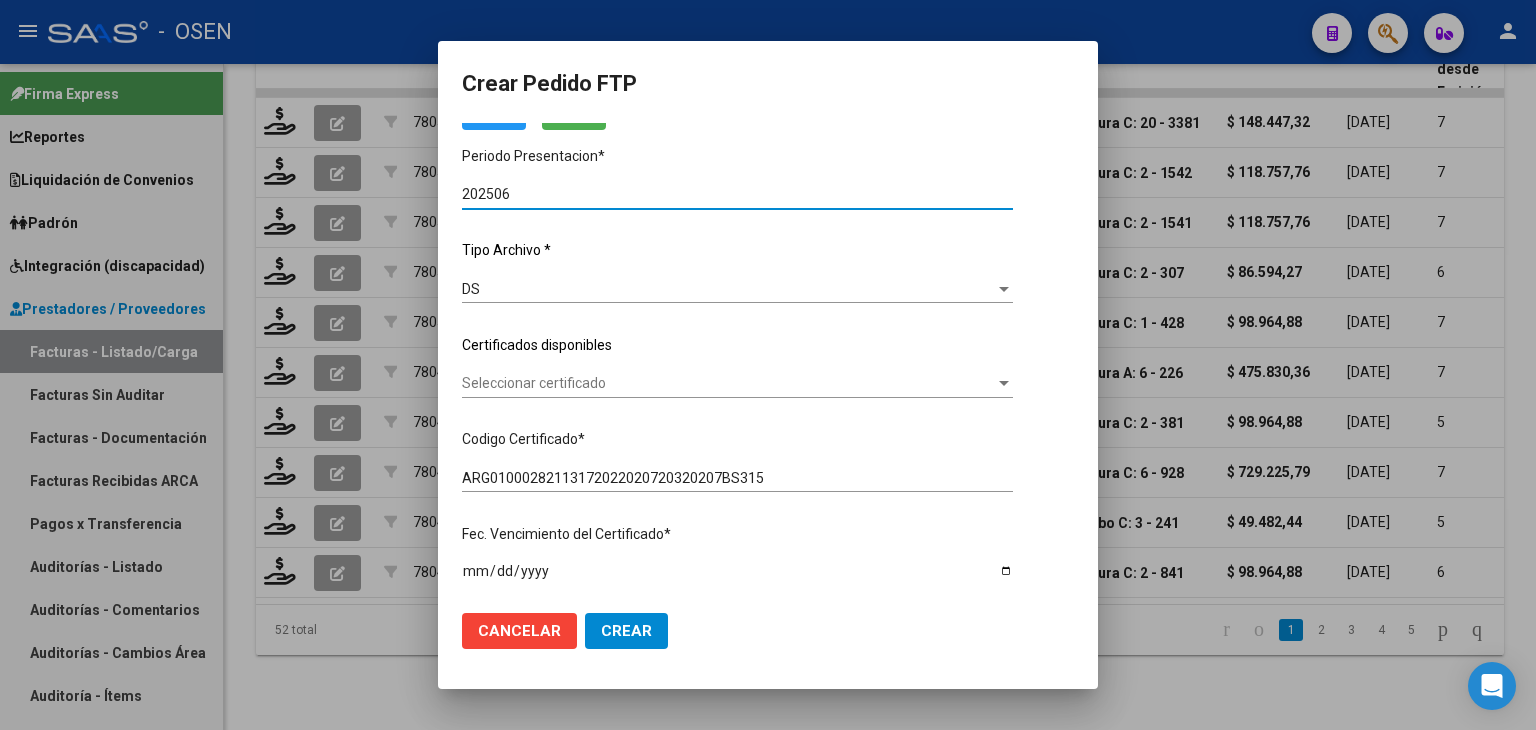 click on "Seleccionar certificado" at bounding box center (728, 383) 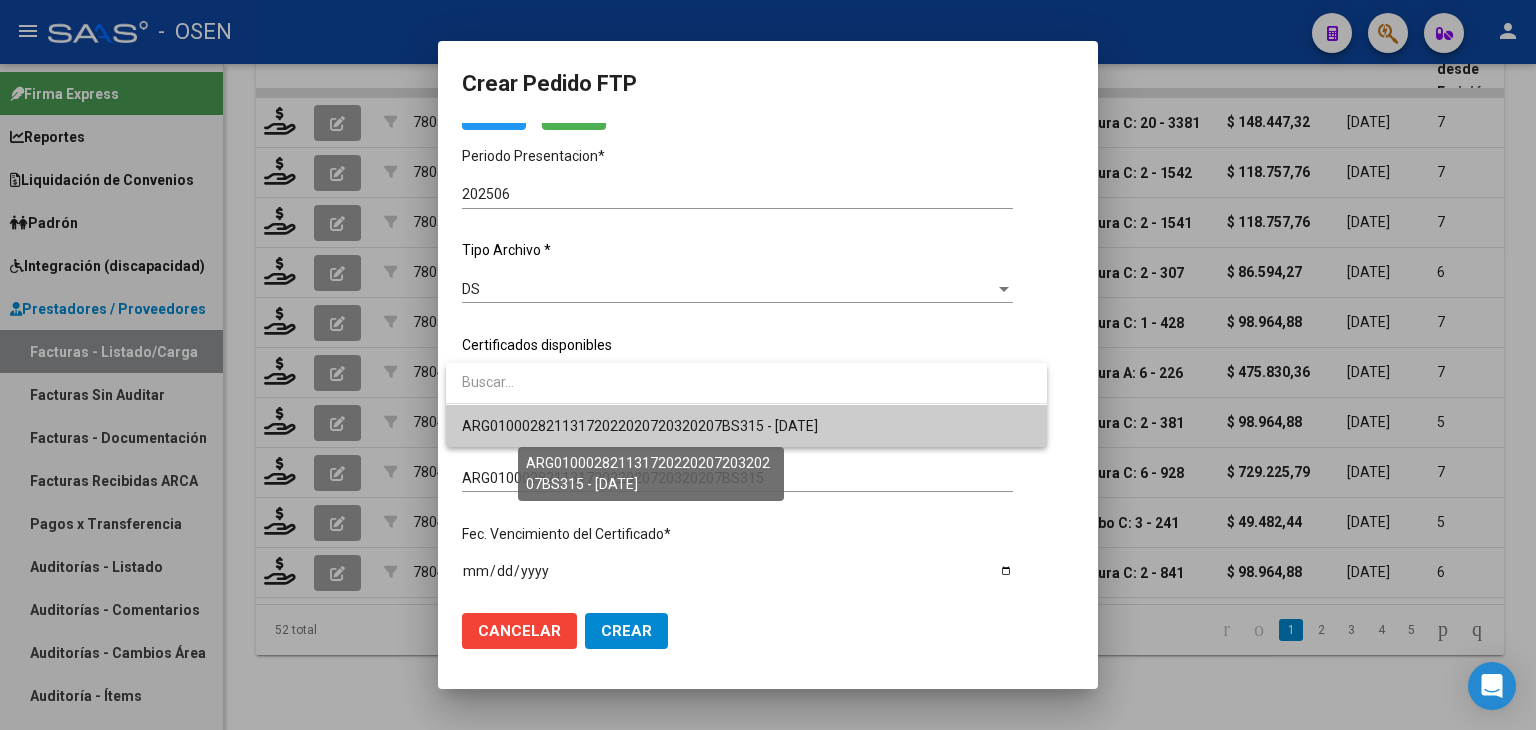 click on "ARG01000282113172022020720320207BS315 - 2032-02-07" at bounding box center [640, 426] 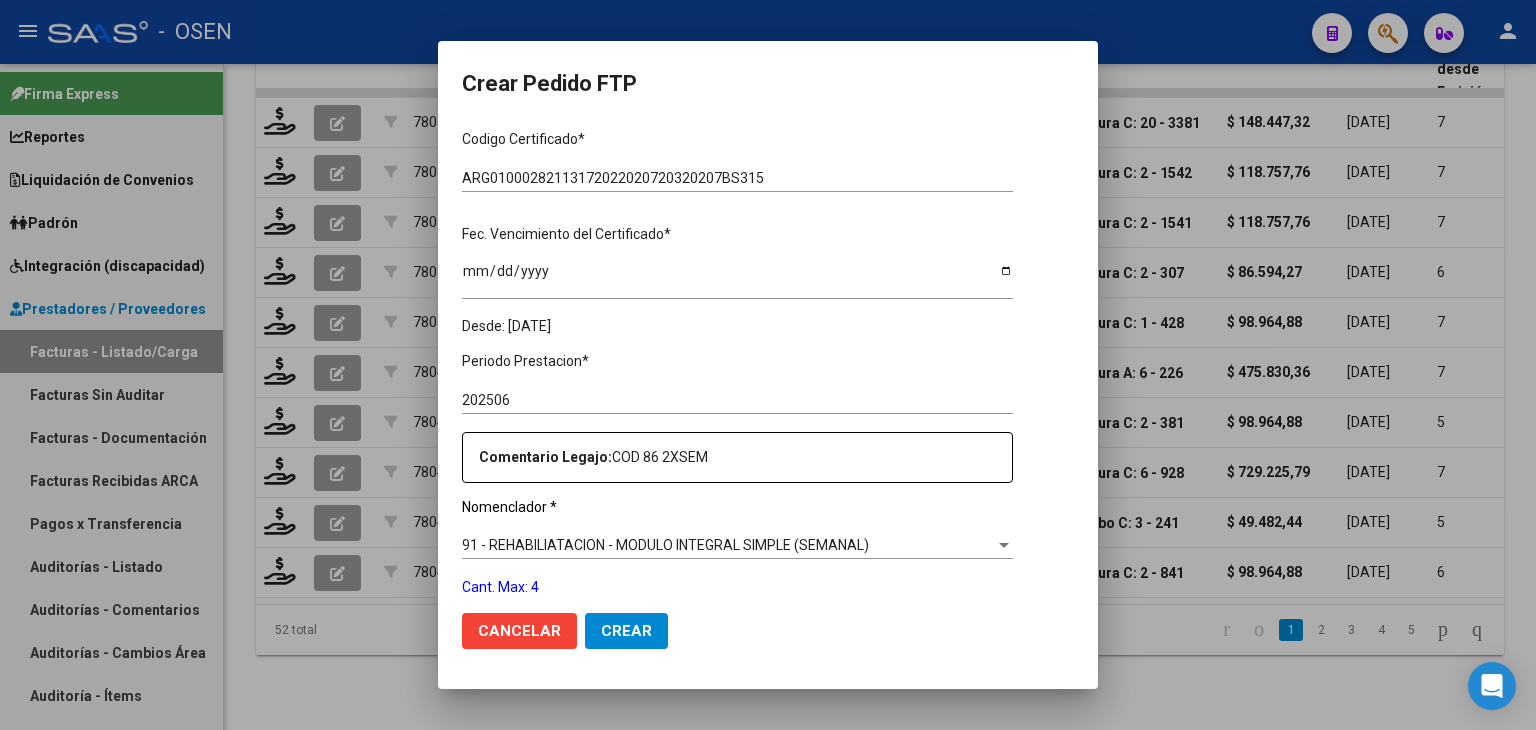 scroll, scrollTop: 600, scrollLeft: 0, axis: vertical 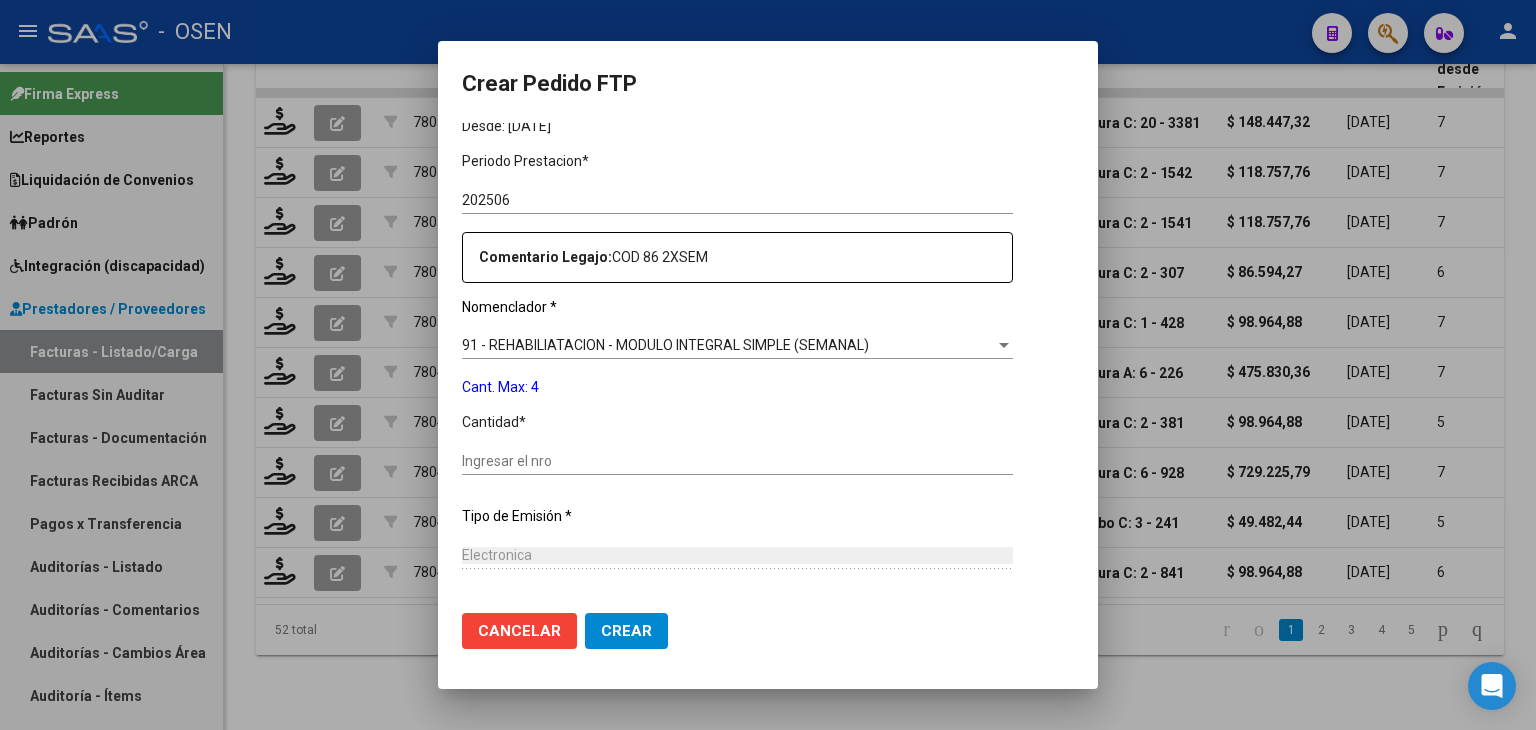 click on "Ingresar el nro" at bounding box center [737, 461] 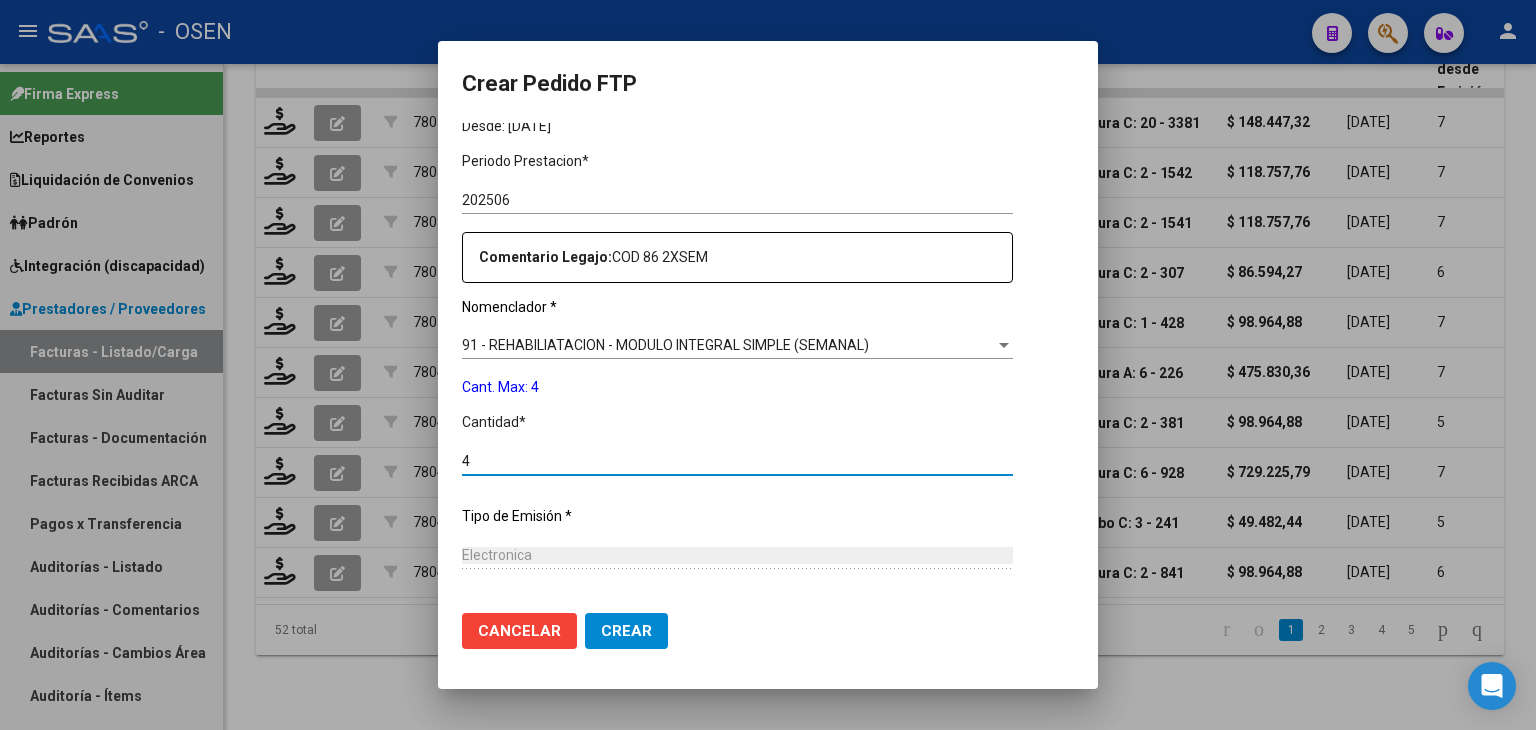 type on "4" 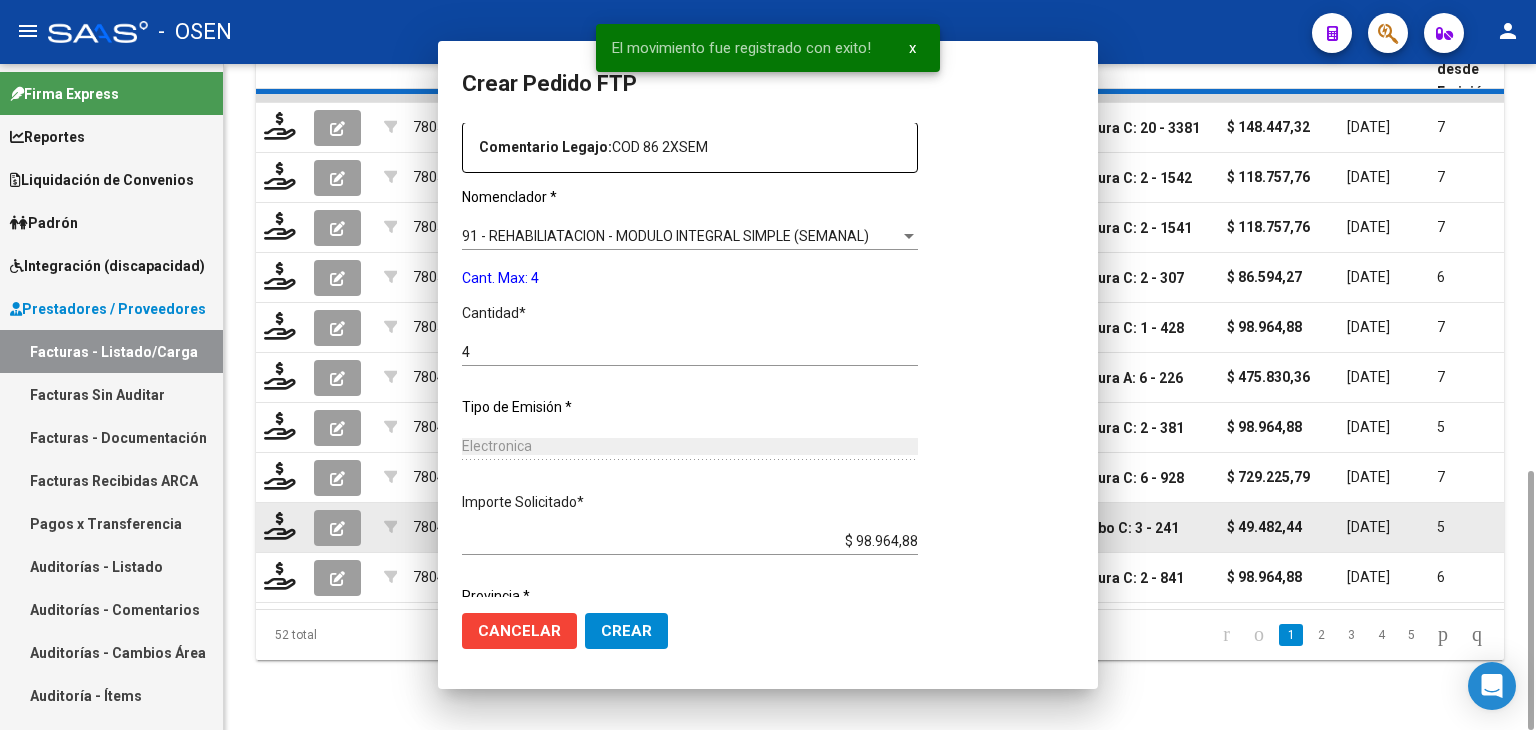 scroll, scrollTop: 0, scrollLeft: 0, axis: both 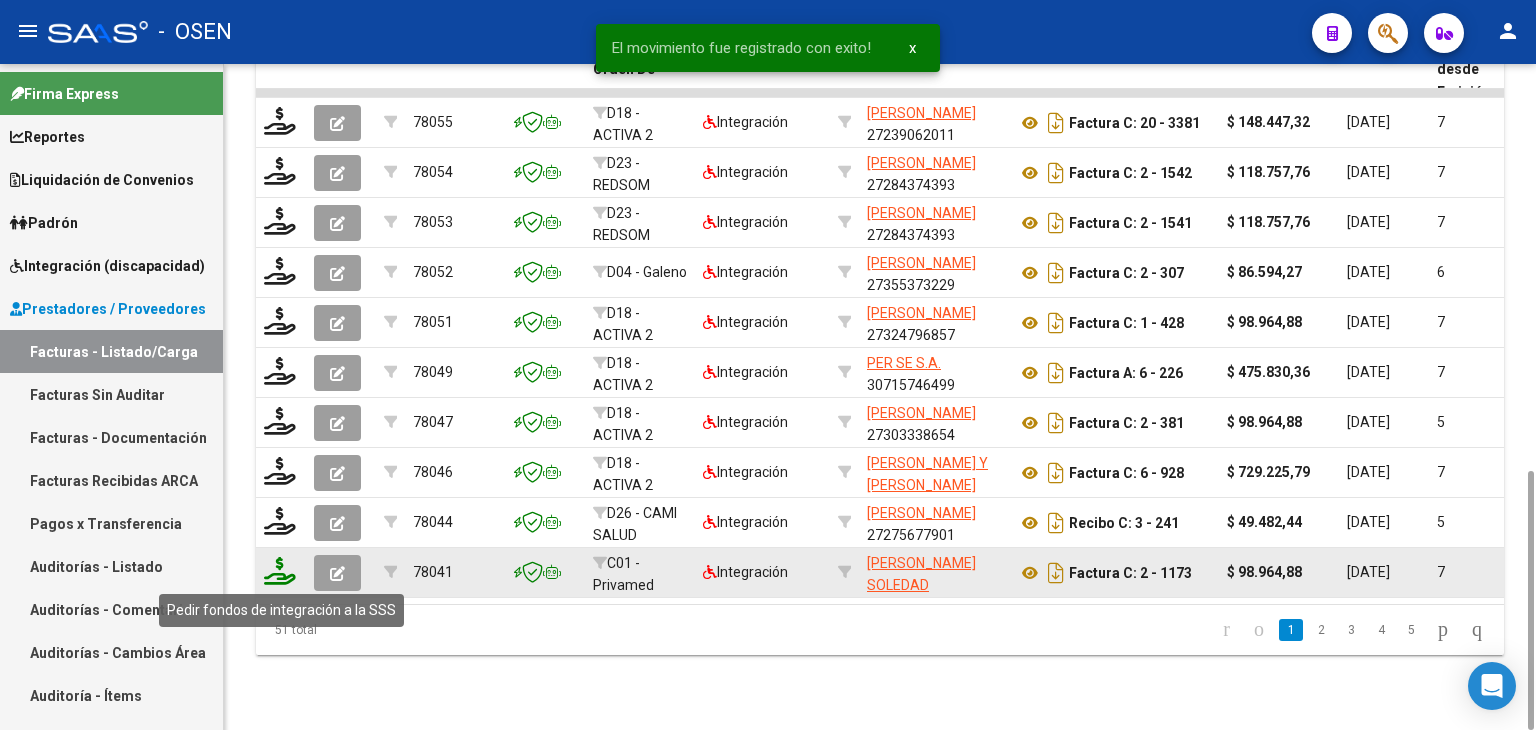 click 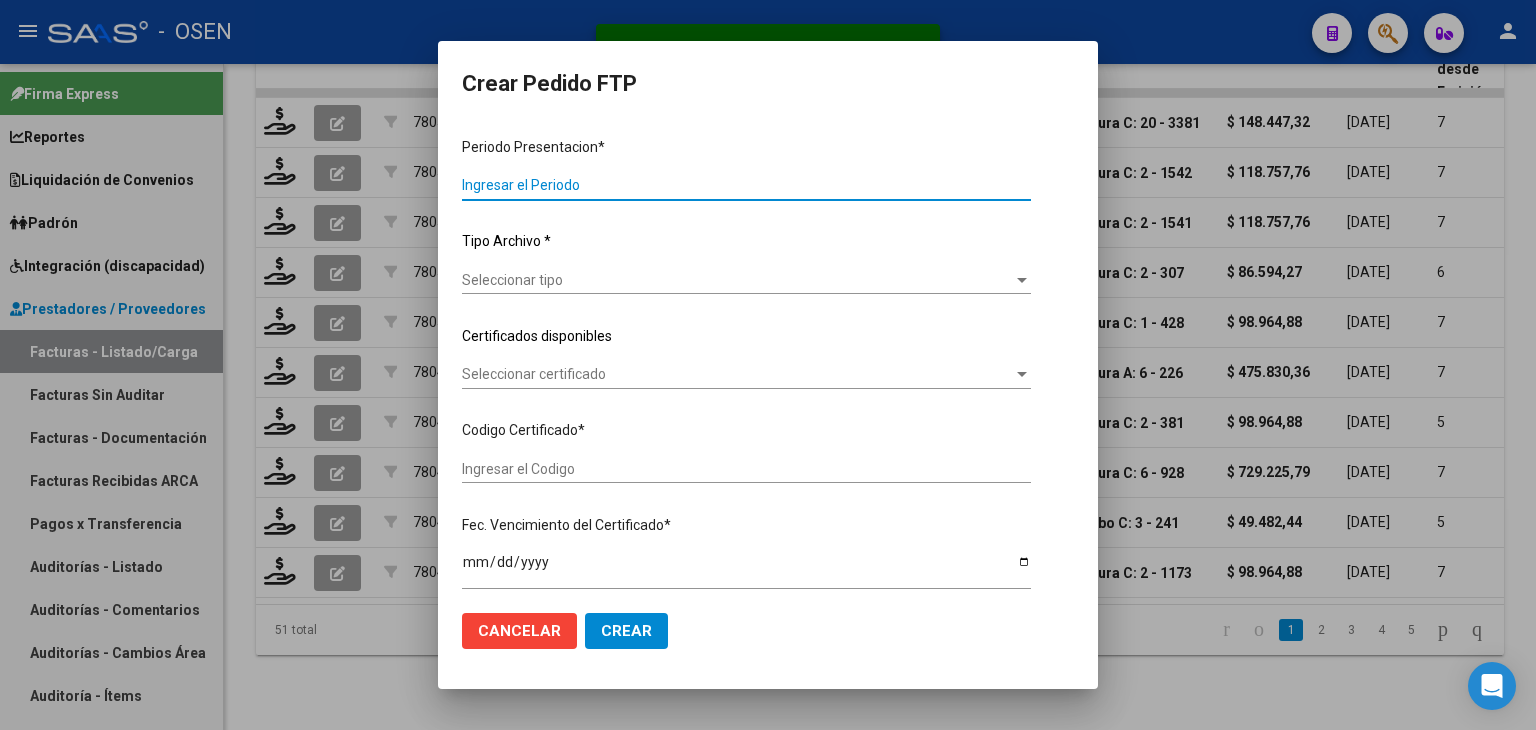 type on "202506" 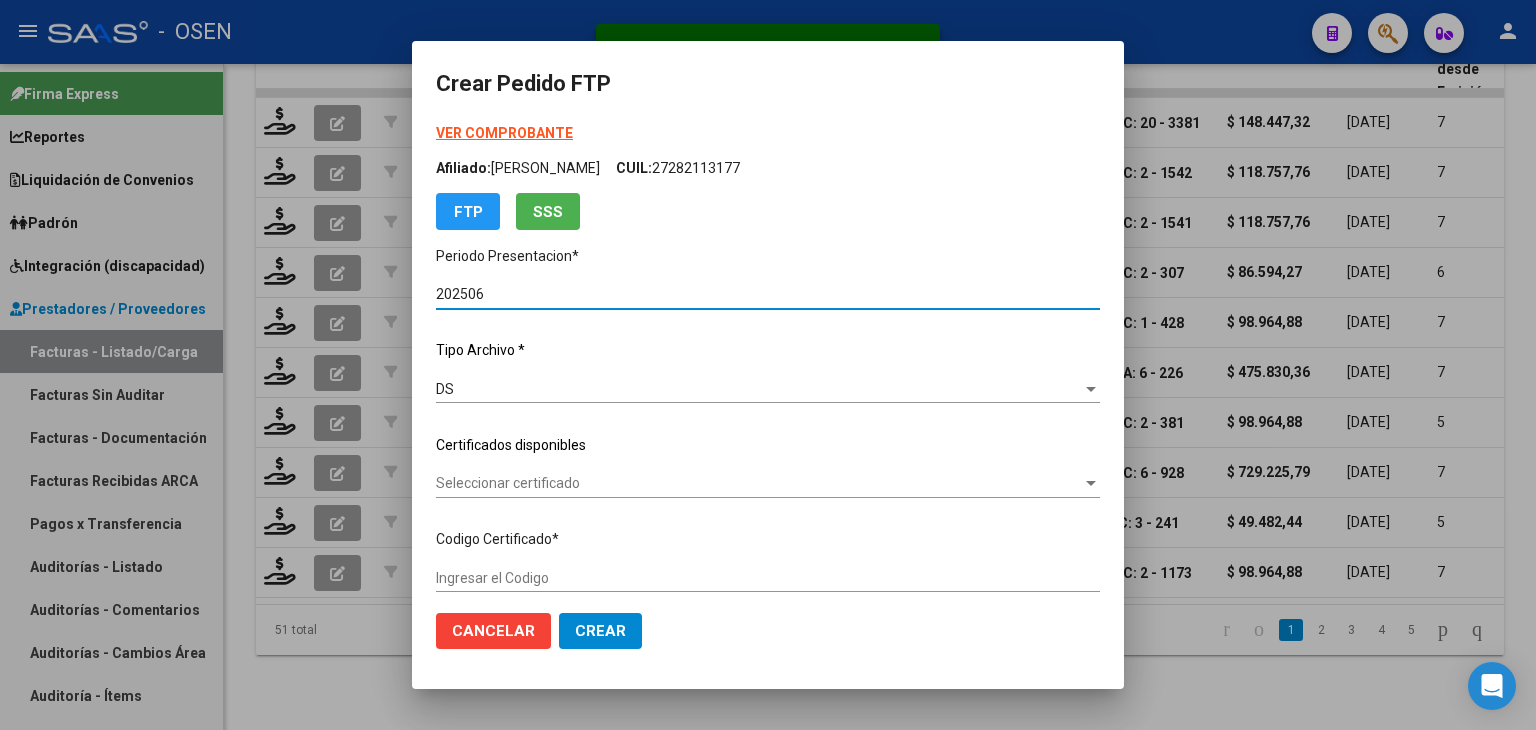 type on "ARG01000503953862016033120190331BS430" 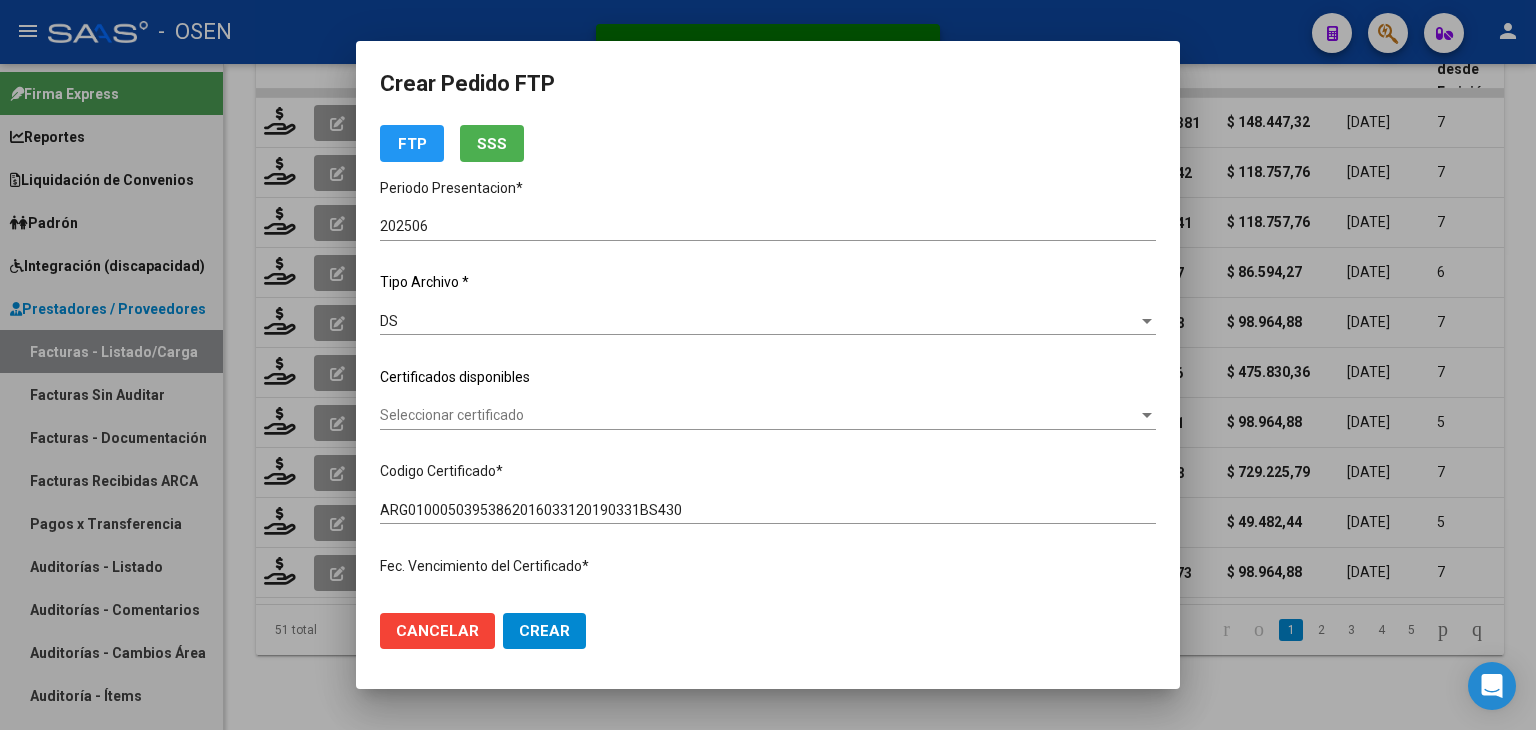scroll, scrollTop: 100, scrollLeft: 0, axis: vertical 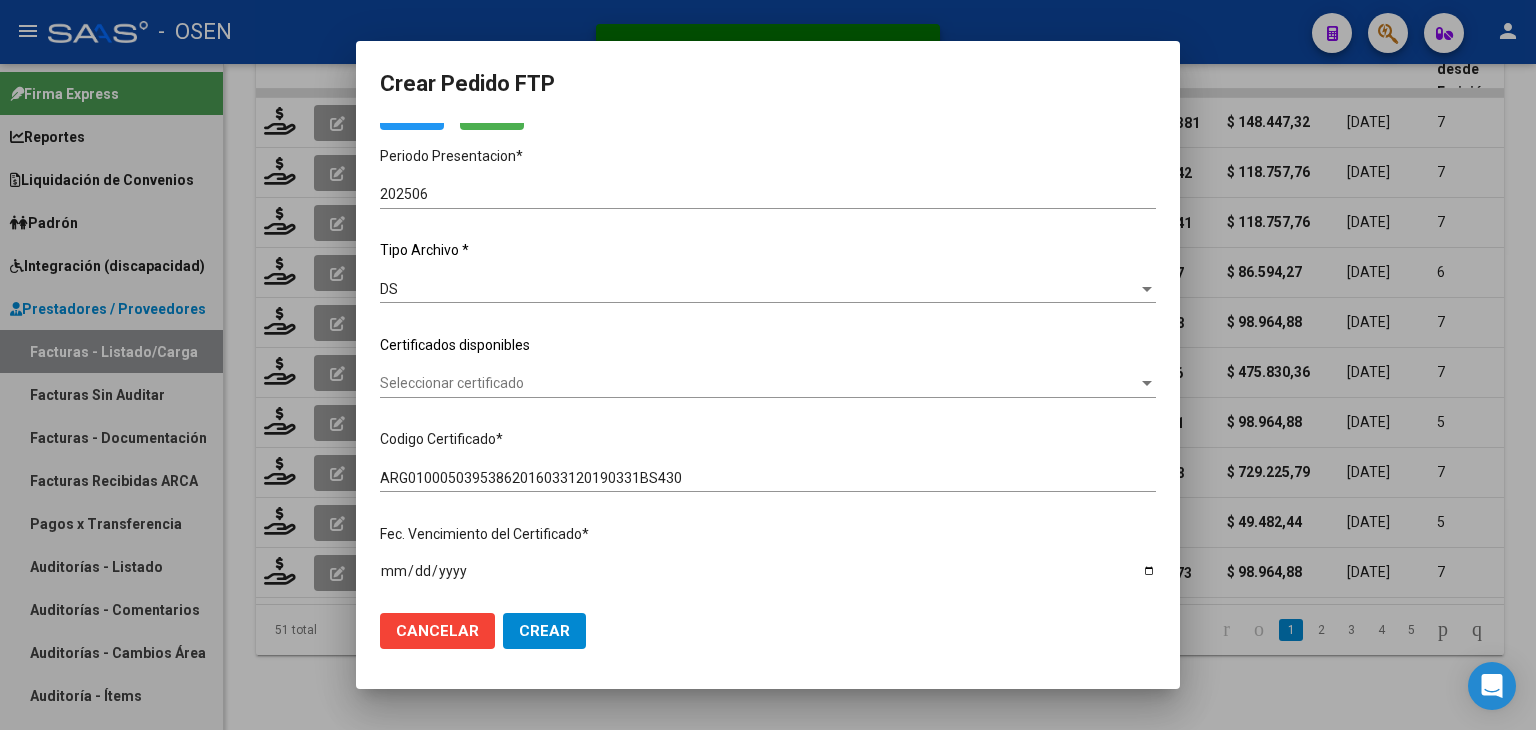 click on "Seleccionar certificado" at bounding box center [759, 383] 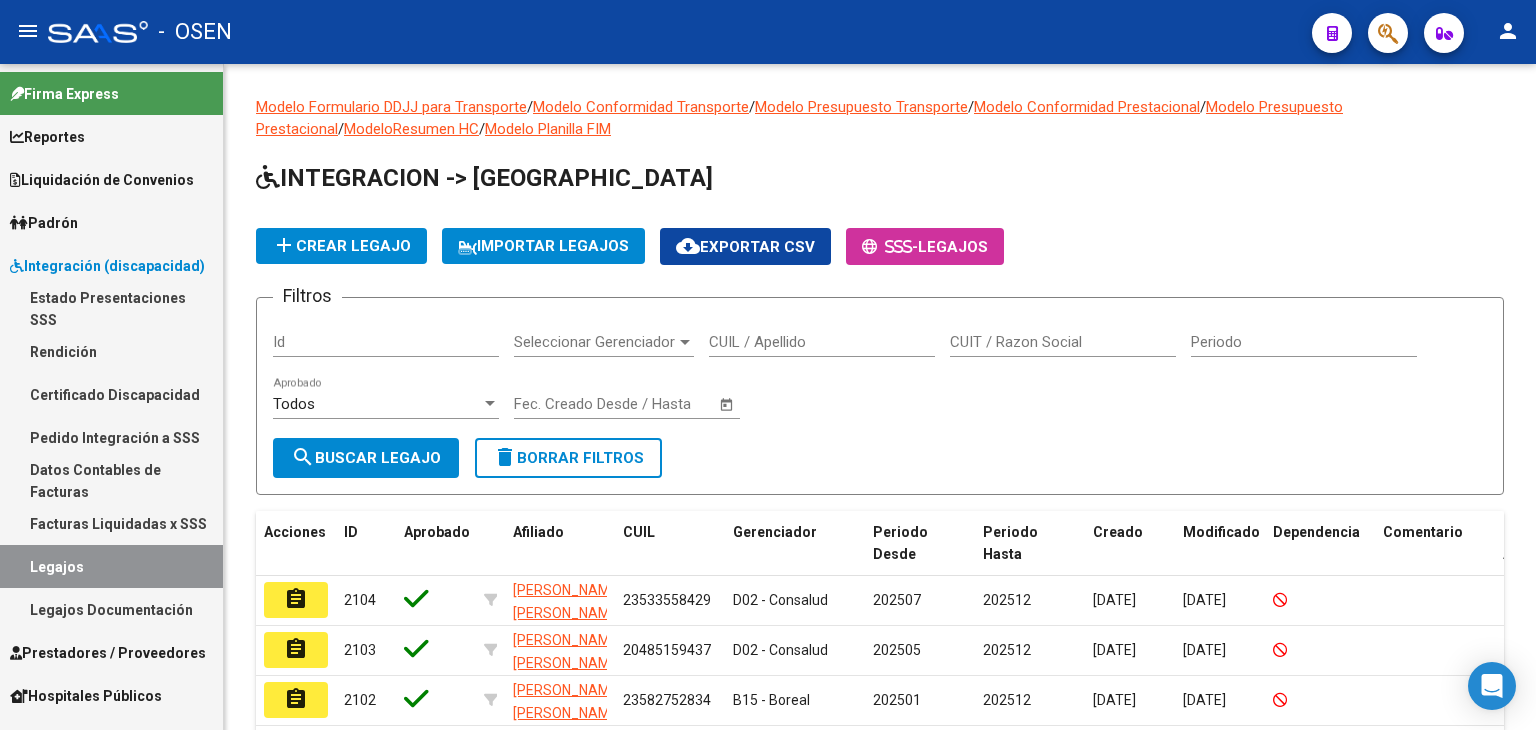scroll, scrollTop: 0, scrollLeft: 0, axis: both 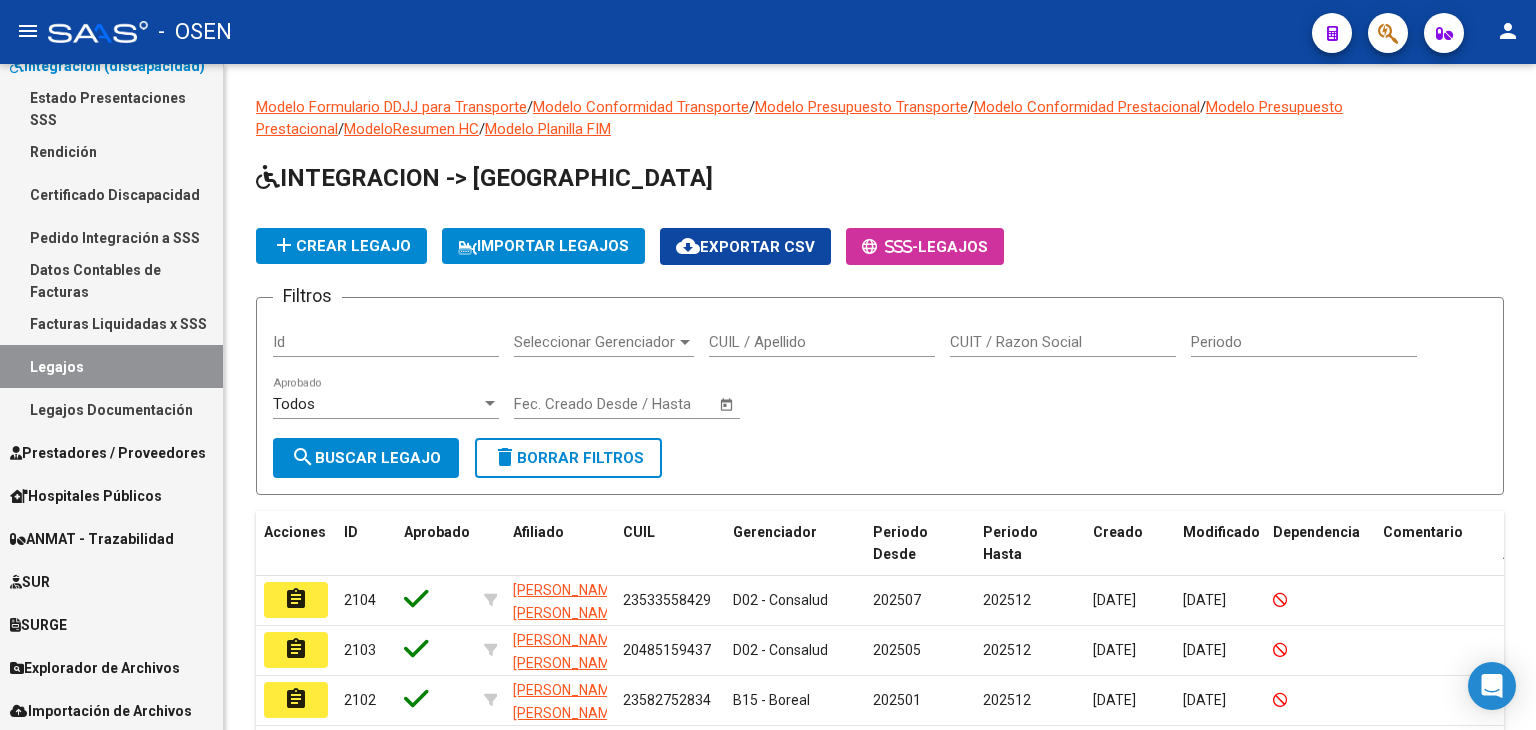 click on "Prestadores / Proveedores" at bounding box center (108, 453) 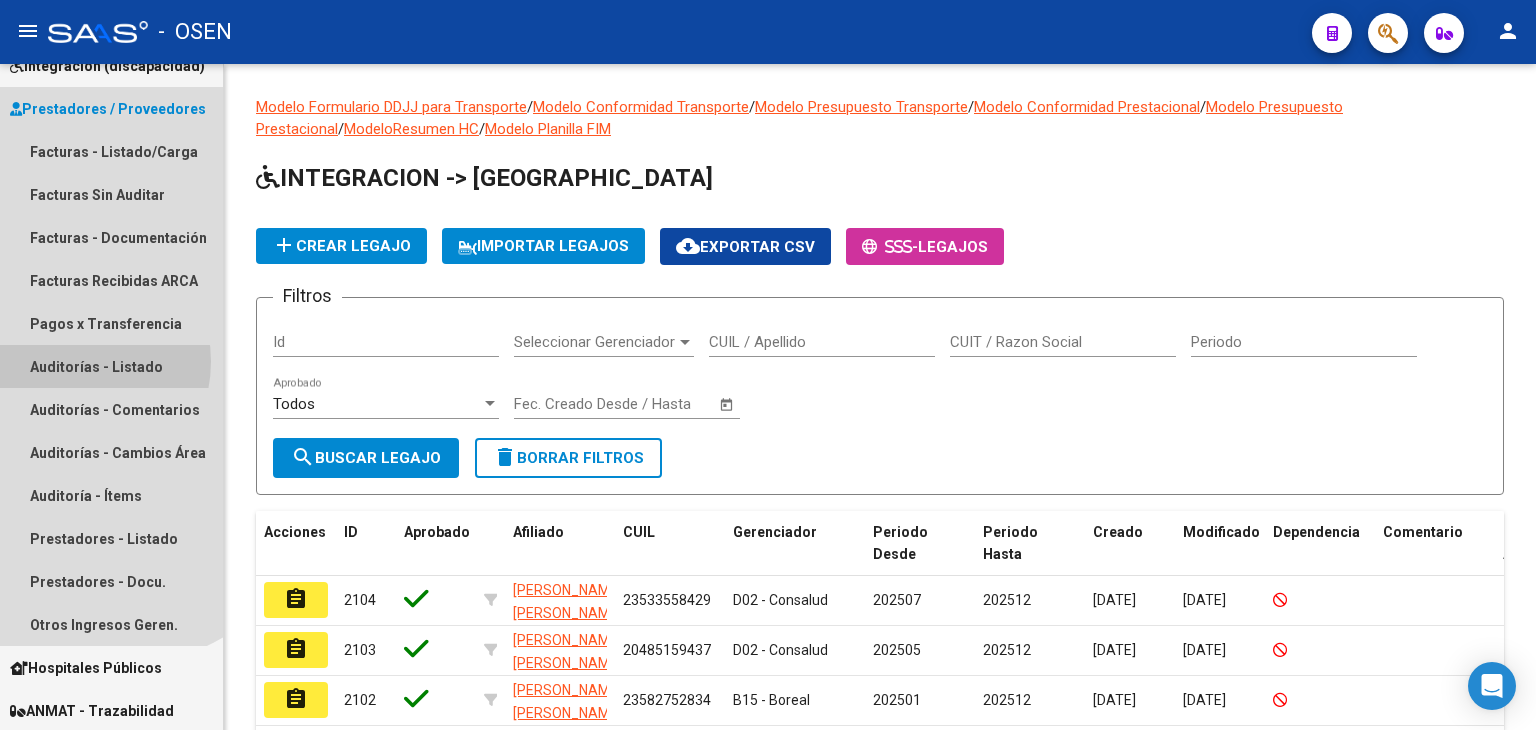 click on "Auditorías - Listado" at bounding box center [111, 366] 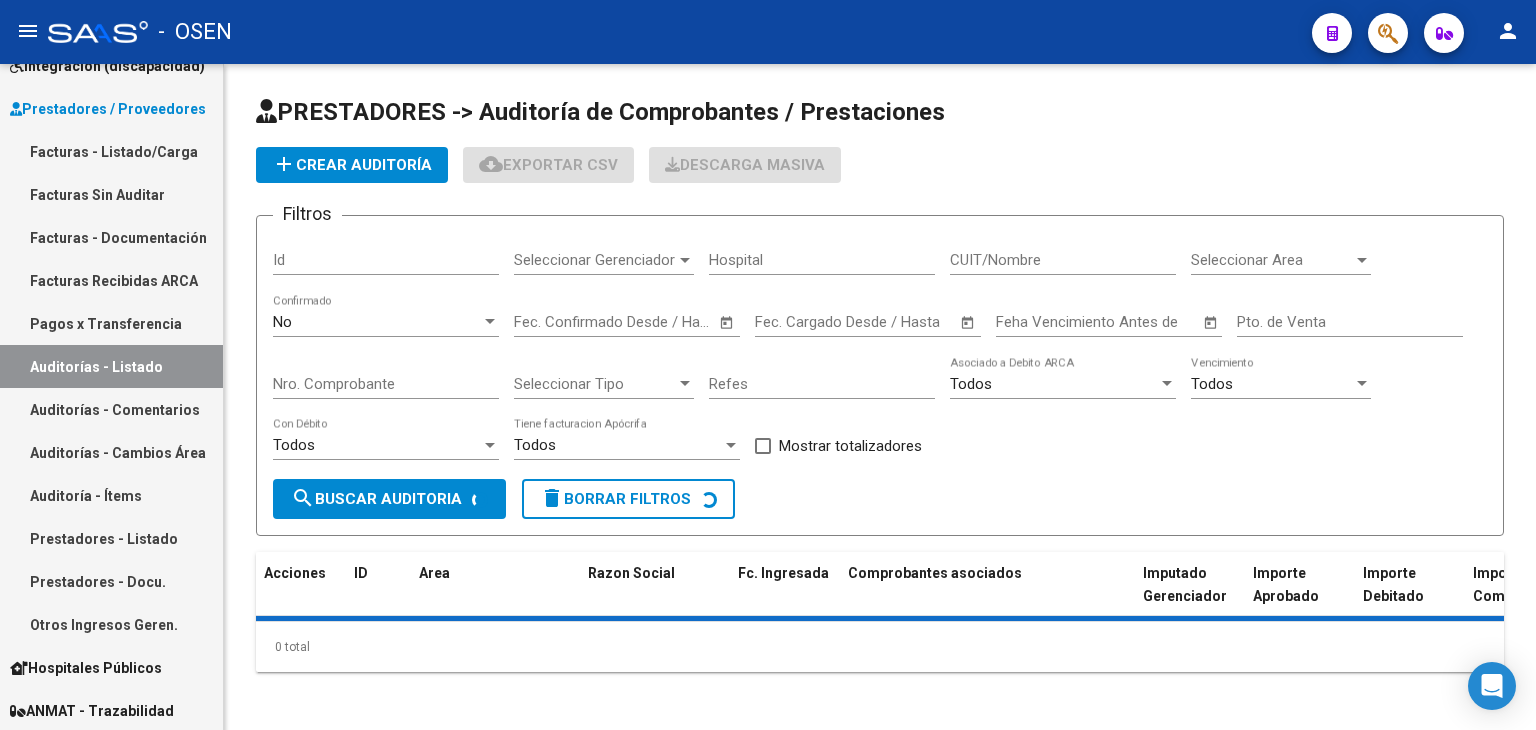 click on "Seleccionar Area" at bounding box center [1272, 260] 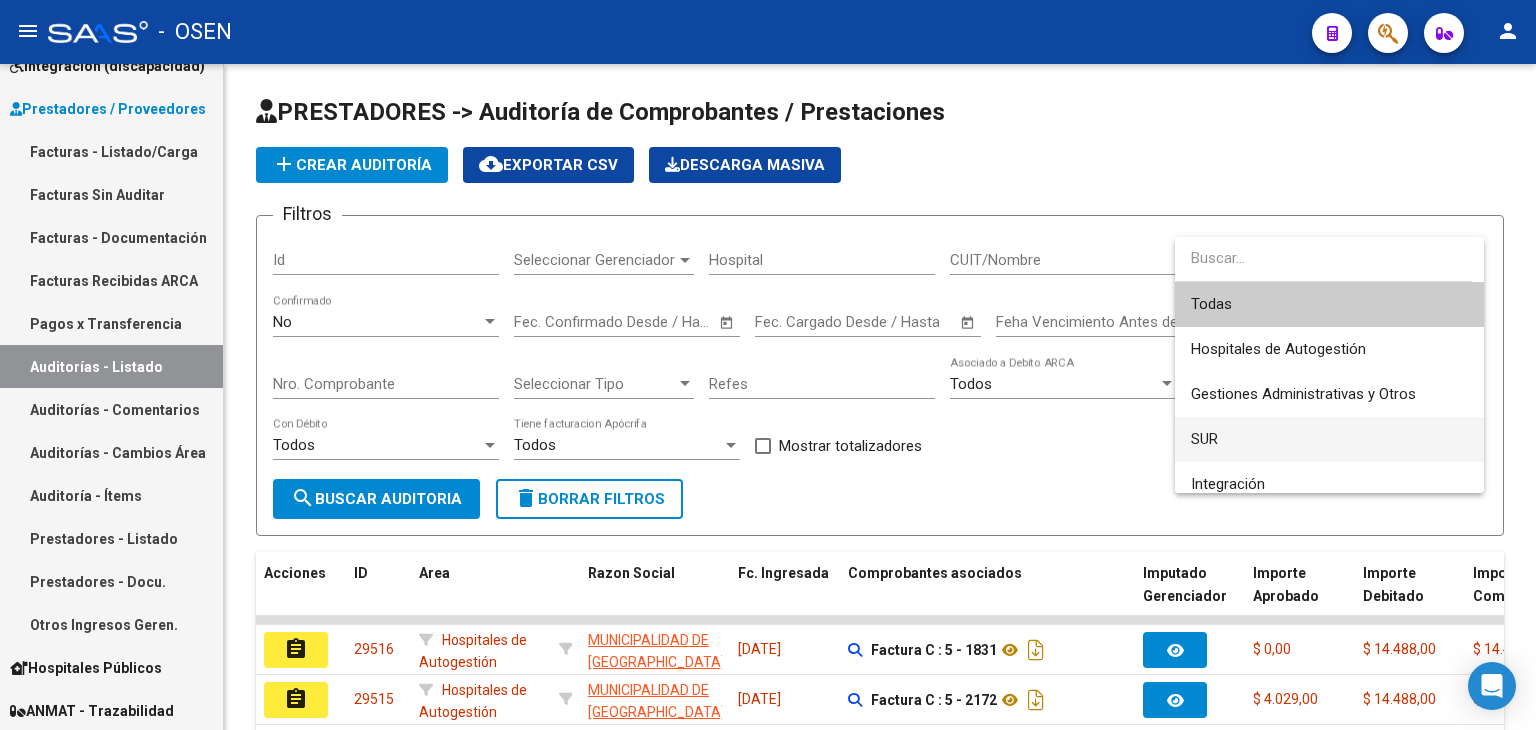 click on "SUR" at bounding box center [1329, 439] 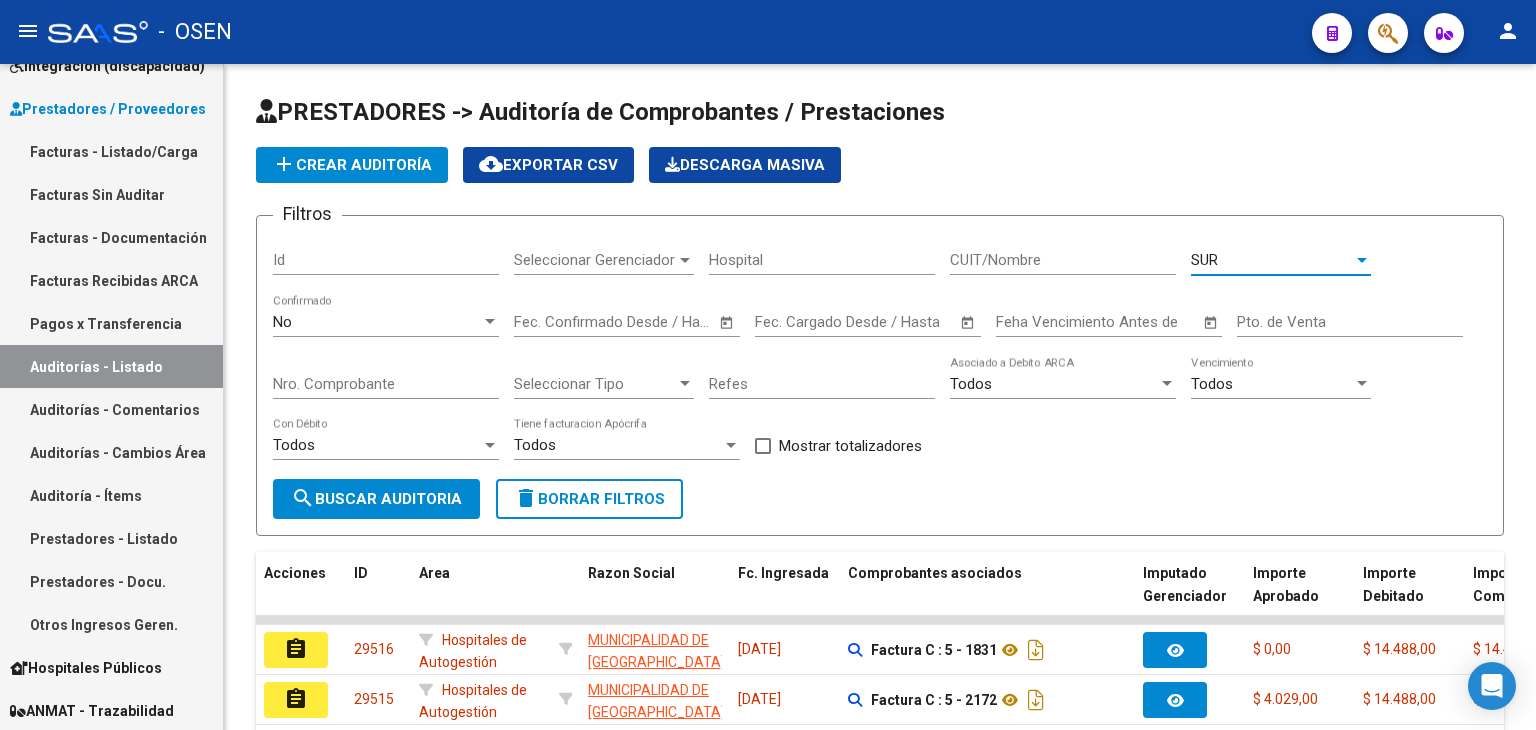 click on "No  Confirmado" 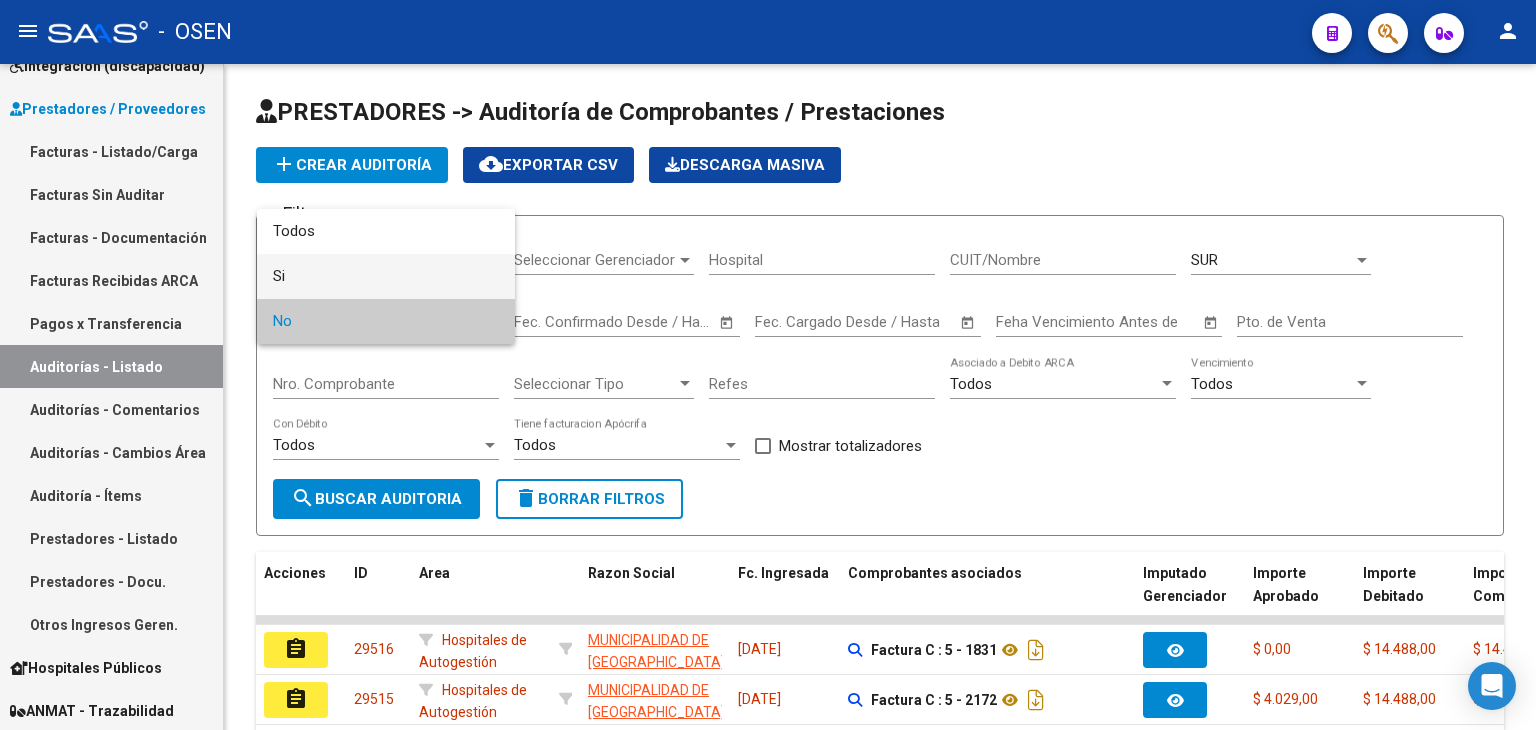click on "Si" at bounding box center (386, 276) 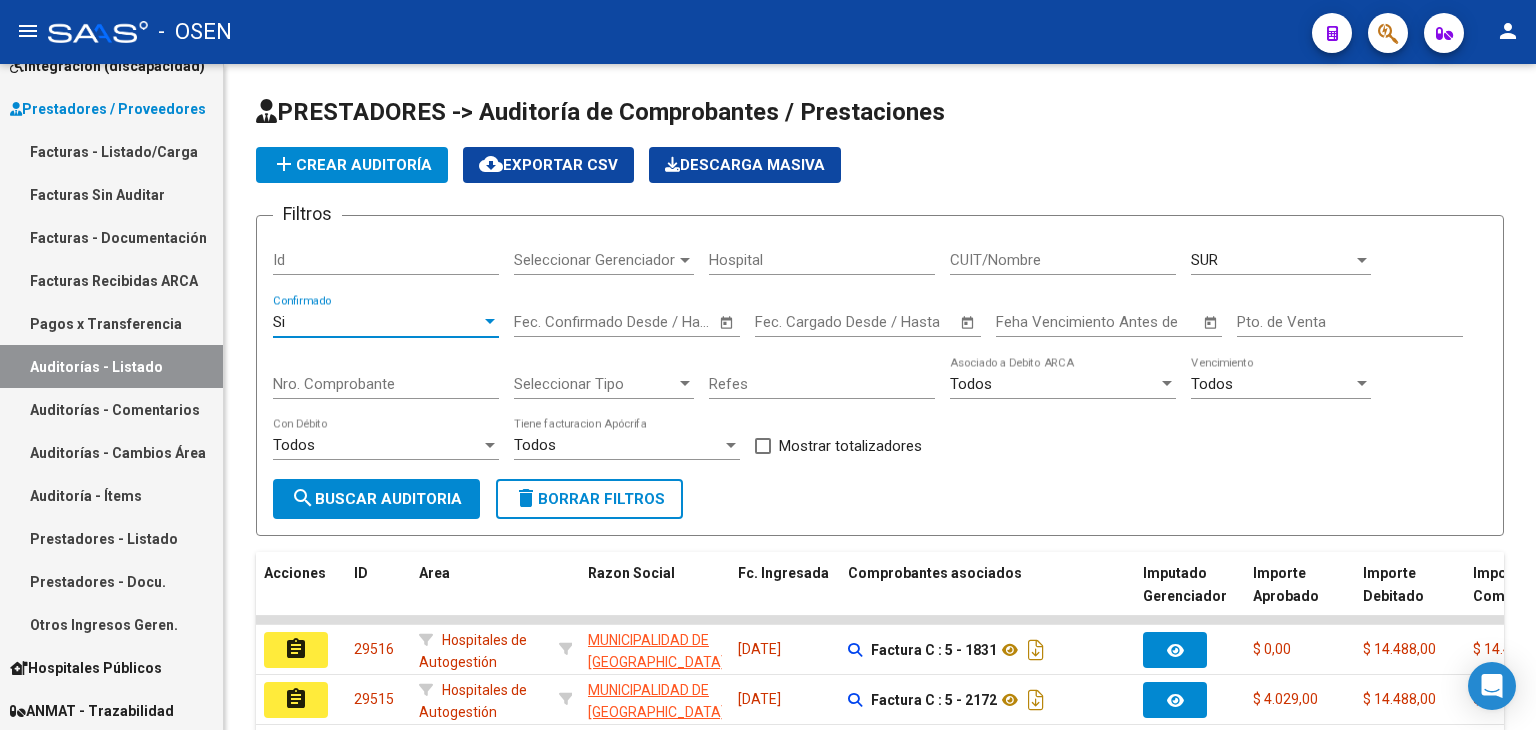 click on "search  Buscar Auditoria" 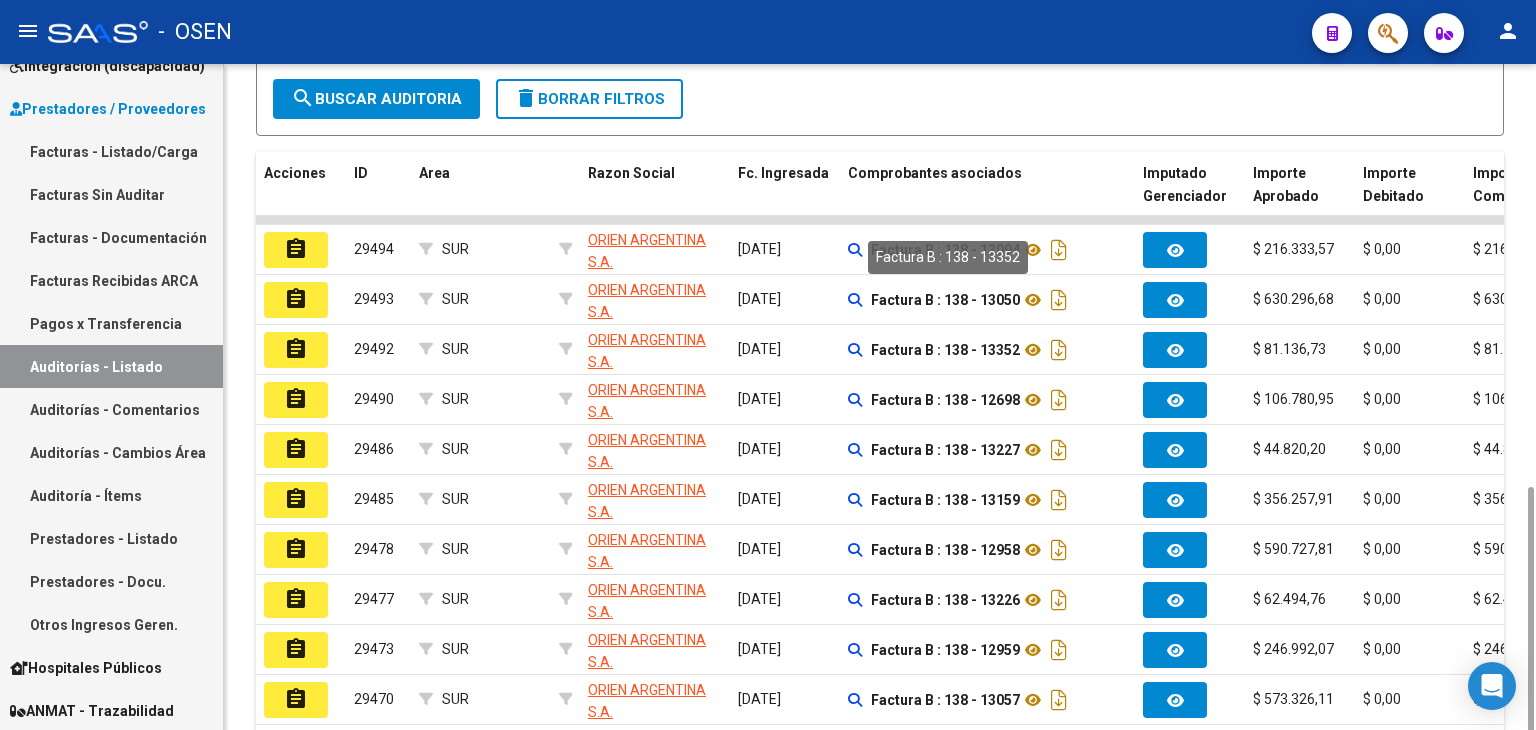 scroll, scrollTop: 528, scrollLeft: 0, axis: vertical 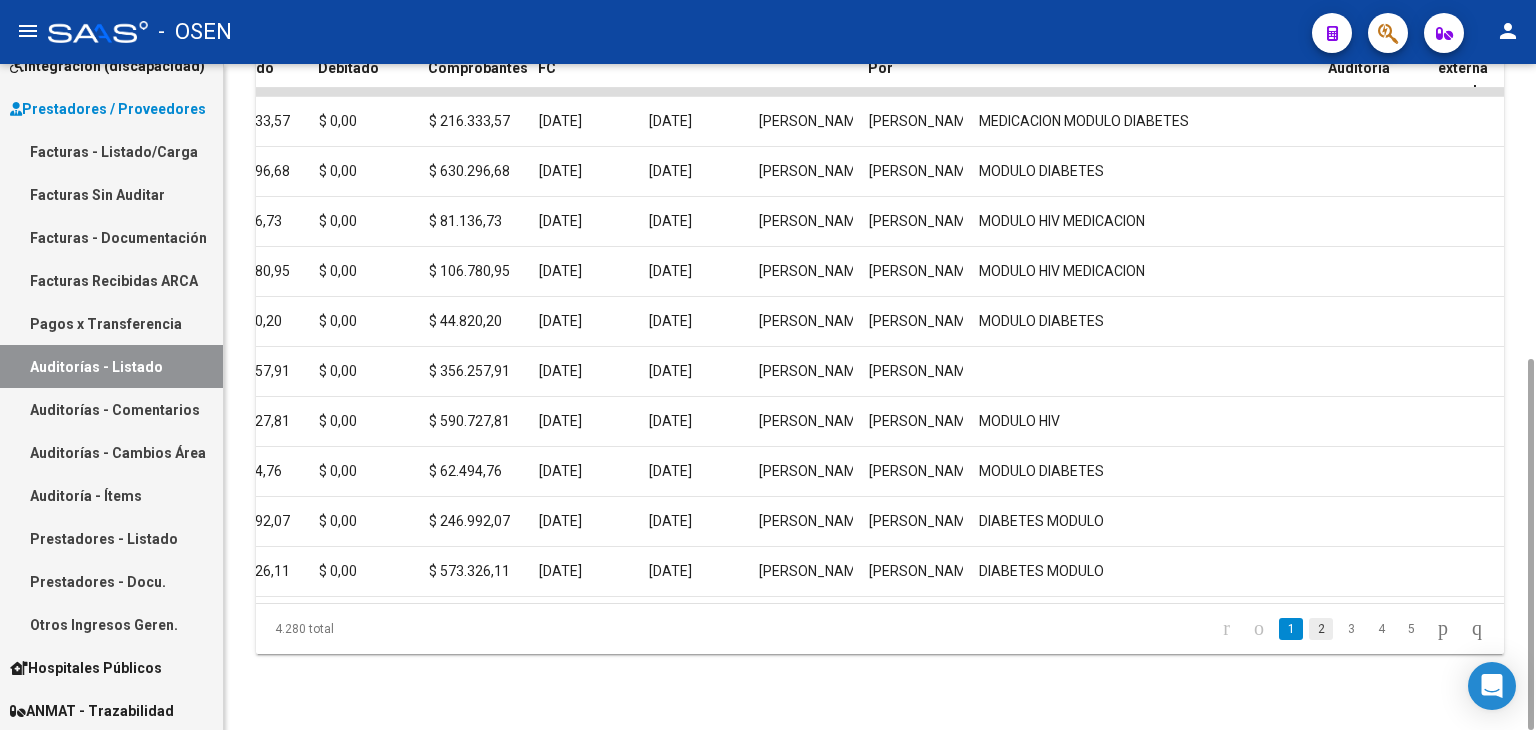 click on "2" 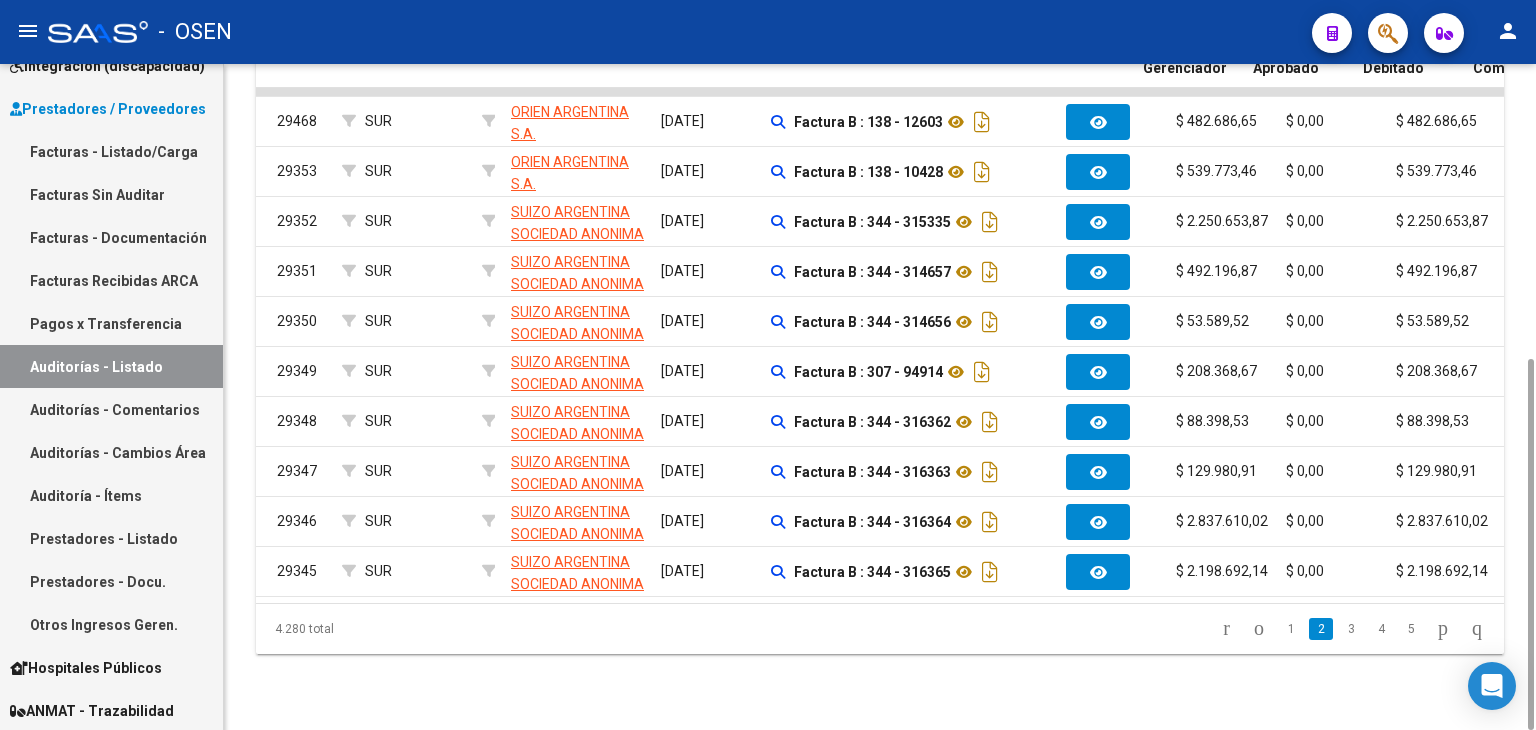 scroll, scrollTop: 0, scrollLeft: 0, axis: both 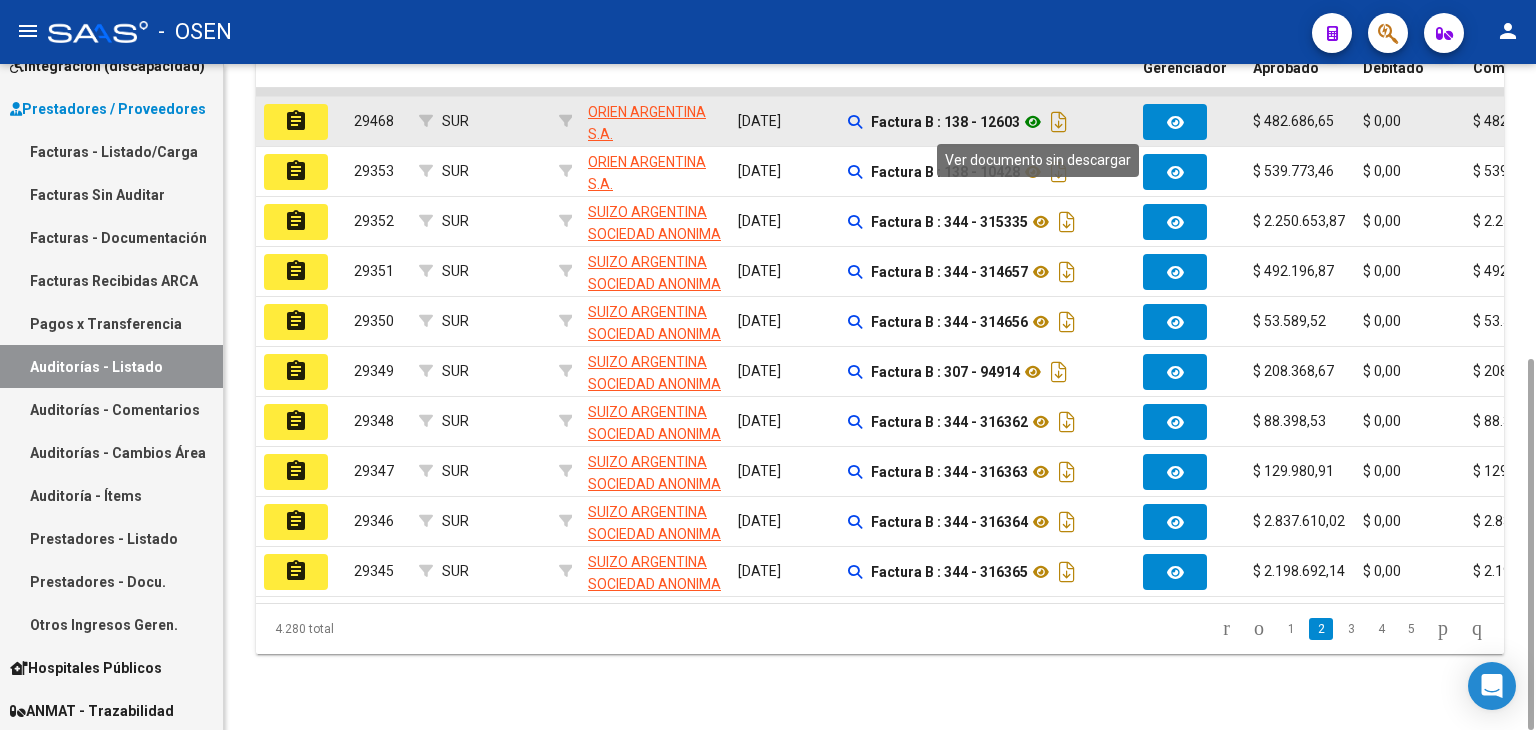 click 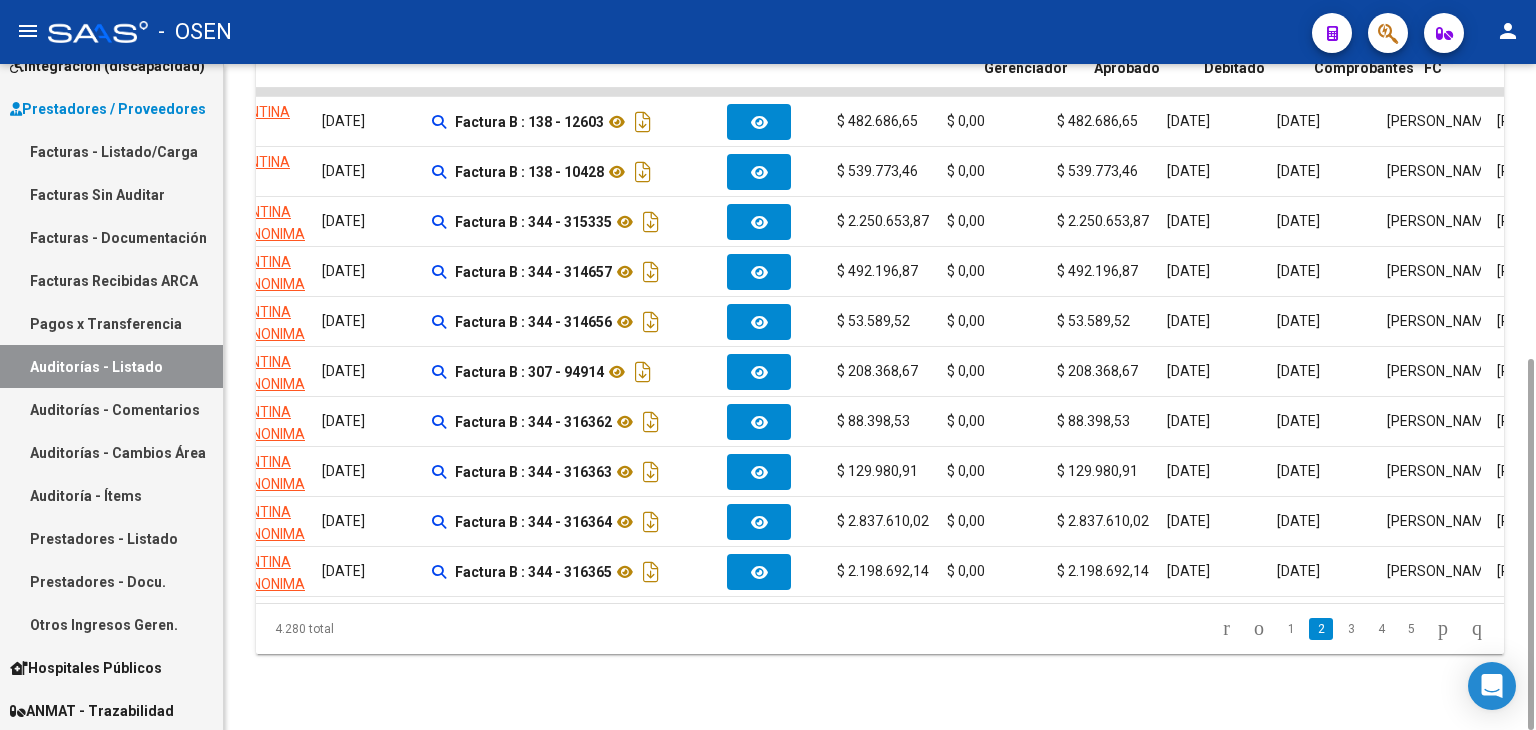 scroll, scrollTop: 0, scrollLeft: 0, axis: both 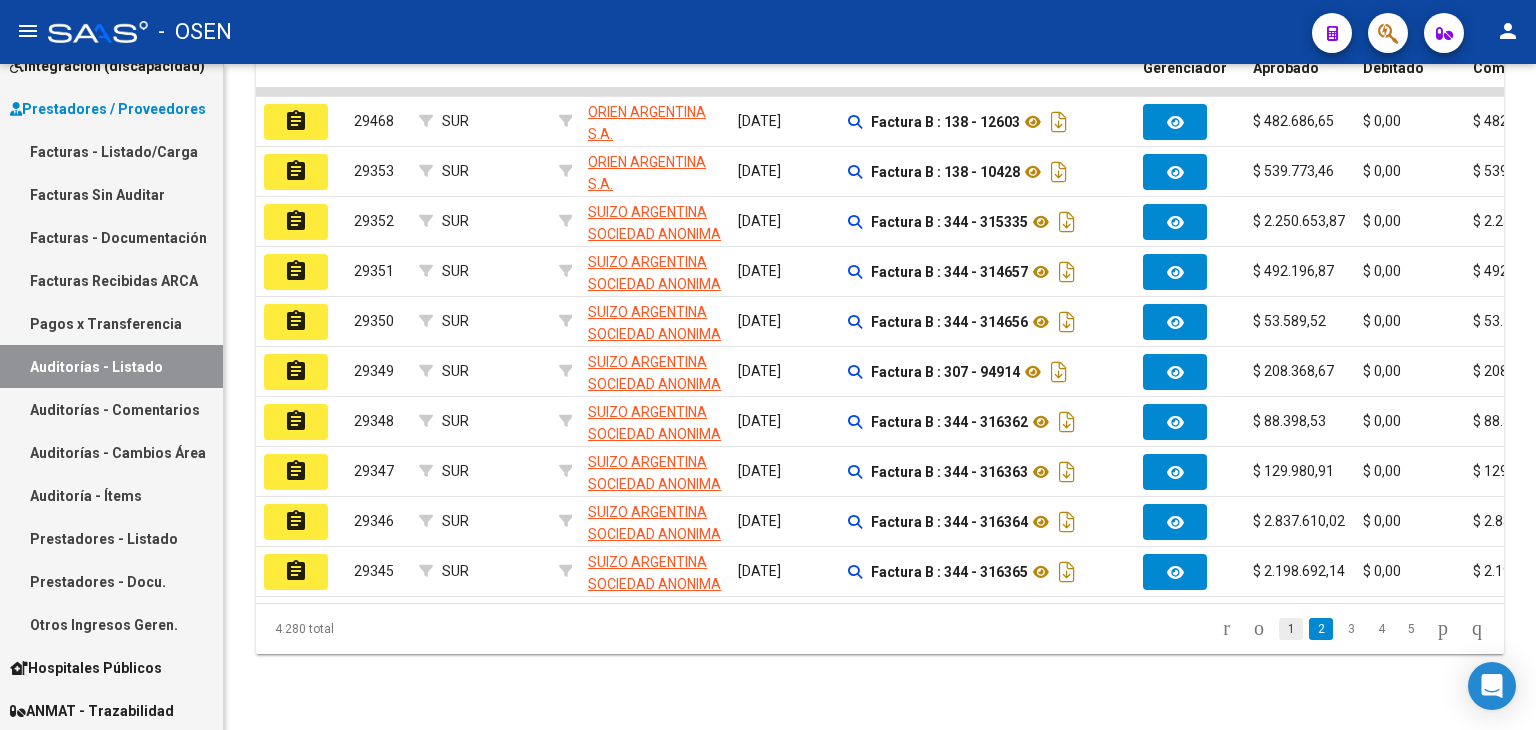 click on "1" 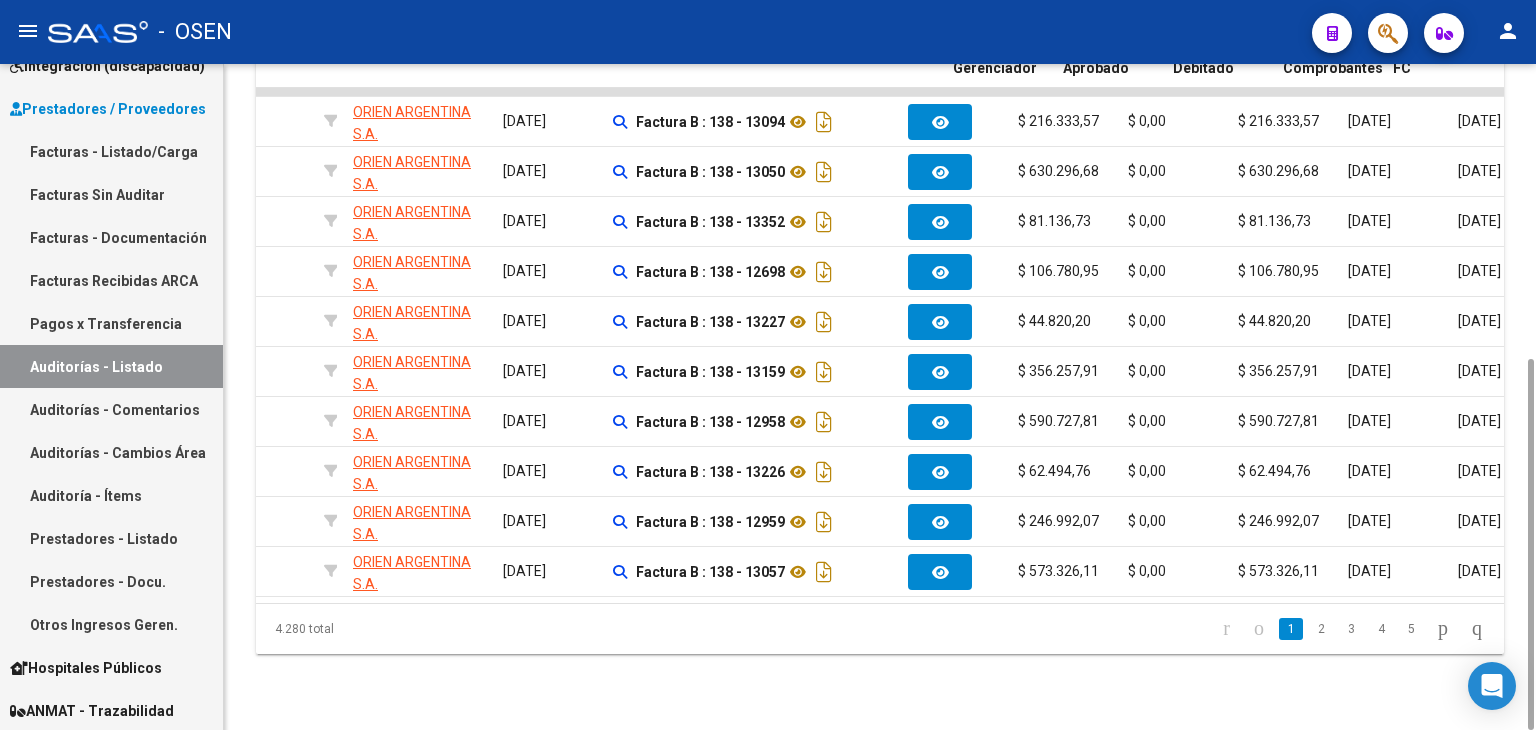 scroll, scrollTop: 0, scrollLeft: 0, axis: both 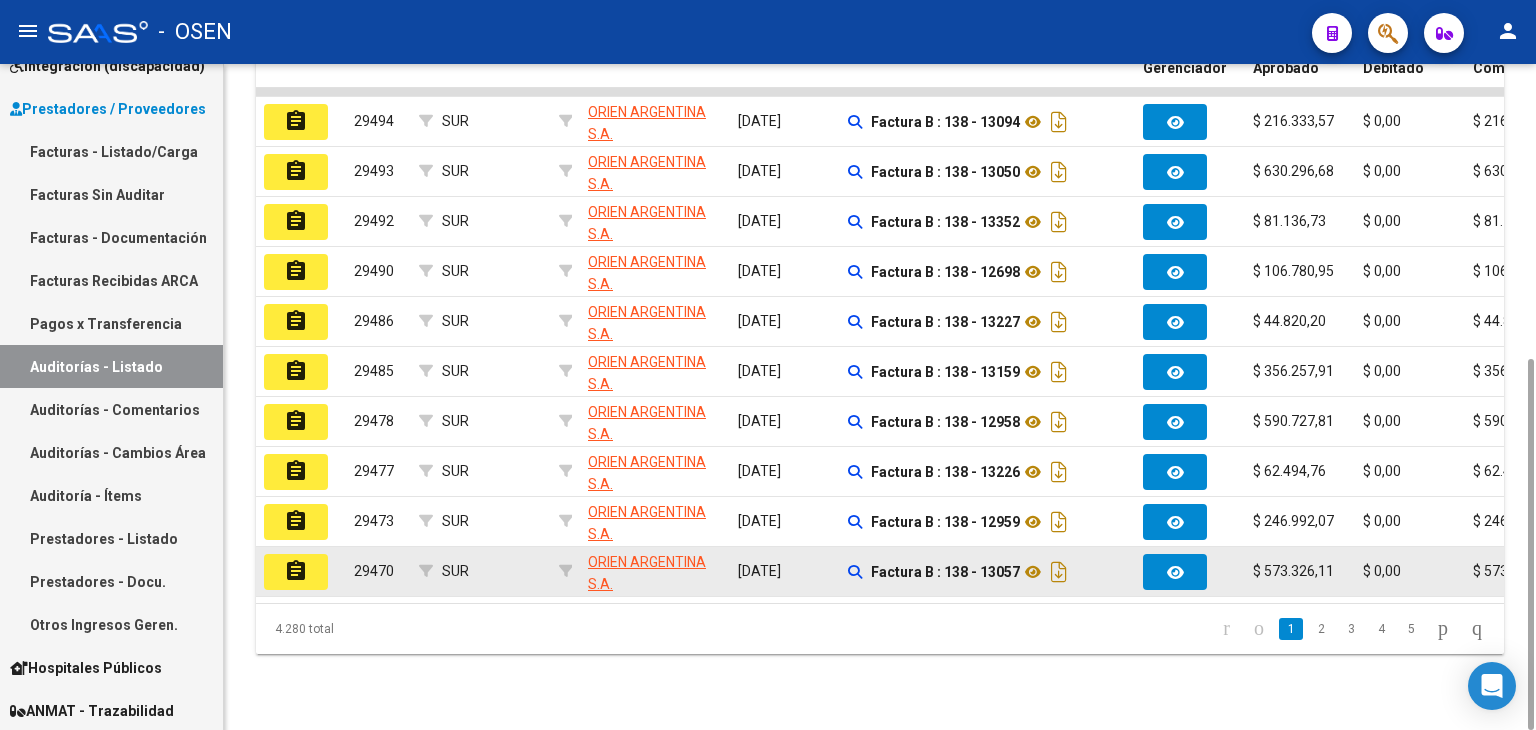click on "assignment" 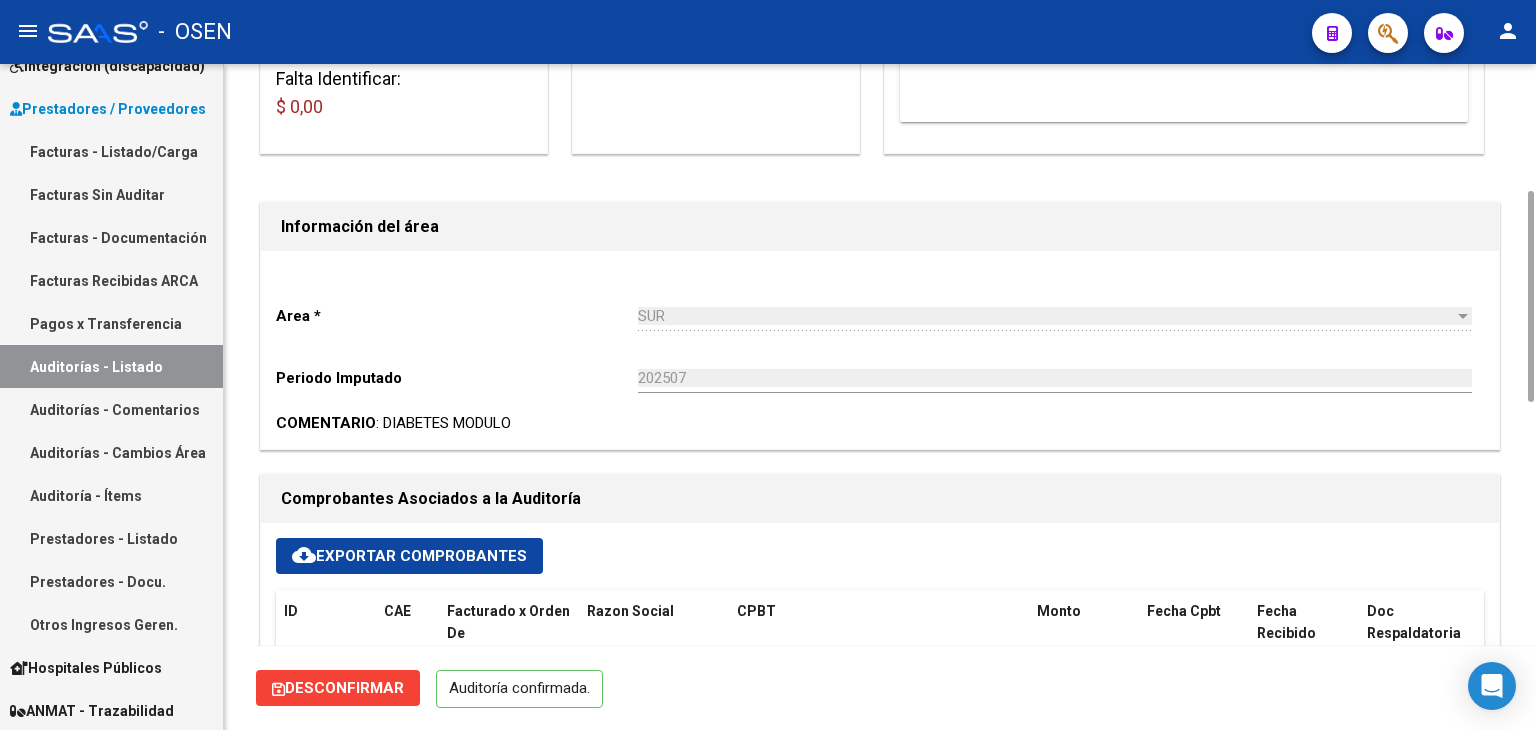 scroll, scrollTop: 800, scrollLeft: 0, axis: vertical 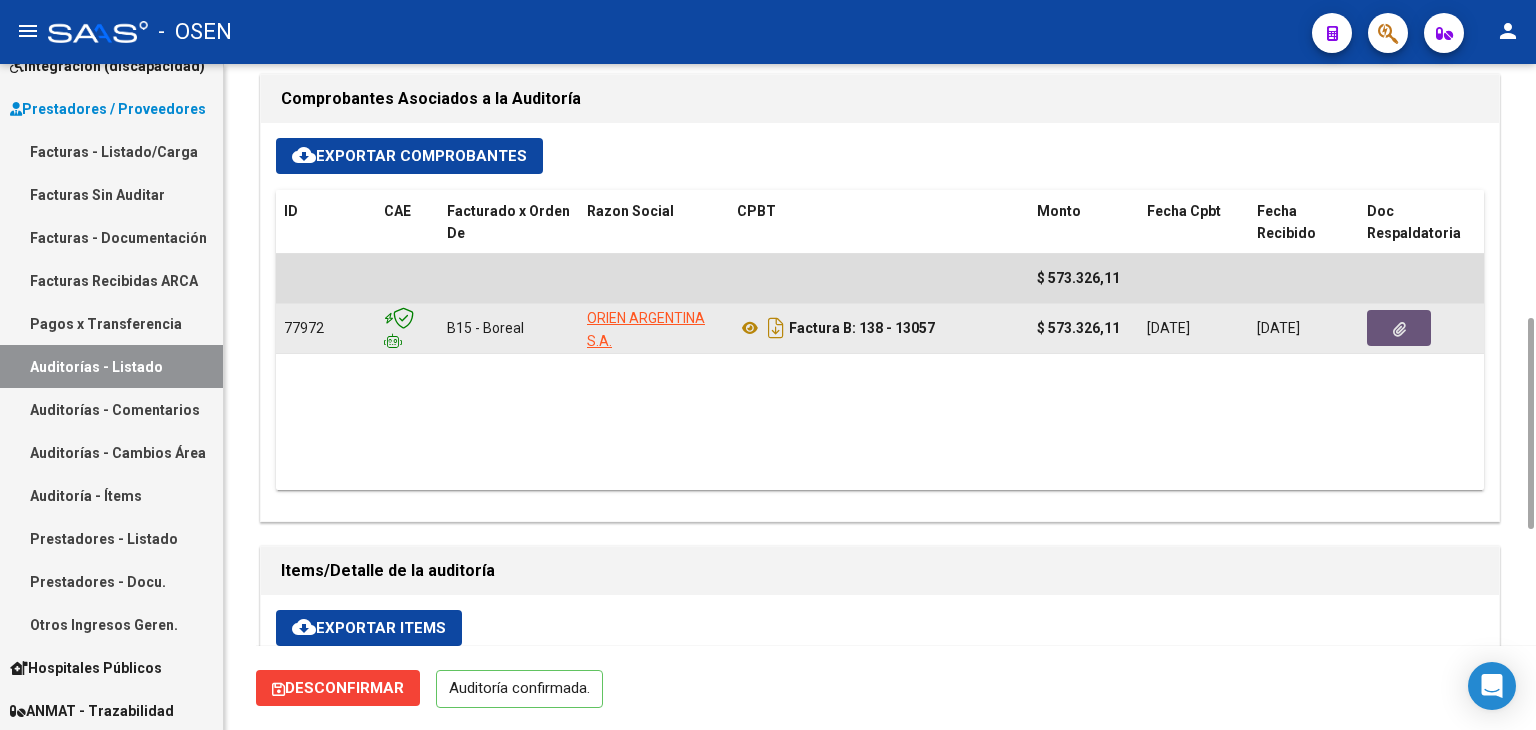click 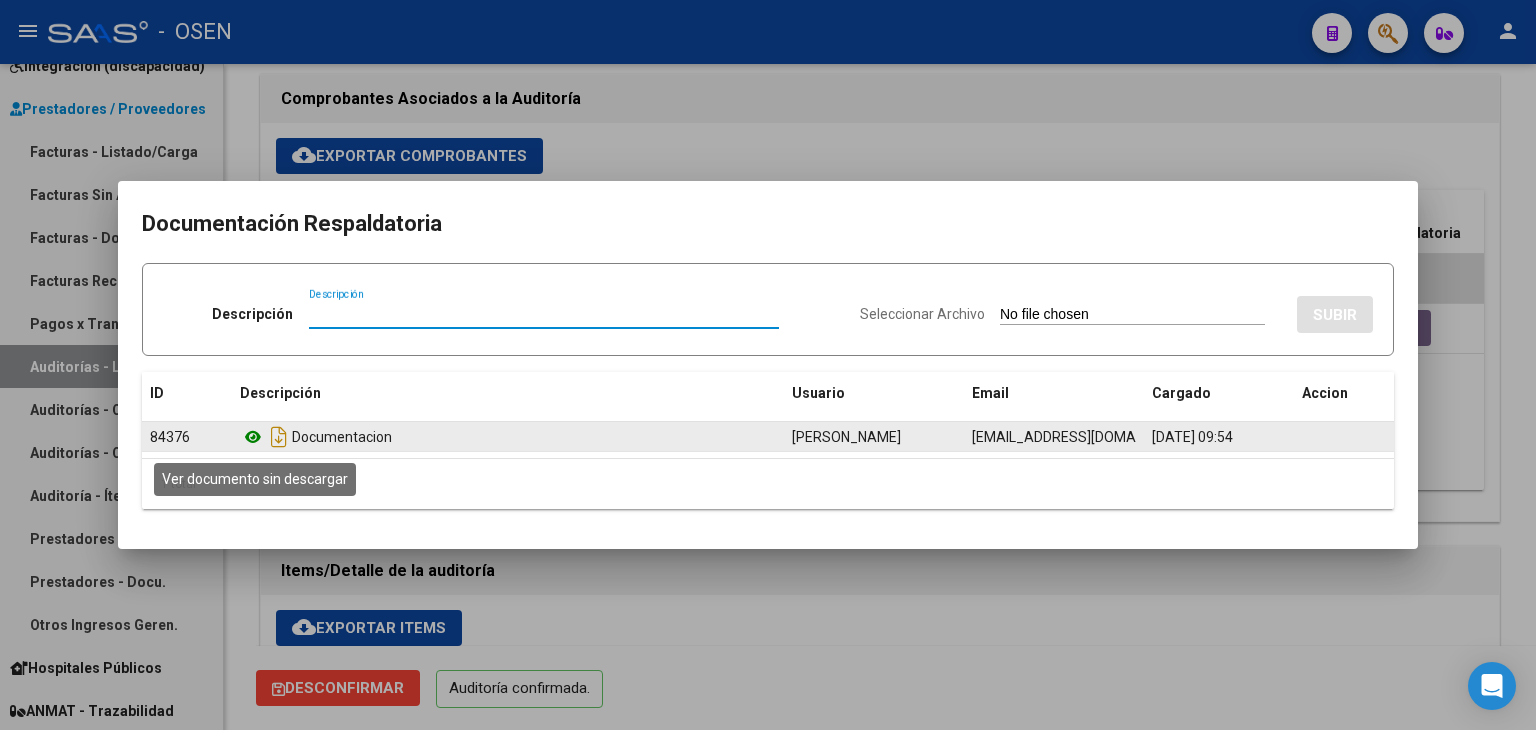 click 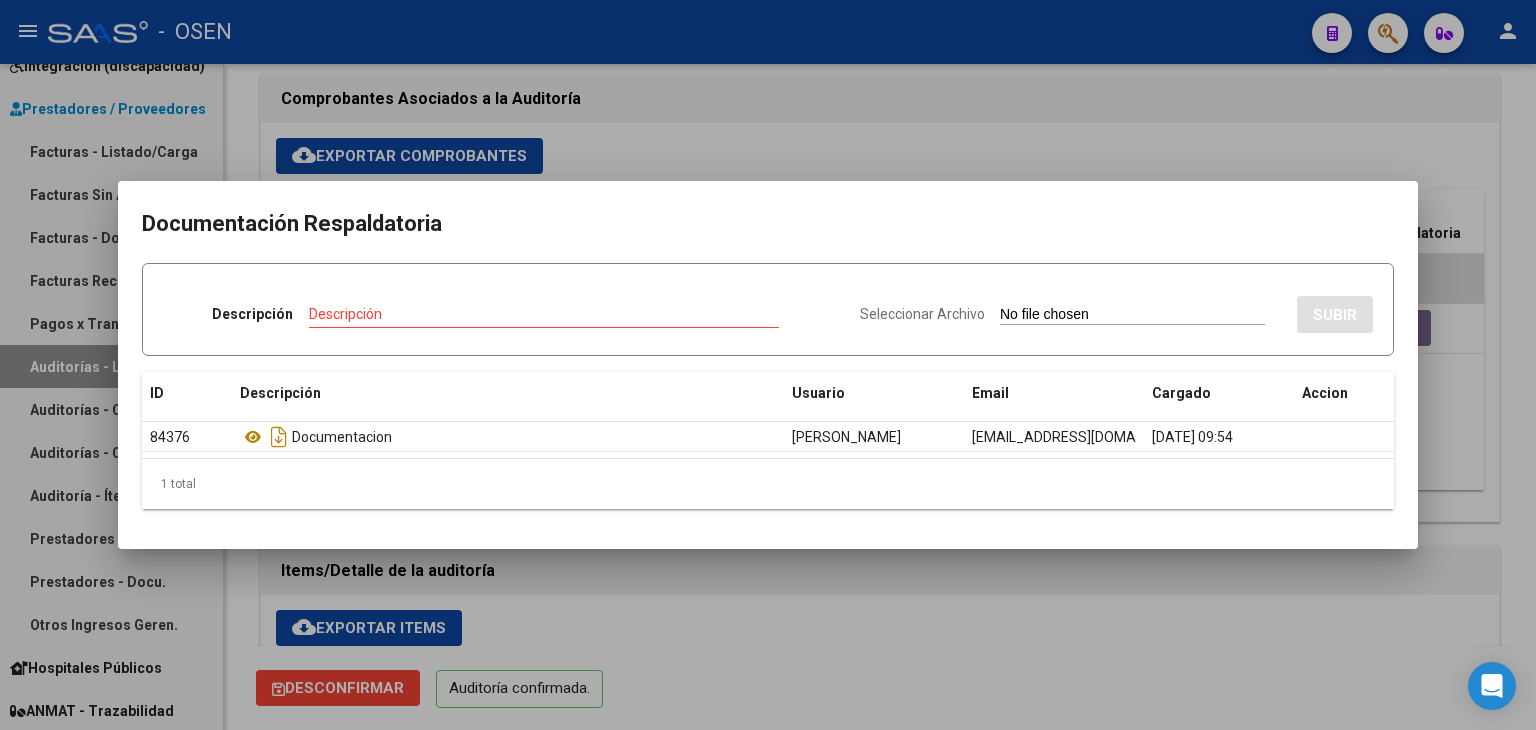 click at bounding box center [768, 365] 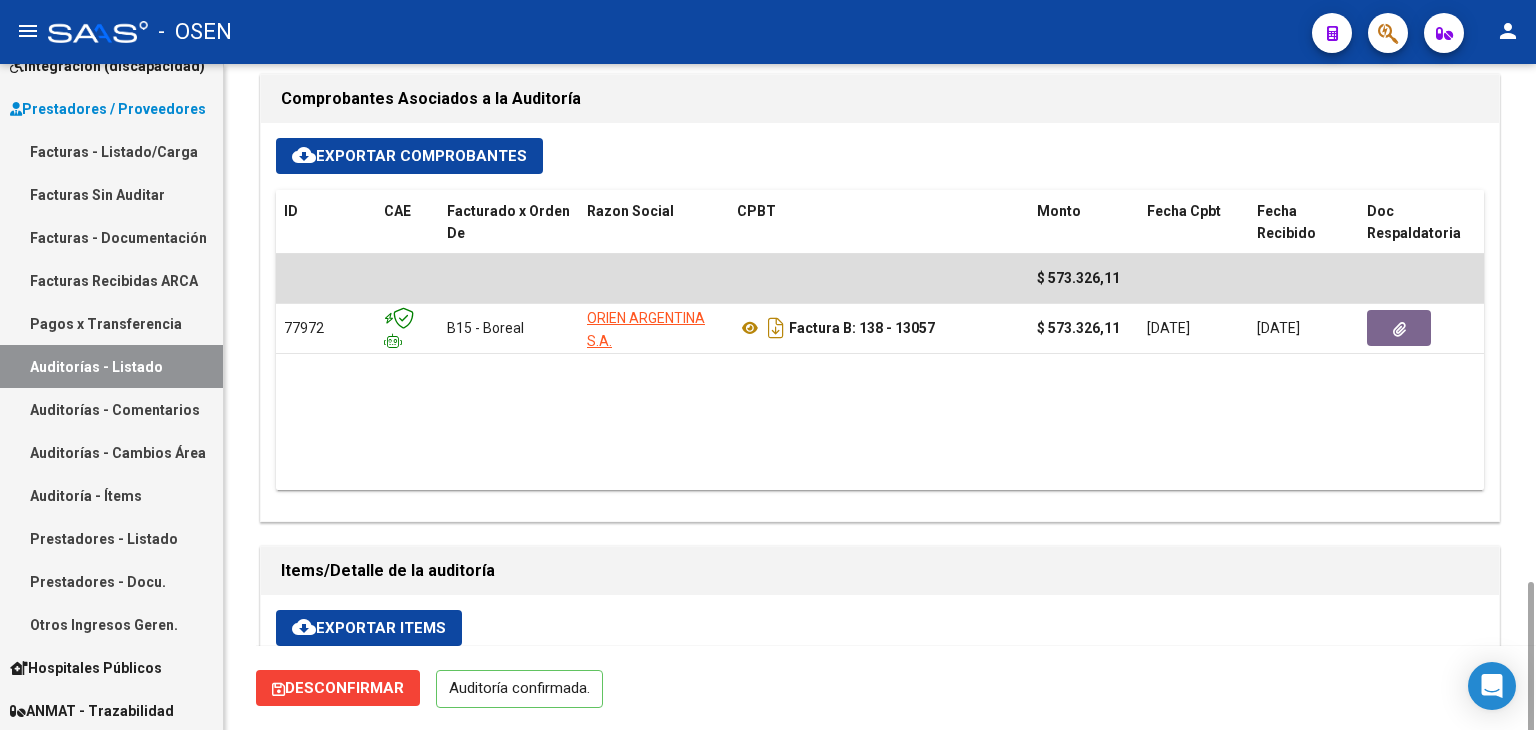 scroll, scrollTop: 1200, scrollLeft: 0, axis: vertical 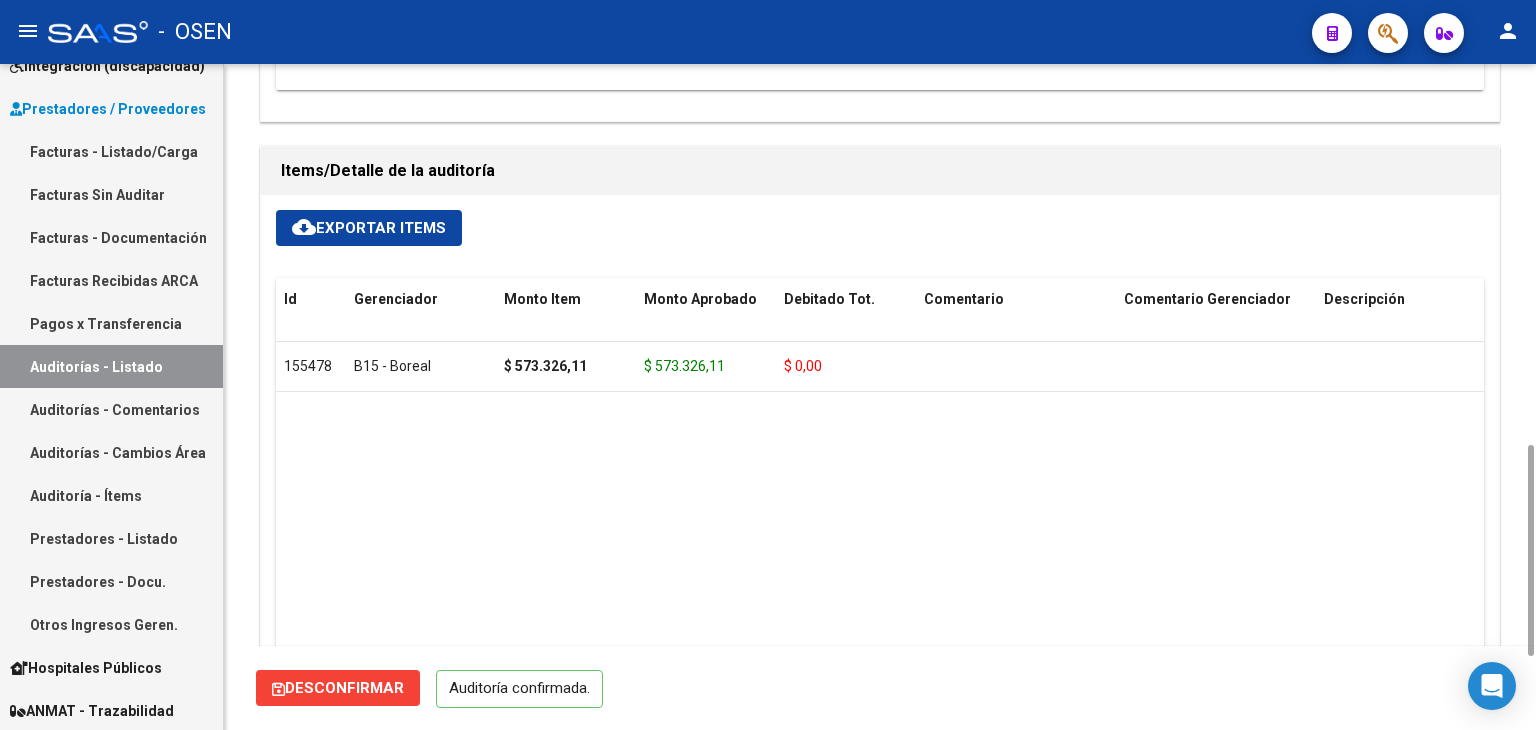 click on "Desconfirmar" 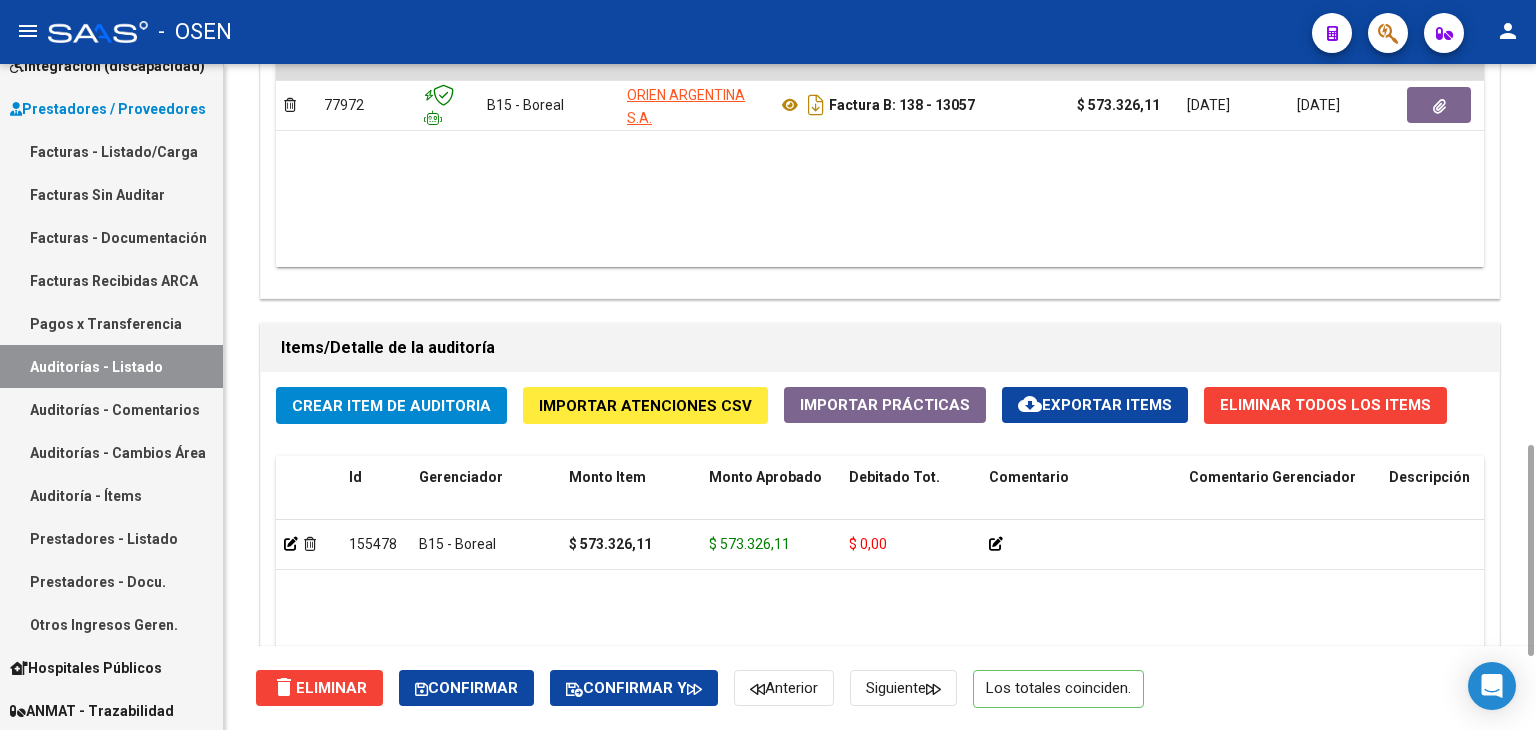 click on "Auditorías - Listado" at bounding box center (111, 366) 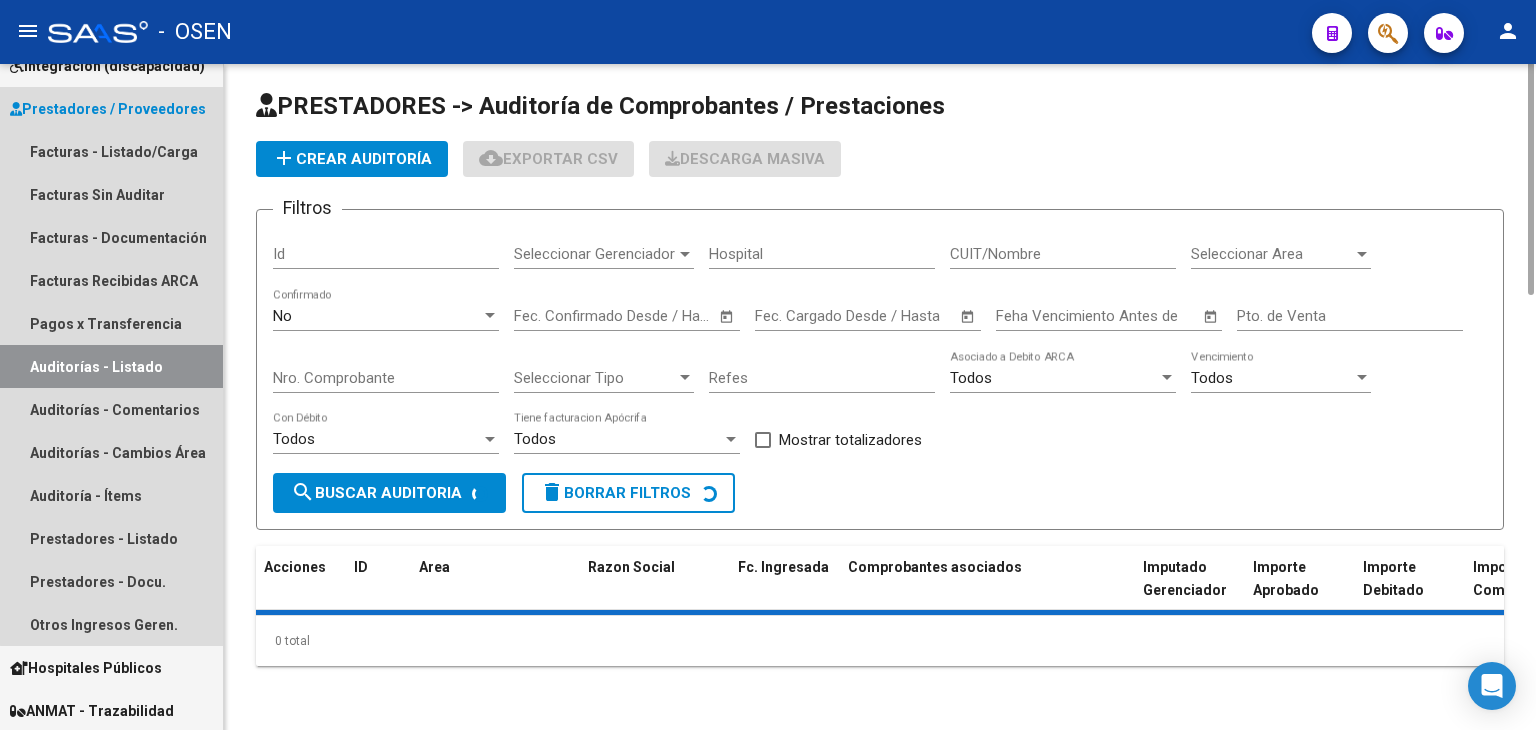 scroll, scrollTop: 0, scrollLeft: 0, axis: both 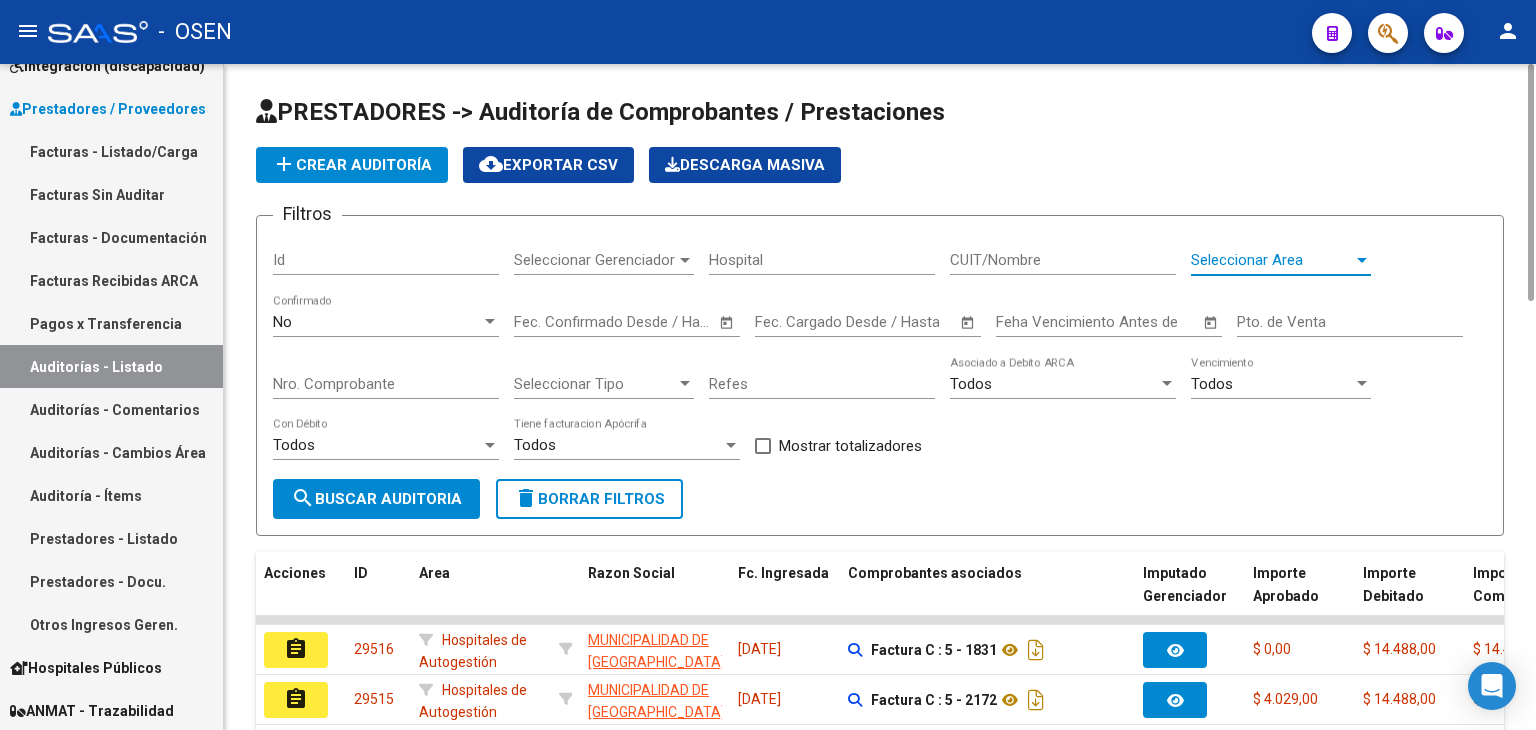 click on "Seleccionar Area" at bounding box center [1272, 260] 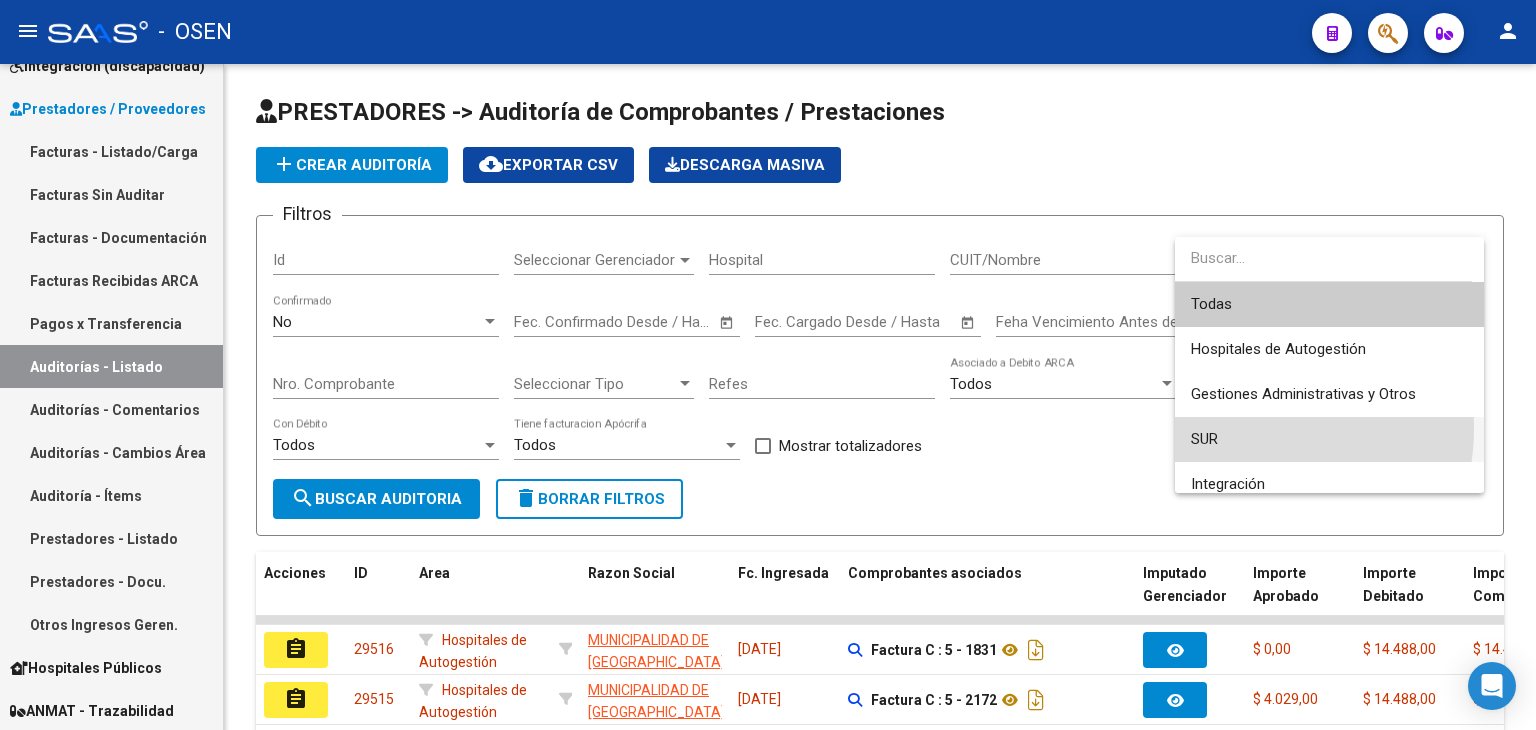 click on "SUR" at bounding box center (1329, 439) 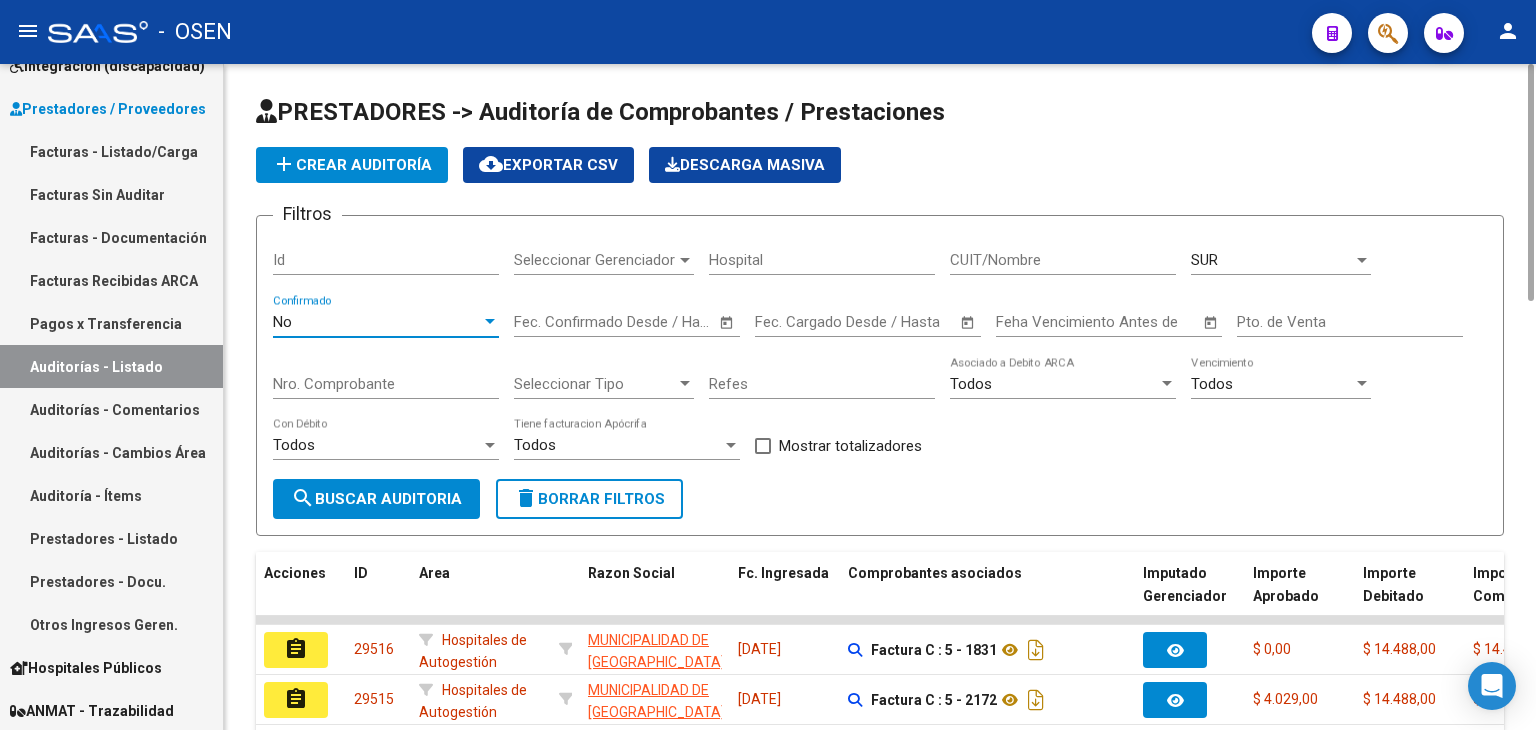 click on "No" at bounding box center [282, 322] 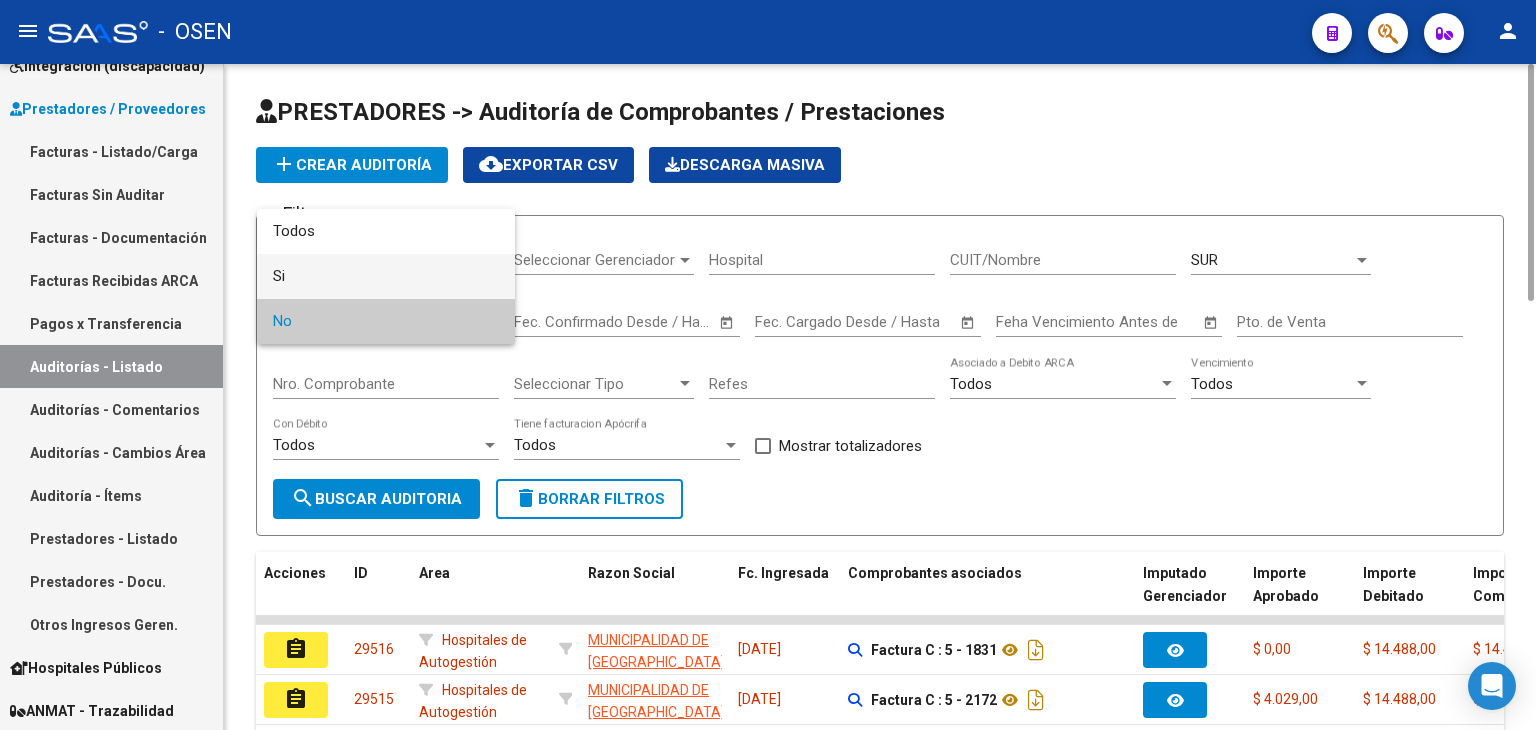 click on "Si" at bounding box center [386, 276] 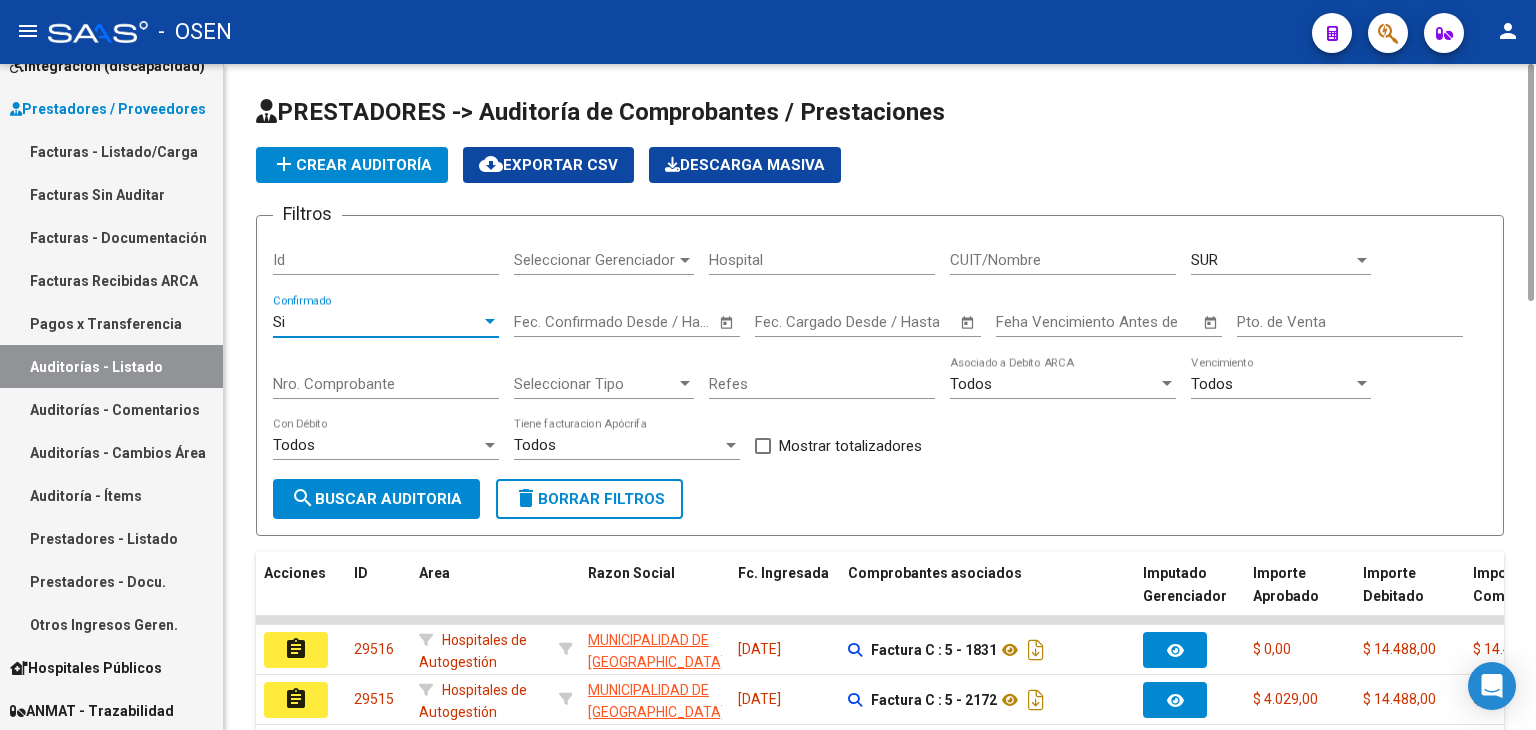 drag, startPoint x: 371, startPoint y: 494, endPoint x: 392, endPoint y: 485, distance: 22.847319 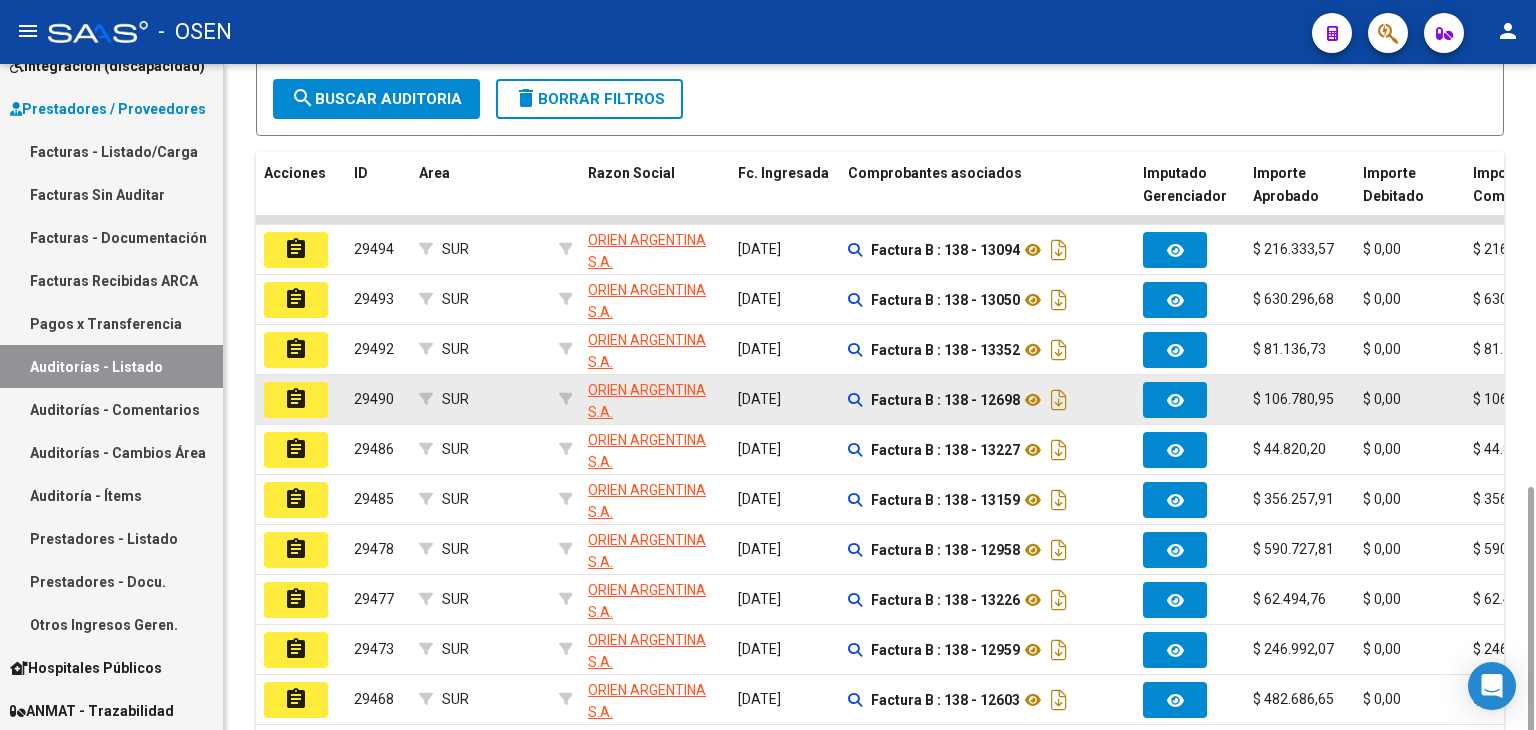 scroll, scrollTop: 528, scrollLeft: 0, axis: vertical 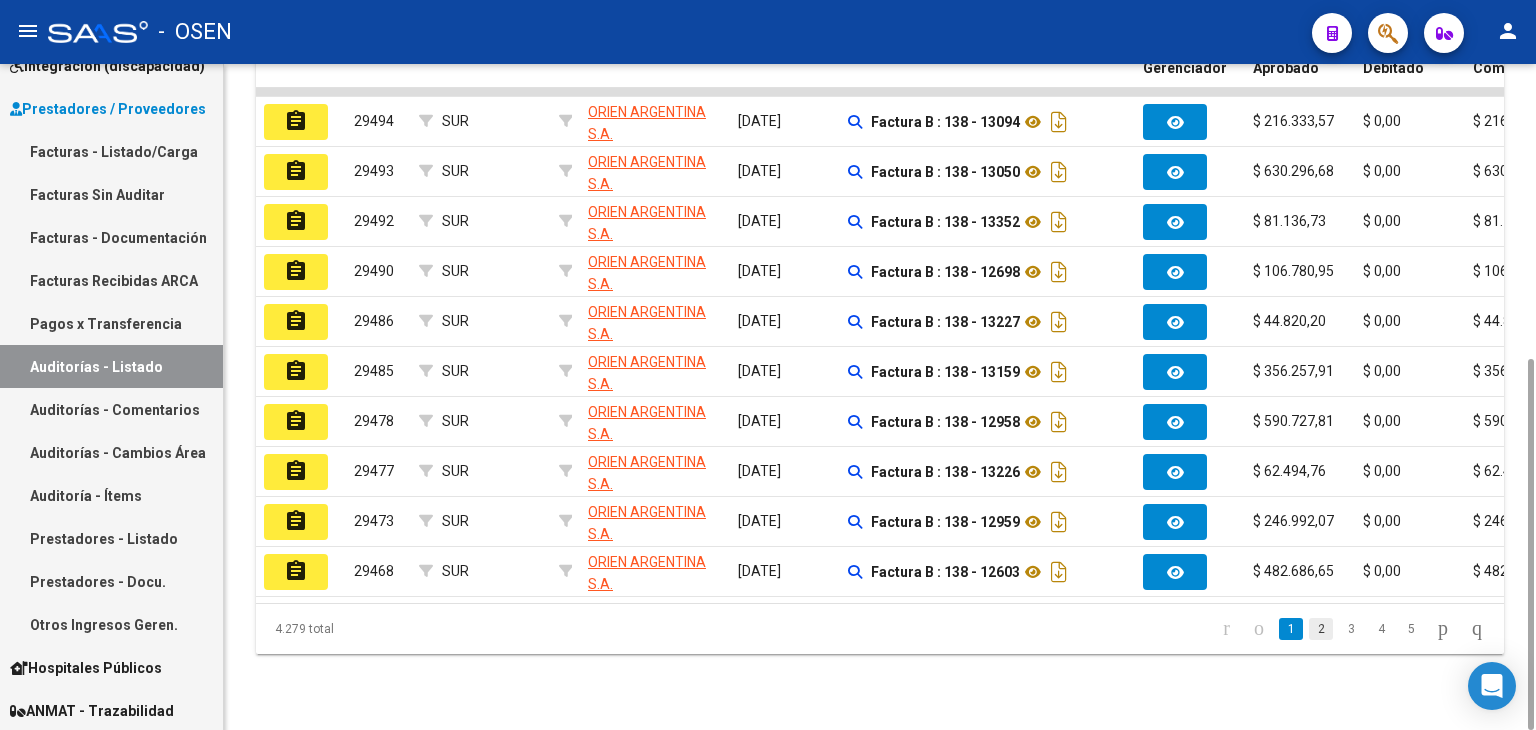 click on "2" 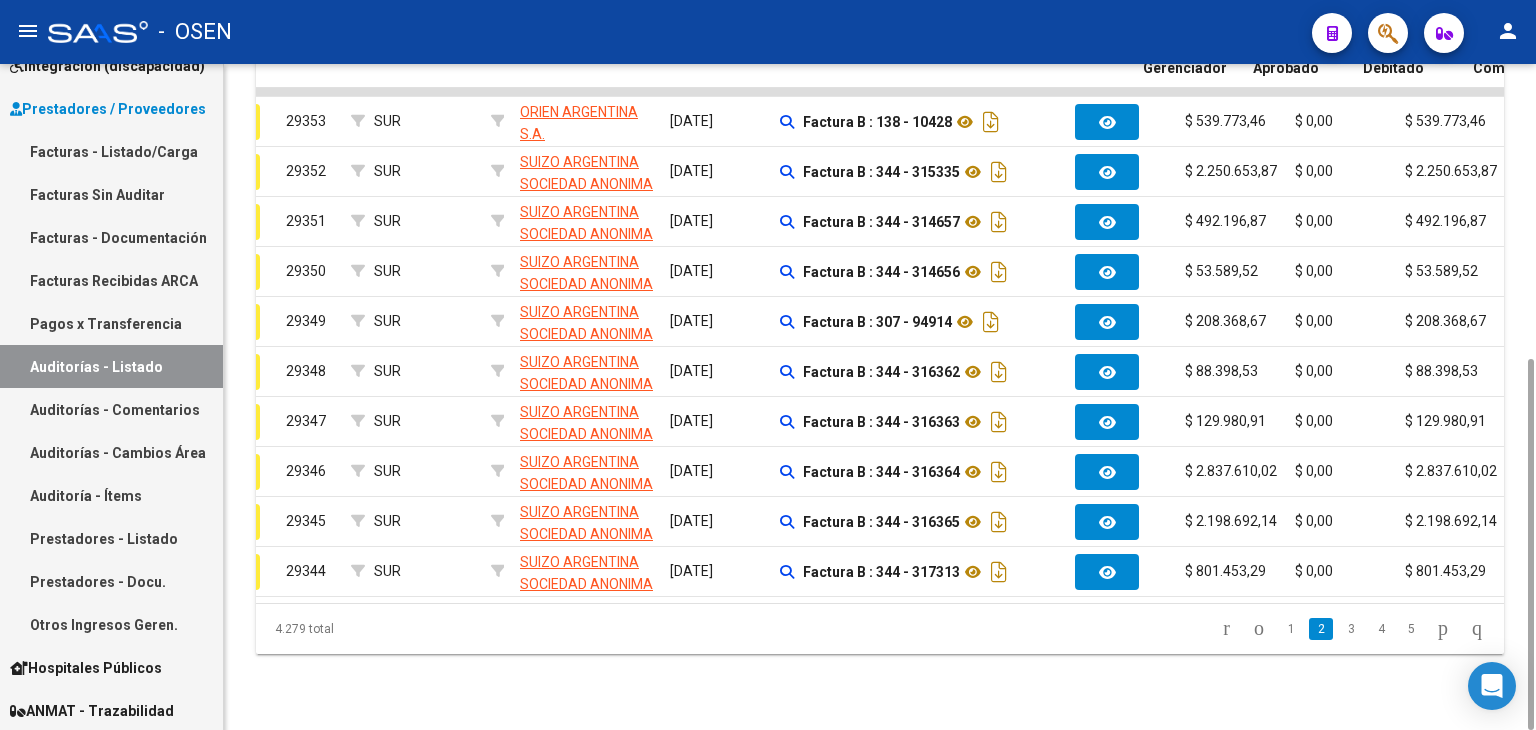 scroll, scrollTop: 0, scrollLeft: 0, axis: both 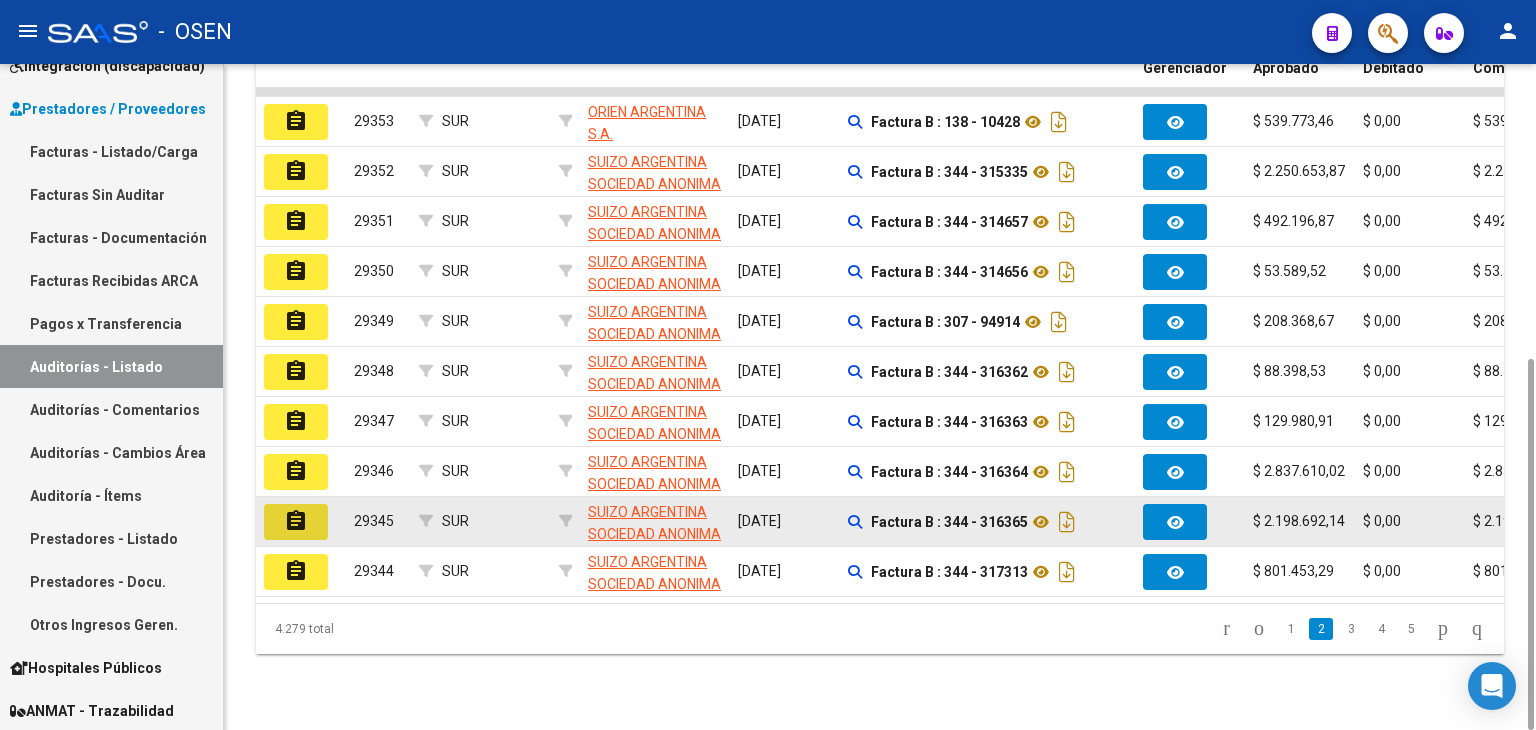 click on "assignment" 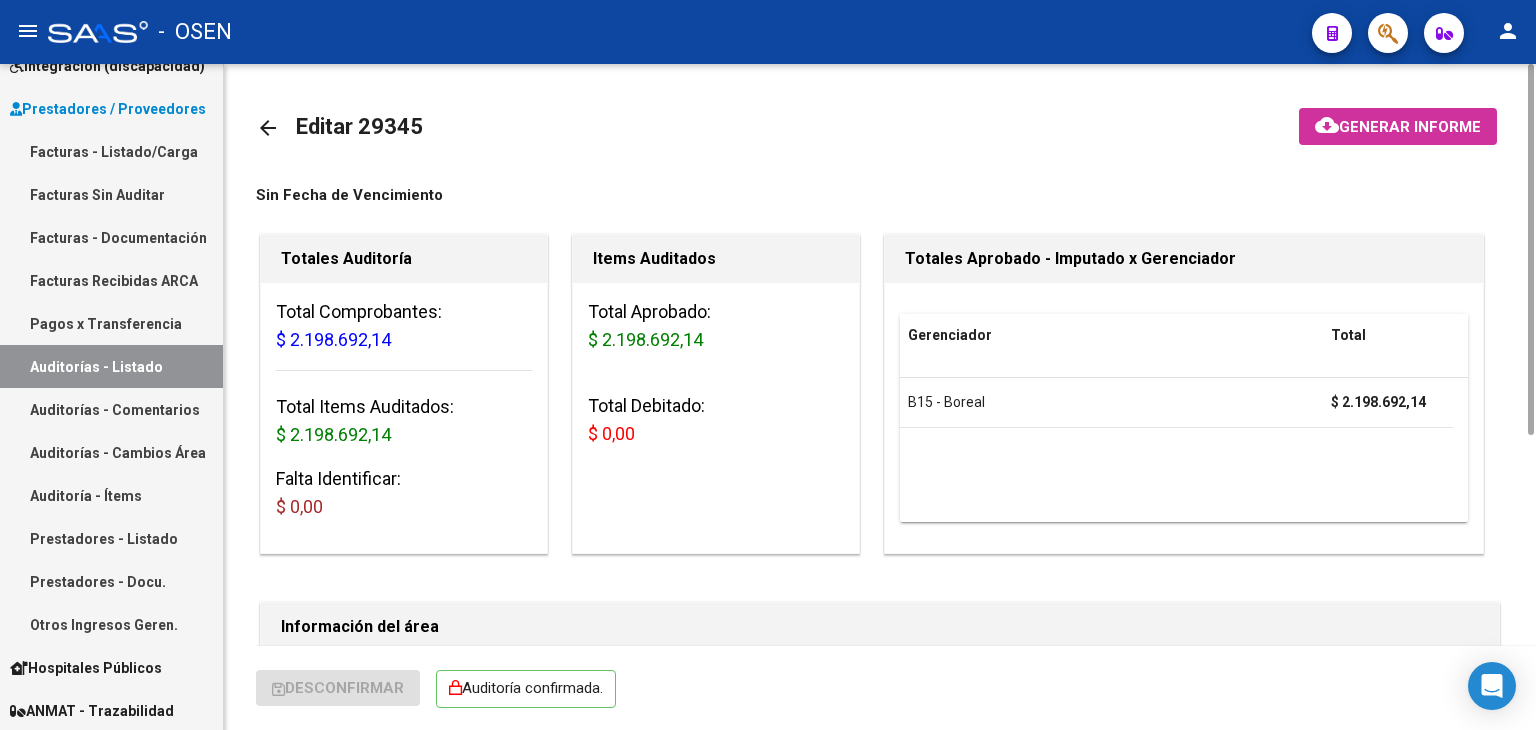 scroll, scrollTop: 600, scrollLeft: 0, axis: vertical 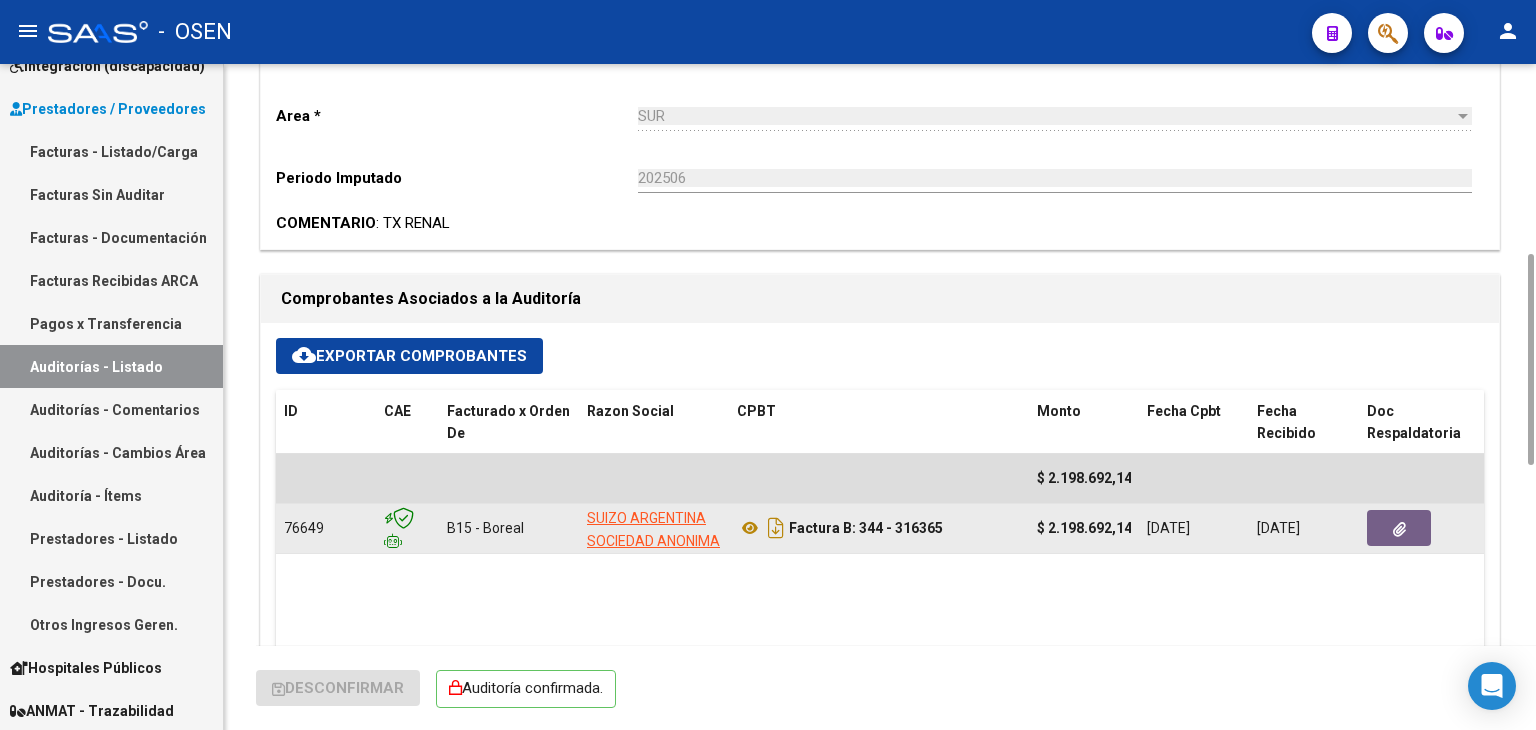 click 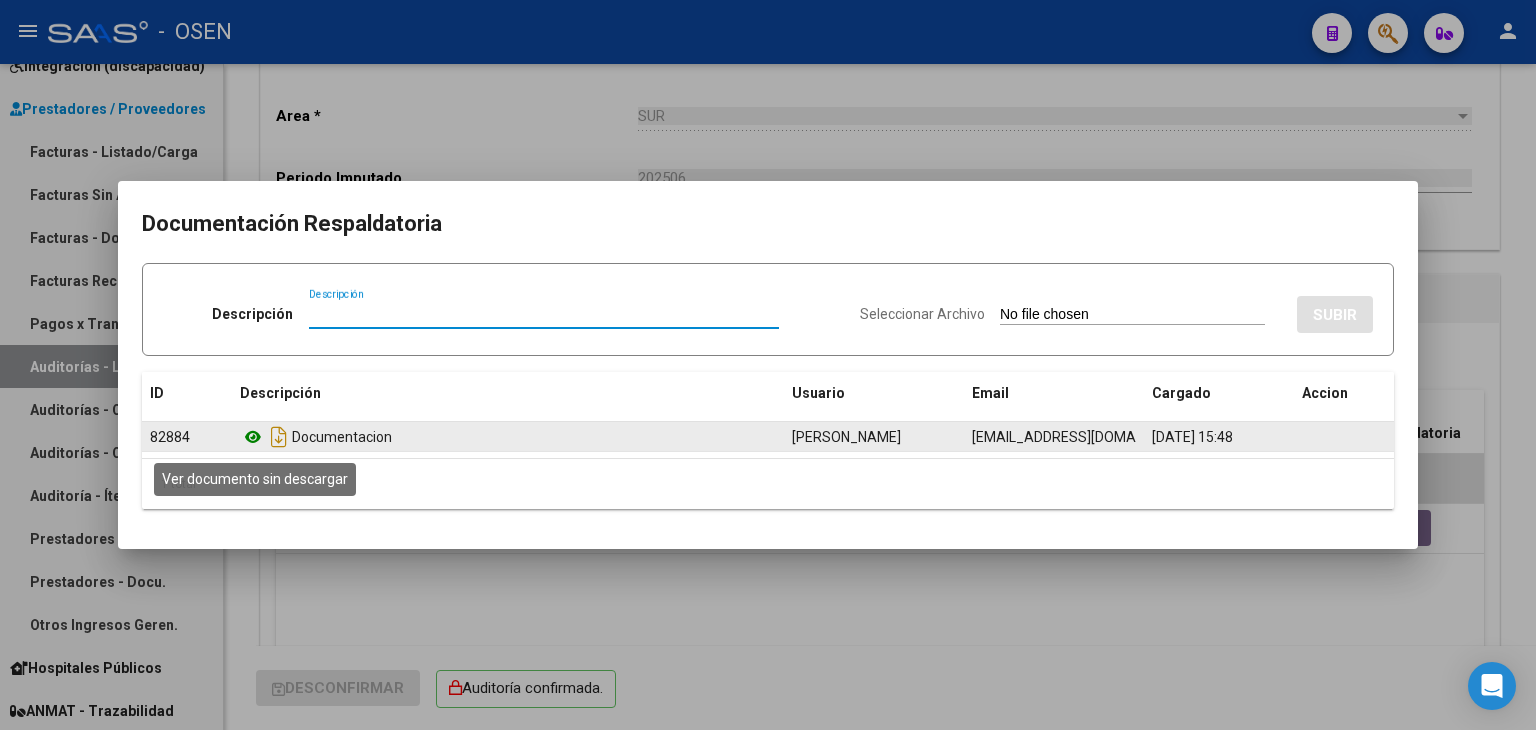 click 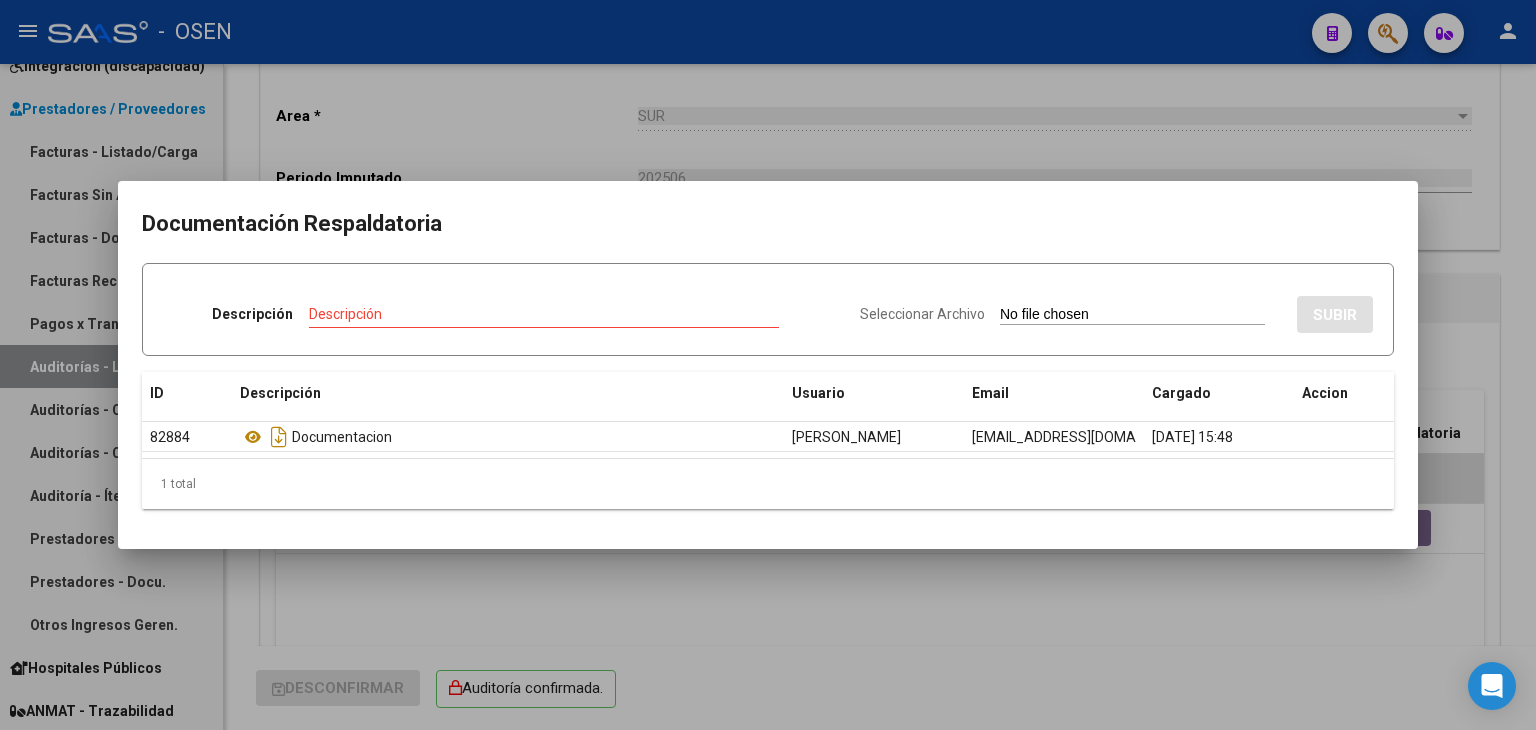 click at bounding box center (768, 365) 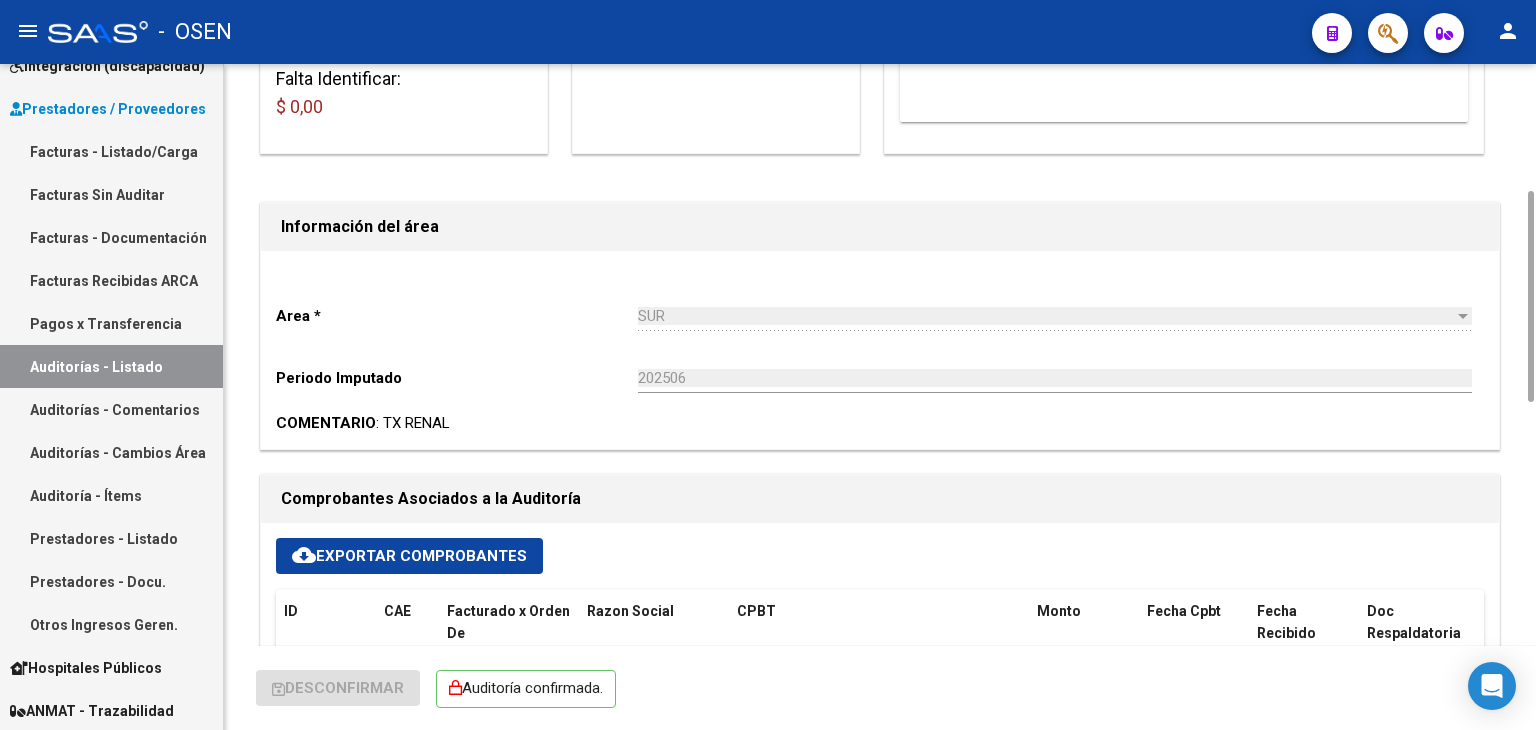 scroll, scrollTop: 0, scrollLeft: 0, axis: both 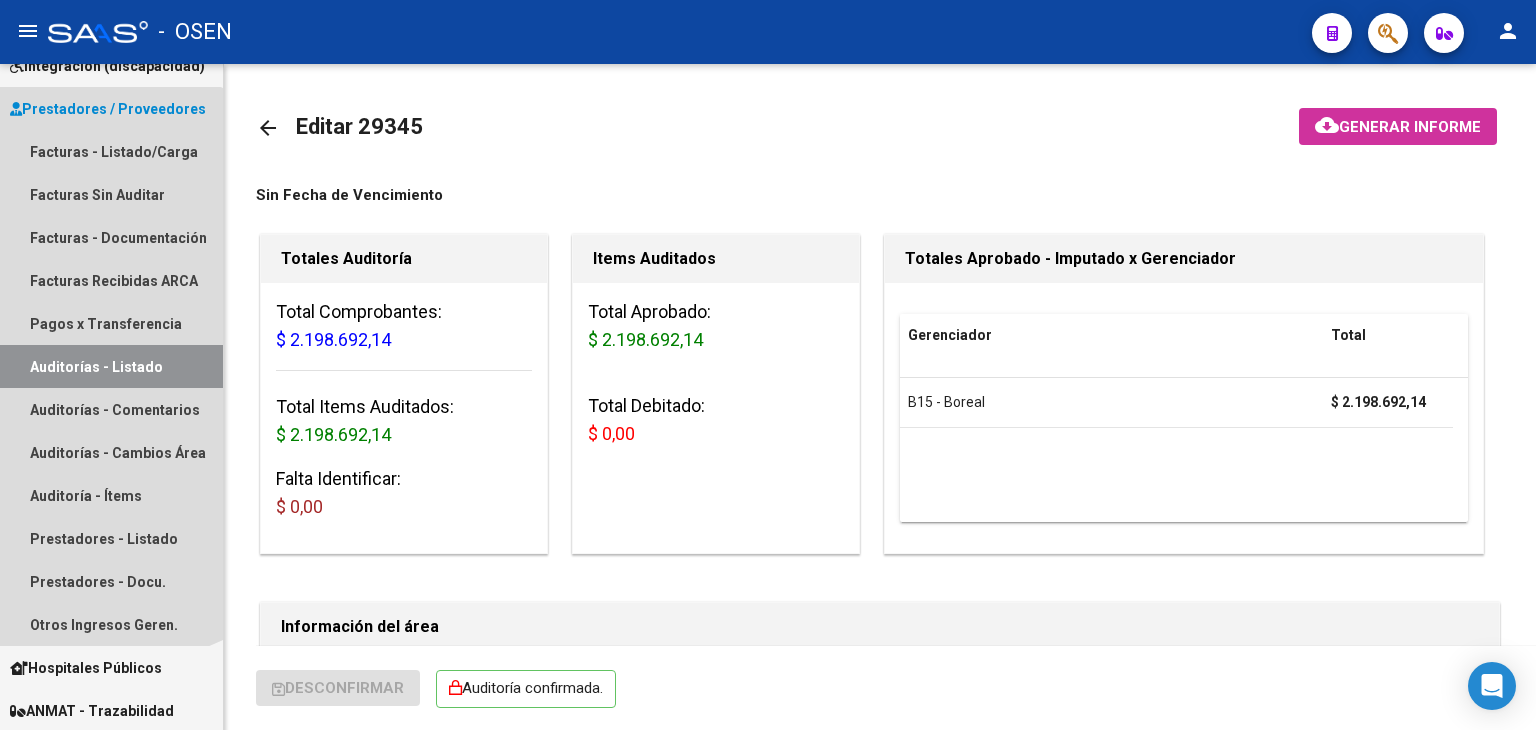 click on "Auditorías - Listado" at bounding box center [111, 366] 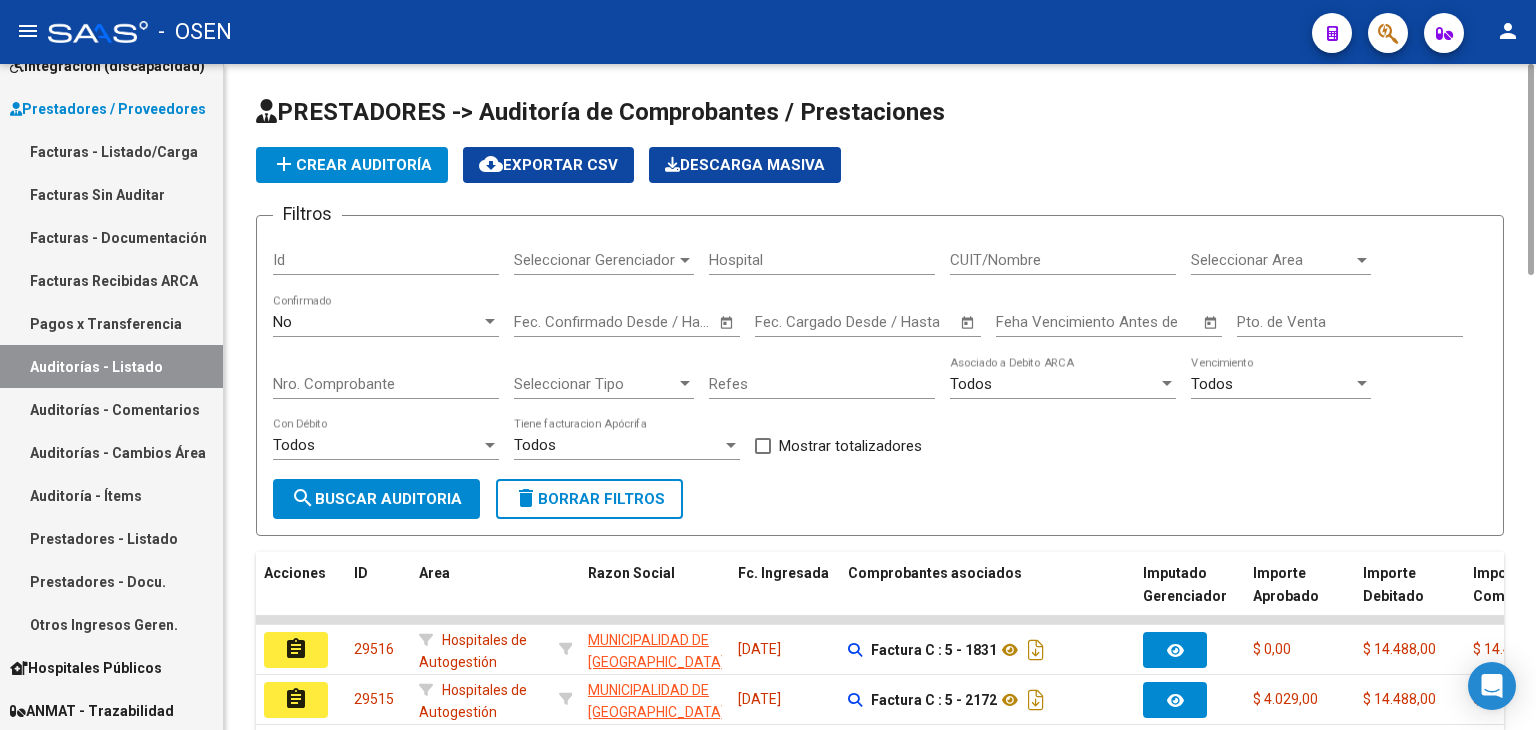 click on "Seleccionar Area" at bounding box center (1272, 260) 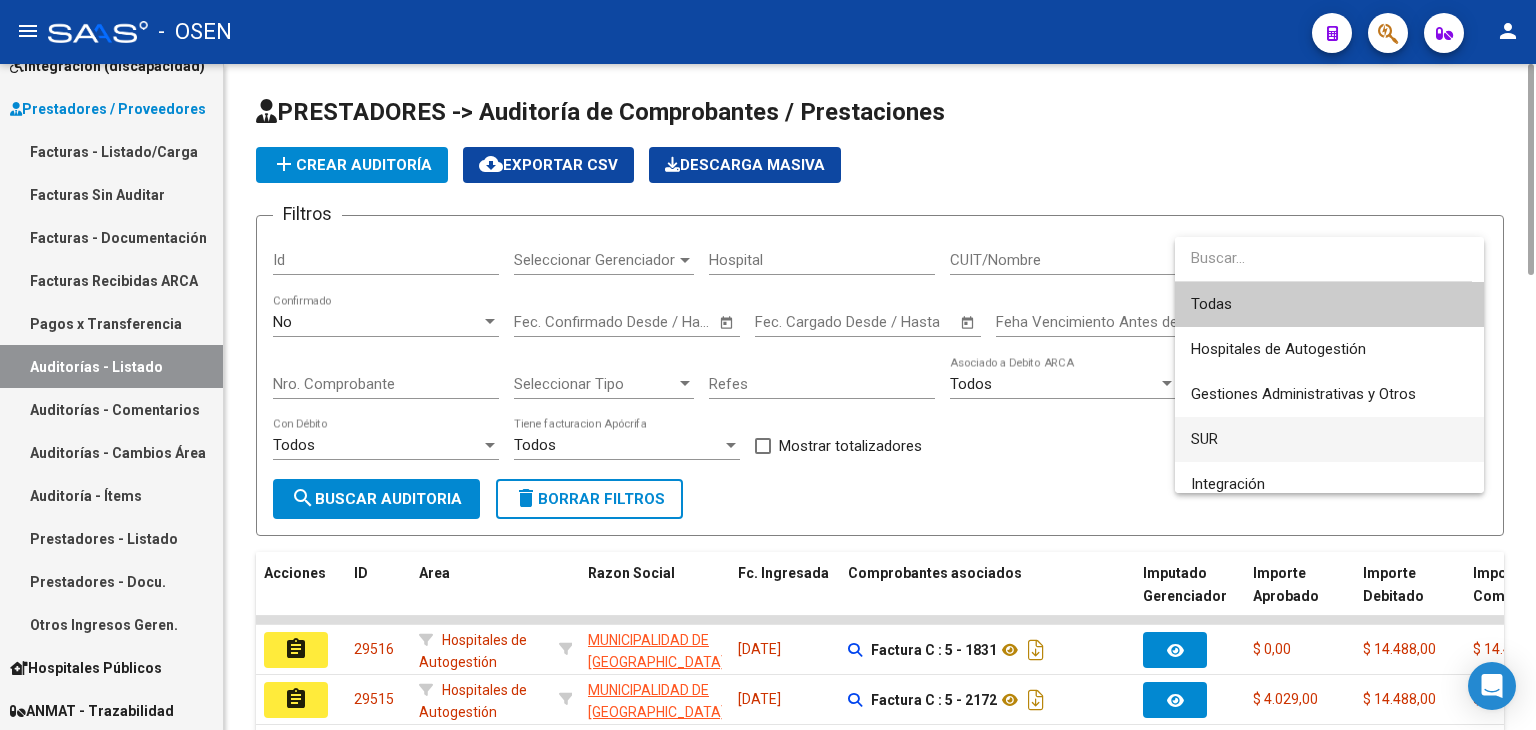 click on "SUR" at bounding box center (1329, 439) 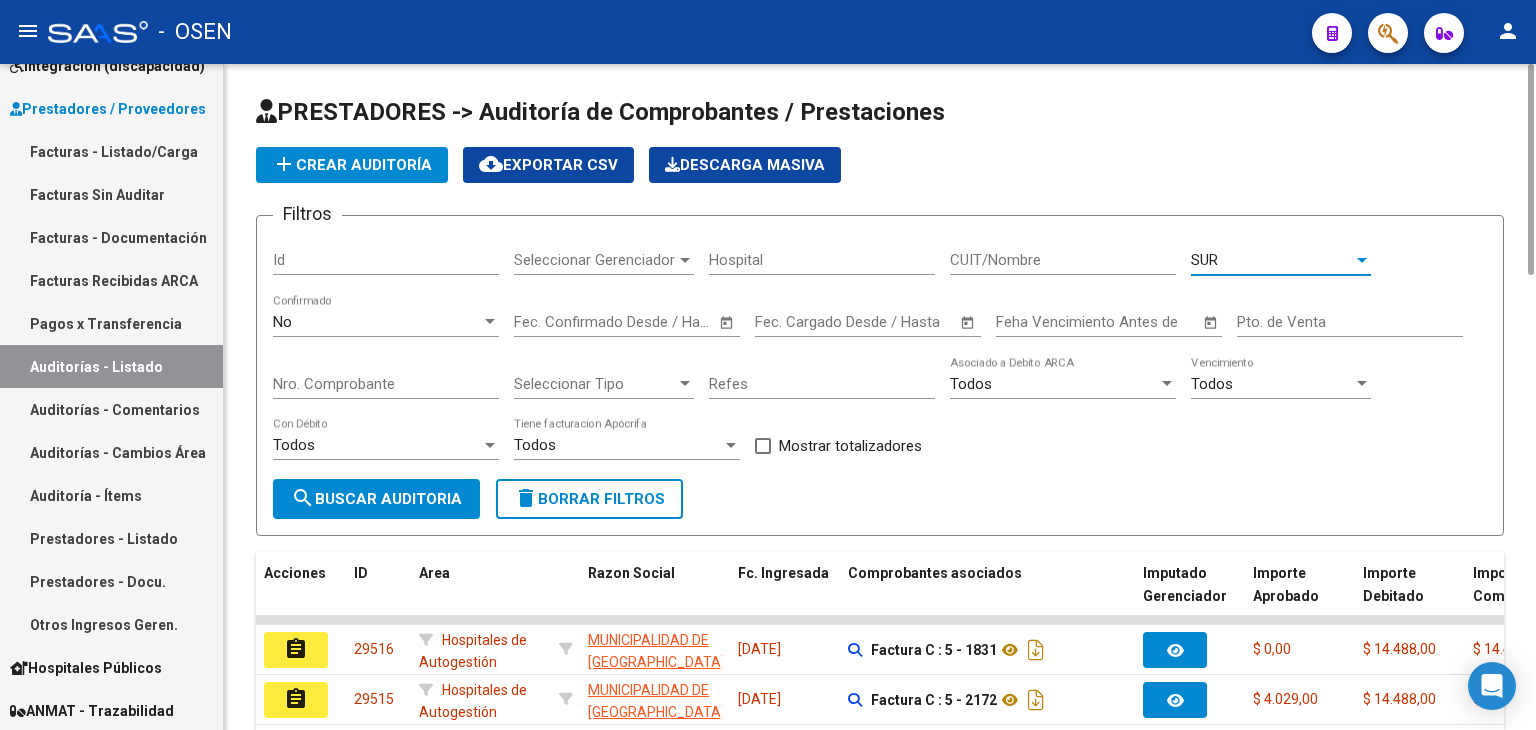 click on "No  Confirmado" 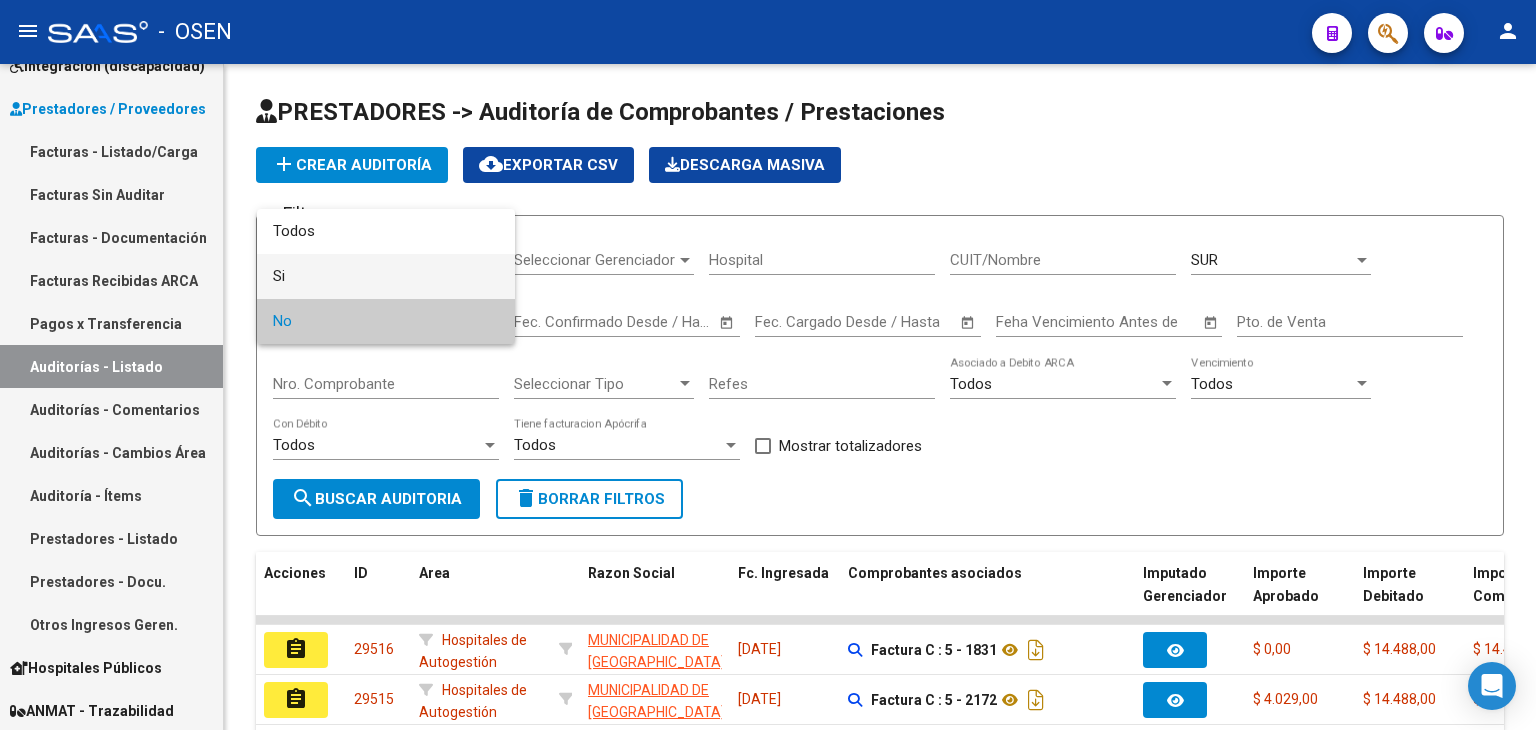 click on "Si" at bounding box center [386, 276] 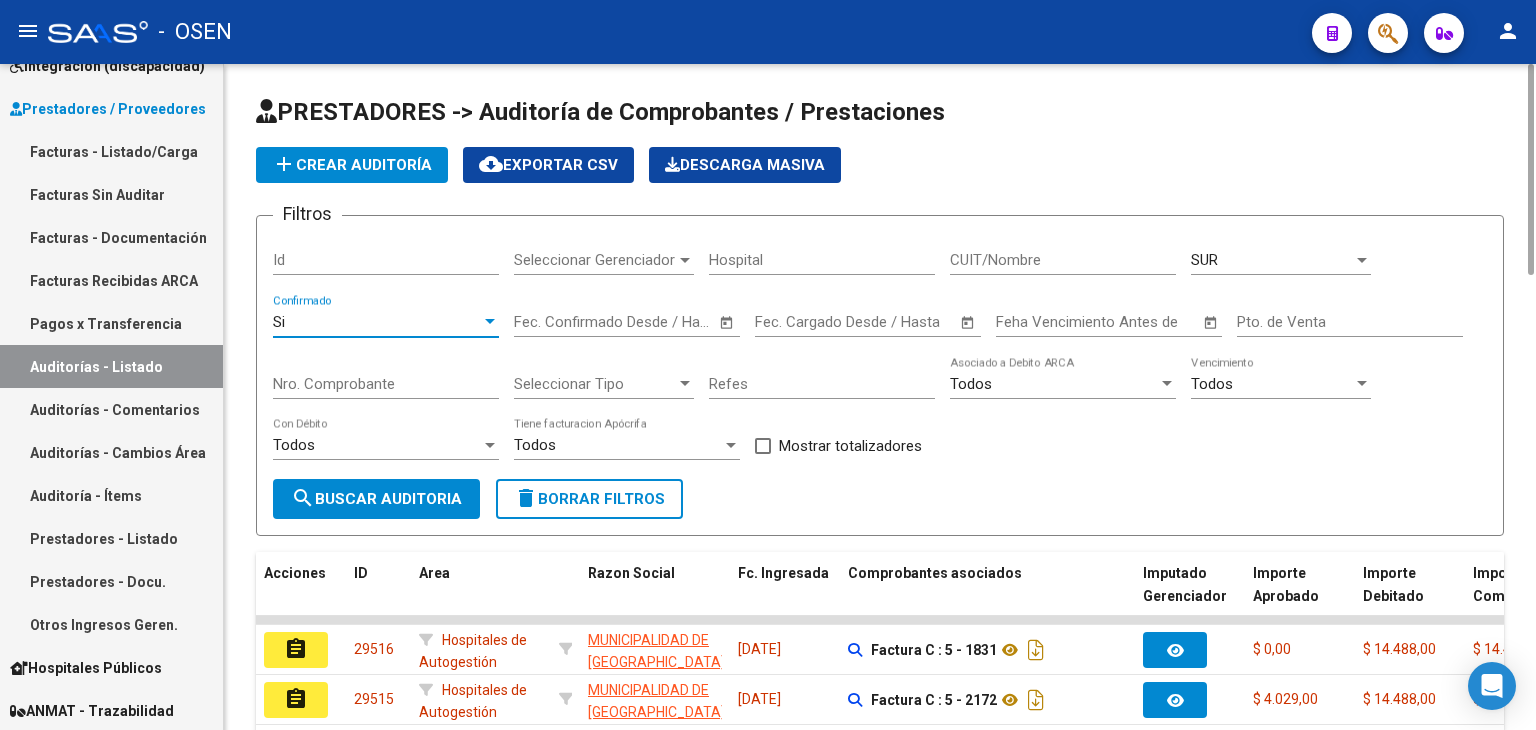 click on "search  Buscar Auditoria" 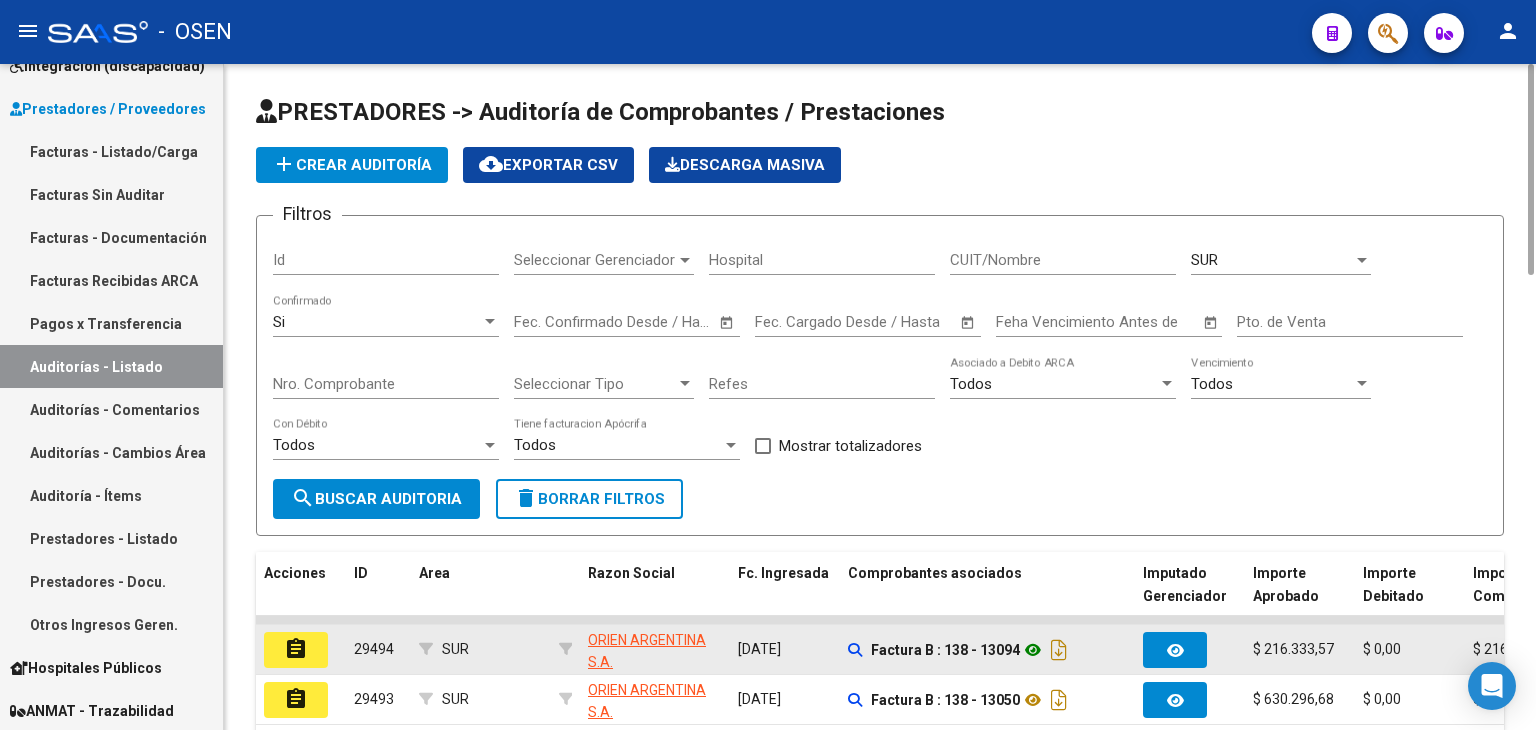 scroll, scrollTop: 400, scrollLeft: 0, axis: vertical 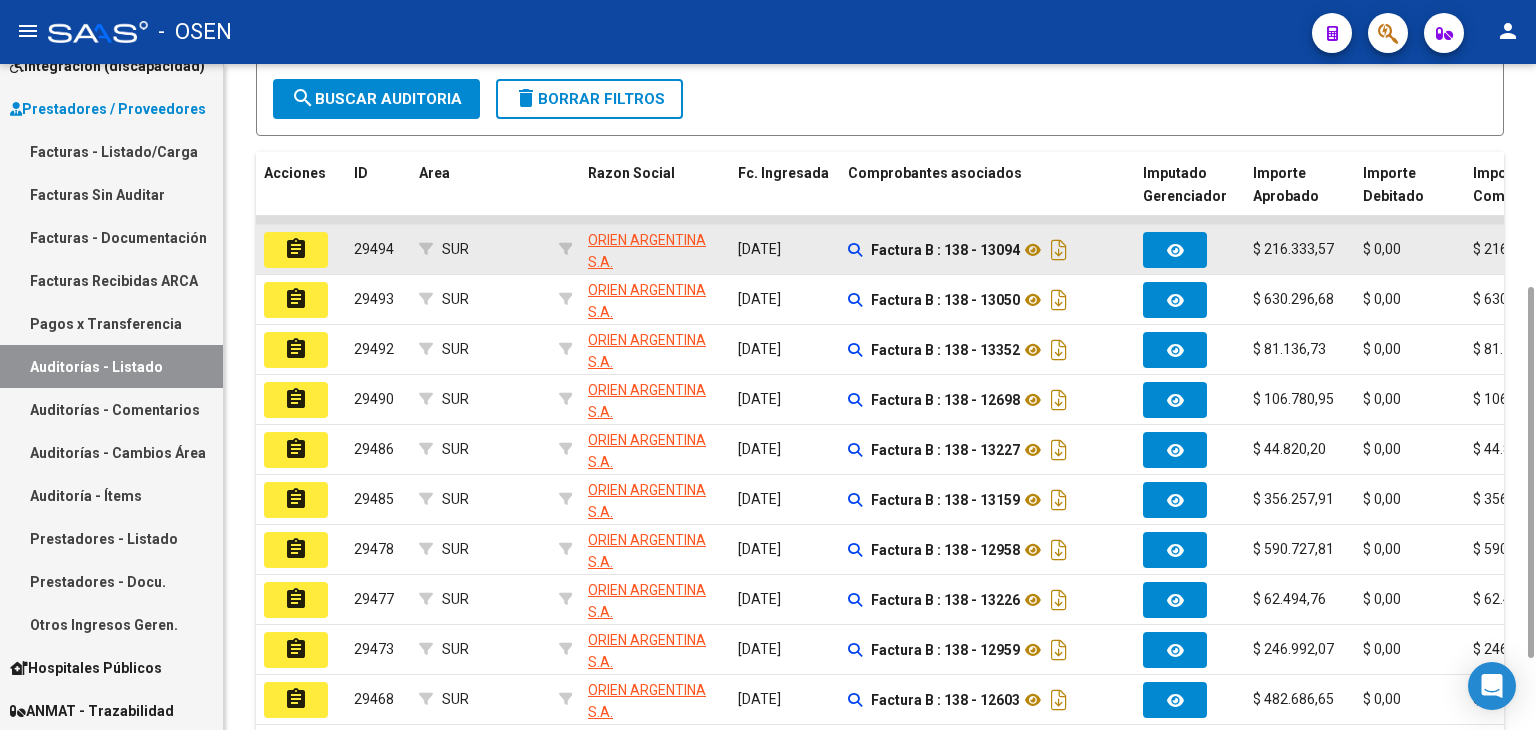 click on "assignment" 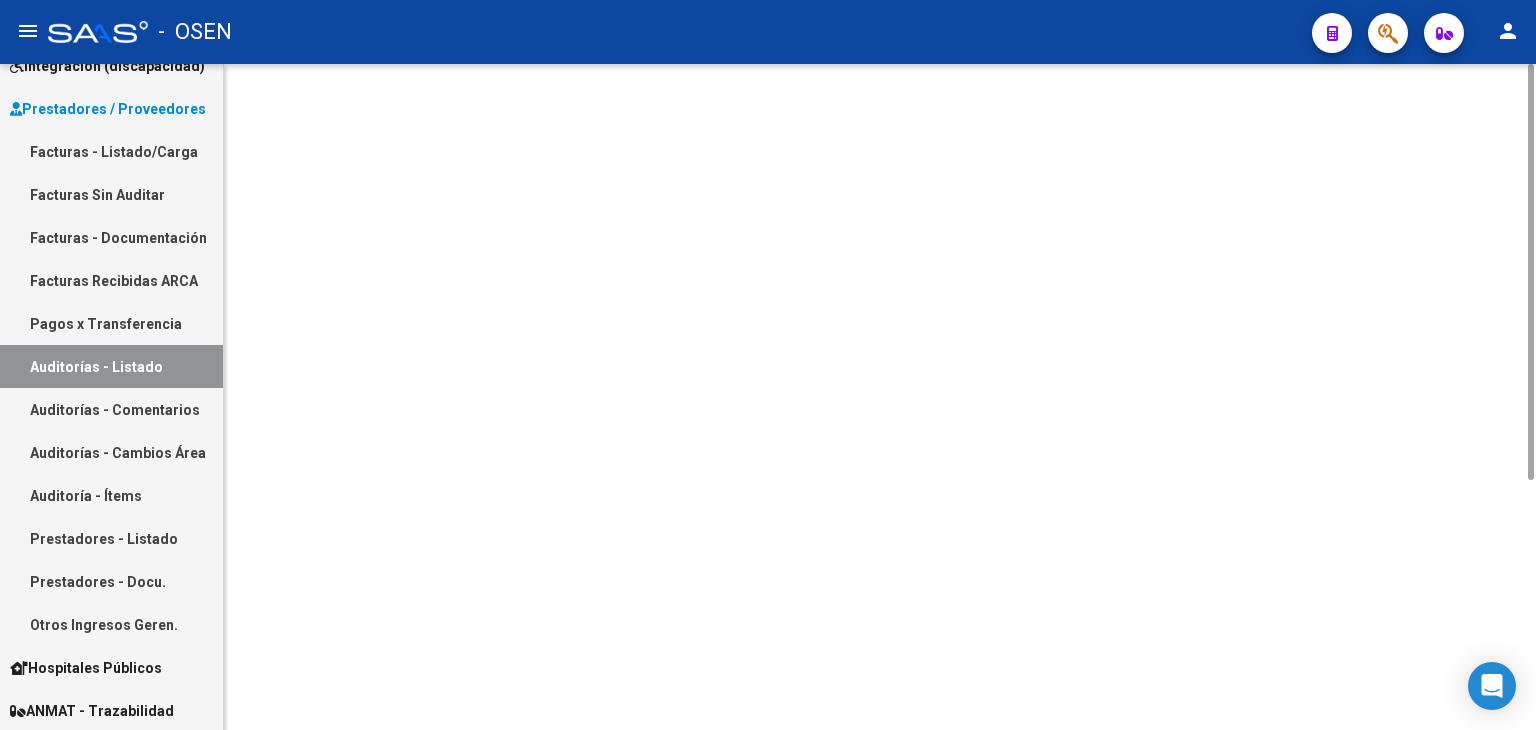 scroll, scrollTop: 0, scrollLeft: 0, axis: both 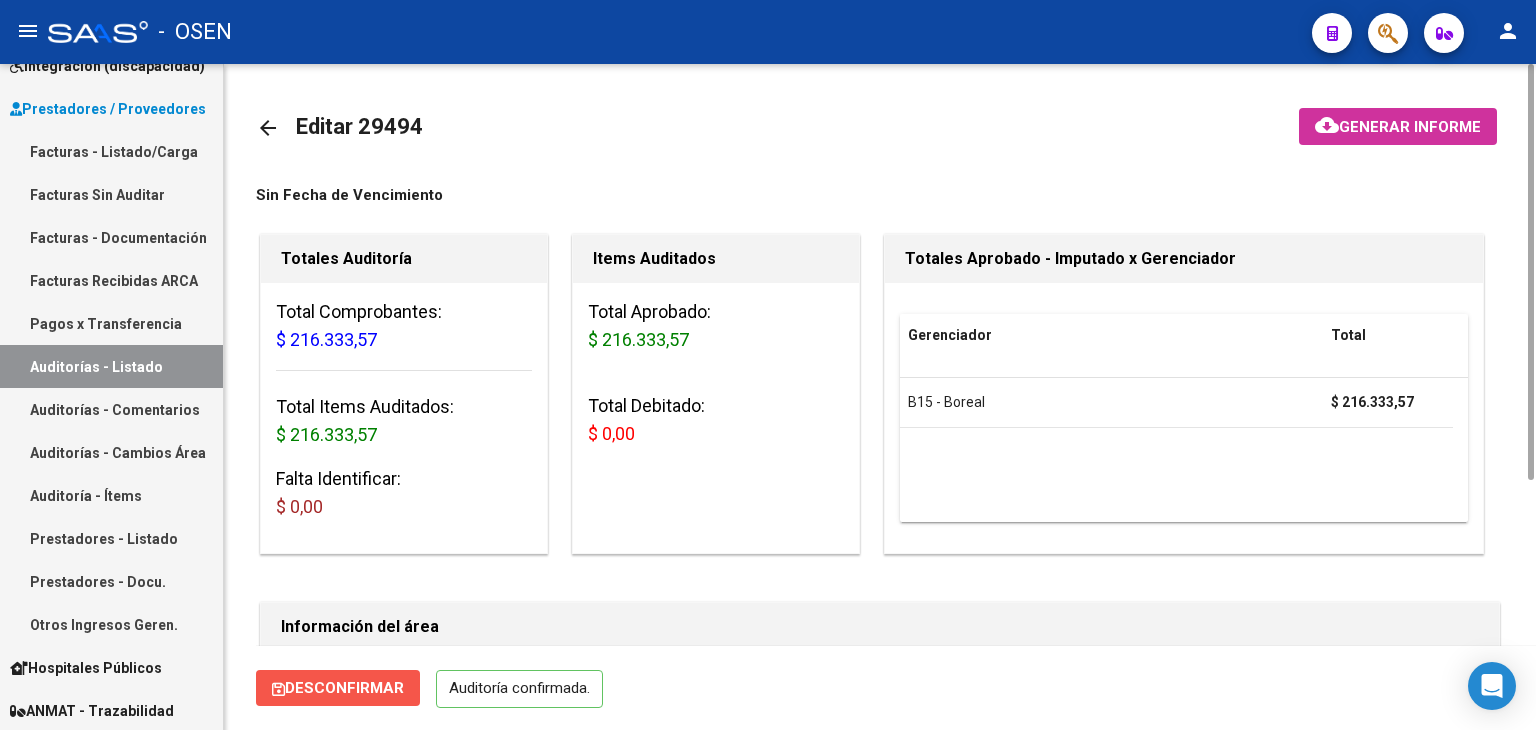 click on "Desconfirmar" 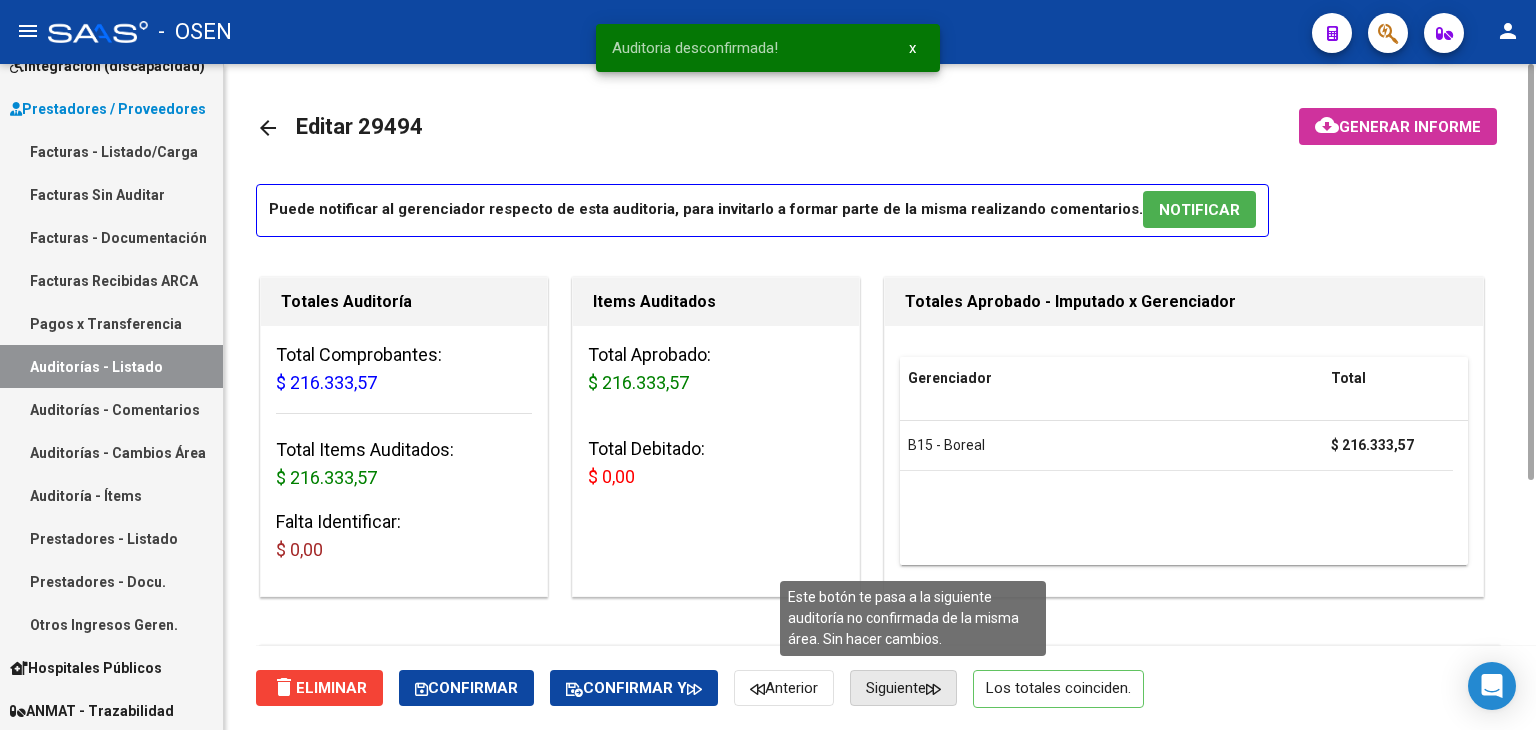 click on "Siguiente" 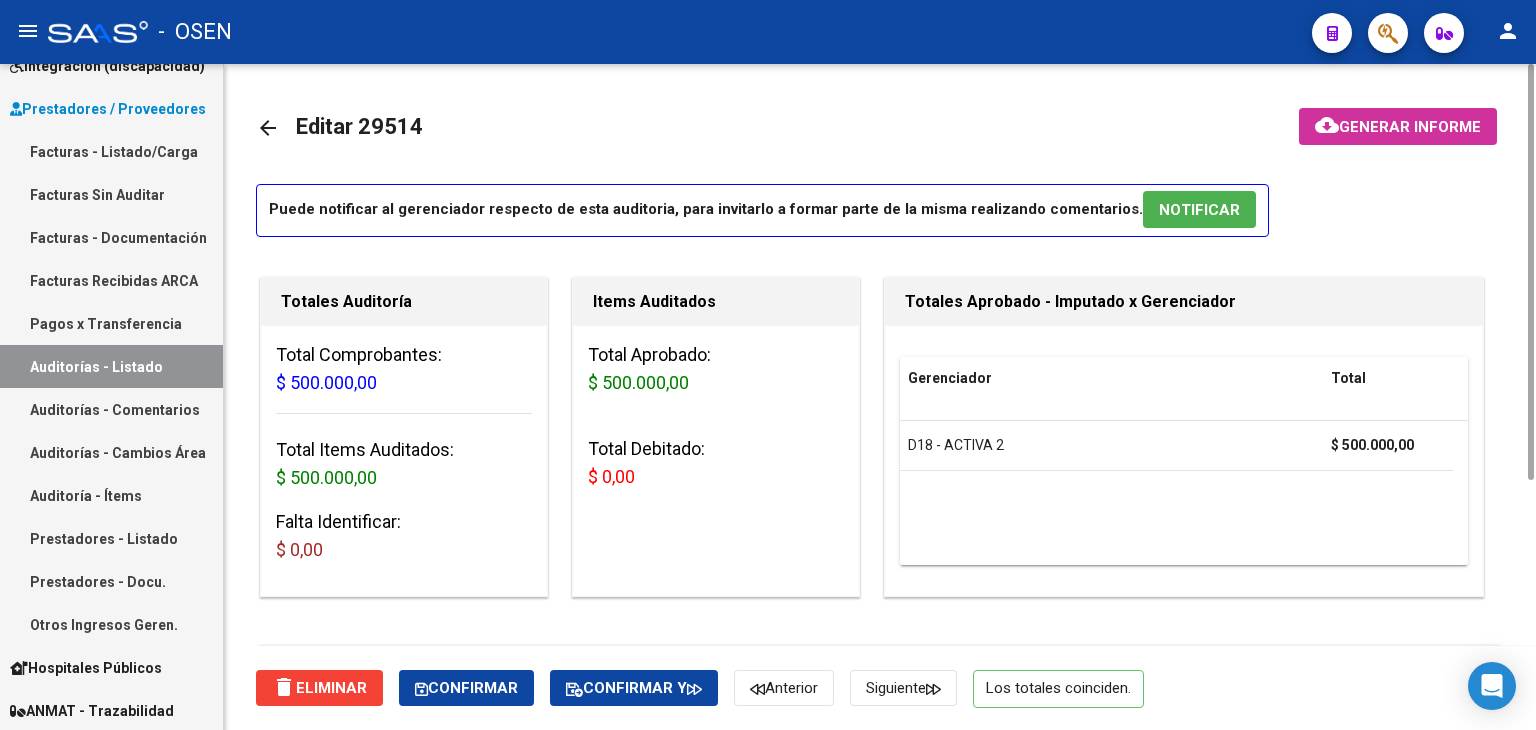 click on "Auditorías - Listado" at bounding box center (111, 366) 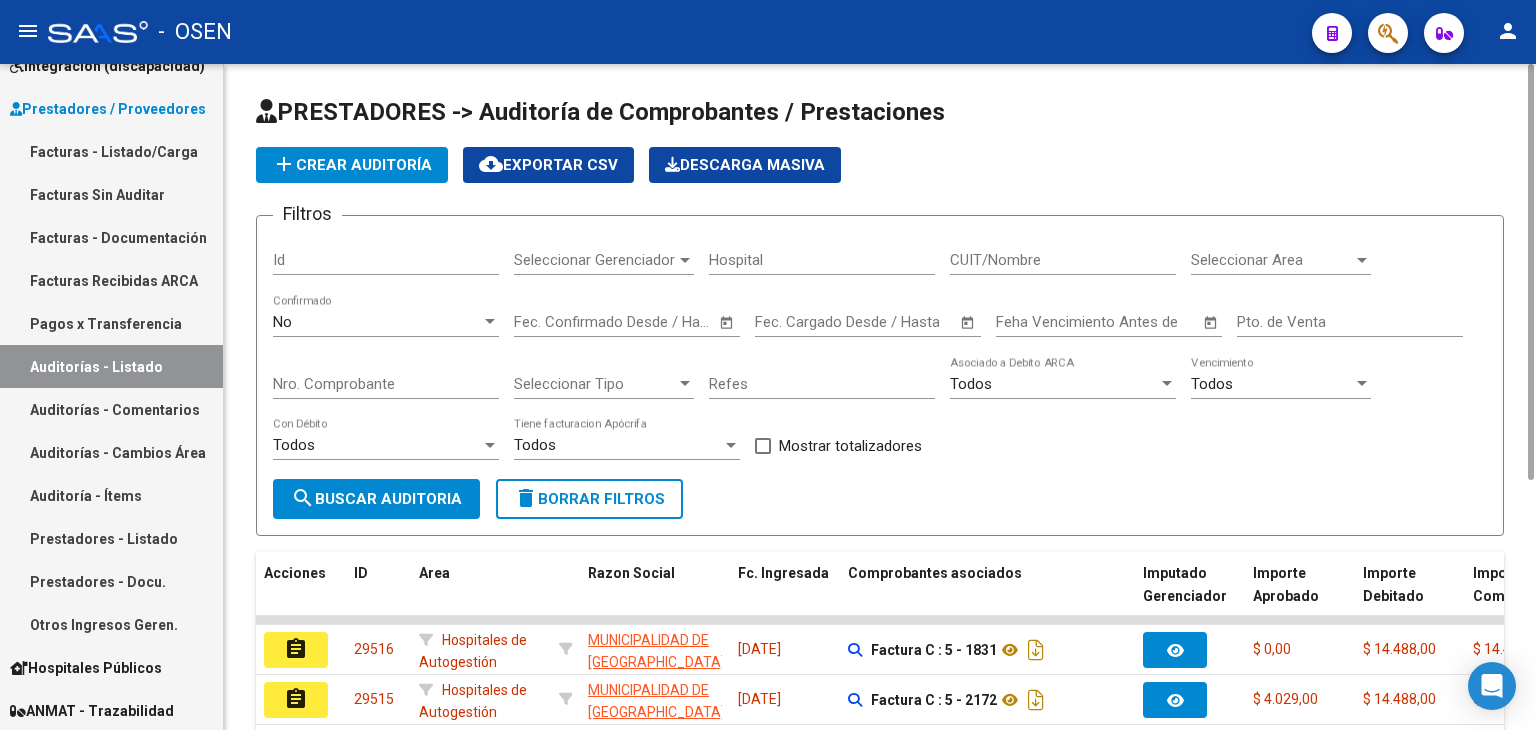 click on "Seleccionar Area" at bounding box center [1272, 260] 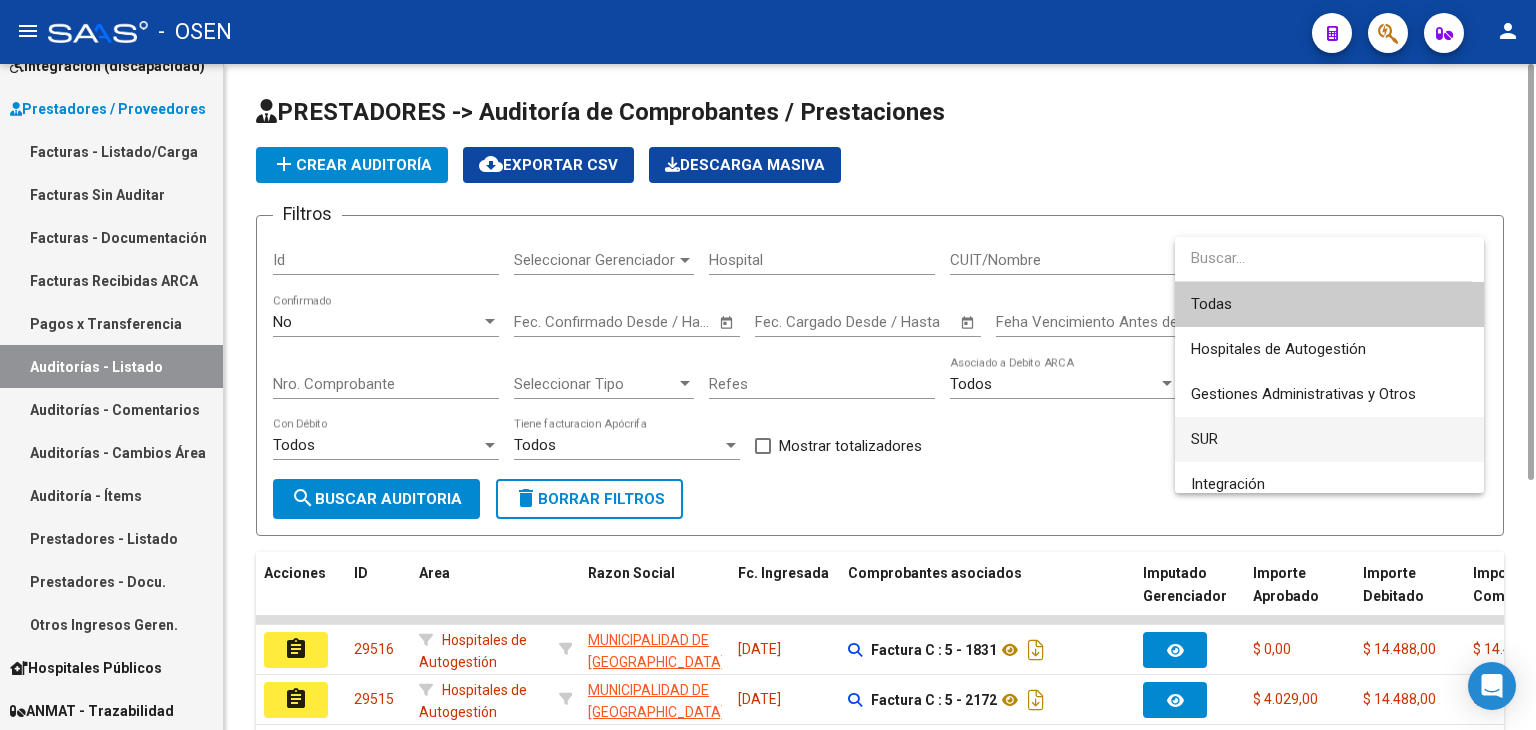 click on "SUR" at bounding box center [1329, 439] 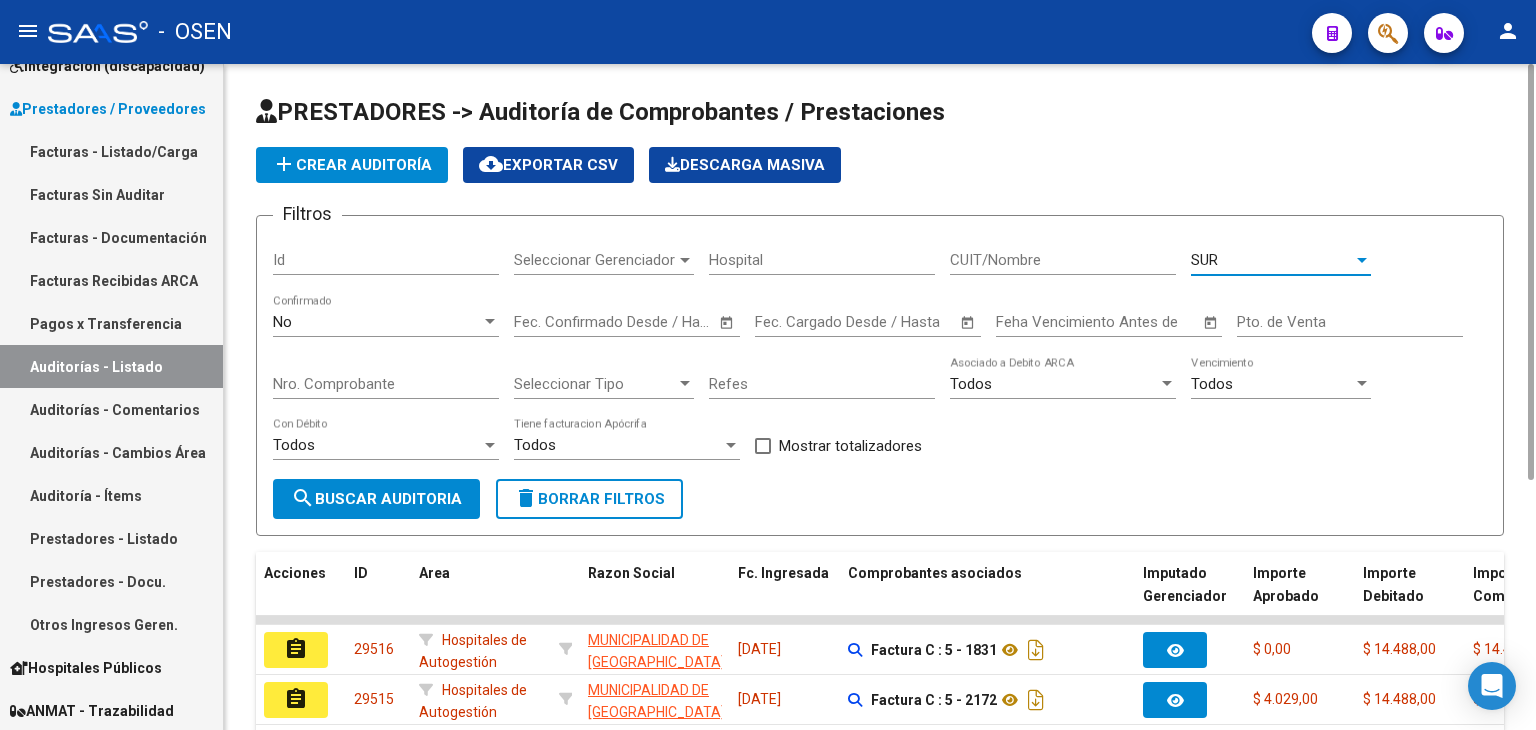 click on "No  Confirmado" 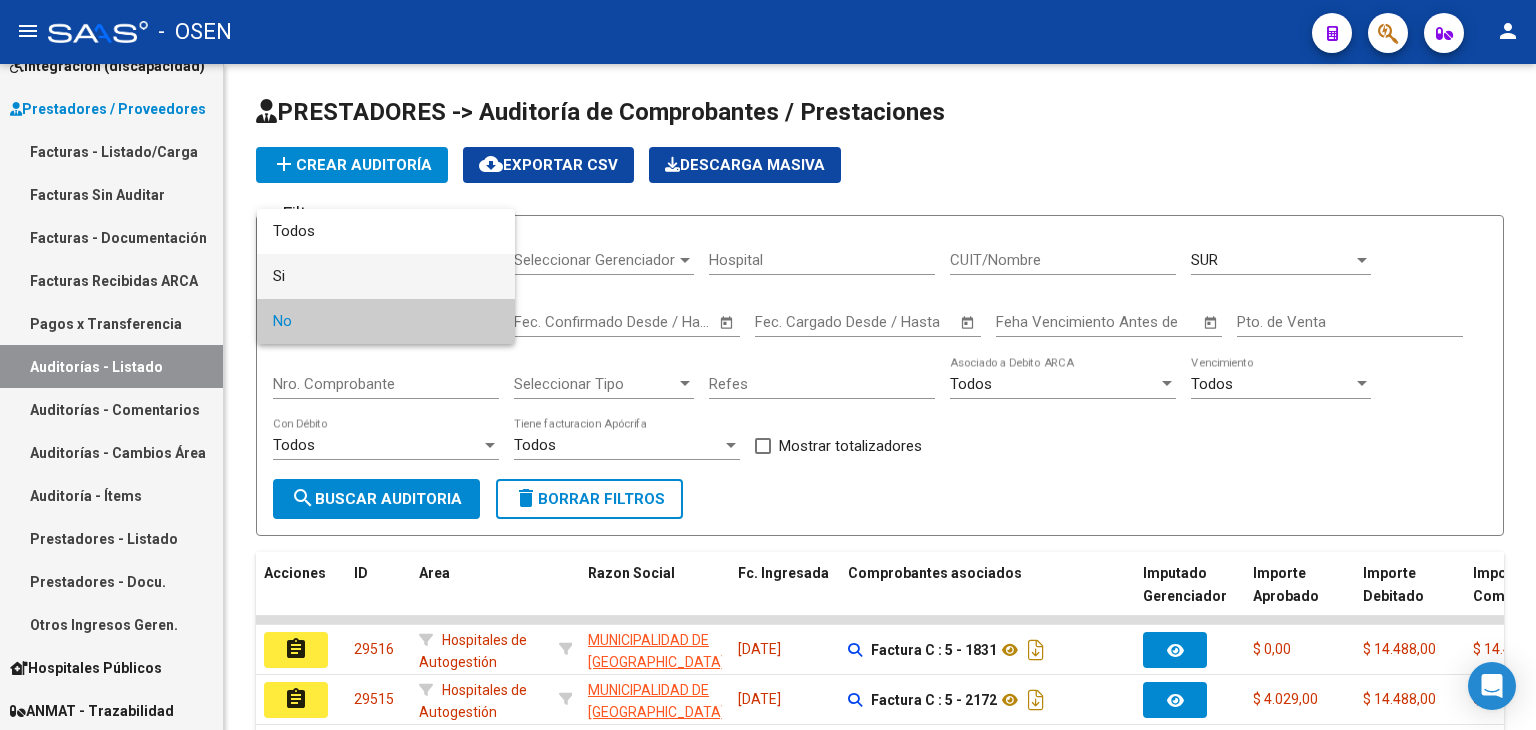 click on "Si" at bounding box center (386, 276) 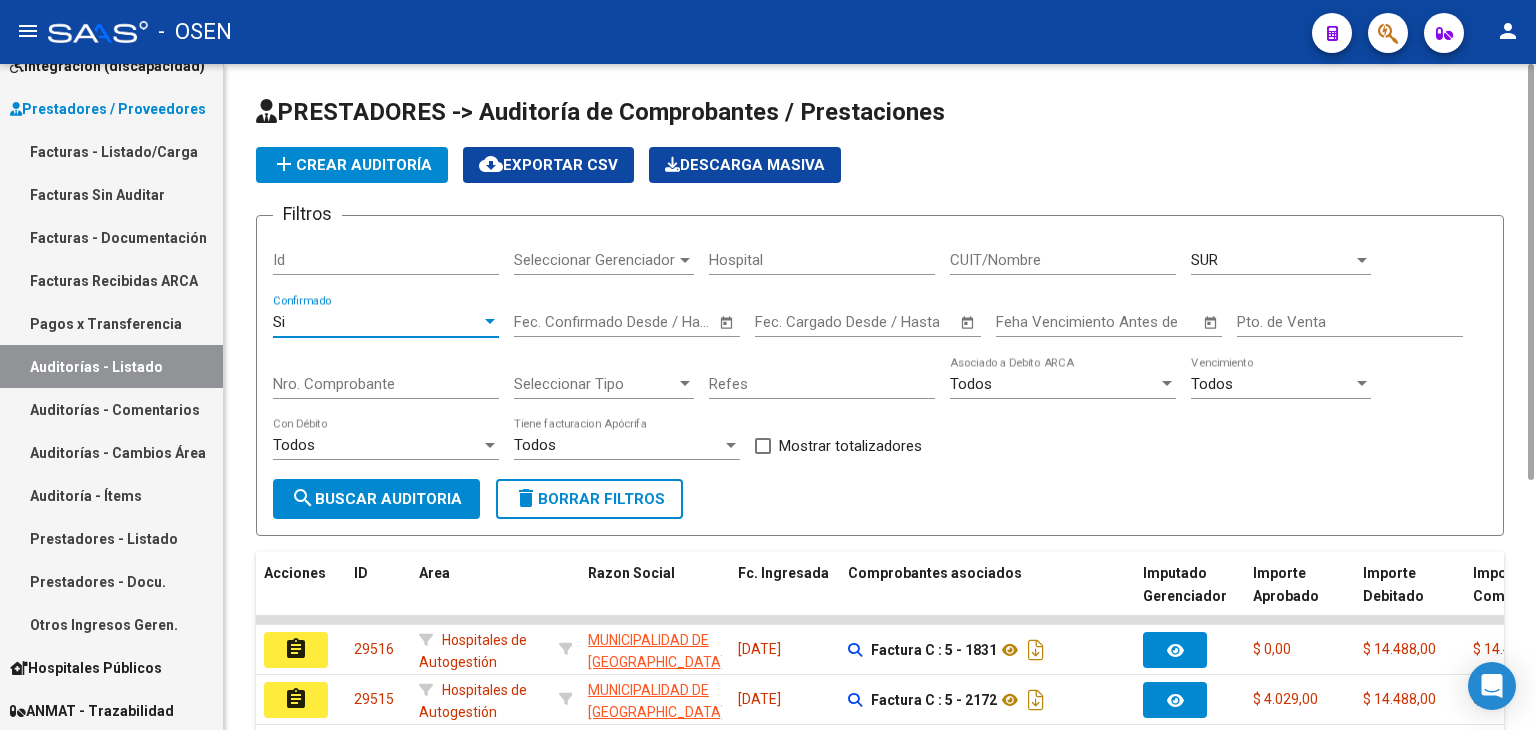 click on "search  Buscar Auditoria" 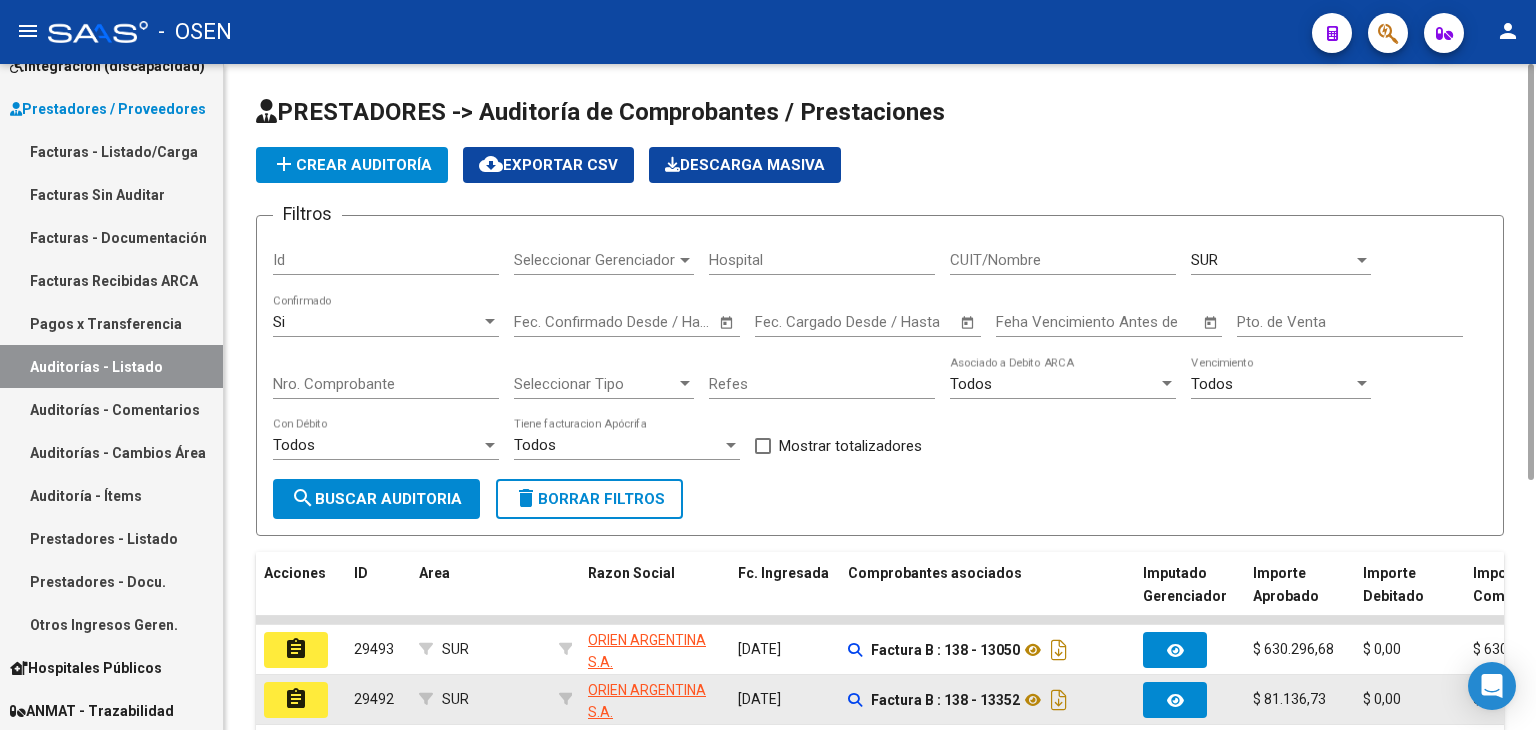 scroll, scrollTop: 528, scrollLeft: 0, axis: vertical 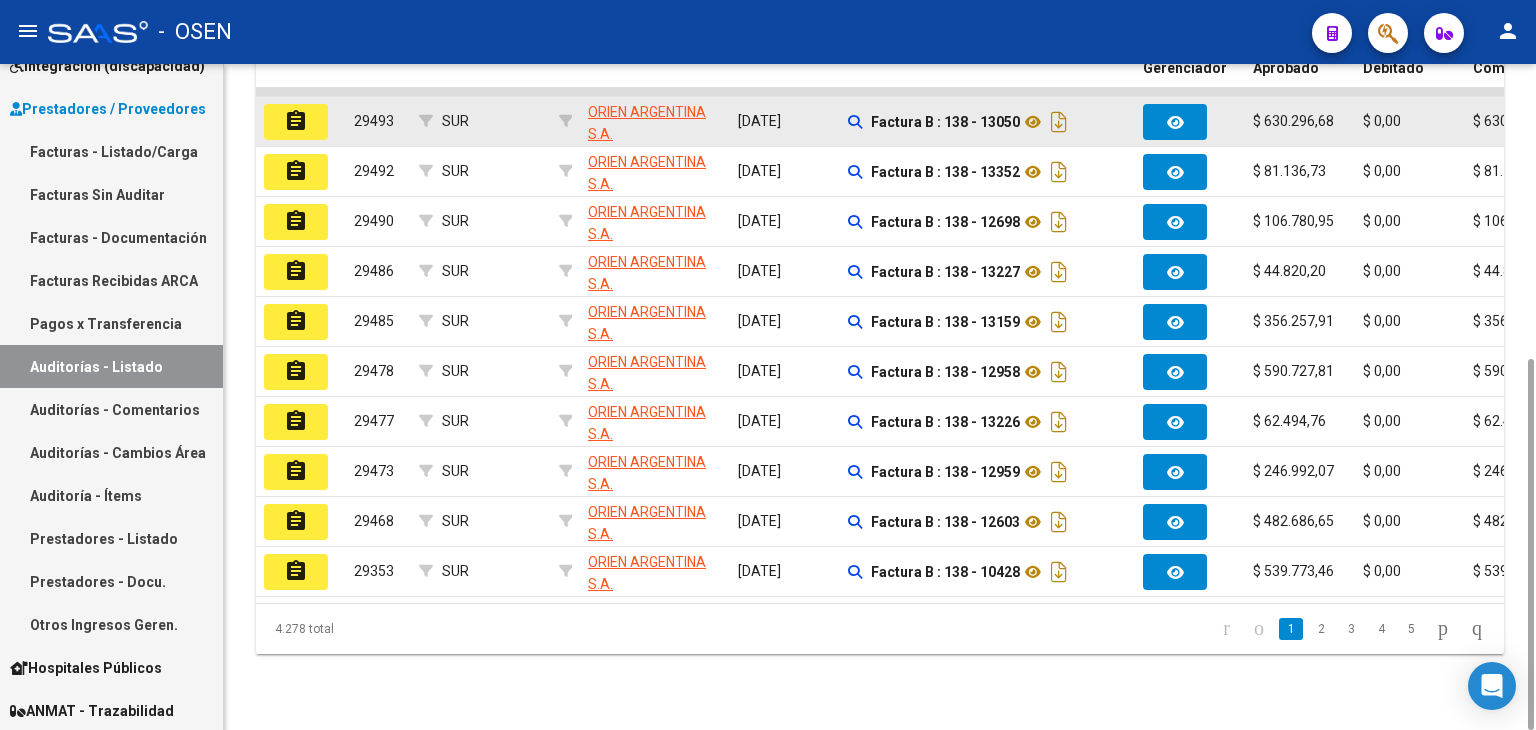 click on "assignment" 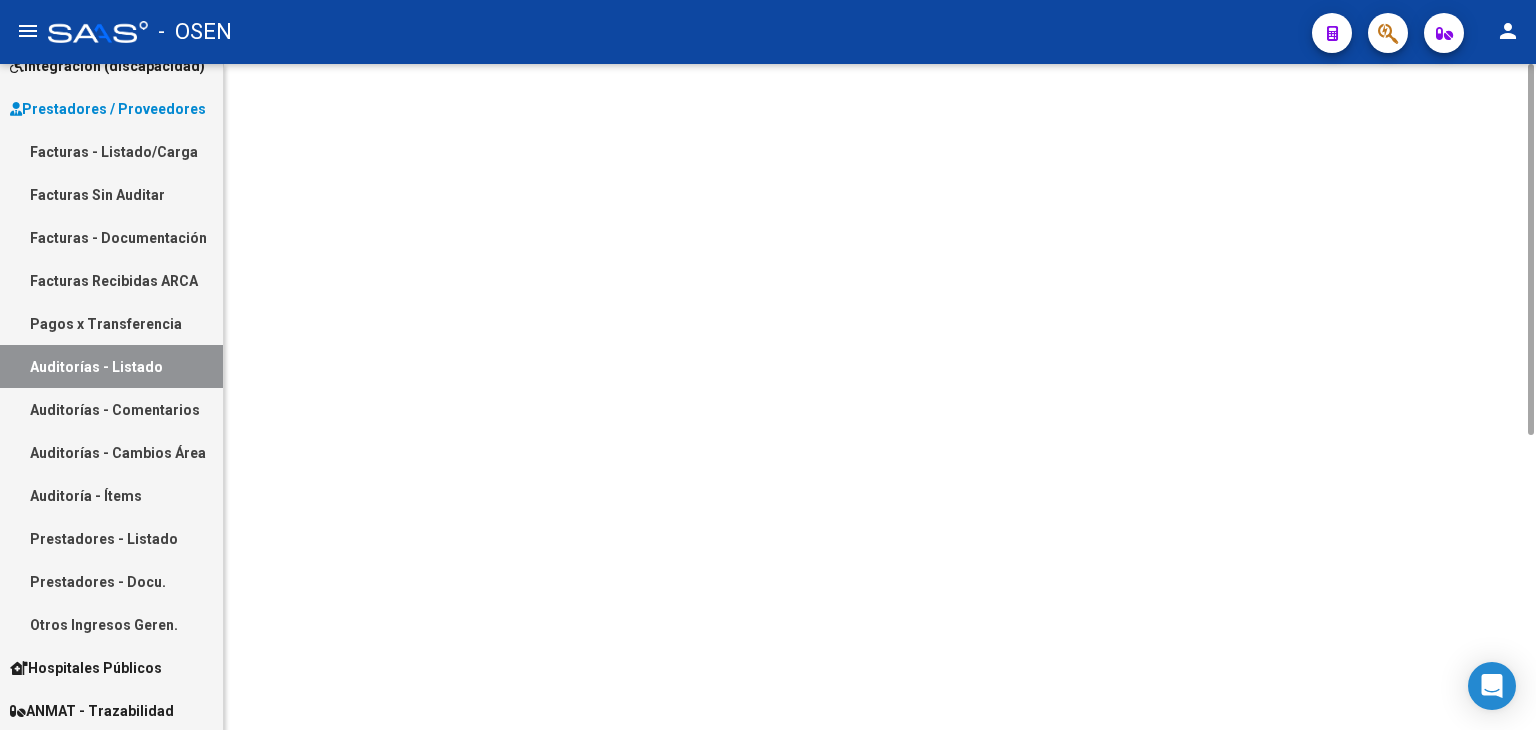 scroll, scrollTop: 0, scrollLeft: 0, axis: both 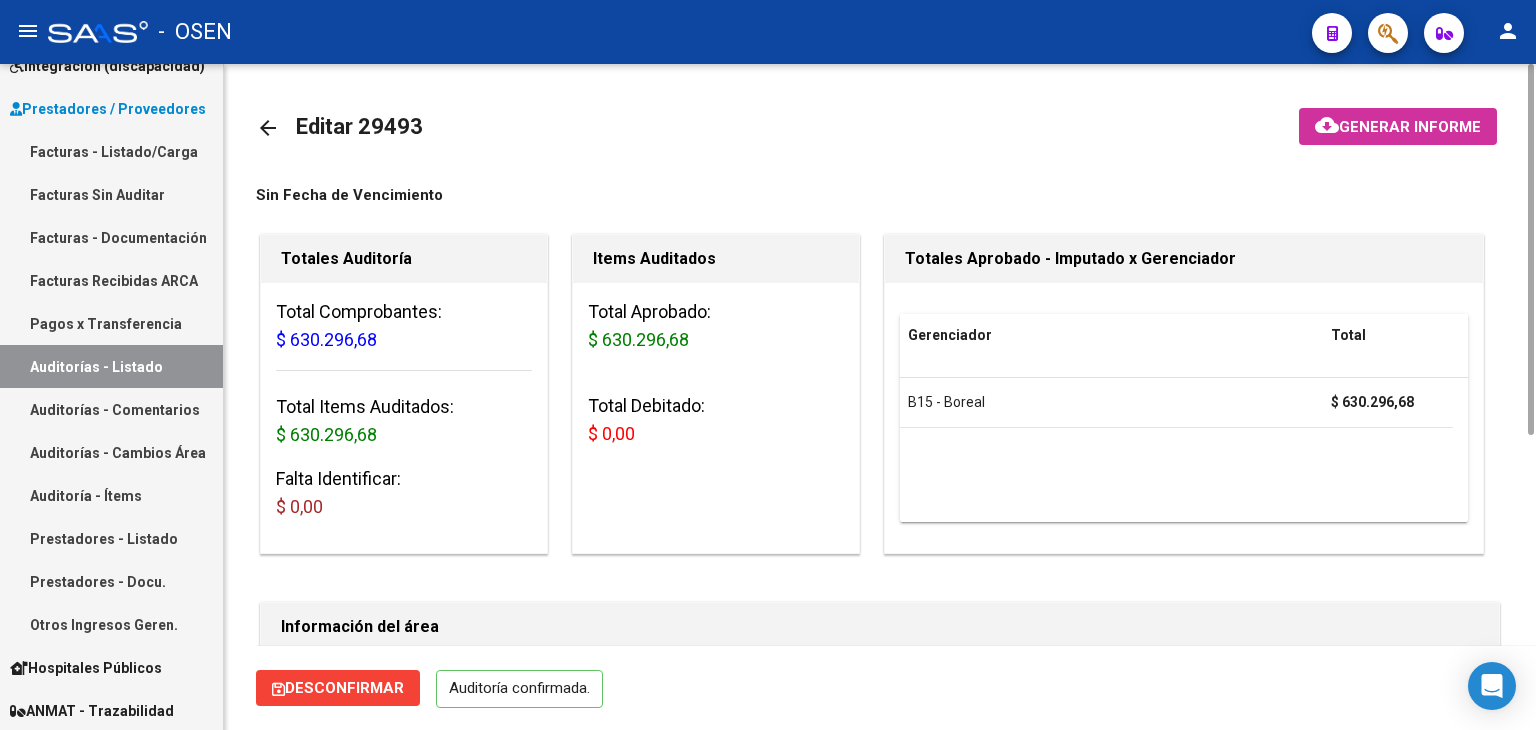 click on "Desconfirmar" 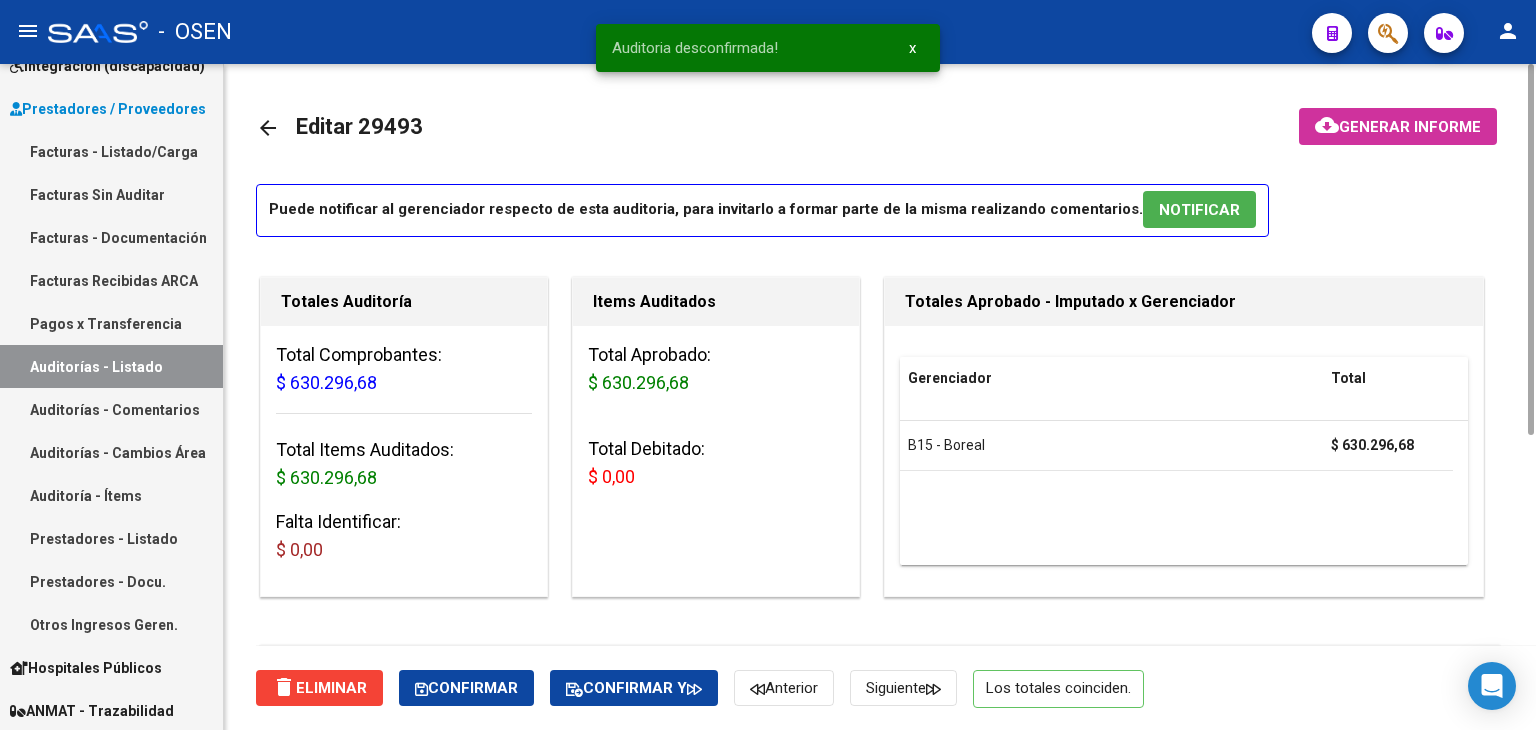 click on "Auditorías - Listado" at bounding box center (111, 366) 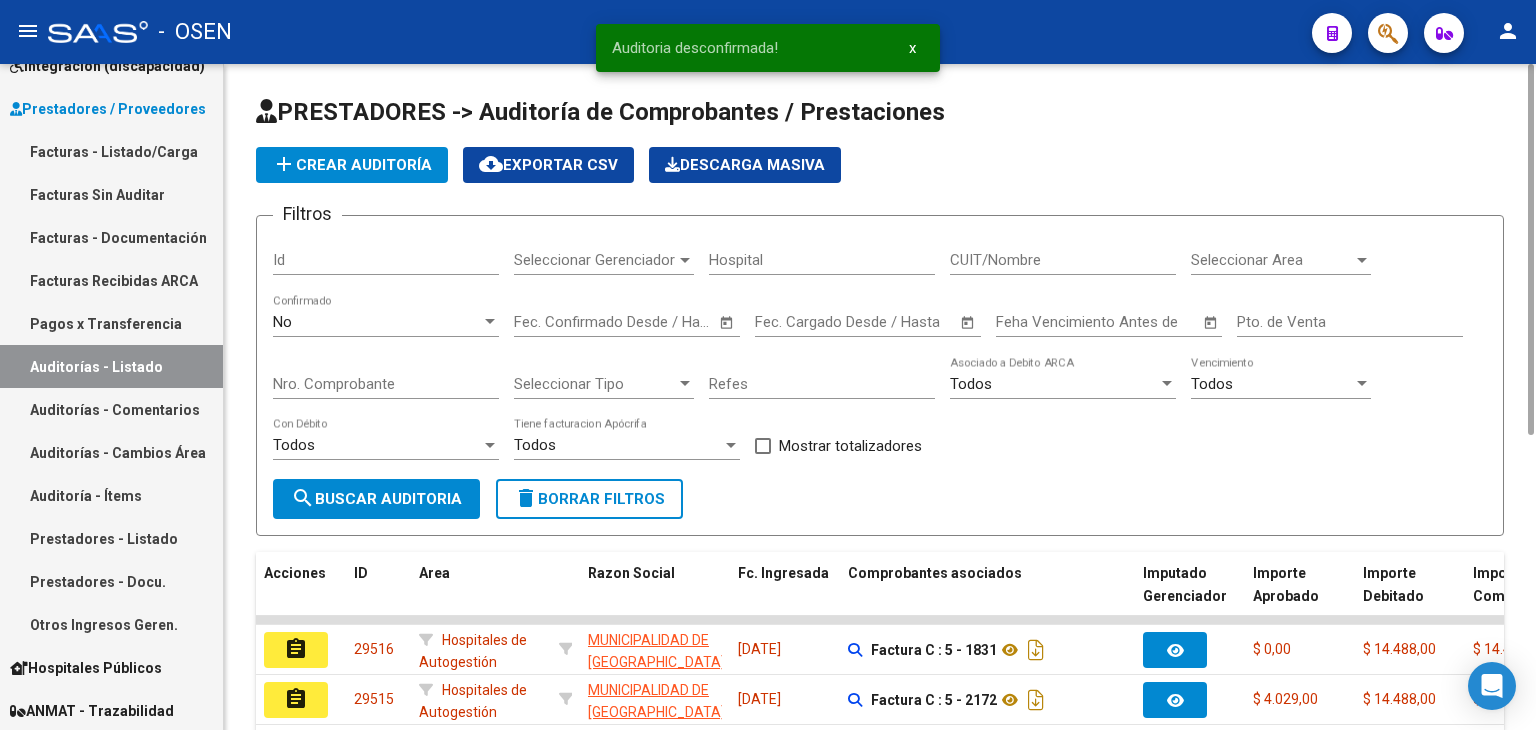 click on "Seleccionar Area" at bounding box center [1272, 260] 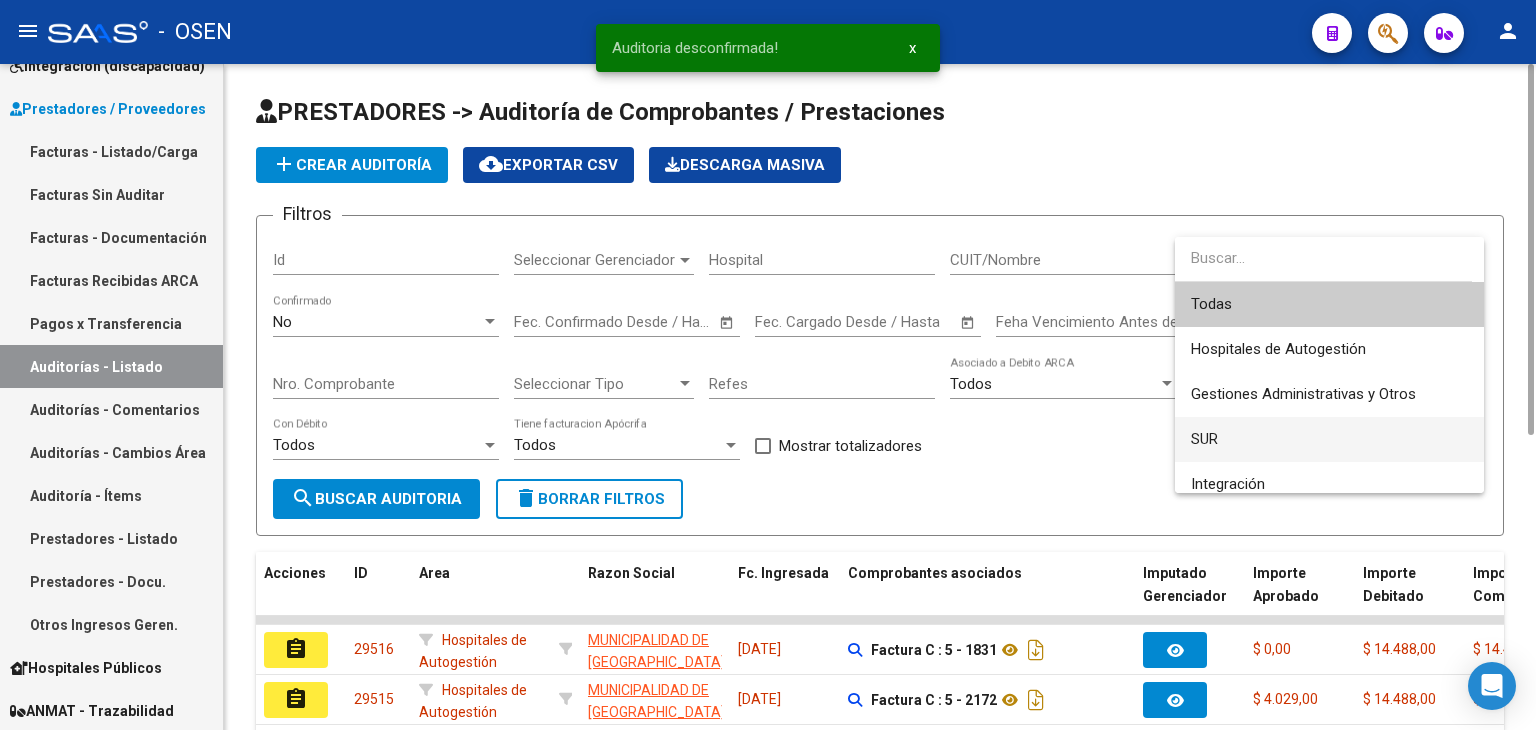 click on "SUR" at bounding box center [1329, 439] 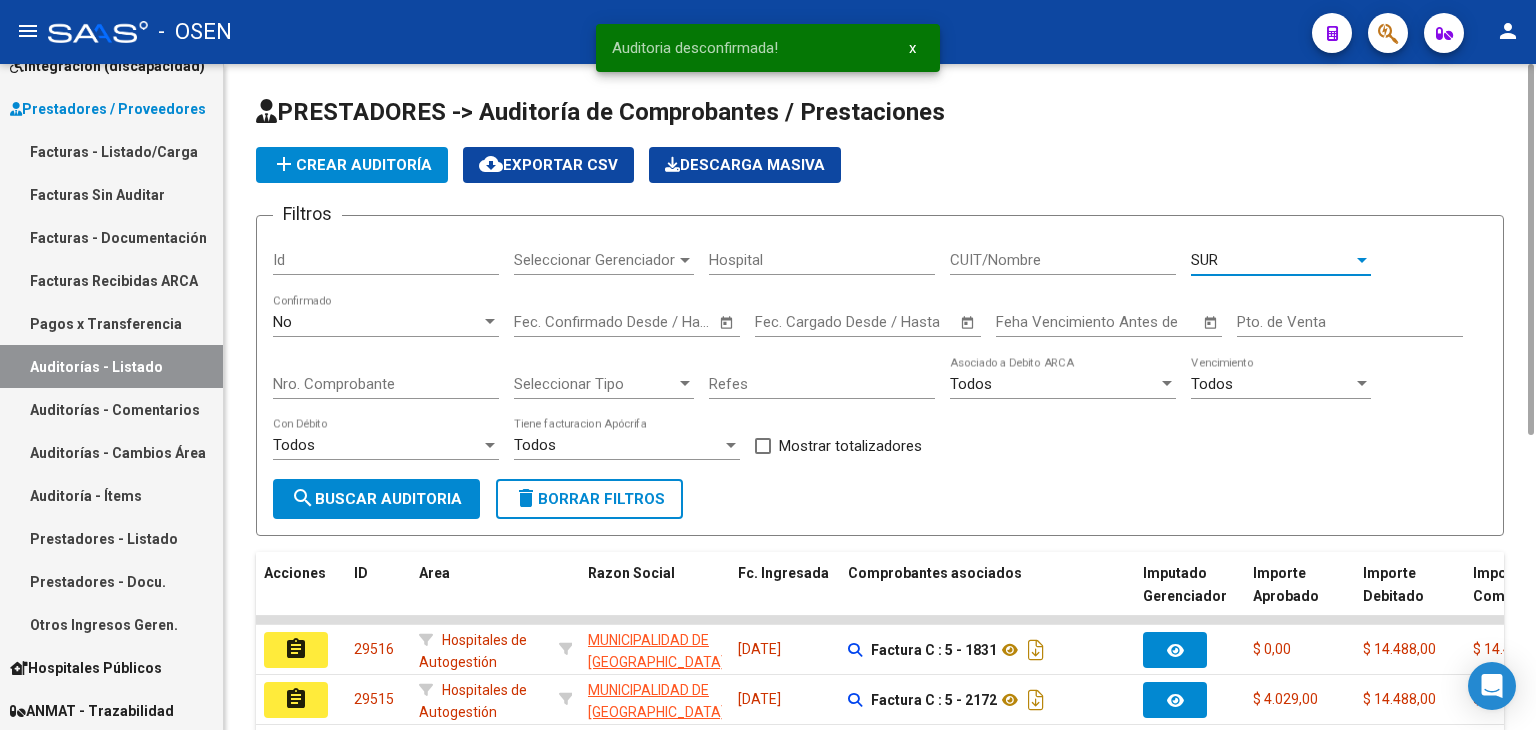 click on "No" at bounding box center [377, 322] 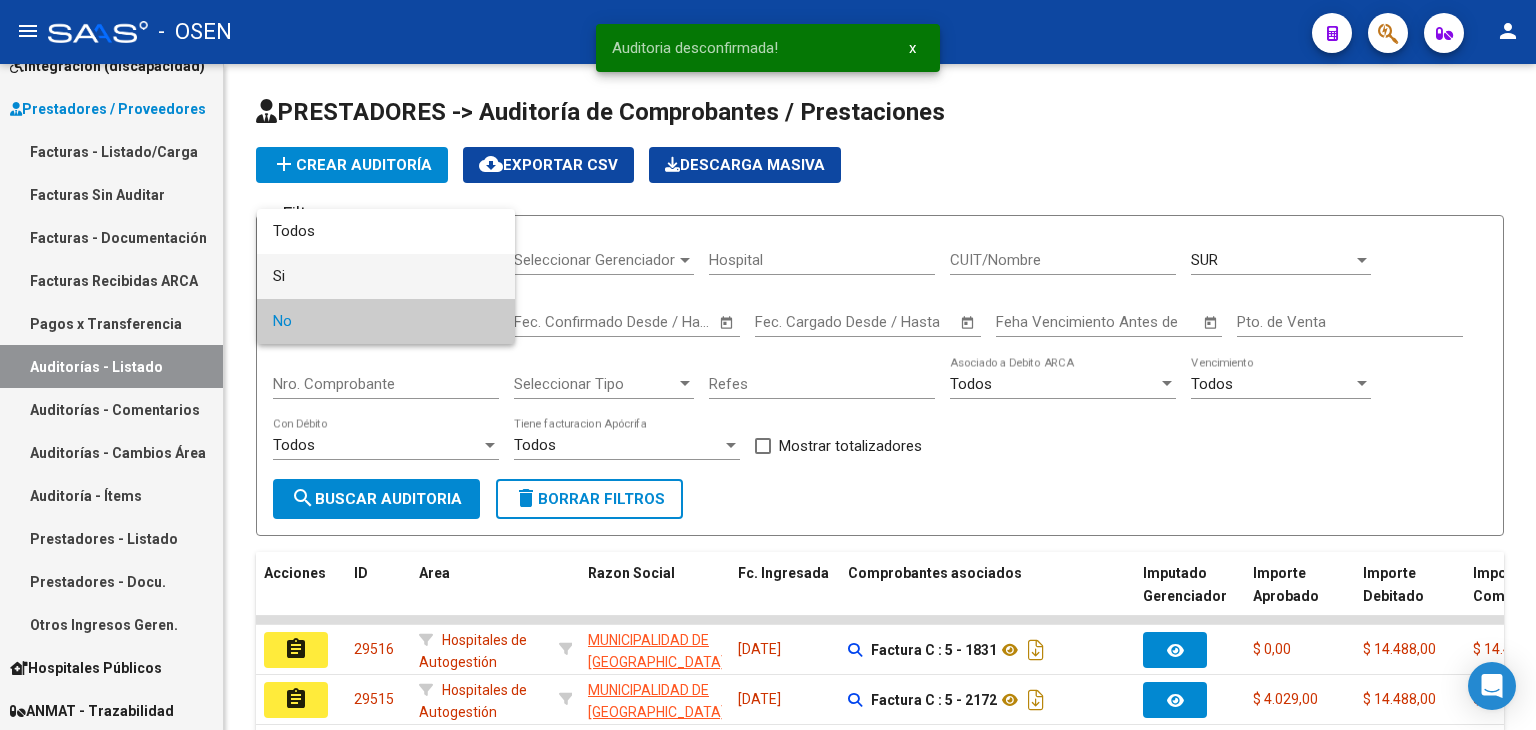 click on "Si" at bounding box center [386, 276] 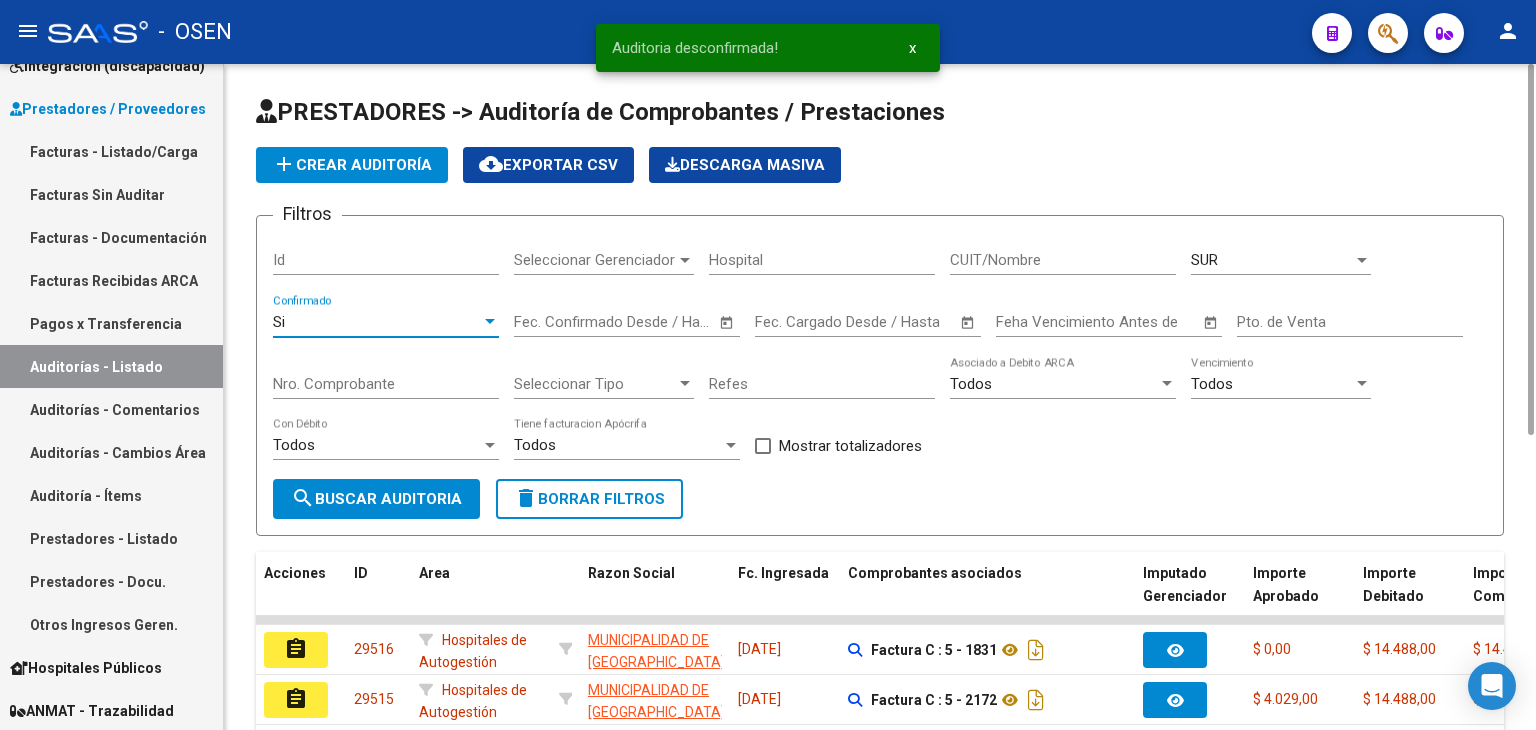 click on "search  Buscar Auditoria" 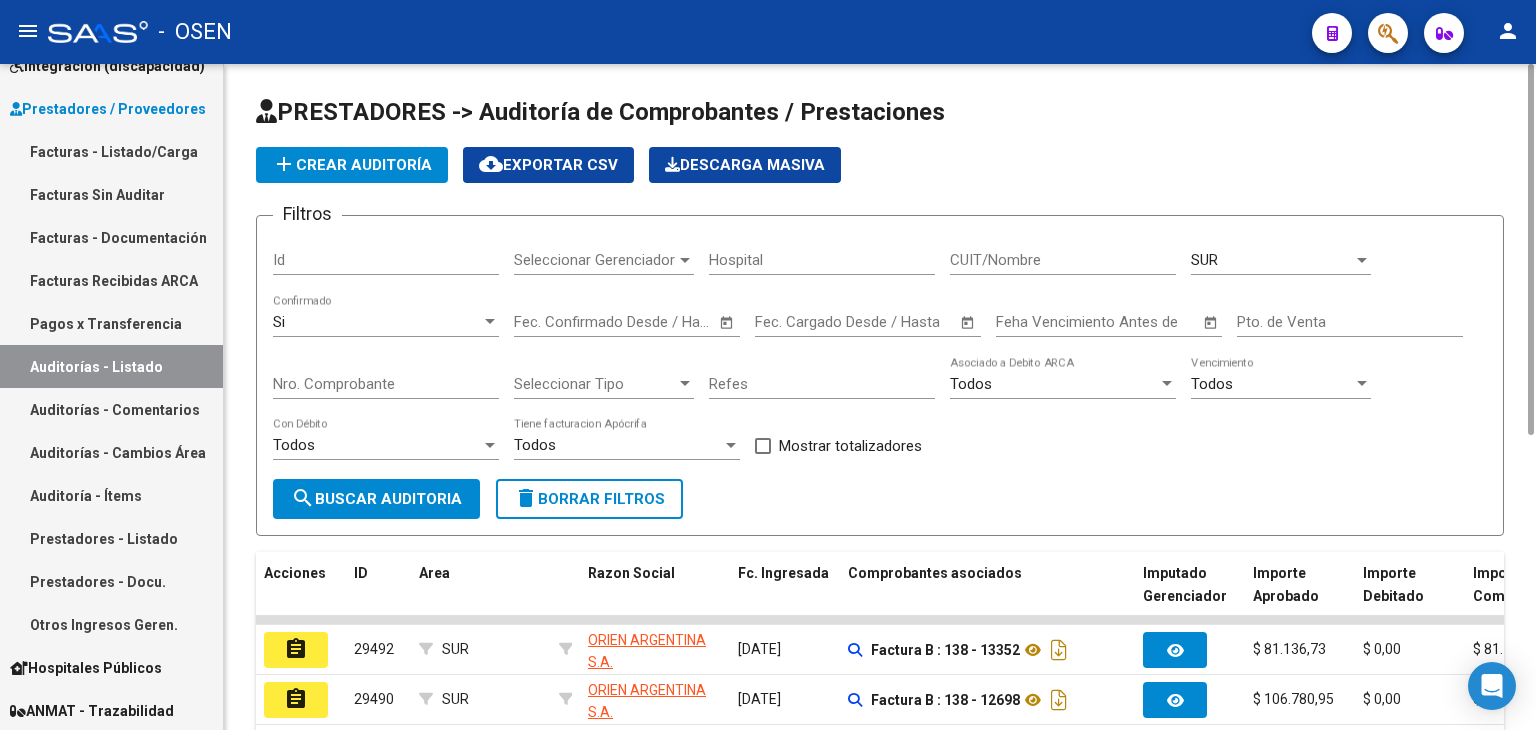 scroll, scrollTop: 400, scrollLeft: 0, axis: vertical 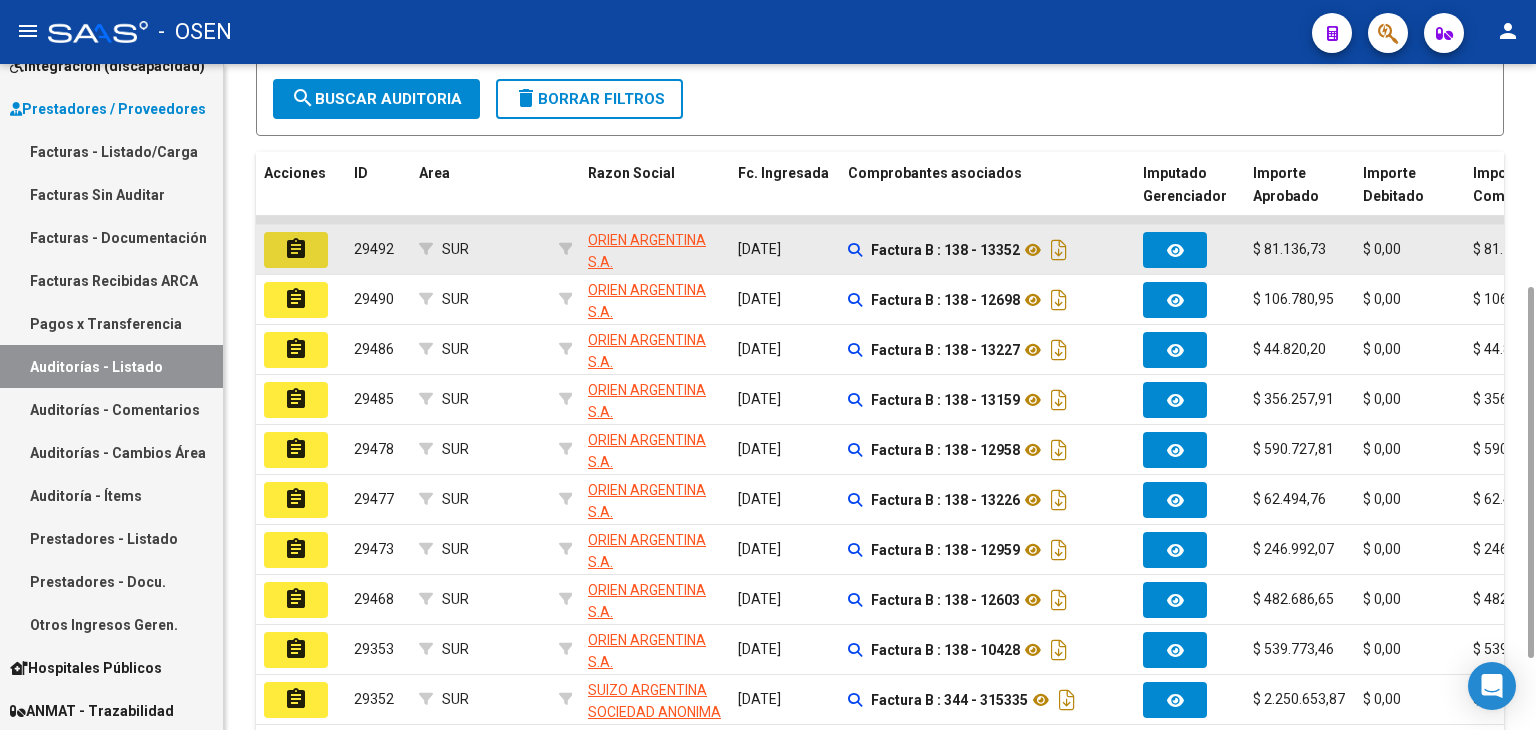 click on "assignment" 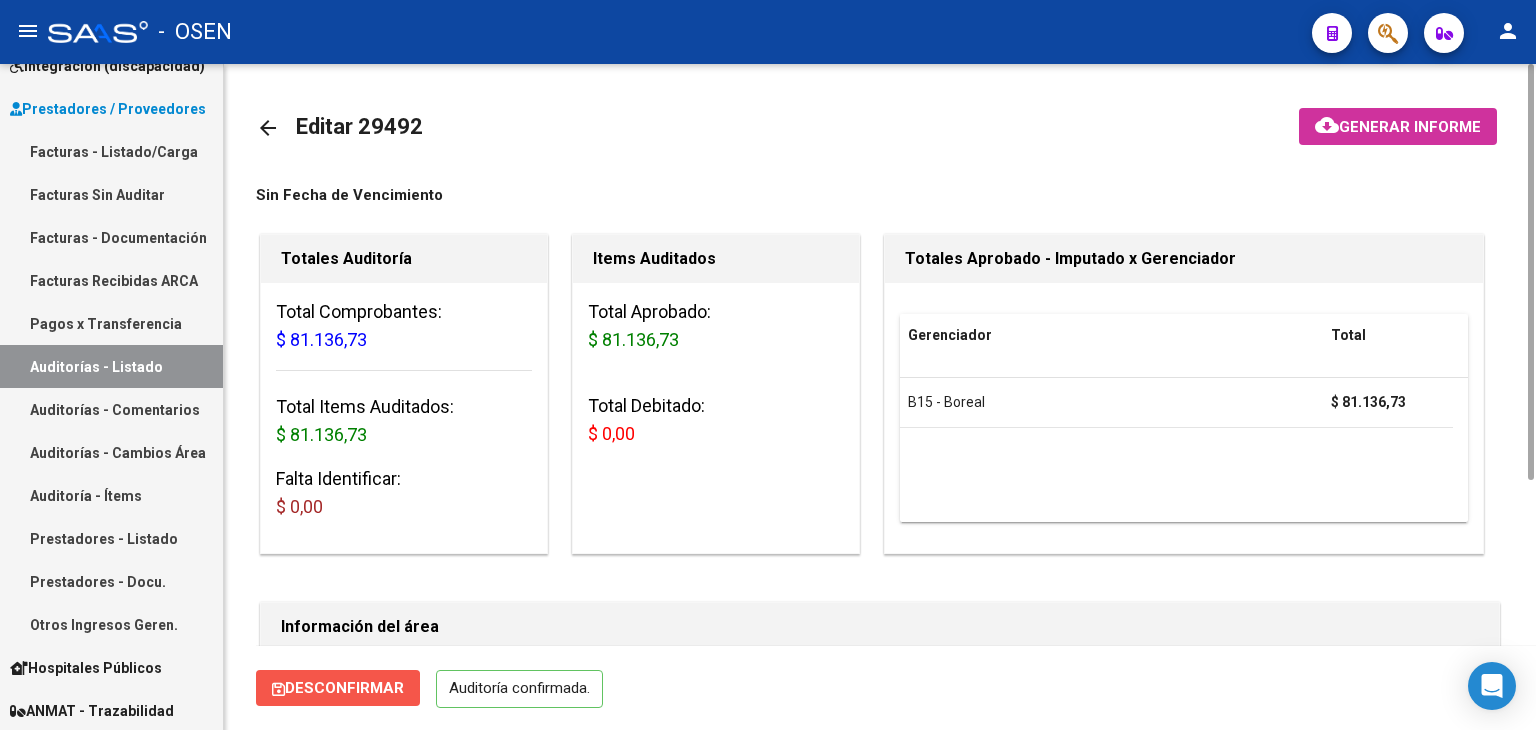 click on "Desconfirmar" 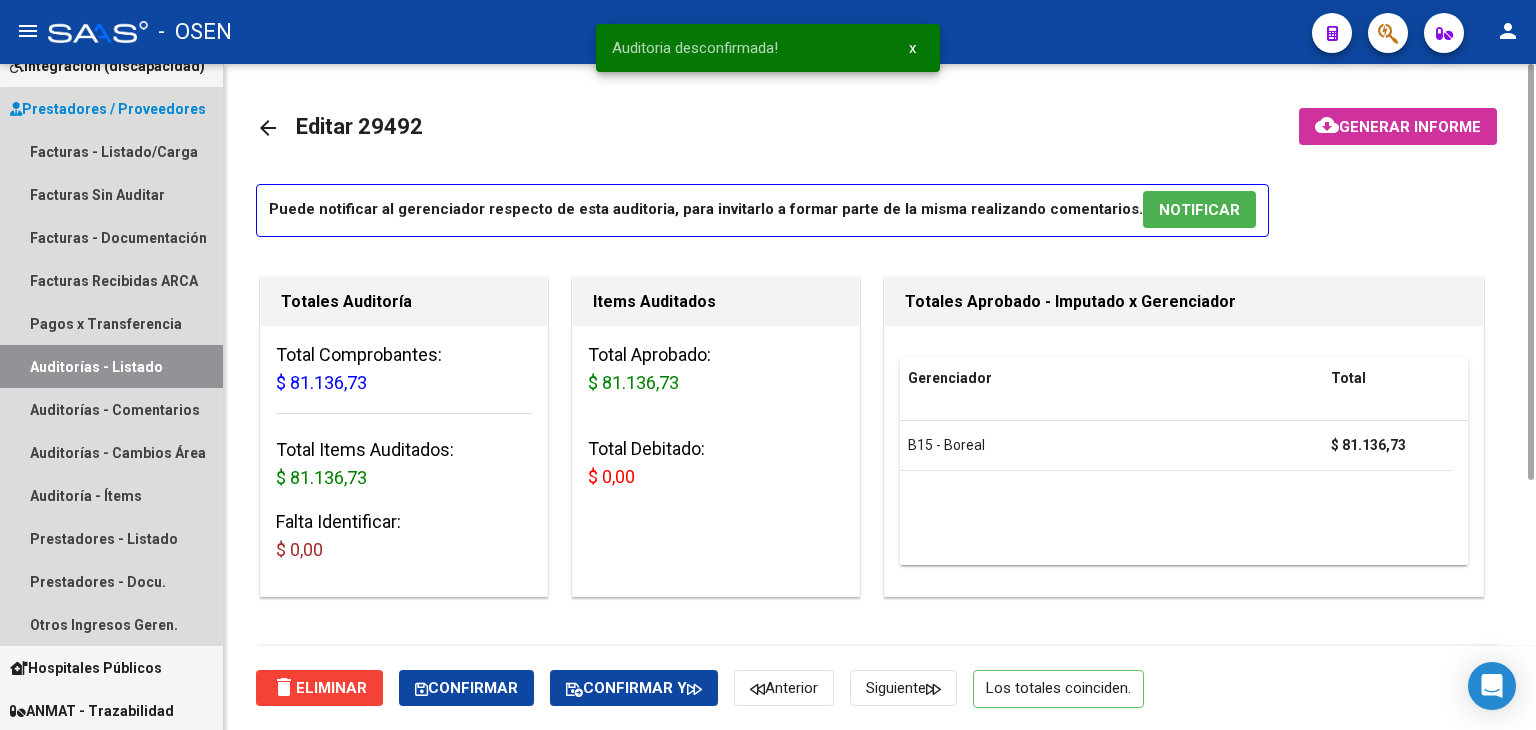 click on "Auditorías - Listado" at bounding box center [111, 366] 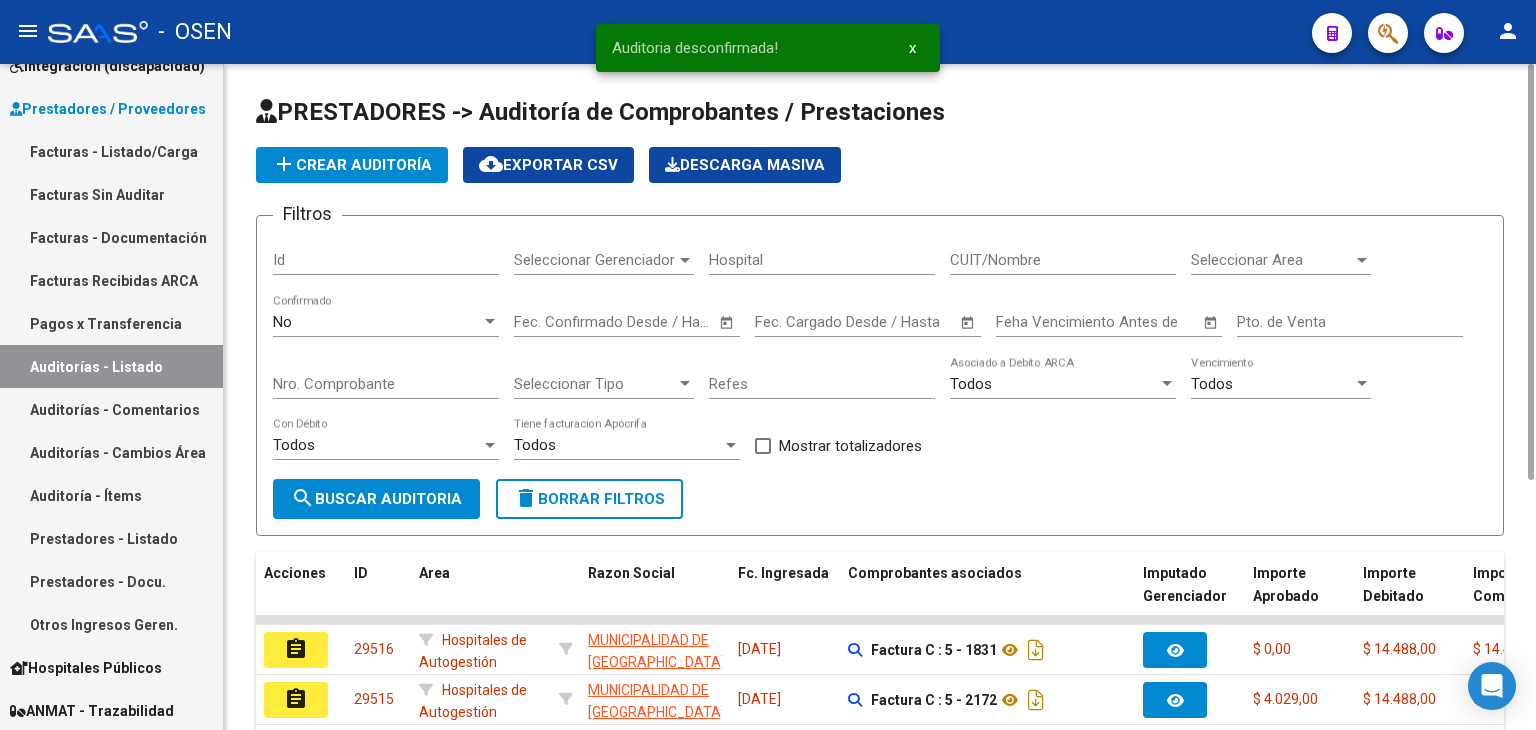 click on "Seleccionar Area" at bounding box center [1272, 260] 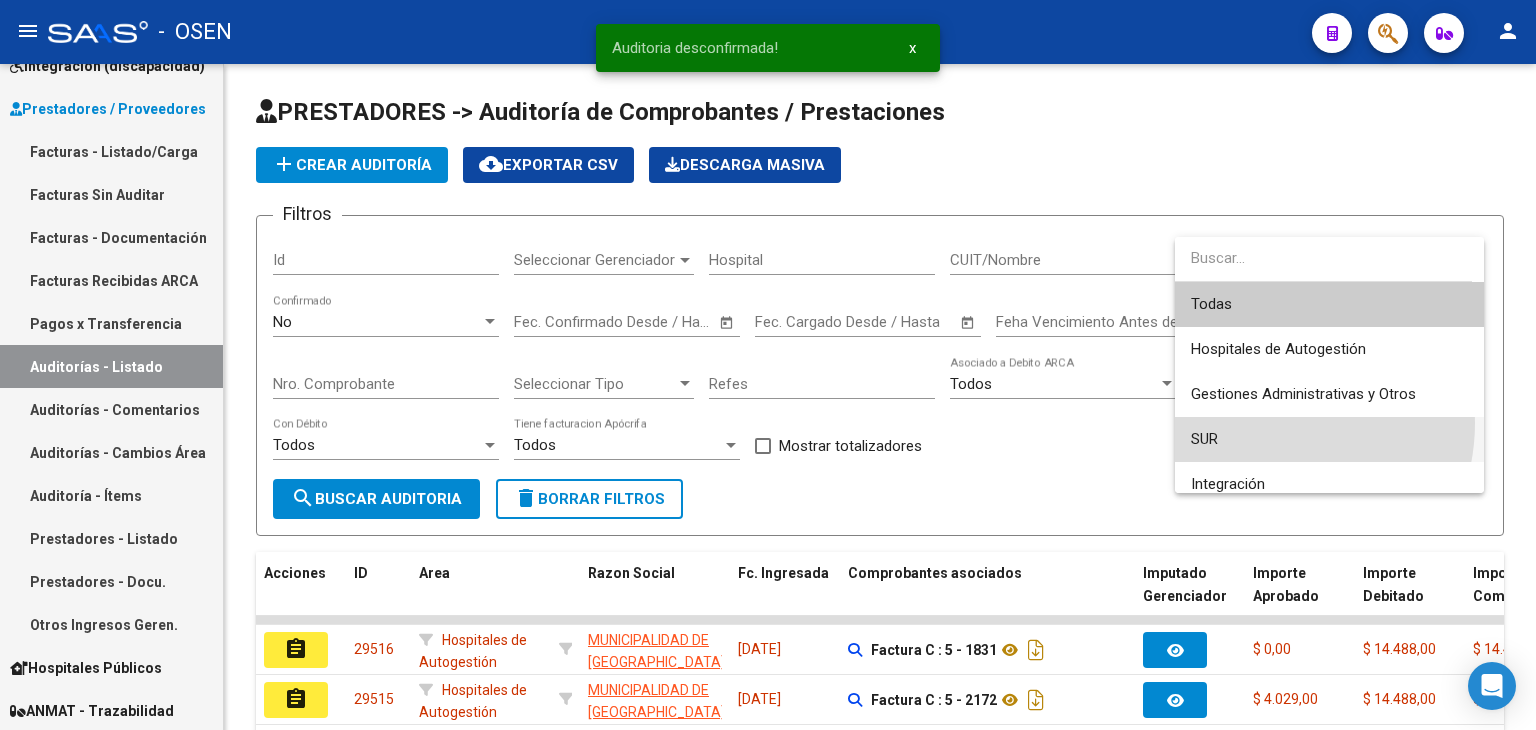 drag, startPoint x: 1263, startPoint y: 424, endPoint x: 1112, endPoint y: 404, distance: 152.31874 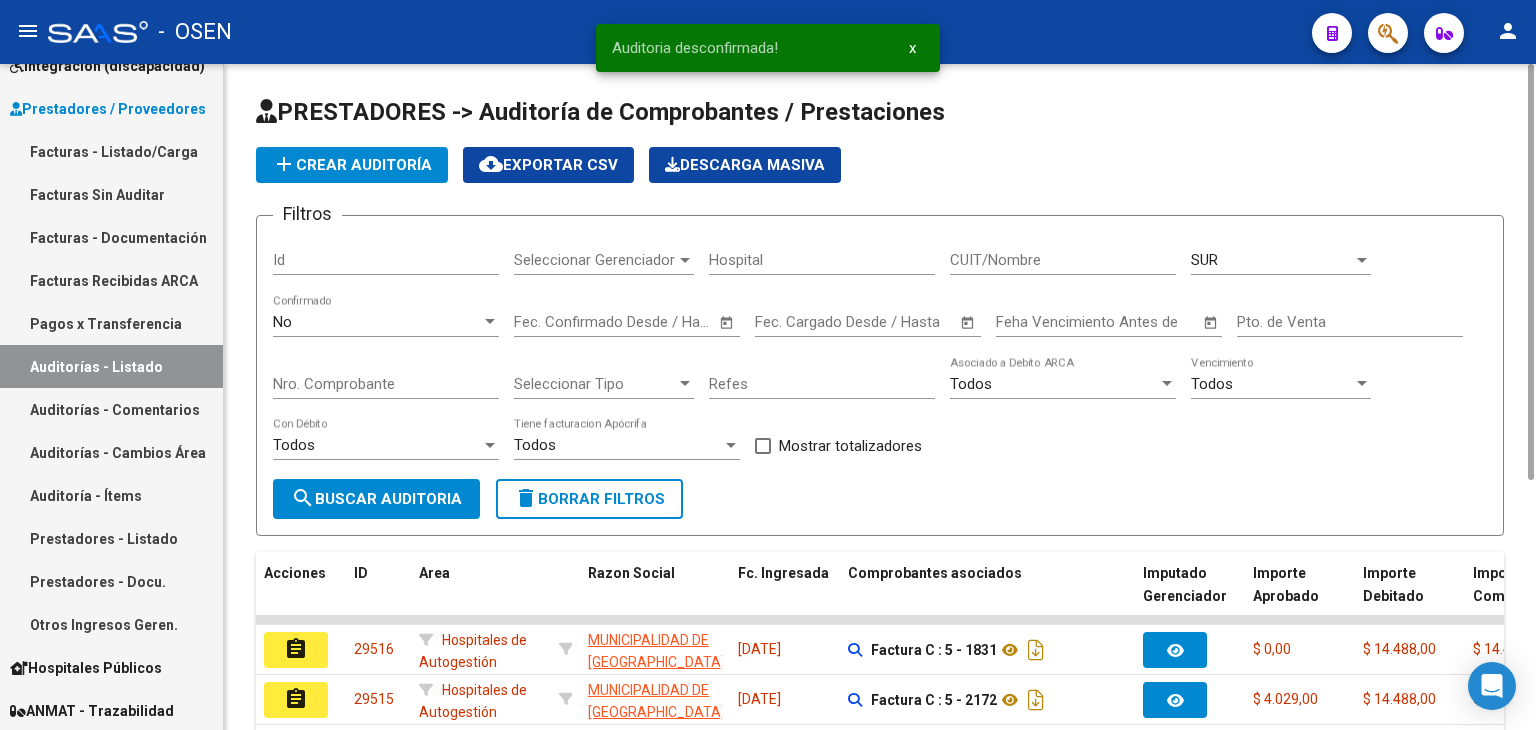 click on "No  Confirmado" 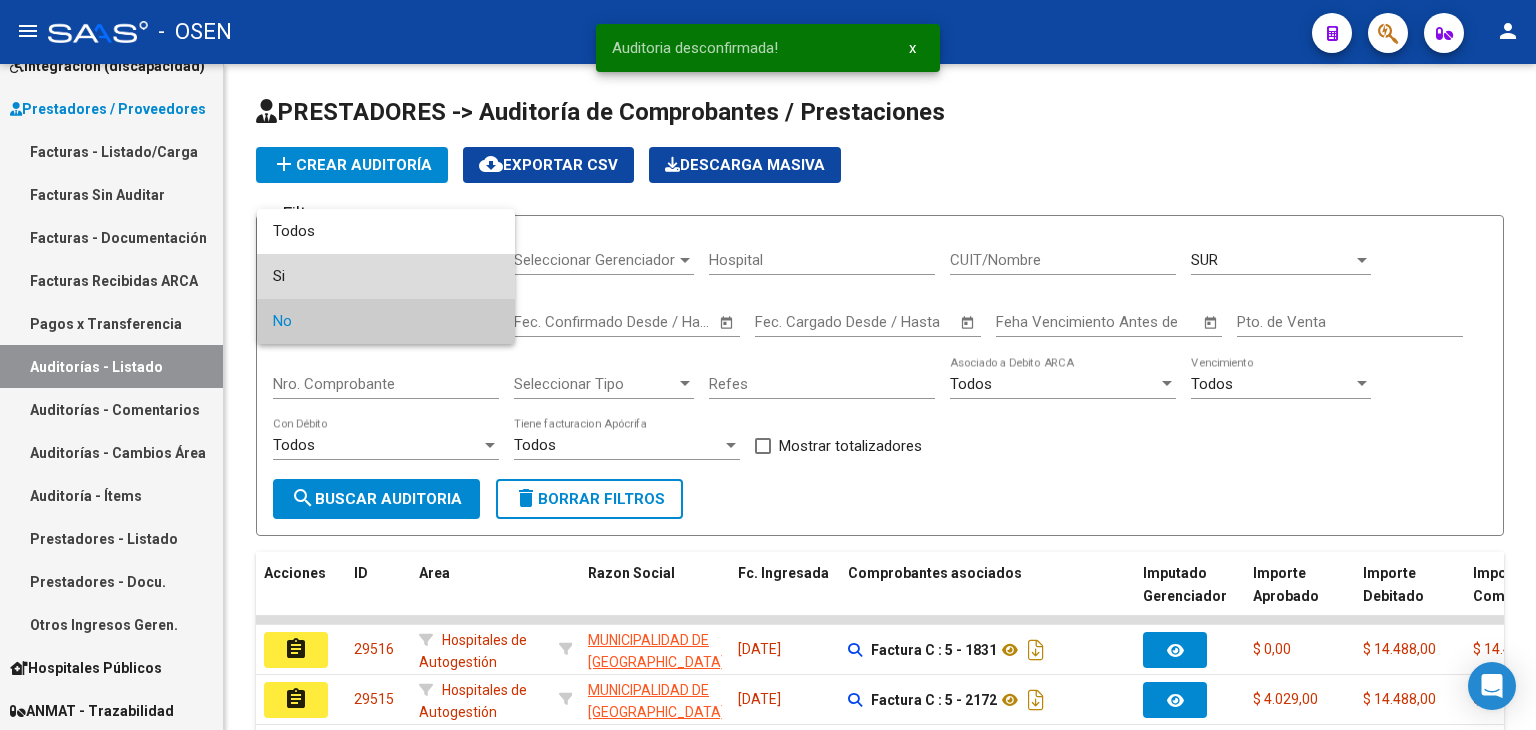 click on "Si" at bounding box center [386, 276] 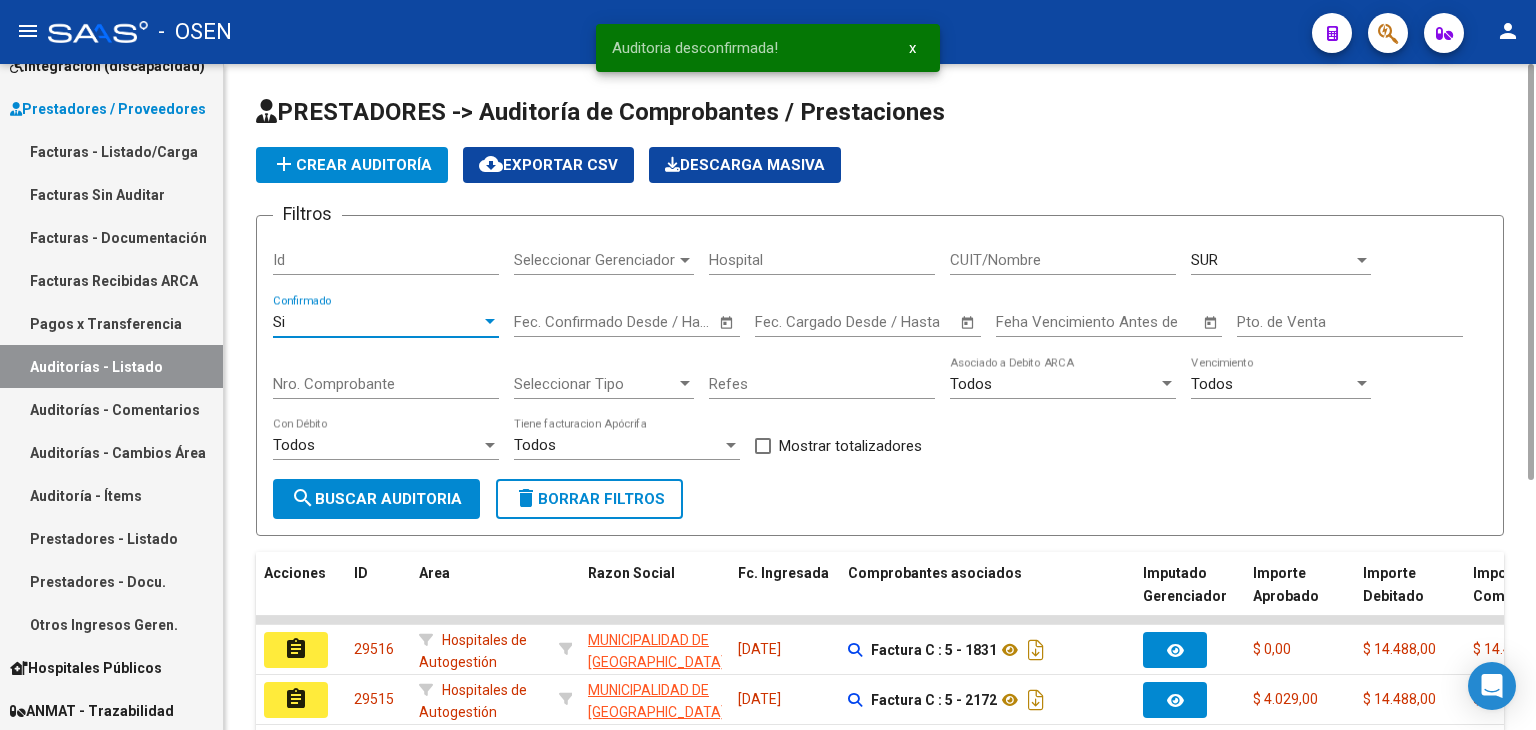 click on "search  Buscar Auditoria" 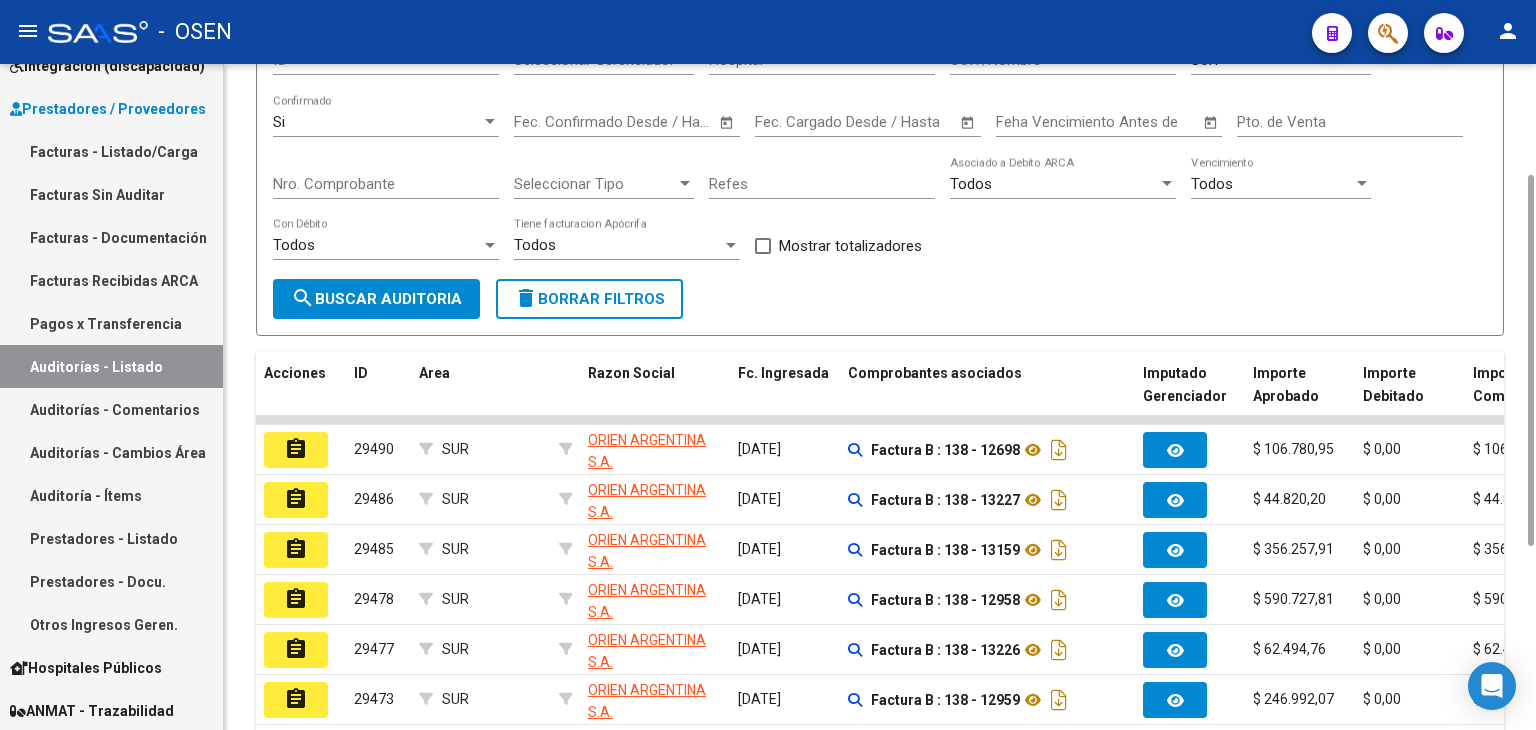 scroll, scrollTop: 528, scrollLeft: 0, axis: vertical 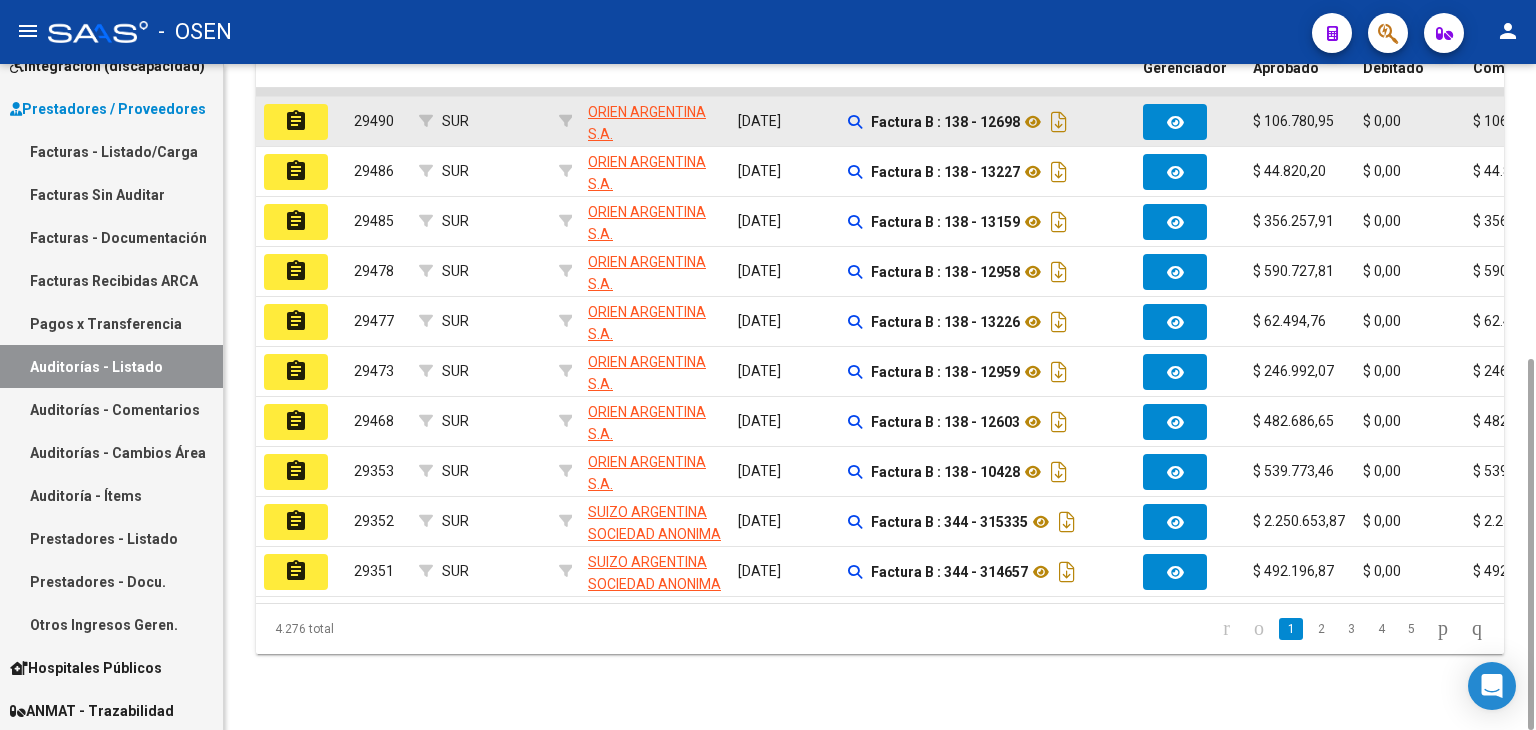 click on "assignment" 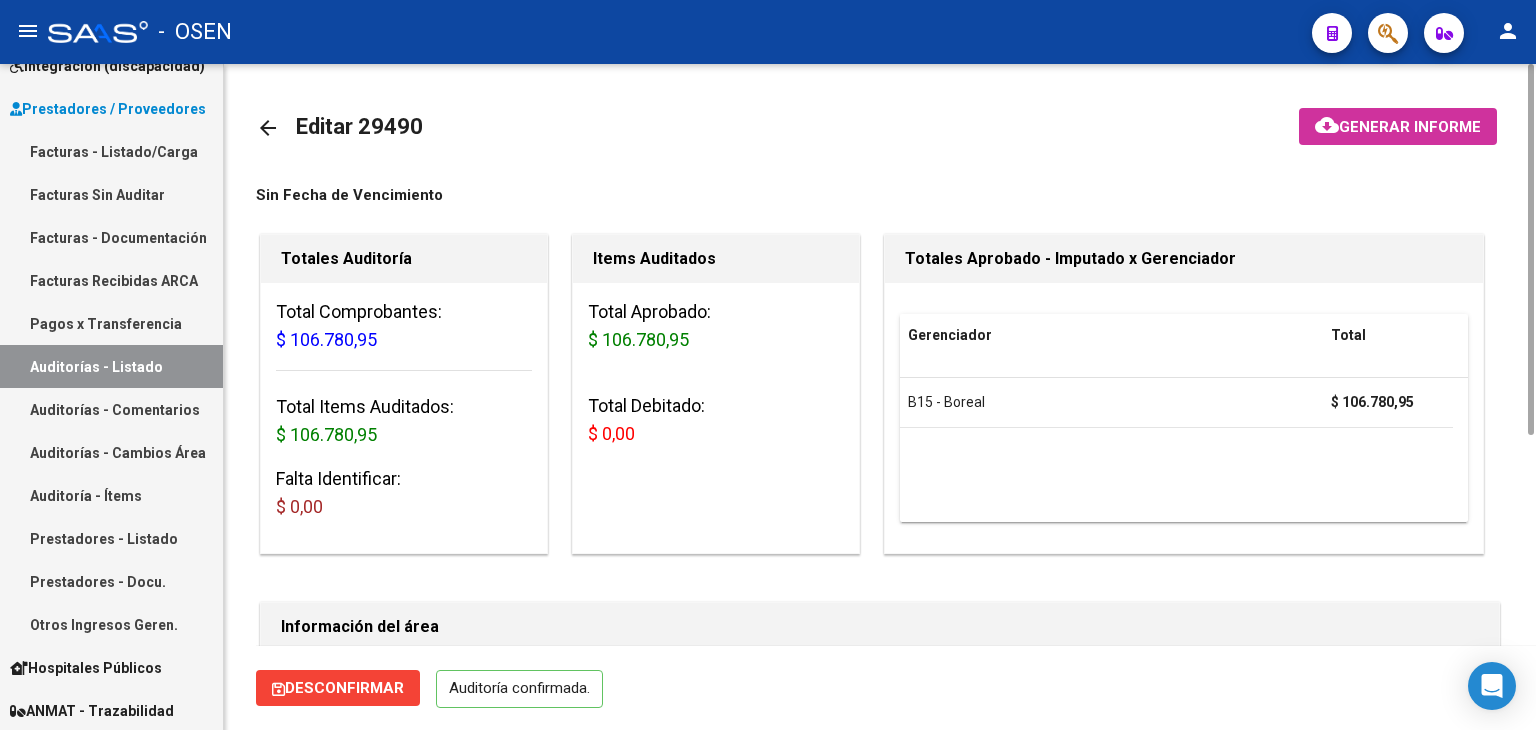 scroll, scrollTop: 200, scrollLeft: 0, axis: vertical 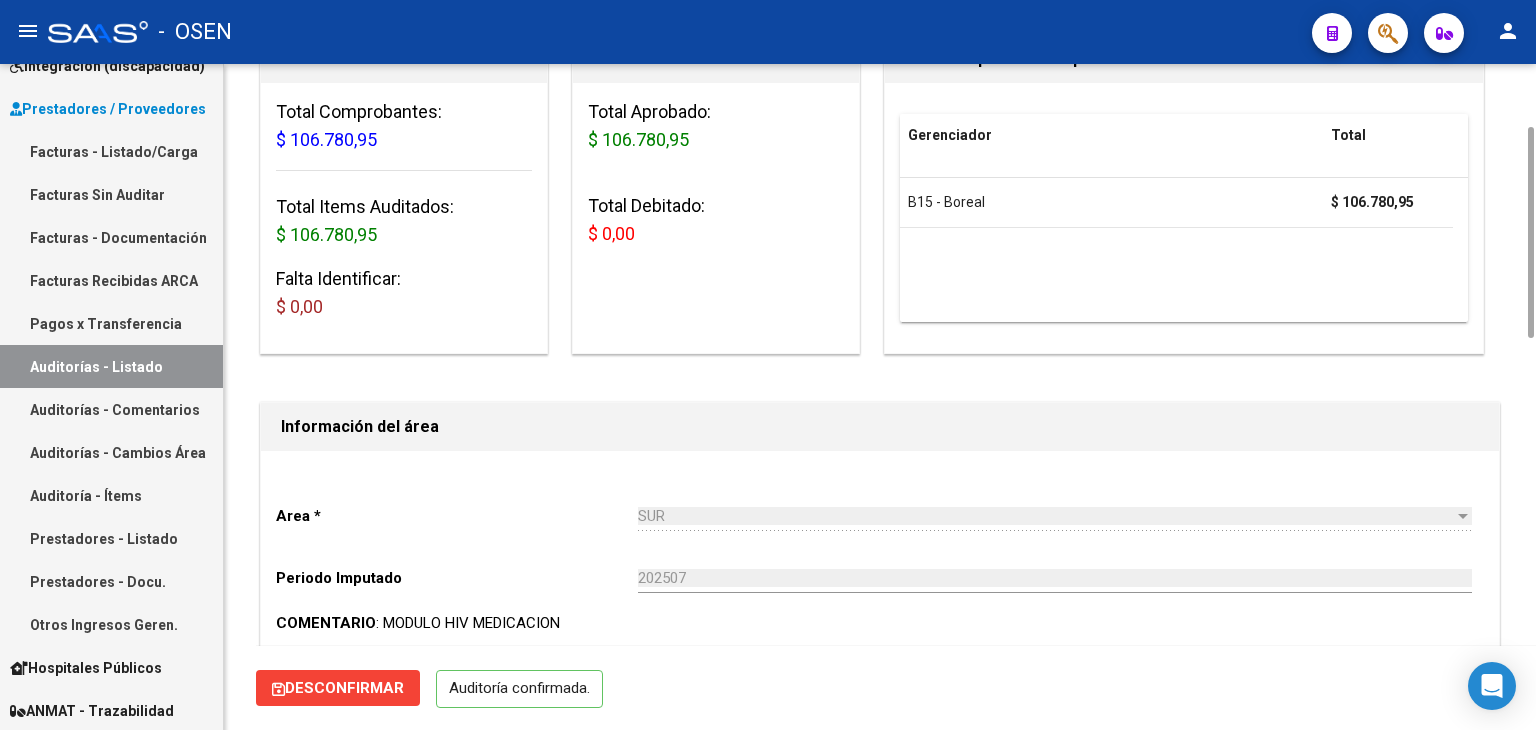 click on "Desconfirmar" 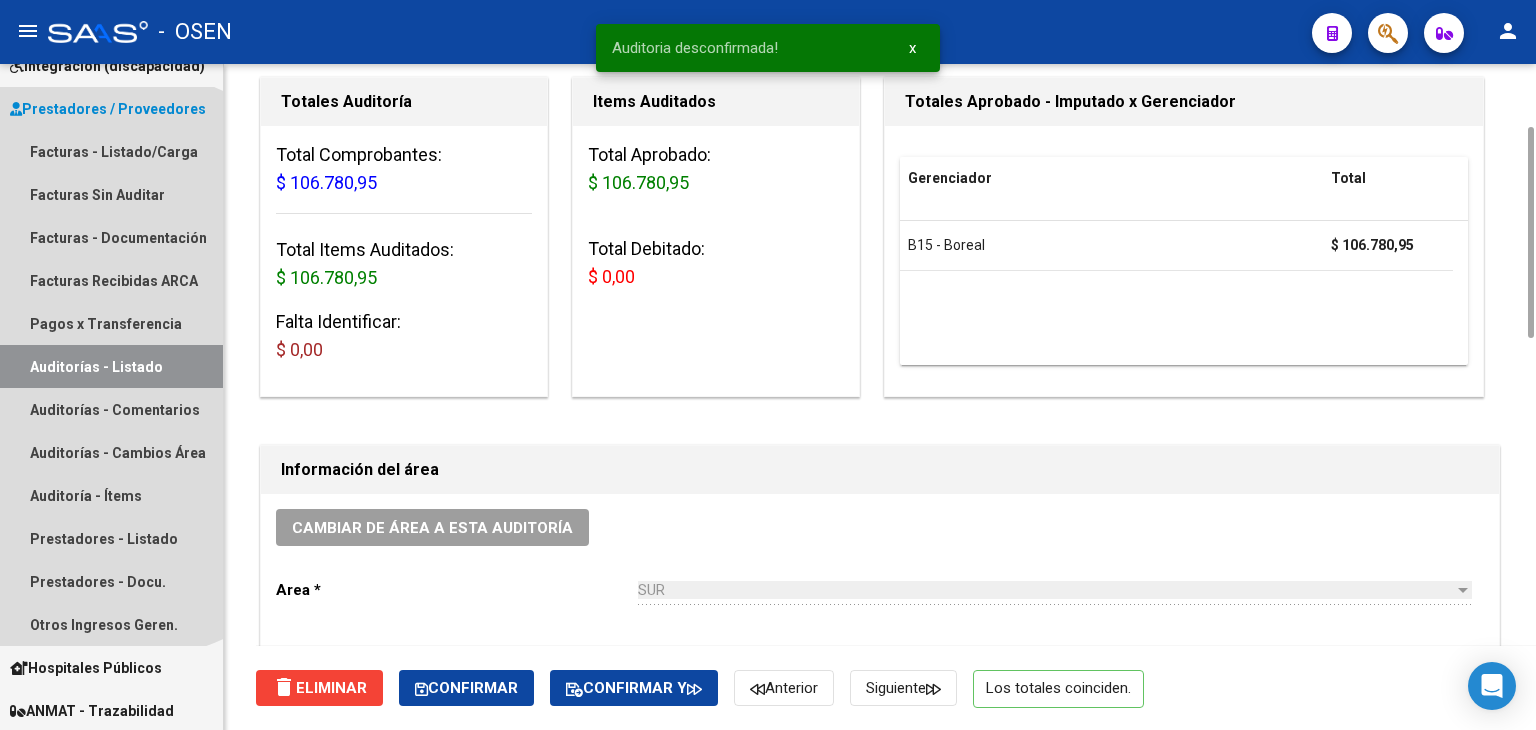 click on "Auditorías - Listado" at bounding box center (111, 366) 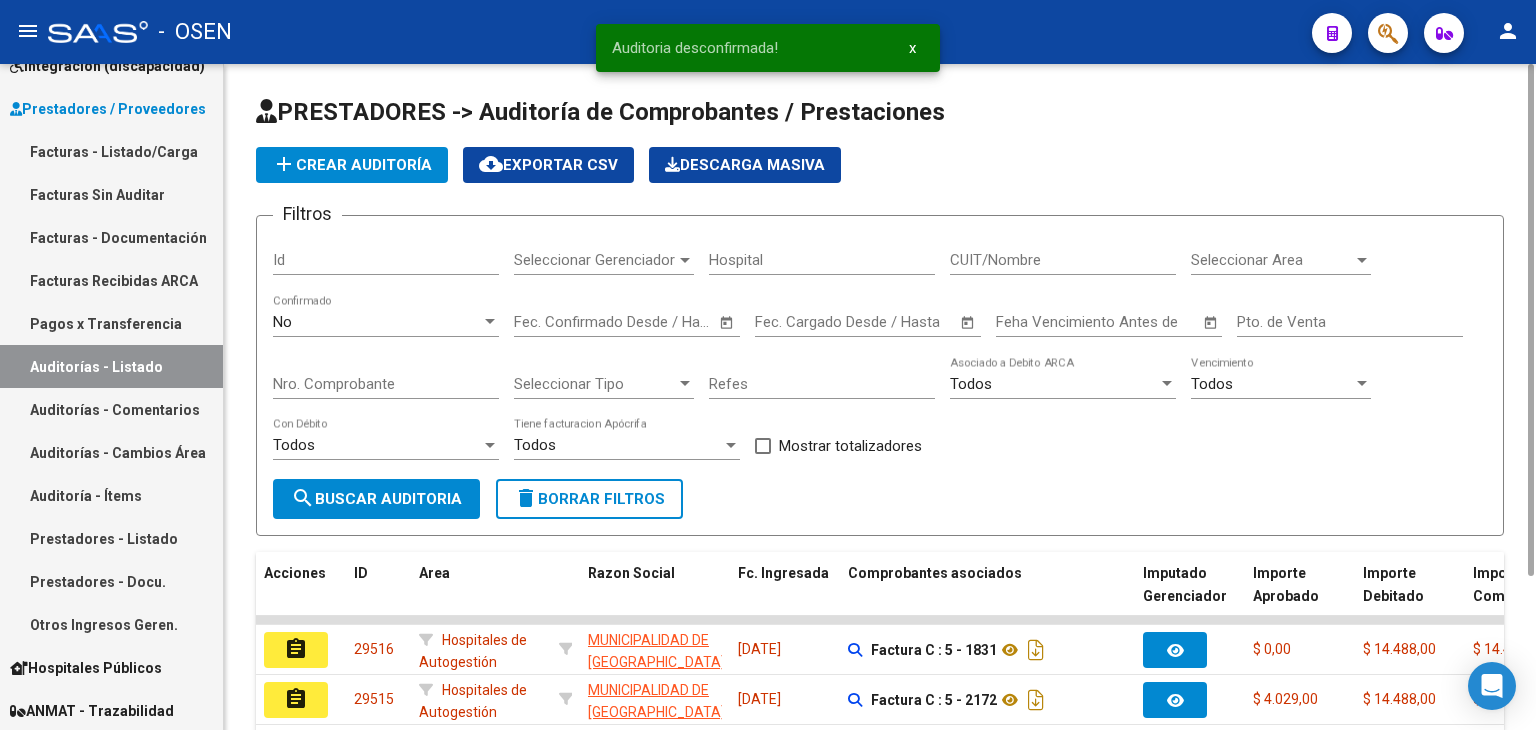 click on "Seleccionar Area" at bounding box center [1272, 260] 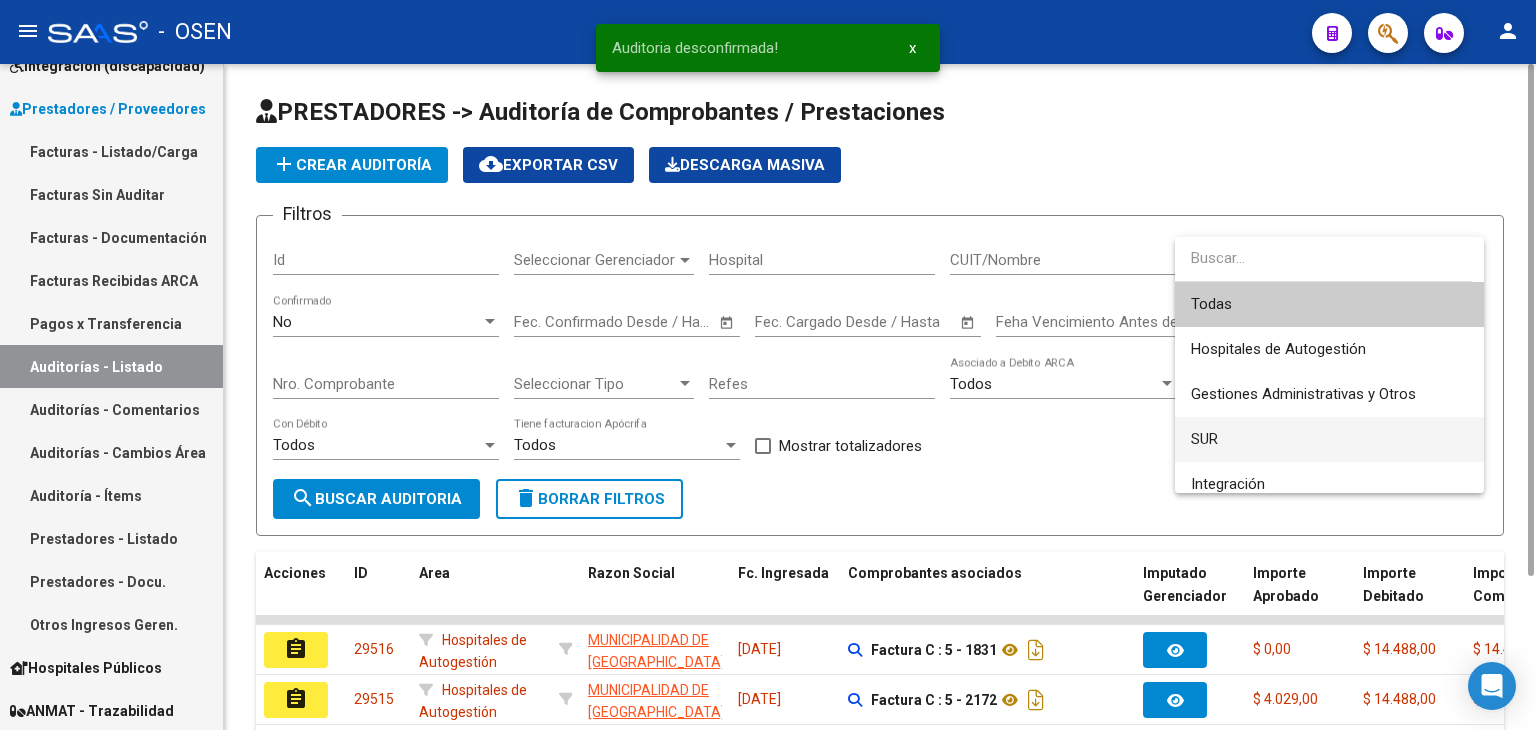 drag, startPoint x: 1221, startPoint y: 432, endPoint x: 1208, endPoint y: 433, distance: 13.038404 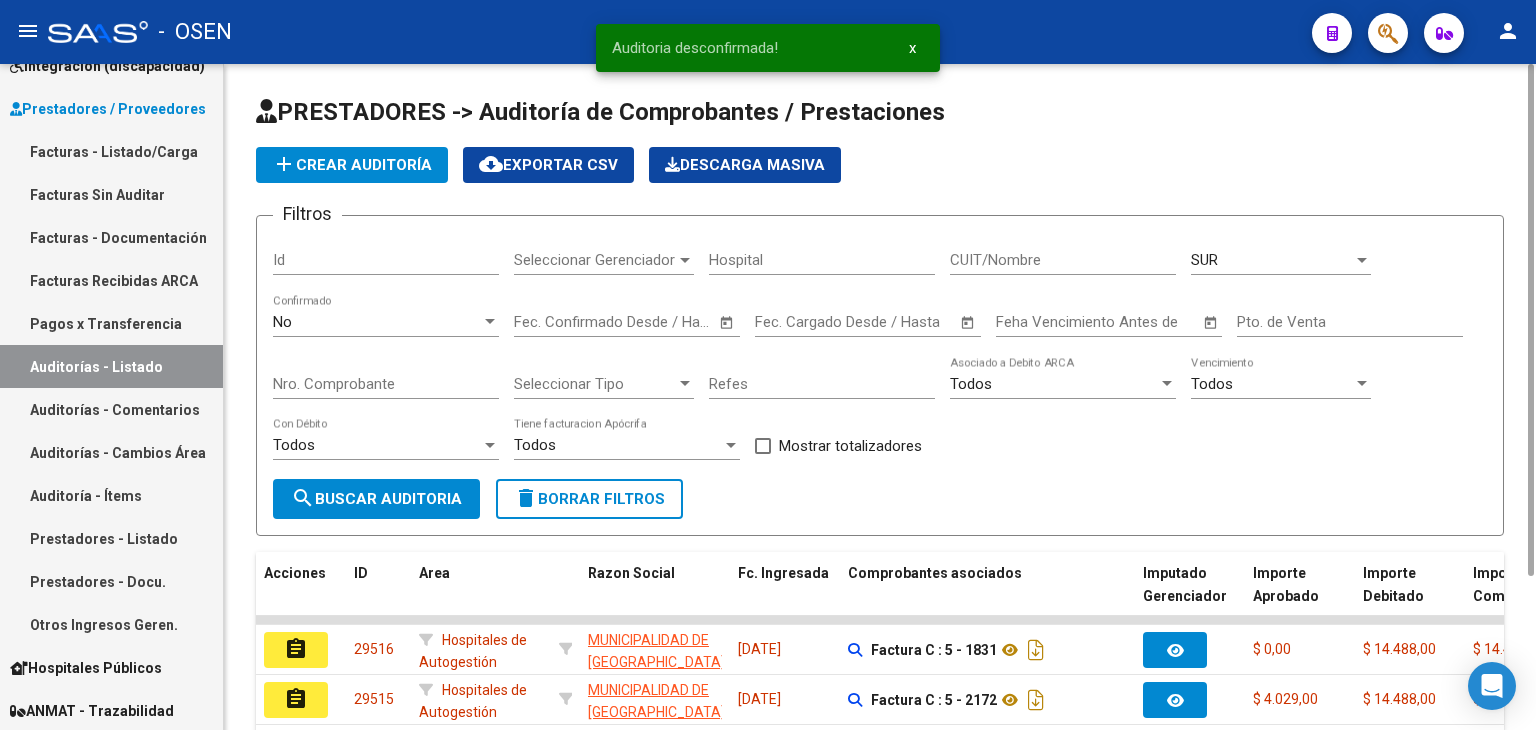 click on "No  Confirmado" 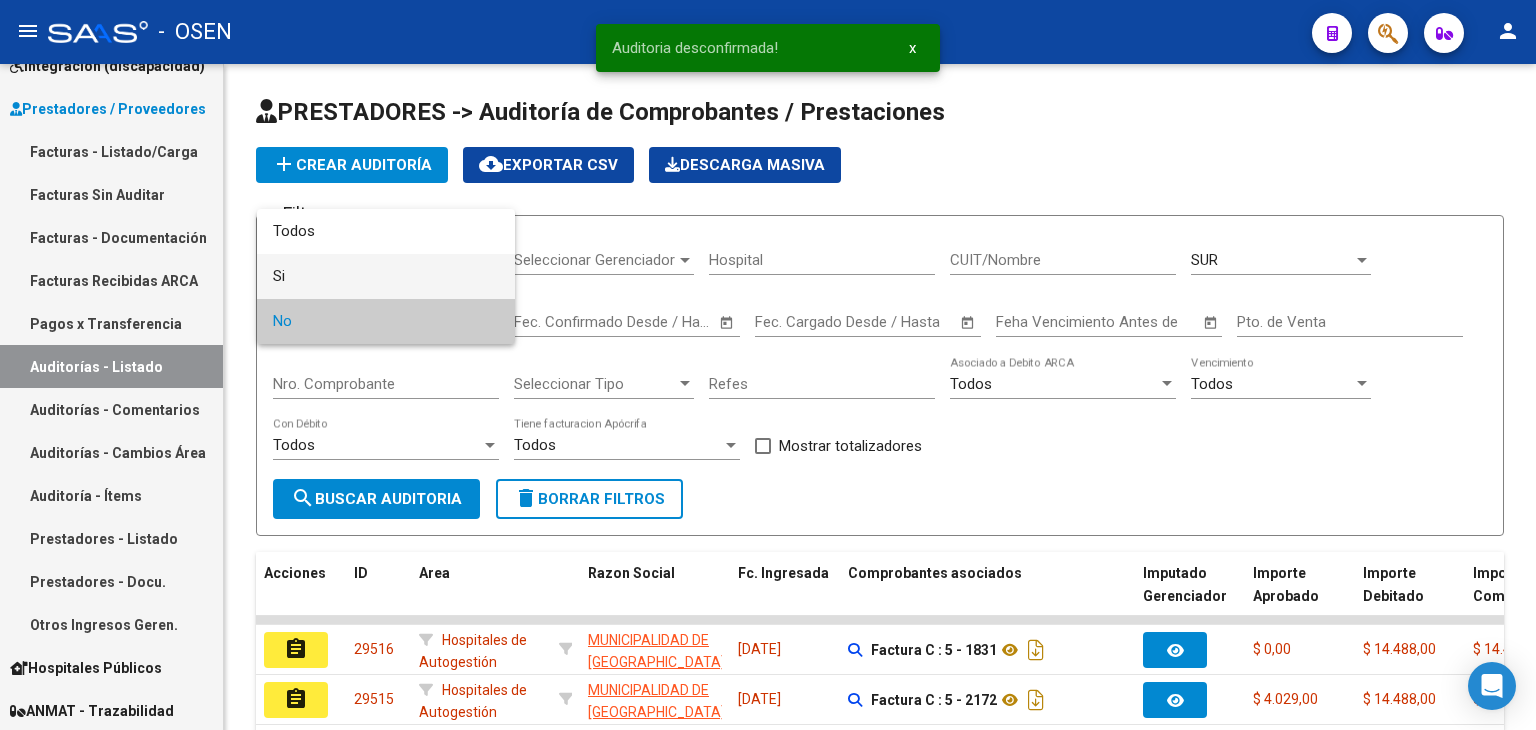 click on "Si" at bounding box center [386, 276] 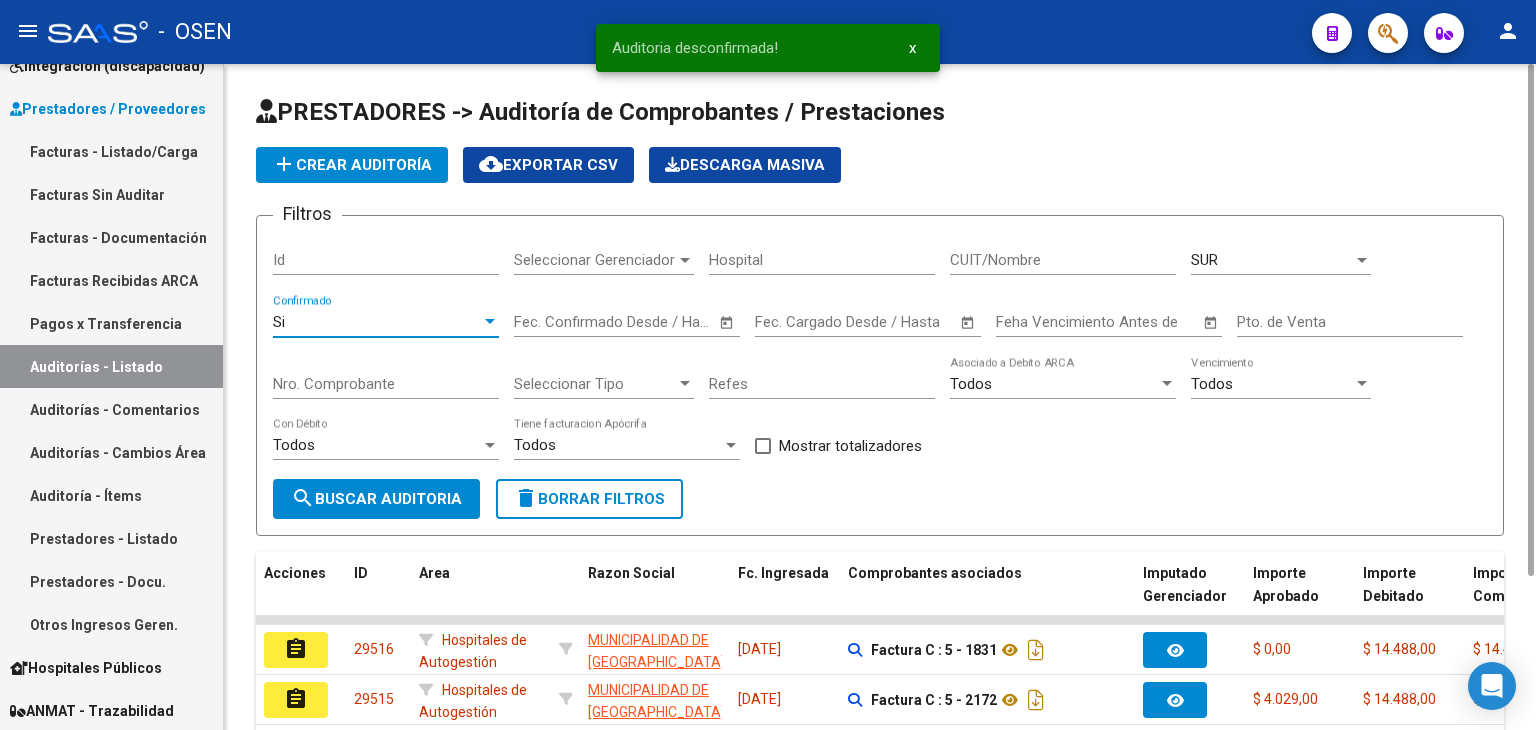 click on "search  Buscar Auditoria" 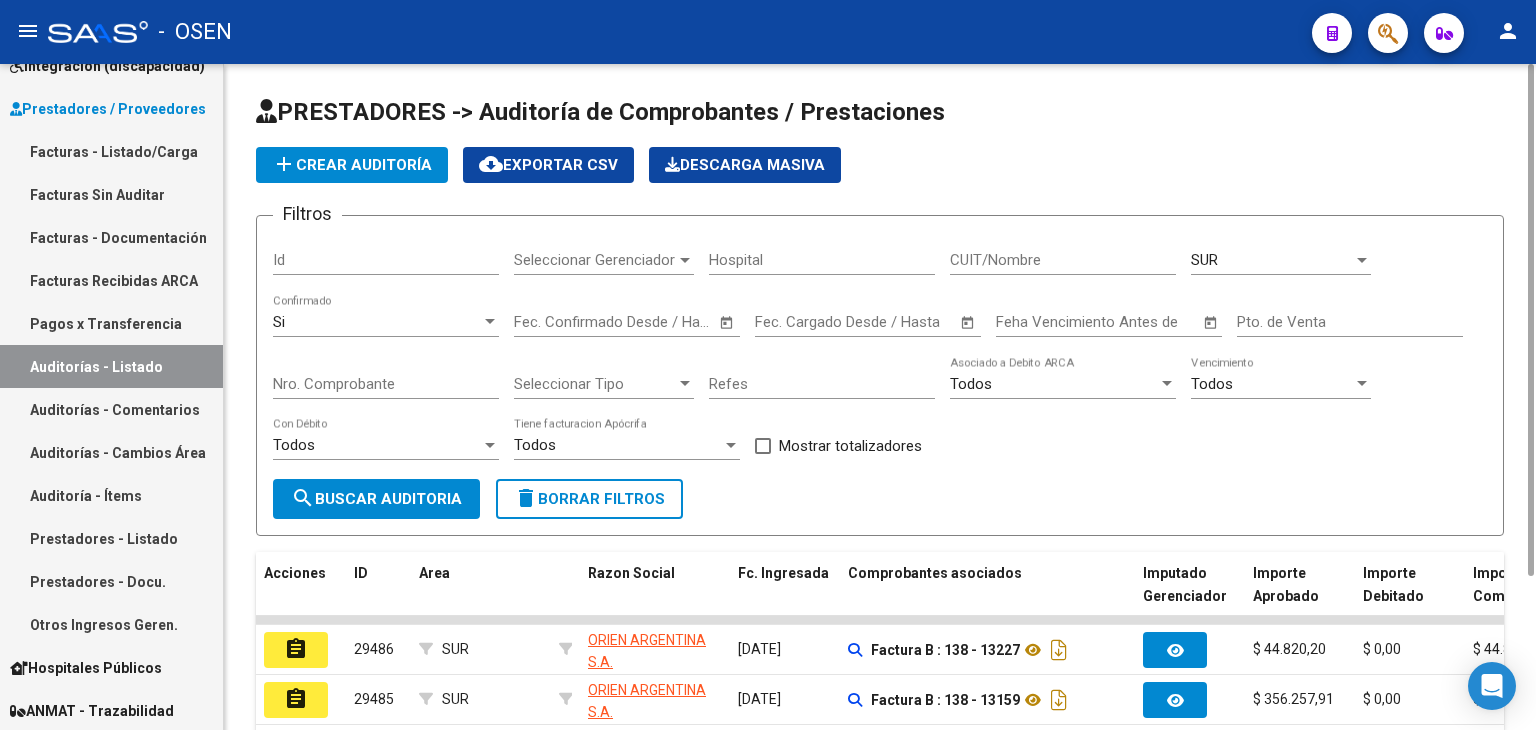 scroll, scrollTop: 400, scrollLeft: 0, axis: vertical 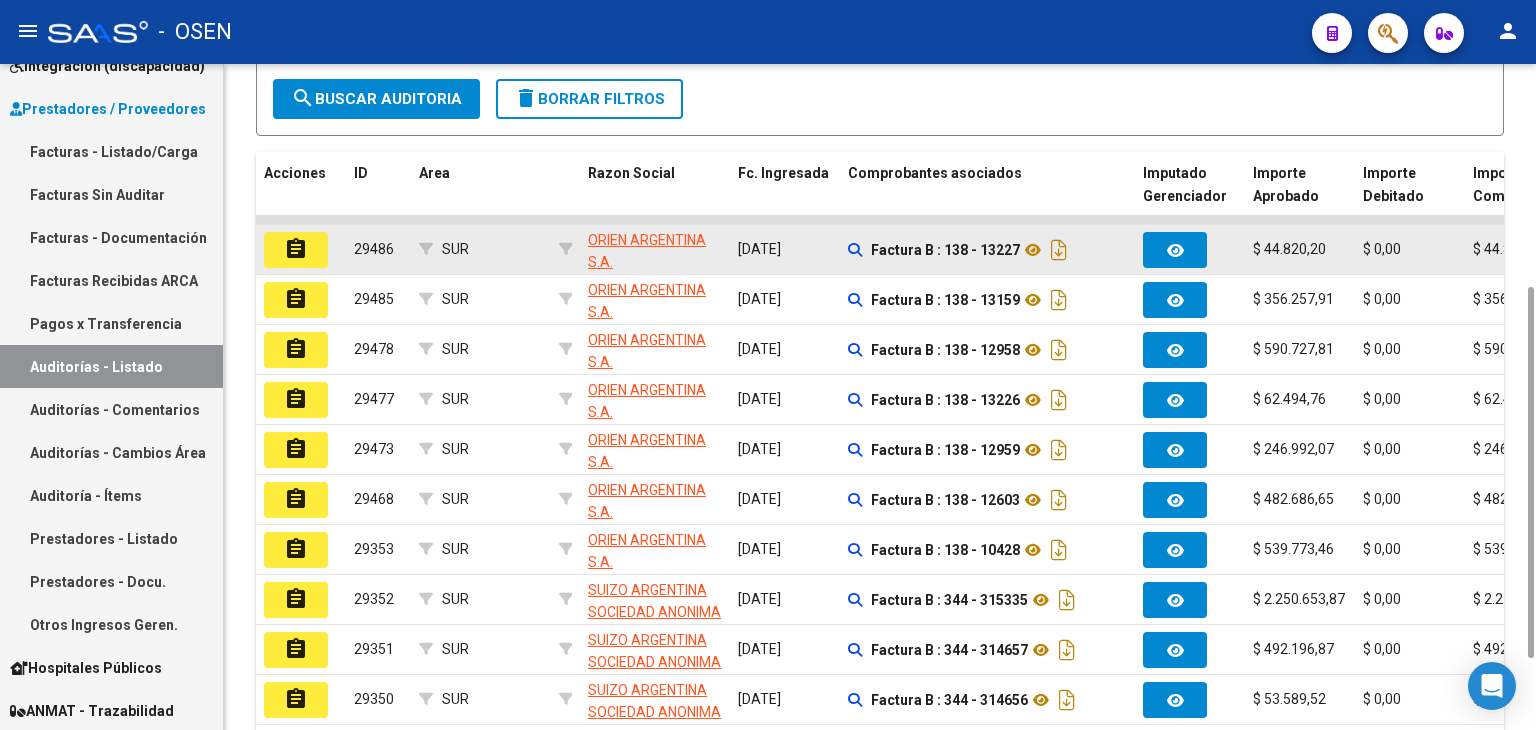 click on "assignment" 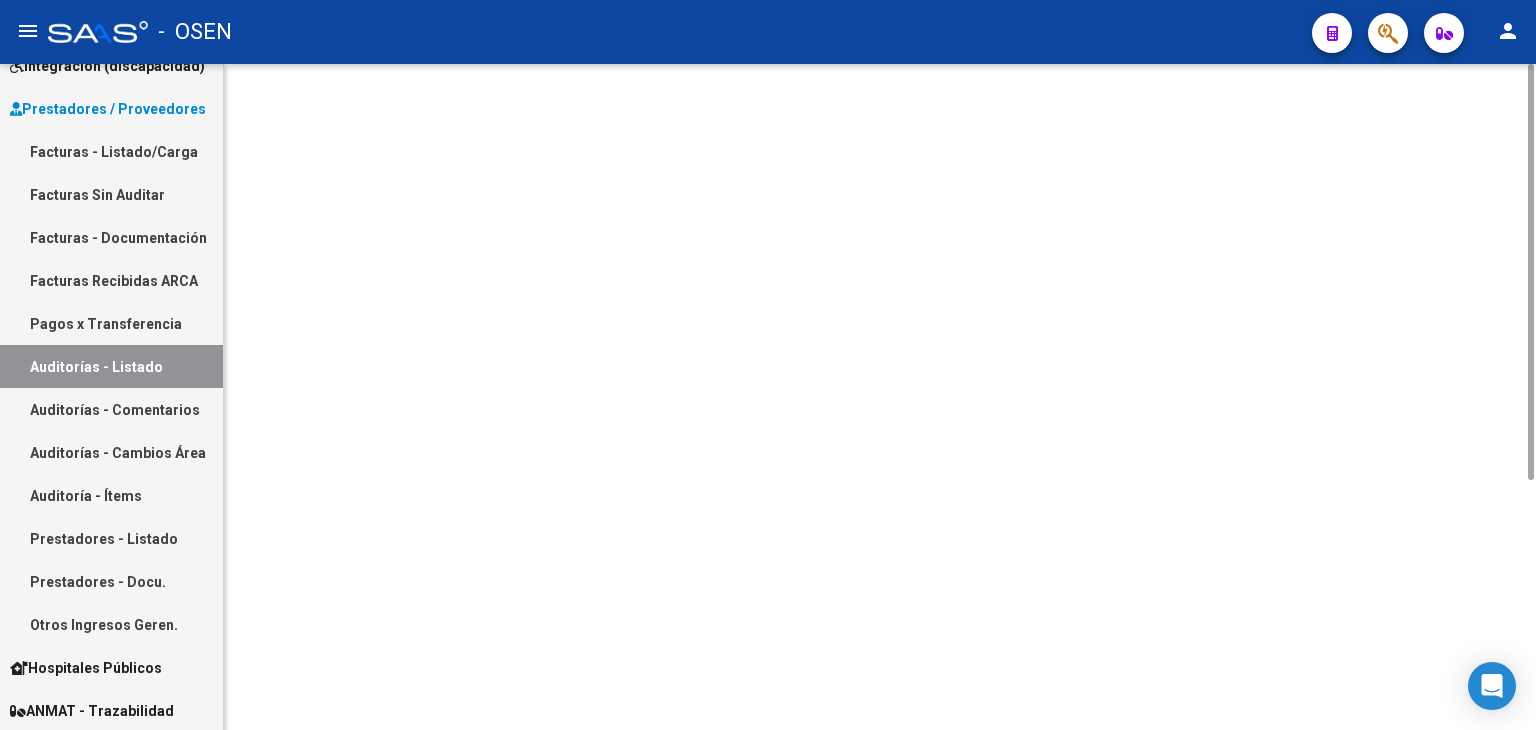 scroll, scrollTop: 0, scrollLeft: 0, axis: both 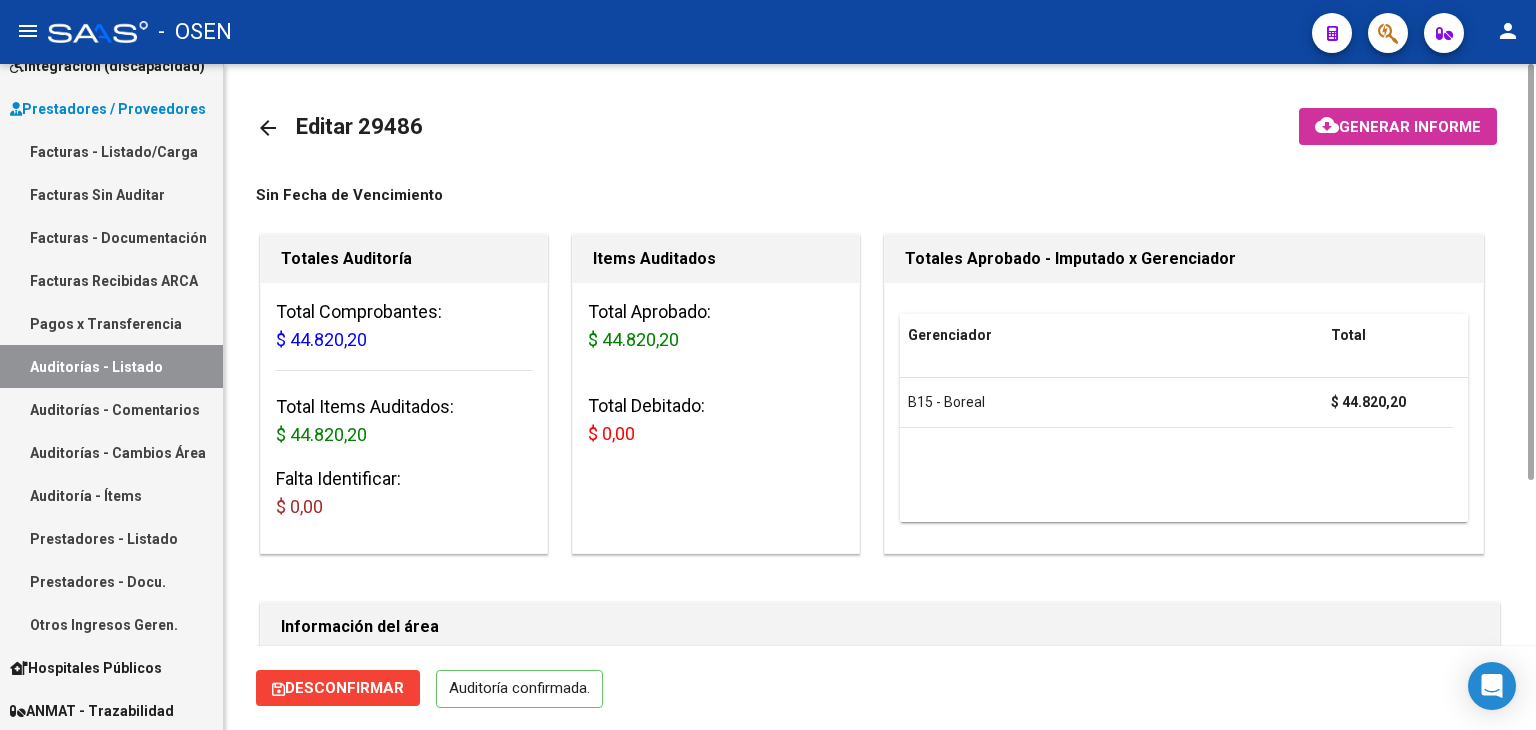 click on "Desconfirmar" 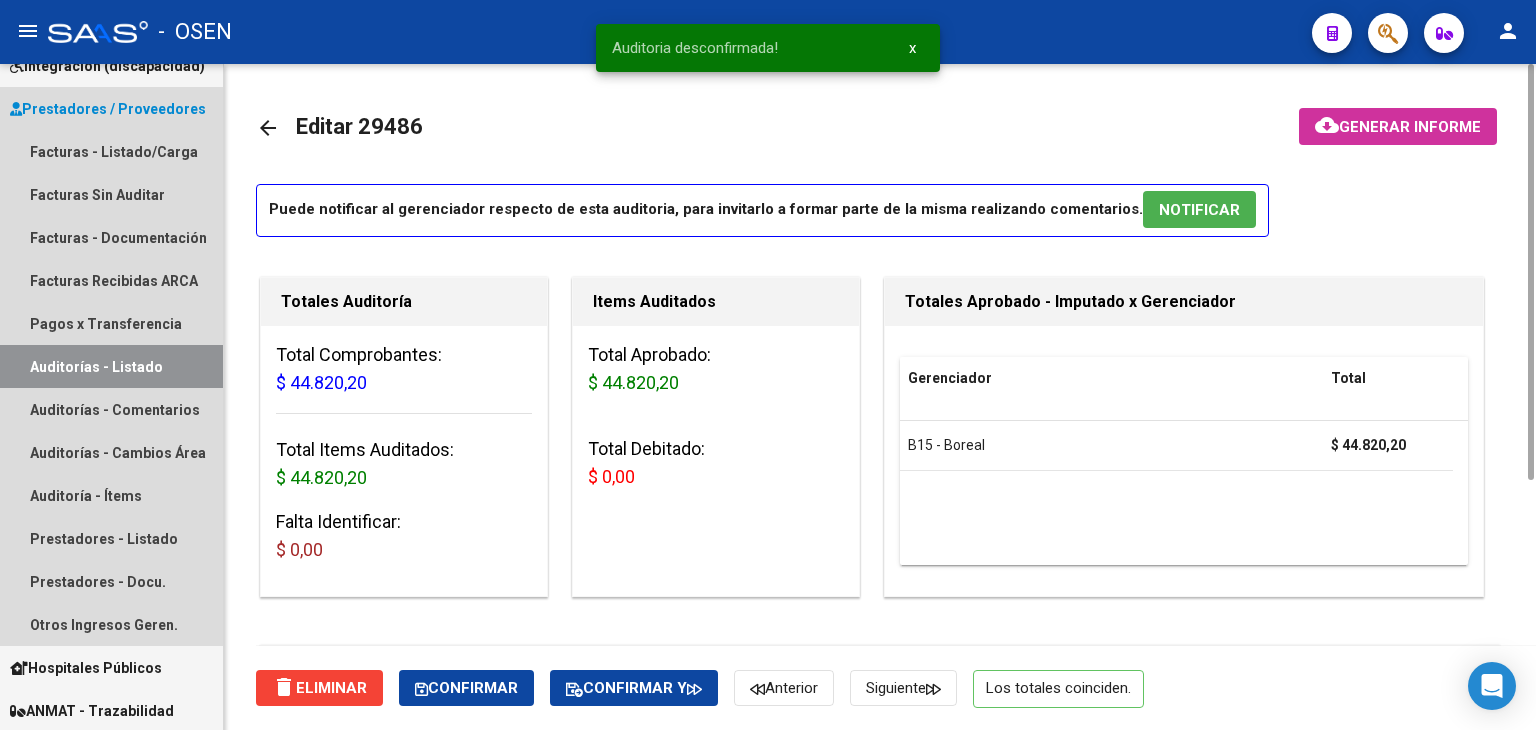 click on "Auditorías - Listado" at bounding box center (111, 366) 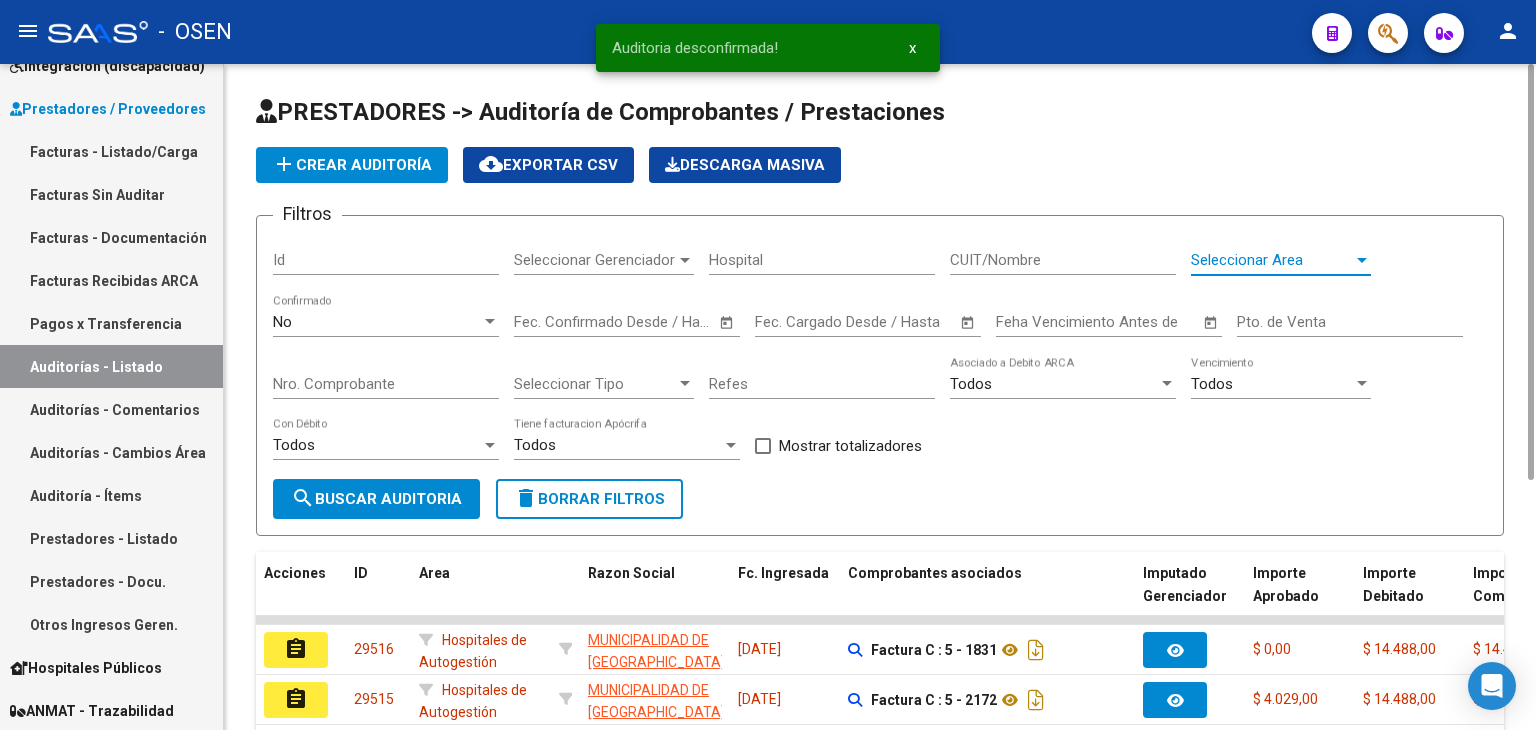 click on "Seleccionar Area" at bounding box center (1272, 260) 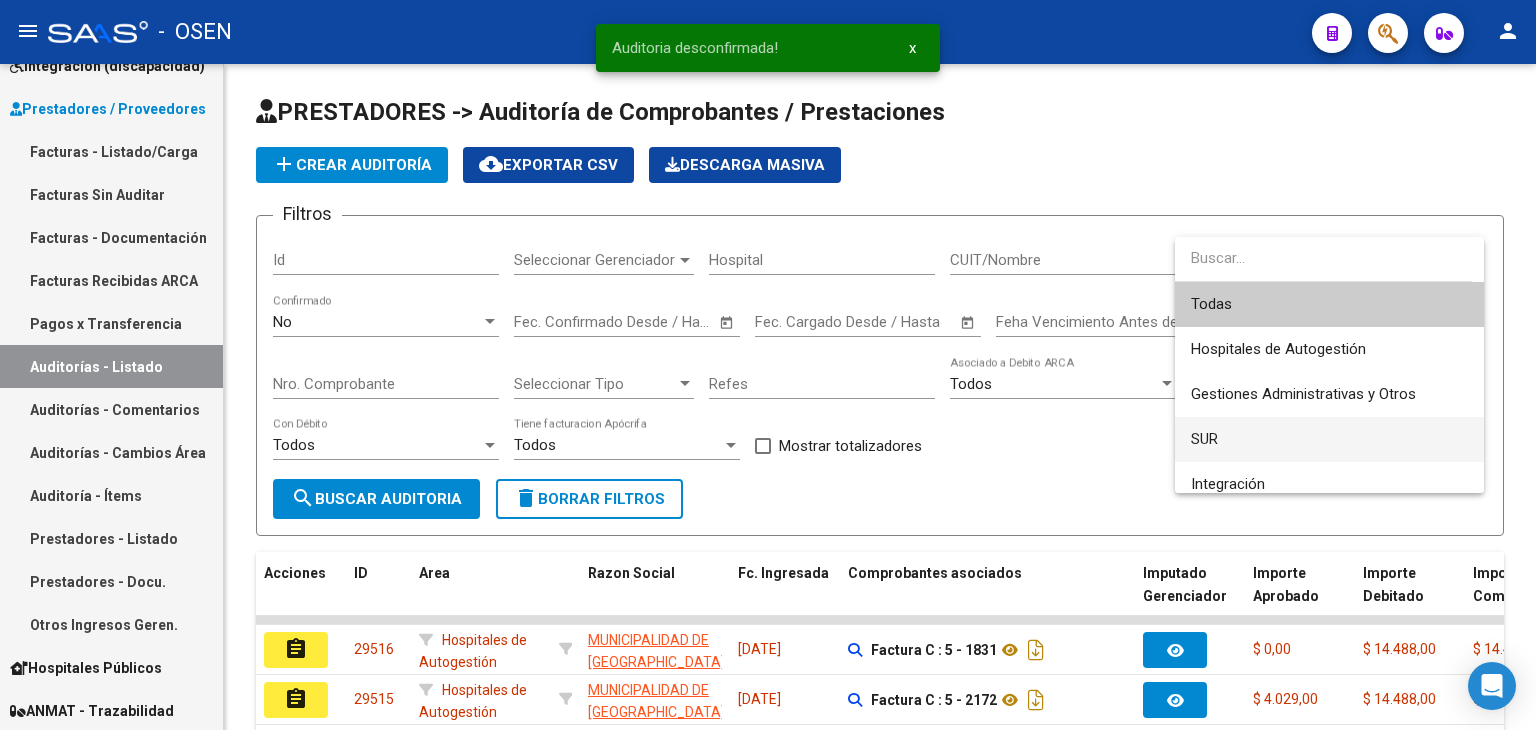 click on "SUR" at bounding box center (1329, 439) 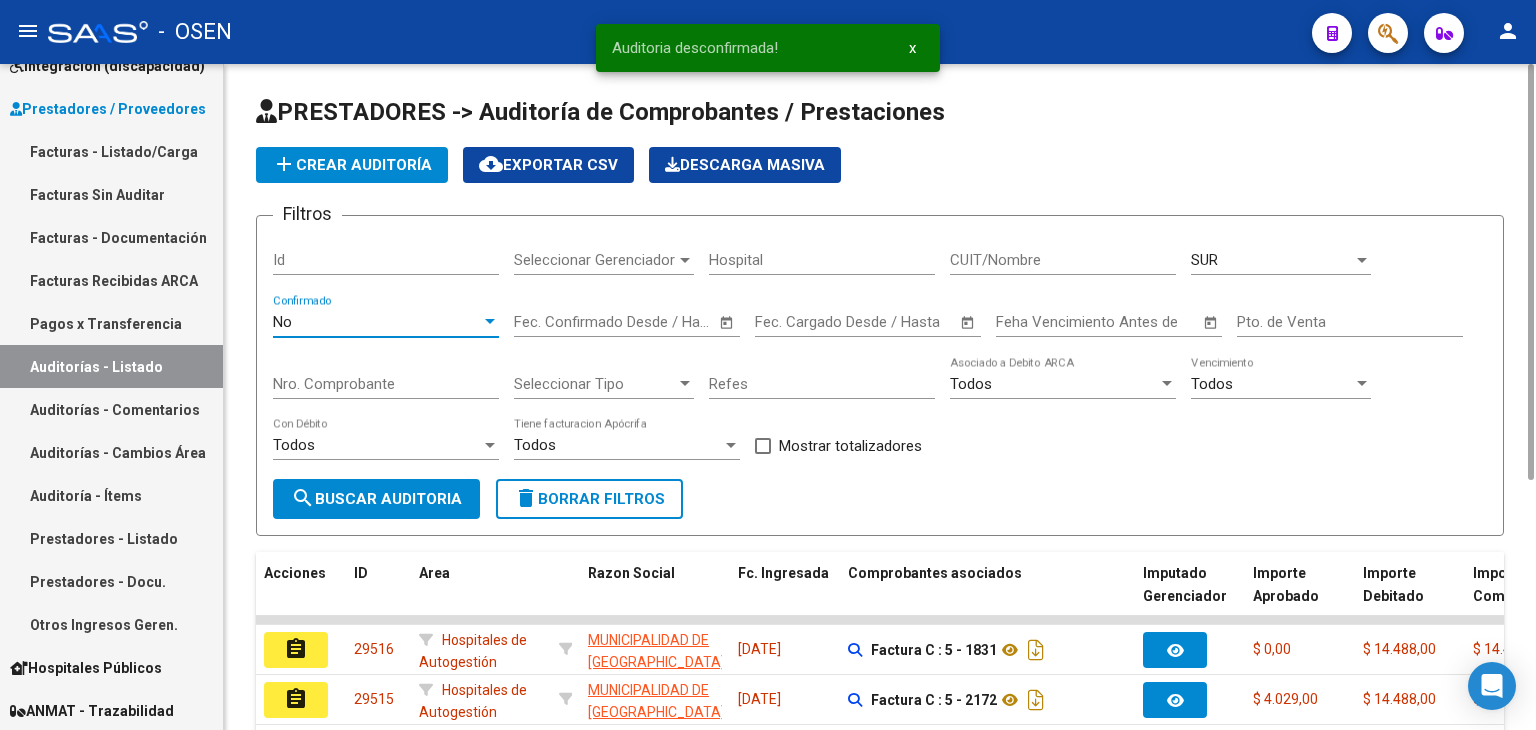 click on "No" at bounding box center [377, 322] 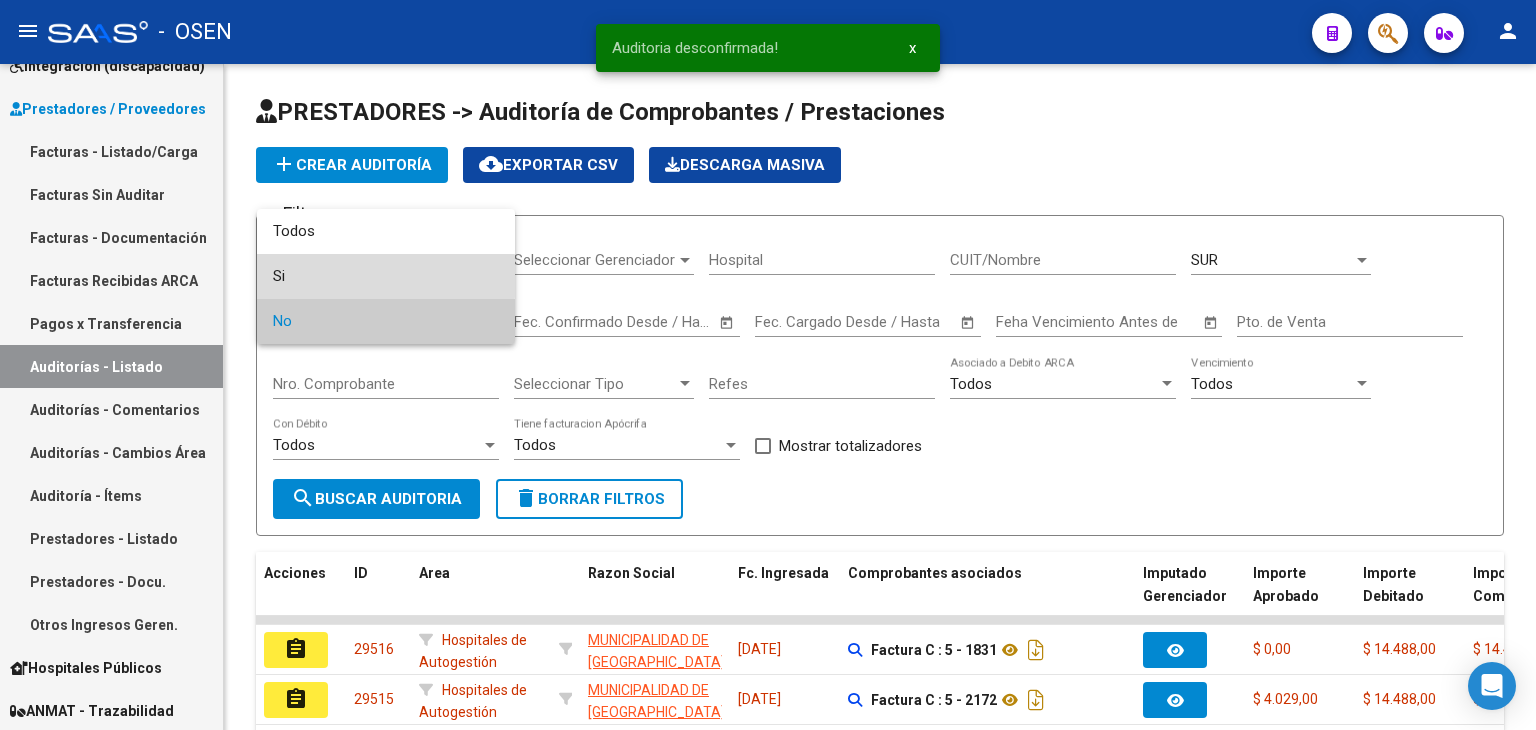 click on "Si" at bounding box center [386, 276] 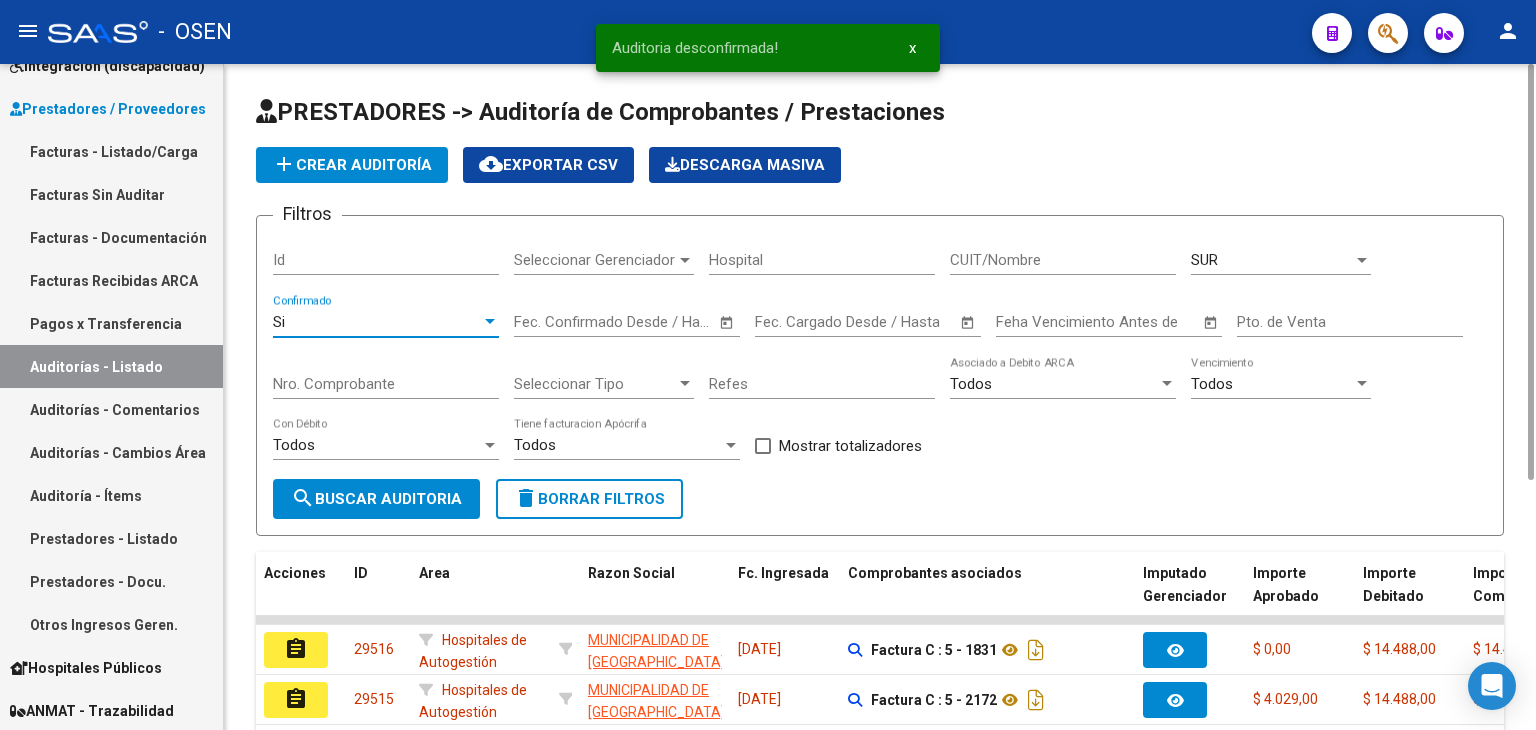 click on "search  Buscar Auditoria" 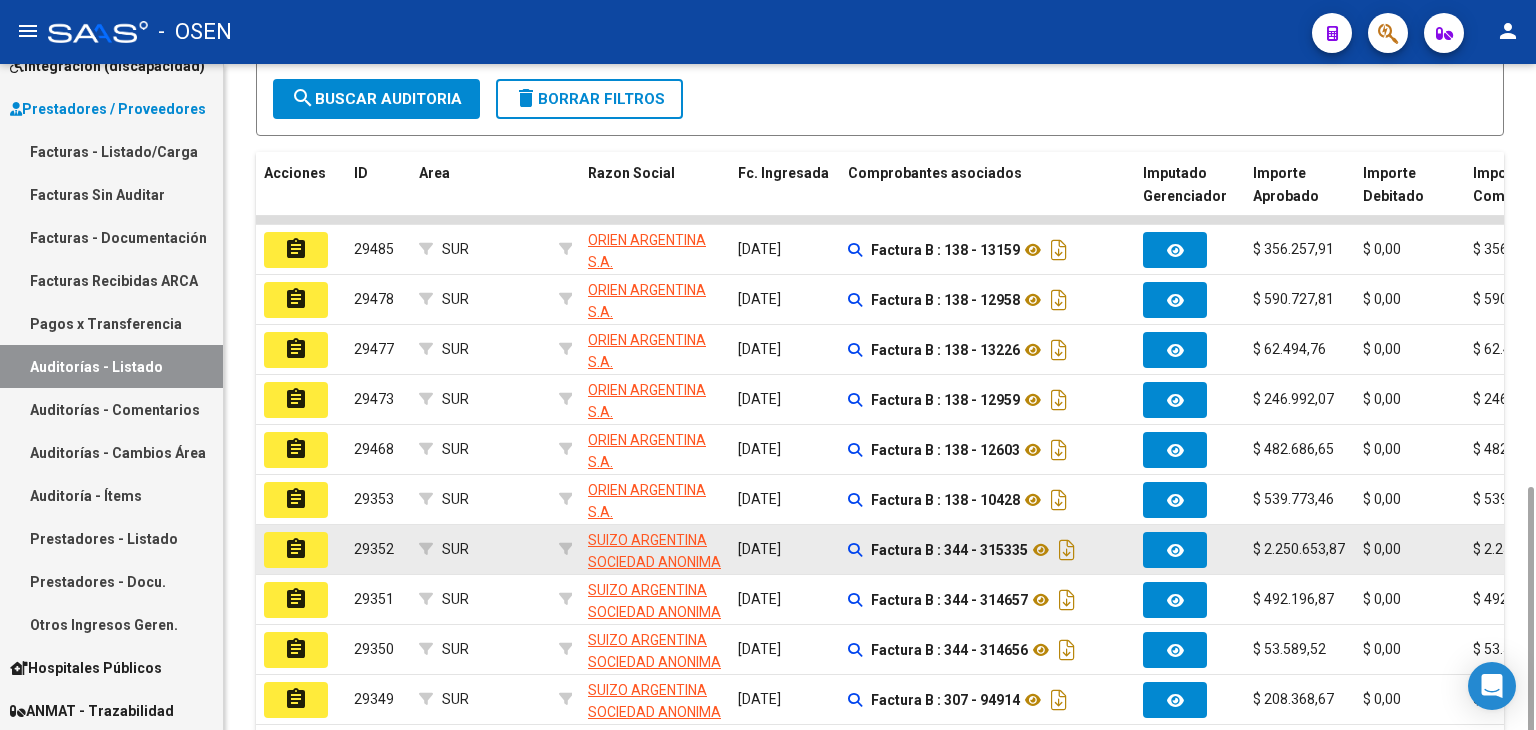 scroll, scrollTop: 528, scrollLeft: 0, axis: vertical 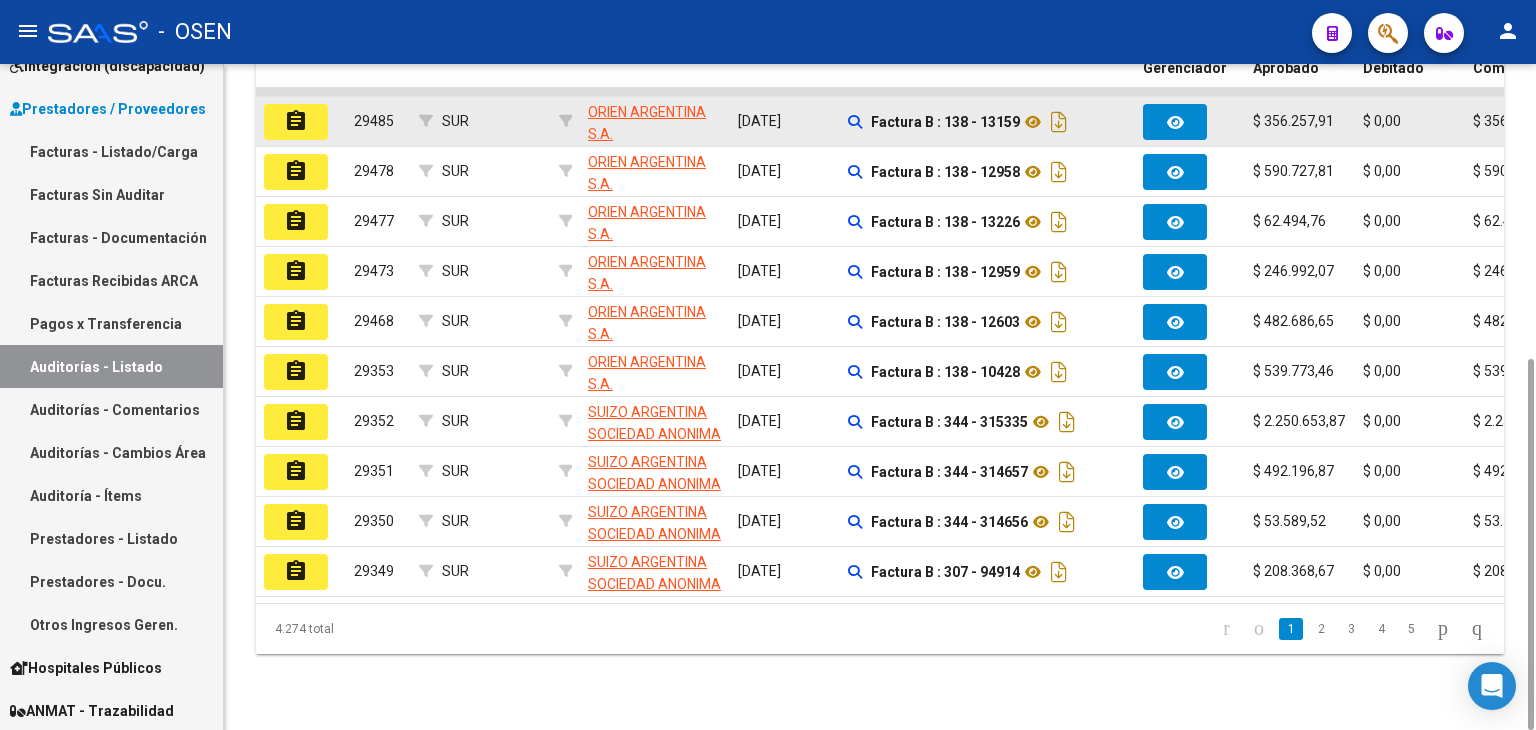 click on "assignment" 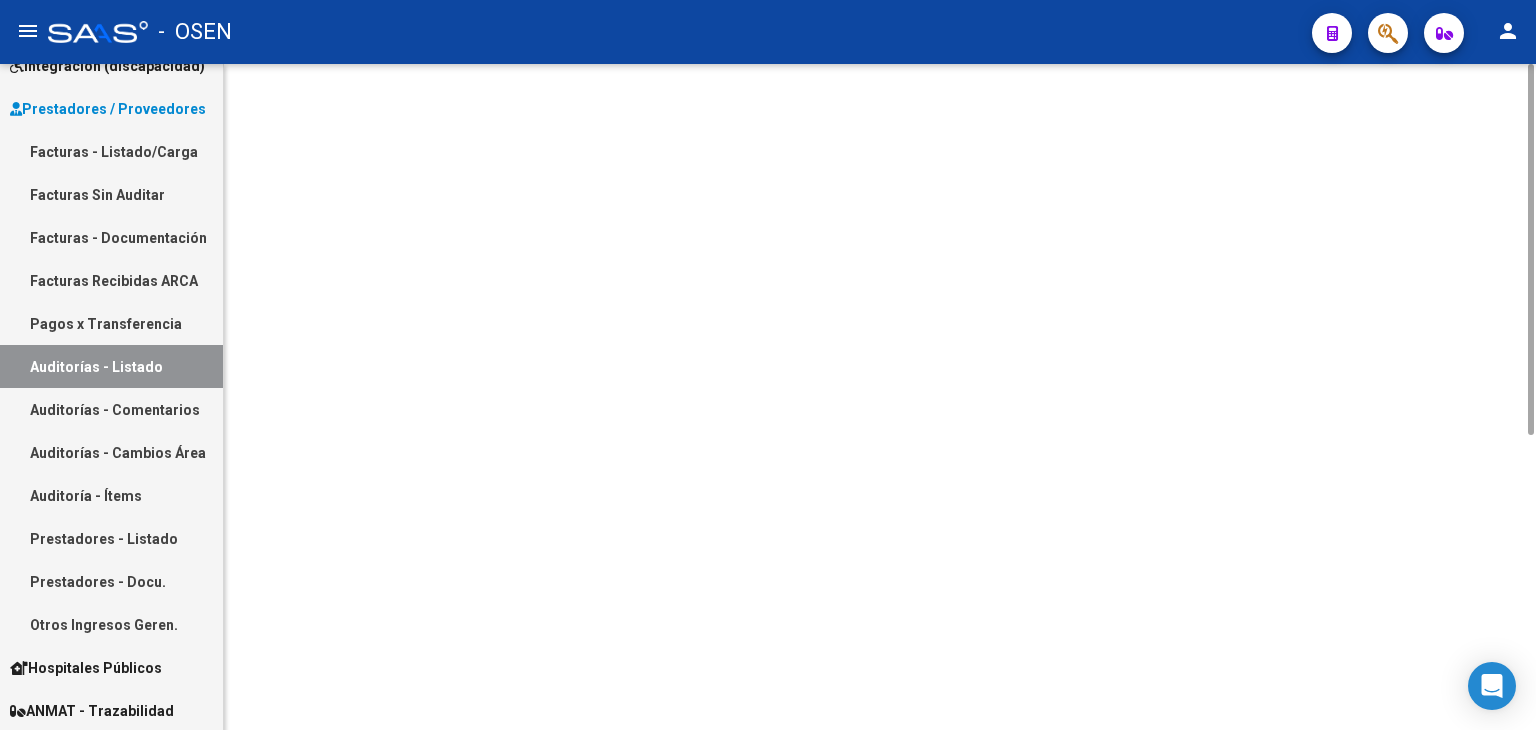 scroll, scrollTop: 0, scrollLeft: 0, axis: both 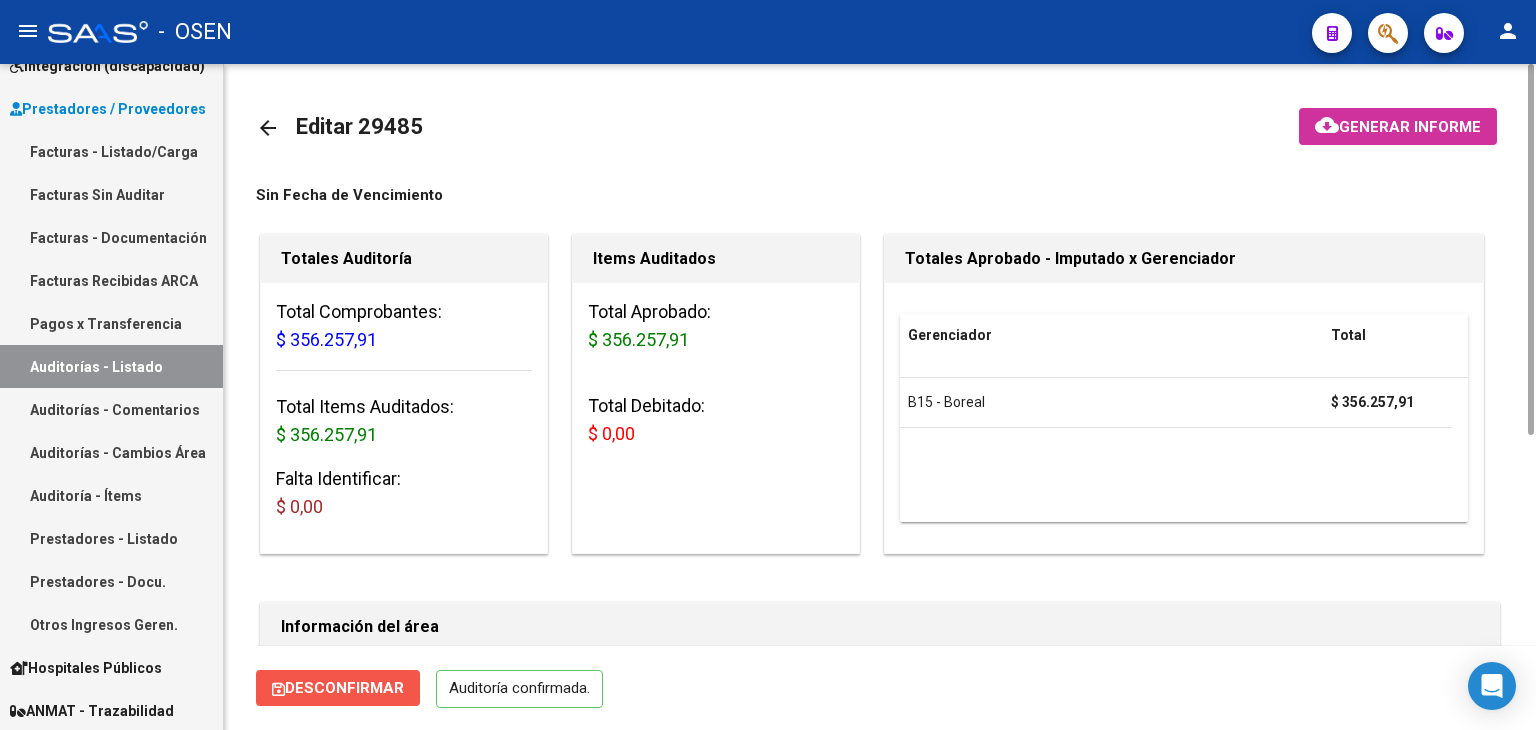 click on "Desconfirmar" 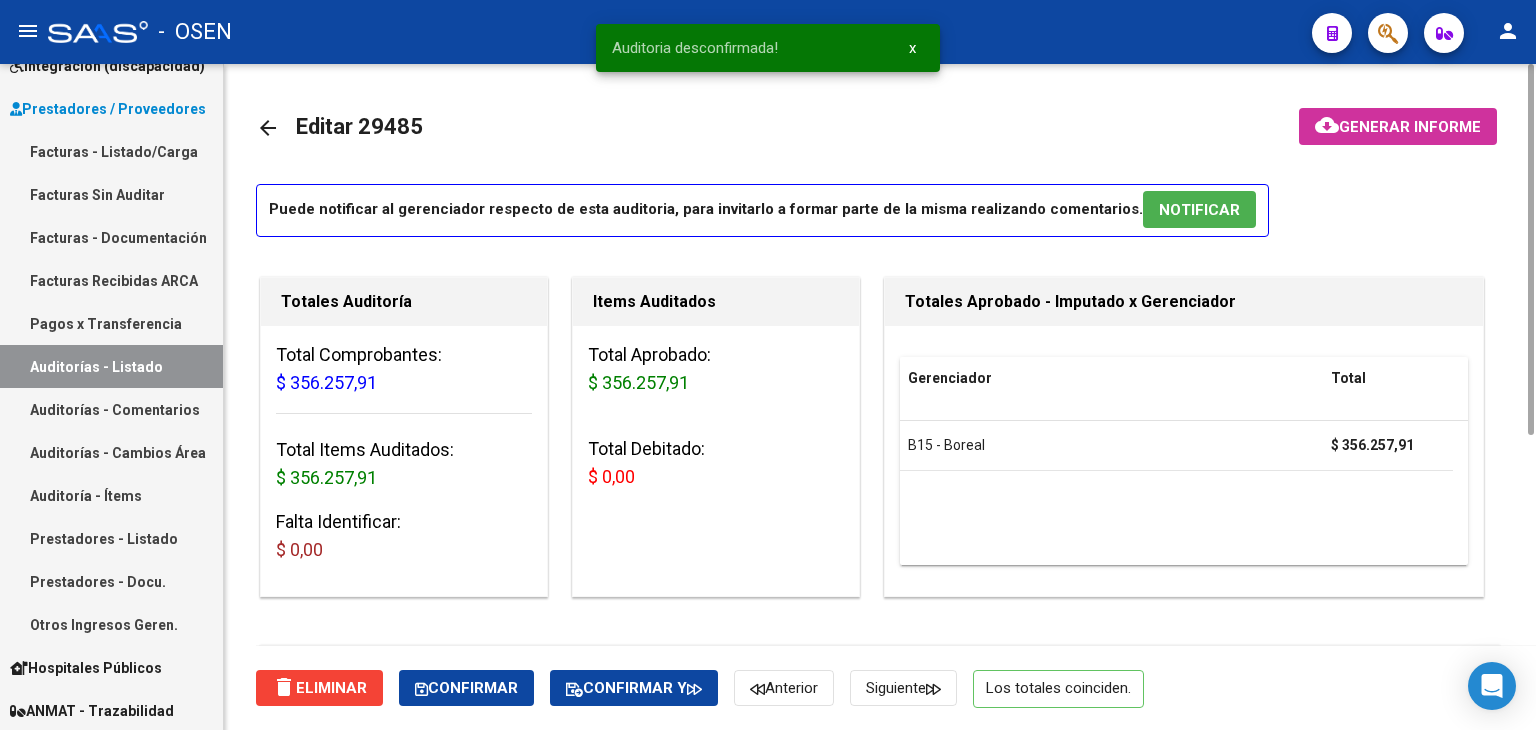 click on "Auditorías - Listado" at bounding box center (111, 366) 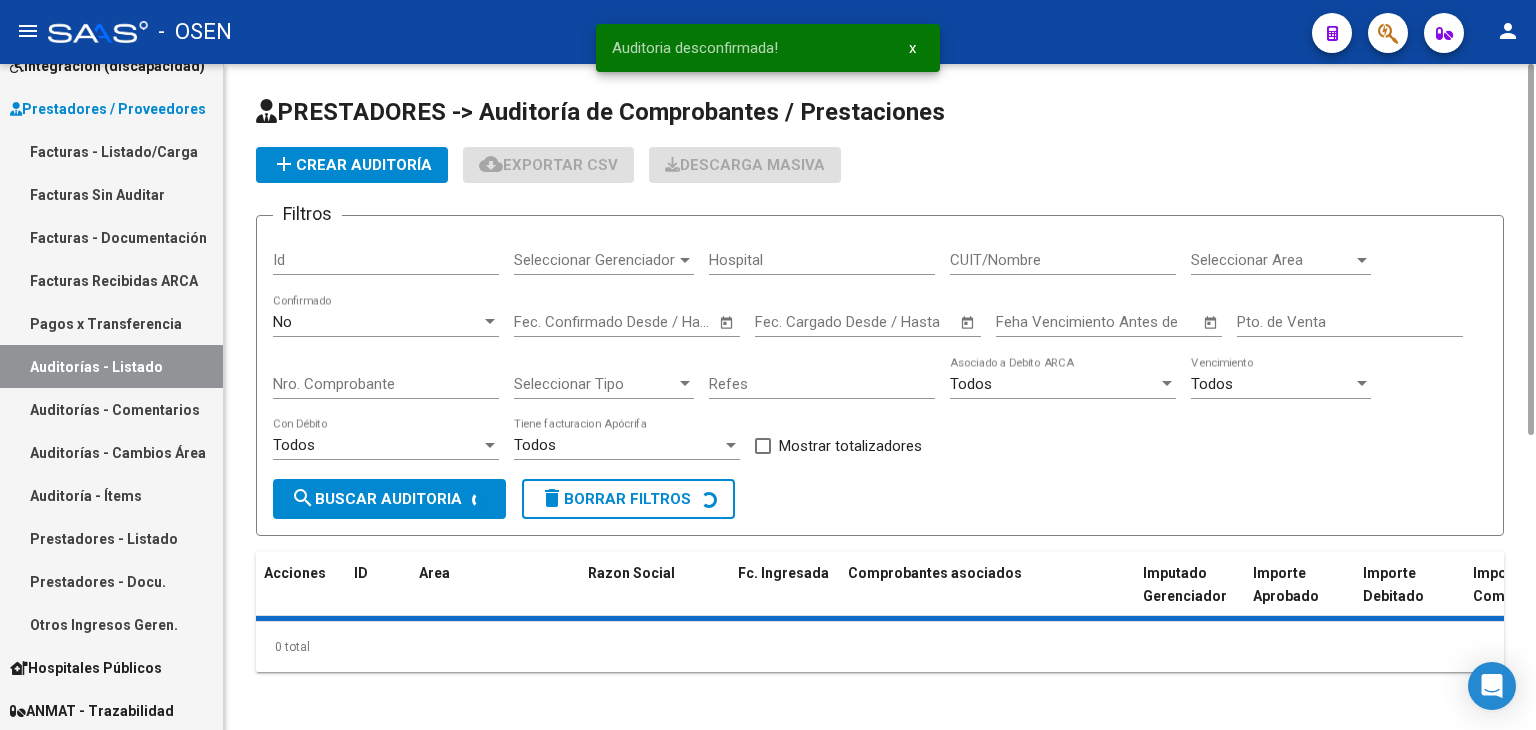 click on "Seleccionar Area" at bounding box center [1272, 260] 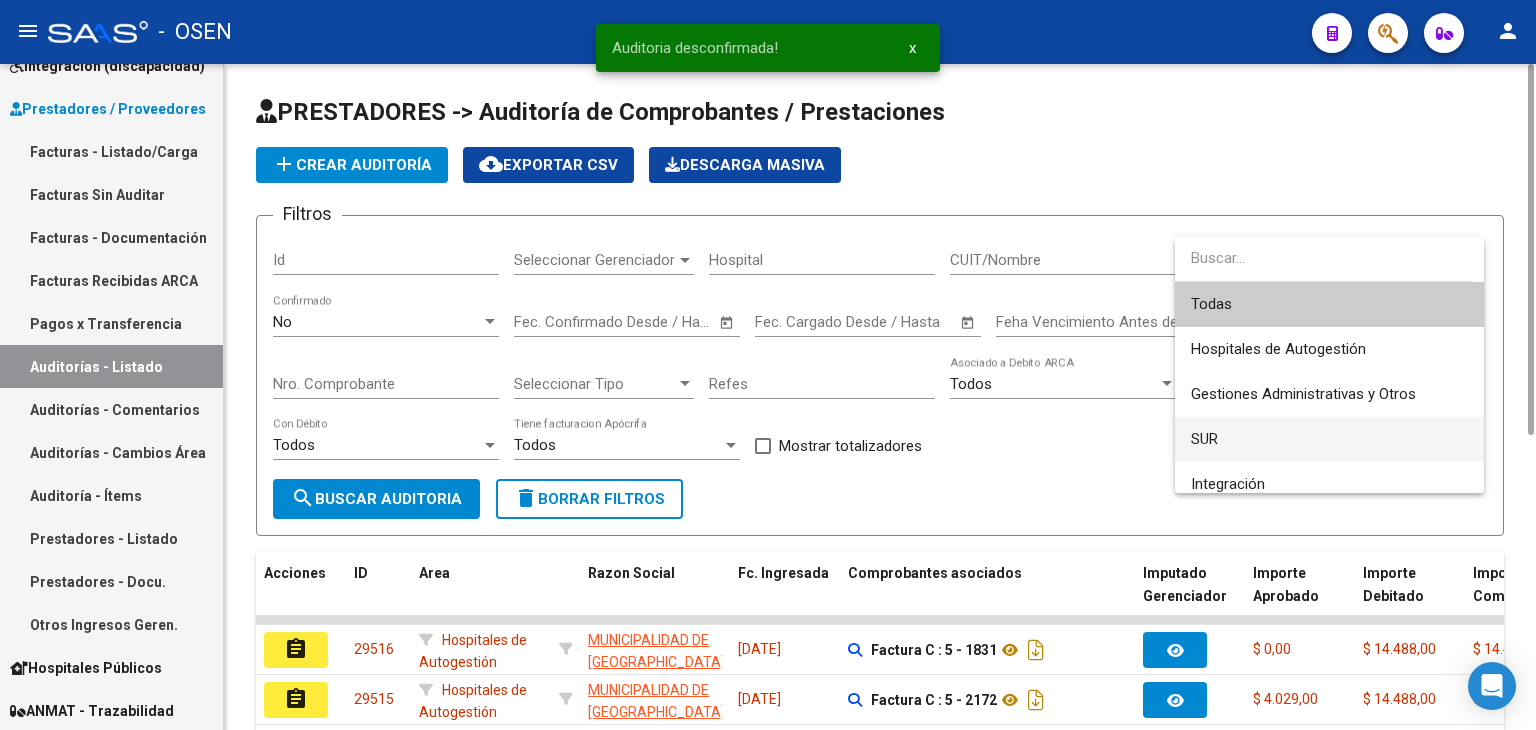 drag, startPoint x: 1236, startPoint y: 435, endPoint x: 1199, endPoint y: 429, distance: 37.48333 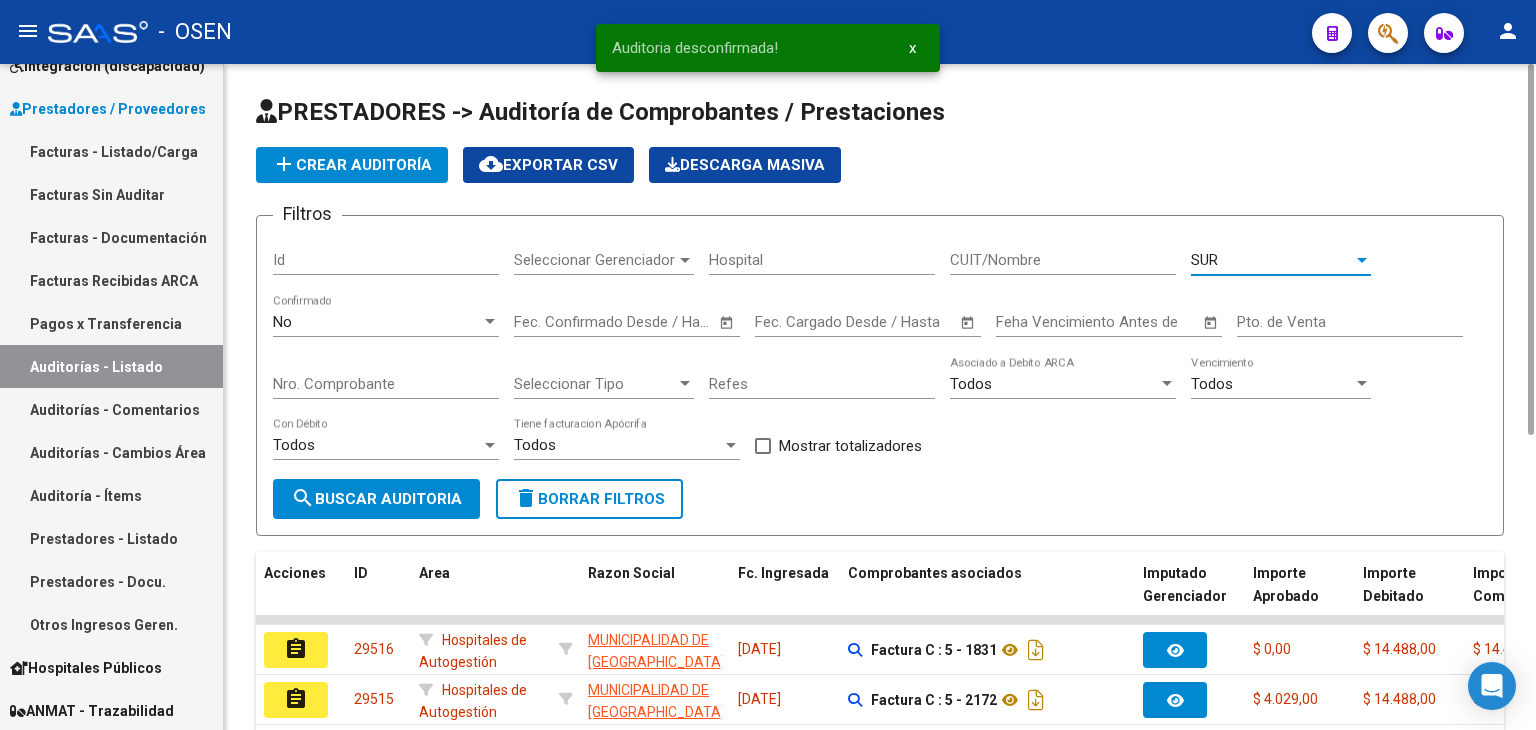 click on "No" at bounding box center [377, 322] 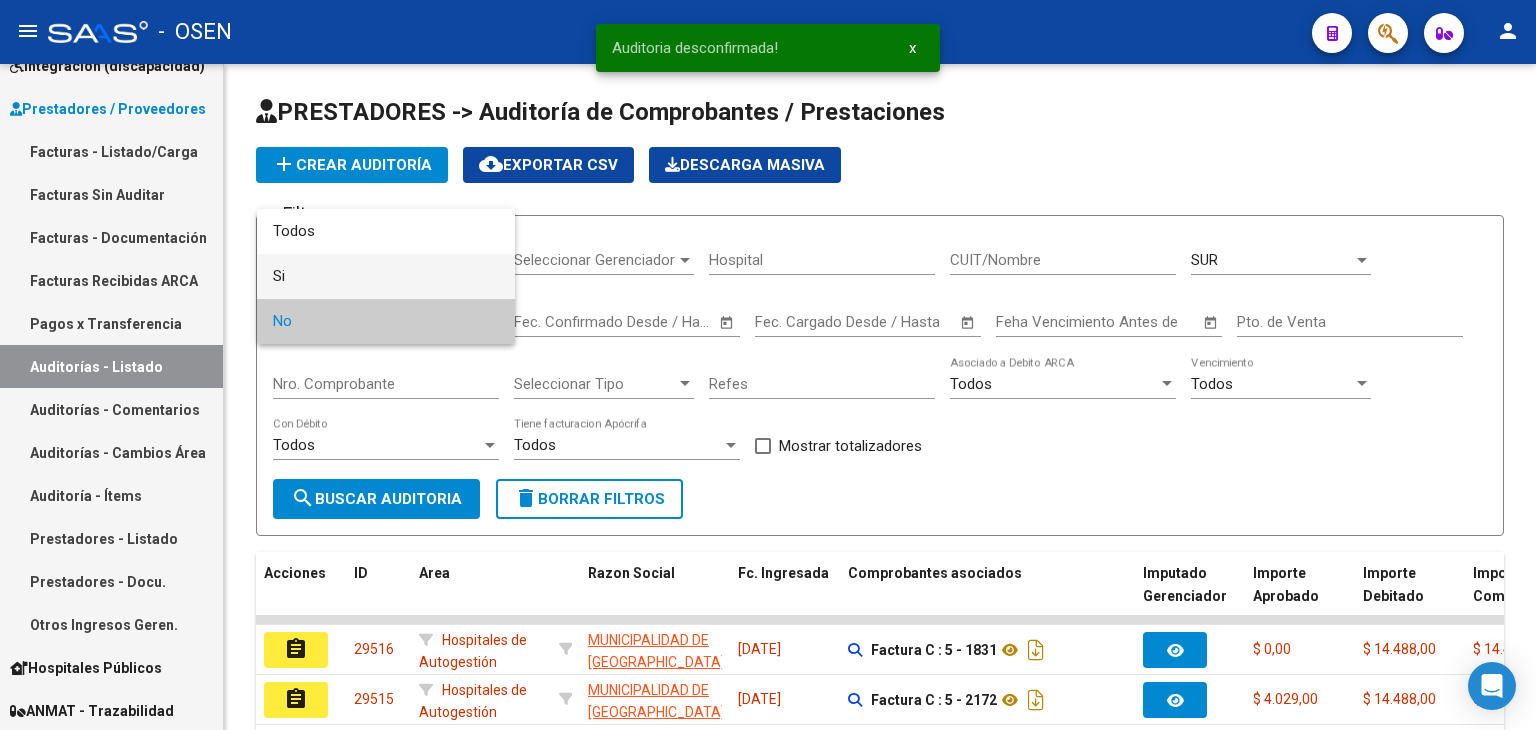 click on "Si" at bounding box center (386, 276) 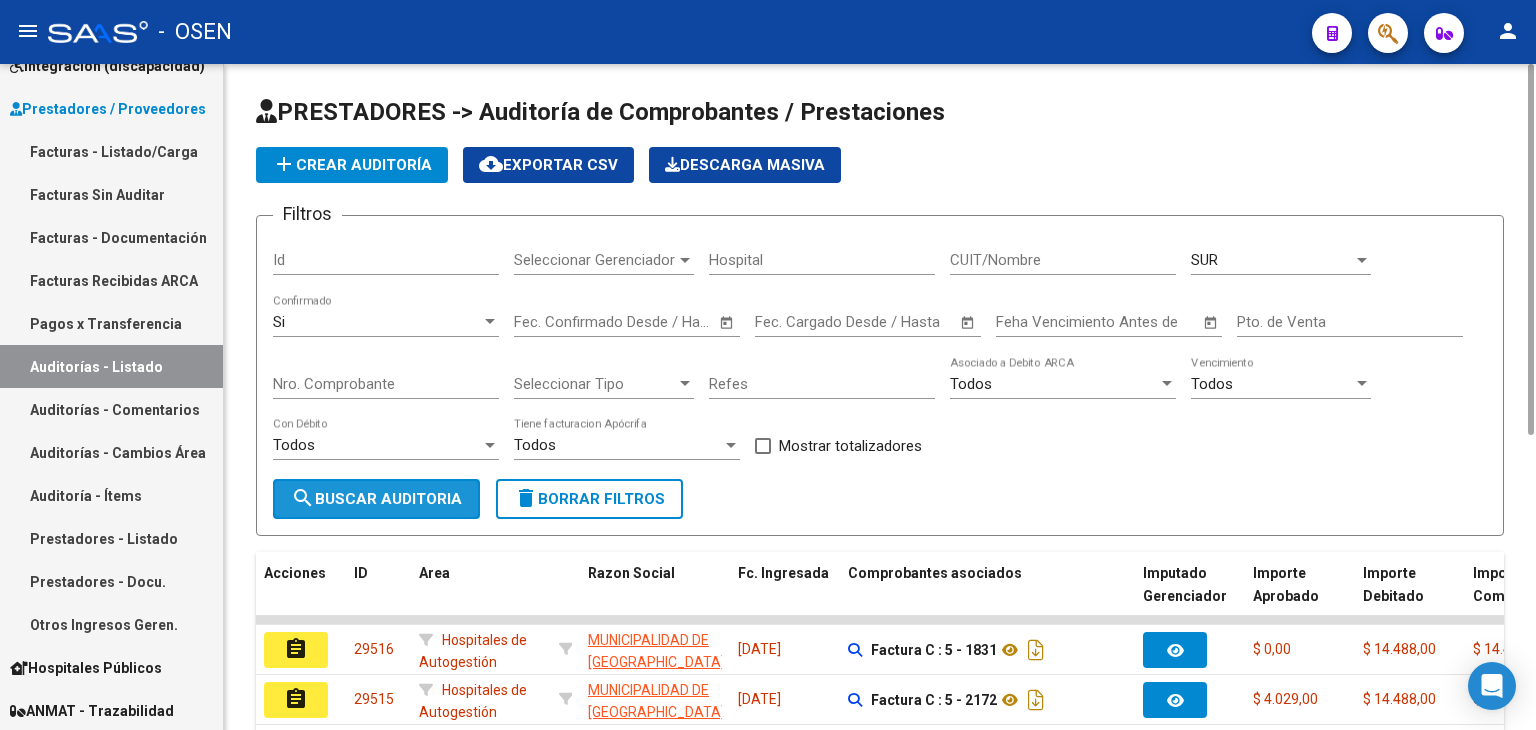 click on "search  Buscar Auditoria" 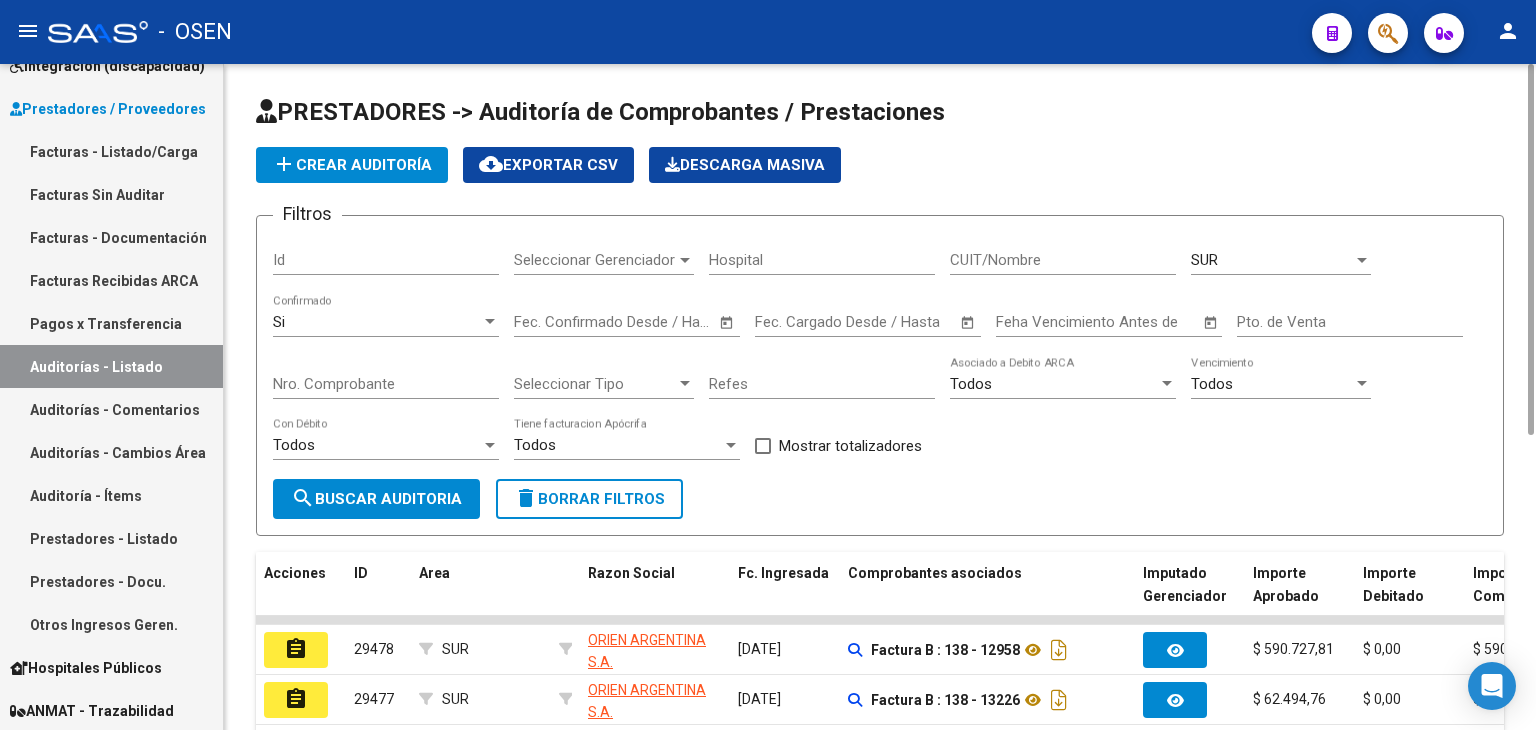 scroll, scrollTop: 200, scrollLeft: 0, axis: vertical 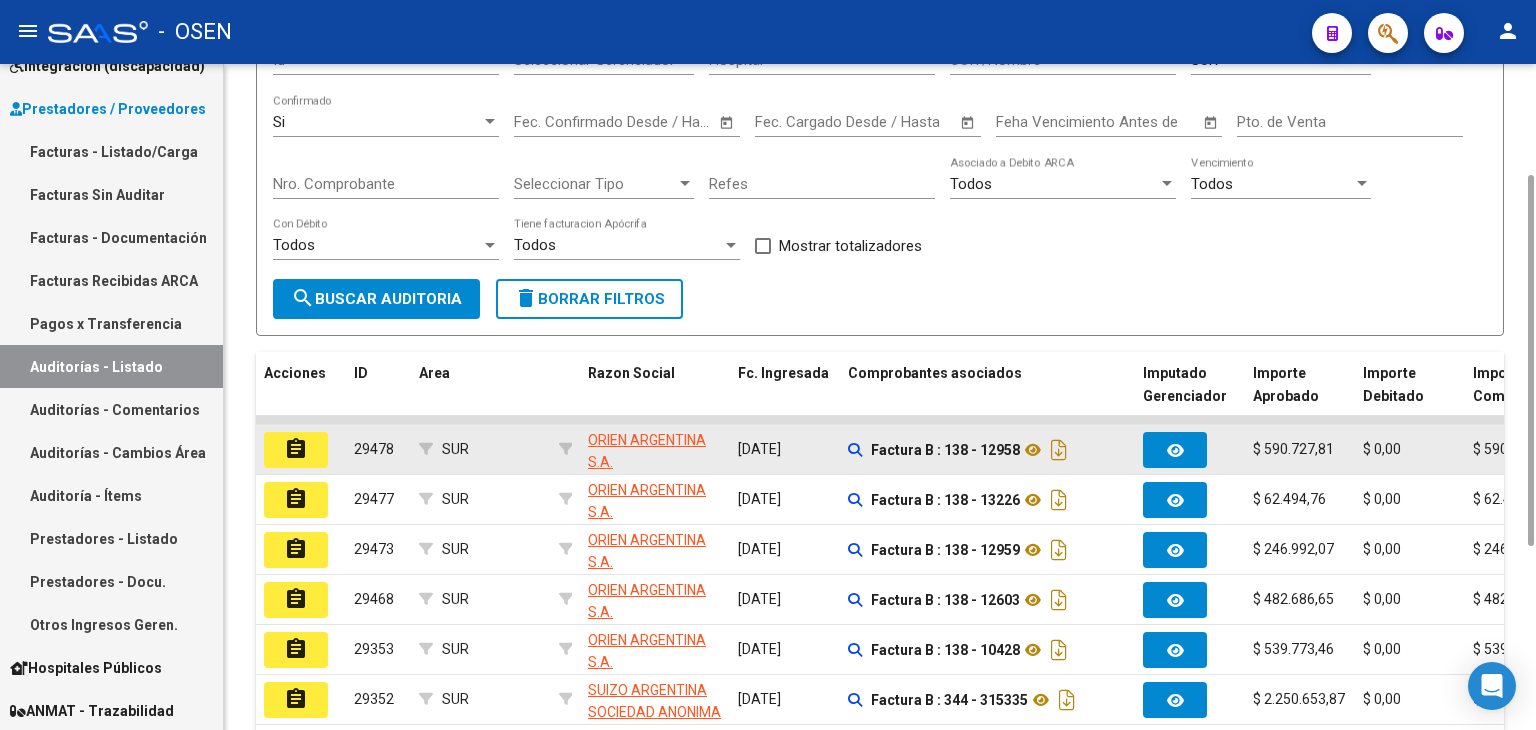 click on "assignment" 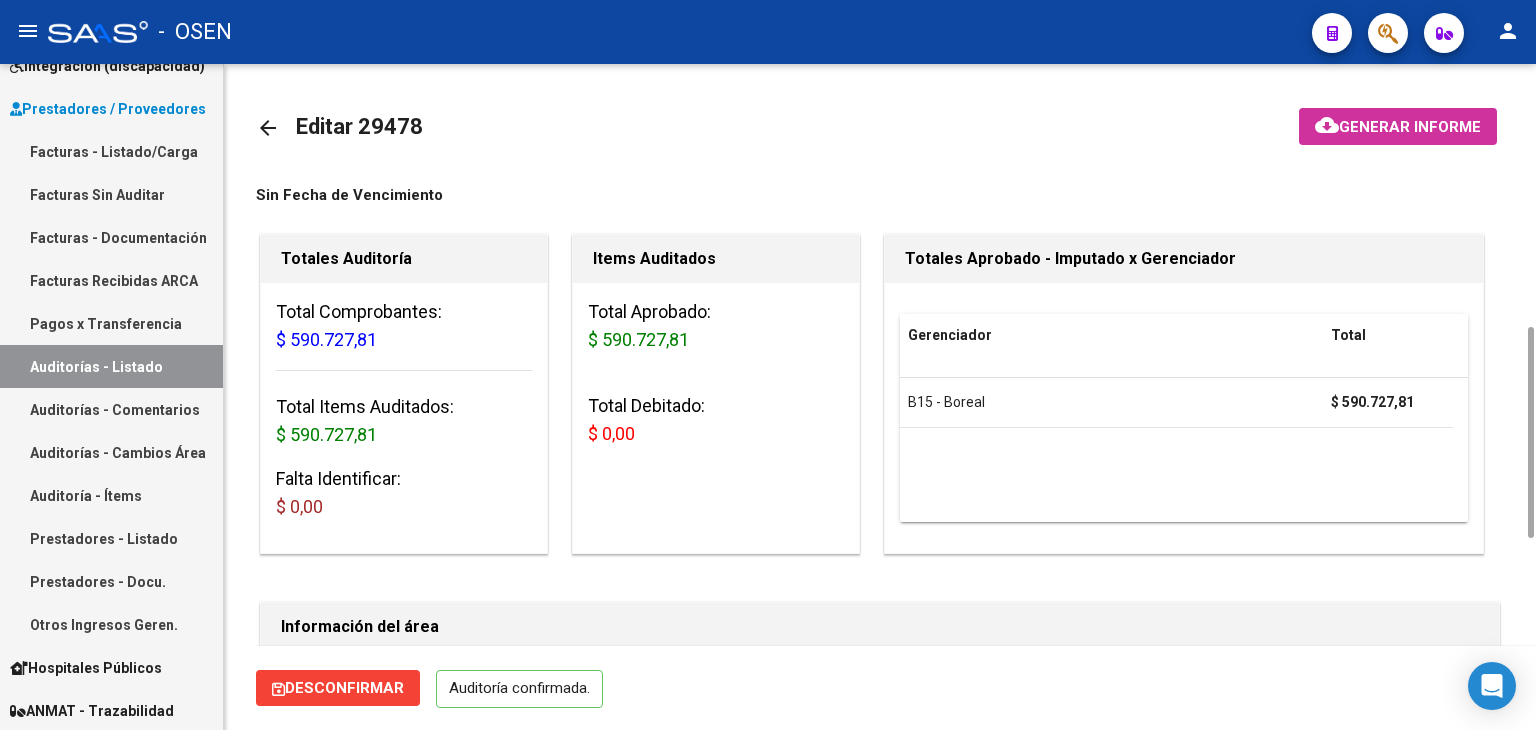 scroll, scrollTop: 200, scrollLeft: 0, axis: vertical 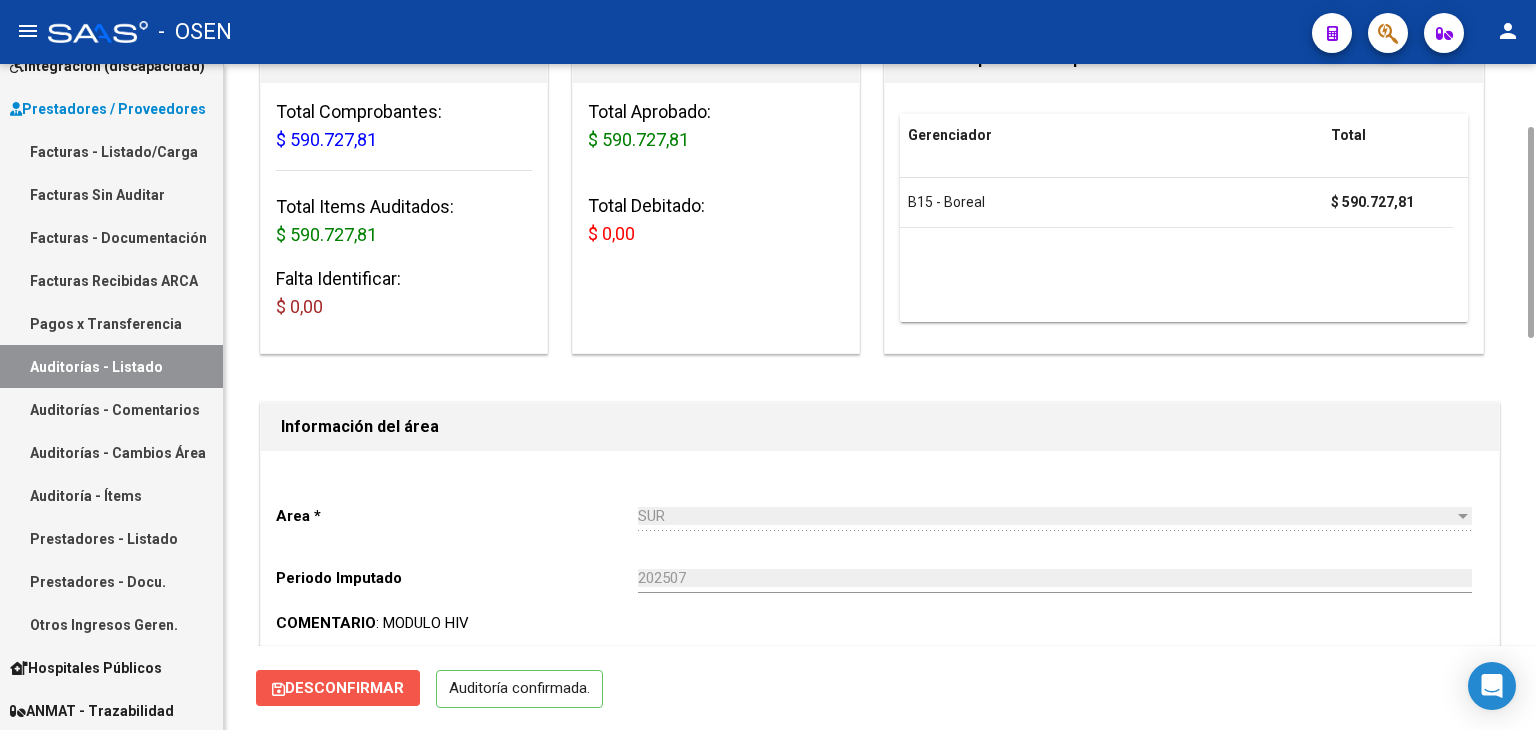 click on "Desconfirmar" 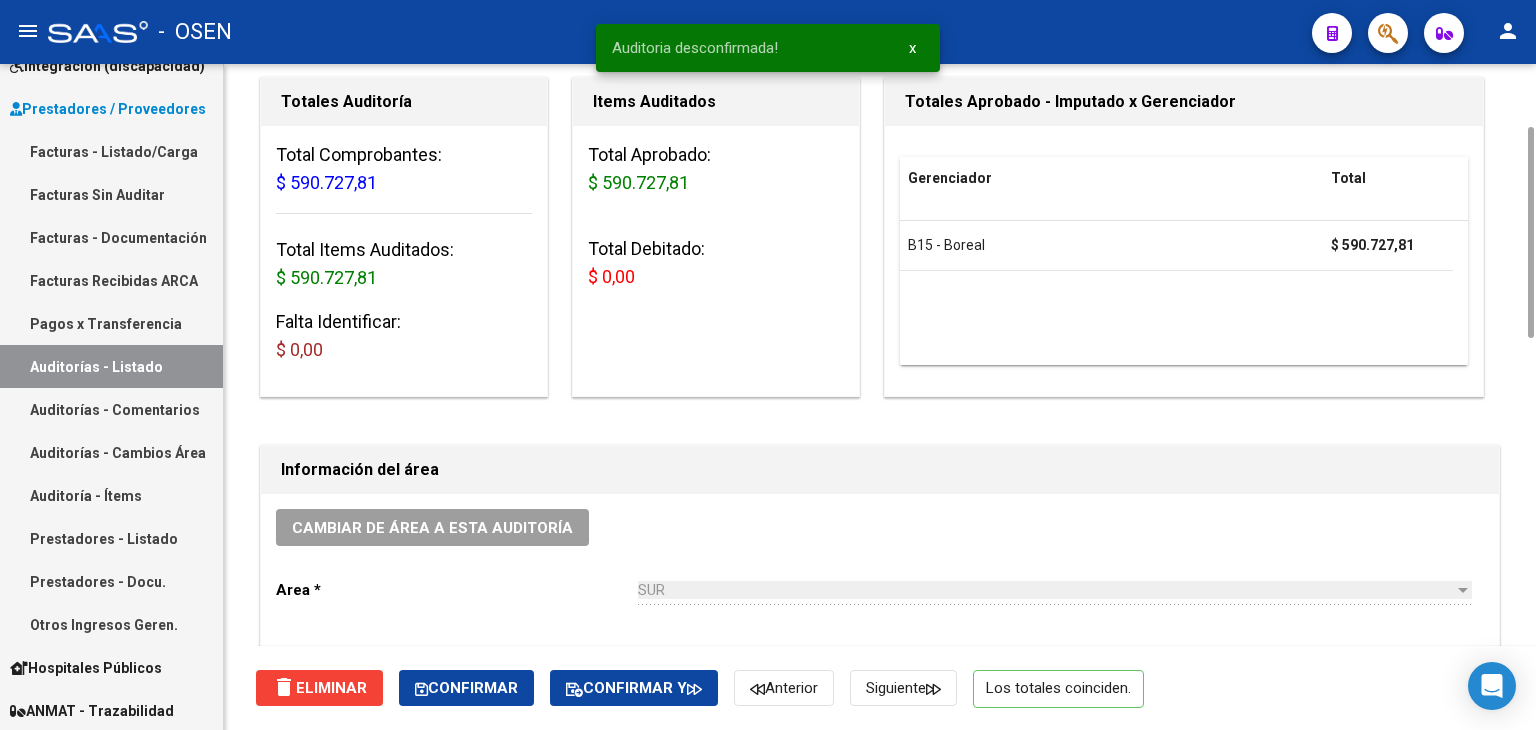 click on "Auditorías - Listado" at bounding box center (111, 366) 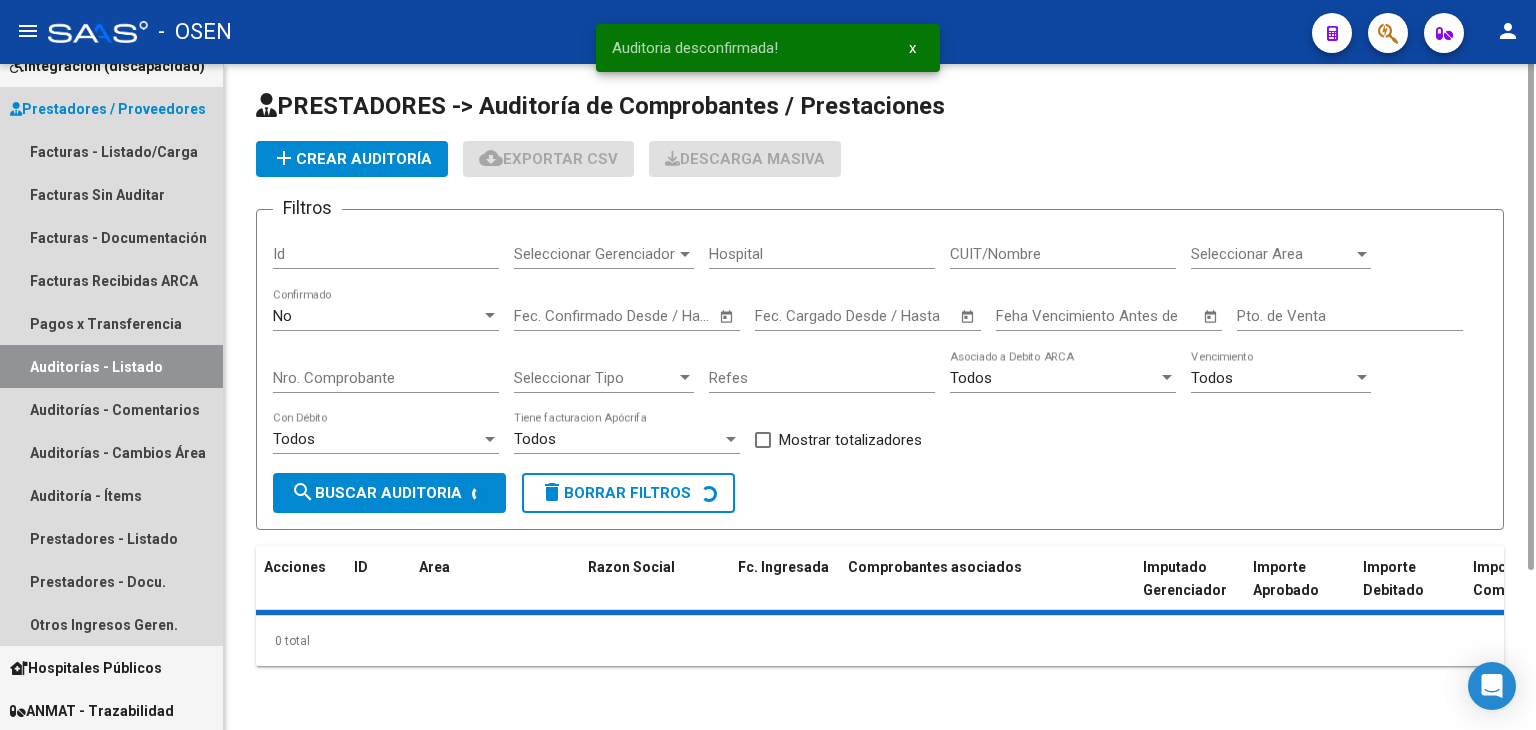 scroll, scrollTop: 0, scrollLeft: 0, axis: both 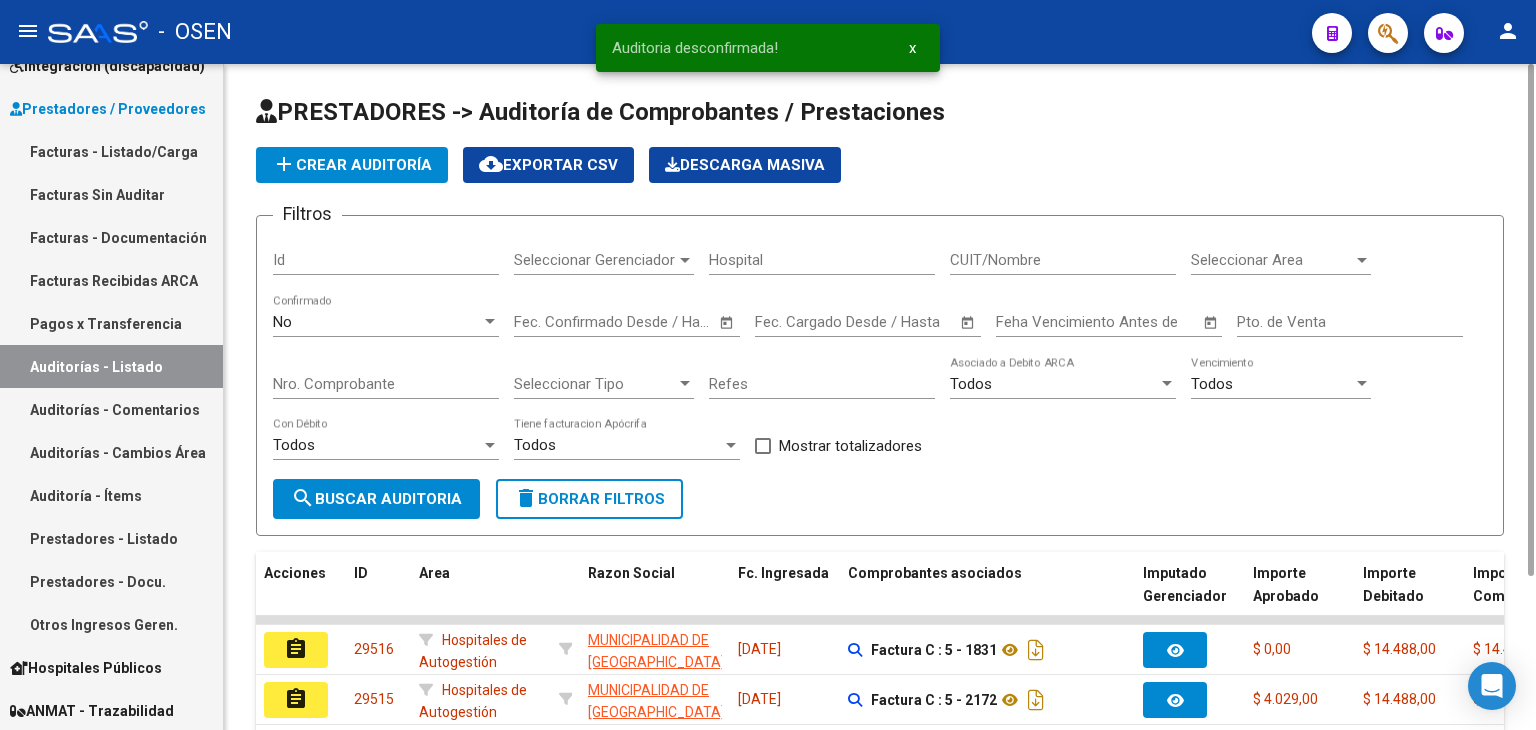 click on "Seleccionar Area" at bounding box center [1272, 260] 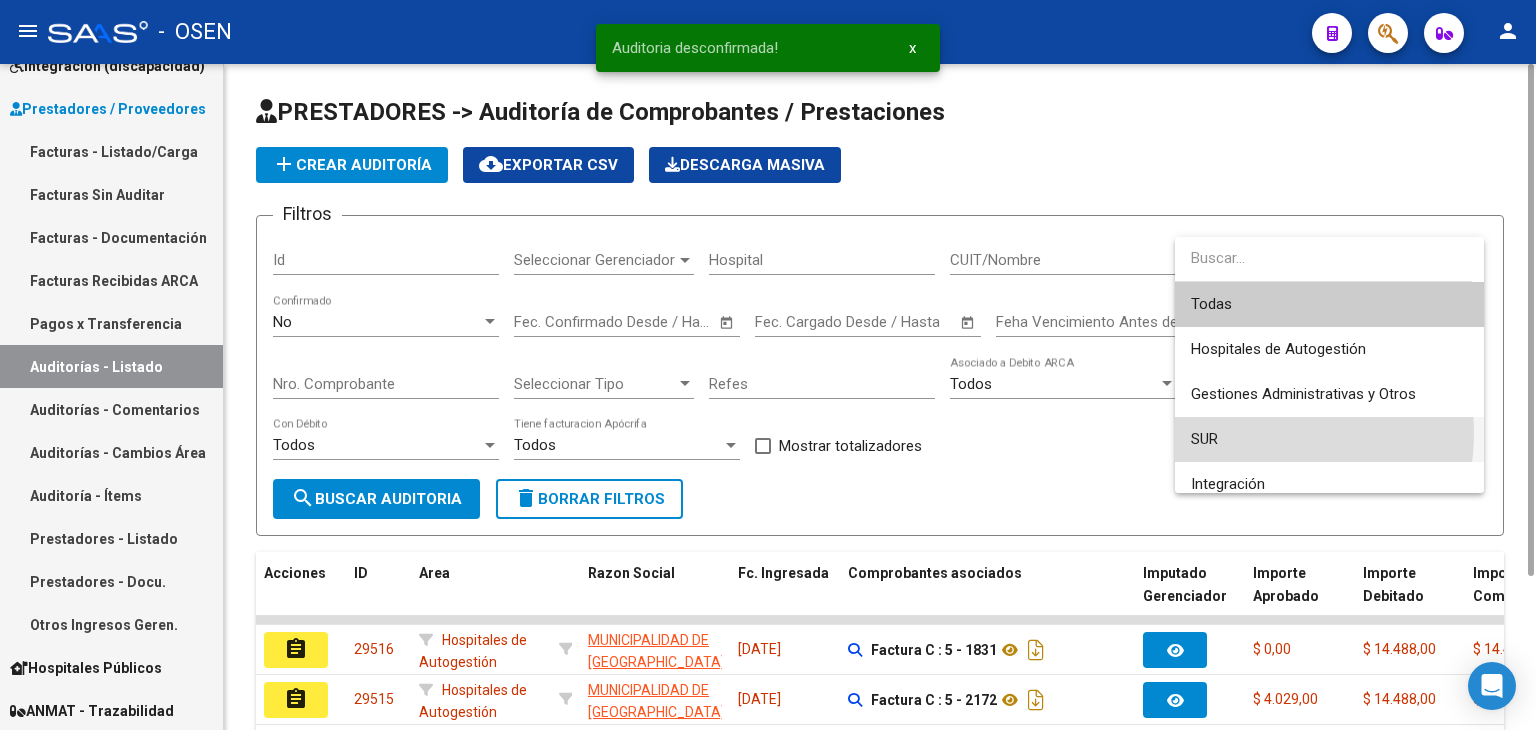 drag, startPoint x: 1252, startPoint y: 433, endPoint x: 988, endPoint y: 435, distance: 264.00757 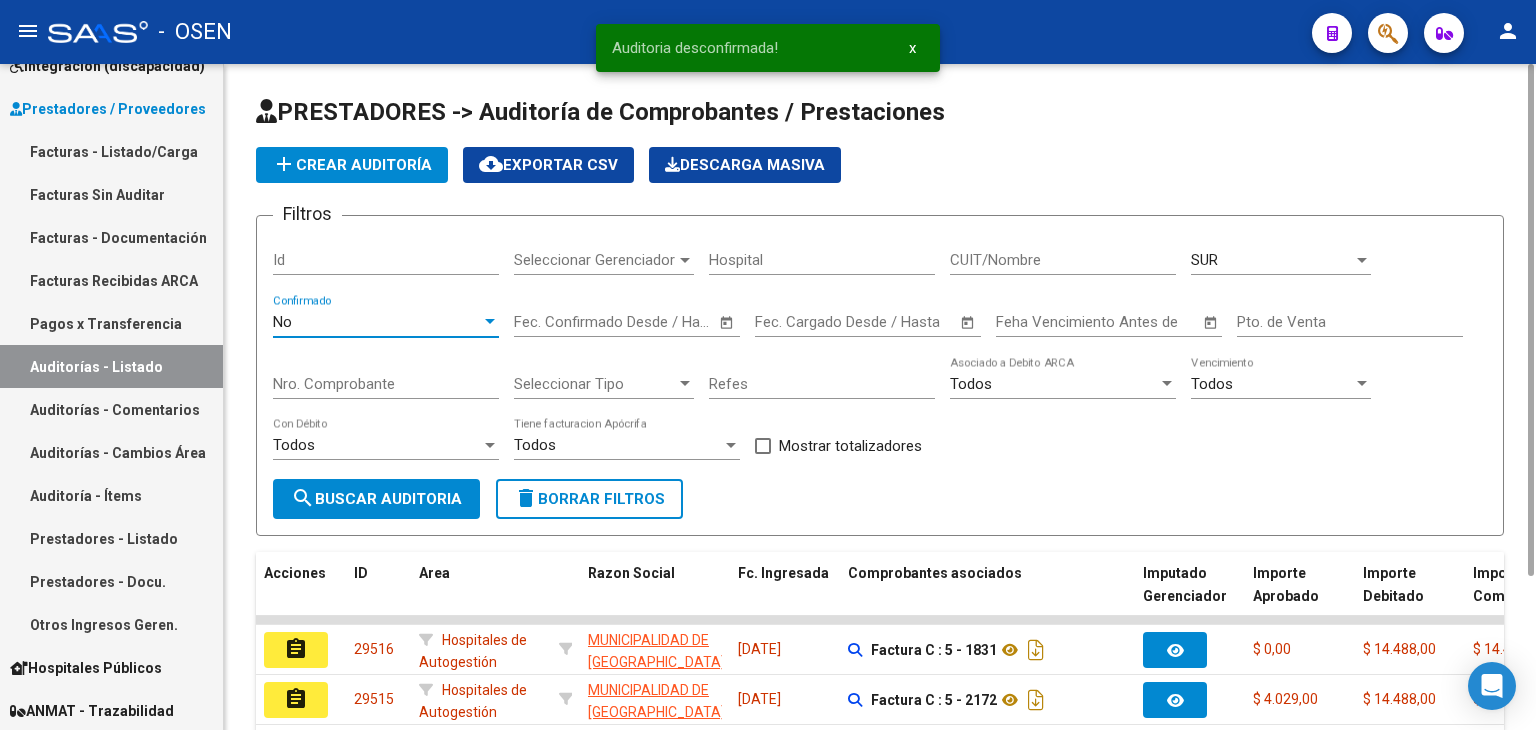click on "No" at bounding box center [377, 322] 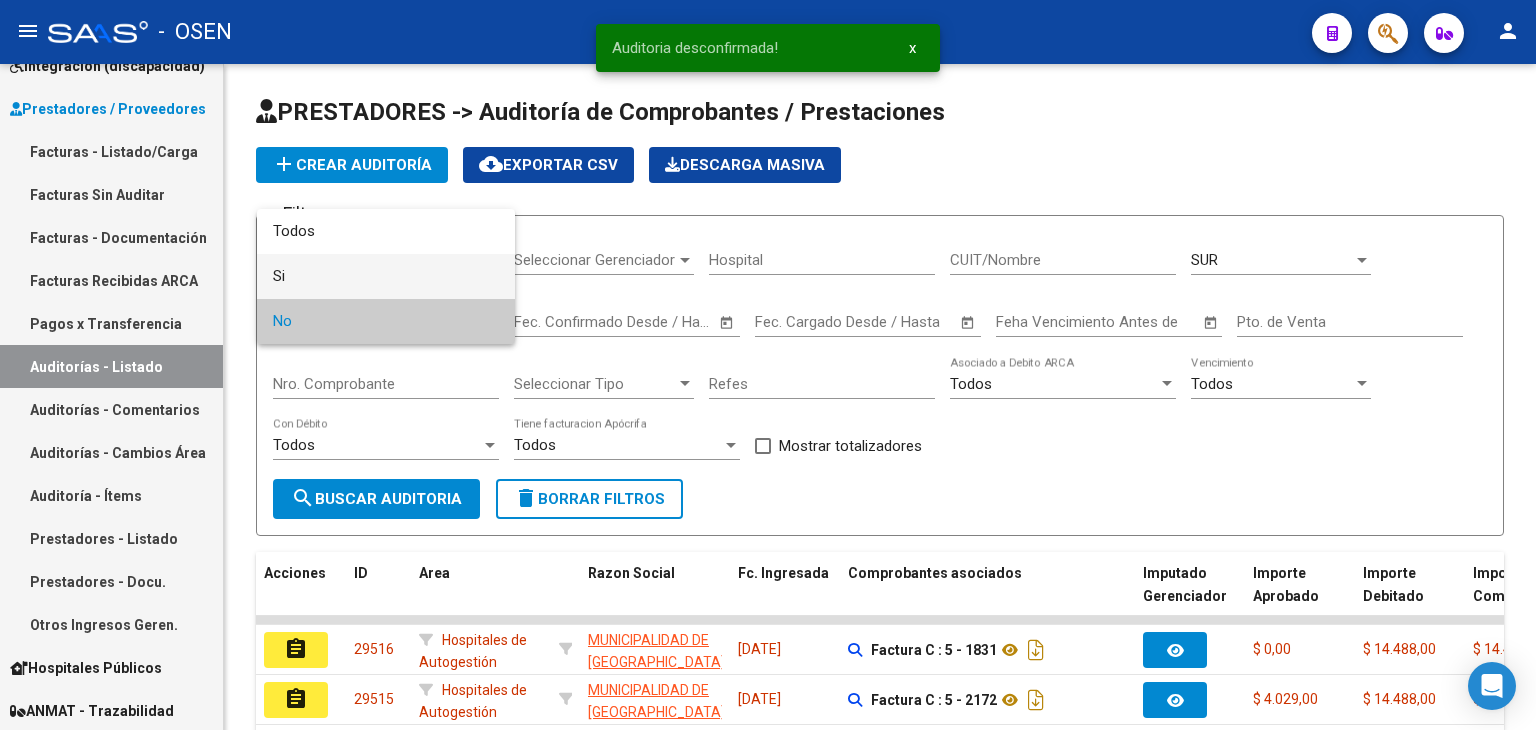 click on "Si" at bounding box center (386, 276) 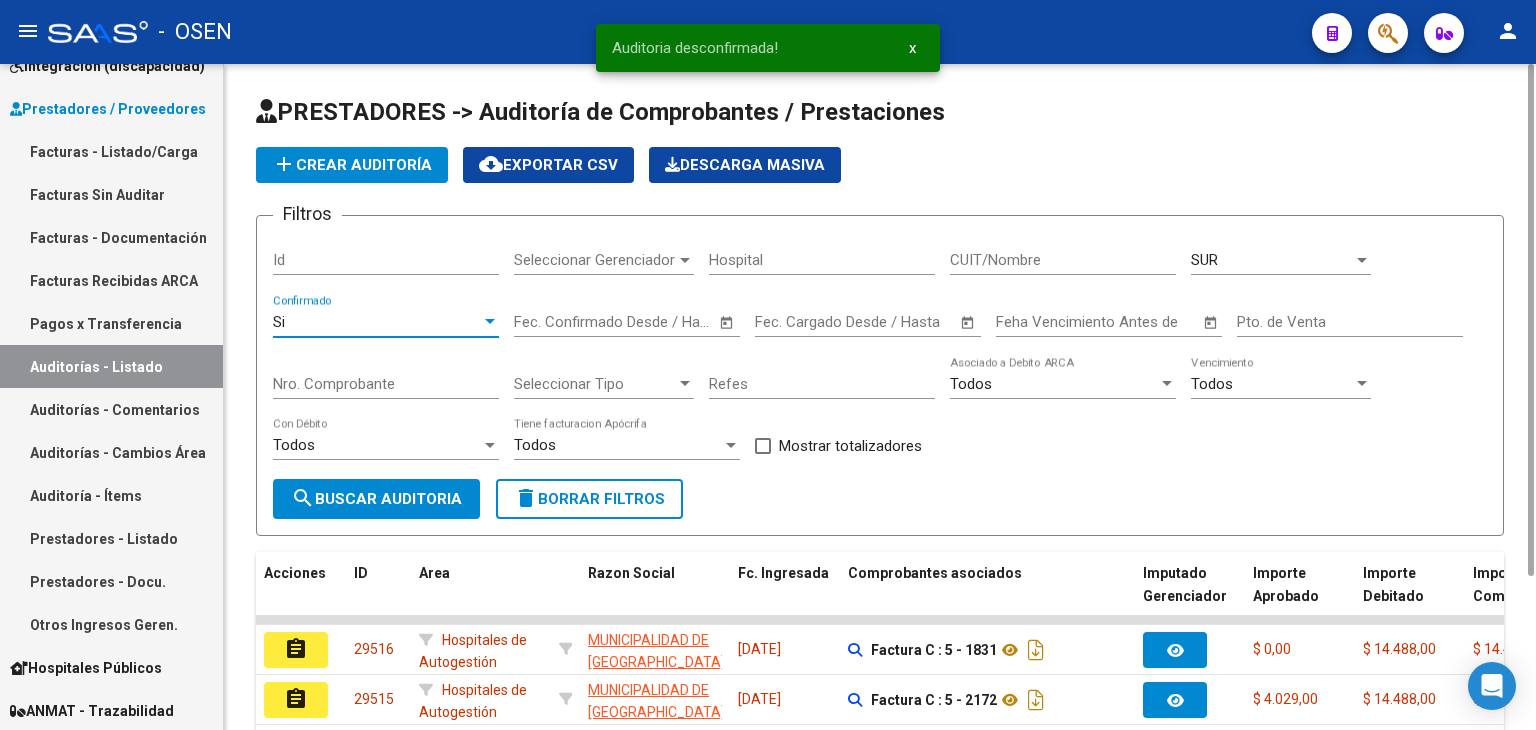 click on "search  Buscar Auditoria" 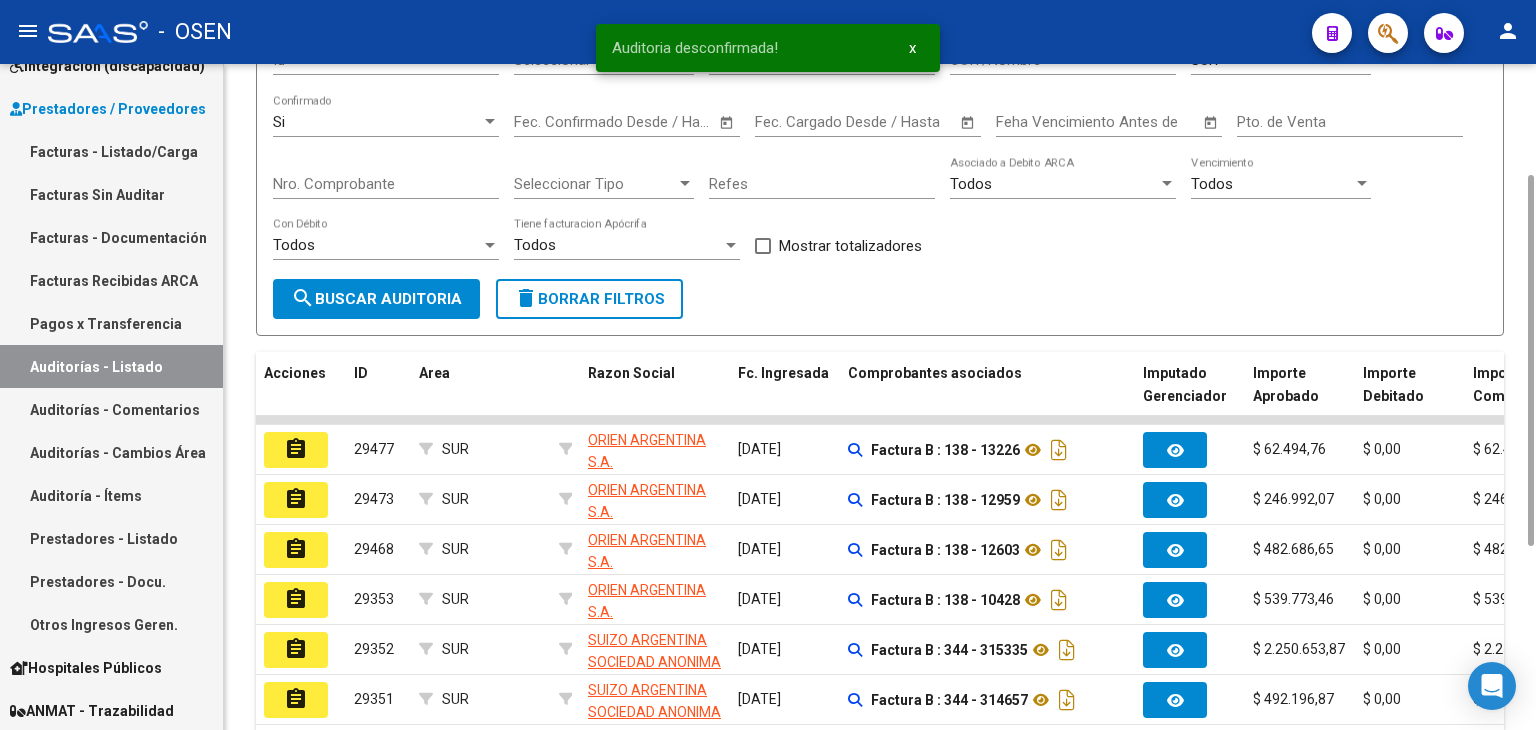 scroll, scrollTop: 400, scrollLeft: 0, axis: vertical 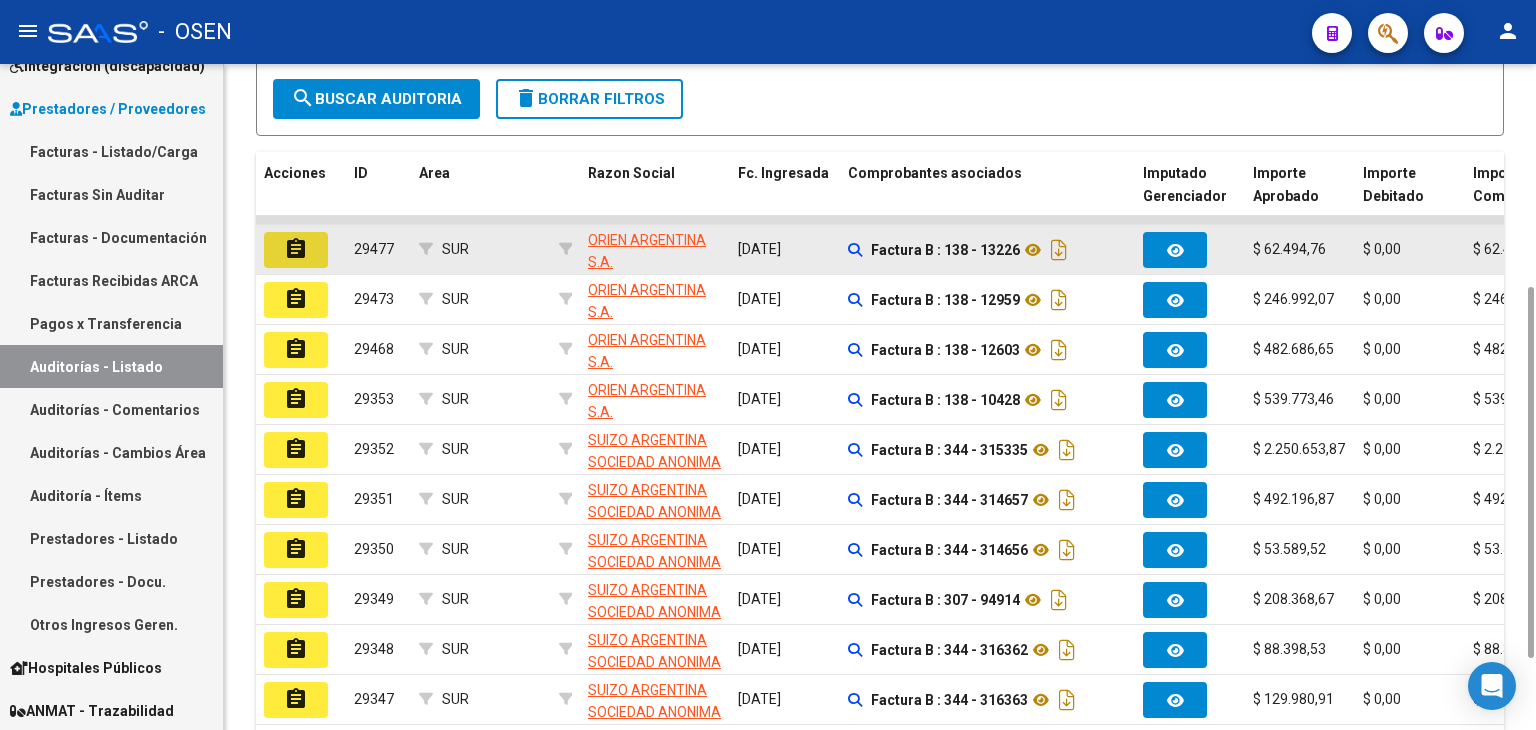 click on "assignment" 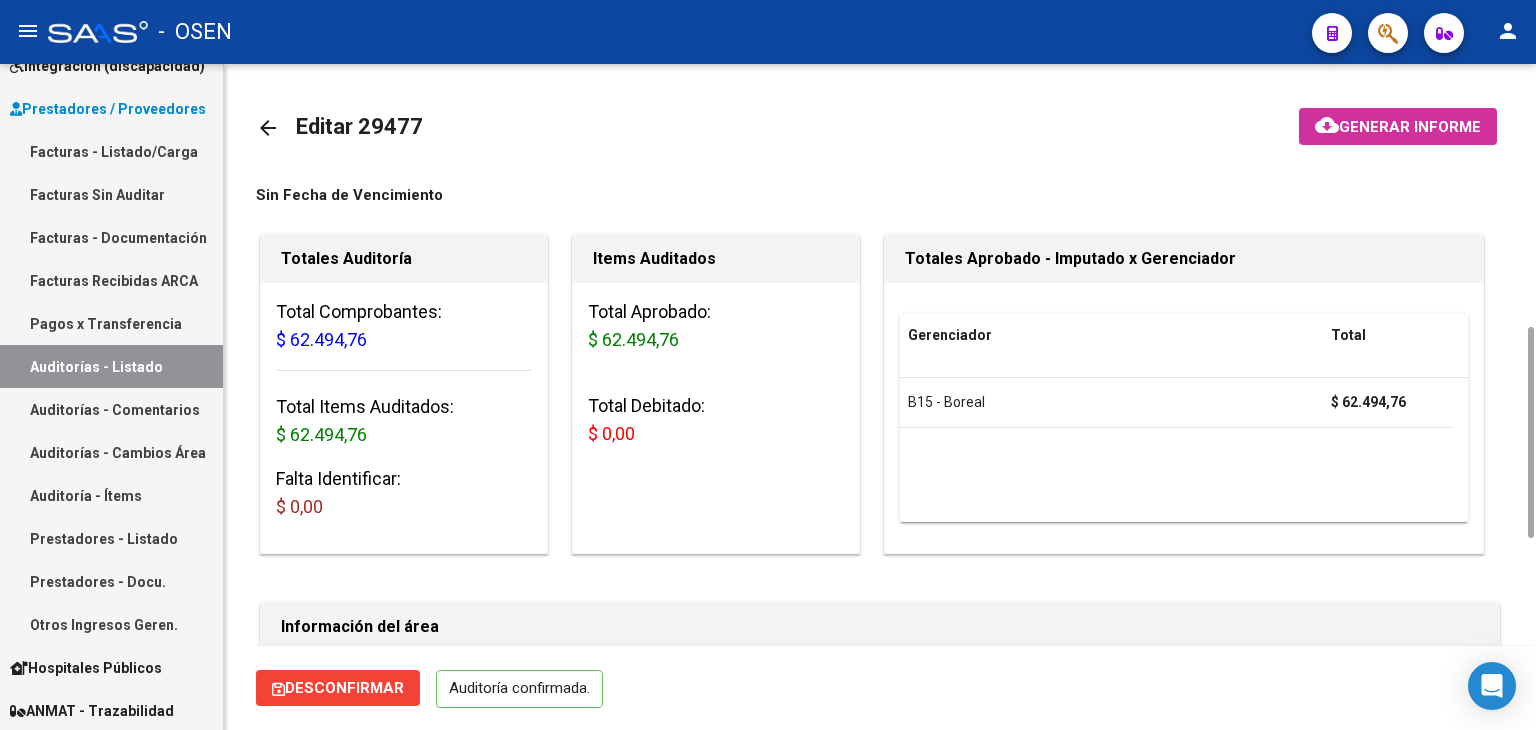 scroll, scrollTop: 400, scrollLeft: 0, axis: vertical 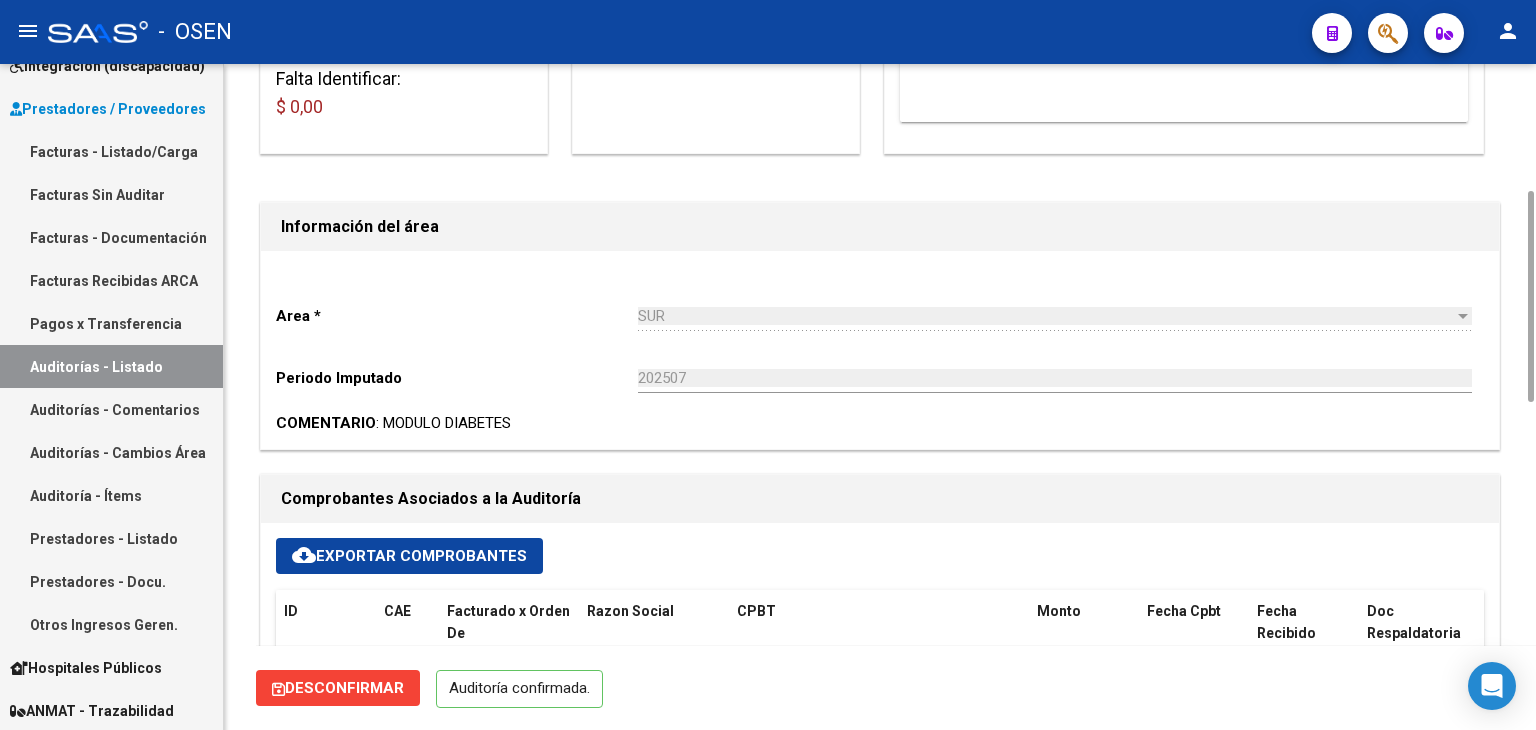 click on "Desconfirmar" 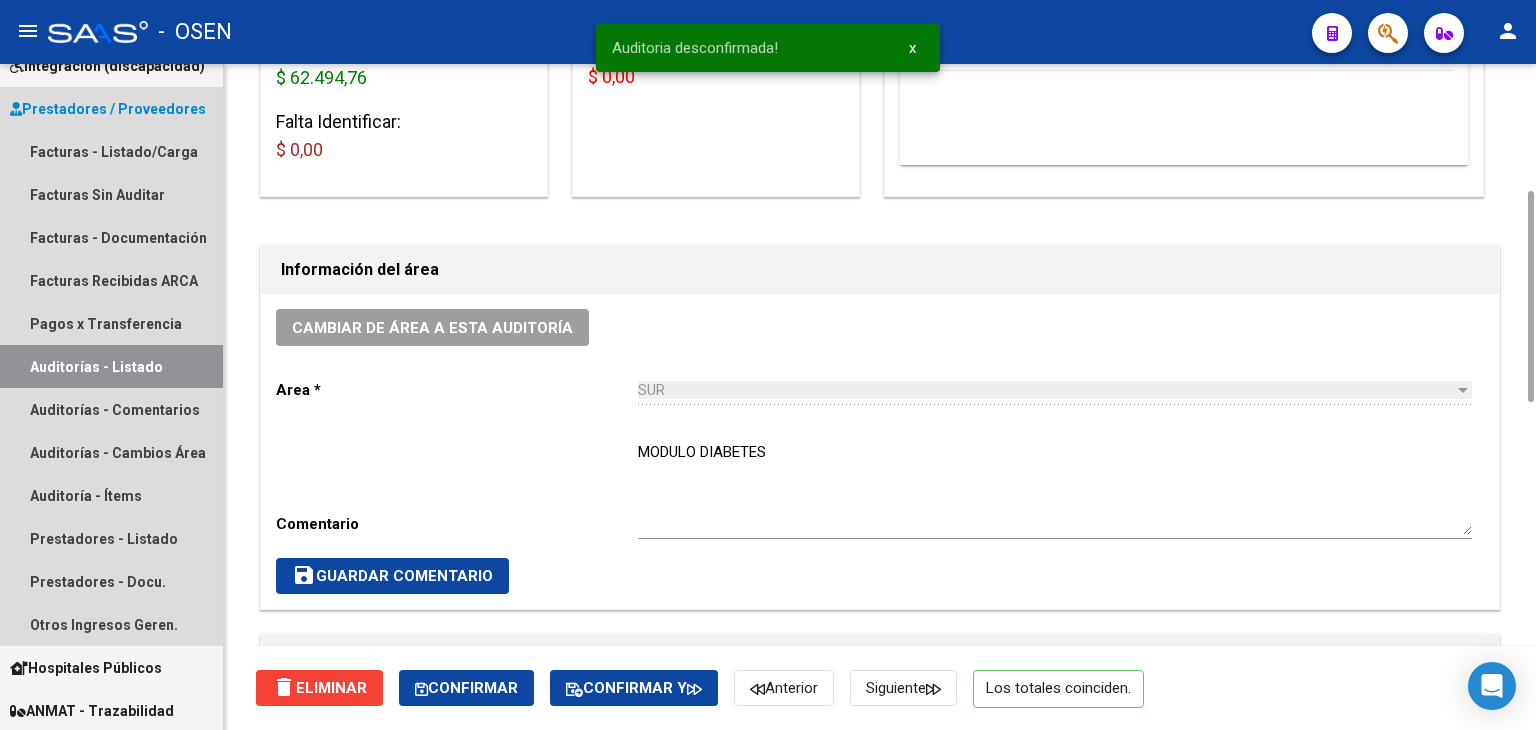 click on "Auditorías - Listado" at bounding box center (111, 366) 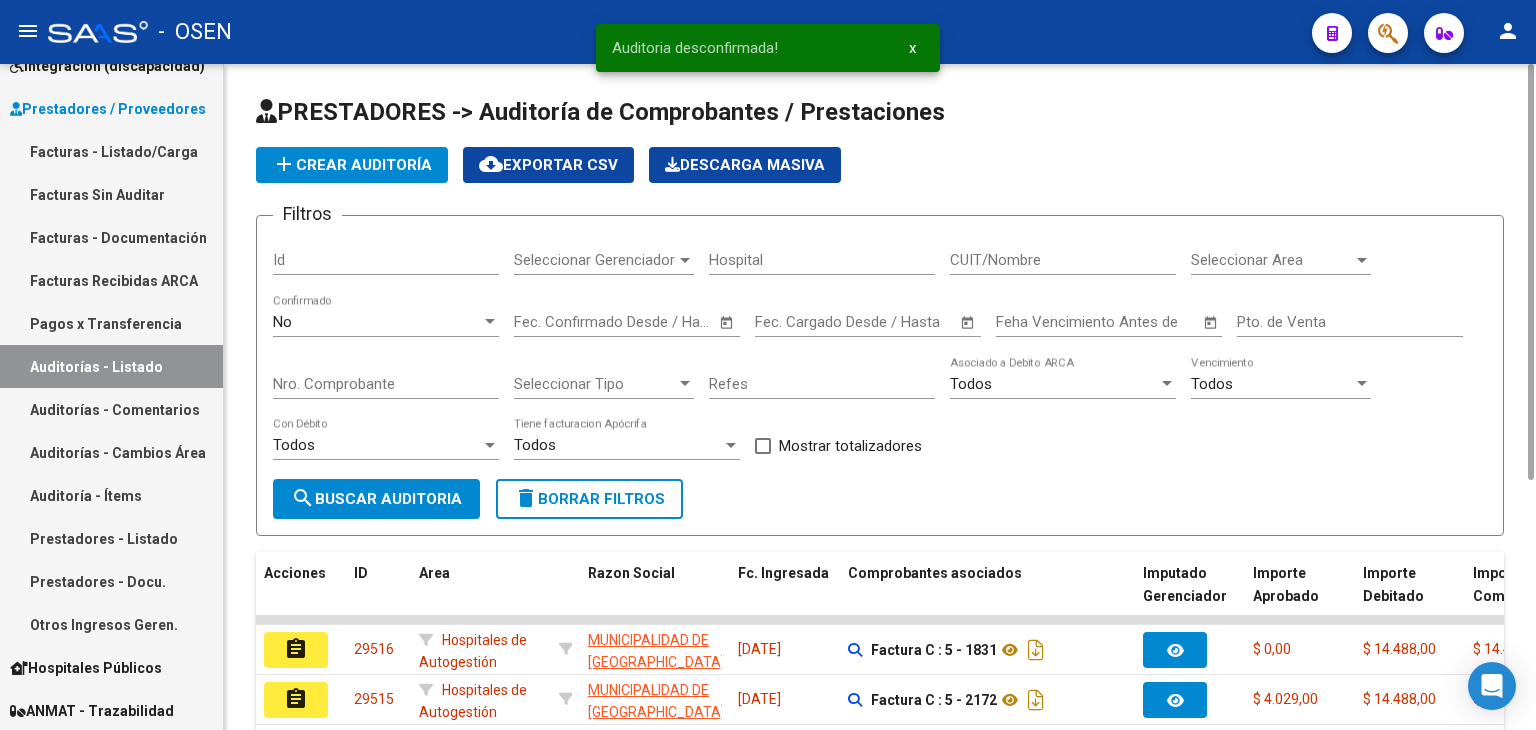 click on "Seleccionar Area Seleccionar Area" 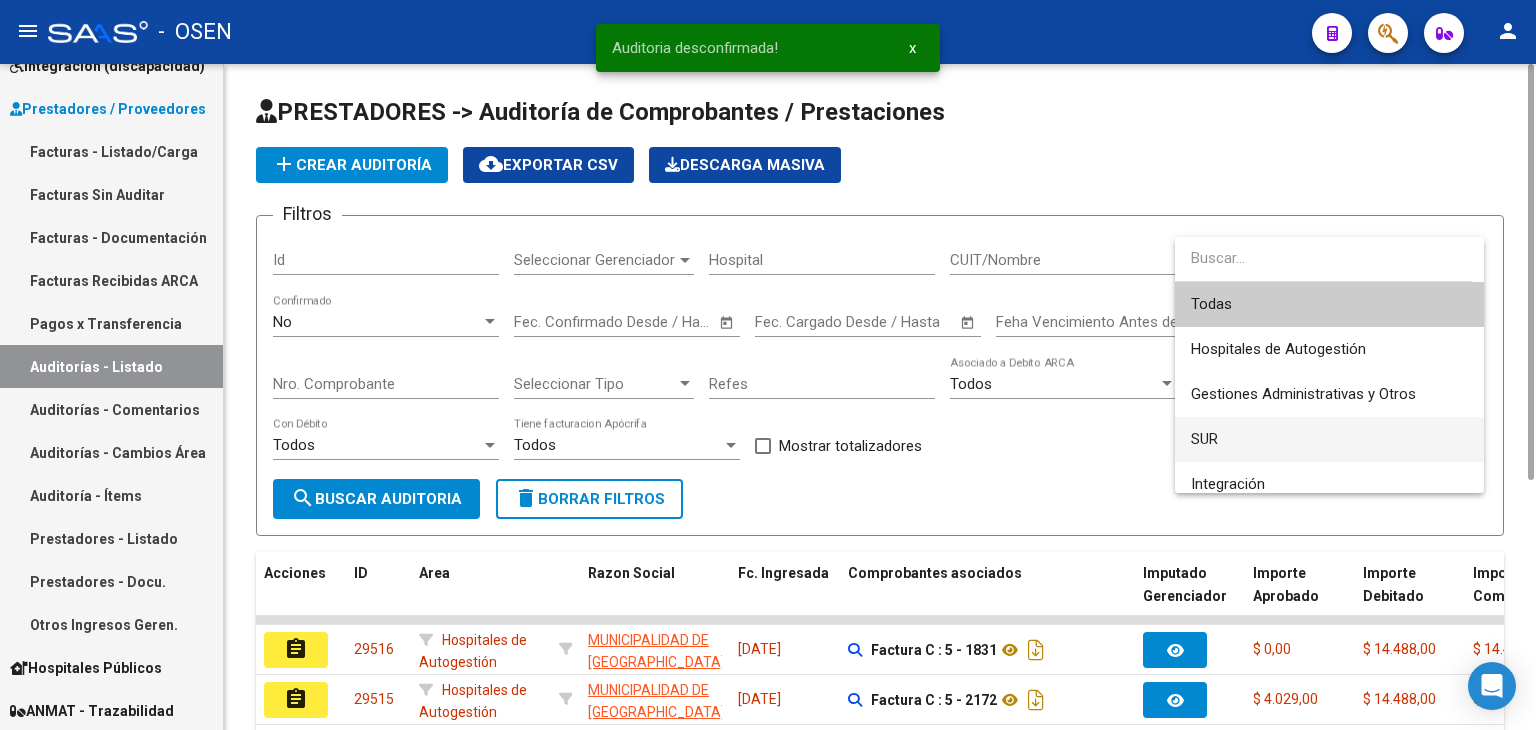 drag, startPoint x: 1223, startPoint y: 433, endPoint x: 860, endPoint y: 372, distance: 368.08966 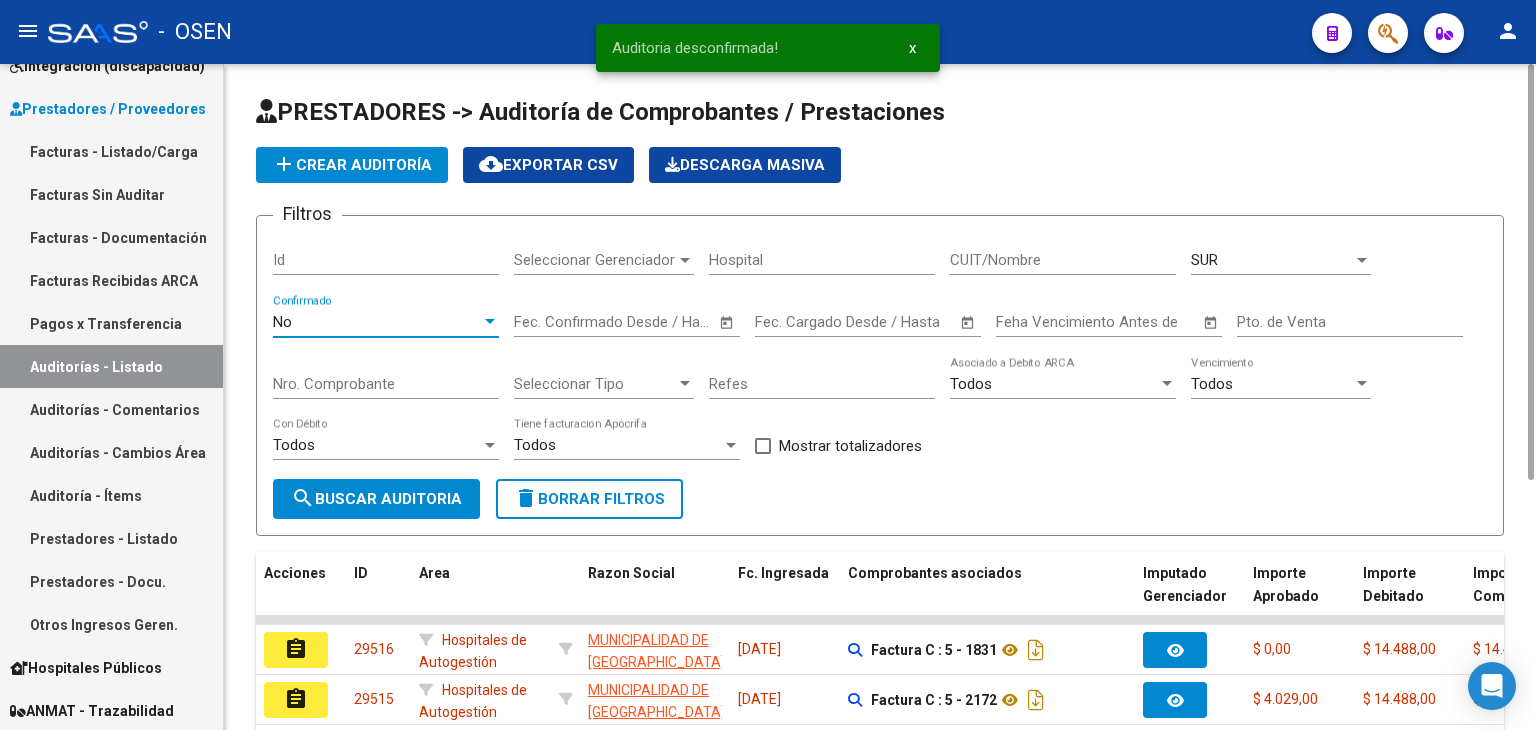 click on "No" at bounding box center (377, 322) 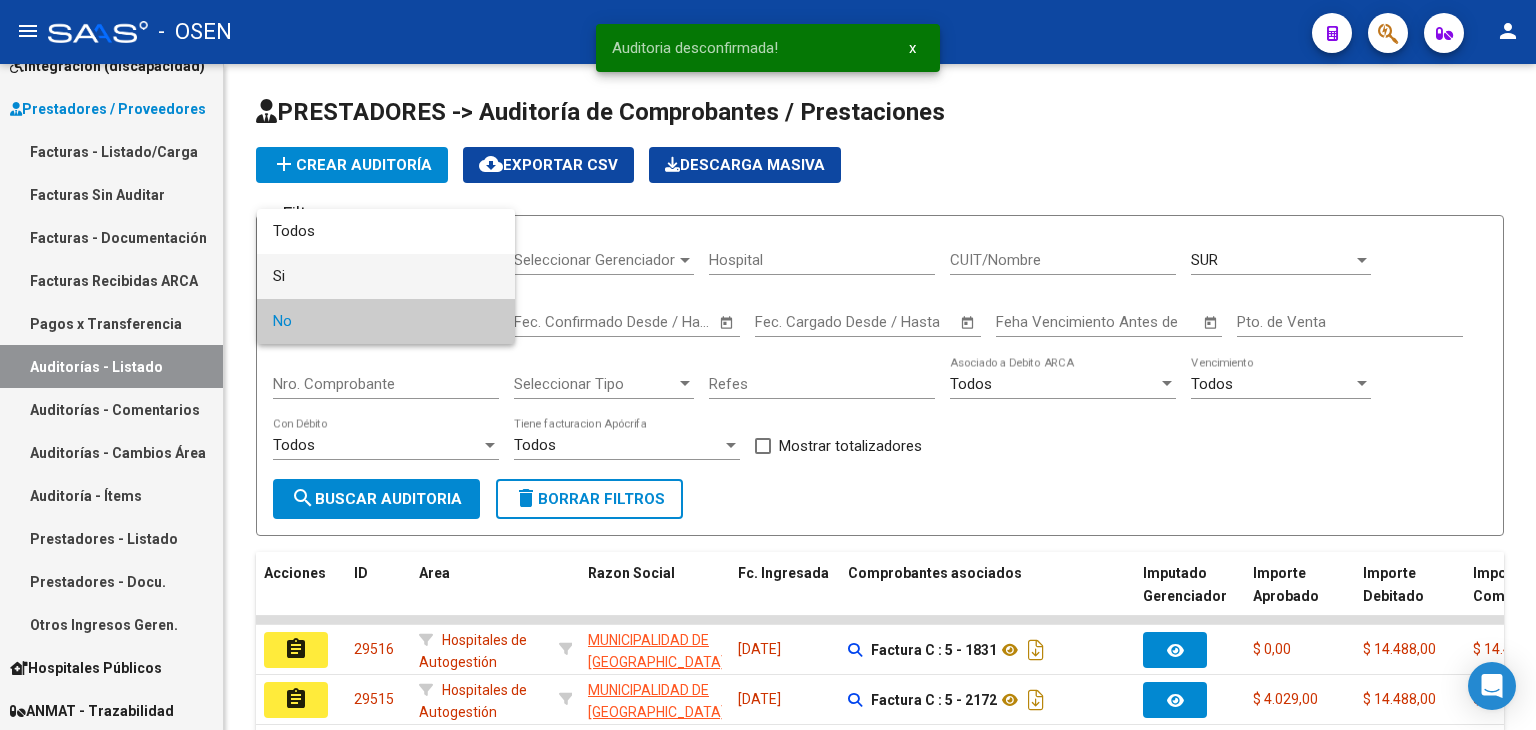 click on "Si" at bounding box center [386, 276] 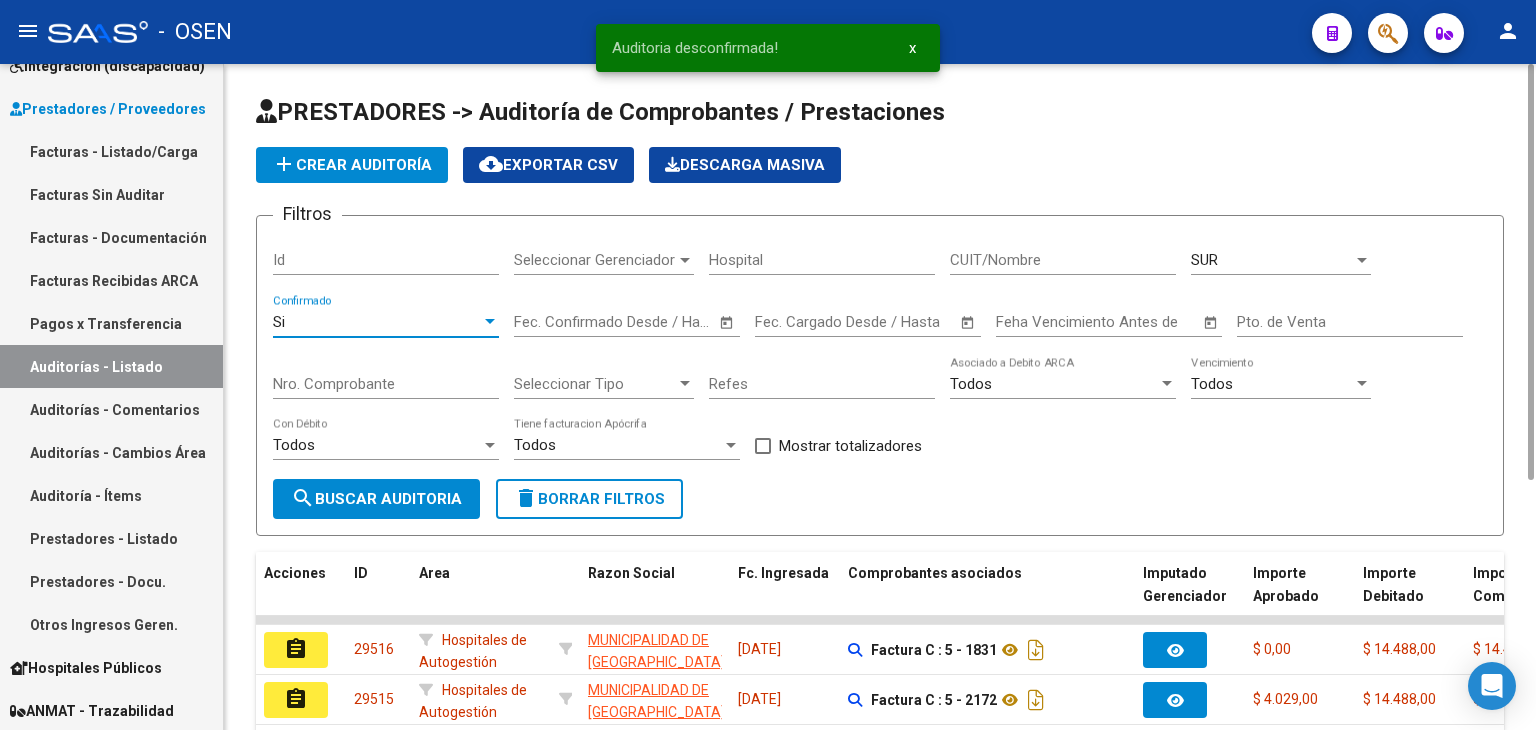click on "search  Buscar Auditoria" 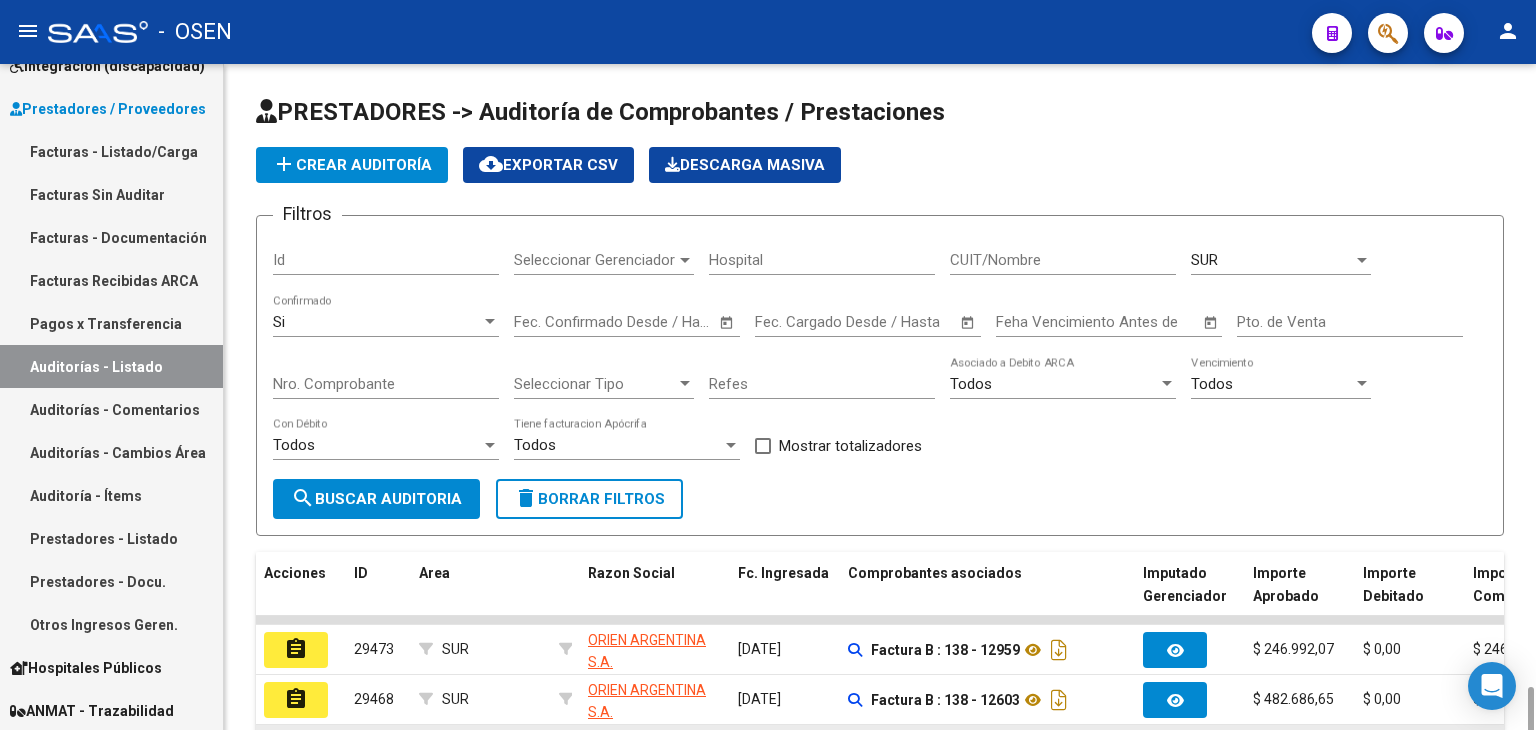 scroll, scrollTop: 400, scrollLeft: 0, axis: vertical 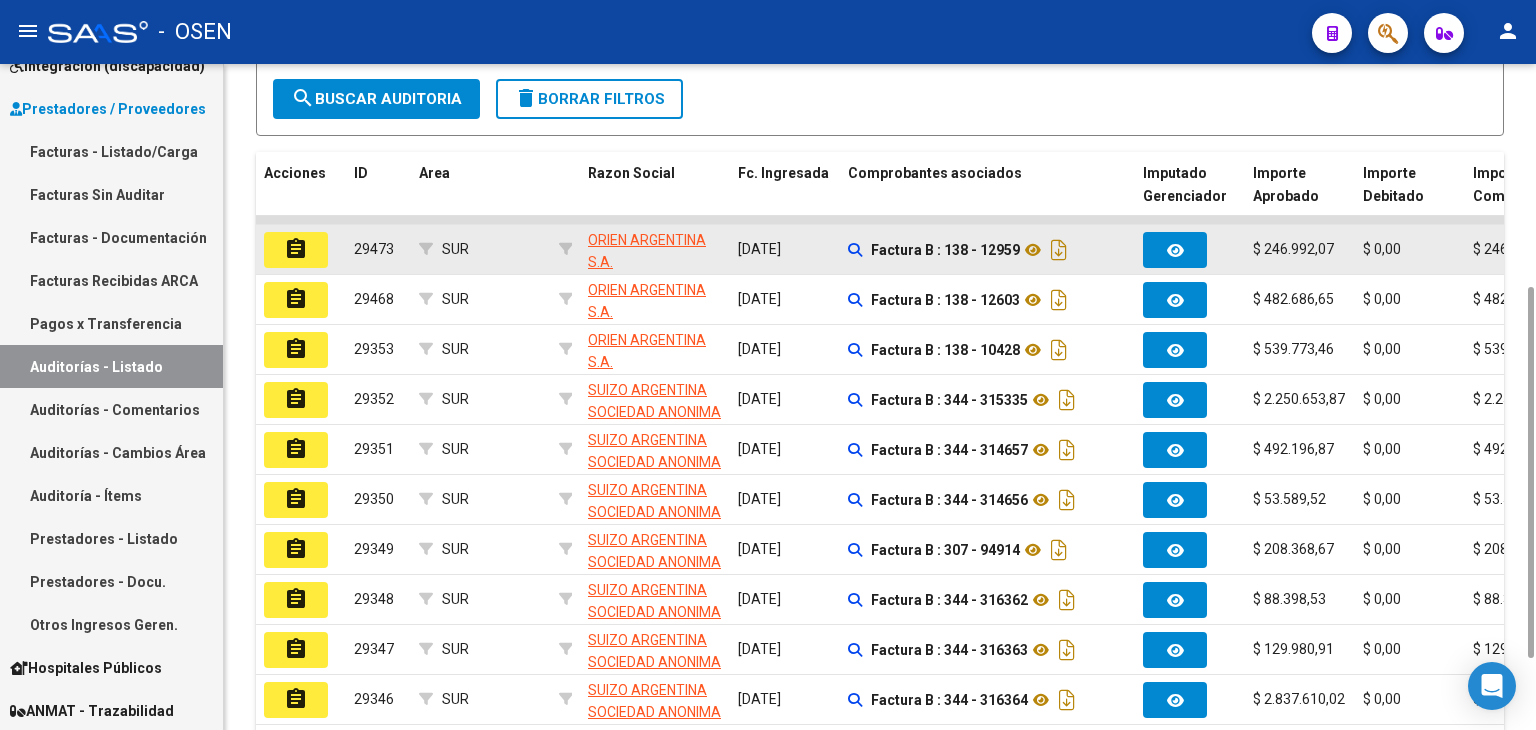 click on "assignment" 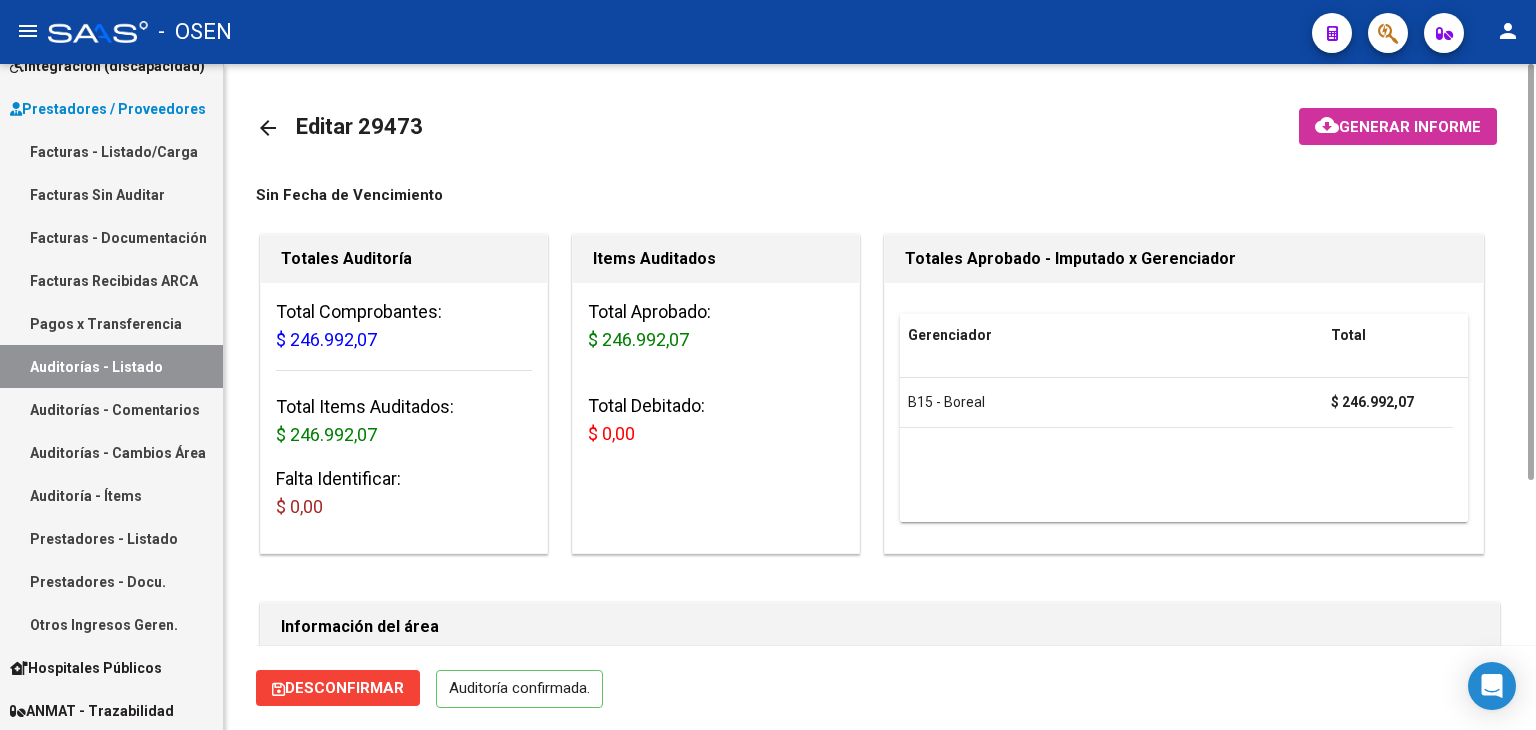 scroll, scrollTop: 400, scrollLeft: 0, axis: vertical 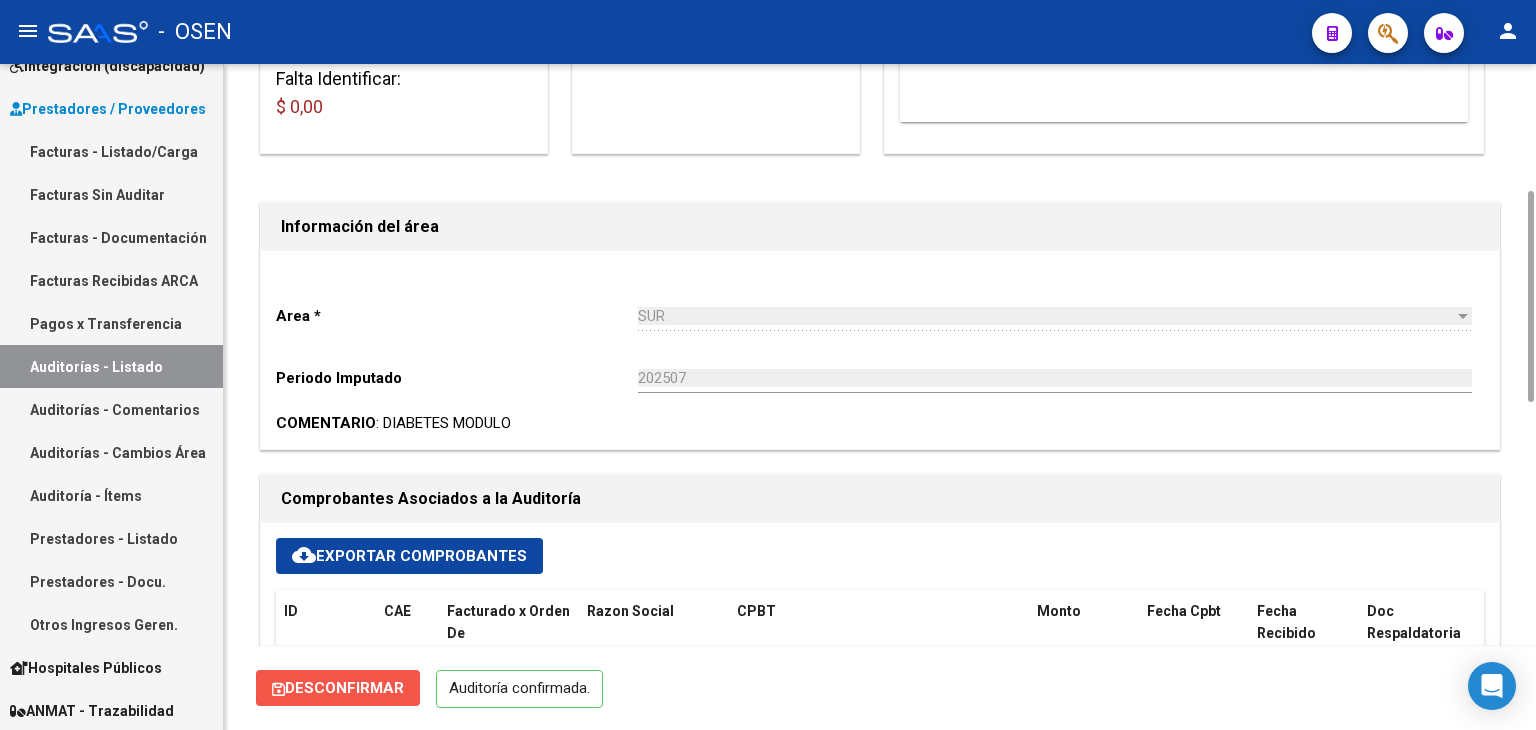 click on "Desconfirmar" 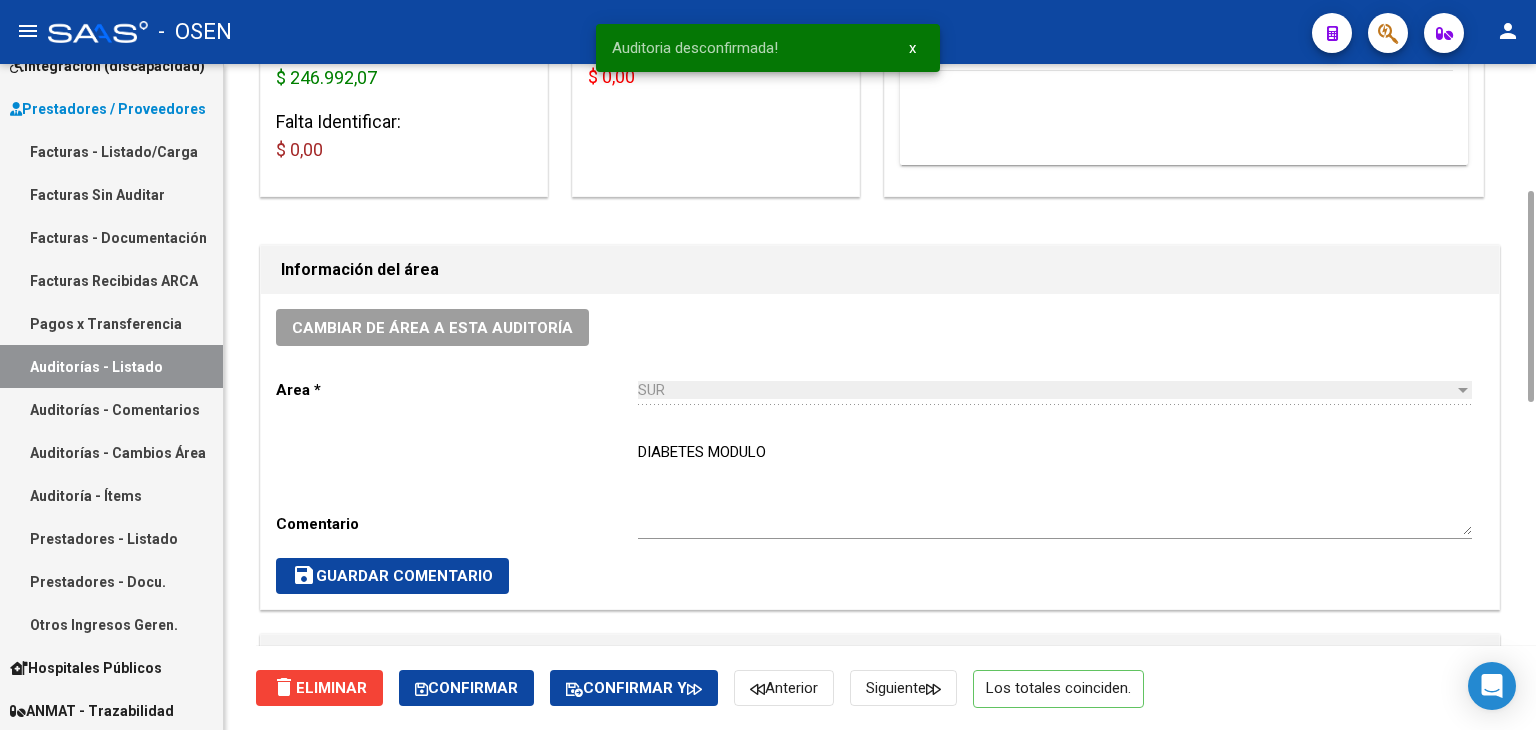 click on "Auditorías - Listado" at bounding box center [111, 366] 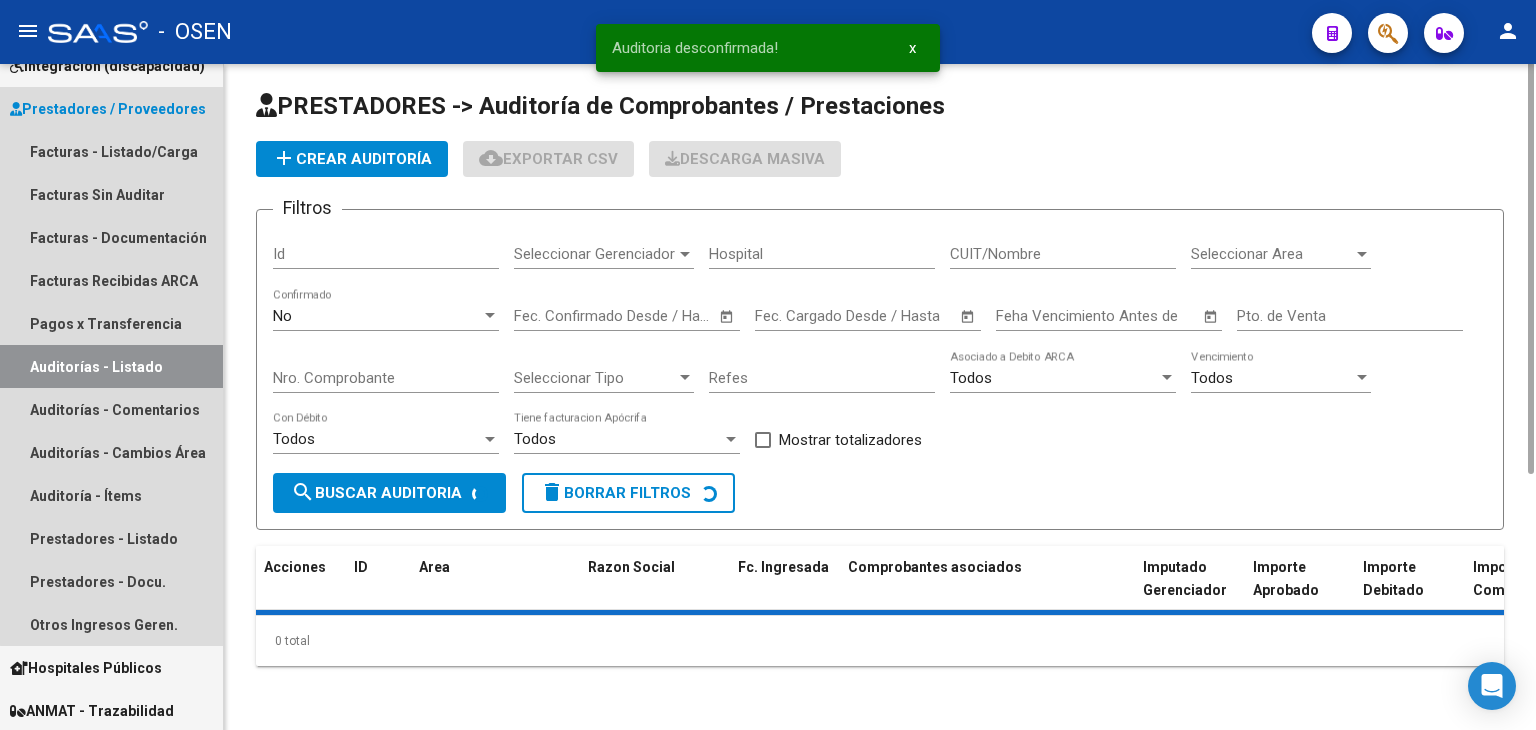 scroll, scrollTop: 0, scrollLeft: 0, axis: both 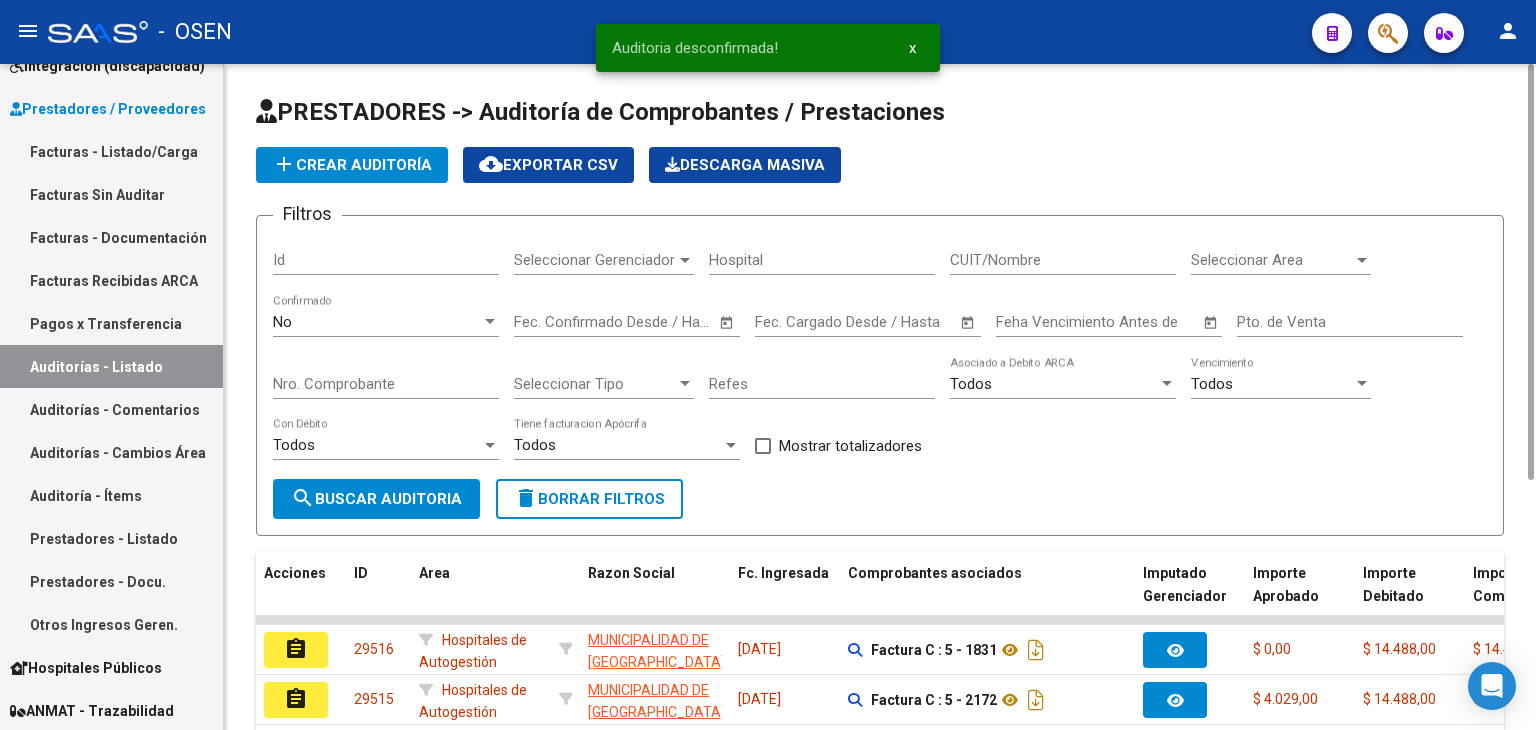 click on "Seleccionar Area" at bounding box center (1272, 260) 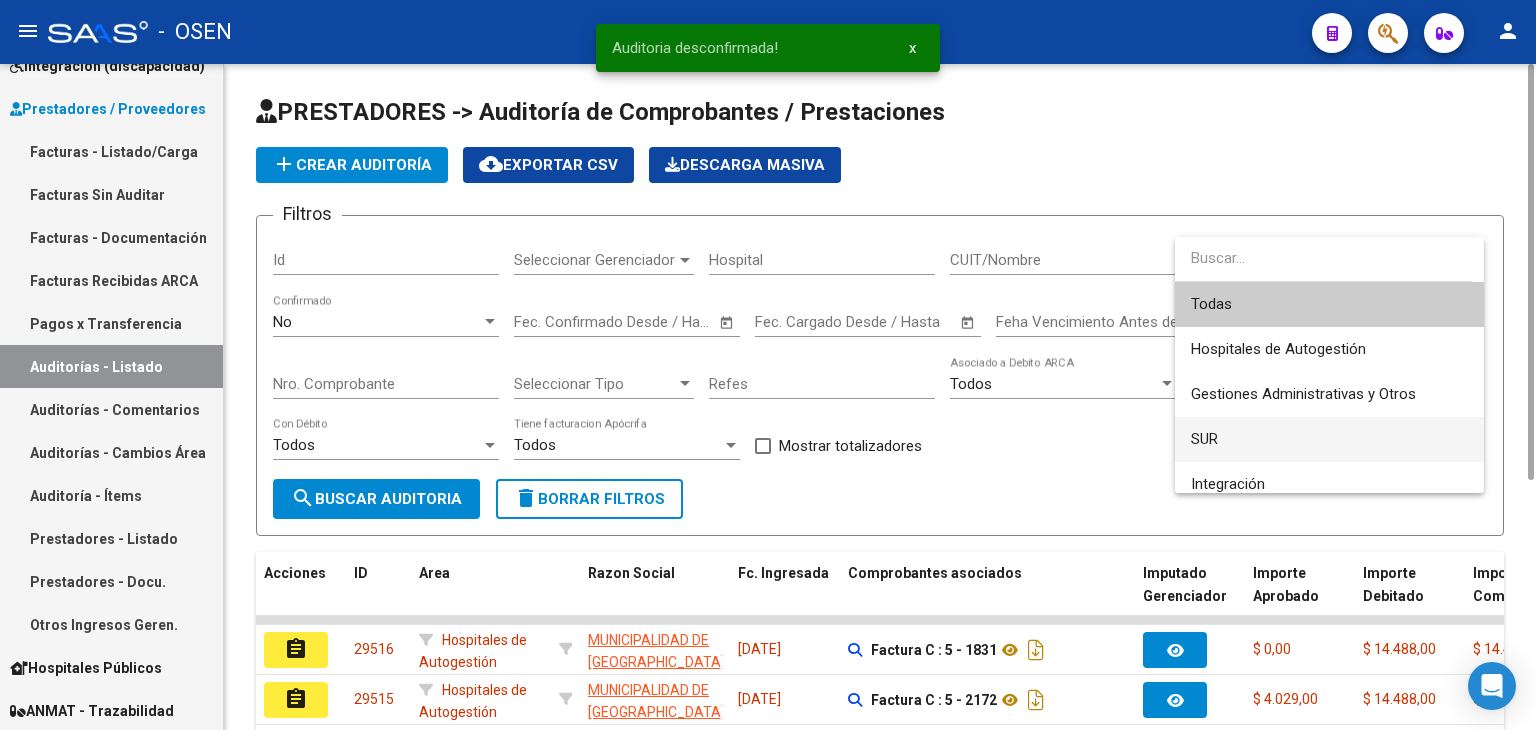drag, startPoint x: 1233, startPoint y: 449, endPoint x: 1218, endPoint y: 449, distance: 15 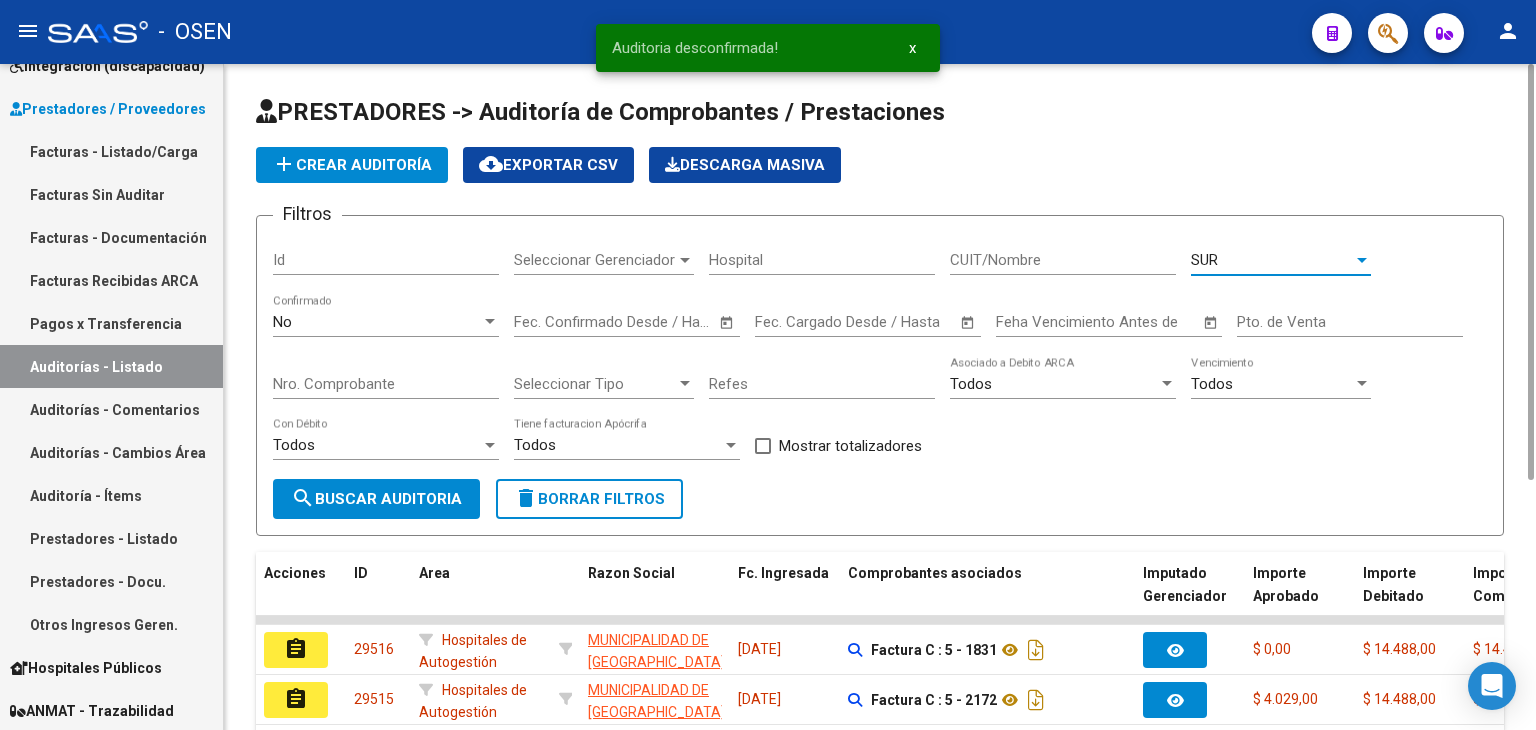 click on "No" at bounding box center (377, 322) 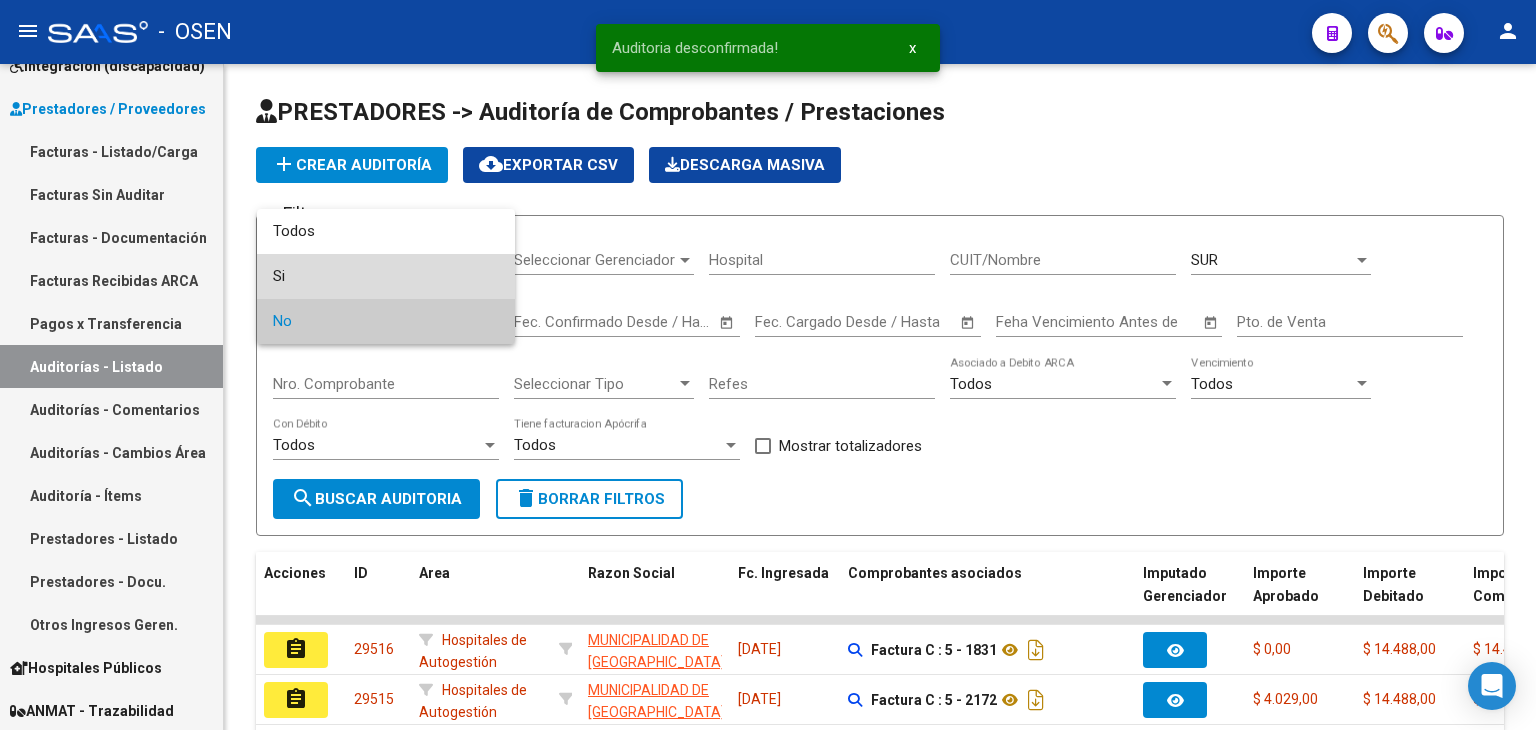 click on "Si" at bounding box center (386, 276) 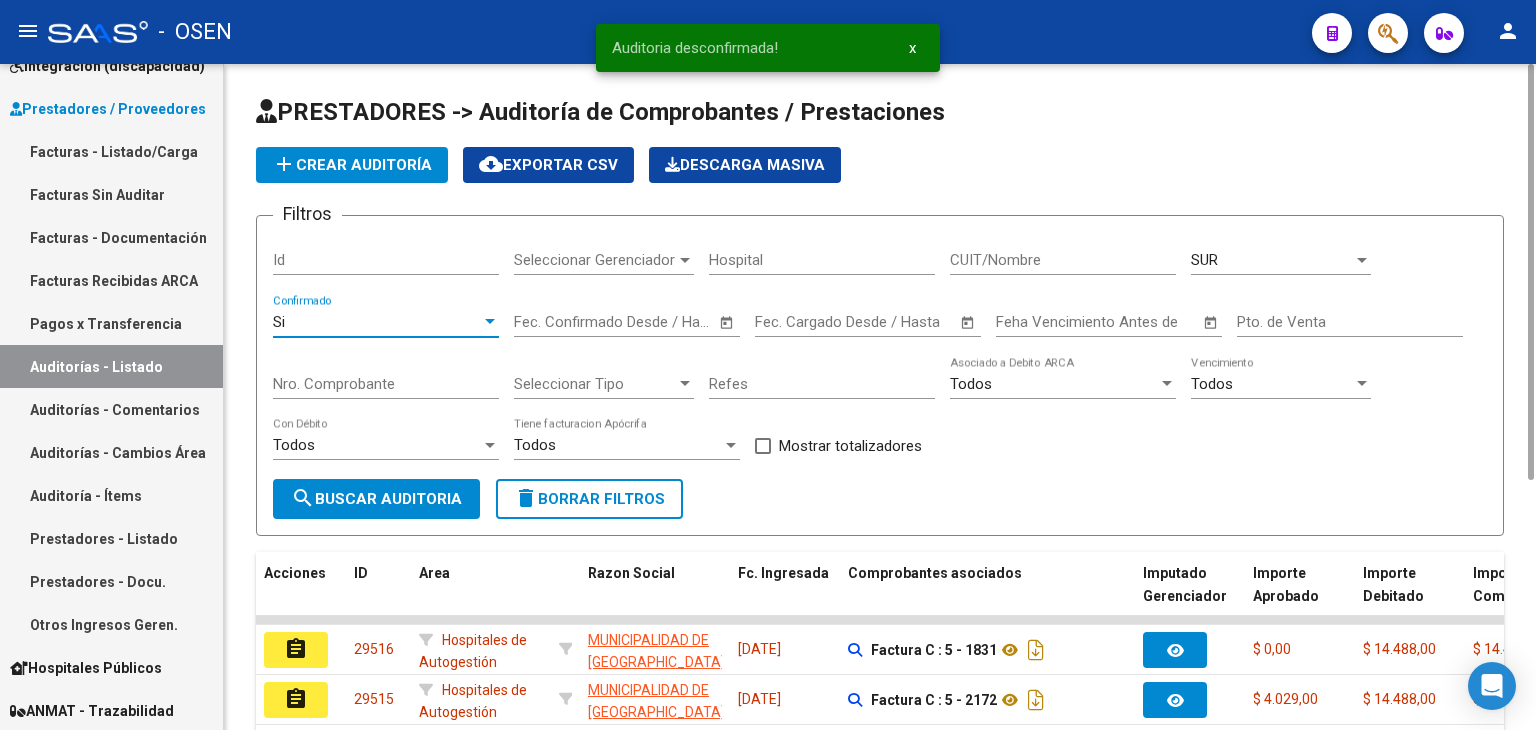 click on "search  Buscar Auditoria" 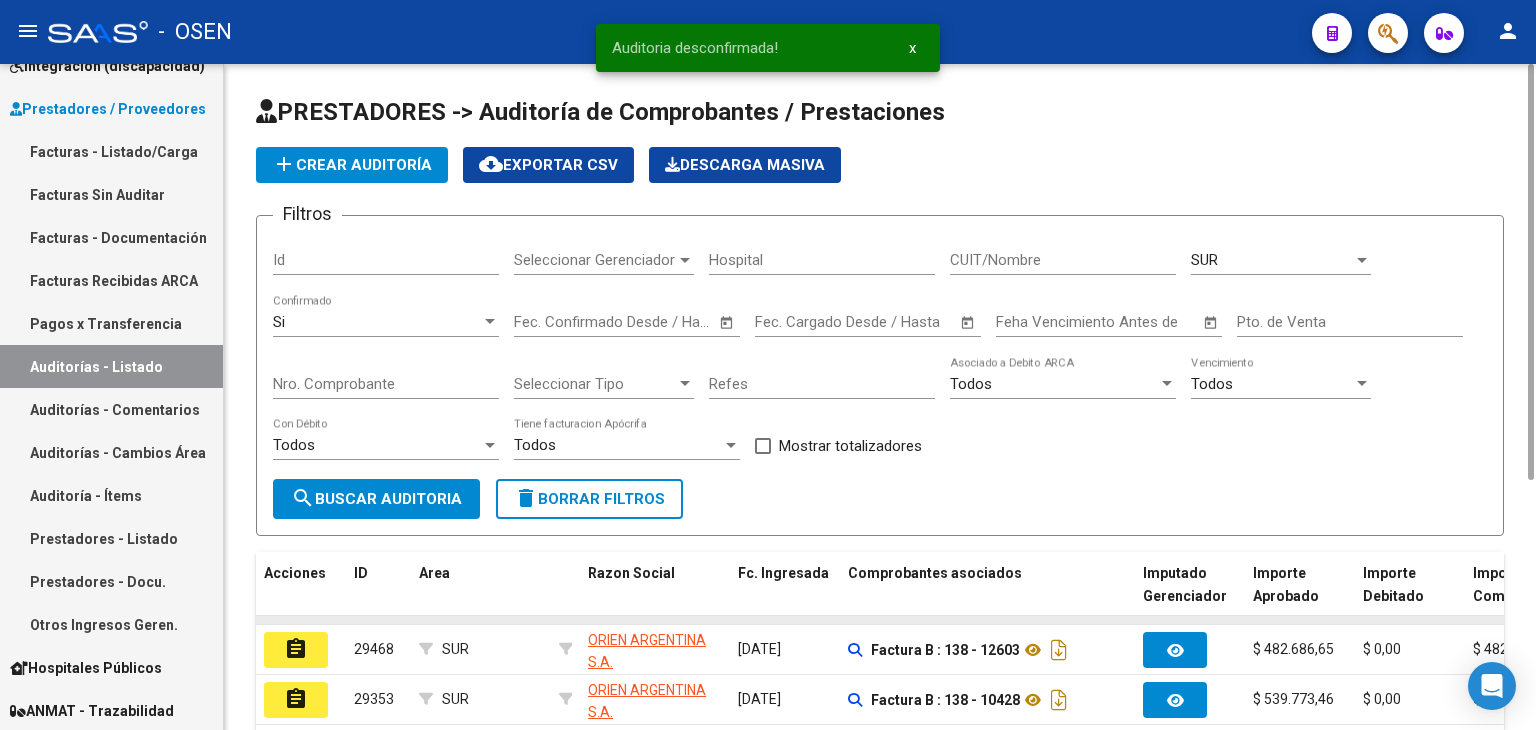 scroll, scrollTop: 400, scrollLeft: 0, axis: vertical 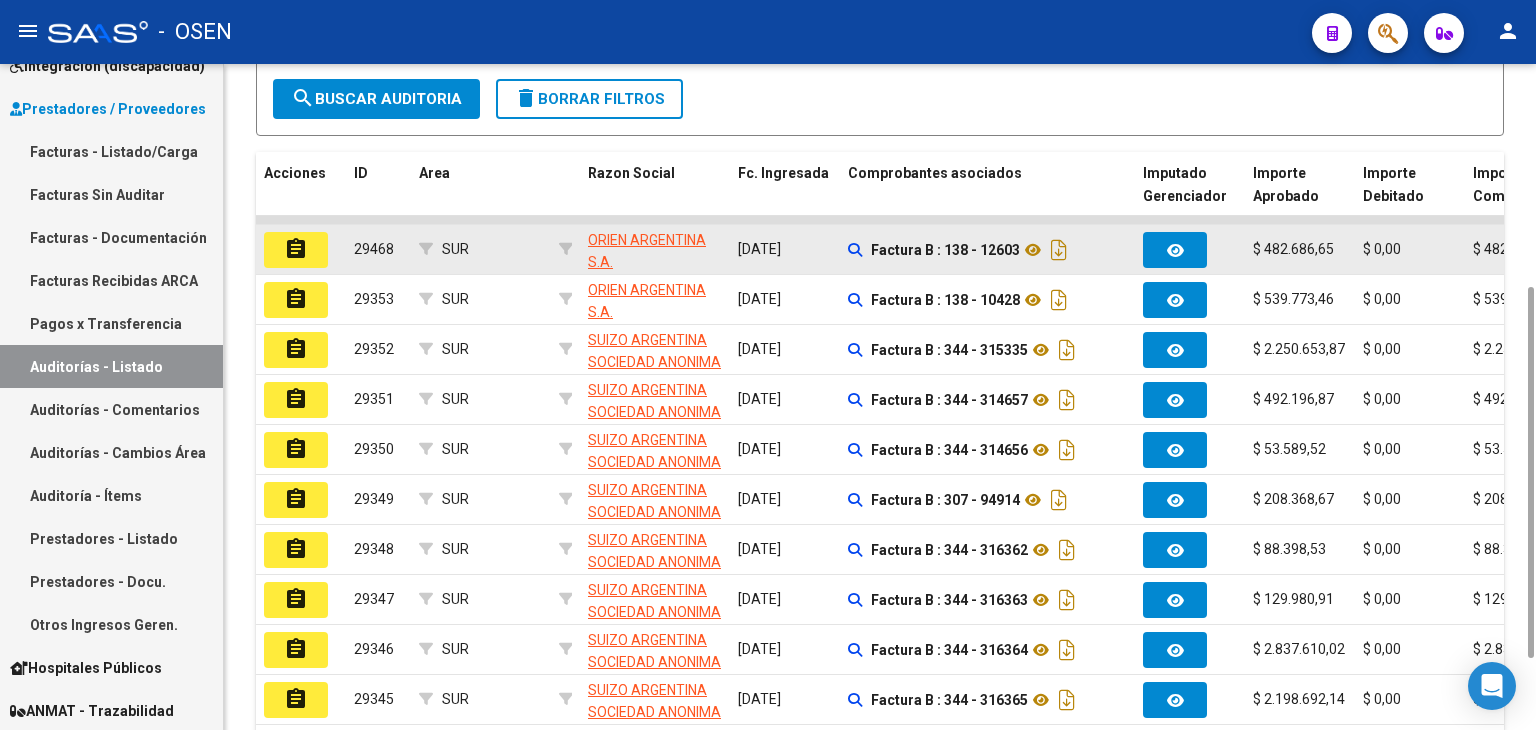 click on "assignment" 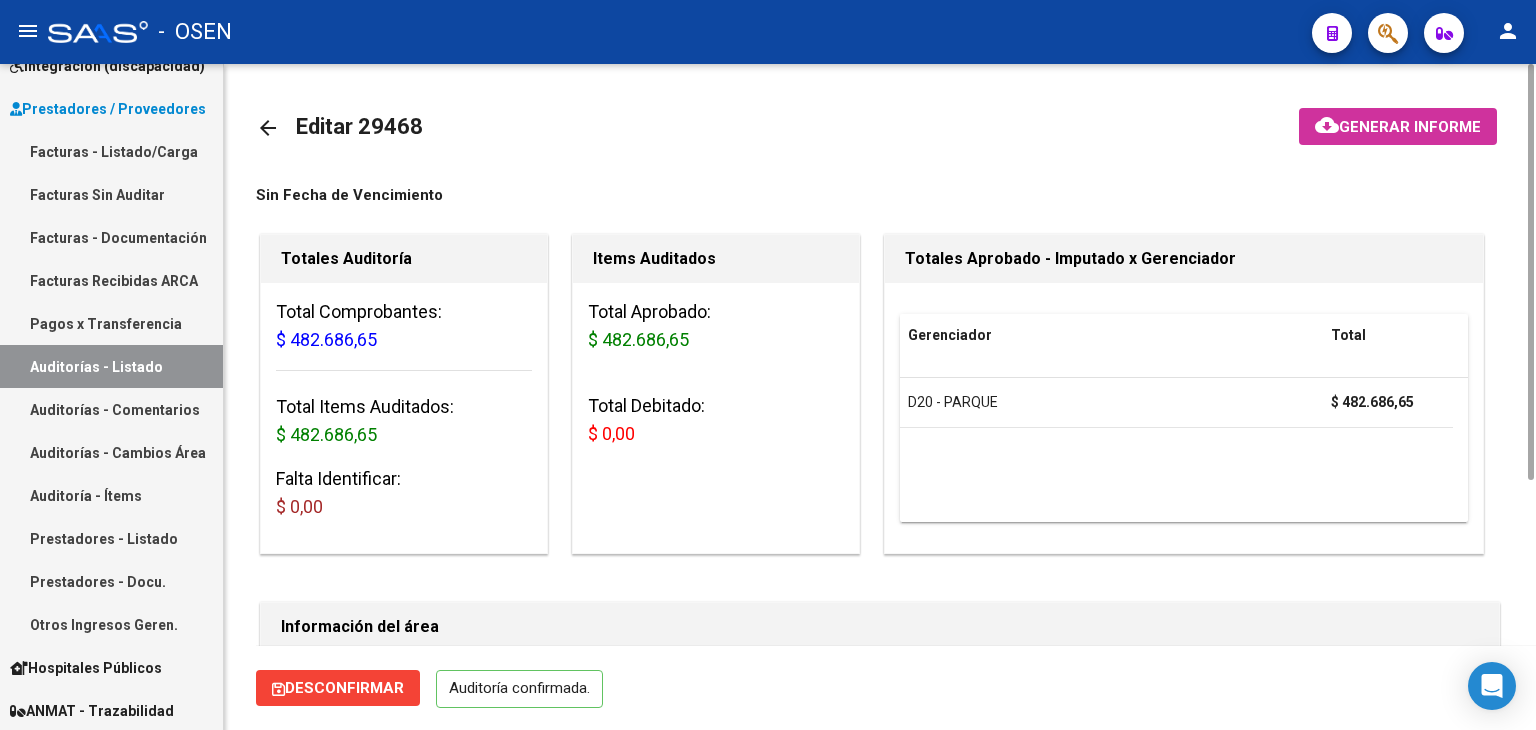 scroll, scrollTop: 400, scrollLeft: 0, axis: vertical 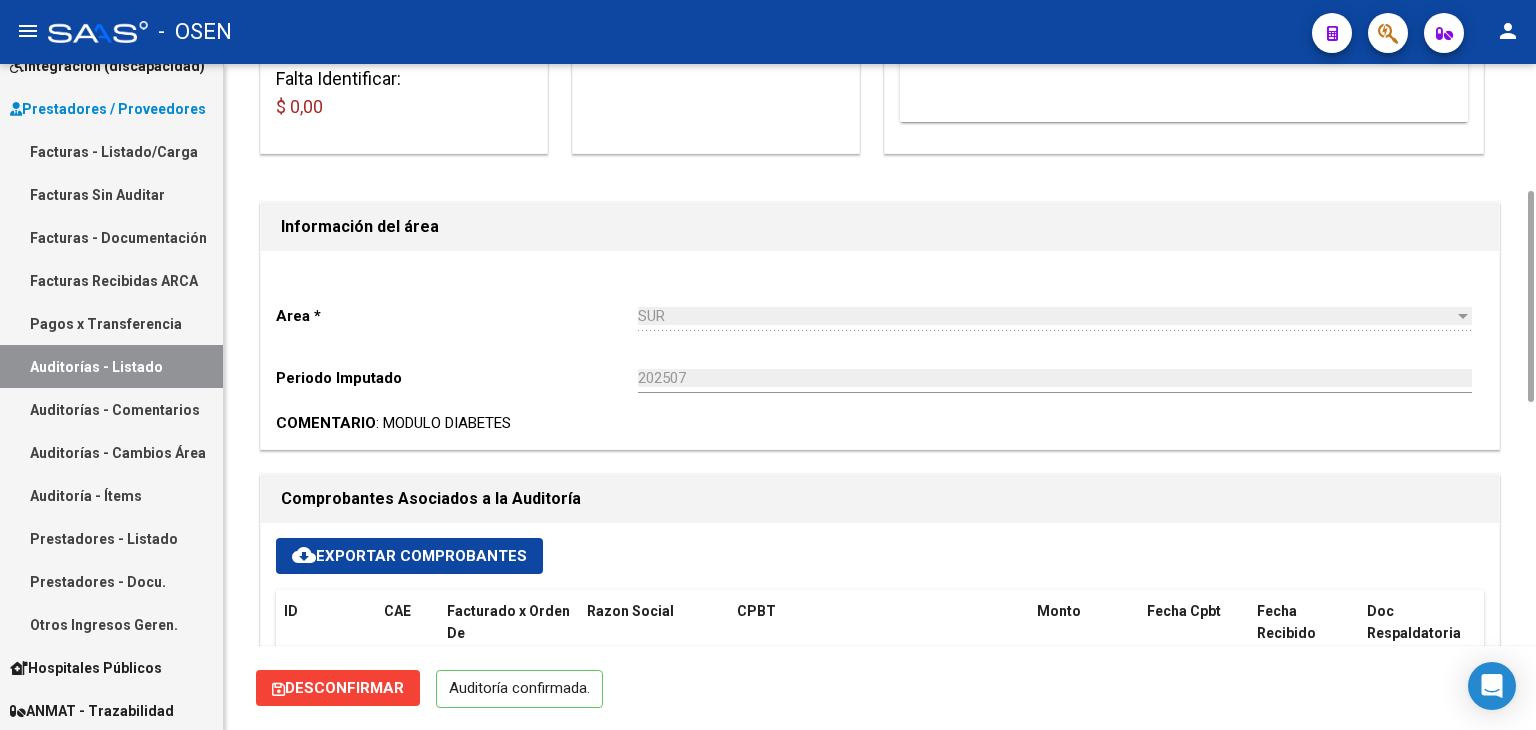 click on "Desconfirmar   Auditoría confirmada." 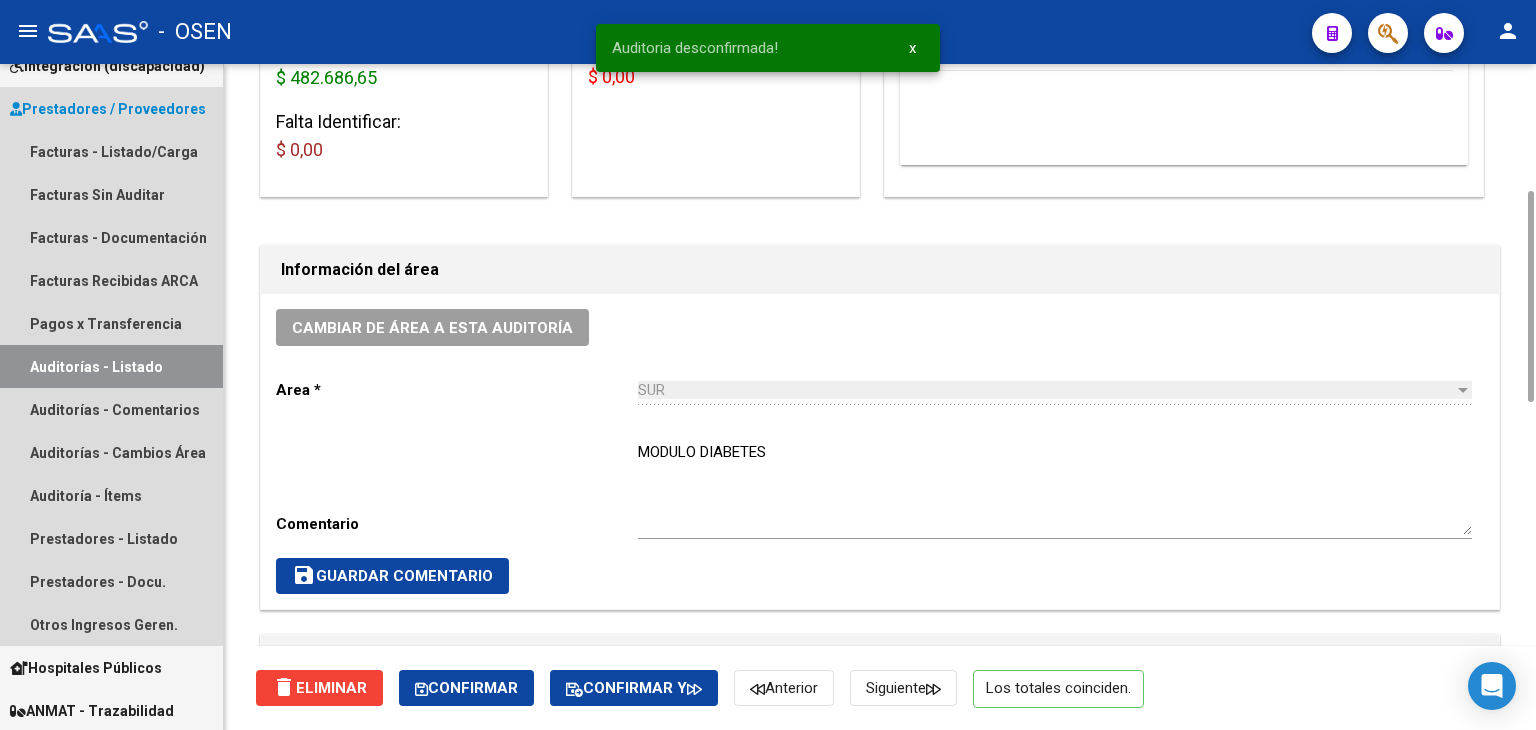 click on "Auditorías - Listado" at bounding box center (111, 366) 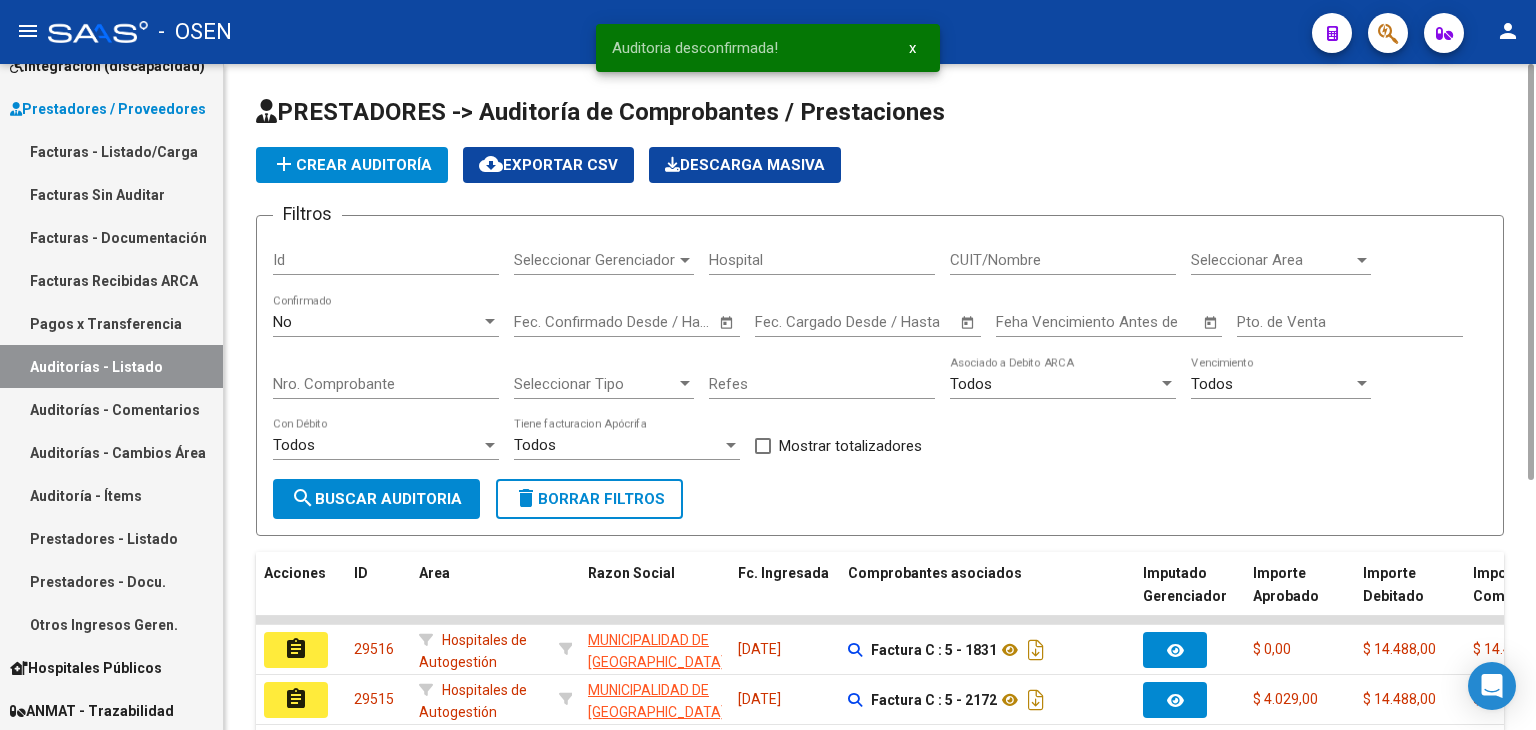 click on "Seleccionar Area Seleccionar Area" 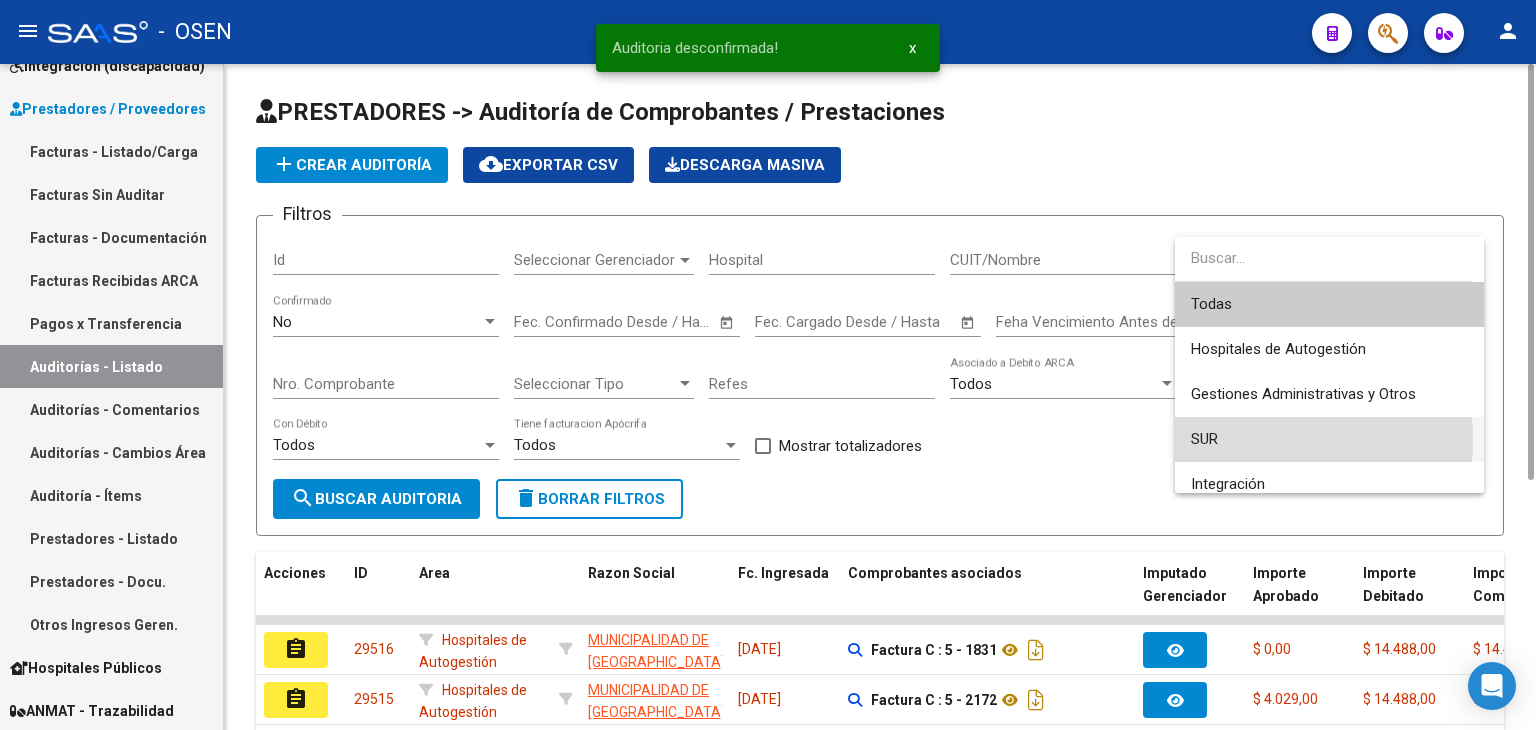 drag, startPoint x: 1243, startPoint y: 440, endPoint x: 1120, endPoint y: 418, distance: 124.95199 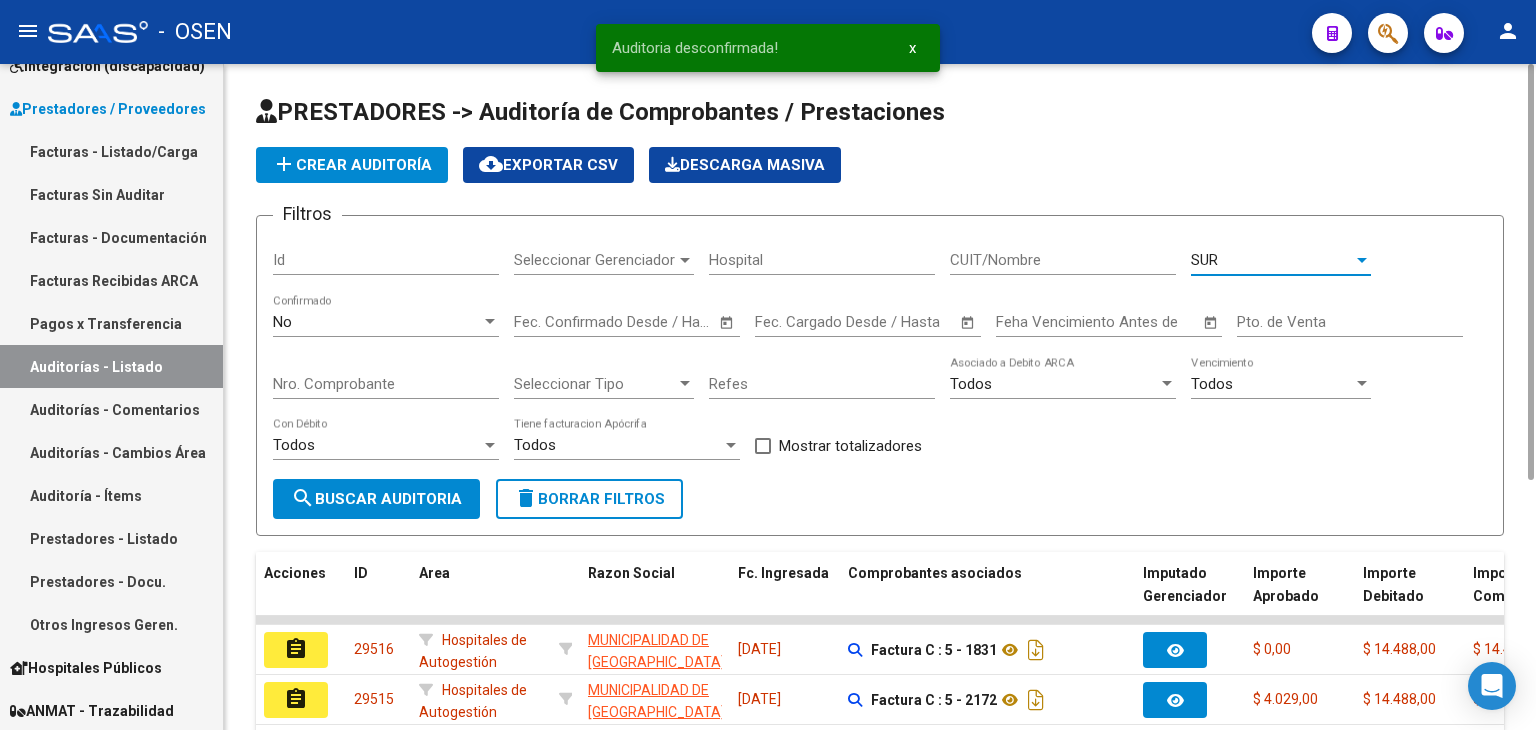 click on "No  Confirmado" 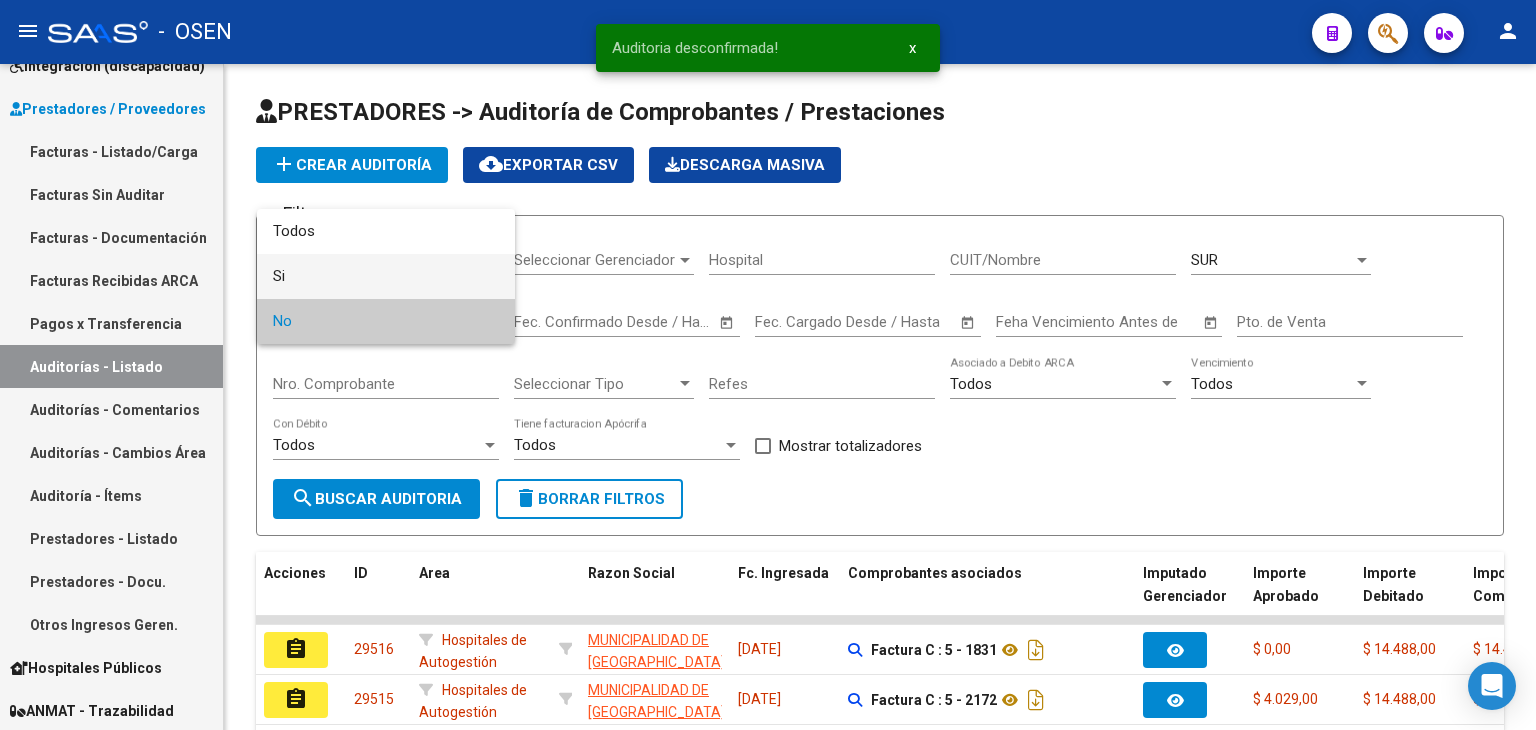 click on "Si" at bounding box center (386, 276) 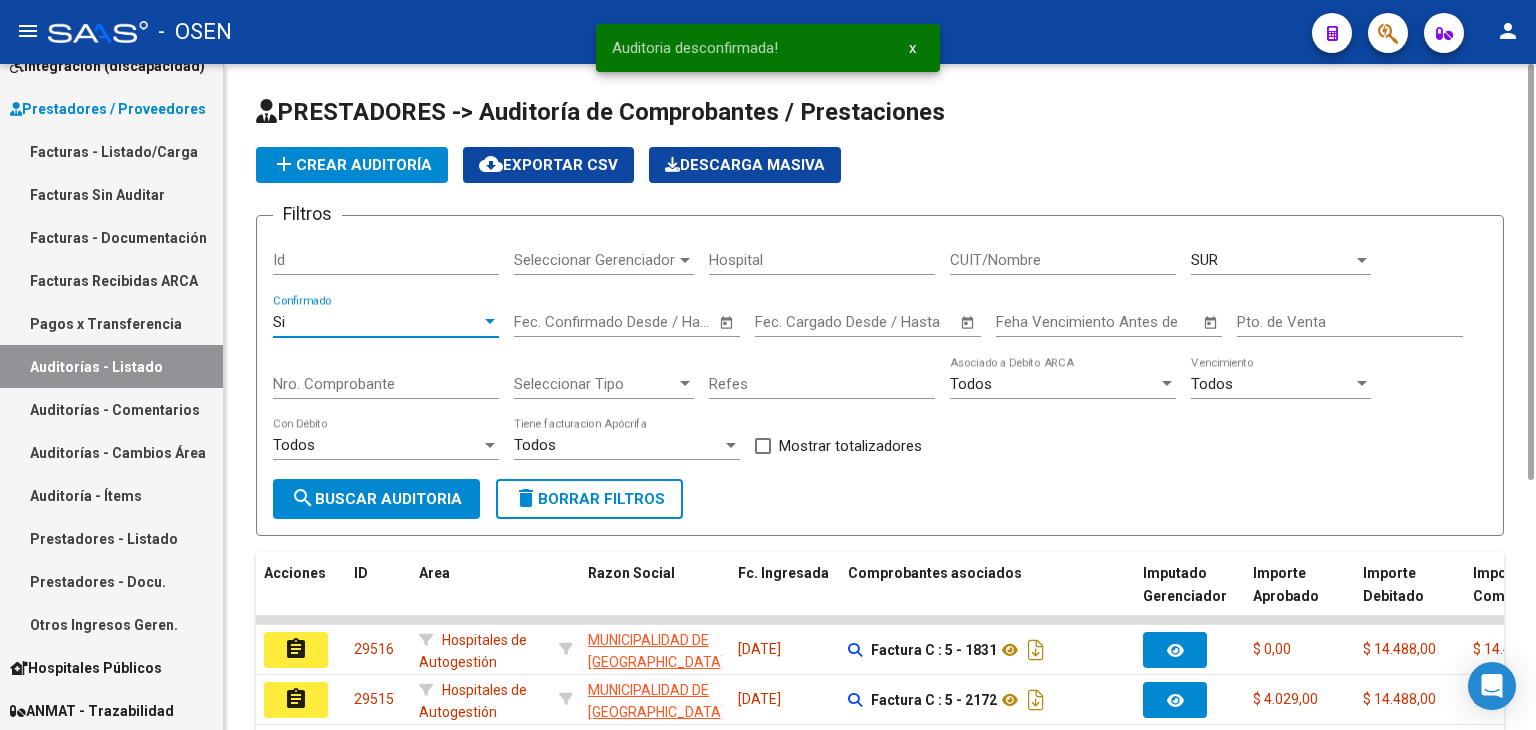click on "search  Buscar Auditoria" 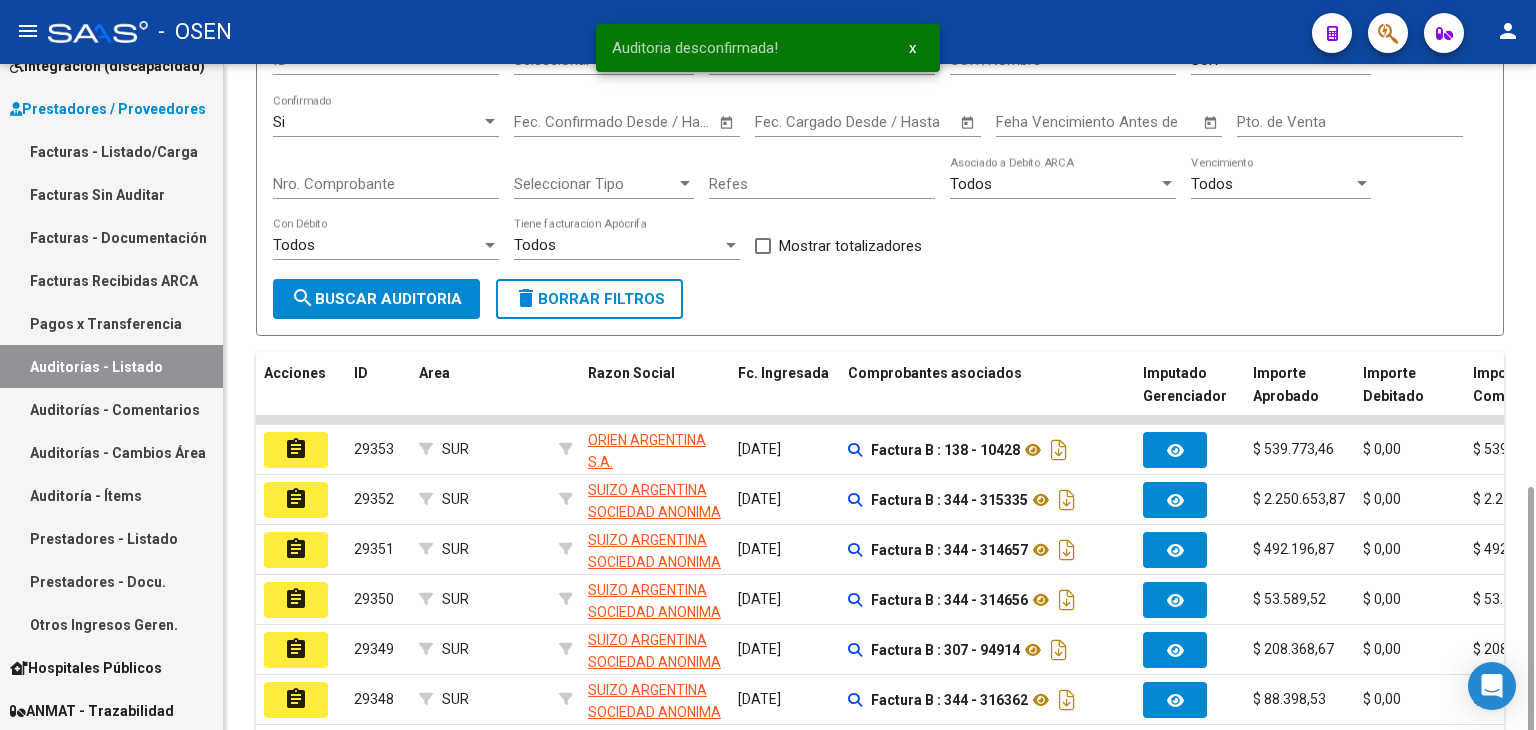 scroll, scrollTop: 400, scrollLeft: 0, axis: vertical 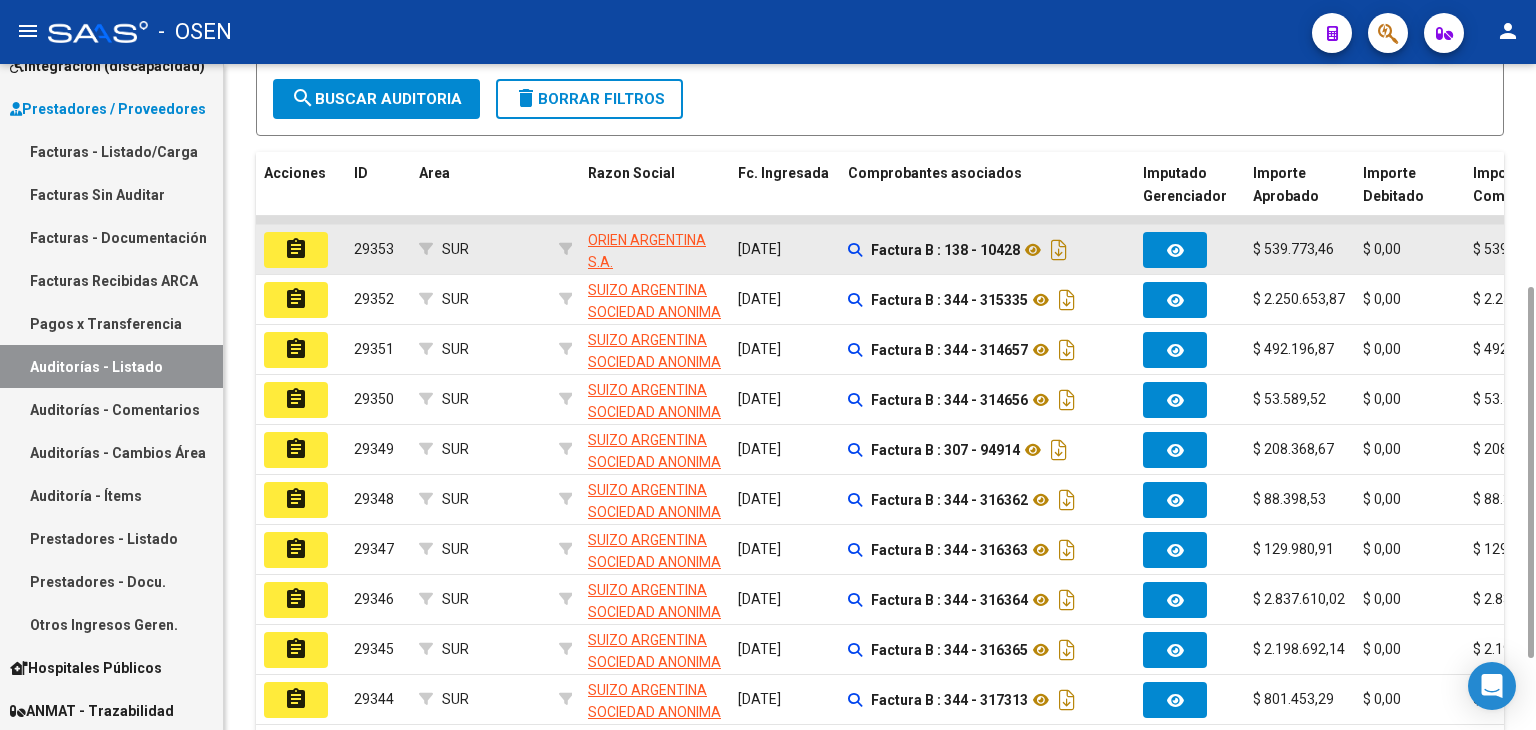 click on "assignment" 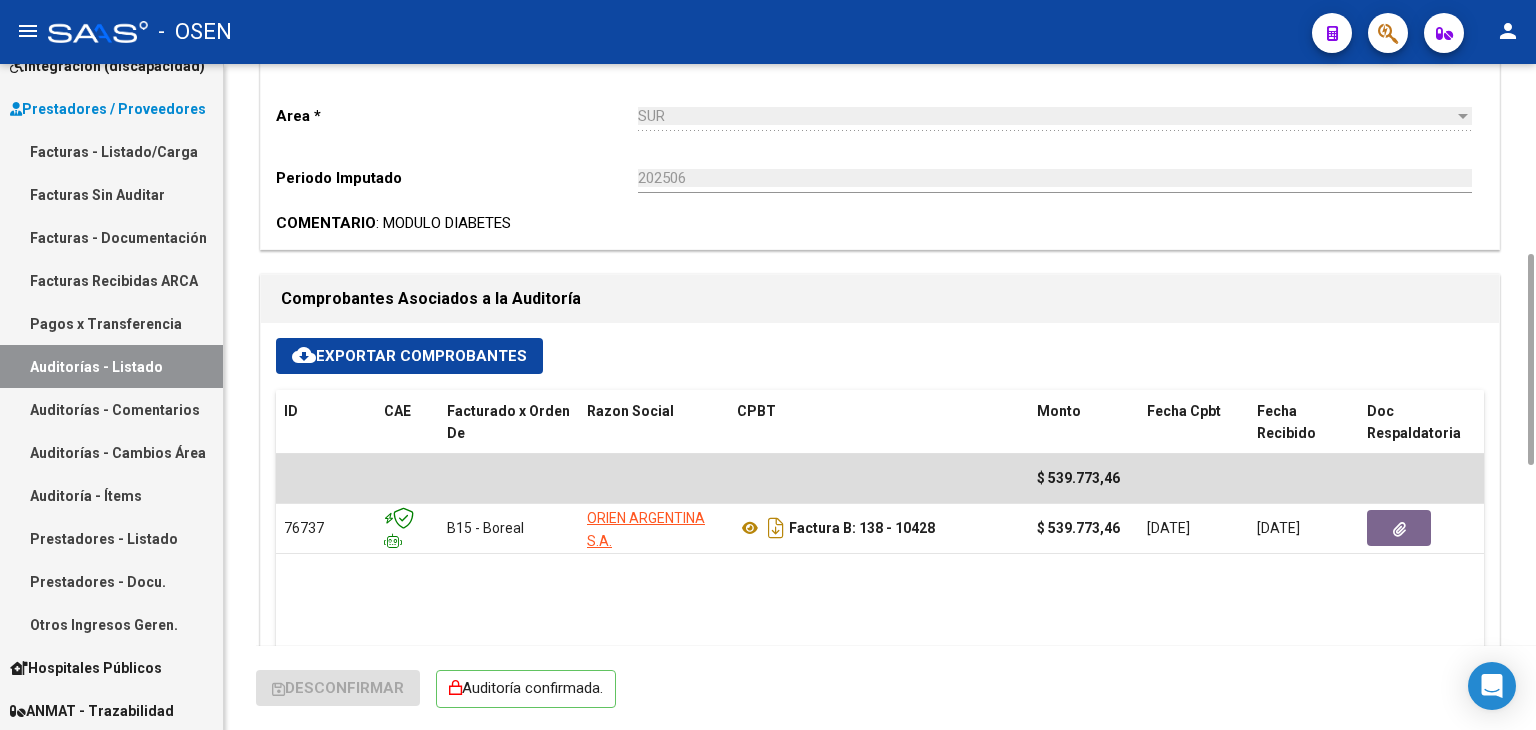 scroll, scrollTop: 0, scrollLeft: 0, axis: both 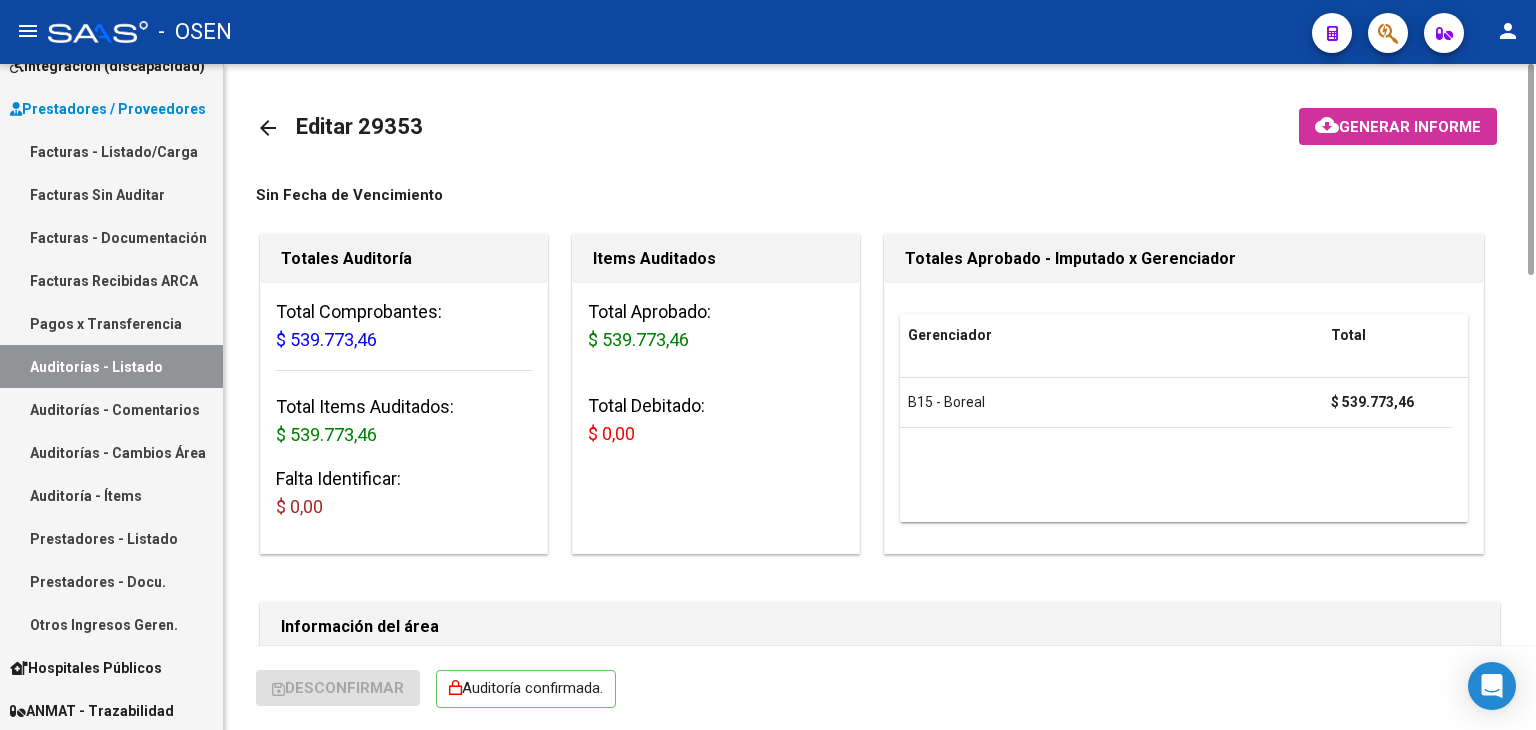click on "Auditoría confirmada." 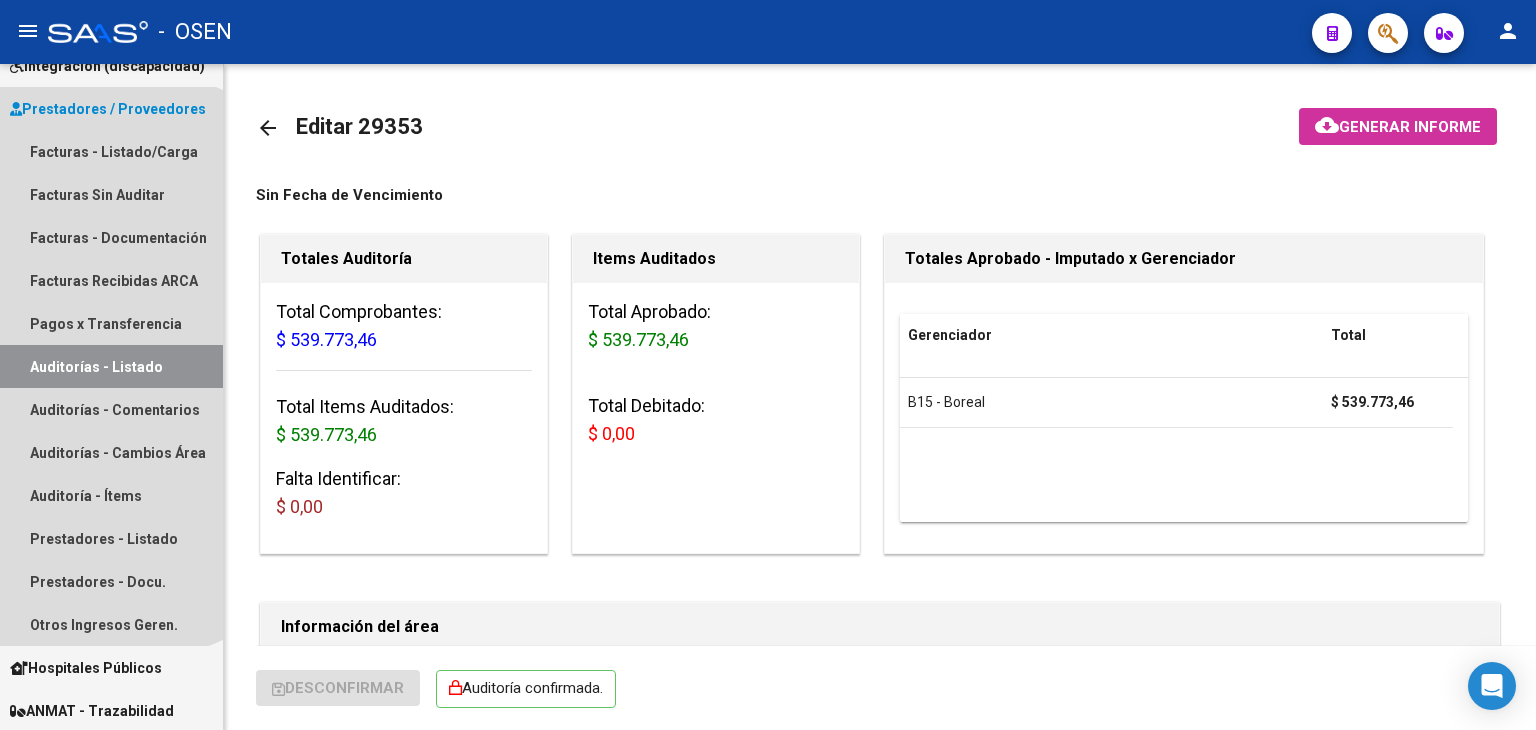 click on "Auditorías - Listado" at bounding box center [111, 366] 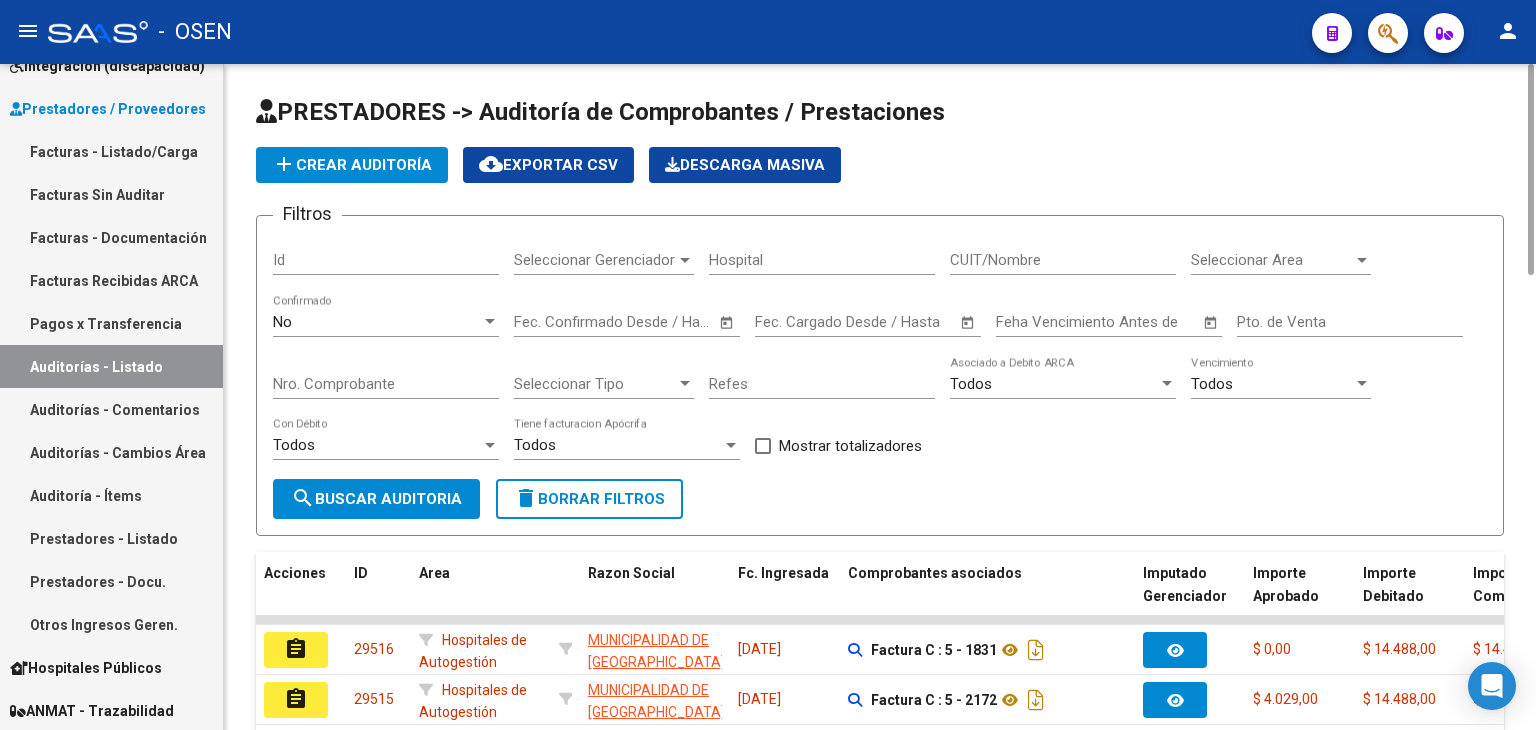 click on "Seleccionar Area" at bounding box center (1272, 260) 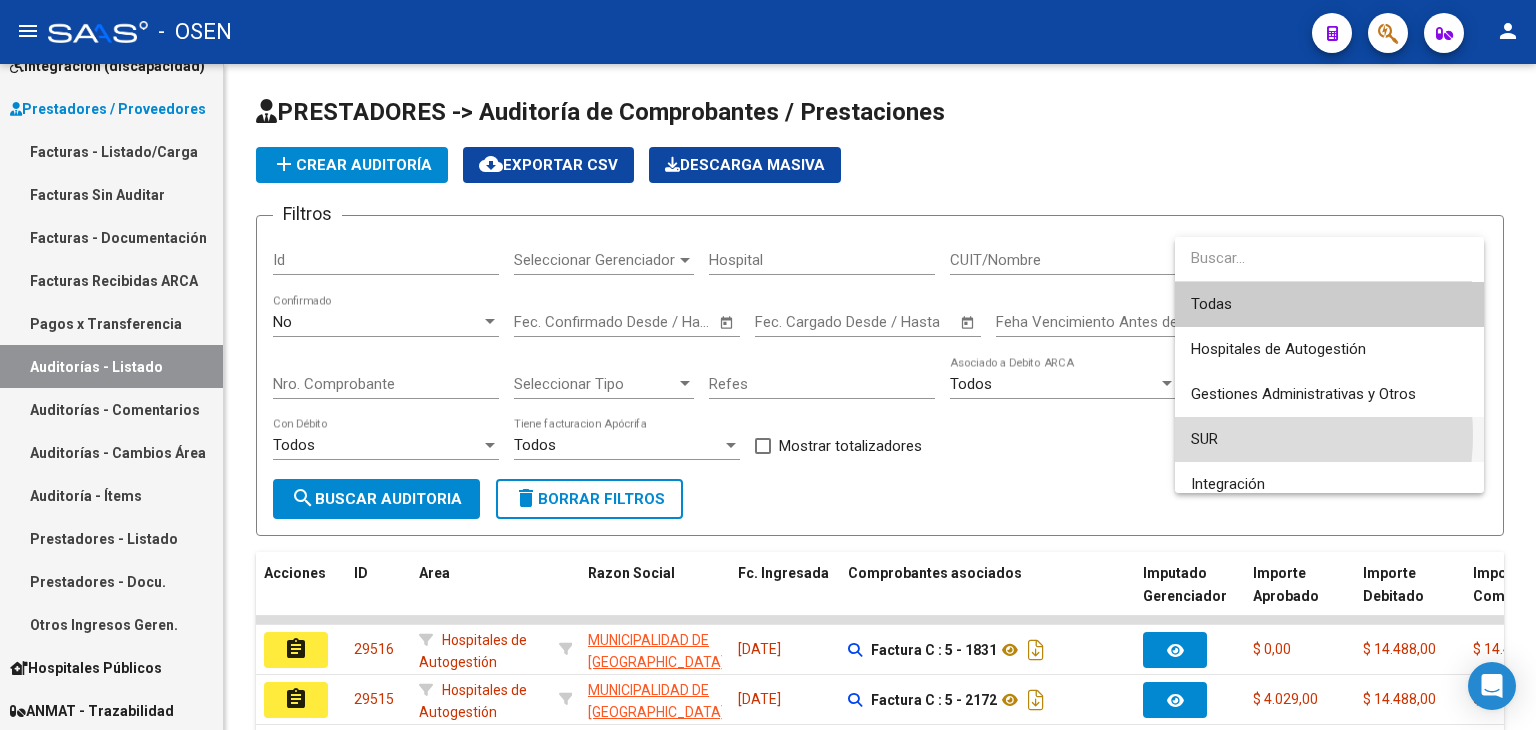 click on "SUR" at bounding box center (1329, 439) 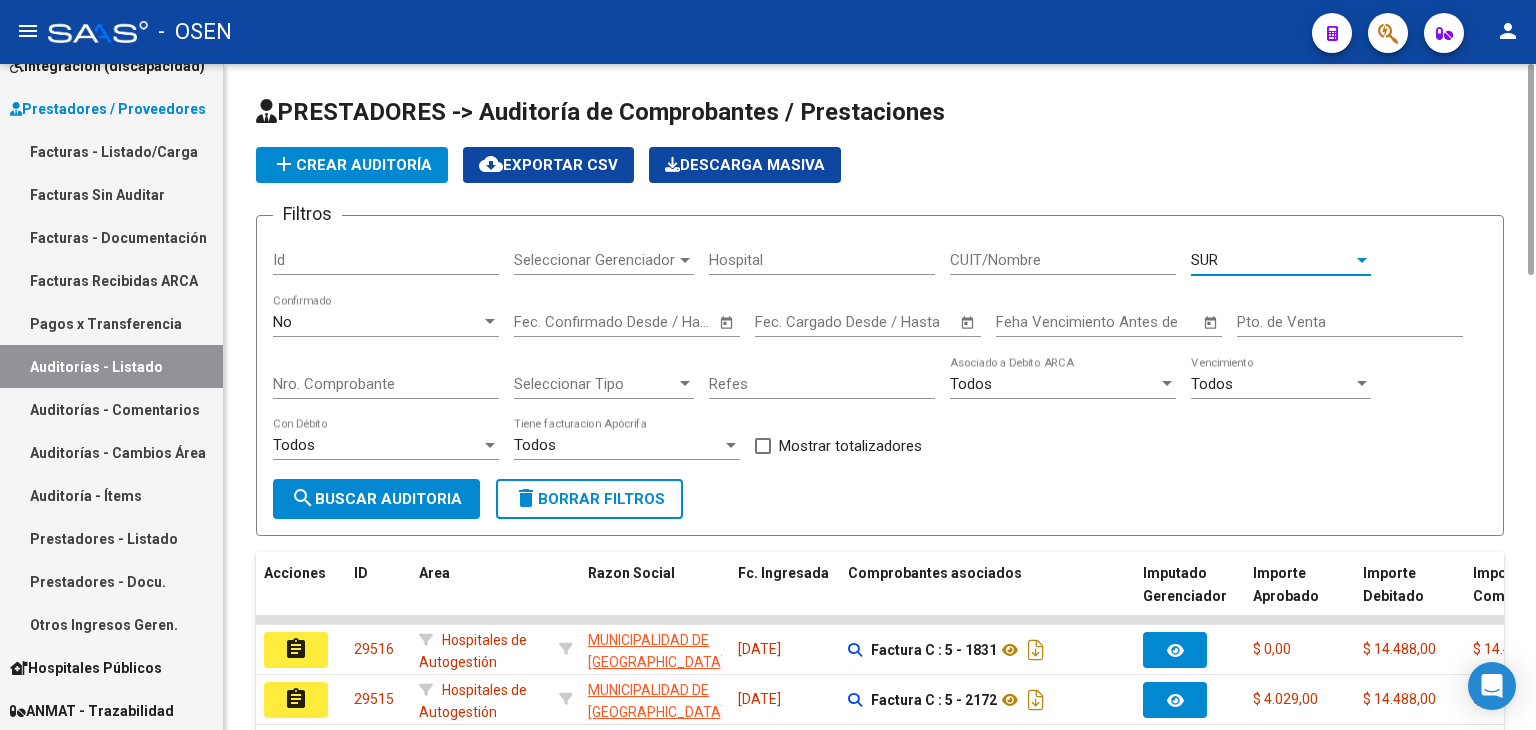 click on "No  Confirmado" 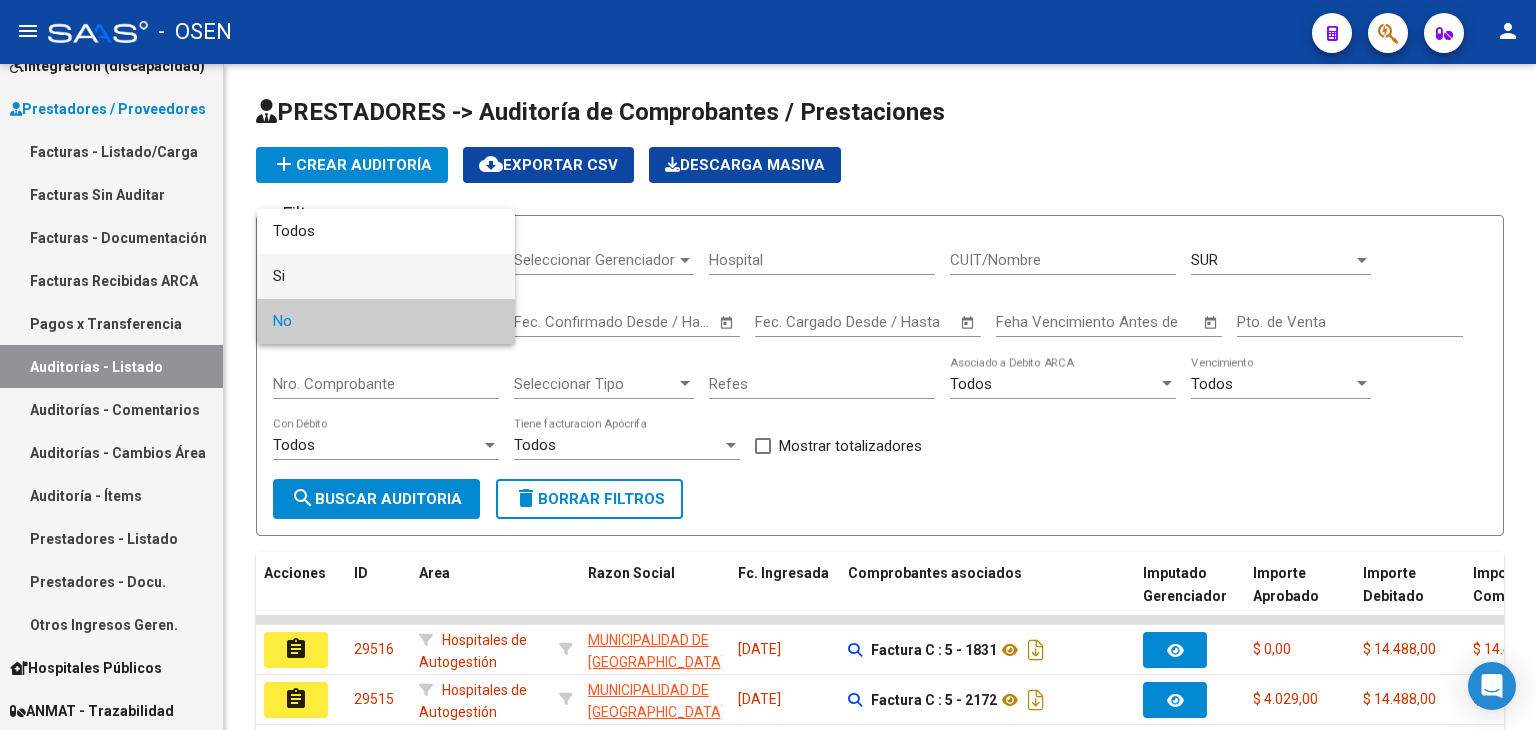click on "Si" at bounding box center (386, 276) 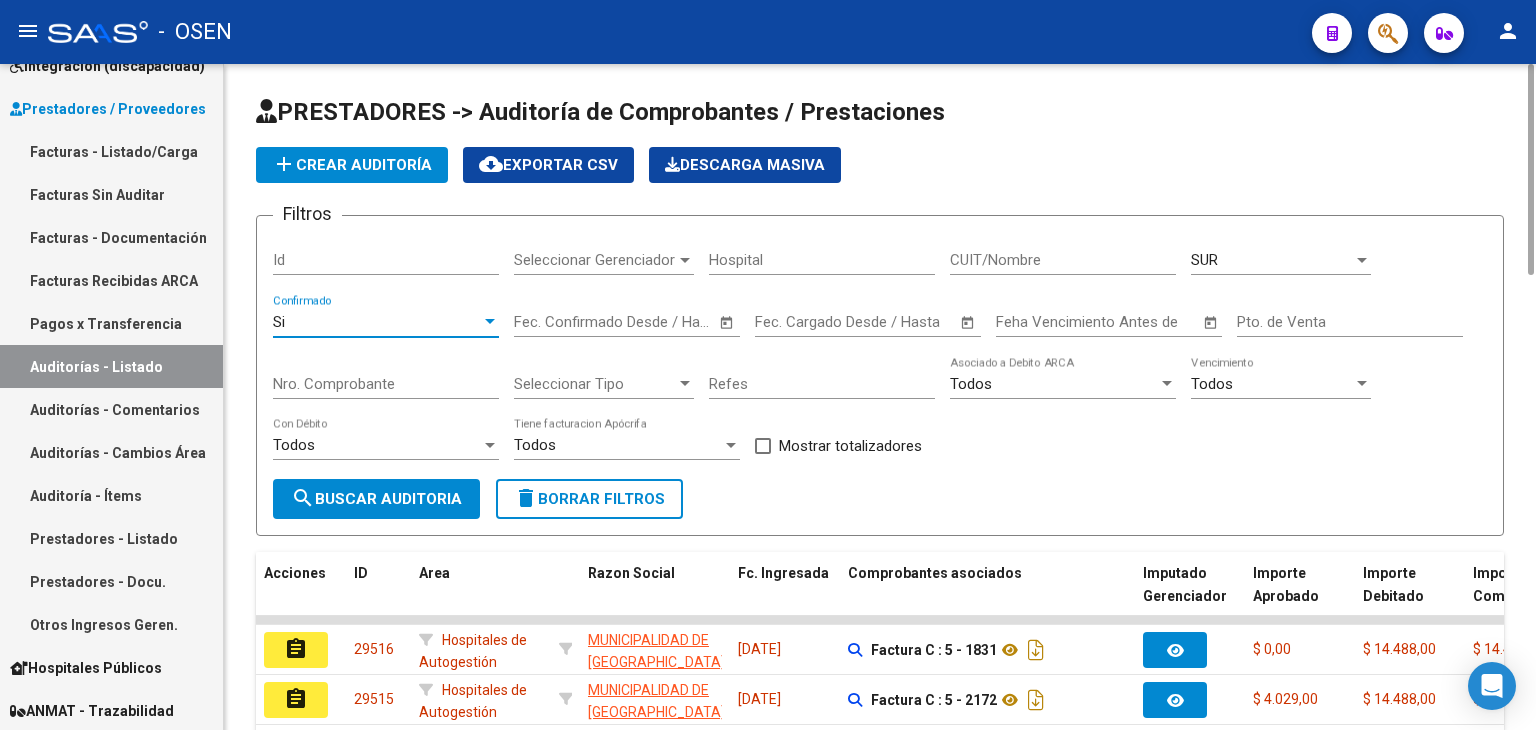 click on "search  Buscar Auditoria" 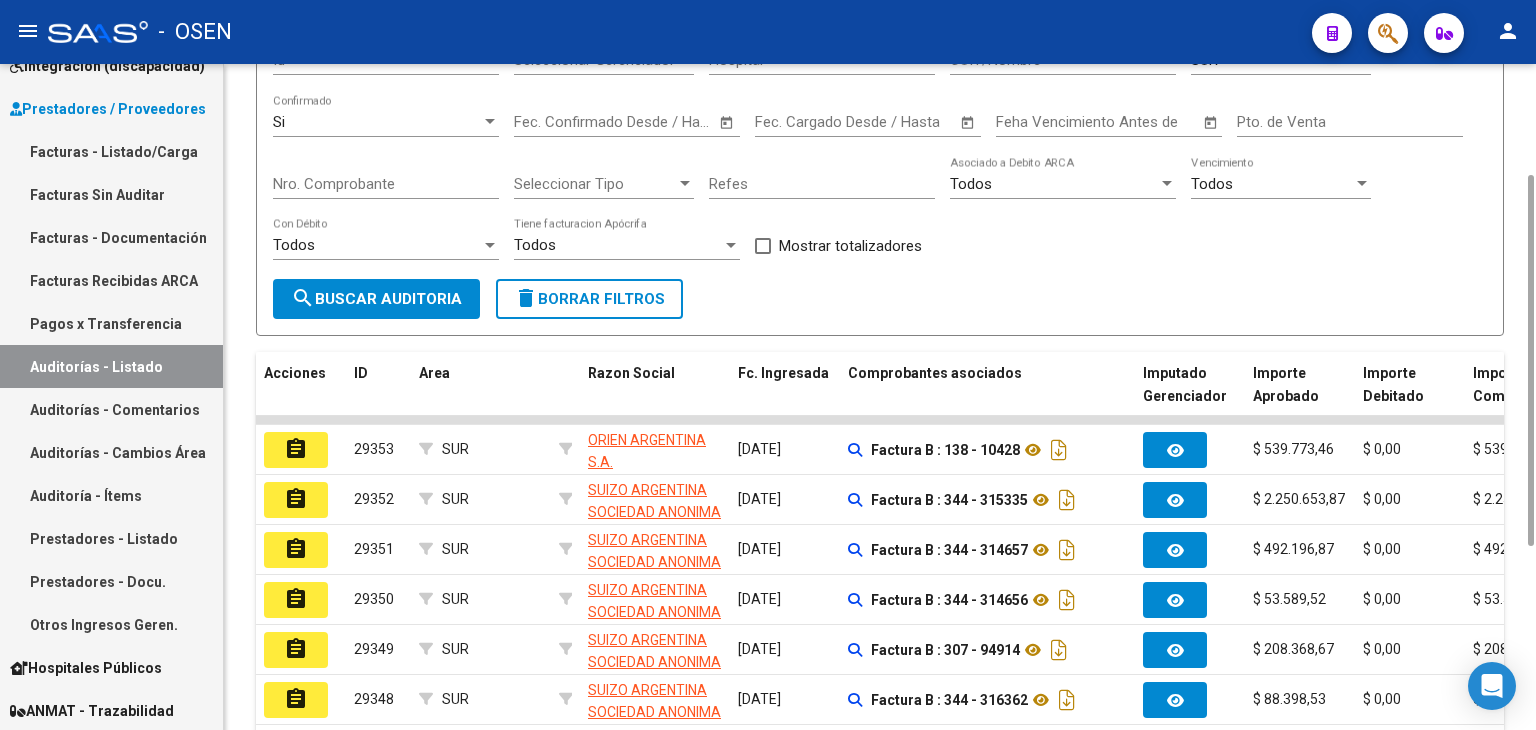 scroll, scrollTop: 400, scrollLeft: 0, axis: vertical 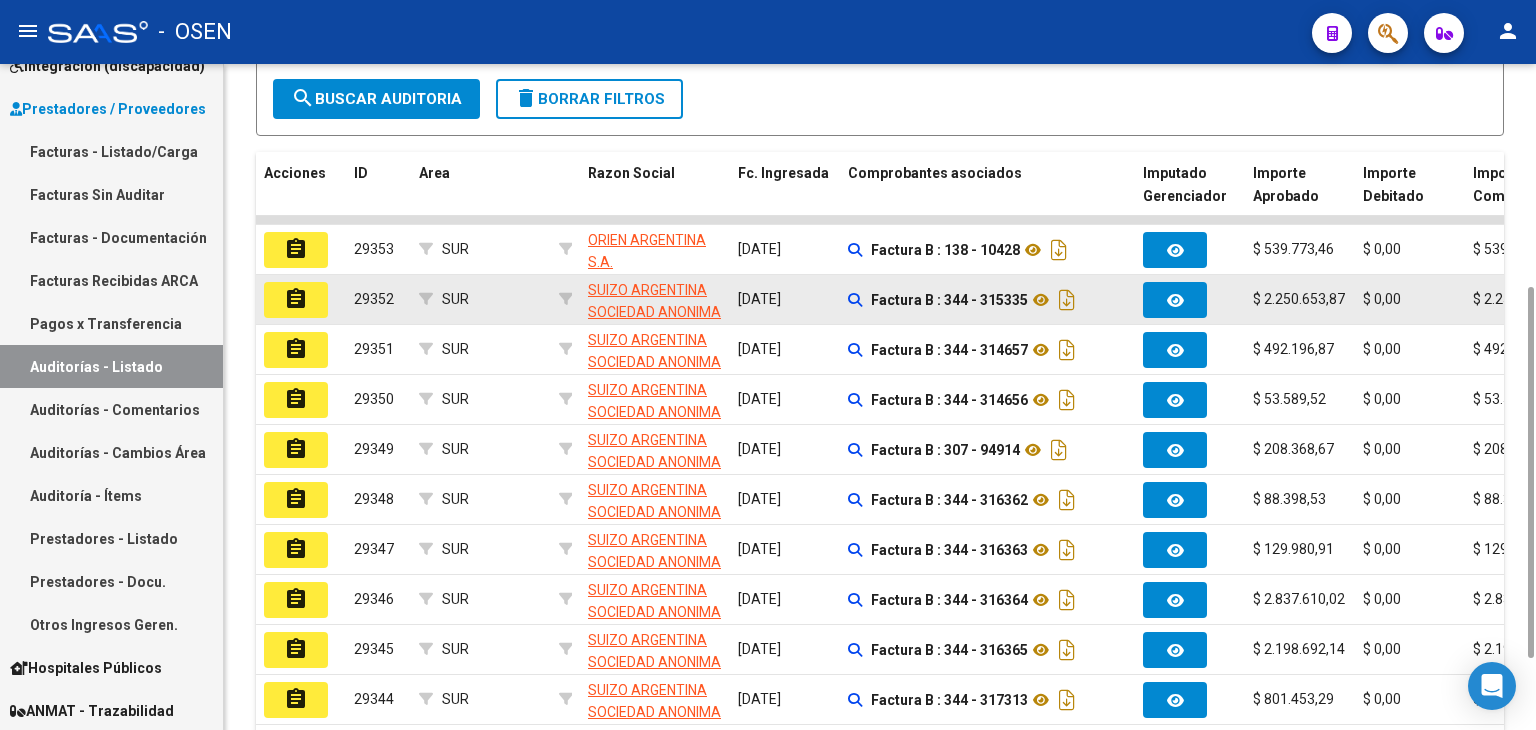 click on "assignment" 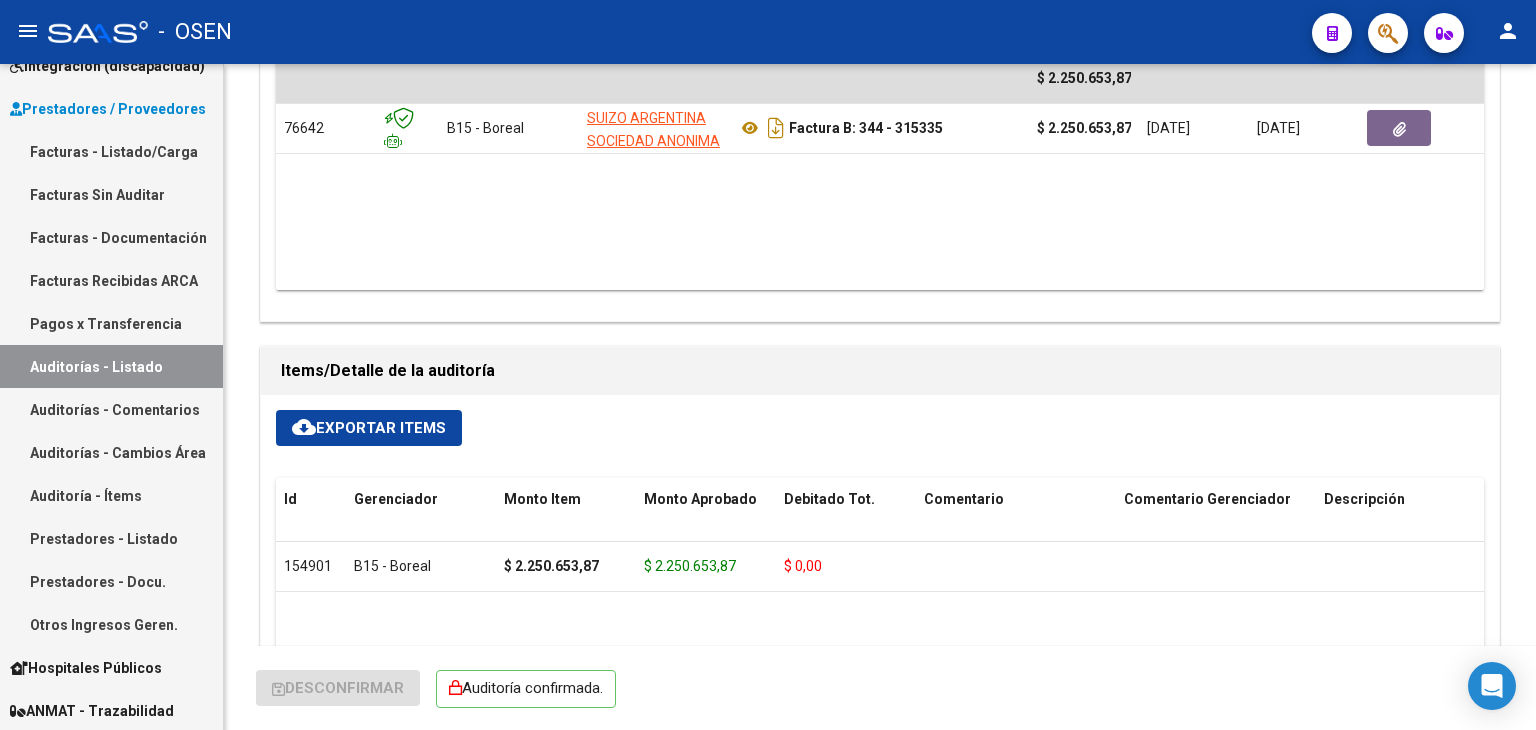 scroll, scrollTop: 1430, scrollLeft: 0, axis: vertical 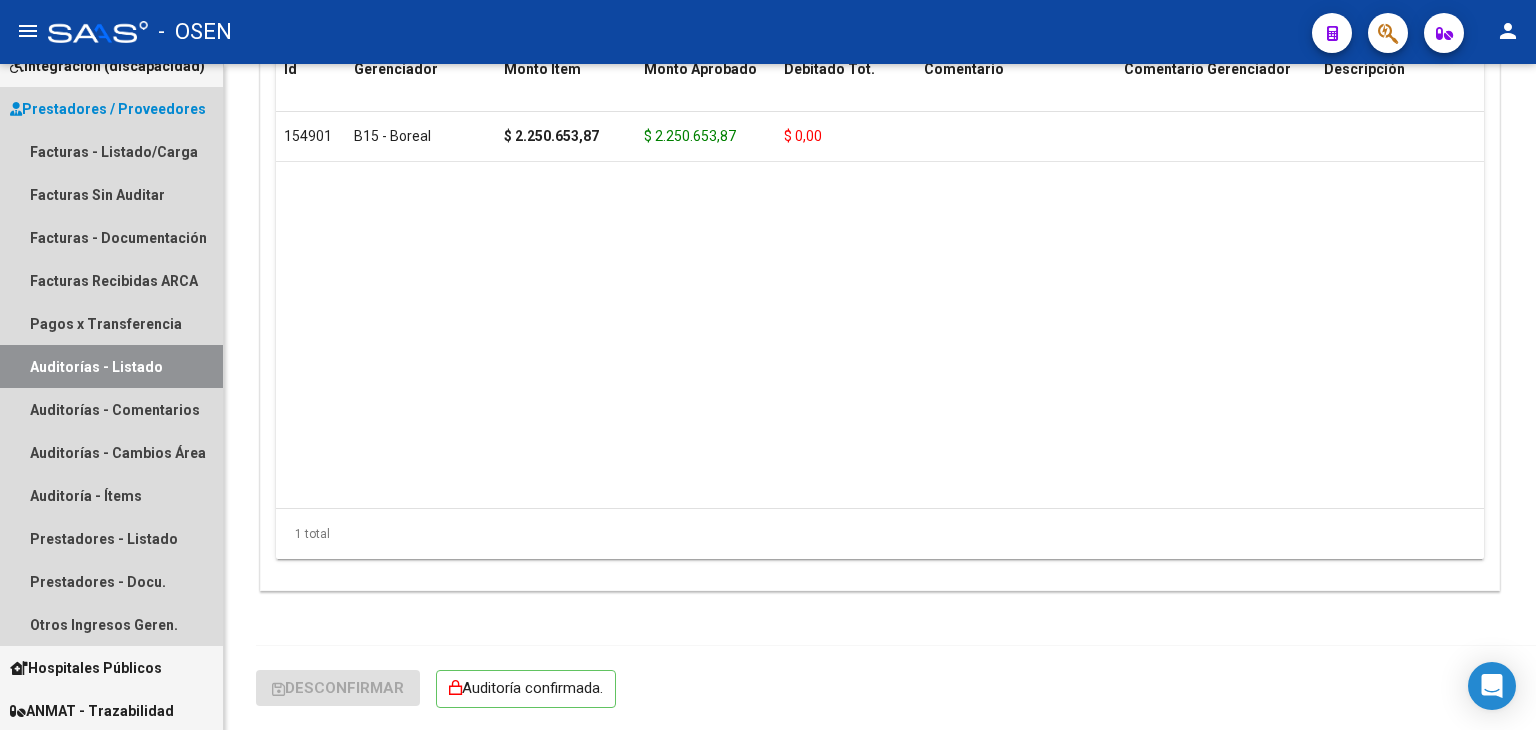 click on "Auditorías - Listado" at bounding box center (111, 366) 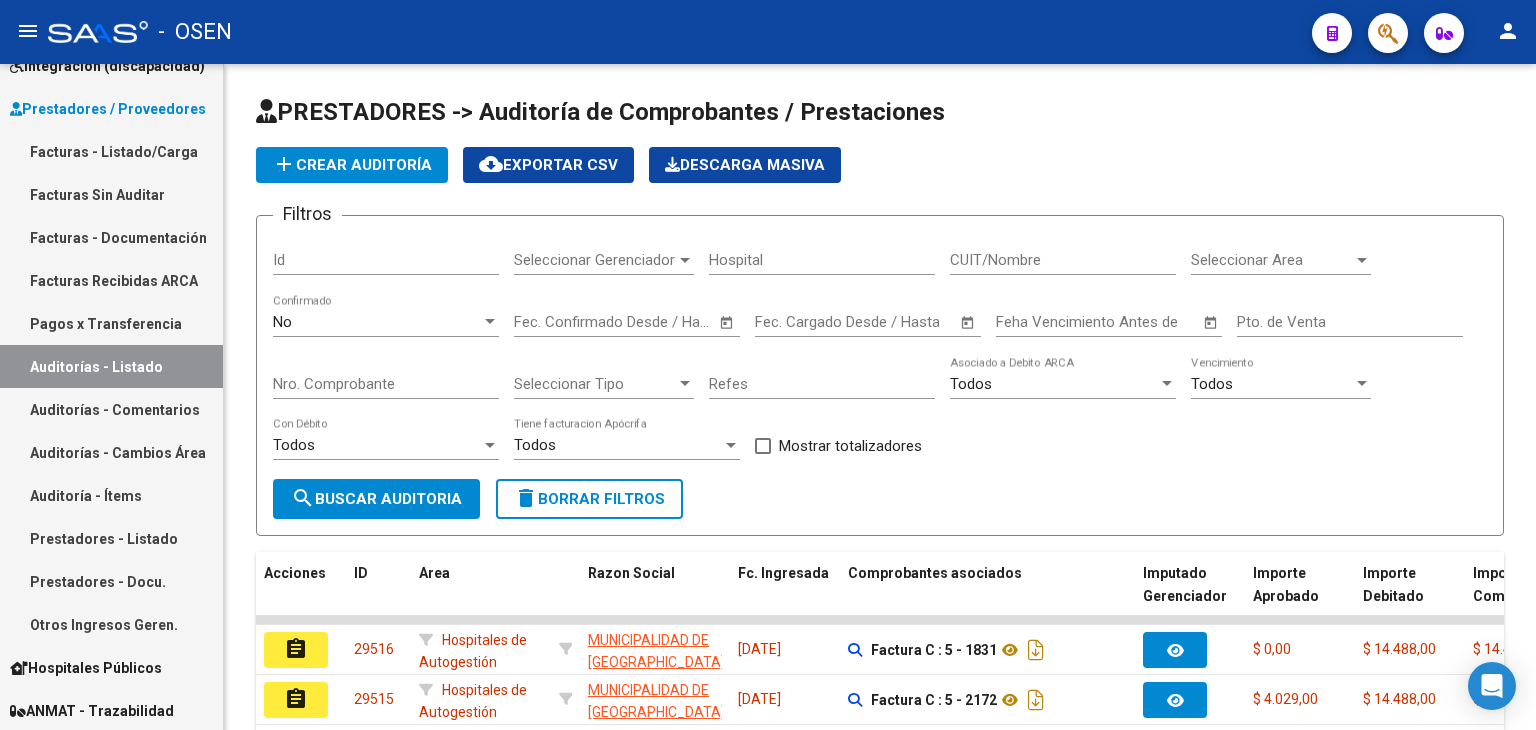 click on "Facturas - Listado/Carga" at bounding box center (111, 151) 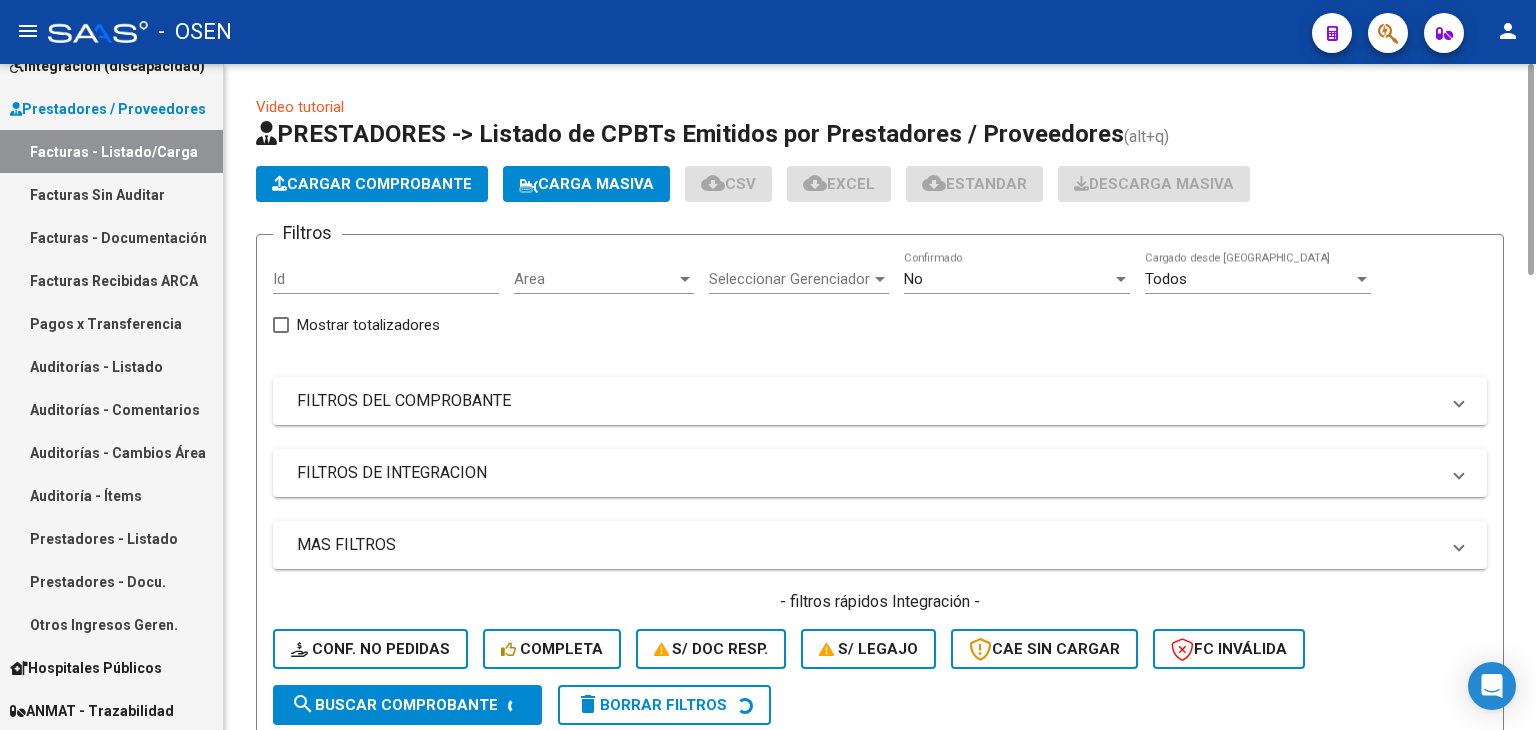 click on "No" at bounding box center [1008, 279] 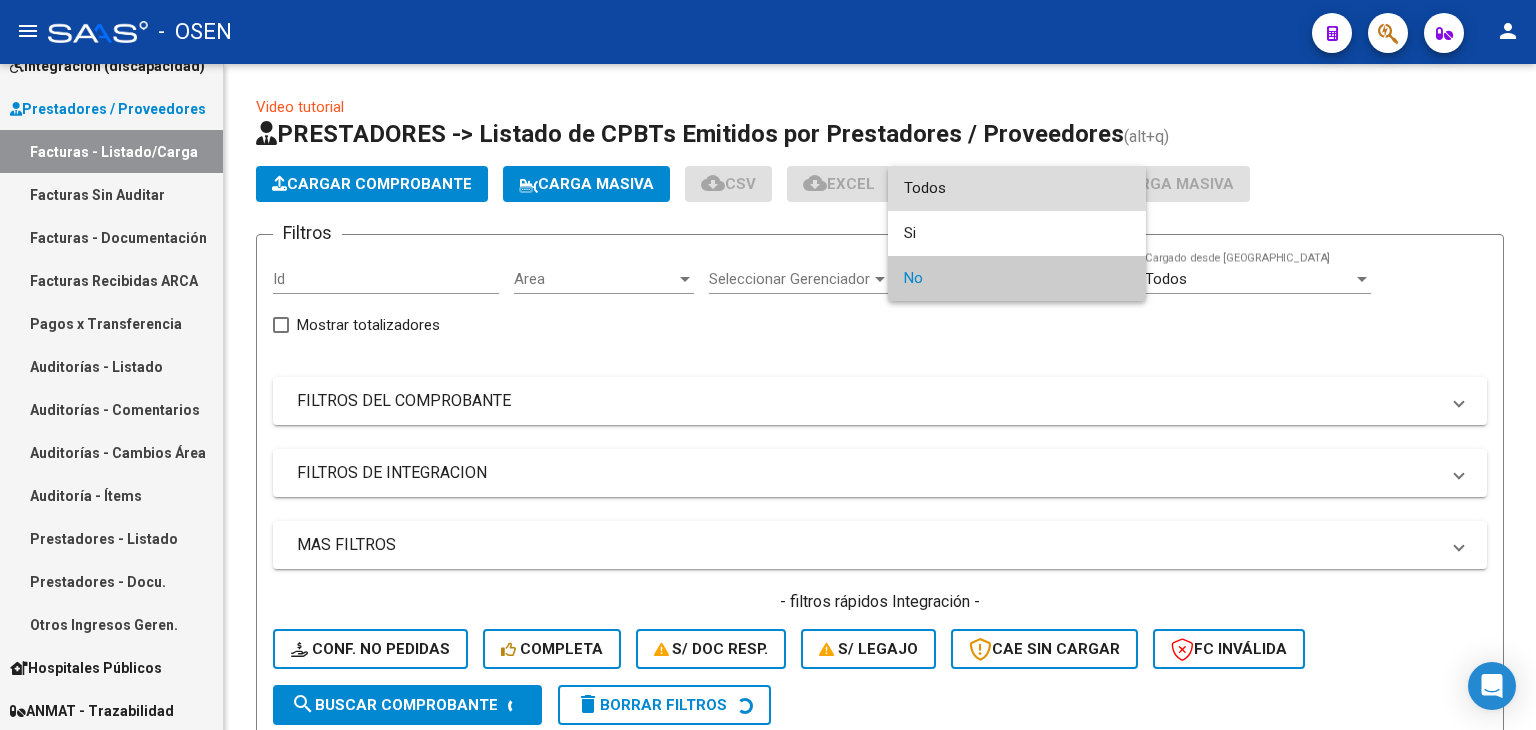 click on "Todos" at bounding box center (1017, 188) 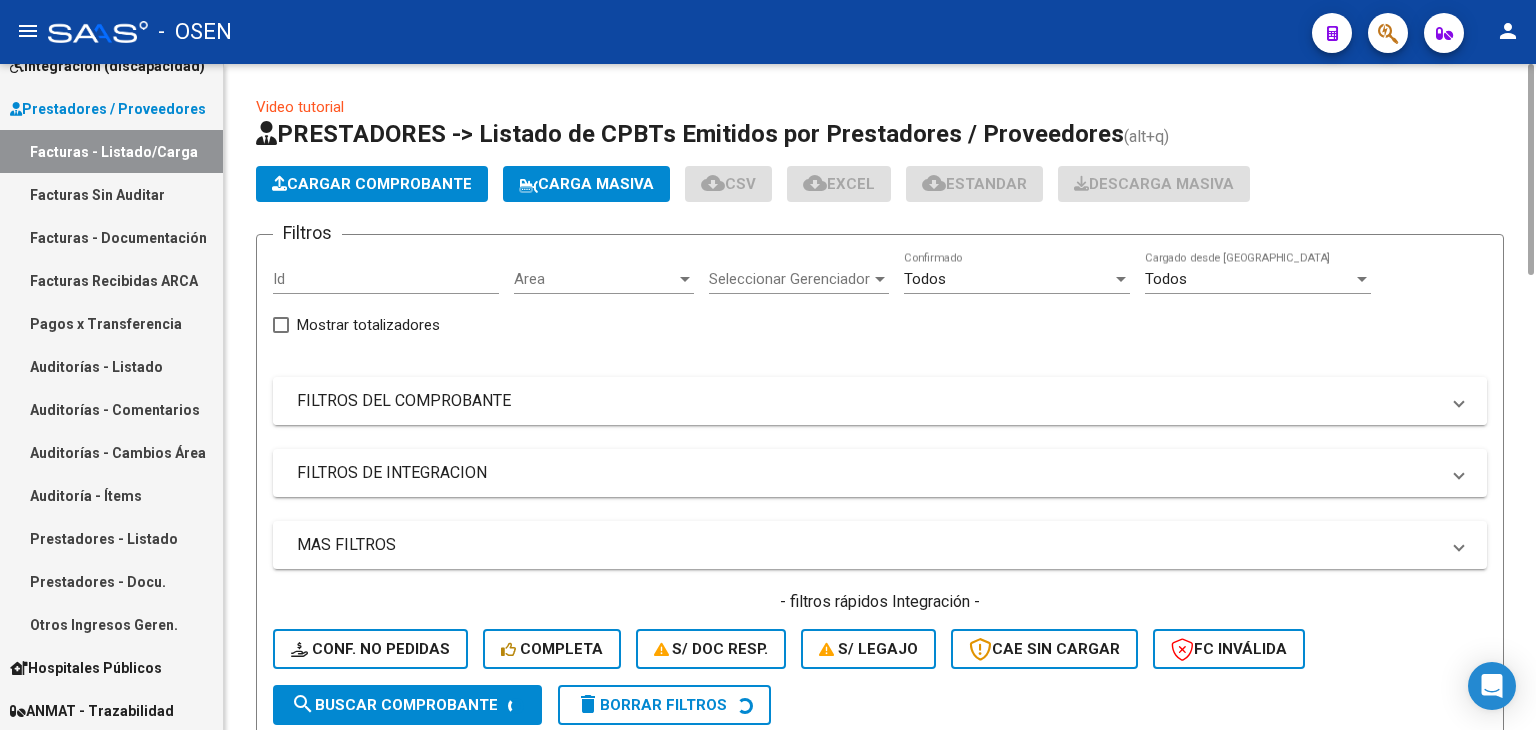 click on "FILTROS DEL COMPROBANTE" at bounding box center (868, 401) 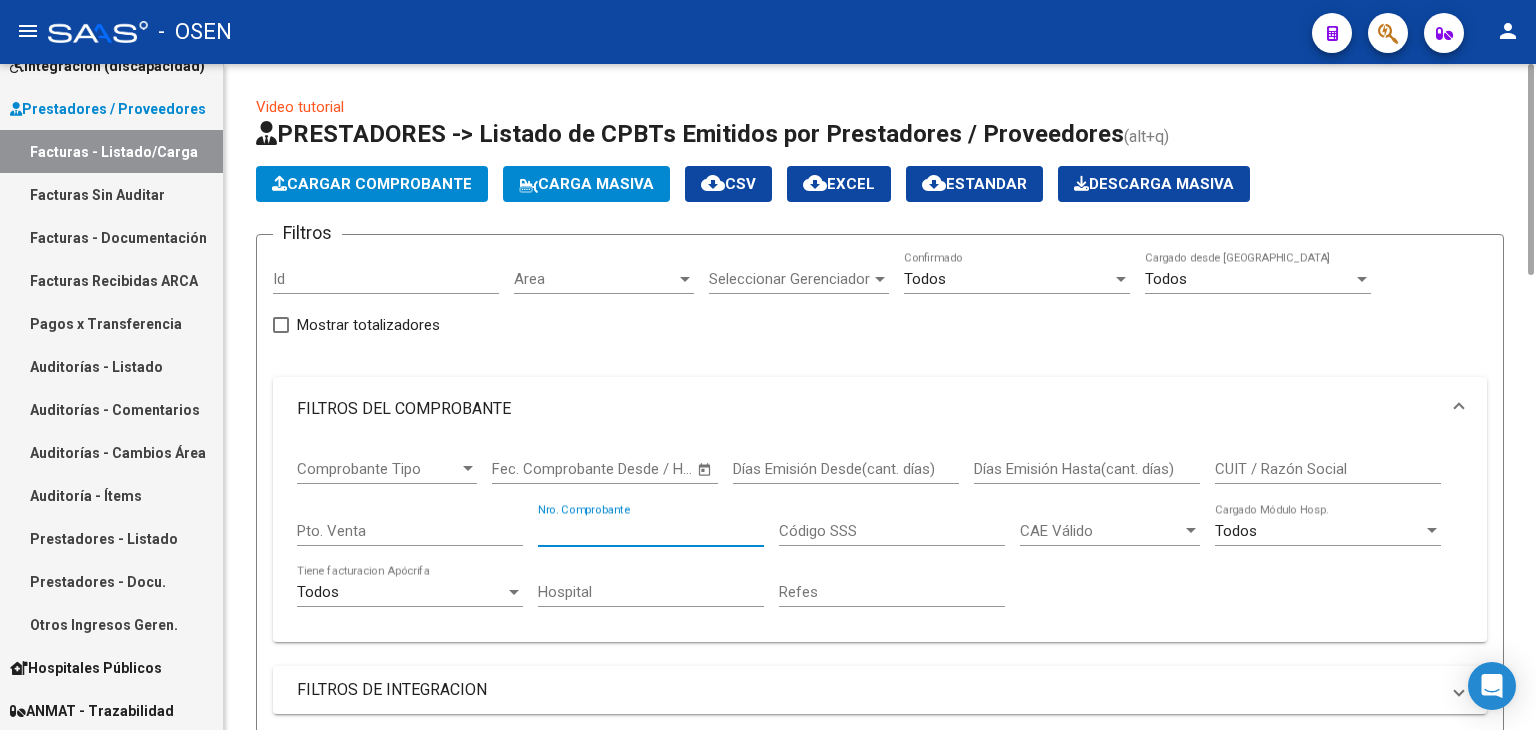click on "Nro. Comprobante" at bounding box center (651, 531) 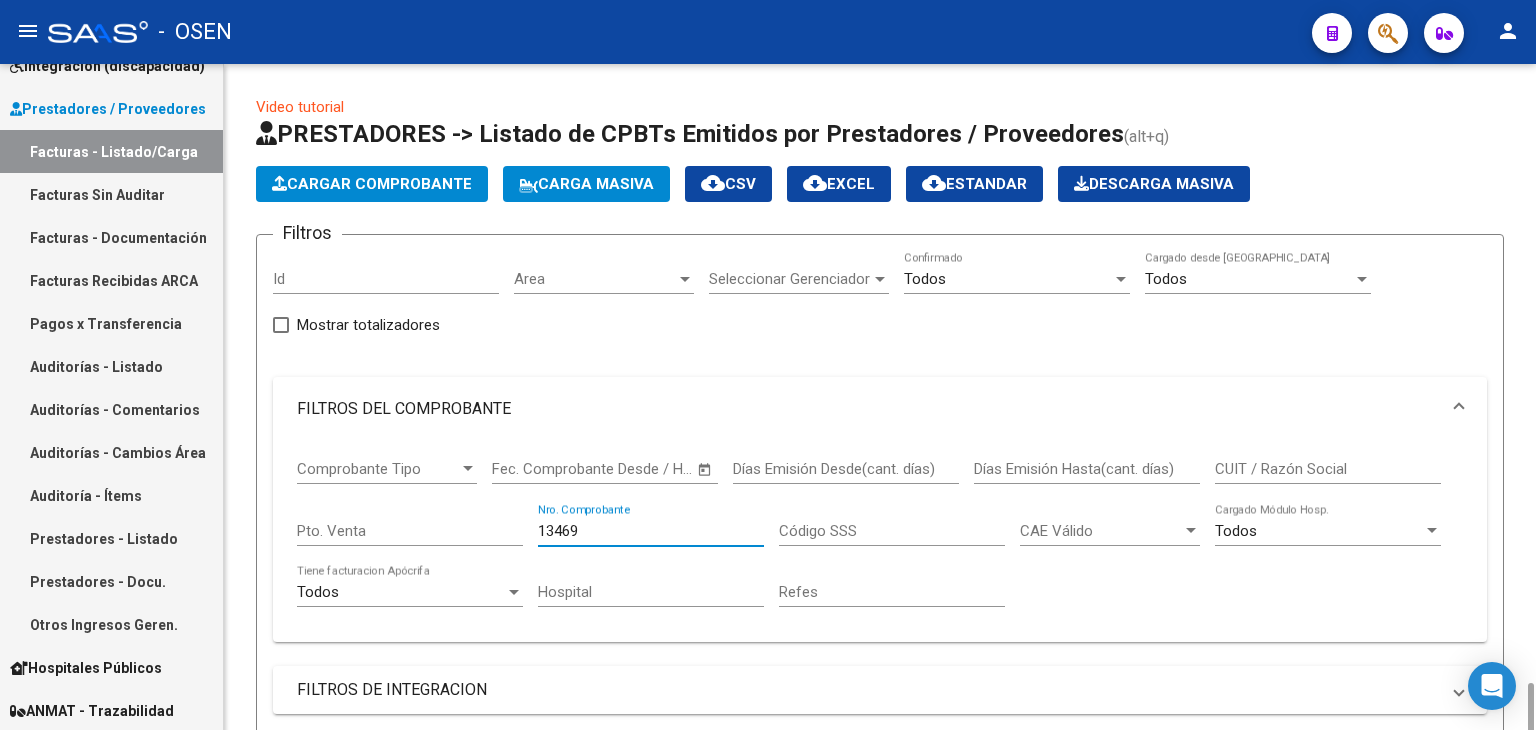 scroll, scrollTop: 400, scrollLeft: 0, axis: vertical 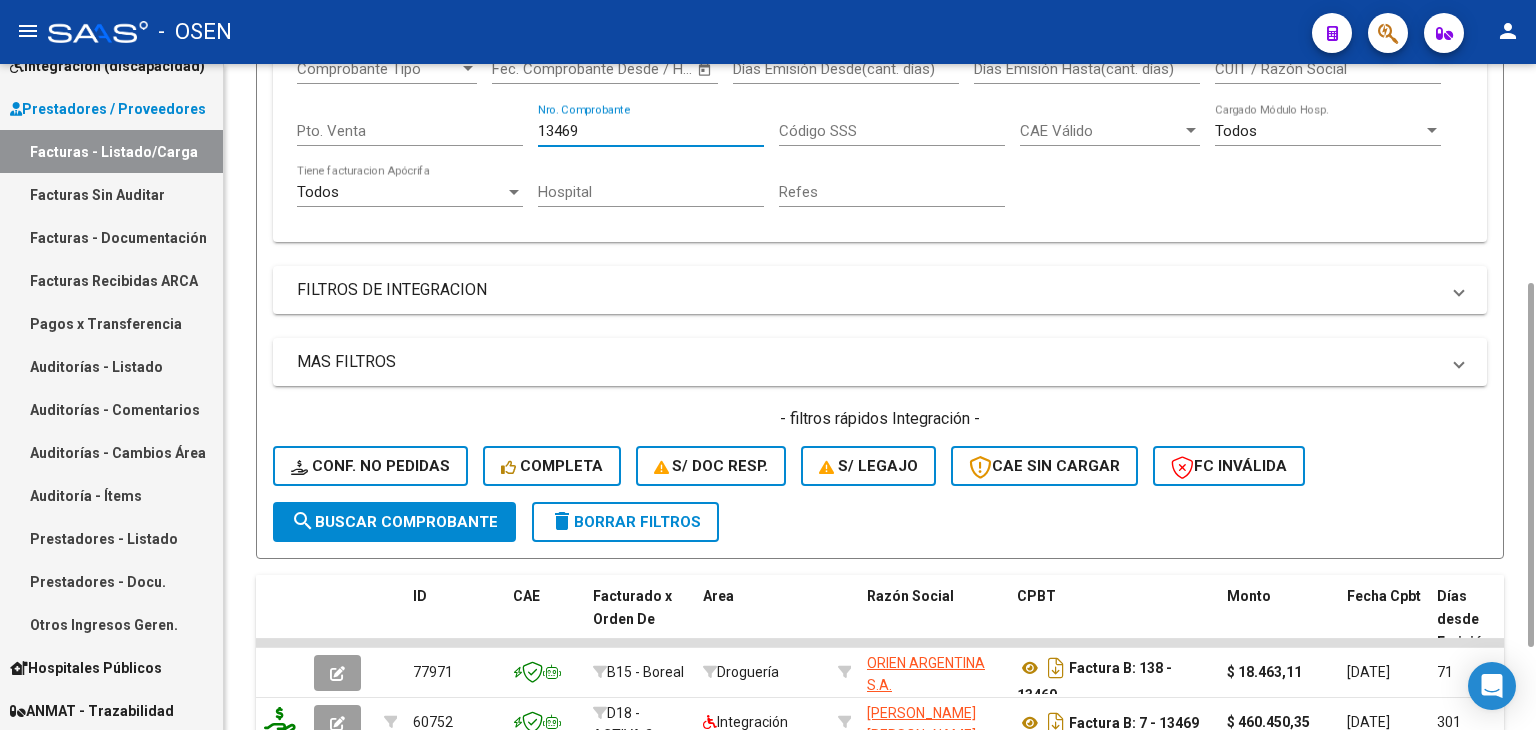 type on "13469" 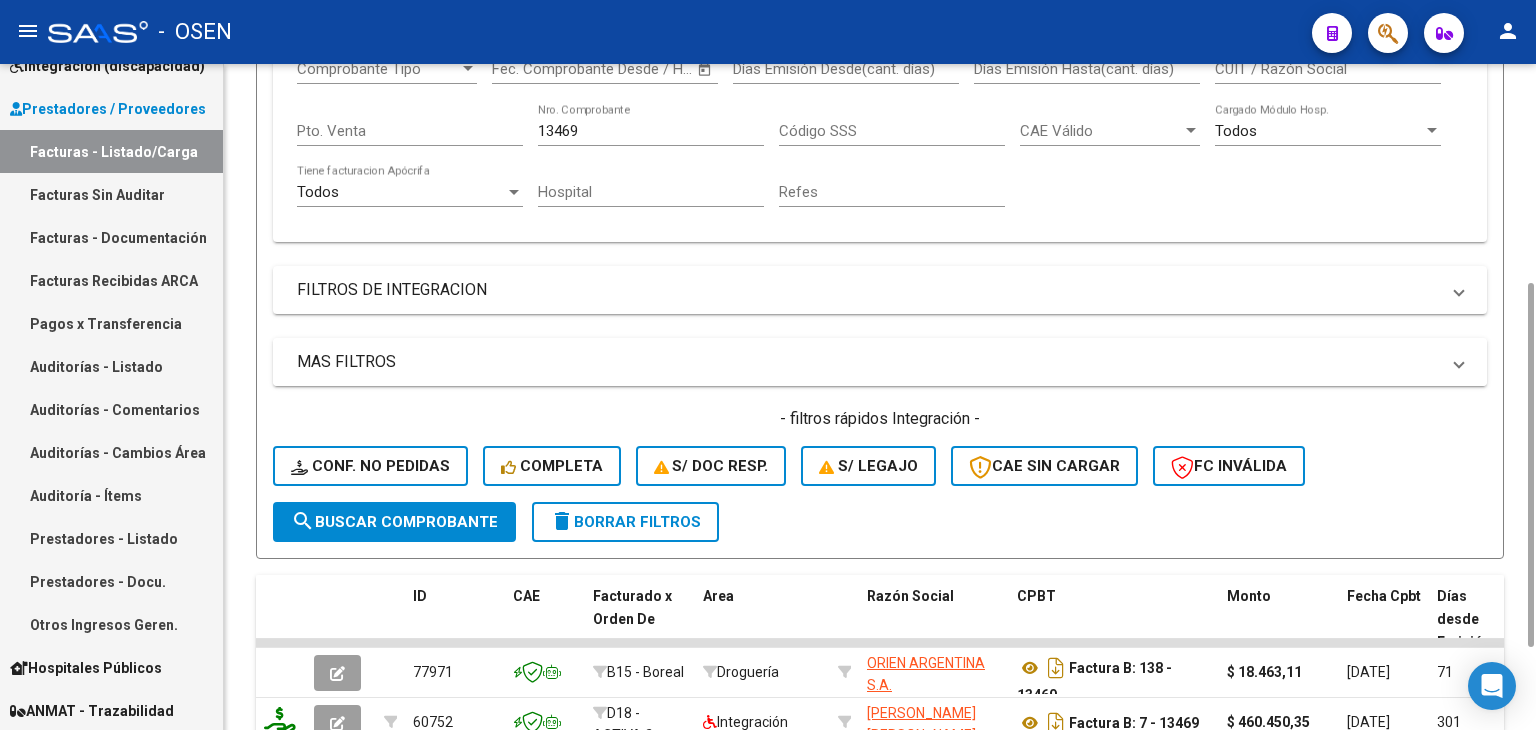 scroll, scrollTop: 551, scrollLeft: 0, axis: vertical 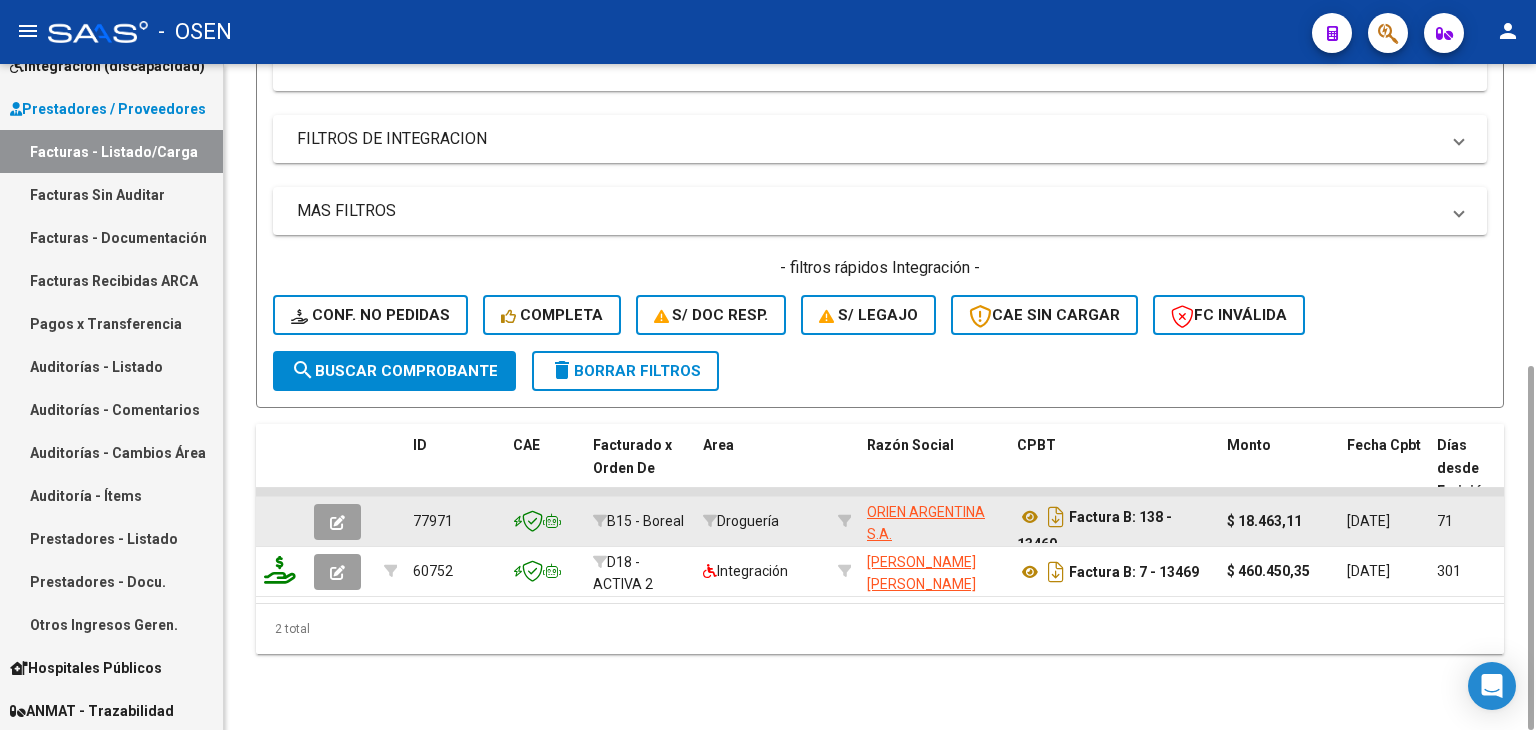 click 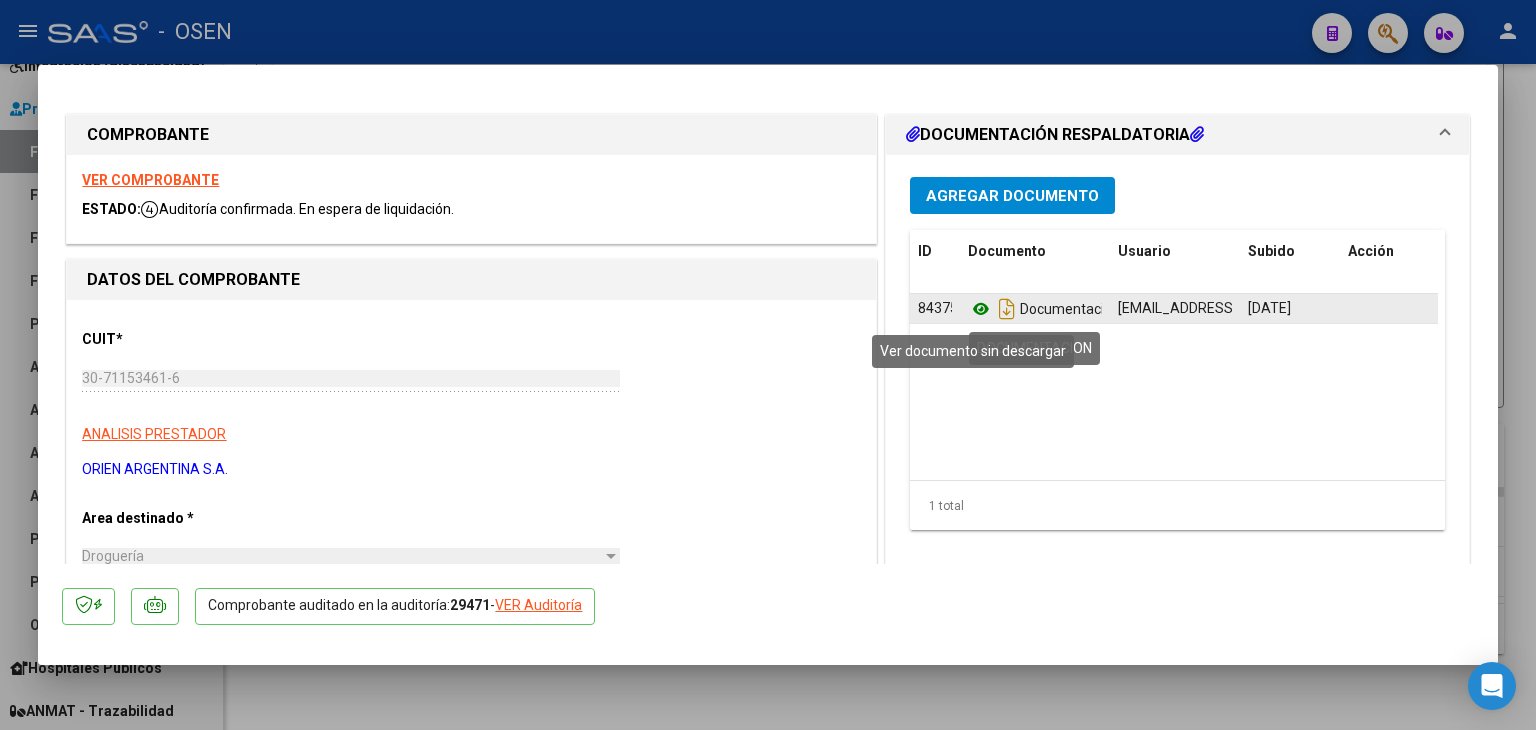 click 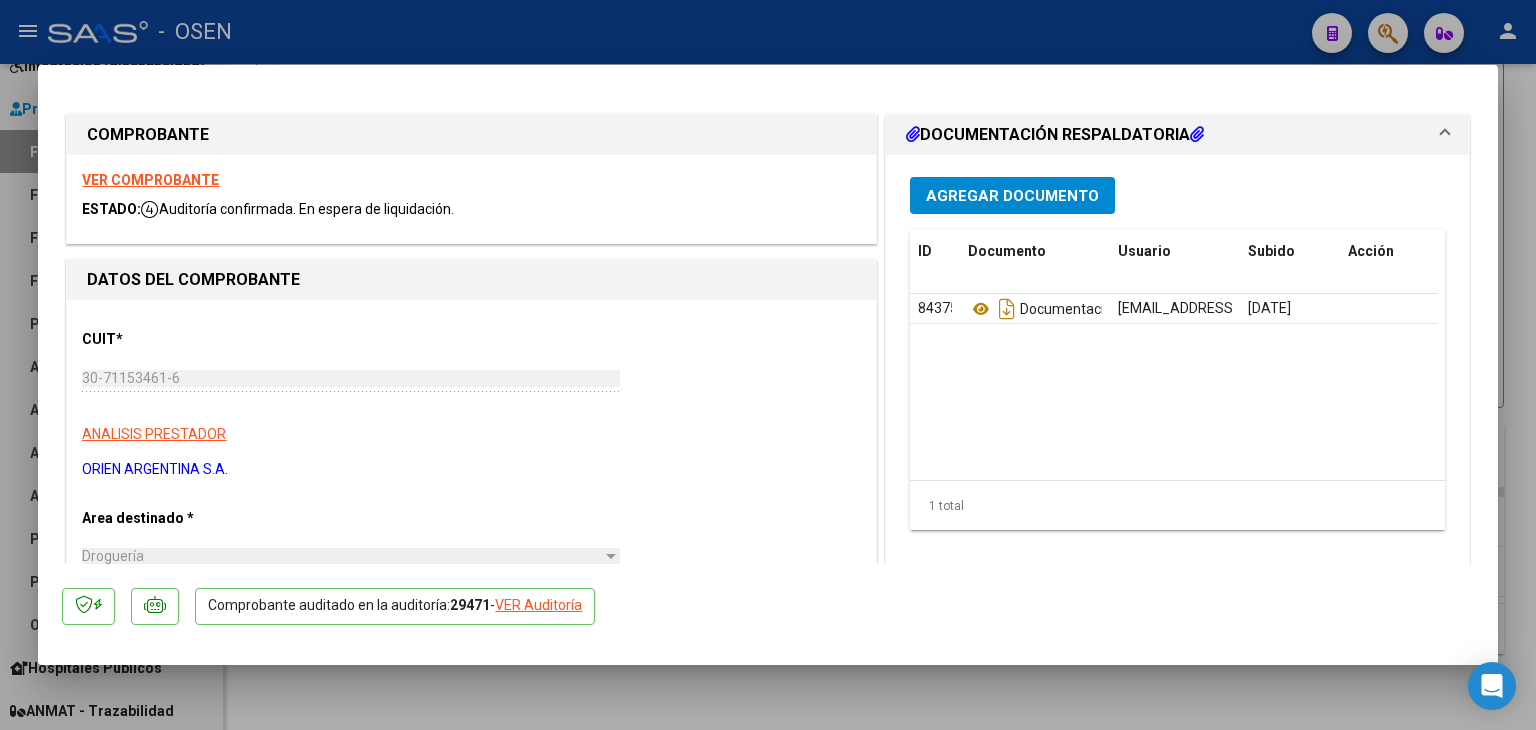 click at bounding box center [768, 365] 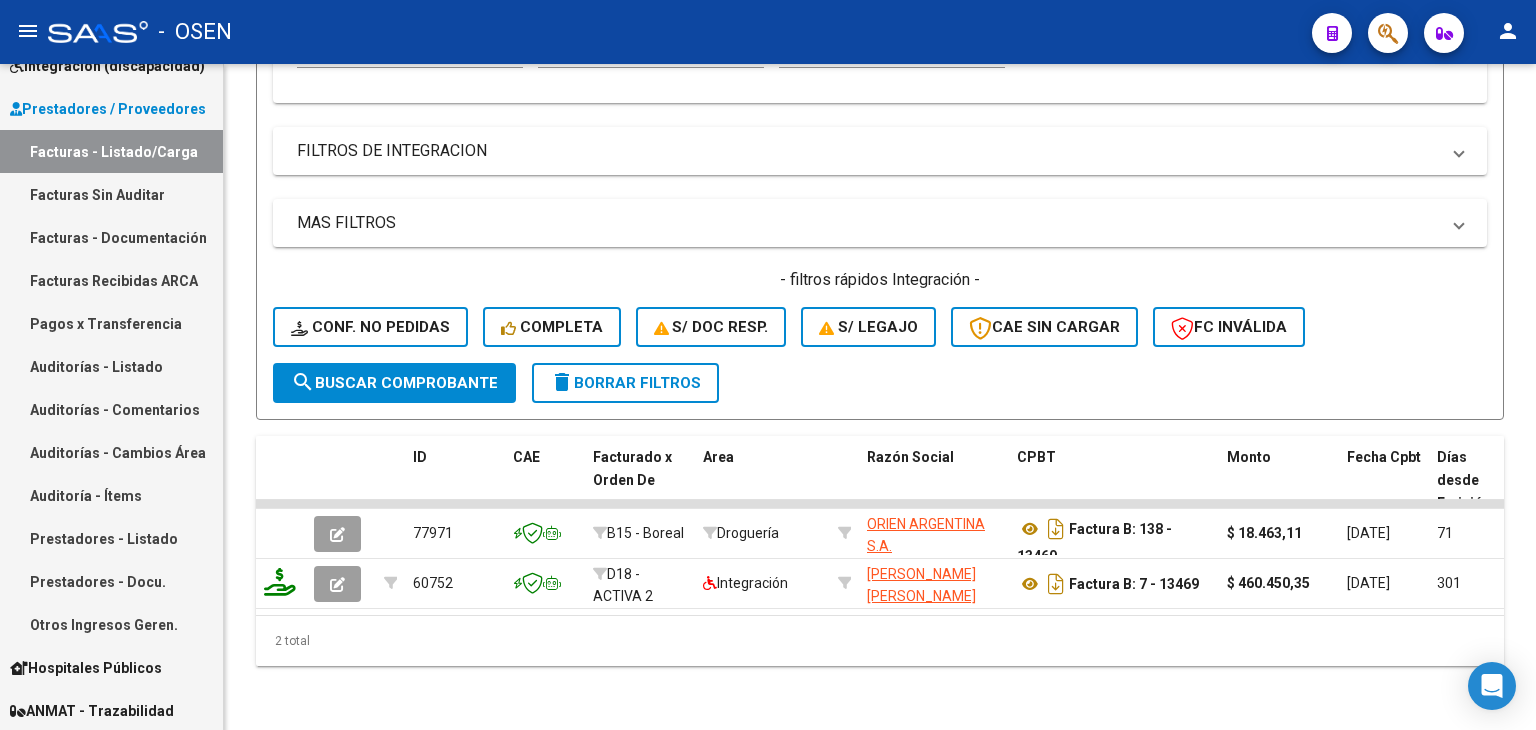 scroll, scrollTop: 0, scrollLeft: 0, axis: both 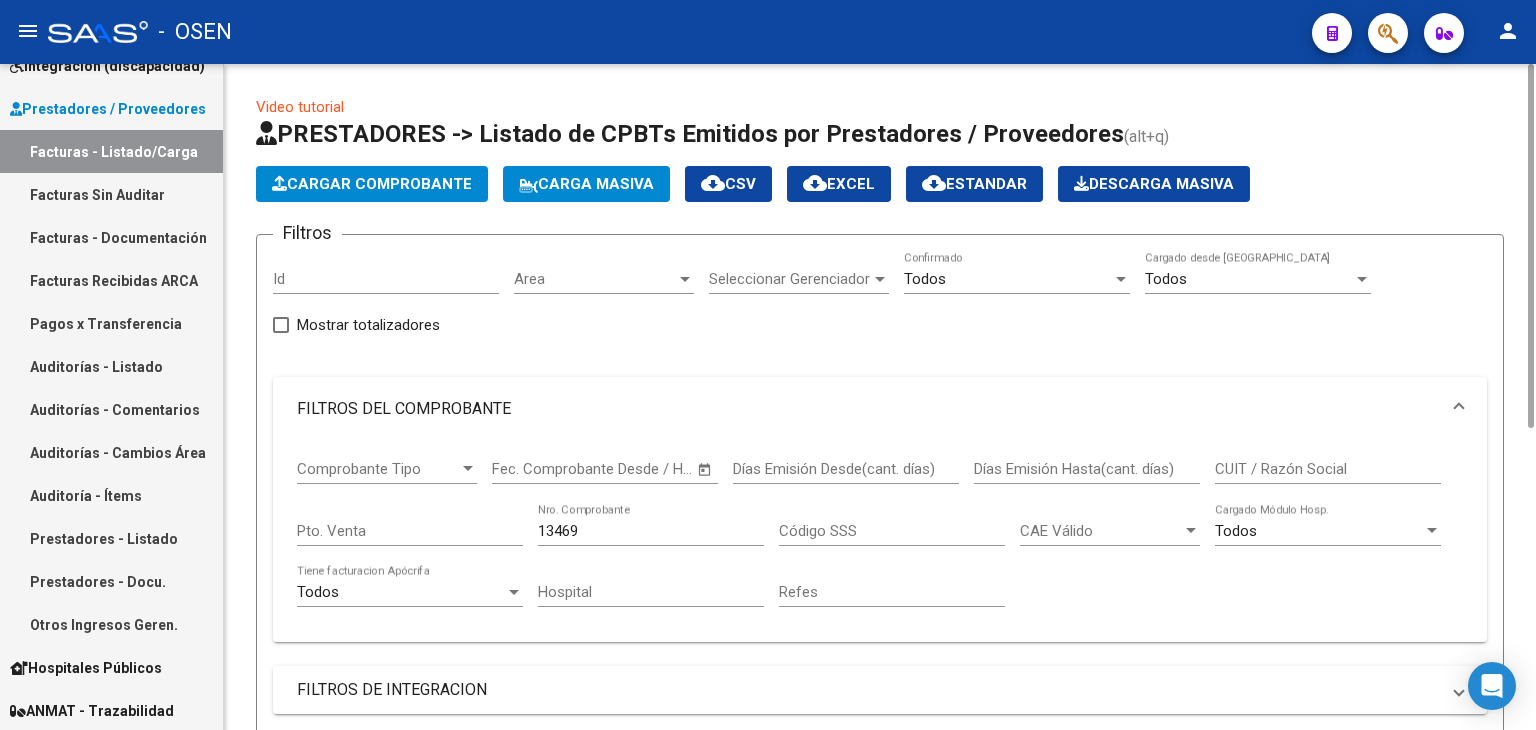 click on "Todos" at bounding box center (1008, 279) 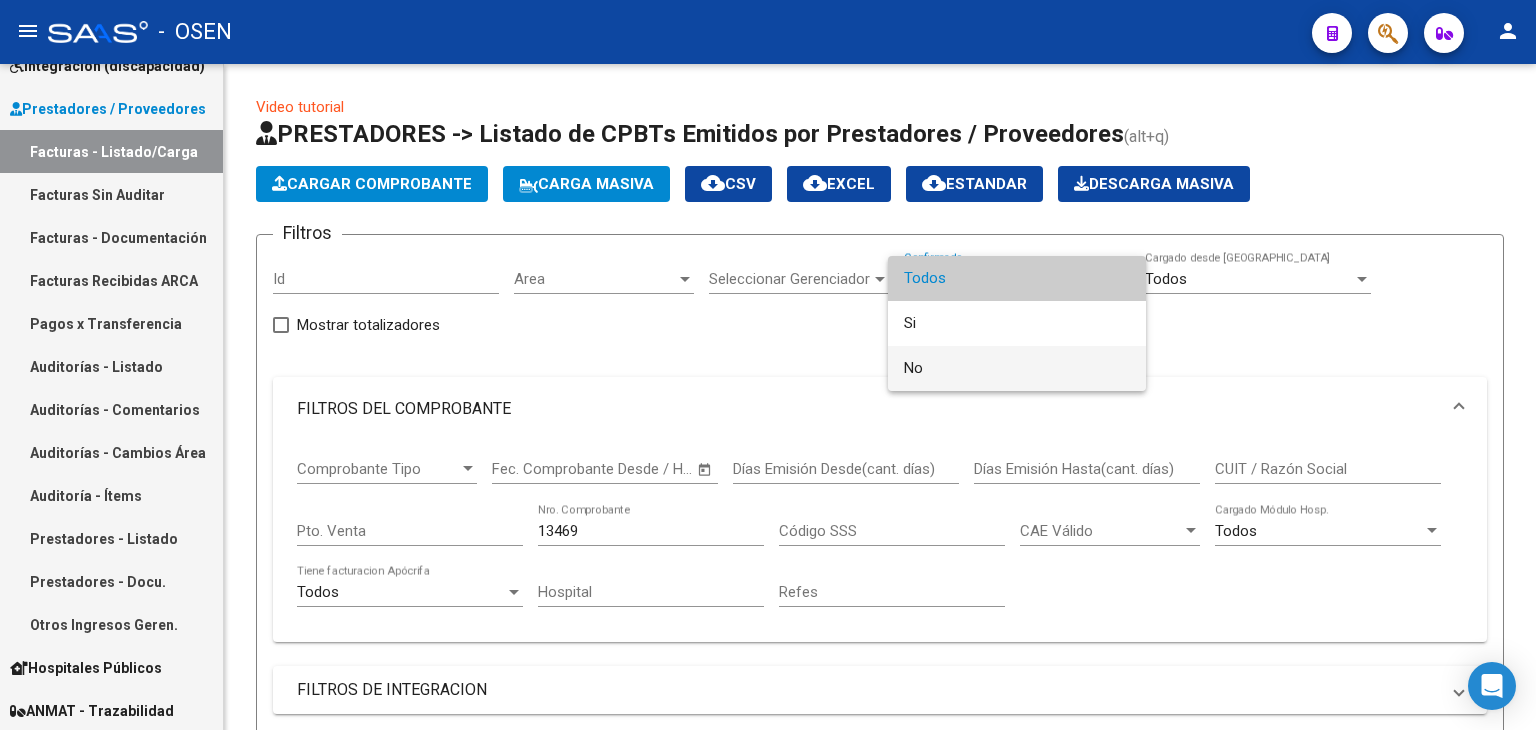 click on "No" at bounding box center (1017, 368) 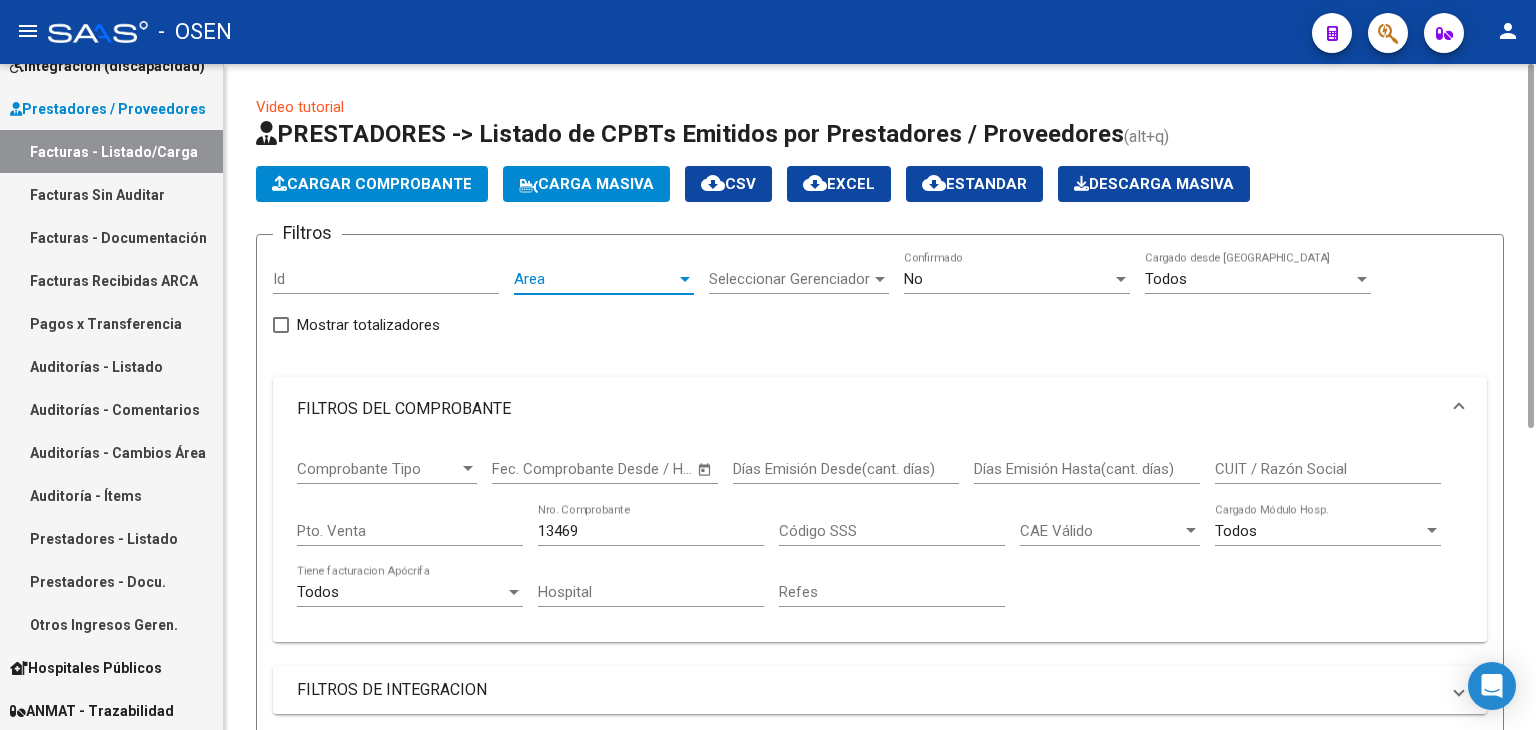 click on "Area" at bounding box center (595, 279) 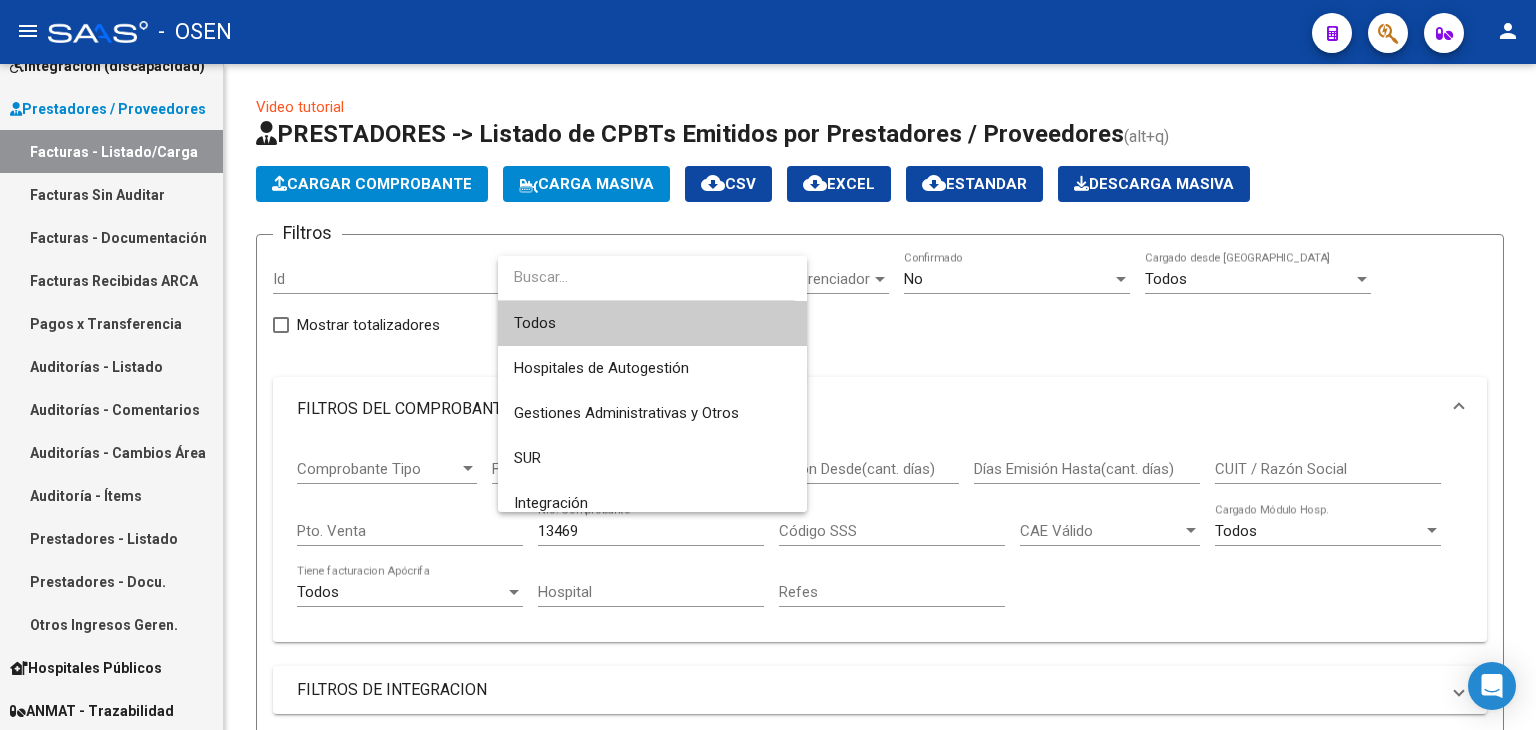 click at bounding box center [768, 365] 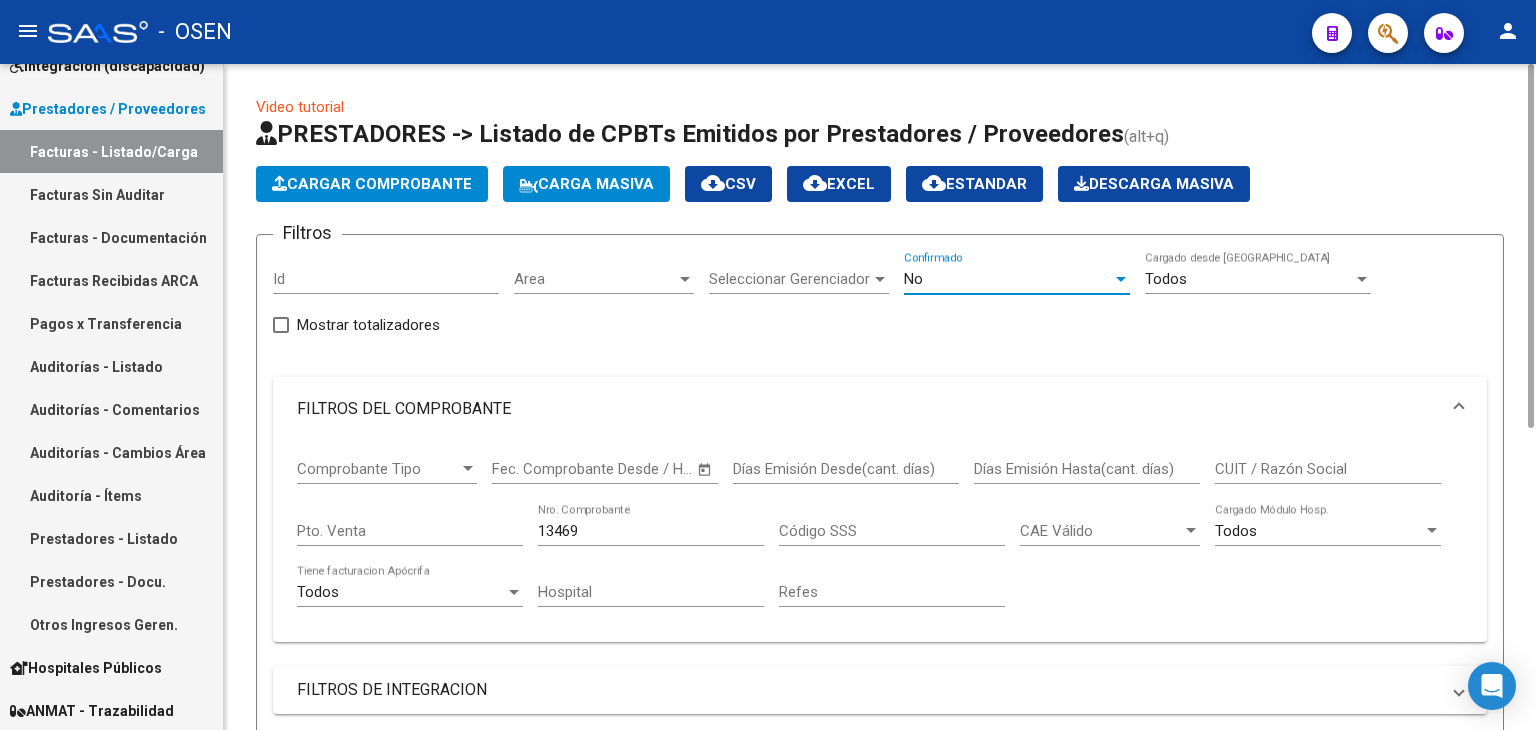 click on "No" at bounding box center [1008, 279] 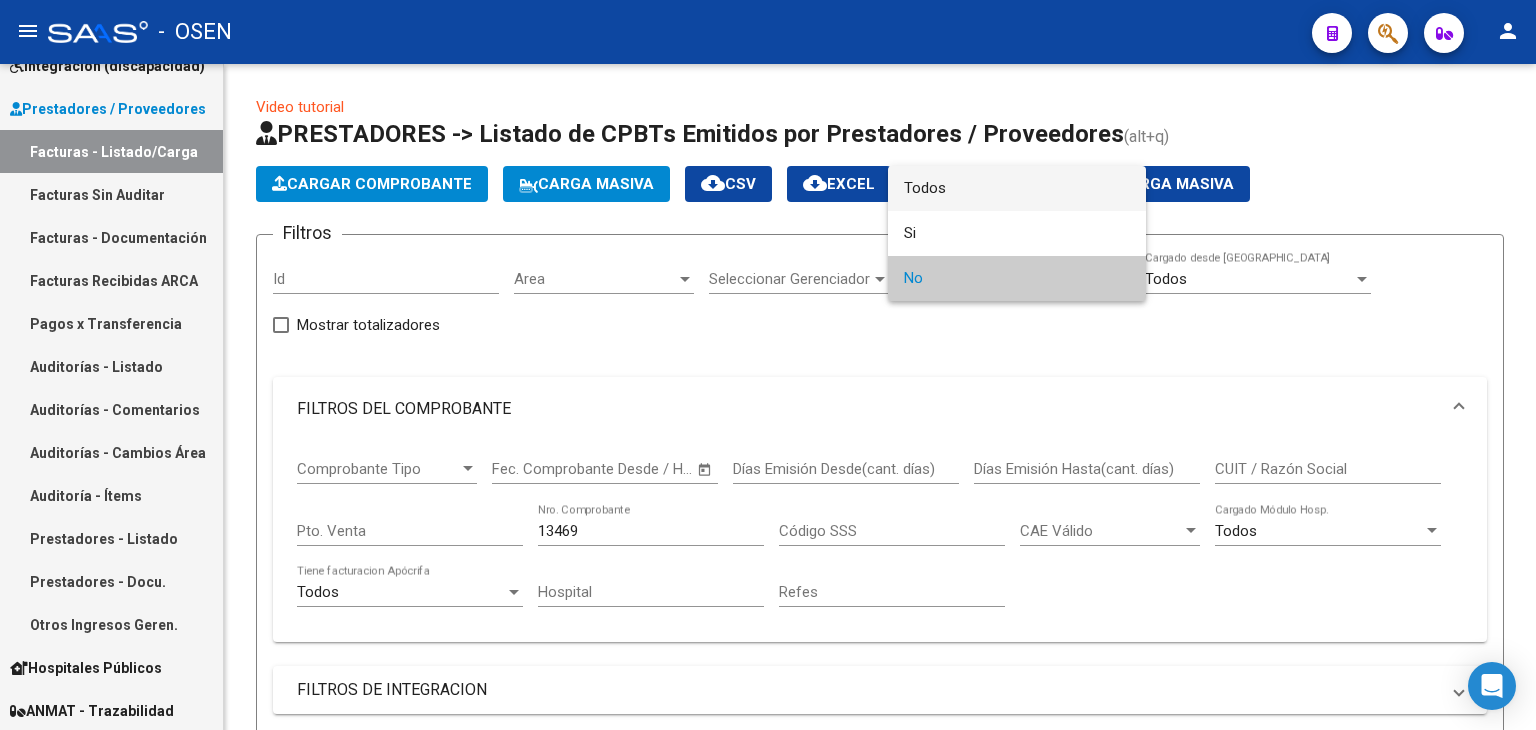 click on "Todos" at bounding box center (1017, 188) 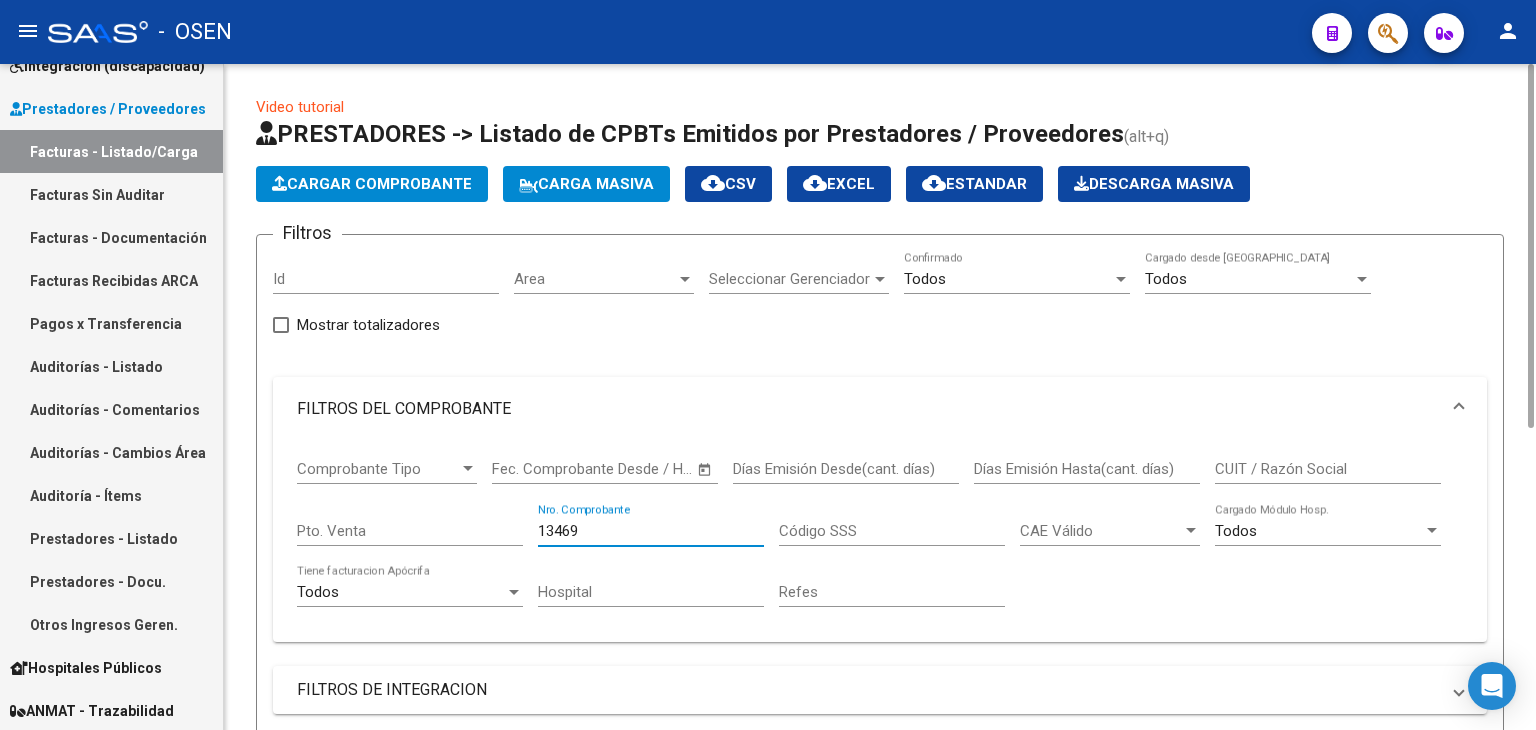 drag, startPoint x: 623, startPoint y: 528, endPoint x: 536, endPoint y: 471, distance: 104.00961 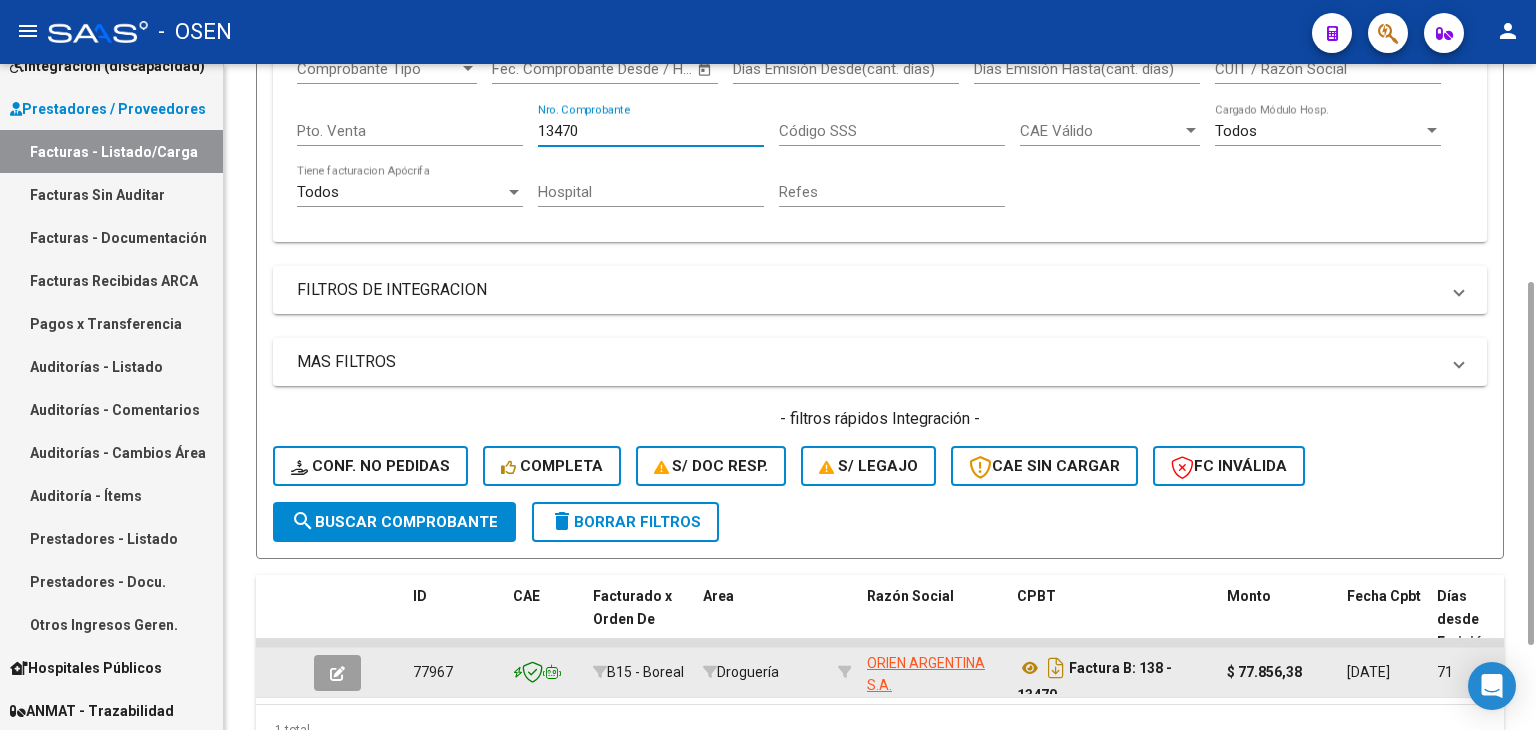scroll, scrollTop: 500, scrollLeft: 0, axis: vertical 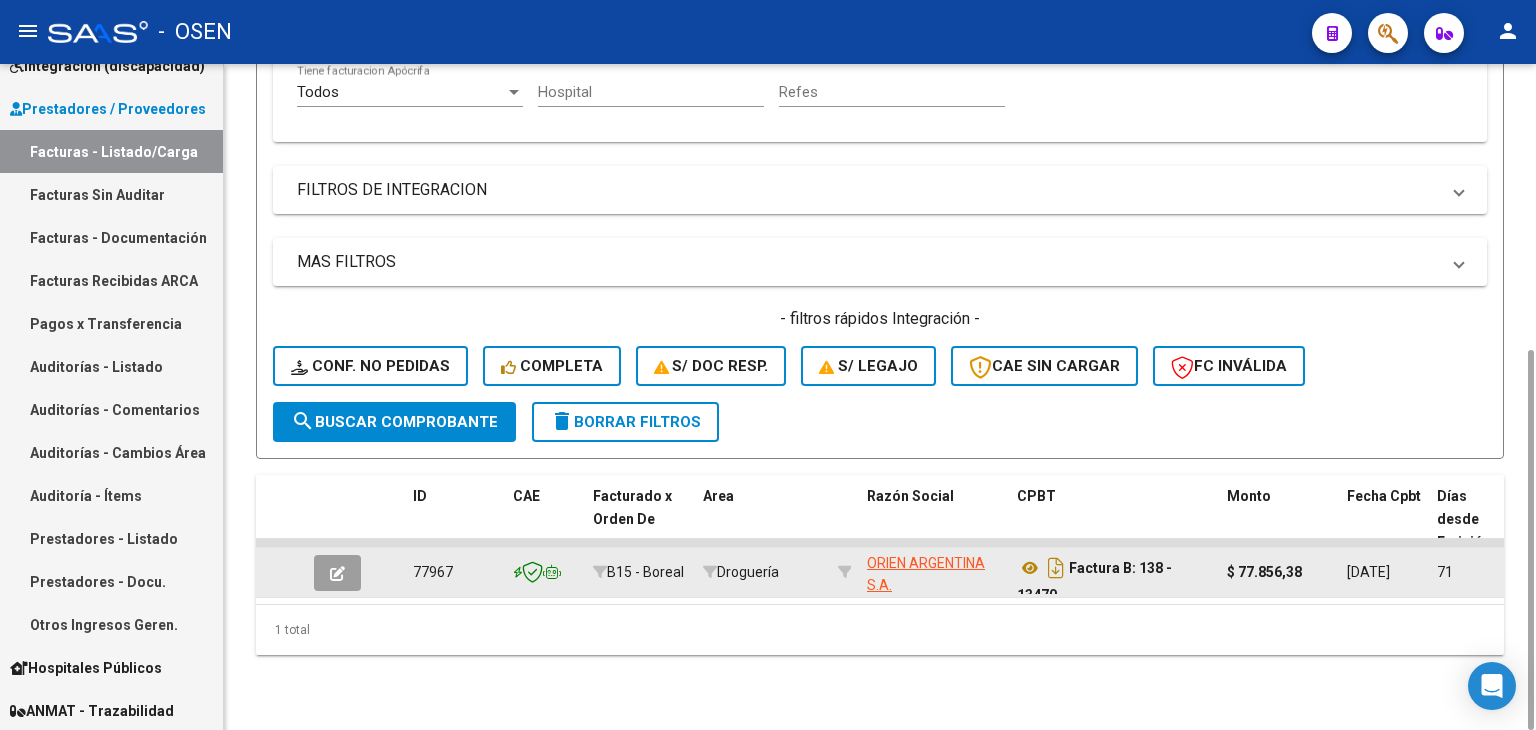 type on "13470" 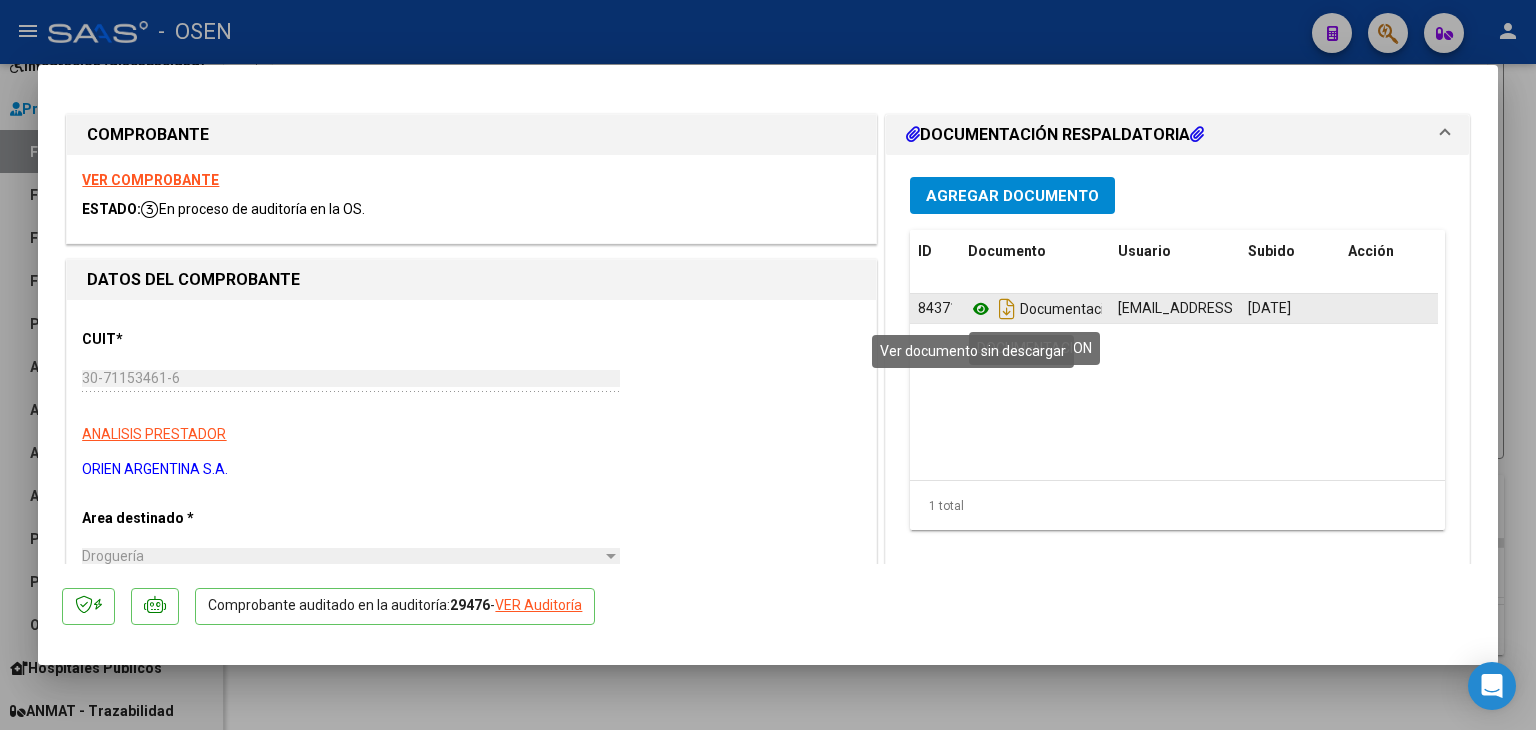 click 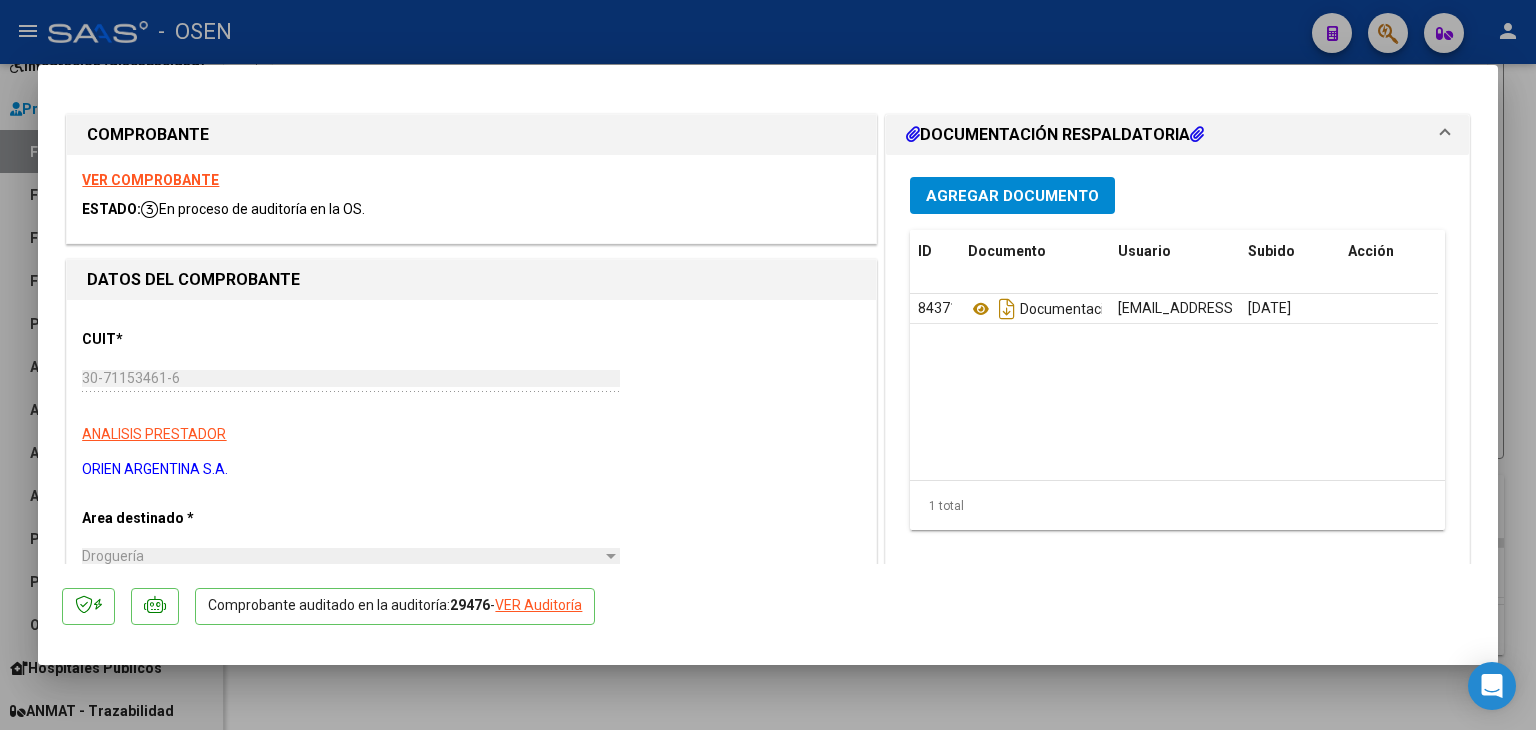 click on "VER Auditoría" 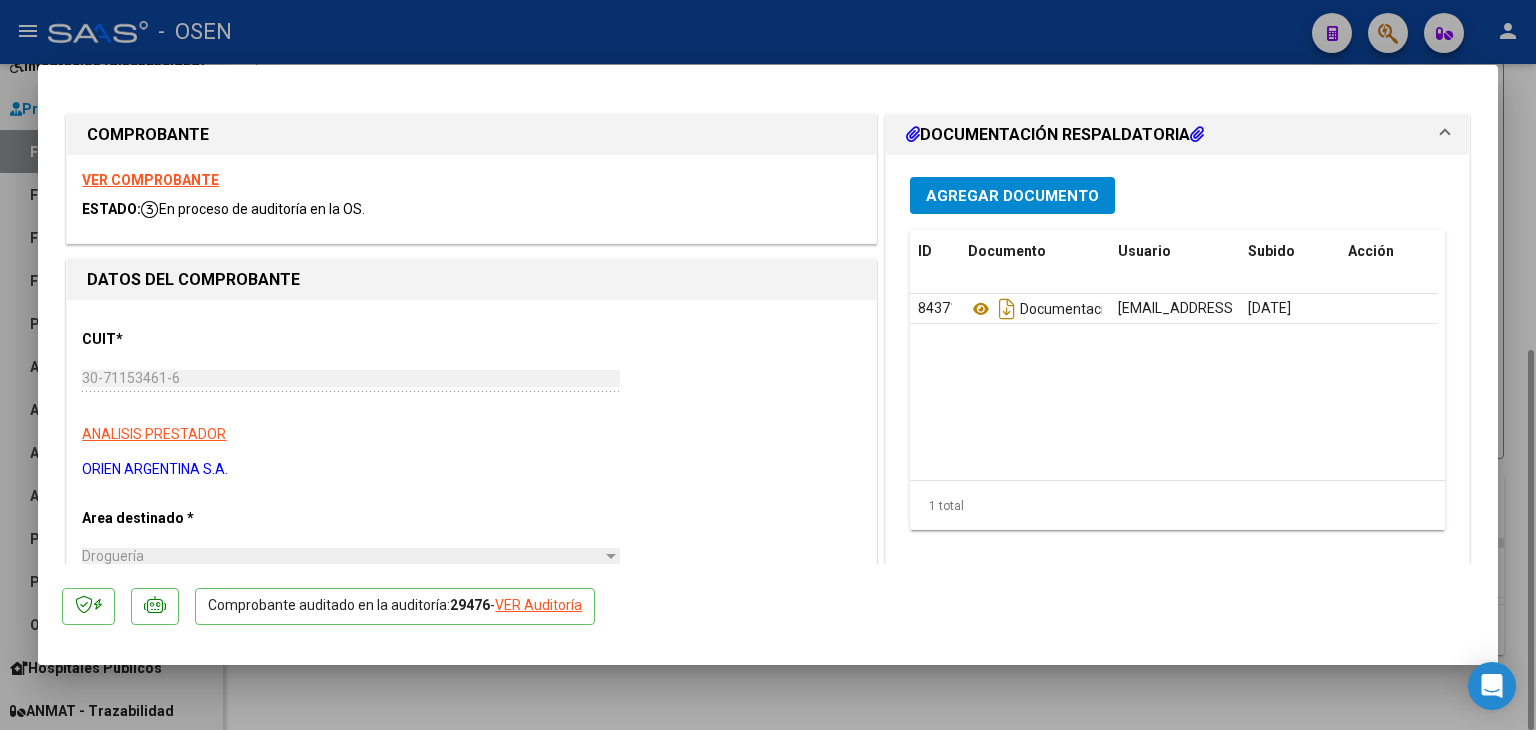type 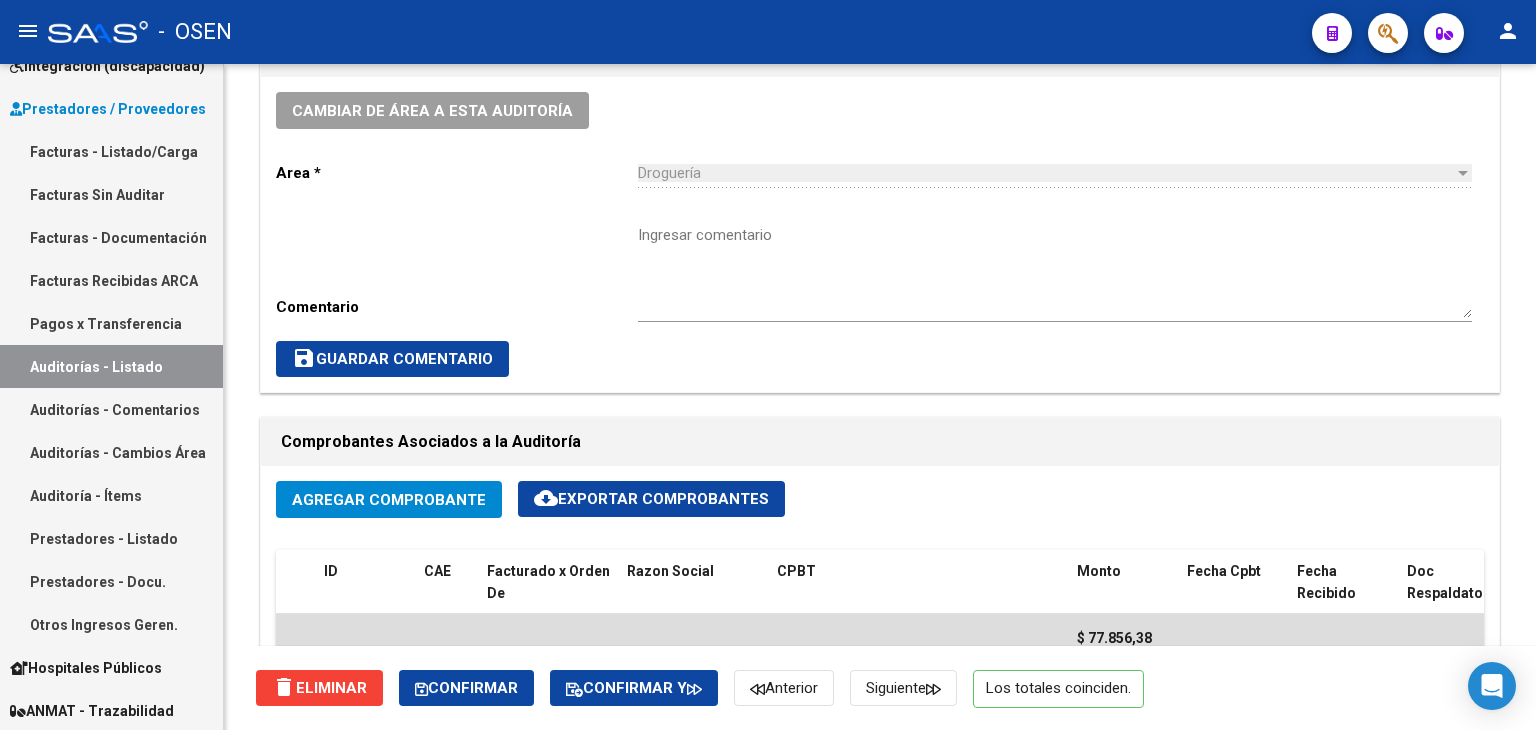 scroll, scrollTop: 0, scrollLeft: 0, axis: both 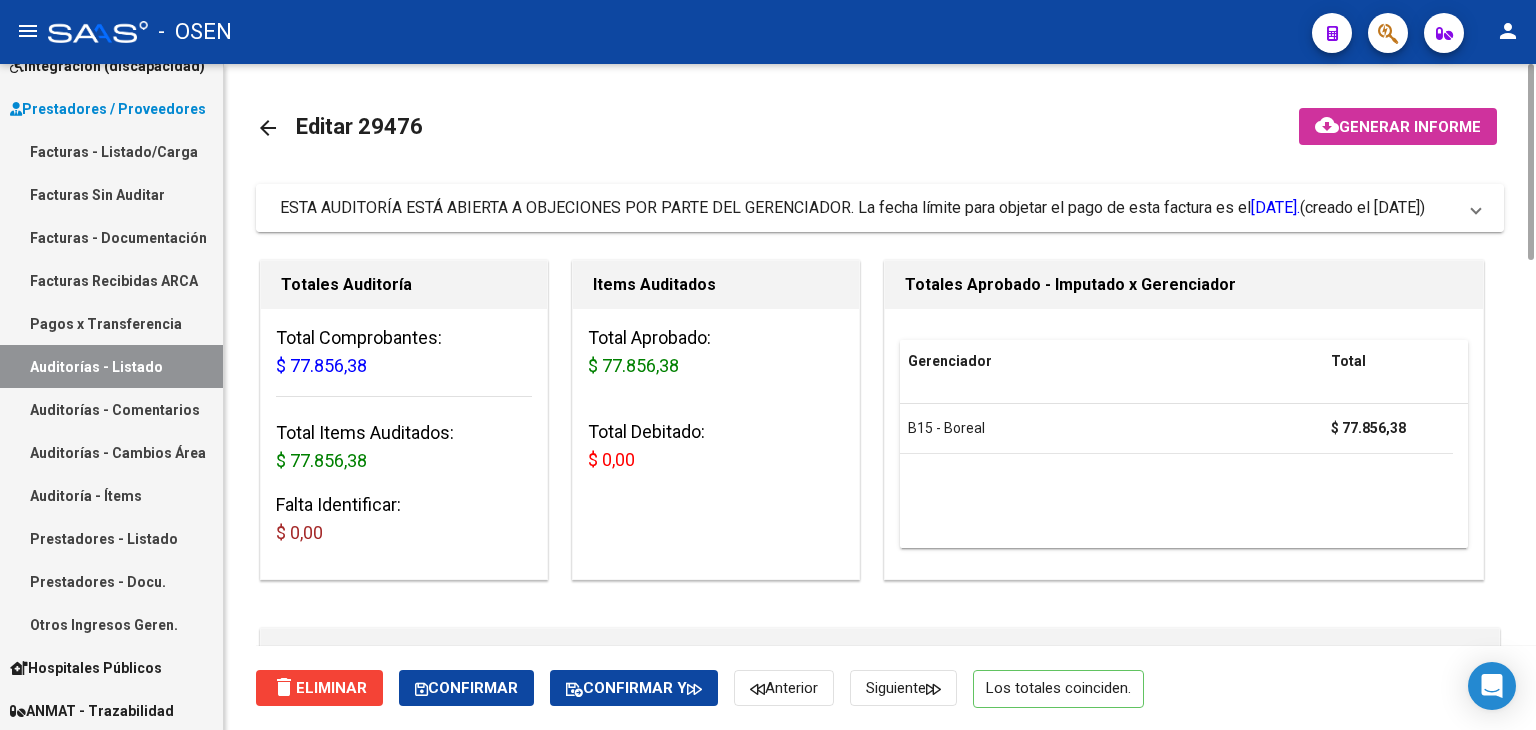 click on "ESTA AUDITORÍA ESTÁ ABIERTA A OBJECIONES POR PARTE DEL GERENCIADOR. La fecha límite para objetar el pago de esta factura es el  09/07/2025.   (creado el 04/07/2025)" at bounding box center (876, 208) 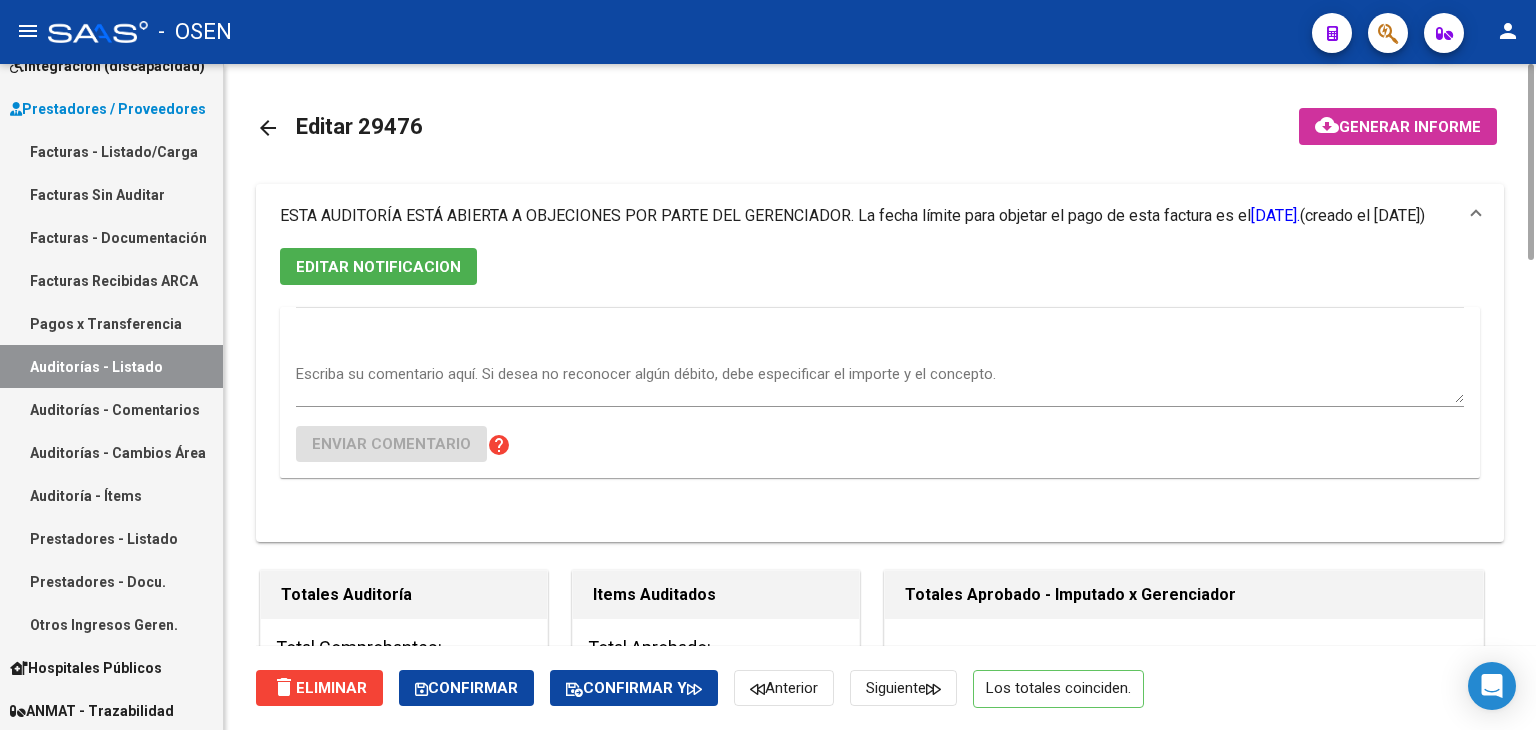 click on "arrow_back Editar 29476" 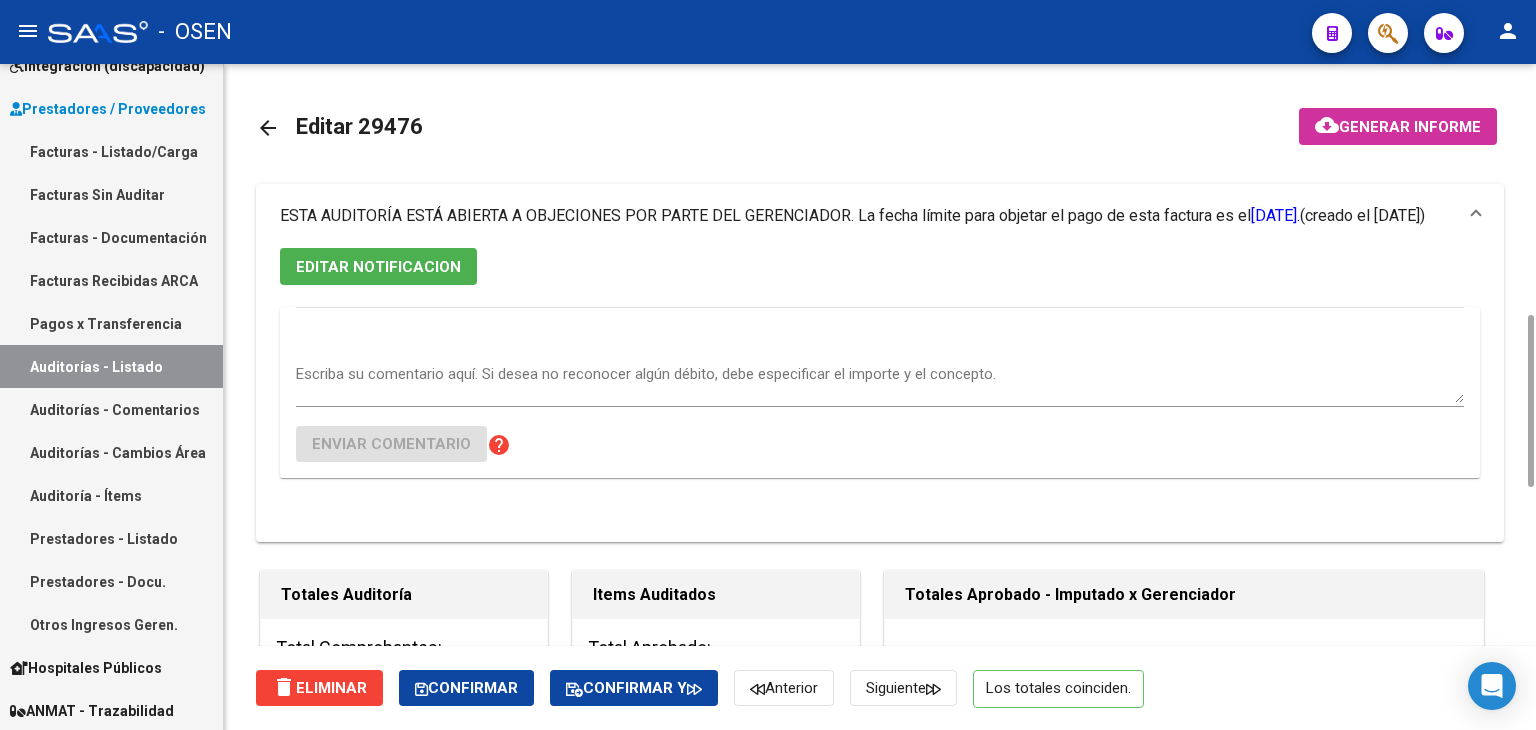 scroll, scrollTop: 600, scrollLeft: 0, axis: vertical 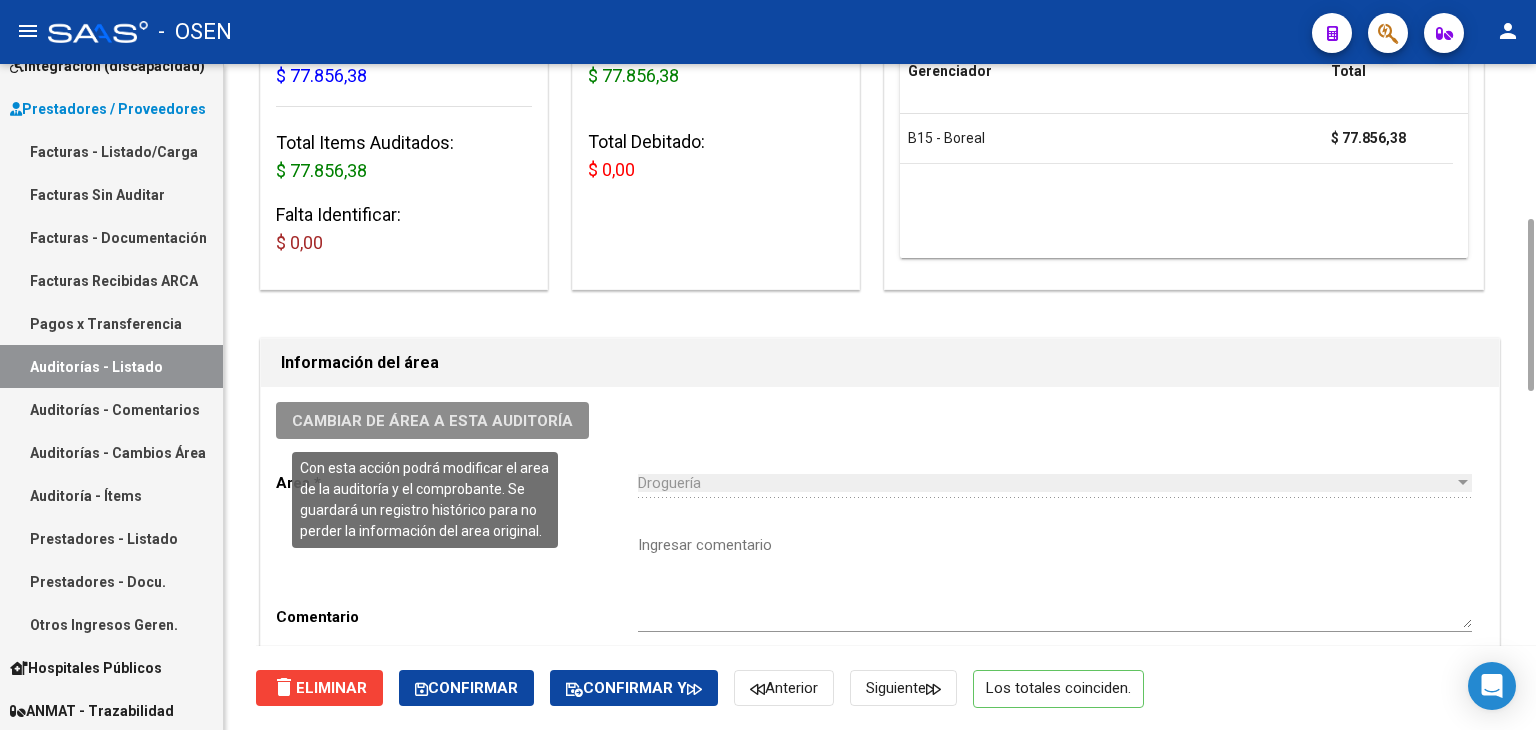 click on "Cambiar de área a esta auditoría" 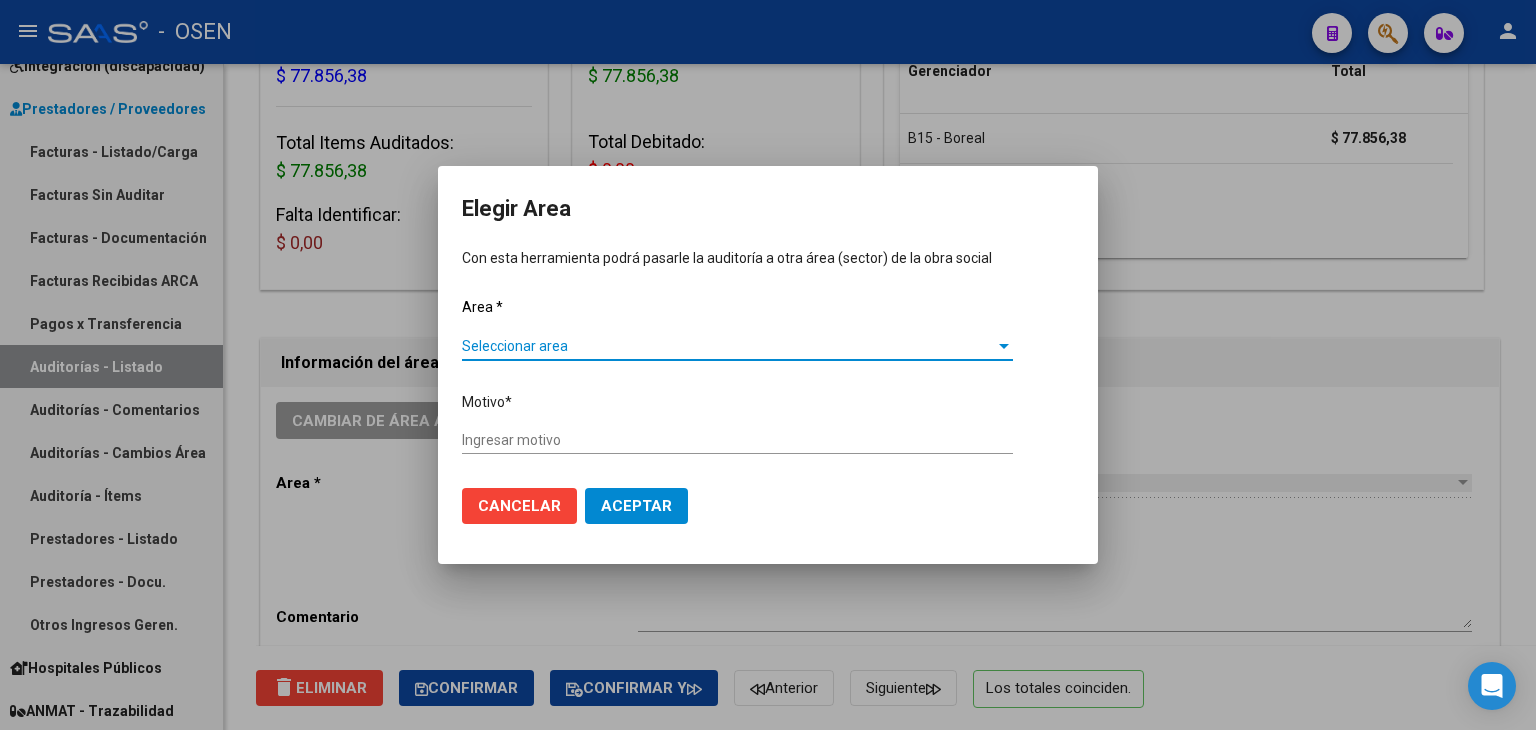 click on "Seleccionar area" at bounding box center (728, 346) 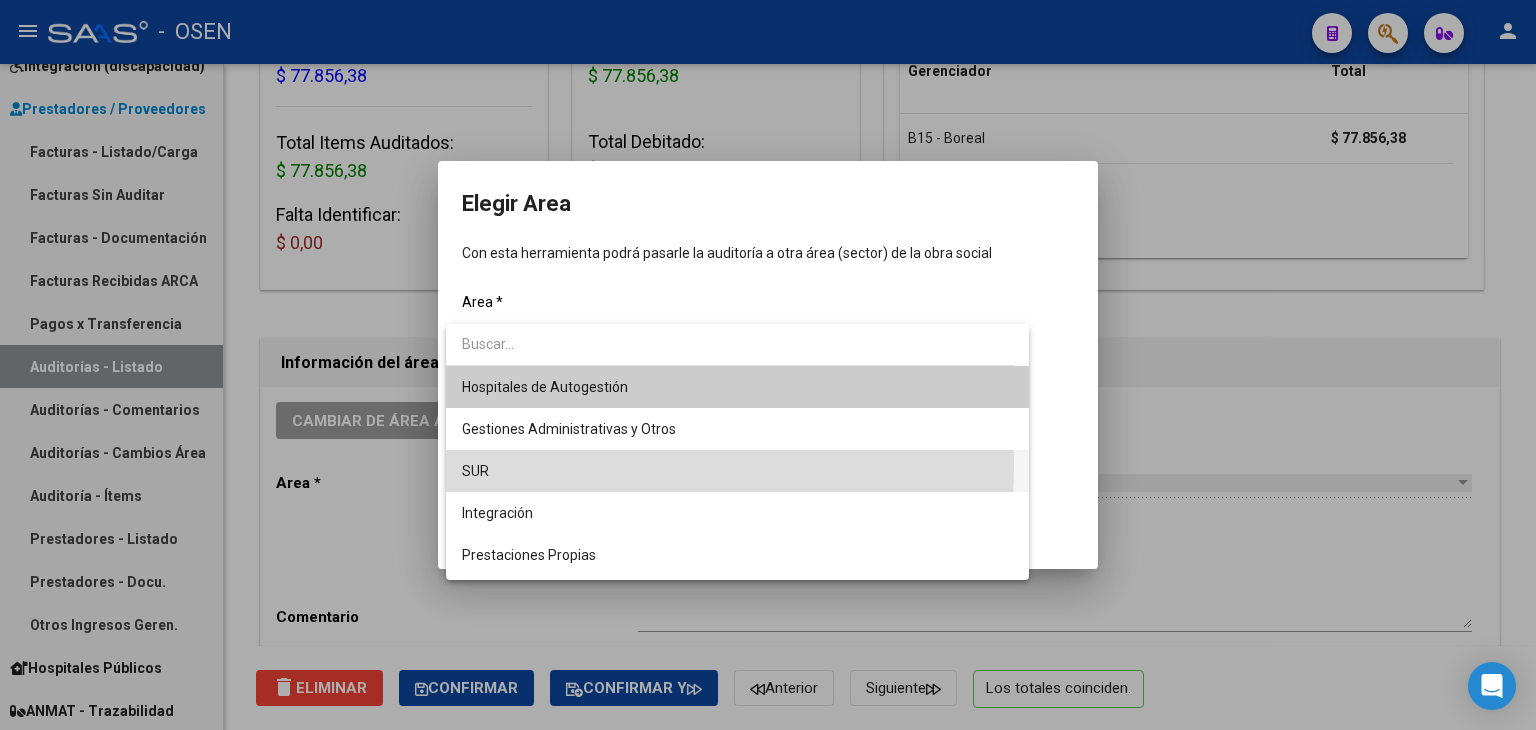 click on "SUR" at bounding box center [737, 471] 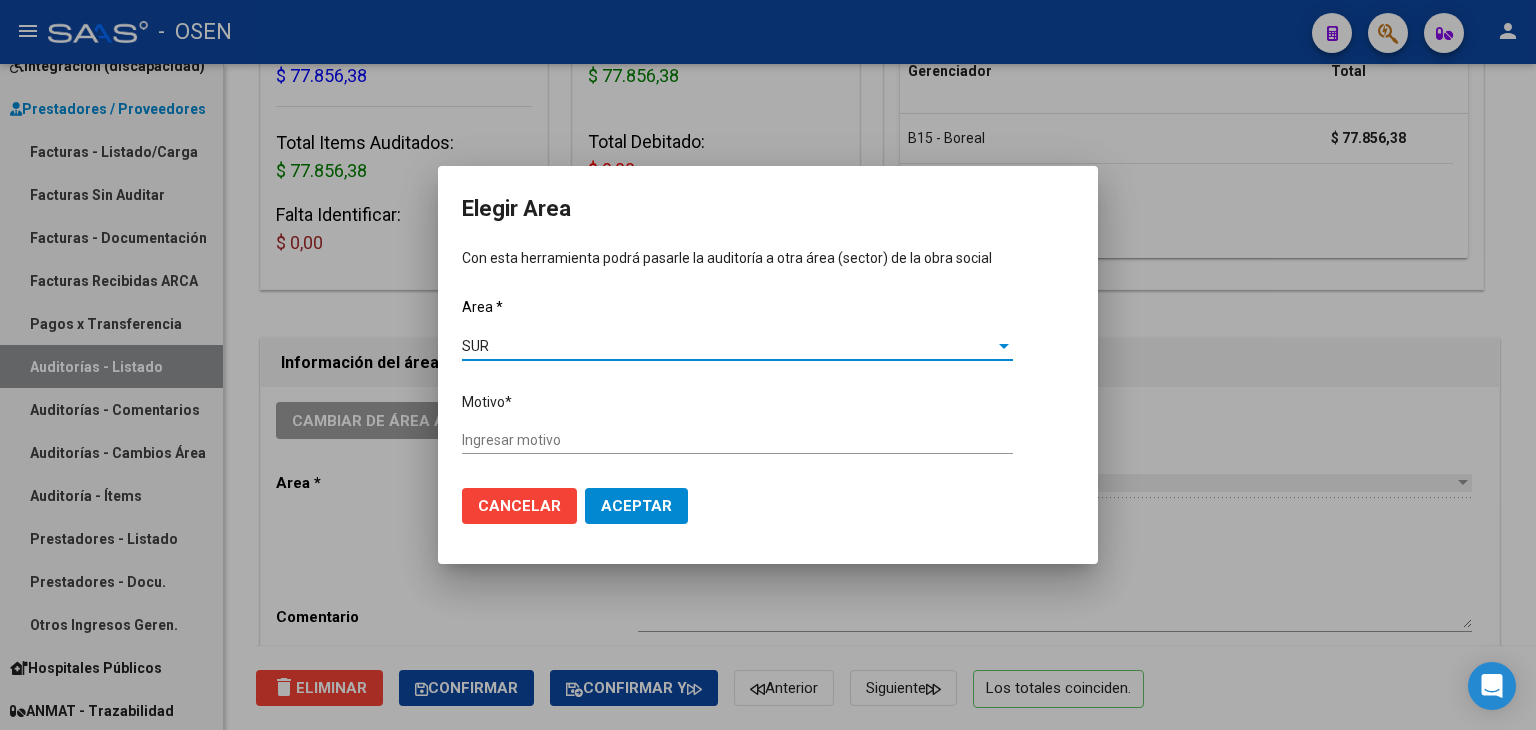 click on "Ingresar motivo" at bounding box center [737, 440] 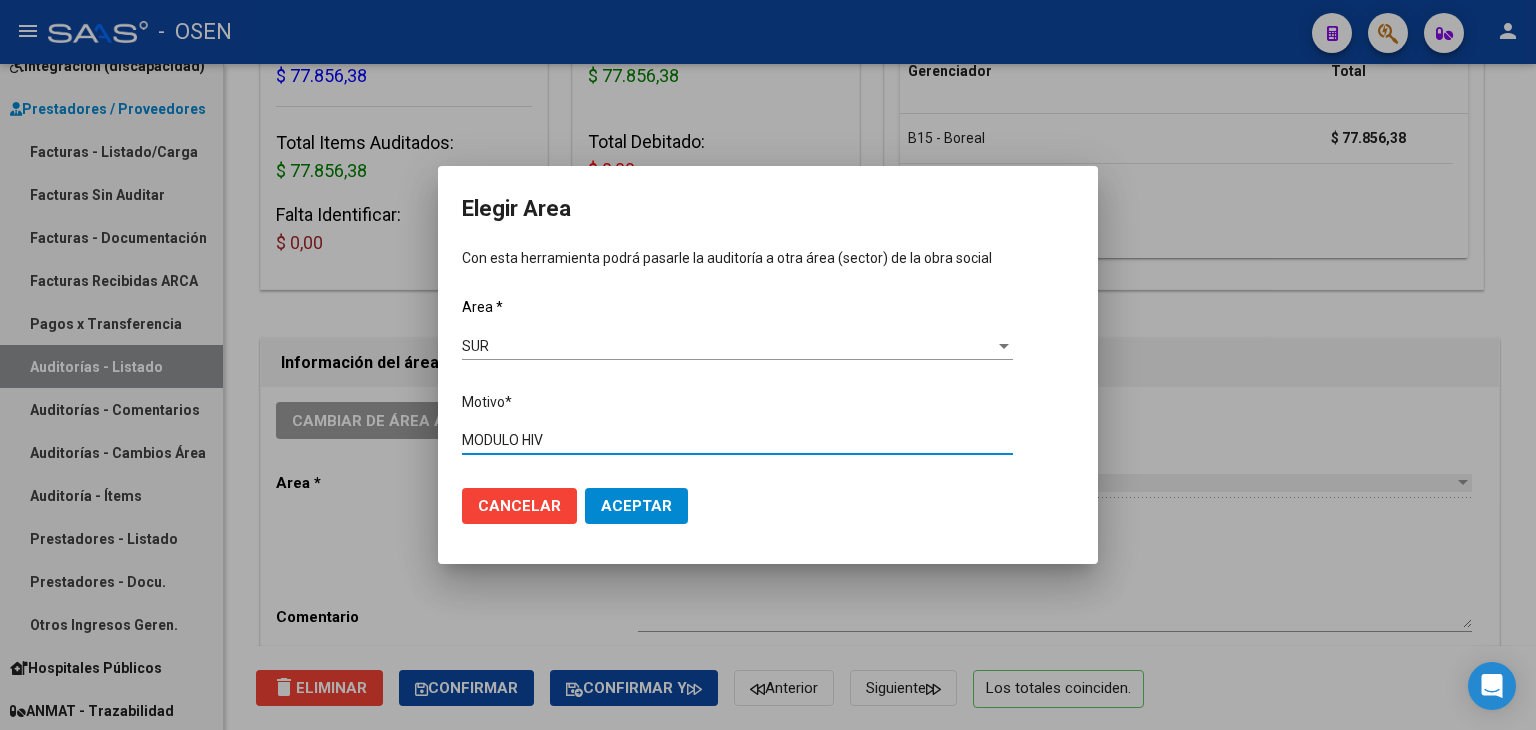 type on "MODULO HIV" 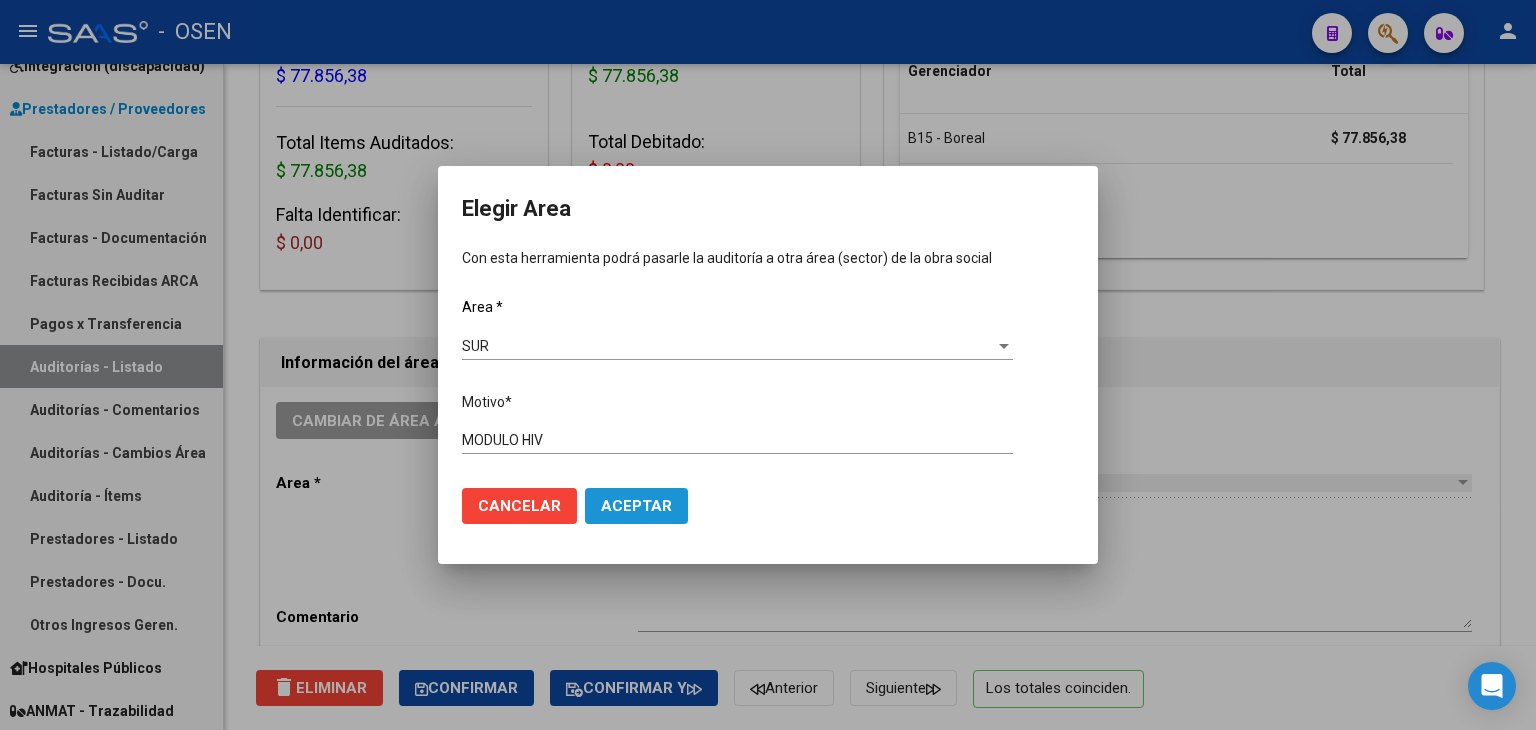 click on "Aceptar" at bounding box center [636, 506] 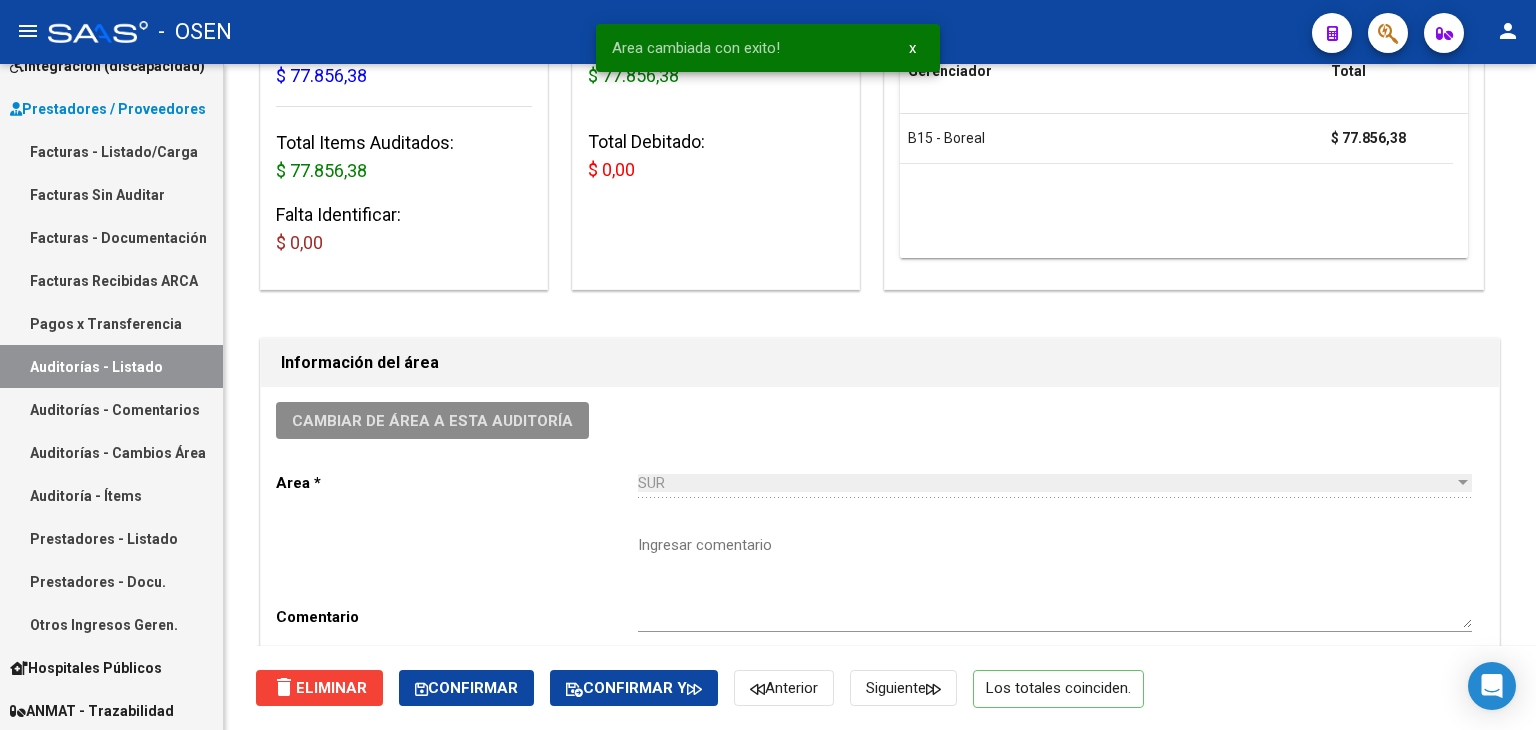 scroll, scrollTop: 0, scrollLeft: 0, axis: both 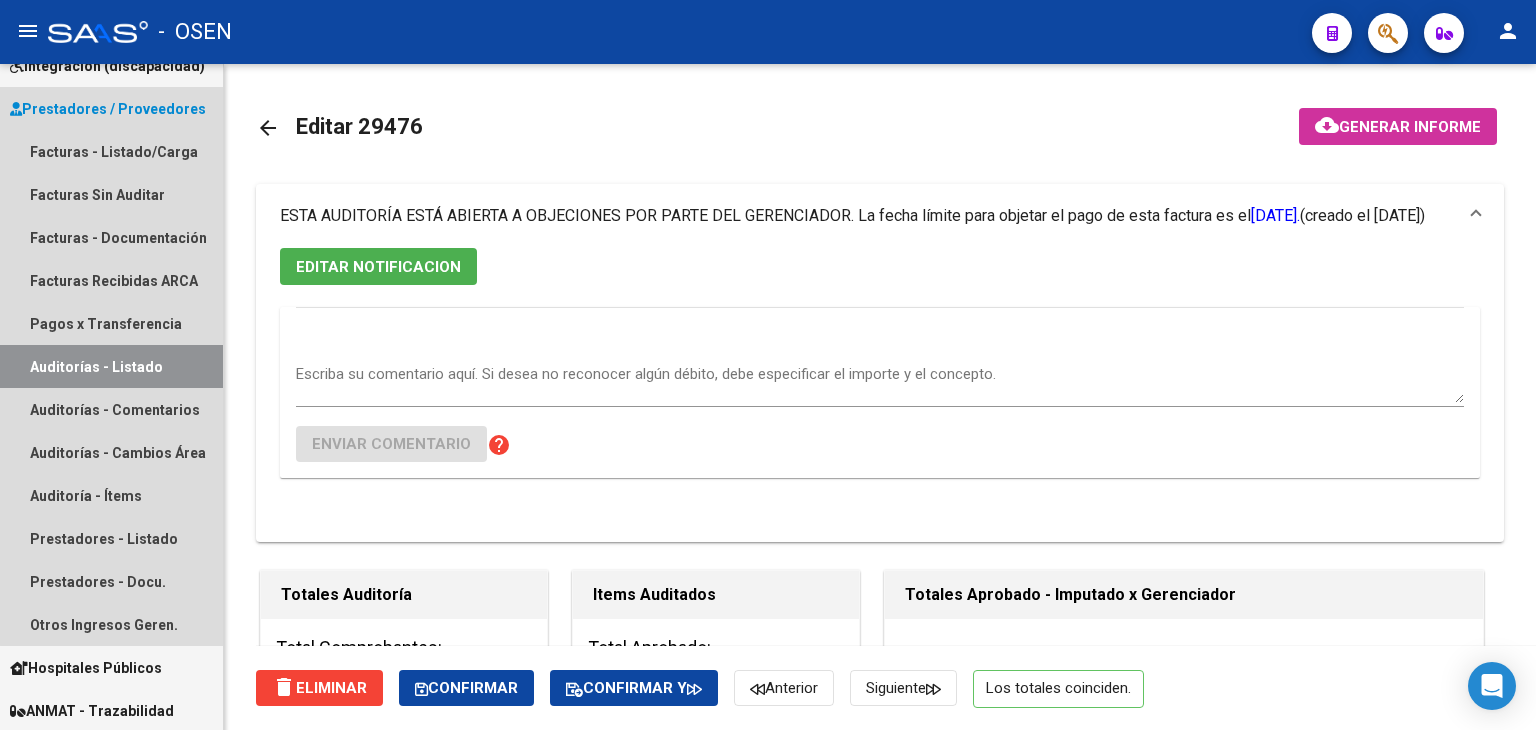 click on "Auditorías - Listado" at bounding box center [111, 366] 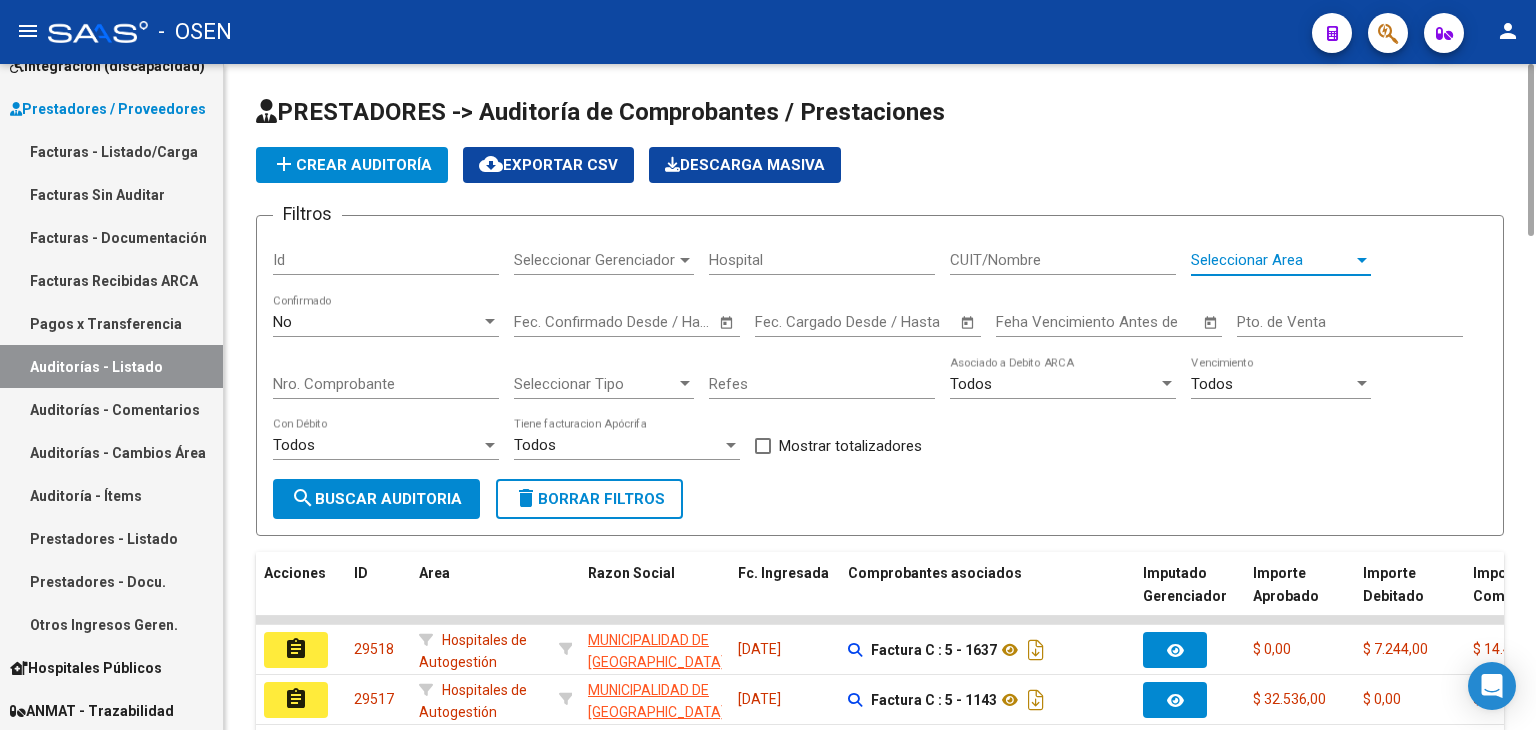 click on "Seleccionar Area" at bounding box center [1272, 260] 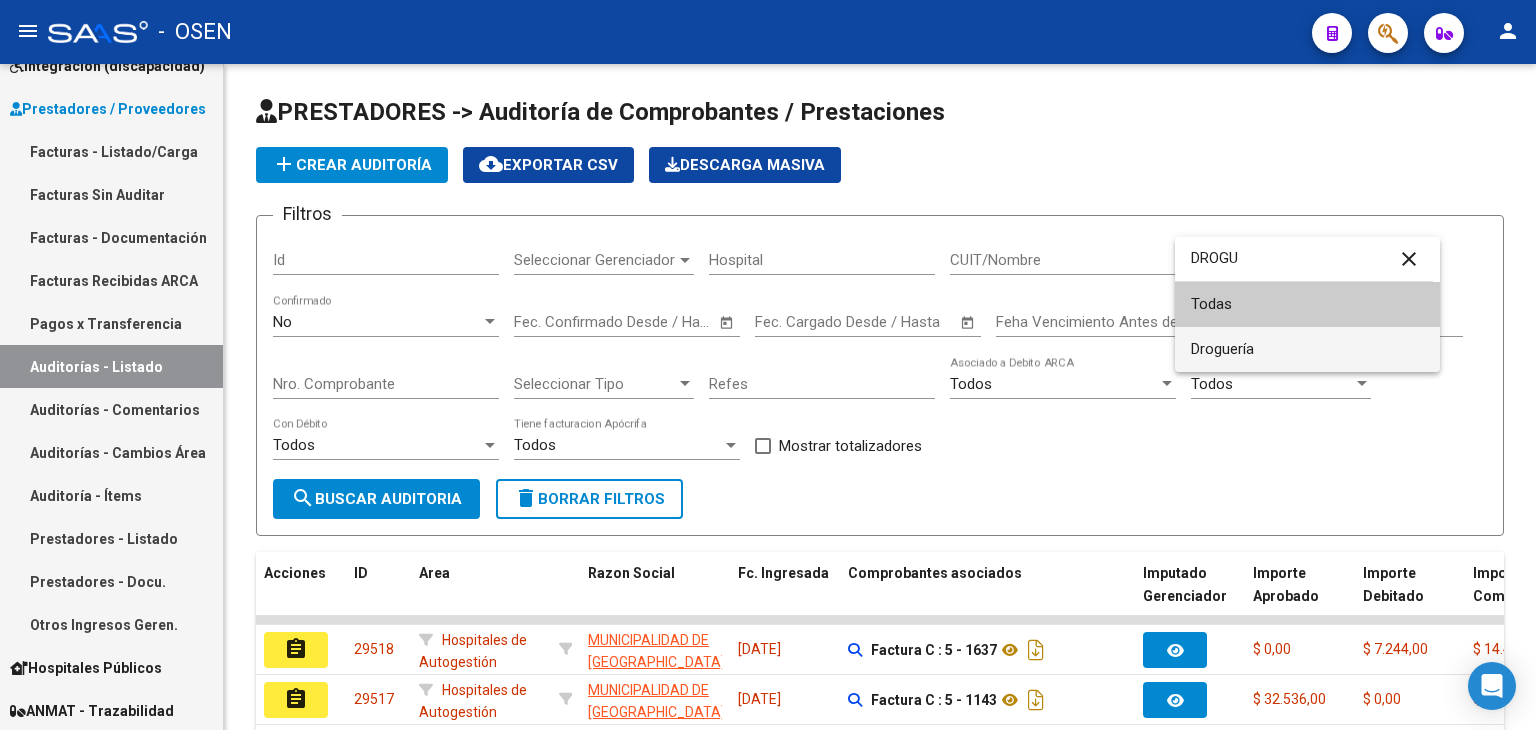 type on "DROGU" 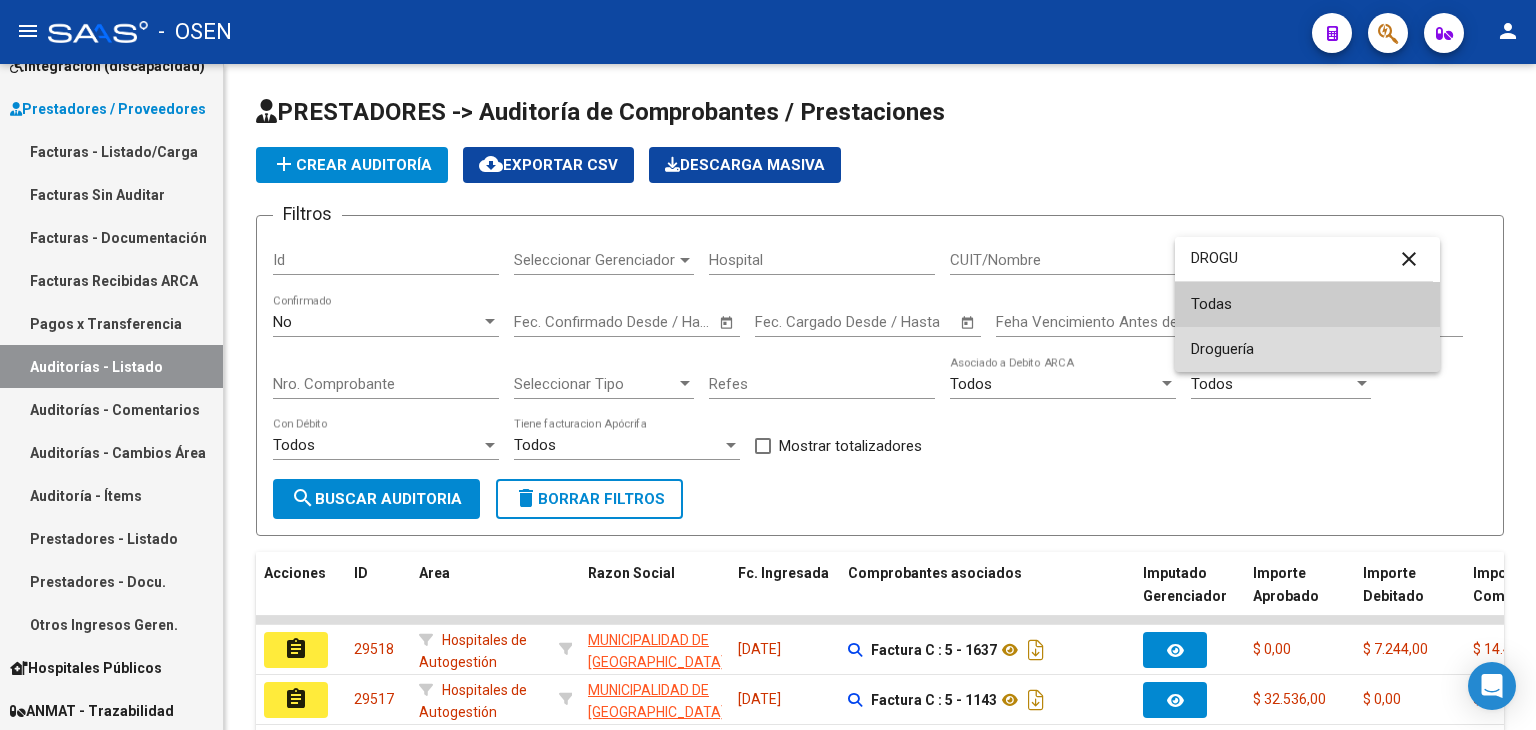 click on "Droguería" at bounding box center [1307, 349] 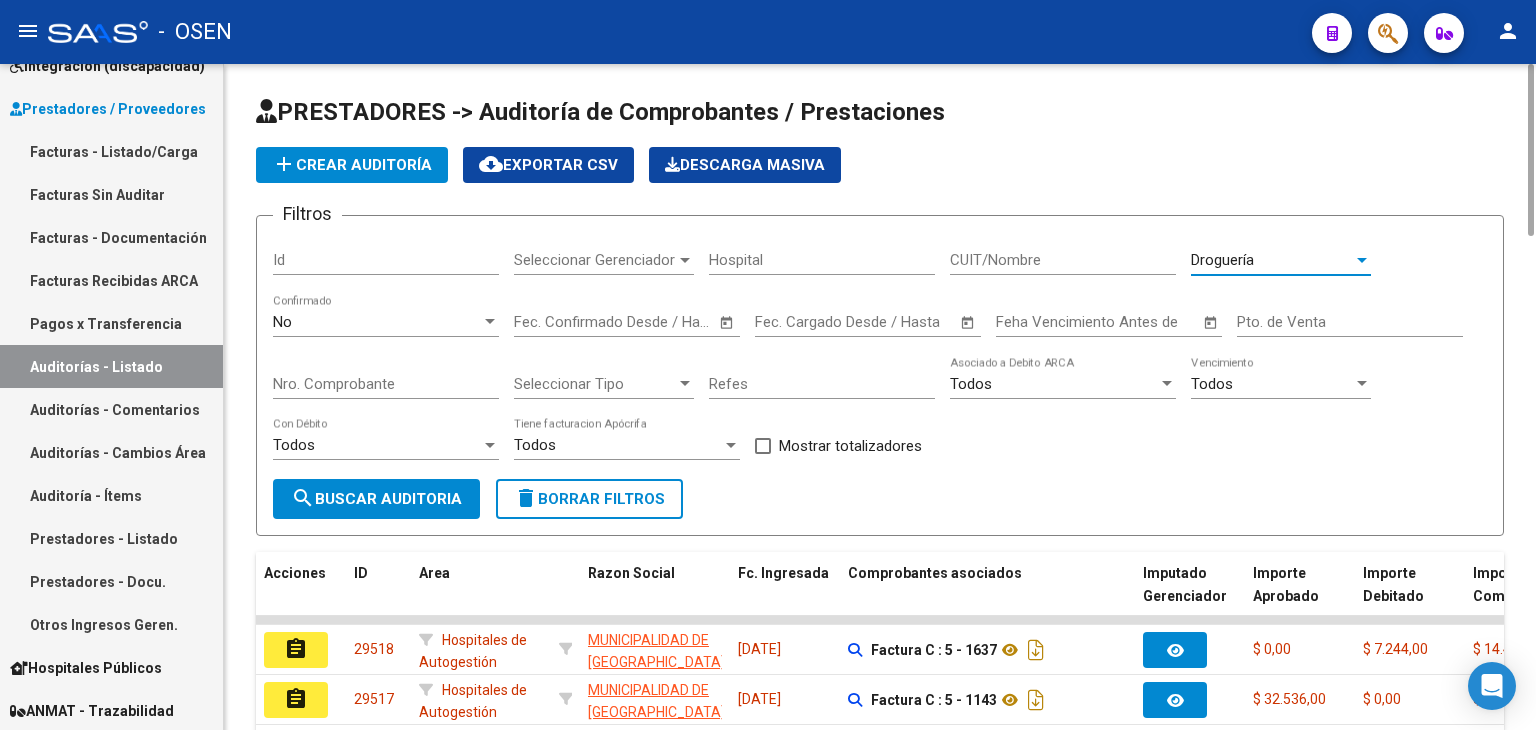 click on "search  Buscar Auditoria" 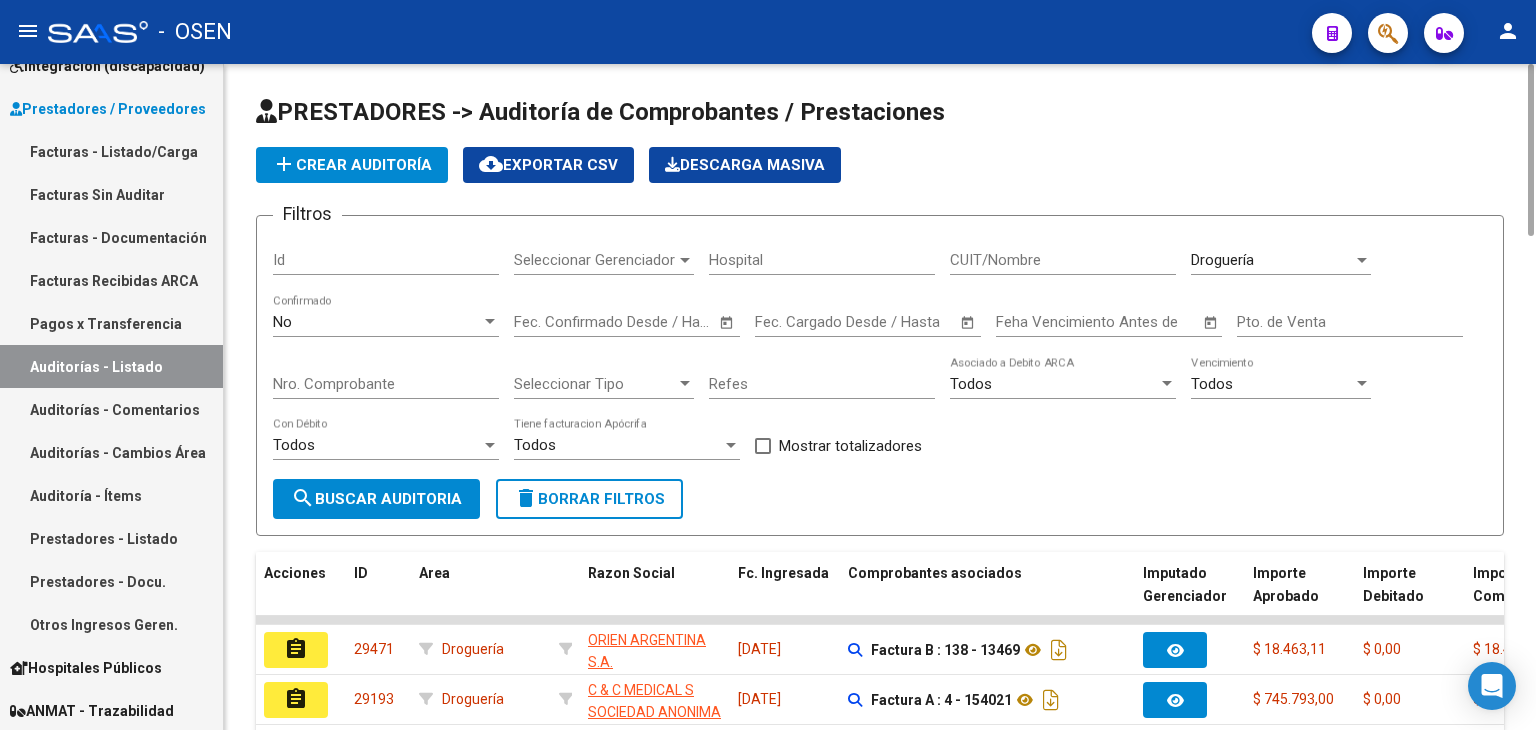 click on "No" at bounding box center [377, 322] 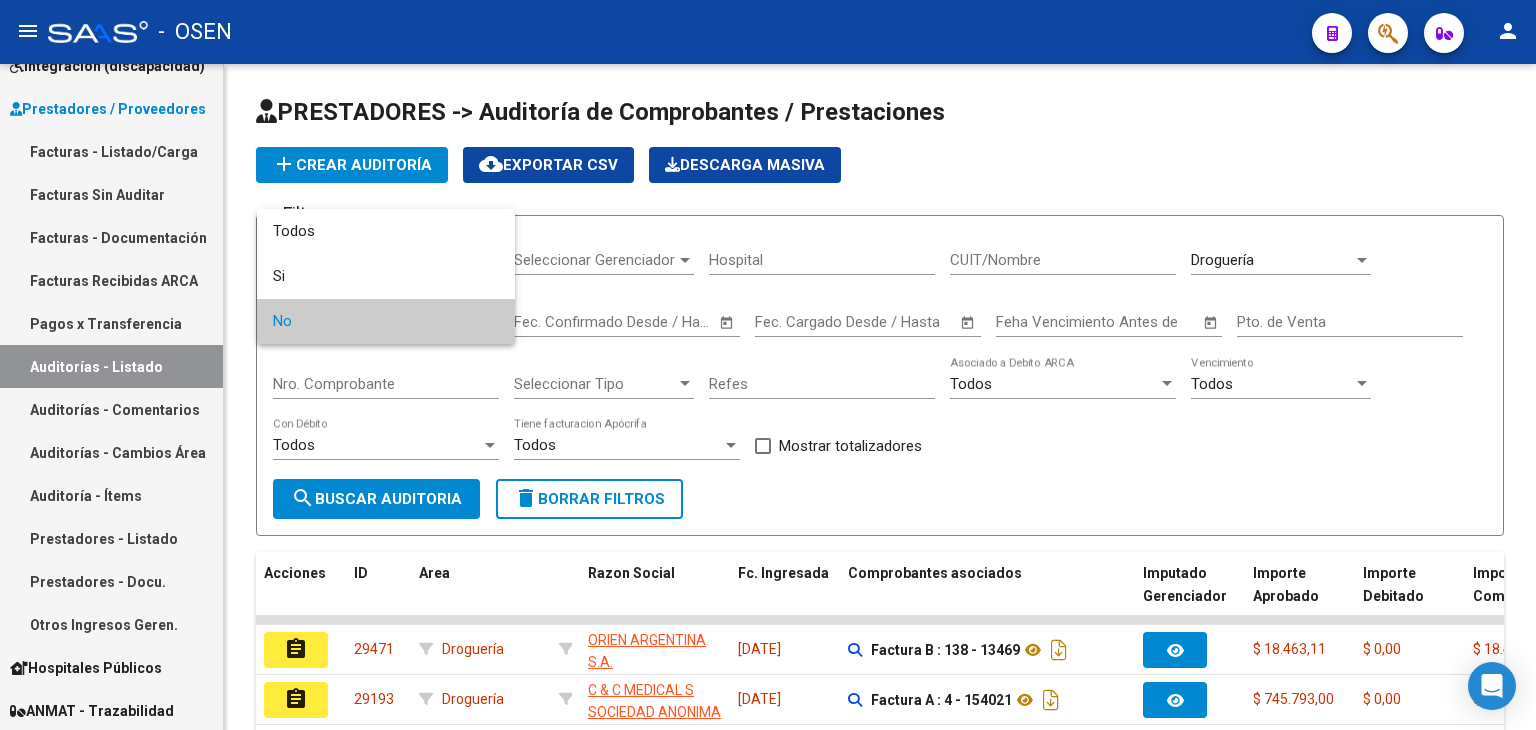 click at bounding box center [768, 365] 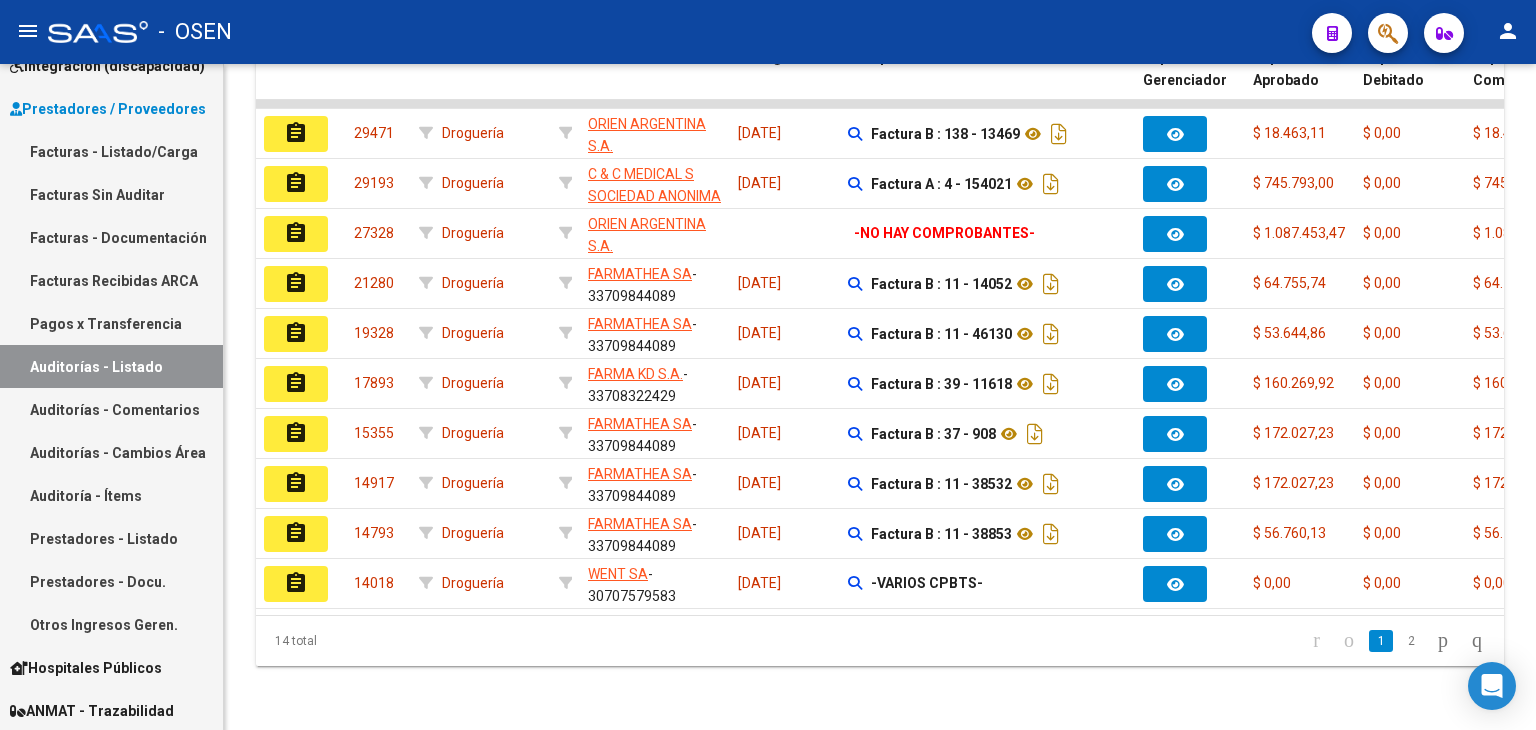 scroll, scrollTop: 0, scrollLeft: 0, axis: both 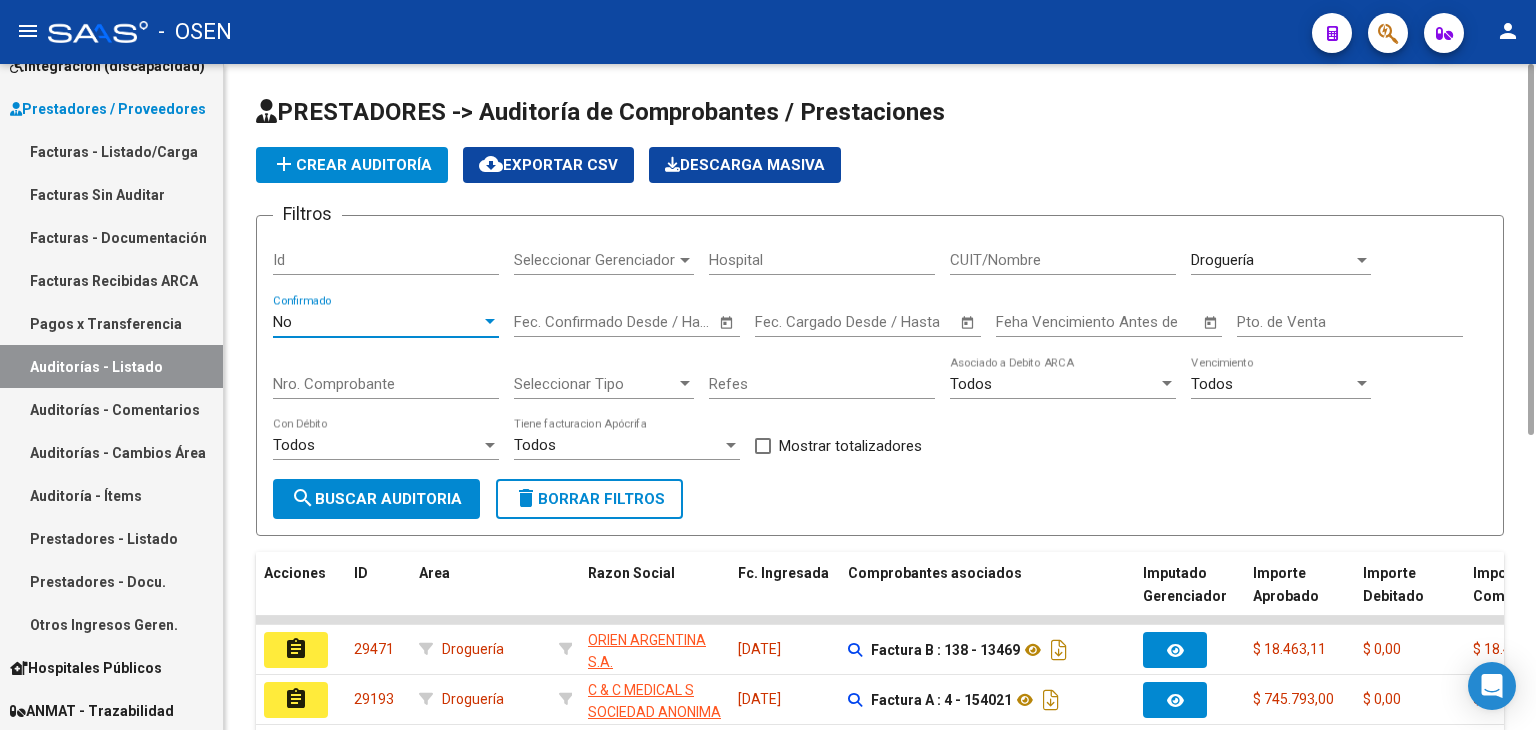 click on "No" at bounding box center (377, 322) 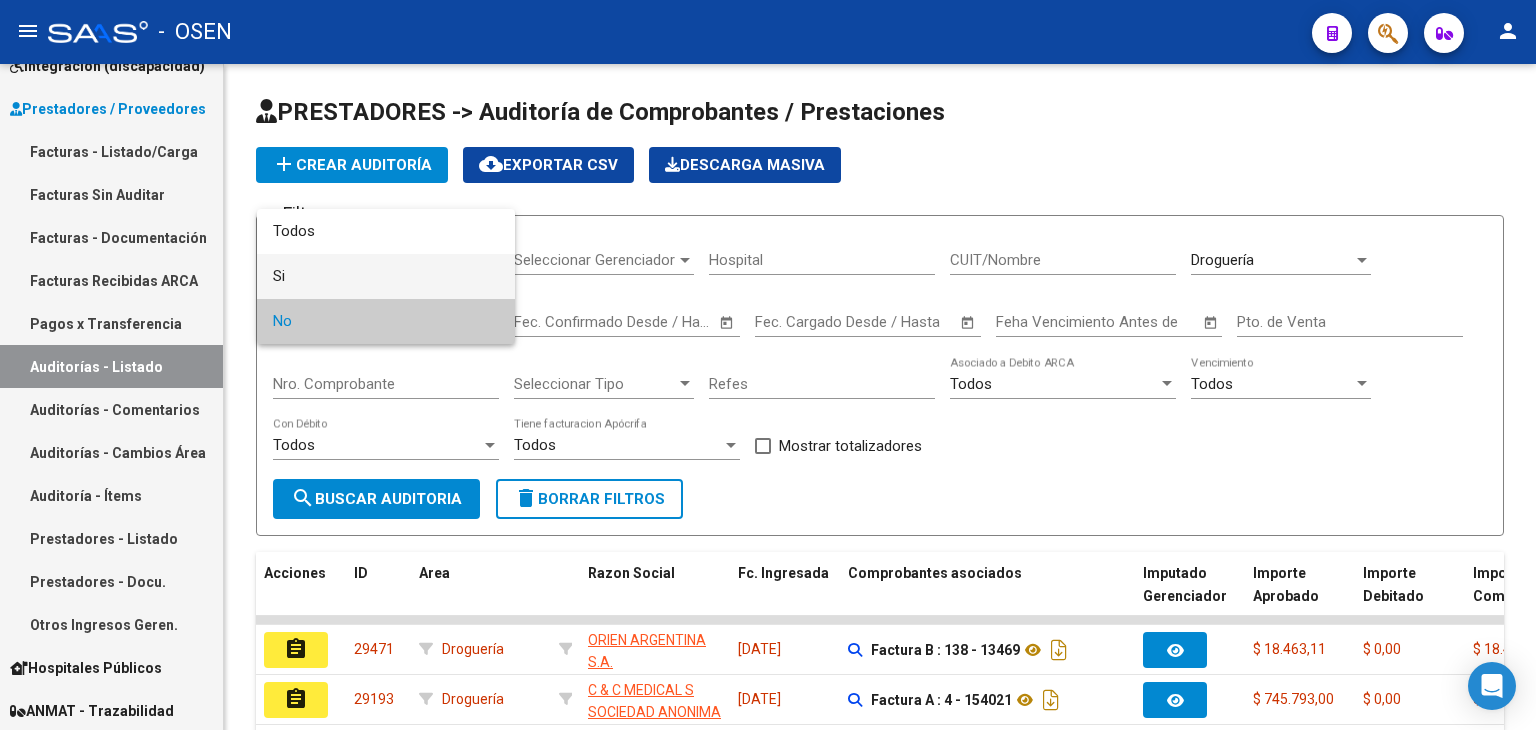 click on "Si" at bounding box center (386, 276) 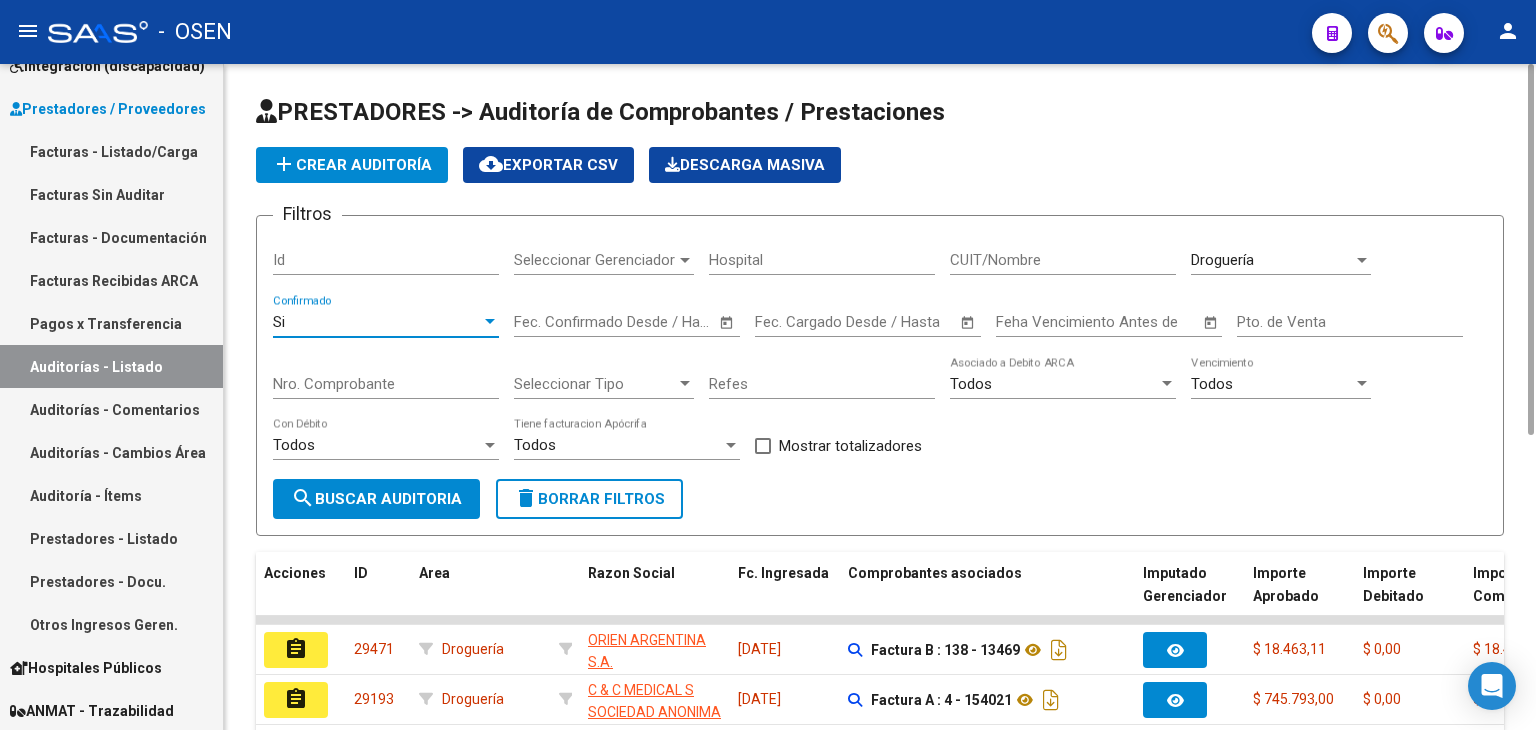 click on "search  Buscar Auditoria" 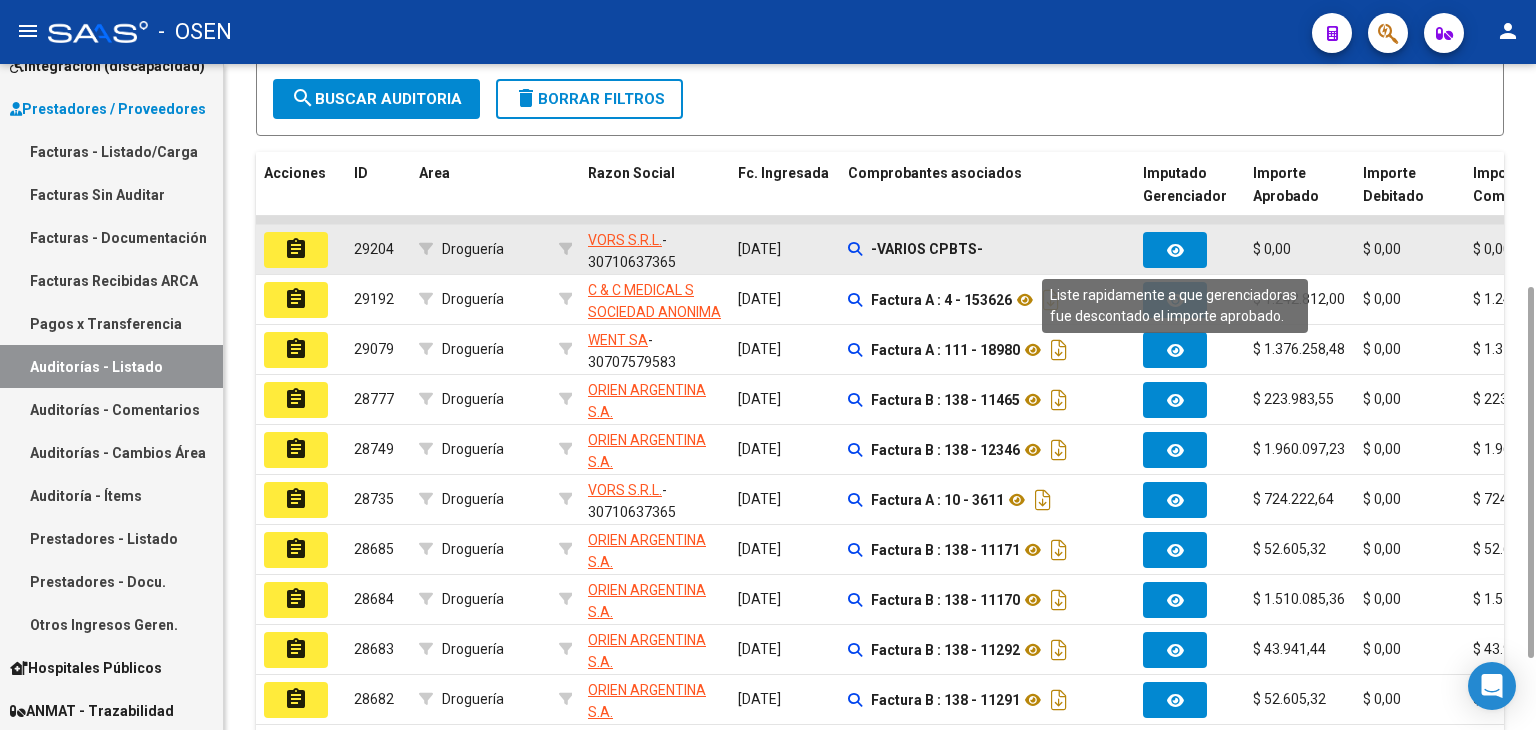 scroll, scrollTop: 528, scrollLeft: 0, axis: vertical 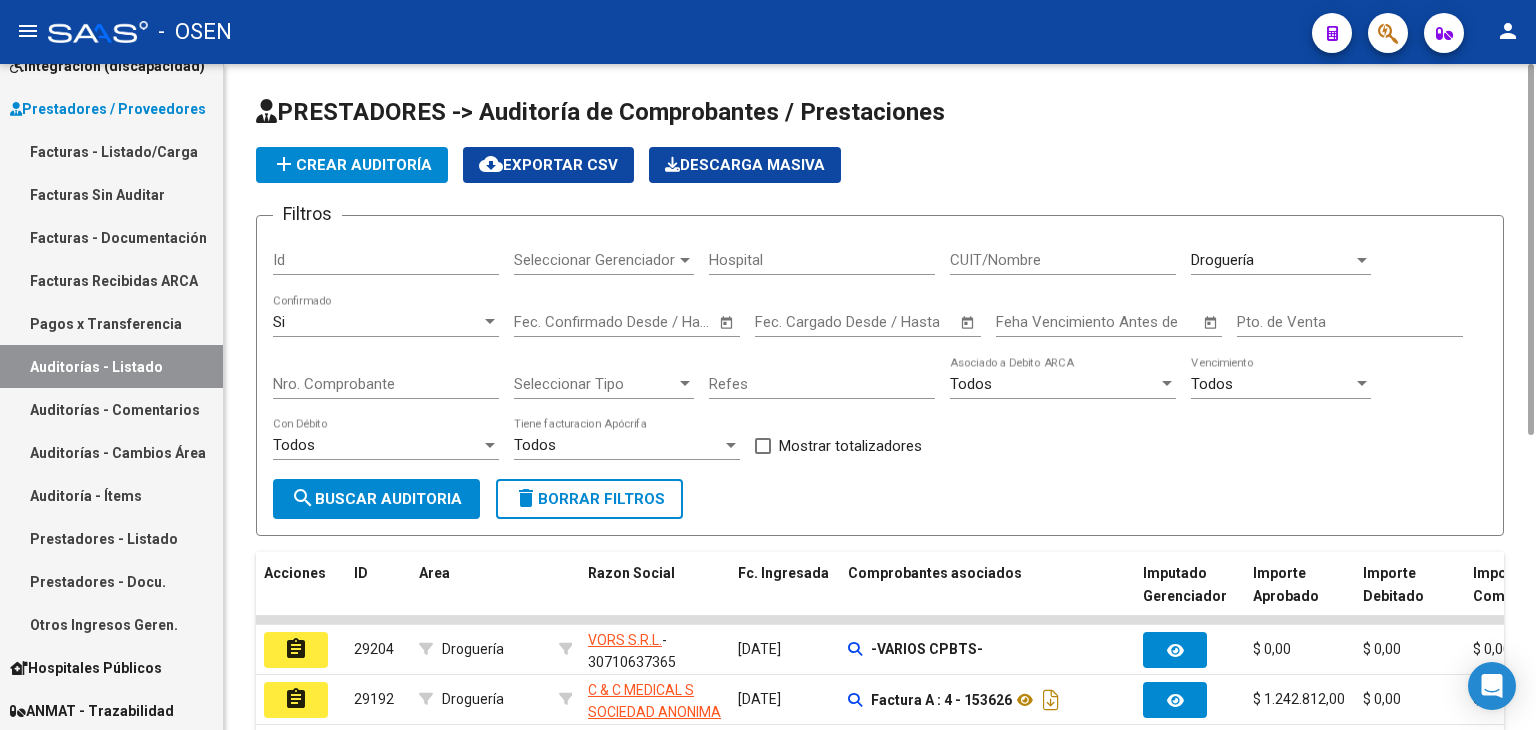 click on "Nro. Comprobante" at bounding box center [386, 384] 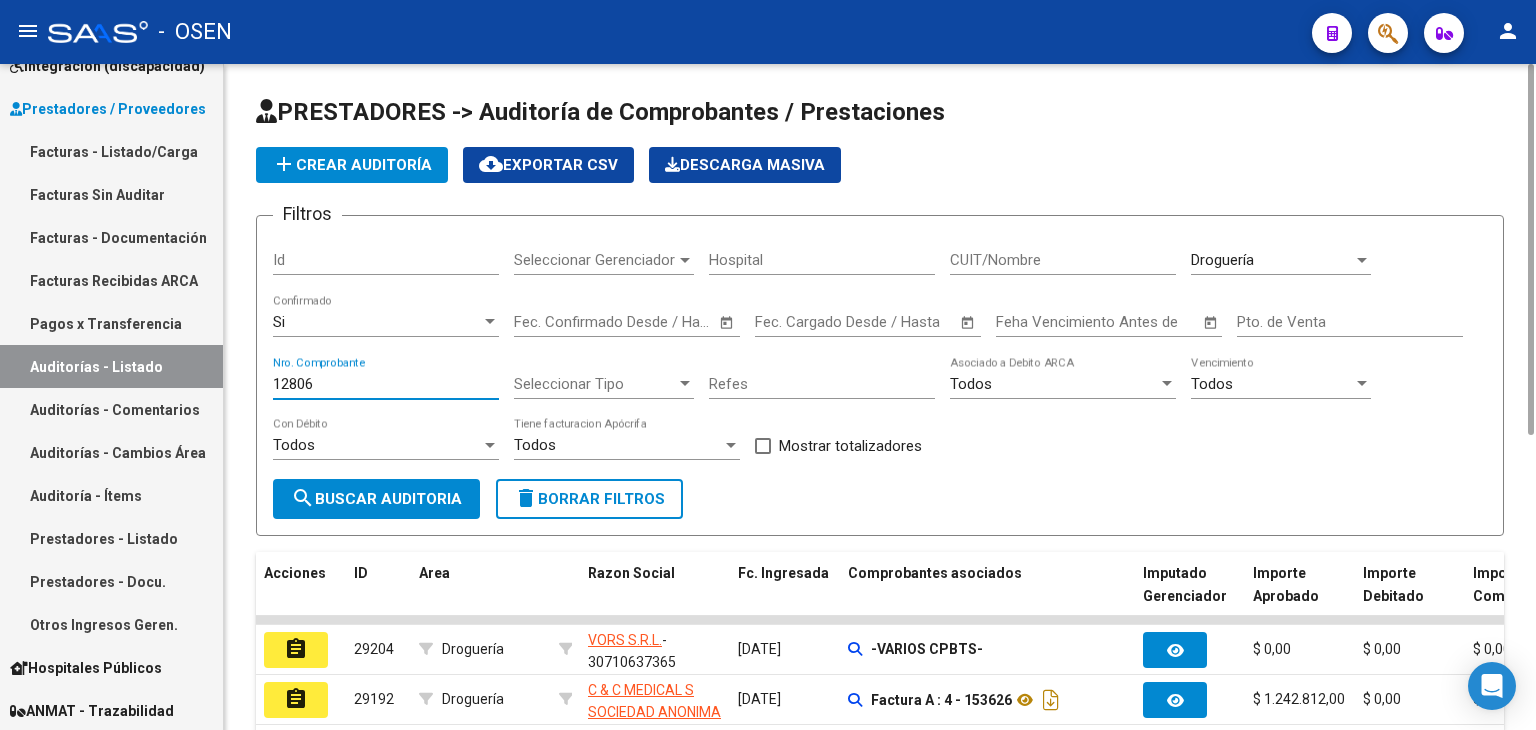 type on "12806" 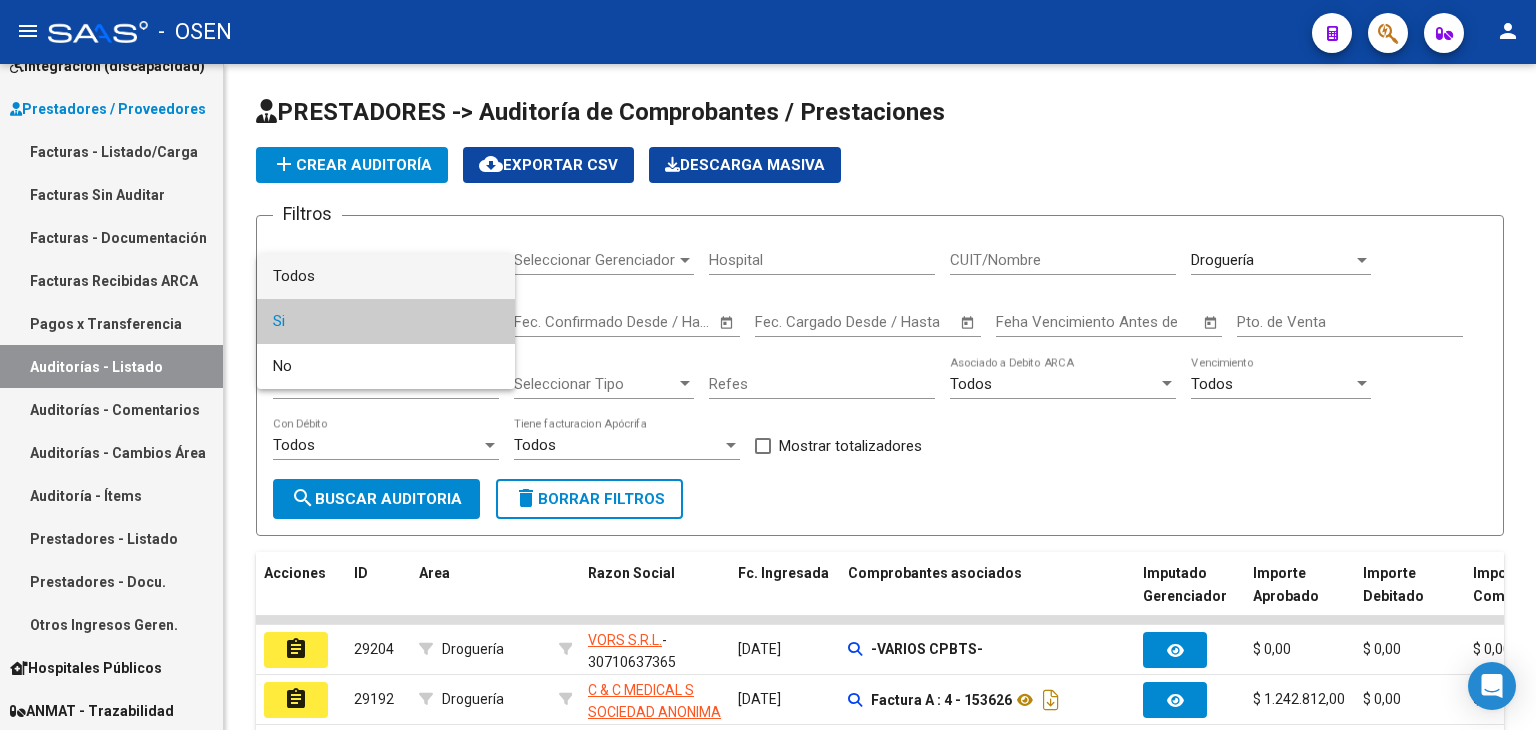 click on "Todos" at bounding box center (386, 276) 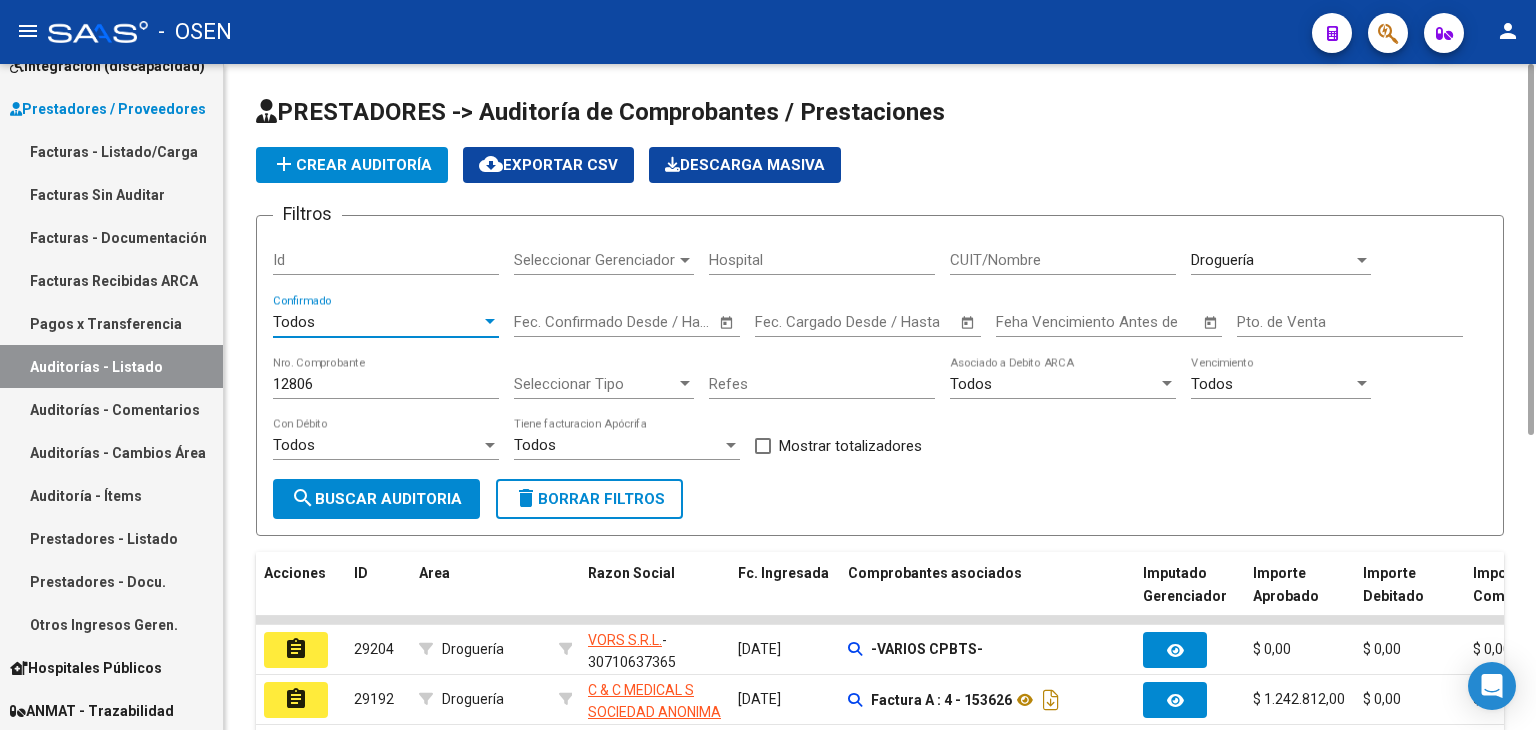 click on "search  Buscar Auditoria" 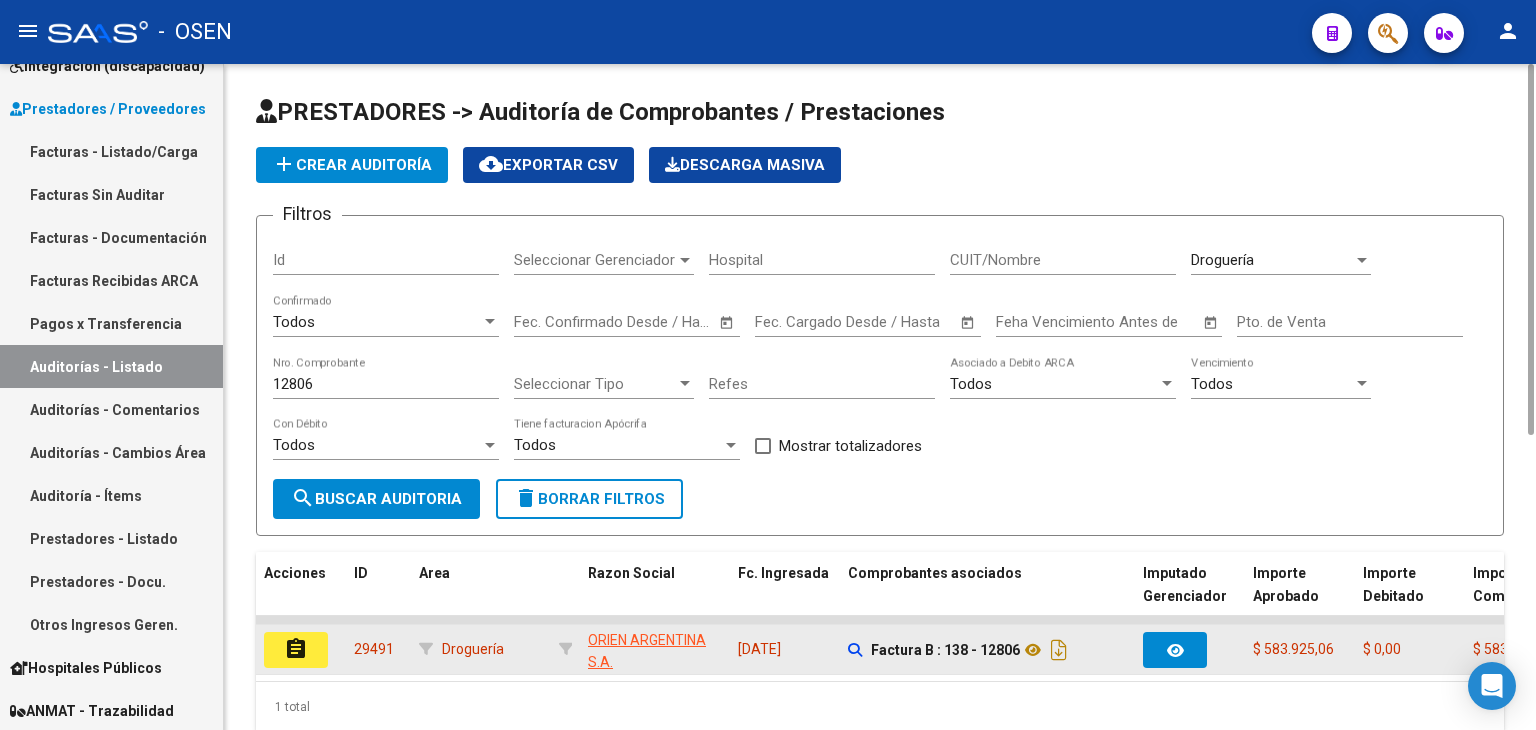 click on "assignment" 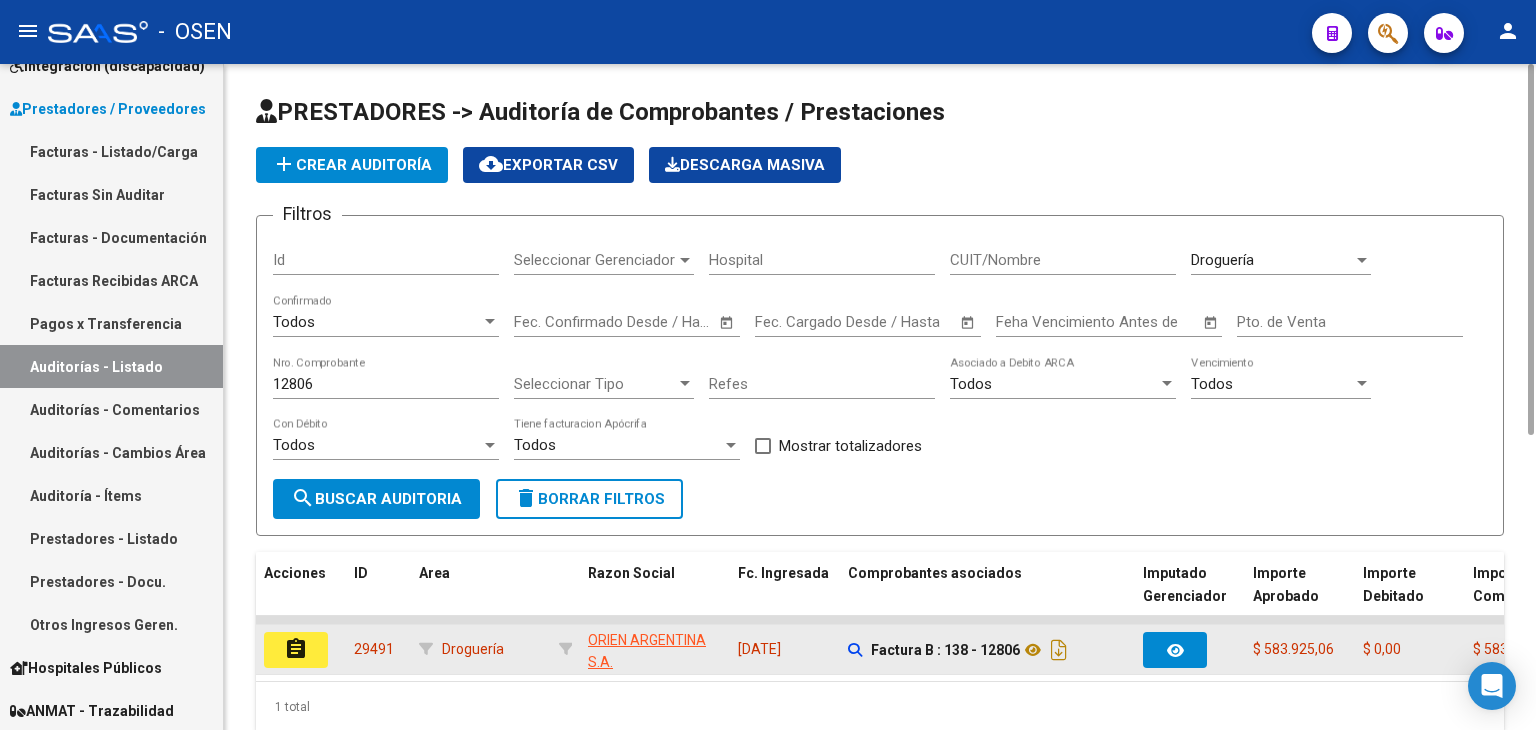 click on "assignment" 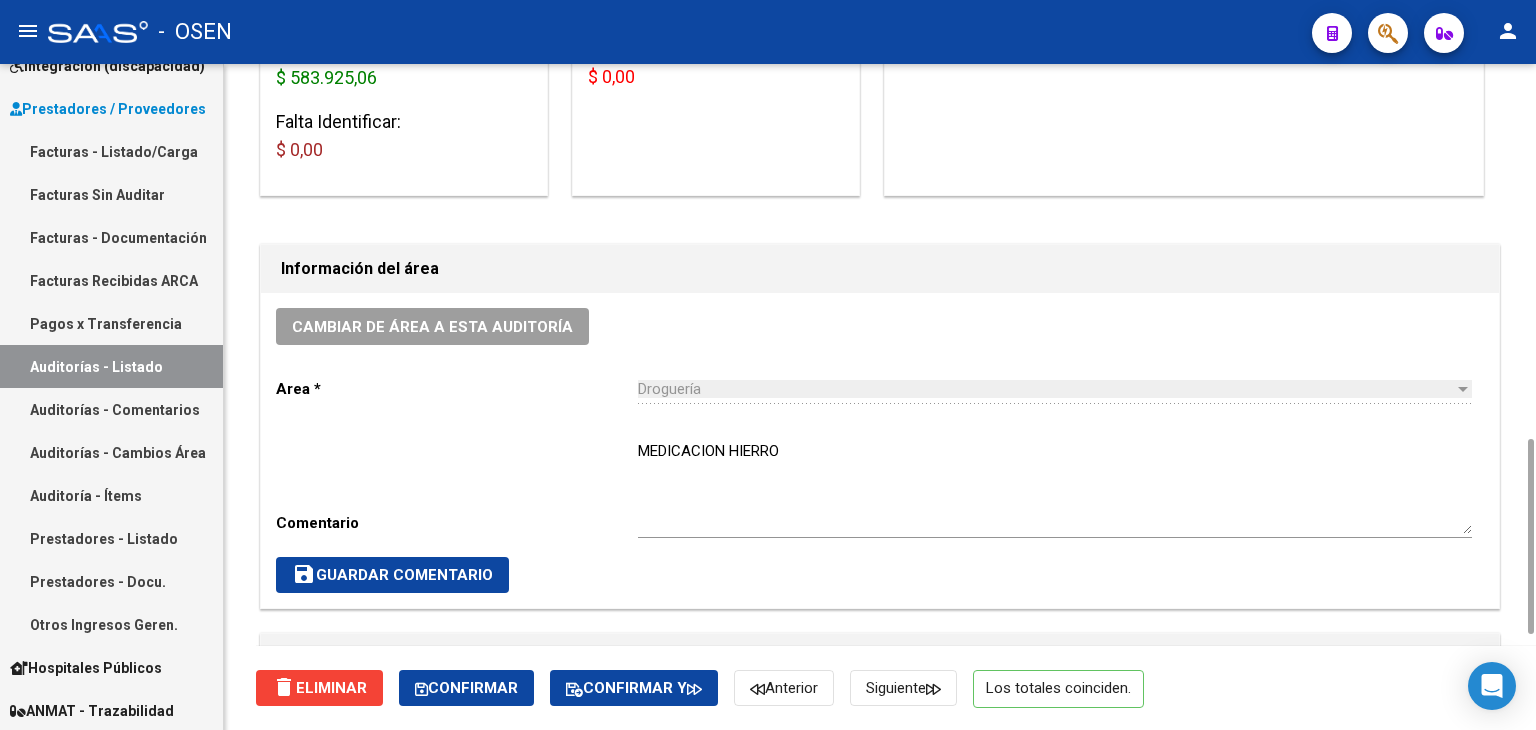 scroll, scrollTop: 800, scrollLeft: 0, axis: vertical 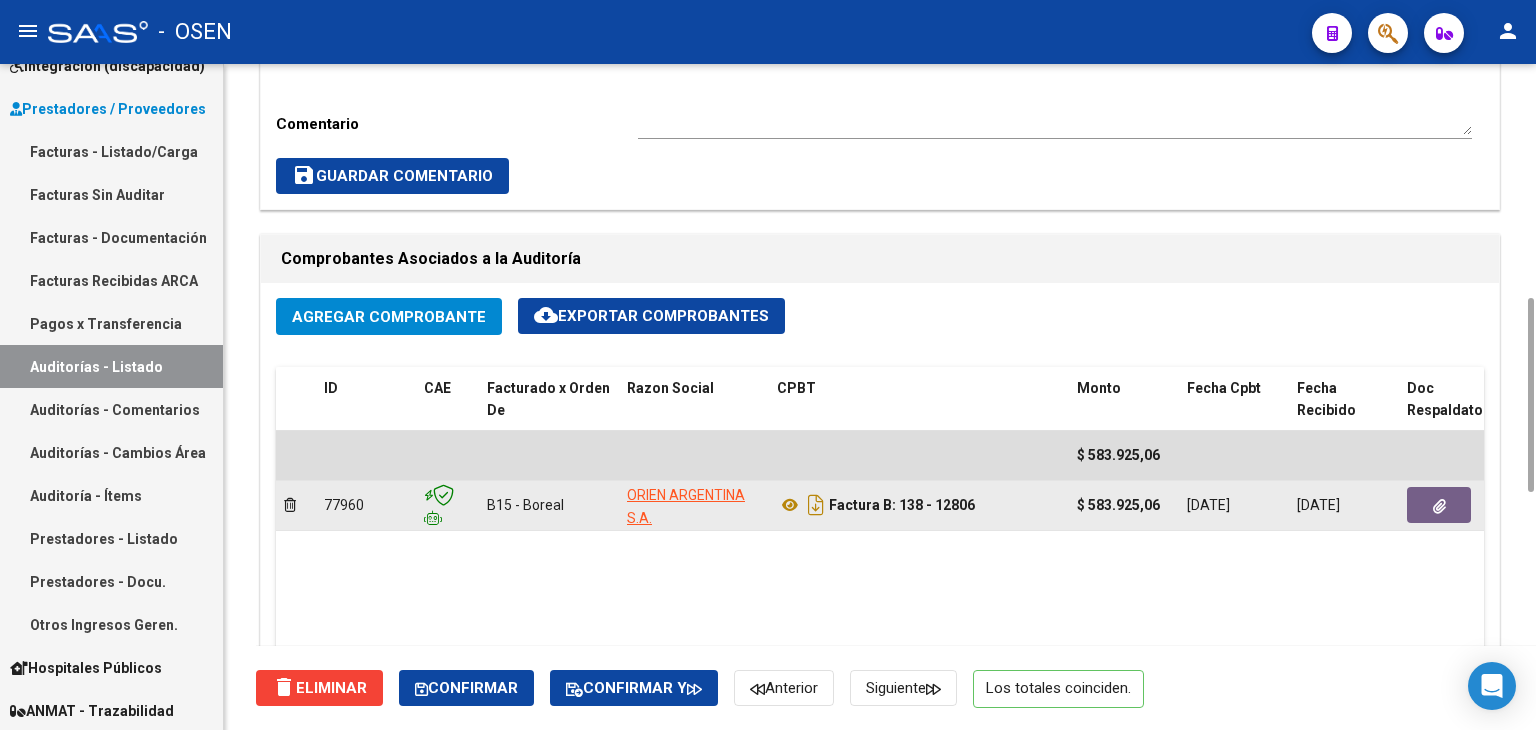 click 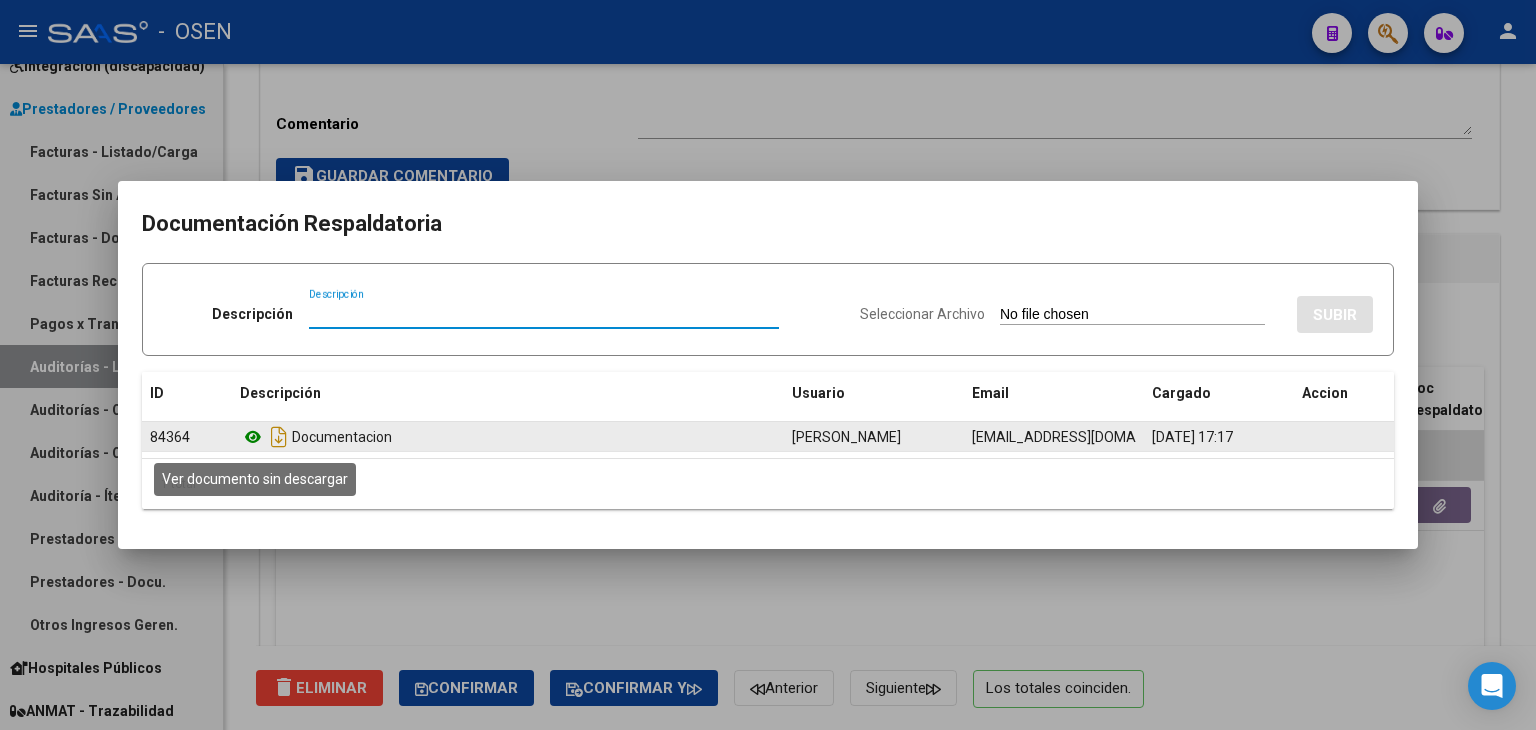 click 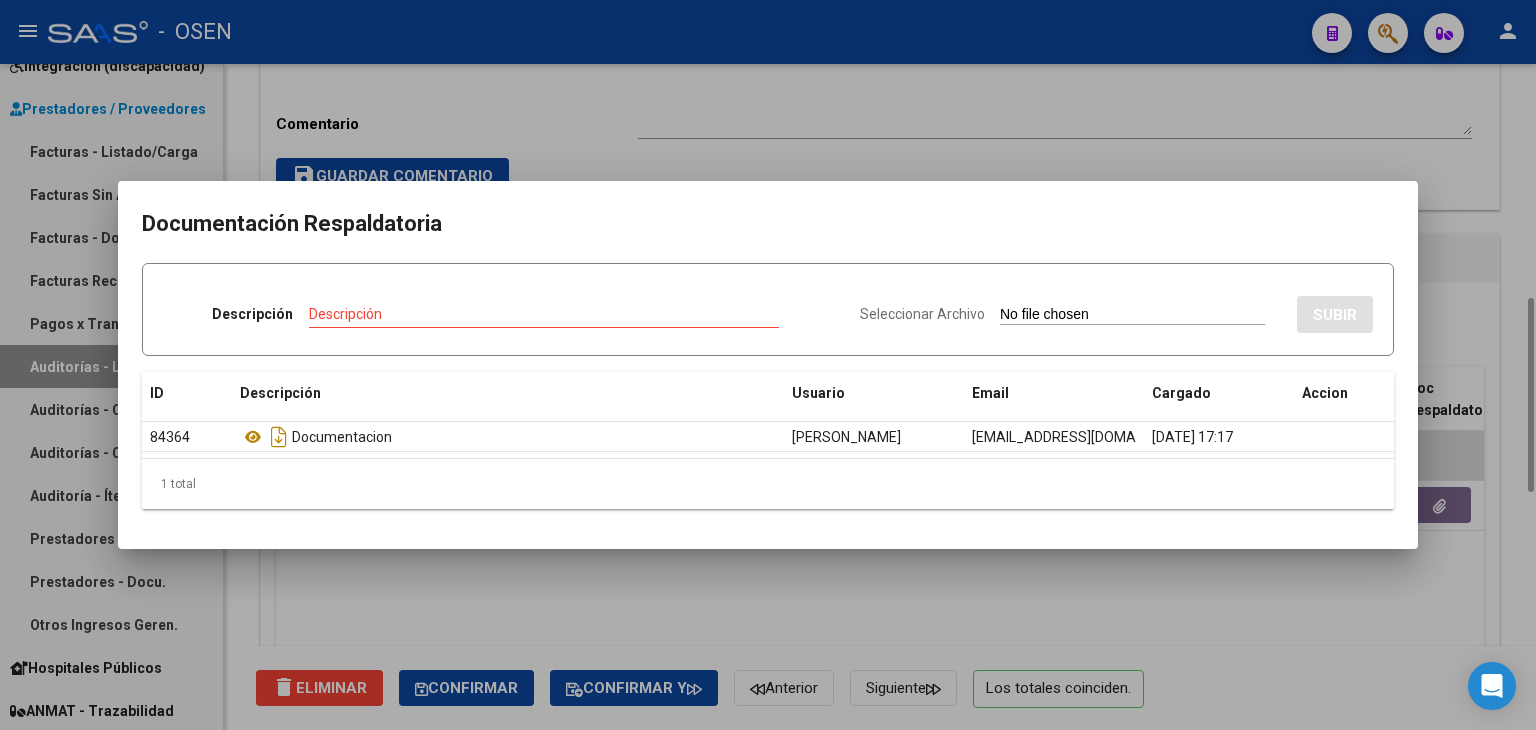 drag, startPoint x: 743, startPoint y: 109, endPoint x: 740, endPoint y: 146, distance: 37.12142 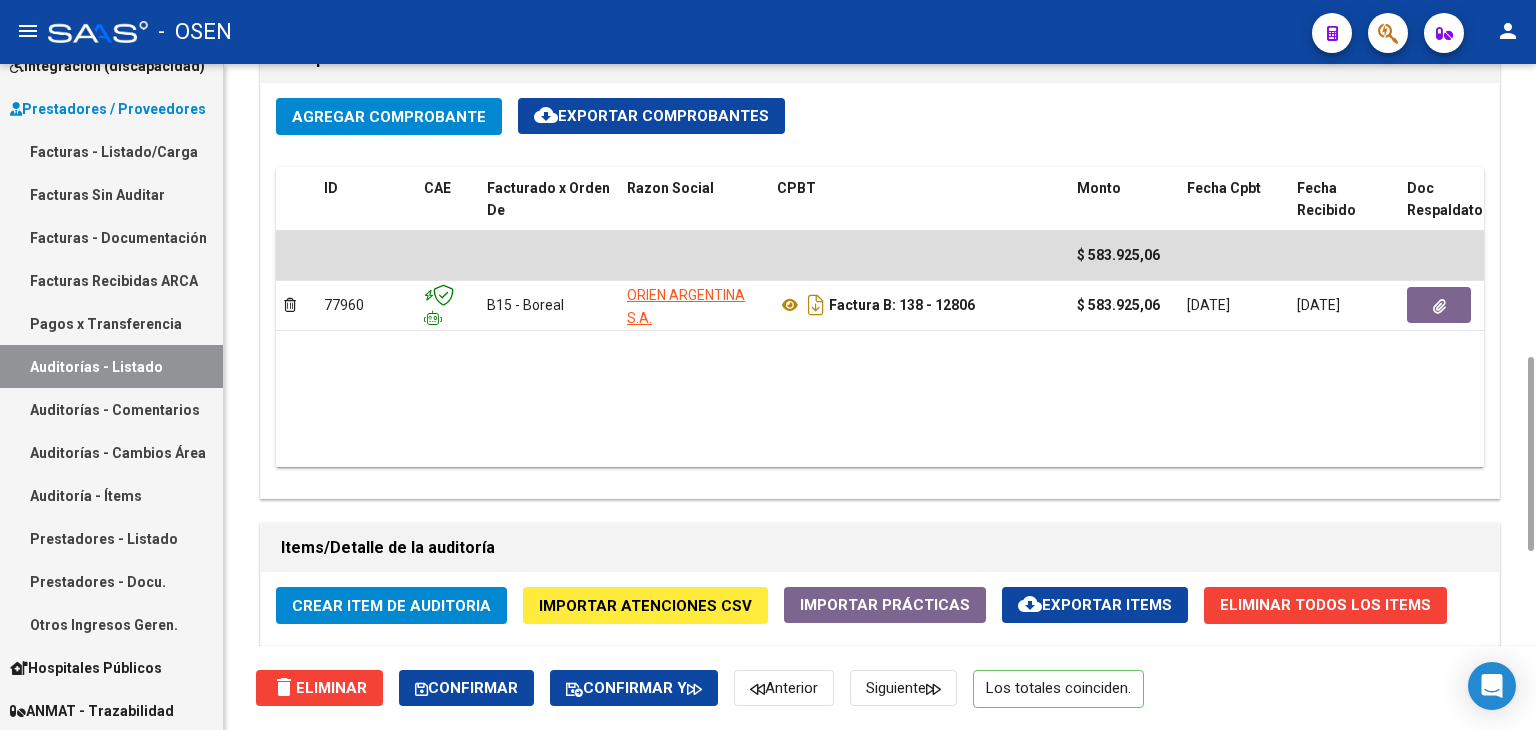 scroll, scrollTop: 0, scrollLeft: 0, axis: both 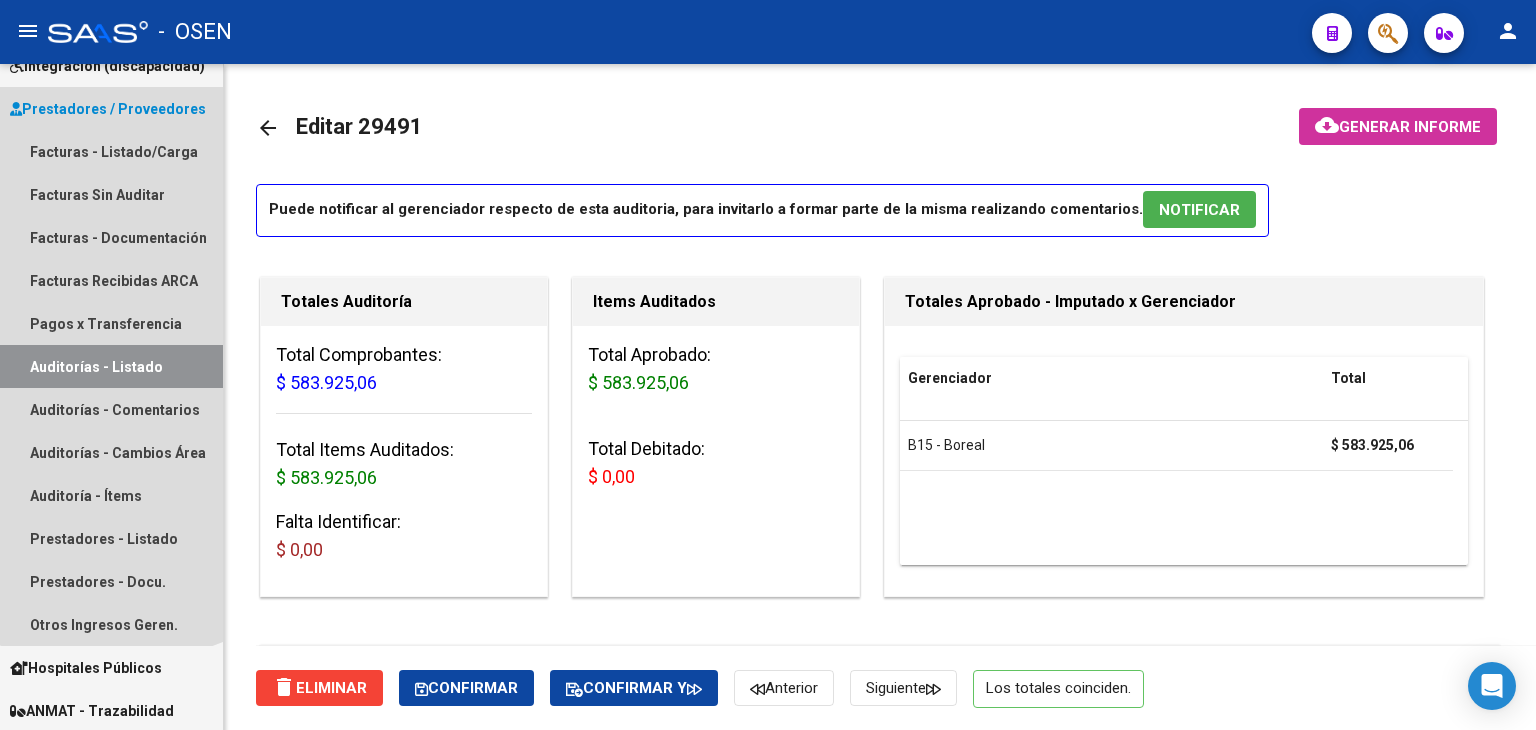 drag, startPoint x: 107, startPoint y: 362, endPoint x: 135, endPoint y: 352, distance: 29.732138 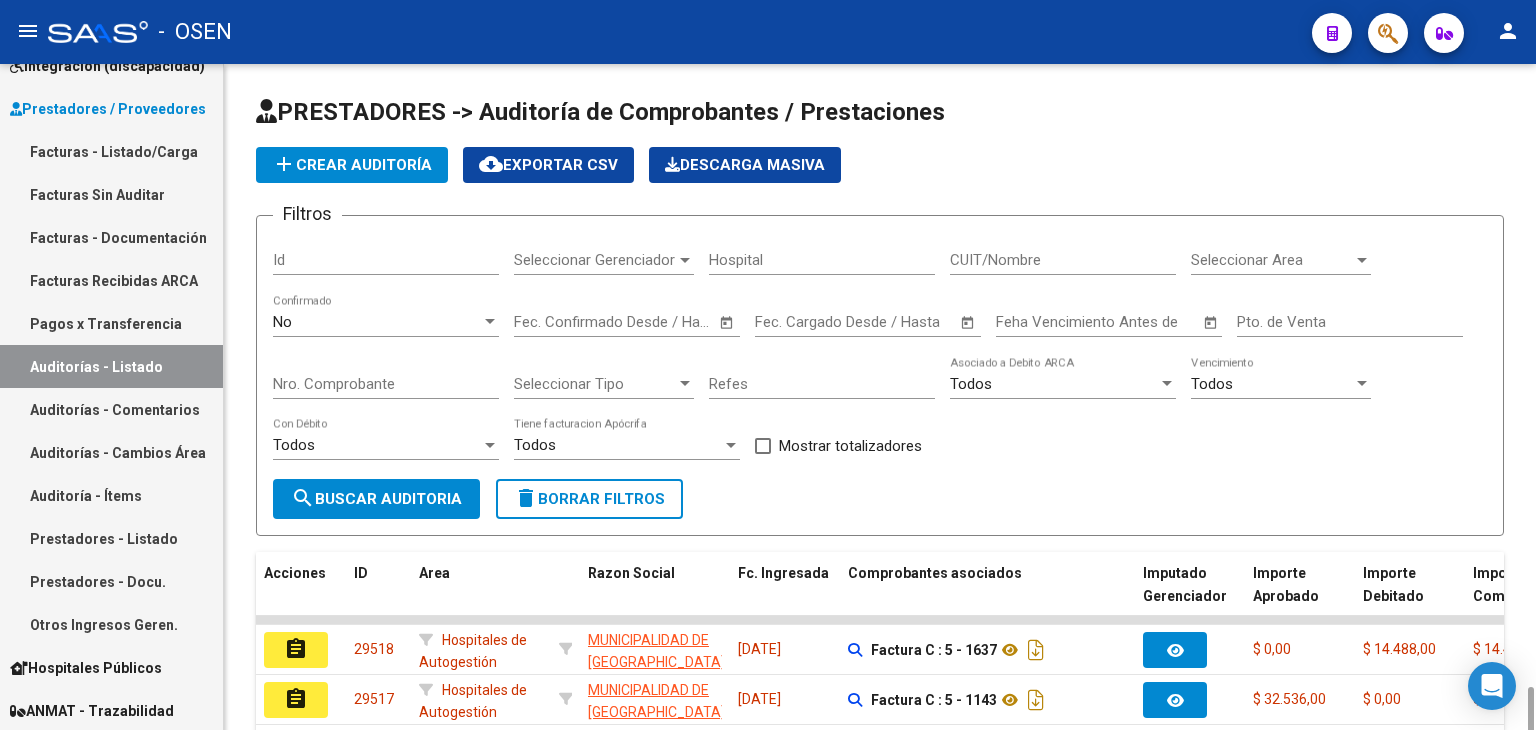 scroll, scrollTop: 528, scrollLeft: 0, axis: vertical 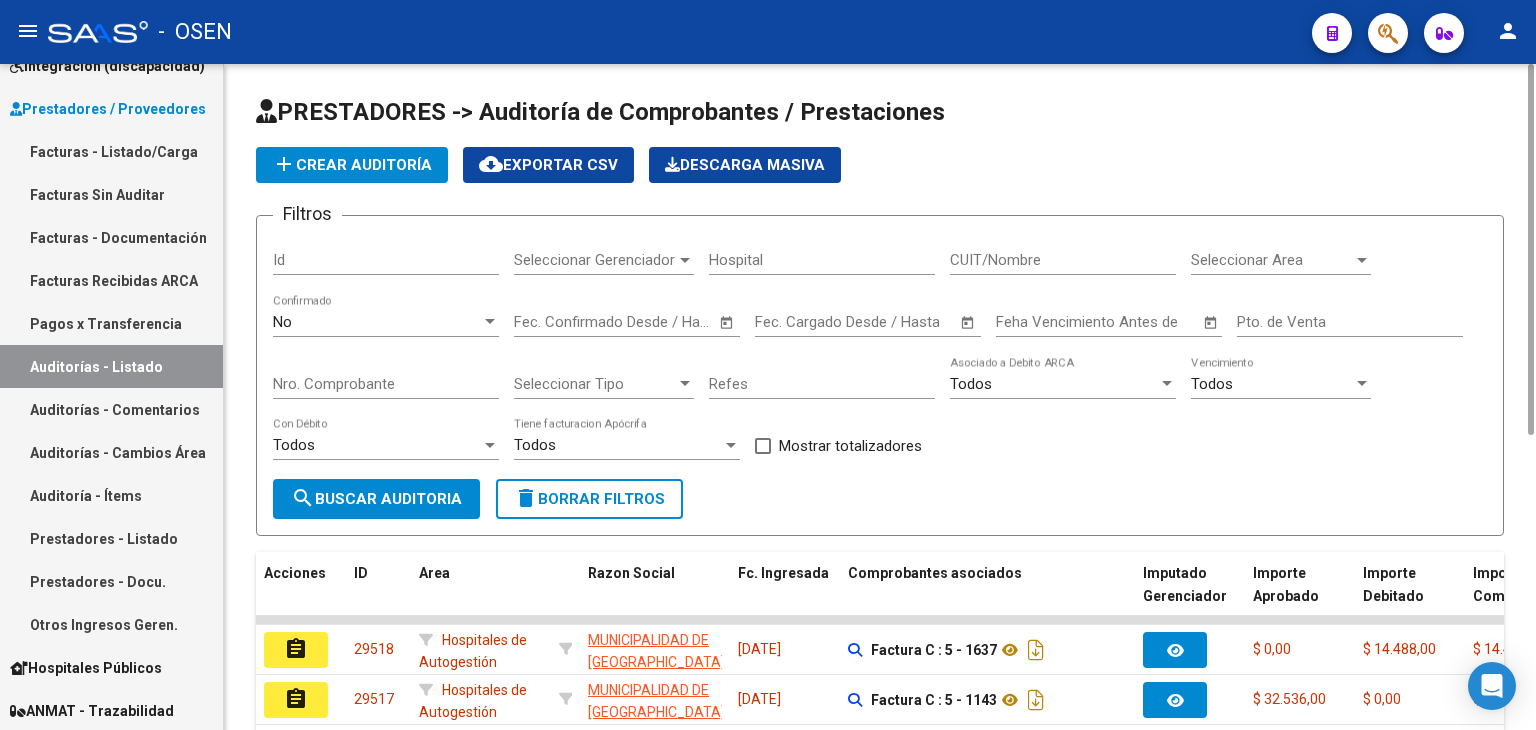 click on "Seleccionar Area" at bounding box center [1272, 260] 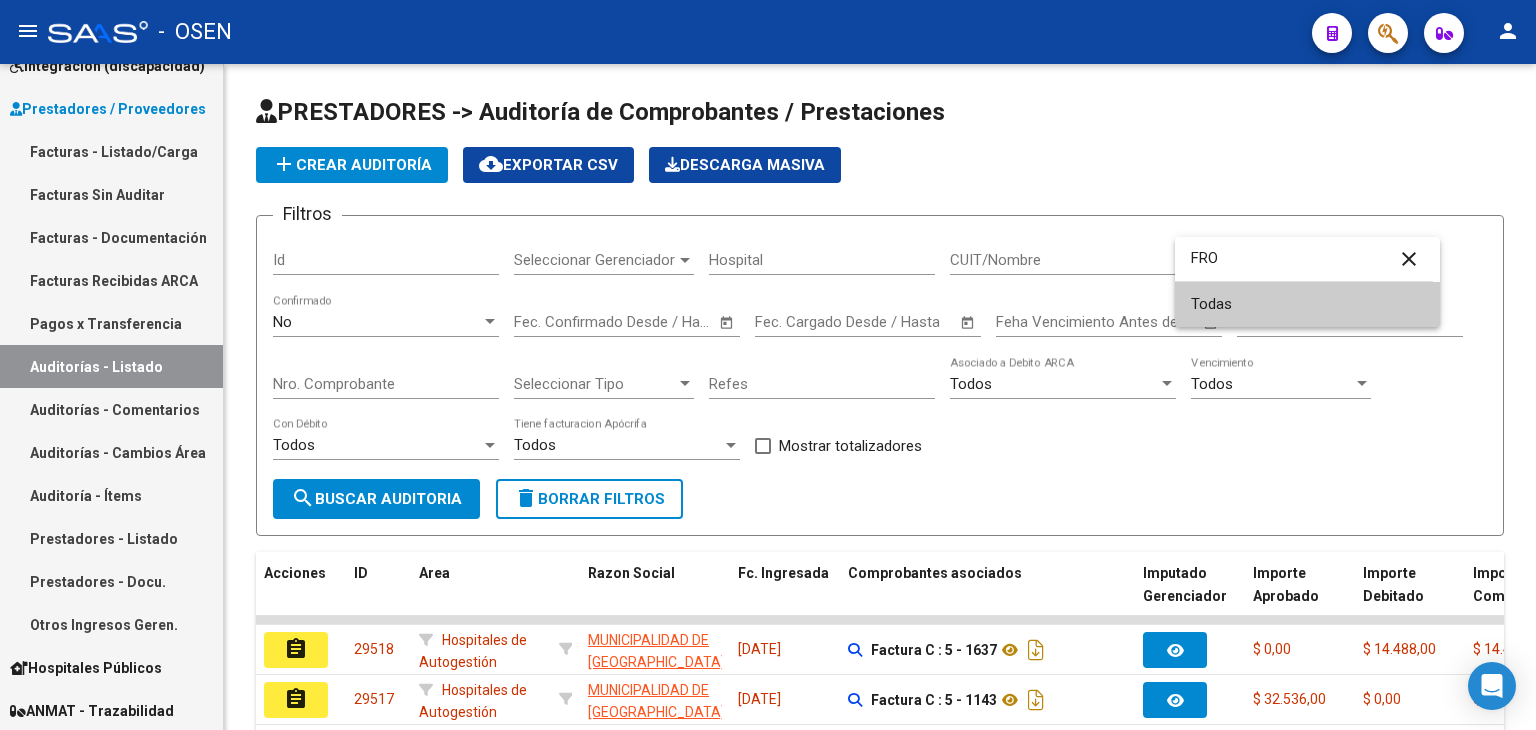 drag, startPoint x: 1231, startPoint y: 265, endPoint x: 1164, endPoint y: 265, distance: 67 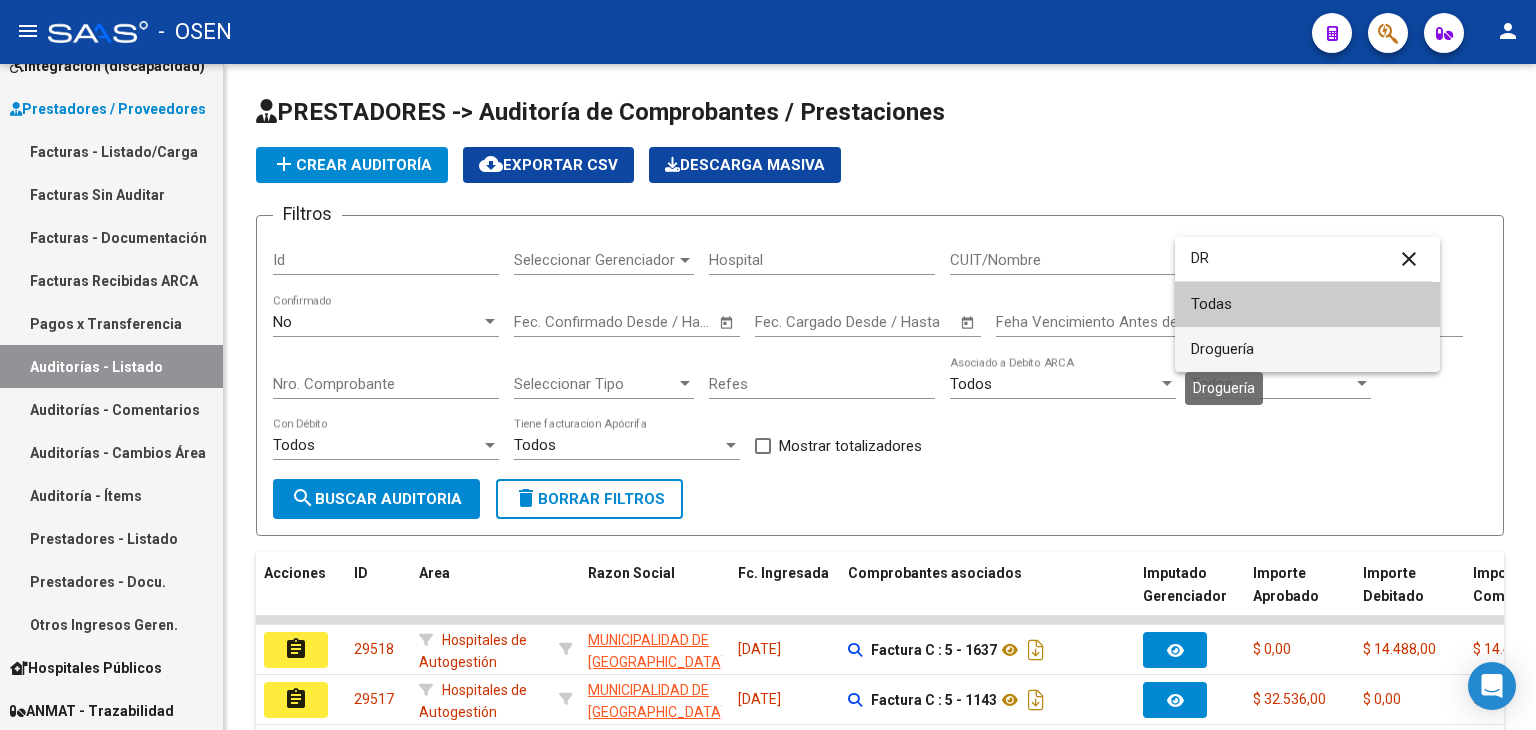 type on "DR" 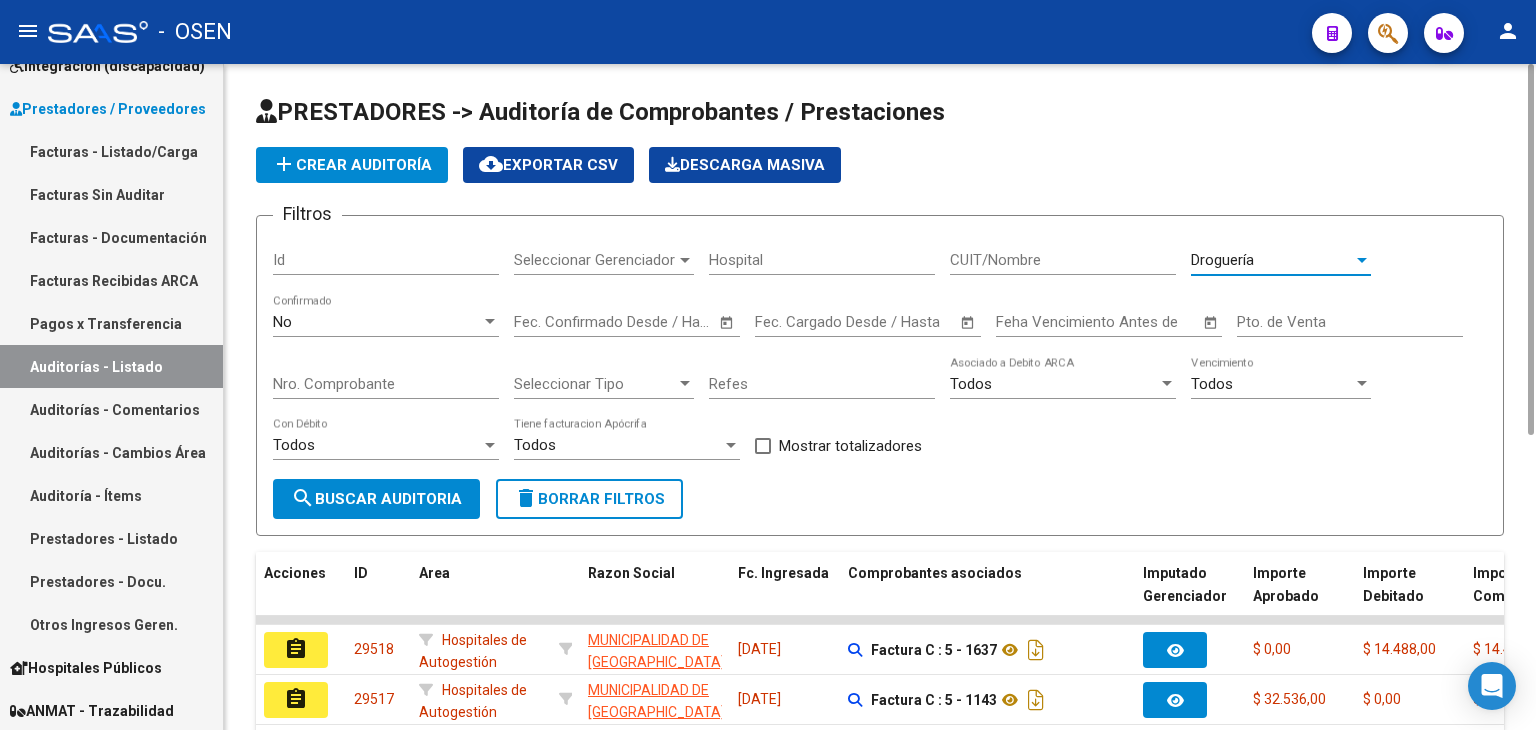 click on "No" at bounding box center [377, 322] 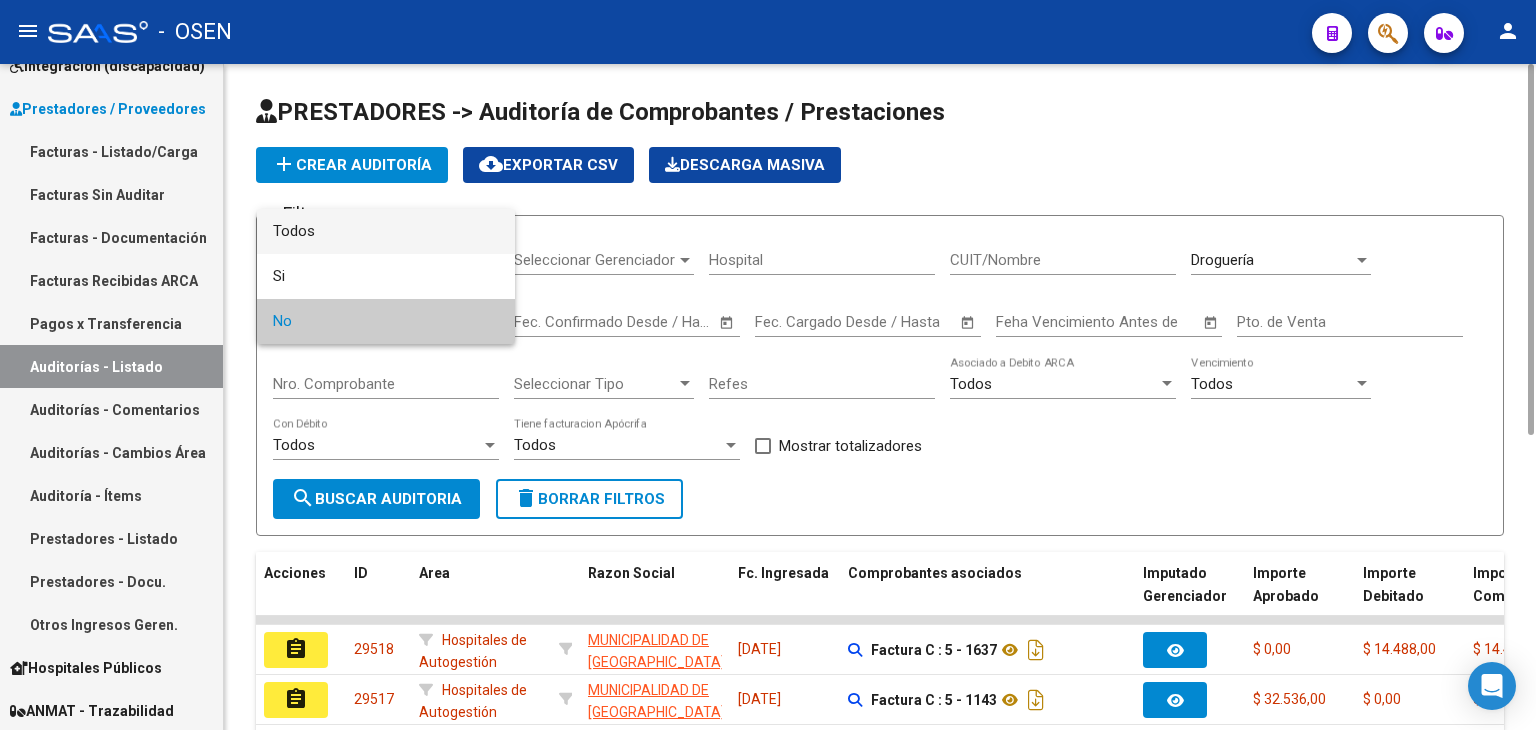 click on "Todos" at bounding box center (386, 231) 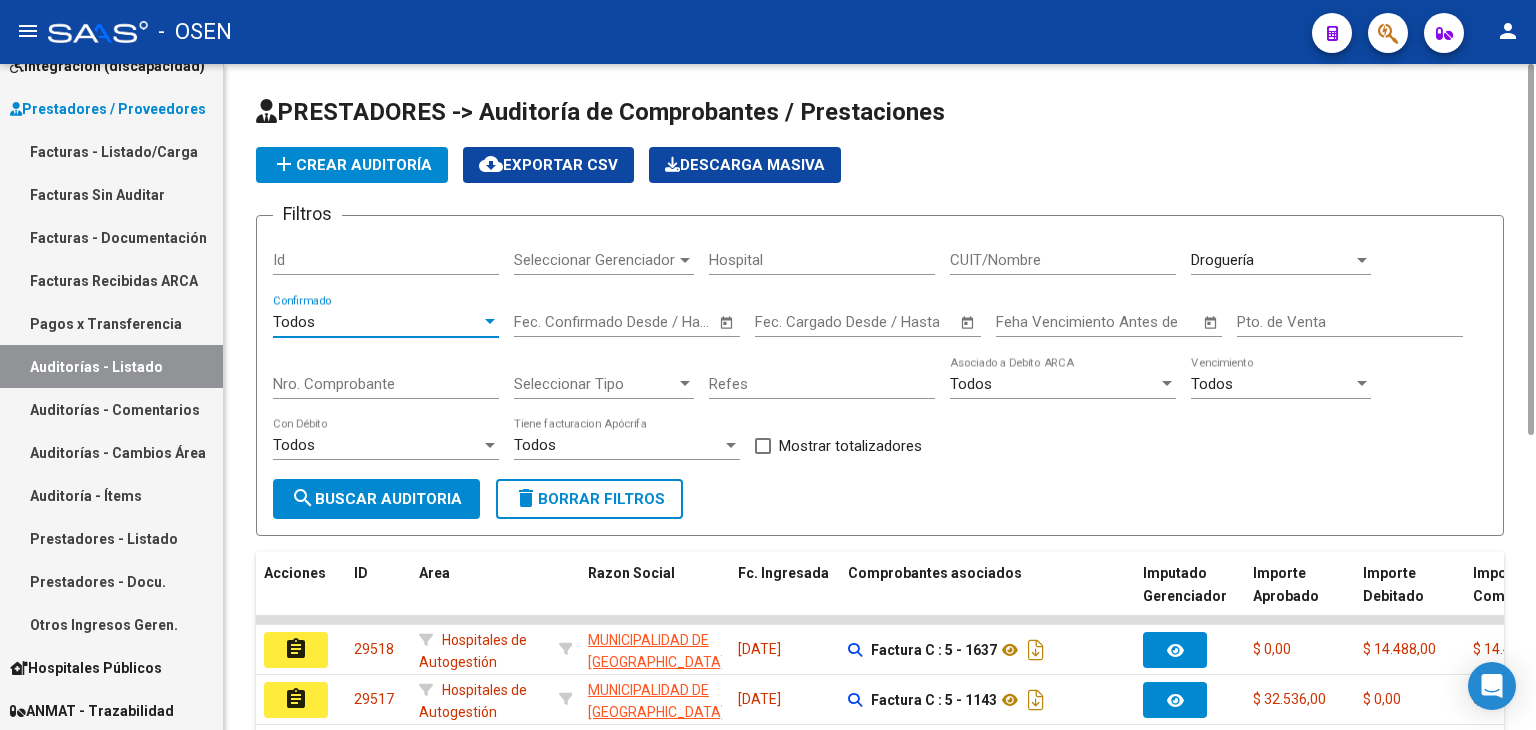 click on "Todos" at bounding box center [377, 322] 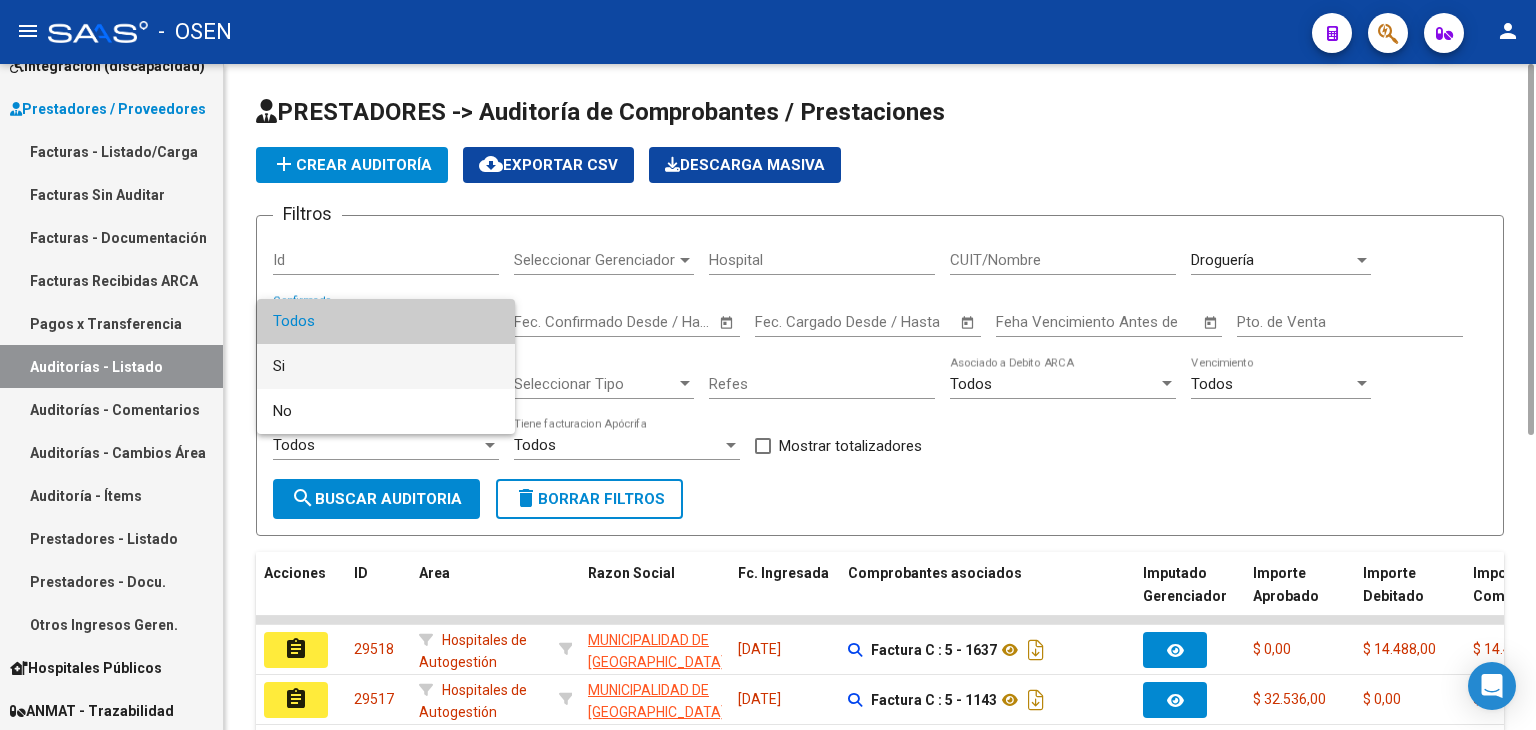 click on "Si" at bounding box center (386, 366) 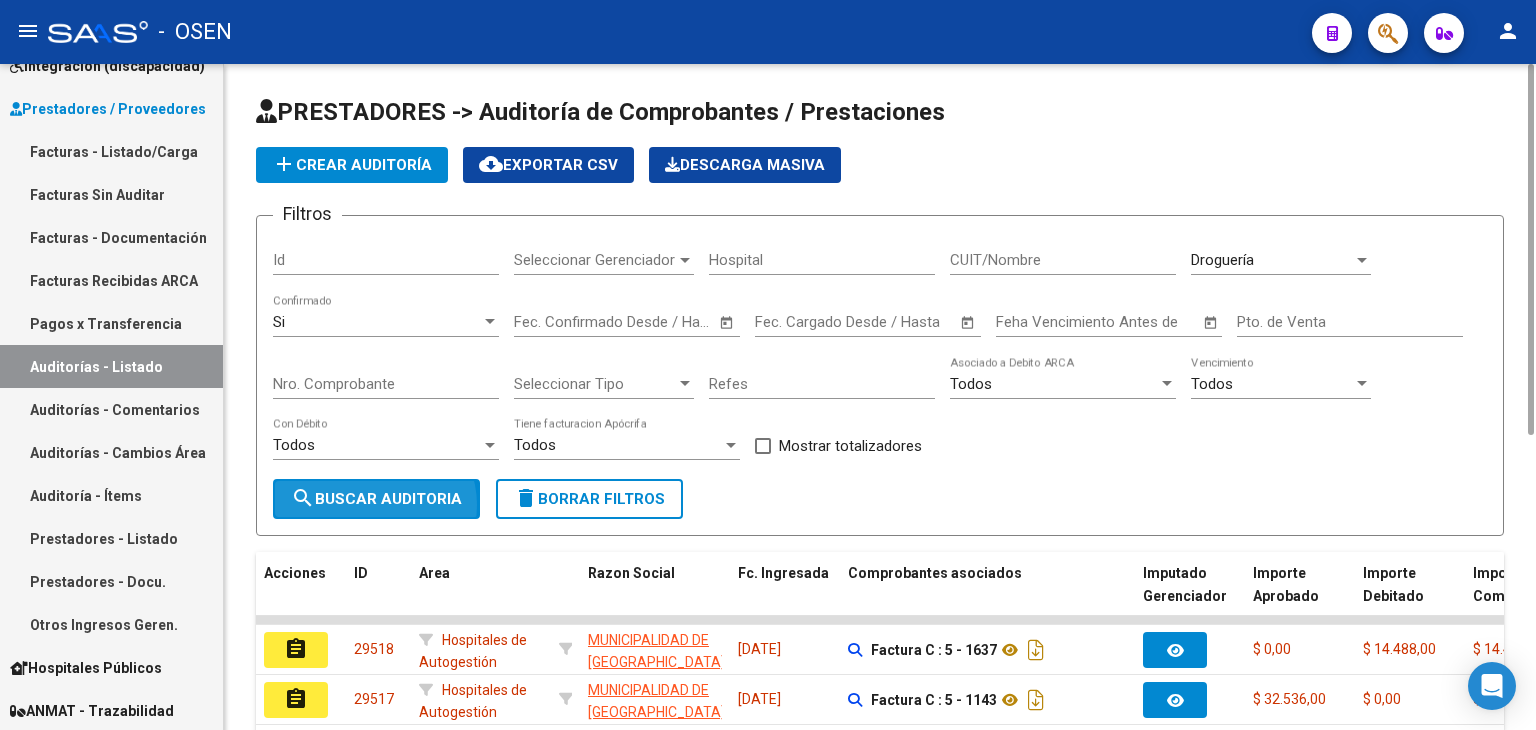 click on "search  Buscar Auditoria" 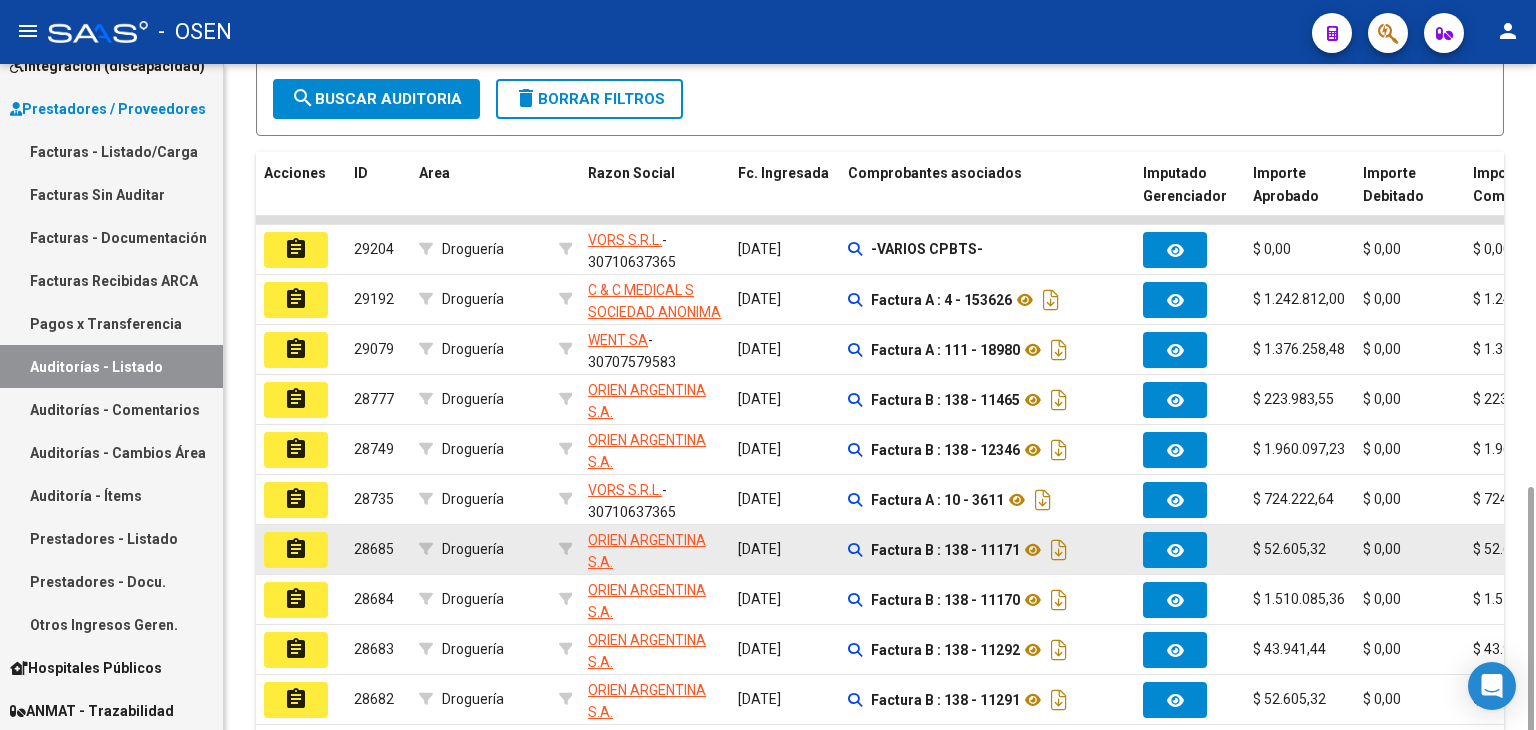 scroll, scrollTop: 528, scrollLeft: 0, axis: vertical 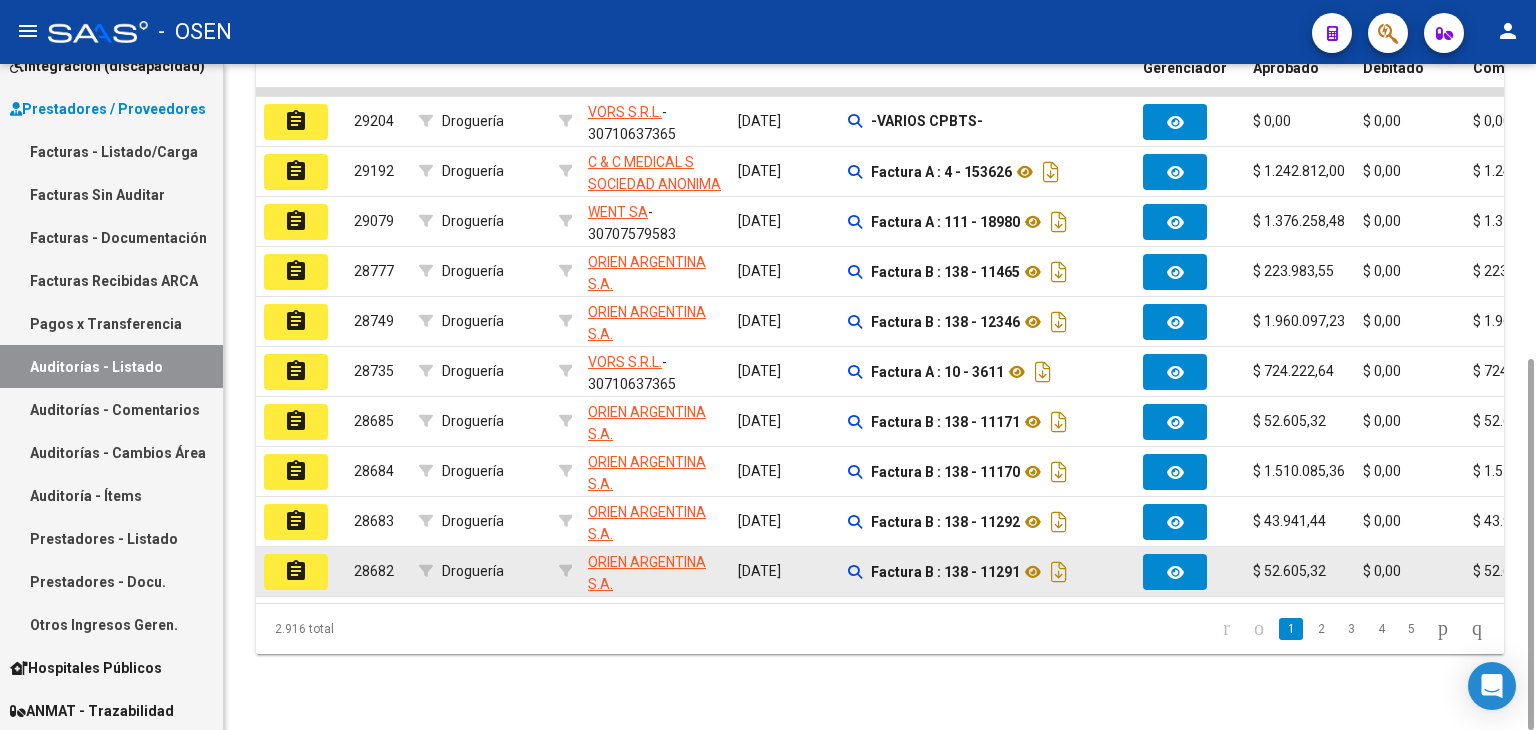 drag, startPoint x: 704, startPoint y: 616, endPoint x: 984, endPoint y: 588, distance: 281.3965 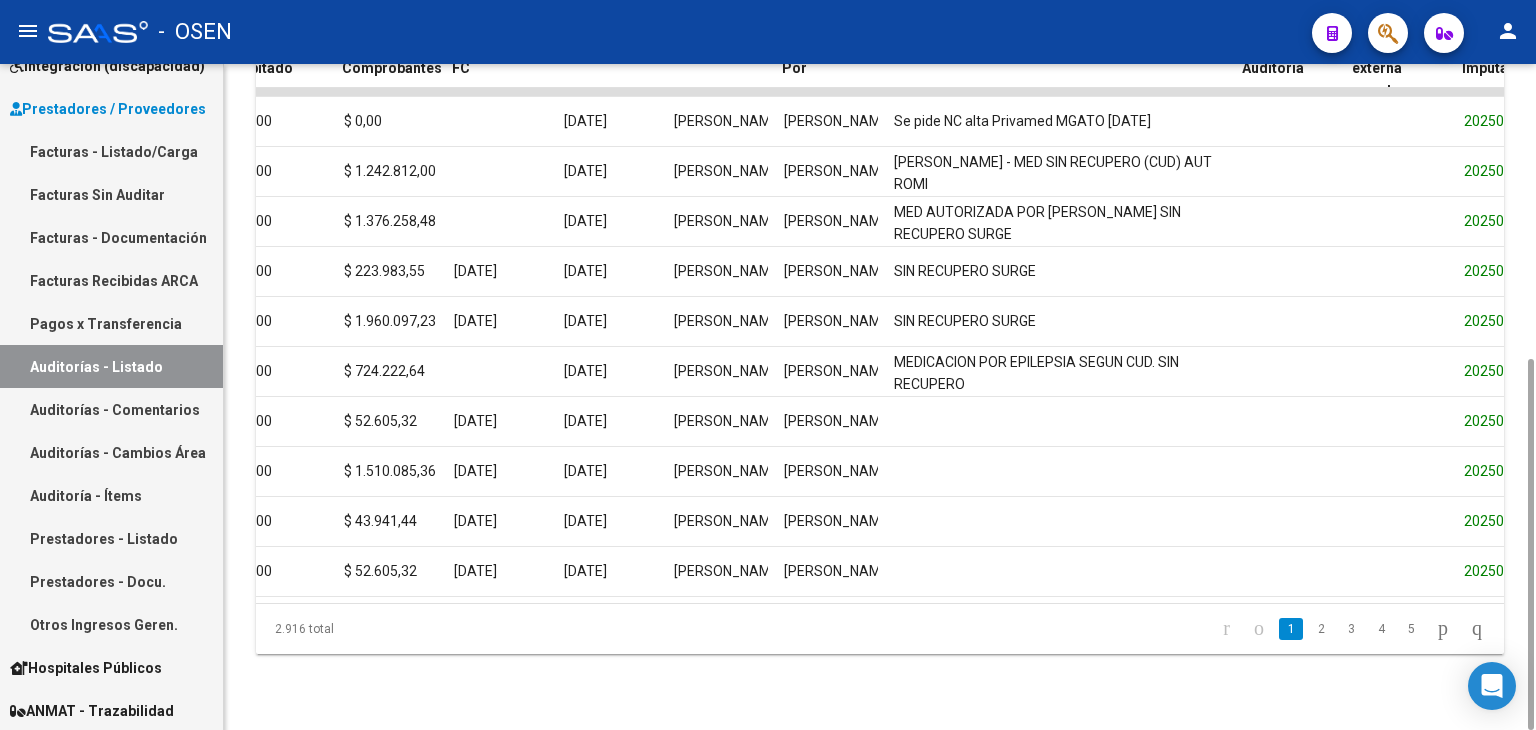 scroll, scrollTop: 0, scrollLeft: 1135, axis: horizontal 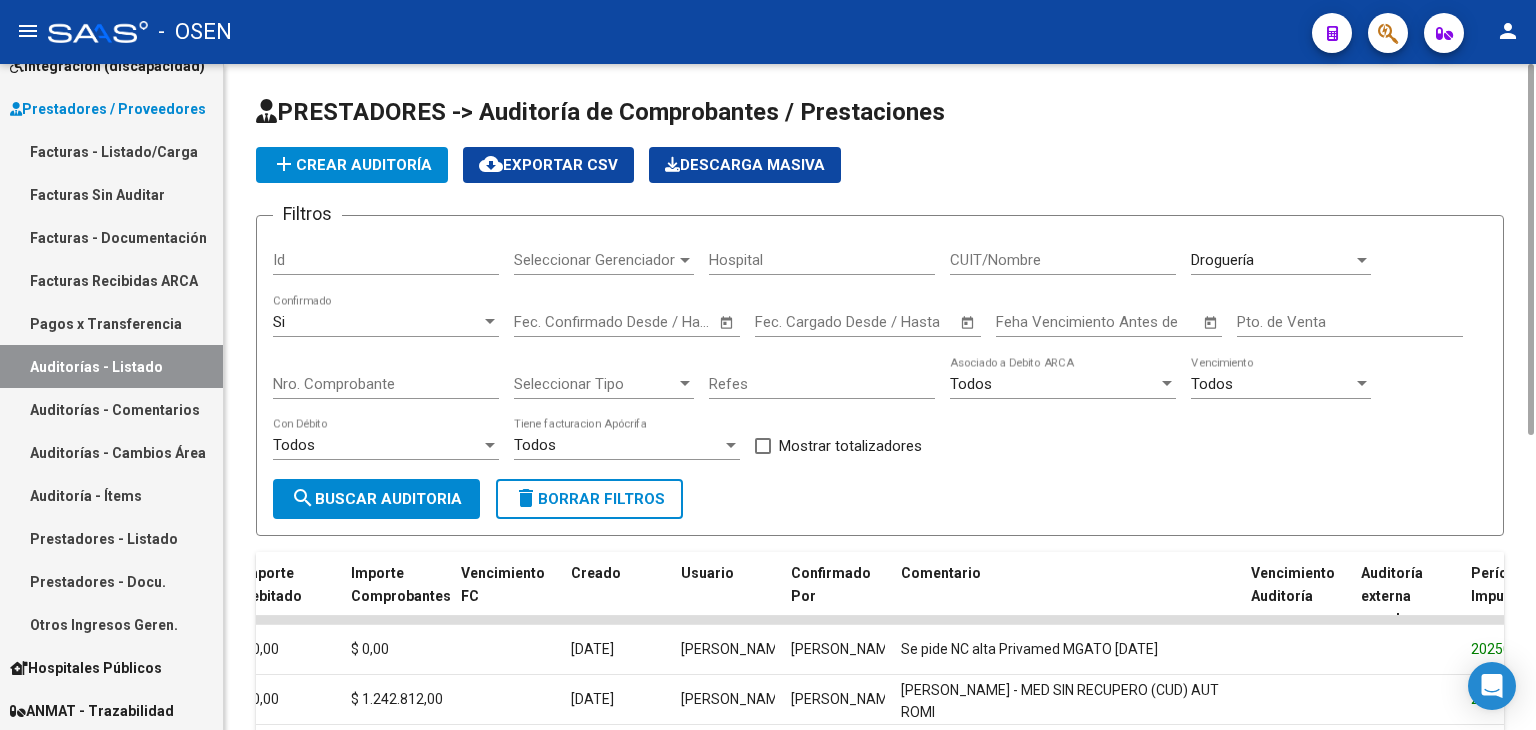 click on "Droguería" at bounding box center [1272, 260] 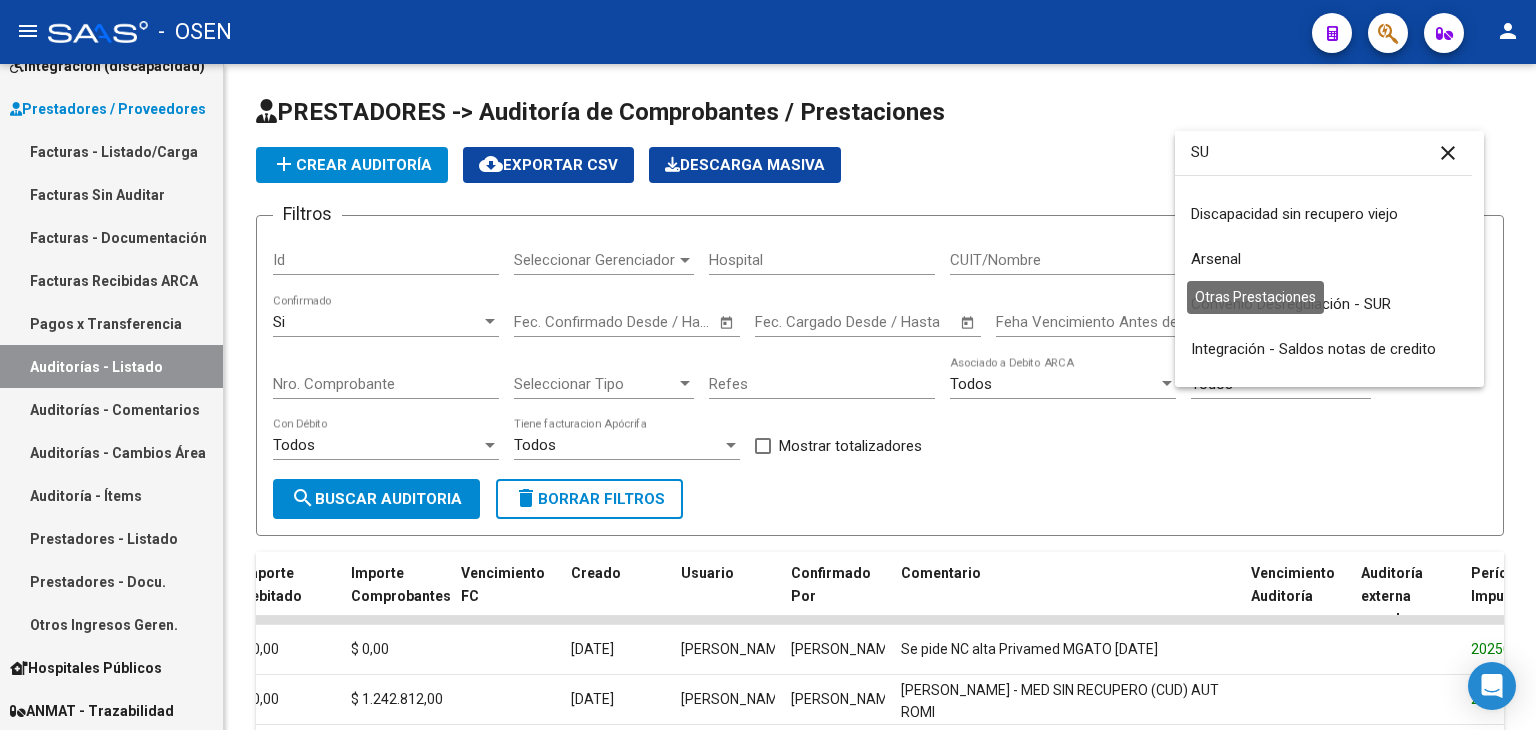 scroll, scrollTop: 0, scrollLeft: 0, axis: both 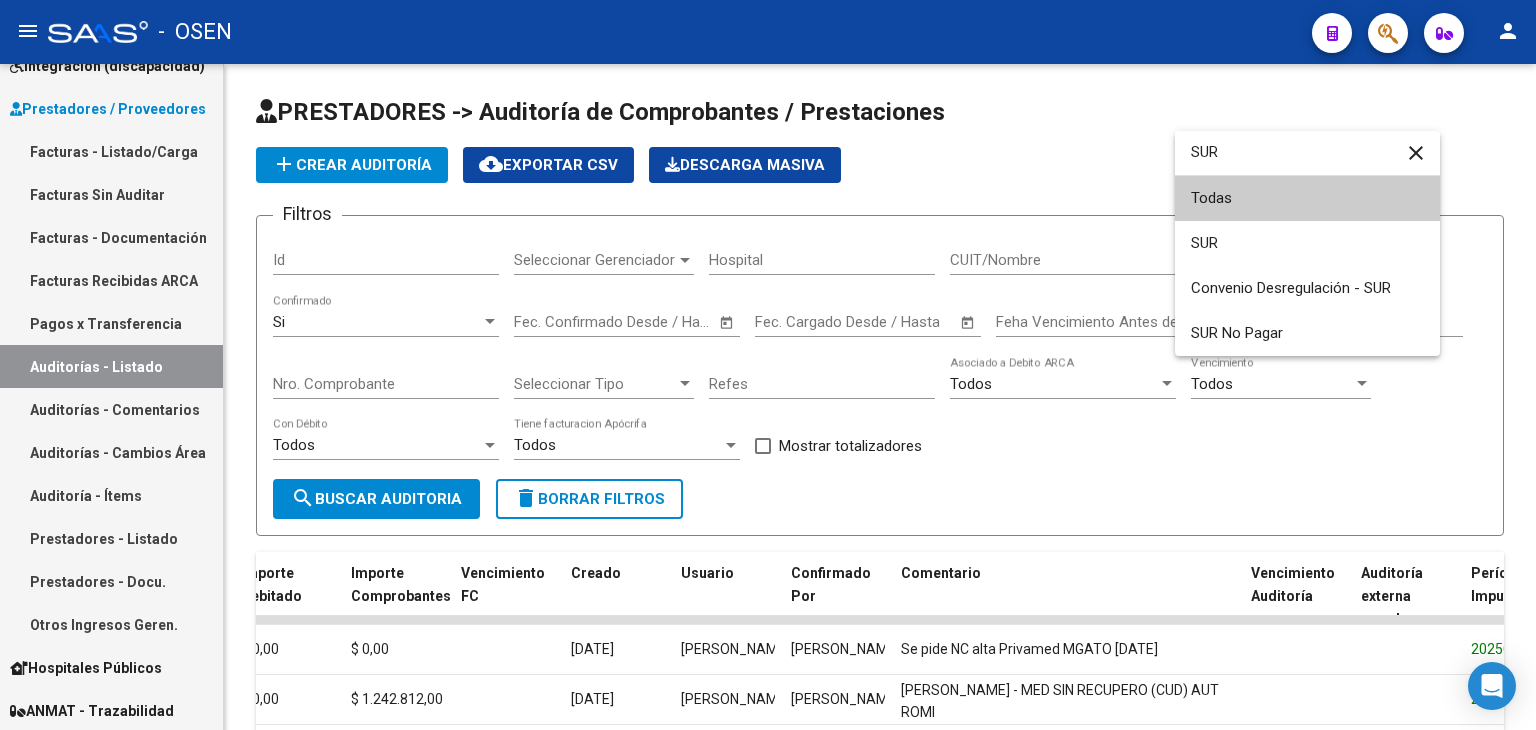 type on "SUR" 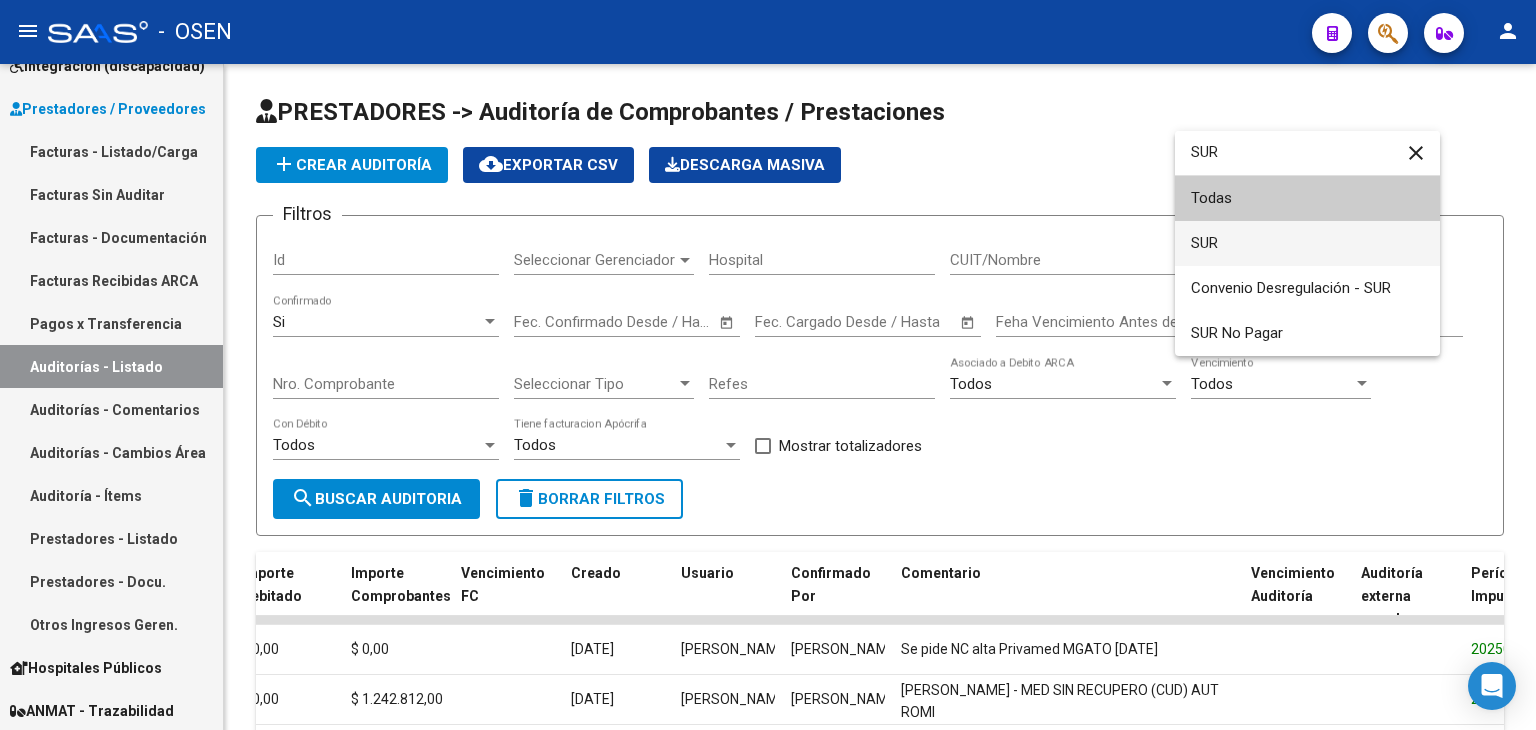 click on "SUR" at bounding box center (1307, 243) 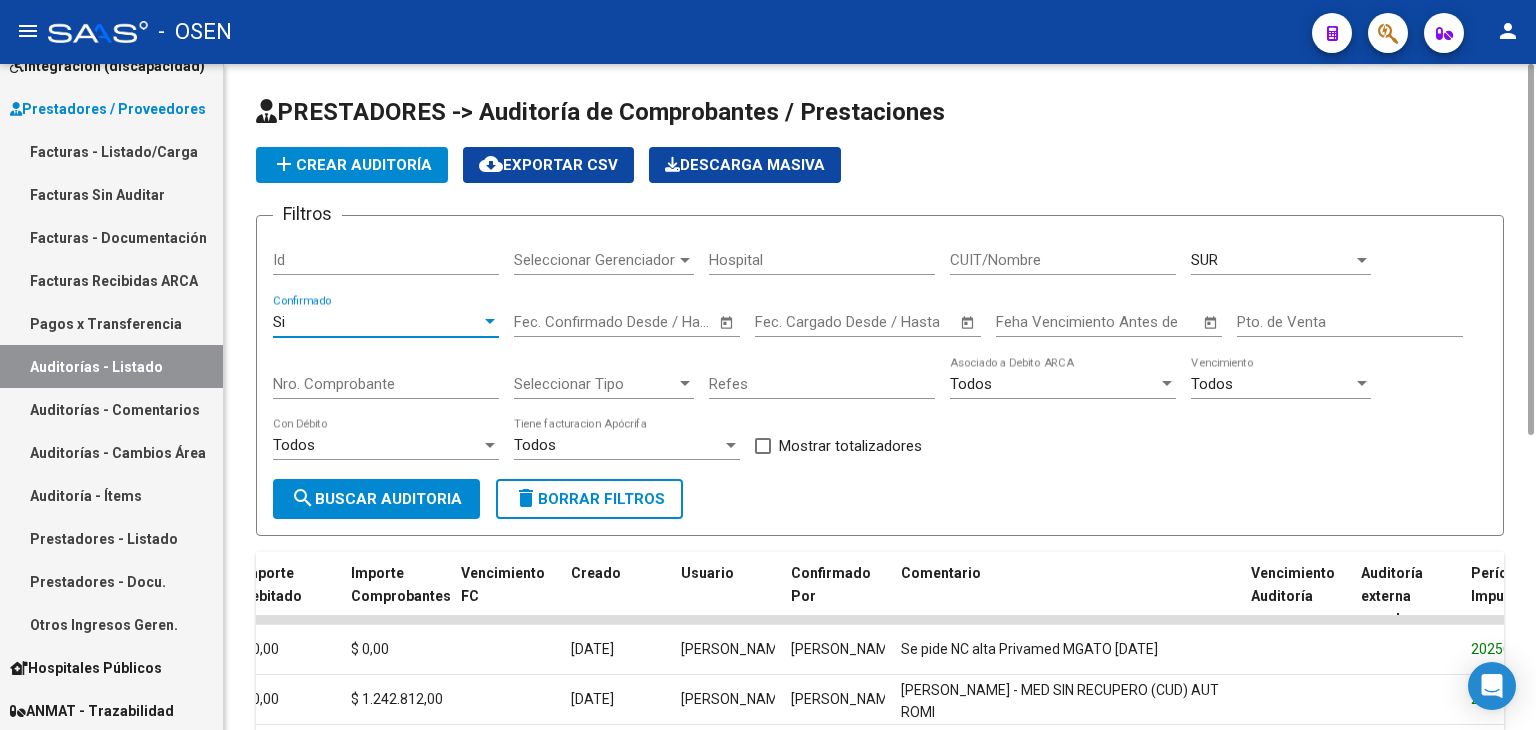 click on "Si" at bounding box center (377, 322) 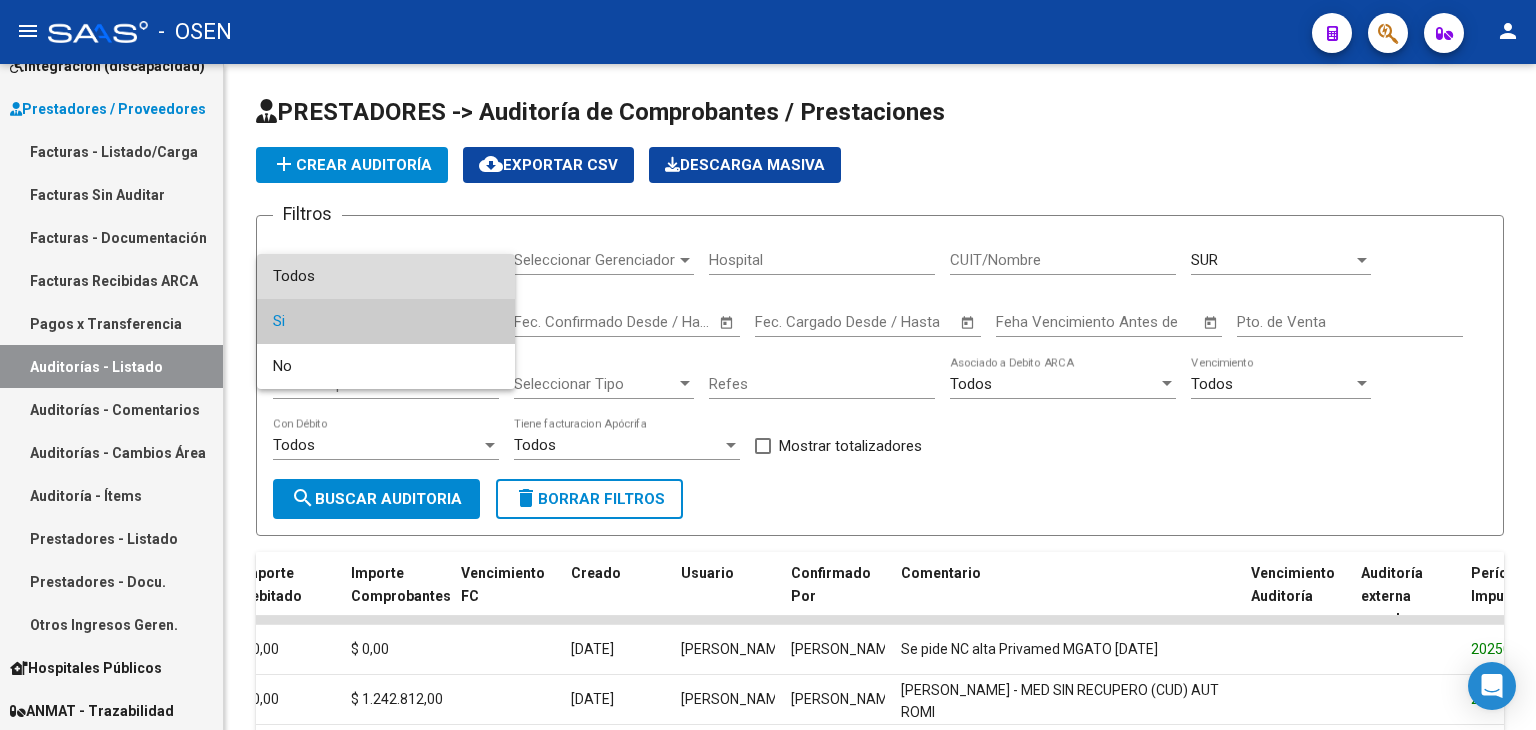 click on "Todos" at bounding box center (386, 276) 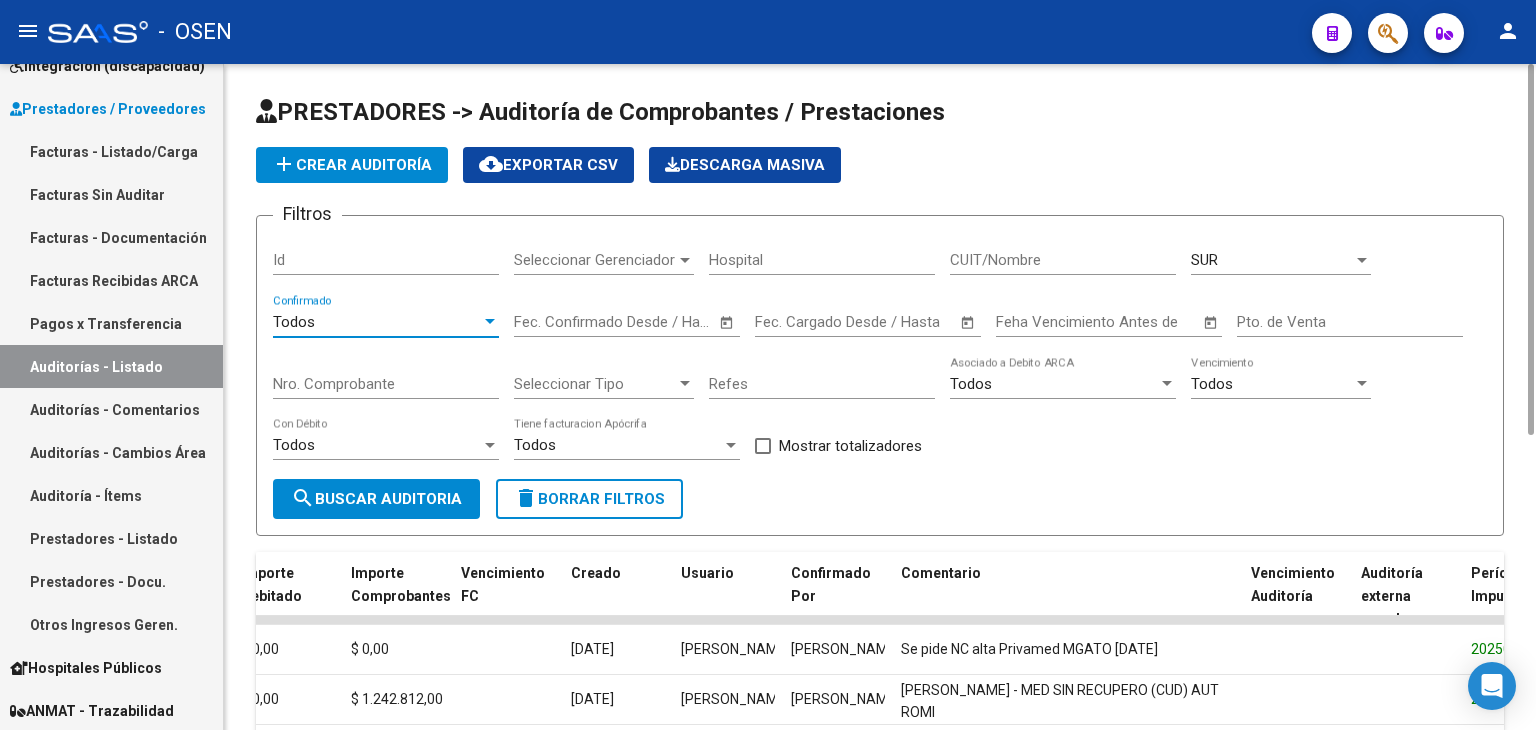 drag, startPoint x: 400, startPoint y: 505, endPoint x: 473, endPoint y: 410, distance: 119.80818 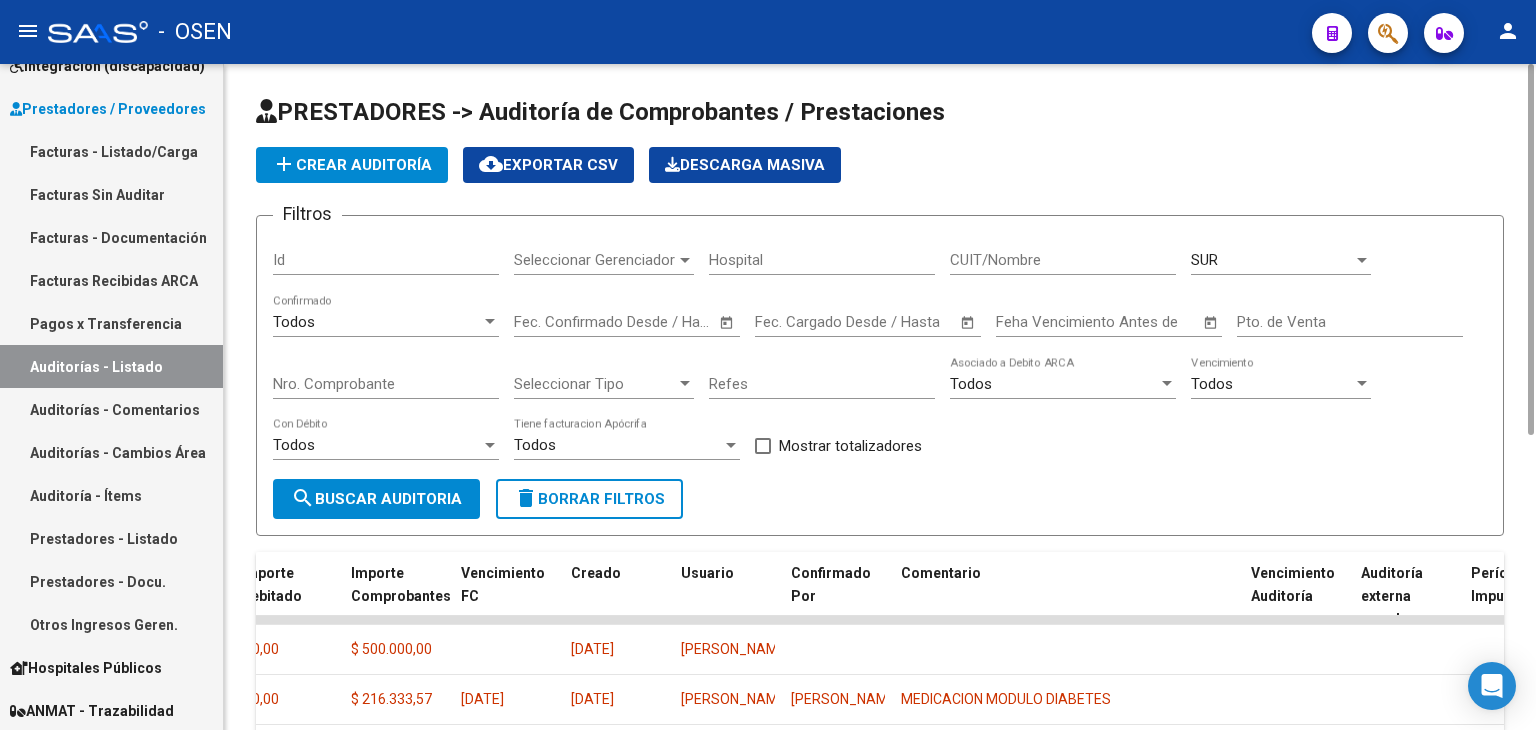scroll, scrollTop: 528, scrollLeft: 0, axis: vertical 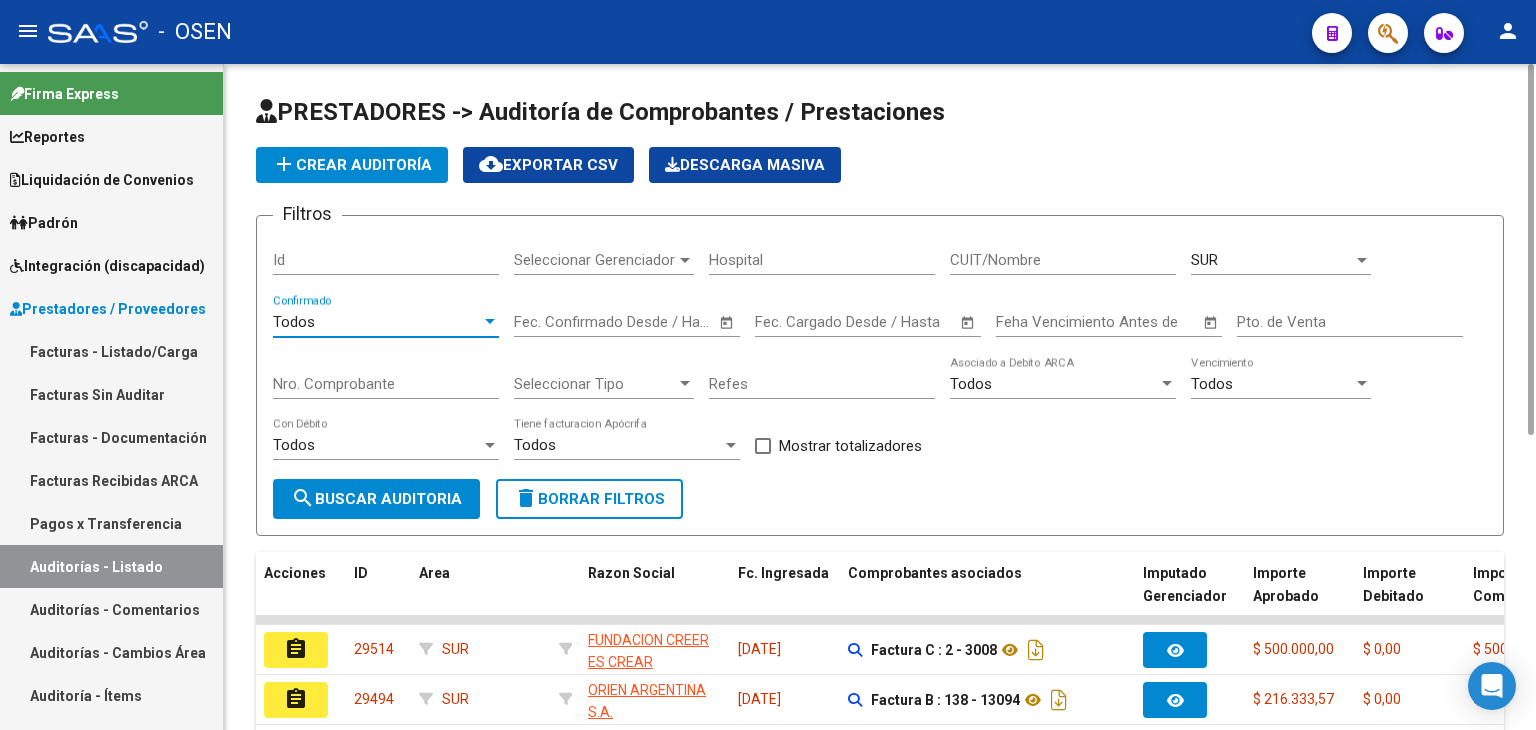 click on "Todos" at bounding box center [377, 322] 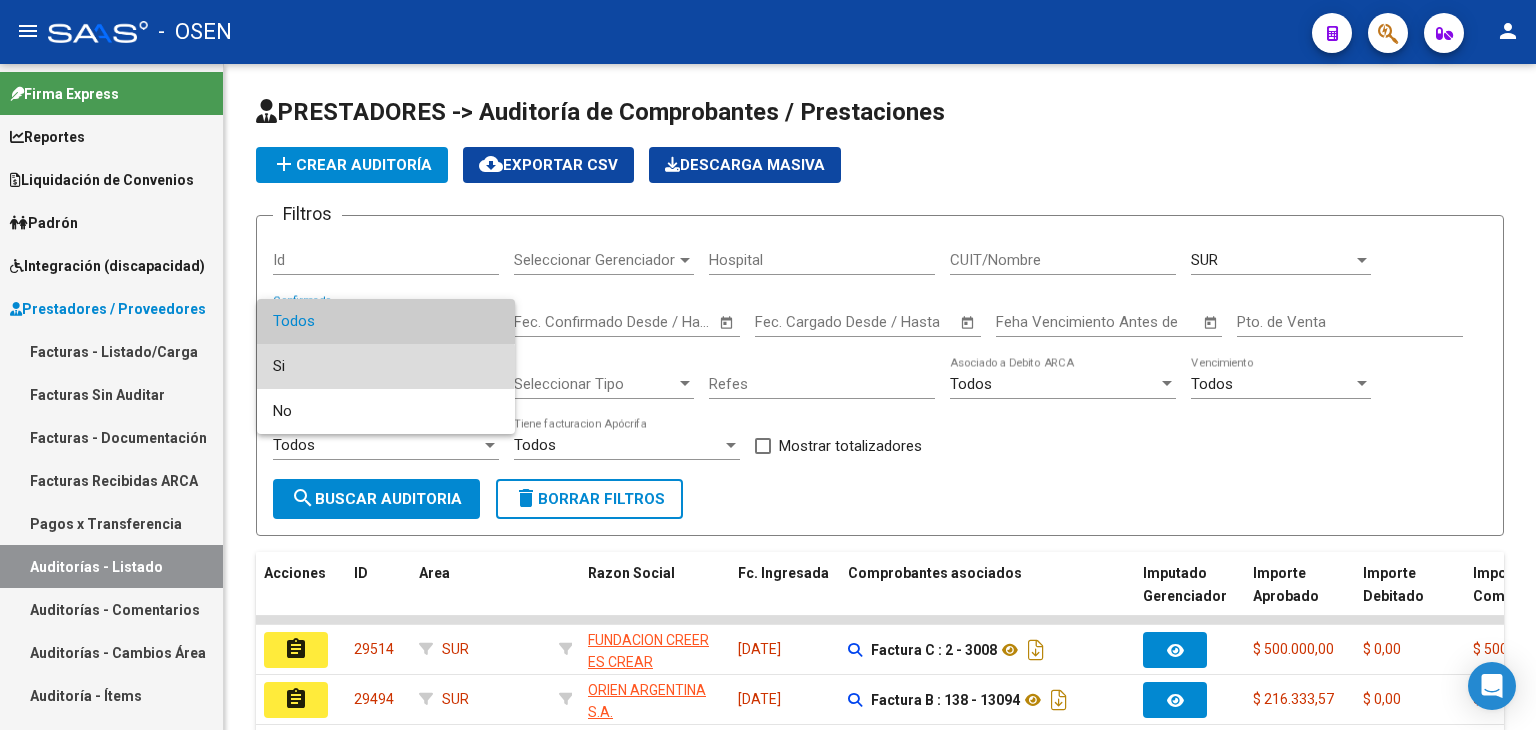click on "Si" at bounding box center [386, 366] 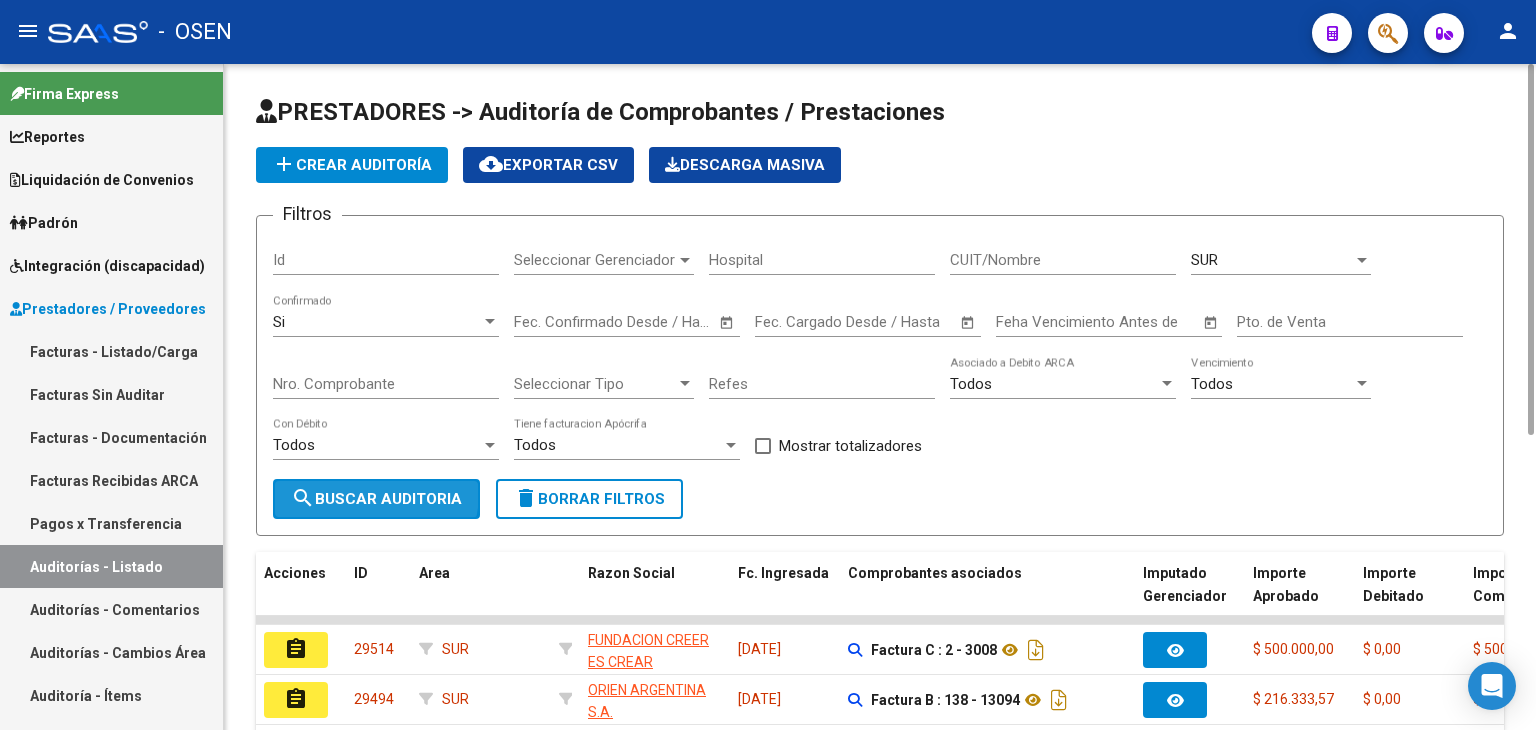 click on "search  Buscar Auditoria" 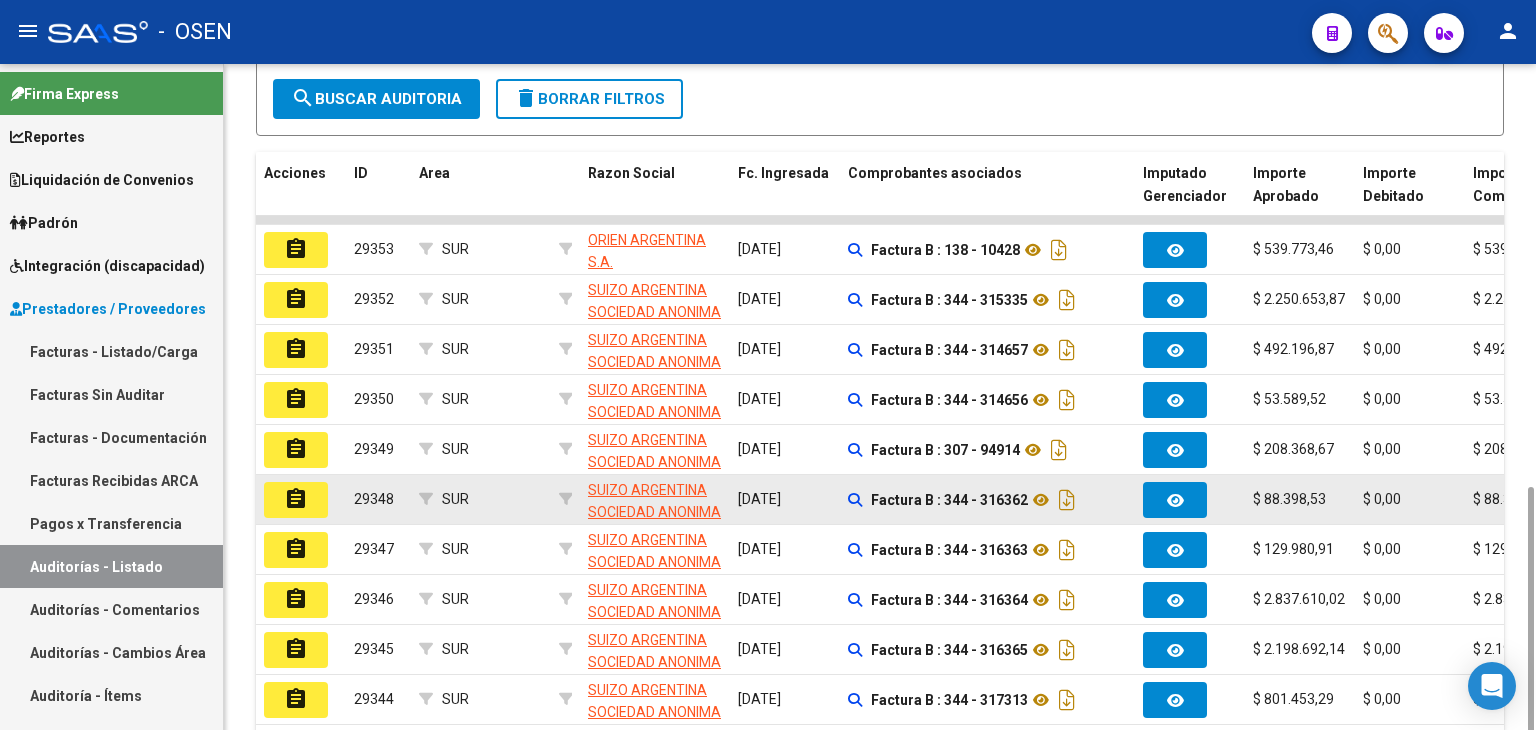 scroll, scrollTop: 528, scrollLeft: 0, axis: vertical 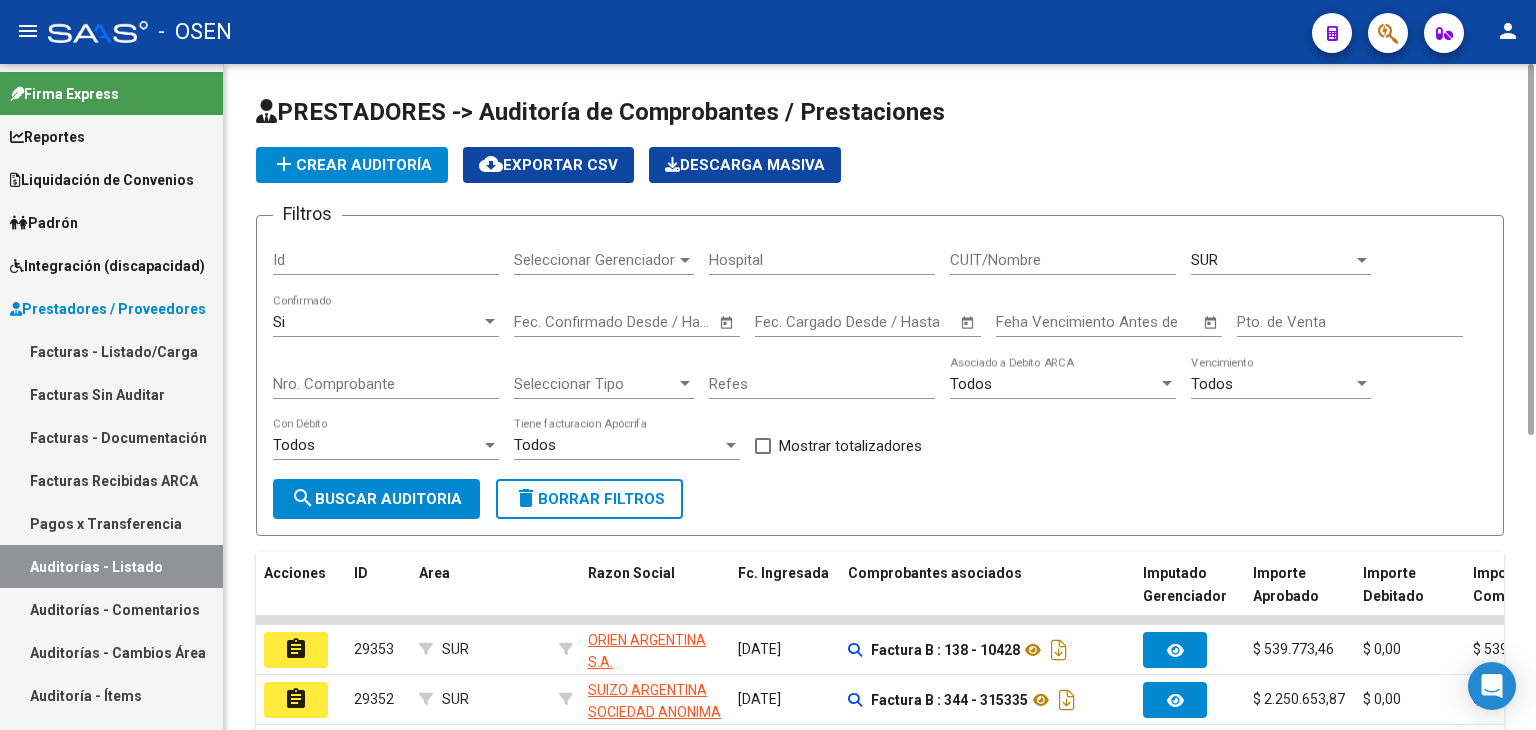 click on "Si" at bounding box center (377, 322) 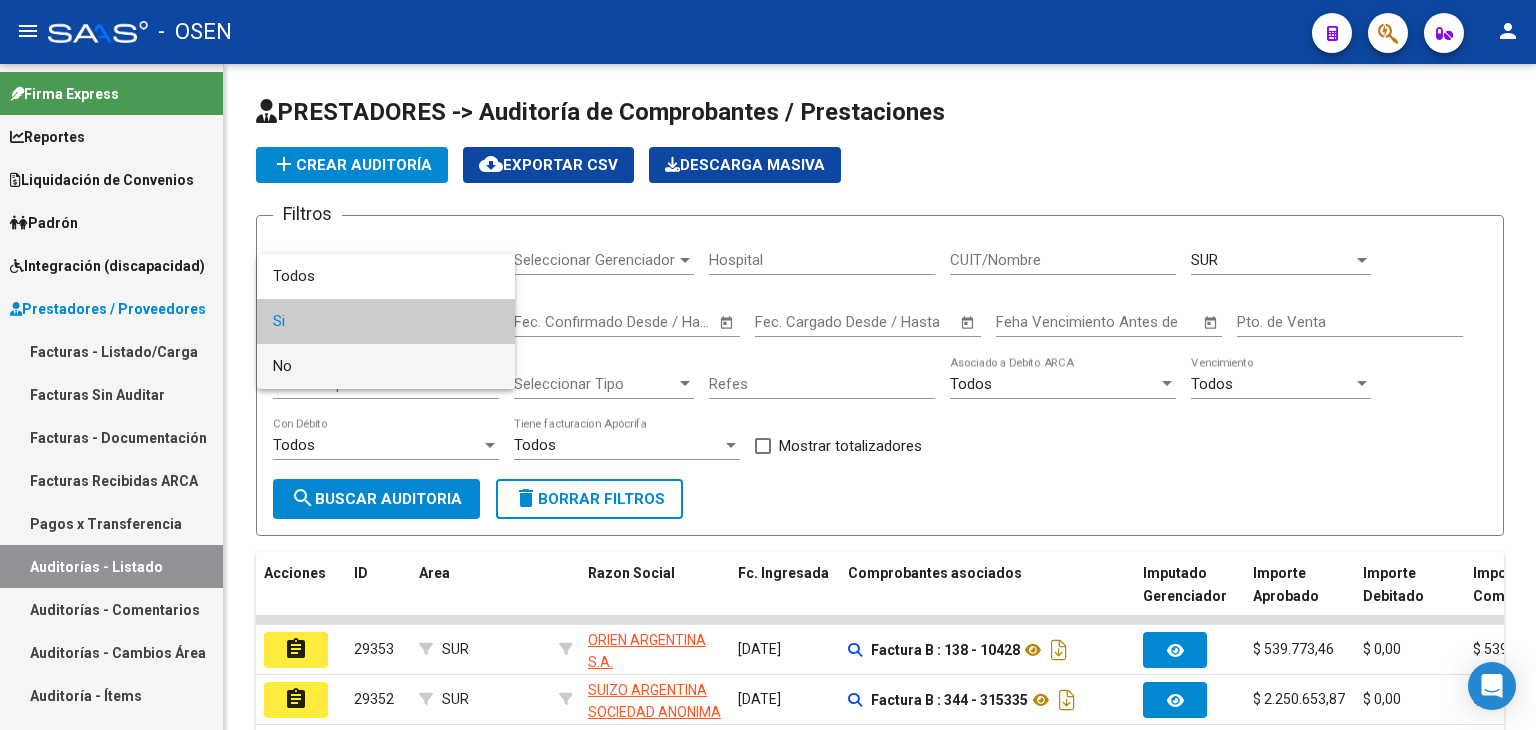 click on "No" at bounding box center [386, 366] 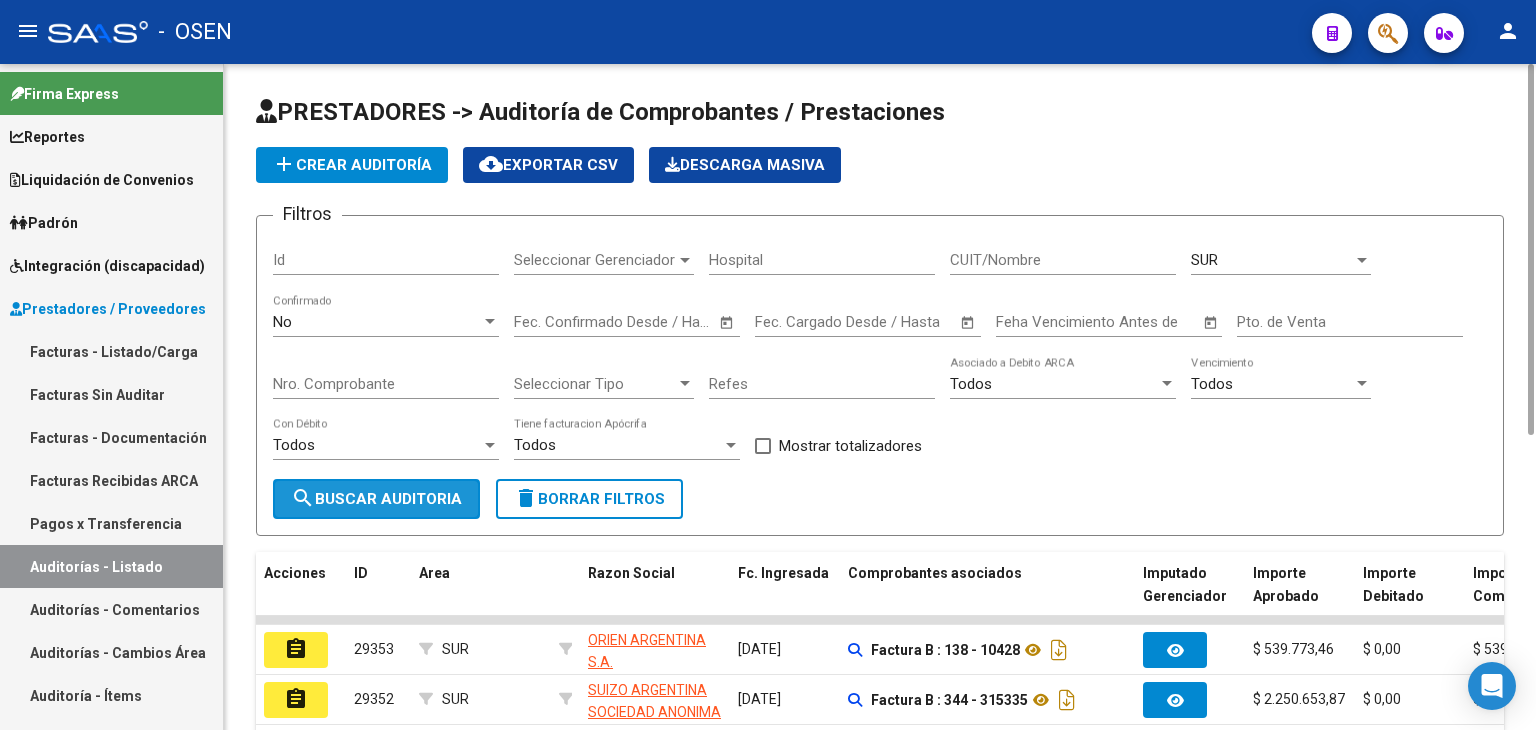 drag, startPoint x: 404, startPoint y: 509, endPoint x: 471, endPoint y: 445, distance: 92.65527 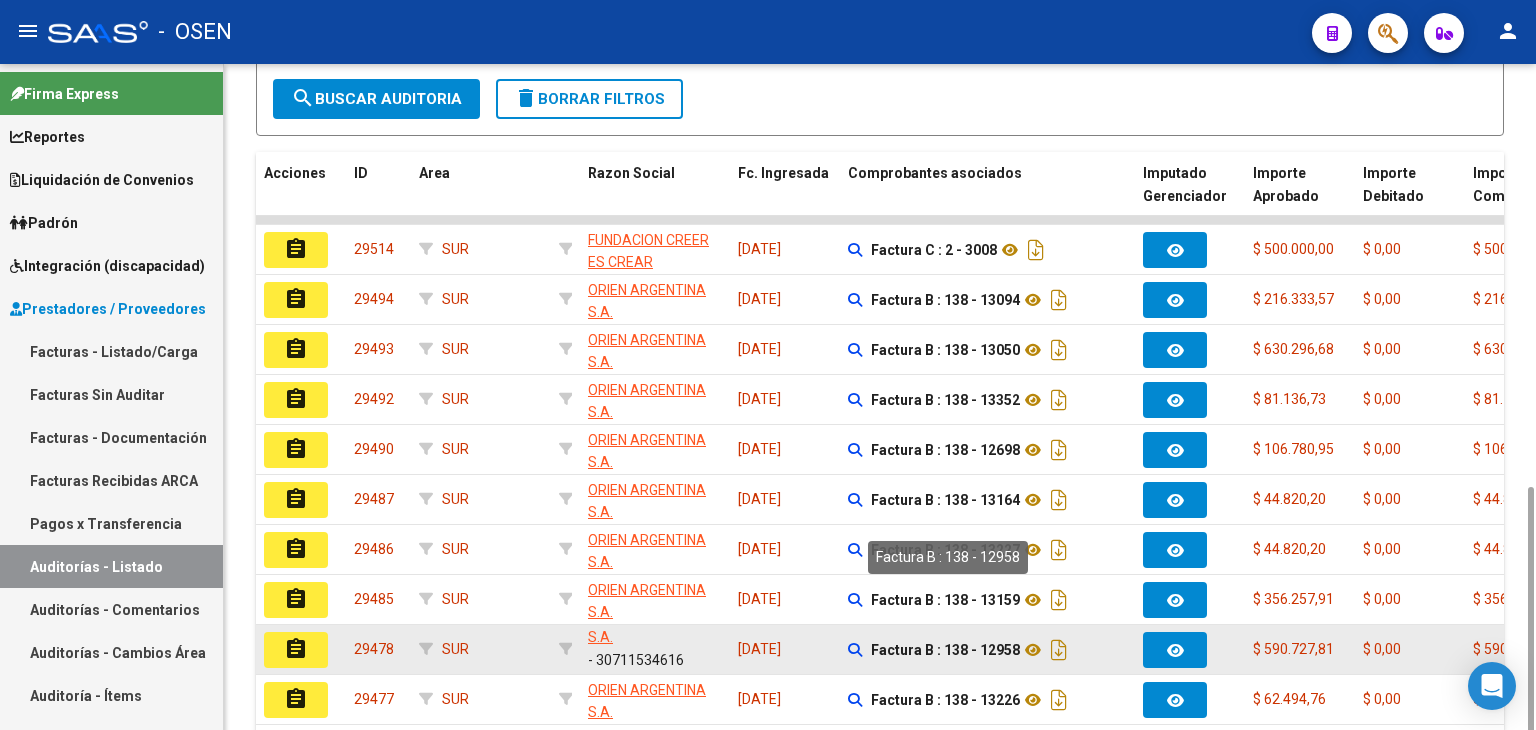scroll, scrollTop: 528, scrollLeft: 0, axis: vertical 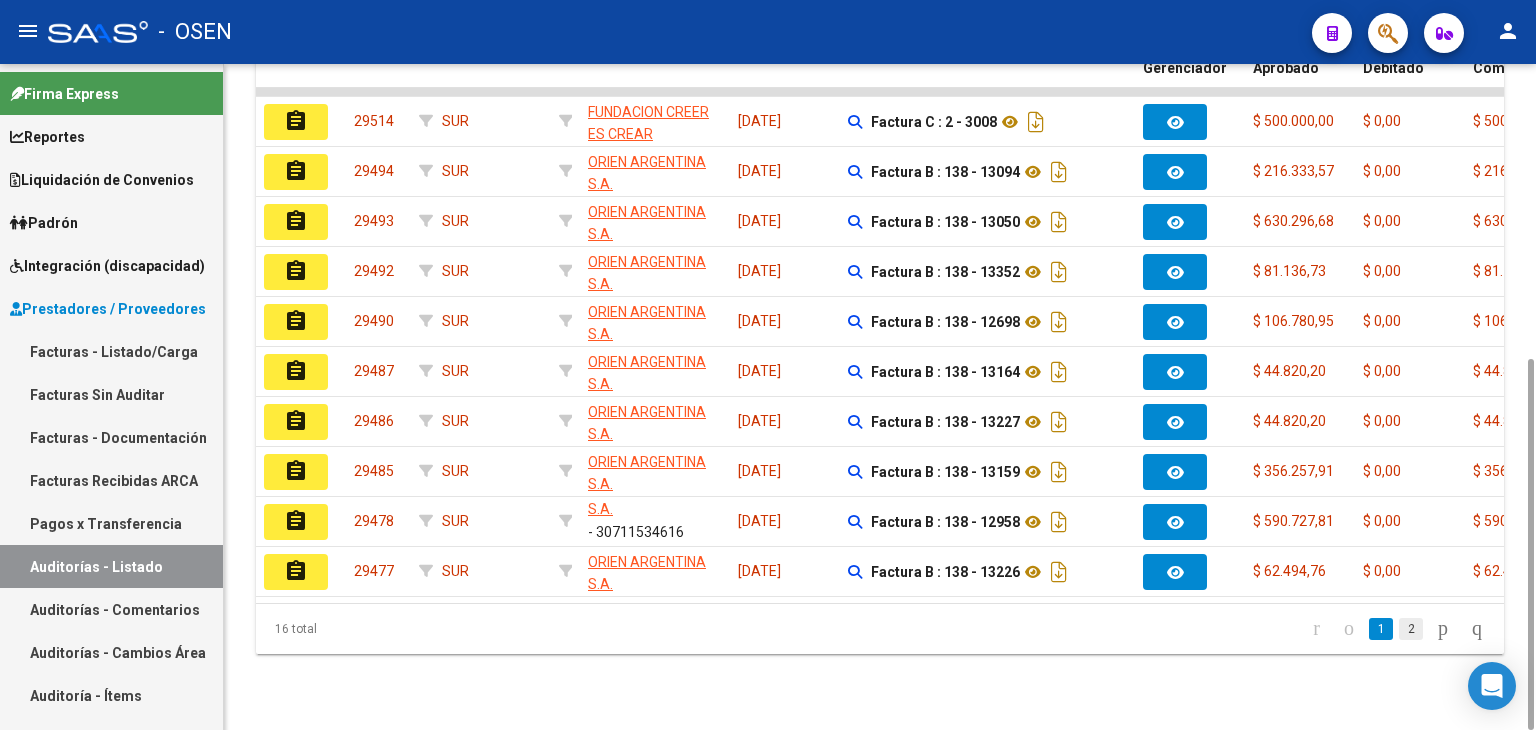 click on "2" 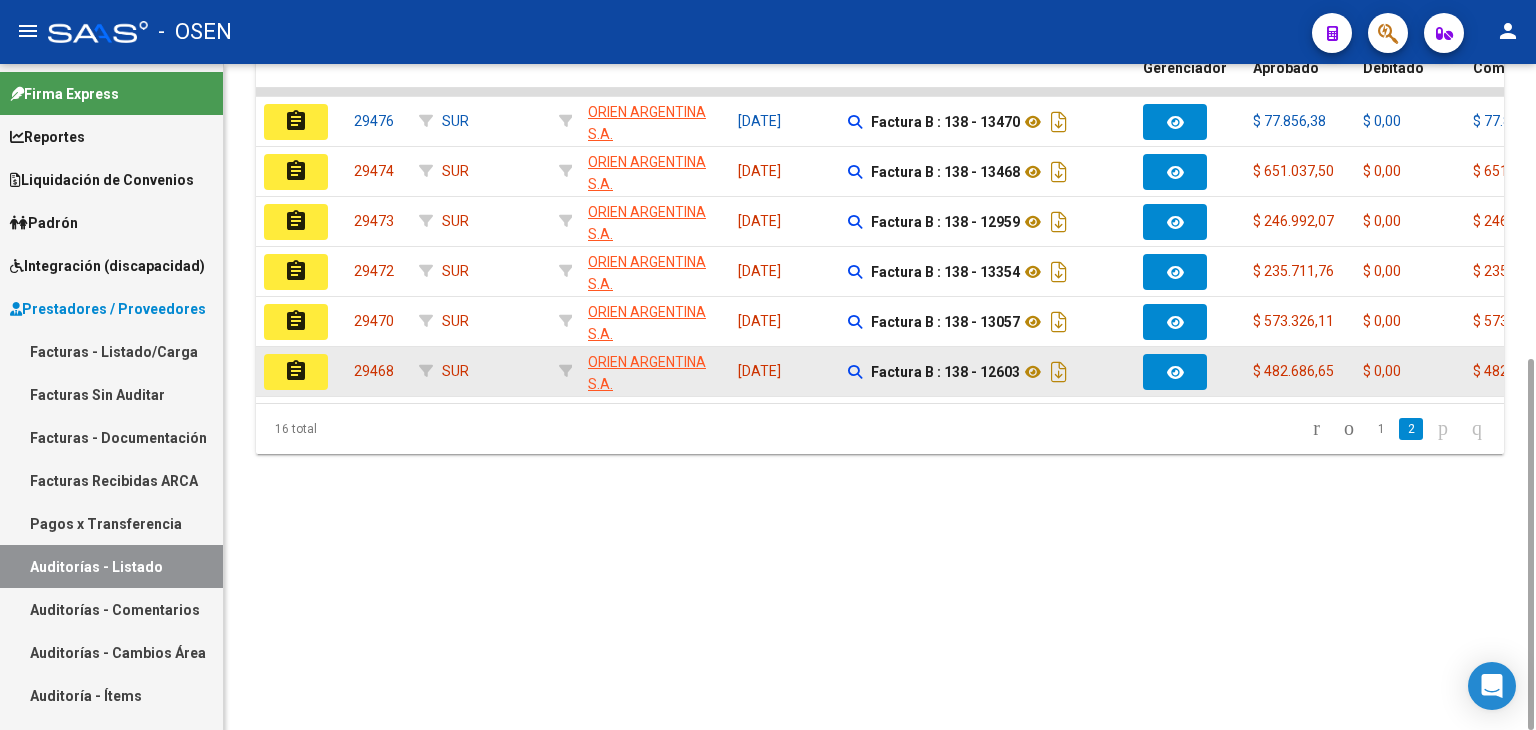click on "assignment" 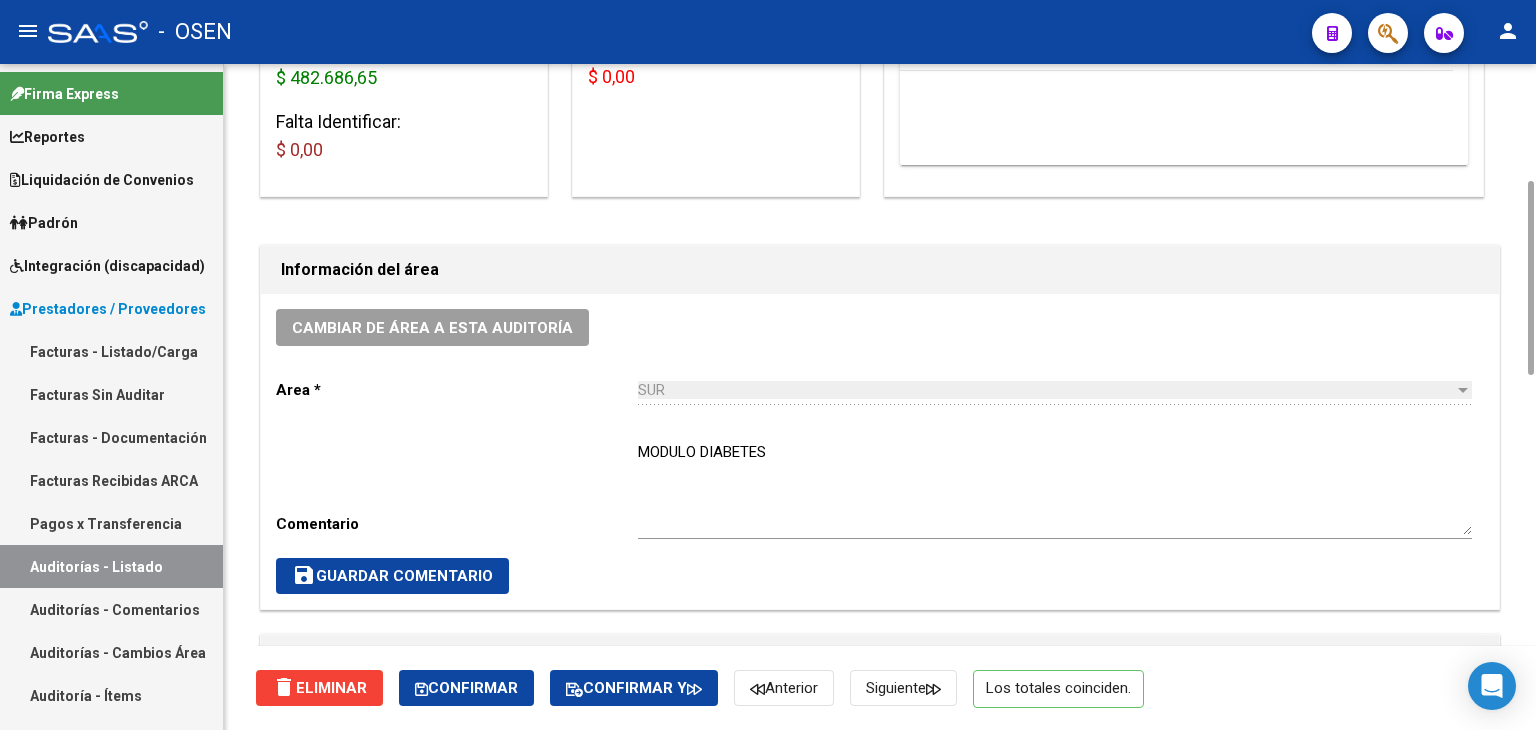 scroll, scrollTop: 1000, scrollLeft: 0, axis: vertical 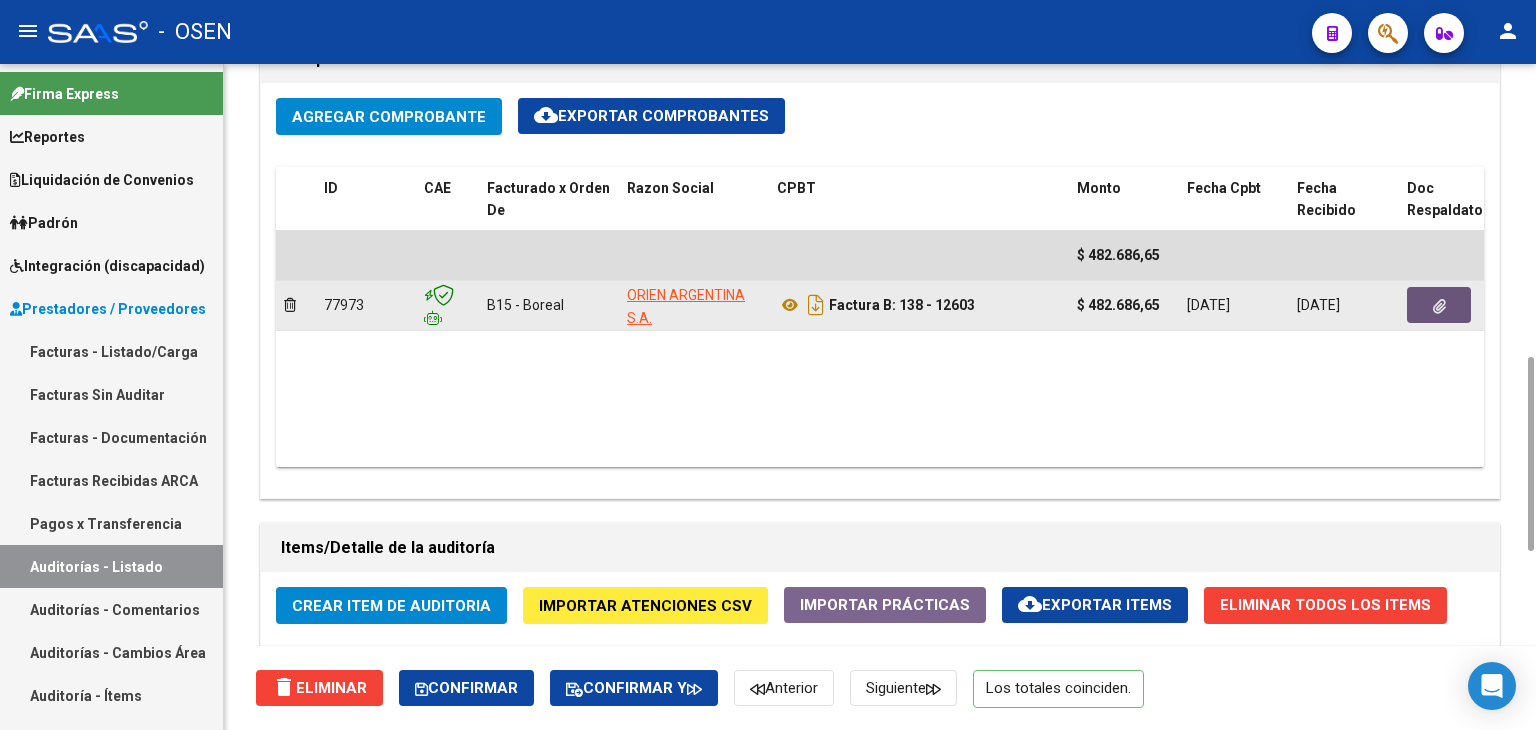 click 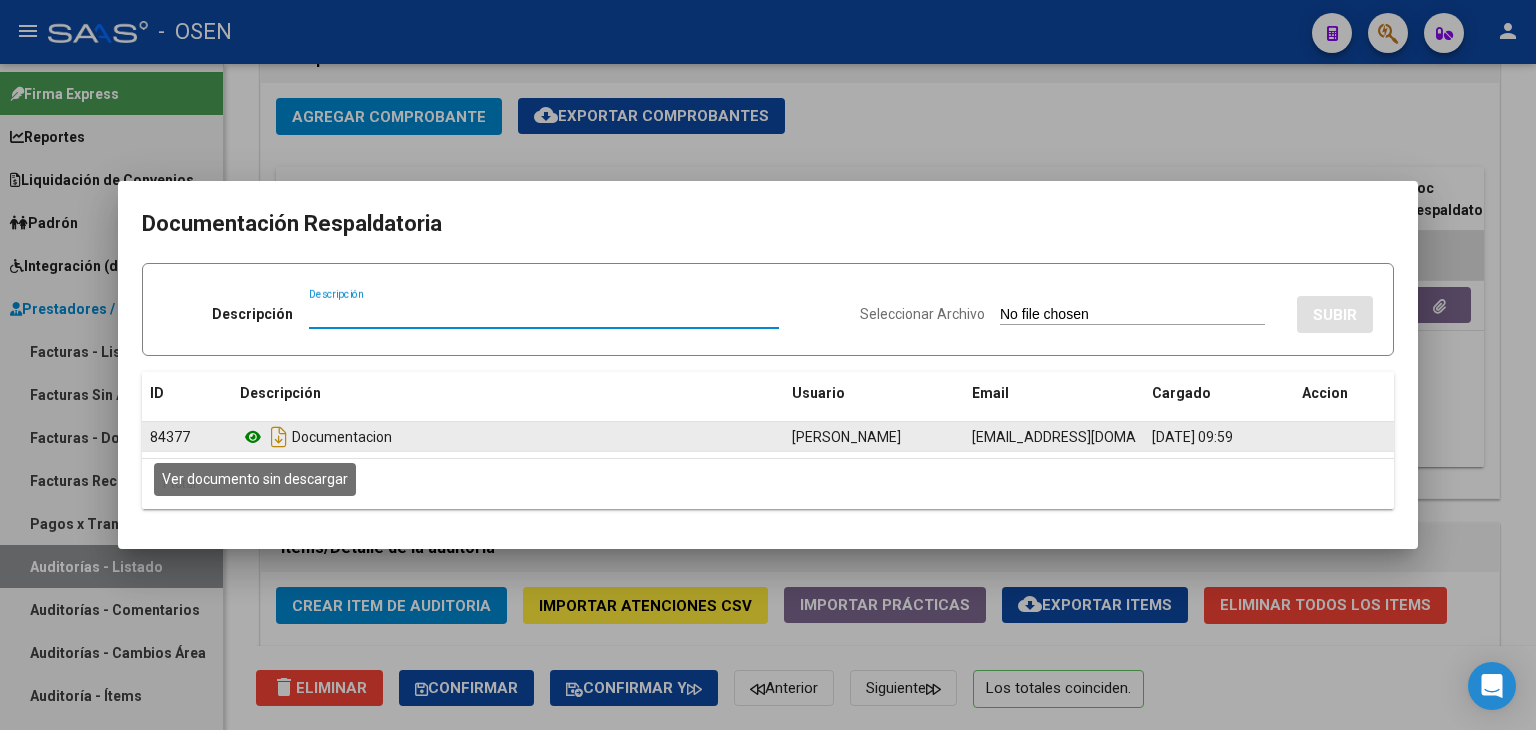 click 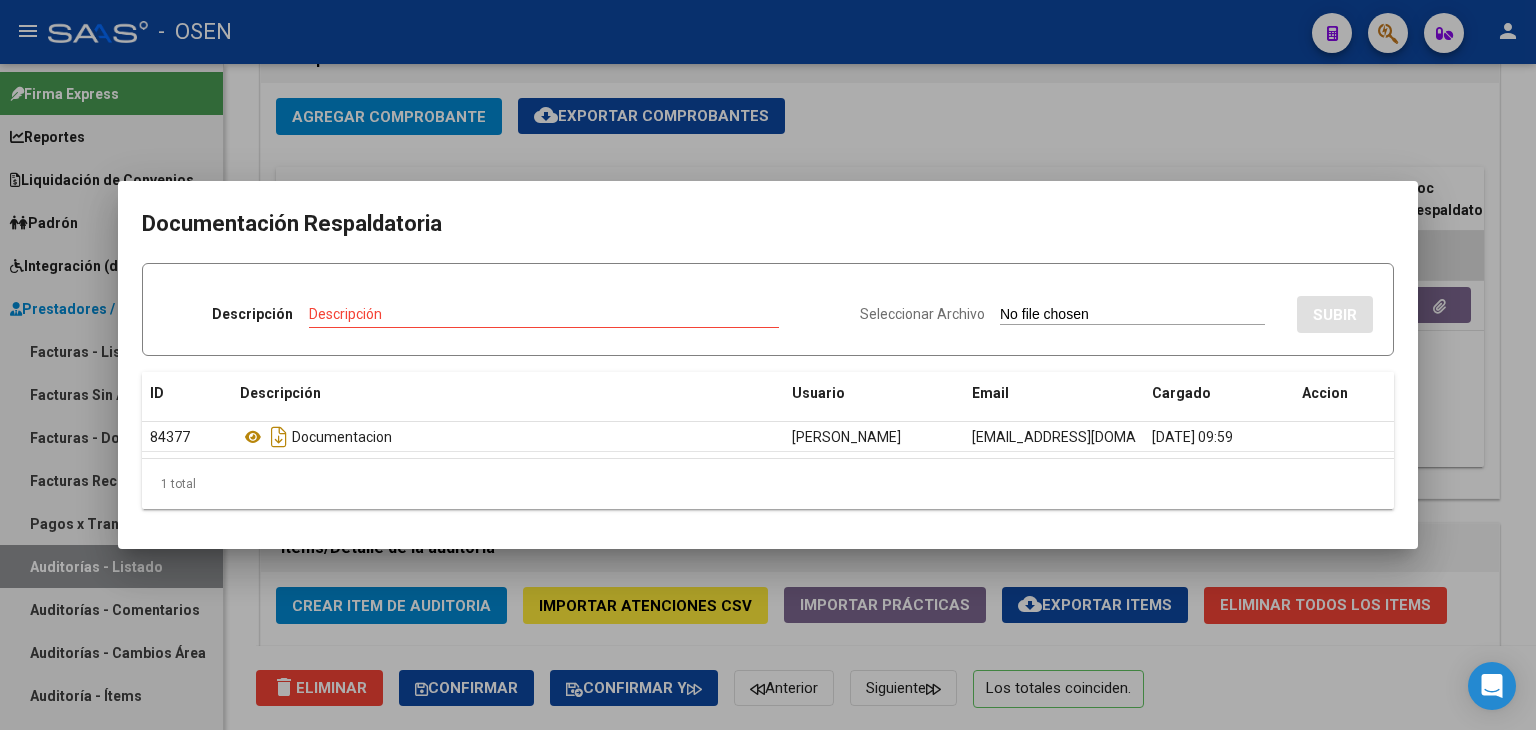 click at bounding box center (768, 365) 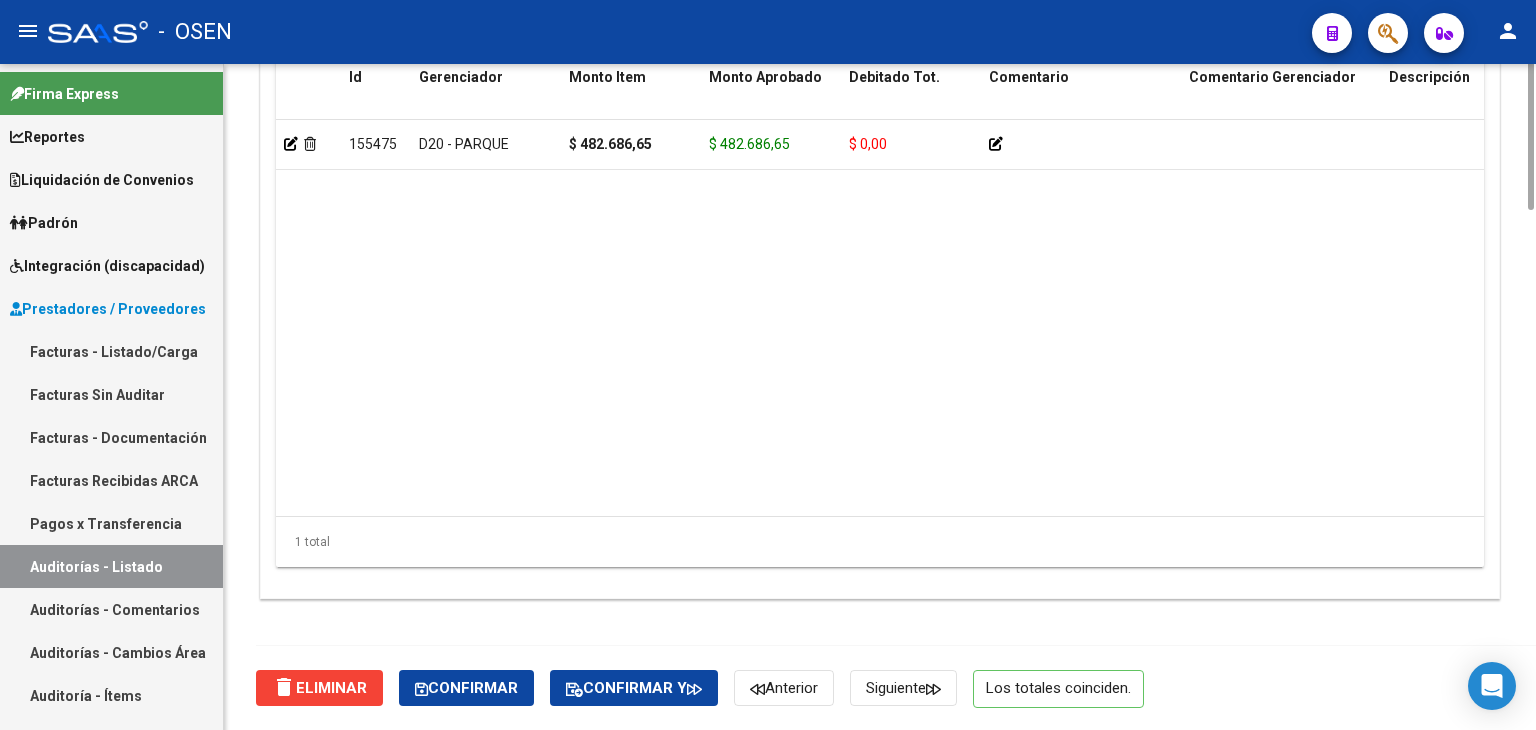 scroll, scrollTop: 1608, scrollLeft: 0, axis: vertical 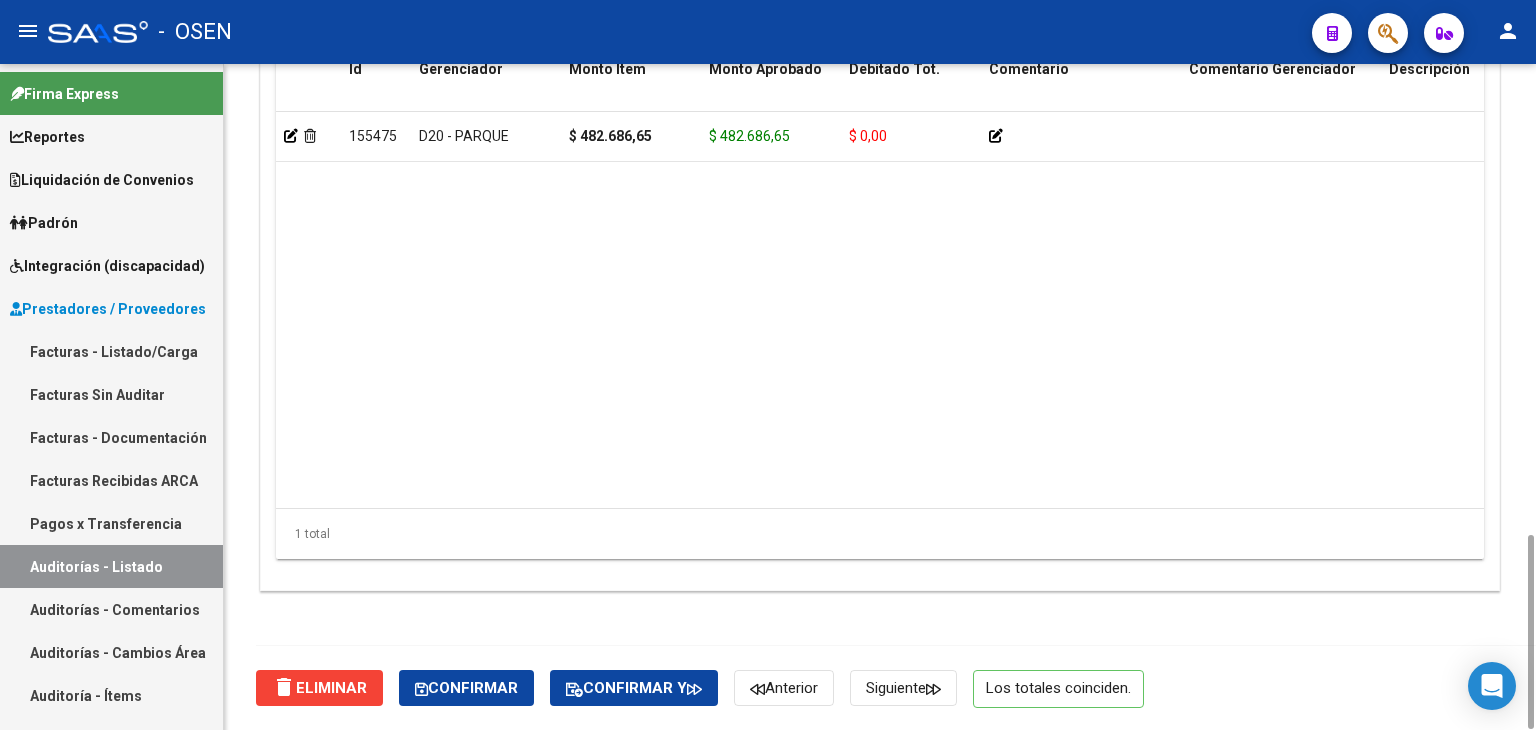 click on "155475  D20 - PARQUE $ 482.686,65 $ 482.686,65 $ 0,00         20510033338  51003333   FLORES THIAGO                  undefined   Medicación  Pamela Vittone   04/07/2025   SUR Pamela Vittone" 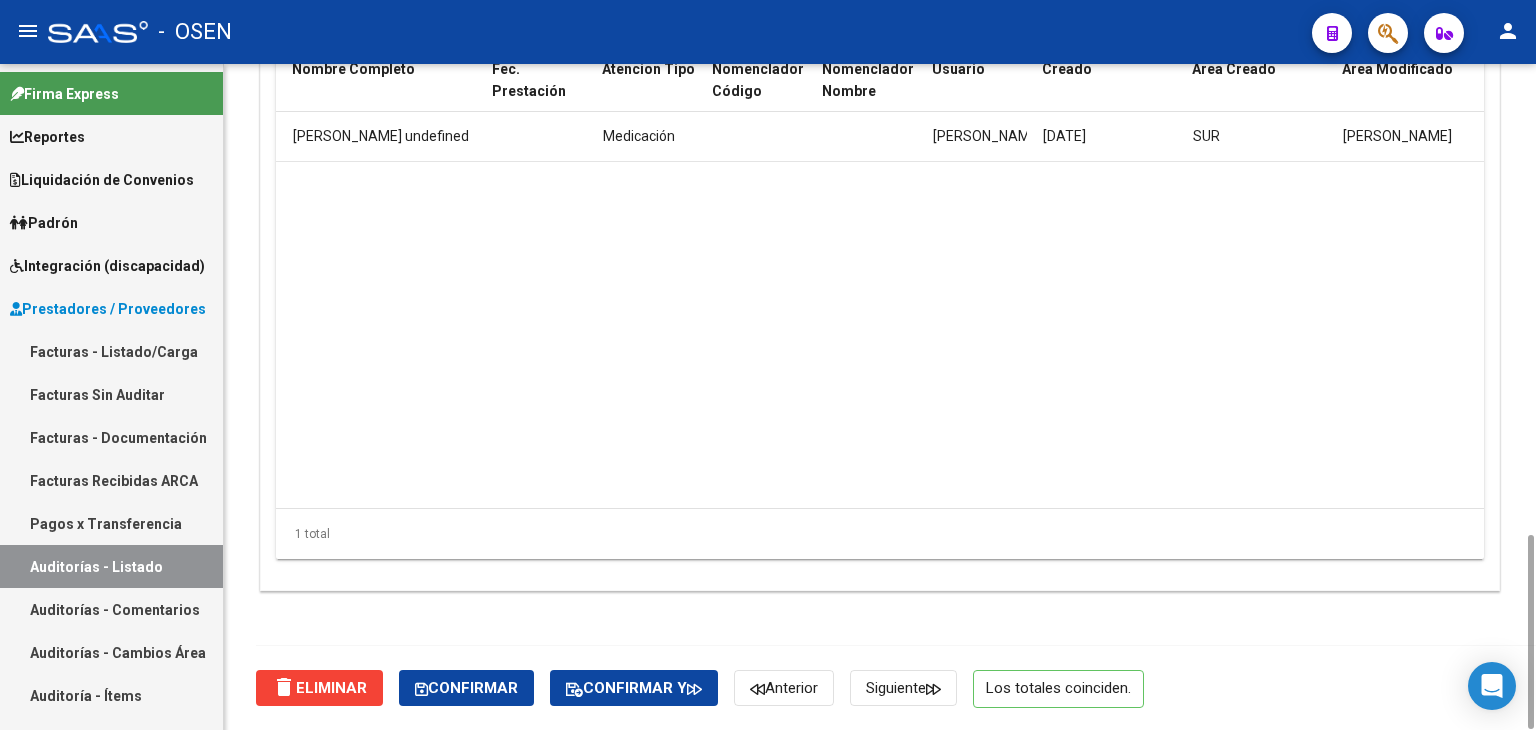 scroll, scrollTop: 0, scrollLeft: 0, axis: both 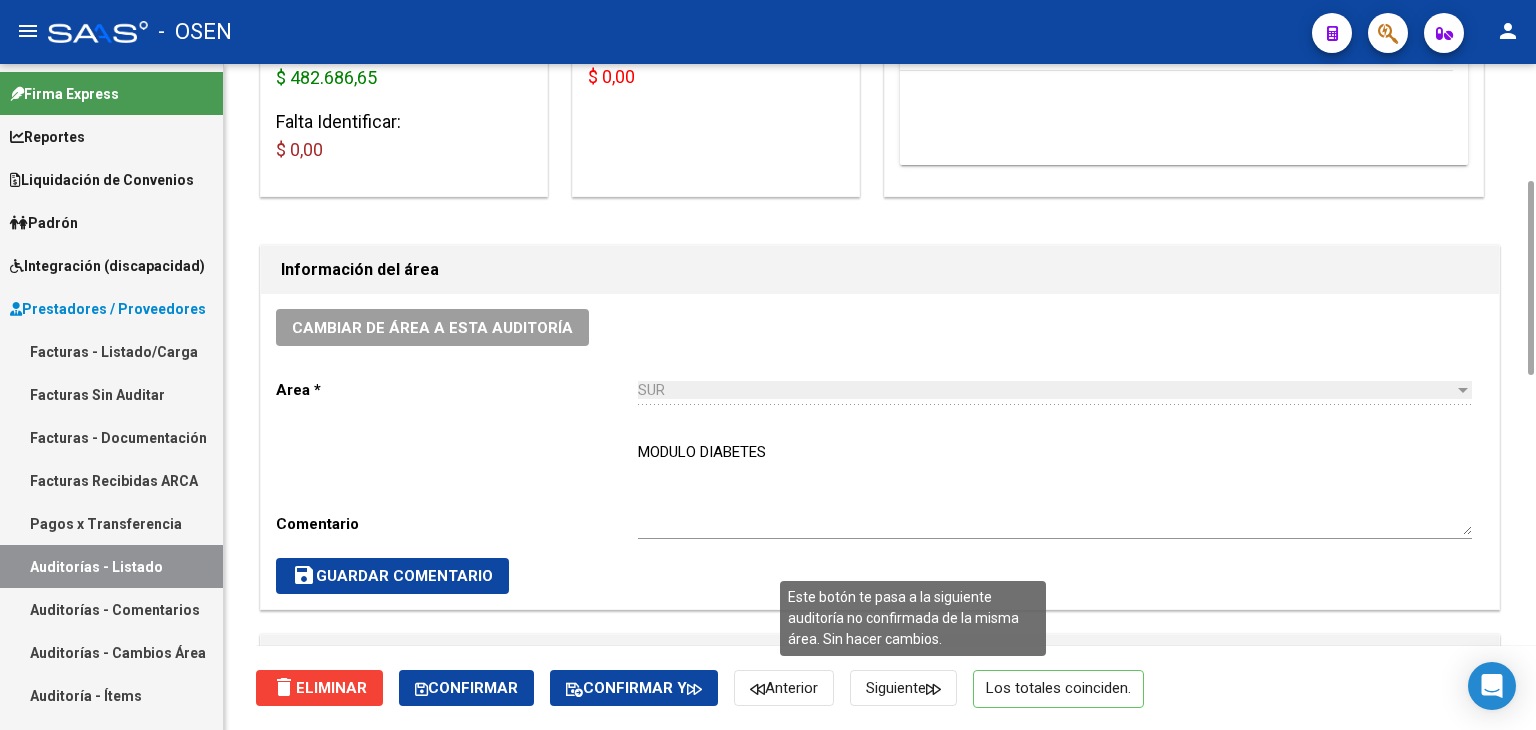 click on "Siguiente" 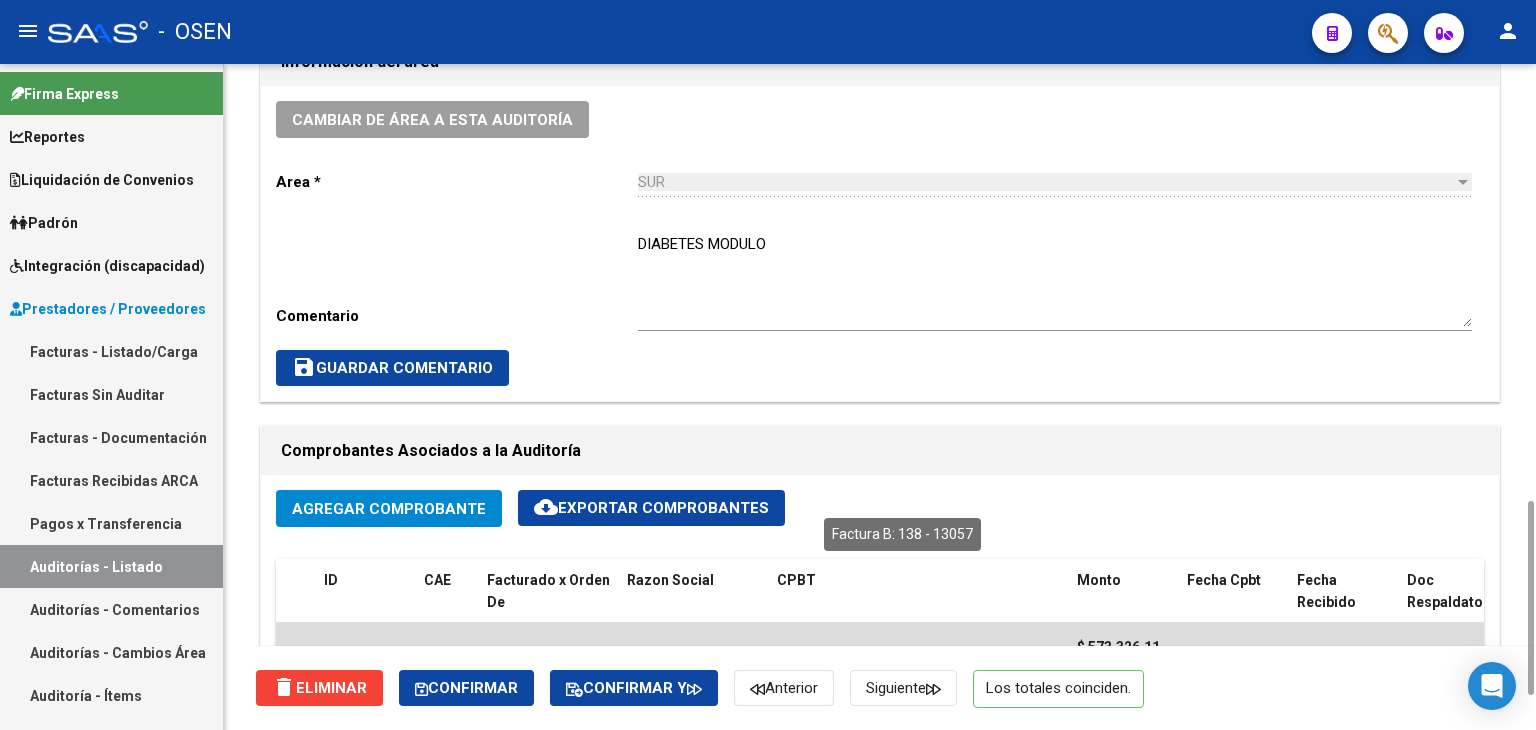 scroll, scrollTop: 1208, scrollLeft: 0, axis: vertical 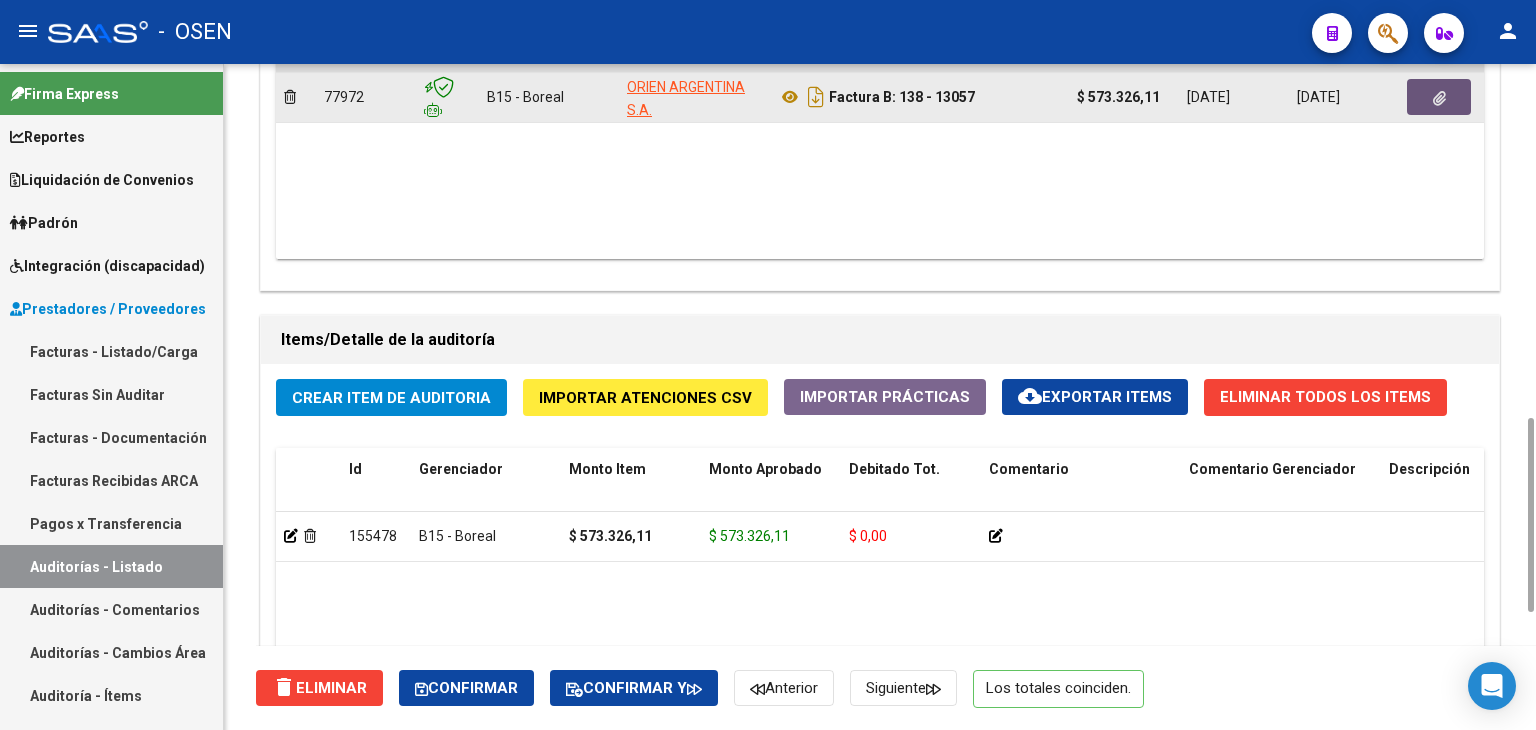 click 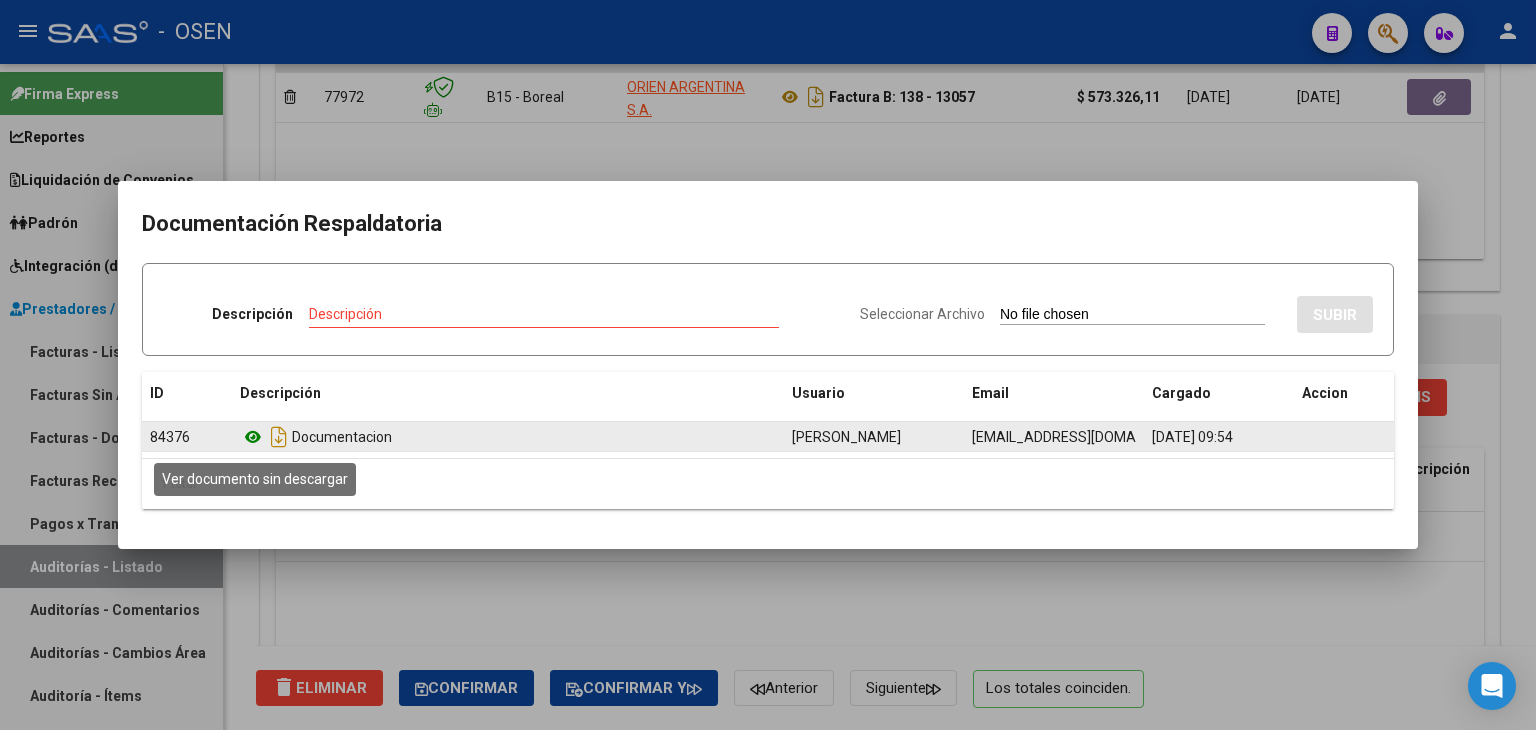 click 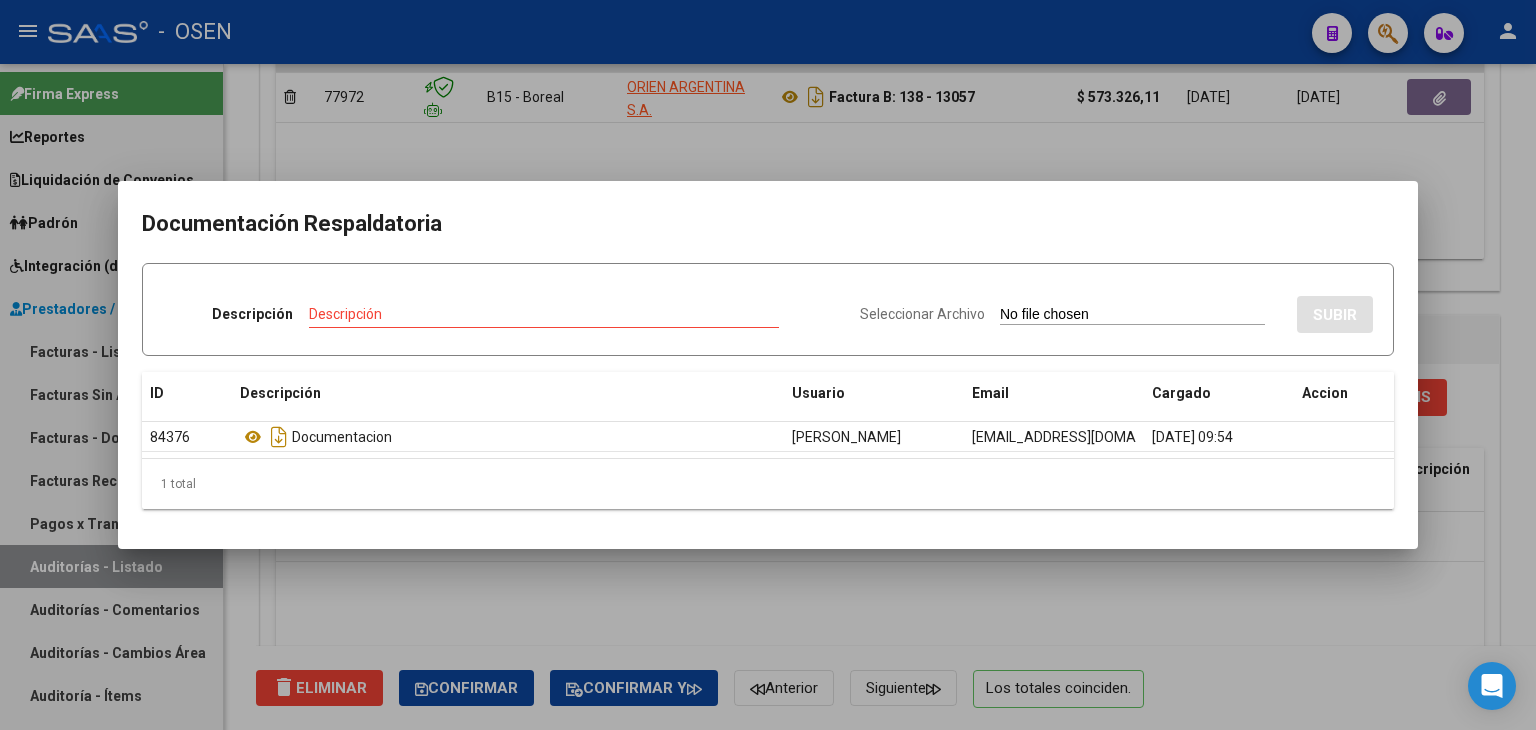 click at bounding box center [768, 365] 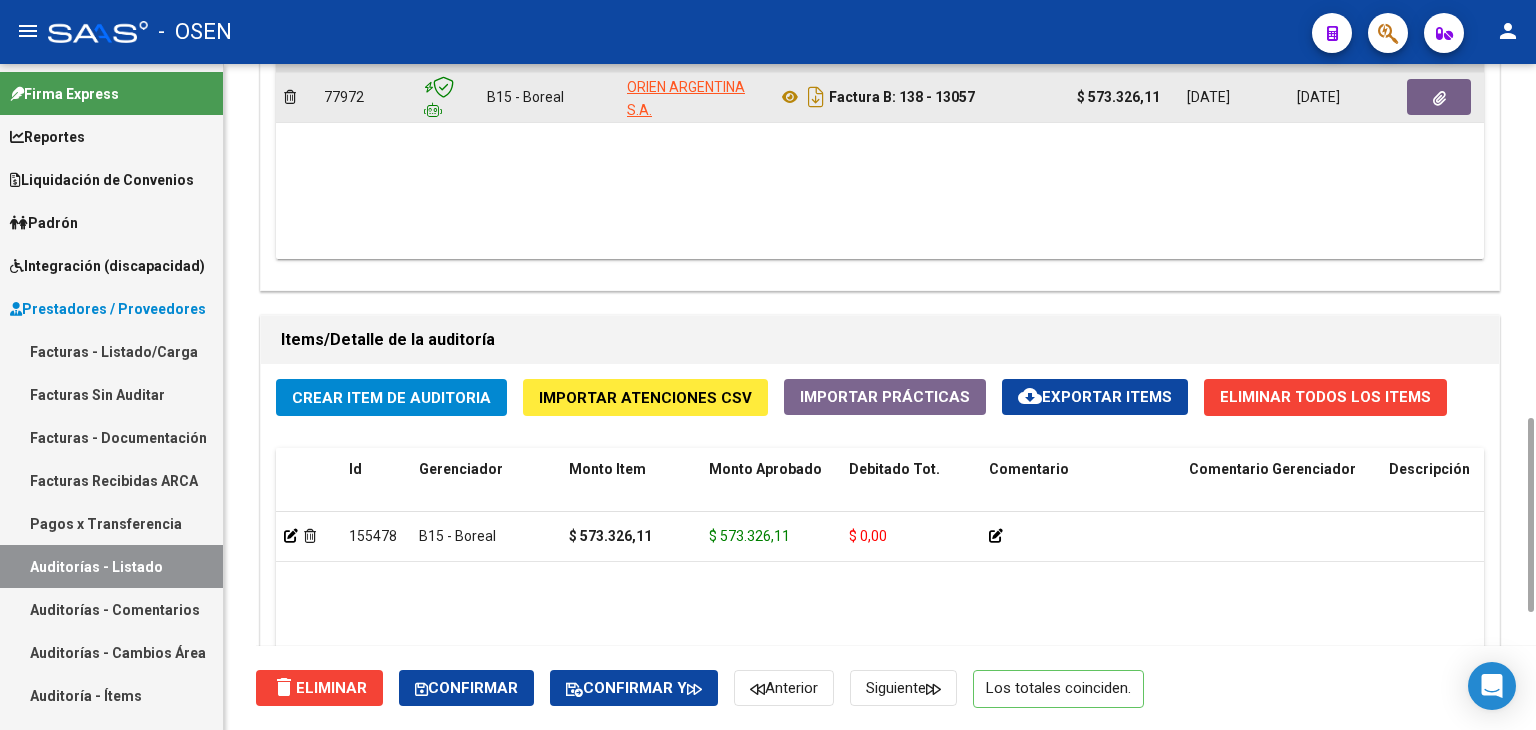 scroll, scrollTop: 808, scrollLeft: 0, axis: vertical 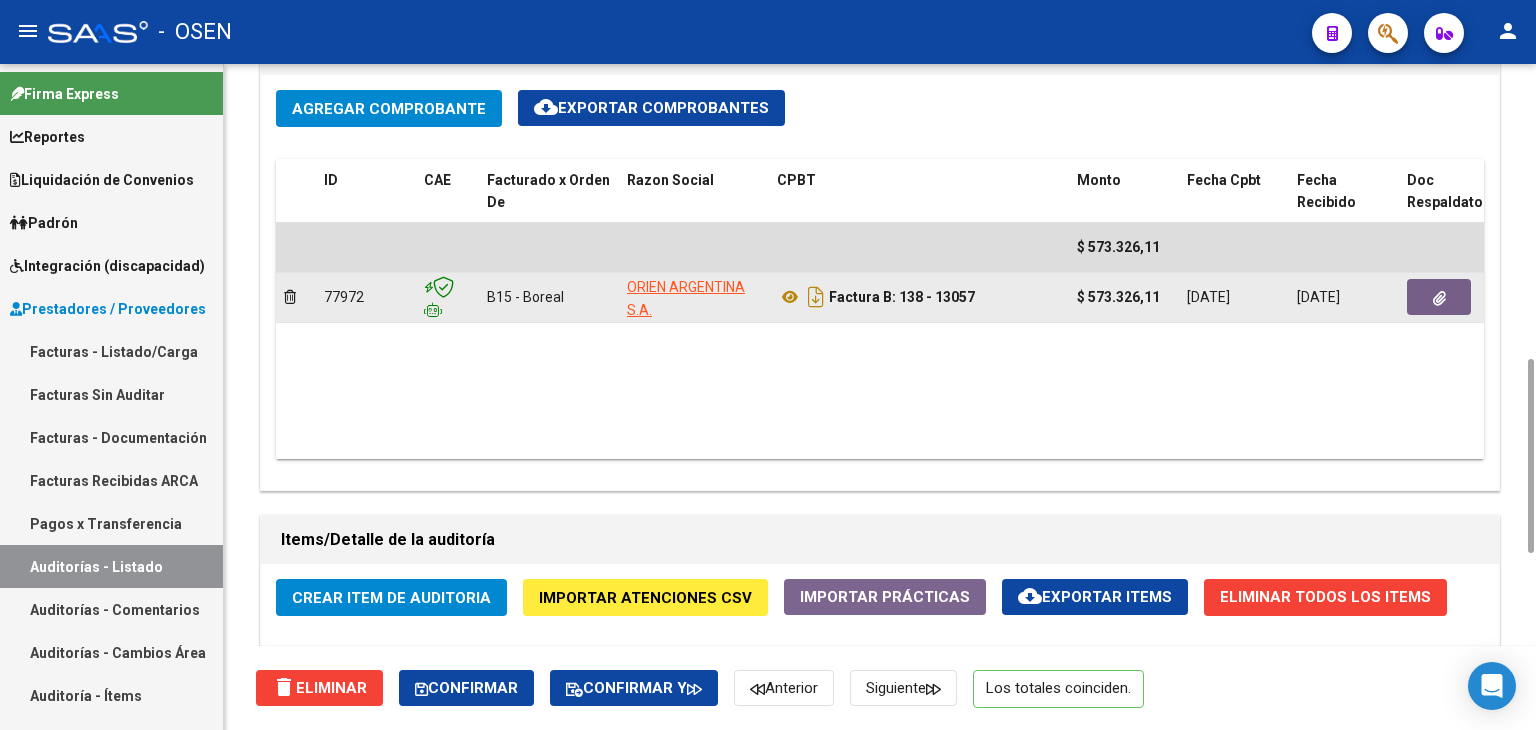 drag, startPoint x: 939, startPoint y: 293, endPoint x: 977, endPoint y: 298, distance: 38.327538 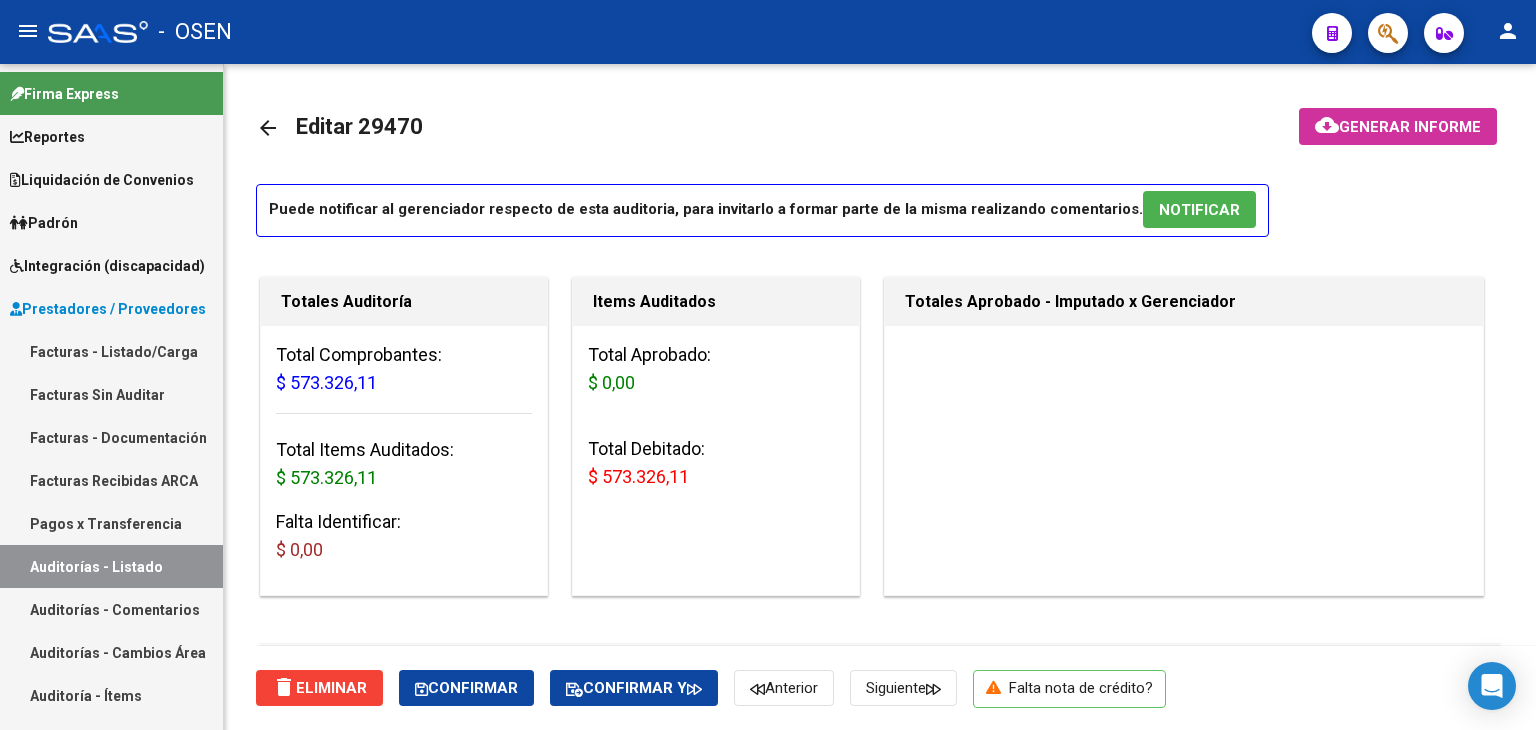 scroll, scrollTop: 0, scrollLeft: 0, axis: both 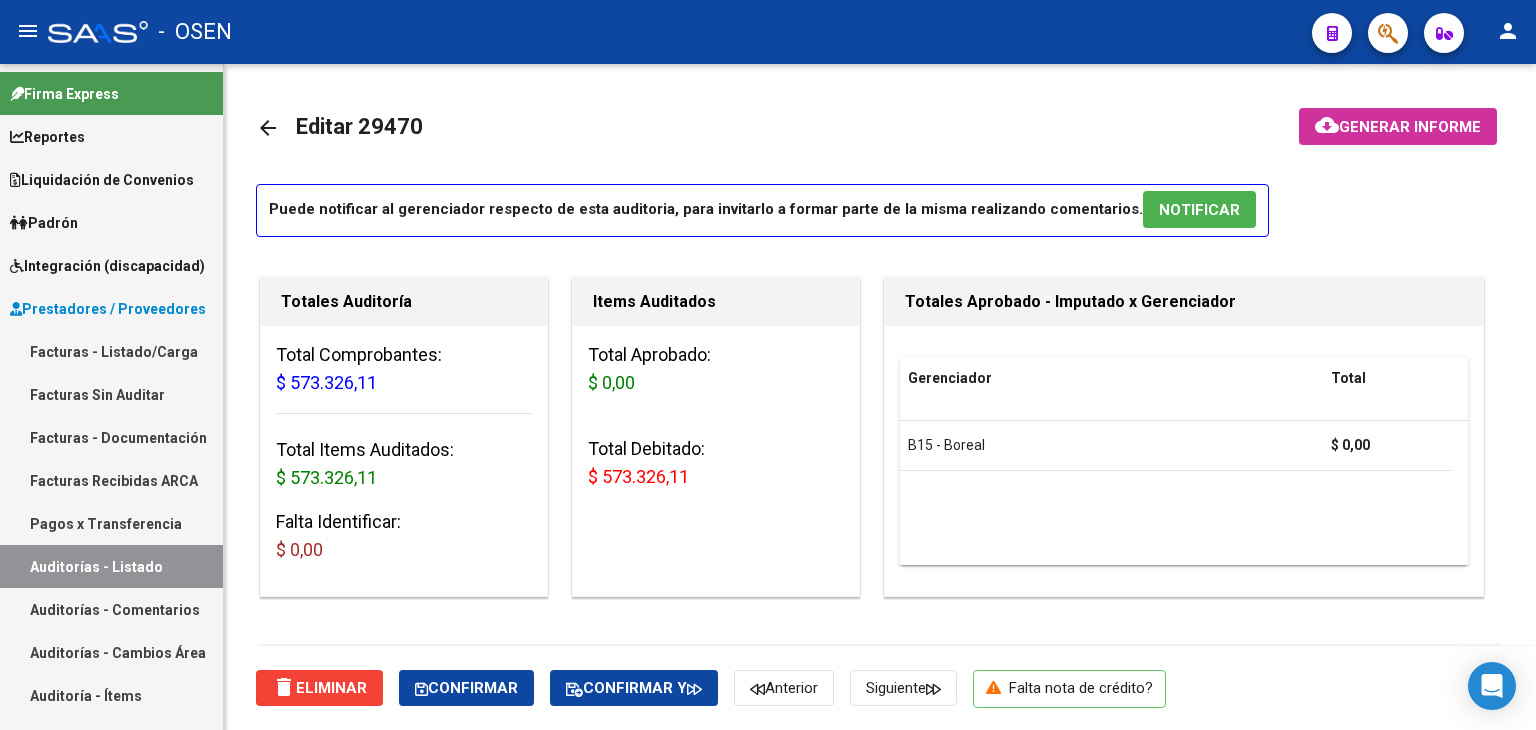 click on "Auditorías - Listado" at bounding box center [111, 566] 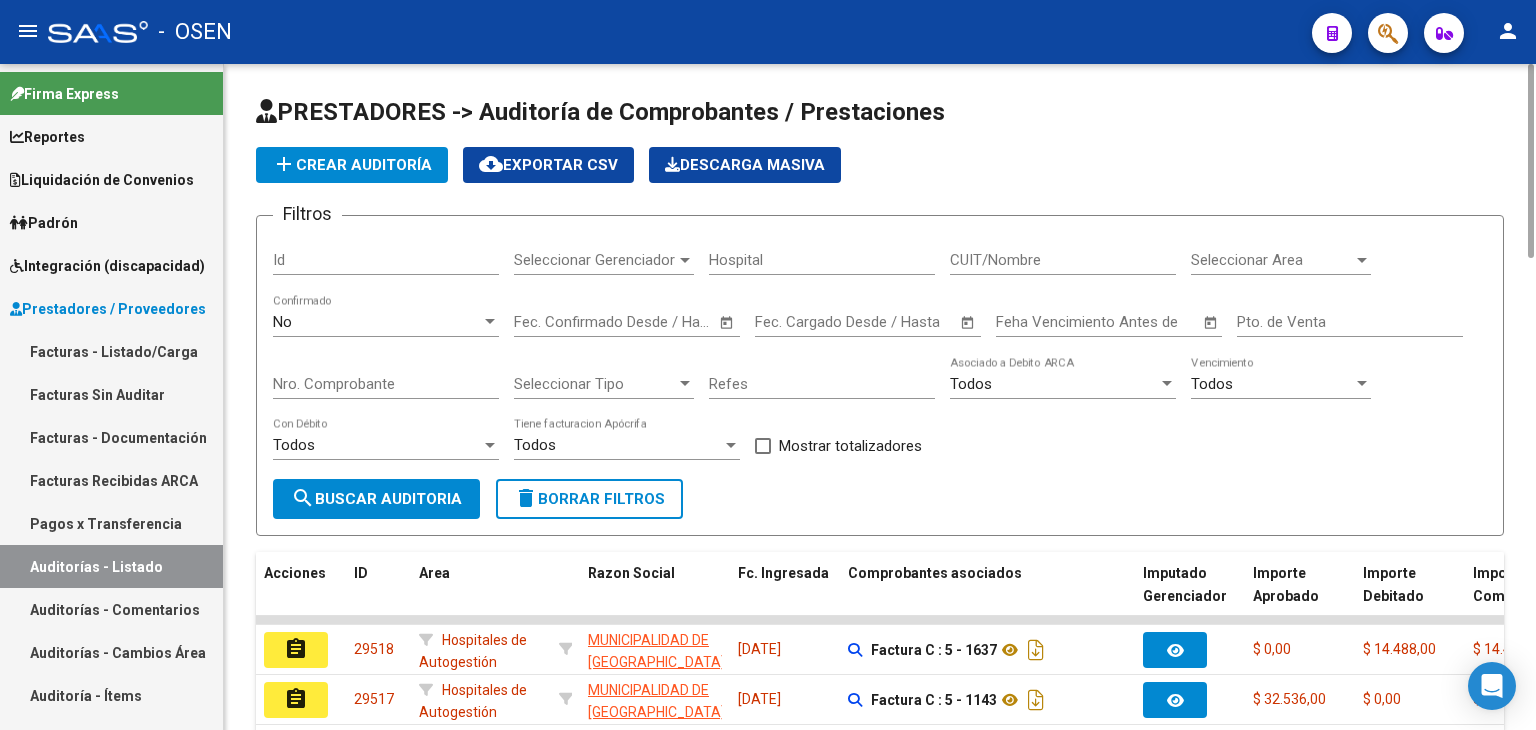 click on "Nro. Comprobante" at bounding box center [386, 384] 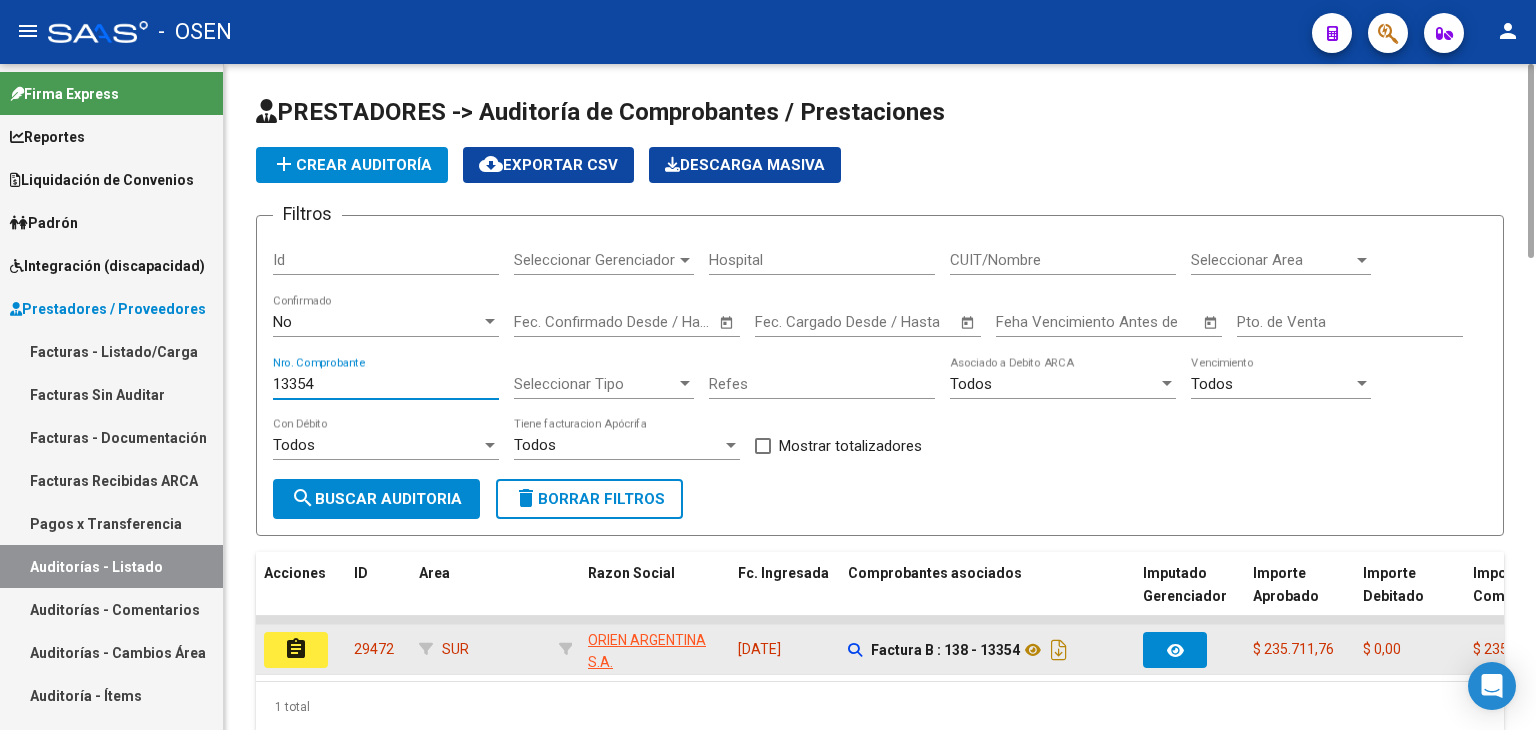 type on "13354" 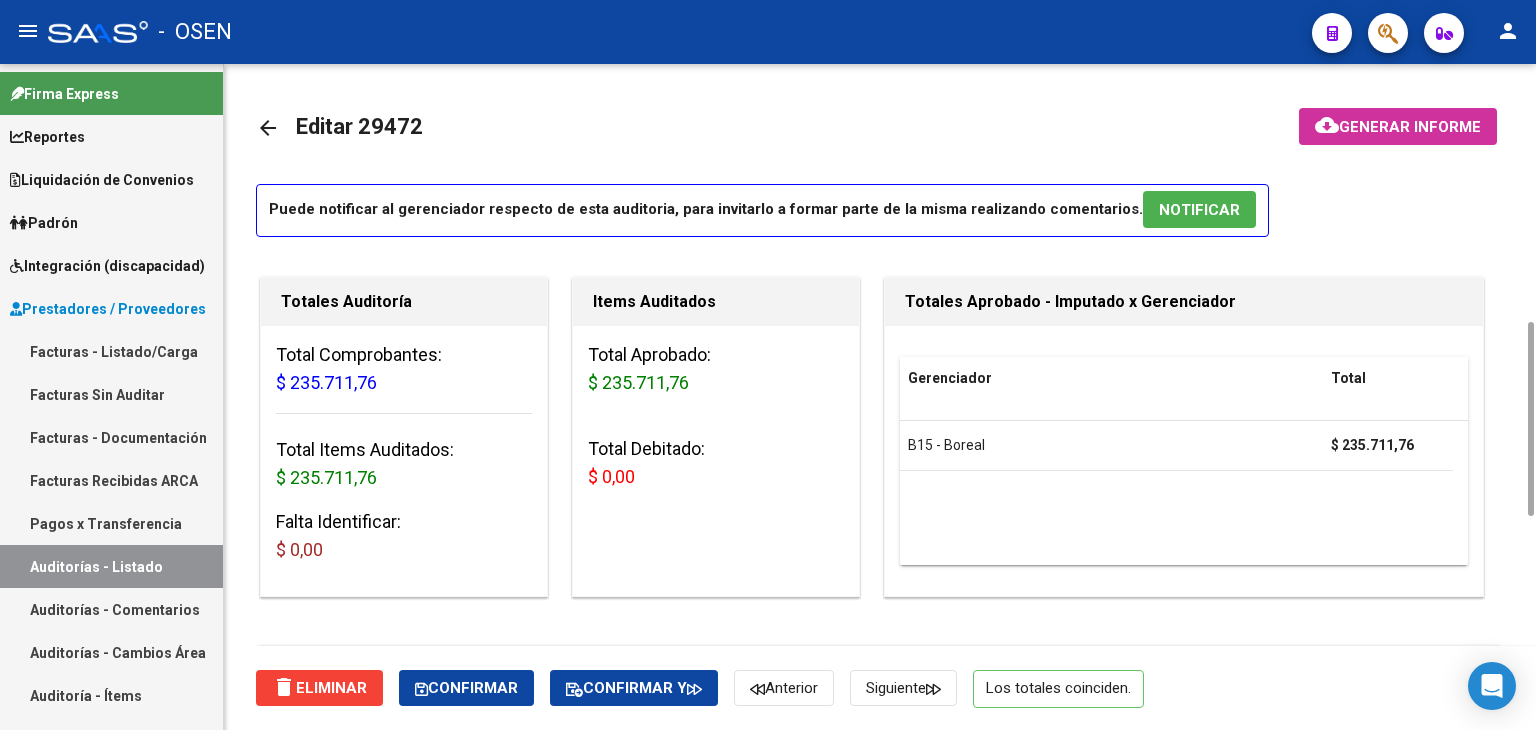 scroll, scrollTop: 800, scrollLeft: 0, axis: vertical 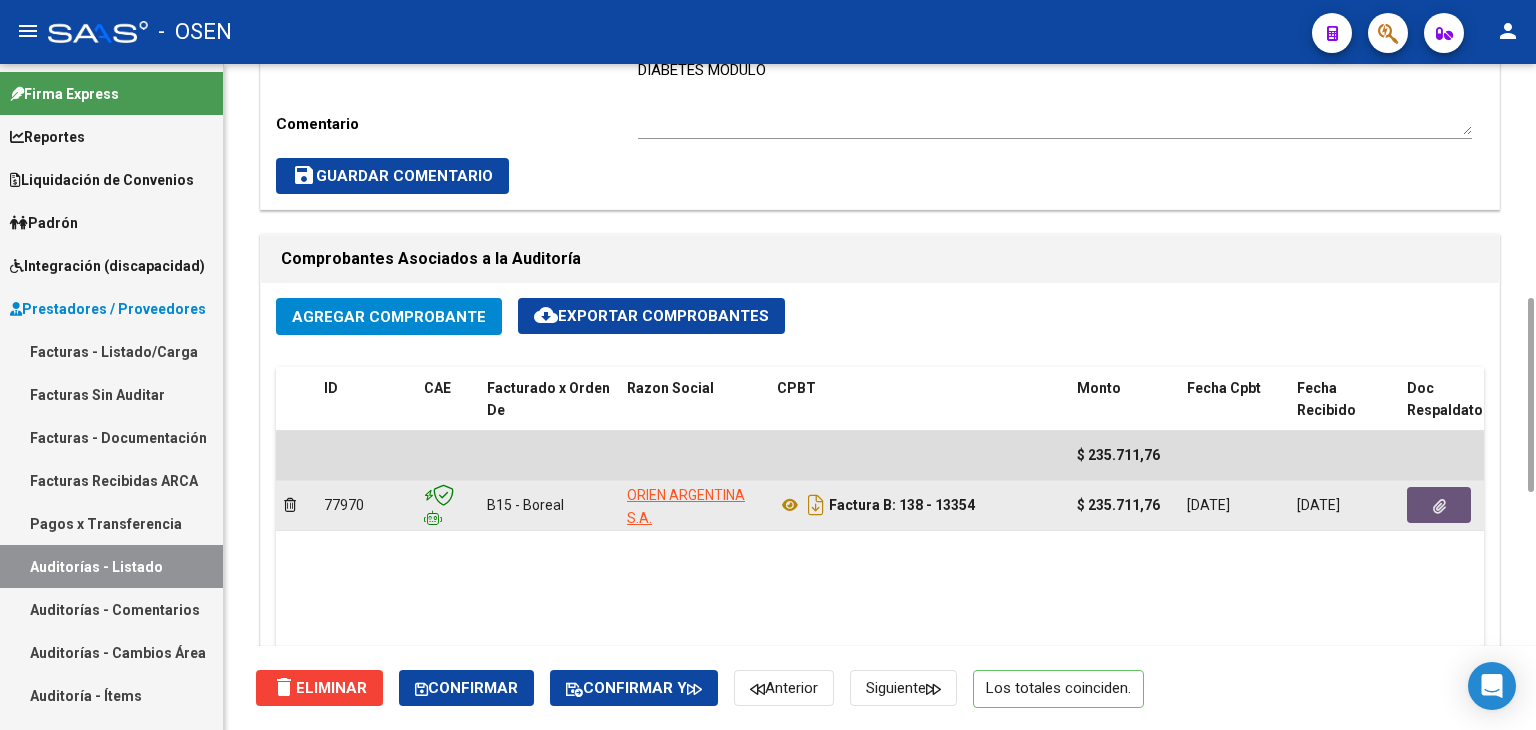 click 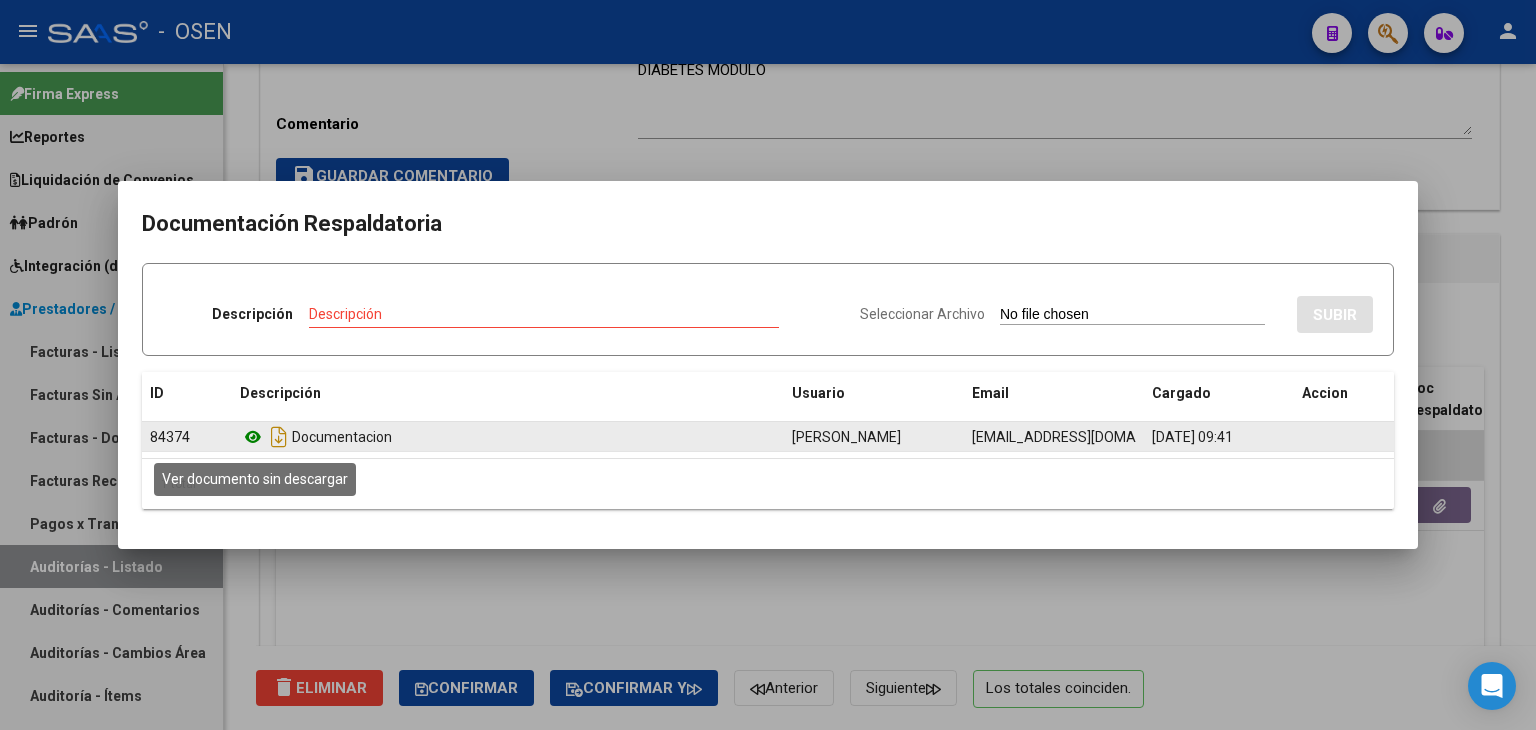 click 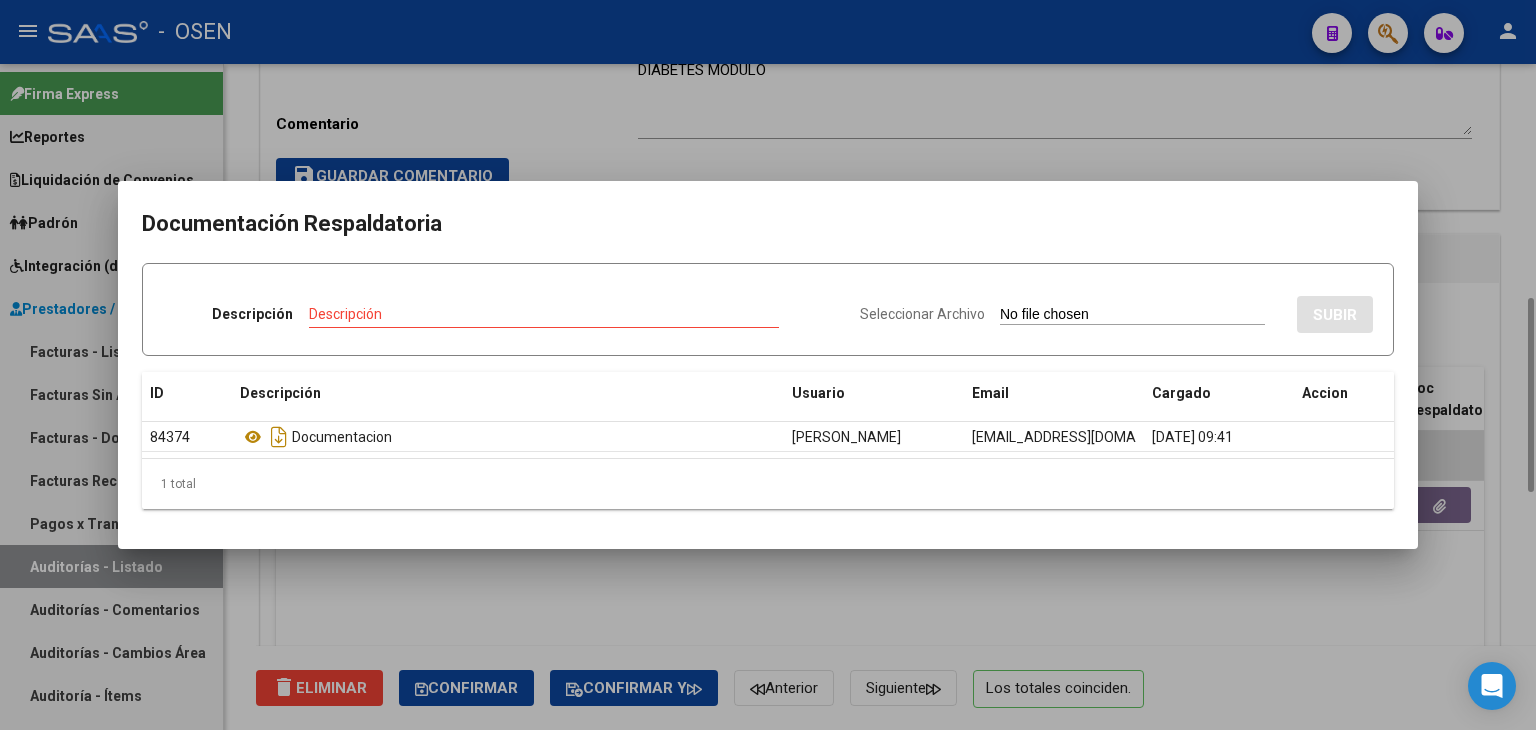 click at bounding box center [768, 365] 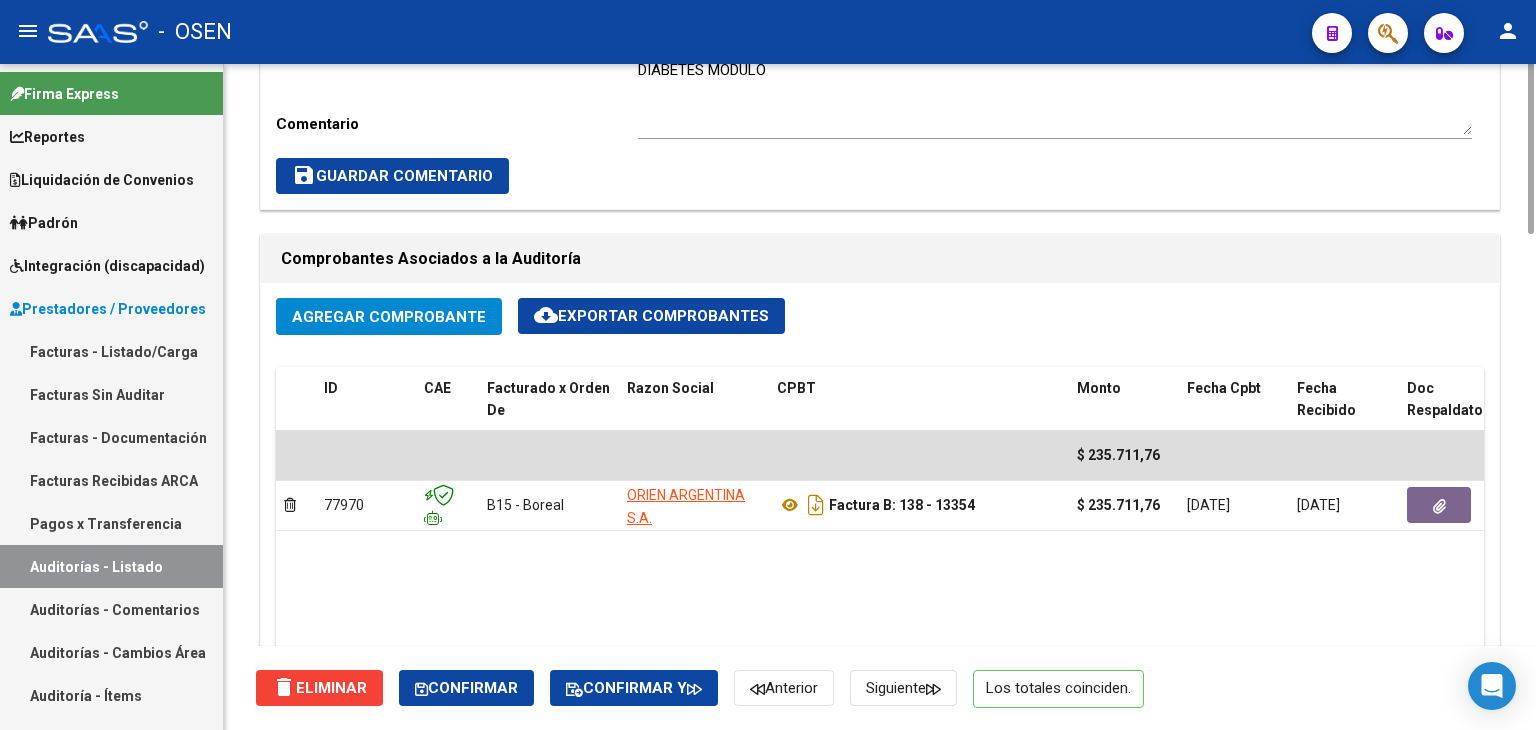scroll, scrollTop: 600, scrollLeft: 0, axis: vertical 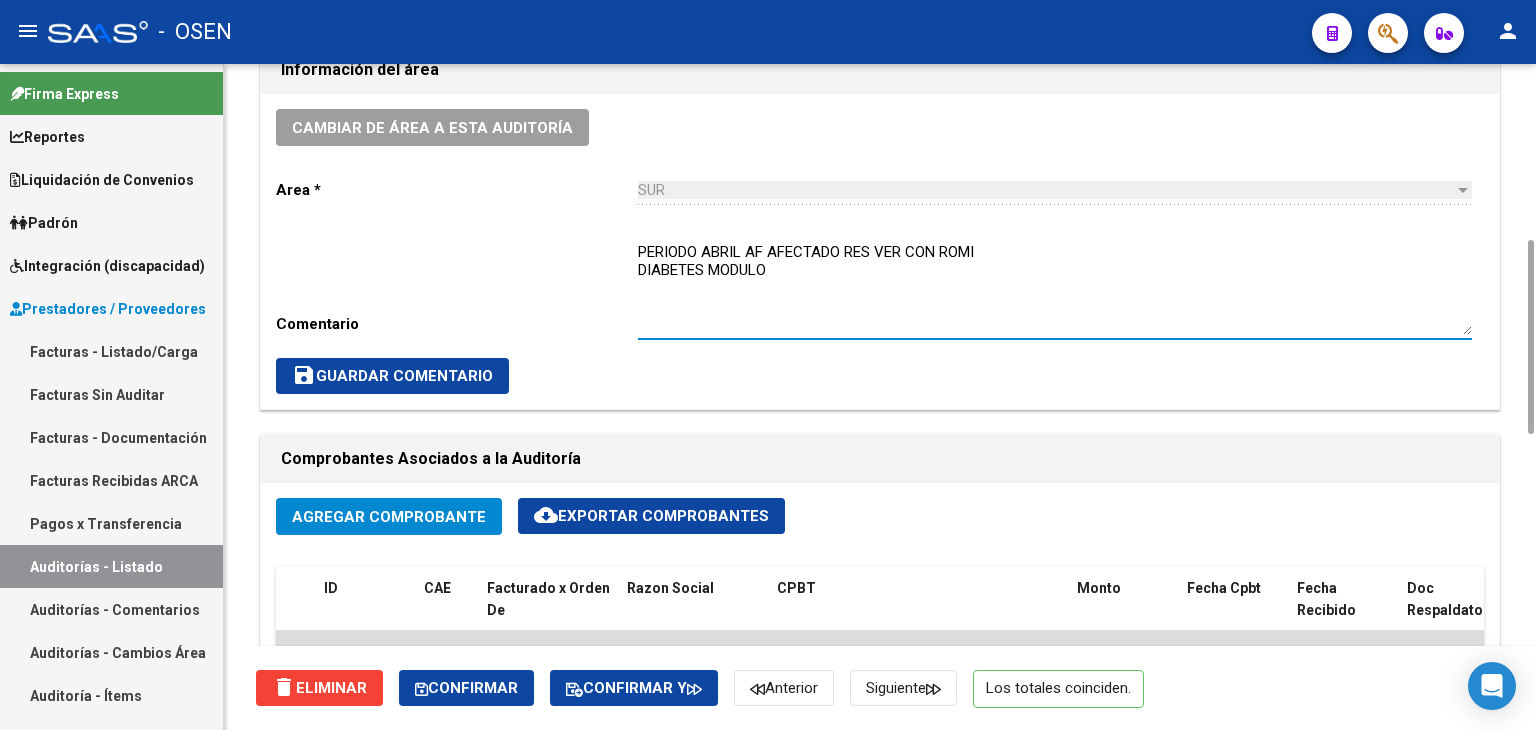 drag, startPoint x: 886, startPoint y: 248, endPoint x: 1047, endPoint y: 261, distance: 161.52399 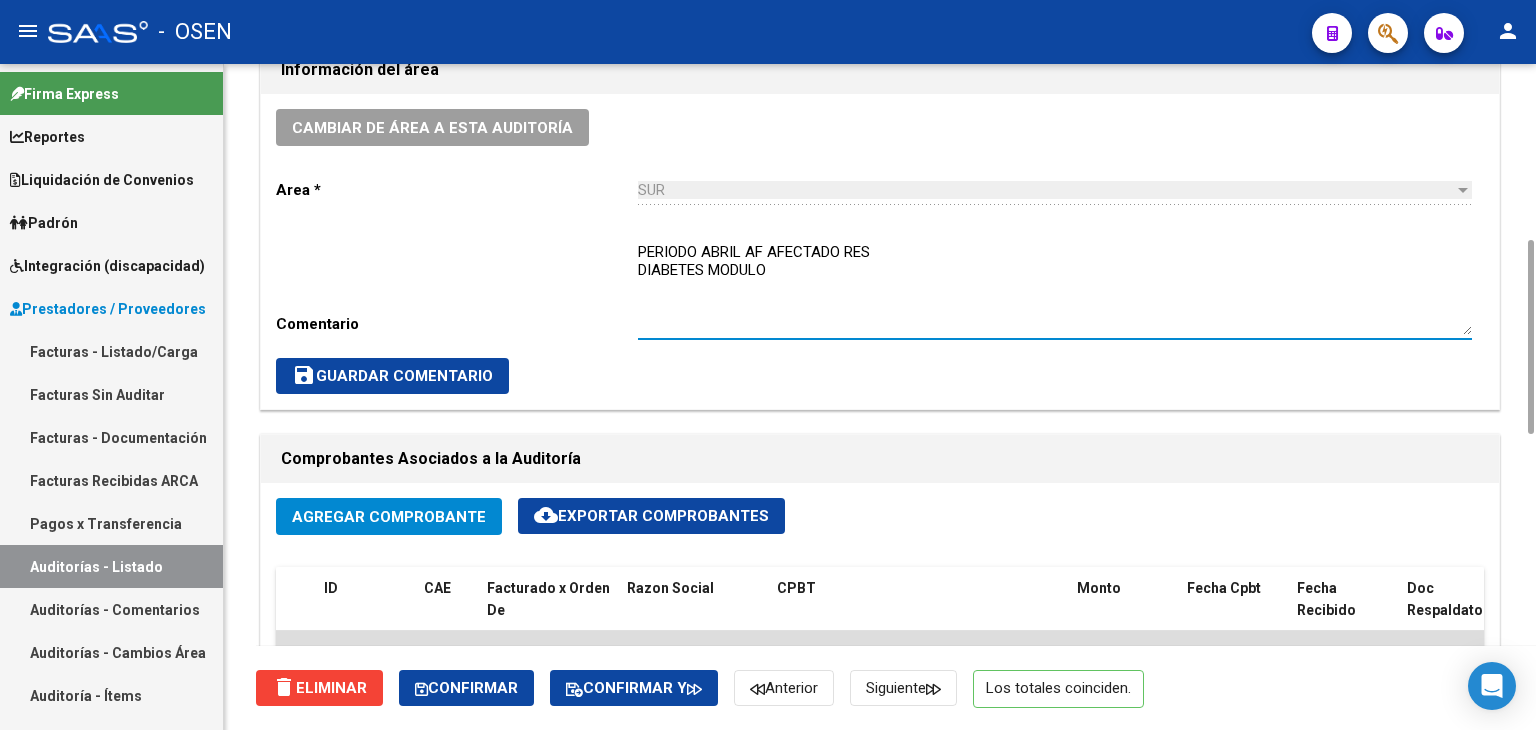 type on "PERIODO ABRIL AF AFECTADO RES
DIABETES MODULO" 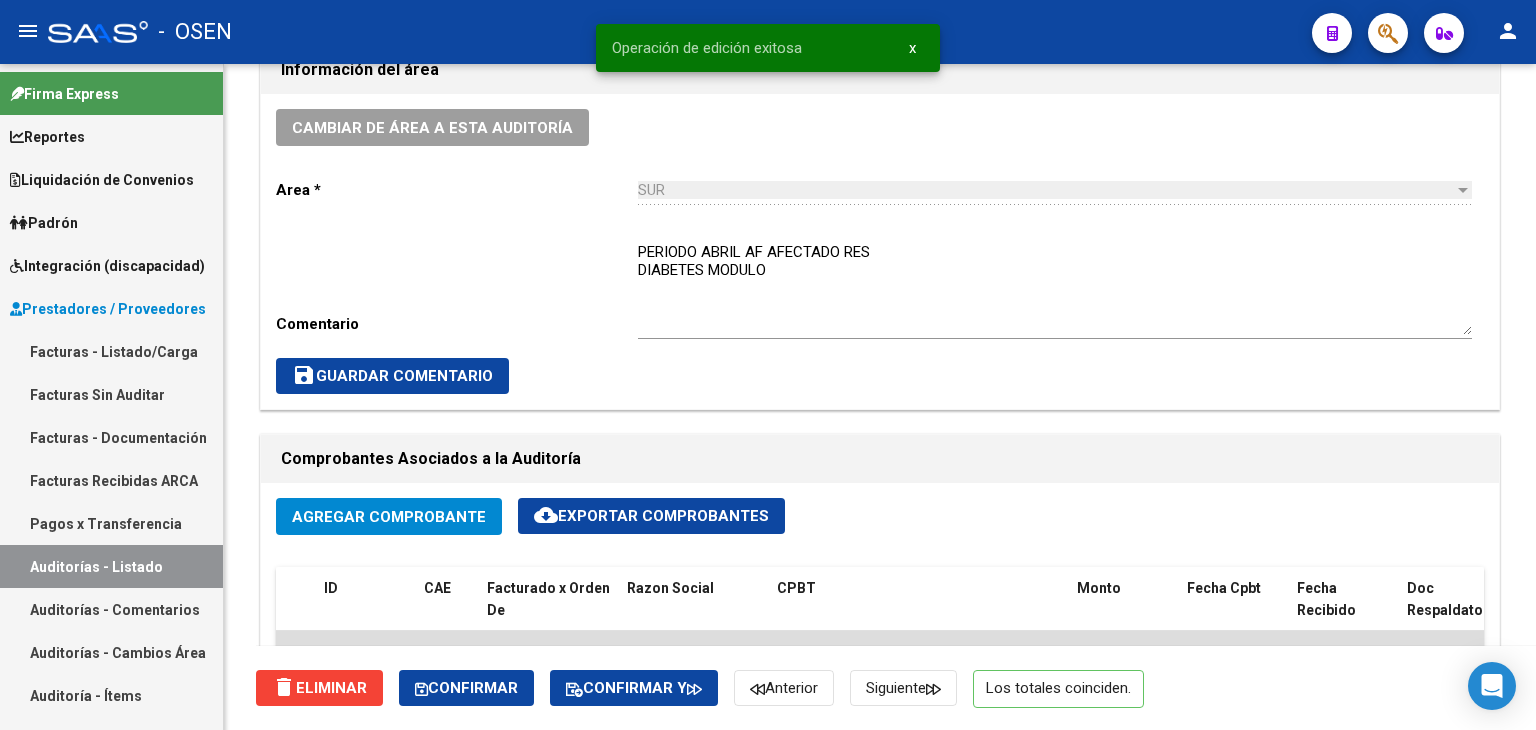 click on "Auditorías - Listado" at bounding box center [111, 566] 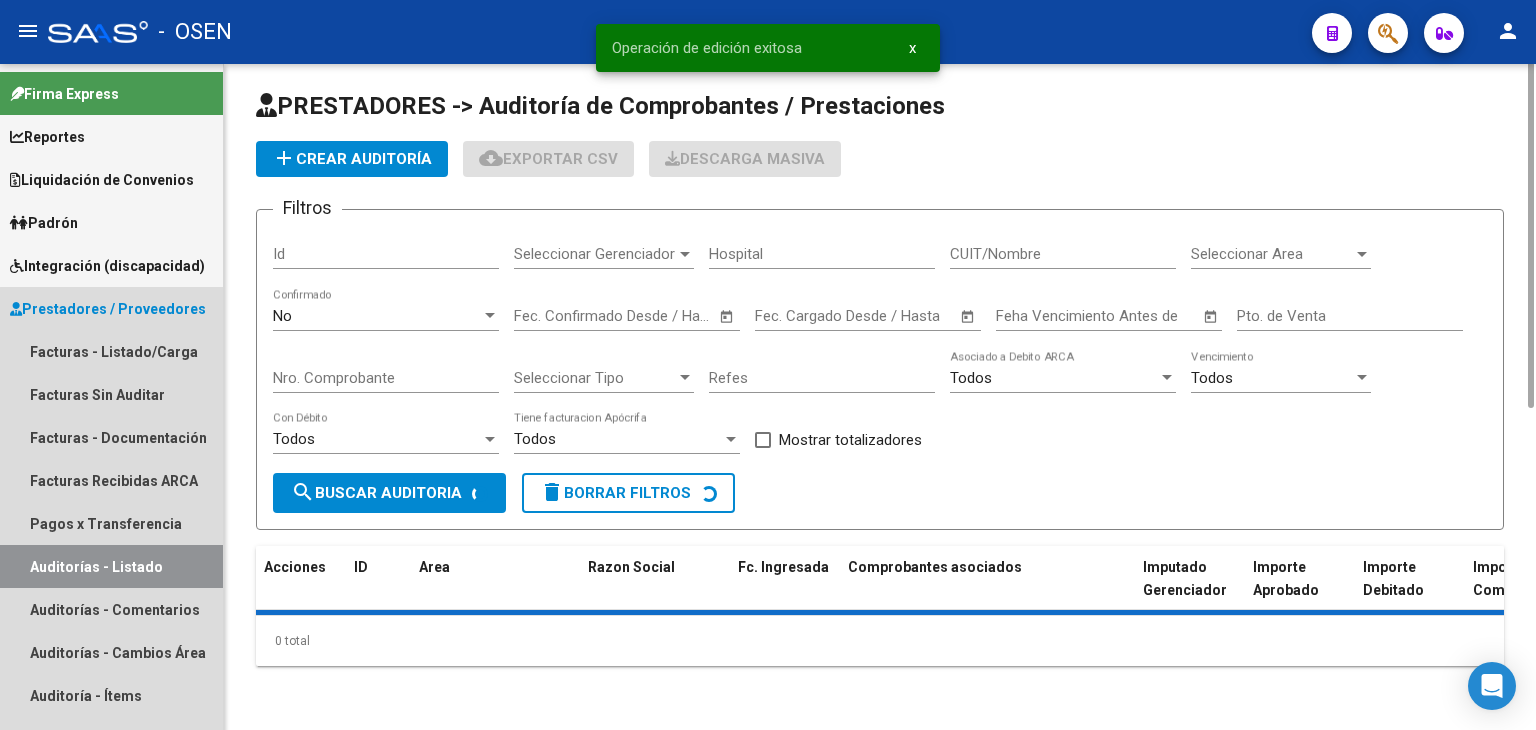scroll, scrollTop: 0, scrollLeft: 0, axis: both 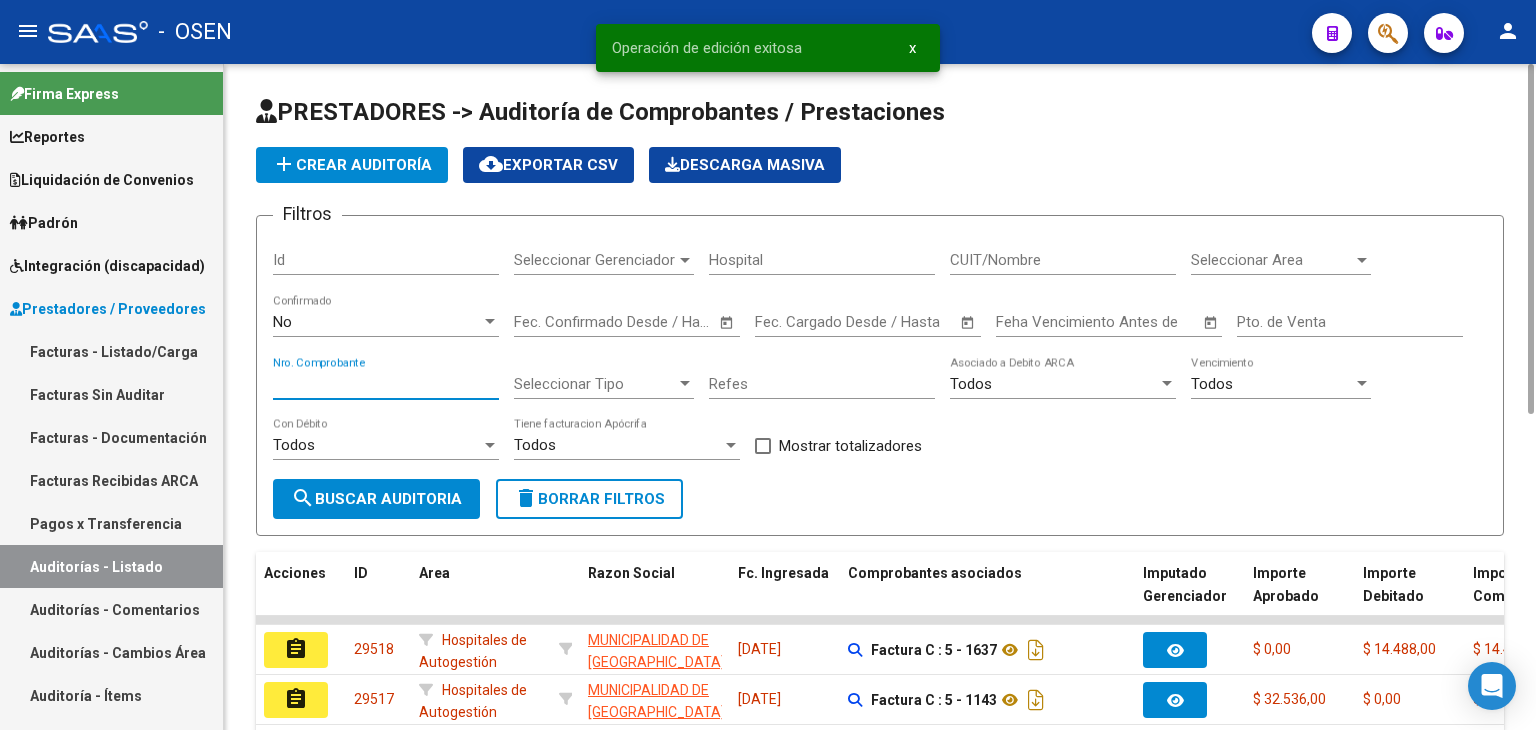 click on "Nro. Comprobante" at bounding box center (386, 384) 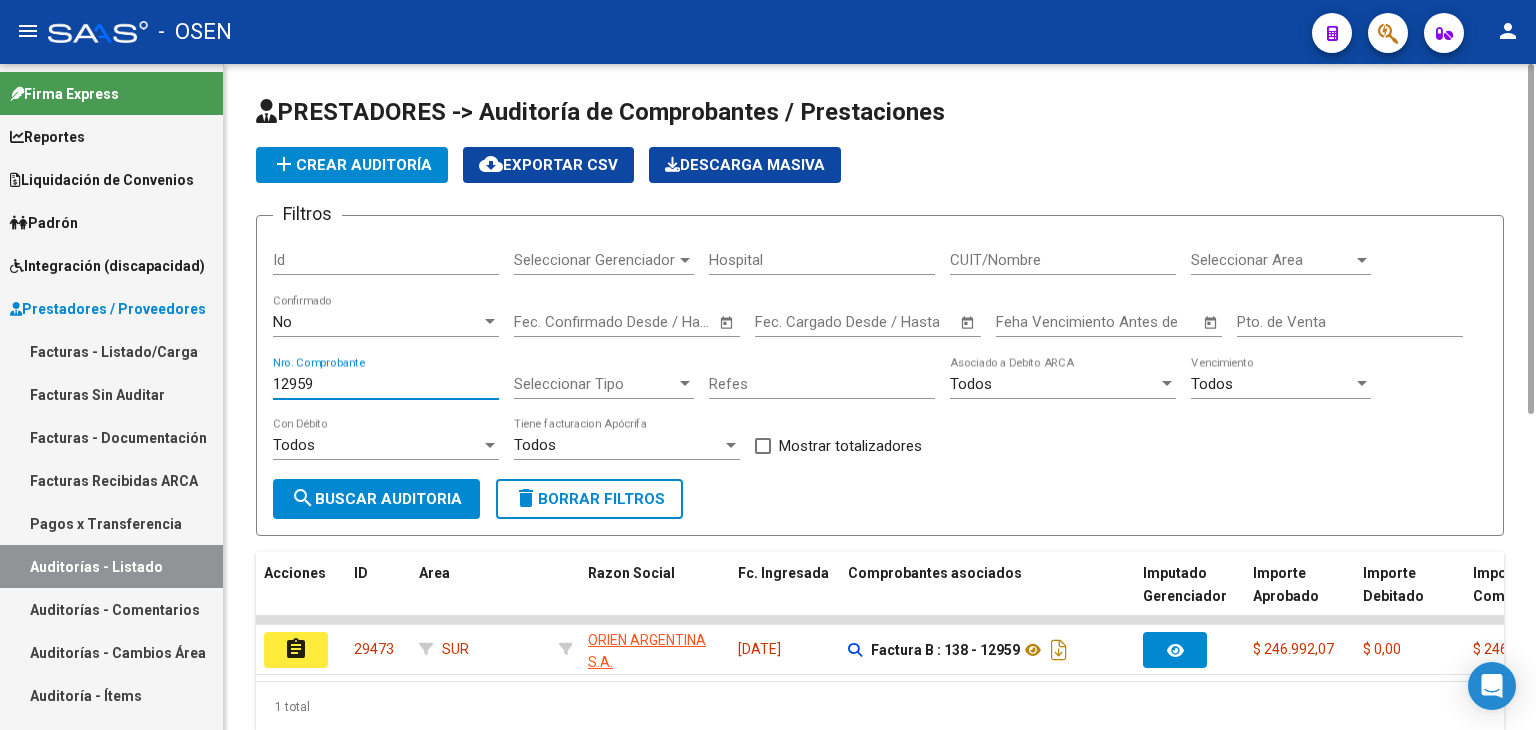 type on "12959" 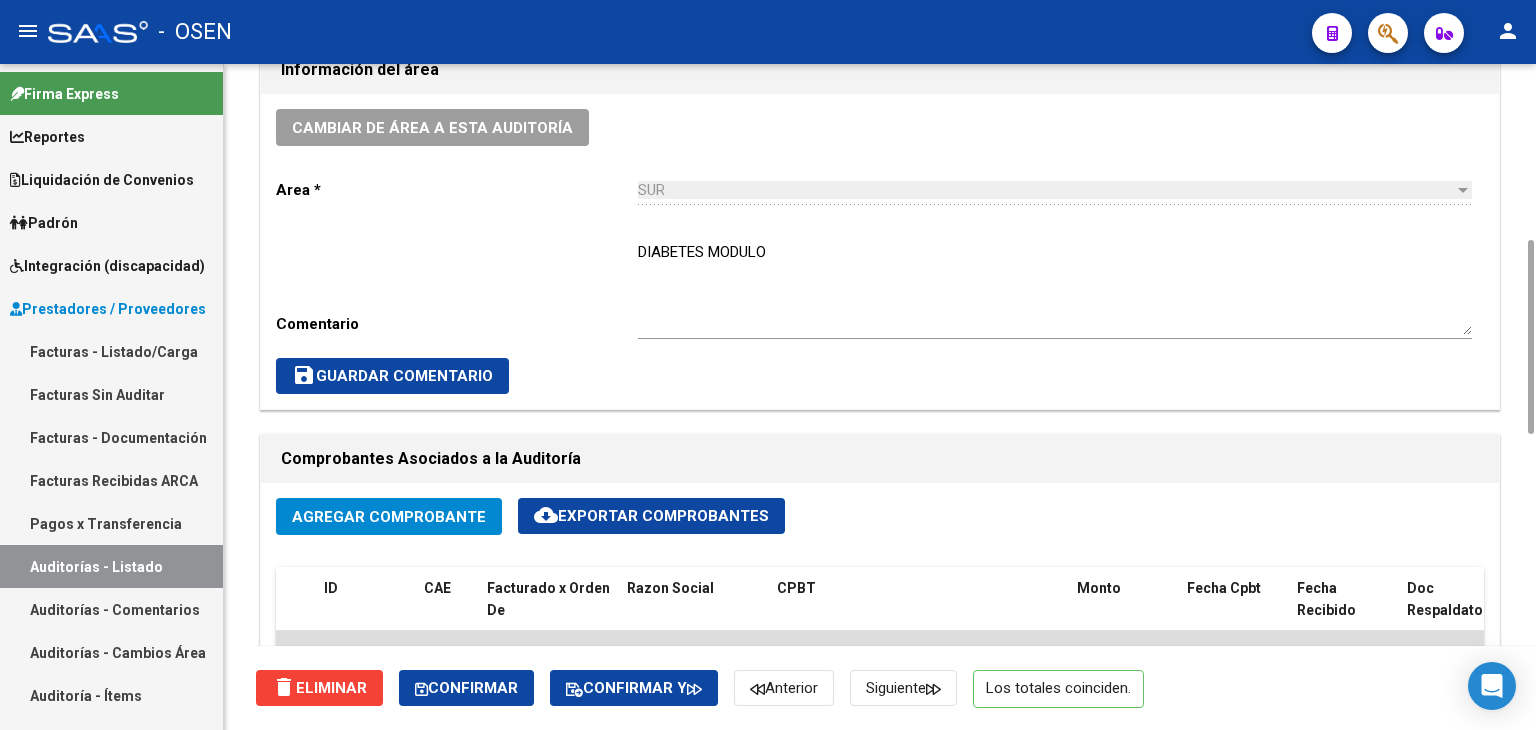 scroll, scrollTop: 1000, scrollLeft: 0, axis: vertical 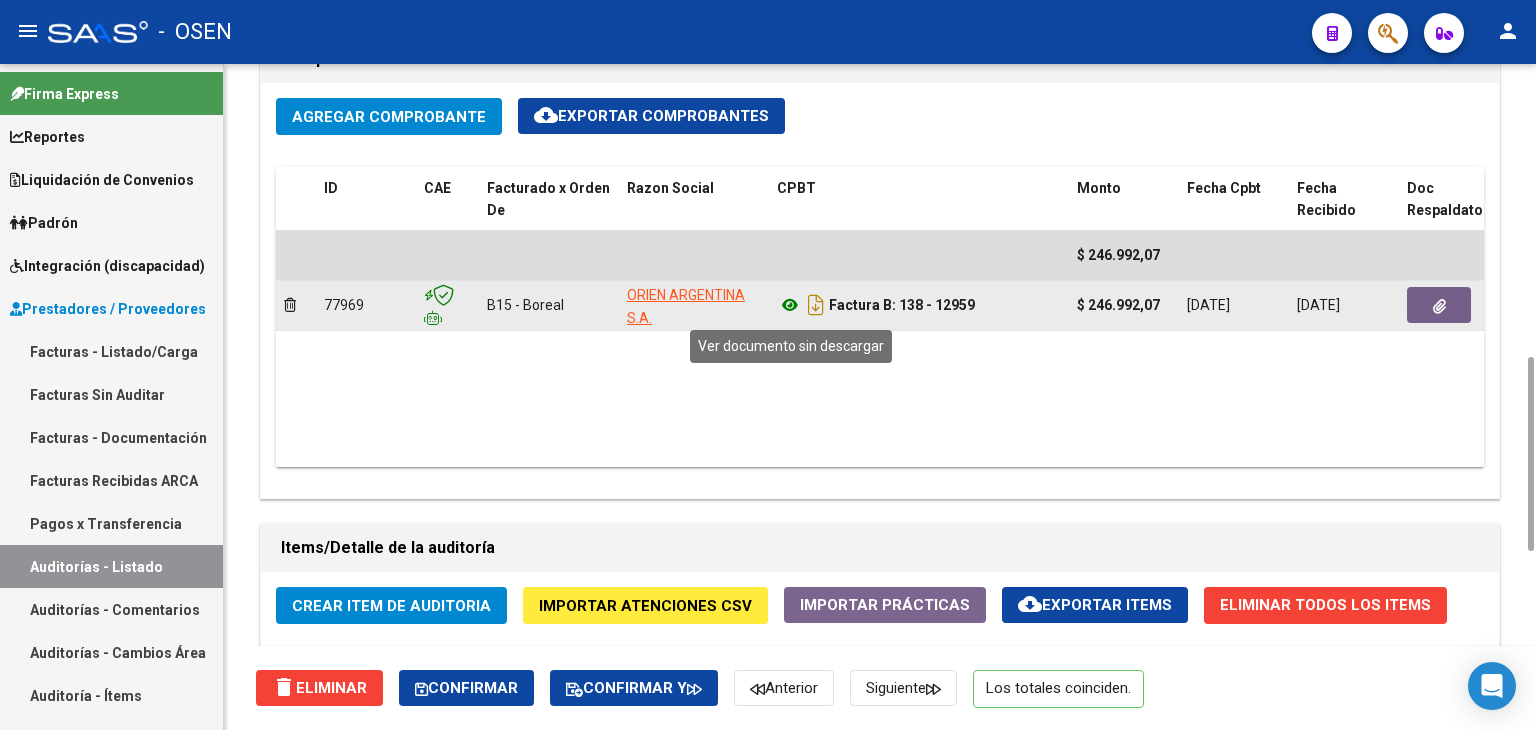 click 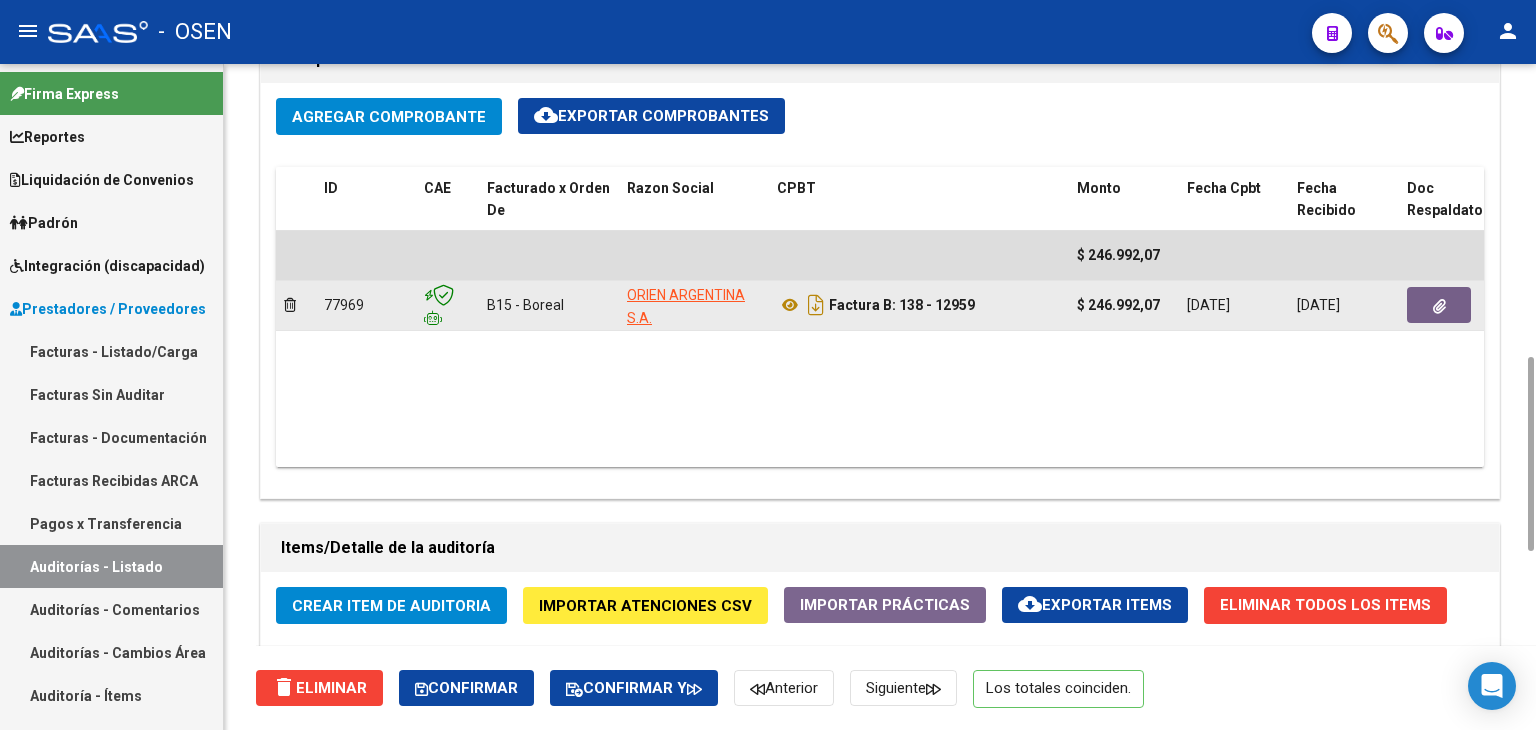 click 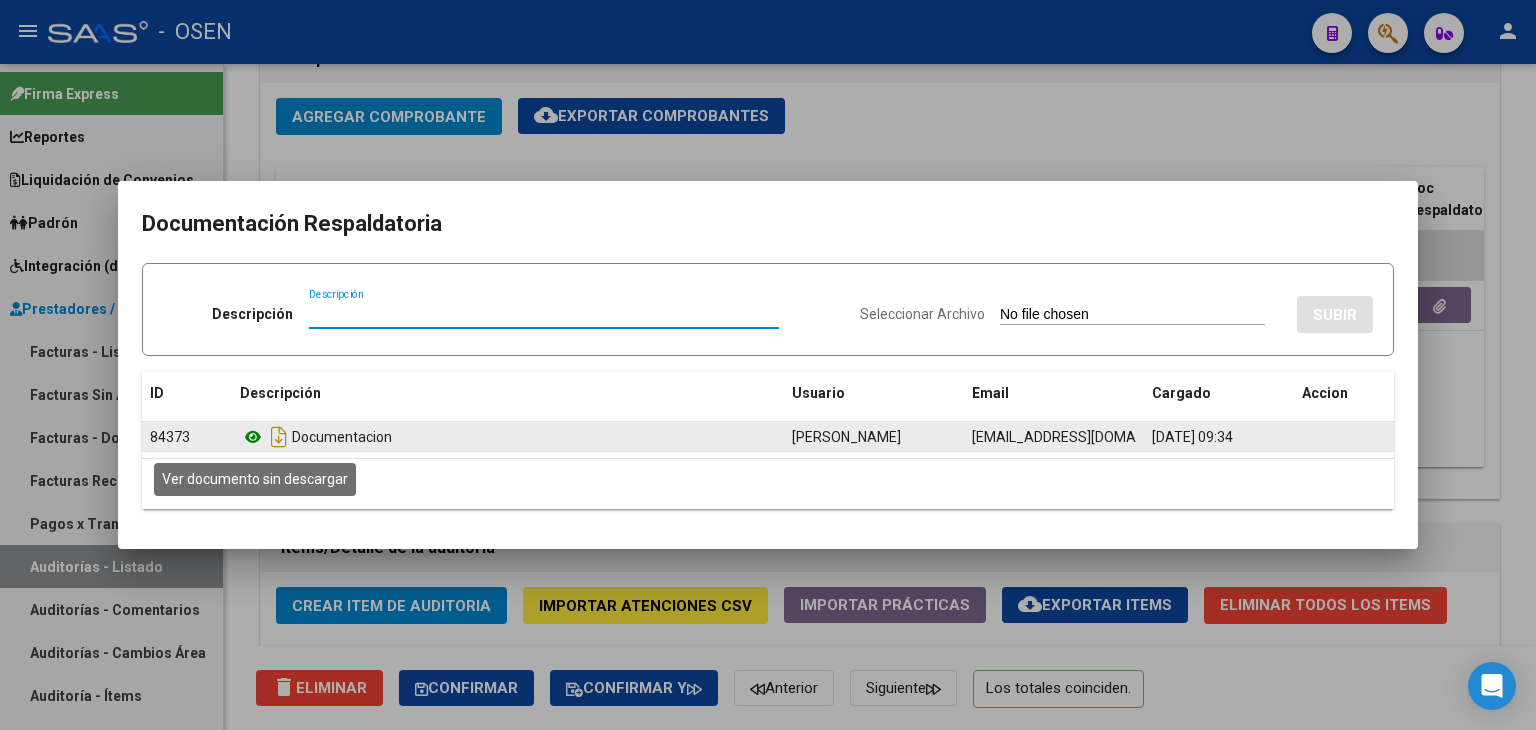click 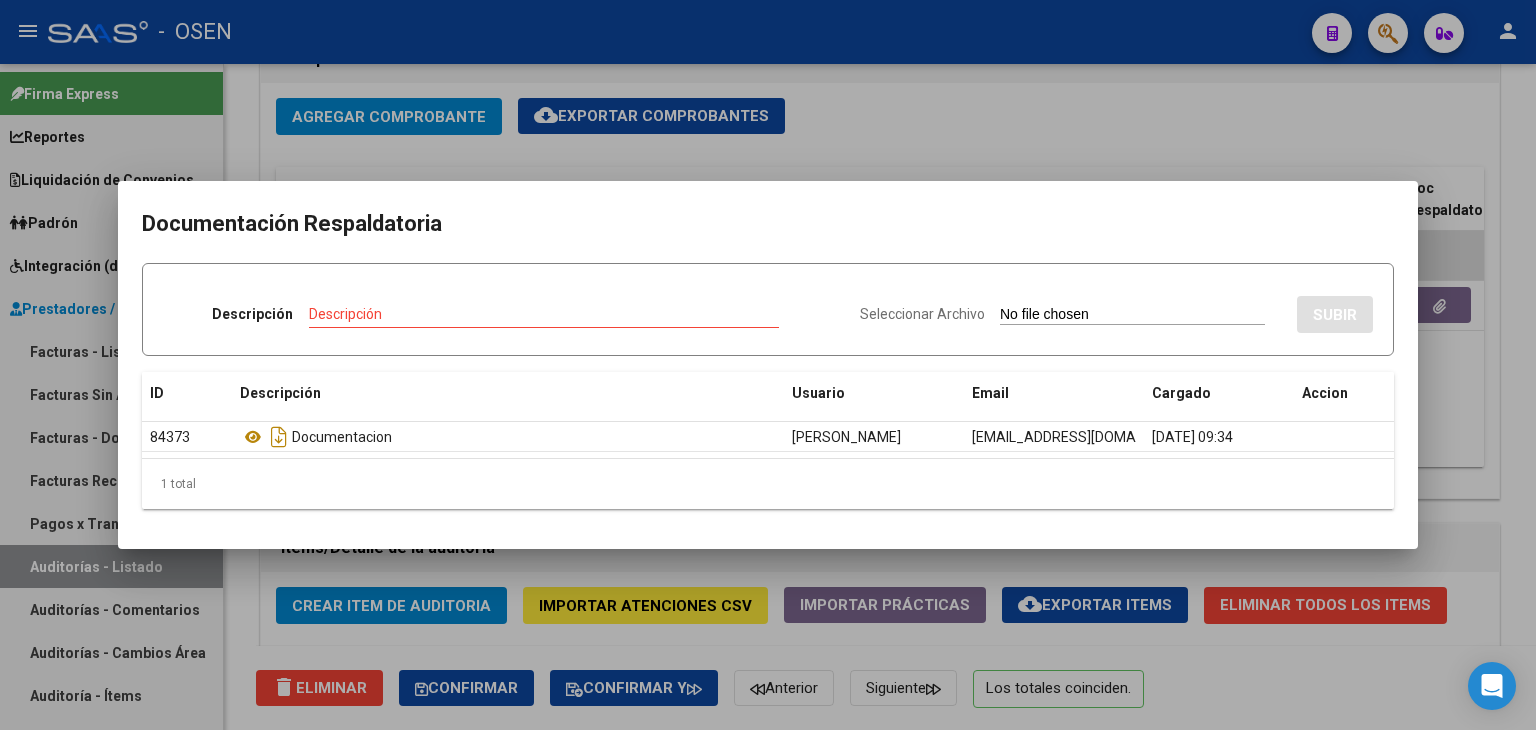 click at bounding box center (768, 365) 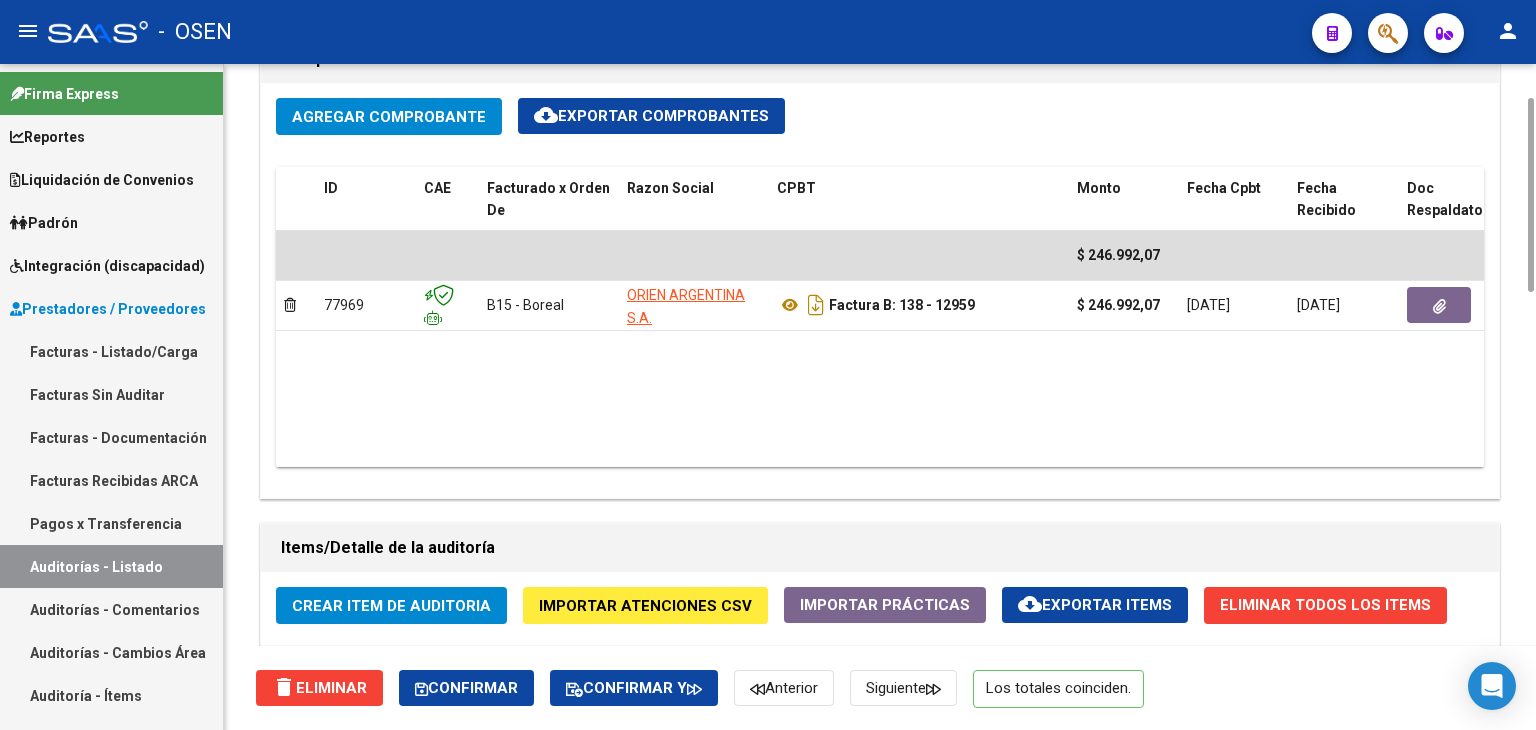 scroll, scrollTop: 600, scrollLeft: 0, axis: vertical 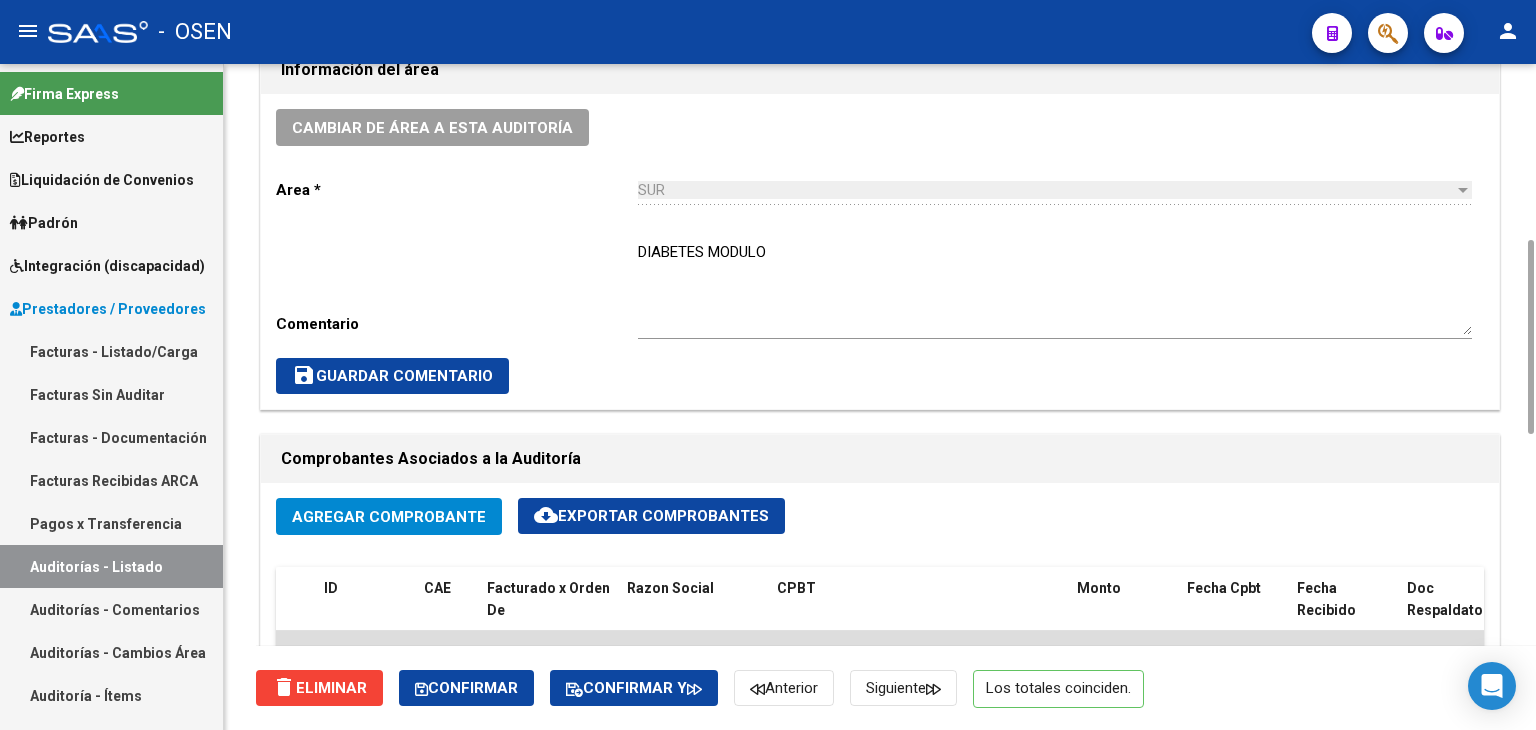 click on "DIABETES MODULO" at bounding box center [1055, 288] 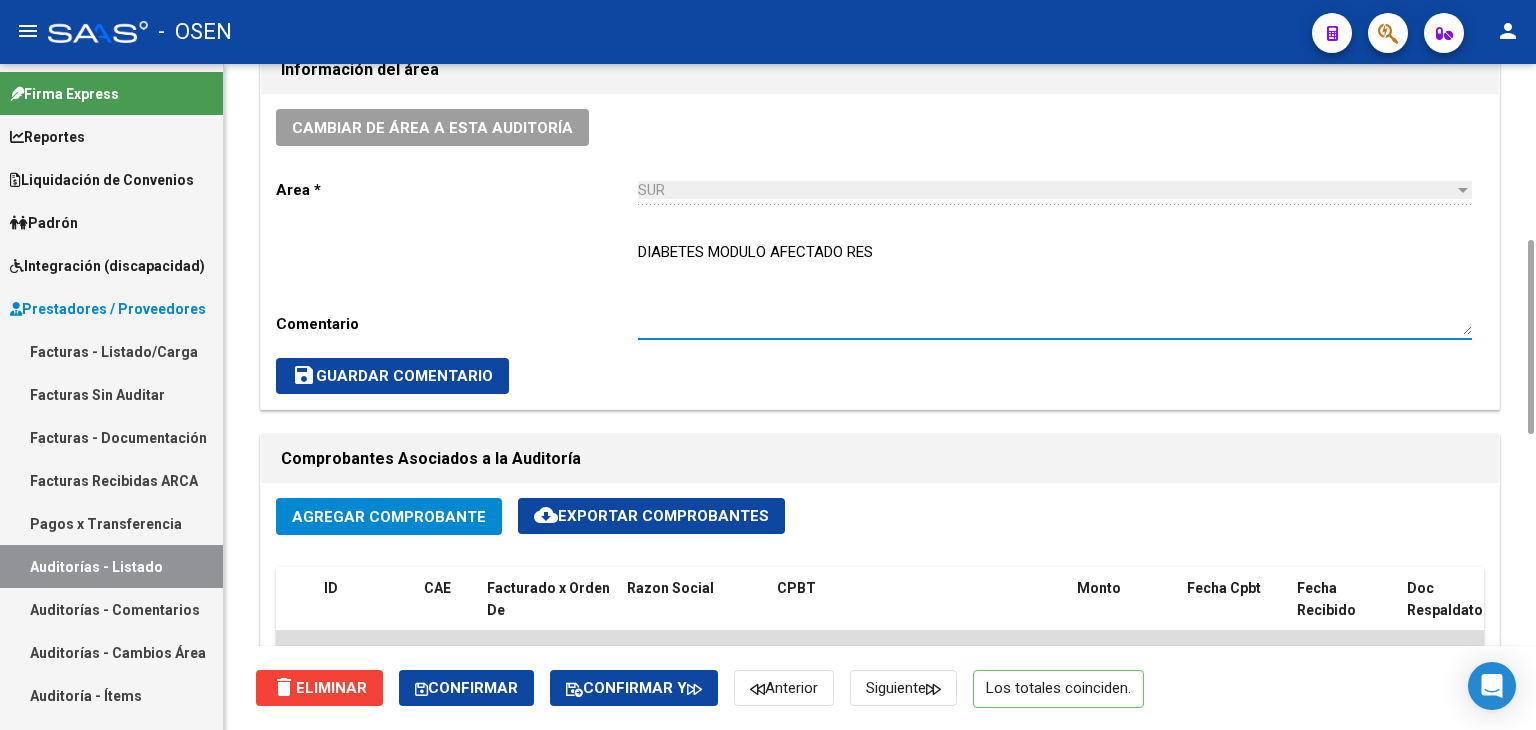 type on "DIABETES MODULO AFECTADO RES" 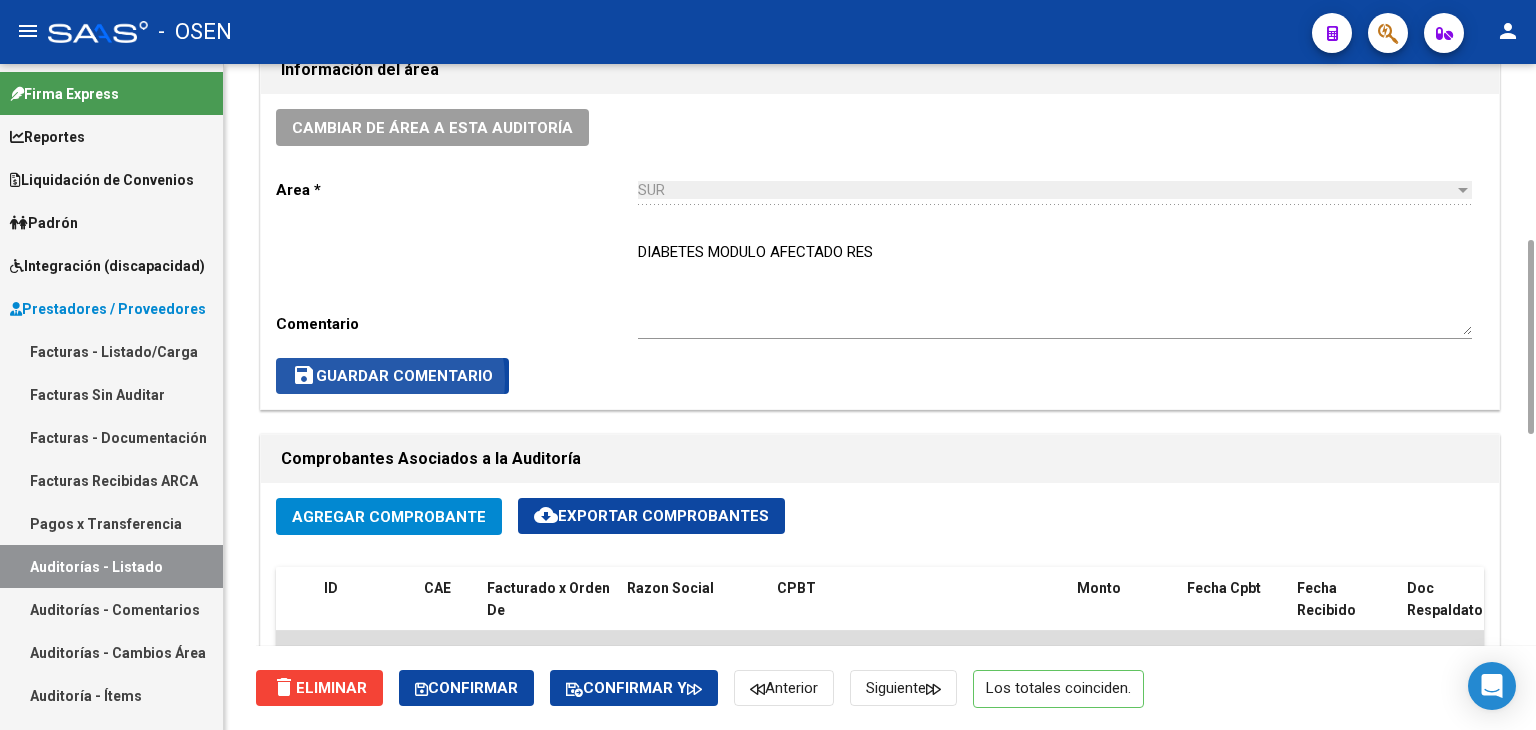 click on "save  Guardar Comentario" 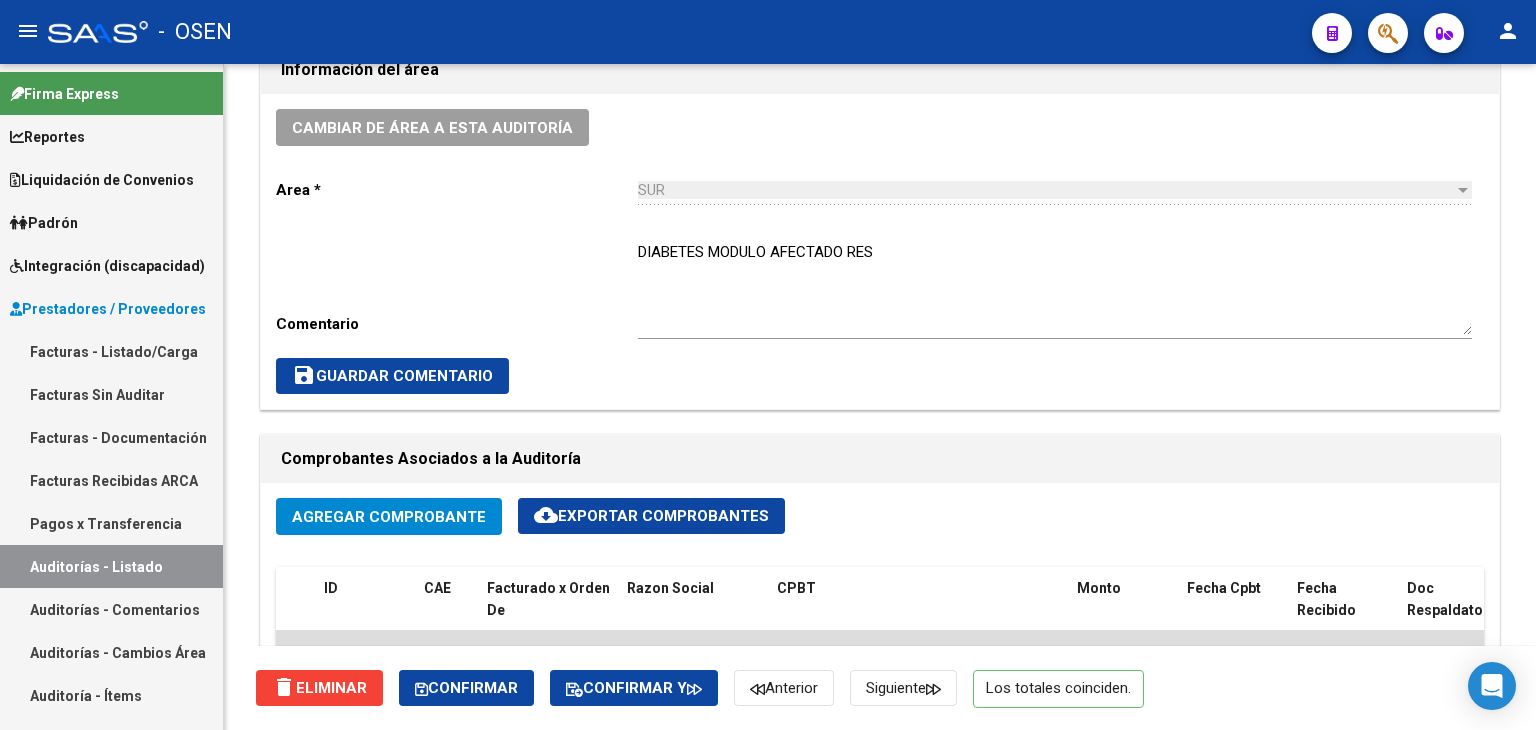 click on "Auditorías - Listado" at bounding box center [111, 566] 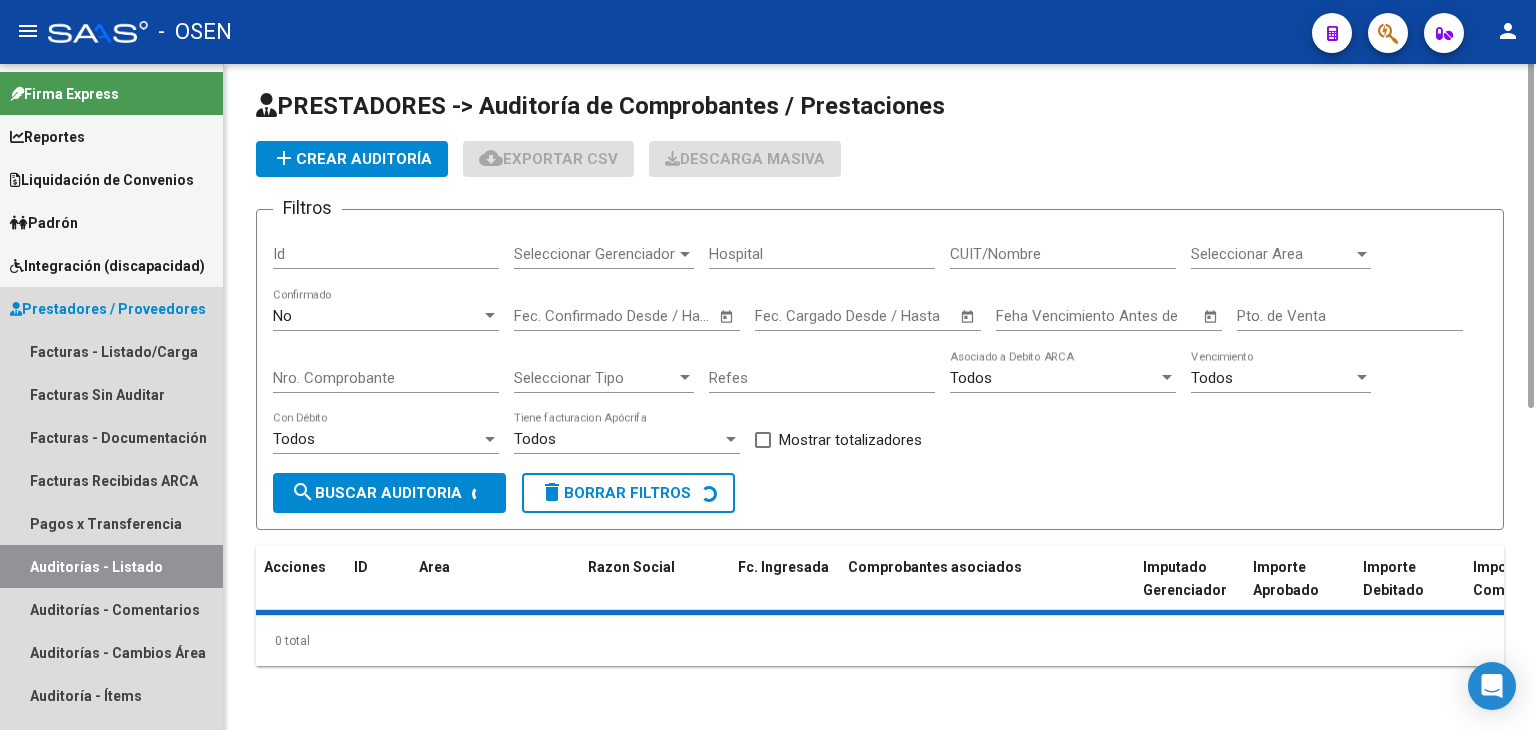 scroll, scrollTop: 0, scrollLeft: 0, axis: both 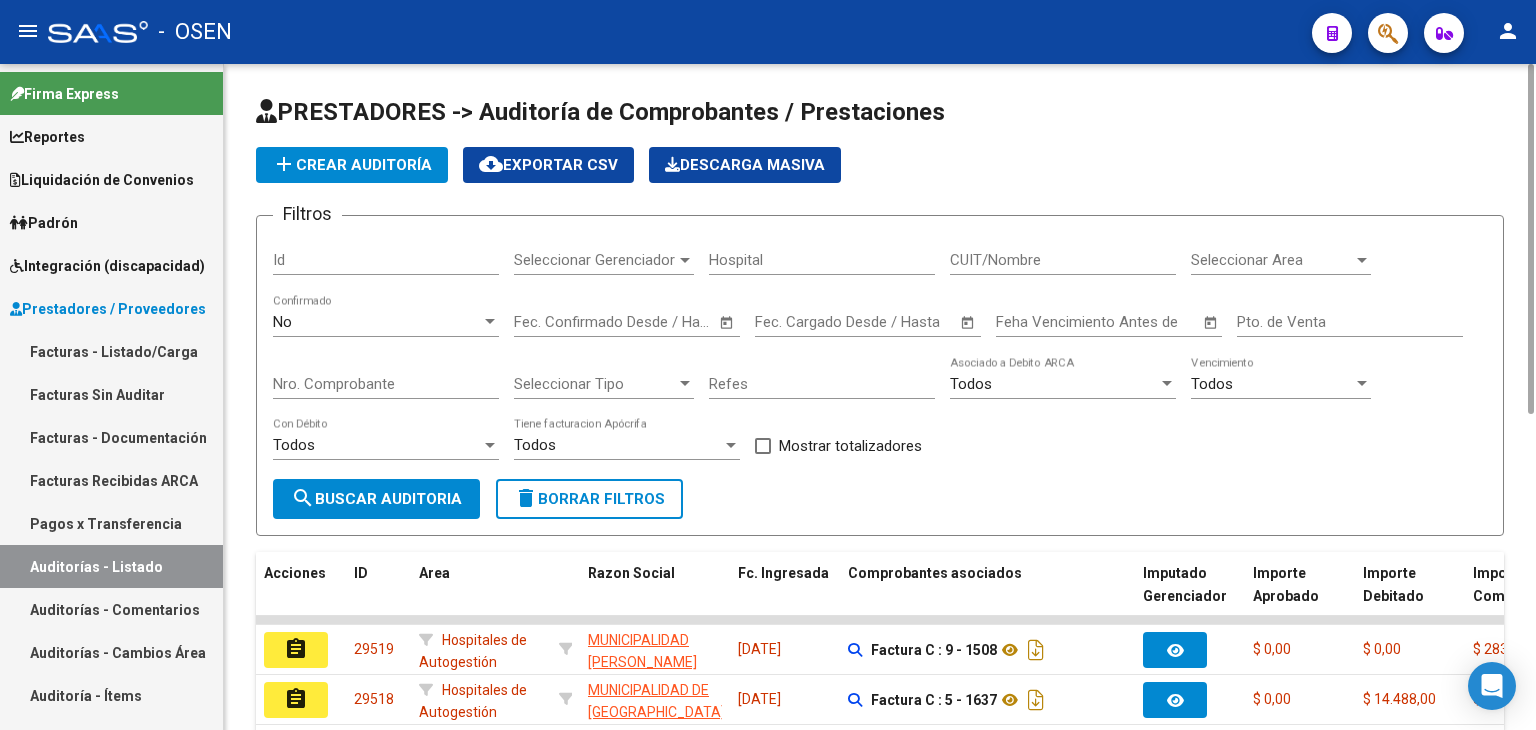 click on "No  Confirmado" 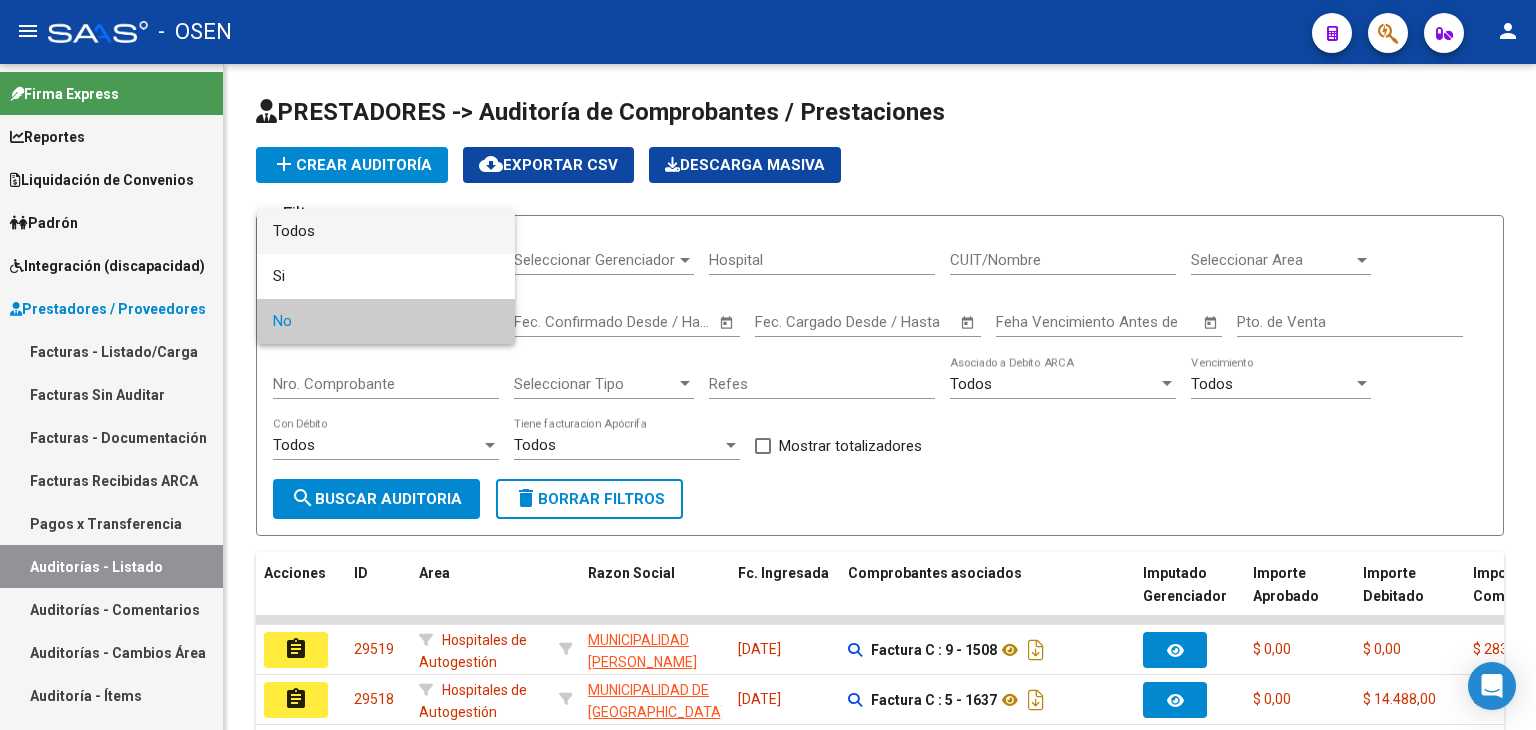click on "Todos" at bounding box center [386, 231] 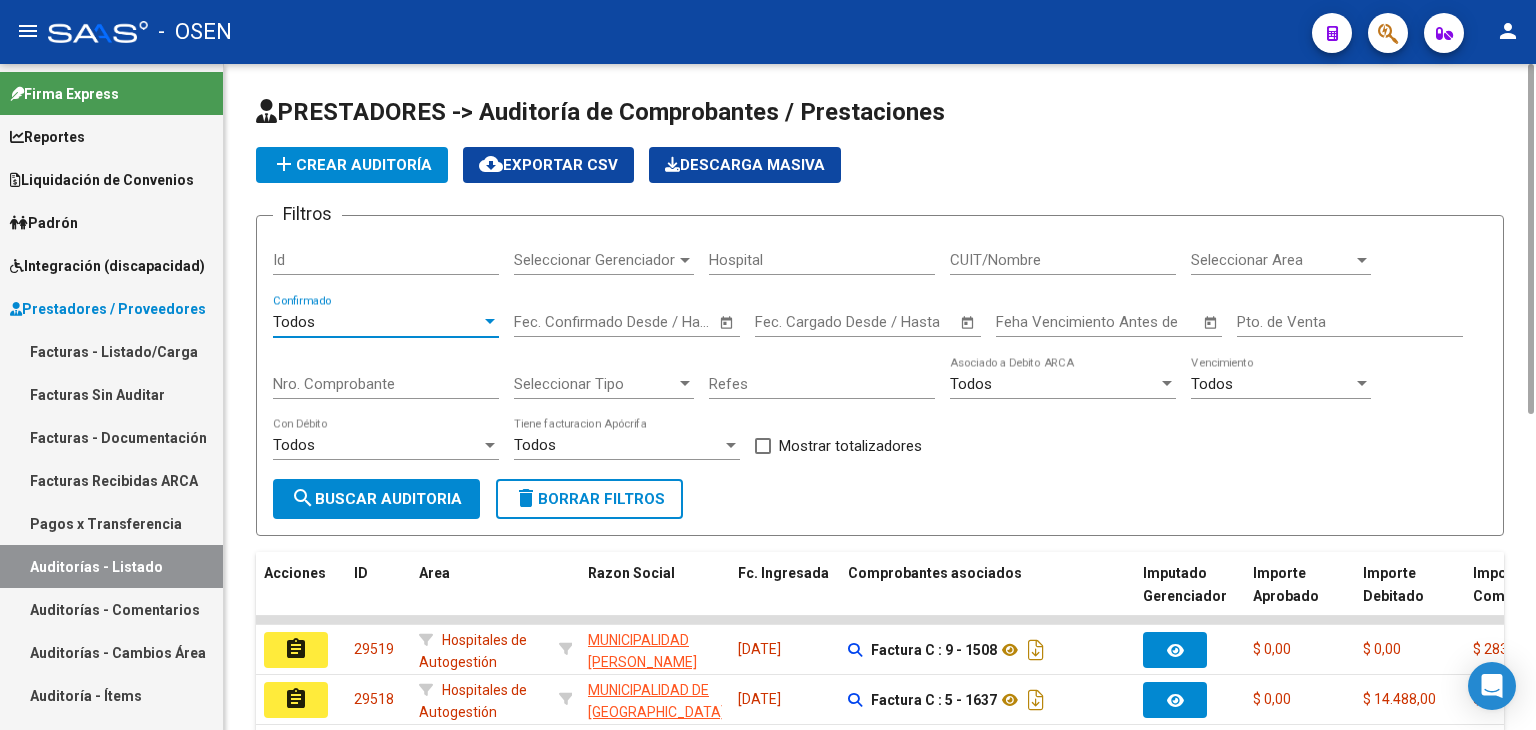 click on "Nro. Comprobante" 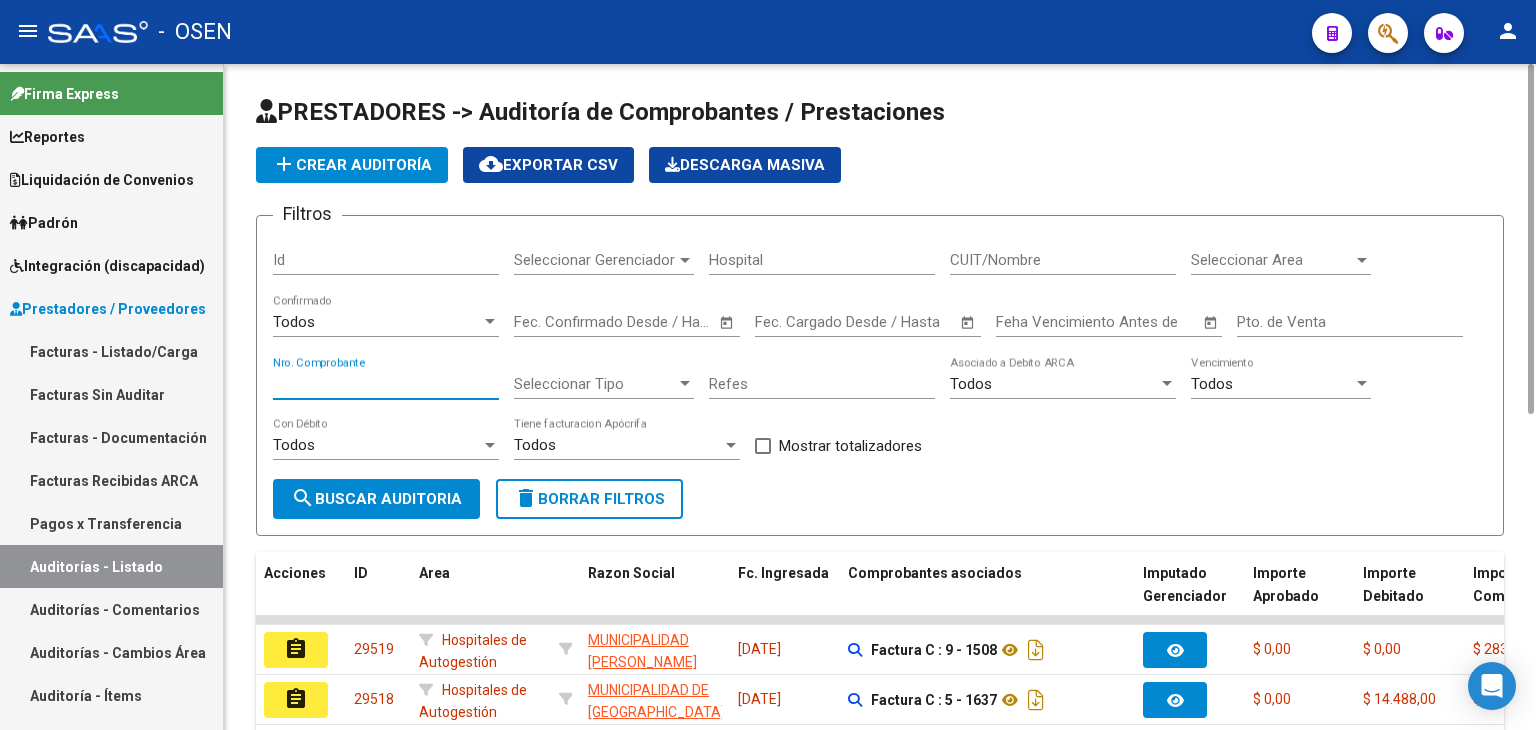 click on "Nro. Comprobante" at bounding box center (386, 384) 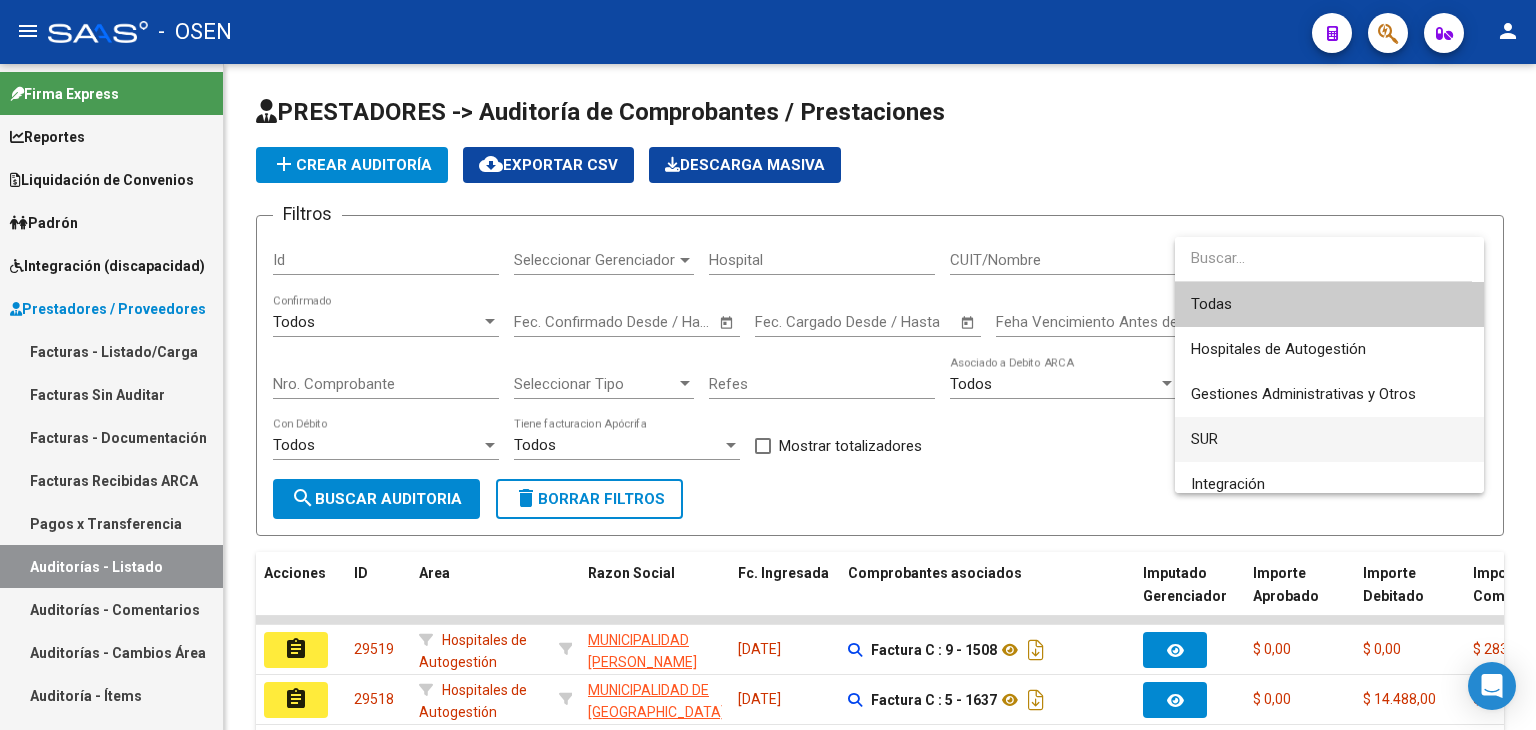 click on "SUR" at bounding box center (1329, 439) 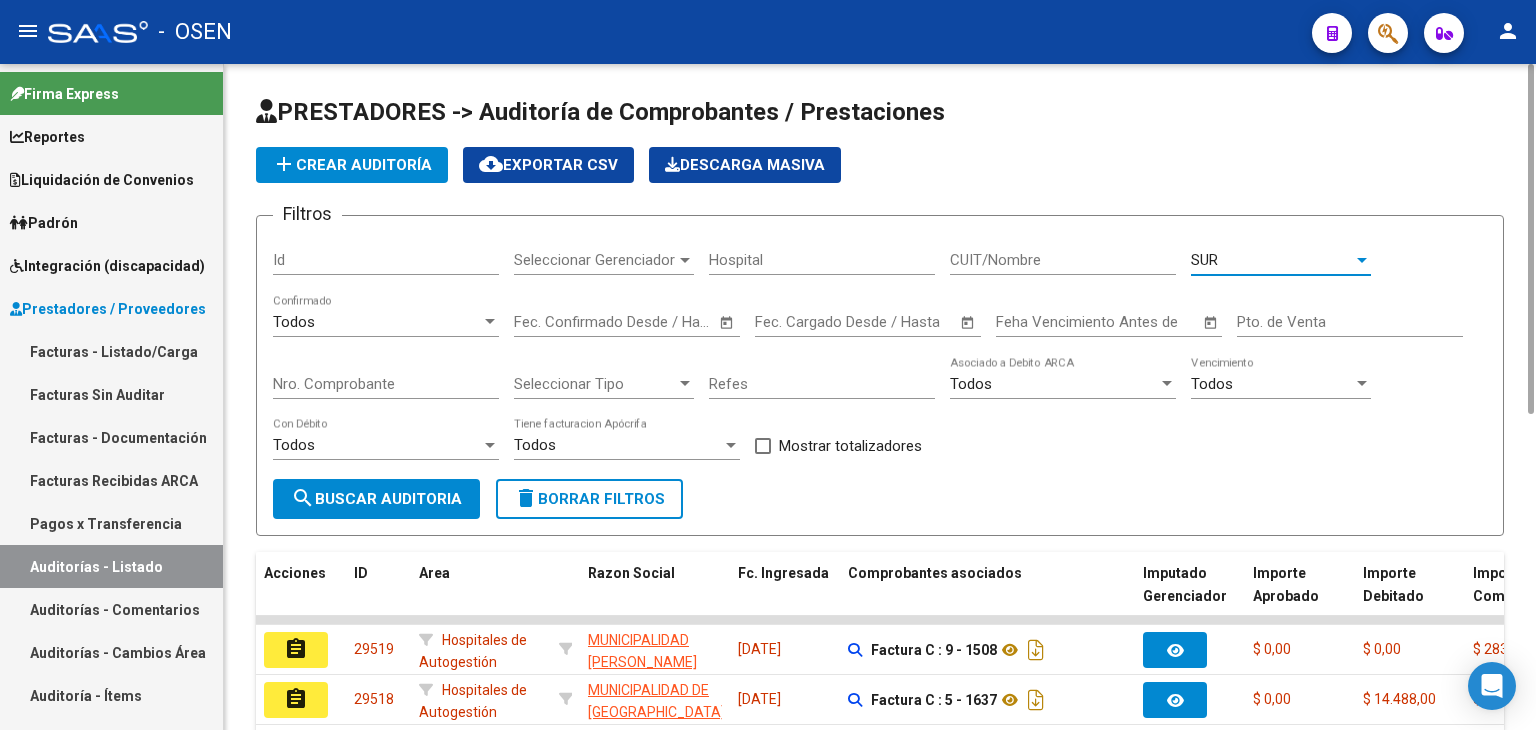 click on "search  Buscar Auditoria" 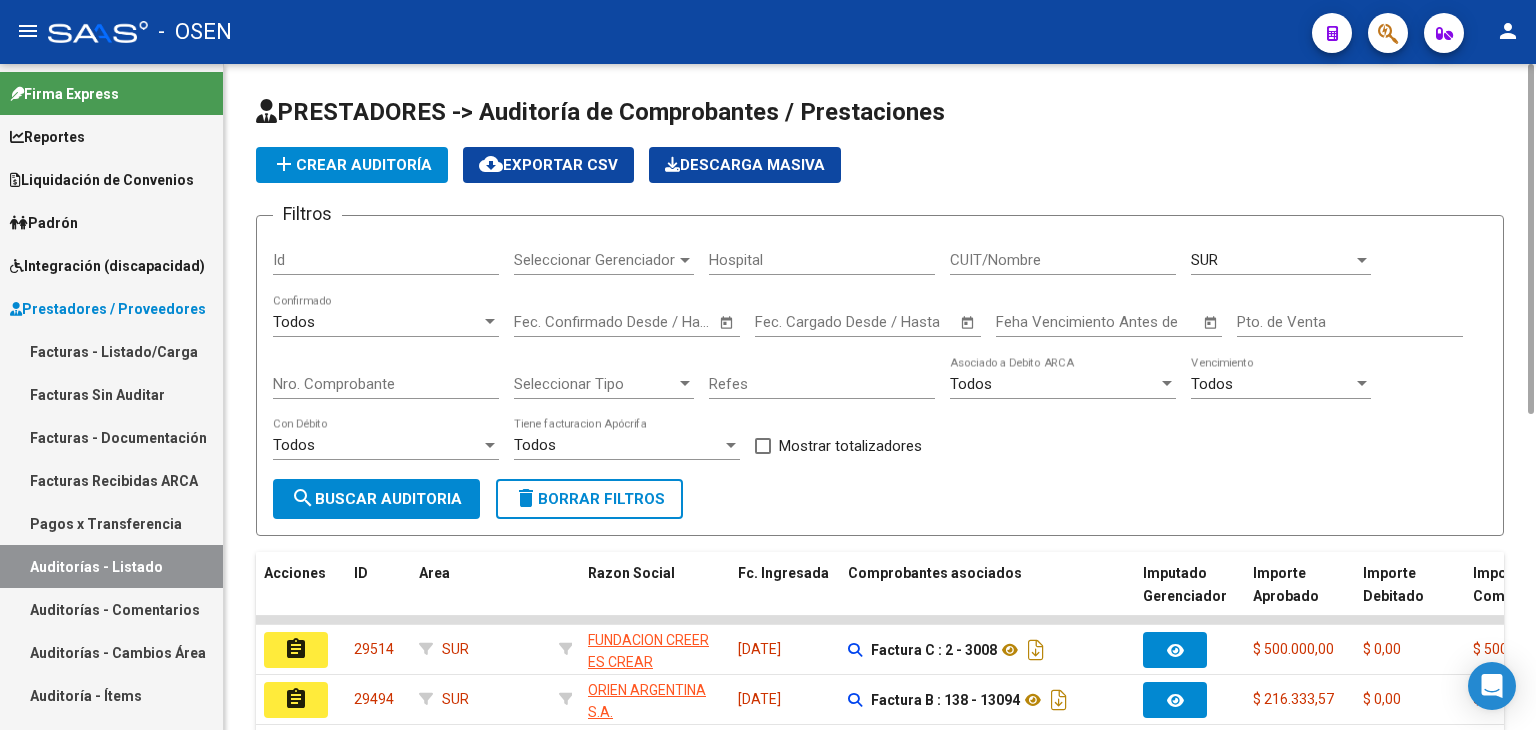 click on "Todos" at bounding box center [377, 322] 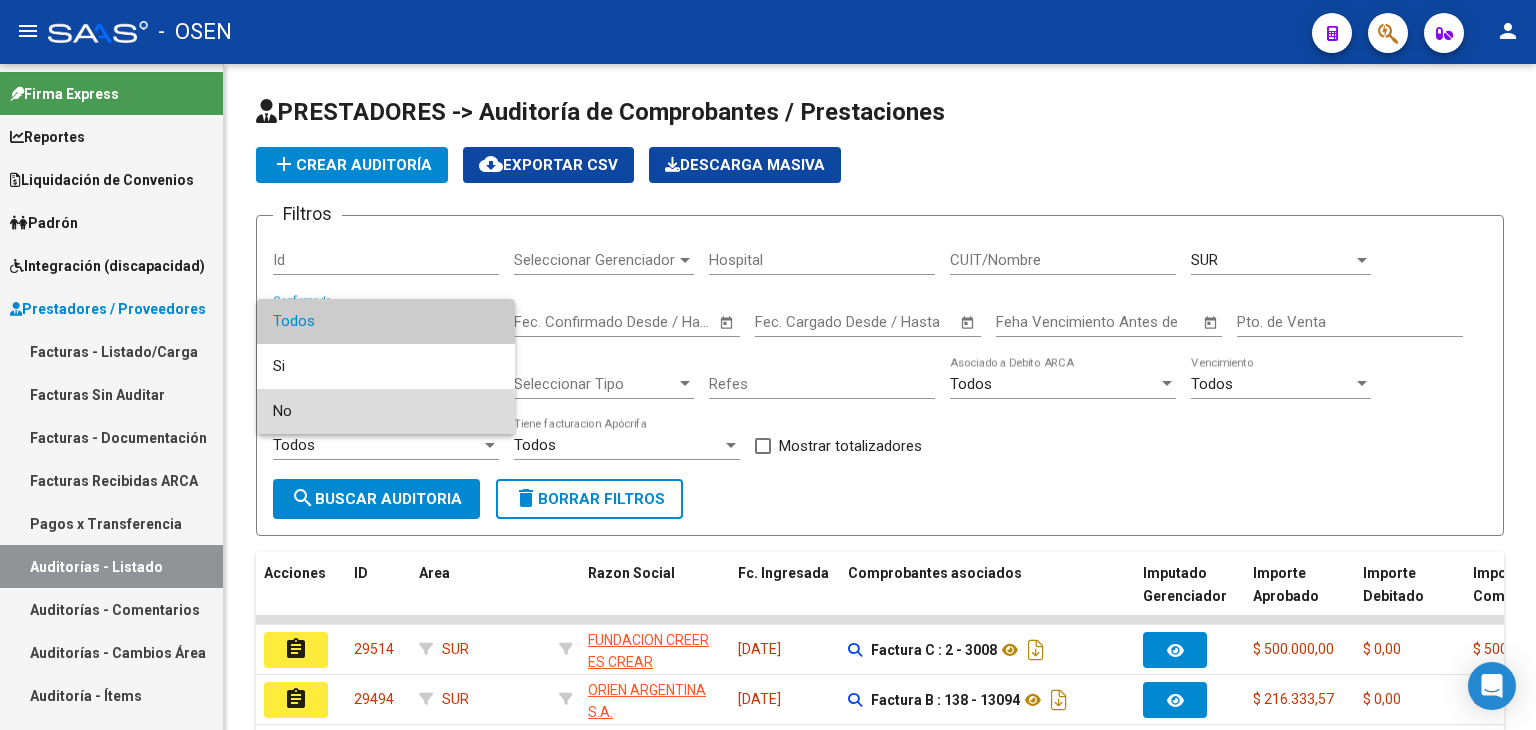 click on "No" at bounding box center (386, 411) 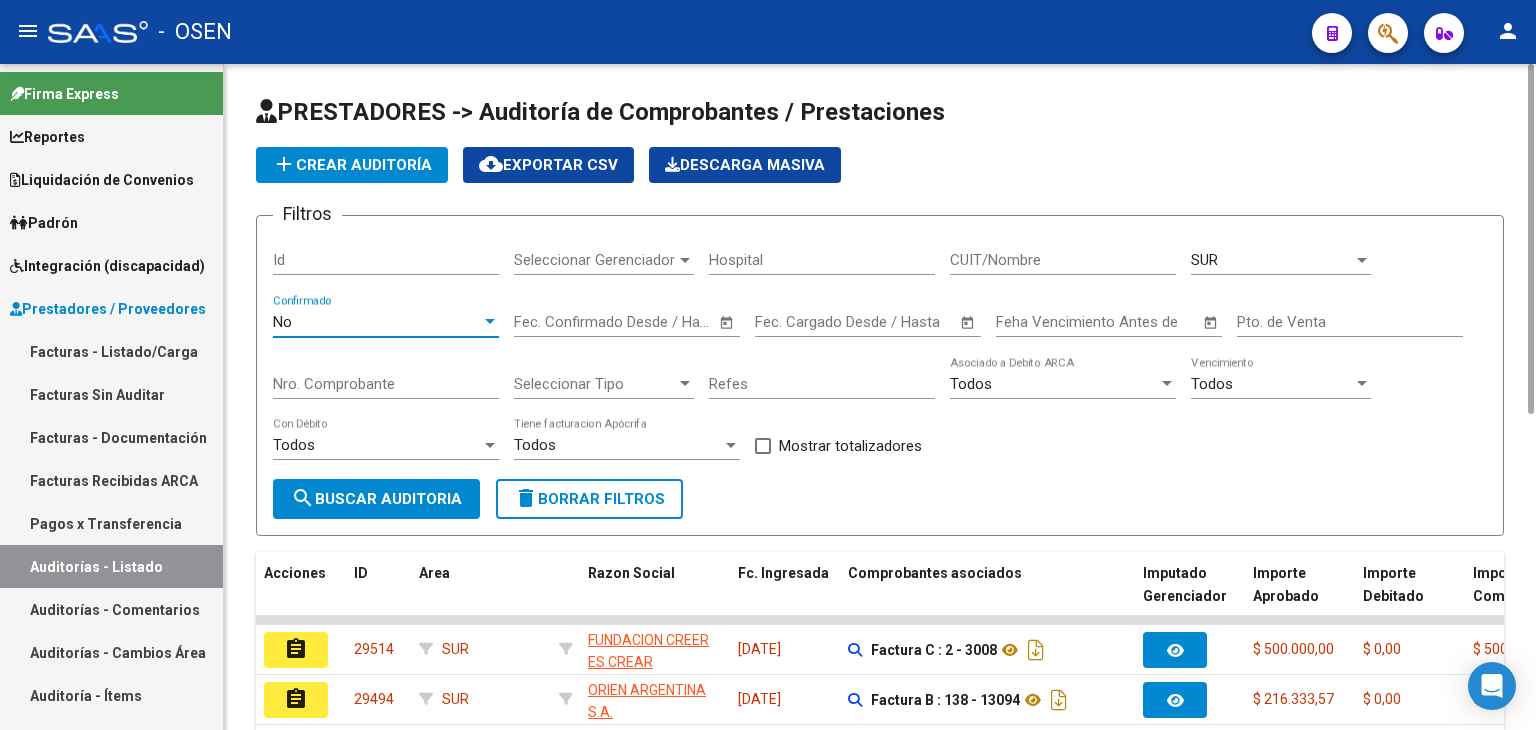 click on "search  Buscar Auditoria" 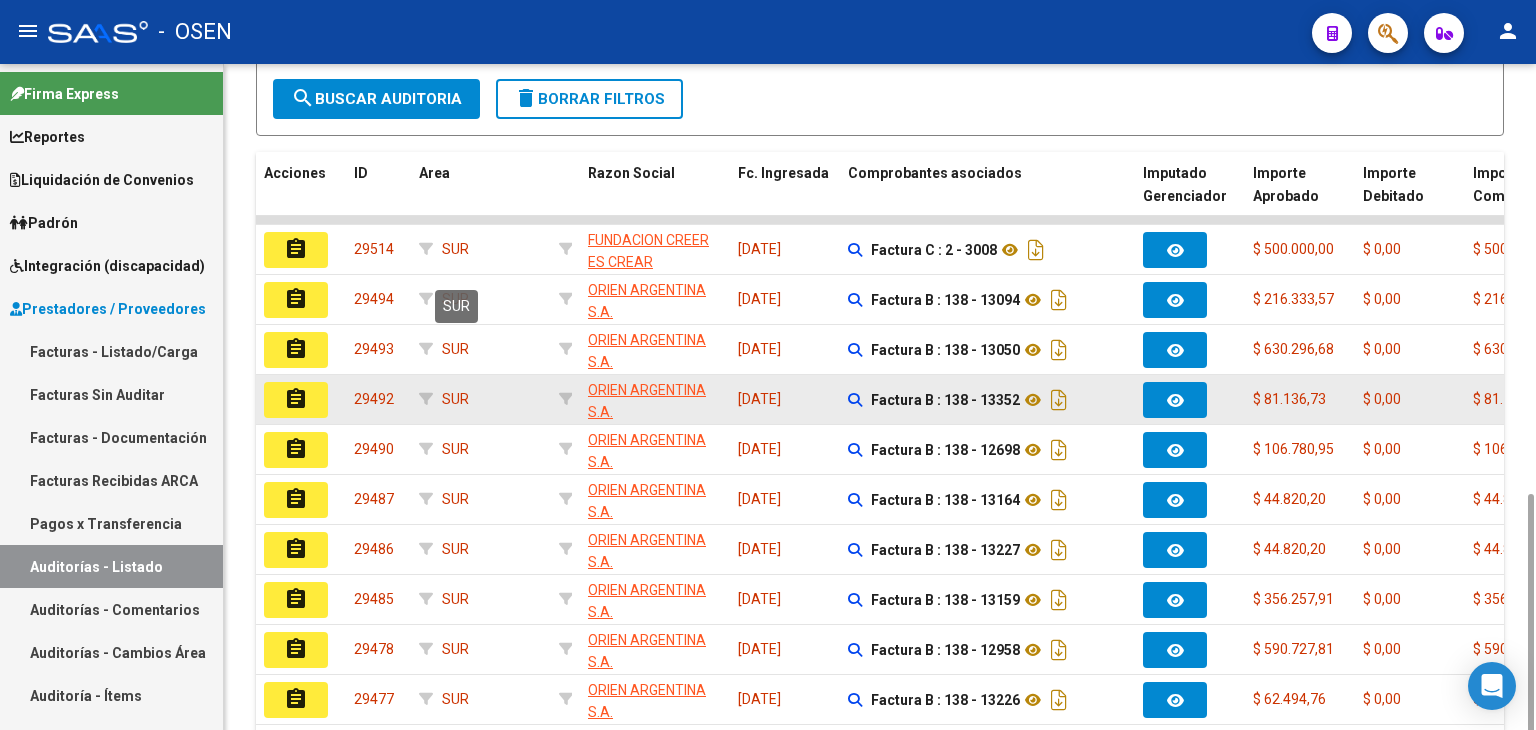 scroll, scrollTop: 533, scrollLeft: 0, axis: vertical 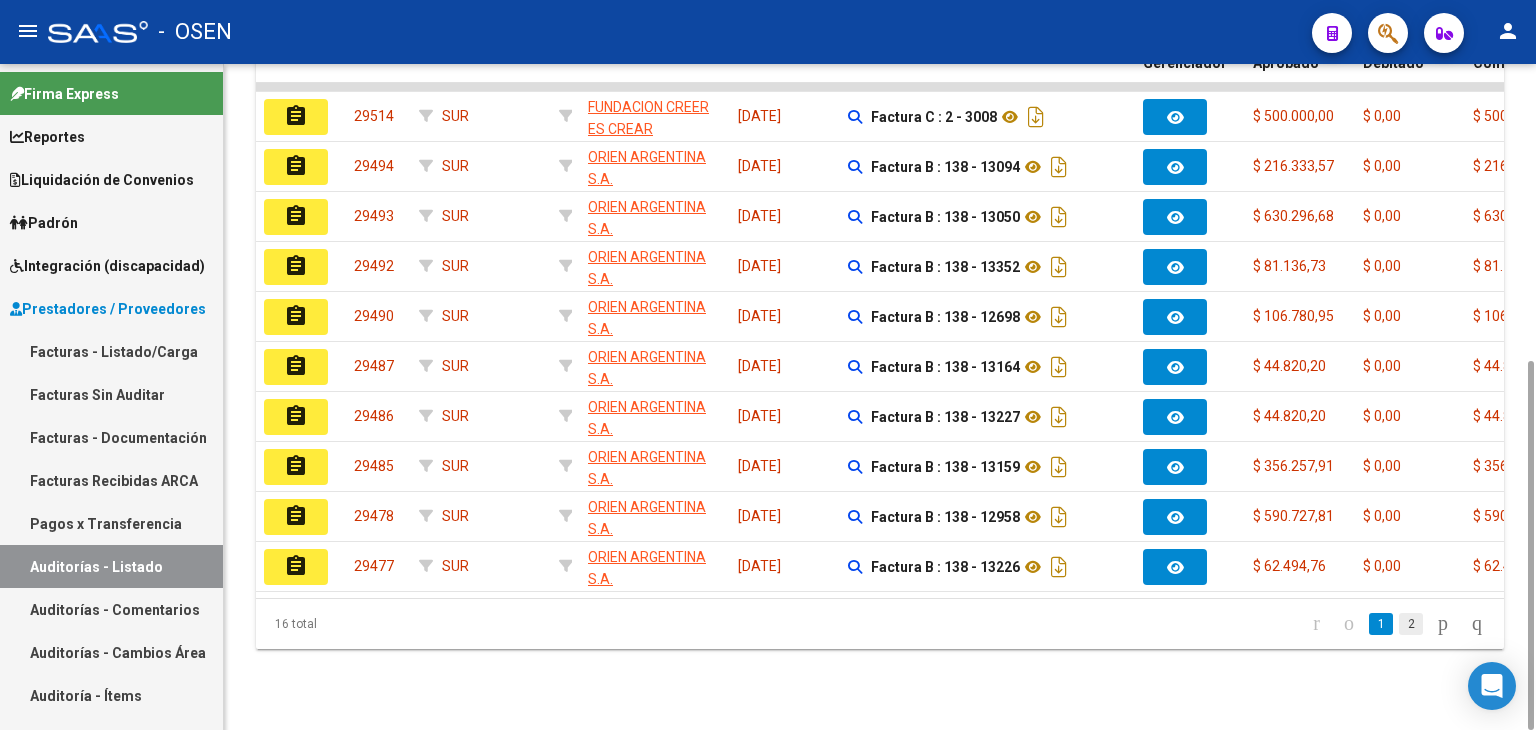 click on "2" 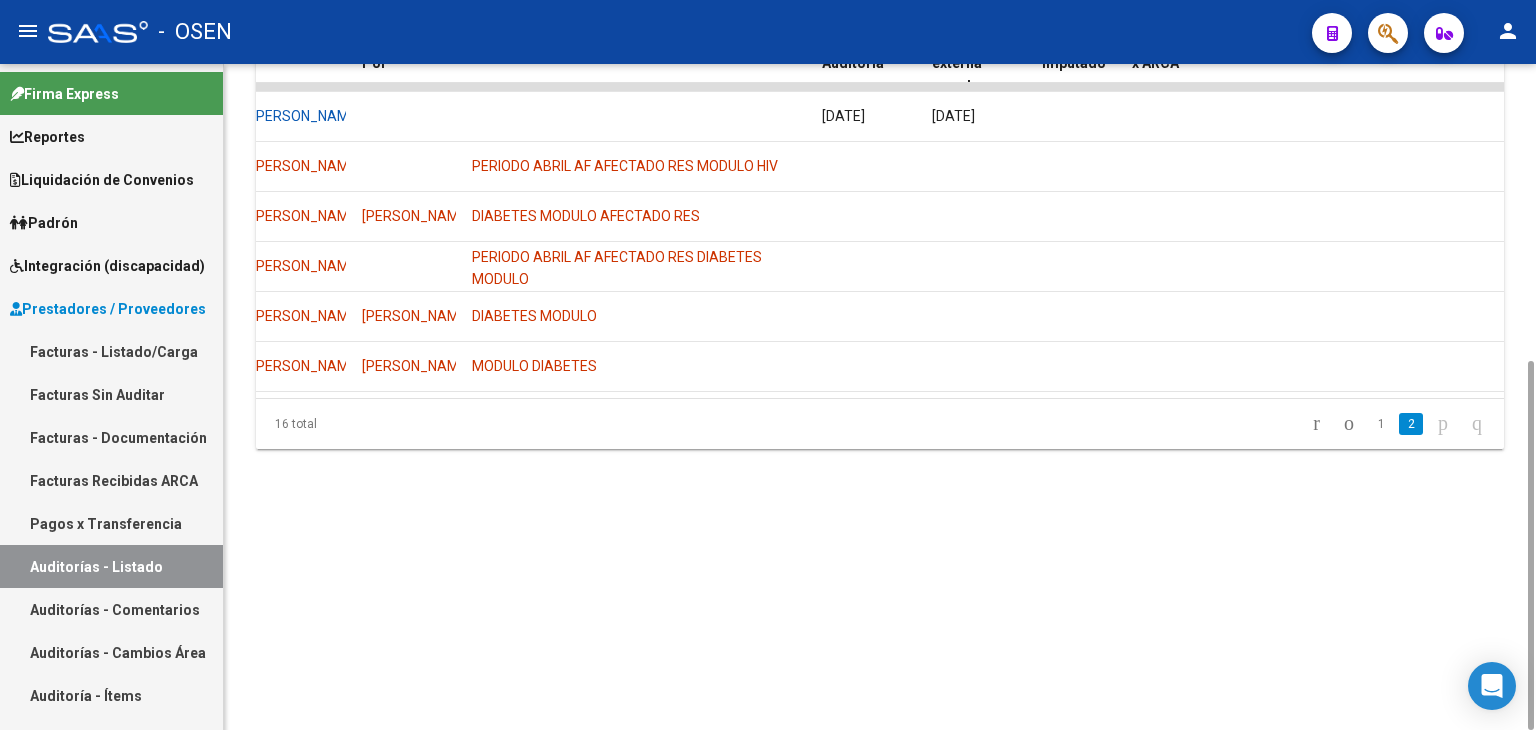 scroll, scrollTop: 0, scrollLeft: 1297, axis: horizontal 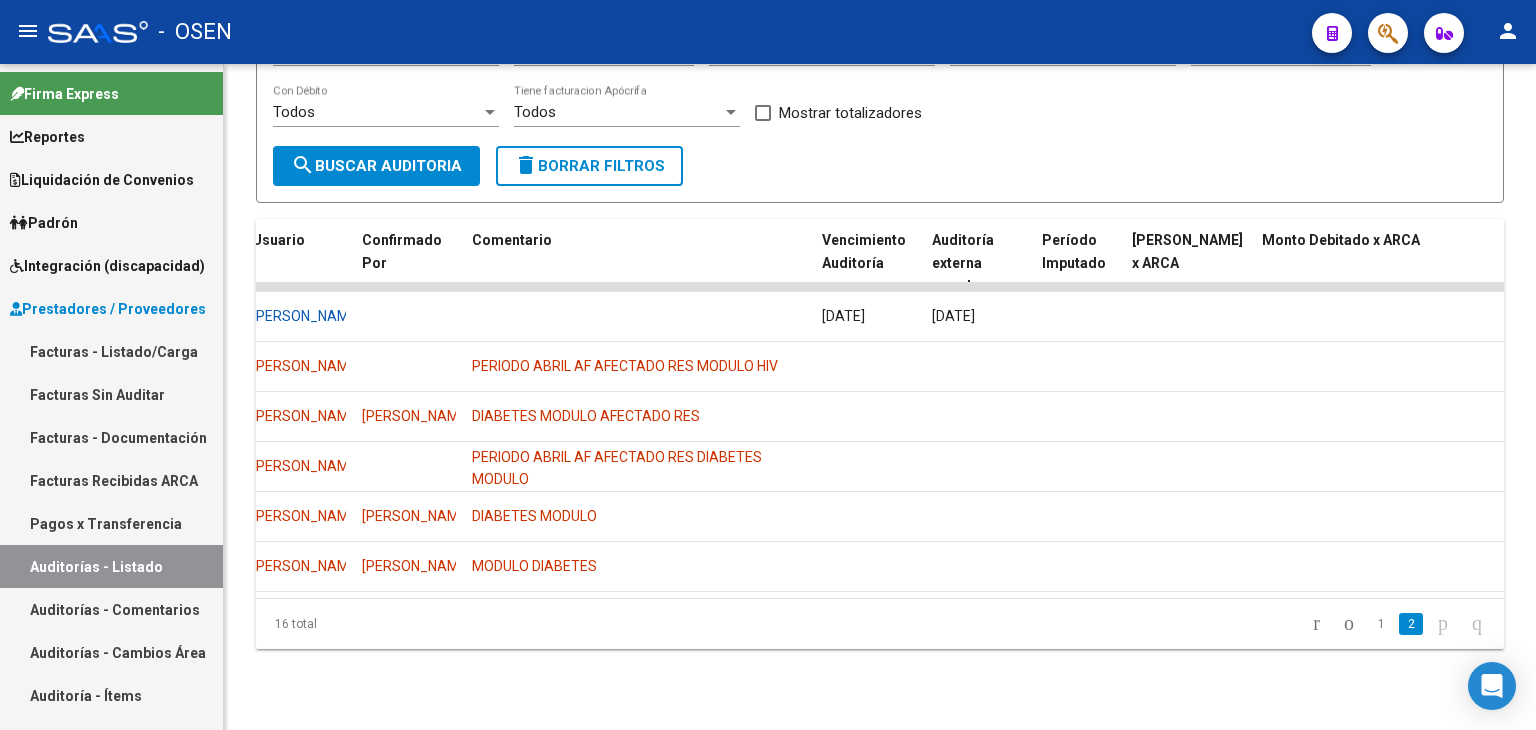 click on "2" 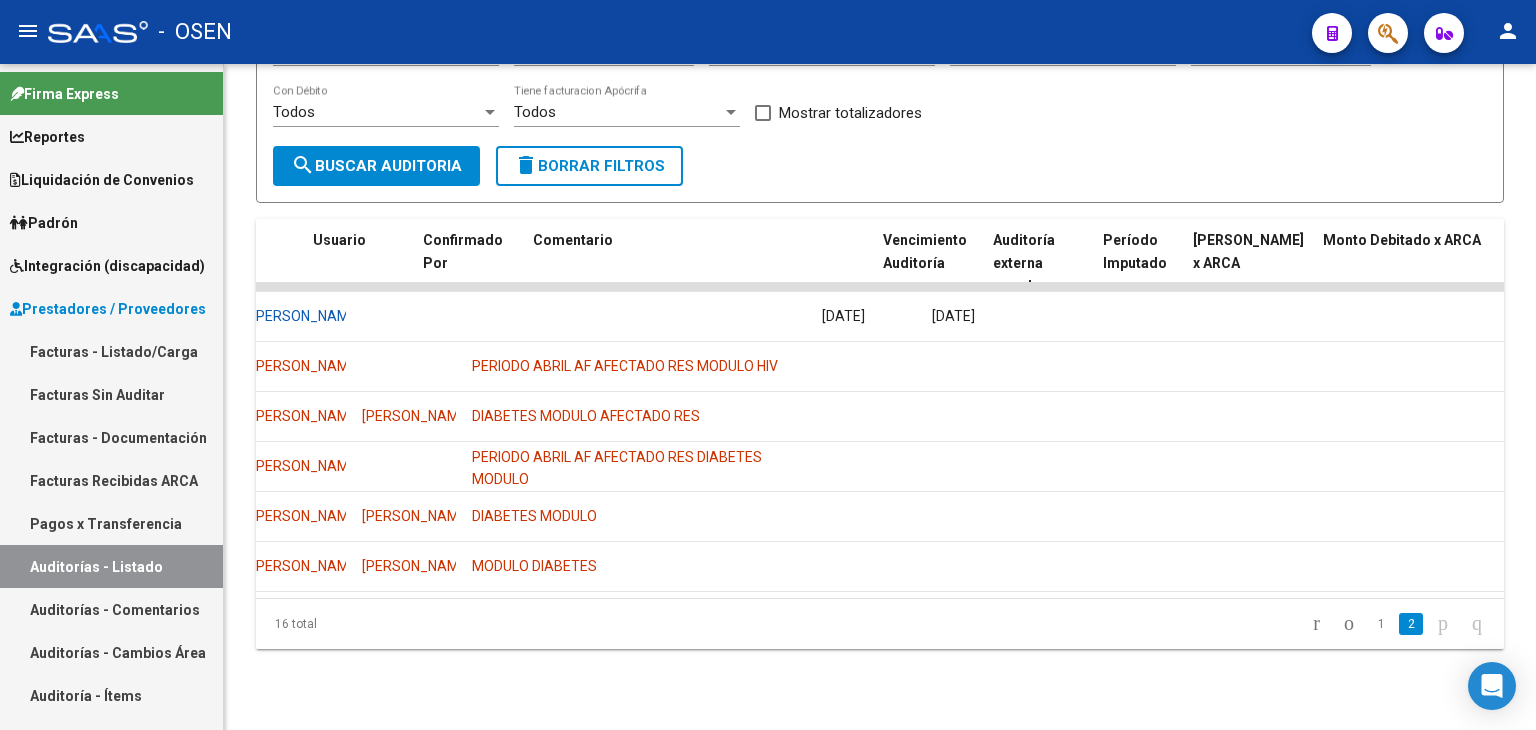 scroll, scrollTop: 0, scrollLeft: 0, axis: both 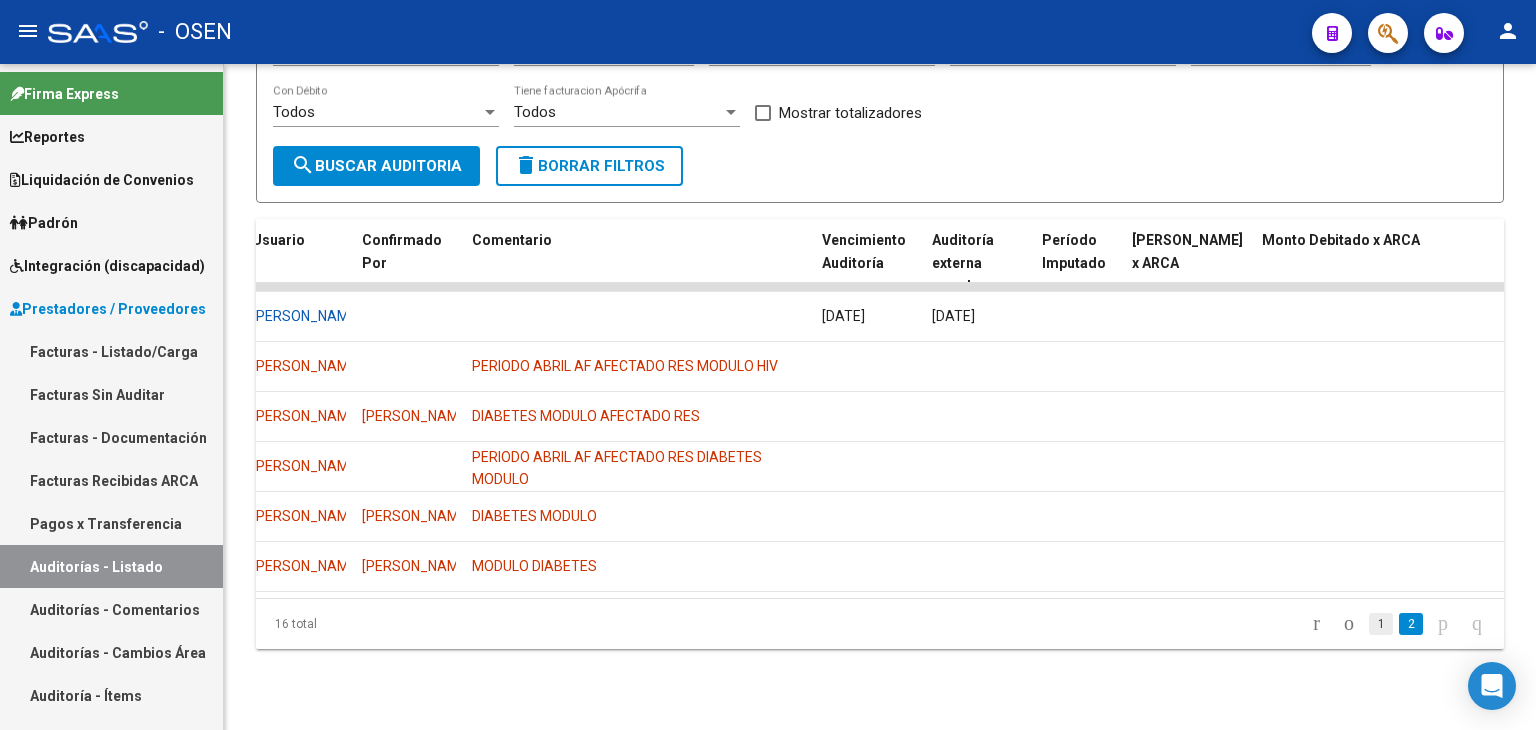 click on "1" 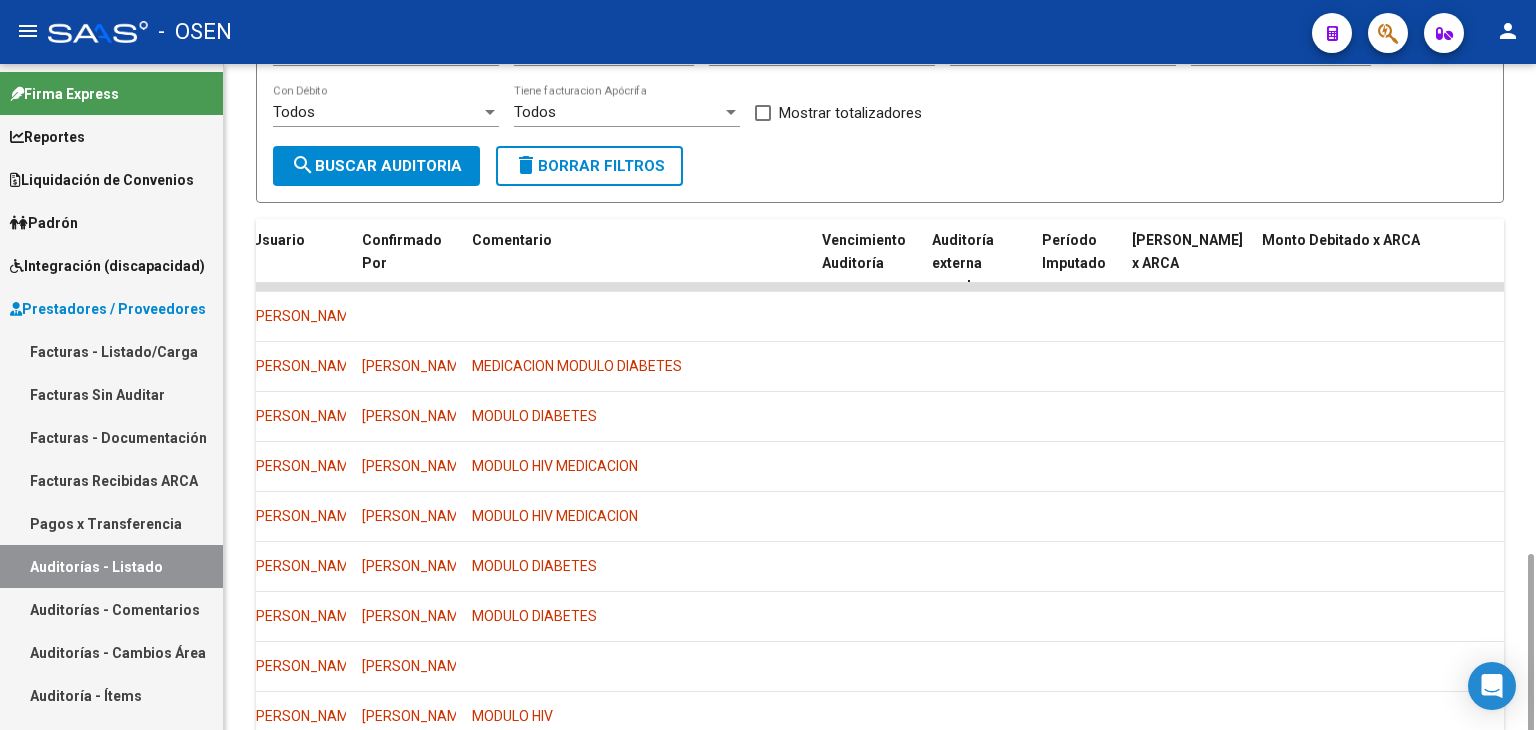 scroll, scrollTop: 528, scrollLeft: 0, axis: vertical 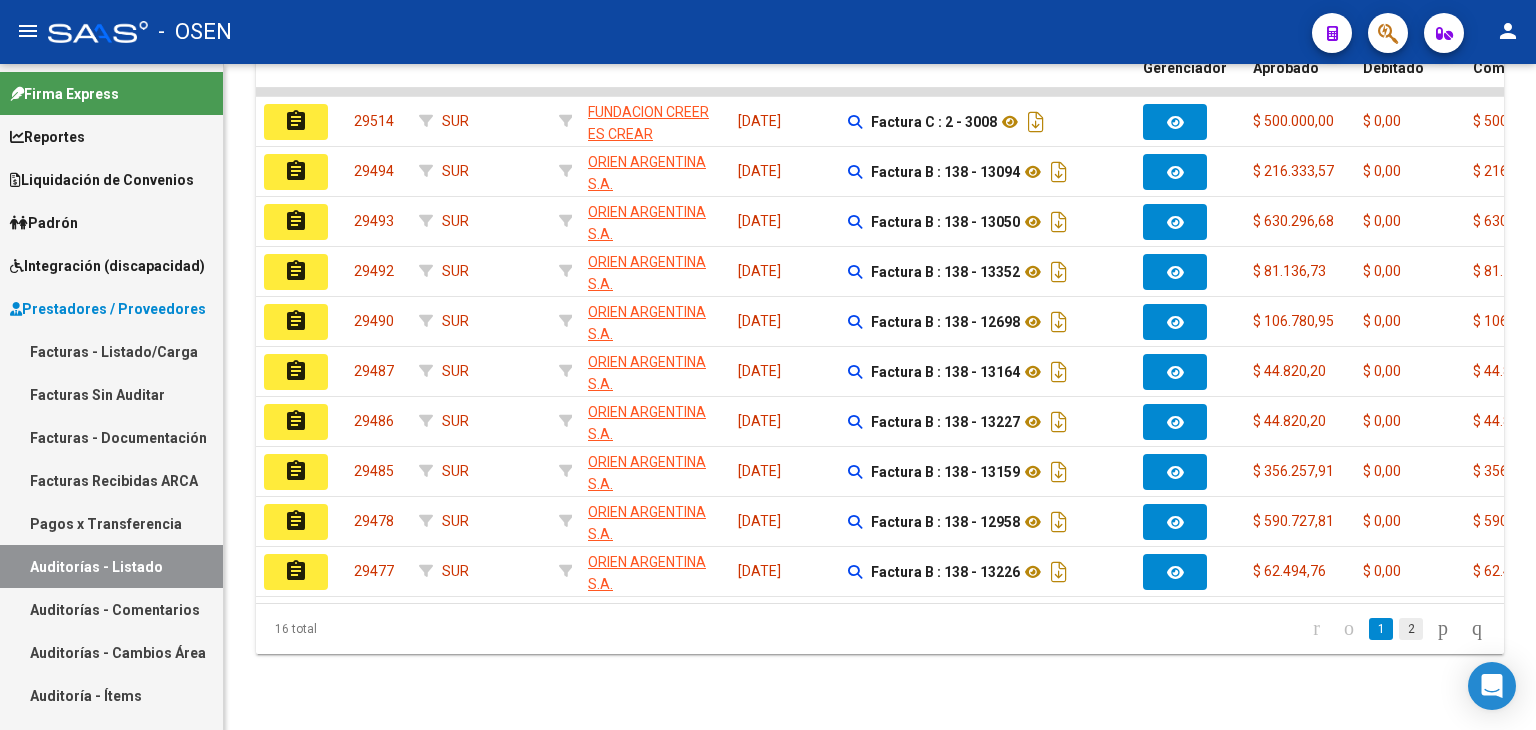click on "2" 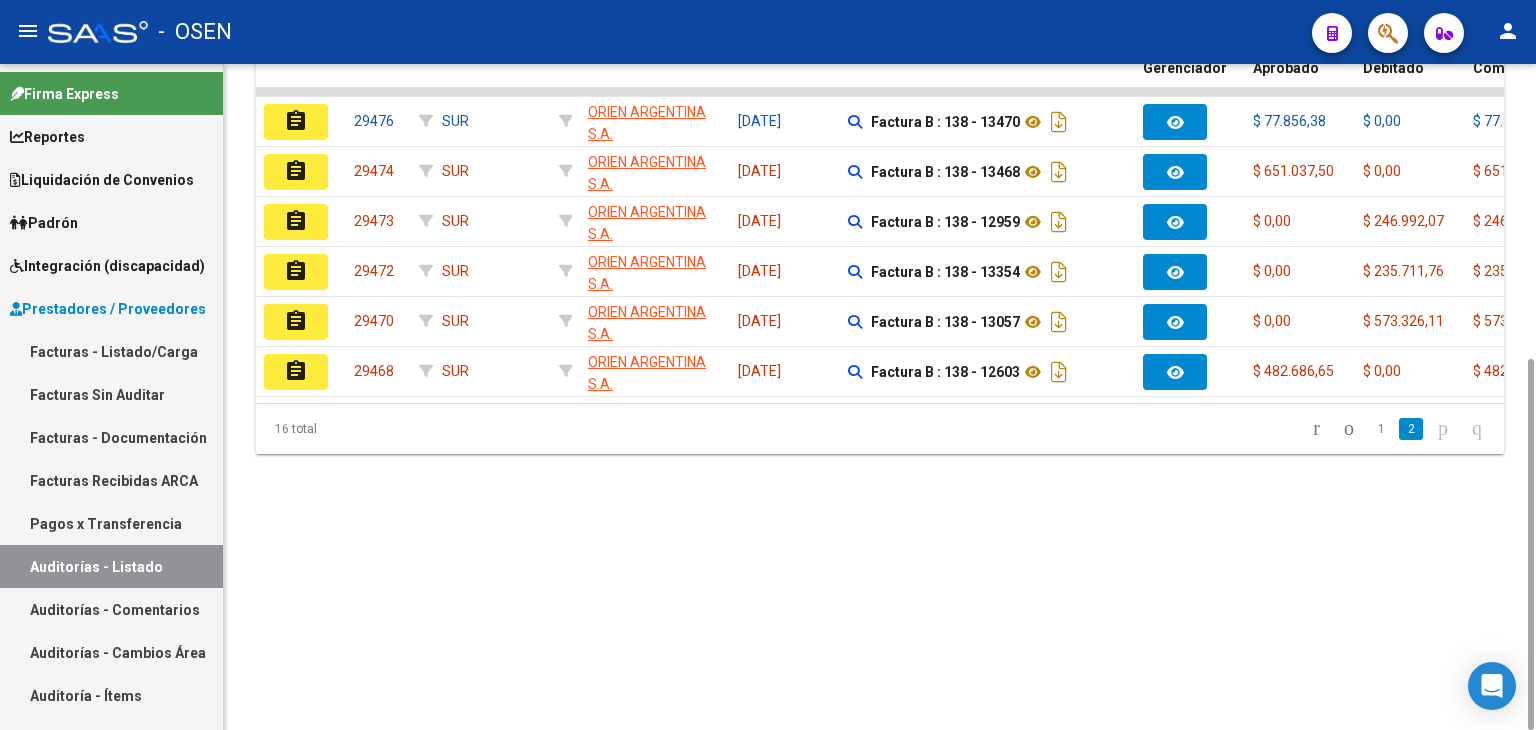 scroll, scrollTop: 328, scrollLeft: 0, axis: vertical 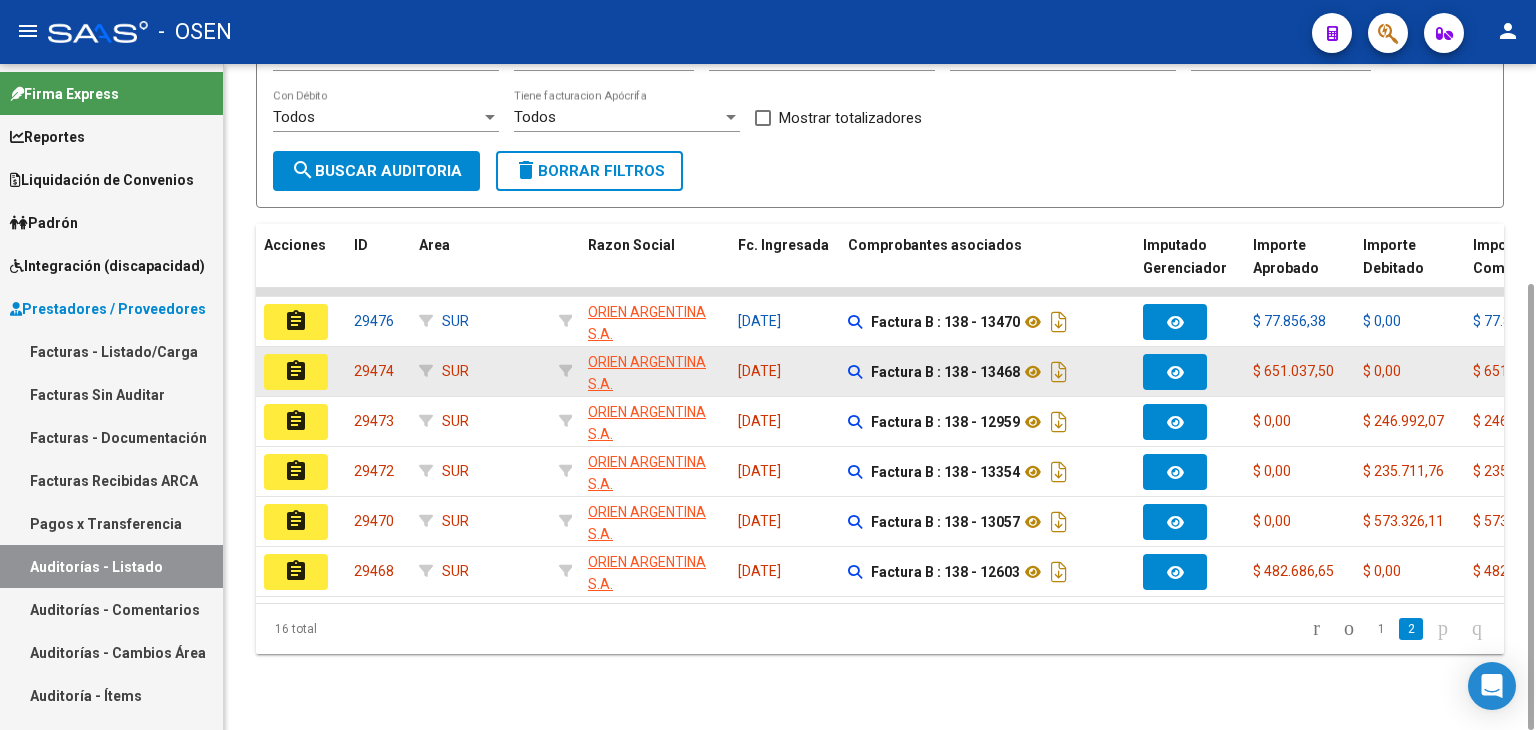 click on "assignment" 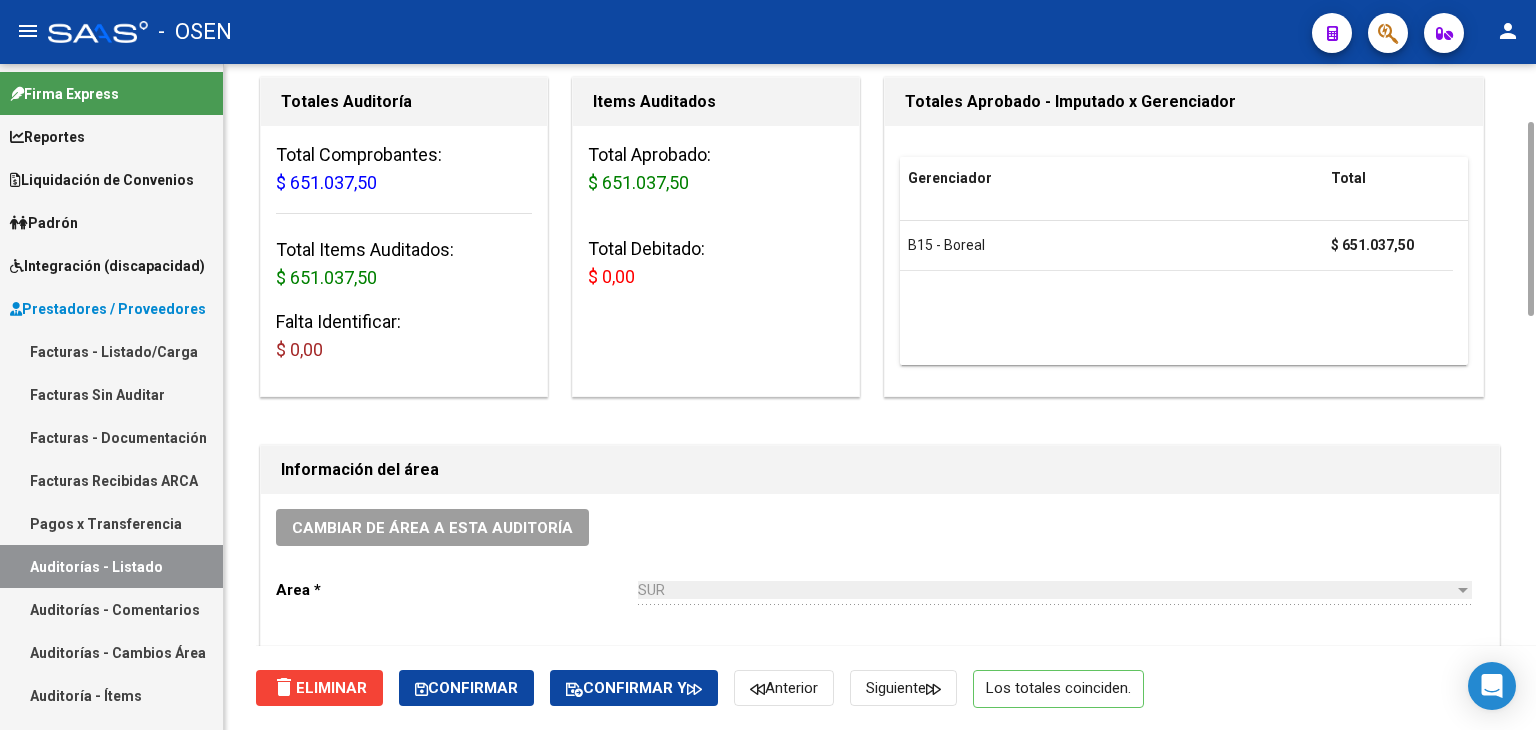 scroll, scrollTop: 1000, scrollLeft: 0, axis: vertical 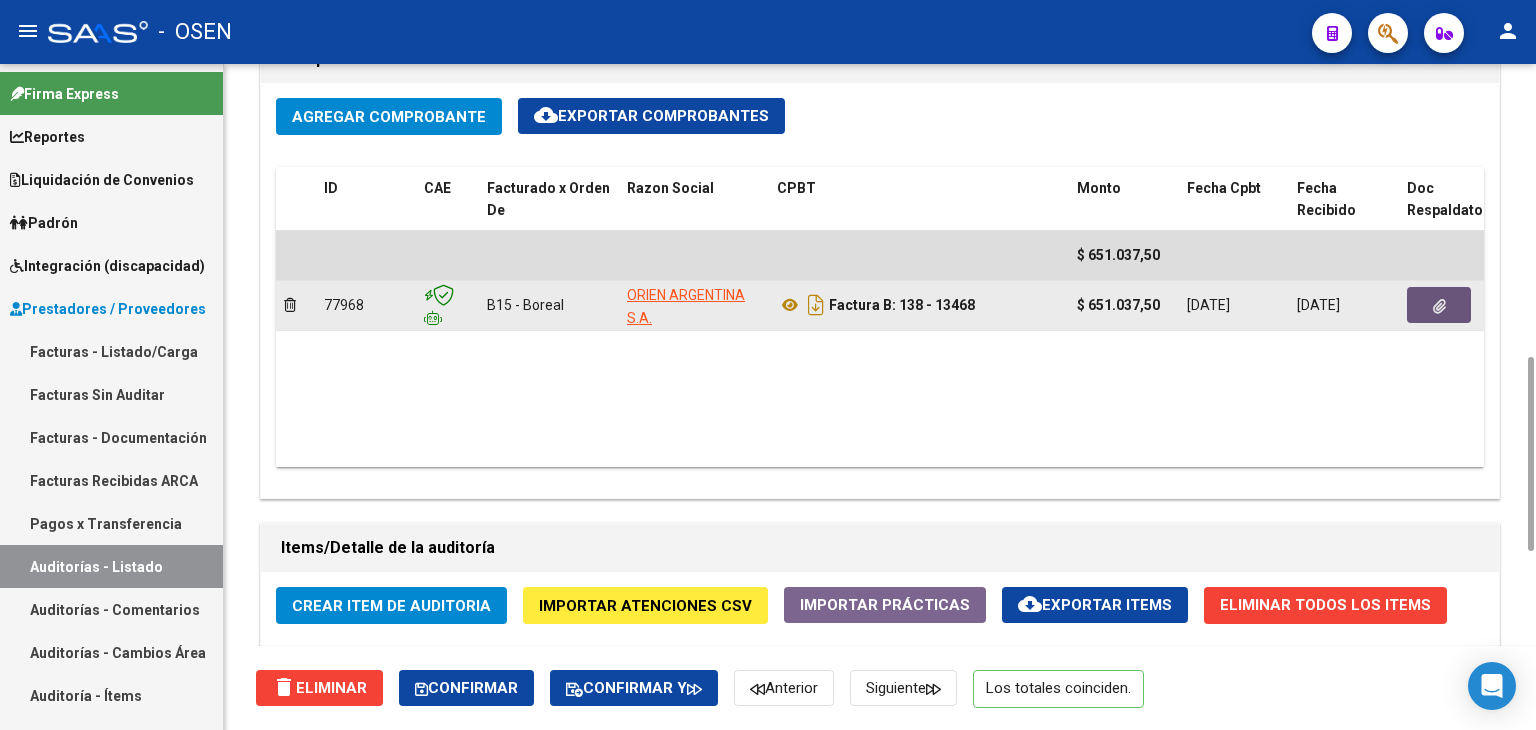 click 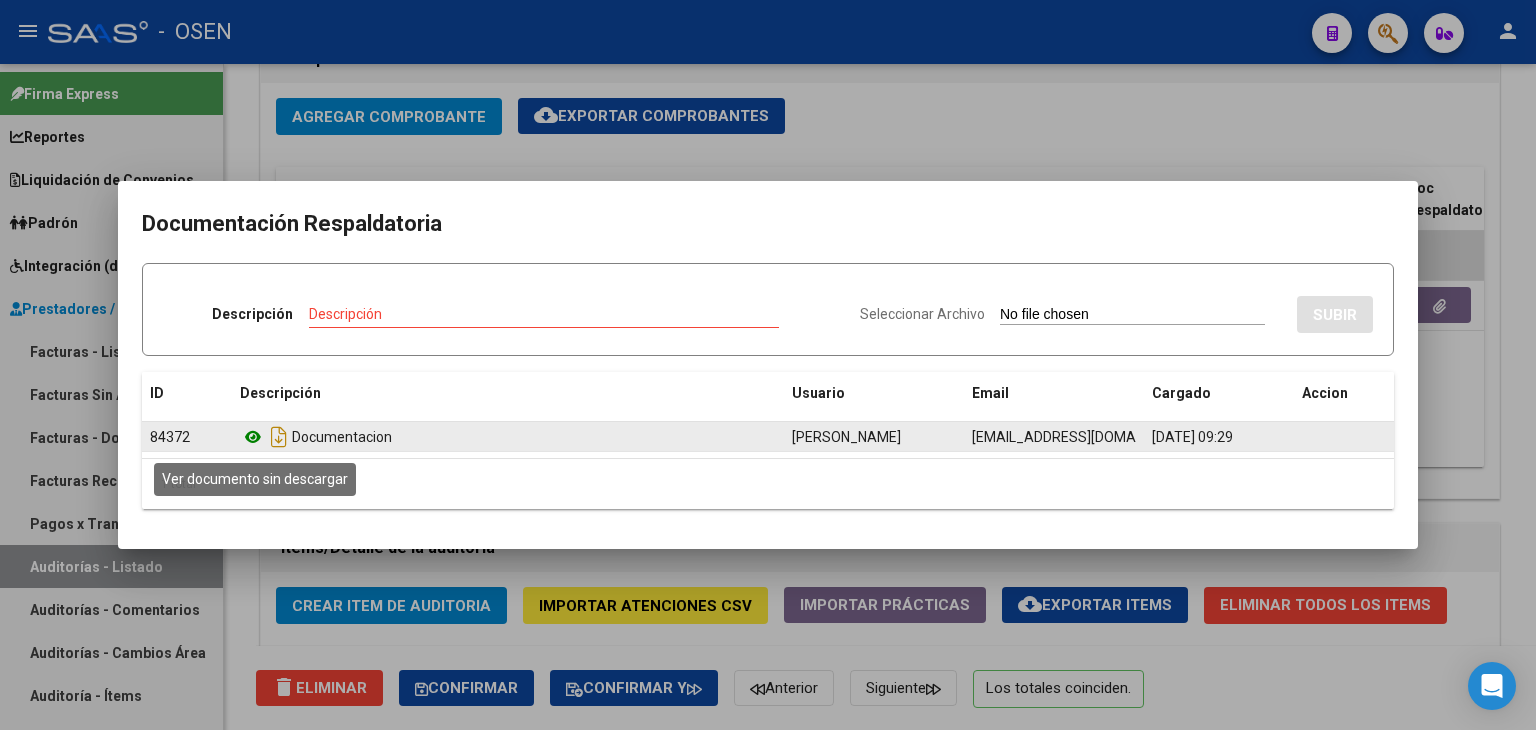 click 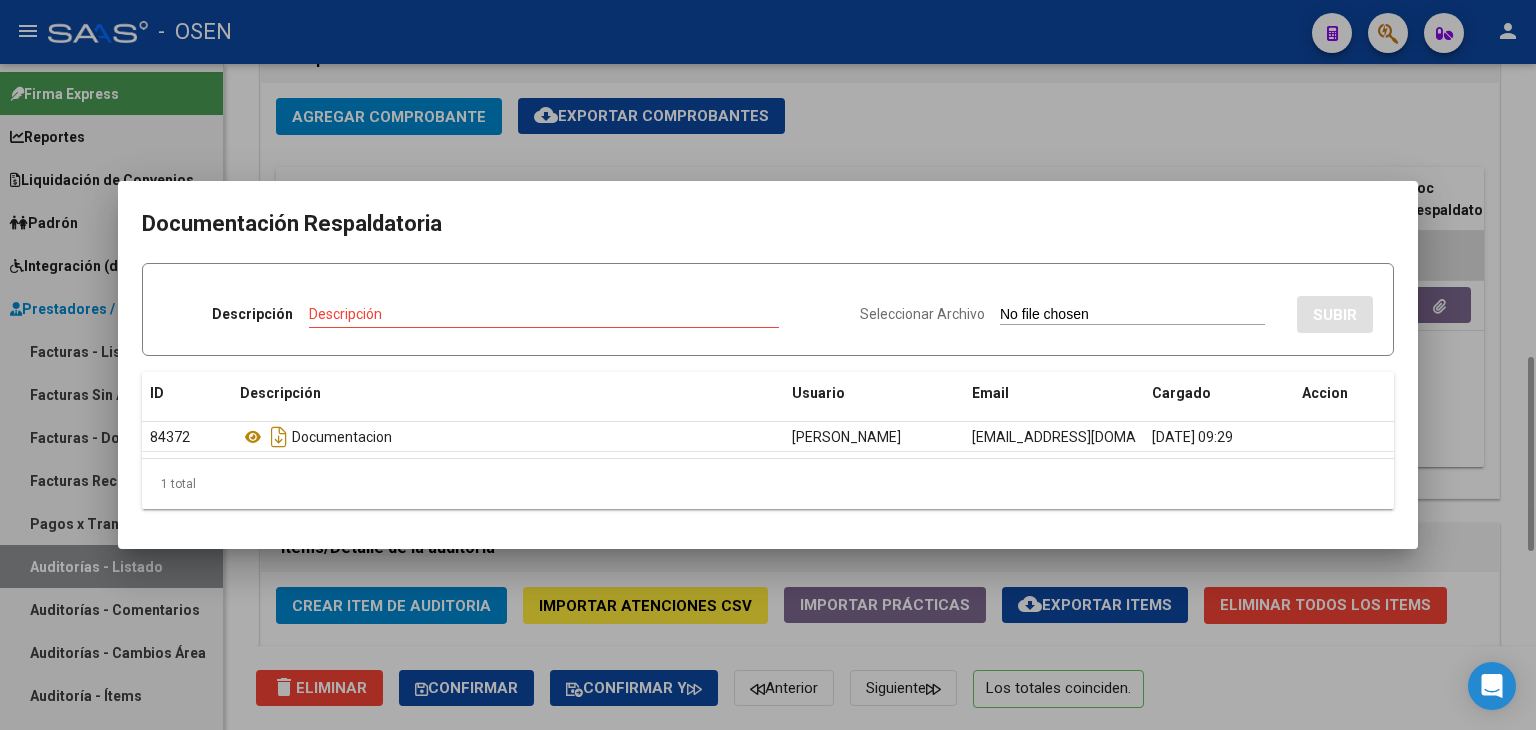 click at bounding box center [768, 365] 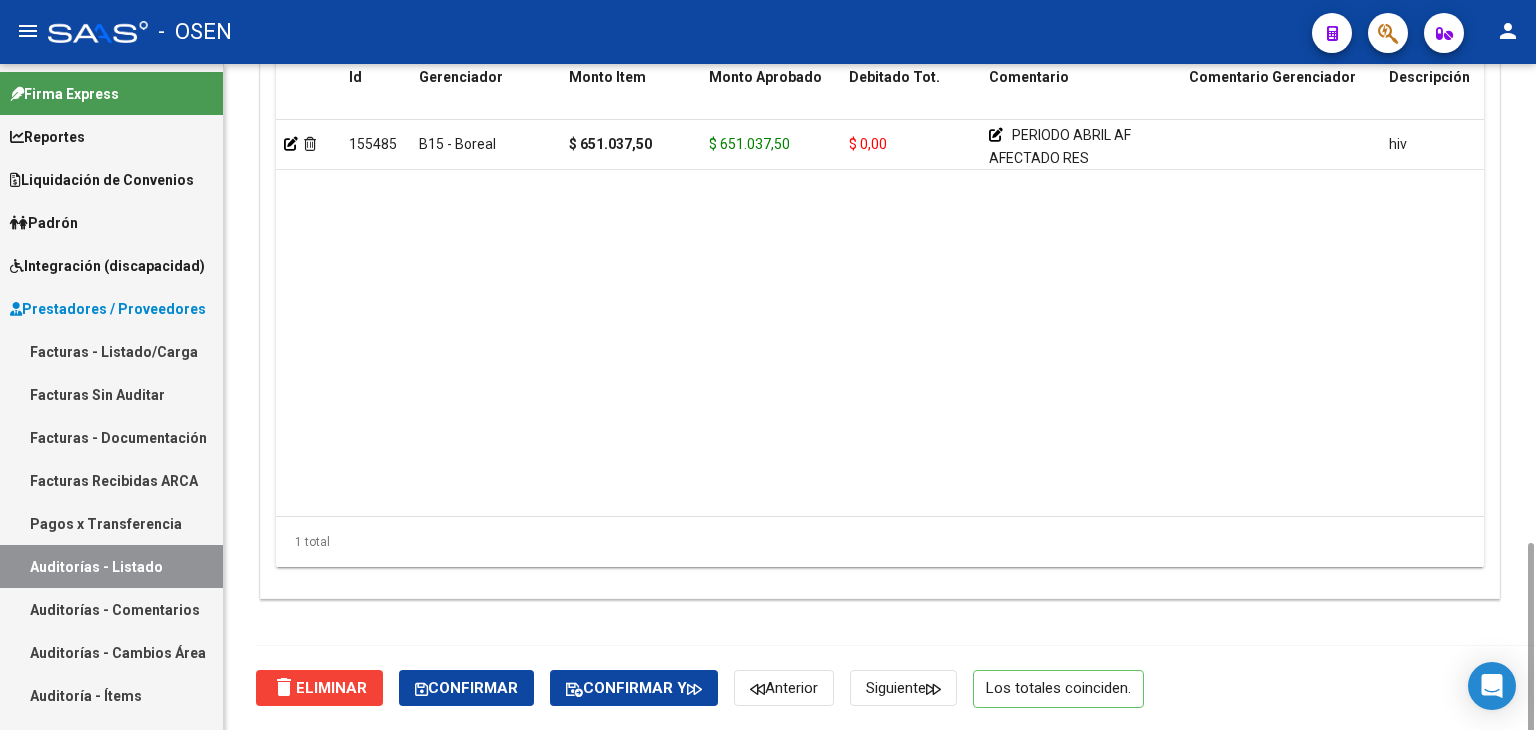 scroll, scrollTop: 1608, scrollLeft: 0, axis: vertical 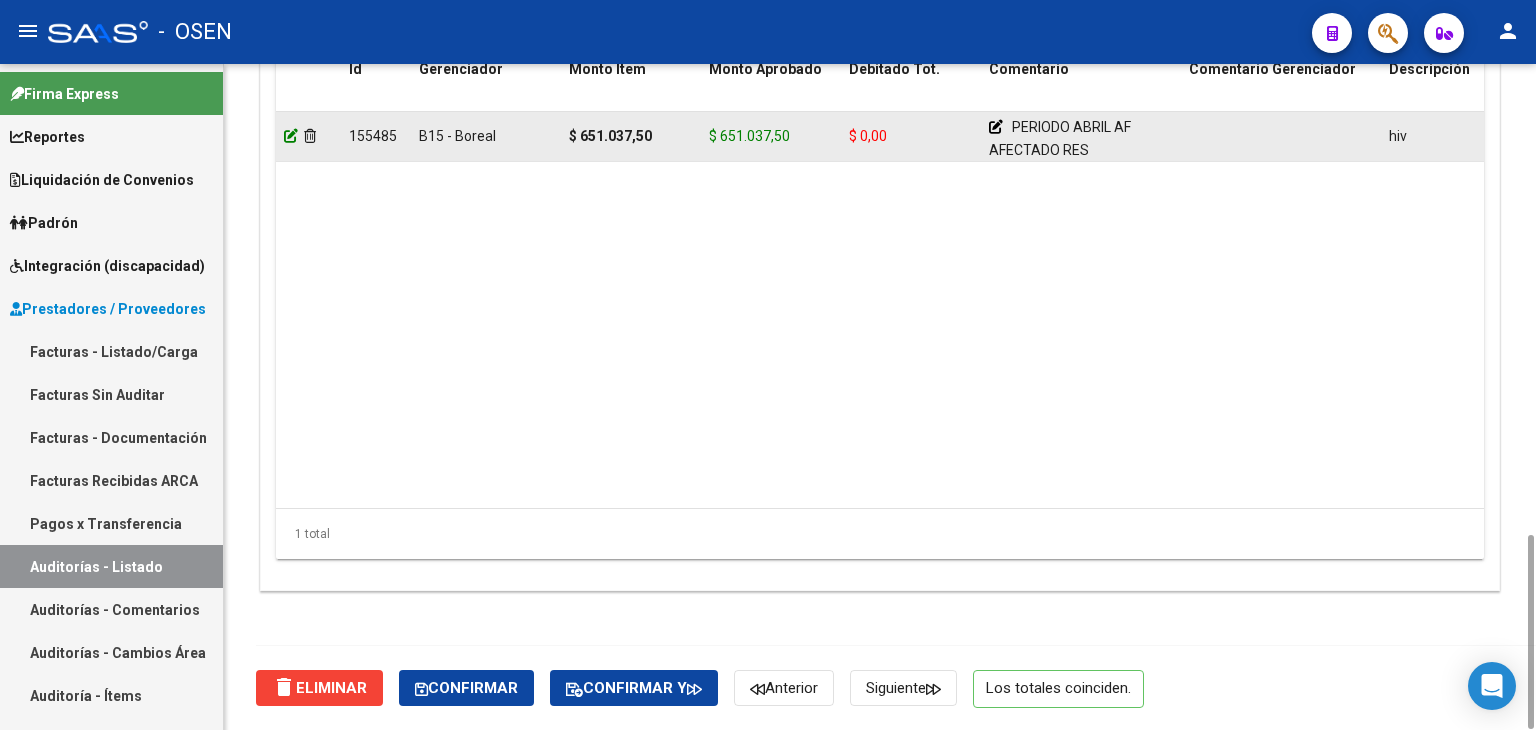 click 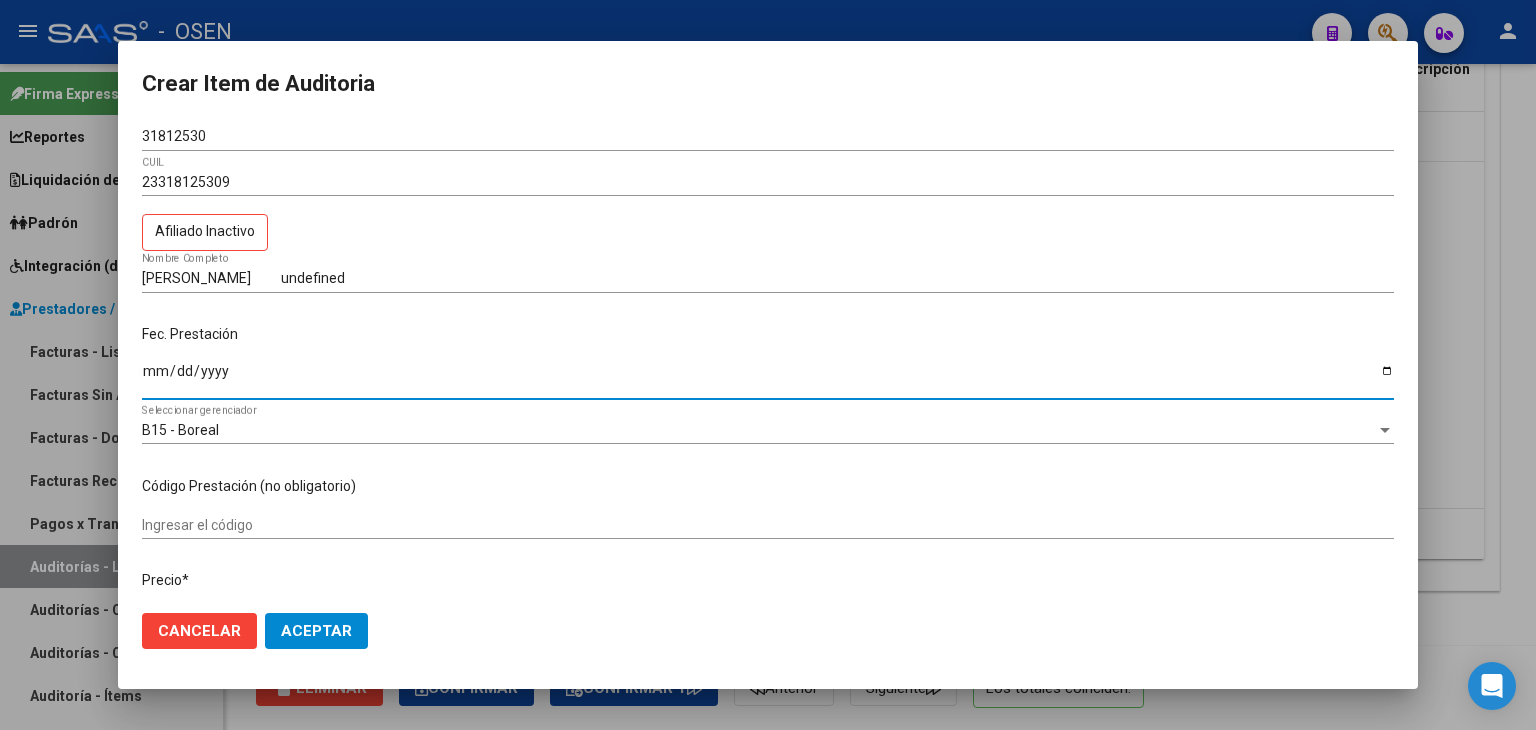 click on "Ingresar la fecha" at bounding box center (768, 378) 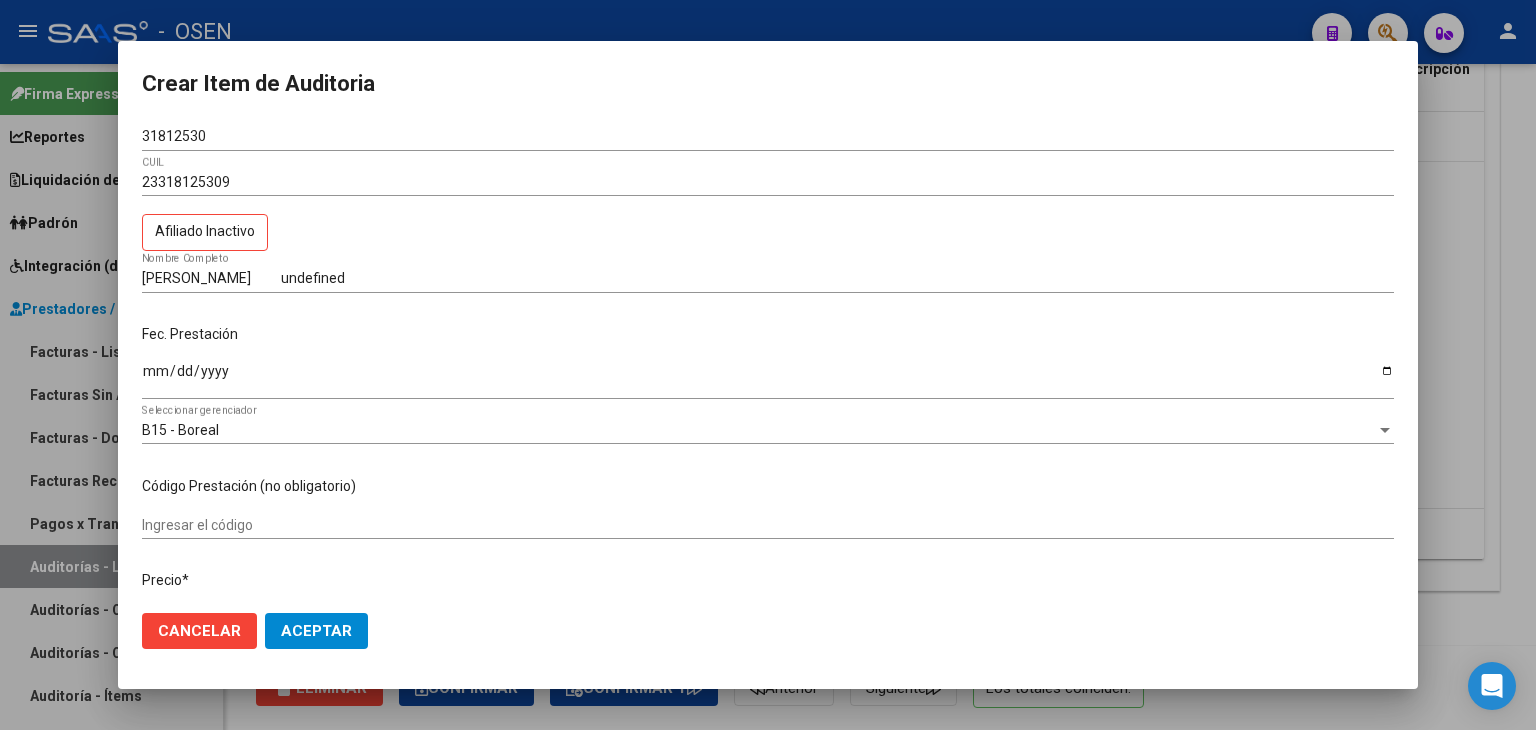 click on "Cancelar" 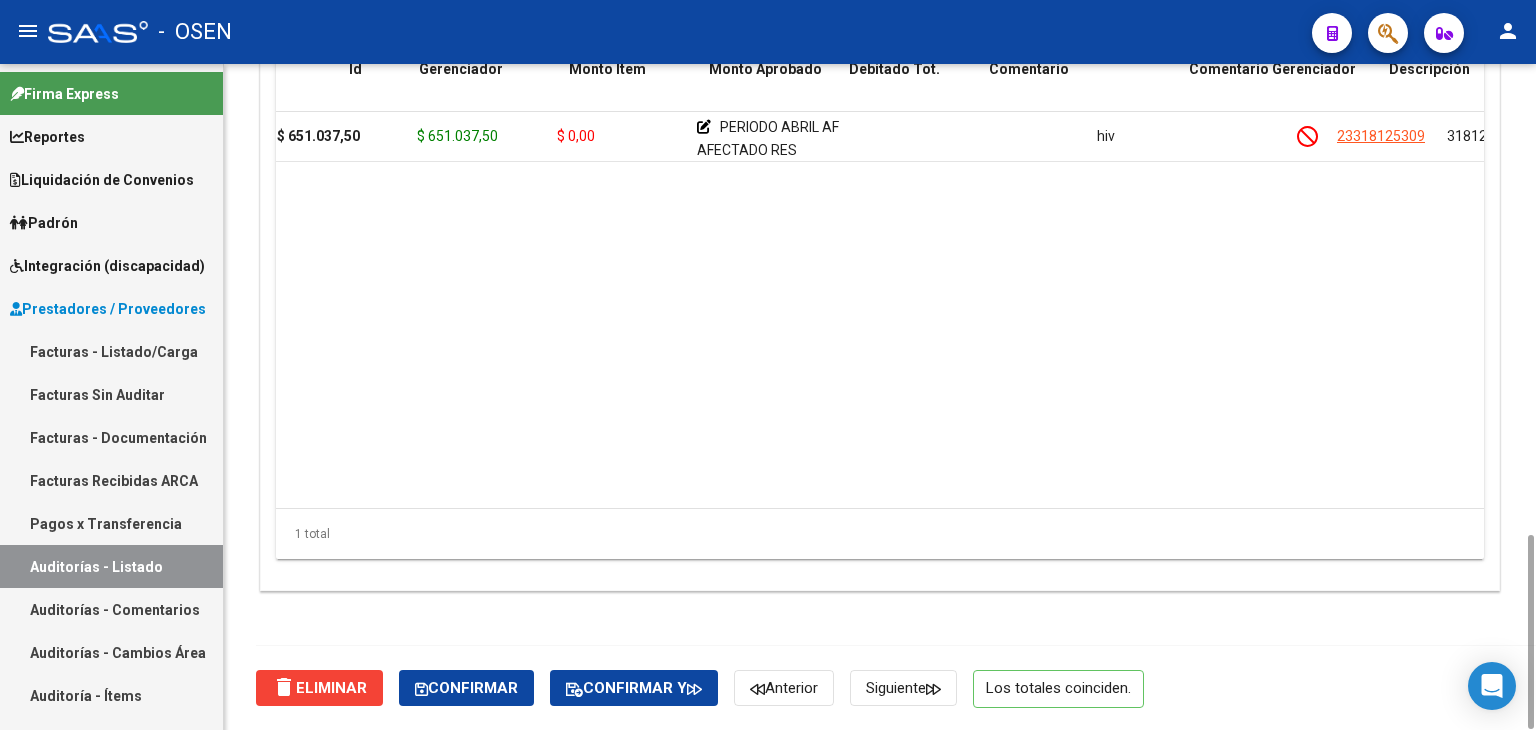 scroll, scrollTop: 0, scrollLeft: 0, axis: both 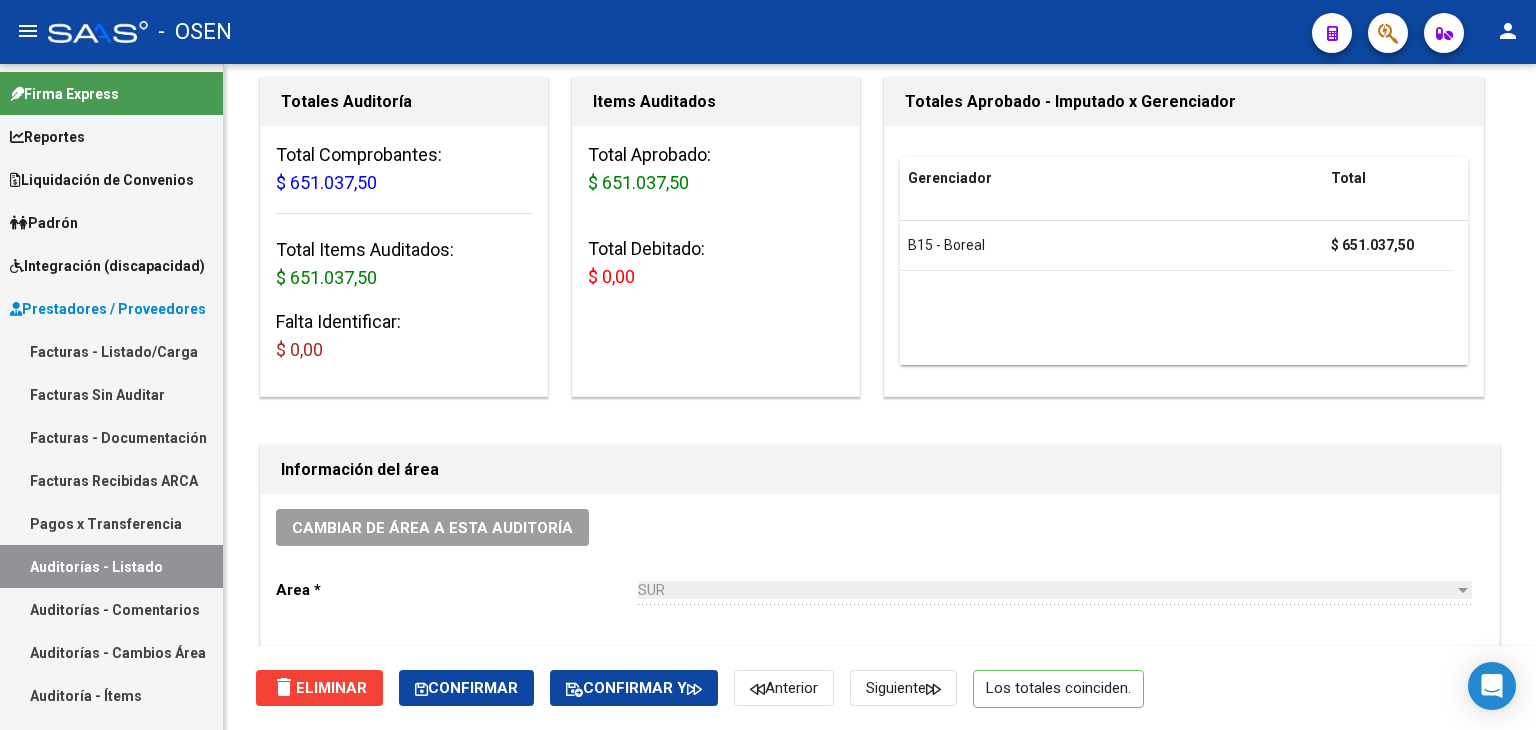drag, startPoint x: 134, startPoint y: 562, endPoint x: 244, endPoint y: 517, distance: 118.84864 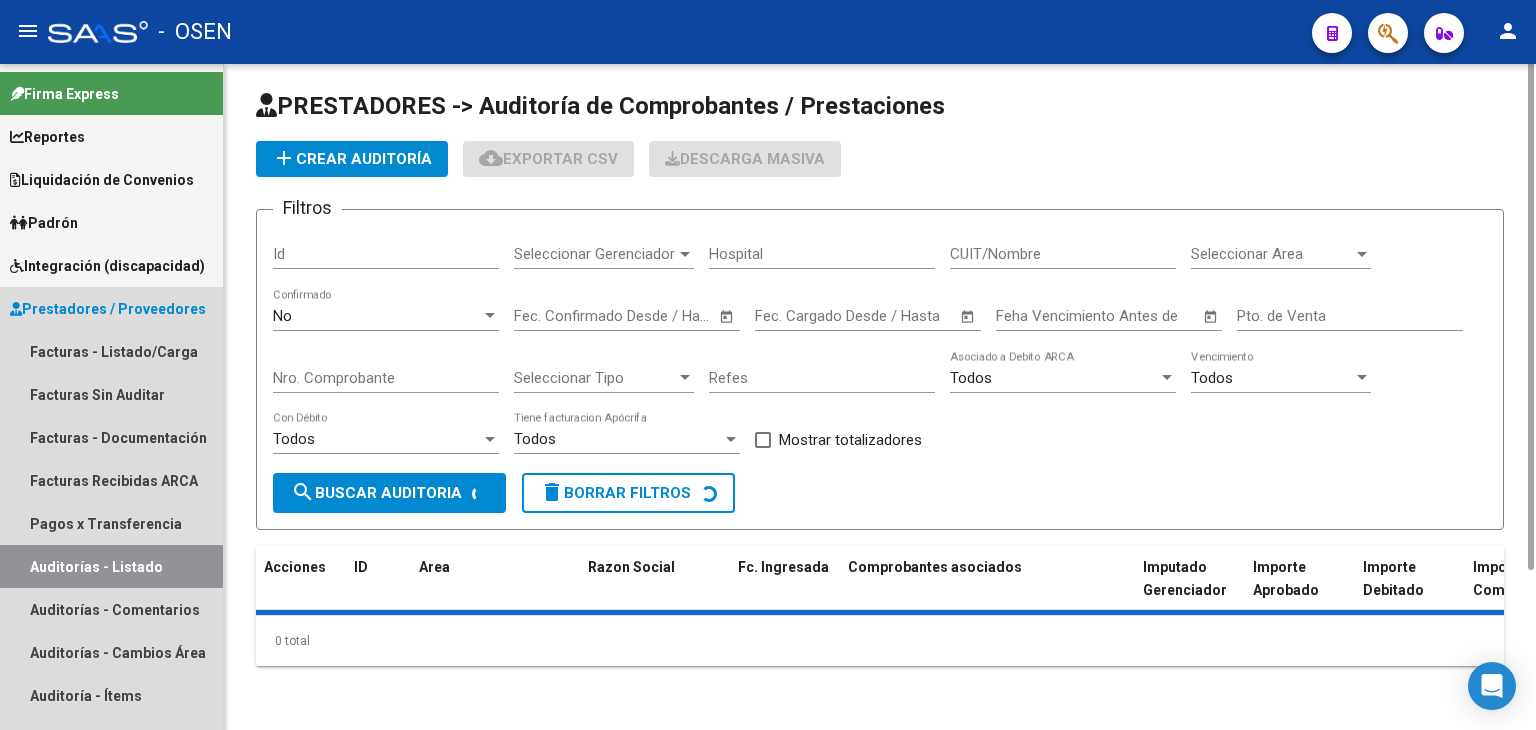 scroll, scrollTop: 0, scrollLeft: 0, axis: both 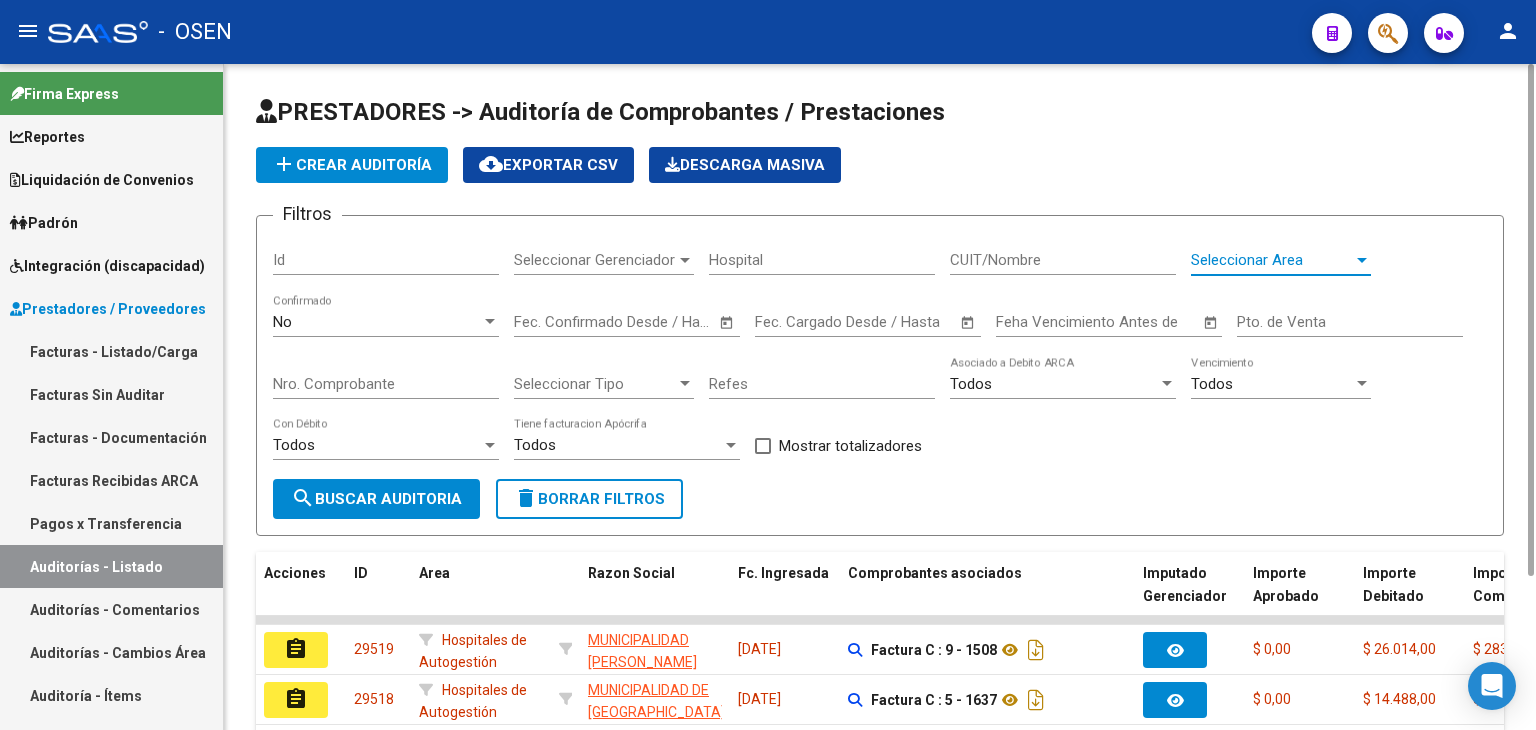 click on "Seleccionar Area" at bounding box center [1272, 260] 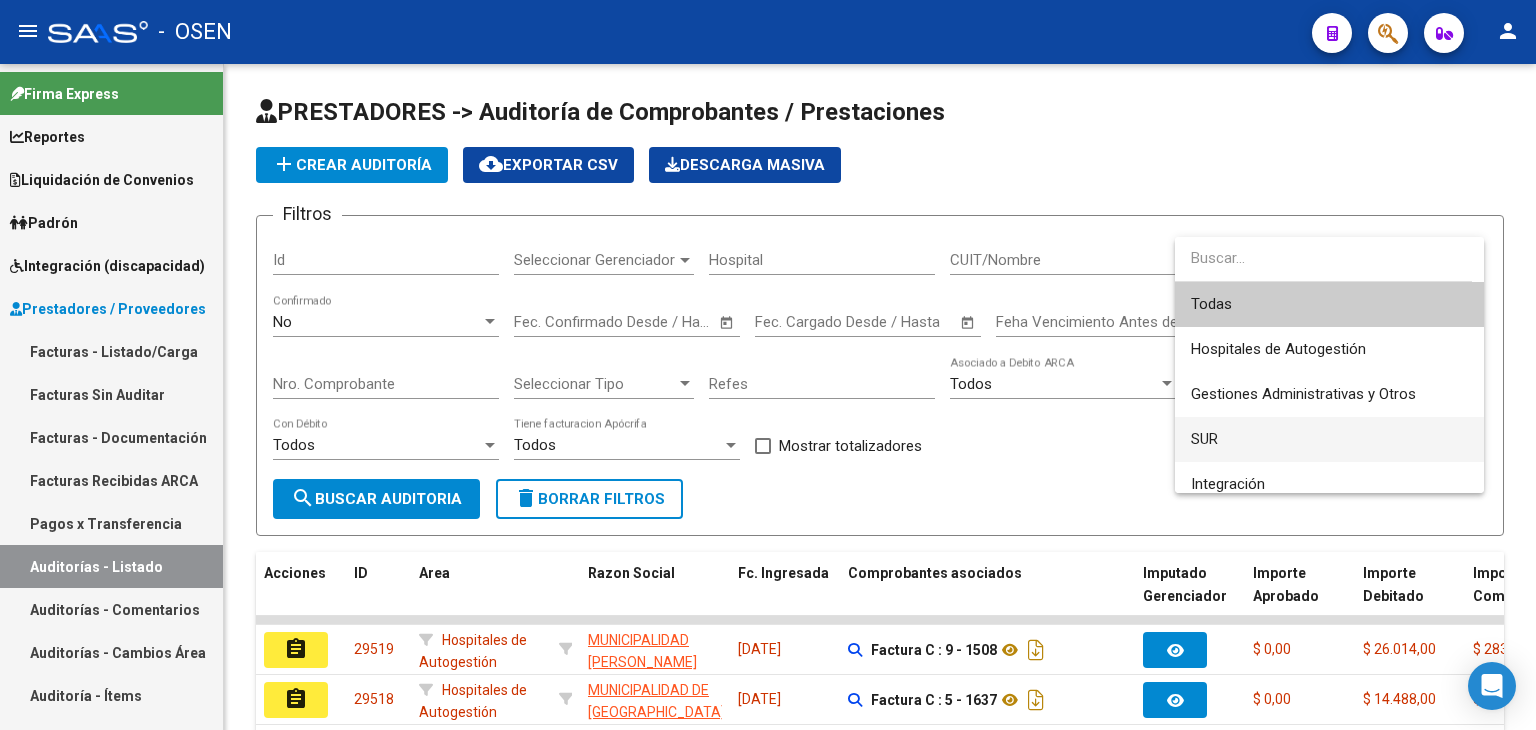 click on "SUR" at bounding box center (1329, 439) 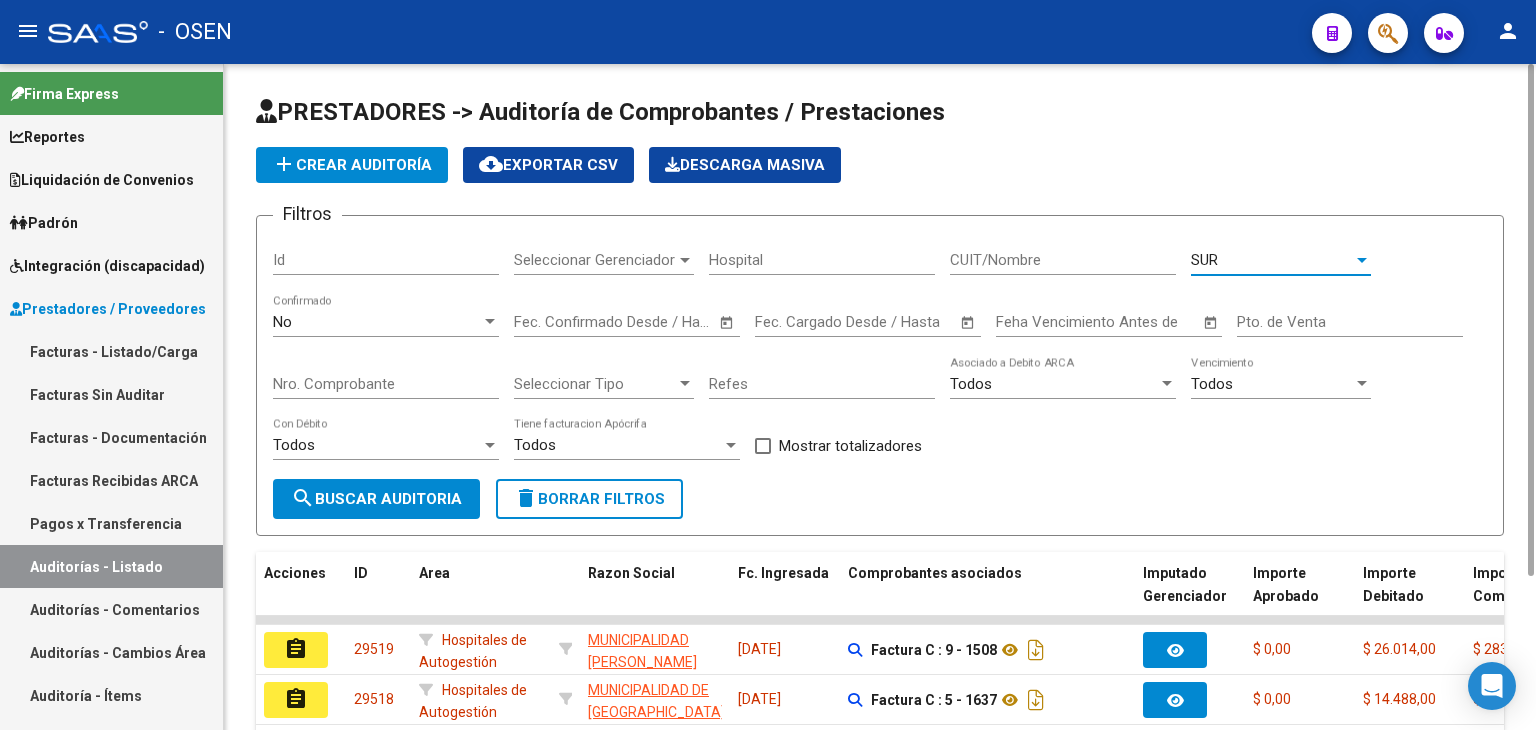 drag, startPoint x: 360, startPoint y: 498, endPoint x: 1180, endPoint y: 343, distance: 834.5208 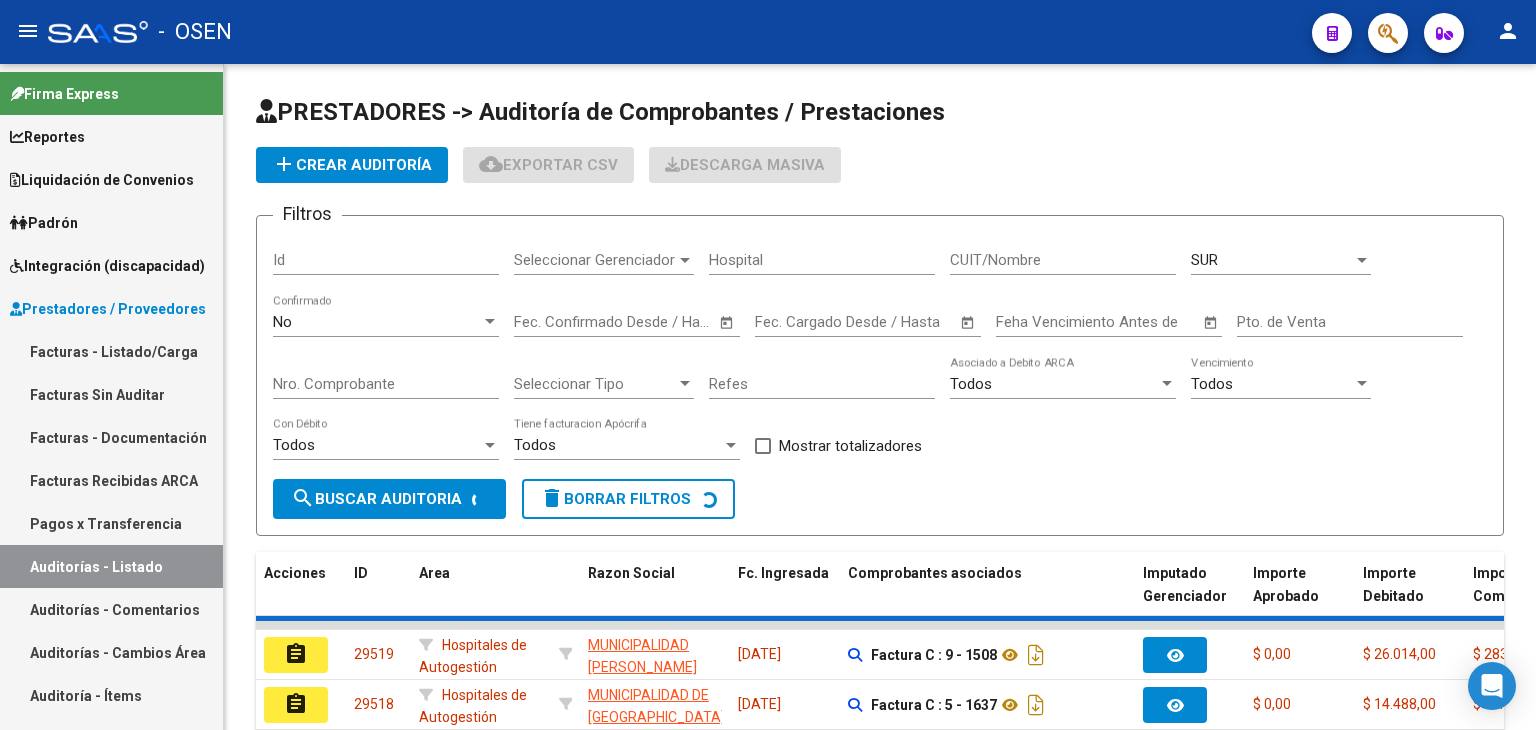 scroll, scrollTop: 533, scrollLeft: 0, axis: vertical 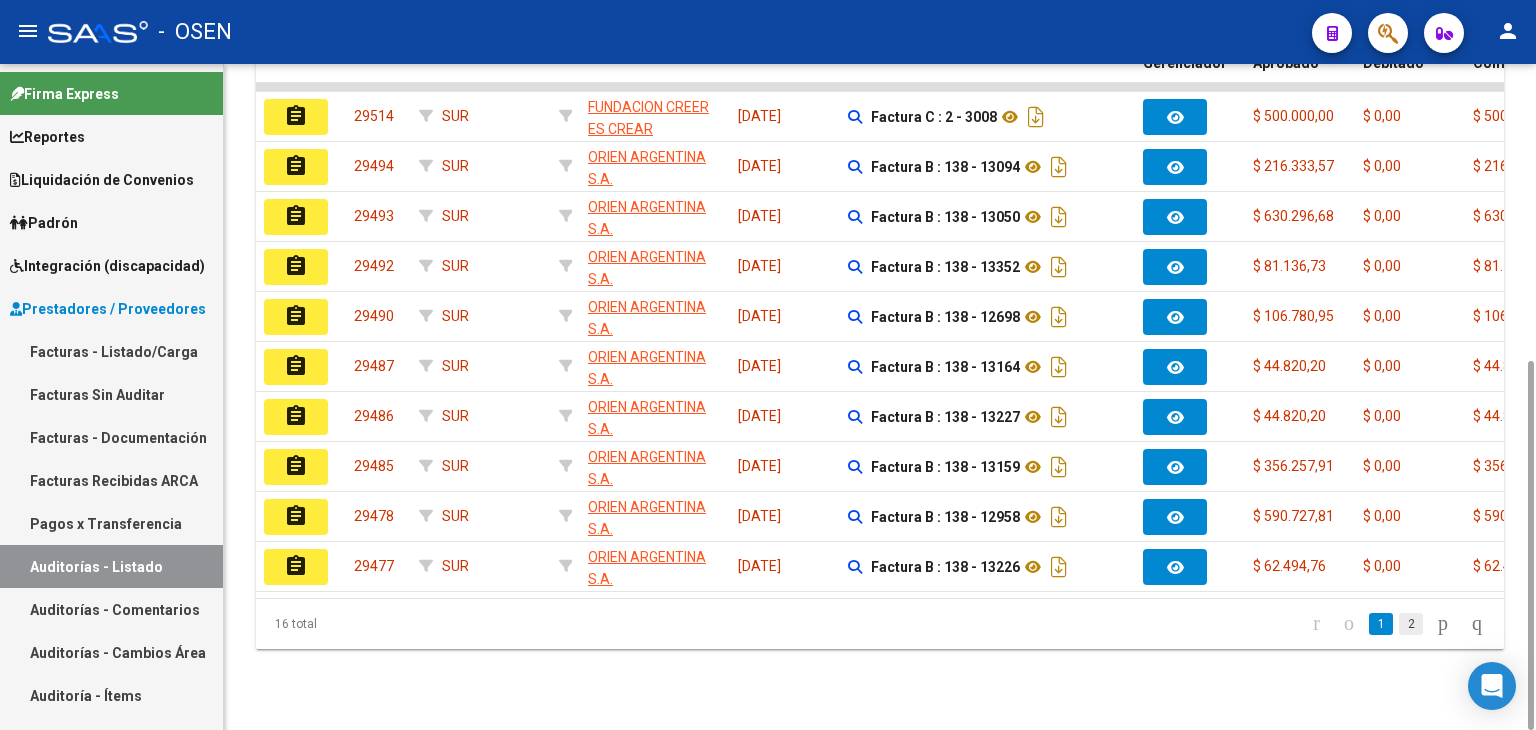 click on "2" 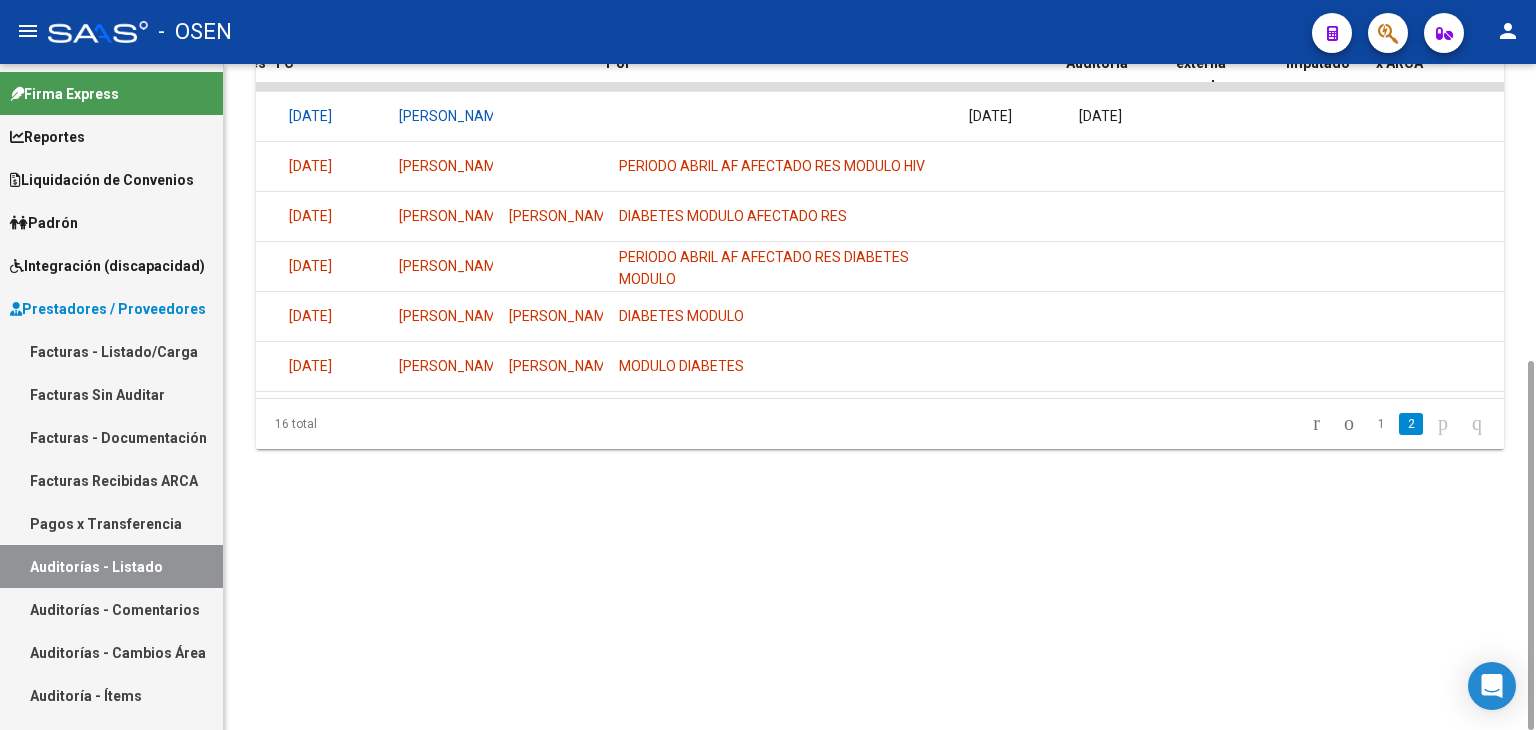 scroll, scrollTop: 0, scrollLeft: 0, axis: both 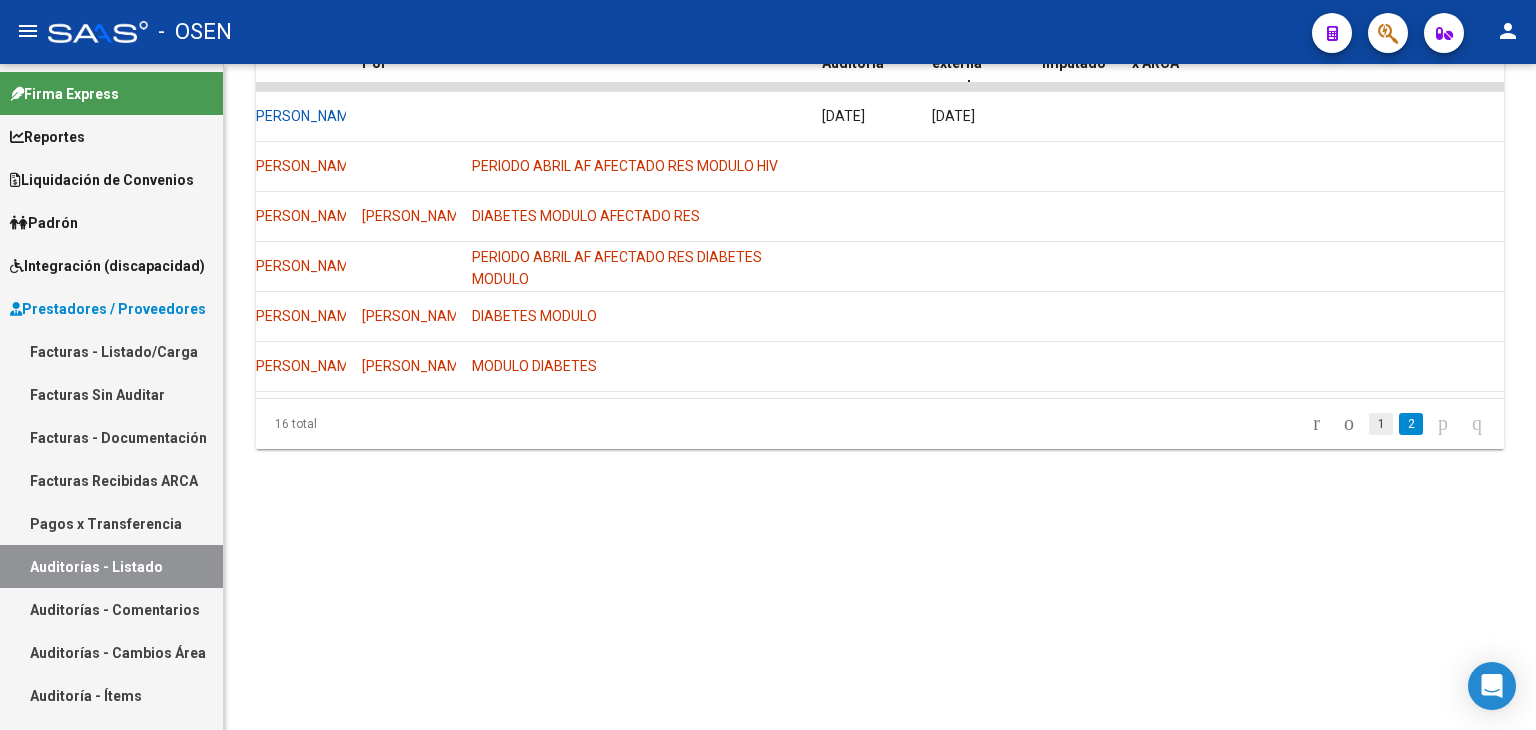 click on "1" 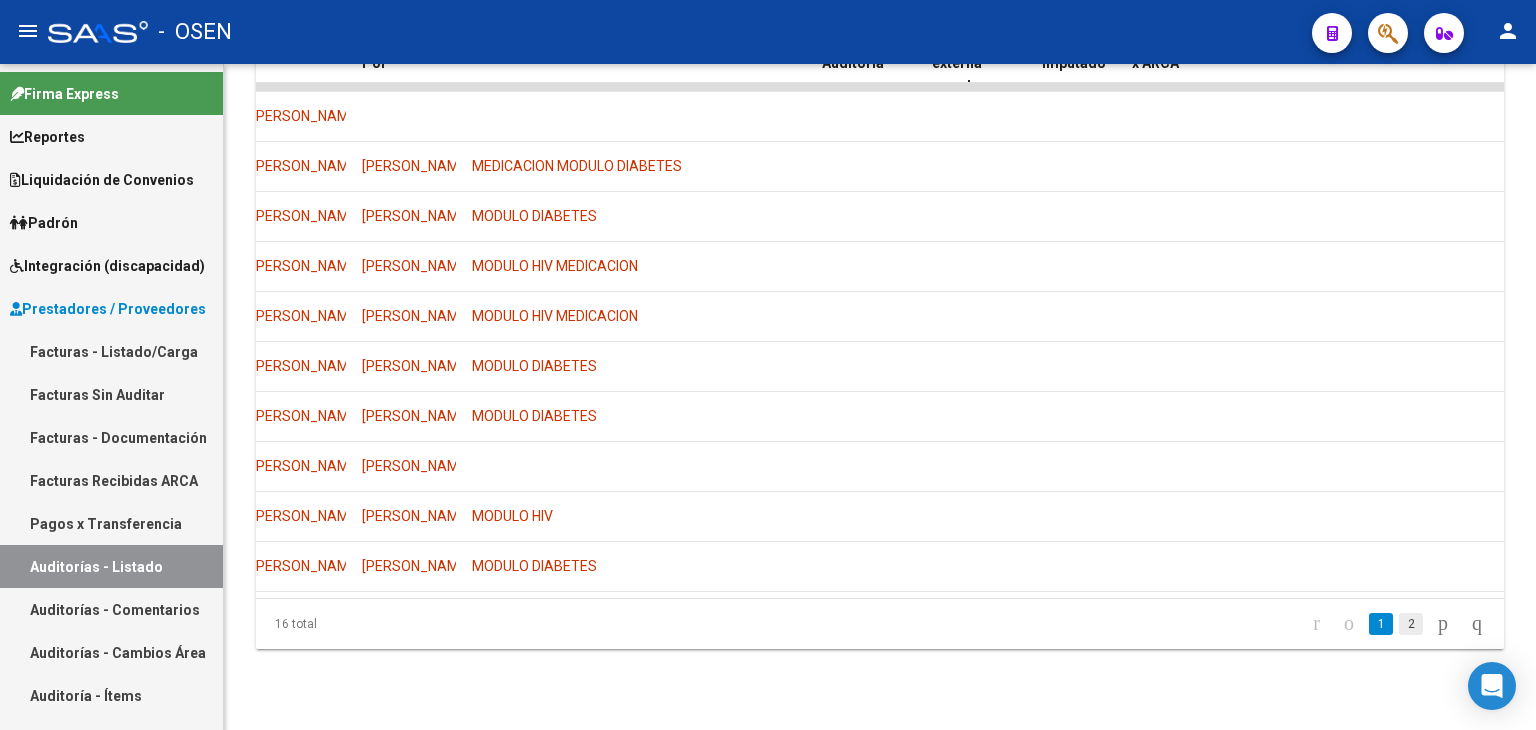 click on "2" 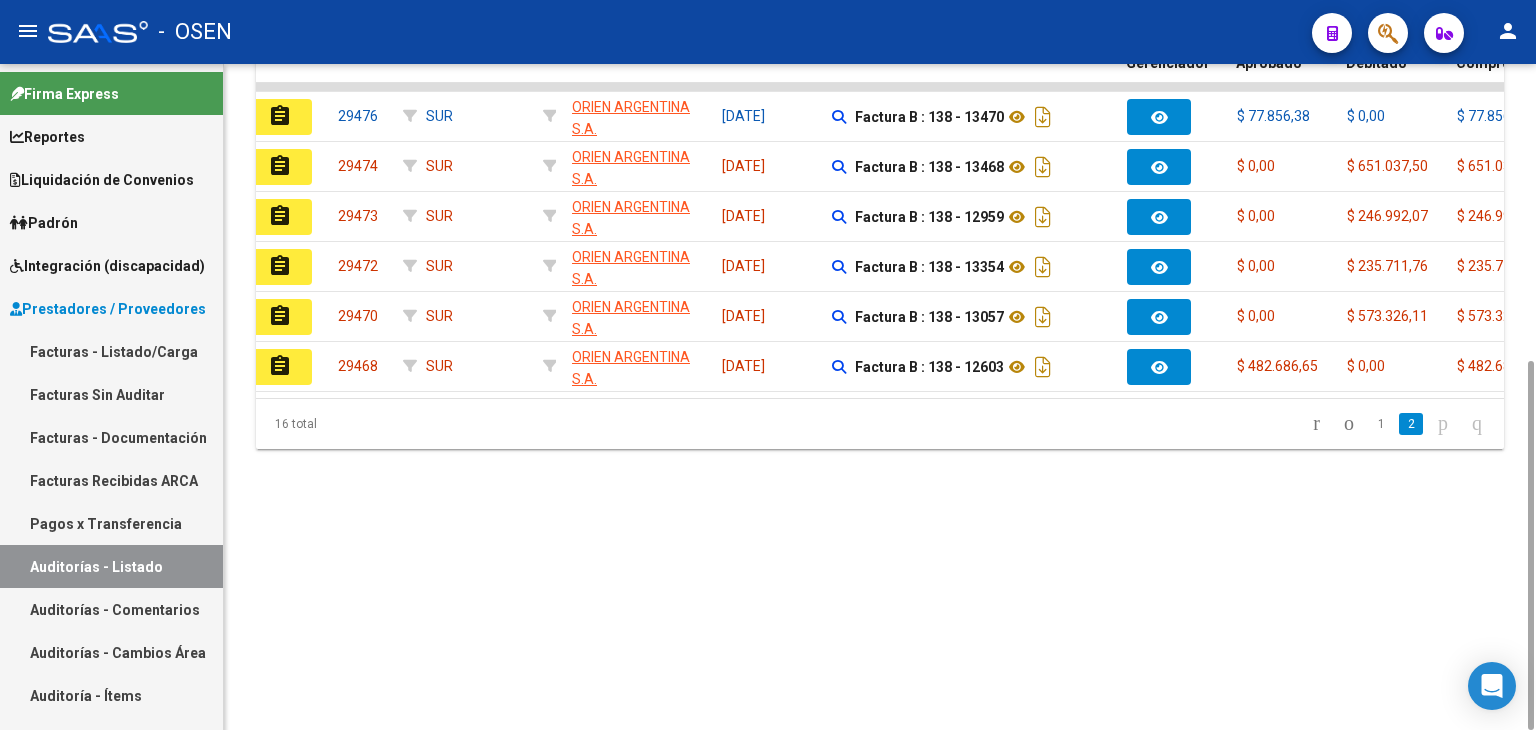 scroll, scrollTop: 0, scrollLeft: 0, axis: both 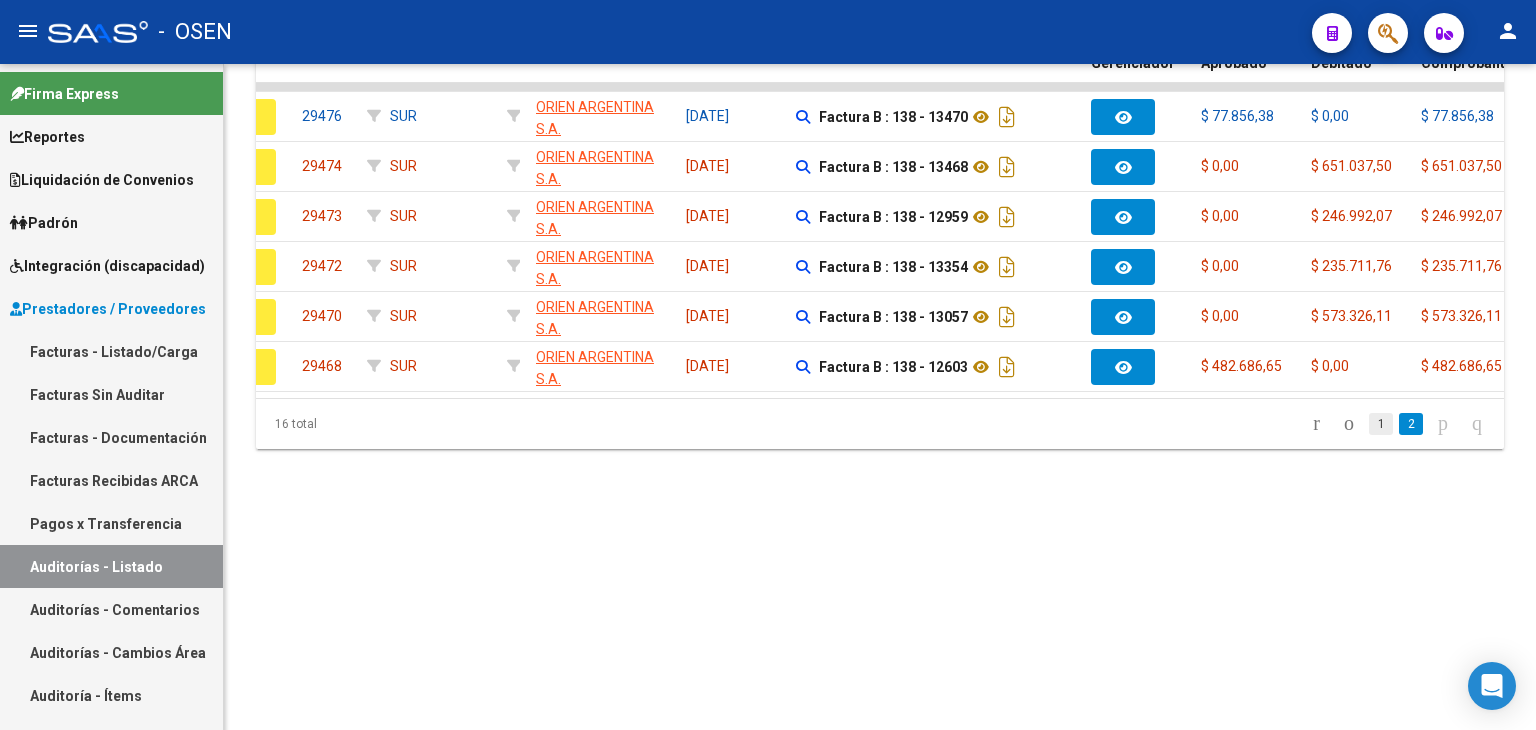 click on "1" 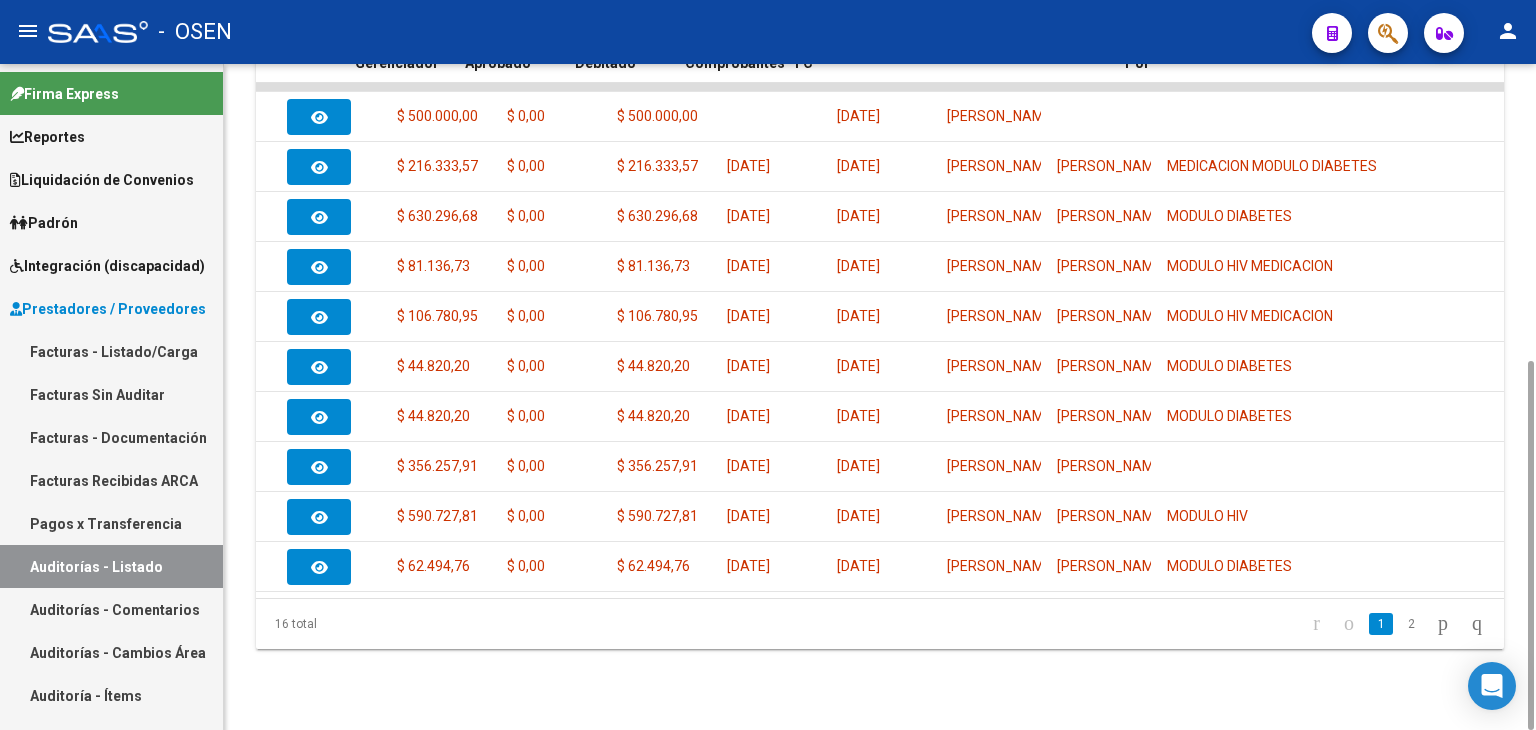scroll, scrollTop: 0, scrollLeft: 0, axis: both 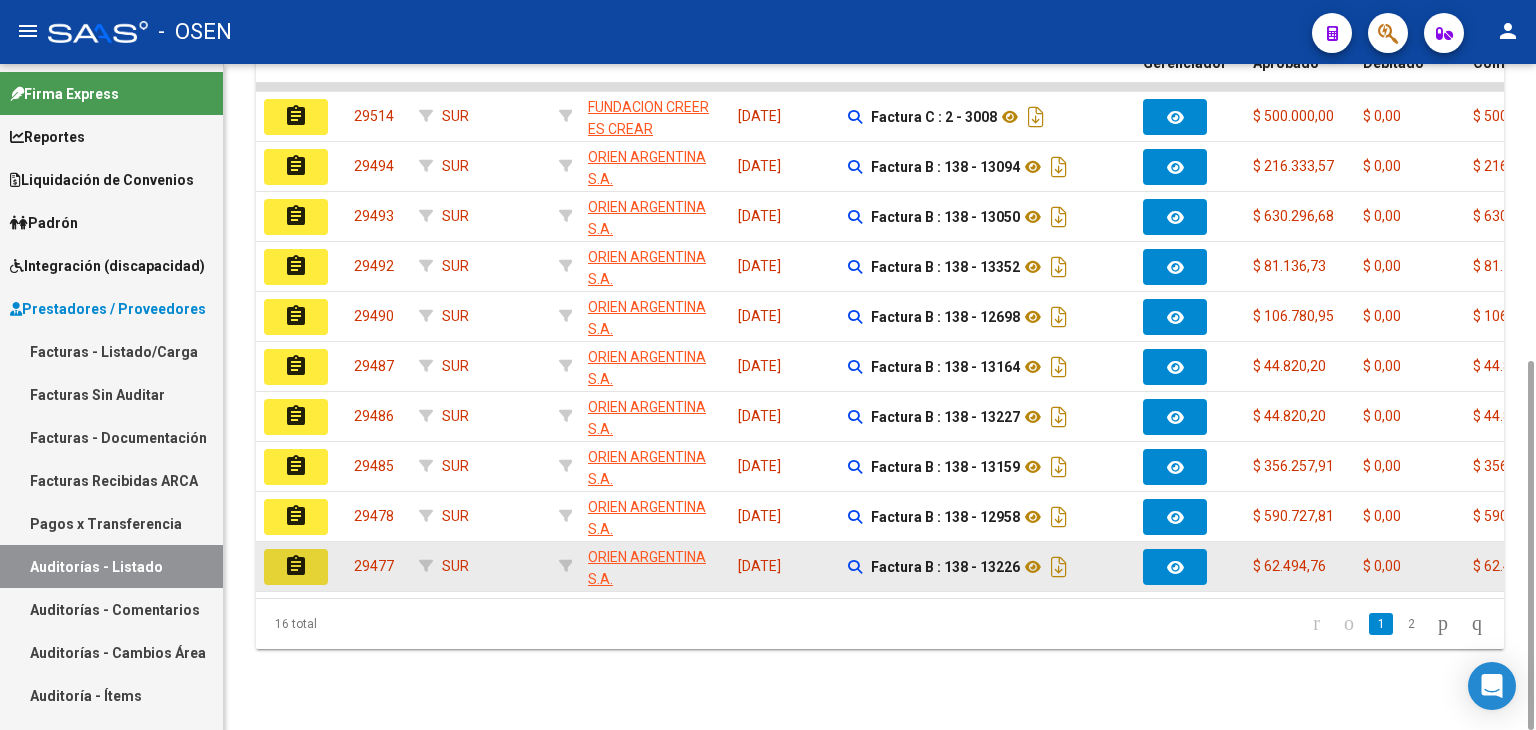 click on "assignment" 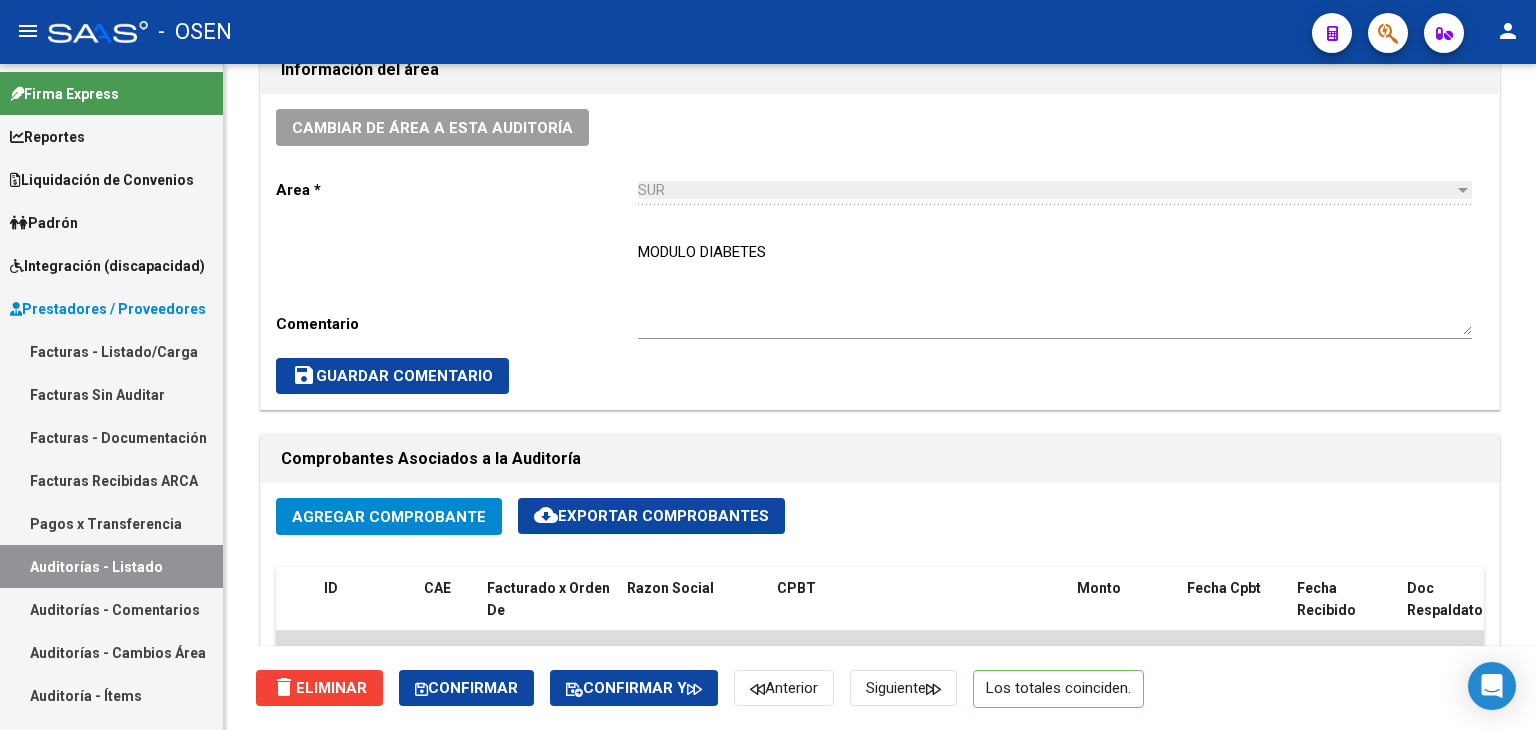 scroll, scrollTop: 1000, scrollLeft: 0, axis: vertical 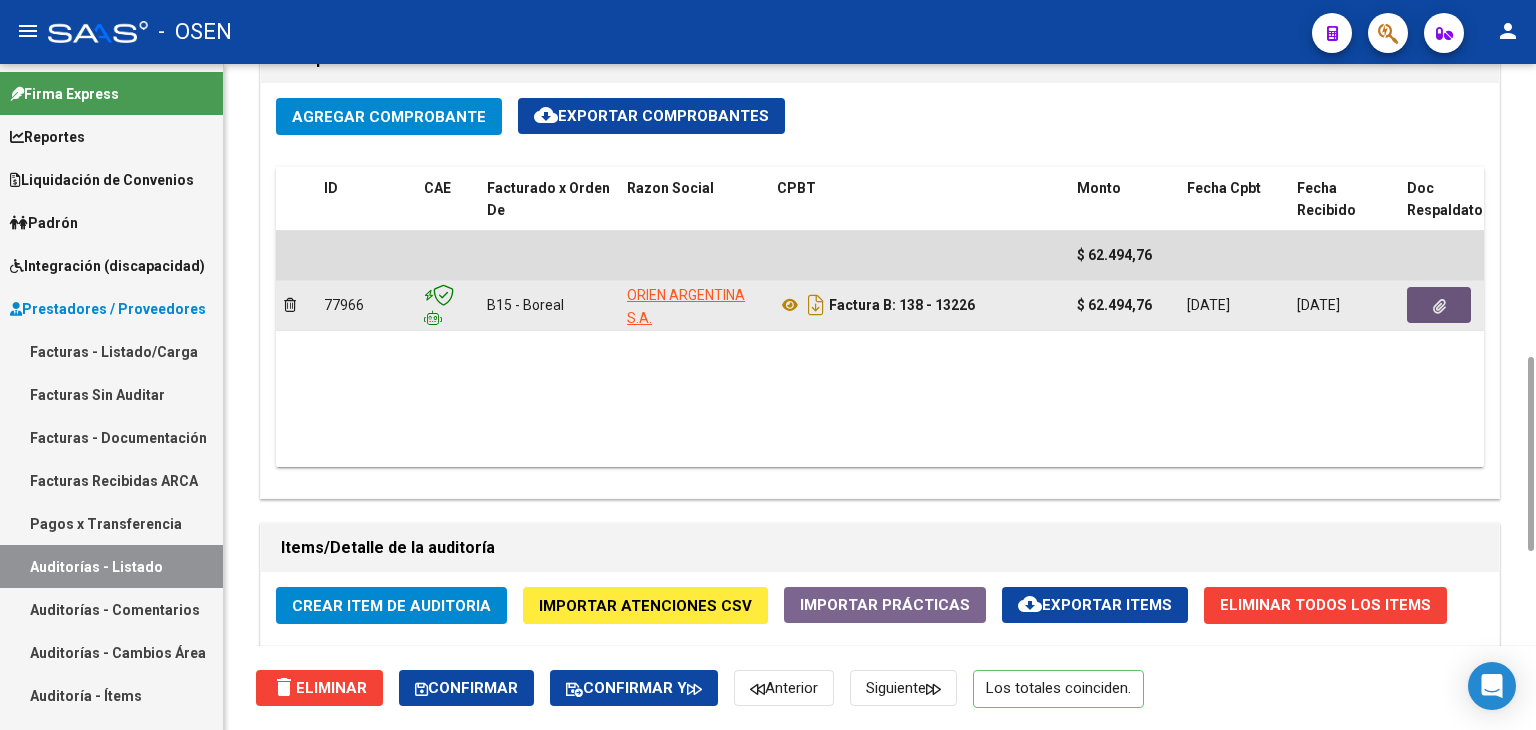 click 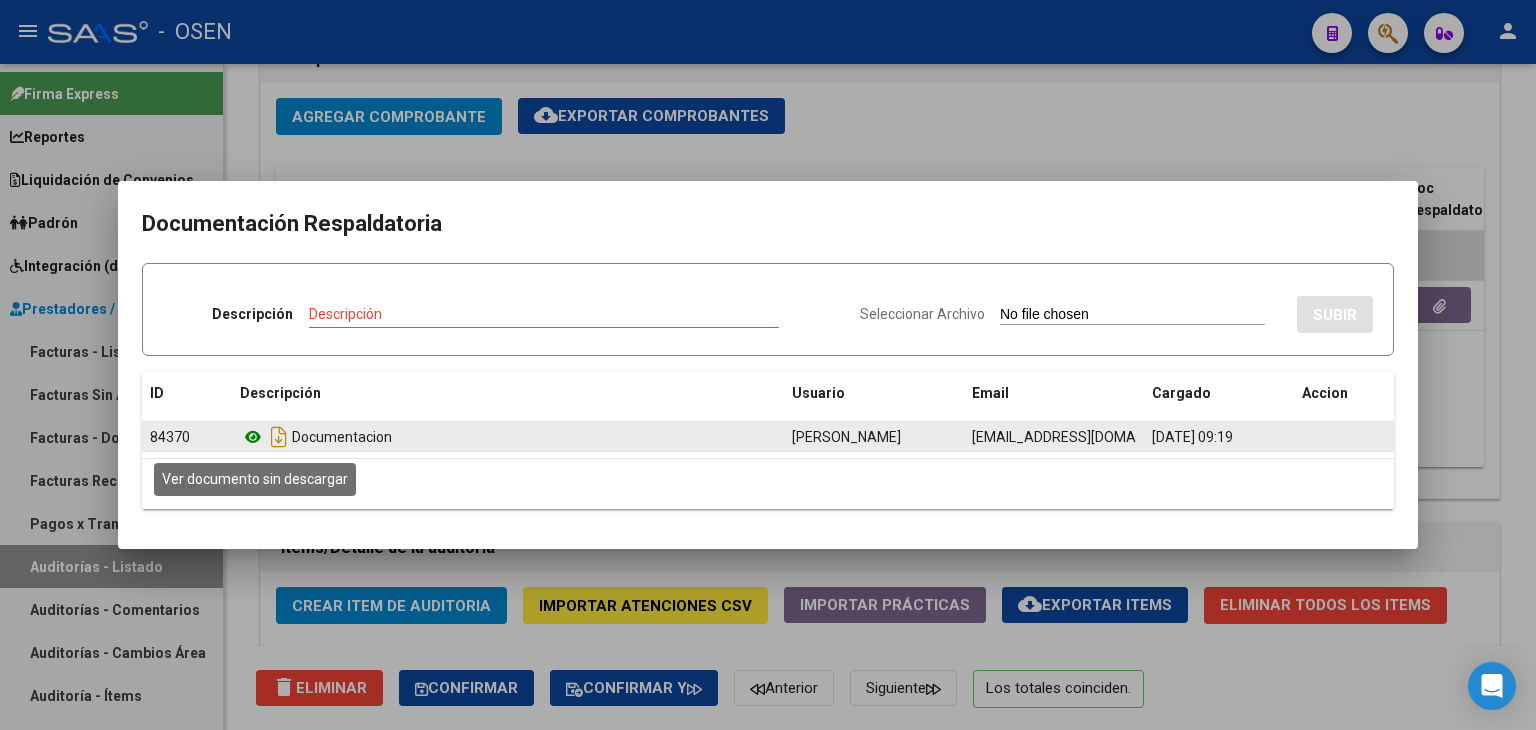 click 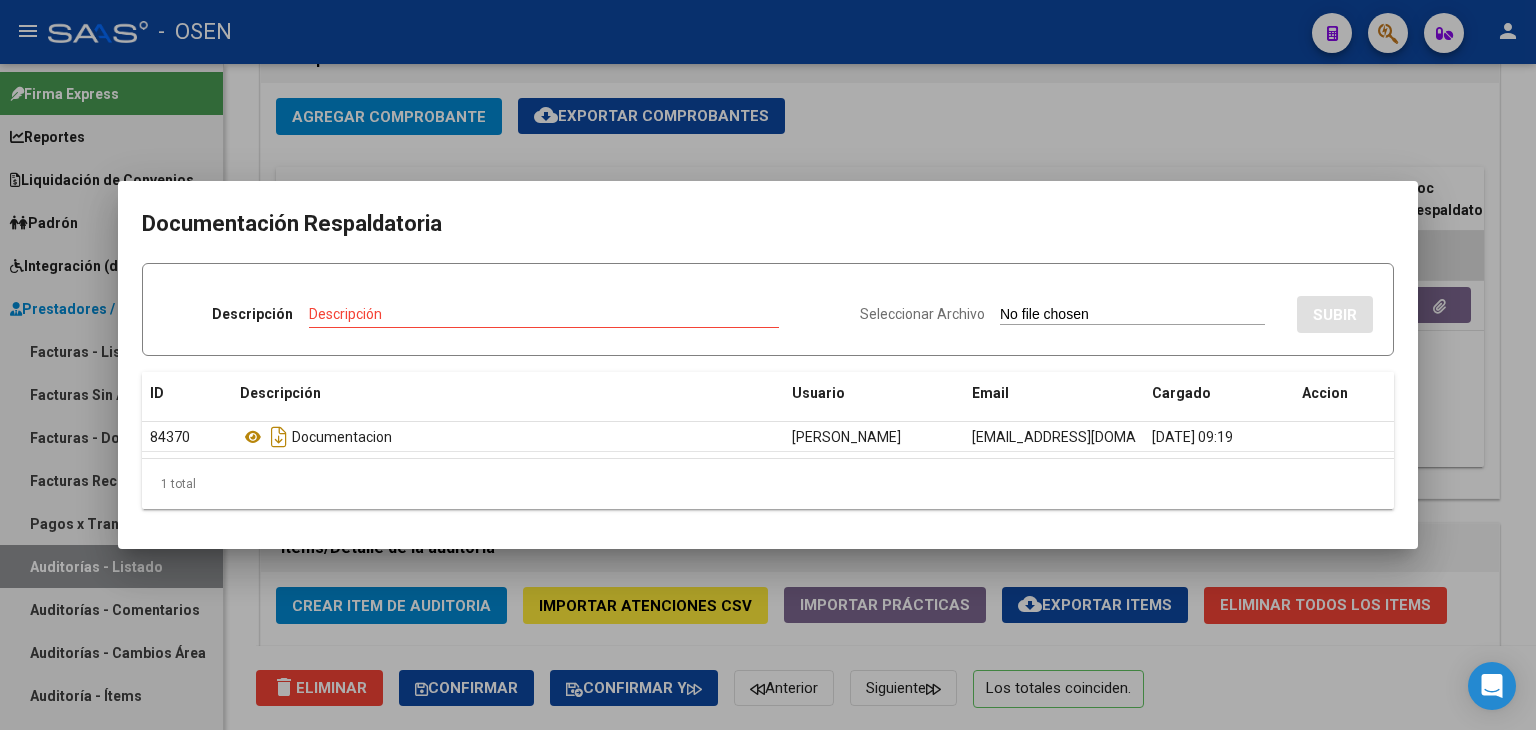 click at bounding box center [768, 365] 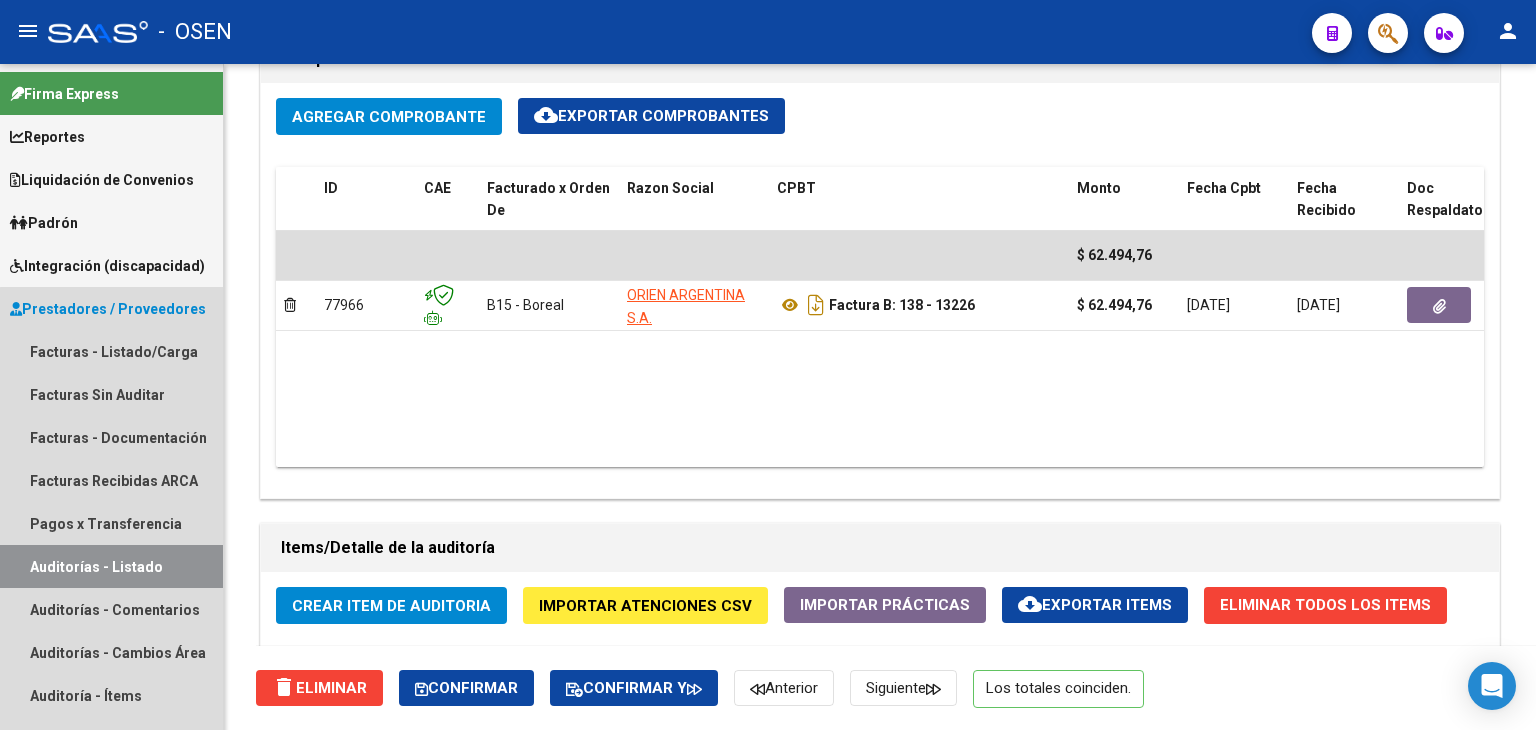 click on "Auditorías - Listado" at bounding box center [111, 566] 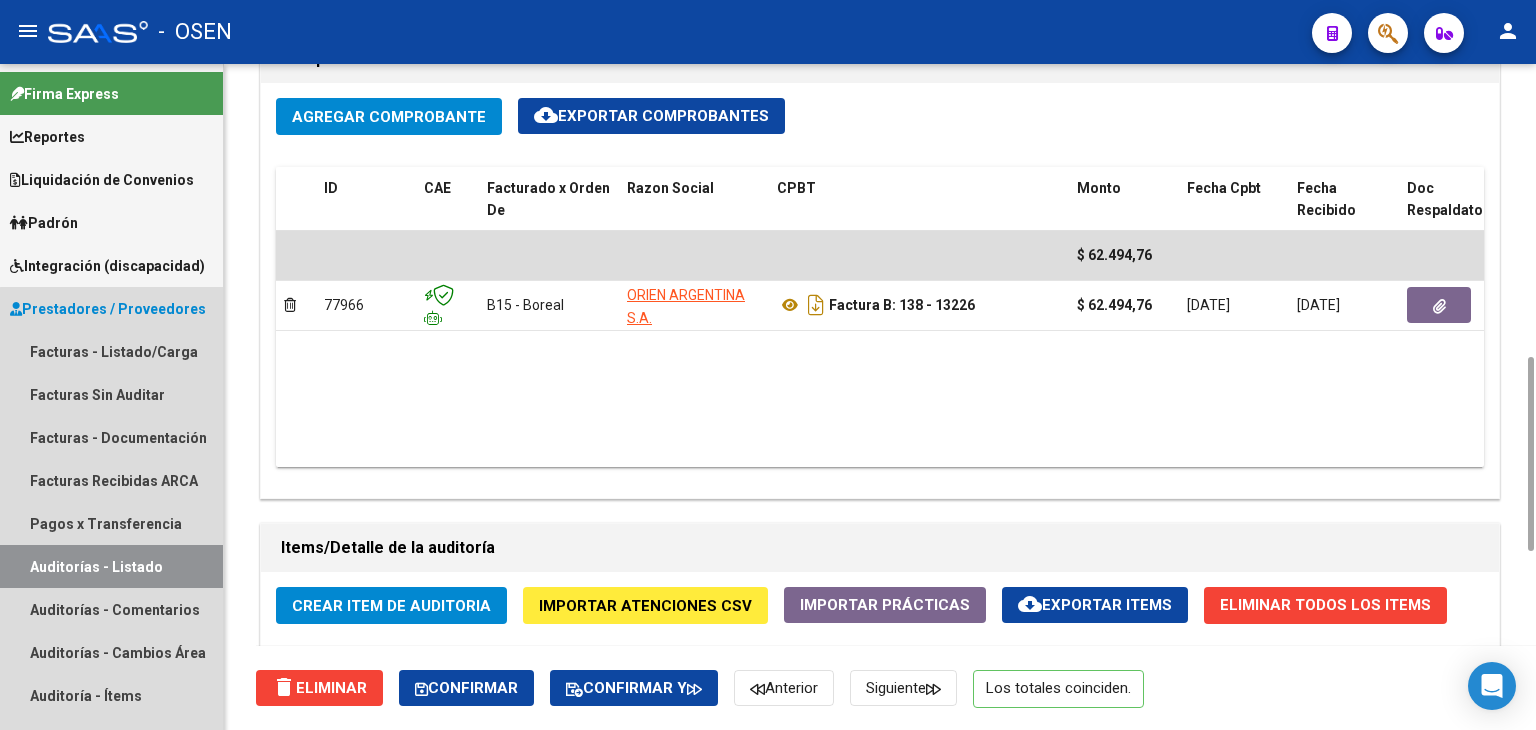 scroll, scrollTop: 0, scrollLeft: 0, axis: both 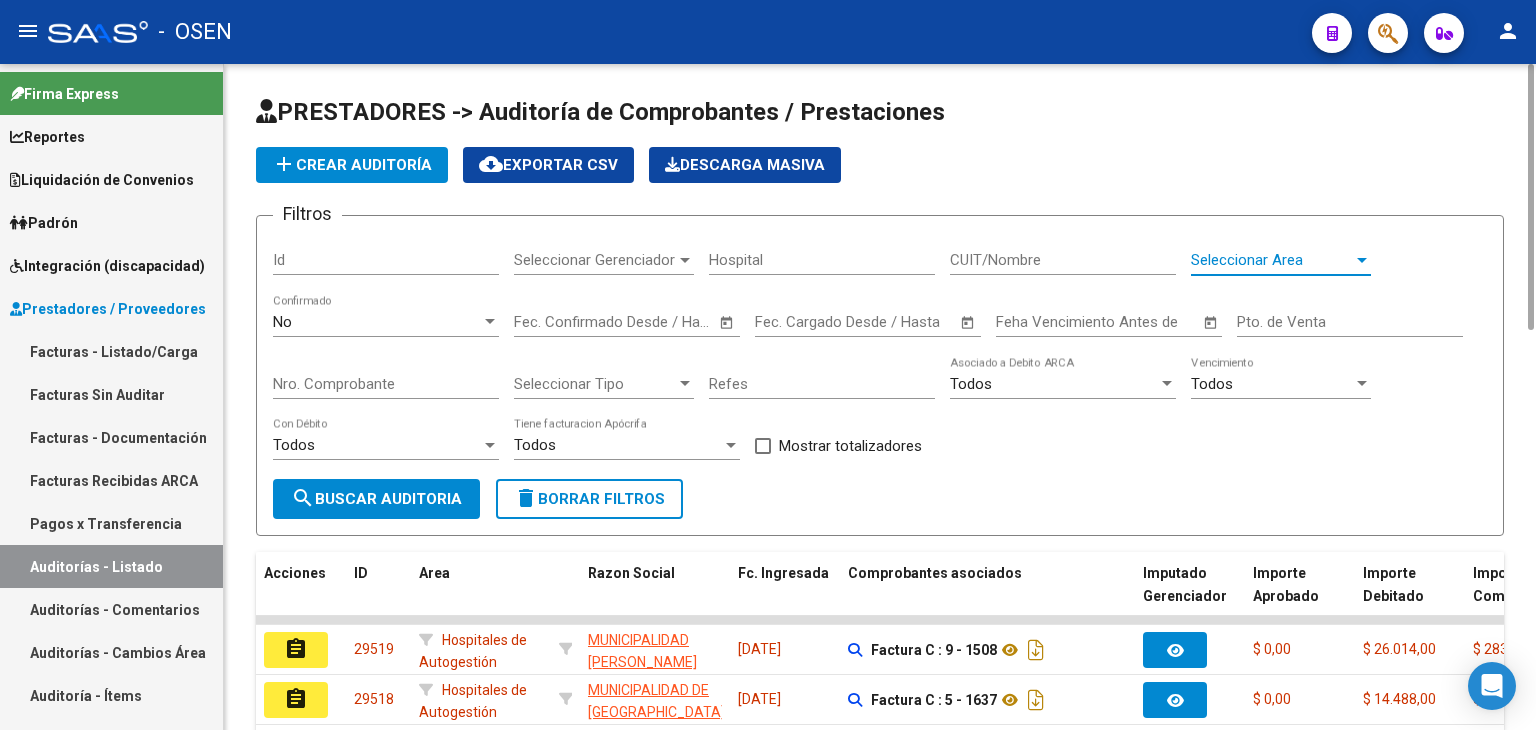 click on "Seleccionar Area" at bounding box center [1272, 260] 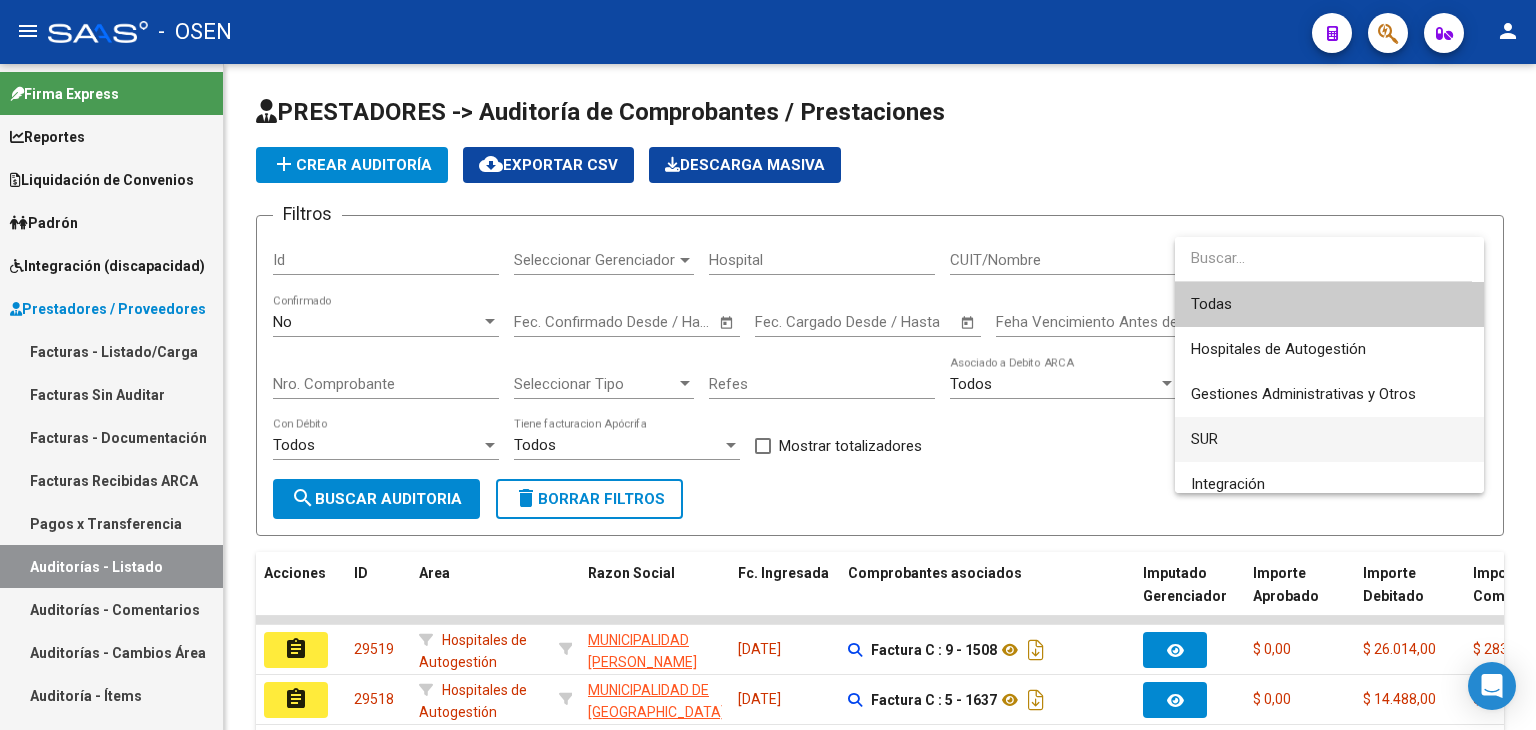 click on "SUR" at bounding box center [1329, 439] 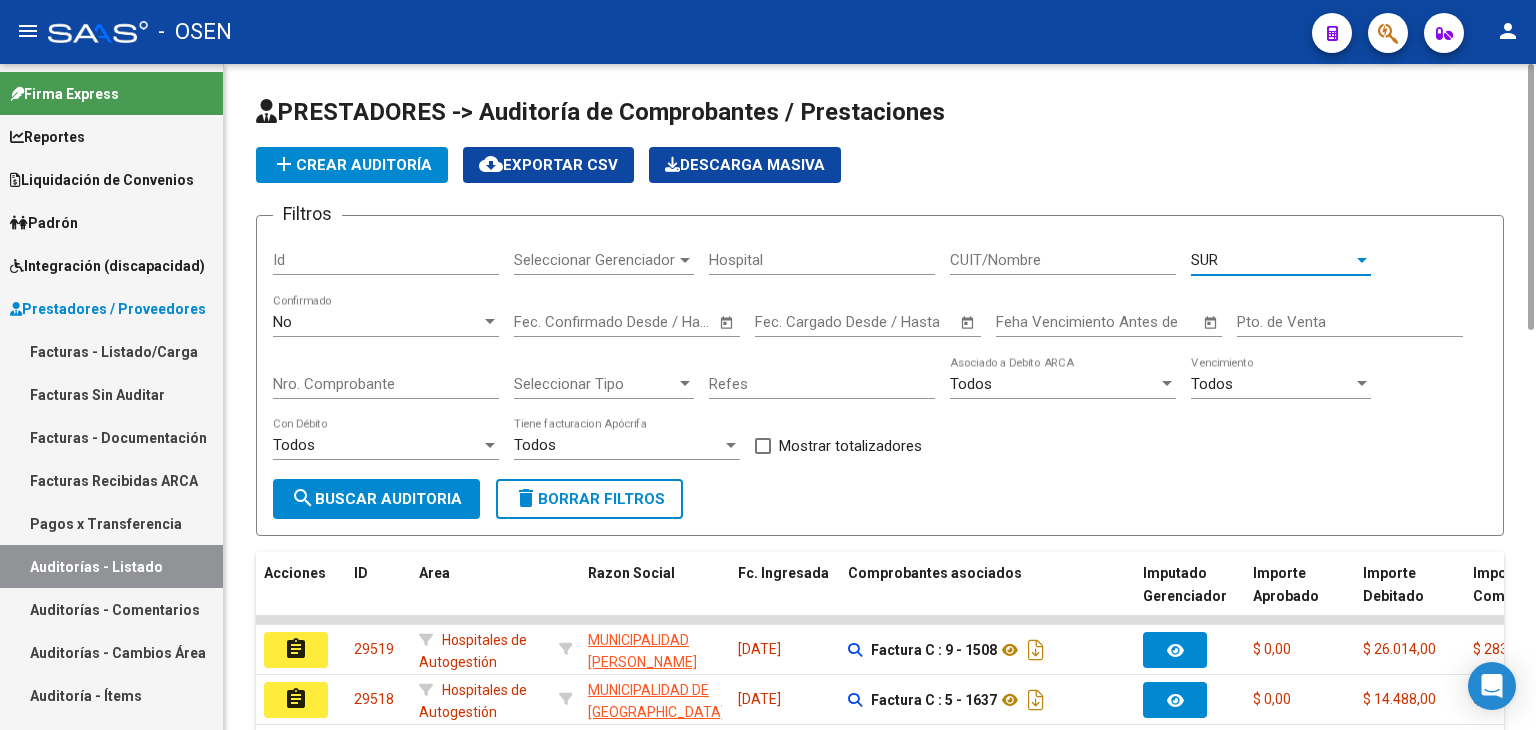 click on "search  Buscar Auditoria" 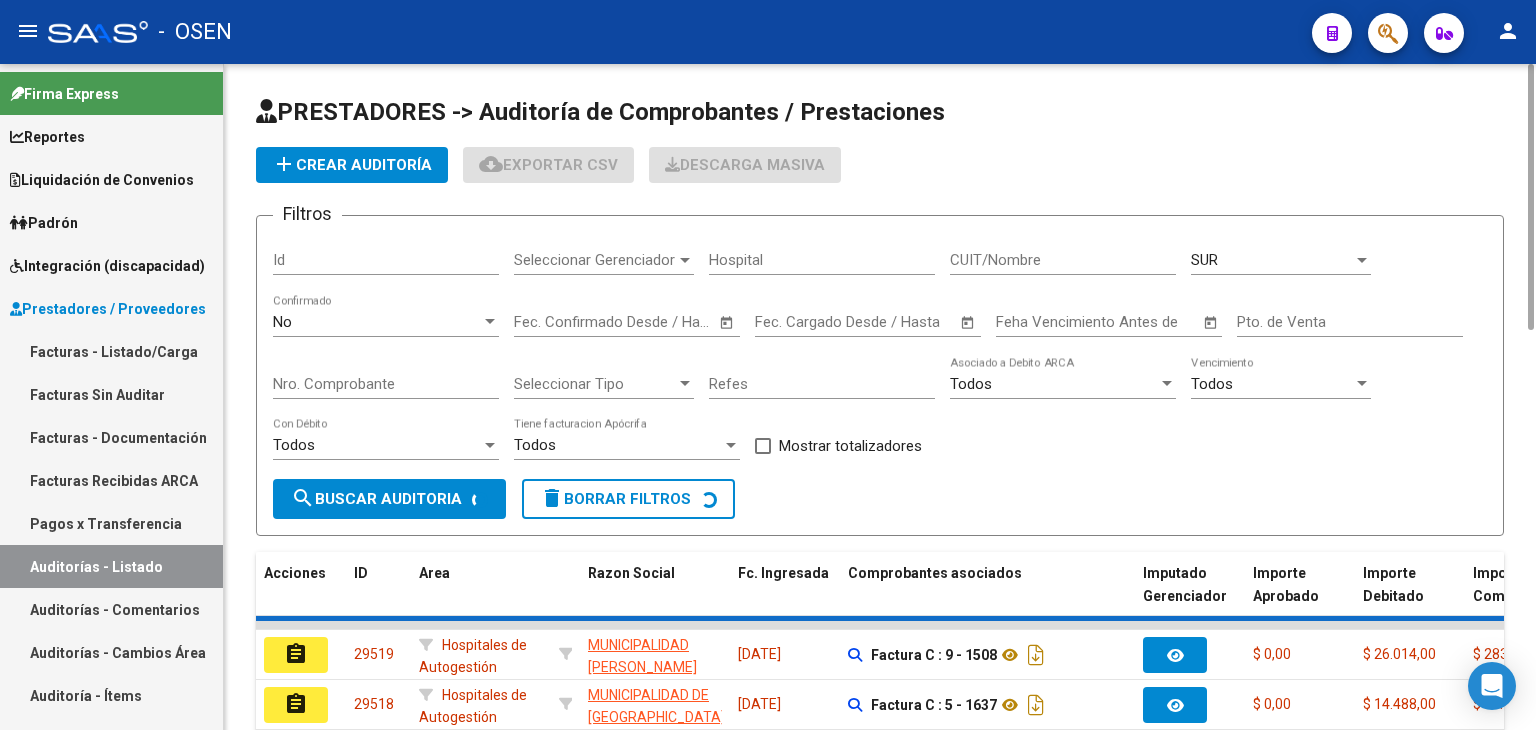 scroll, scrollTop: 533, scrollLeft: 0, axis: vertical 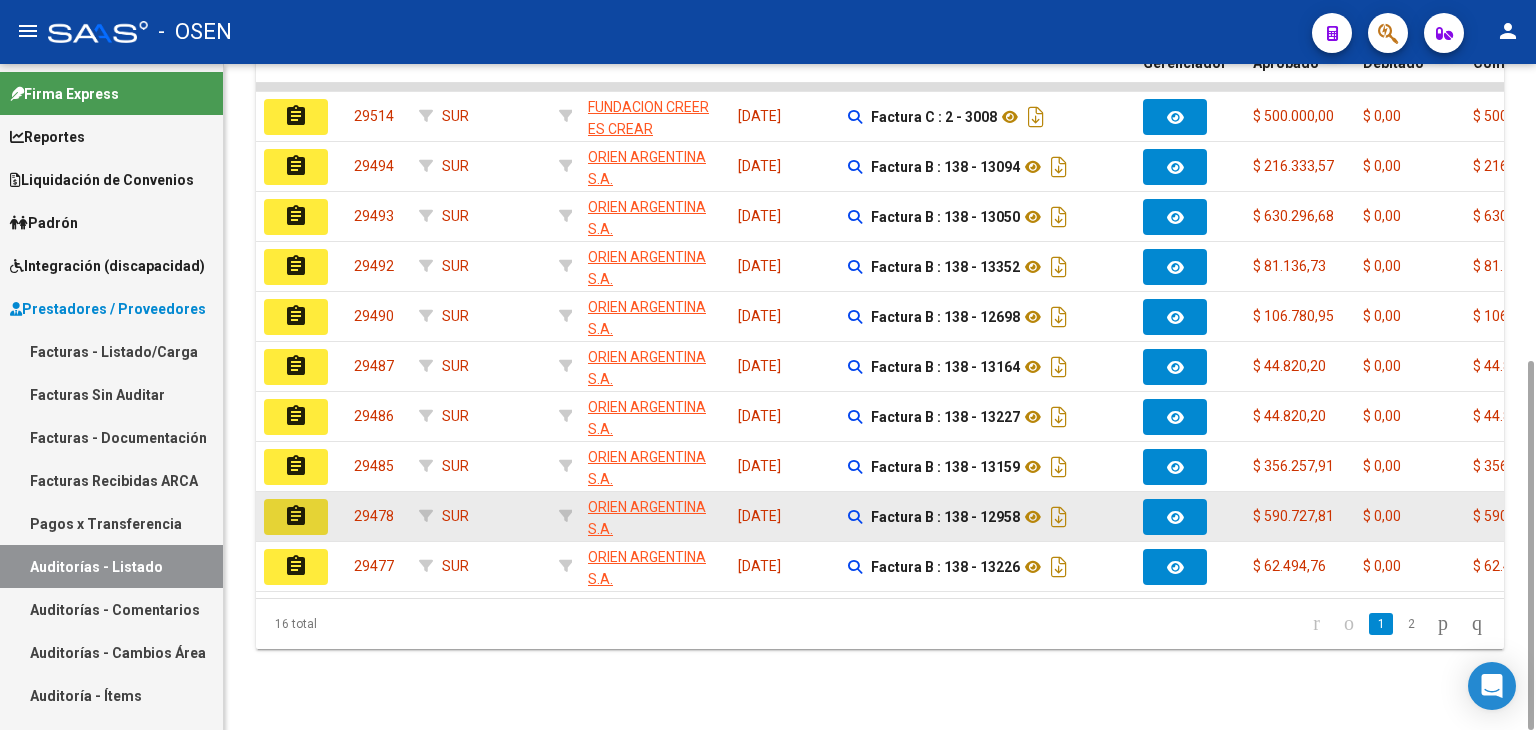 click on "assignment" 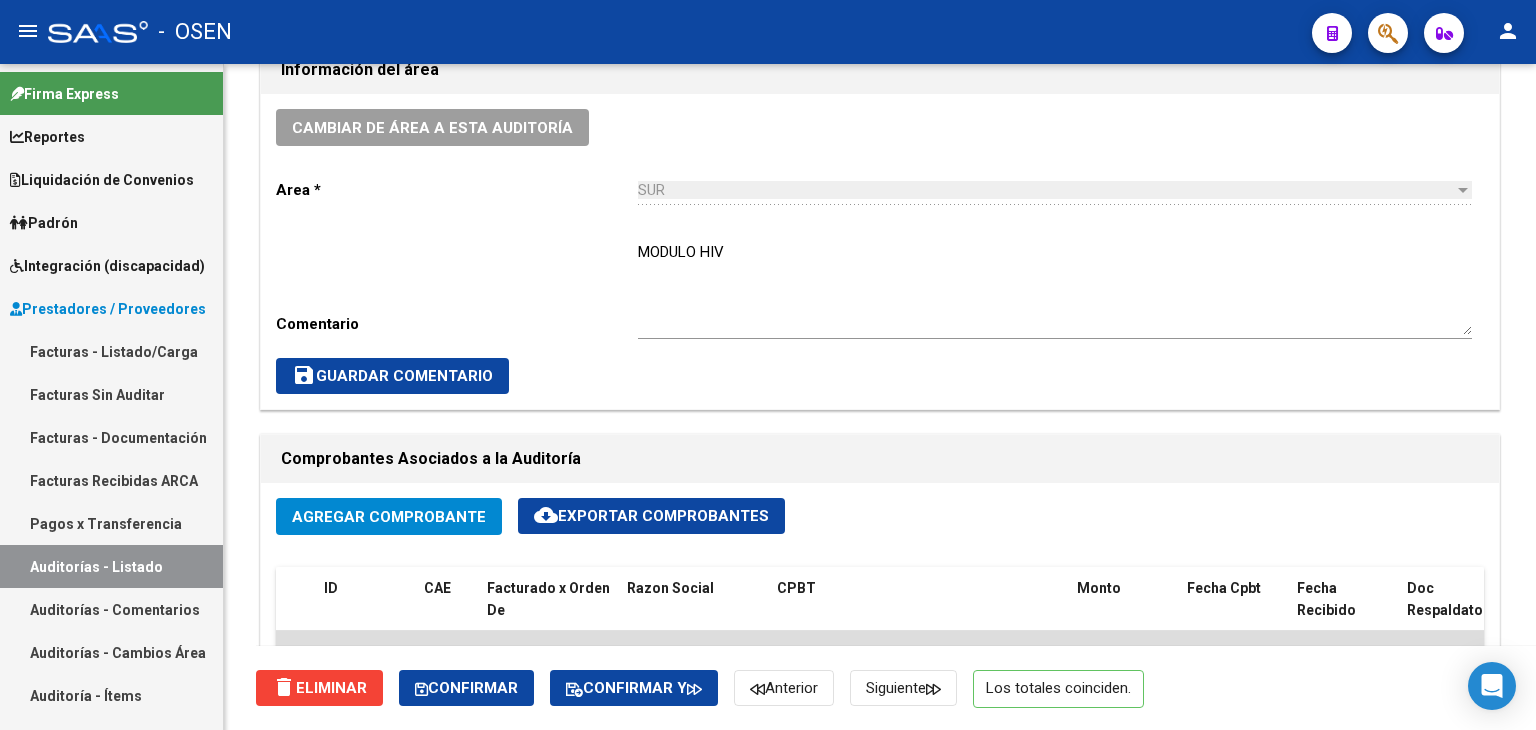scroll, scrollTop: 1200, scrollLeft: 0, axis: vertical 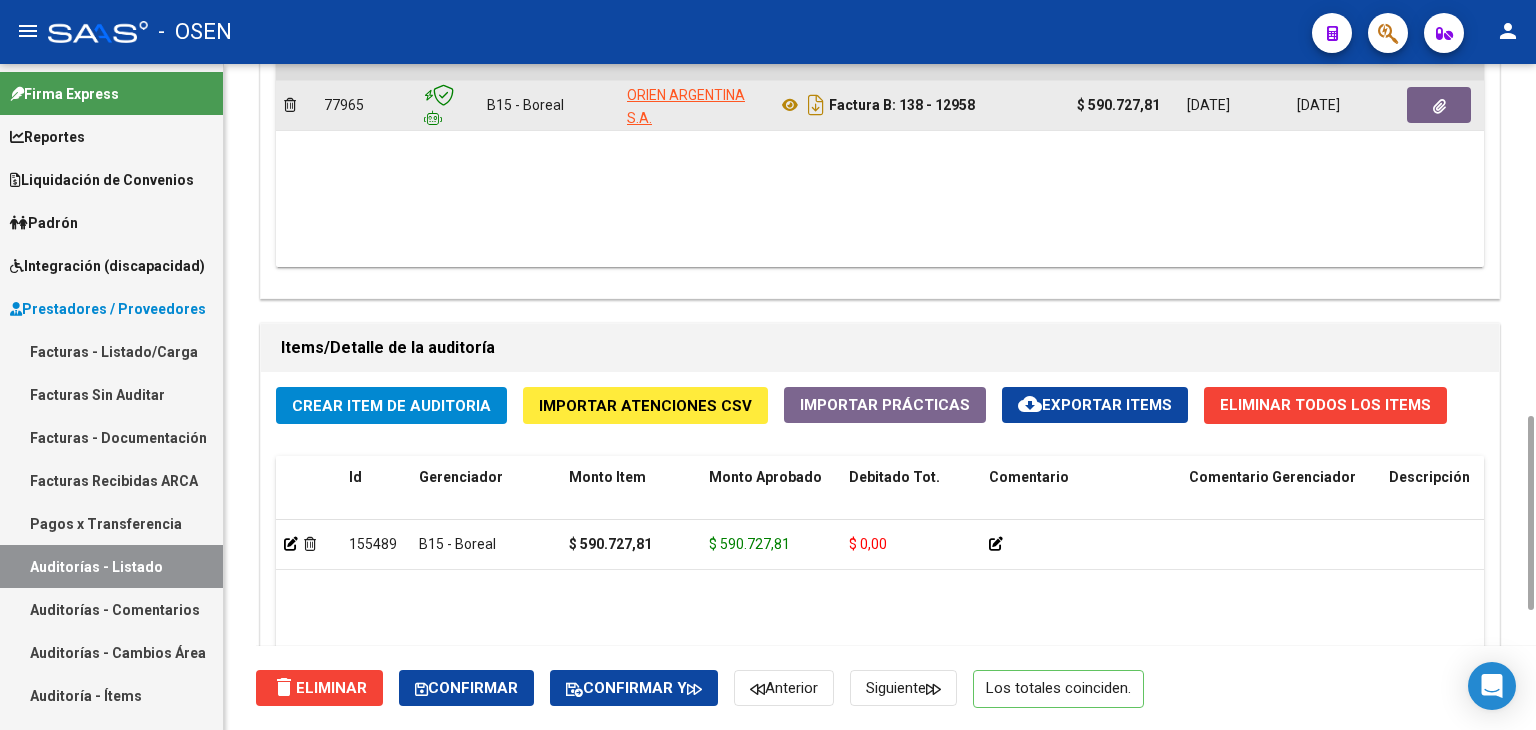 click 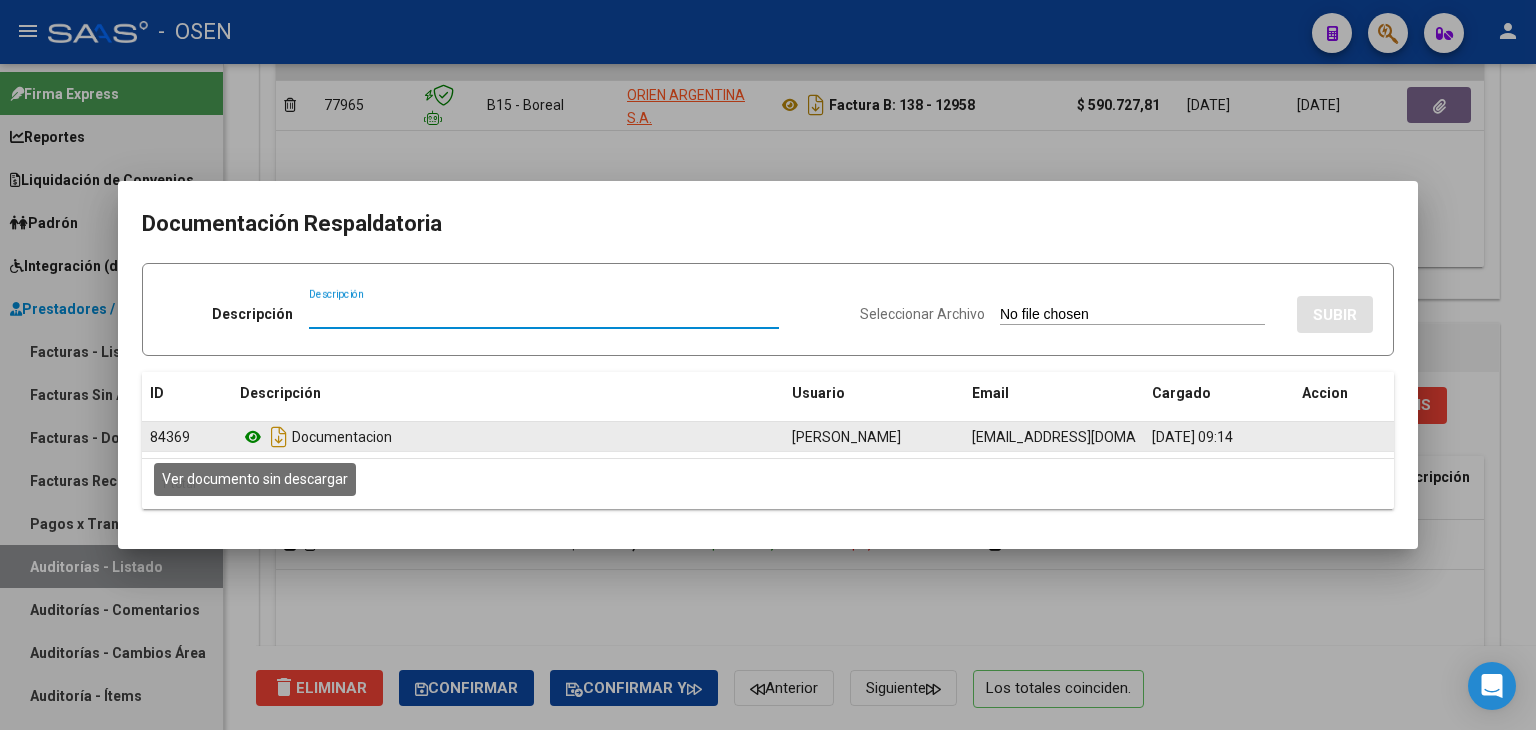 click 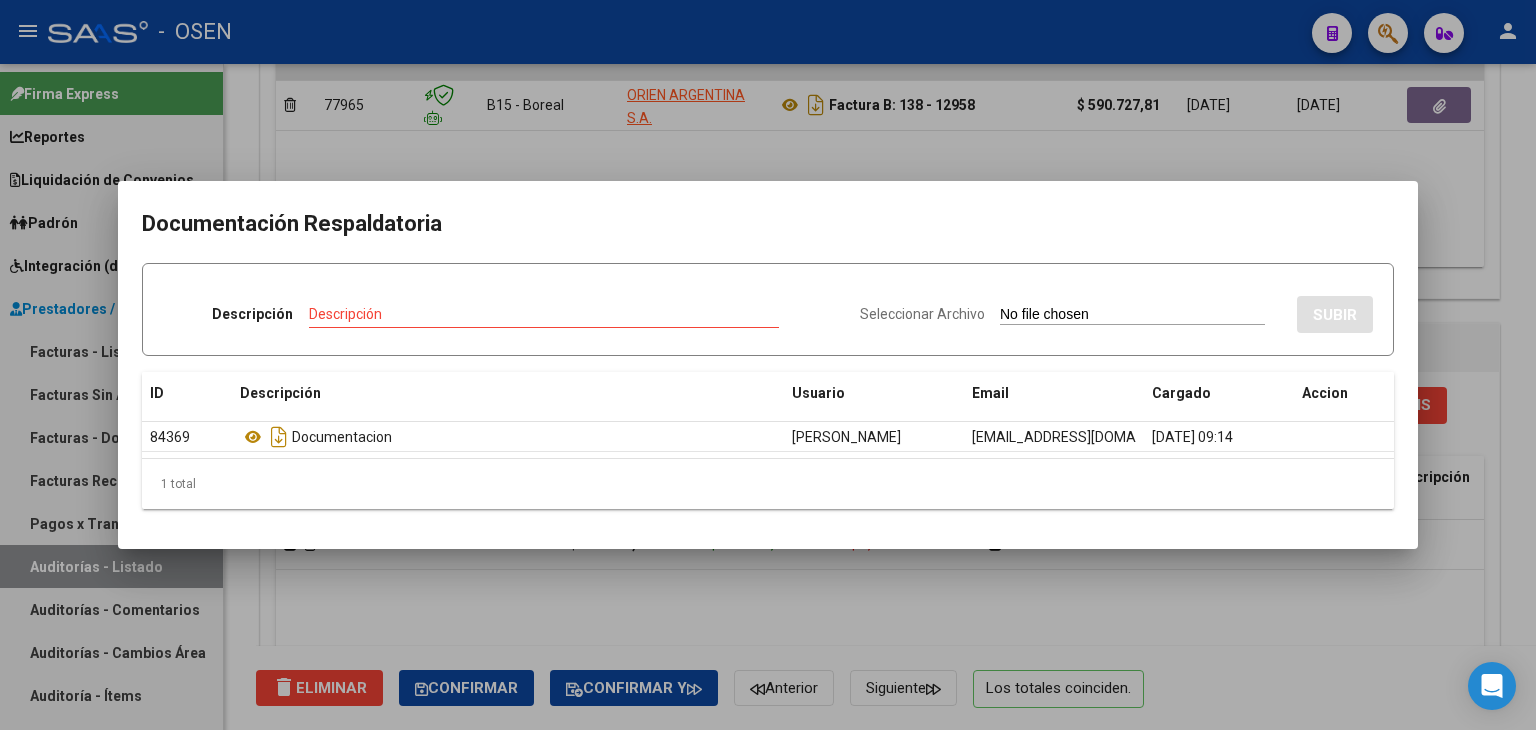 click at bounding box center (768, 365) 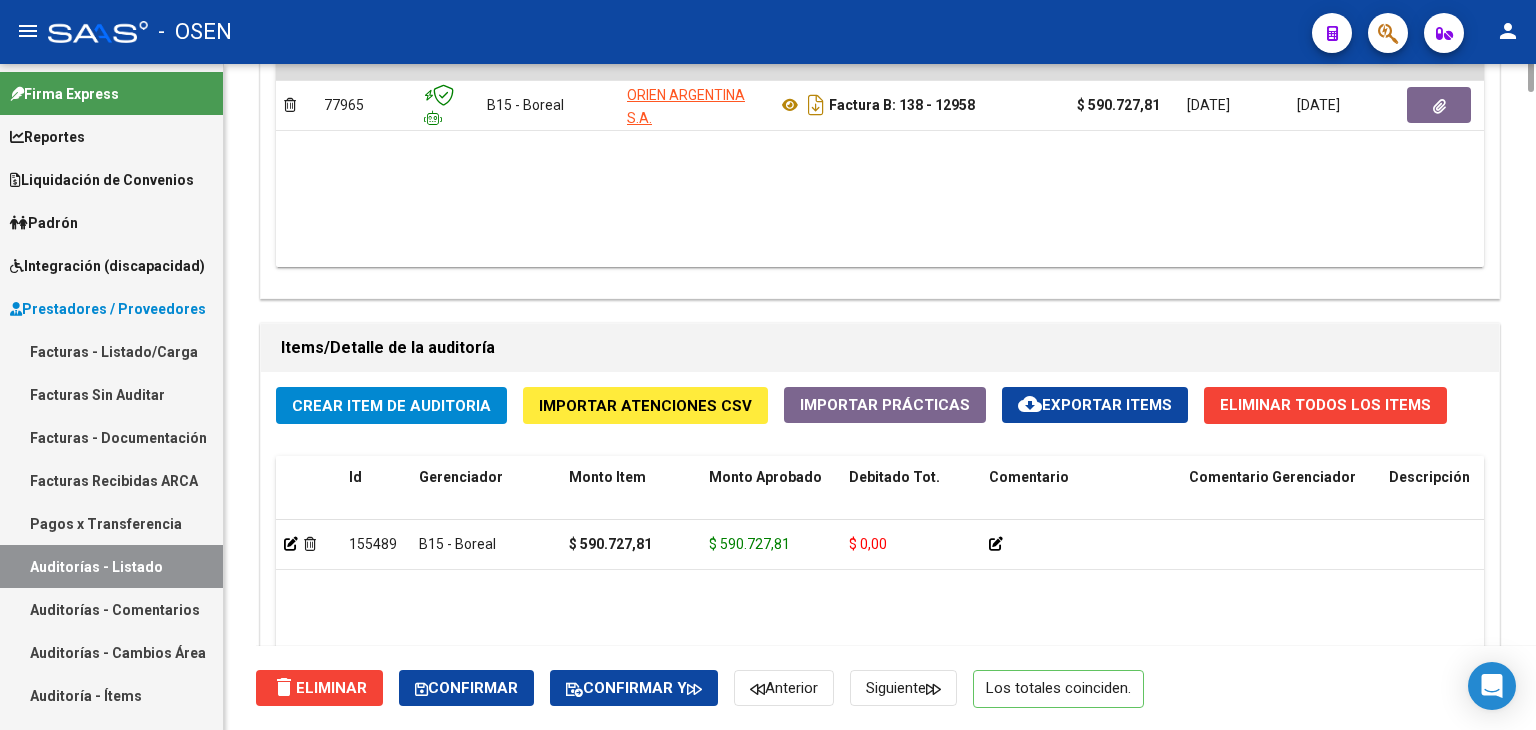 scroll, scrollTop: 600, scrollLeft: 0, axis: vertical 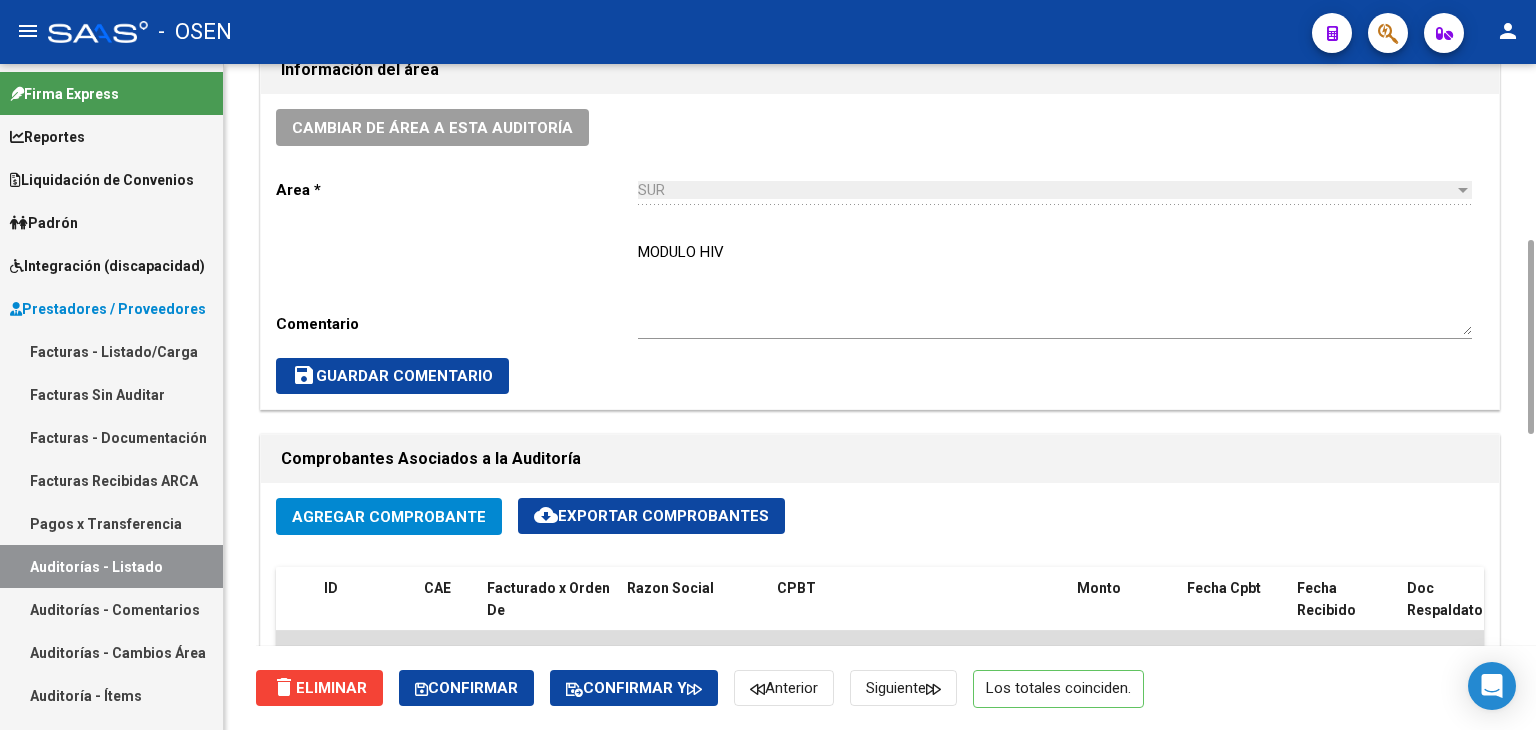 click on "MODULO HIV" at bounding box center [1055, 288] 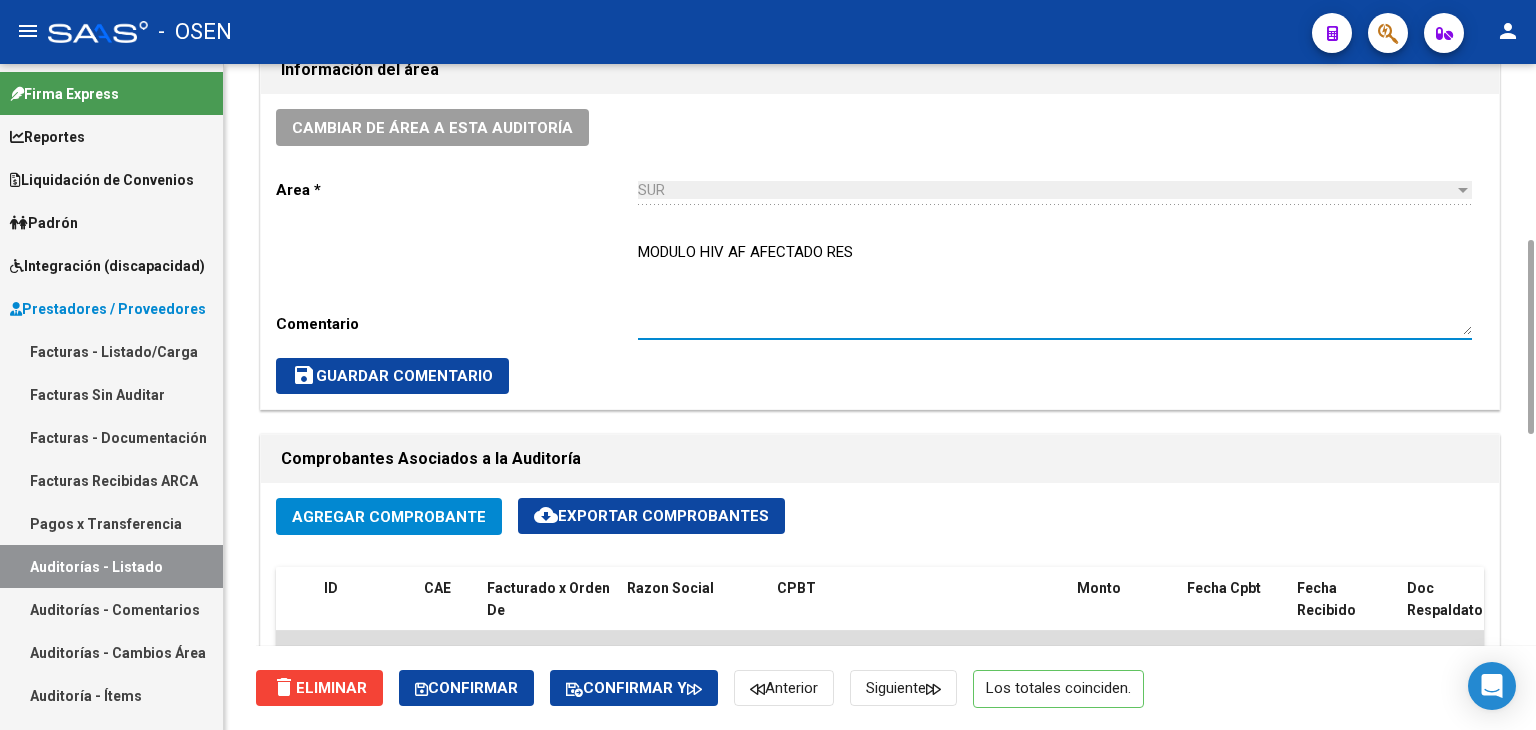type on "MODULO HIV AF AFECTADO RES" 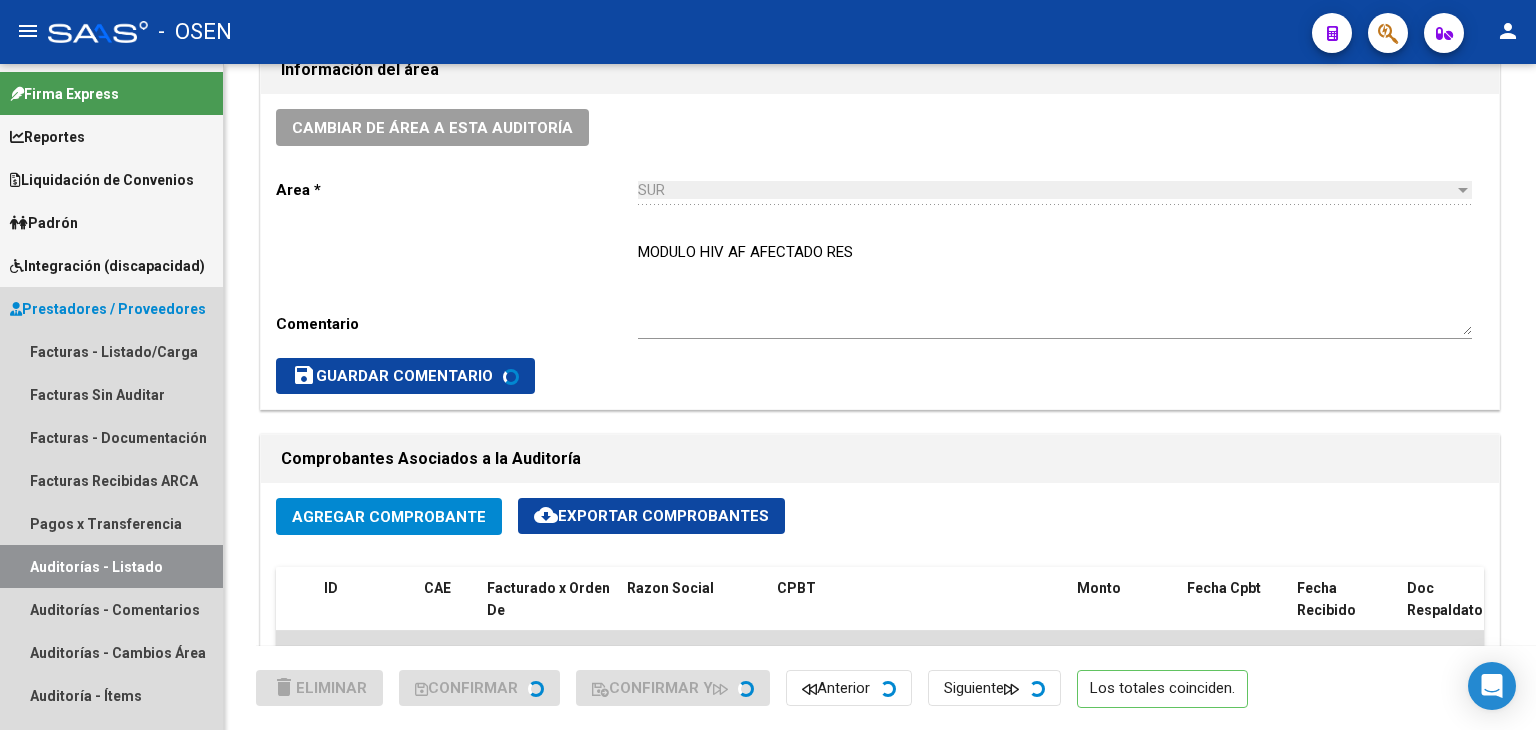 drag, startPoint x: 132, startPoint y: 562, endPoint x: 248, endPoint y: 517, distance: 124.42267 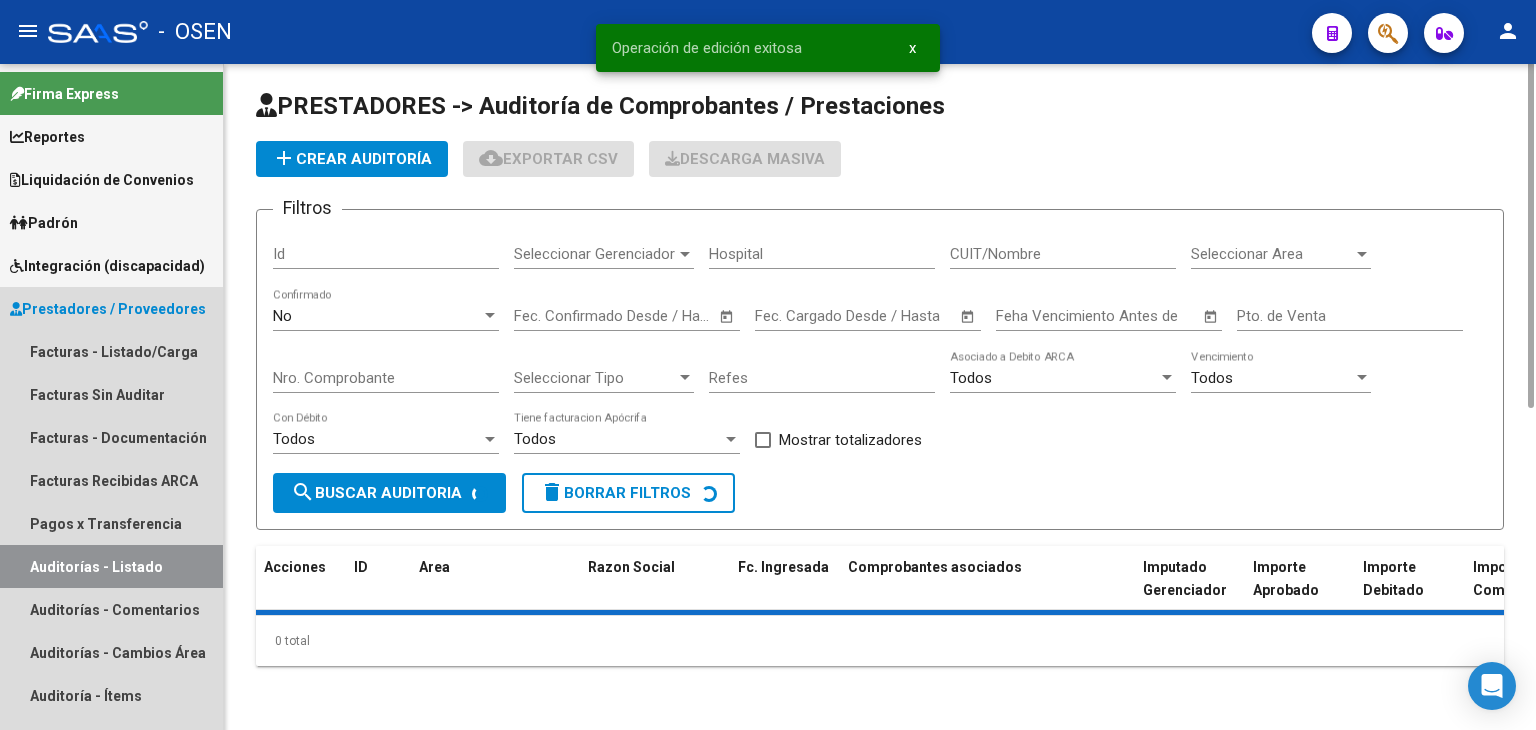 scroll, scrollTop: 0, scrollLeft: 0, axis: both 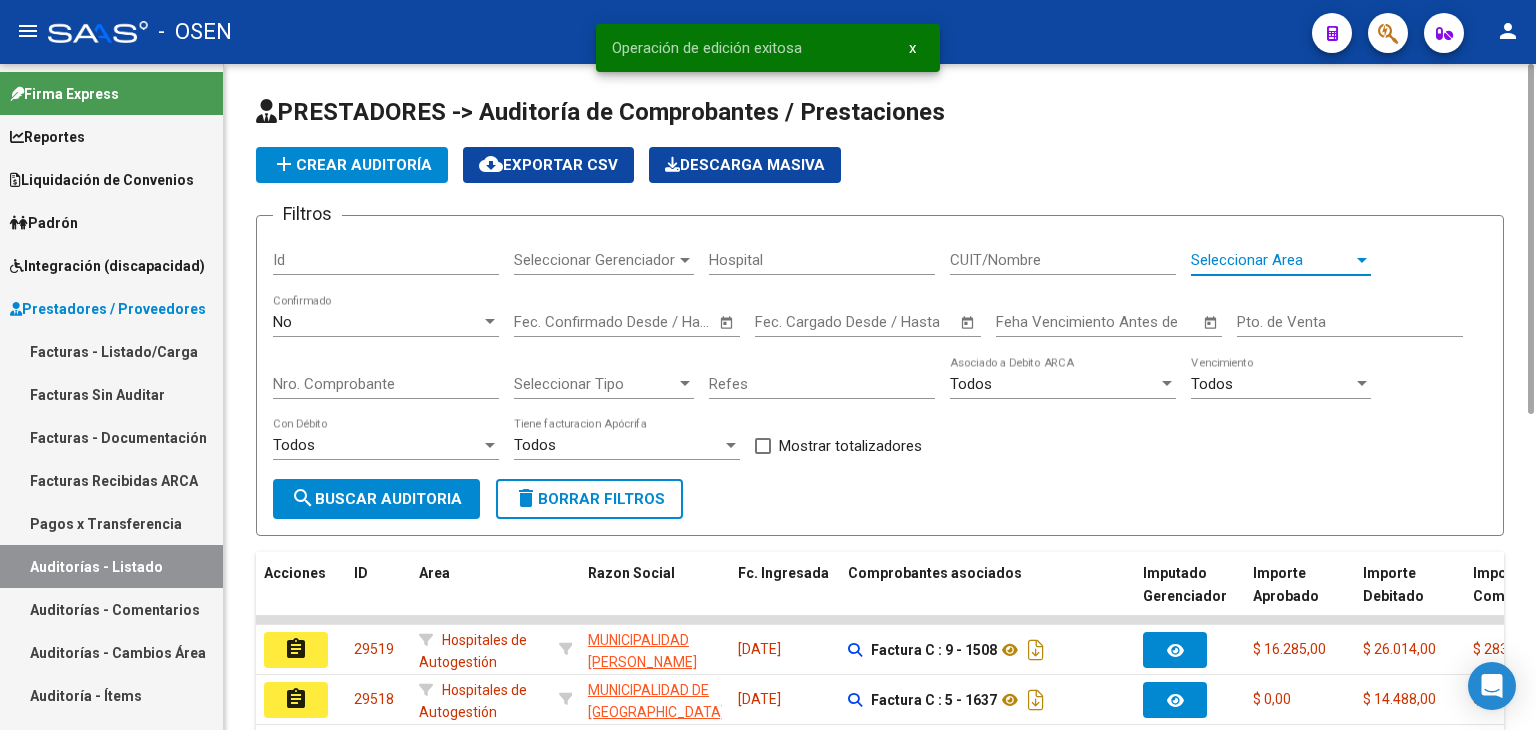click on "Seleccionar Area" at bounding box center (1272, 260) 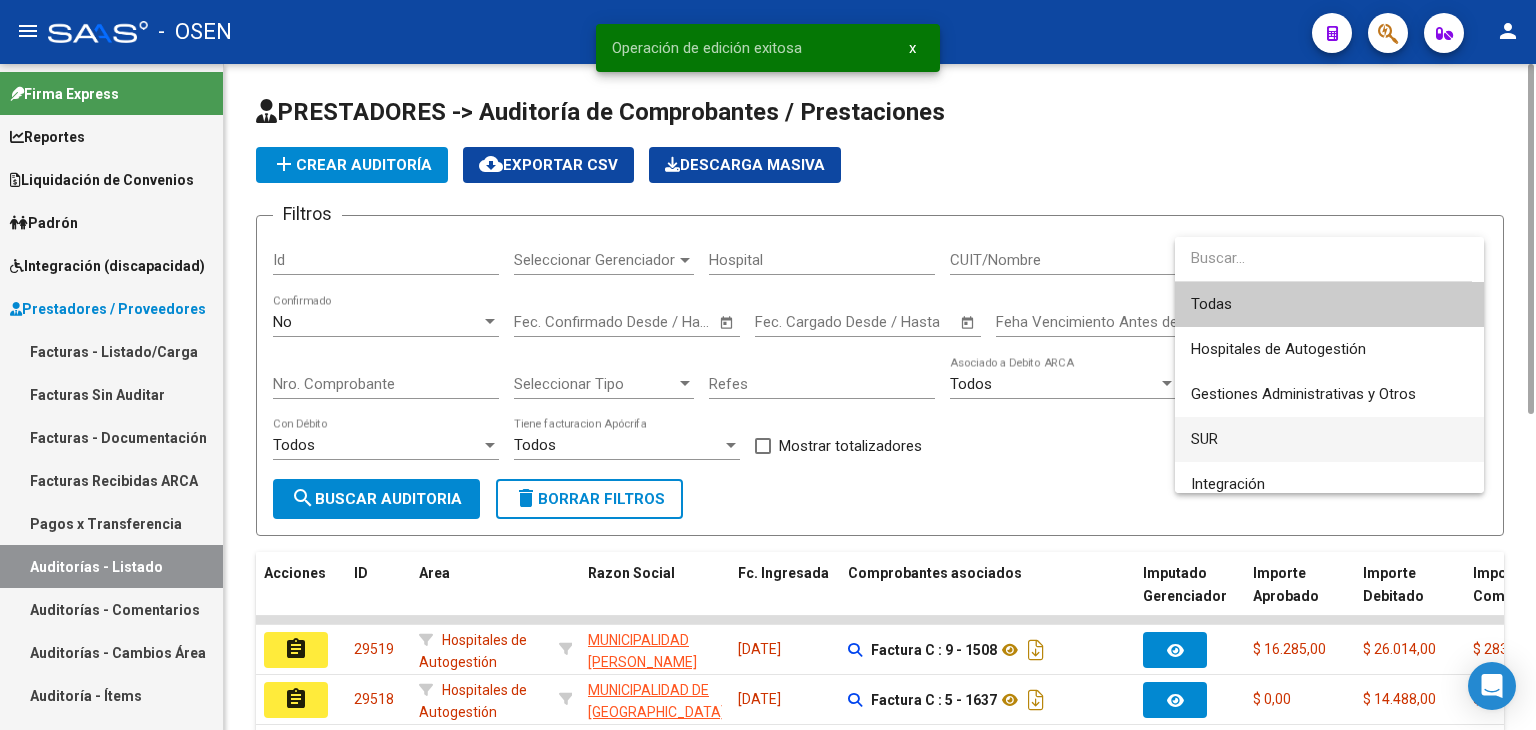 drag, startPoint x: 1232, startPoint y: 436, endPoint x: 935, endPoint y: 425, distance: 297.20364 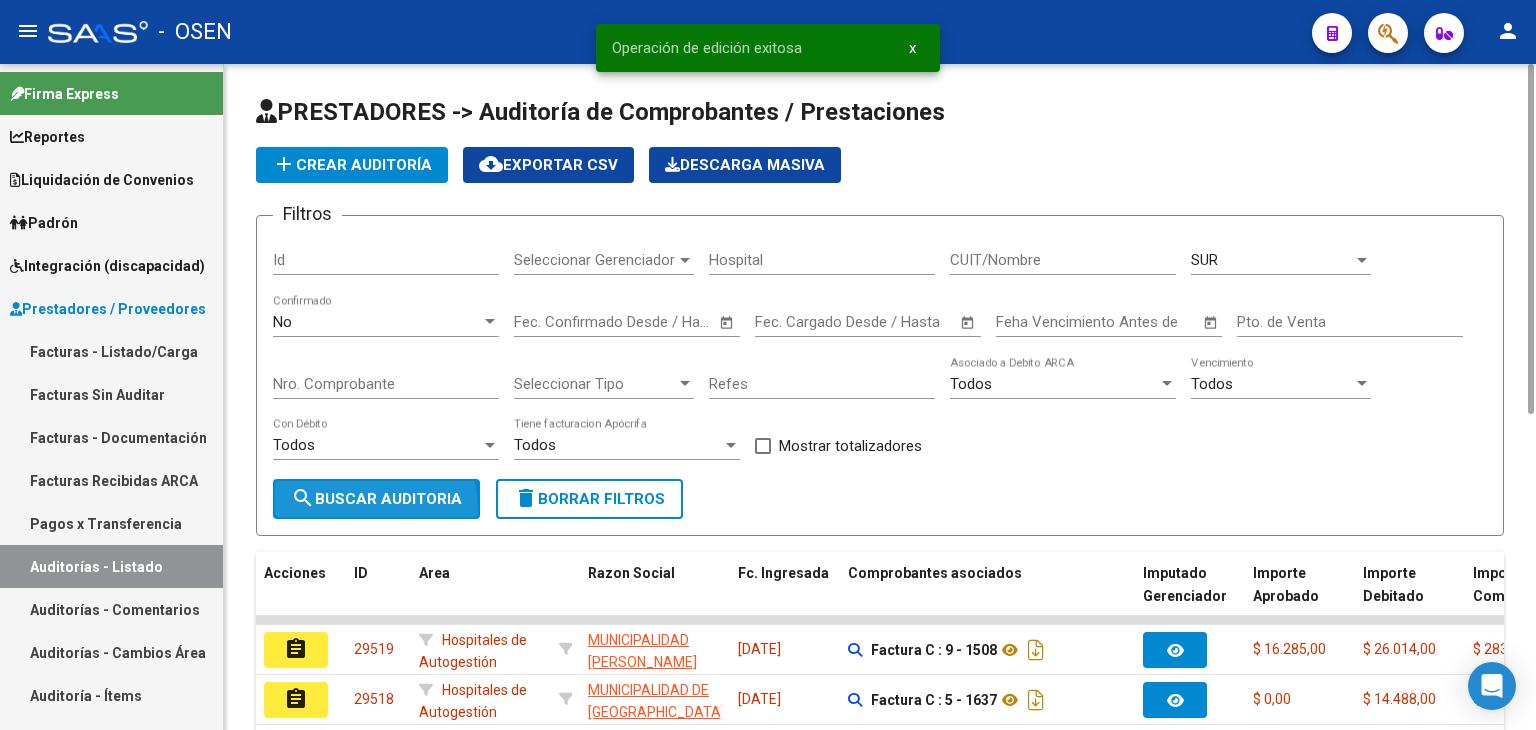 drag, startPoint x: 348, startPoint y: 509, endPoint x: 362, endPoint y: 505, distance: 14.56022 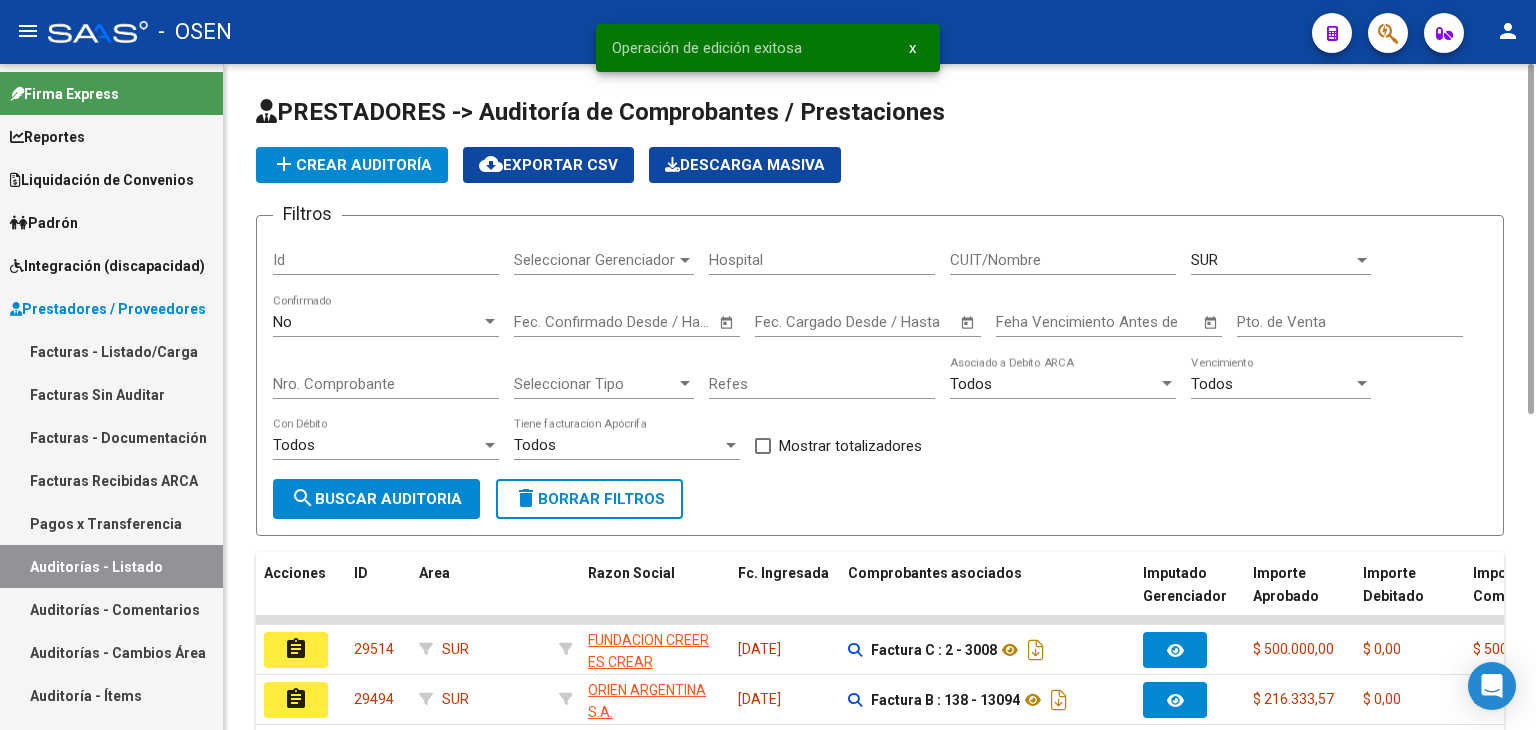 scroll, scrollTop: 528, scrollLeft: 0, axis: vertical 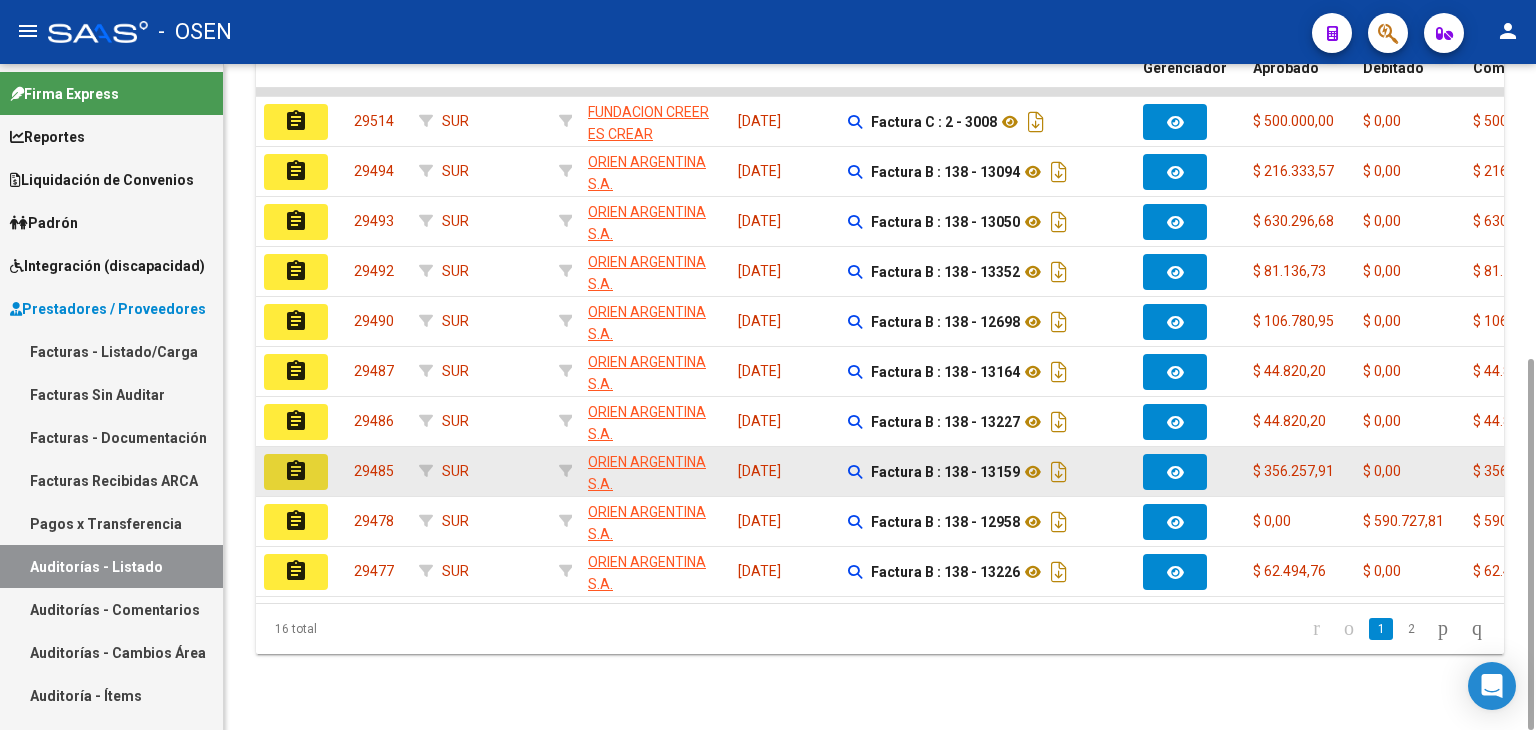 click on "assignment" 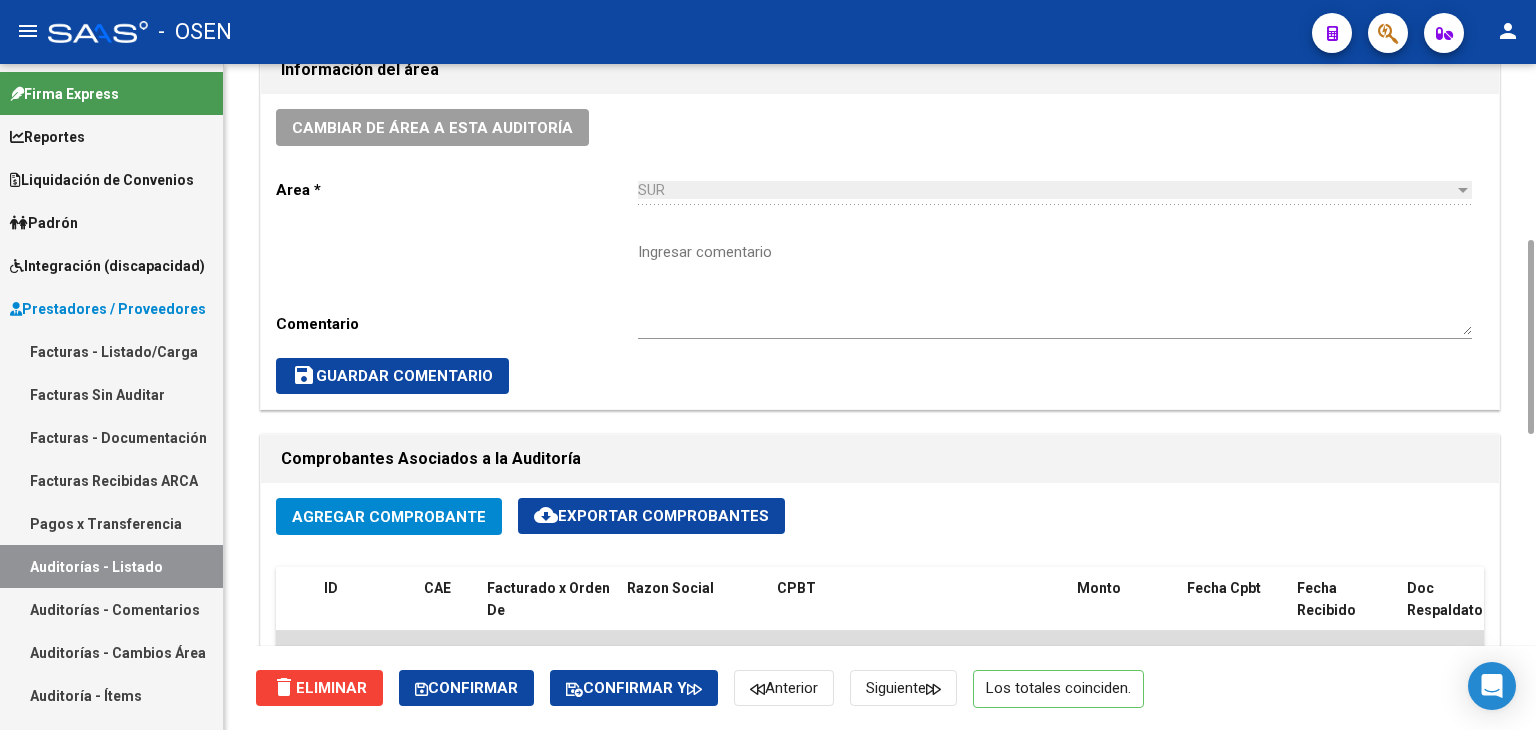 scroll, scrollTop: 1000, scrollLeft: 0, axis: vertical 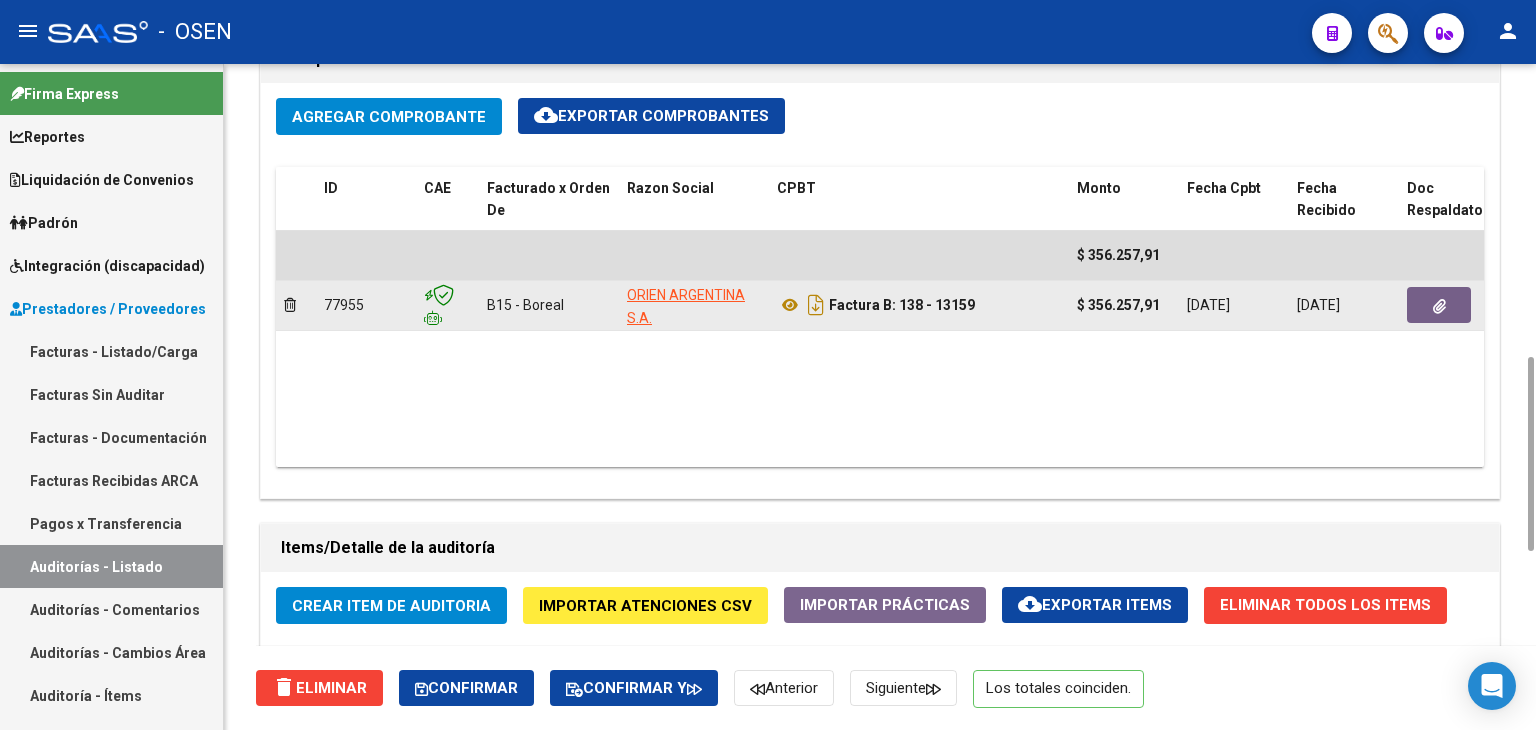 click 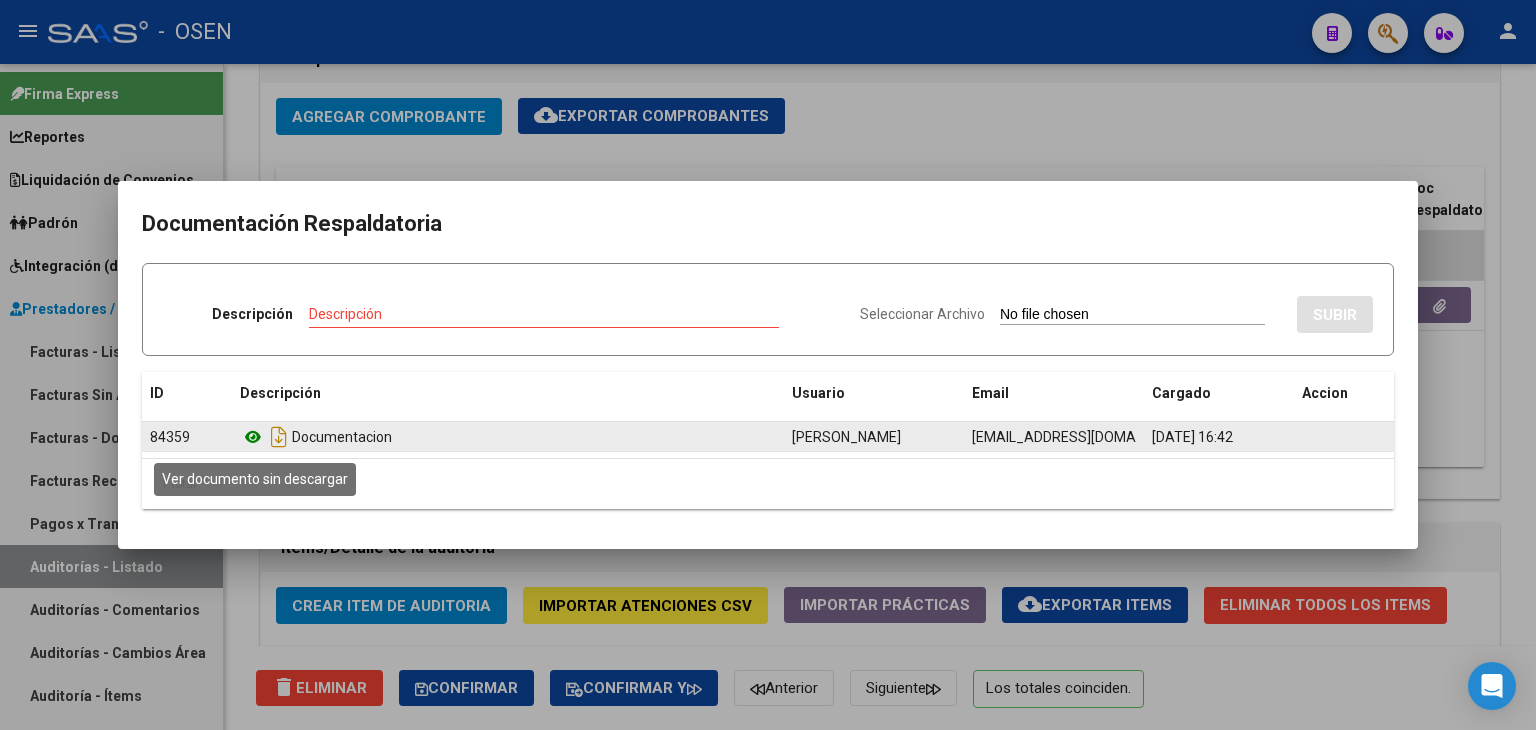 click 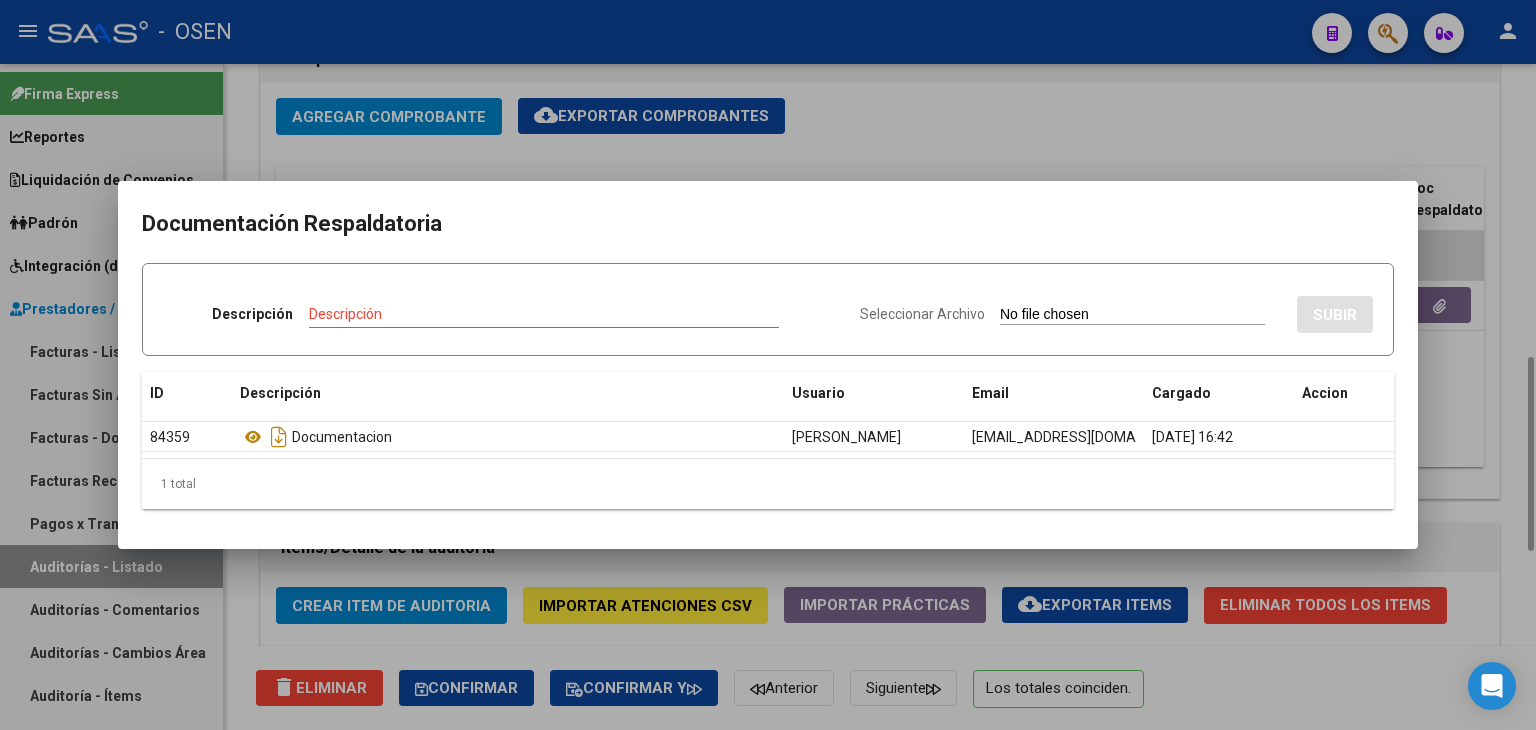 drag, startPoint x: 1006, startPoint y: 107, endPoint x: 912, endPoint y: 162, distance: 108.90822 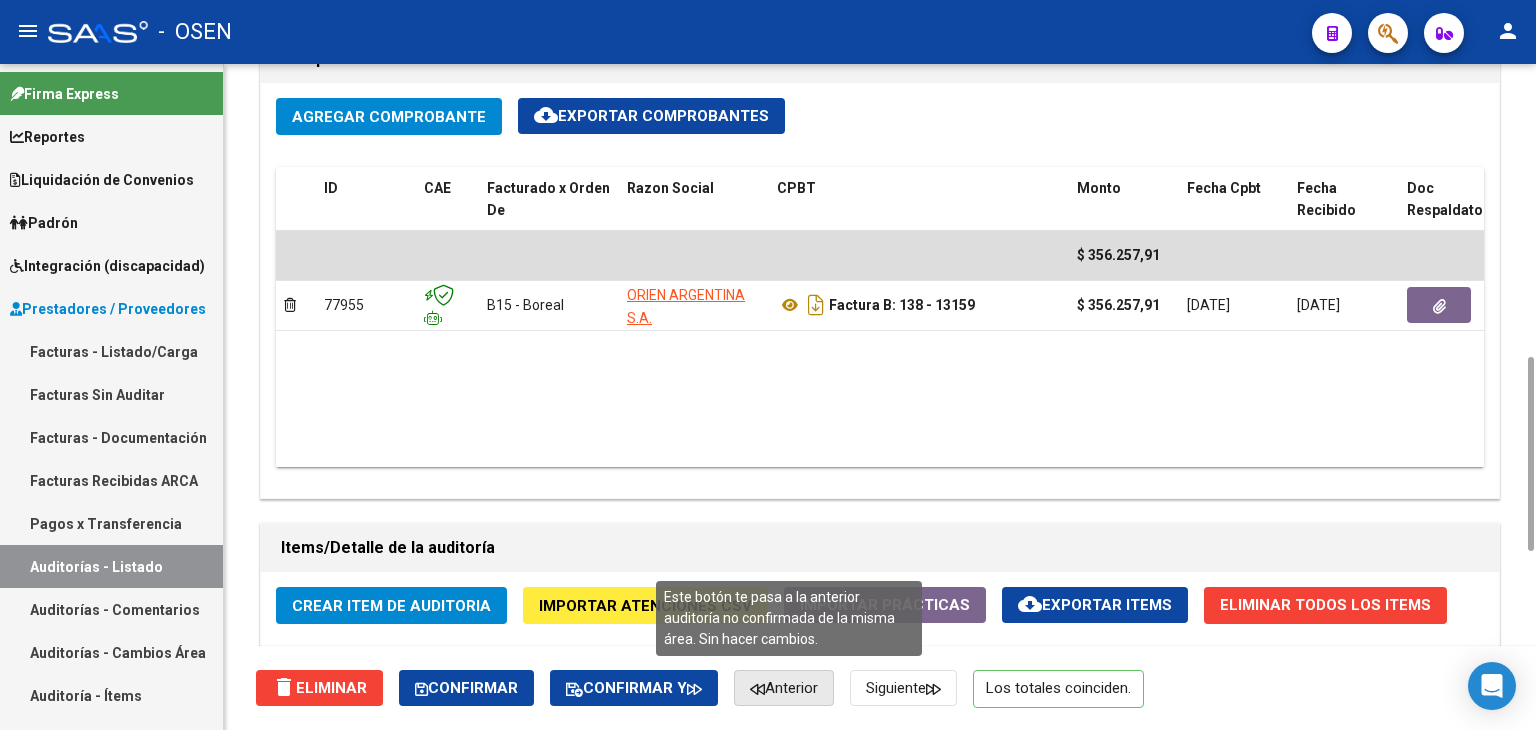 click on "Anterior" 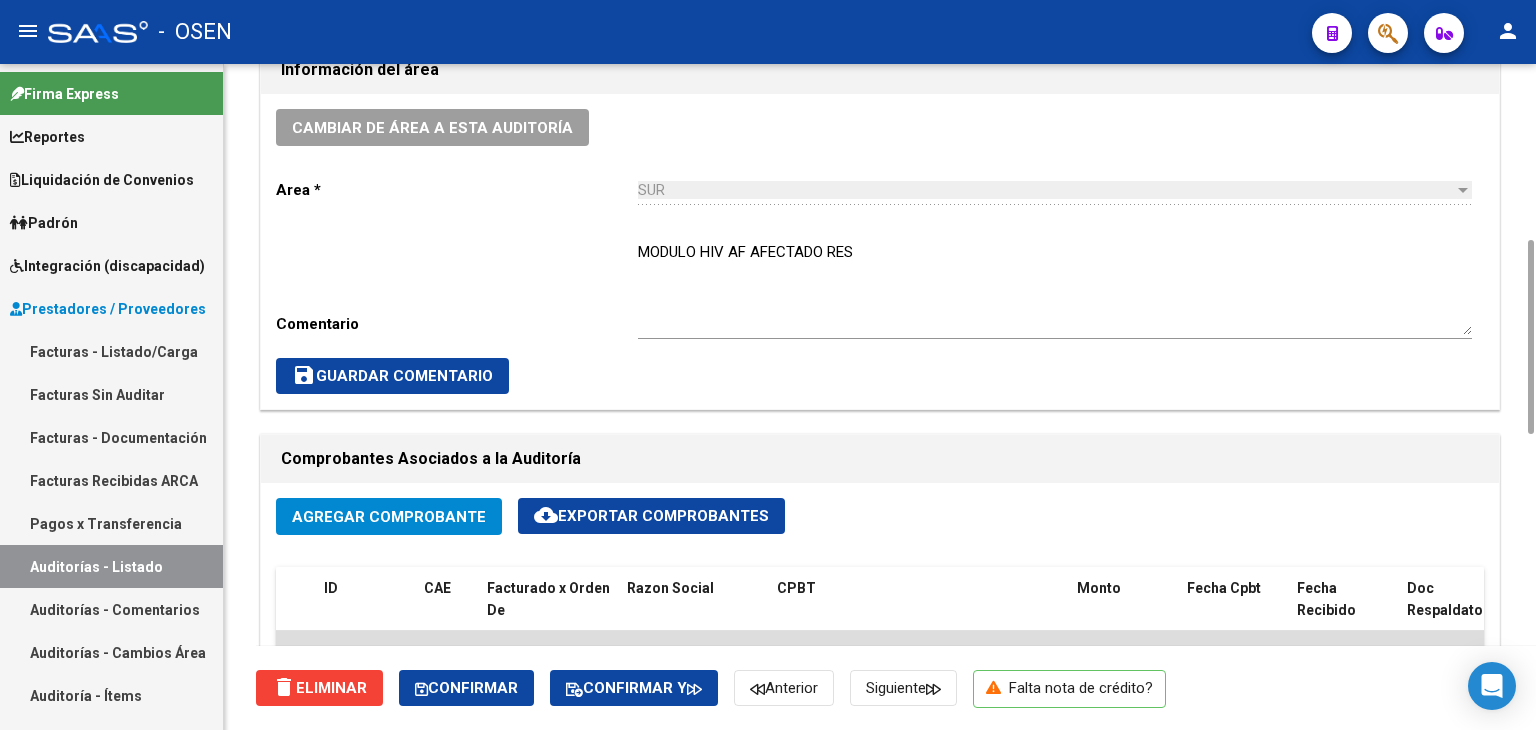 scroll, scrollTop: 800, scrollLeft: 0, axis: vertical 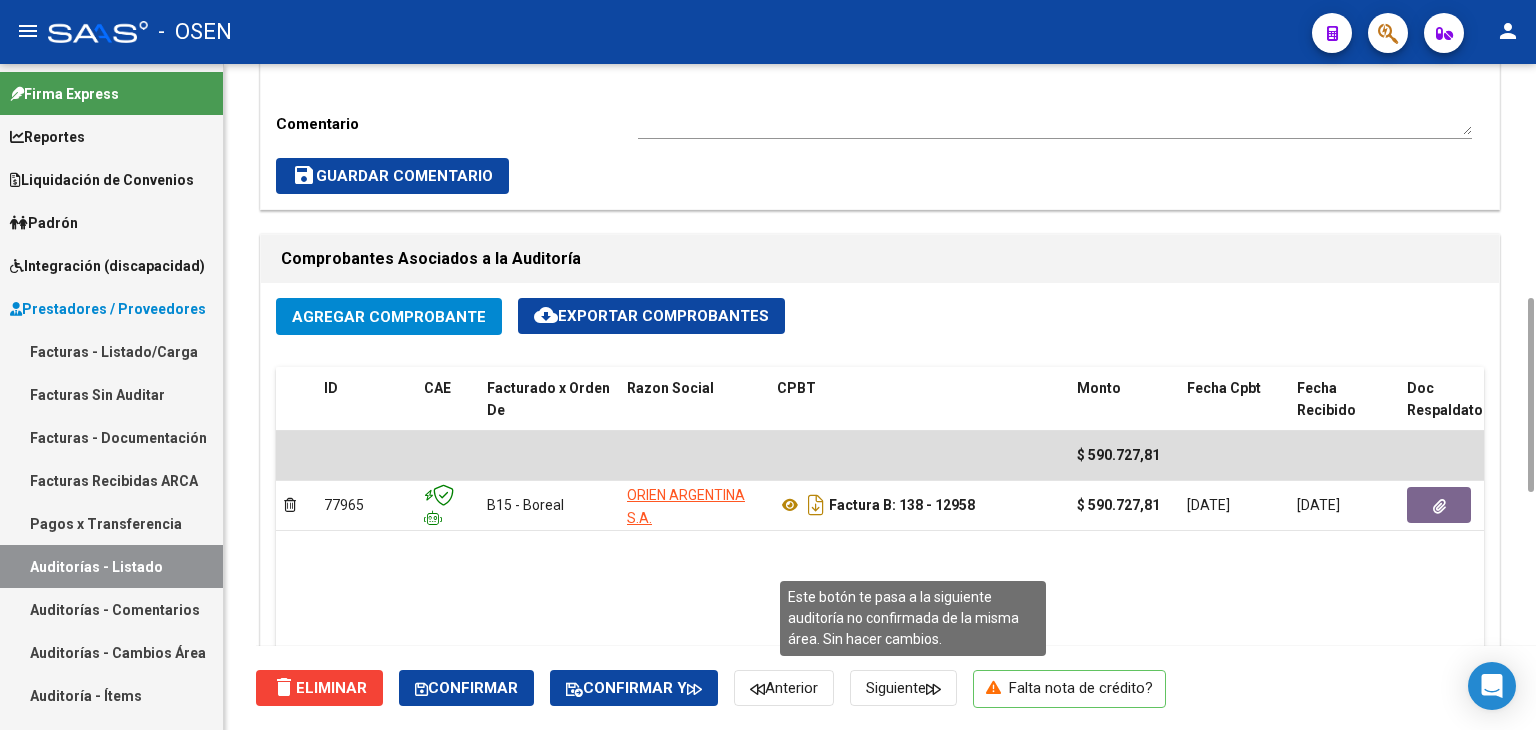 click on "Siguiente" 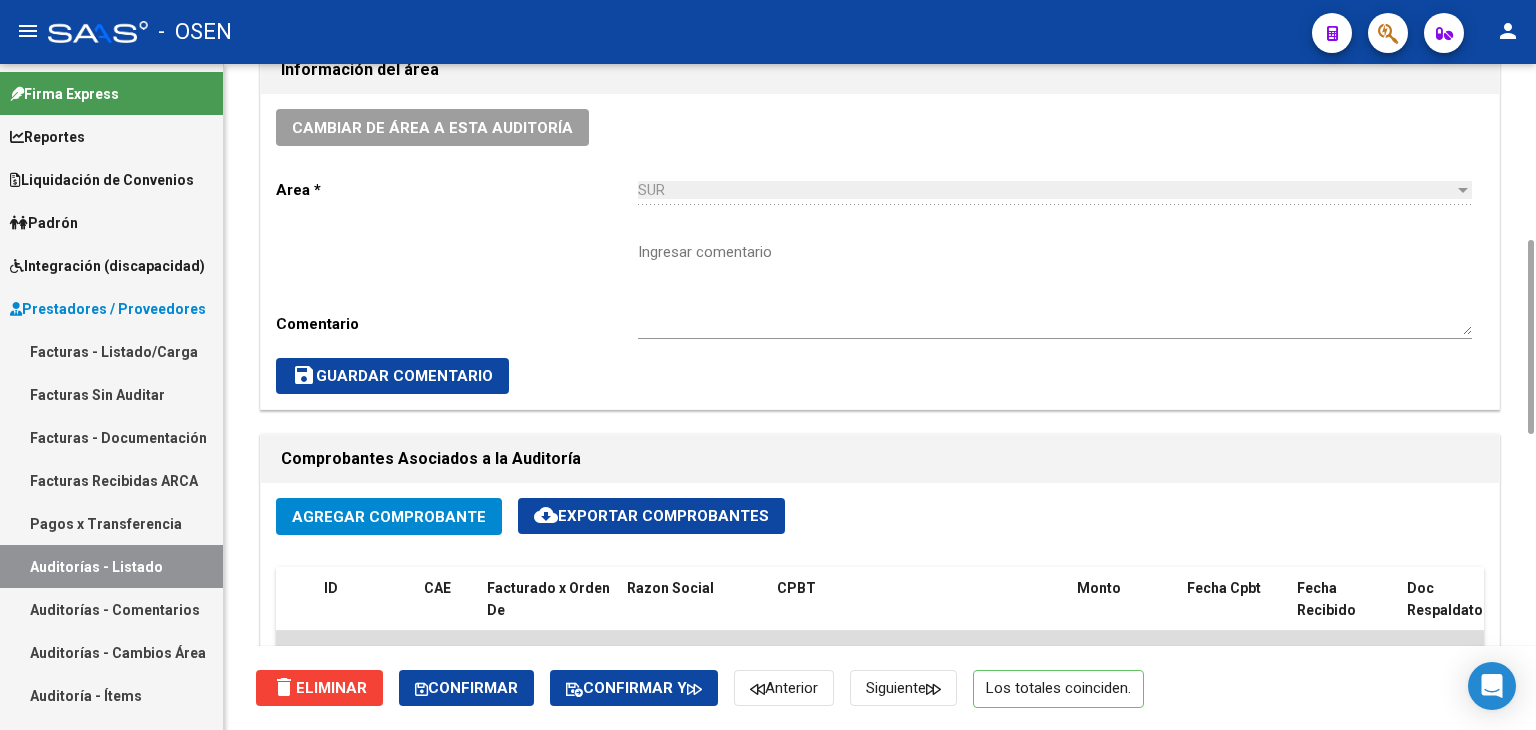 scroll, scrollTop: 1000, scrollLeft: 0, axis: vertical 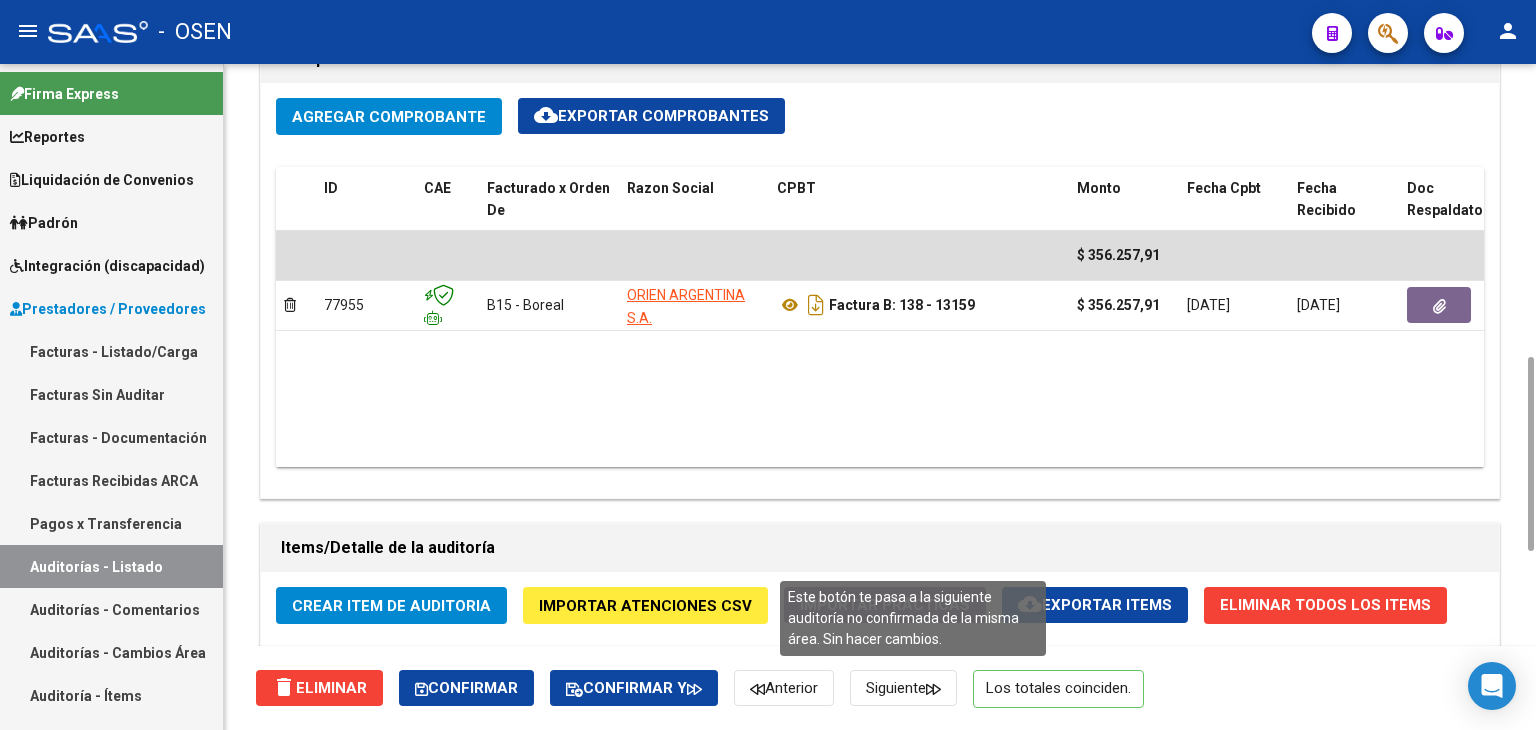 click on "Siguiente" 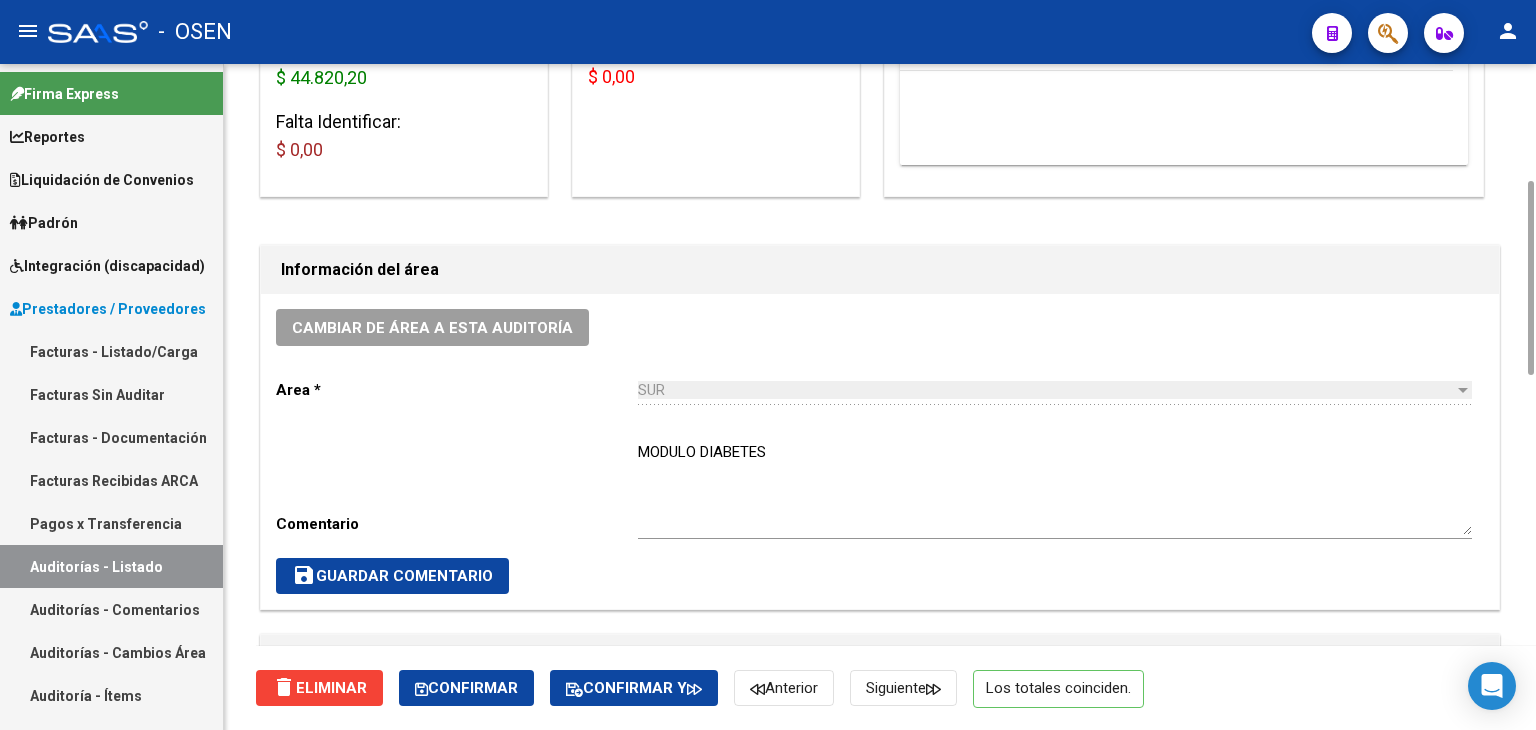 scroll, scrollTop: 1000, scrollLeft: 0, axis: vertical 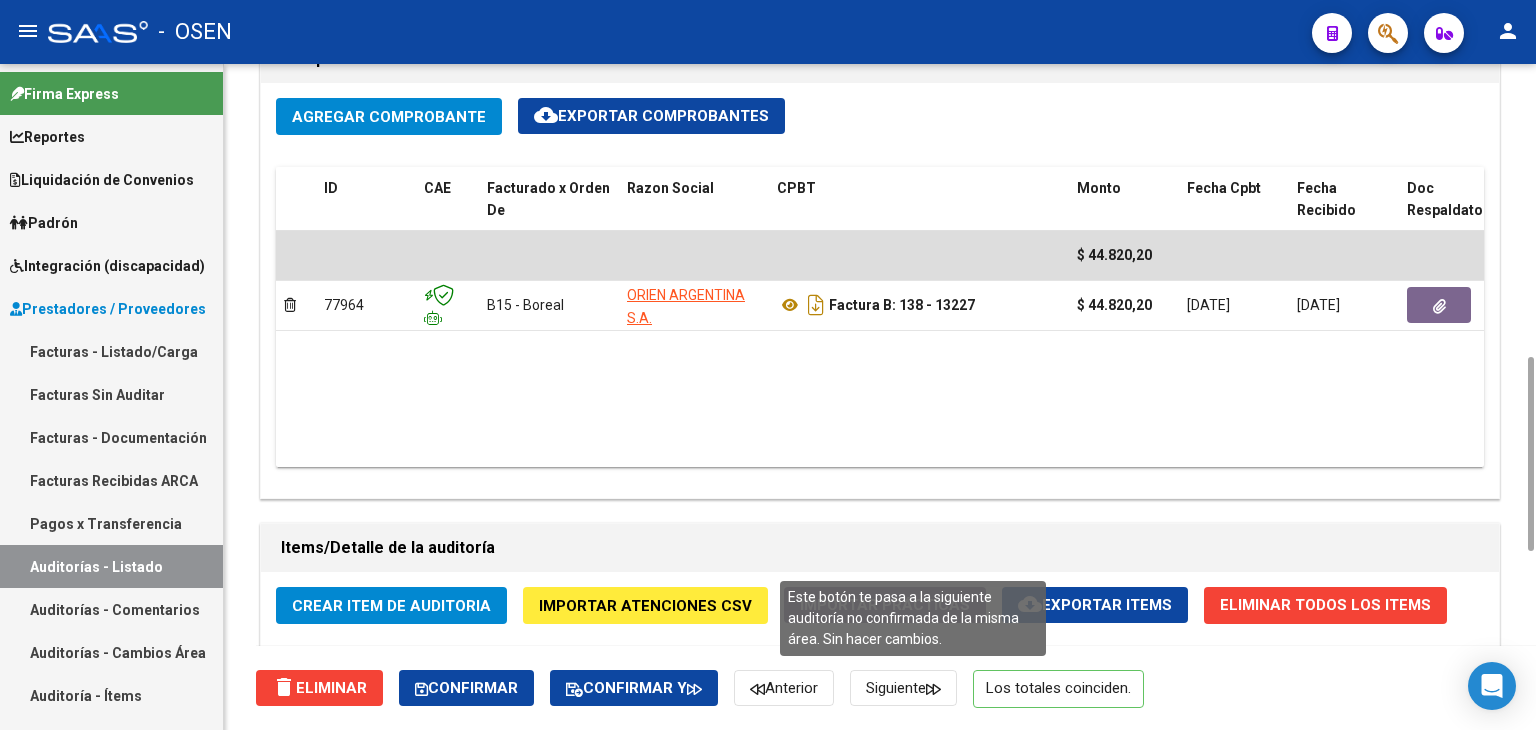 click on "Siguiente" 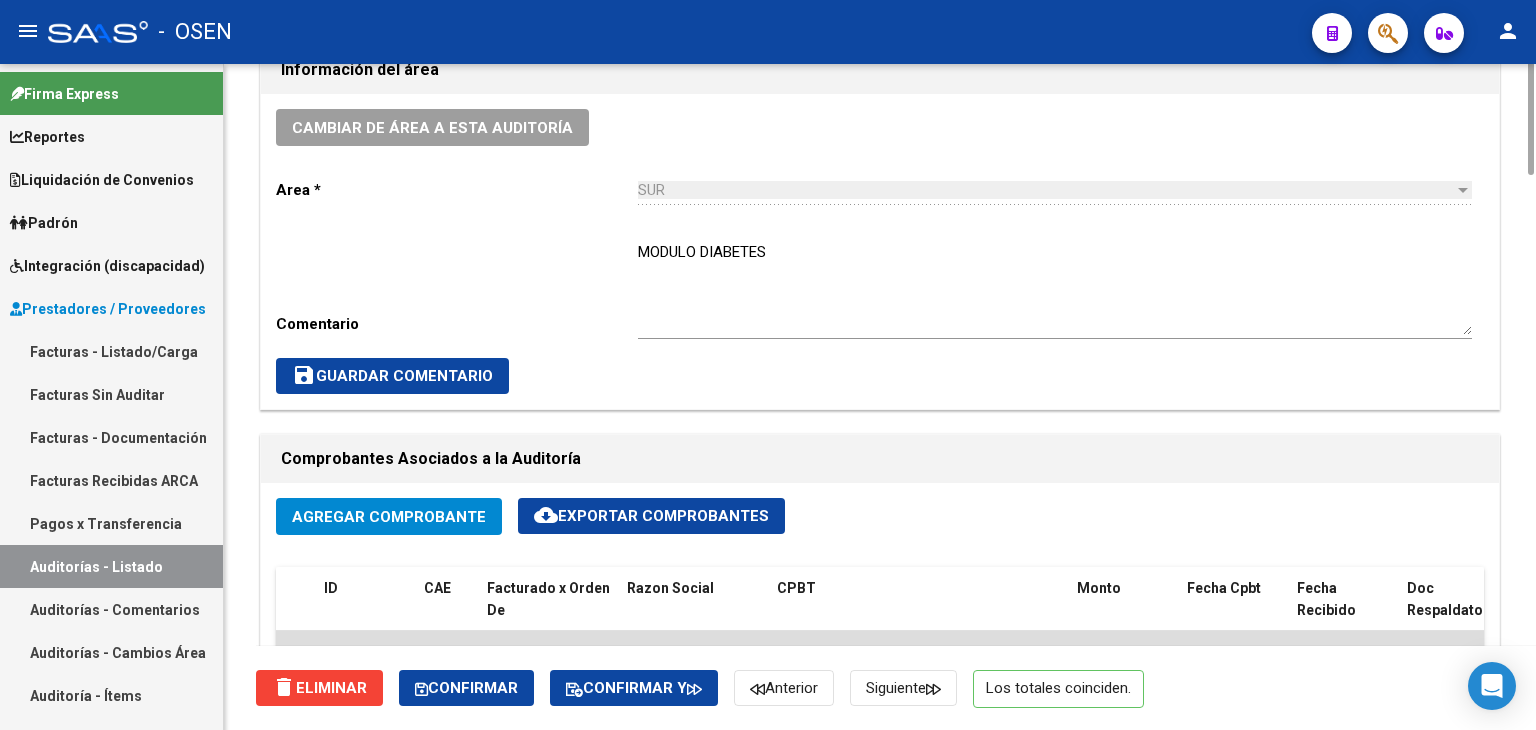 scroll, scrollTop: 800, scrollLeft: 0, axis: vertical 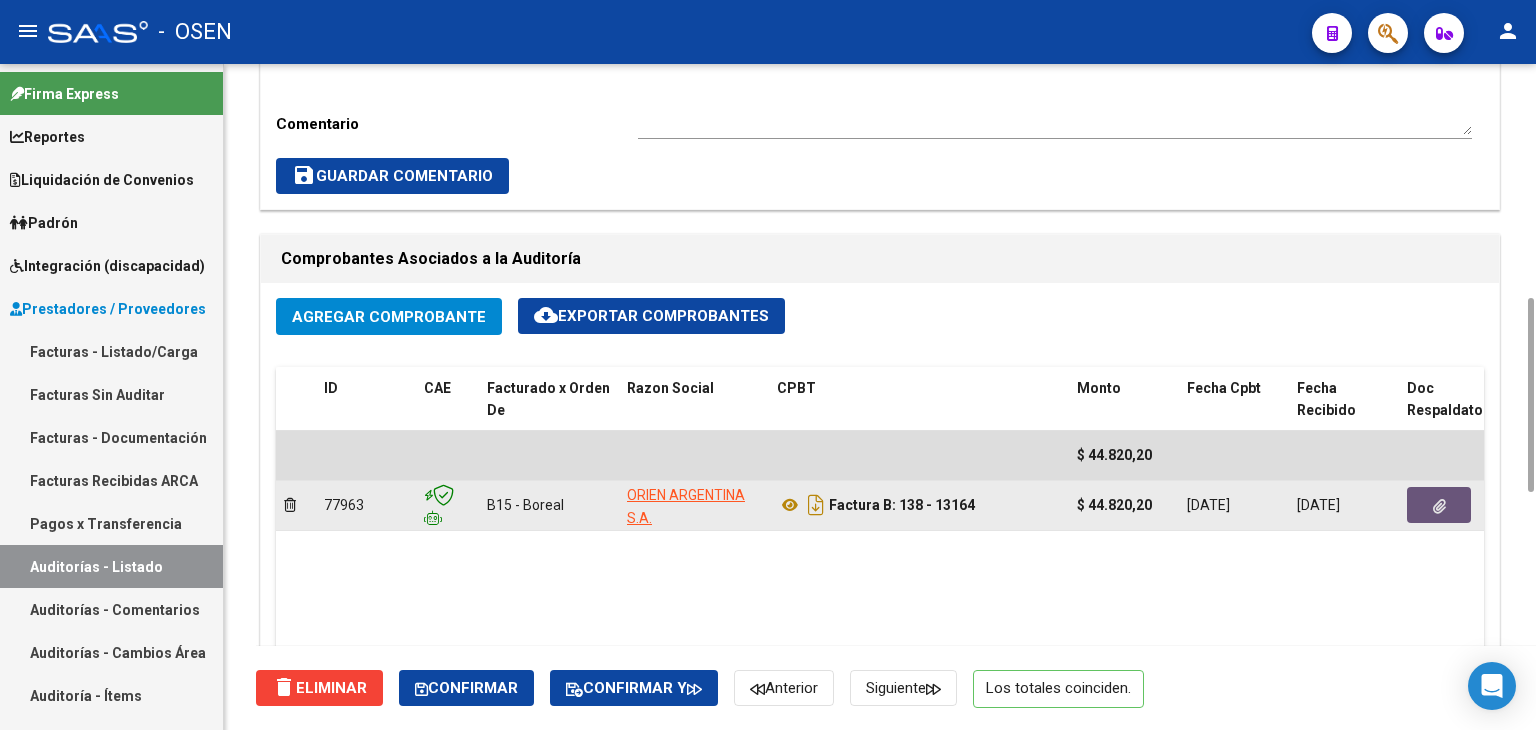 click 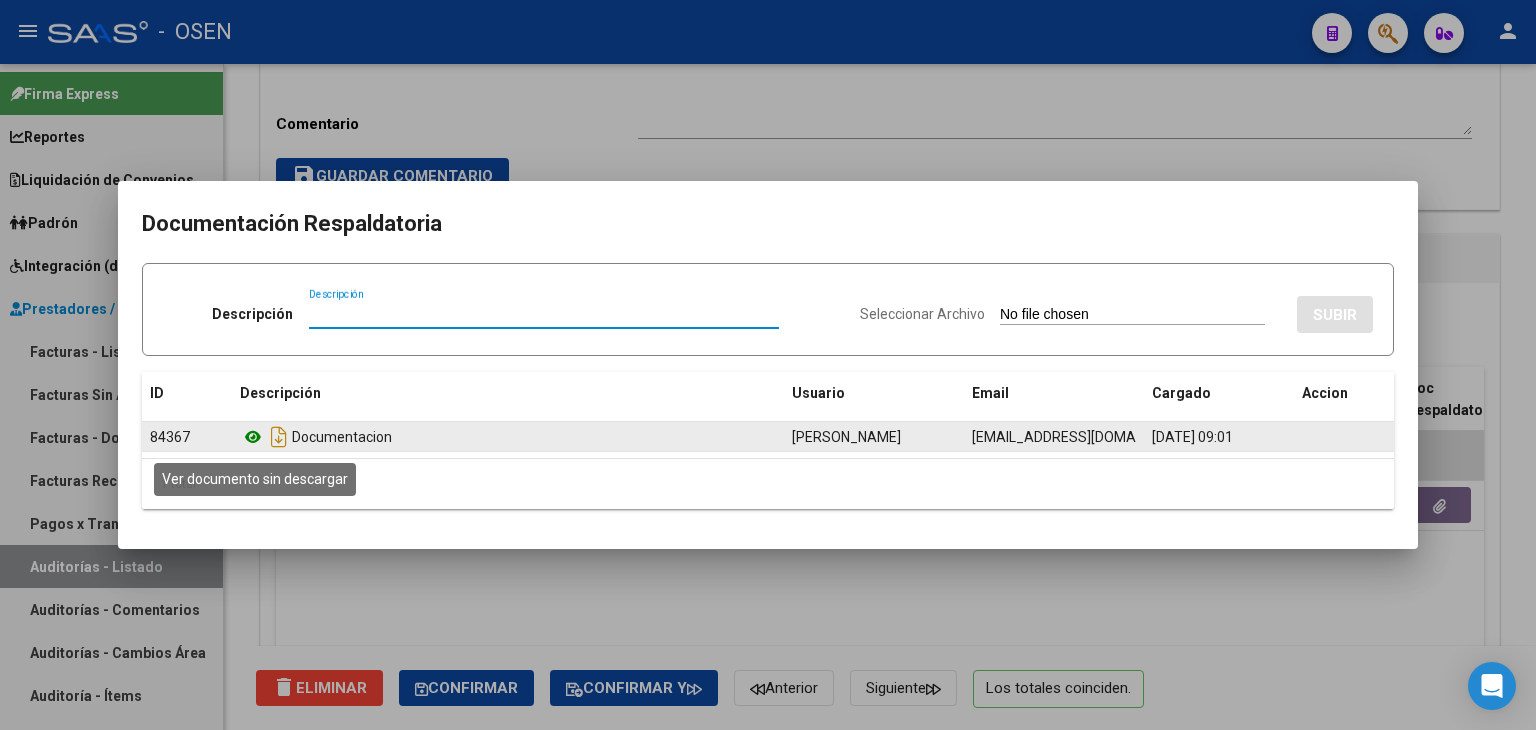 click 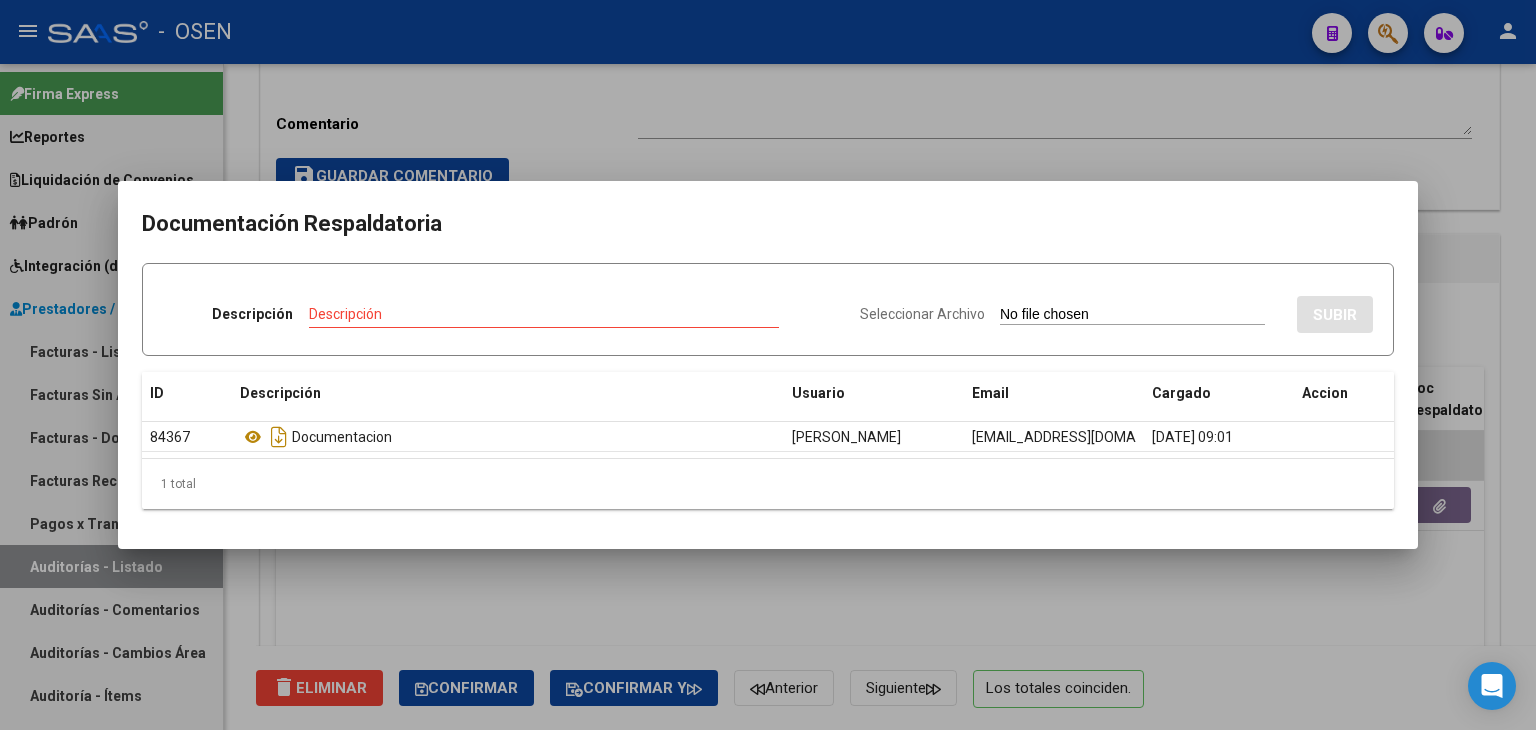 click at bounding box center (768, 365) 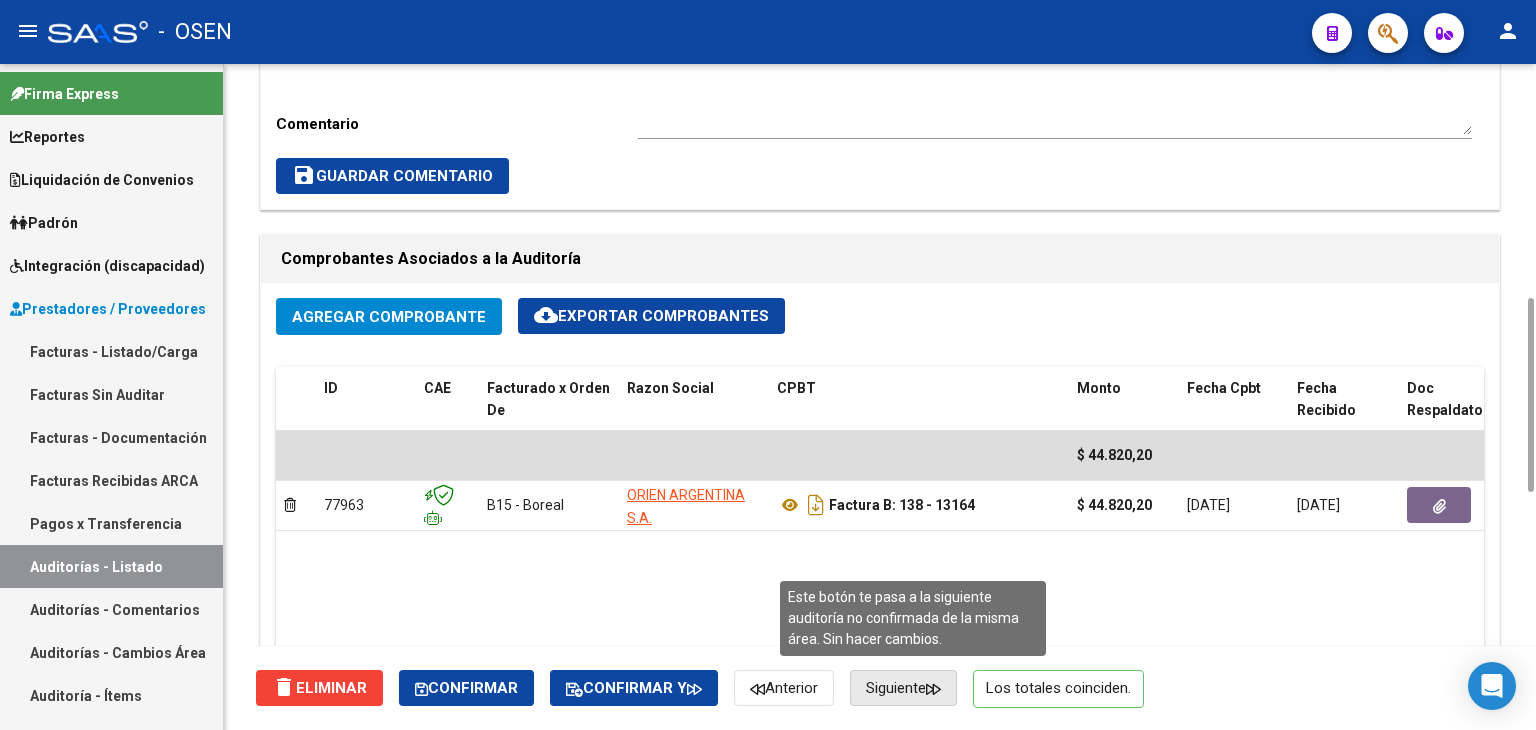 click on "Siguiente" 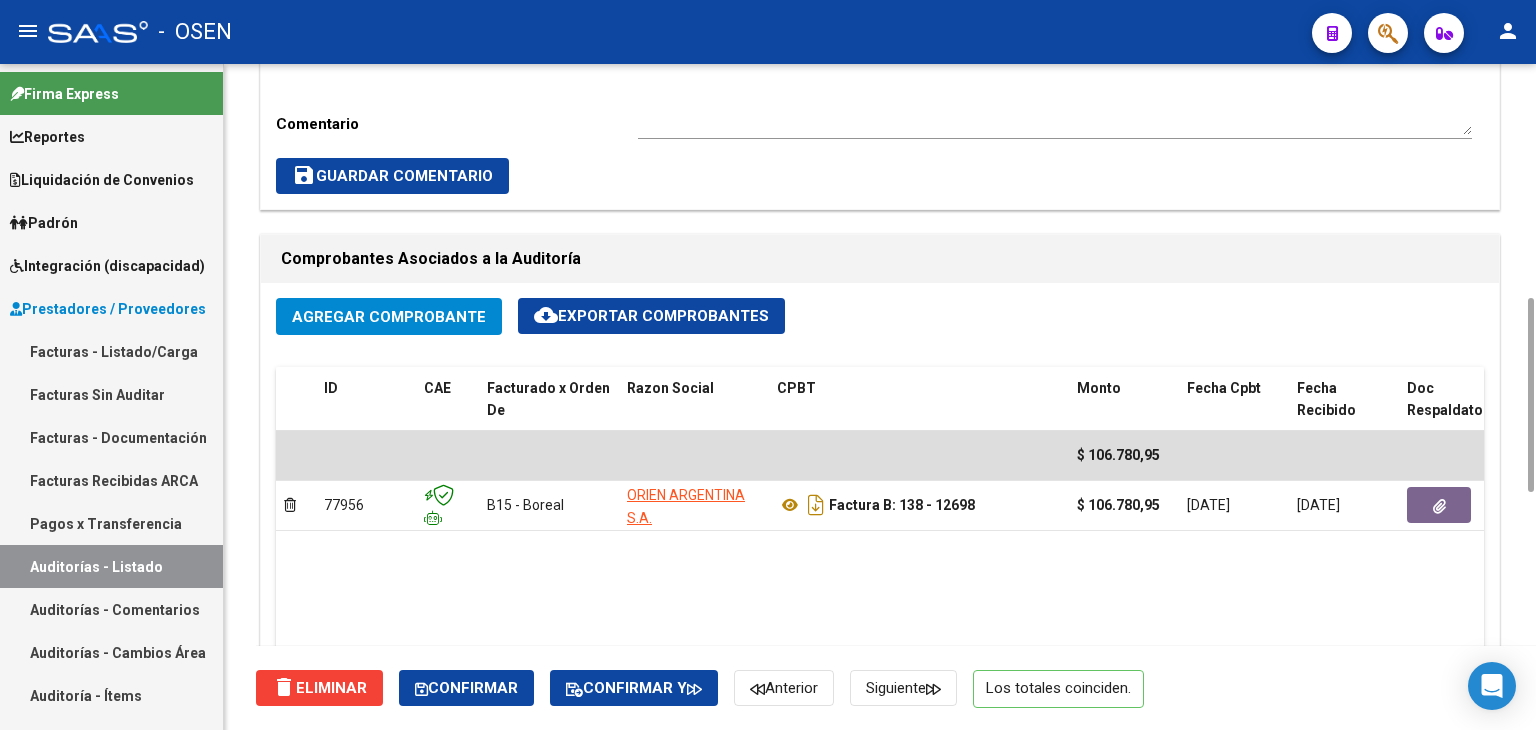 scroll, scrollTop: 1000, scrollLeft: 0, axis: vertical 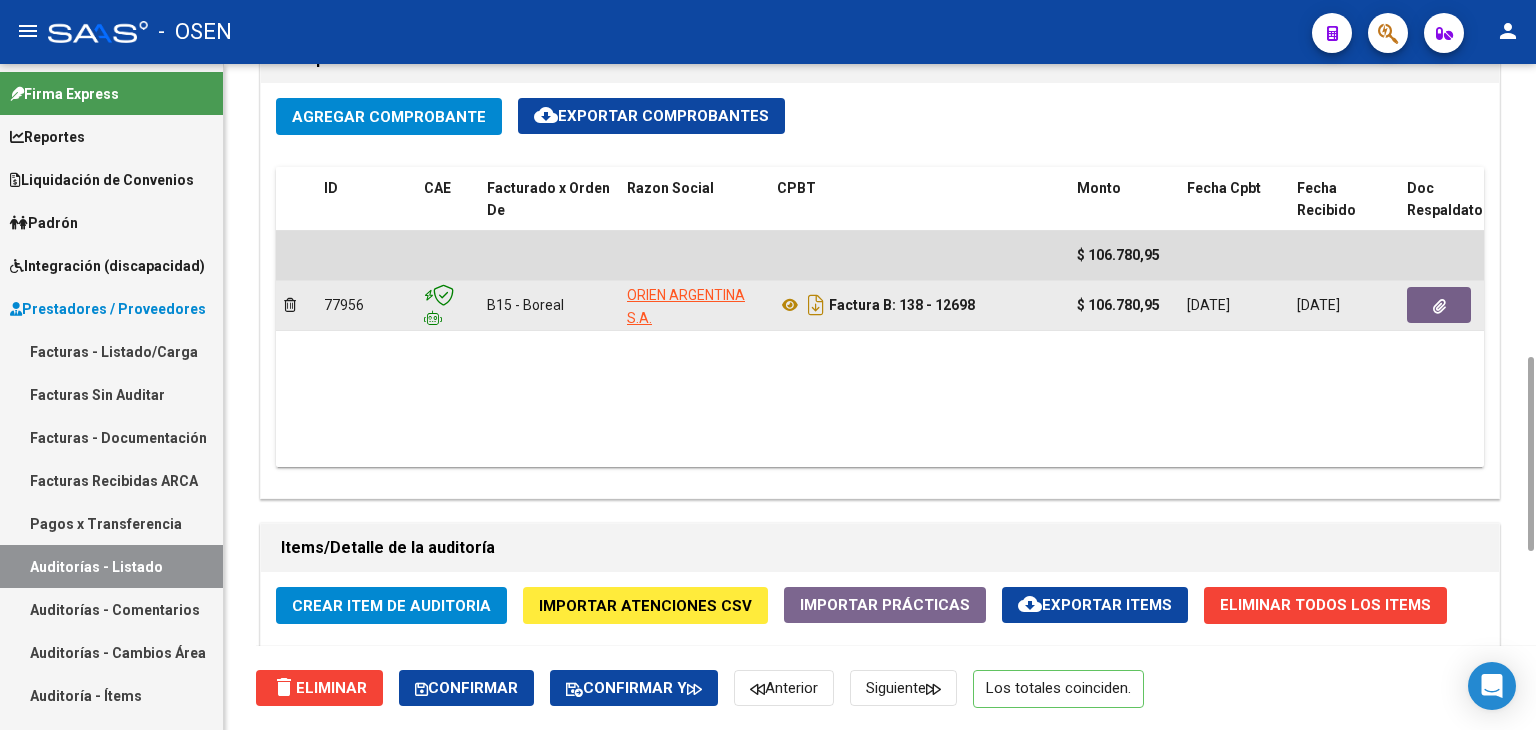 click 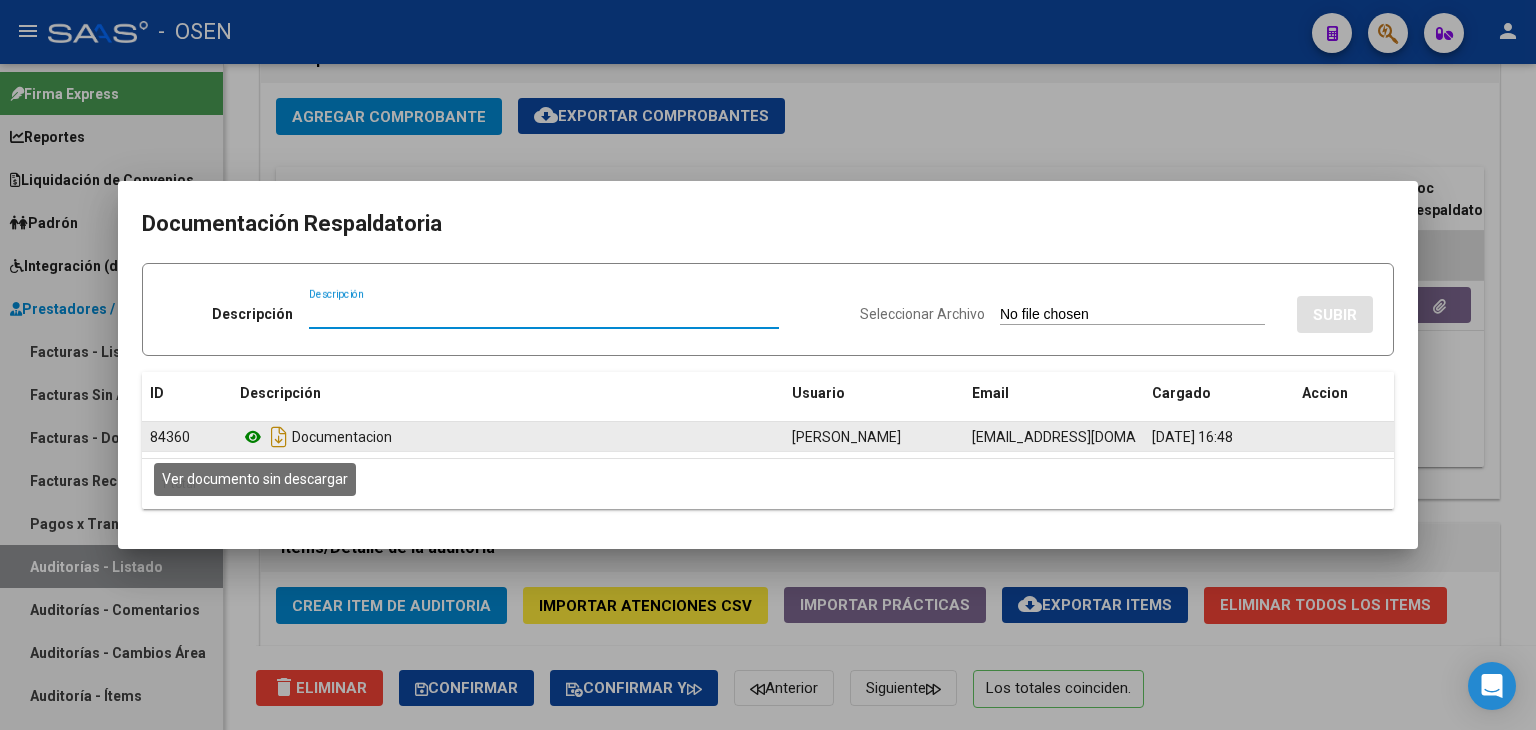 click 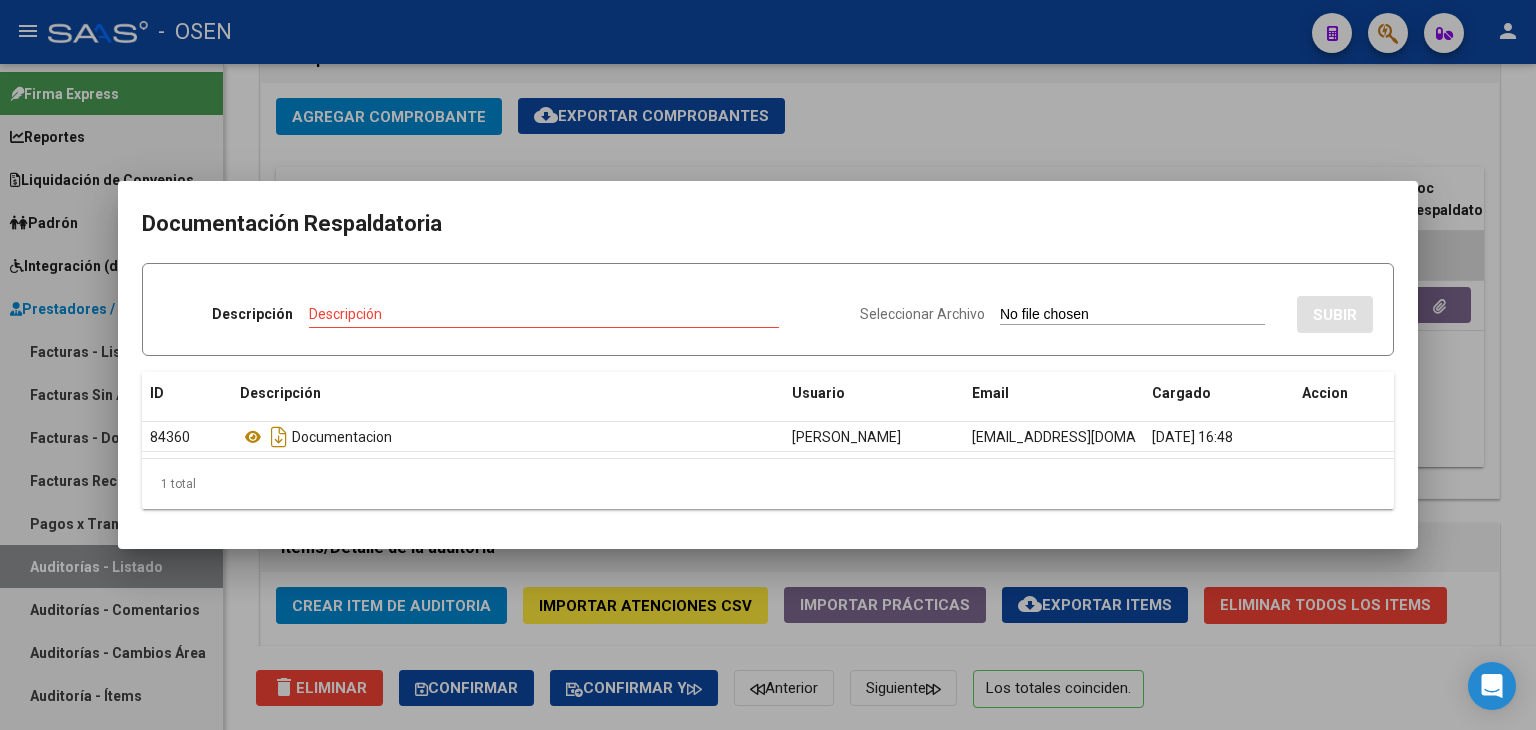 click at bounding box center [768, 365] 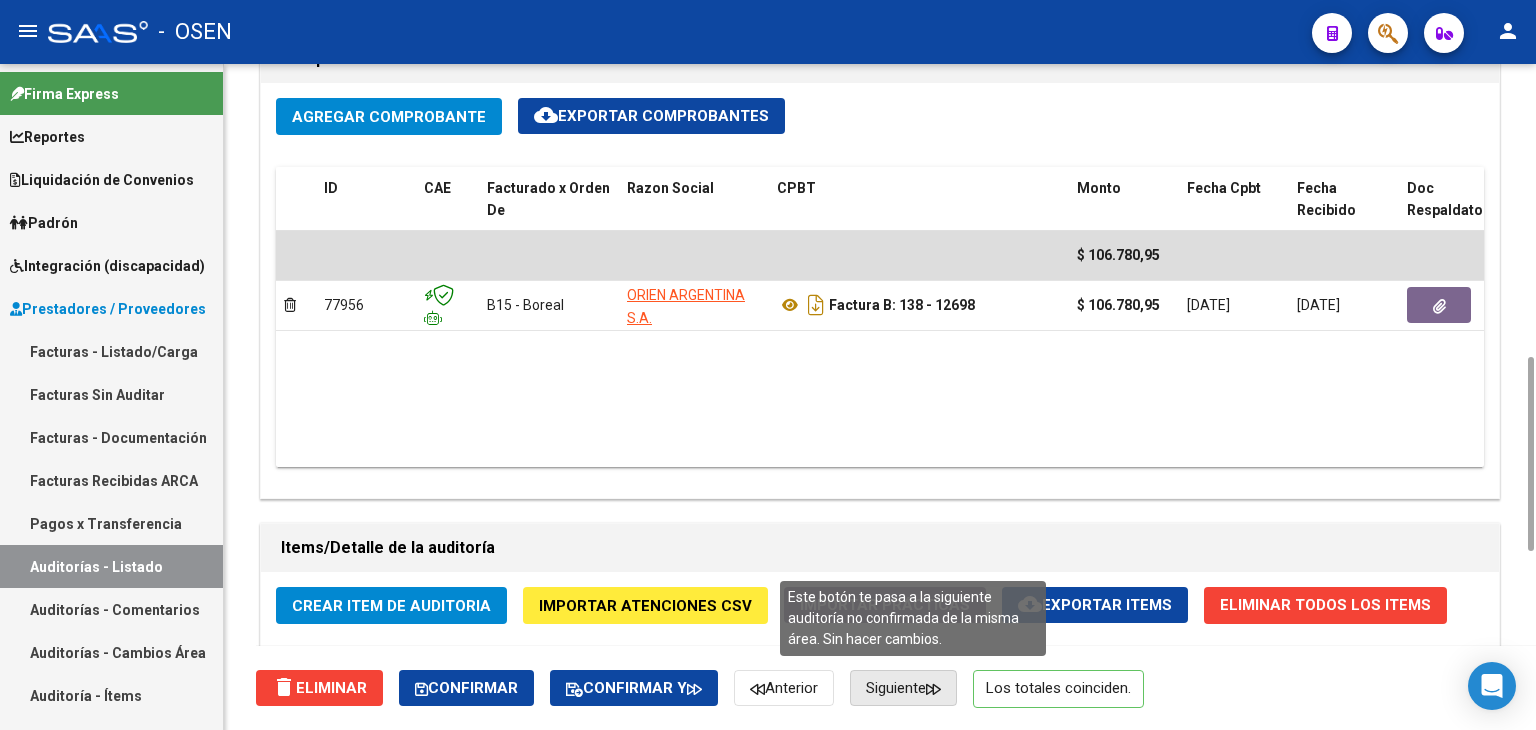 click on "Siguiente" 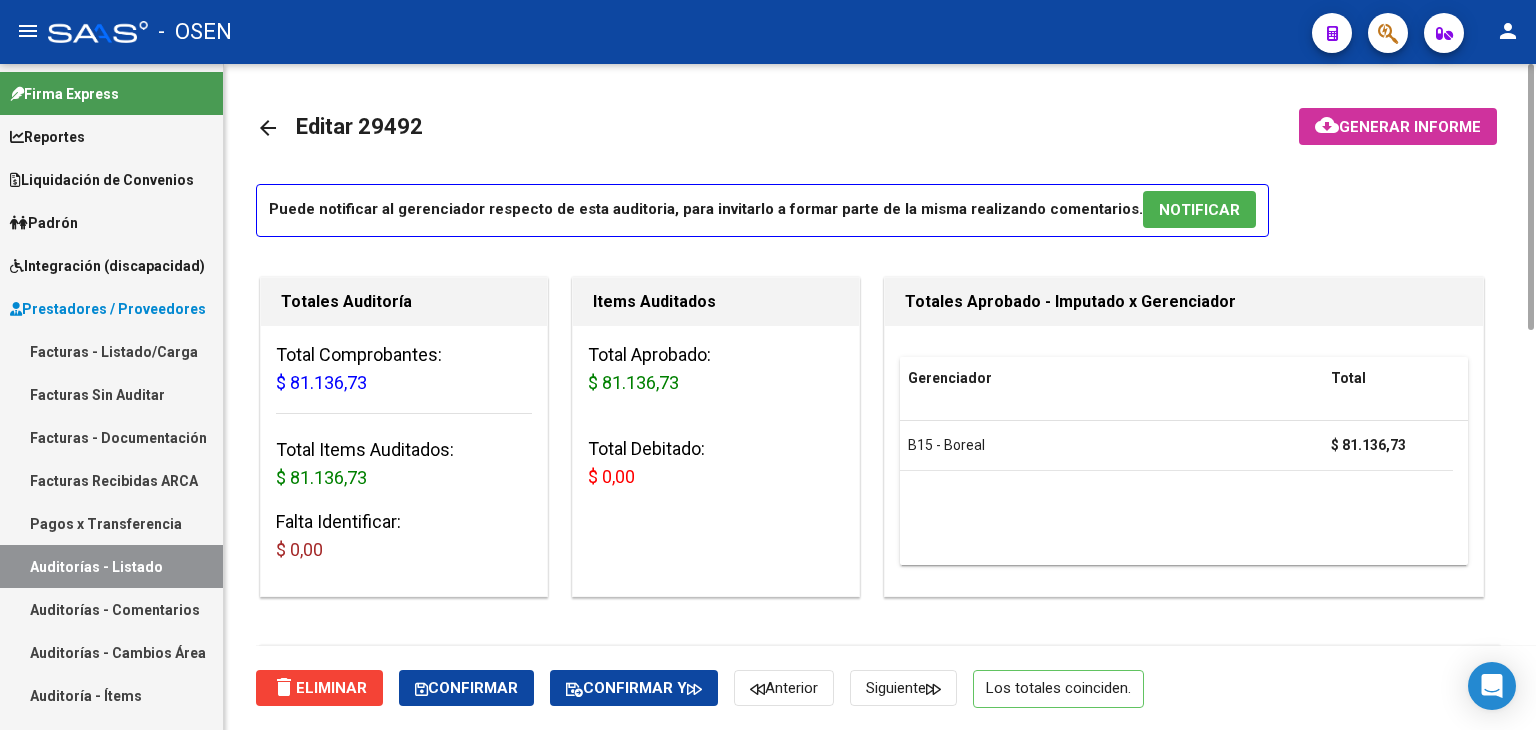 scroll, scrollTop: 800, scrollLeft: 0, axis: vertical 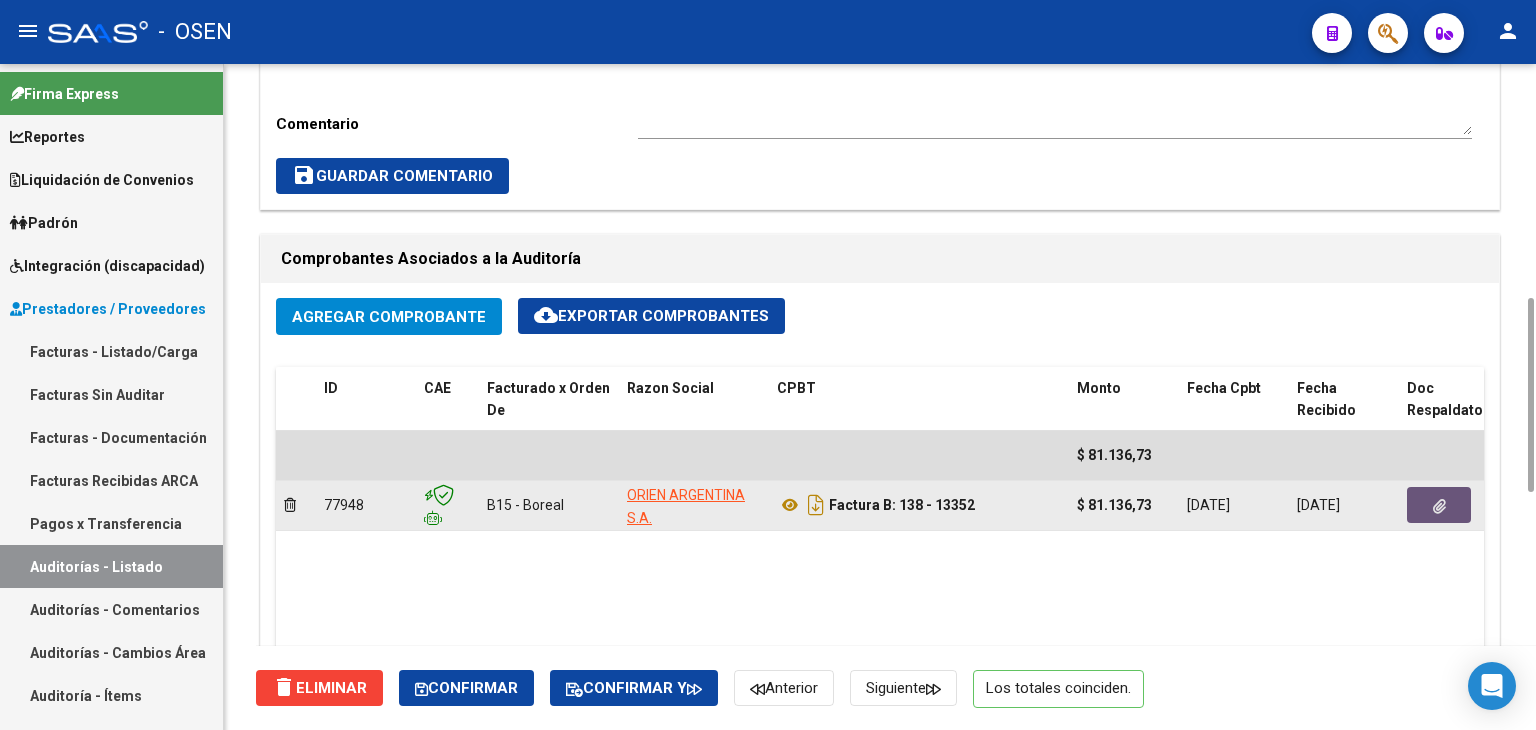 click 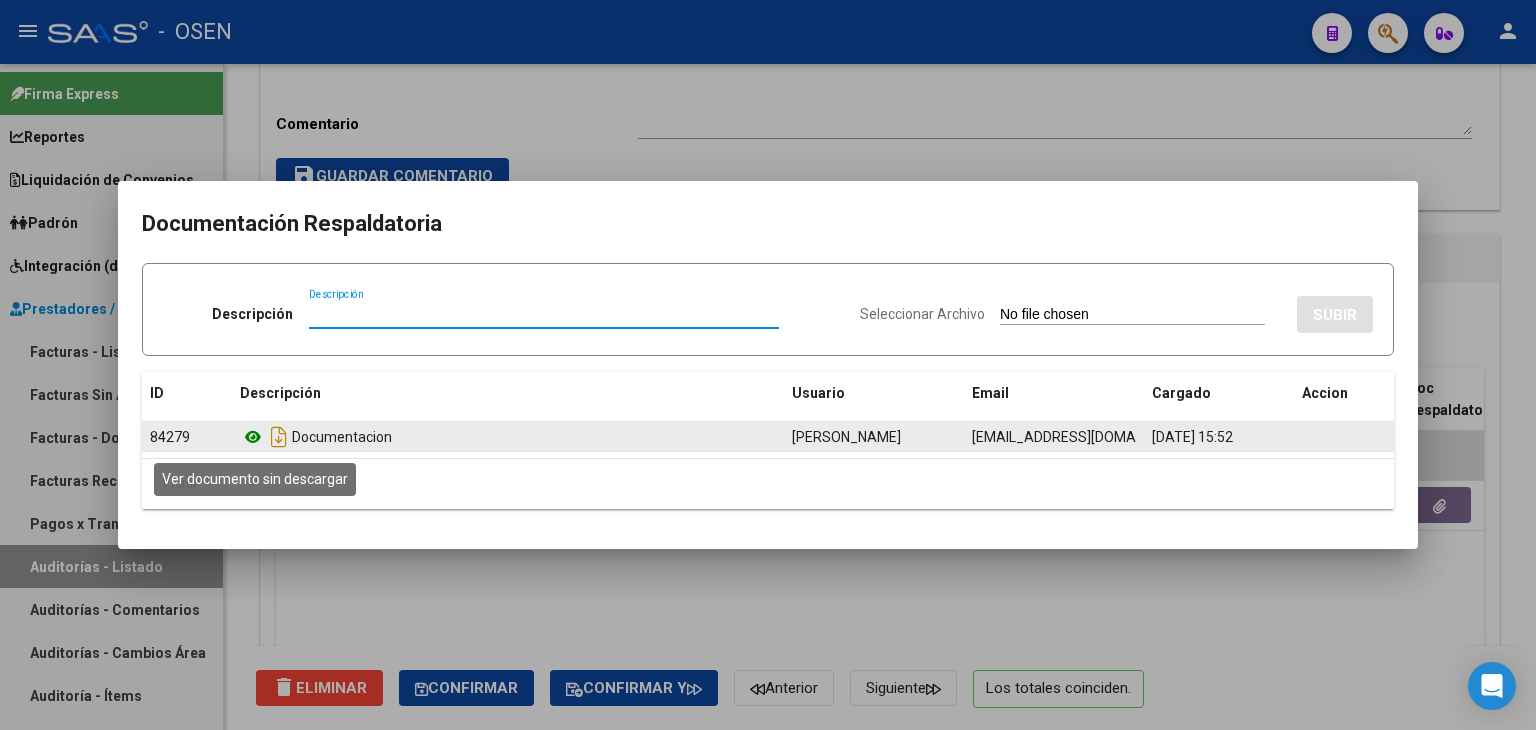 click 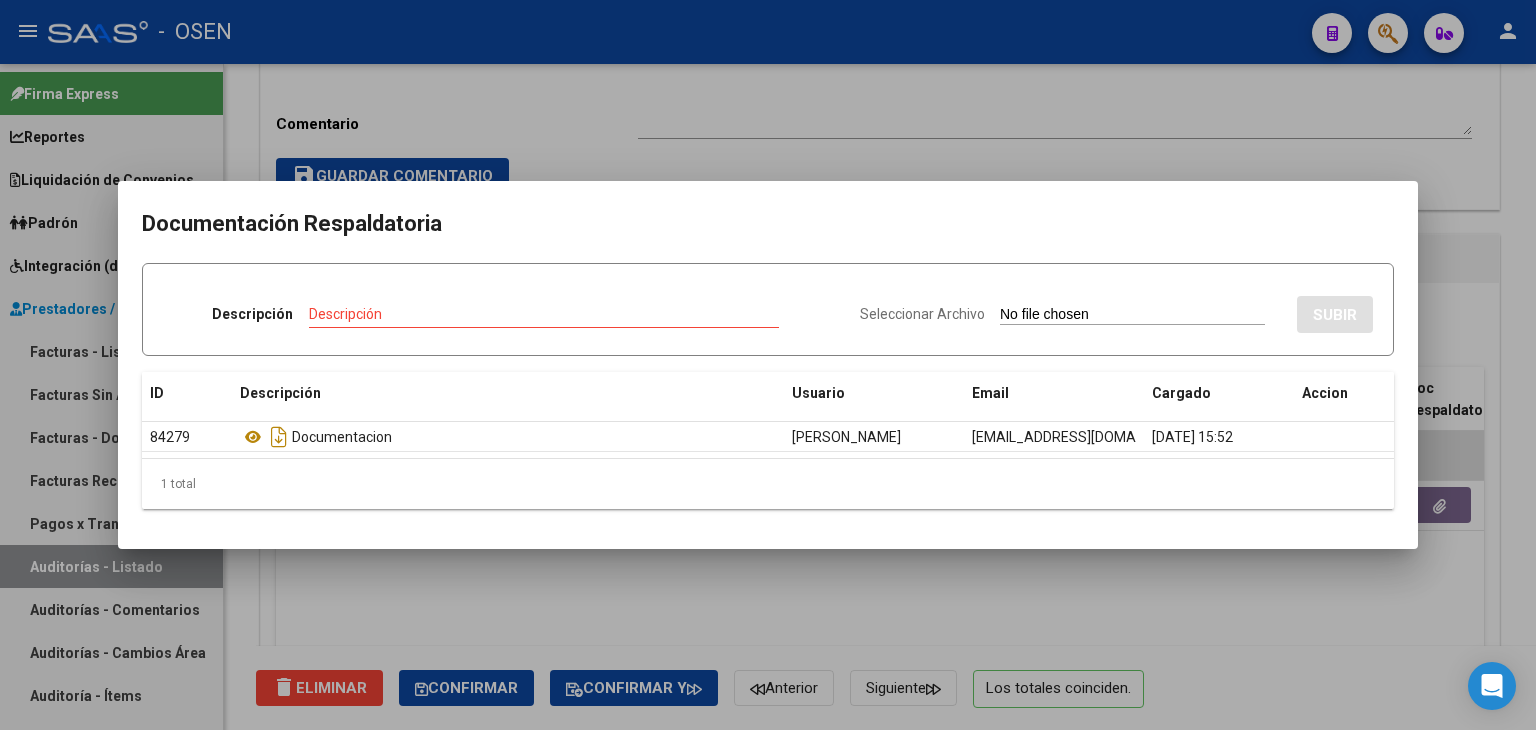 click at bounding box center [768, 365] 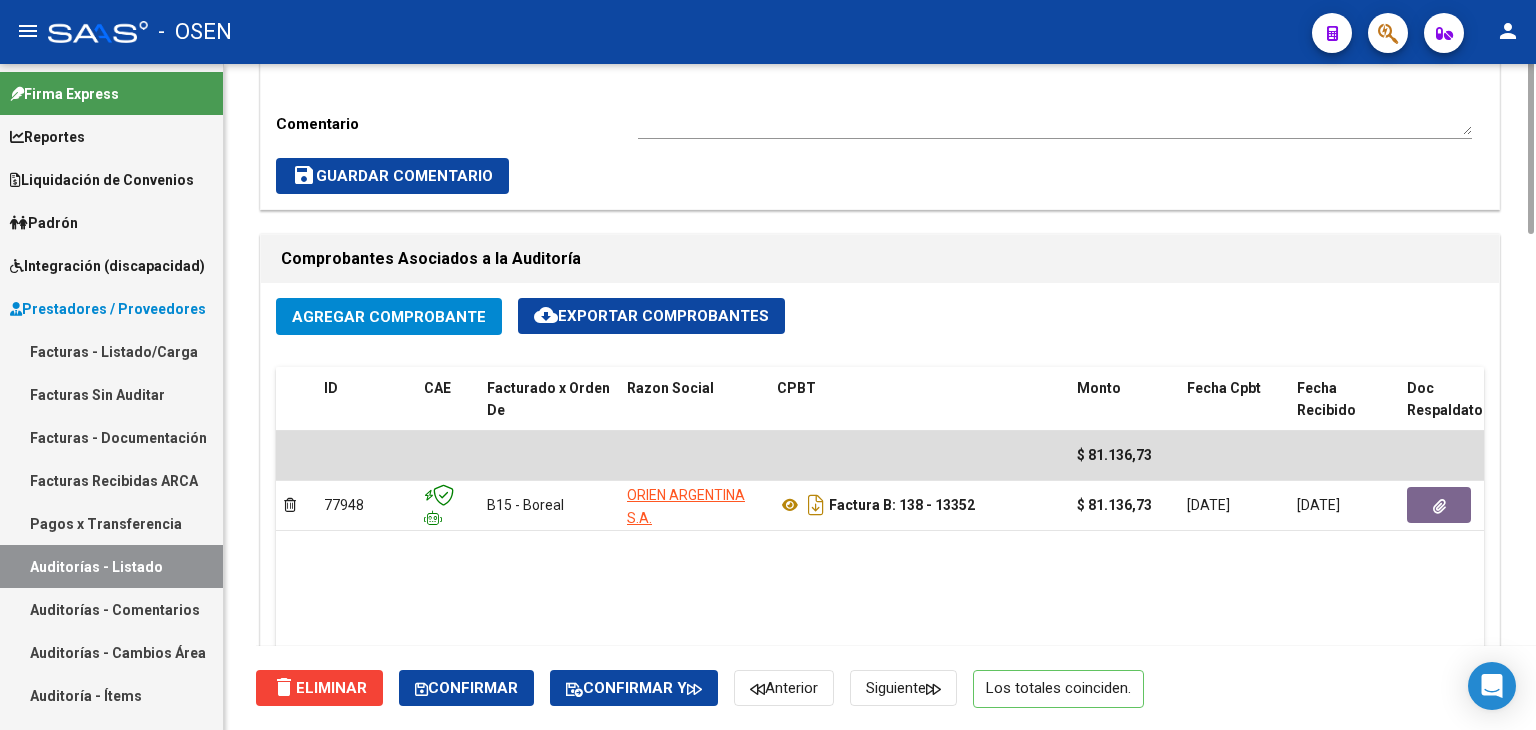 scroll, scrollTop: 600, scrollLeft: 0, axis: vertical 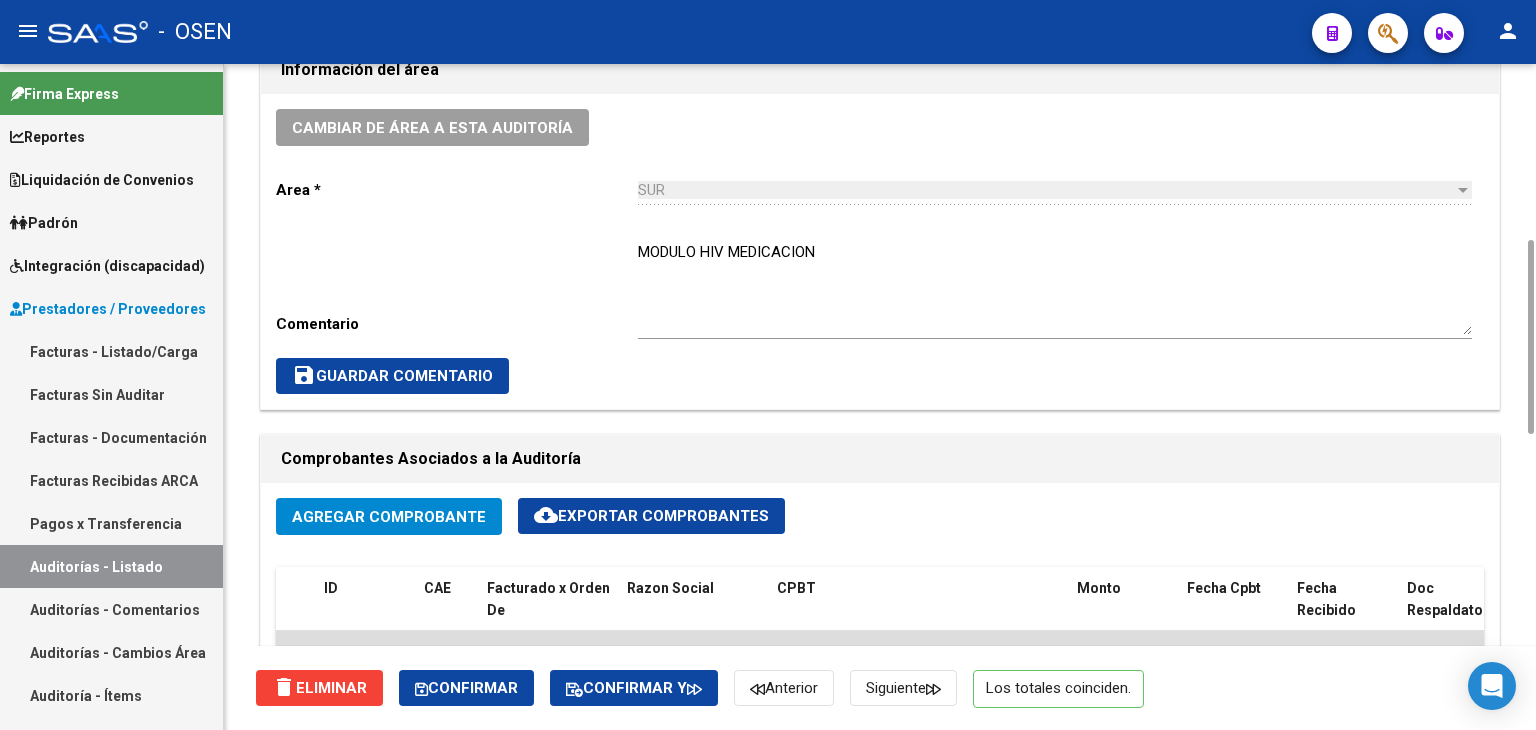 click on "MODULO HIV MEDICACION" at bounding box center [1055, 288] 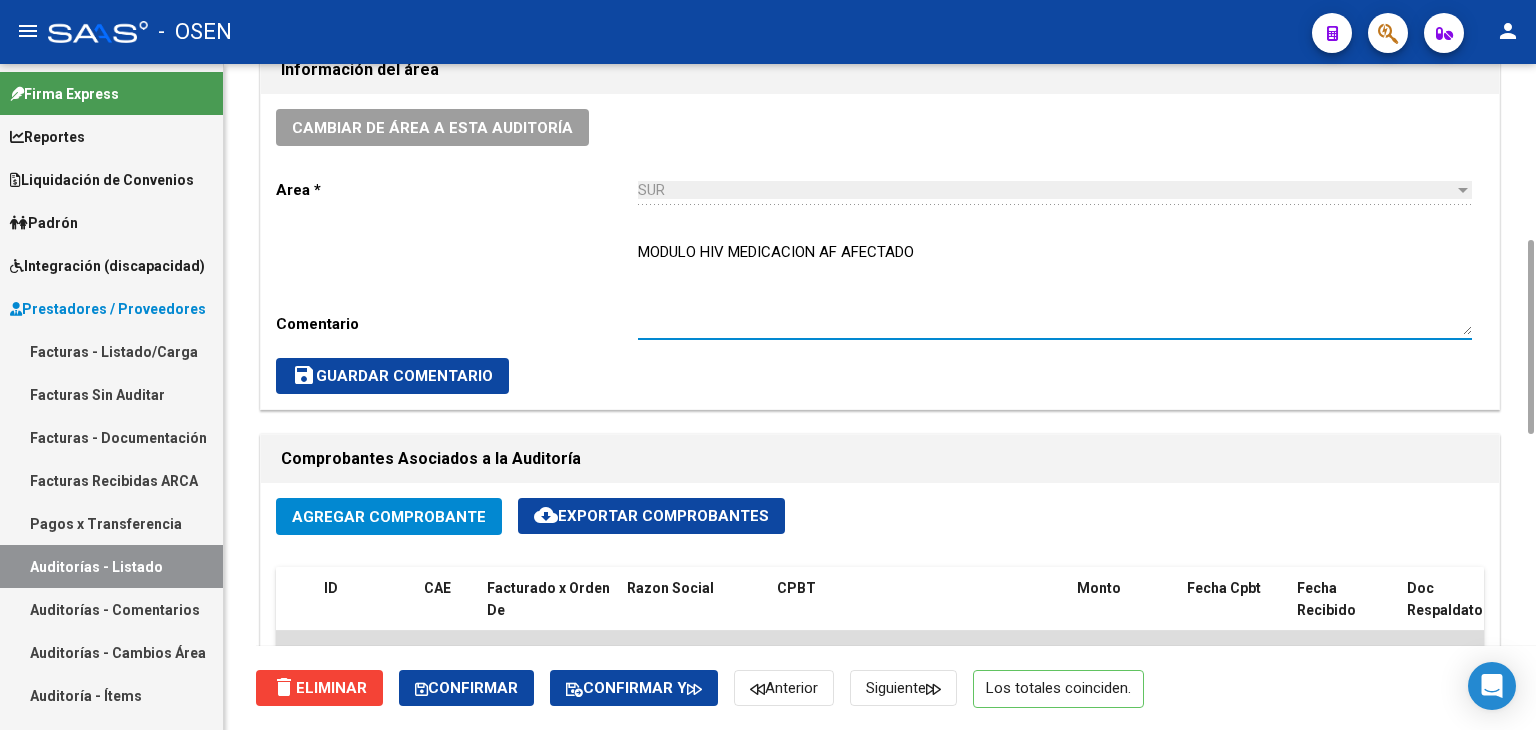 type on "MODULO HIV MEDICACION AF AFECTADO" 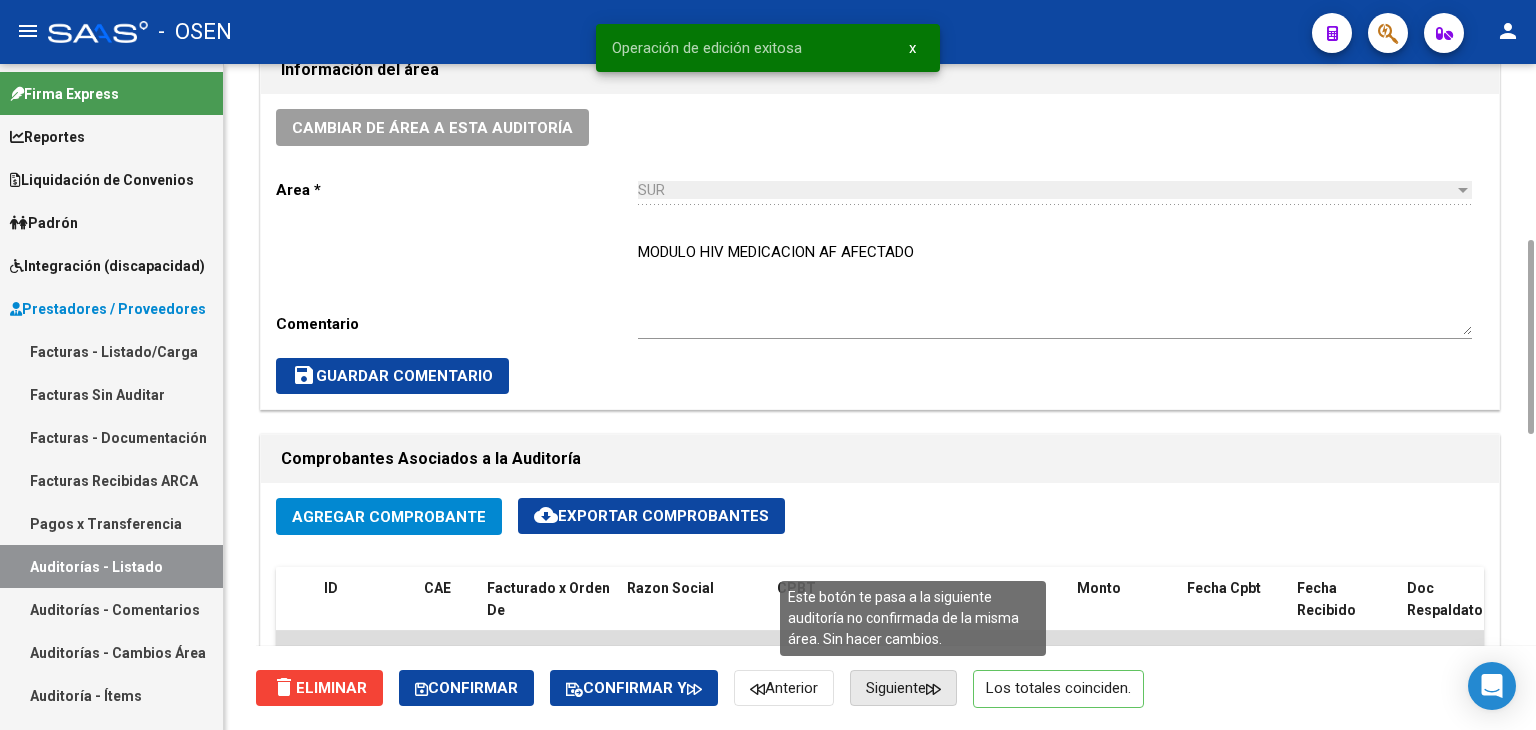 click on "Siguiente" 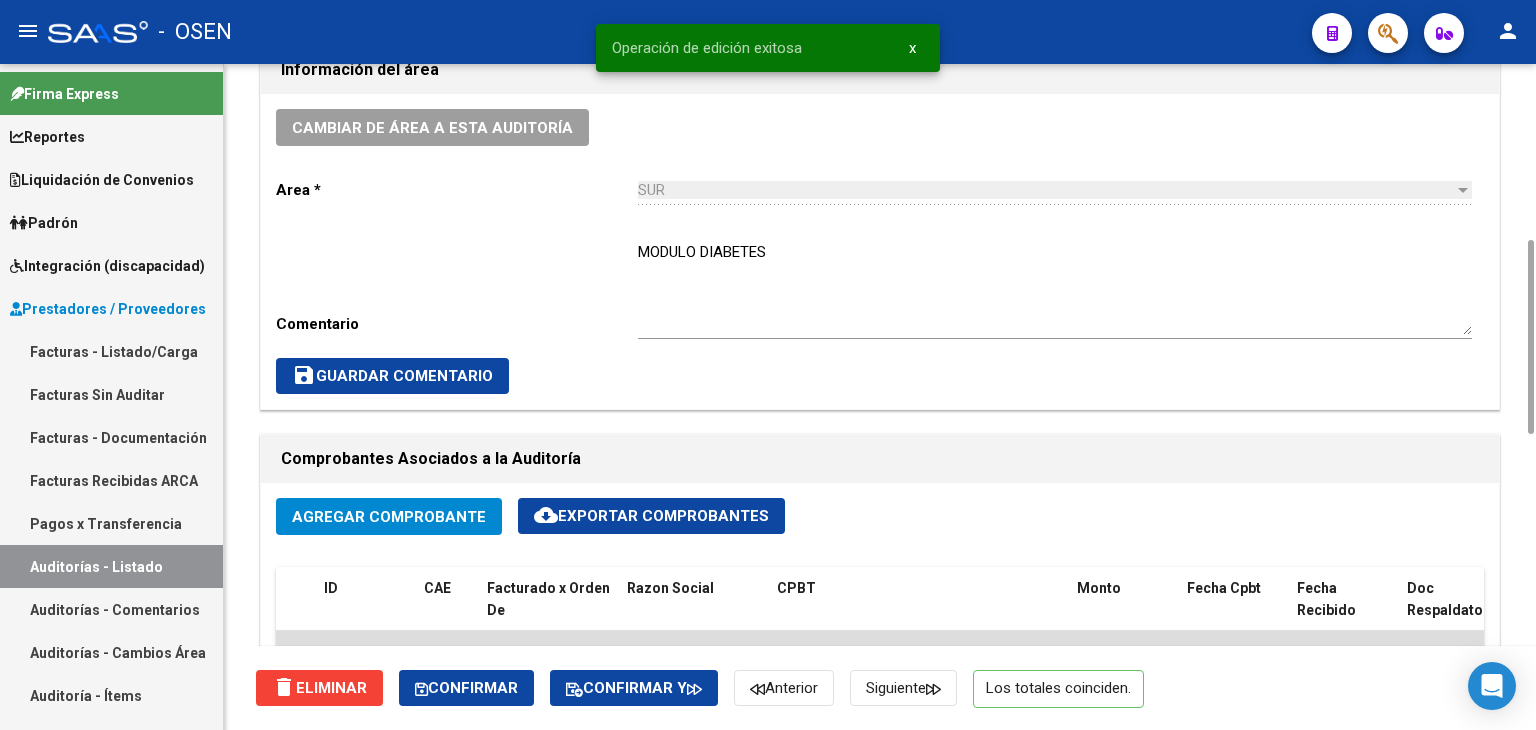 scroll, scrollTop: 1000, scrollLeft: 0, axis: vertical 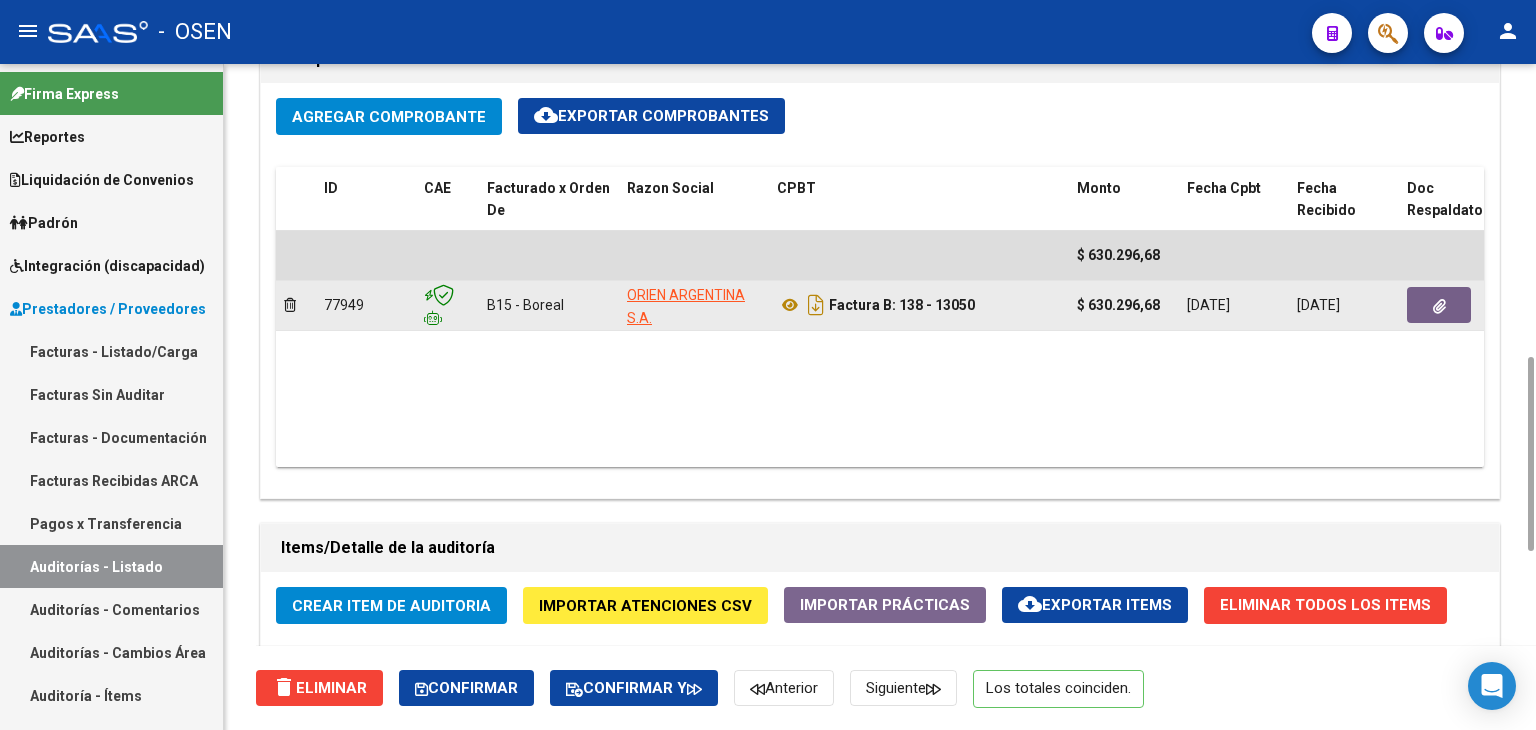 click 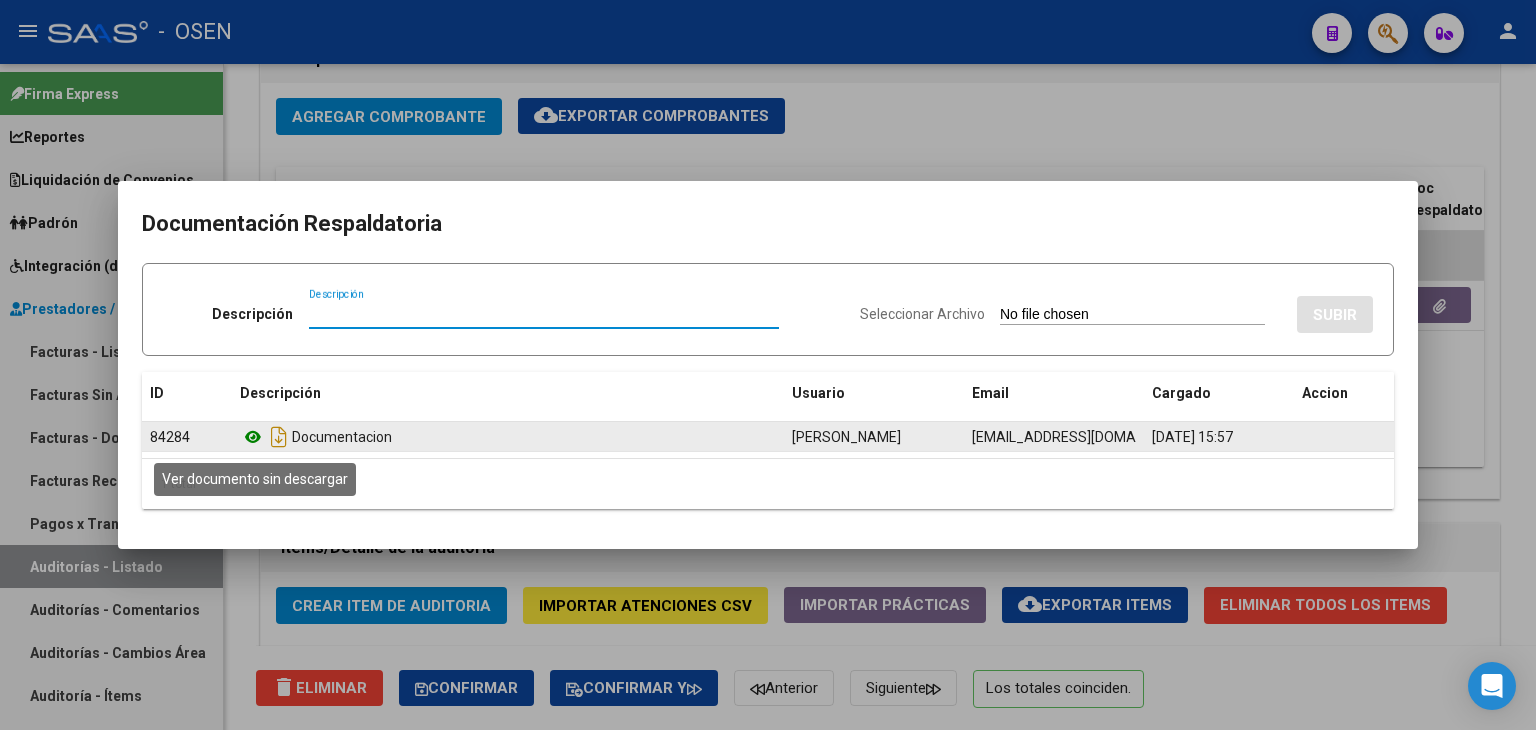 click 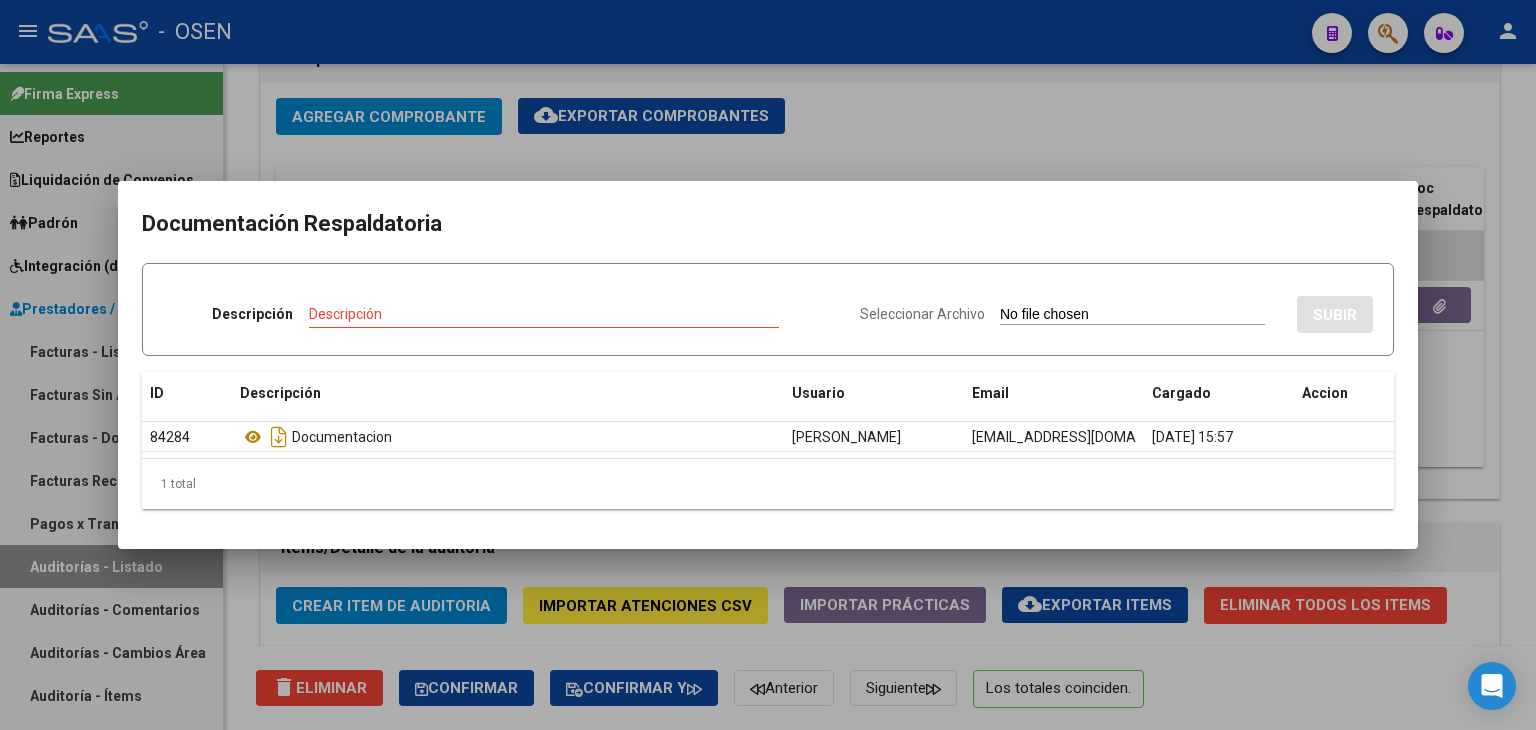 click at bounding box center [768, 365] 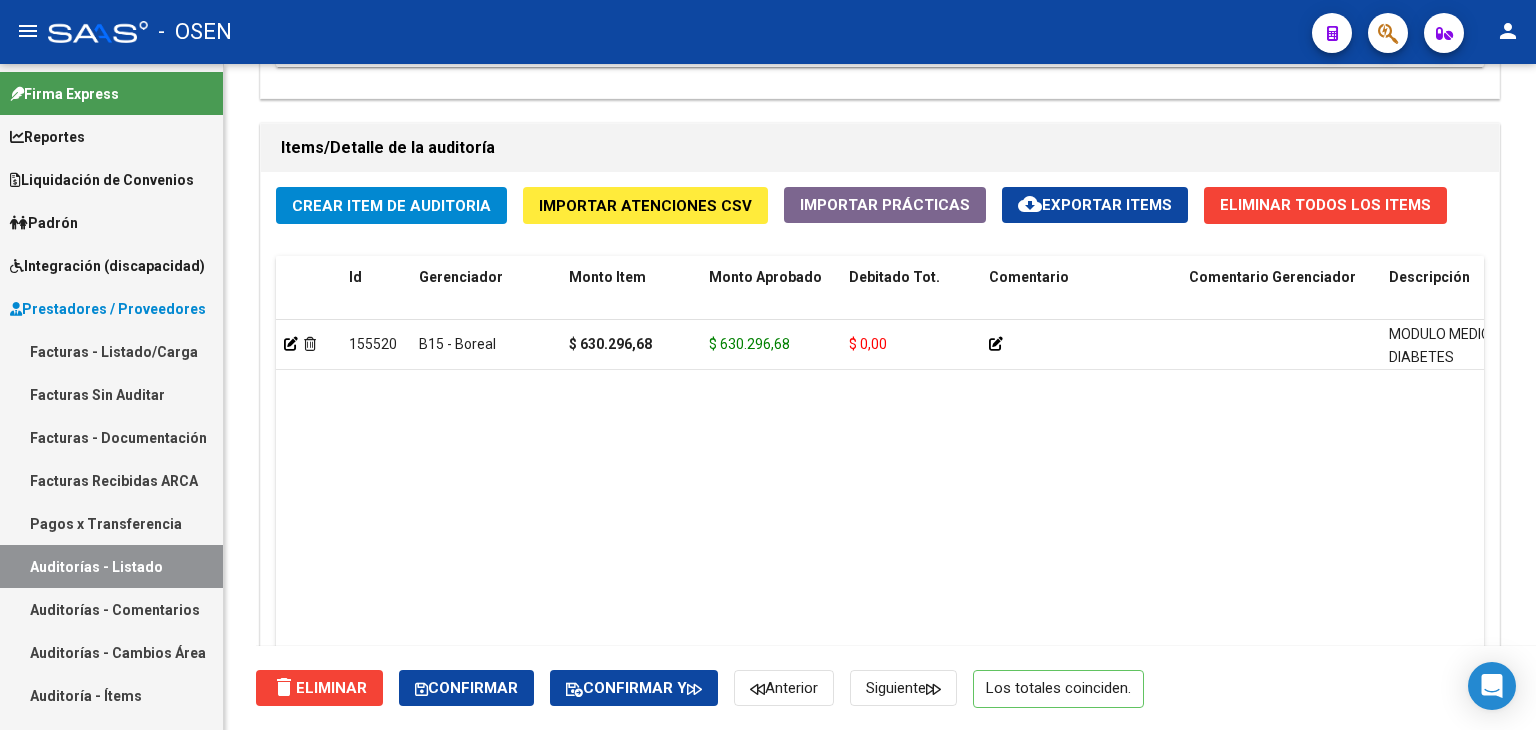 scroll, scrollTop: 1600, scrollLeft: 0, axis: vertical 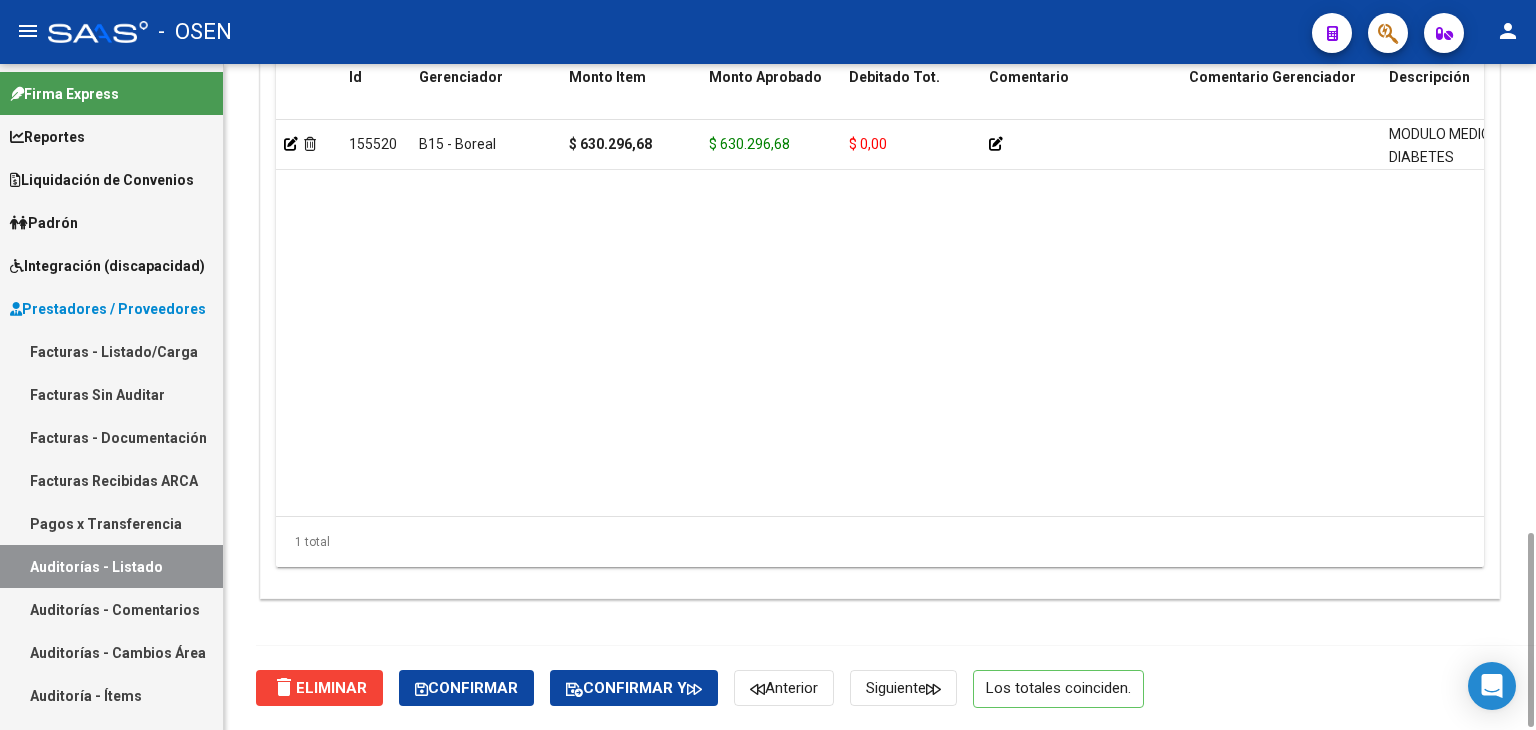 click on "1 total" 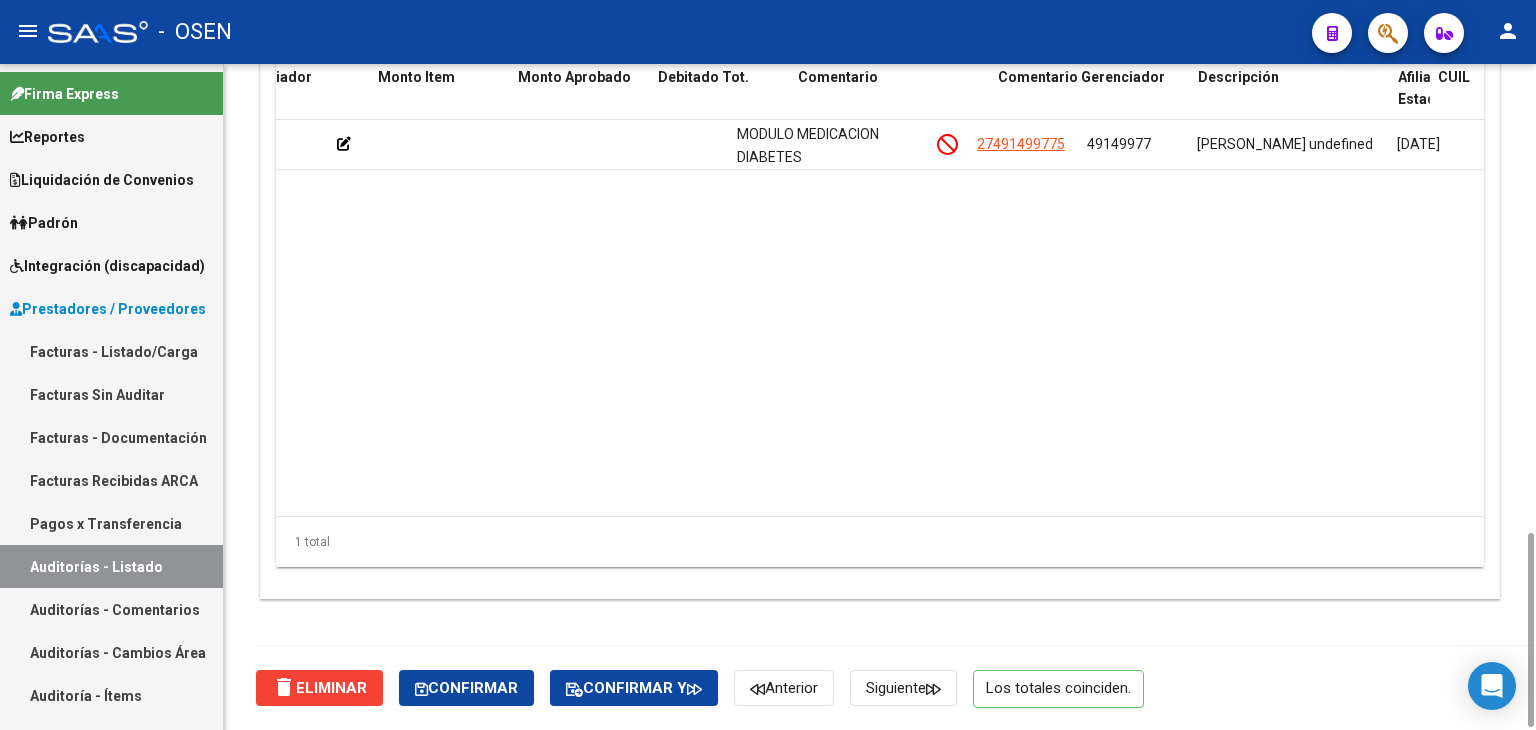 scroll, scrollTop: 0, scrollLeft: 0, axis: both 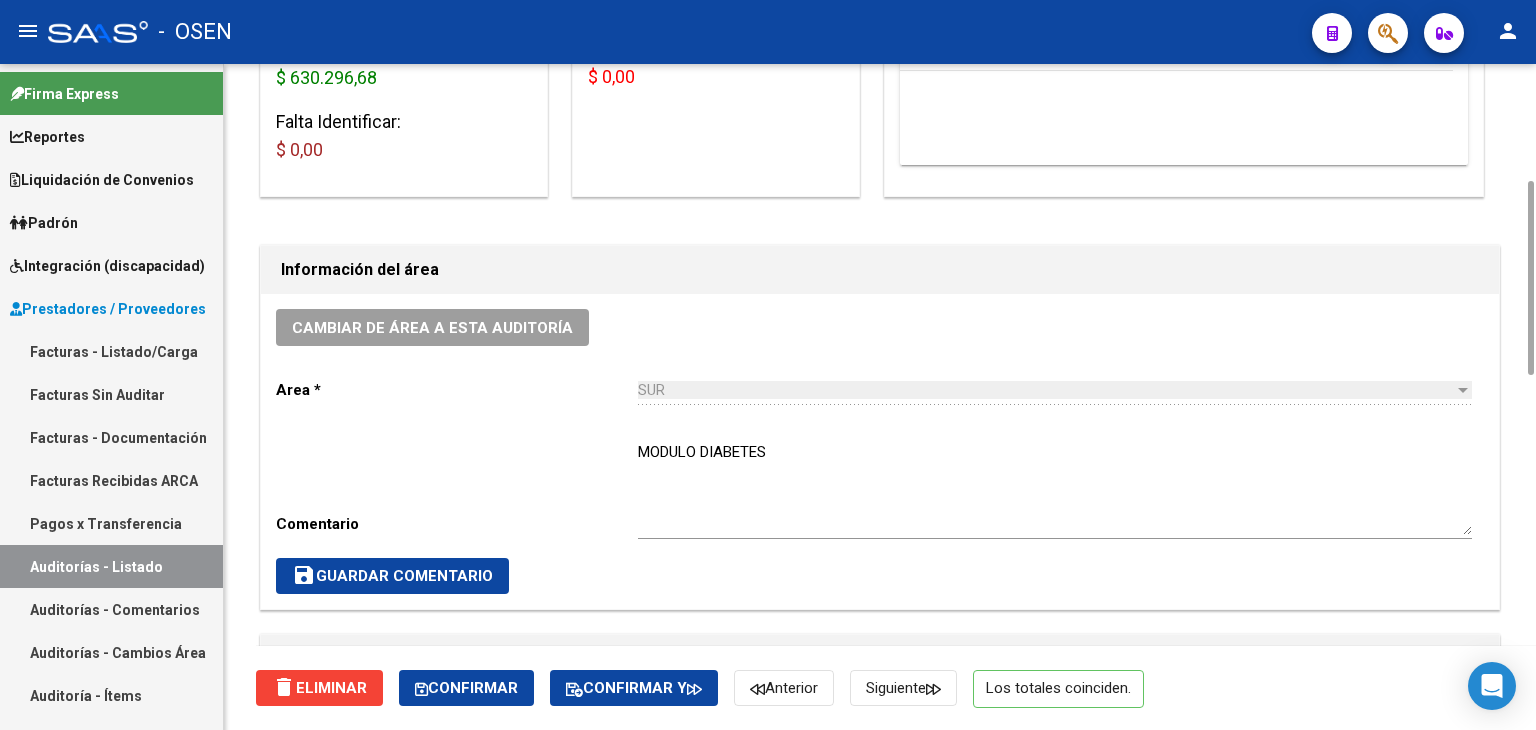 click on "MODULO DIABETES Ingresar comentario" 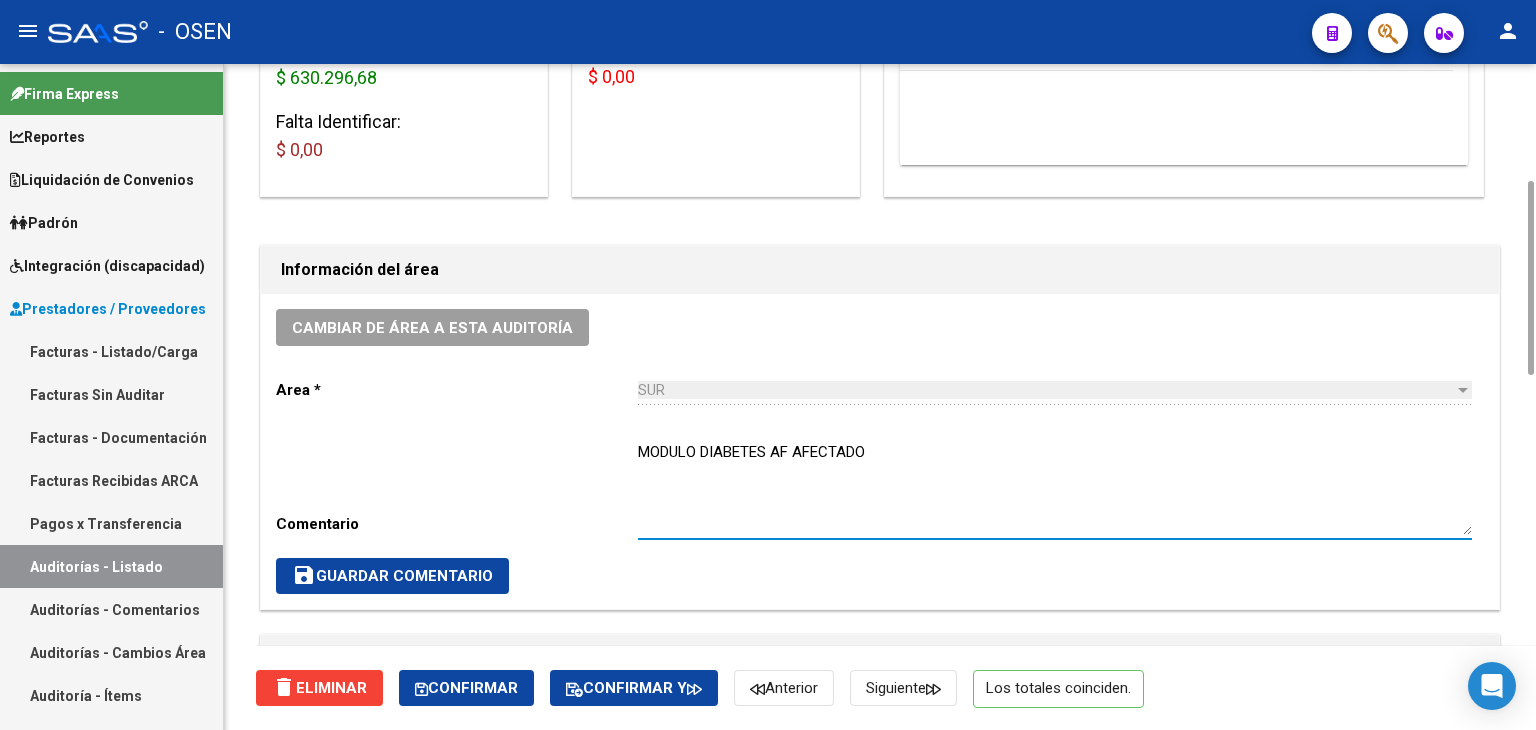type on "MODULO DIABETES AF AFECTADO" 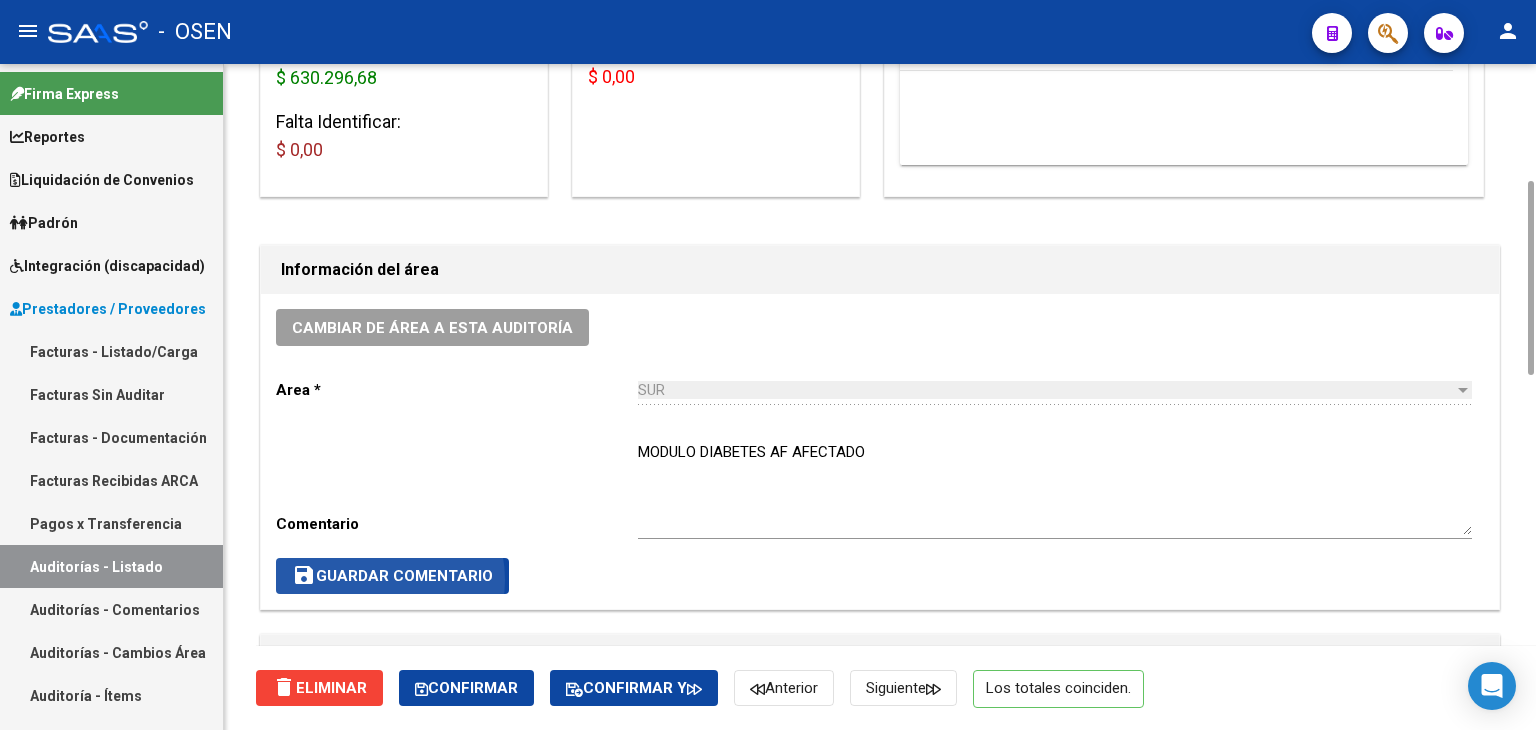 drag, startPoint x: 371, startPoint y: 579, endPoint x: 433, endPoint y: 578, distance: 62.008064 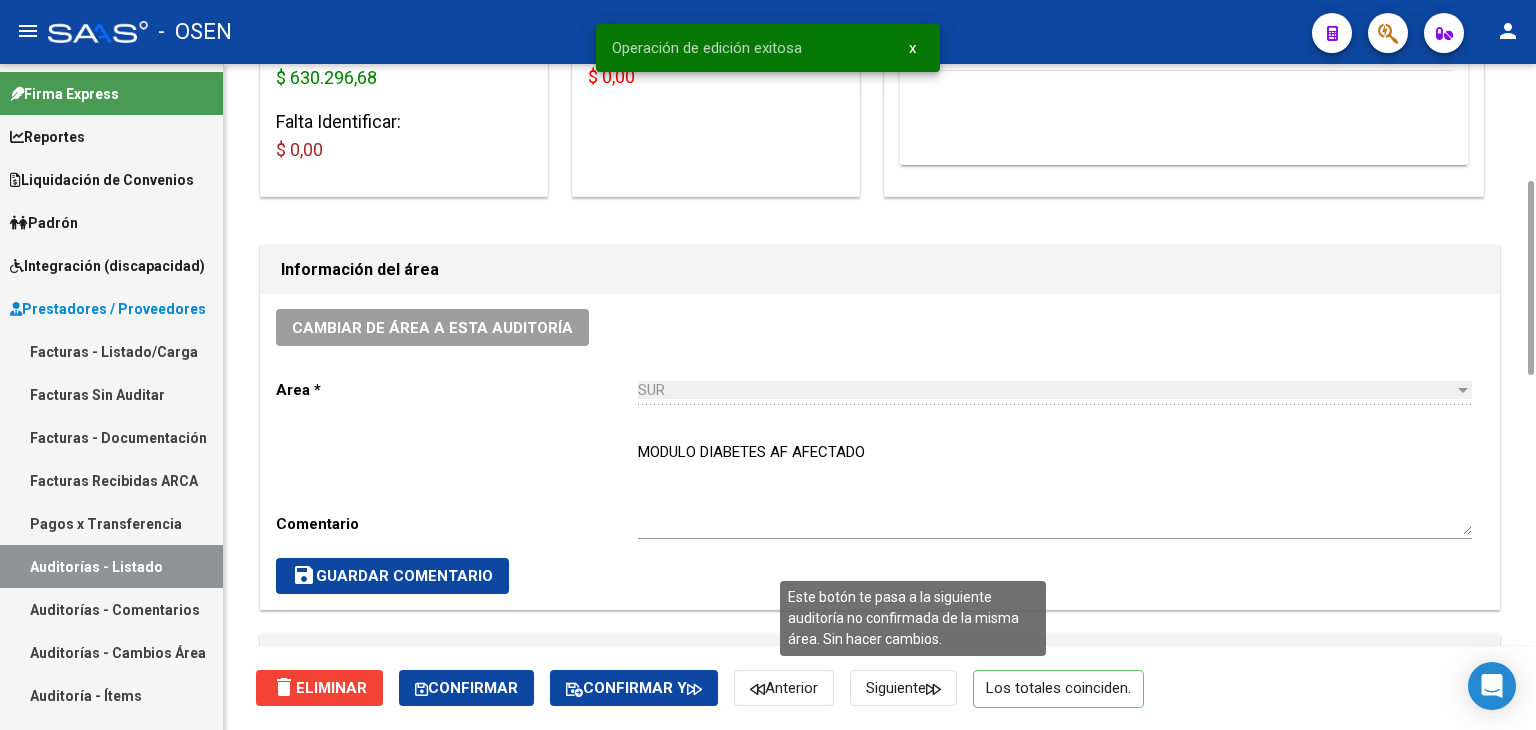 click 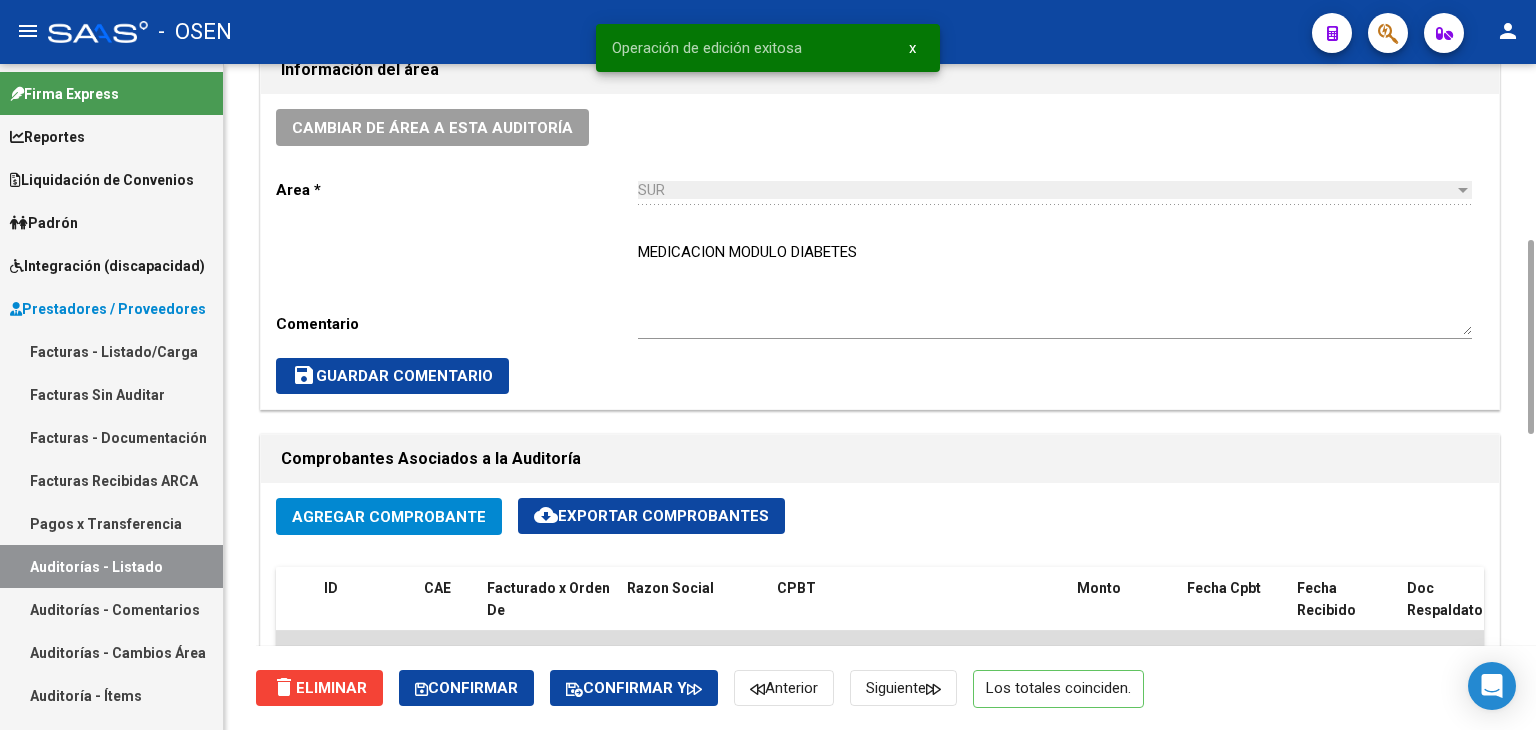 scroll, scrollTop: 1000, scrollLeft: 0, axis: vertical 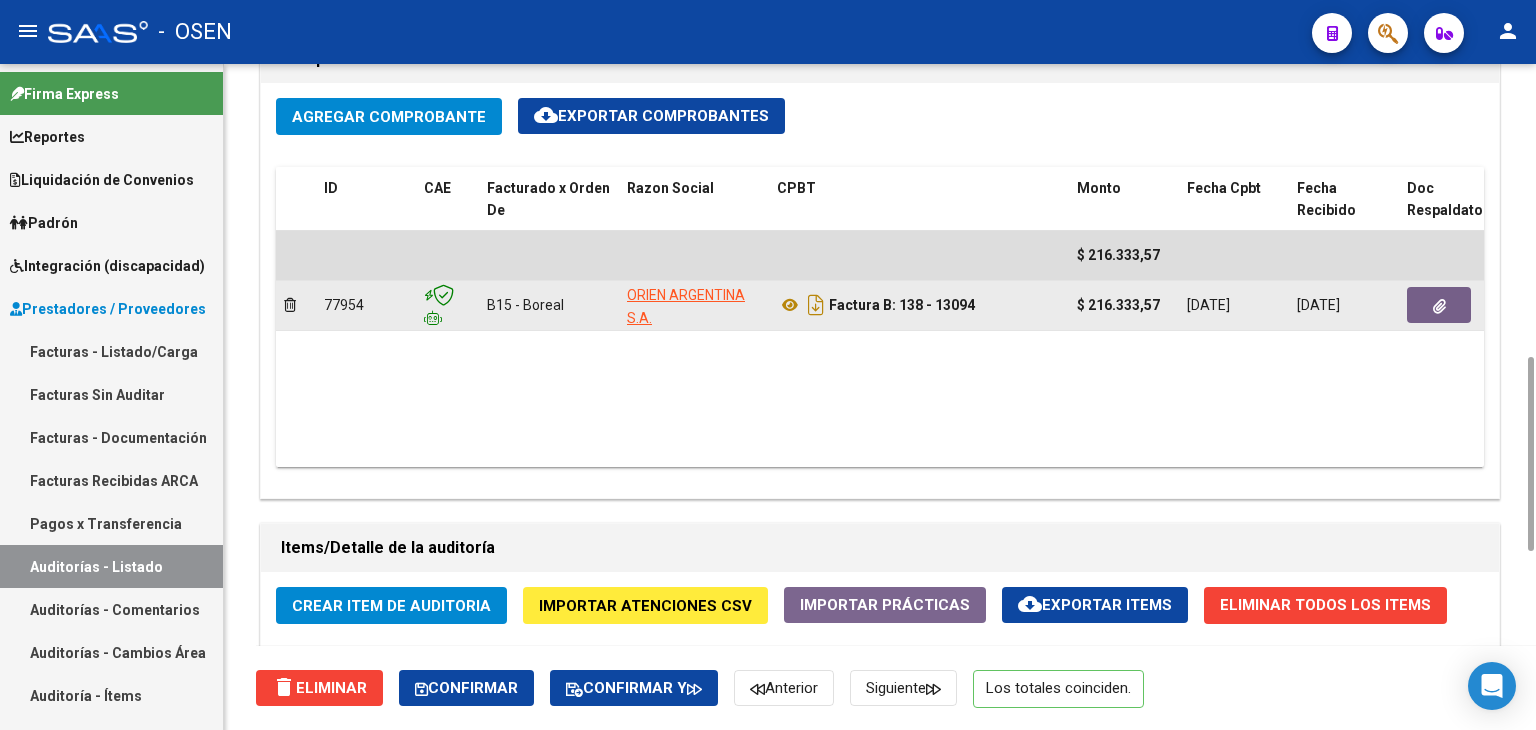 click 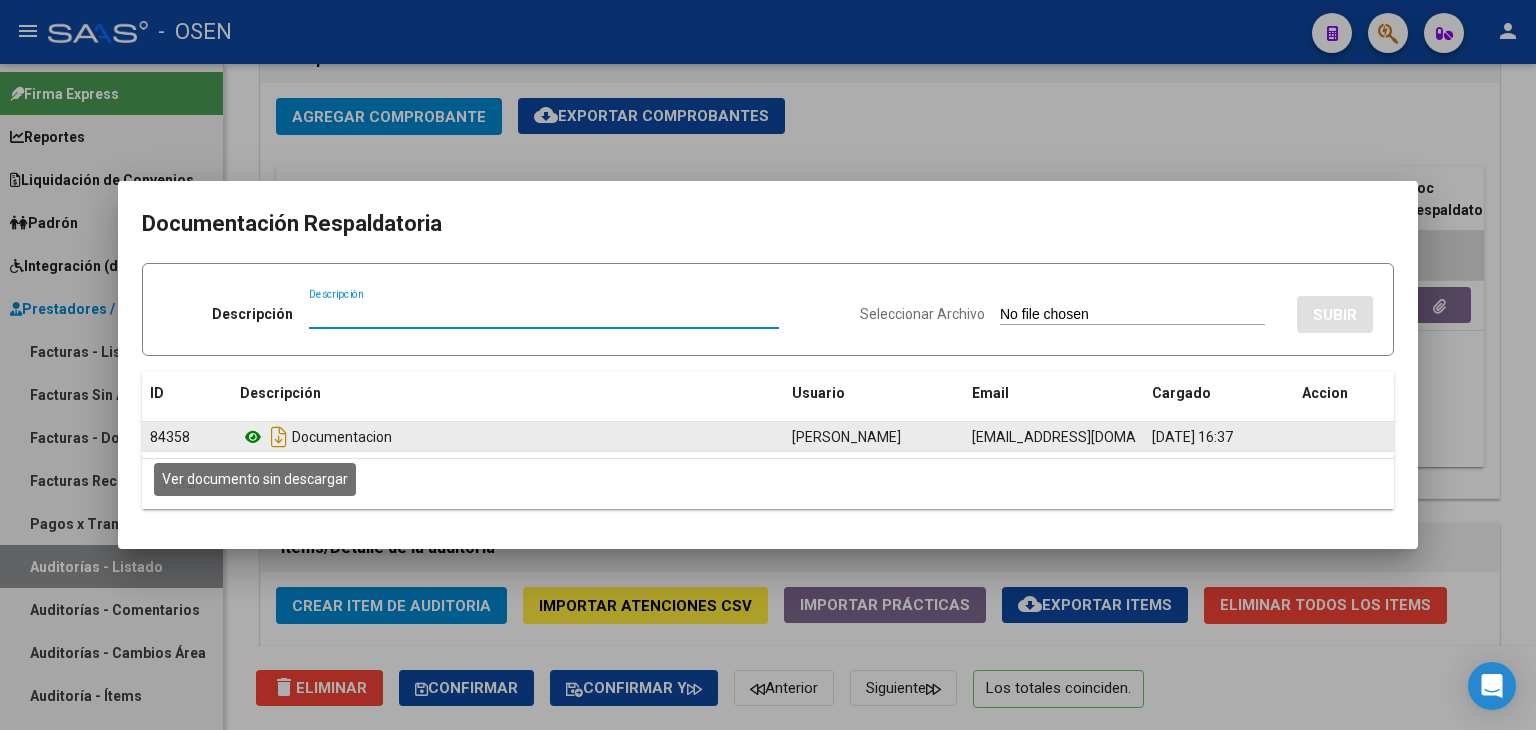 click 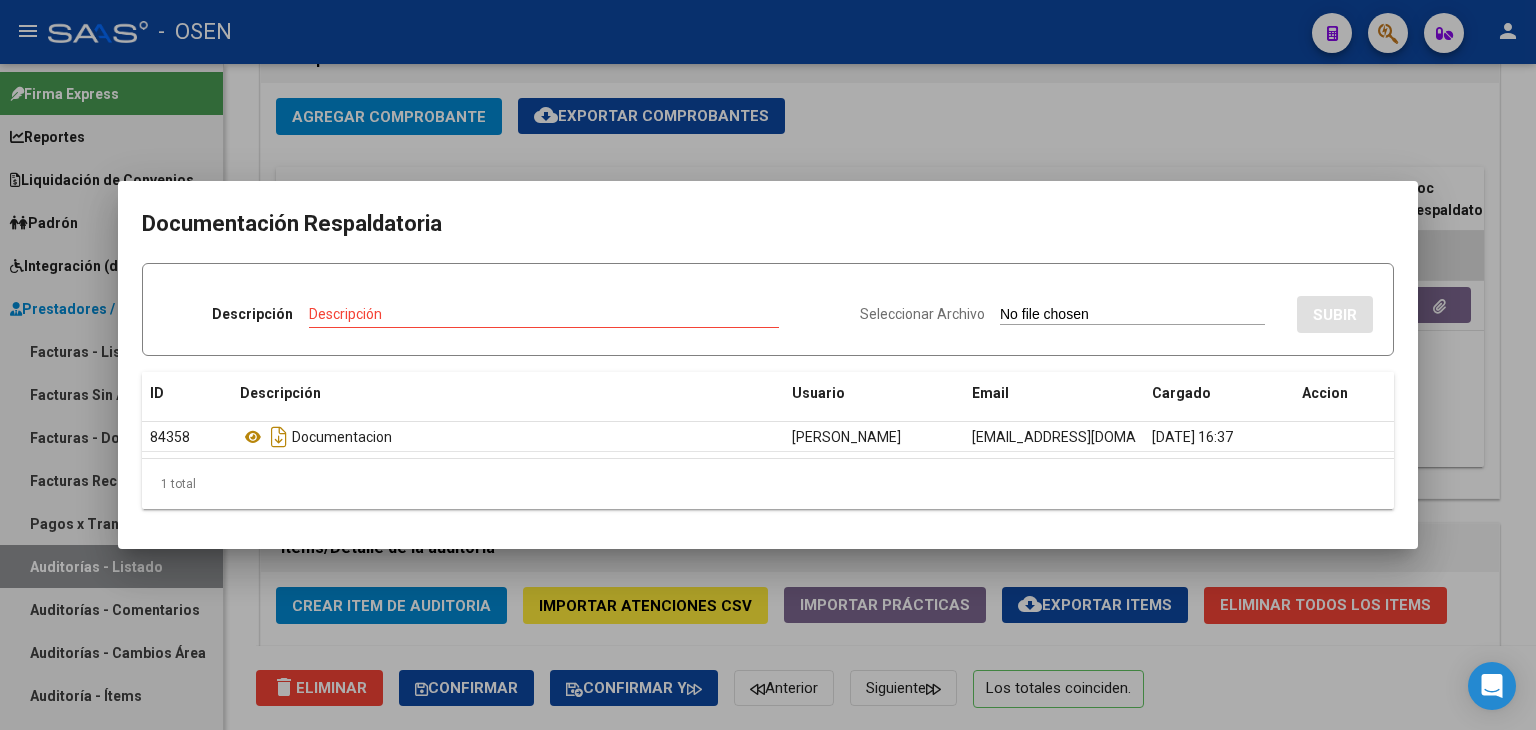 click at bounding box center [768, 365] 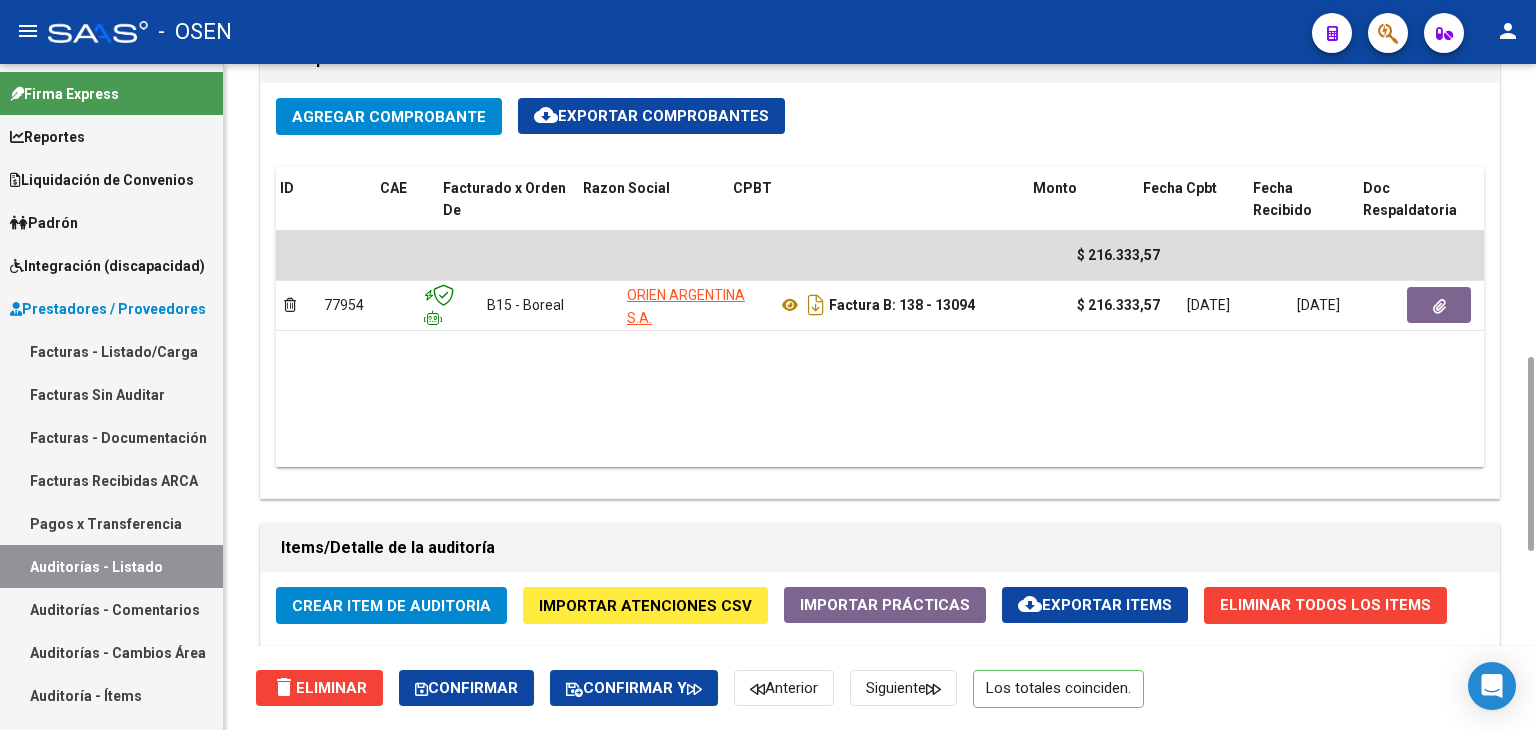 scroll, scrollTop: 0, scrollLeft: 764, axis: horizontal 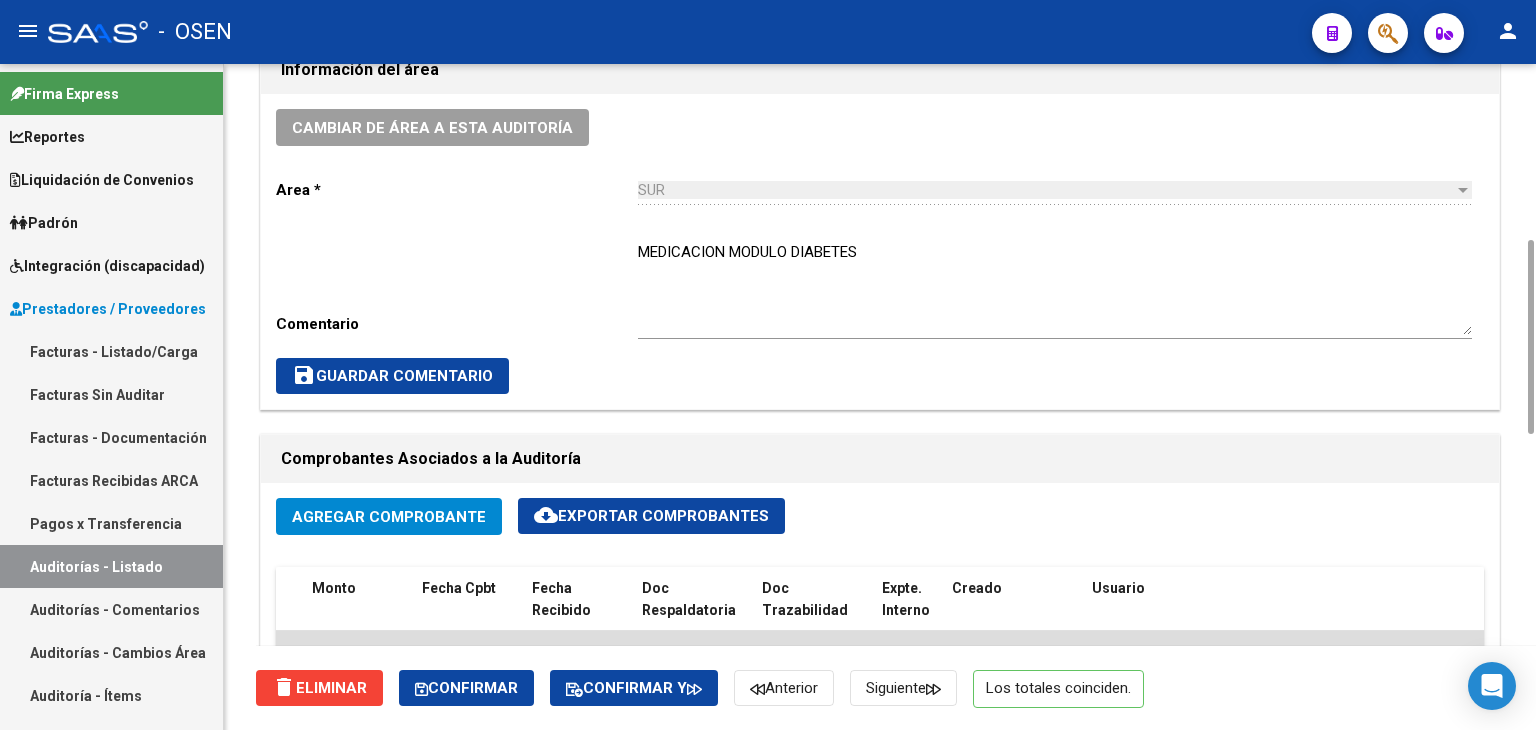 click on "MEDICACION MODULO DIABETES" at bounding box center [1055, 288] 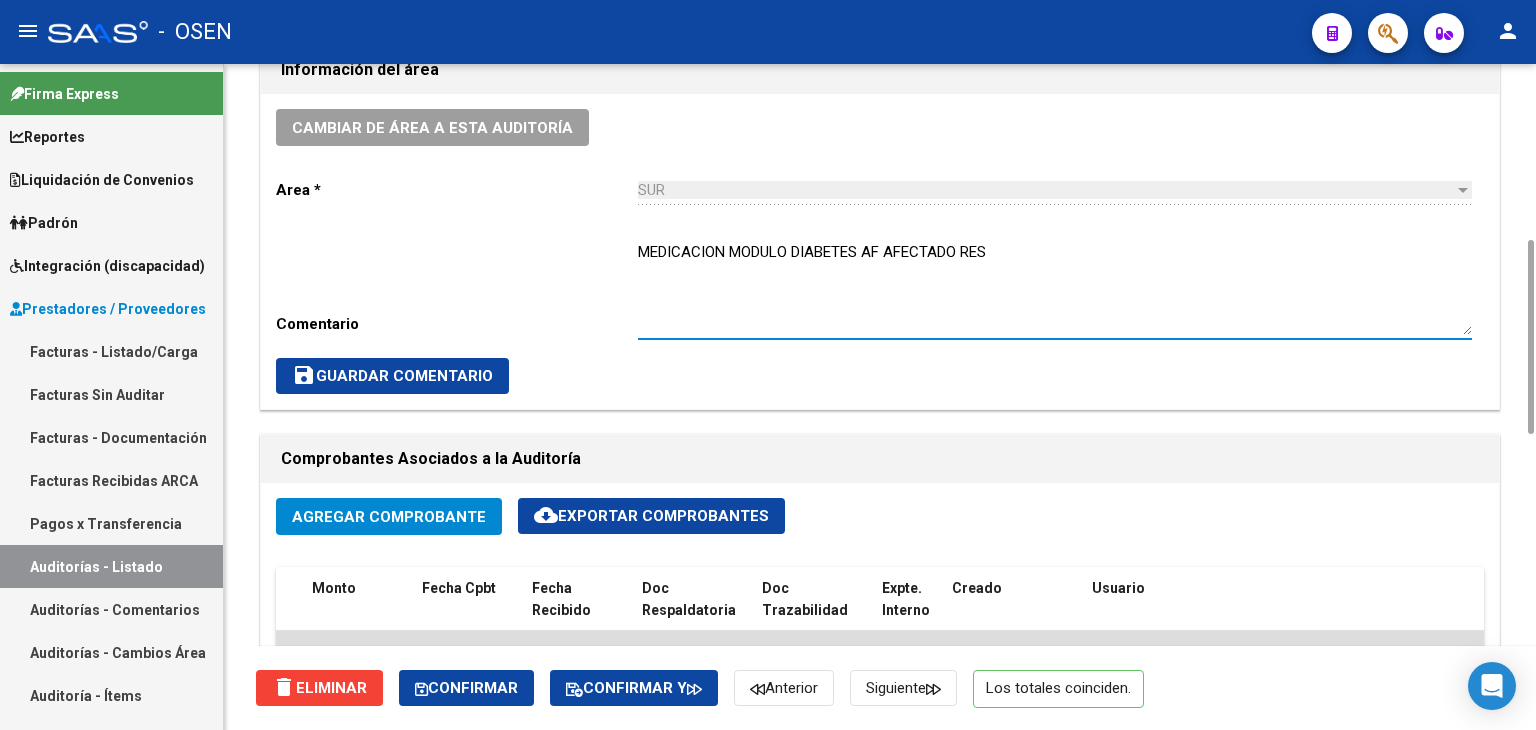 type on "MEDICACION MODULO DIABETES AF AFECTADO RES" 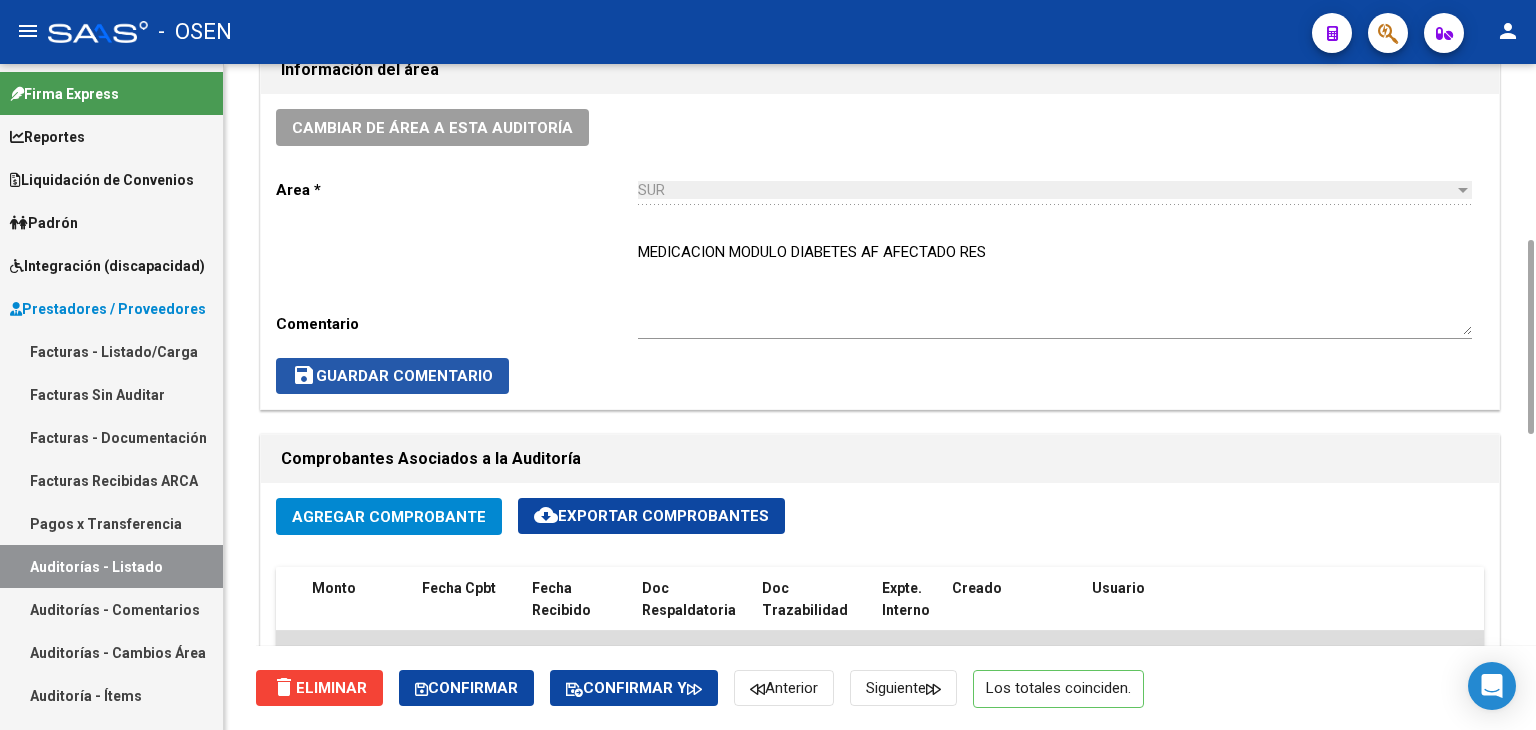 click on "save  Guardar Comentario" 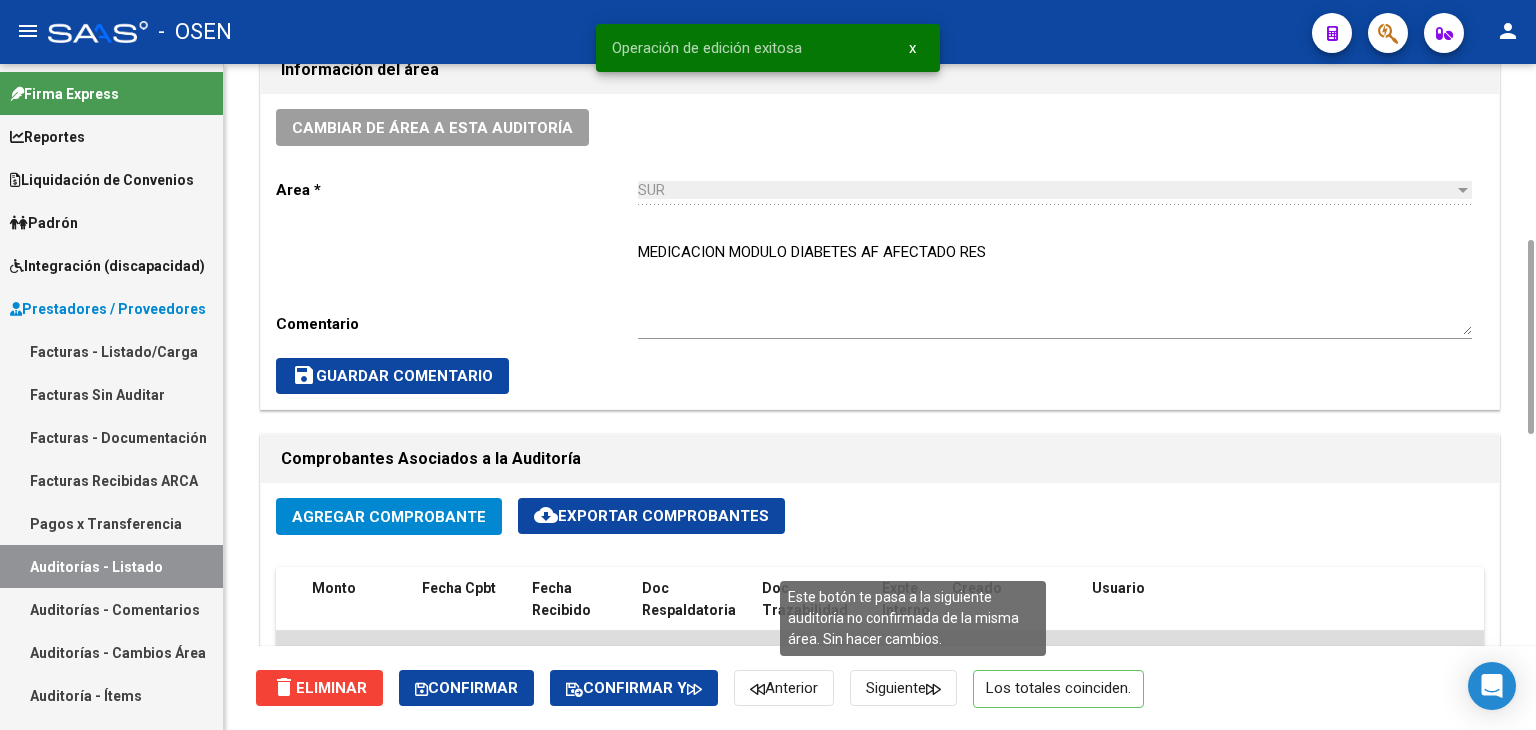 click on "Siguiente" 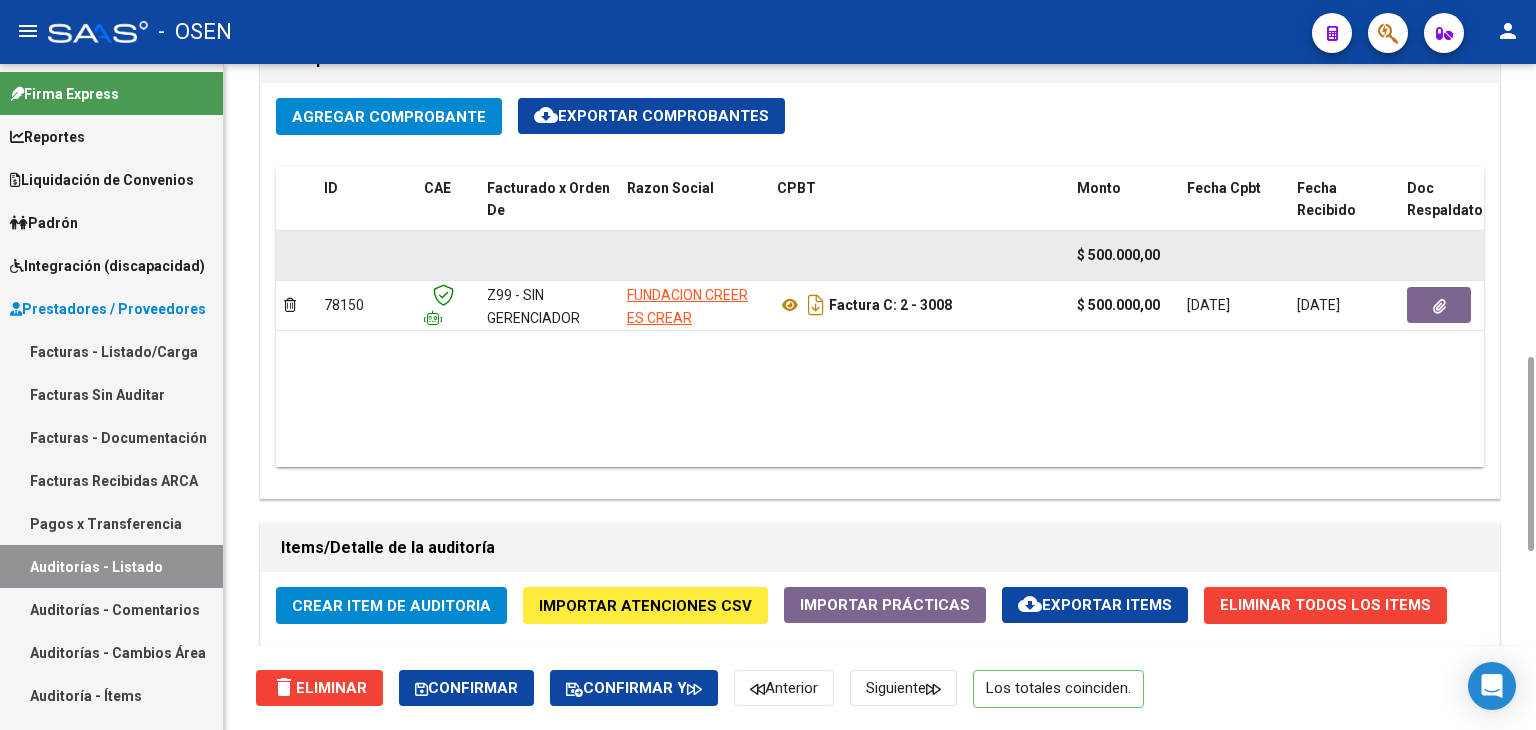 scroll, scrollTop: 400, scrollLeft: 0, axis: vertical 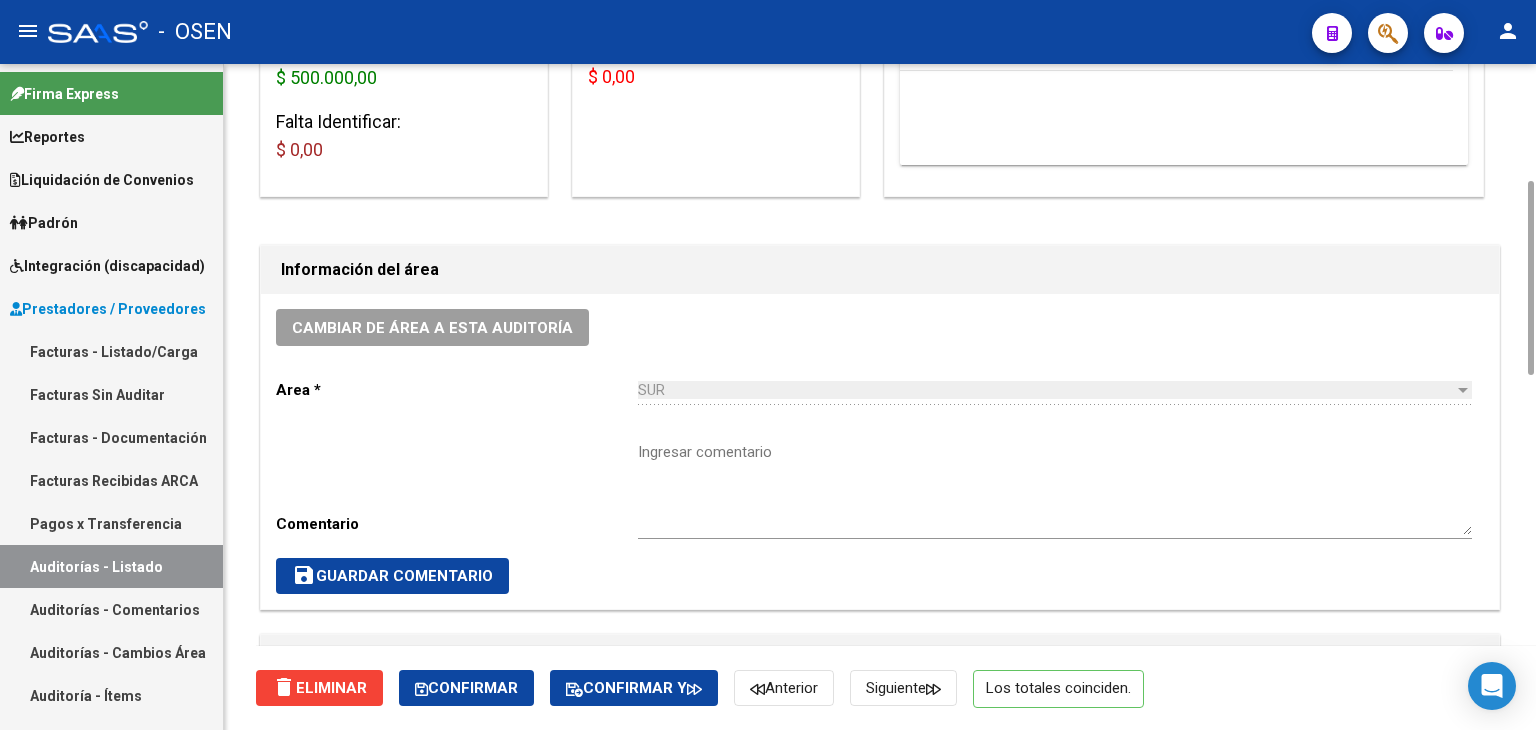 click on "Ingresar comentario" at bounding box center [1055, 488] 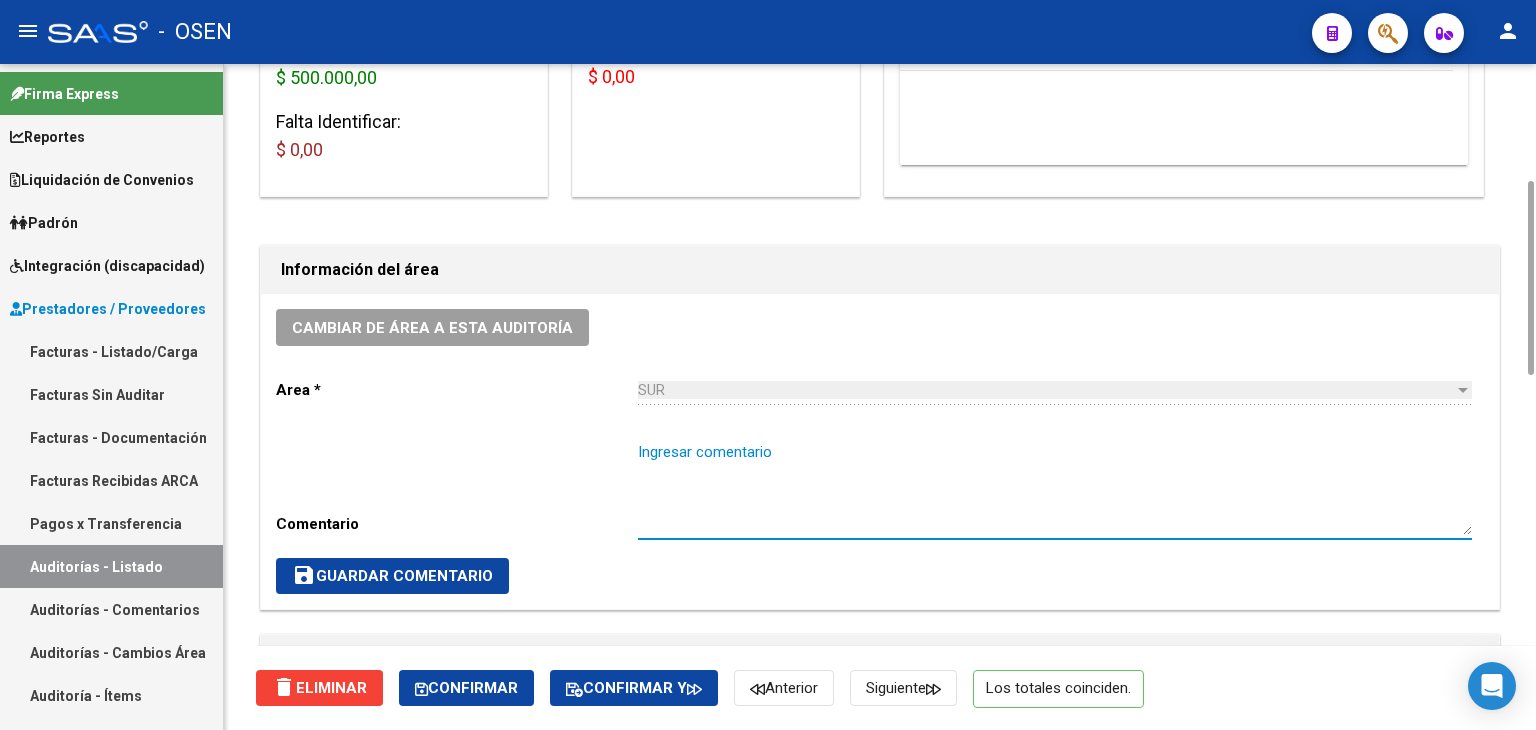 type on "V" 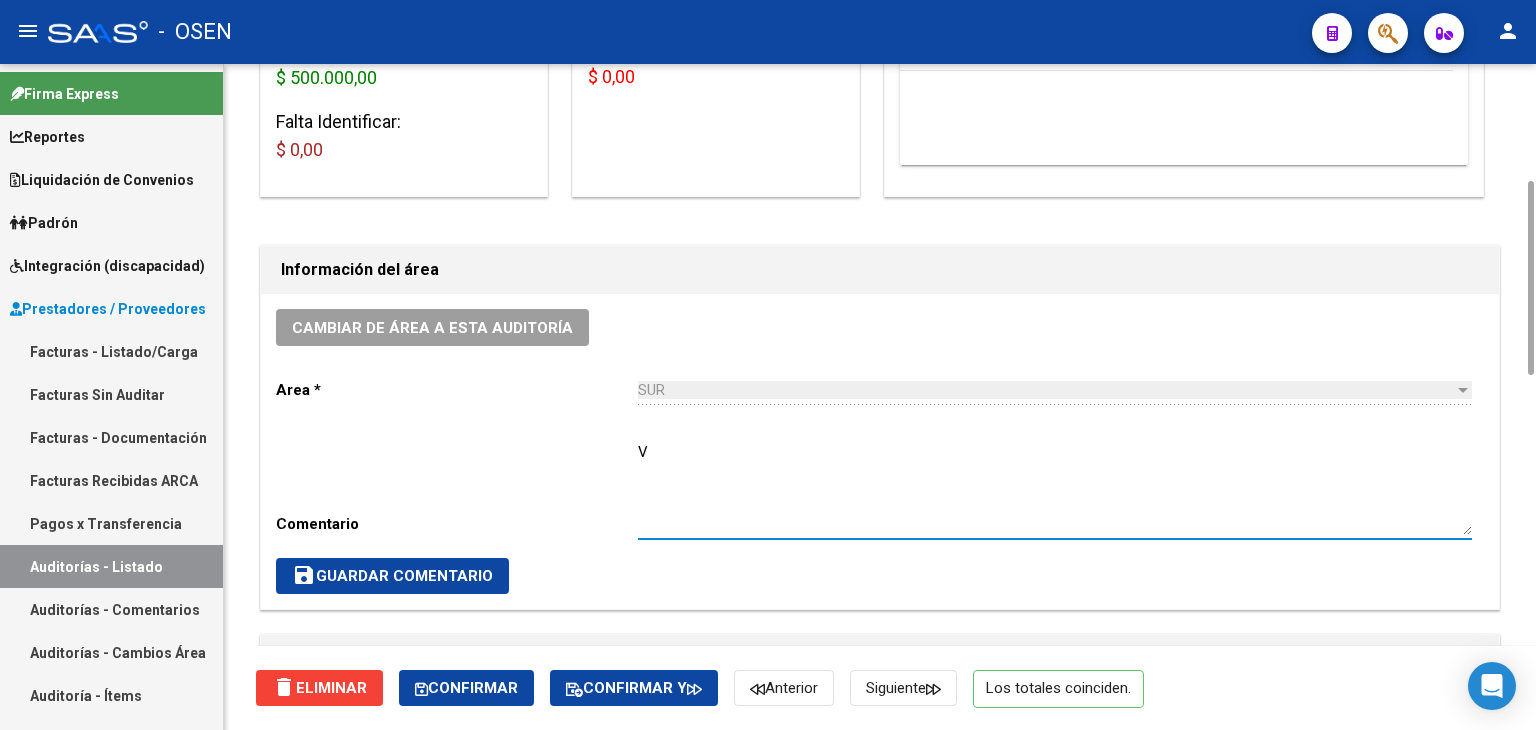 type 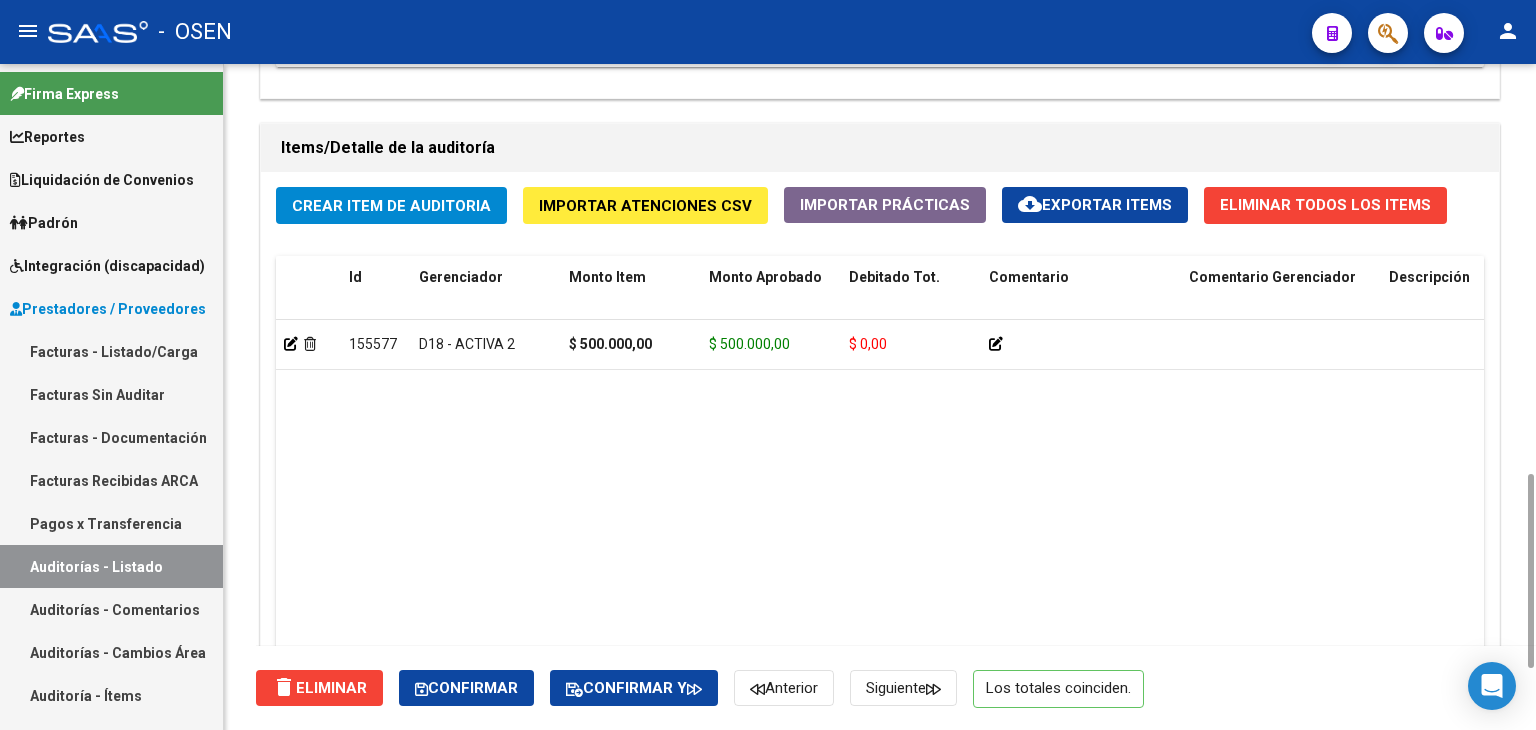 scroll, scrollTop: 1608, scrollLeft: 0, axis: vertical 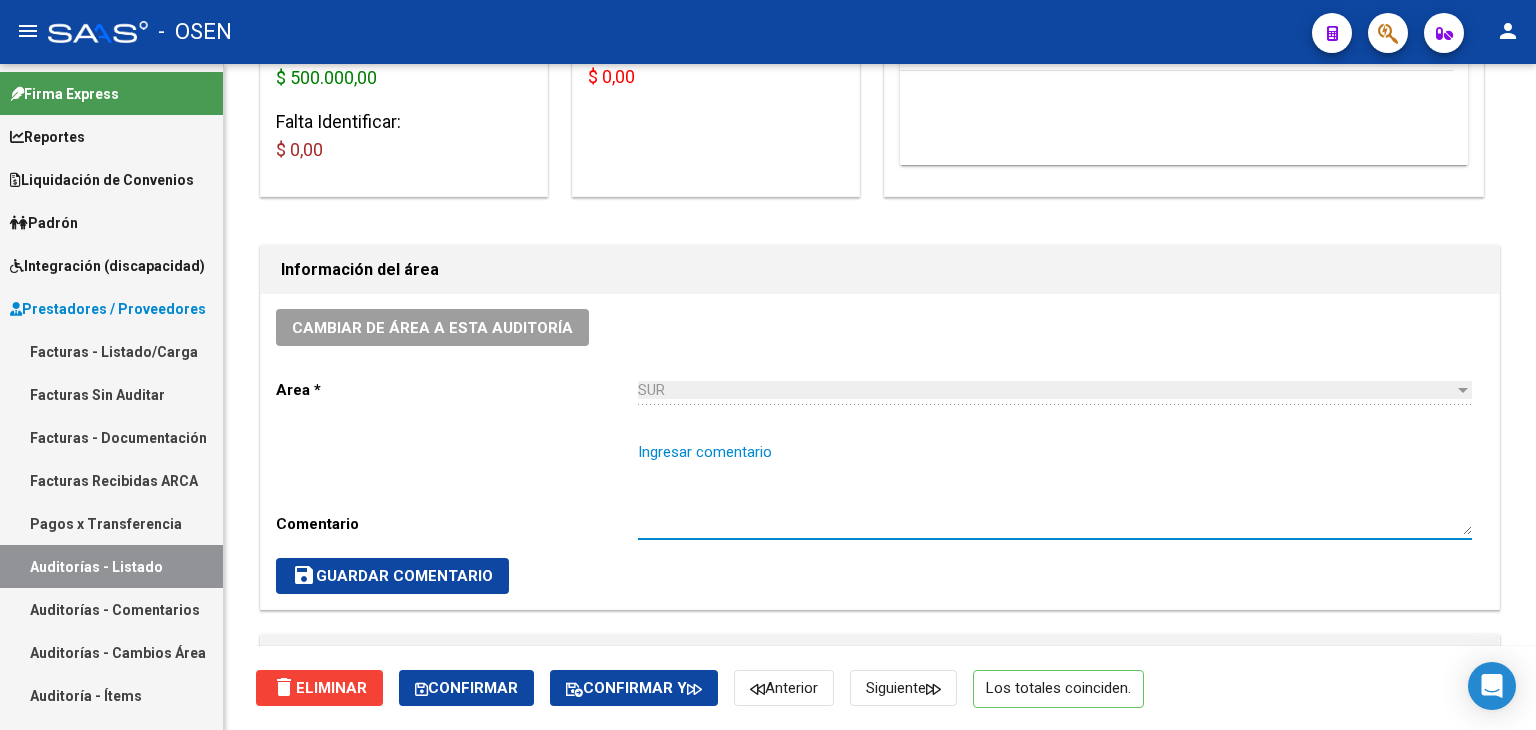 click on "Auditorías - Listado" at bounding box center [111, 566] 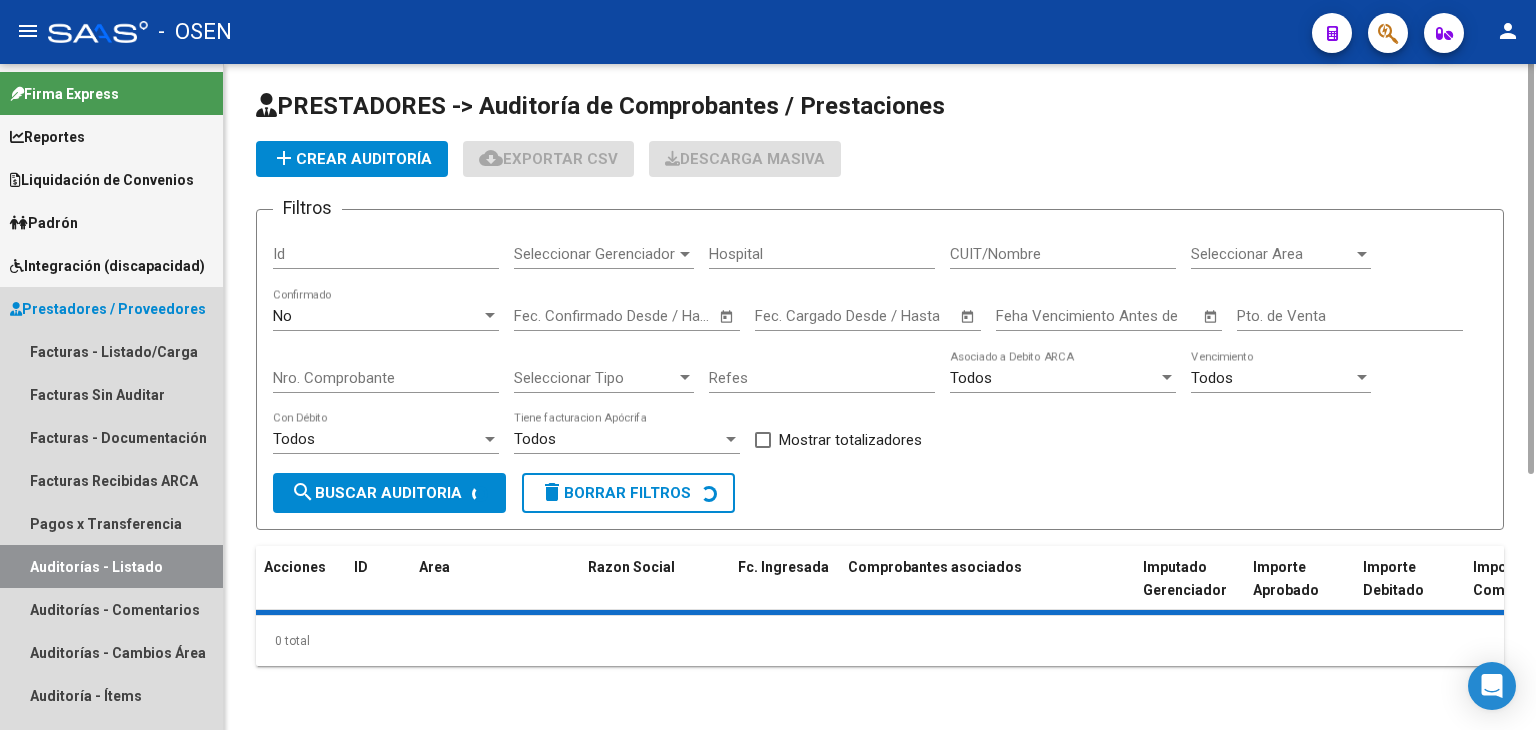 scroll, scrollTop: 0, scrollLeft: 0, axis: both 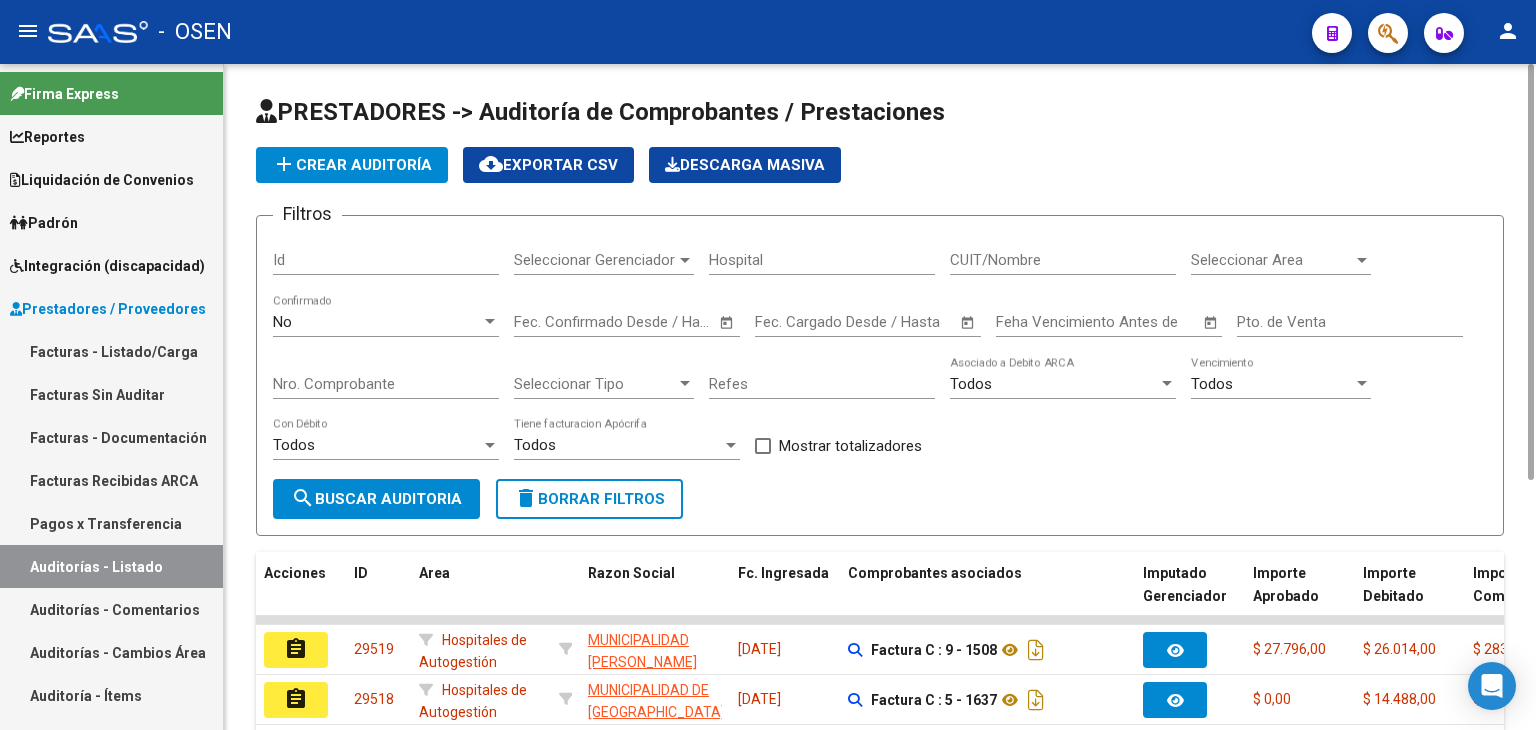 click on "Seleccionar Area" at bounding box center [1272, 260] 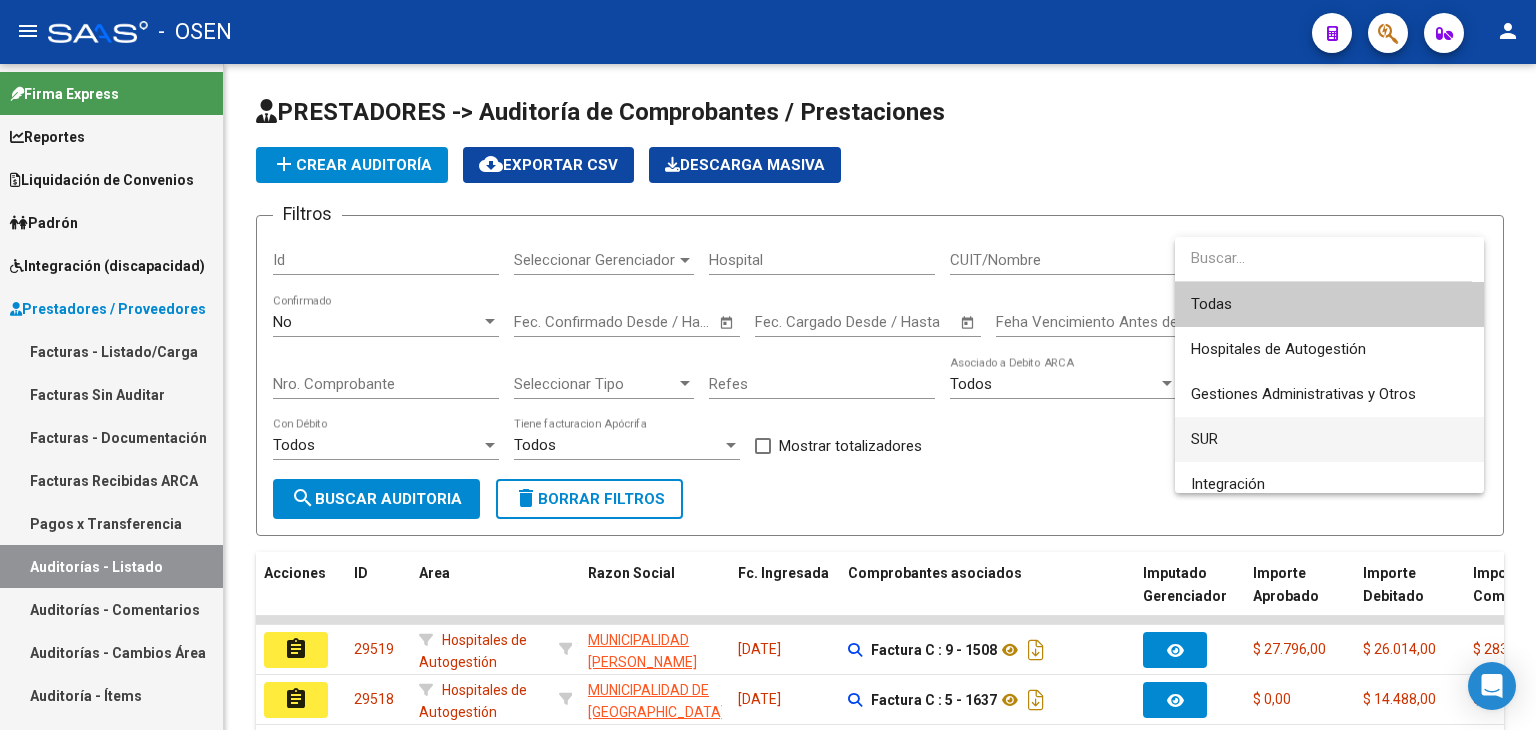 click on "SUR" at bounding box center [1329, 439] 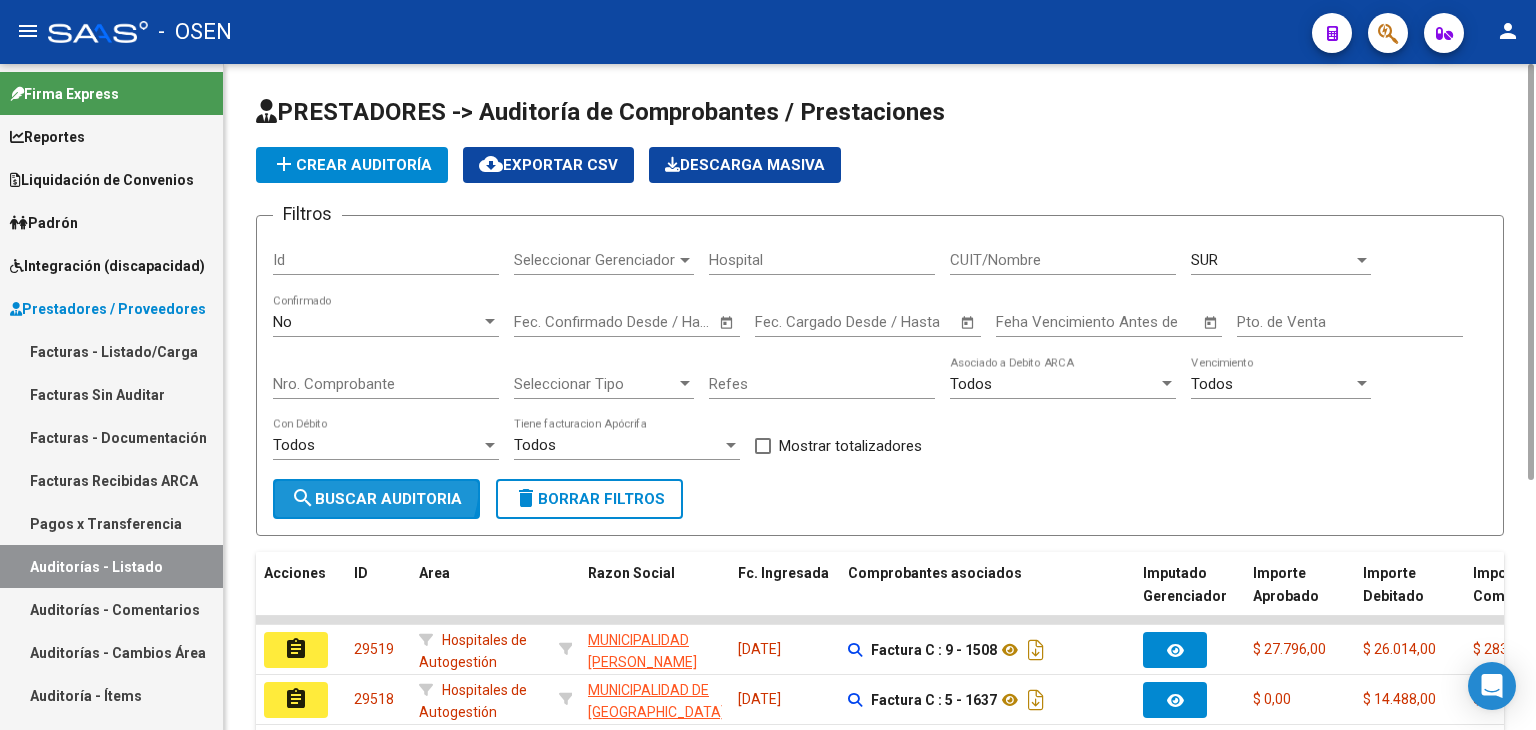 click on "search  Buscar Auditoria" 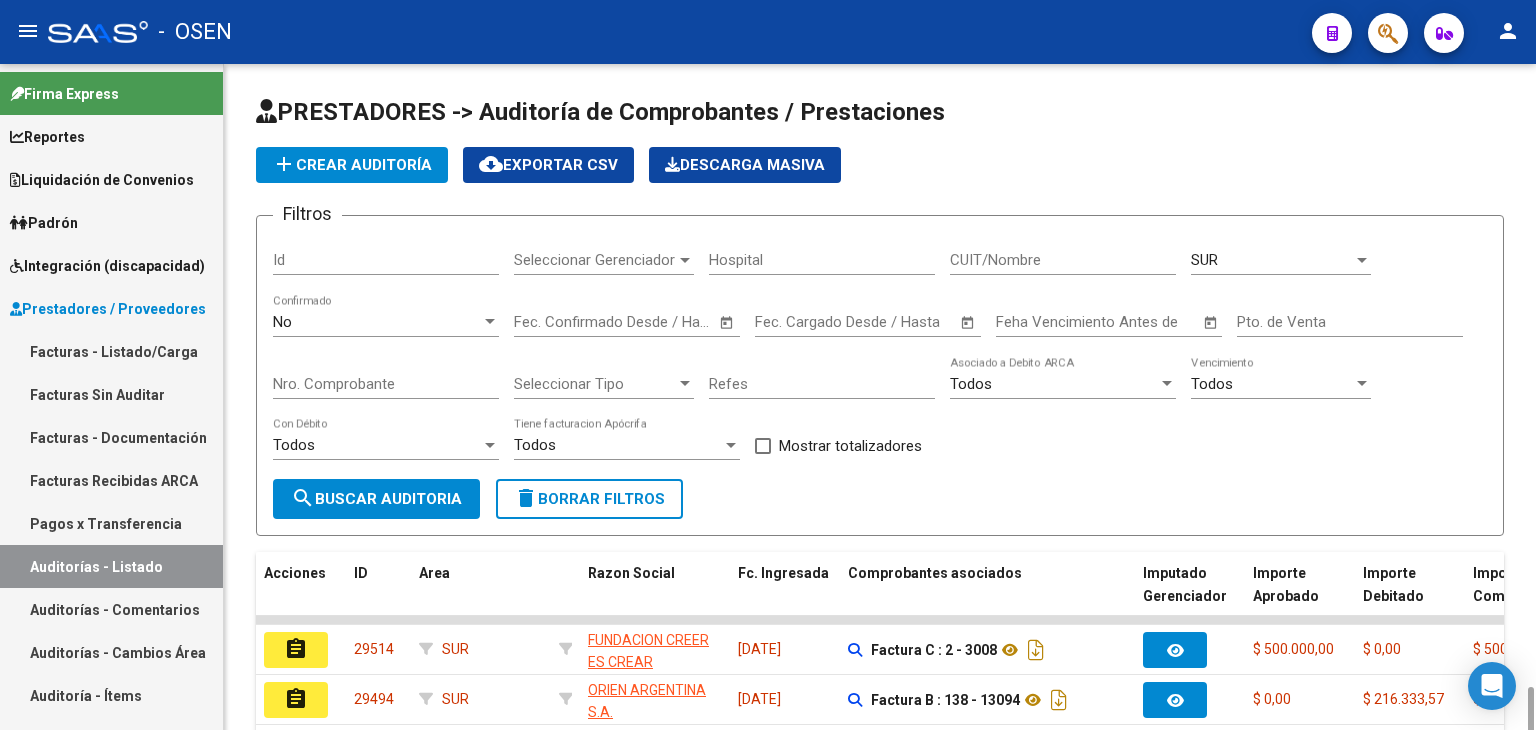 scroll, scrollTop: 528, scrollLeft: 0, axis: vertical 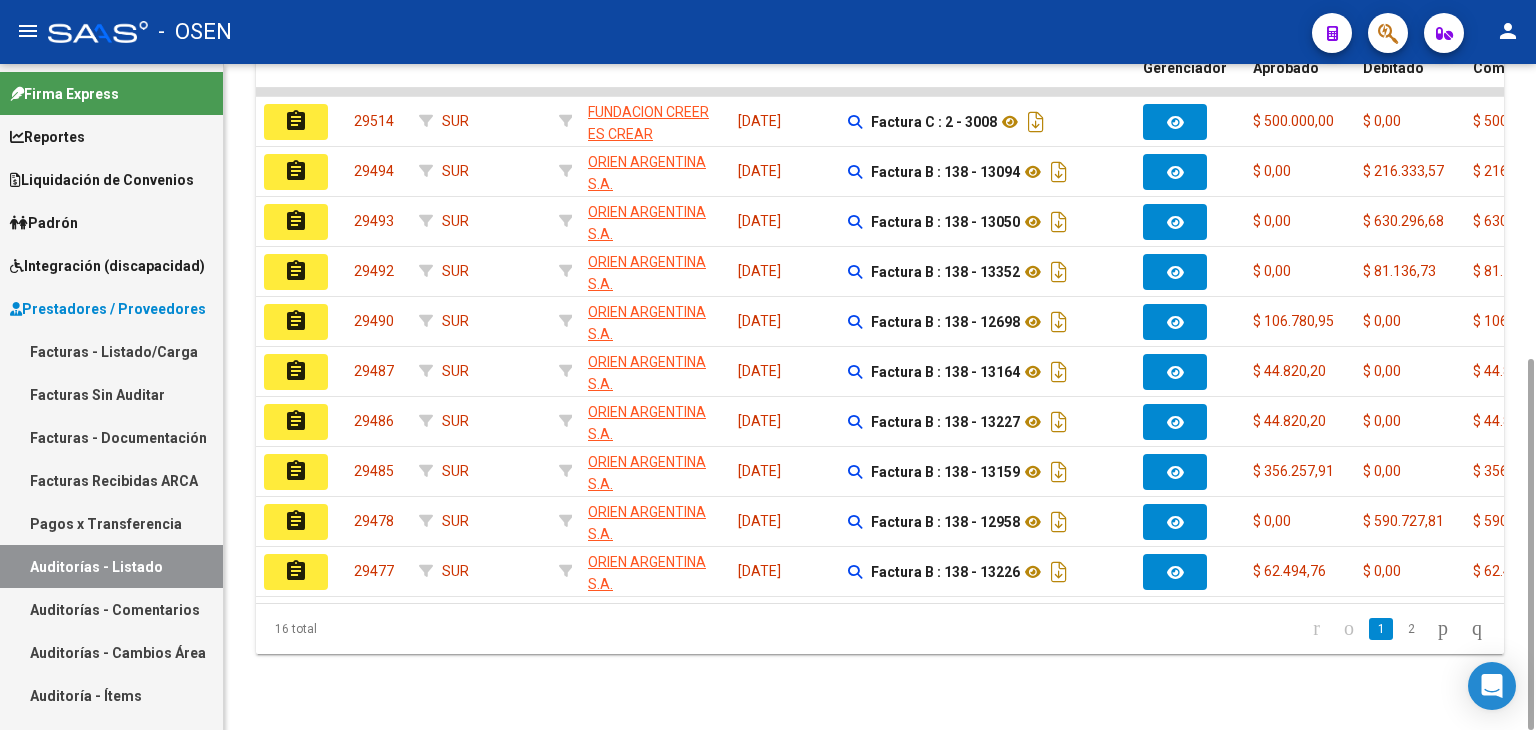 click on "assignment" 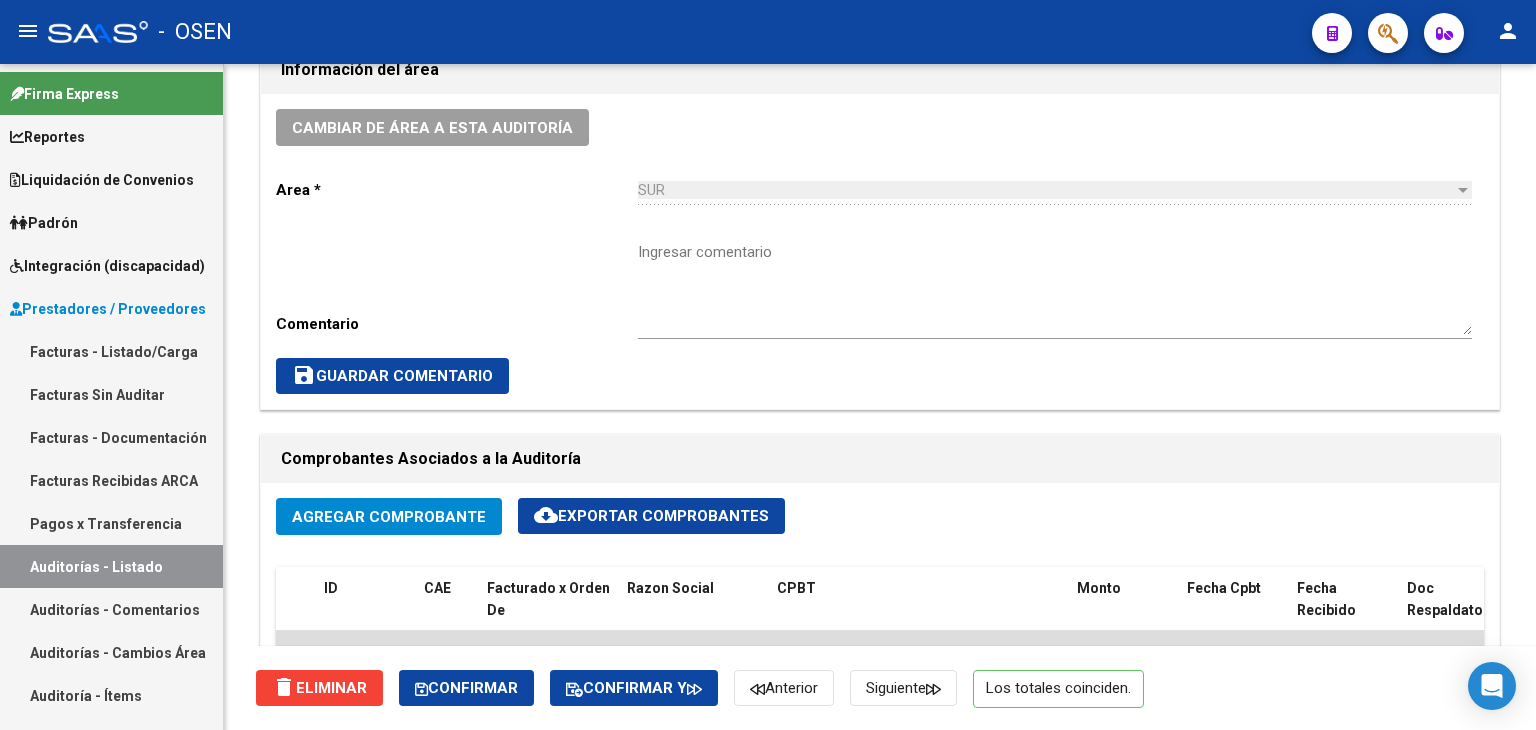 scroll, scrollTop: 800, scrollLeft: 0, axis: vertical 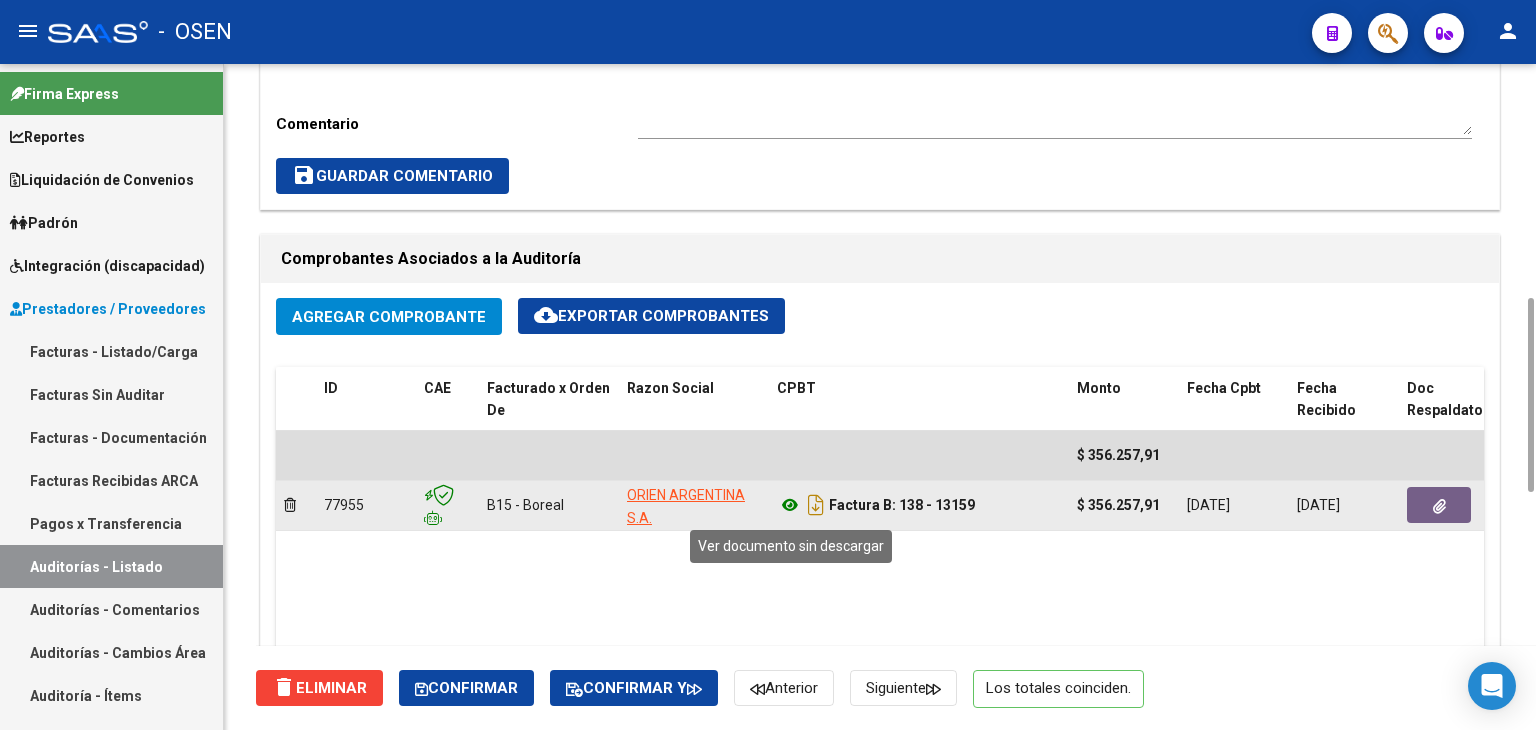 click 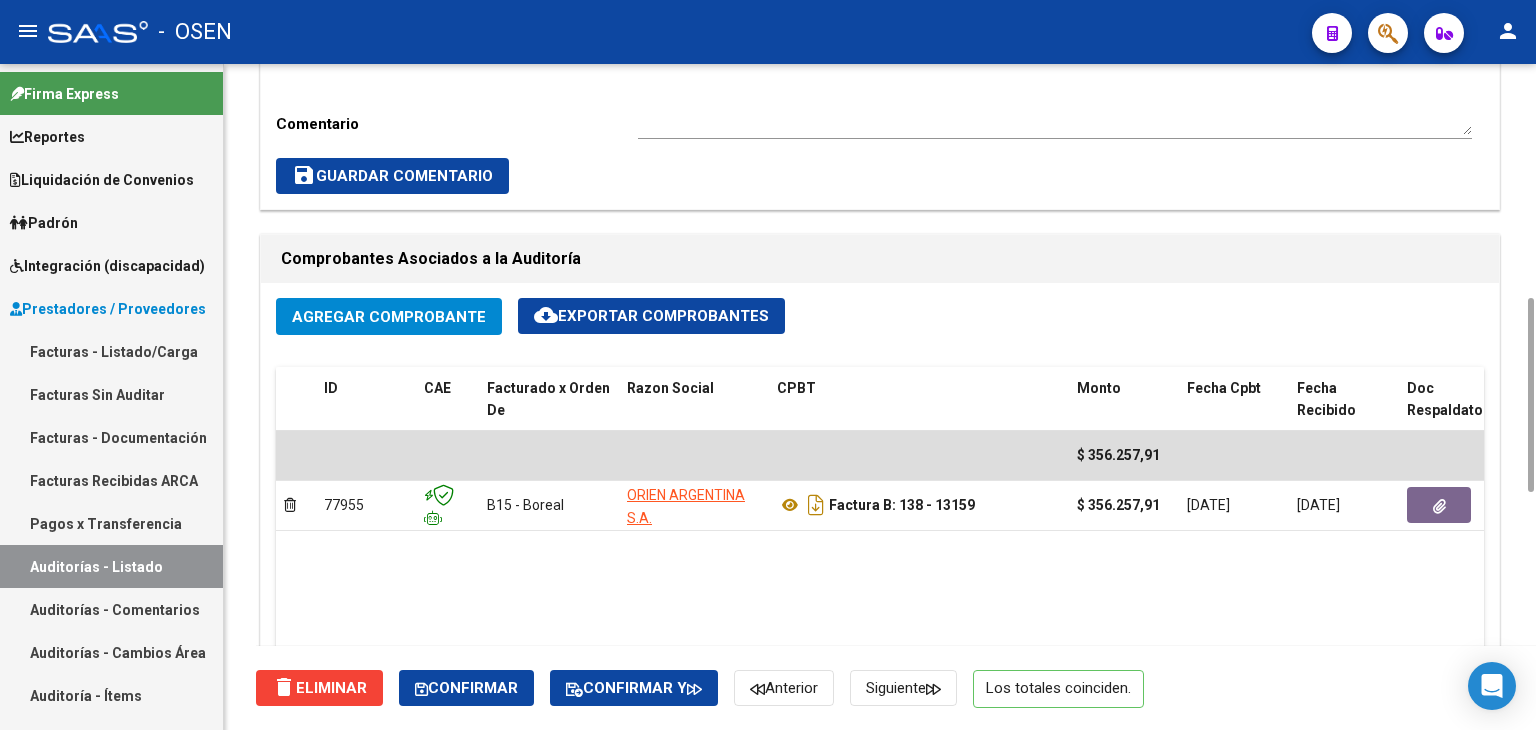click on "Ingresar comentario" at bounding box center (1055, 88) 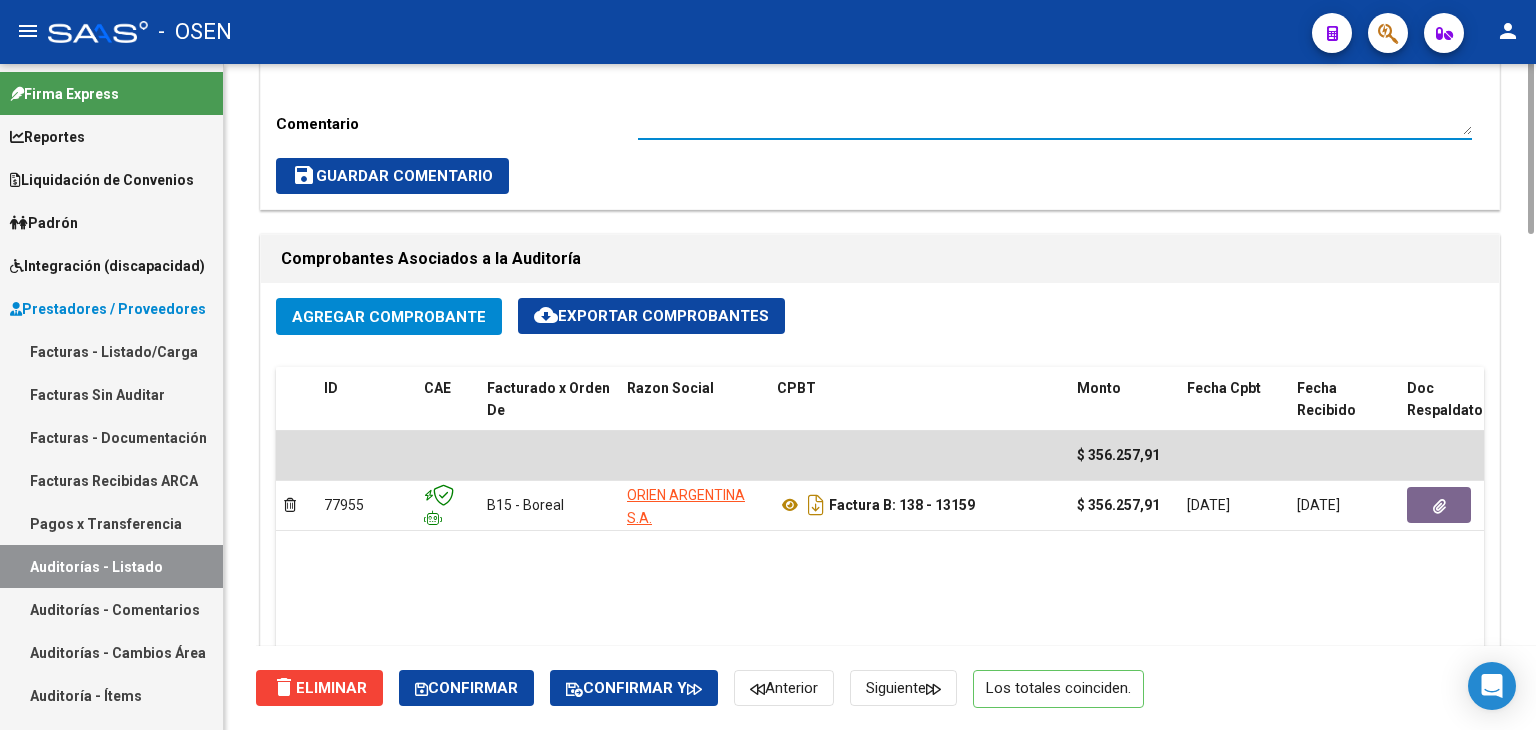 scroll, scrollTop: 600, scrollLeft: 0, axis: vertical 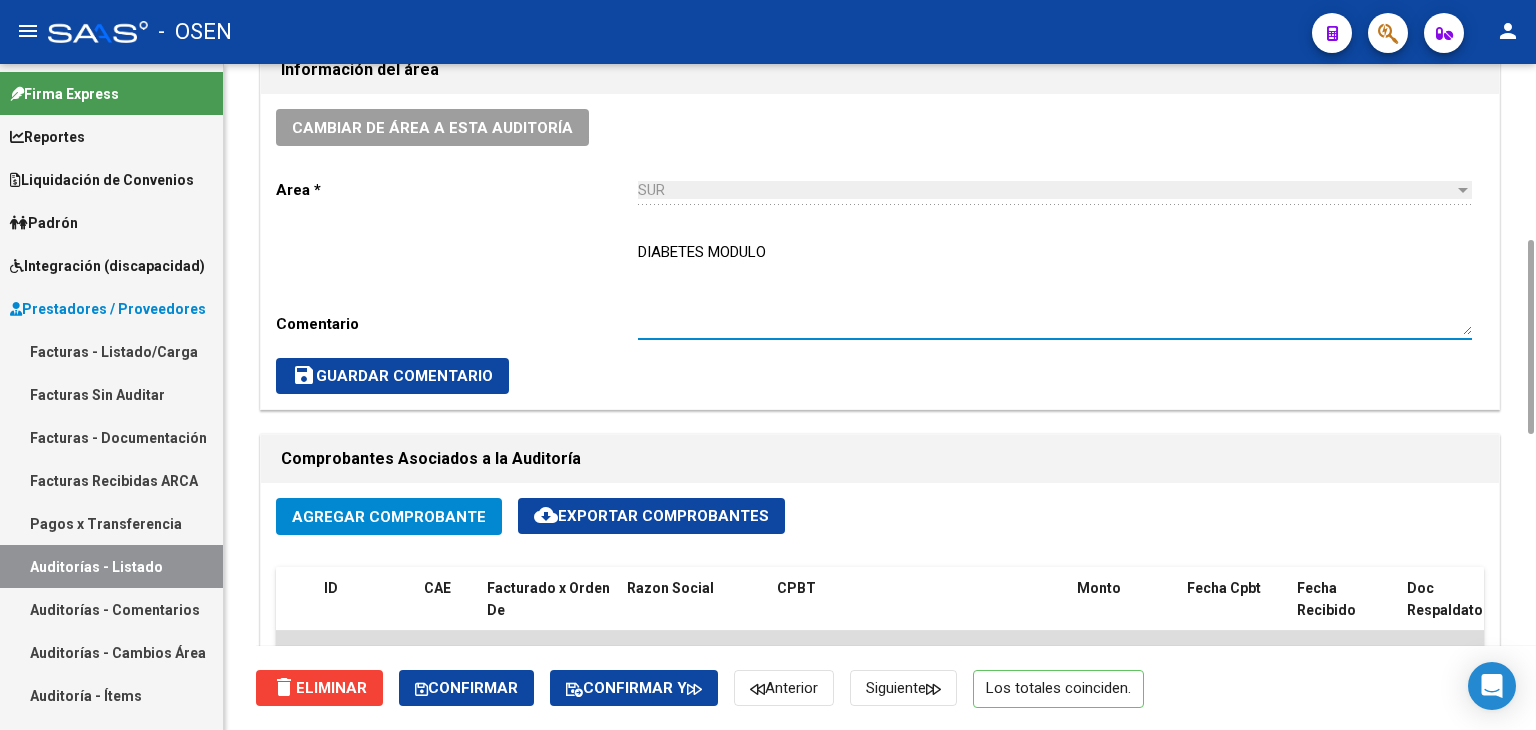 type on "DIABETES MODULO" 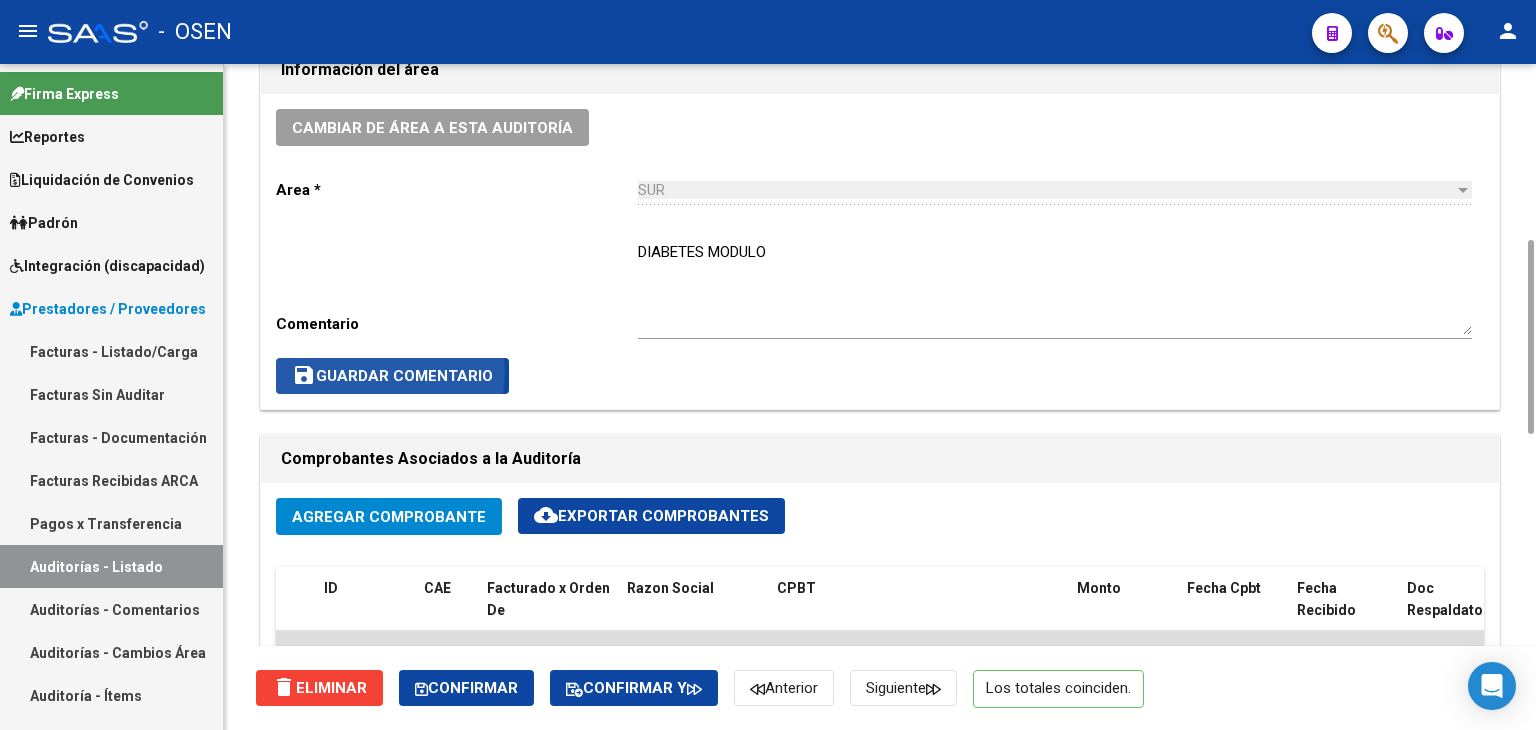 click on "save  Guardar Comentario" 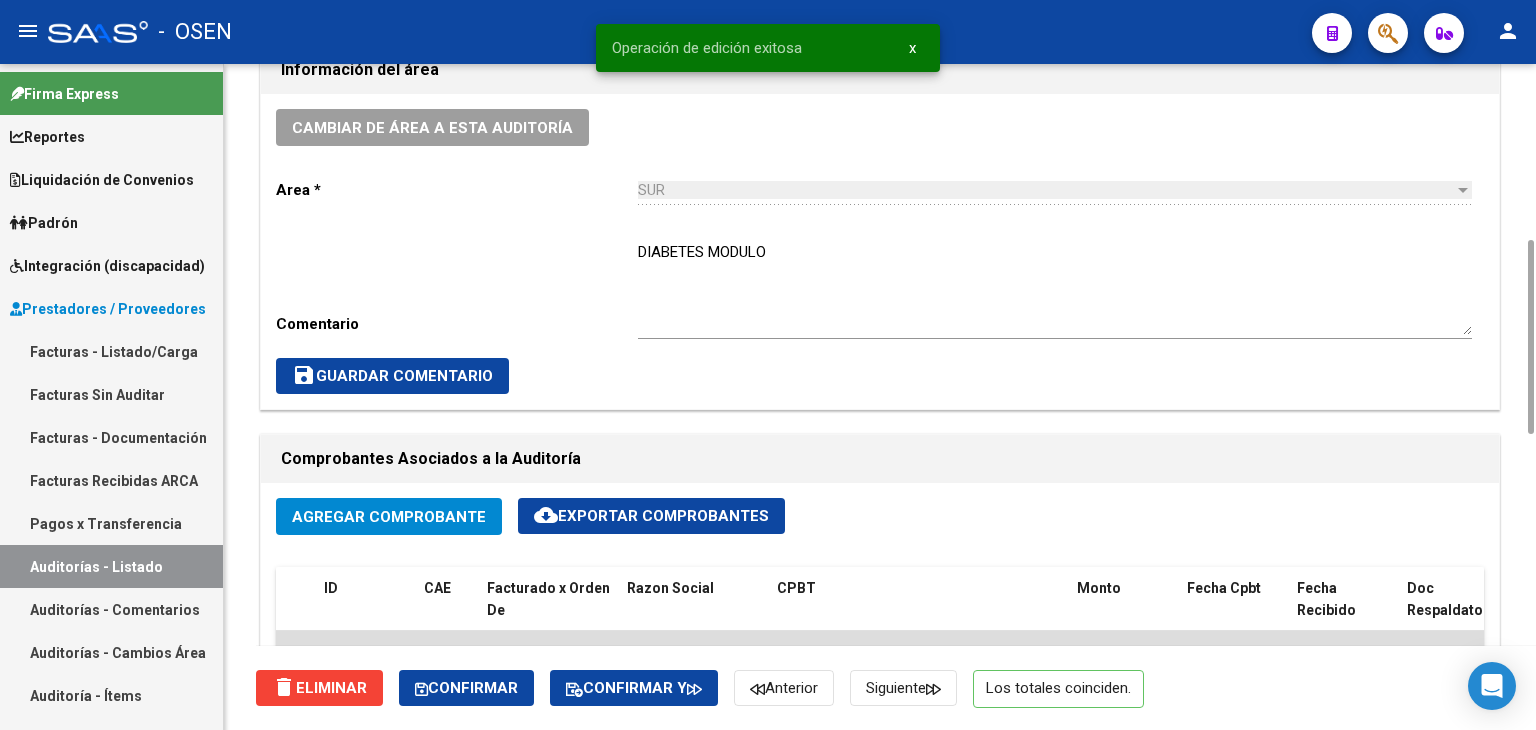 click on "delete  Eliminar   Confirmar   Confirmar y   Anterior   Siguiente   Los totales coinciden." 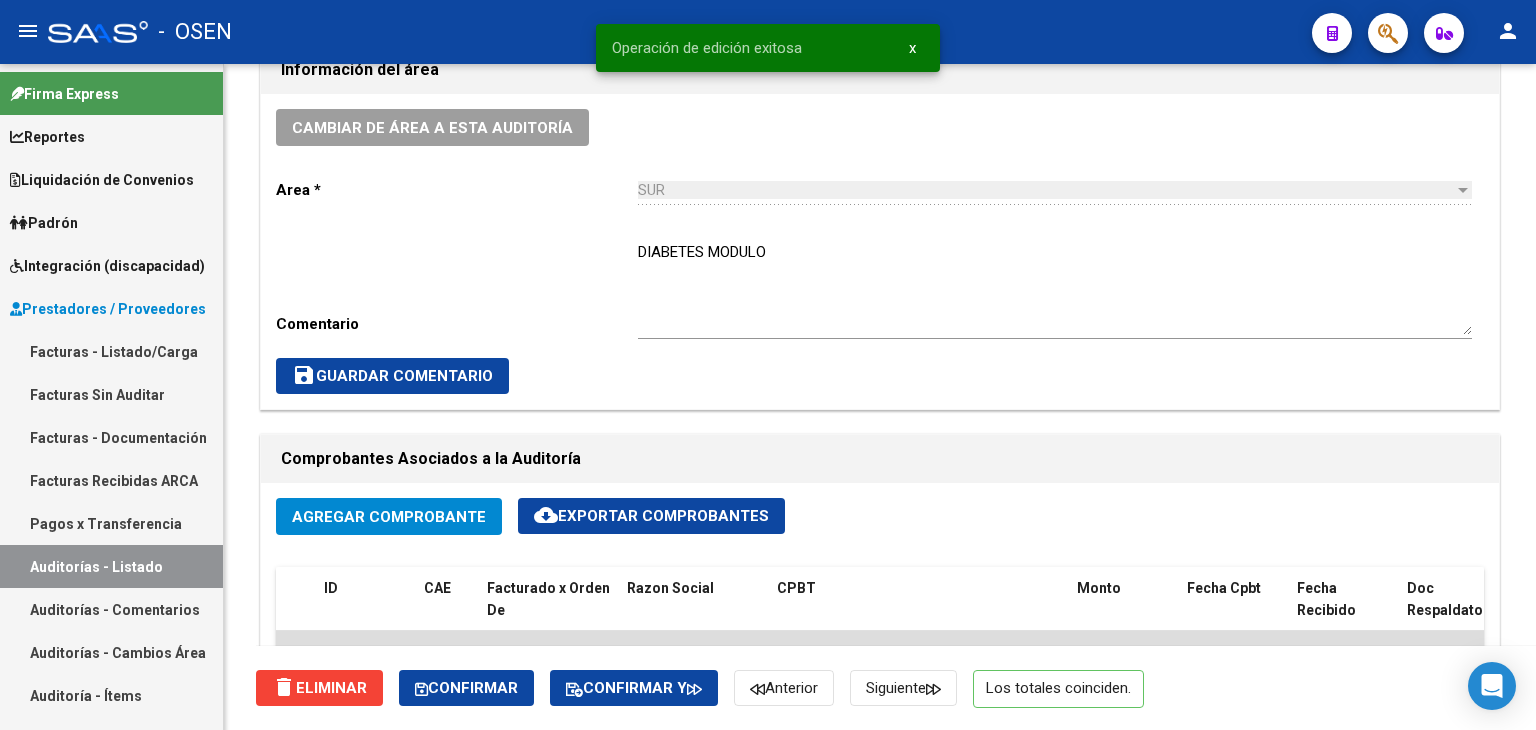 click on "Auditorías - Listado" at bounding box center (111, 566) 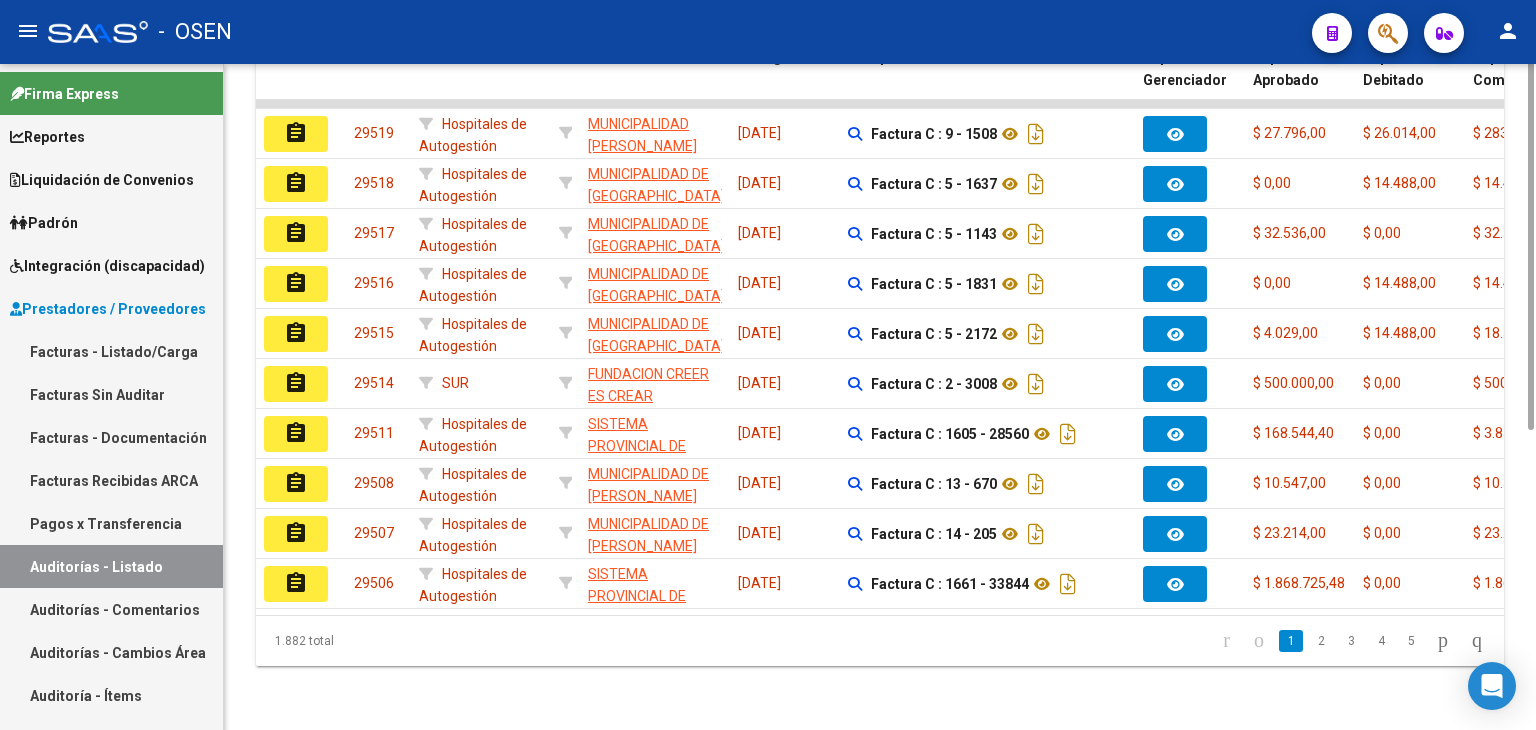 scroll, scrollTop: 0, scrollLeft: 0, axis: both 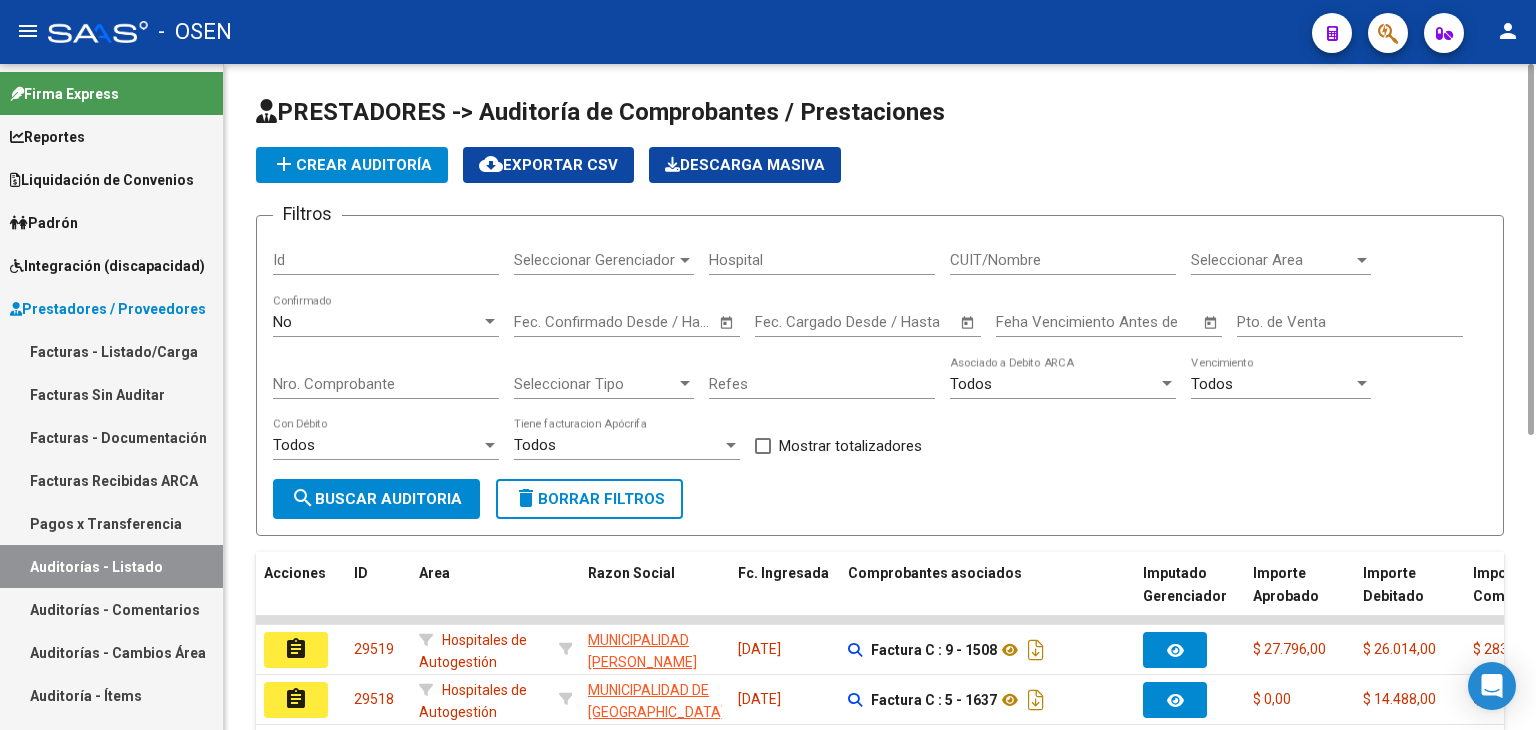 click on "Seleccionar Area" at bounding box center [1272, 260] 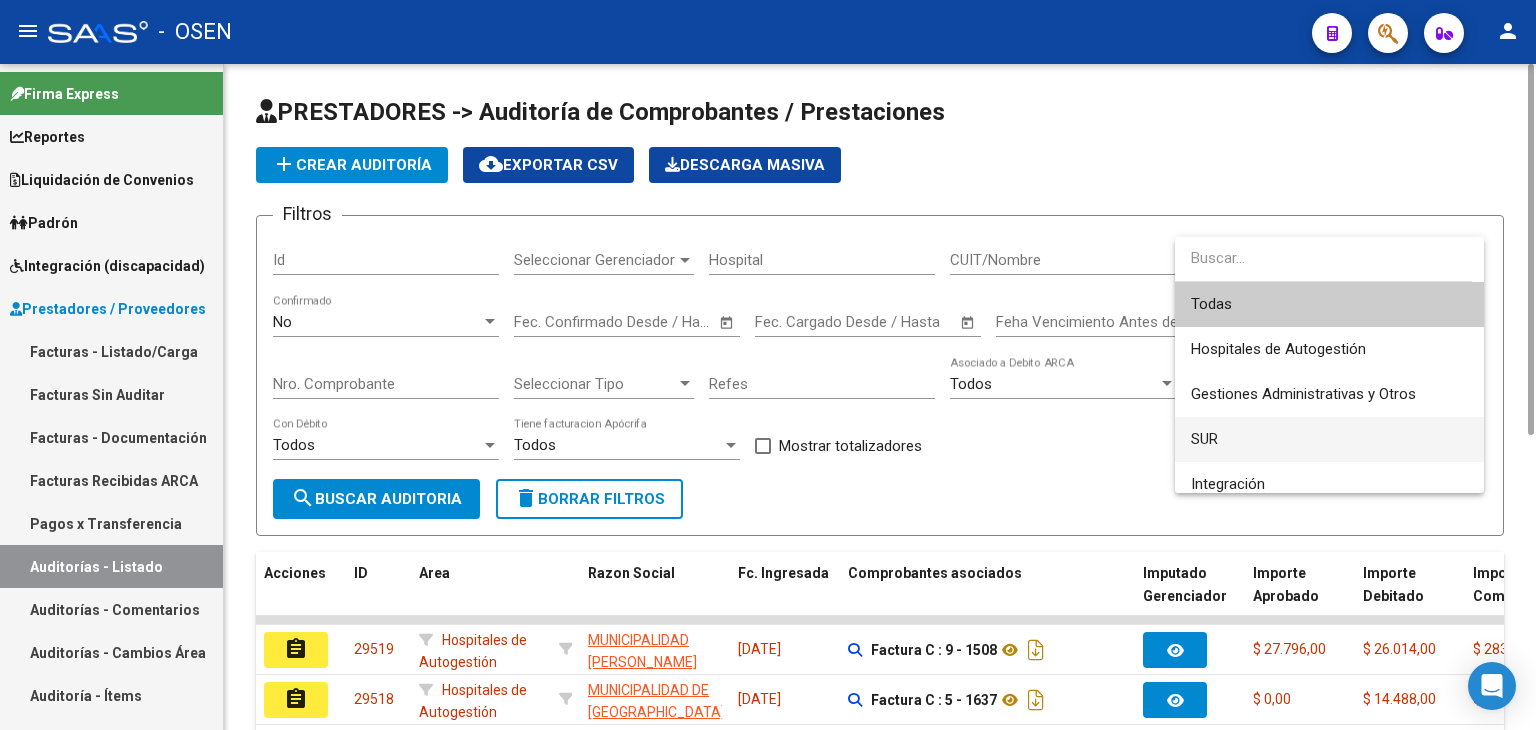 click on "SUR" at bounding box center (1204, 439) 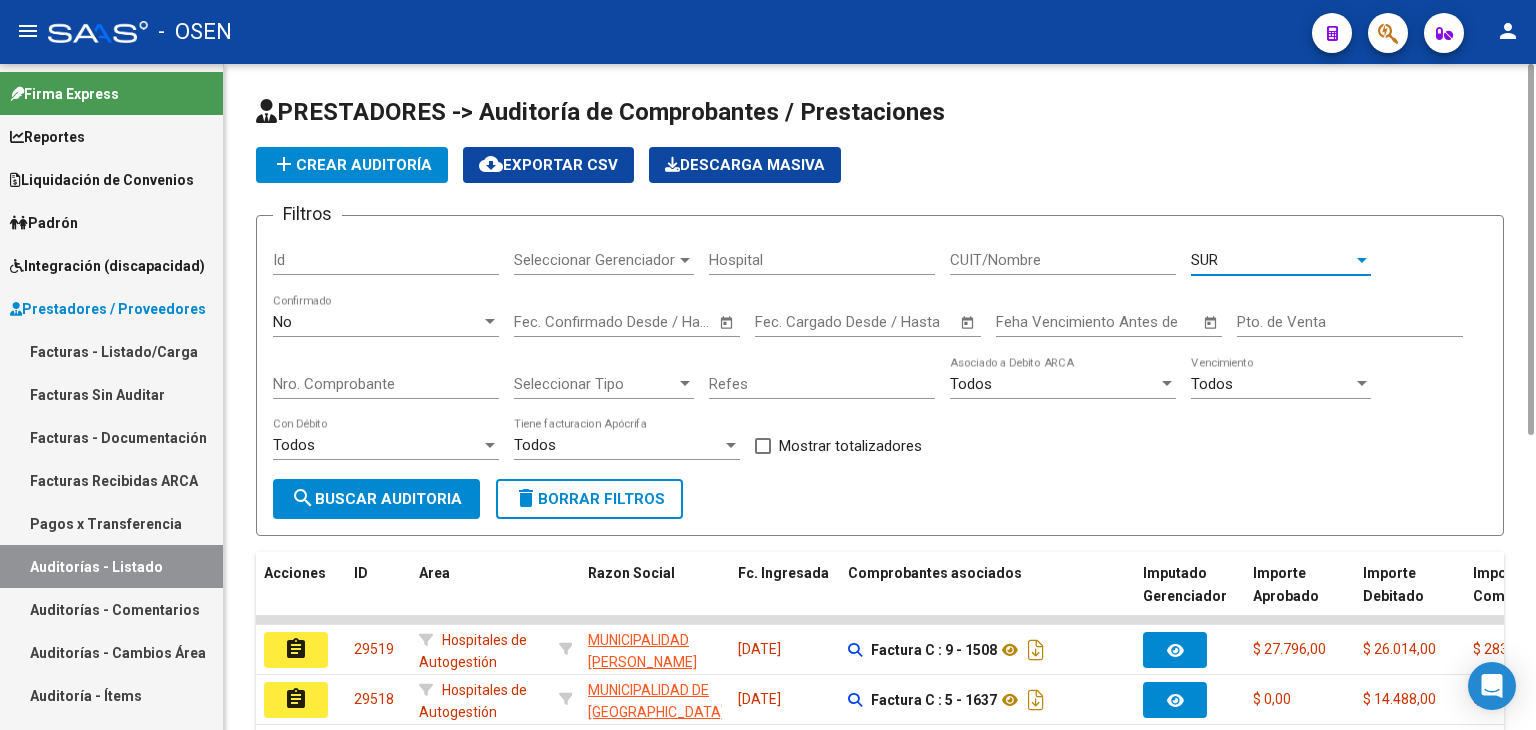 click on "Todos  Con Débito" 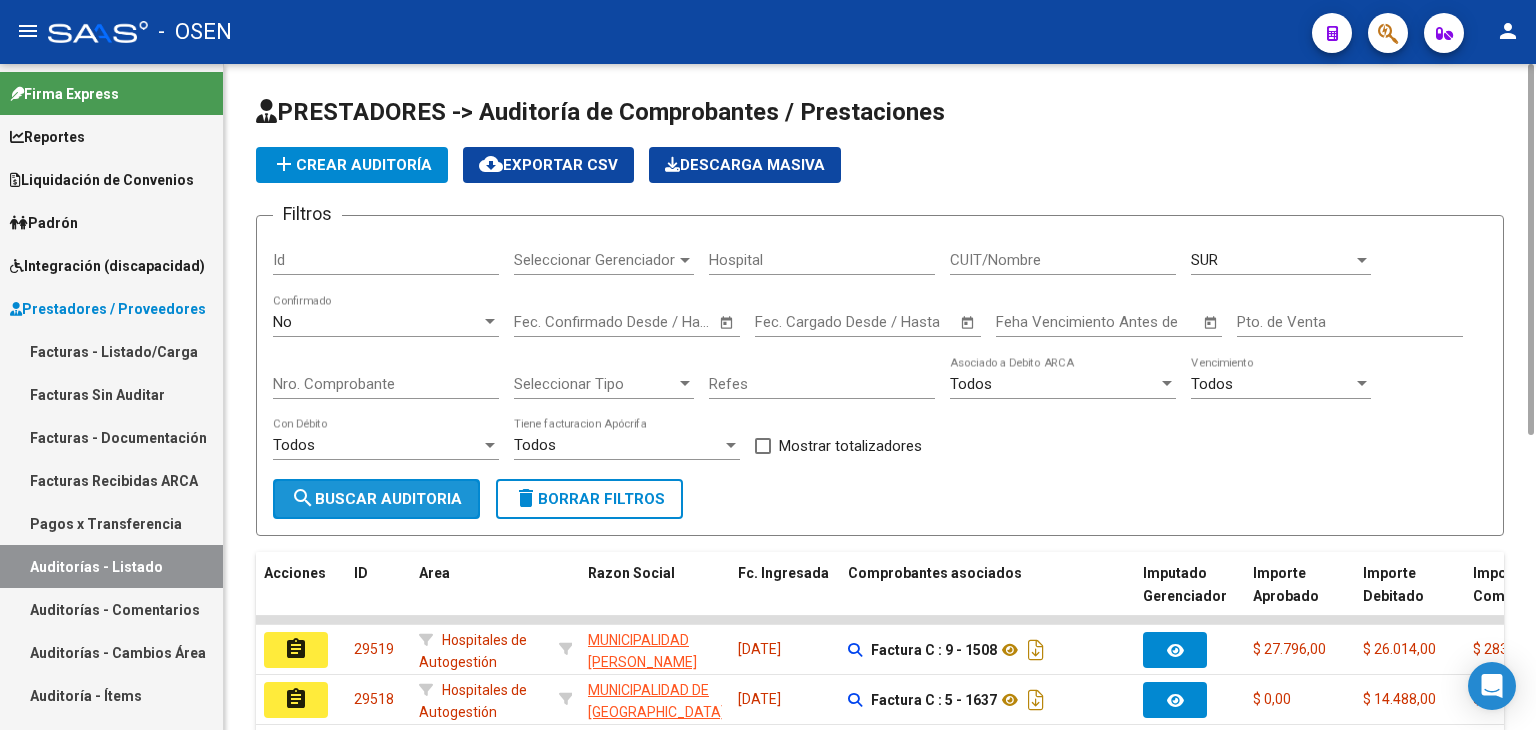 drag, startPoint x: 451, startPoint y: 493, endPoint x: 472, endPoint y: 465, distance: 35 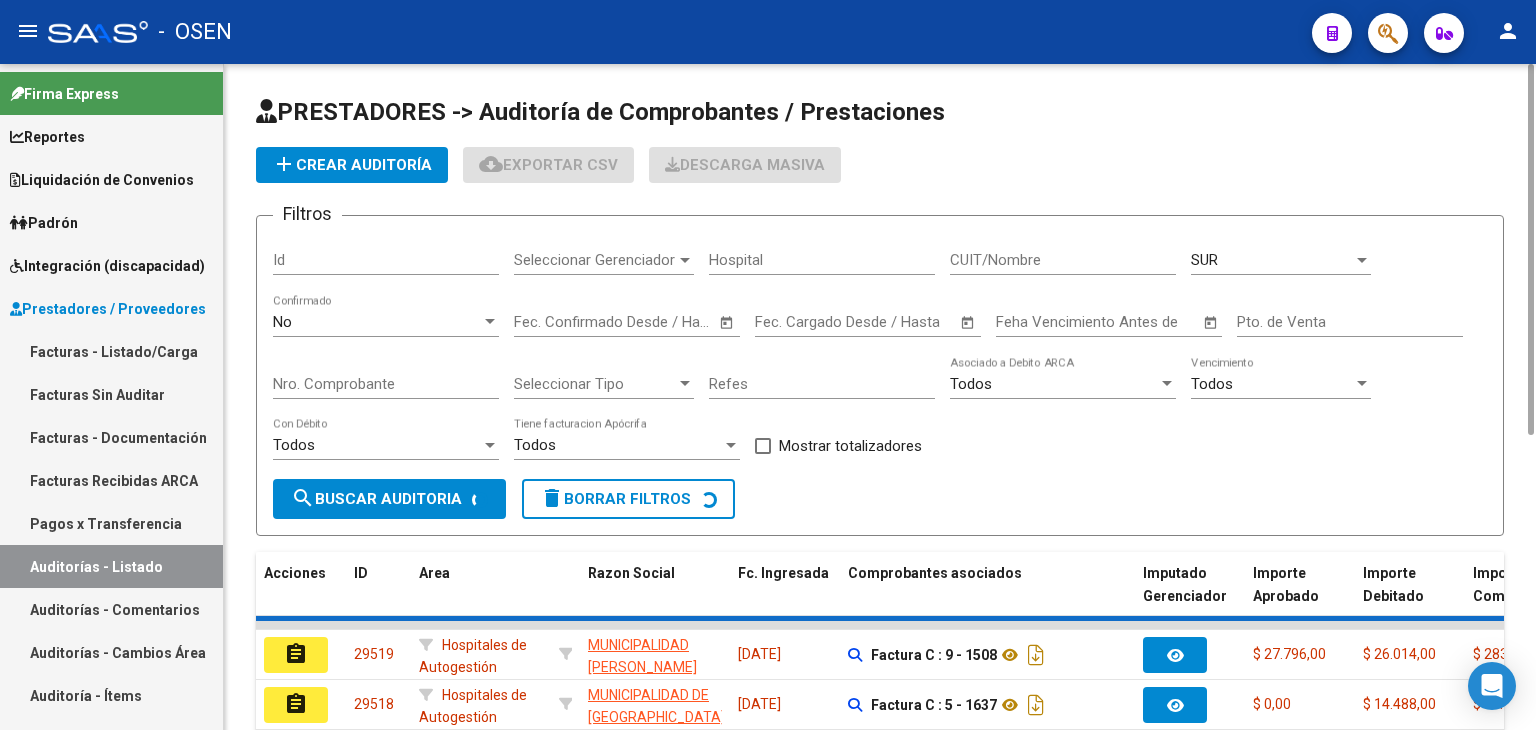 scroll, scrollTop: 528, scrollLeft: 0, axis: vertical 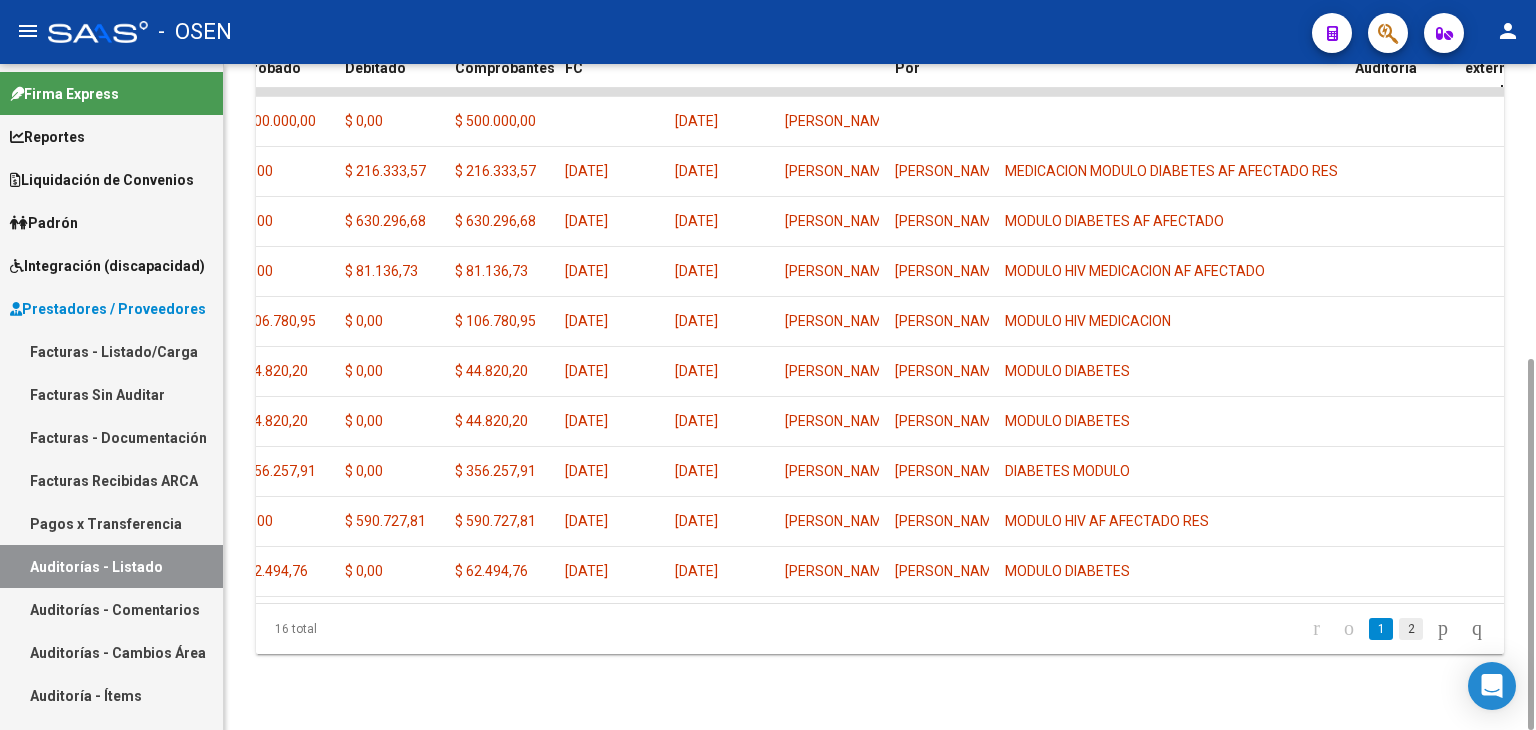 click on "2" 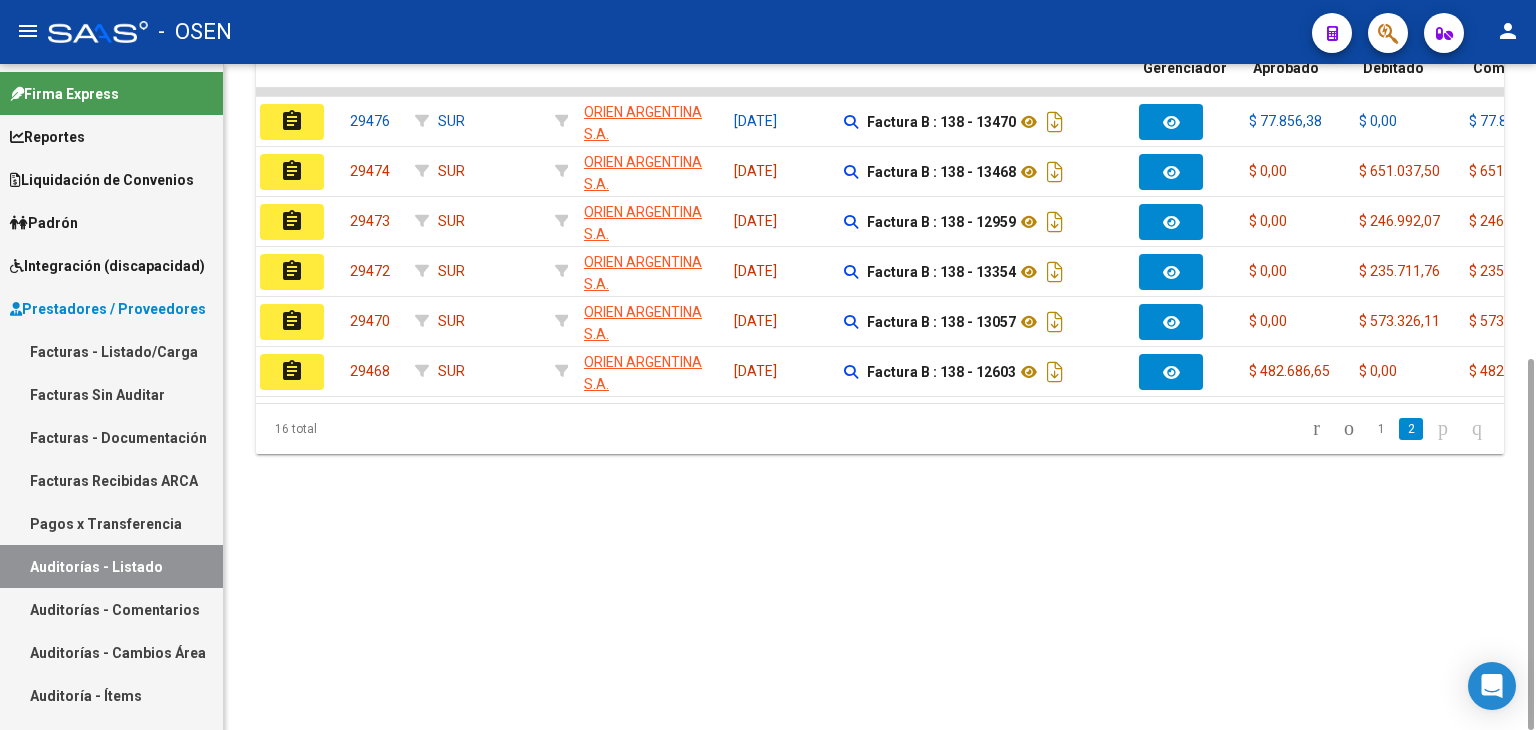 scroll, scrollTop: 0, scrollLeft: 0, axis: both 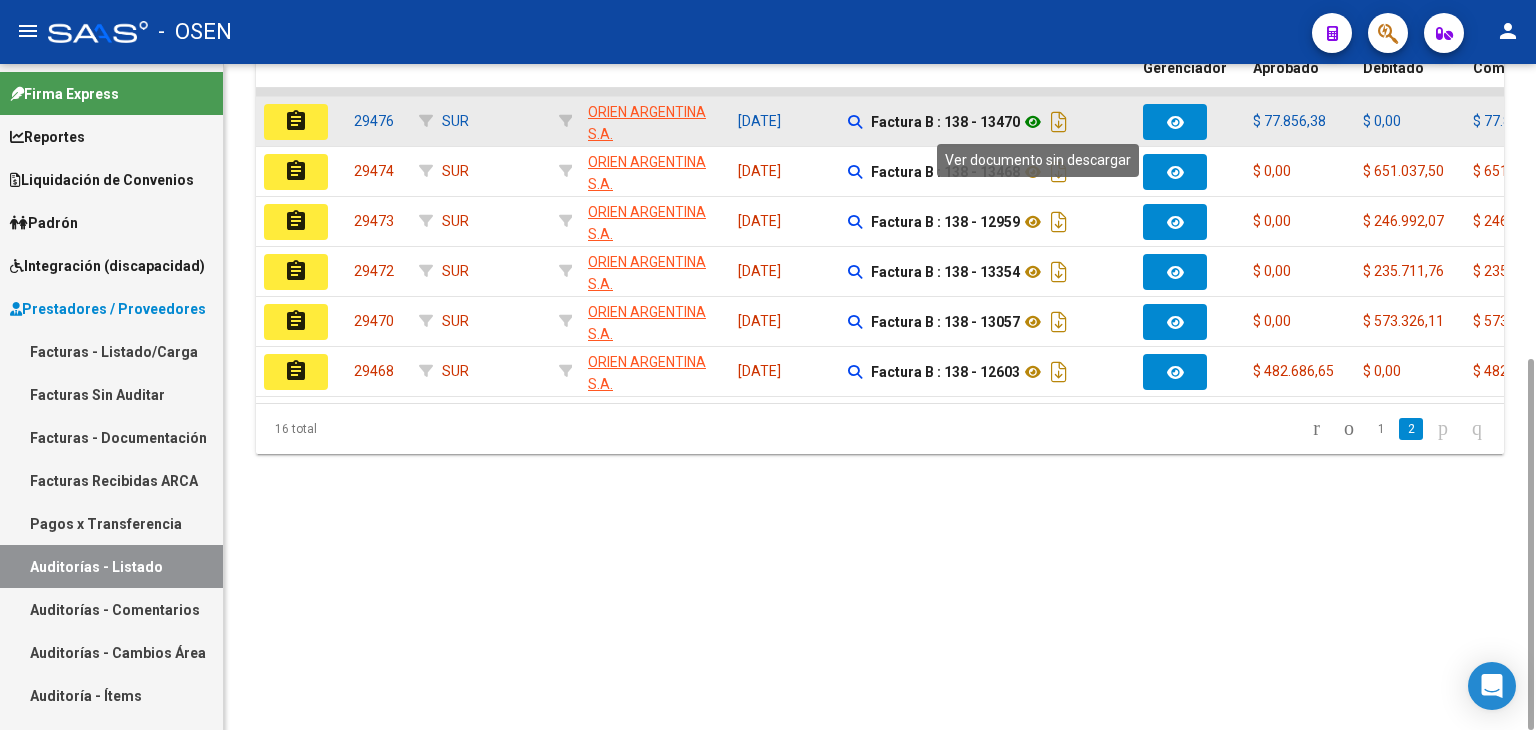 click 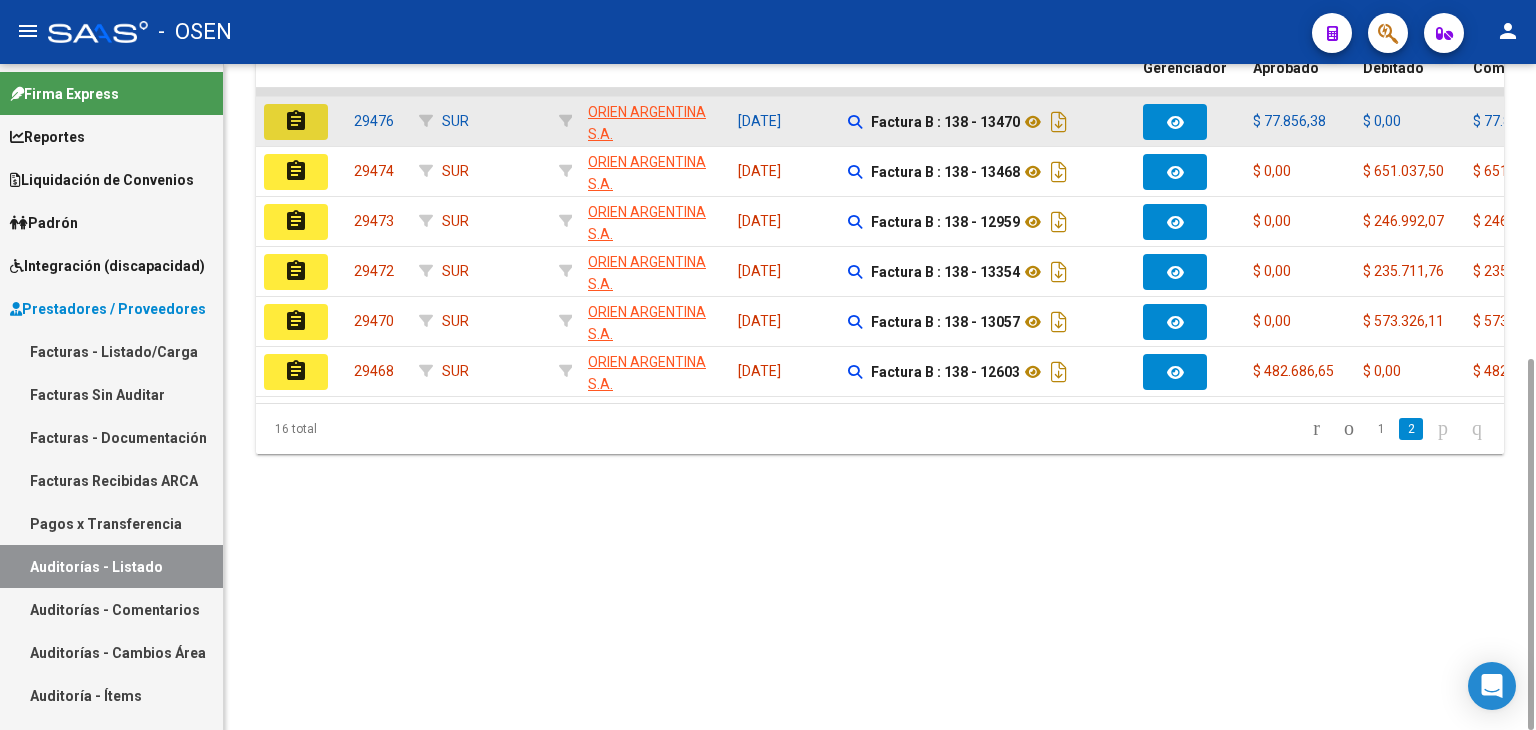 click on "assignment" 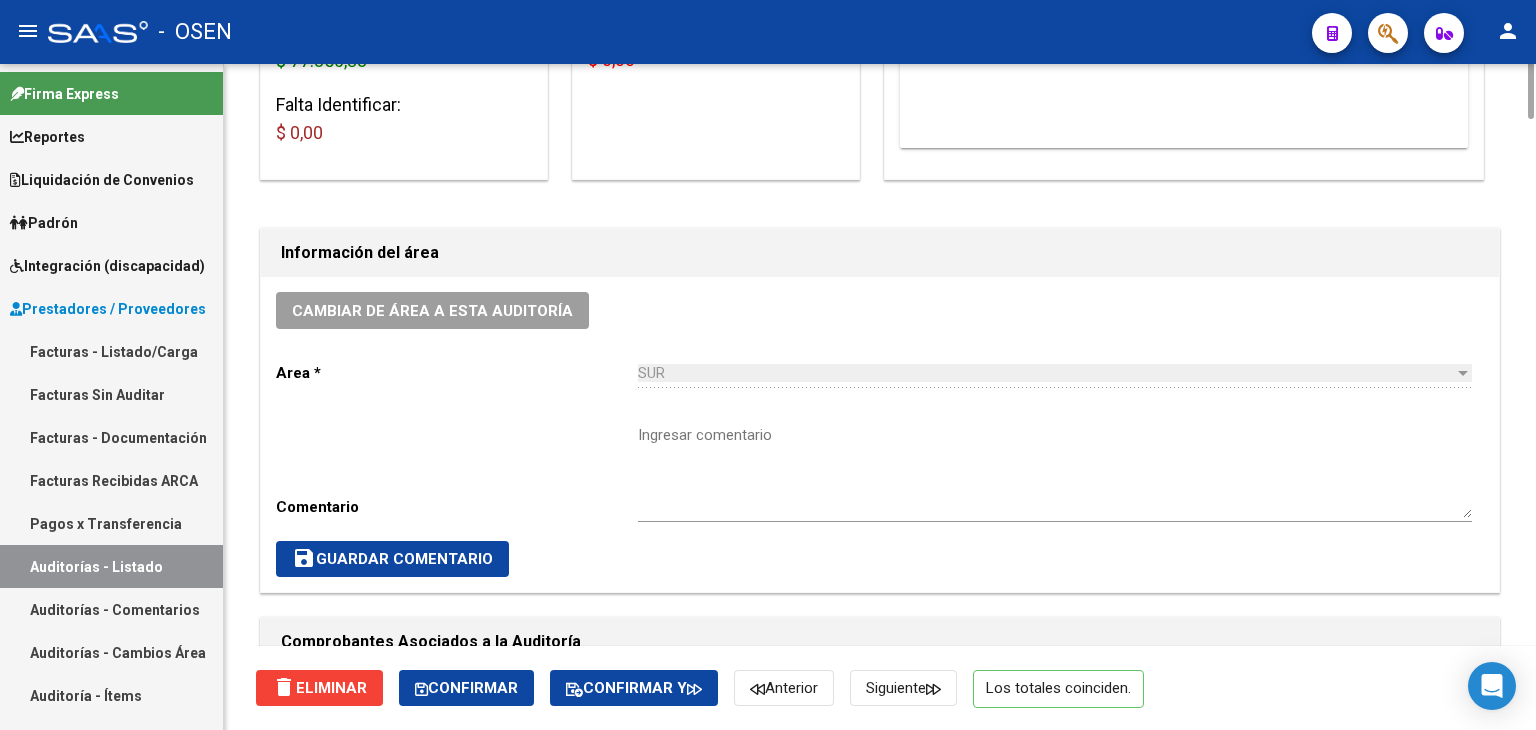 scroll, scrollTop: 600, scrollLeft: 0, axis: vertical 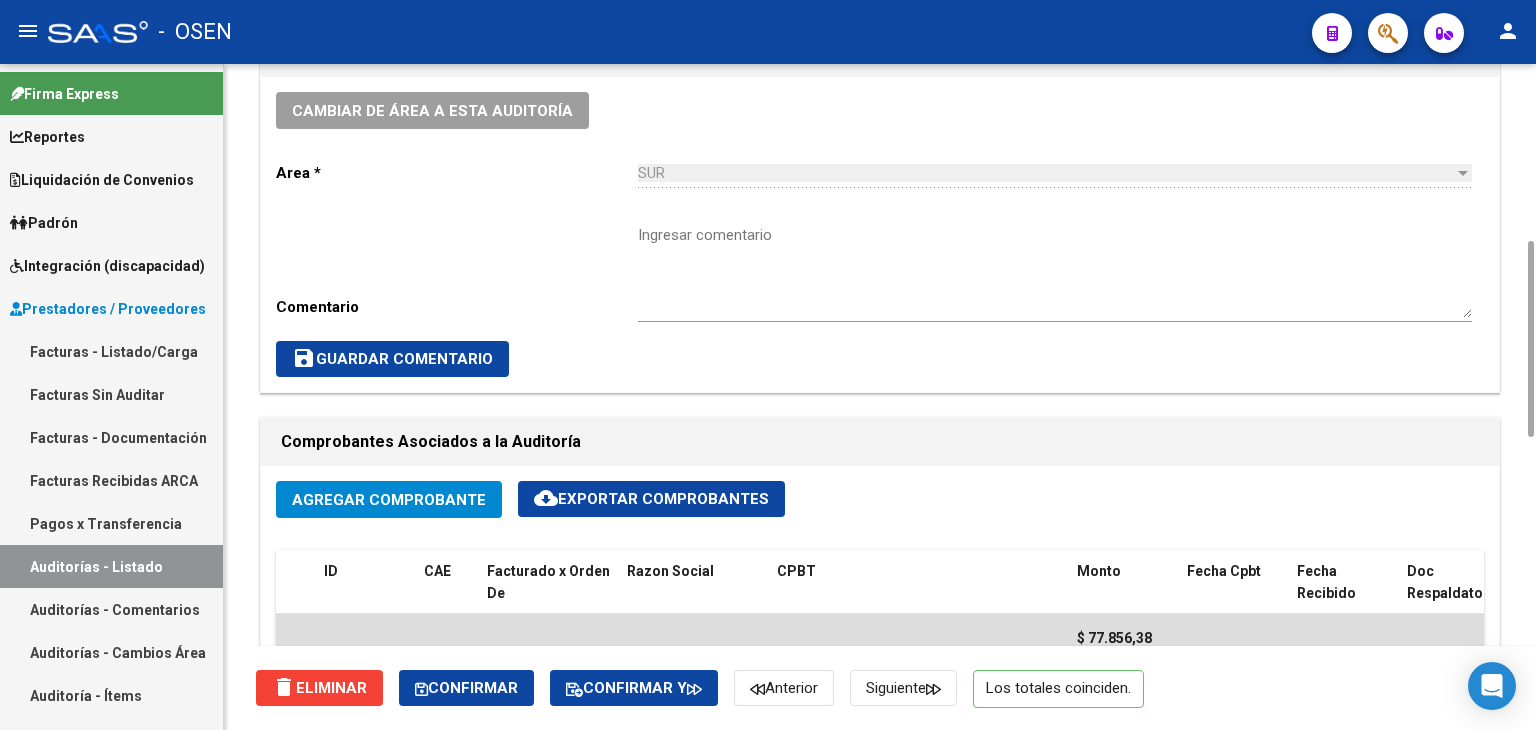 drag, startPoint x: 696, startPoint y: 271, endPoint x: 724, endPoint y: 243, distance: 39.59798 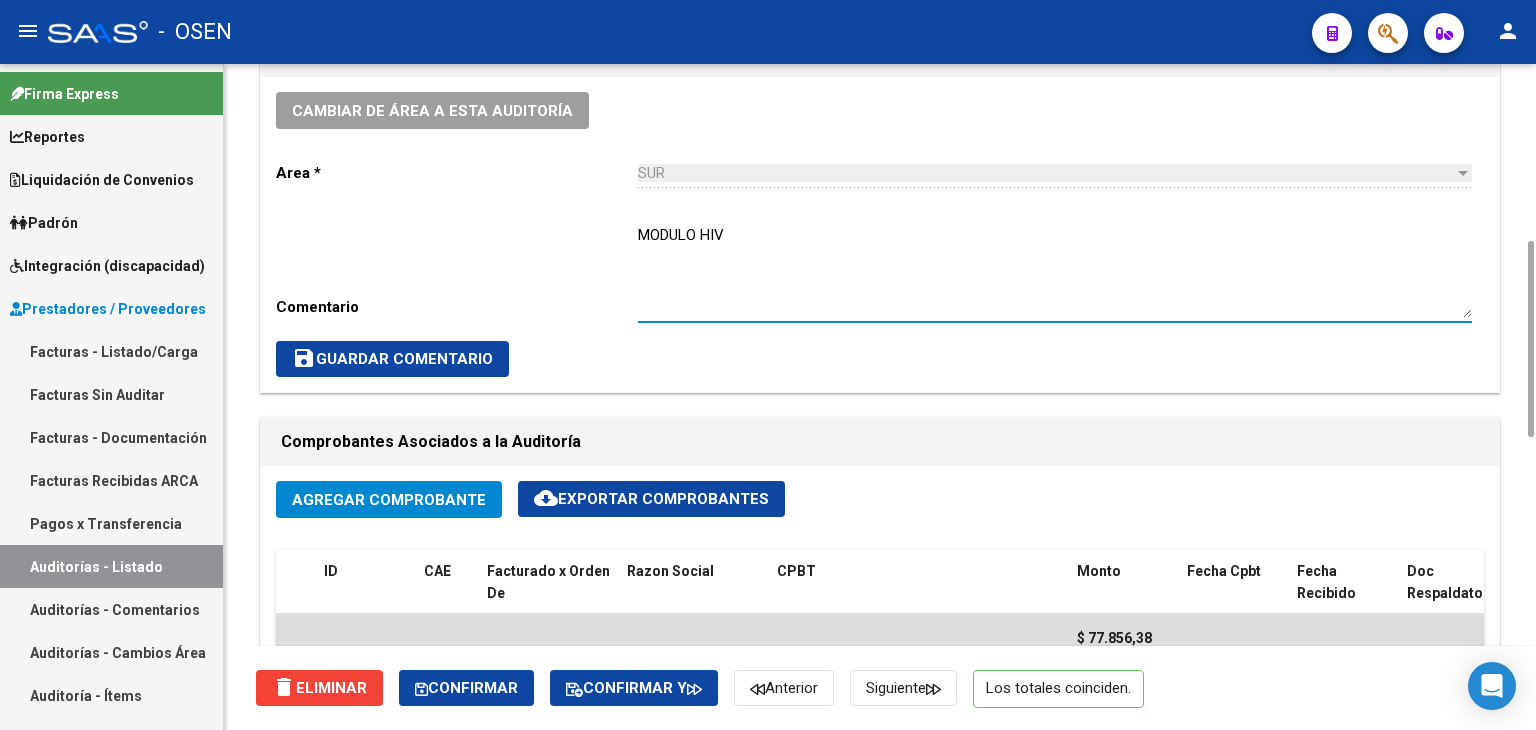 type on "MODULO HIV" 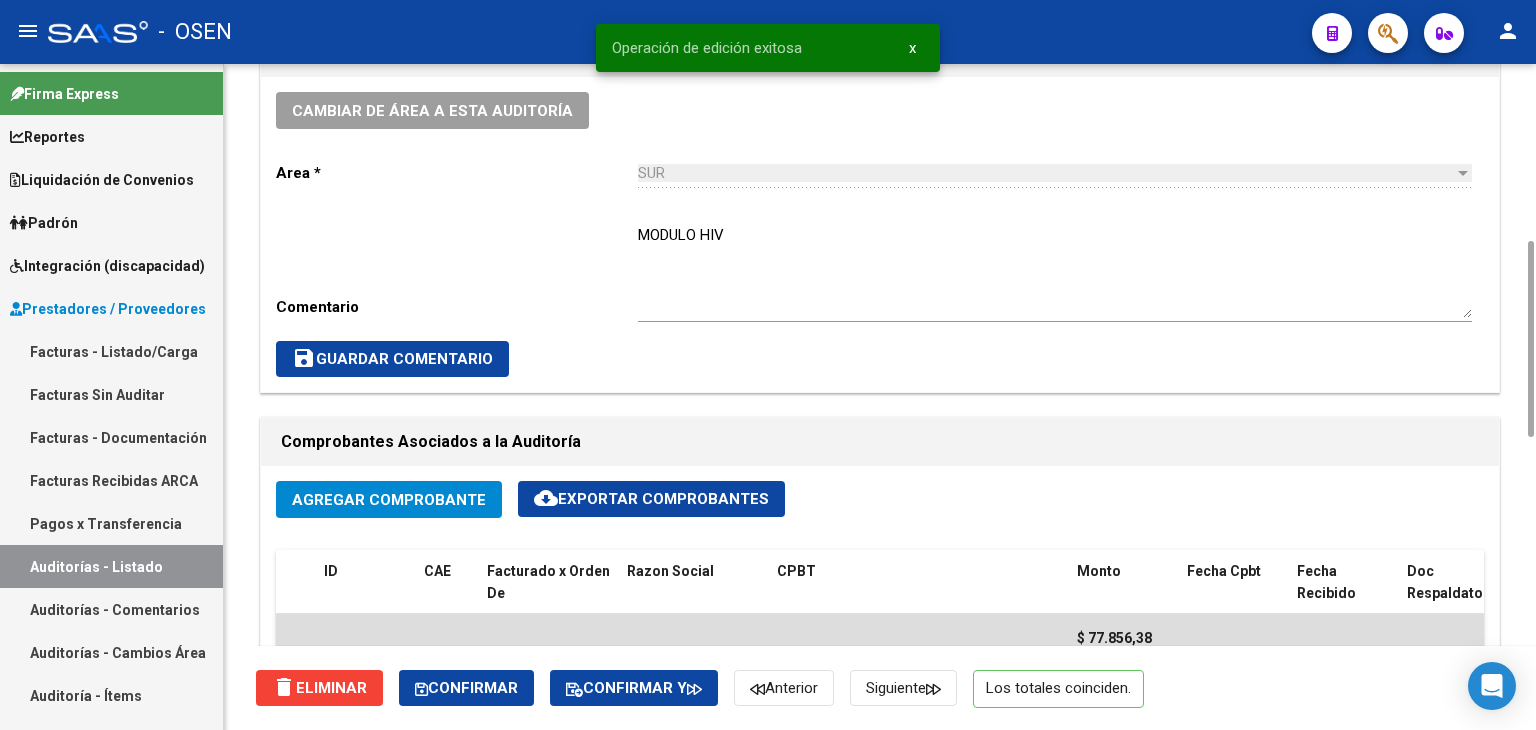 scroll, scrollTop: 800, scrollLeft: 0, axis: vertical 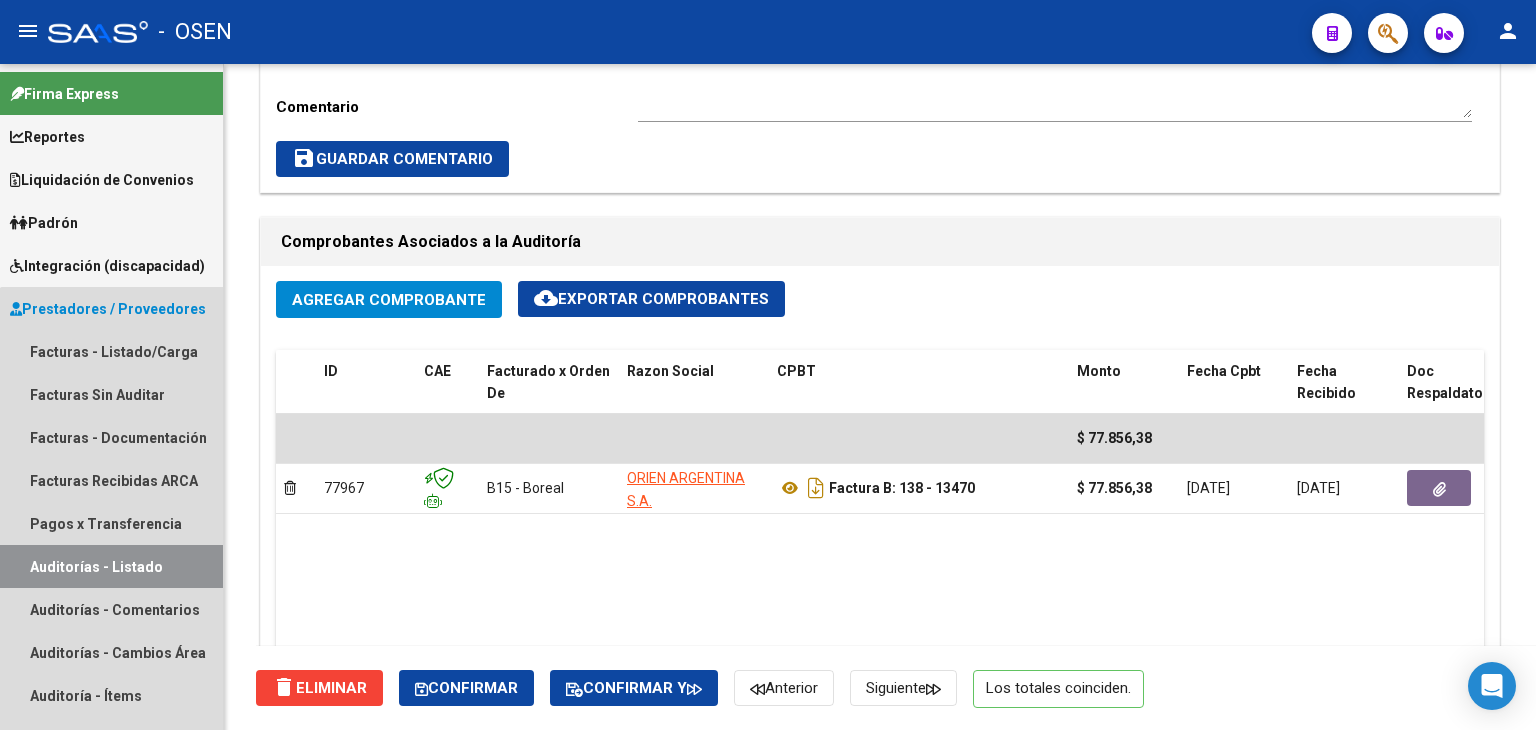 click on "Auditorías - Listado" at bounding box center [111, 566] 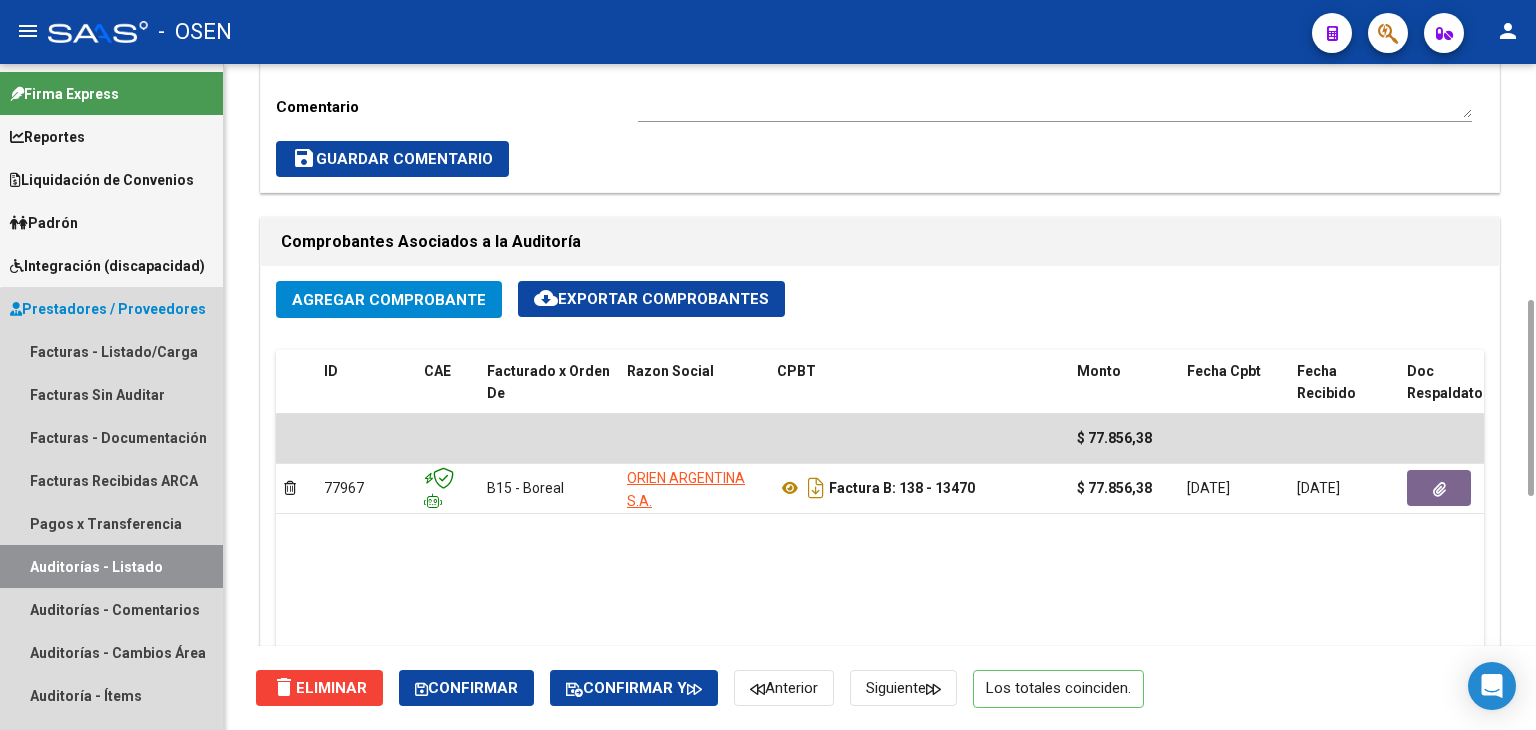 scroll, scrollTop: 0, scrollLeft: 0, axis: both 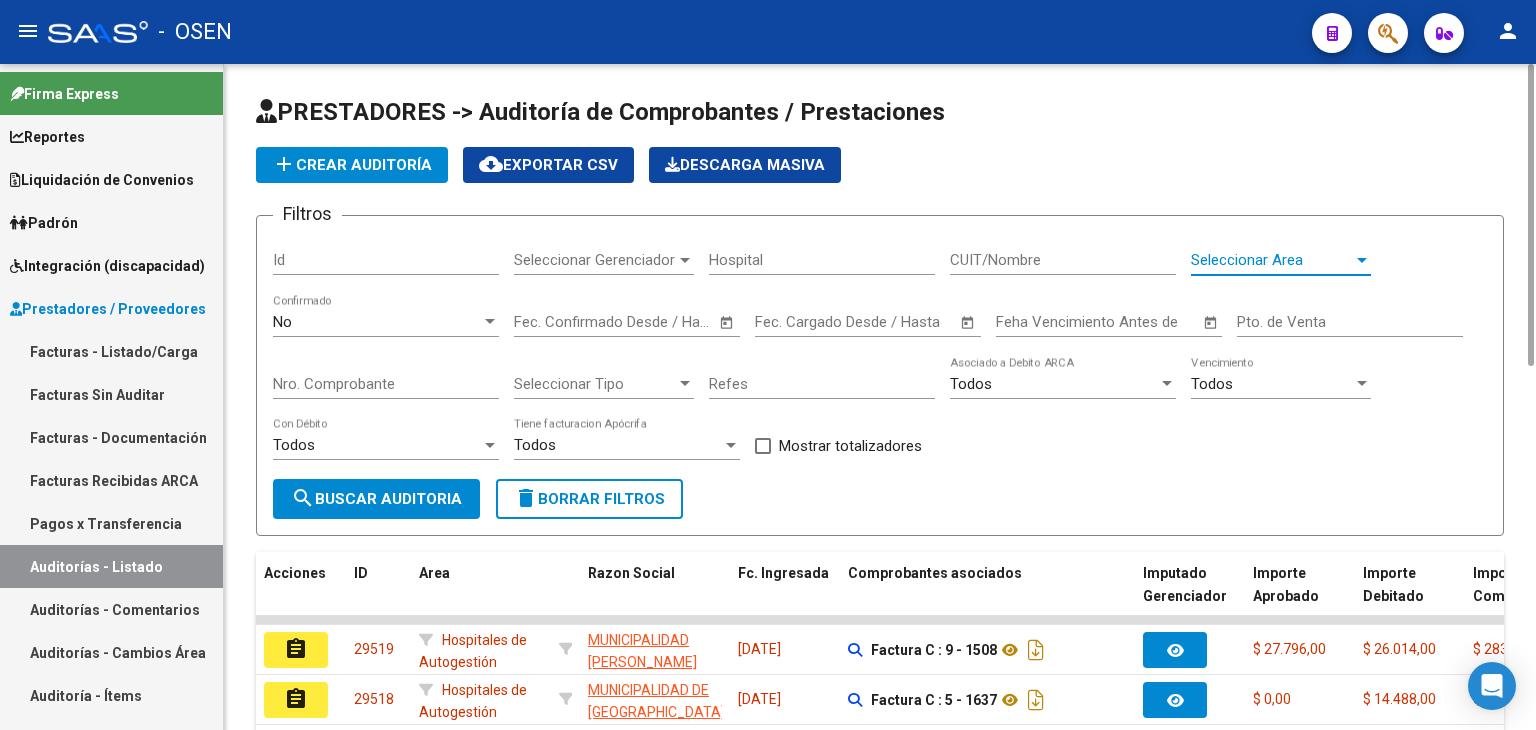 click on "Seleccionar Area" at bounding box center [1272, 260] 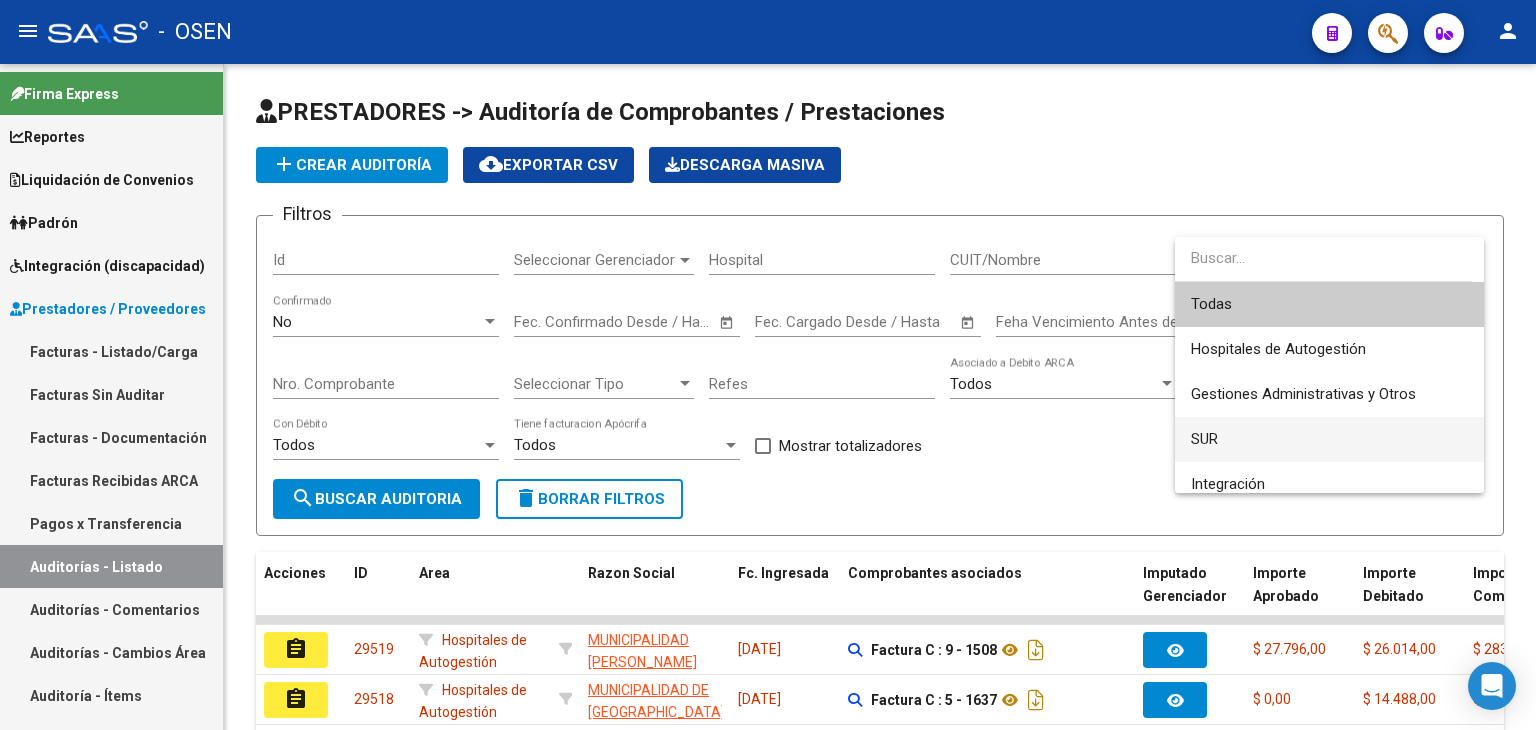 click on "SUR" at bounding box center (1329, 439) 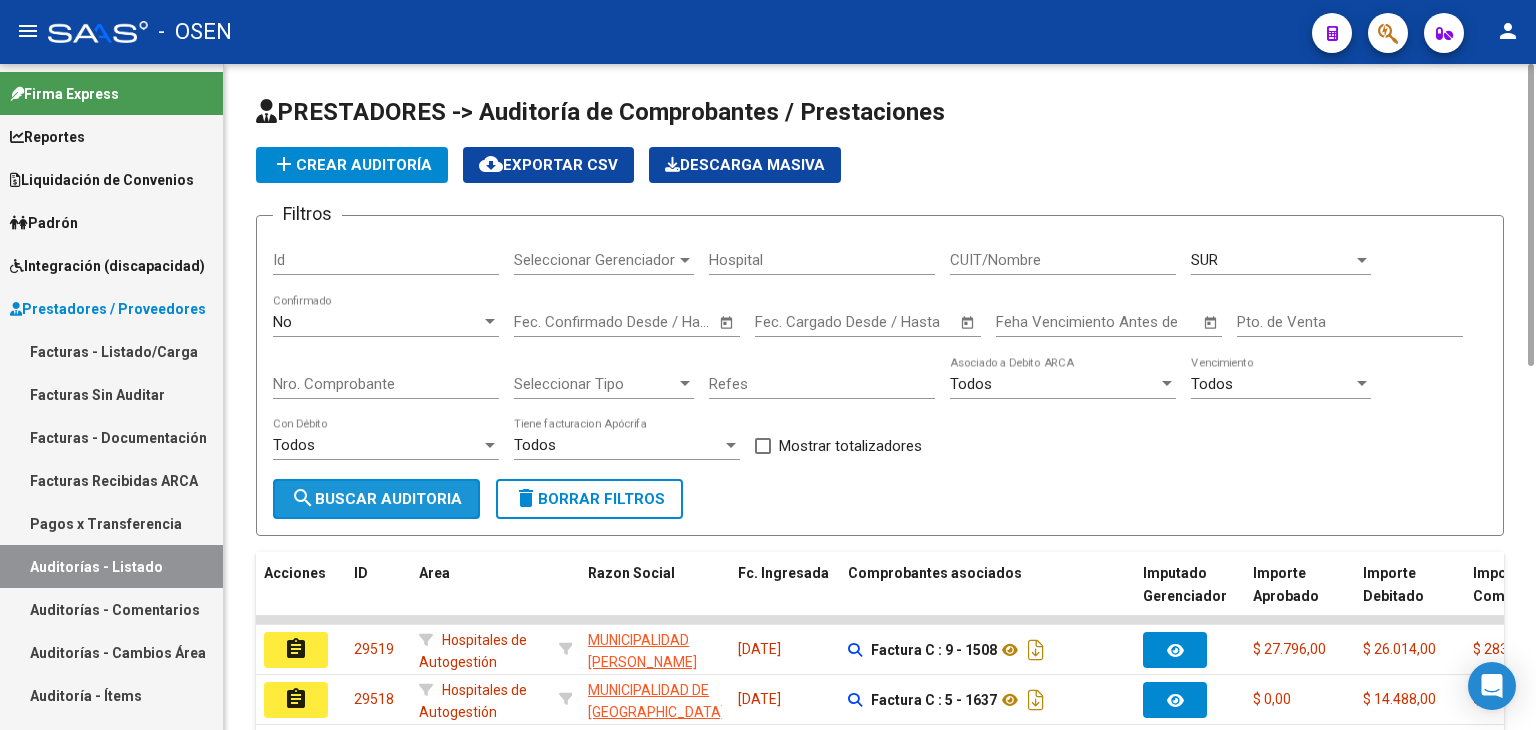 click on "search  Buscar Auditoria" 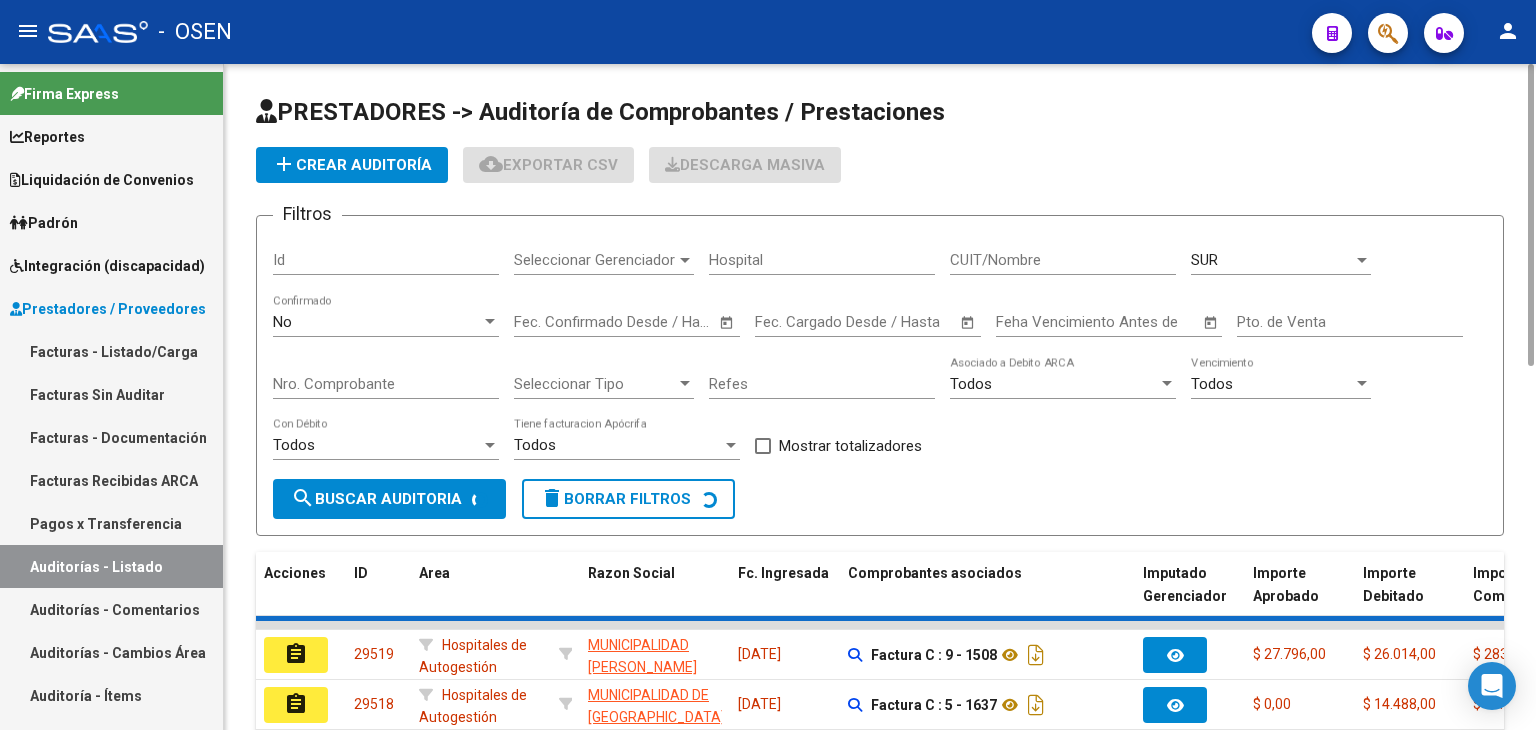 scroll, scrollTop: 533, scrollLeft: 0, axis: vertical 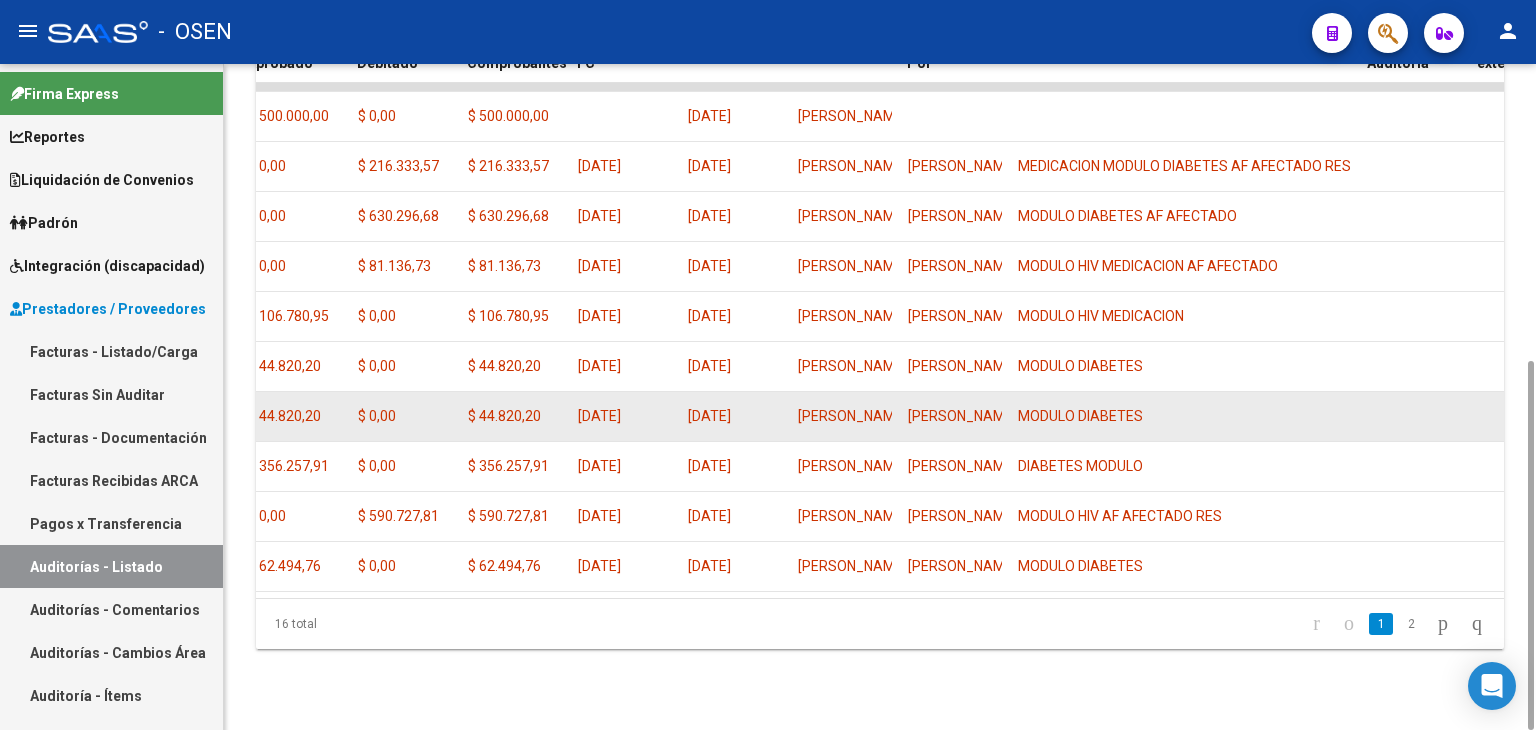 drag, startPoint x: 1162, startPoint y: 418, endPoint x: 1012, endPoint y: 424, distance: 150.11995 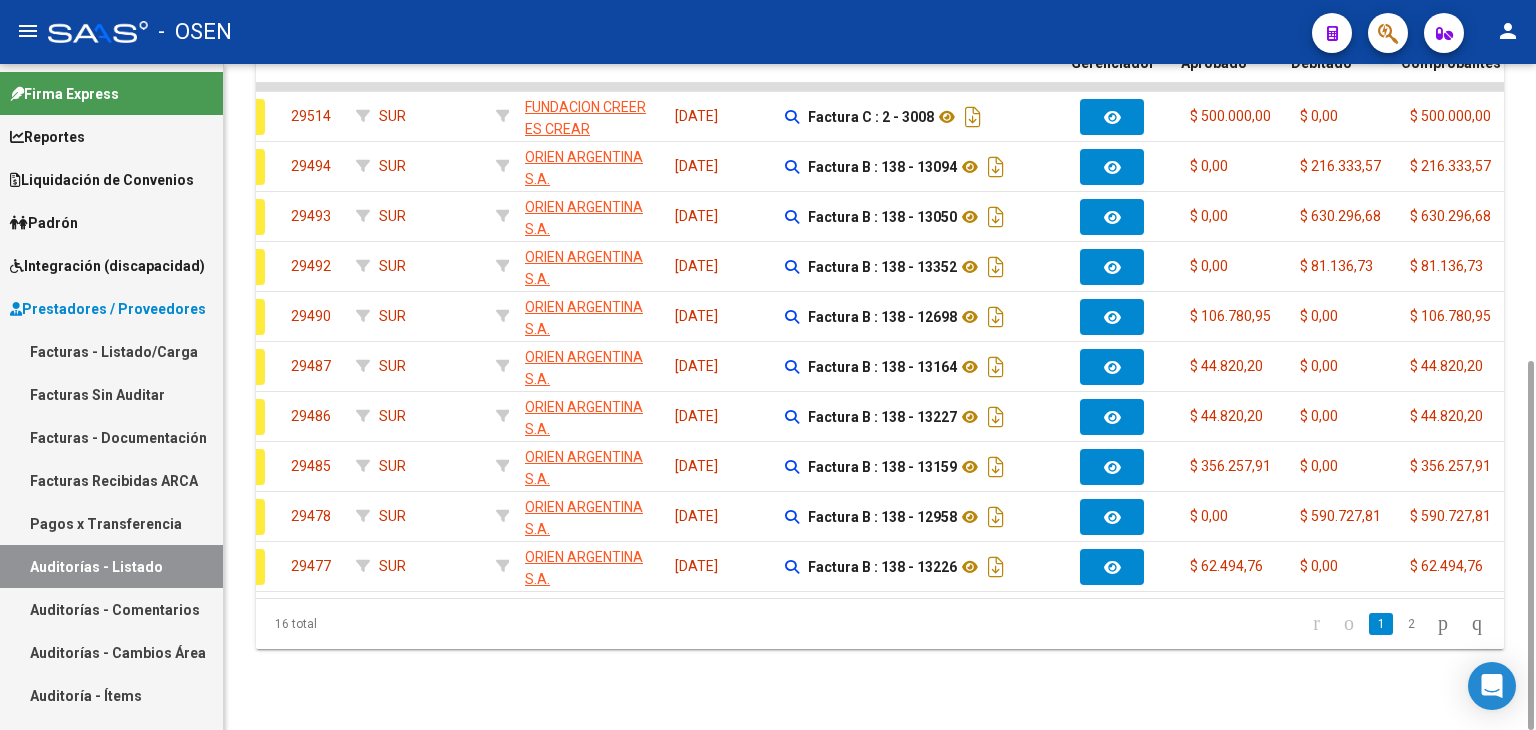 scroll, scrollTop: 0, scrollLeft: 0, axis: both 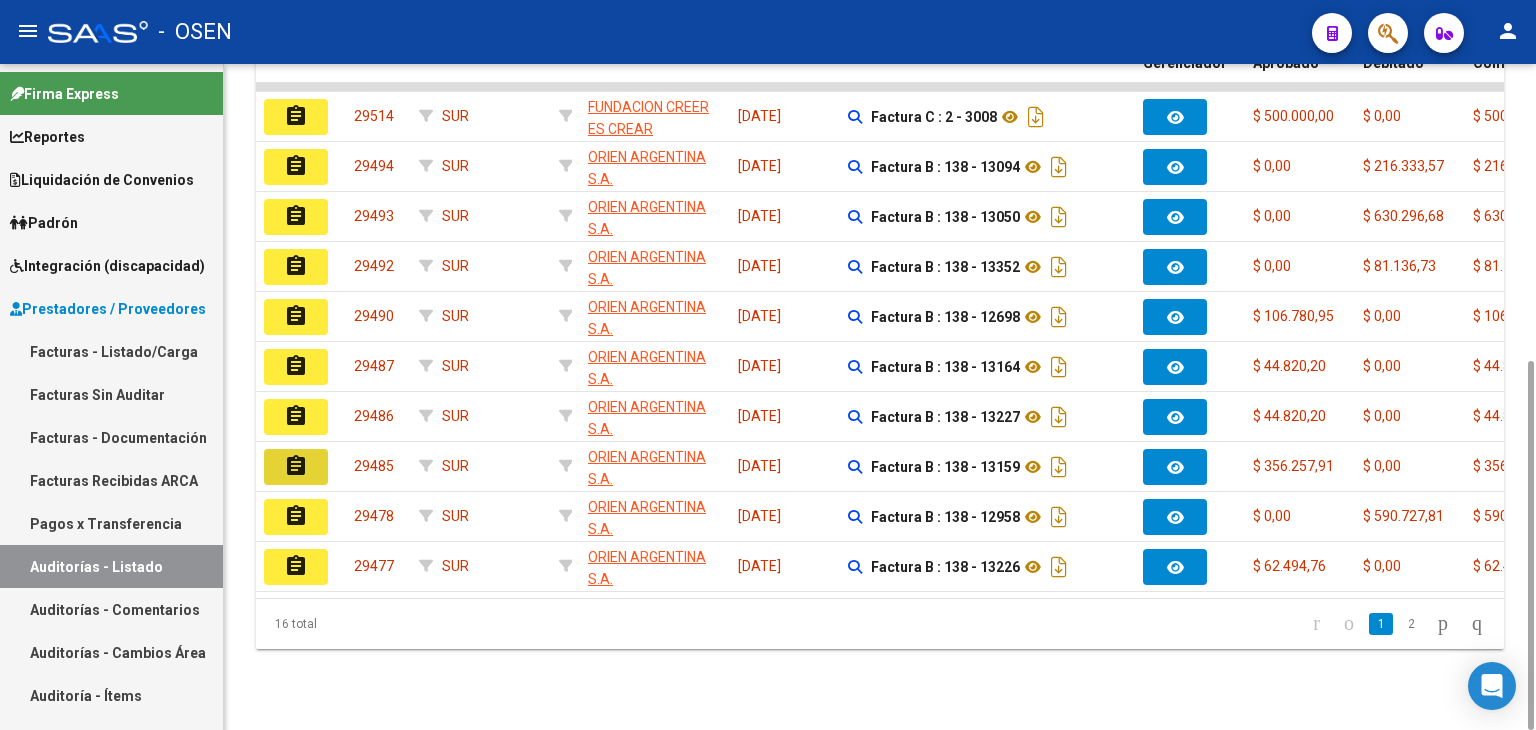 drag, startPoint x: 292, startPoint y: 471, endPoint x: 340, endPoint y: 445, distance: 54.589375 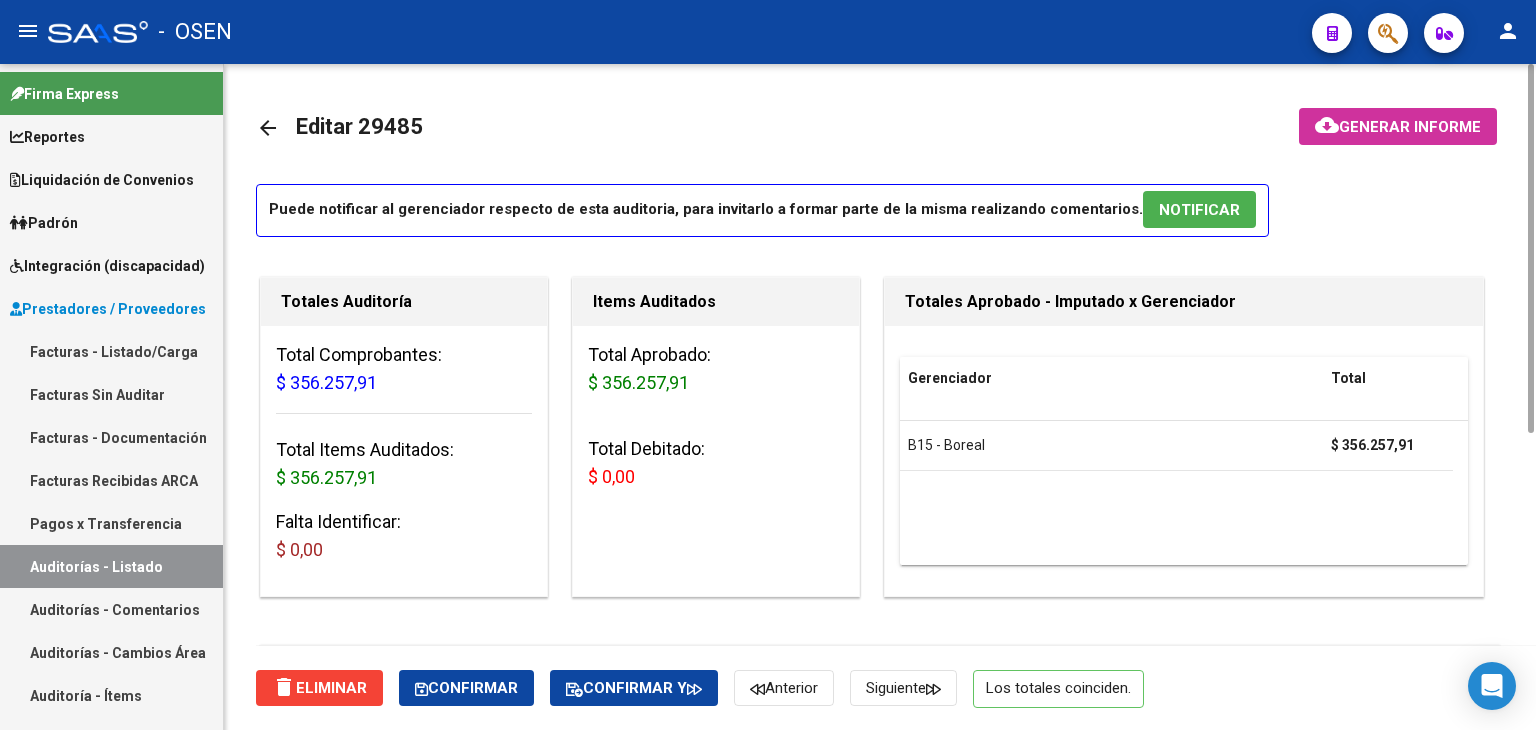 scroll, scrollTop: 600, scrollLeft: 0, axis: vertical 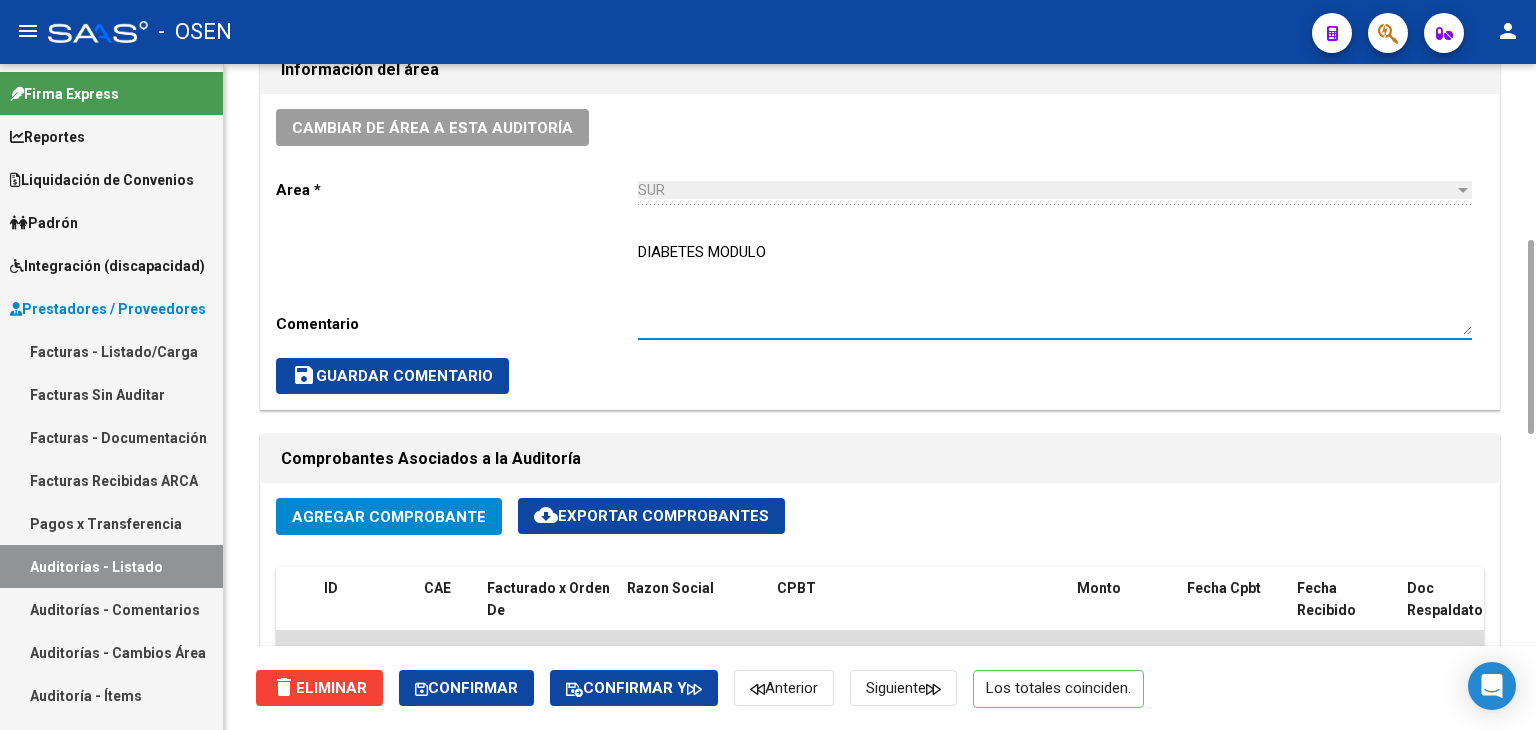 drag, startPoint x: 748, startPoint y: 260, endPoint x: 588, endPoint y: 254, distance: 160.11246 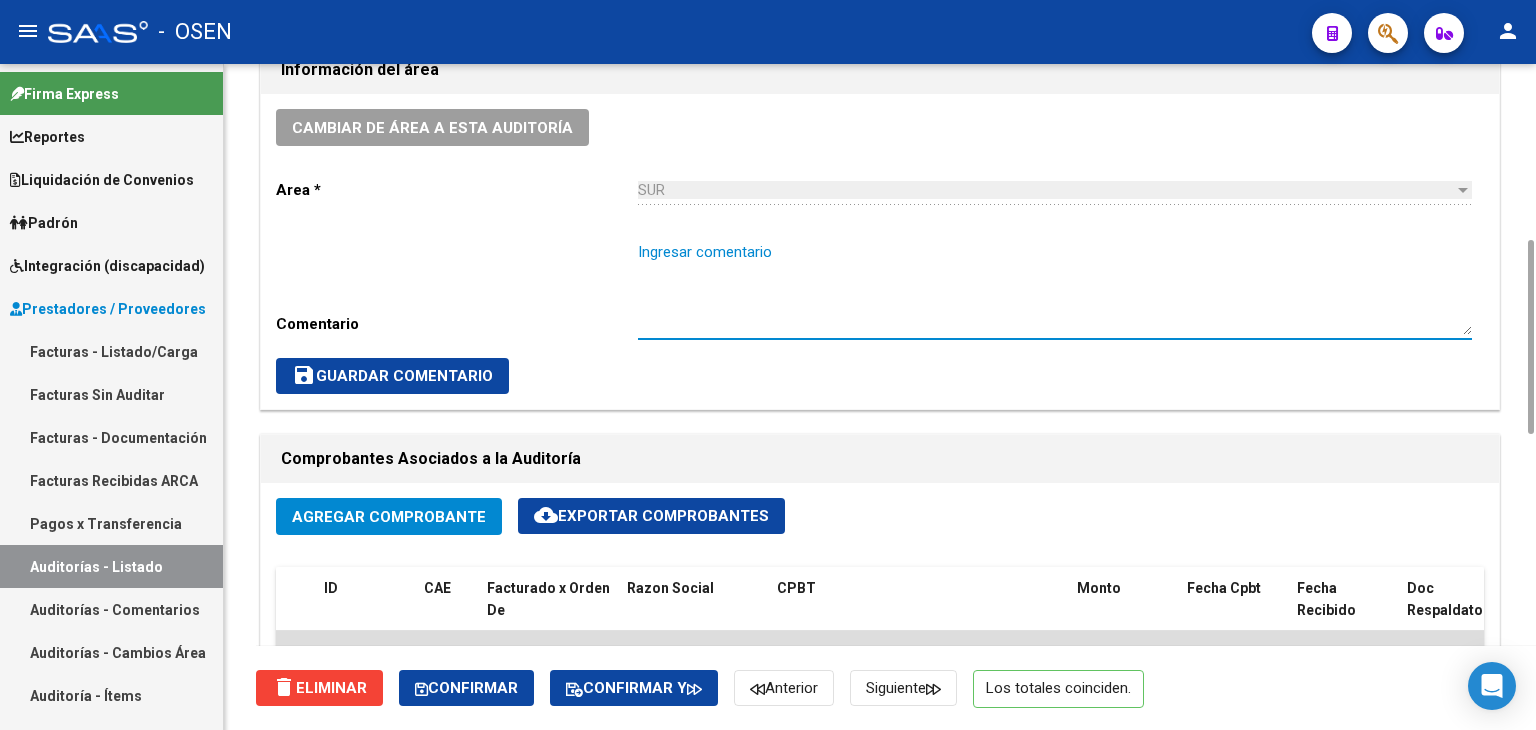 paste on "MODULO DIABETES" 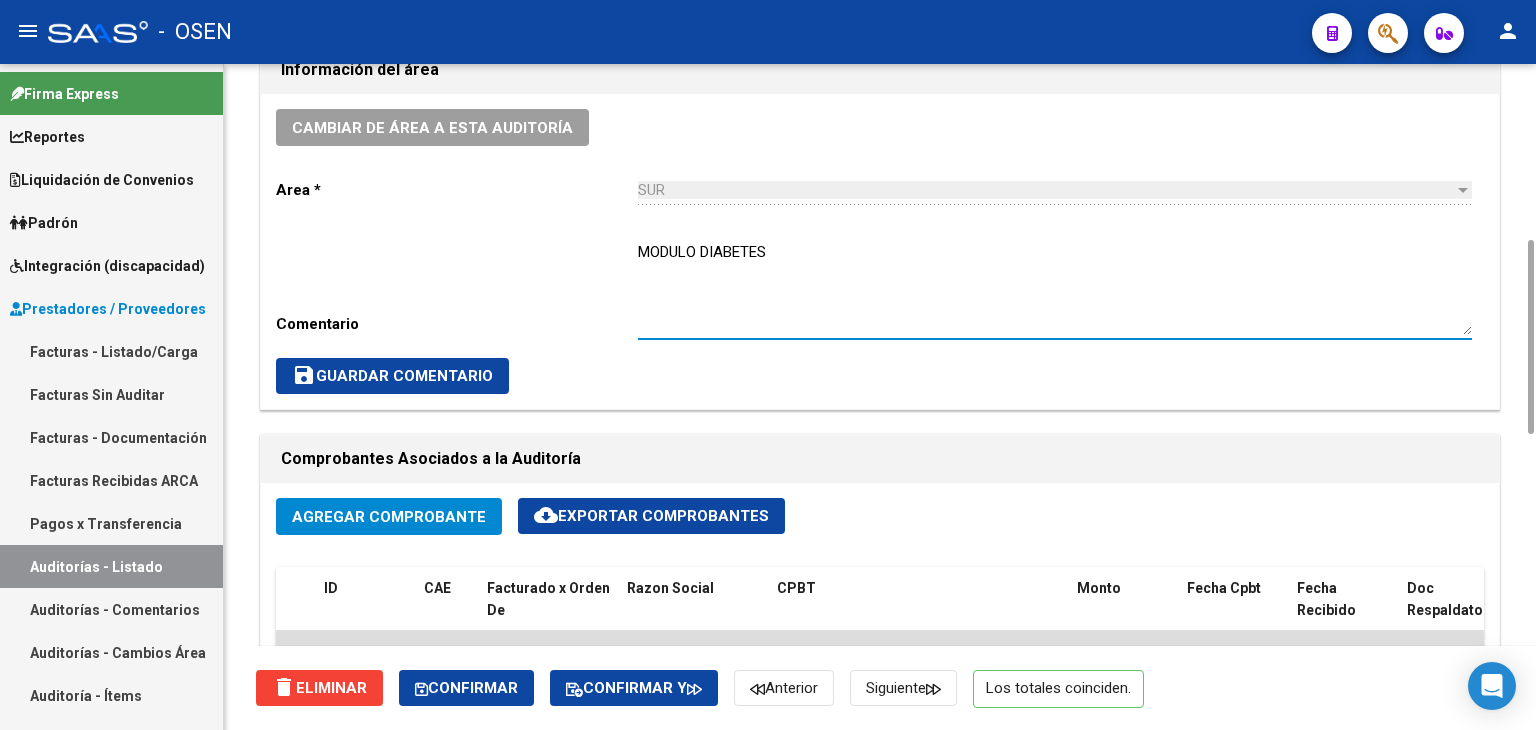 type on "MODULO DIABETES" 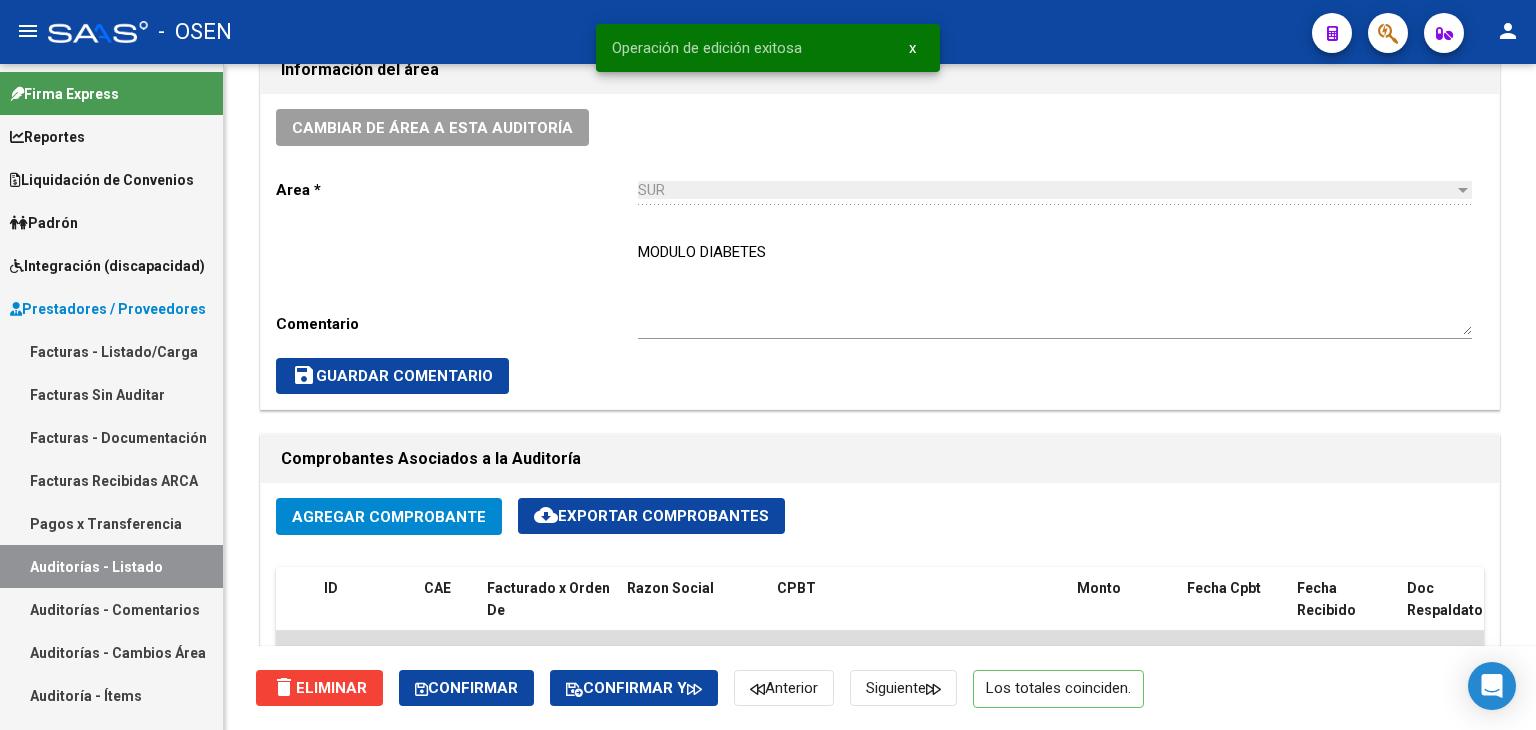 click on "Auditorías - Listado" at bounding box center (111, 566) 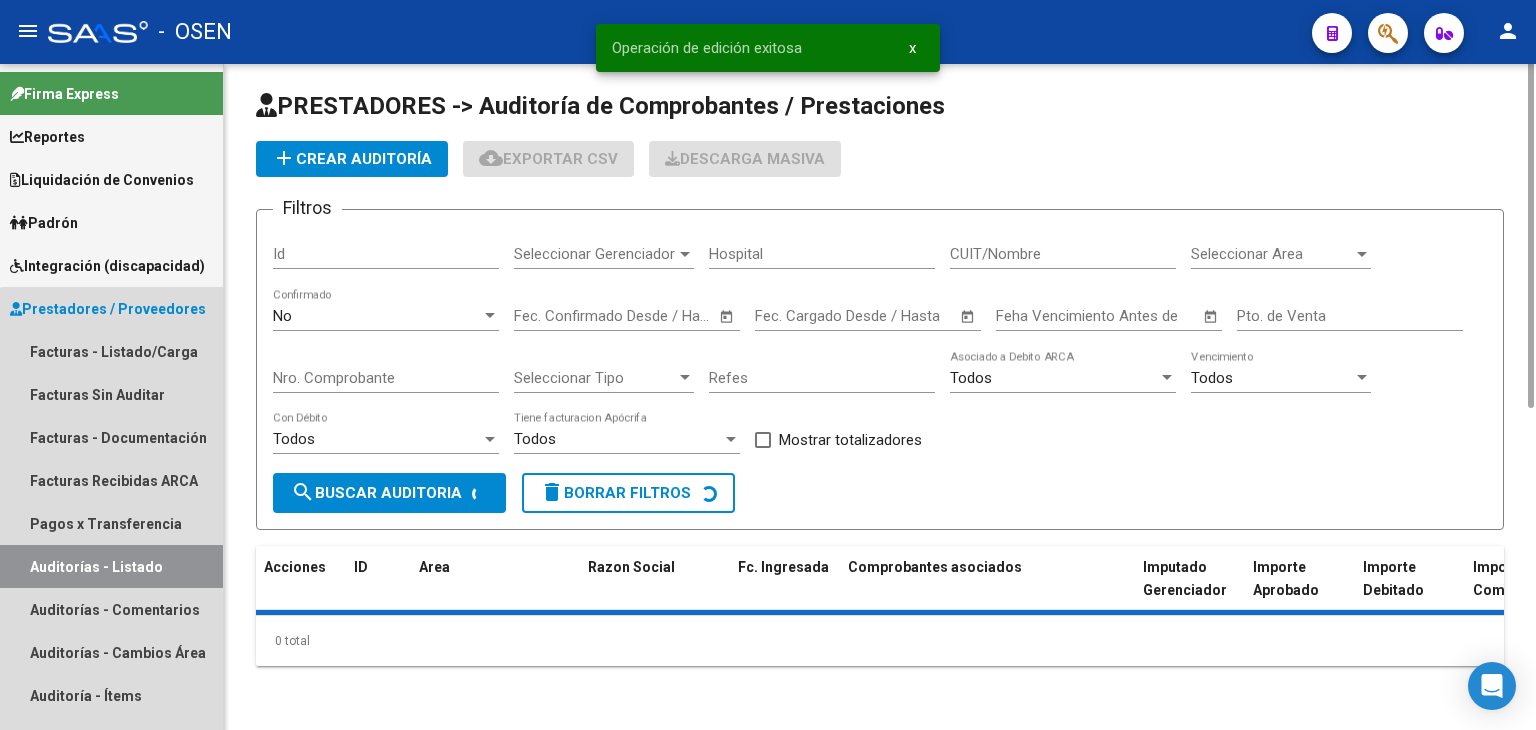 scroll, scrollTop: 0, scrollLeft: 0, axis: both 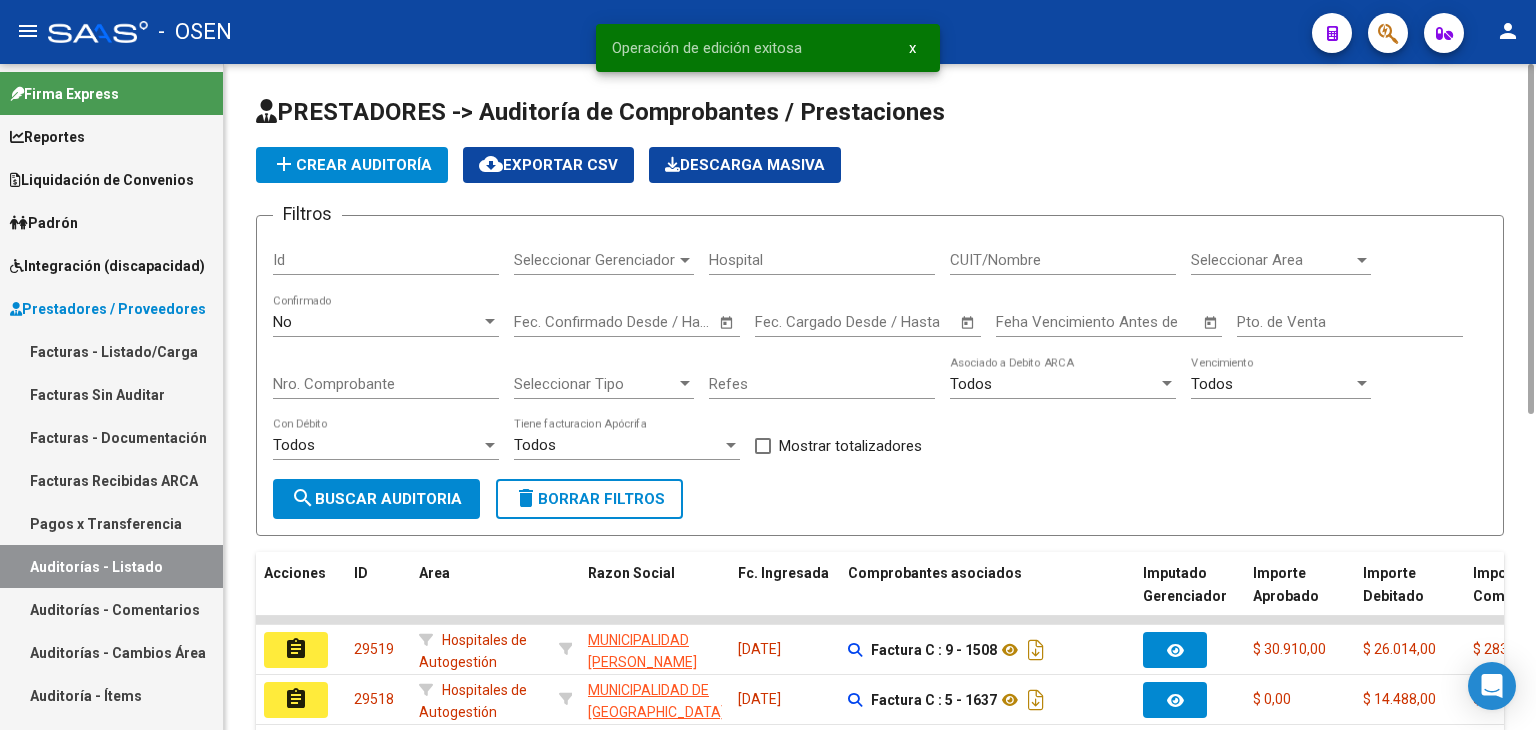 click on "Seleccionar Area" at bounding box center [1272, 260] 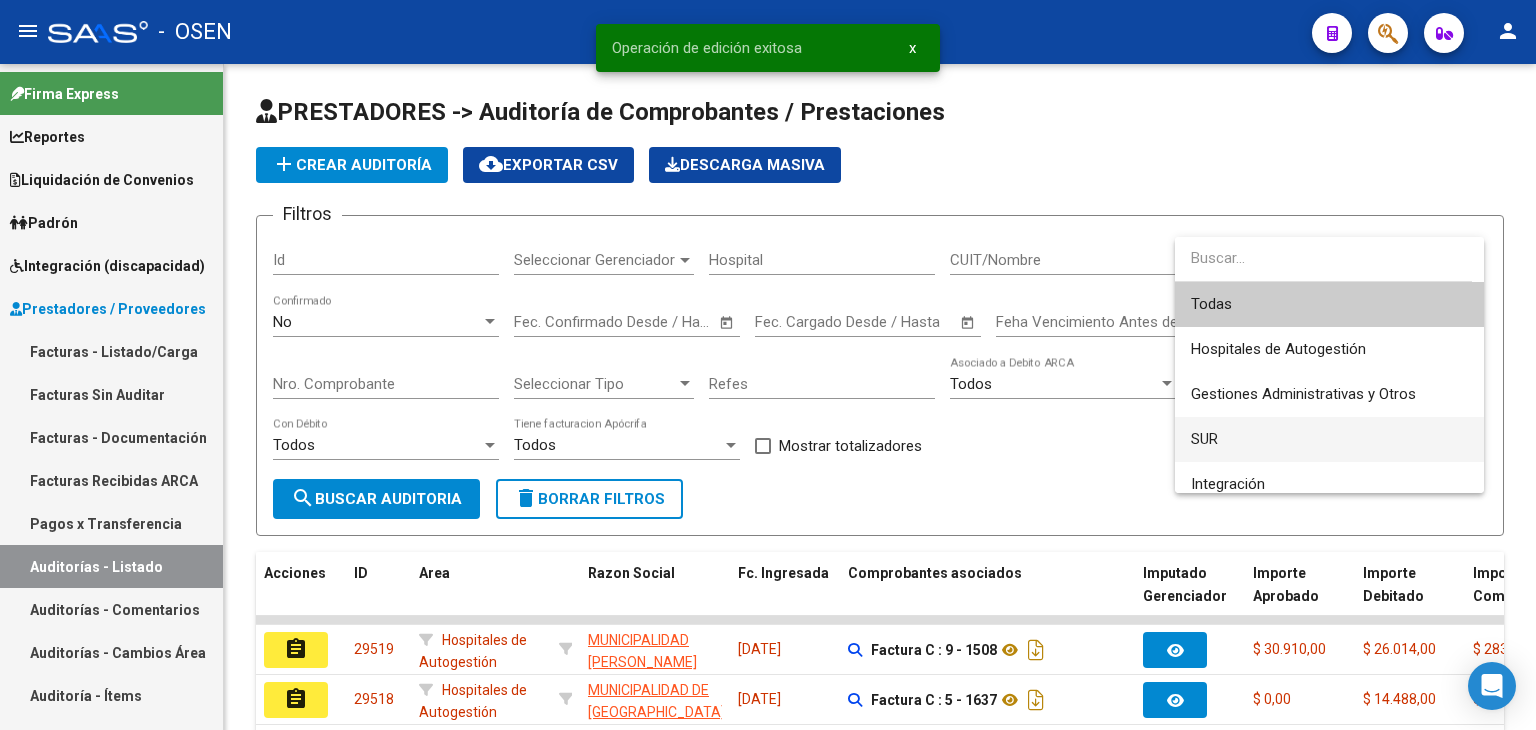 click on "SUR" at bounding box center [1329, 439] 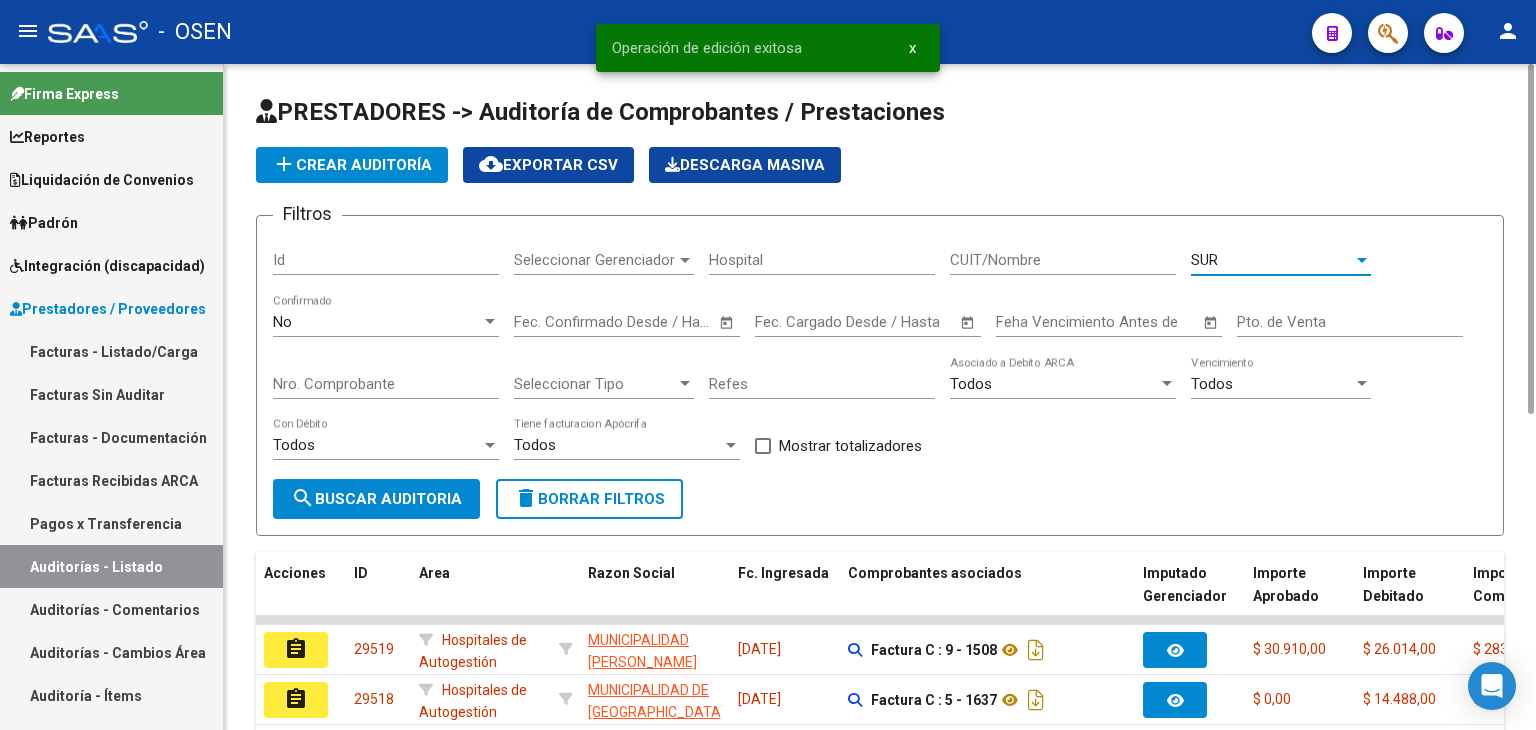 click on "search  Buscar Auditoria" 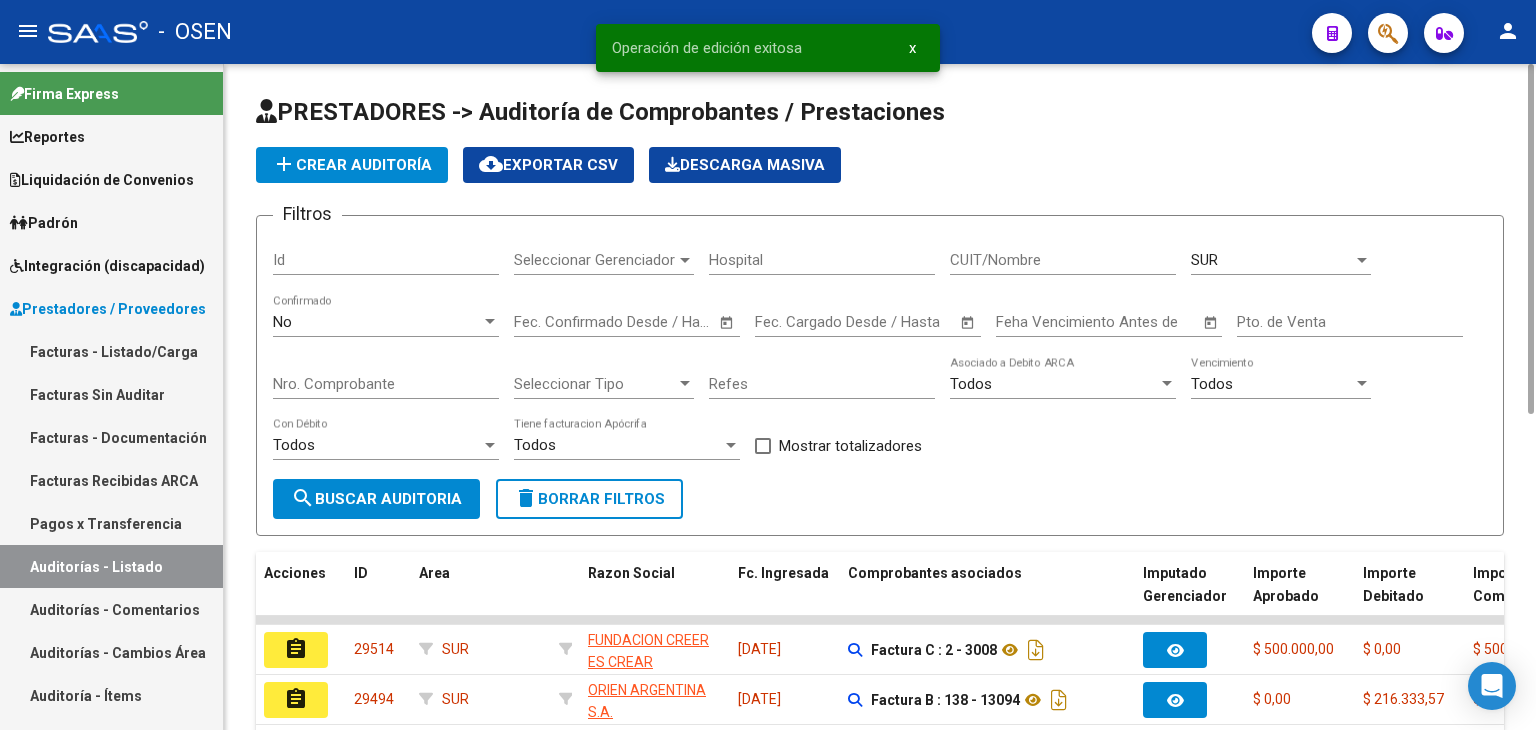 scroll, scrollTop: 528, scrollLeft: 0, axis: vertical 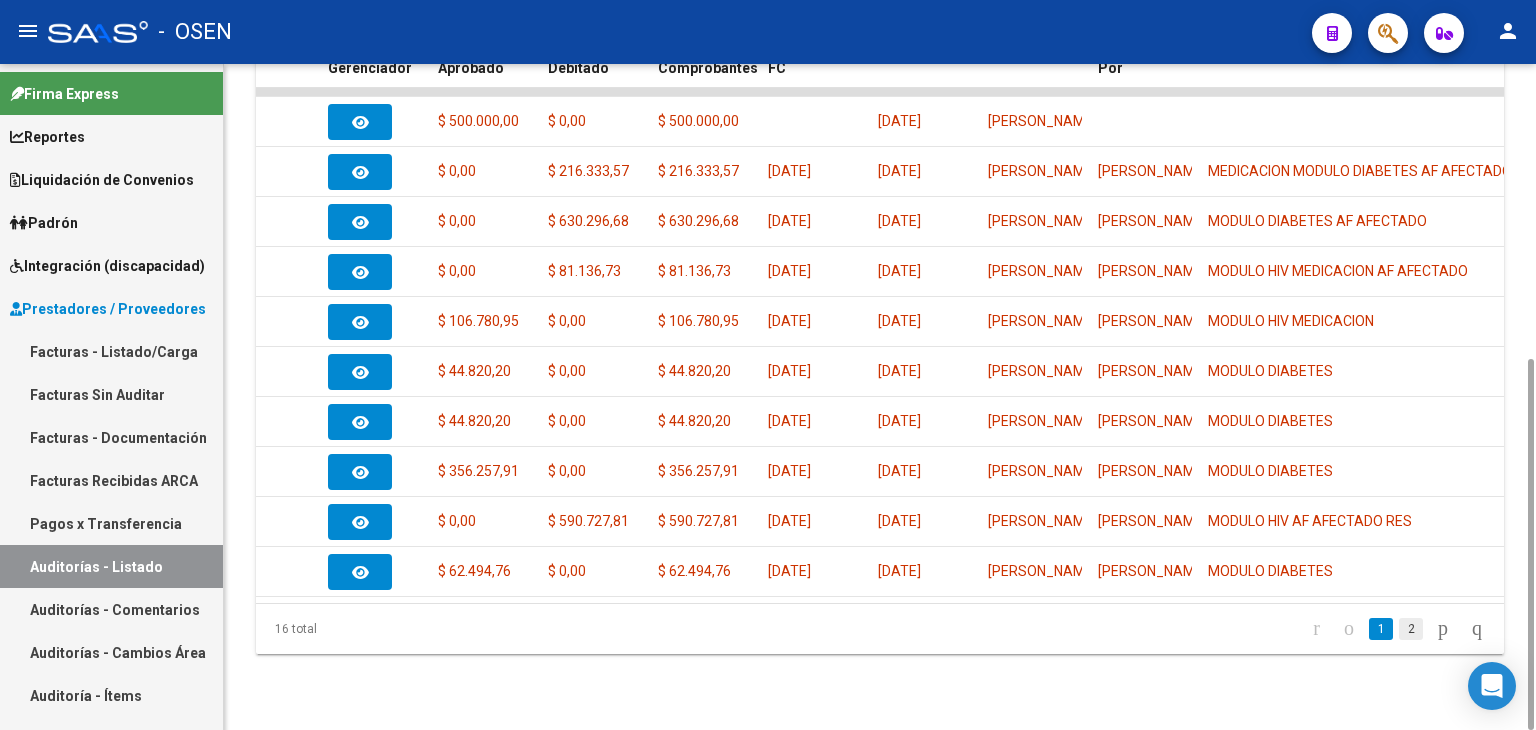 click on "2" 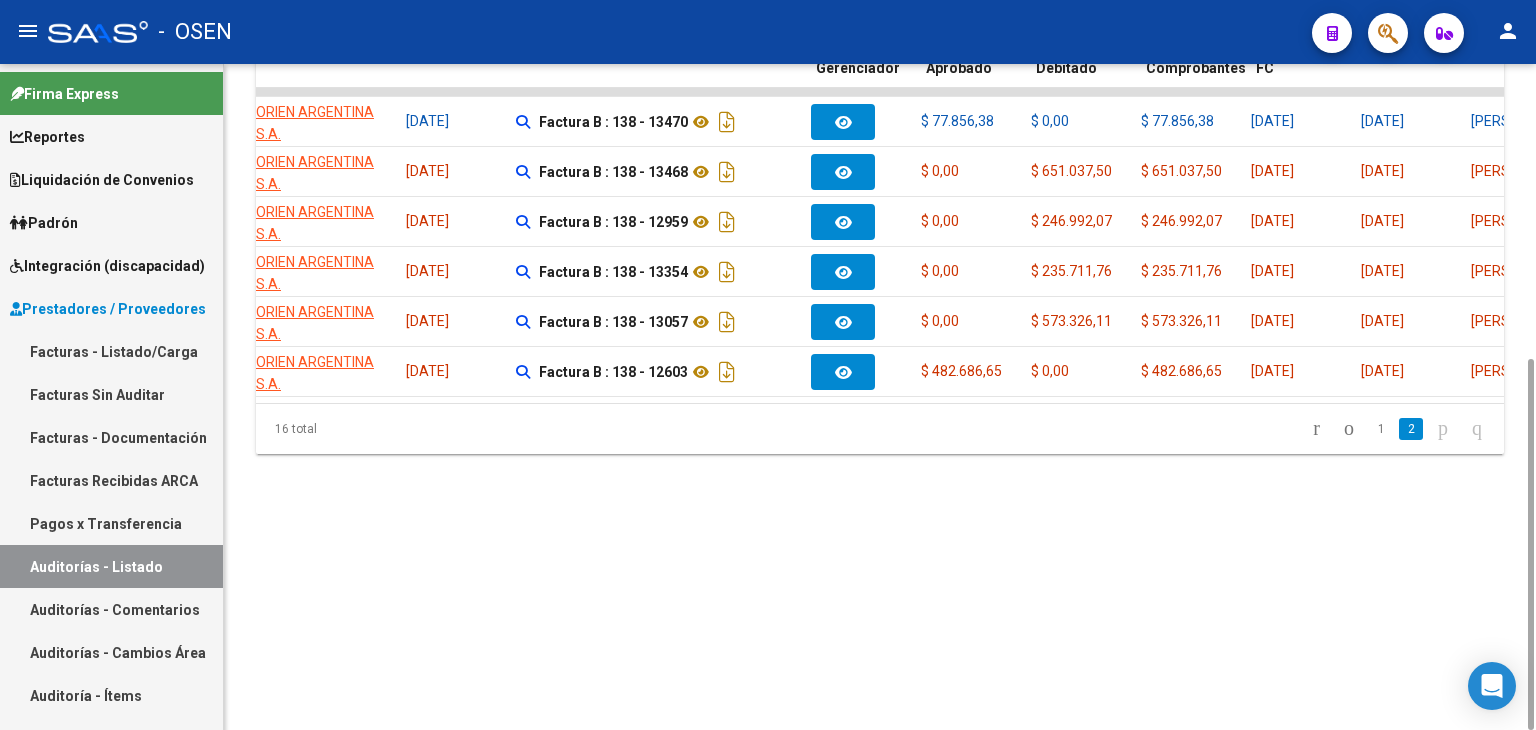 scroll, scrollTop: 0, scrollLeft: 0, axis: both 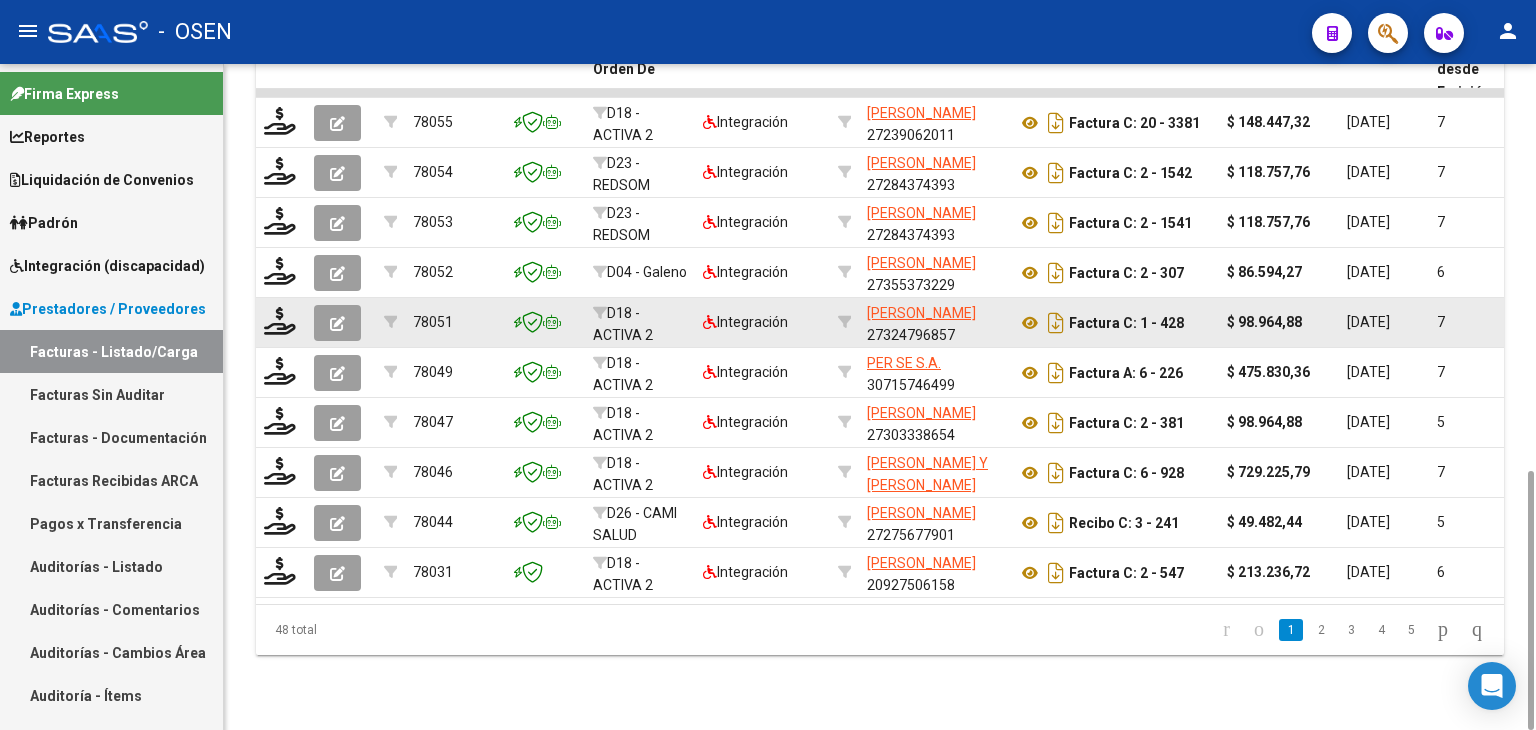 click 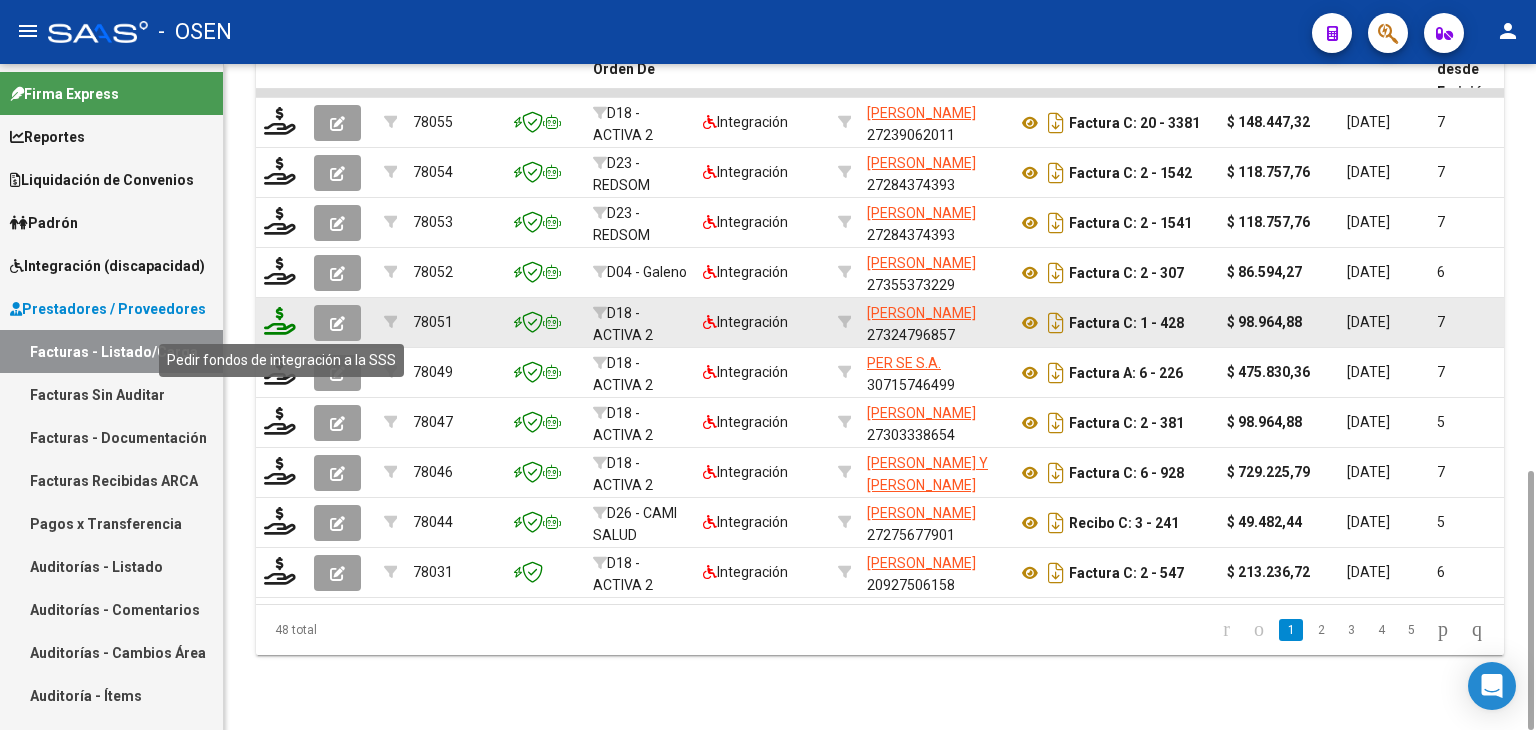 click 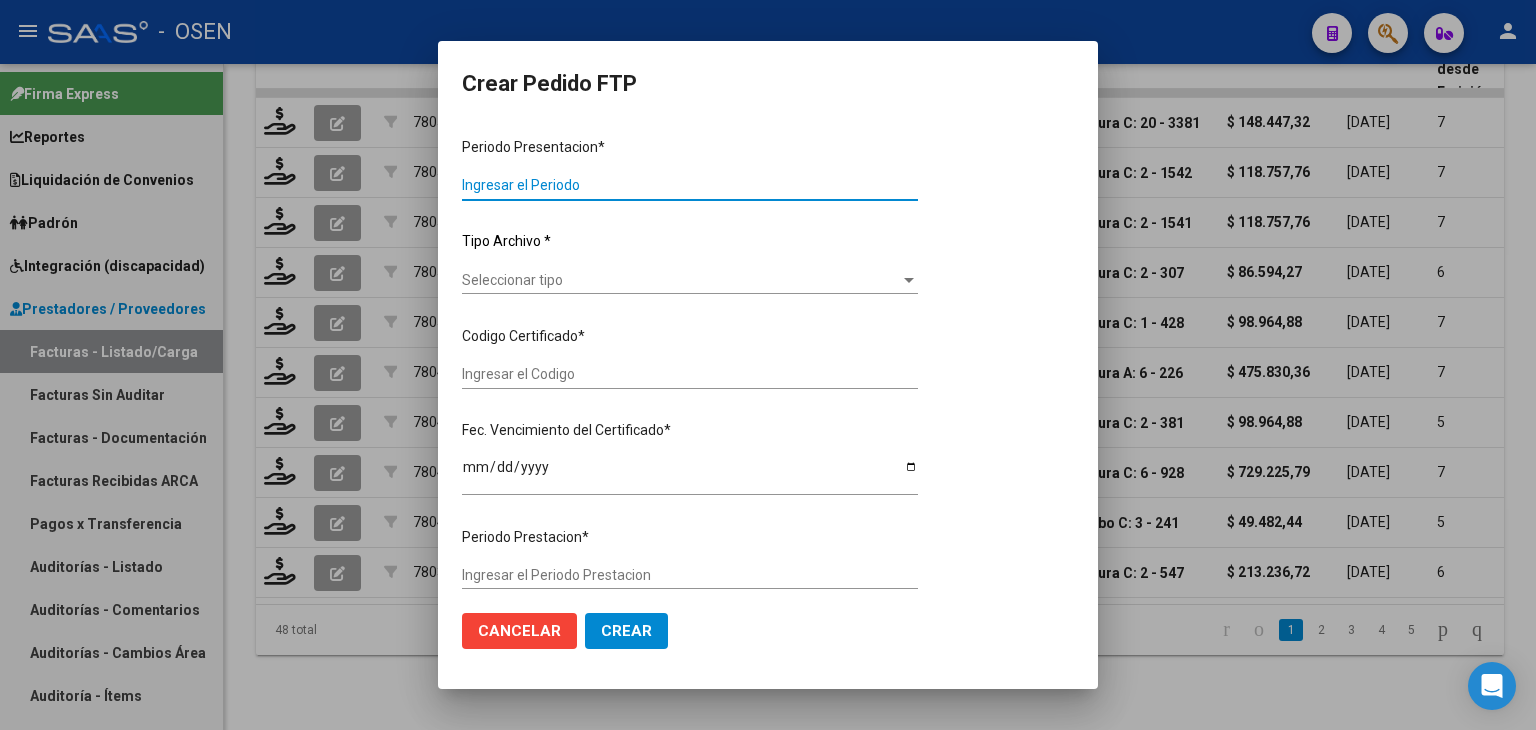 type on "202506" 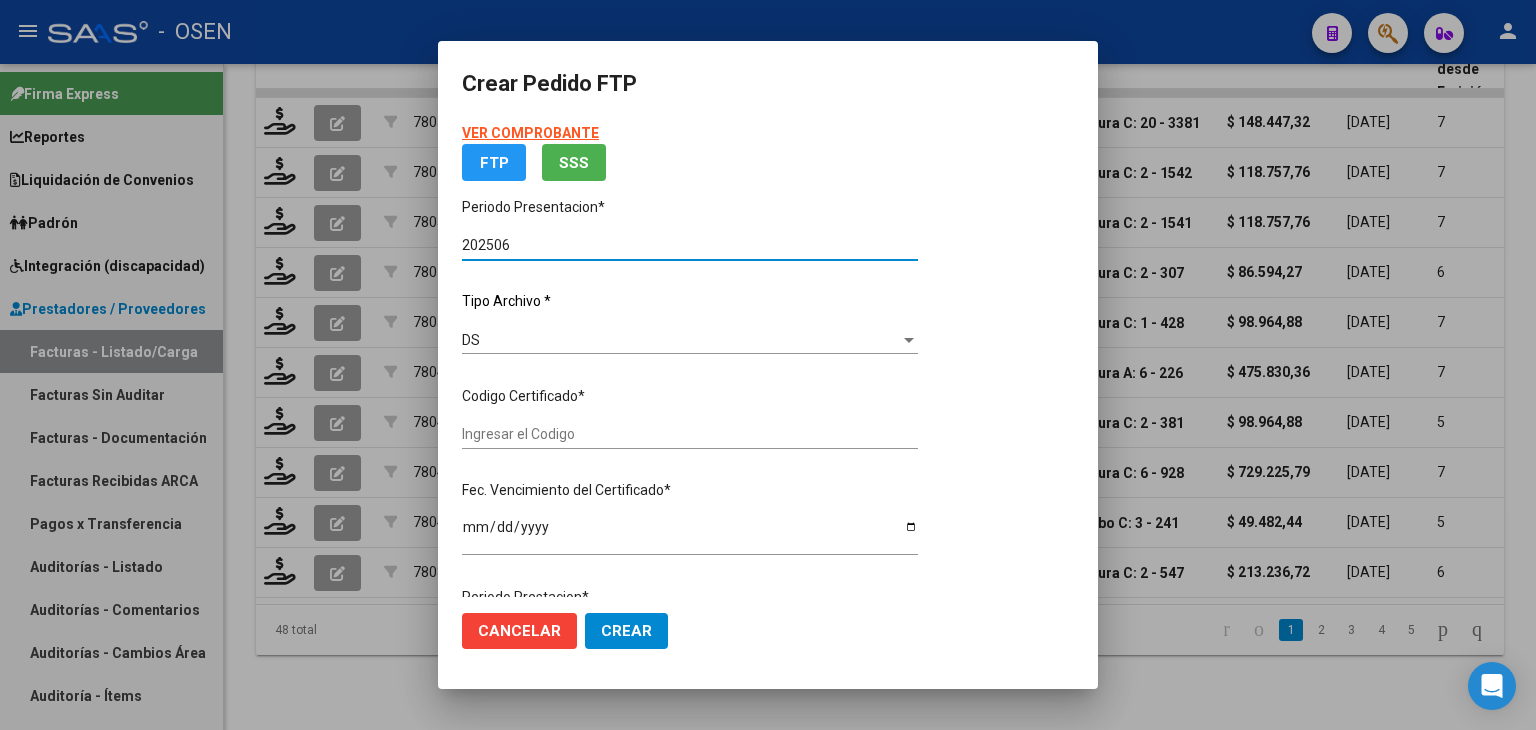 type on "ARG01000578173562022111120271111BS436" 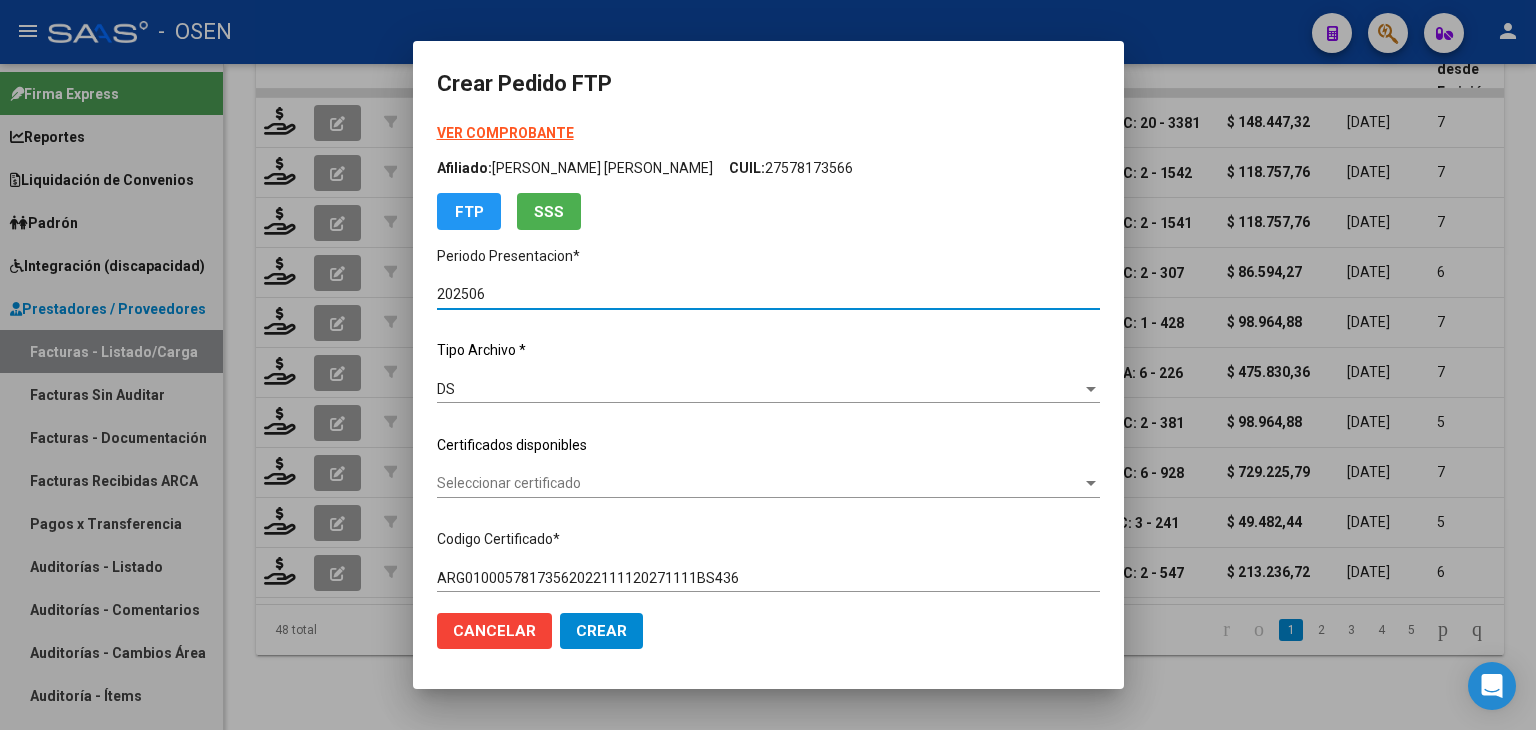 click on "Seleccionar certificado" at bounding box center [759, 483] 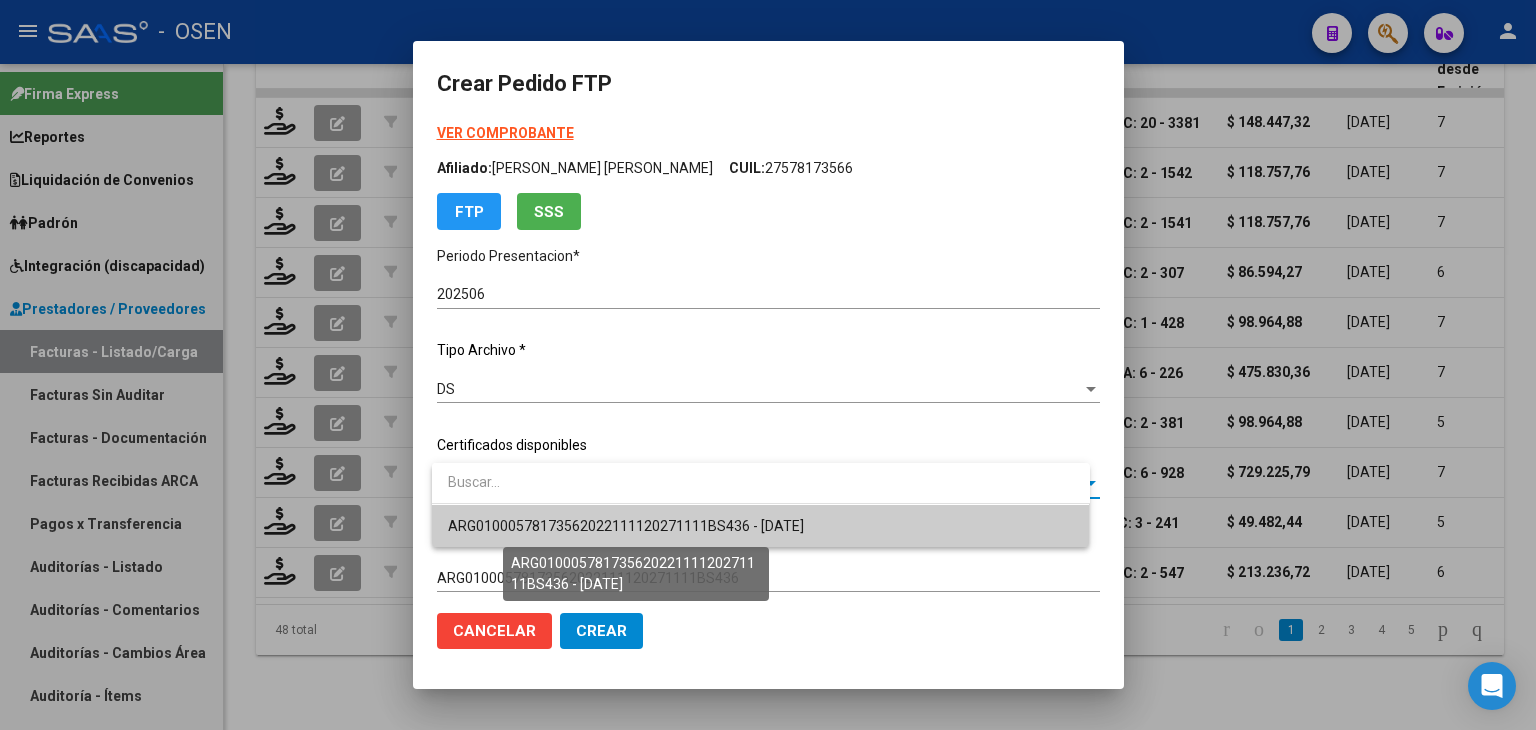 drag, startPoint x: 582, startPoint y: 530, endPoint x: 588, endPoint y: 396, distance: 134.13426 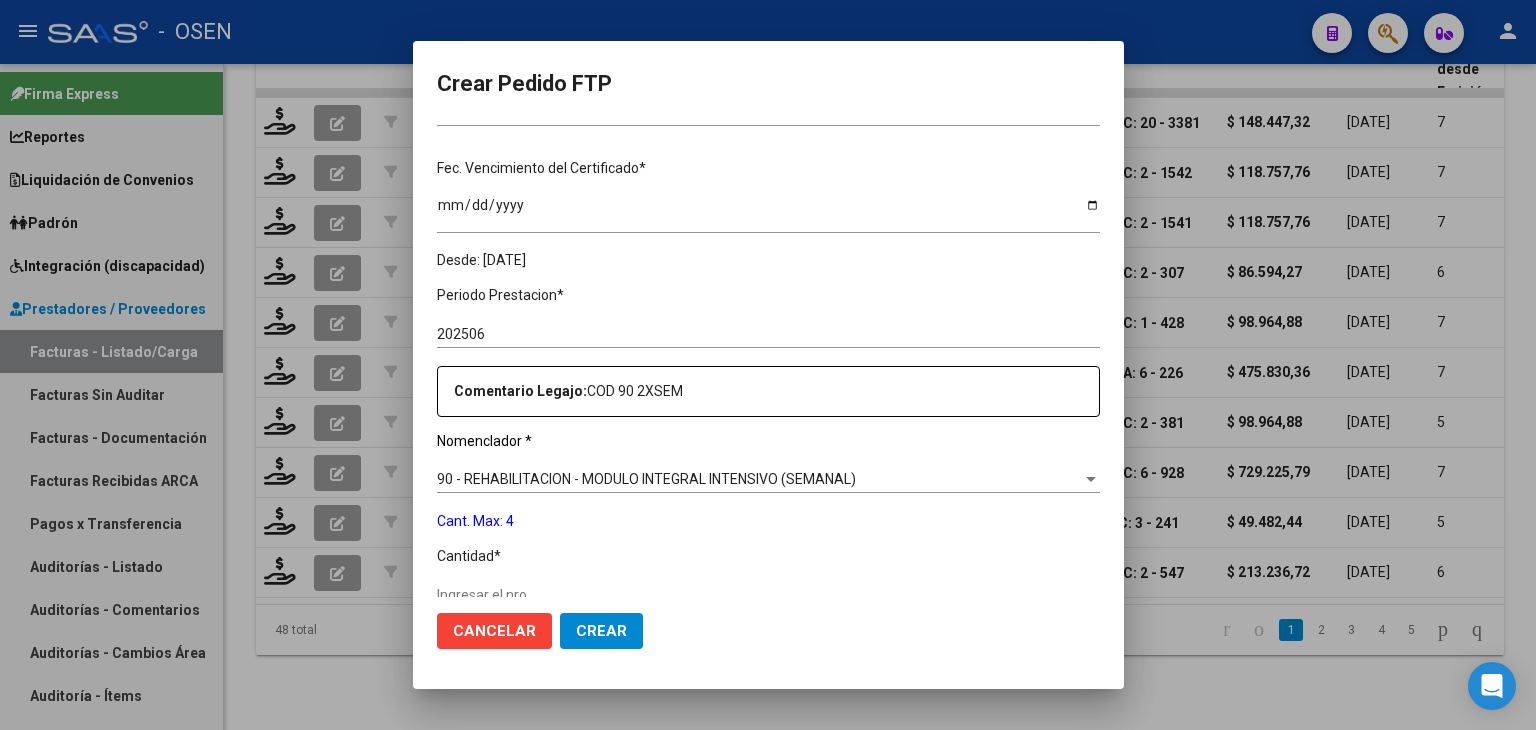 scroll, scrollTop: 500, scrollLeft: 0, axis: vertical 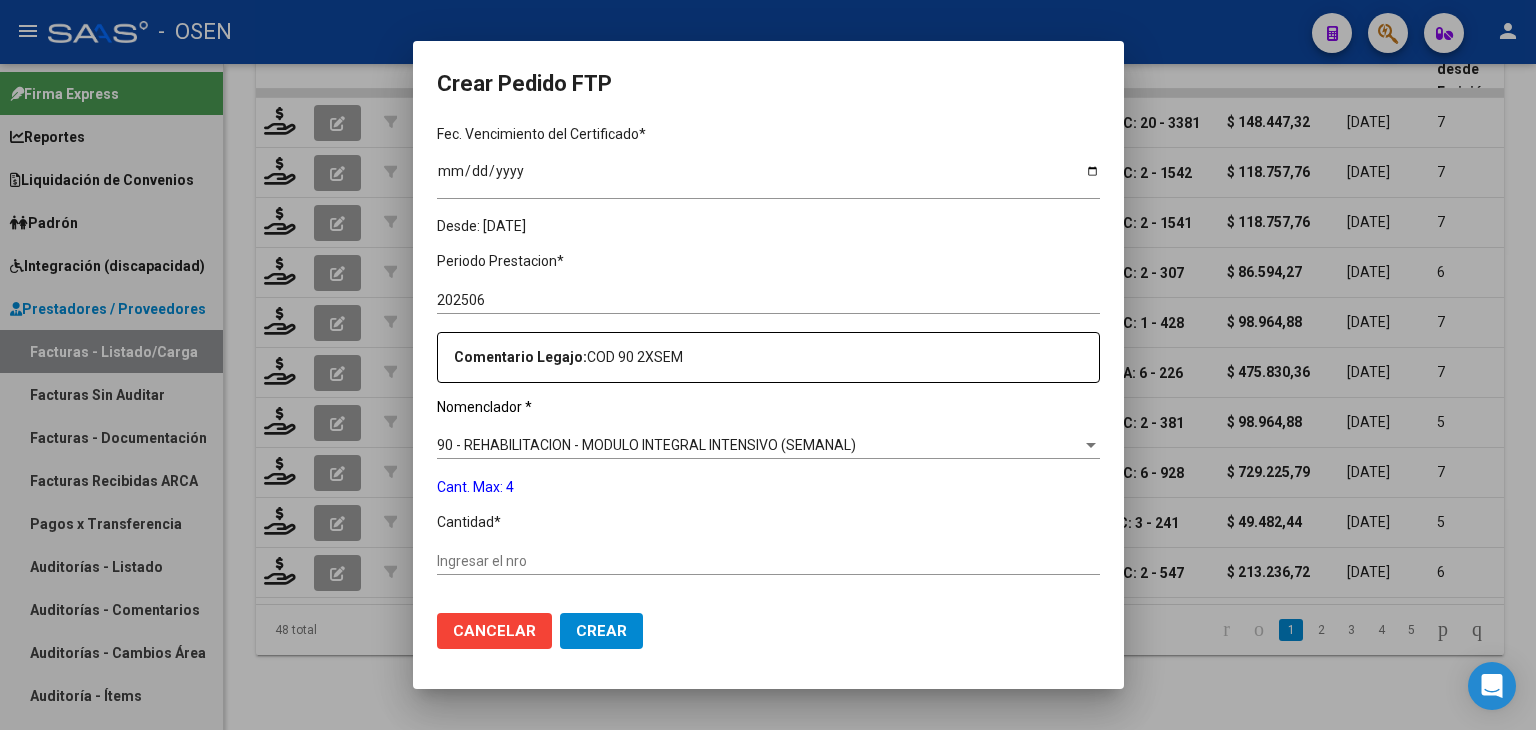 click on "Ingresar el nro" at bounding box center [768, 561] 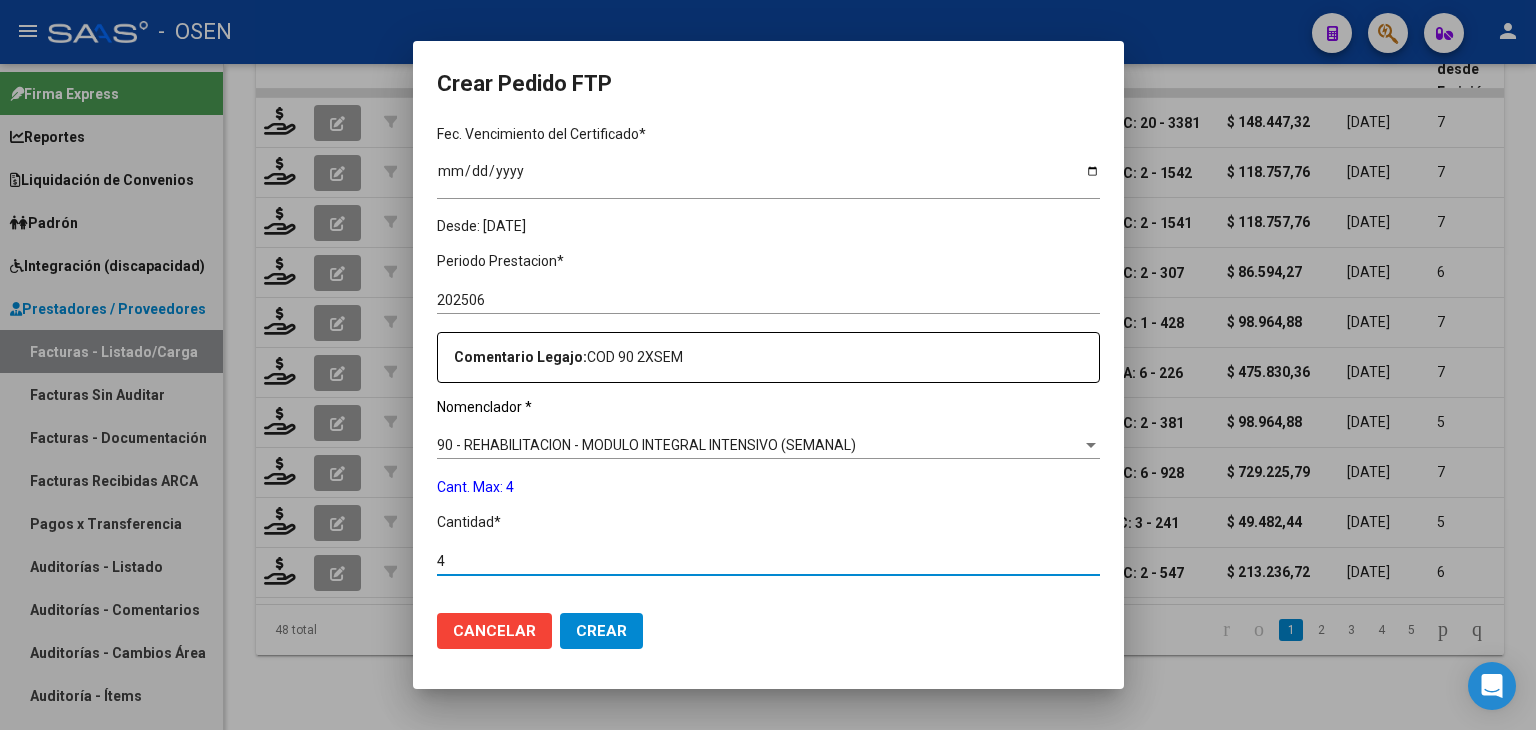 type on "4" 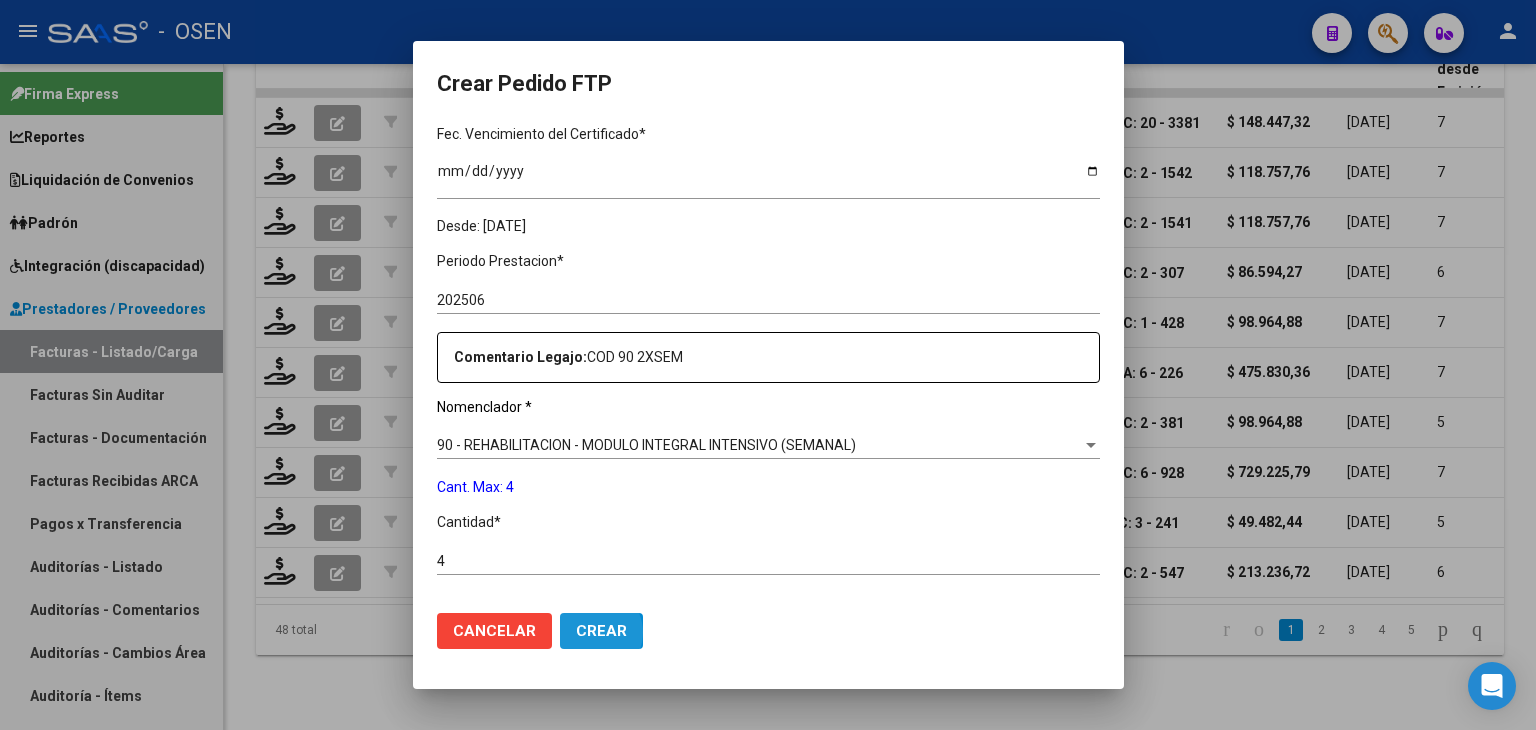 drag, startPoint x: 598, startPoint y: 632, endPoint x: 516, endPoint y: 555, distance: 112.48556 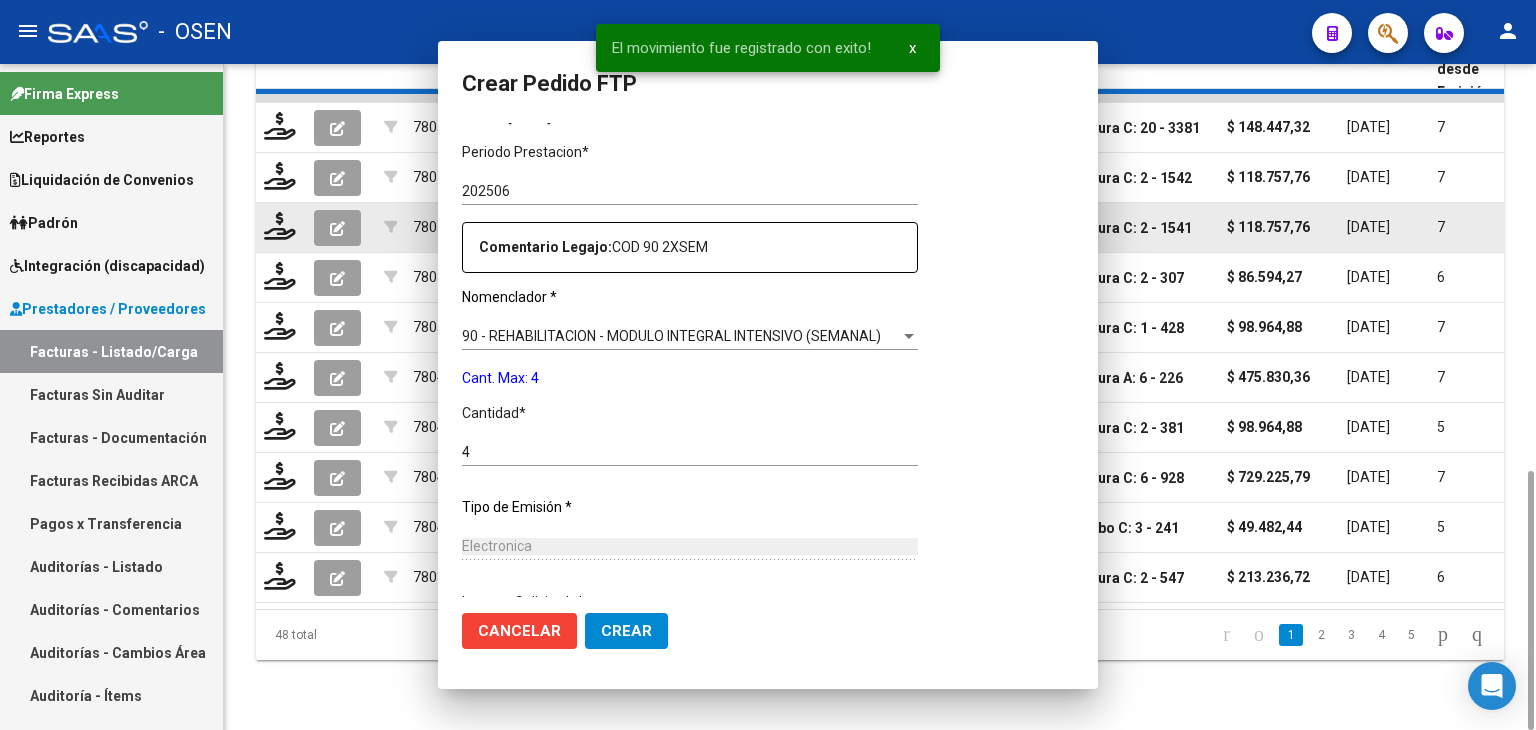 scroll, scrollTop: 390, scrollLeft: 0, axis: vertical 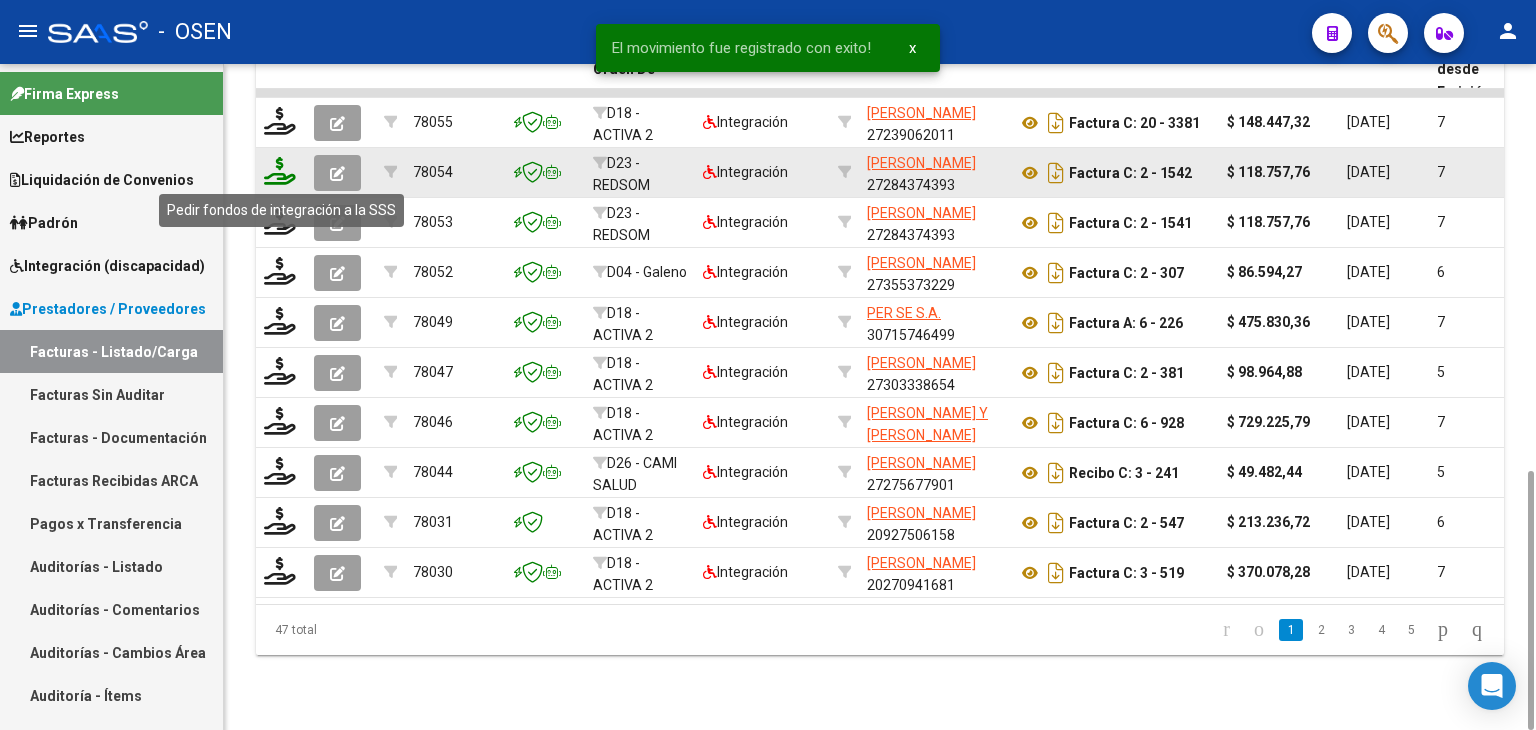 click 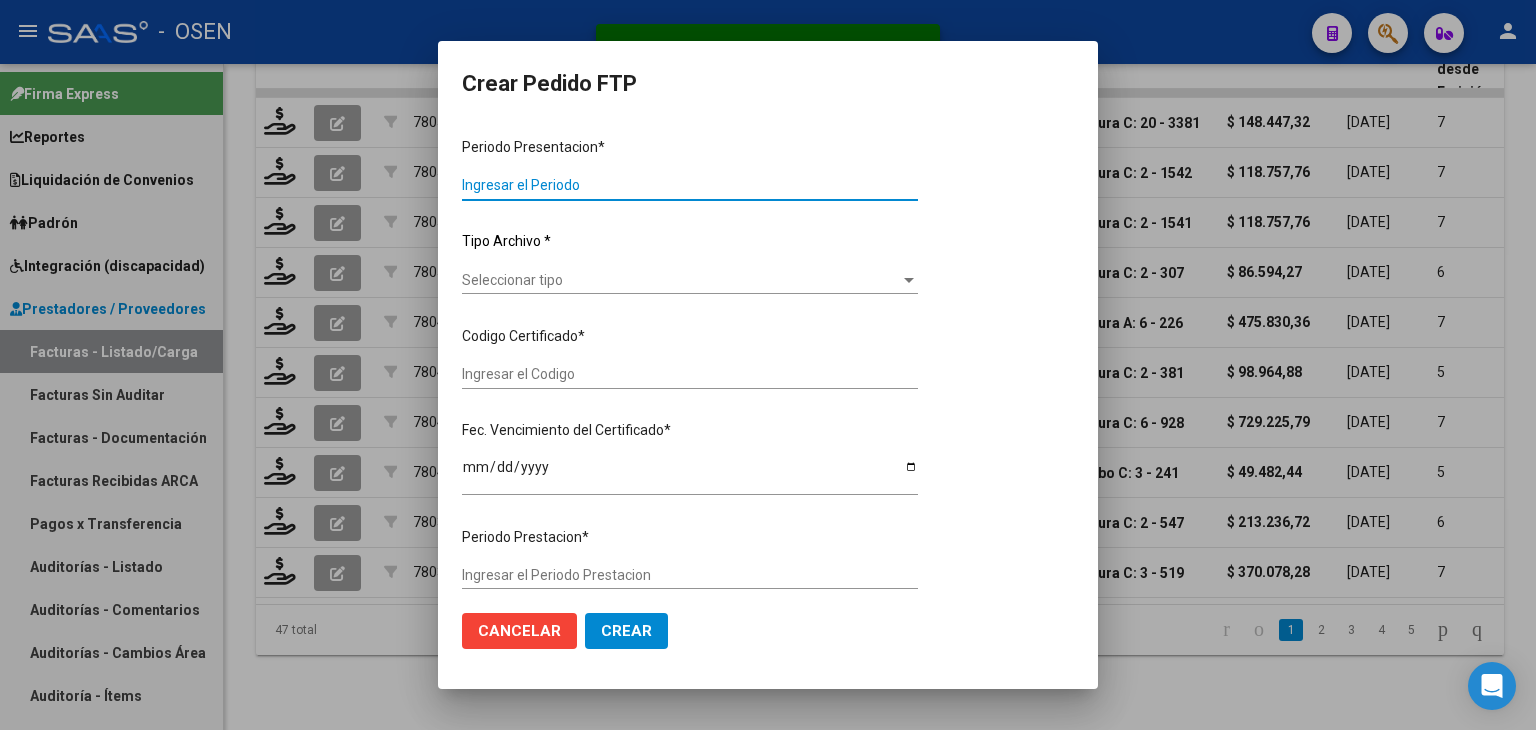 type on "202506" 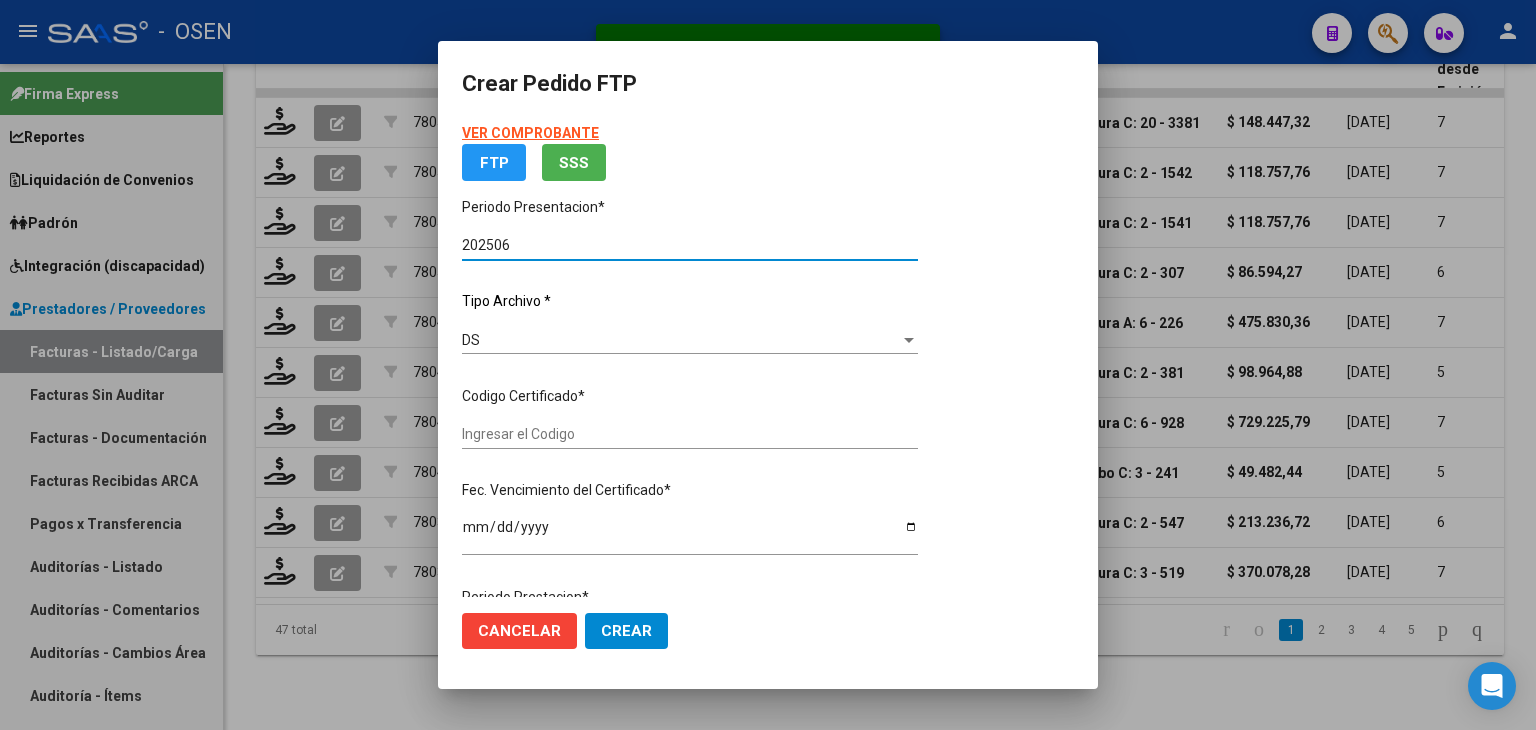 type on "ARG02000553033762022101220261012RIO142" 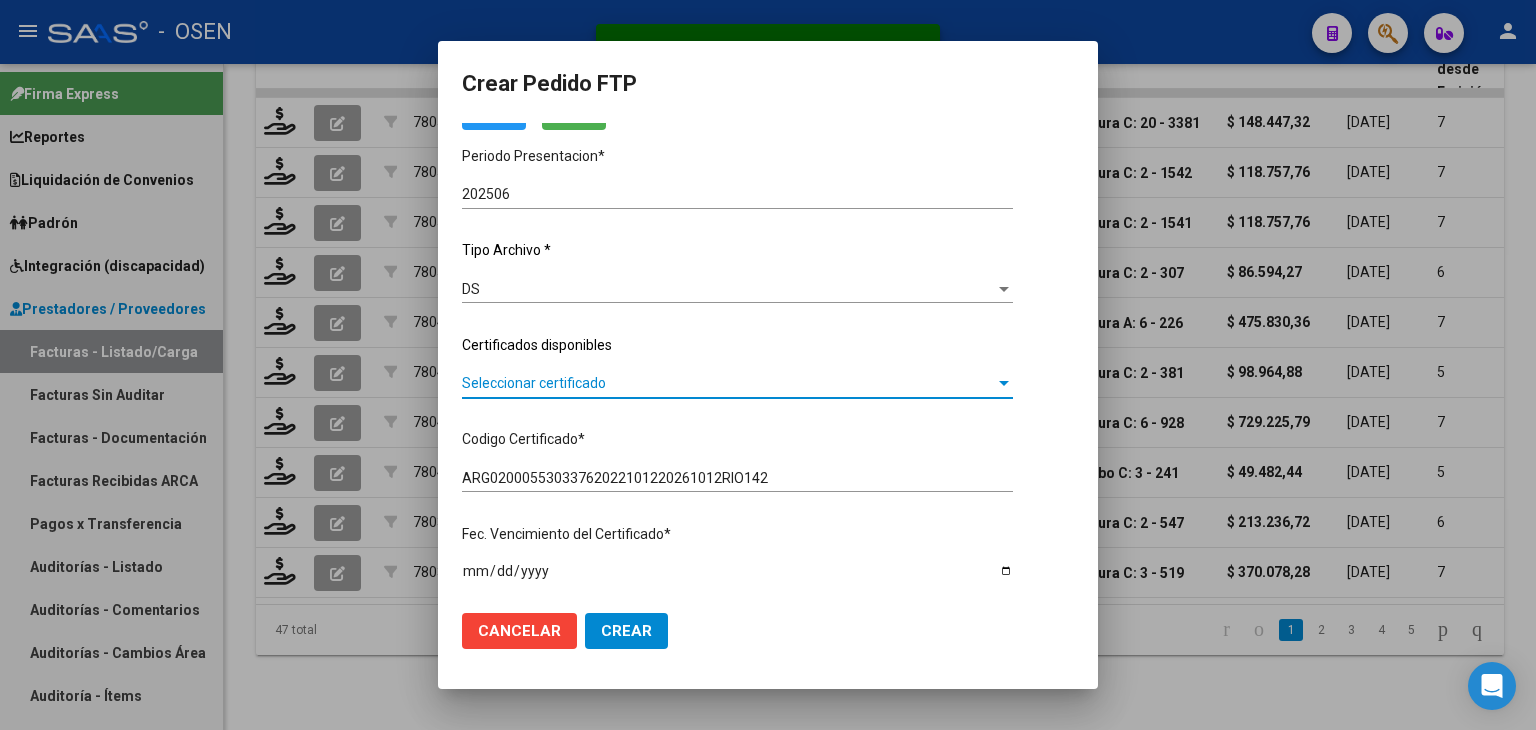 click on "Seleccionar certificado" at bounding box center [728, 383] 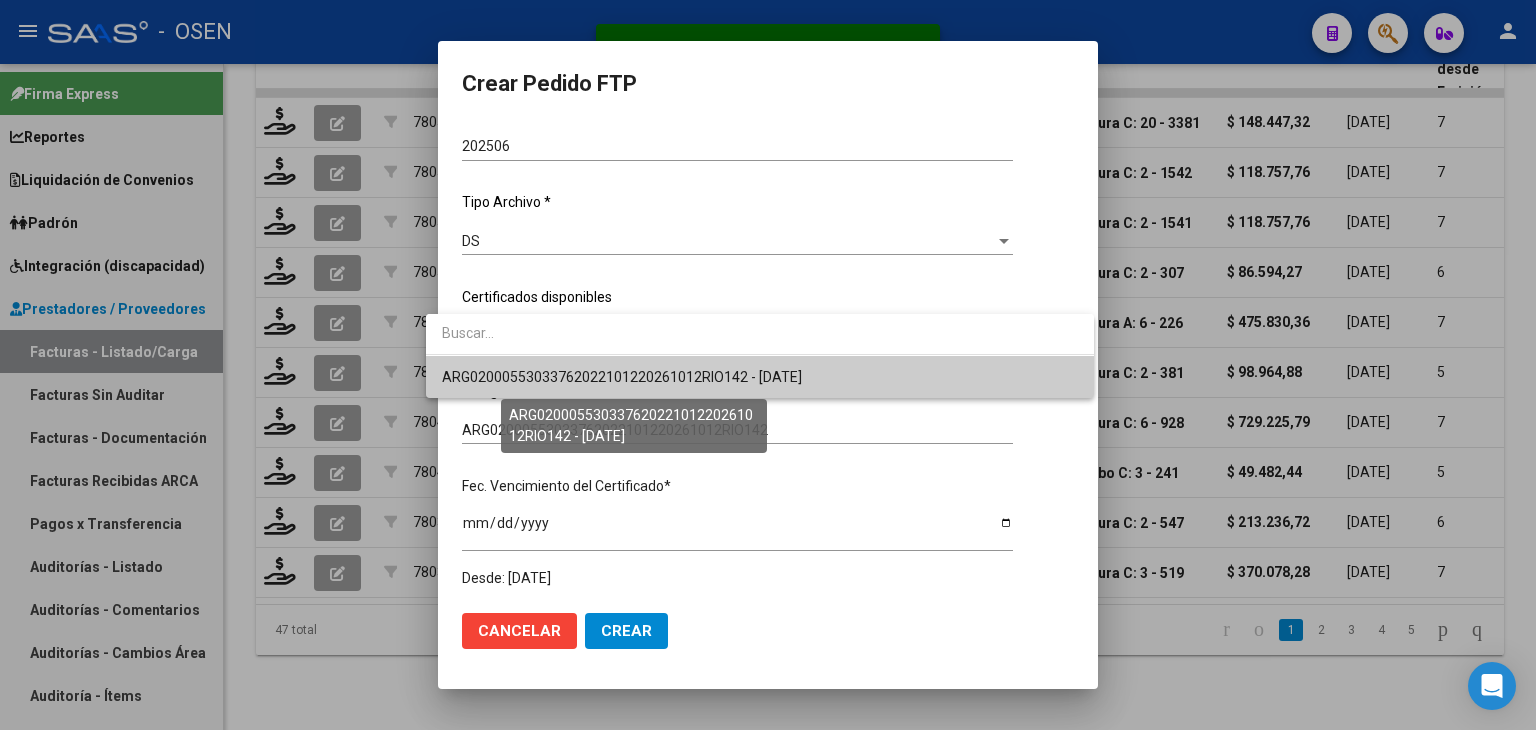 click on "ARG02000553033762022101220261012RIO142 - [DATE]" at bounding box center [622, 377] 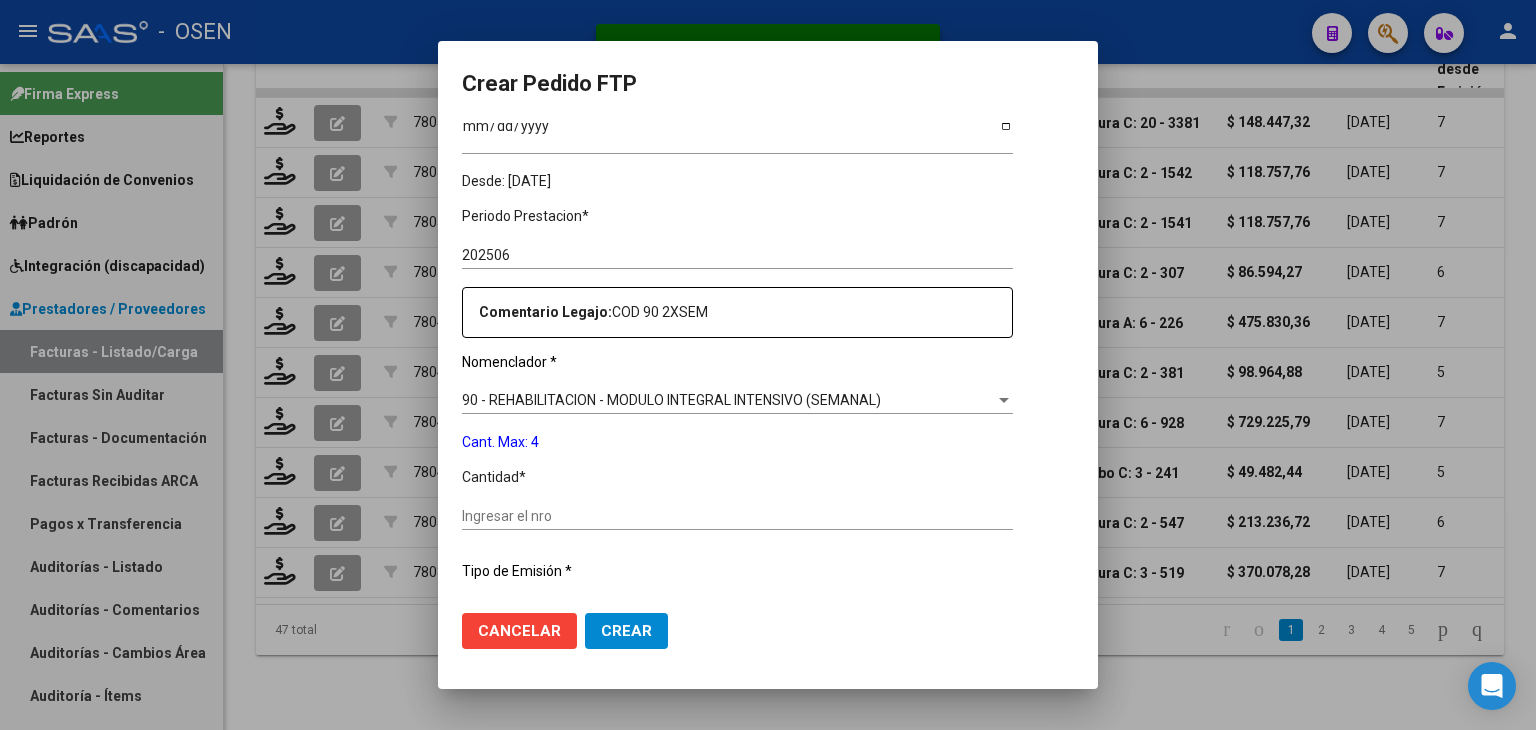 scroll, scrollTop: 548, scrollLeft: 0, axis: vertical 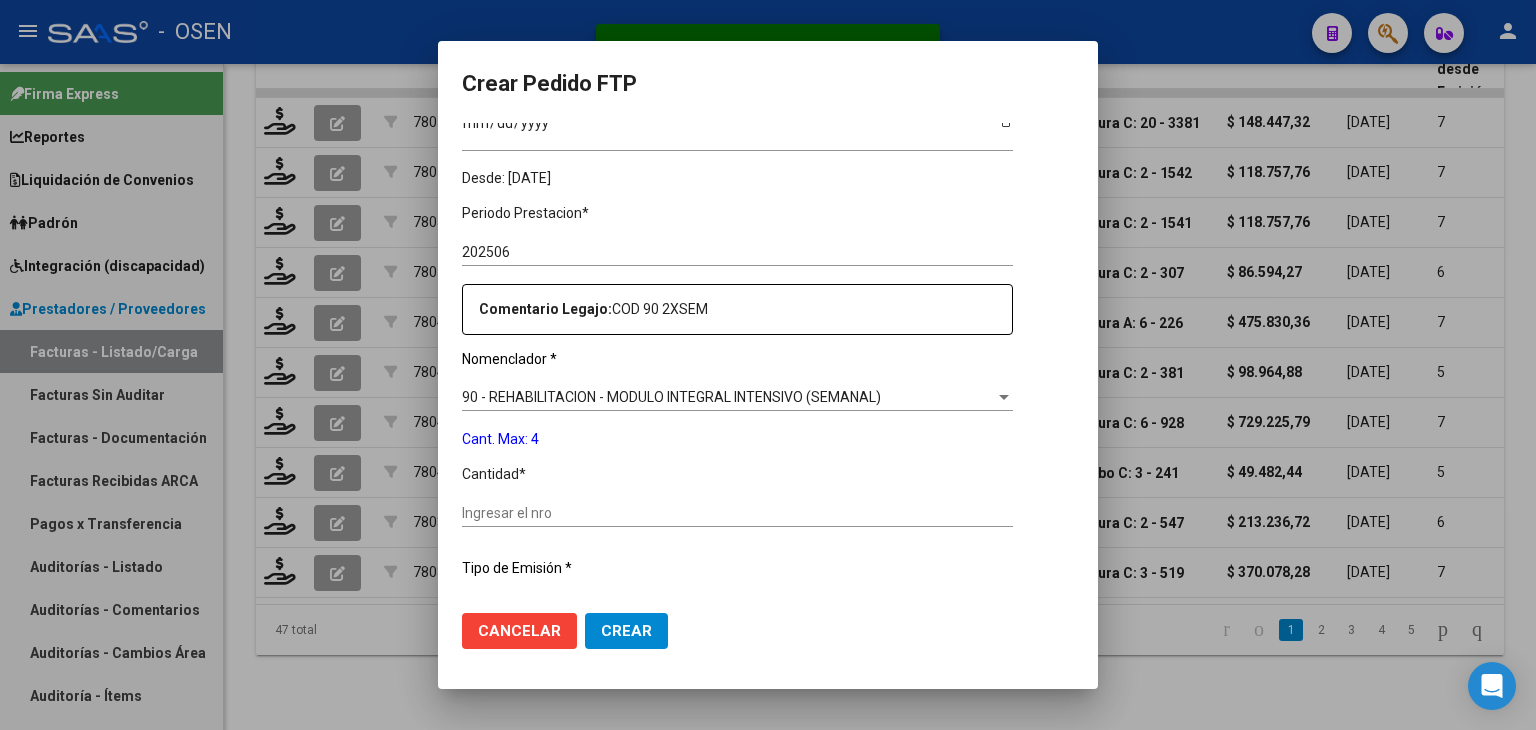 click on "Ingresar el nro" at bounding box center (737, 513) 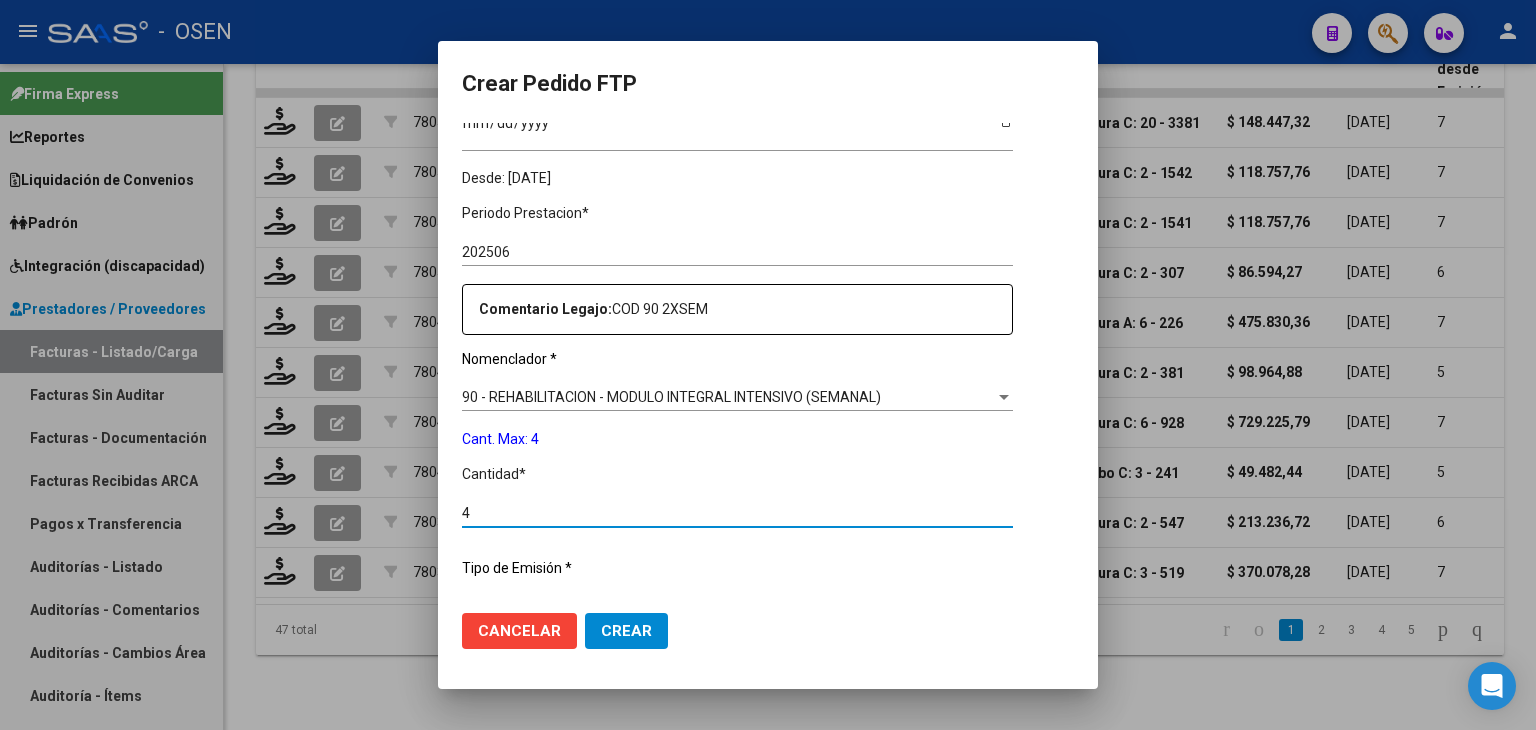type on "4" 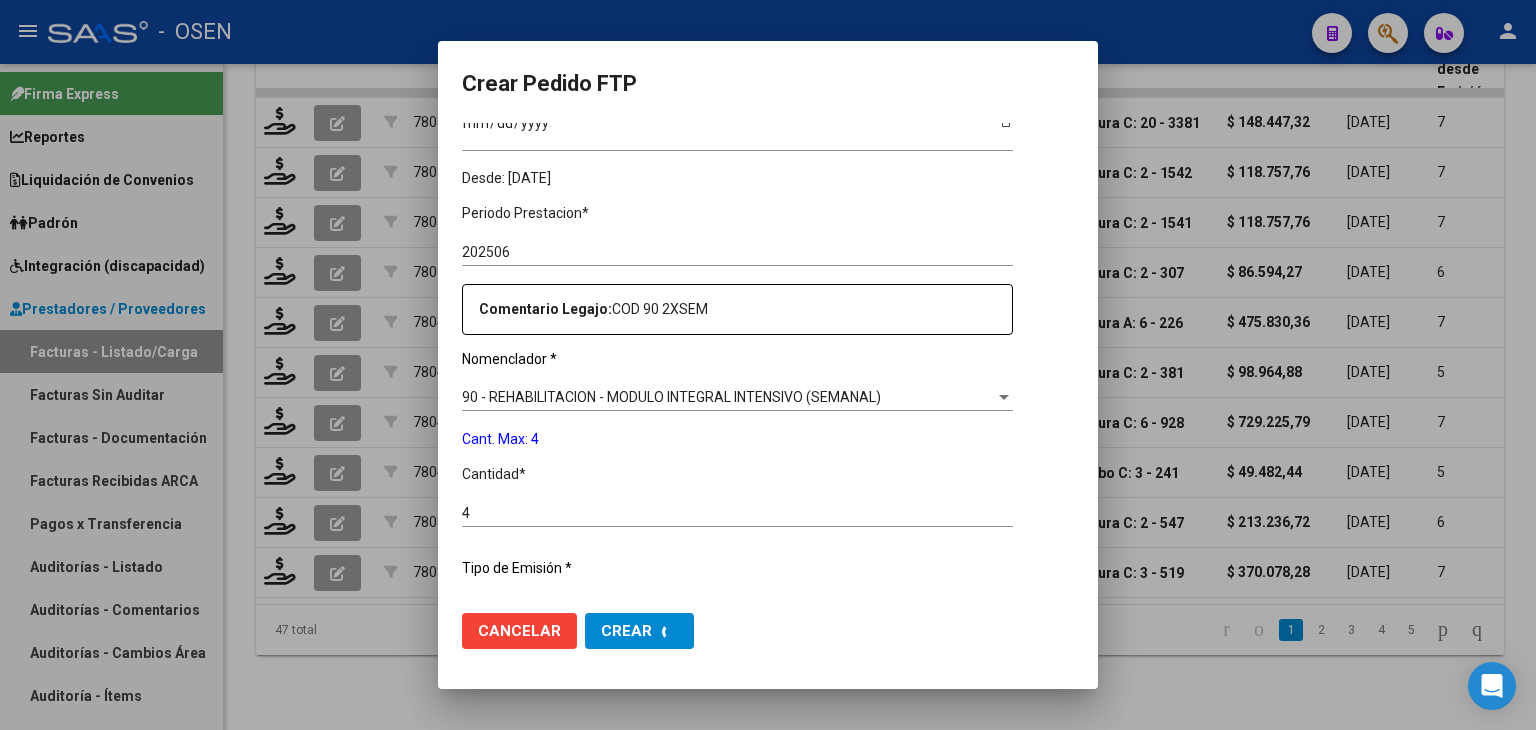 scroll, scrollTop: 0, scrollLeft: 0, axis: both 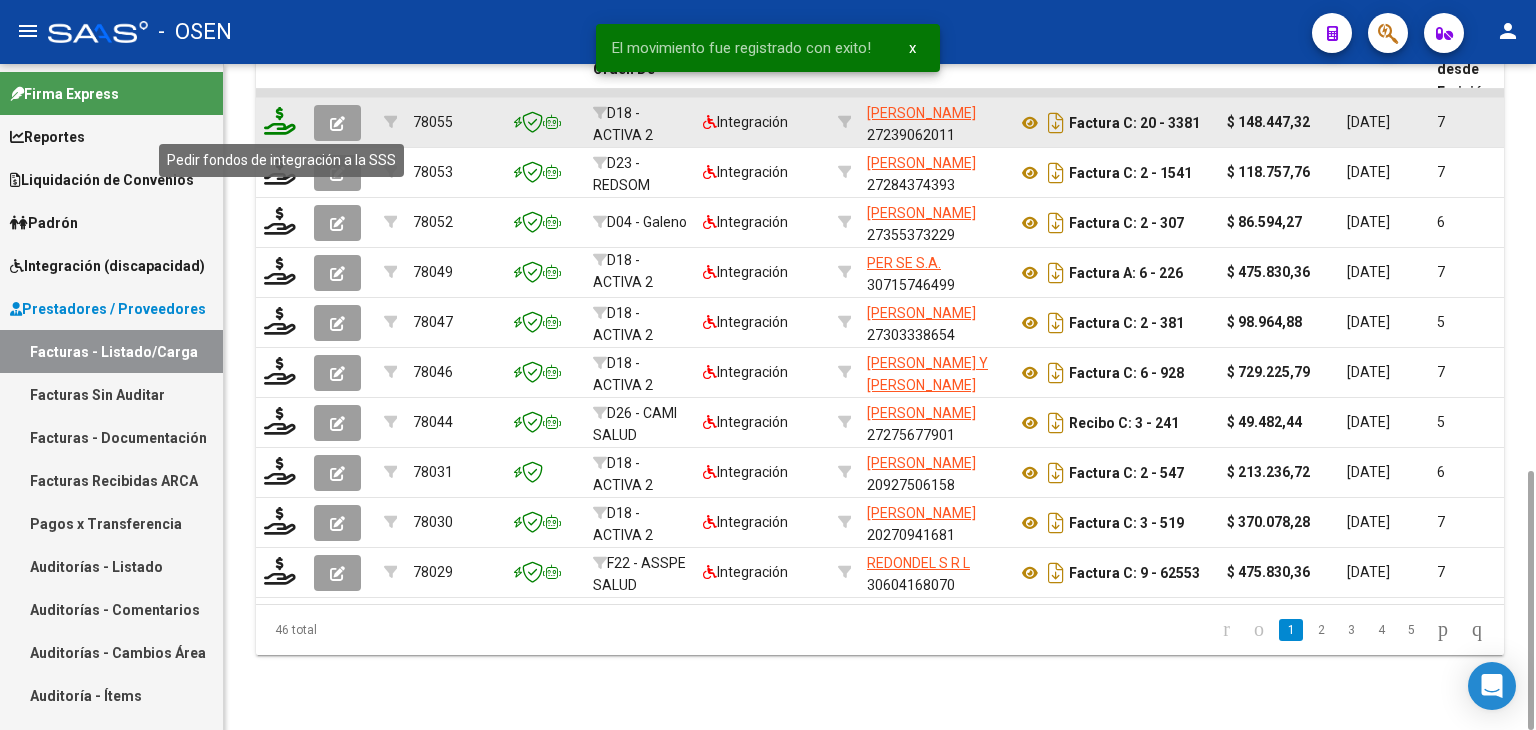 click 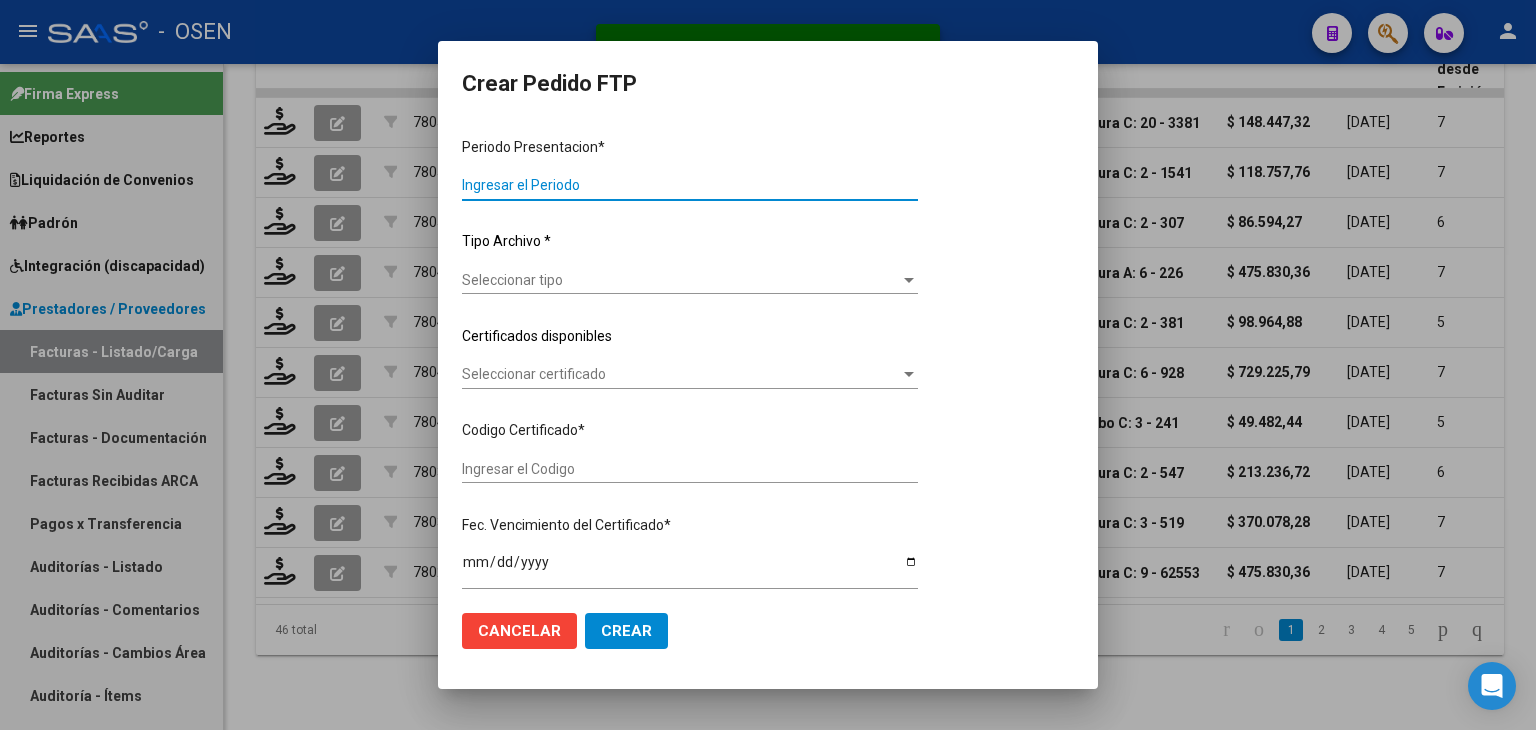 type on "202506" 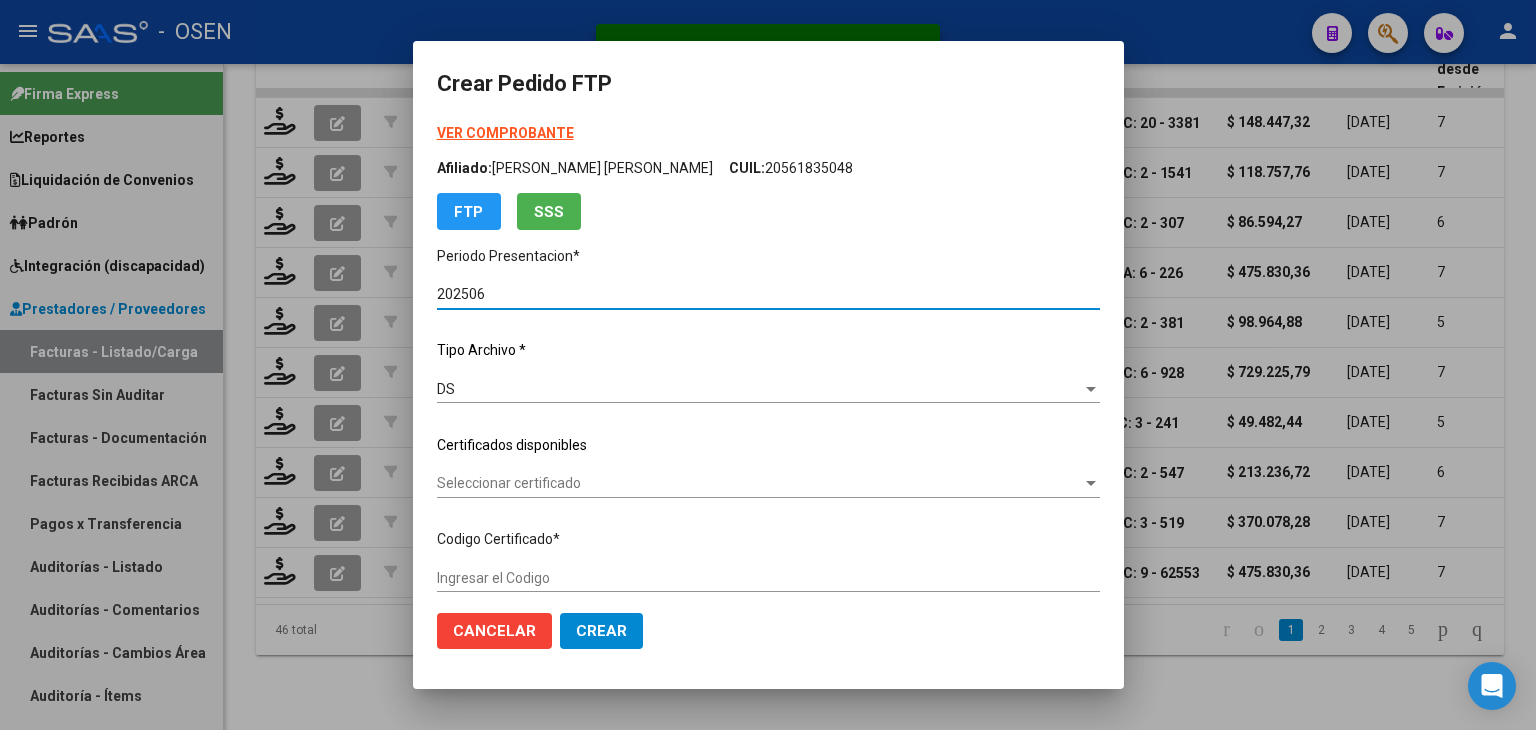 type on "ARG02000540660362023021320280213BS423" 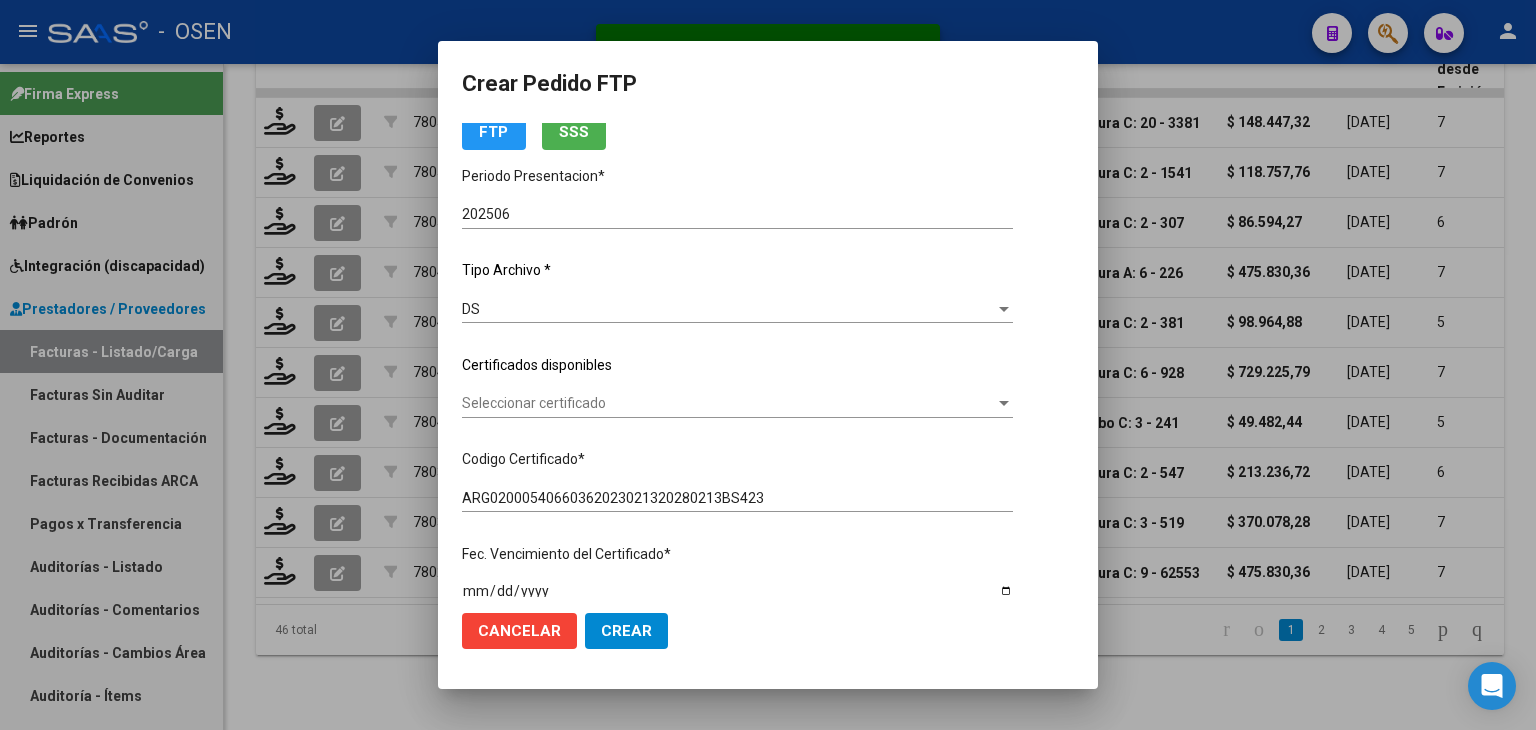 scroll, scrollTop: 100, scrollLeft: 0, axis: vertical 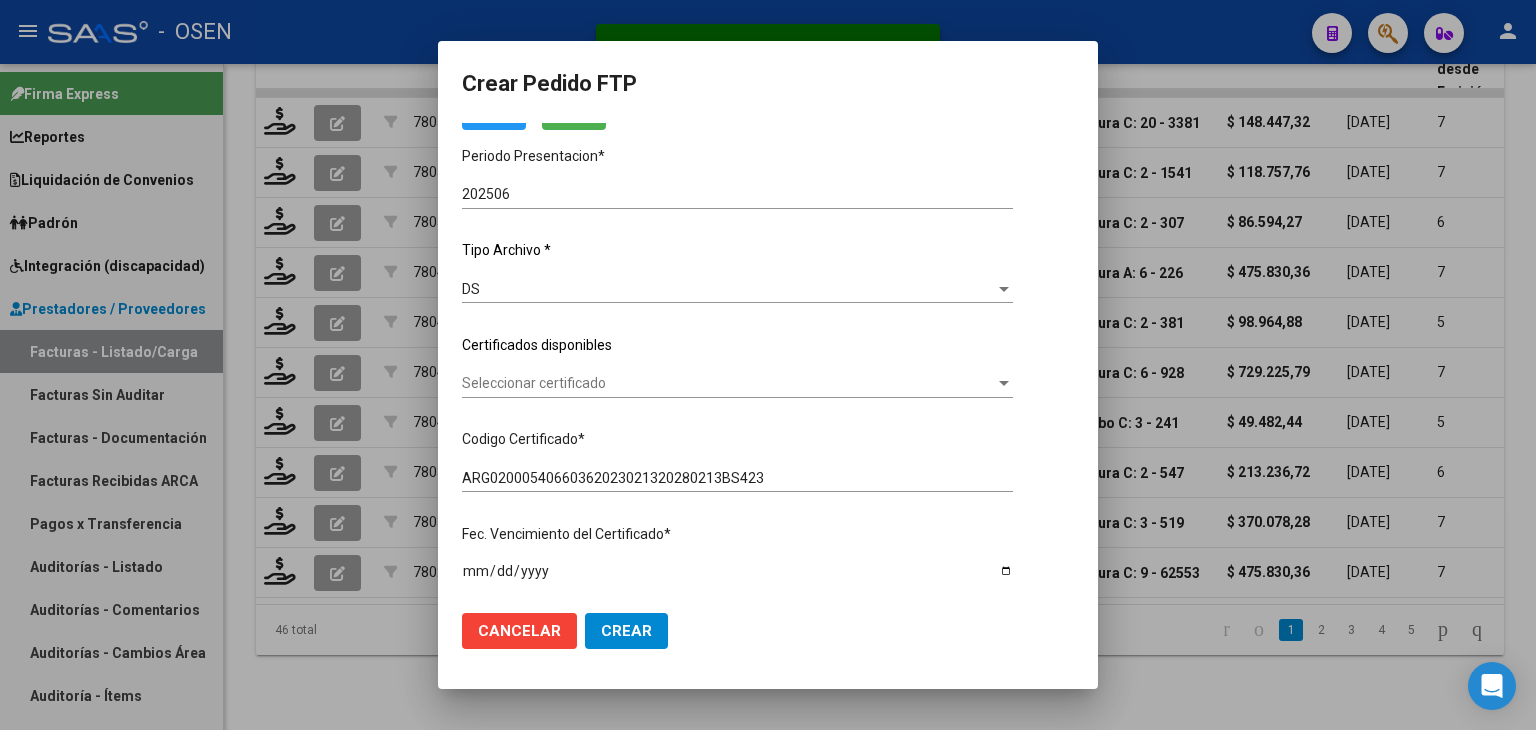 click on "Seleccionar certificado Seleccionar certificado" 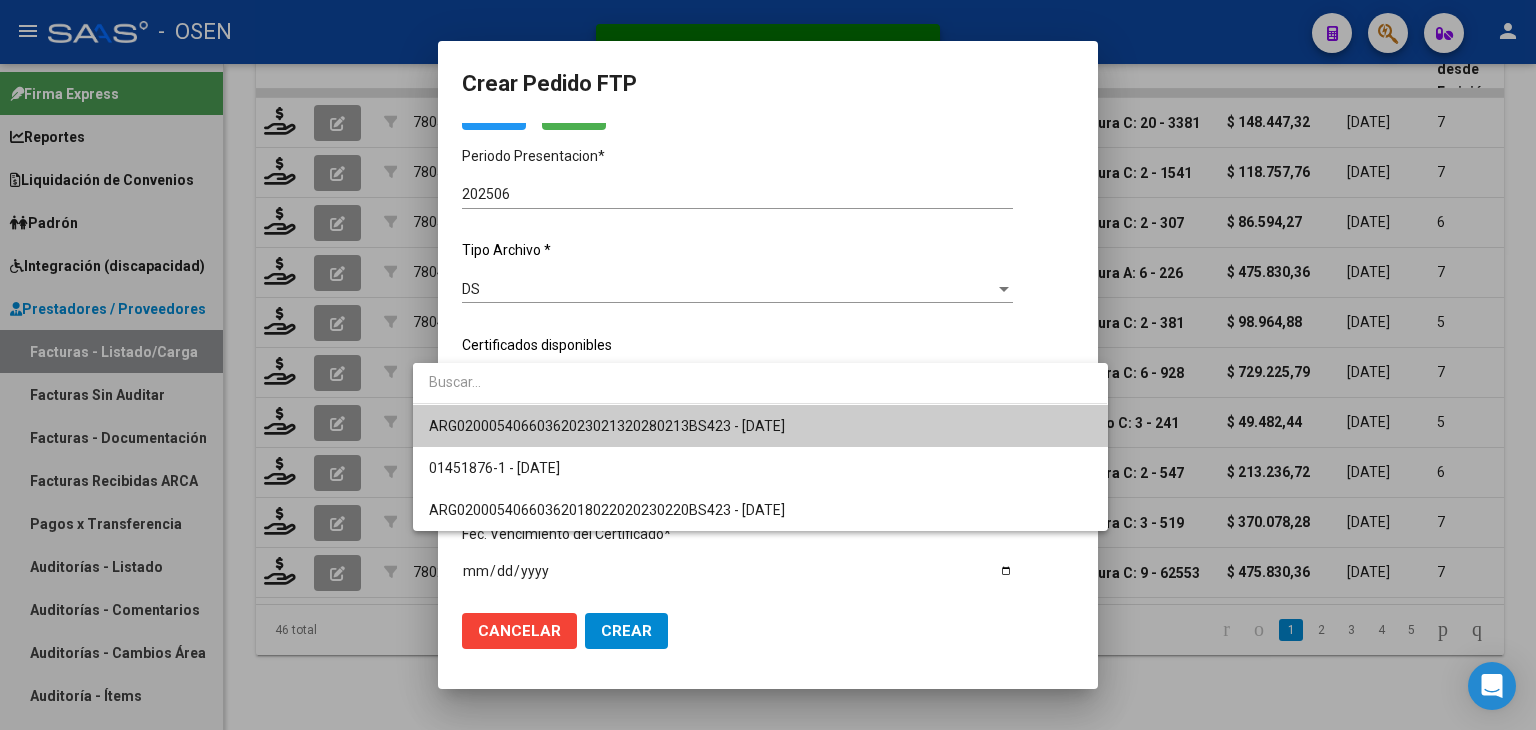 drag, startPoint x: 612, startPoint y: 438, endPoint x: 612, endPoint y: 398, distance: 40 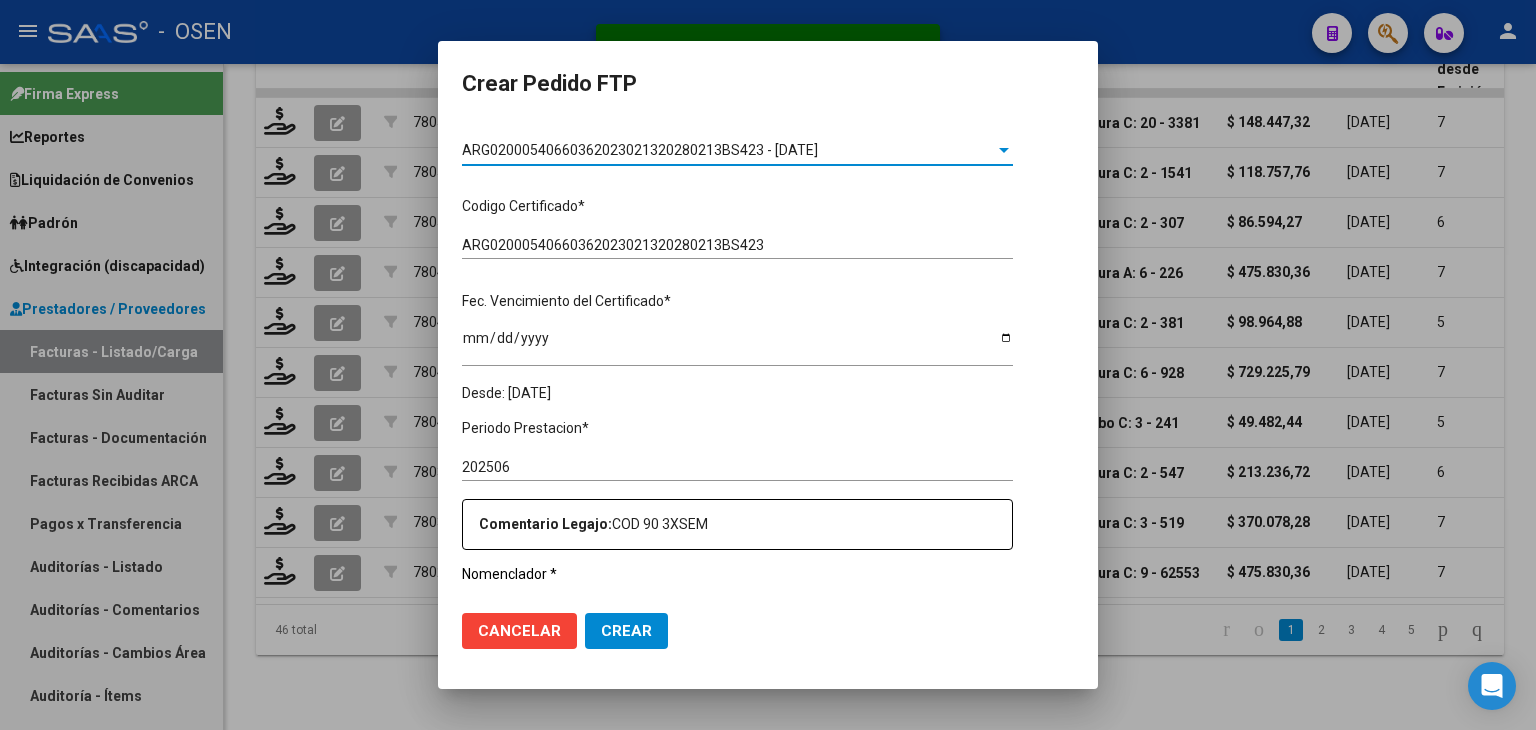 scroll, scrollTop: 600, scrollLeft: 0, axis: vertical 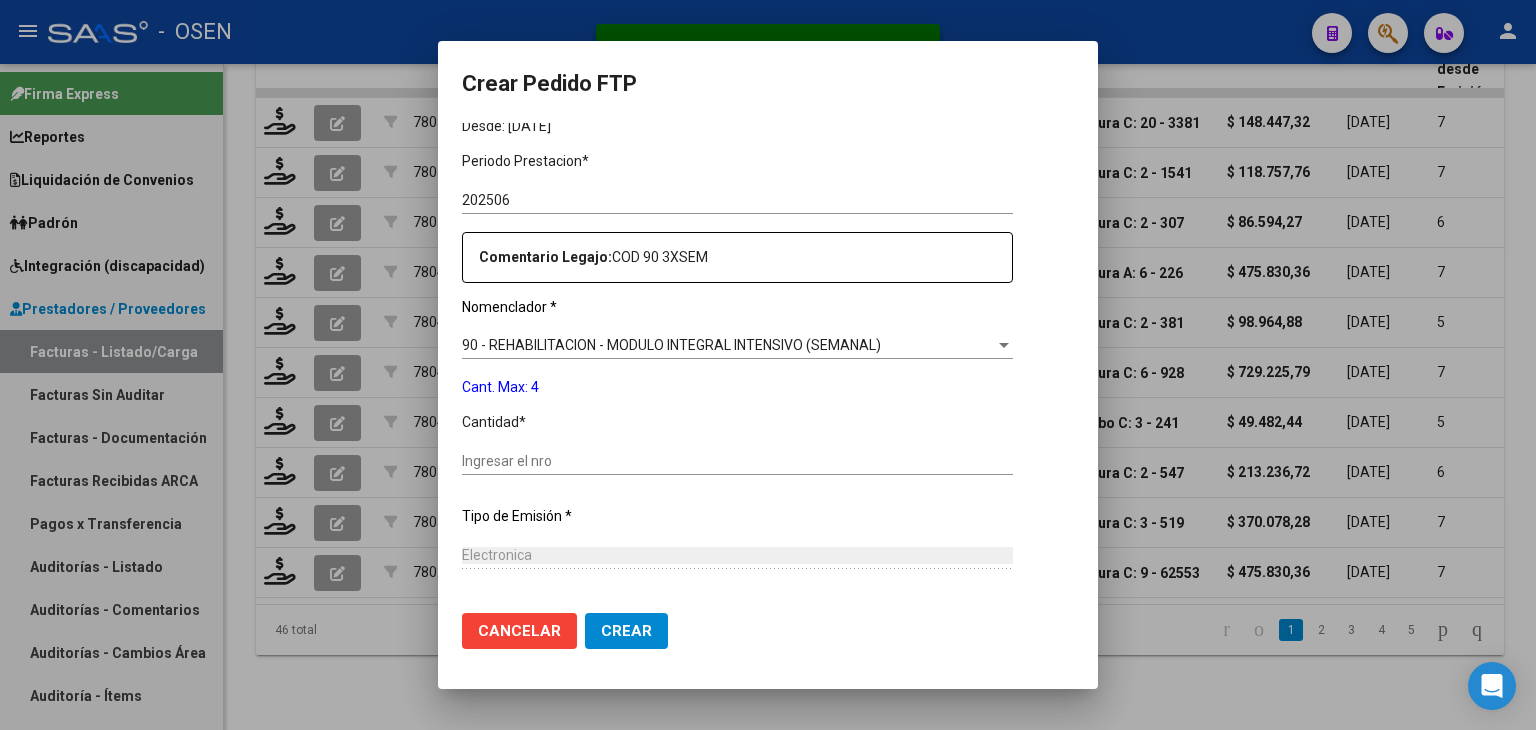 click on "Ingresar el nro" 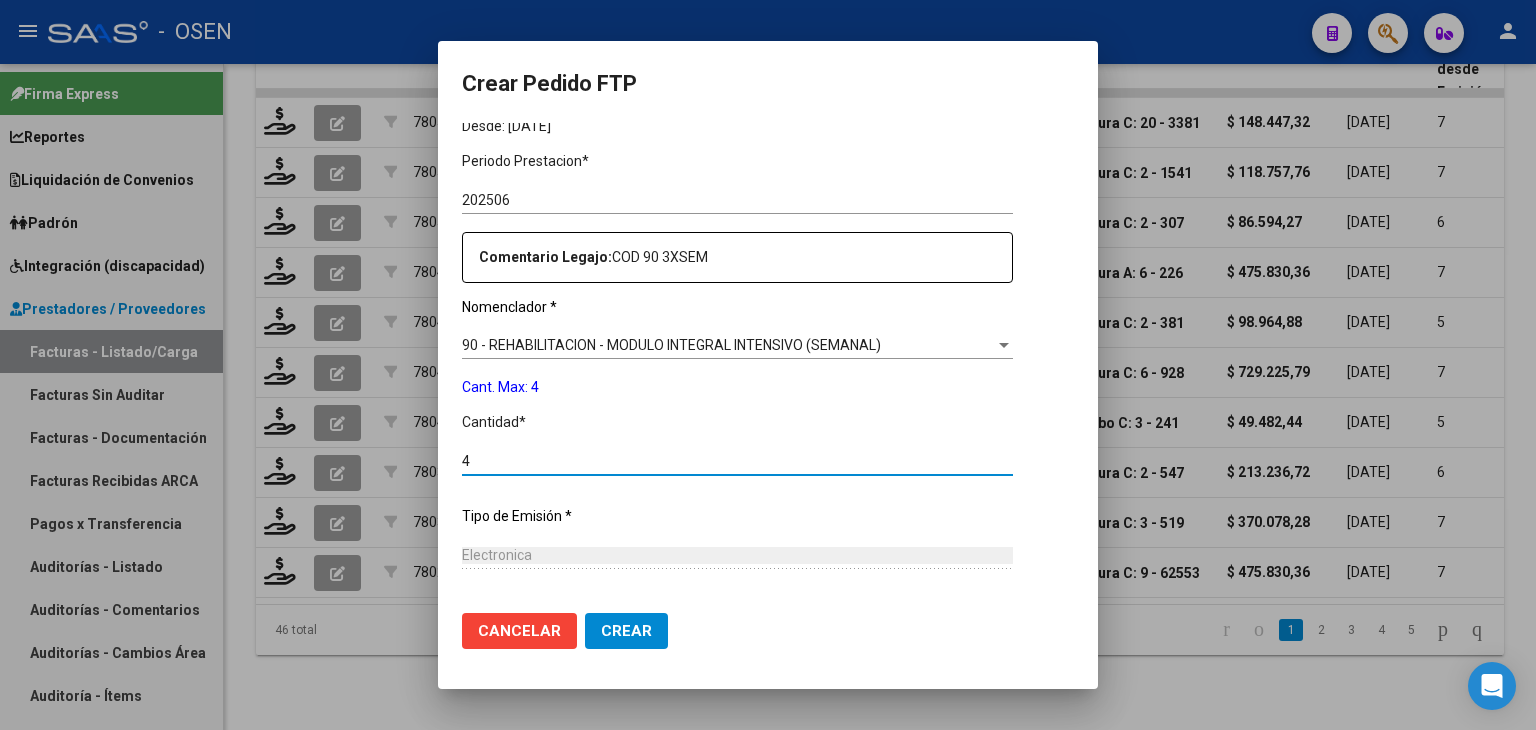type on "4" 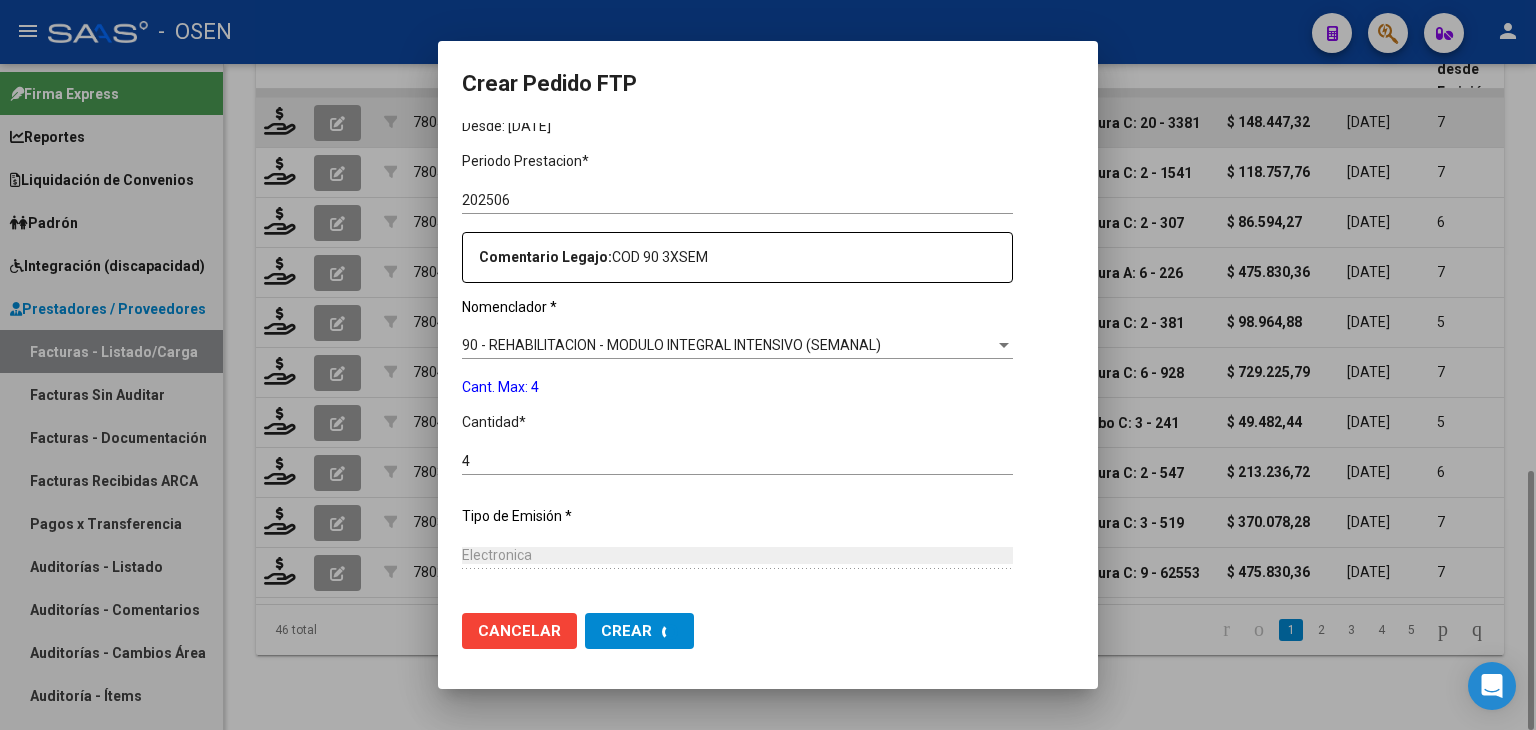 scroll, scrollTop: 0, scrollLeft: 0, axis: both 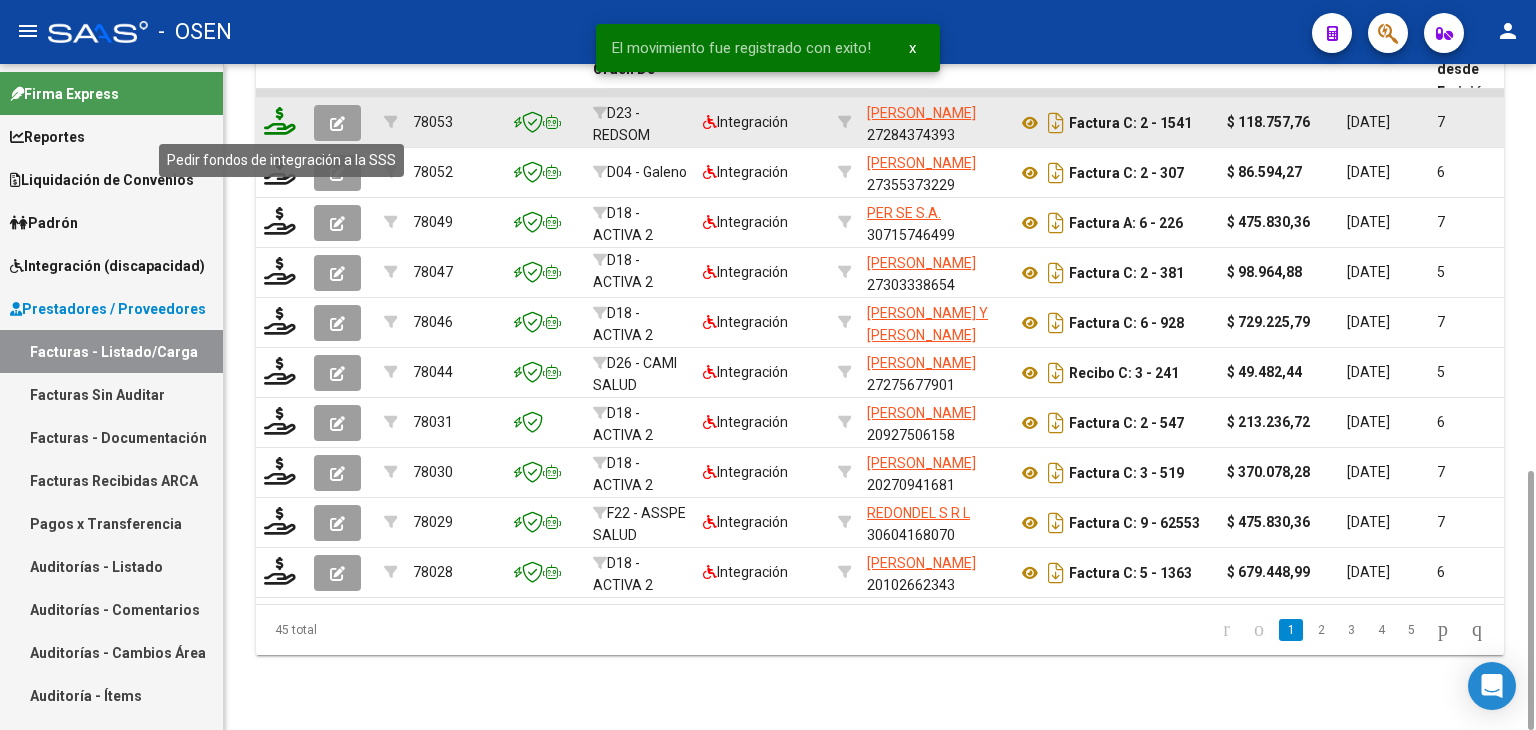 click 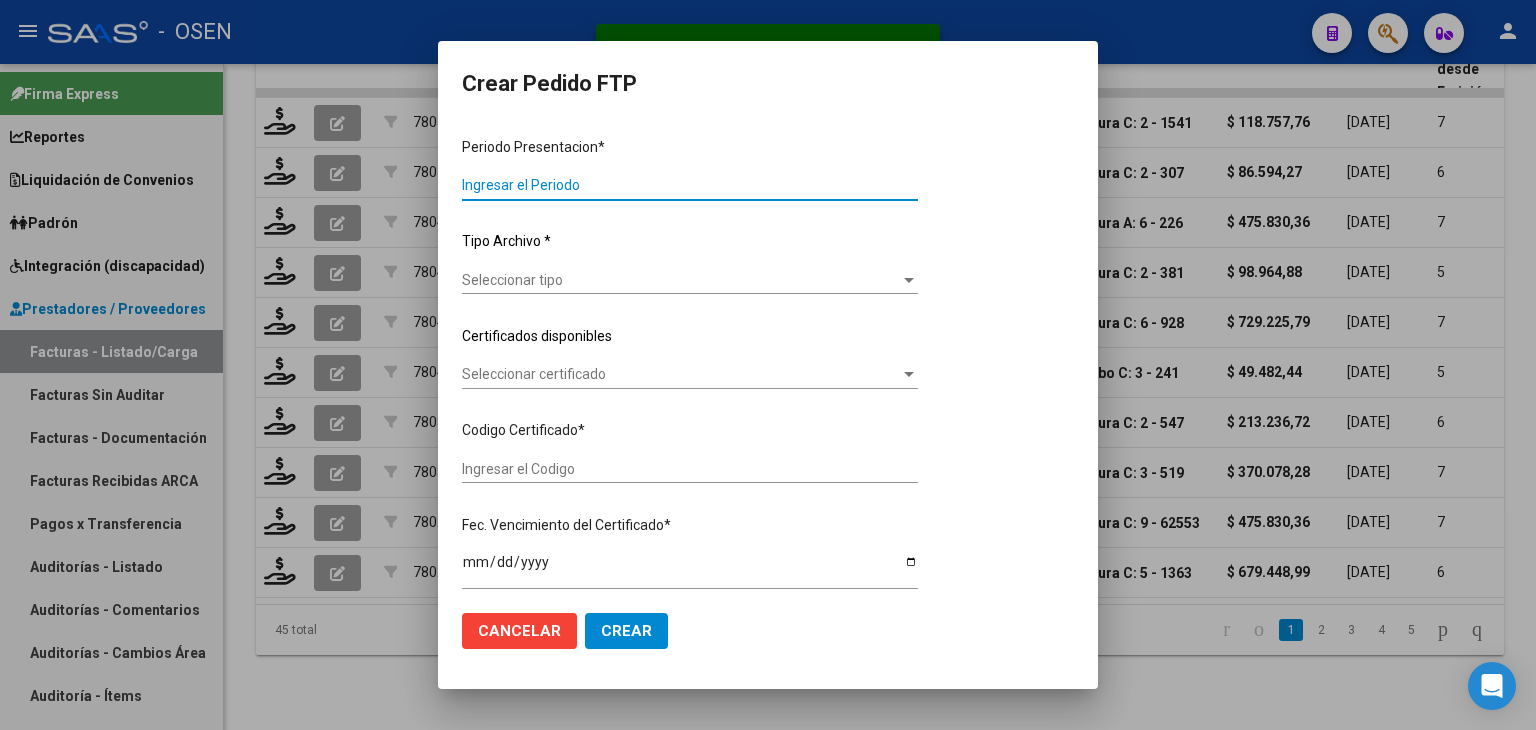 type on "202506" 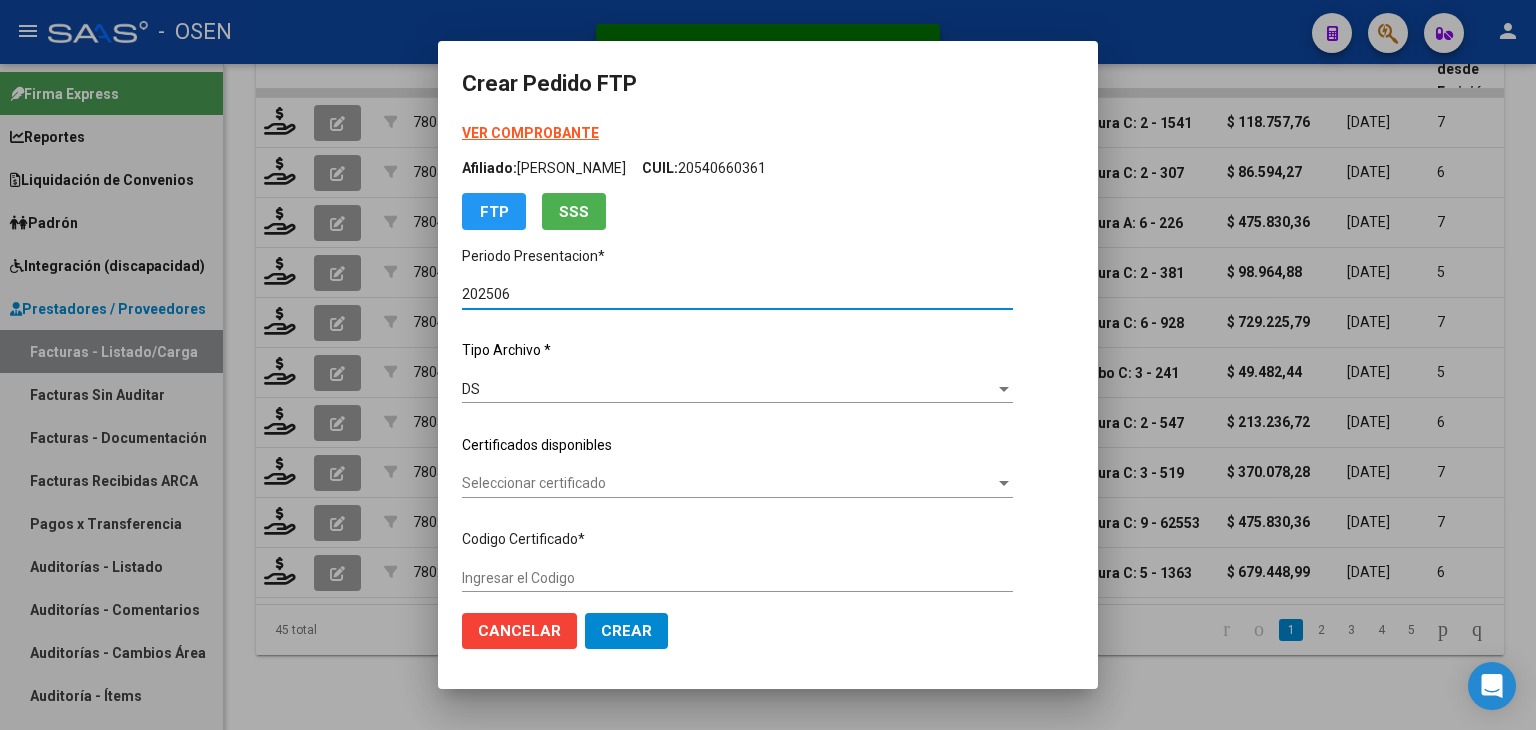 type on "ARG02000553033772022101220261012RIO142" 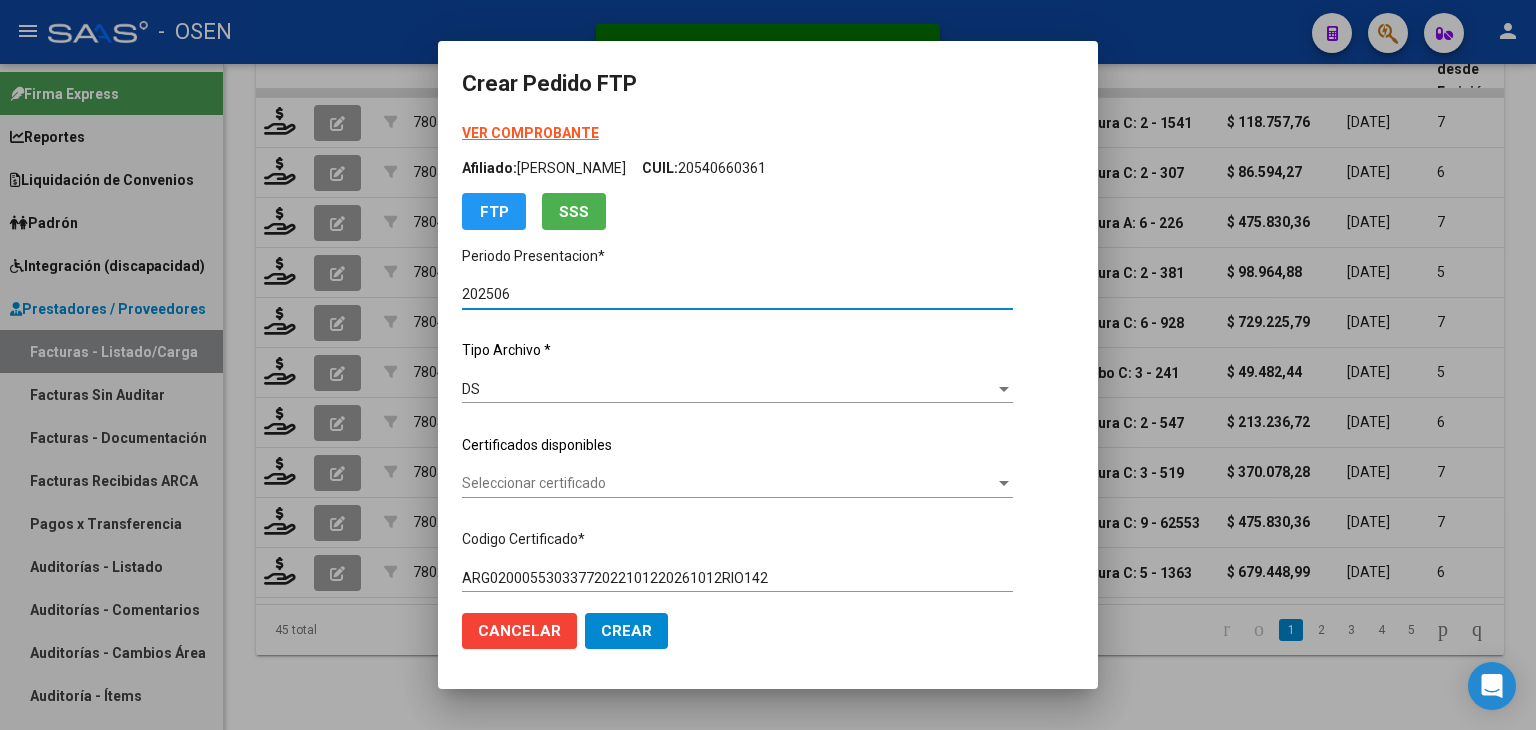 scroll, scrollTop: 200, scrollLeft: 0, axis: vertical 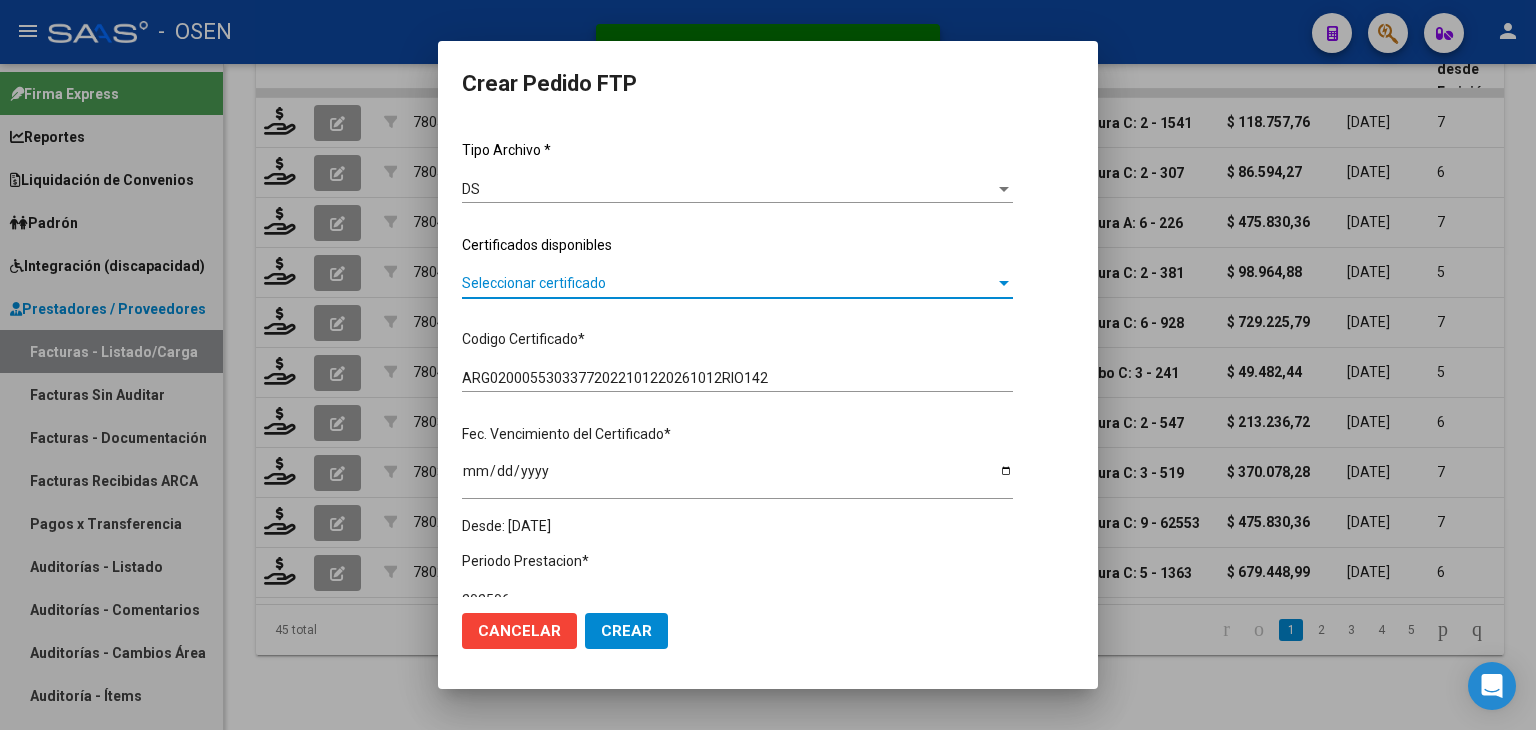 click on "Seleccionar certificado" at bounding box center [728, 283] 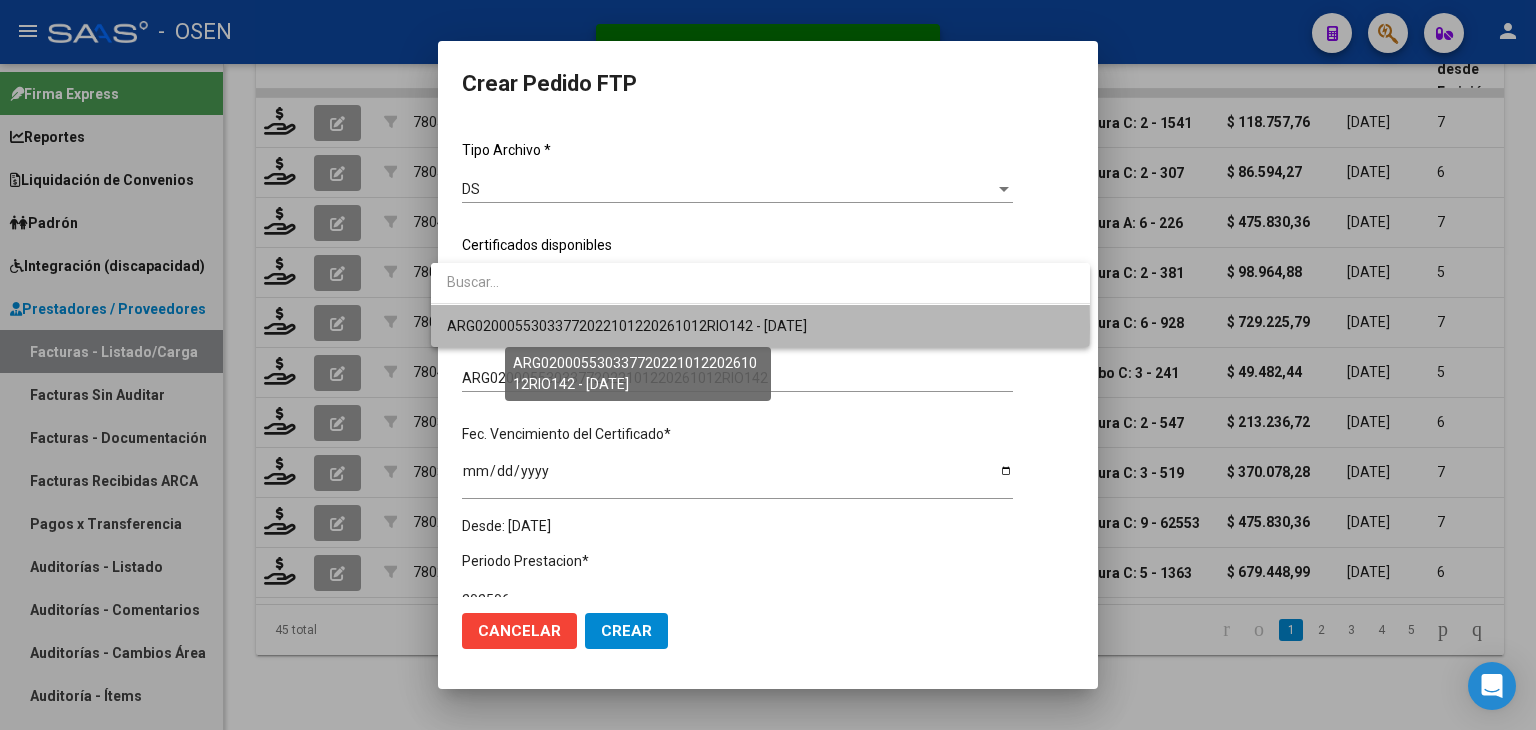 click on "ARG02000553033772022101220261012RIO142 - [DATE]" at bounding box center (627, 326) 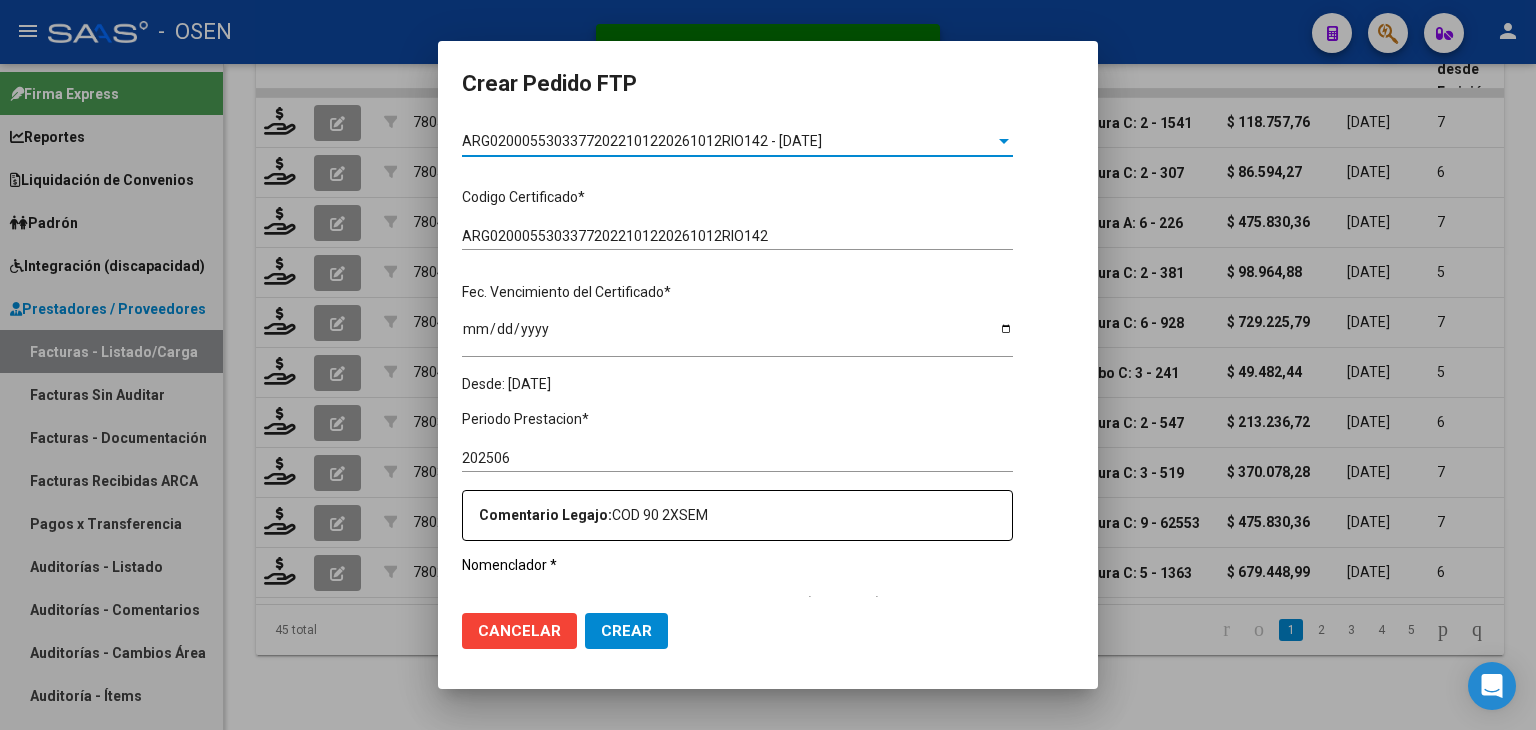 scroll, scrollTop: 500, scrollLeft: 0, axis: vertical 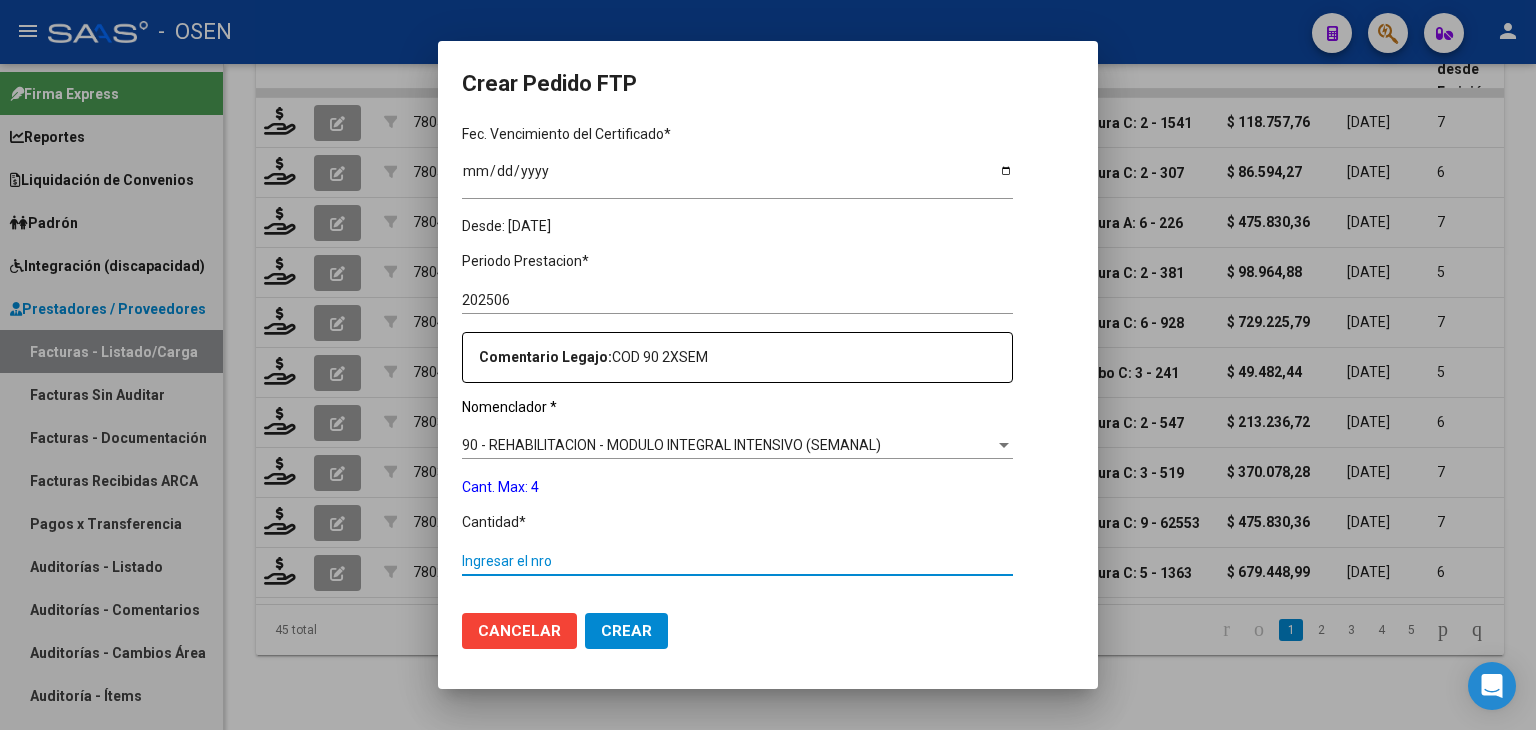 click on "Ingresar el nro" at bounding box center (737, 561) 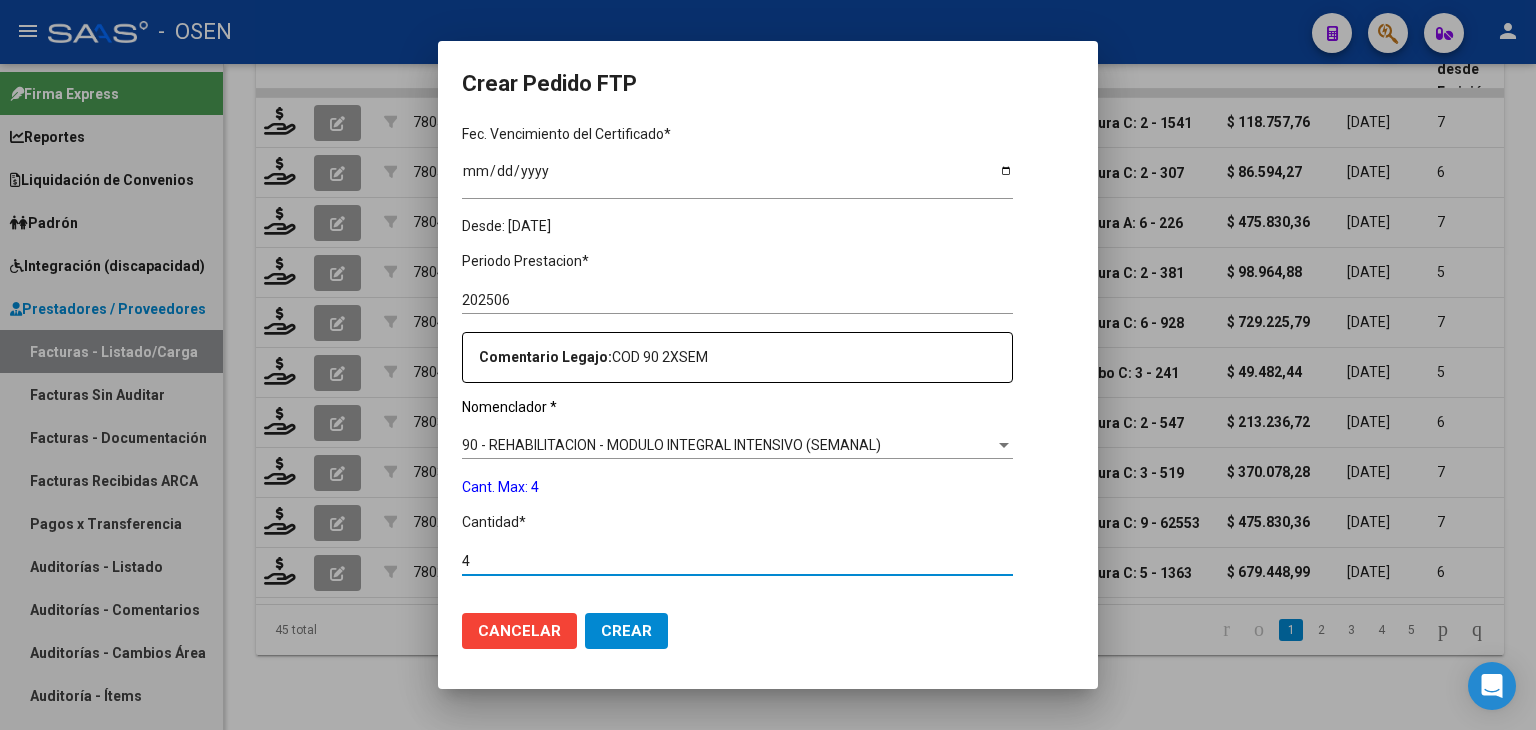 type on "4" 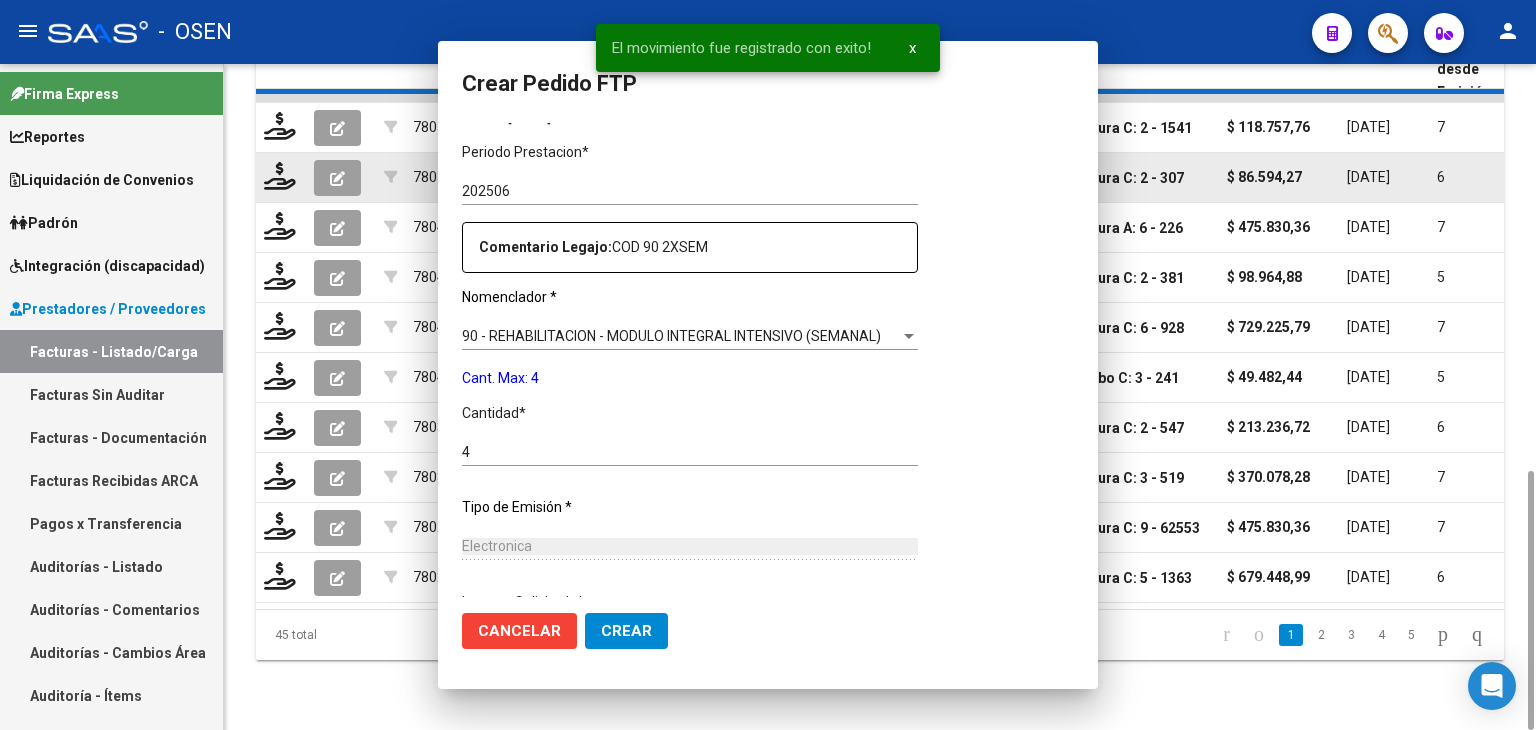 scroll, scrollTop: 0, scrollLeft: 0, axis: both 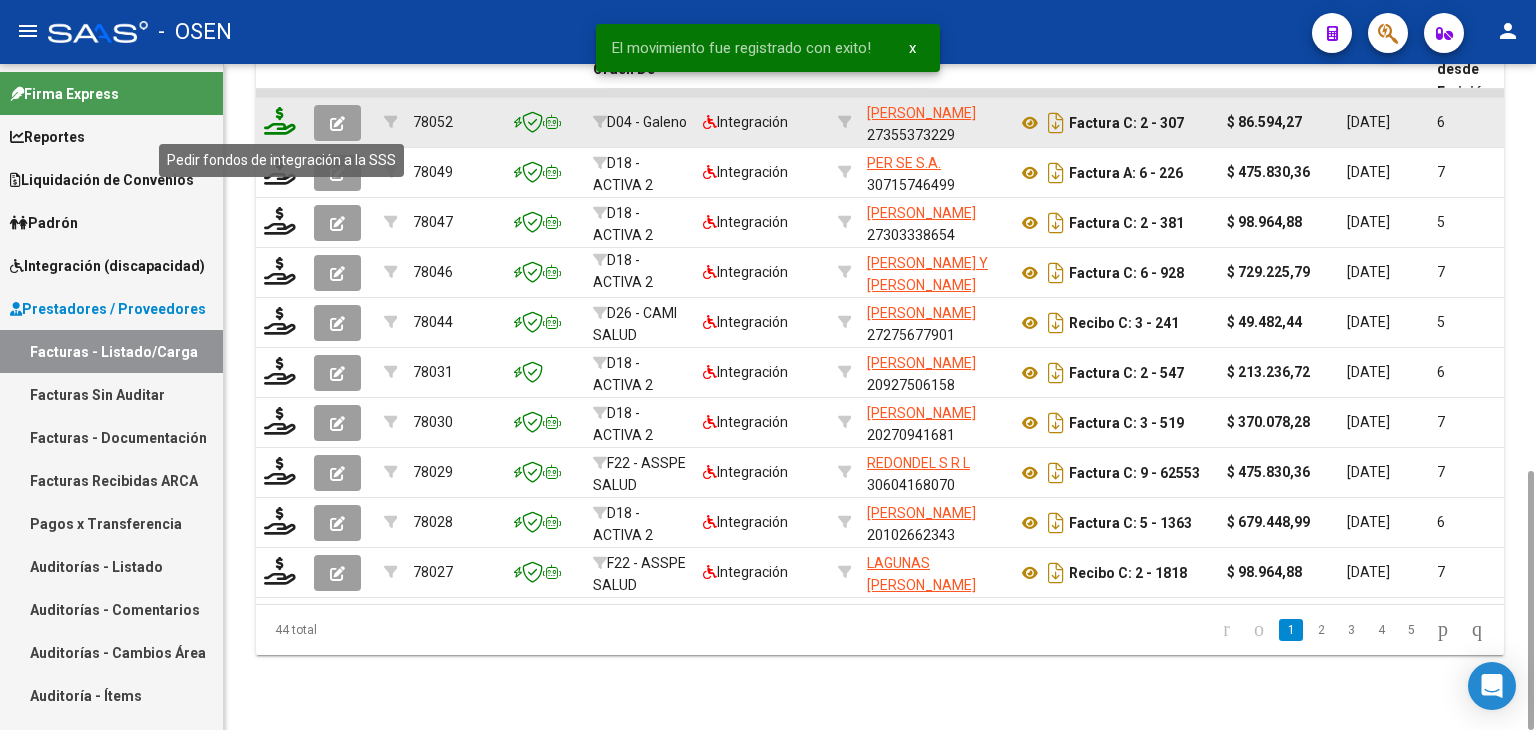 click 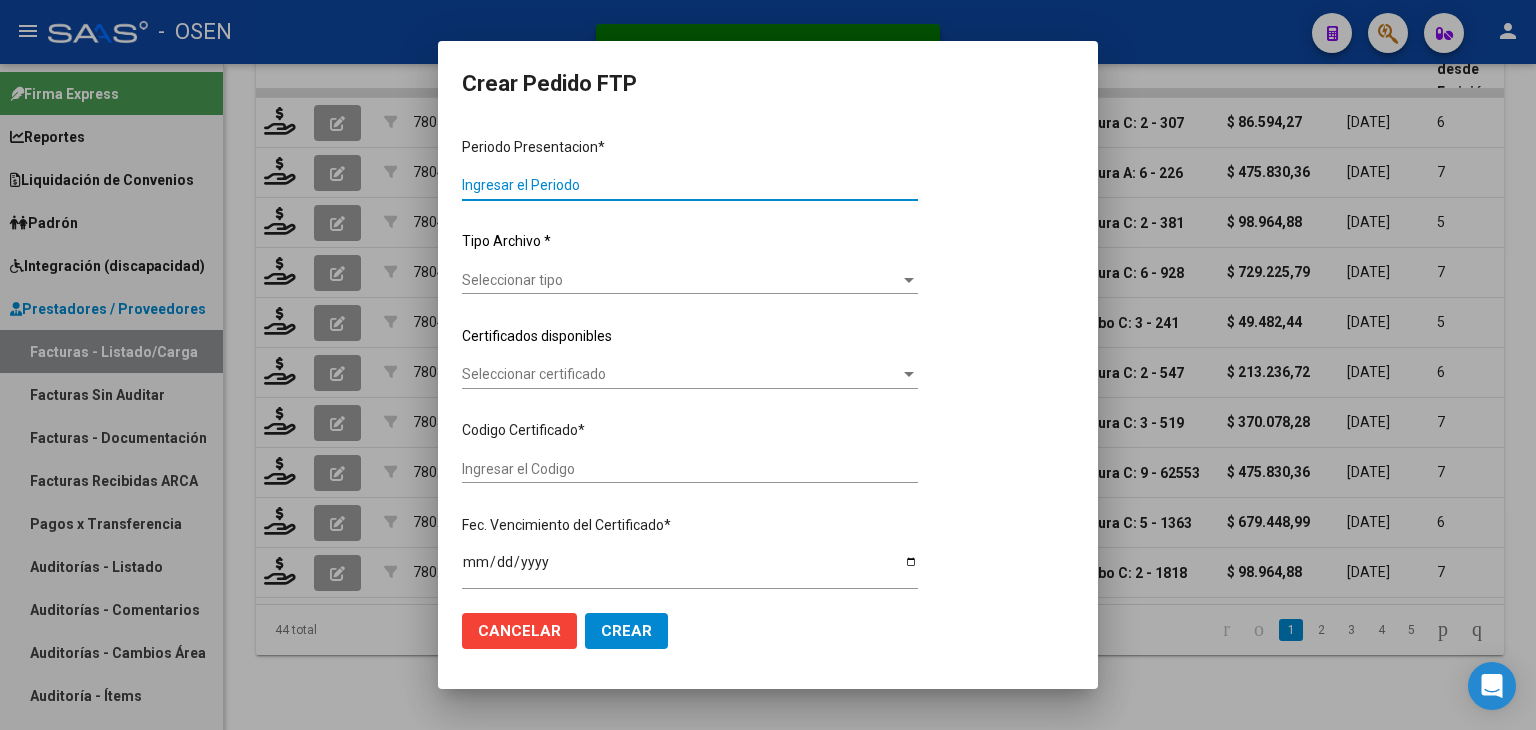 type on "202506" 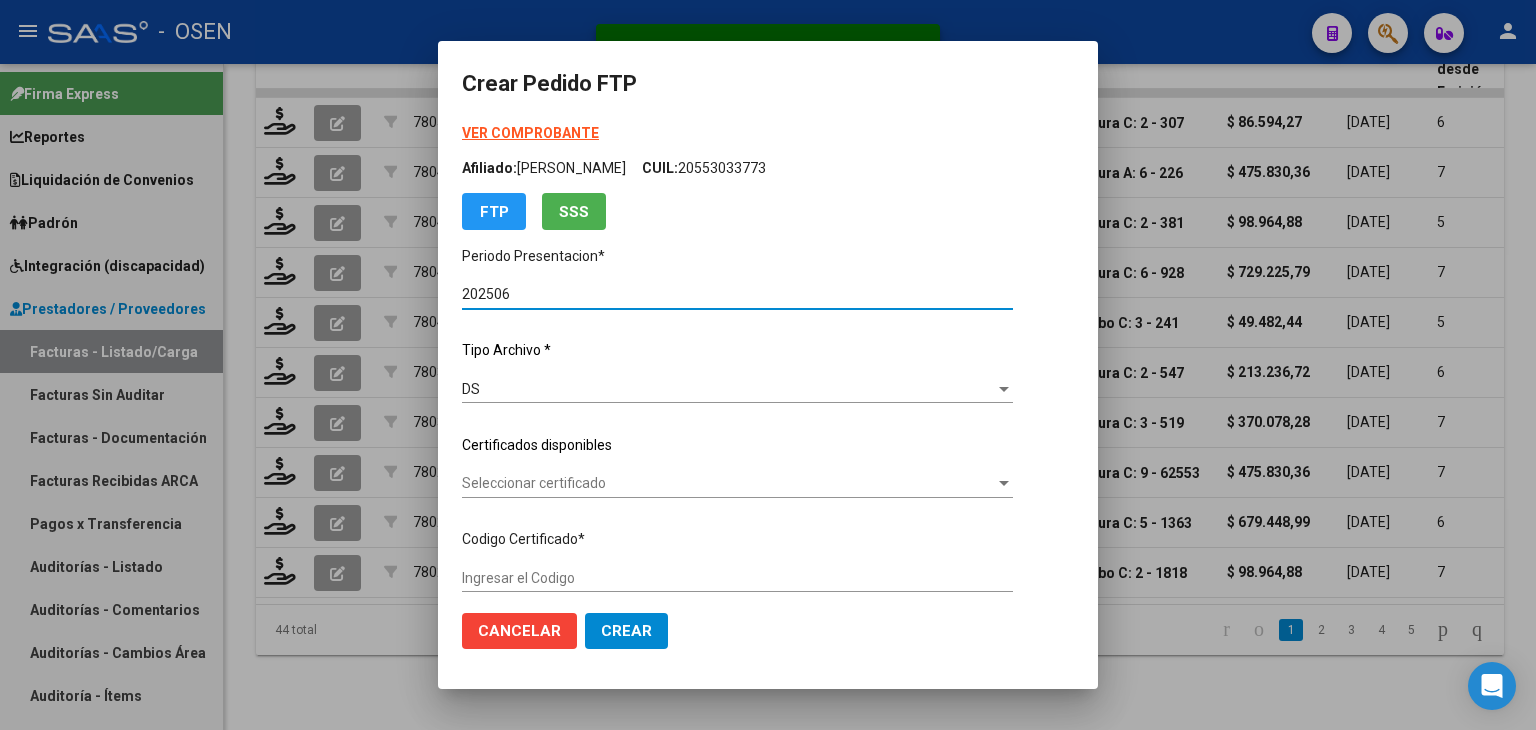 type on "ARG02000576846342024022620290226BS436" 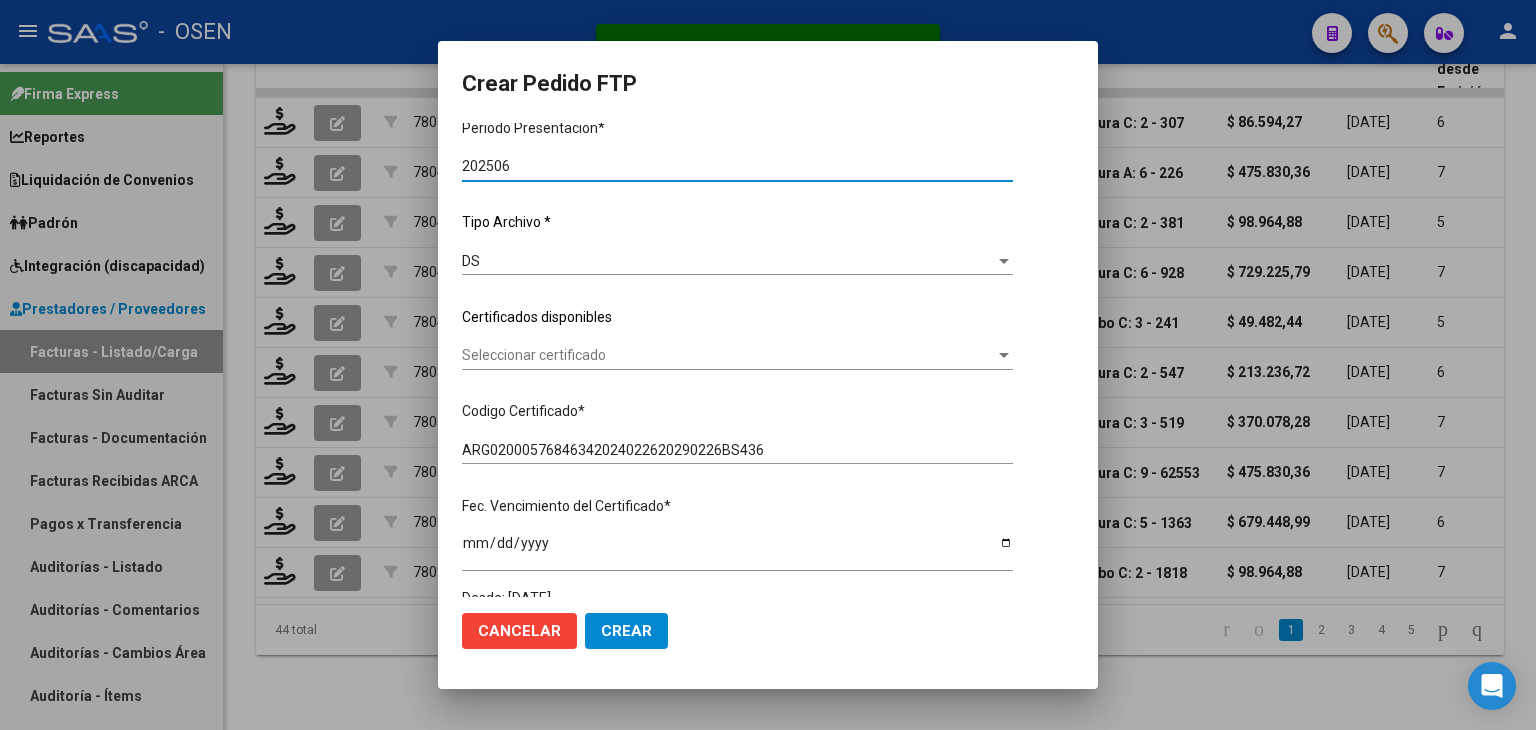 scroll, scrollTop: 200, scrollLeft: 0, axis: vertical 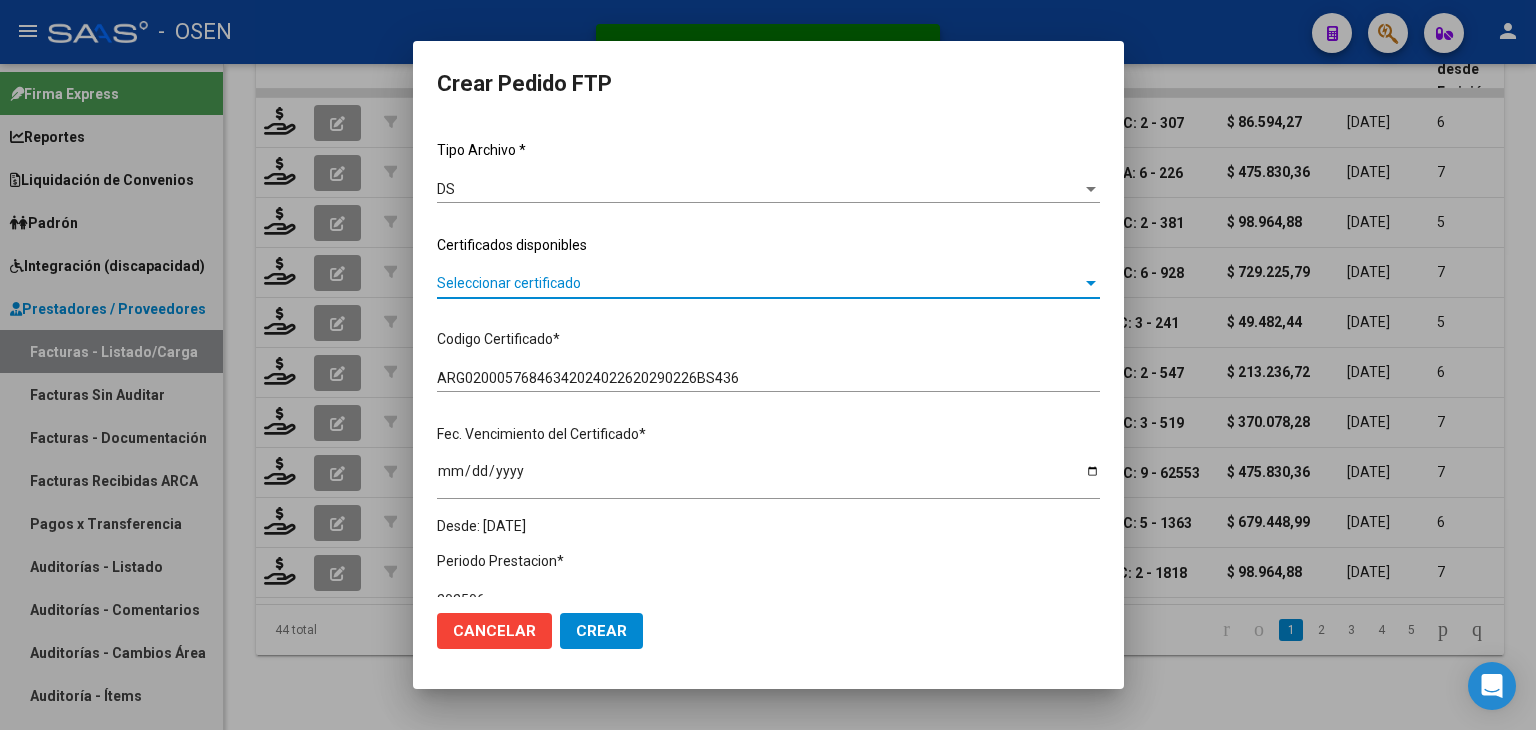 click on "Seleccionar certificado" at bounding box center [759, 283] 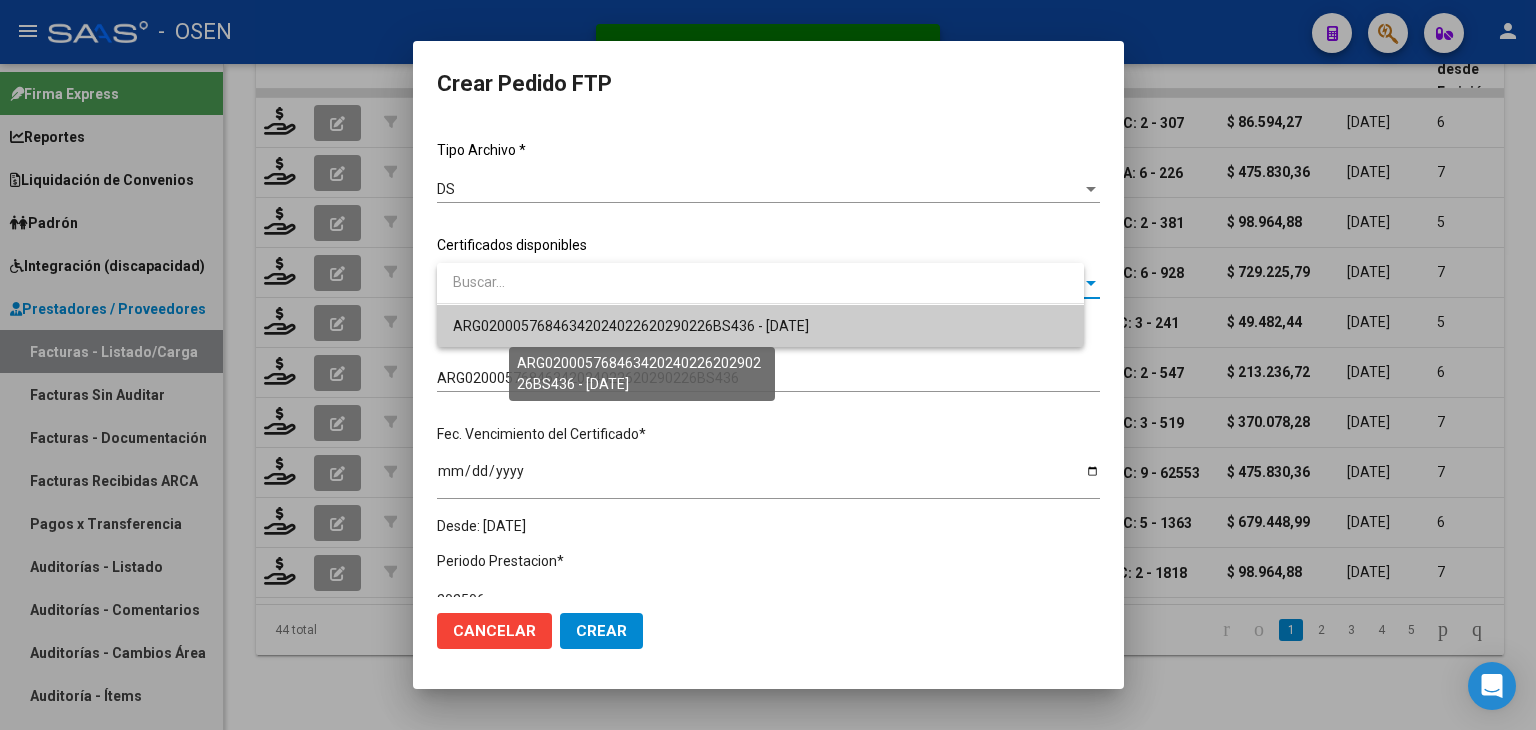 click on "ARG02000576846342024022620290226BS436 - [DATE]" at bounding box center (631, 326) 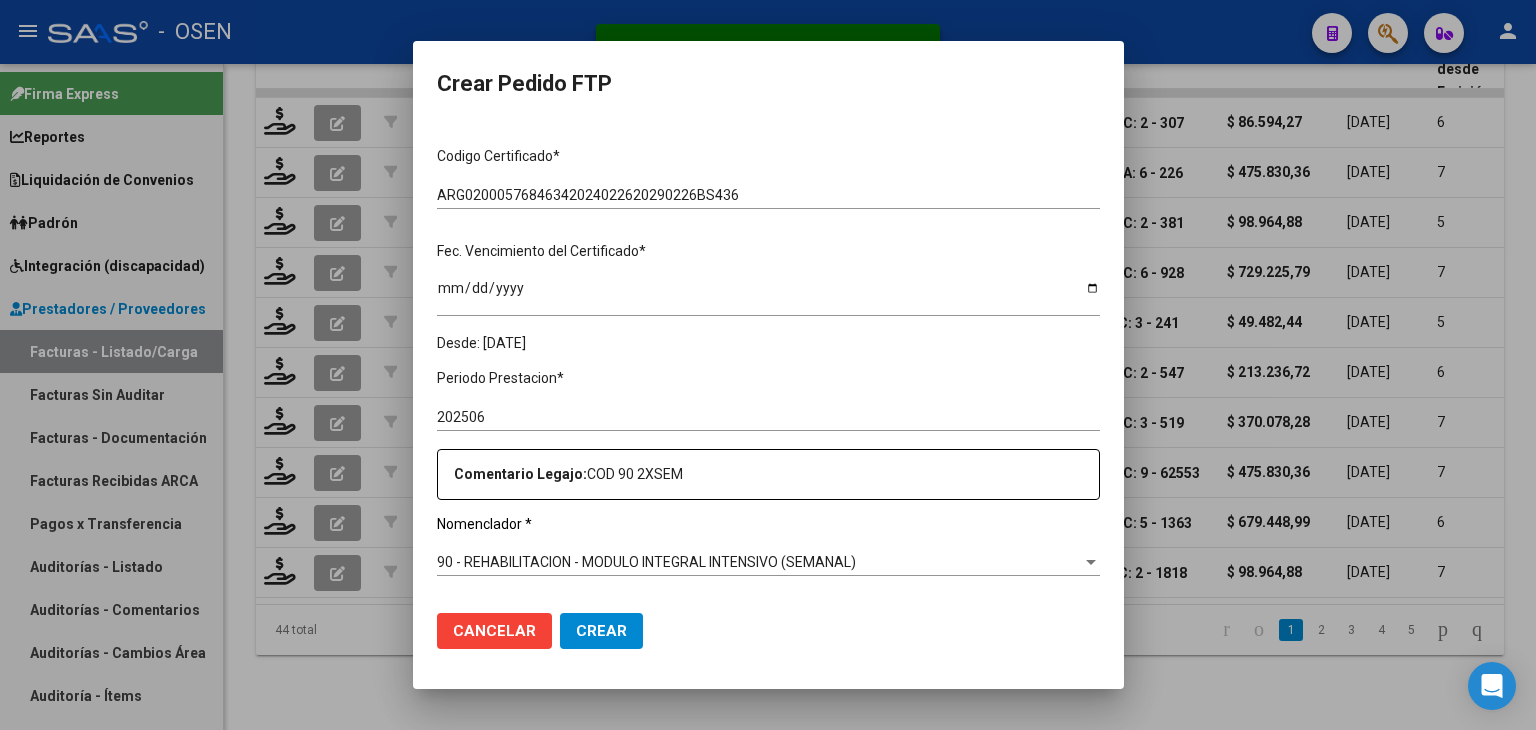 scroll, scrollTop: 600, scrollLeft: 0, axis: vertical 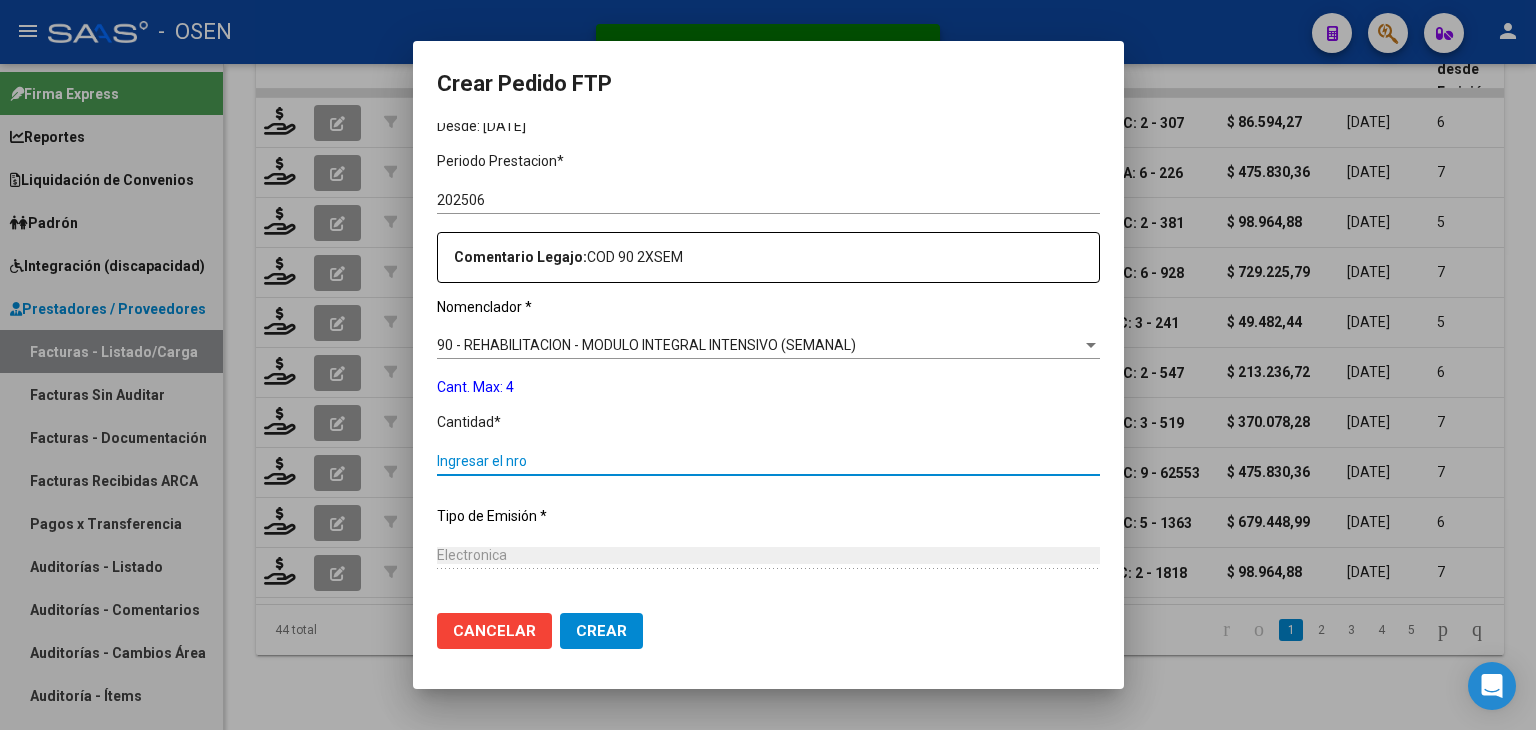 drag, startPoint x: 529, startPoint y: 463, endPoint x: 545, endPoint y: 473, distance: 18.867962 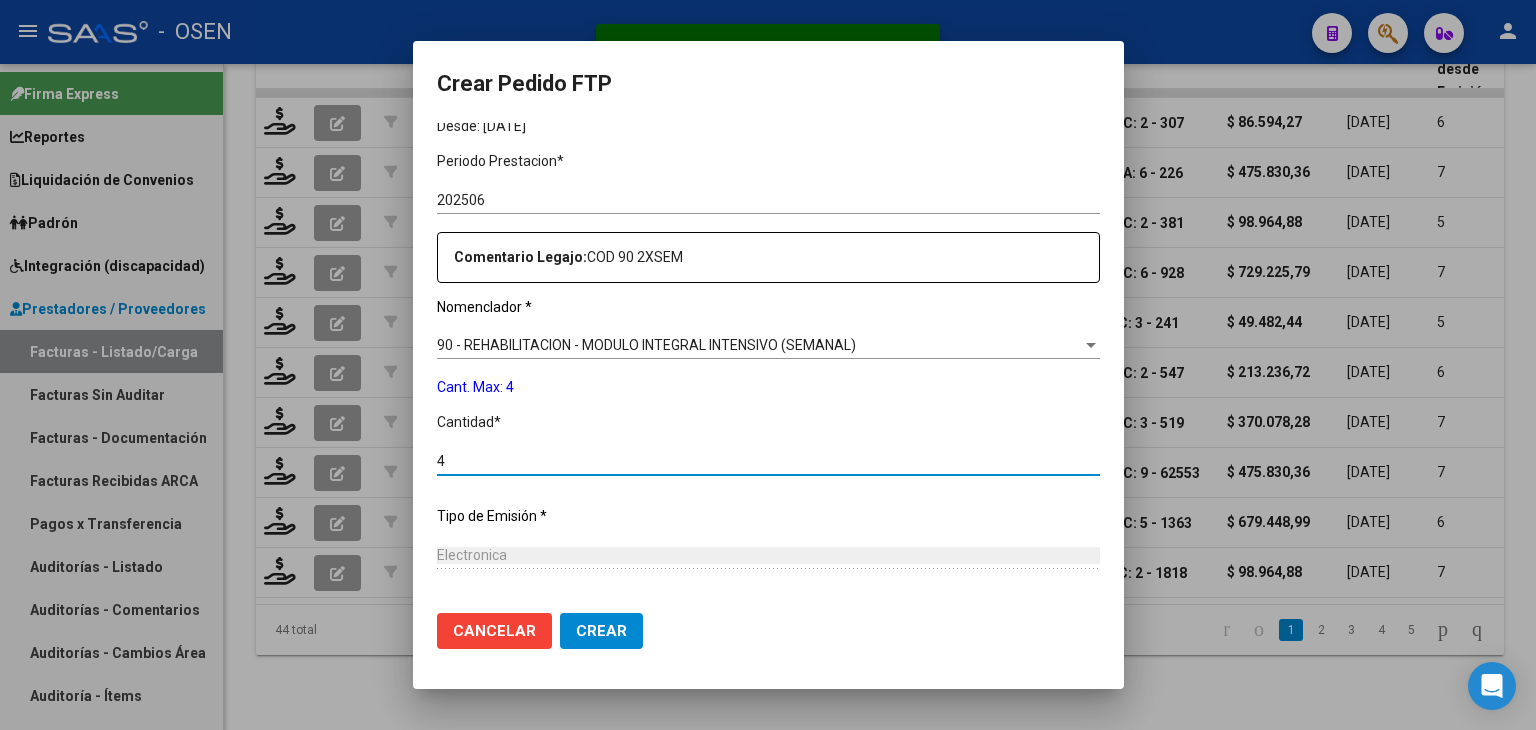 type on "4" 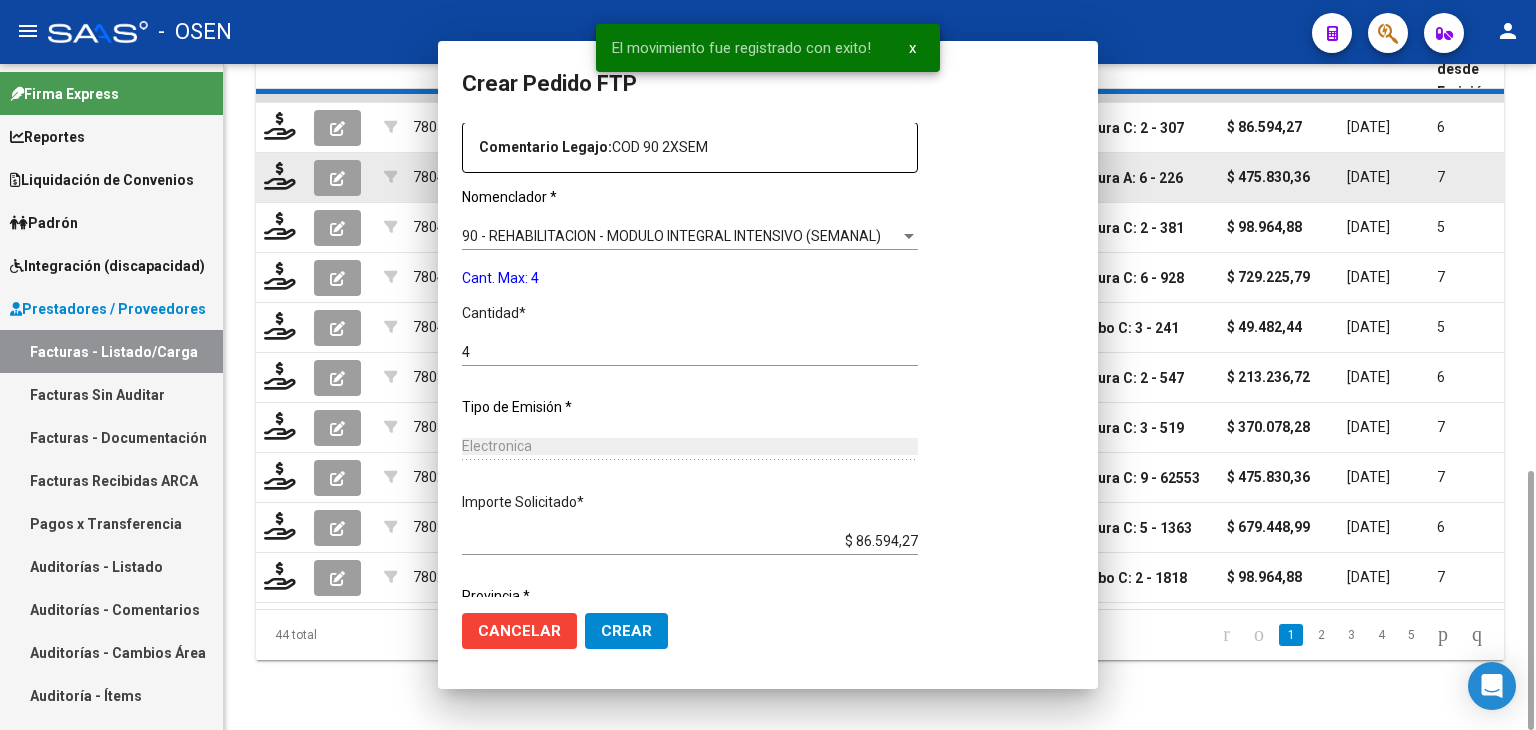 scroll, scrollTop: 0, scrollLeft: 0, axis: both 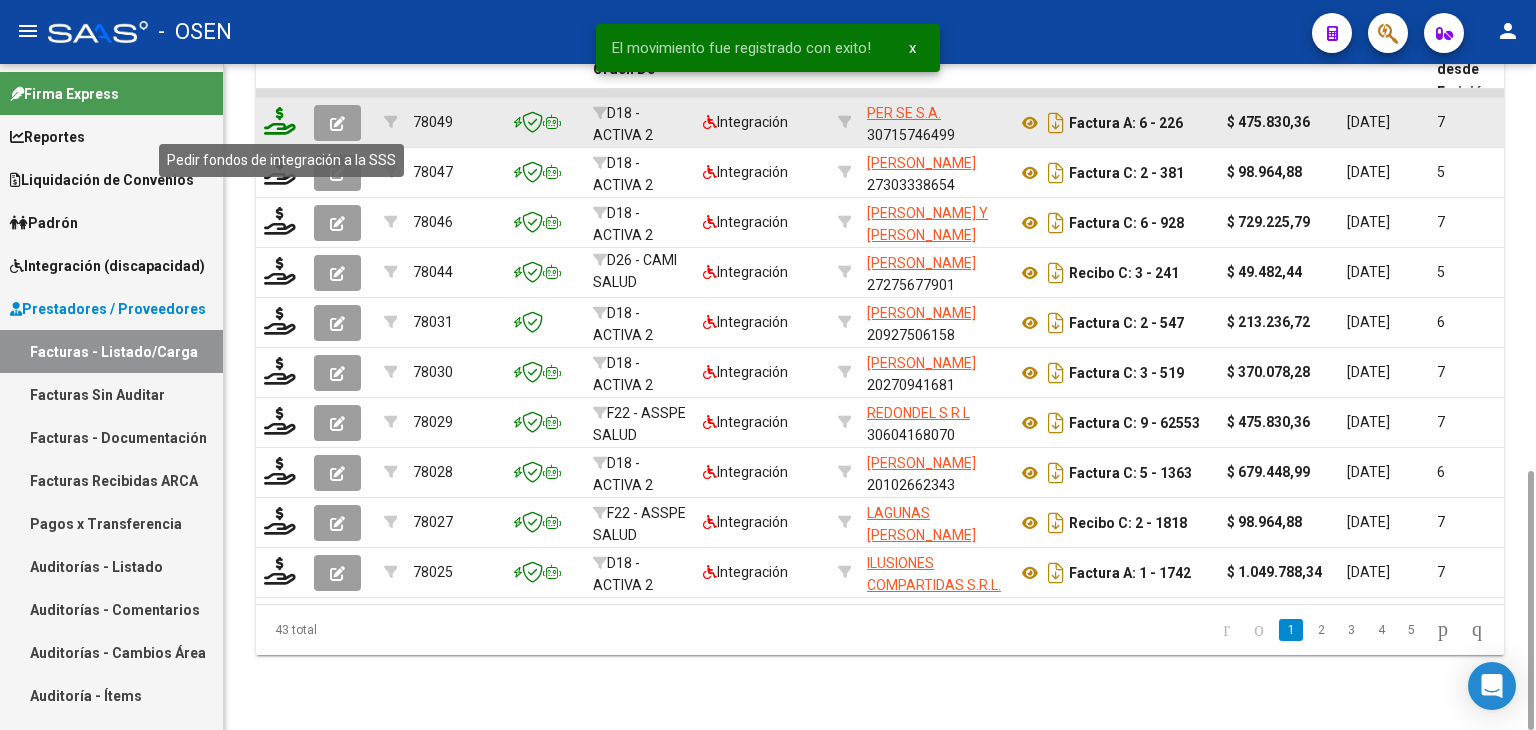 click 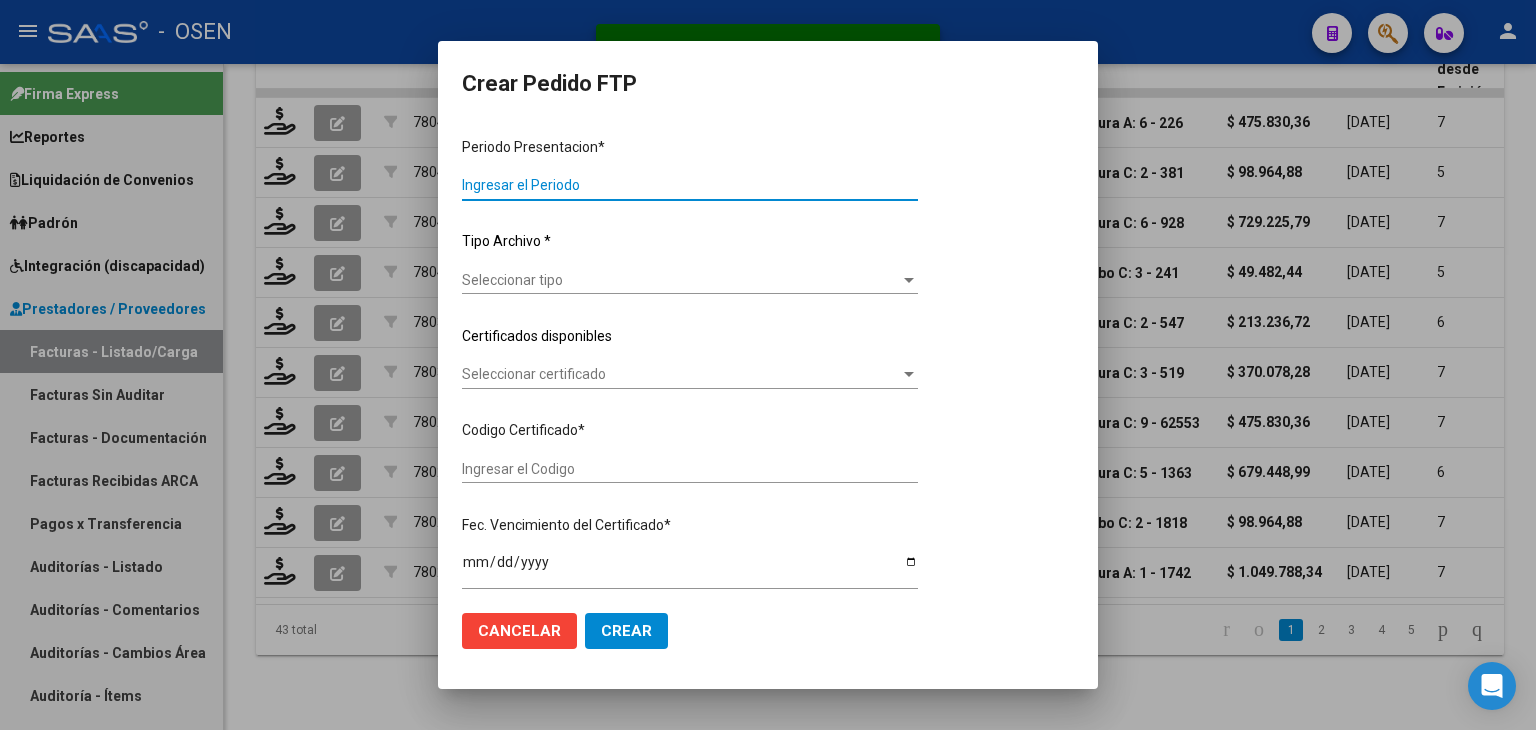 type on "202506" 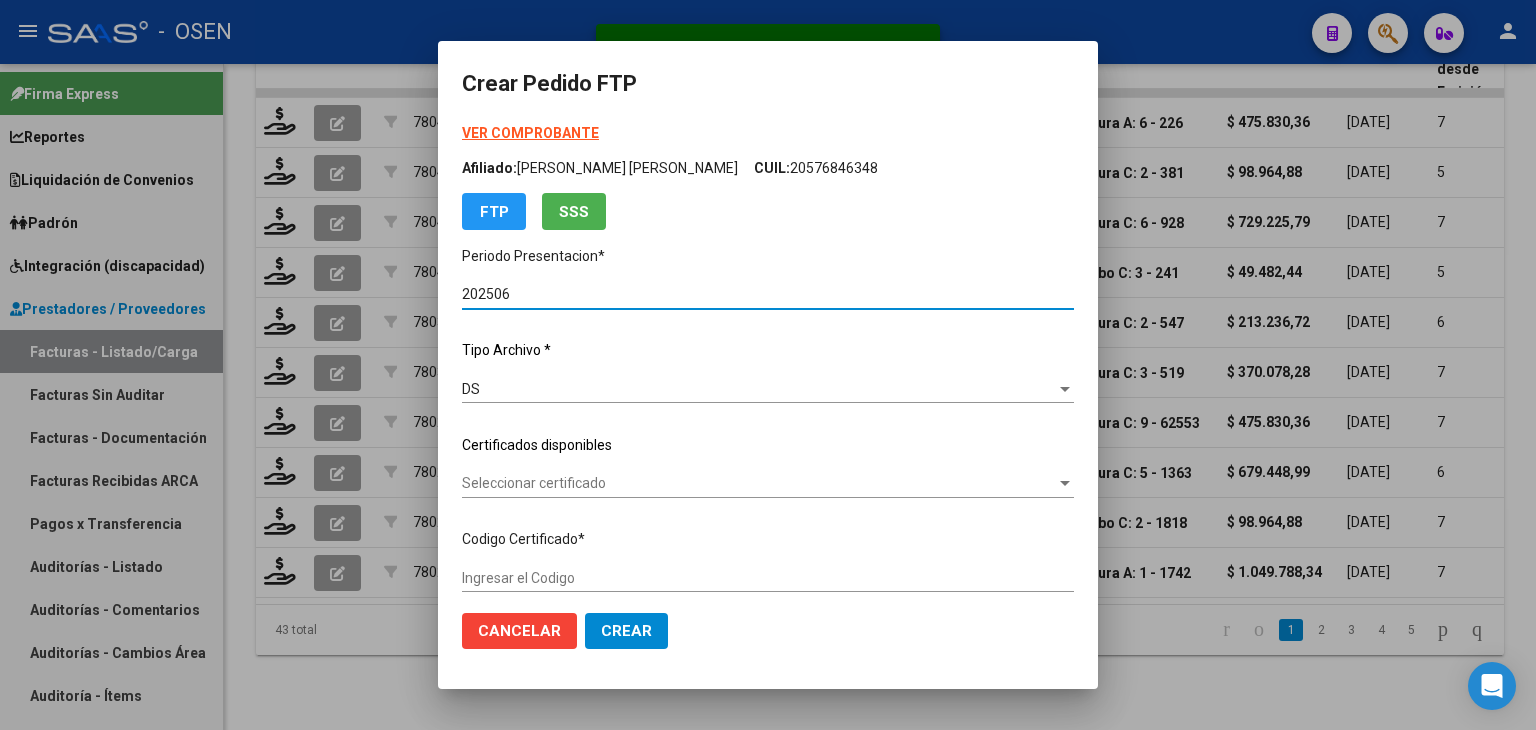 type on "ARG02000576846342024022620290226BS436" 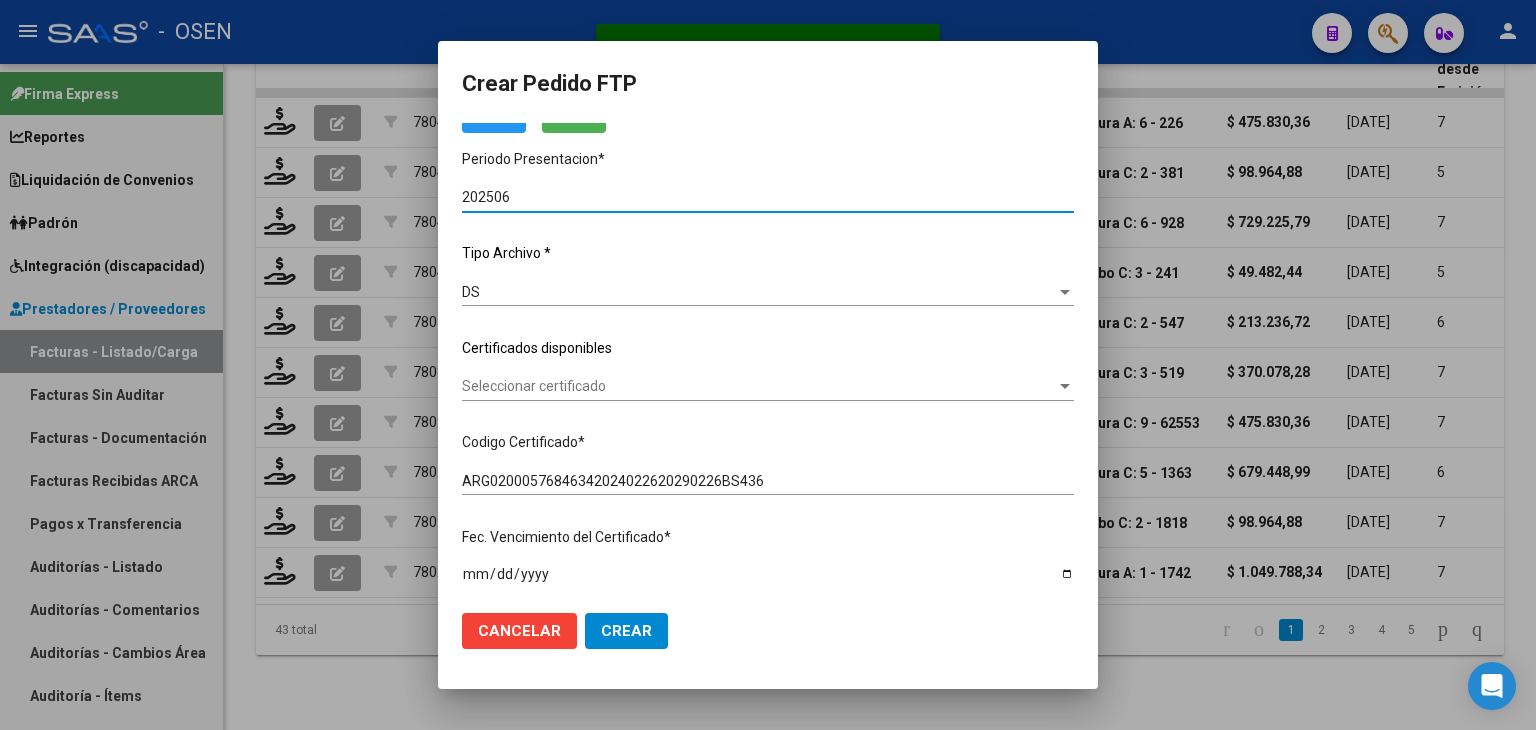 scroll, scrollTop: 200, scrollLeft: 0, axis: vertical 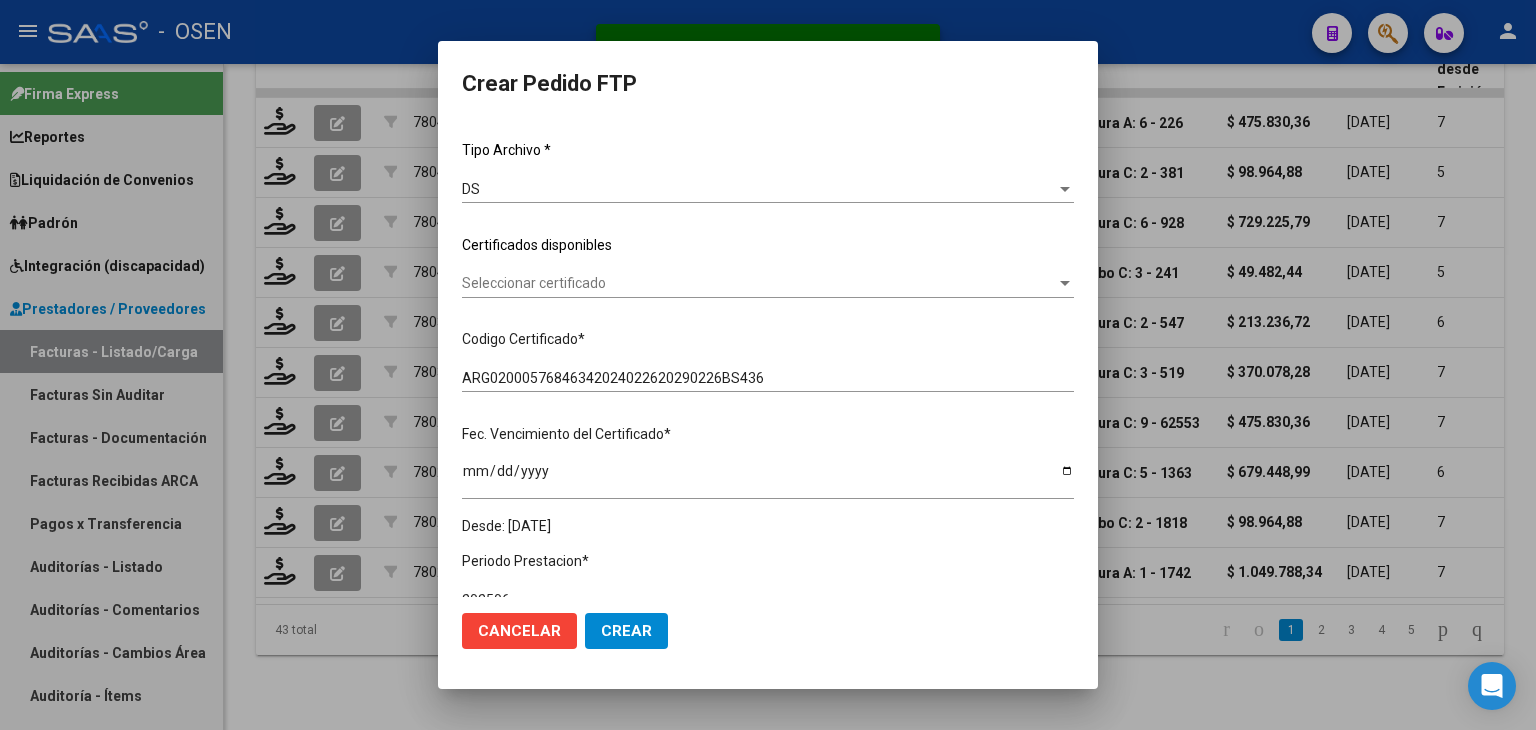 click on "Seleccionar certificado" at bounding box center (759, 283) 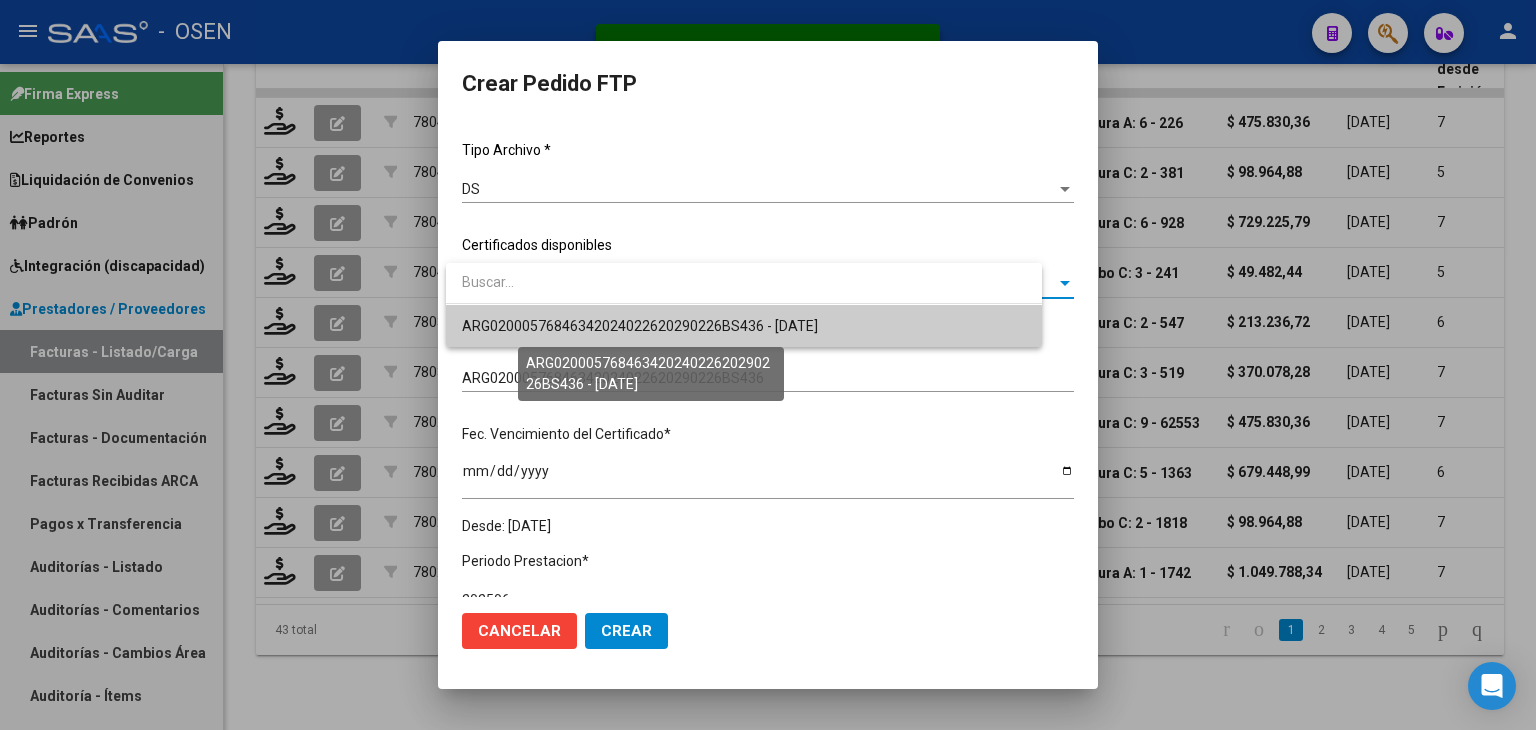 click on "ARG02000576846342024022620290226BS436 - [DATE]" at bounding box center [640, 326] 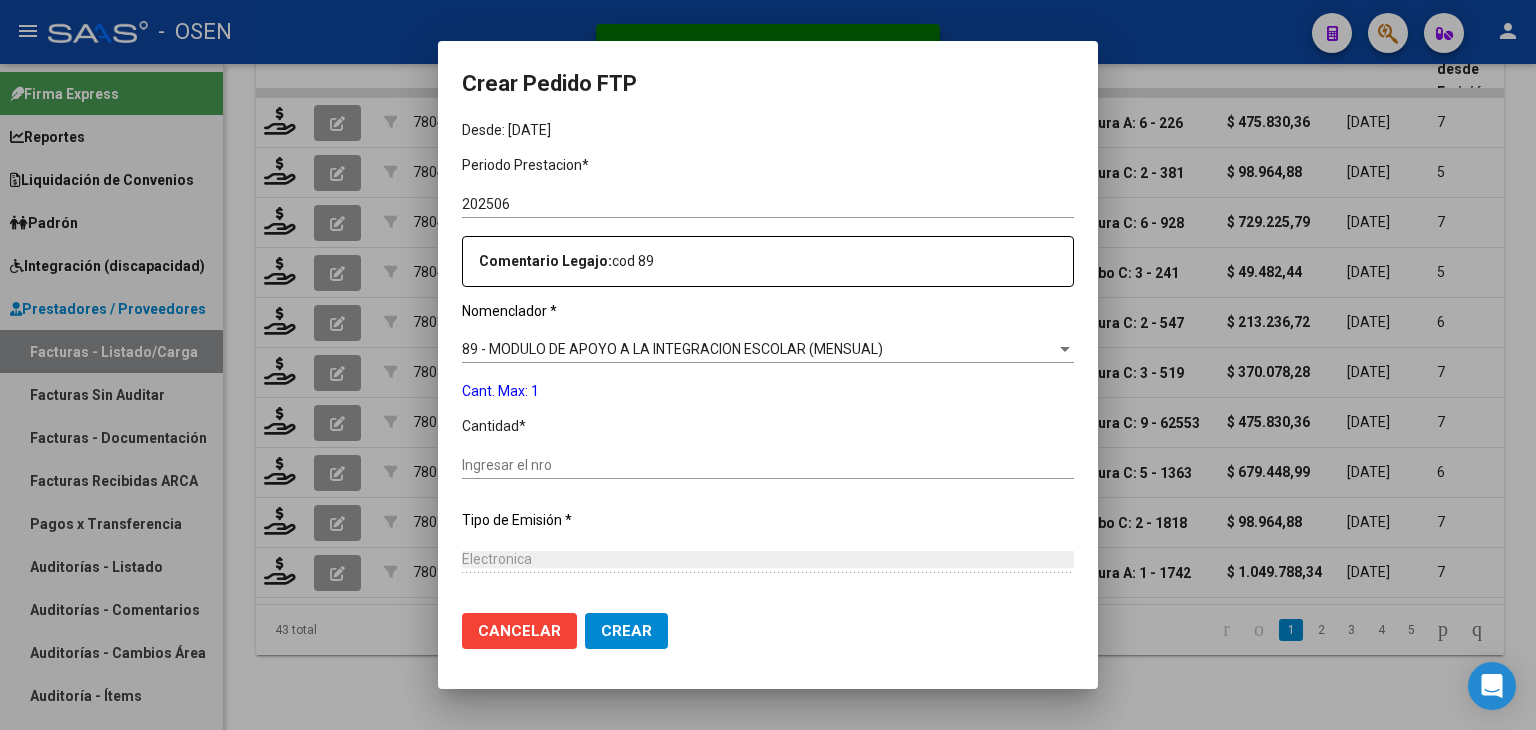 scroll, scrollTop: 600, scrollLeft: 0, axis: vertical 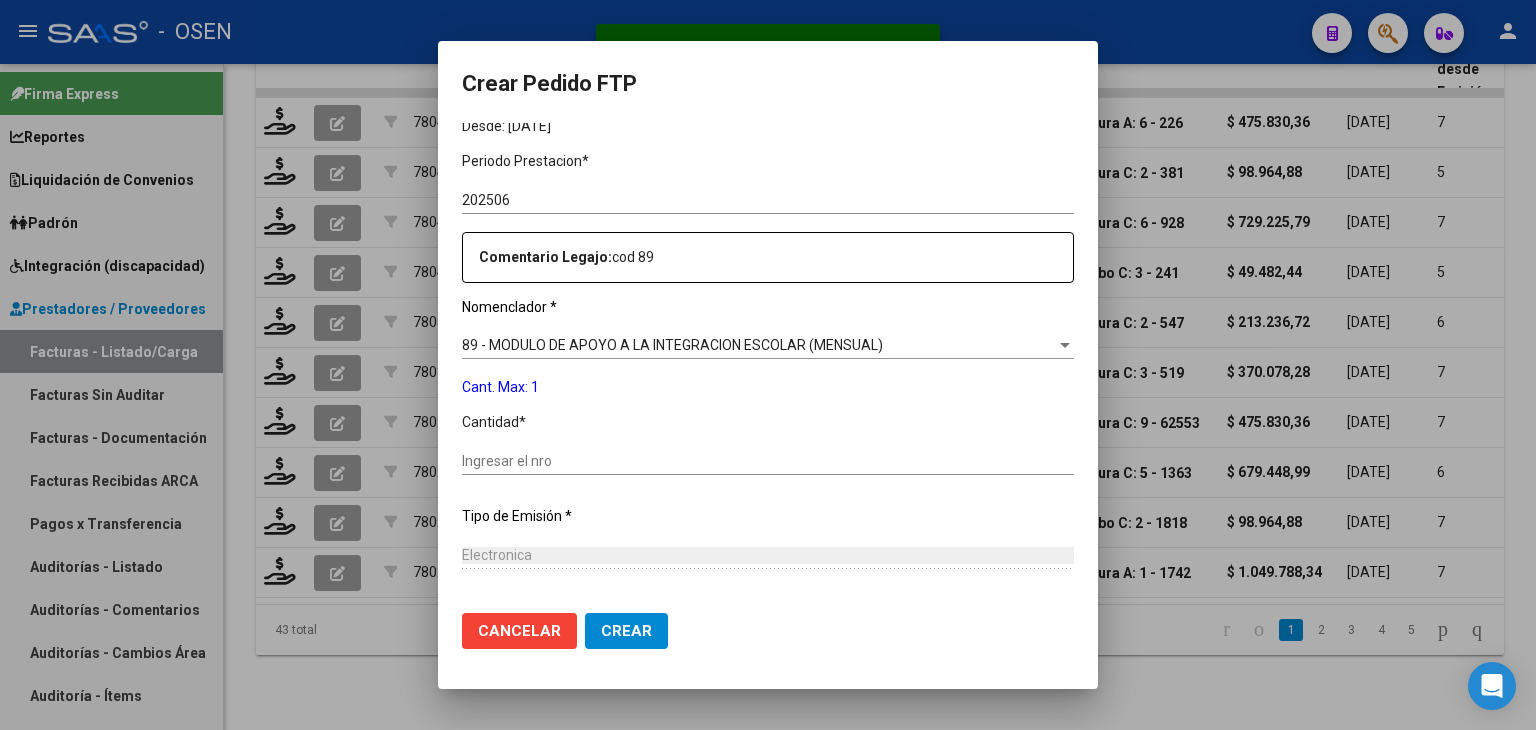 click on "Ingresar el nro" at bounding box center [768, 461] 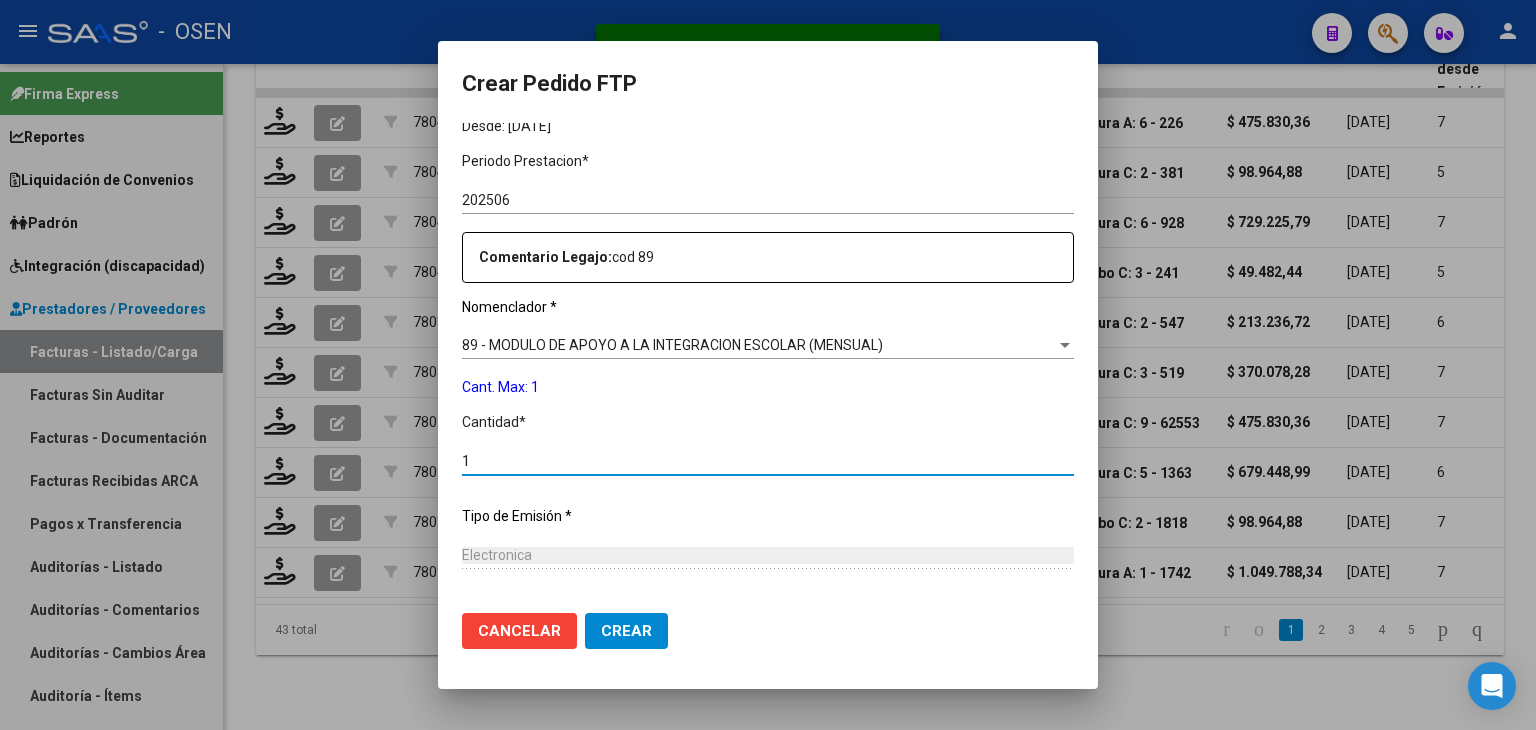type on "1" 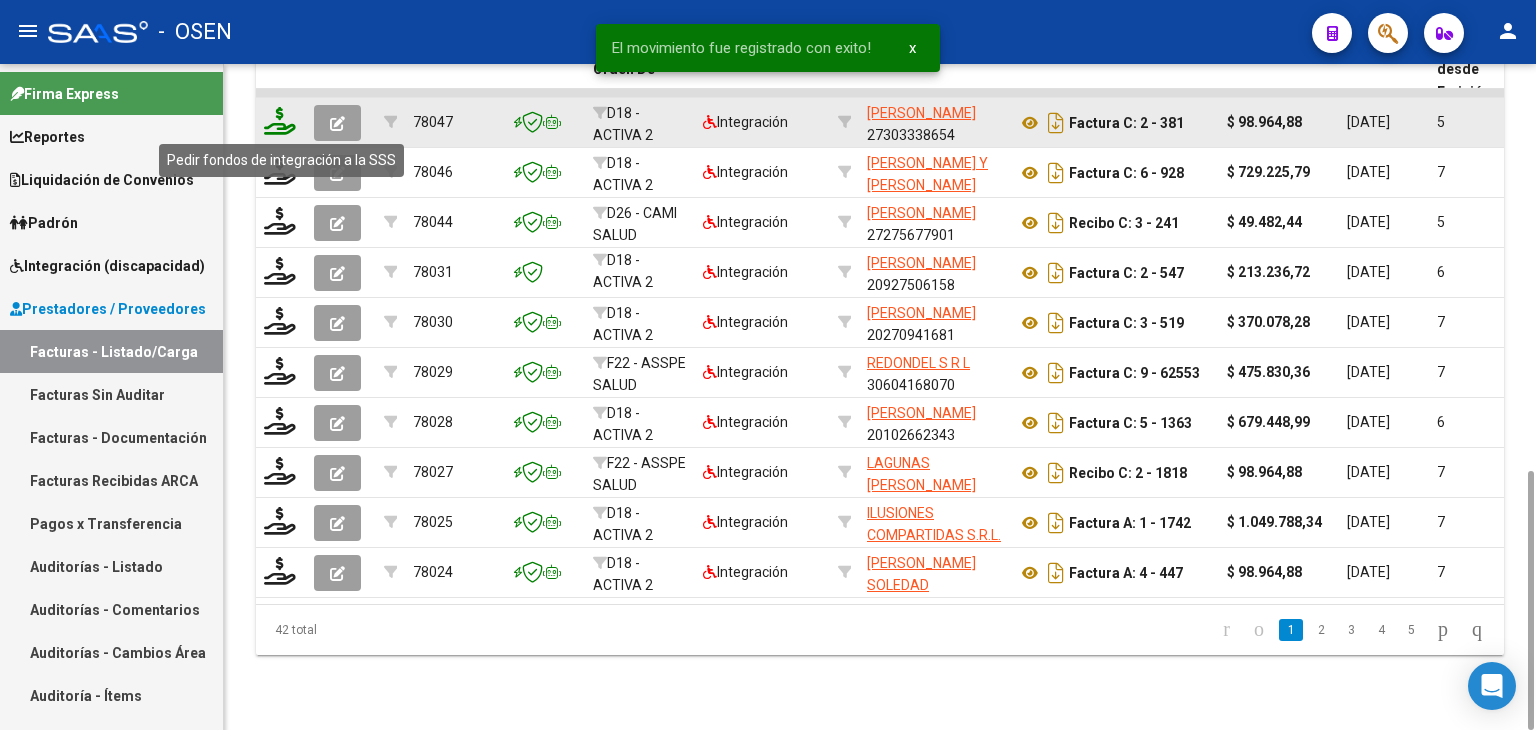 click 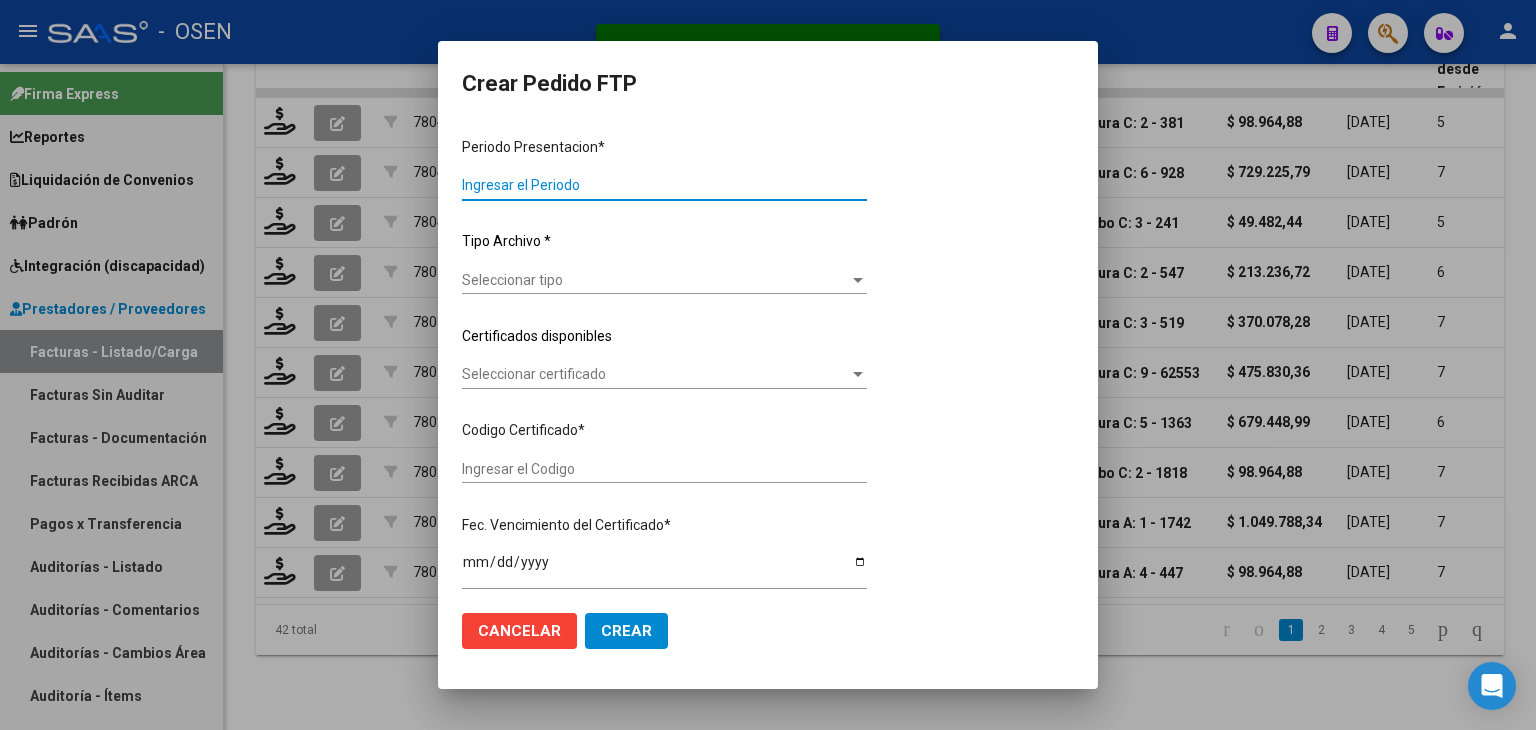 type on "202506" 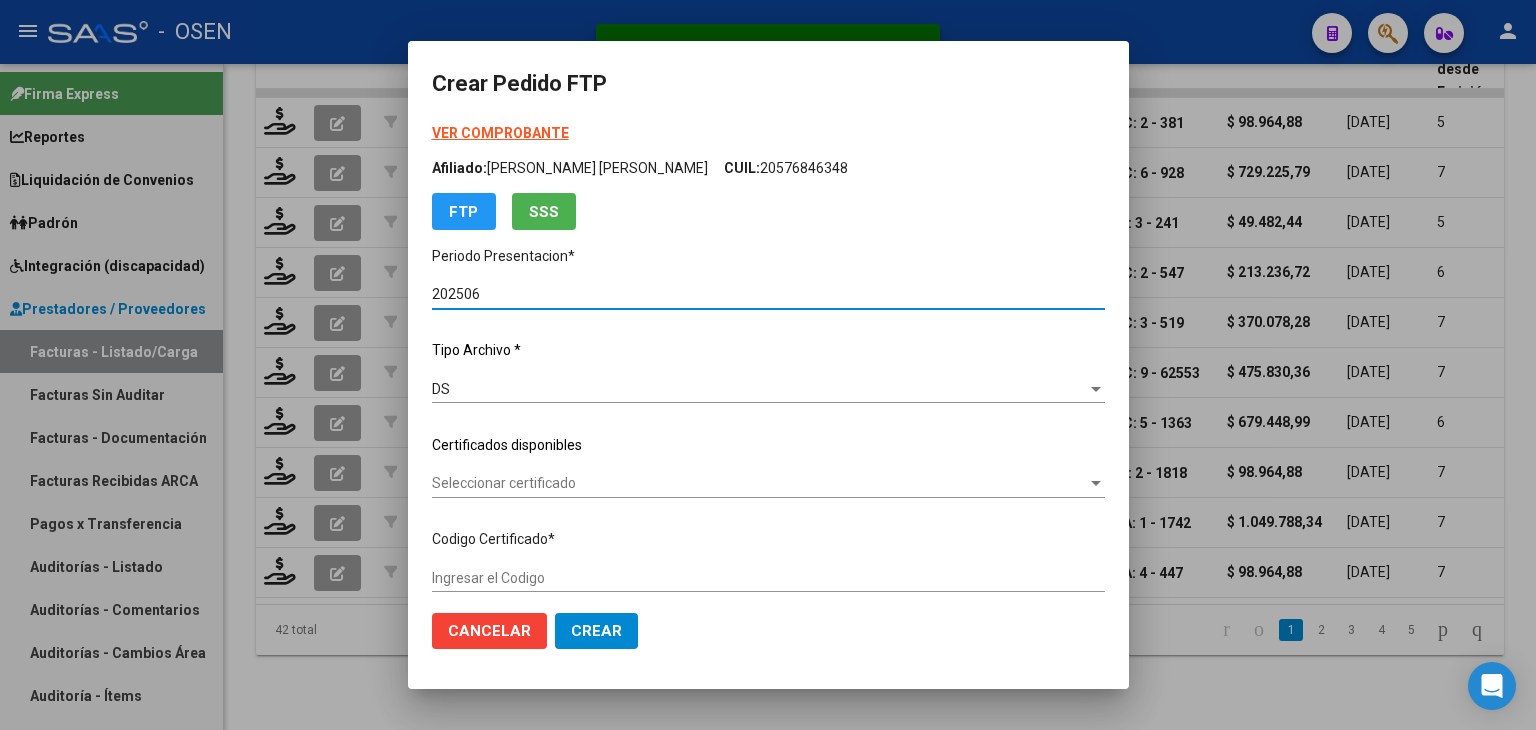 type on "ARG02000508850052022062120270621BS440" 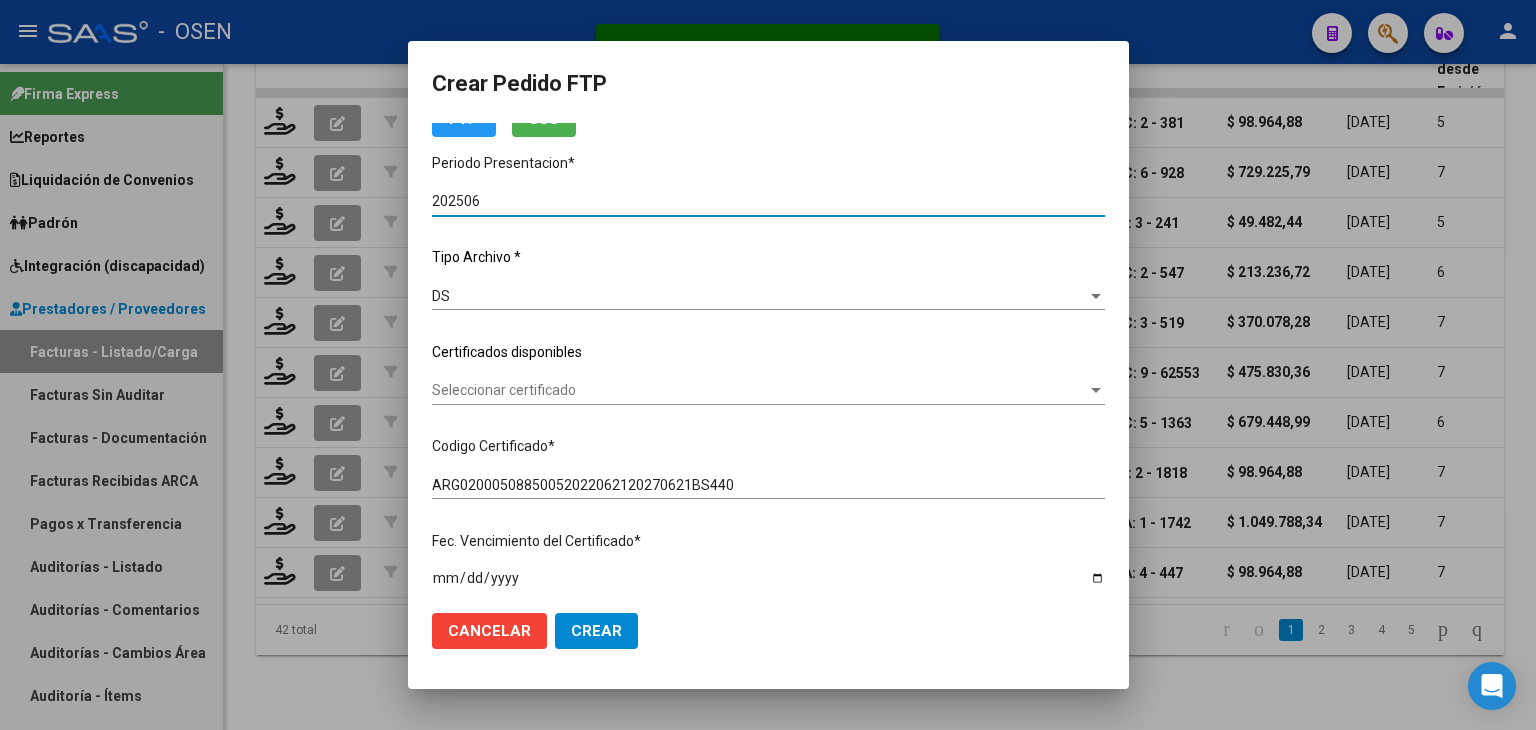 scroll, scrollTop: 200, scrollLeft: 0, axis: vertical 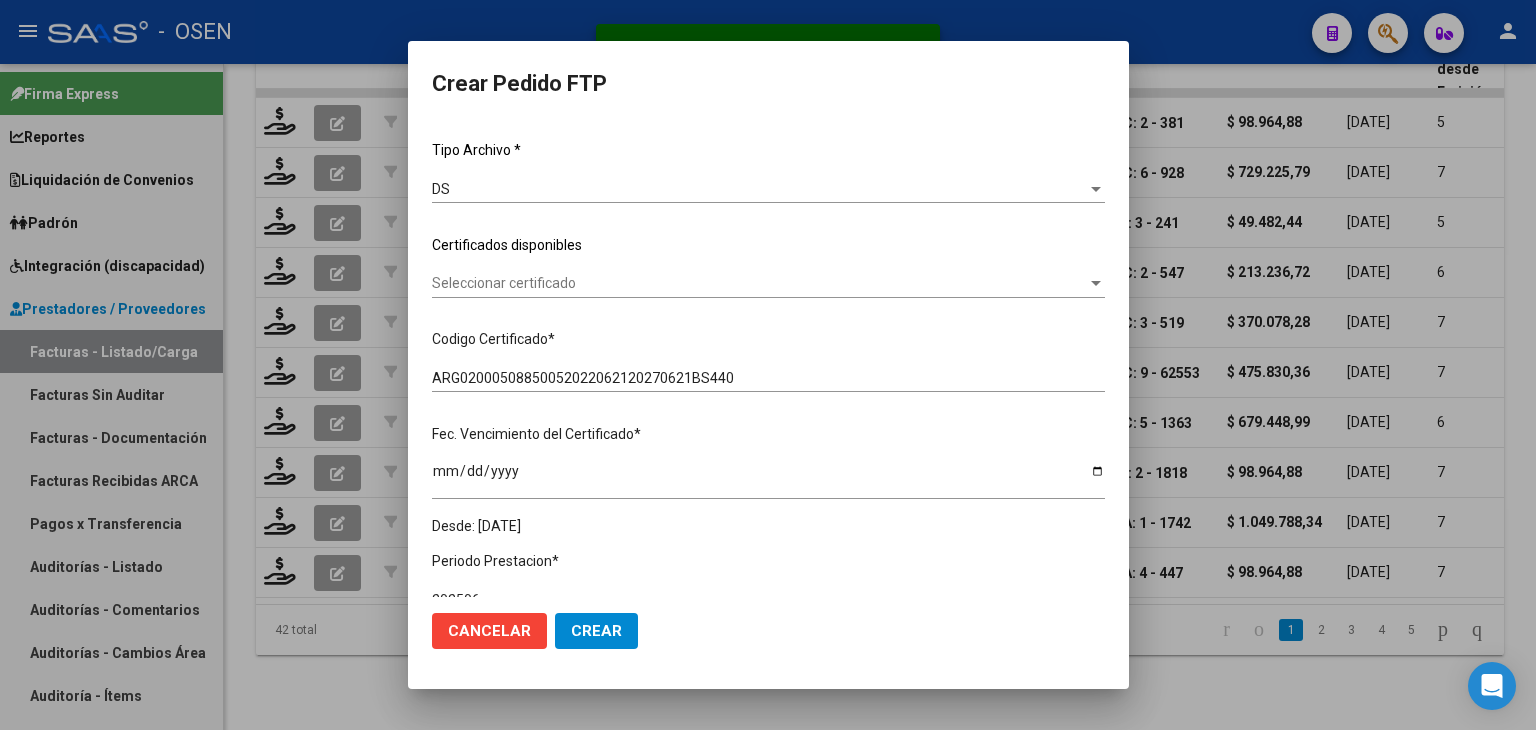 click on "Seleccionar certificado" at bounding box center [759, 283] 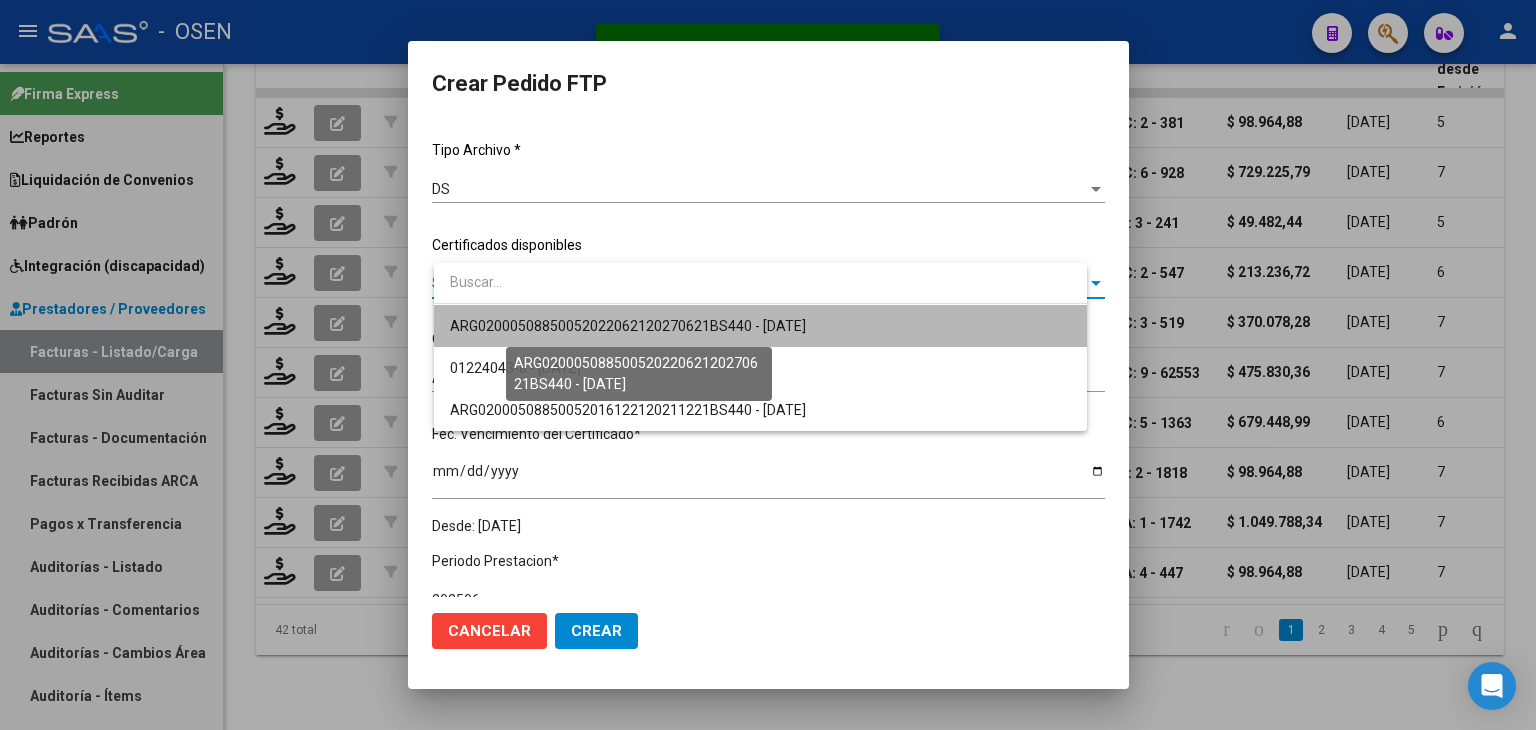 click on "ARG02000508850052022062120270621BS440 - [DATE]" at bounding box center [628, 326] 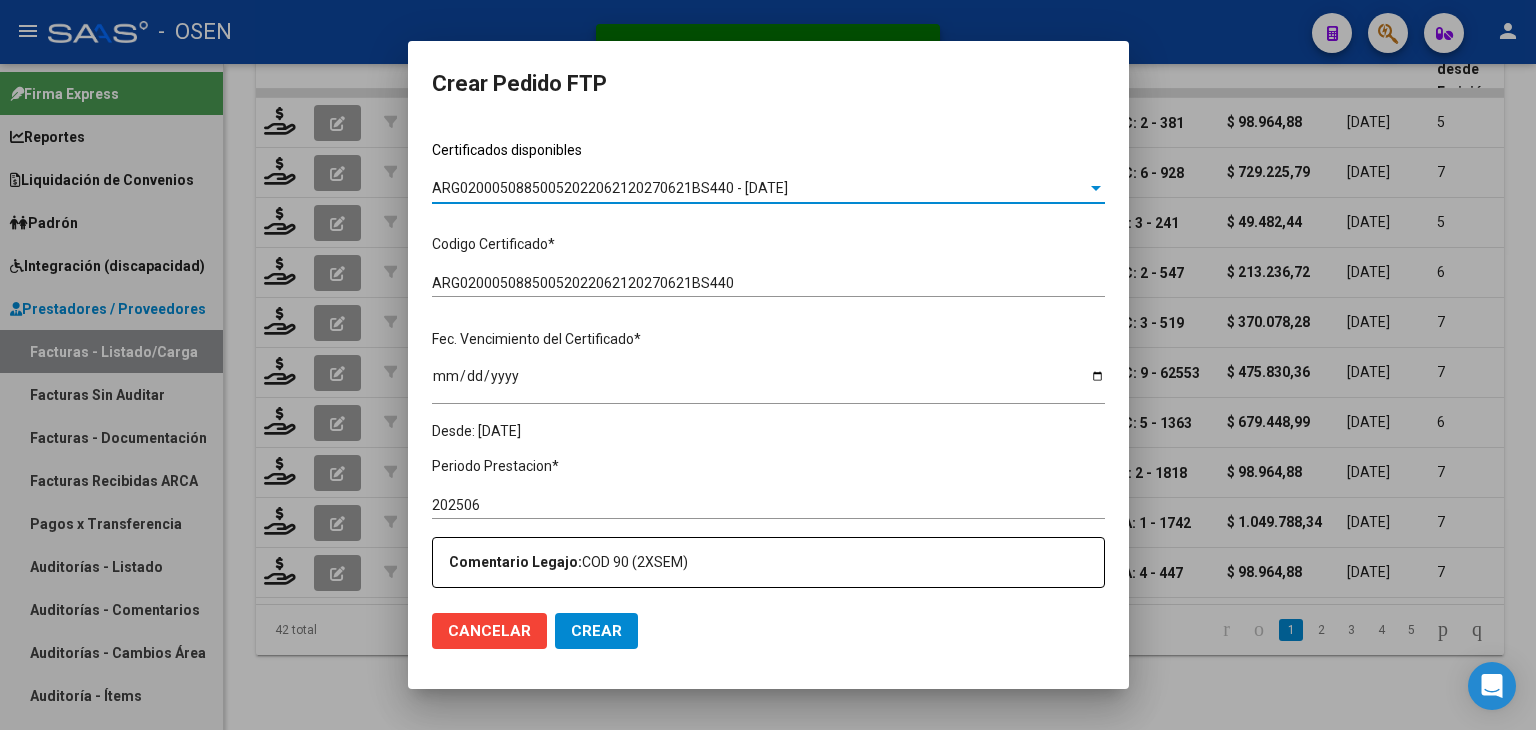 scroll, scrollTop: 600, scrollLeft: 0, axis: vertical 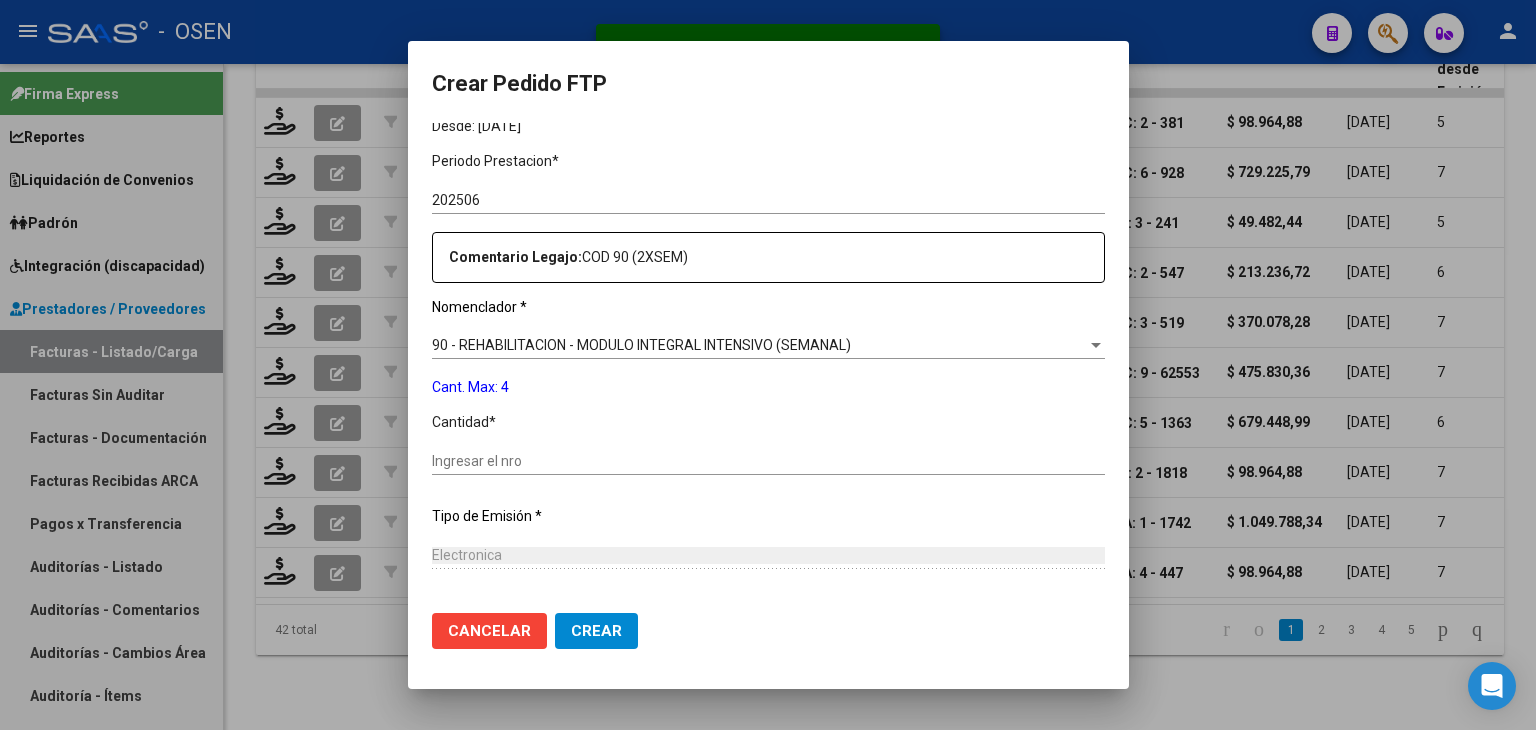 click on "Ingresar el nro" at bounding box center (768, 461) 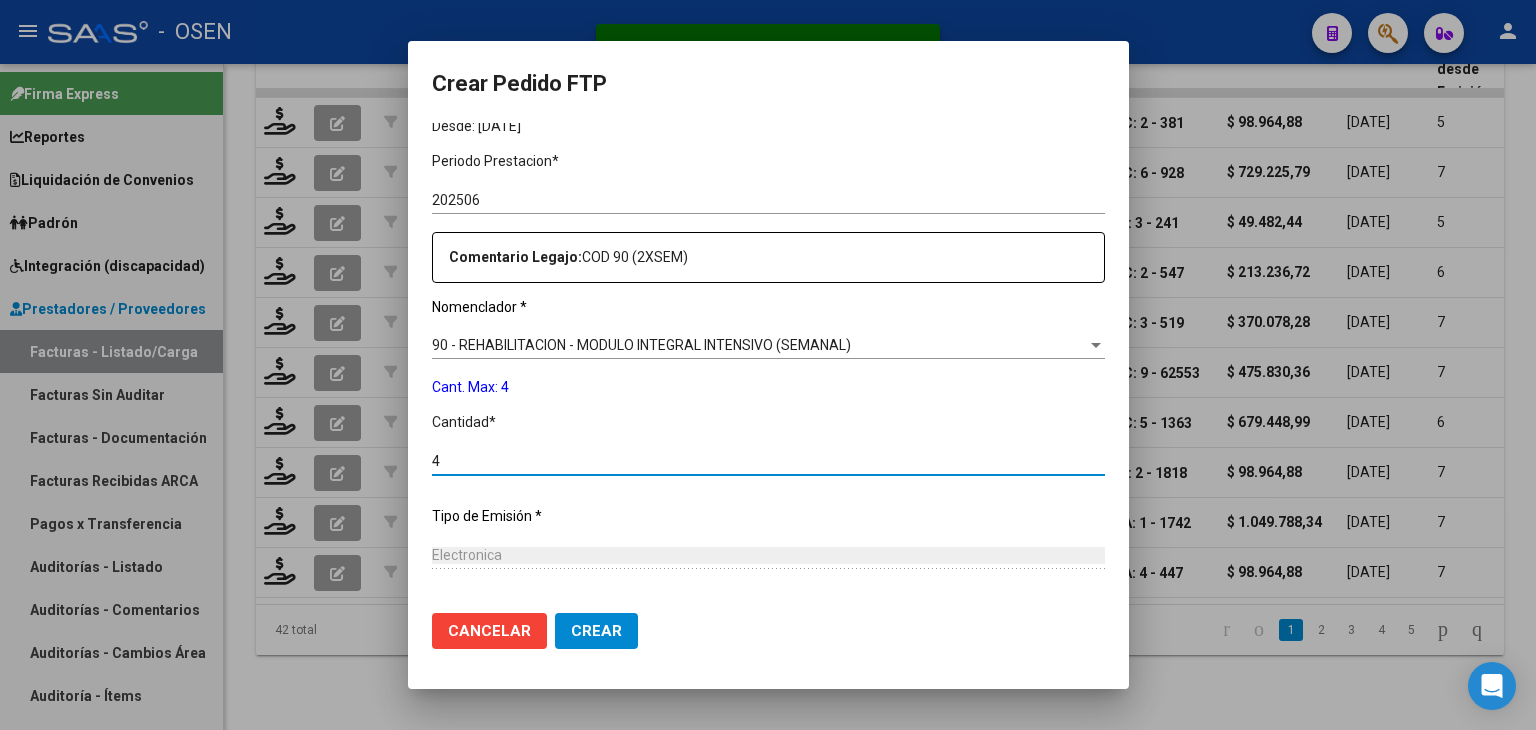 type on "4" 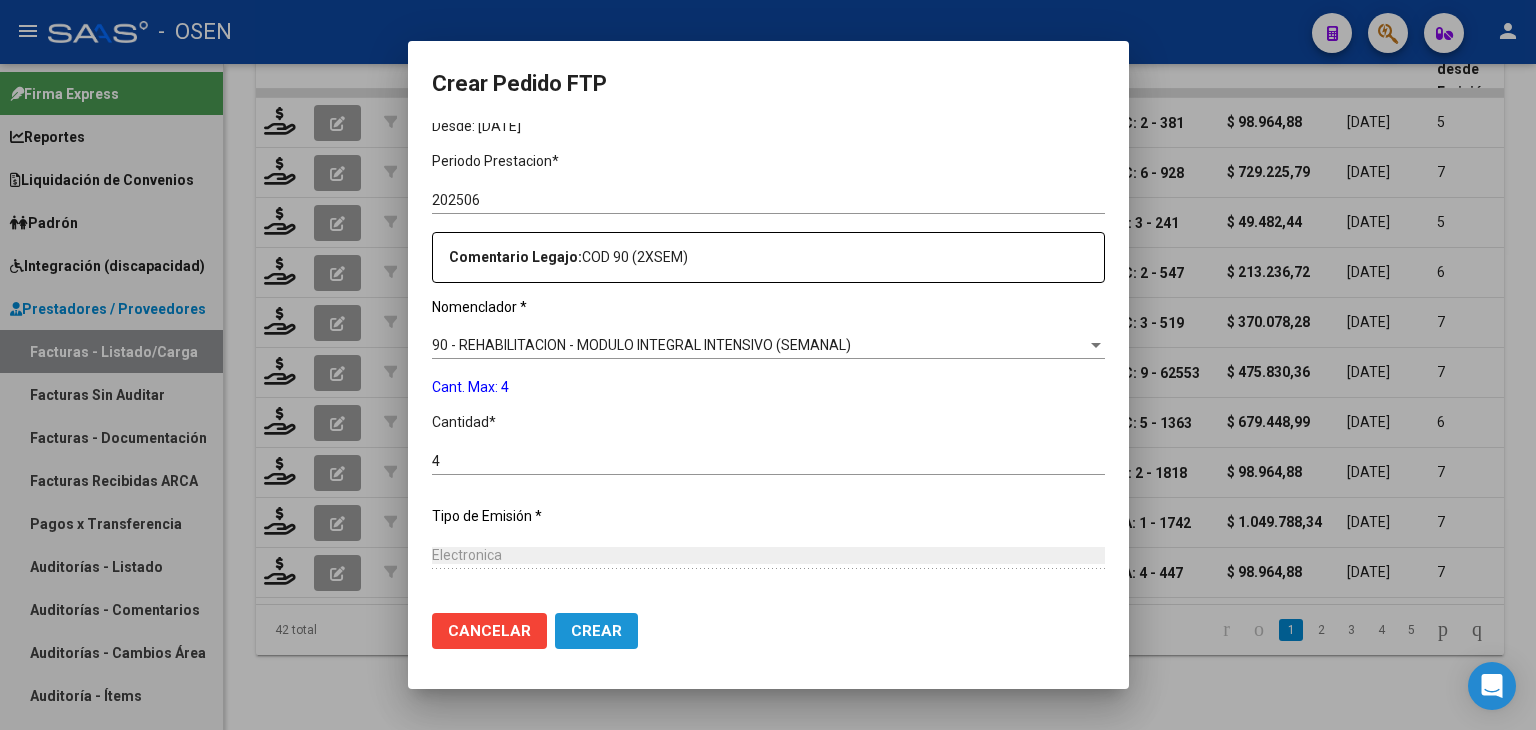 click on "Crear" 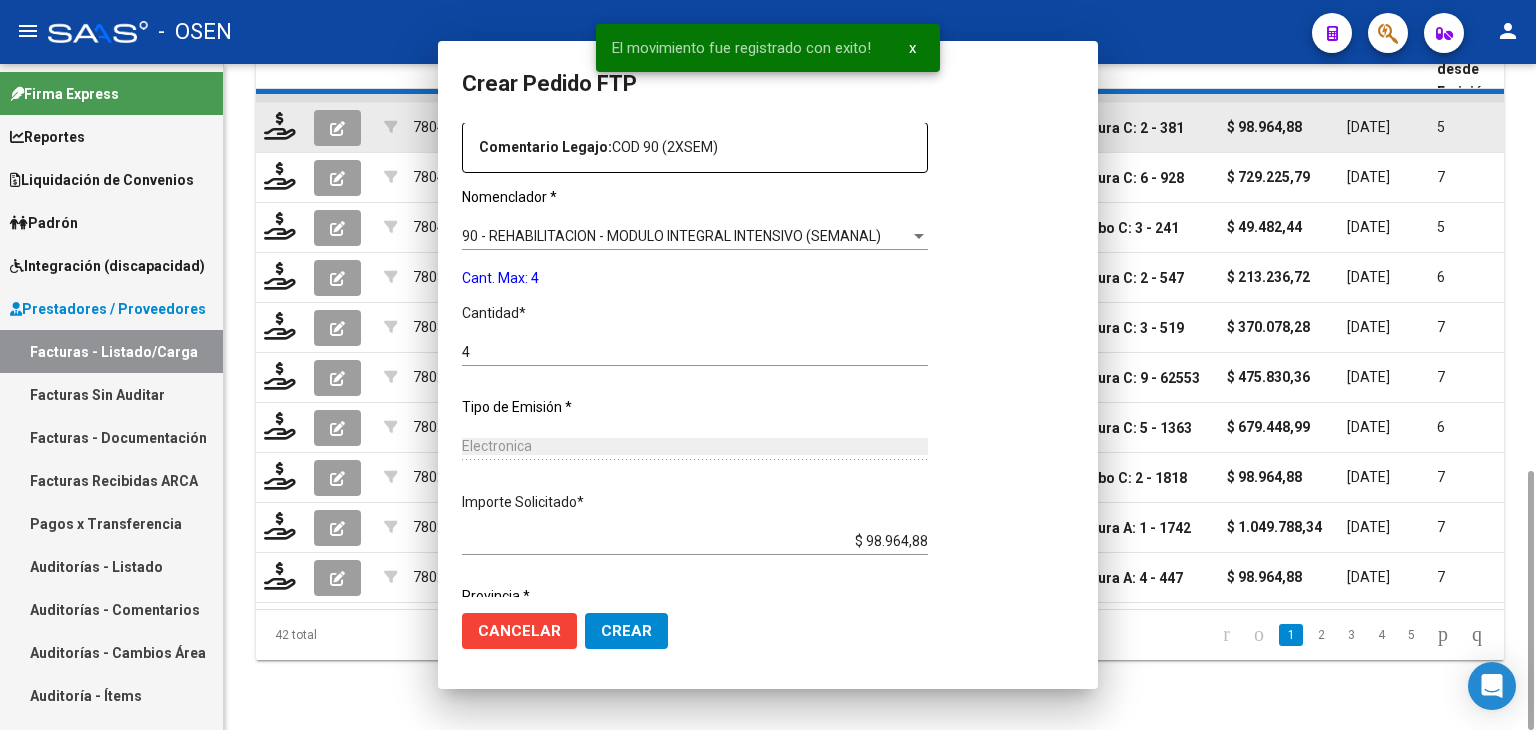 scroll, scrollTop: 490, scrollLeft: 0, axis: vertical 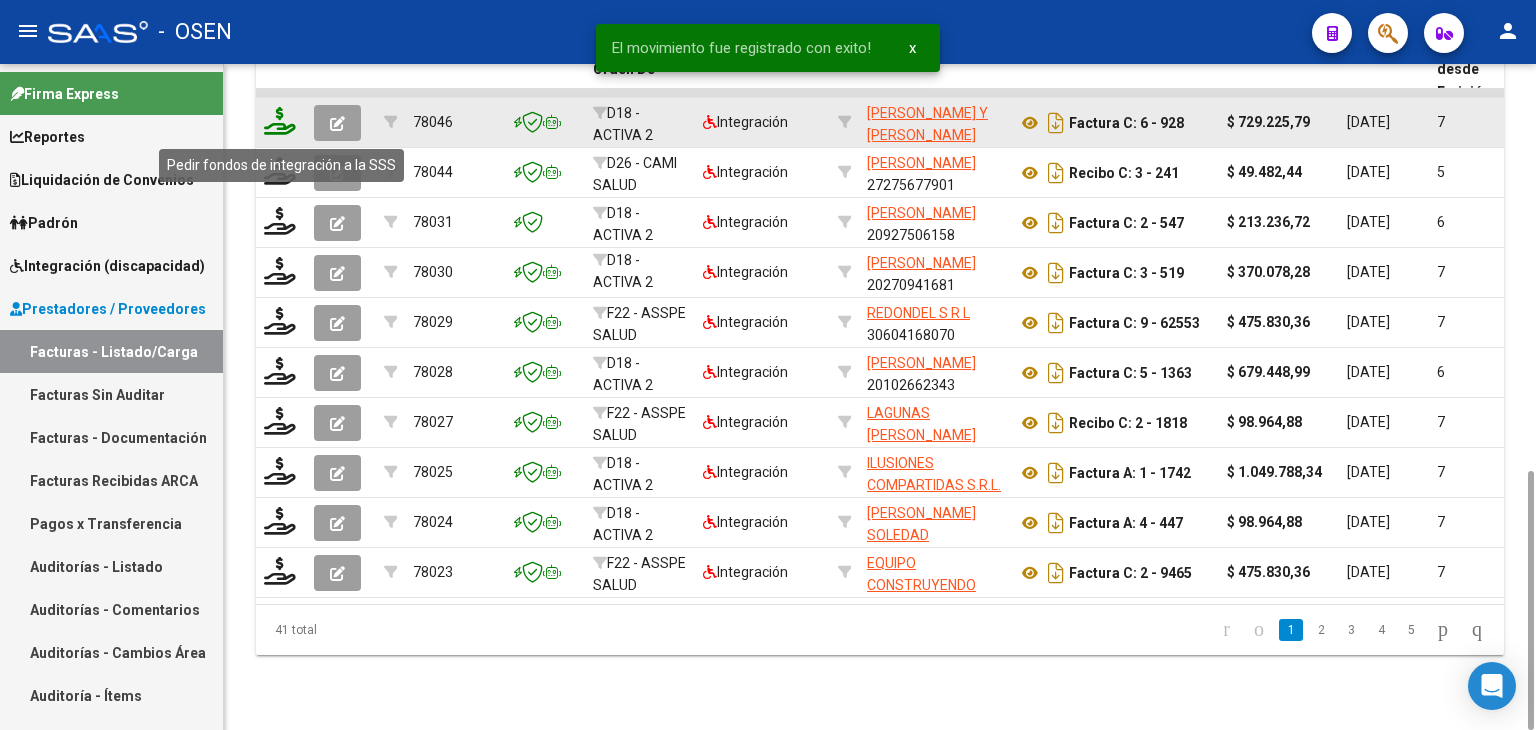 click 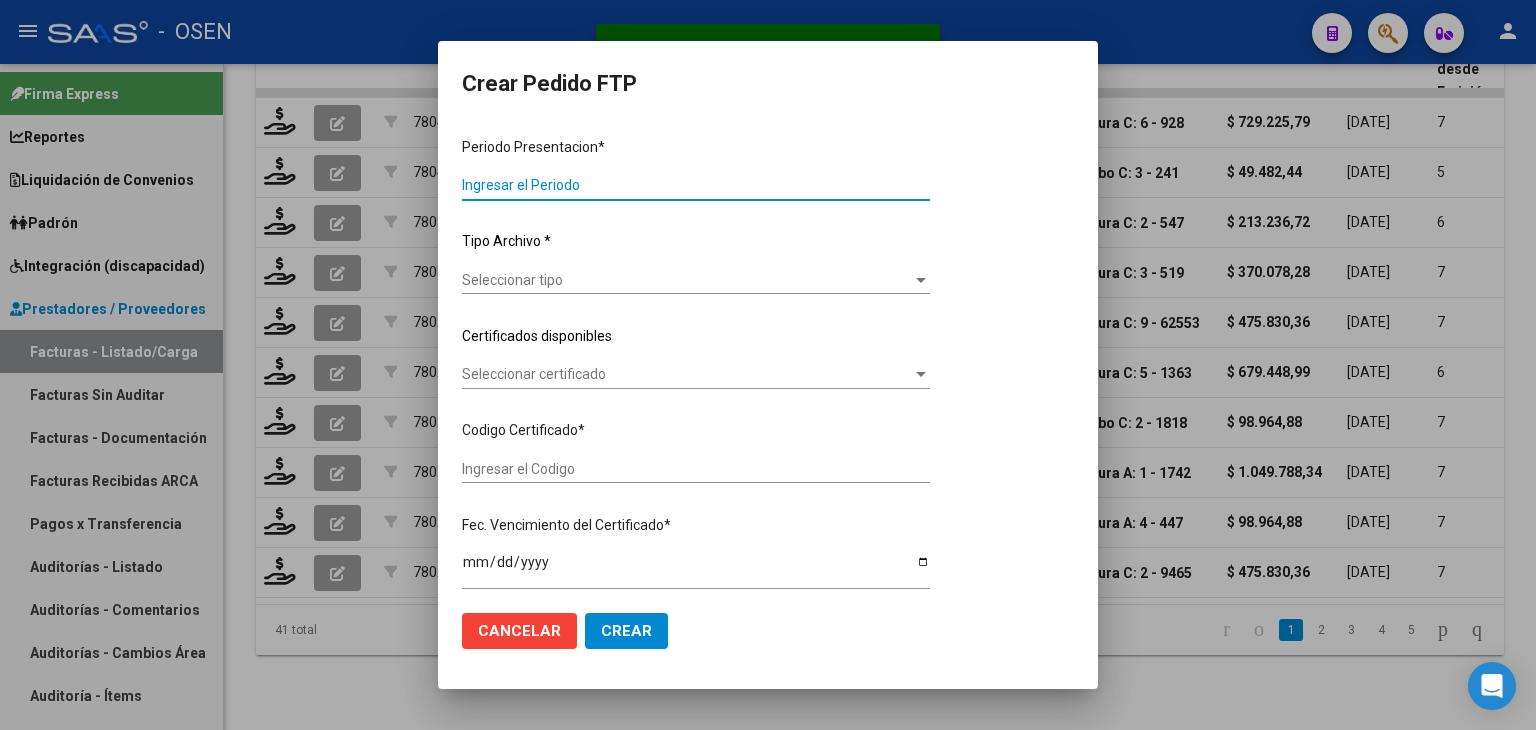 type on "202506" 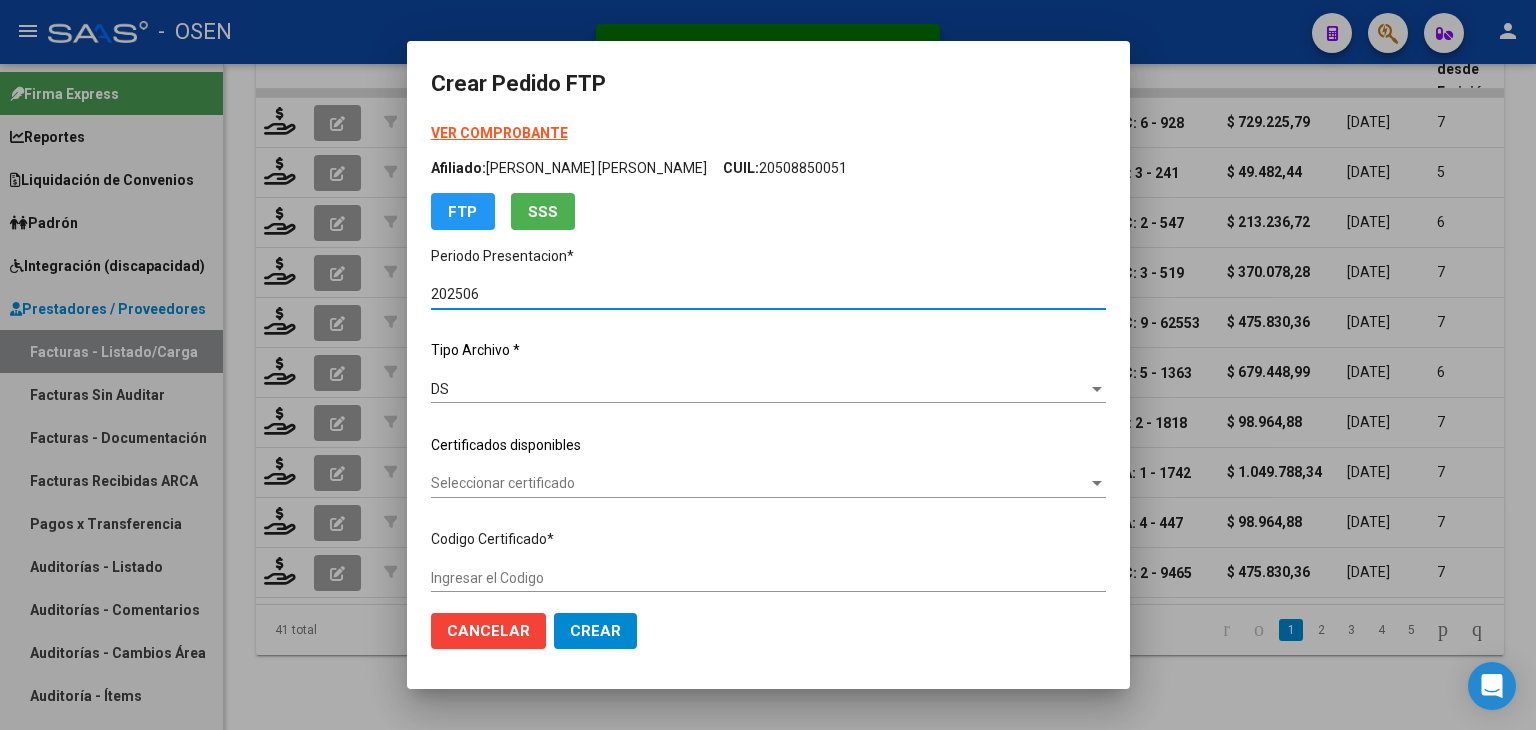 type on "01637662-6" 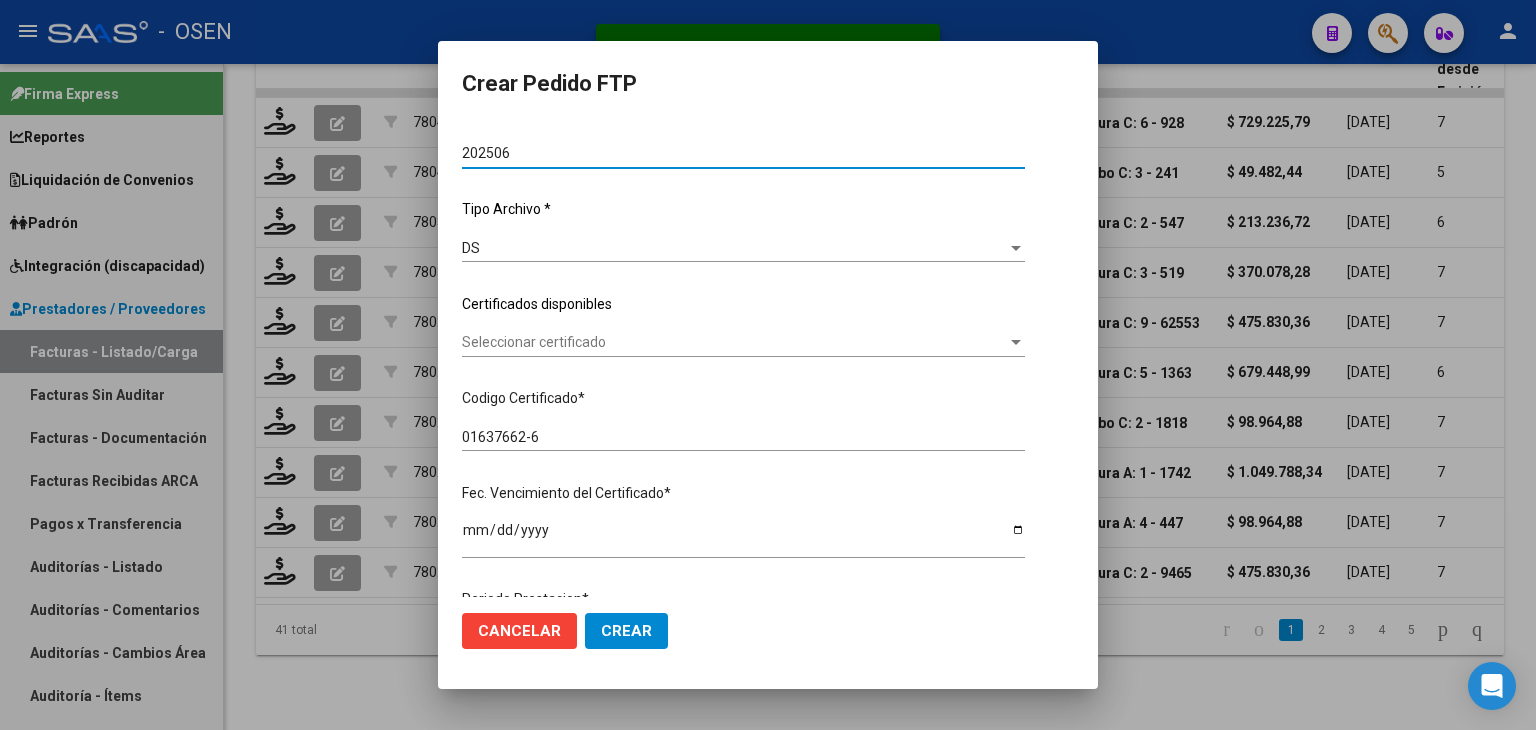 scroll, scrollTop: 200, scrollLeft: 0, axis: vertical 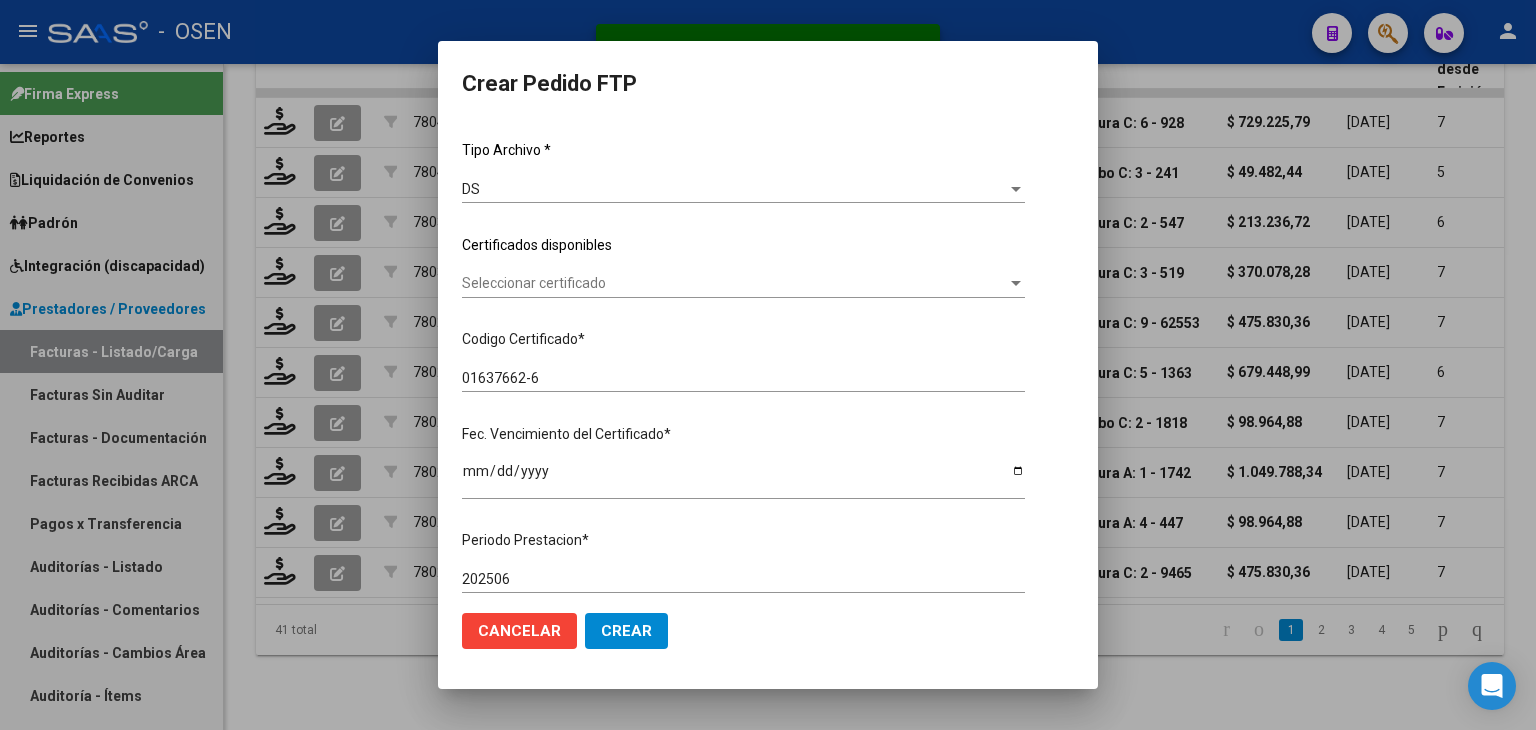 click on "Seleccionar certificado" at bounding box center [734, 283] 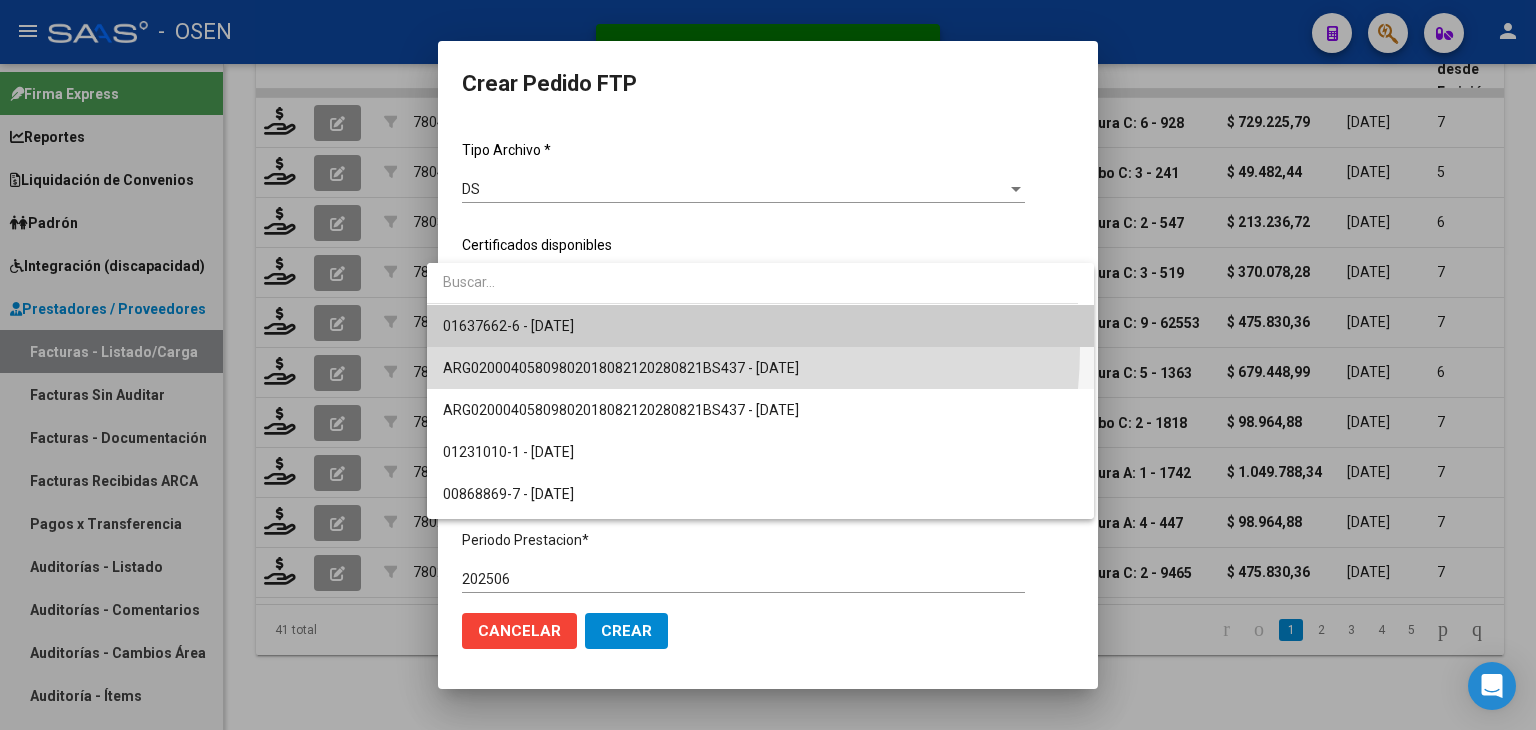 click on "ARG02000405809802018082120280821BS437    - [DATE]" at bounding box center (760, 368) 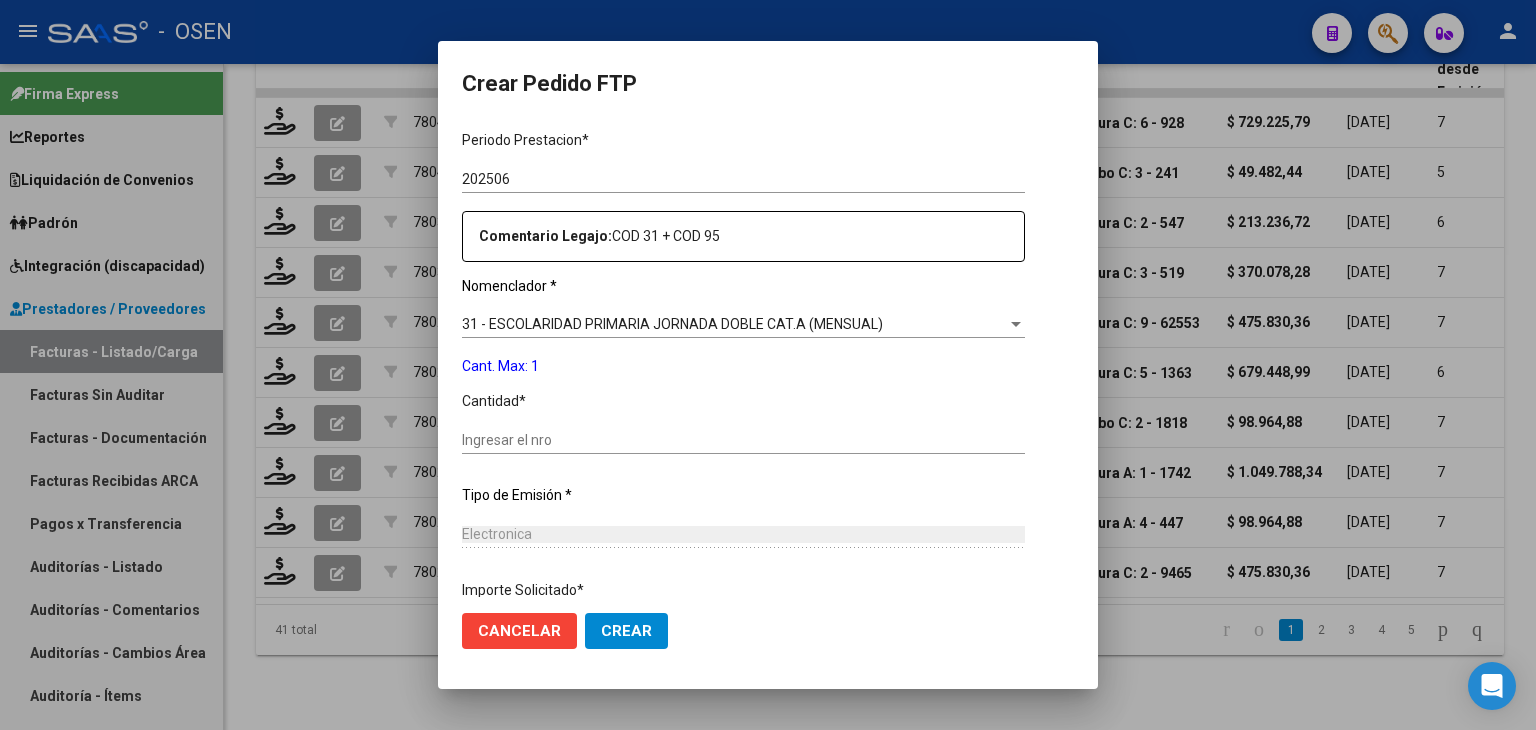 scroll, scrollTop: 0, scrollLeft: 0, axis: both 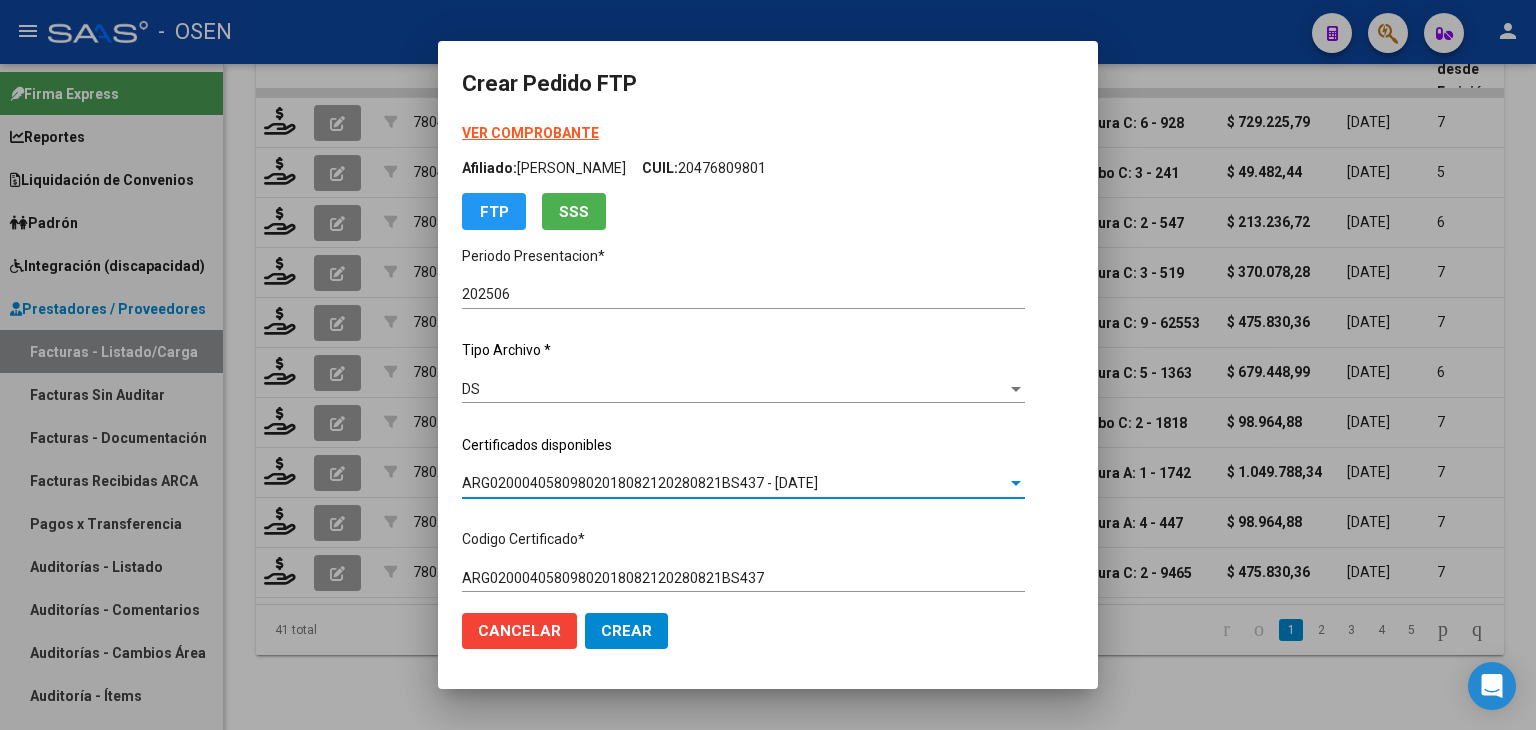 click on "VER COMPROBANTE" at bounding box center [530, 133] 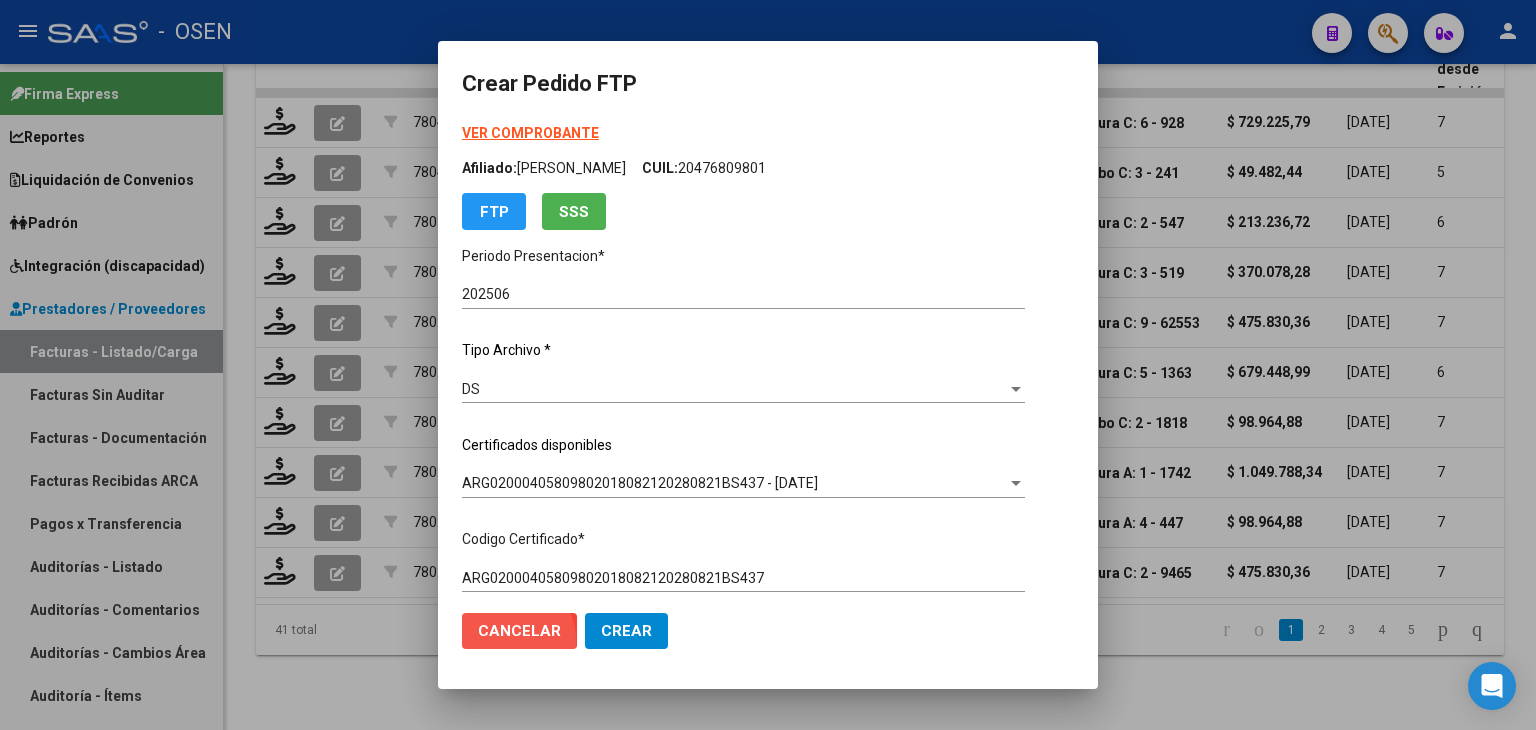 click on "Cancelar" 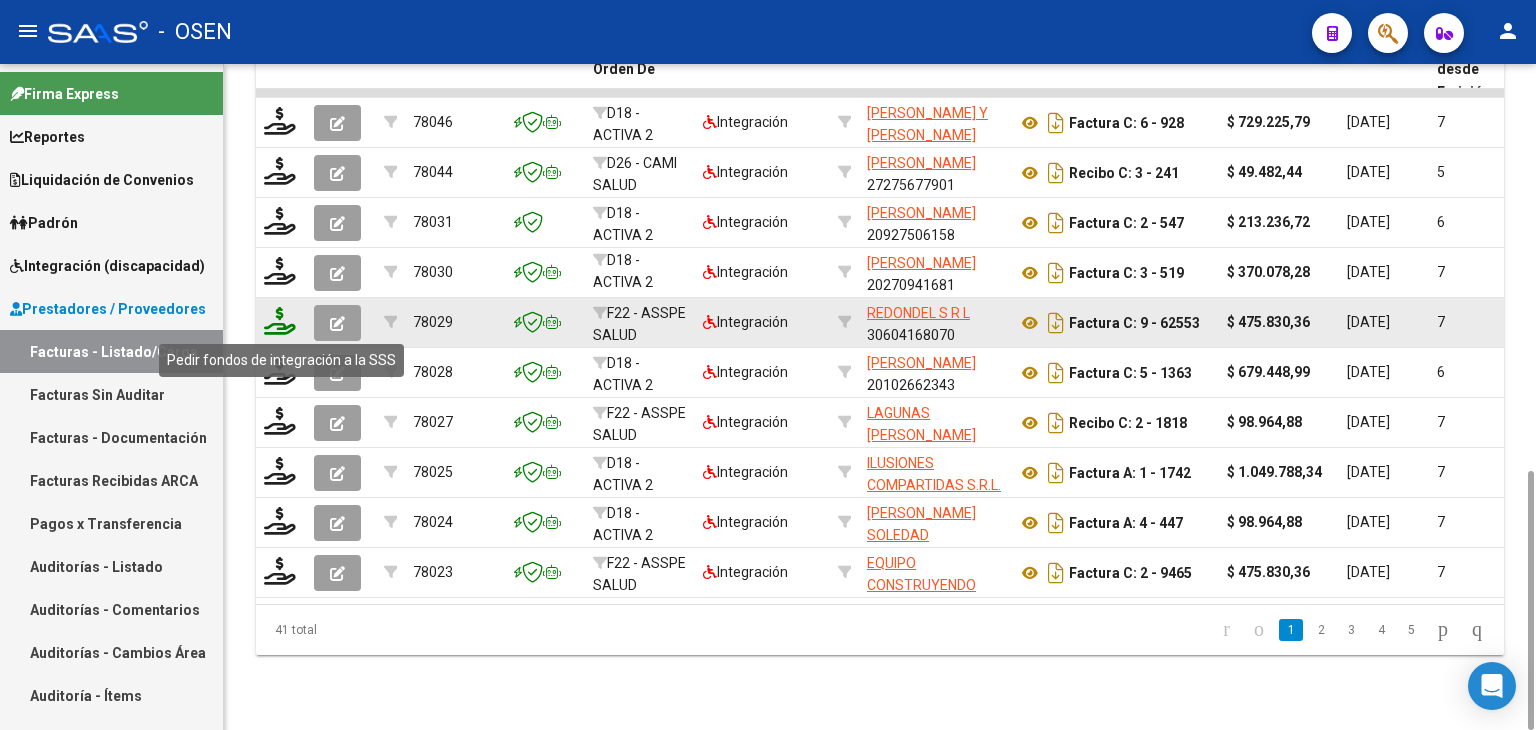 click 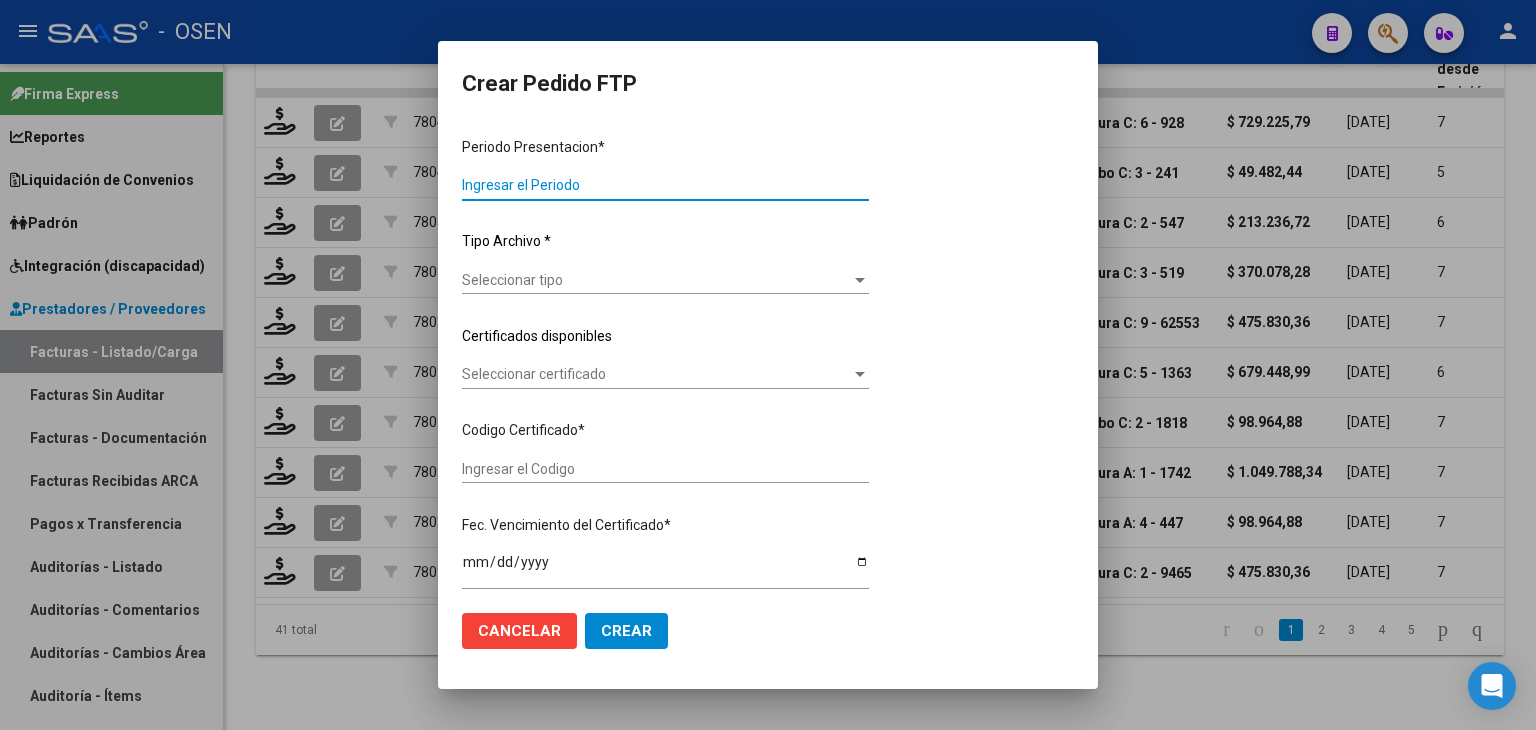 type on "202506" 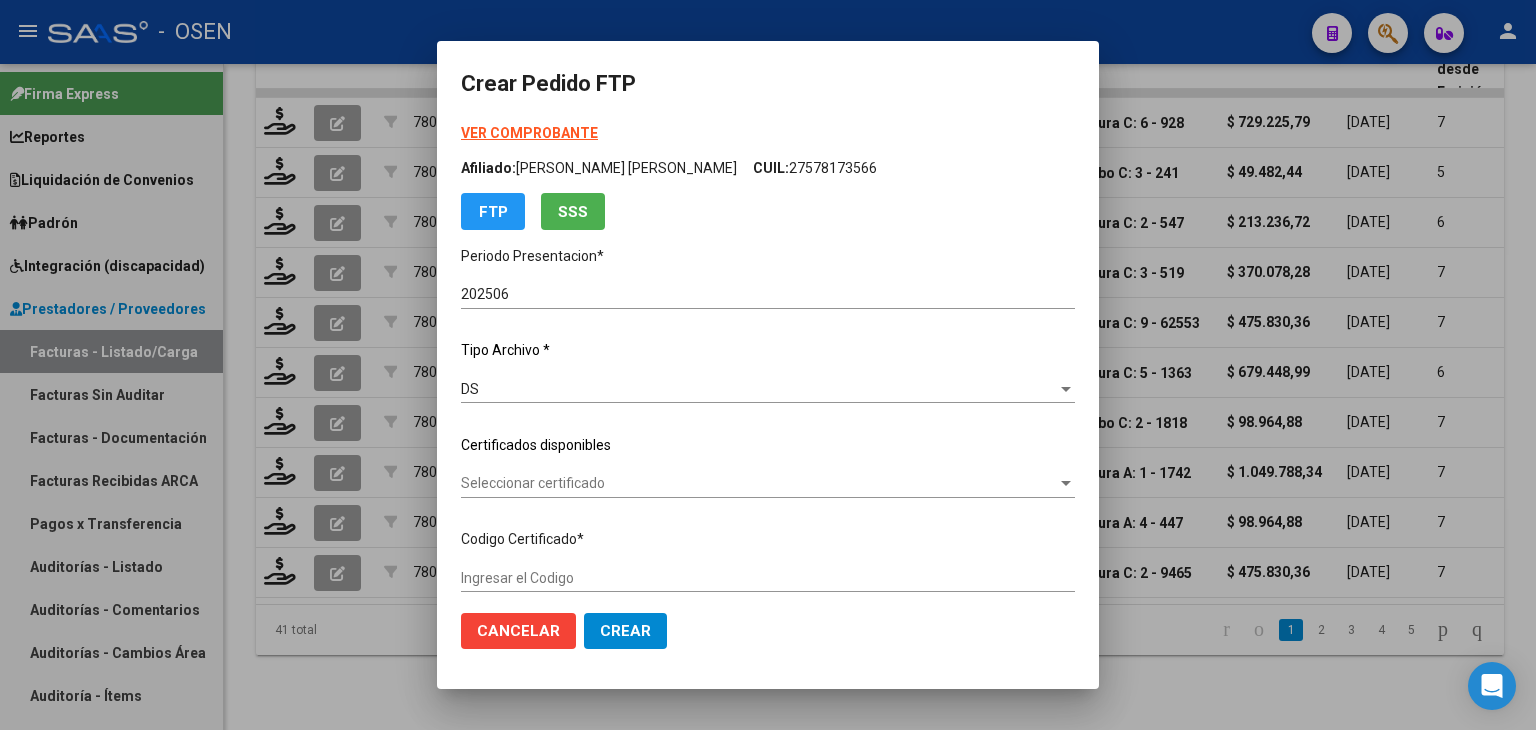 type on "ARG02000536039162023070620280706BS413" 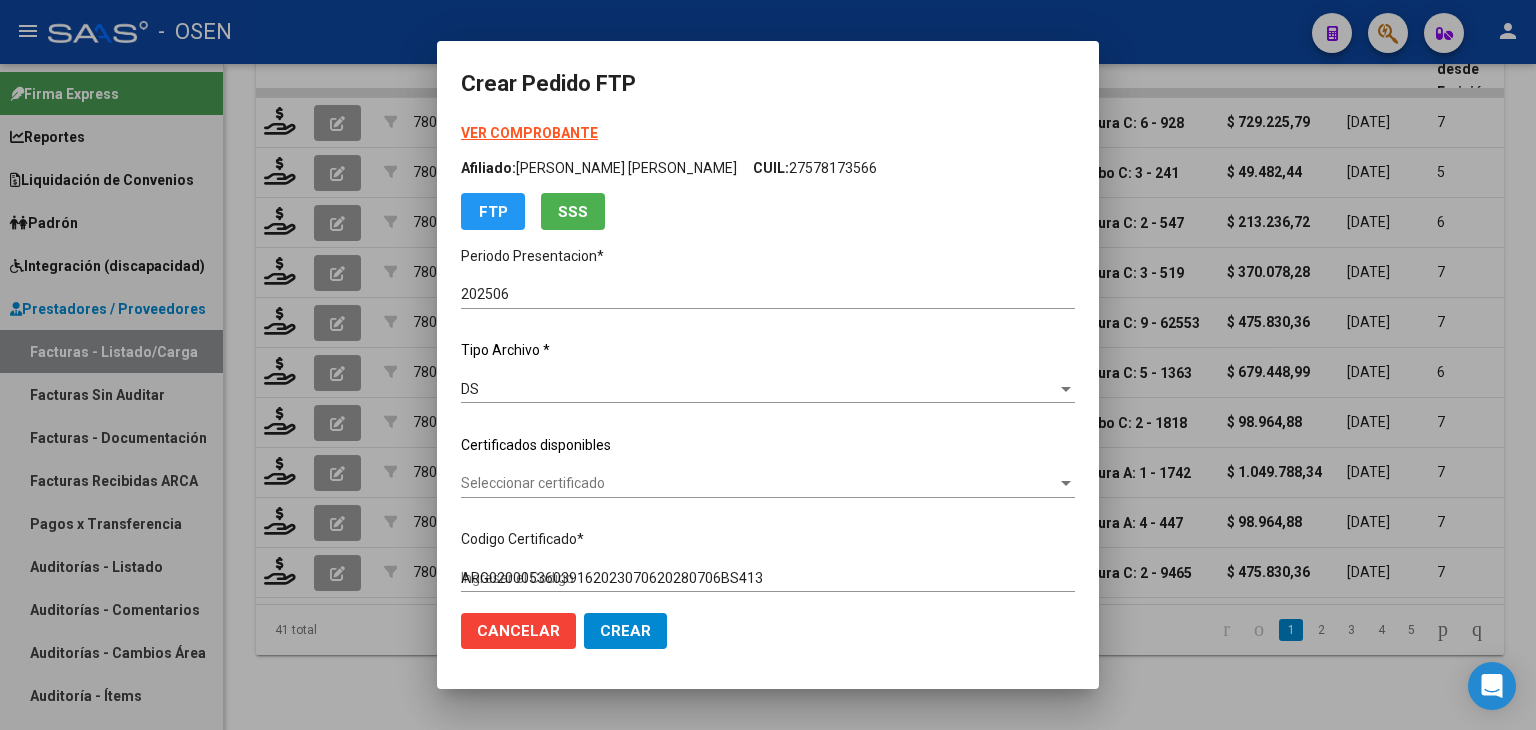 scroll, scrollTop: 100, scrollLeft: 0, axis: vertical 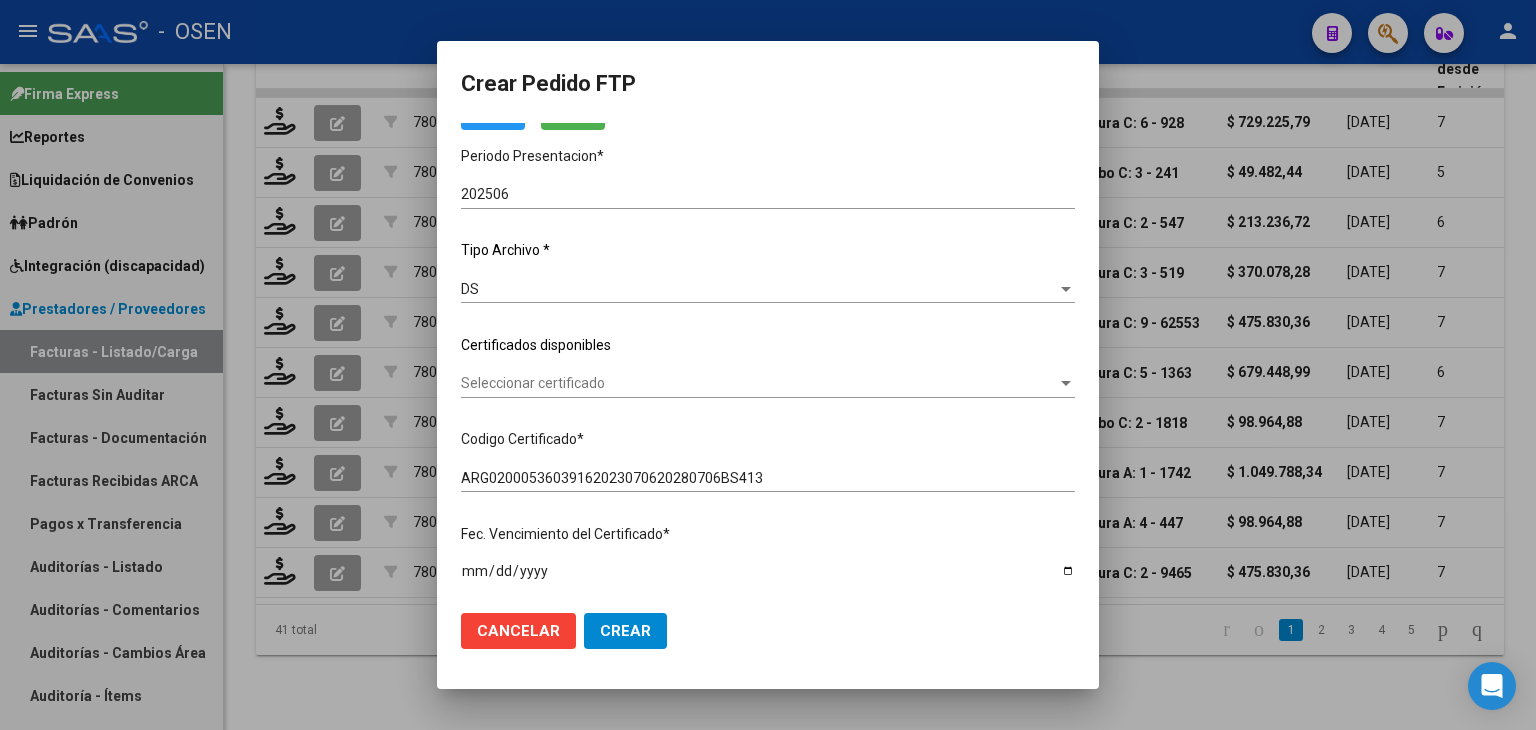 click on "Seleccionar certificado Seleccionar certificado" 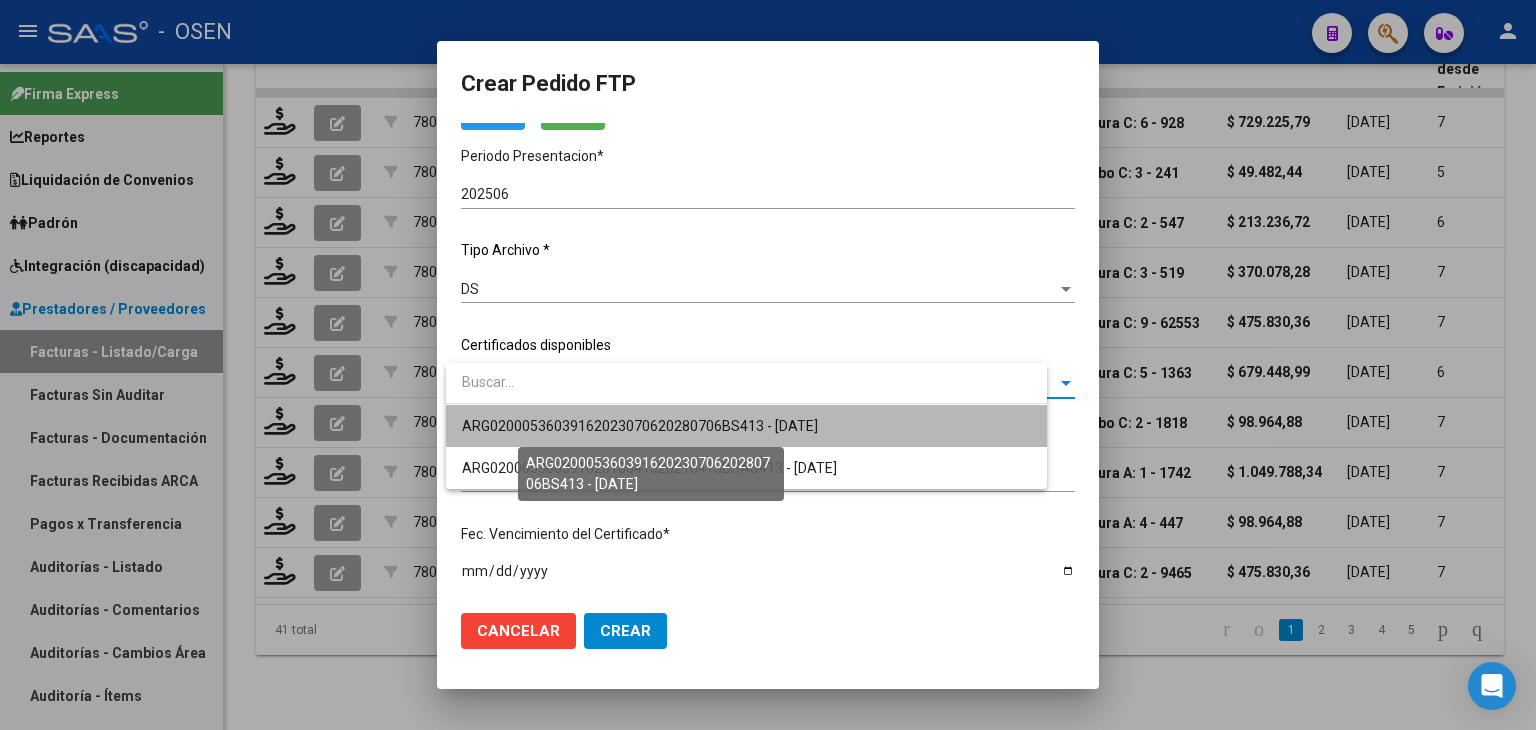 click on "ARG02000536039162023070620280706BS413 - [DATE]" at bounding box center (640, 426) 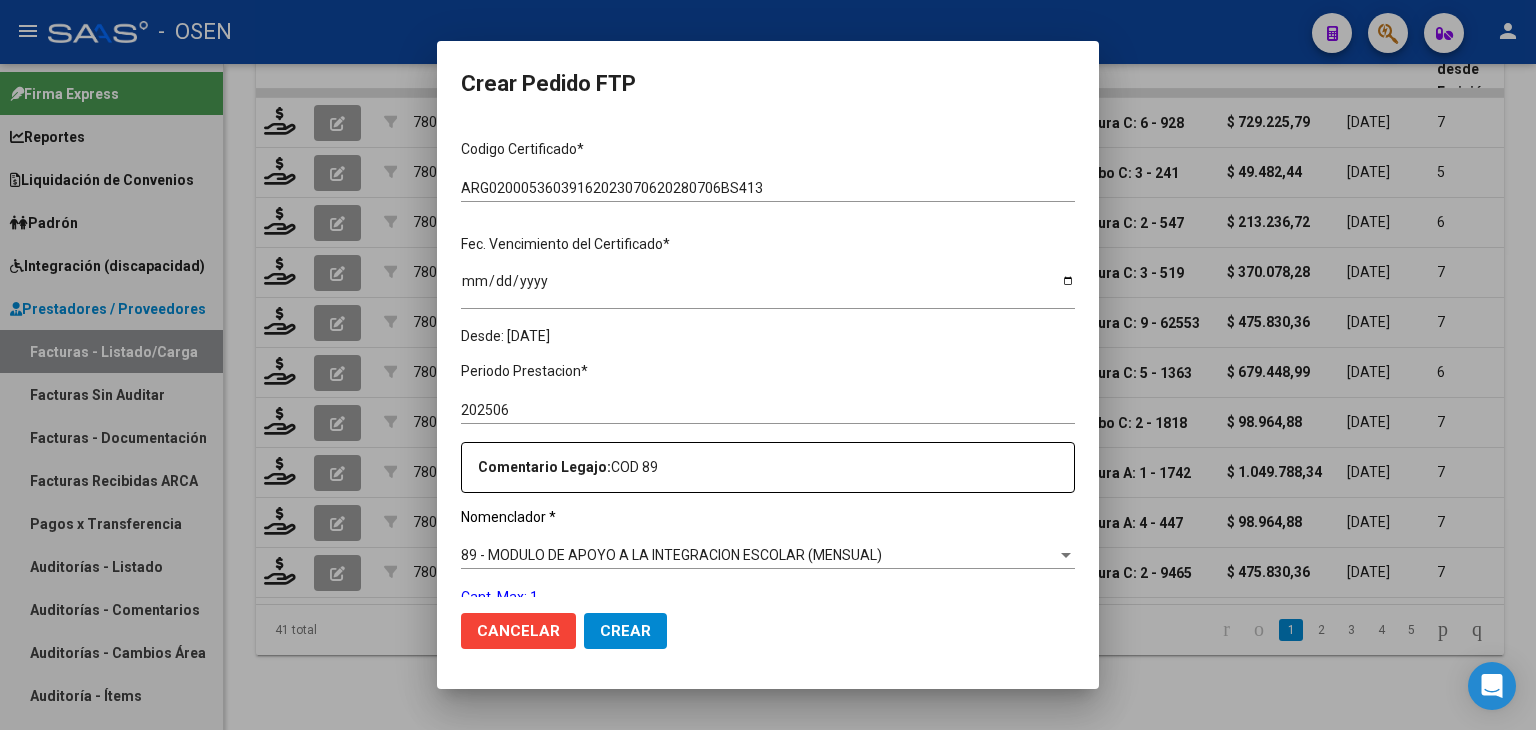 scroll, scrollTop: 500, scrollLeft: 0, axis: vertical 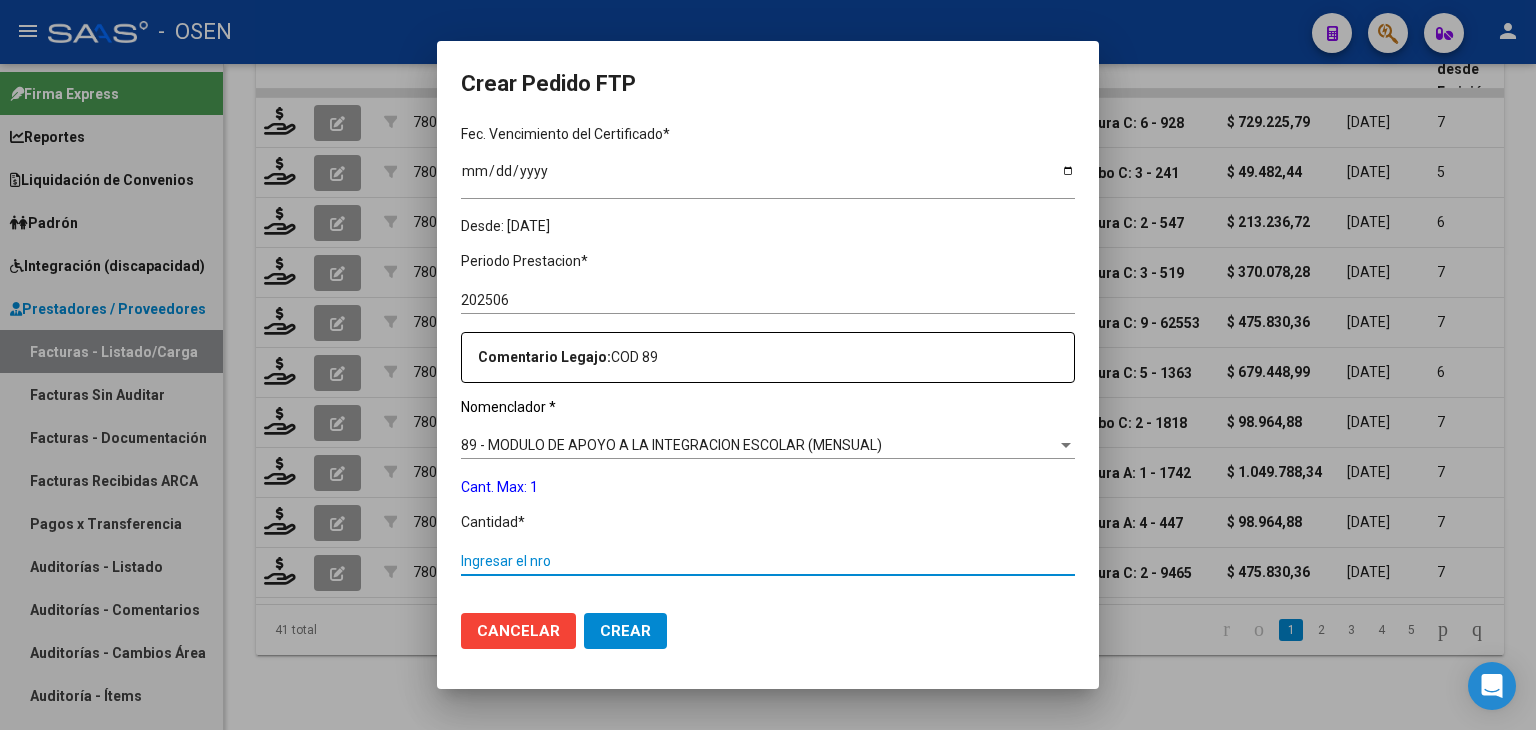 click on "Ingresar el nro" at bounding box center (768, 561) 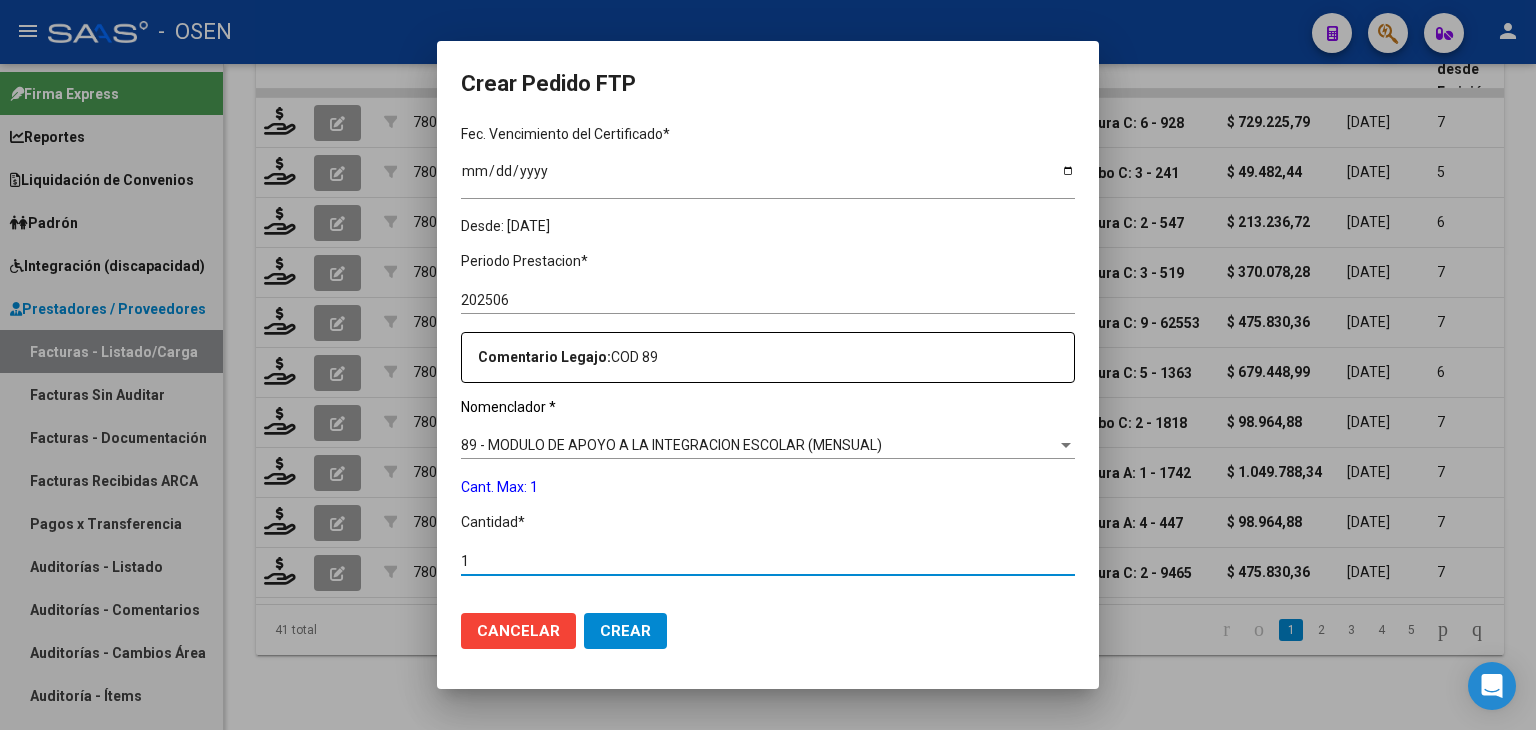 type on "1" 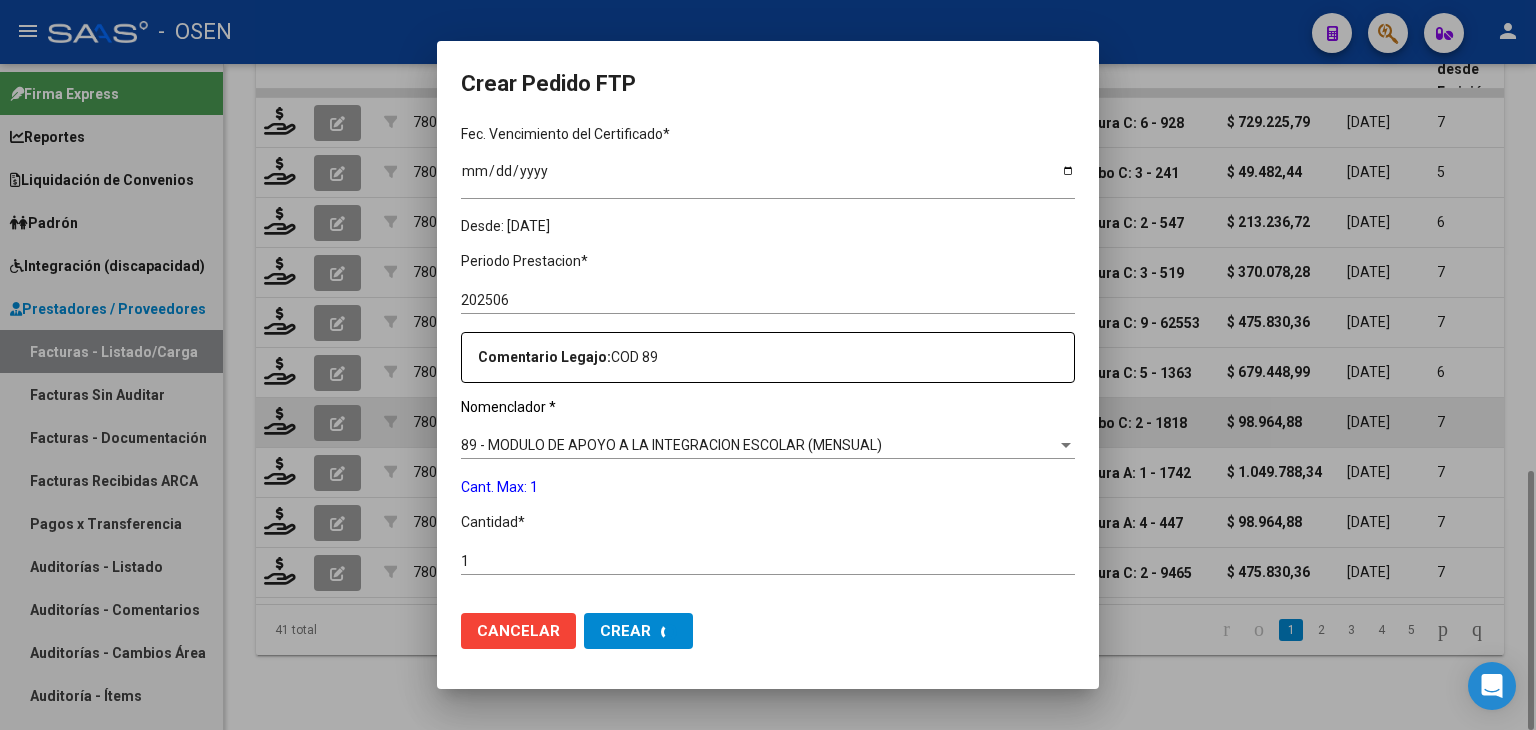 scroll, scrollTop: 0, scrollLeft: 0, axis: both 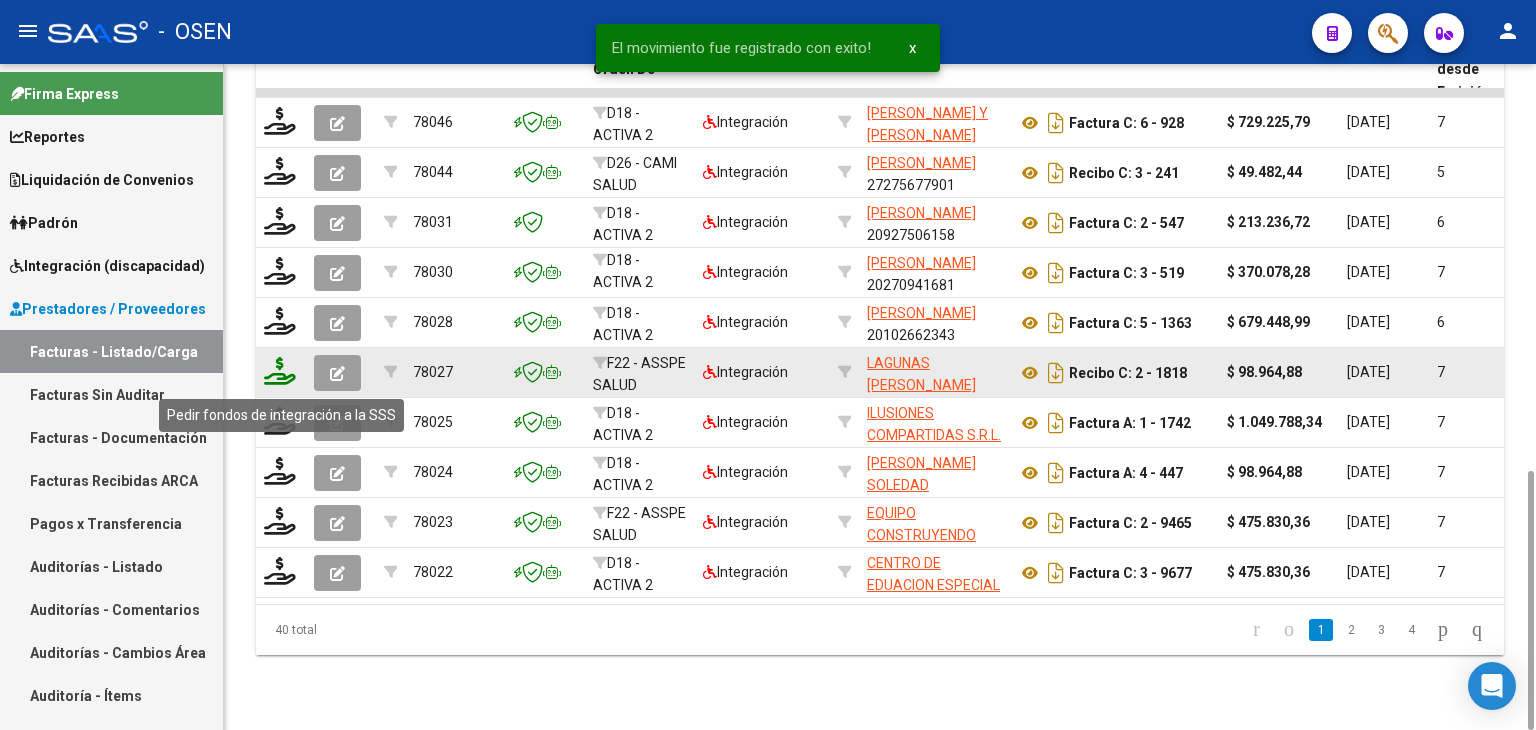 click 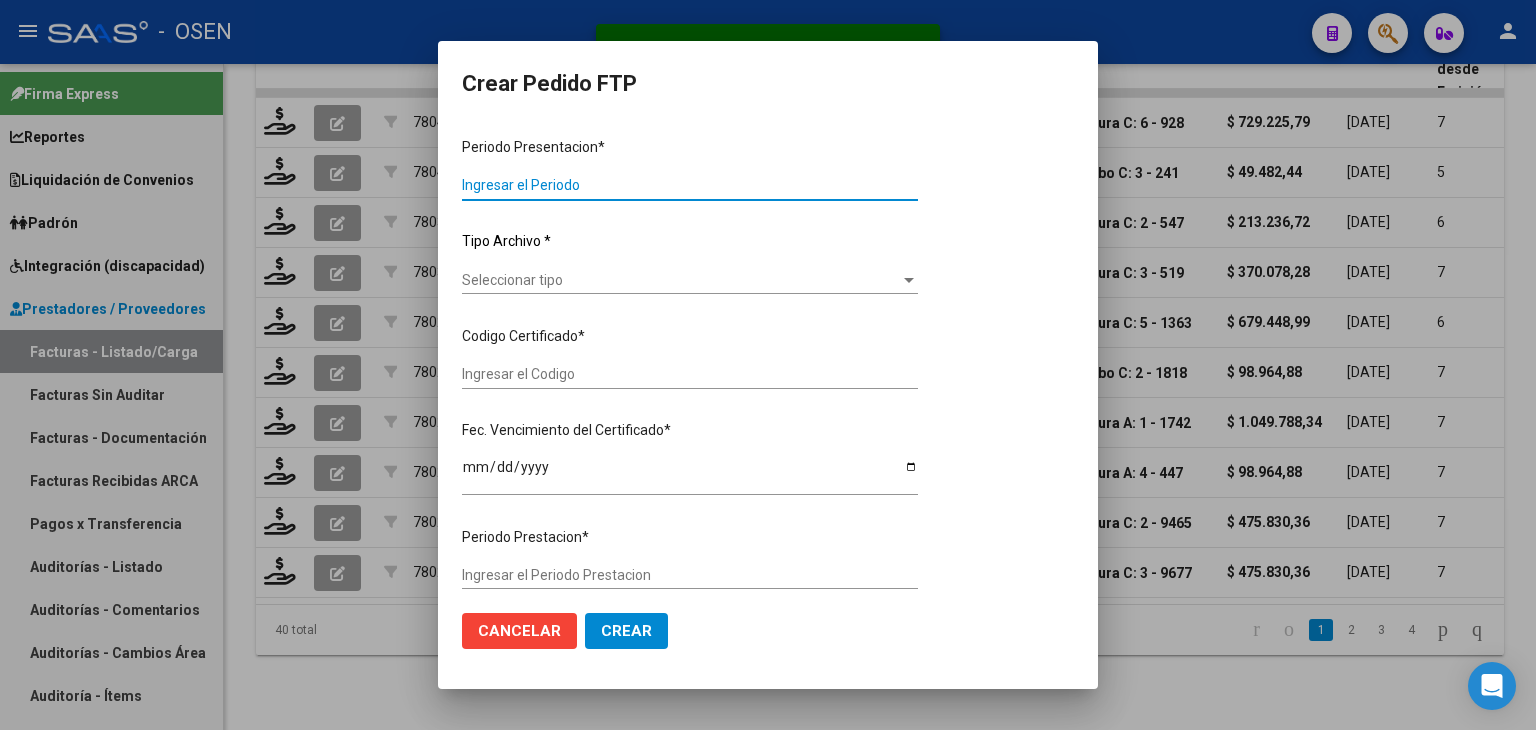 type on "202506" 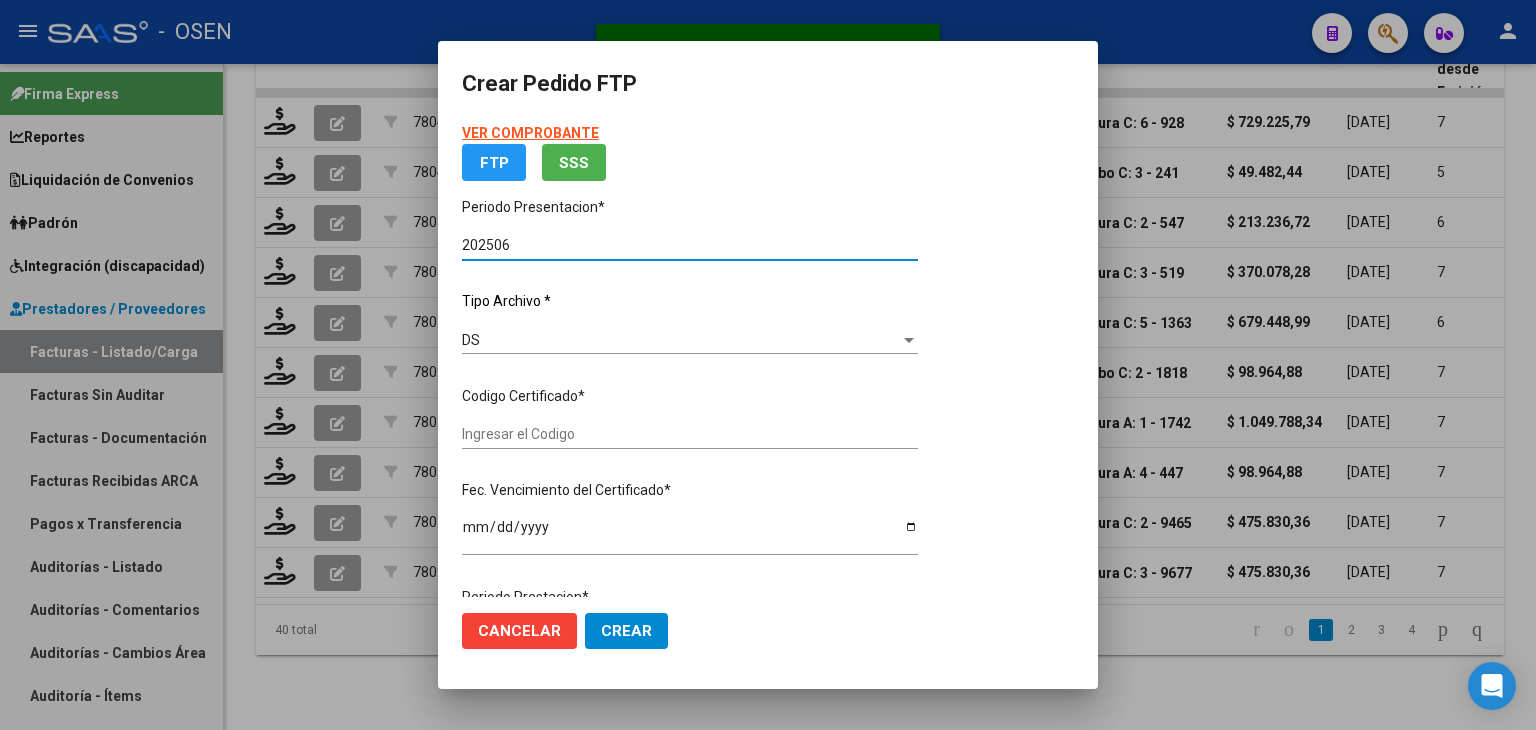 type on "ARG02000536039162023070620280706BS413" 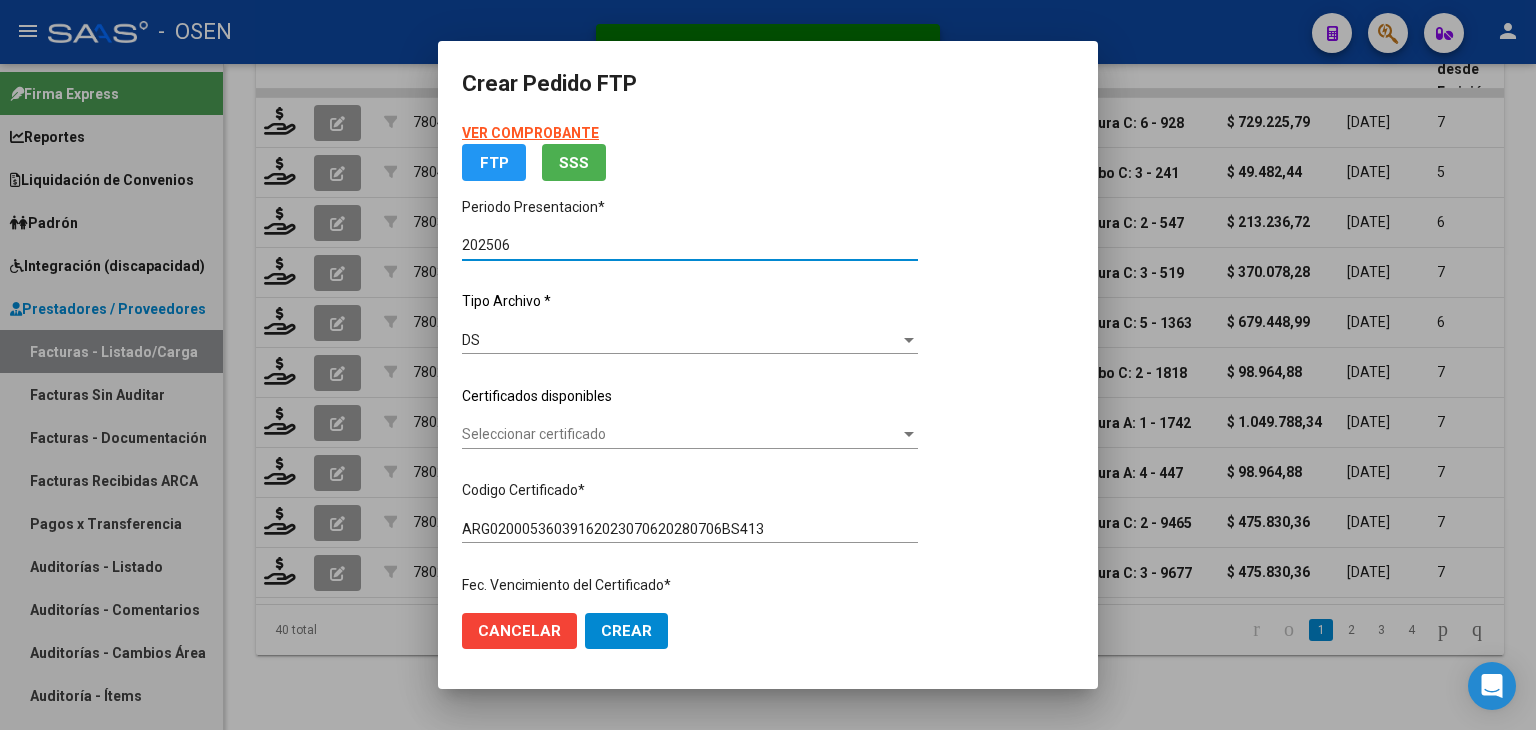 scroll, scrollTop: 348, scrollLeft: 0, axis: vertical 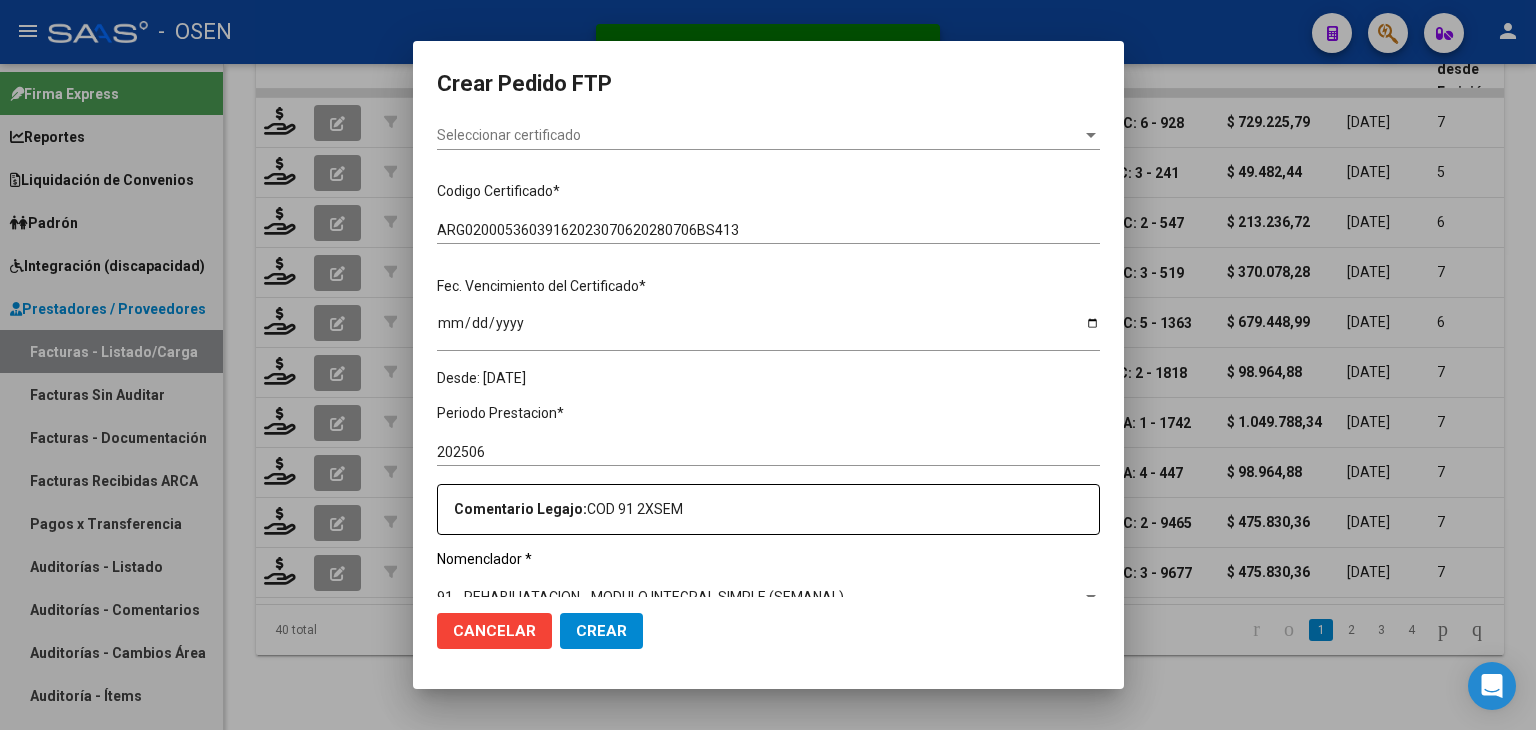 click on "Seleccionar certificado" at bounding box center (759, 135) 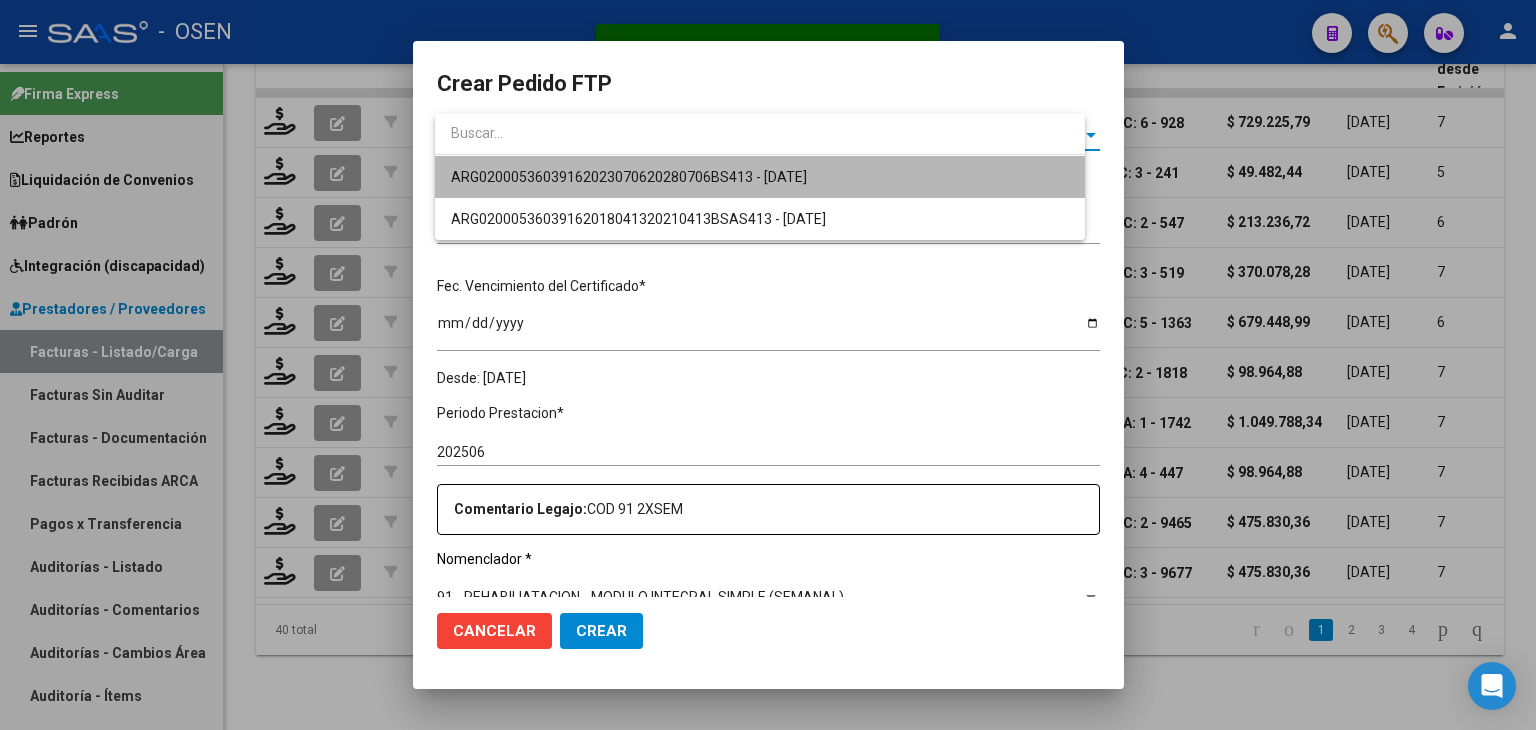 click on "ARG02000536039162023070620280706BS413 - [DATE]" at bounding box center [760, 177] 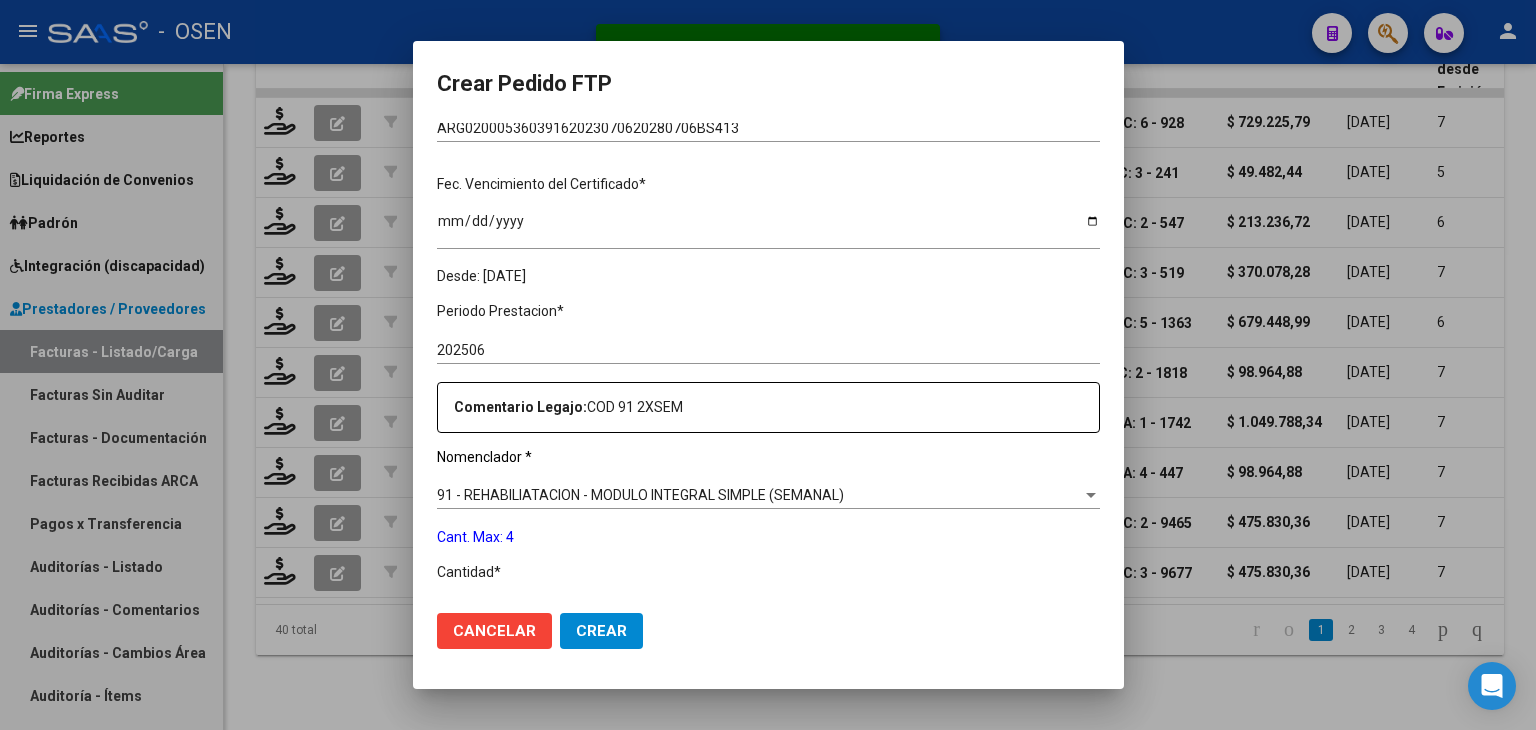 scroll, scrollTop: 548, scrollLeft: 0, axis: vertical 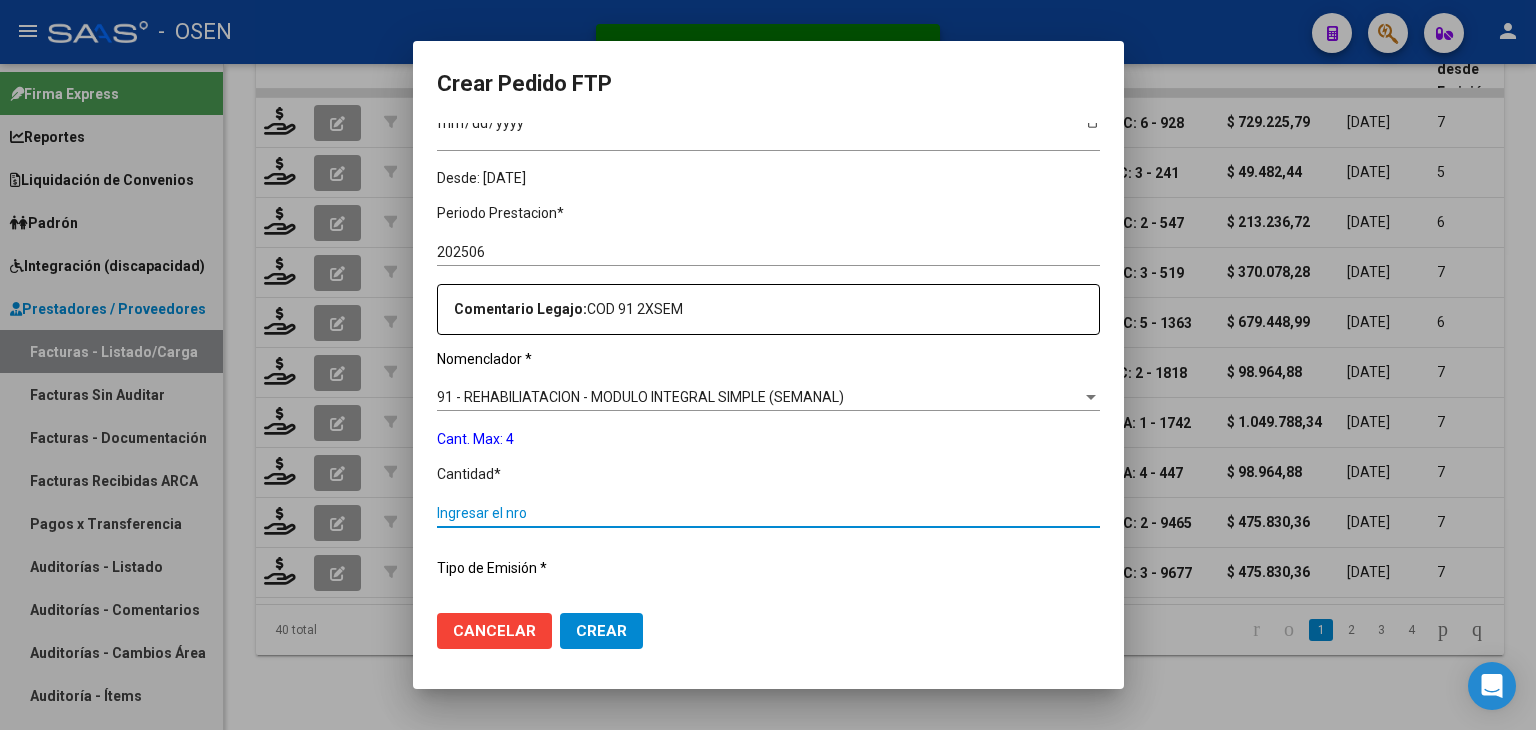 click on "Ingresar el nro" at bounding box center [768, 513] 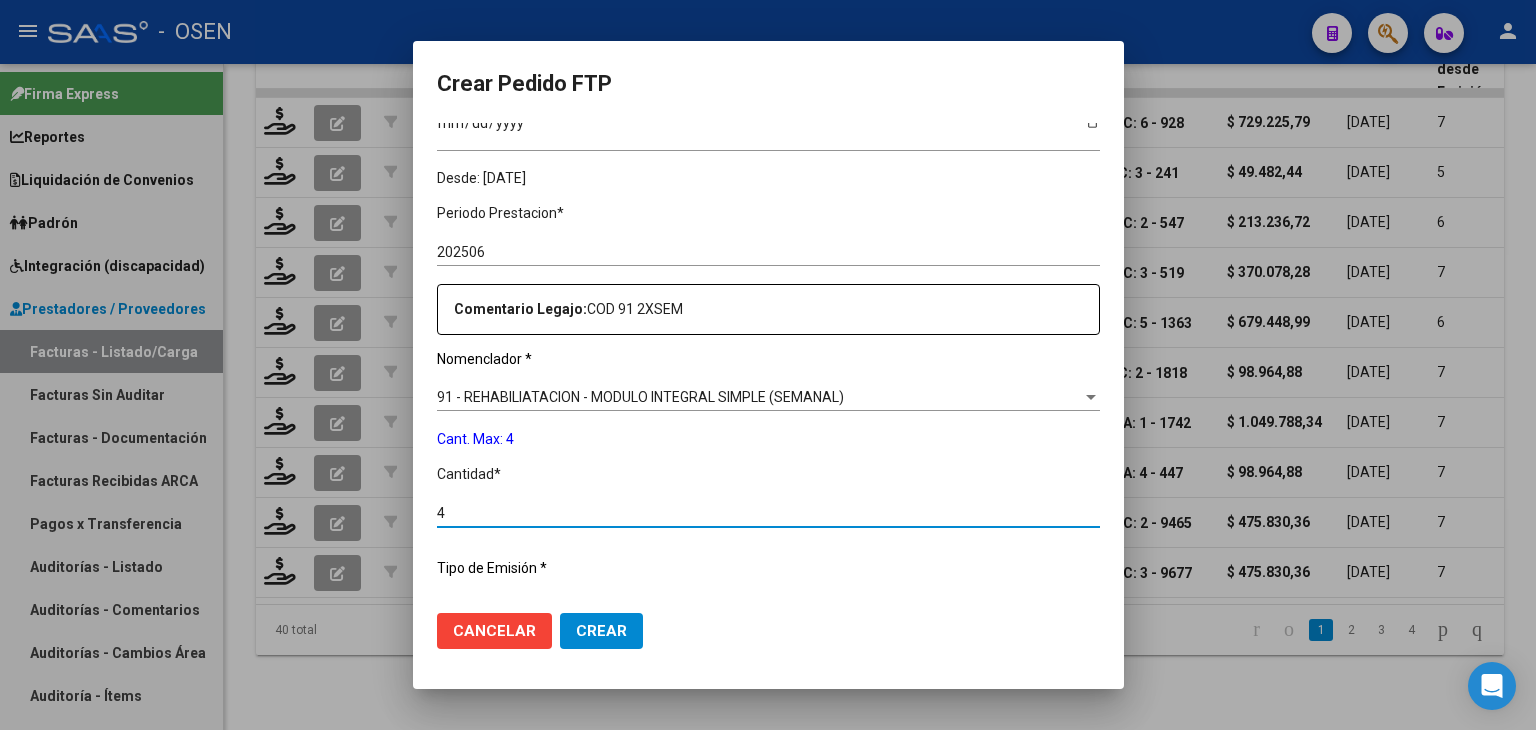 type on "4" 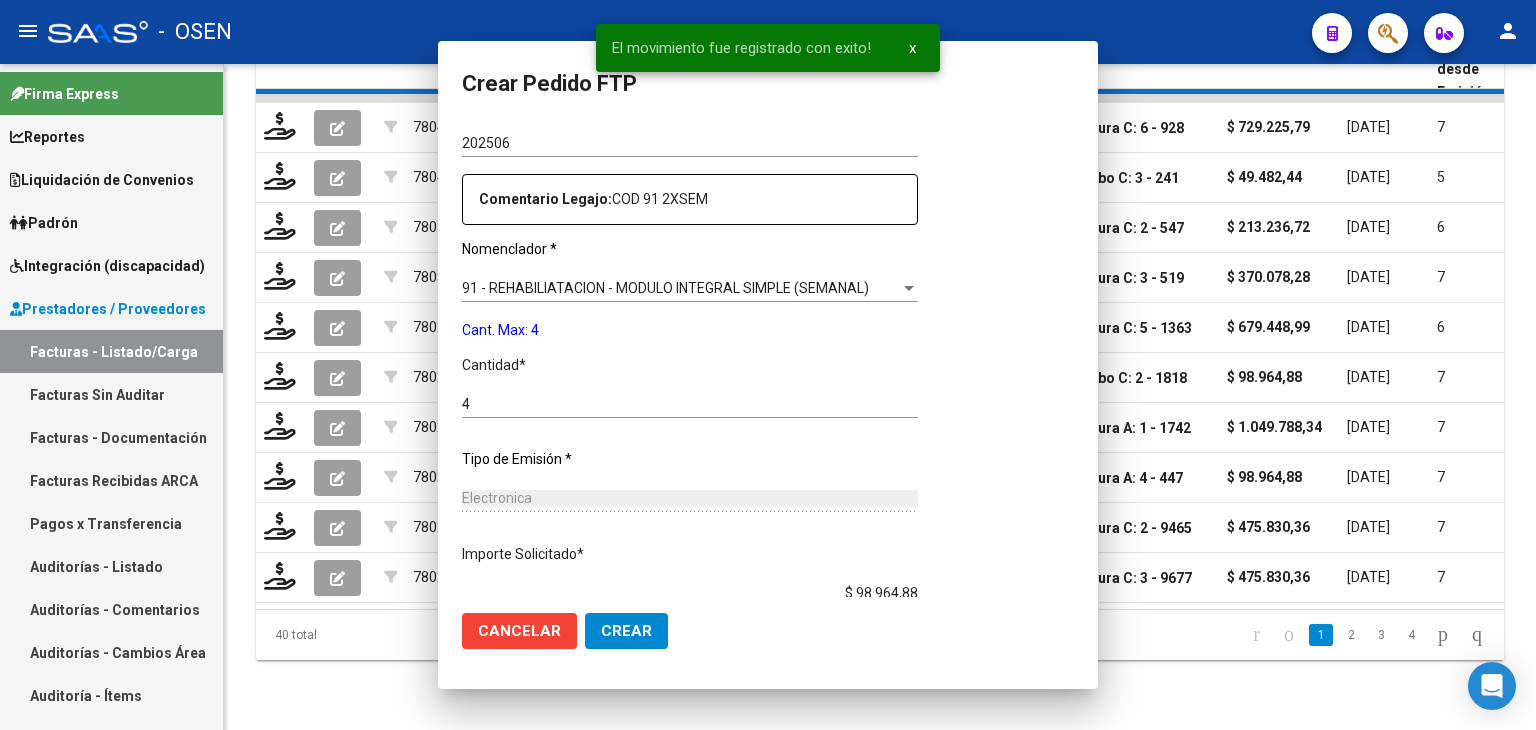 scroll, scrollTop: 439, scrollLeft: 0, axis: vertical 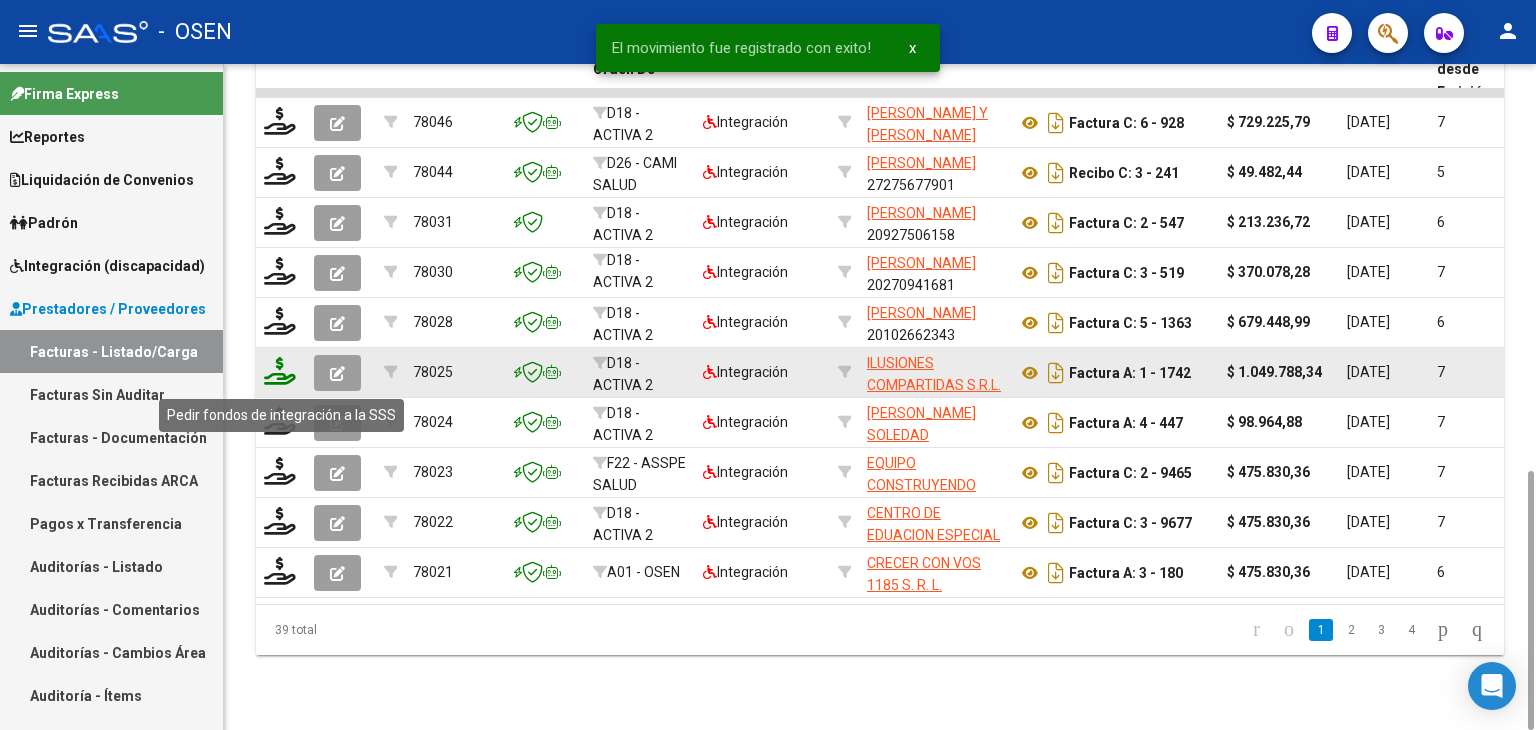 click 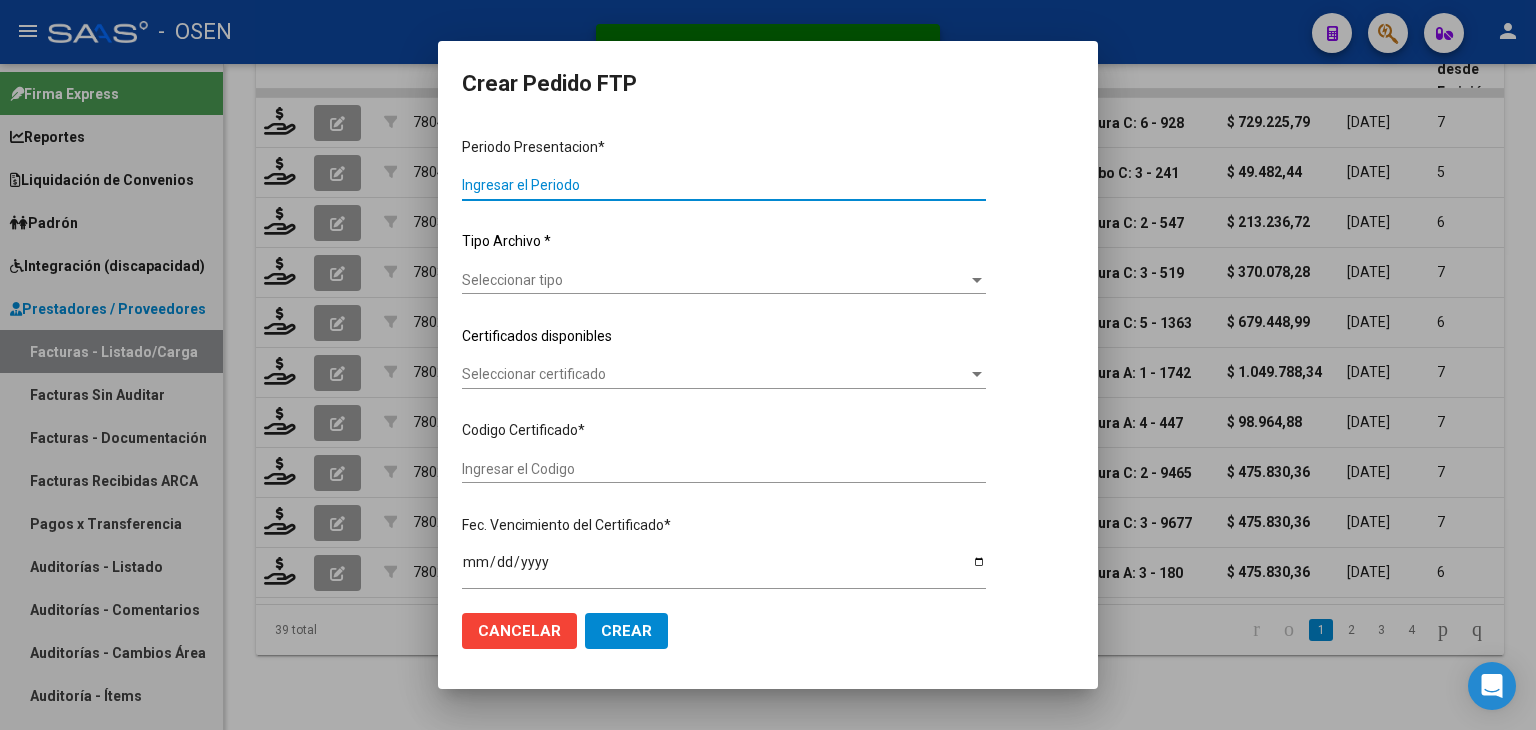 type on "202506" 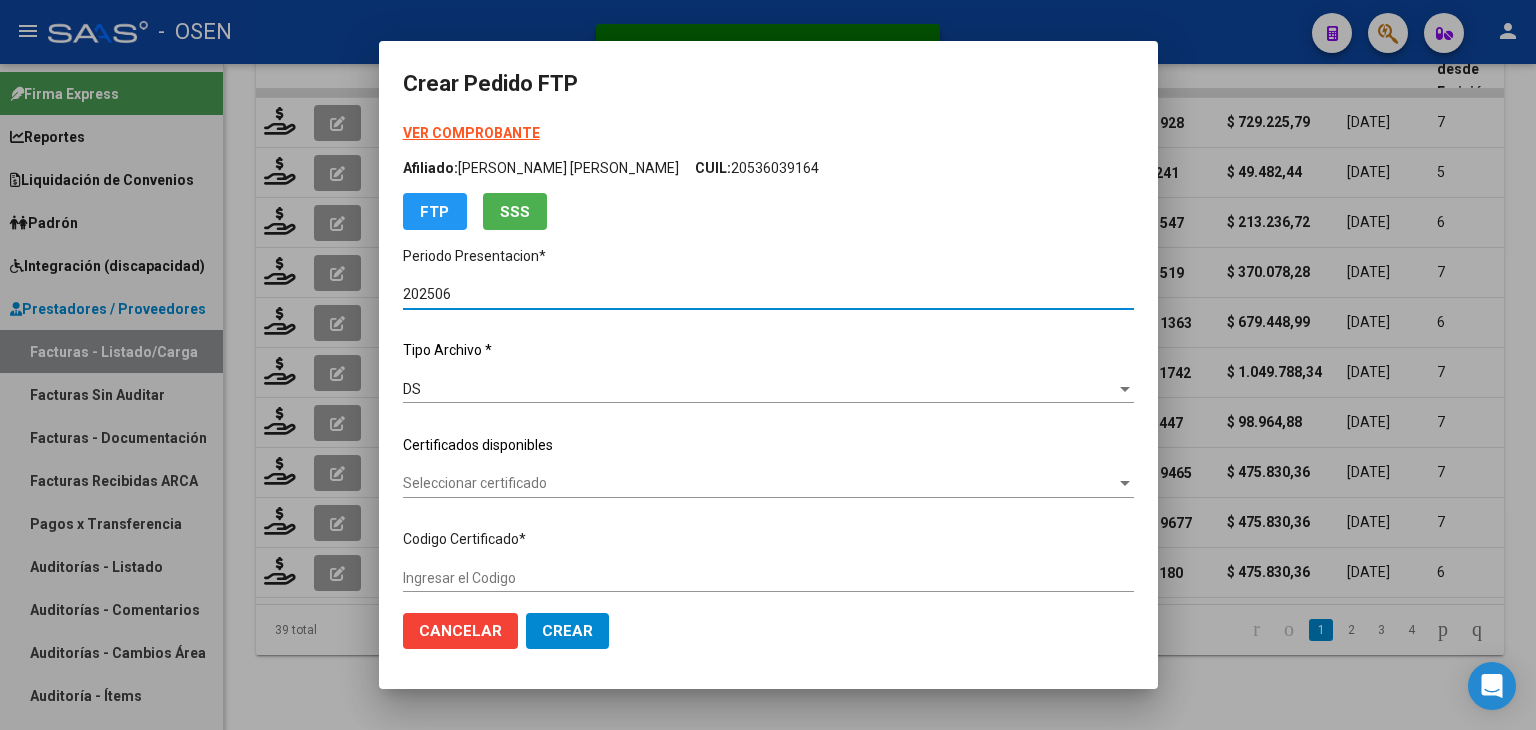 type on "0179487-5" 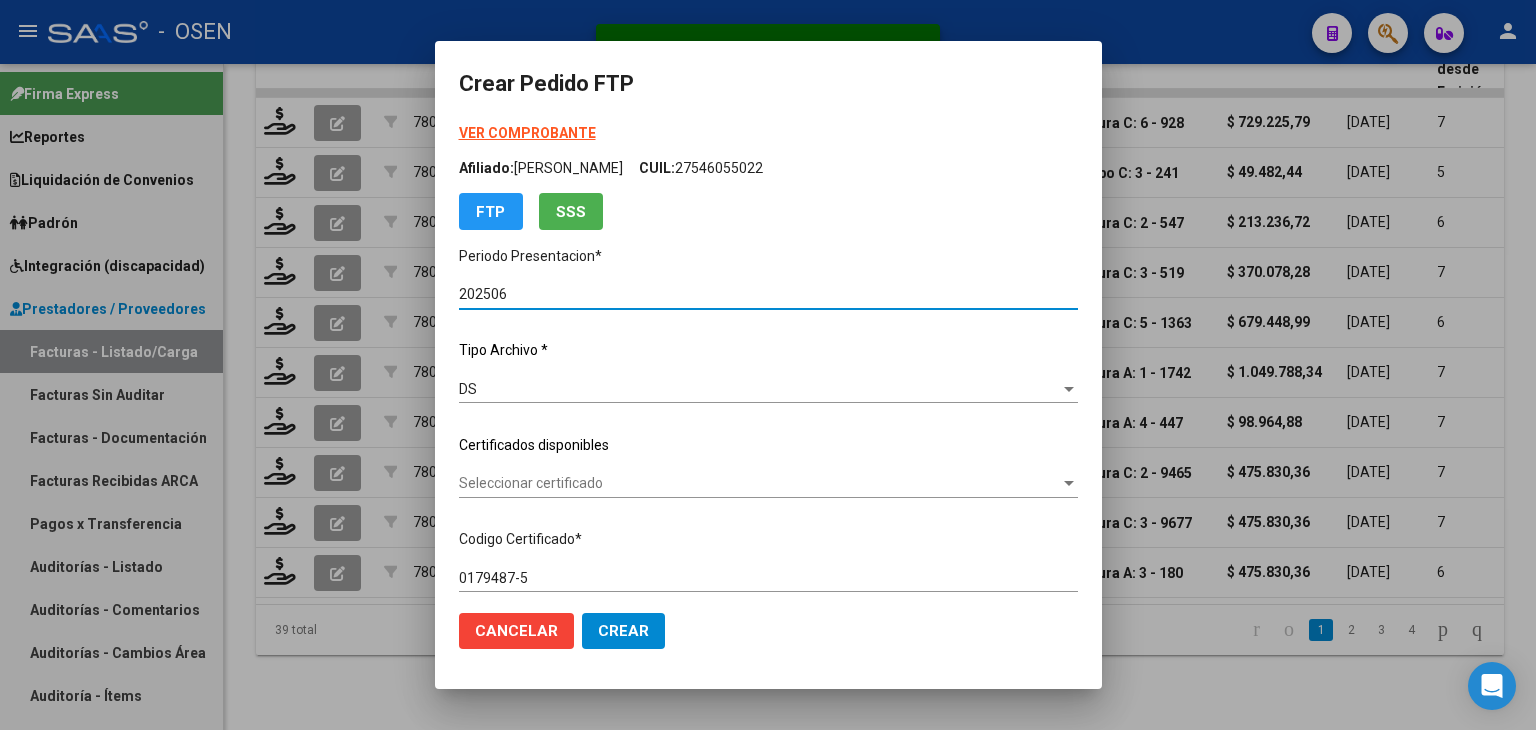 scroll, scrollTop: 100, scrollLeft: 0, axis: vertical 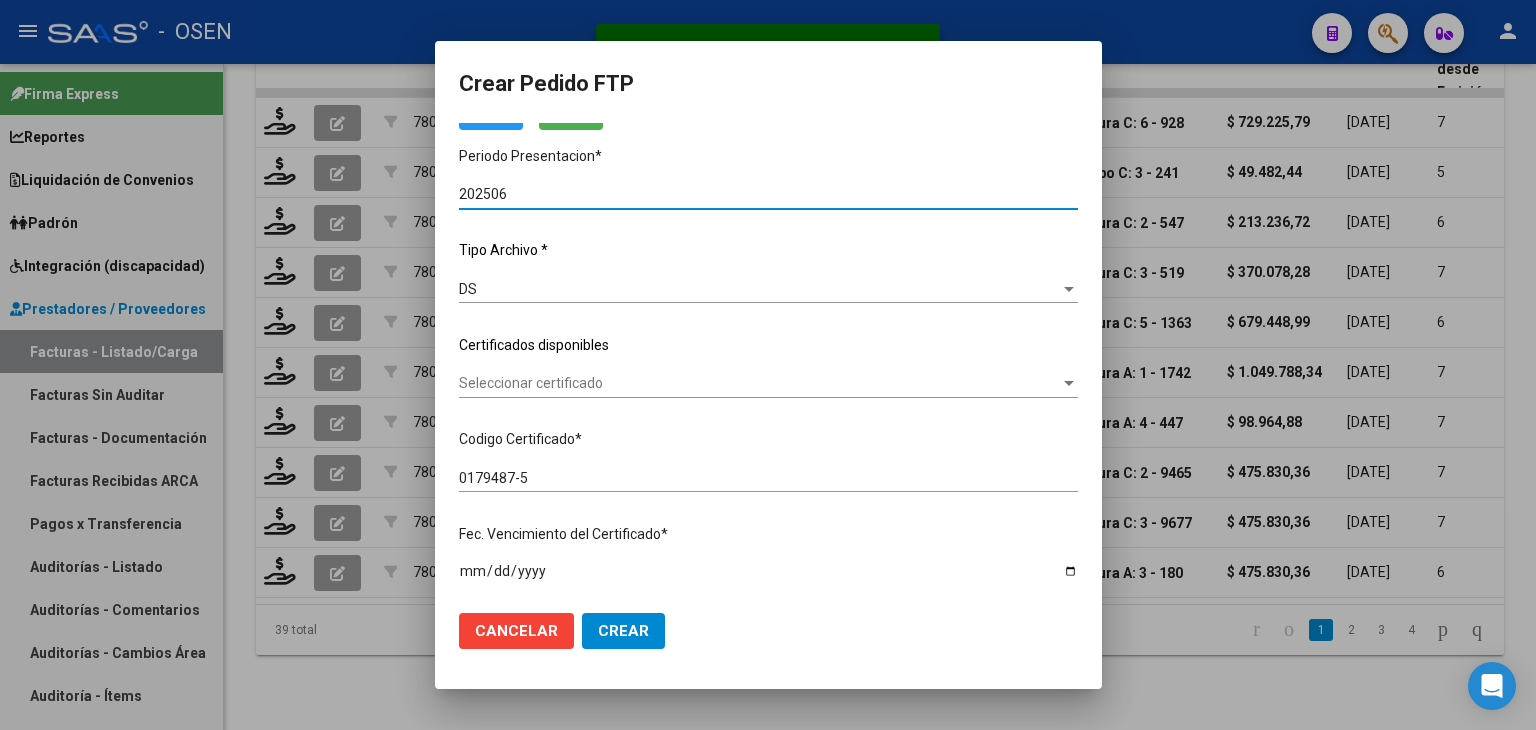 click on "Seleccionar certificado" at bounding box center (759, 383) 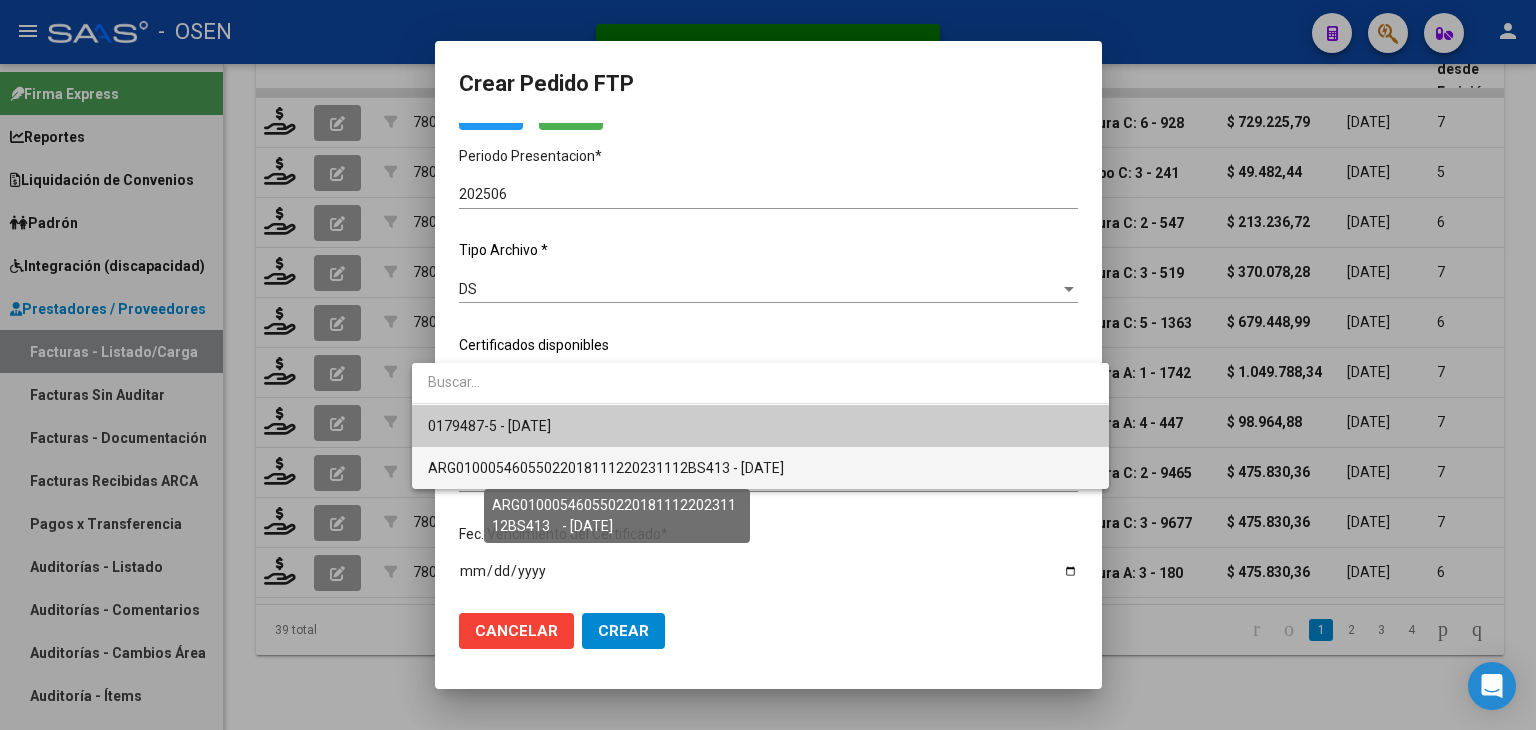 click on "ARG01000546055022018111220231112BS413    - [DATE]" at bounding box center [606, 468] 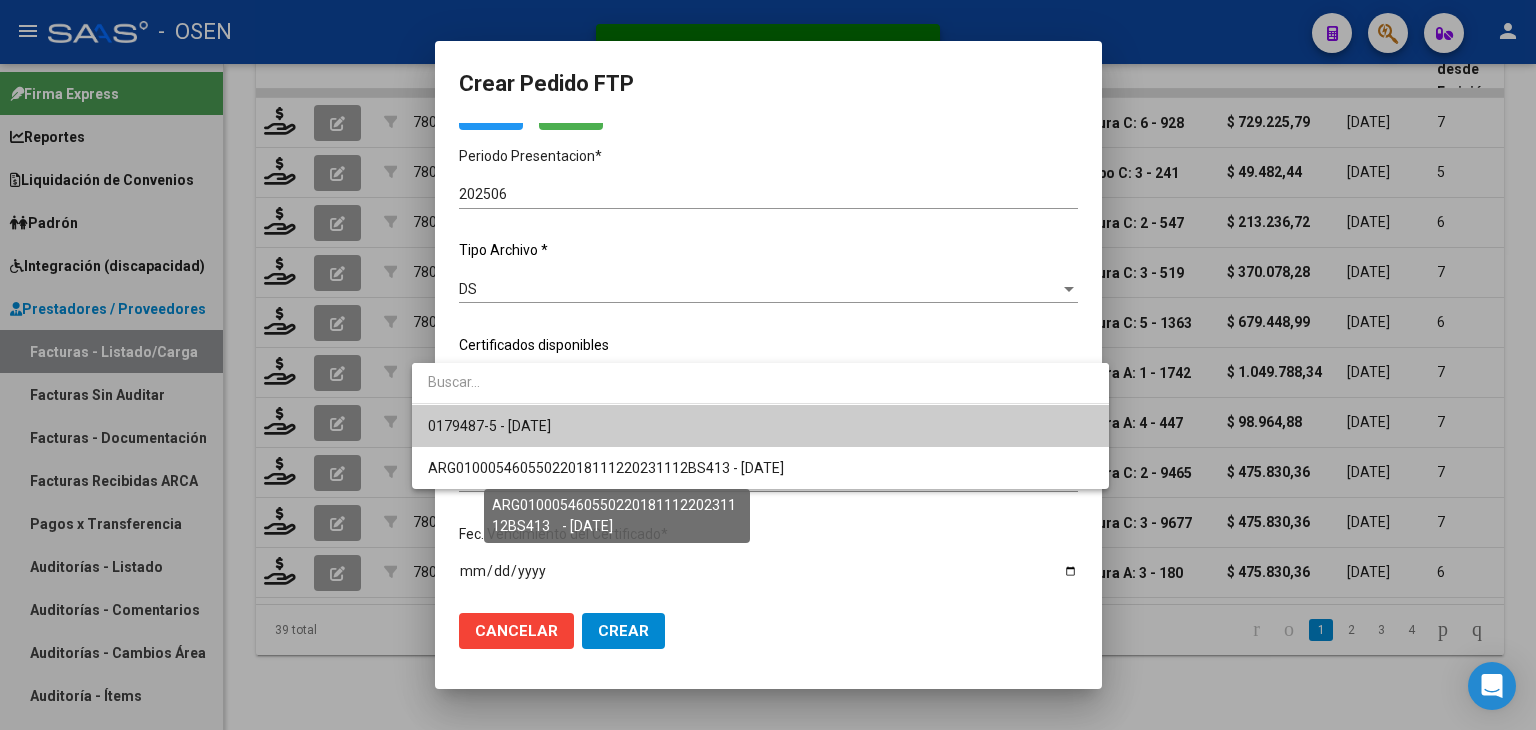 type on "ARG01000546055022018111220231112BS413" 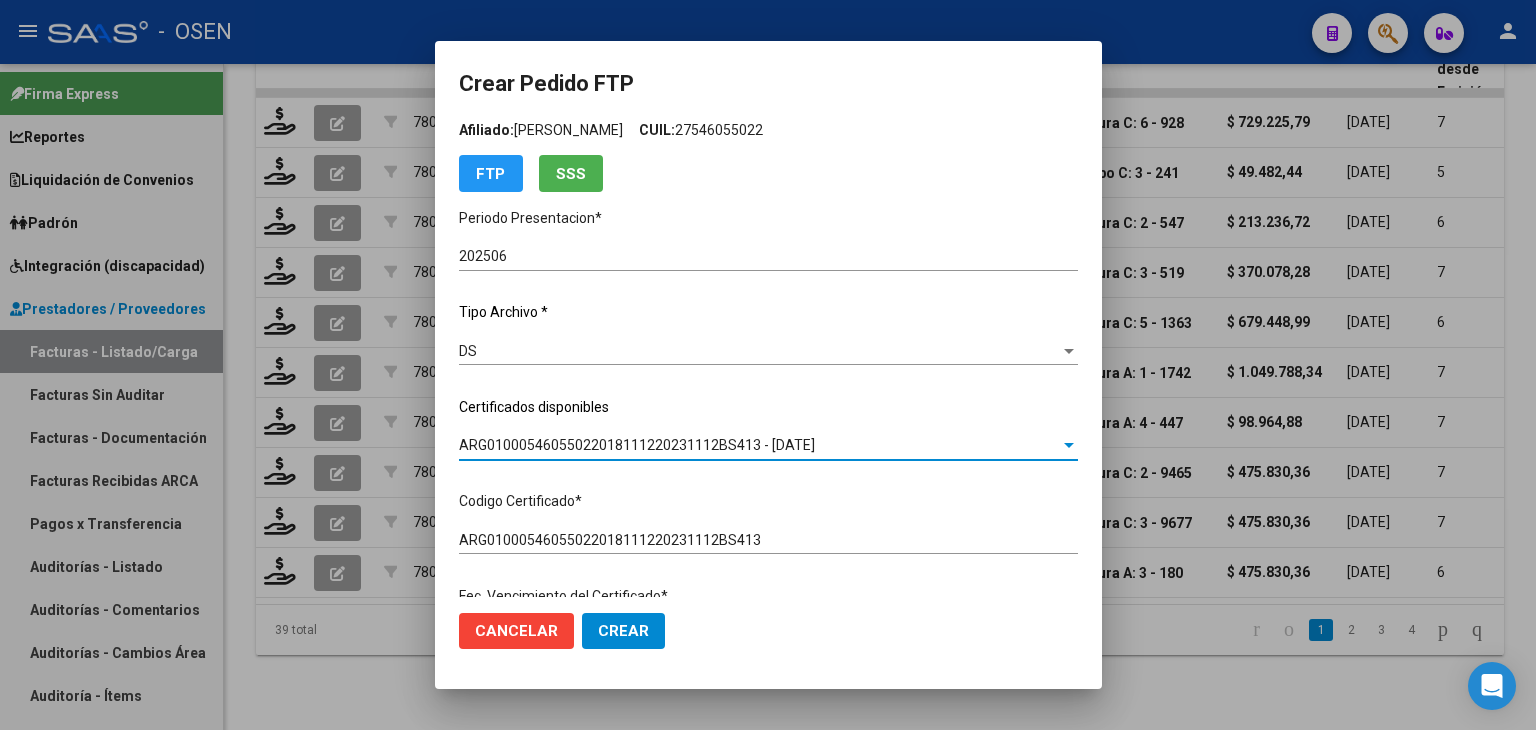 scroll, scrollTop: 0, scrollLeft: 0, axis: both 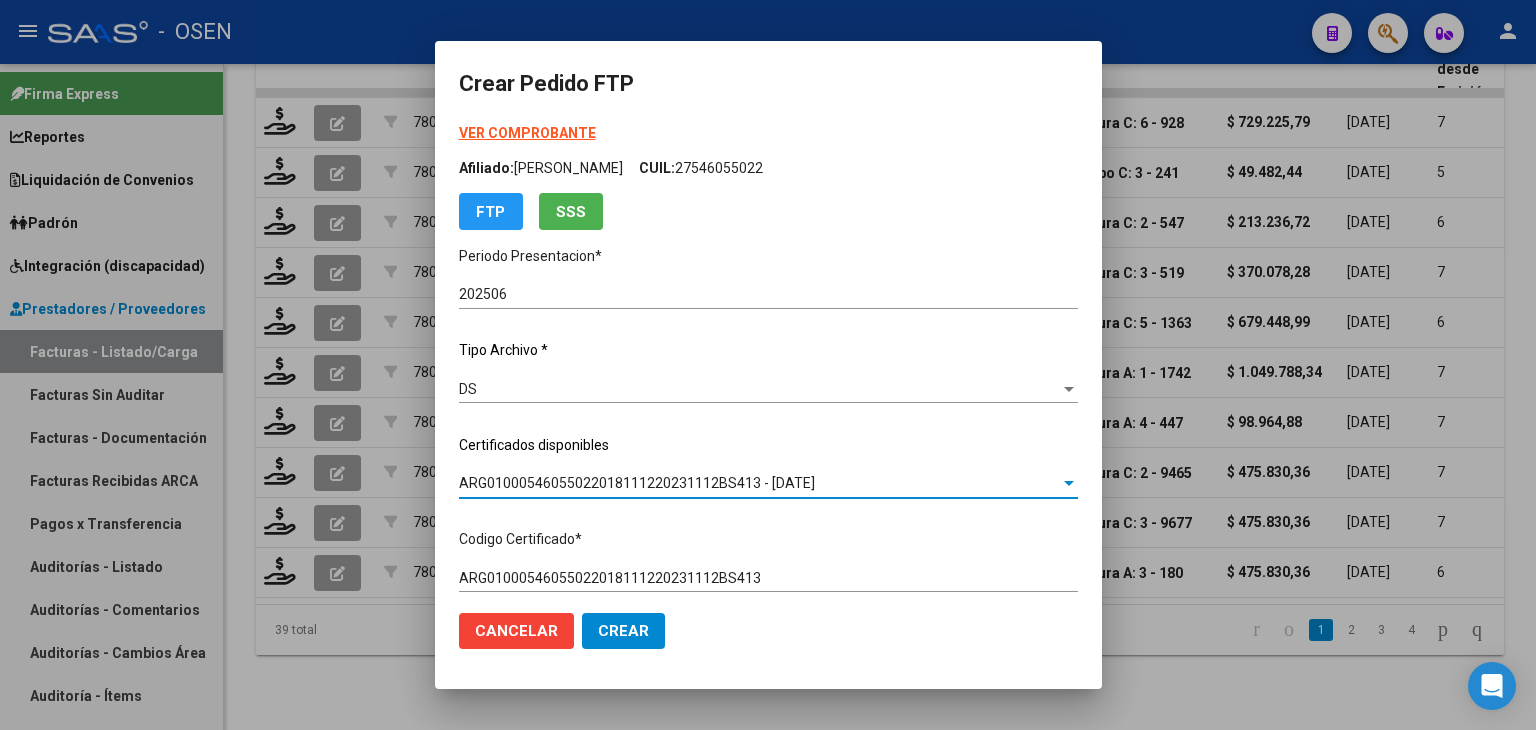 click on "VER COMPROBANTE" at bounding box center (527, 133) 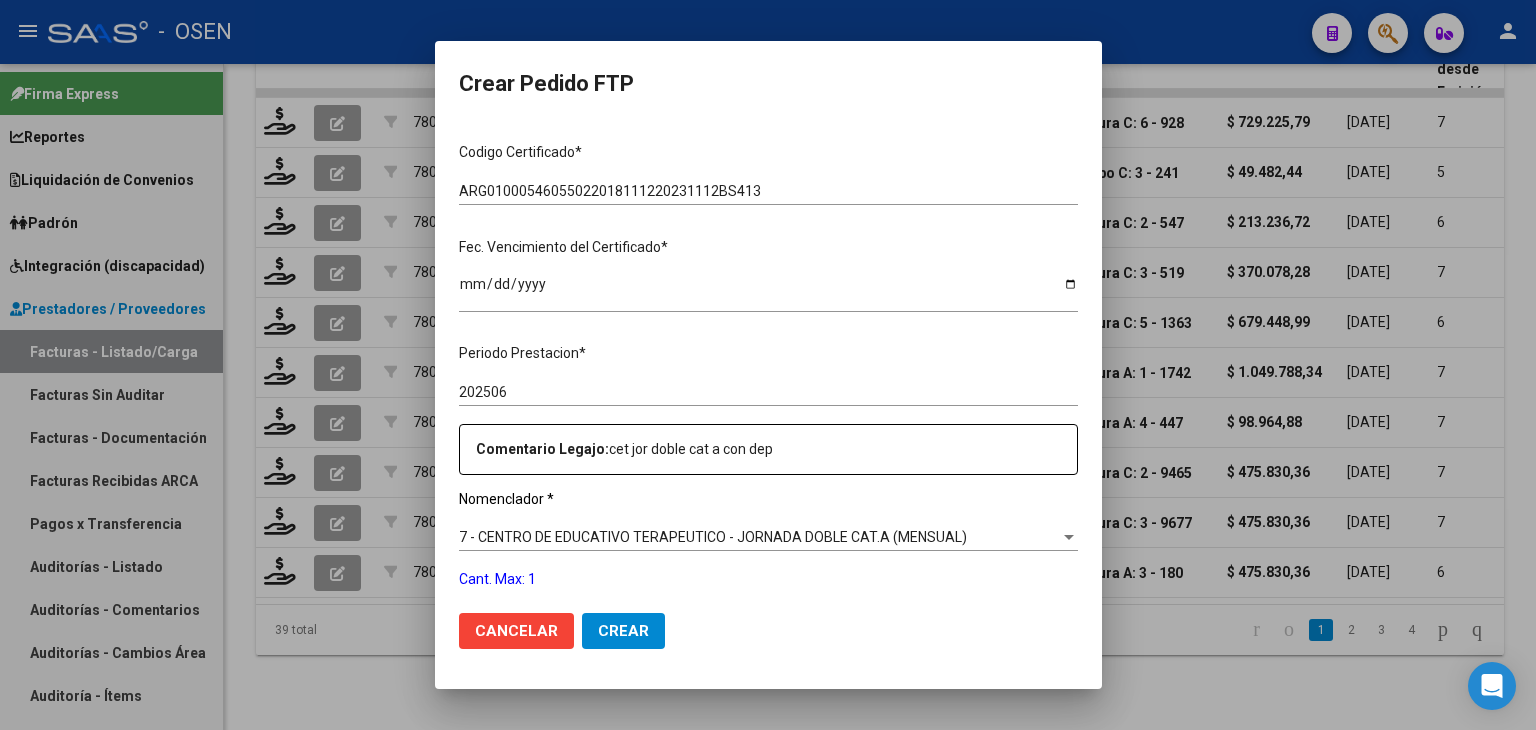 scroll, scrollTop: 500, scrollLeft: 0, axis: vertical 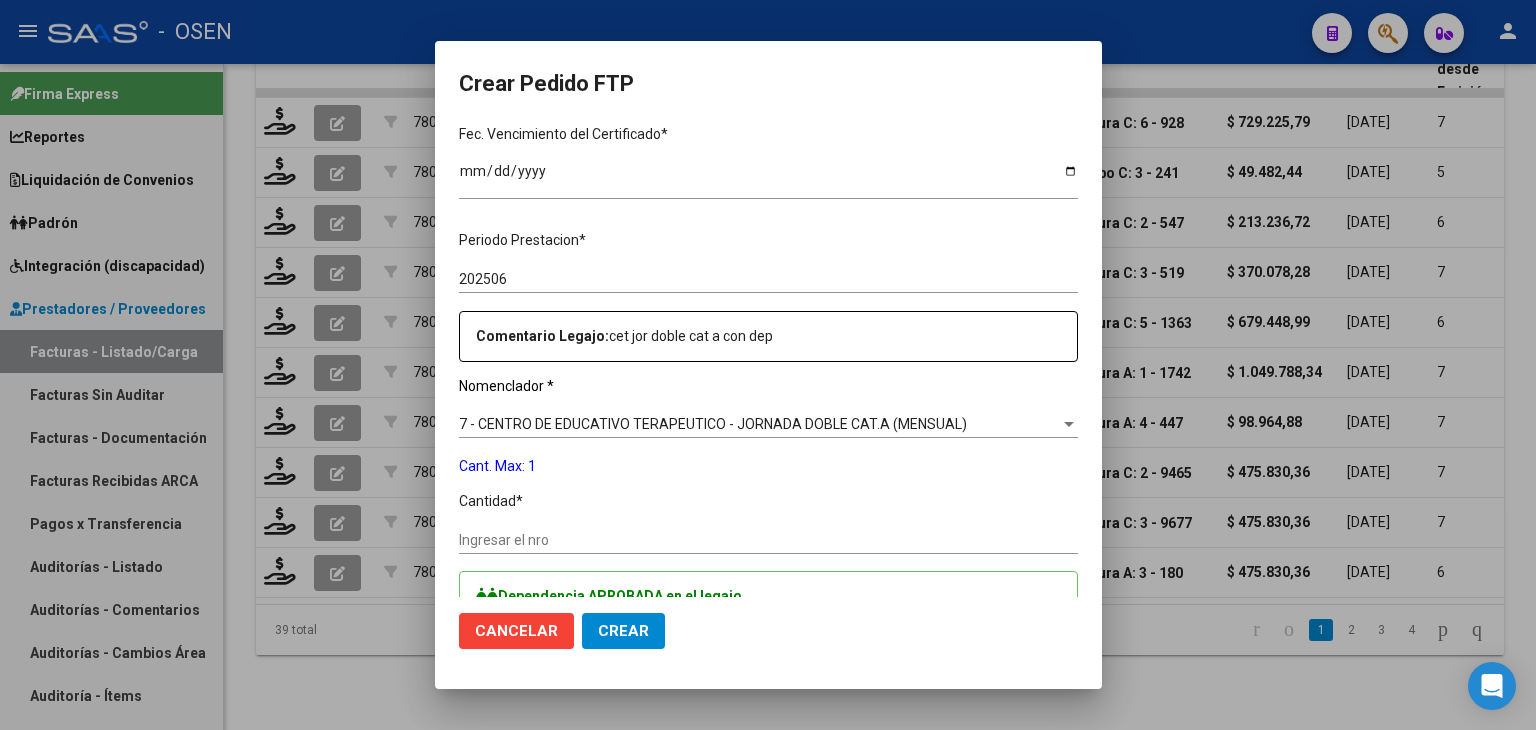 click on "Ingresar el nro" at bounding box center [768, 540] 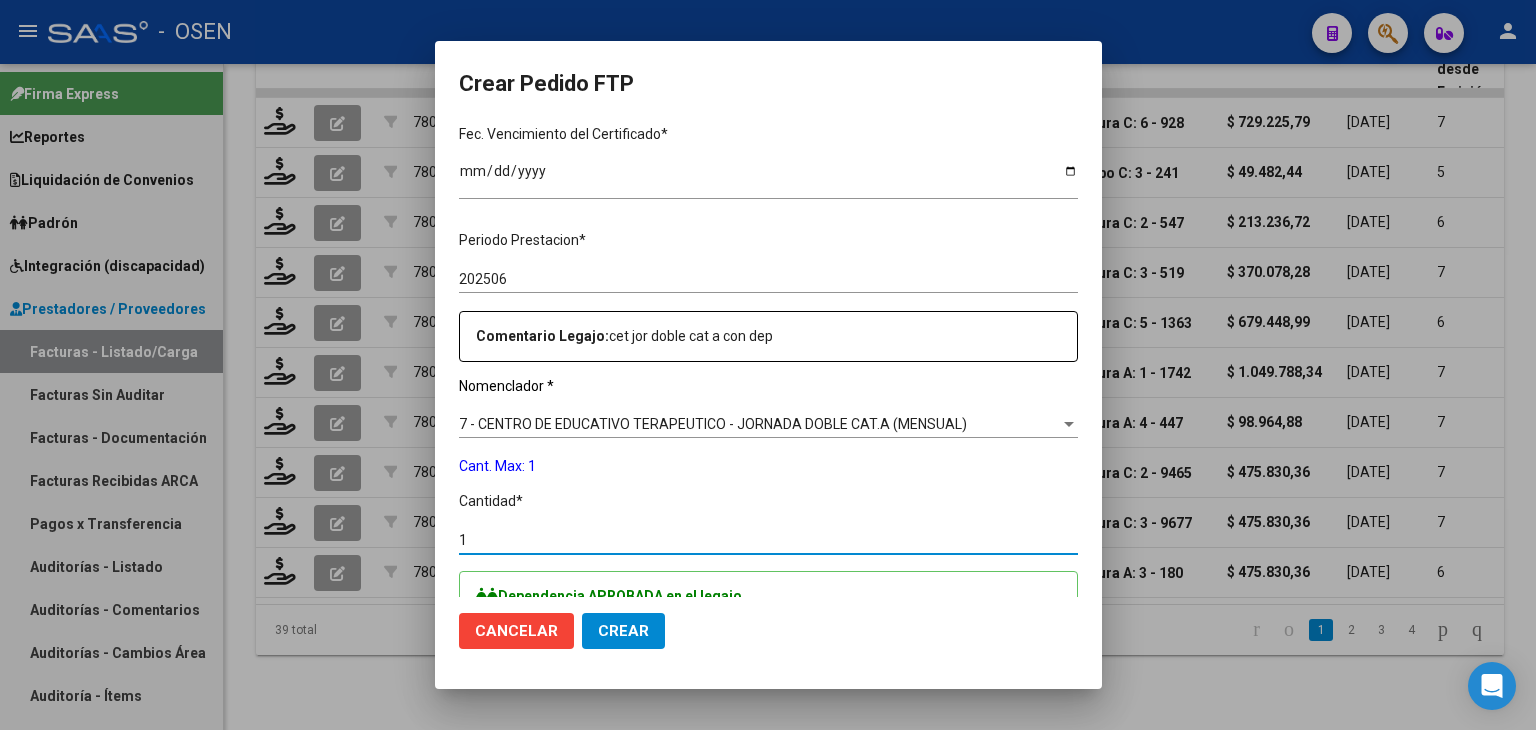 type on "1" 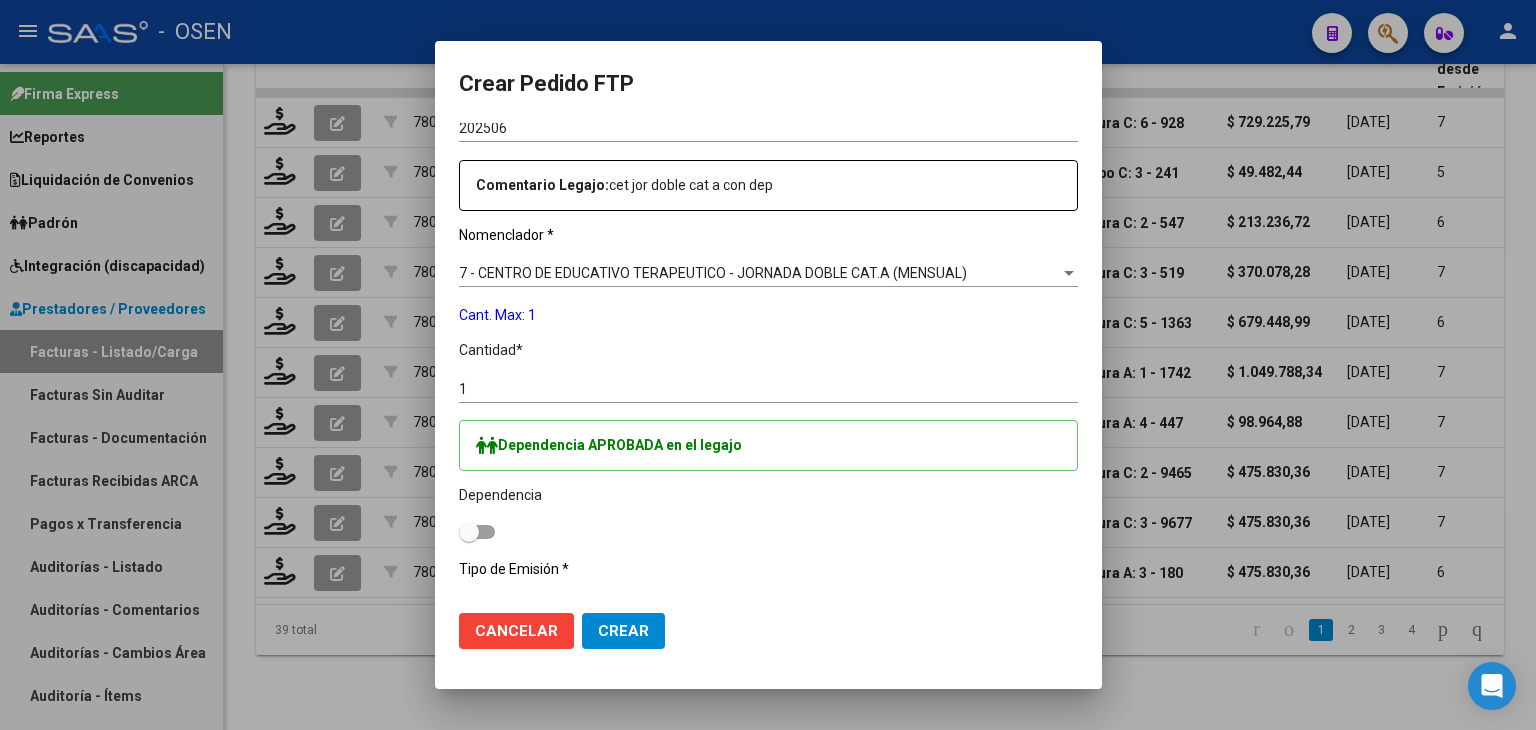 scroll, scrollTop: 700, scrollLeft: 0, axis: vertical 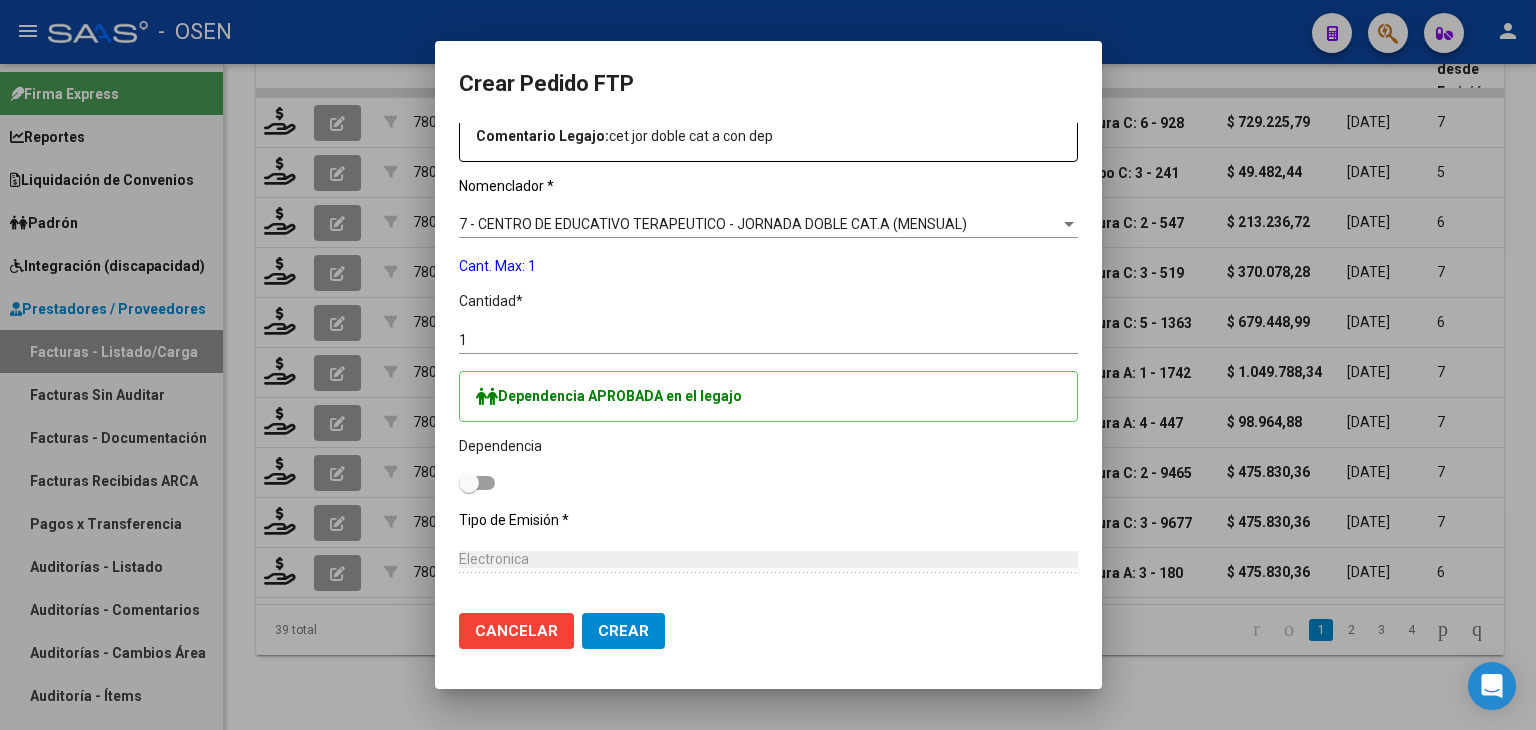 click at bounding box center (477, 483) 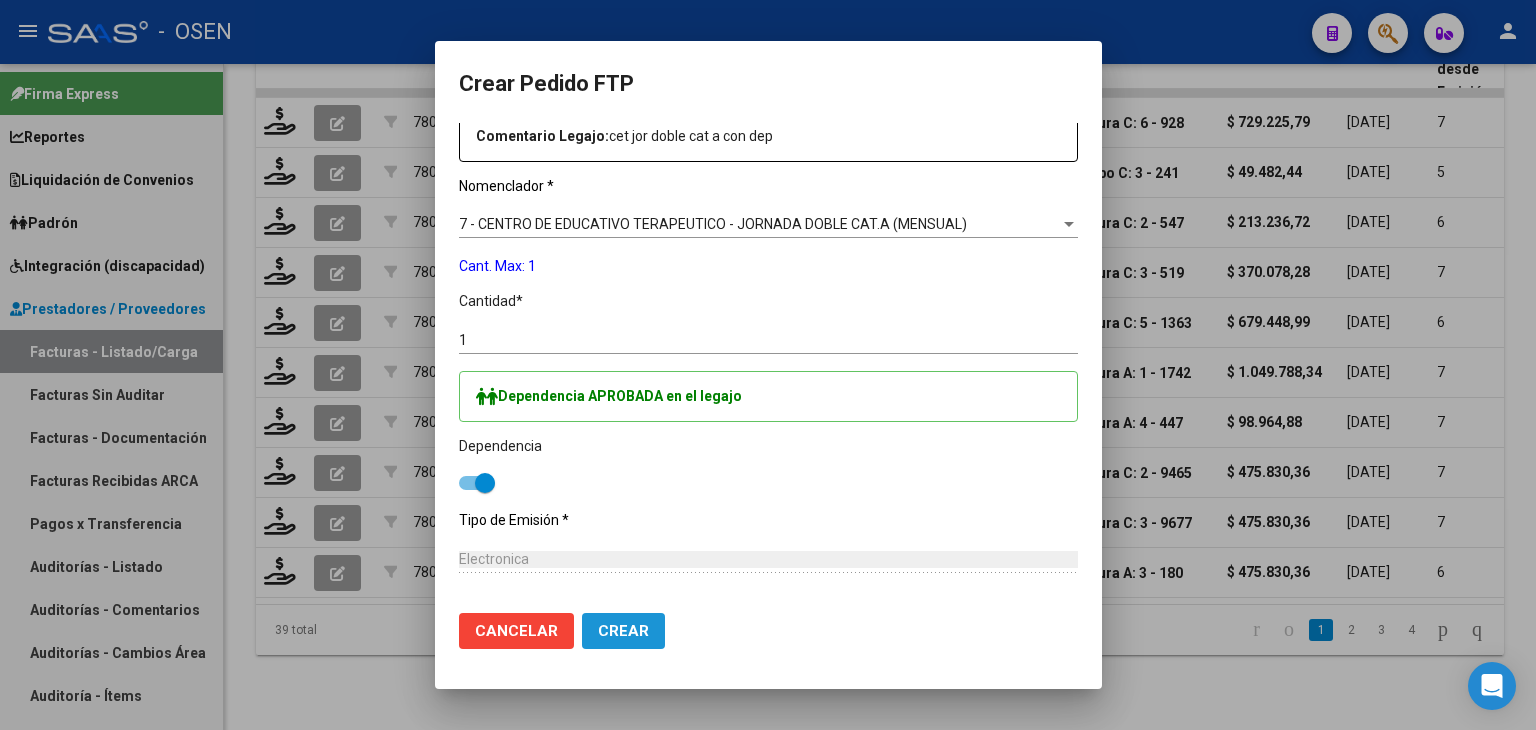 click on "Crear" 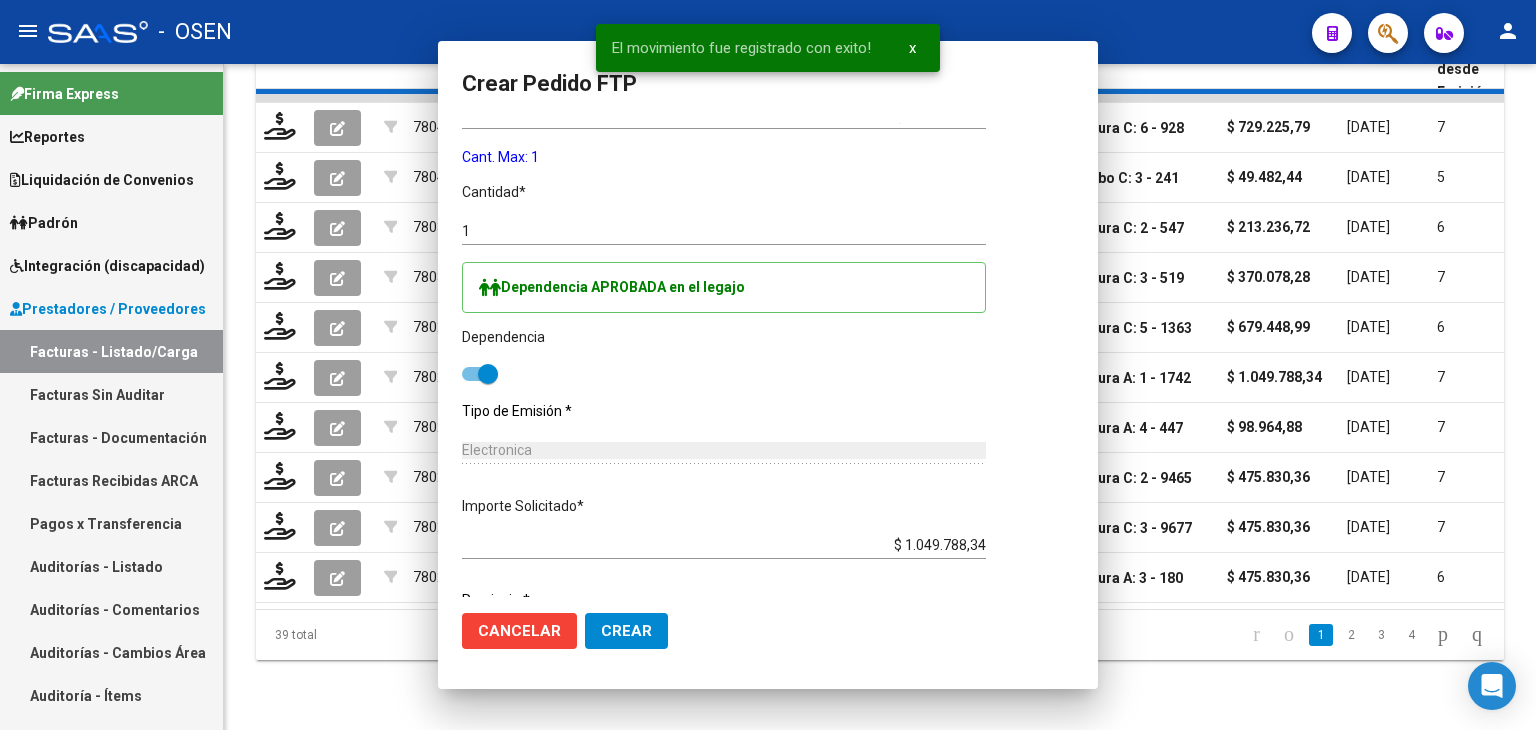 scroll, scrollTop: 0, scrollLeft: 0, axis: both 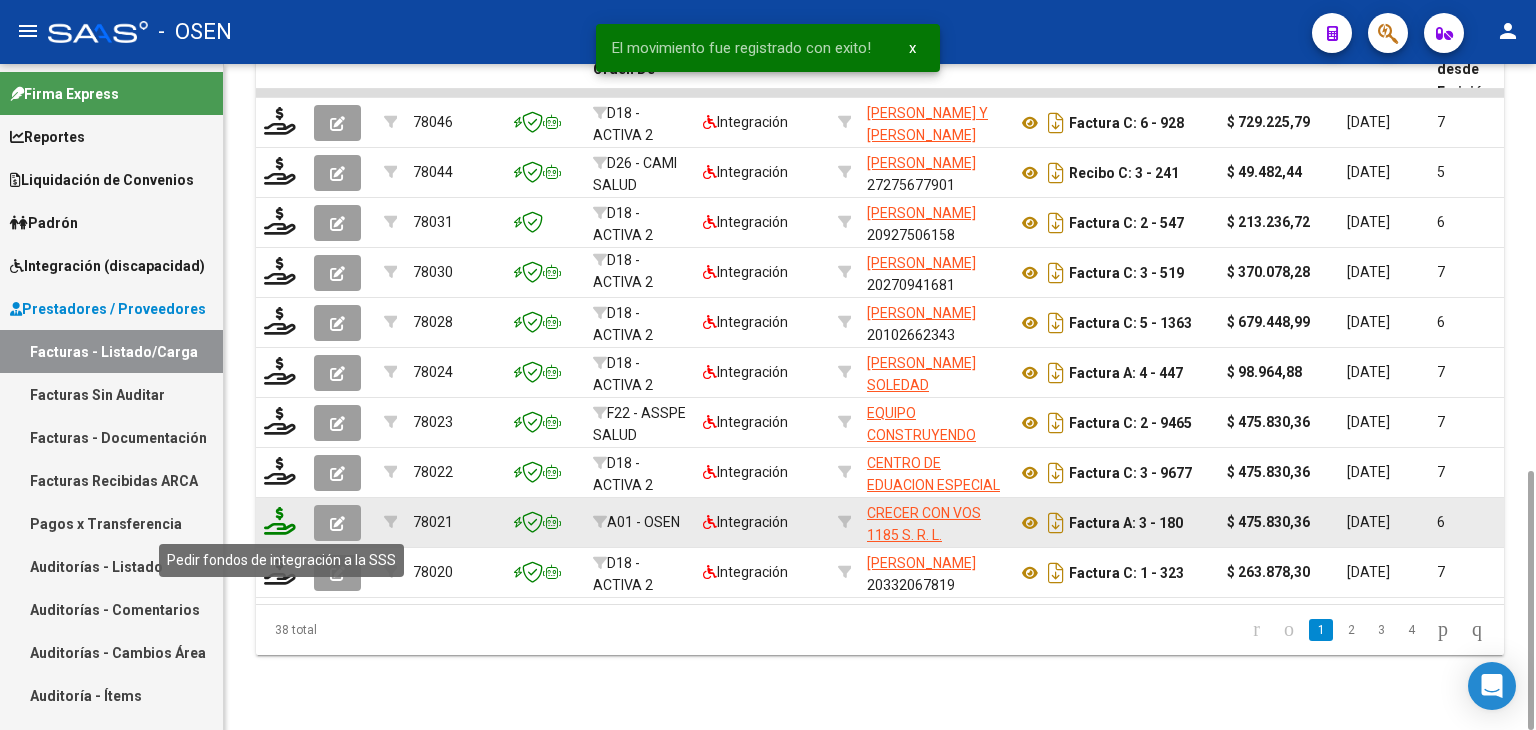 click 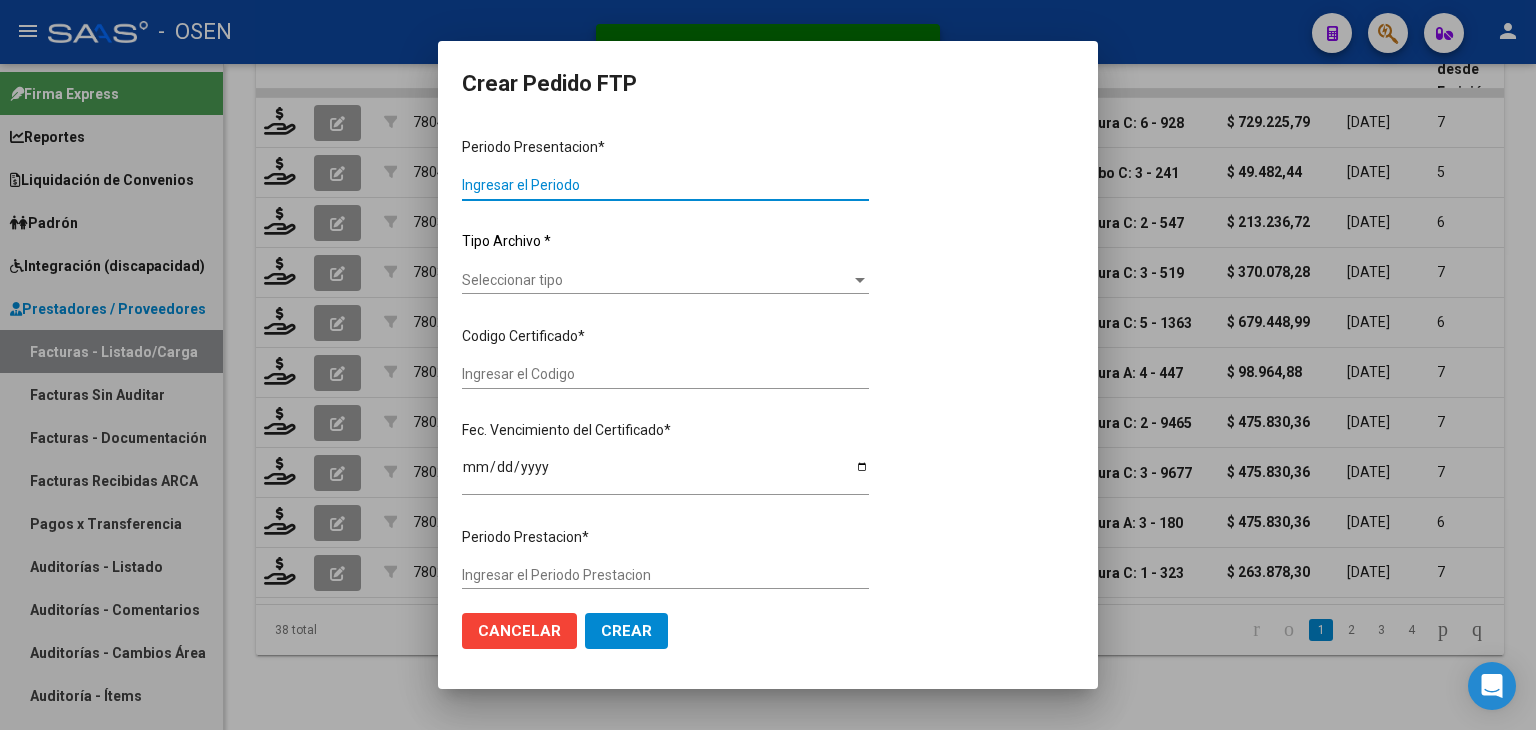 type on "202506" 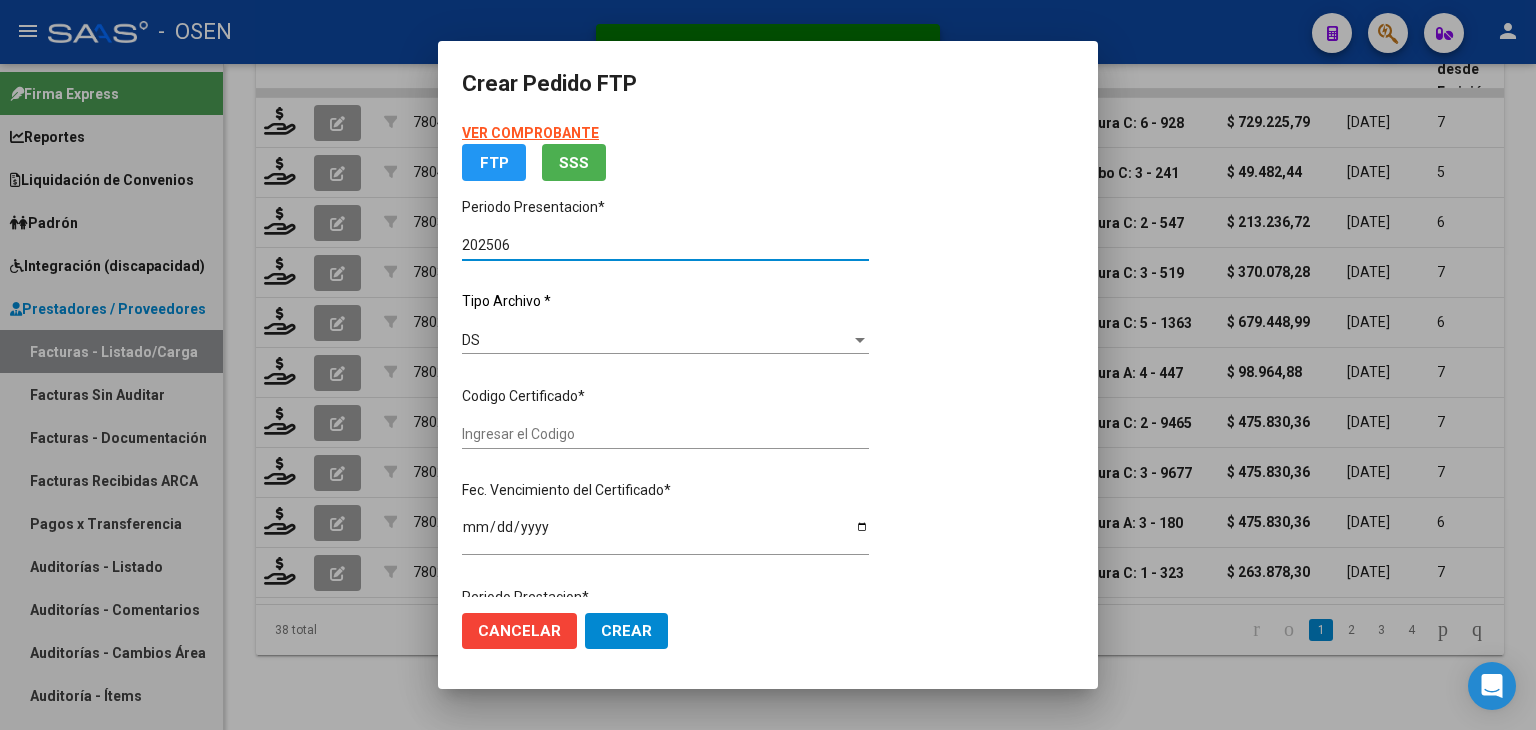 type on "ARG020005824668420240524 20270524BUE413" 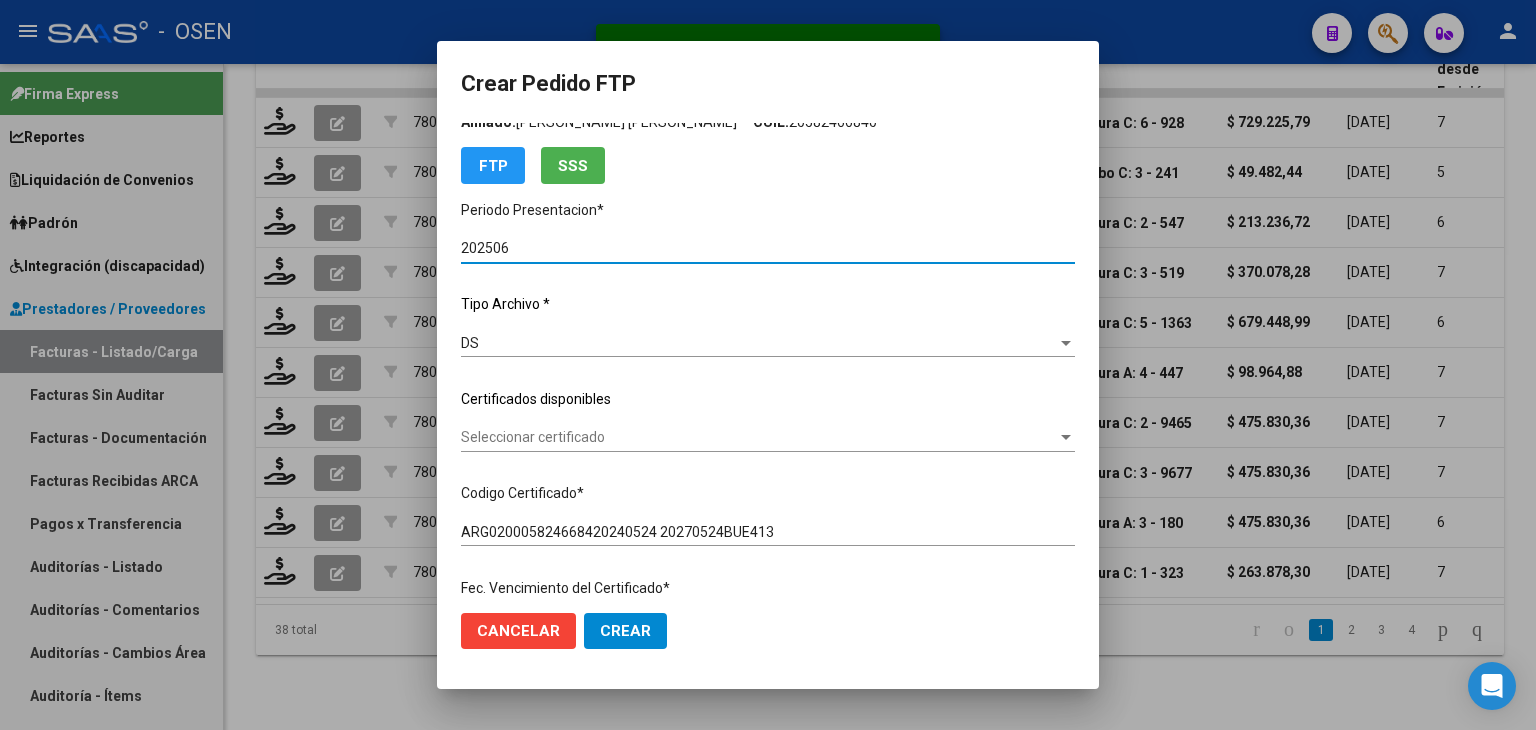 scroll, scrollTop: 200, scrollLeft: 0, axis: vertical 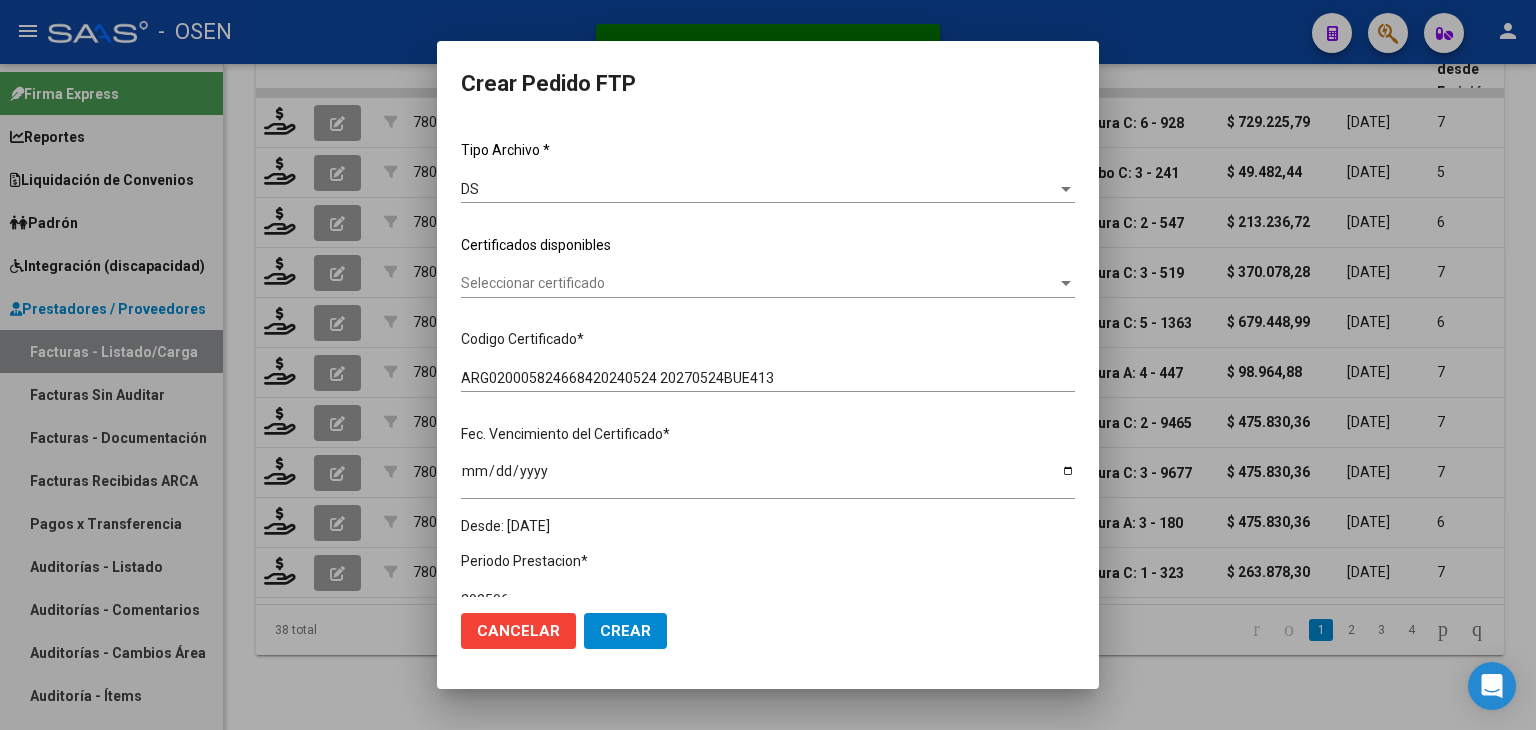 click on "Seleccionar certificado" at bounding box center [759, 283] 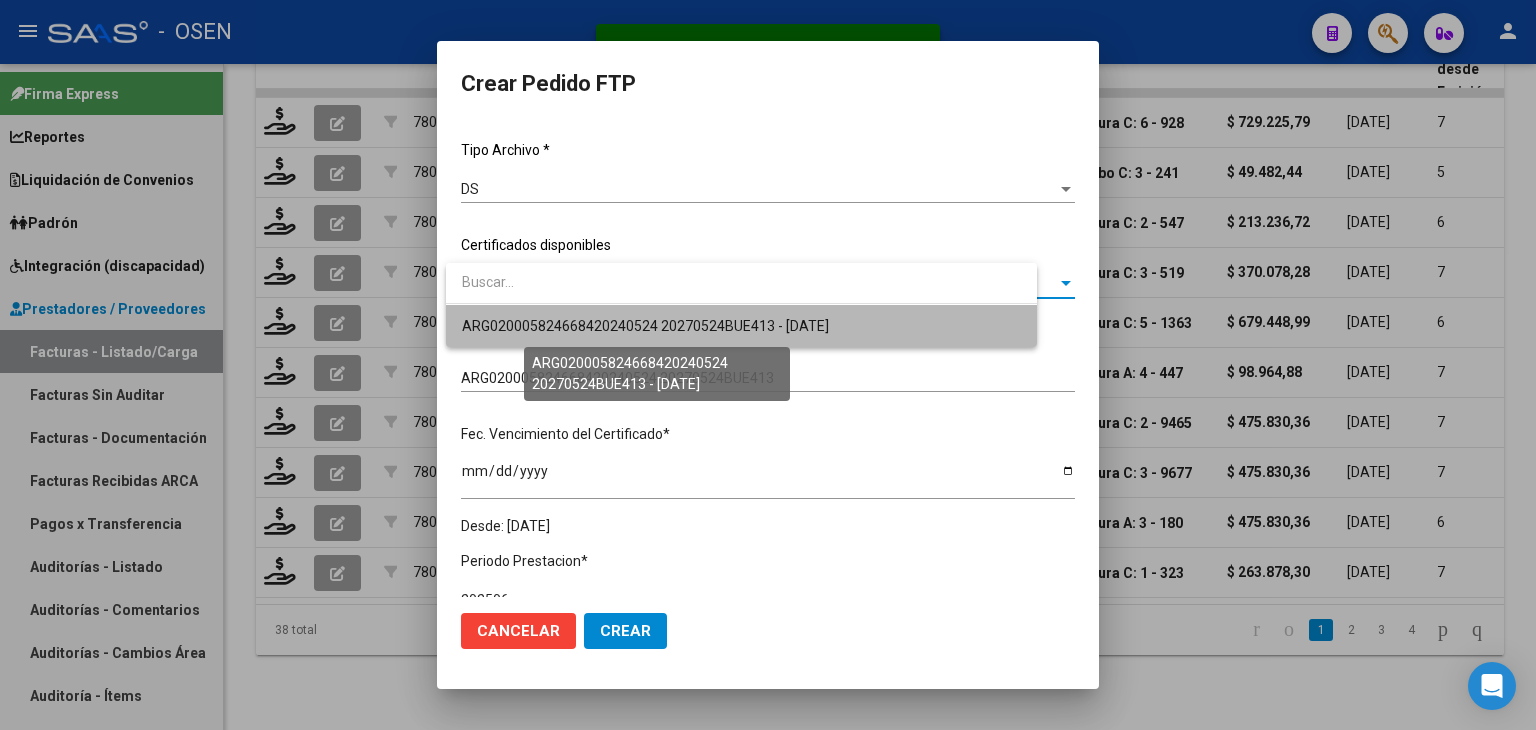 click on "ARG020005824668420240524 20270524BUE413 - [DATE]" at bounding box center [645, 326] 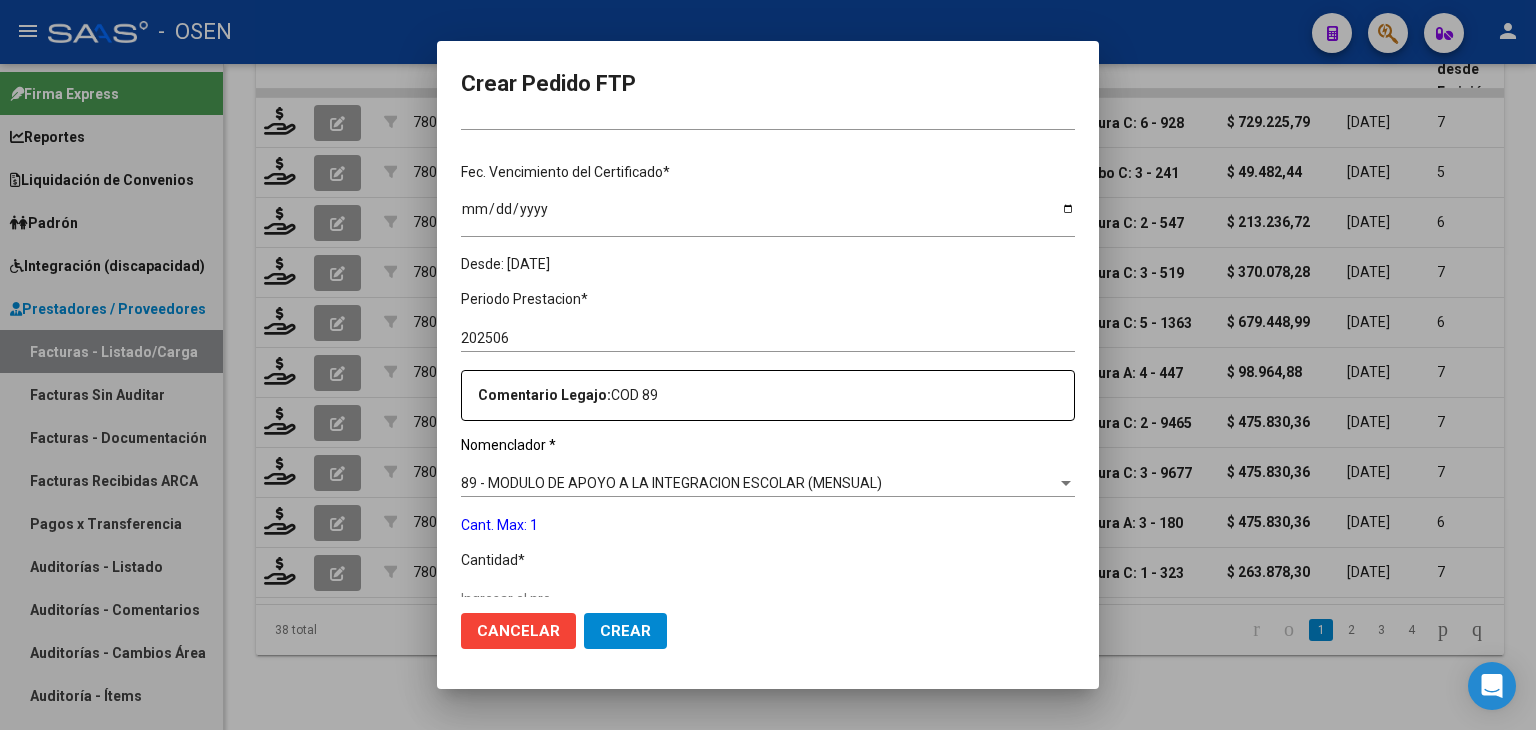 scroll, scrollTop: 500, scrollLeft: 0, axis: vertical 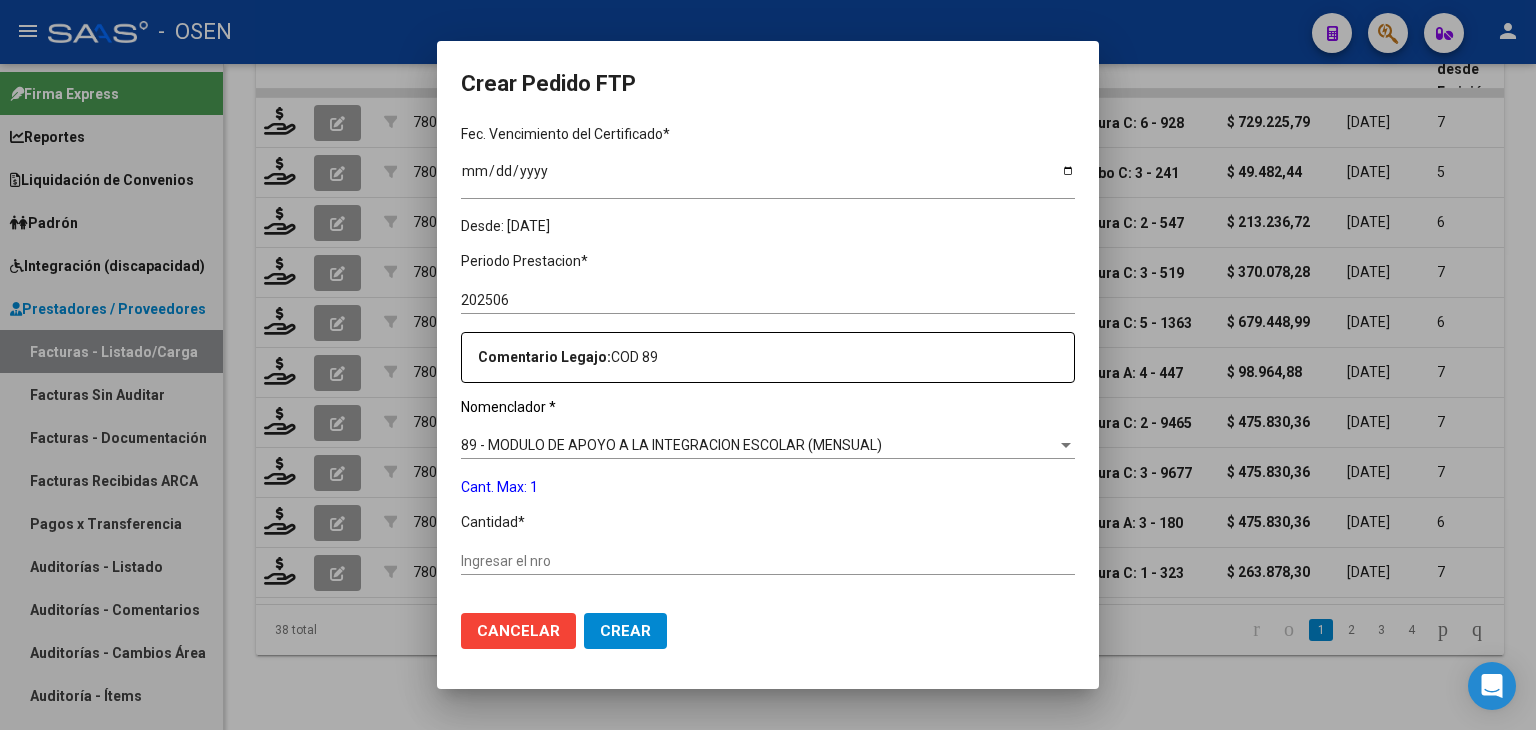 click on "Ingresar el nro" at bounding box center (768, 561) 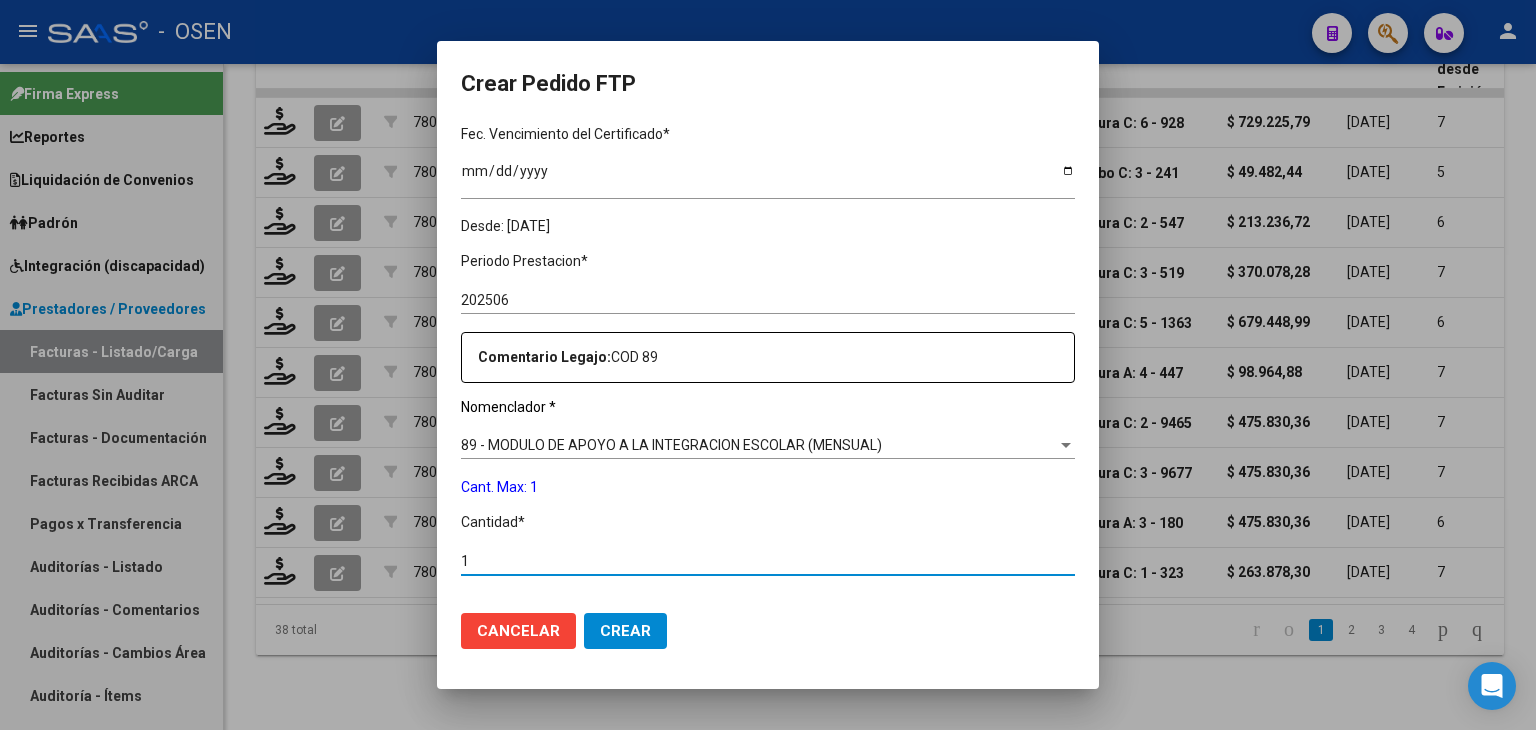 type on "1" 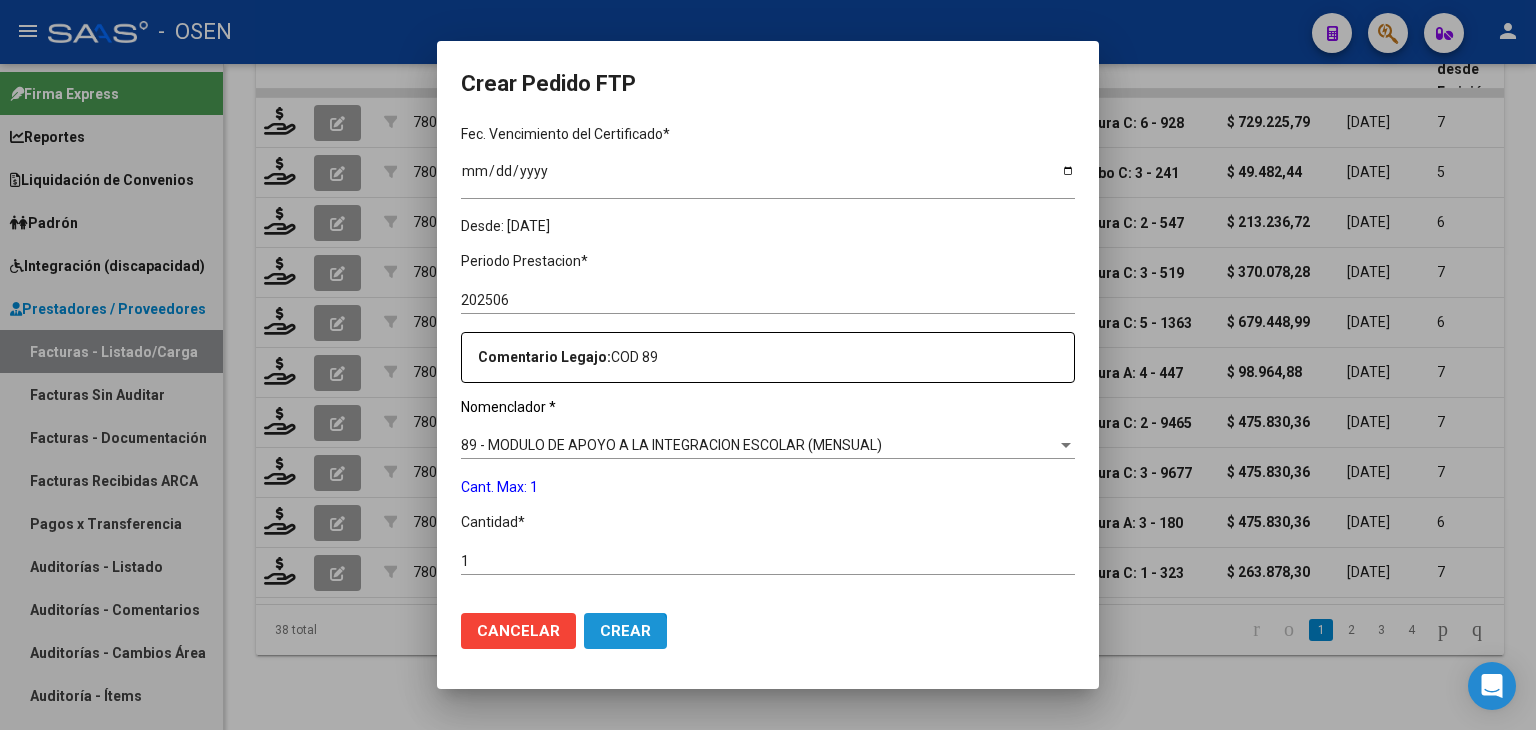click on "Crear" 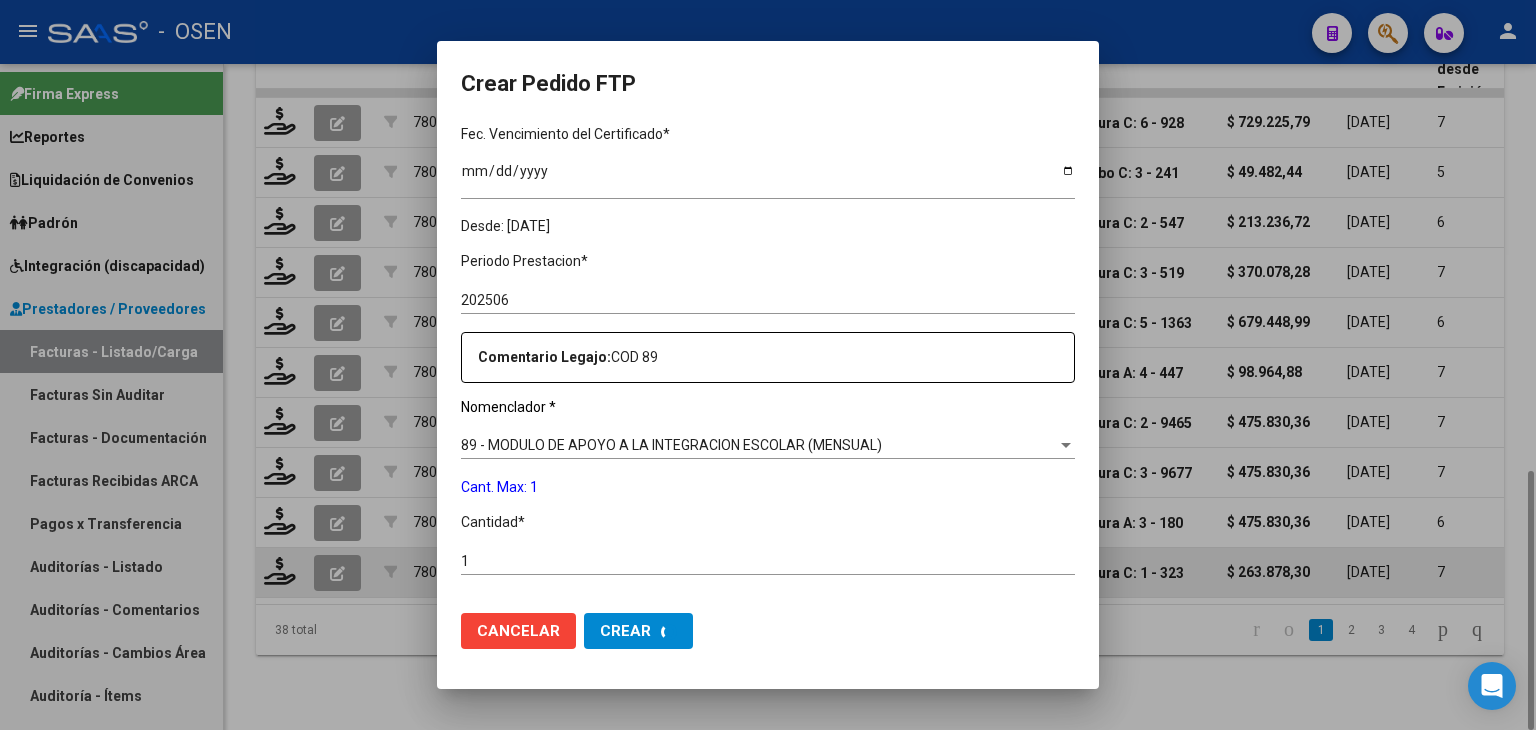 scroll, scrollTop: 0, scrollLeft: 0, axis: both 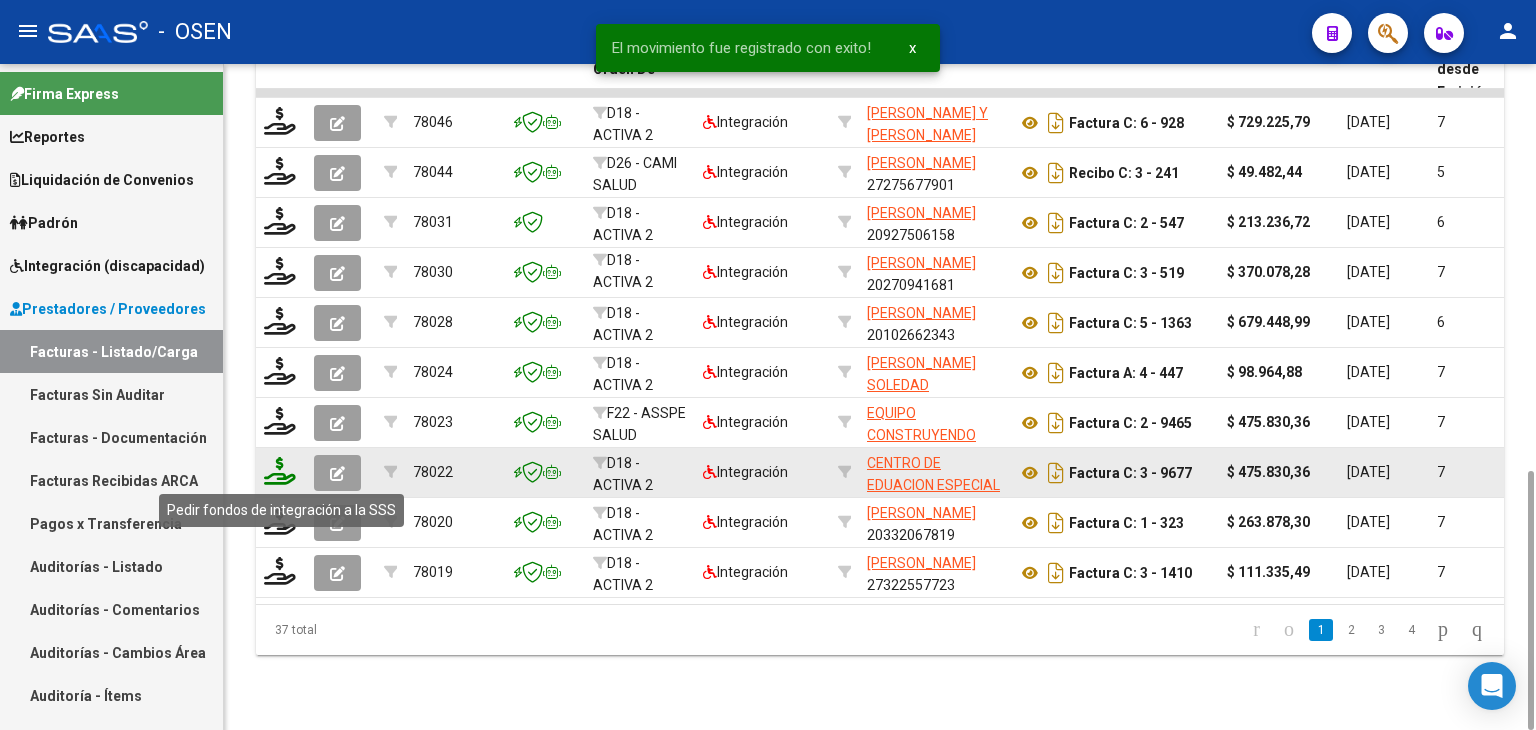 click 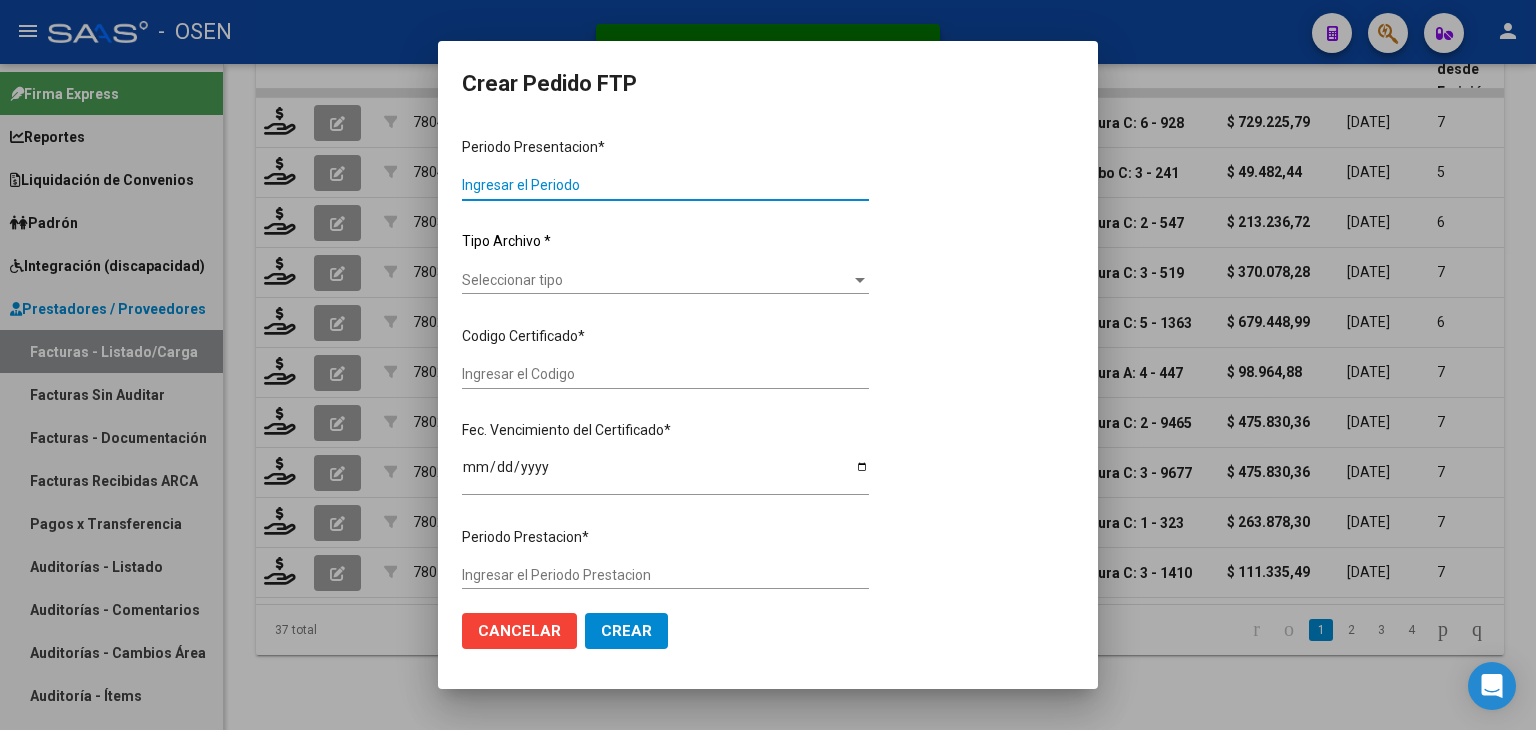 type on "202506" 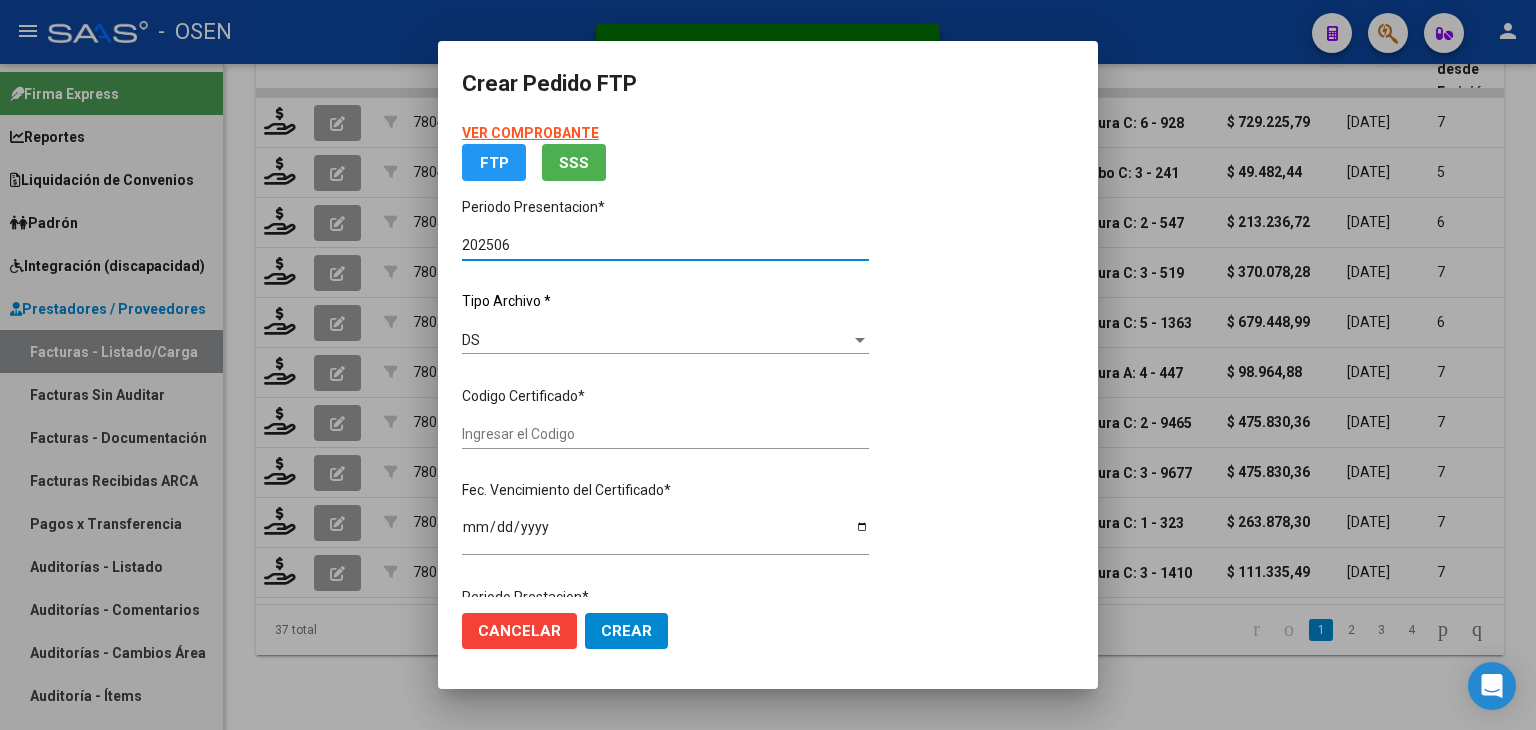 type on "ARG01000549074112023042420260424BS413" 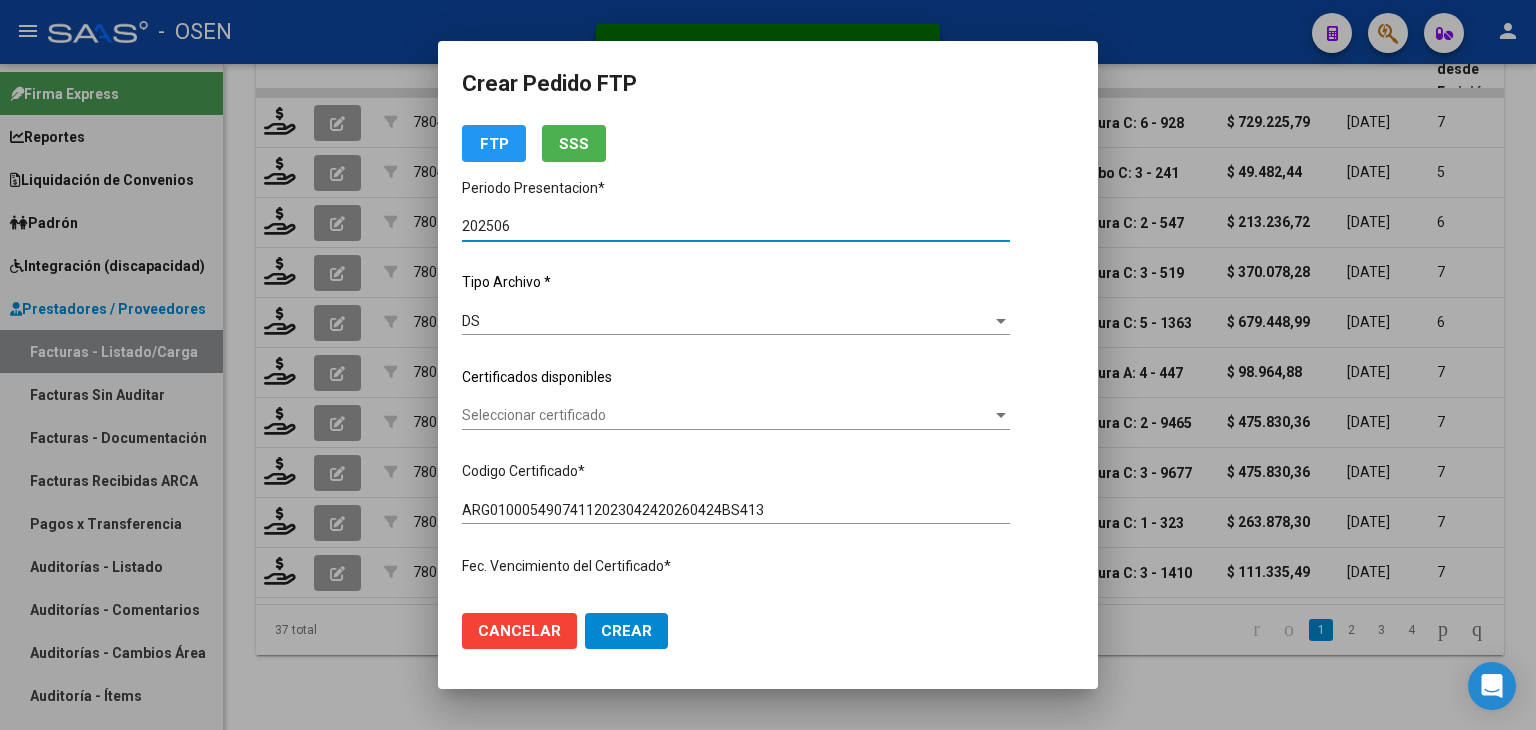 scroll, scrollTop: 100, scrollLeft: 0, axis: vertical 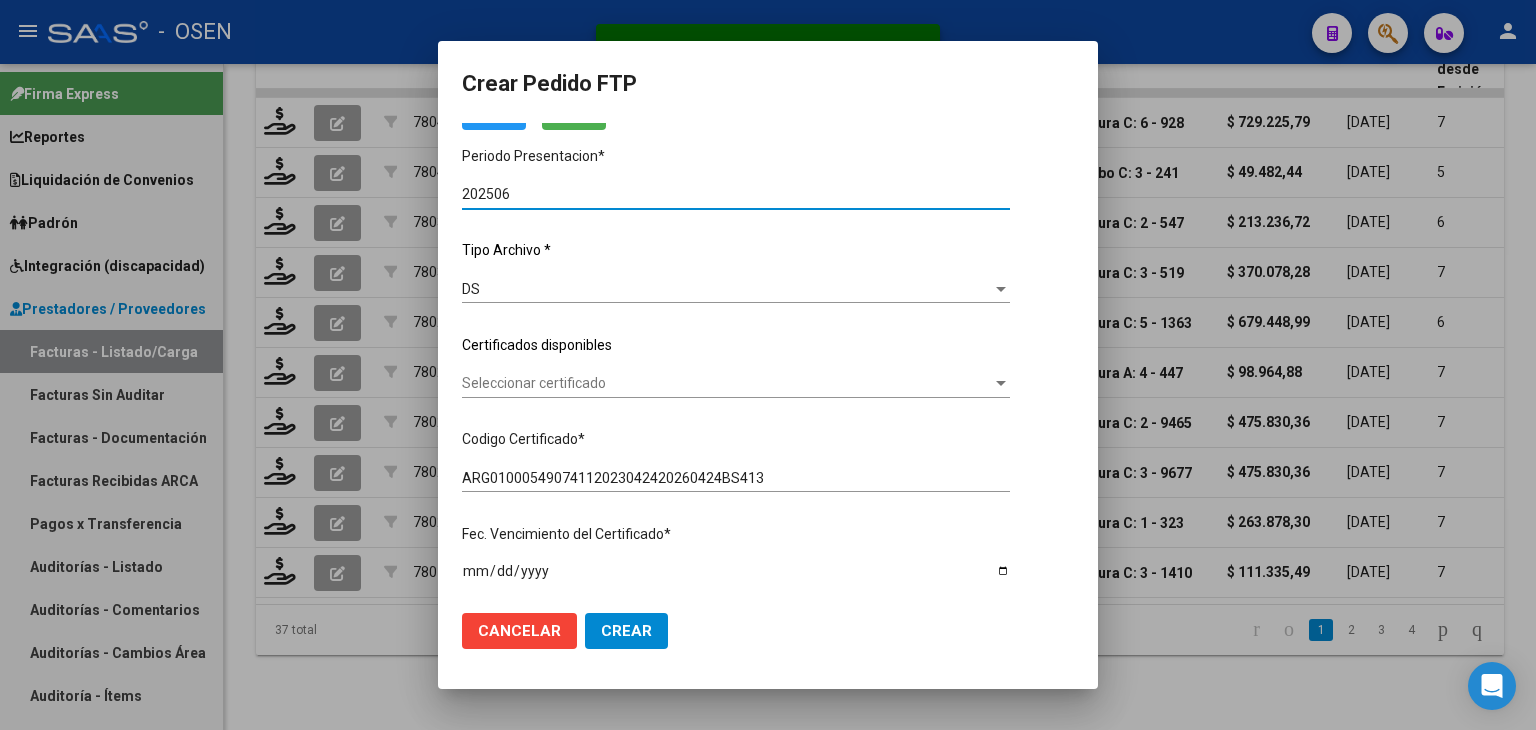 click on "Seleccionar certificado Seleccionar certificado" 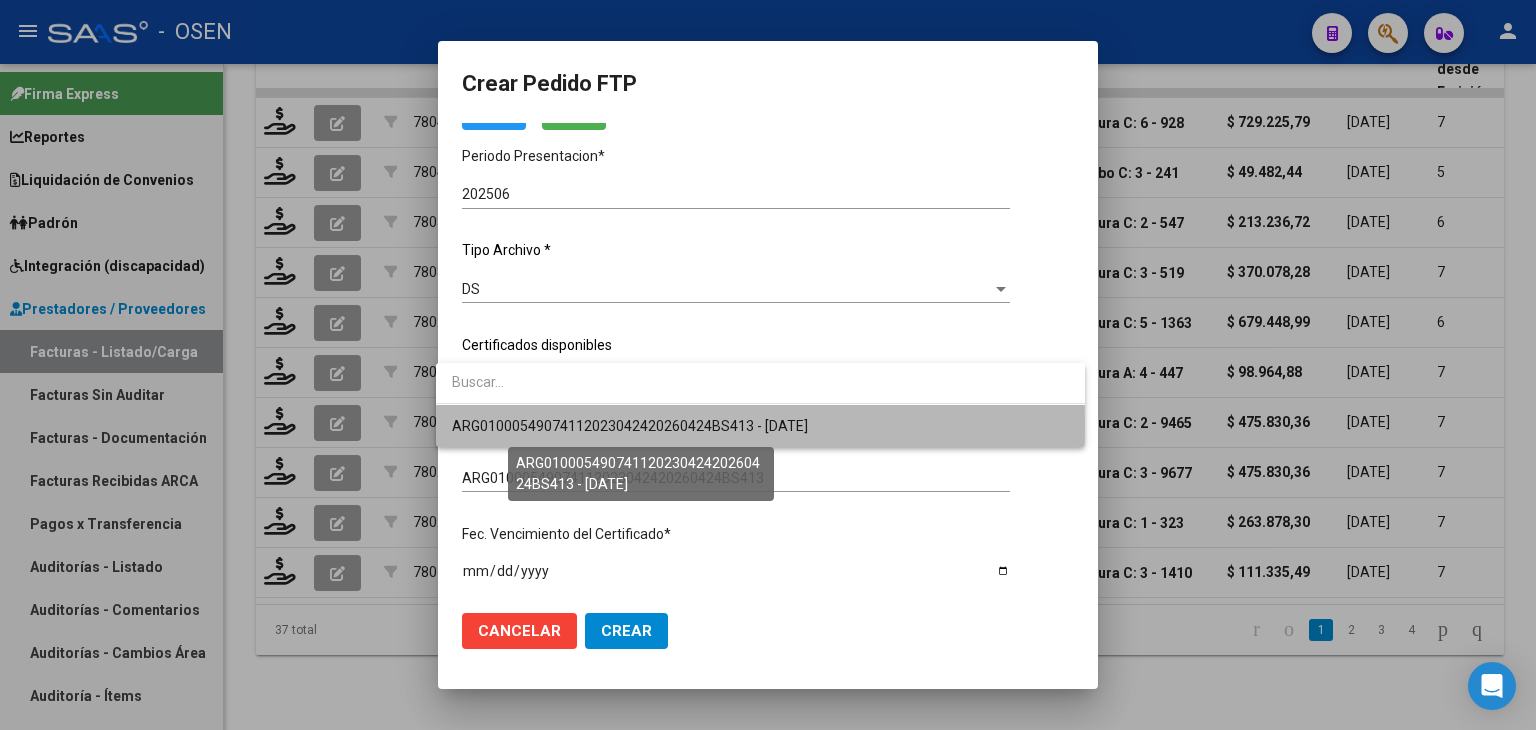 drag, startPoint x: 598, startPoint y: 422, endPoint x: 608, endPoint y: 393, distance: 30.675724 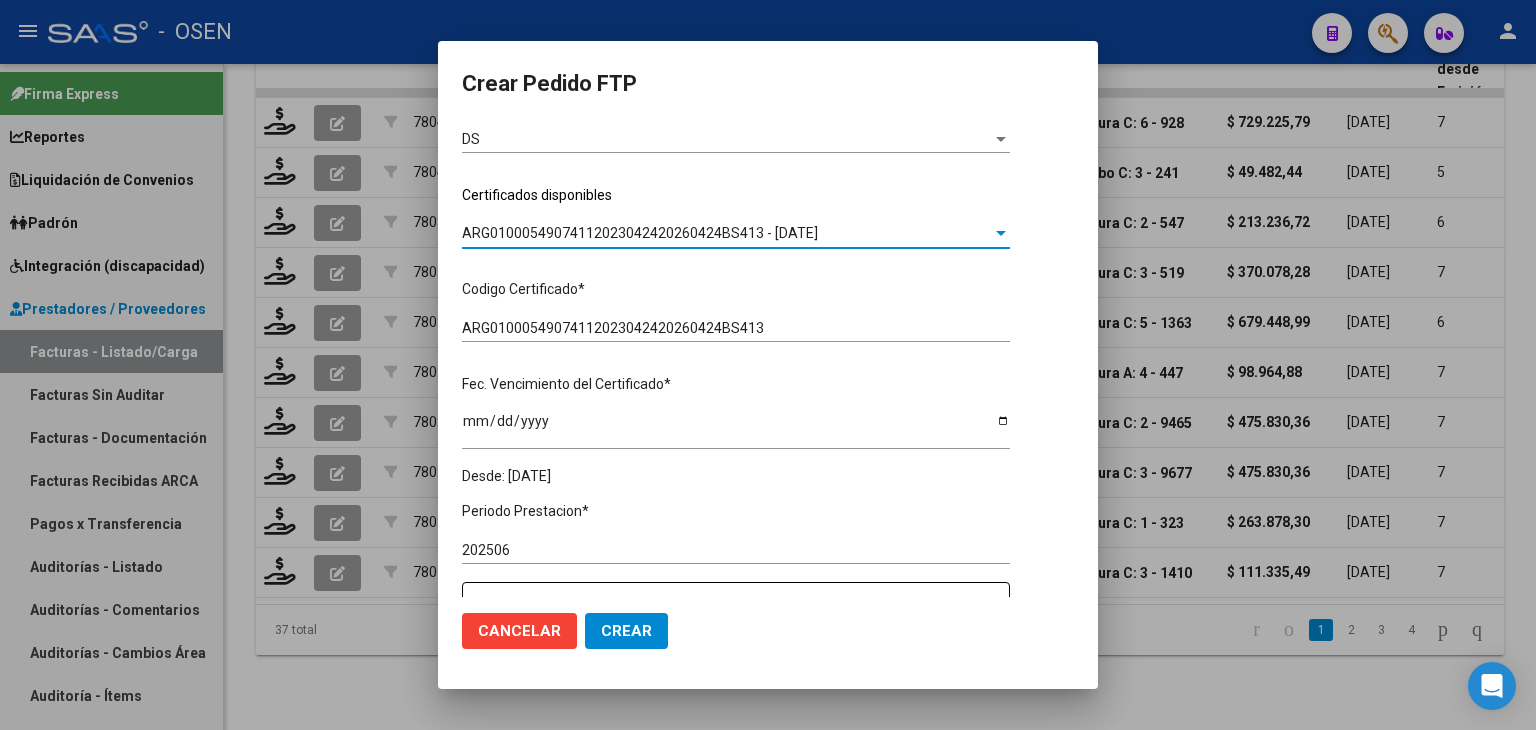 scroll, scrollTop: 500, scrollLeft: 0, axis: vertical 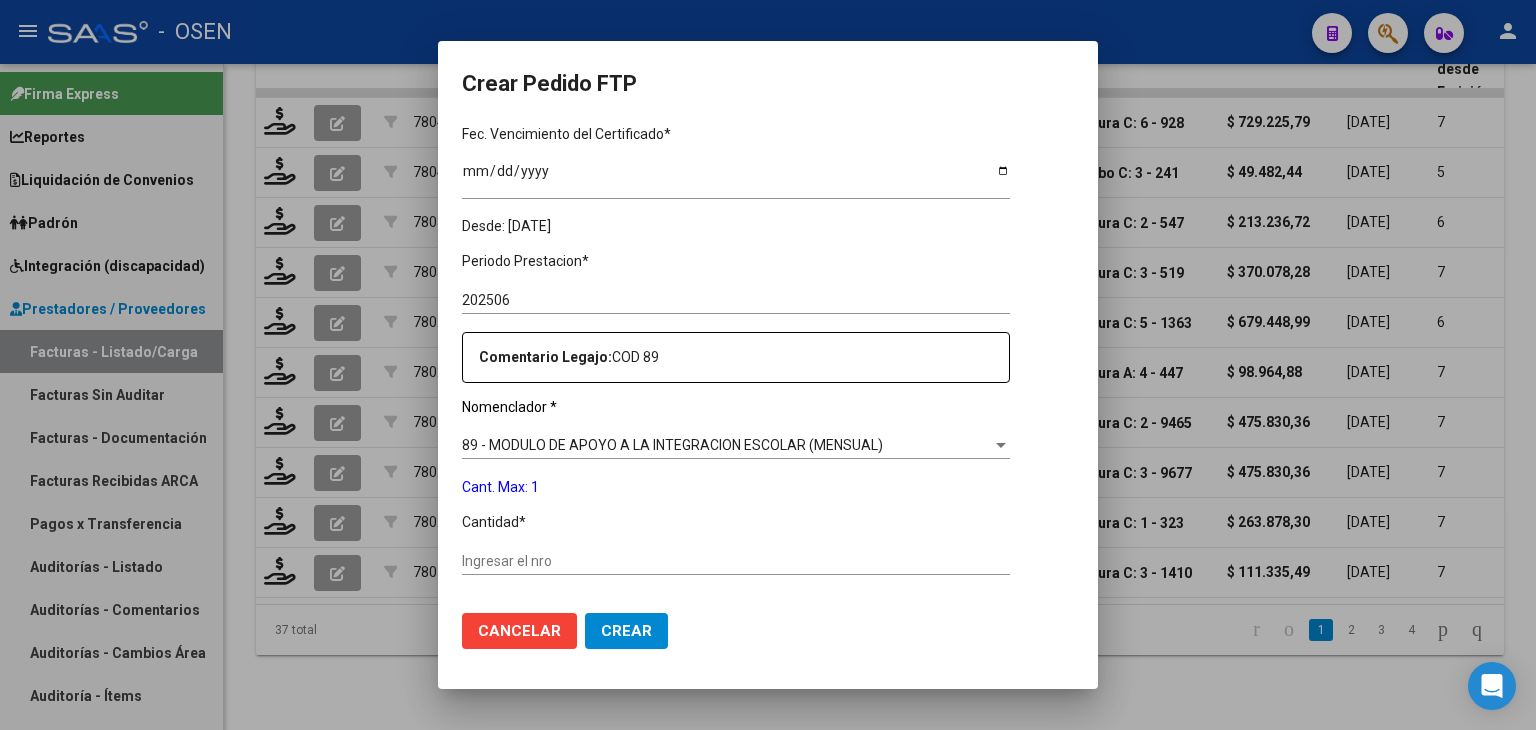 click on "Ingresar el nro" at bounding box center [736, 561] 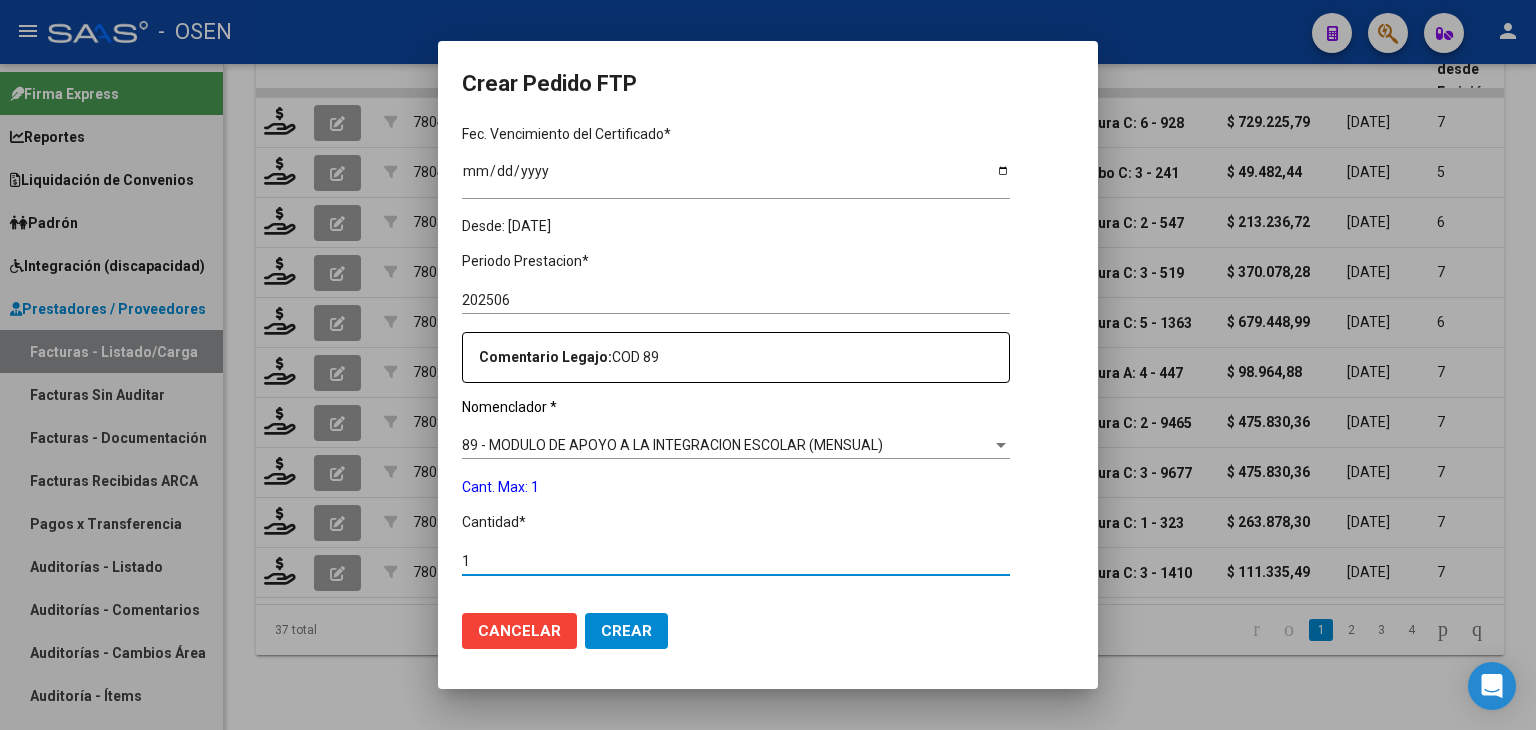 type on "1" 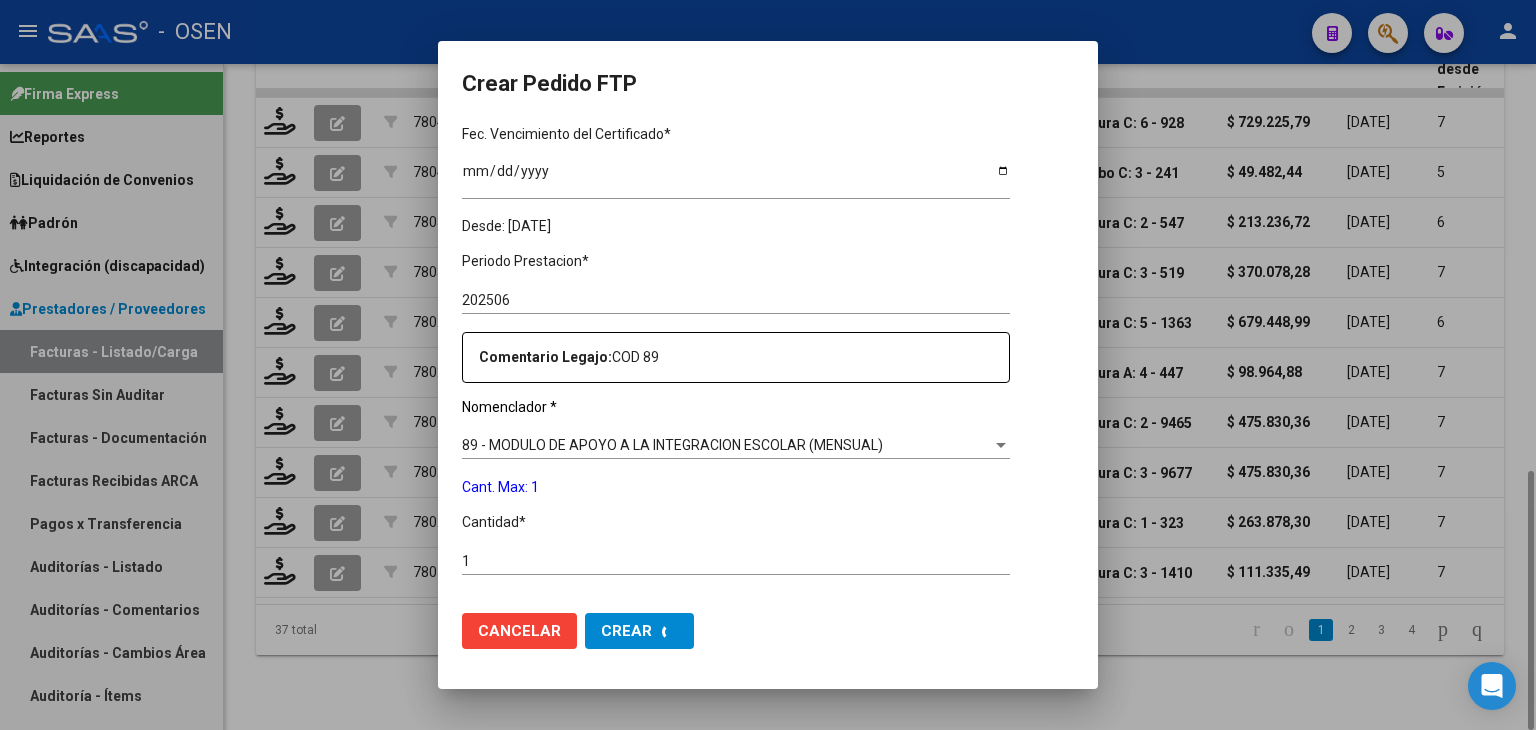 scroll, scrollTop: 0, scrollLeft: 0, axis: both 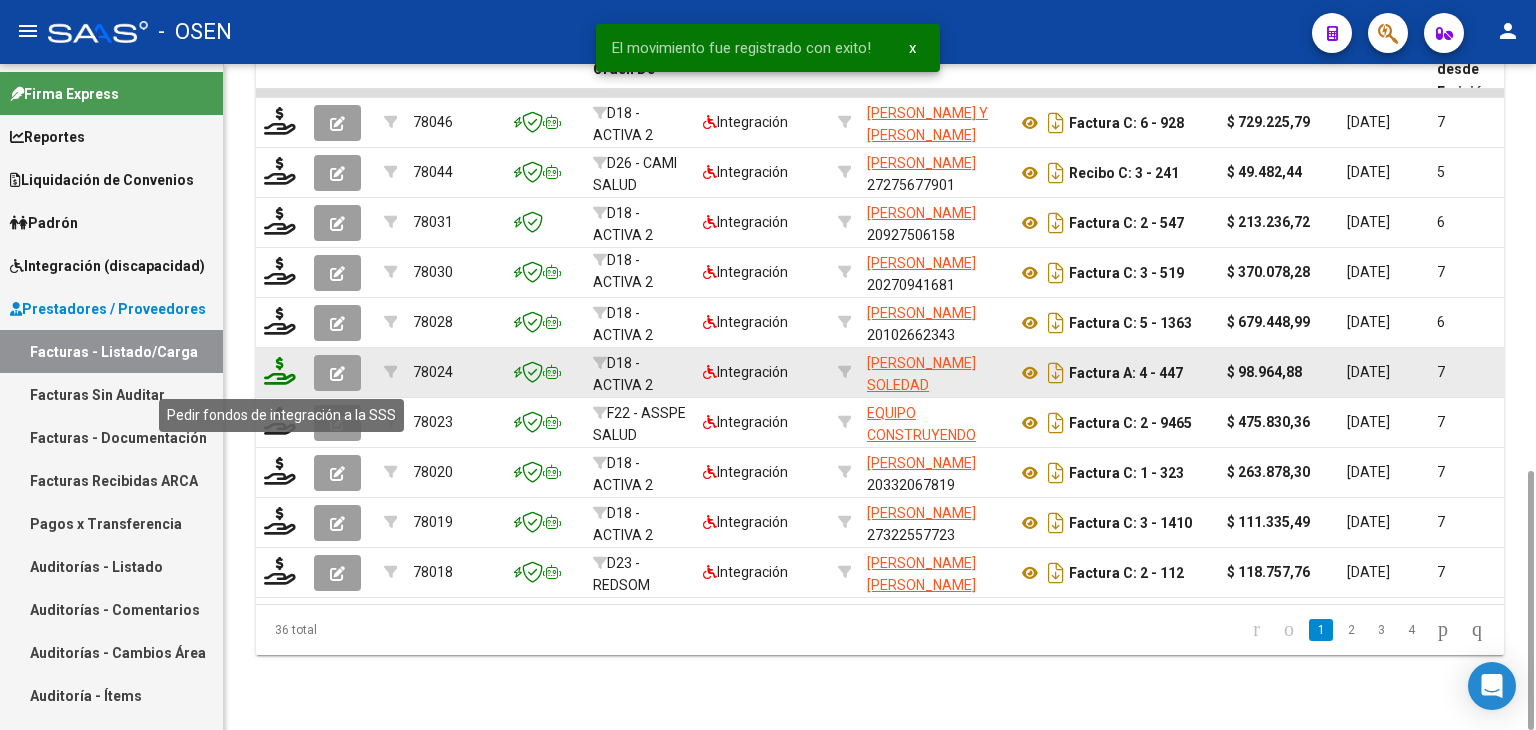 click 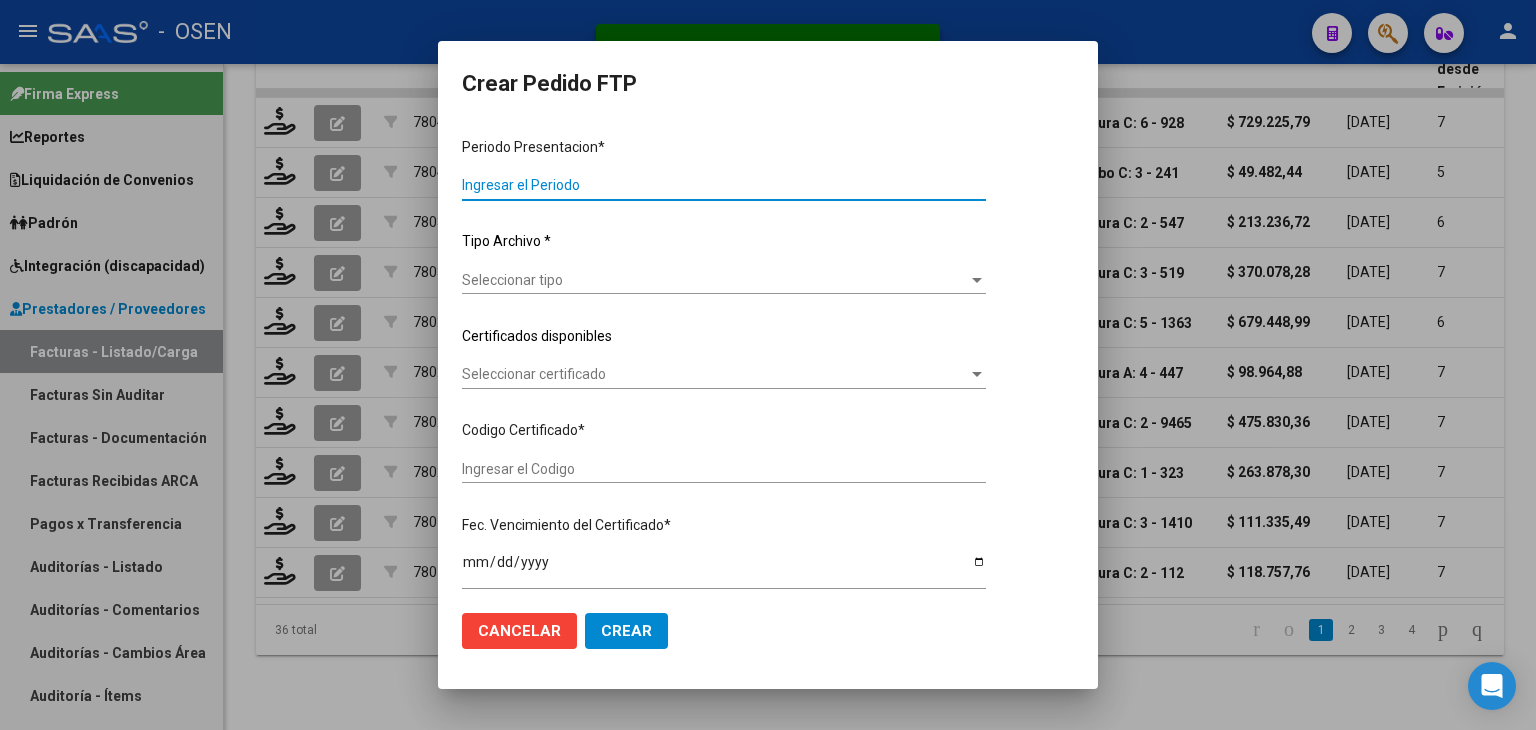 type on "202506" 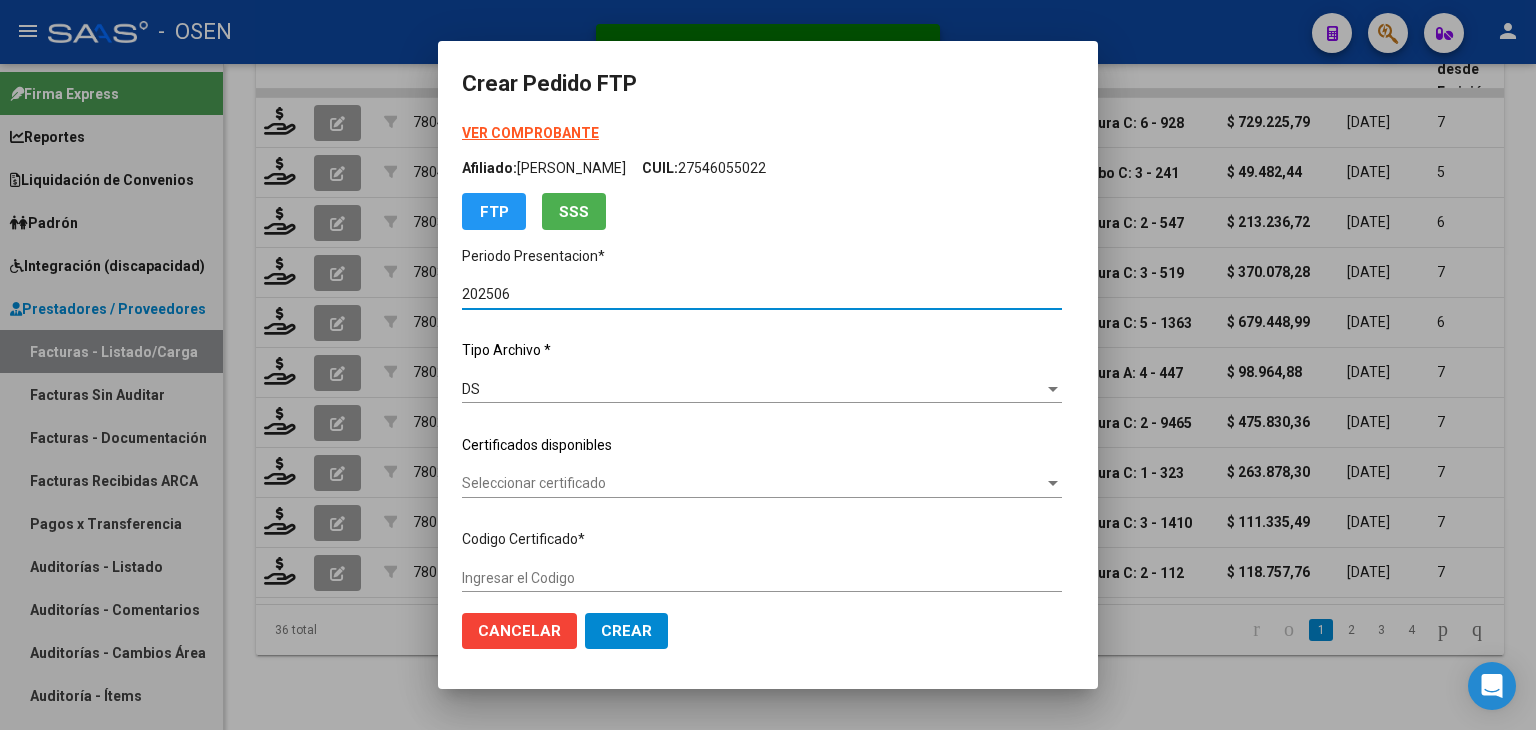type on "ARG01000578173562022111120271111BS436" 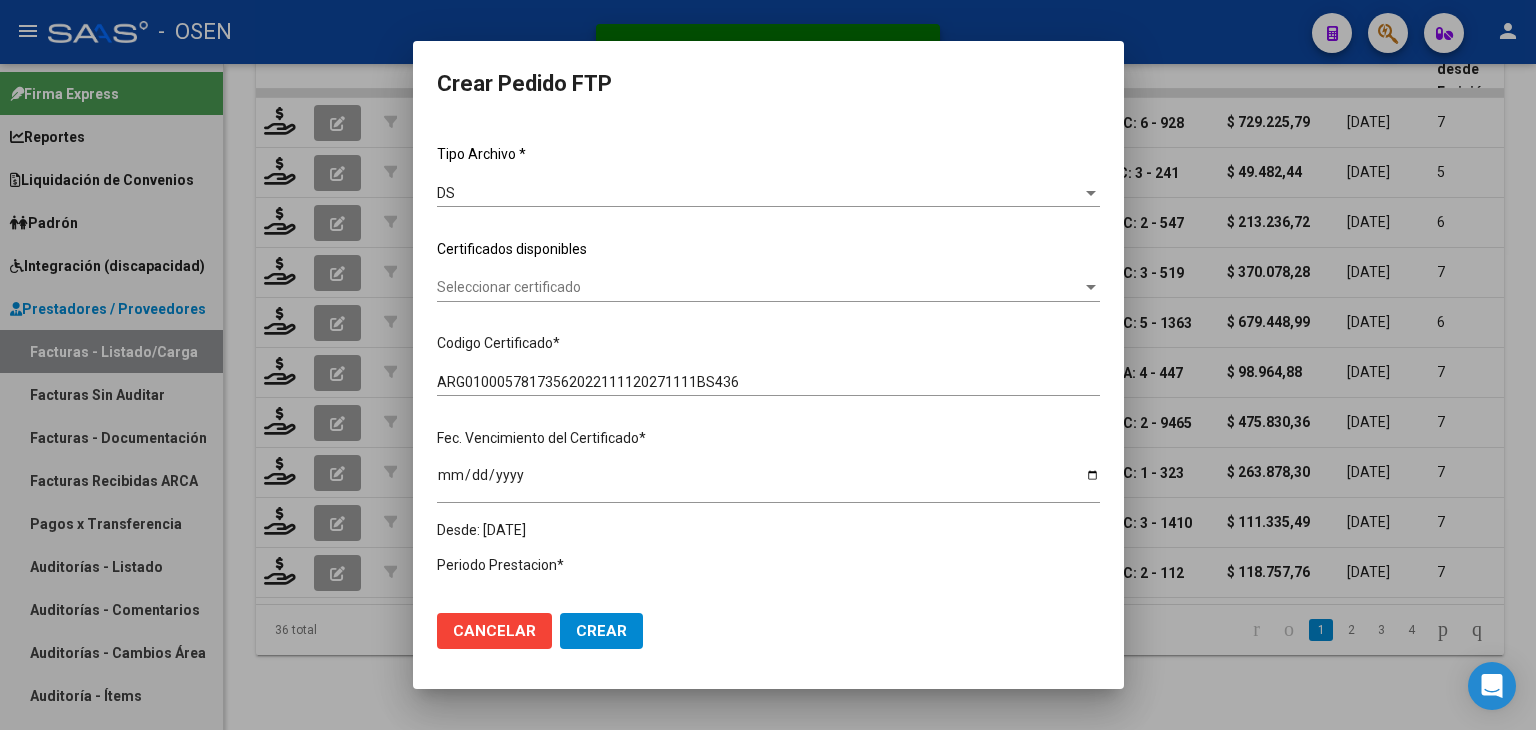scroll, scrollTop: 200, scrollLeft: 0, axis: vertical 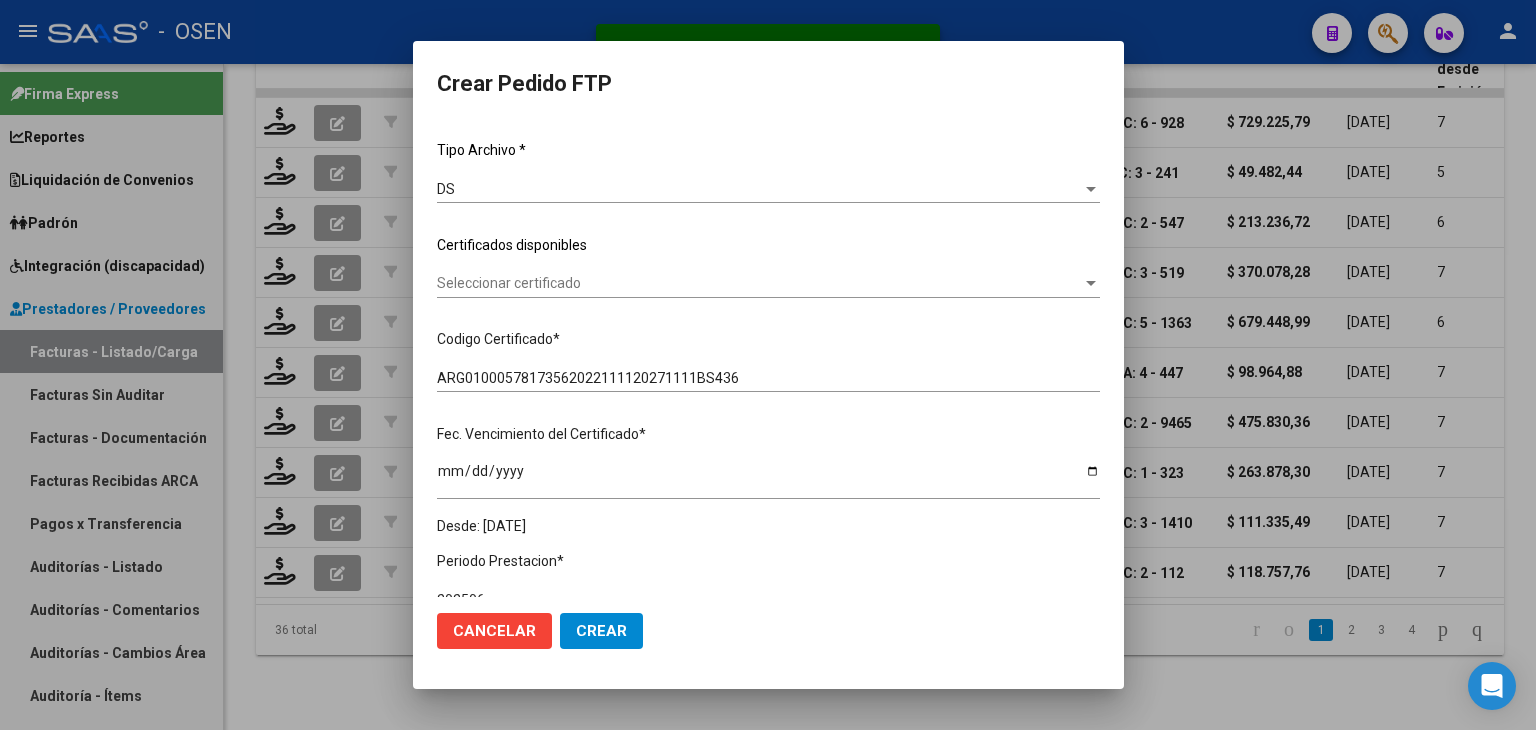 click on "Seleccionar certificado" at bounding box center [759, 283] 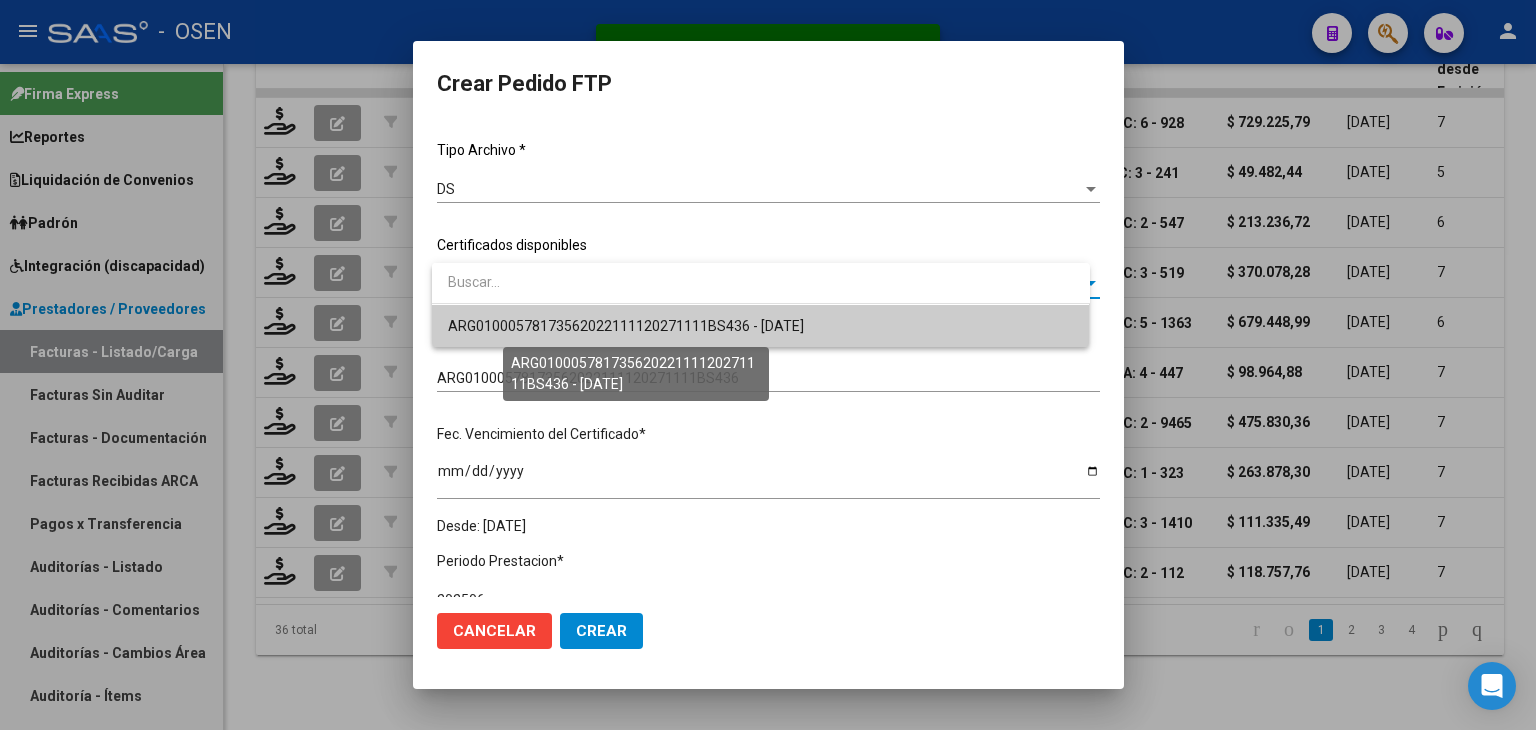drag, startPoint x: 705, startPoint y: 323, endPoint x: 708, endPoint y: 302, distance: 21.213203 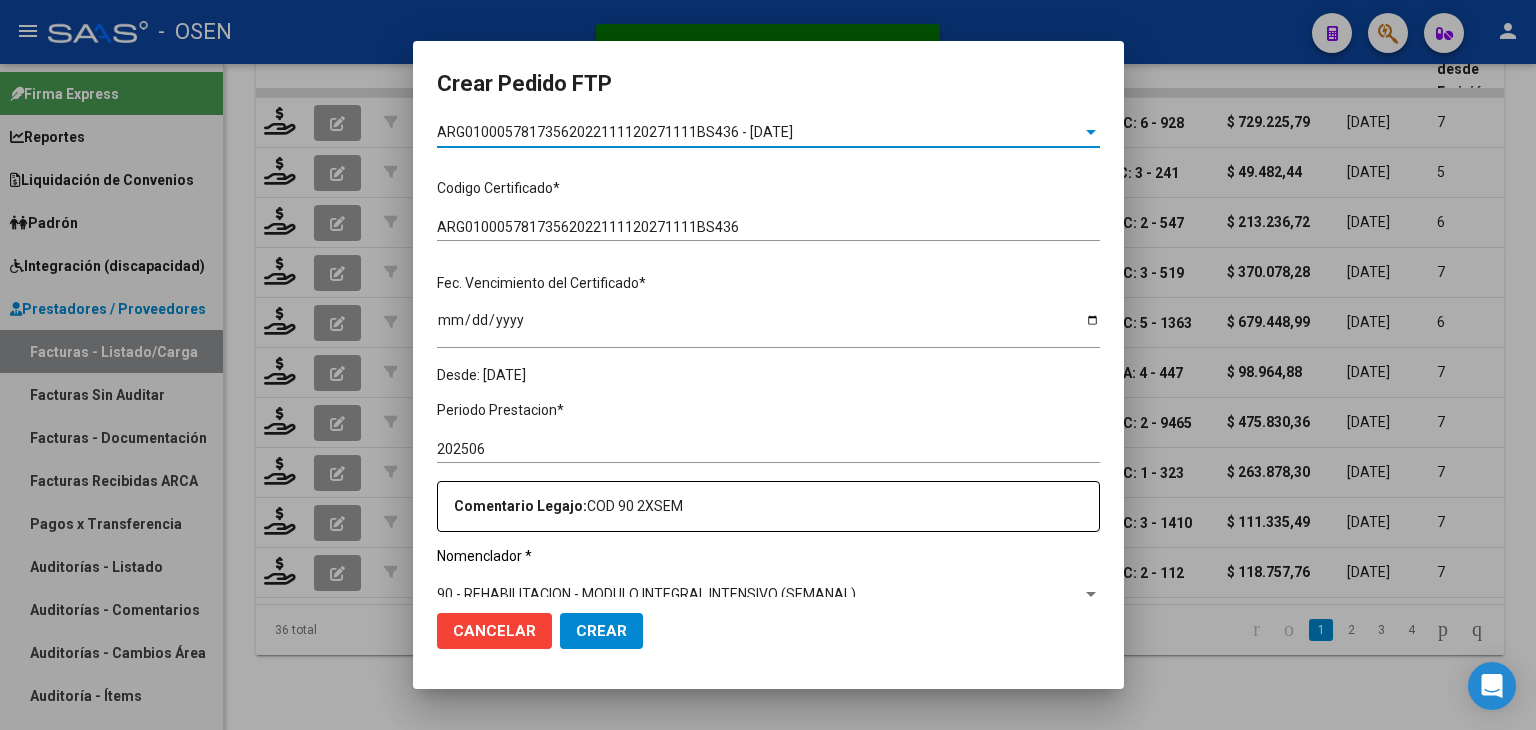 scroll, scrollTop: 600, scrollLeft: 0, axis: vertical 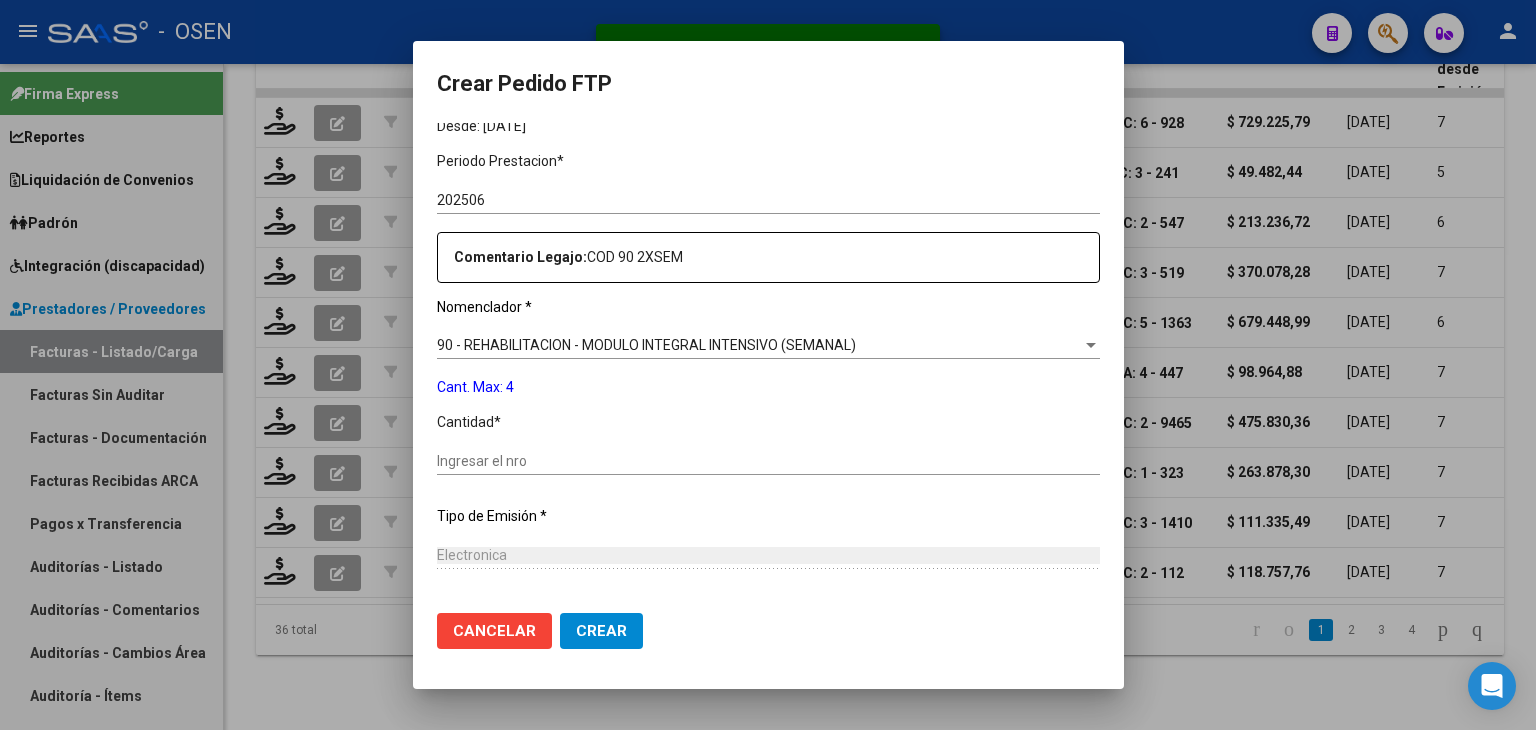 click on "Ingresar el nro" at bounding box center (768, 461) 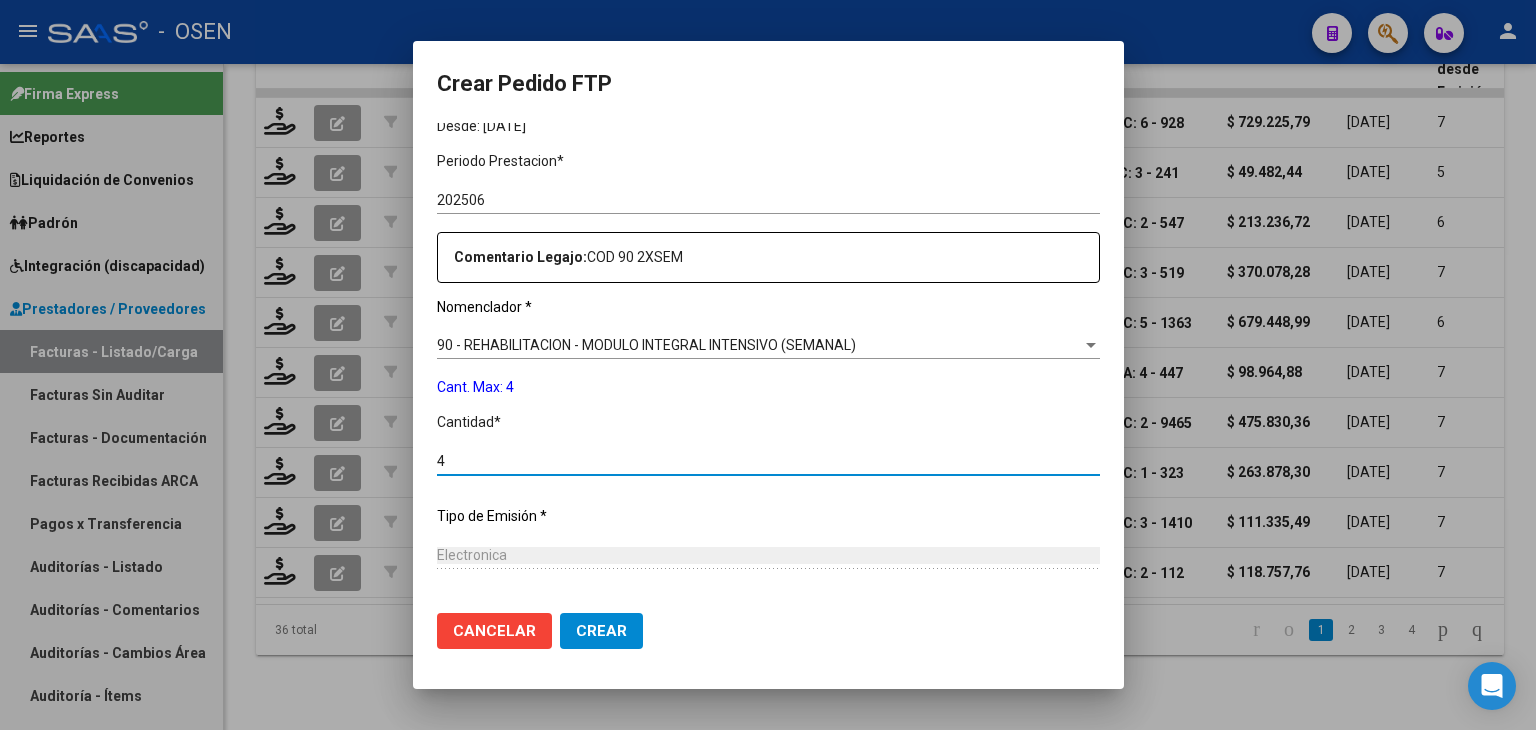type on "4" 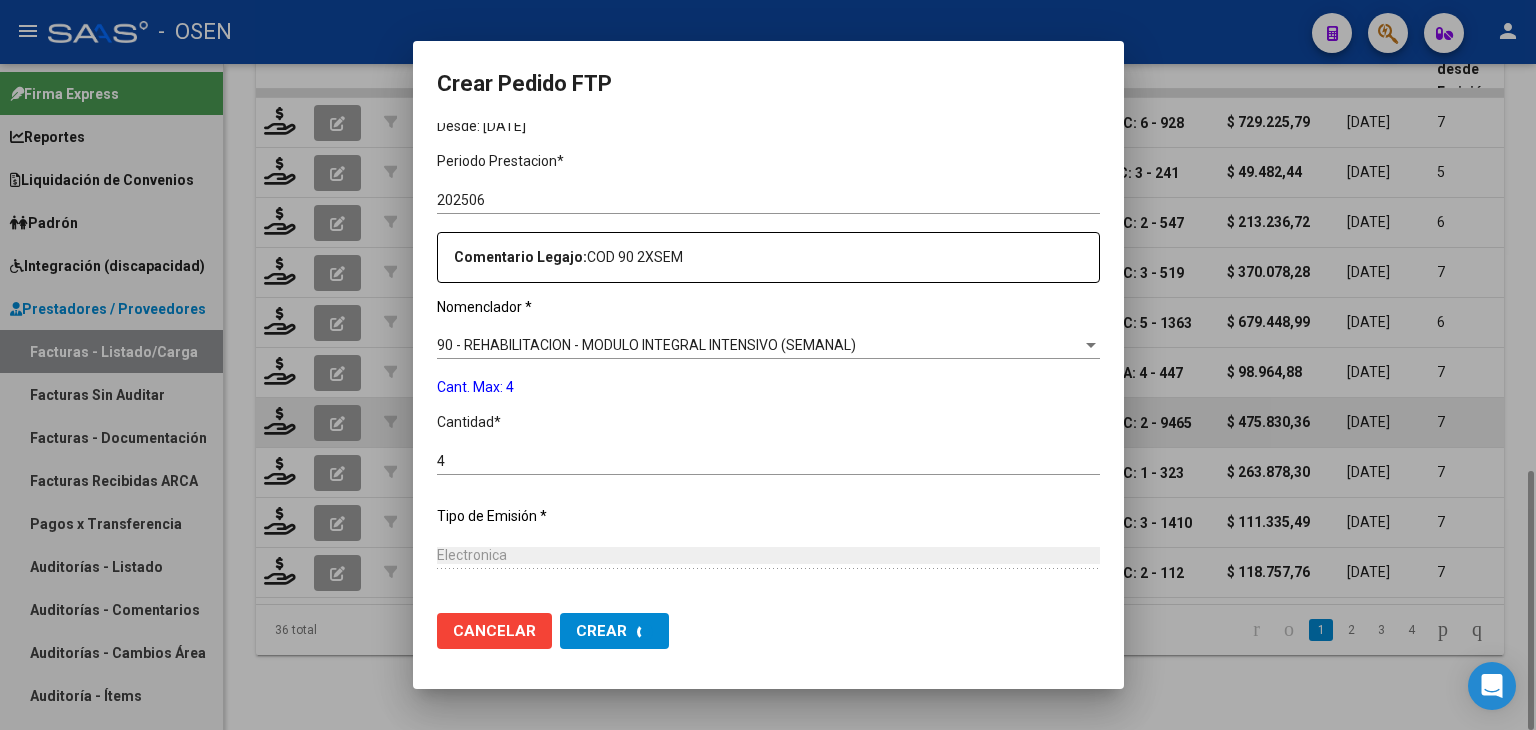 scroll, scrollTop: 0, scrollLeft: 0, axis: both 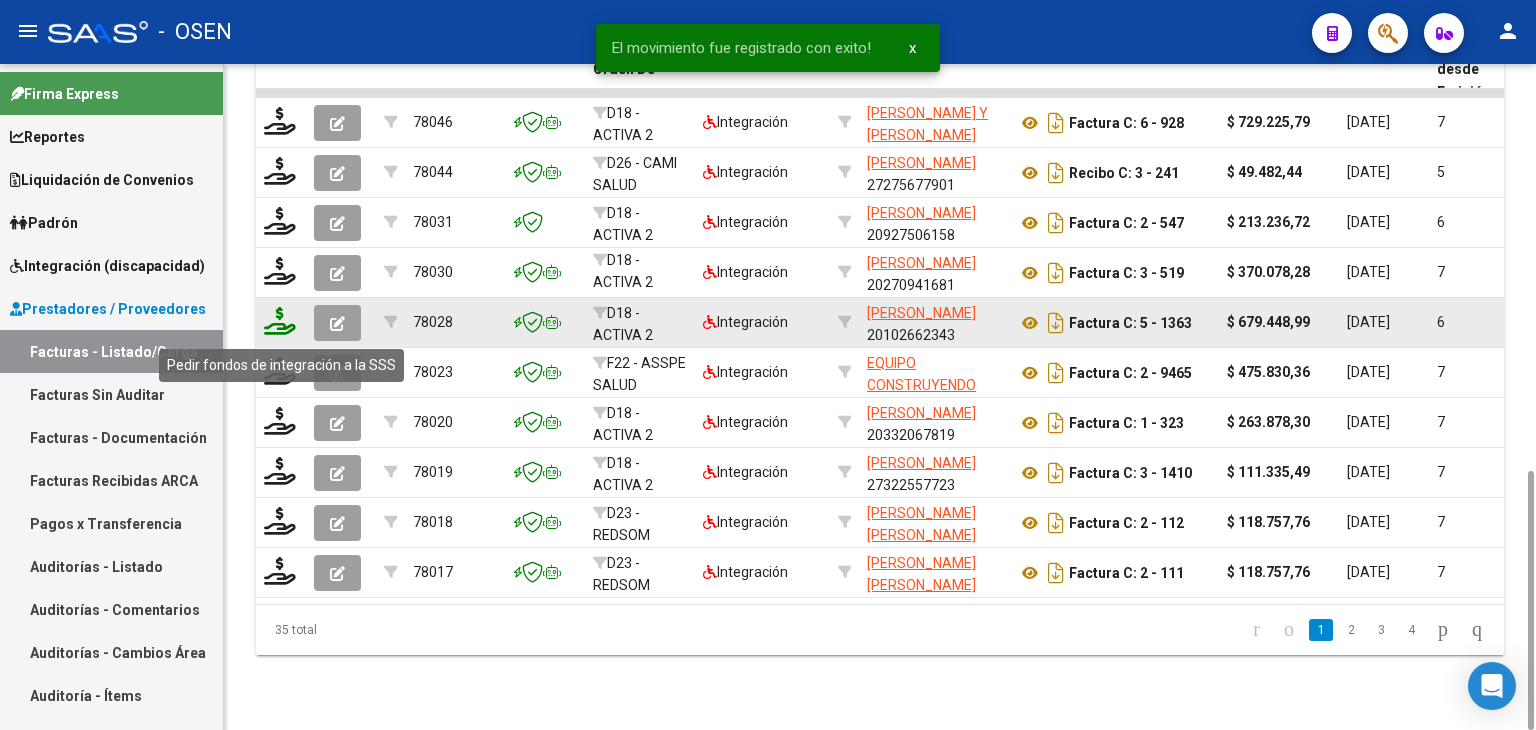 click 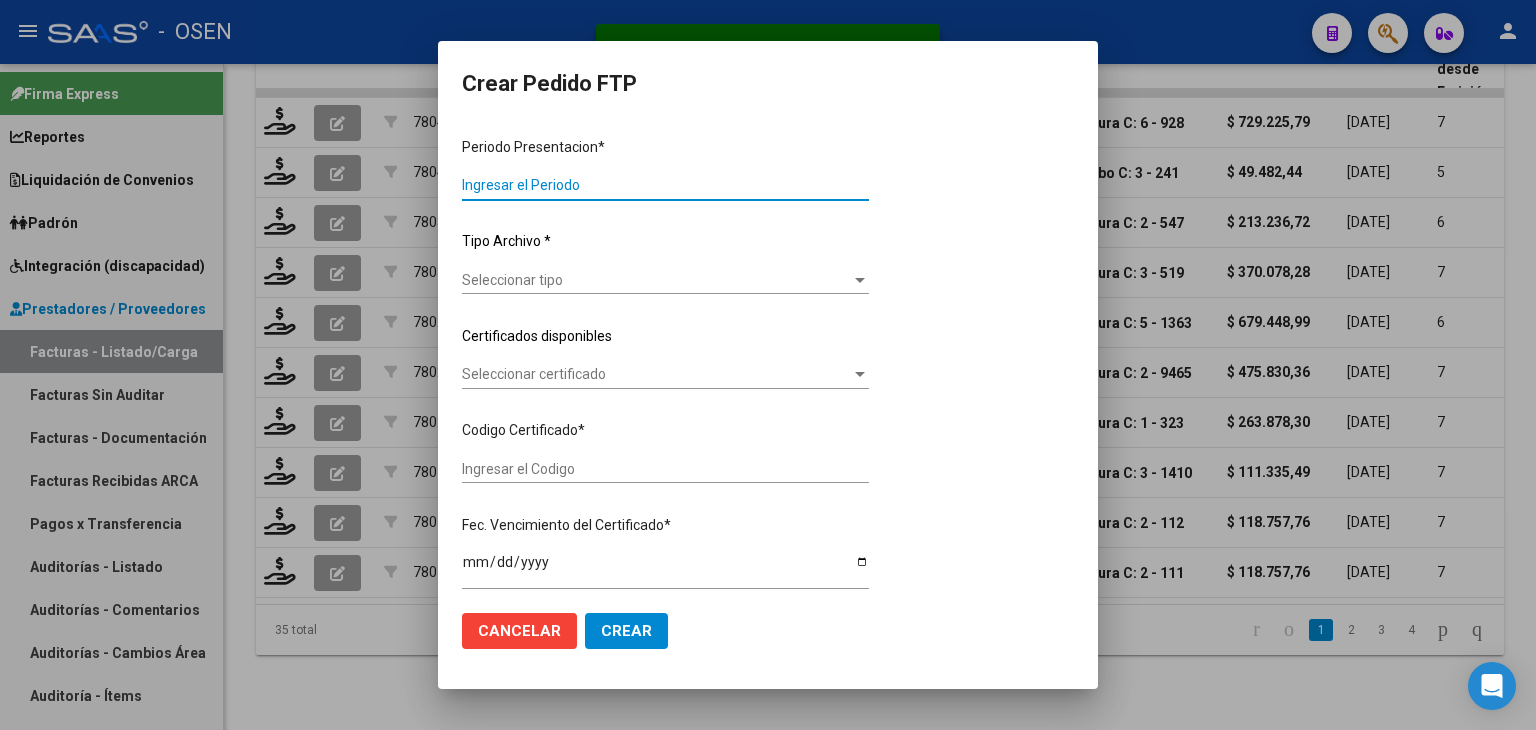 type on "202506" 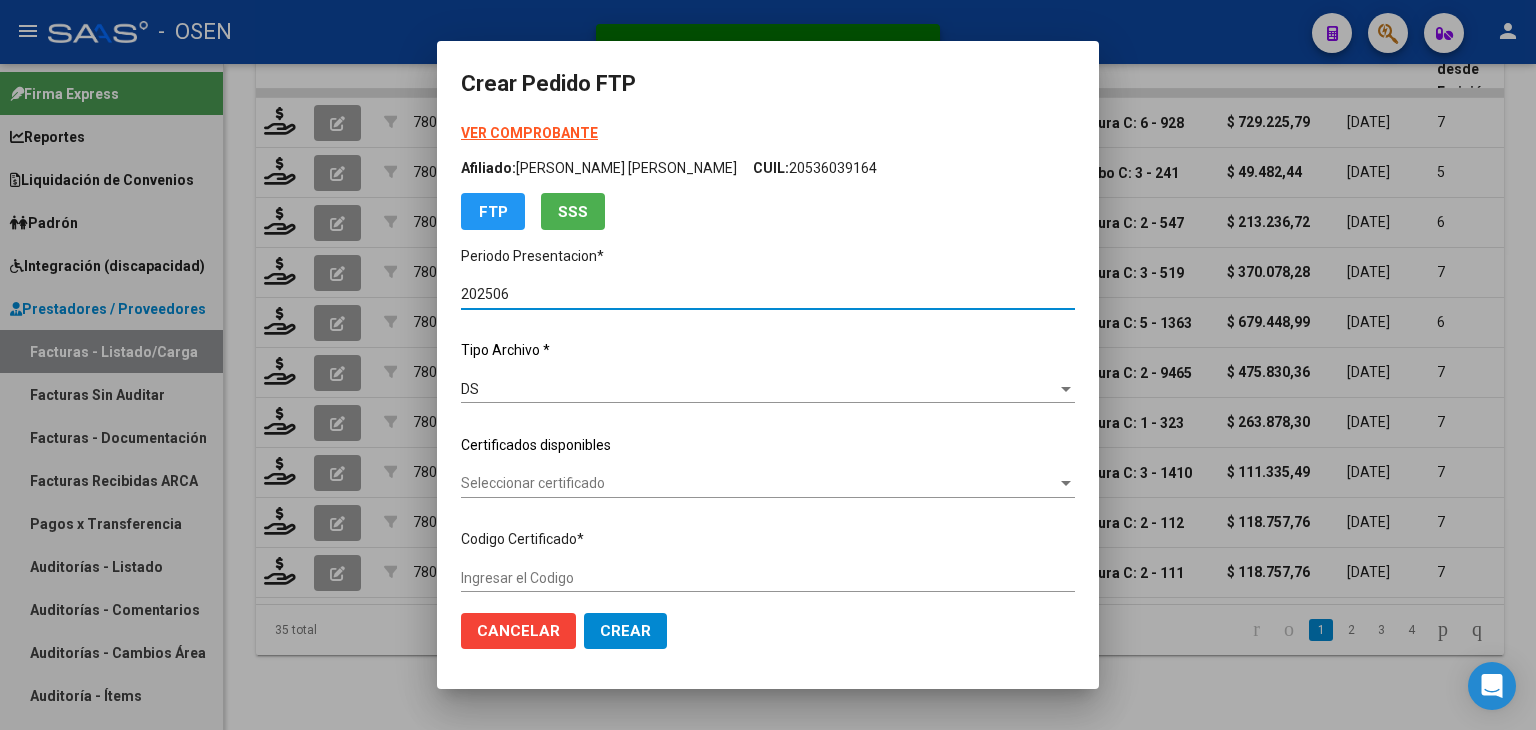type on "ARG02000477937392023101720331017BS436" 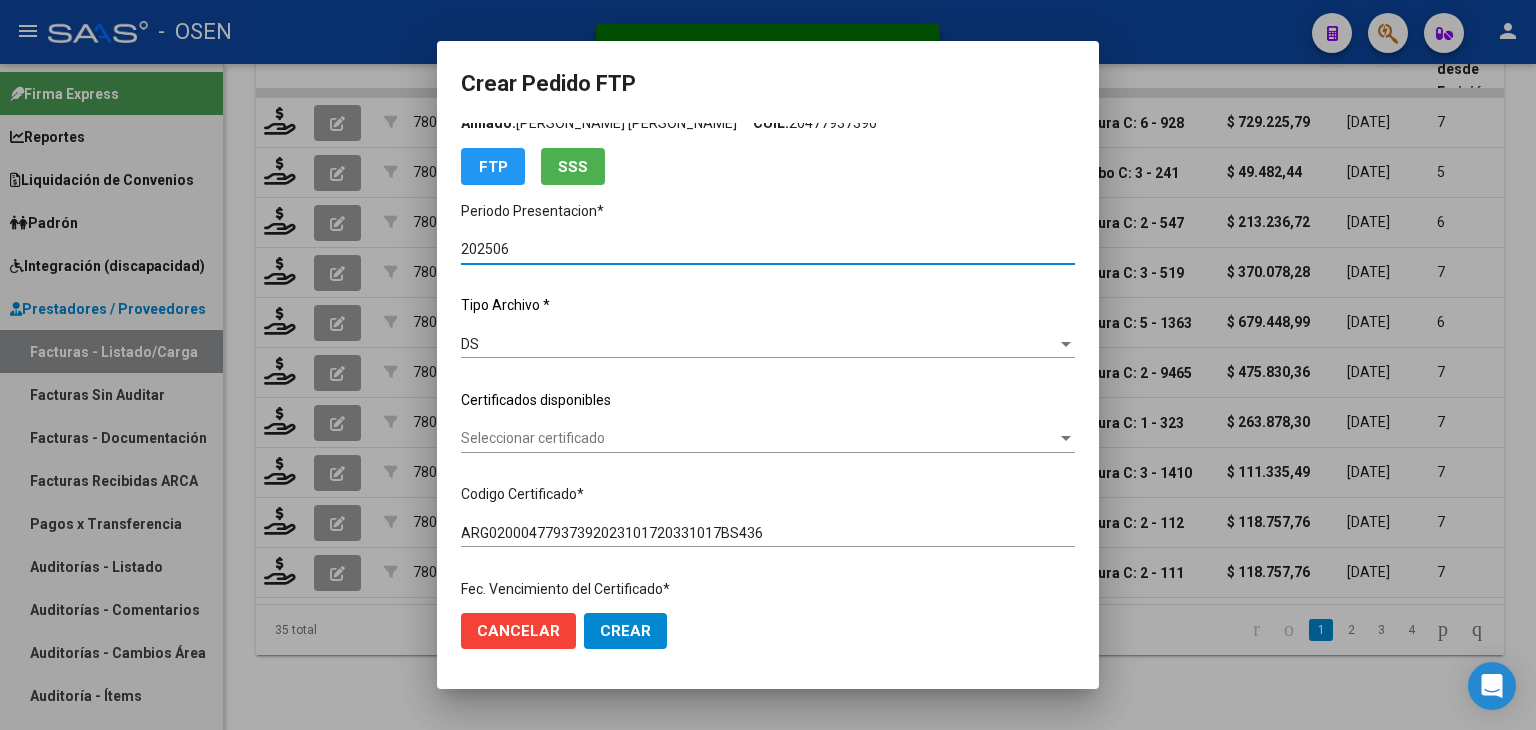 scroll, scrollTop: 200, scrollLeft: 0, axis: vertical 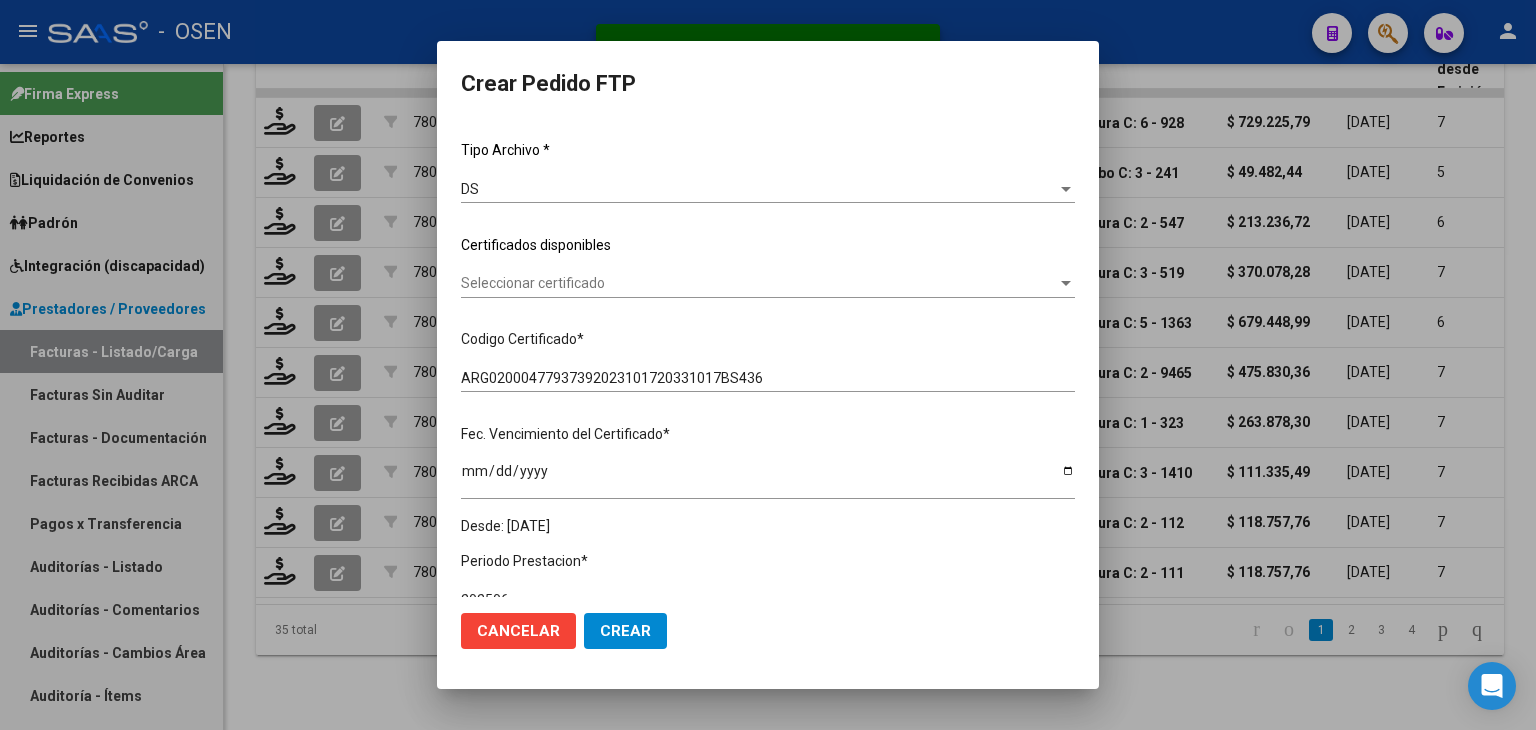click on "Seleccionar certificado Seleccionar certificado" 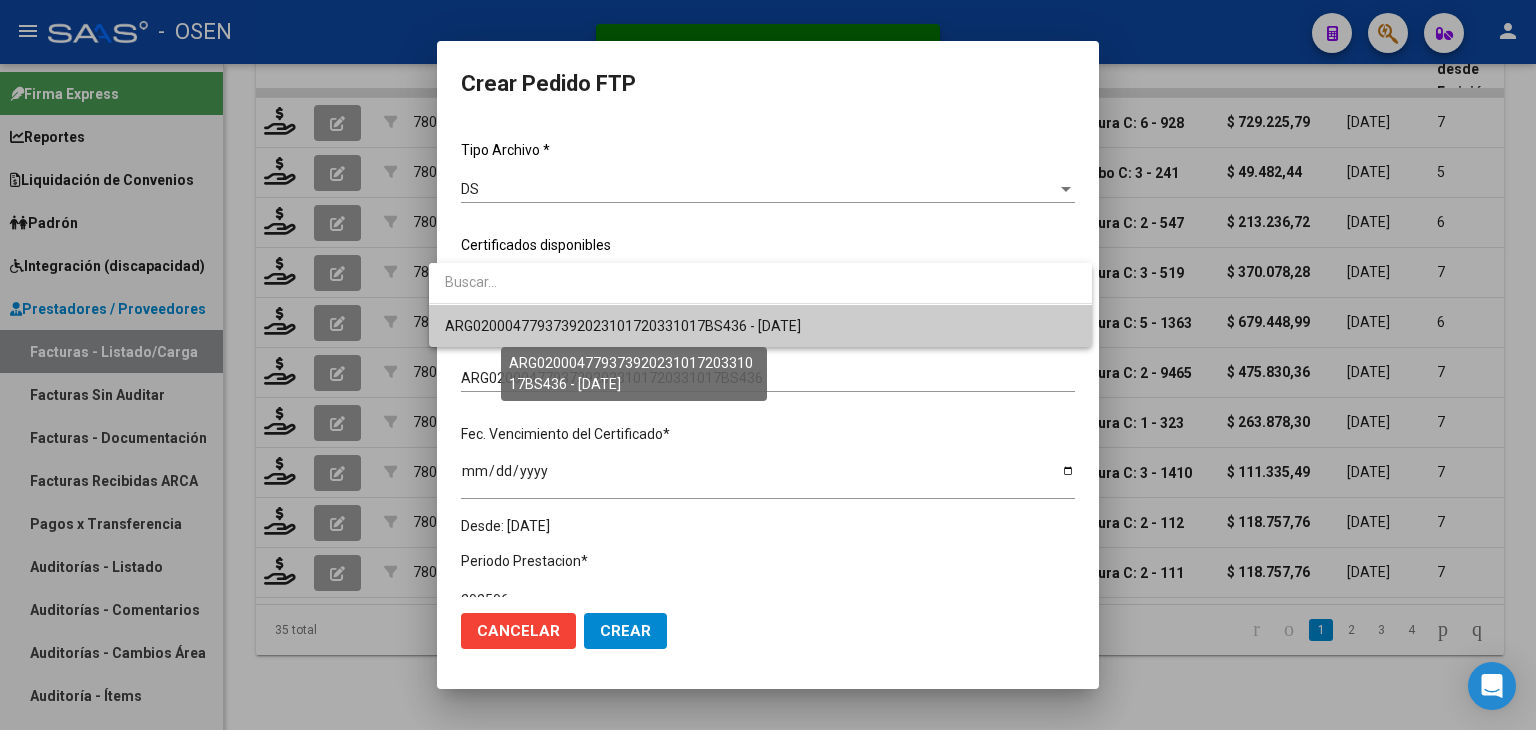click on "ARG02000477937392023101720331017BS436 - [DATE]" at bounding box center (623, 326) 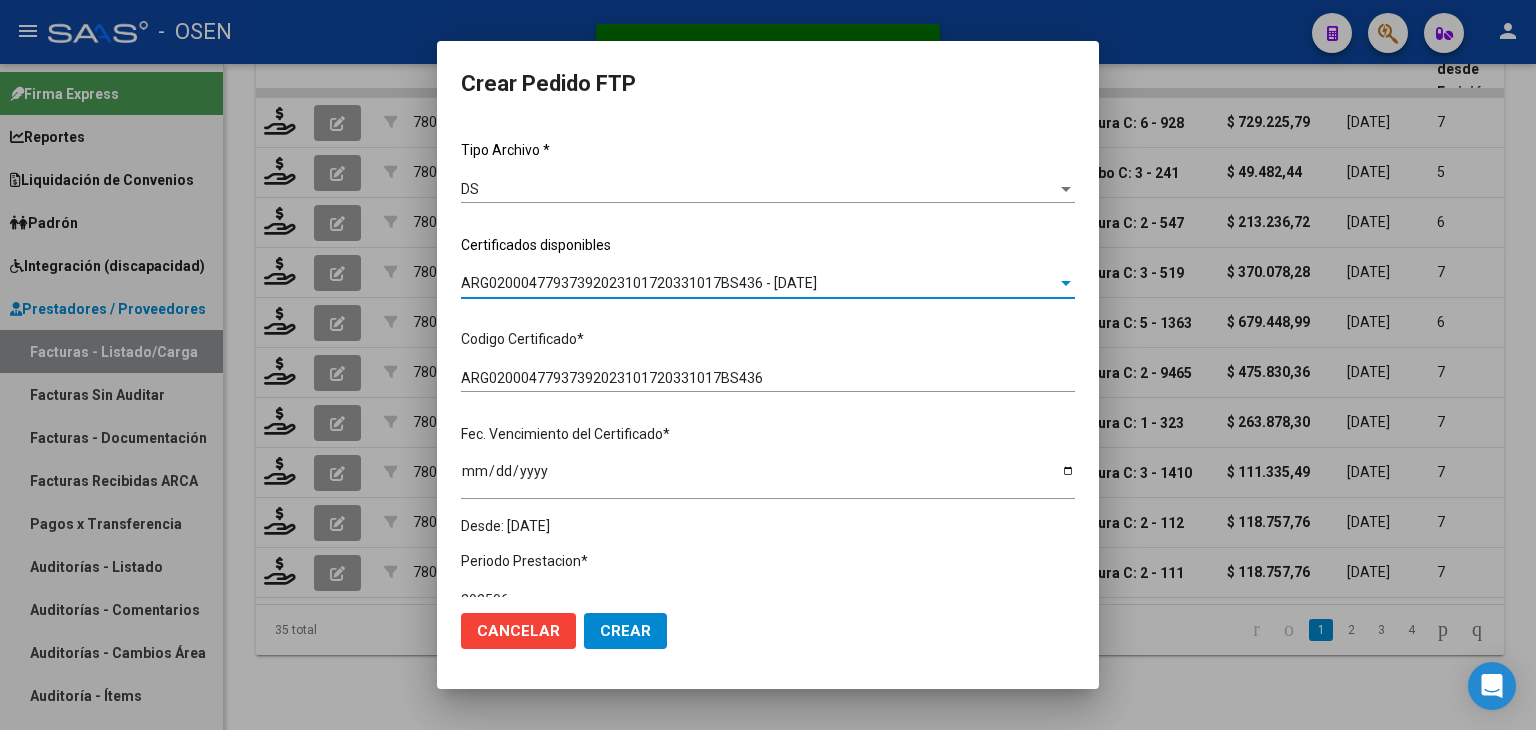 scroll, scrollTop: 500, scrollLeft: 0, axis: vertical 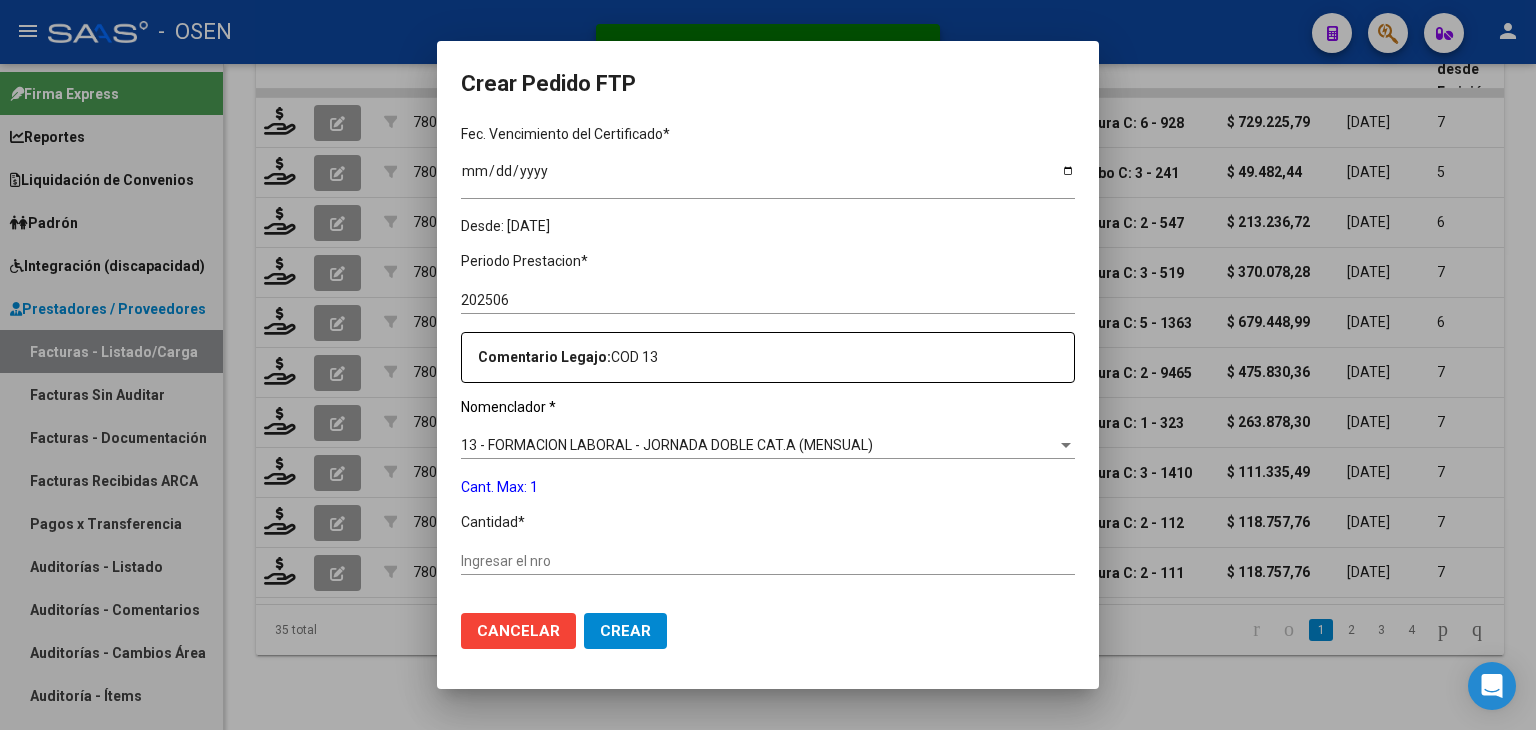 click on "Ingresar el nro" at bounding box center (768, 561) 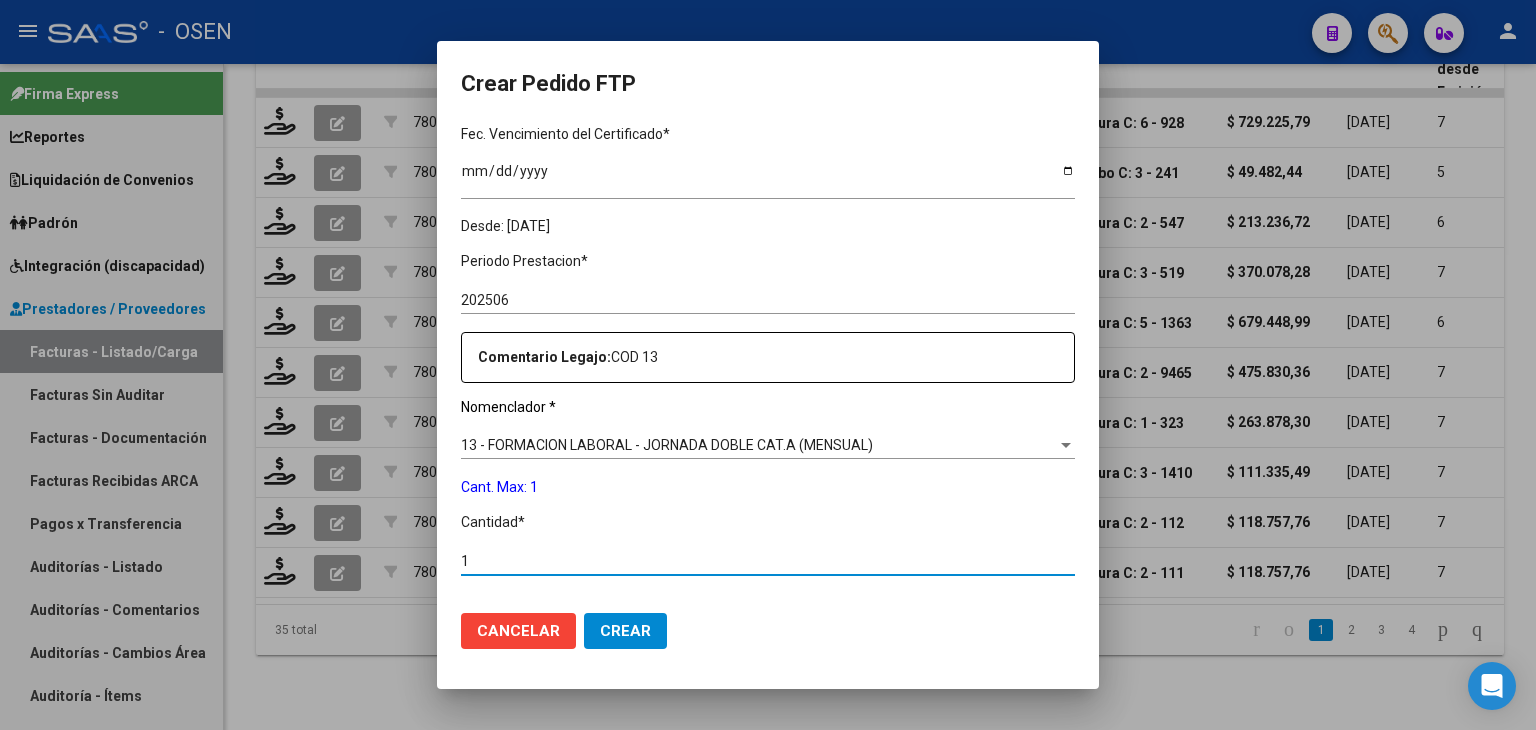 type on "1" 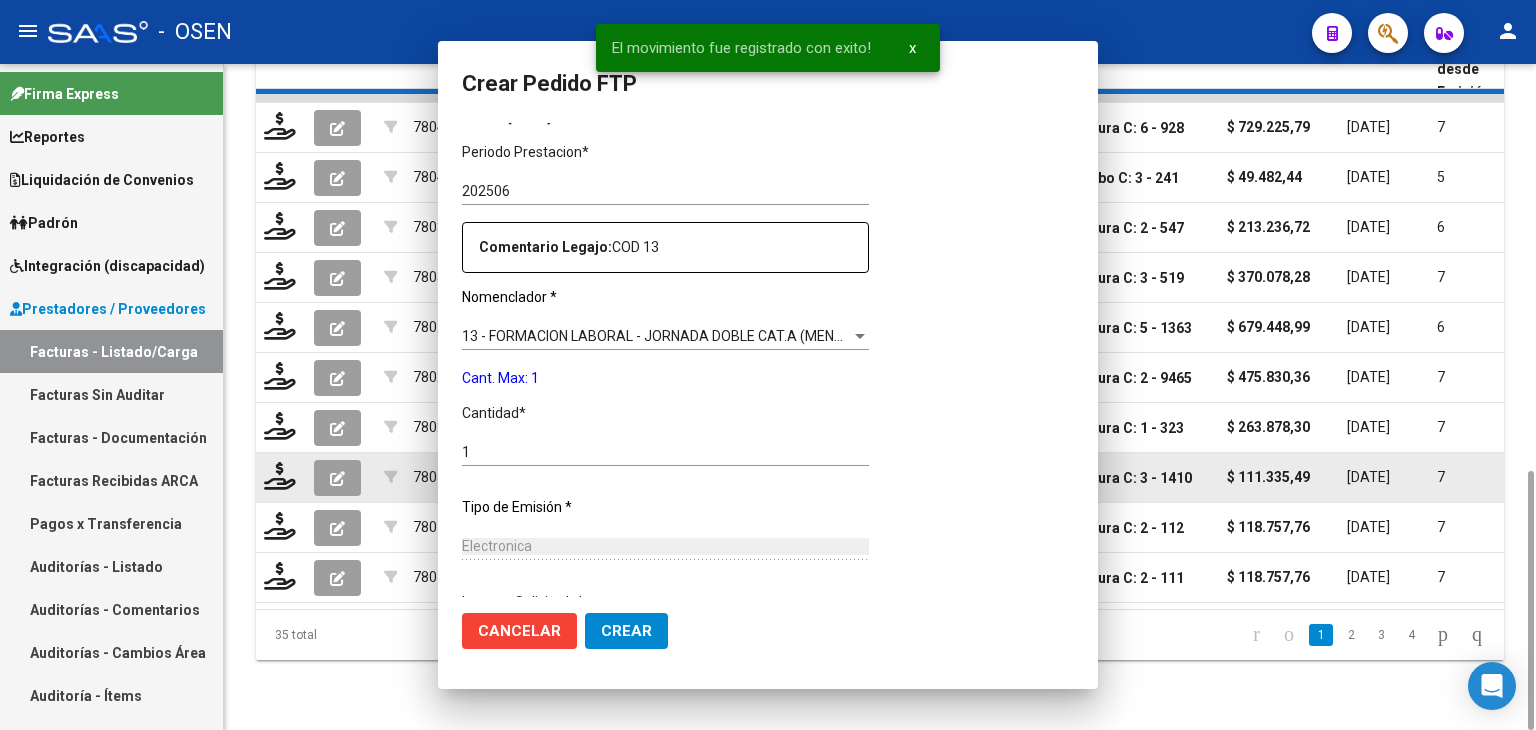 scroll, scrollTop: 0, scrollLeft: 0, axis: both 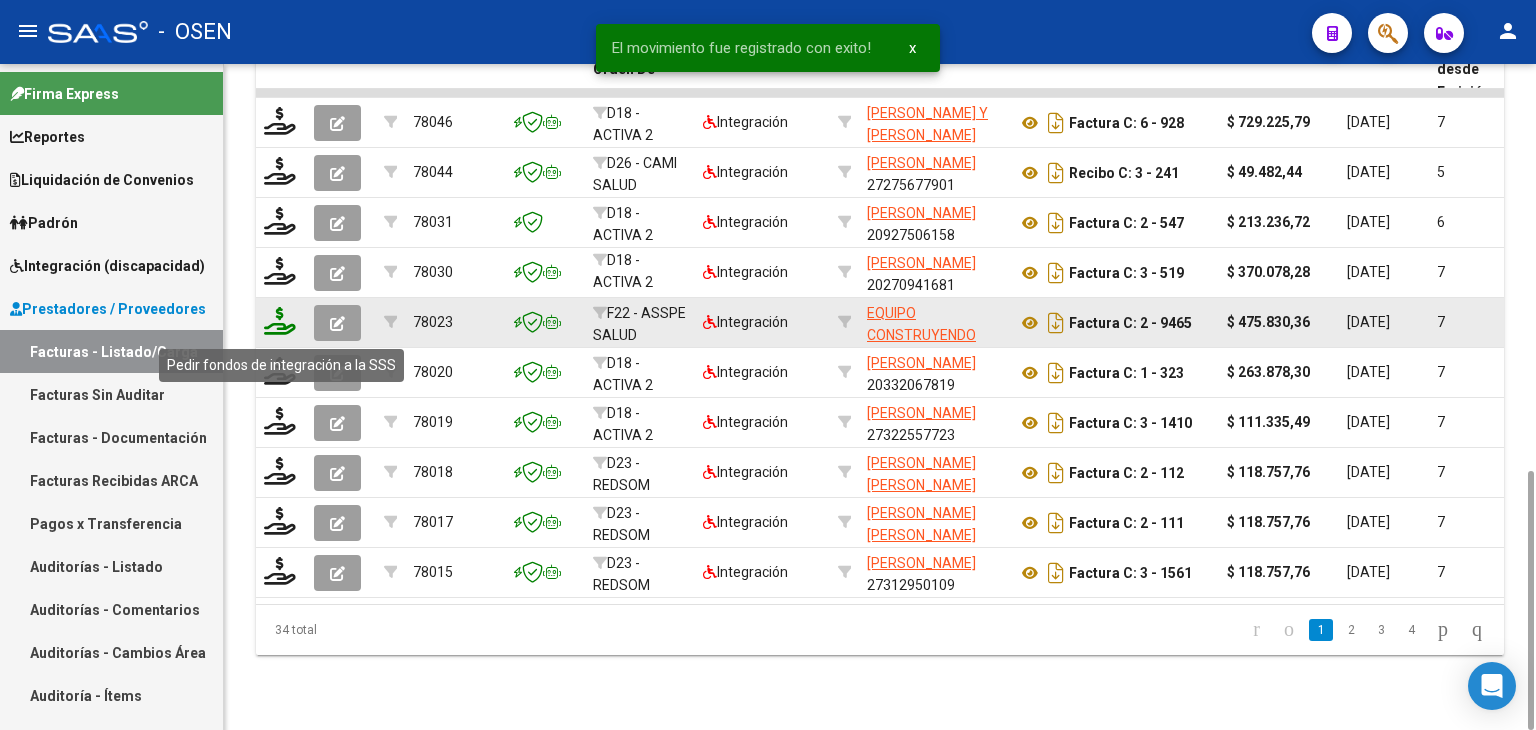 click 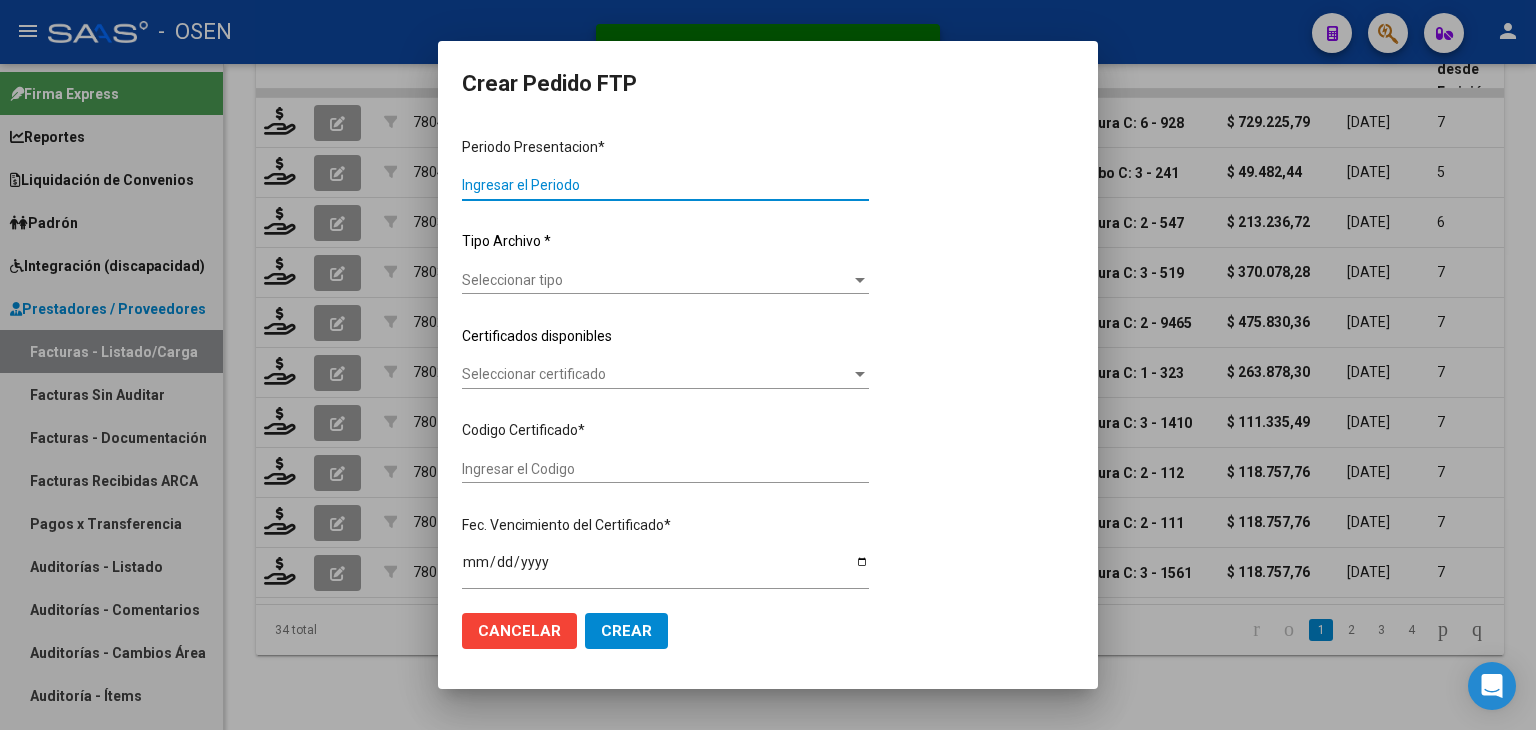 type on "202506" 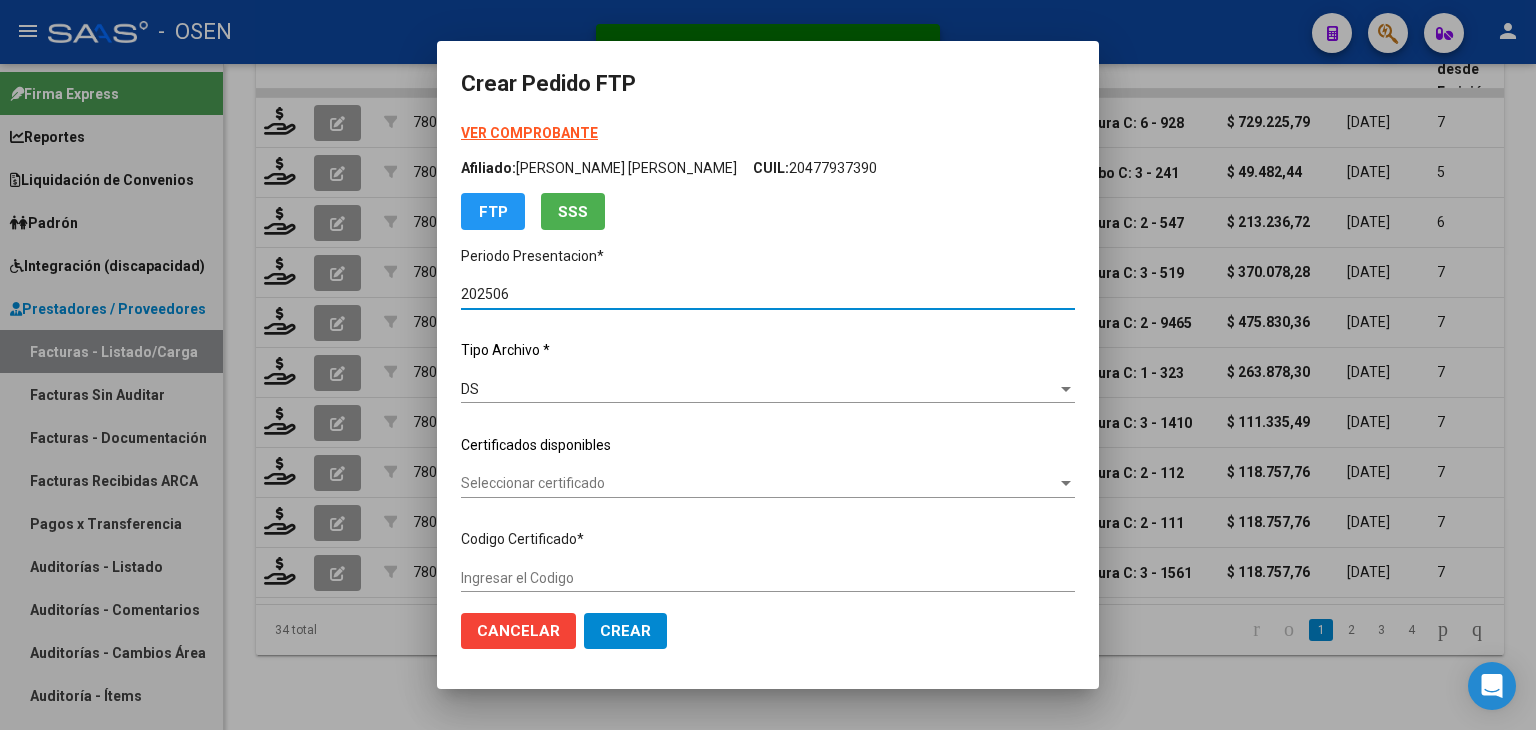type on "ARG02000547948012023121920281219CBA536" 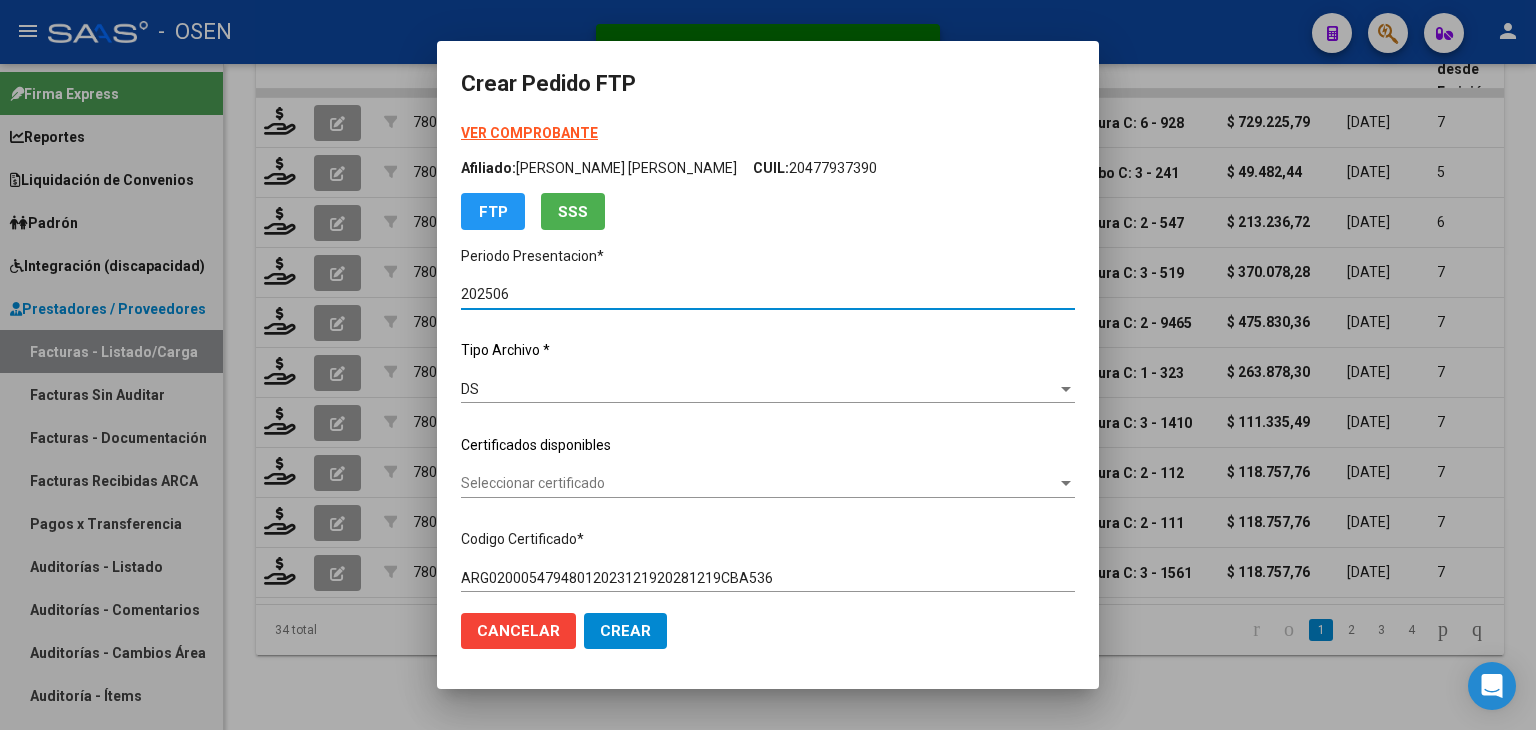 scroll, scrollTop: 200, scrollLeft: 0, axis: vertical 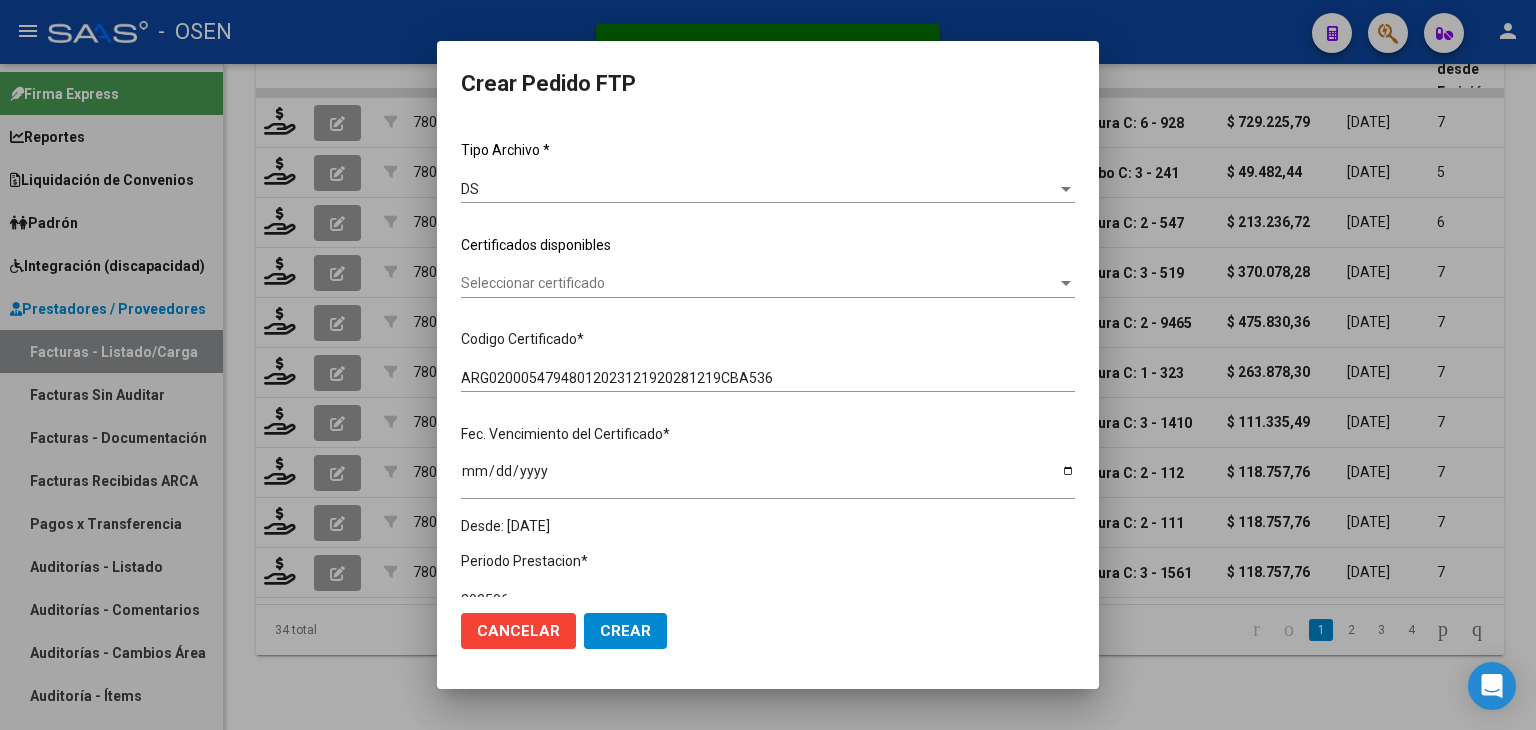 click on "Seleccionar certificado Seleccionar certificado" 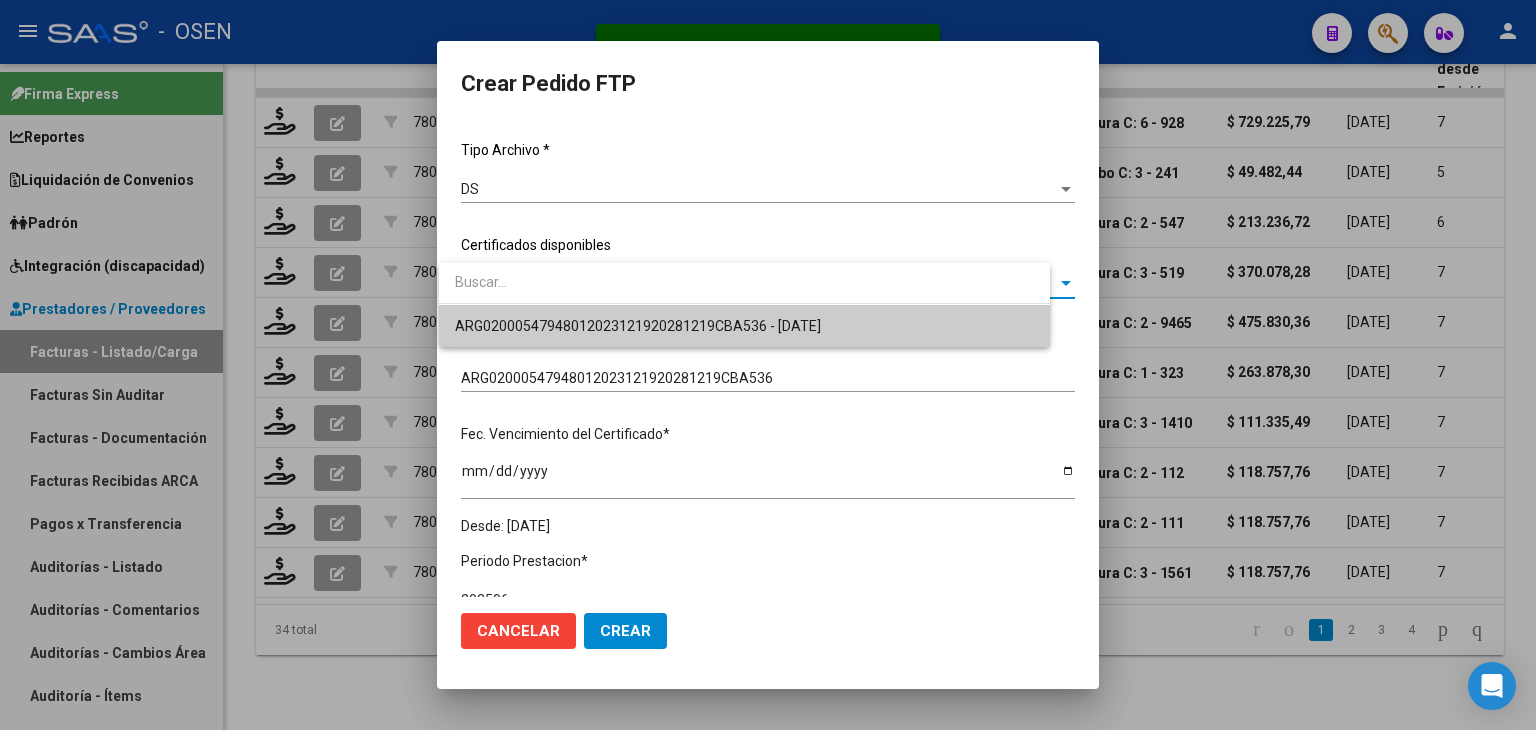 click on "ARG02000547948012023121920281219CBA536 - [DATE]" at bounding box center [638, 326] 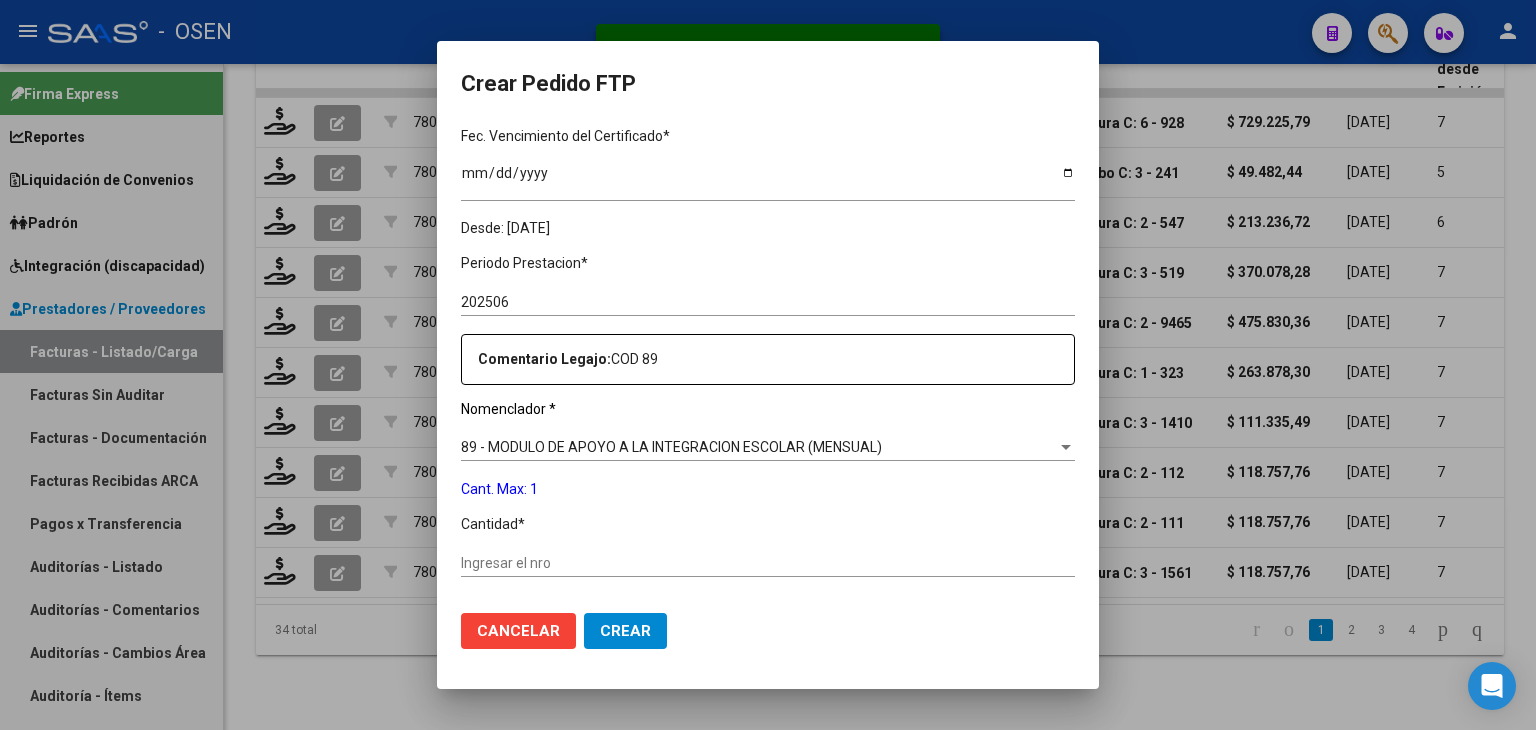 scroll, scrollTop: 500, scrollLeft: 0, axis: vertical 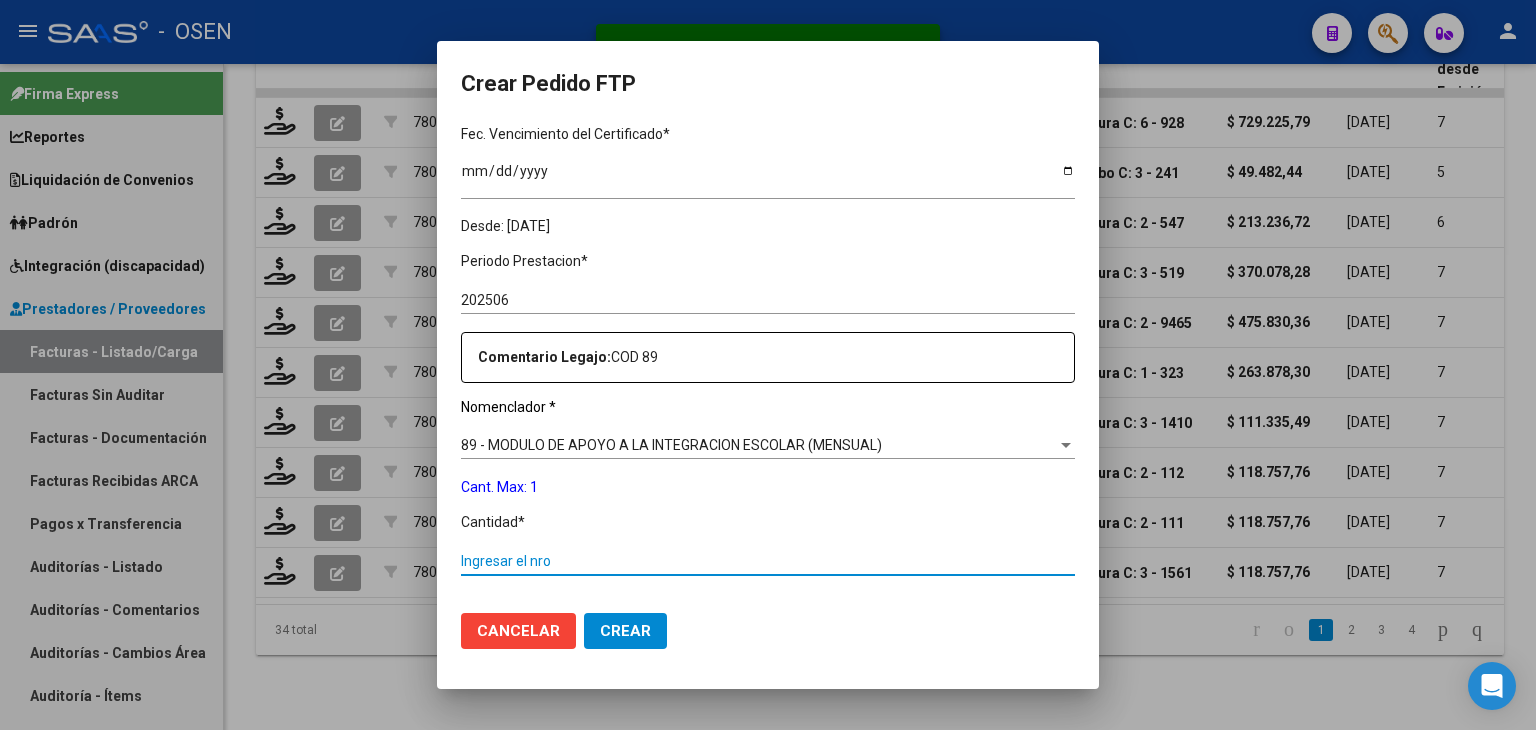 click on "Ingresar el nro" at bounding box center (768, 561) 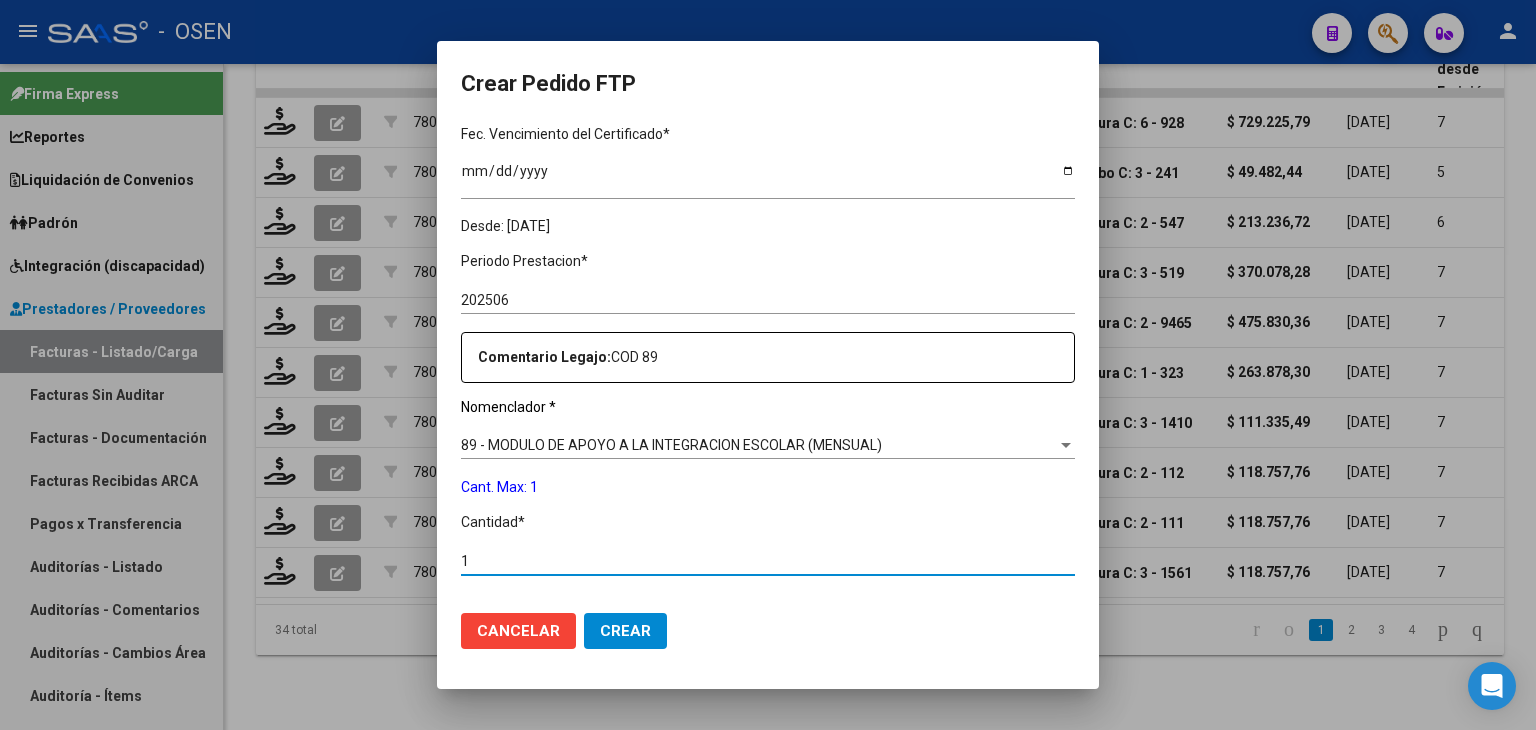 type on "1" 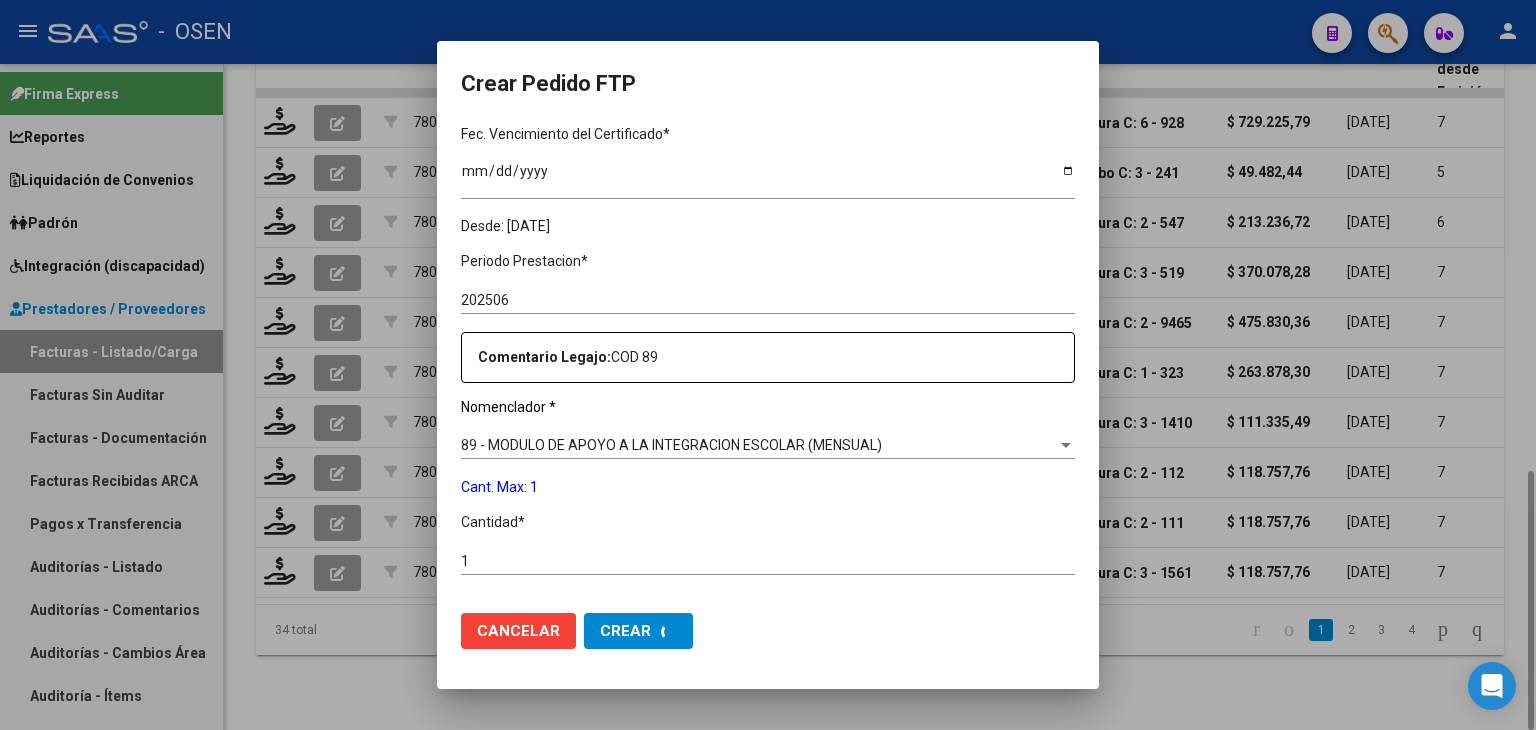 scroll, scrollTop: 0, scrollLeft: 0, axis: both 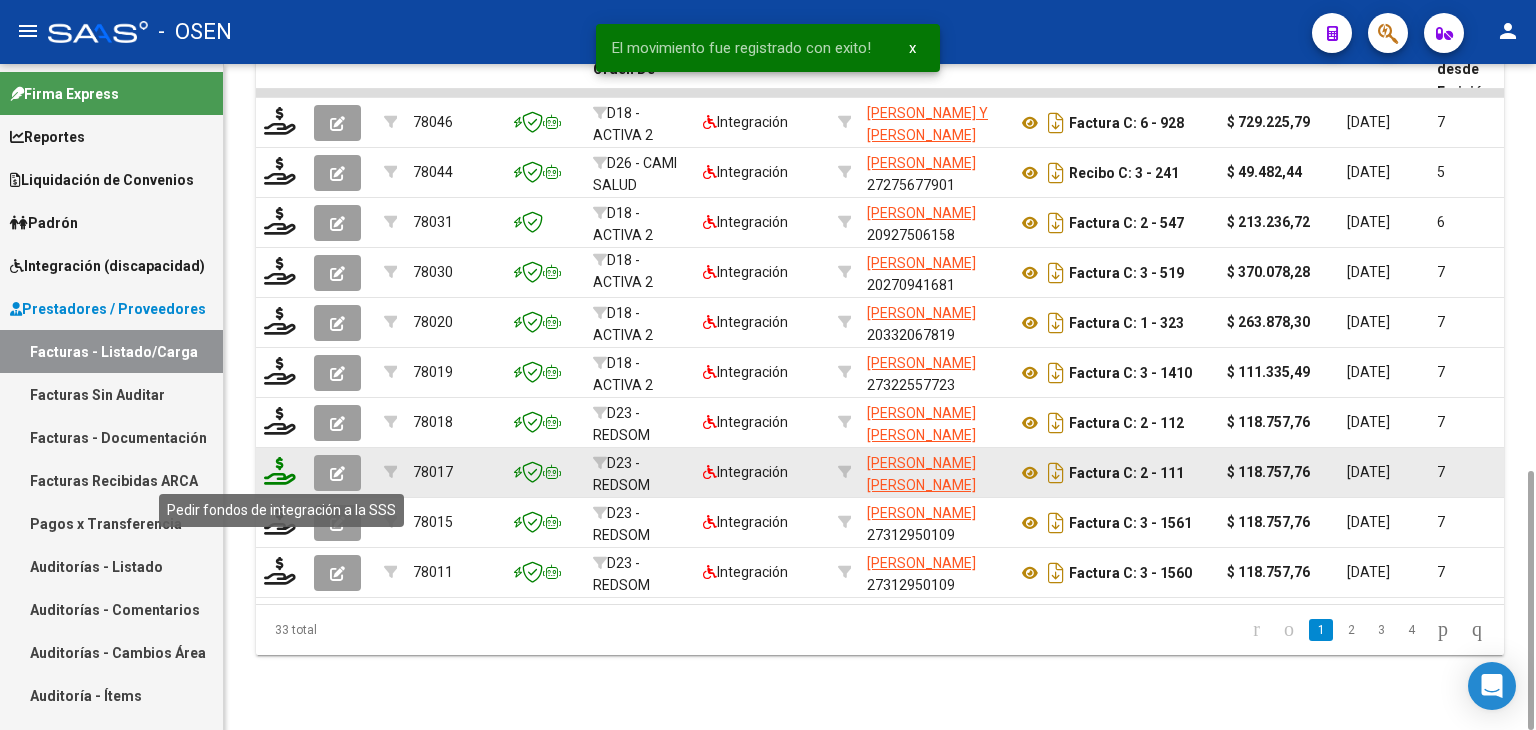 click 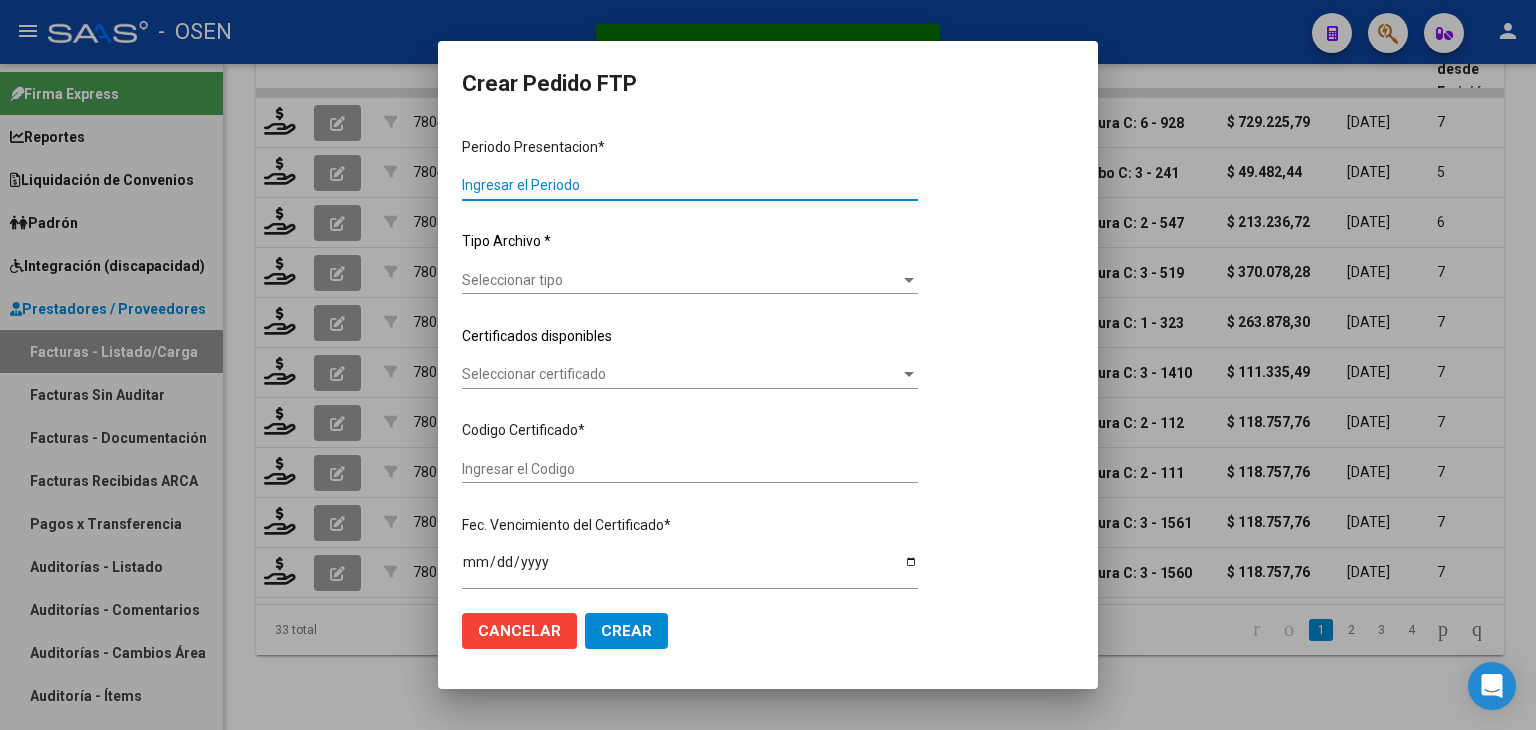 type on "202506" 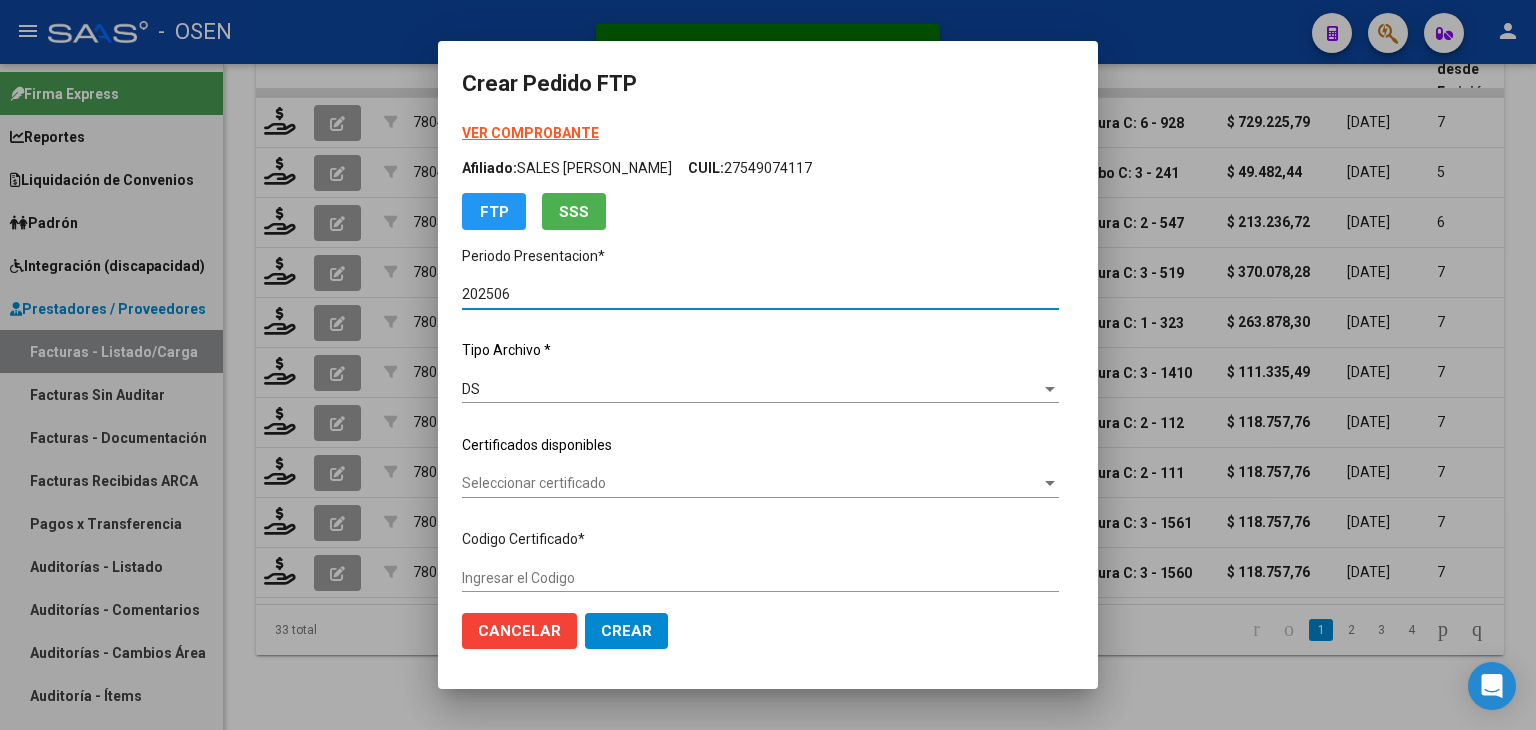 type on "ARG02000553033772022101220261012RIO142" 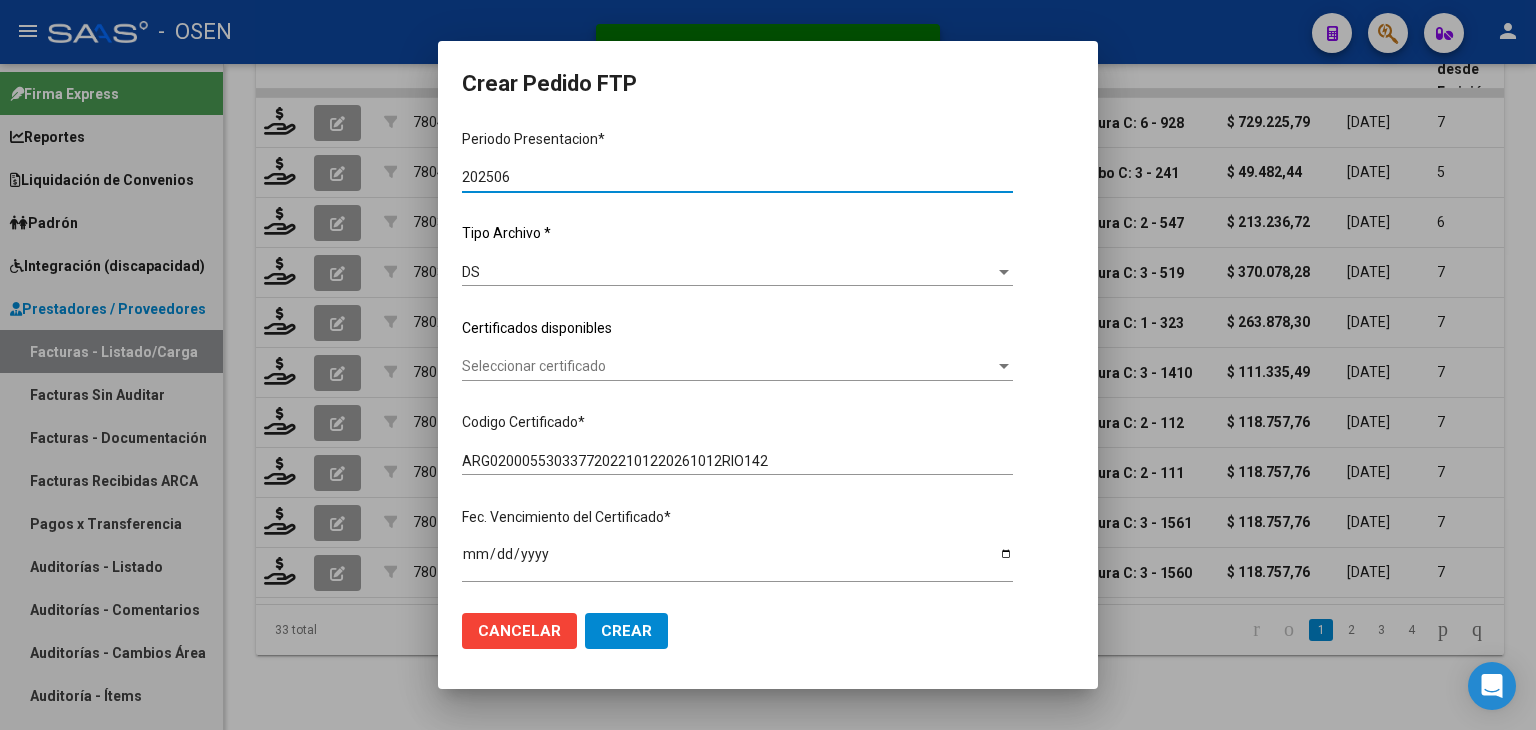 scroll, scrollTop: 200, scrollLeft: 0, axis: vertical 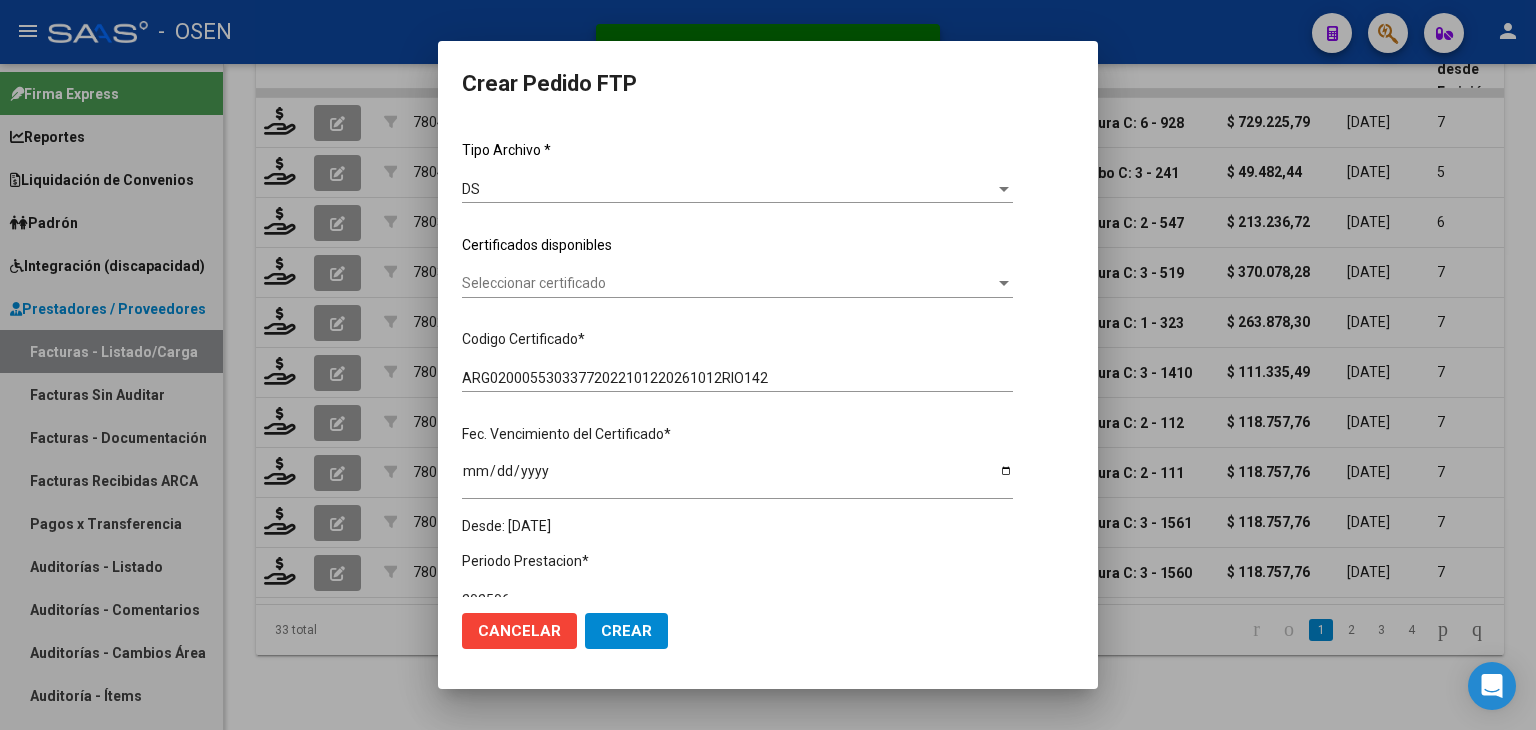 click on "Seleccionar certificado Seleccionar certificado" 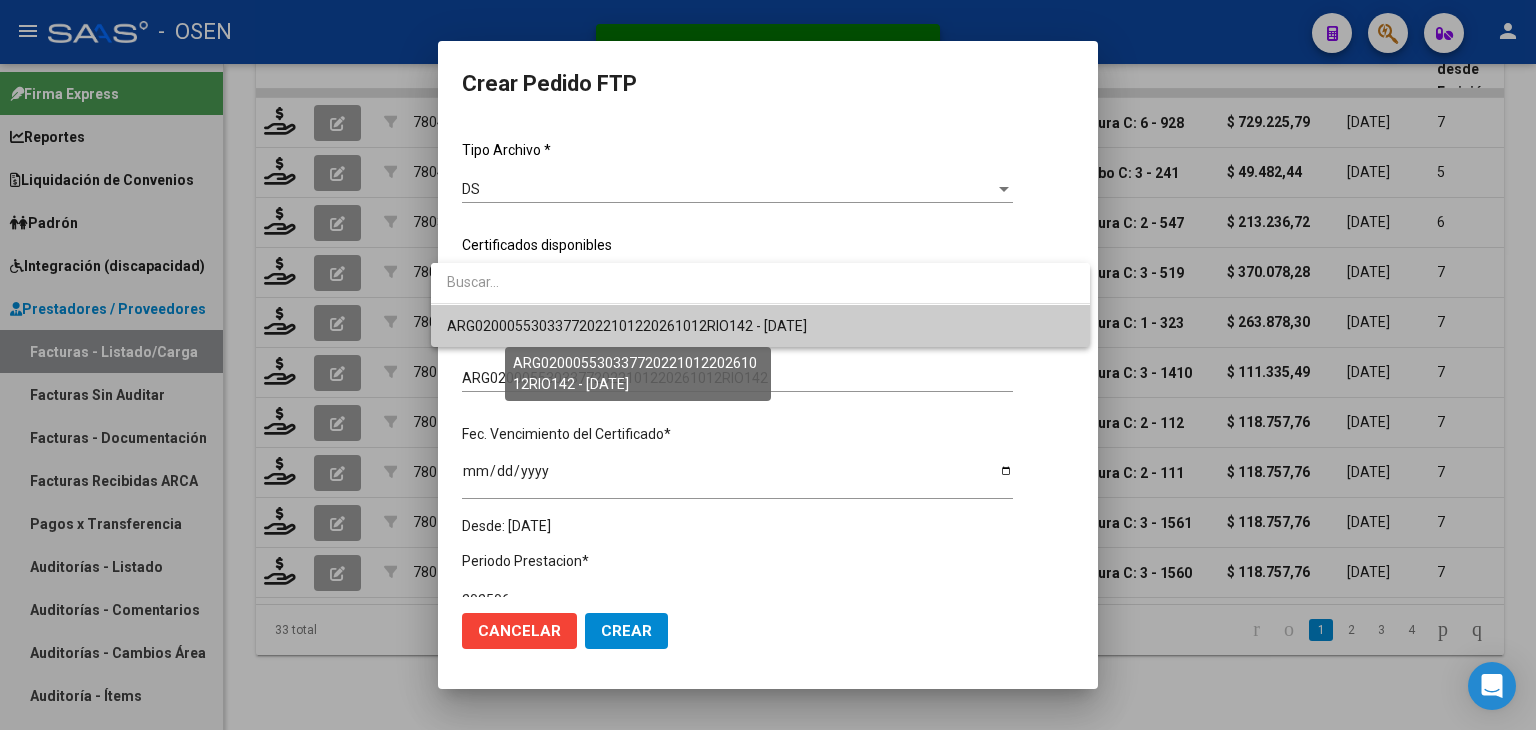click on "ARG02000553033772022101220261012RIO142 - [DATE]" at bounding box center (627, 326) 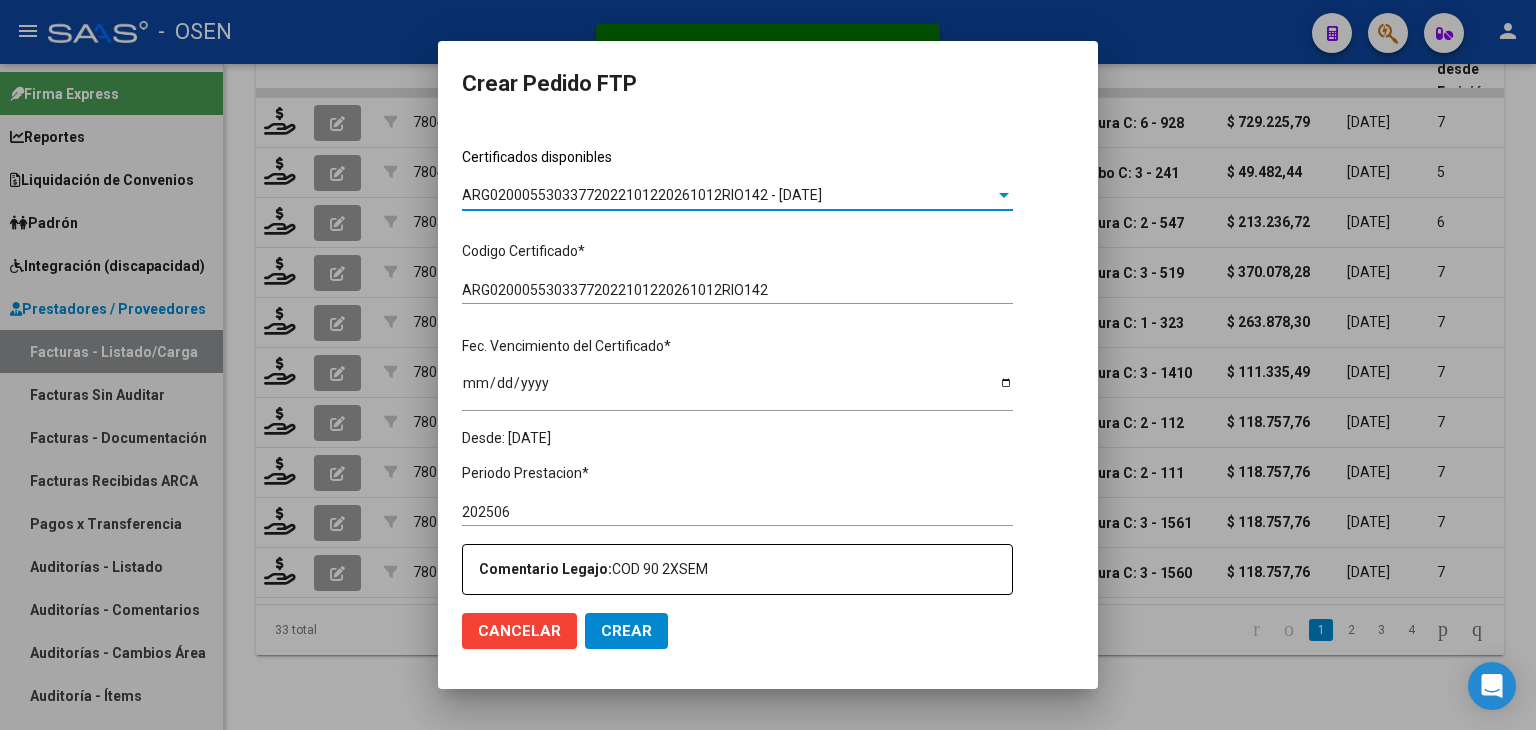 scroll, scrollTop: 500, scrollLeft: 0, axis: vertical 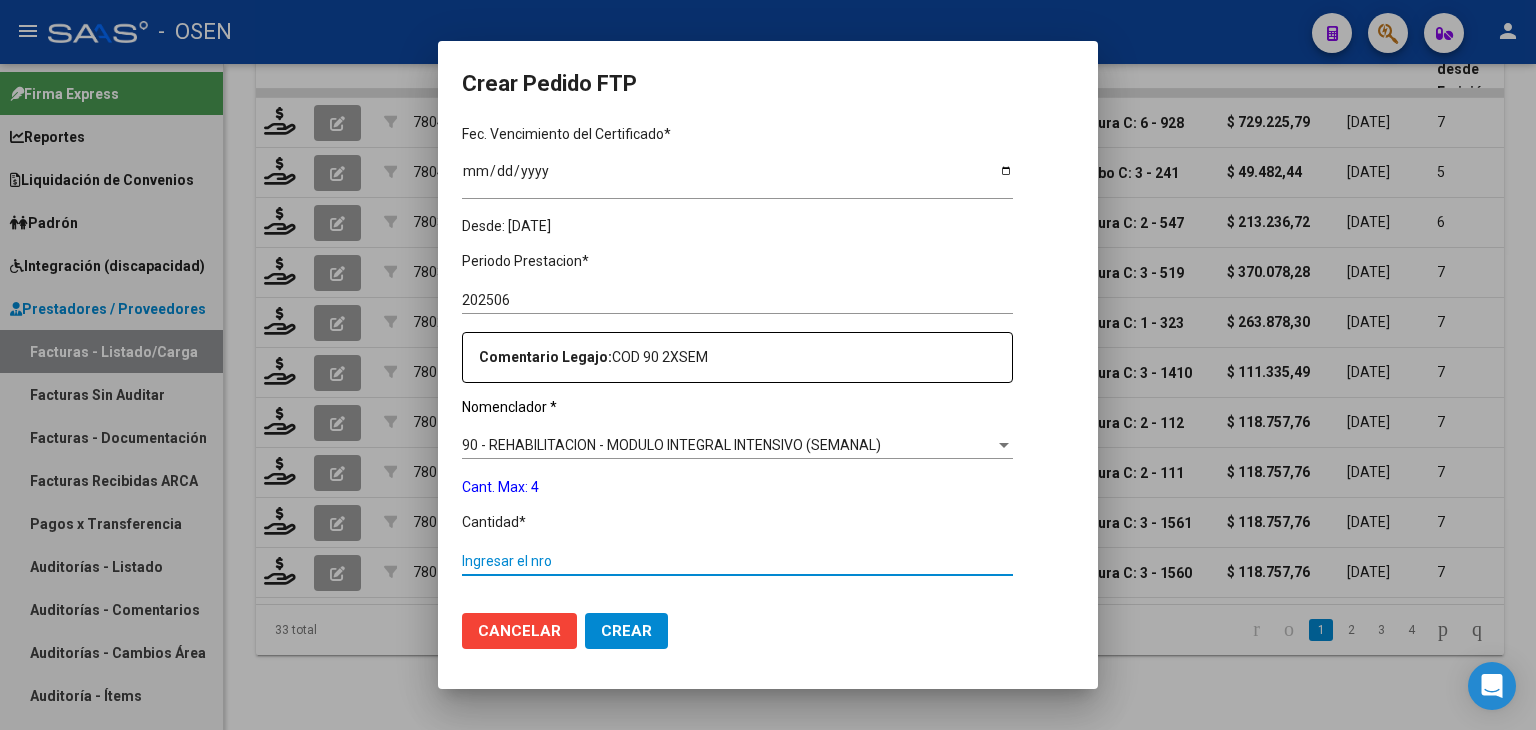 click on "Ingresar el nro" at bounding box center (737, 561) 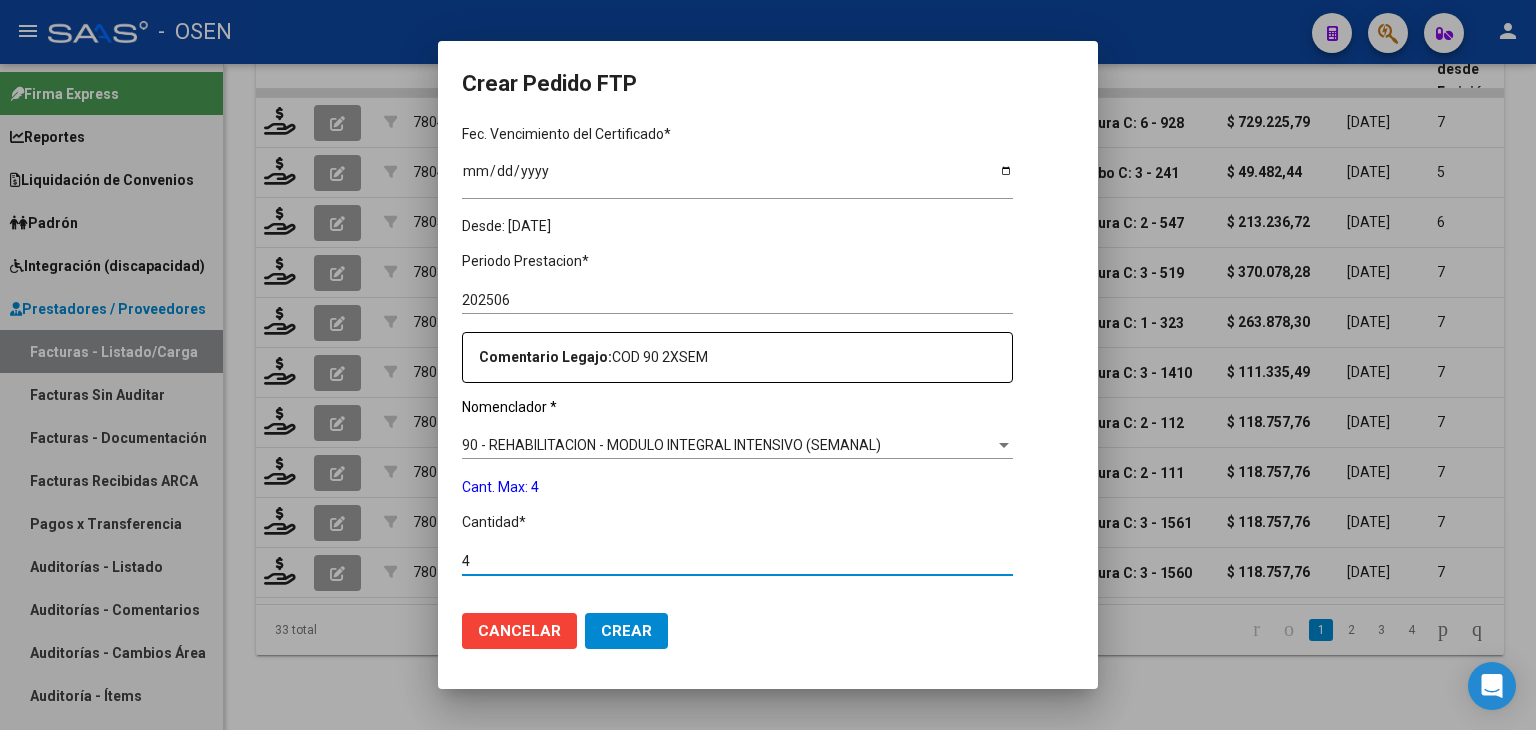 type on "4" 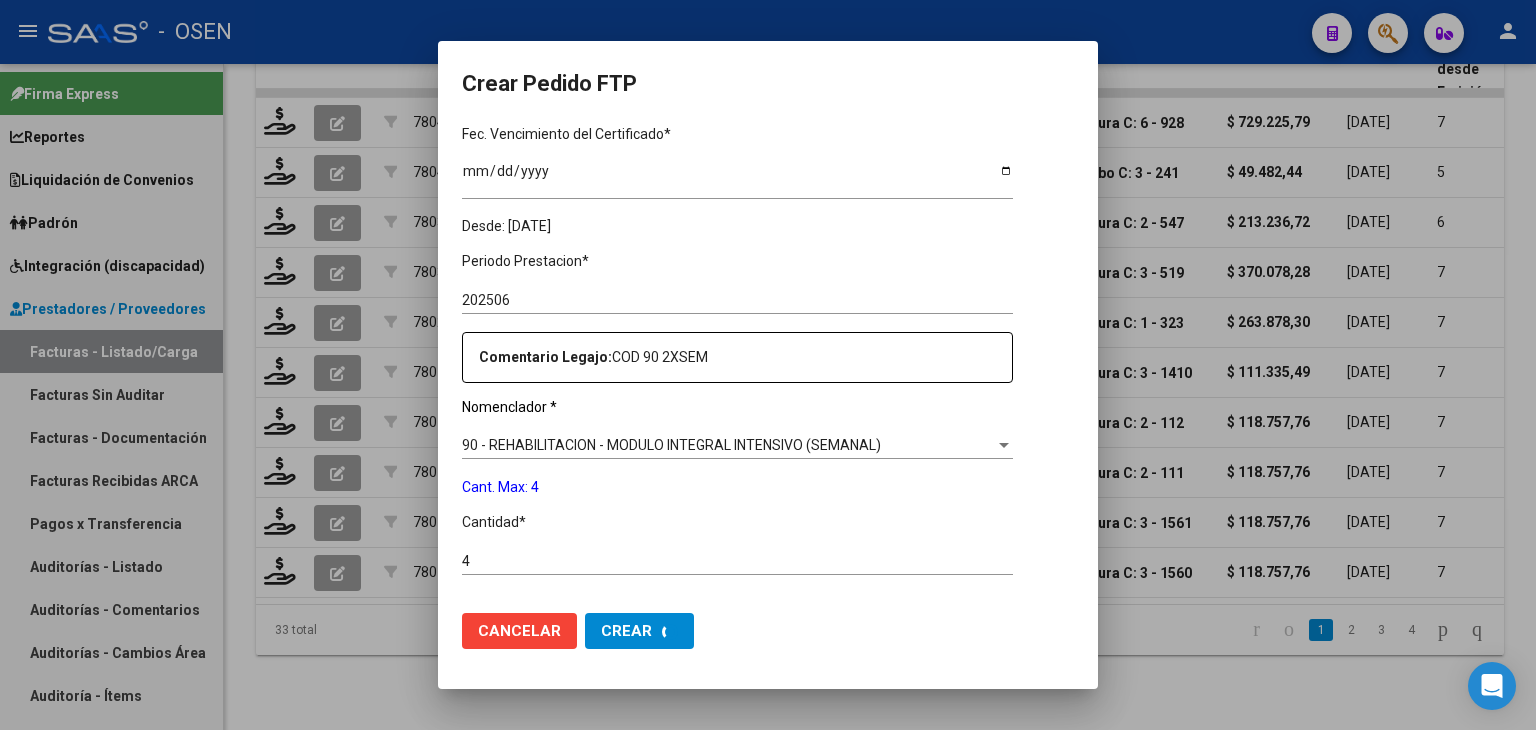 scroll, scrollTop: 0, scrollLeft: 0, axis: both 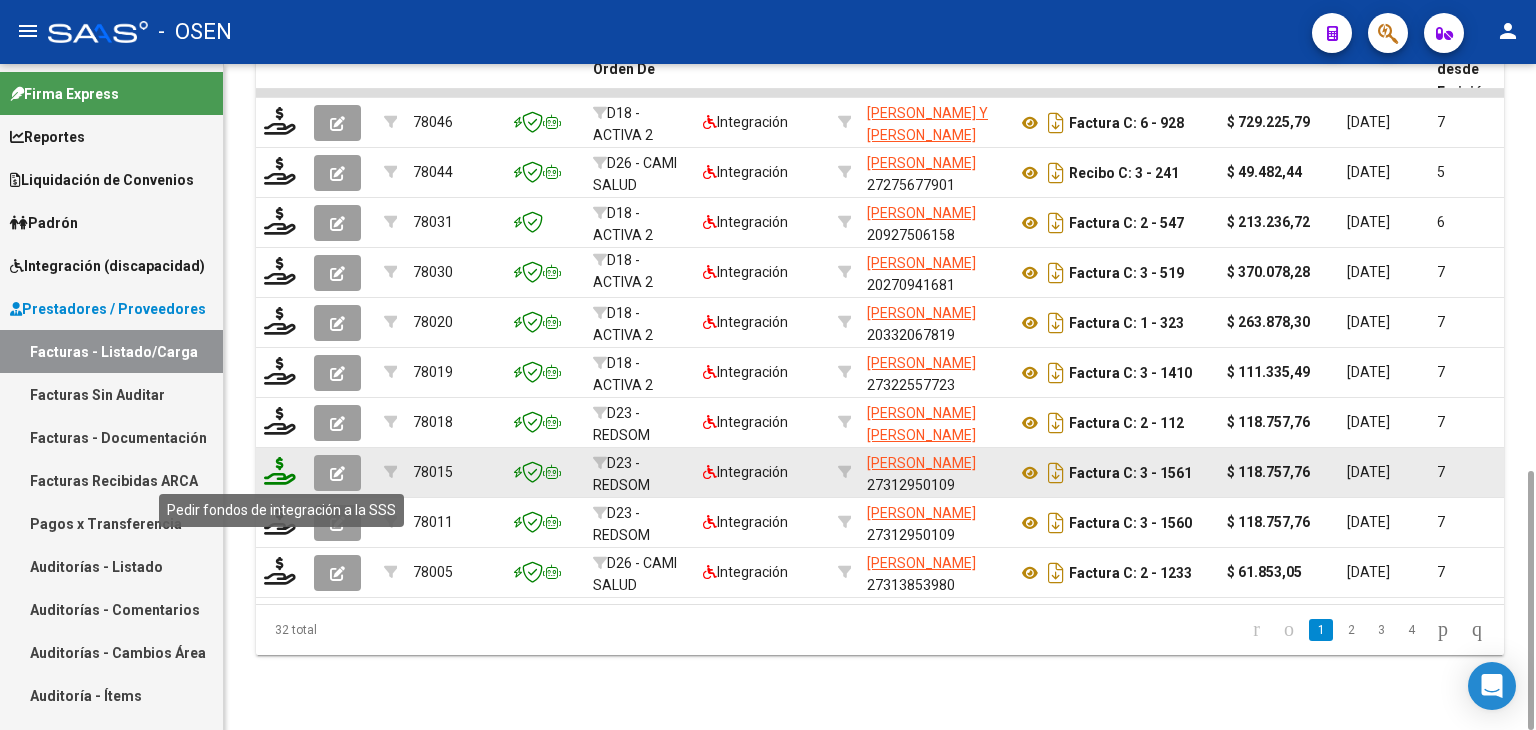 click 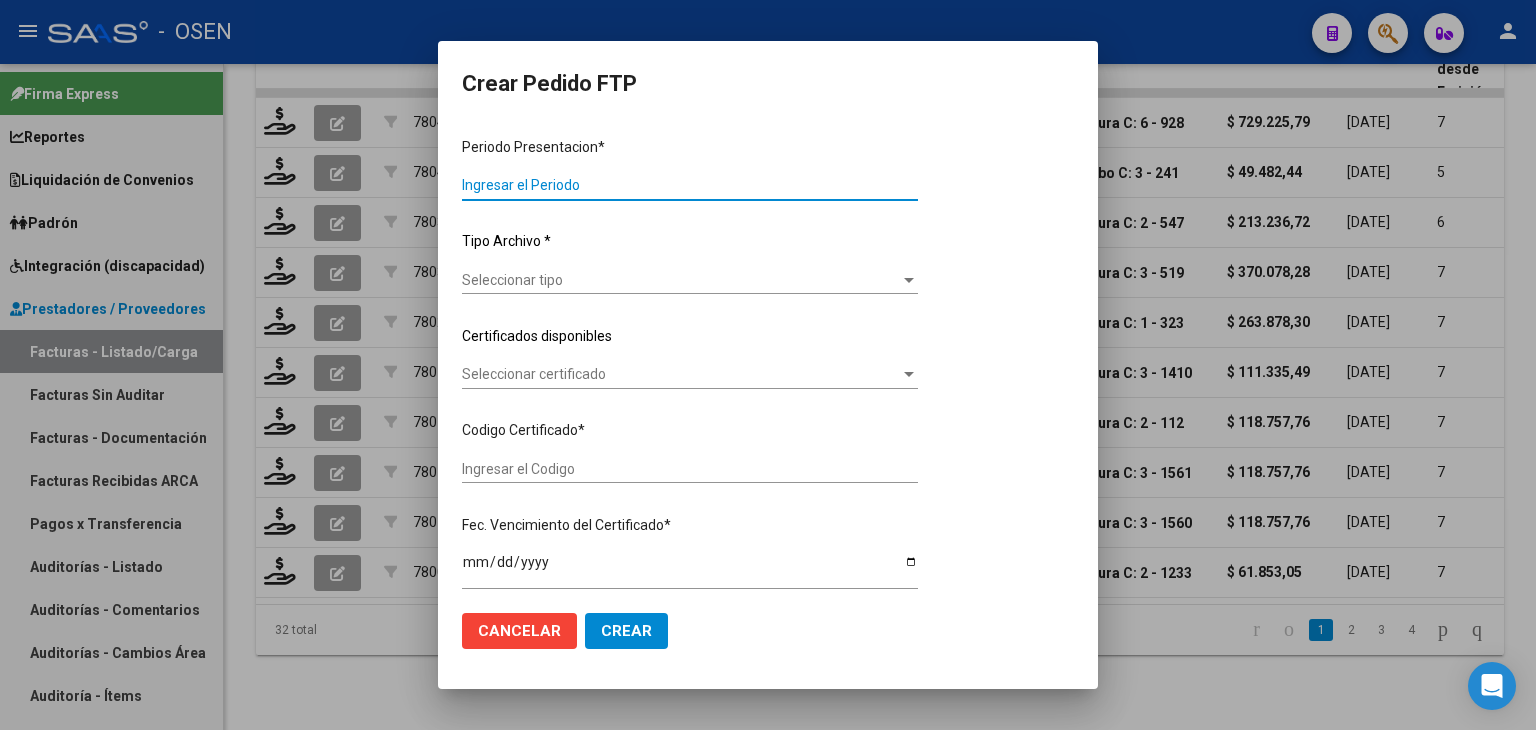 type on "202506" 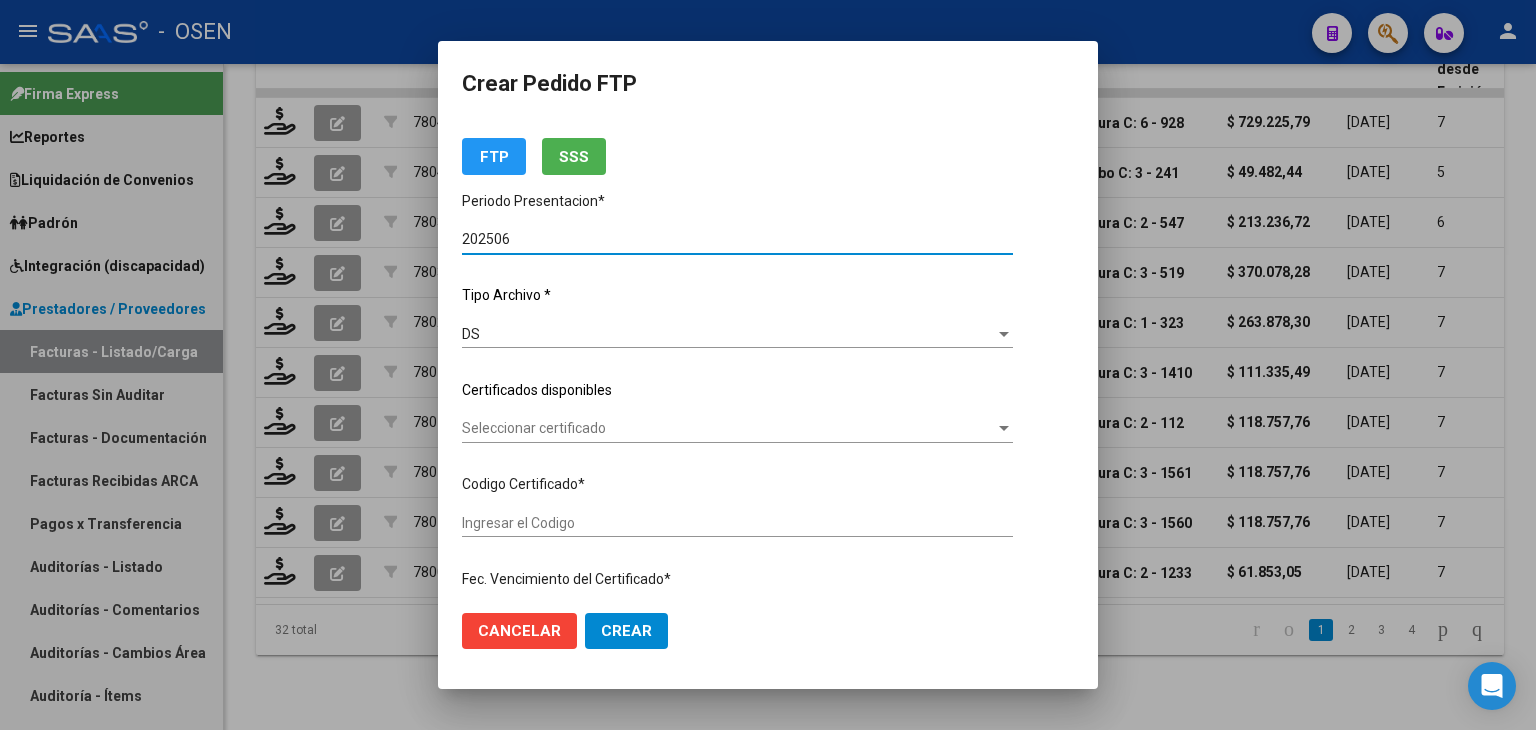 scroll, scrollTop: 100, scrollLeft: 0, axis: vertical 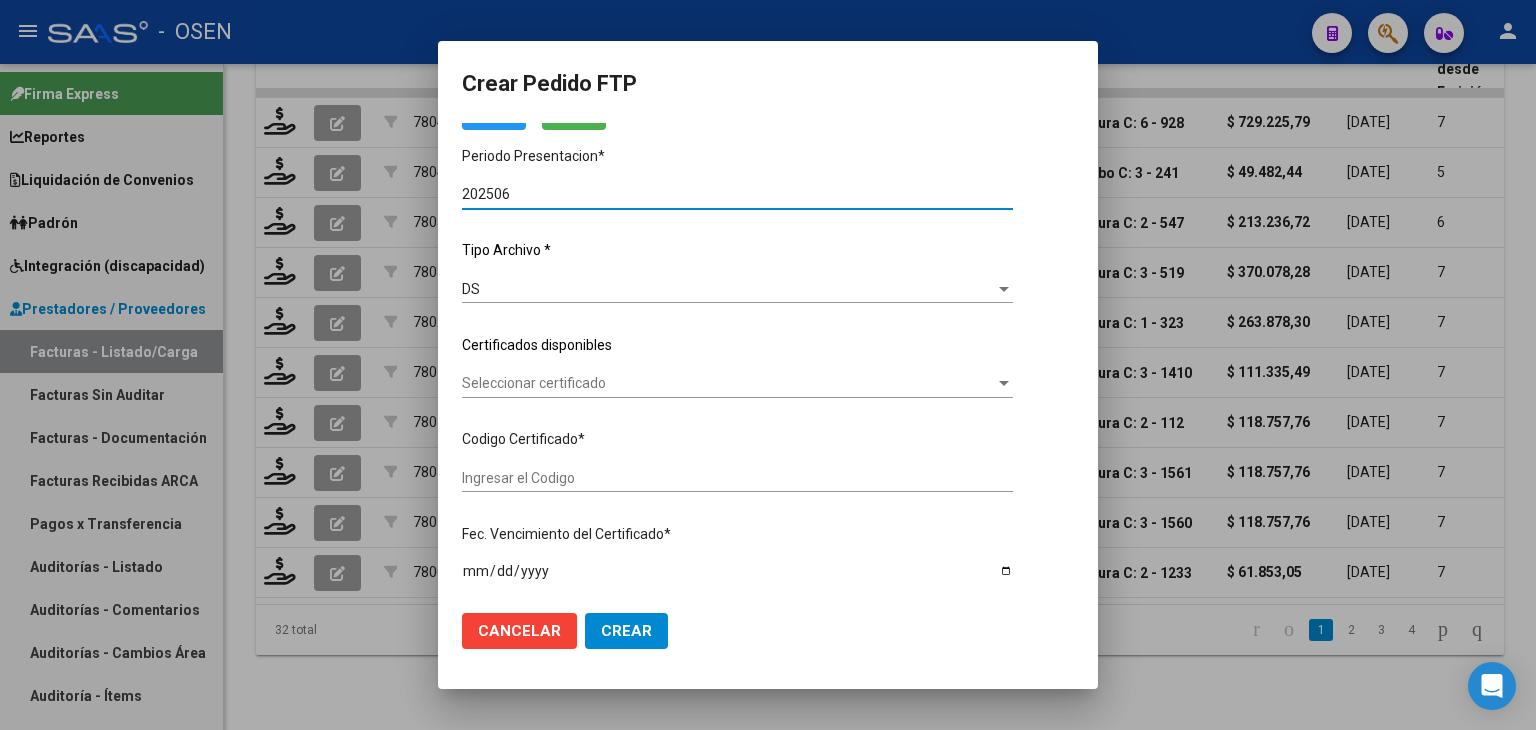 type on "ARG02000553033762022101220261012RIO142" 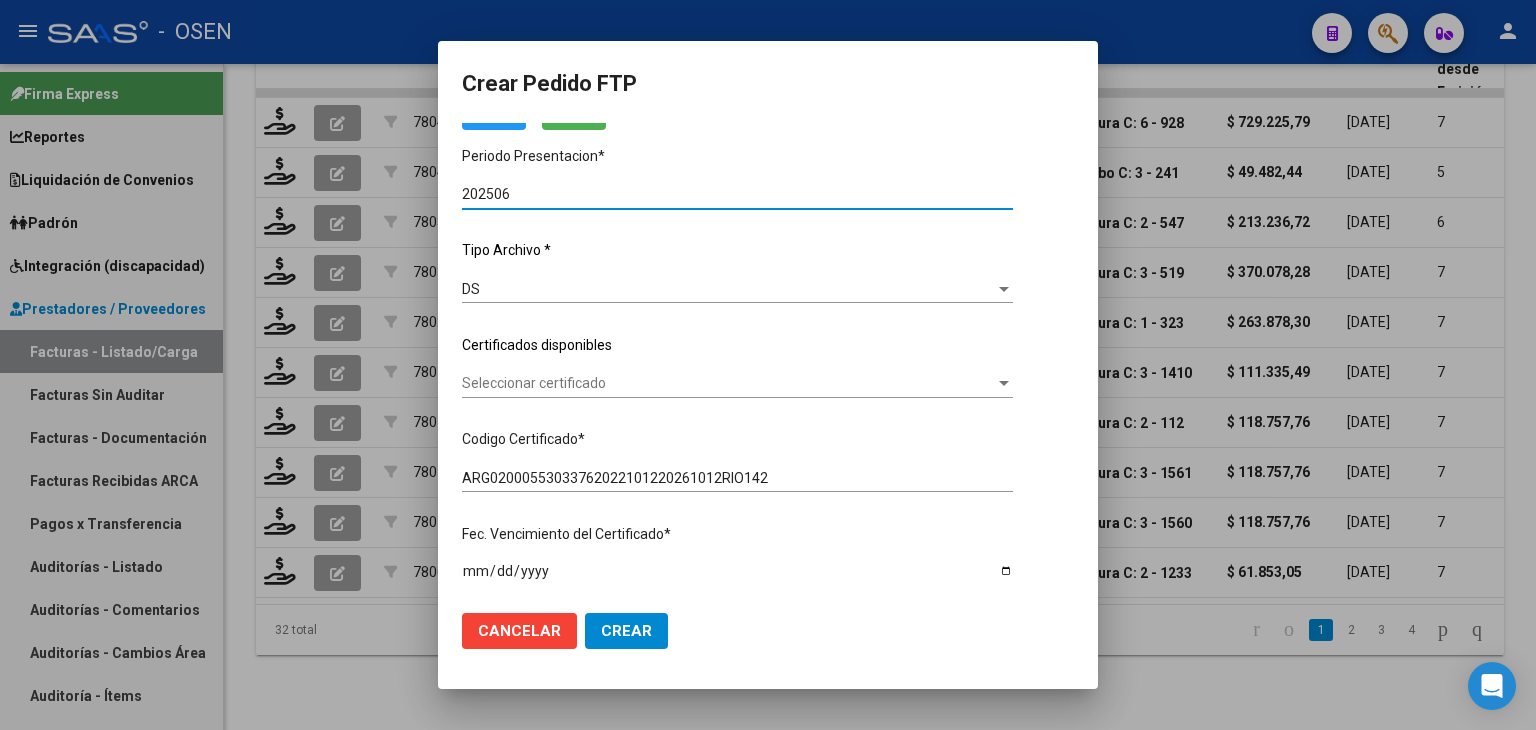 click on "Seleccionar certificado" at bounding box center [728, 383] 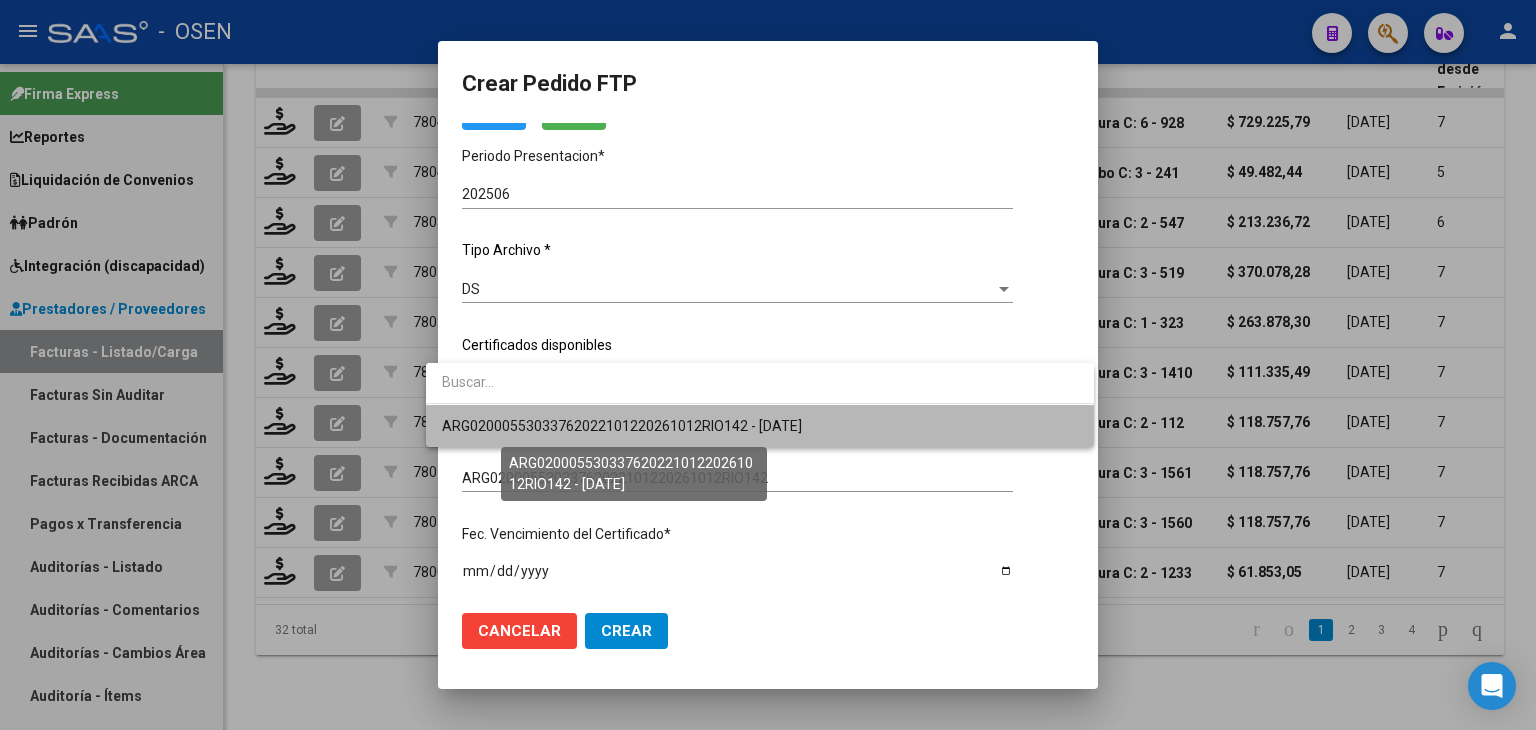 drag, startPoint x: 680, startPoint y: 428, endPoint x: 684, endPoint y: 406, distance: 22.36068 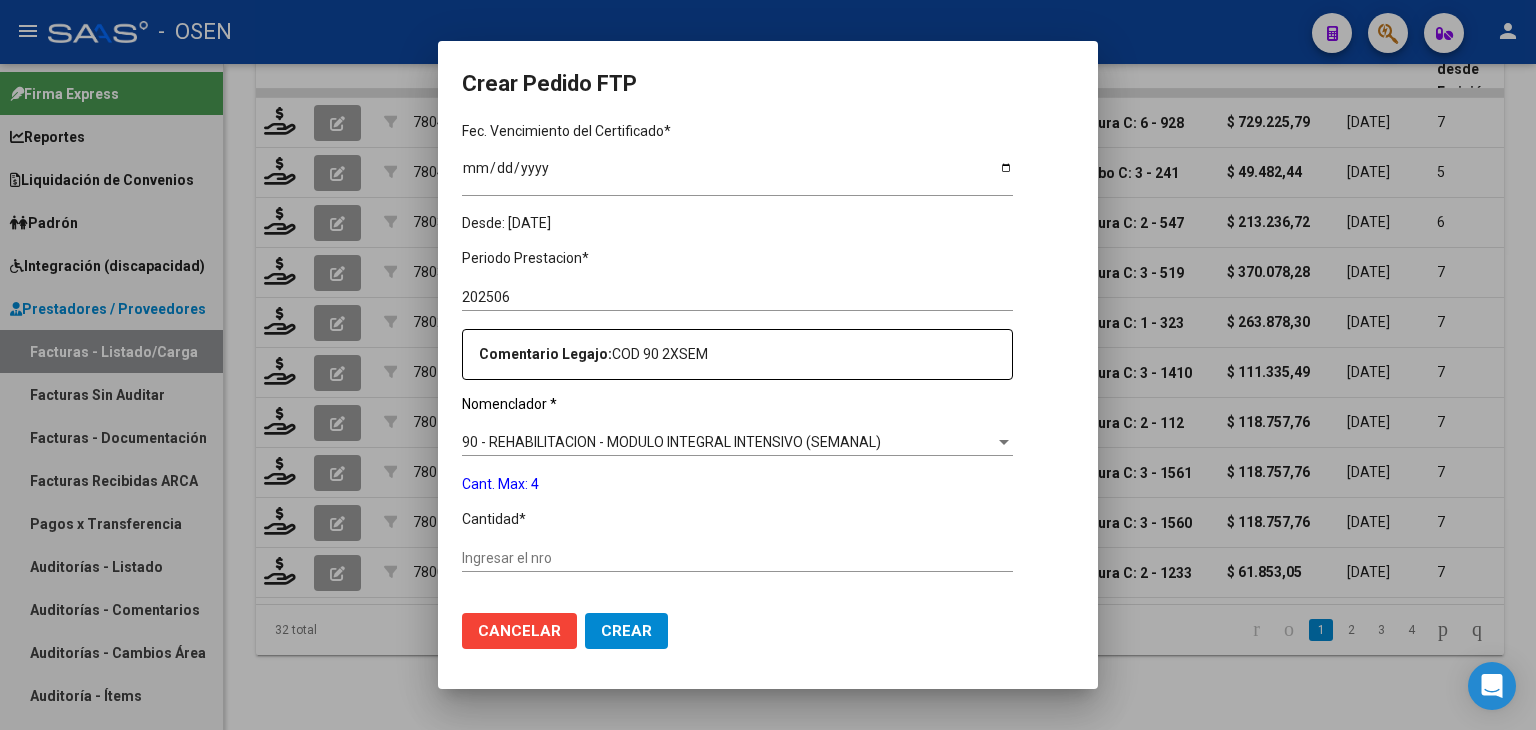 scroll, scrollTop: 600, scrollLeft: 0, axis: vertical 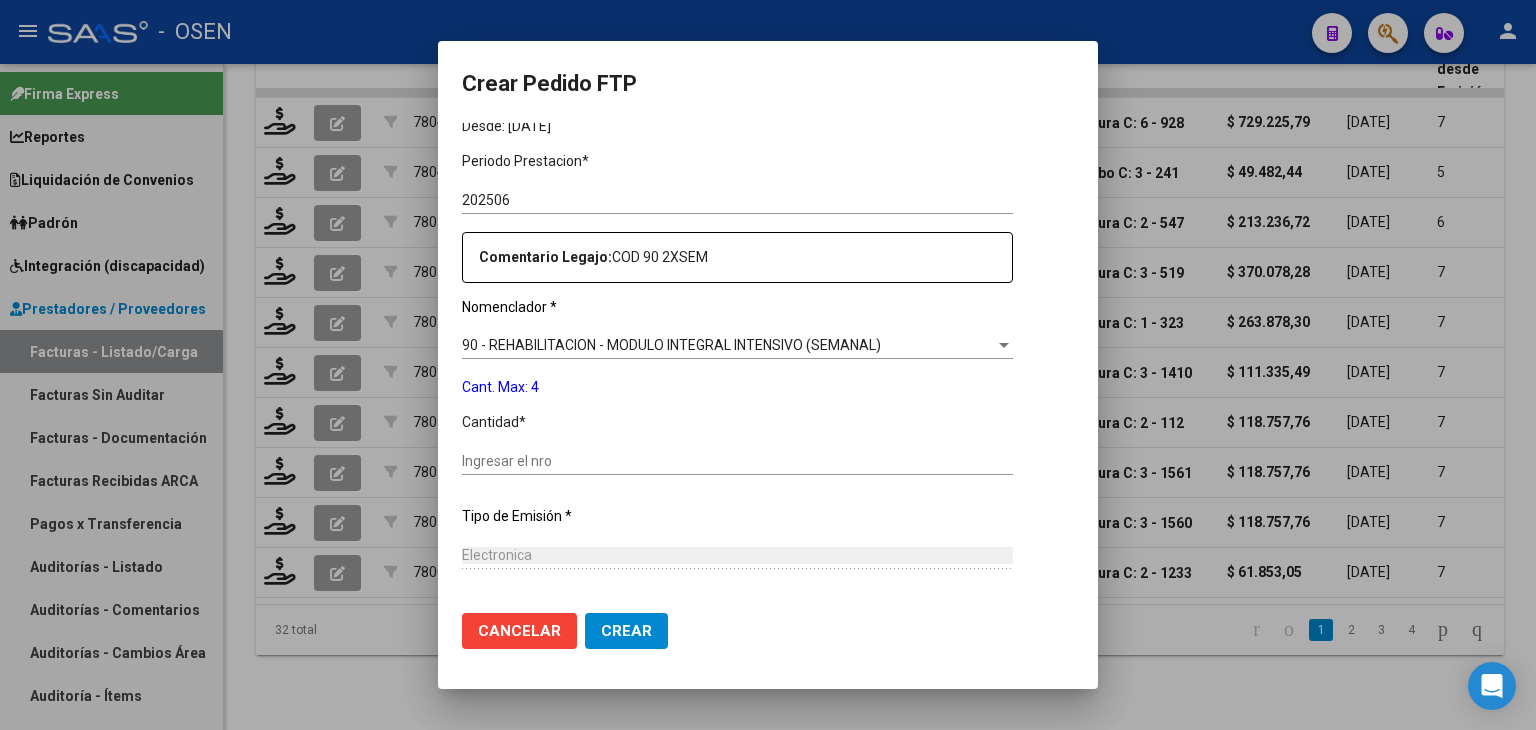 click on "Ingresar el nro" at bounding box center (737, 461) 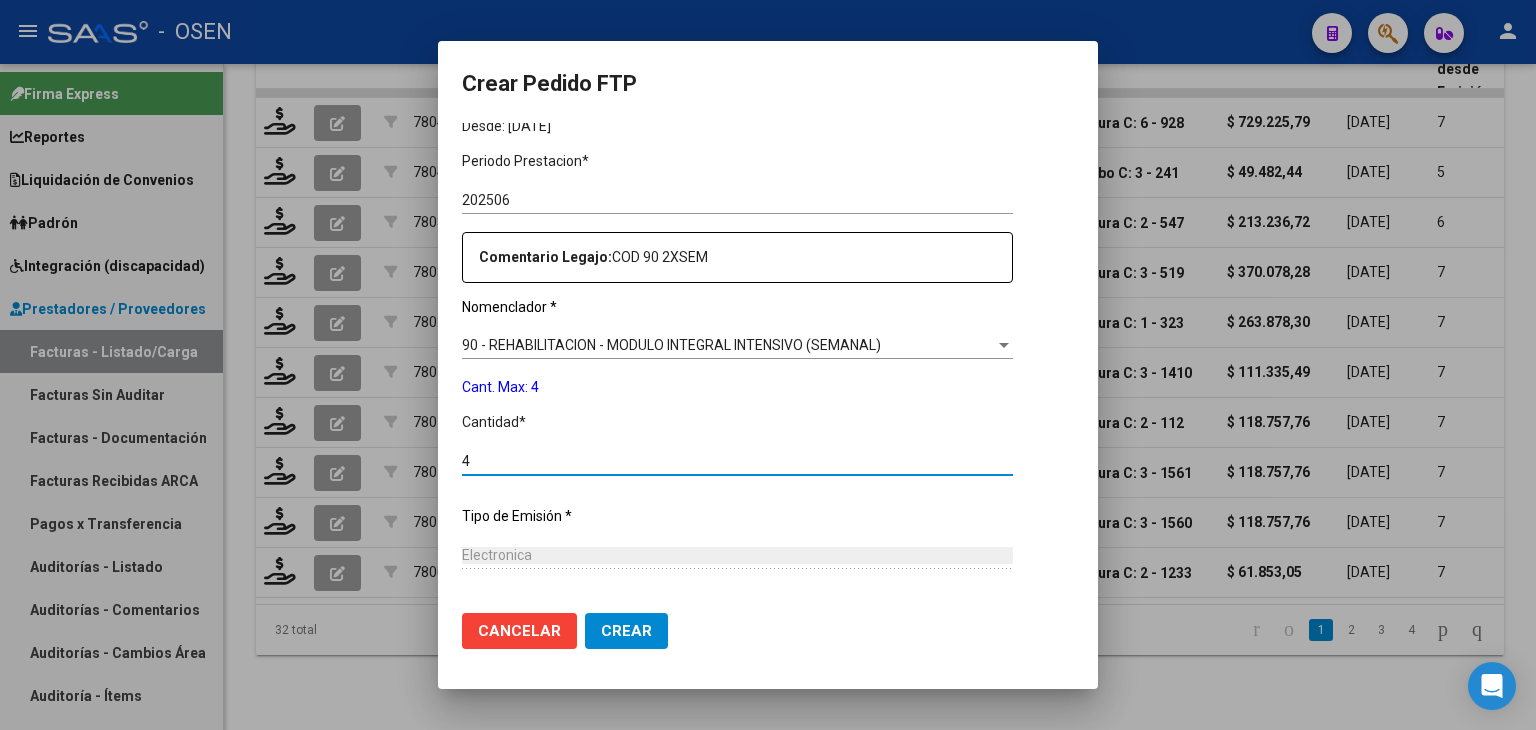type on "4" 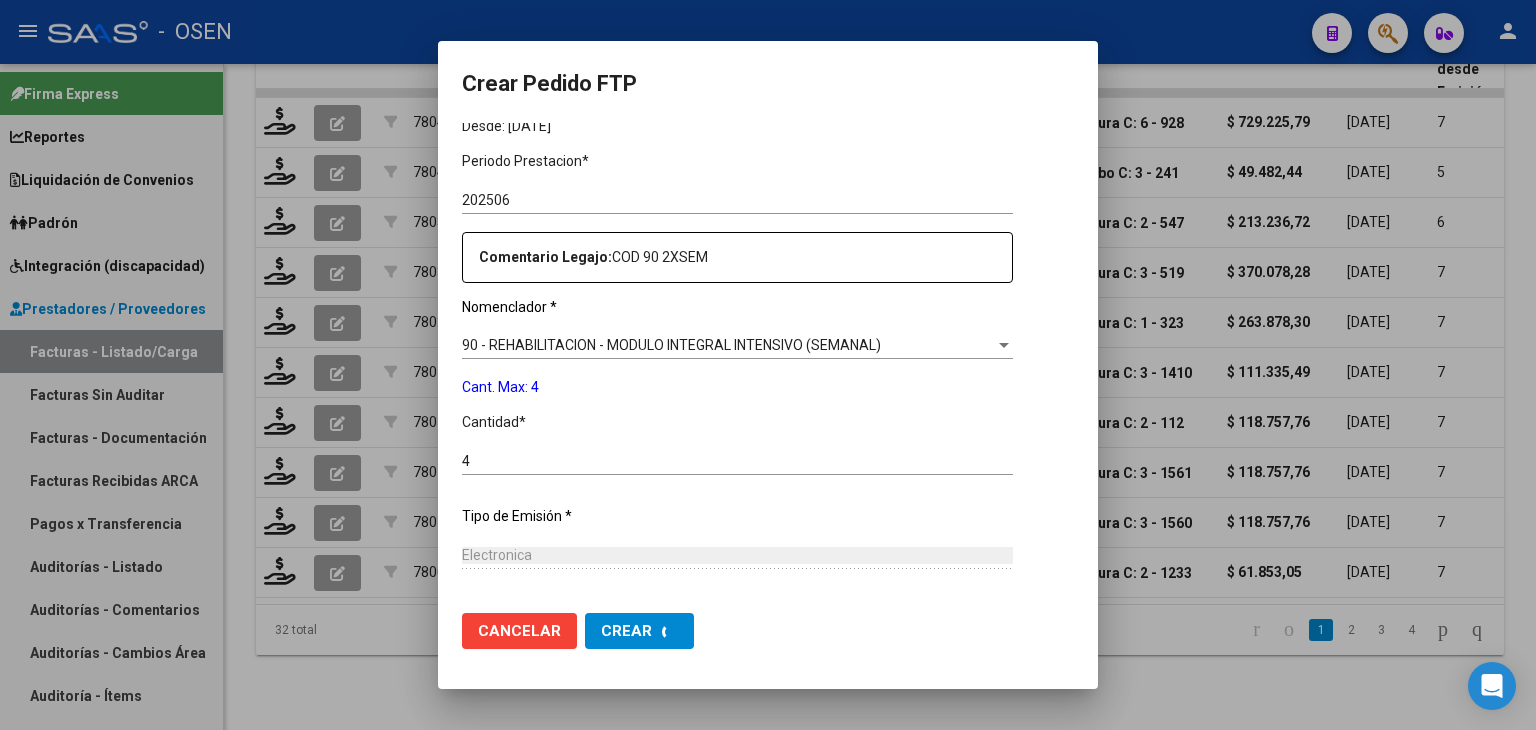 scroll, scrollTop: 0, scrollLeft: 0, axis: both 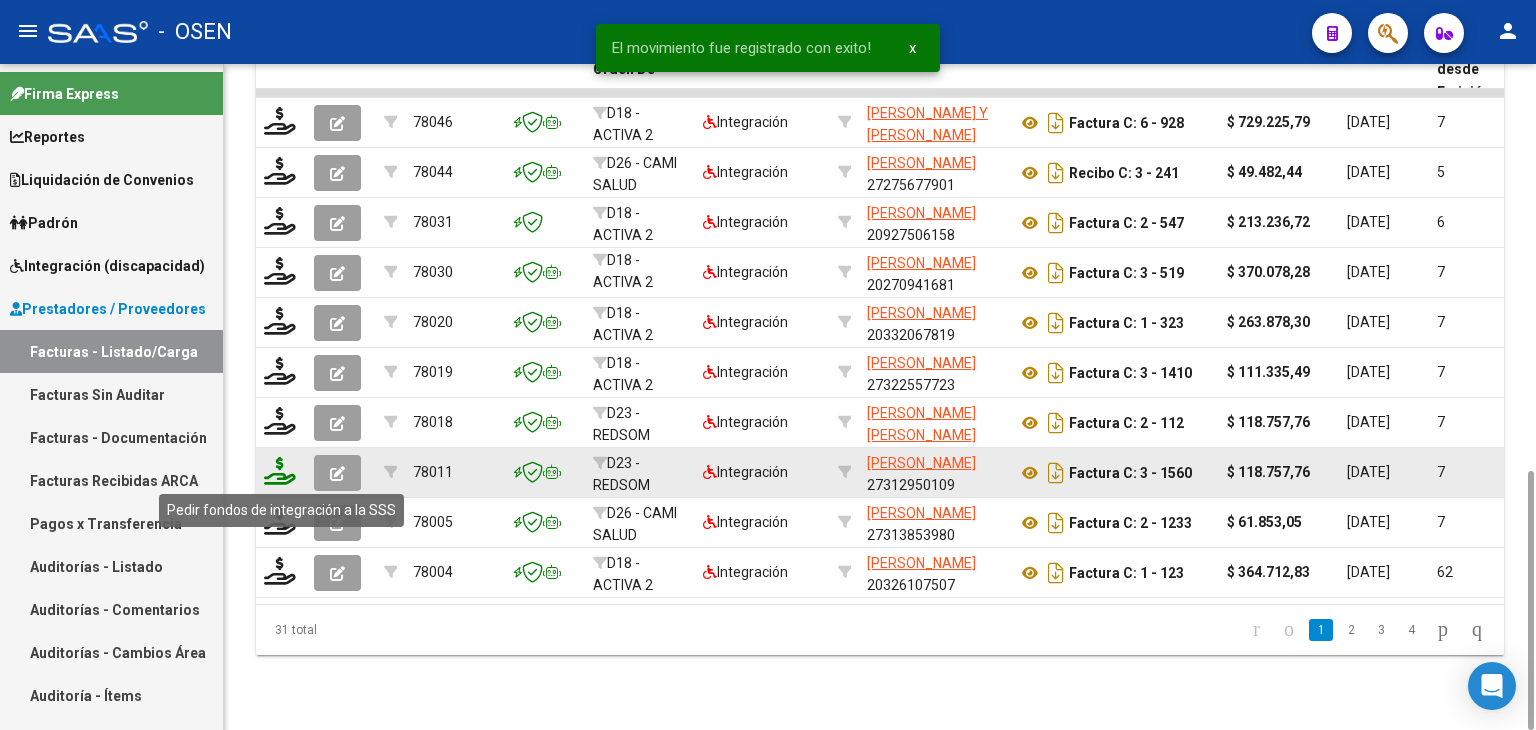 click 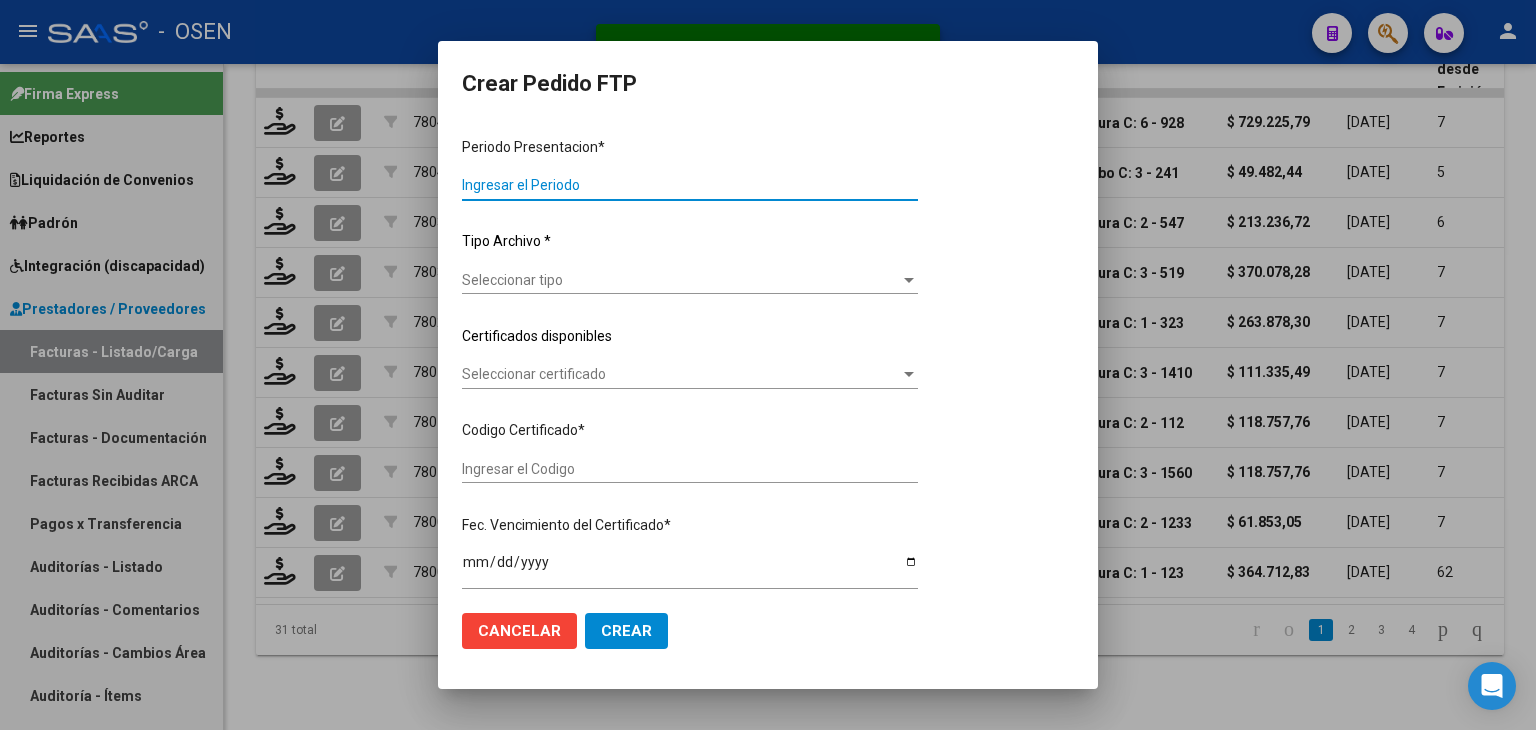 type on "202506" 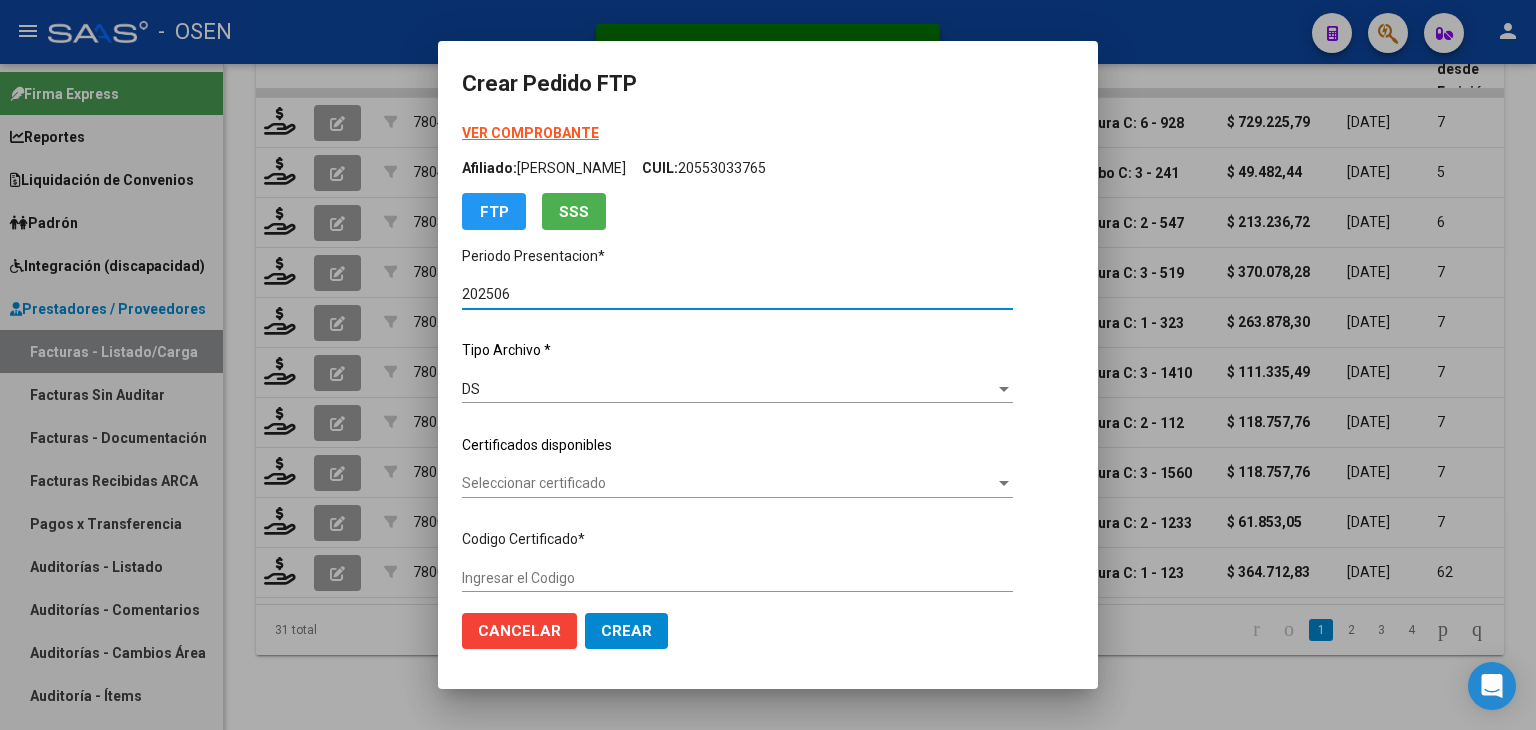 type on "ARG02000553033772022101220261012RIO142" 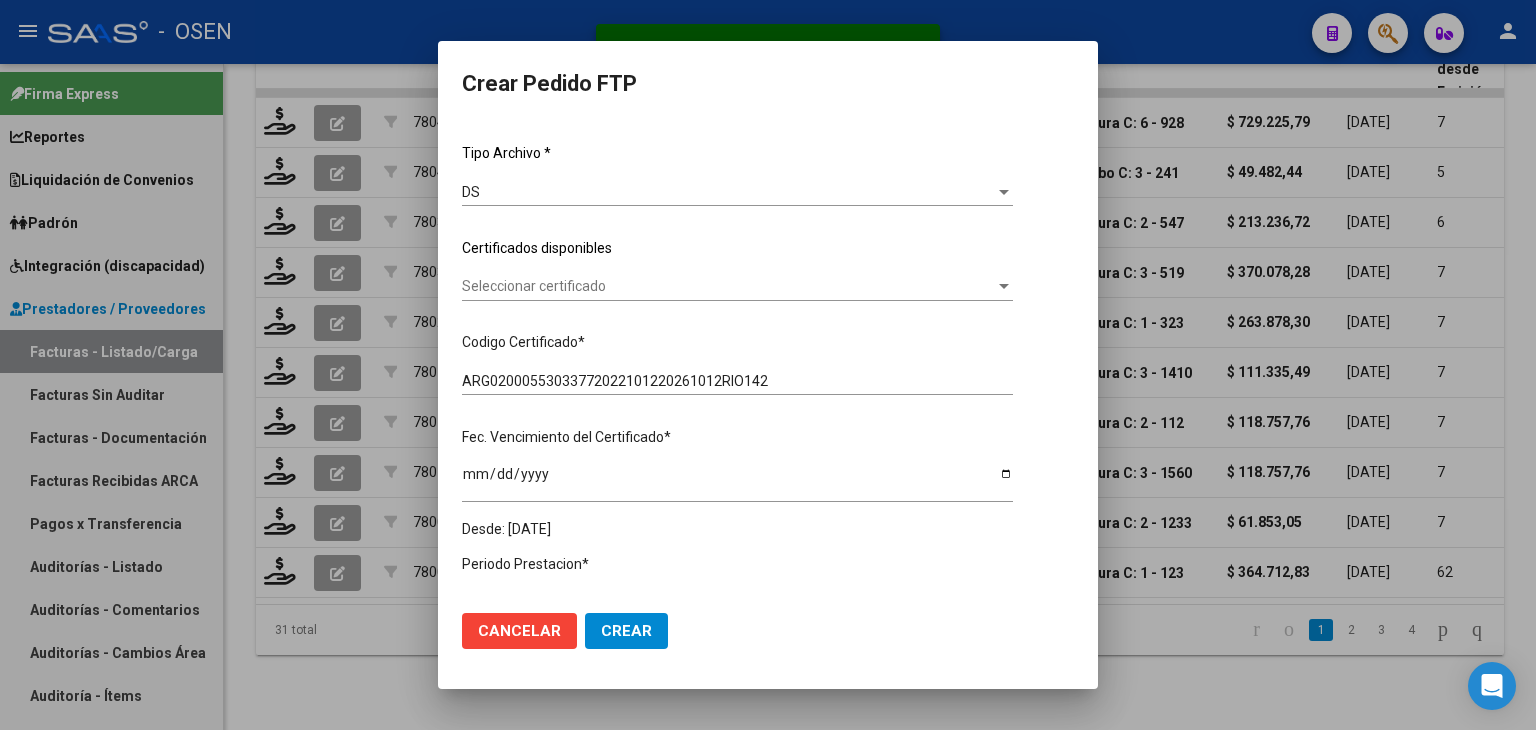 scroll, scrollTop: 200, scrollLeft: 0, axis: vertical 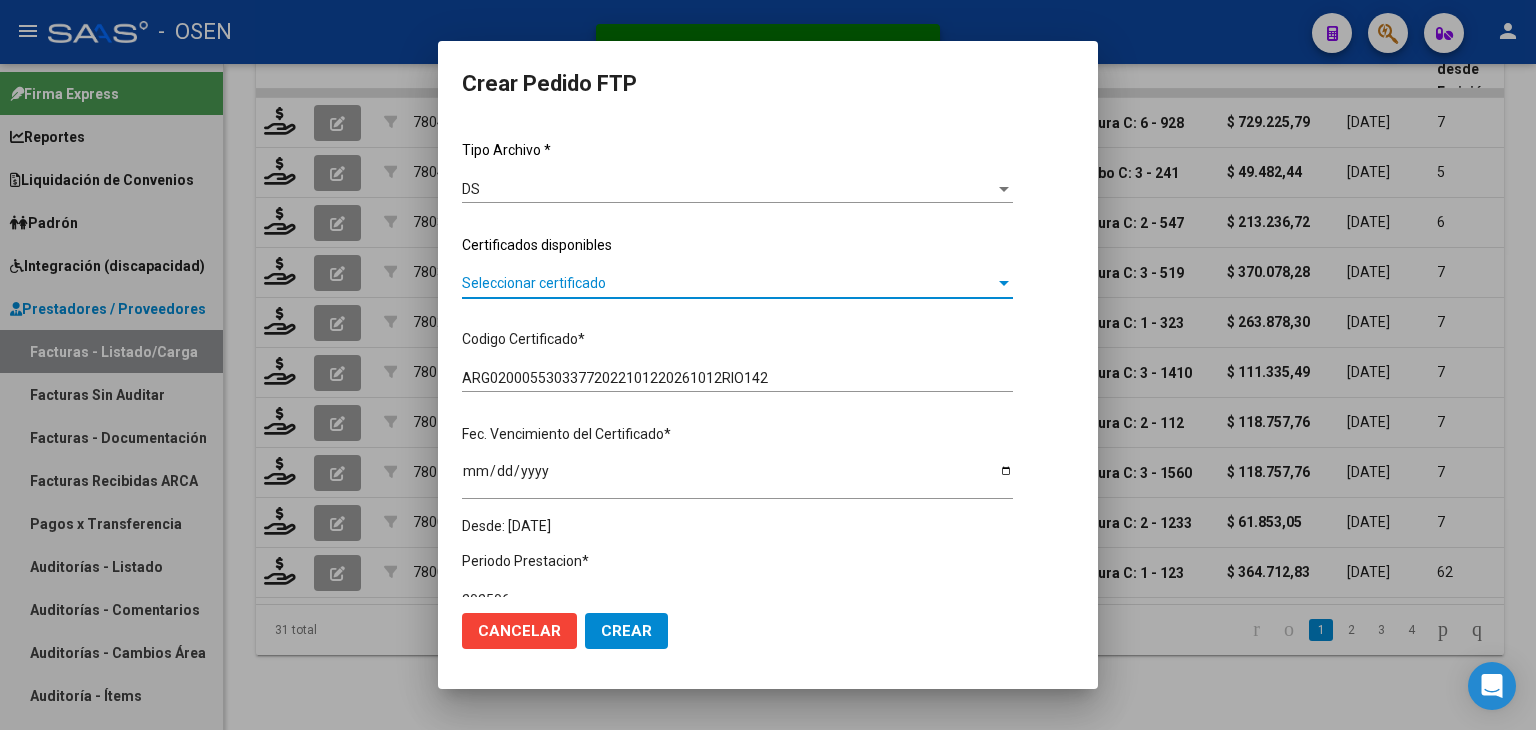 click on "Seleccionar certificado" at bounding box center [728, 283] 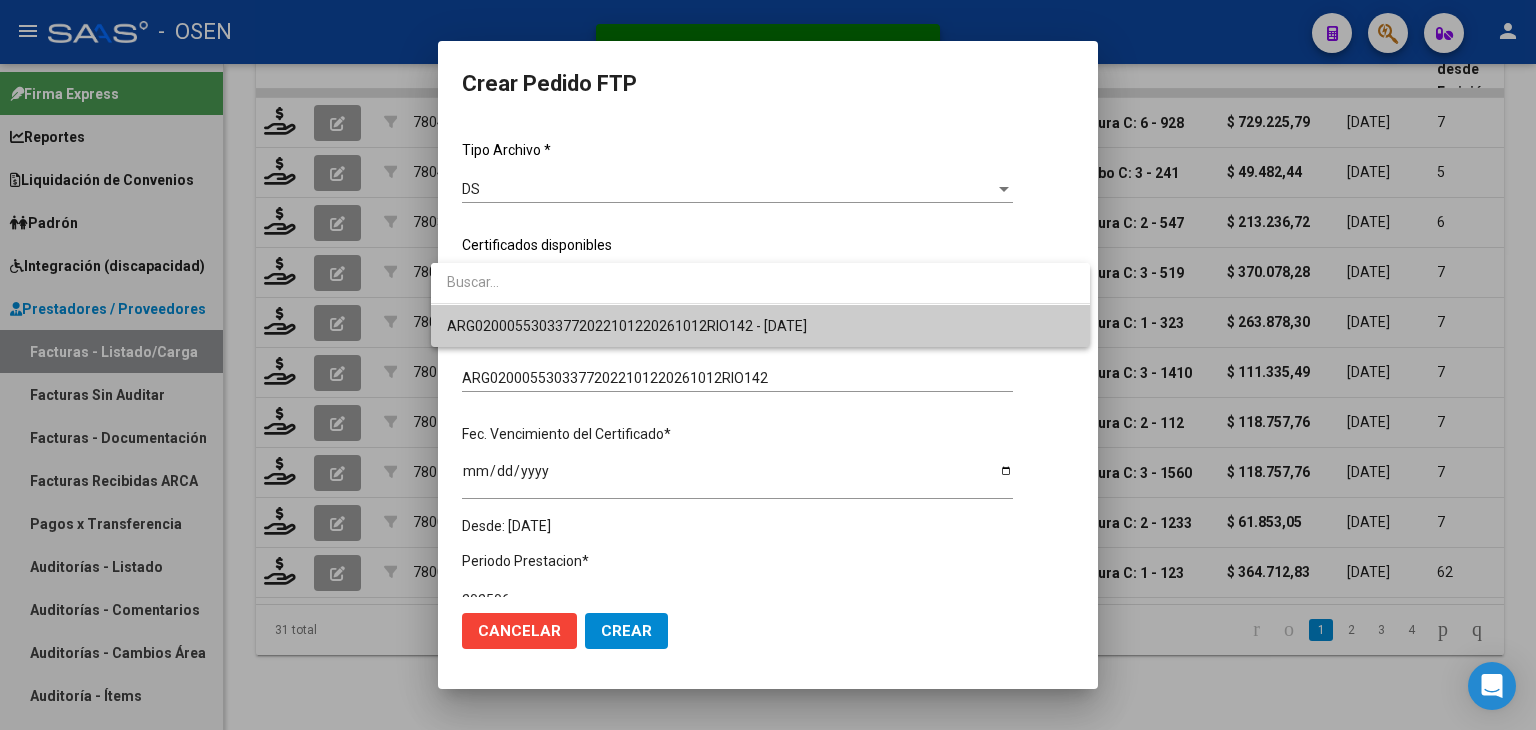 click on "ARG02000553033772022101220261012RIO142 - [DATE]" at bounding box center (627, 326) 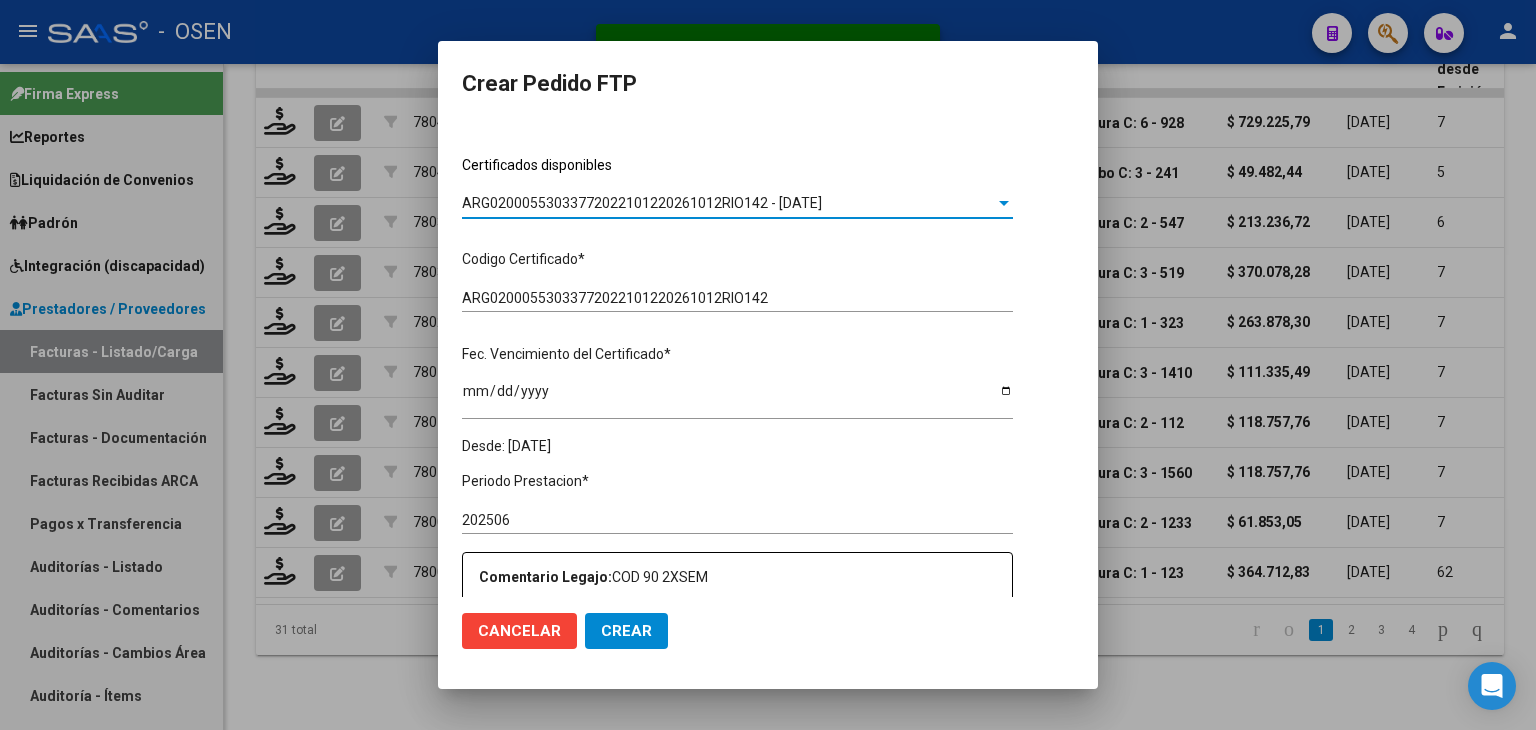 scroll, scrollTop: 600, scrollLeft: 0, axis: vertical 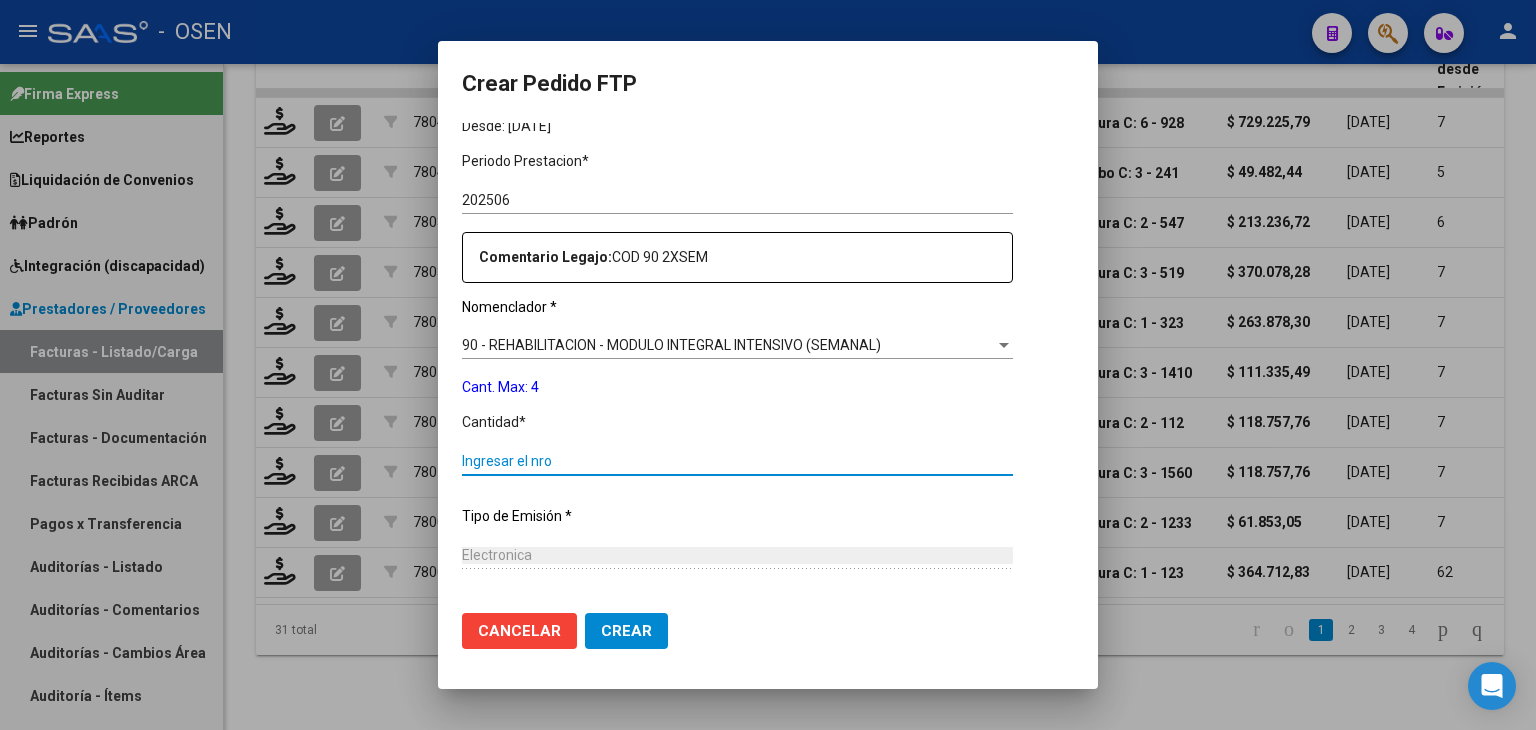 click on "Ingresar el nro" at bounding box center [737, 461] 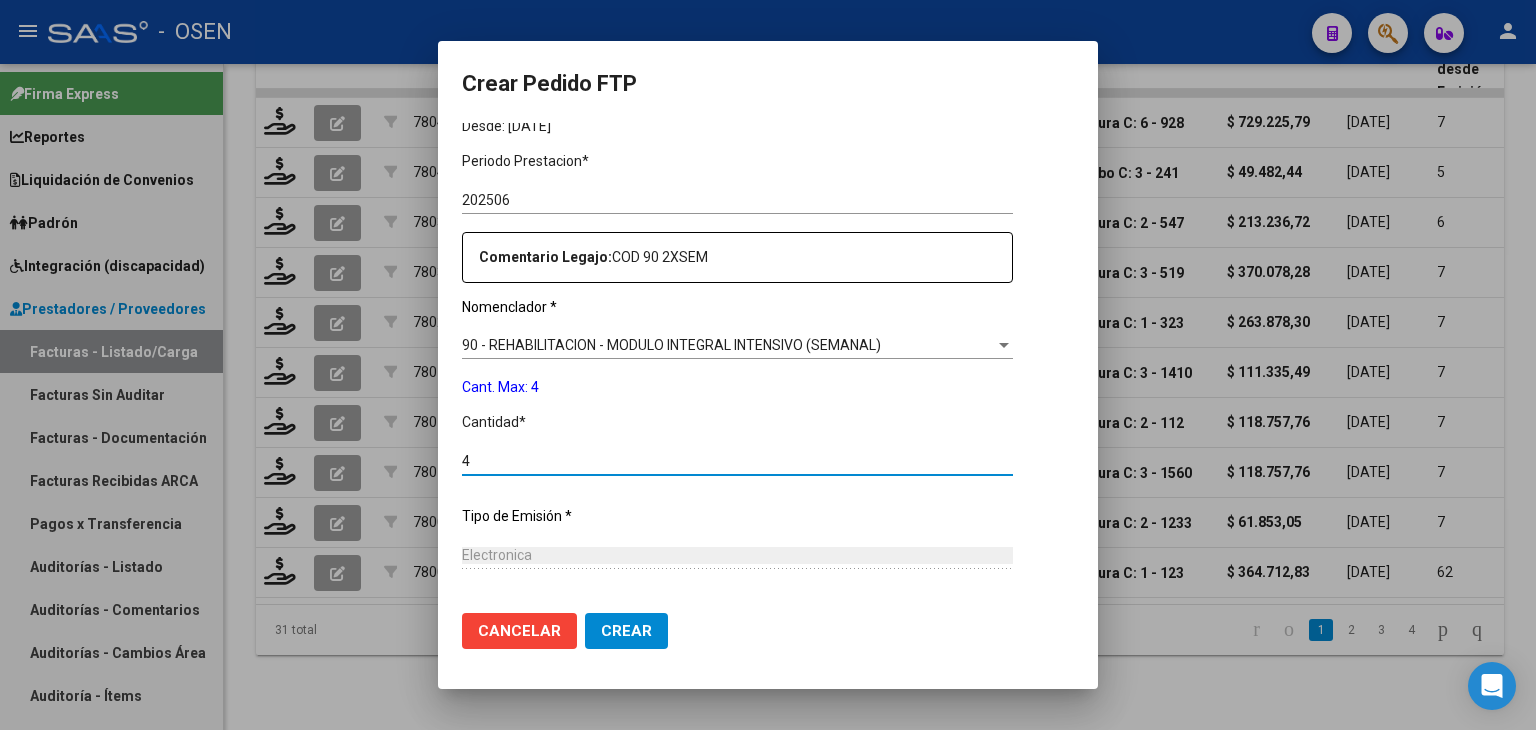 type on "4" 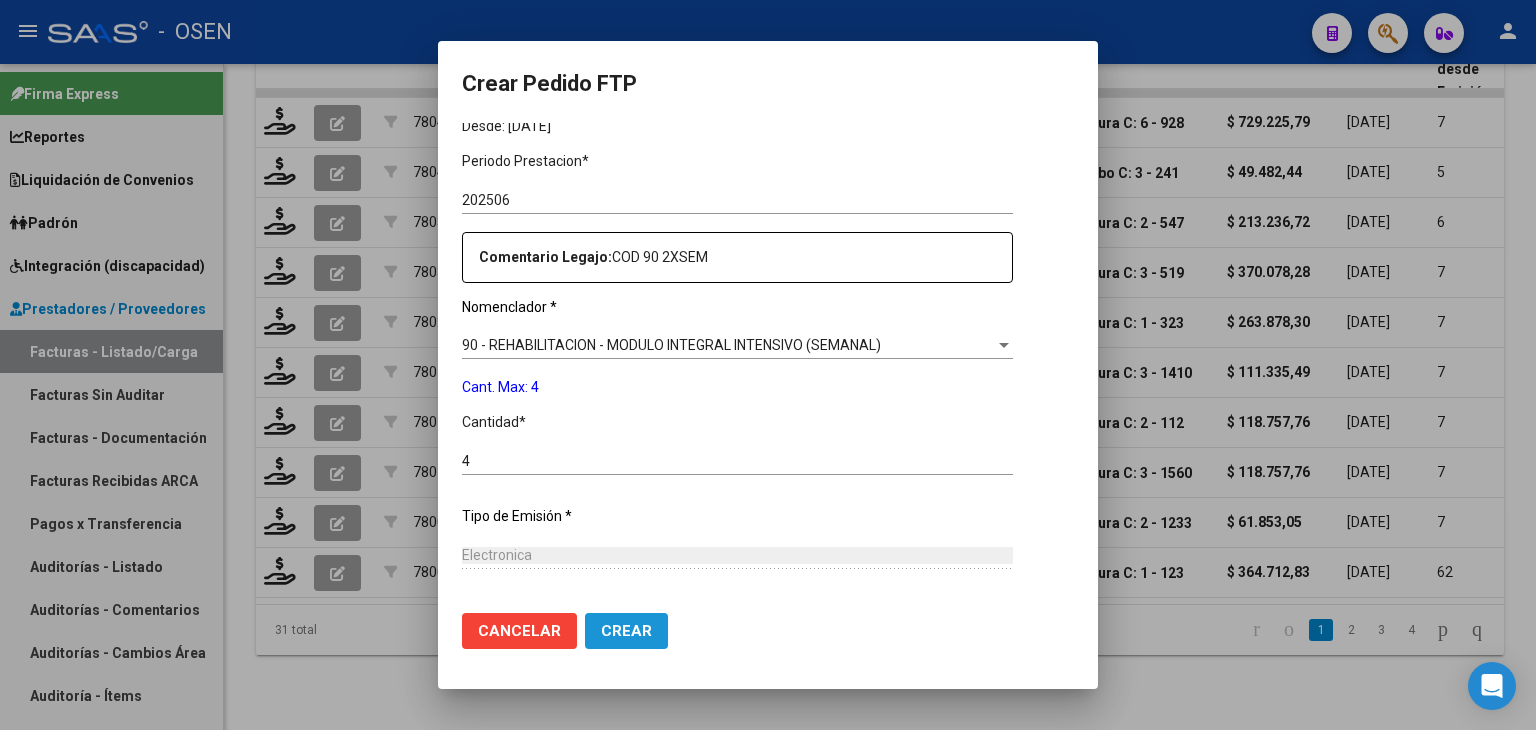 click on "Crear" 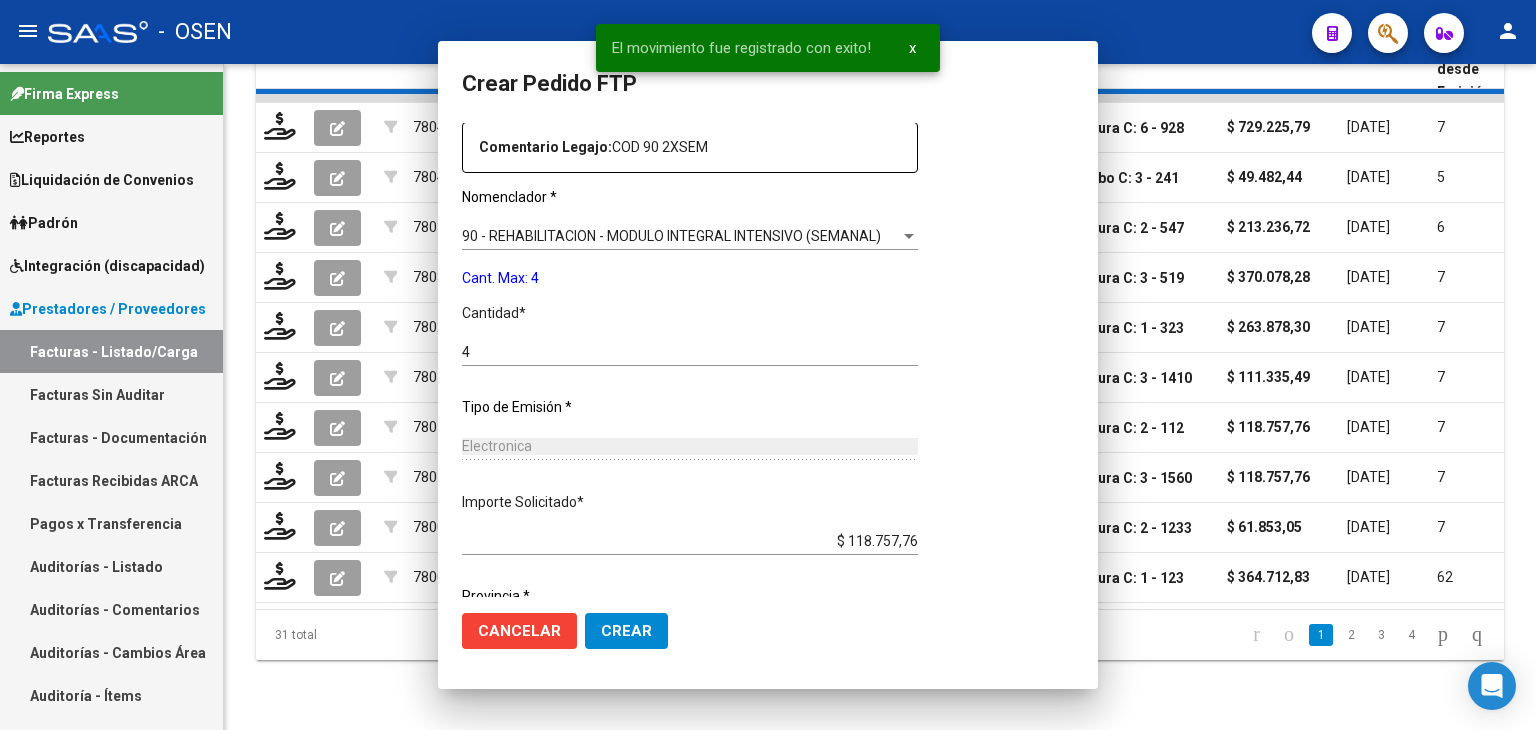 scroll, scrollTop: 490, scrollLeft: 0, axis: vertical 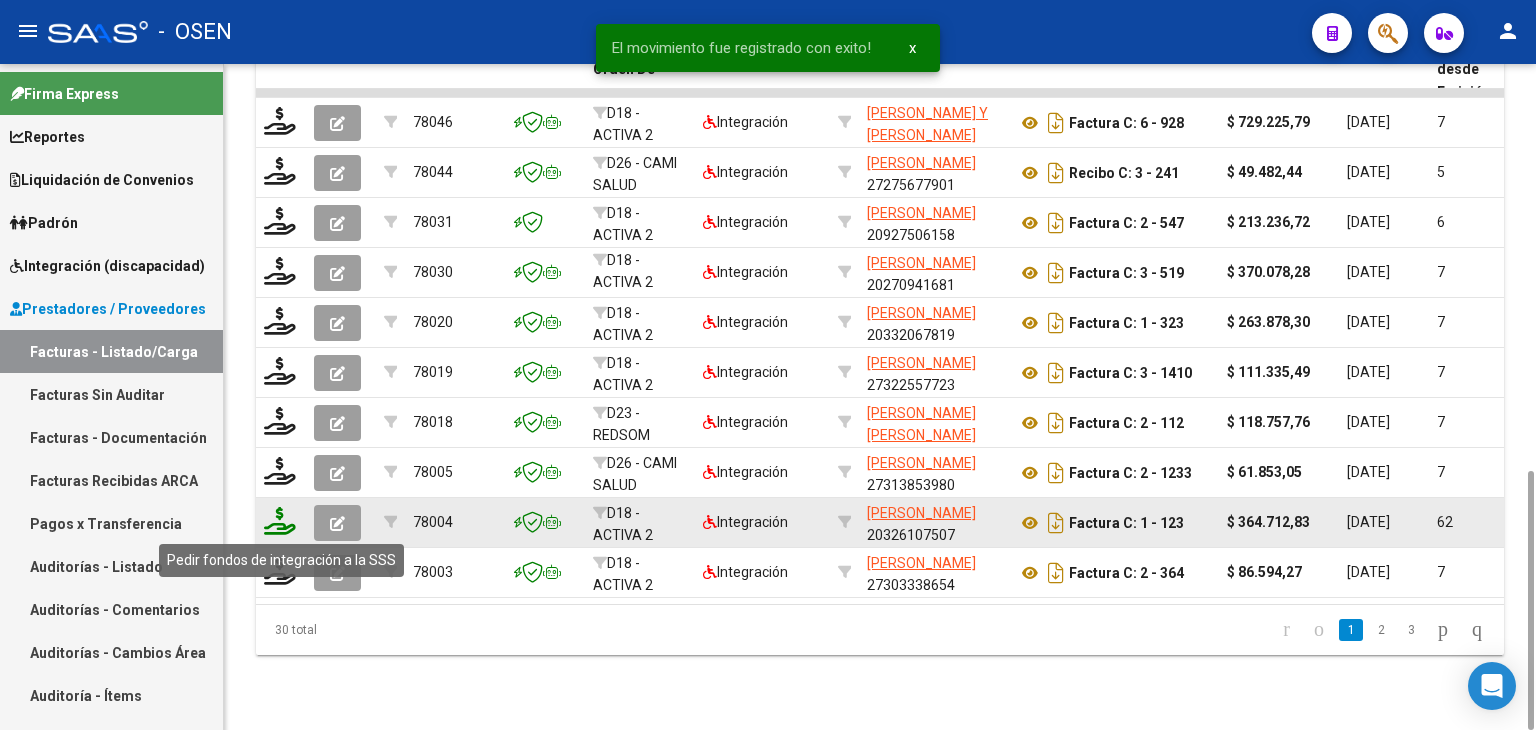 click 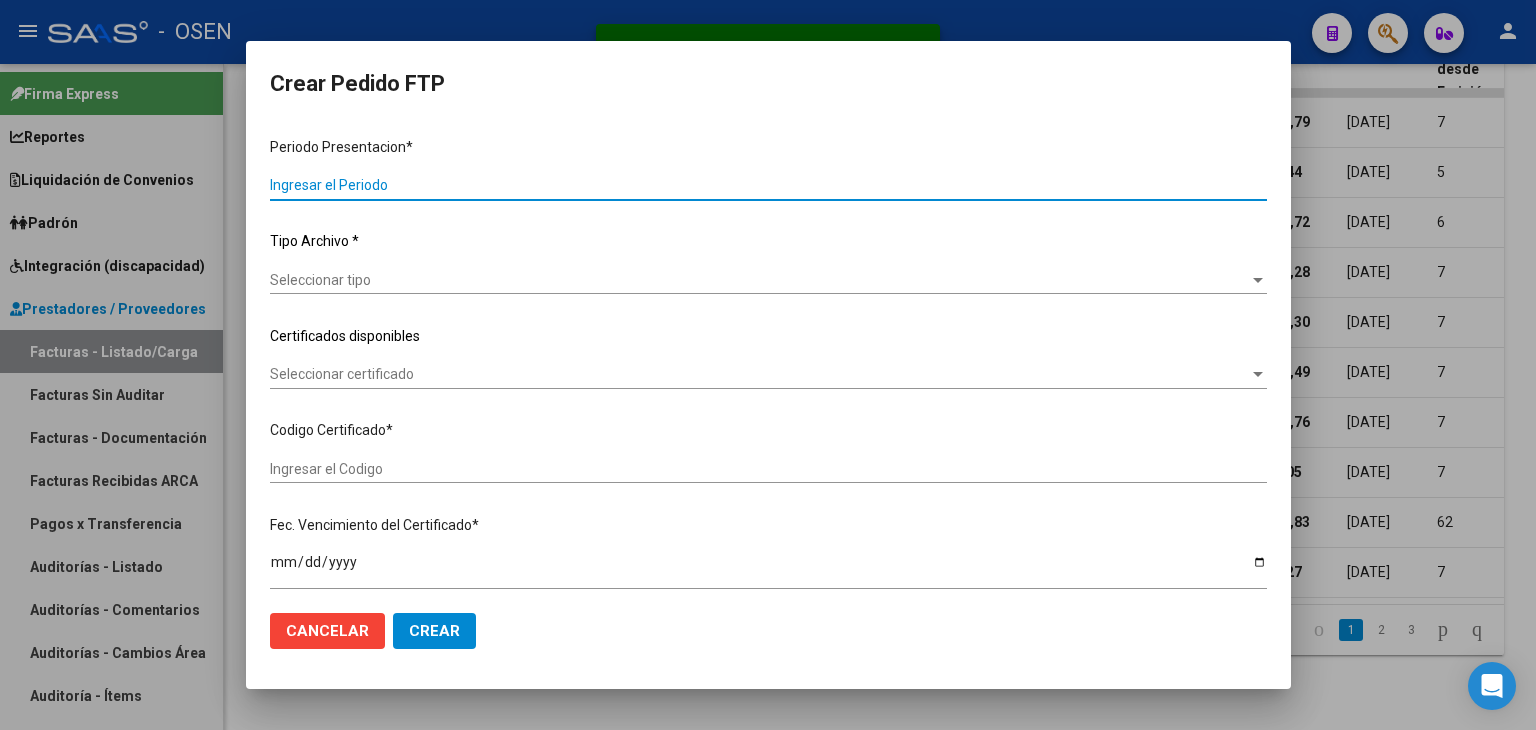 type on "202506" 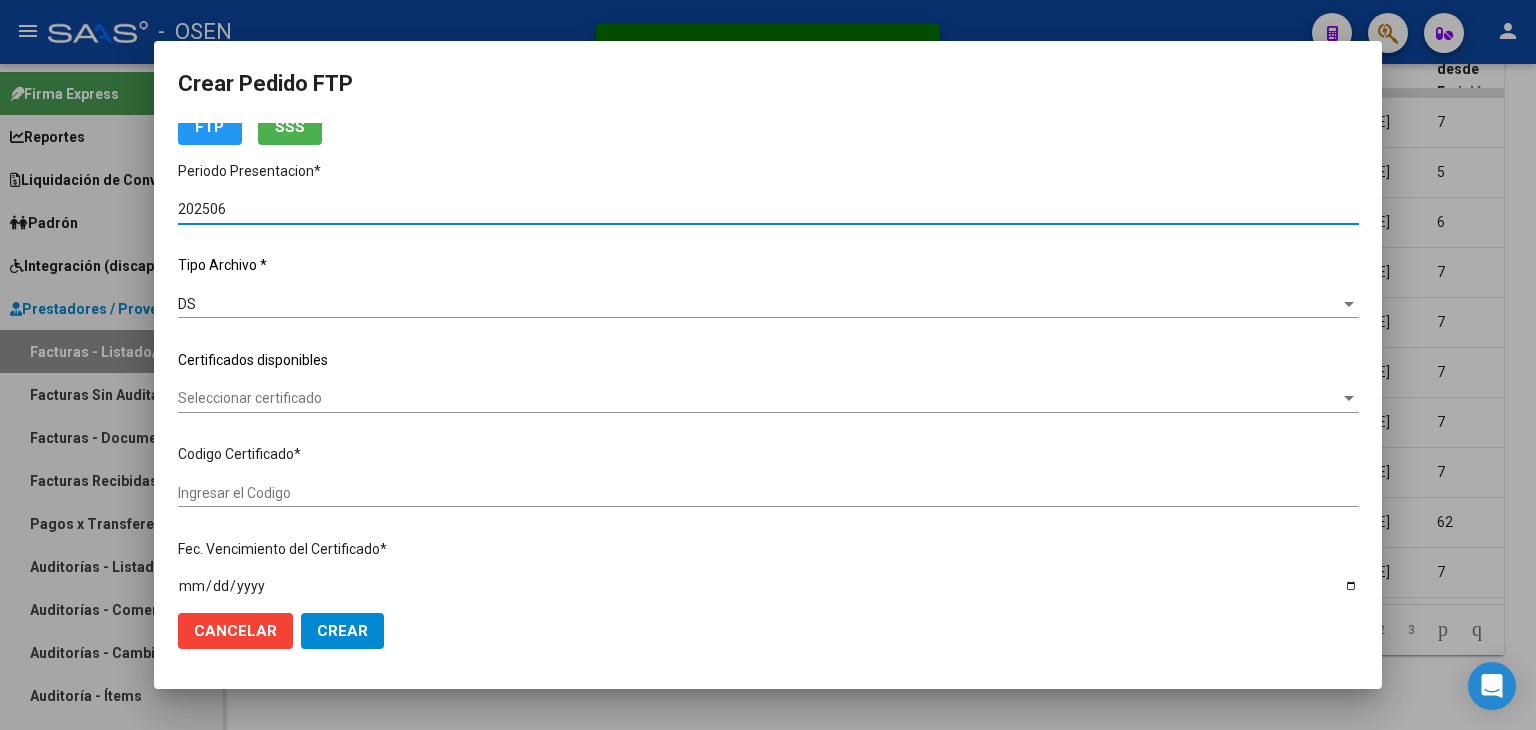type on "01637662-6" 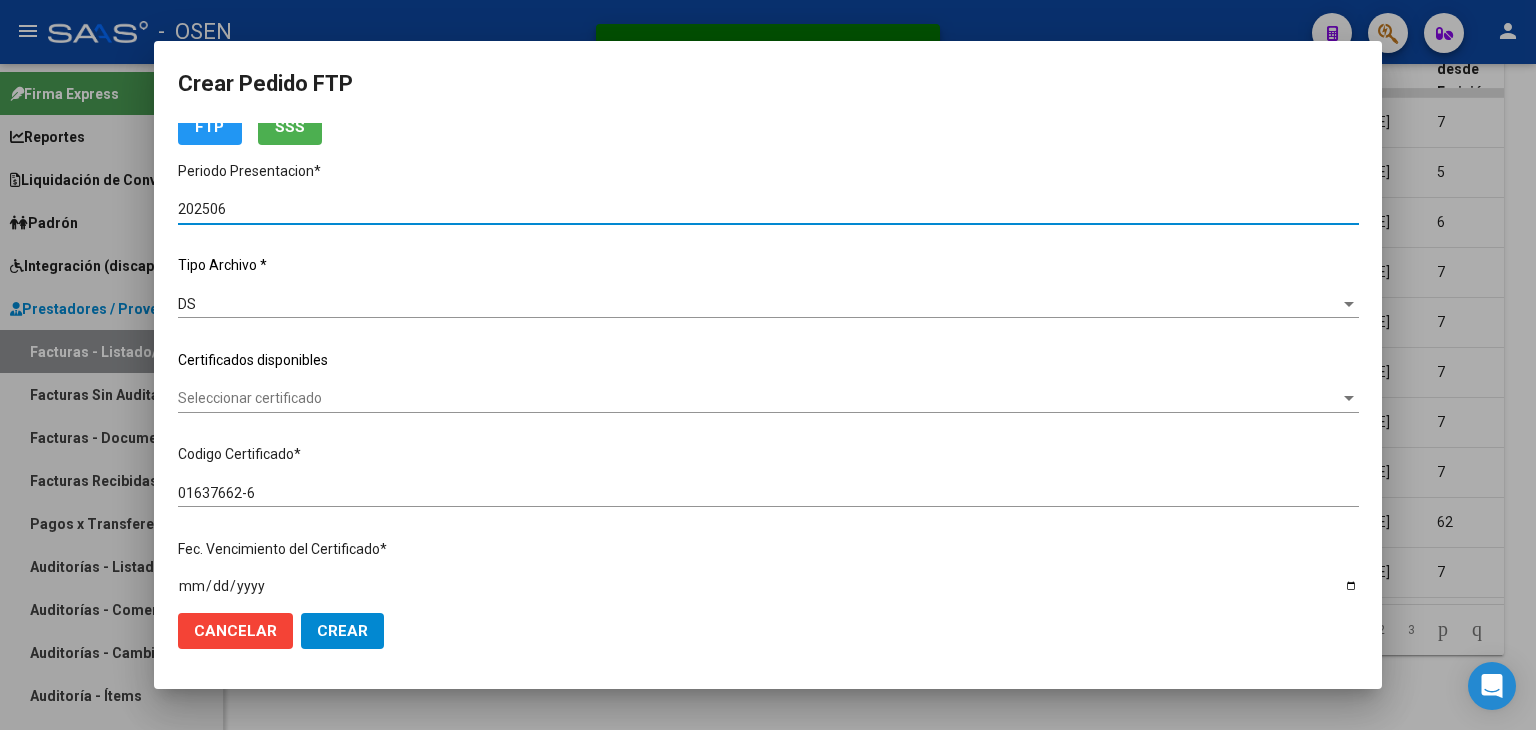 scroll, scrollTop: 200, scrollLeft: 0, axis: vertical 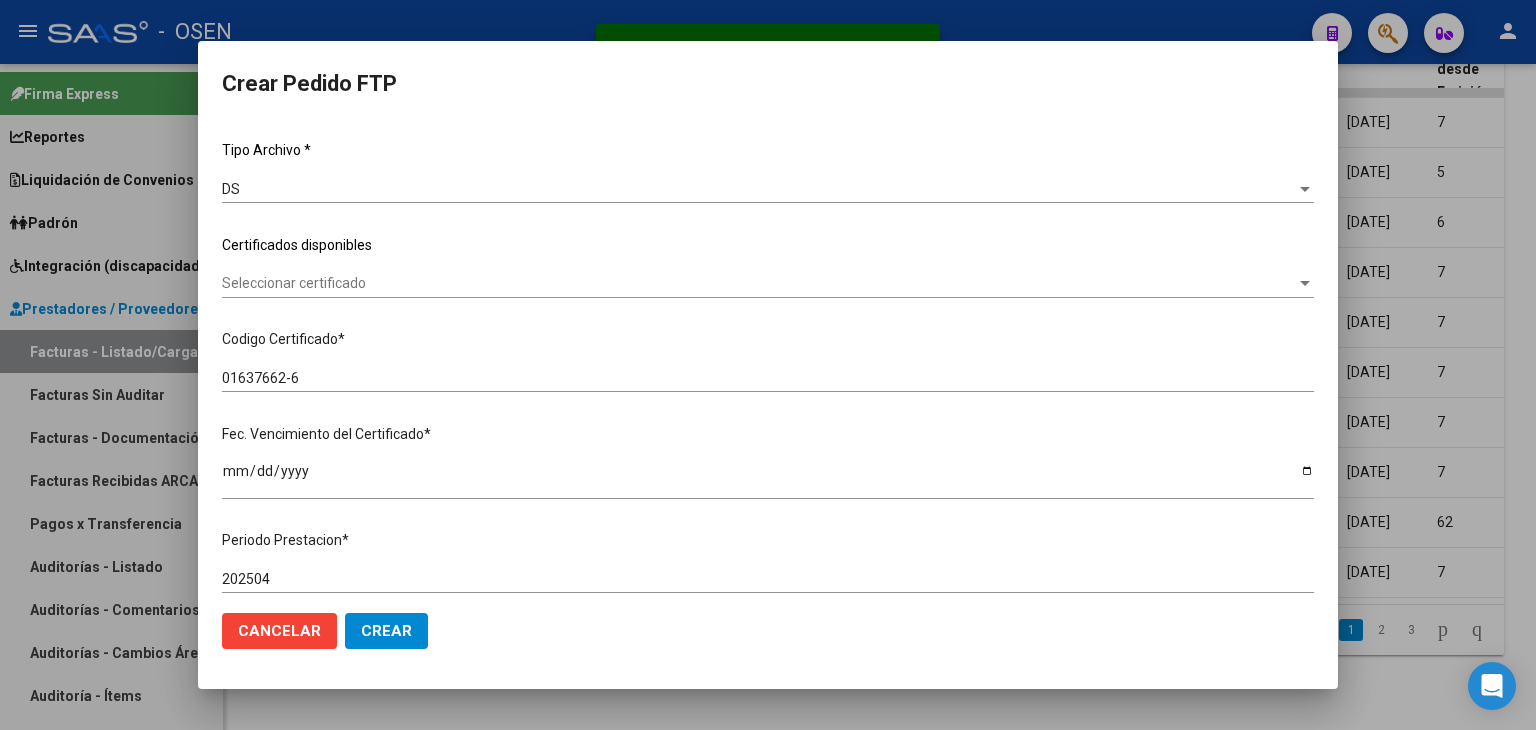 click on "Seleccionar certificado" at bounding box center (759, 283) 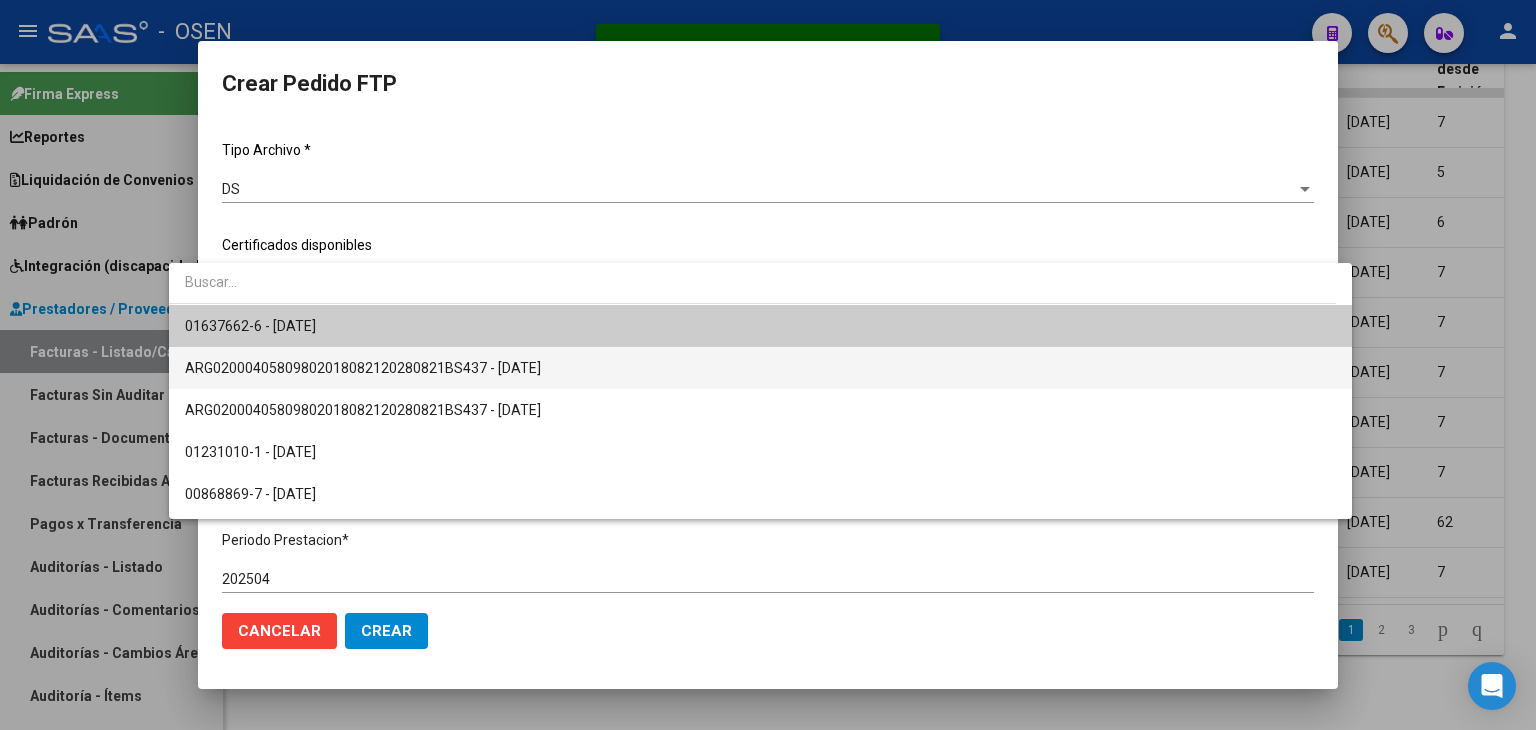 click on "ARG02000405809802018082120280821BS437    - [DATE]" at bounding box center [760, 368] 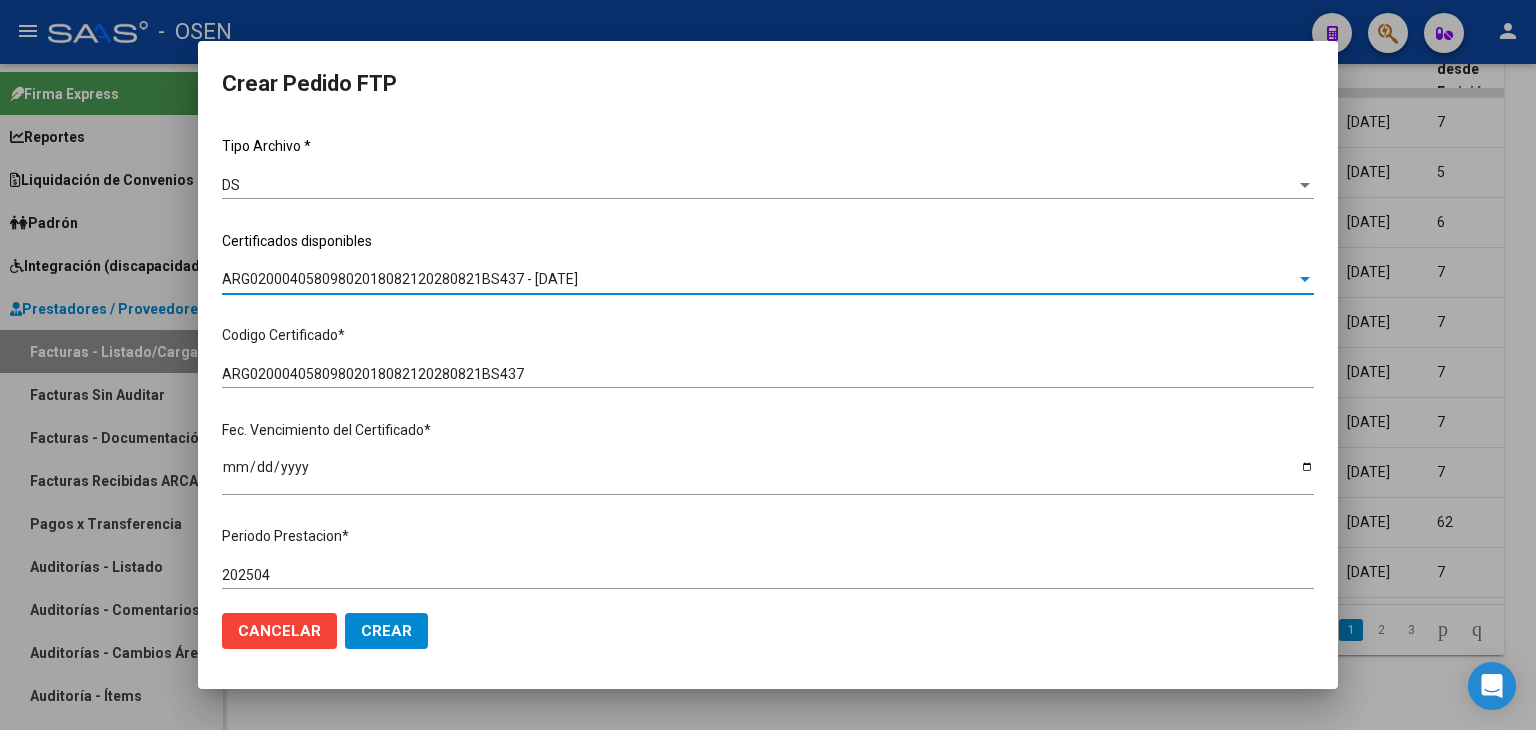 scroll, scrollTop: 0, scrollLeft: 0, axis: both 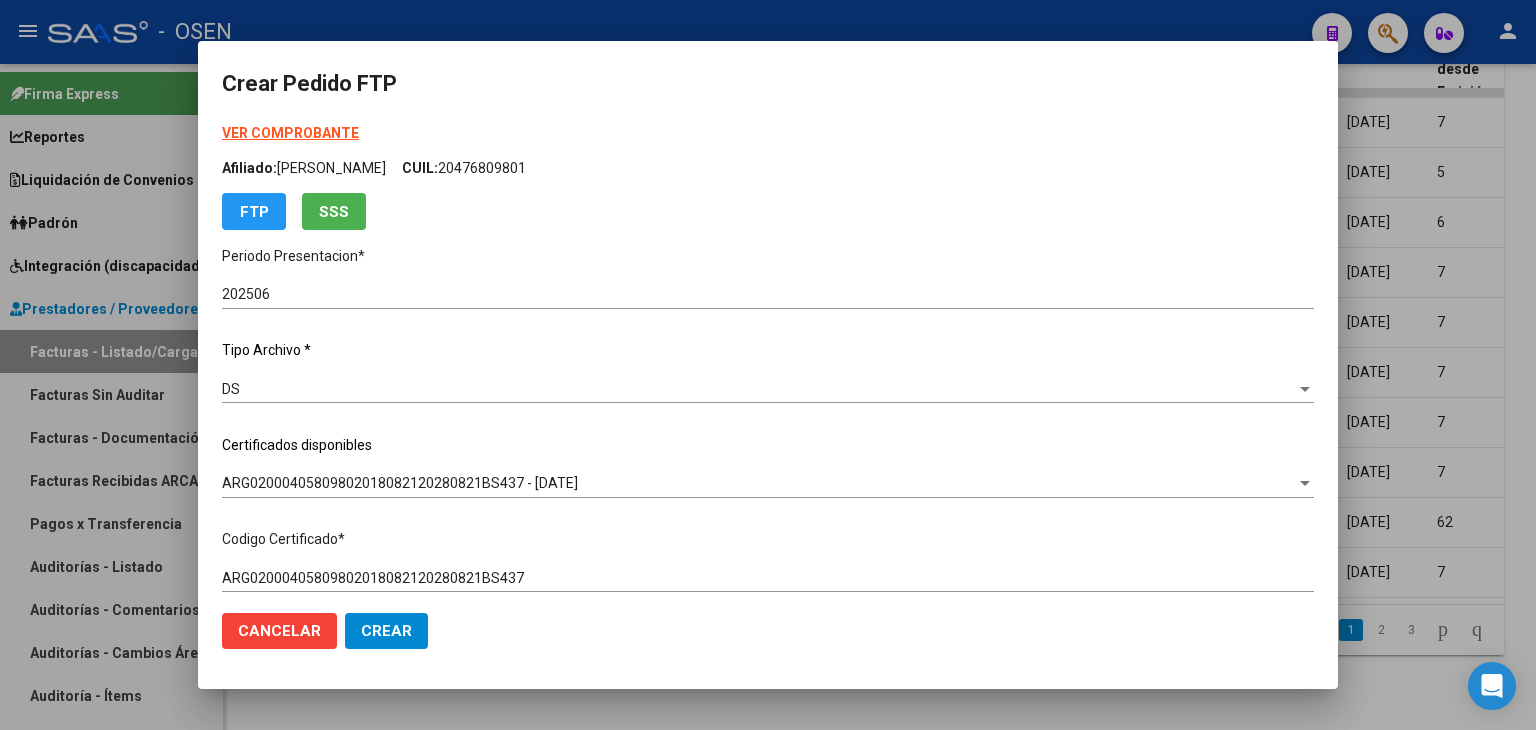 click on "VER COMPROBANTE" at bounding box center [290, 133] 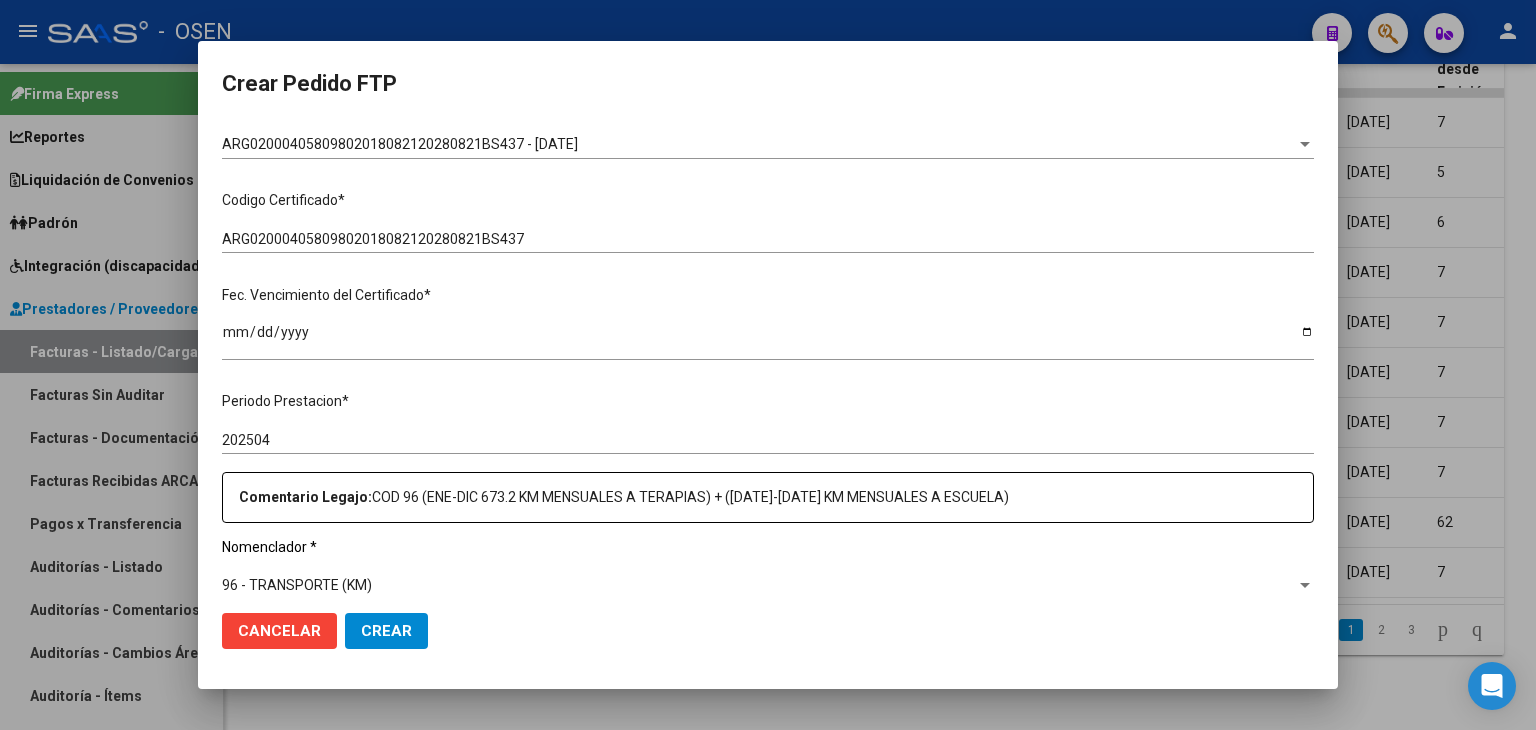 scroll, scrollTop: 500, scrollLeft: 0, axis: vertical 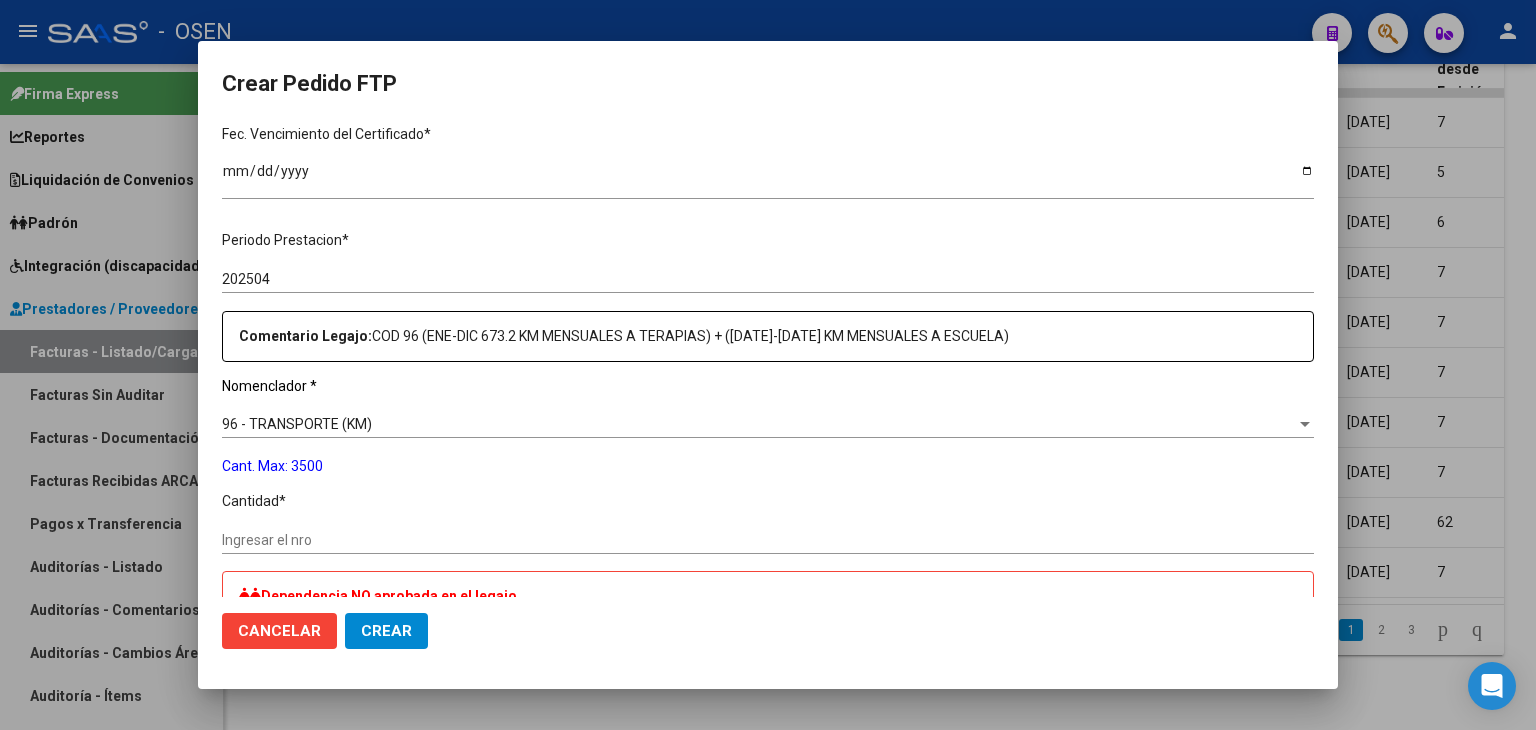 click on "Ingresar el nro" at bounding box center [768, 540] 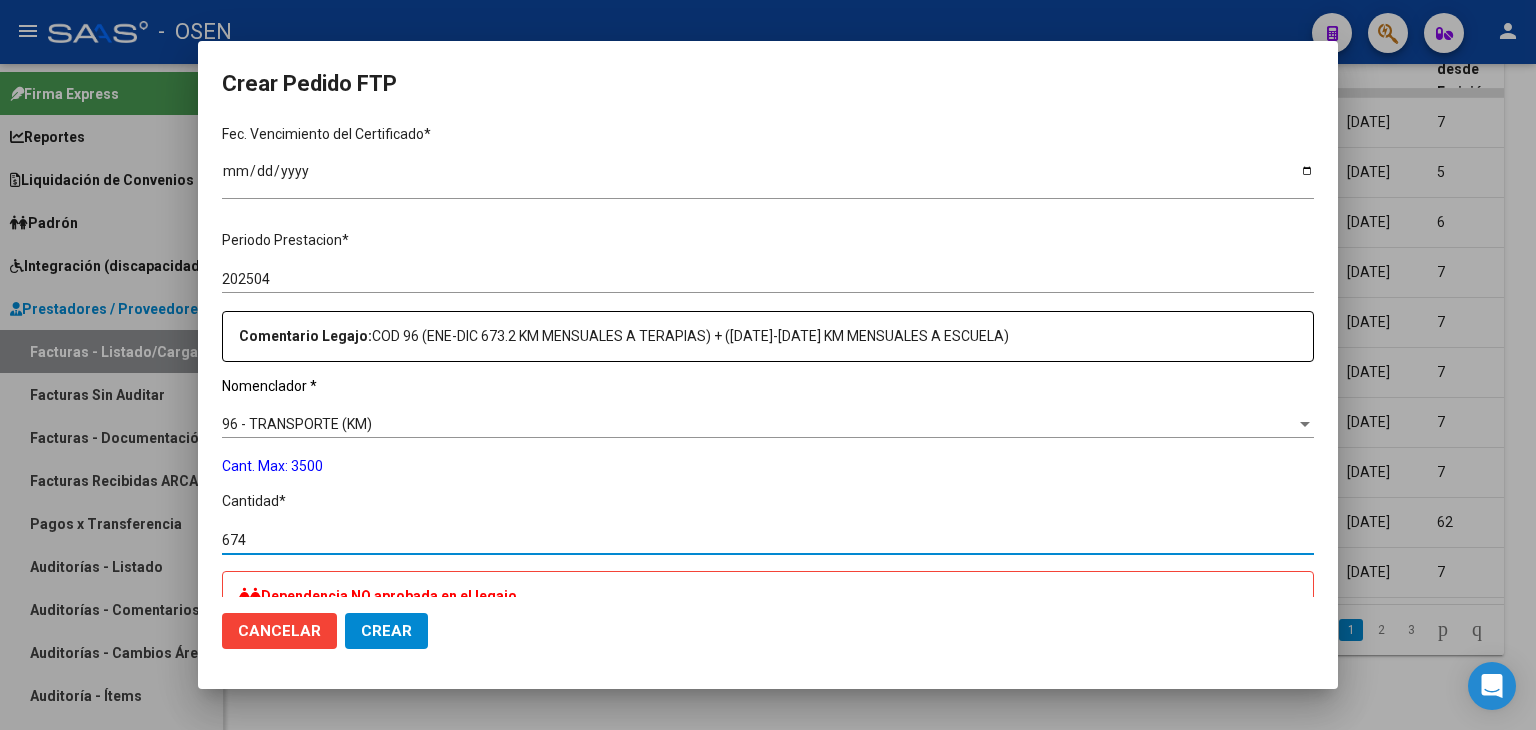 scroll, scrollTop: 600, scrollLeft: 0, axis: vertical 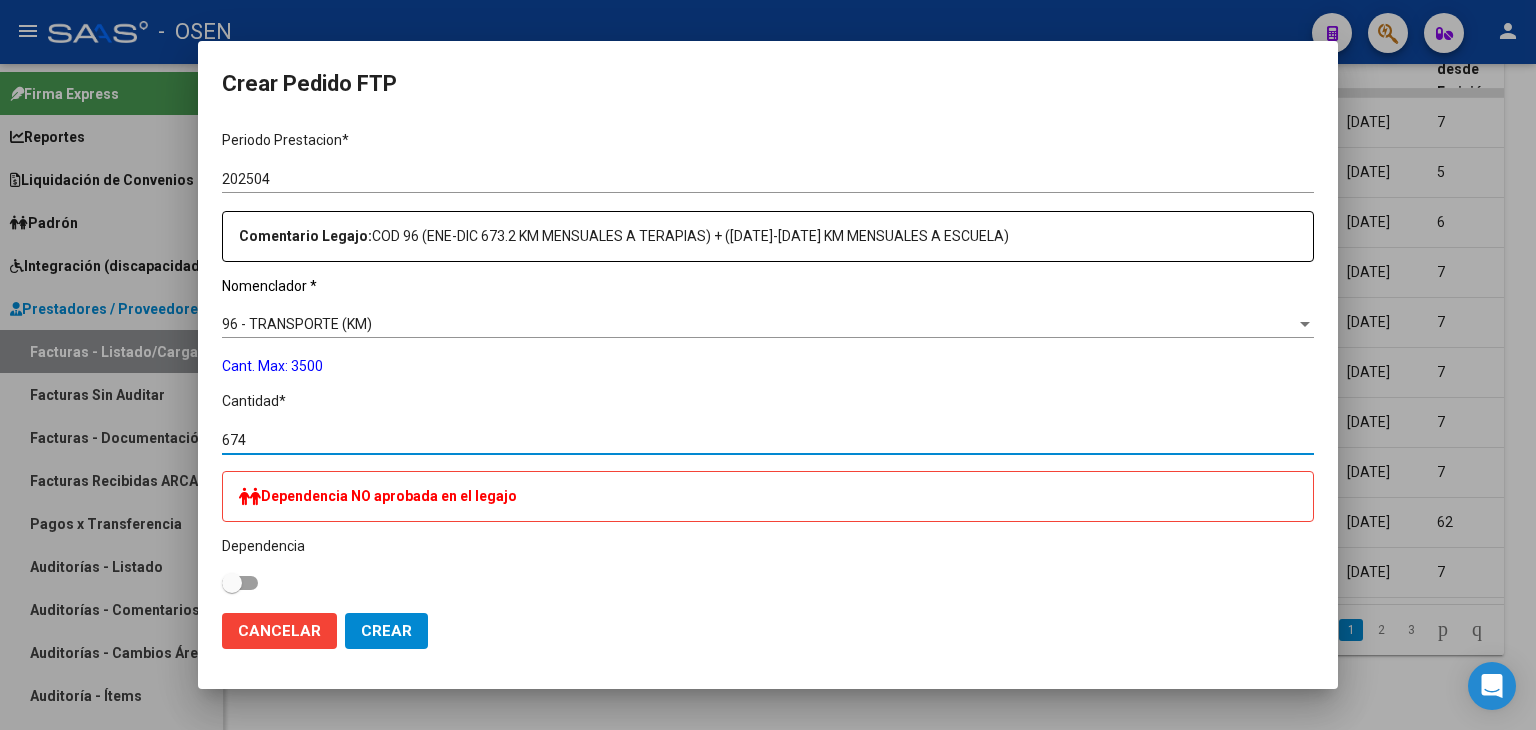 type on "674" 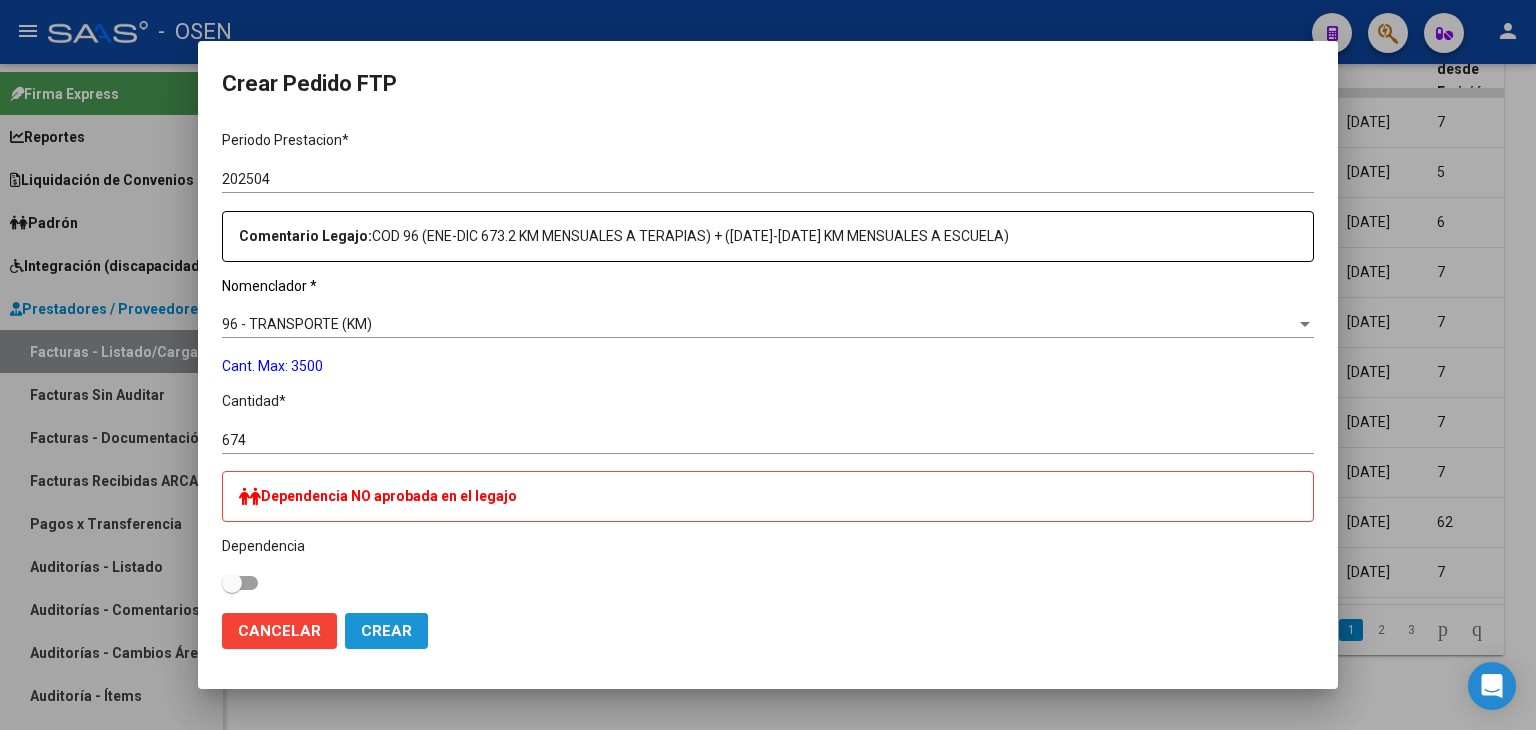 click on "Crear" 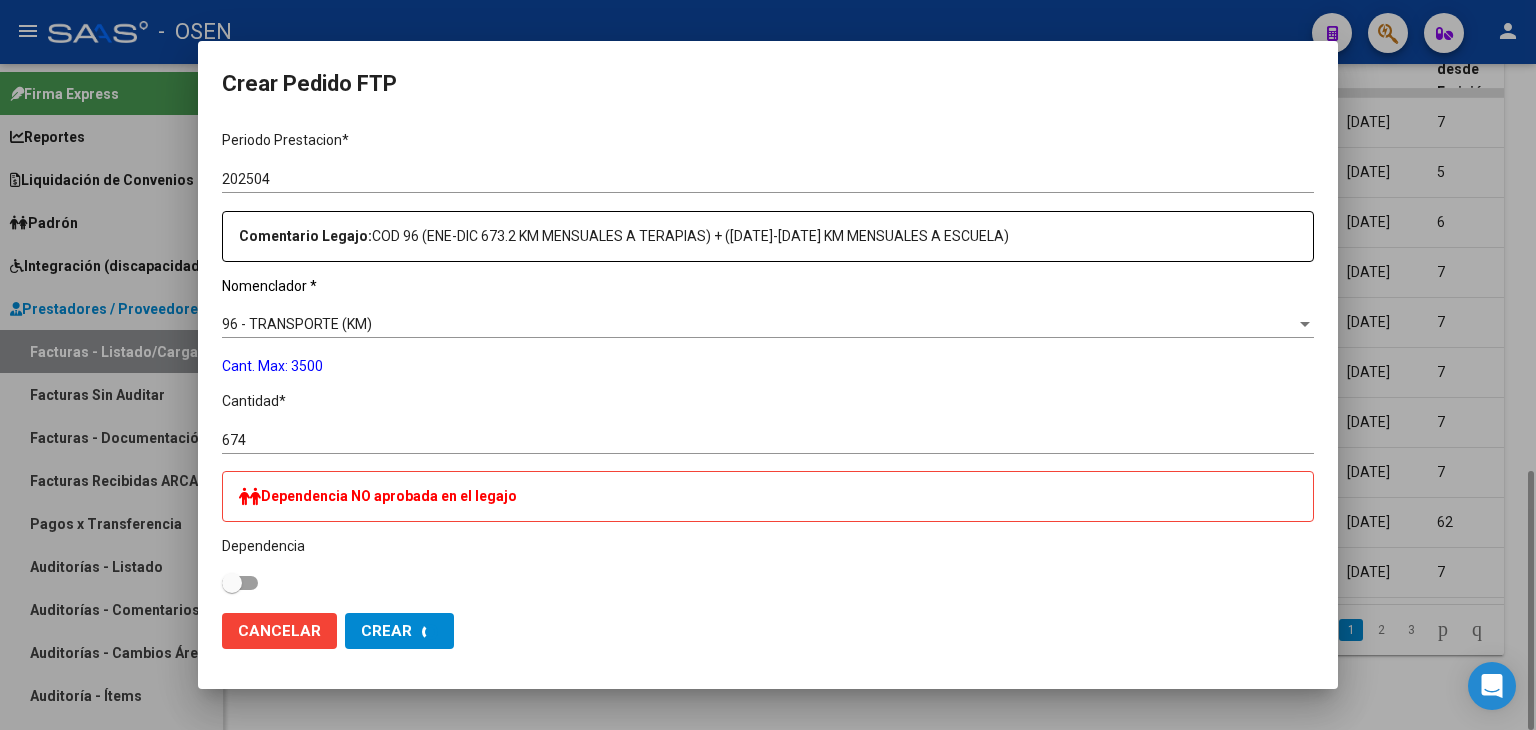 scroll, scrollTop: 0, scrollLeft: 0, axis: both 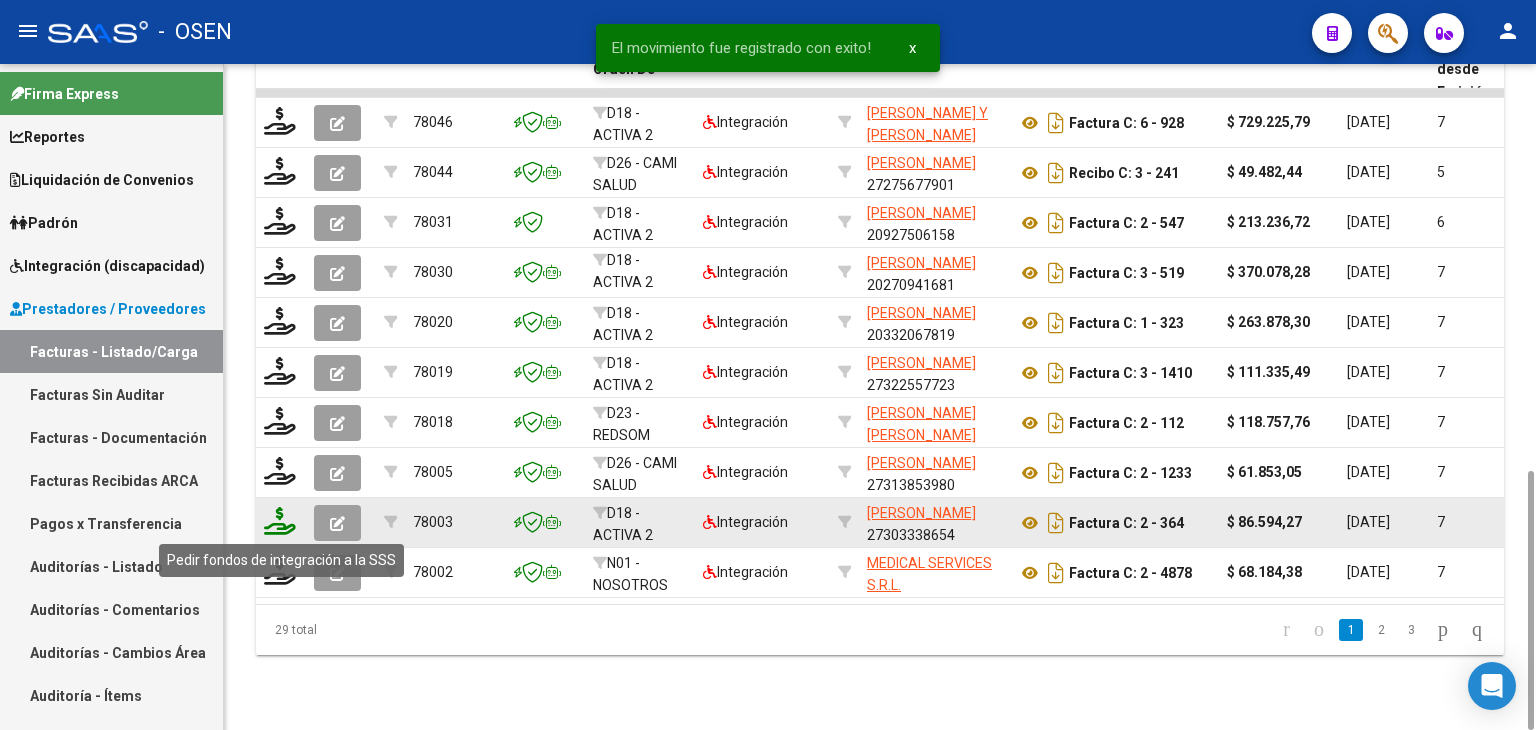 click 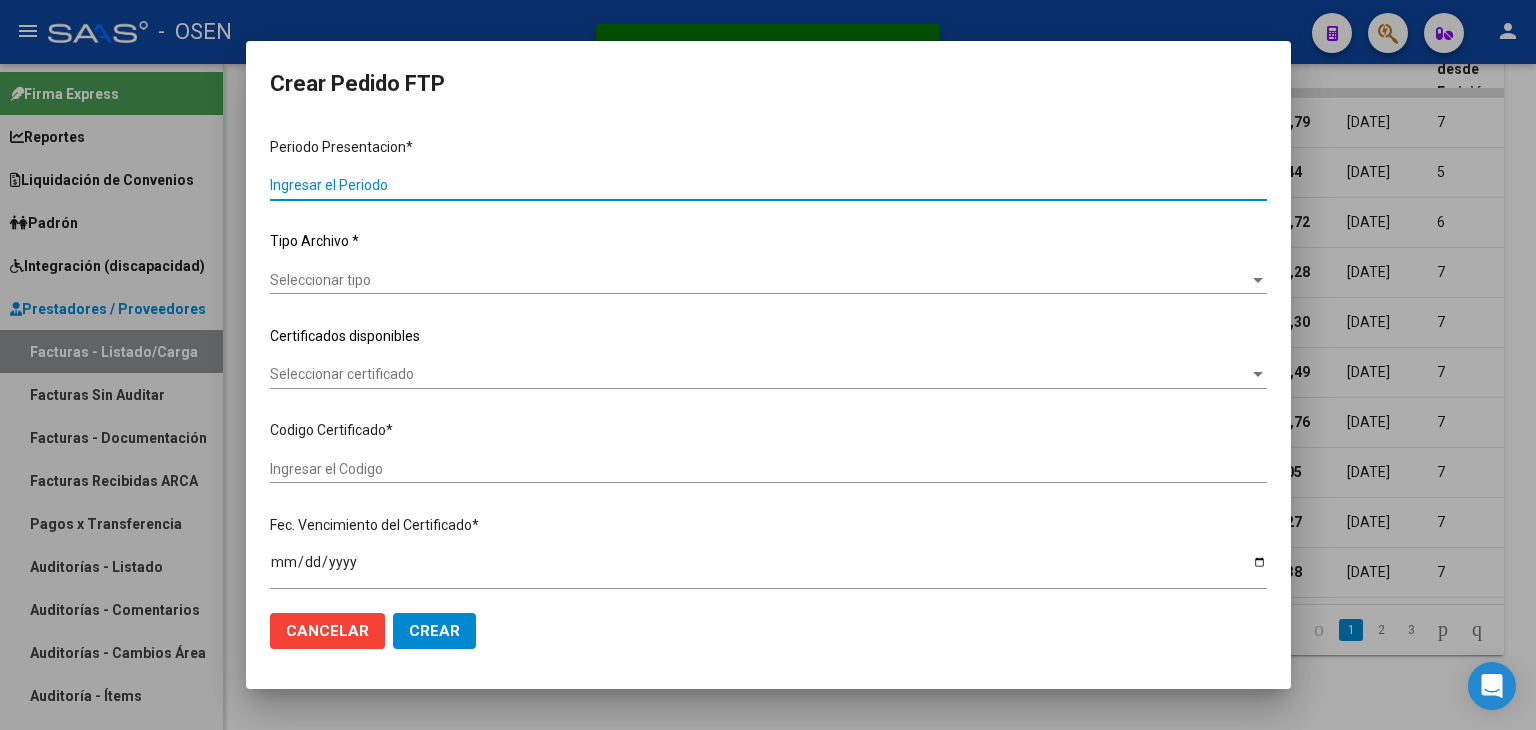 type on "202506" 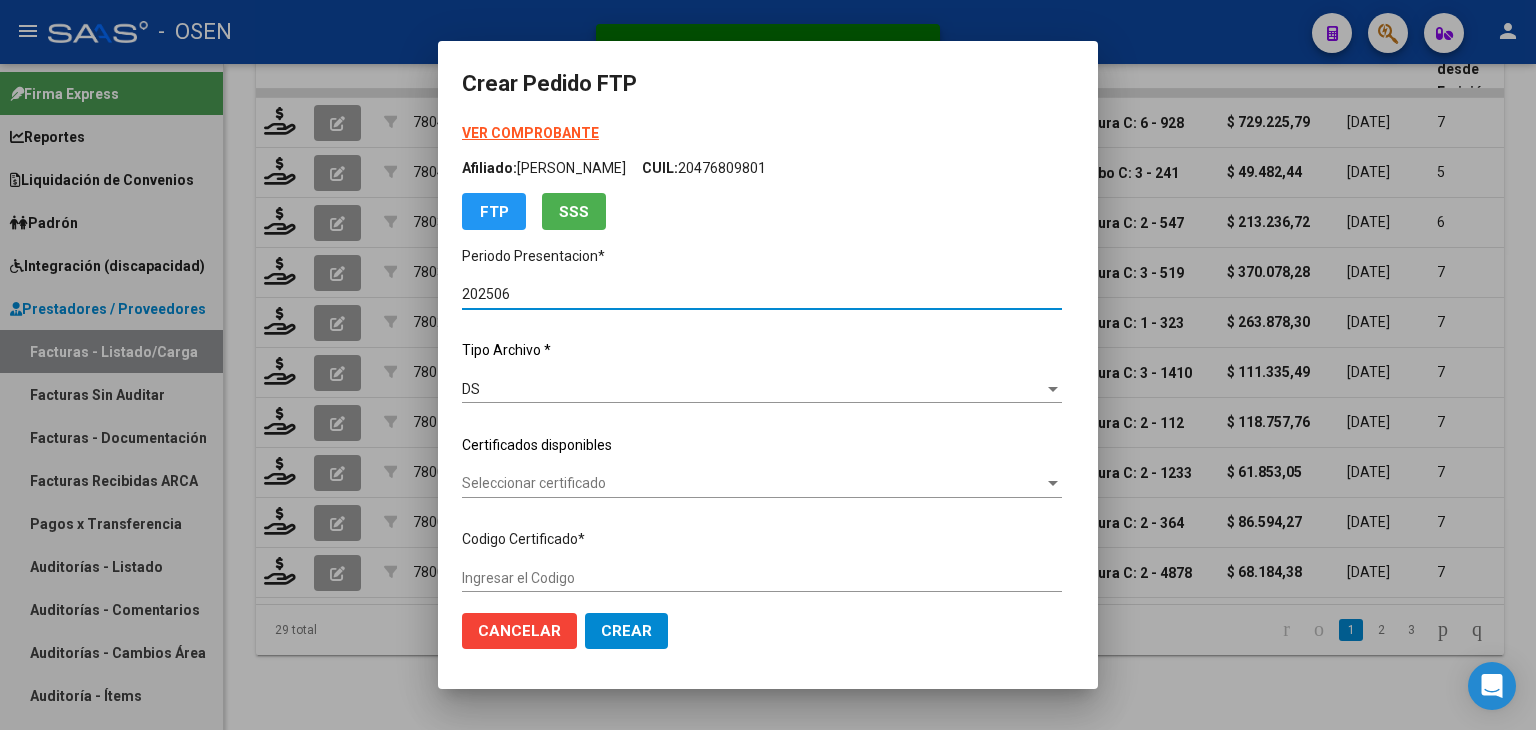 type on "ARG02000539851882018080720230807BS437" 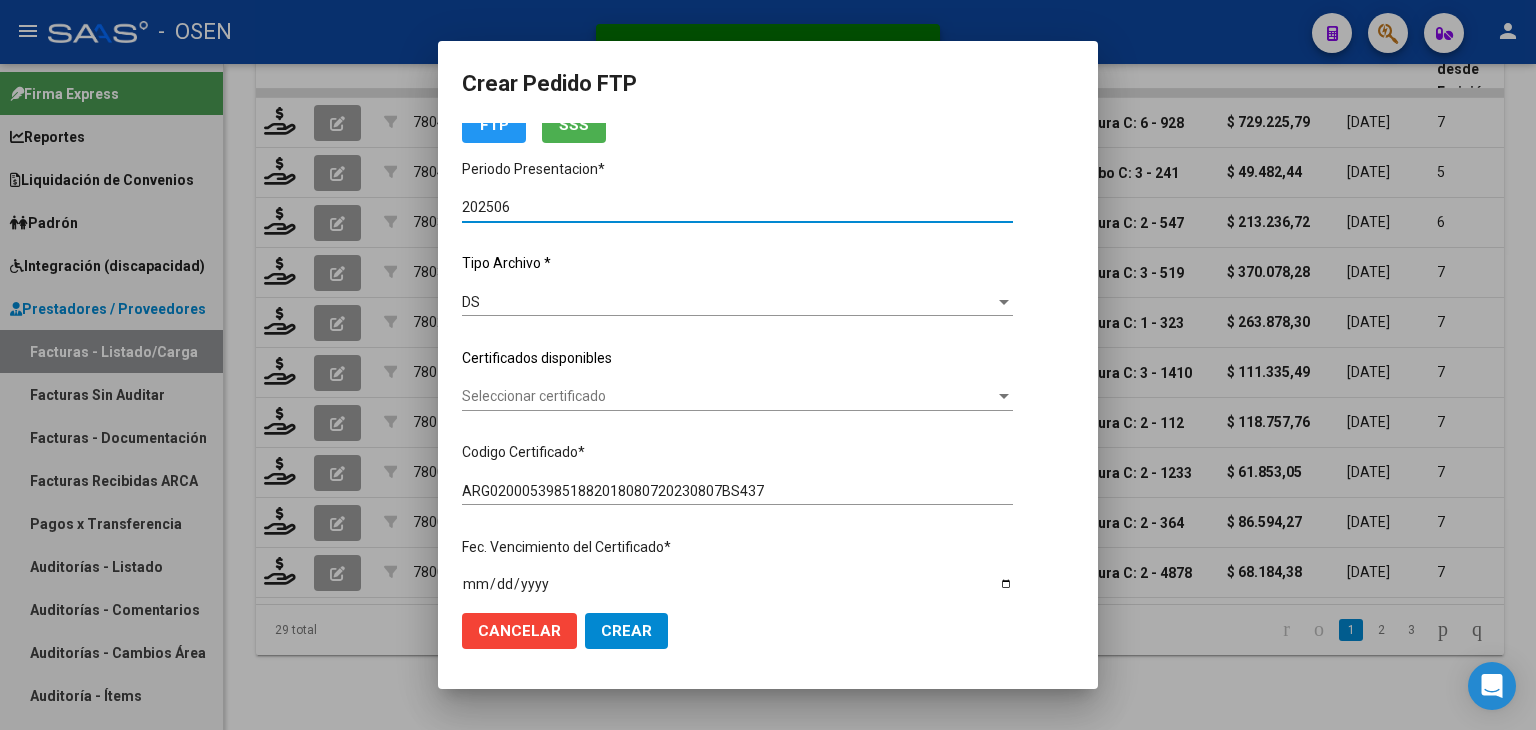 scroll, scrollTop: 200, scrollLeft: 0, axis: vertical 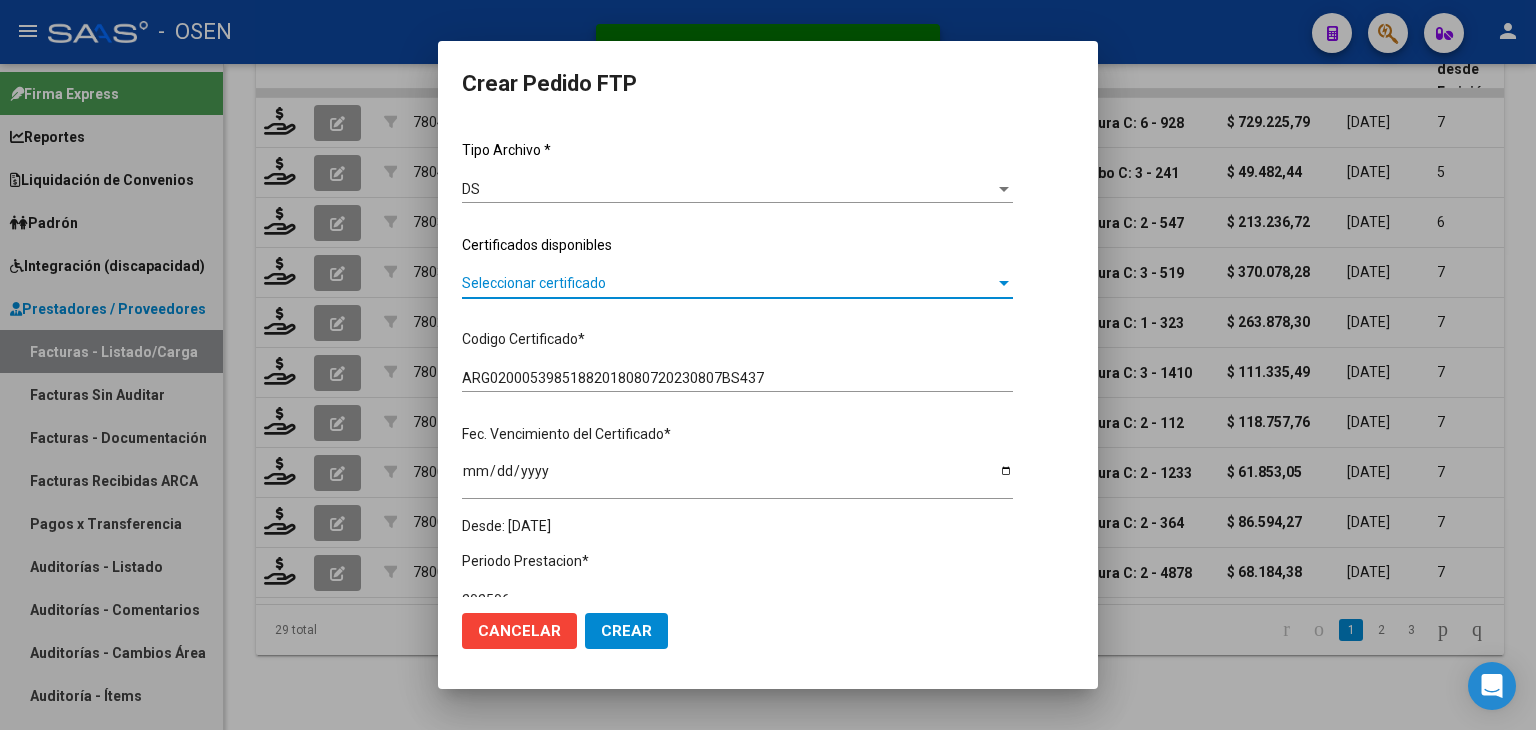 click on "Seleccionar certificado" at bounding box center [728, 283] 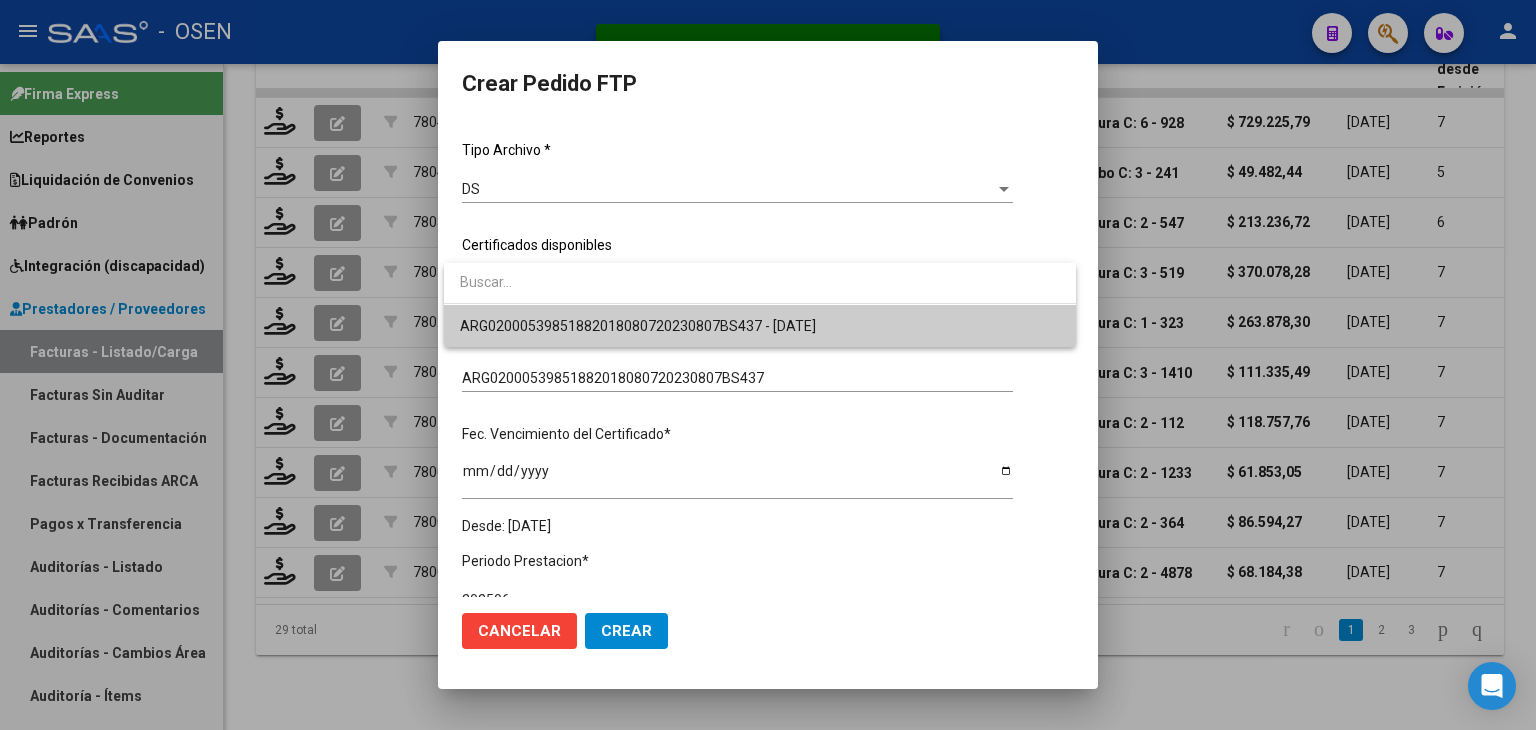 click on "ARG02000539851882018080720230807BS437 - [DATE]" at bounding box center (760, 326) 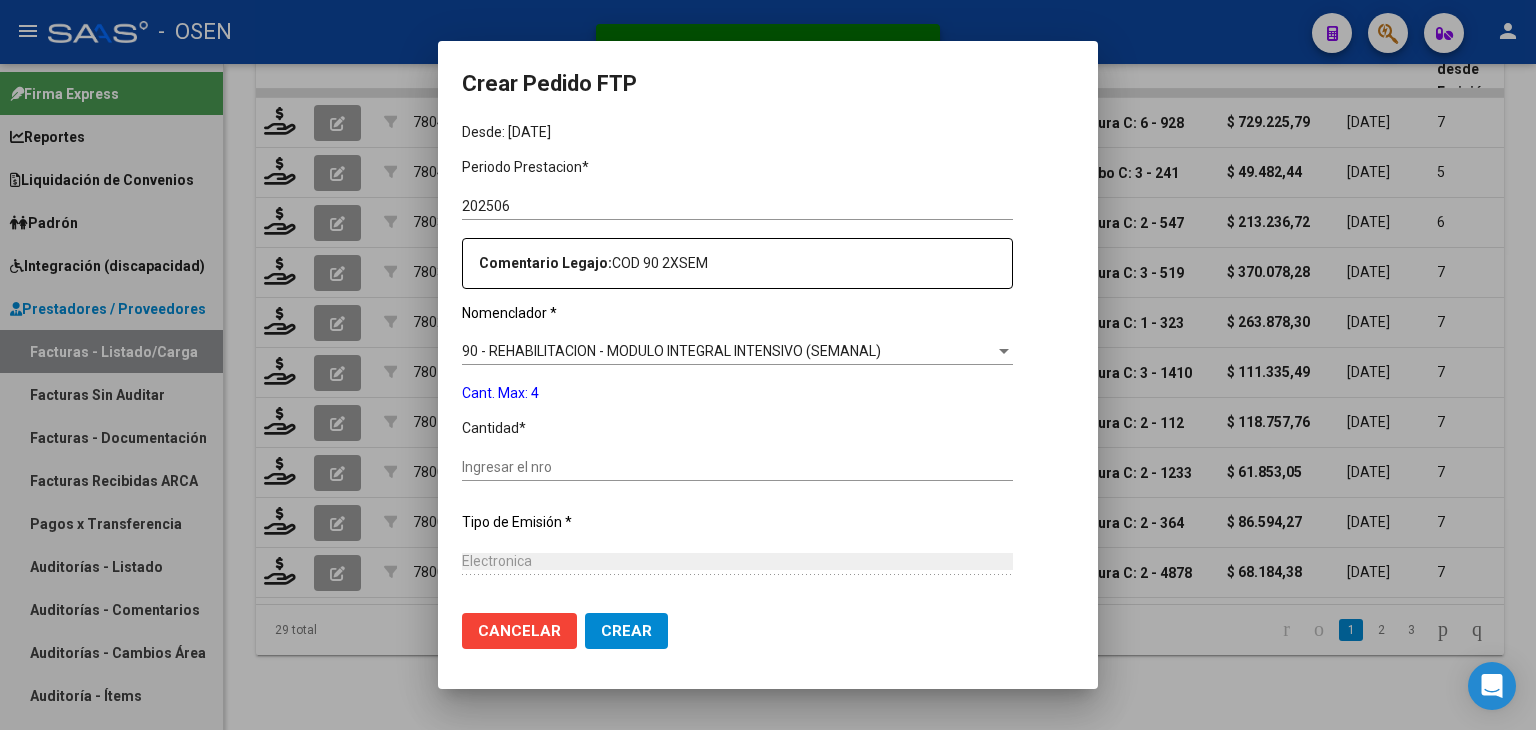 scroll, scrollTop: 600, scrollLeft: 0, axis: vertical 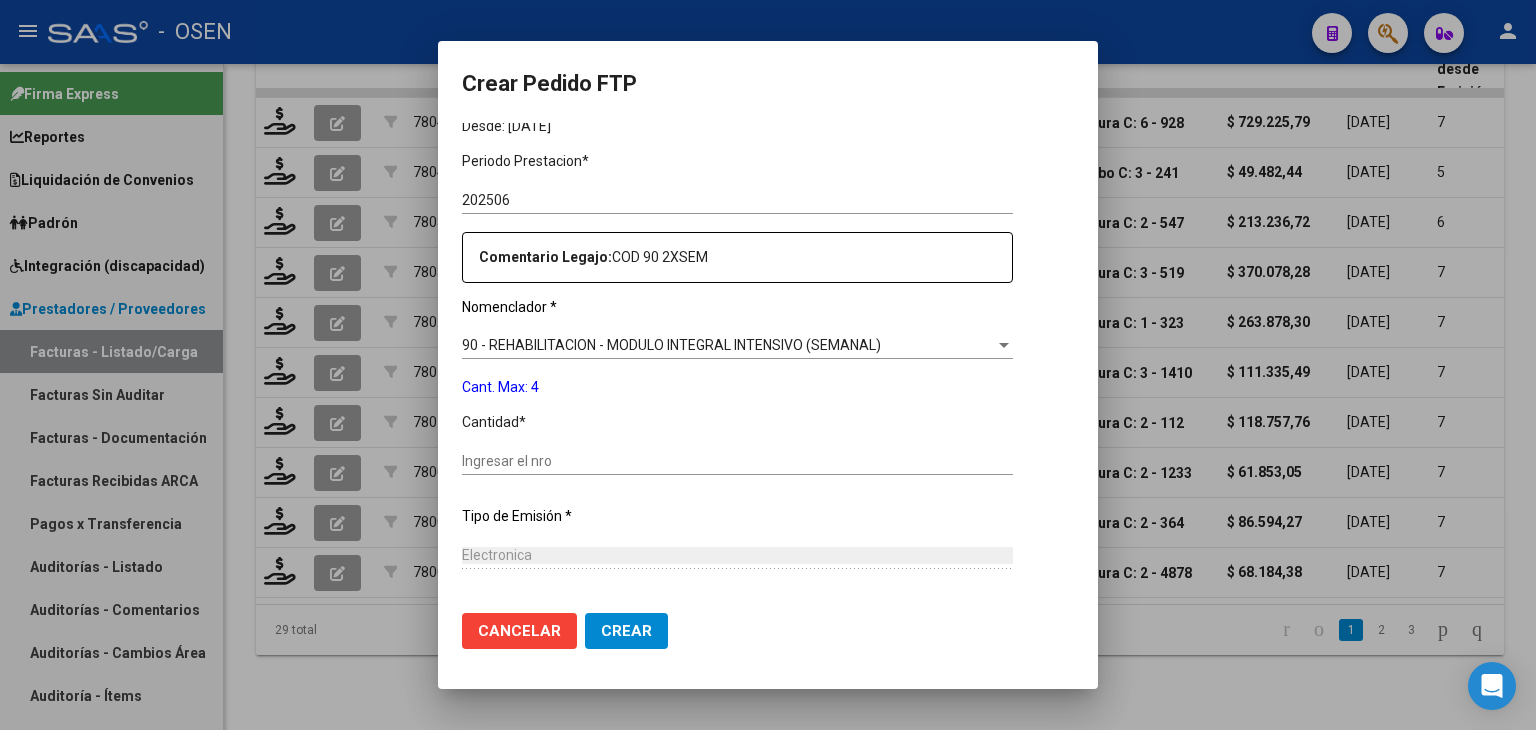 click on "Ingresar el nro" at bounding box center (737, 461) 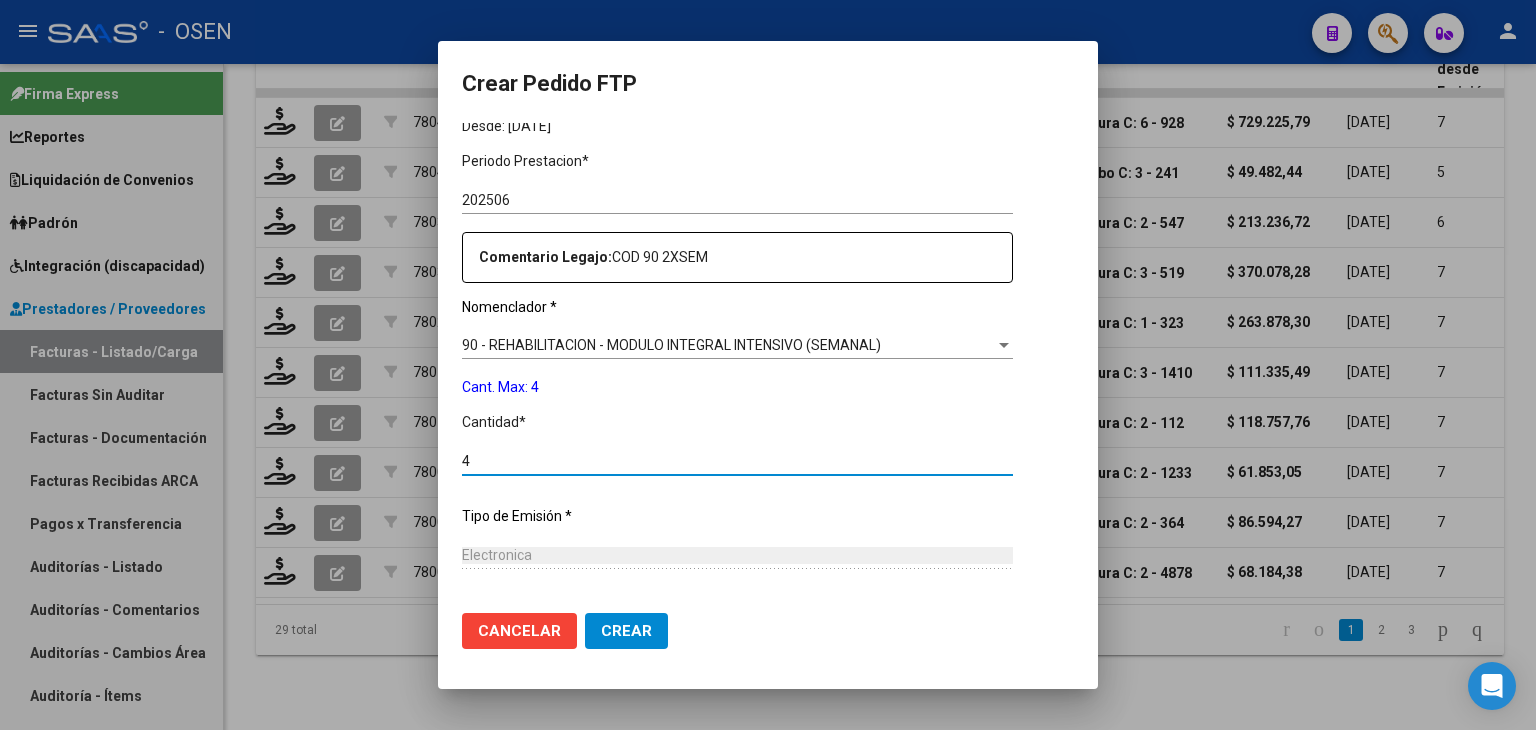 type on "4" 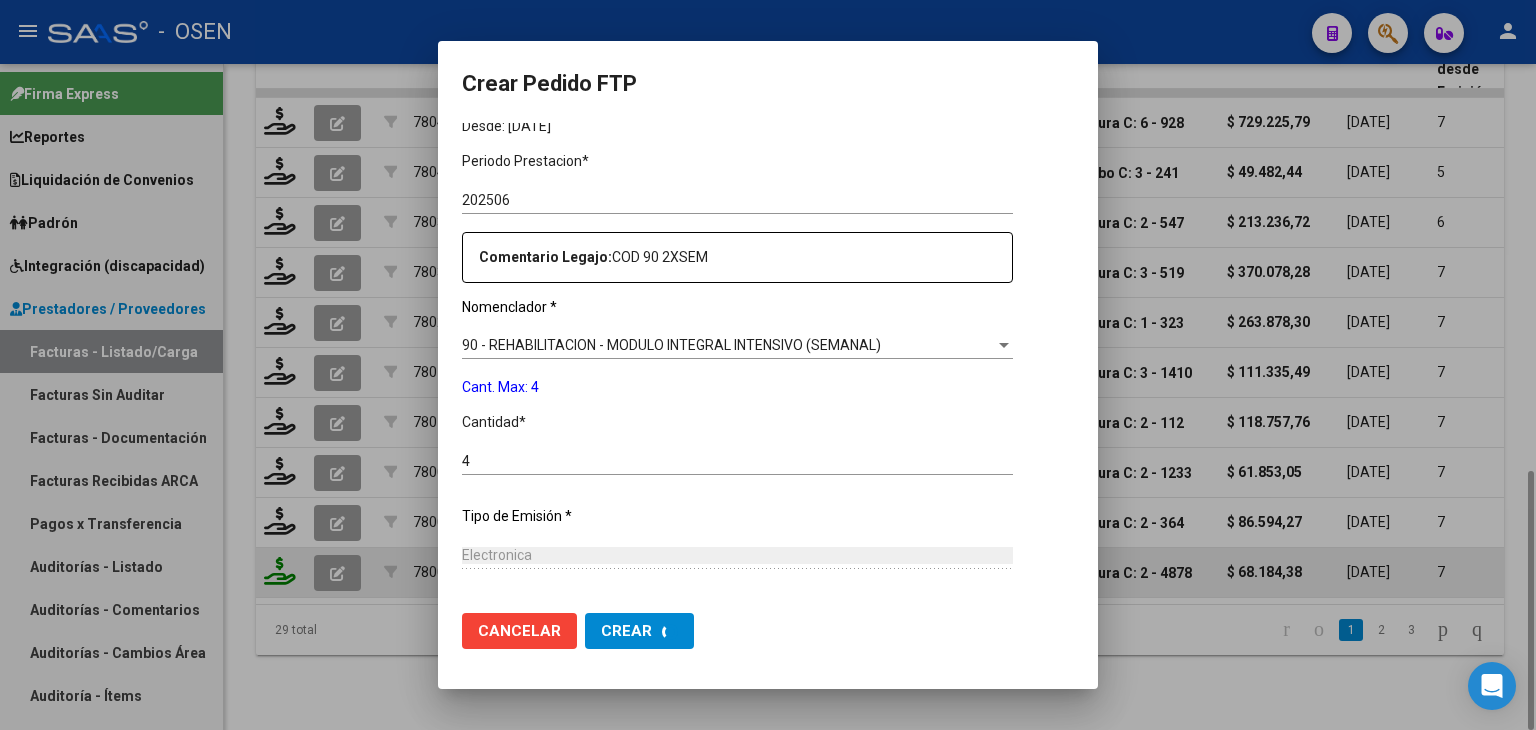 scroll, scrollTop: 0, scrollLeft: 0, axis: both 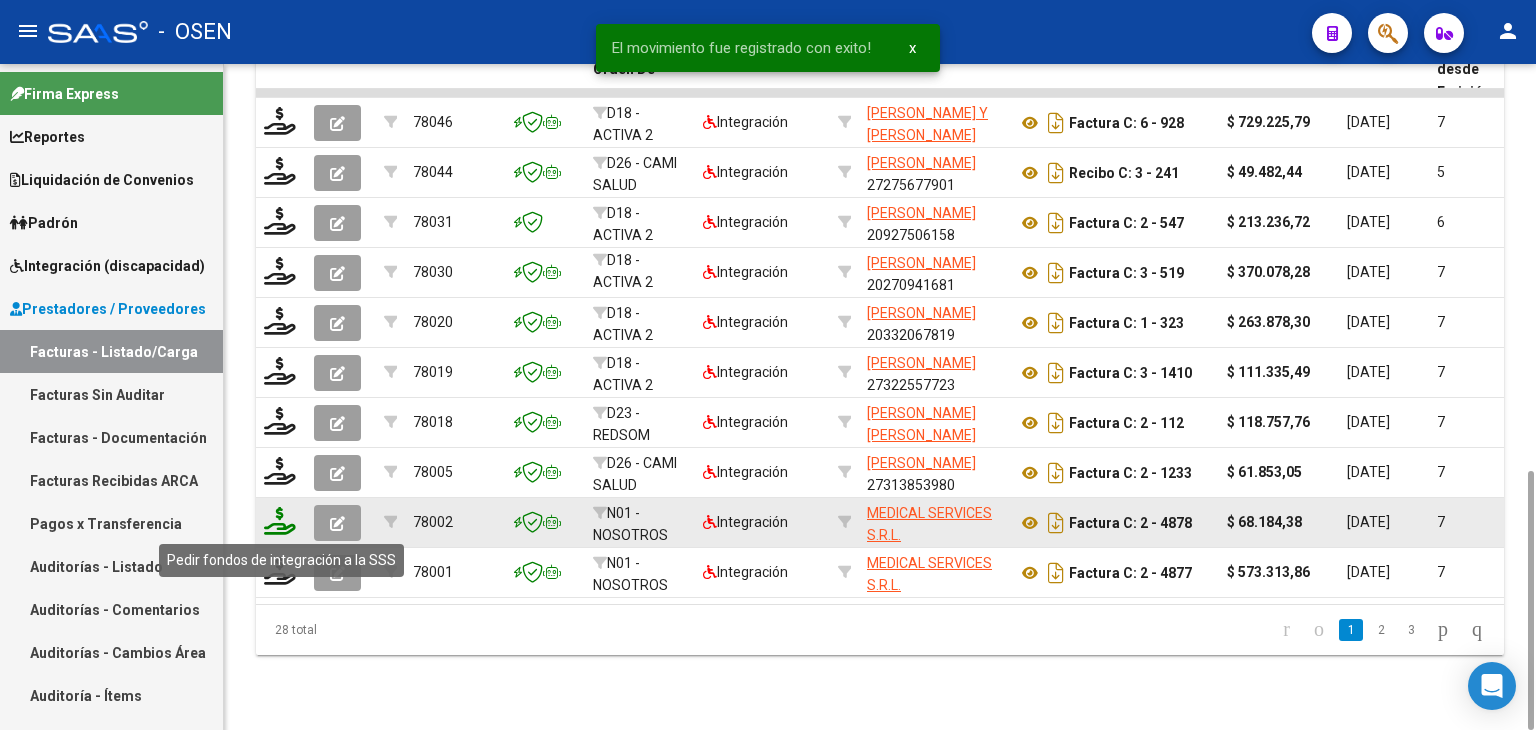 click 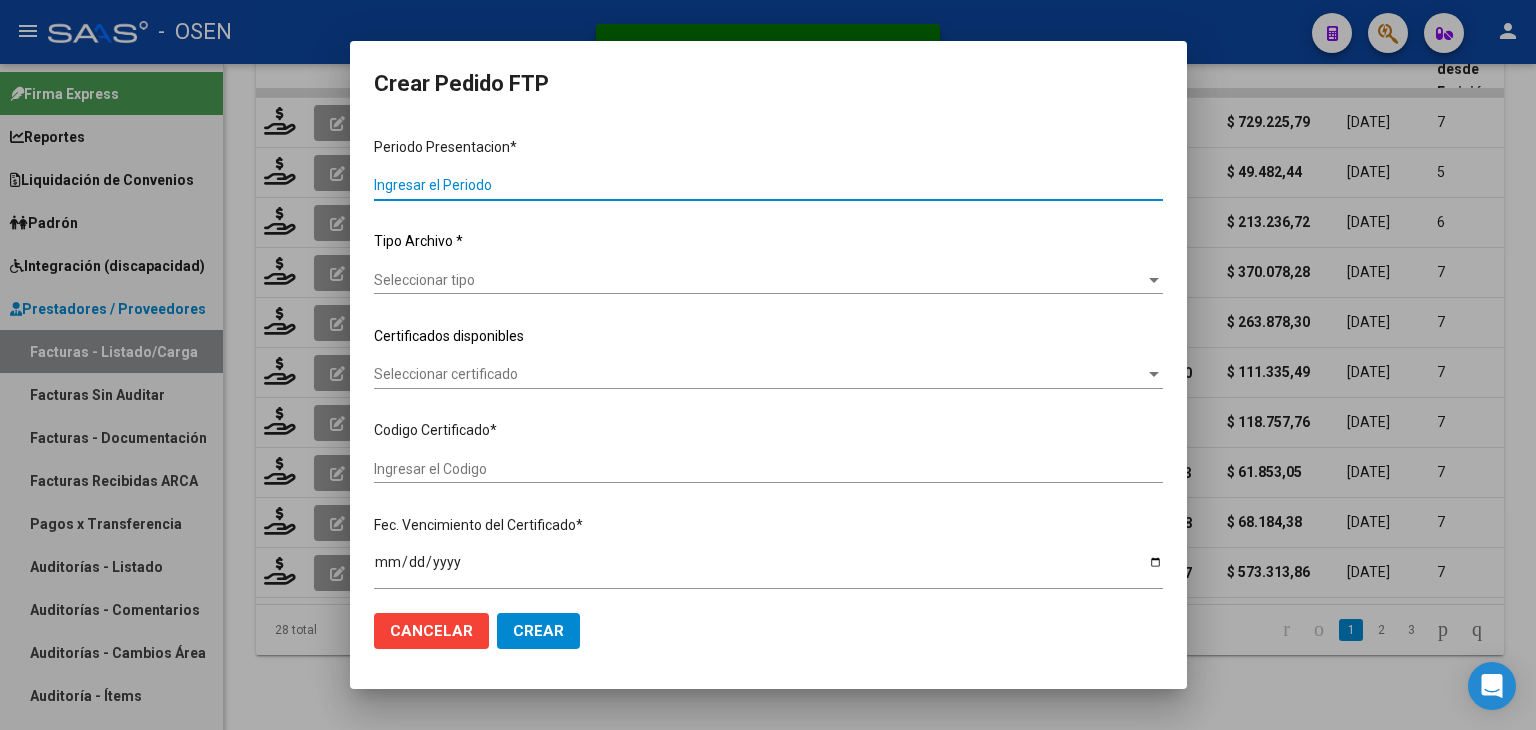 type on "202506" 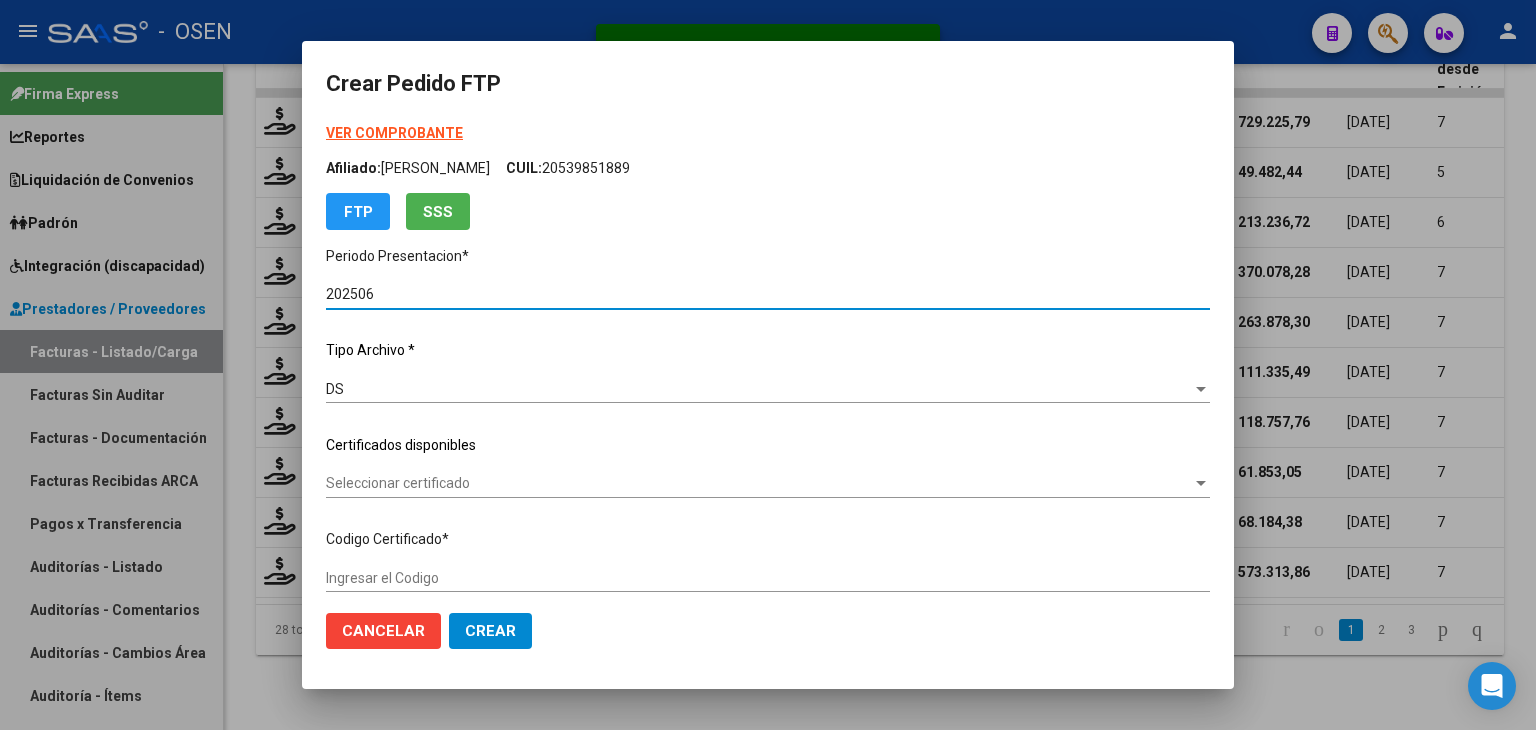type on "ARG01000512226702022120120321201CBA536" 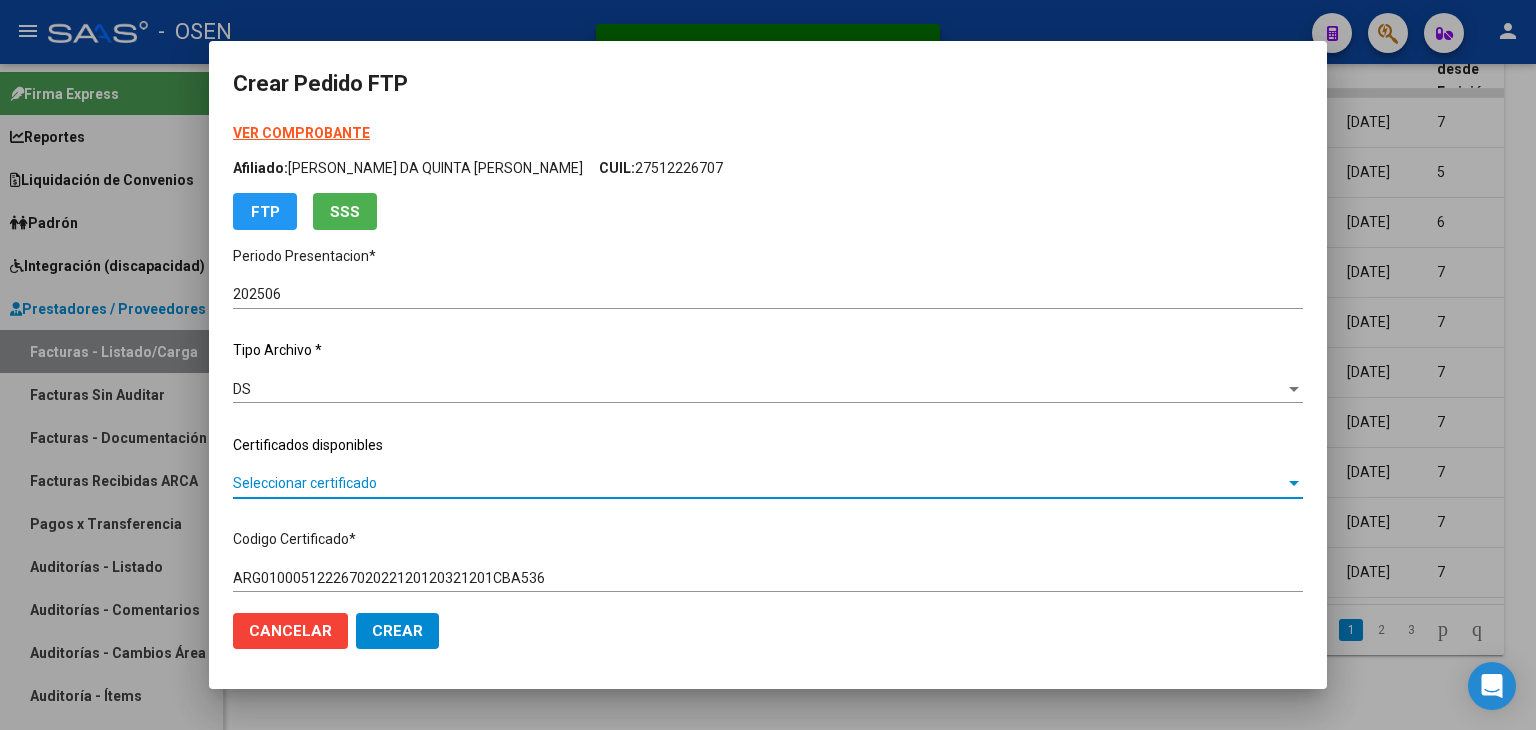 click on "Seleccionar certificado" at bounding box center (759, 483) 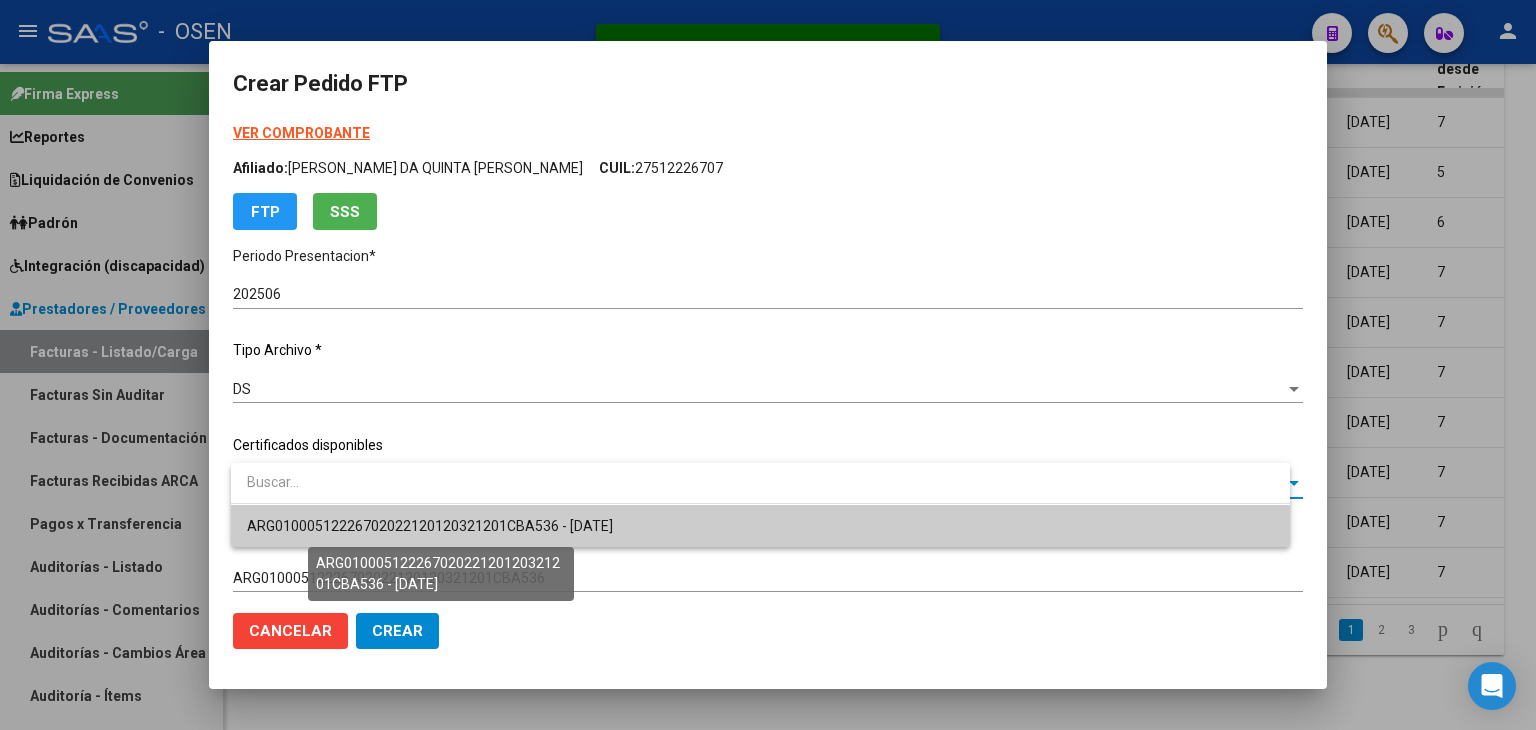 drag, startPoint x: 437, startPoint y: 529, endPoint x: 440, endPoint y: 420, distance: 109.041275 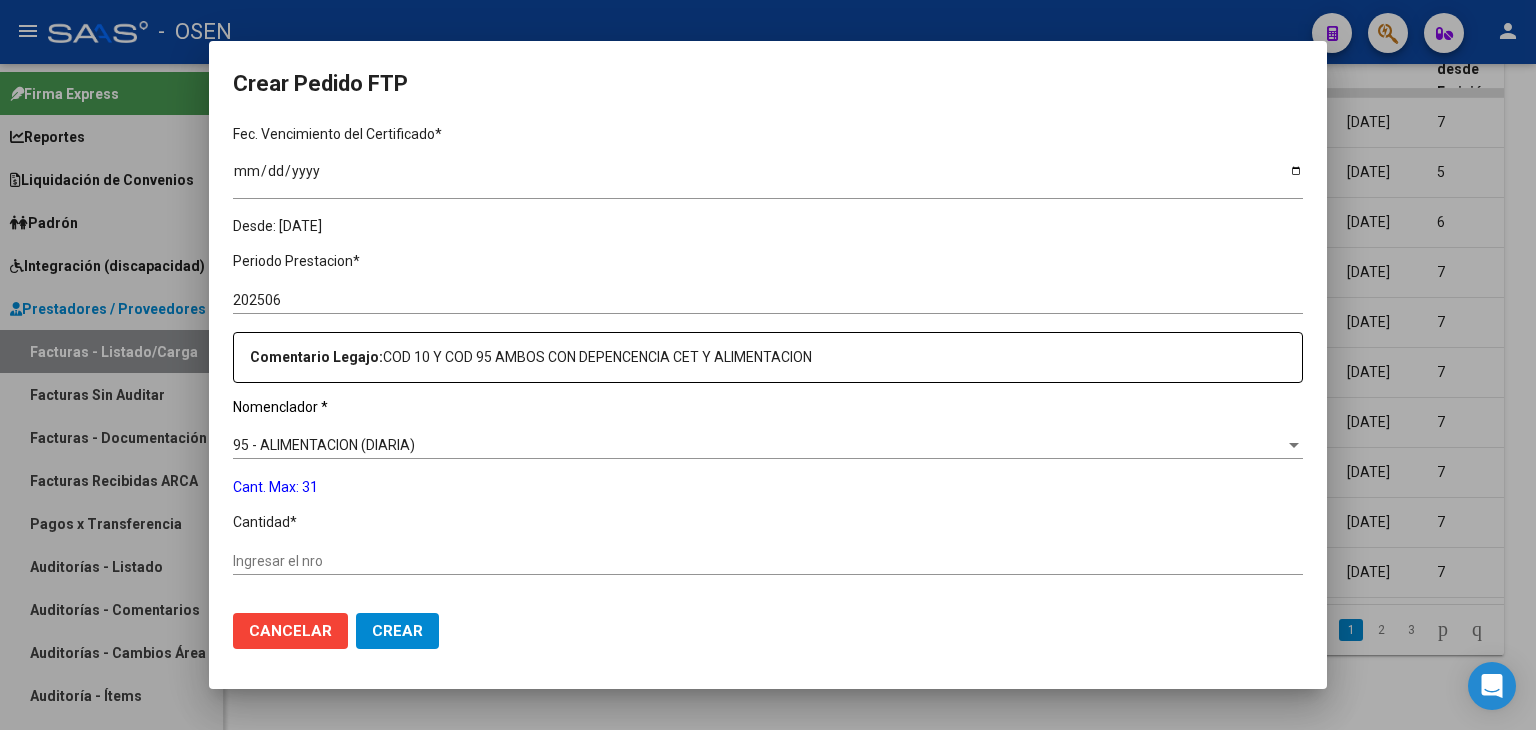scroll, scrollTop: 0, scrollLeft: 0, axis: both 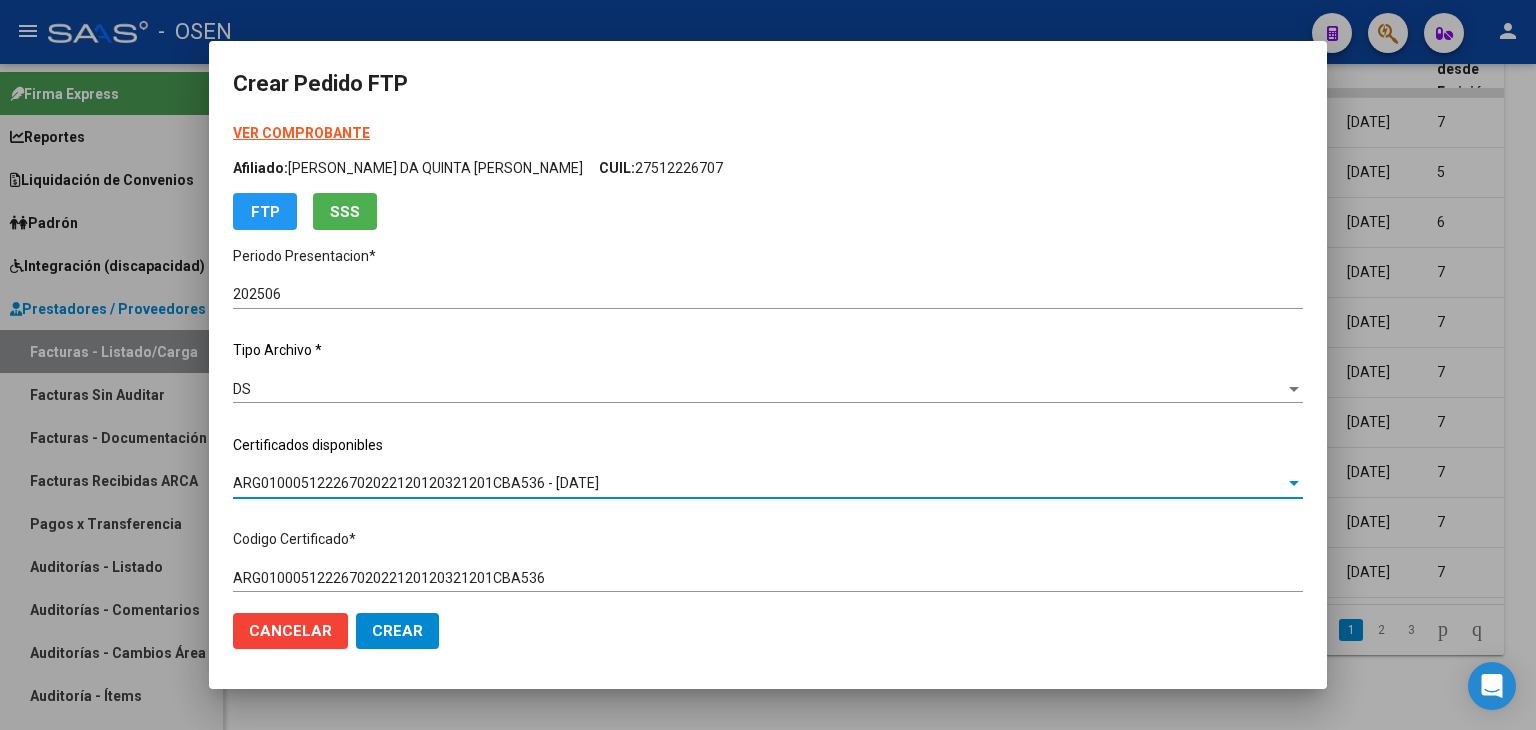 click on "VER COMPROBANTE" at bounding box center [301, 133] 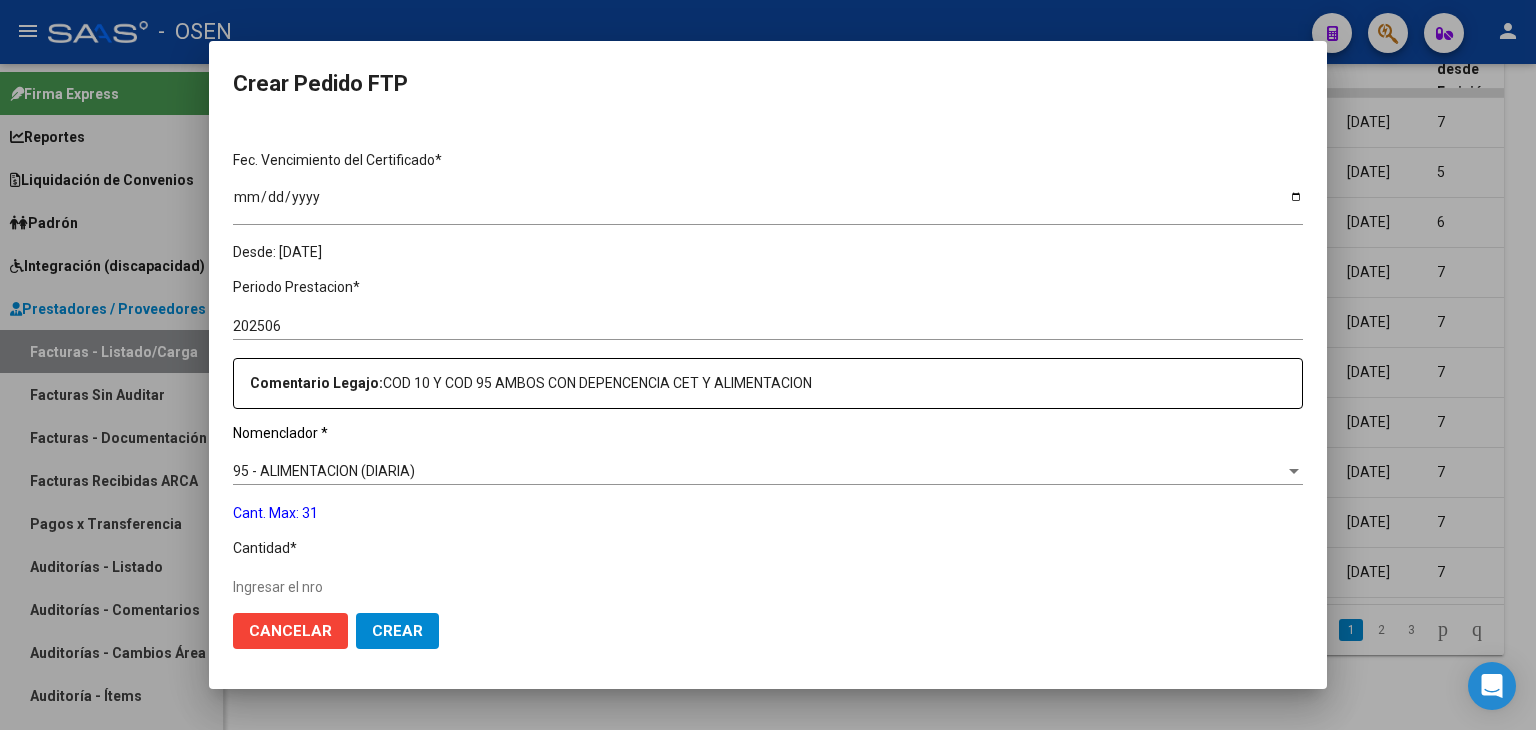 scroll, scrollTop: 500, scrollLeft: 0, axis: vertical 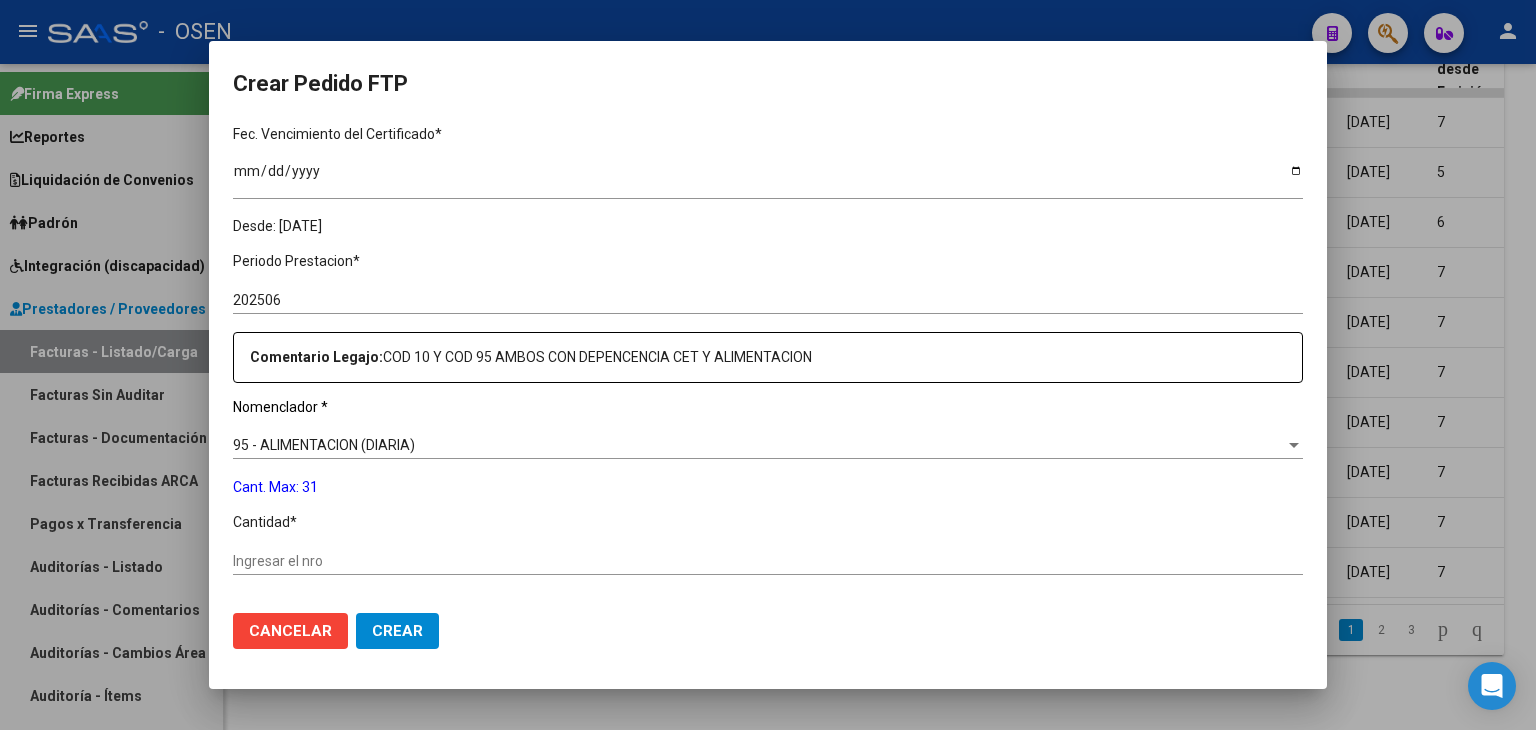 click on "Ingresar el nro" 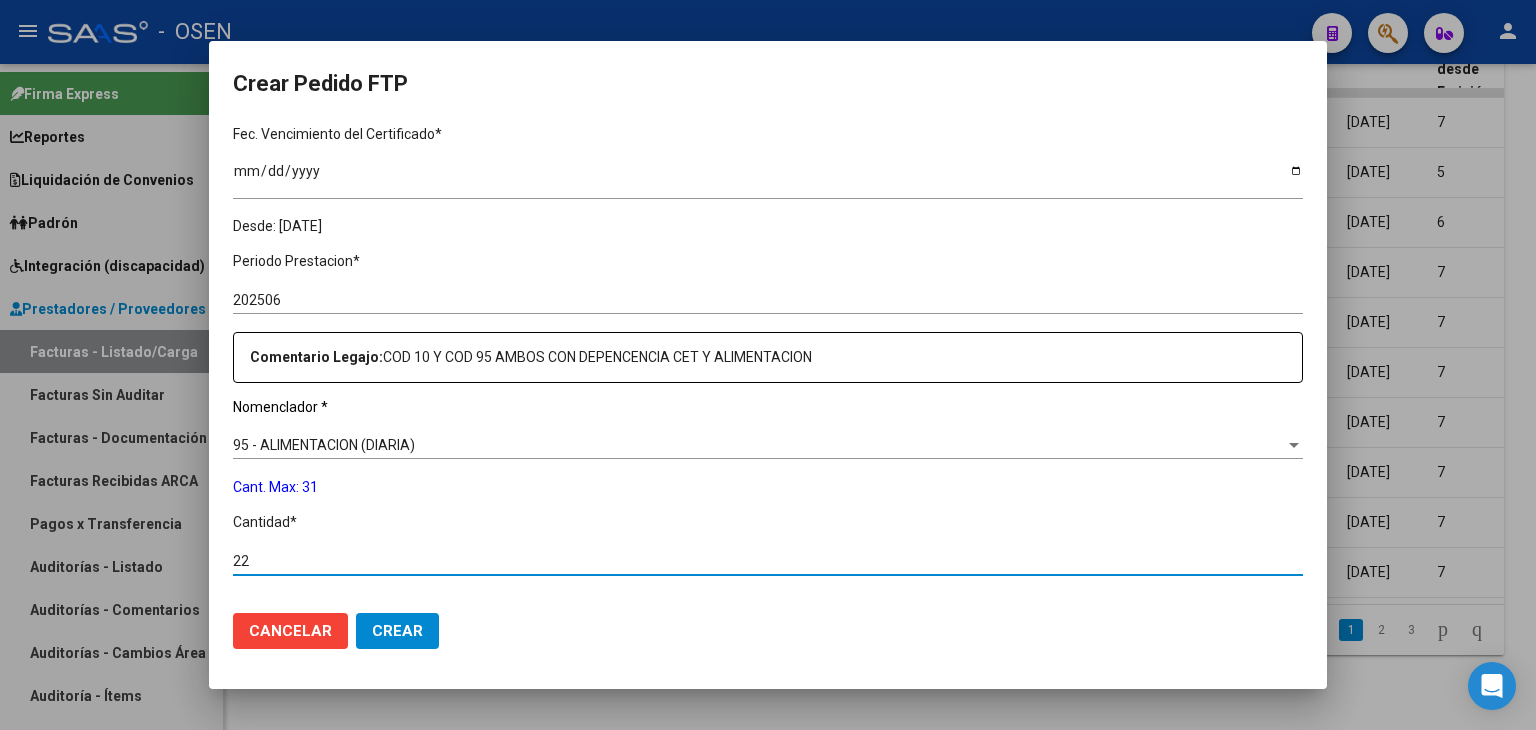 type on "22" 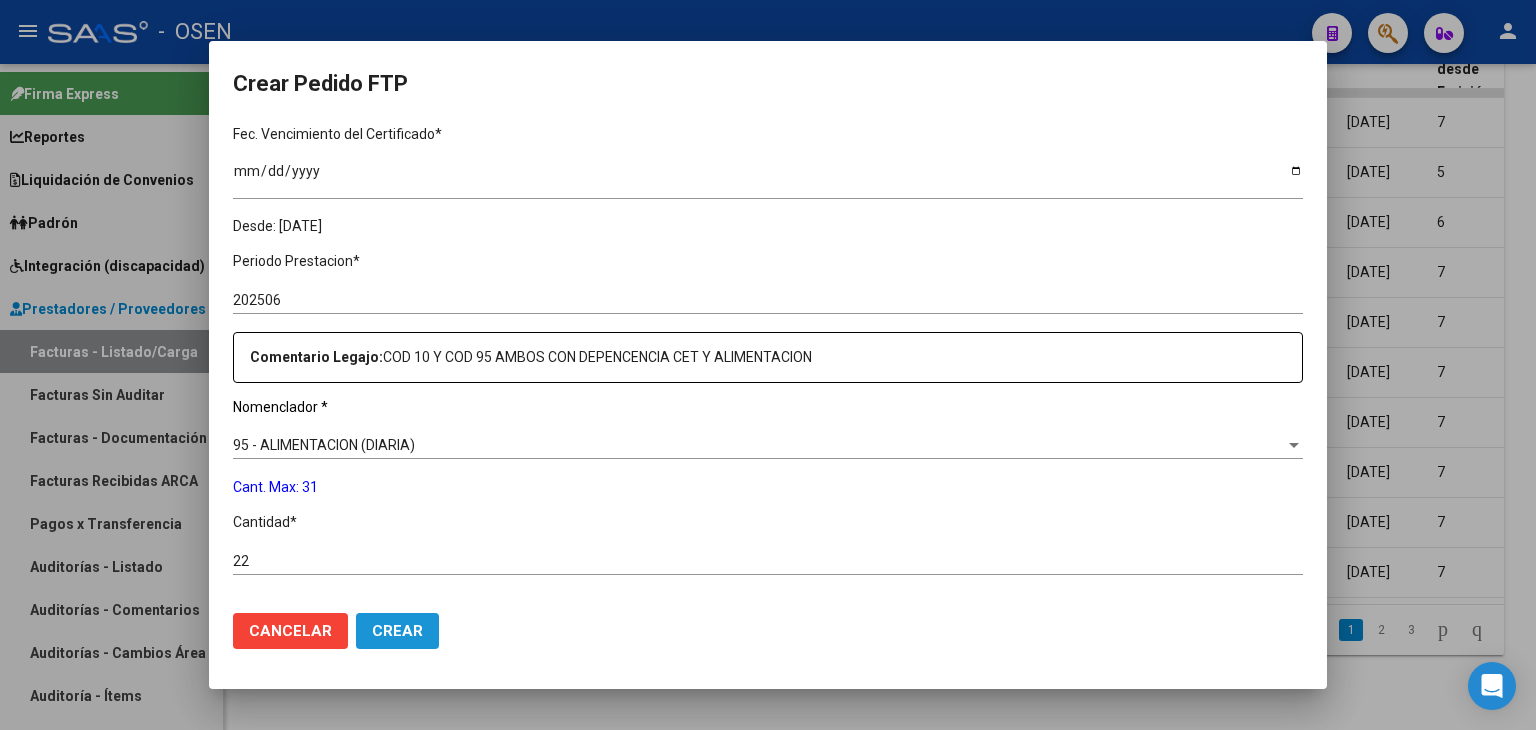 click on "Crear" 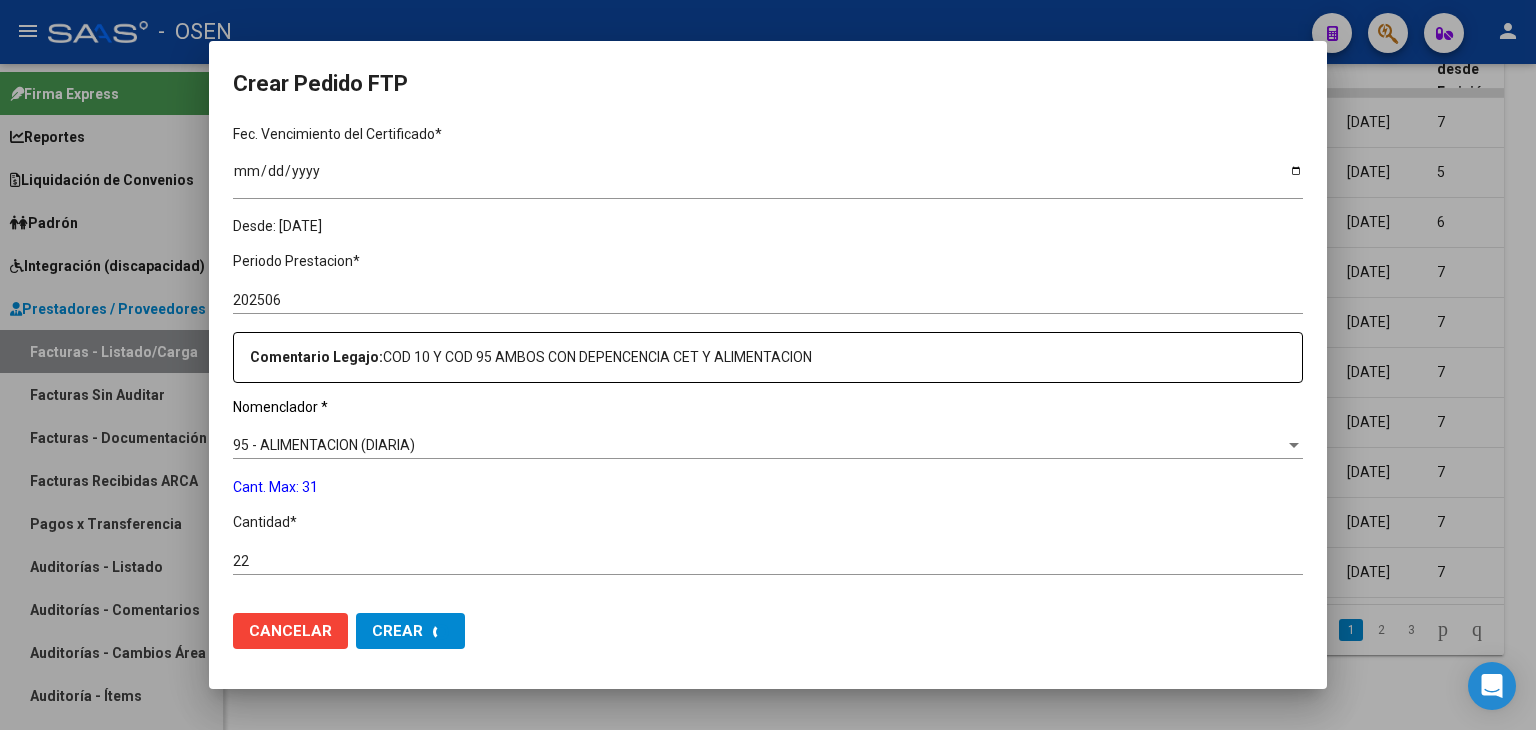 scroll, scrollTop: 0, scrollLeft: 0, axis: both 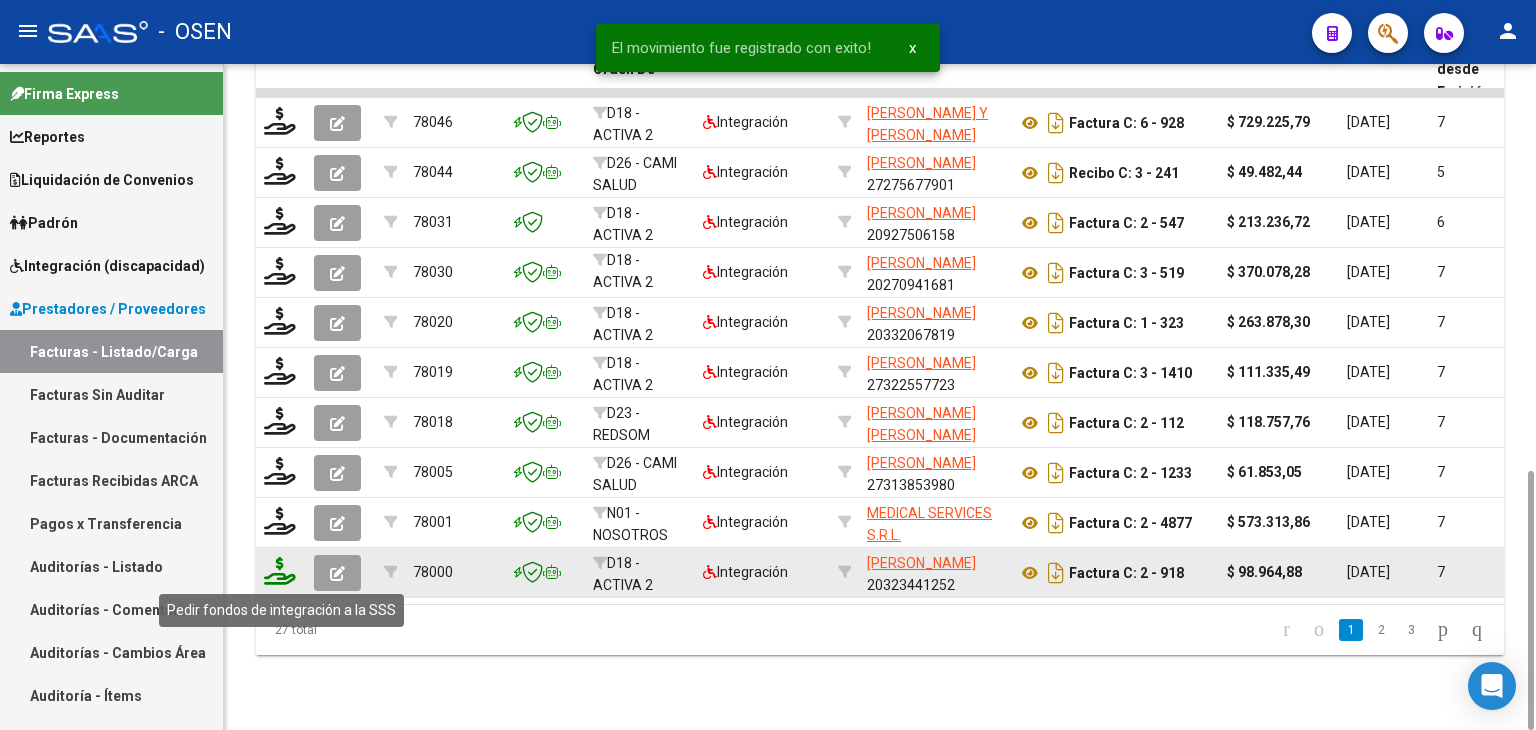 click 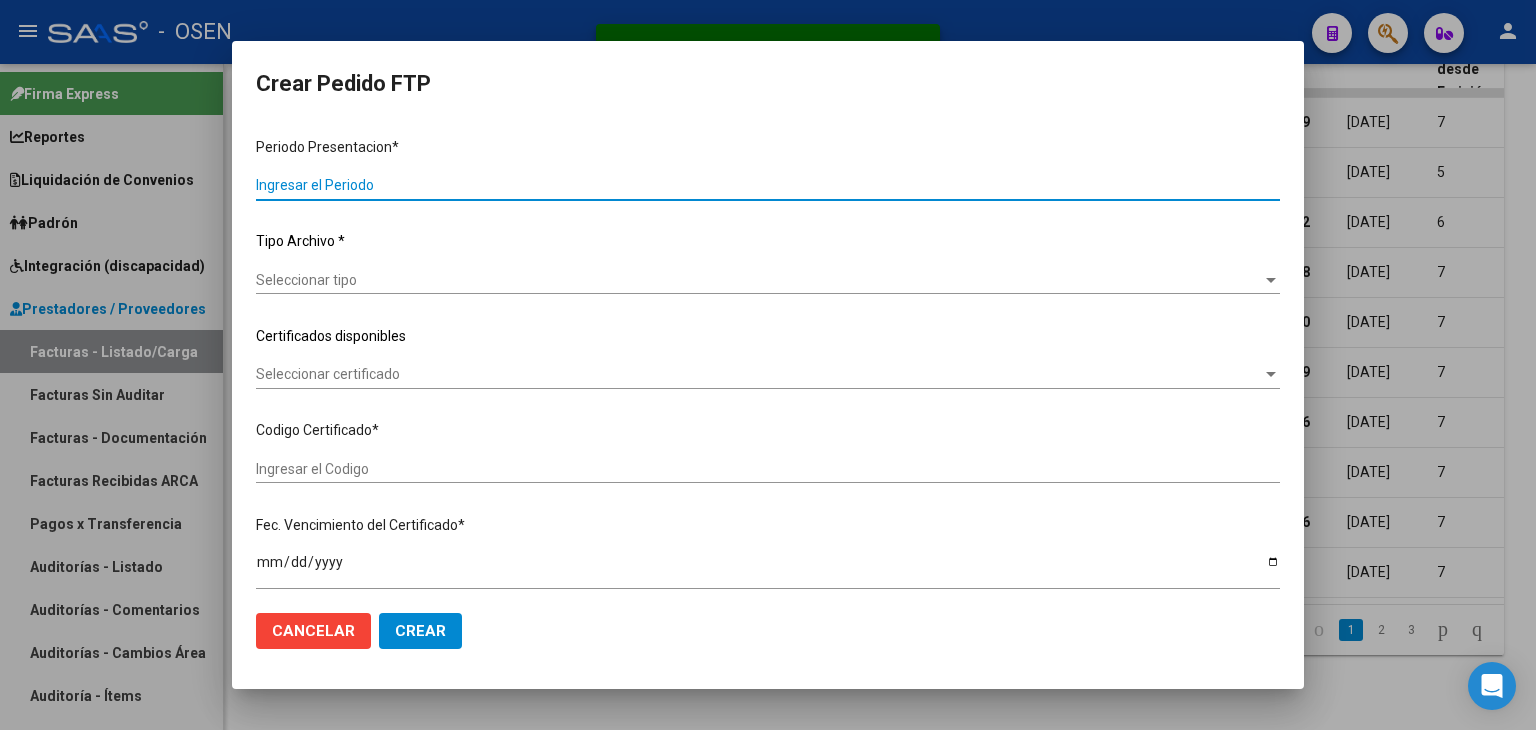 type on "202506" 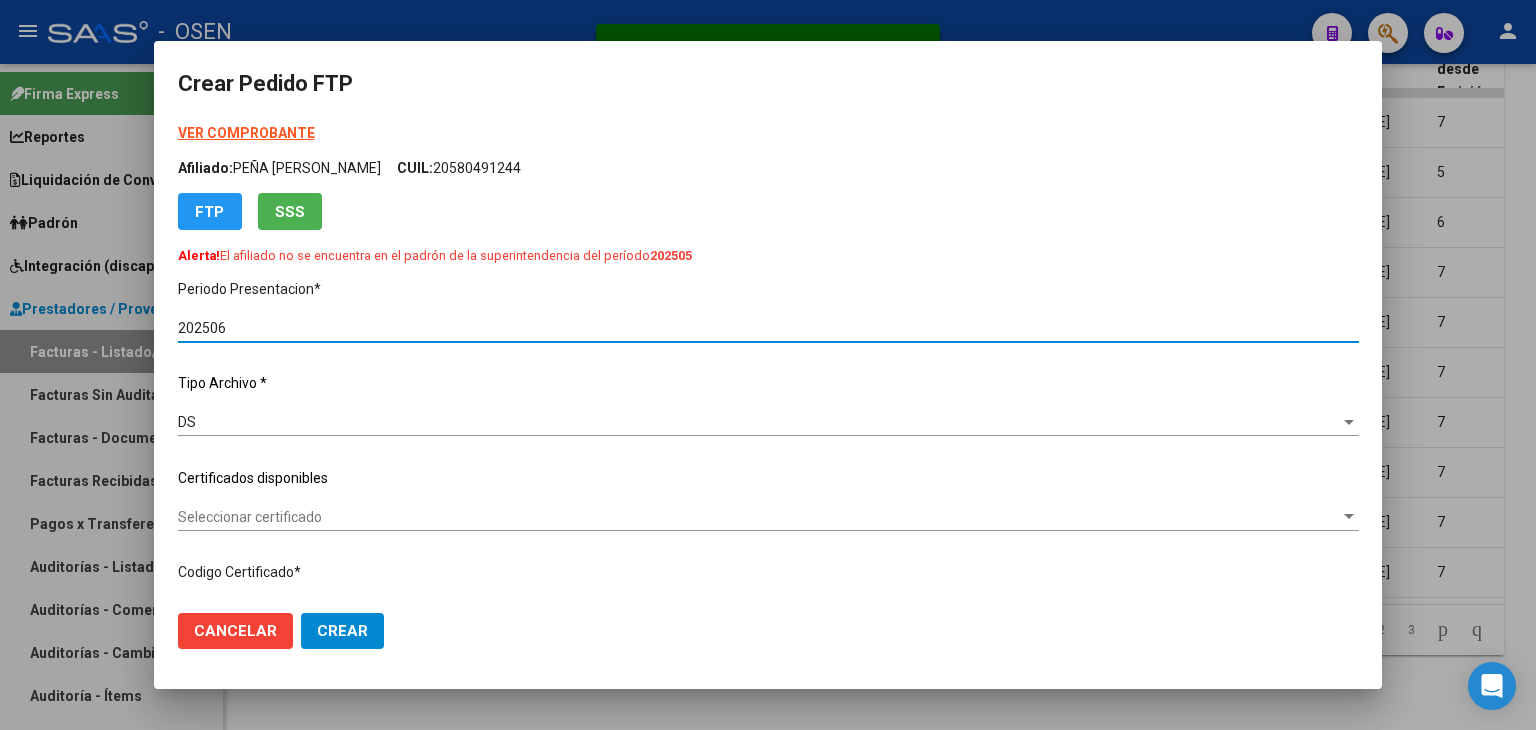 type on "ARG01000550351742024091220290912BUE27" 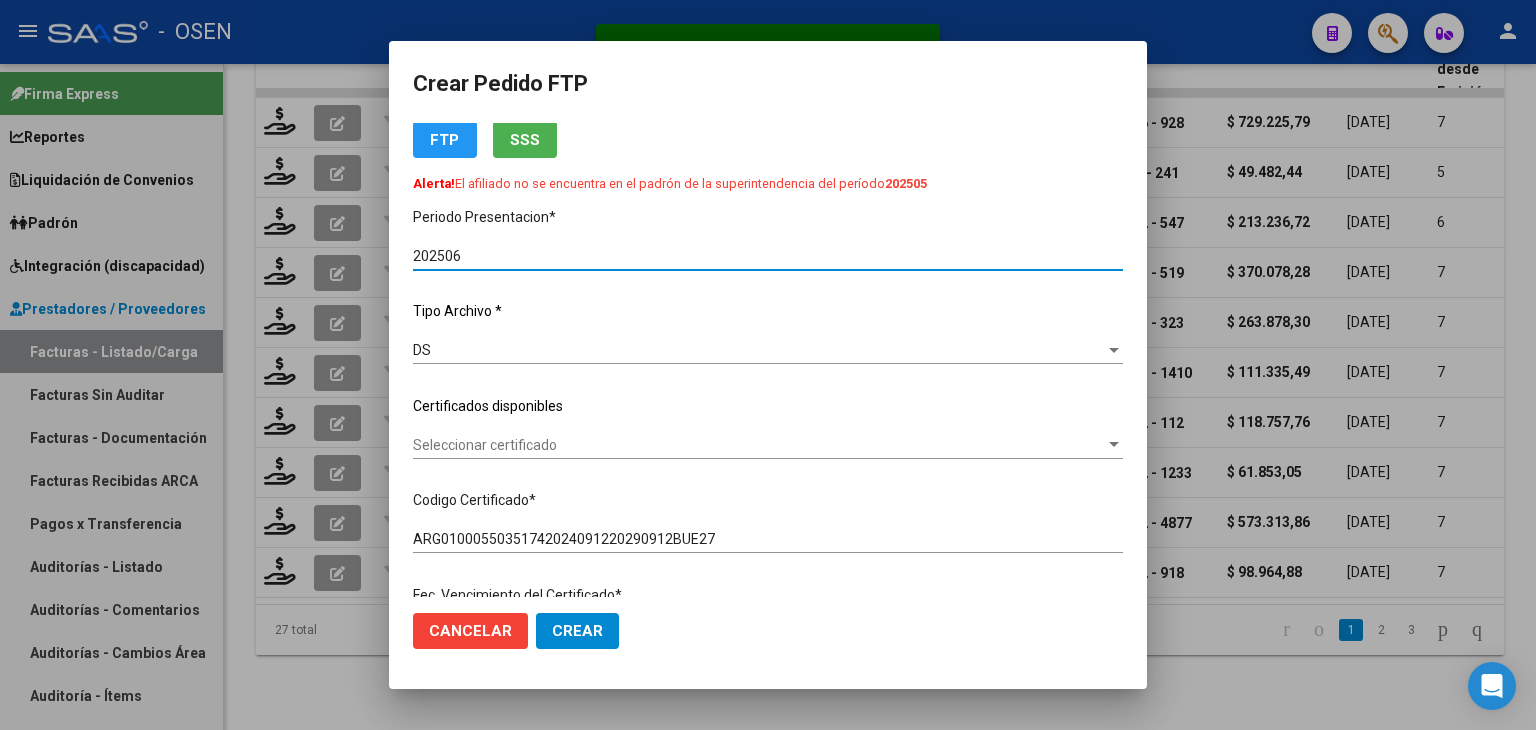 scroll, scrollTop: 100, scrollLeft: 0, axis: vertical 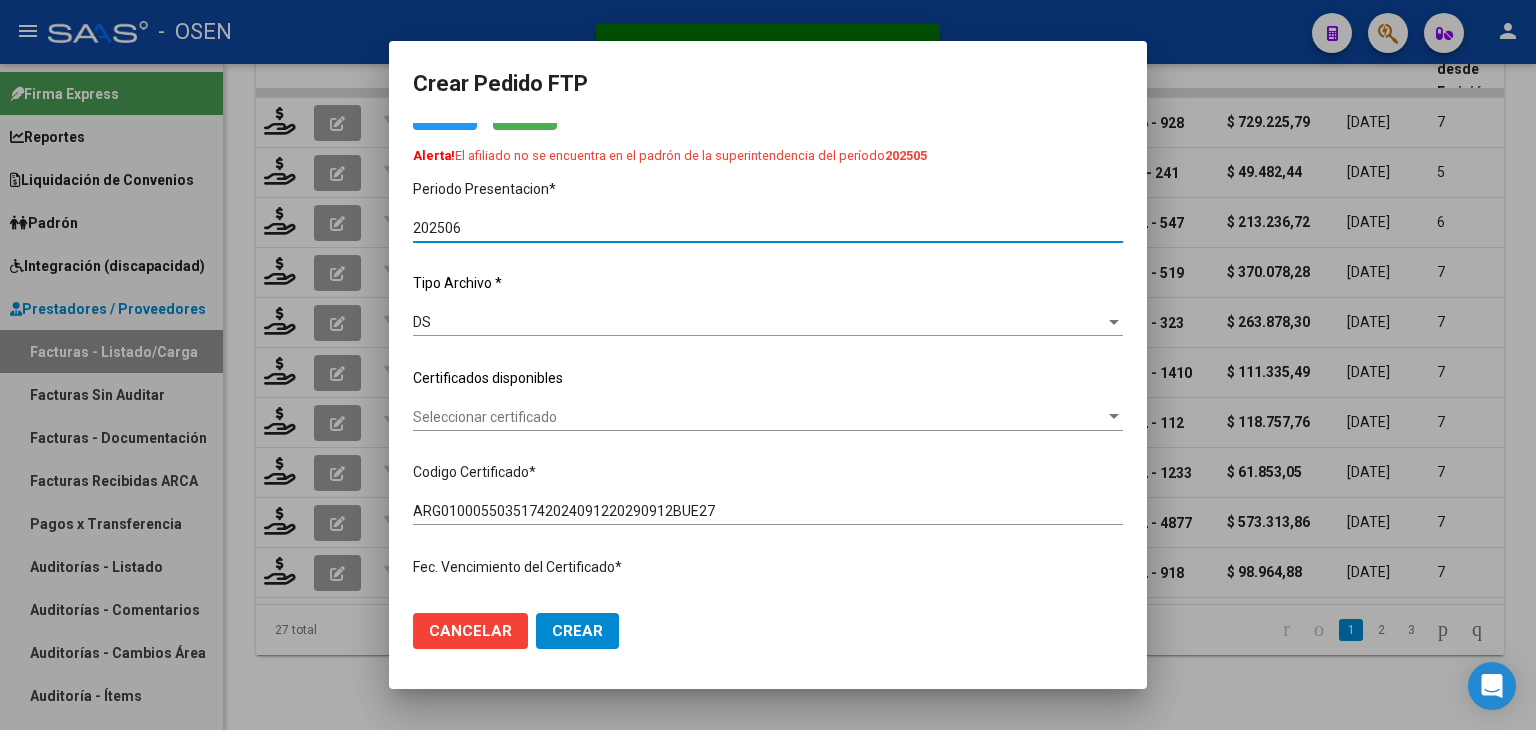 click on "Seleccionar certificado Seleccionar certificado" 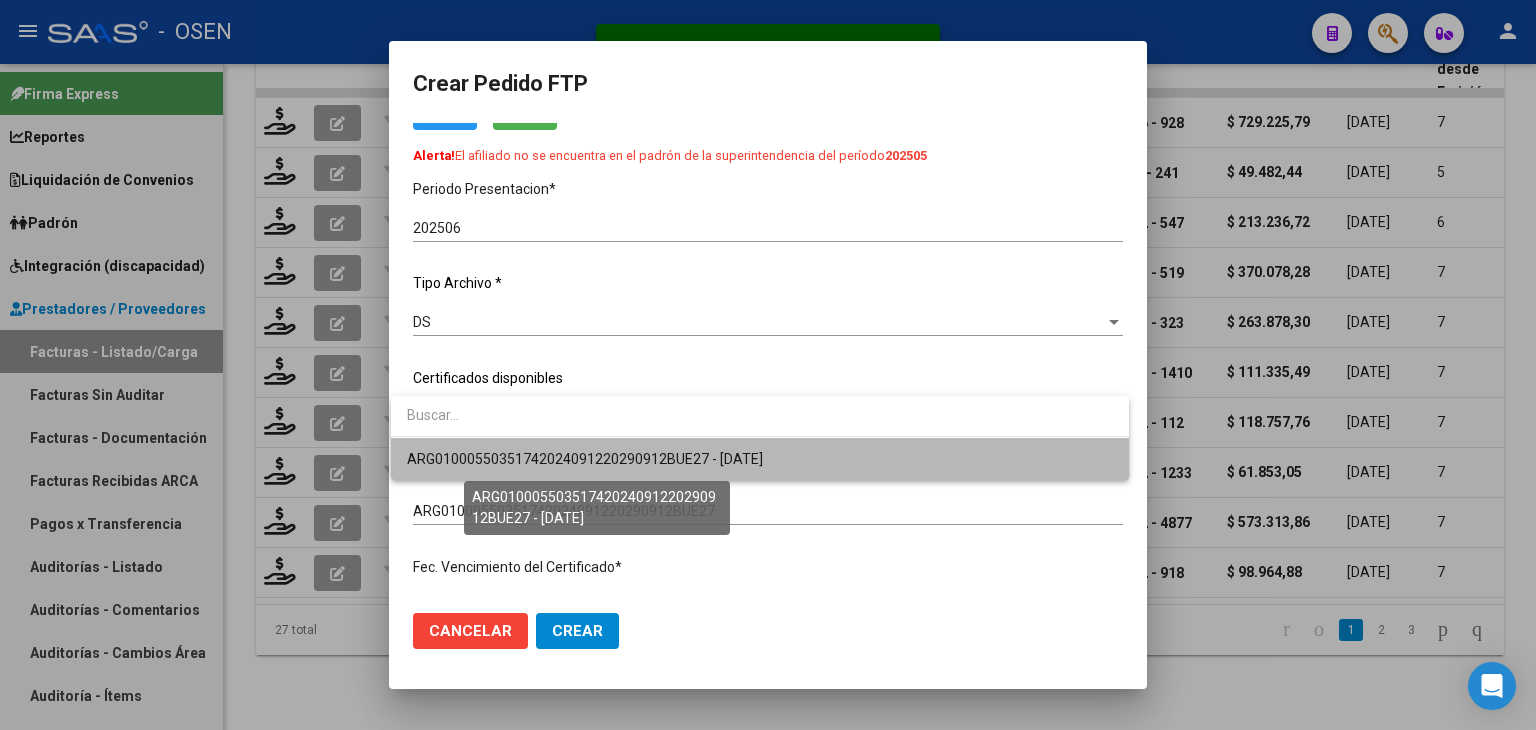 drag, startPoint x: 528, startPoint y: 455, endPoint x: 554, endPoint y: 331, distance: 126.69649 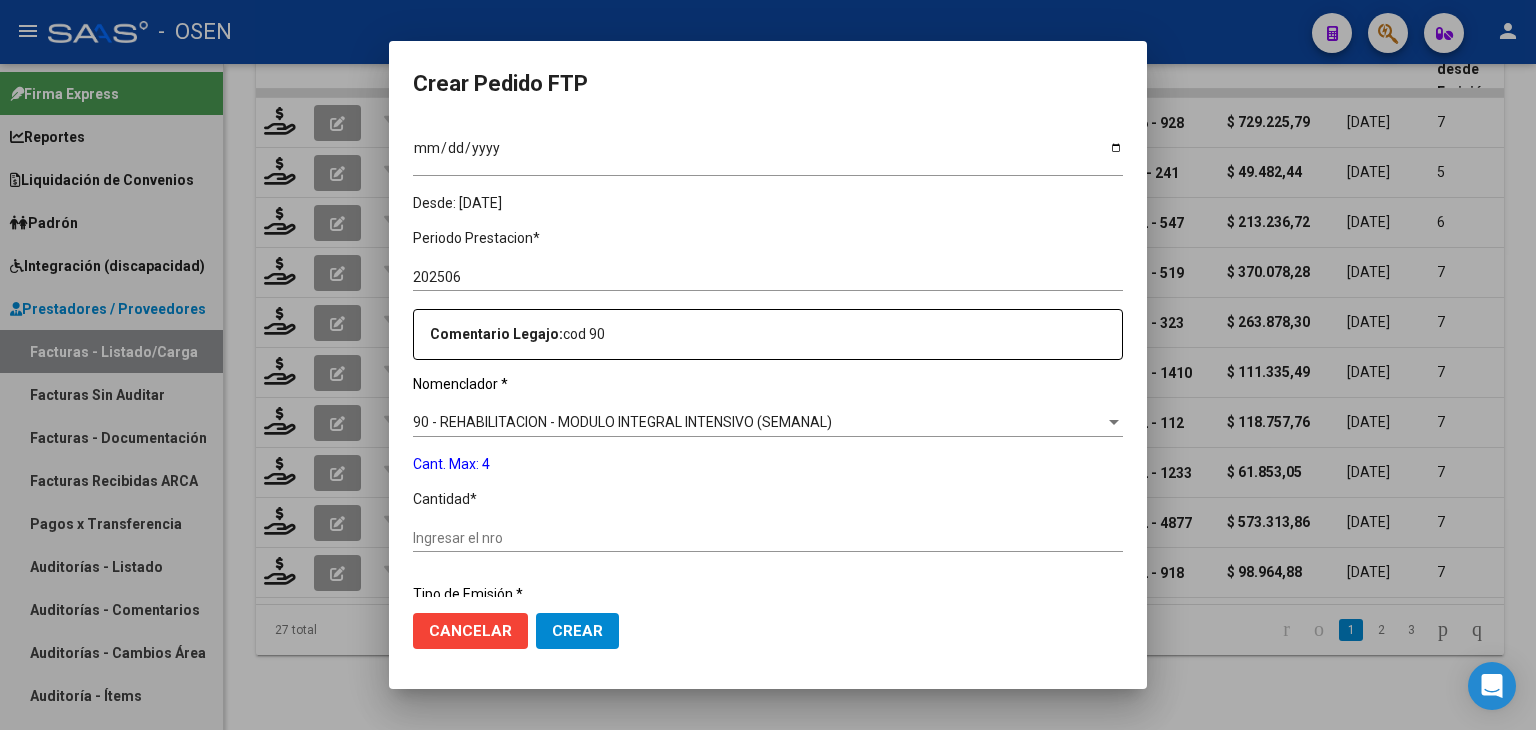 scroll, scrollTop: 600, scrollLeft: 0, axis: vertical 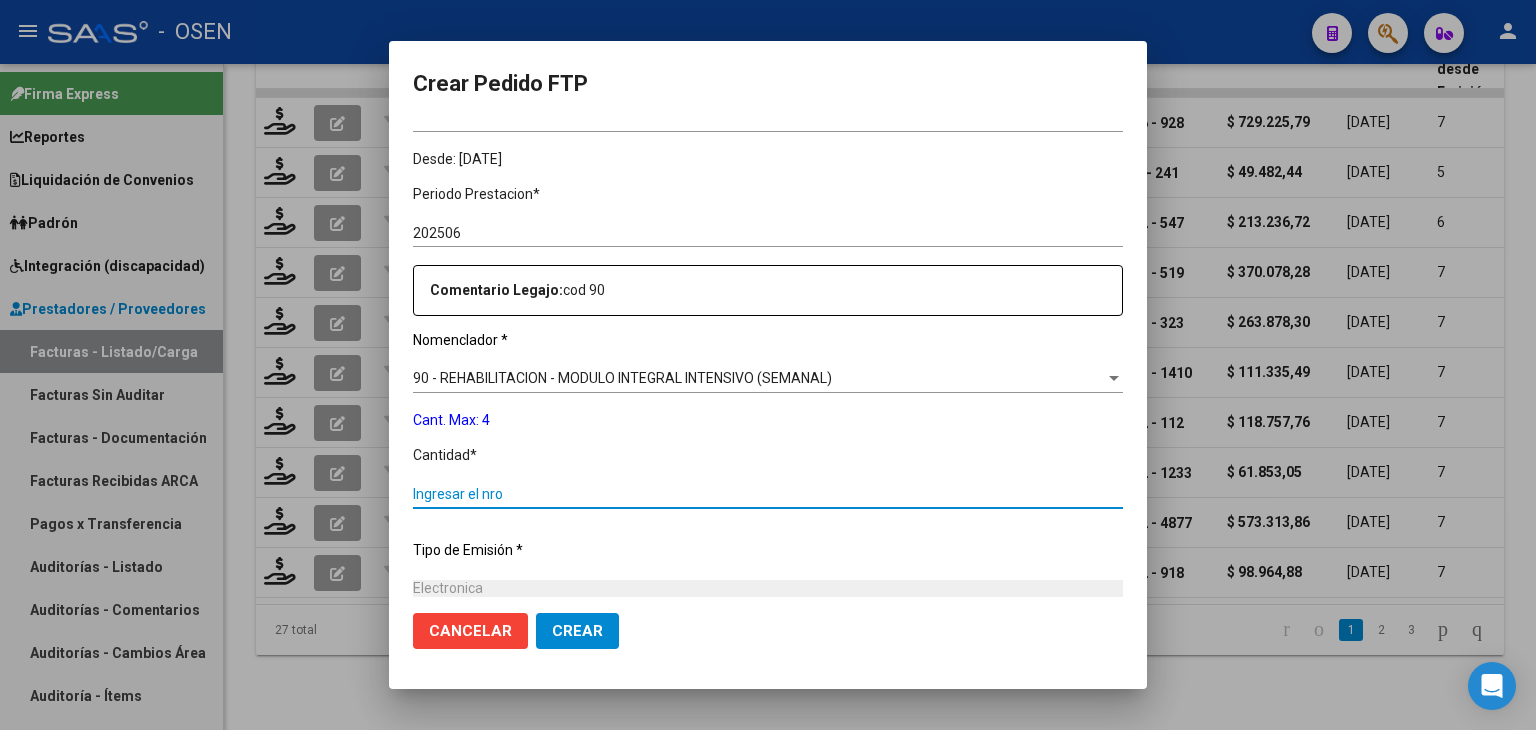 click on "Ingresar el nro" at bounding box center [768, 494] 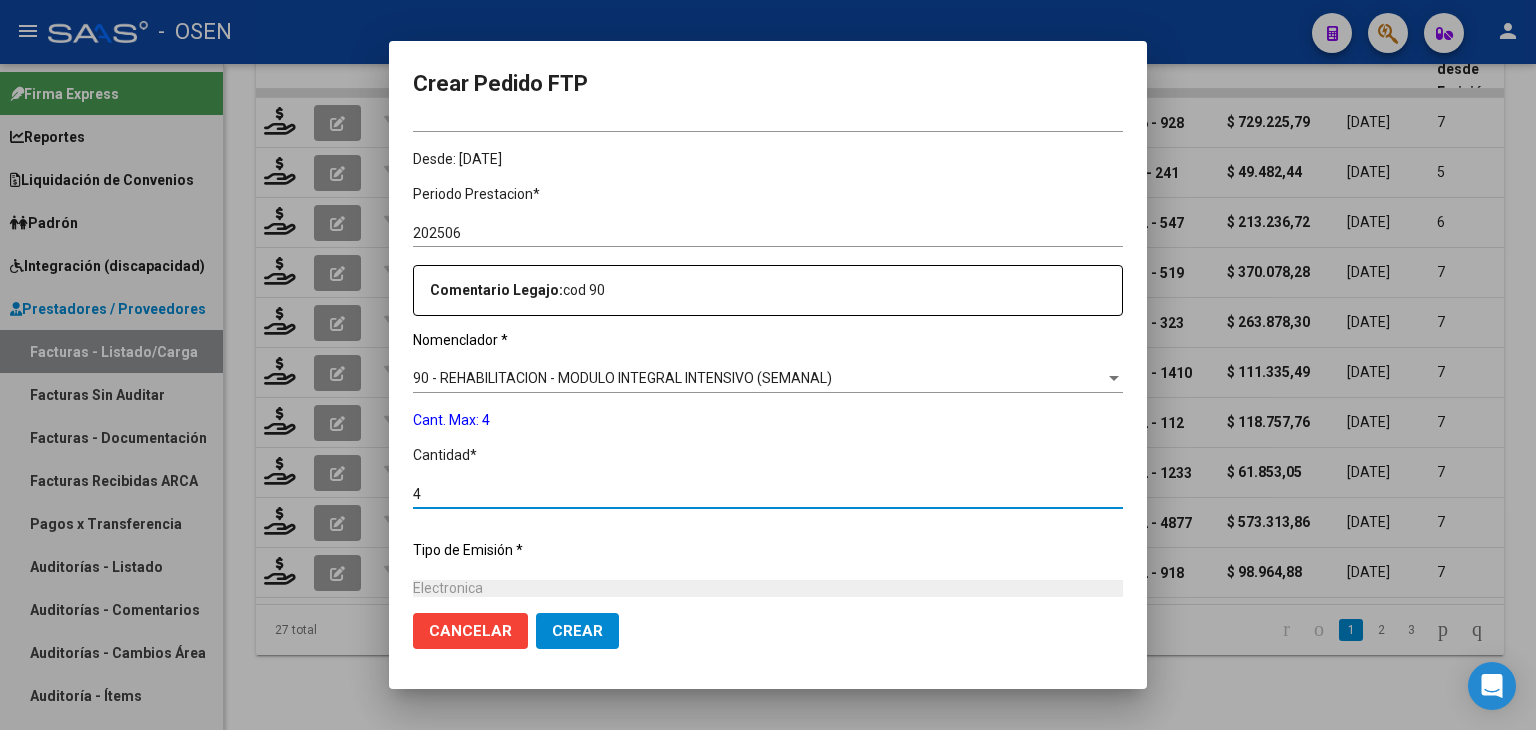type on "4" 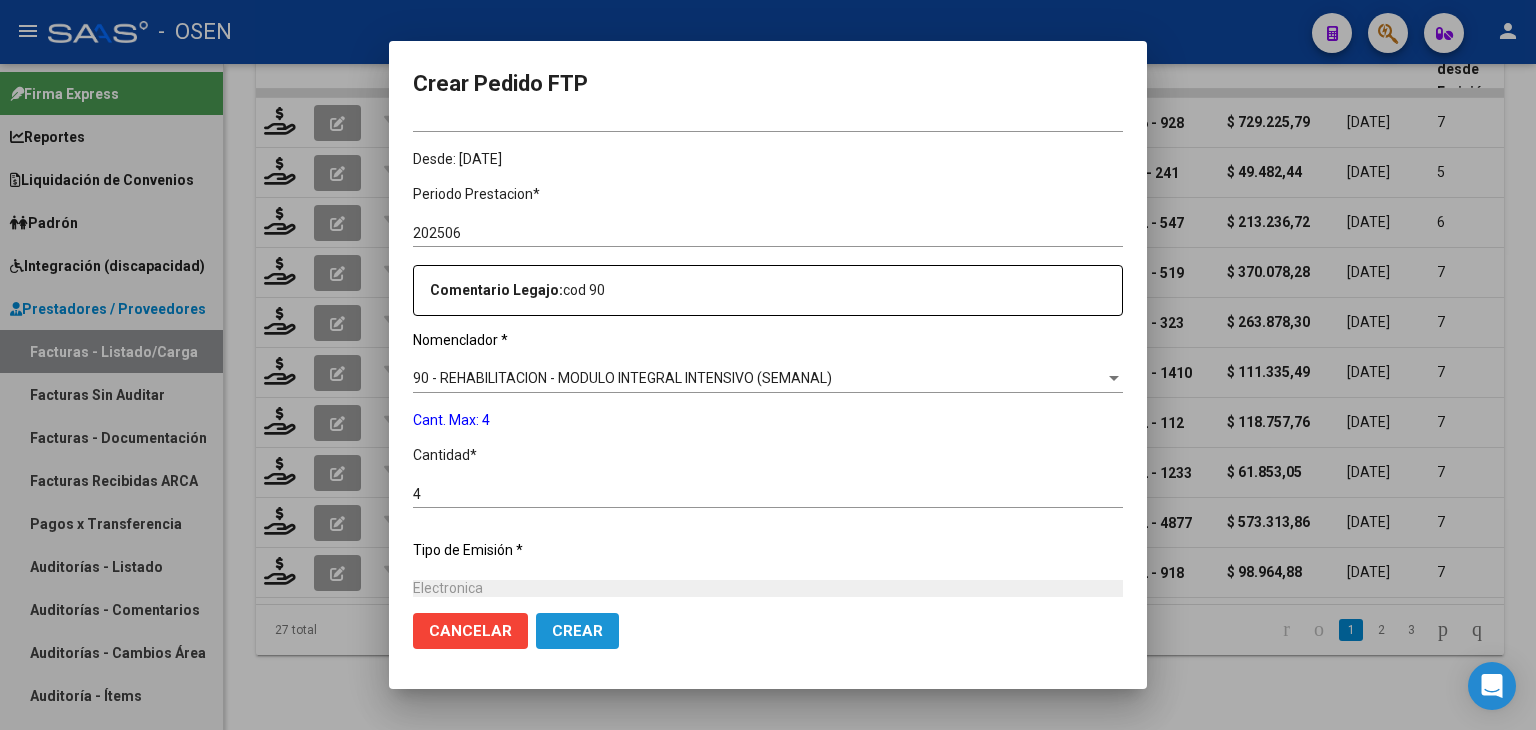 click on "Crear" 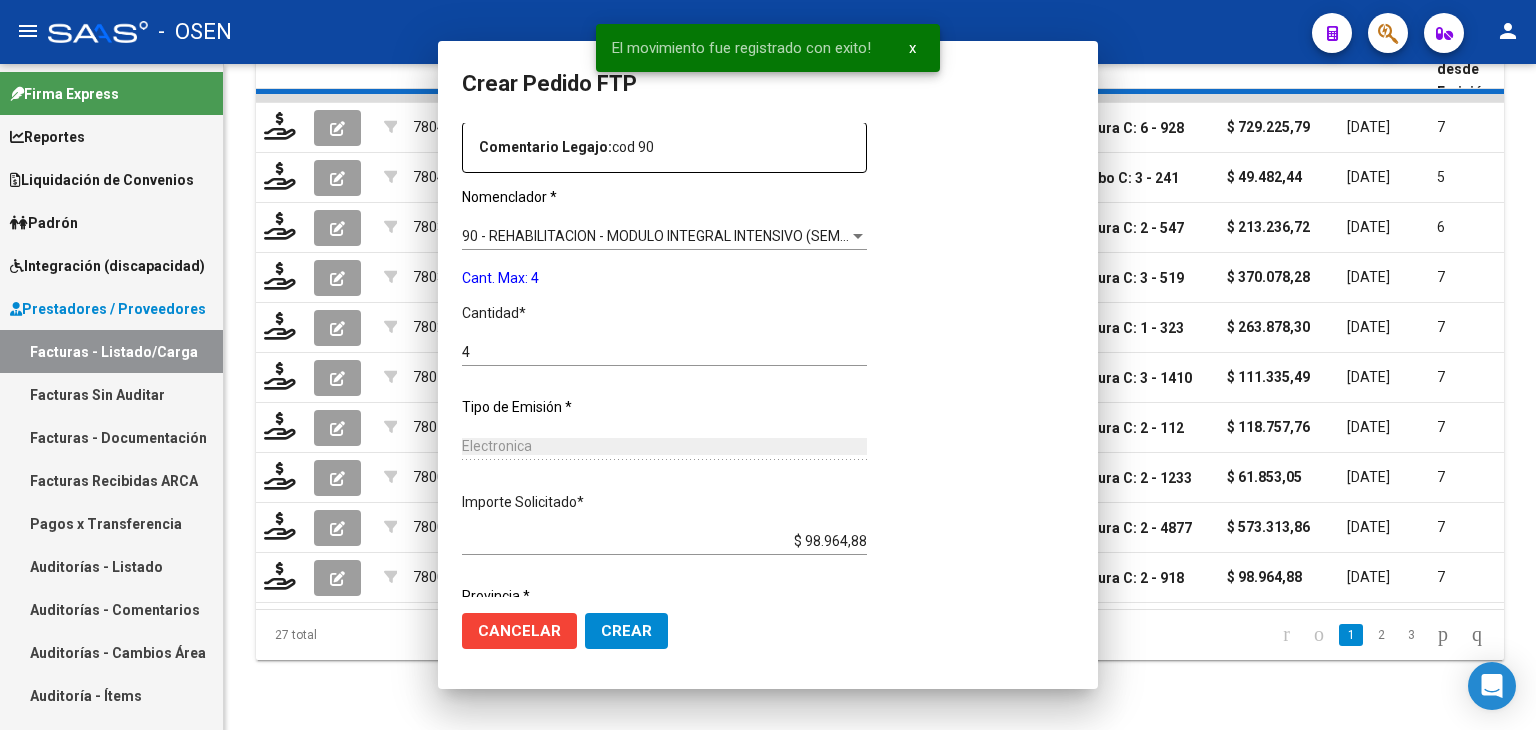 scroll, scrollTop: 457, scrollLeft: 0, axis: vertical 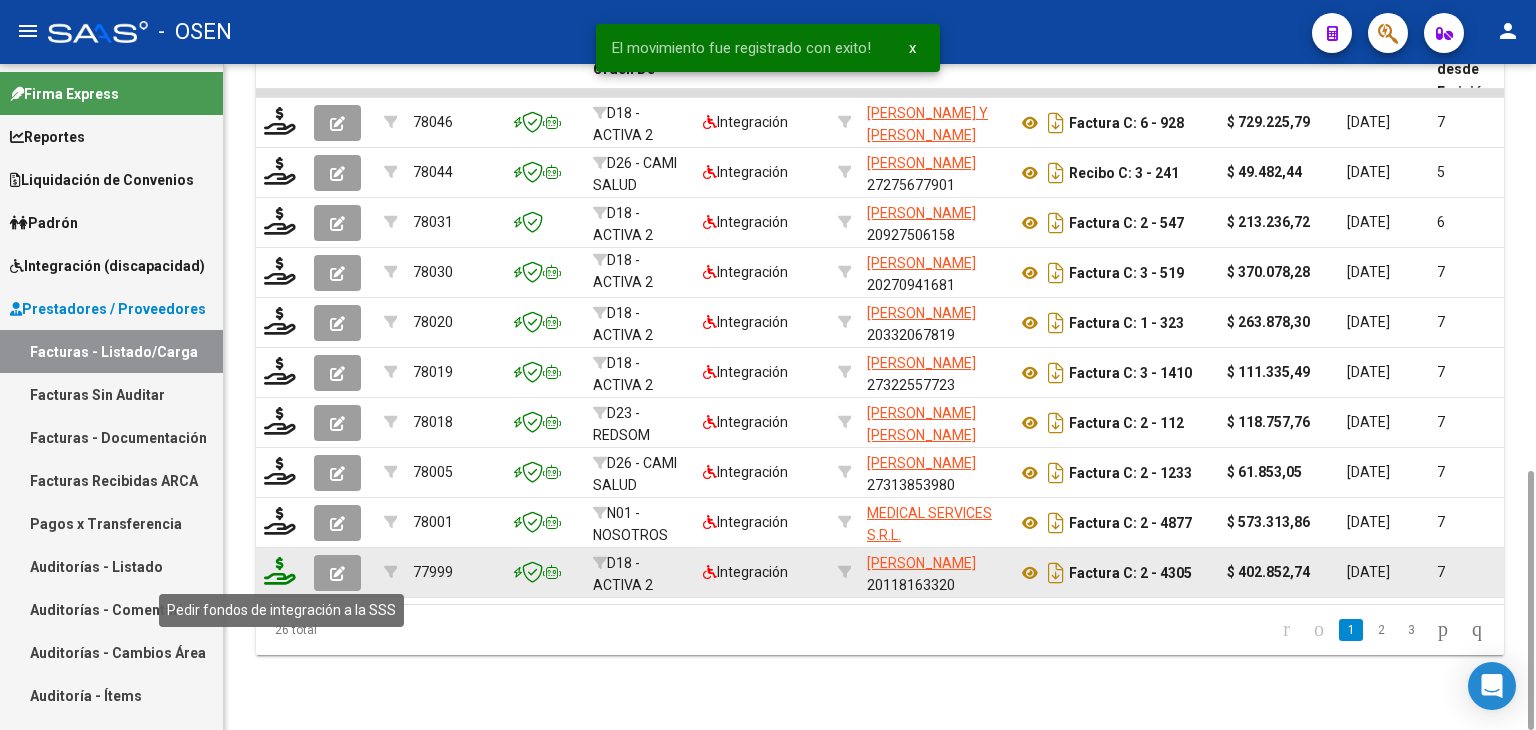 click 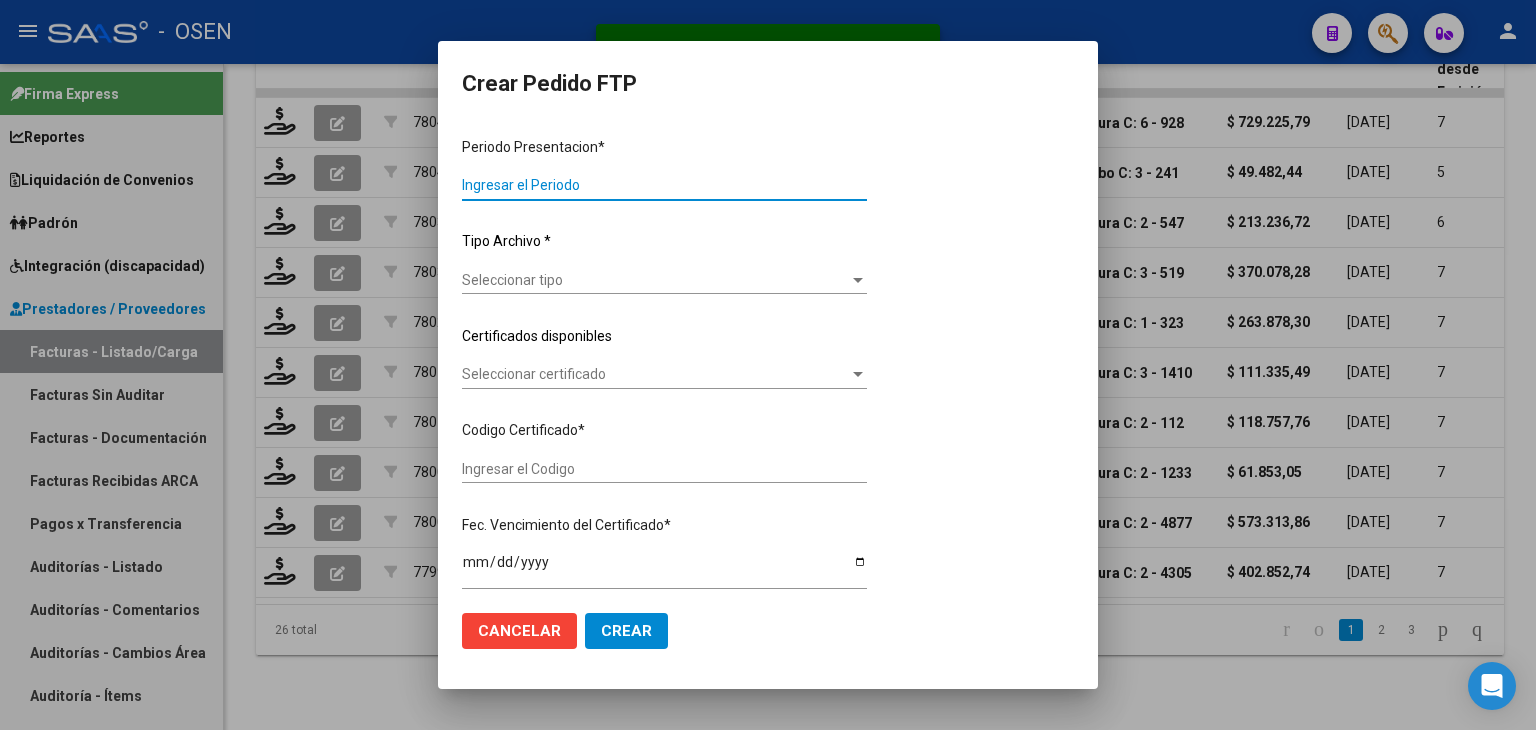 type on "202506" 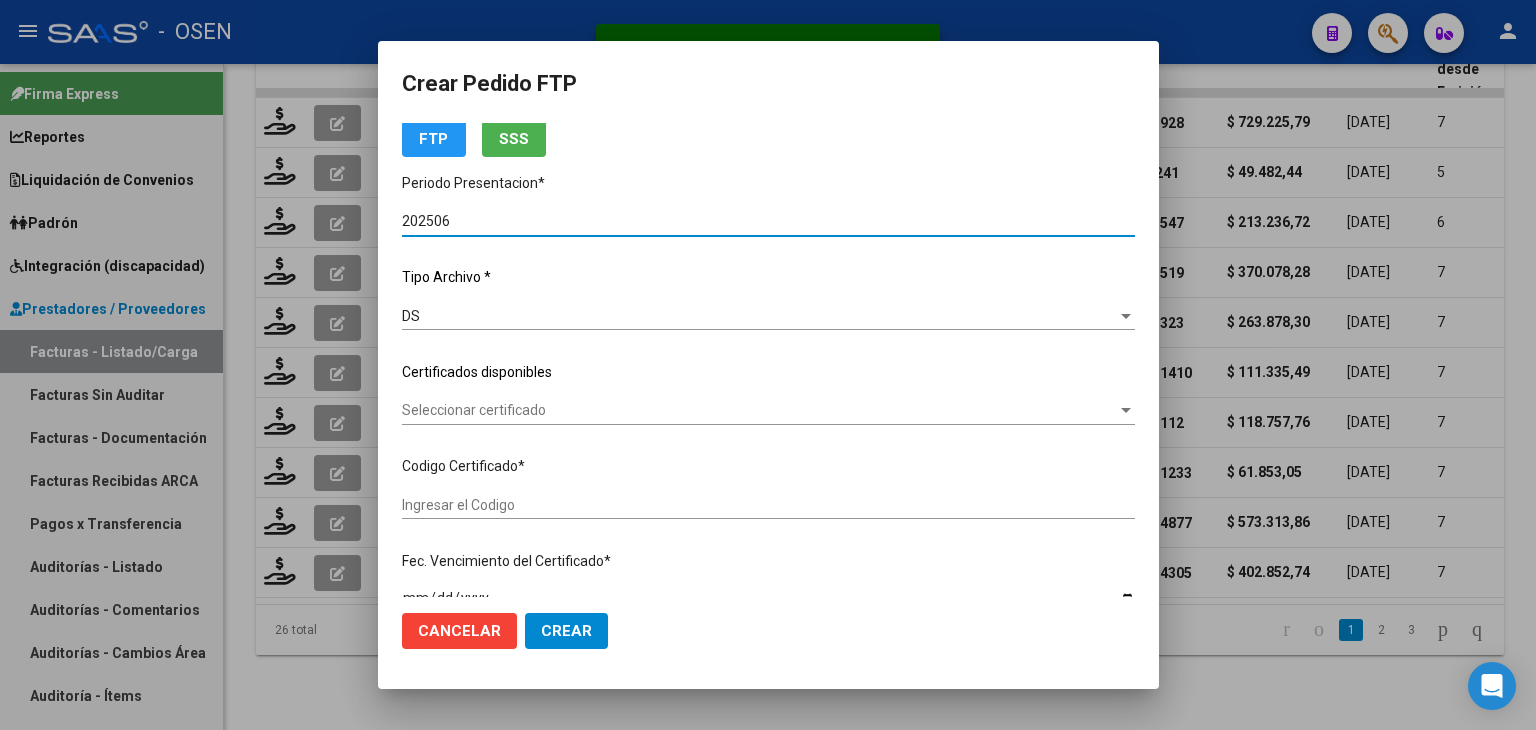 type on "ARG02000512701942024020620340206CIU536" 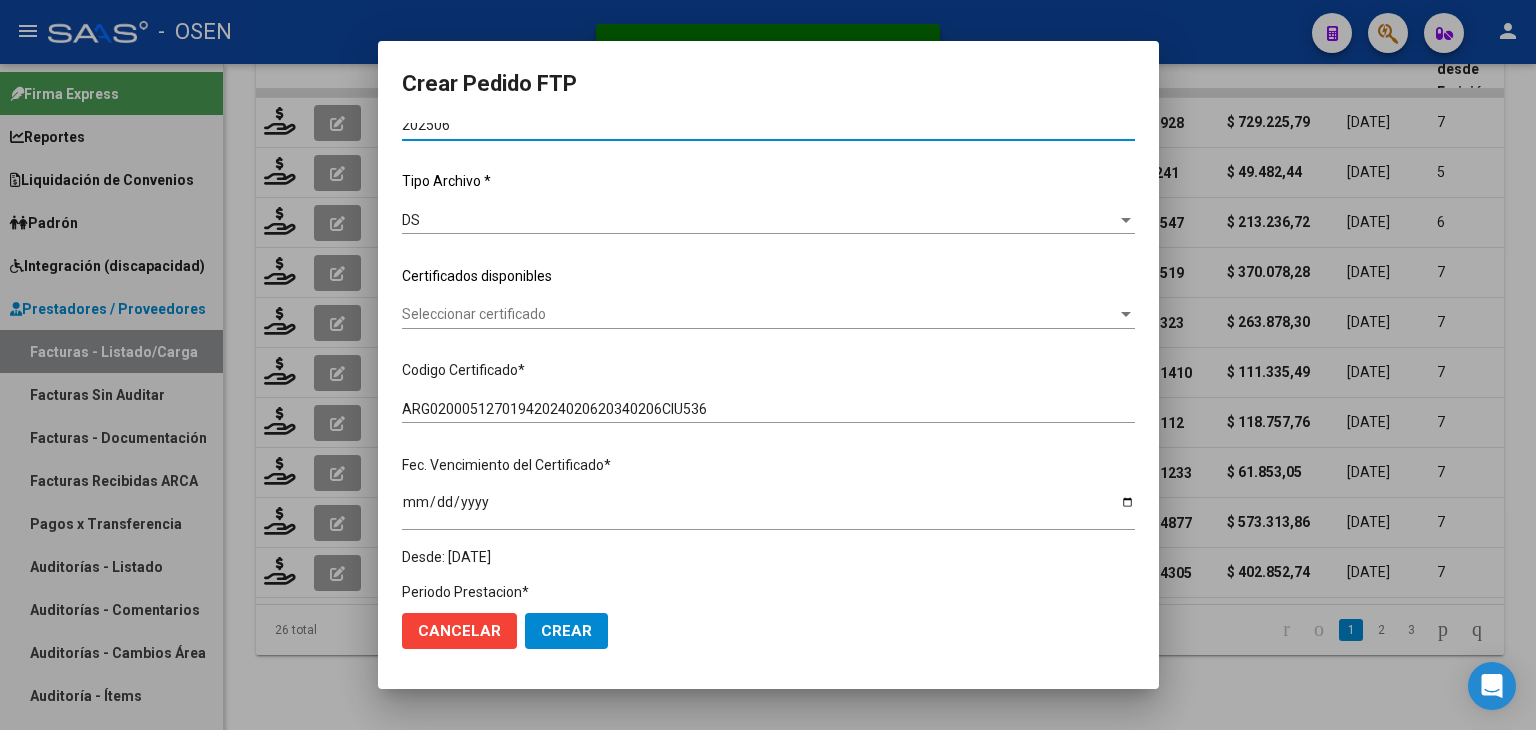 scroll, scrollTop: 200, scrollLeft: 0, axis: vertical 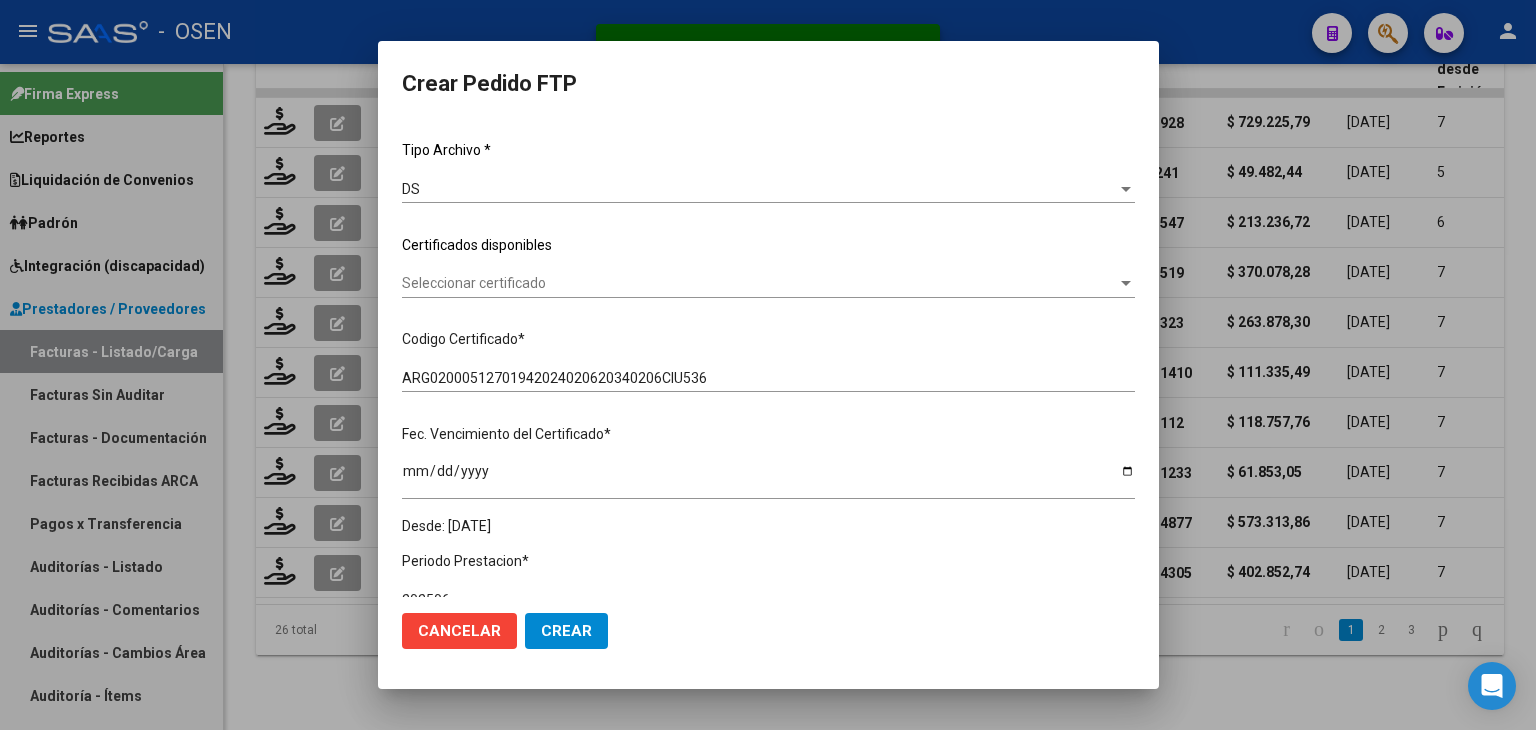 click on "Seleccionar certificado Seleccionar certificado" 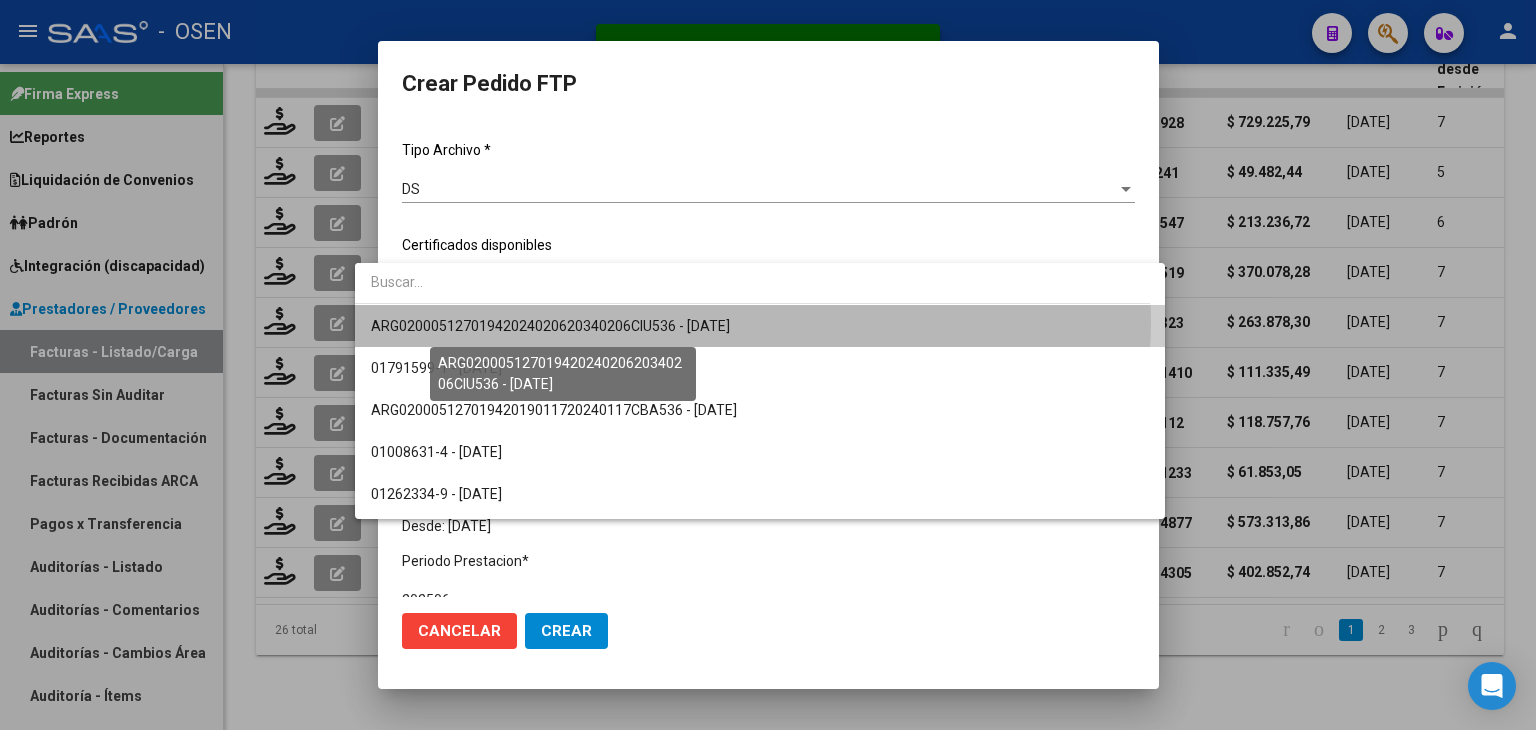 click on "ARG02000512701942024020620340206CIU536 - [DATE]" at bounding box center [550, 326] 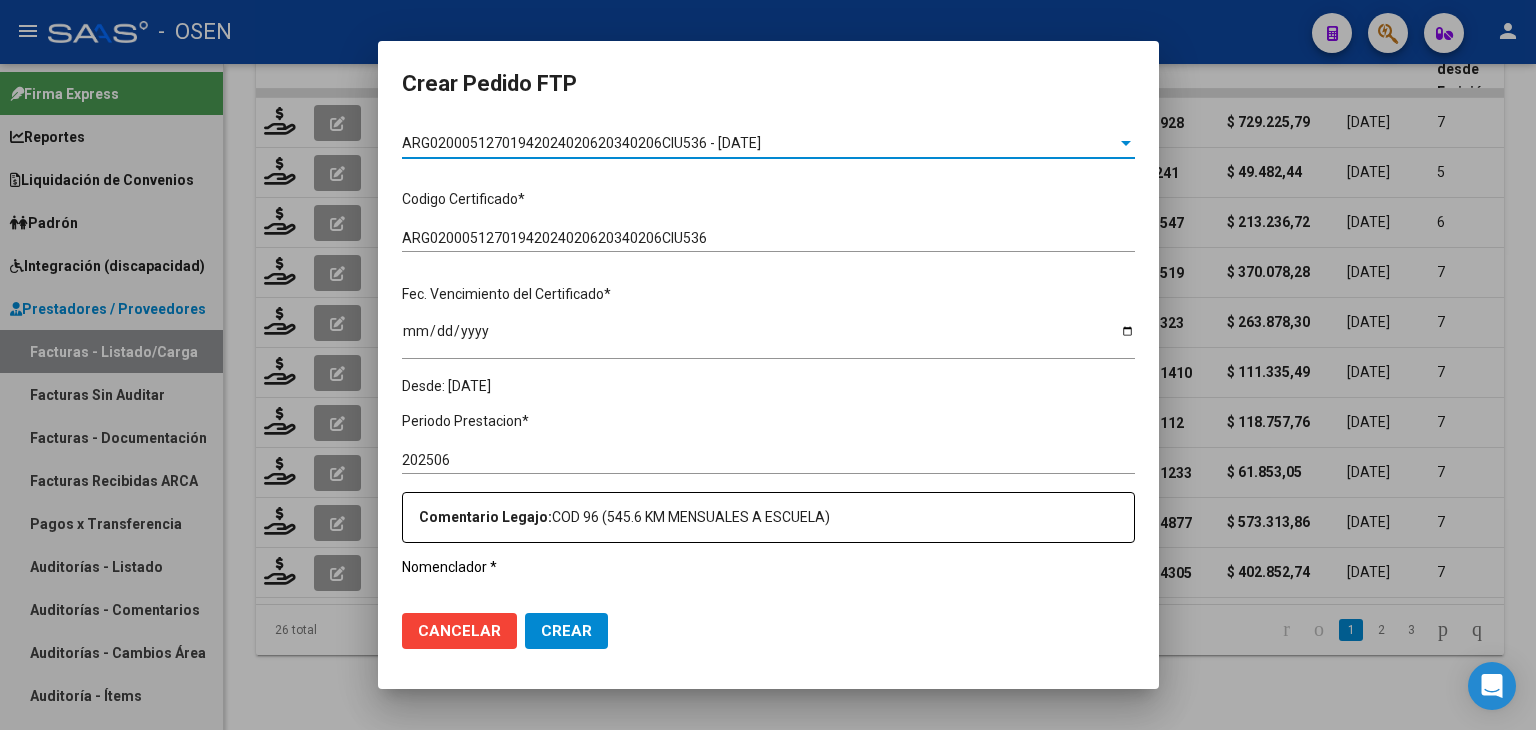 scroll, scrollTop: 0, scrollLeft: 0, axis: both 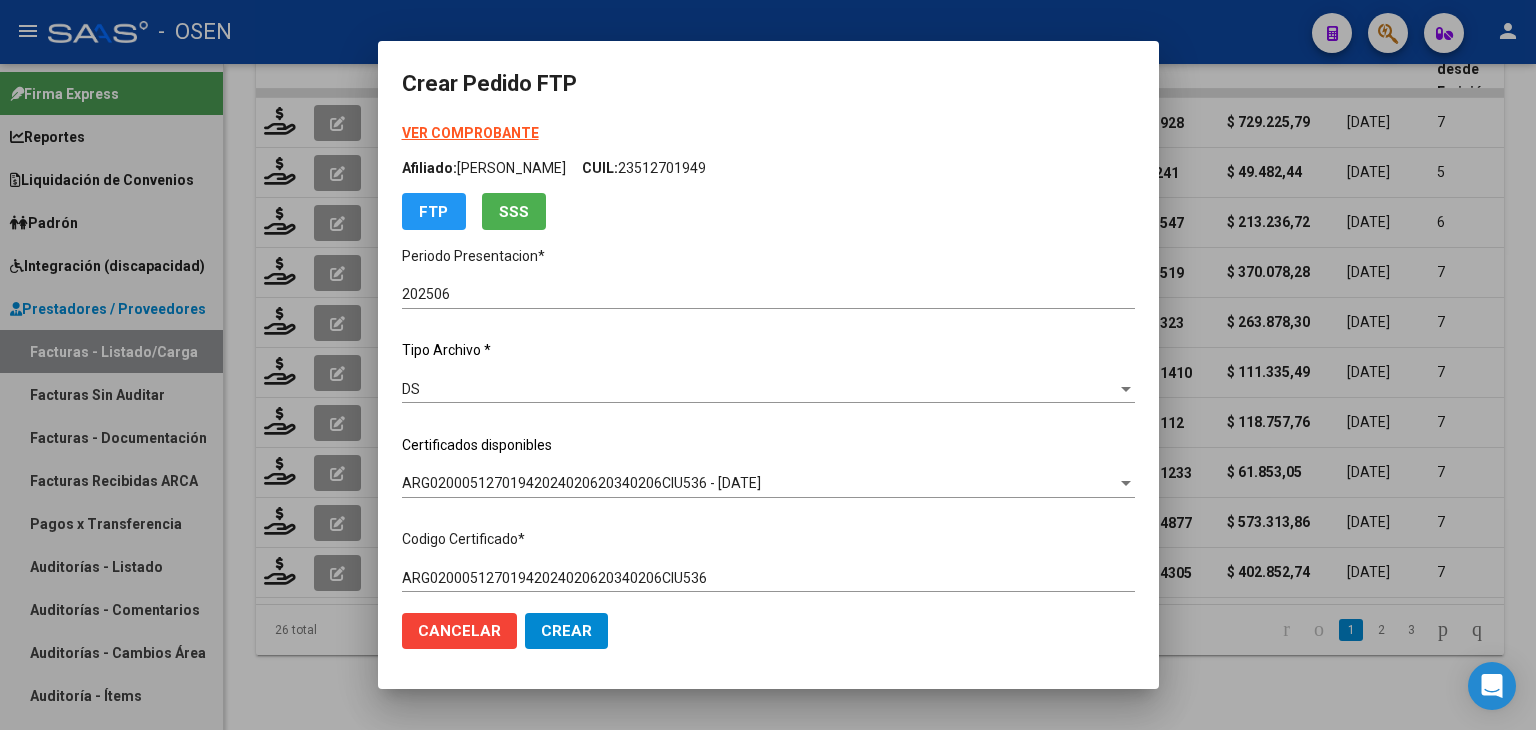 click on "VER COMPROBANTE" at bounding box center [470, 133] 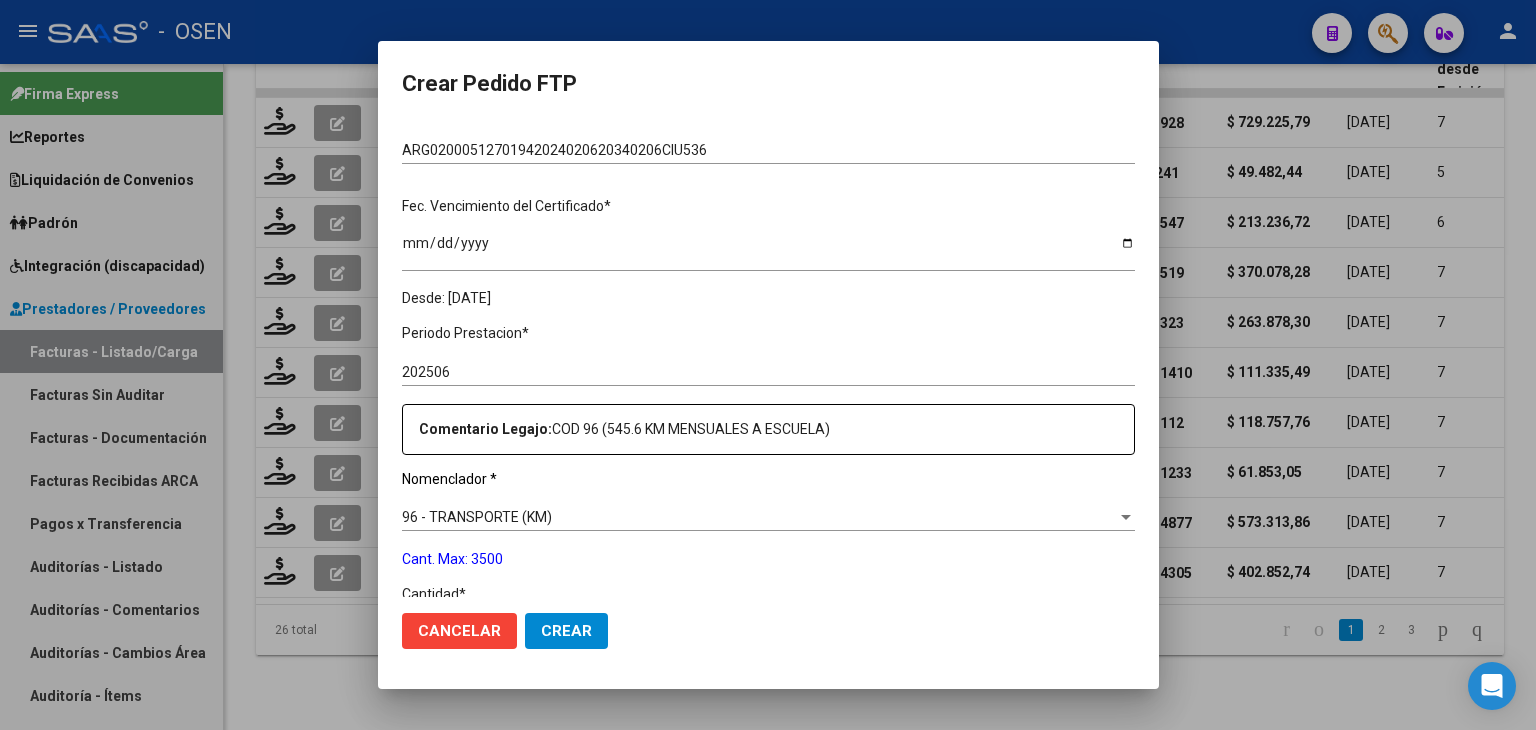 scroll, scrollTop: 500, scrollLeft: 0, axis: vertical 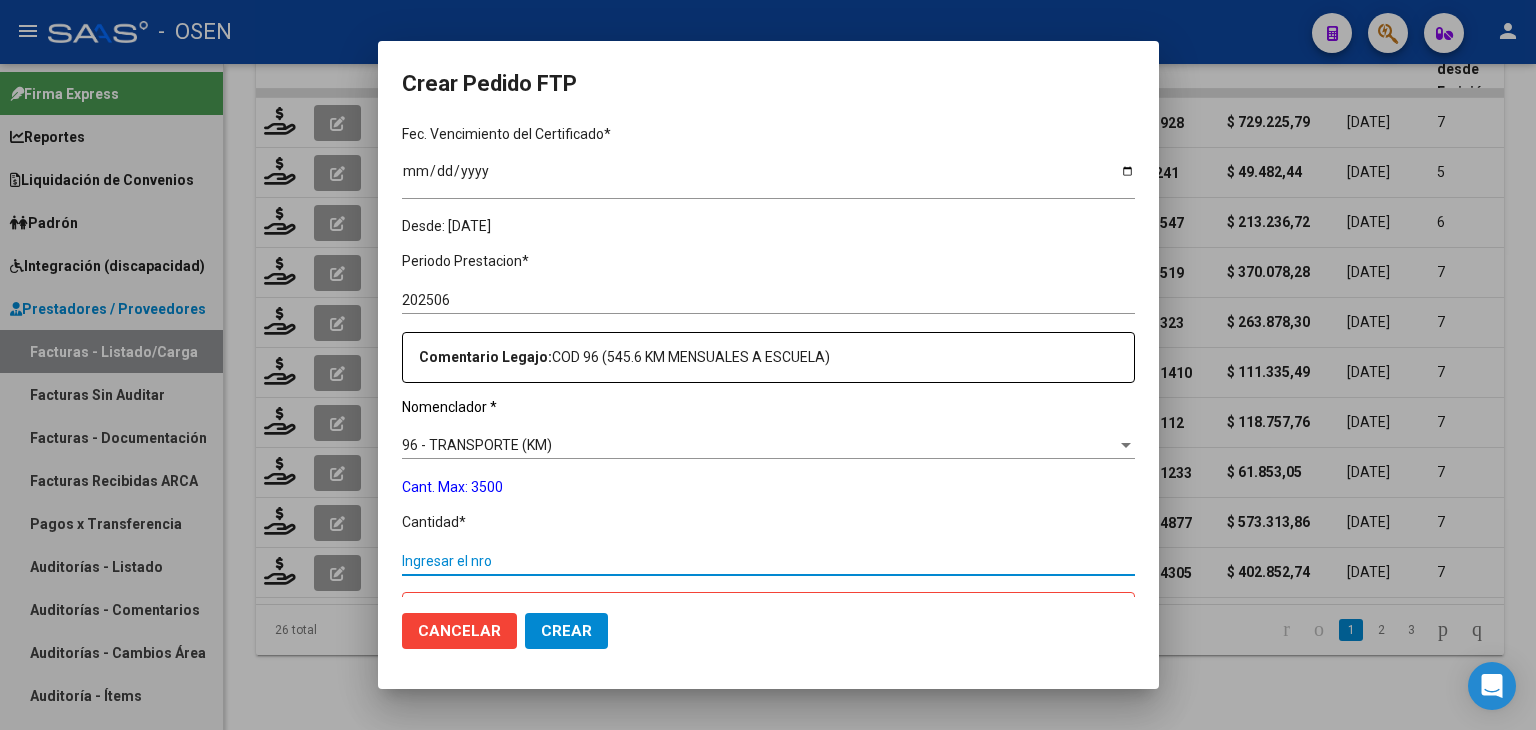 click on "Ingresar el nro" at bounding box center [768, 561] 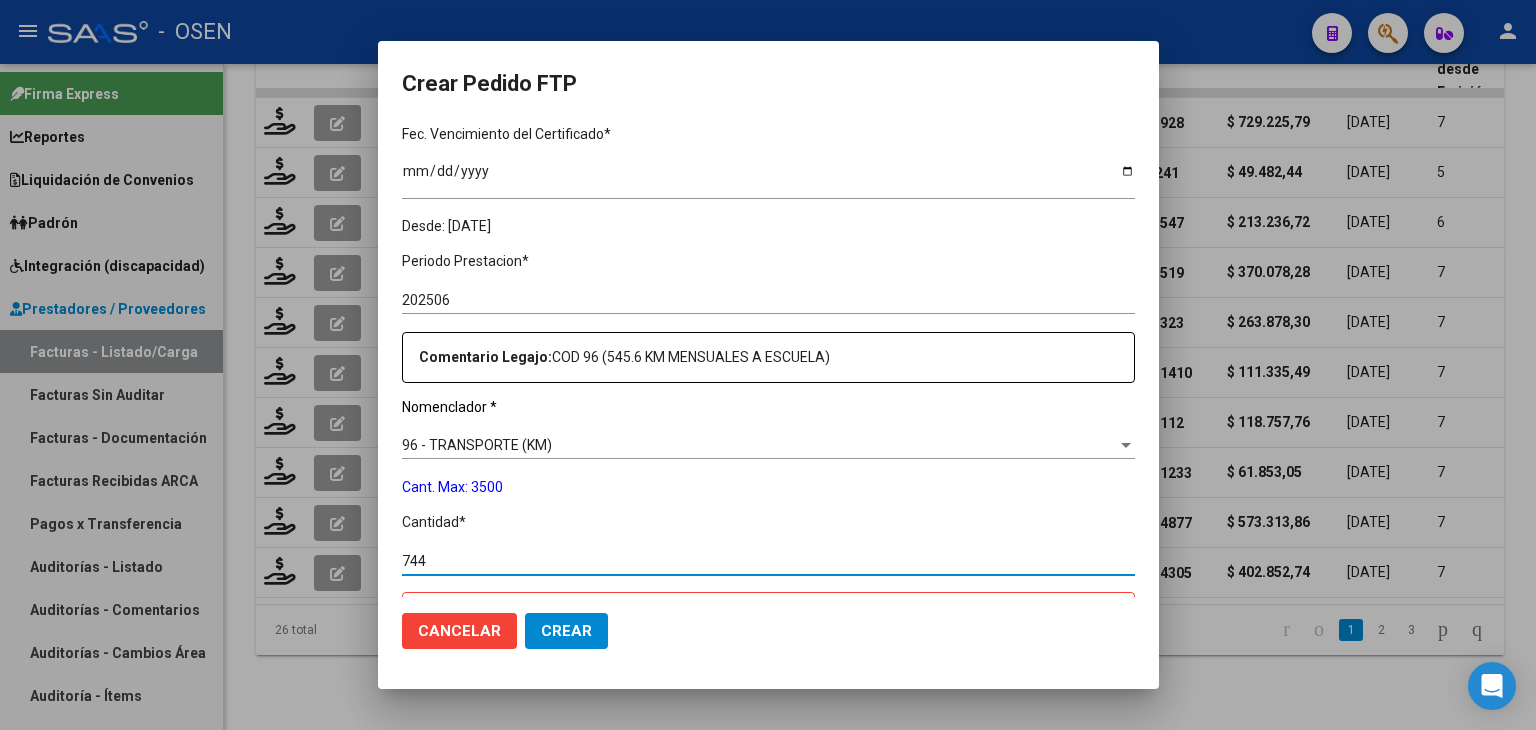type on "744" 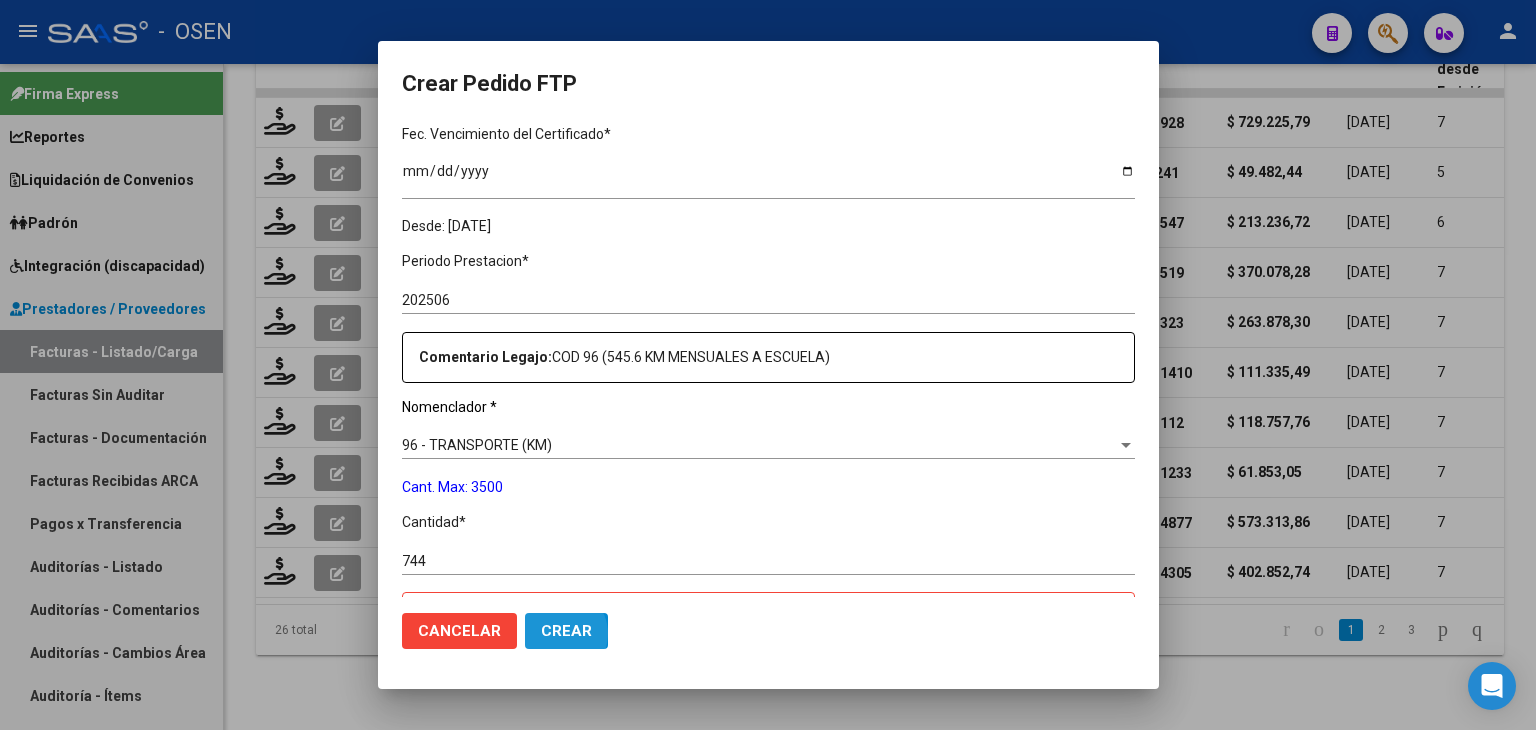 click on "Crear" 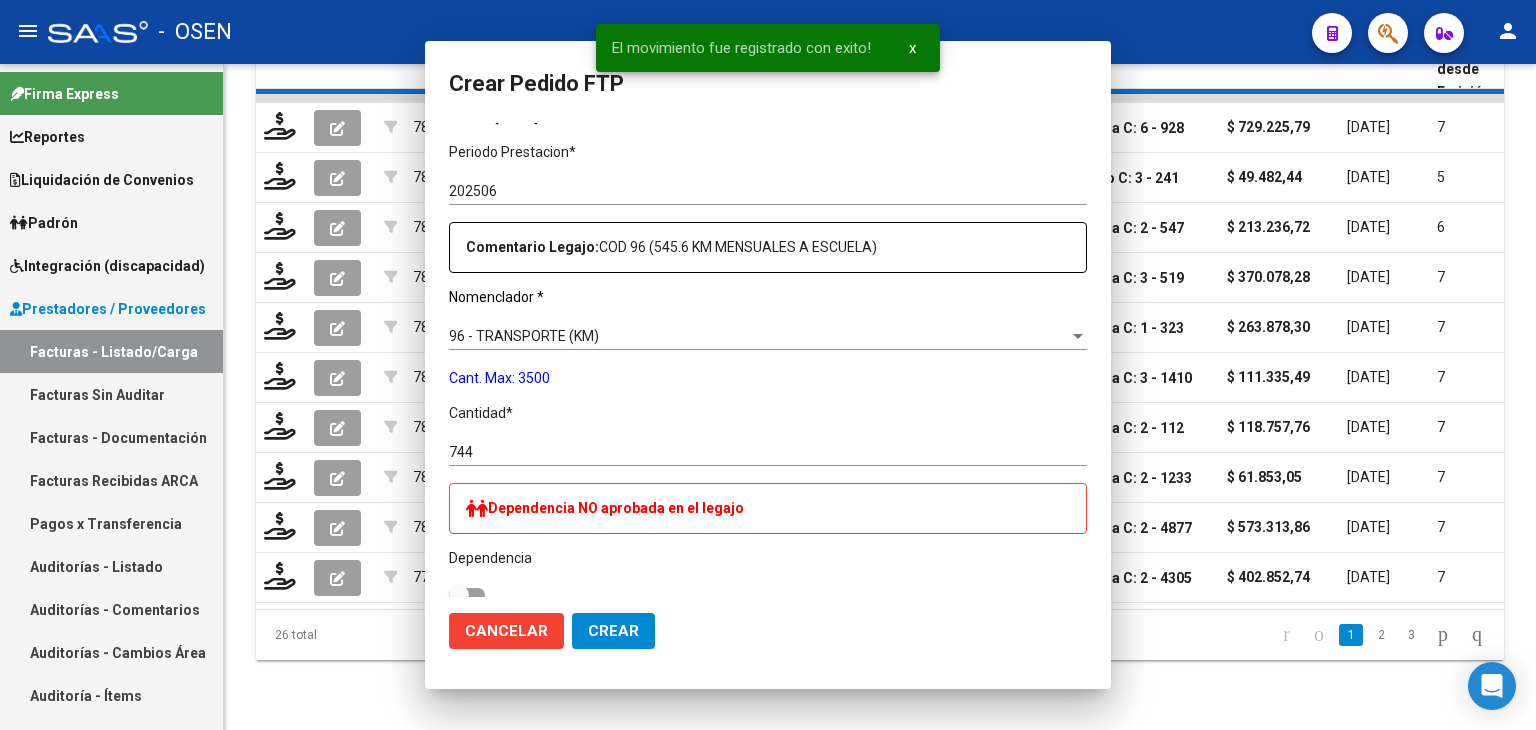 scroll, scrollTop: 0, scrollLeft: 0, axis: both 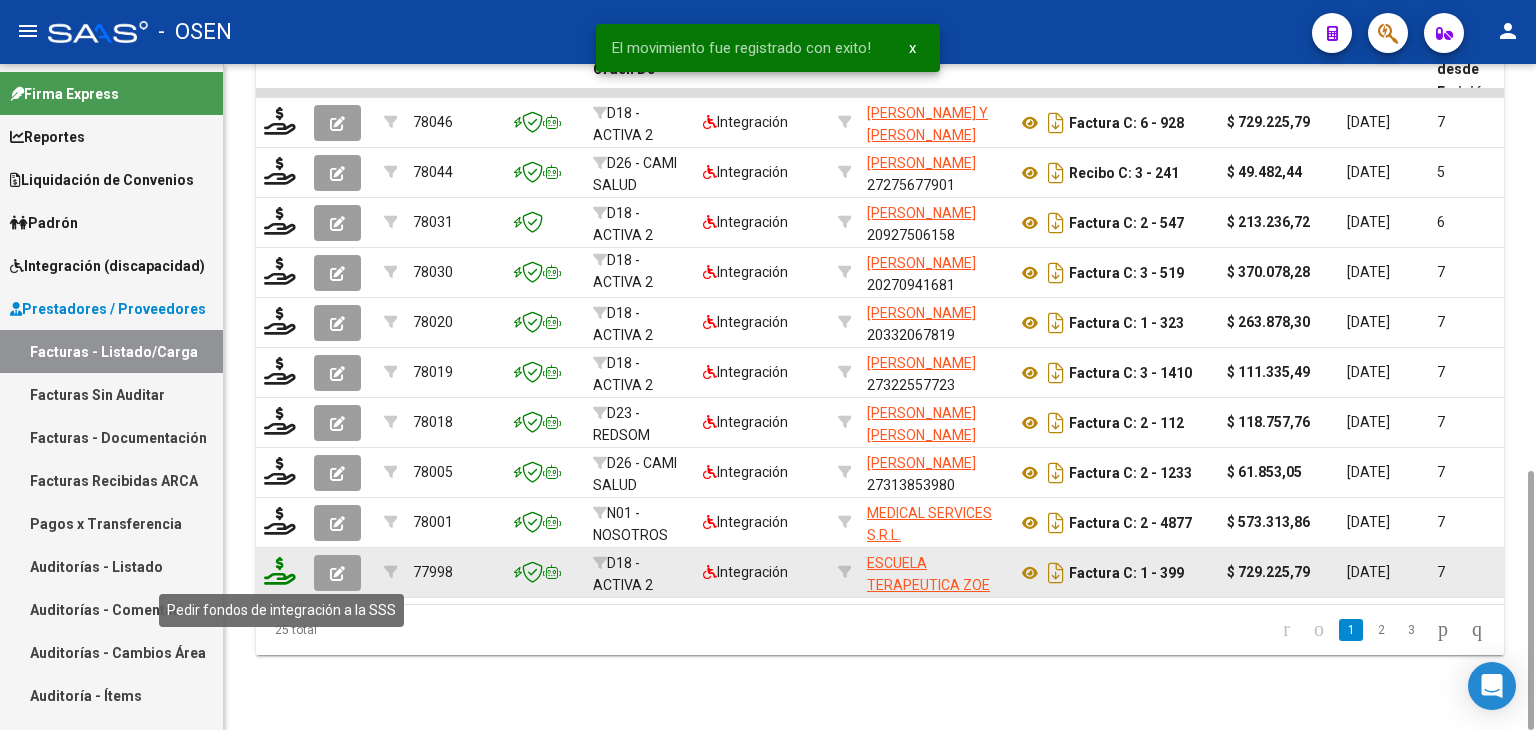 click 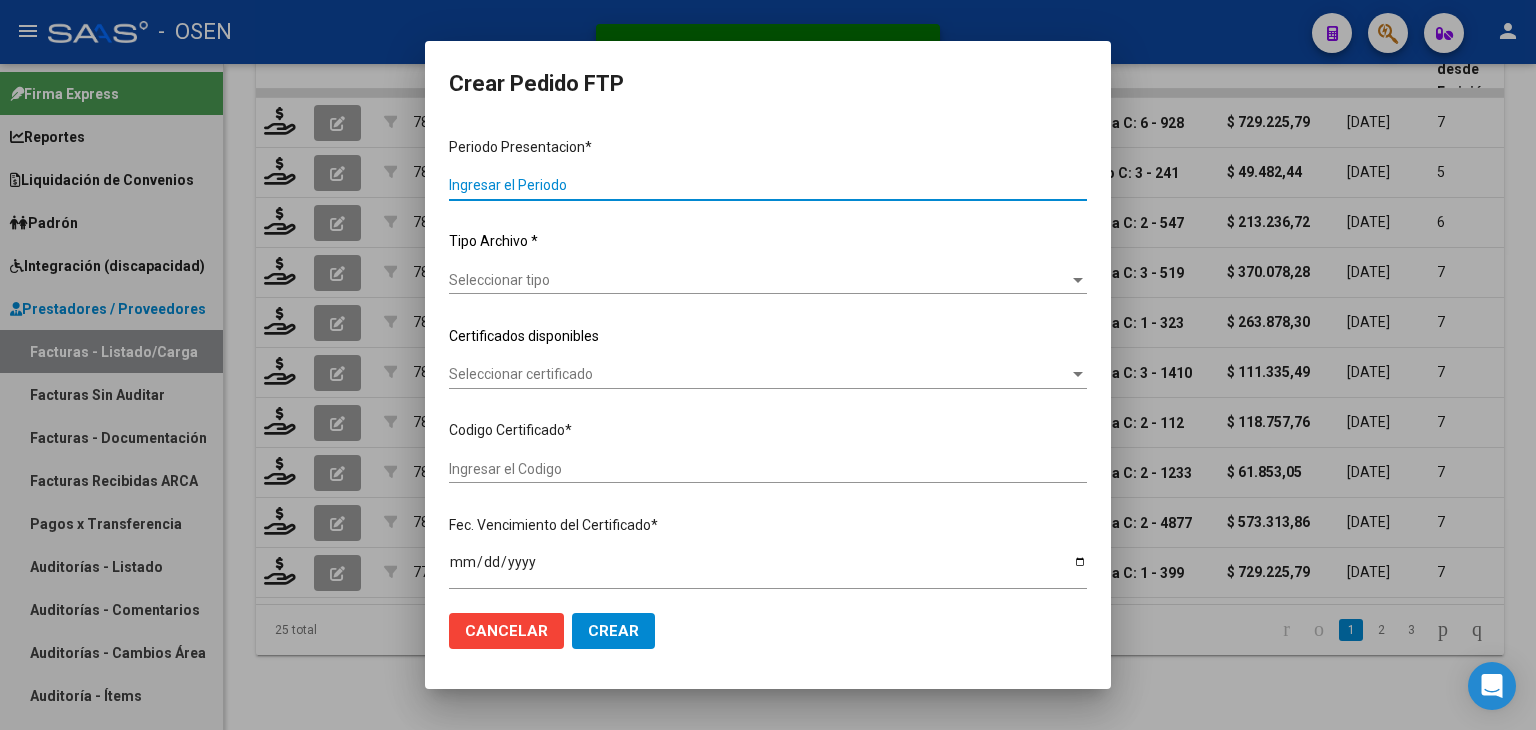 type on "202506" 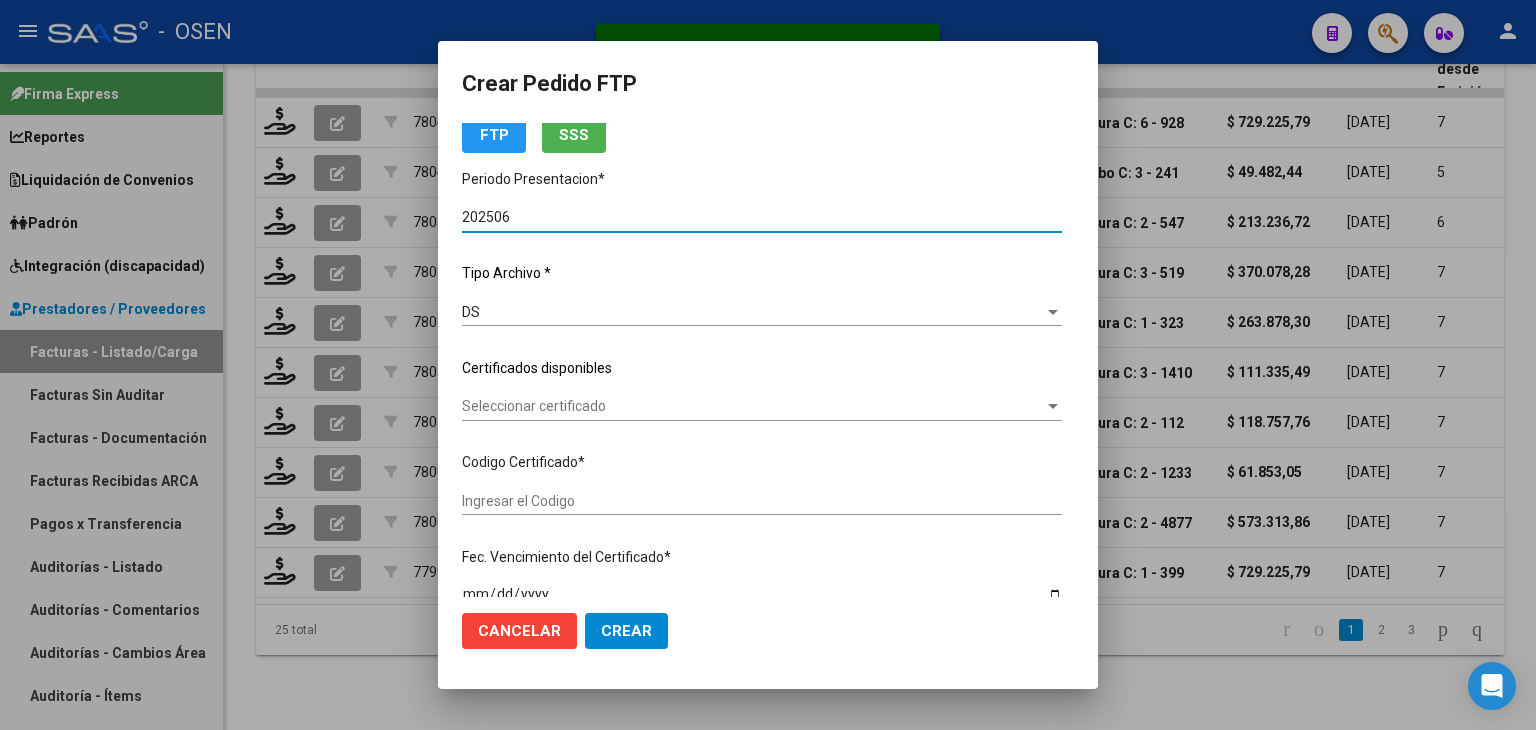 type on "ARG02000512701942024020620340206CIU536" 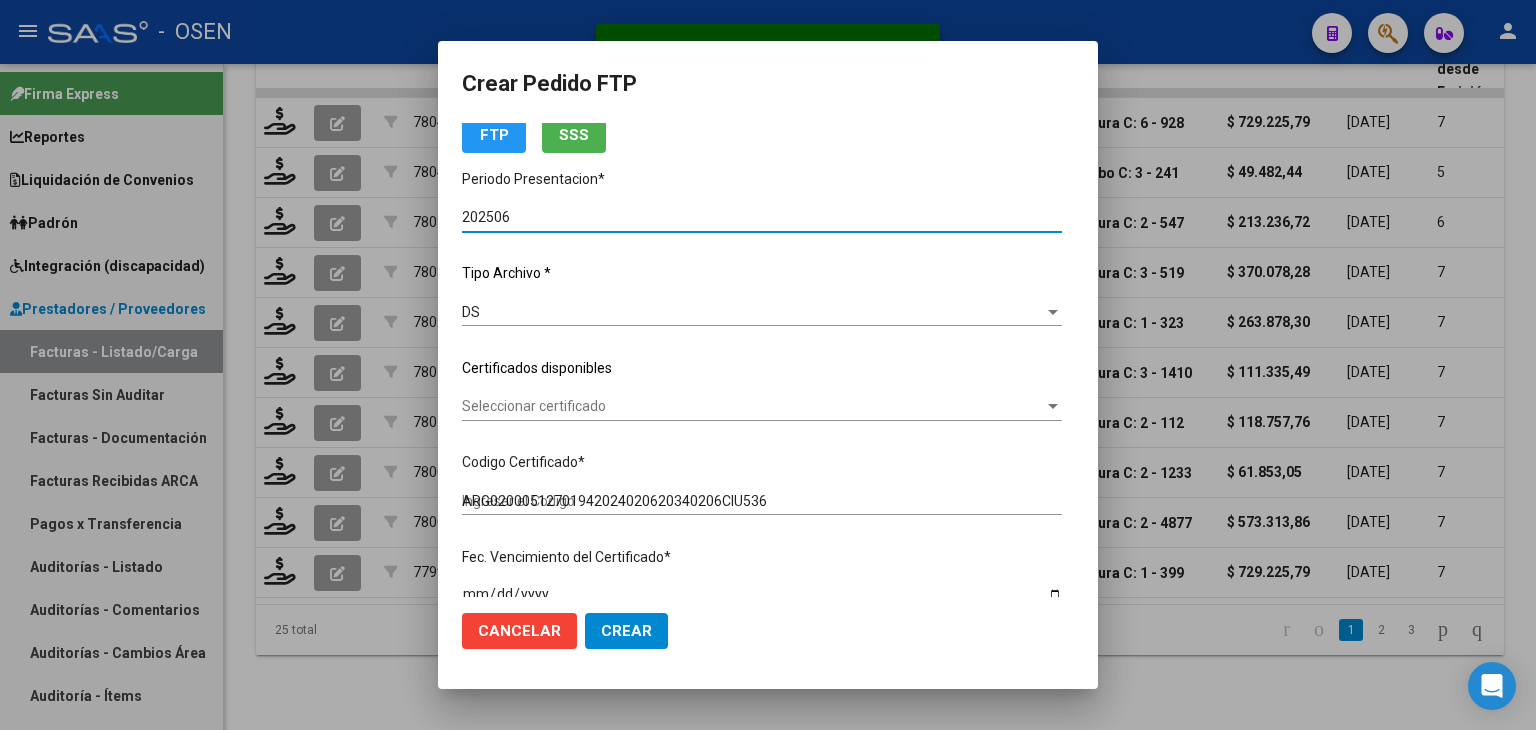 scroll, scrollTop: 200, scrollLeft: 0, axis: vertical 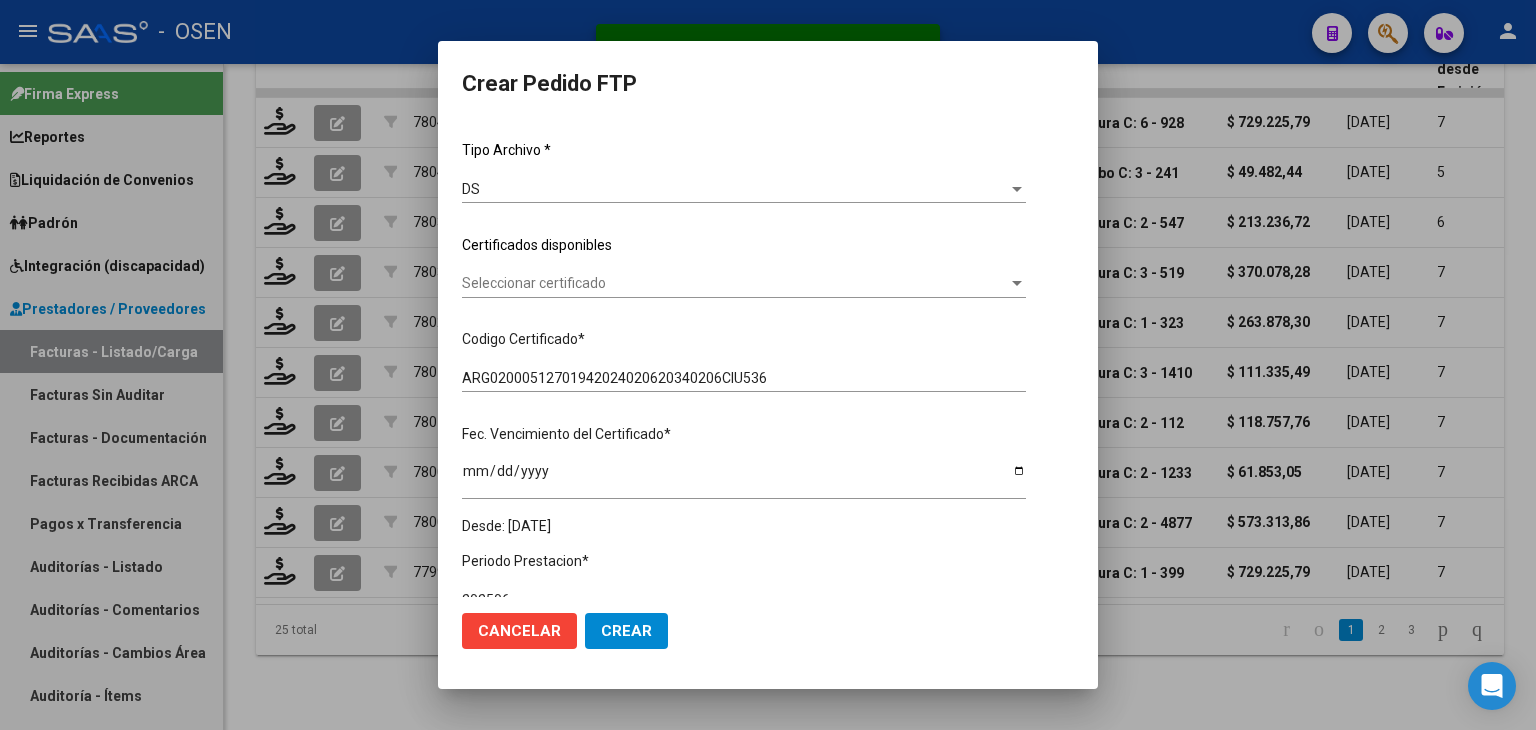 click on "Seleccionar certificado" at bounding box center [735, 283] 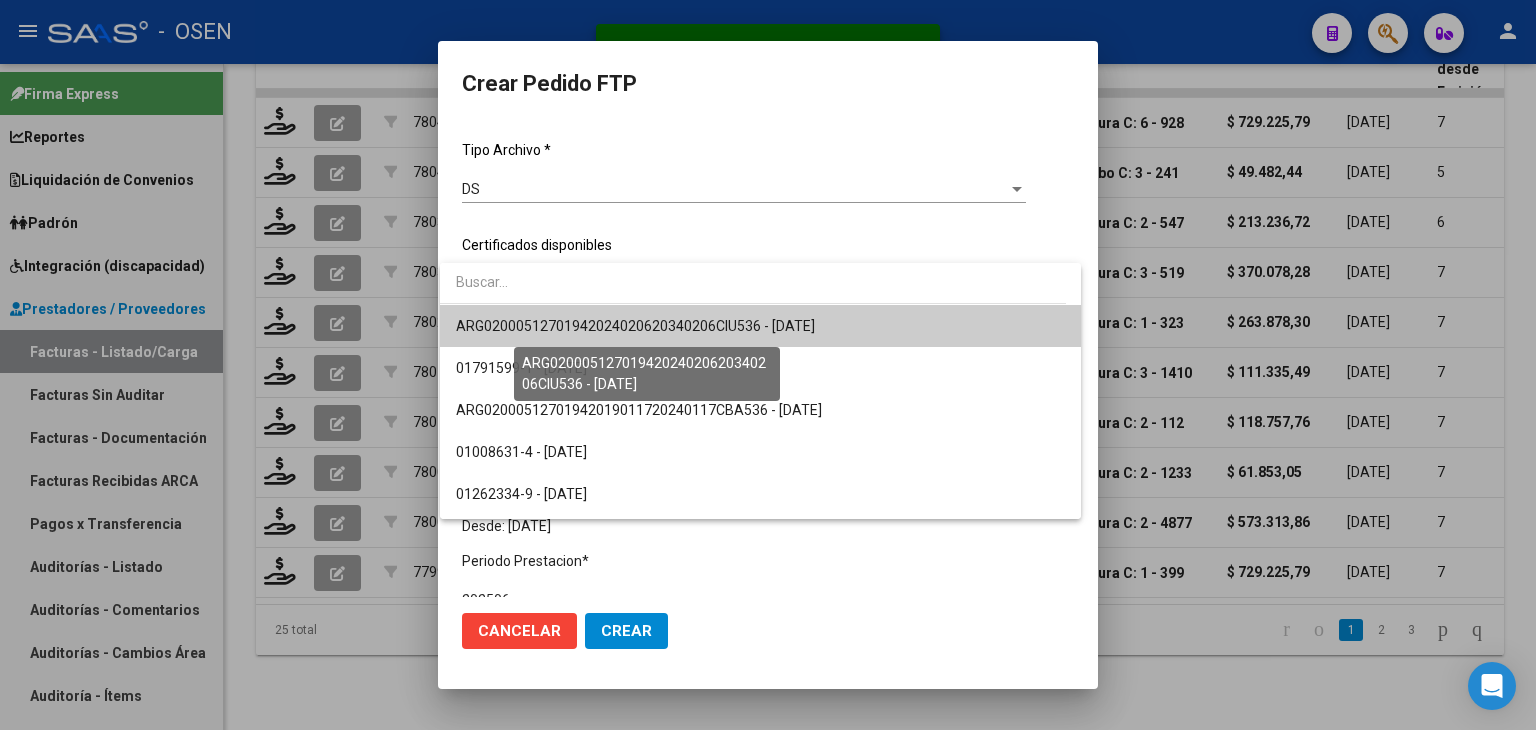 click on "ARG02000512701942024020620340206CIU536 - [DATE]" at bounding box center [635, 326] 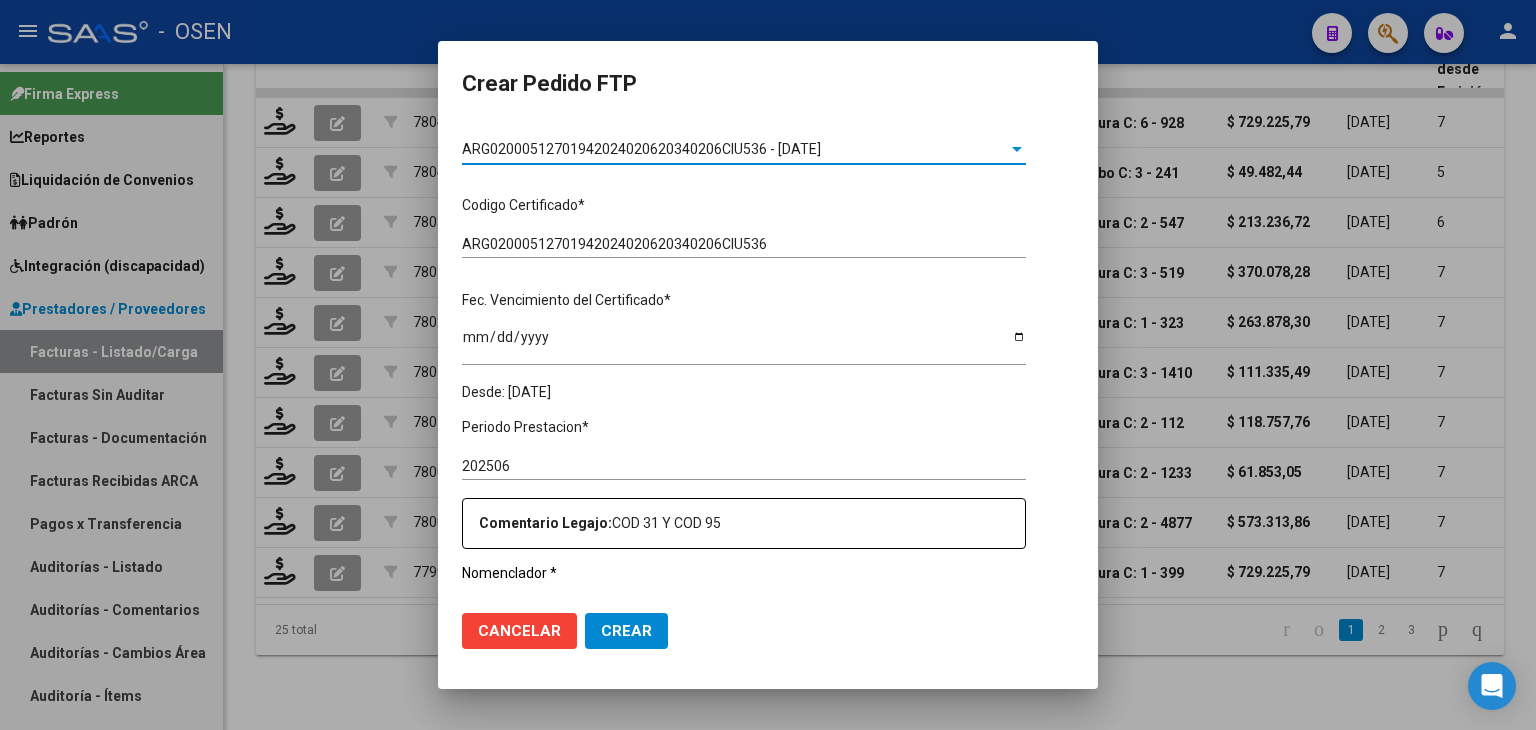 scroll, scrollTop: 0, scrollLeft: 0, axis: both 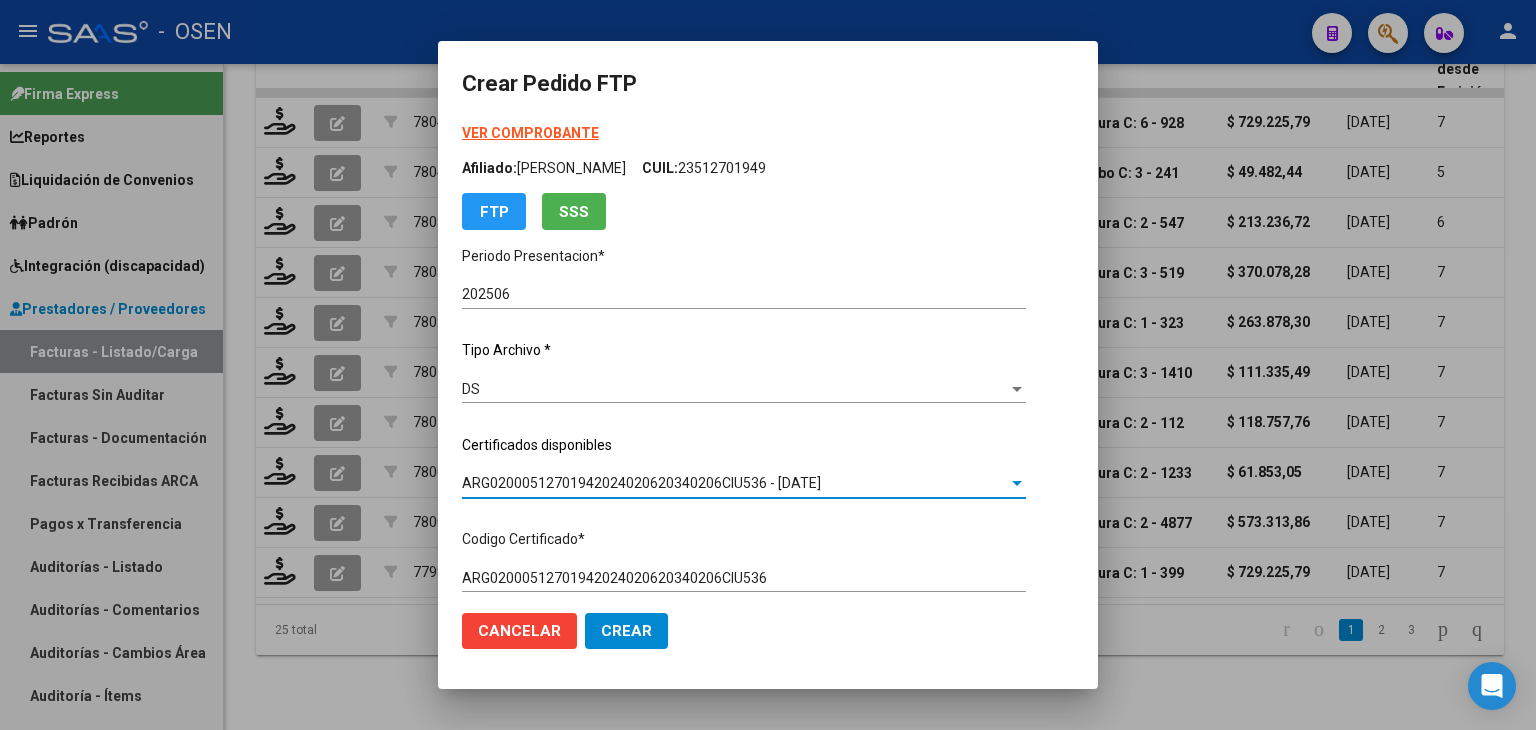 click on "VER COMPROBANTE" at bounding box center [530, 133] 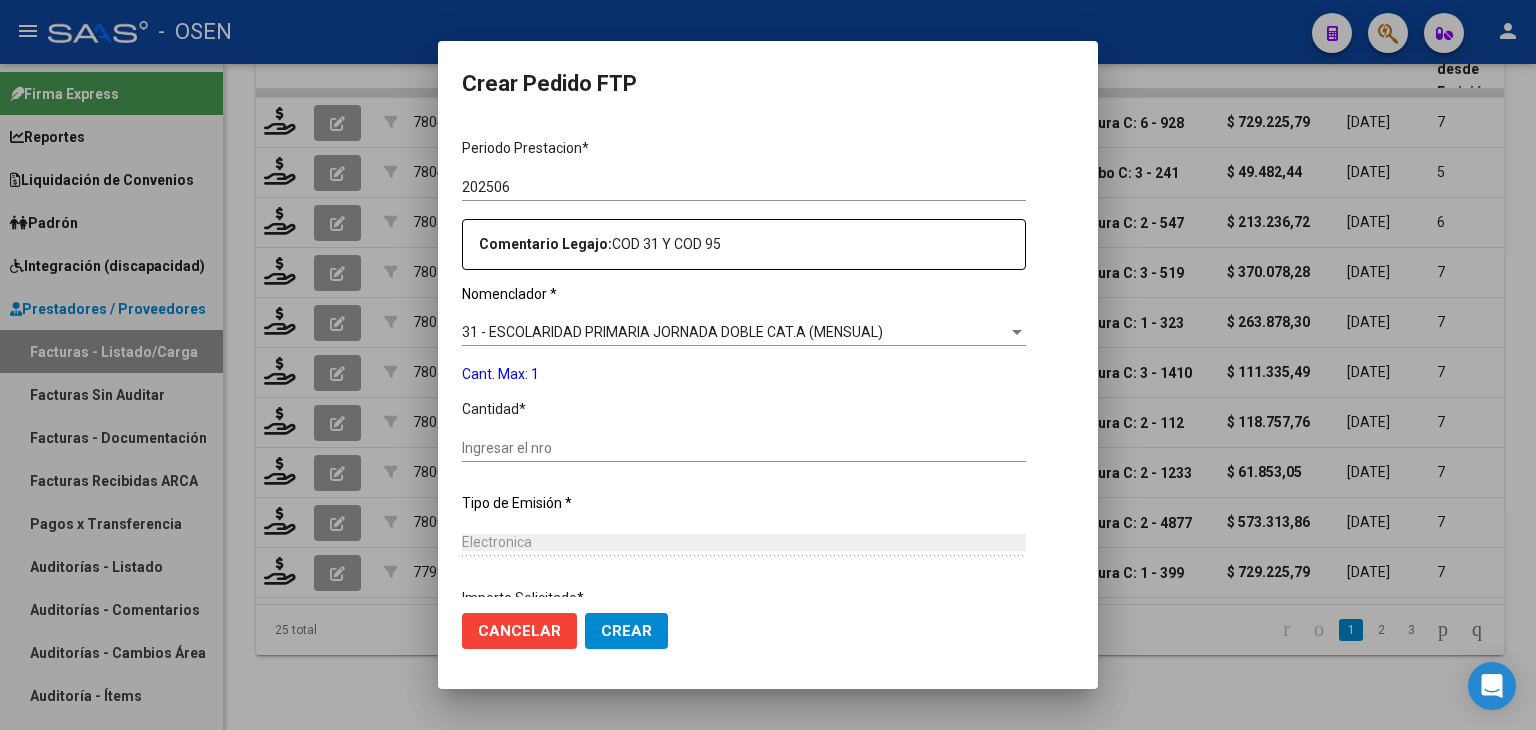 scroll, scrollTop: 778, scrollLeft: 0, axis: vertical 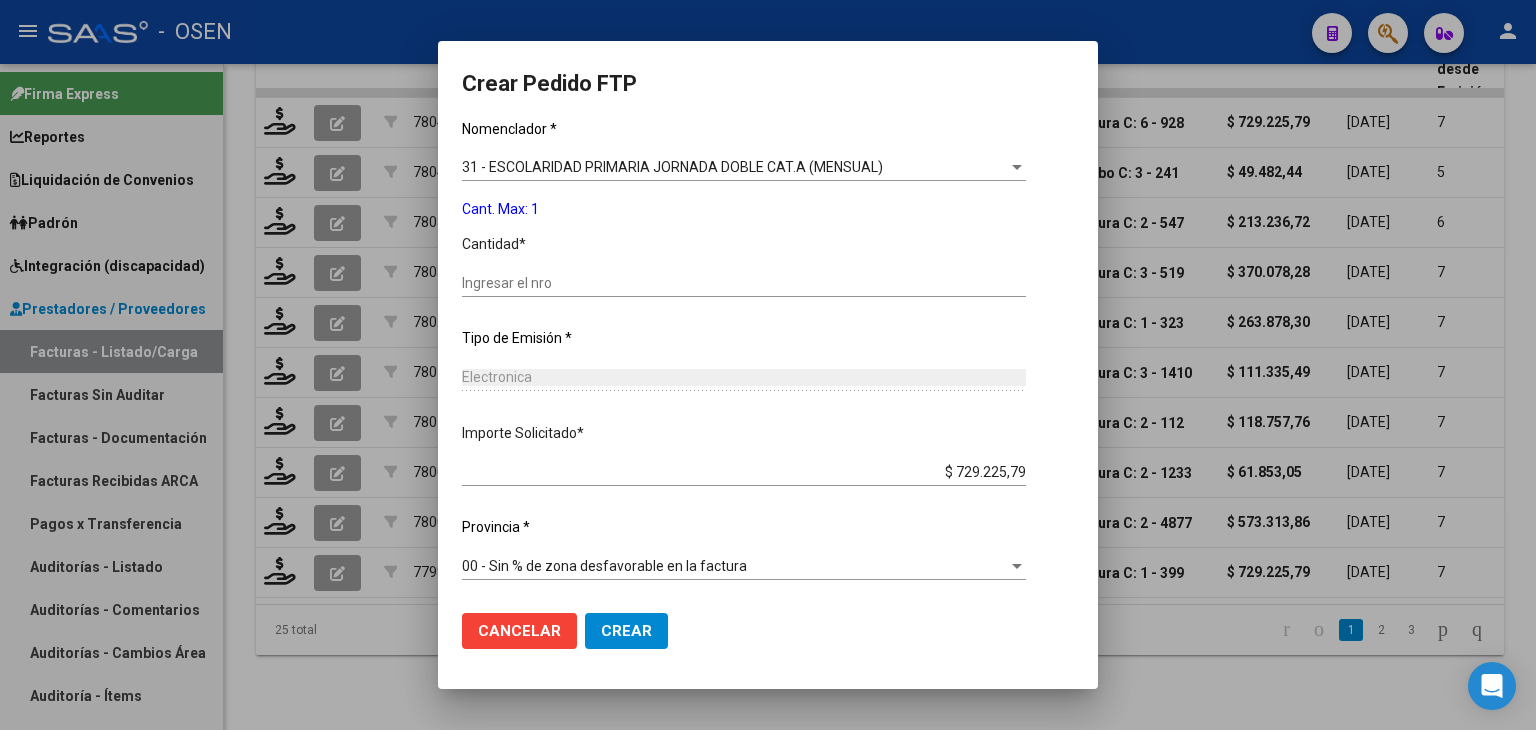 click on "Ingresar el nro" 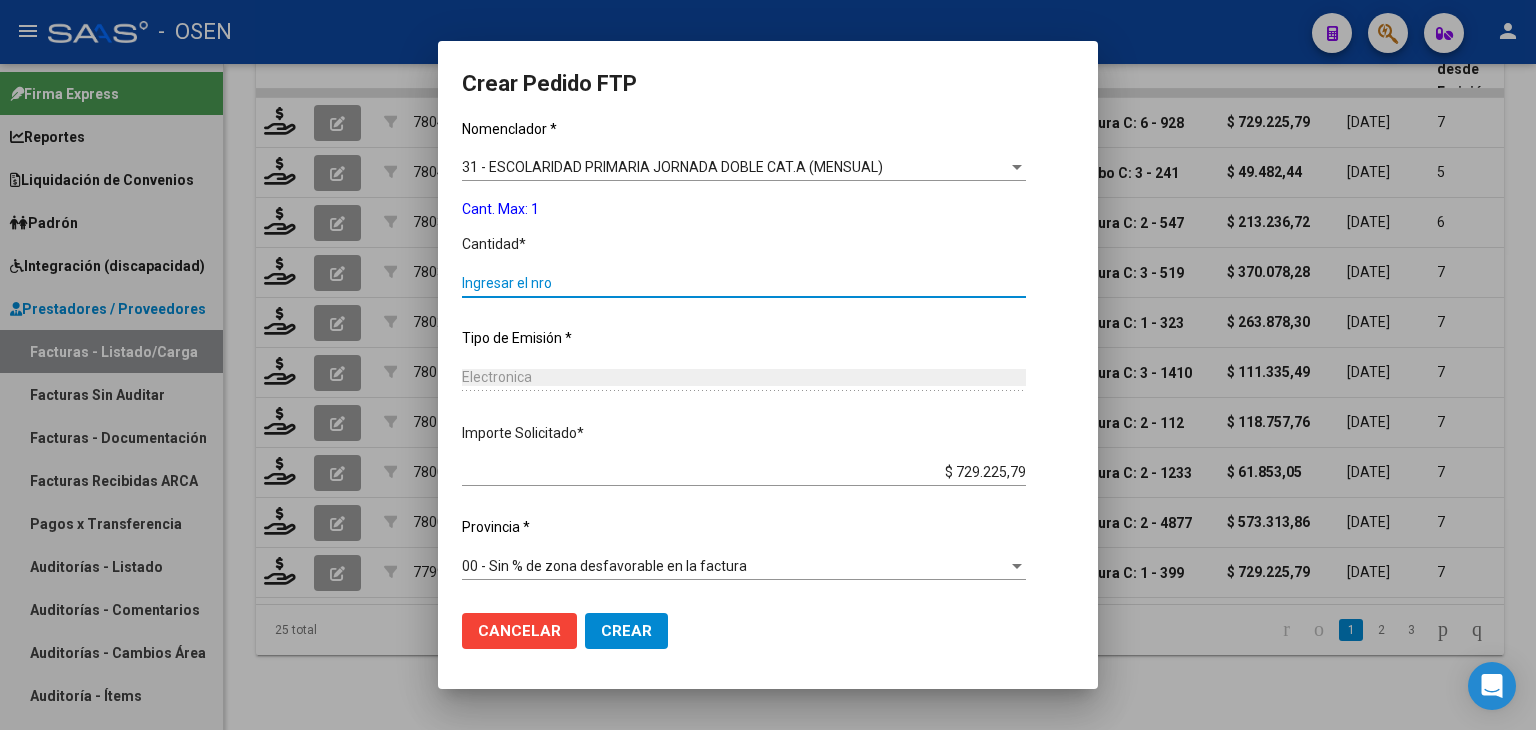 click on "Ingresar el nro" at bounding box center [744, 283] 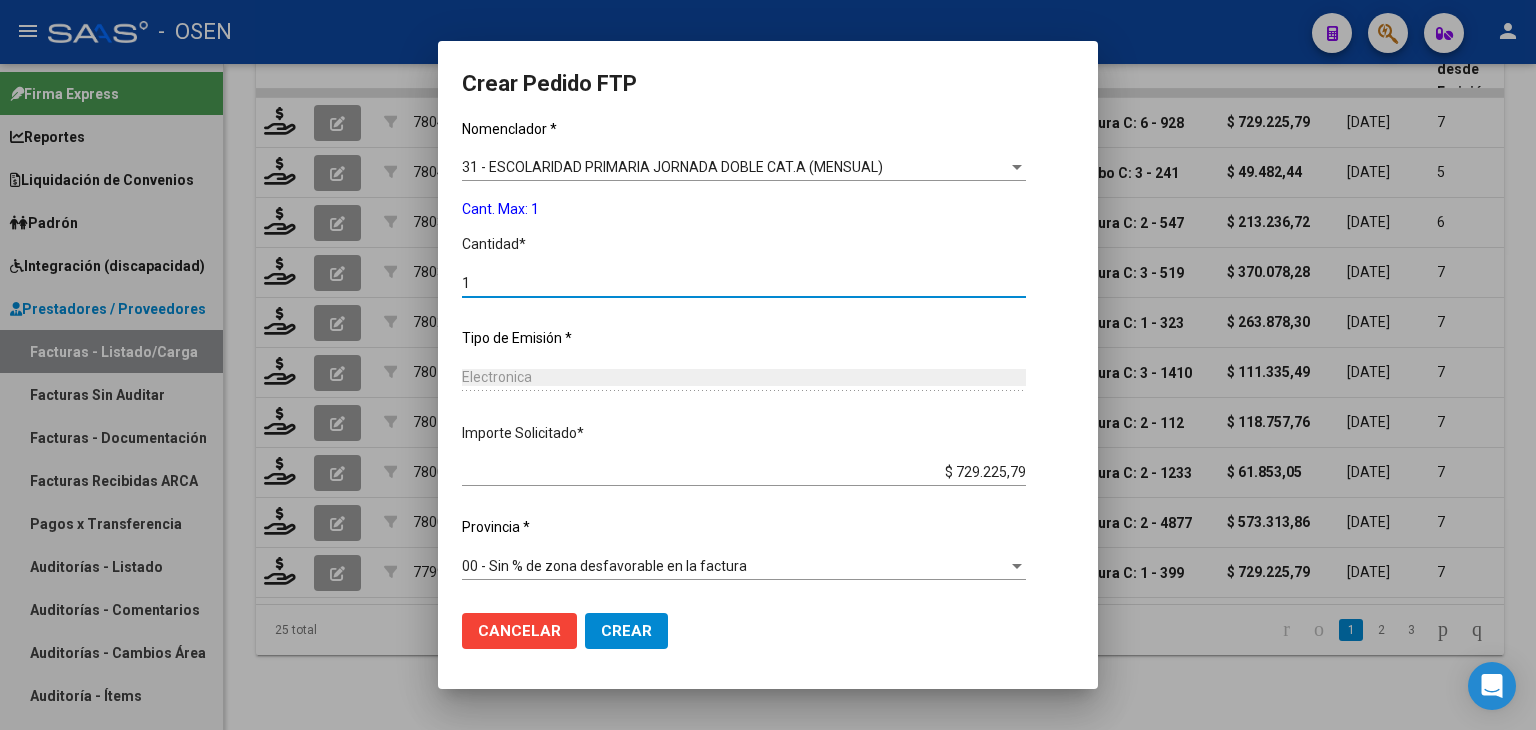 type on "1" 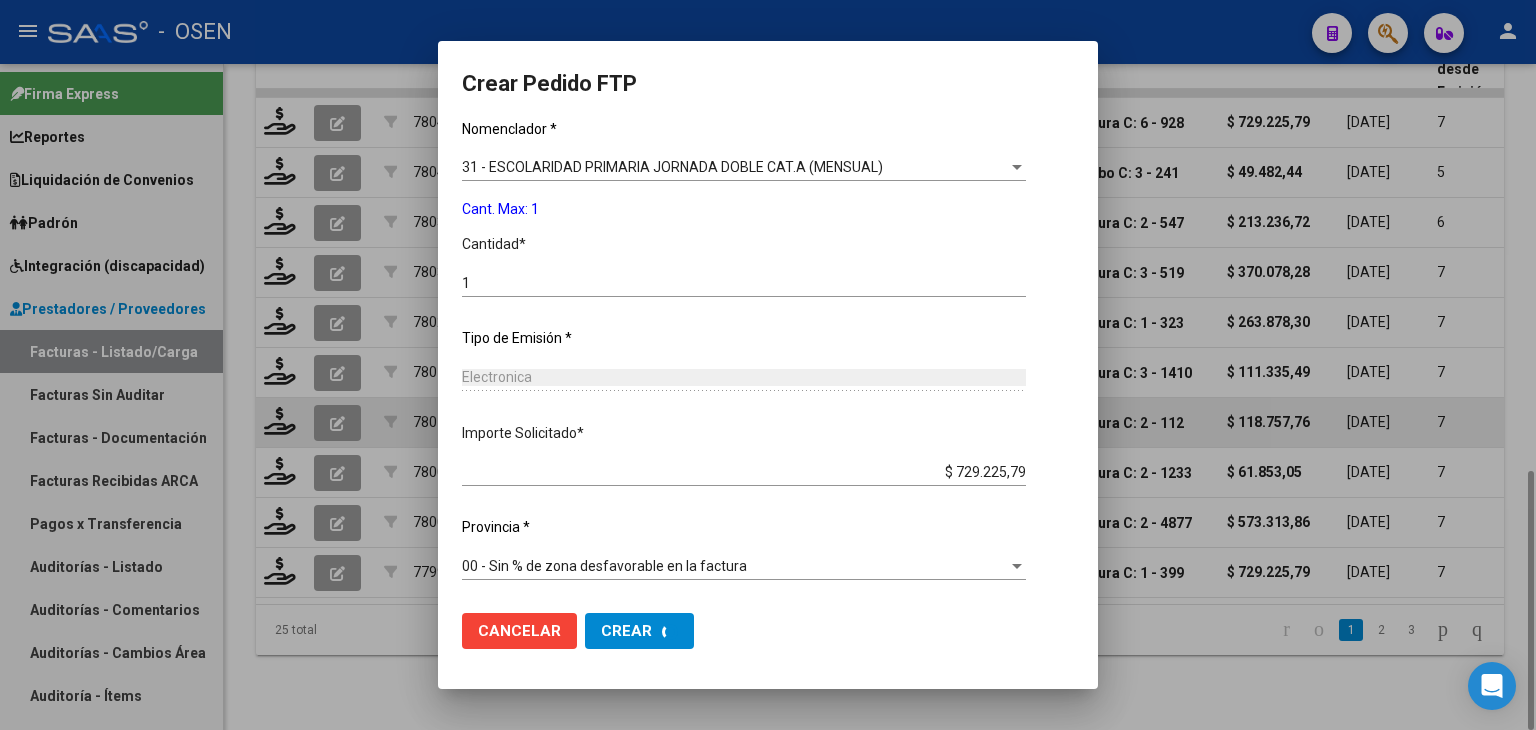 scroll, scrollTop: 0, scrollLeft: 0, axis: both 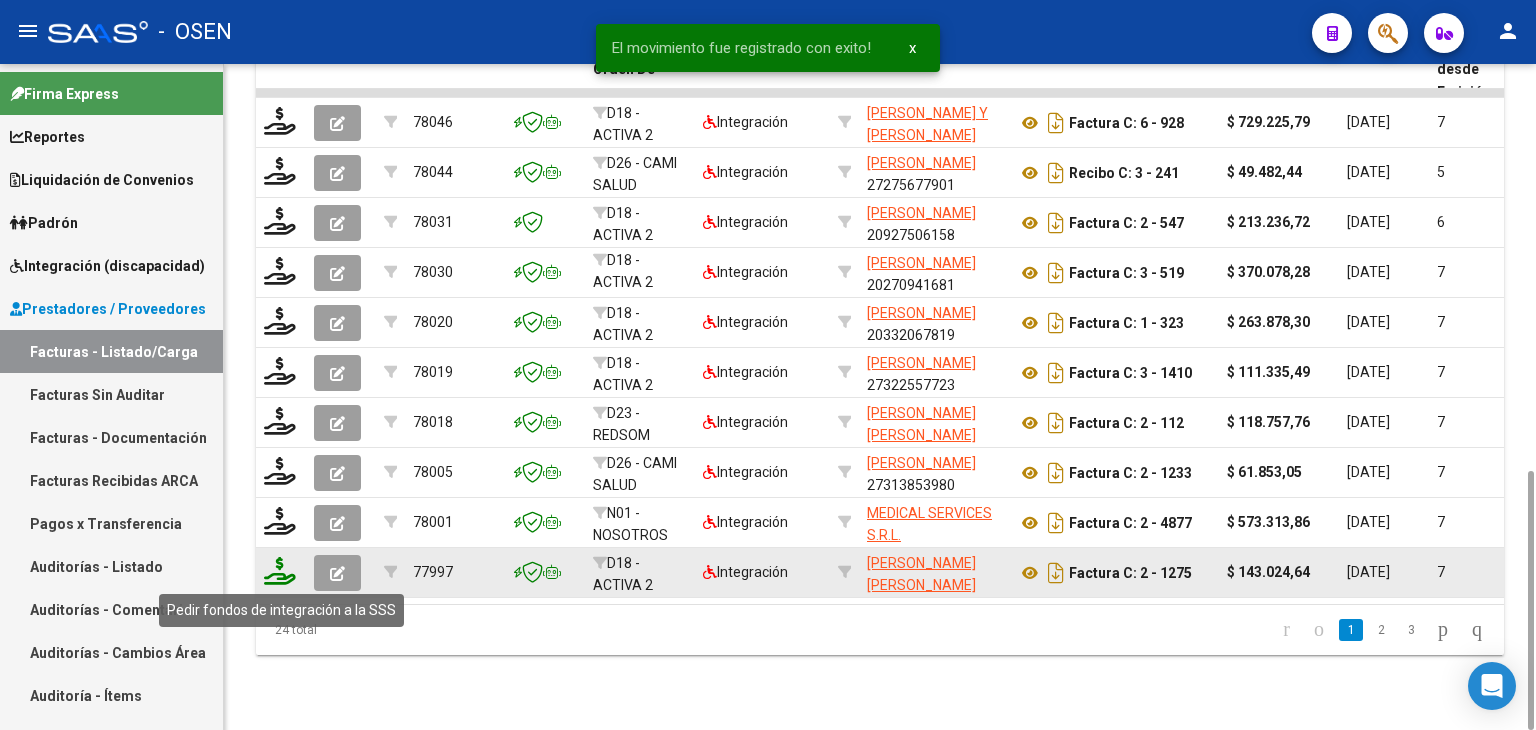 click 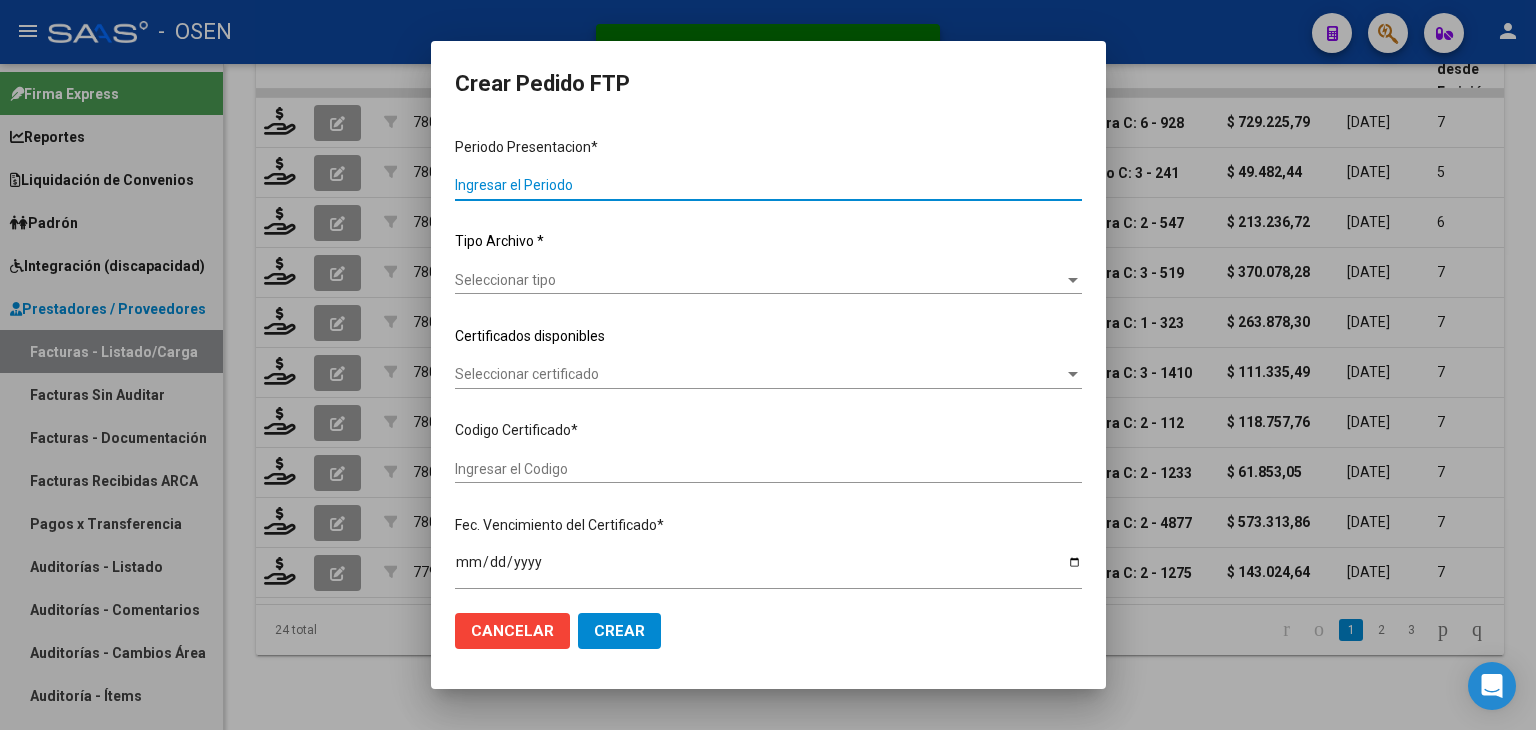 type on "202506" 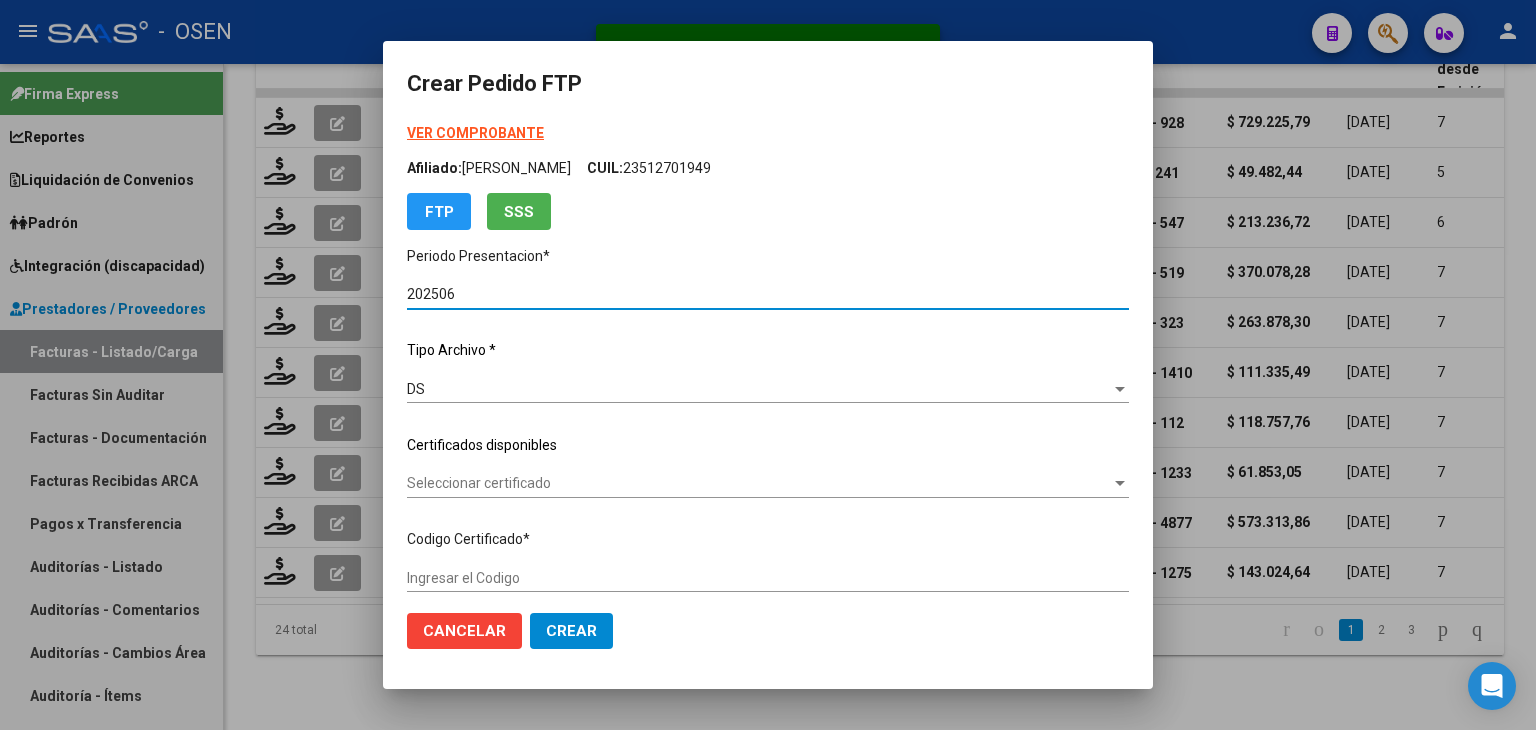 type on "ARG02000549548082023120620281206BUE427" 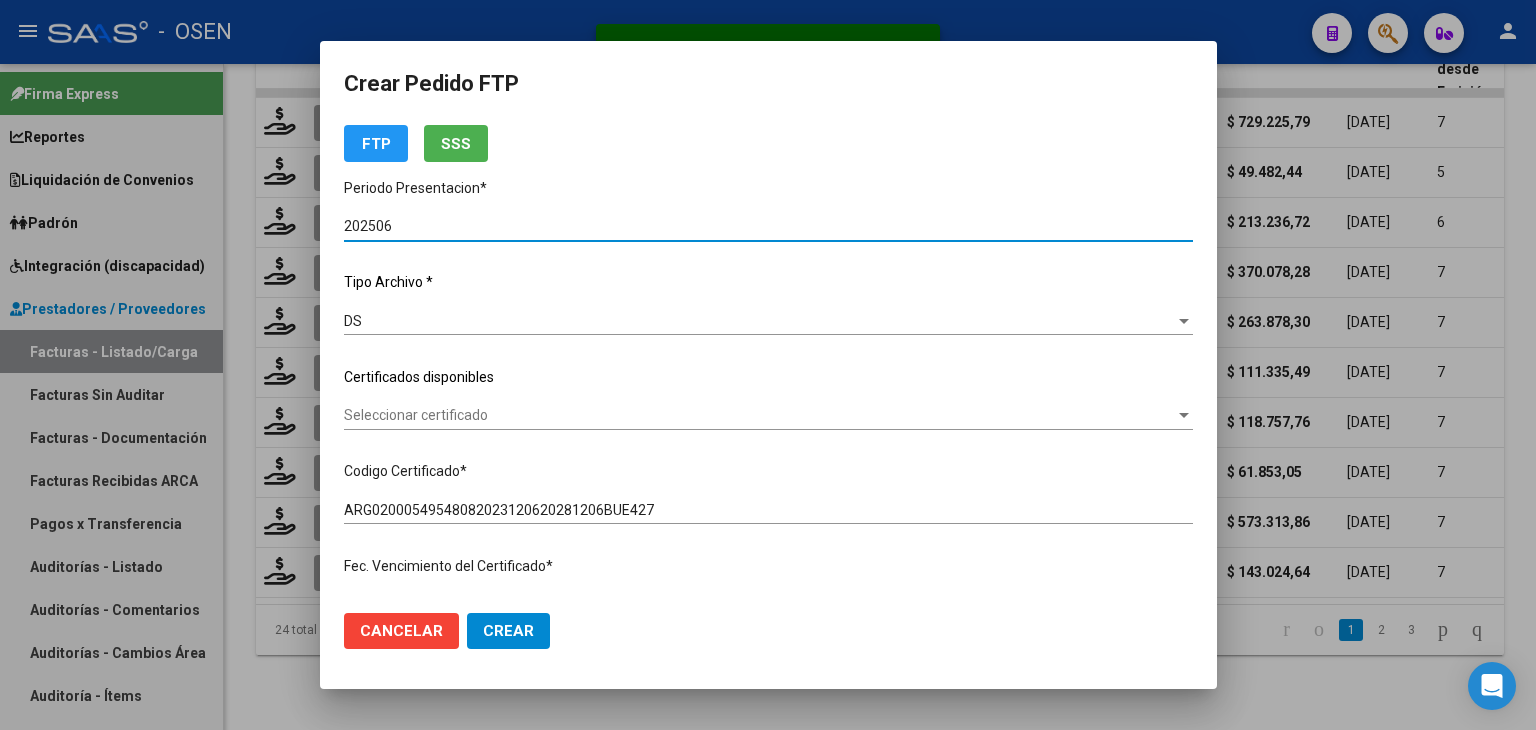 scroll, scrollTop: 100, scrollLeft: 0, axis: vertical 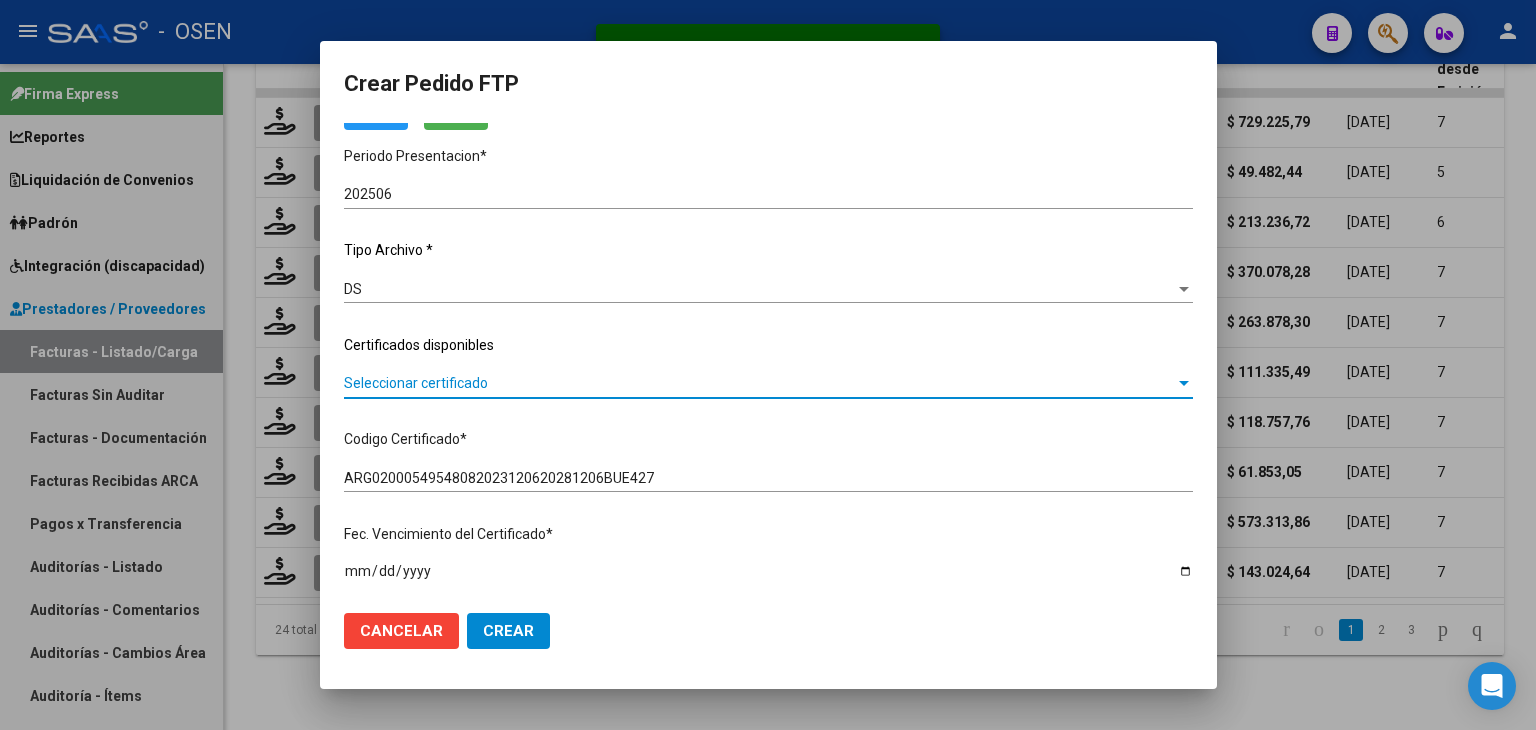 click on "Seleccionar certificado" at bounding box center [759, 383] 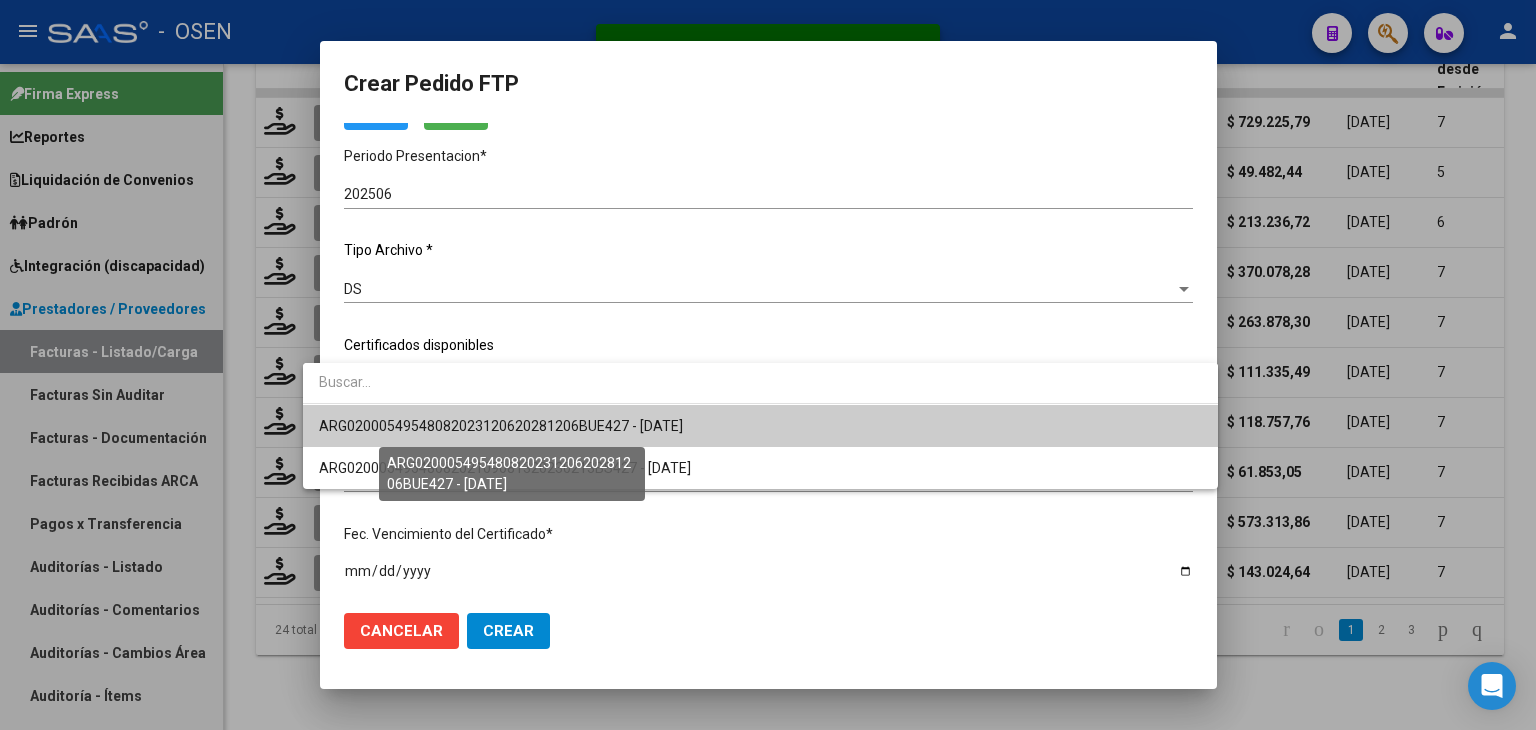 click on "ARG02000549548082023120620281206BUE427 - [DATE]" at bounding box center (501, 426) 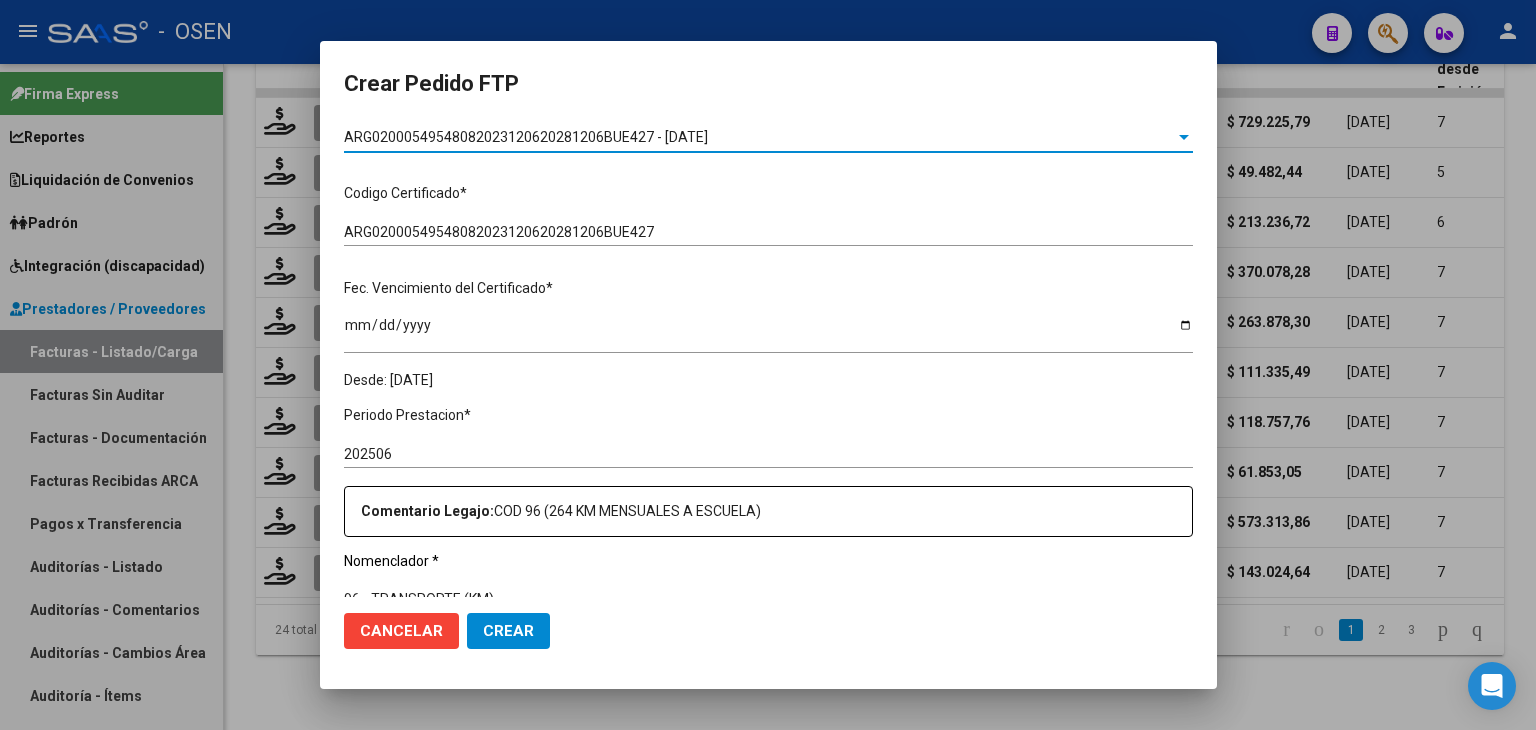 scroll, scrollTop: 0, scrollLeft: 0, axis: both 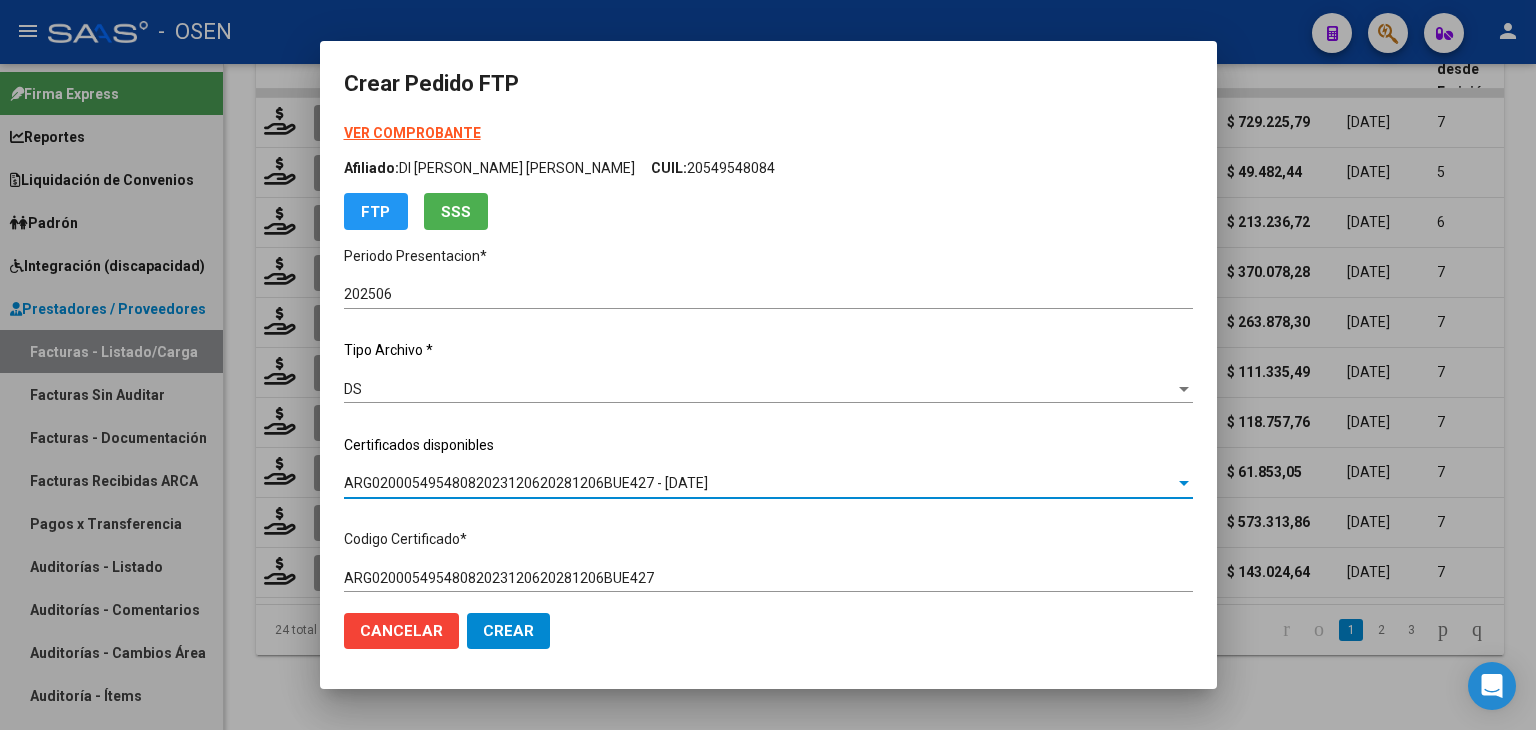 click on "VER COMPROBANTE" at bounding box center (412, 133) 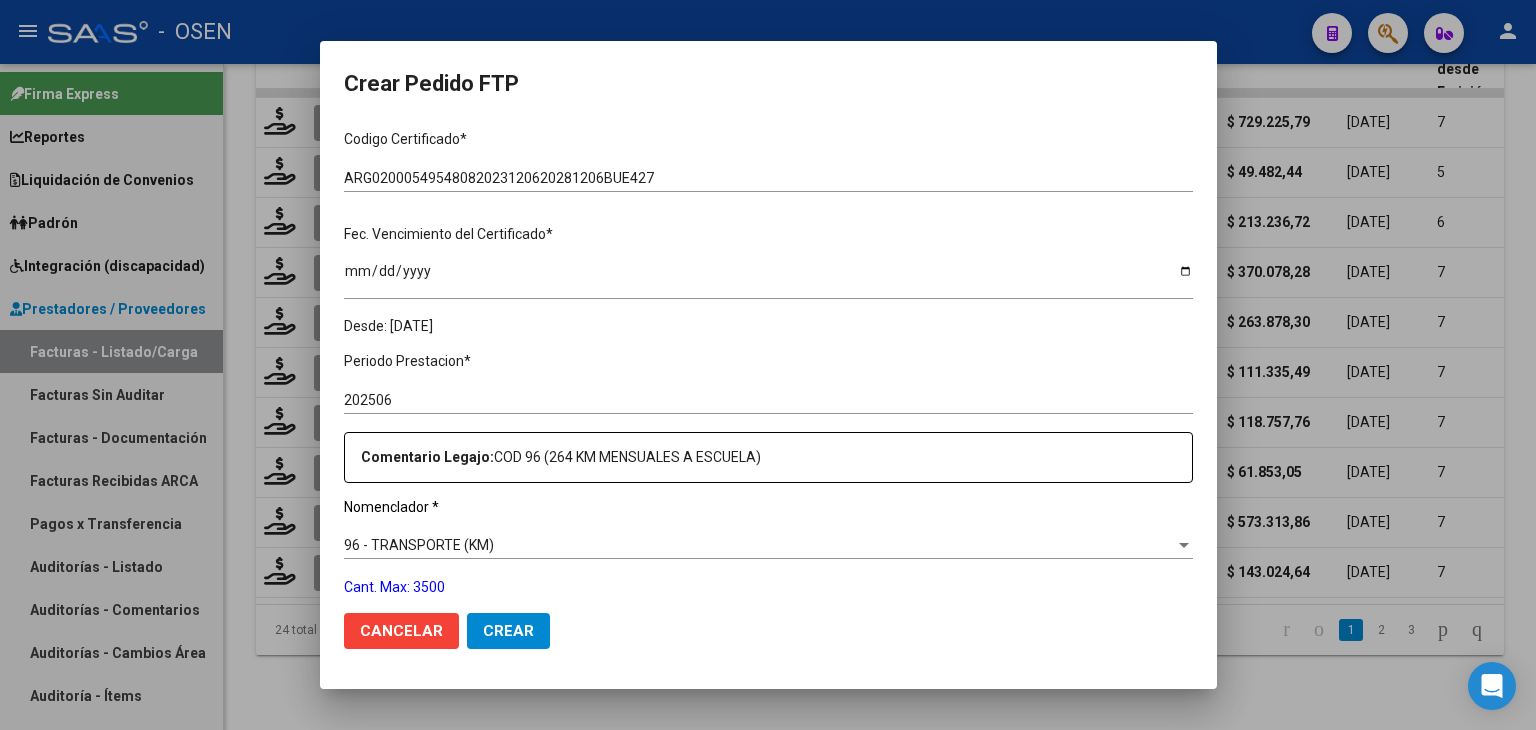 scroll, scrollTop: 700, scrollLeft: 0, axis: vertical 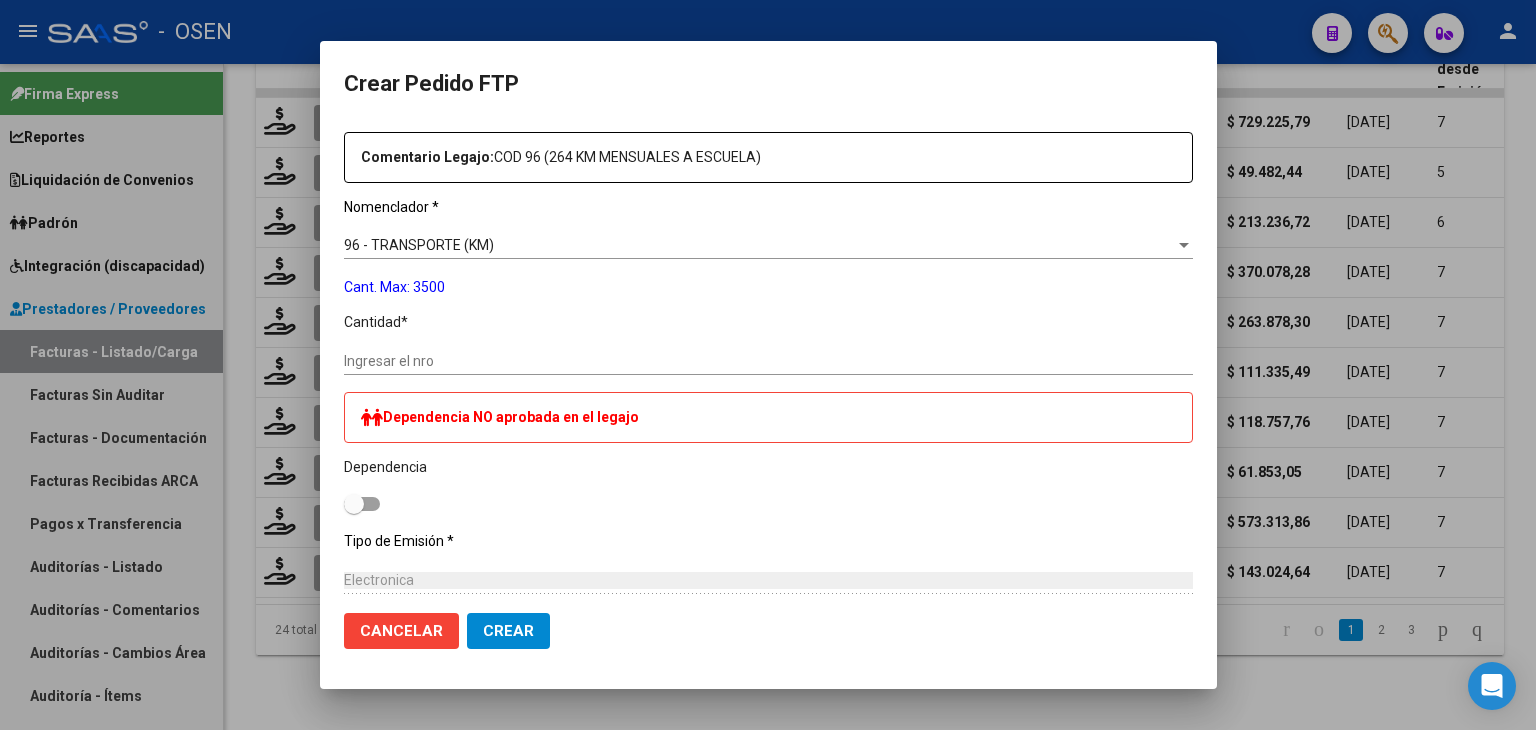 click on "Ingresar el nro" at bounding box center (768, 361) 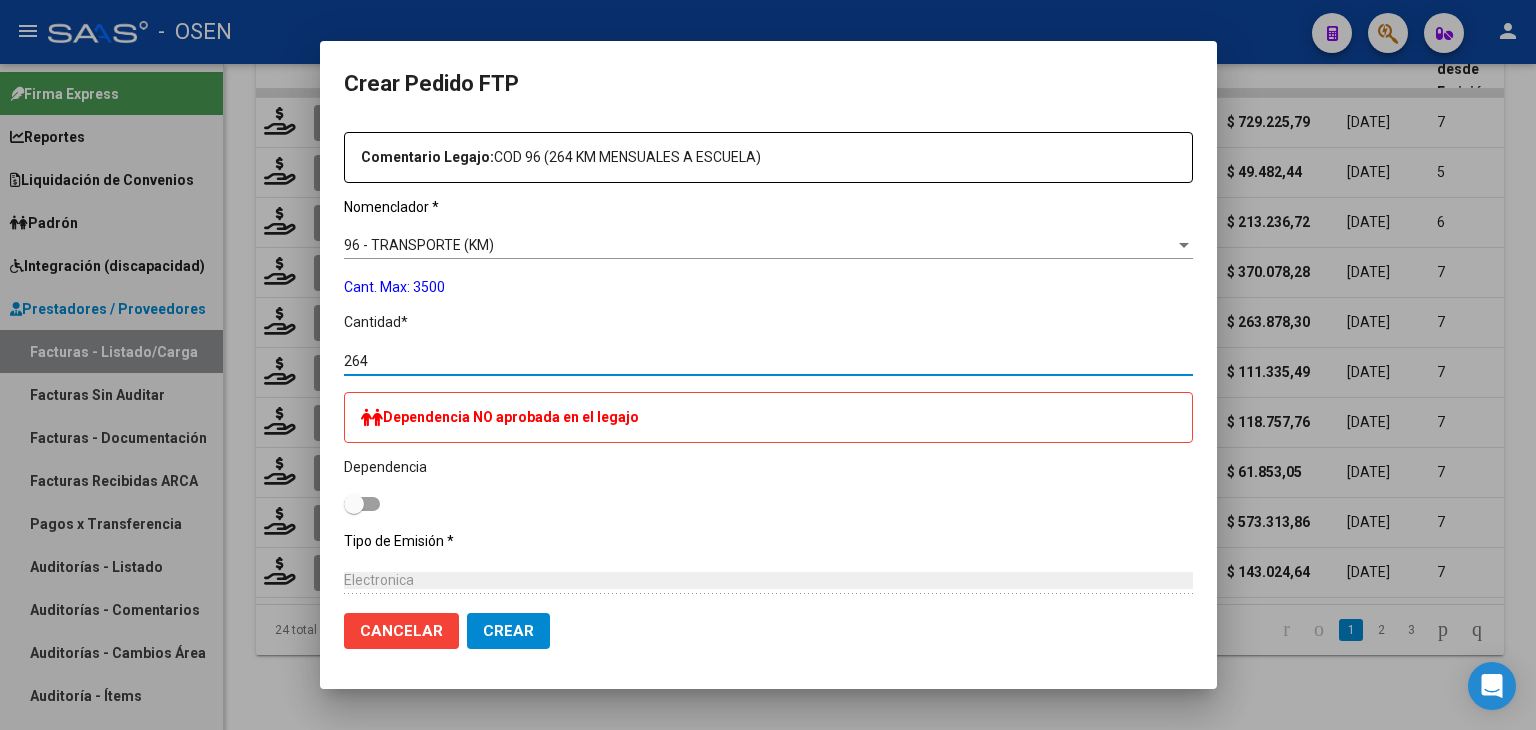 type on "264" 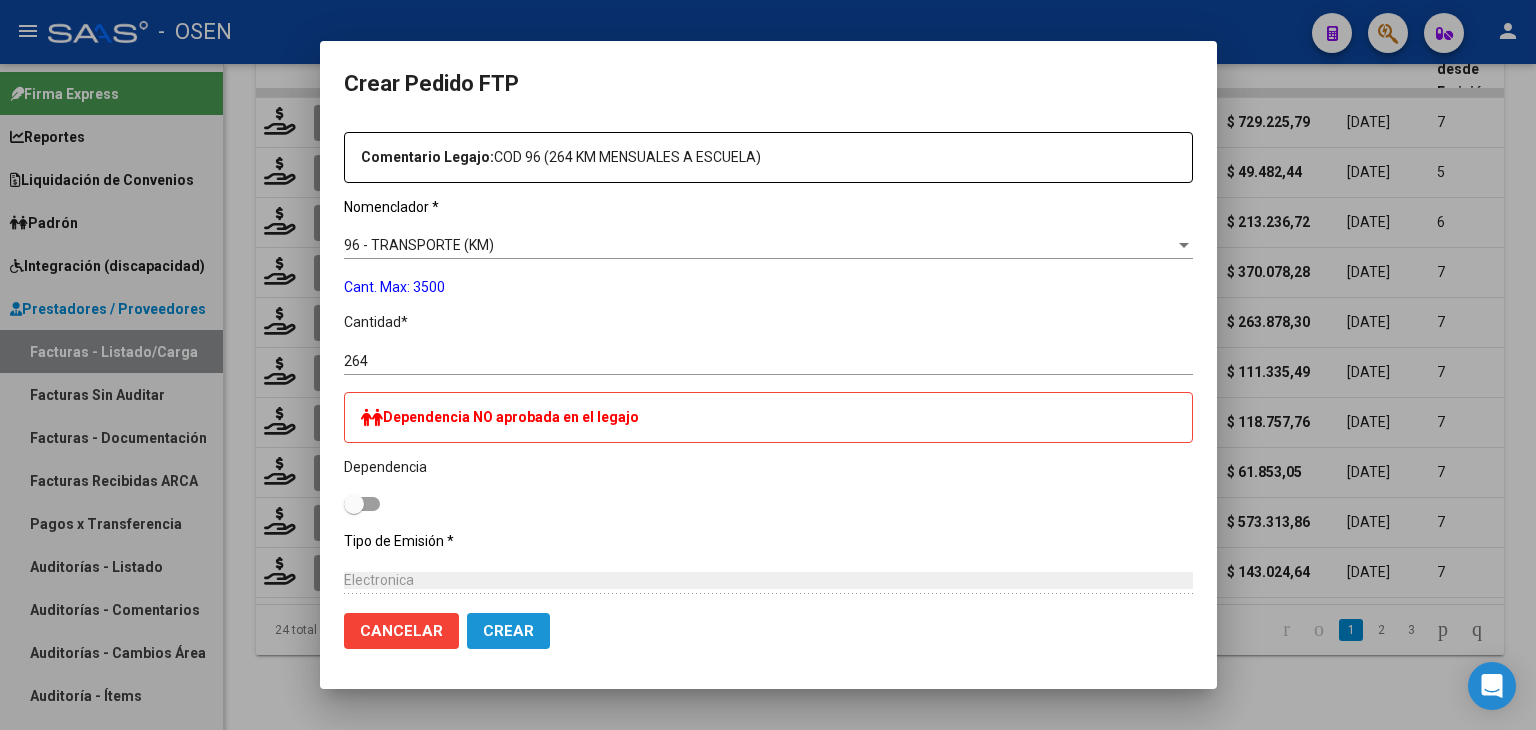 click on "Crear" 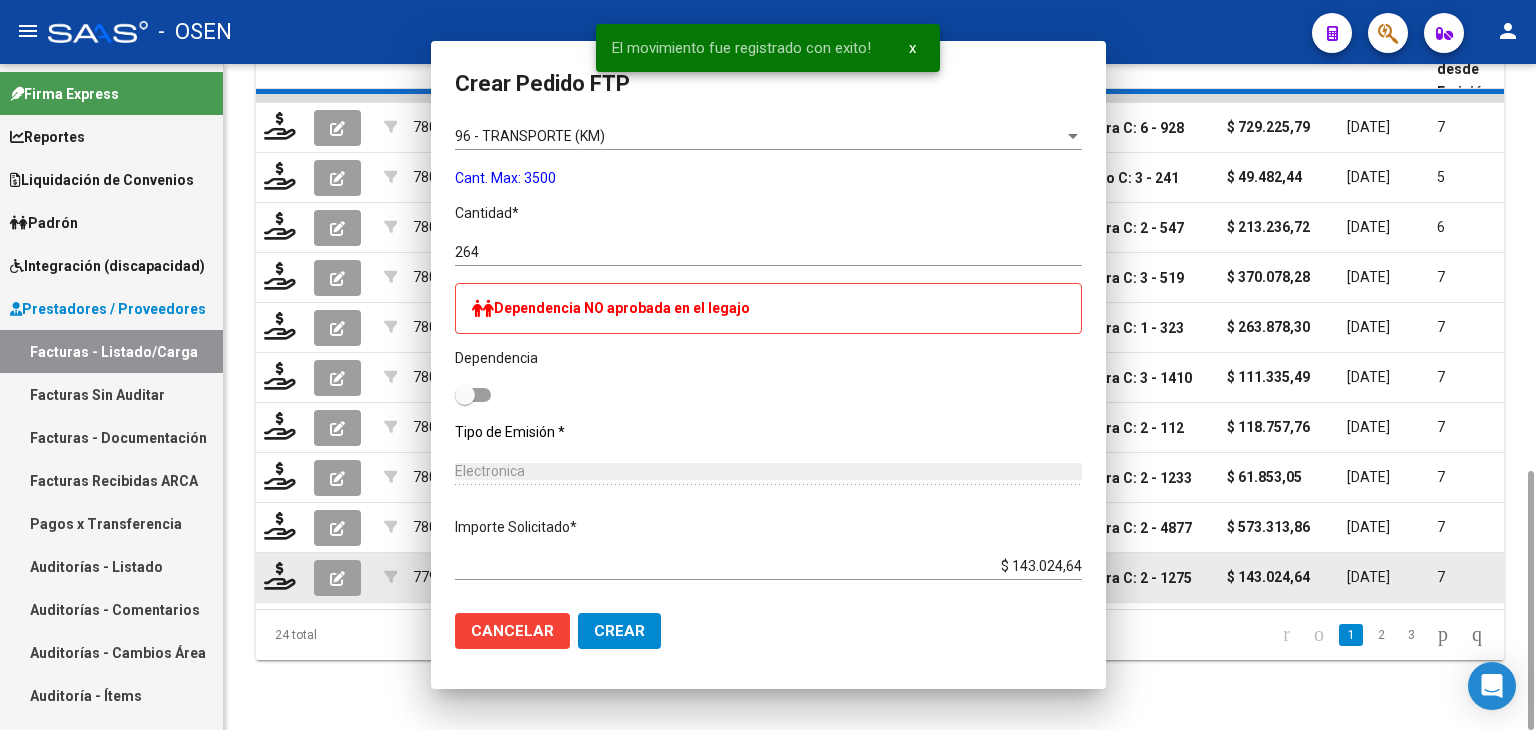 scroll, scrollTop: 0, scrollLeft: 0, axis: both 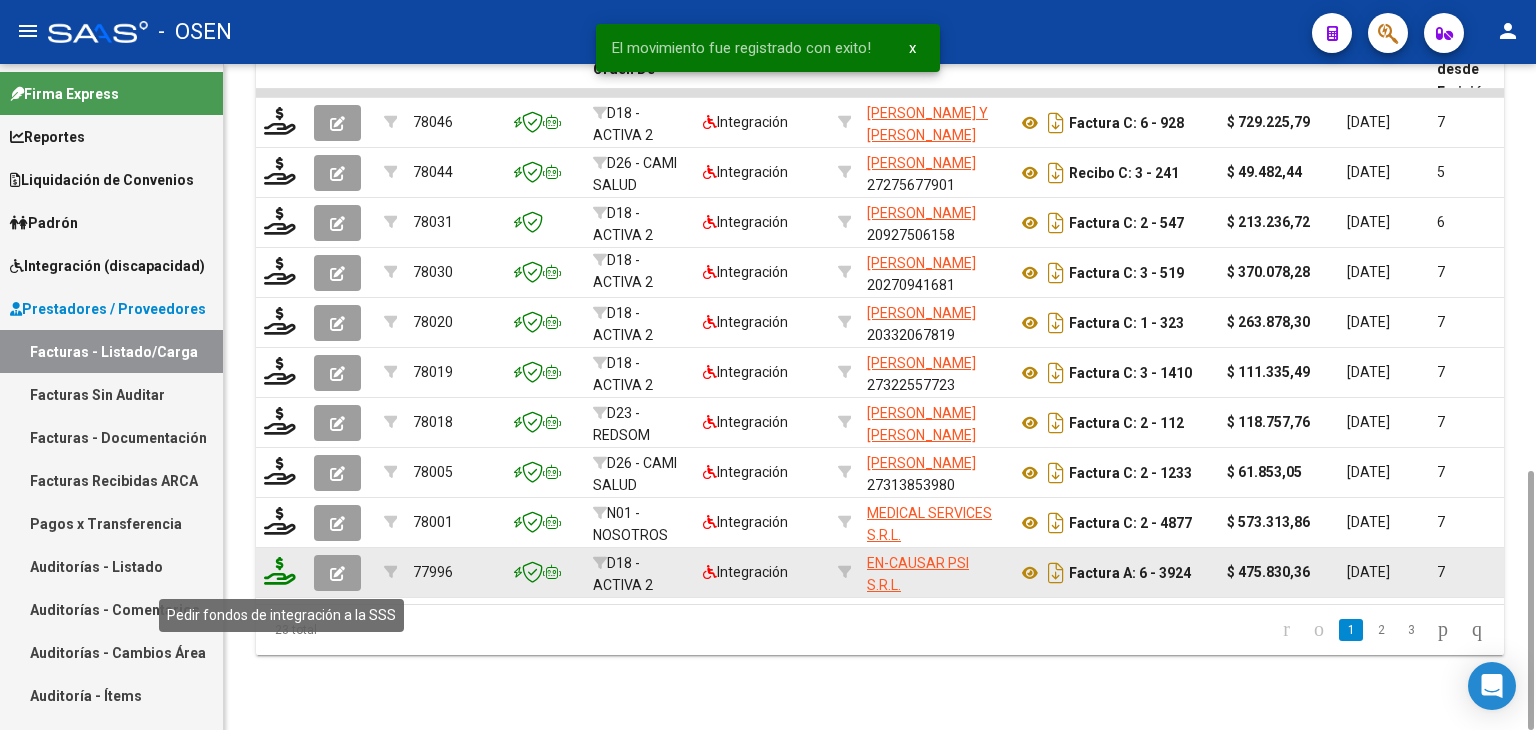 click 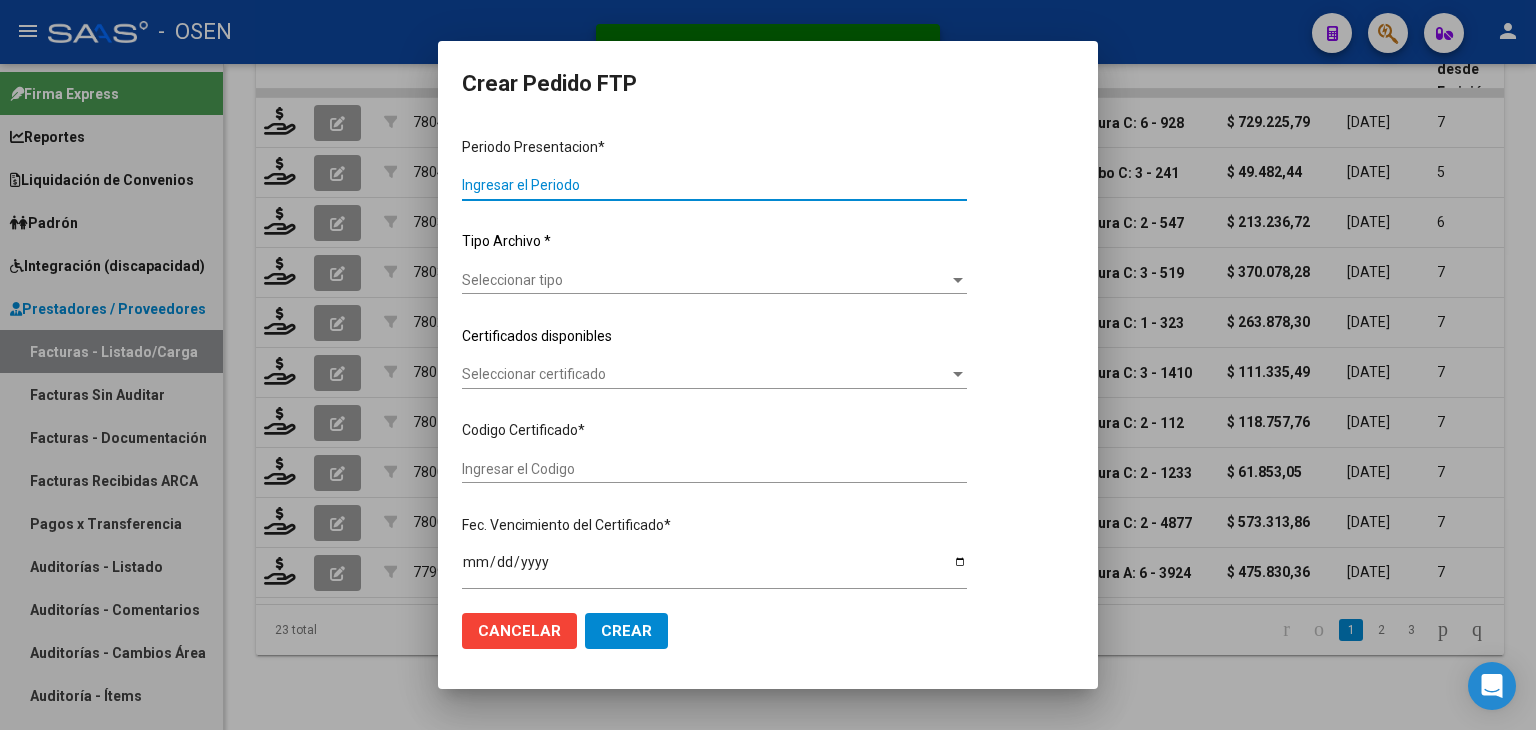 type on "202506" 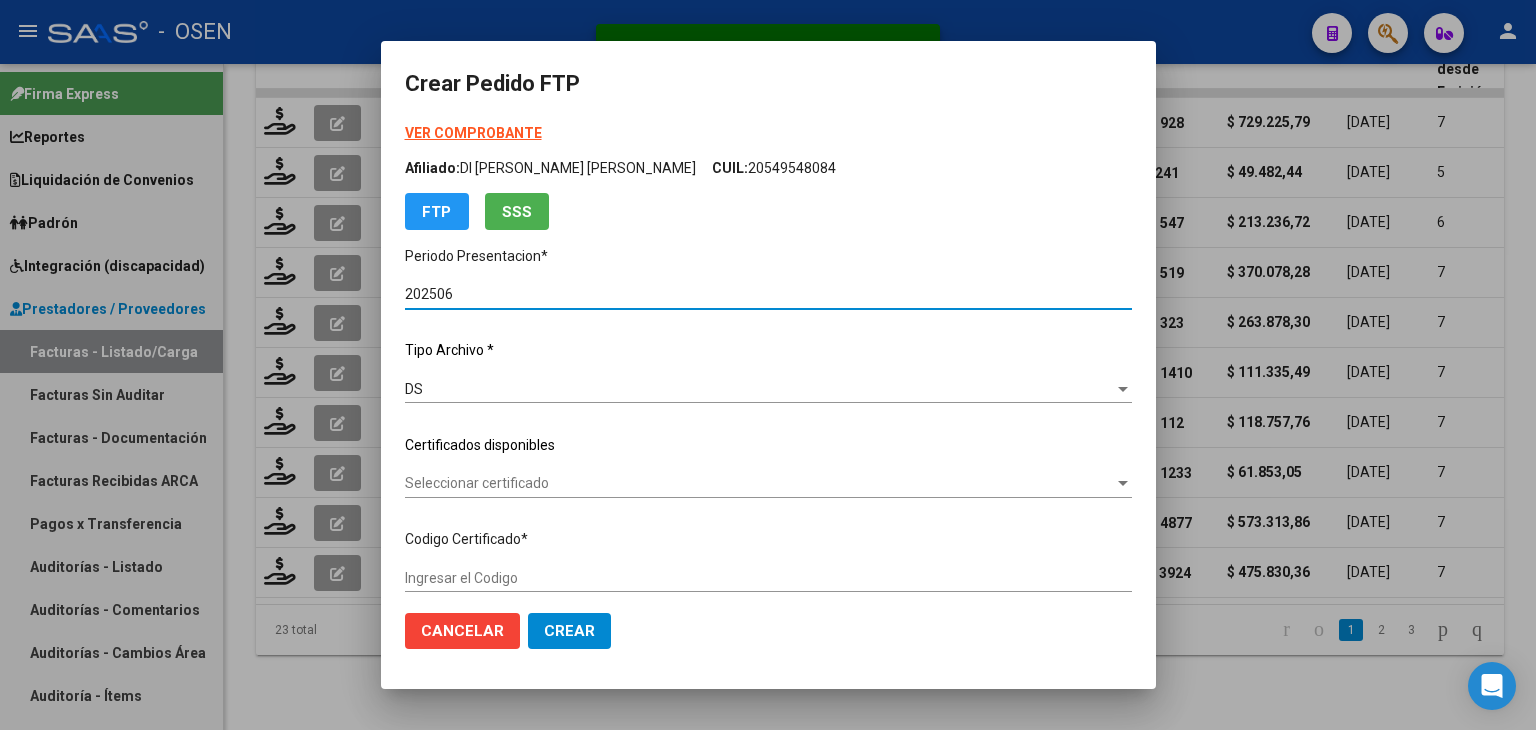 type on "ARG01000558738712025012120300121BUE430" 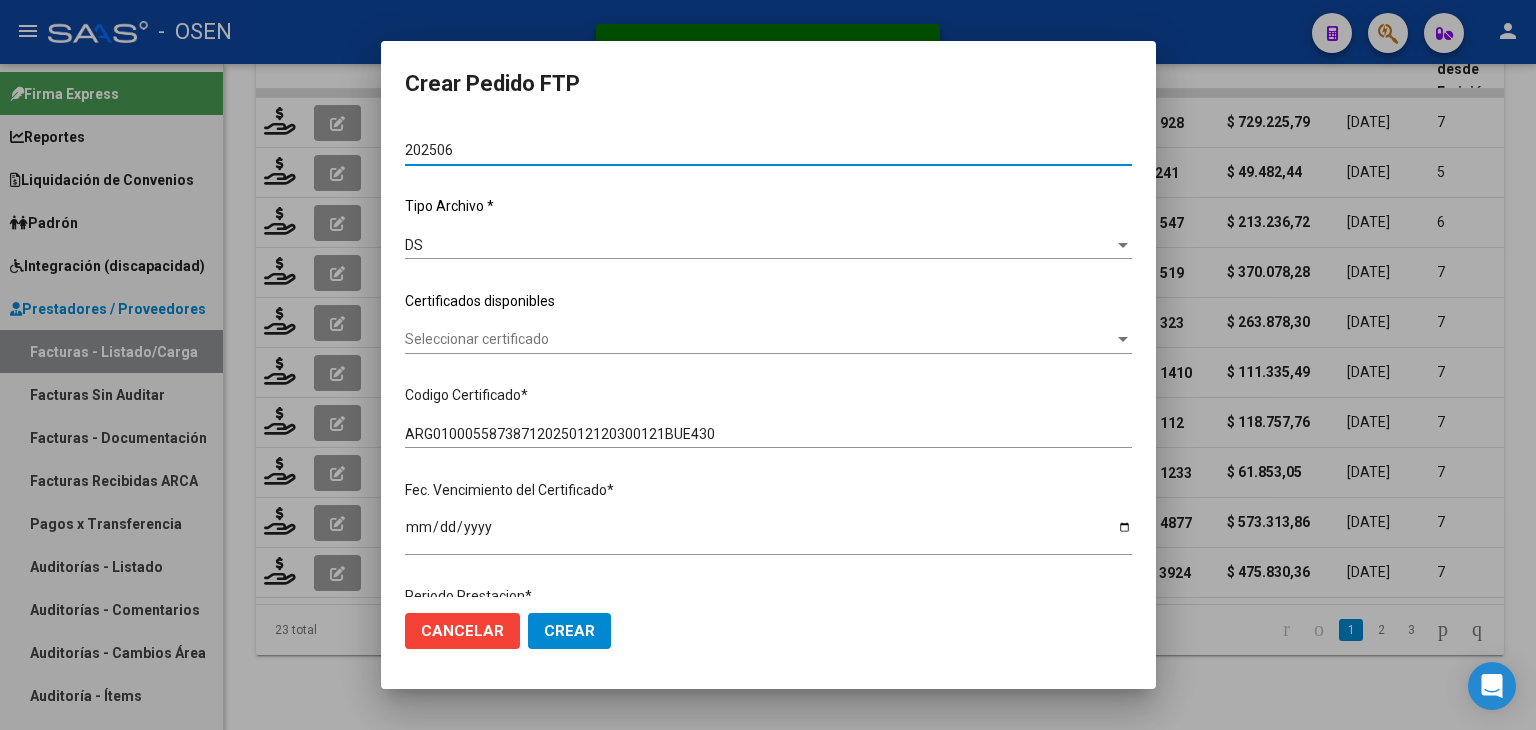 scroll, scrollTop: 200, scrollLeft: 0, axis: vertical 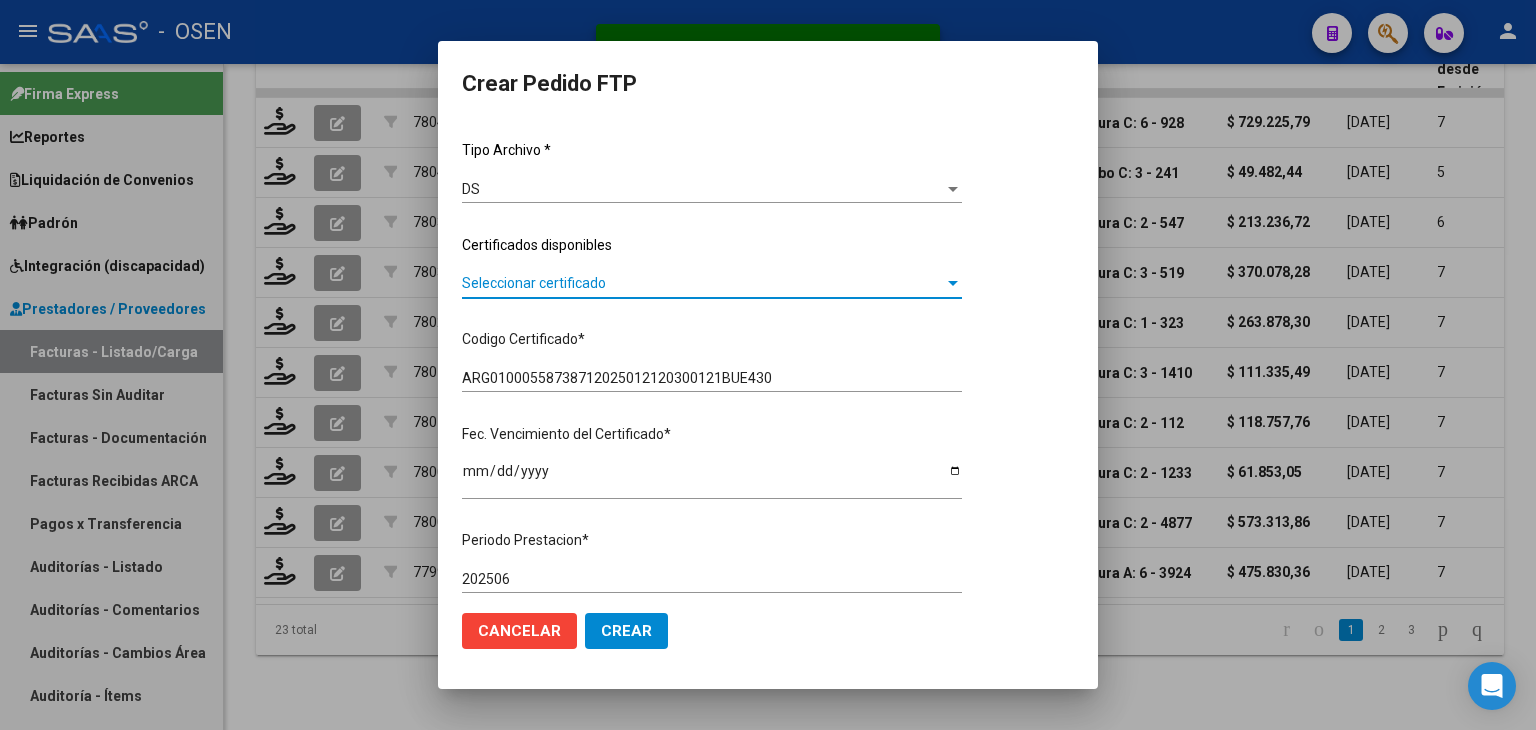 click on "Seleccionar certificado" at bounding box center (703, 283) 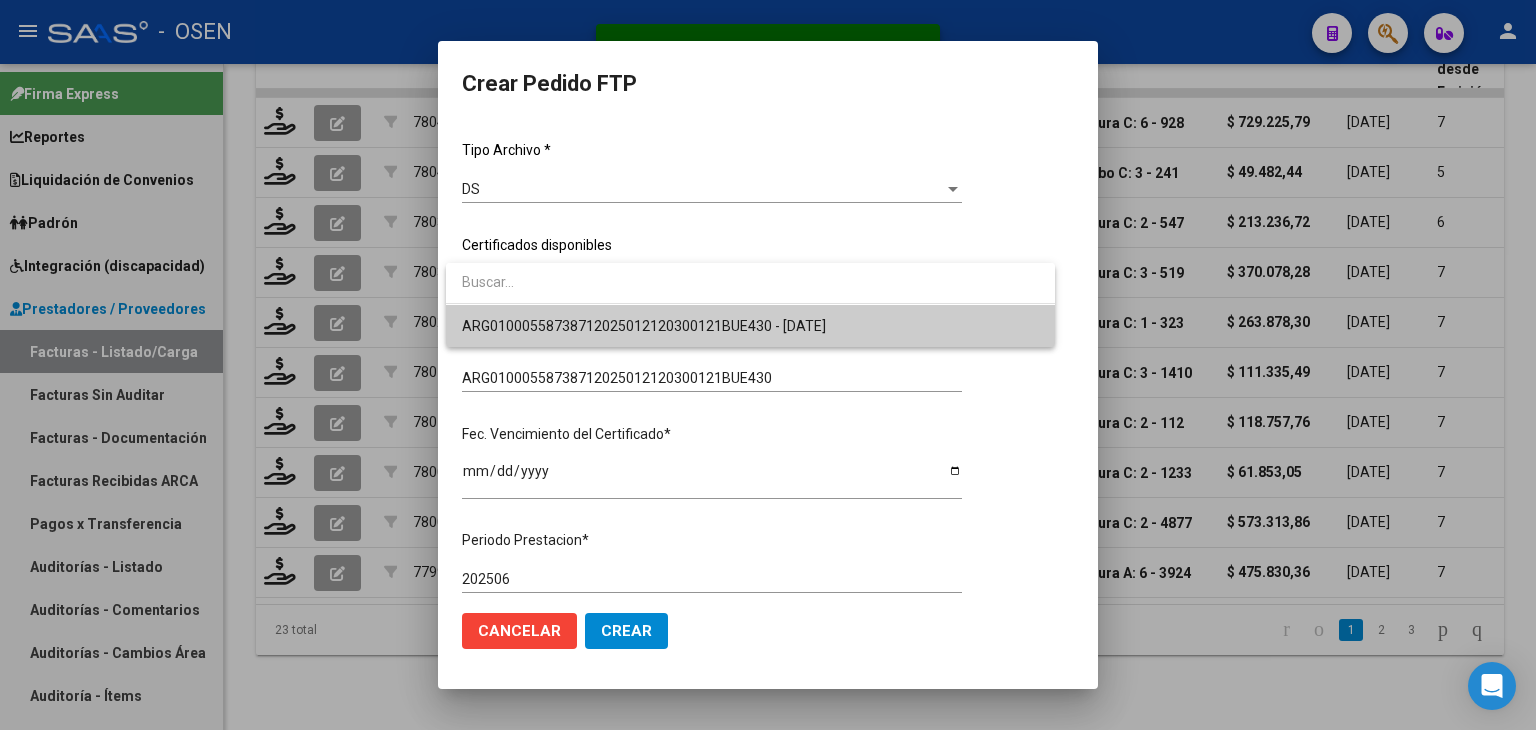 click on "ARG01000558738712025012120300121BUE430 - [DATE]" at bounding box center (644, 326) 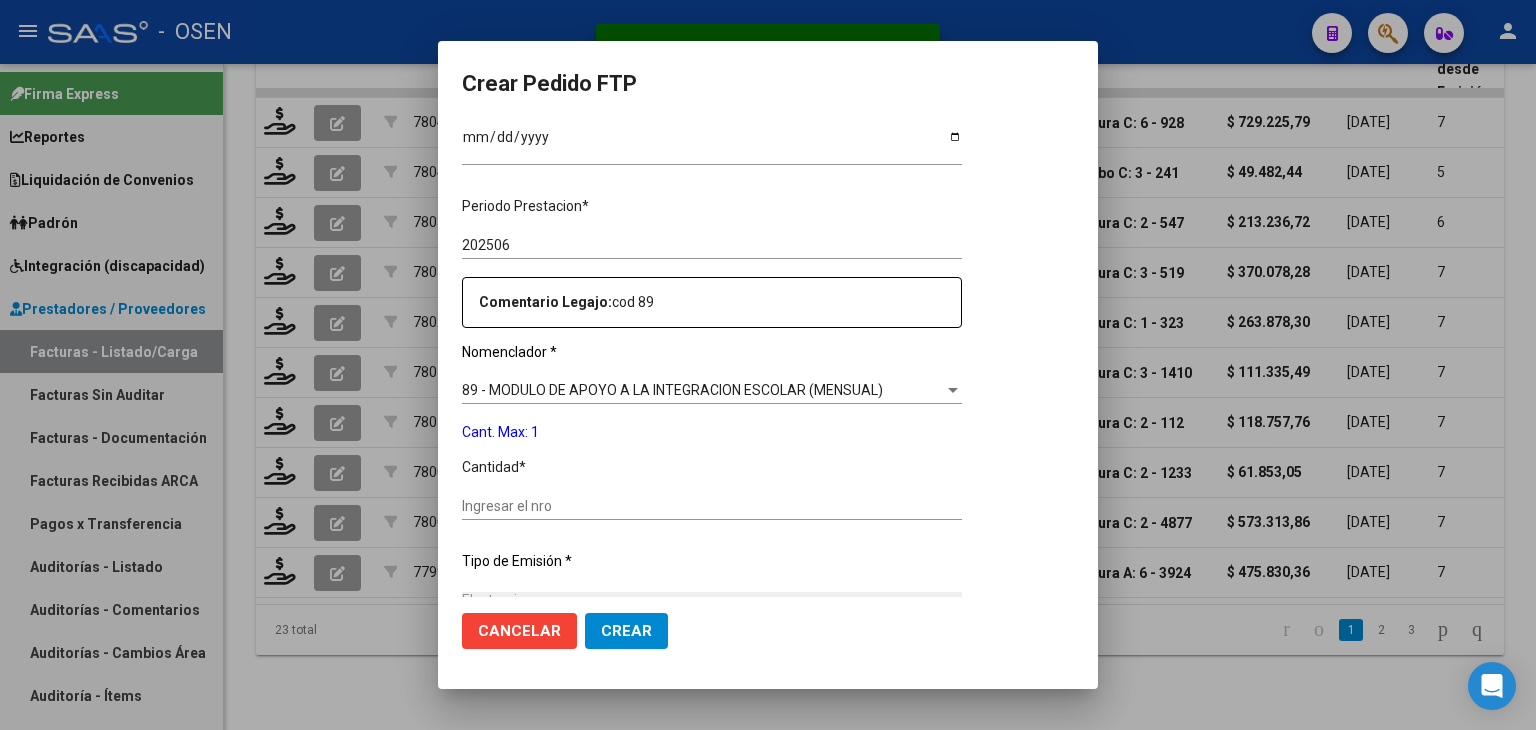 scroll, scrollTop: 600, scrollLeft: 0, axis: vertical 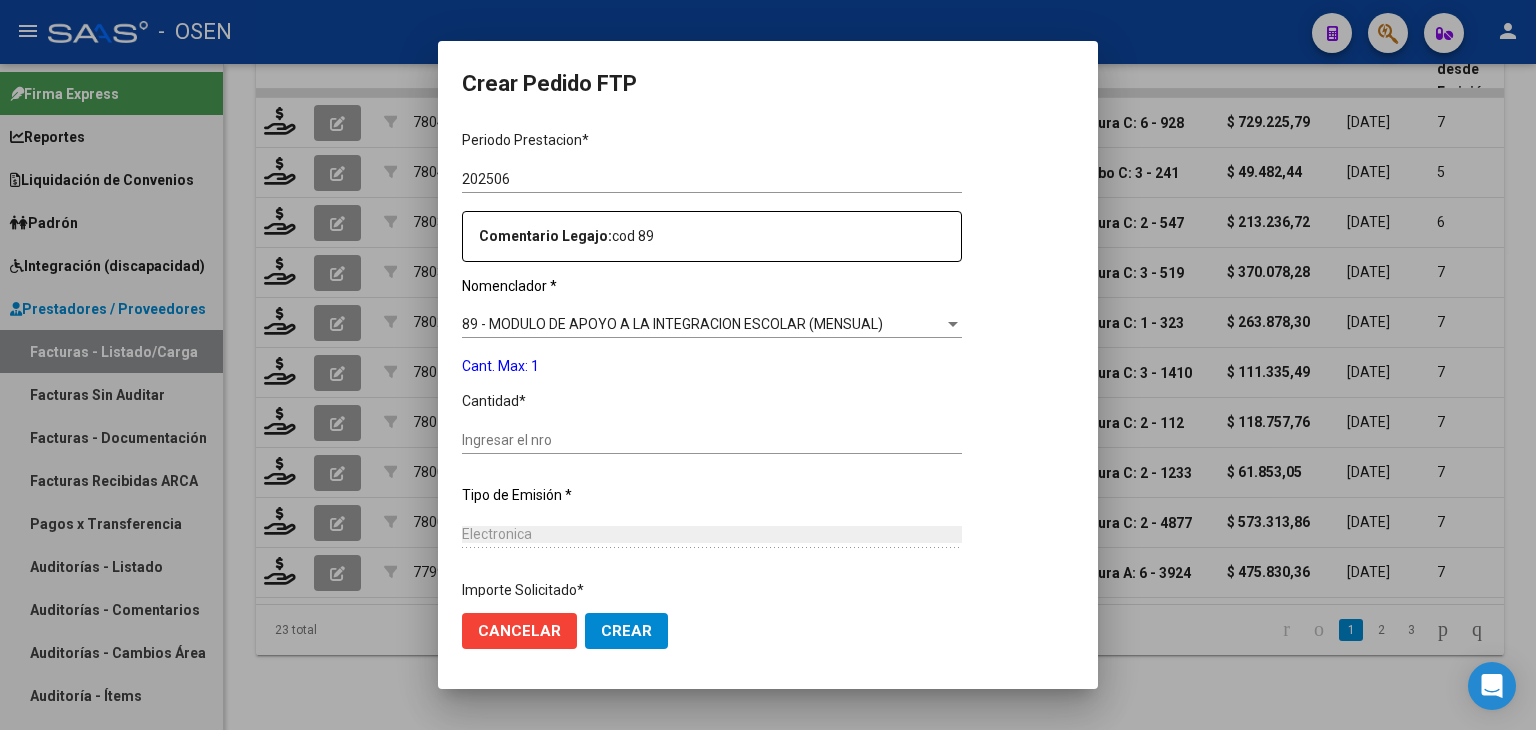 click on "Ingresar el nro" at bounding box center [712, 440] 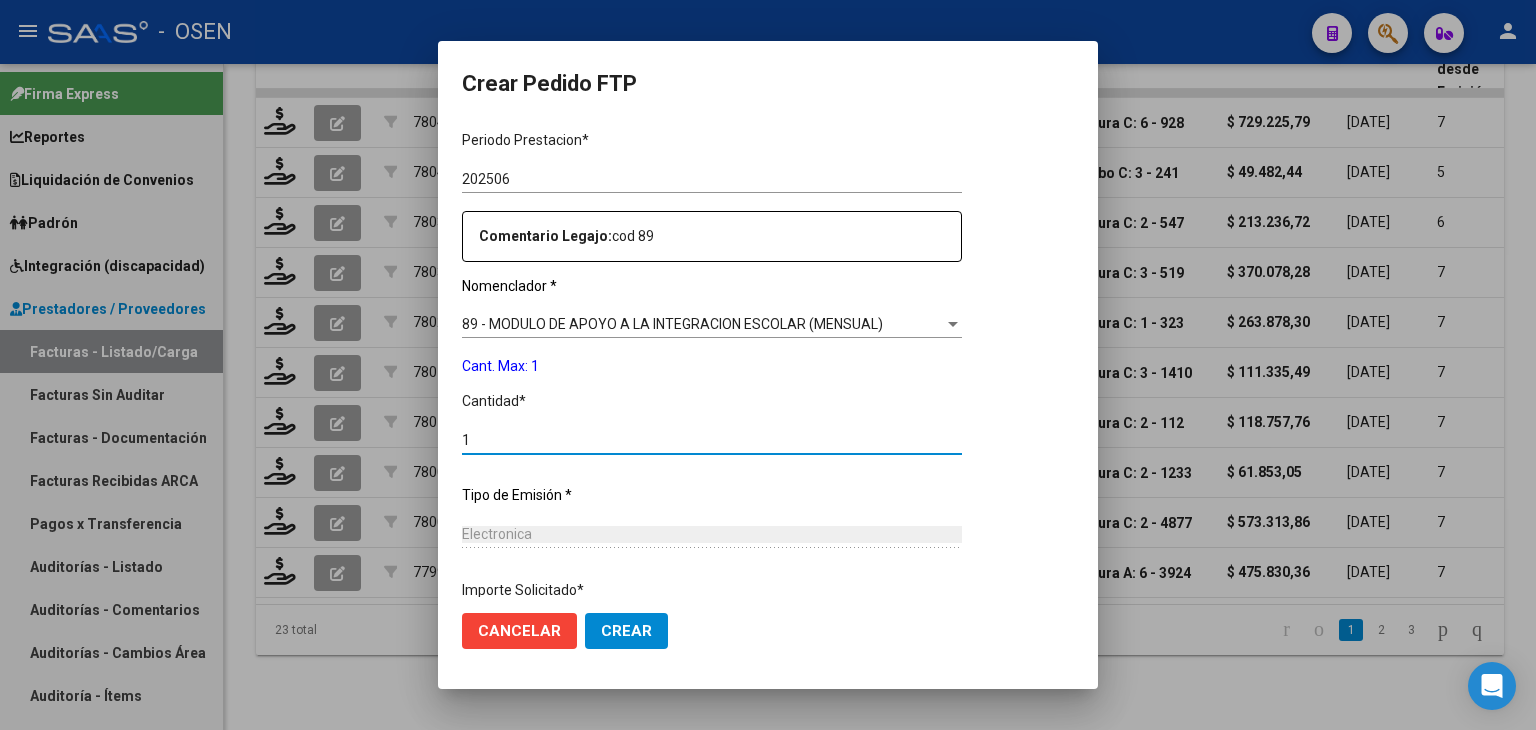 type on "1" 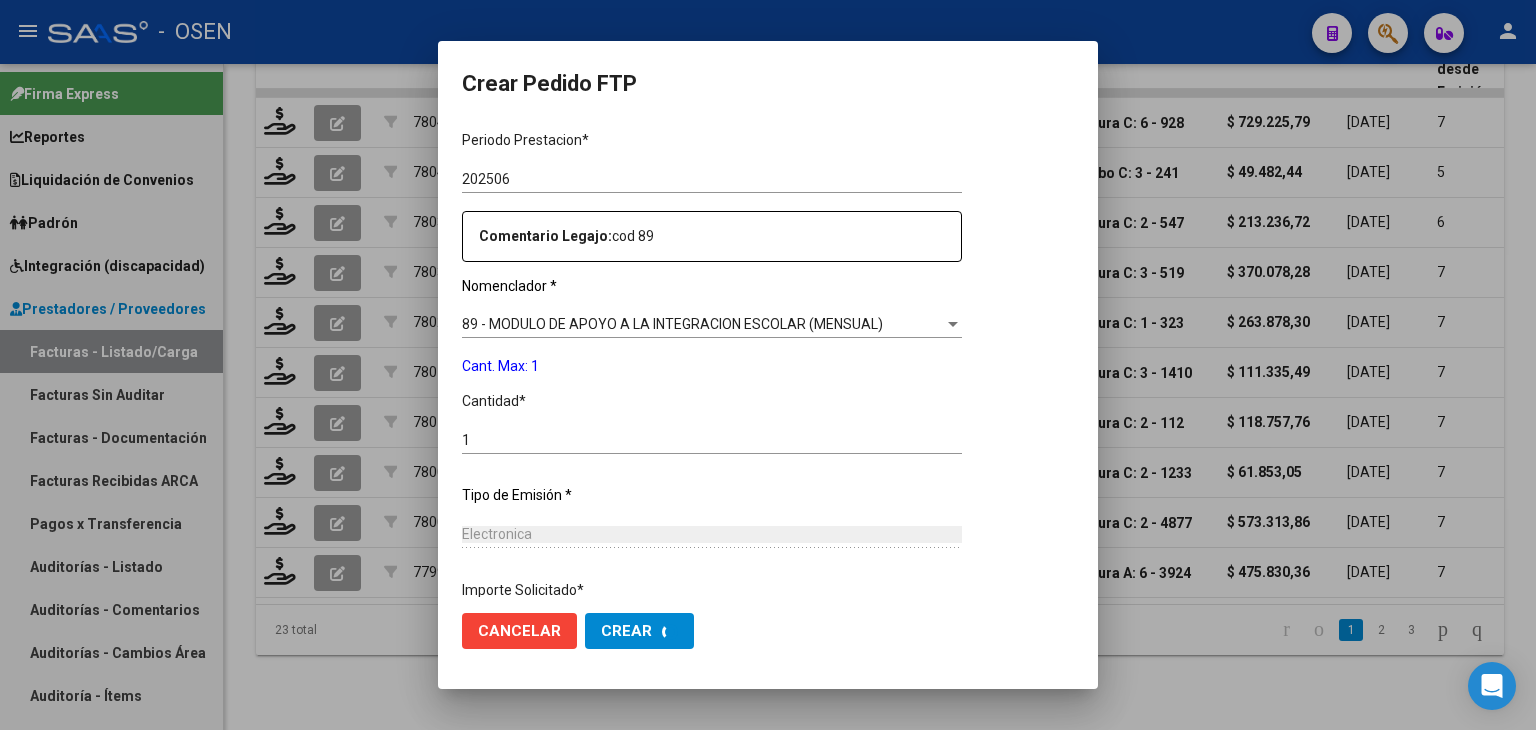 scroll, scrollTop: 0, scrollLeft: 0, axis: both 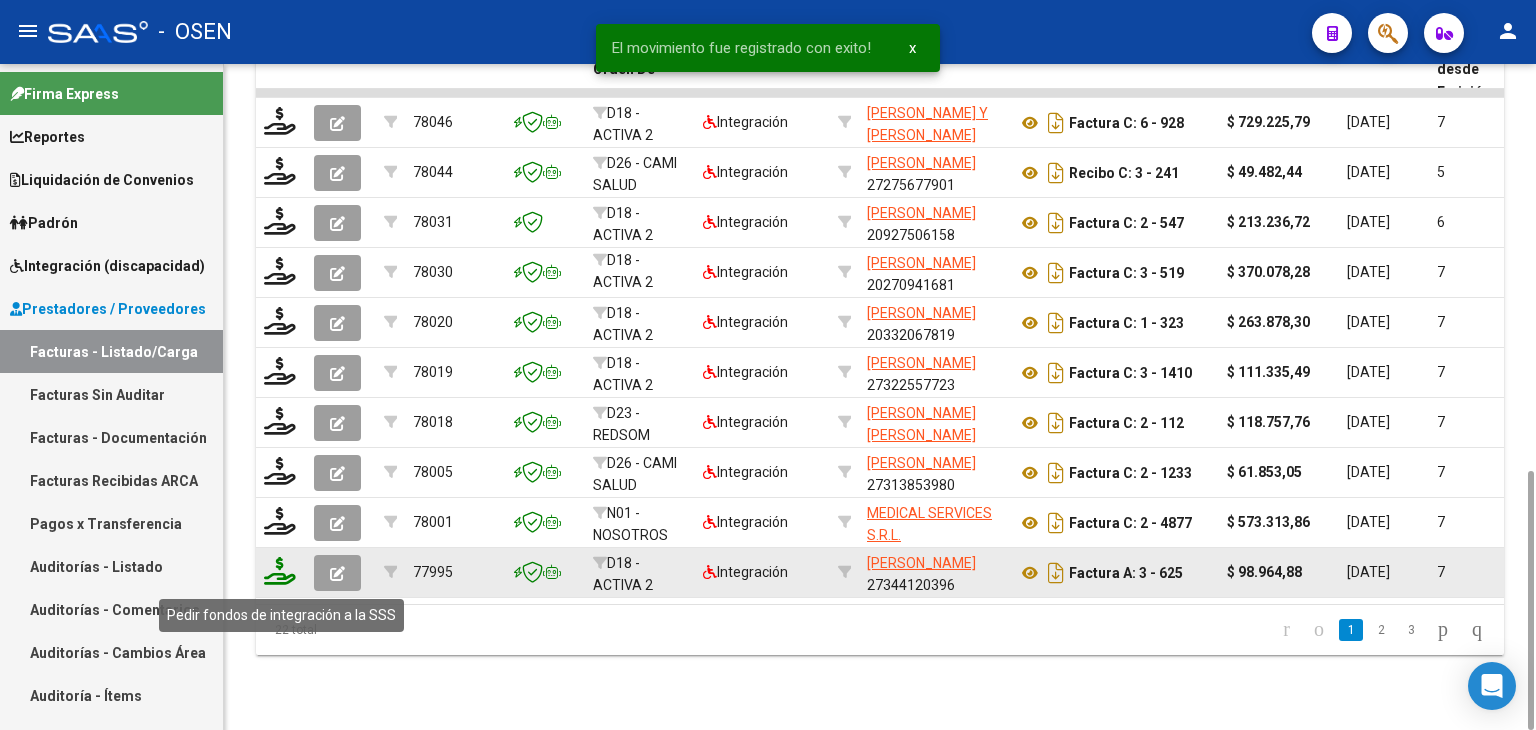 click 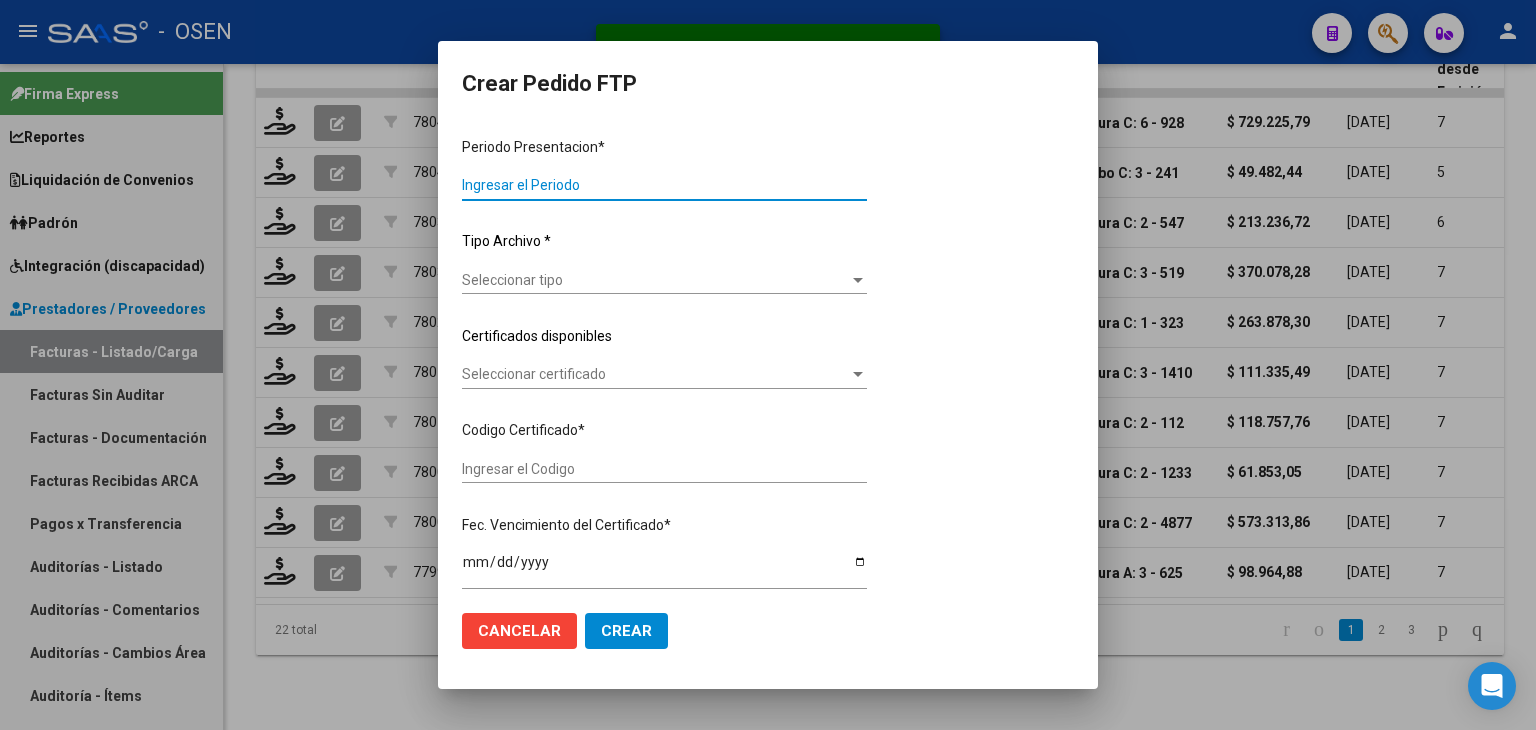 type on "202506" 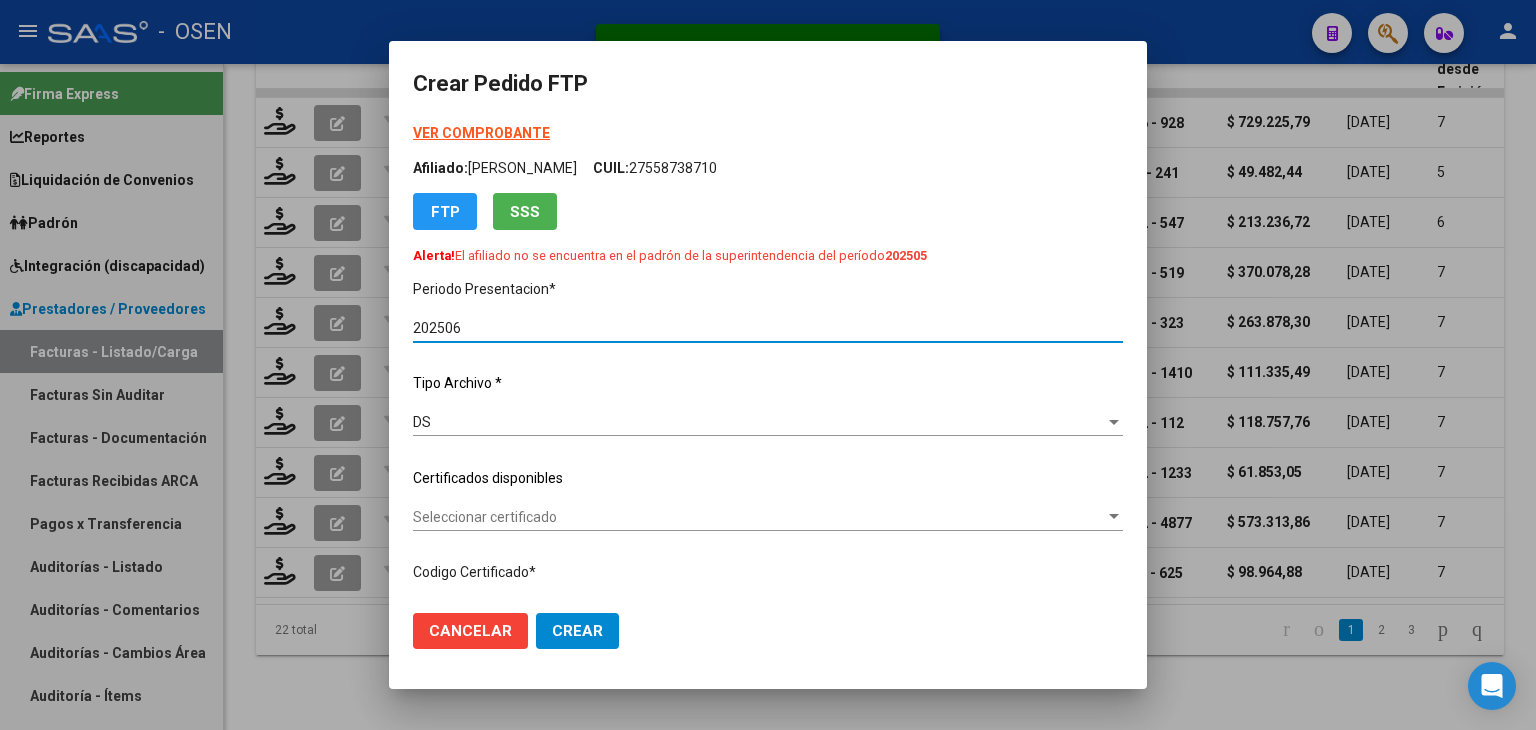type on "ARG01000550351742024091220290912BUE27" 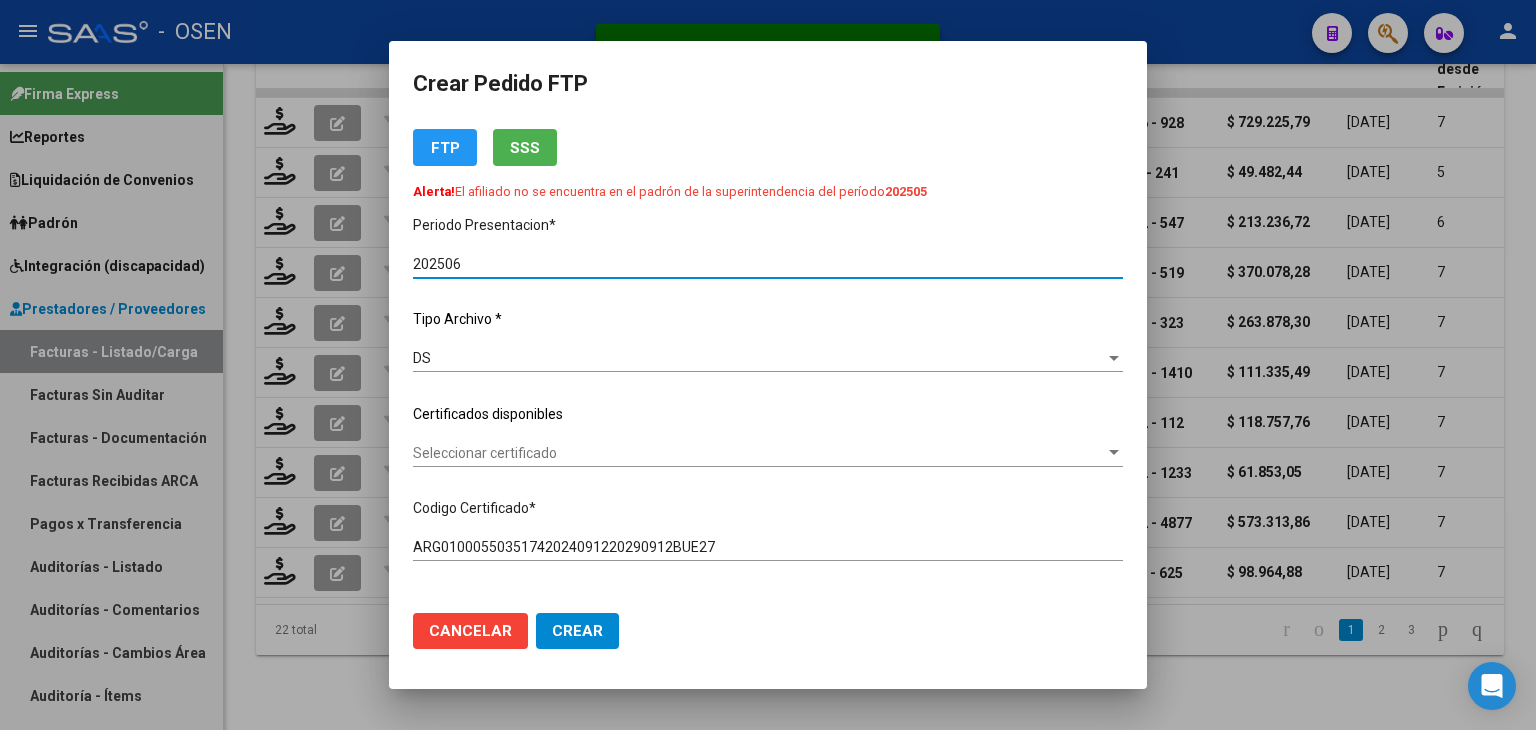scroll, scrollTop: 100, scrollLeft: 0, axis: vertical 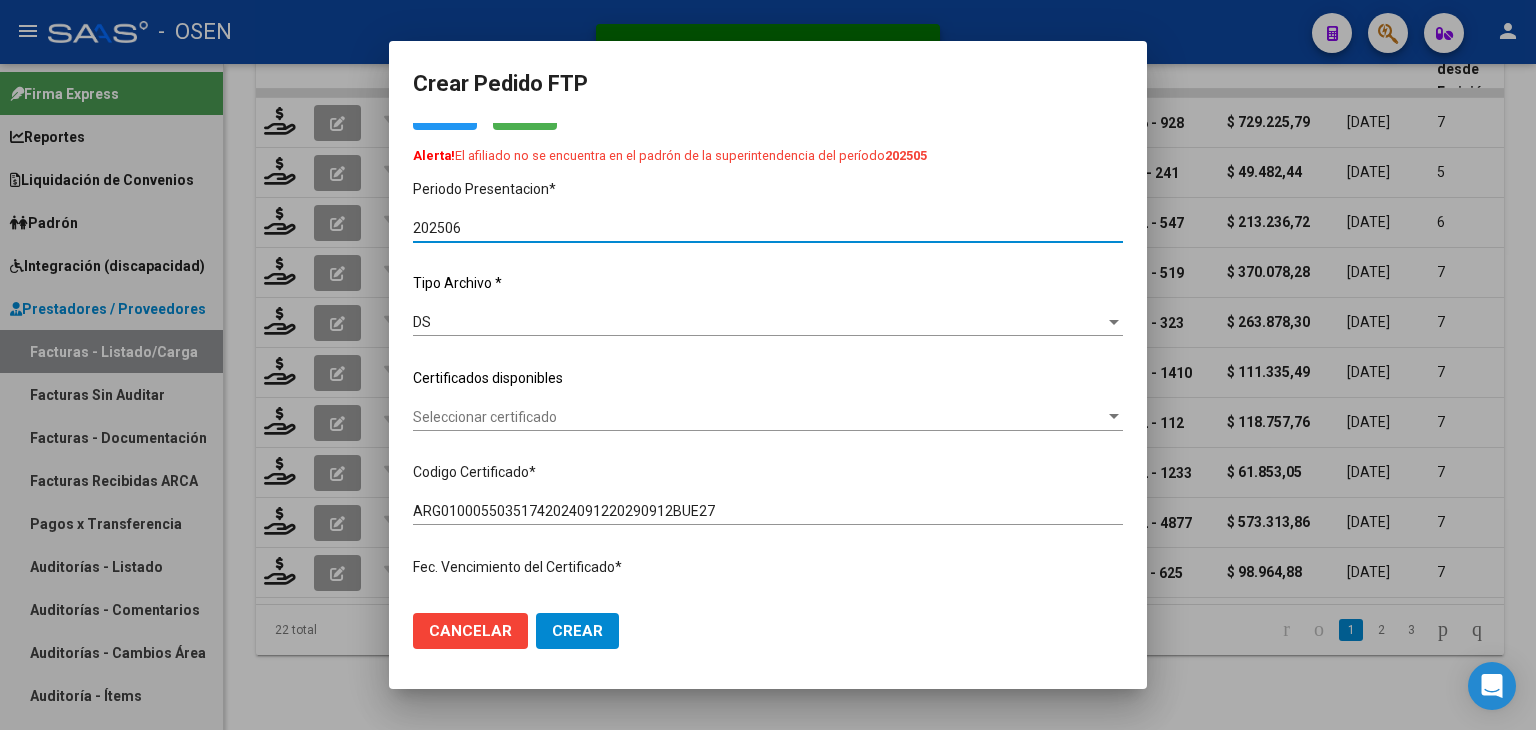click on "Seleccionar certificado" at bounding box center [759, 417] 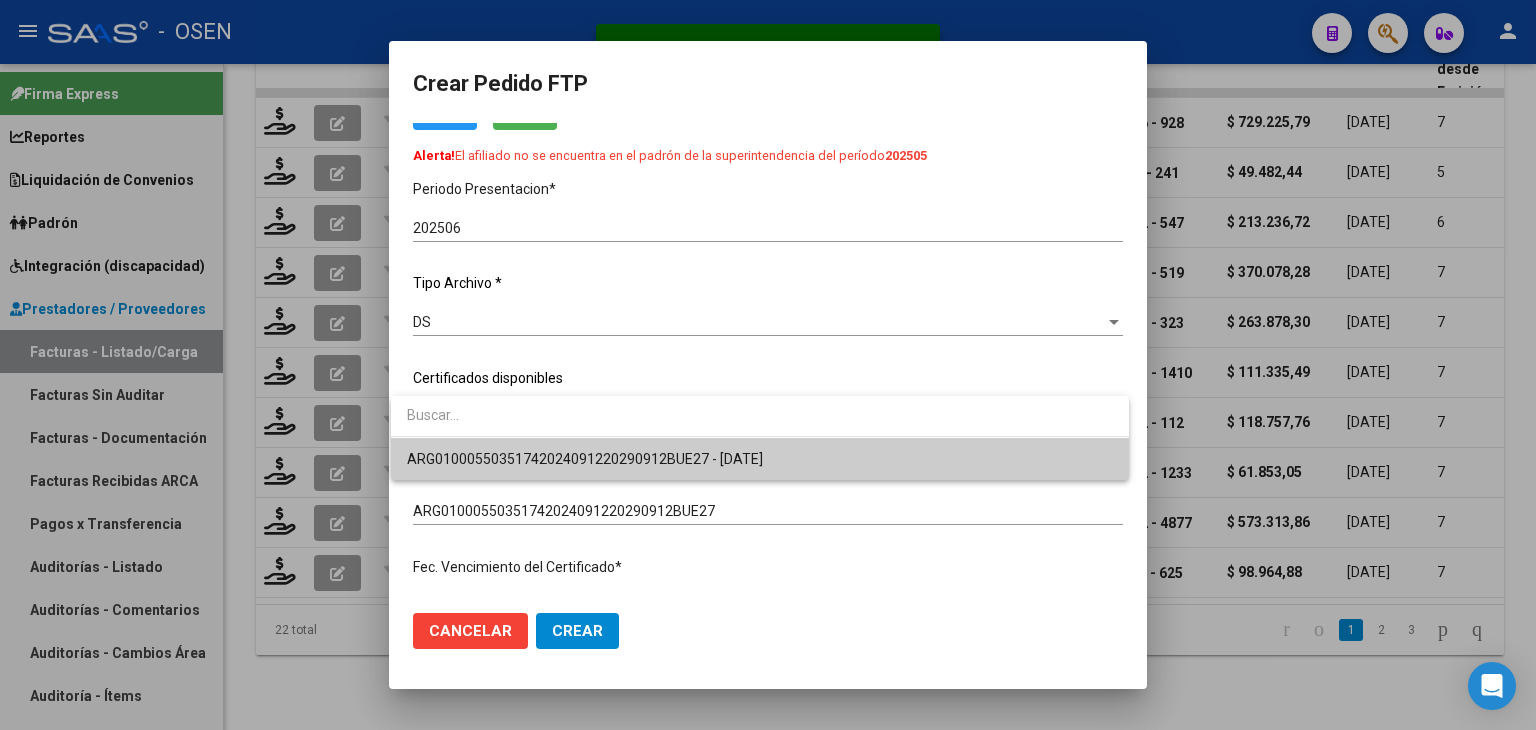 click on "ARG01000550351742024091220290912BUE27 - [DATE]" at bounding box center (585, 459) 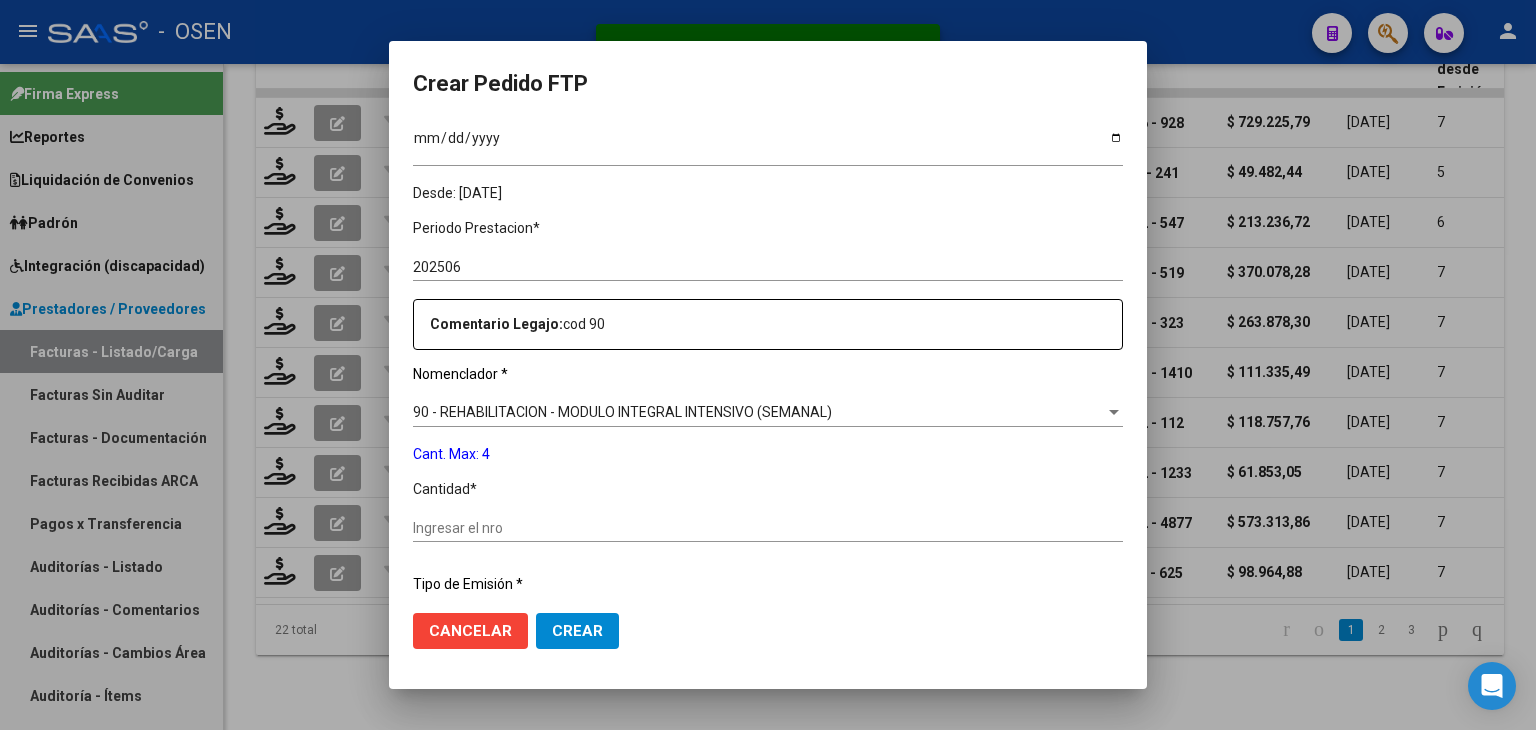 scroll, scrollTop: 600, scrollLeft: 0, axis: vertical 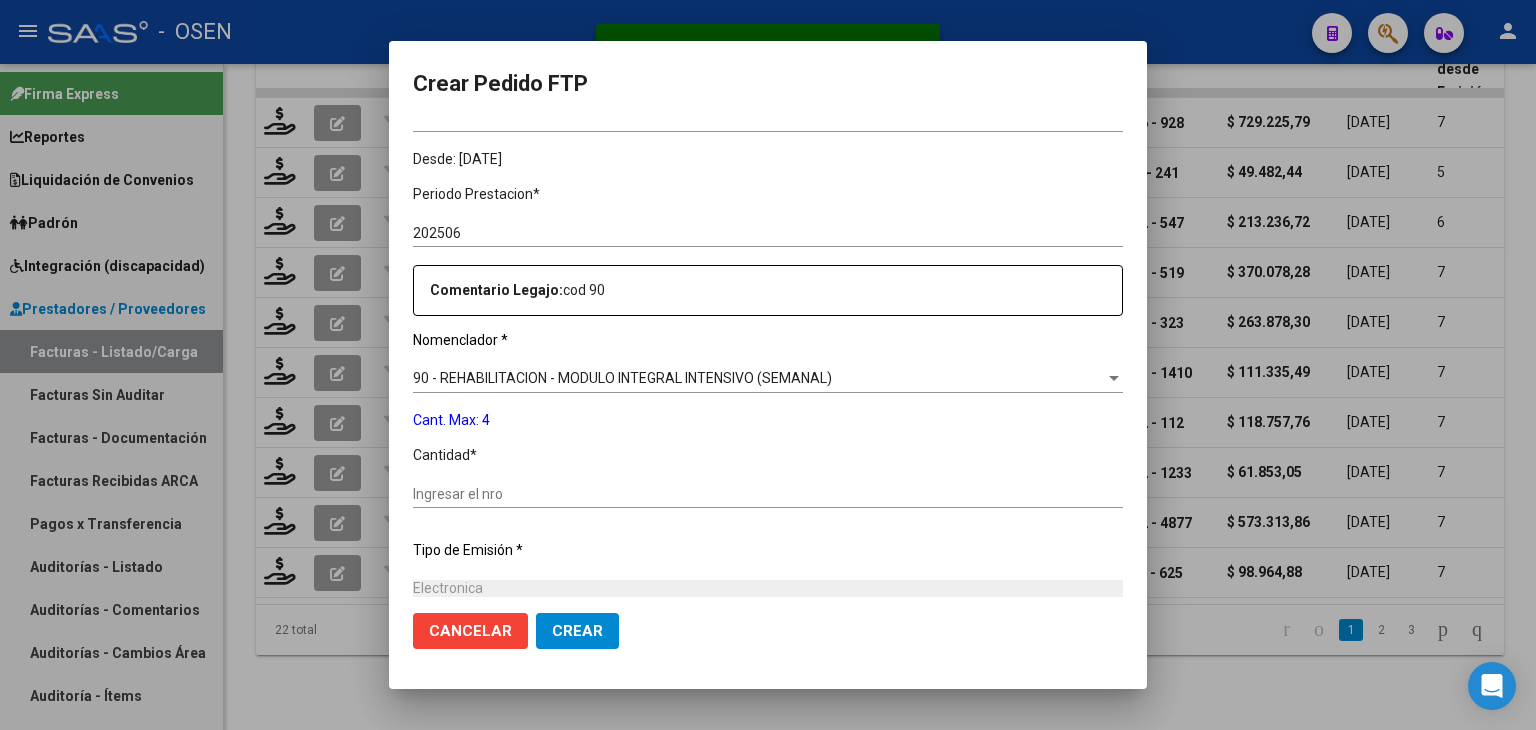 click on "Ingresar el nro" at bounding box center [768, 494] 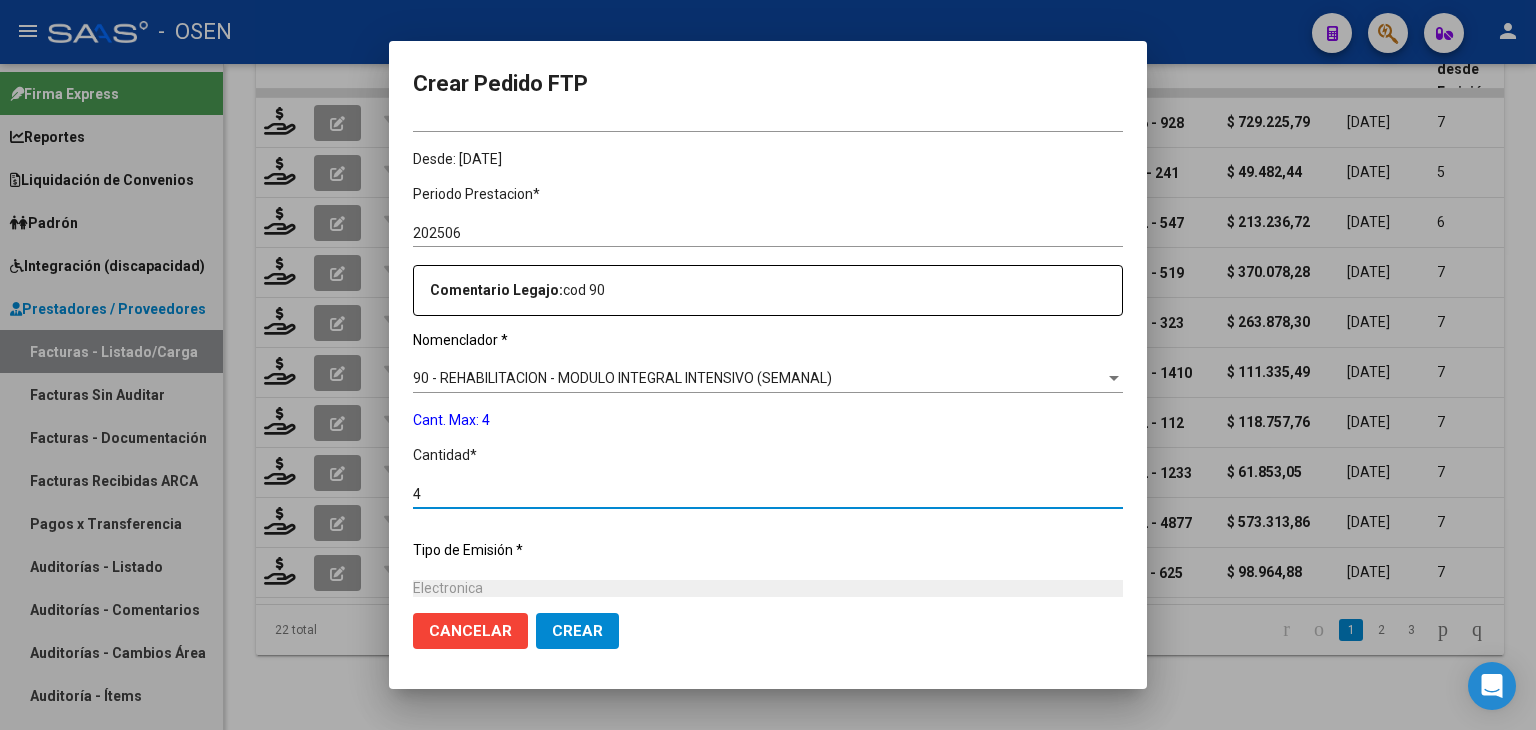 type on "4" 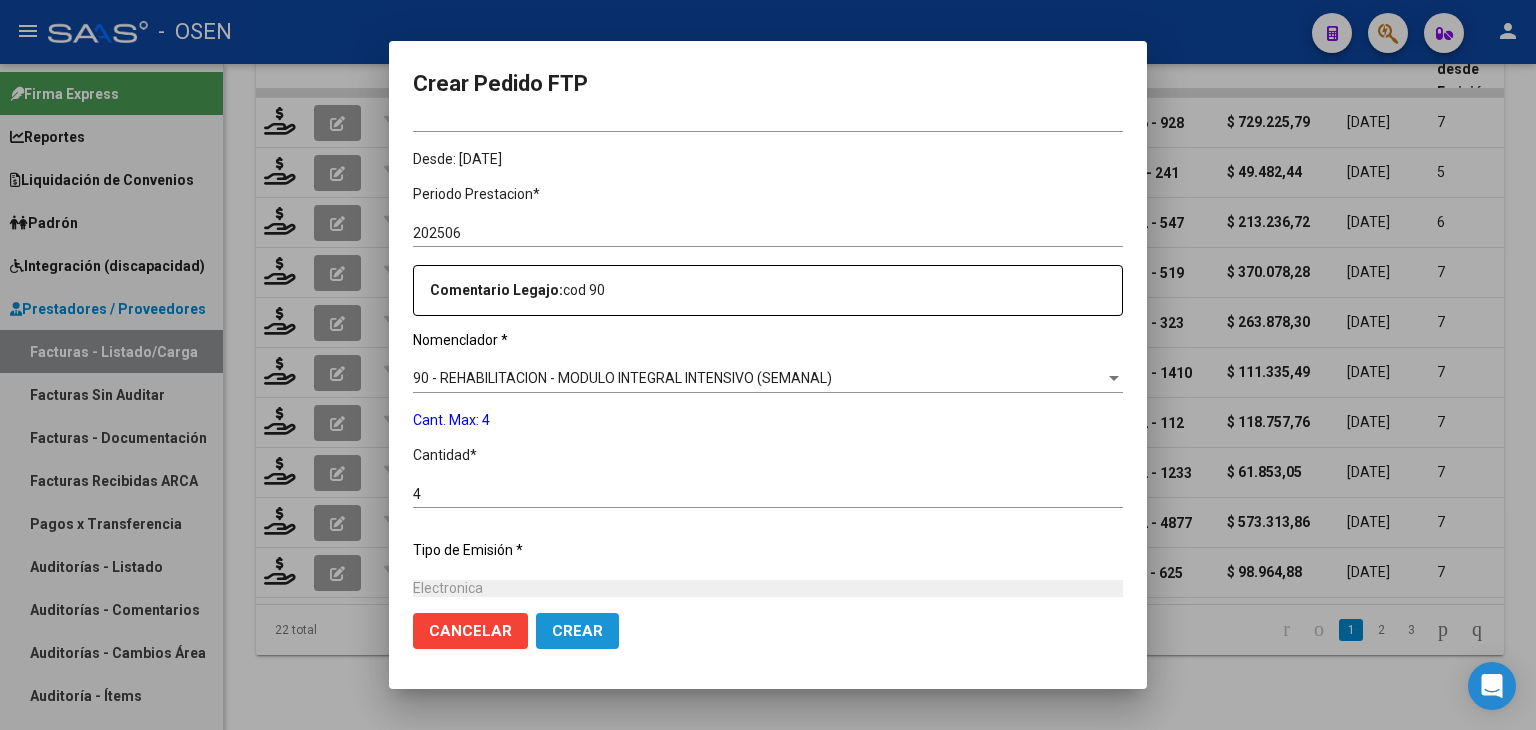 click on "Crear" 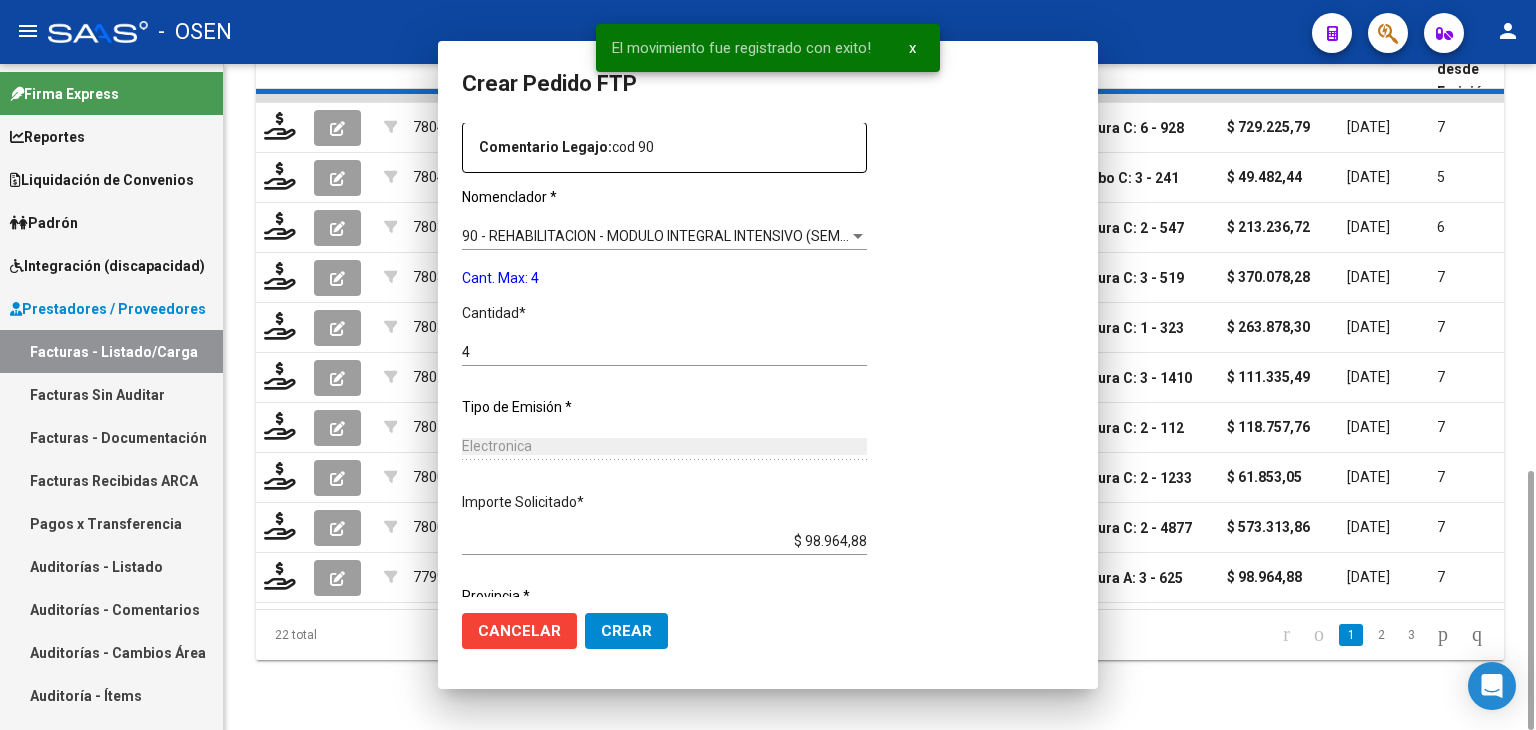 scroll, scrollTop: 457, scrollLeft: 0, axis: vertical 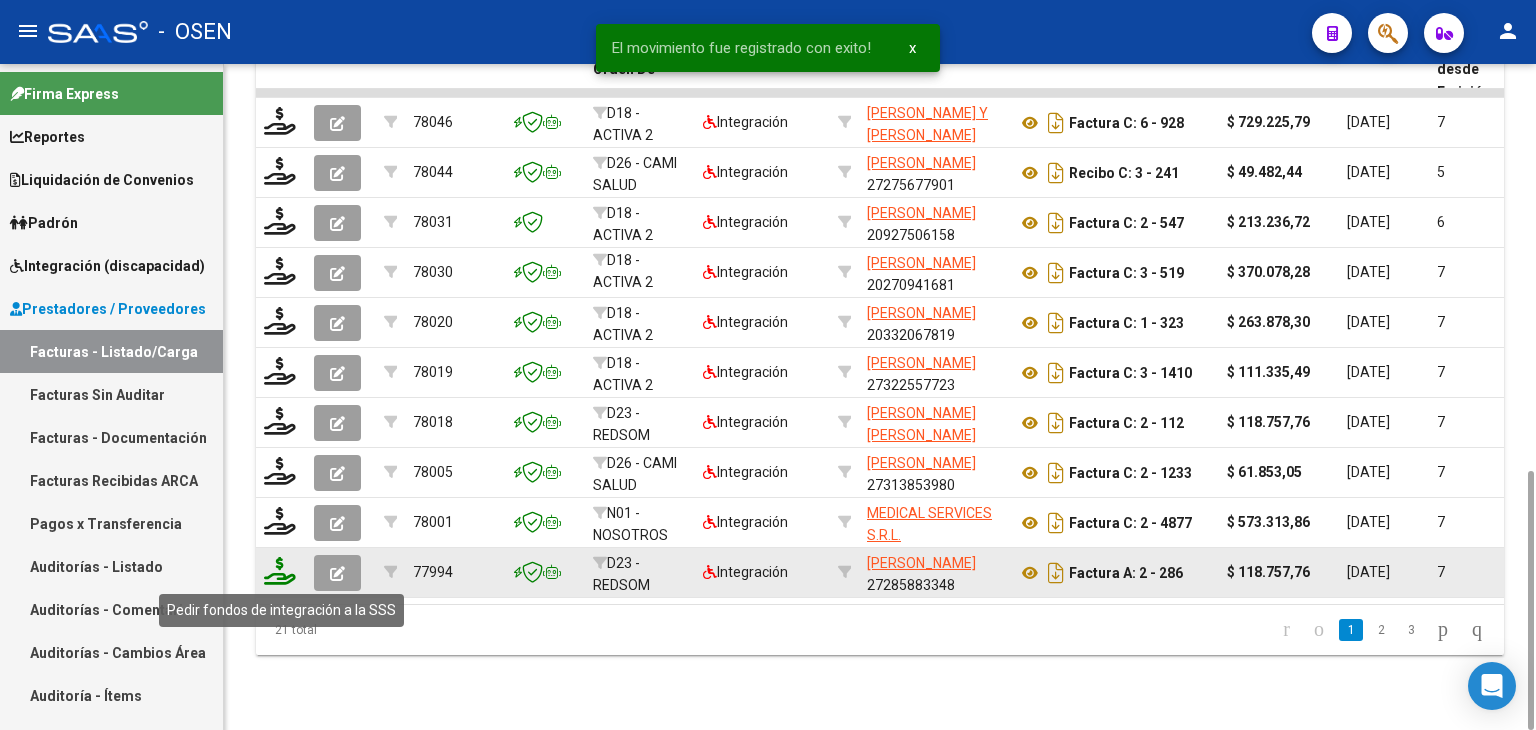 click 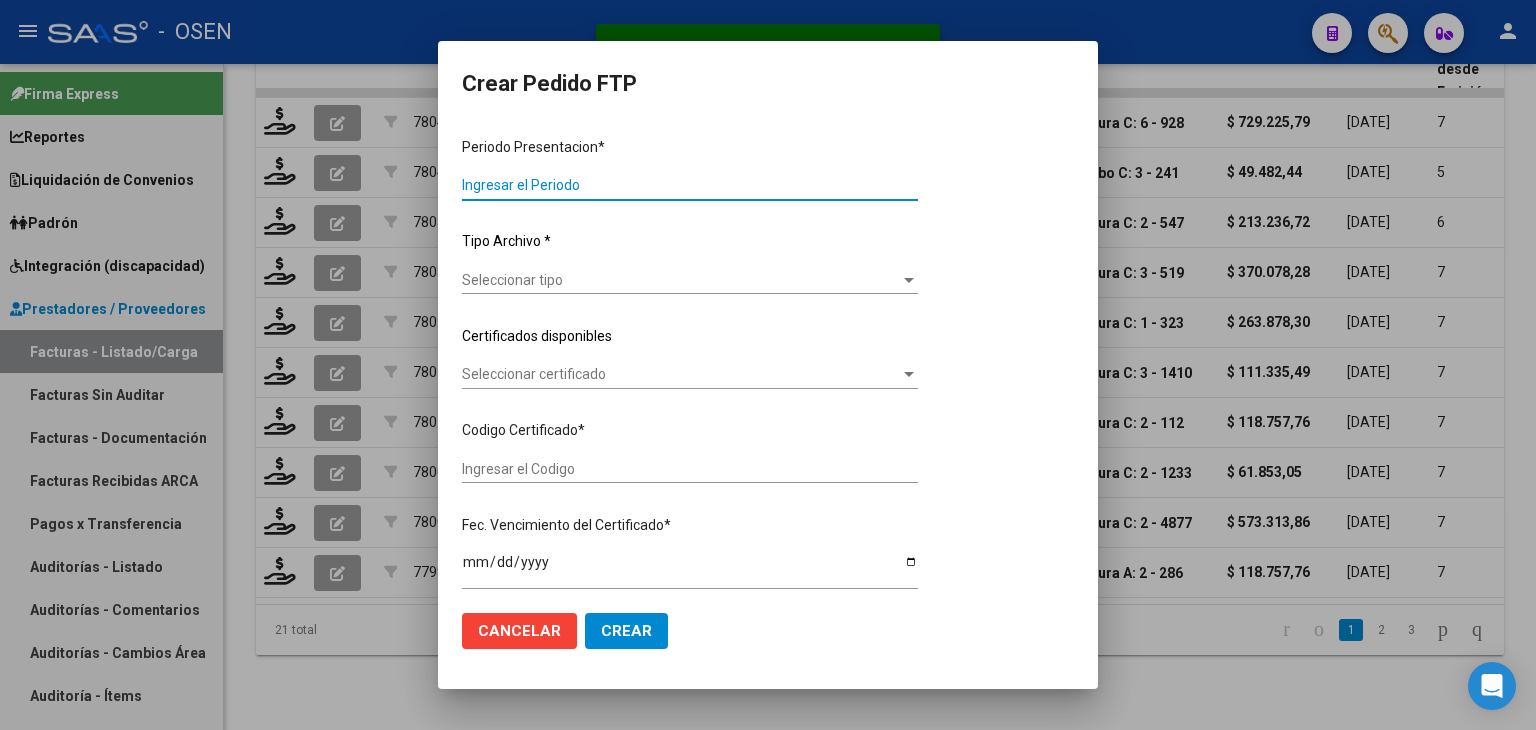 type on "202506" 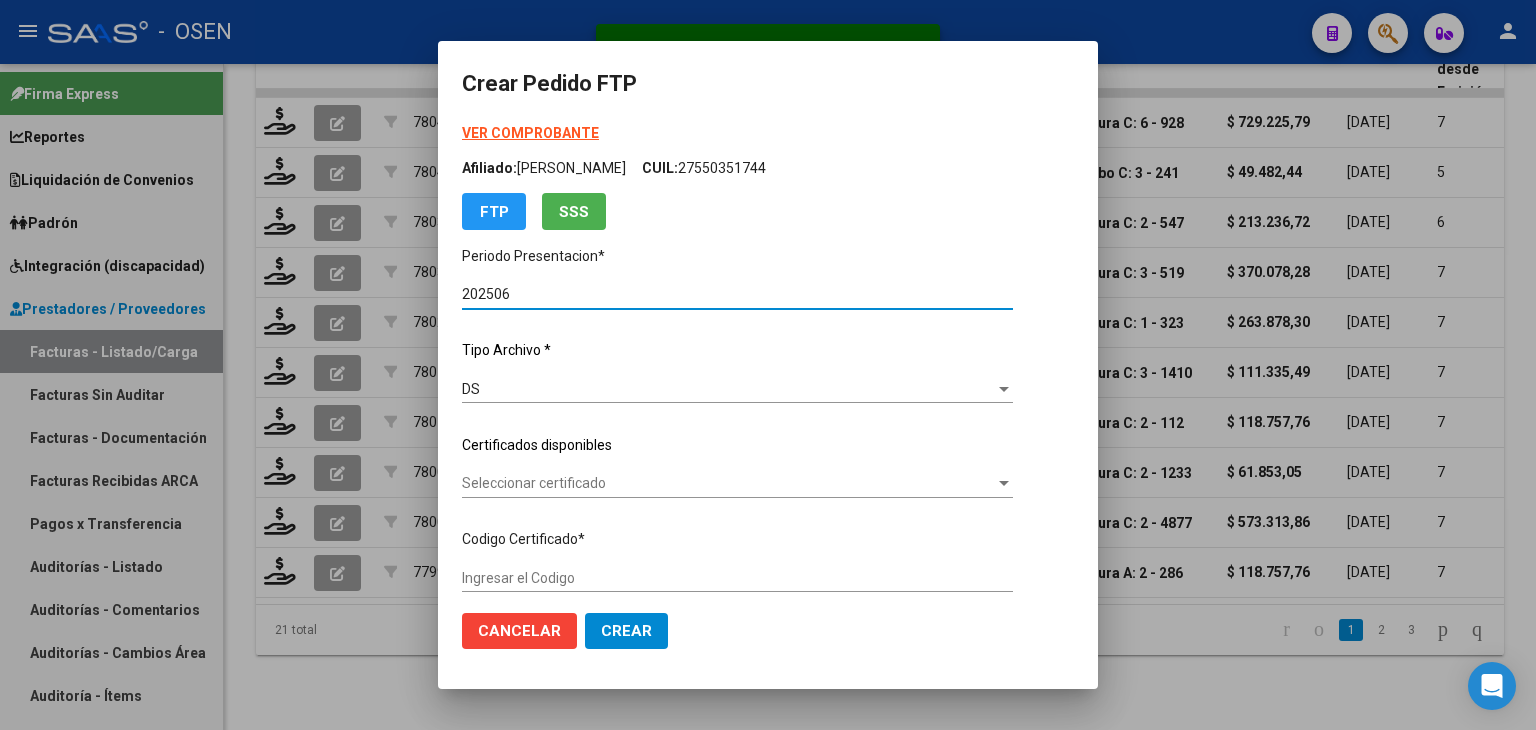 type on "ARG02000545476562023112320281123RIO142" 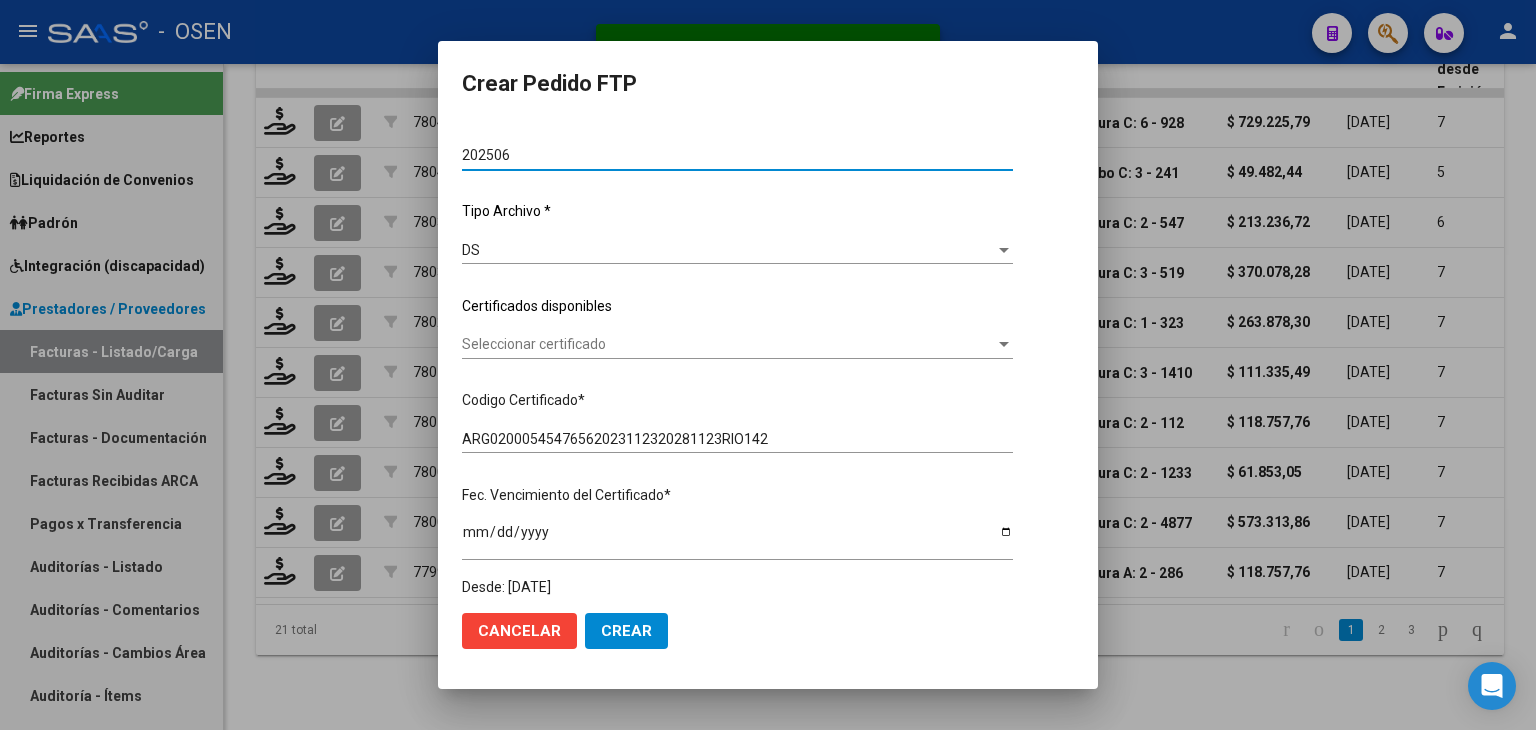 scroll, scrollTop: 300, scrollLeft: 0, axis: vertical 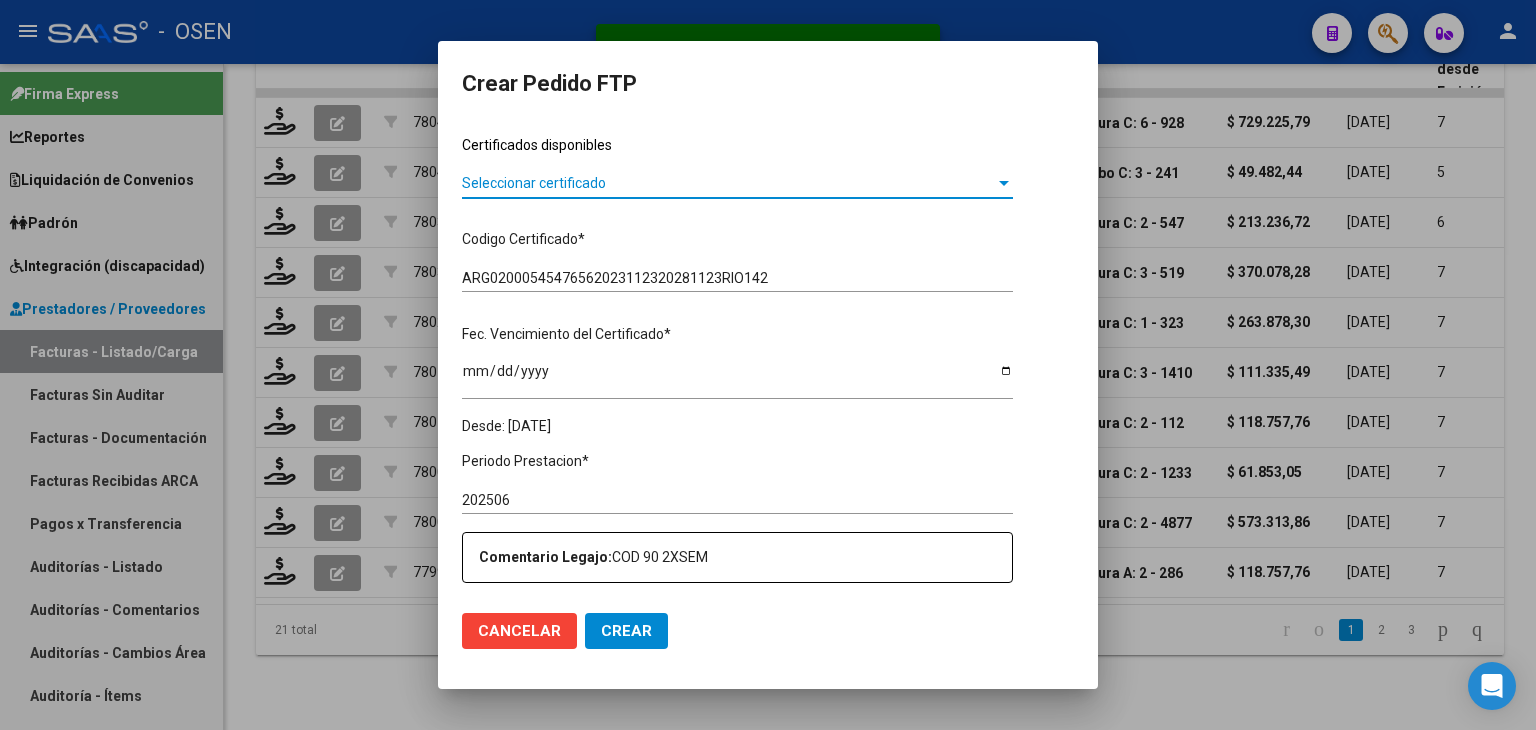 click on "Seleccionar certificado" at bounding box center [728, 183] 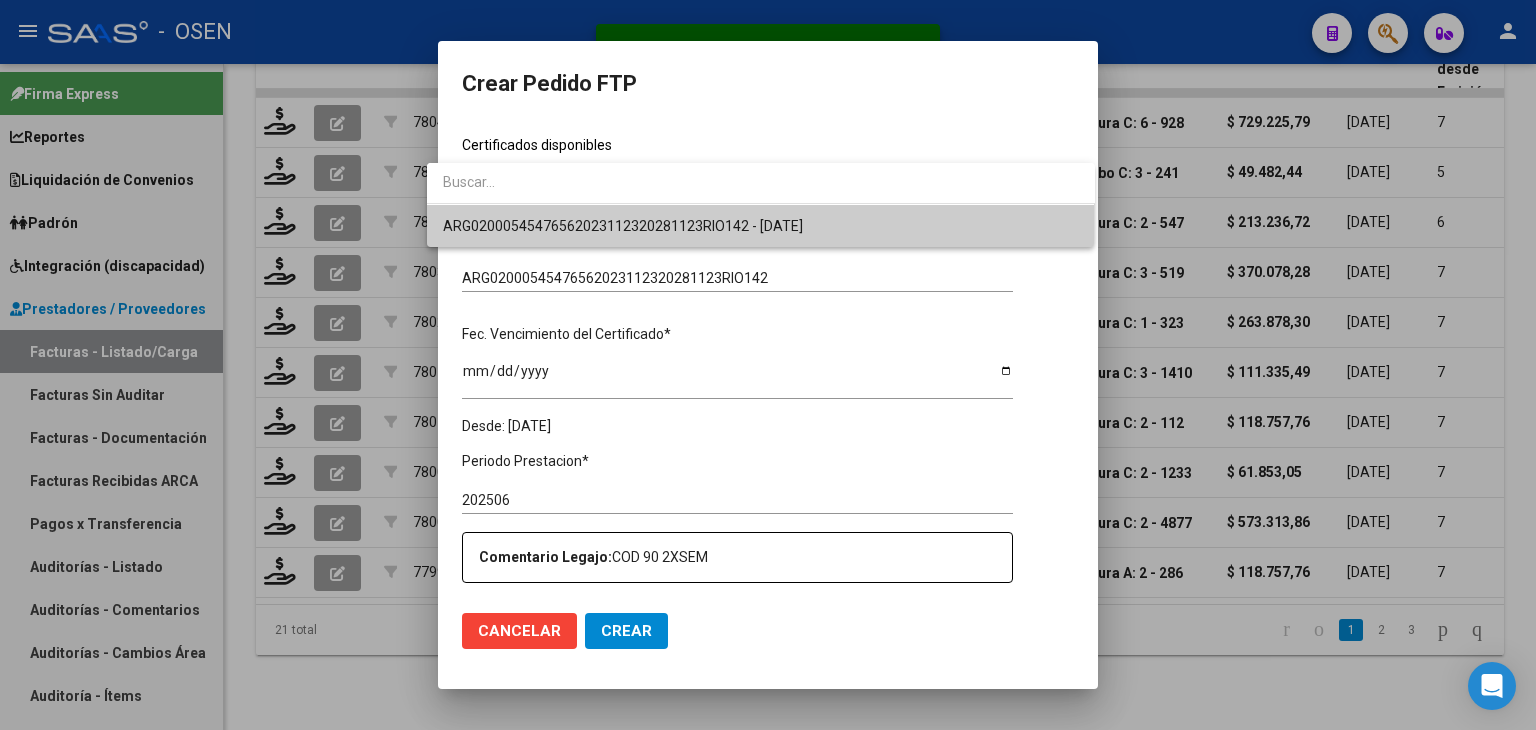 click on "ARG02000545476562023112320281123RIO142 - [DATE]" at bounding box center [623, 226] 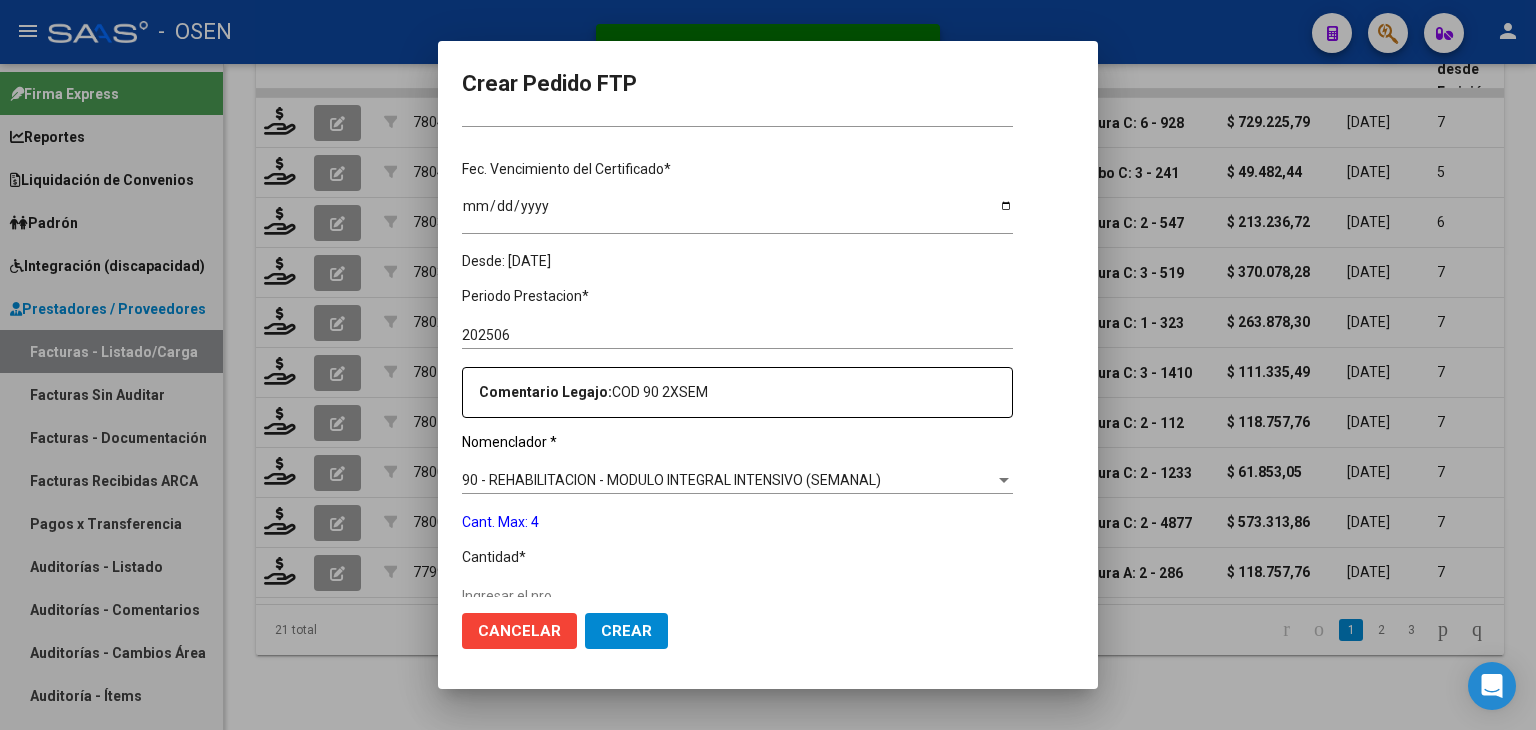 scroll, scrollTop: 600, scrollLeft: 0, axis: vertical 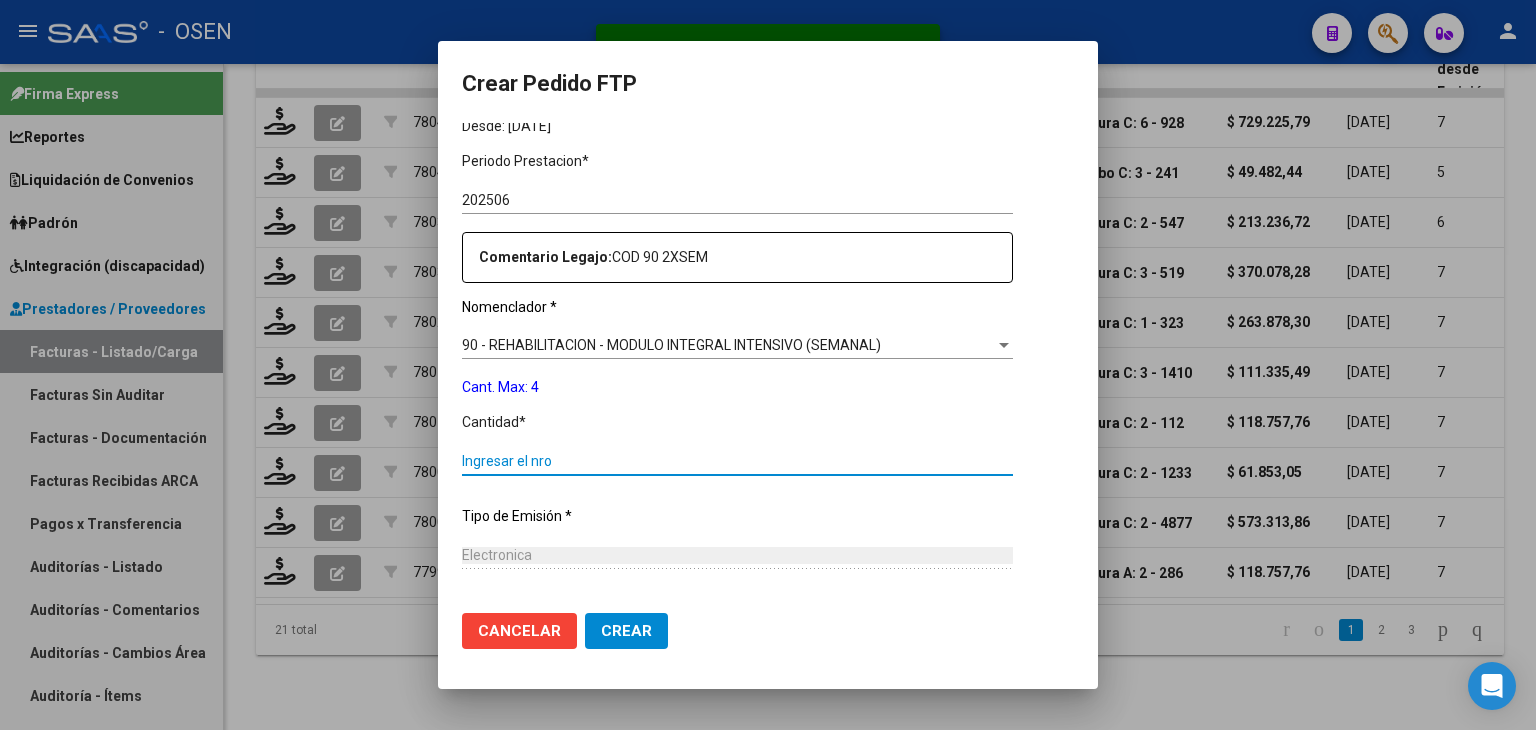 click on "Ingresar el nro" at bounding box center (737, 461) 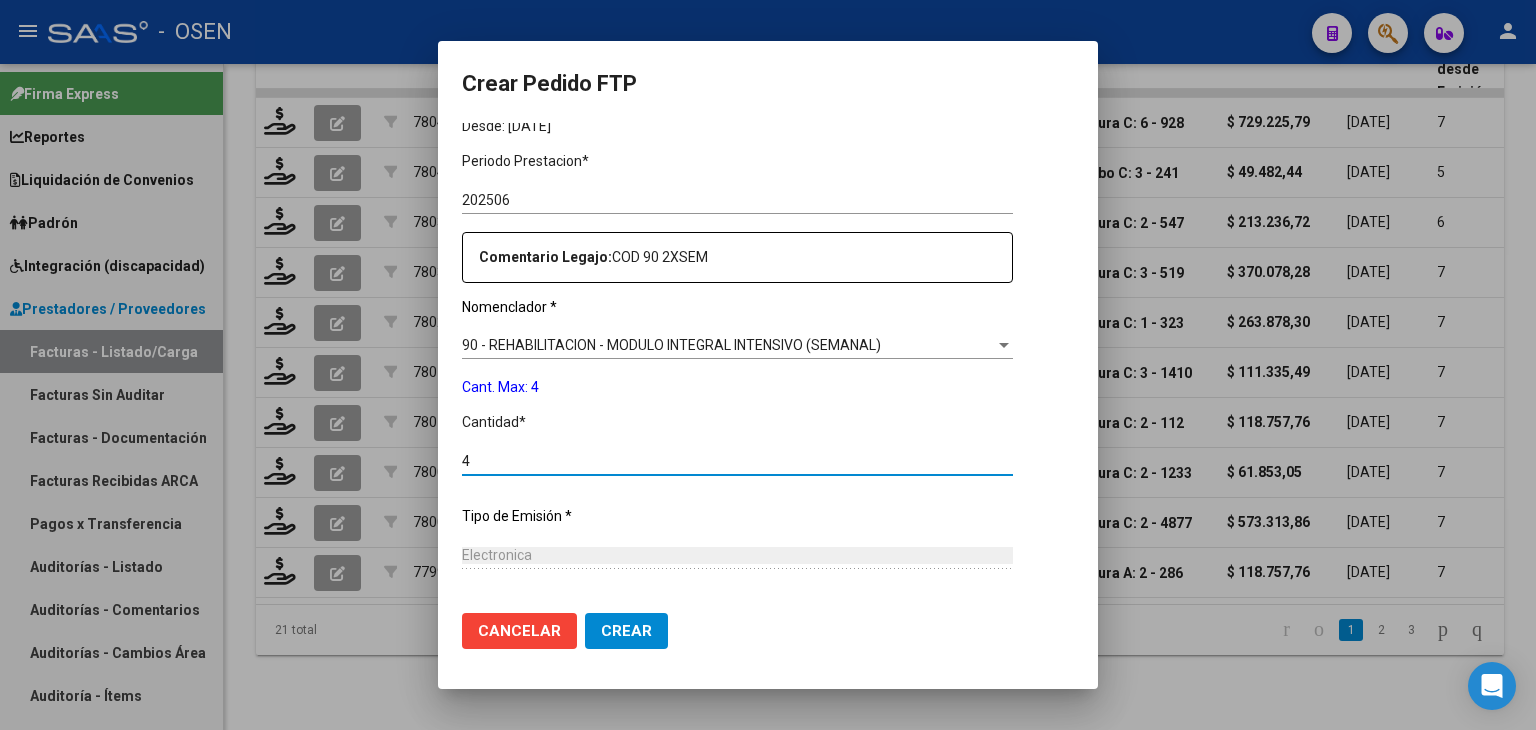 type on "4" 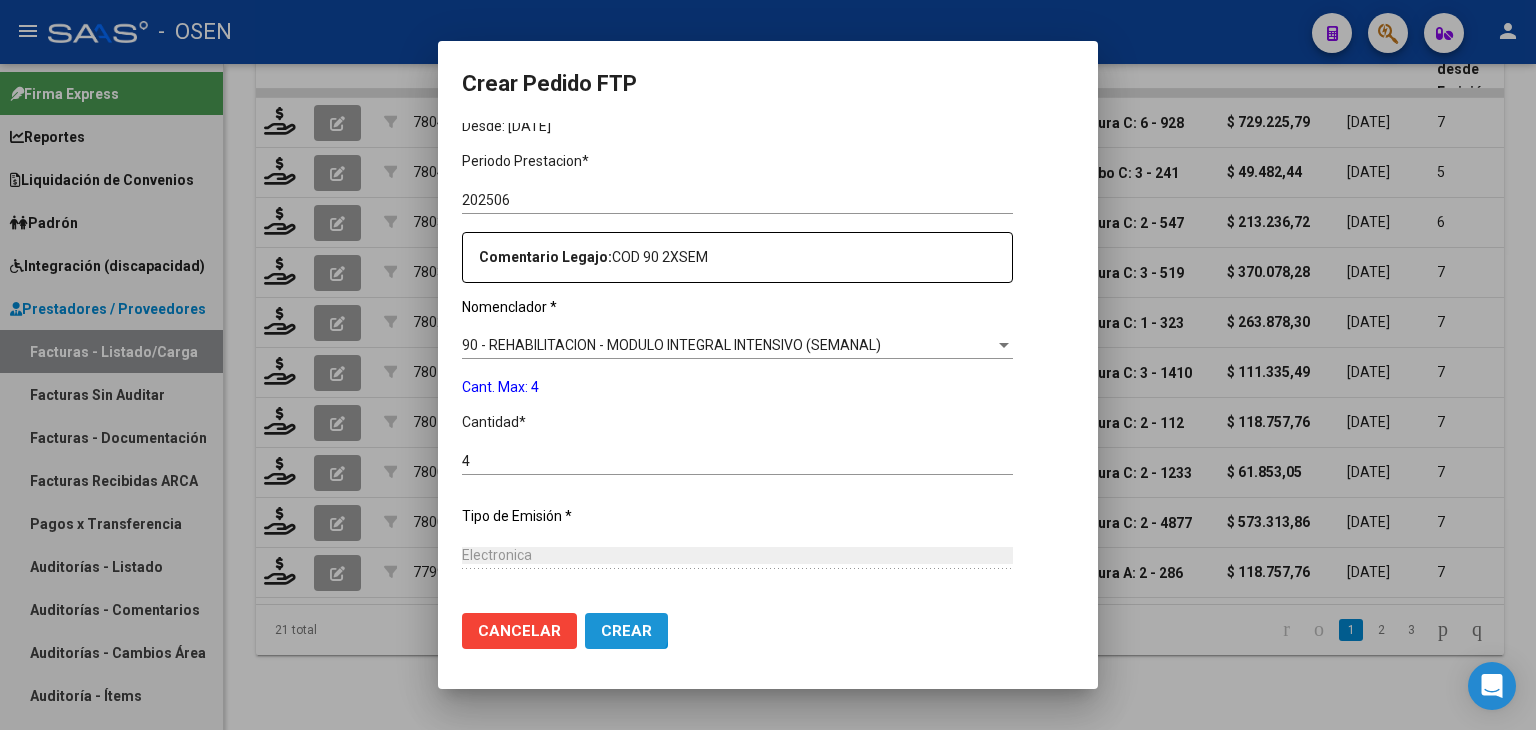 click on "Crear" 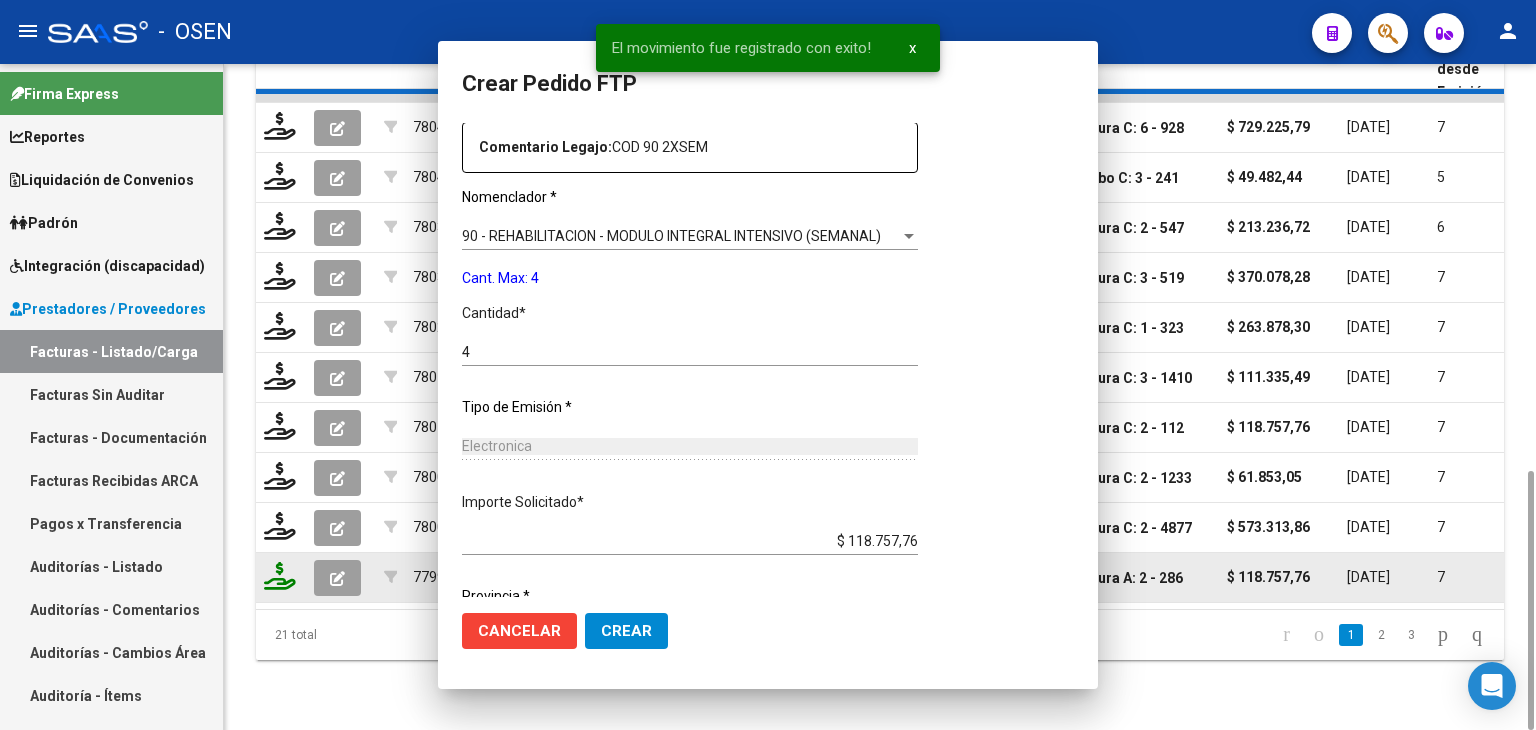 scroll, scrollTop: 0, scrollLeft: 0, axis: both 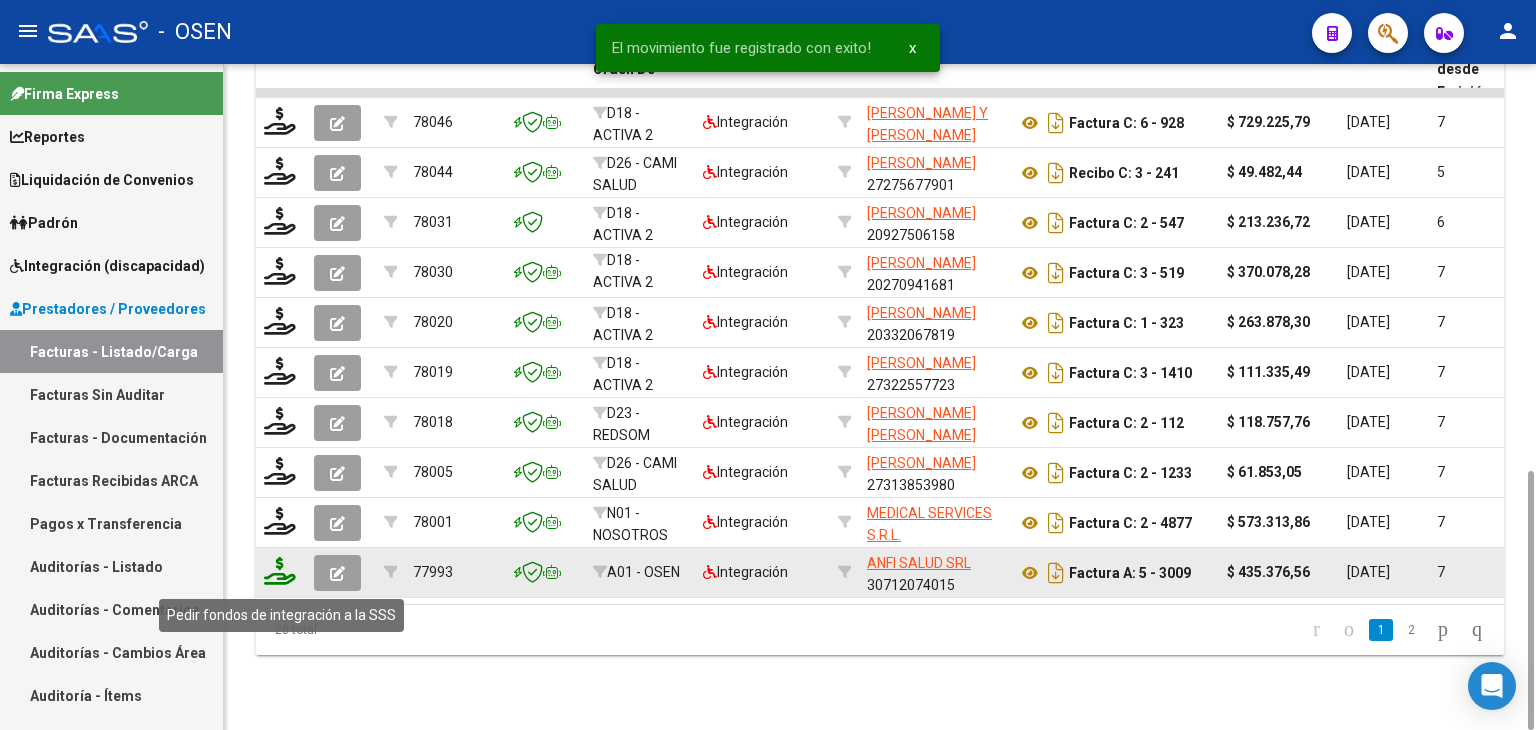 click 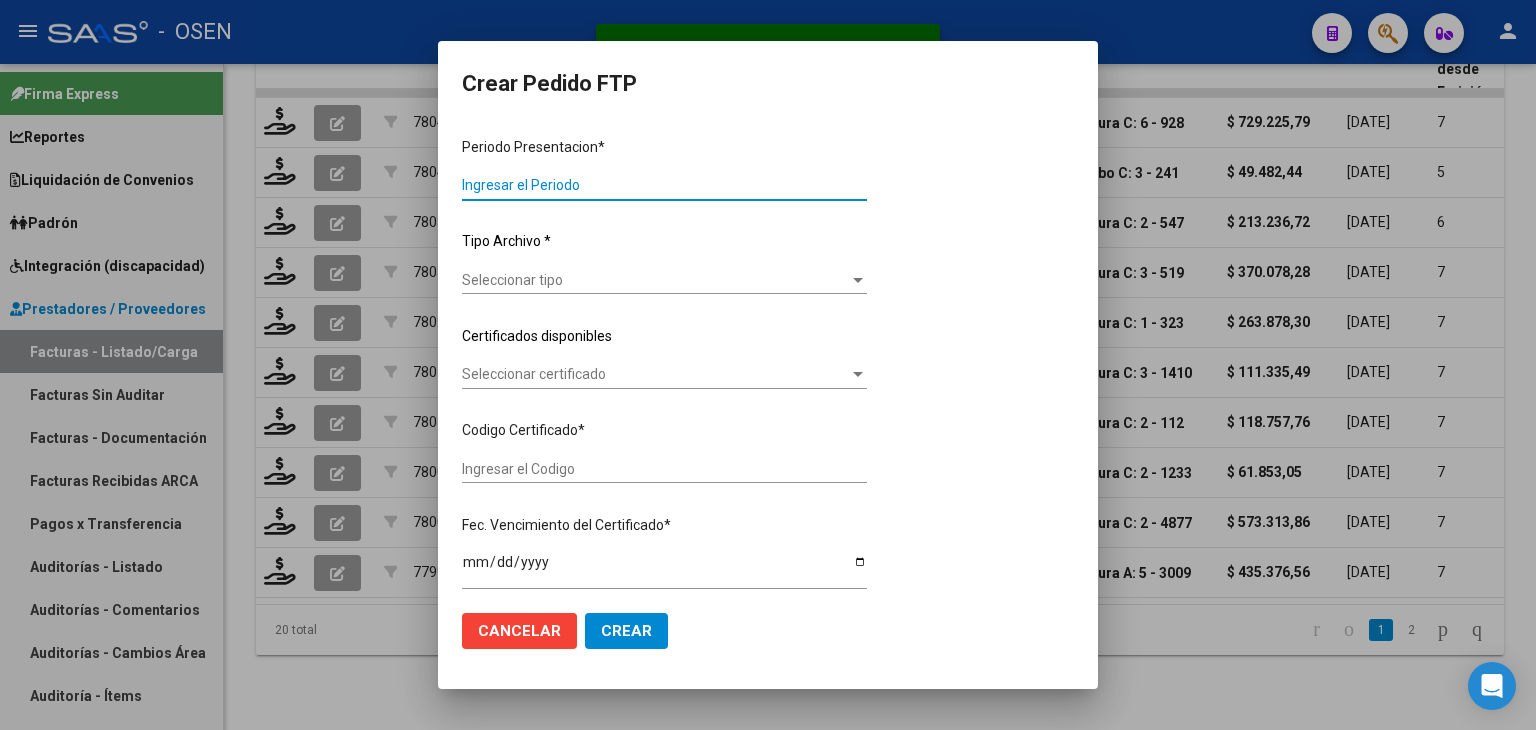type on "202506" 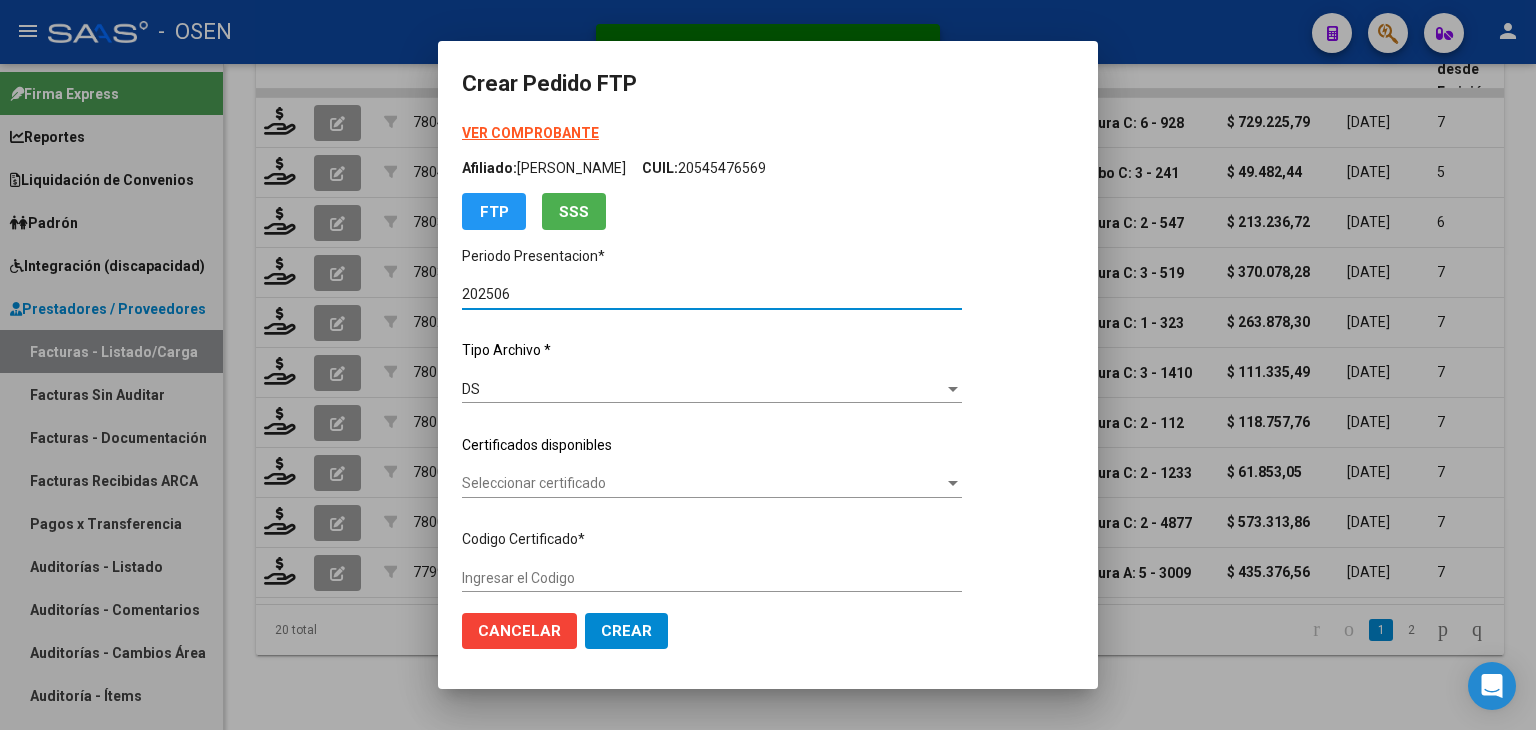 type on "ARG01000572448212022102120271021BS436" 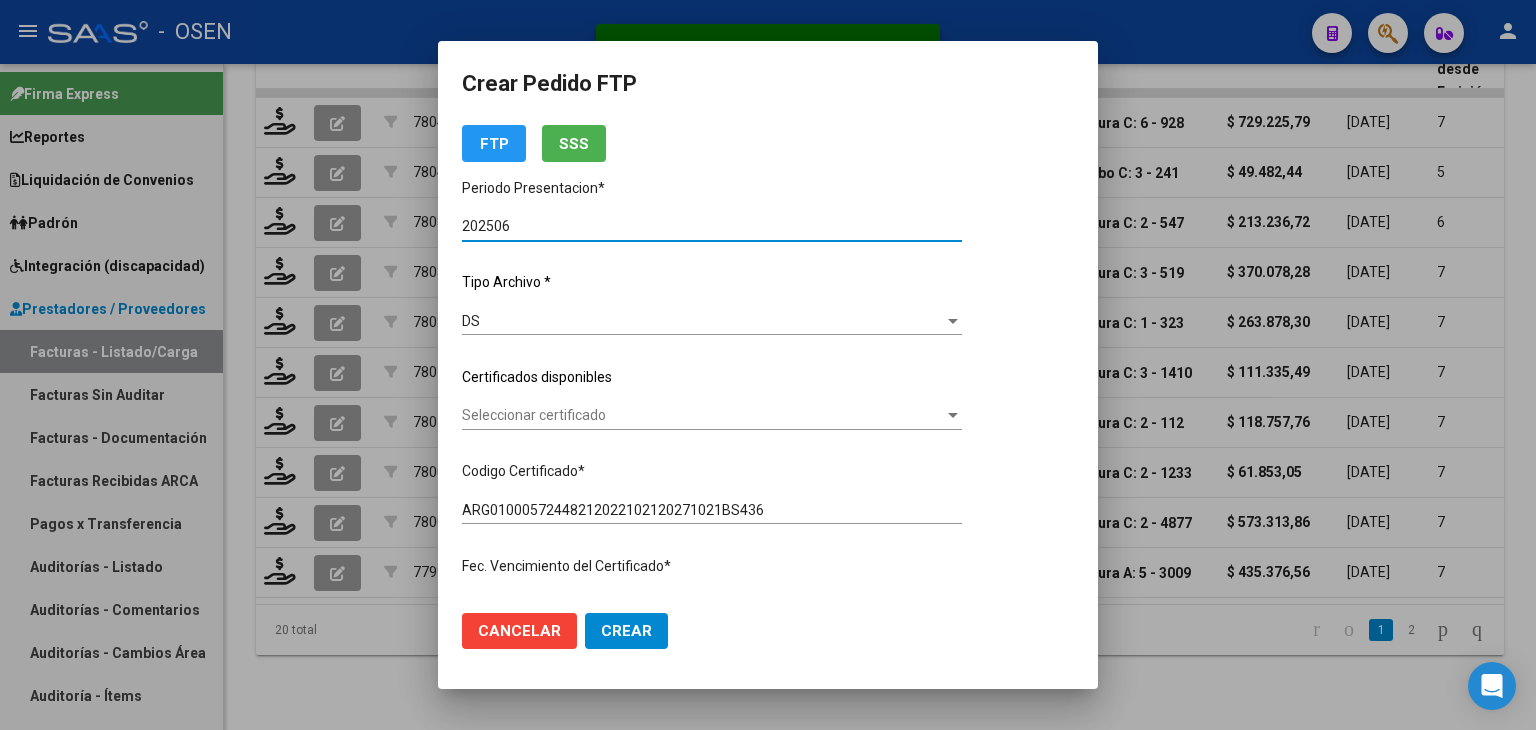 scroll, scrollTop: 100, scrollLeft: 0, axis: vertical 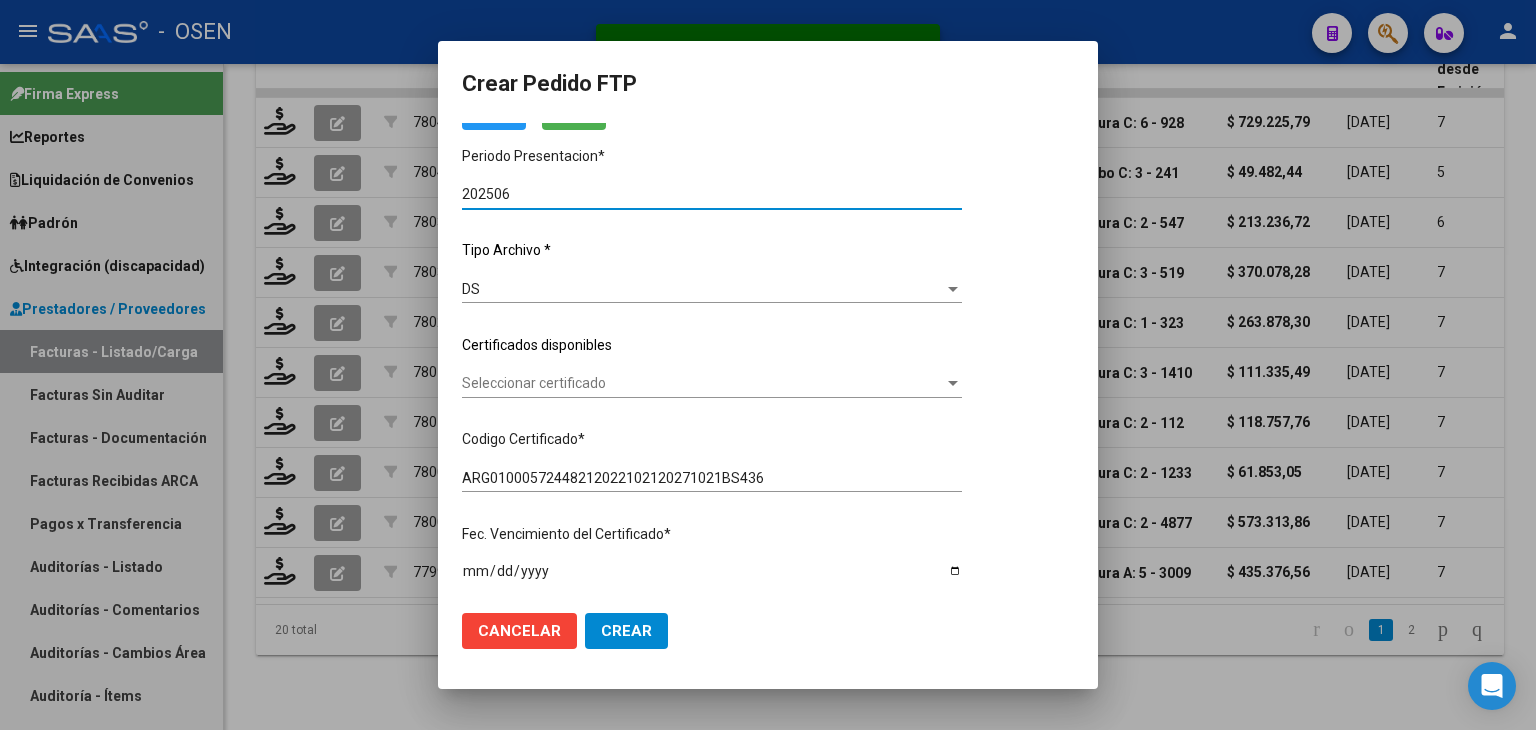 click on "Seleccionar certificado" at bounding box center [703, 383] 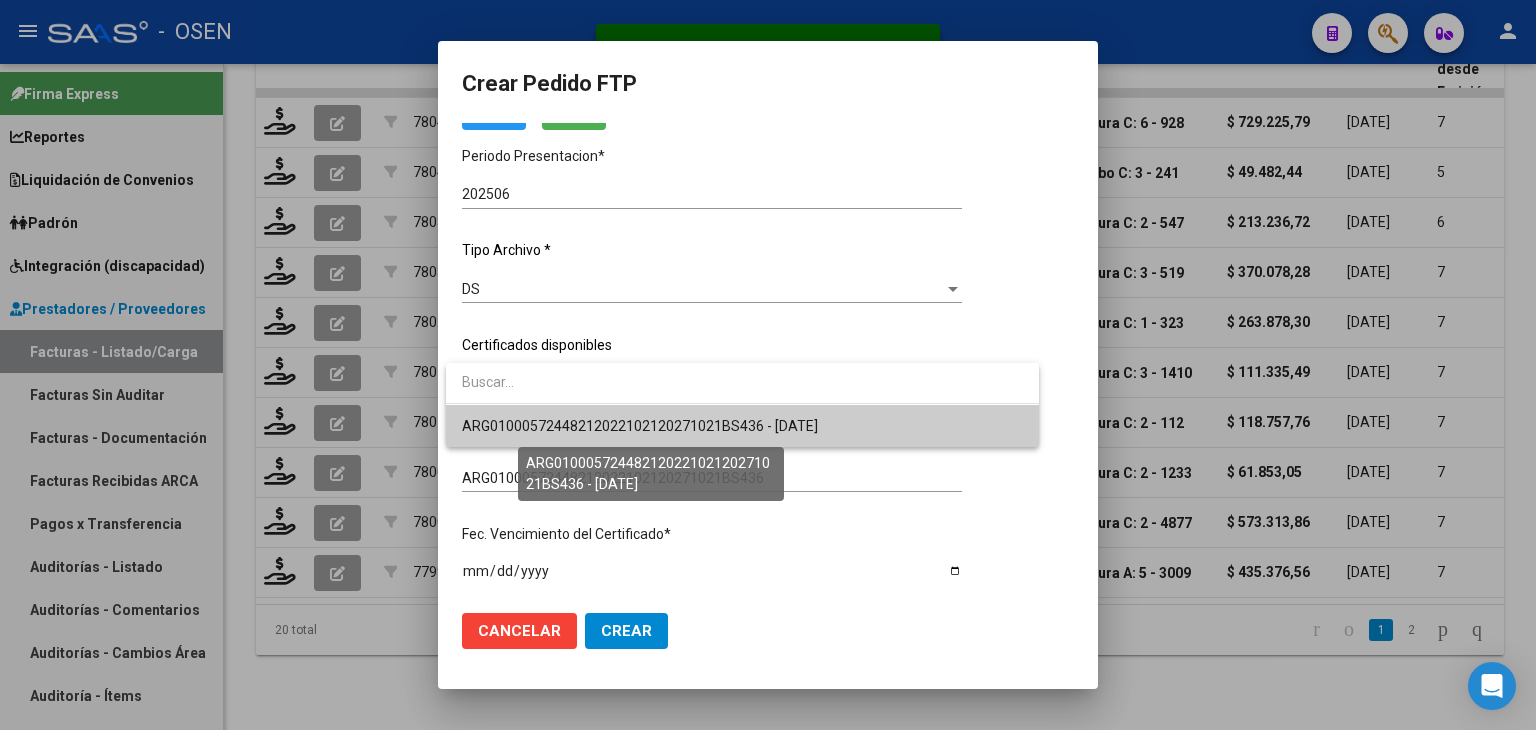 drag, startPoint x: 628, startPoint y: 419, endPoint x: 628, endPoint y: 396, distance: 23 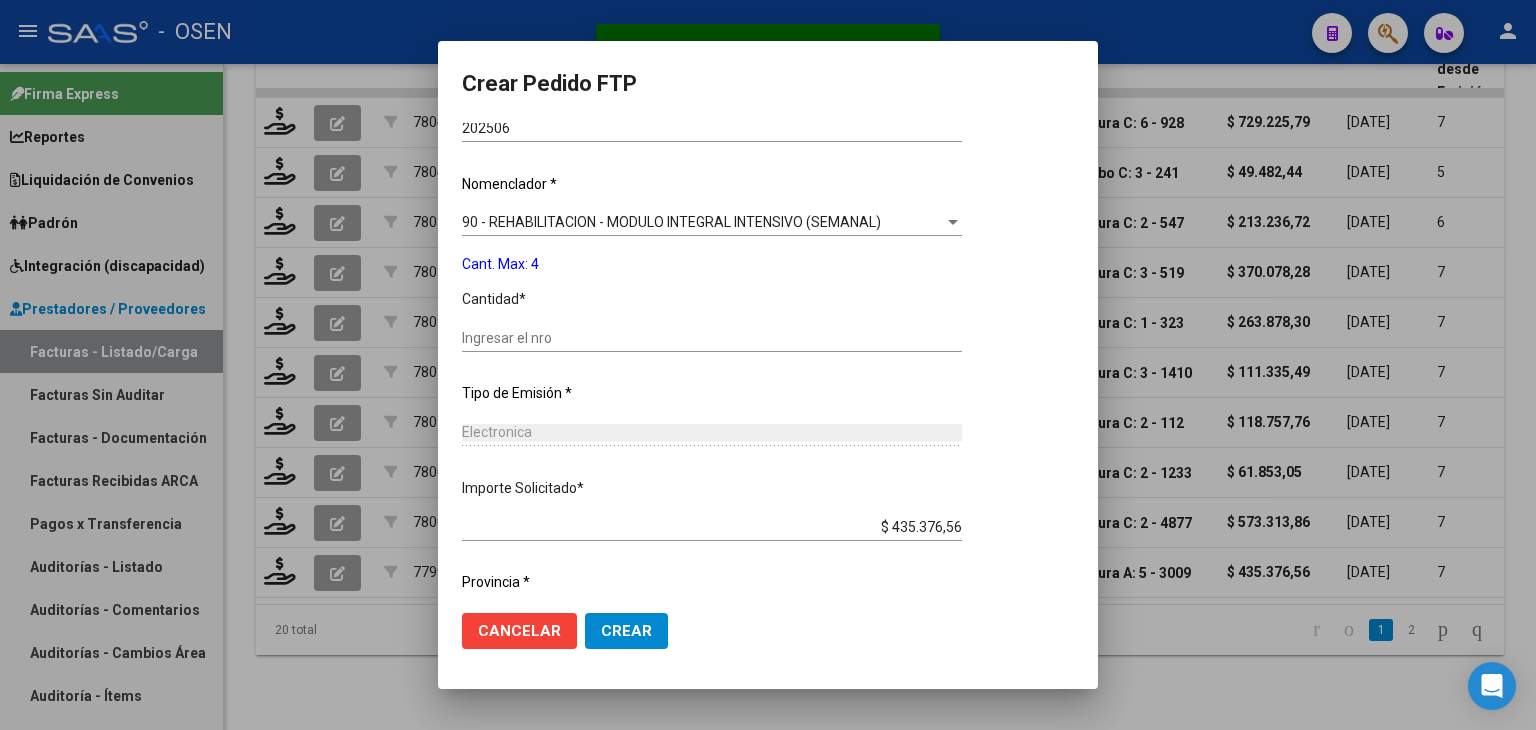 scroll, scrollTop: 700, scrollLeft: 0, axis: vertical 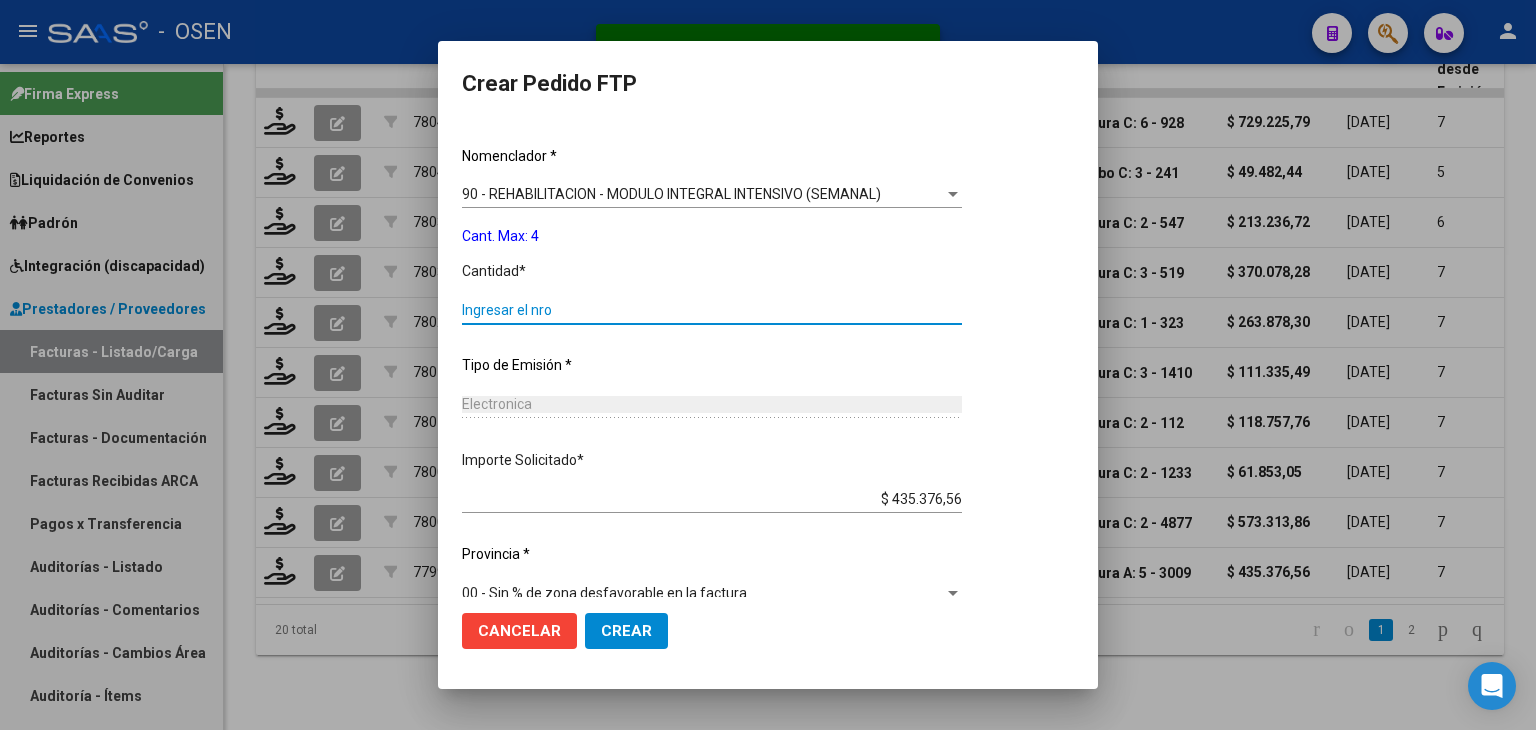 click on "Ingresar el nro" at bounding box center (712, 310) 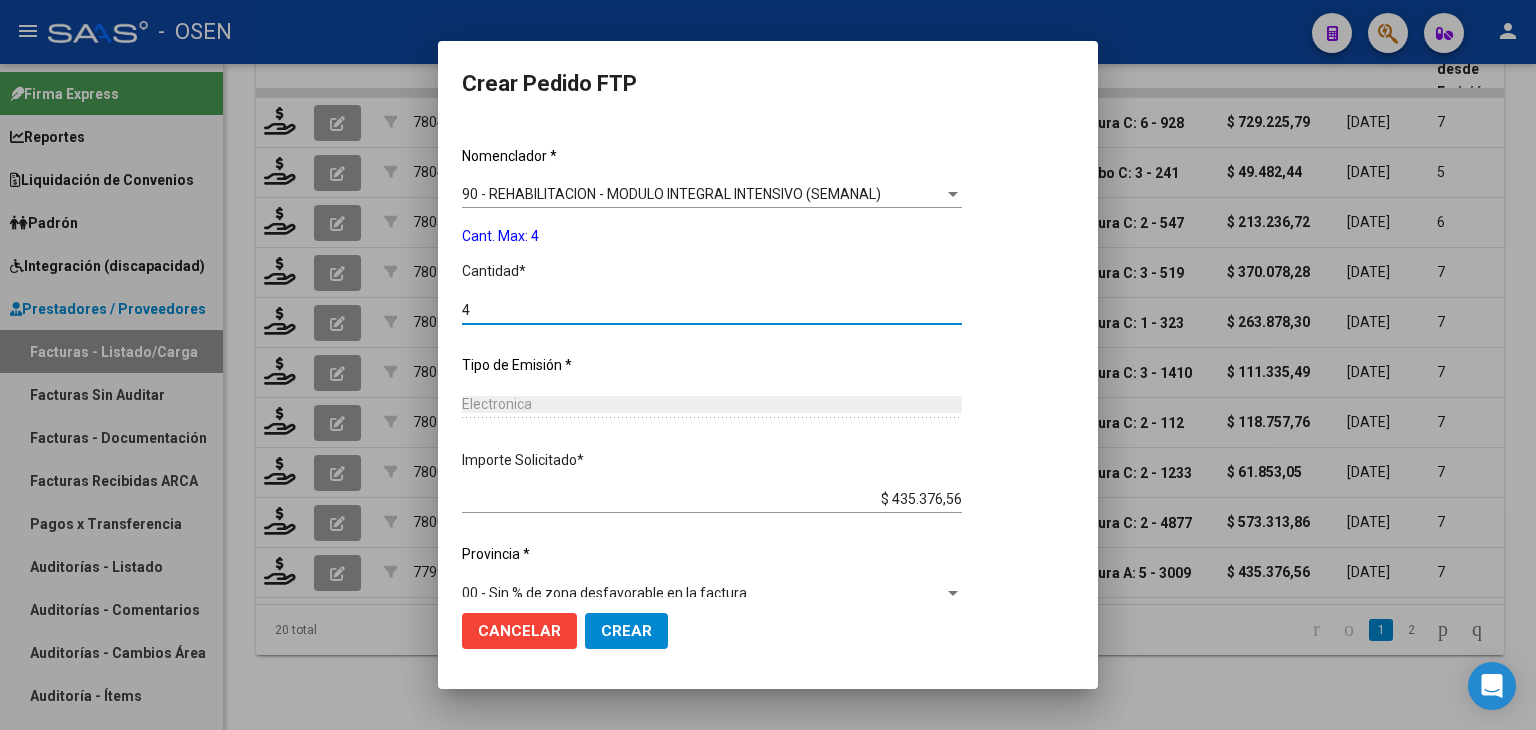 type on "4" 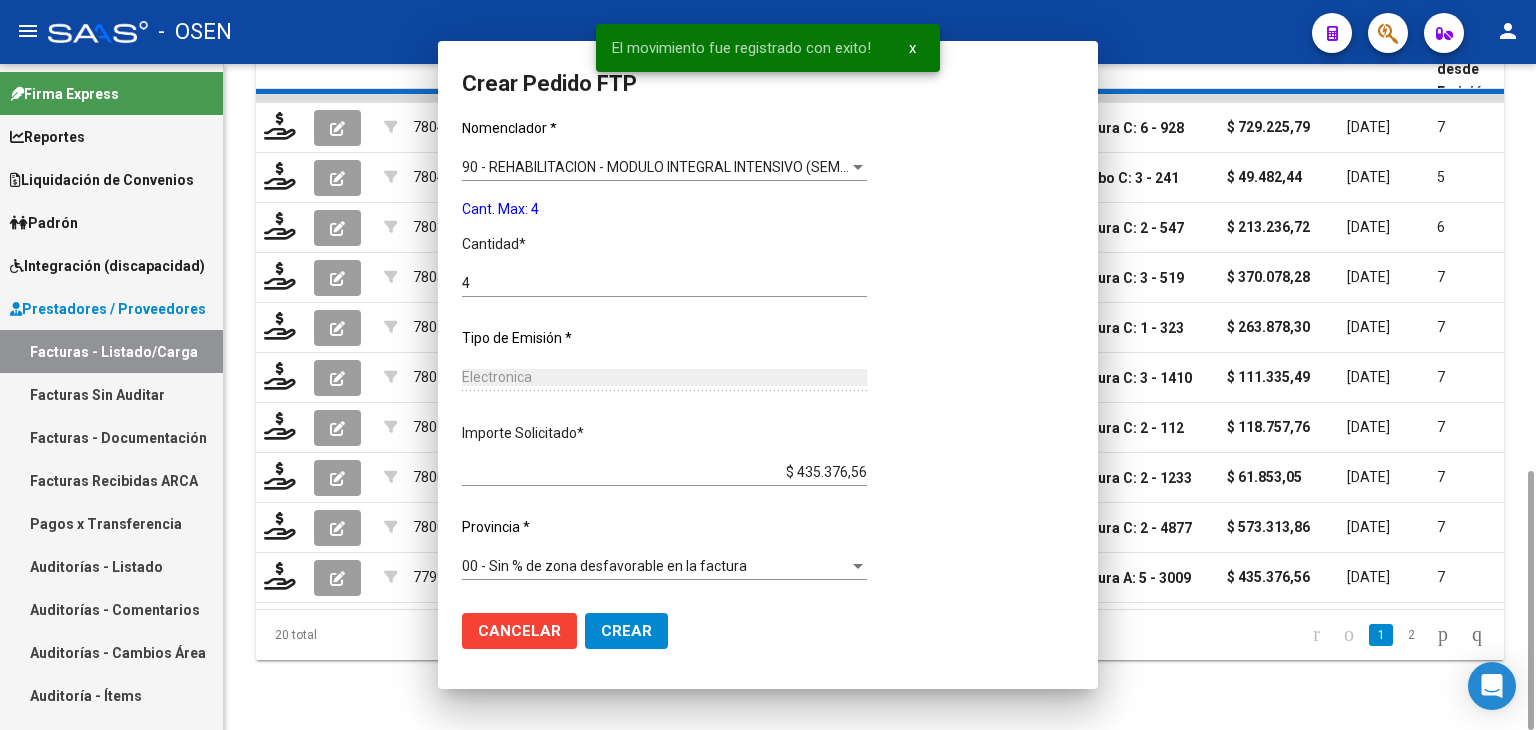 scroll, scrollTop: 0, scrollLeft: 0, axis: both 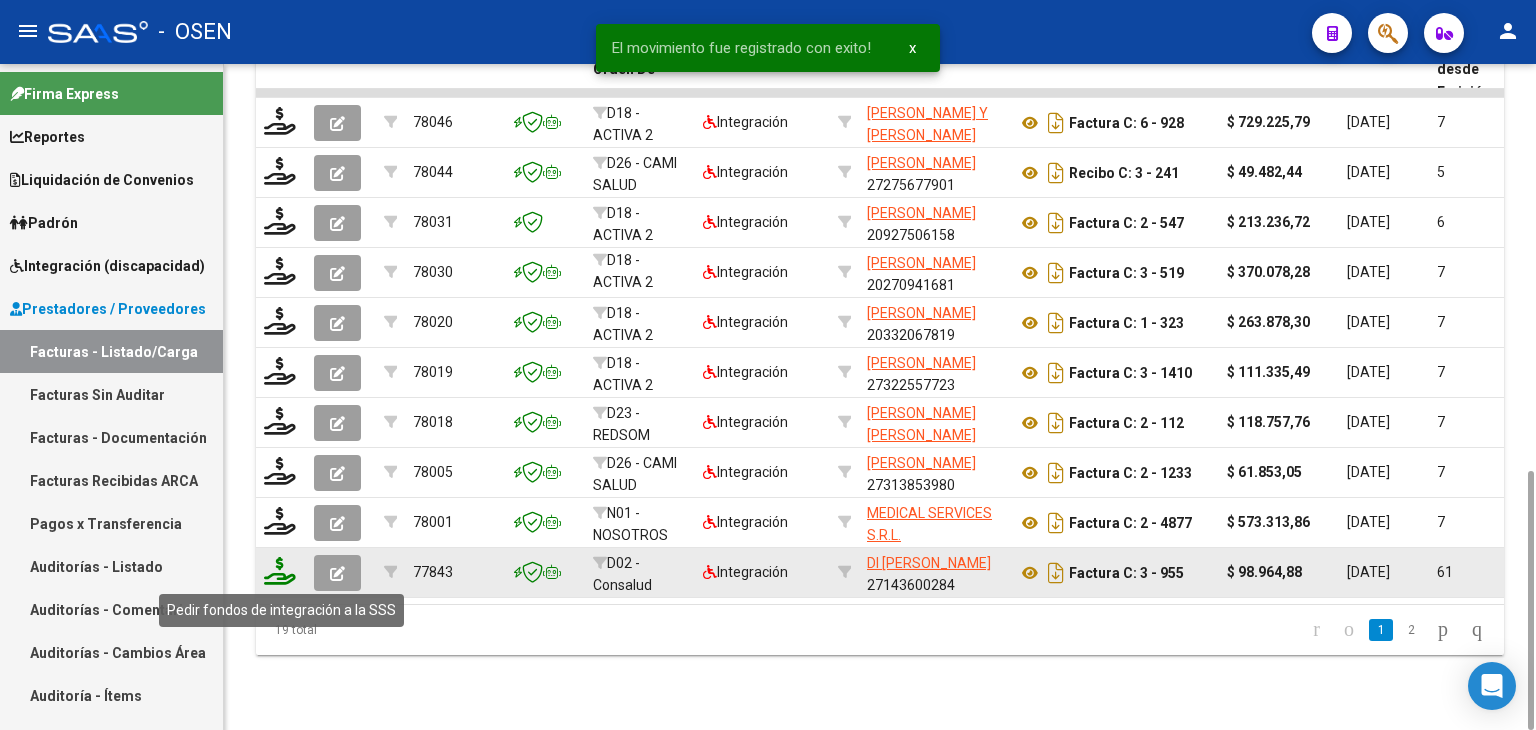 click 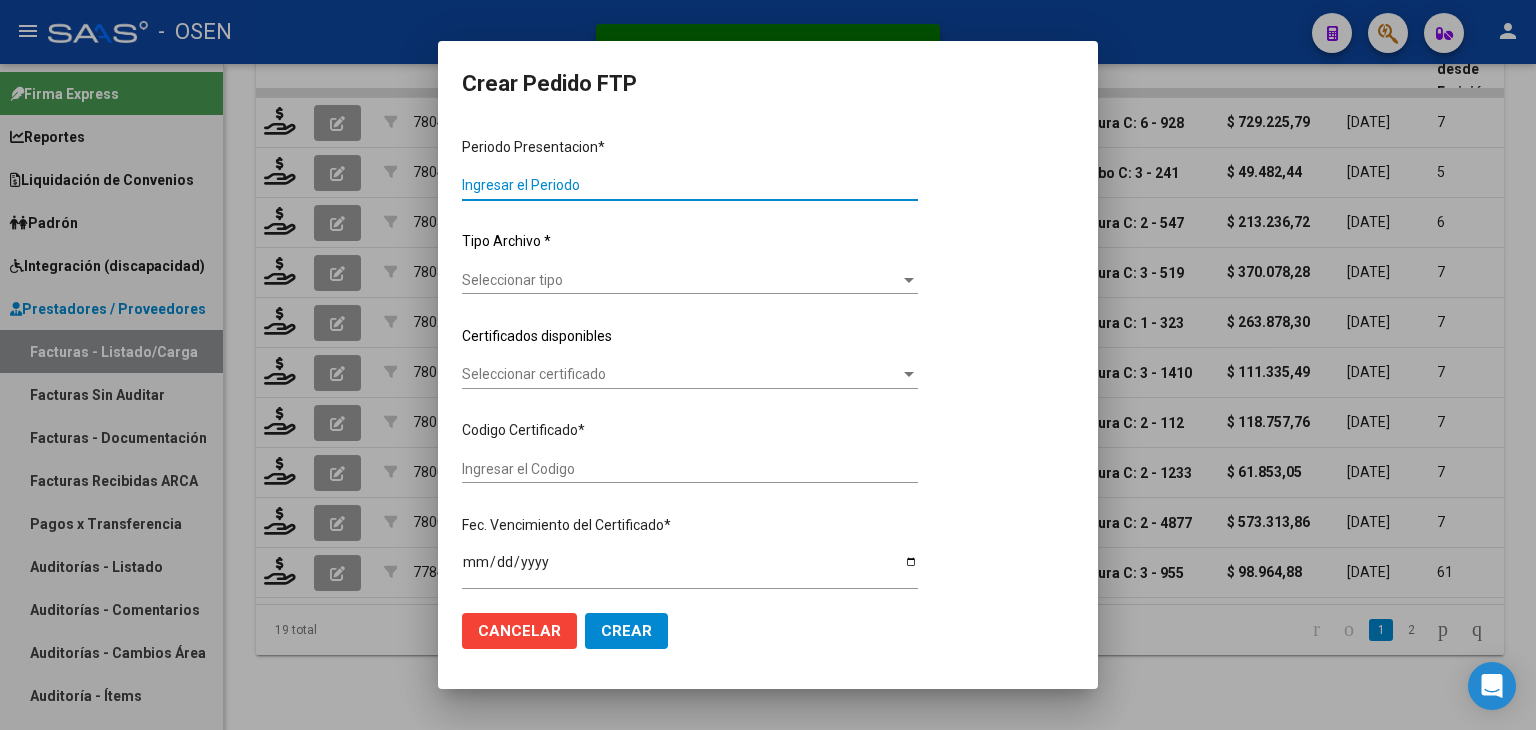 type on "202506" 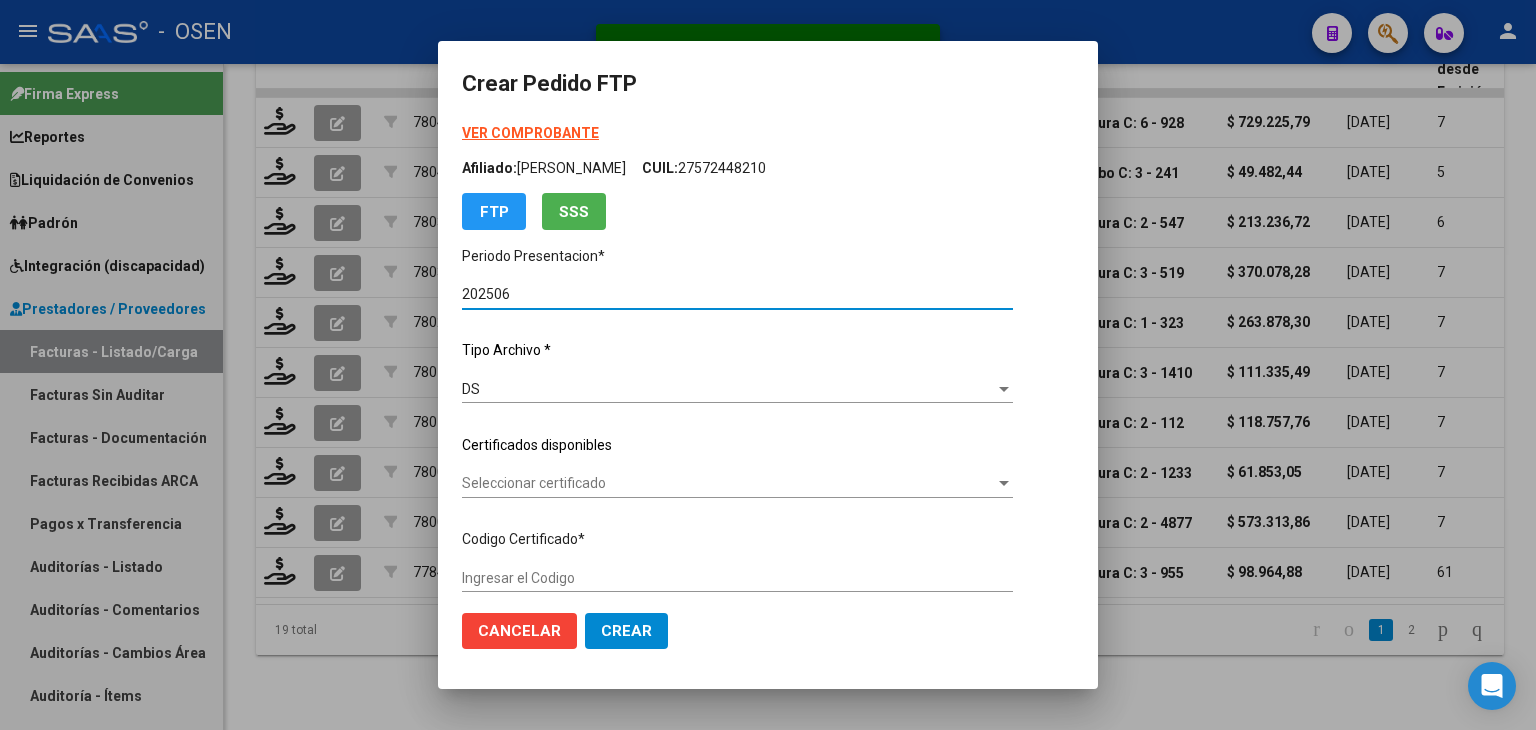type on "ARG01000562143782023081420280814SJN485" 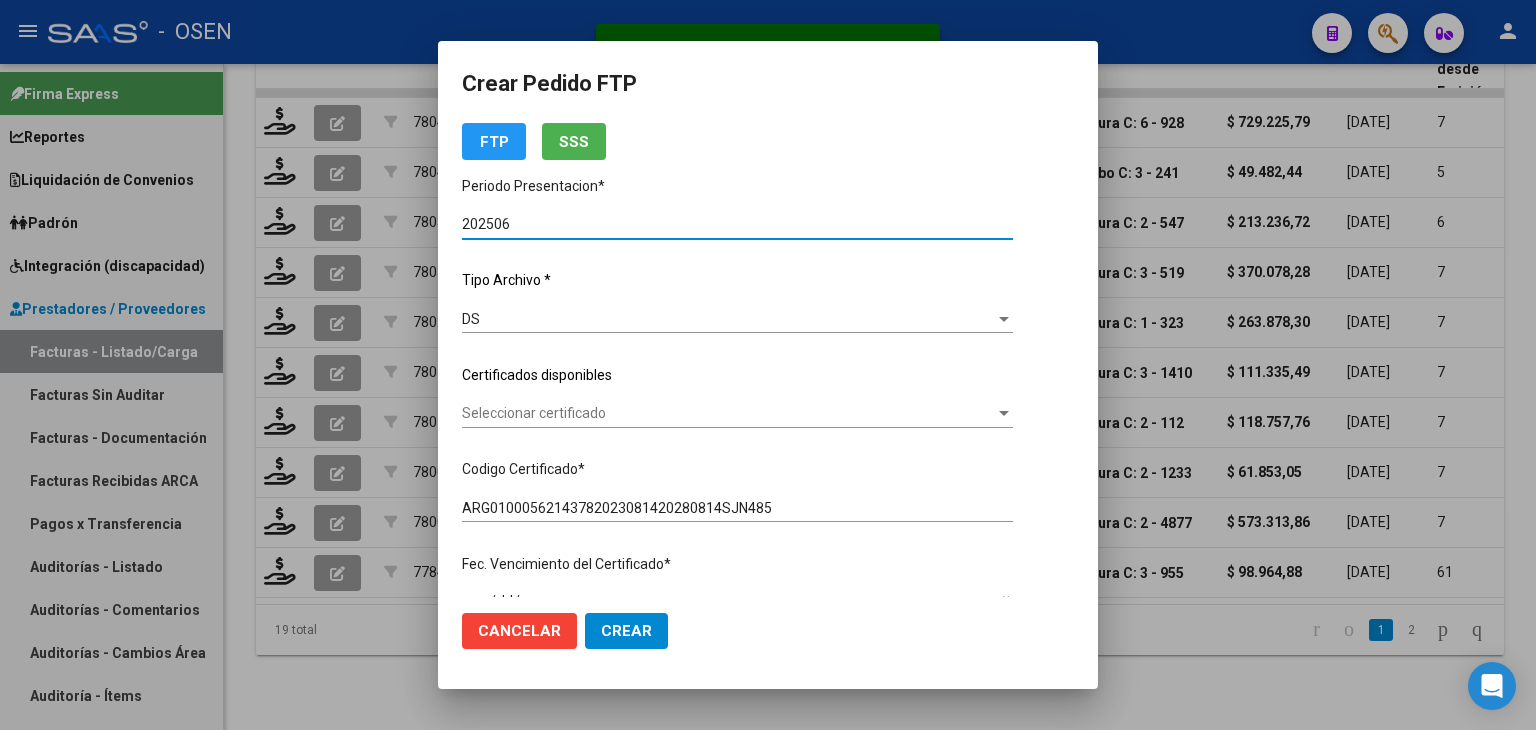 scroll, scrollTop: 100, scrollLeft: 0, axis: vertical 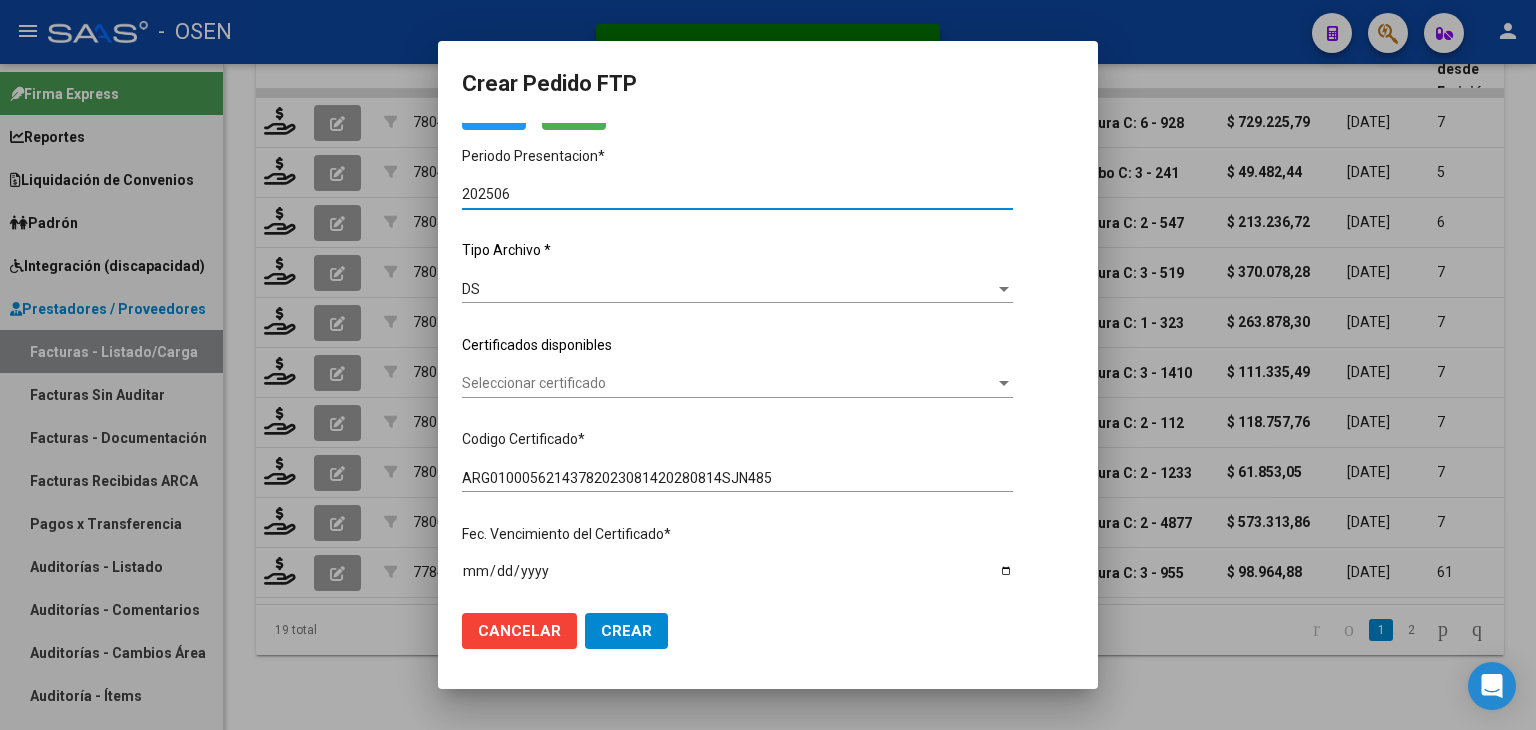 click on "Seleccionar certificado" at bounding box center (728, 383) 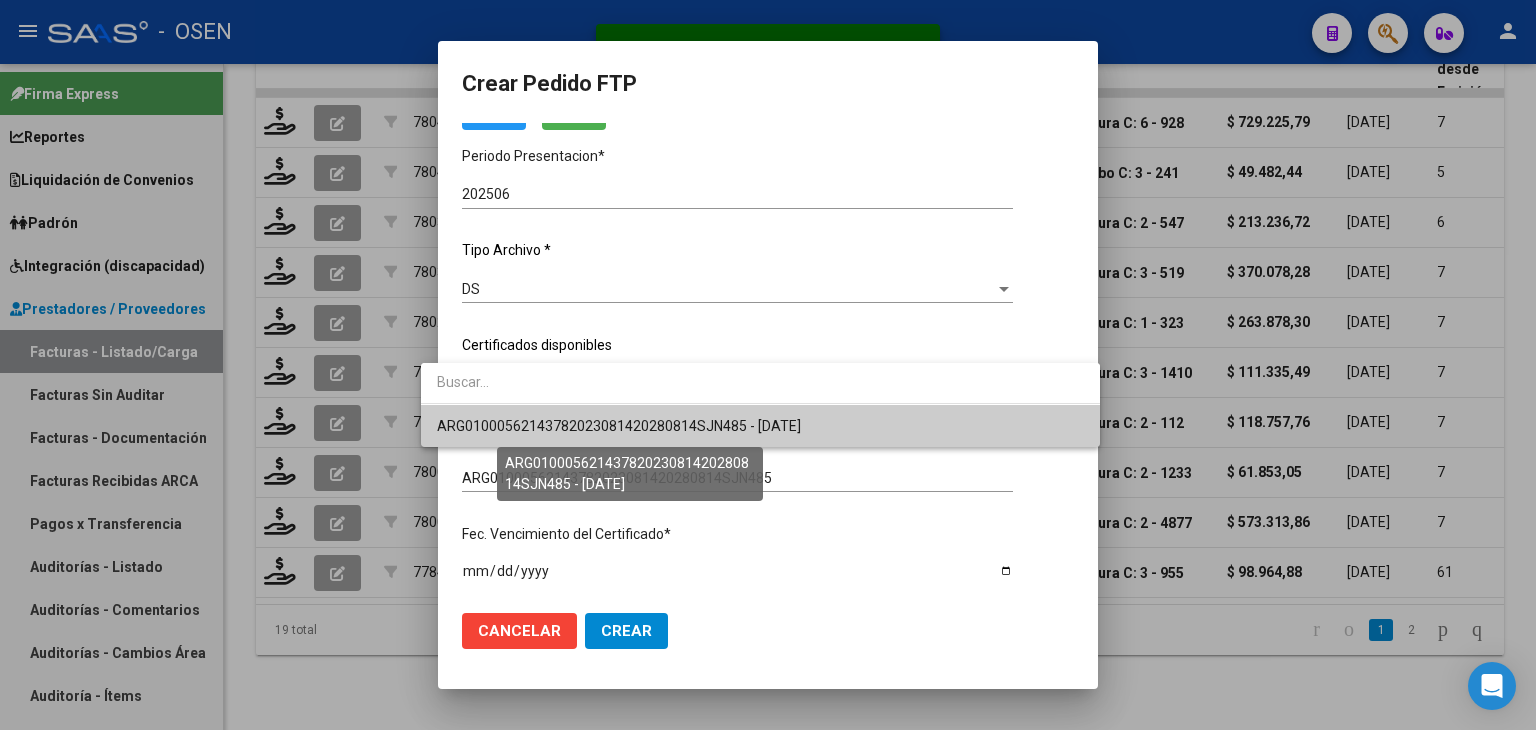 click on "ARG01000562143782023081420280814SJN485 - [DATE]" at bounding box center (619, 426) 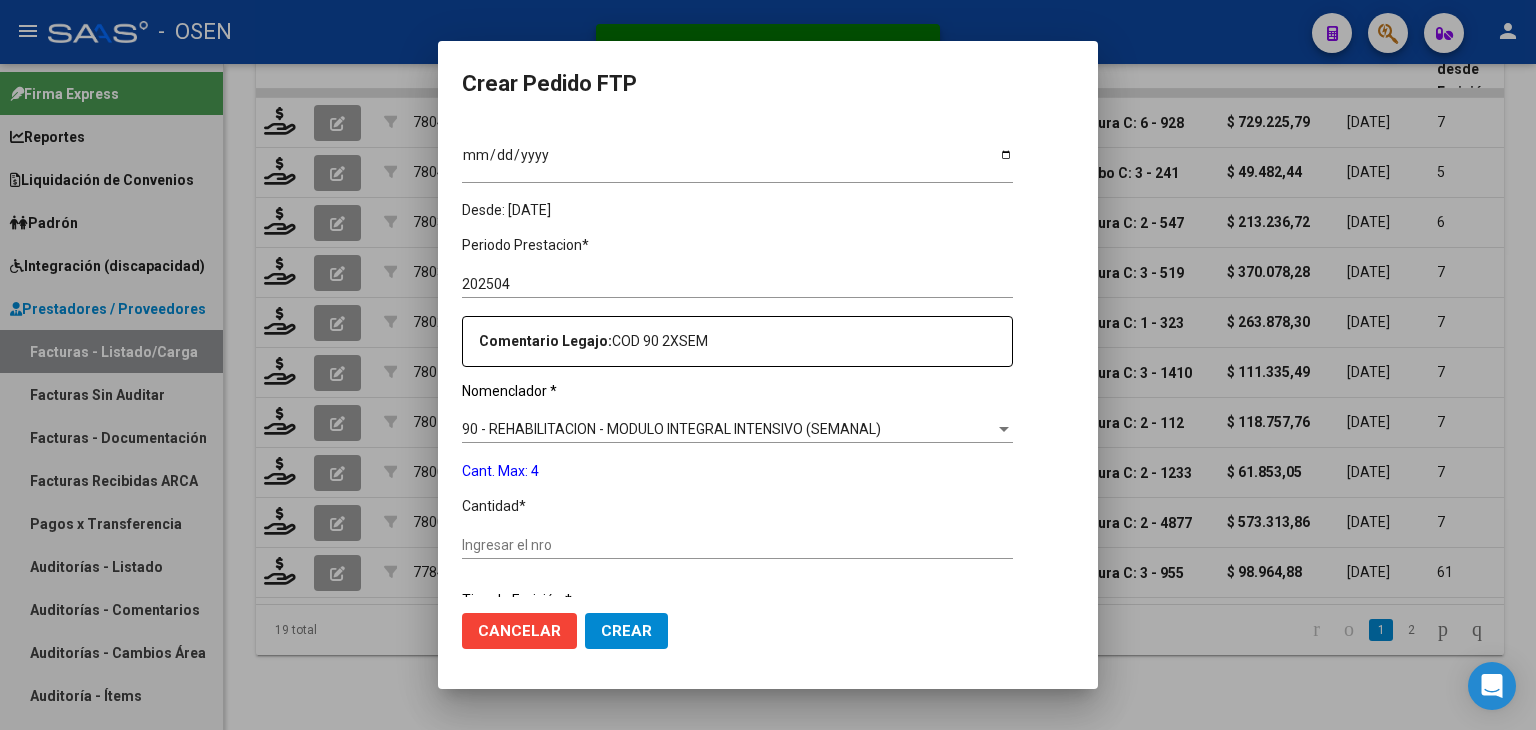 scroll, scrollTop: 700, scrollLeft: 0, axis: vertical 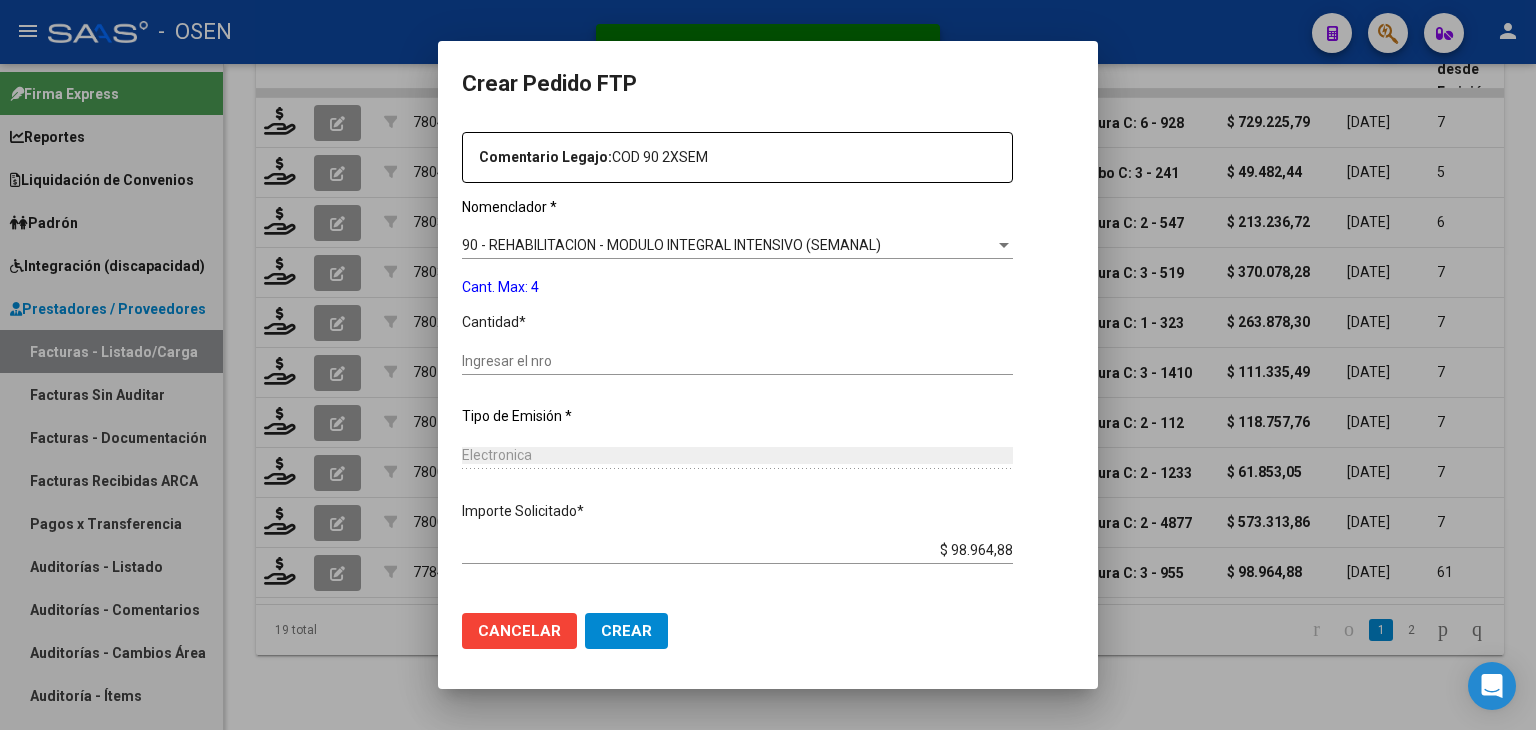 click on "Ingresar el nro" at bounding box center [737, 361] 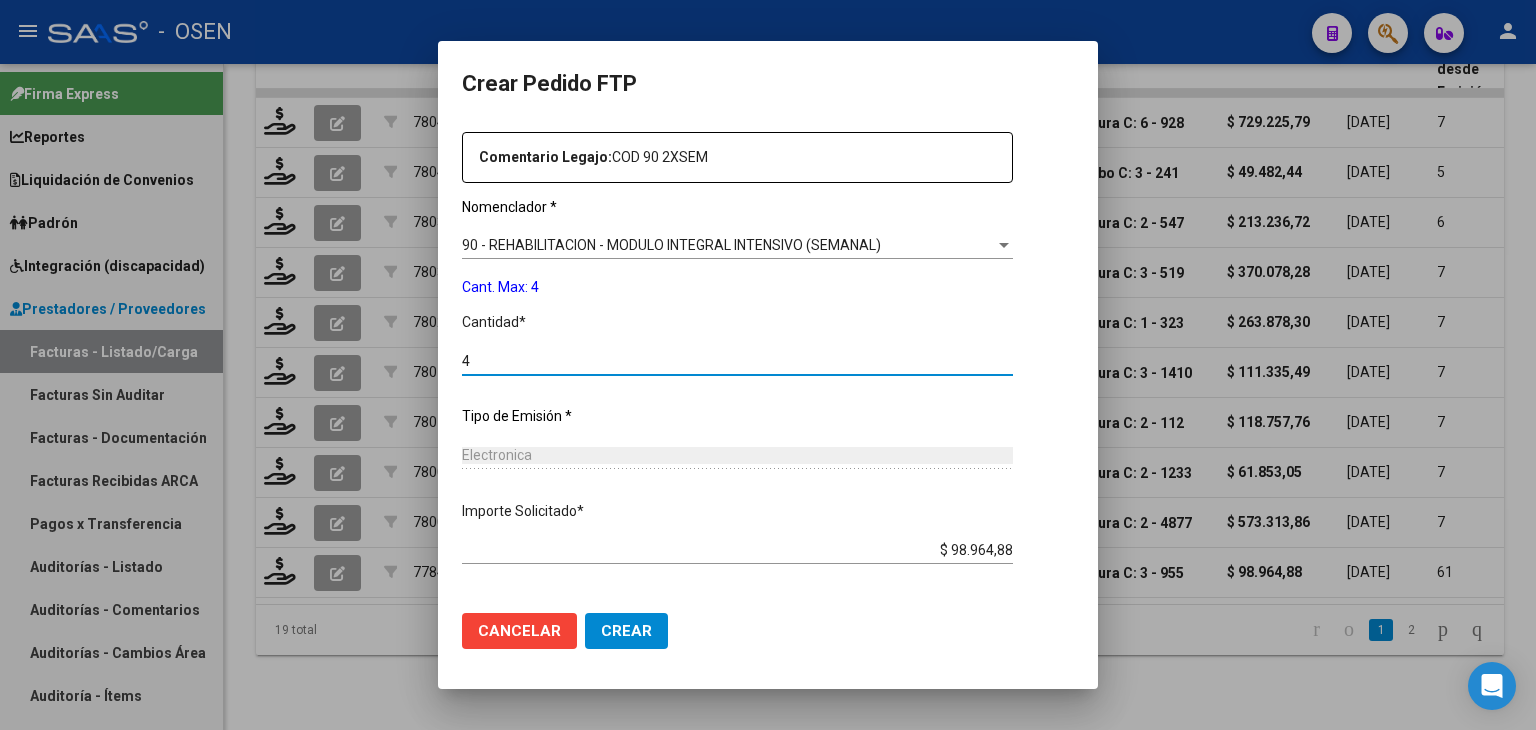 type on "4" 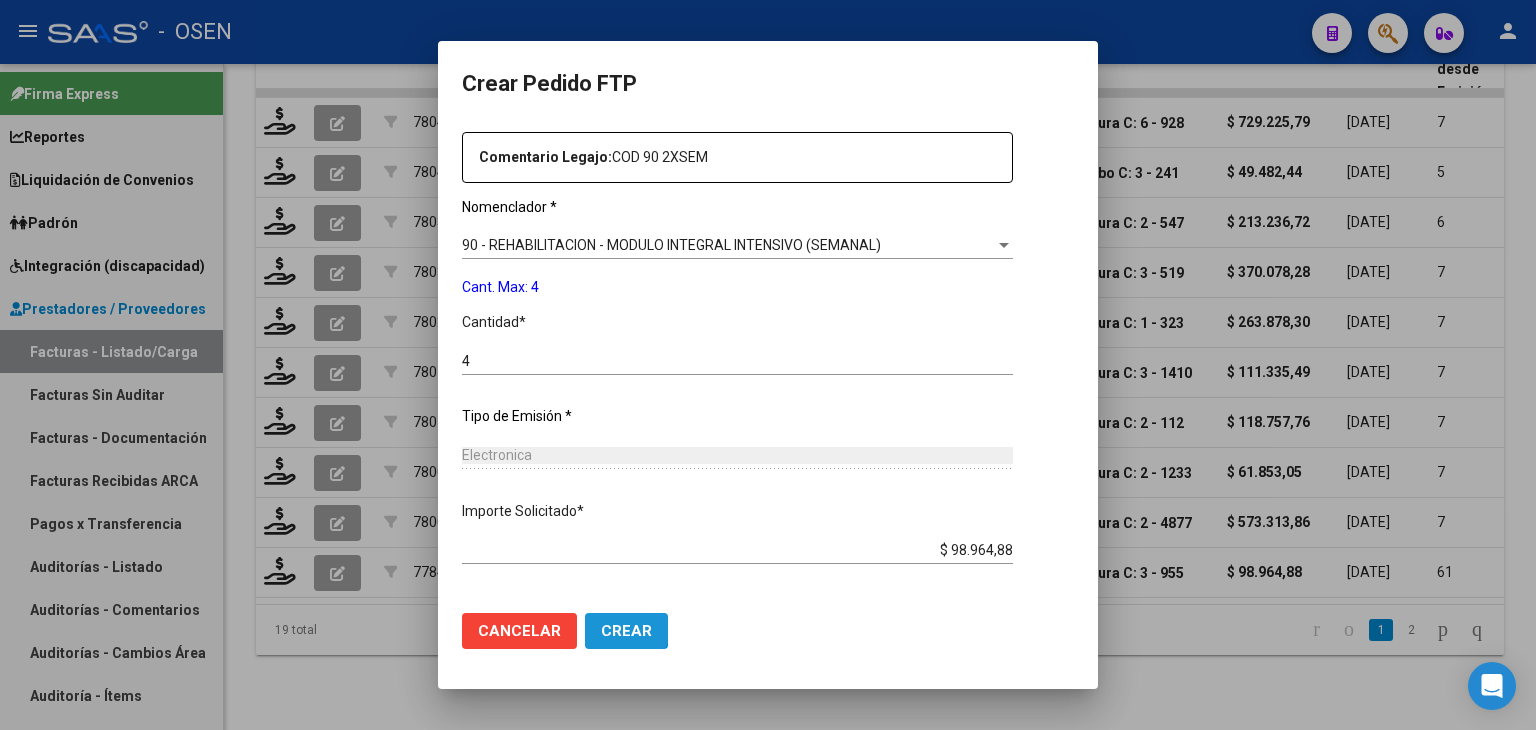 click on "Crear" 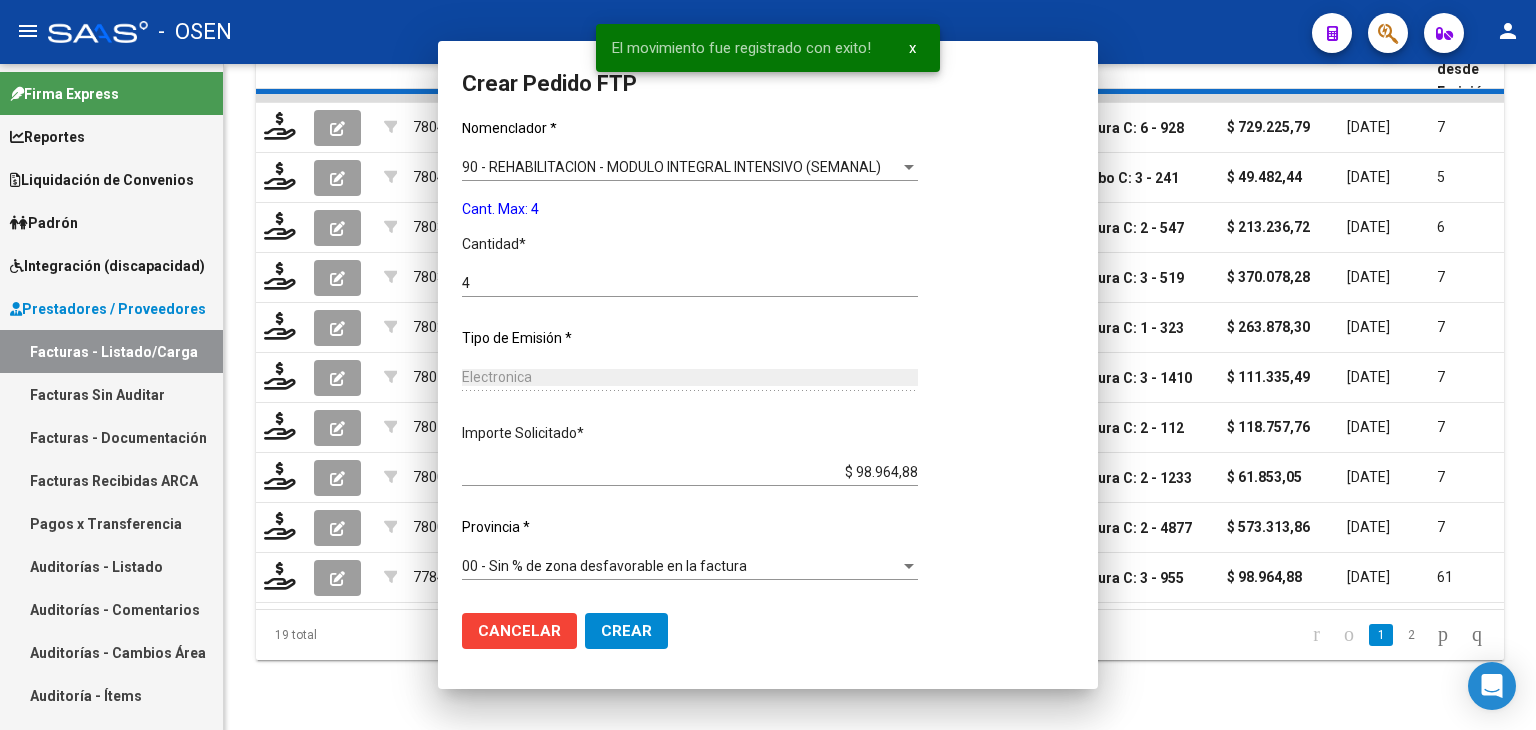 scroll, scrollTop: 591, scrollLeft: 0, axis: vertical 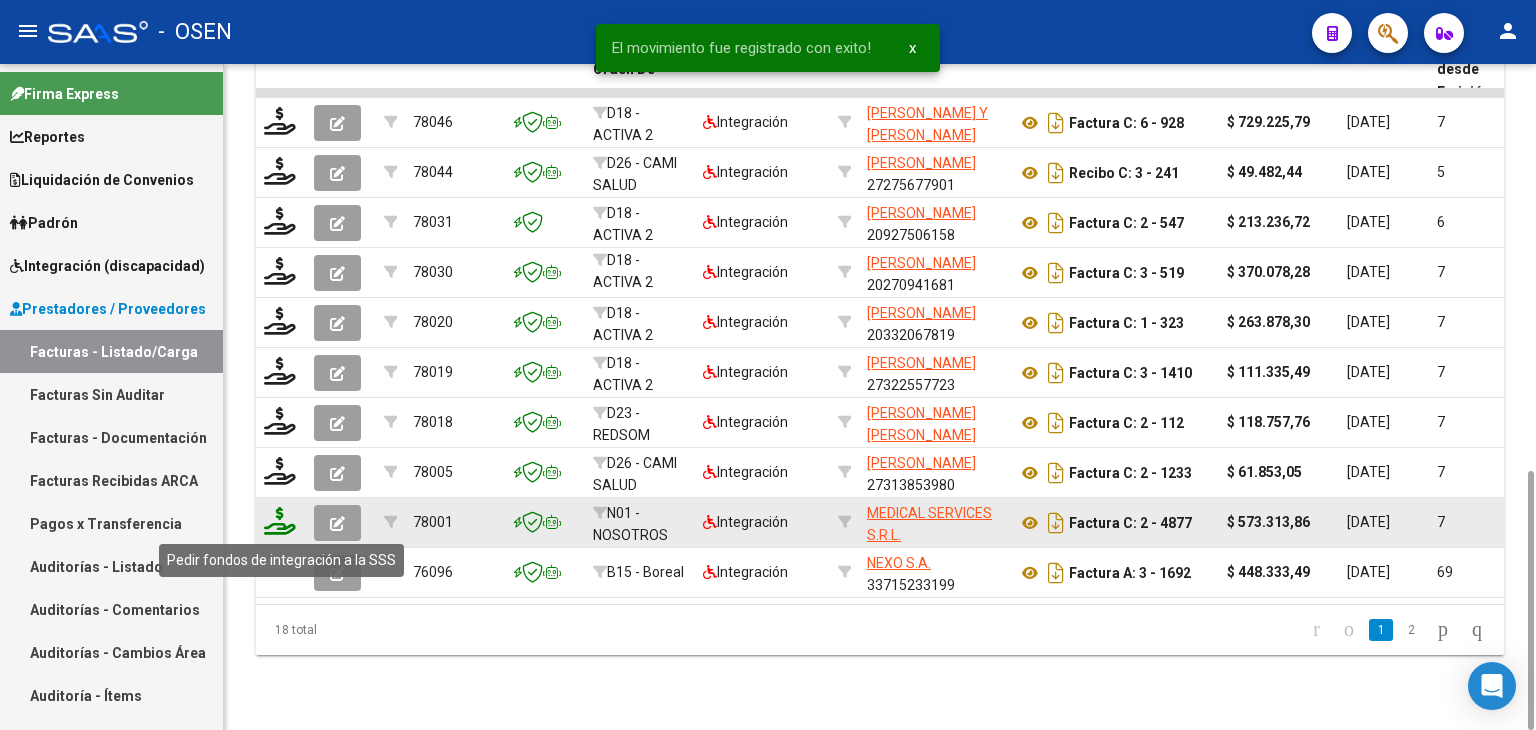 click 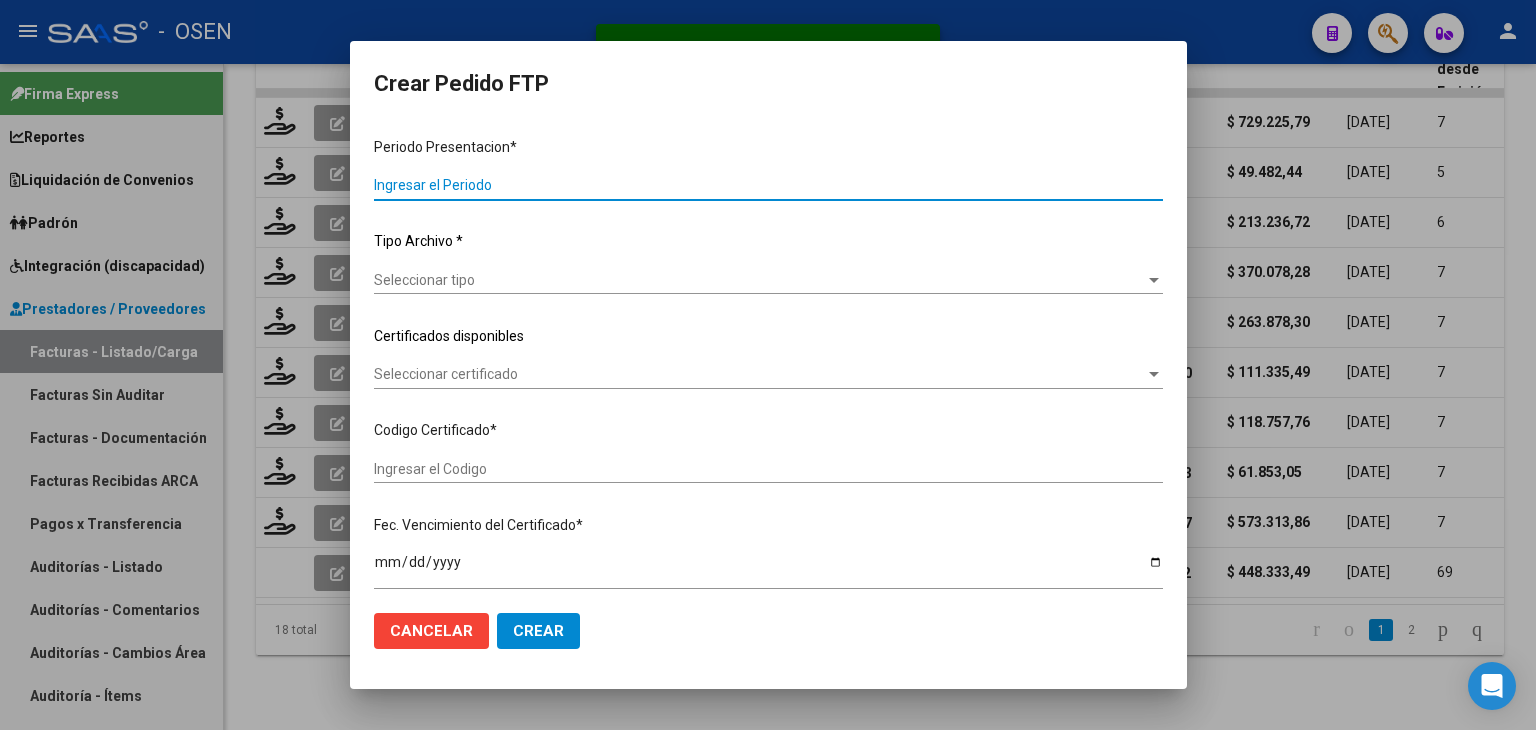 type on "202506" 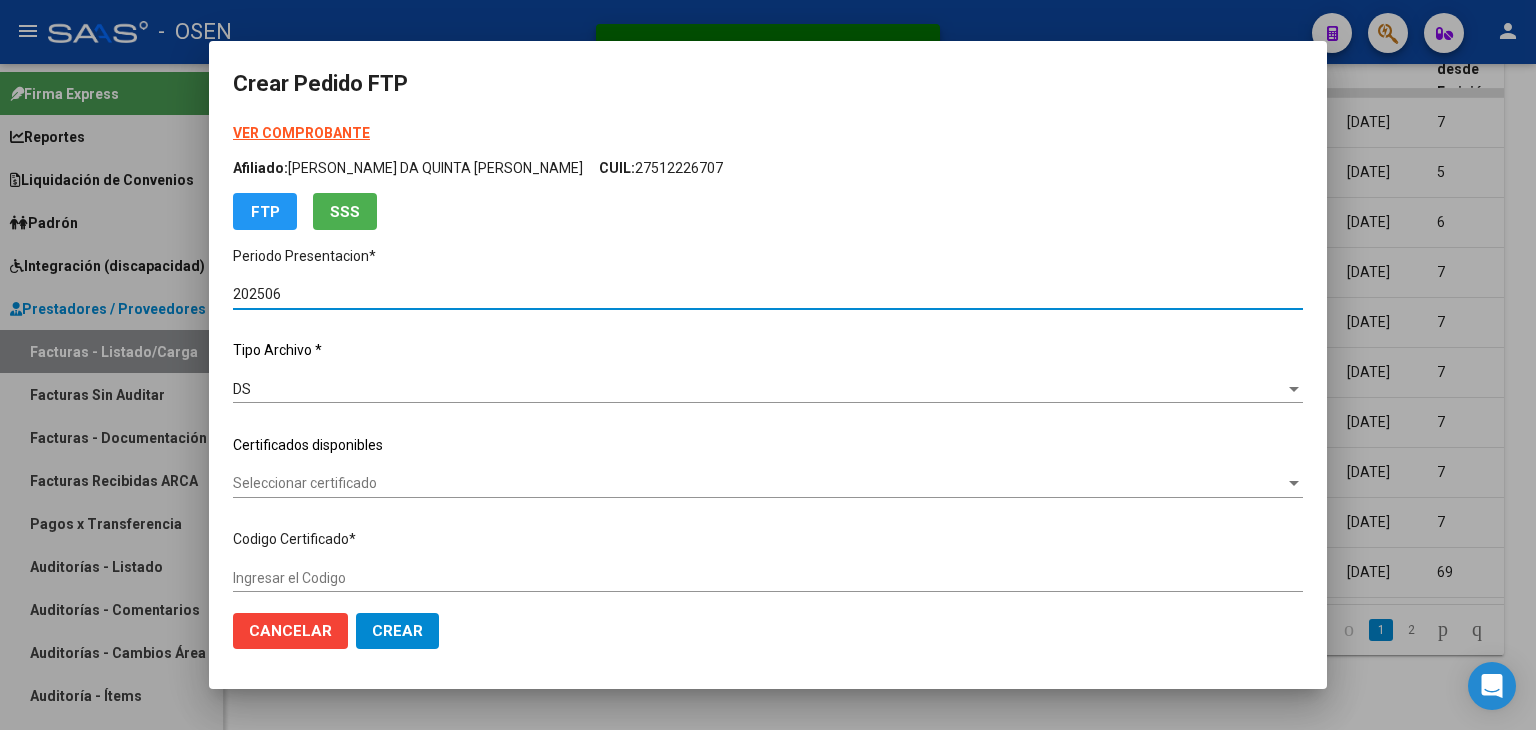 type on "ARG01000512226702022120120321201CBA536" 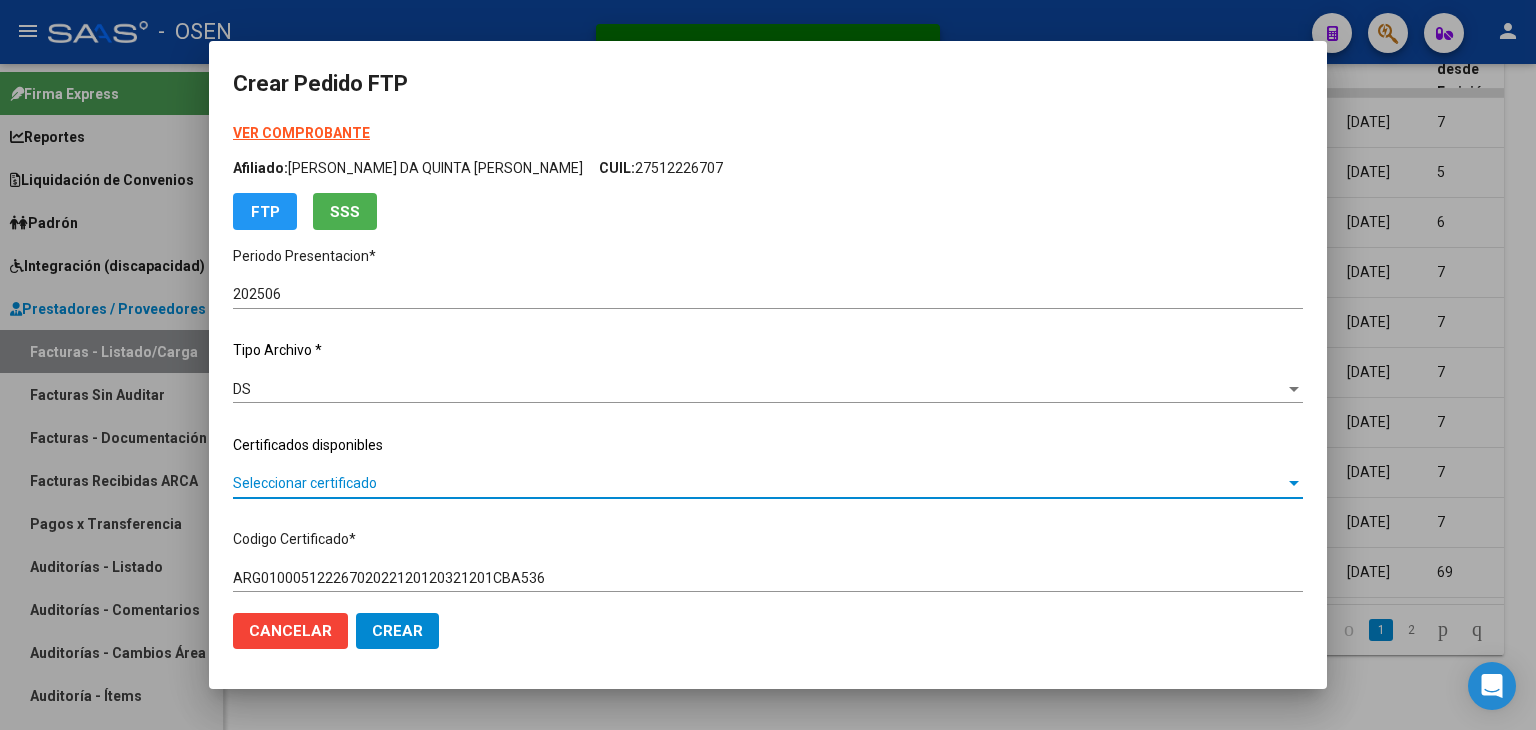 click on "Seleccionar certificado" at bounding box center [759, 483] 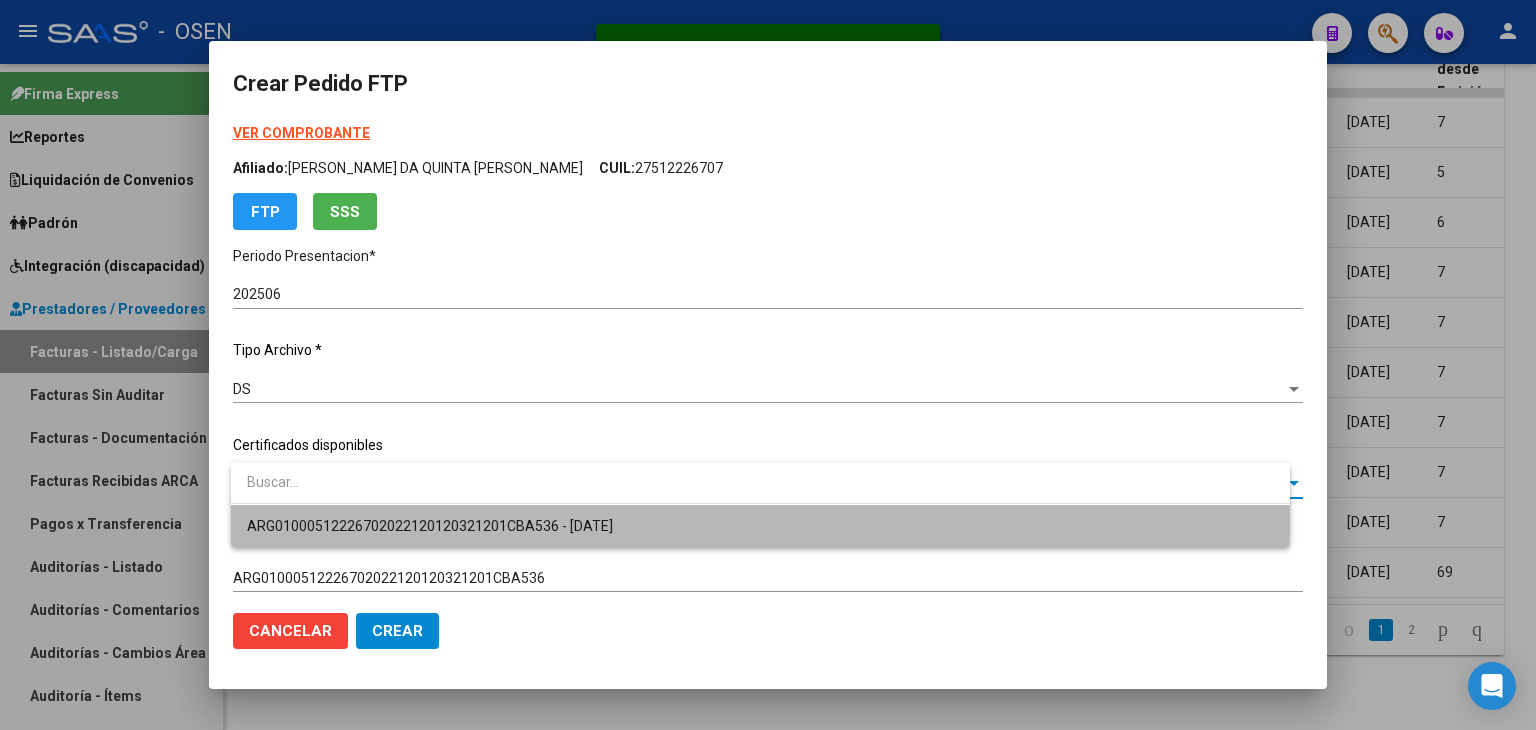 click on "ARG01000512226702022120120321201CBA536 - [DATE]" at bounding box center (760, 526) 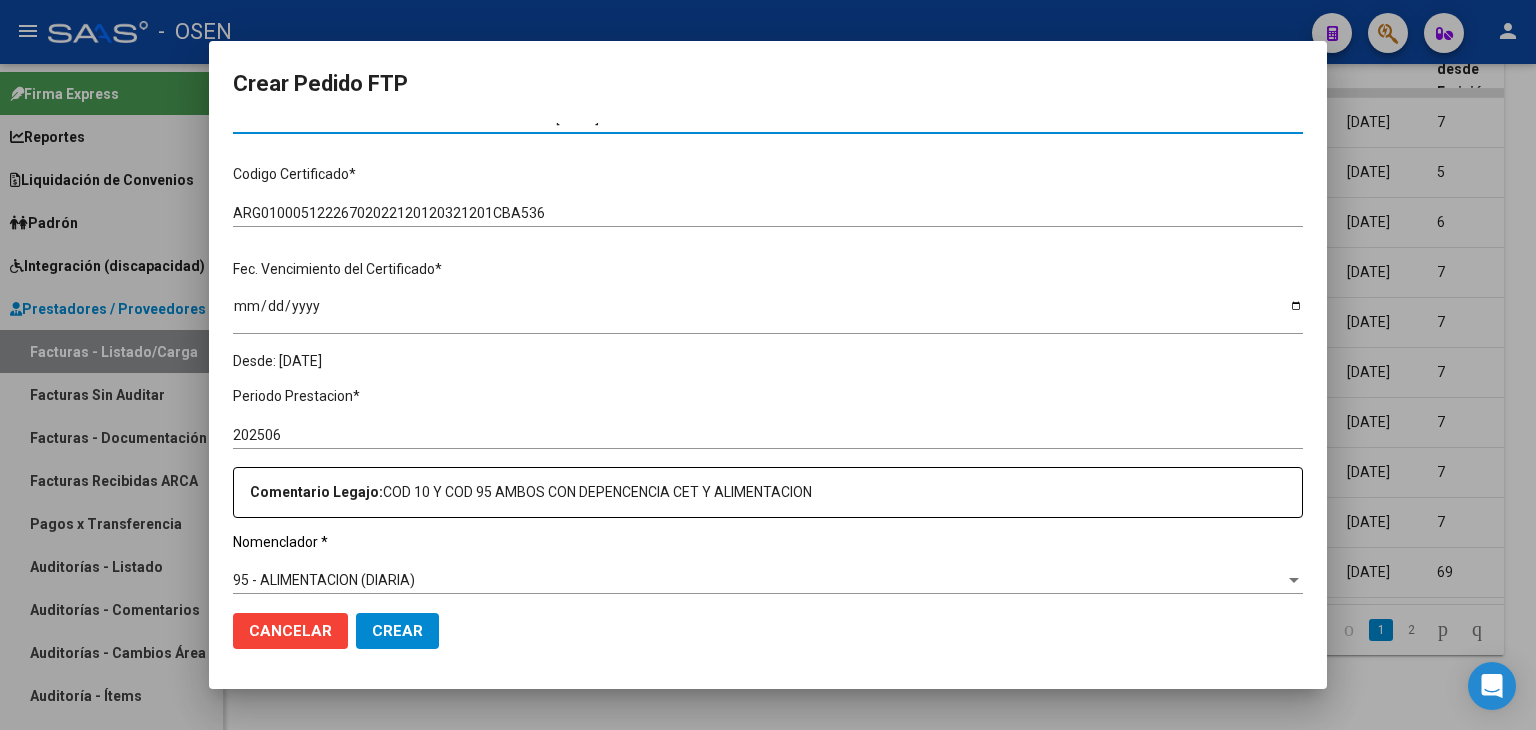 scroll, scrollTop: 0, scrollLeft: 0, axis: both 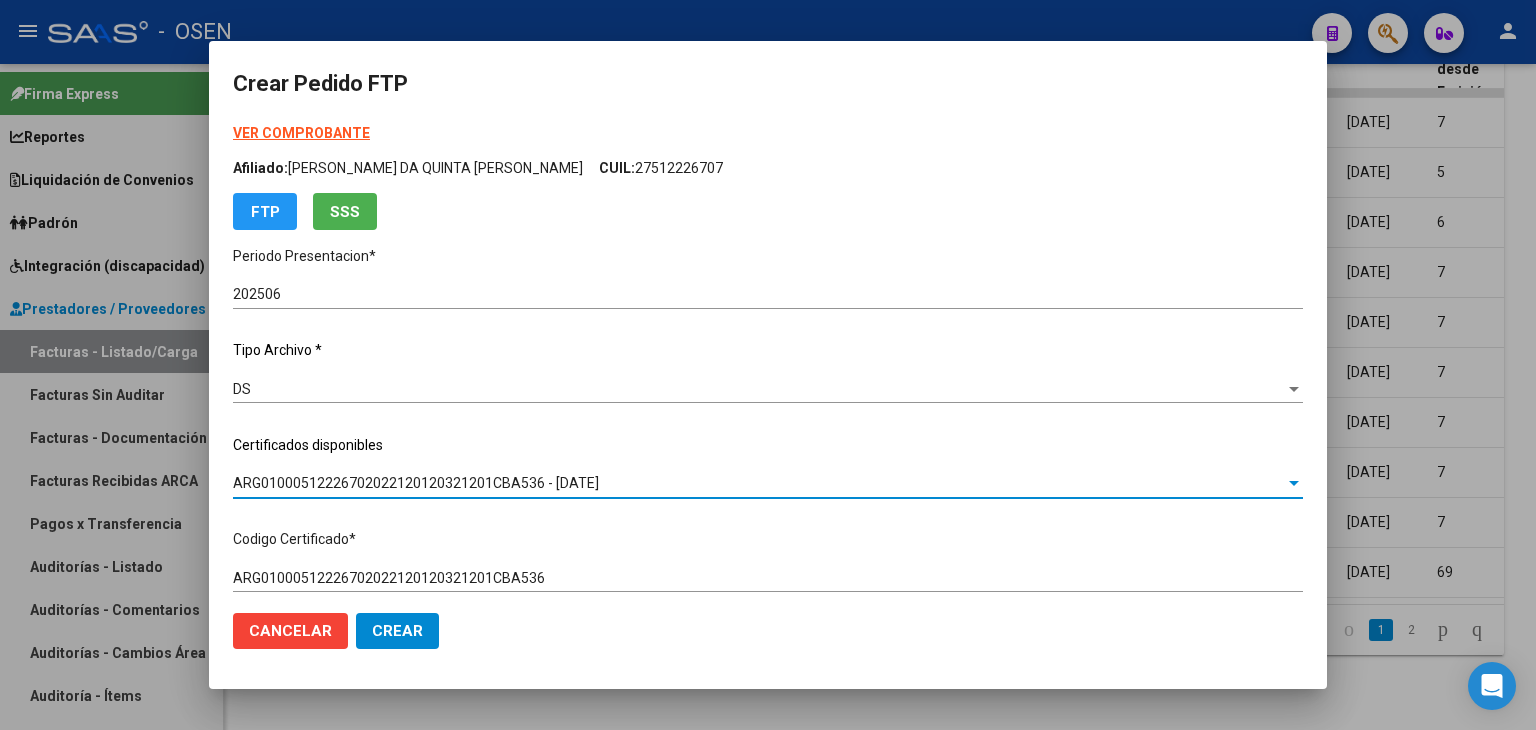 click on "VER COMPROBANTE" at bounding box center [301, 133] 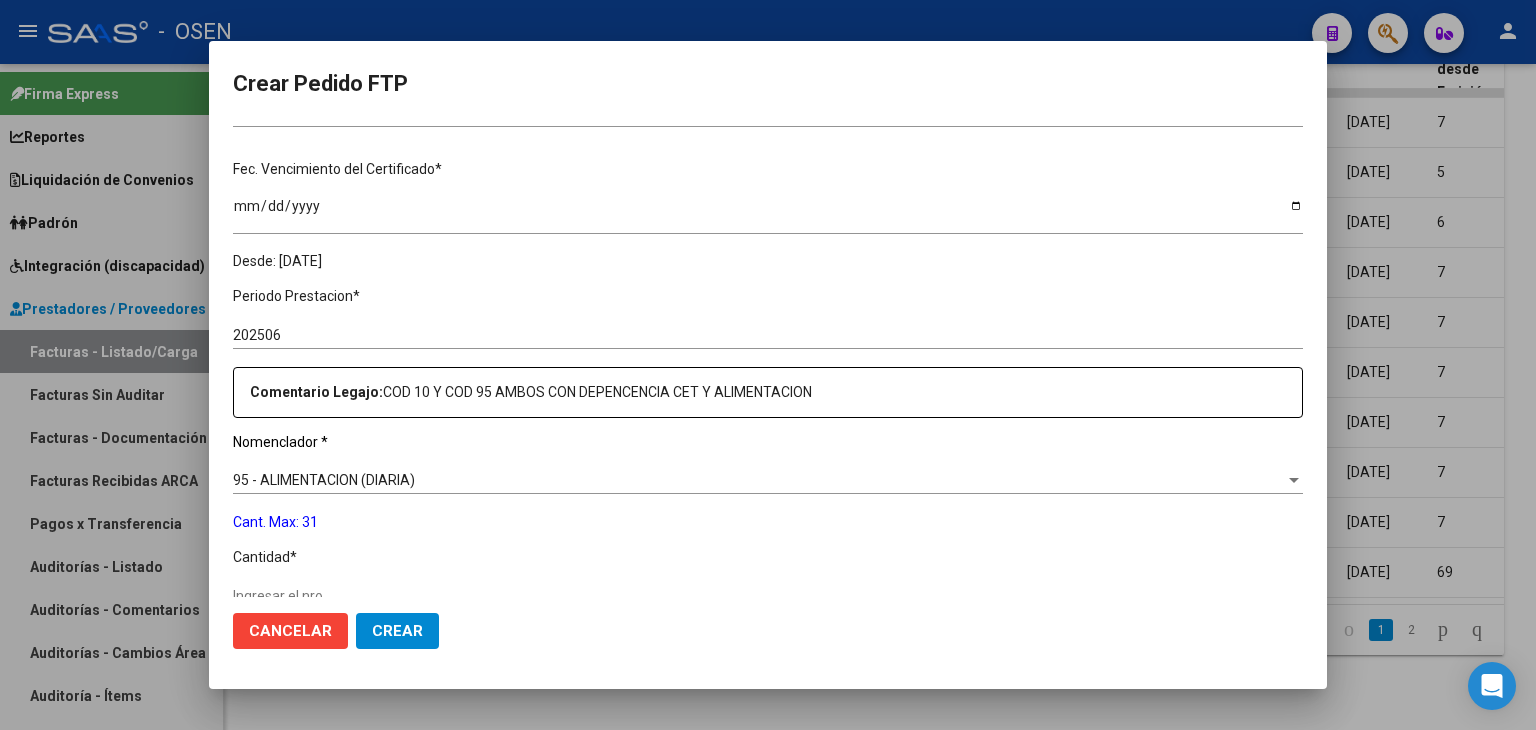 scroll, scrollTop: 500, scrollLeft: 0, axis: vertical 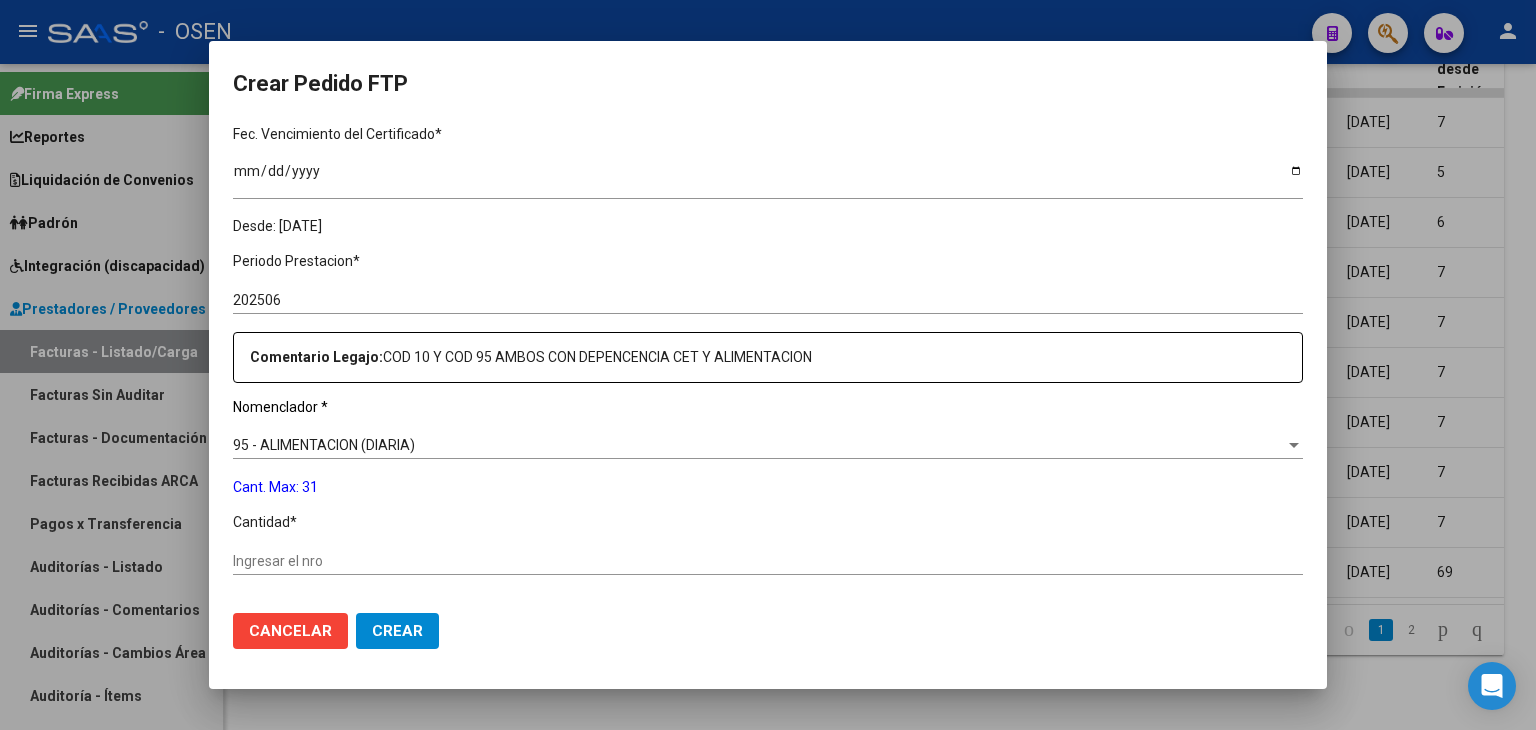 click on "95 - ALIMENTACION (DIARIA)" at bounding box center [324, 445] 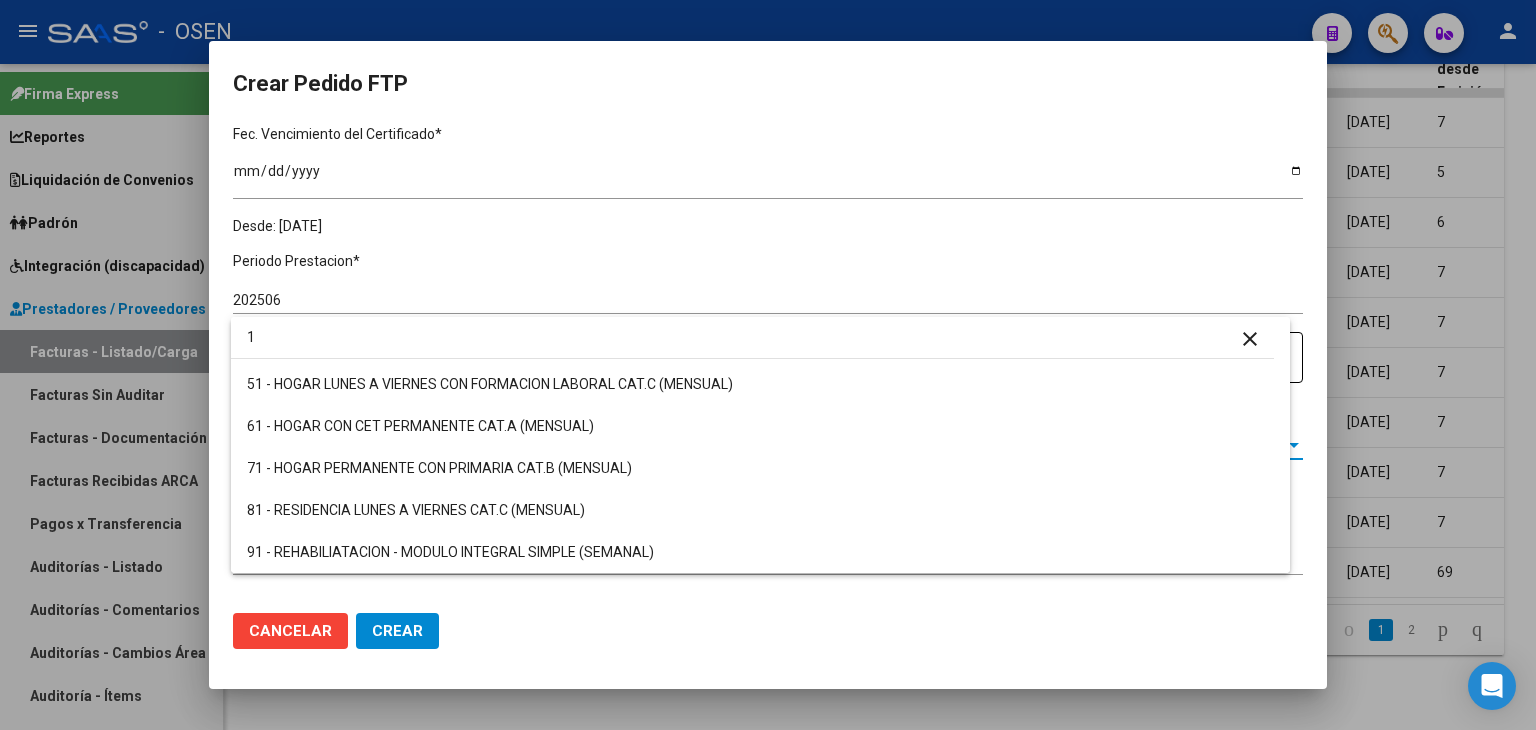 scroll, scrollTop: 0, scrollLeft: 0, axis: both 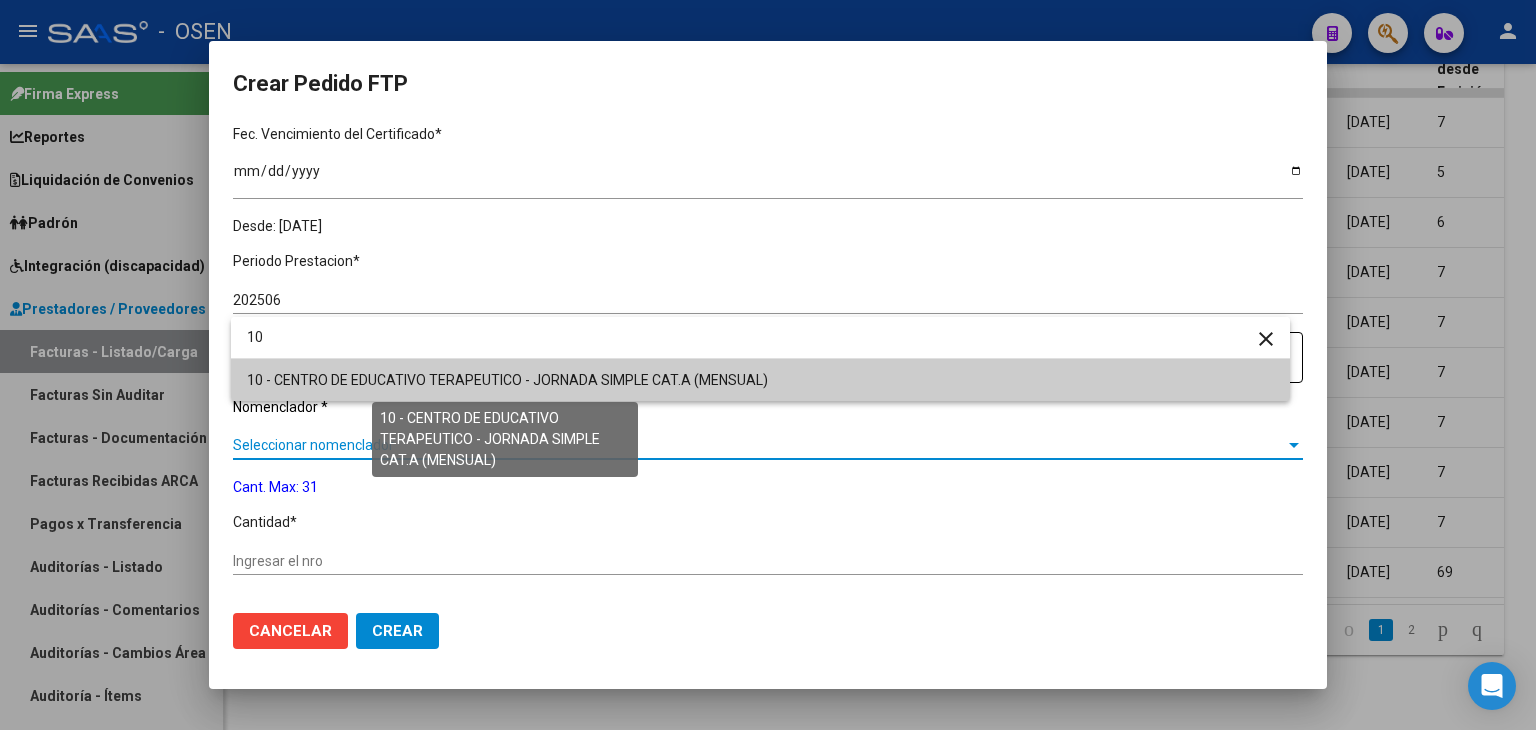 type on "10" 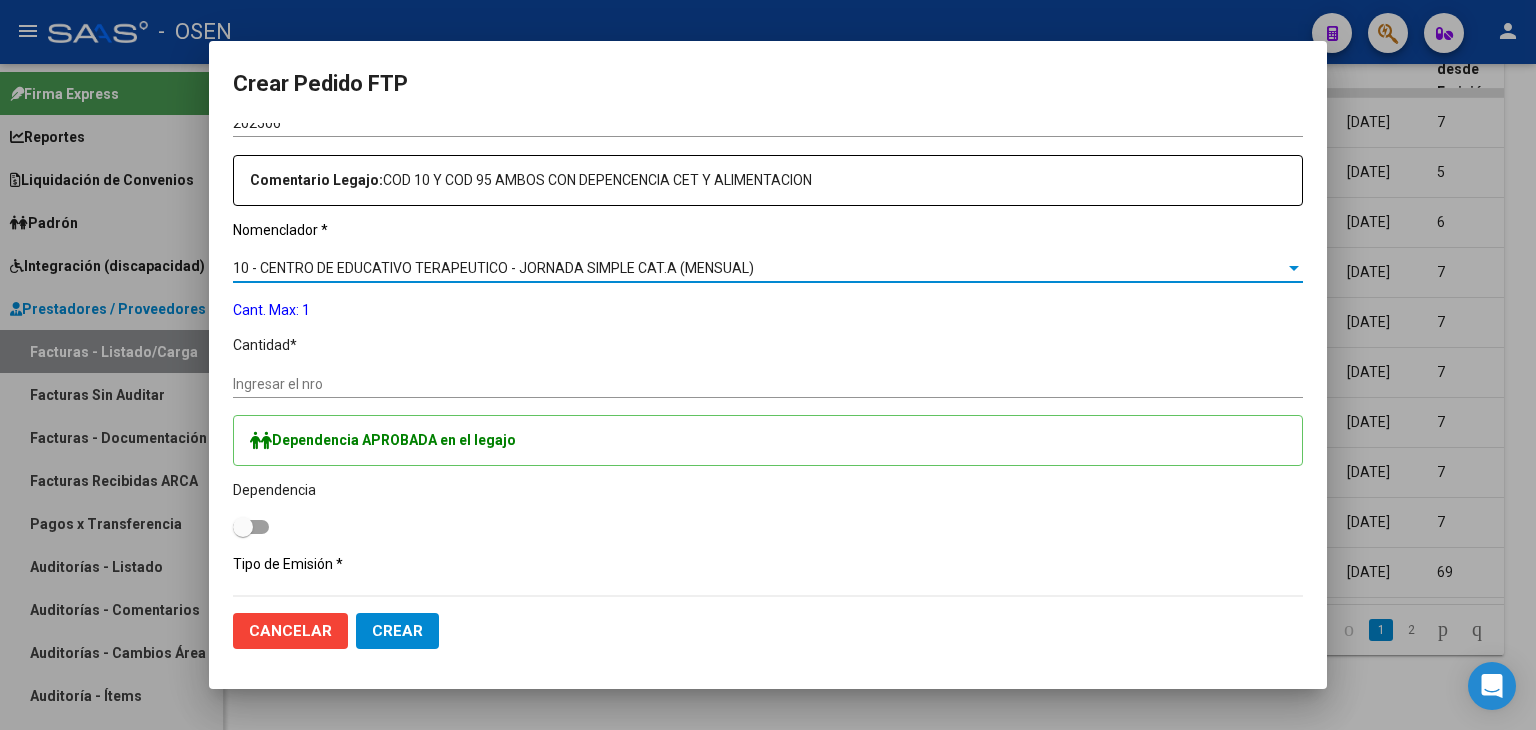 scroll, scrollTop: 700, scrollLeft: 0, axis: vertical 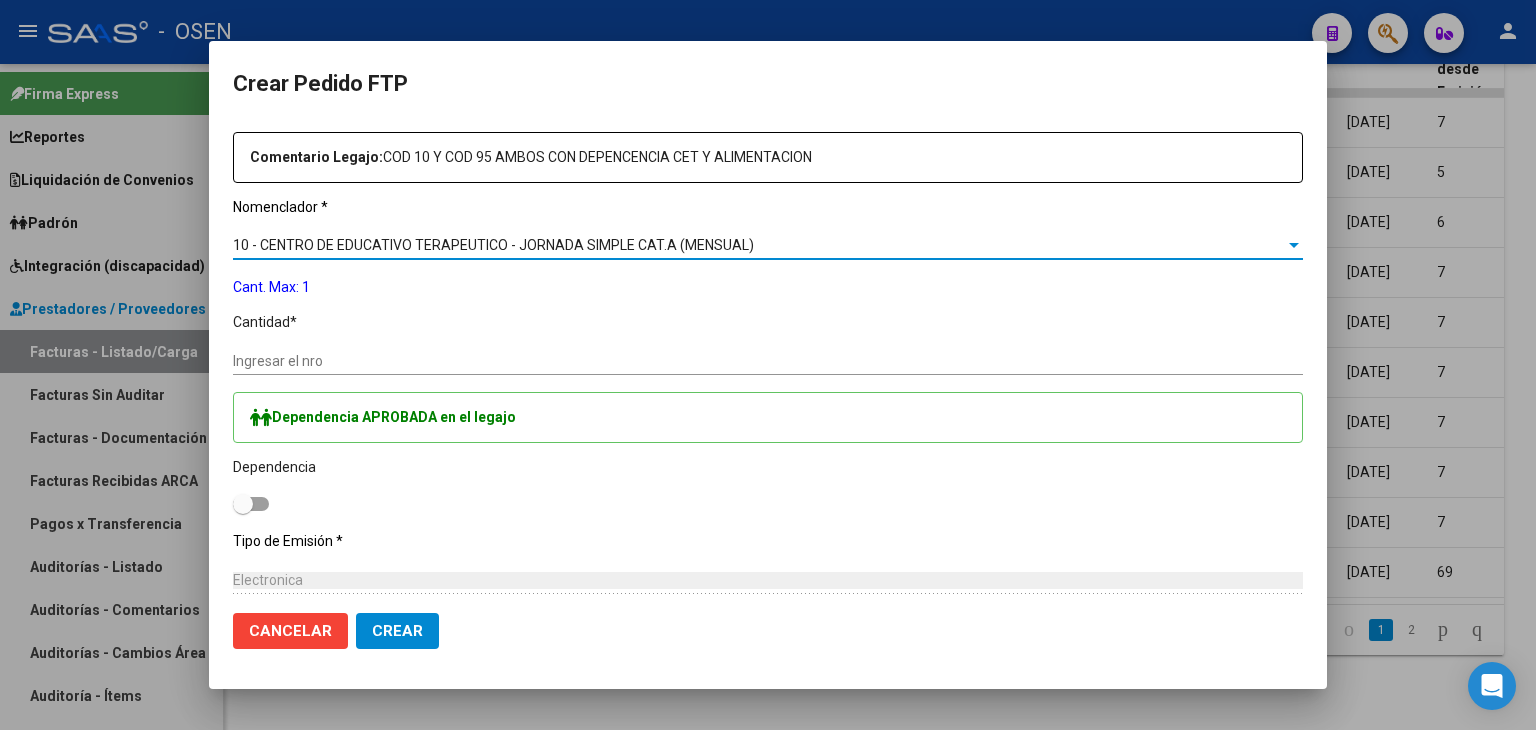 click on "Ingresar el nro" at bounding box center [768, 361] 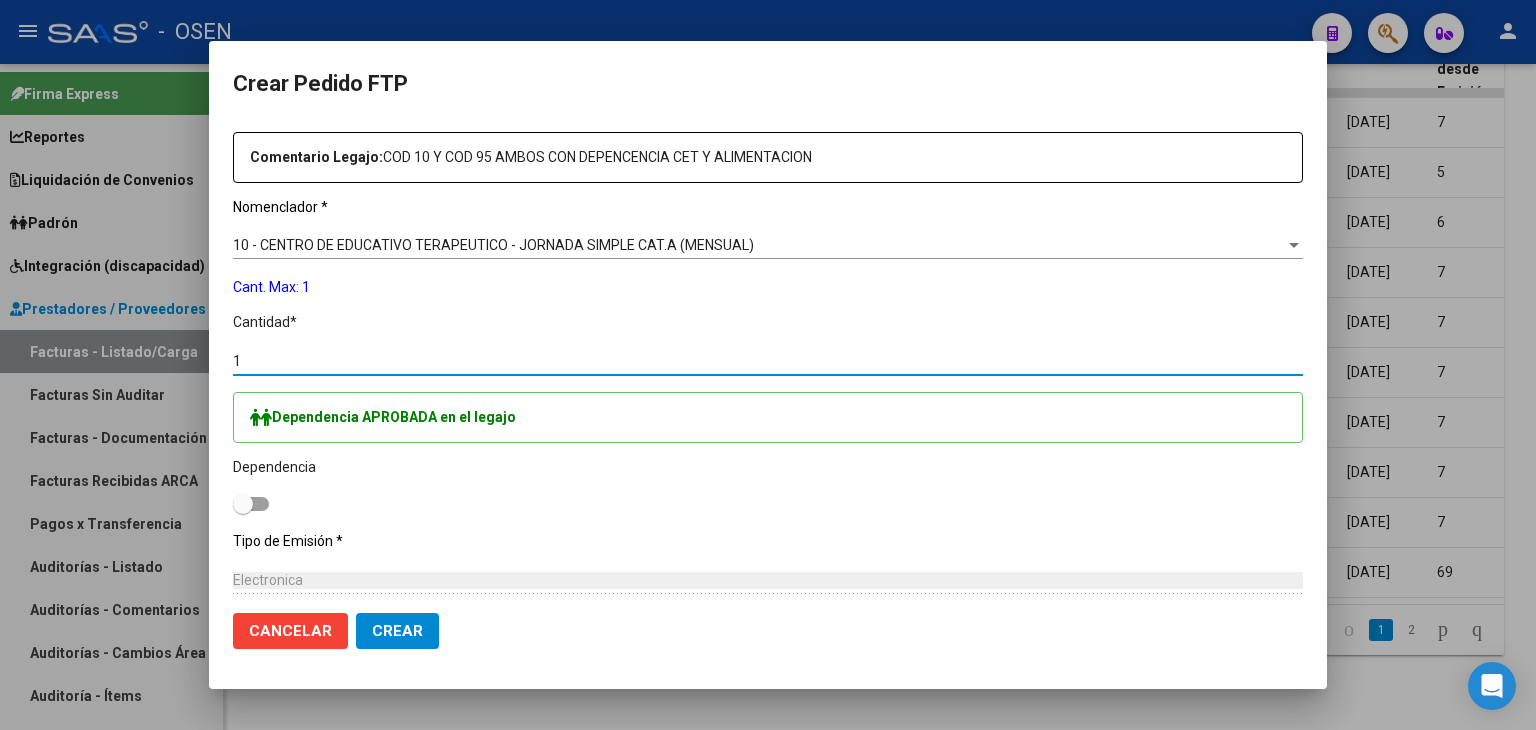type on "1" 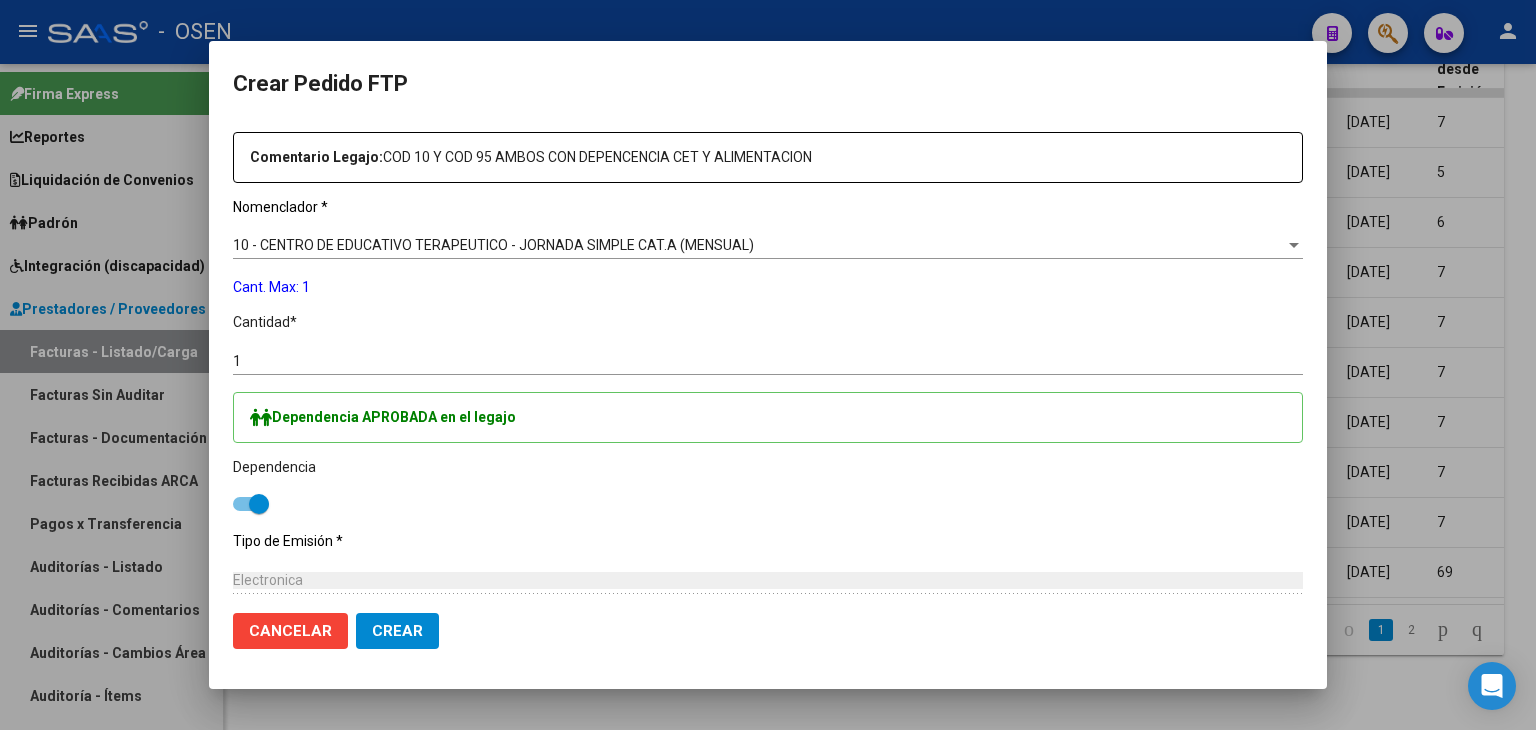 click on "Crear" 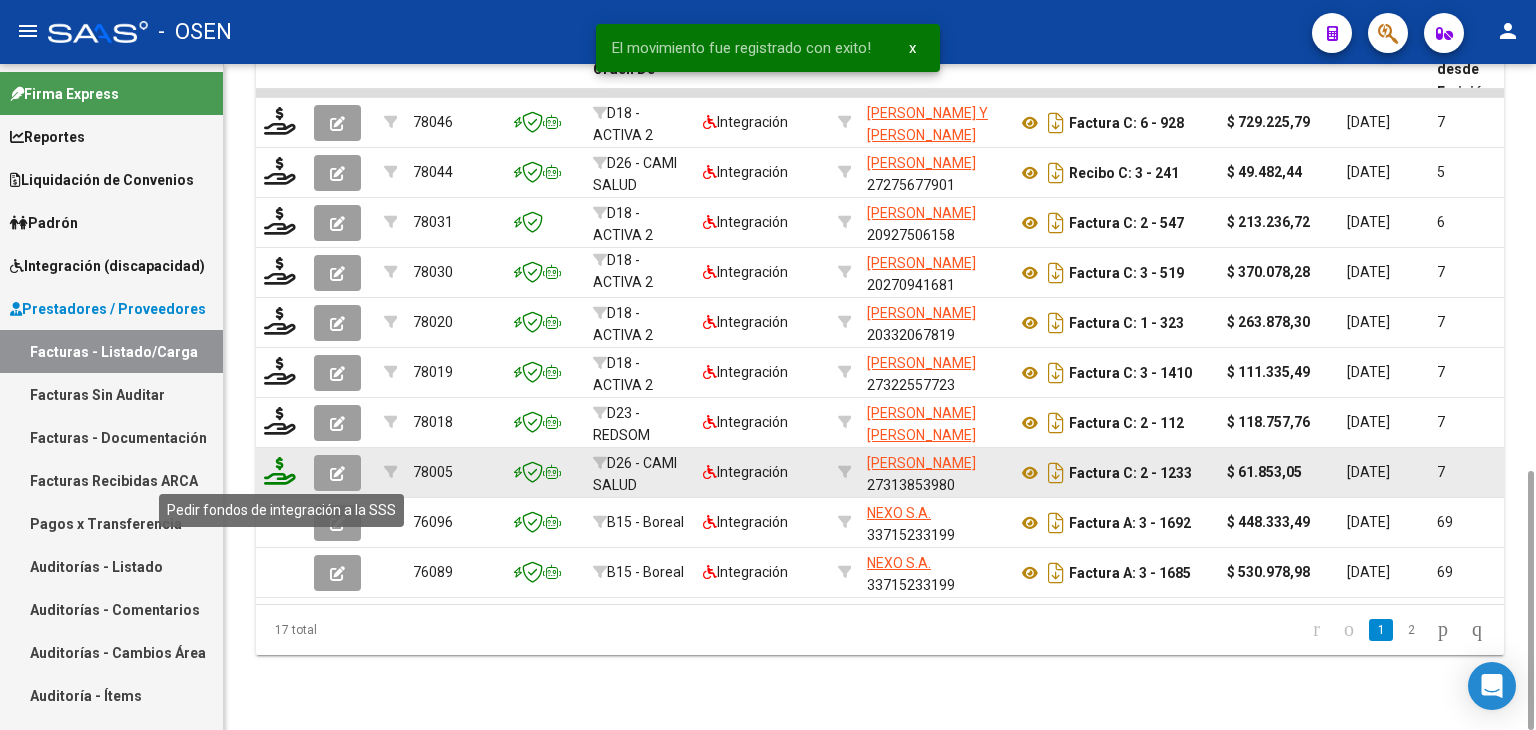 click 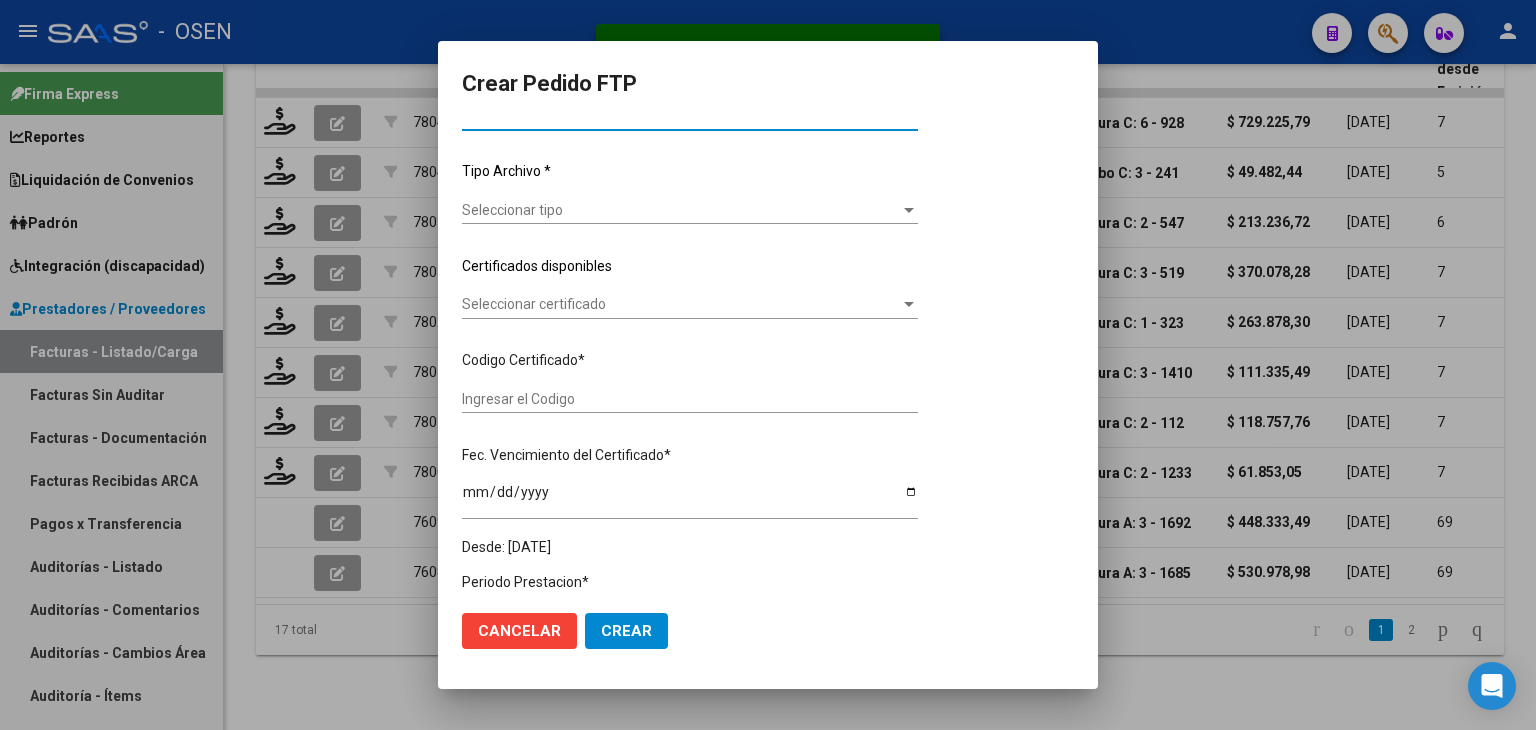 type on "202506" 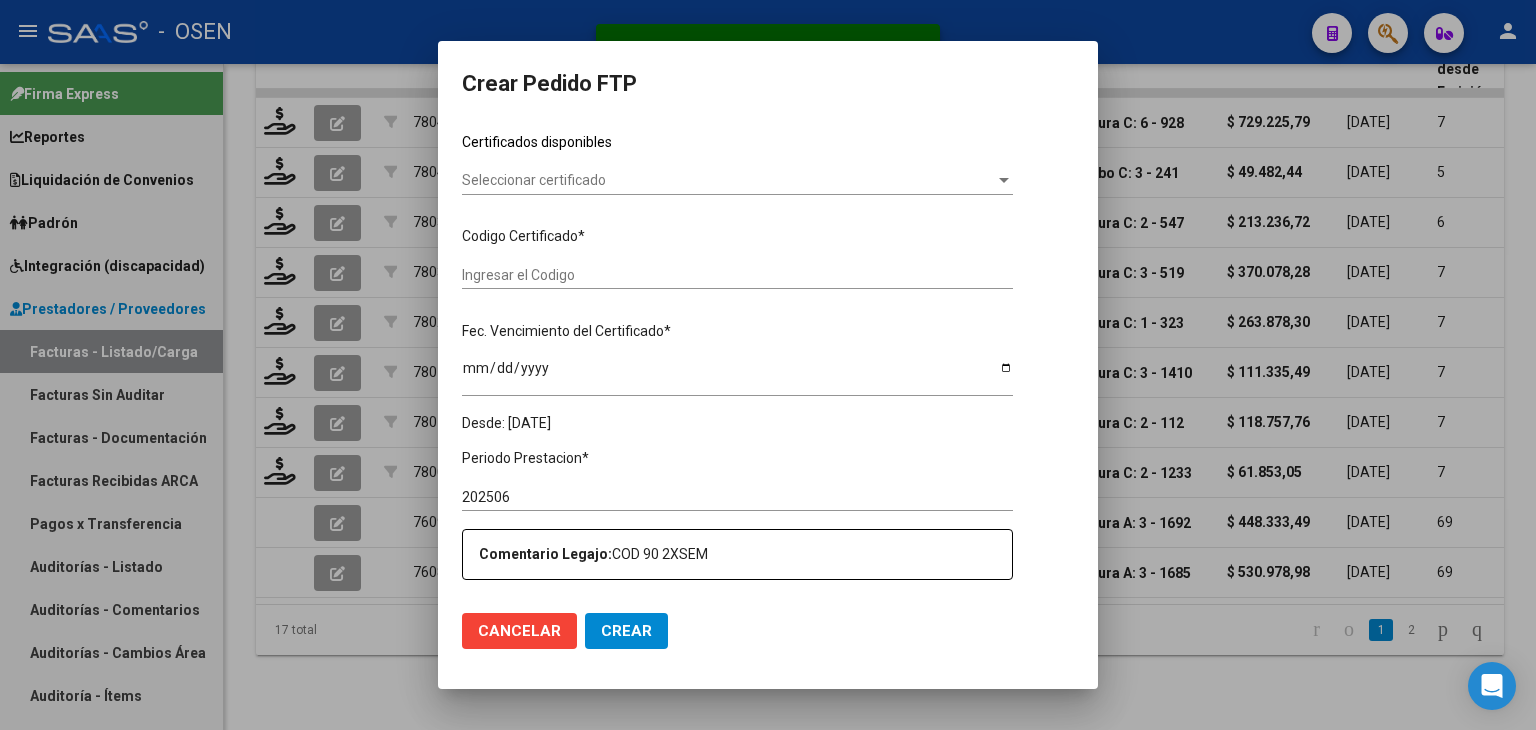 scroll, scrollTop: 309, scrollLeft: 0, axis: vertical 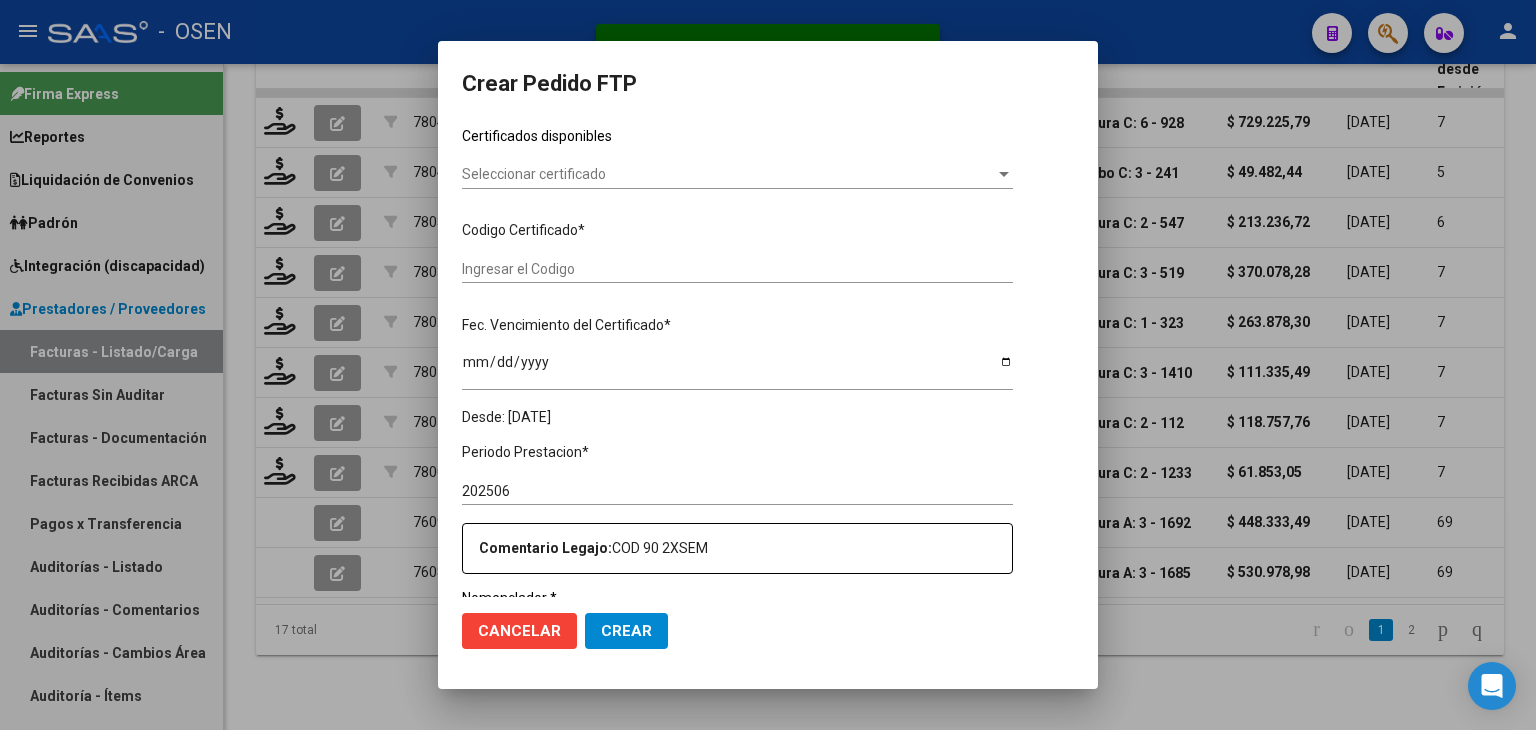 type 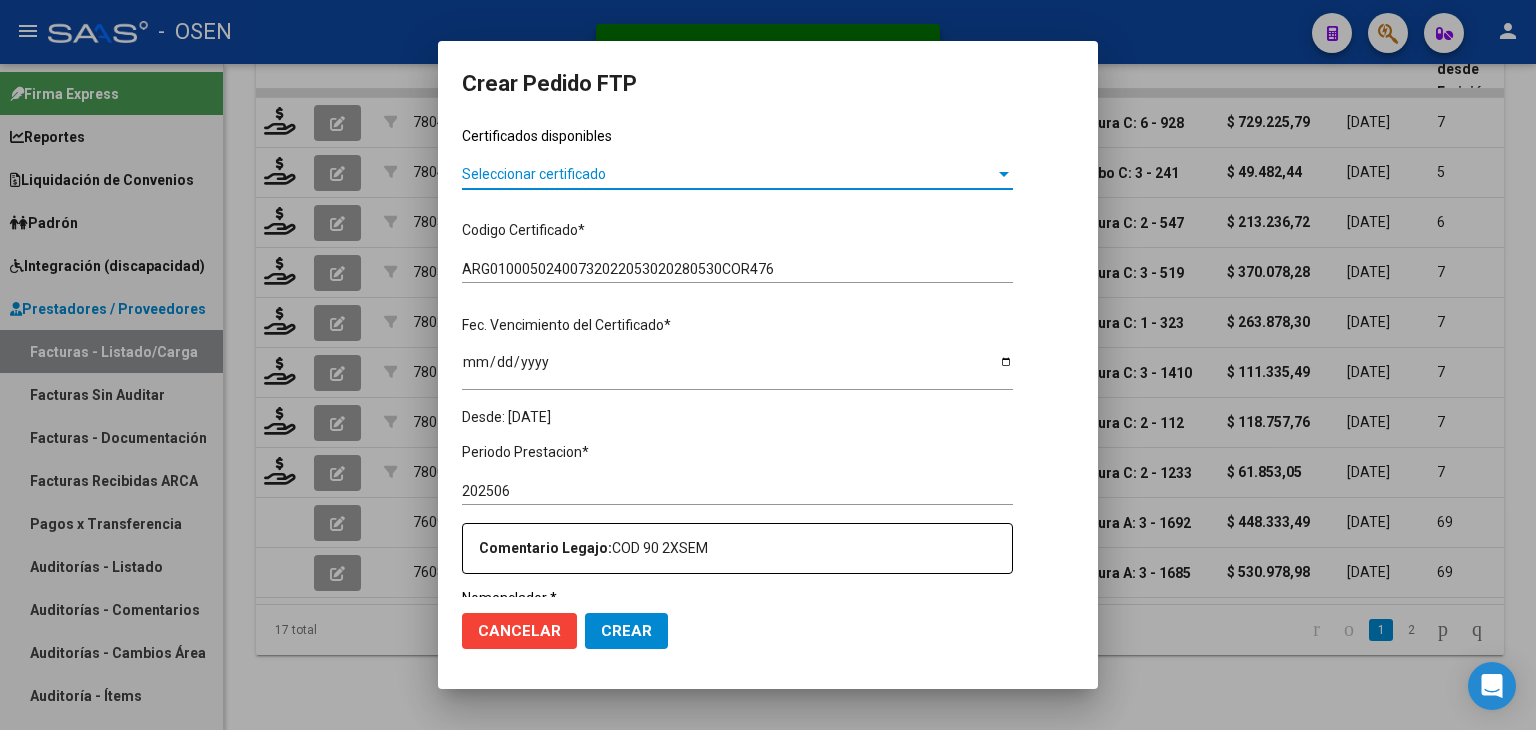 click on "Seleccionar certificado" at bounding box center (728, 174) 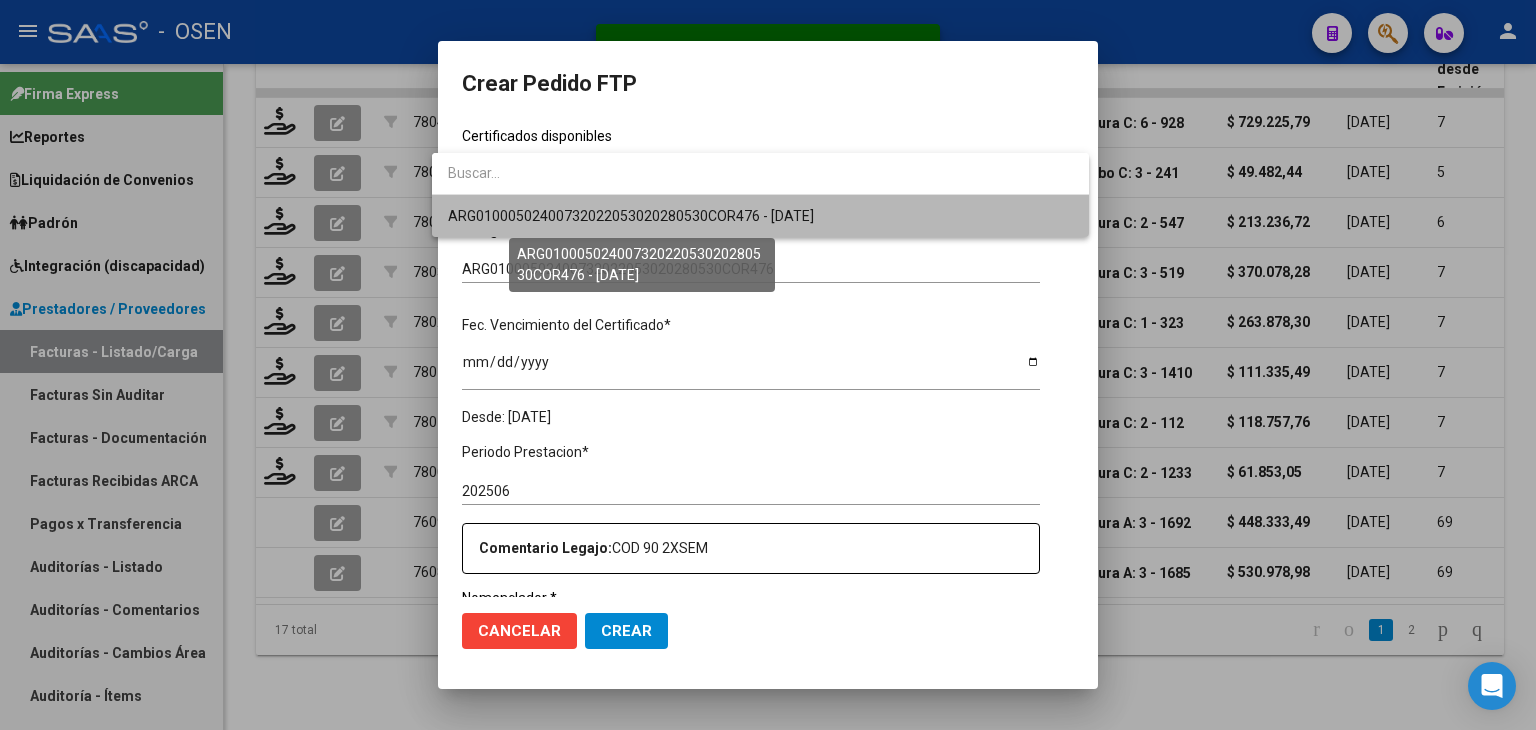 click on "ARG01000502400732022053020280530COR476 - [DATE]" at bounding box center [631, 216] 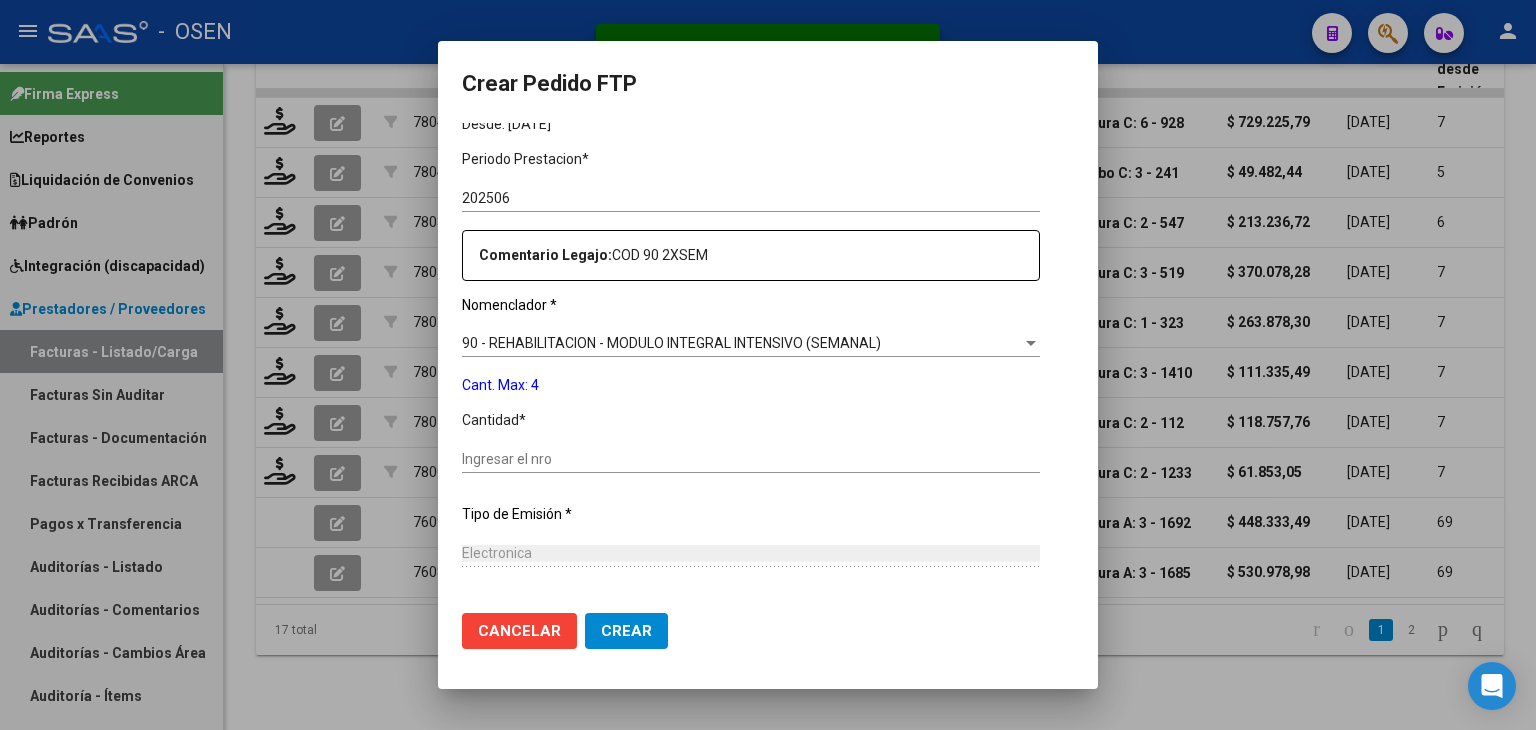 scroll, scrollTop: 609, scrollLeft: 0, axis: vertical 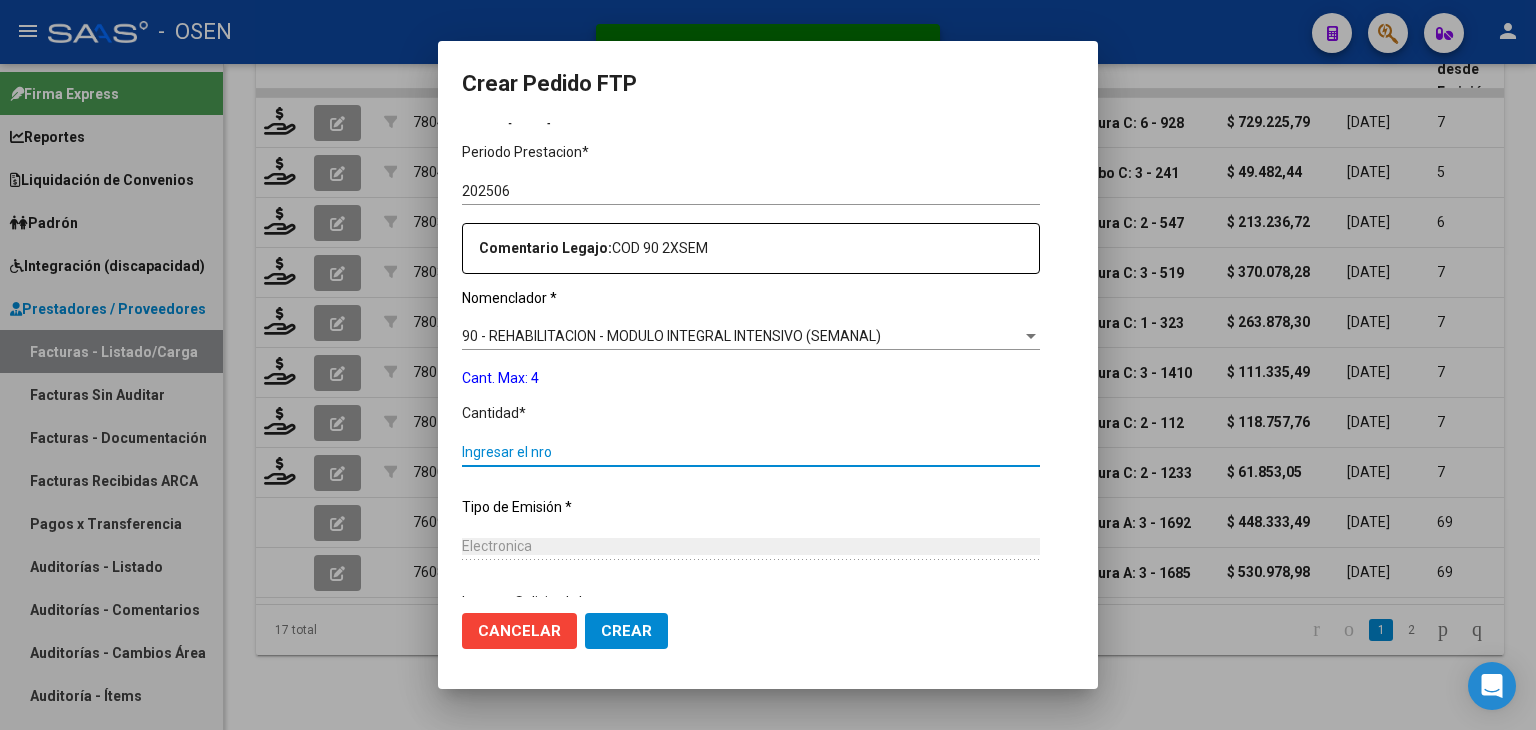 click on "Ingresar el nro" at bounding box center [751, 452] 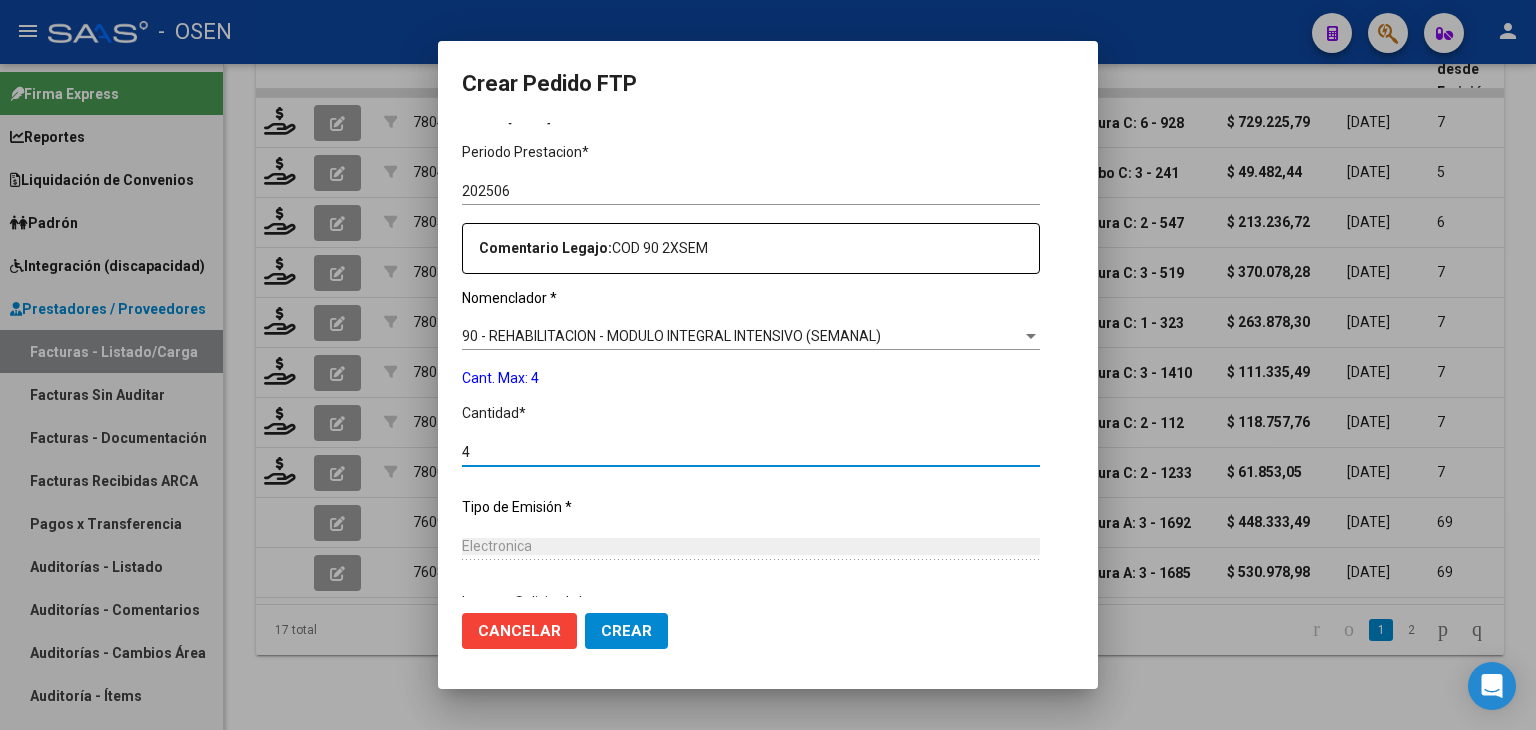 click on "Crear" 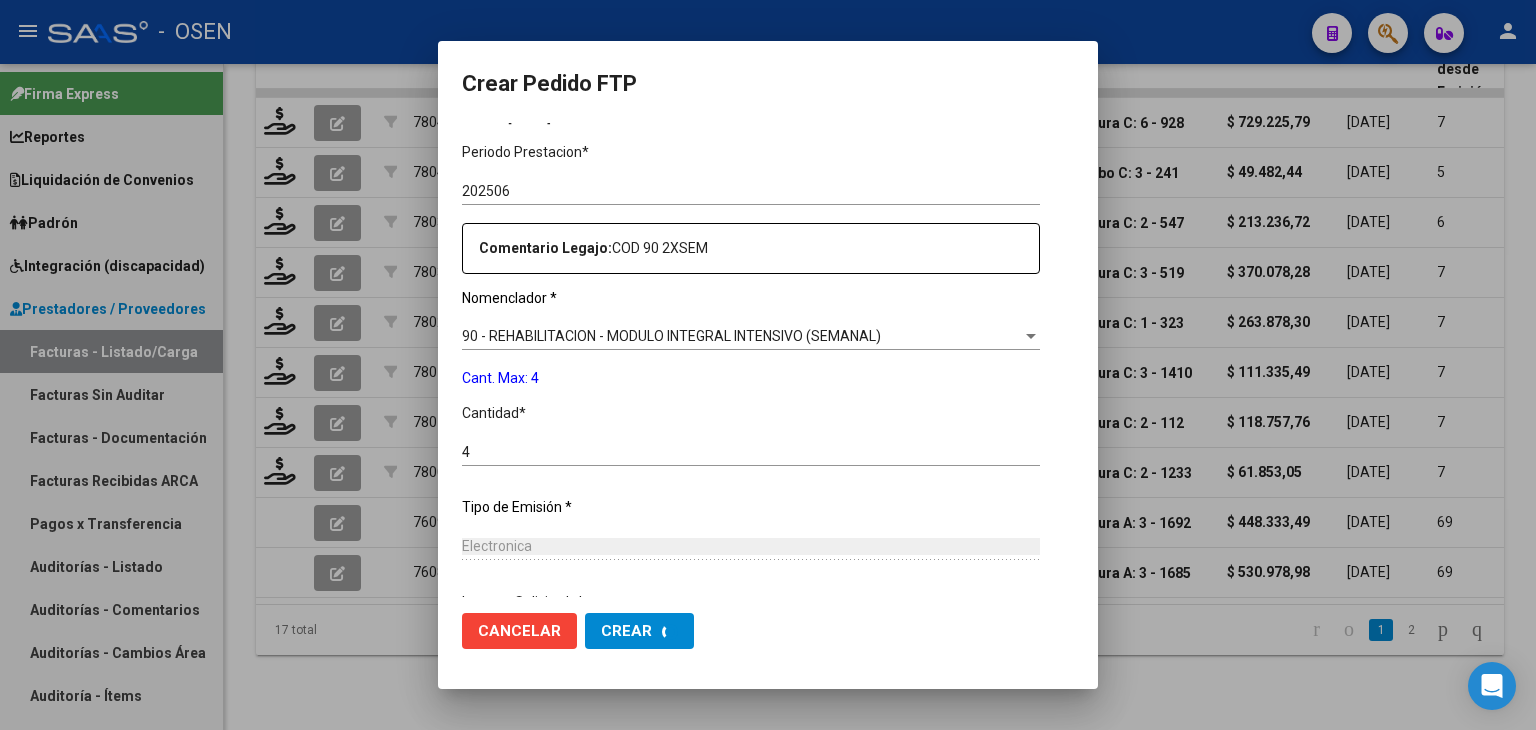 scroll, scrollTop: 0, scrollLeft: 0, axis: both 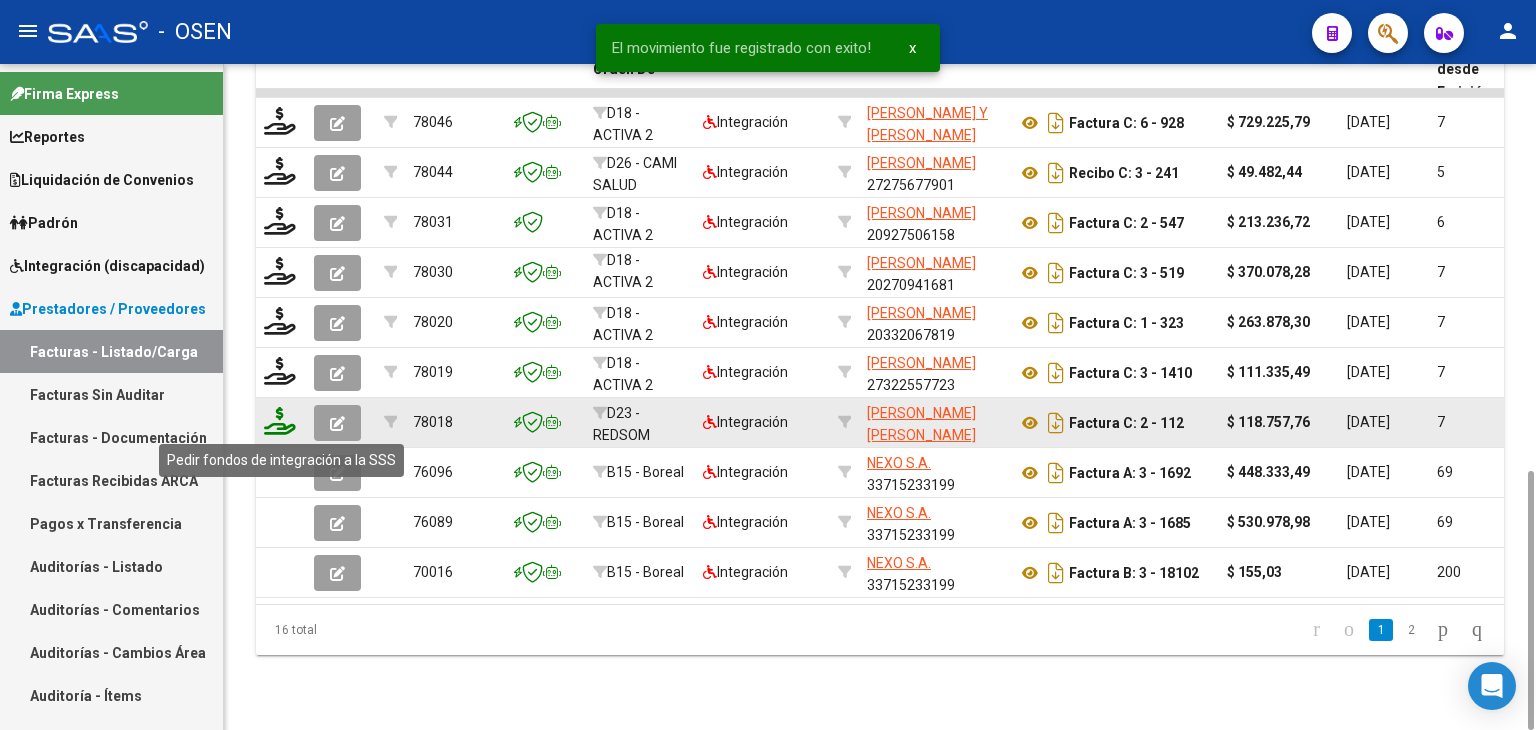click 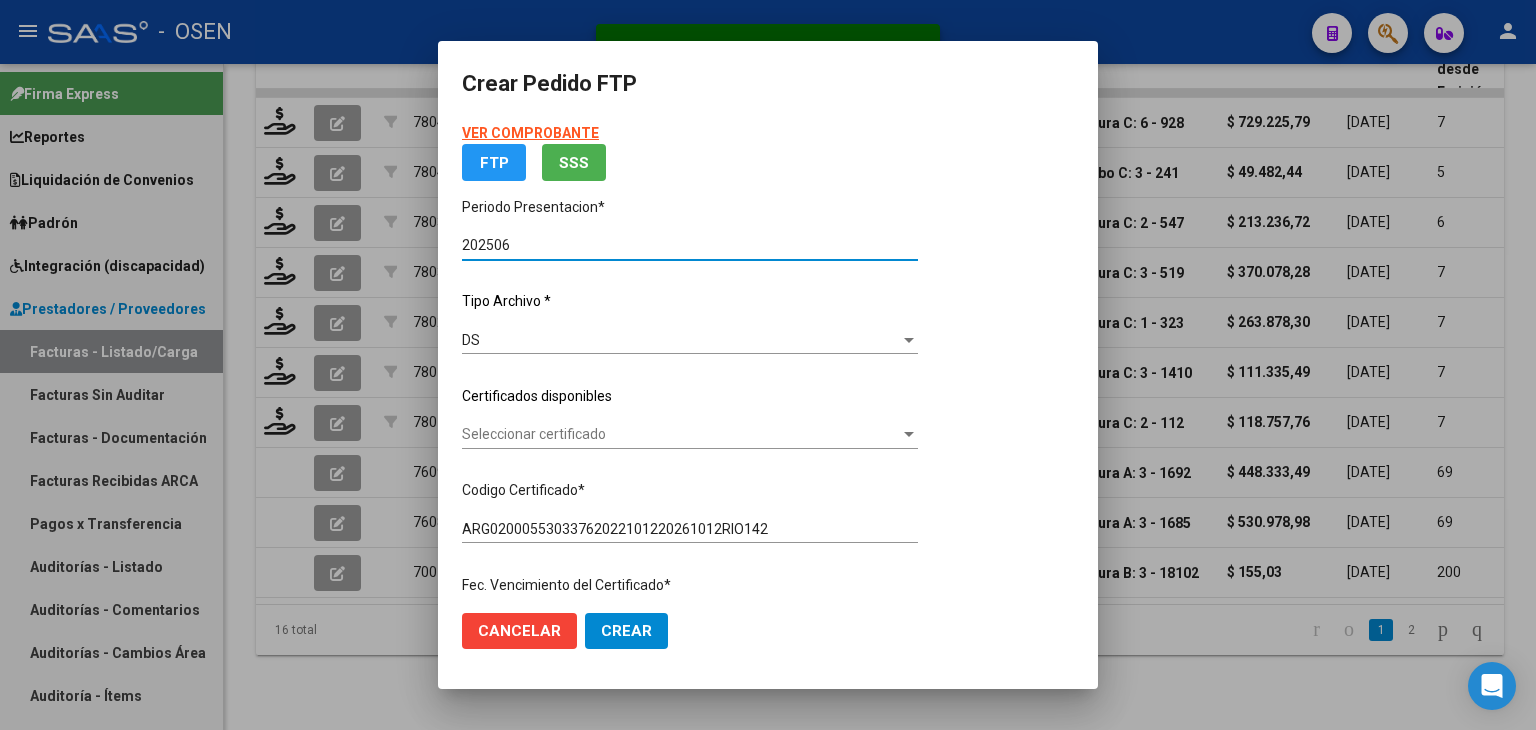 scroll, scrollTop: 200, scrollLeft: 0, axis: vertical 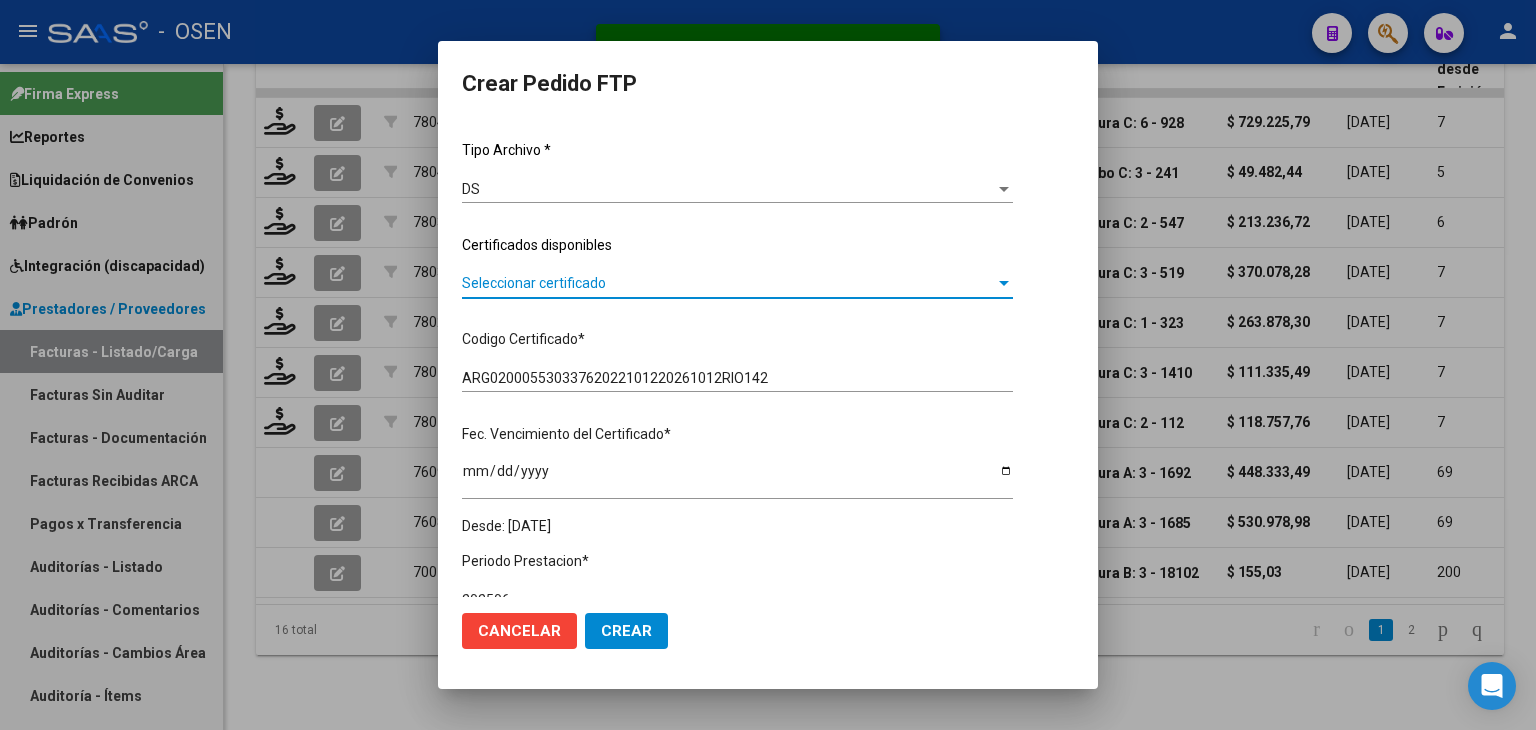 click on "Seleccionar certificado" at bounding box center (728, 283) 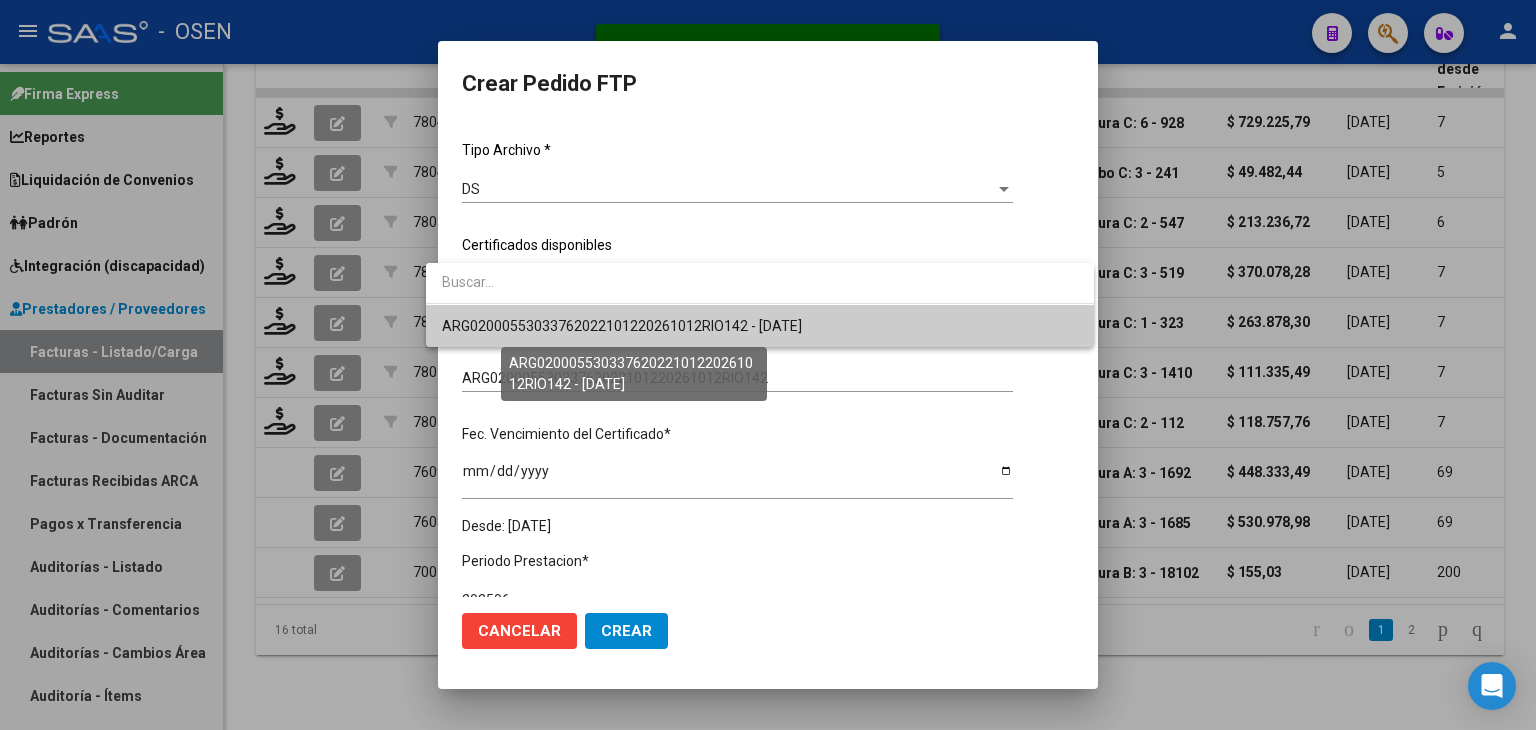 click on "ARG02000553033762022101220261012RIO142 - [DATE]" at bounding box center (622, 326) 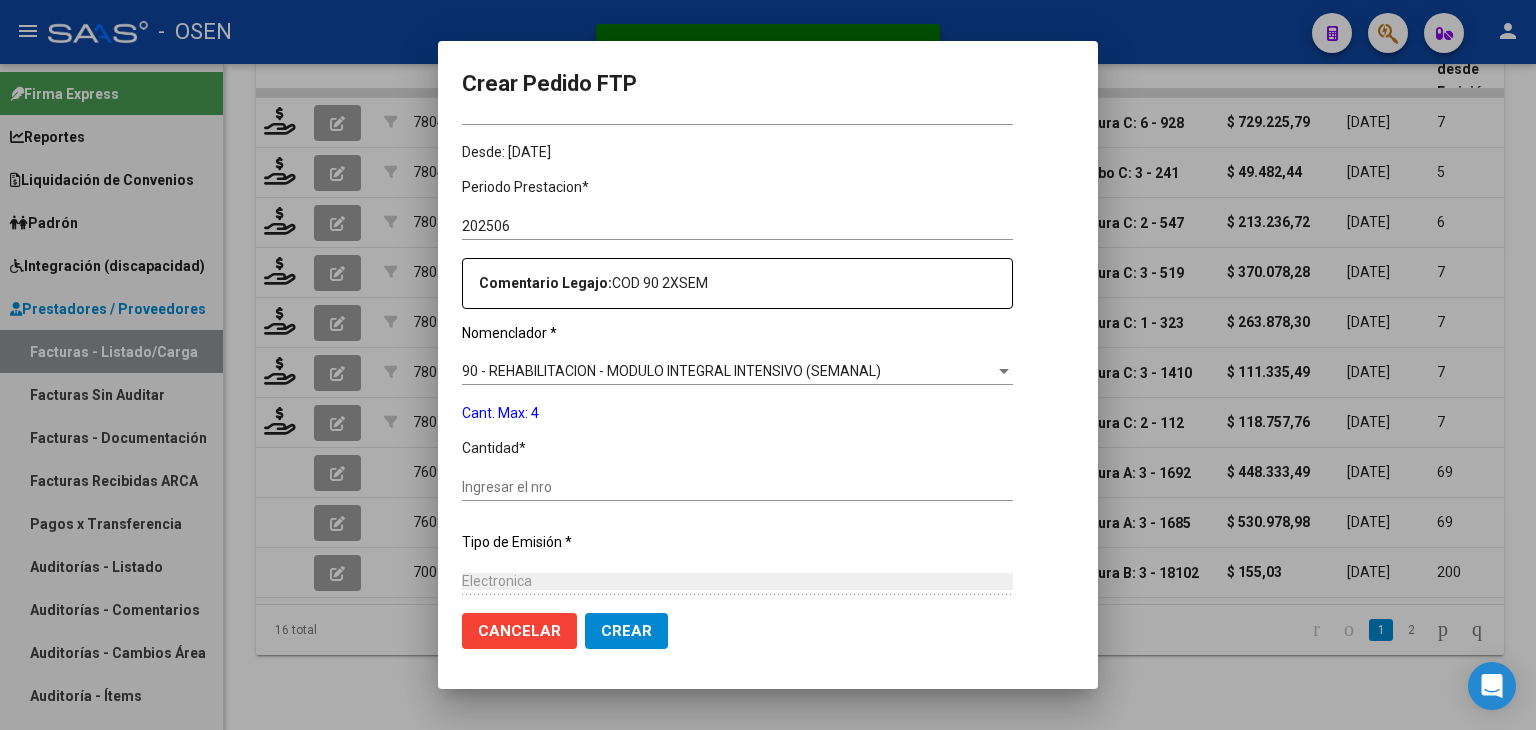 scroll, scrollTop: 600, scrollLeft: 0, axis: vertical 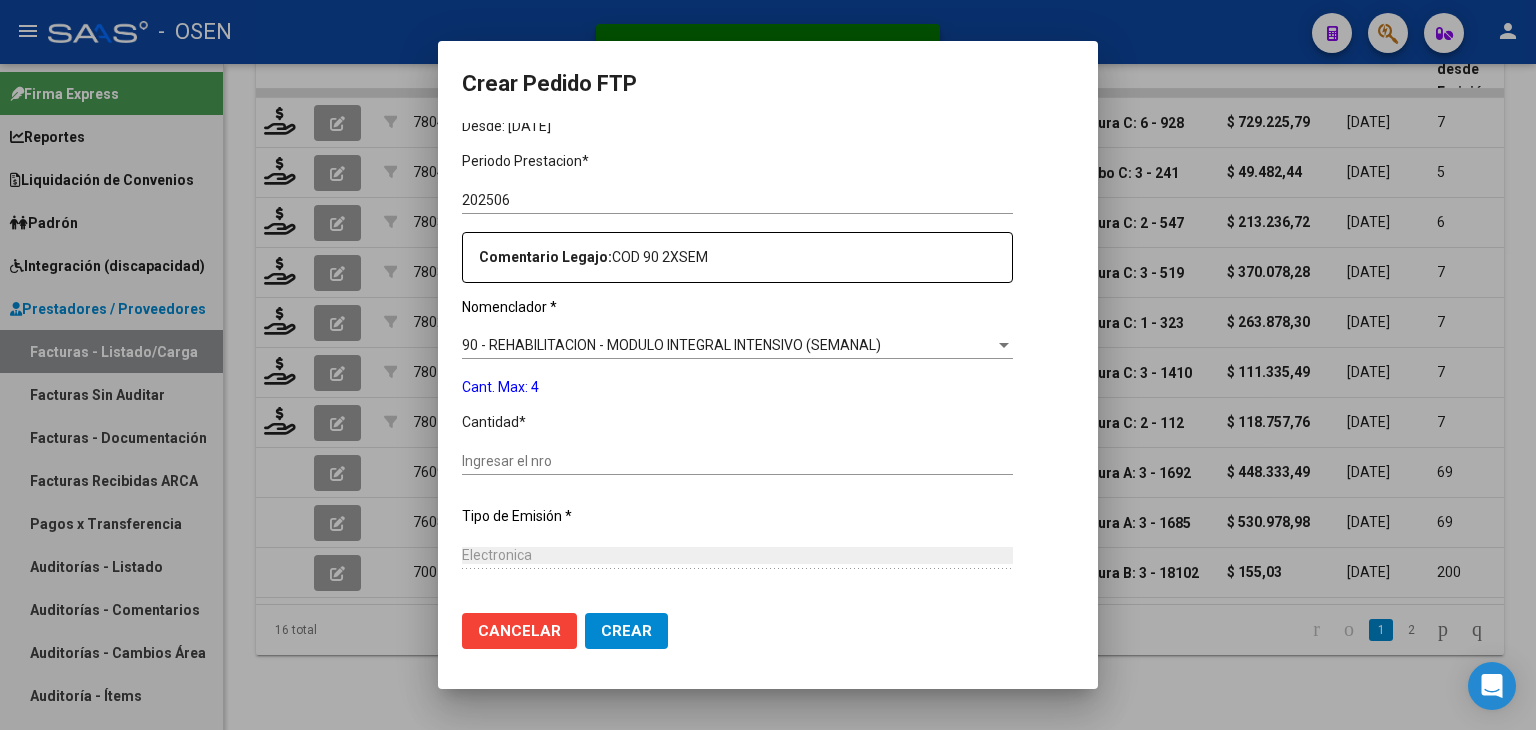 click on "Ingresar el nro" at bounding box center [737, 461] 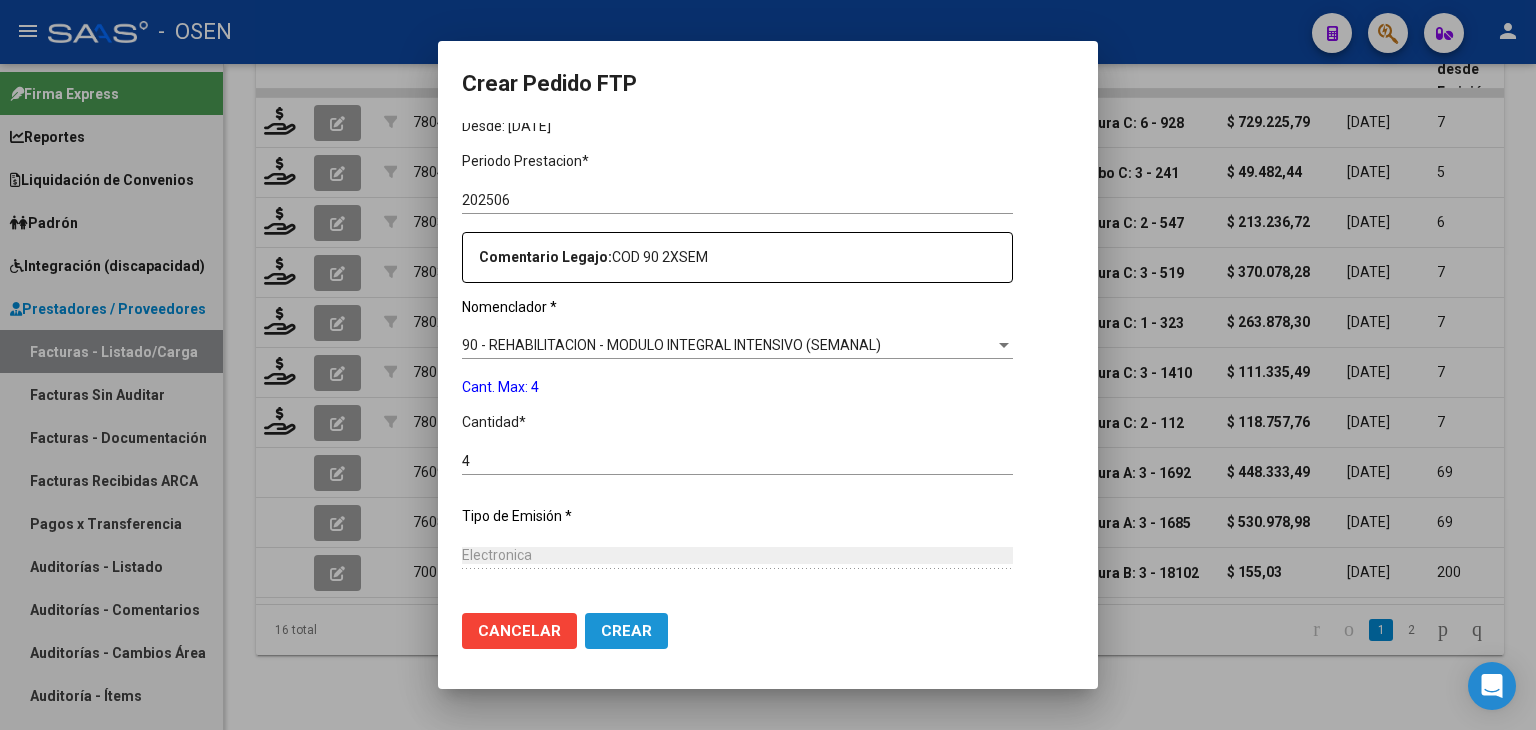 click on "Crear" 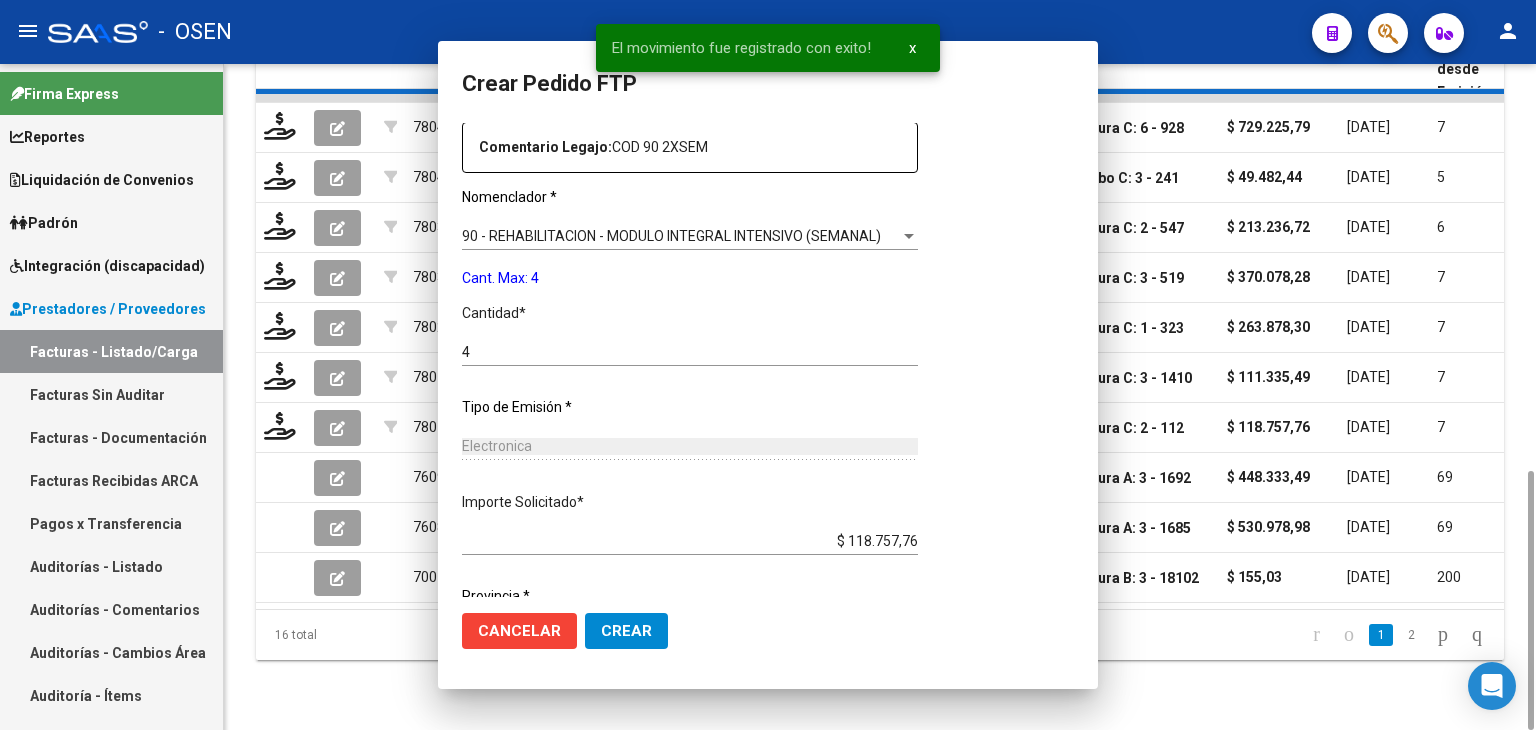 scroll, scrollTop: 0, scrollLeft: 0, axis: both 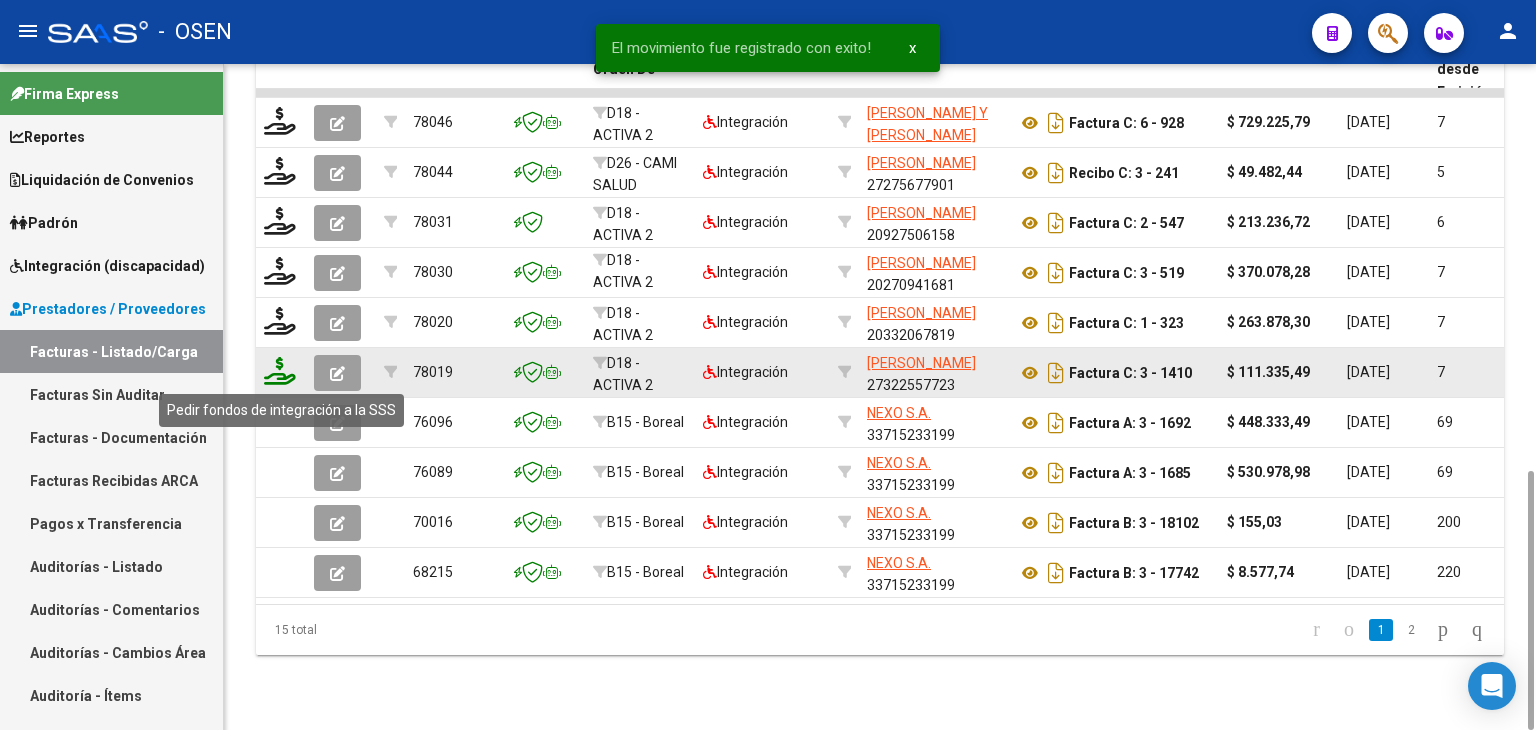 click 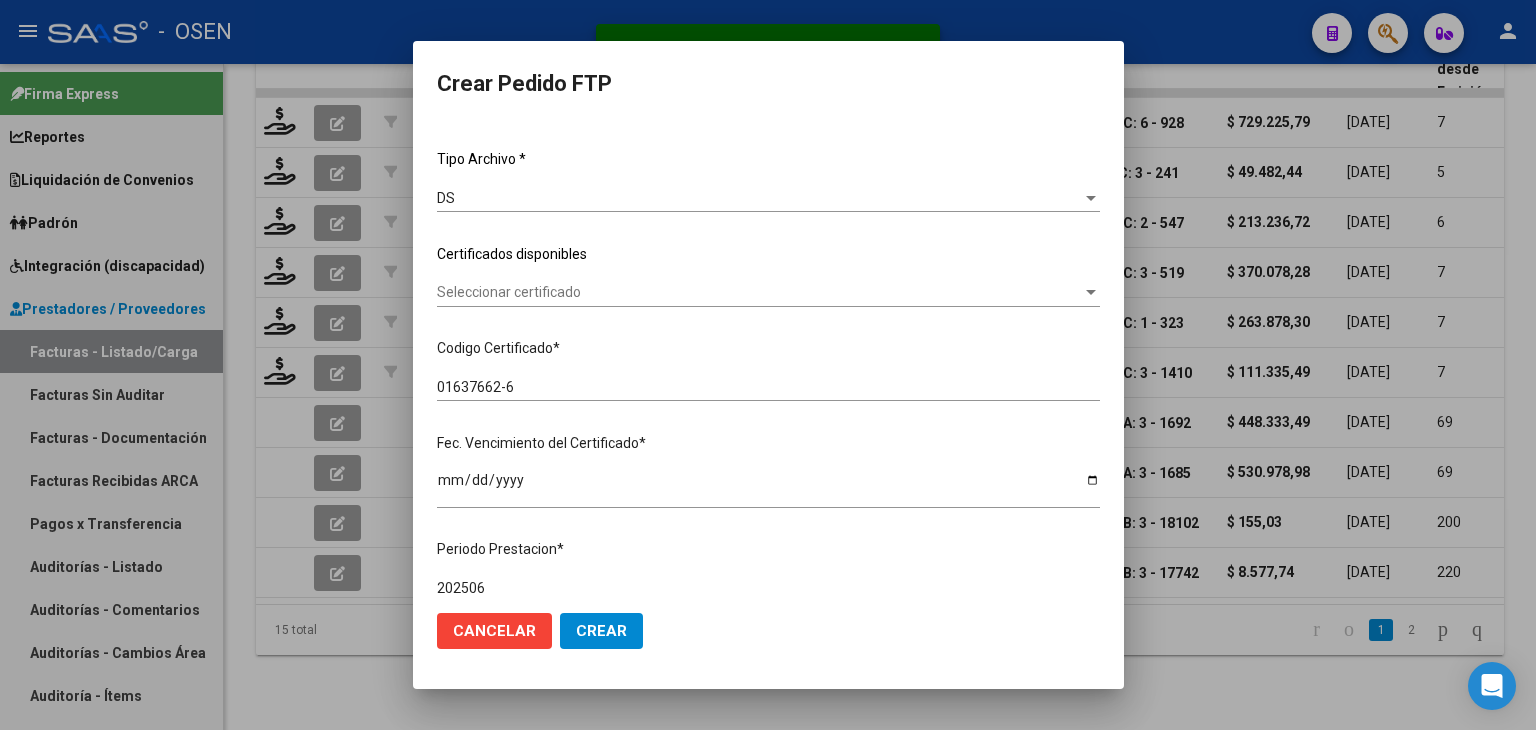scroll, scrollTop: 200, scrollLeft: 0, axis: vertical 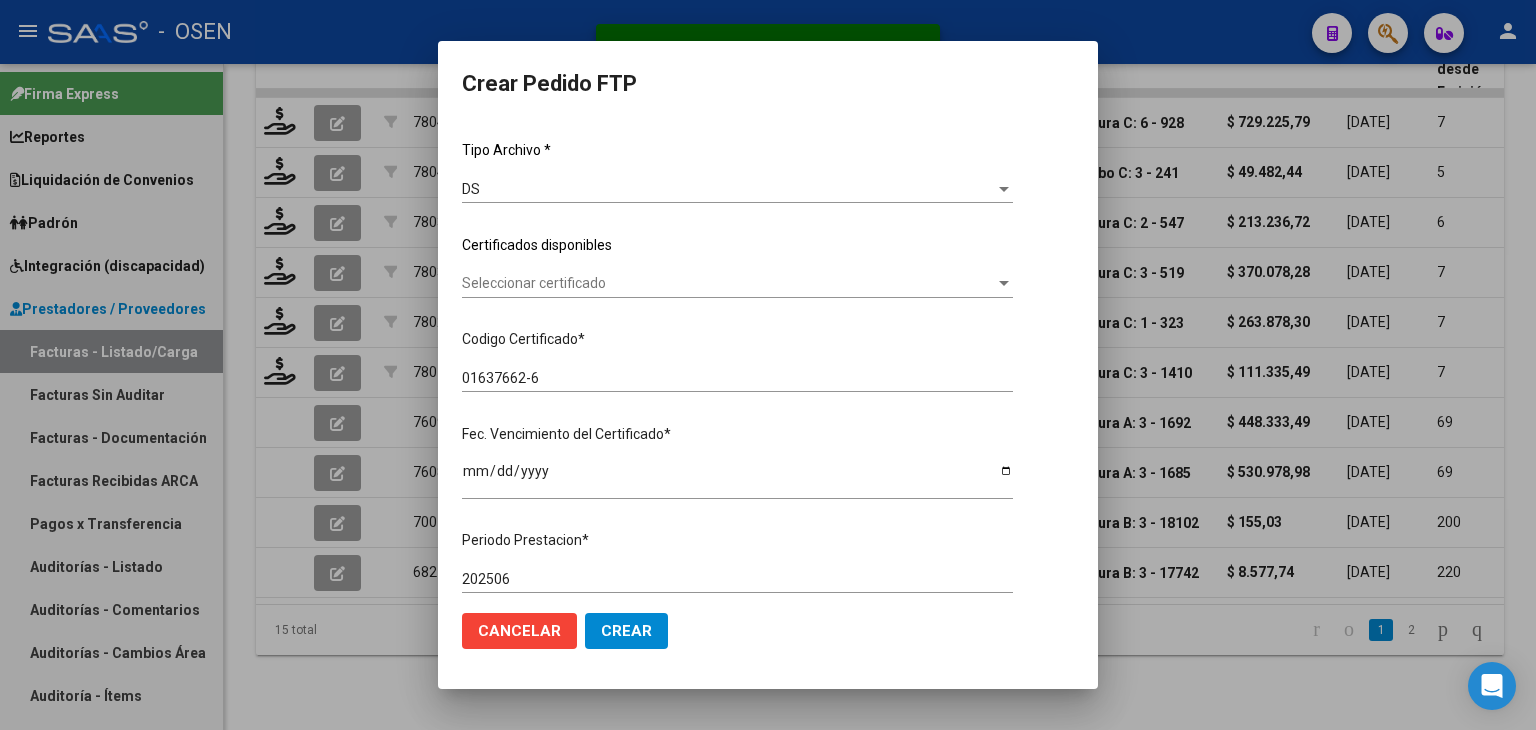 click on "Seleccionar certificado" at bounding box center (728, 283) 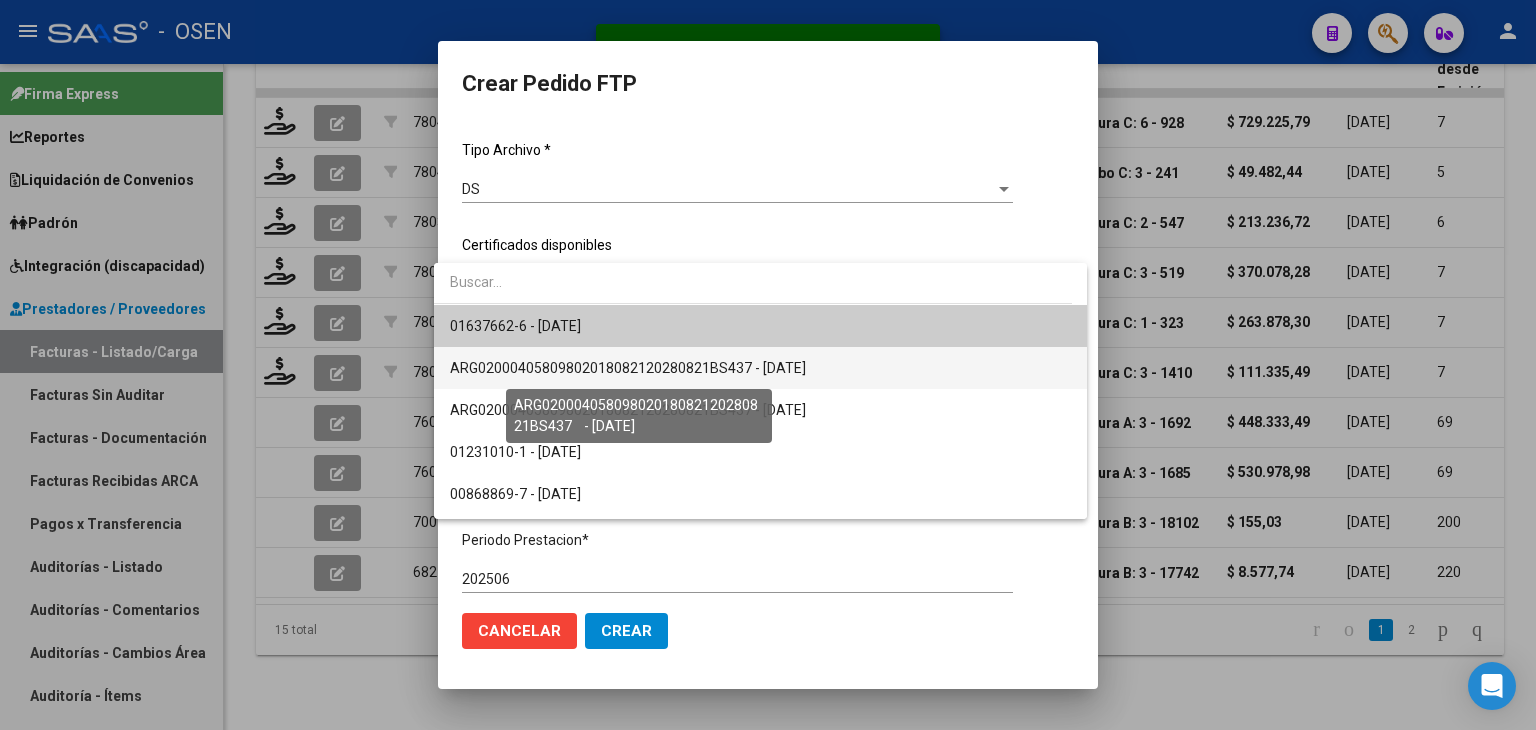 click on "ARG02000405809802018082120280821BS437    - [DATE]" at bounding box center (628, 368) 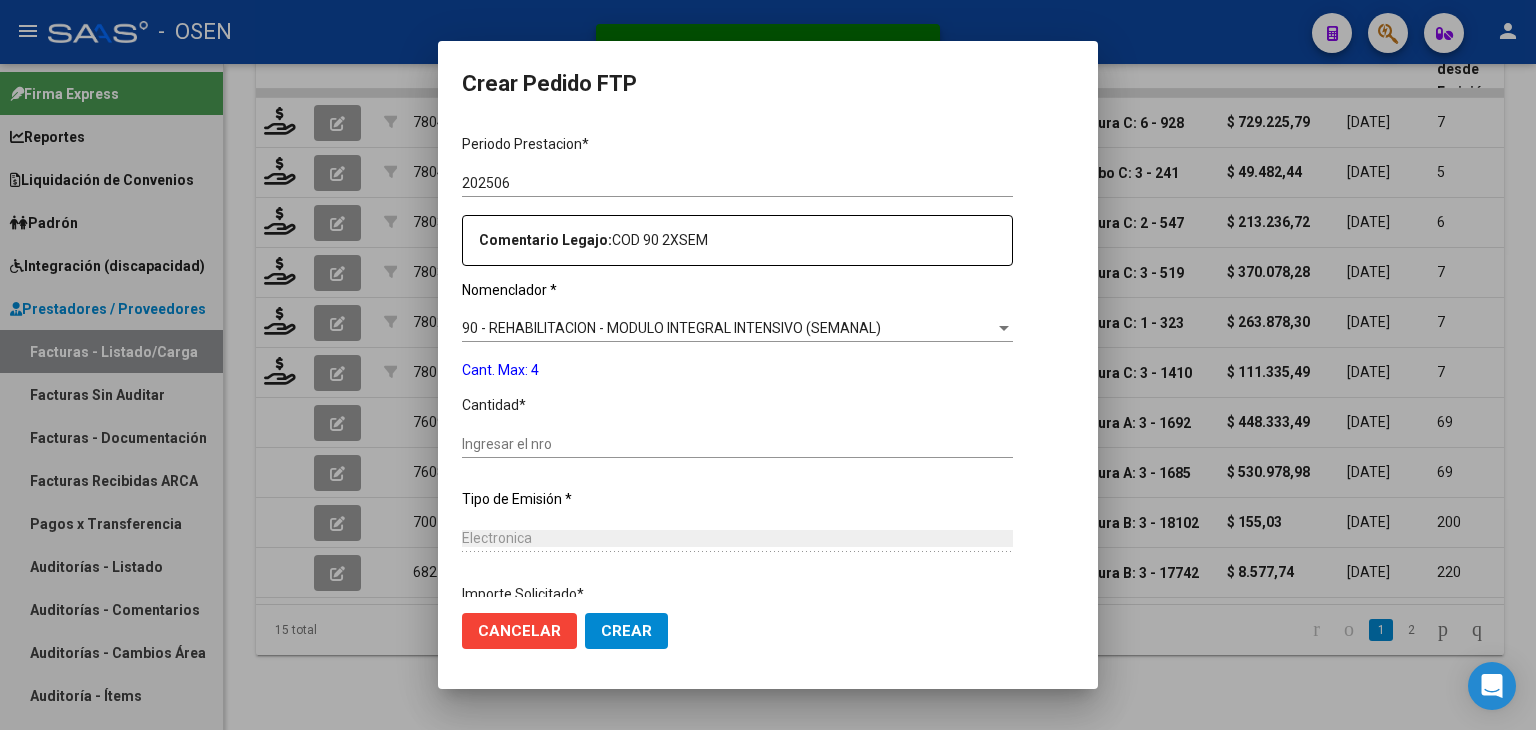 scroll, scrollTop: 600, scrollLeft: 0, axis: vertical 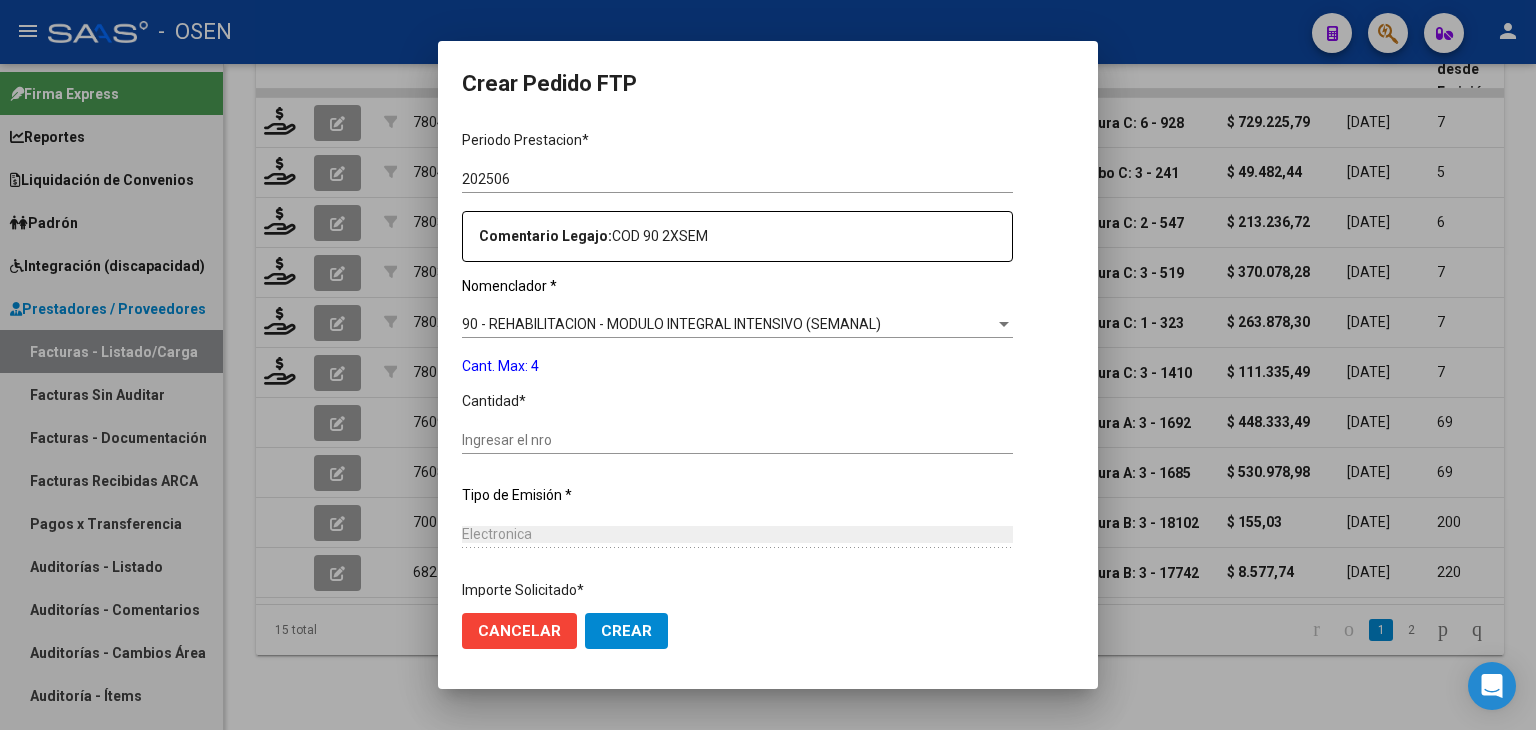click on "Ingresar el nro" 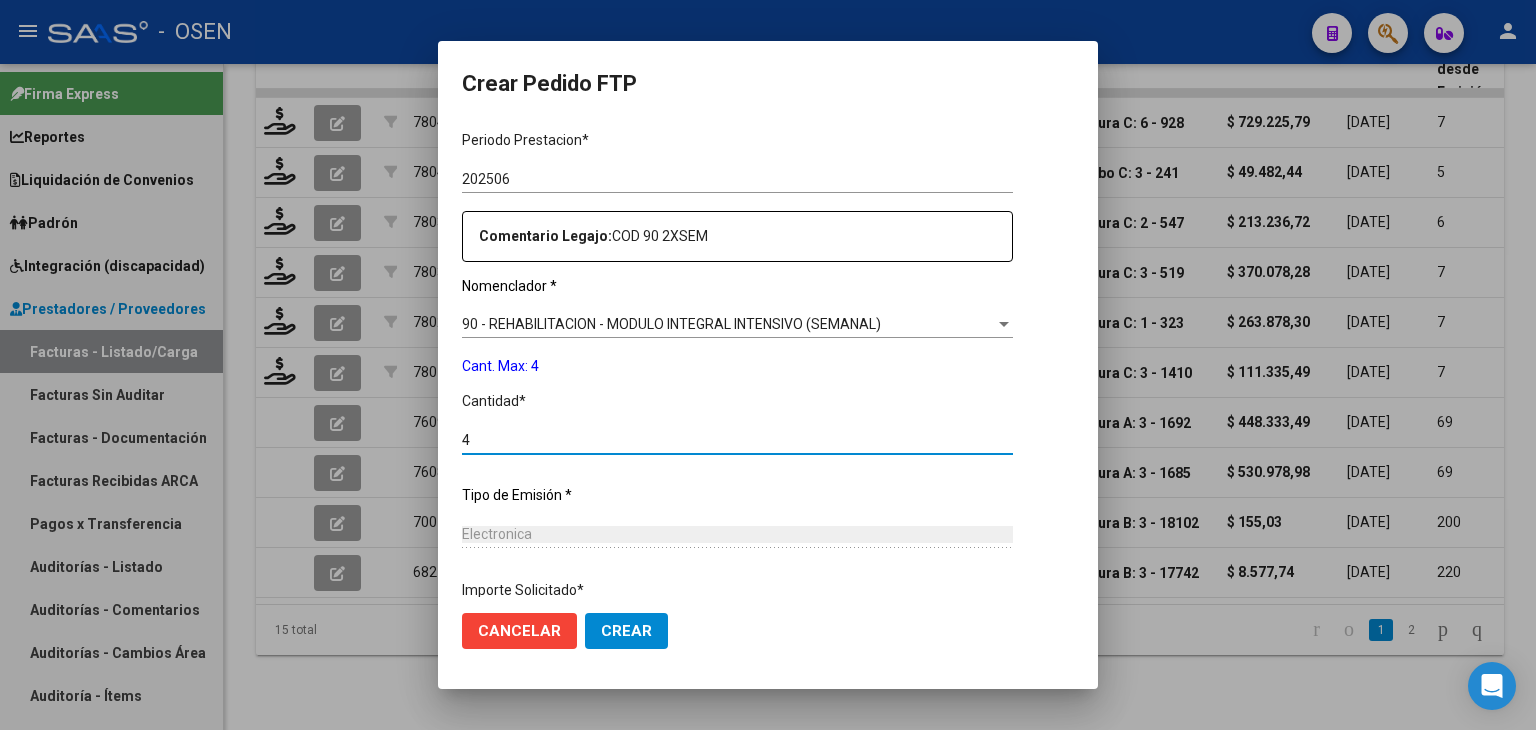 click on "Crear" 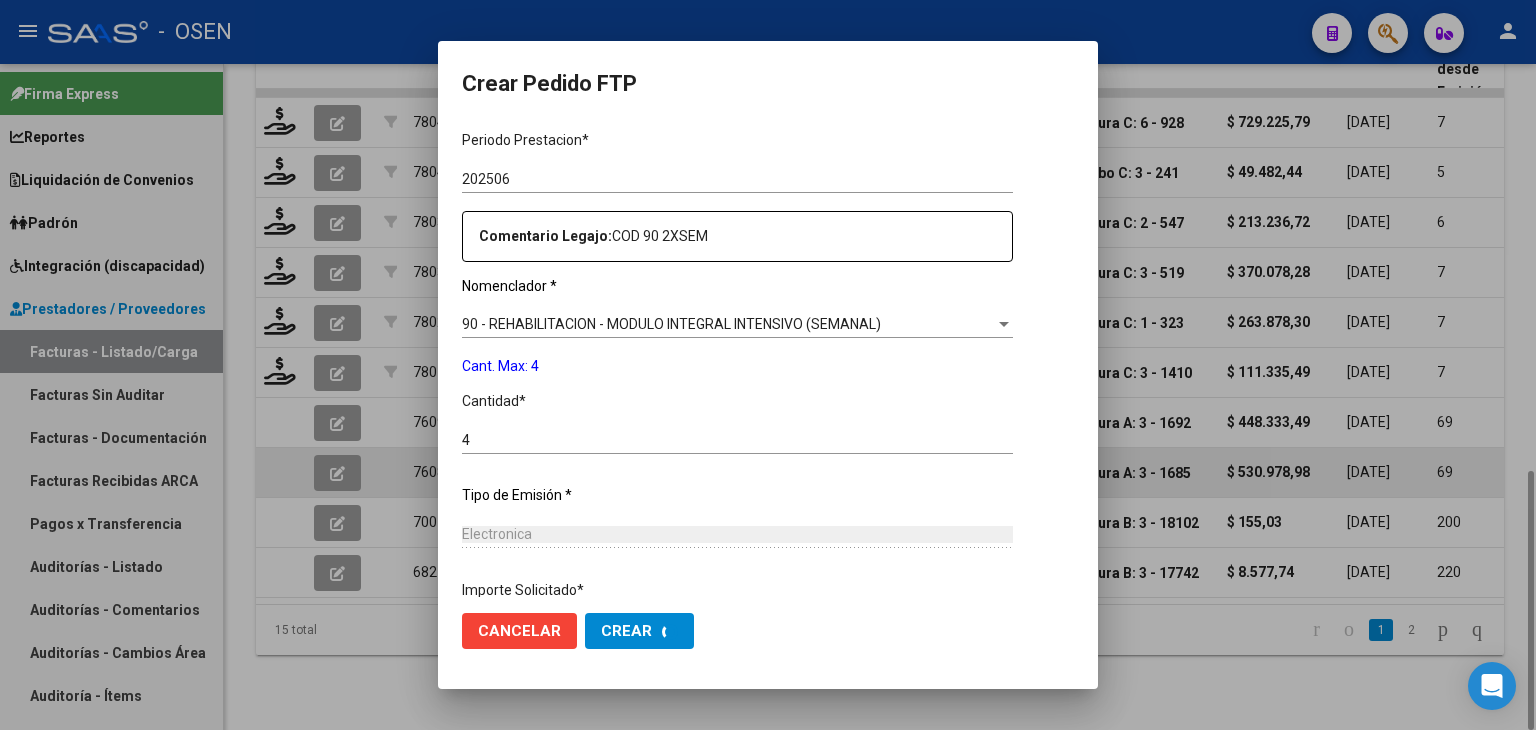 scroll, scrollTop: 0, scrollLeft: 0, axis: both 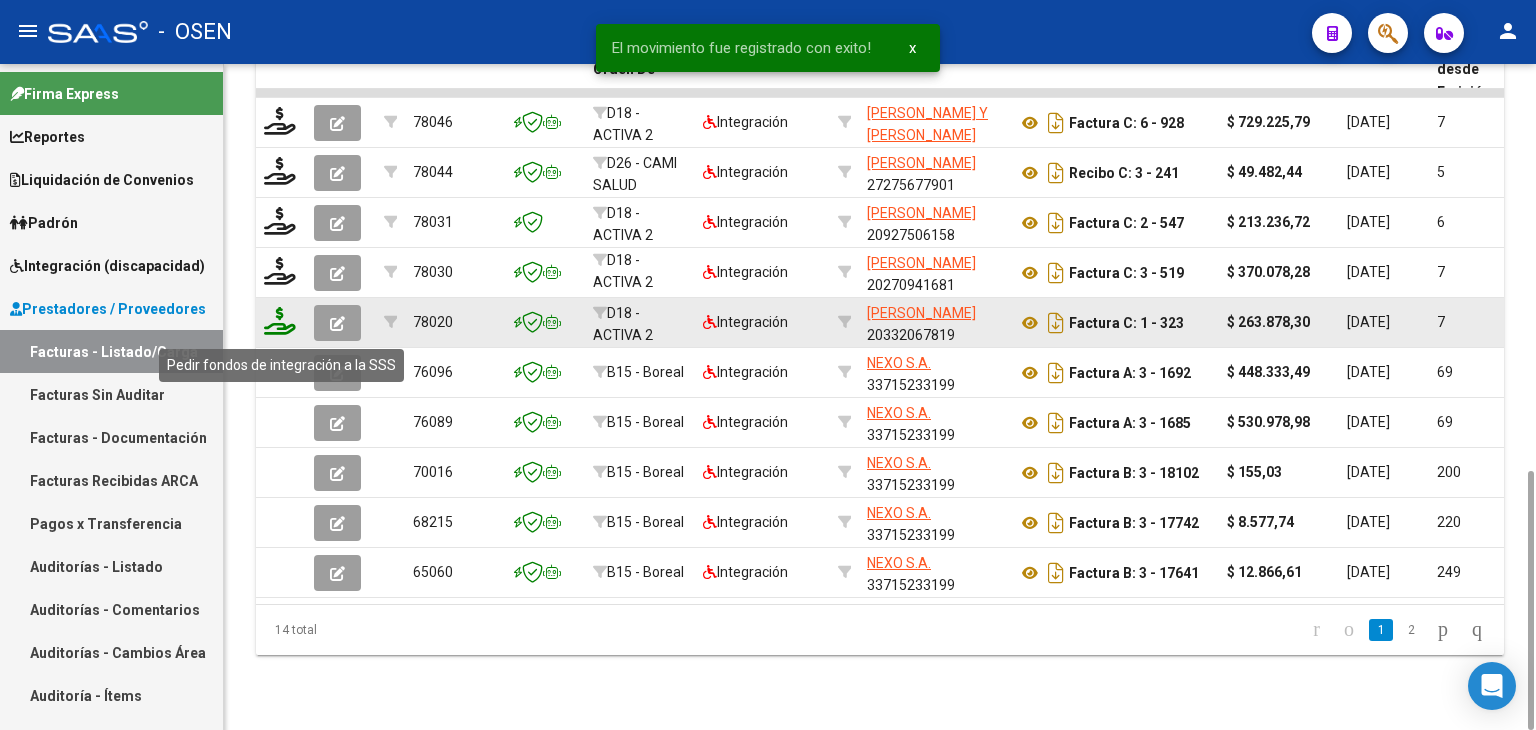 click 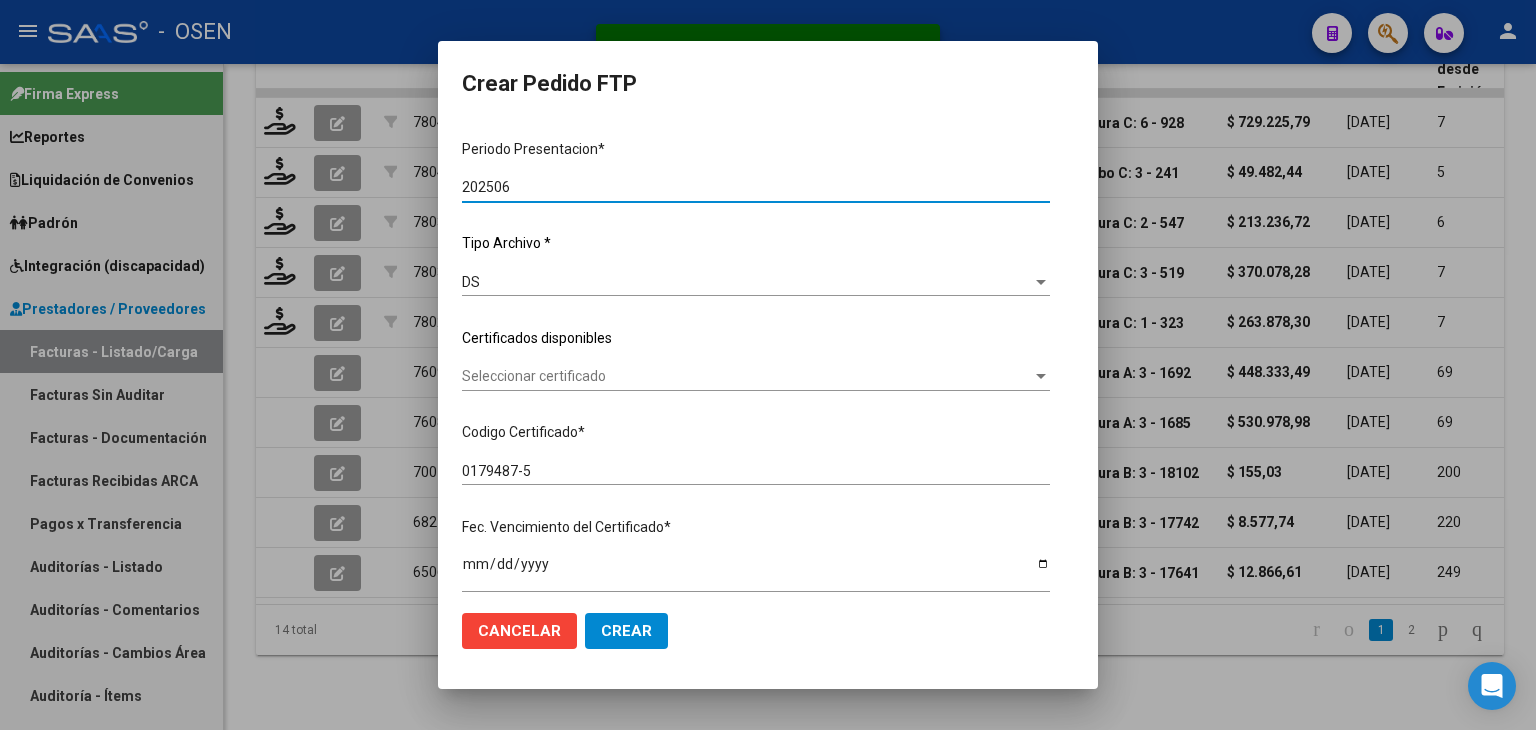 scroll, scrollTop: 200, scrollLeft: 0, axis: vertical 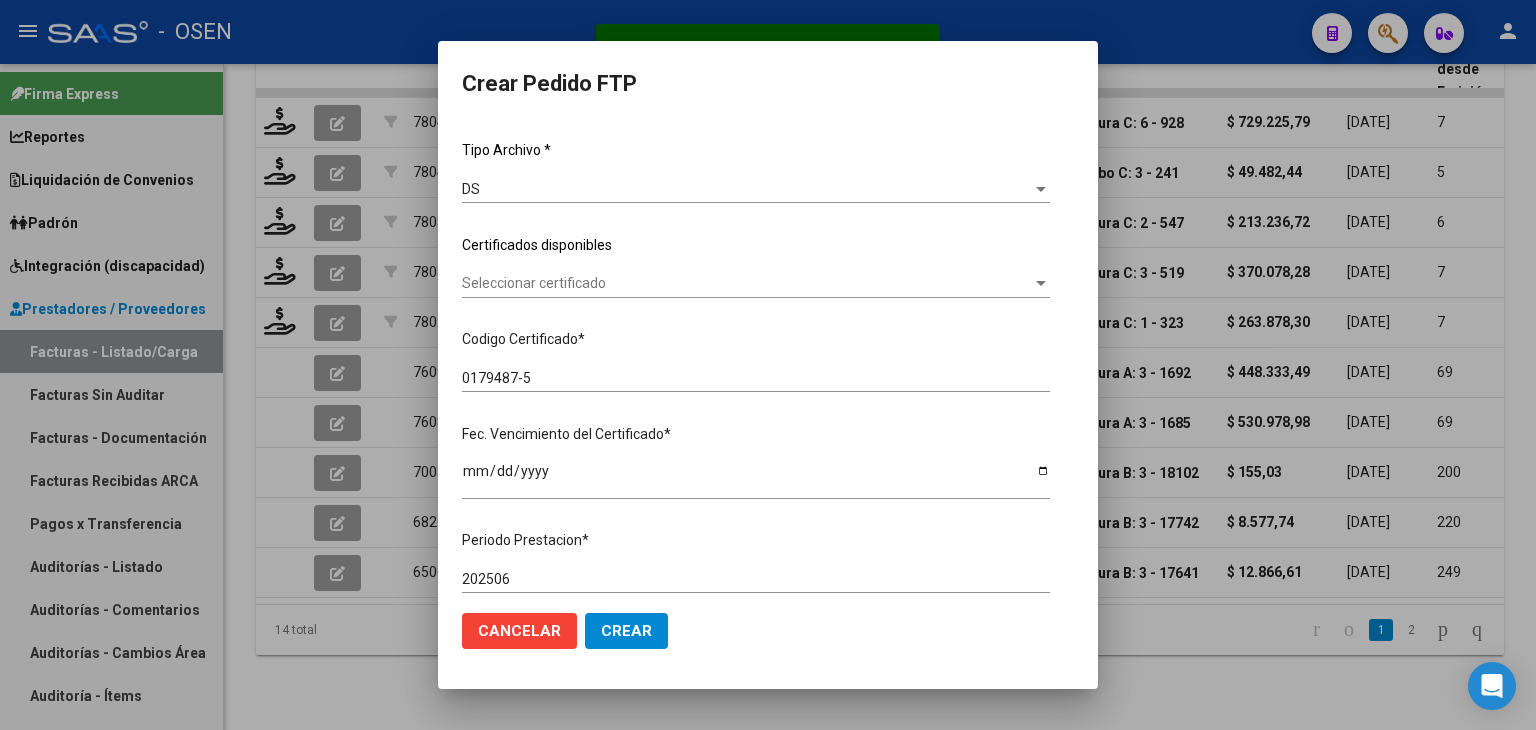 click on "Seleccionar certificado" at bounding box center [747, 283] 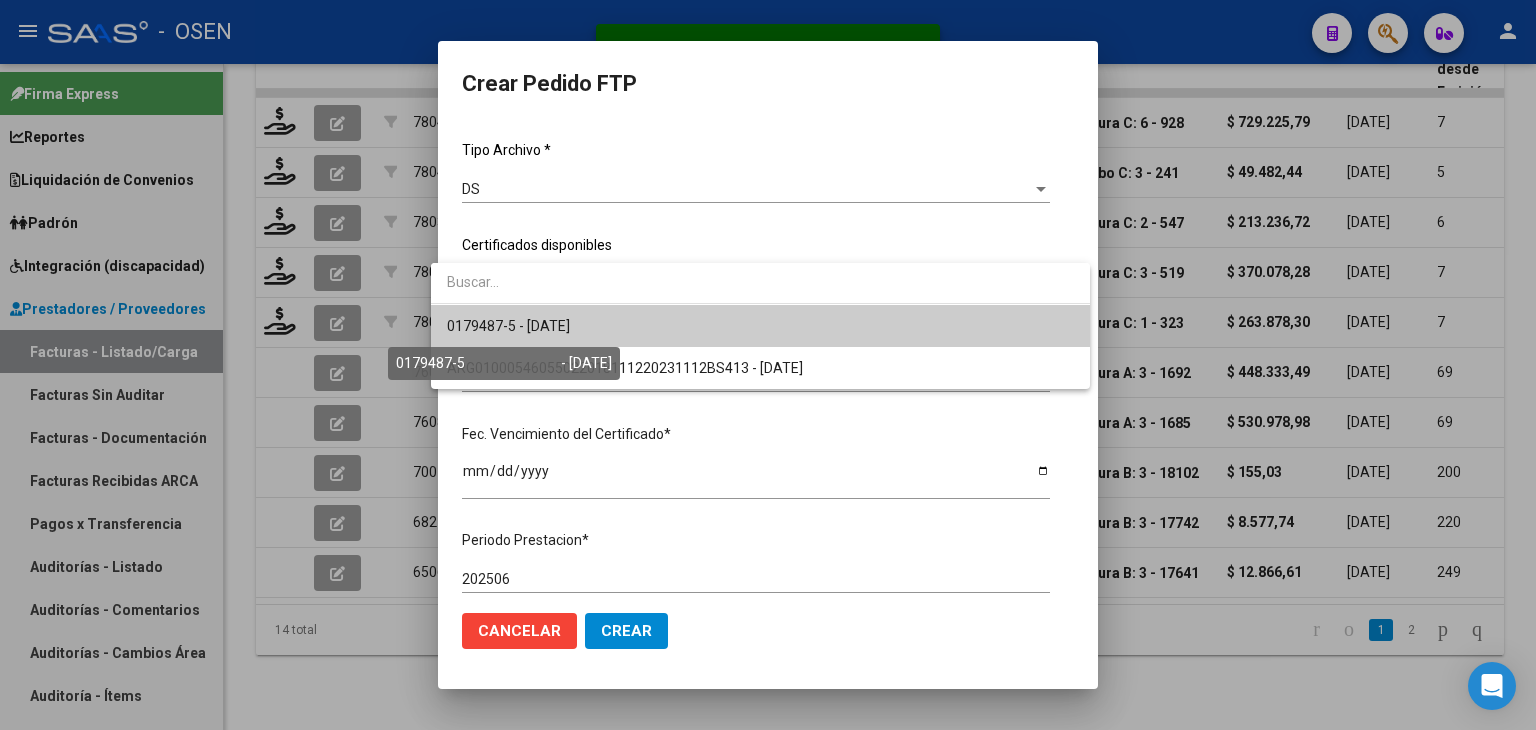 click on "0179487-5                                - [DATE]" at bounding box center (508, 326) 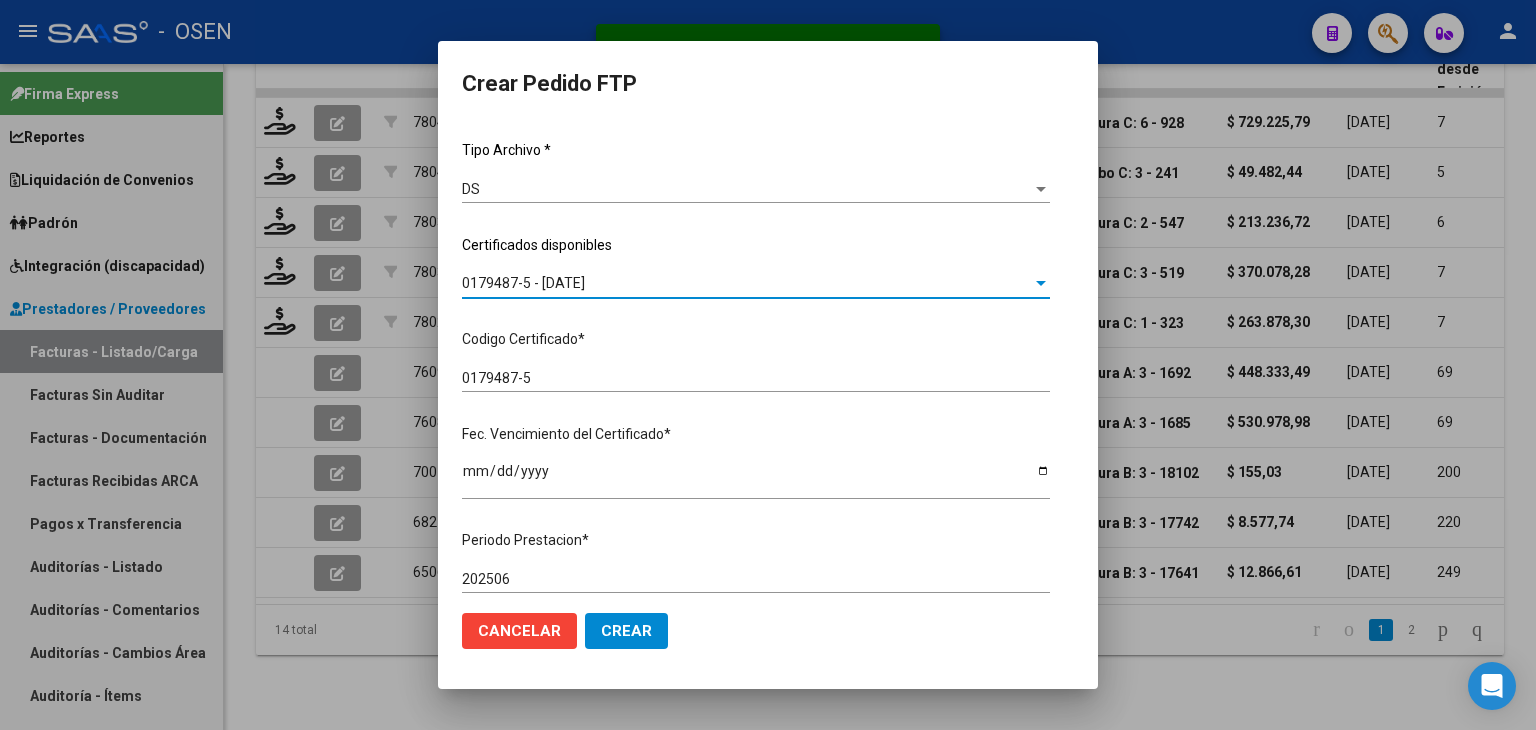 click on "0179487-5                                - [DATE]" at bounding box center [523, 283] 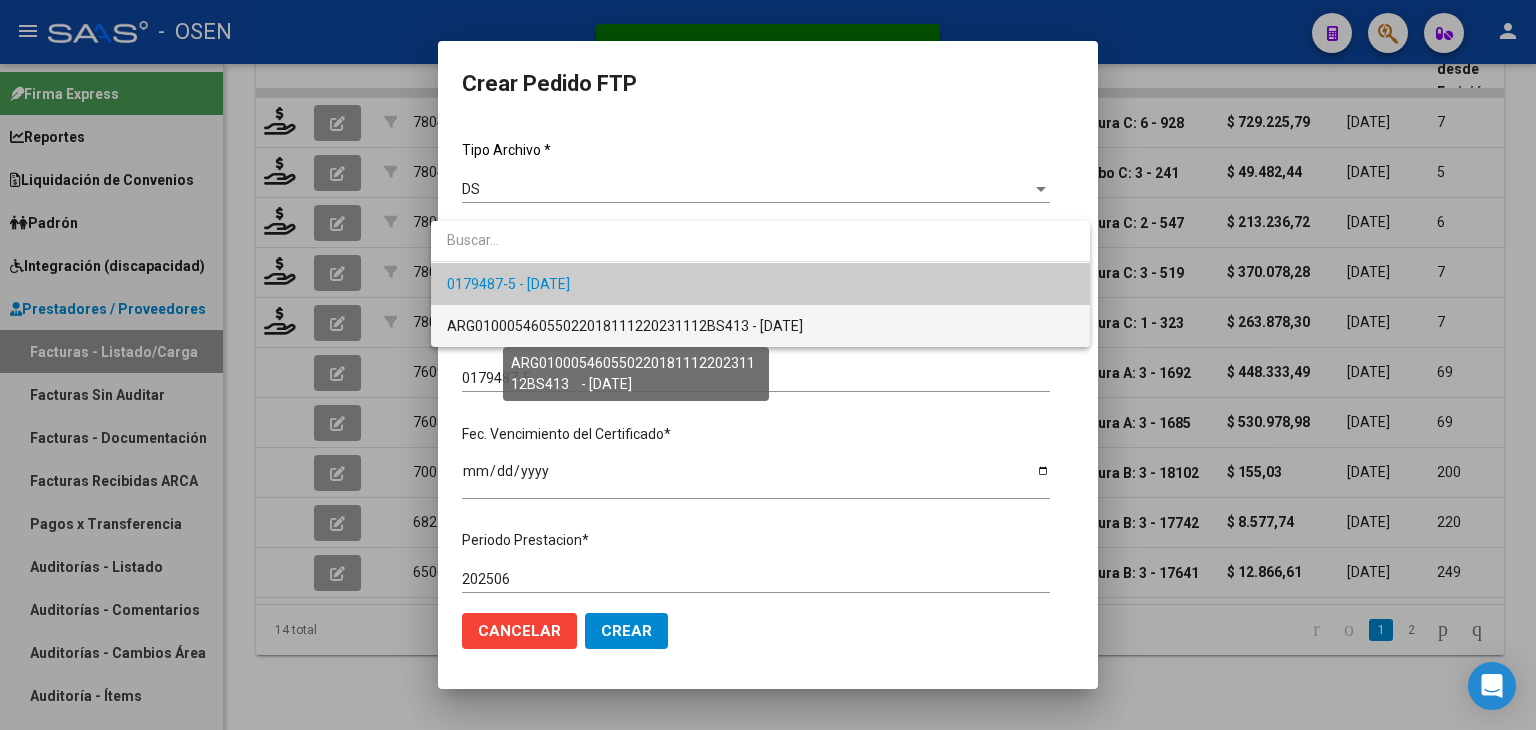click on "ARG01000546055022018111220231112BS413    - [DATE]" at bounding box center [625, 326] 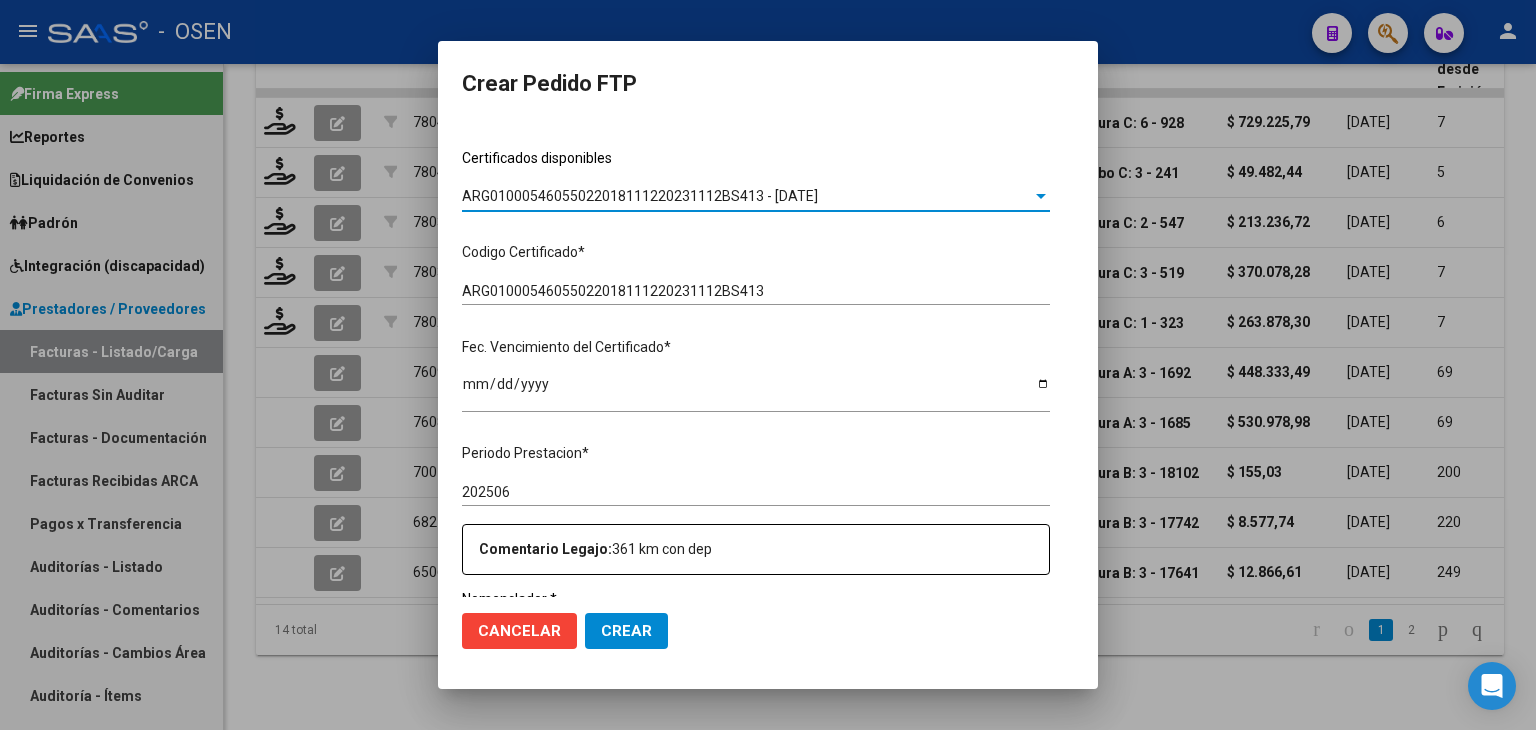 scroll, scrollTop: 0, scrollLeft: 0, axis: both 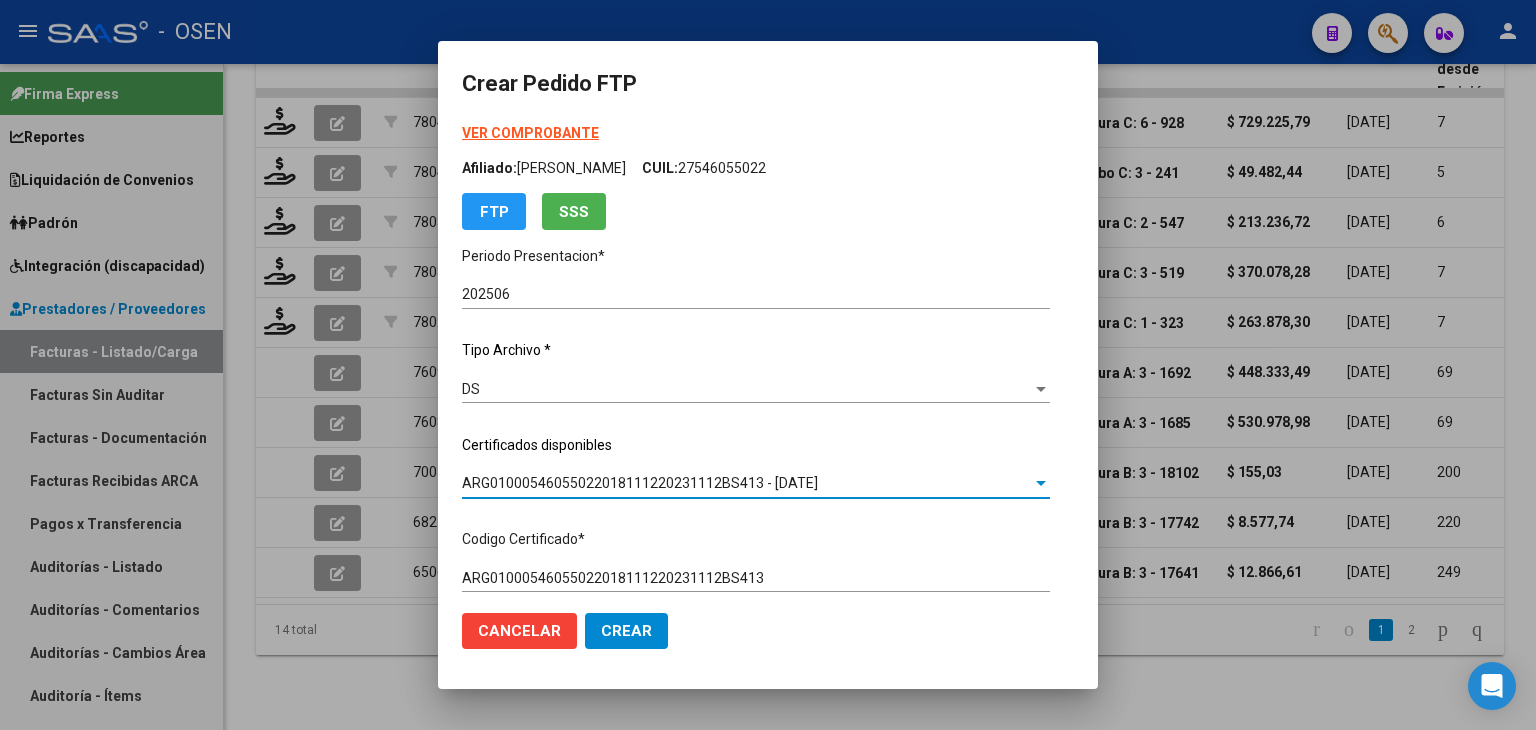 click on "VER COMPROBANTE" at bounding box center (530, 133) 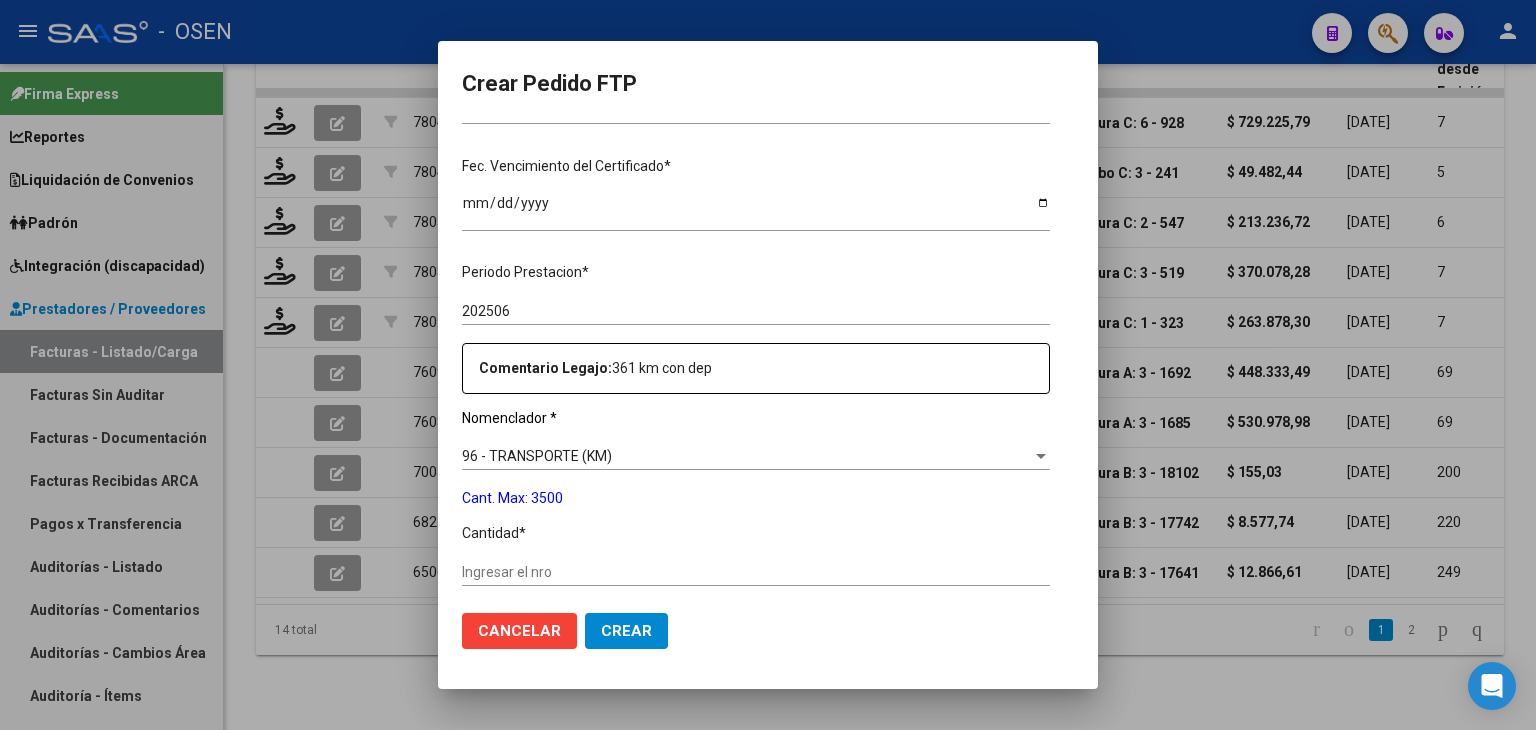 scroll, scrollTop: 500, scrollLeft: 0, axis: vertical 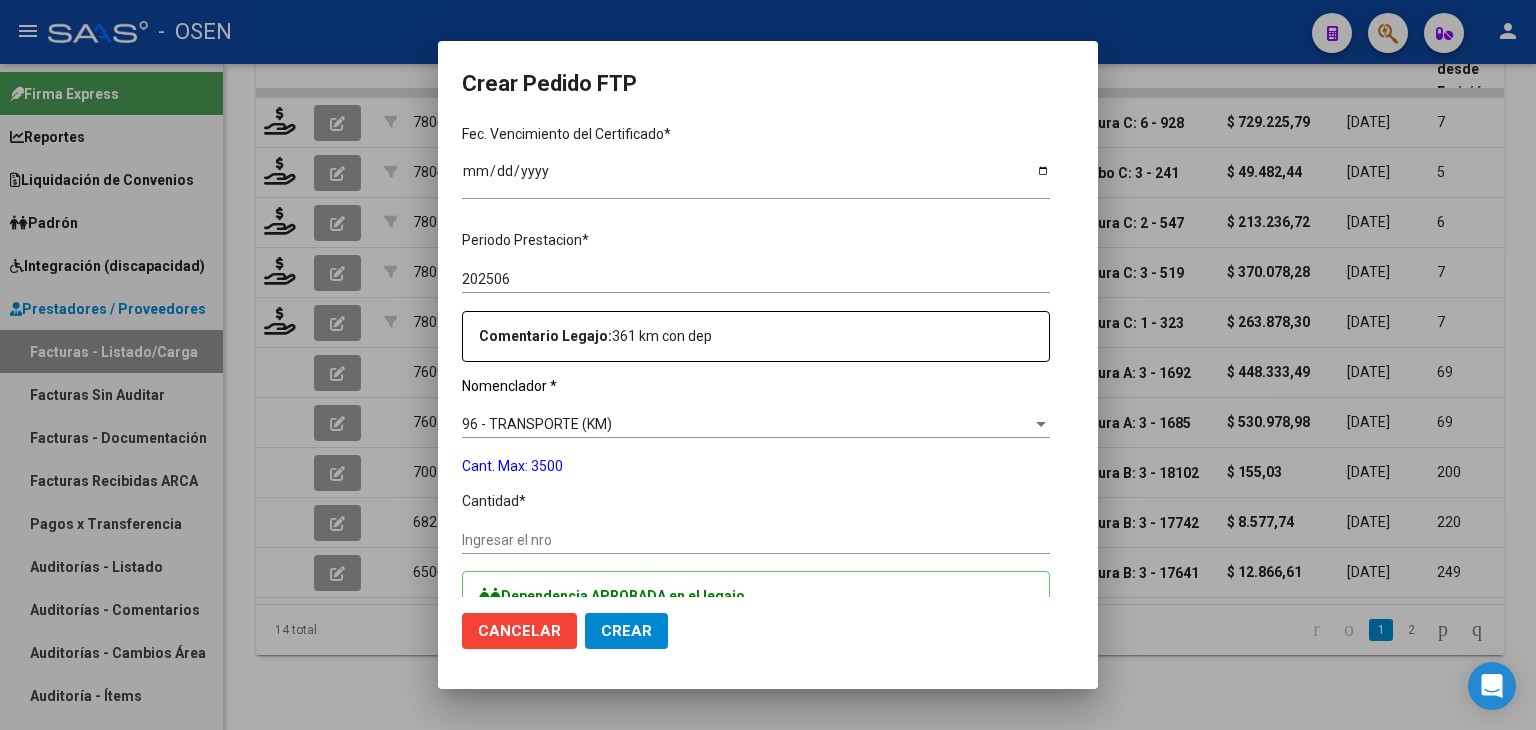 click on "Ingresar el nro" at bounding box center (756, 540) 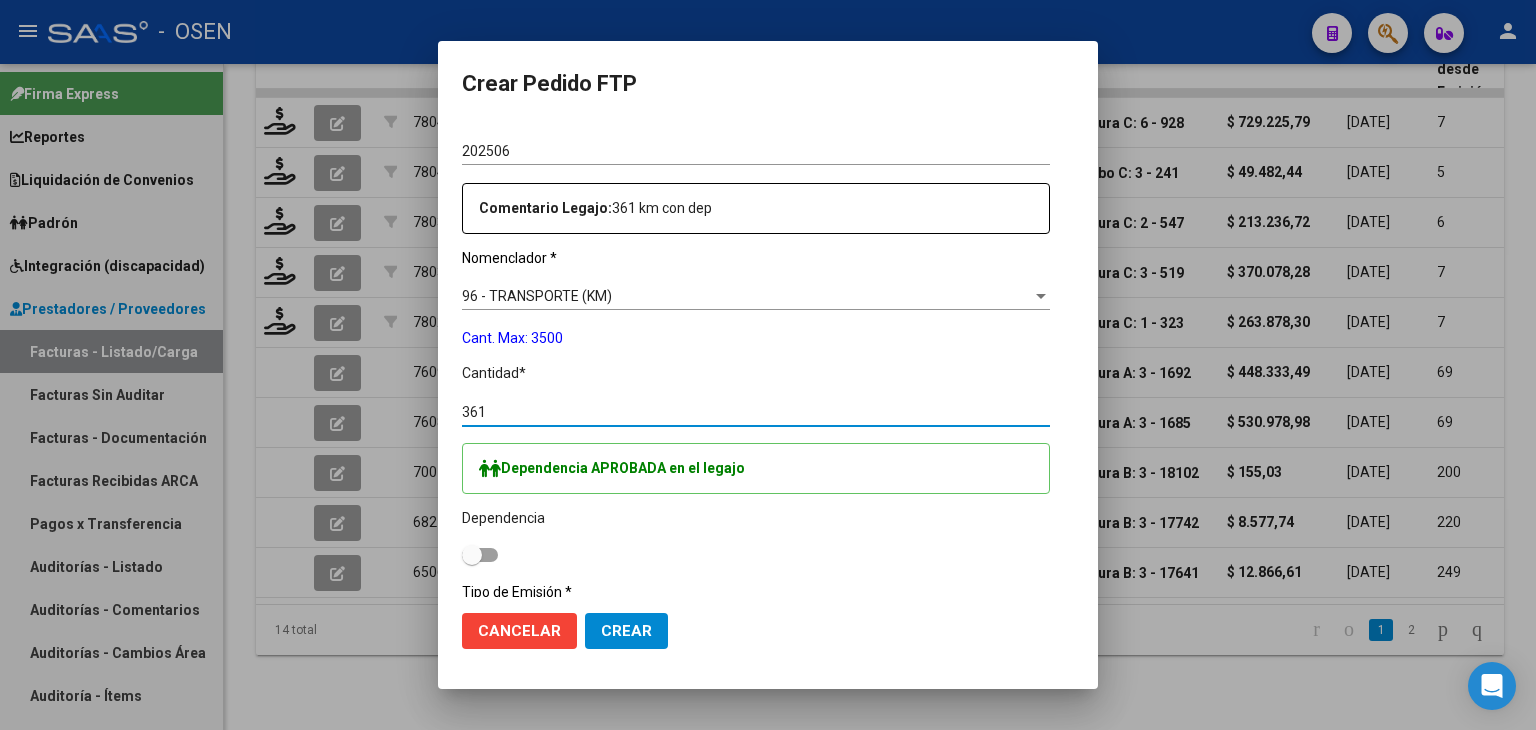 scroll, scrollTop: 700, scrollLeft: 0, axis: vertical 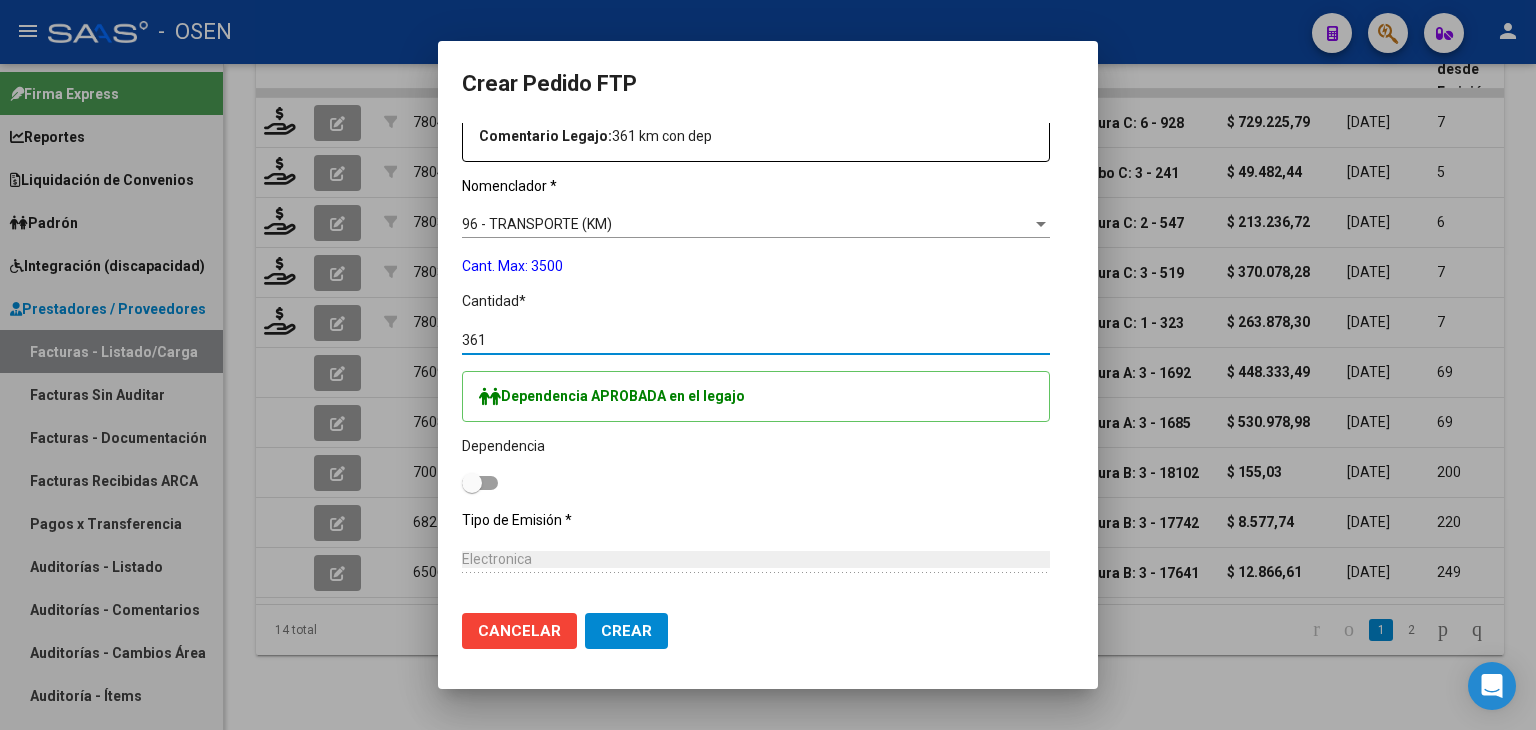 click at bounding box center [480, 483] 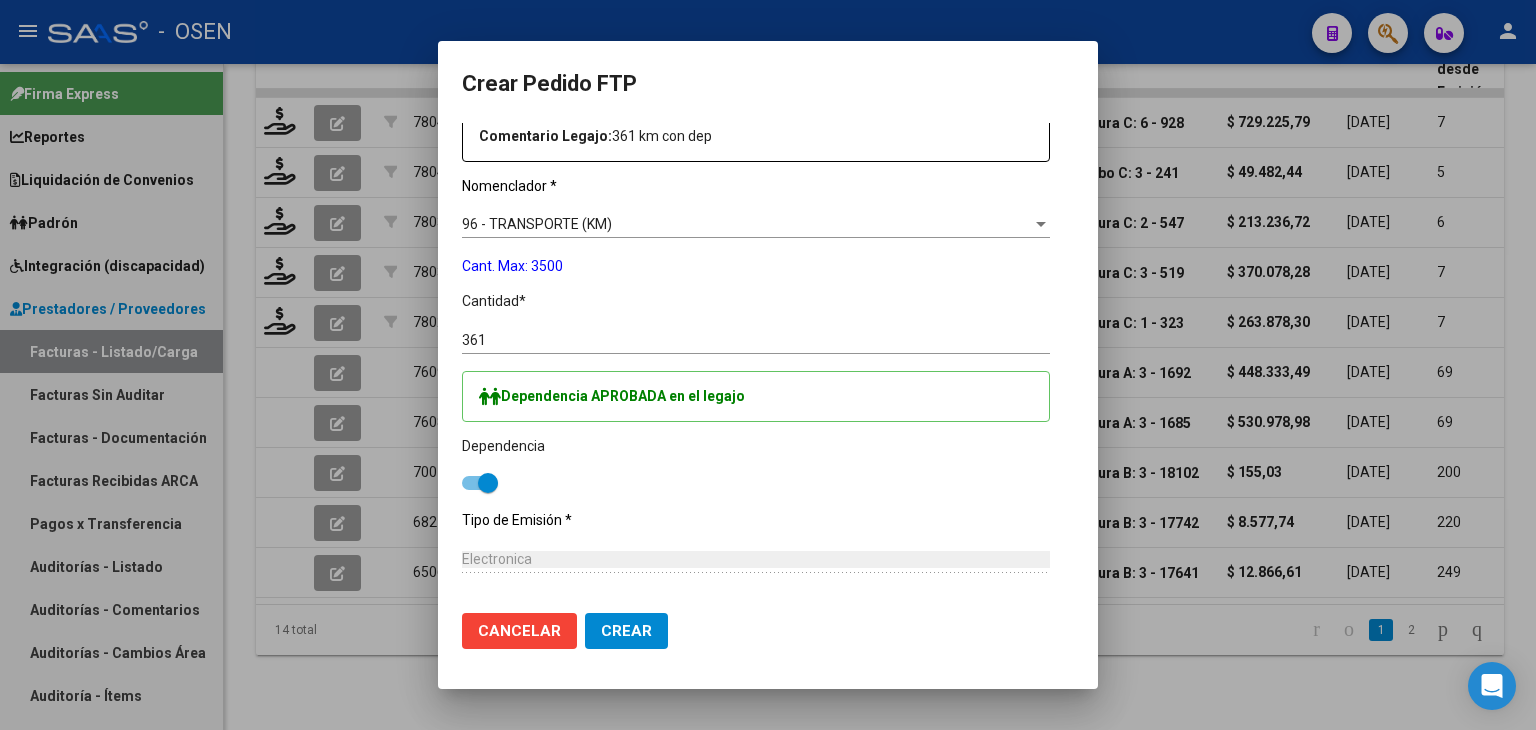 click on "Crear" 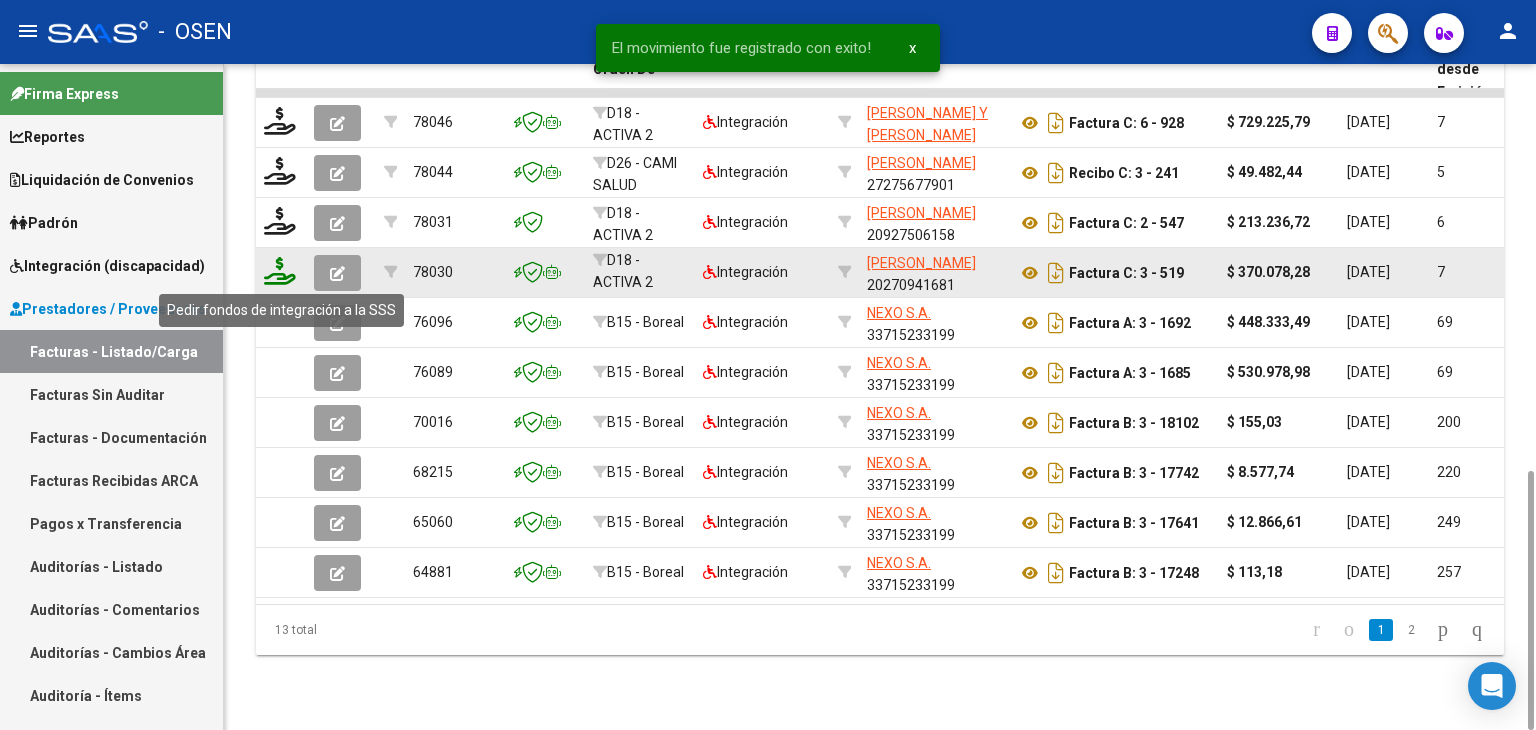 click 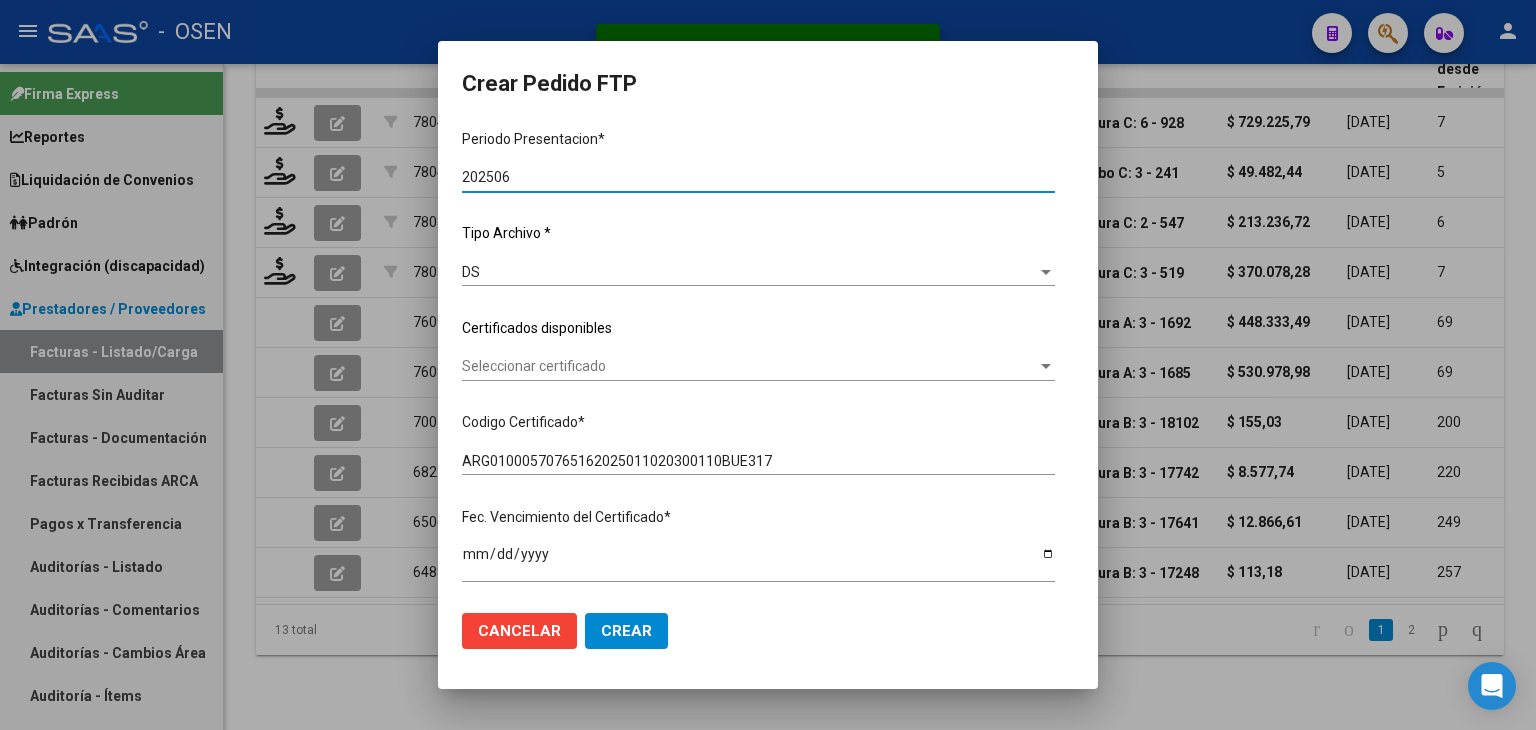 scroll, scrollTop: 200, scrollLeft: 0, axis: vertical 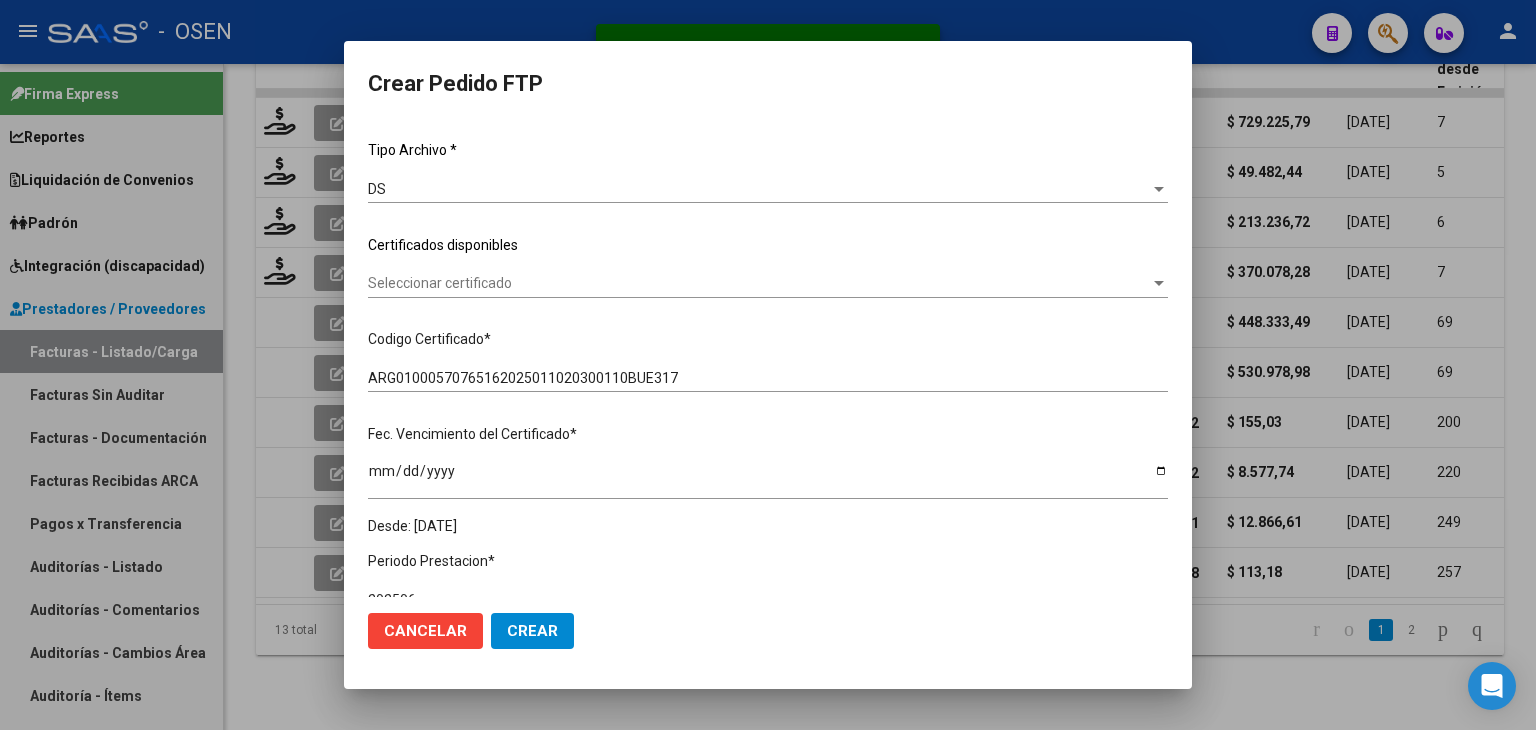 click on "Seleccionar certificado" at bounding box center (759, 283) 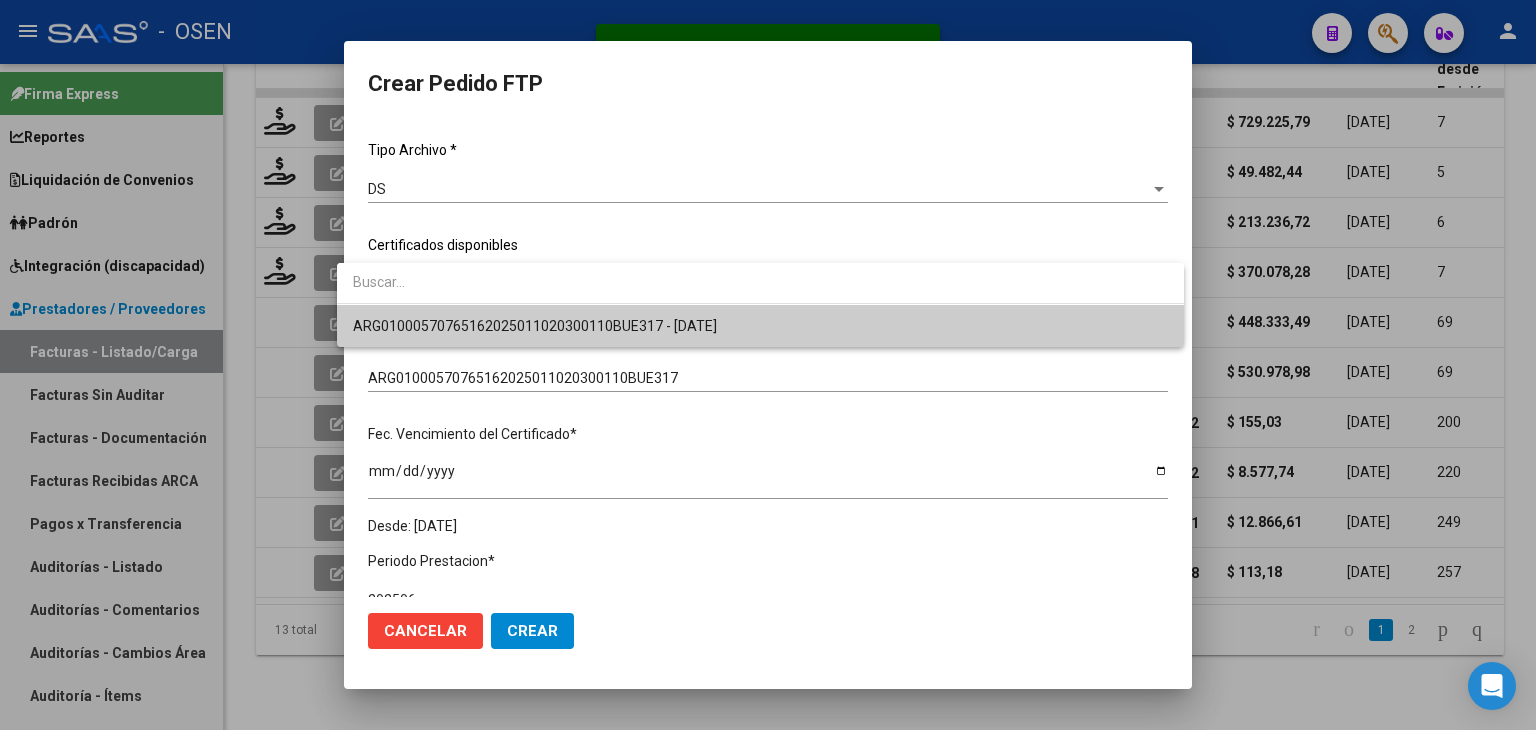 click on "ARG01000570765162025011020300110BUE317 - [DATE]" at bounding box center [760, 326] 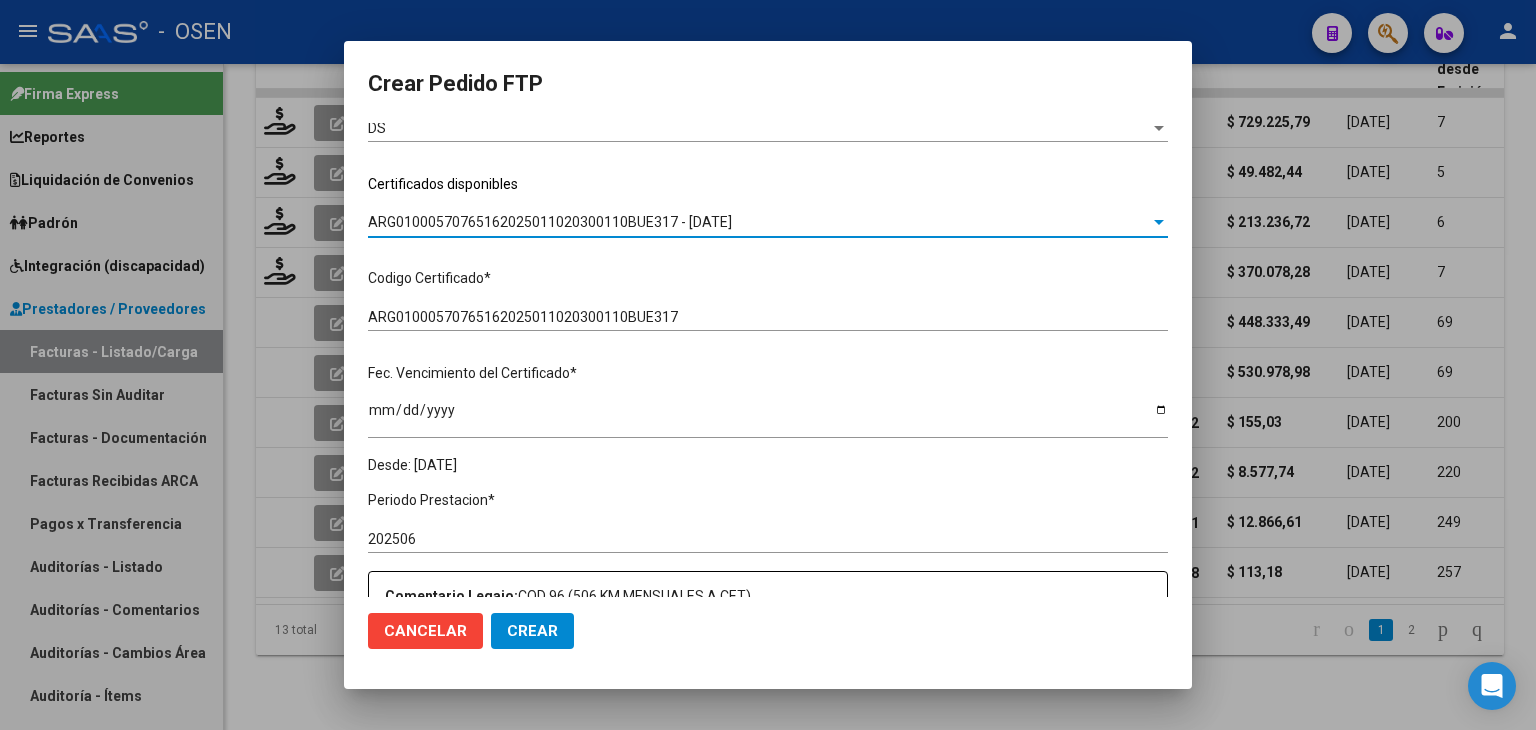 scroll, scrollTop: 0, scrollLeft: 0, axis: both 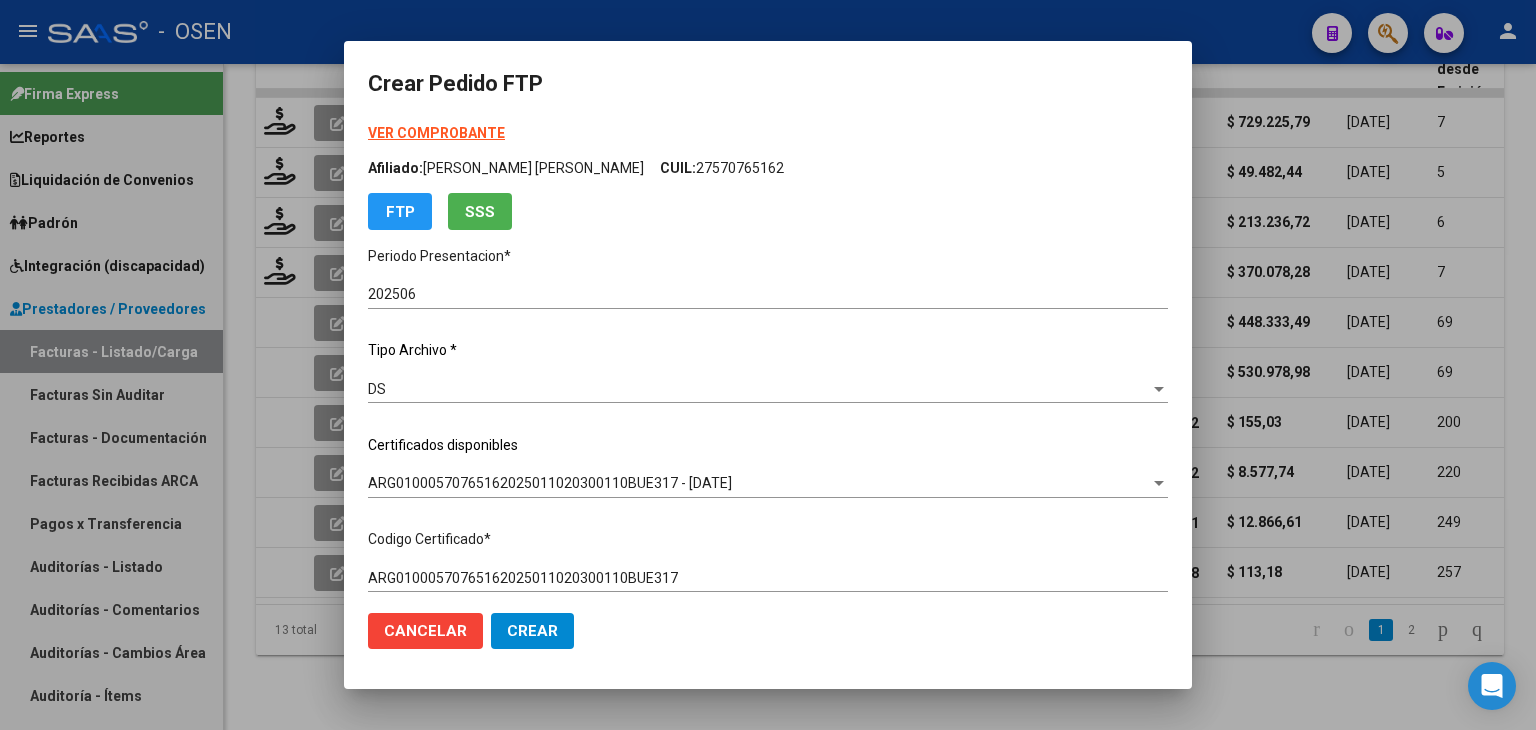 click on "VER COMPROBANTE" at bounding box center [436, 133] 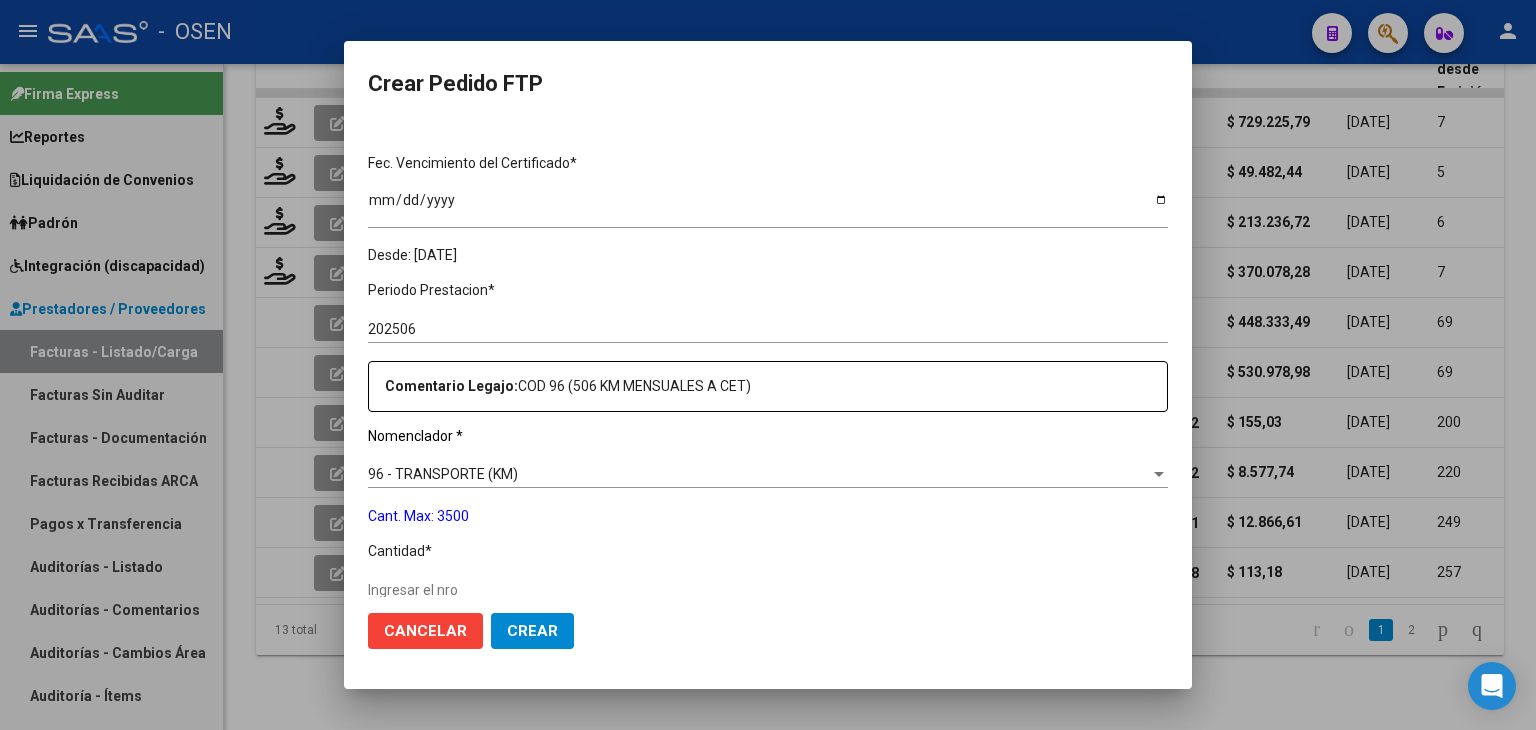 scroll, scrollTop: 500, scrollLeft: 0, axis: vertical 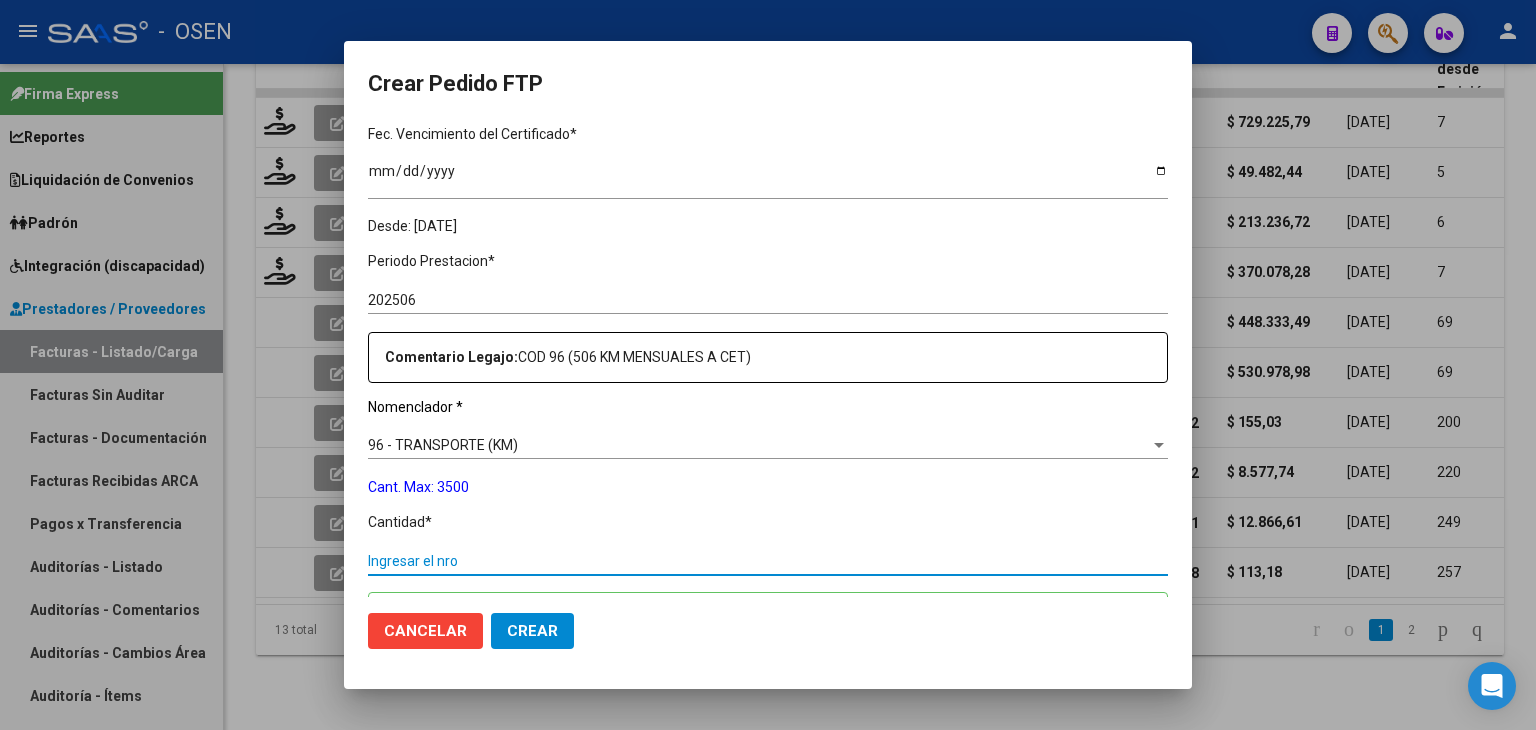 drag, startPoint x: 451, startPoint y: 557, endPoint x: 534, endPoint y: 505, distance: 97.94386 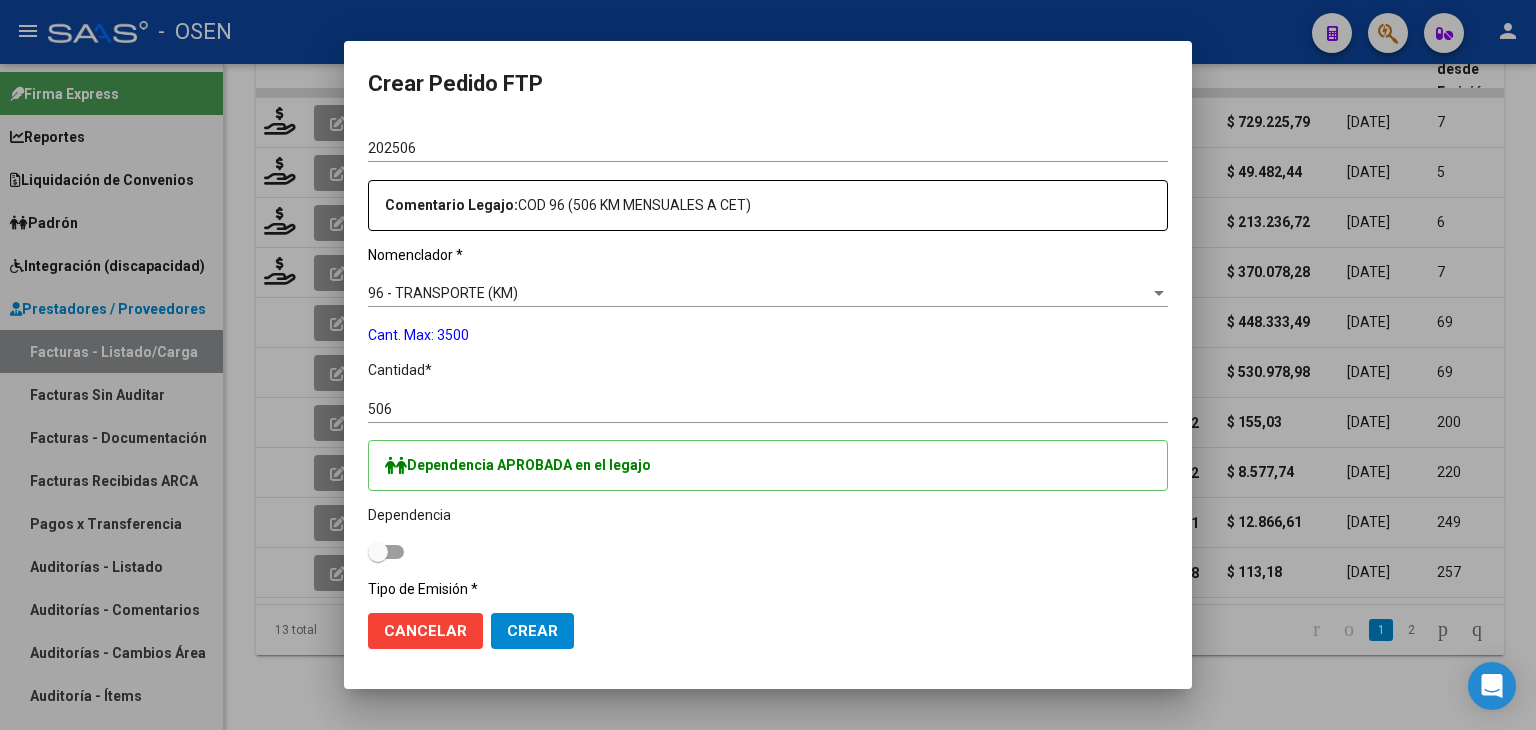 scroll, scrollTop: 700, scrollLeft: 0, axis: vertical 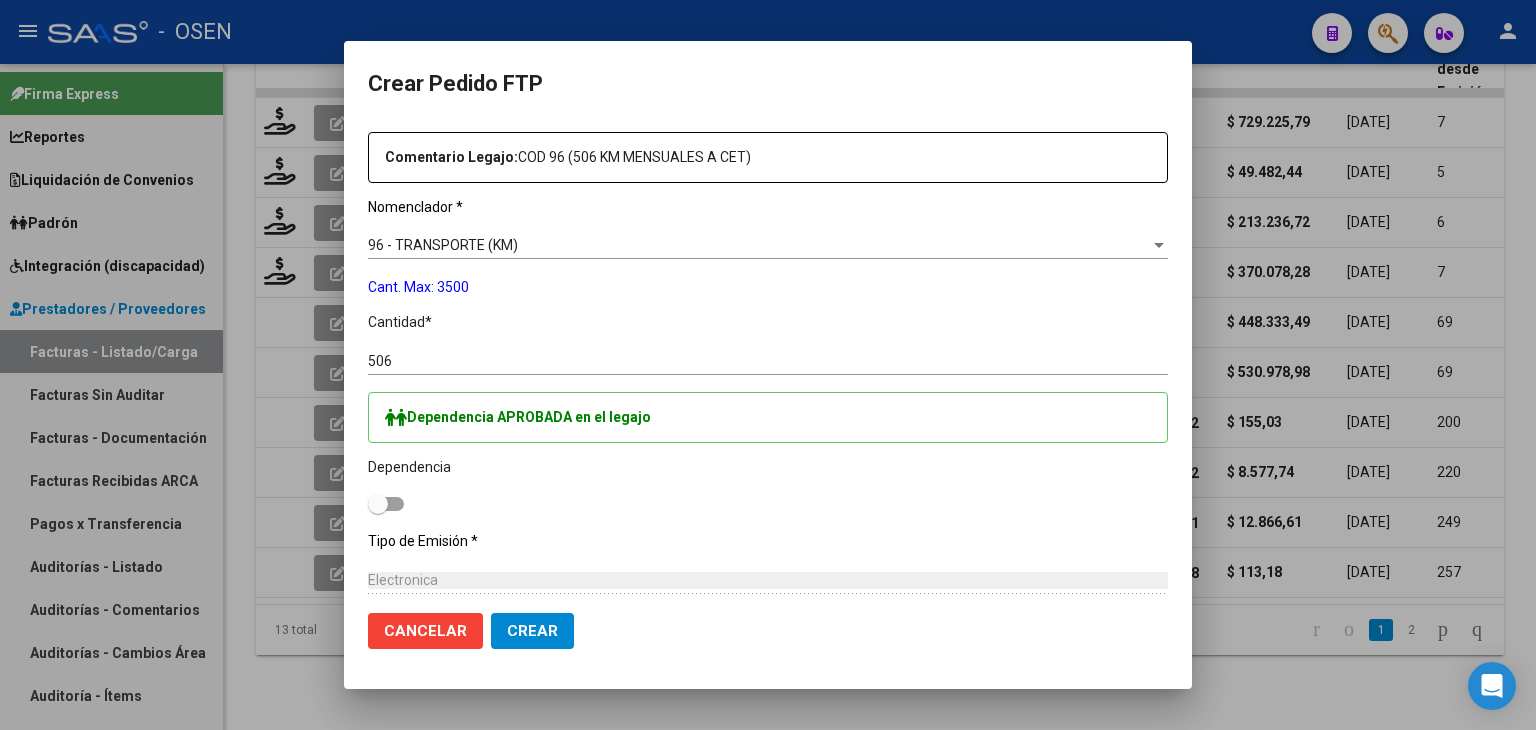drag, startPoint x: 380, startPoint y: 507, endPoint x: 432, endPoint y: 535, distance: 59.05929 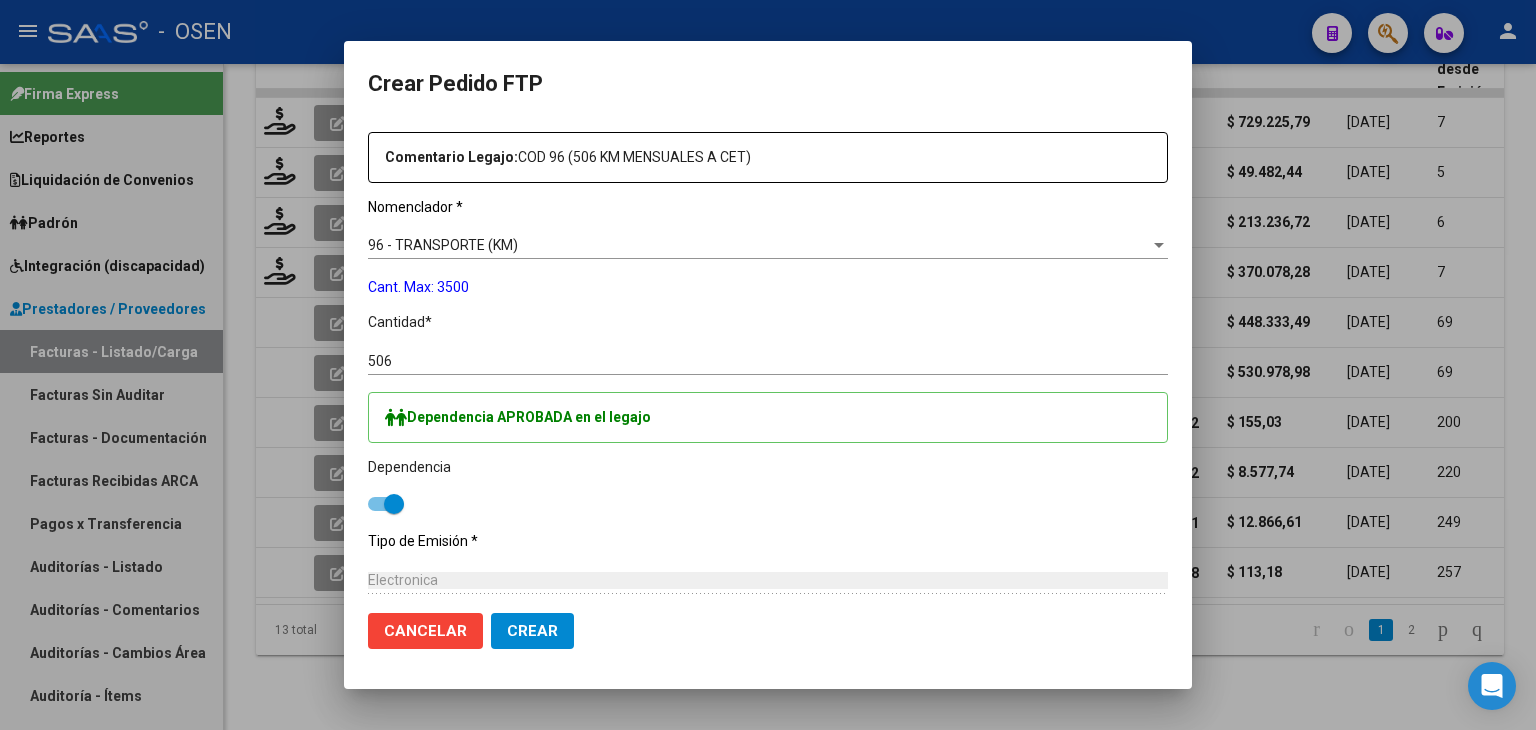 click on "Crear" 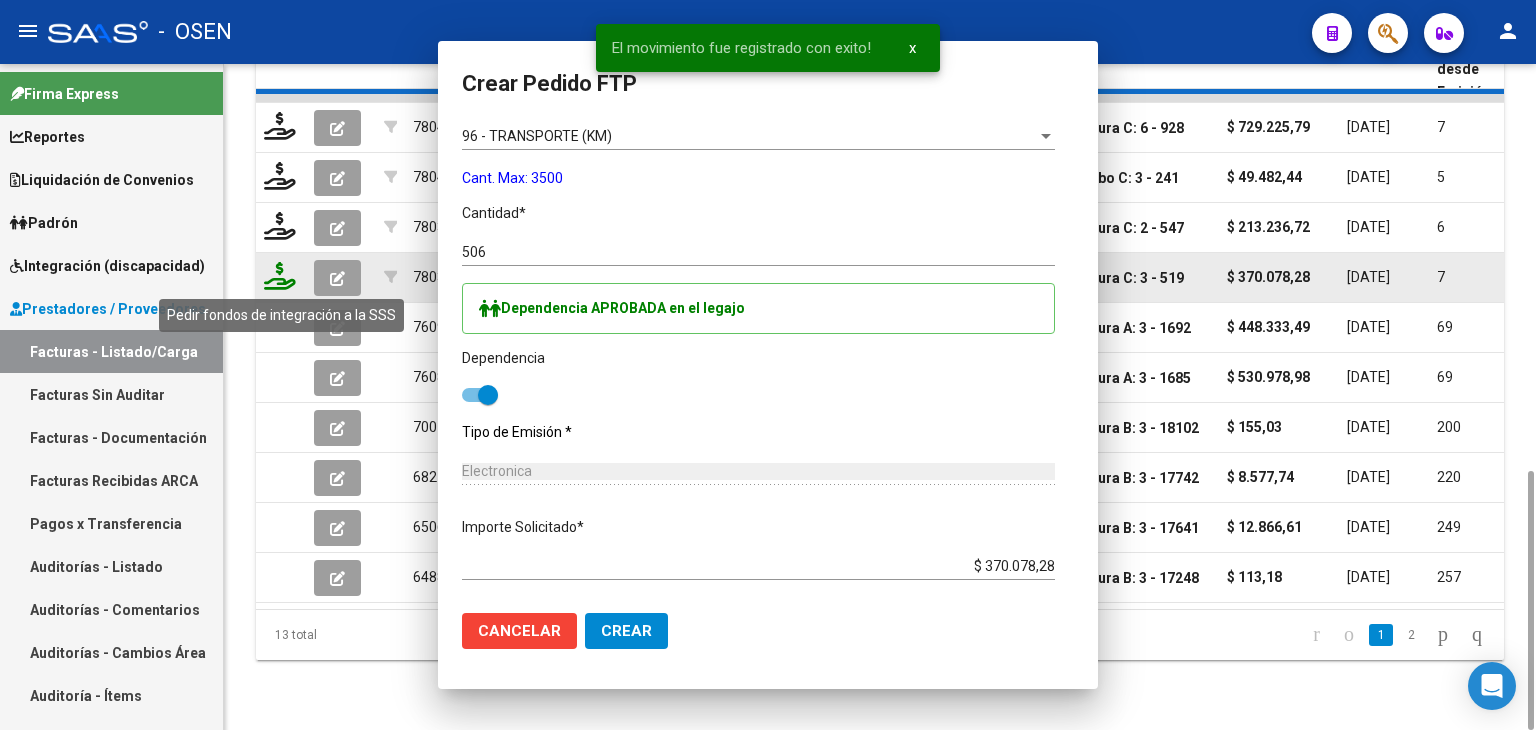 scroll, scrollTop: 0, scrollLeft: 0, axis: both 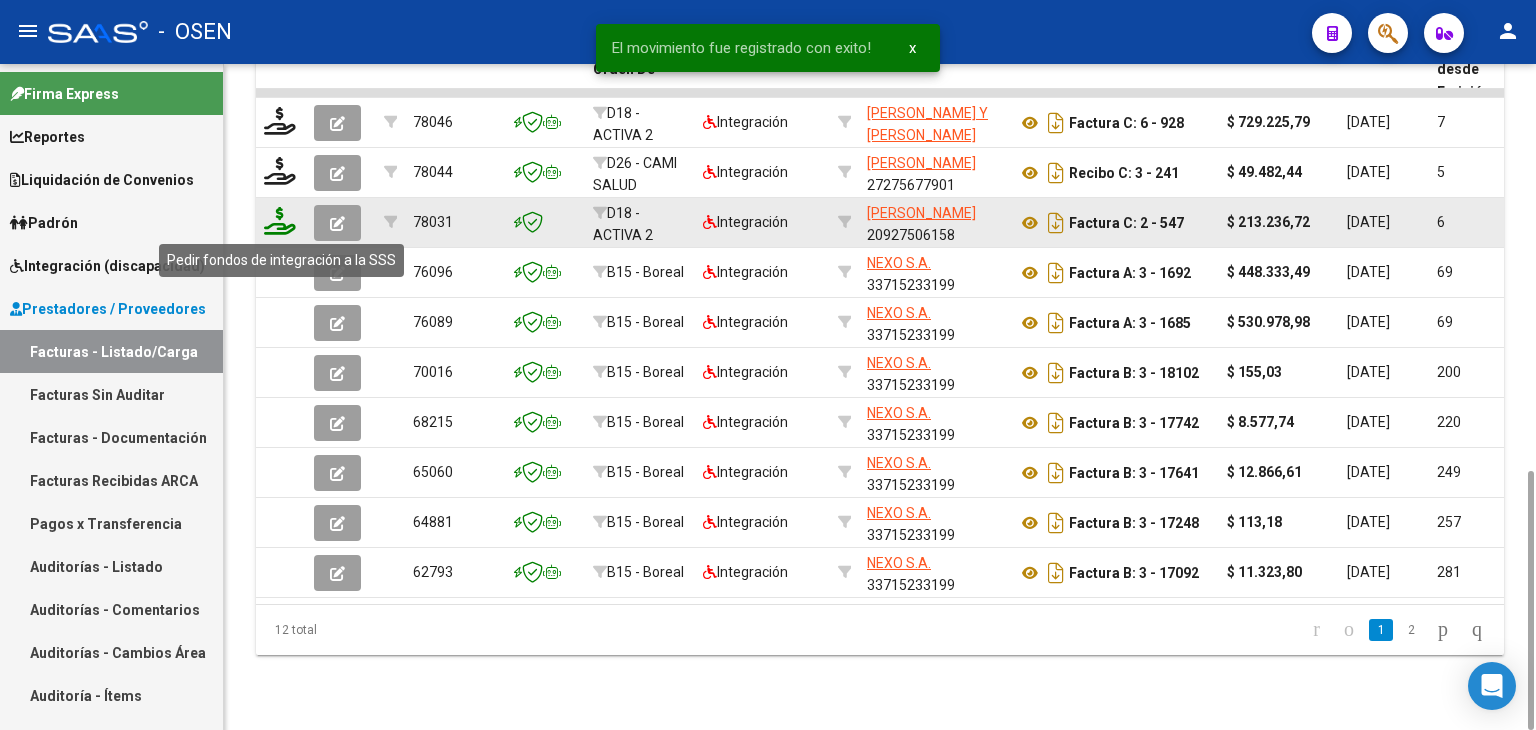 click 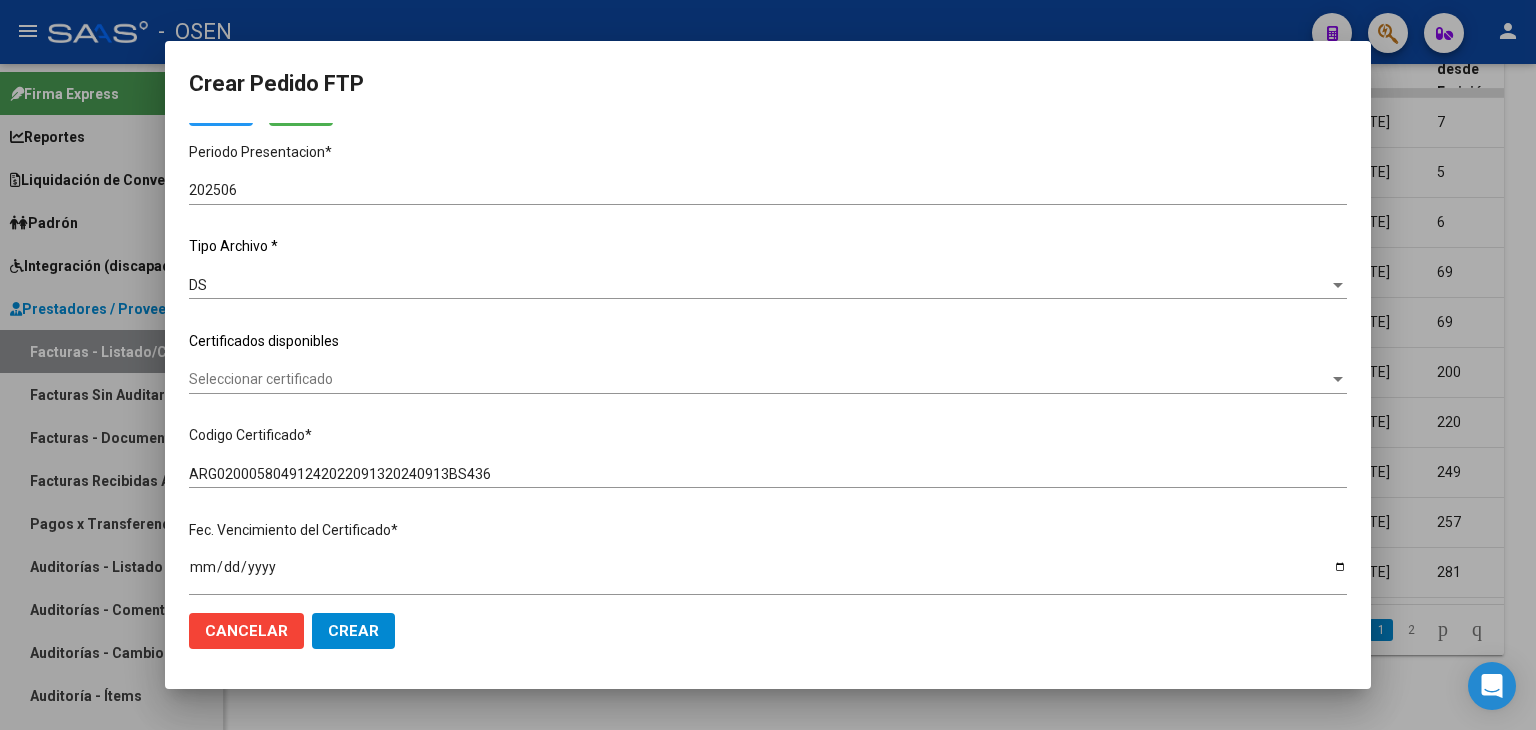 scroll, scrollTop: 0, scrollLeft: 0, axis: both 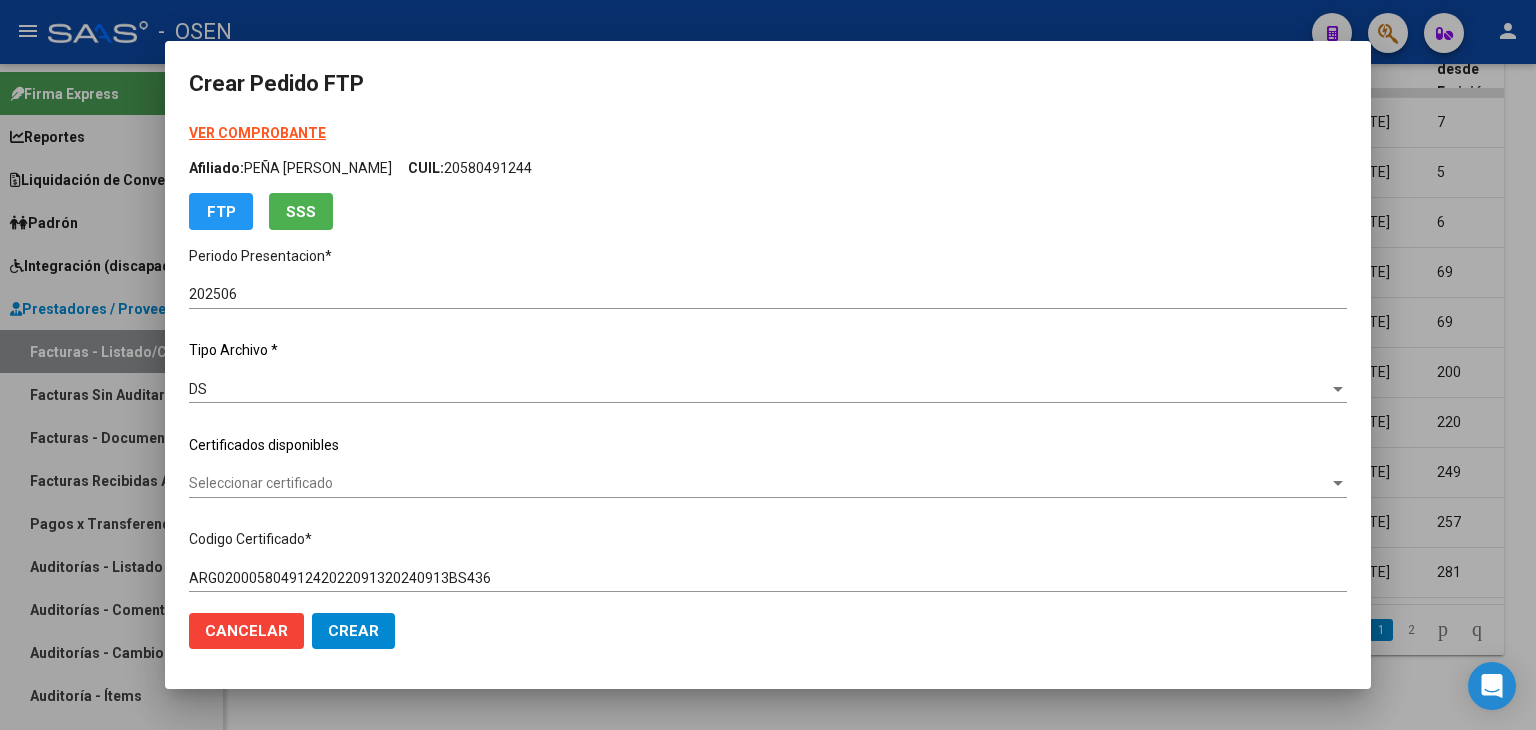 click on "VER COMPROBANTE" at bounding box center [257, 133] 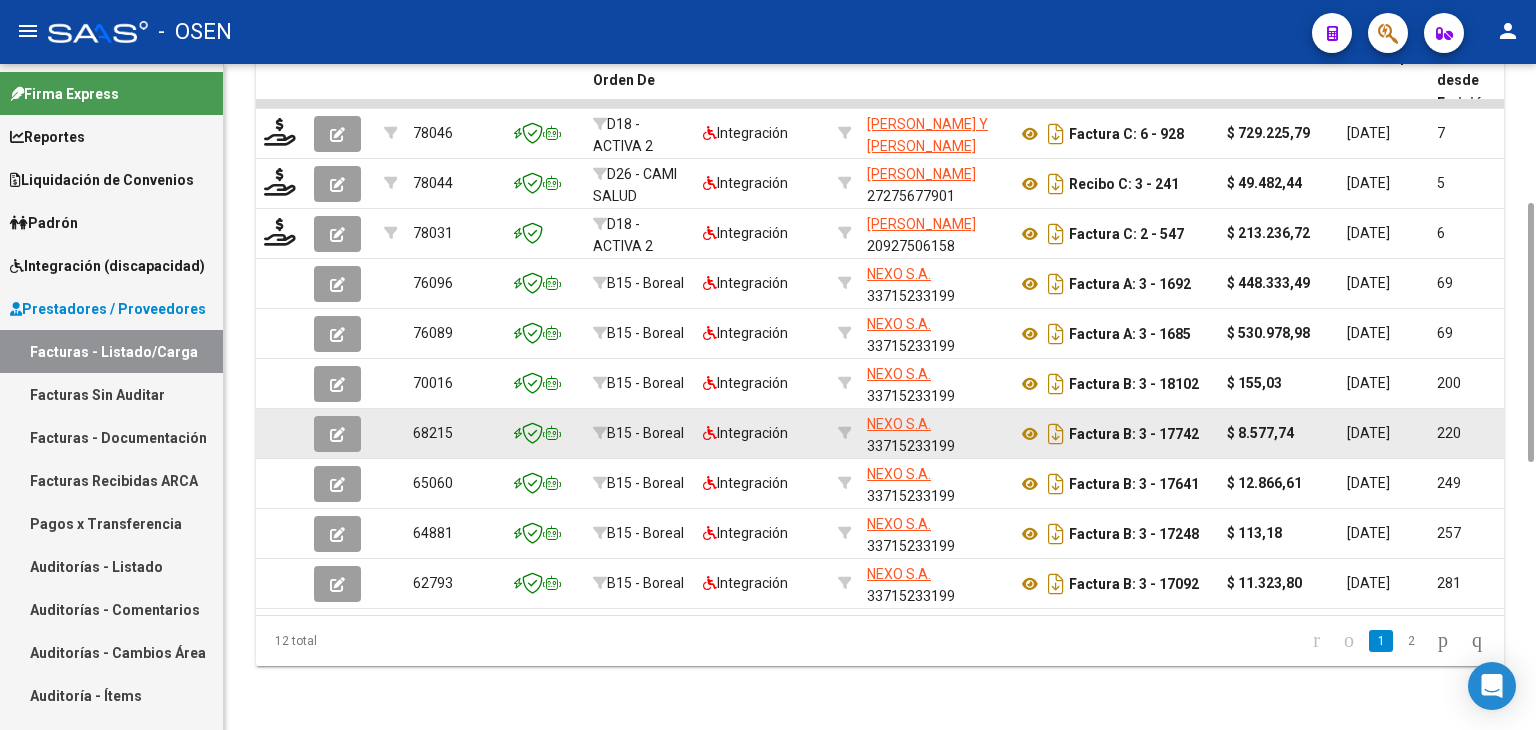 scroll, scrollTop: 840, scrollLeft: 0, axis: vertical 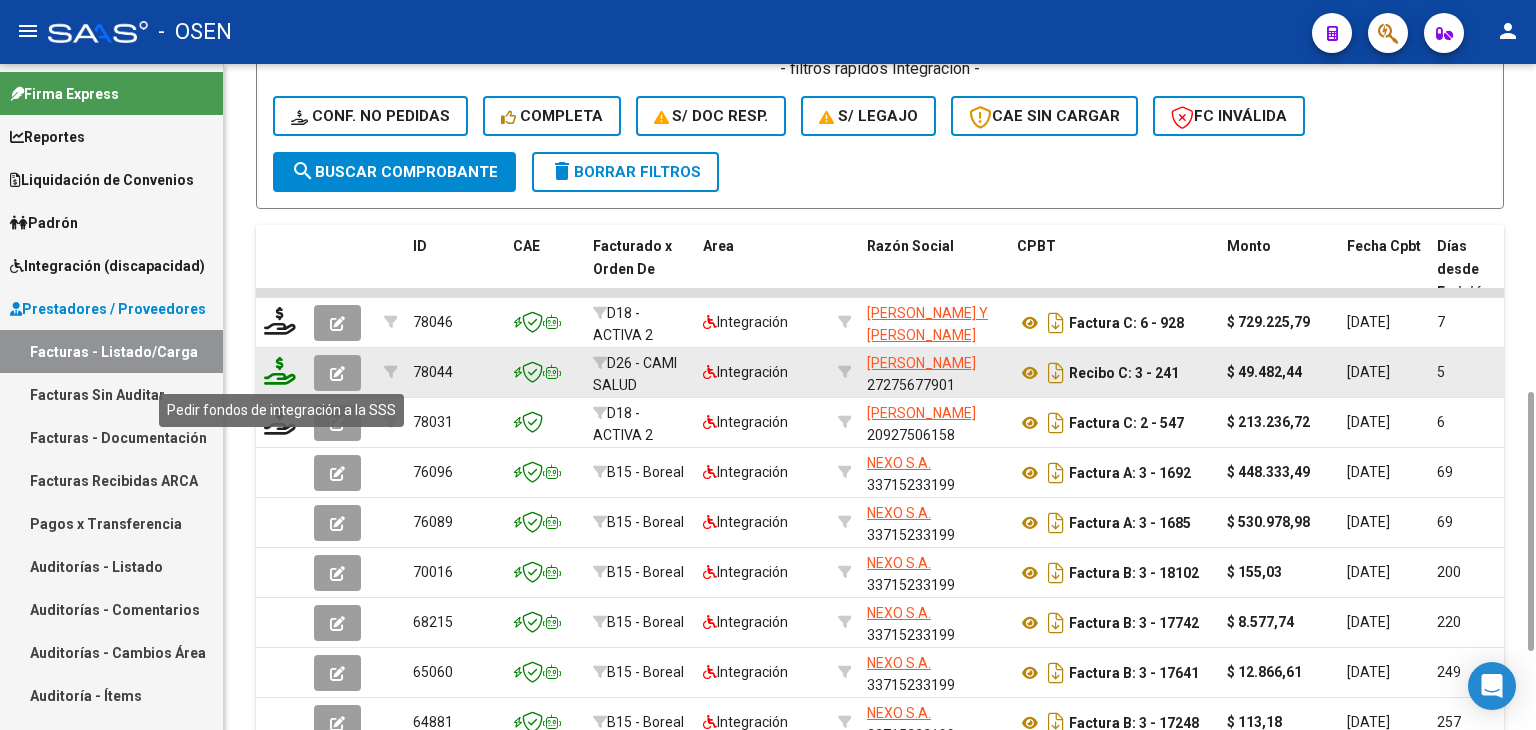 click 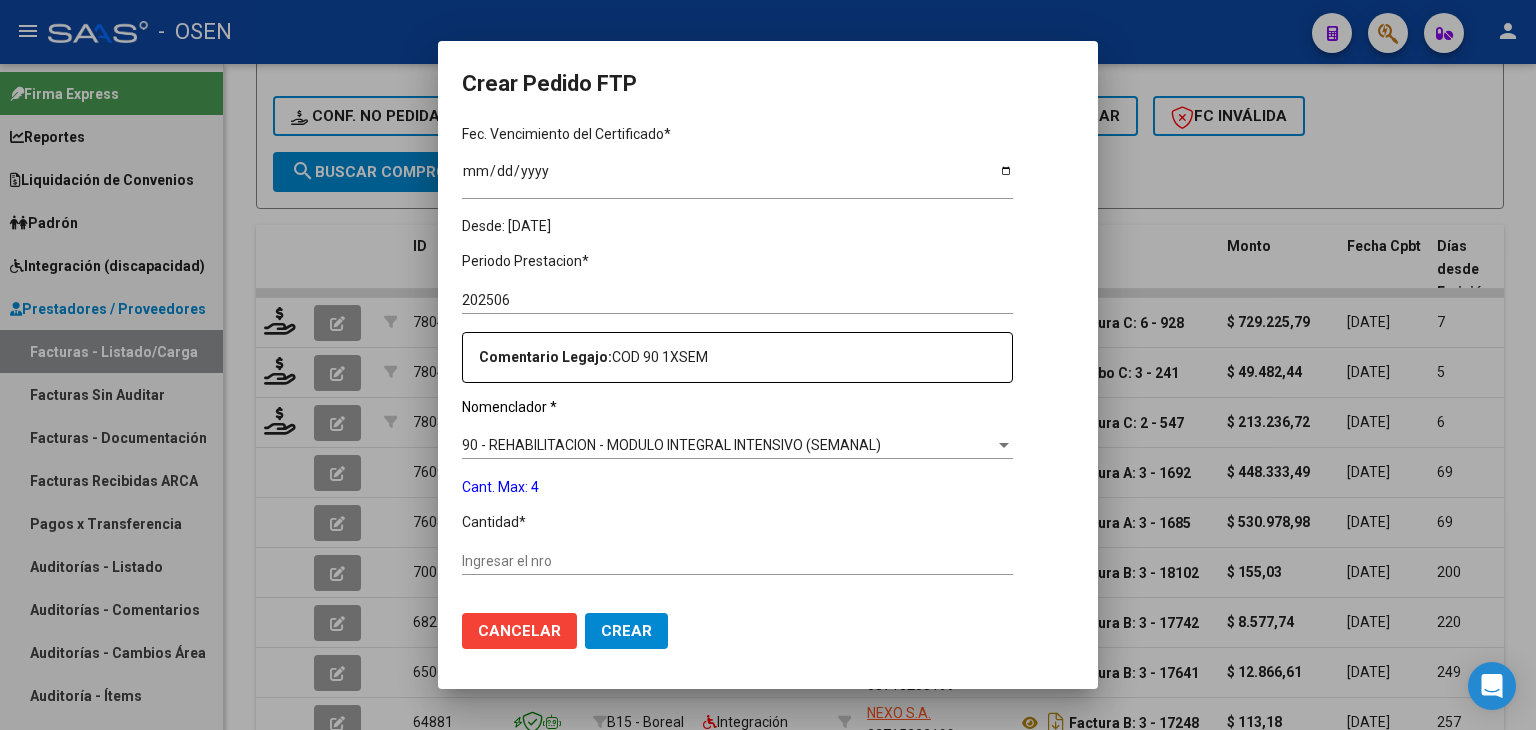 scroll, scrollTop: 200, scrollLeft: 0, axis: vertical 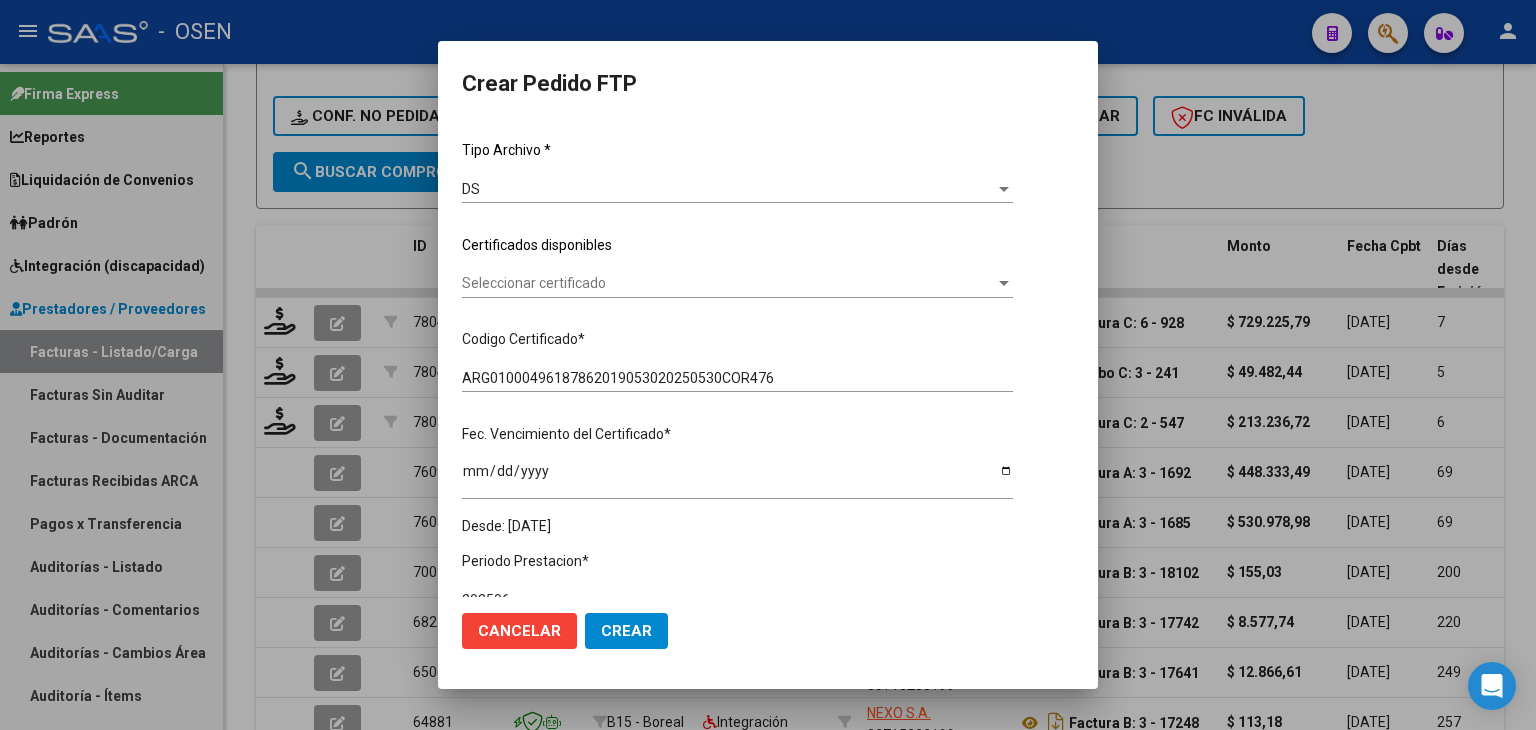 click on "Seleccionar certificado" at bounding box center (728, 283) 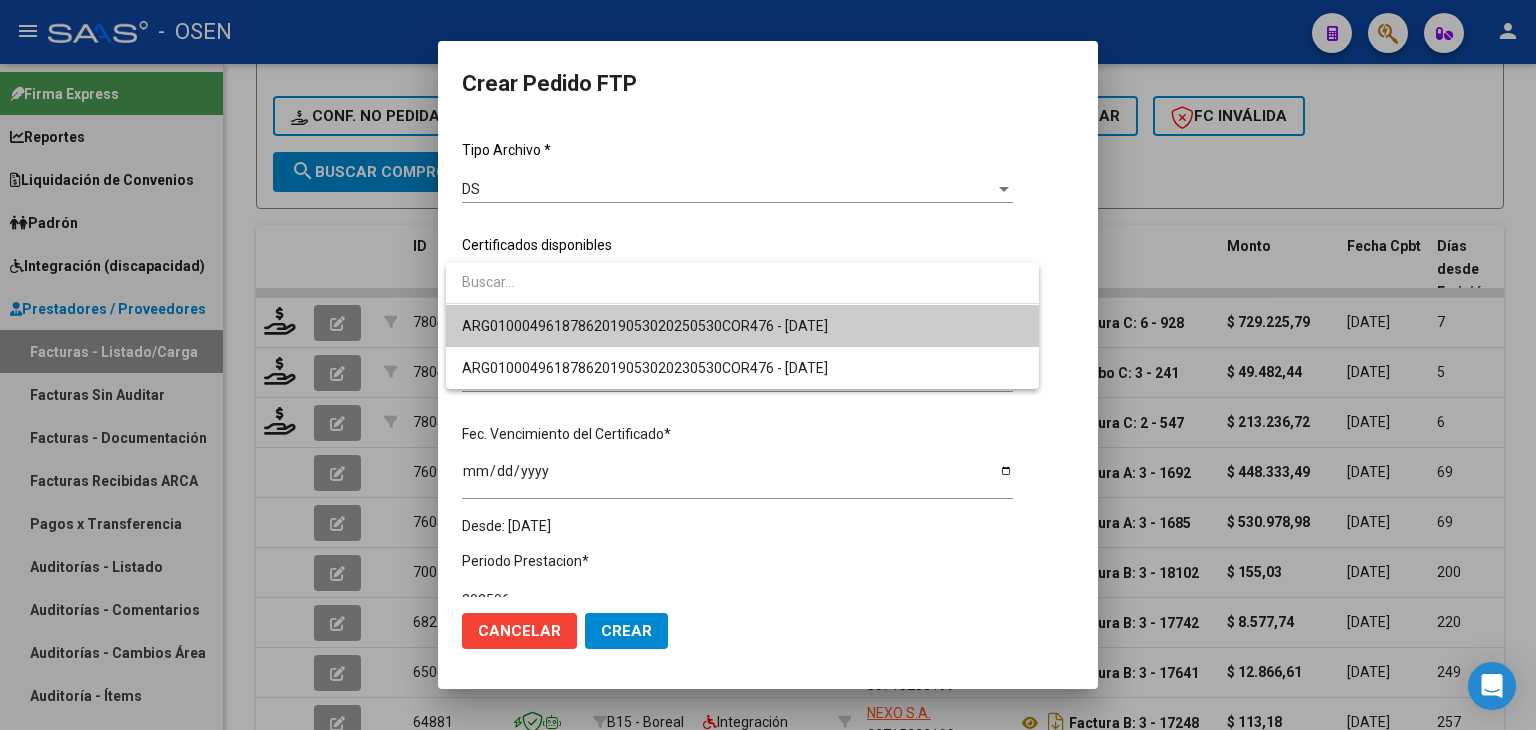 click on "ARG01000496187862019053020250530COR476 - [DATE]" at bounding box center (645, 326) 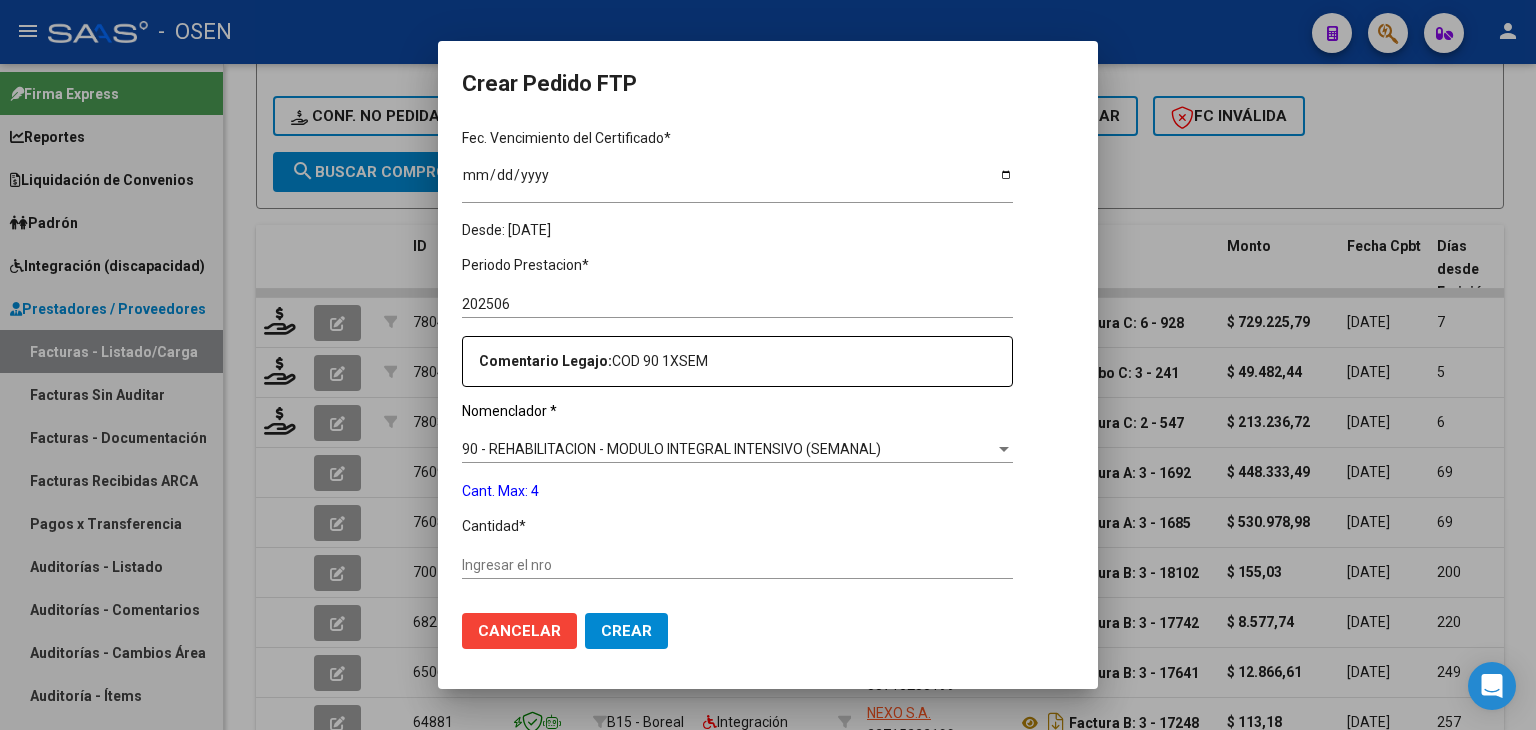 scroll, scrollTop: 500, scrollLeft: 0, axis: vertical 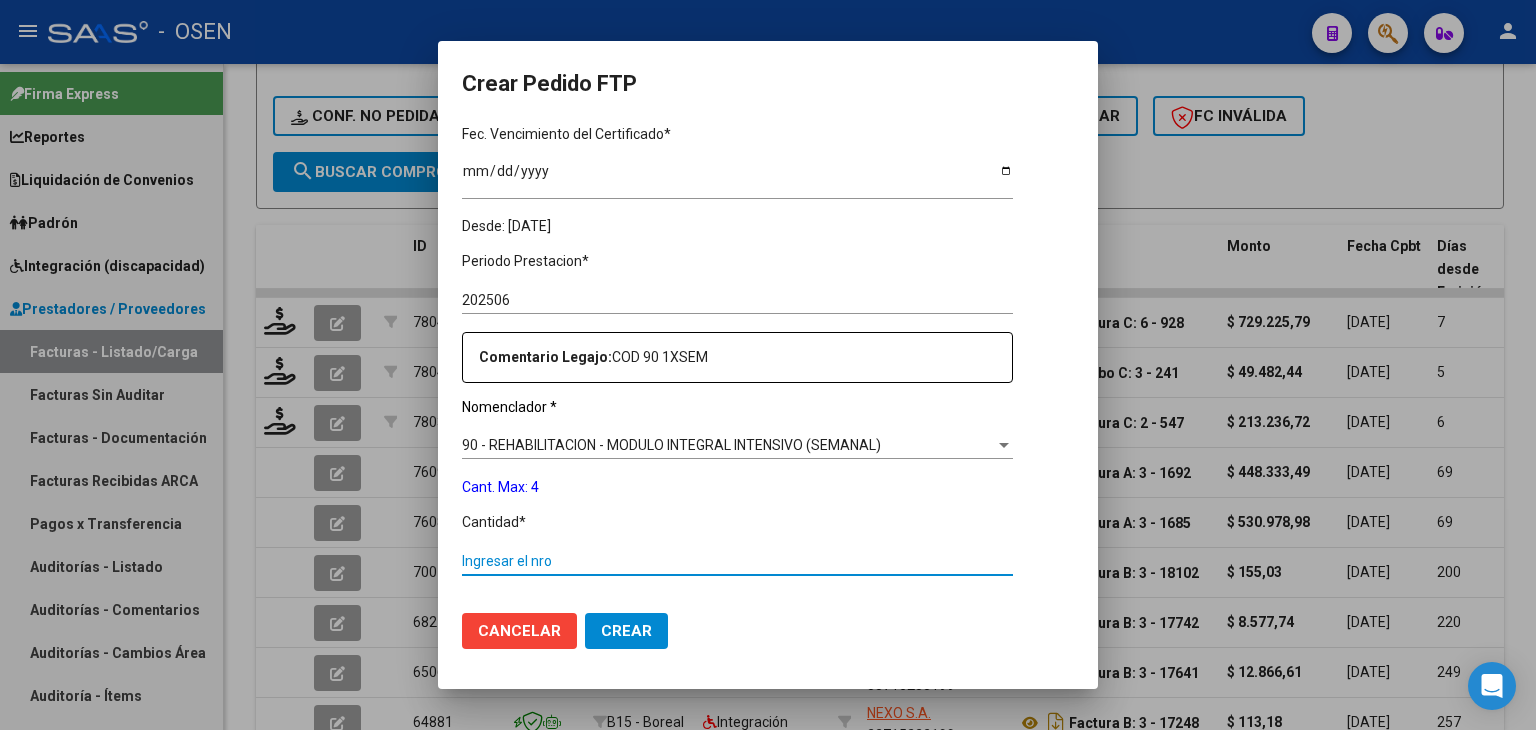 click on "Ingresar el nro" at bounding box center [737, 561] 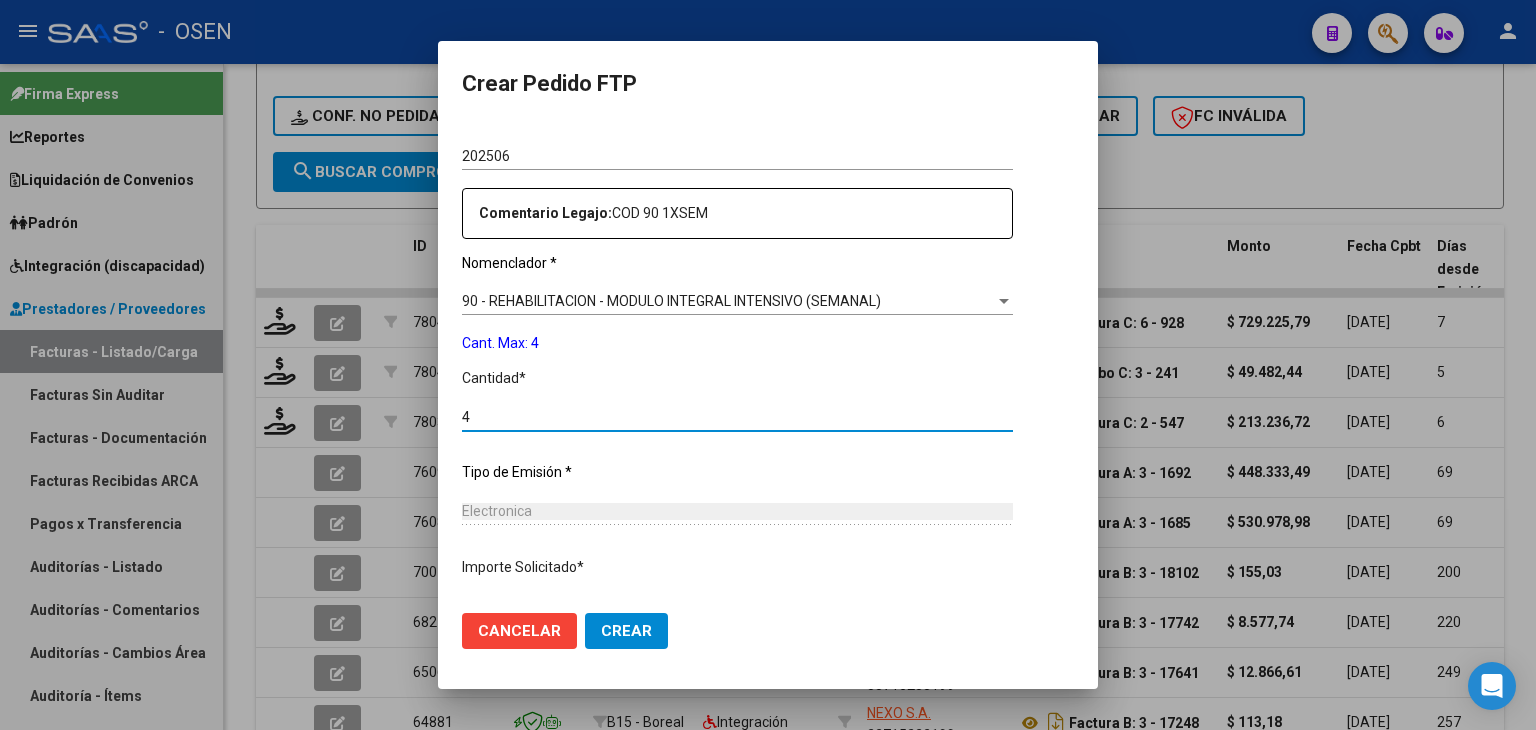 scroll, scrollTop: 778, scrollLeft: 0, axis: vertical 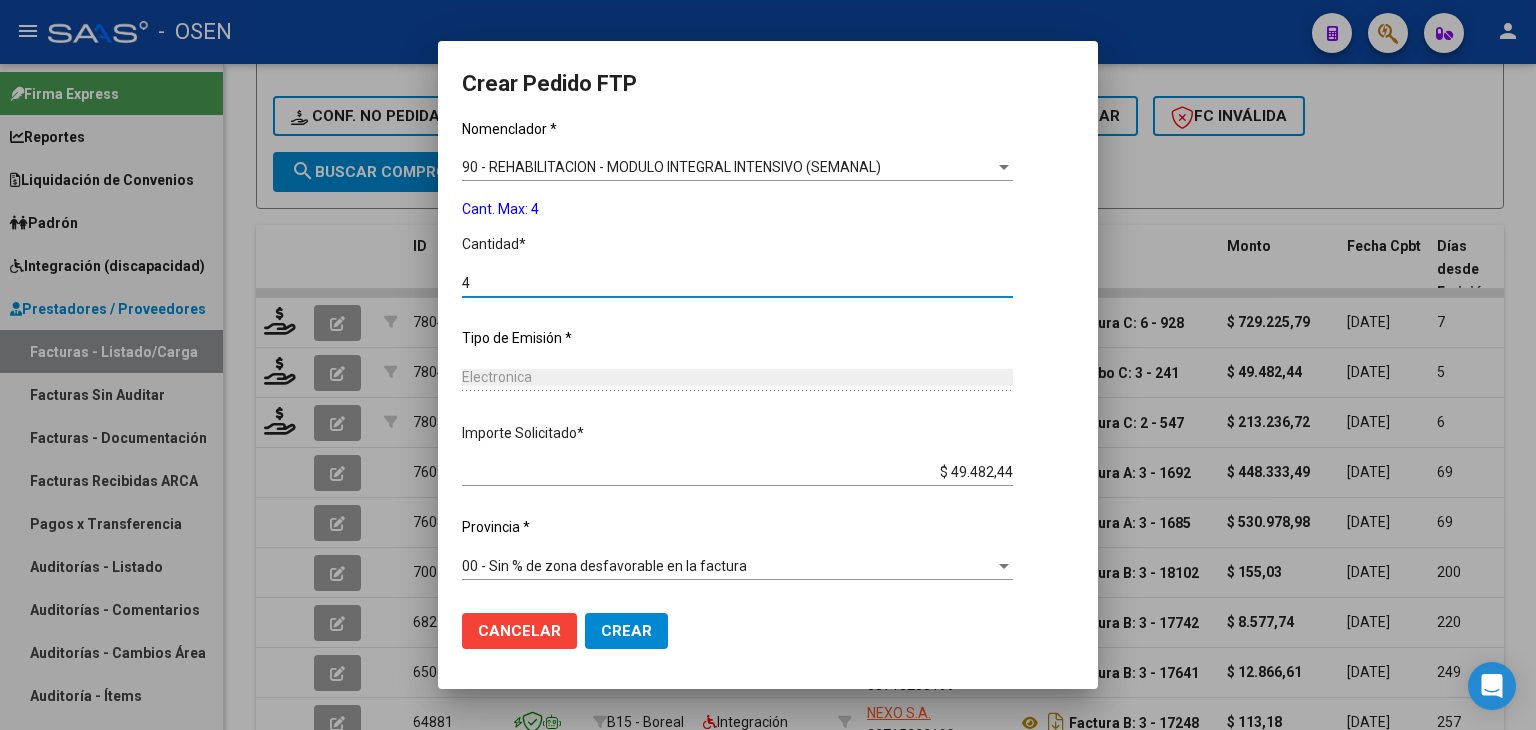 click on "Crear" 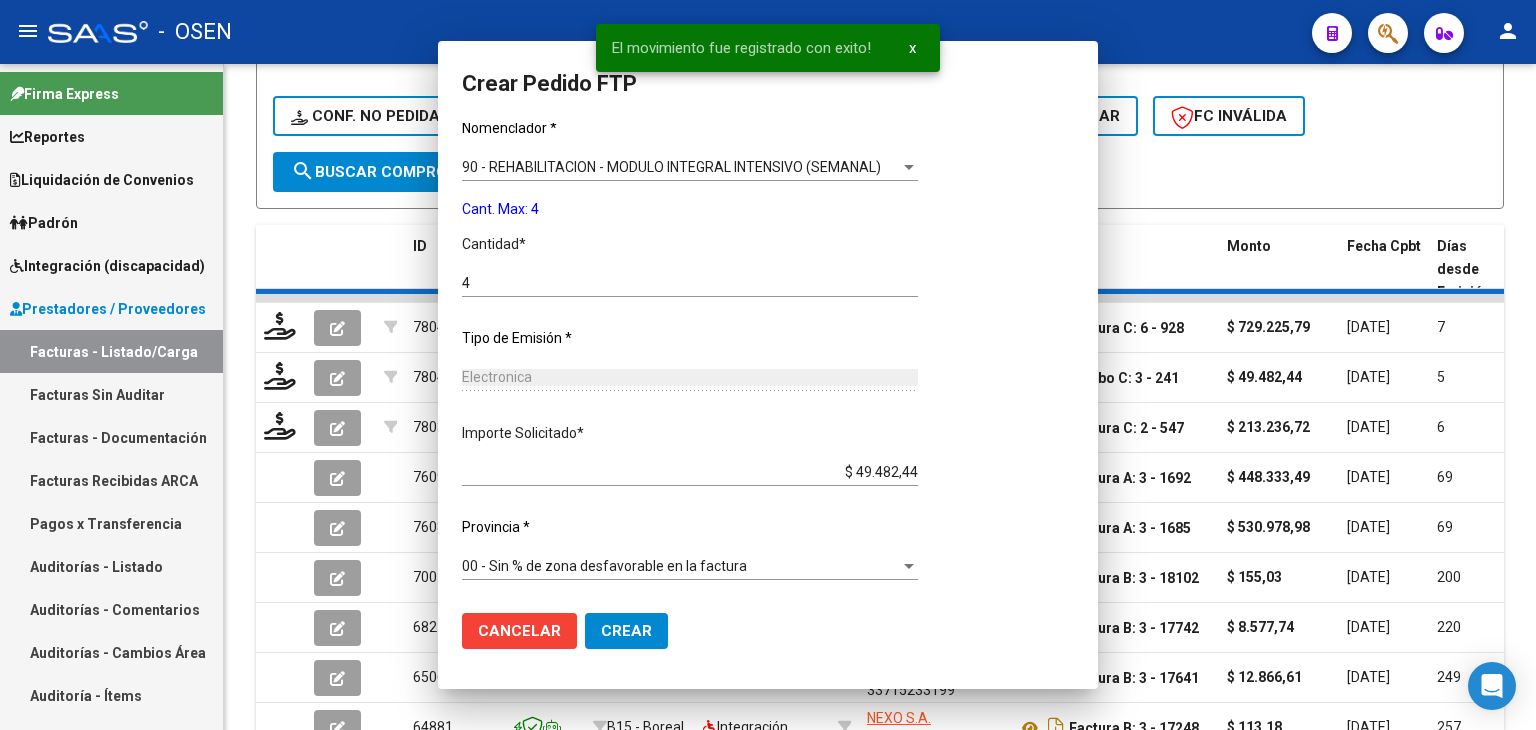 scroll, scrollTop: 0, scrollLeft: 0, axis: both 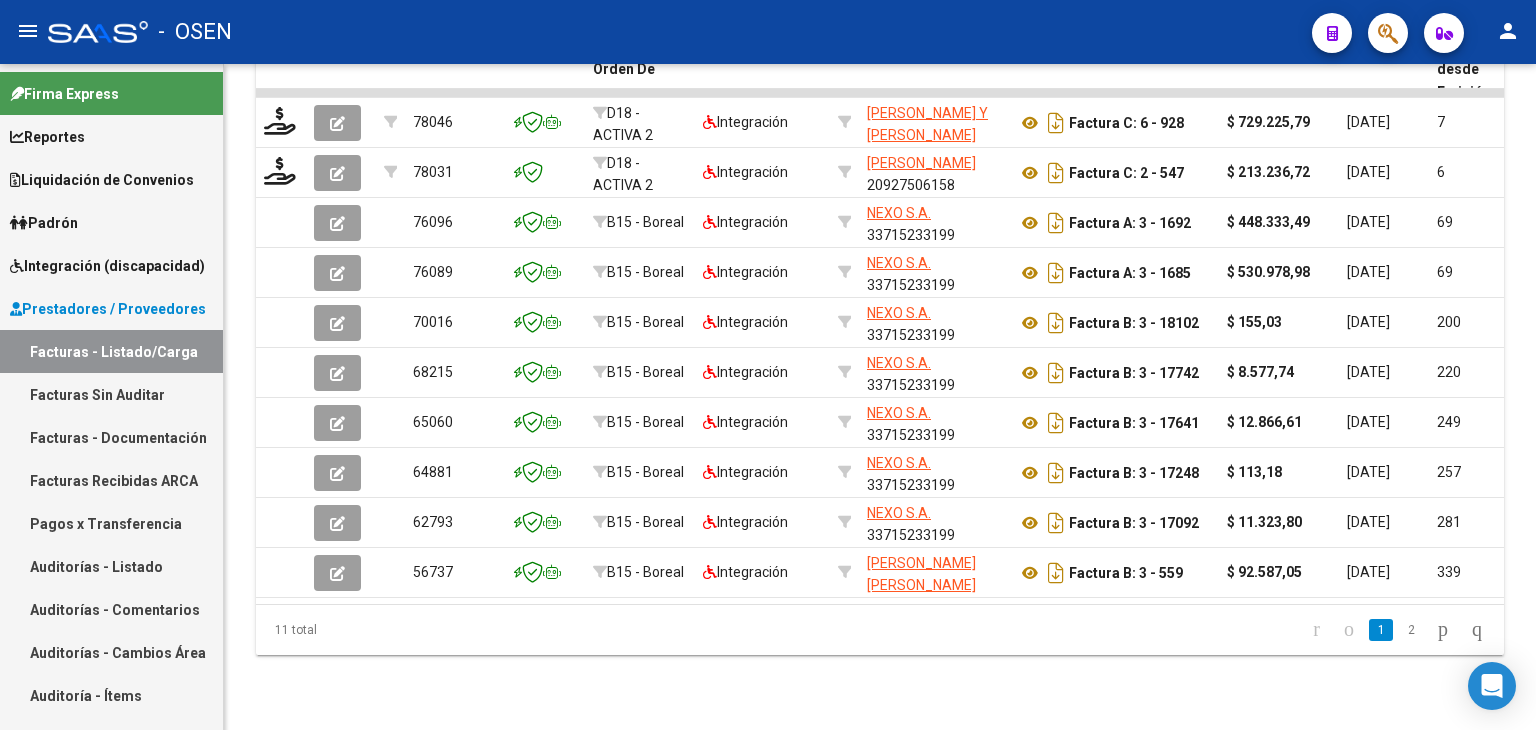 click on "Facturas - Listado/Carga" at bounding box center [111, 351] 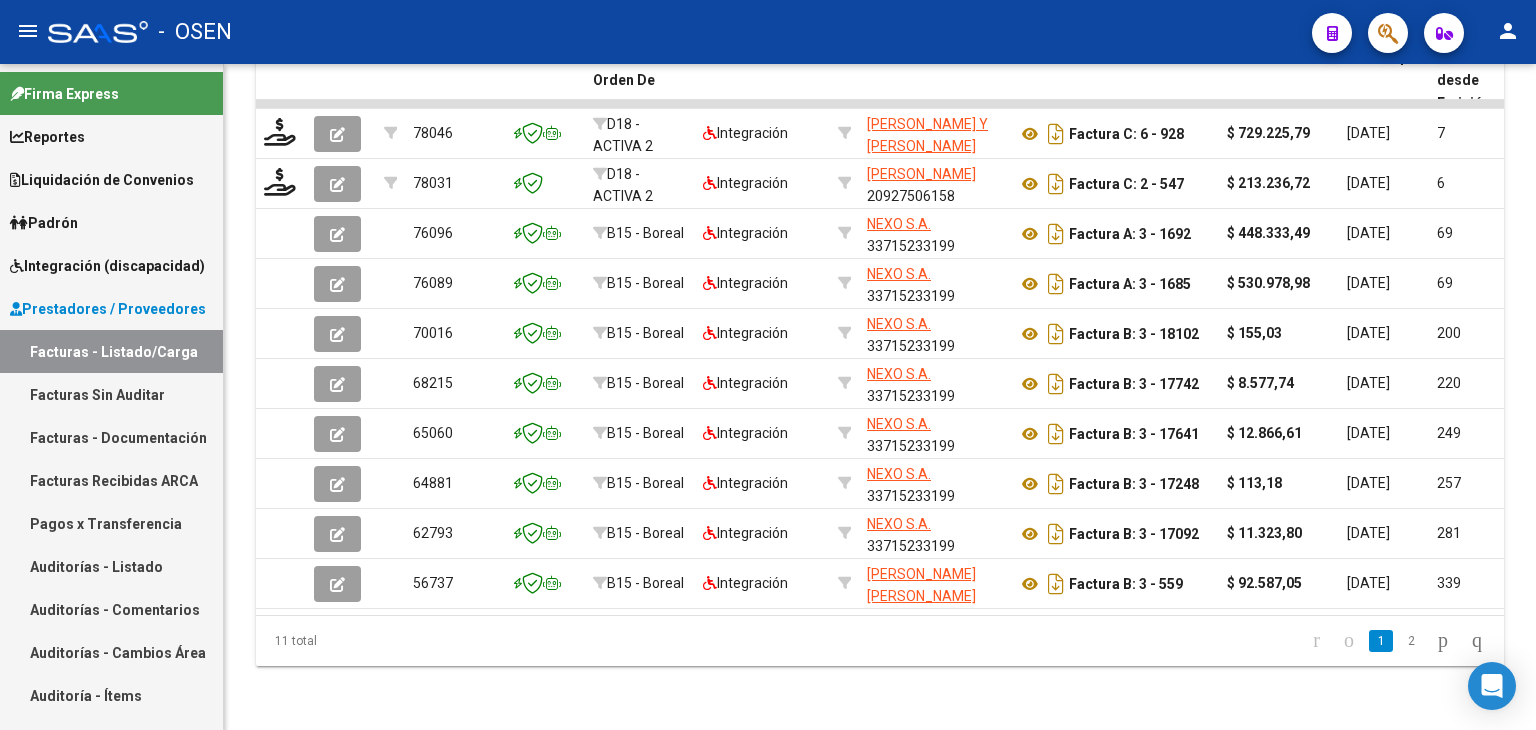 scroll, scrollTop: 40, scrollLeft: 0, axis: vertical 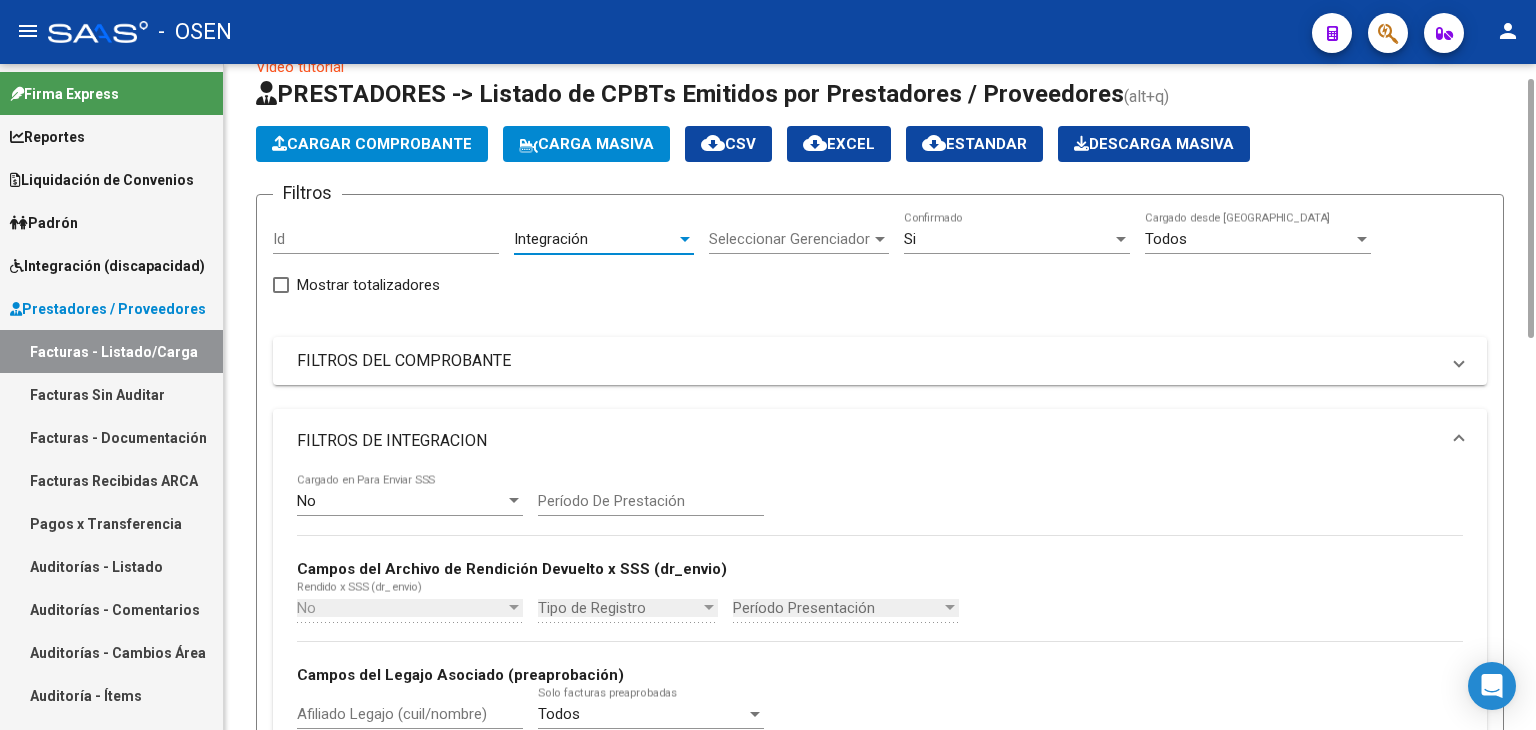 click on "Integración" at bounding box center (595, 239) 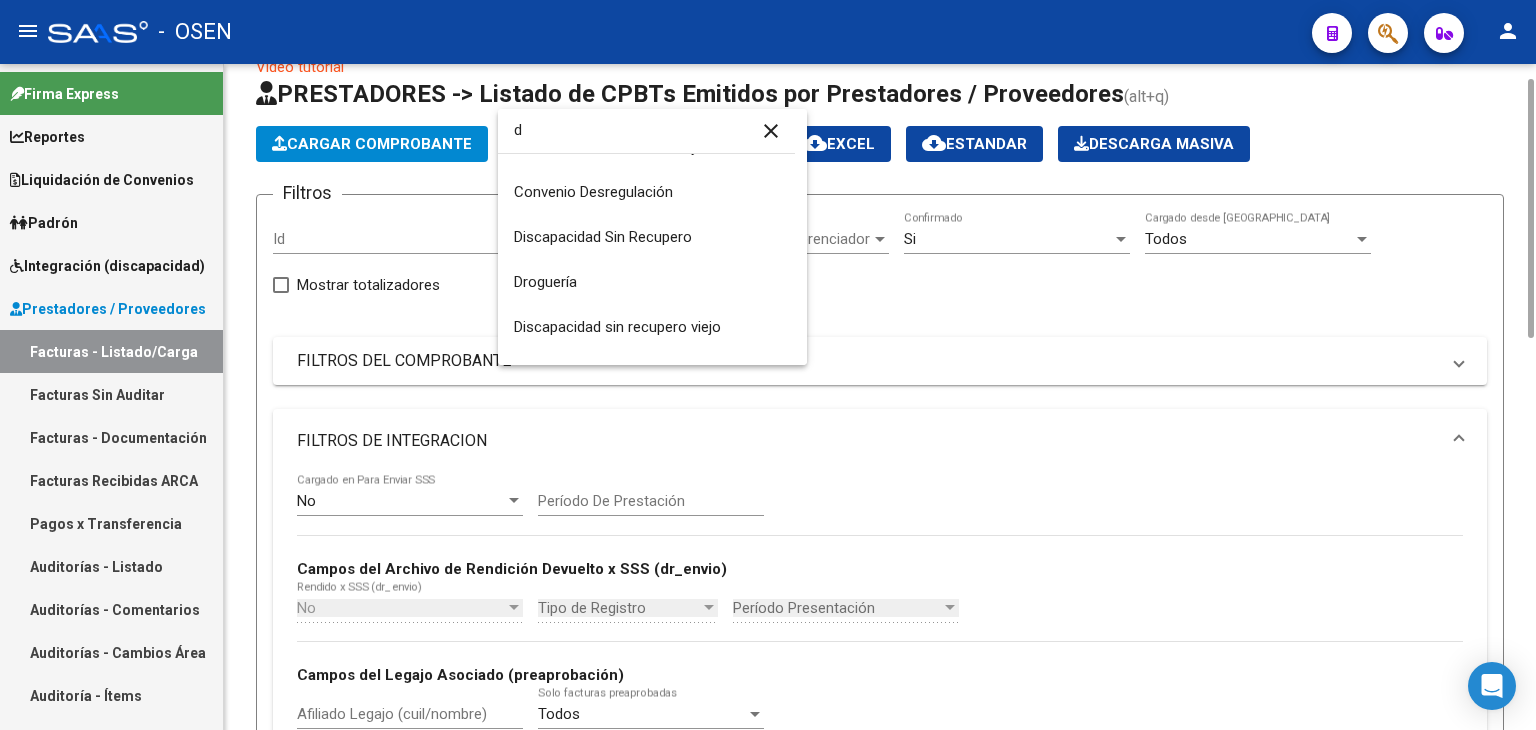 scroll, scrollTop: 0, scrollLeft: 0, axis: both 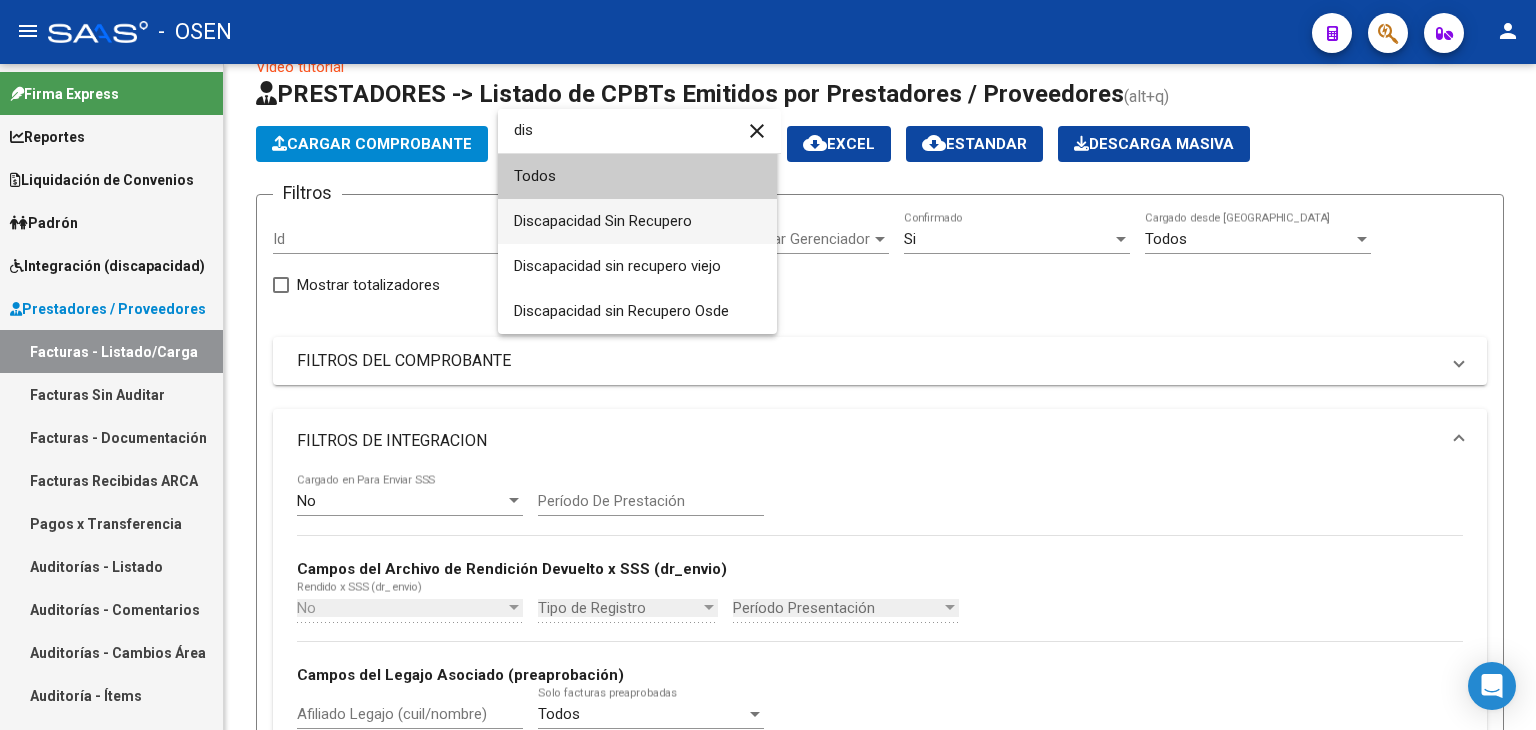 click on "Discapacidad Sin Recupero" at bounding box center [603, 221] 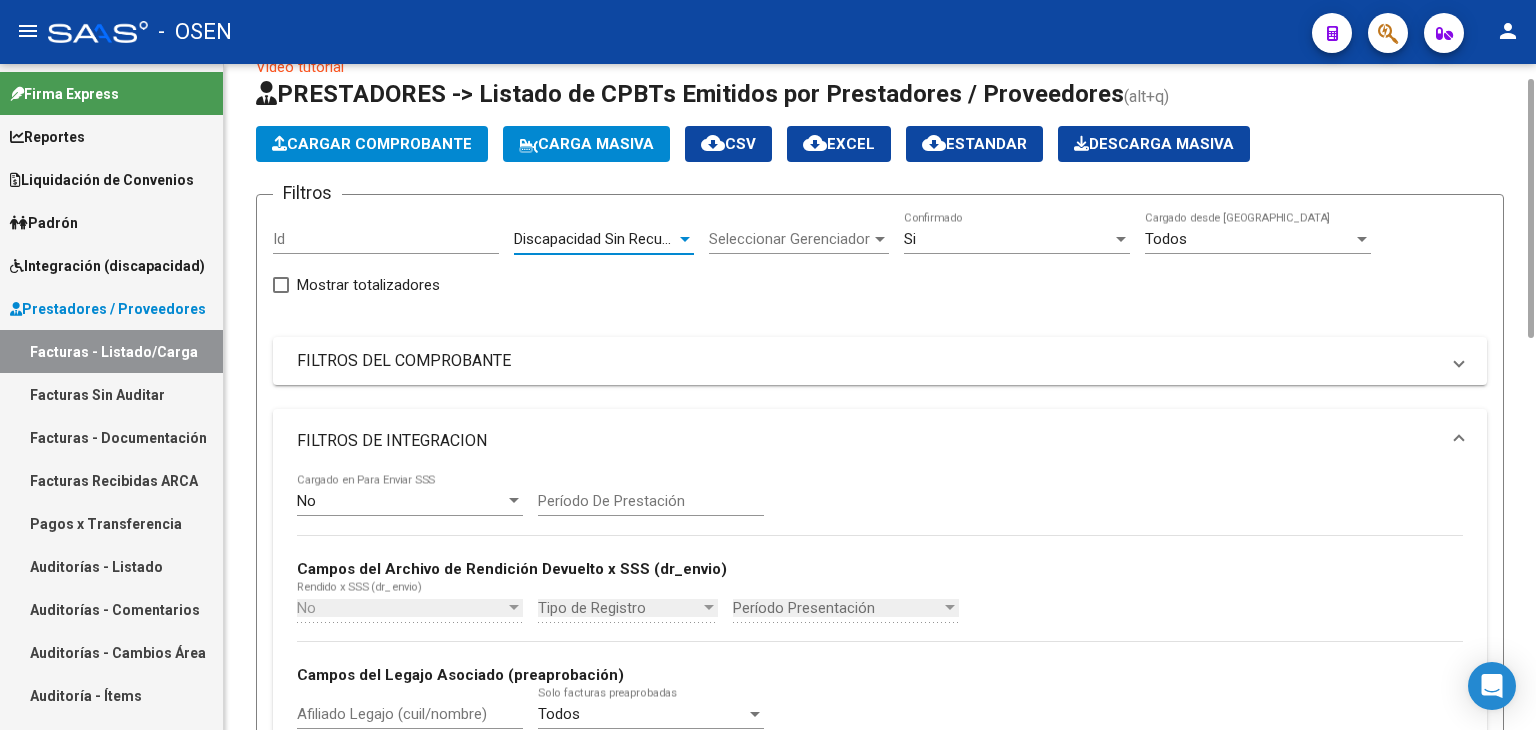 click on "No" at bounding box center (401, 501) 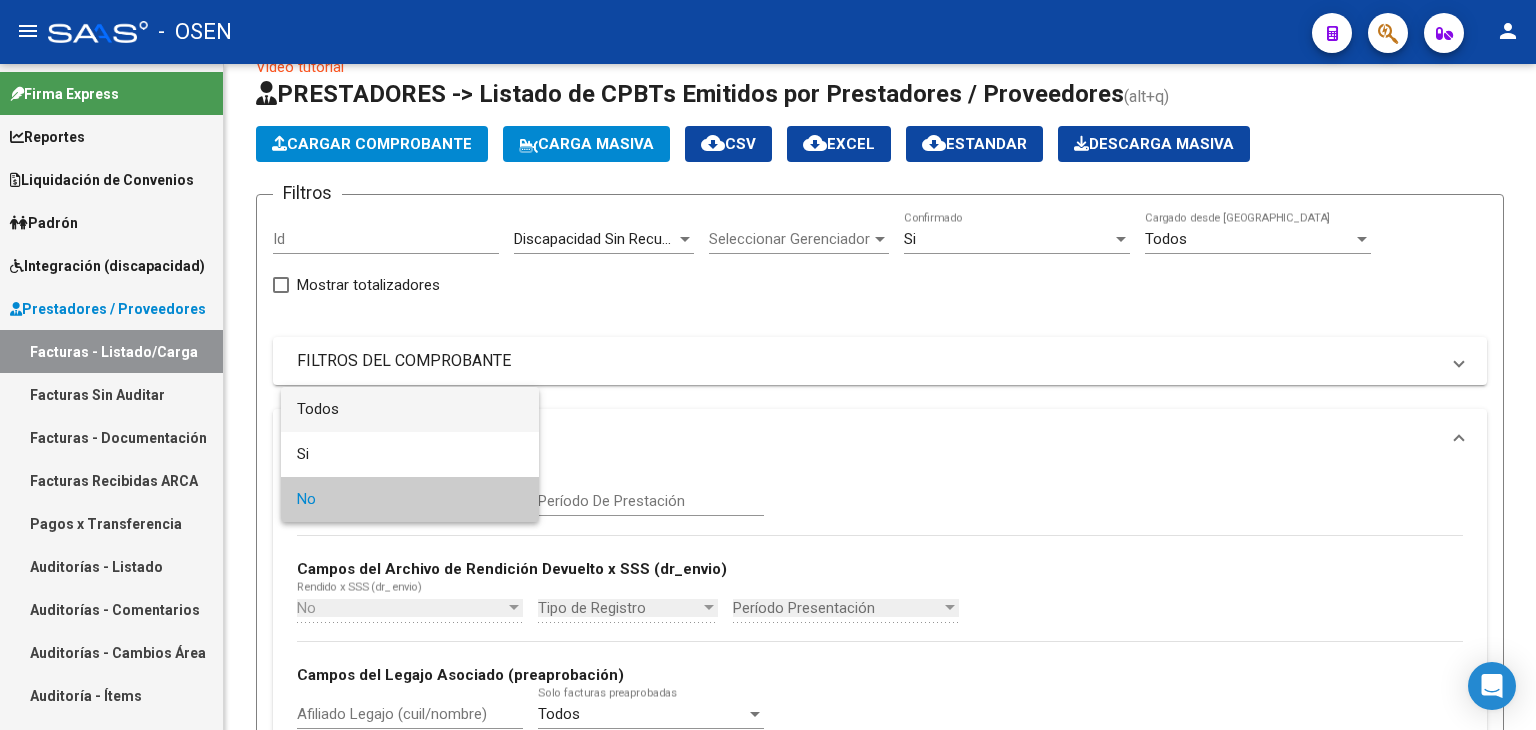click on "Todos" at bounding box center (410, 409) 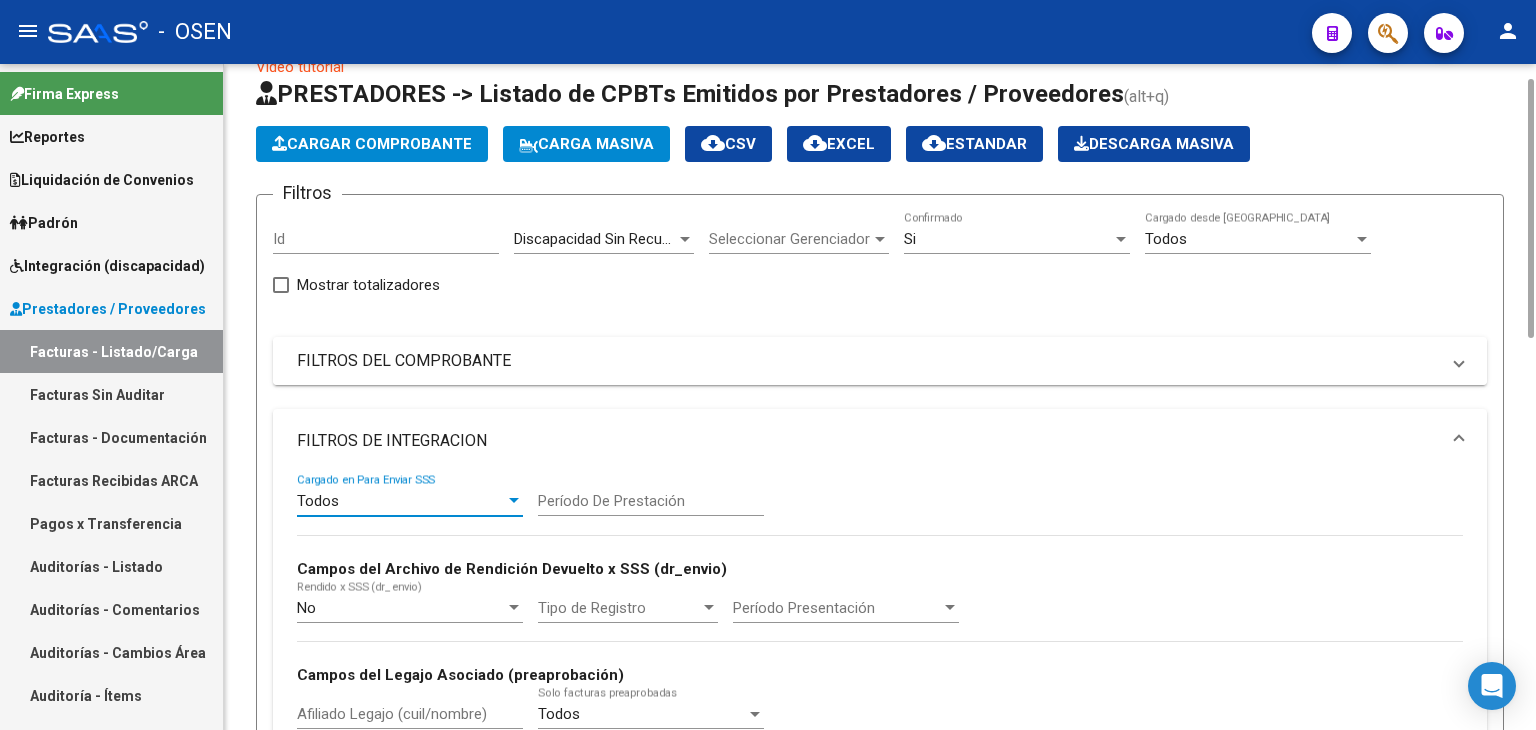 click on "FILTROS DEL COMPROBANTE" at bounding box center (880, 361) 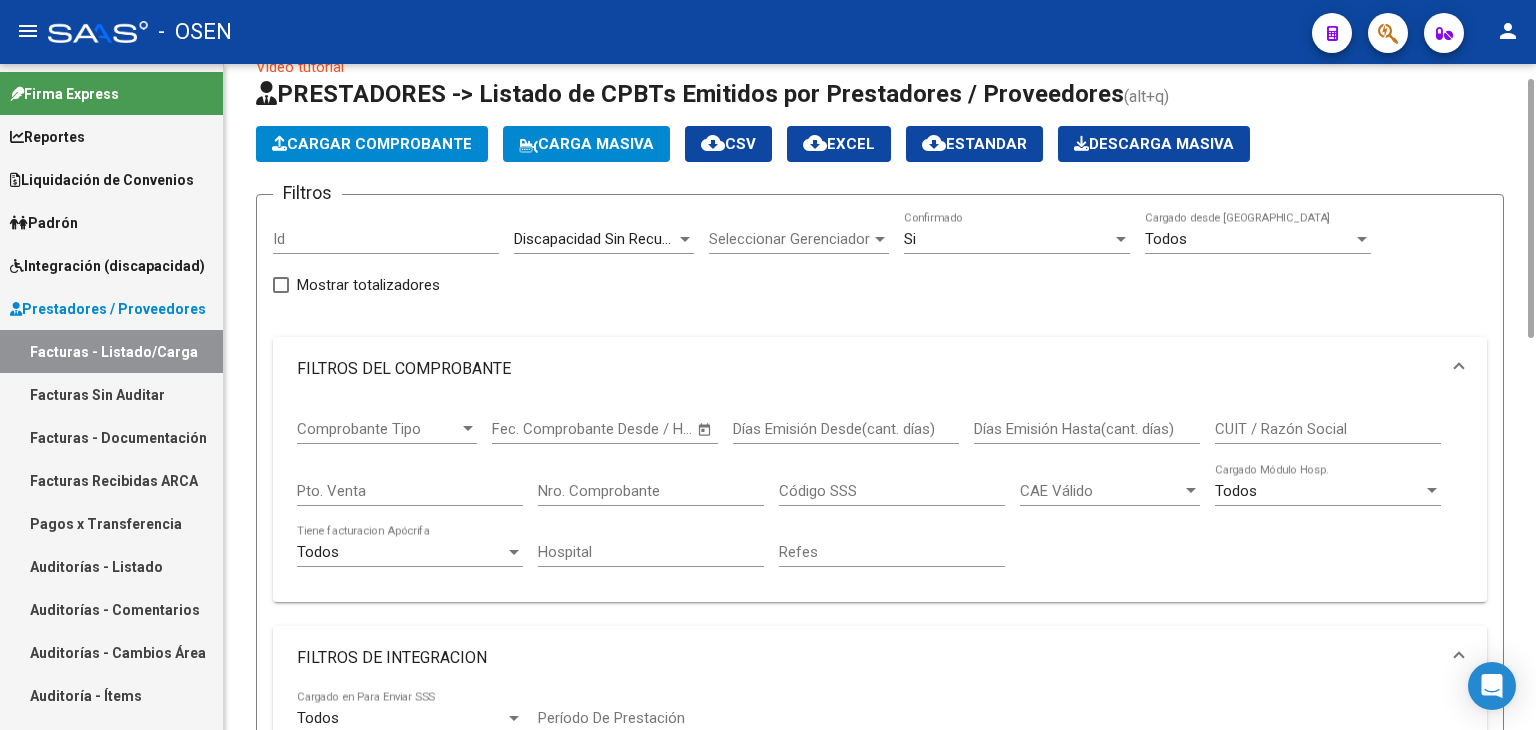 click on "Nro. Comprobante" at bounding box center (651, 491) 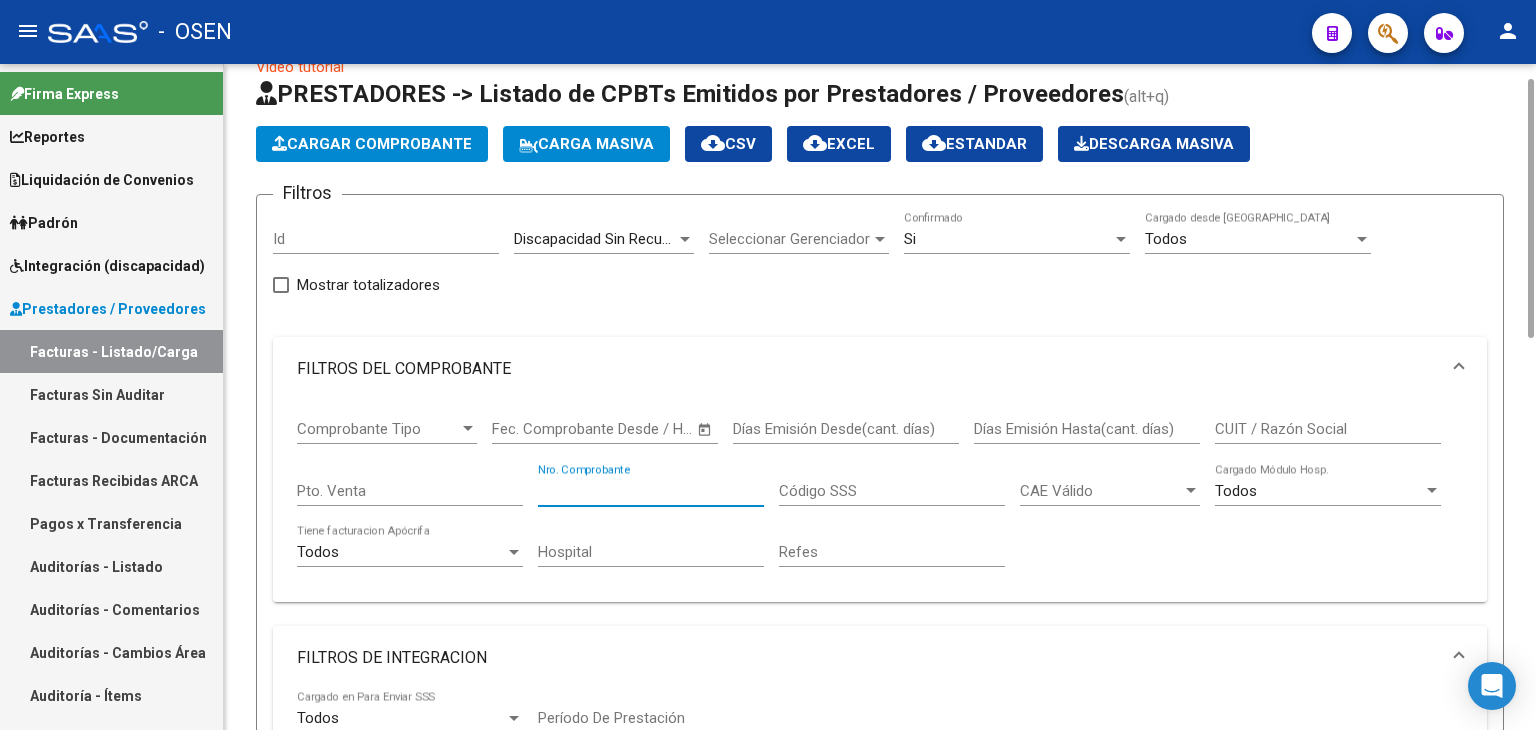 paste on "3178" 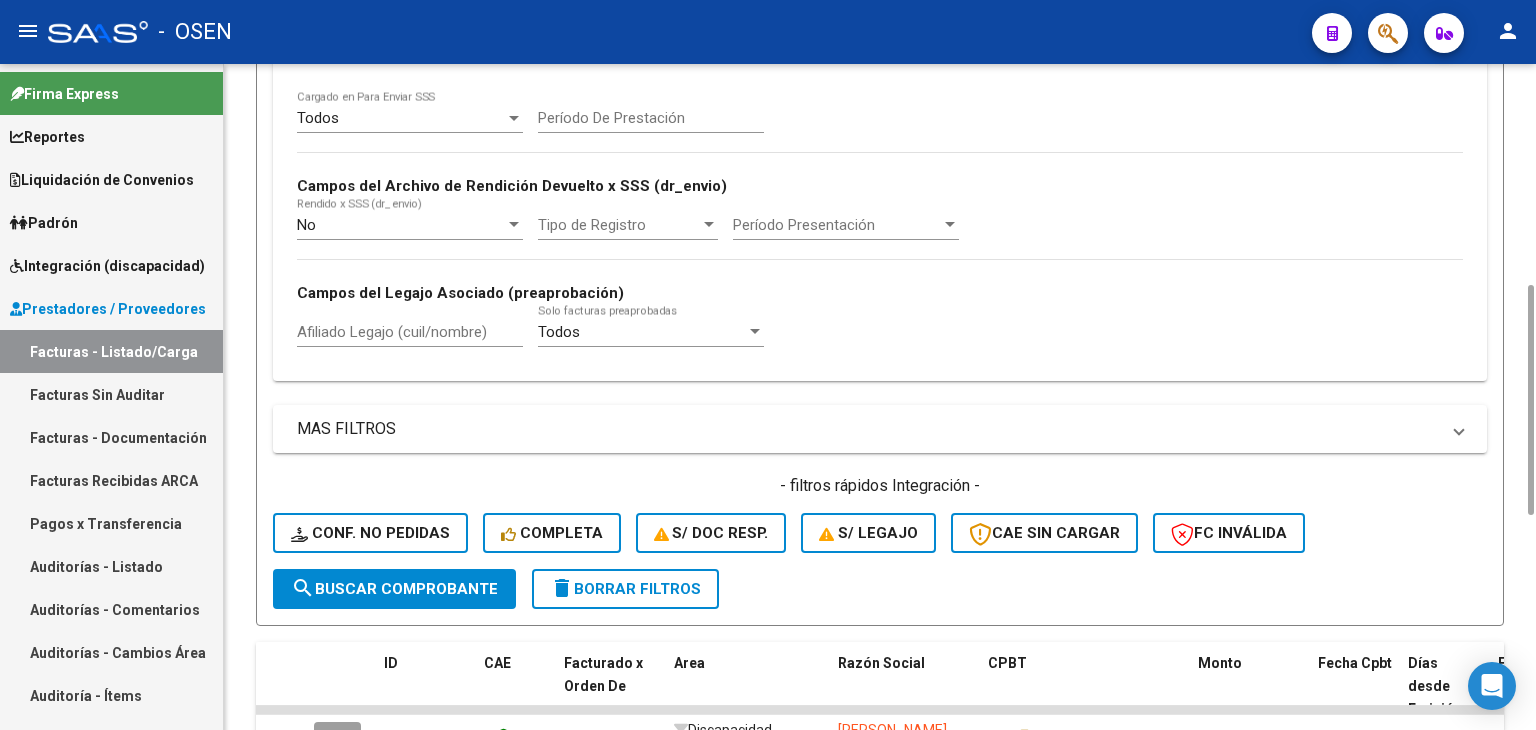 scroll, scrollTop: 807, scrollLeft: 0, axis: vertical 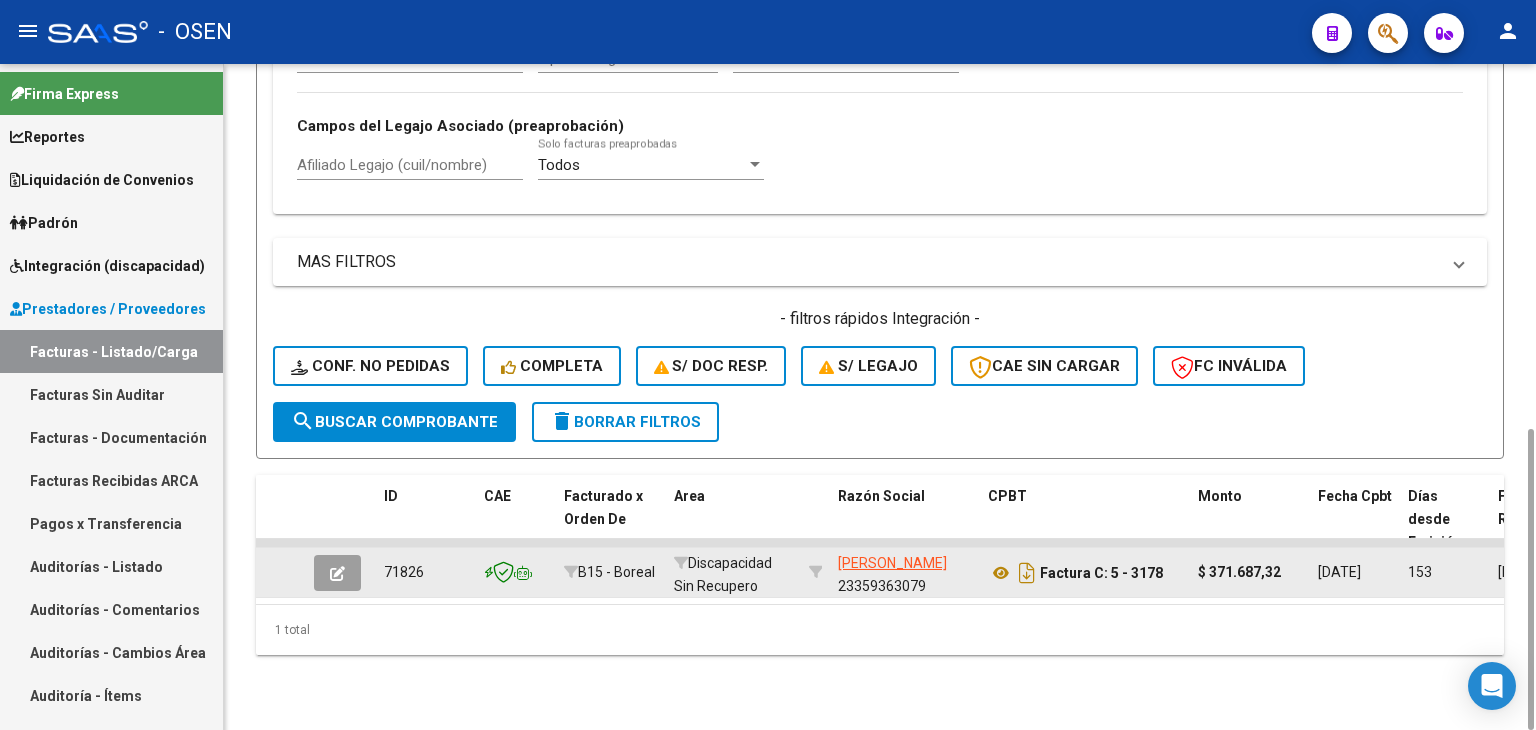 click 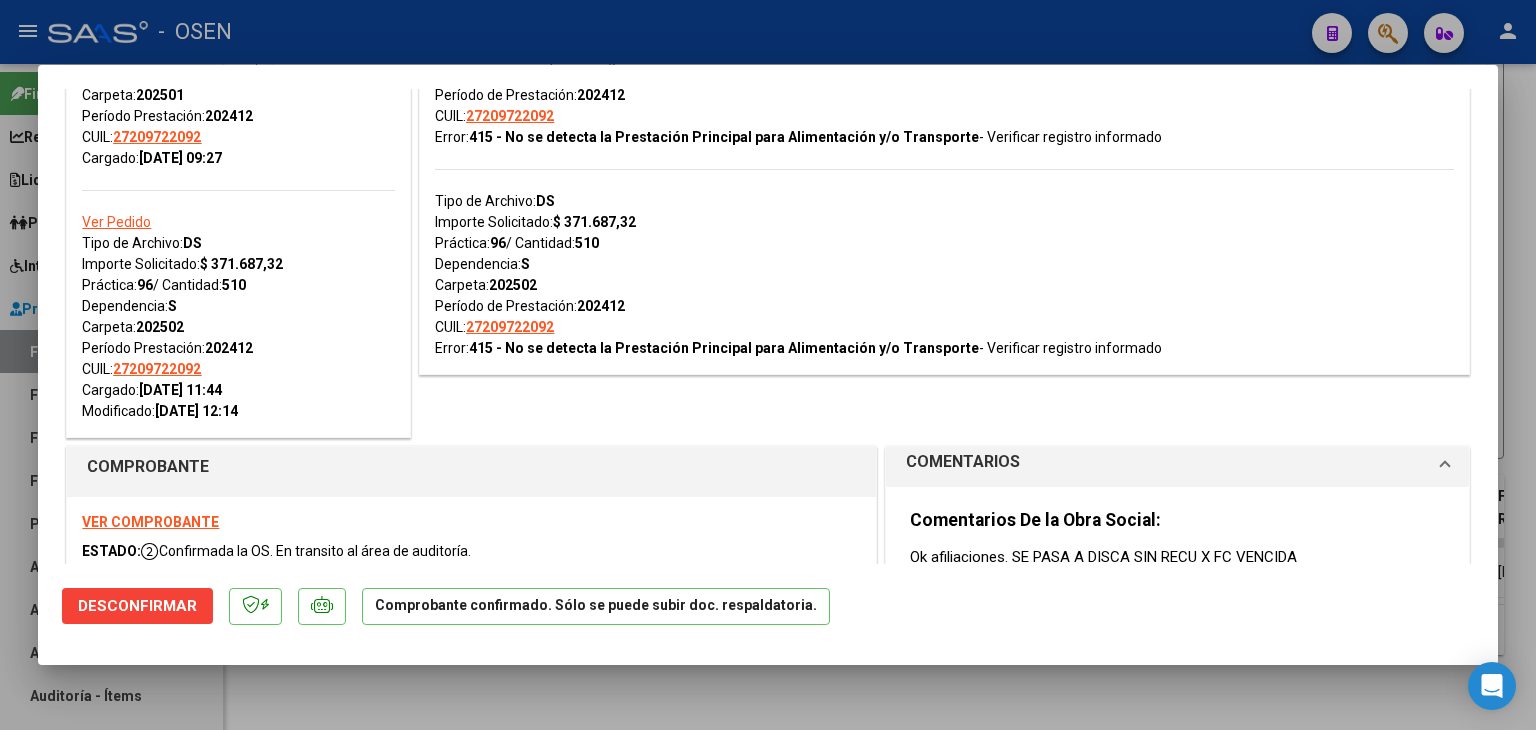 scroll, scrollTop: 0, scrollLeft: 0, axis: both 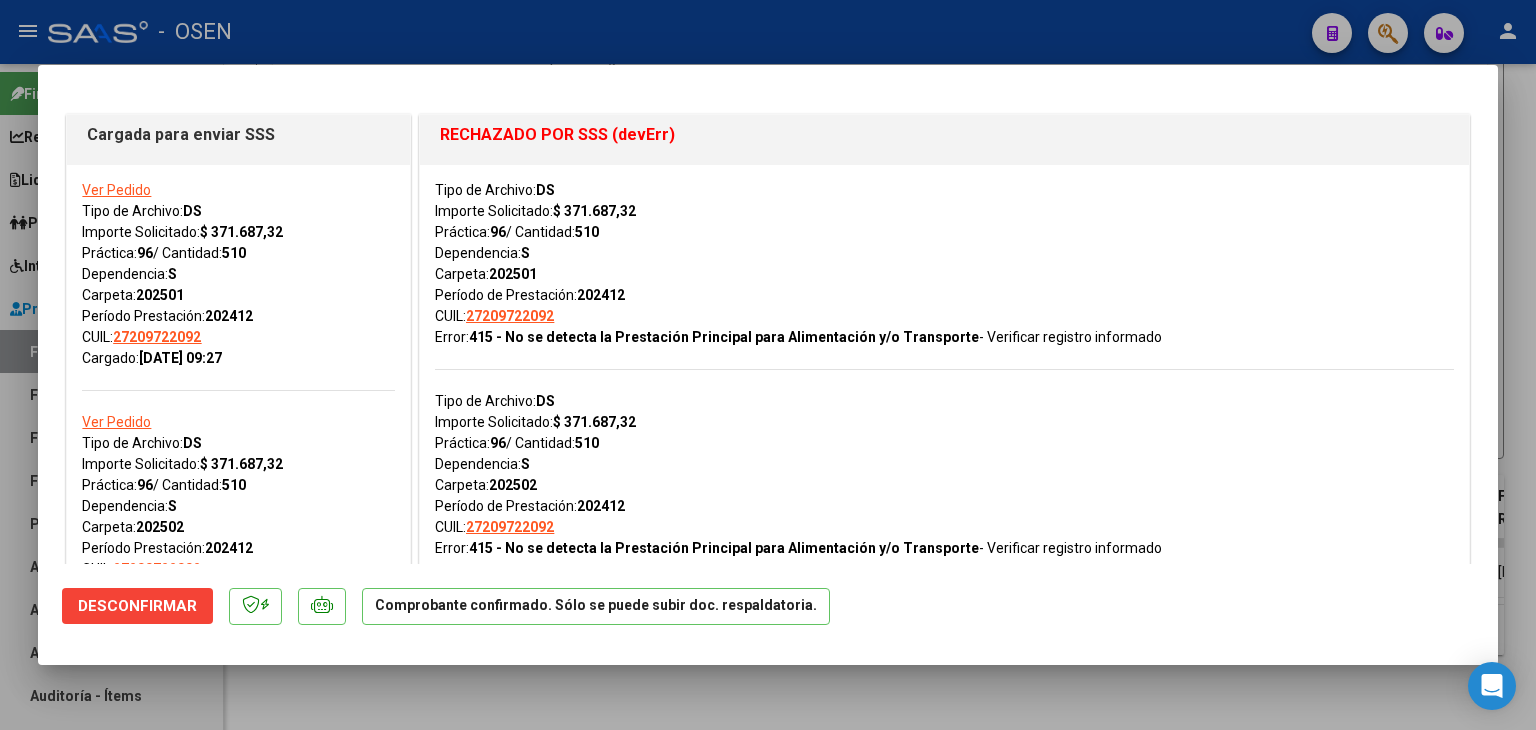 click at bounding box center (768, 365) 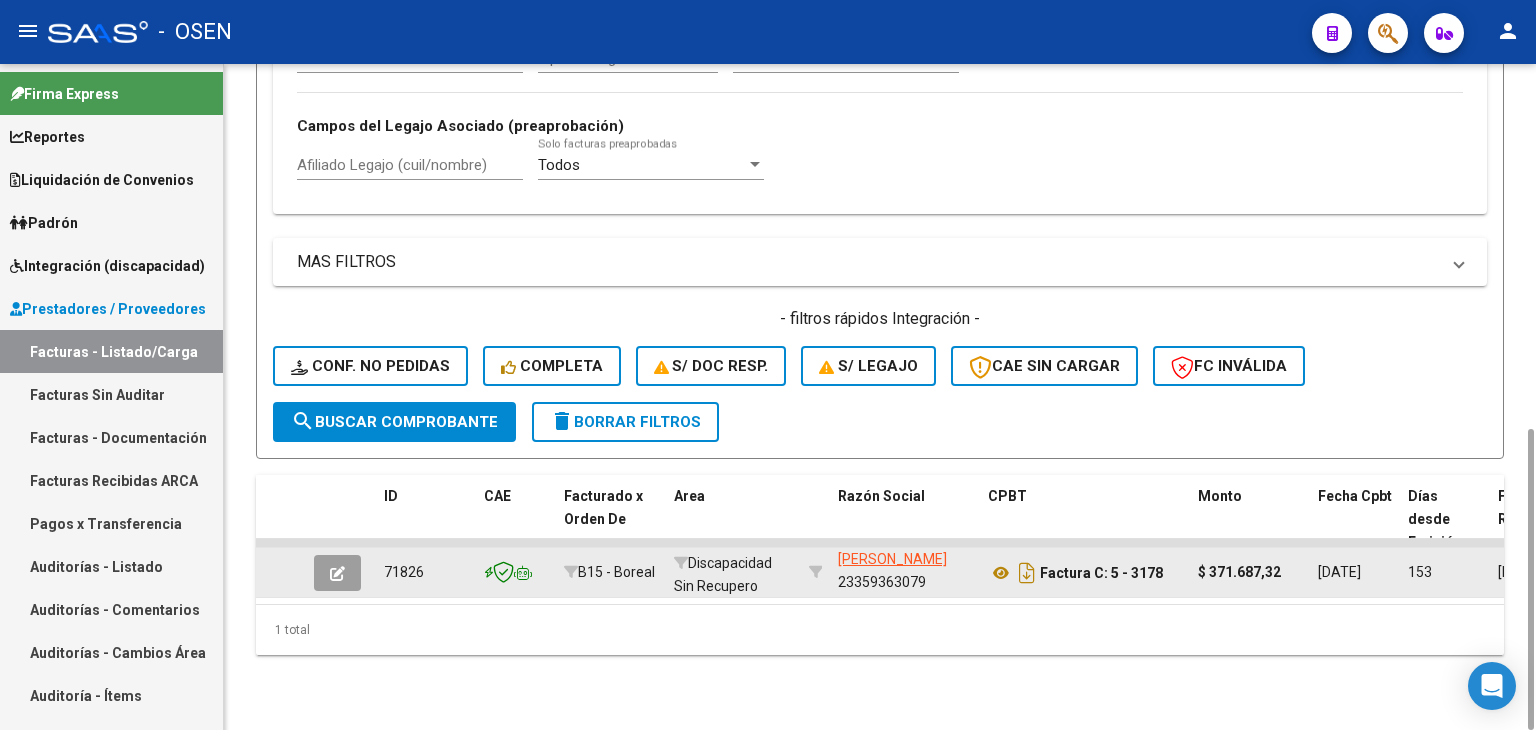 scroll, scrollTop: 0, scrollLeft: 0, axis: both 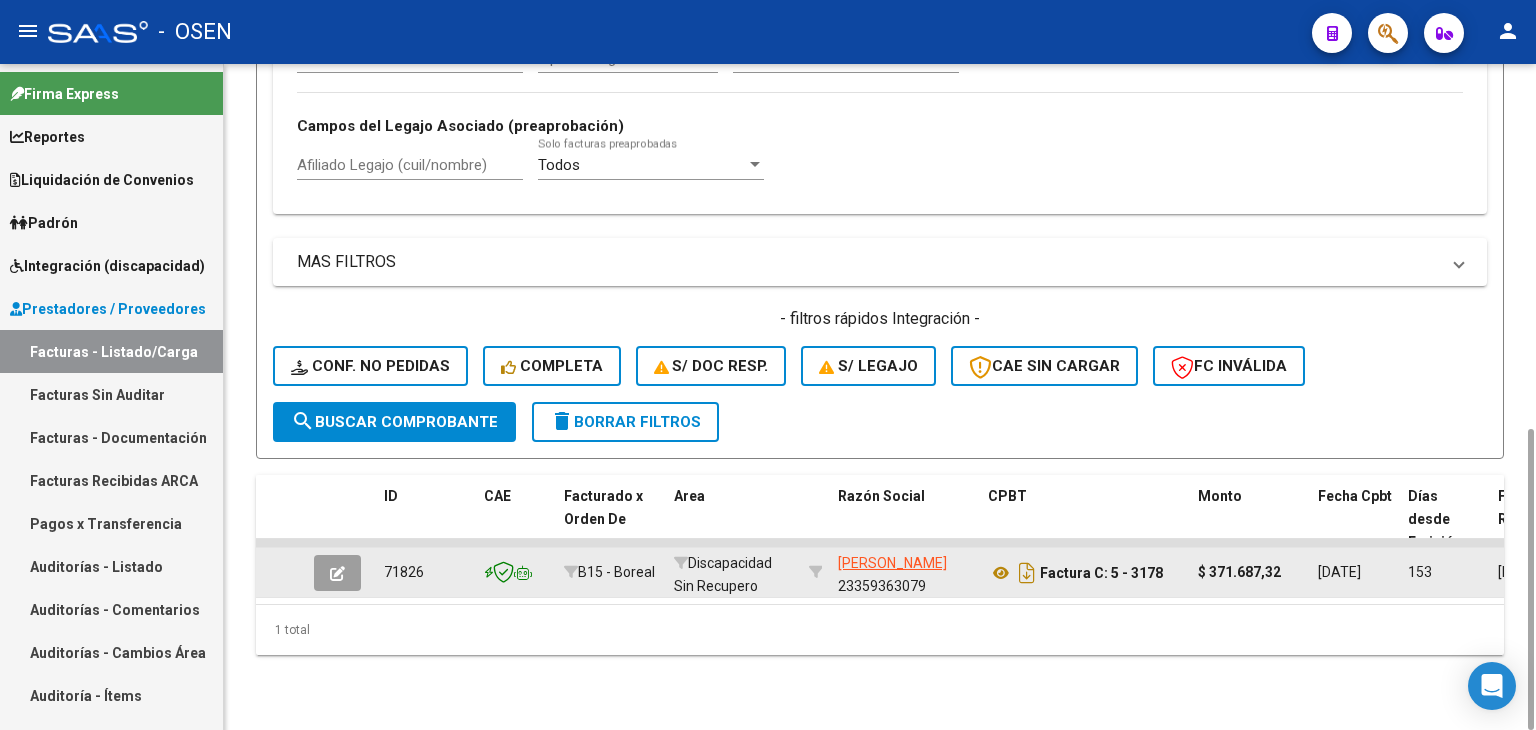 drag, startPoint x: 836, startPoint y: 558, endPoint x: 902, endPoint y: 573, distance: 67.68308 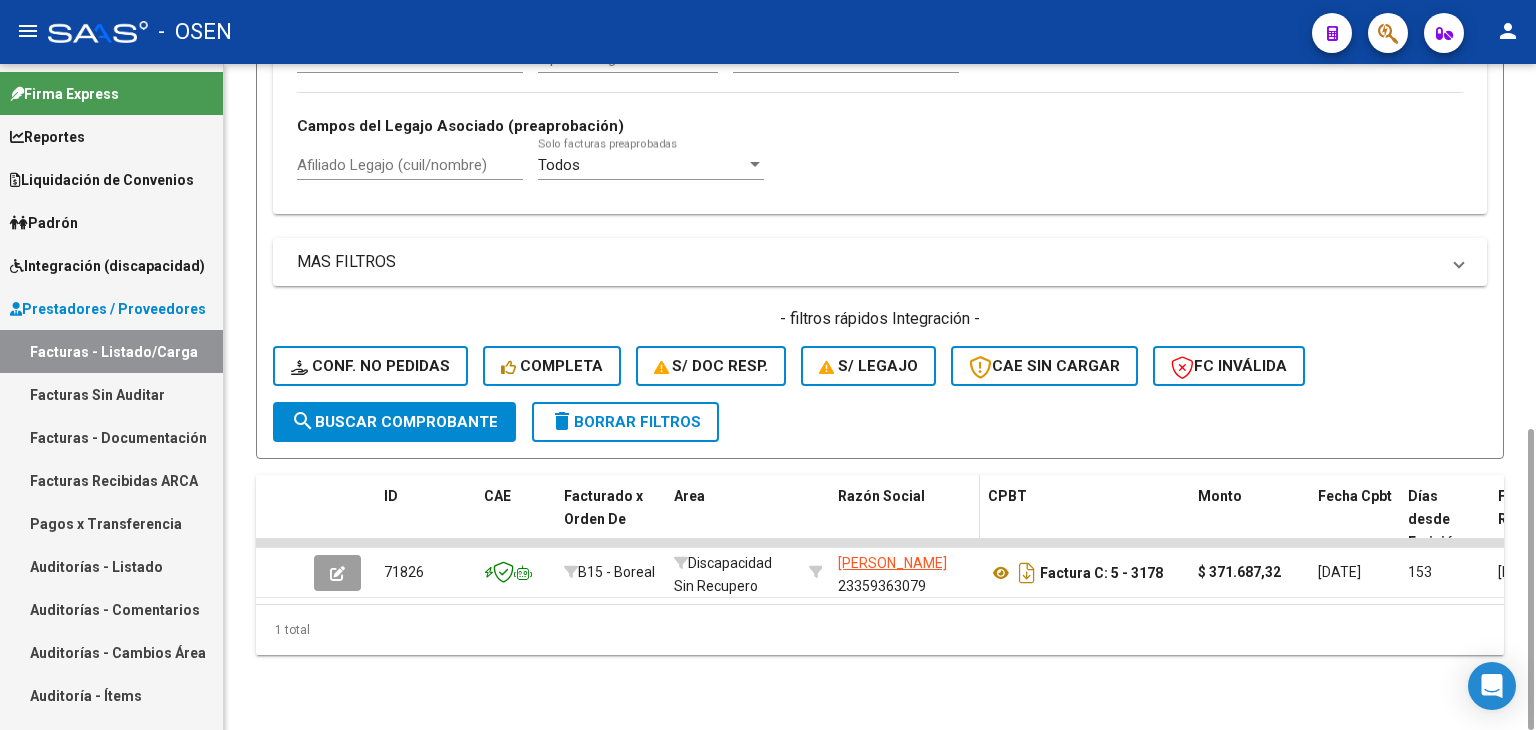 copy on "[PERSON_NAME]" 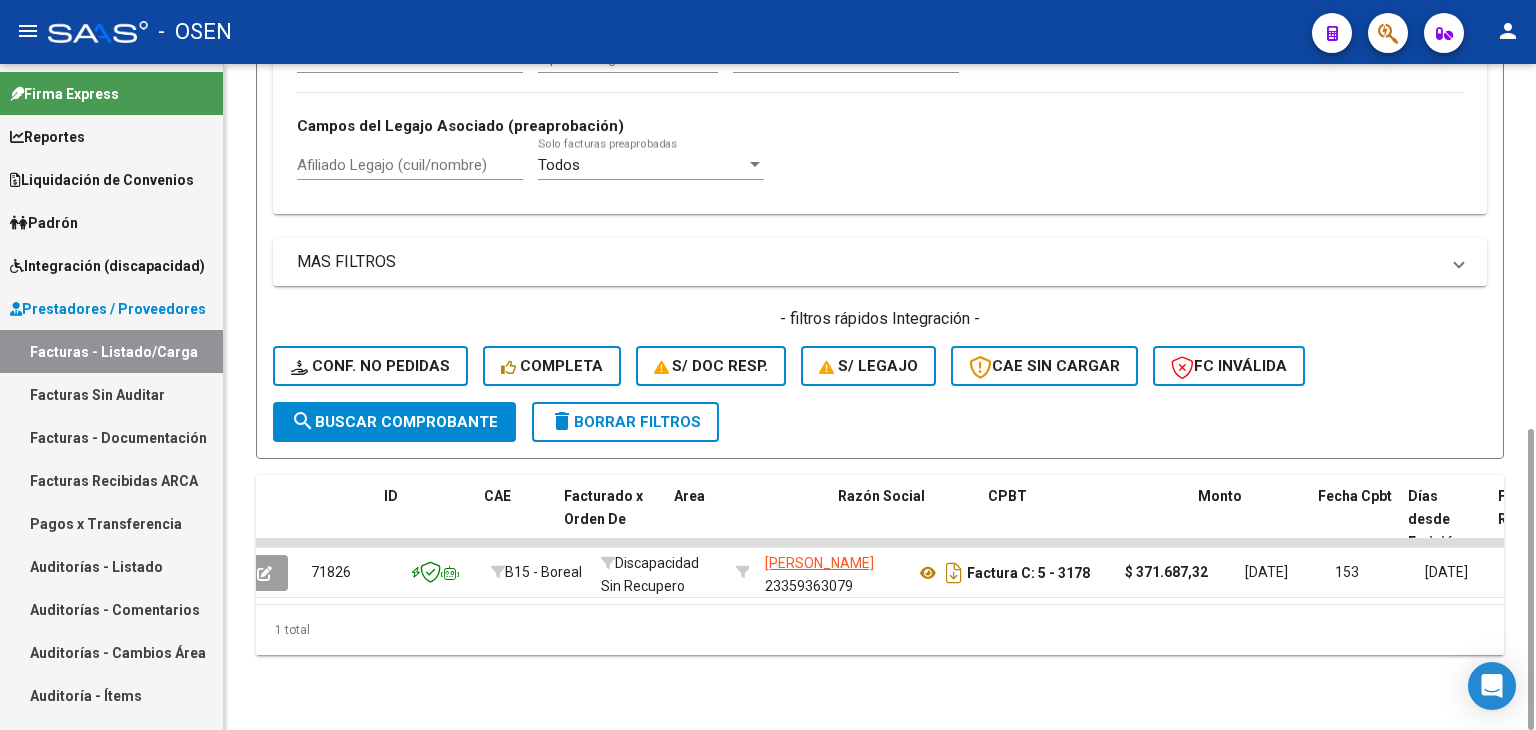 scroll, scrollTop: 0, scrollLeft: 0, axis: both 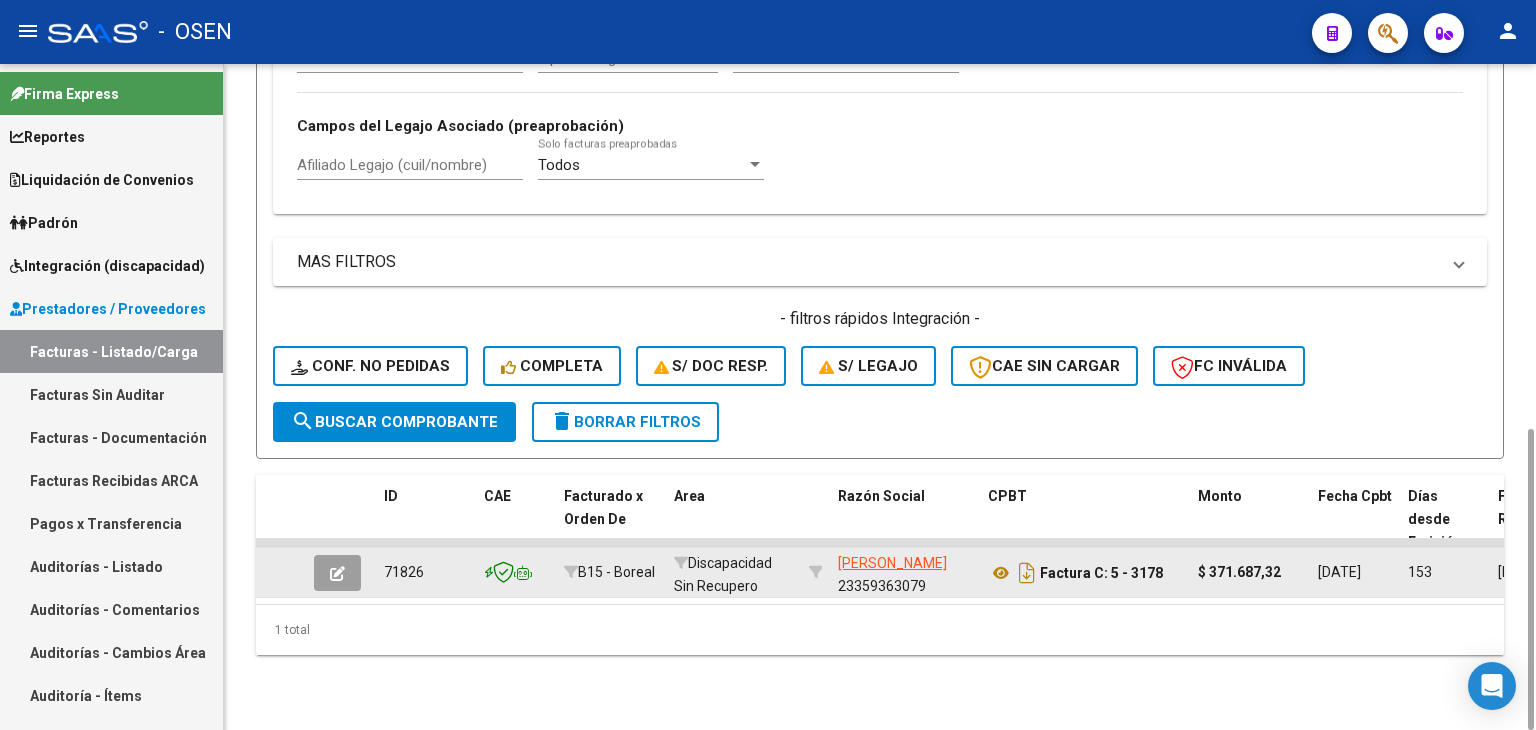 click 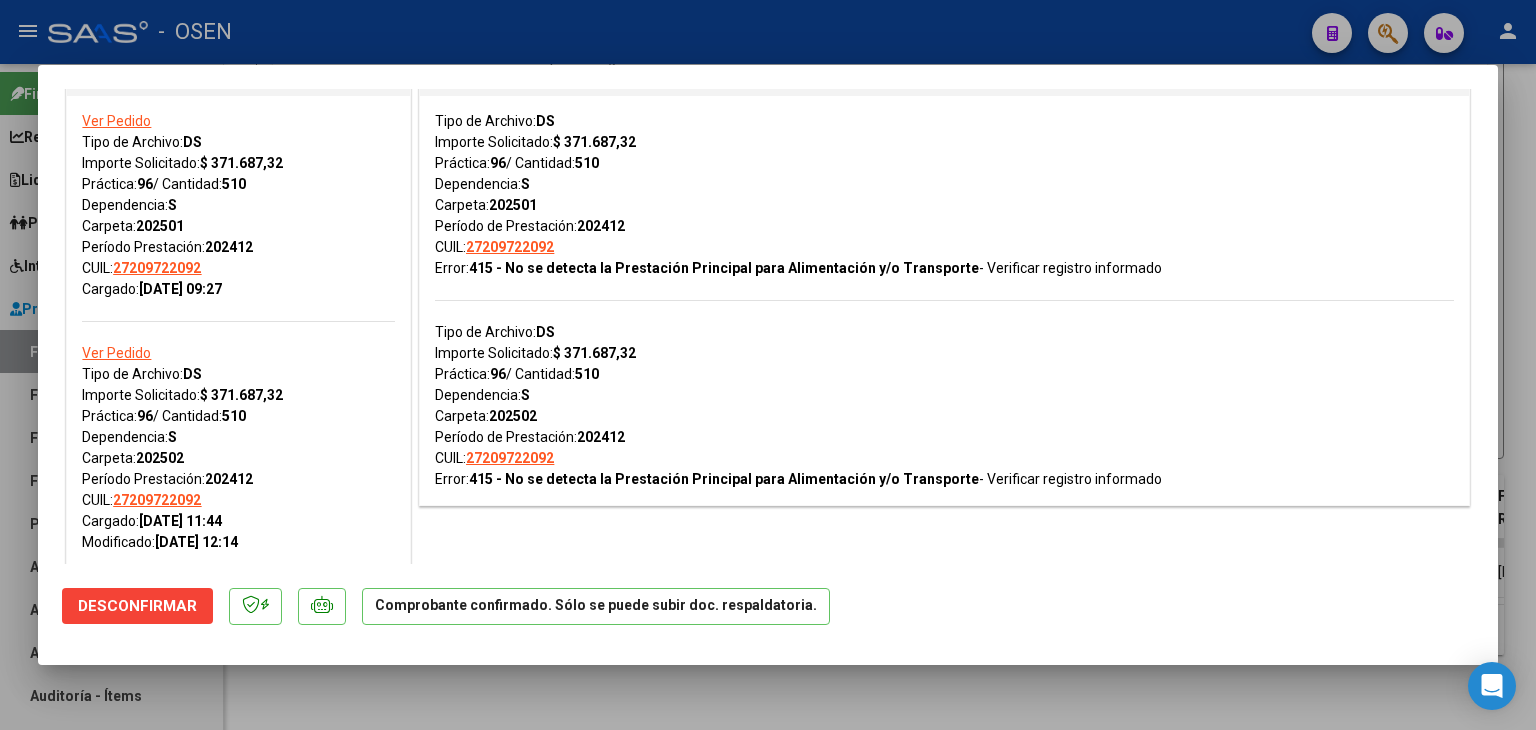scroll, scrollTop: 100, scrollLeft: 0, axis: vertical 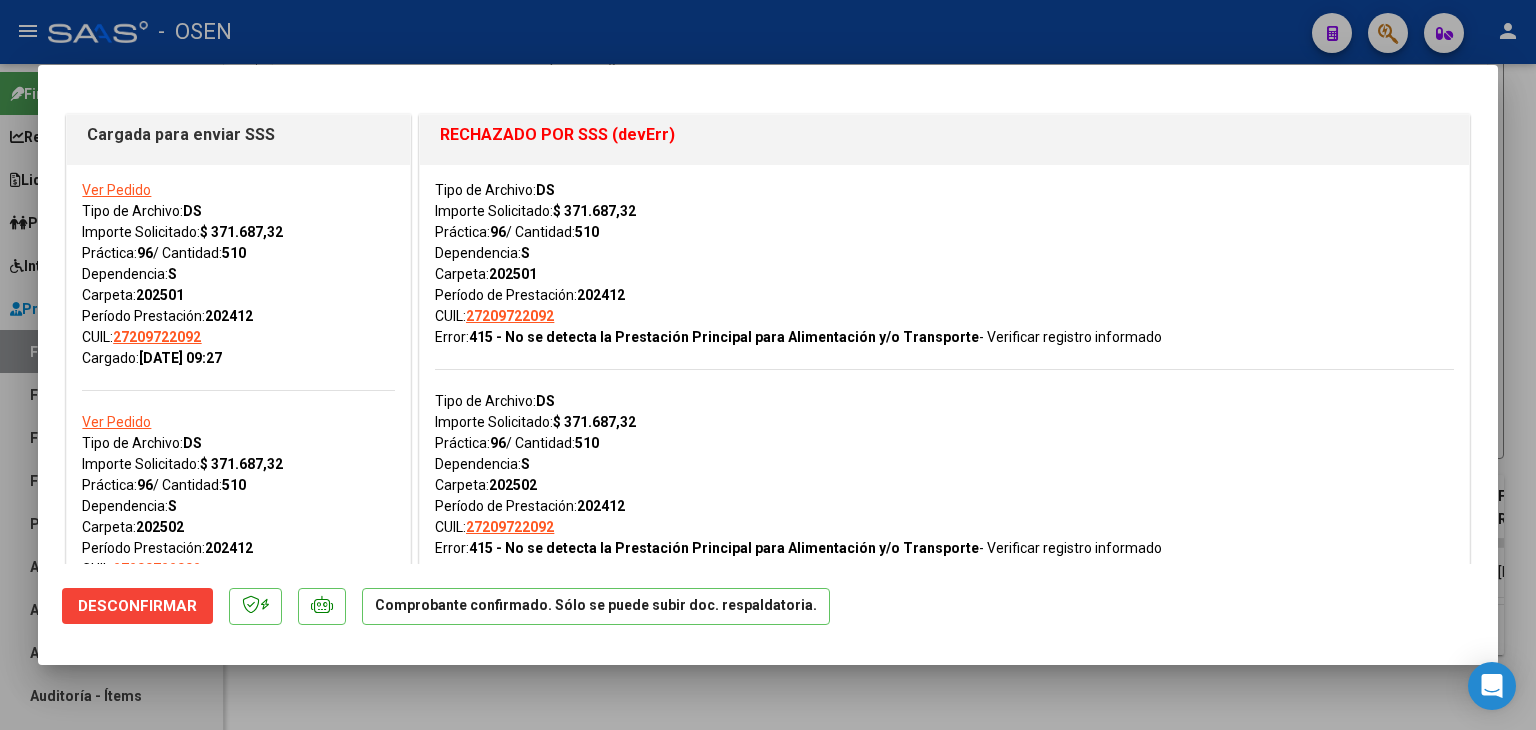 click at bounding box center (768, 365) 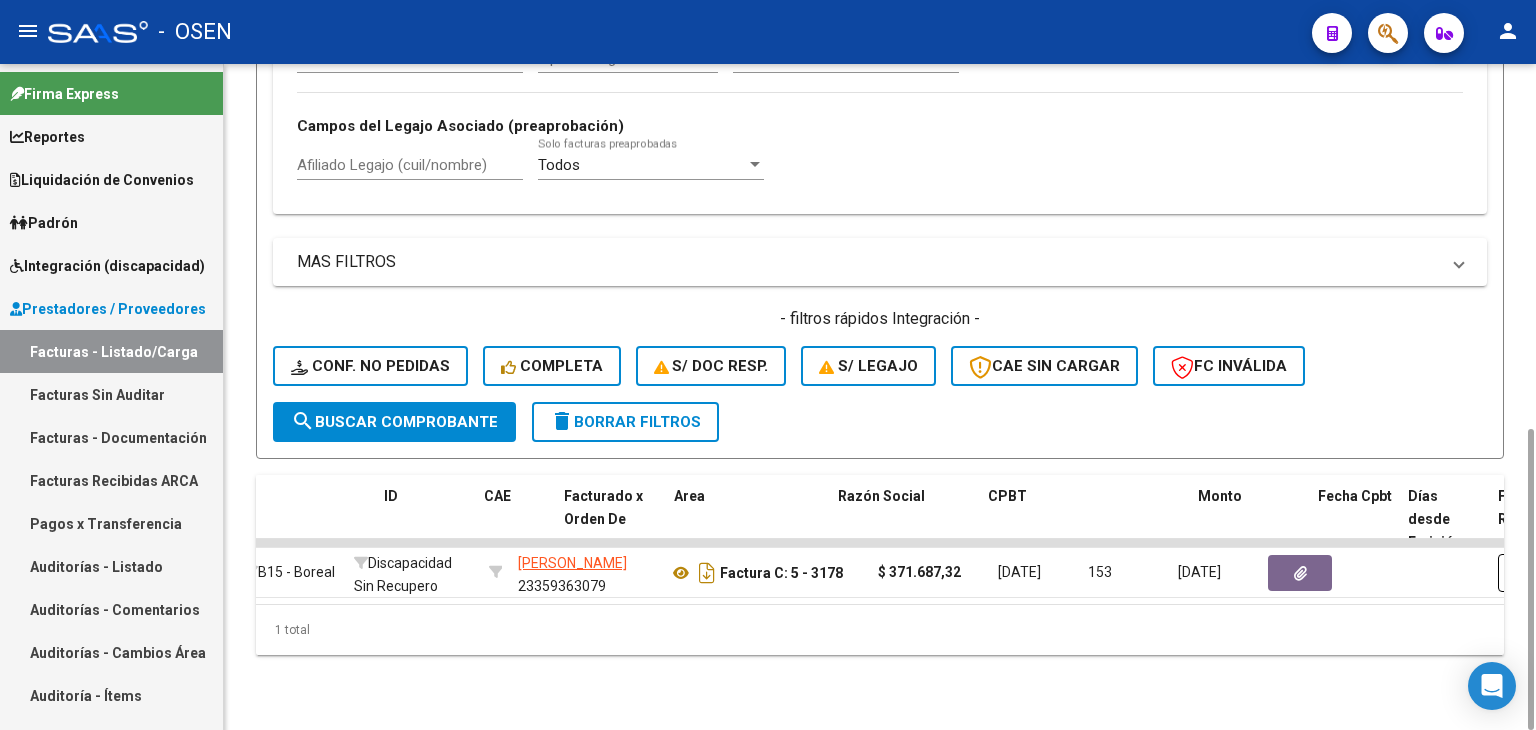 scroll, scrollTop: 0, scrollLeft: 0, axis: both 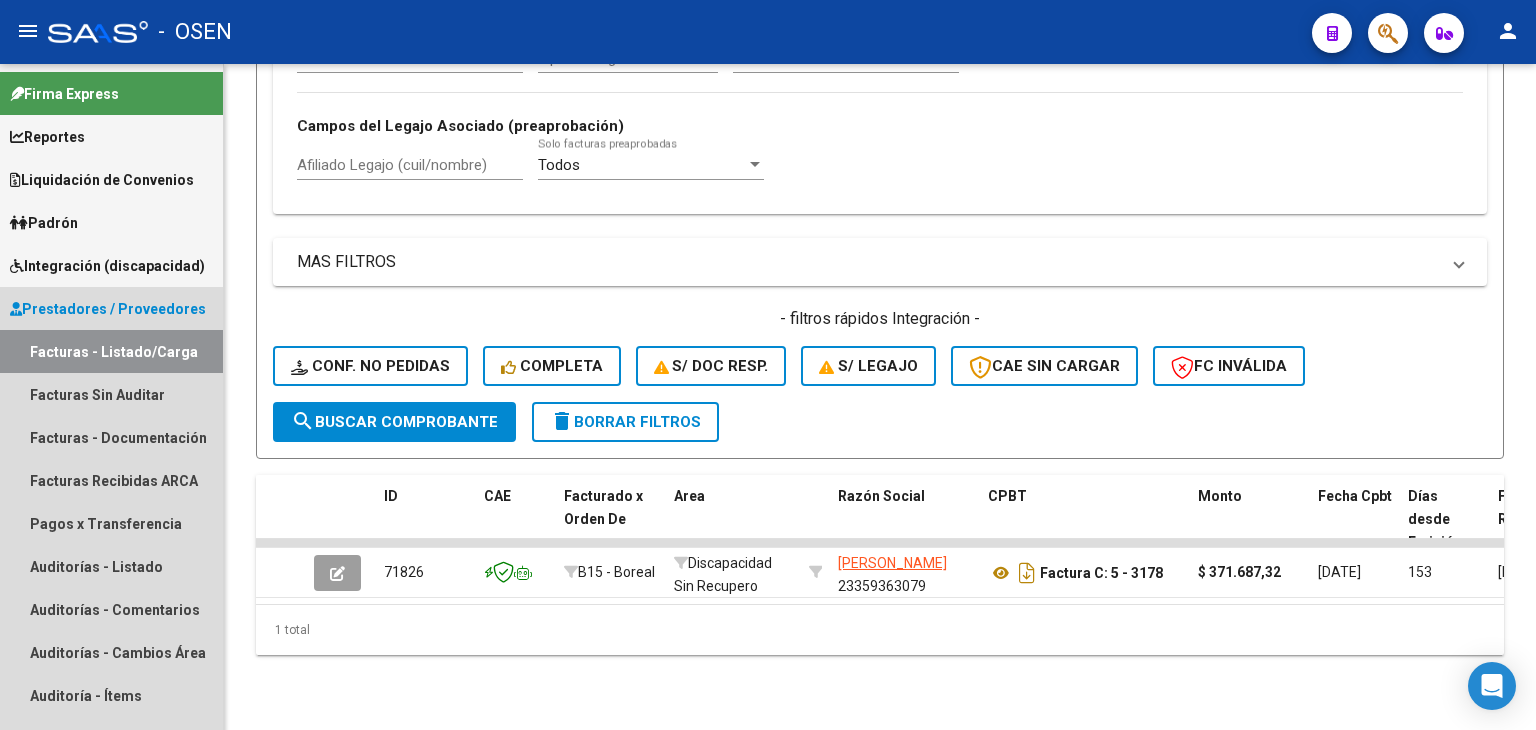 click on "Facturas - Listado/Carga" at bounding box center (111, 351) 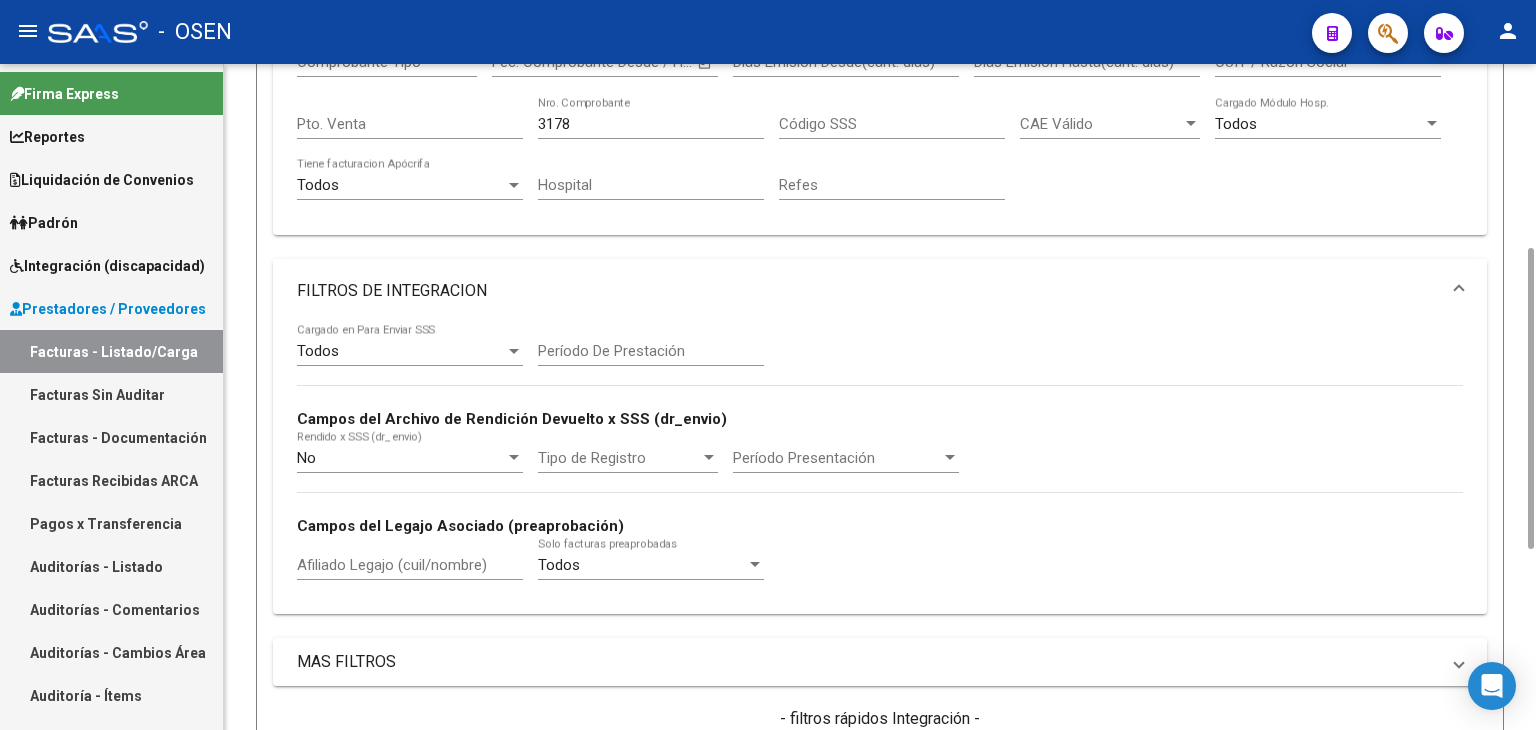 scroll, scrollTop: 207, scrollLeft: 0, axis: vertical 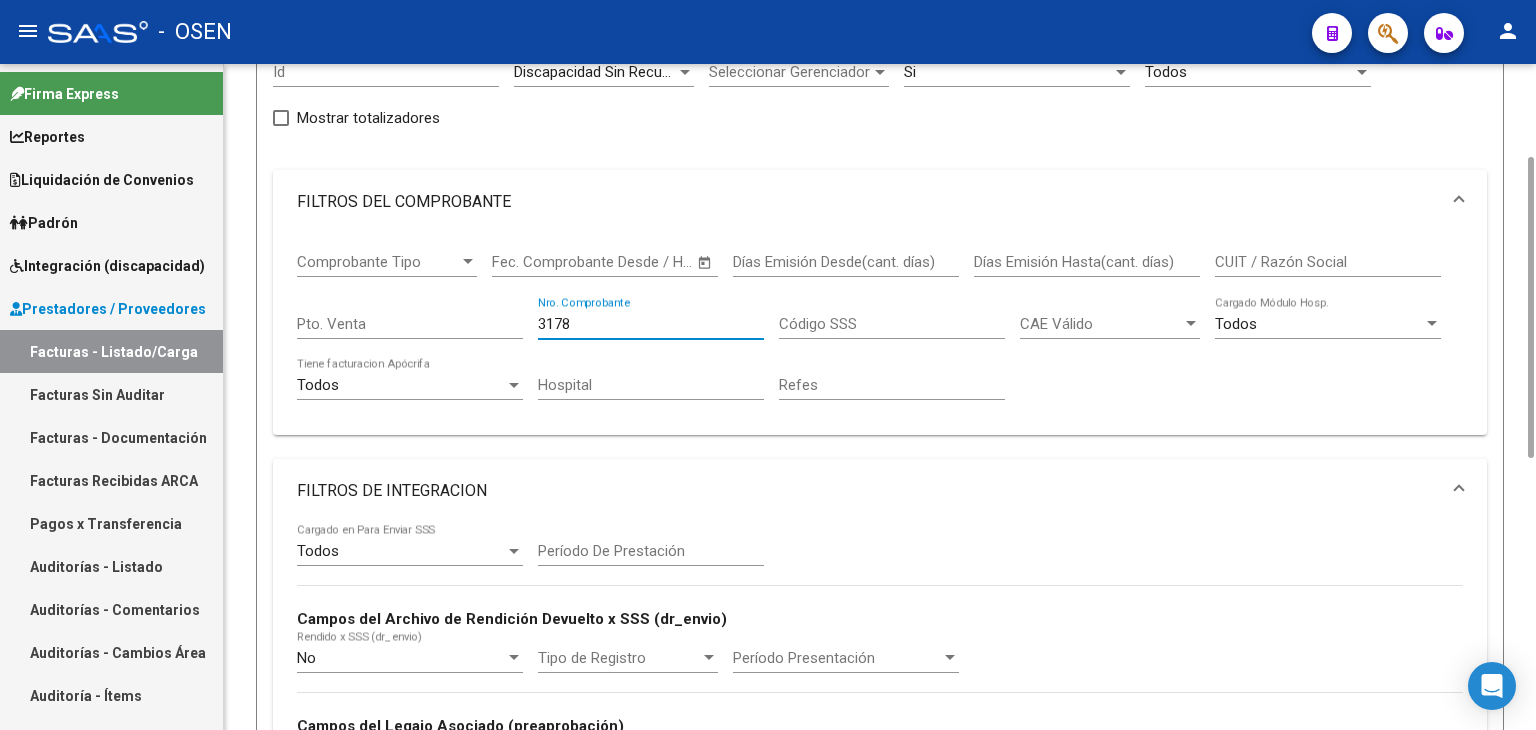 drag, startPoint x: 596, startPoint y: 324, endPoint x: 482, endPoint y: 303, distance: 115.918076 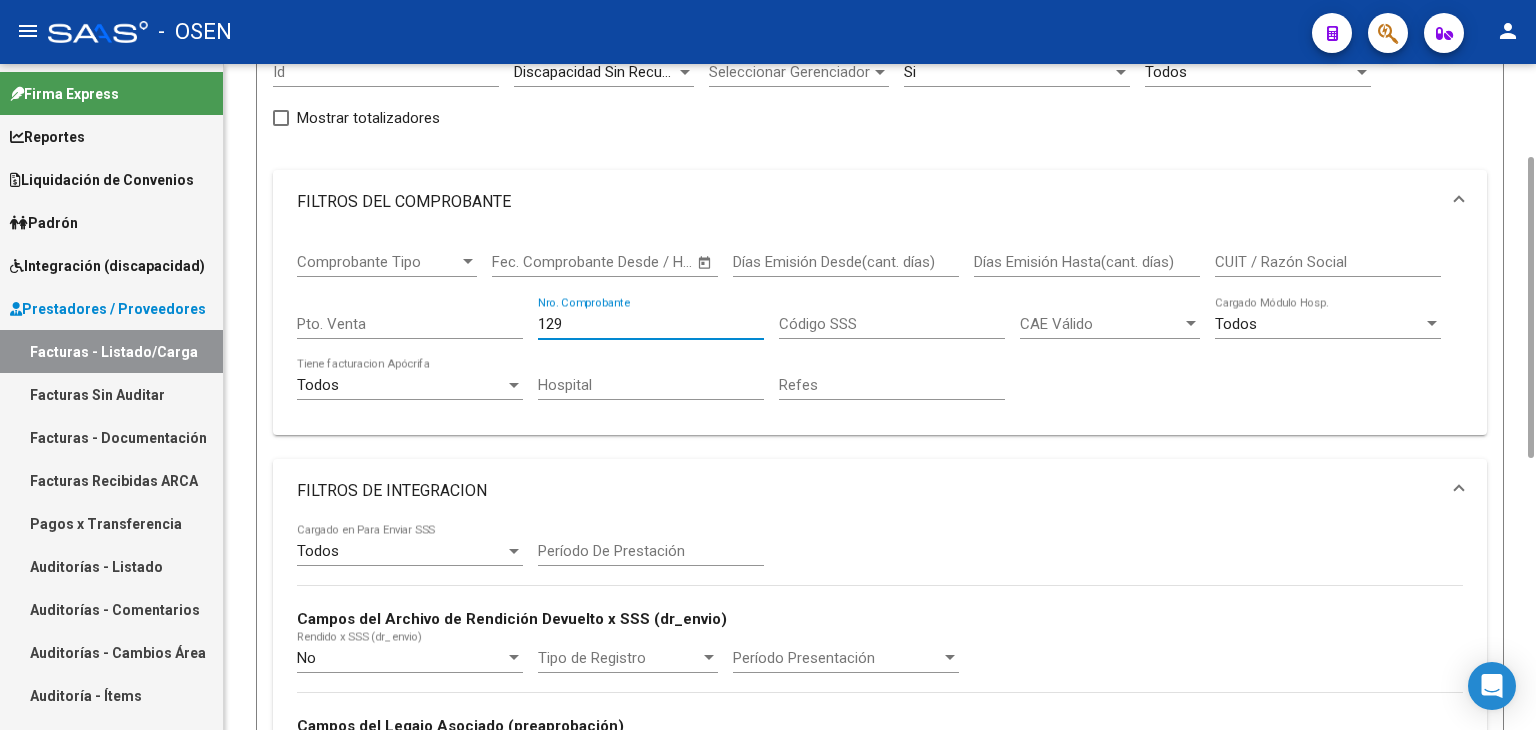 click on "CUIT / Razón Social" at bounding box center [1328, 262] 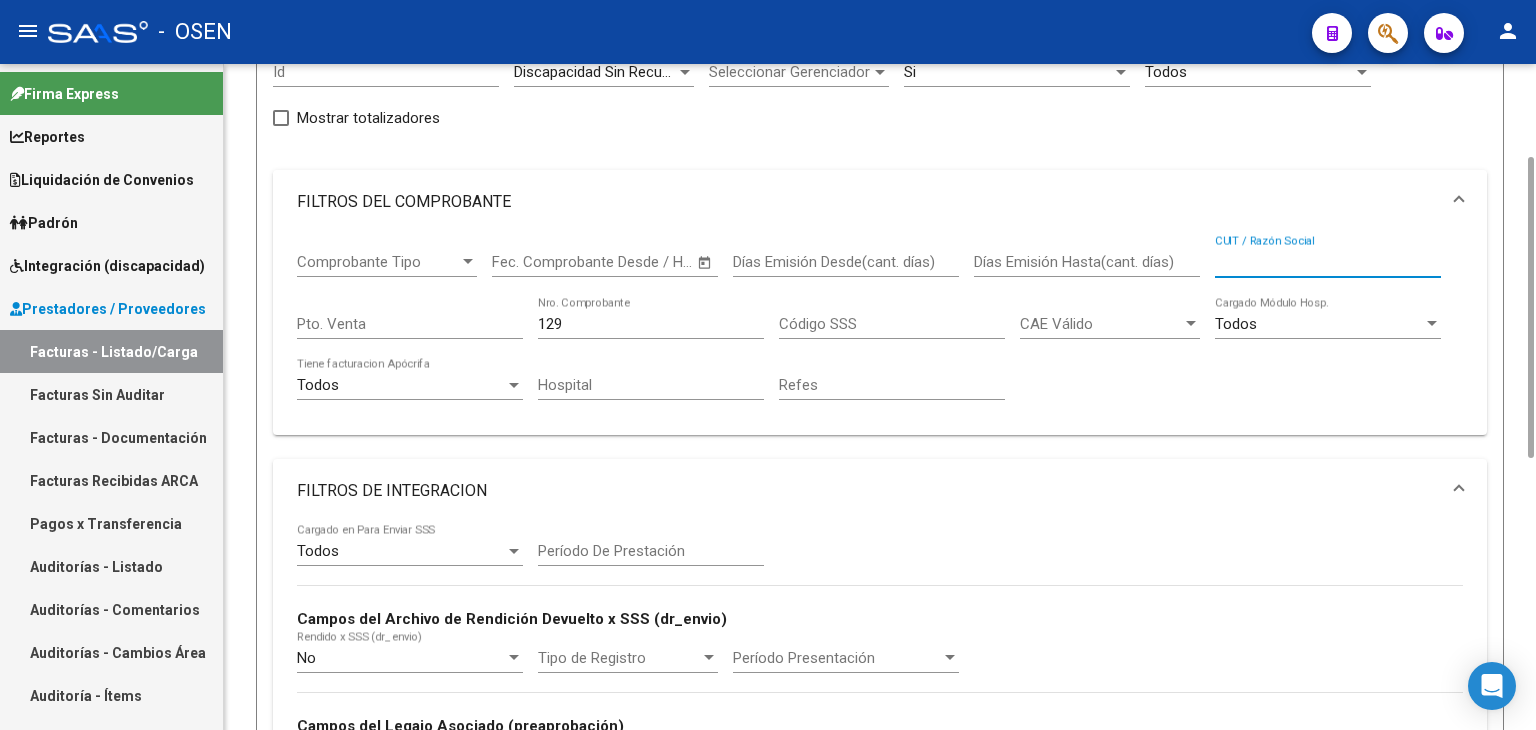 paste on "27372357962" 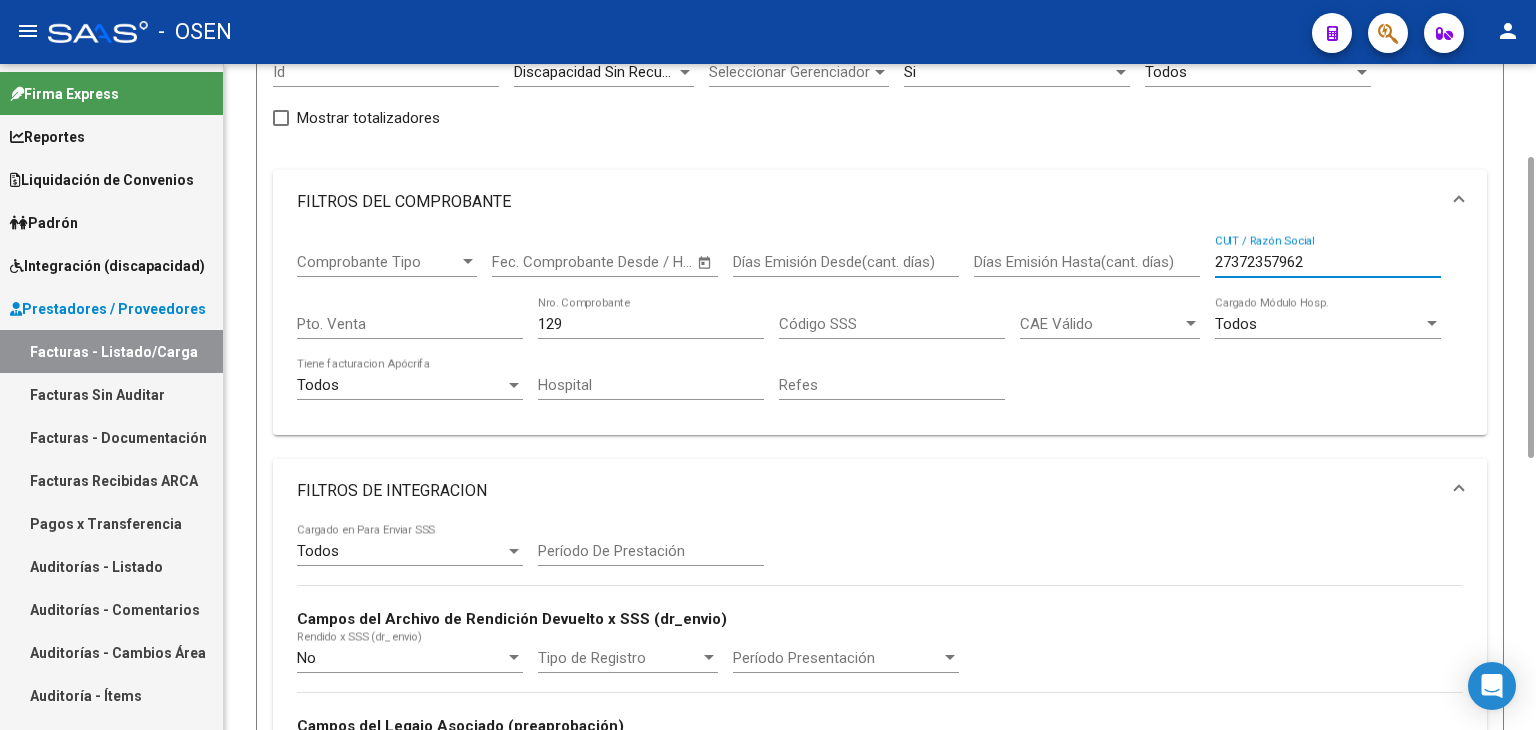 scroll, scrollTop: 0, scrollLeft: 0, axis: both 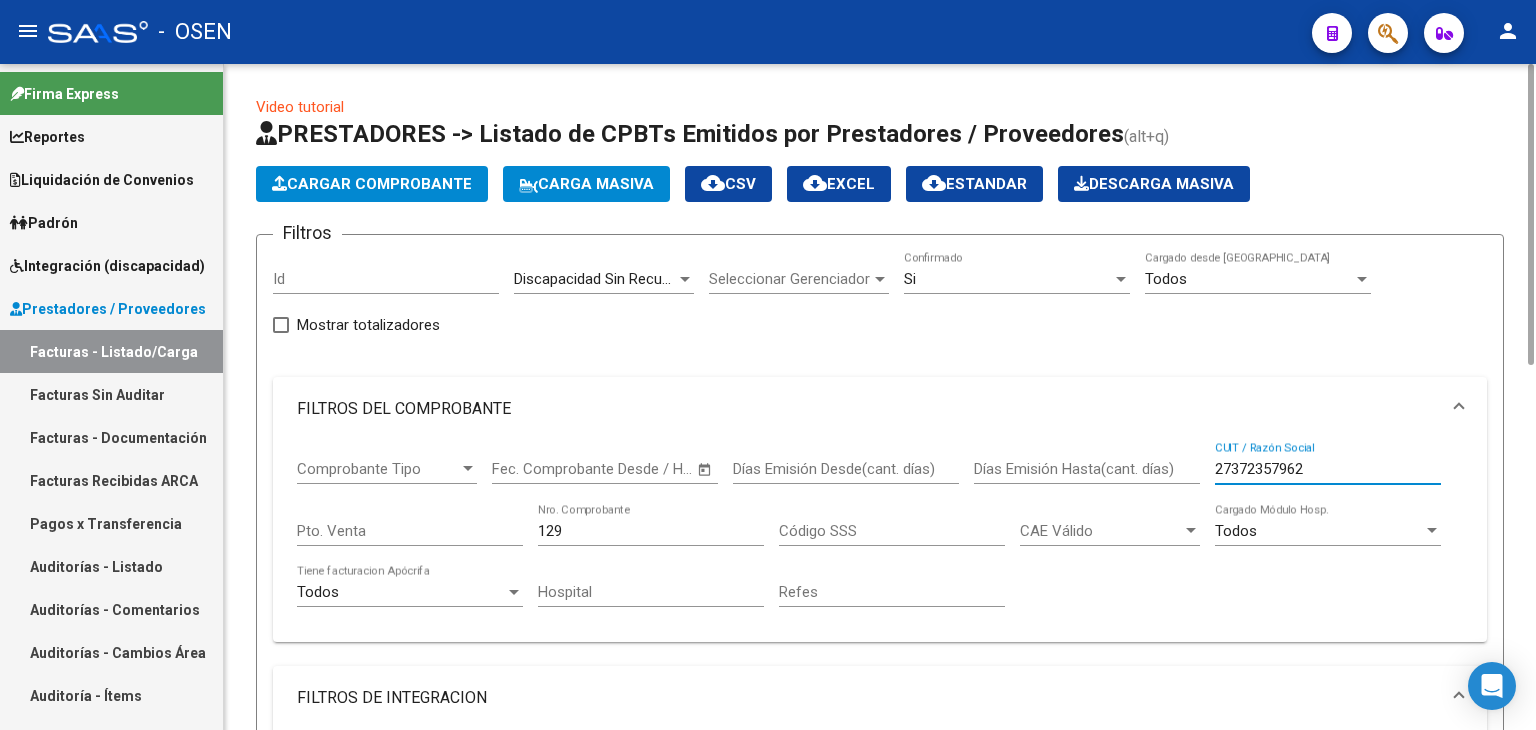 click on "Si" at bounding box center (1008, 279) 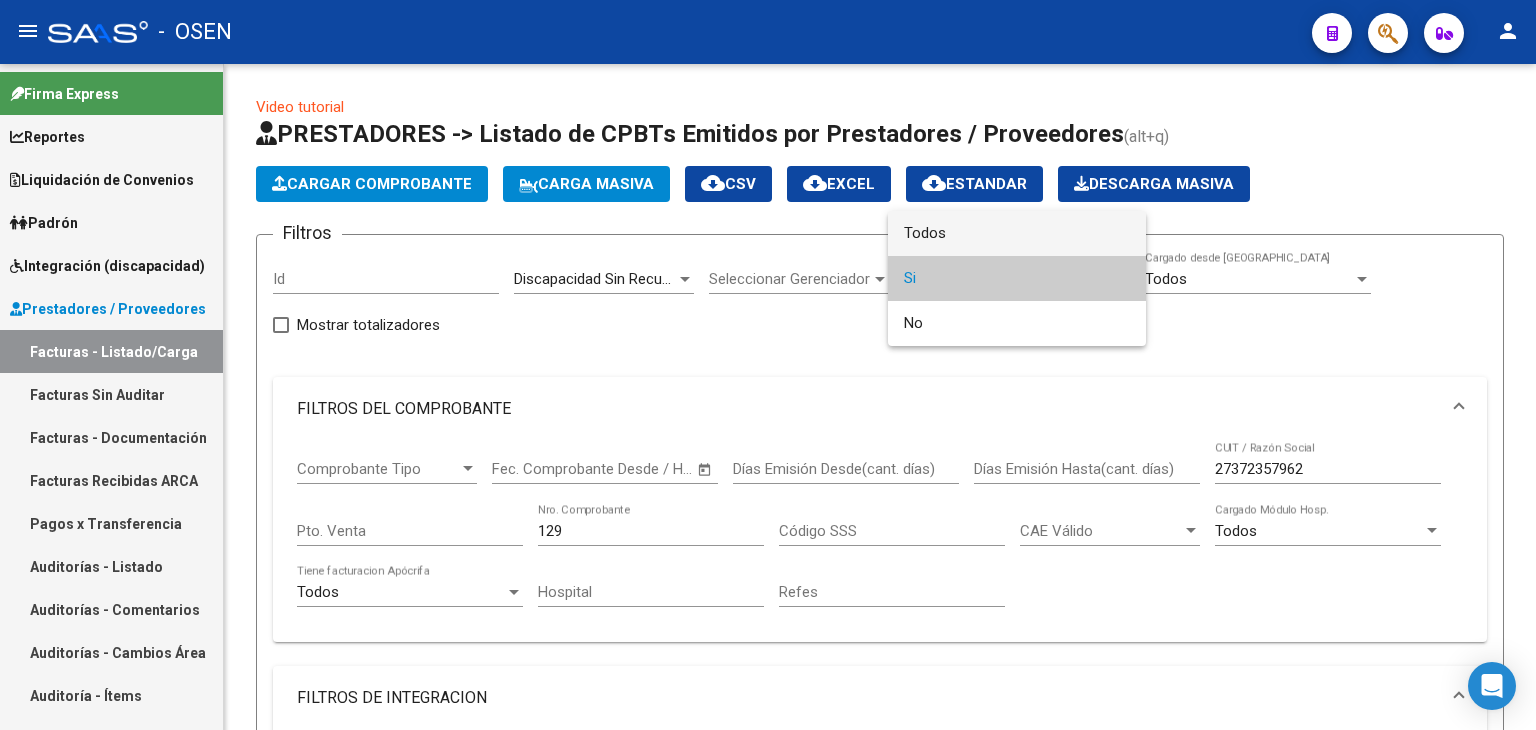 click on "Todos" at bounding box center (1017, 233) 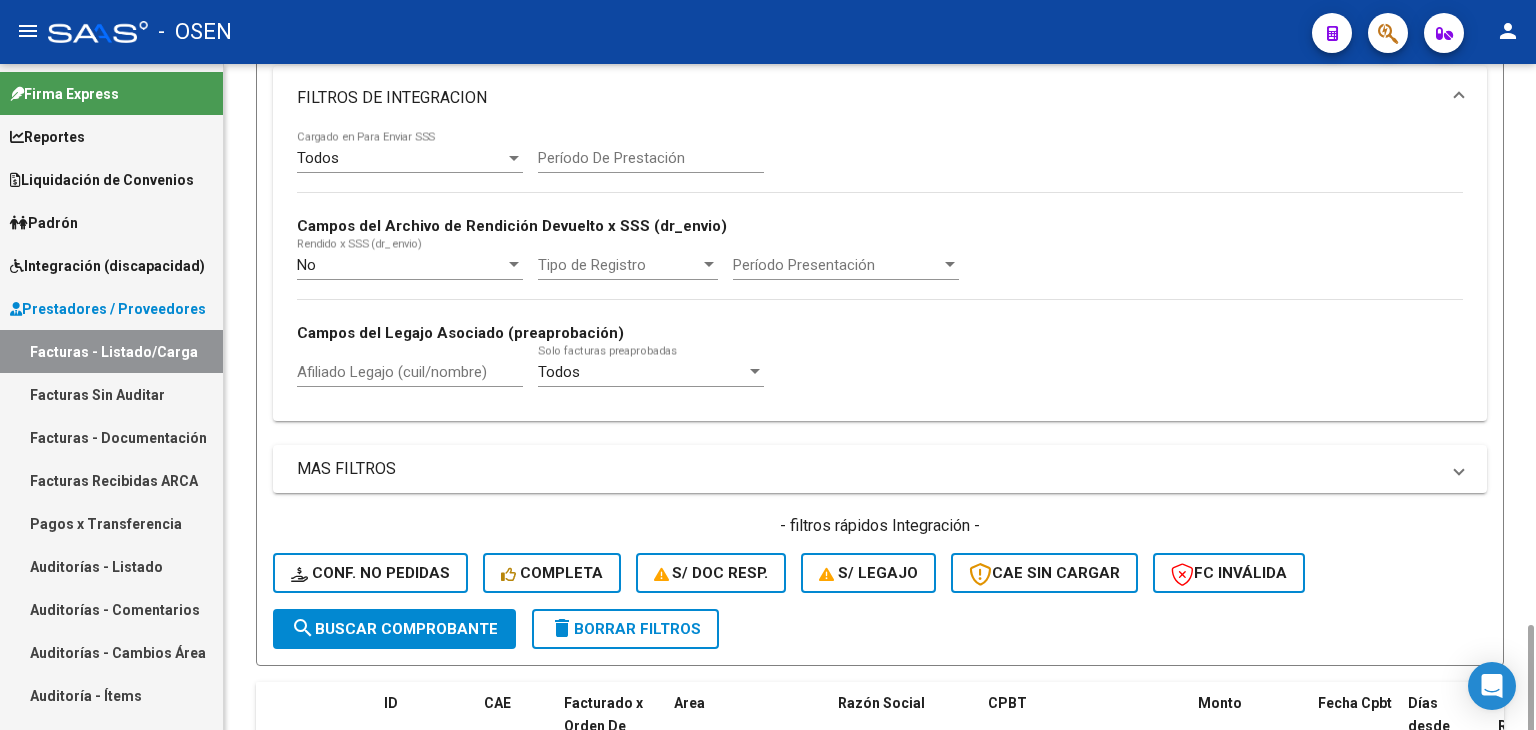 scroll, scrollTop: 800, scrollLeft: 0, axis: vertical 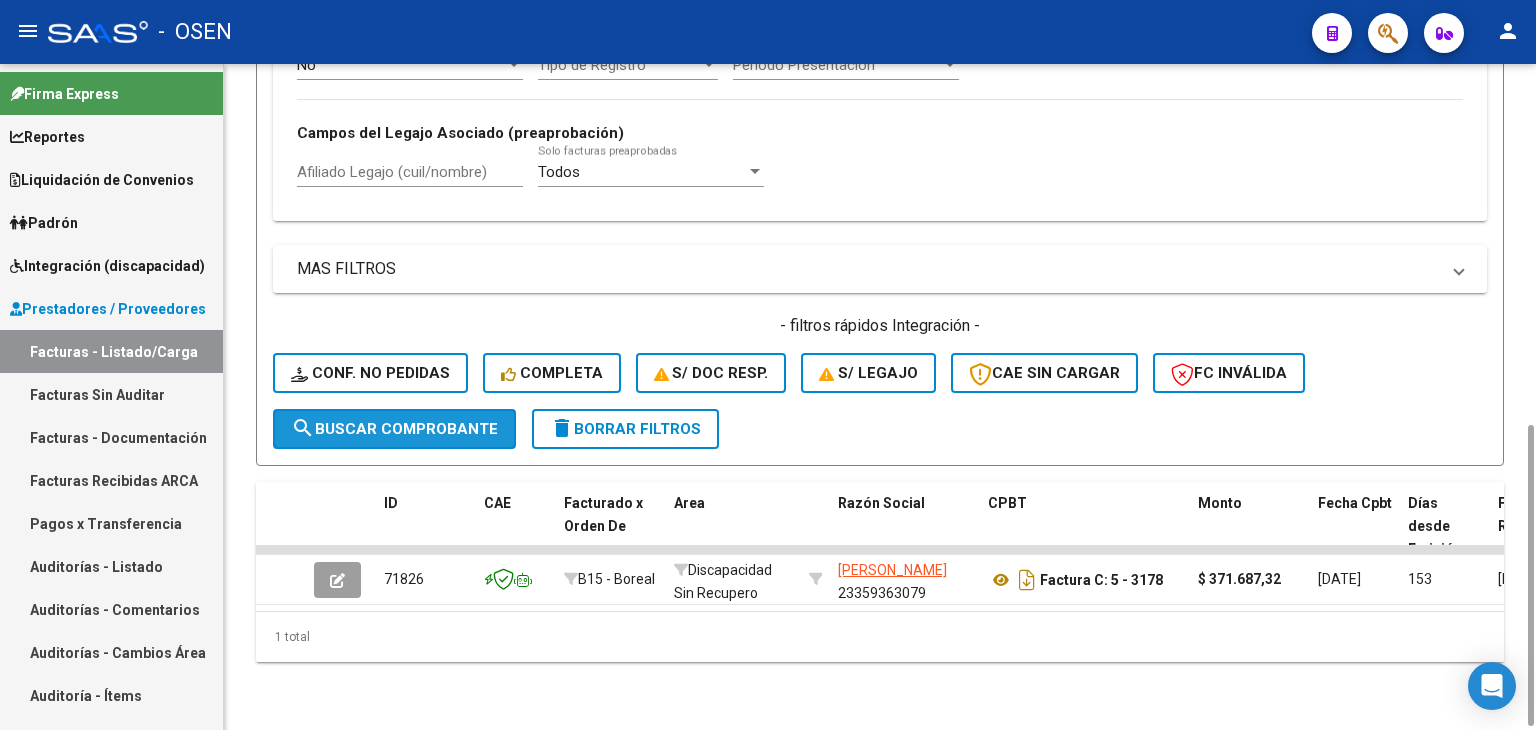 drag, startPoint x: 432, startPoint y: 432, endPoint x: 755, endPoint y: 309, distance: 345.62695 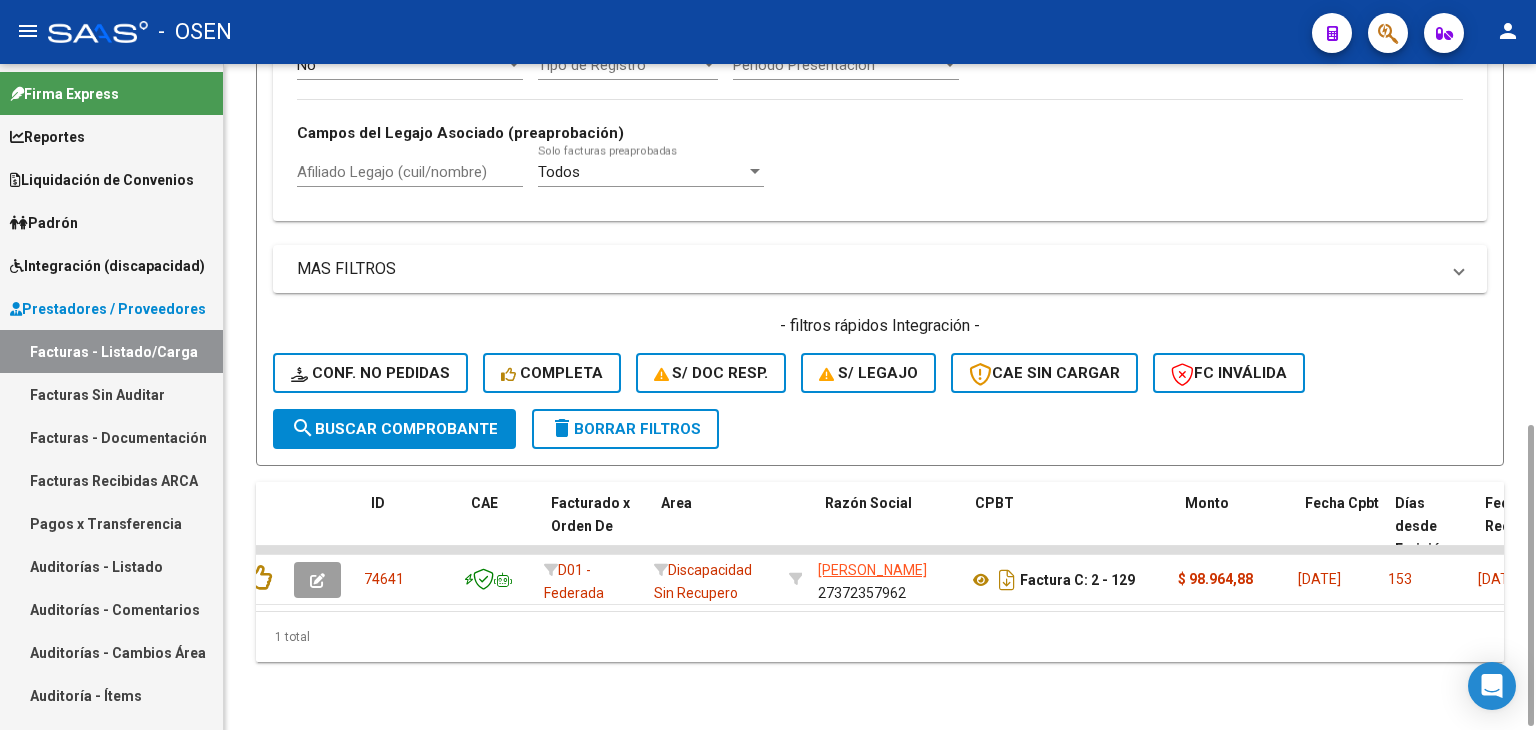 scroll, scrollTop: 0, scrollLeft: 0, axis: both 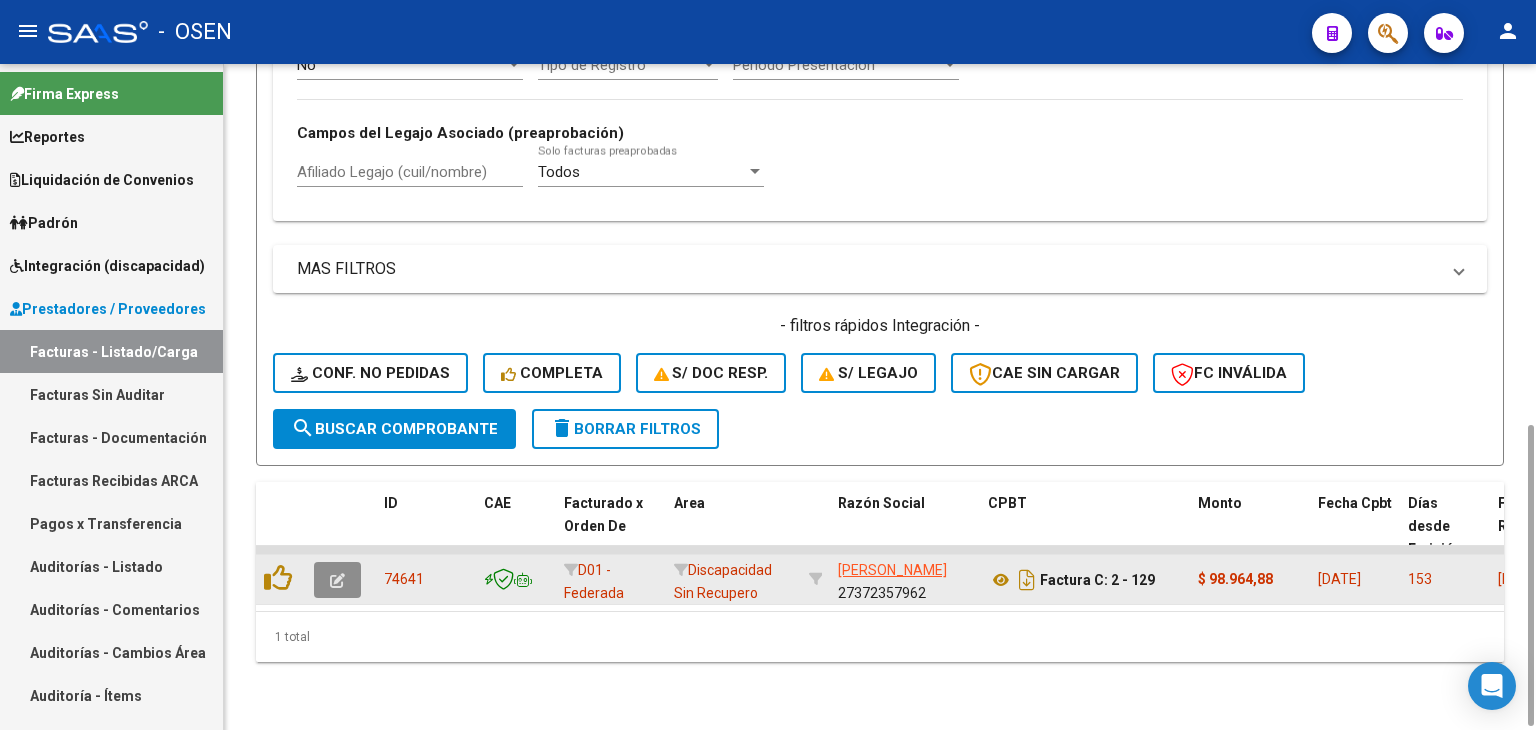 click 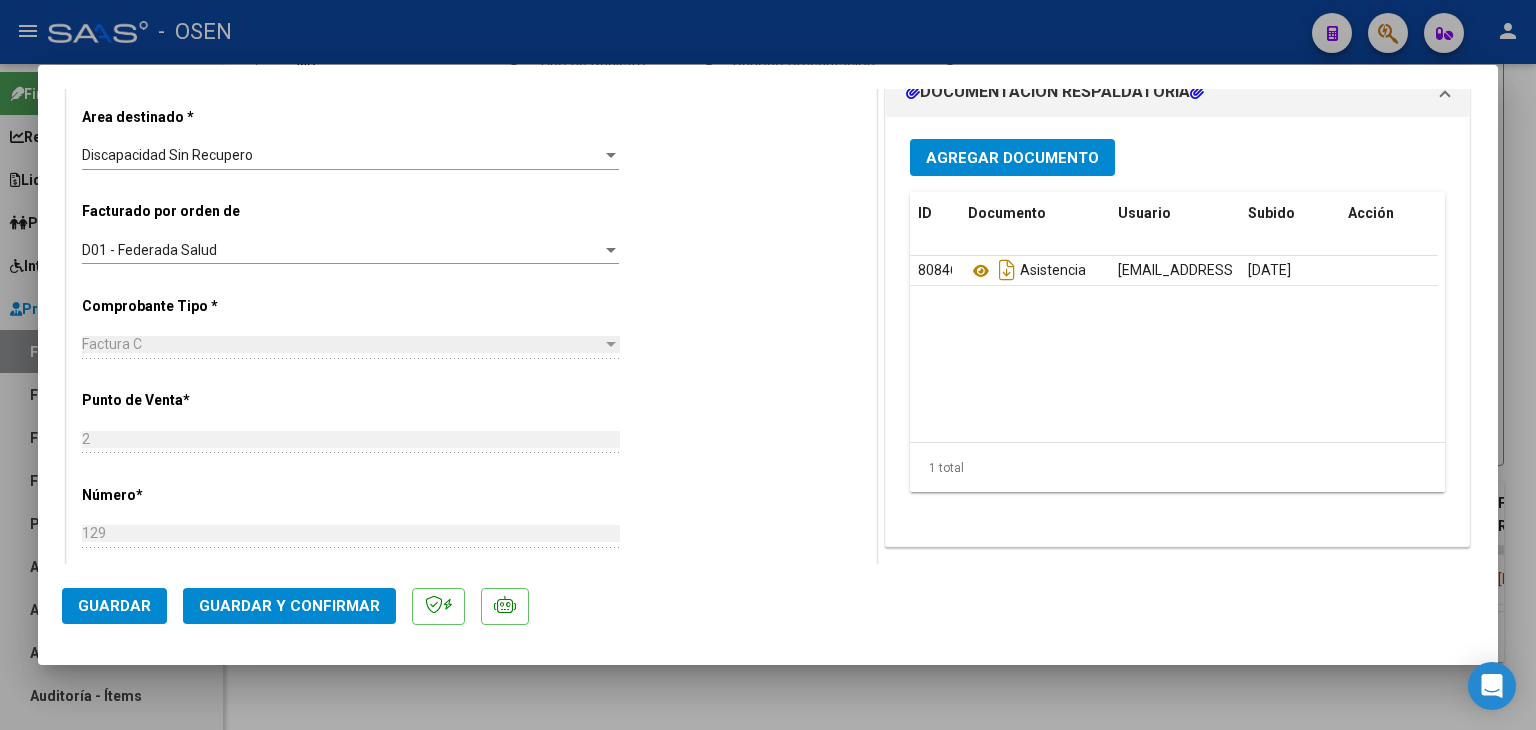 scroll, scrollTop: 1200, scrollLeft: 0, axis: vertical 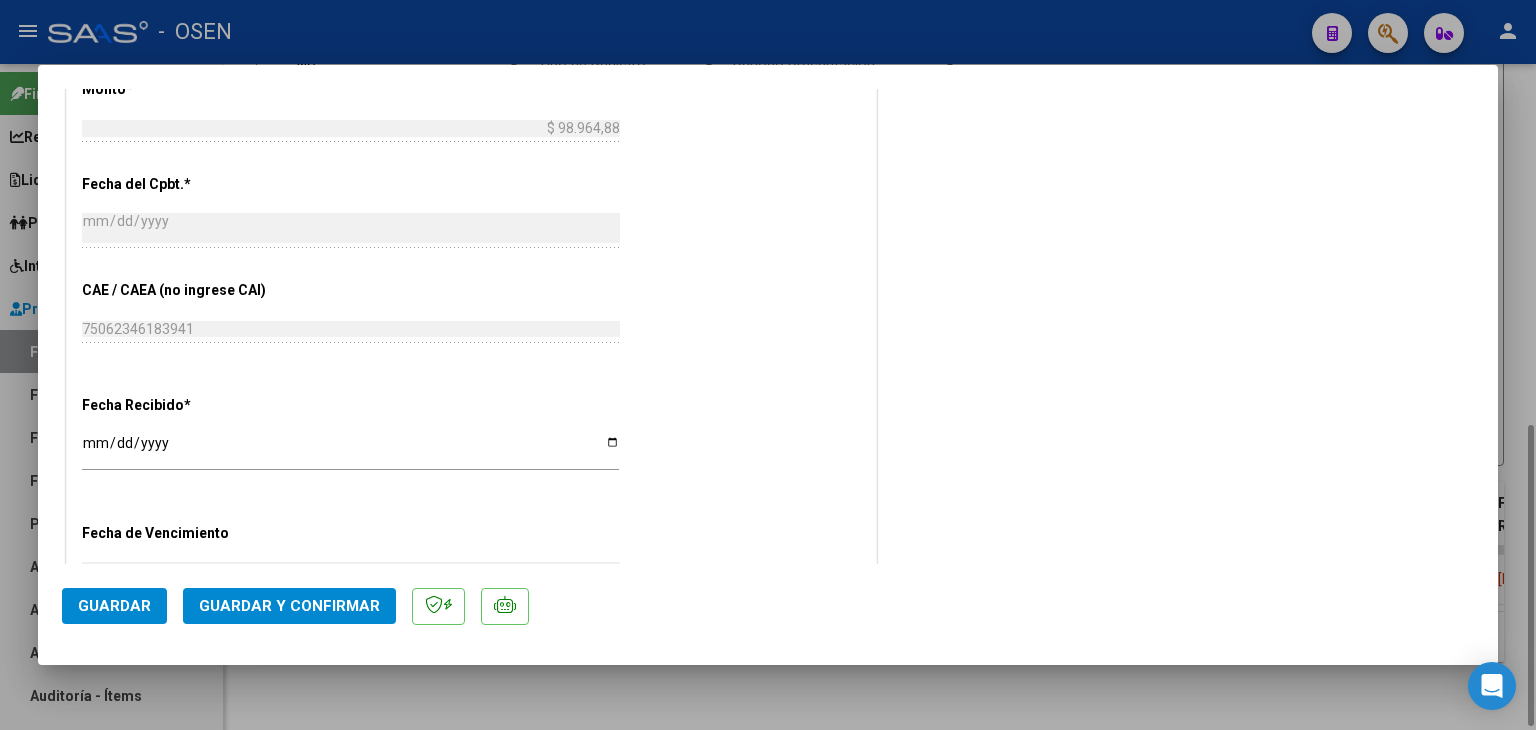 click at bounding box center (768, 365) 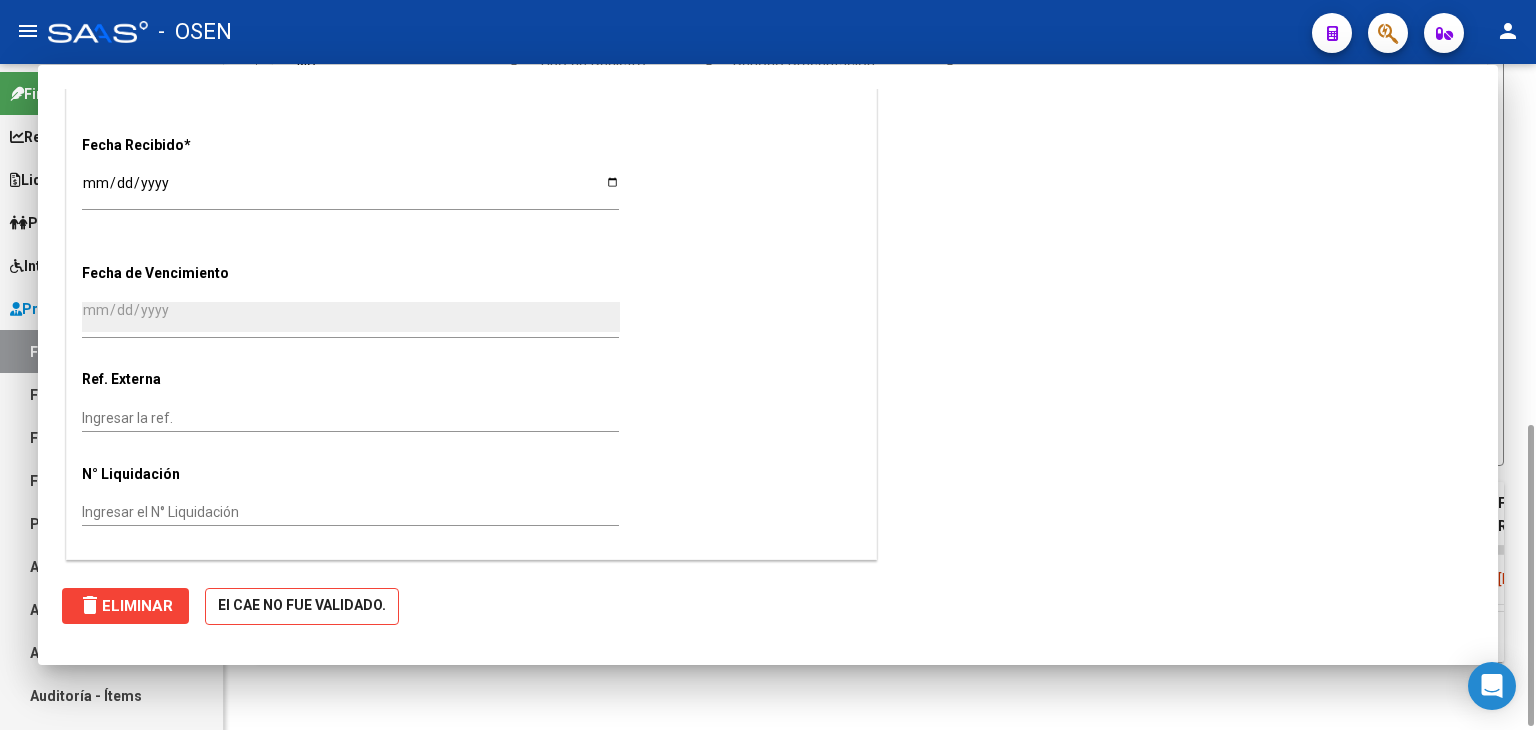 scroll, scrollTop: 0, scrollLeft: 0, axis: both 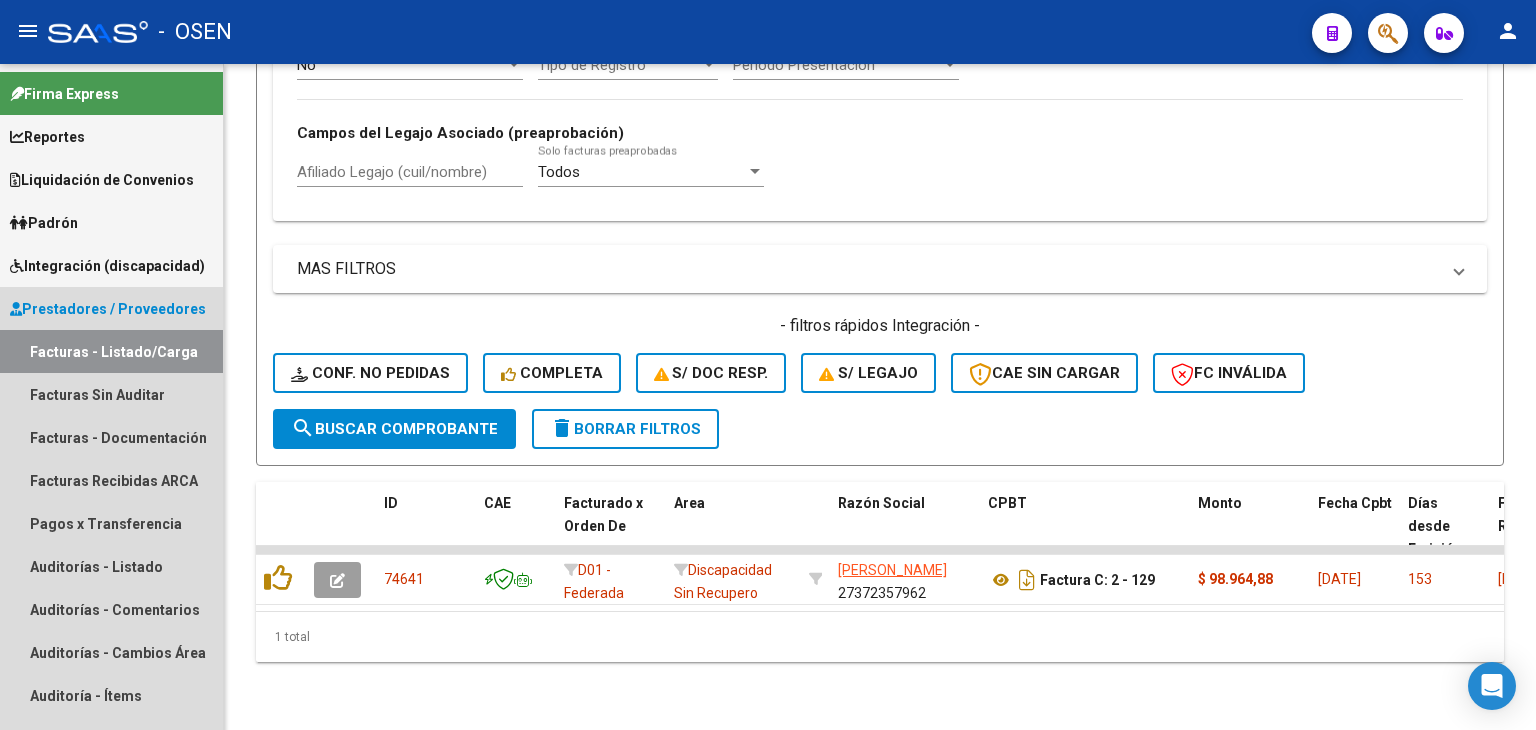click on "Facturas - Listado/Carga" at bounding box center [111, 351] 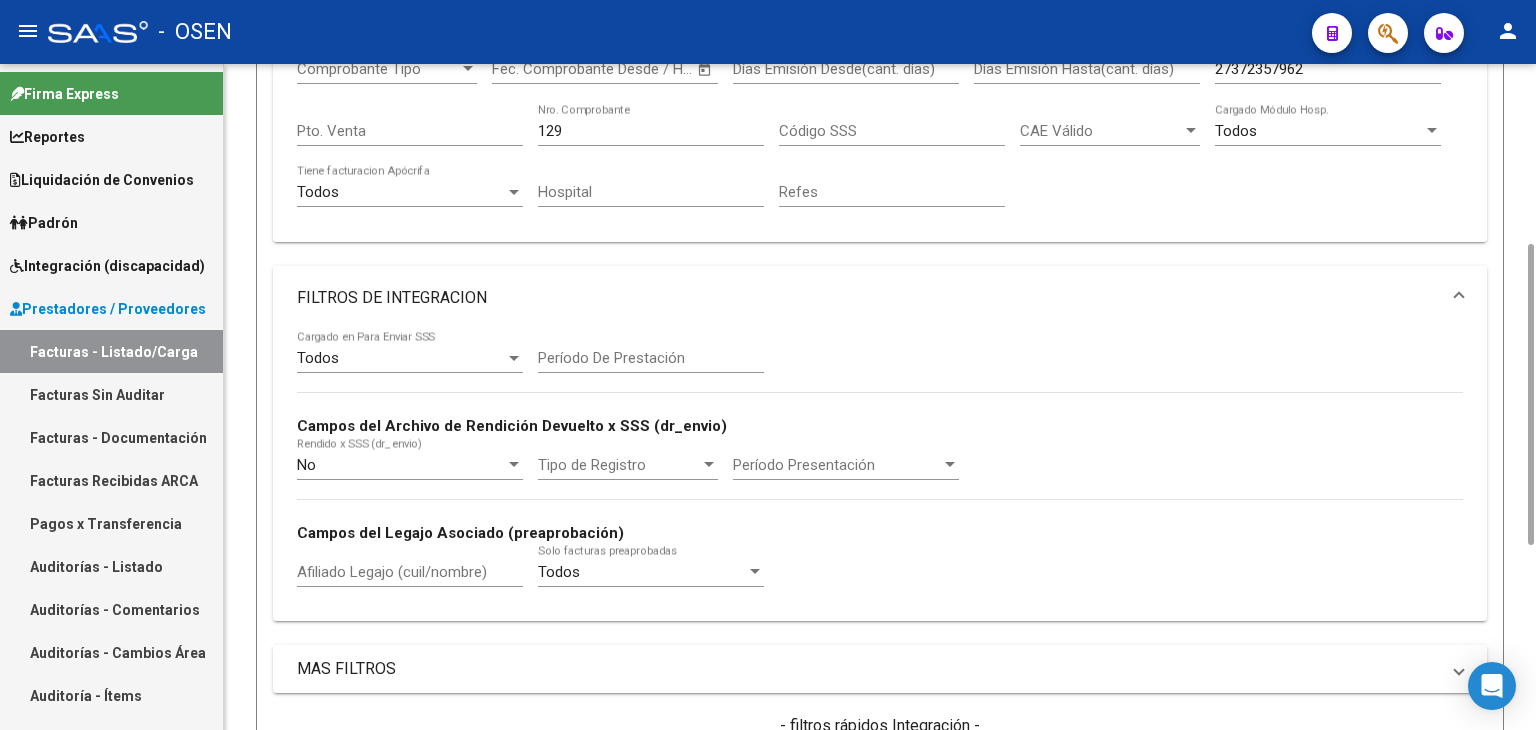 scroll, scrollTop: 800, scrollLeft: 0, axis: vertical 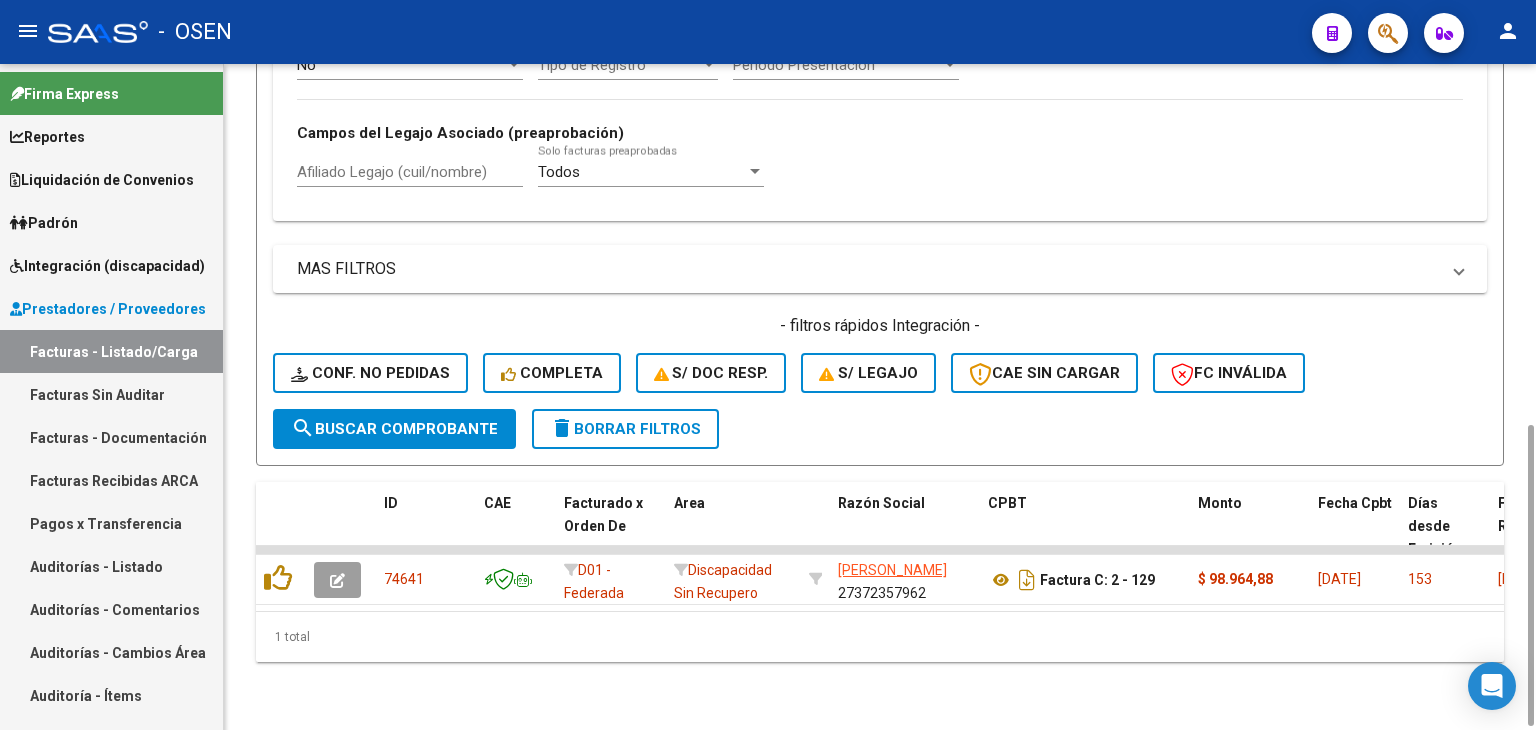 click on "delete  Borrar Filtros" 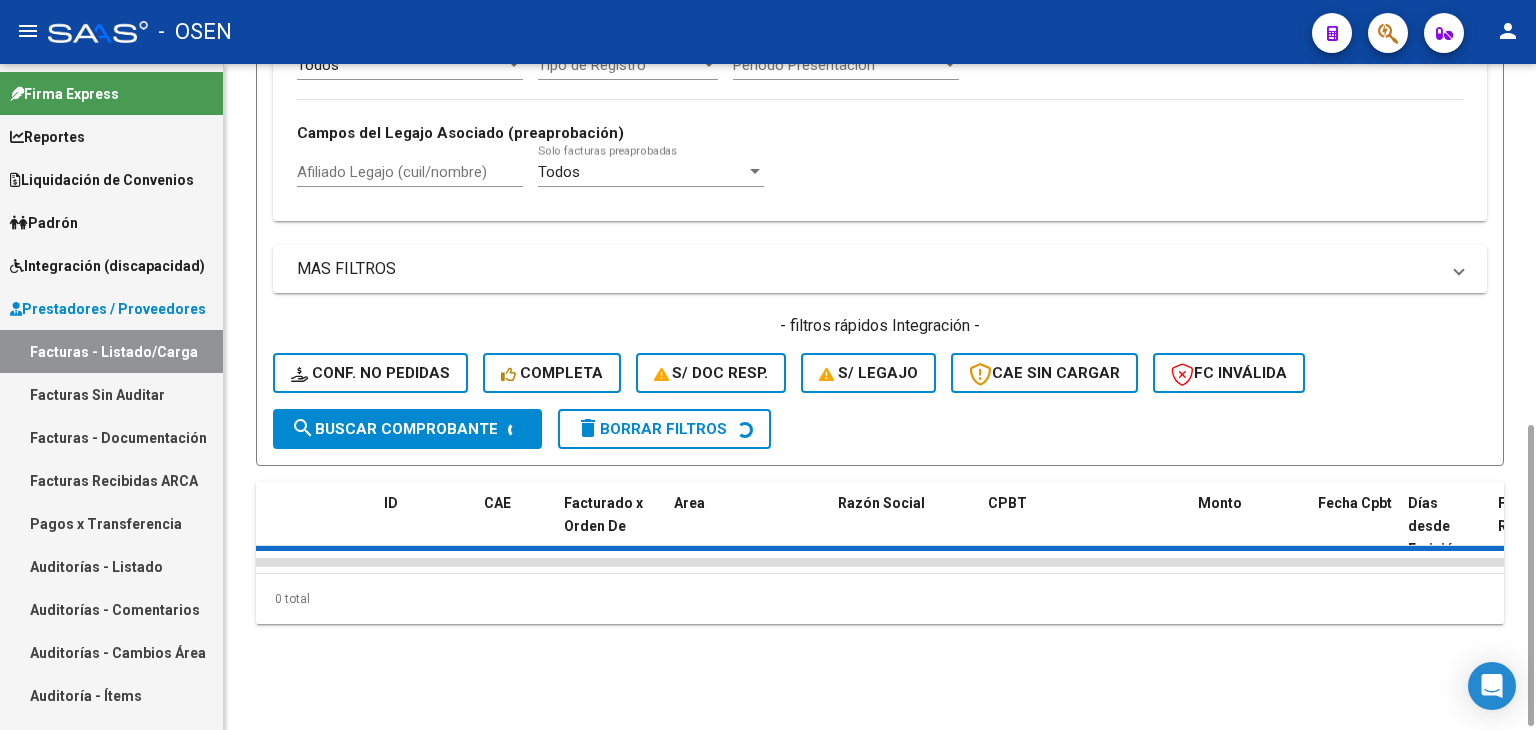 scroll, scrollTop: 400, scrollLeft: 0, axis: vertical 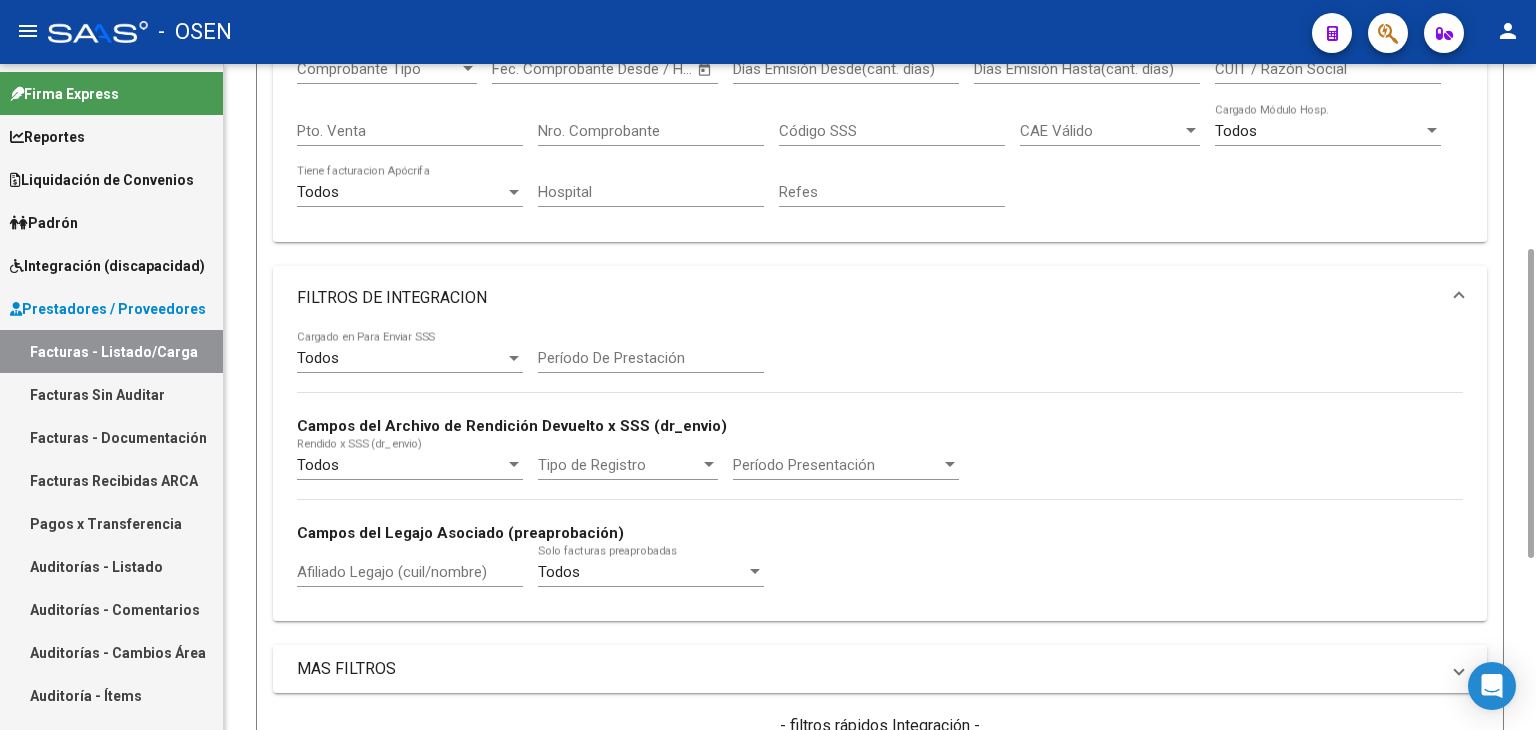click on "Todos" at bounding box center (401, 358) 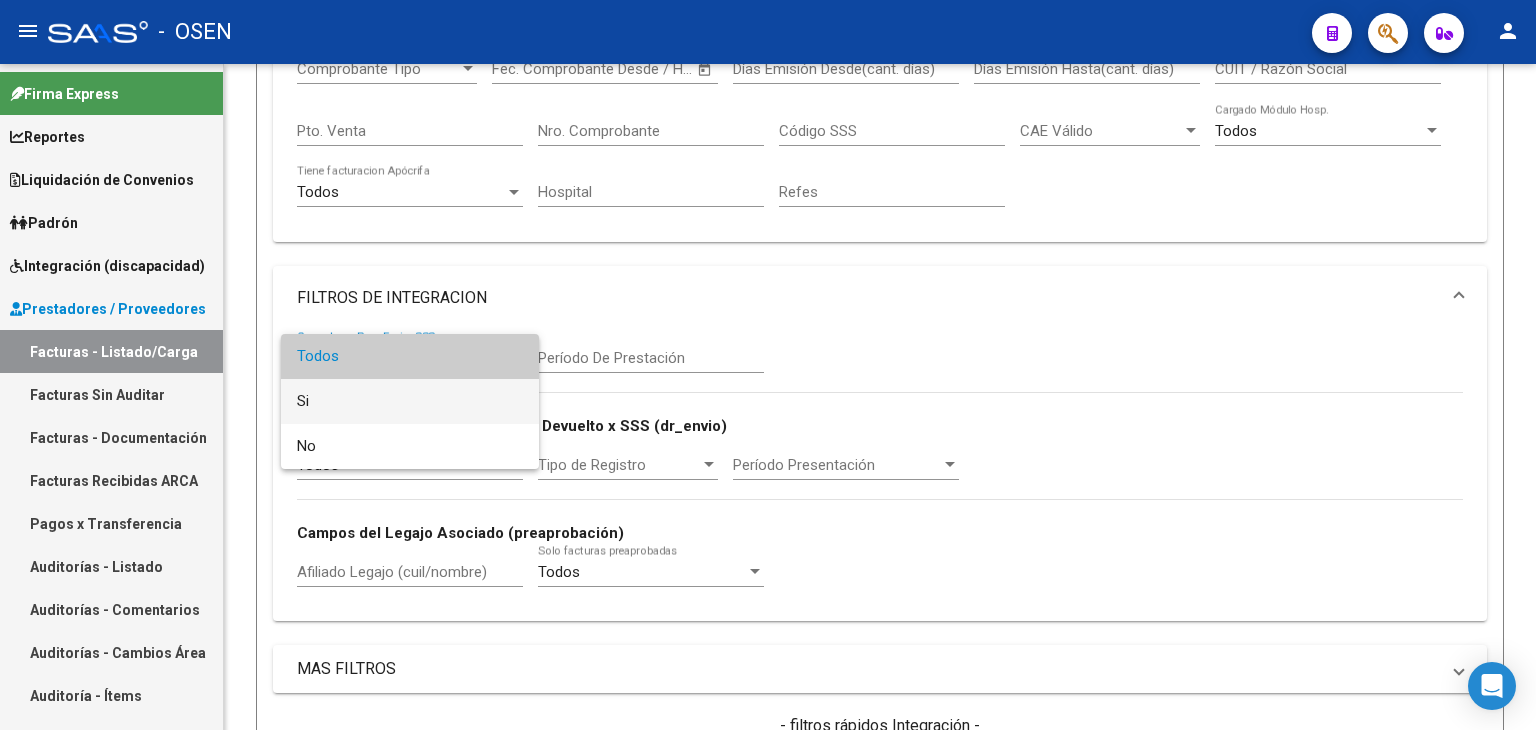 click on "Si" at bounding box center (410, 401) 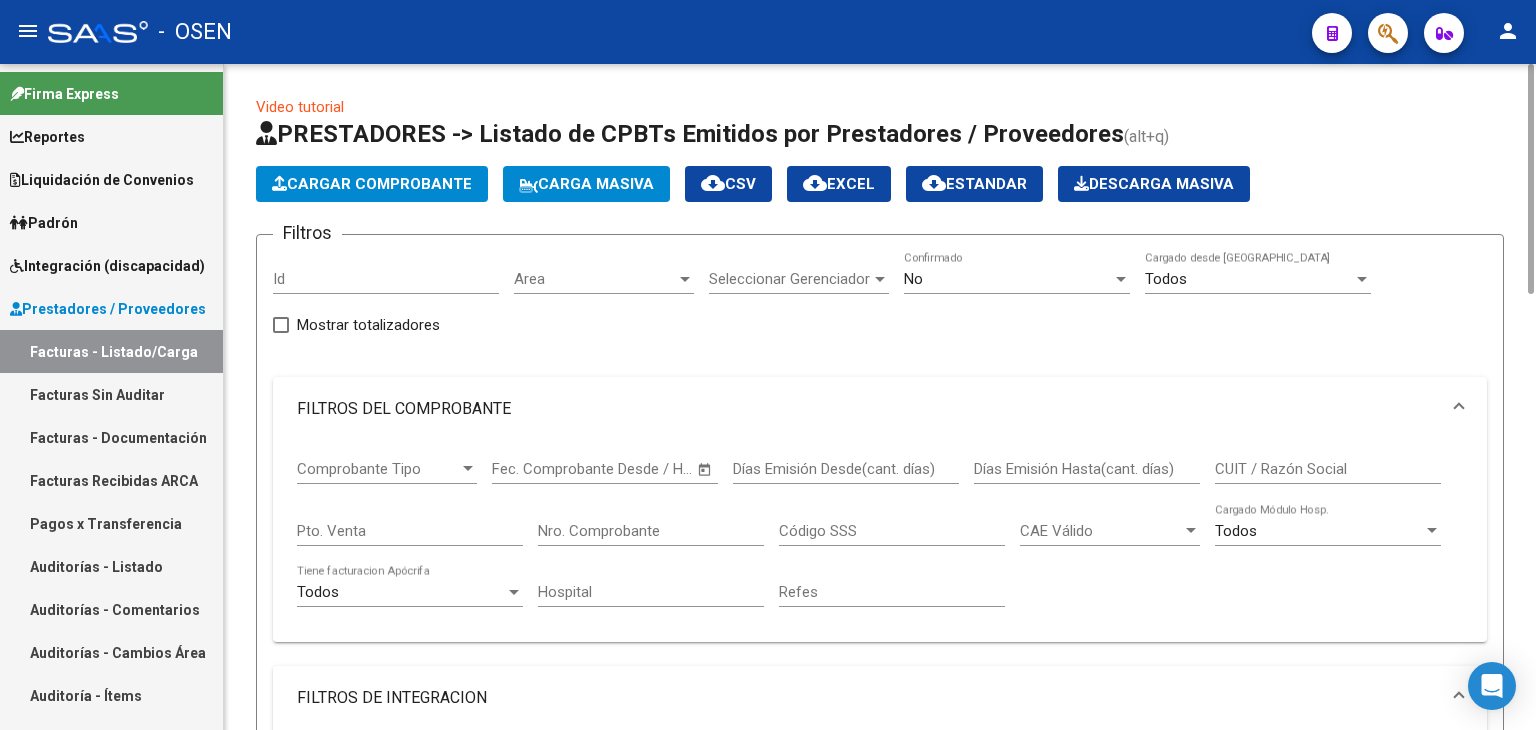 scroll, scrollTop: 200, scrollLeft: 0, axis: vertical 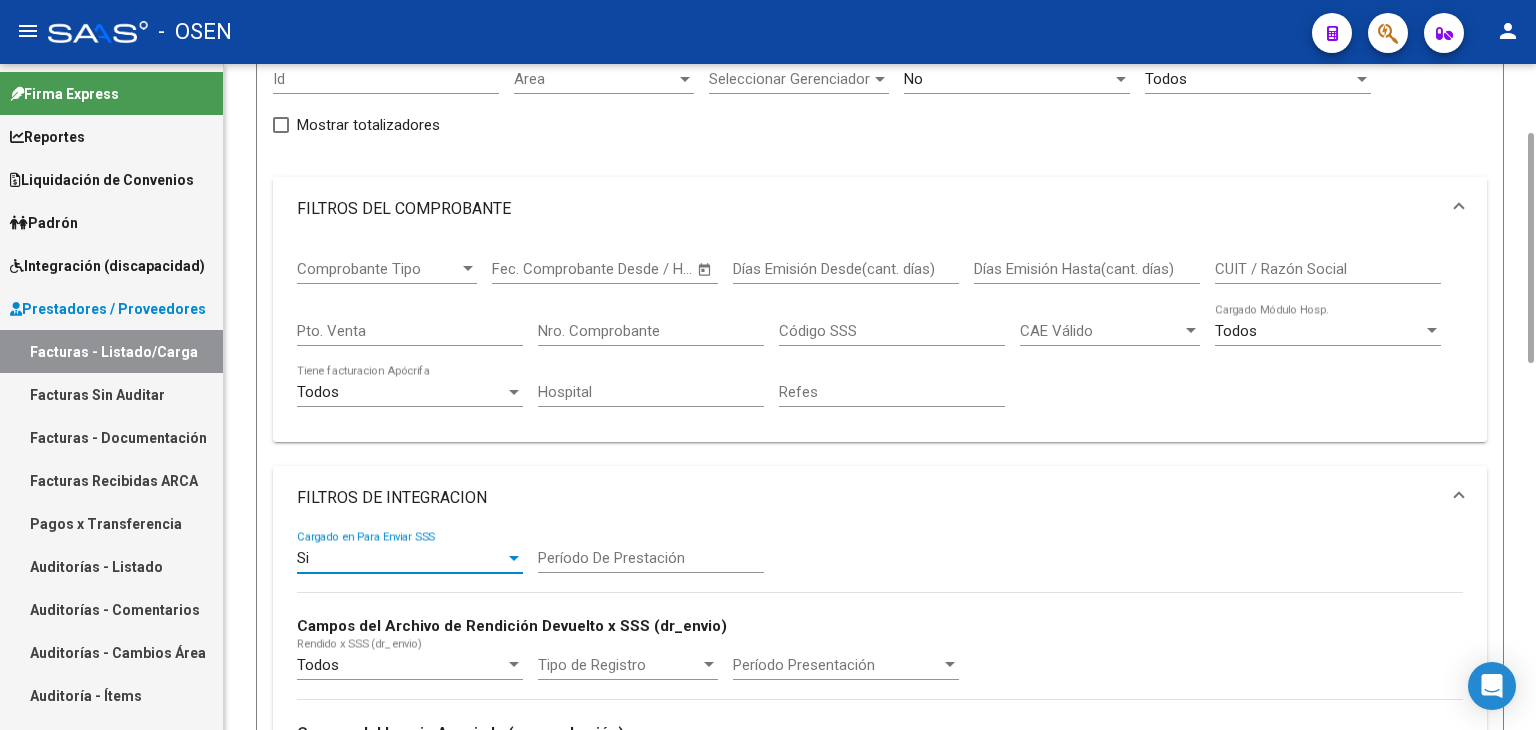 click on "Si" at bounding box center [401, 558] 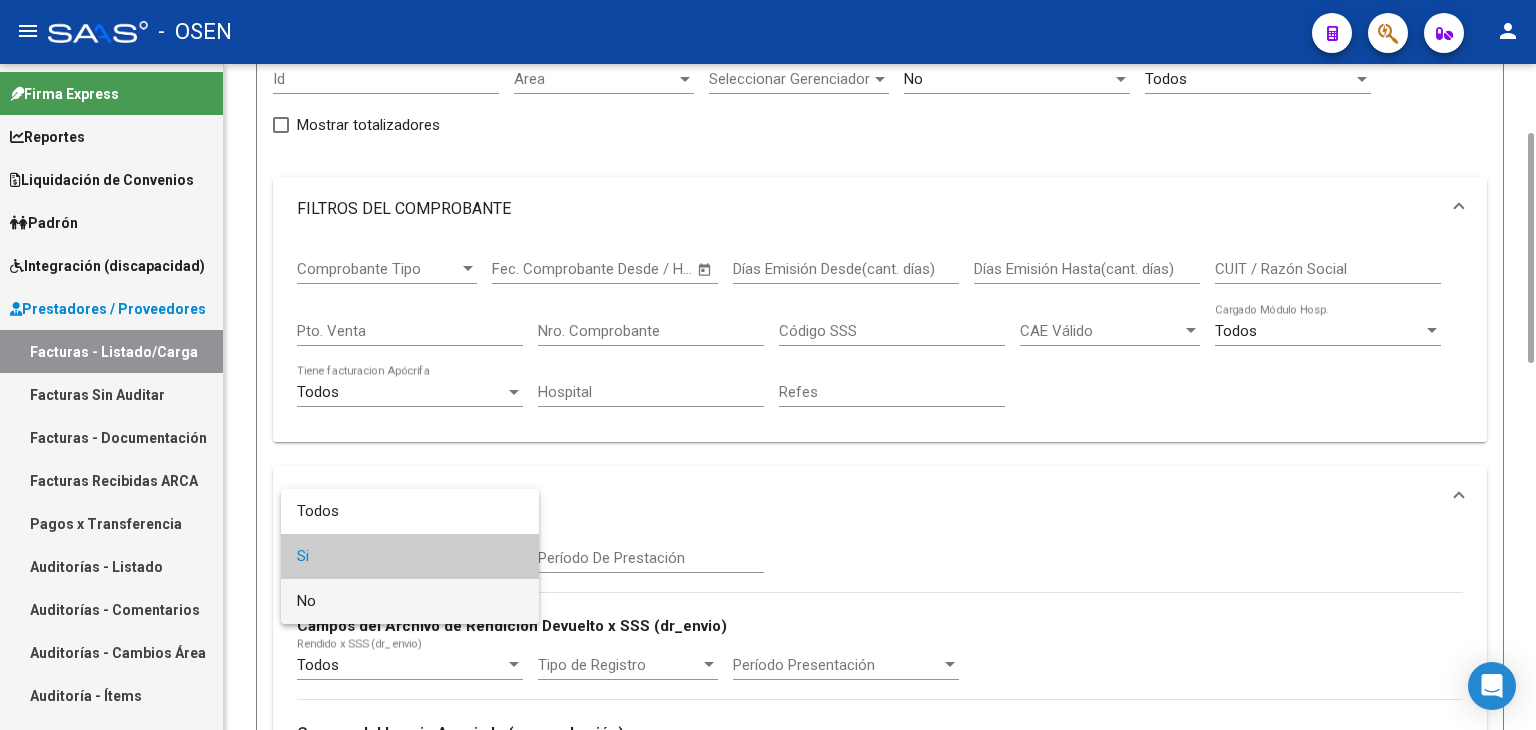 click on "No" at bounding box center [410, 601] 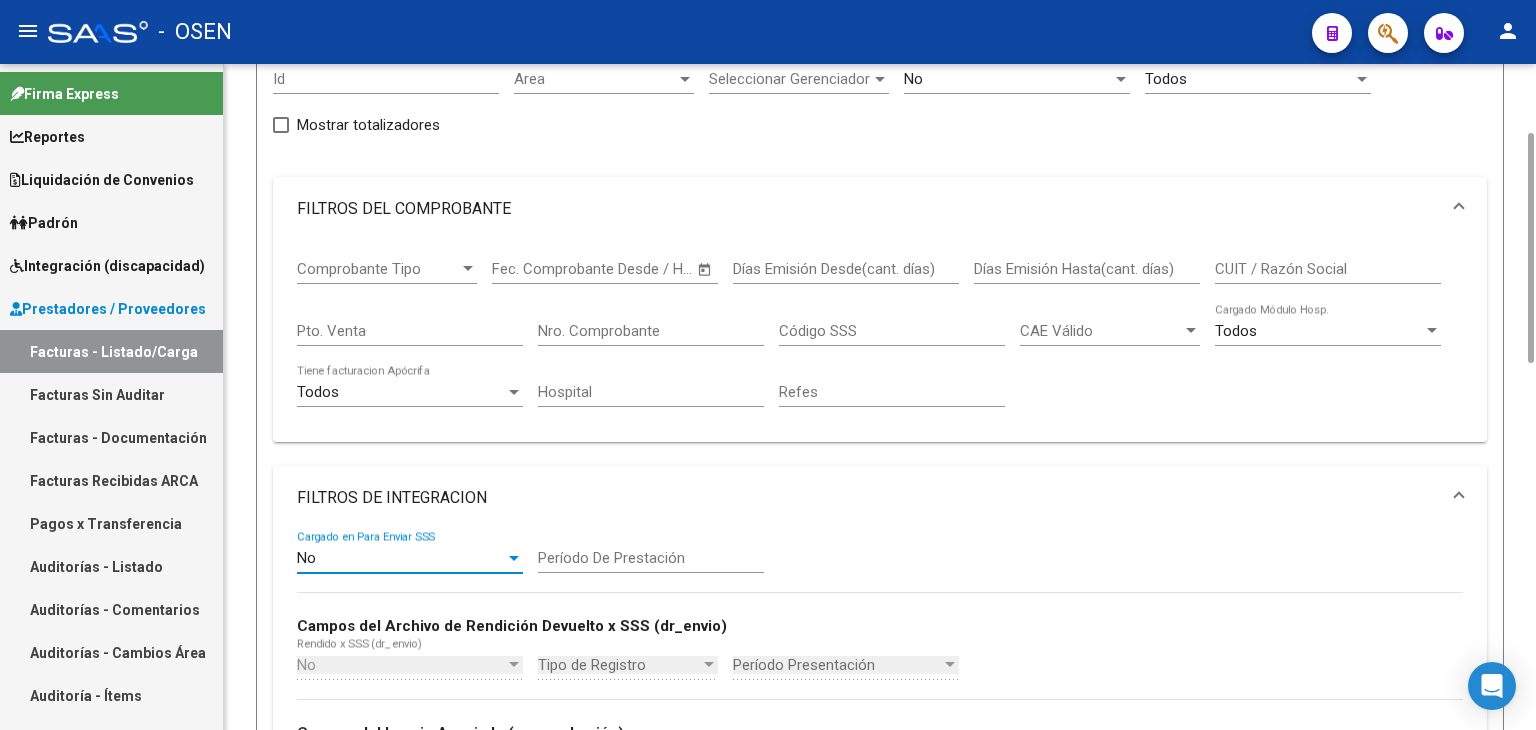 scroll, scrollTop: 600, scrollLeft: 0, axis: vertical 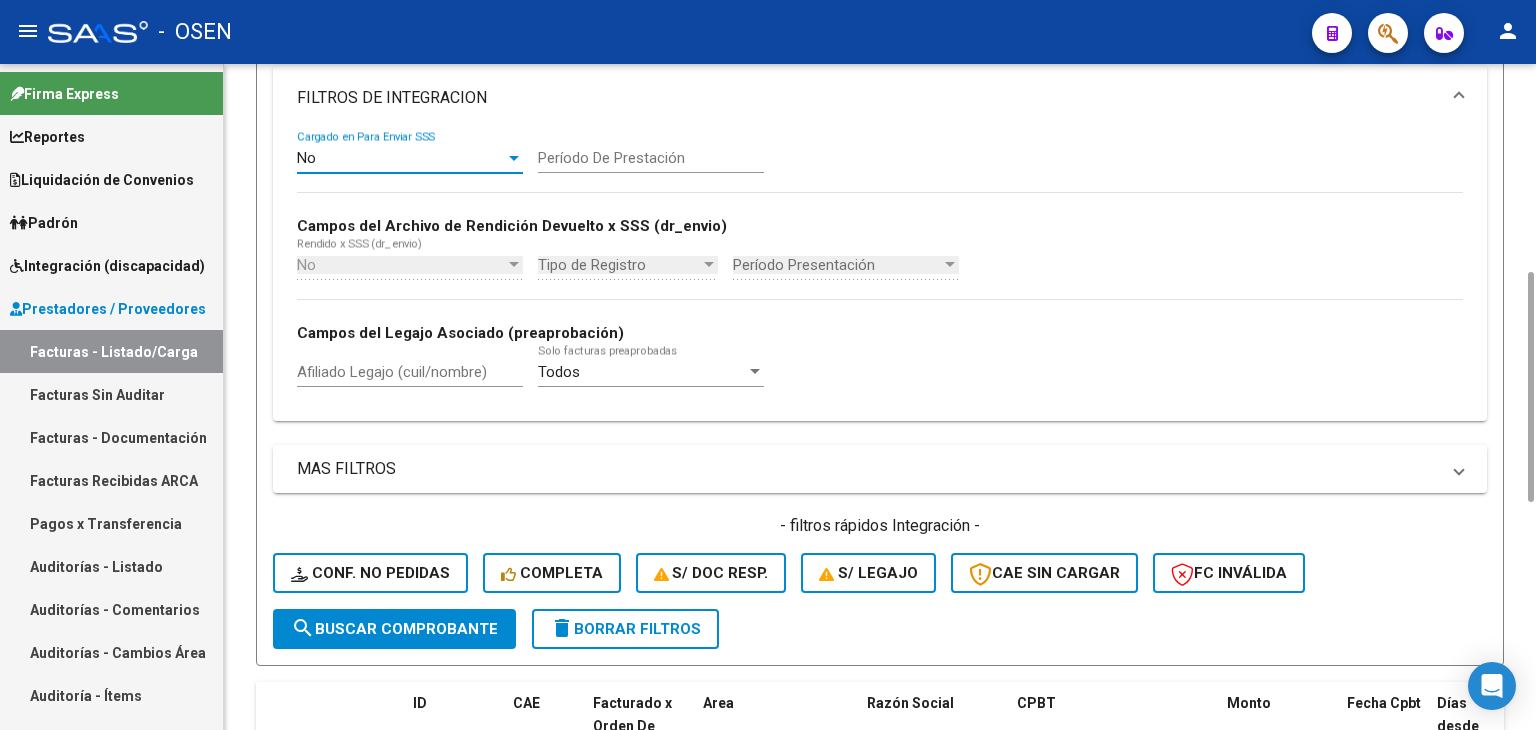 click on "search  Buscar Comprobante" 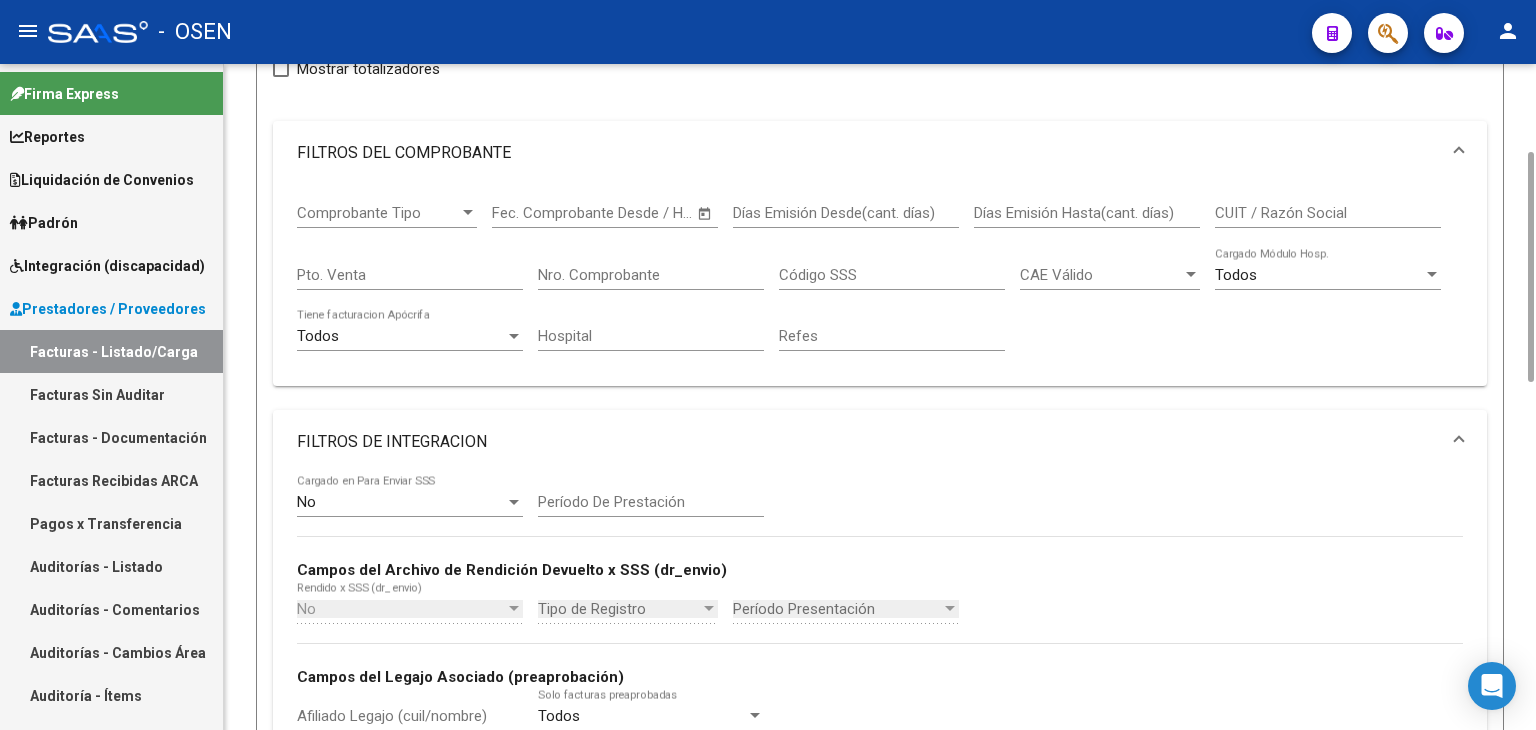 scroll, scrollTop: 0, scrollLeft: 0, axis: both 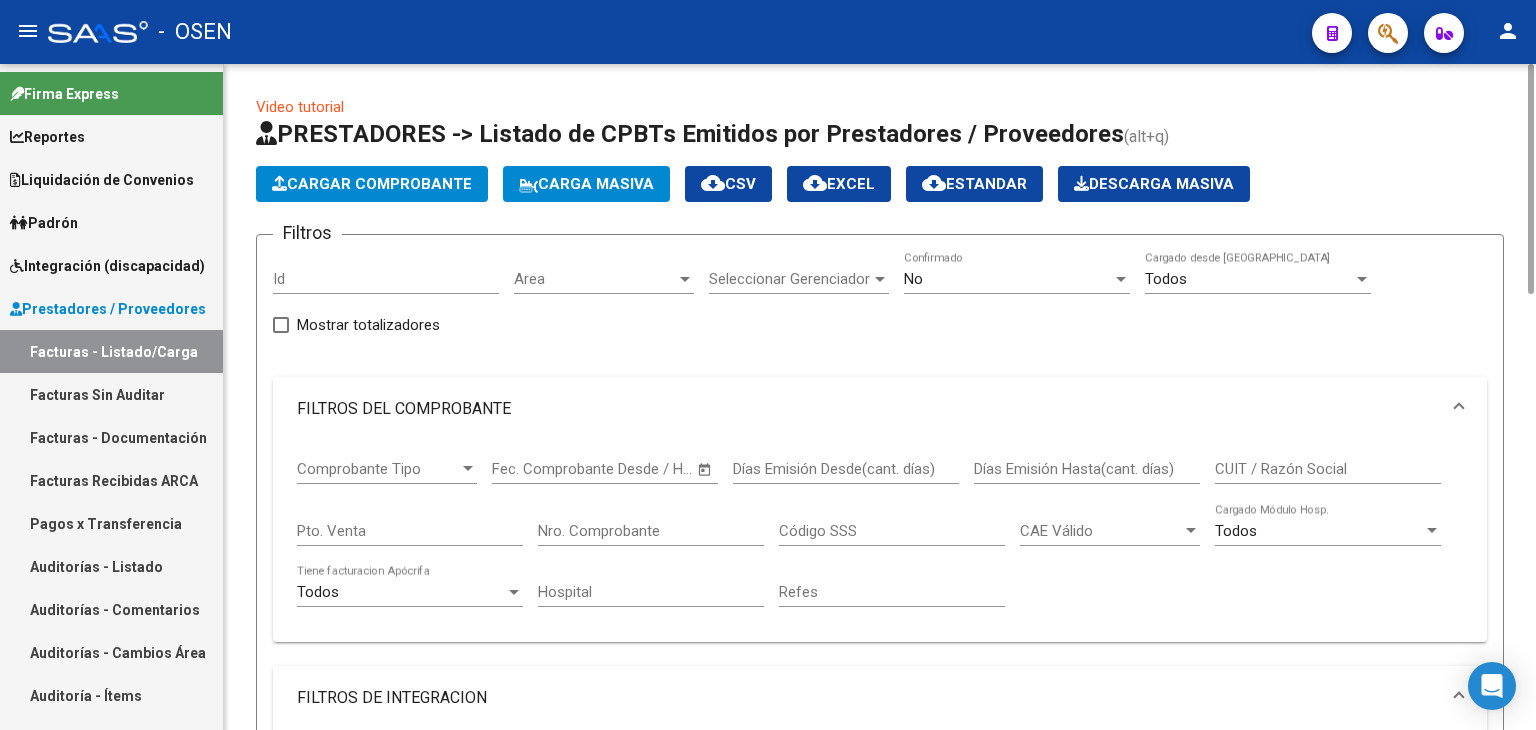 click on "Area" at bounding box center [595, 279] 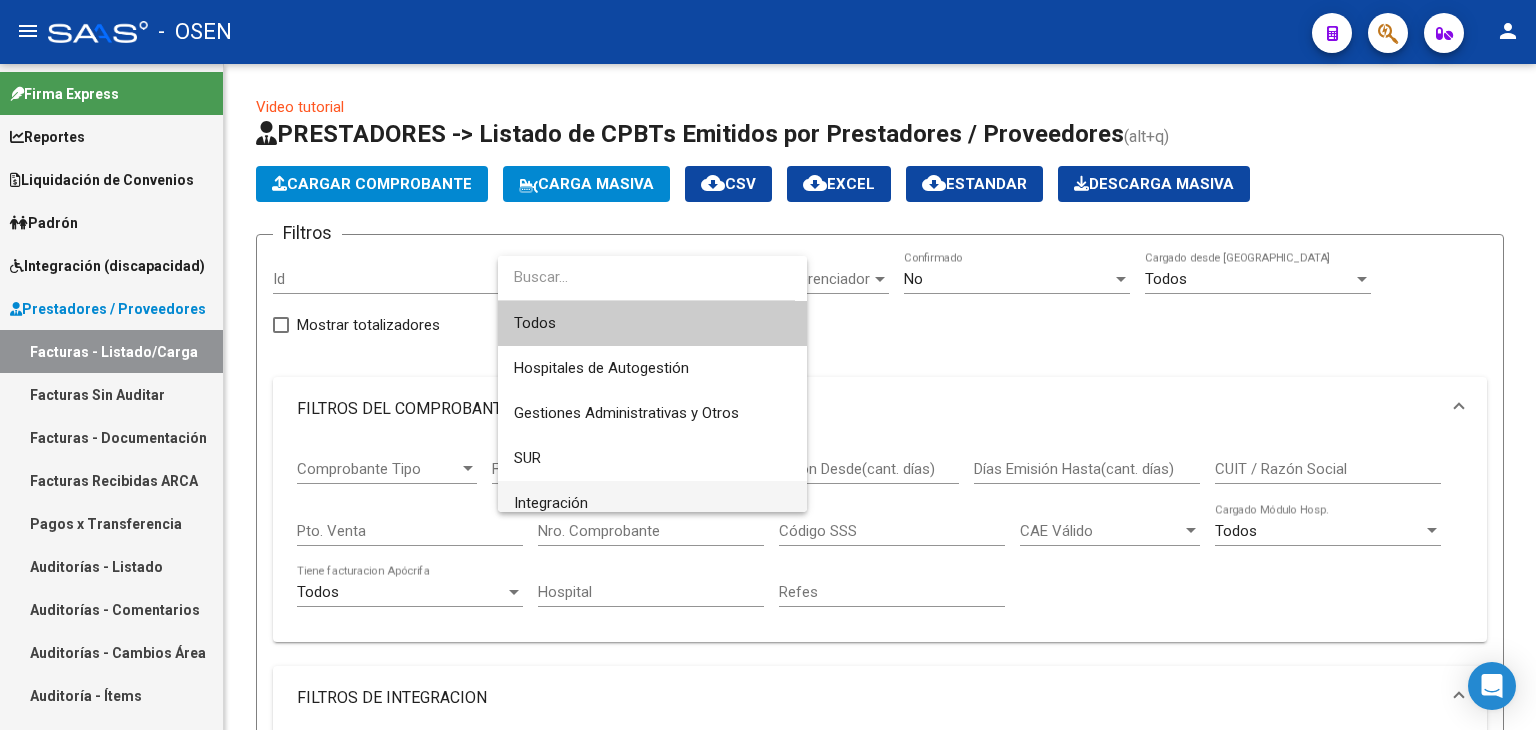 click on "Integración" at bounding box center (652, 503) 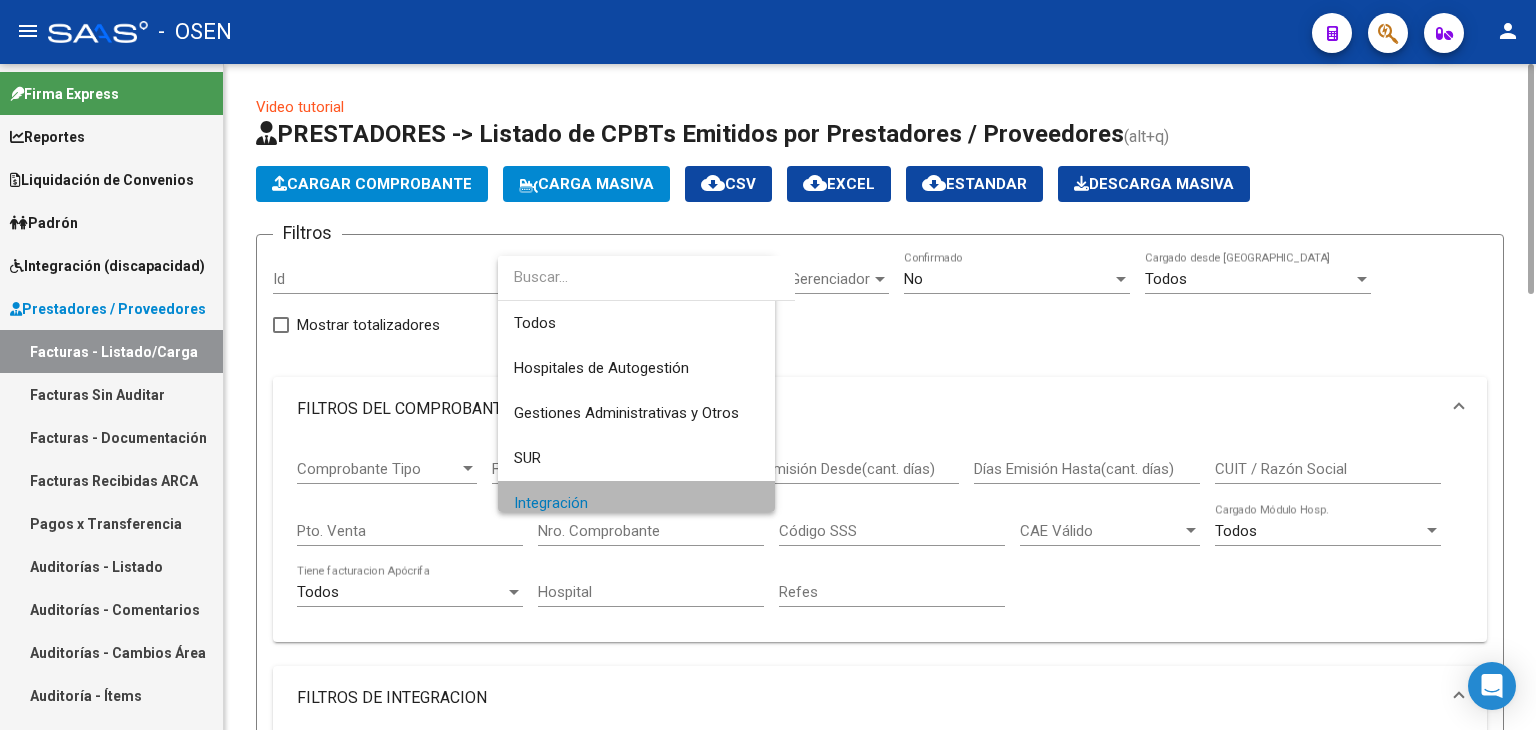 scroll, scrollTop: 12, scrollLeft: 0, axis: vertical 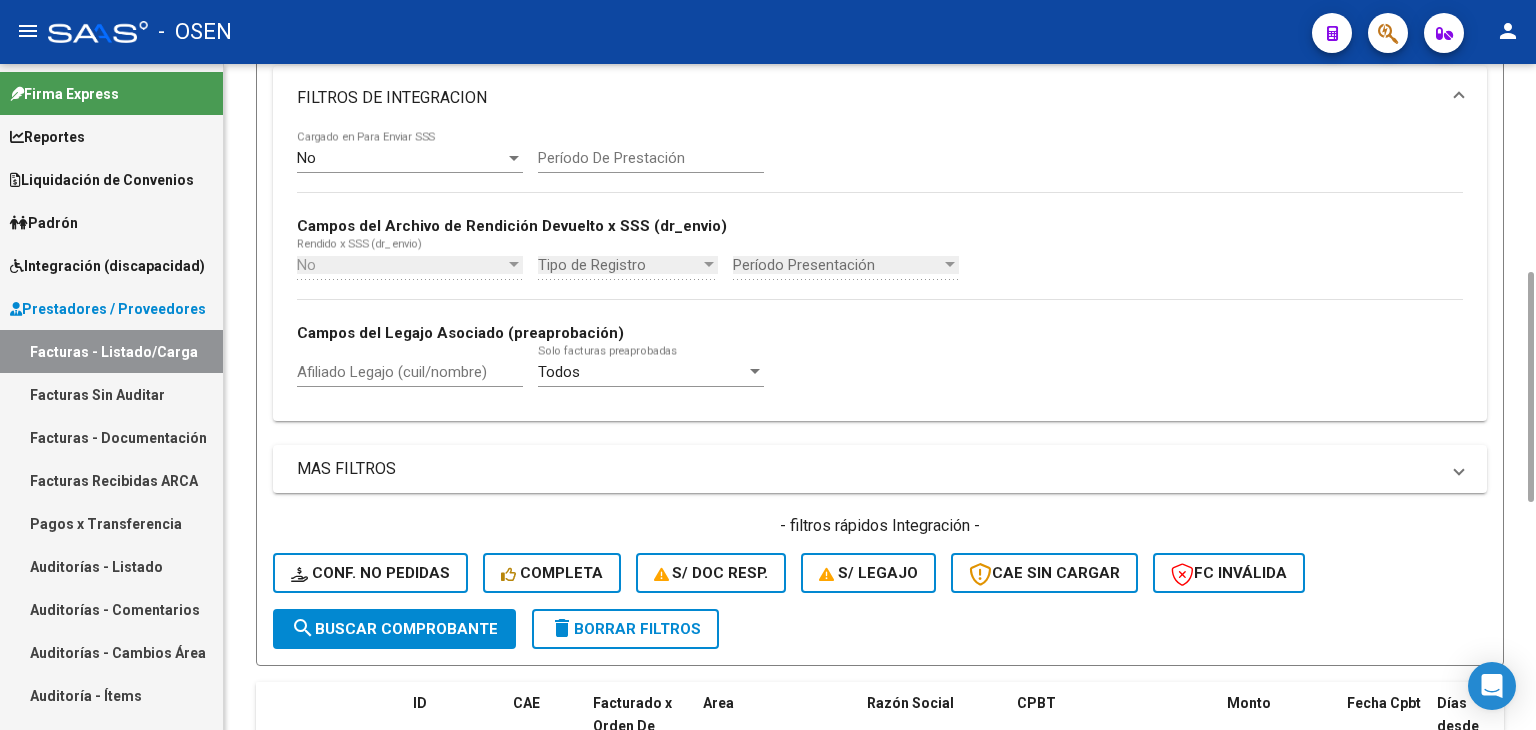 click on "search  Buscar Comprobante" 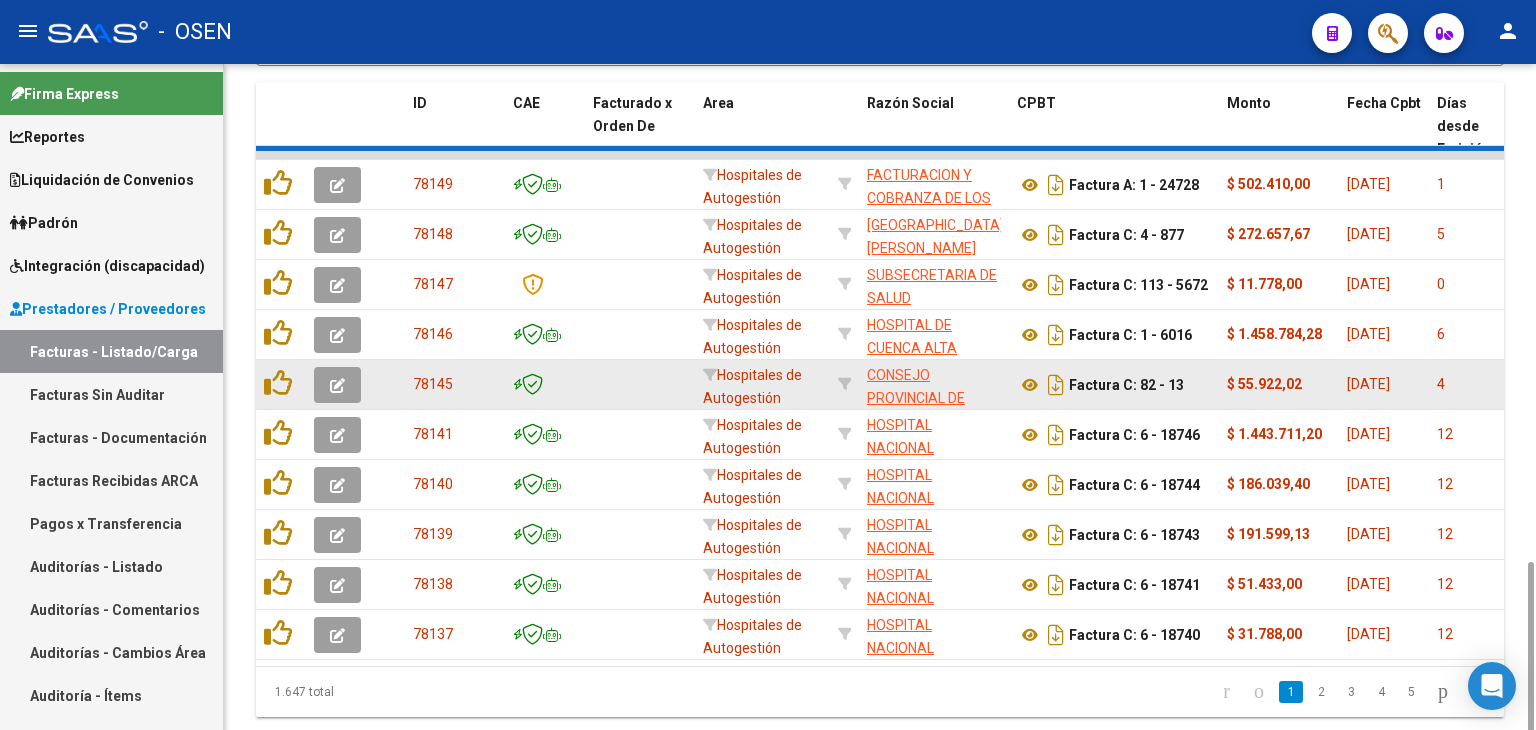 scroll, scrollTop: 1262, scrollLeft: 0, axis: vertical 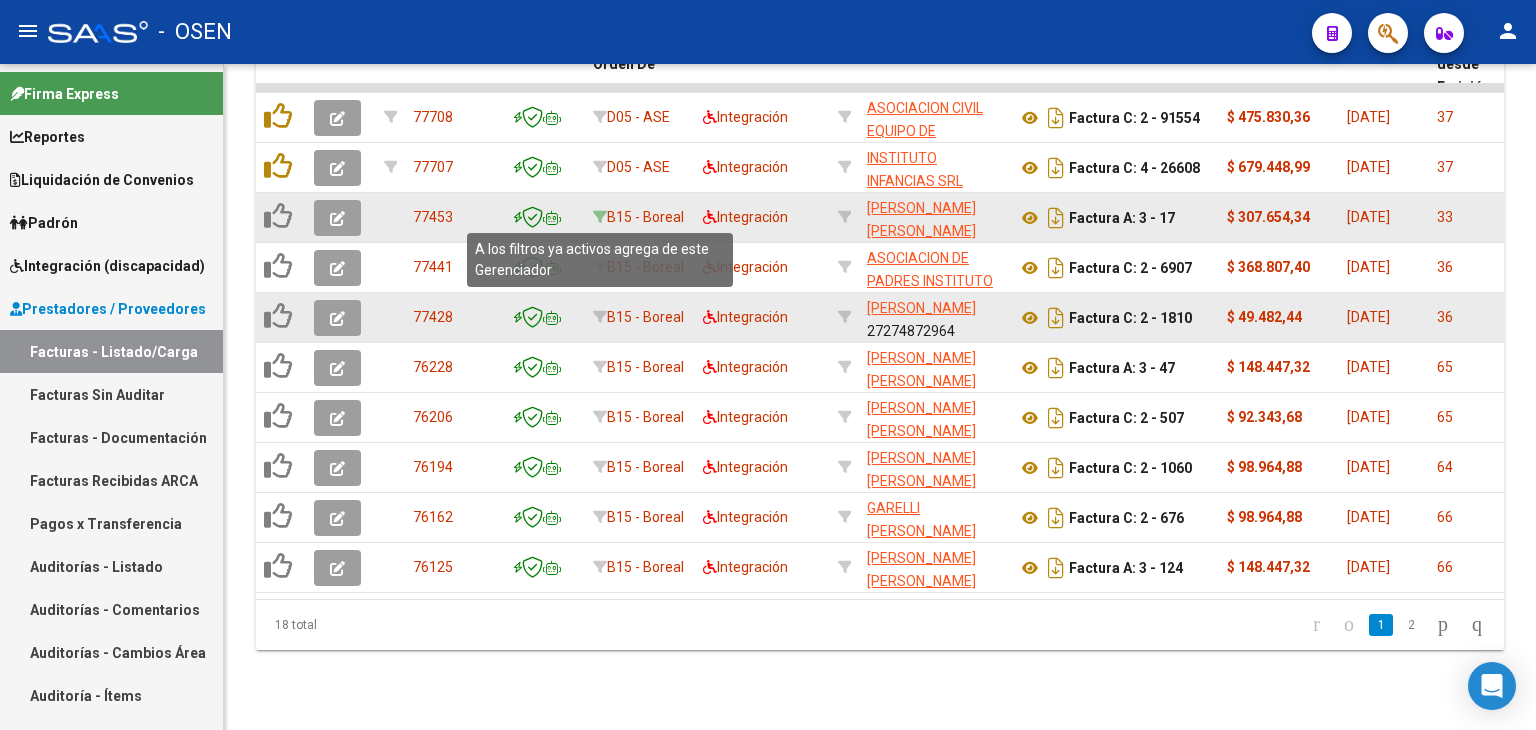 click 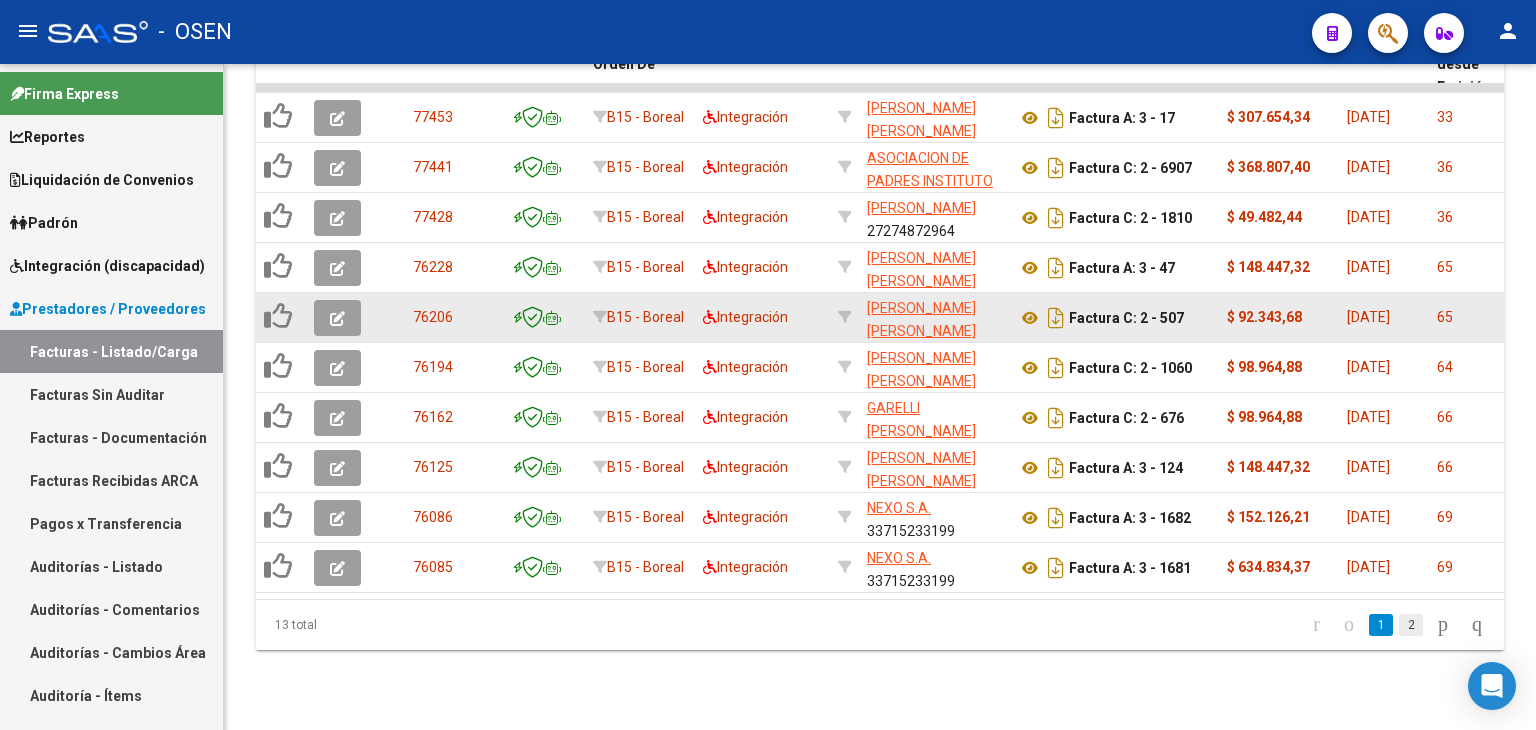 click on "2" 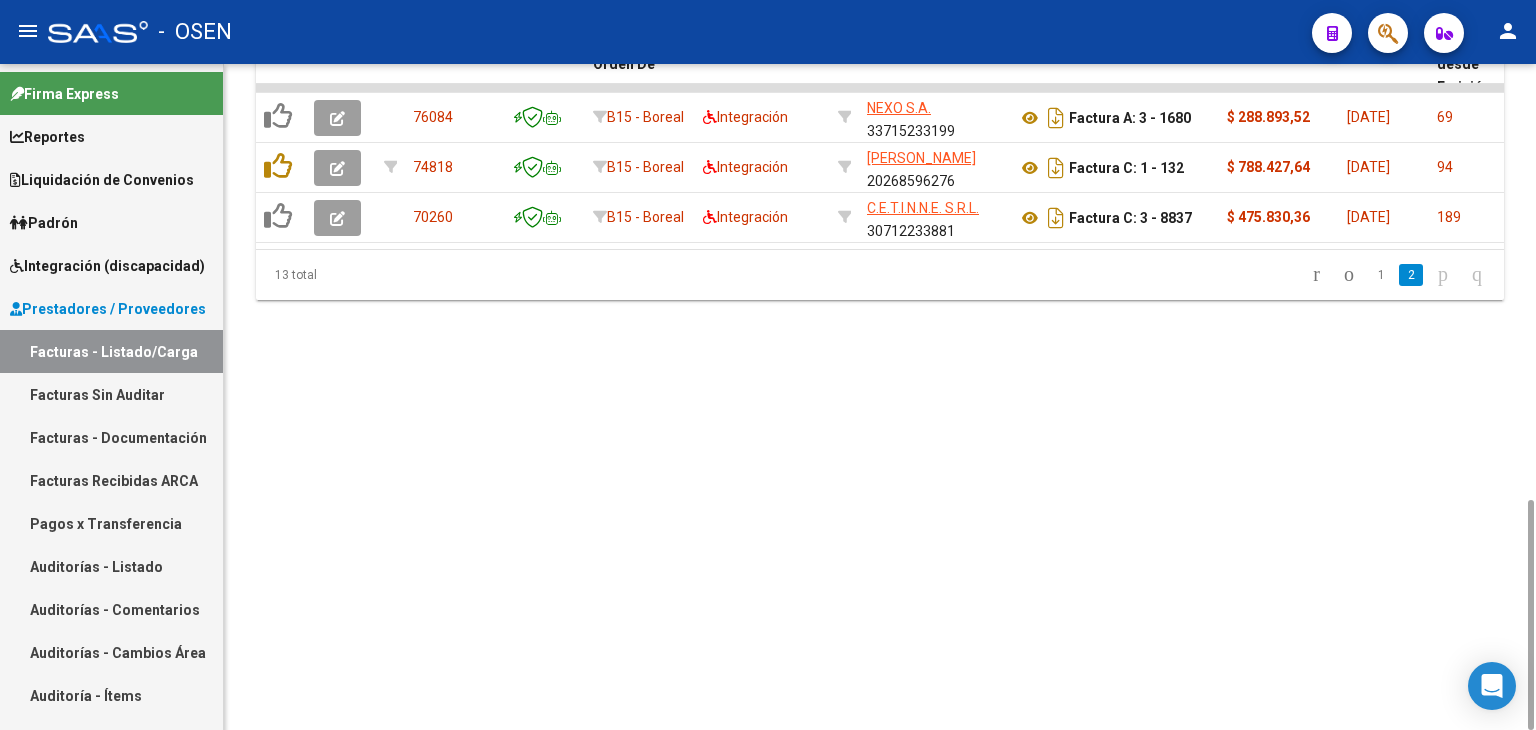 scroll, scrollTop: 1062, scrollLeft: 0, axis: vertical 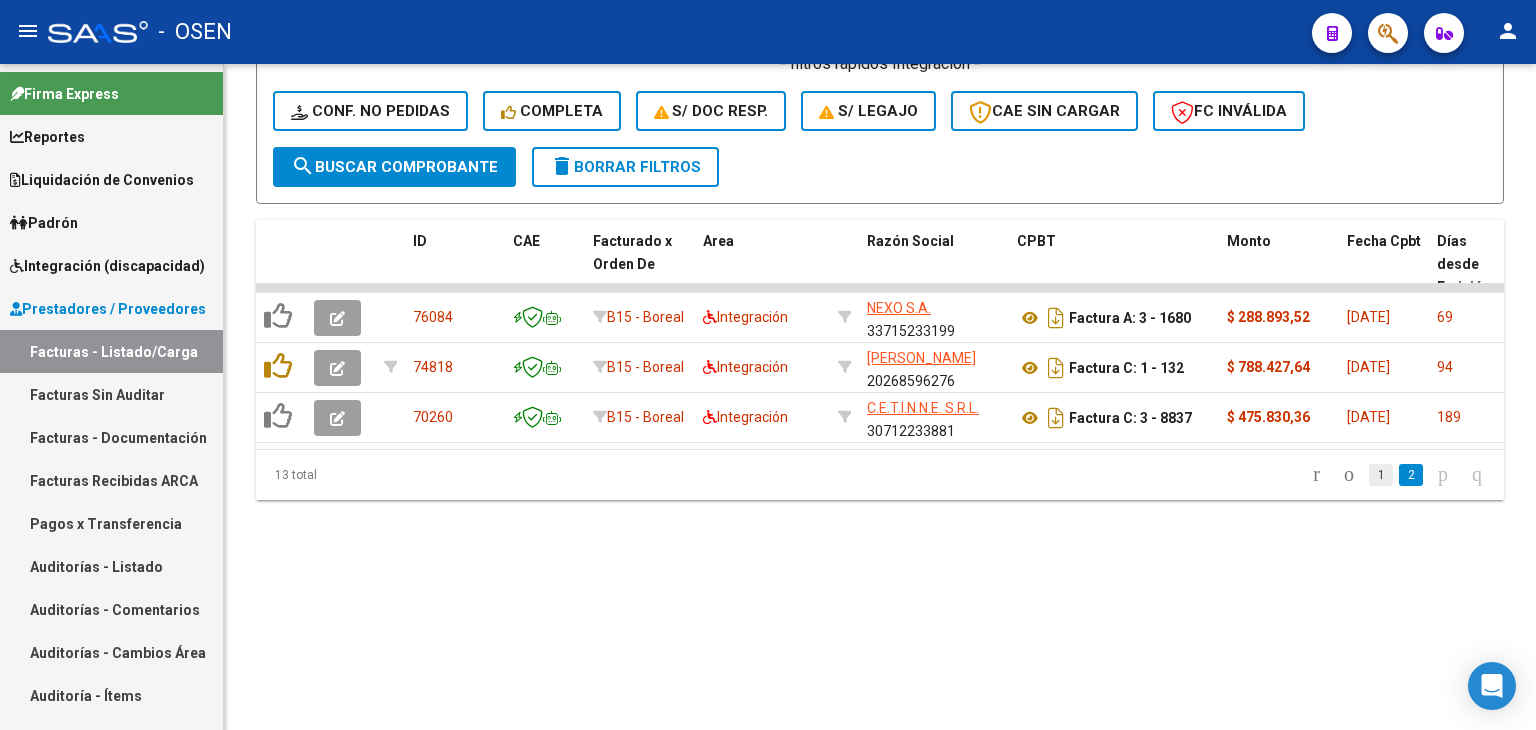 click on "1" 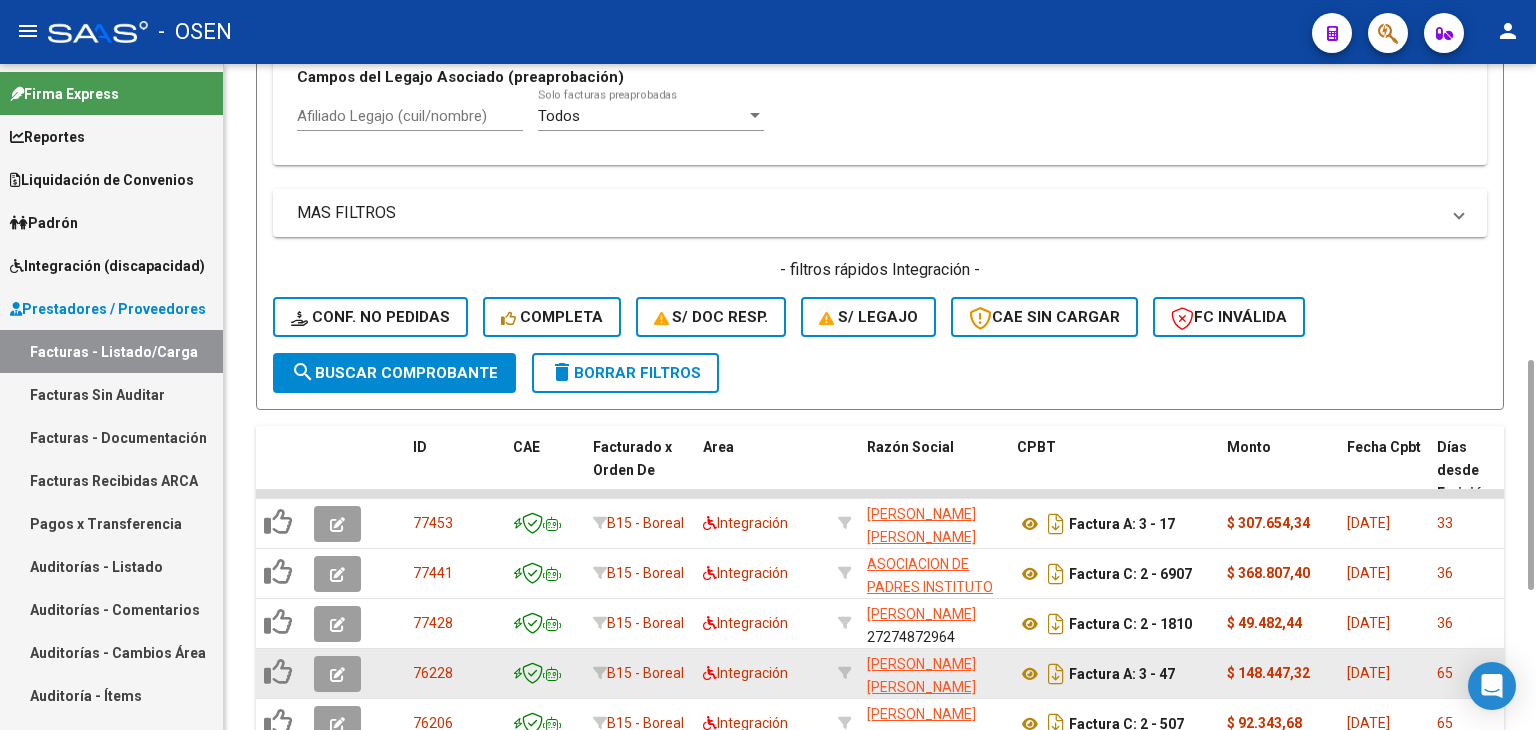 scroll, scrollTop: 1256, scrollLeft: 0, axis: vertical 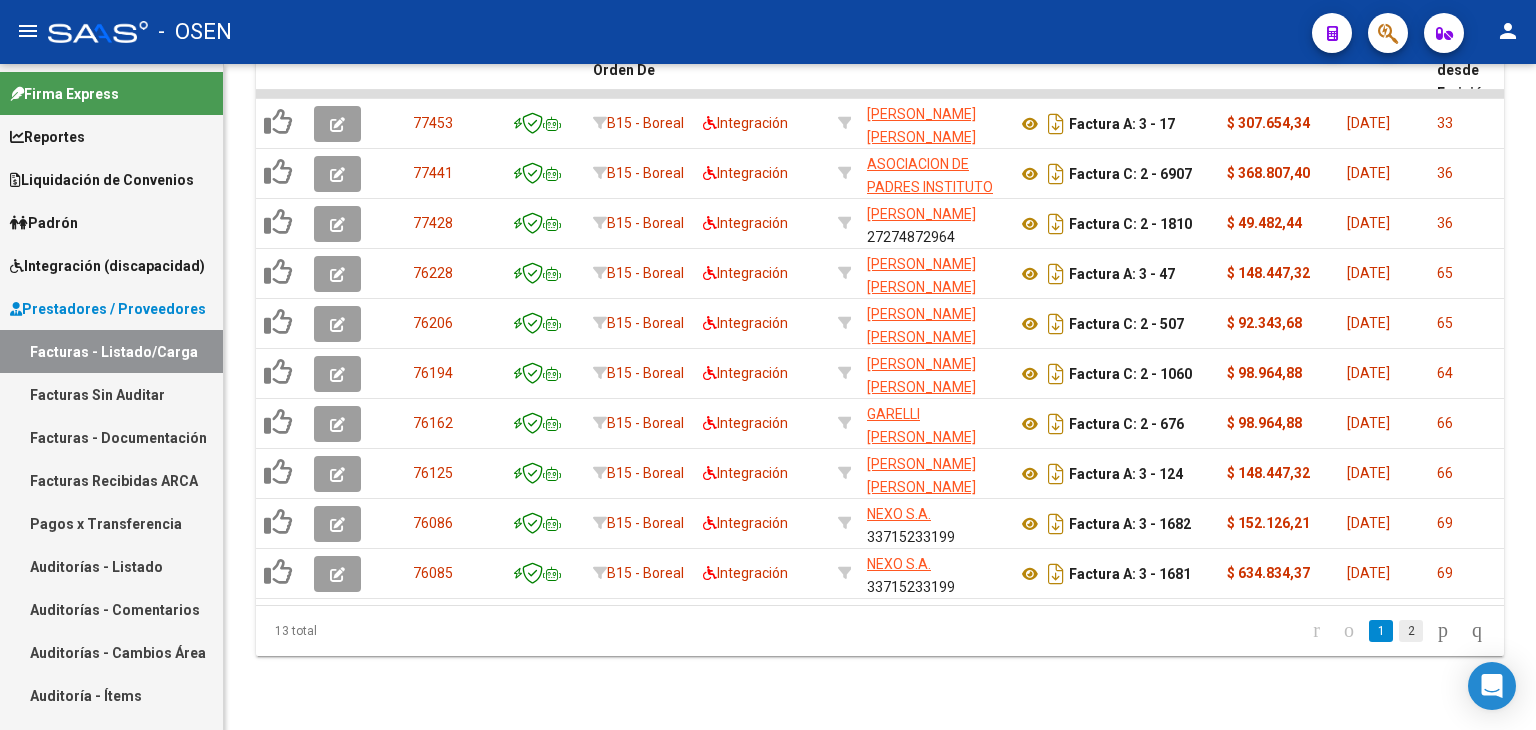 click on "2" 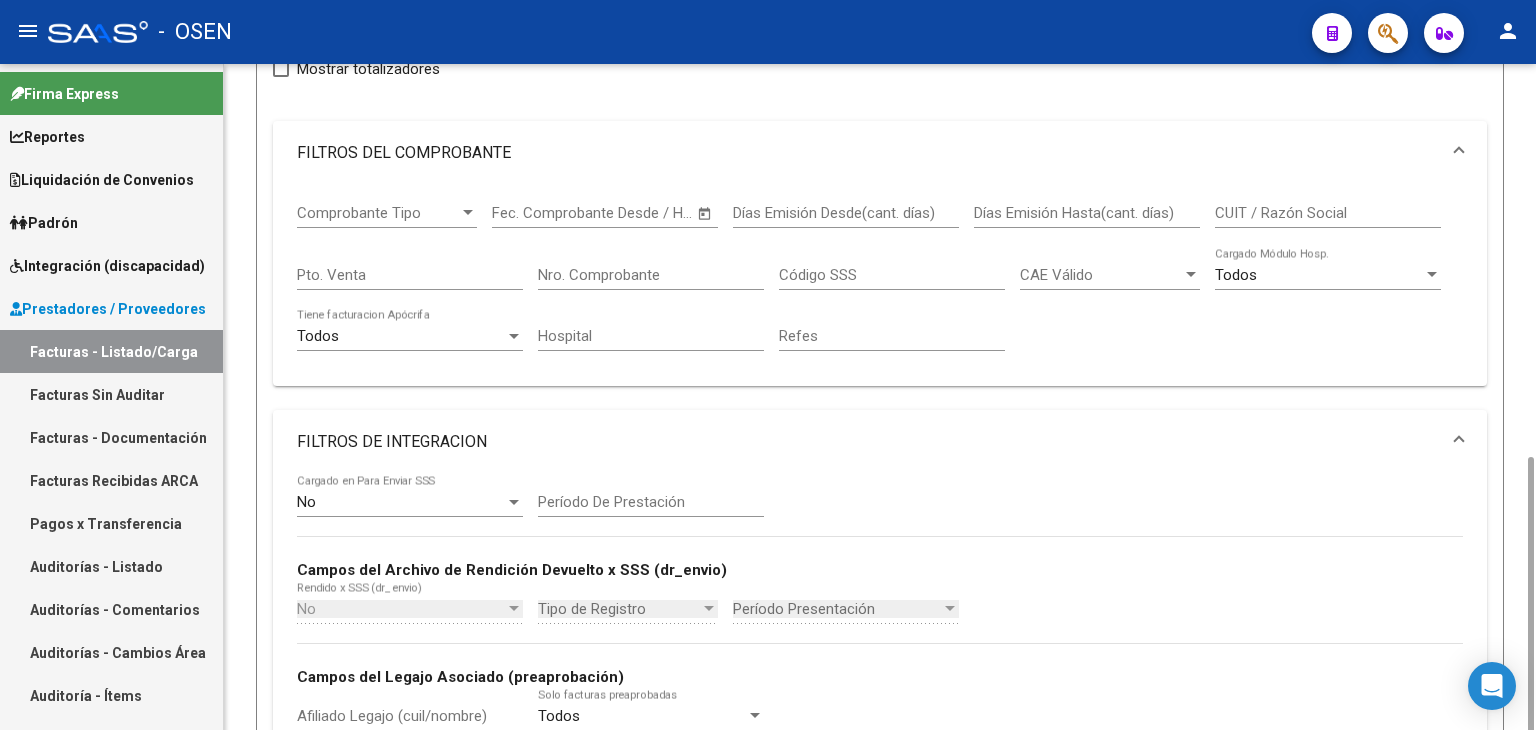 scroll, scrollTop: 56, scrollLeft: 0, axis: vertical 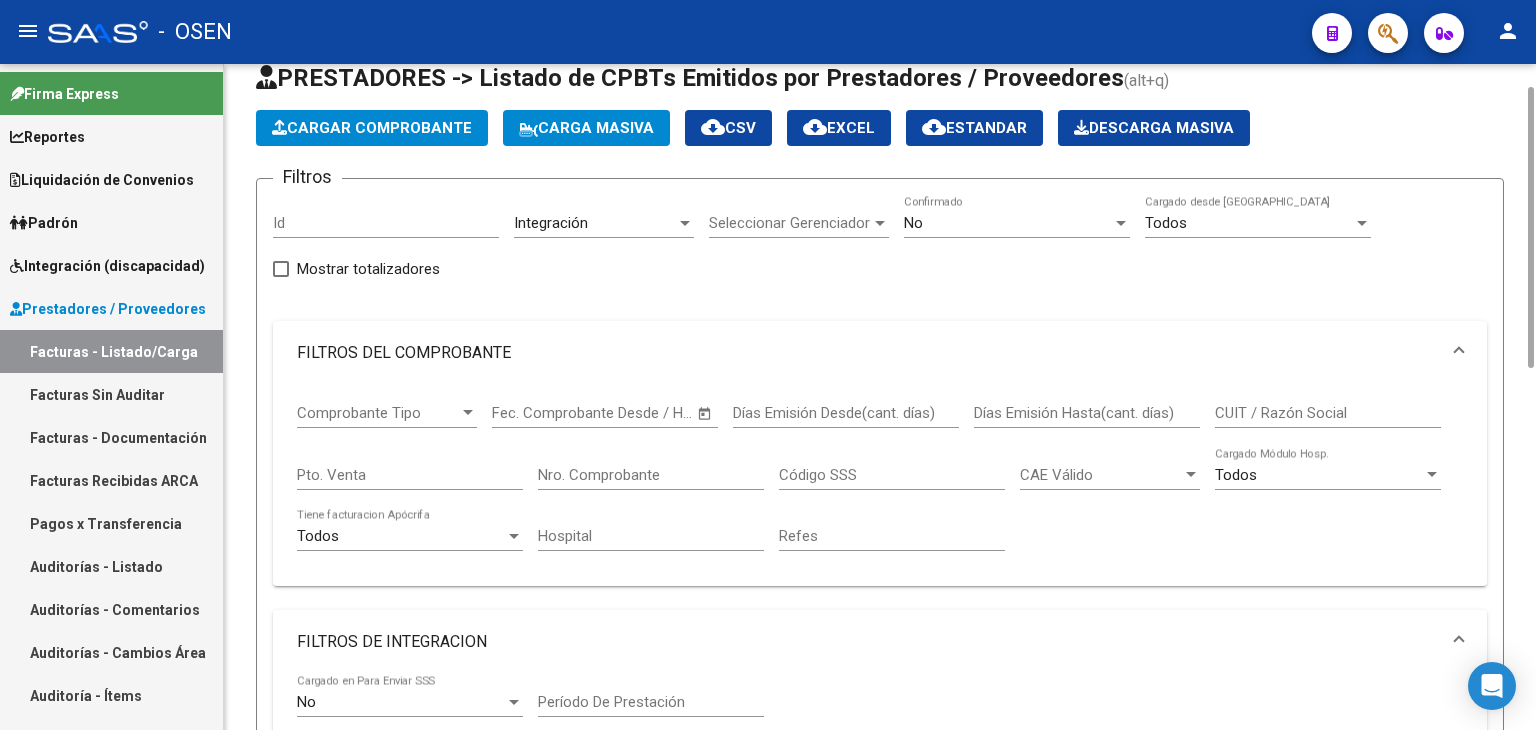 click on "No  Confirmado" 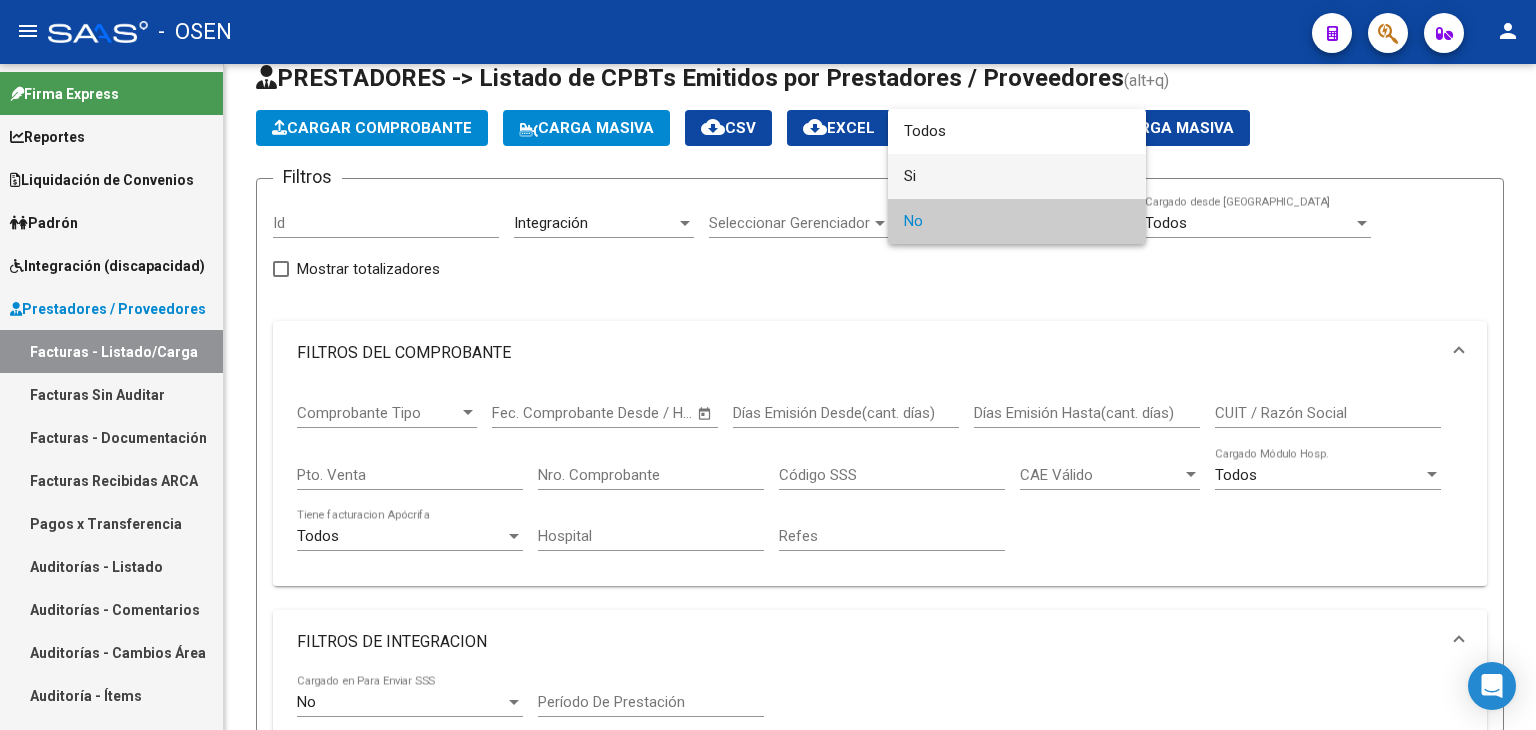 click on "Si" at bounding box center [1017, 176] 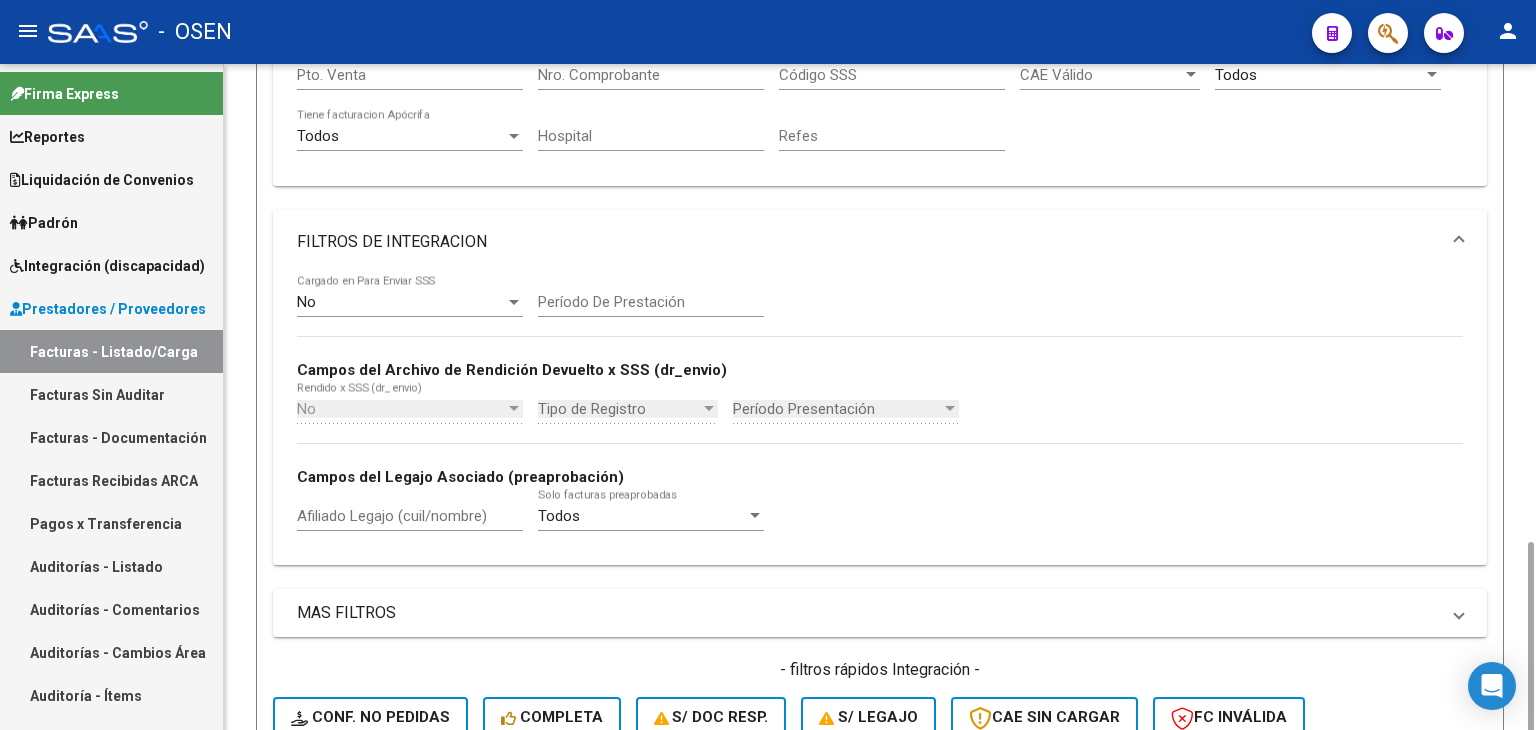 scroll, scrollTop: 856, scrollLeft: 0, axis: vertical 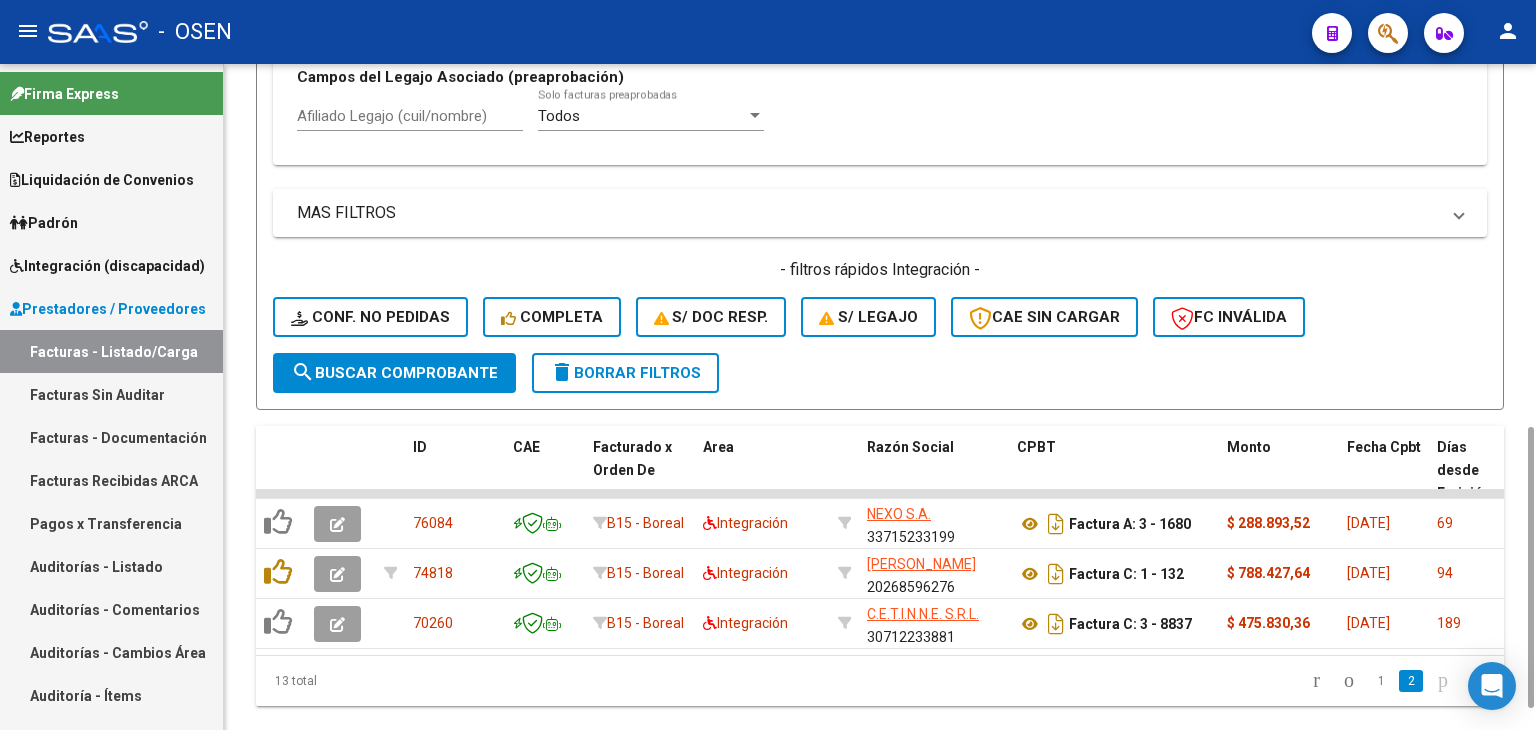 click on "search  Buscar Comprobante" 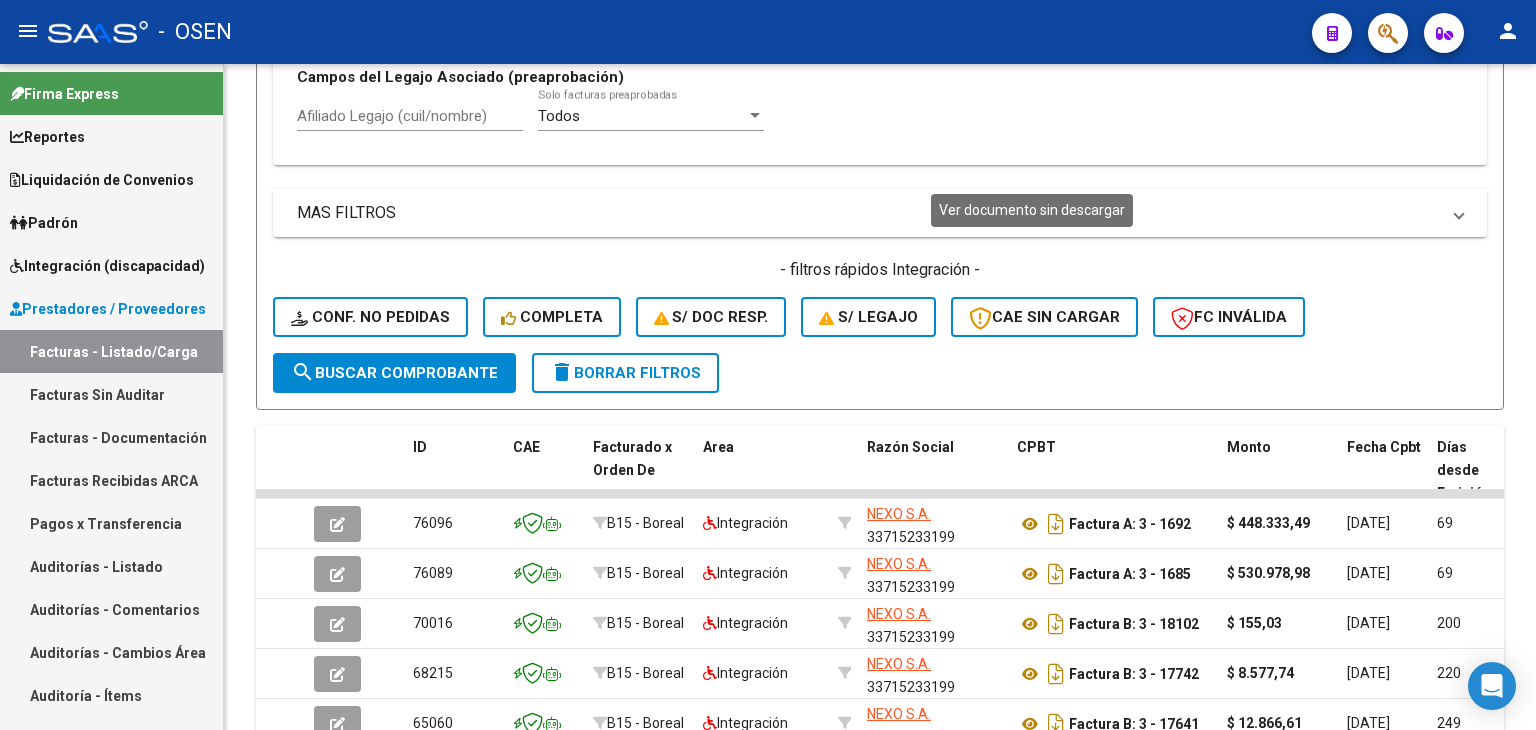 scroll, scrollTop: 1207, scrollLeft: 0, axis: vertical 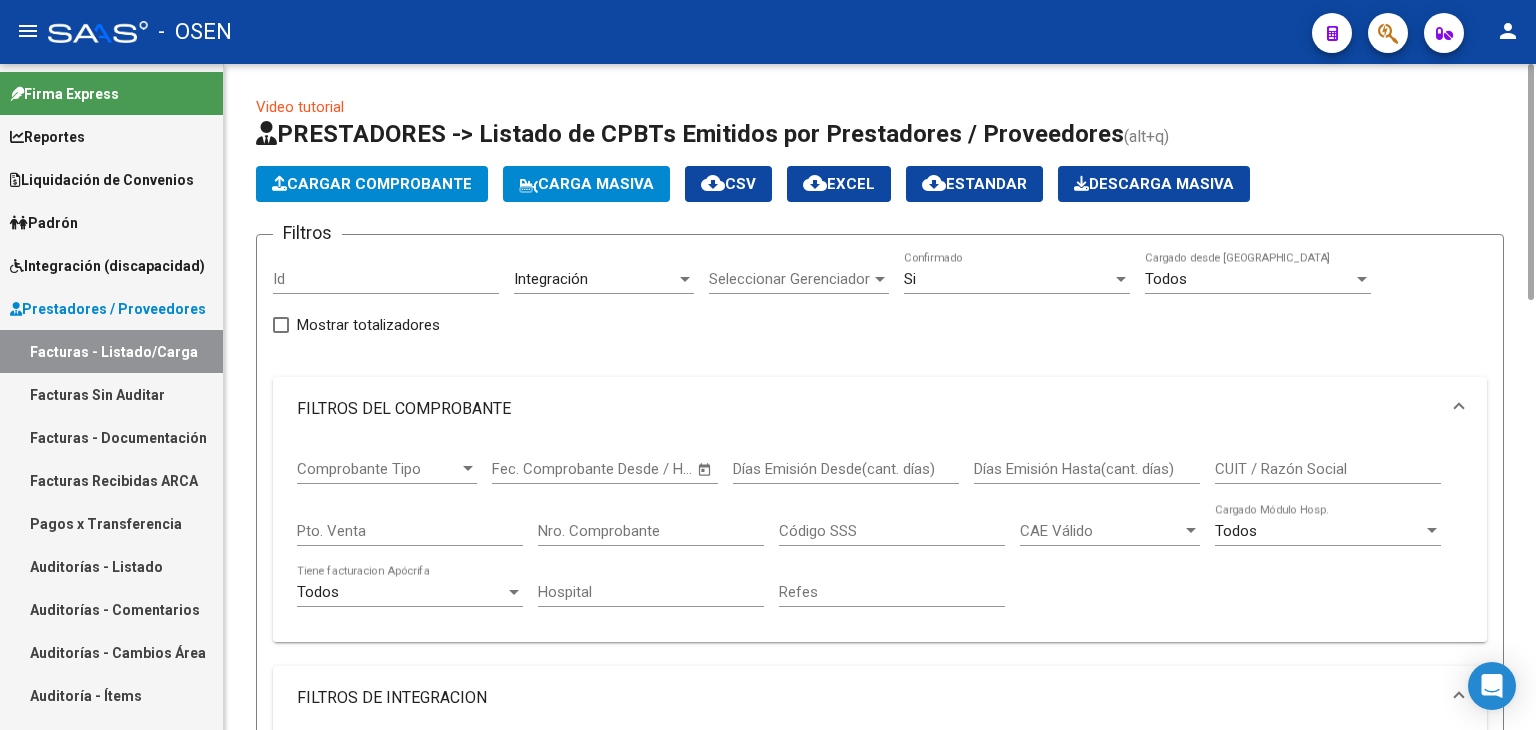 click on "Si" at bounding box center [1008, 279] 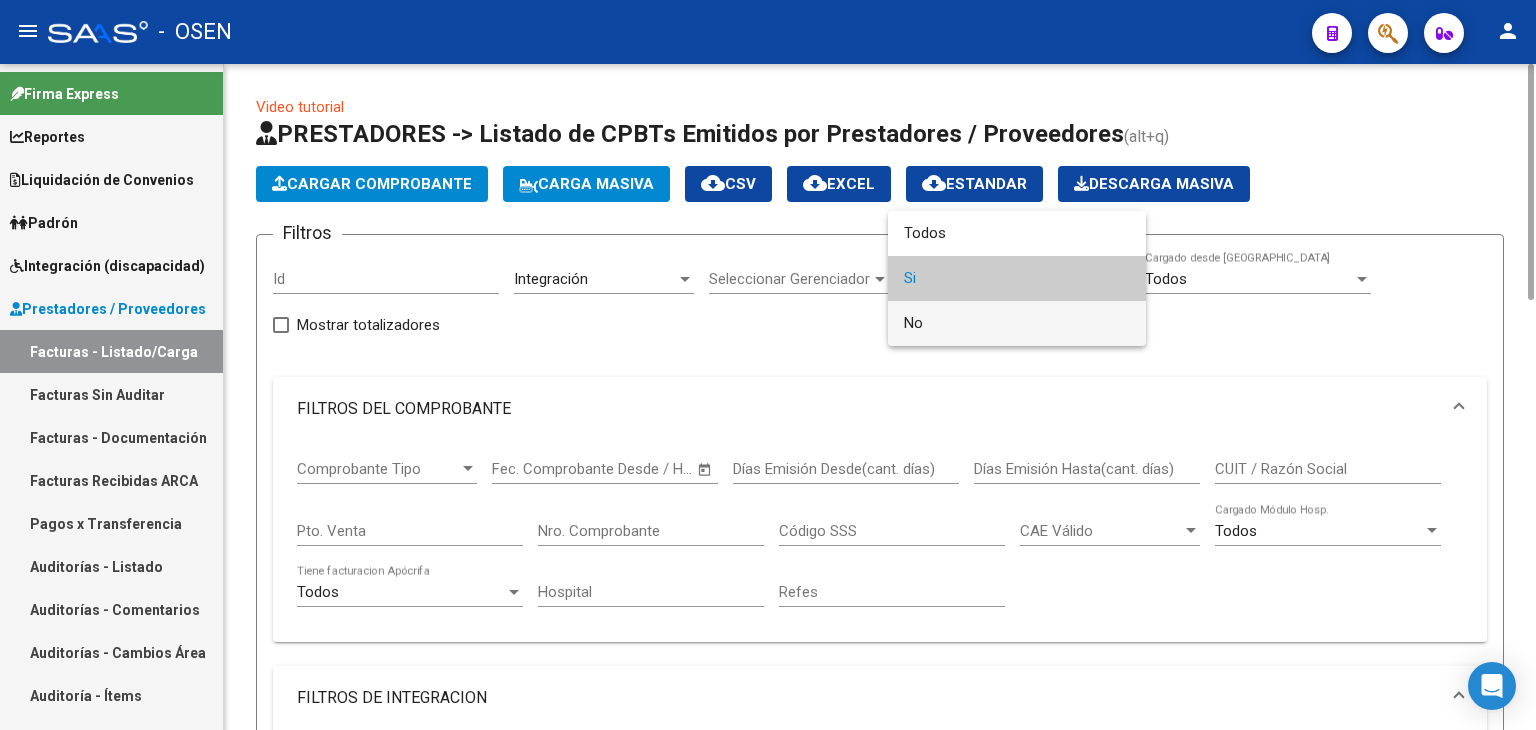 drag, startPoint x: 1020, startPoint y: 330, endPoint x: 988, endPoint y: 335, distance: 32.38827 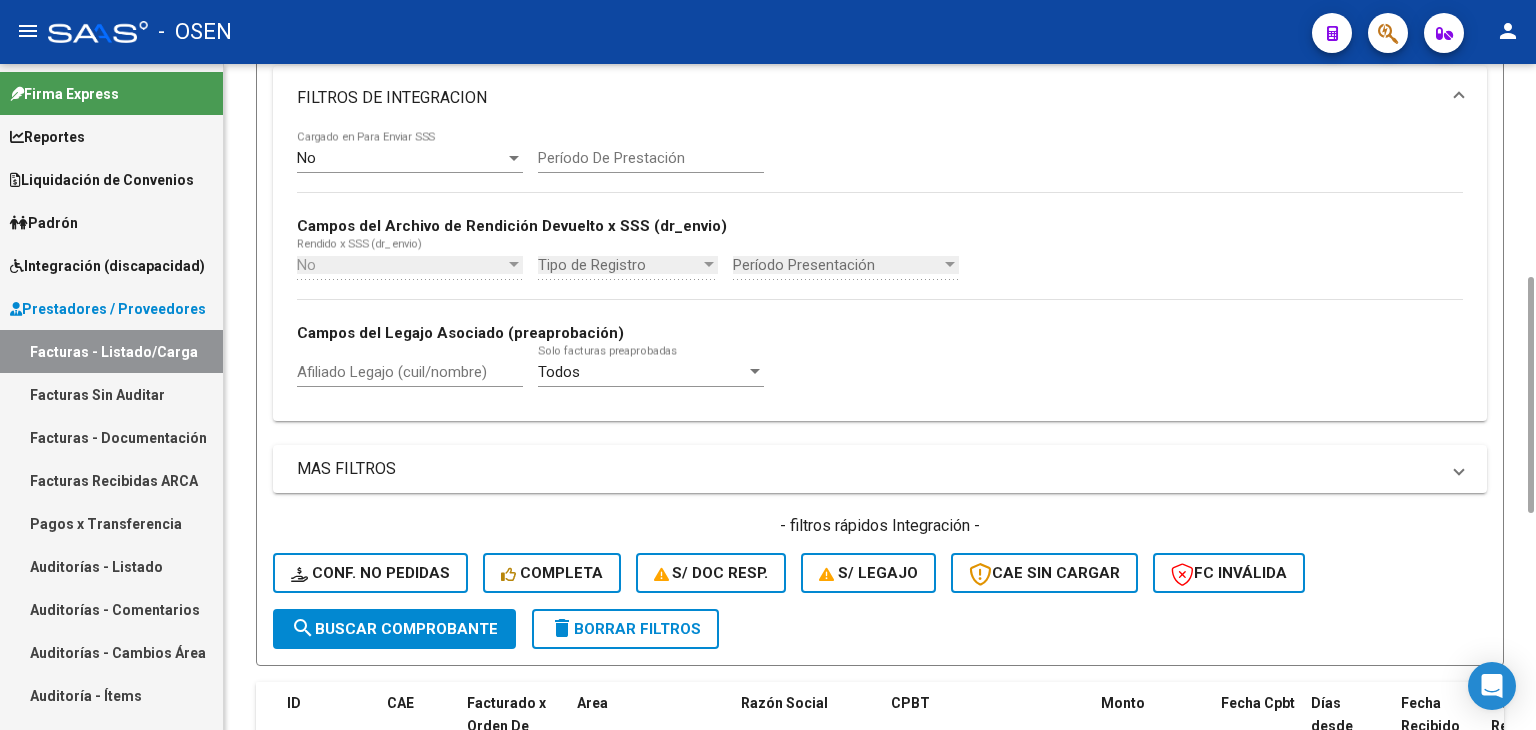 scroll, scrollTop: 800, scrollLeft: 0, axis: vertical 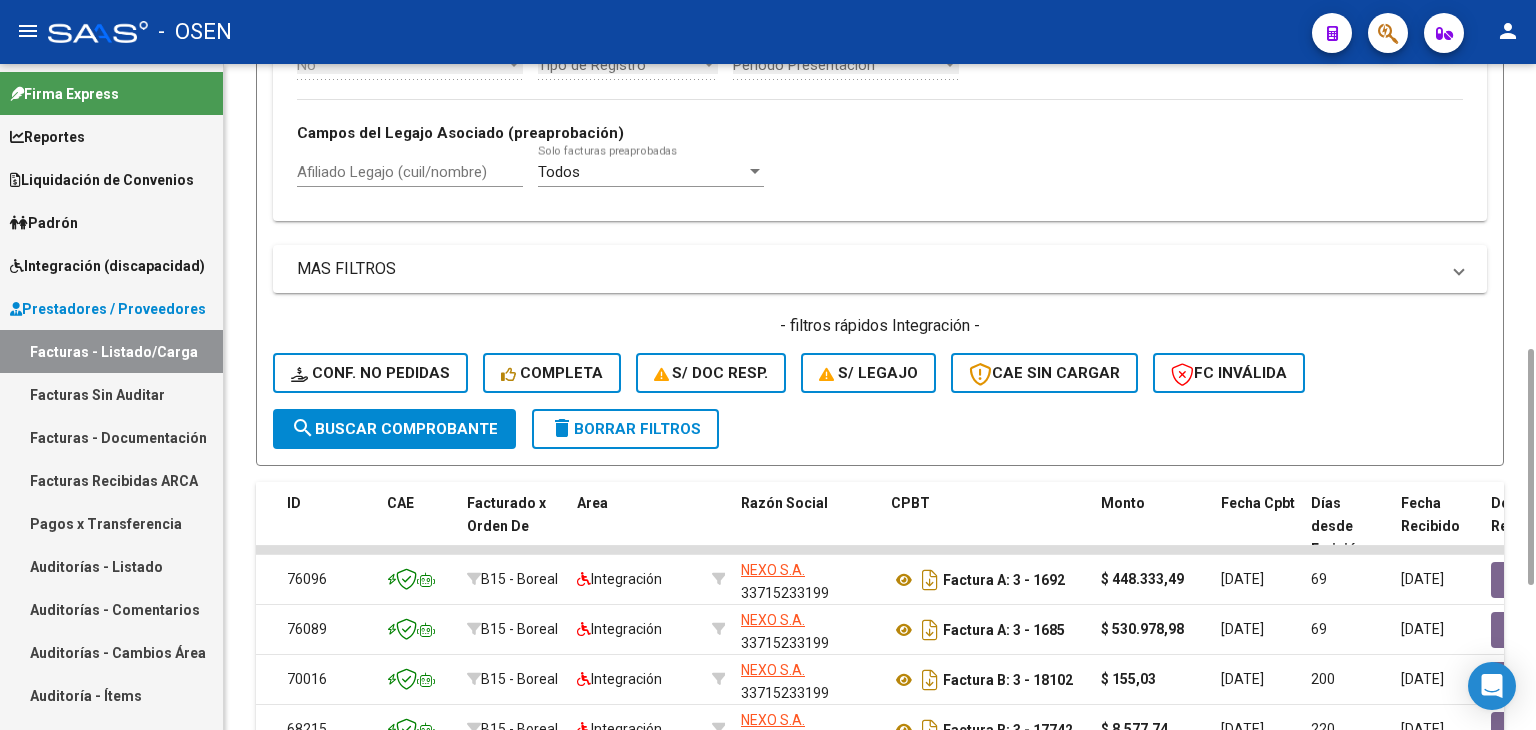 click on "search  Buscar Comprobante" 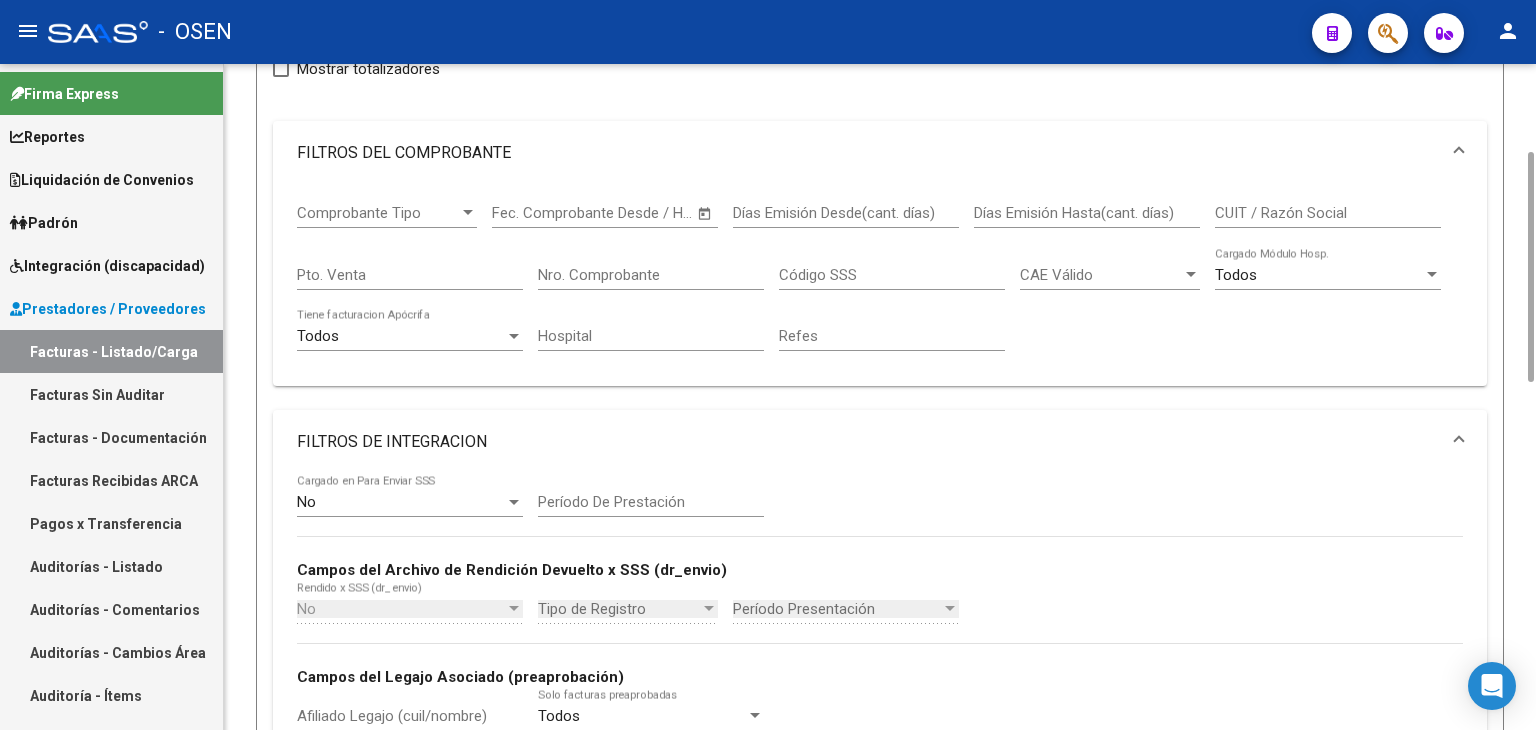 scroll, scrollTop: 0, scrollLeft: 0, axis: both 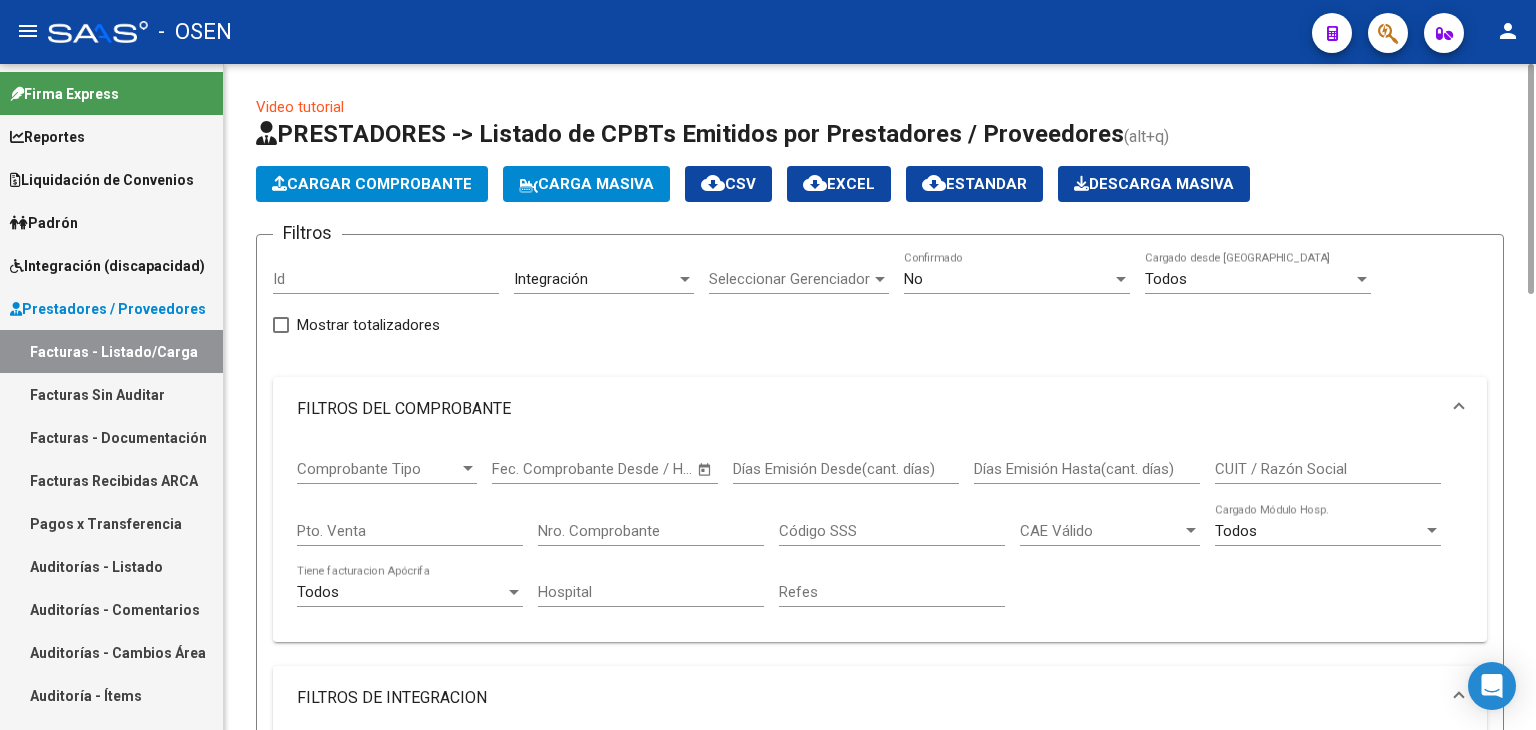 click on "Integración Area" 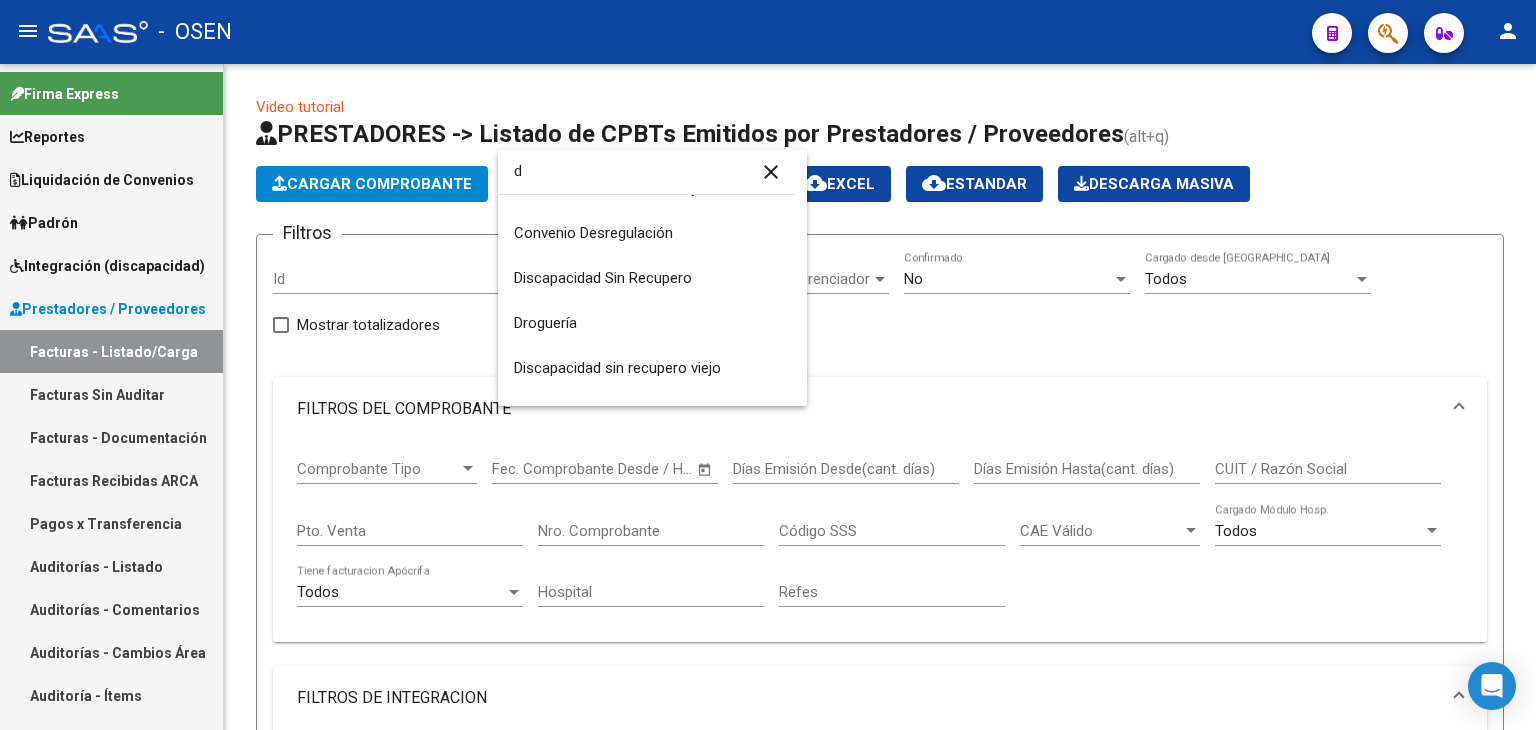 scroll, scrollTop: 0, scrollLeft: 0, axis: both 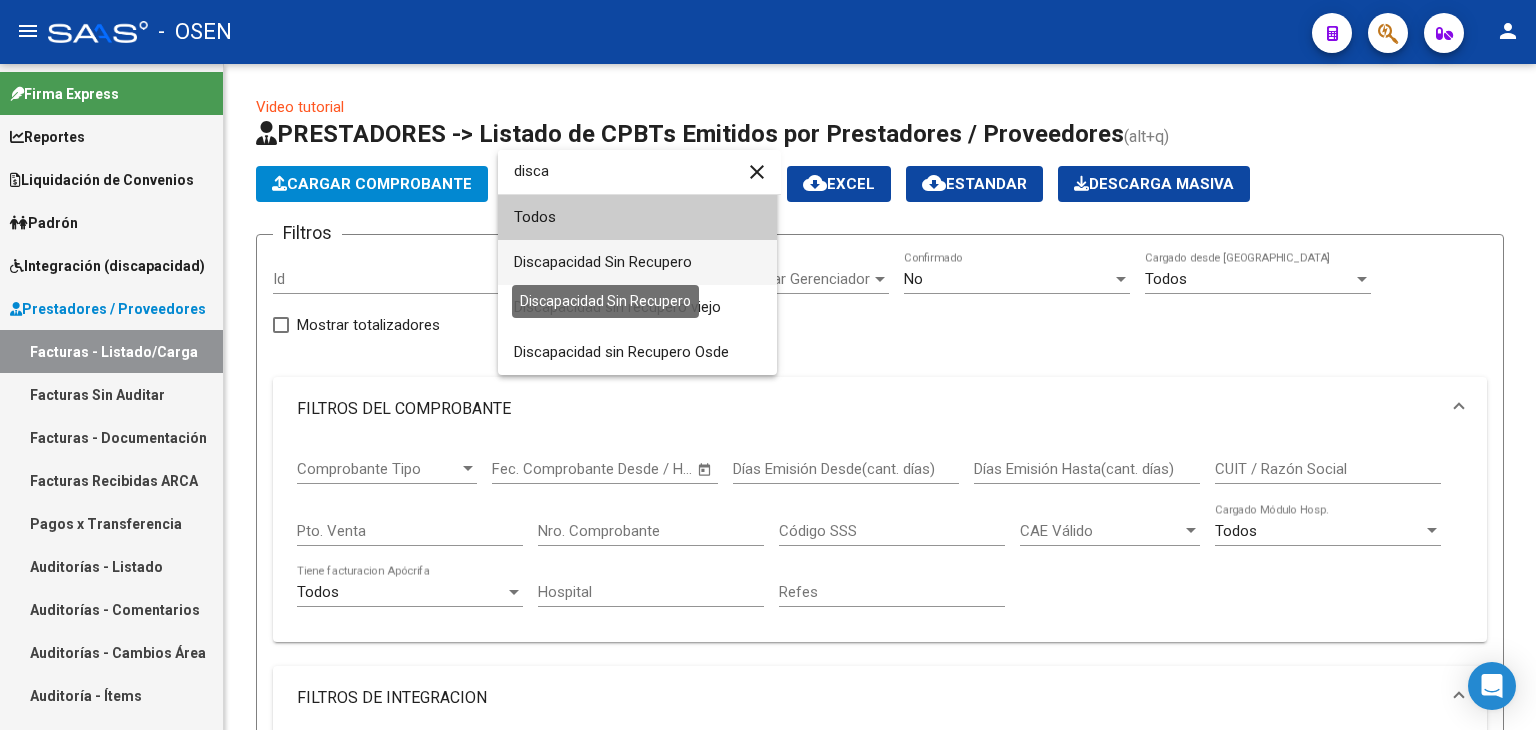 click on "Discapacidad Sin Recupero" at bounding box center (603, 262) 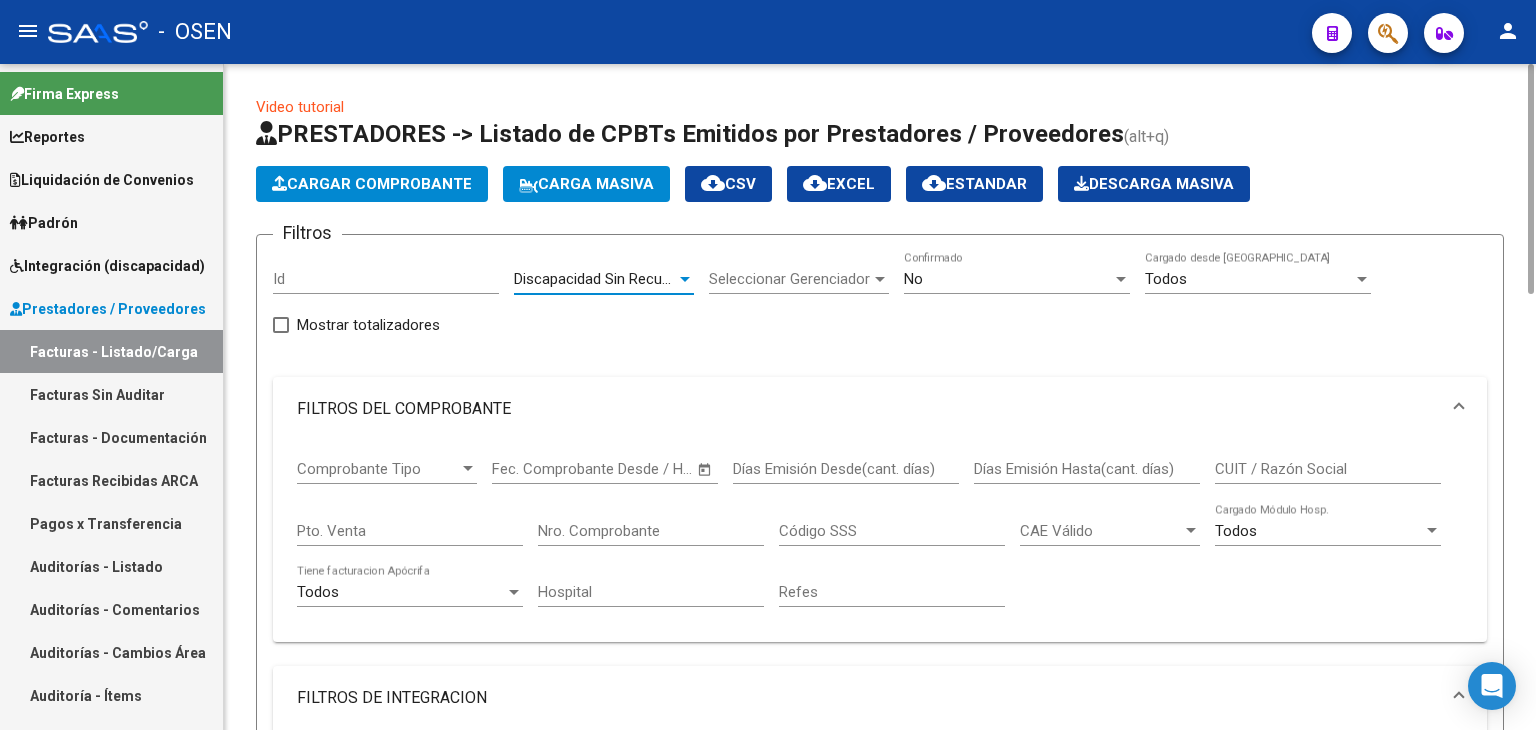 click on "No  Confirmado" 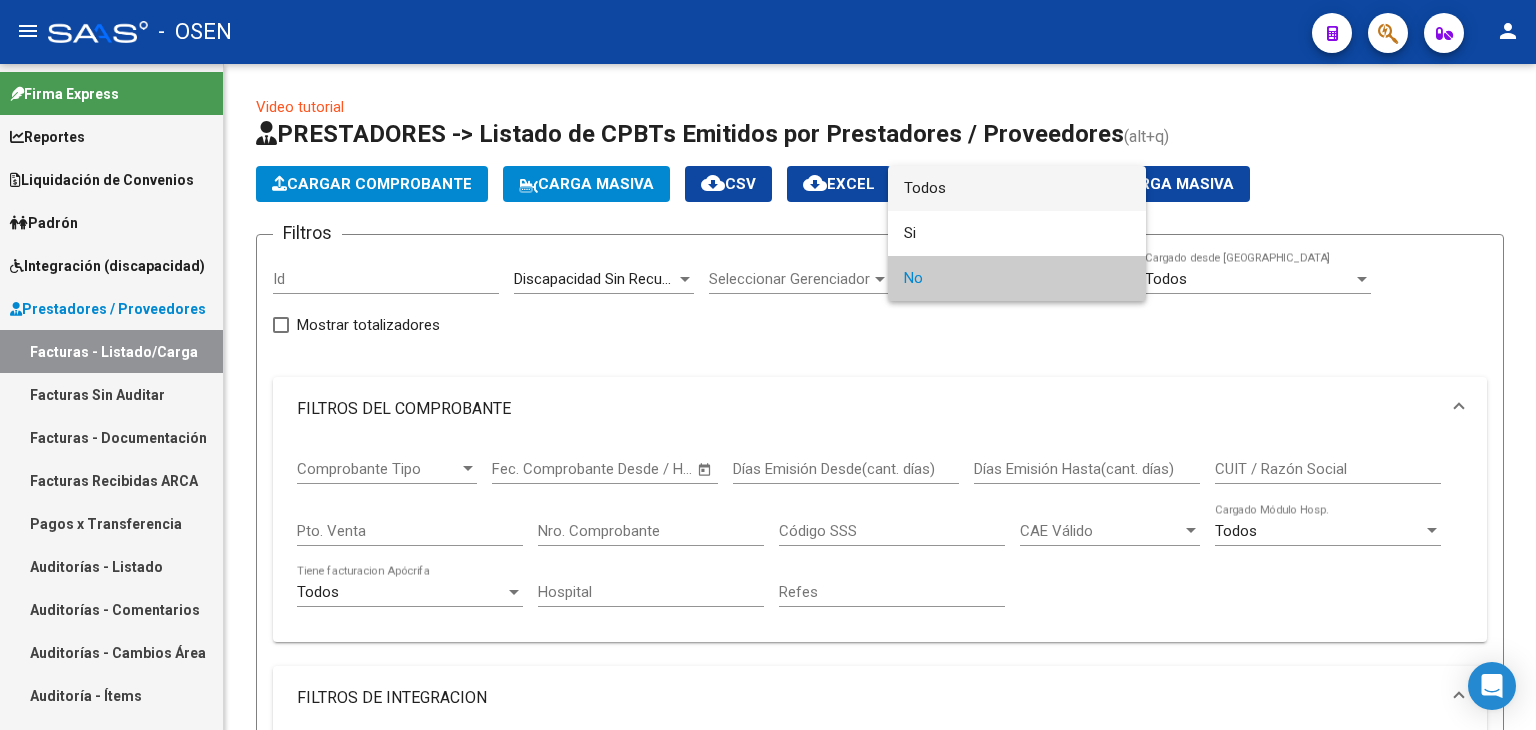 click on "Todos" at bounding box center [1017, 188] 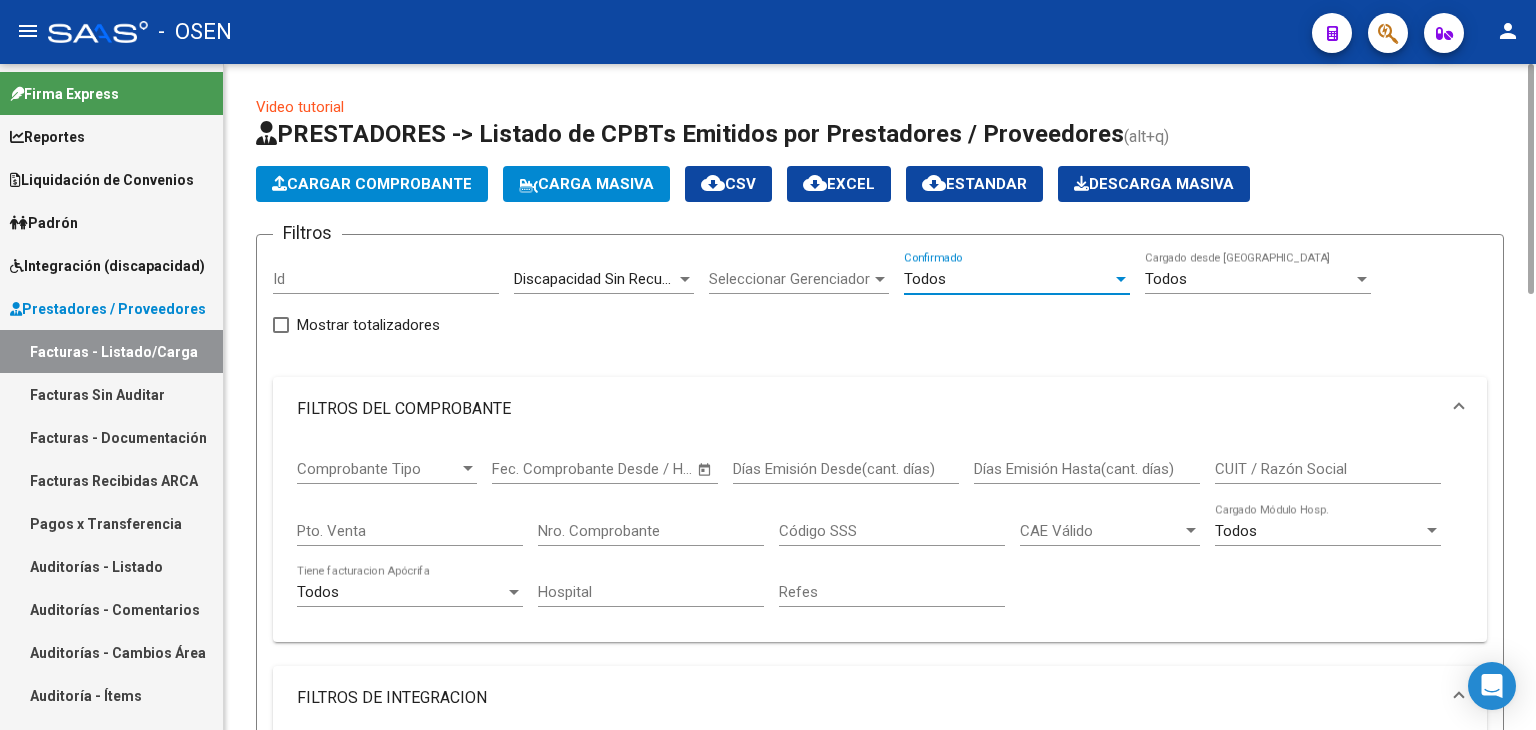 click on "Todos  Confirmado" 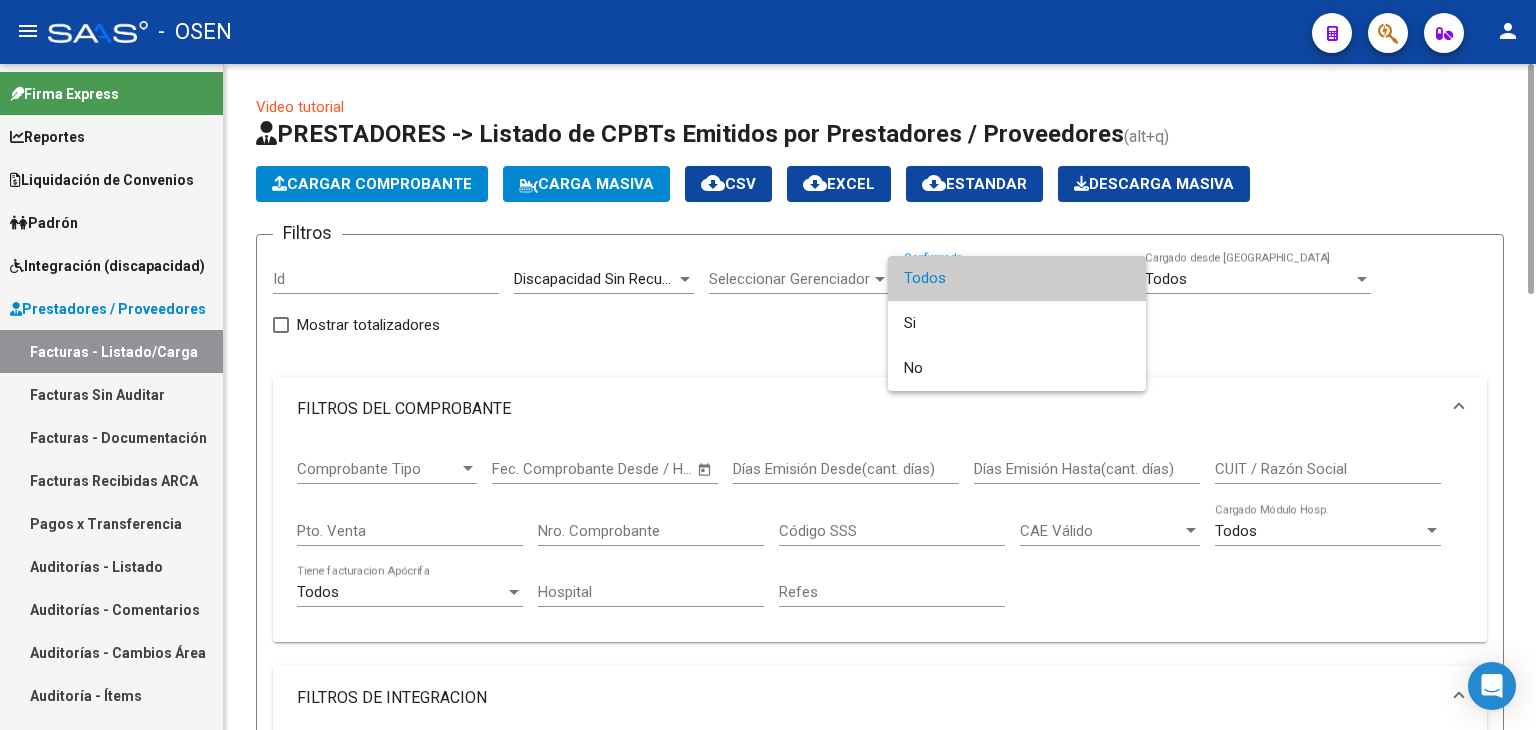 click on "Todos" at bounding box center (1017, 278) 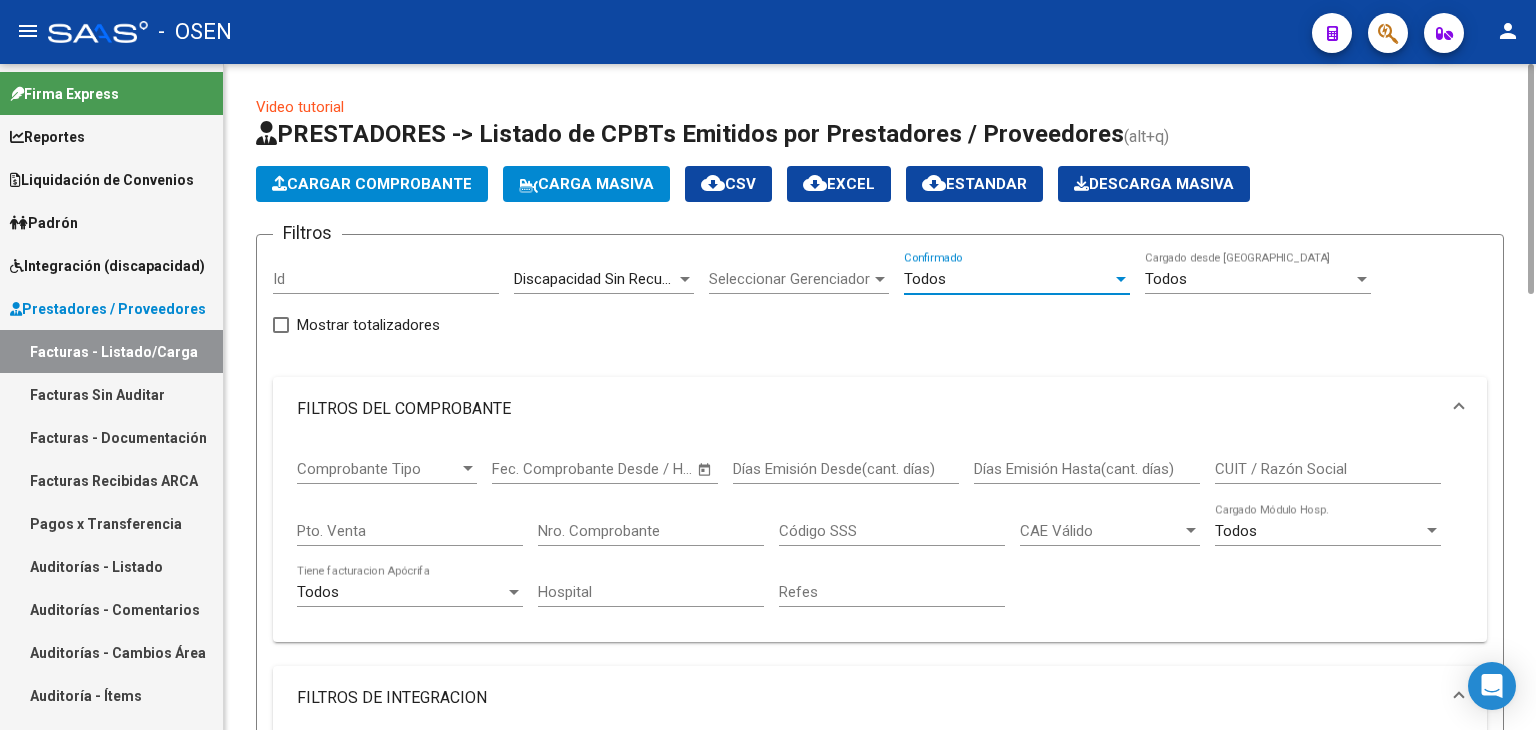 click on "Todos" at bounding box center [1008, 279] 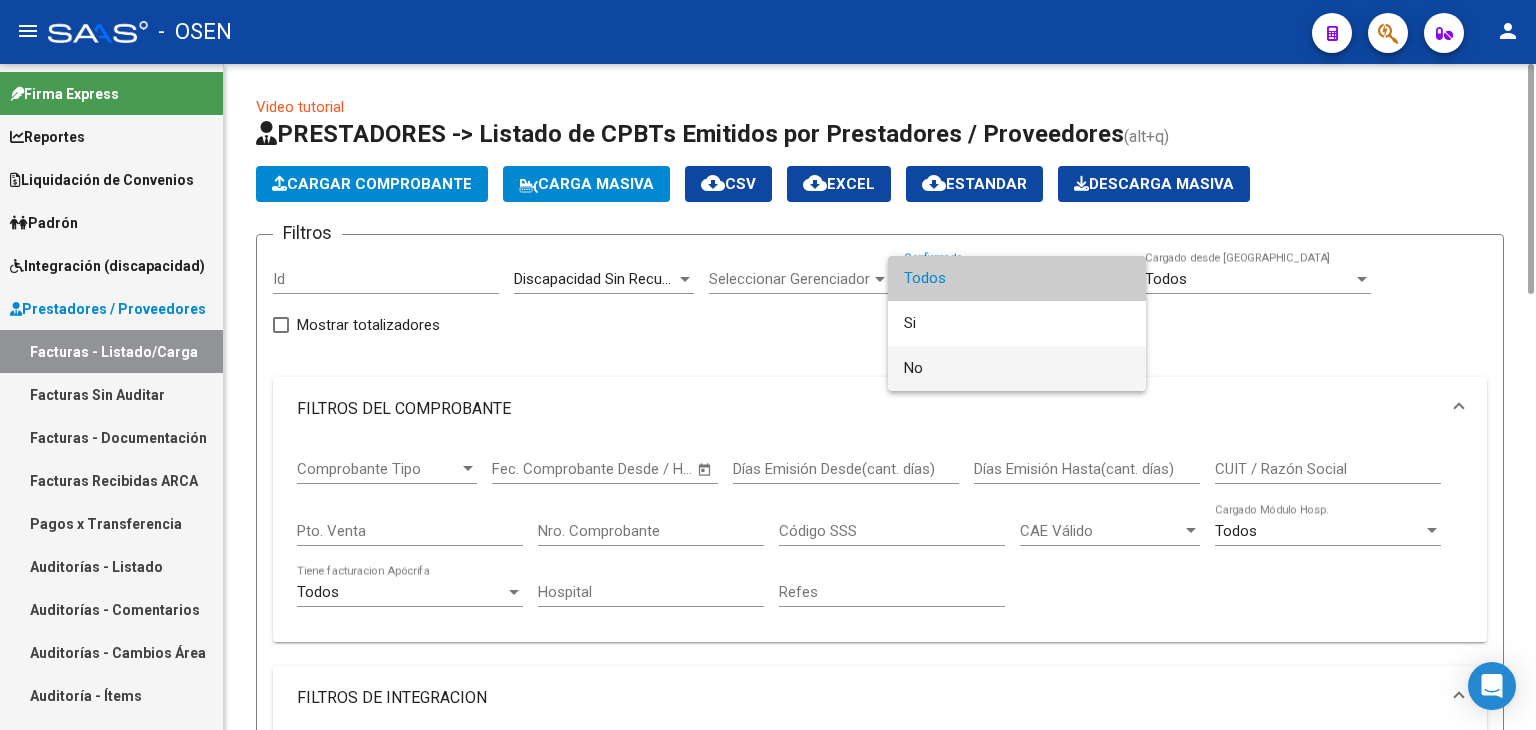 click on "No" at bounding box center [1017, 368] 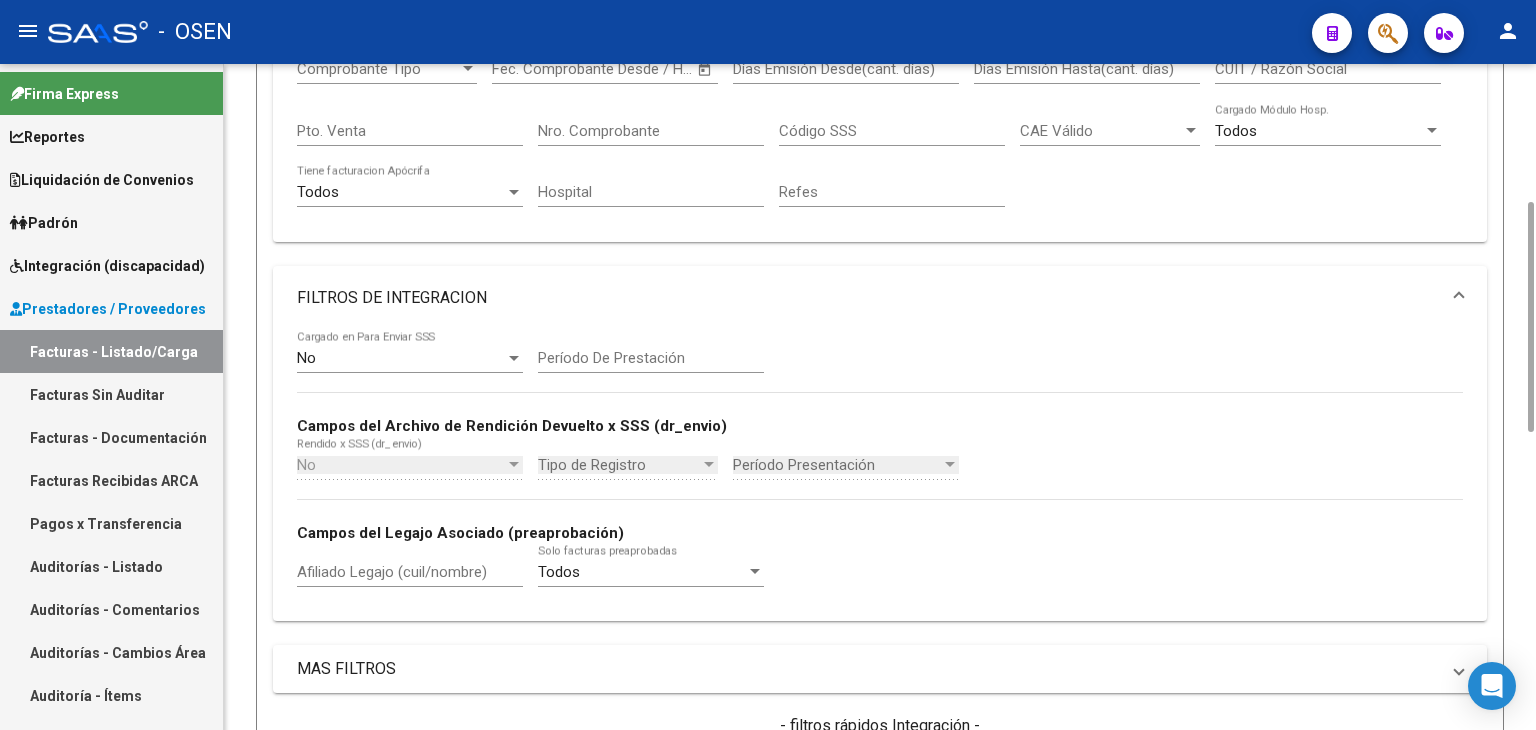 scroll, scrollTop: 600, scrollLeft: 0, axis: vertical 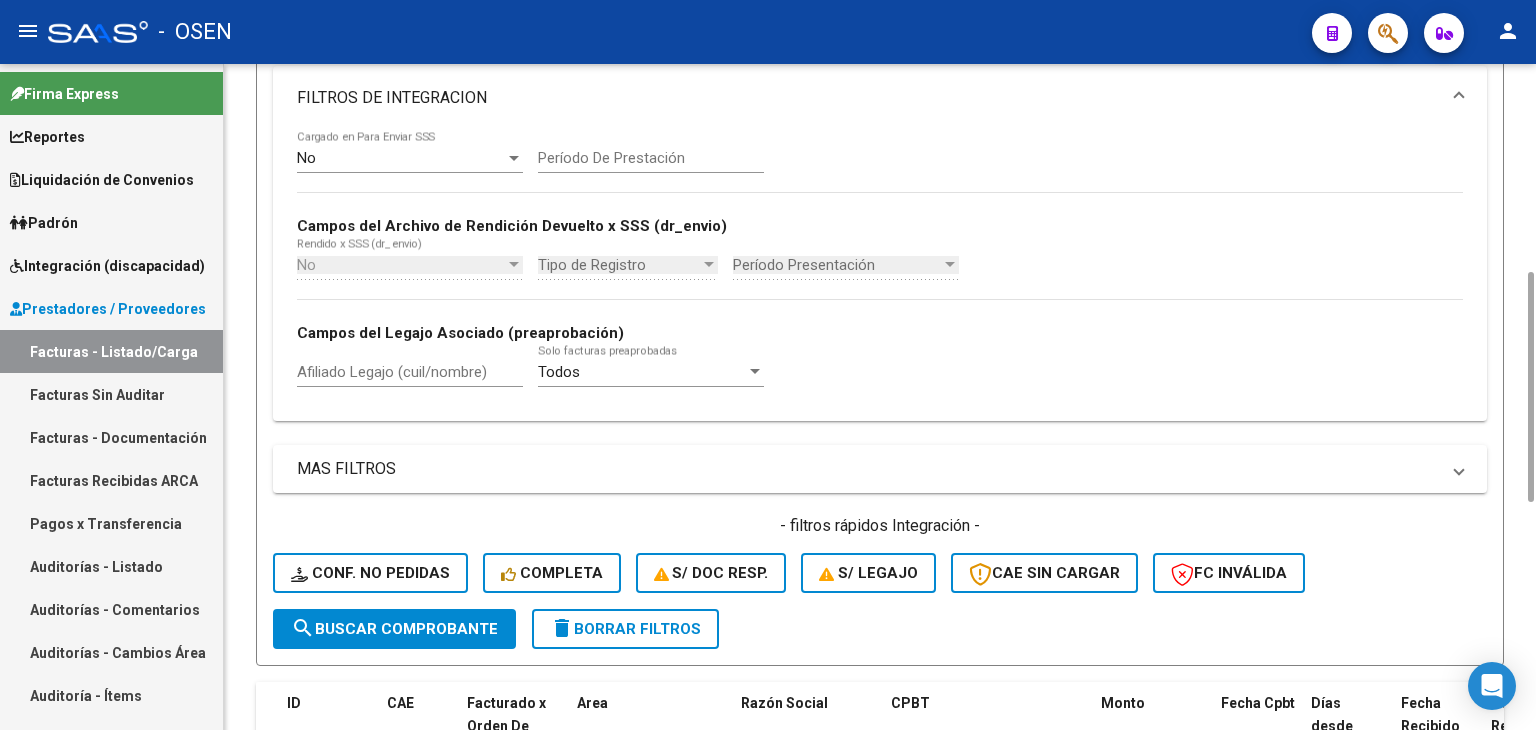 drag, startPoint x: 420, startPoint y: 629, endPoint x: 442, endPoint y: 608, distance: 30.413813 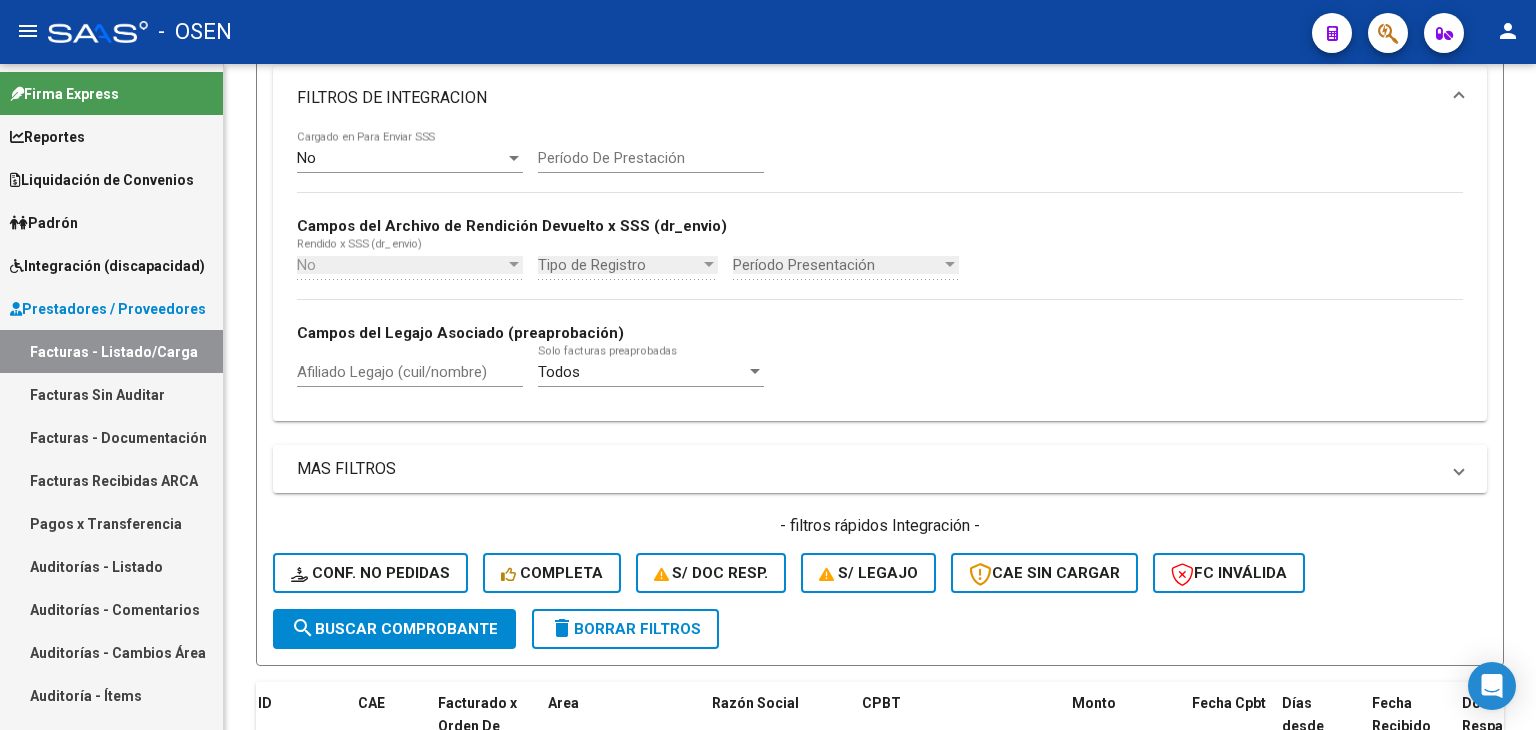 scroll, scrollTop: 0, scrollLeft: 0, axis: both 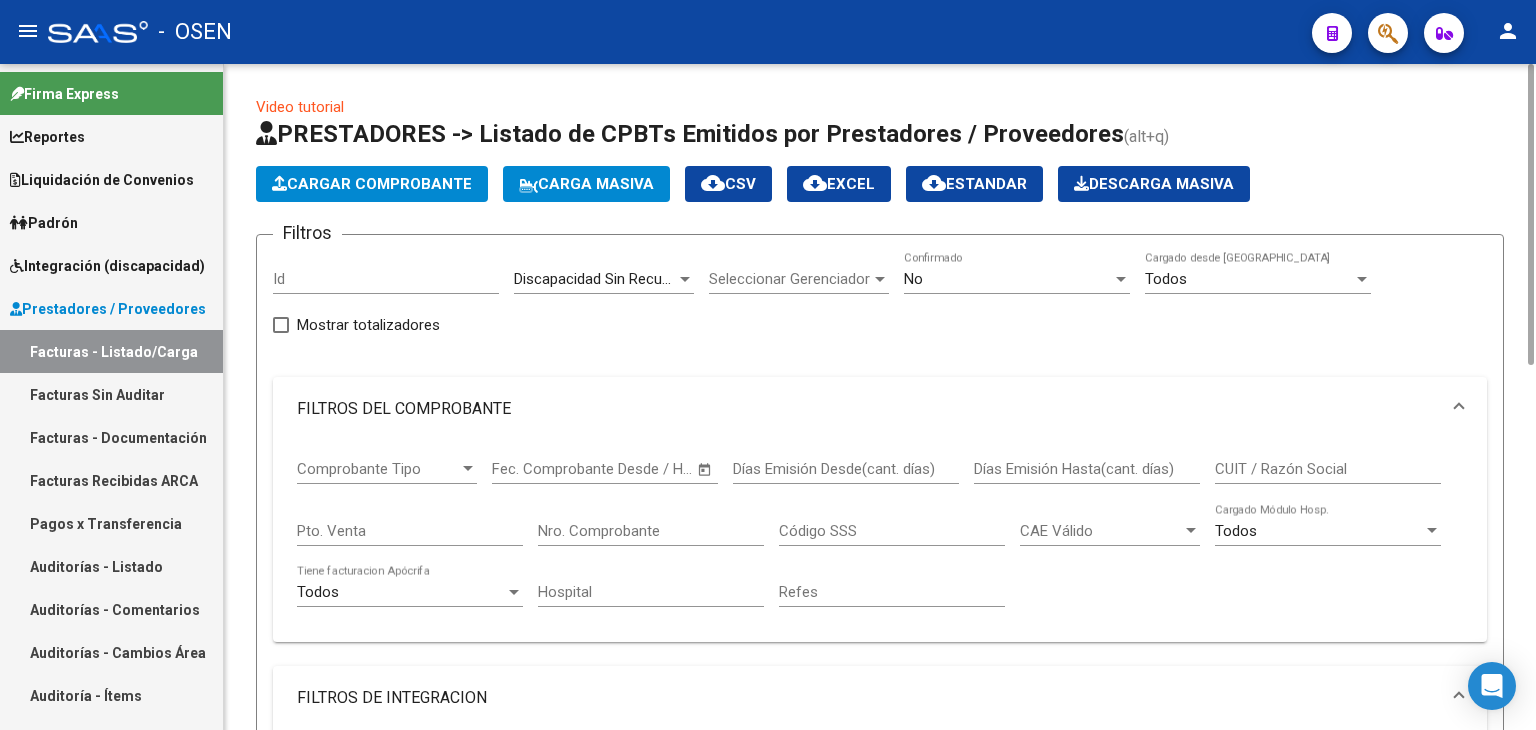 click on "Seleccionar Gerenciador" at bounding box center (790, 279) 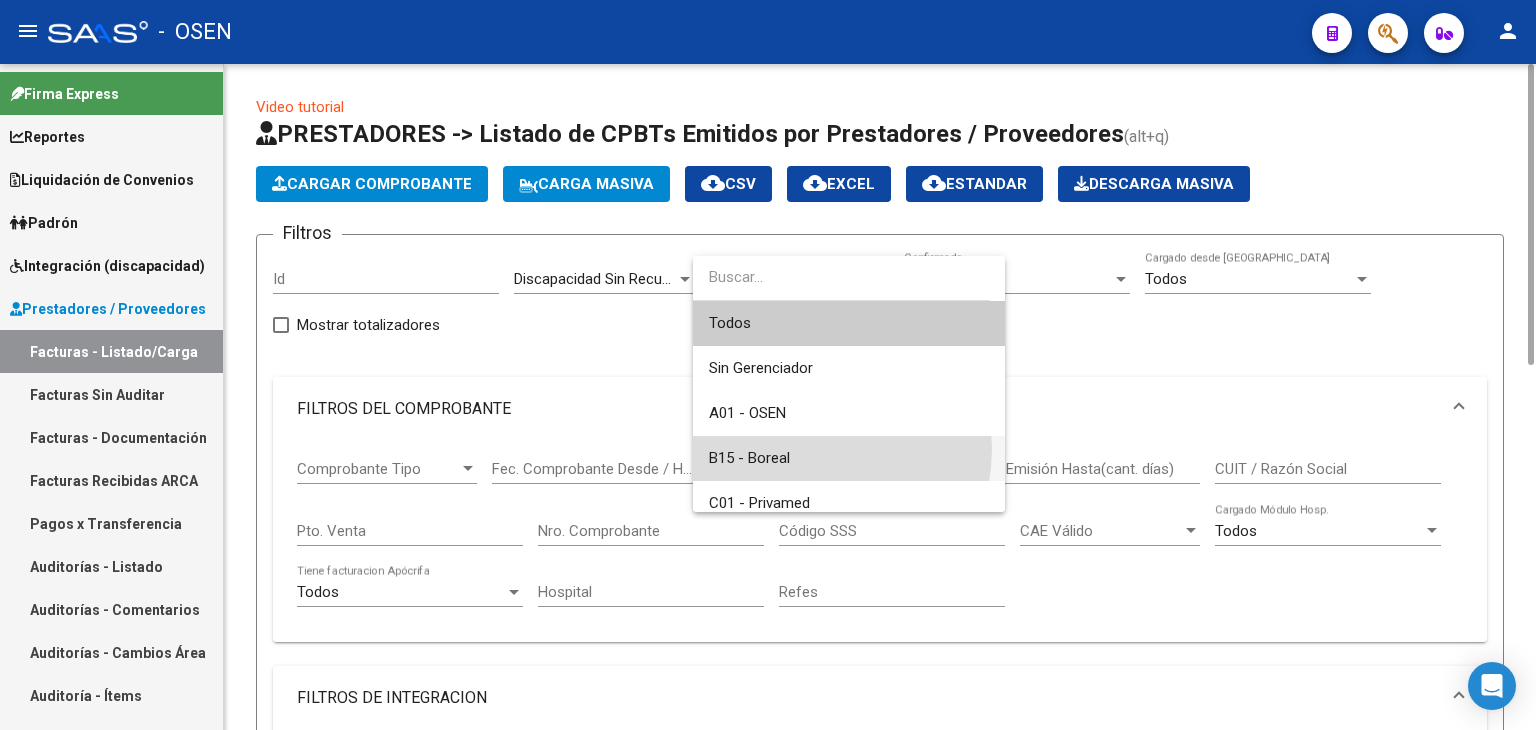 drag, startPoint x: 808, startPoint y: 449, endPoint x: 703, endPoint y: 381, distance: 125.09596 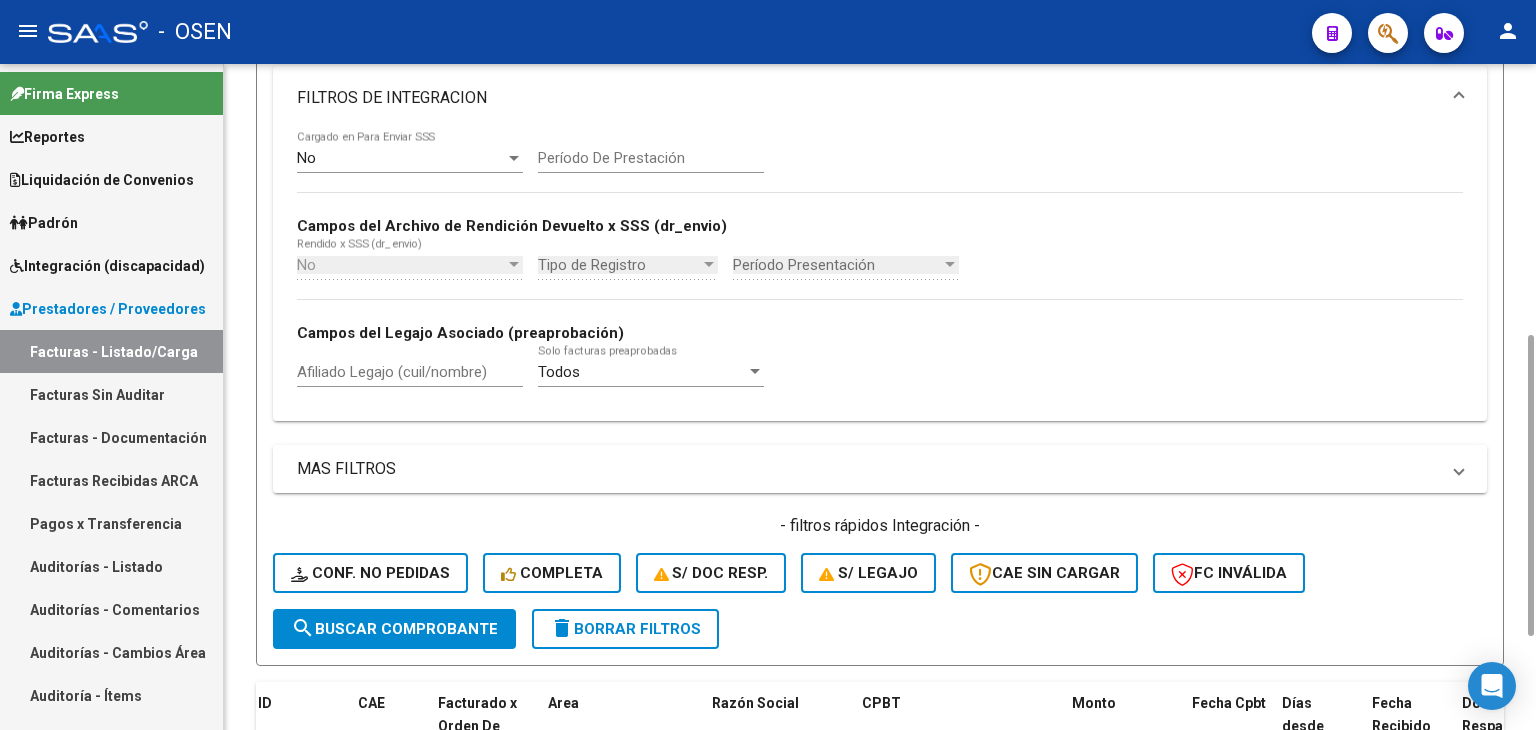 scroll, scrollTop: 800, scrollLeft: 0, axis: vertical 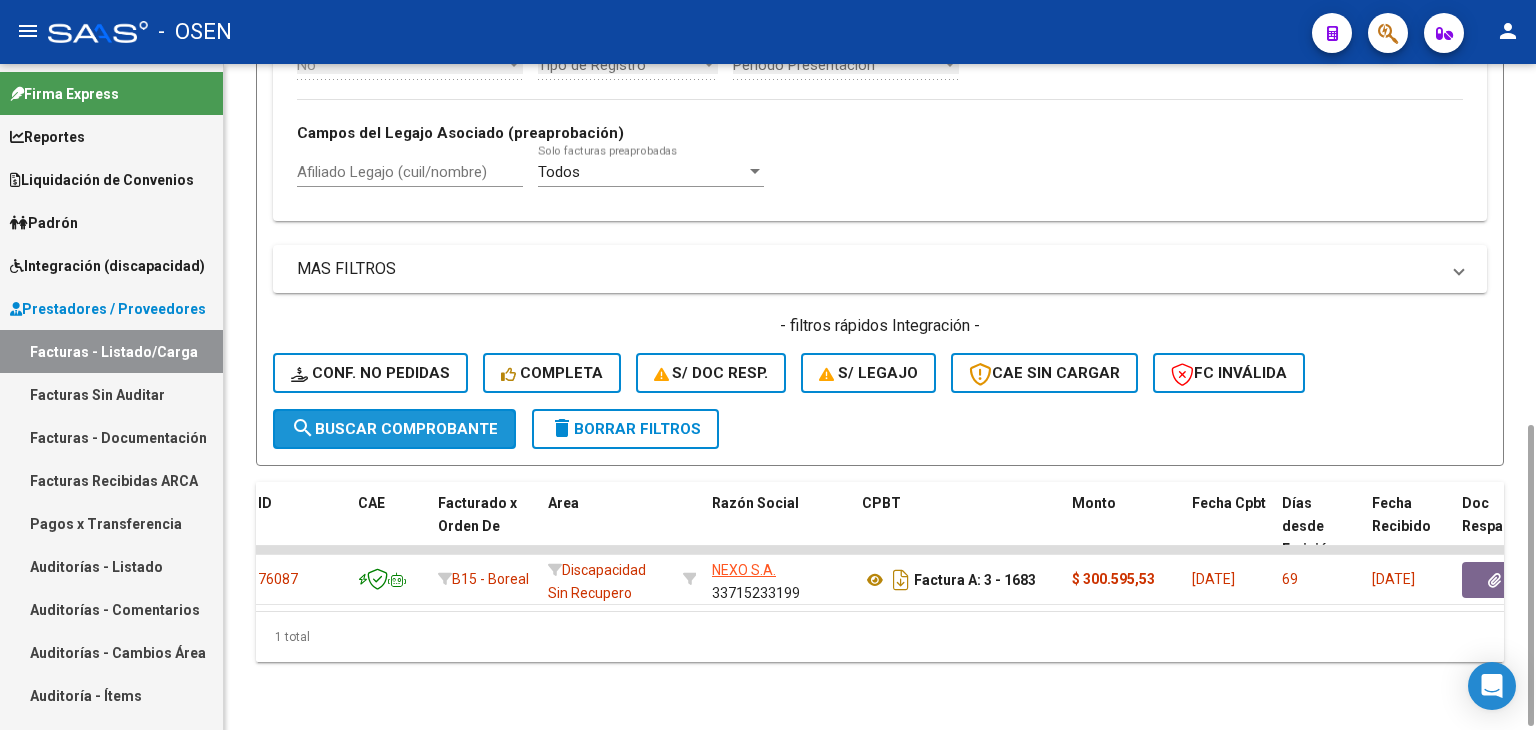 click on "search  Buscar Comprobante" 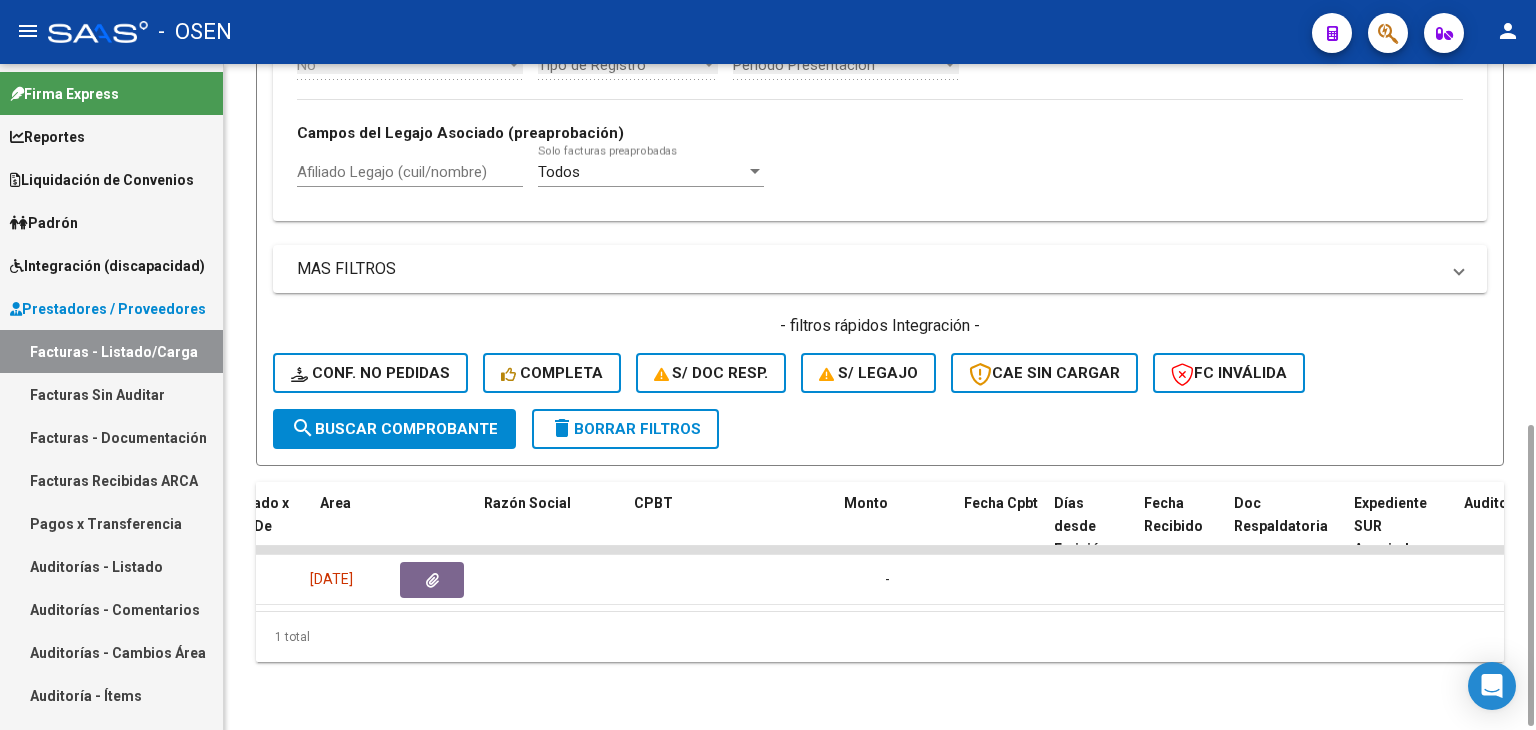 scroll, scrollTop: 0, scrollLeft: 0, axis: both 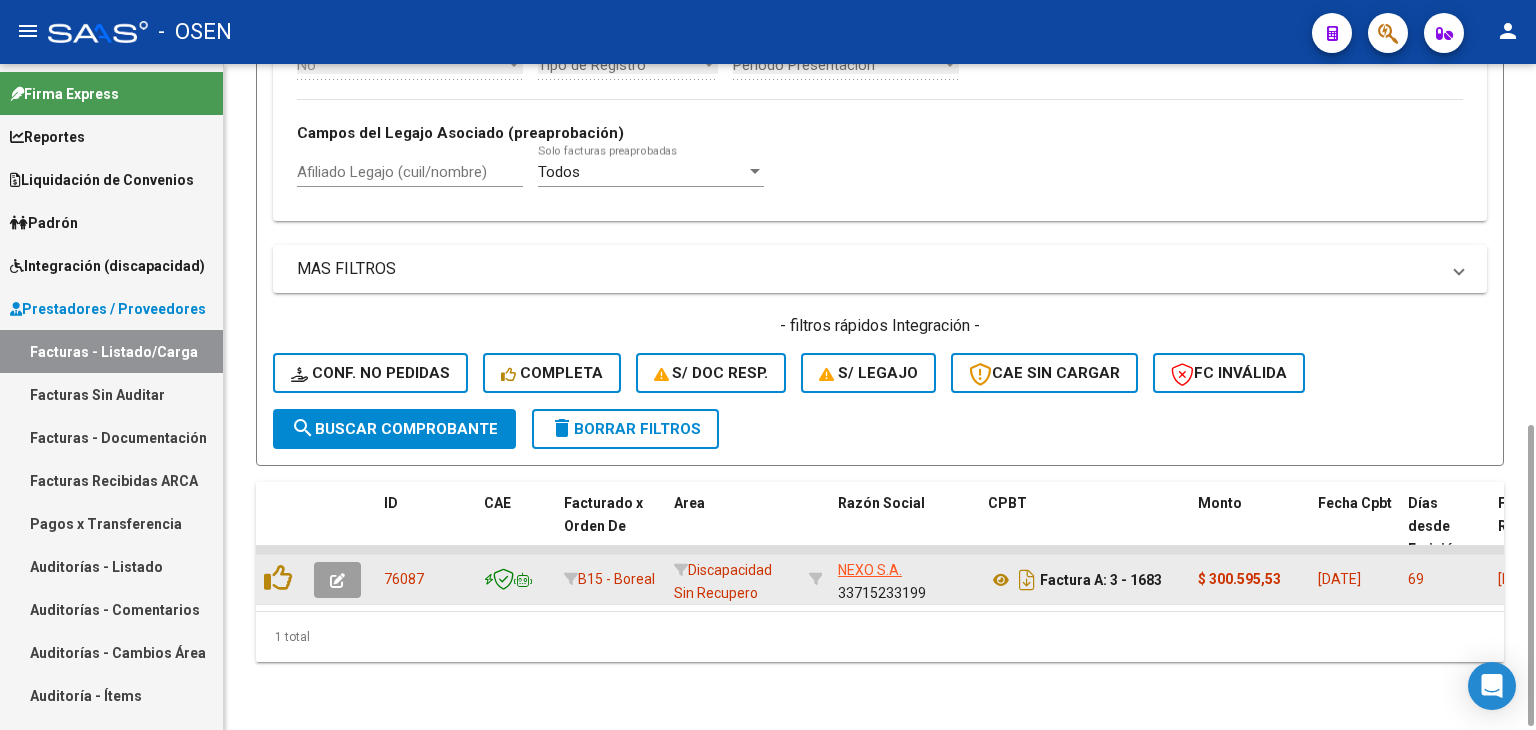 click 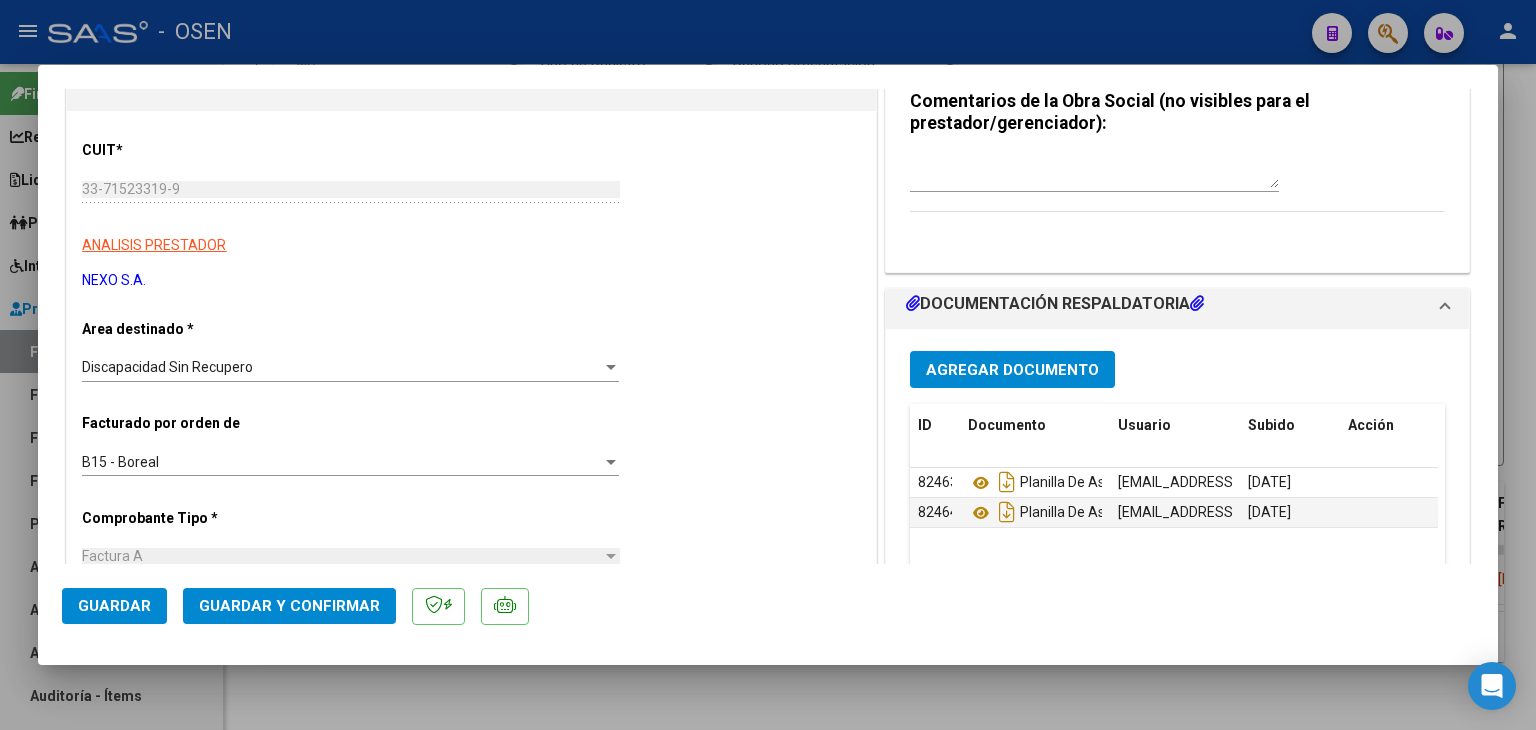 scroll, scrollTop: 200, scrollLeft: 0, axis: vertical 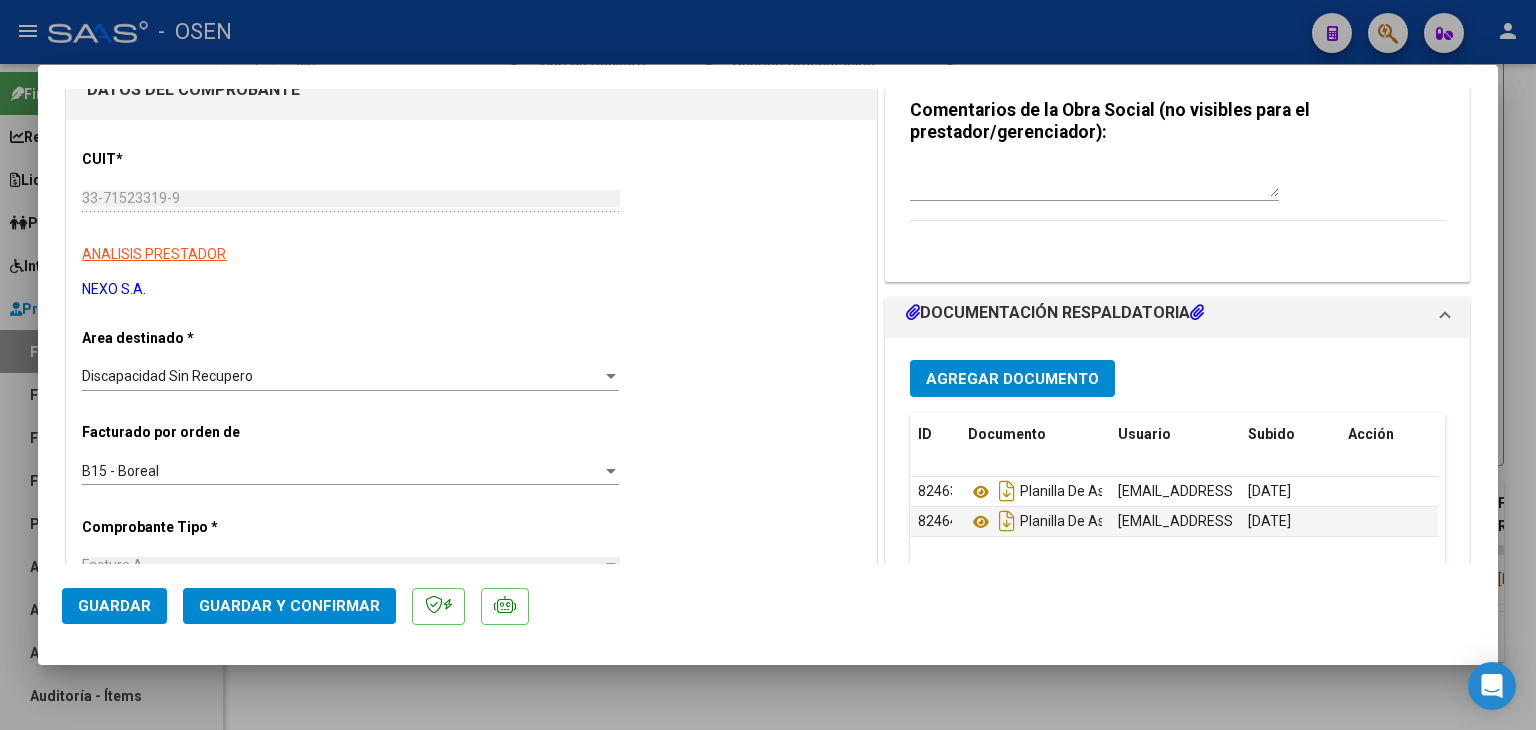 click at bounding box center (768, 365) 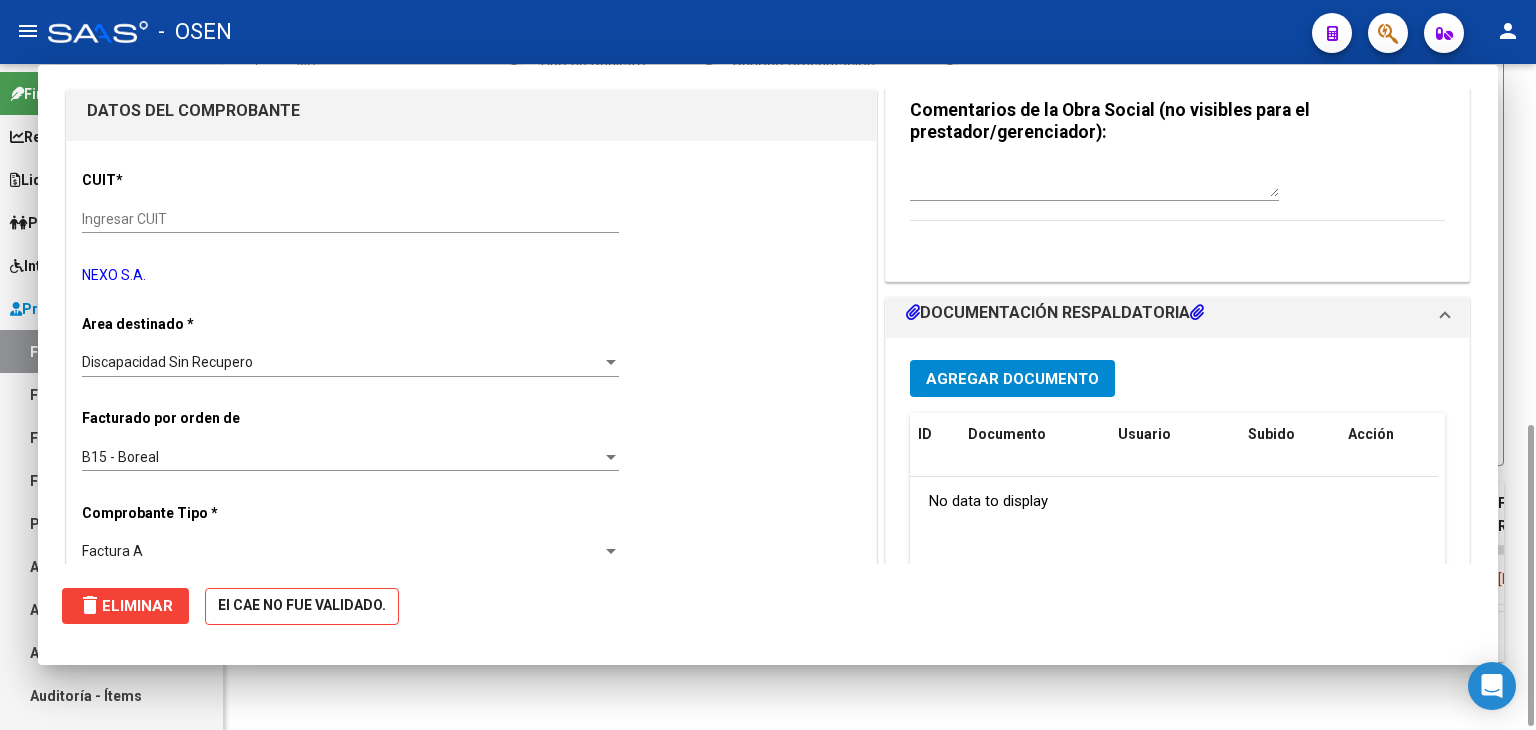 scroll, scrollTop: 0, scrollLeft: 0, axis: both 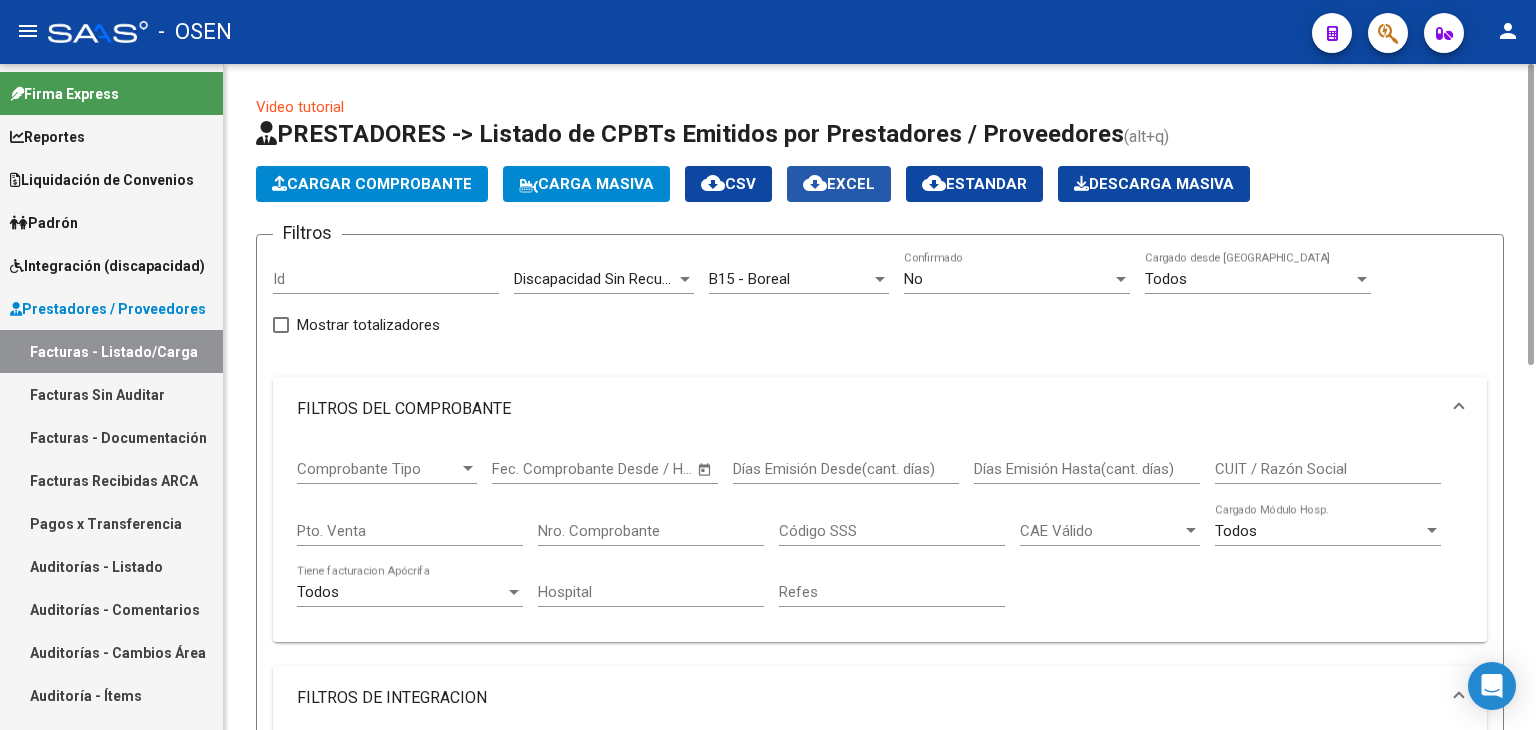click on "cloud_download  EXCEL" 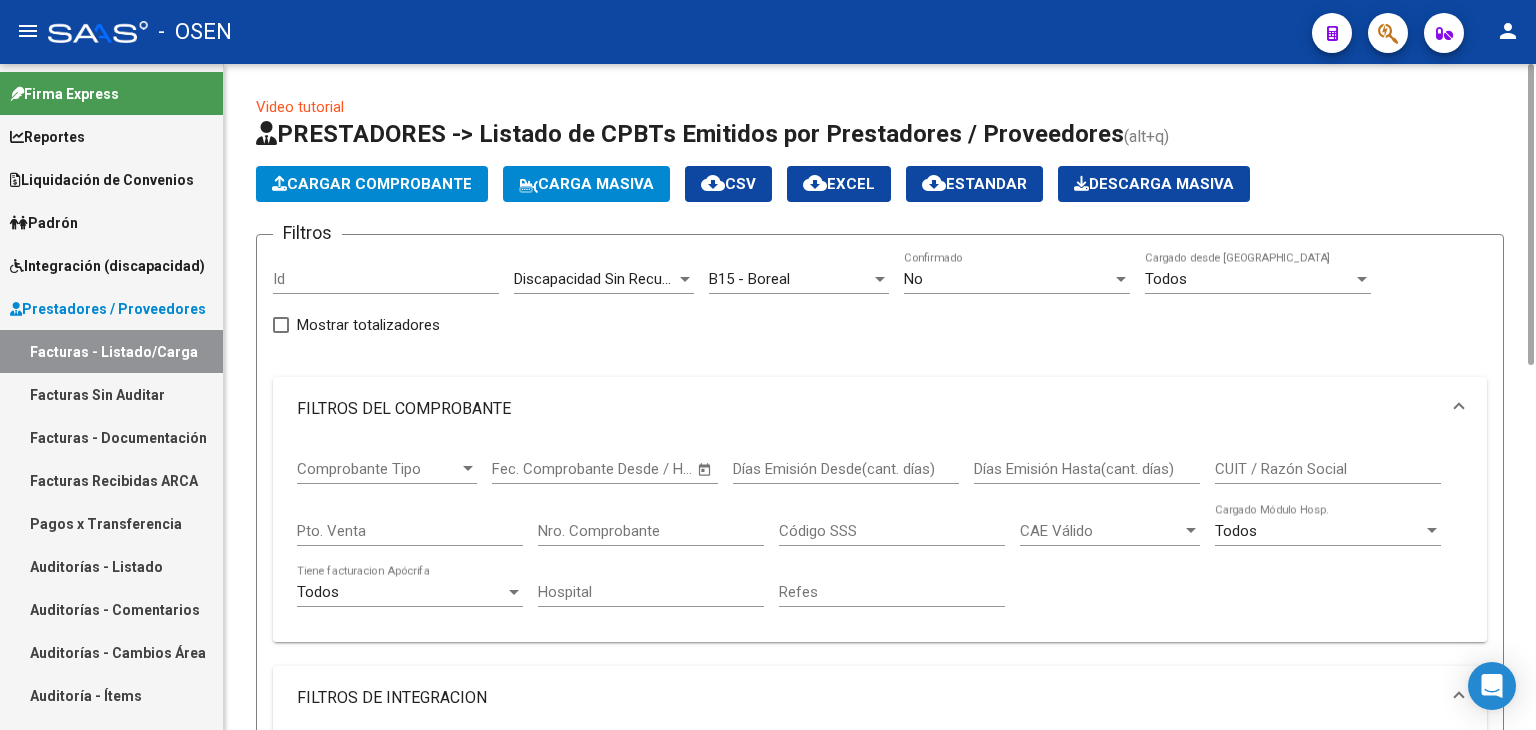 scroll, scrollTop: 800, scrollLeft: 0, axis: vertical 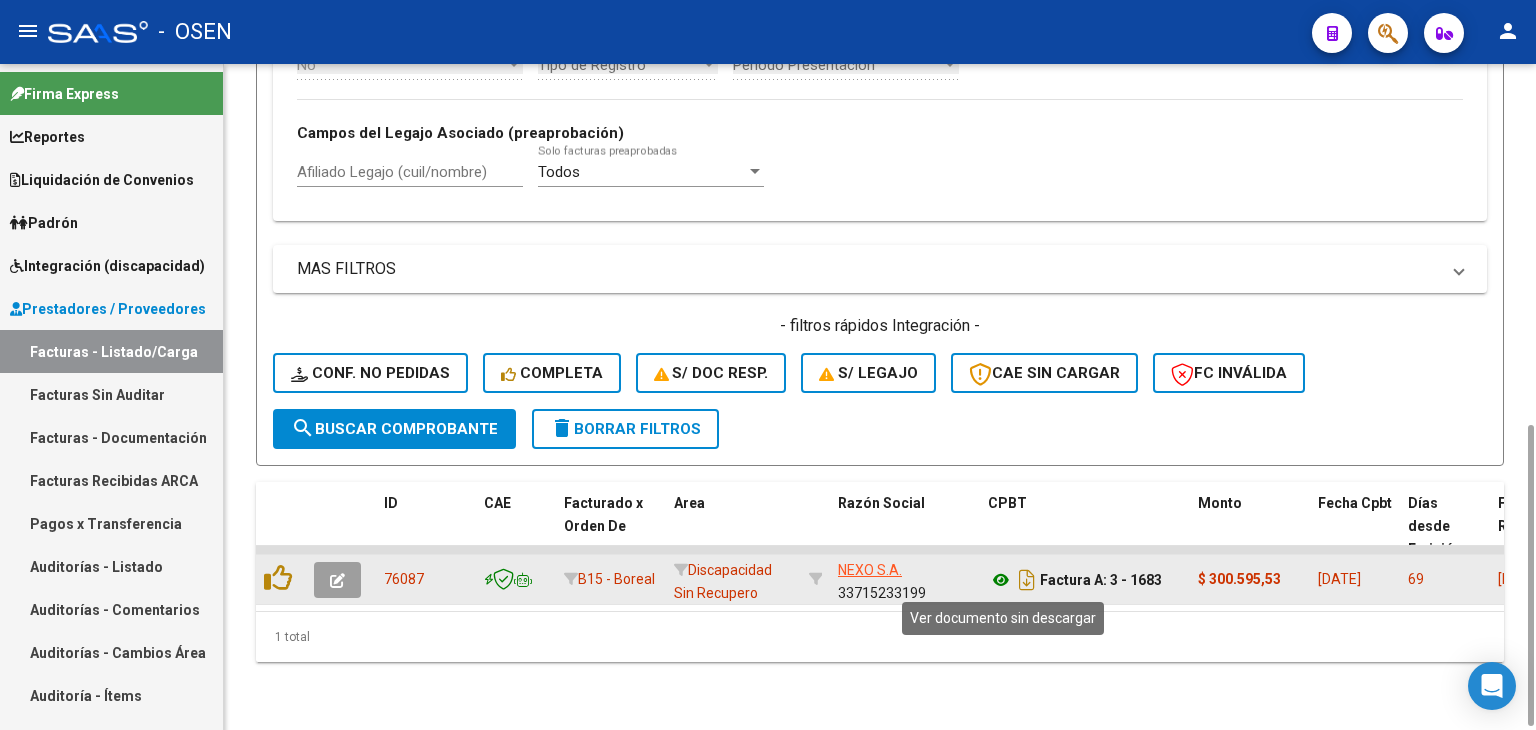 click 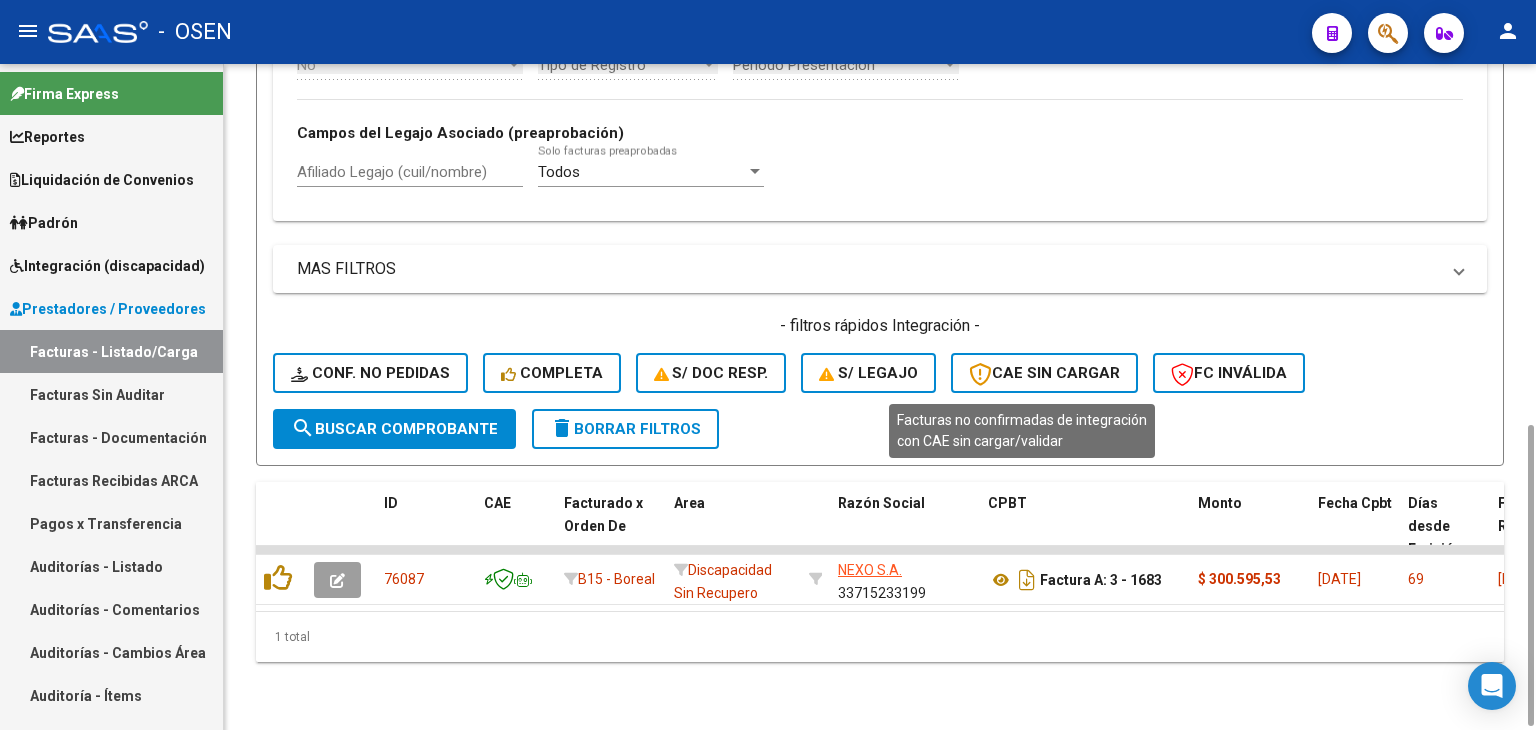 scroll, scrollTop: 0, scrollLeft: 0, axis: both 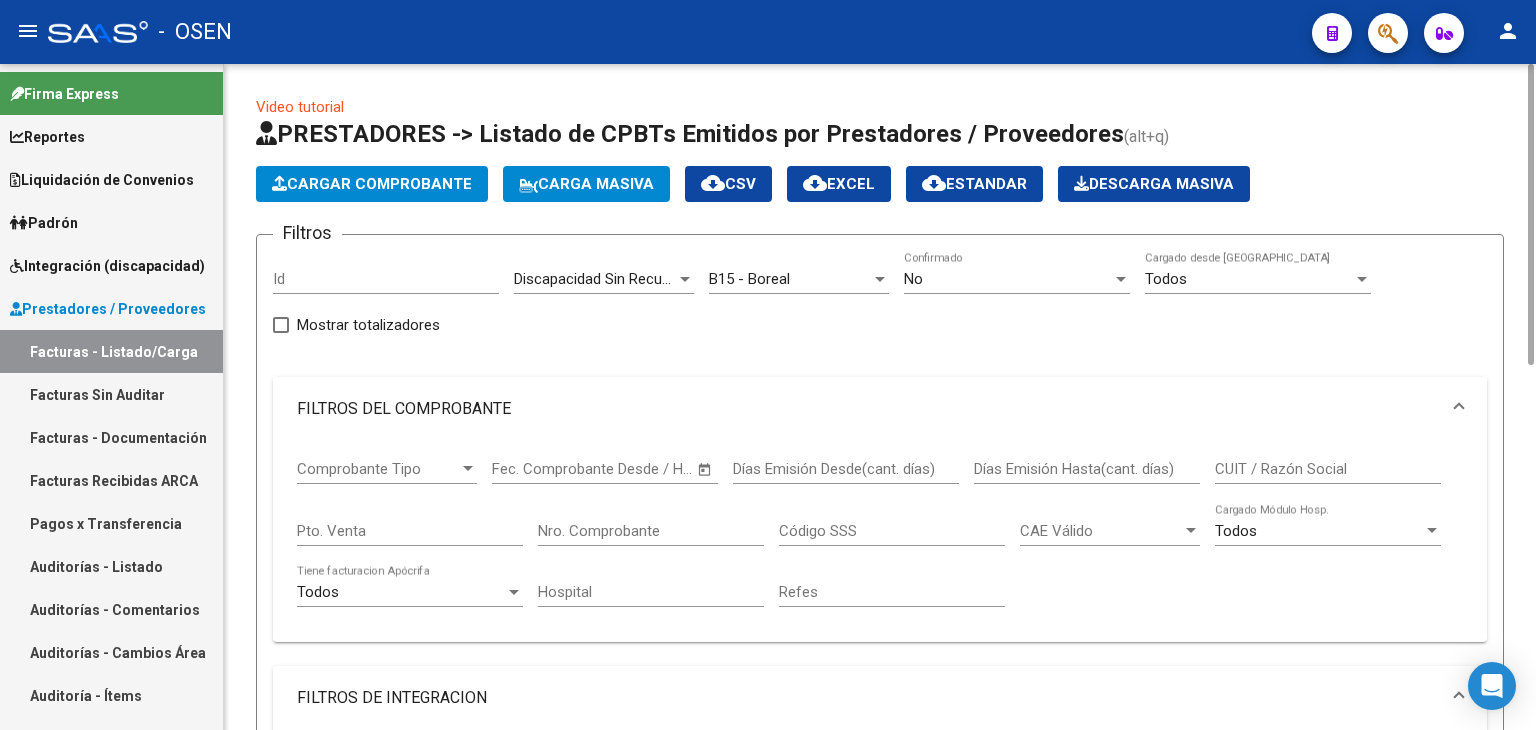 click on "No" at bounding box center [1008, 279] 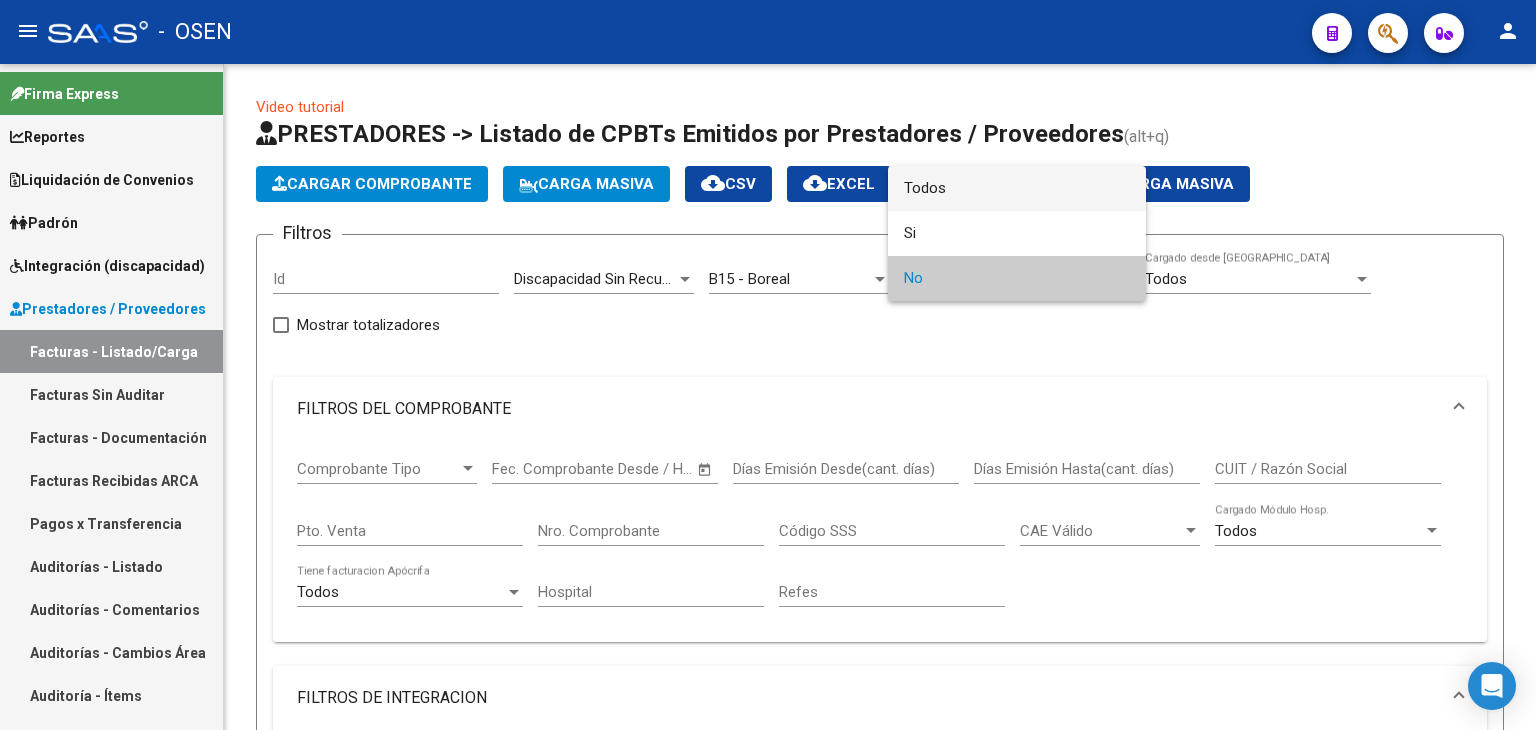 click on "Todos" at bounding box center (1017, 188) 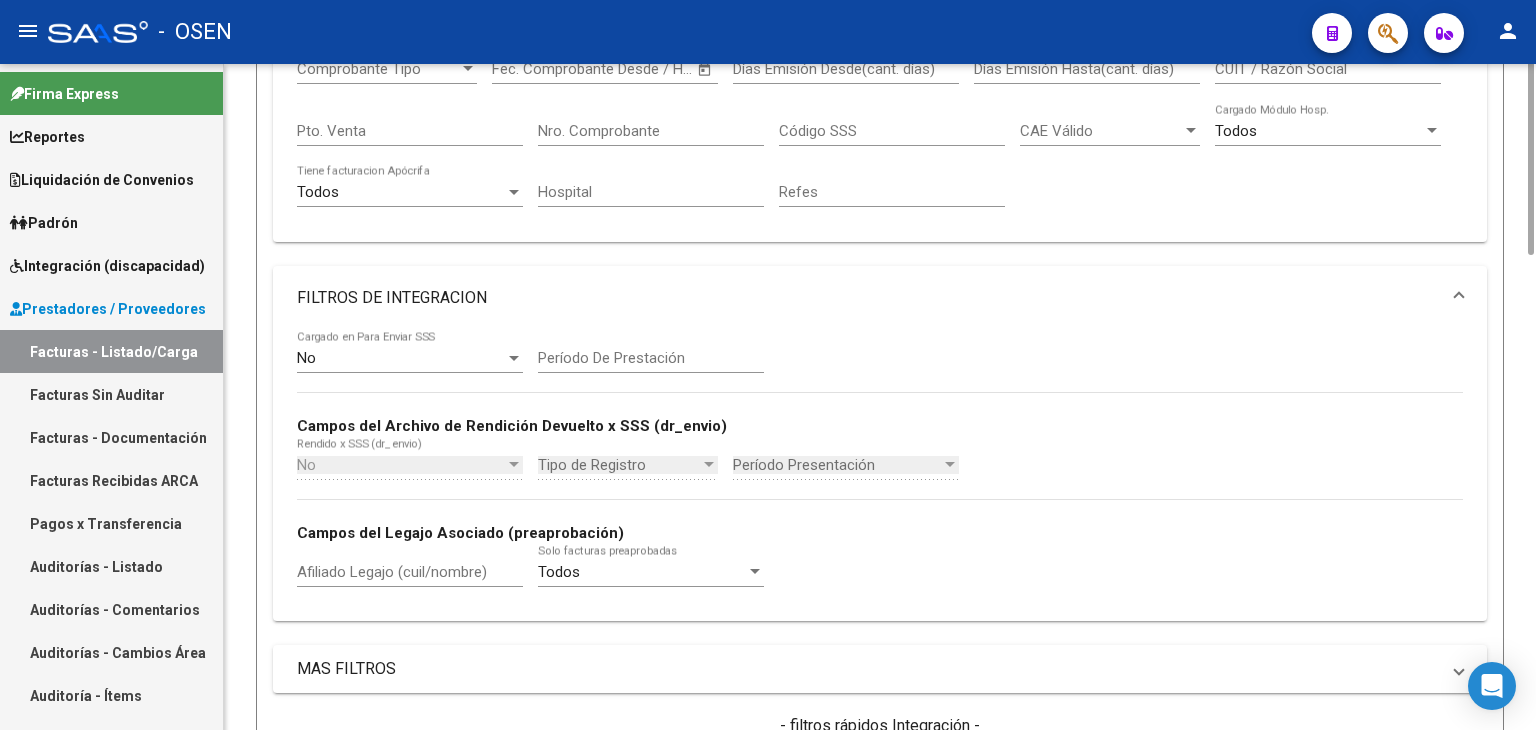 scroll, scrollTop: 600, scrollLeft: 0, axis: vertical 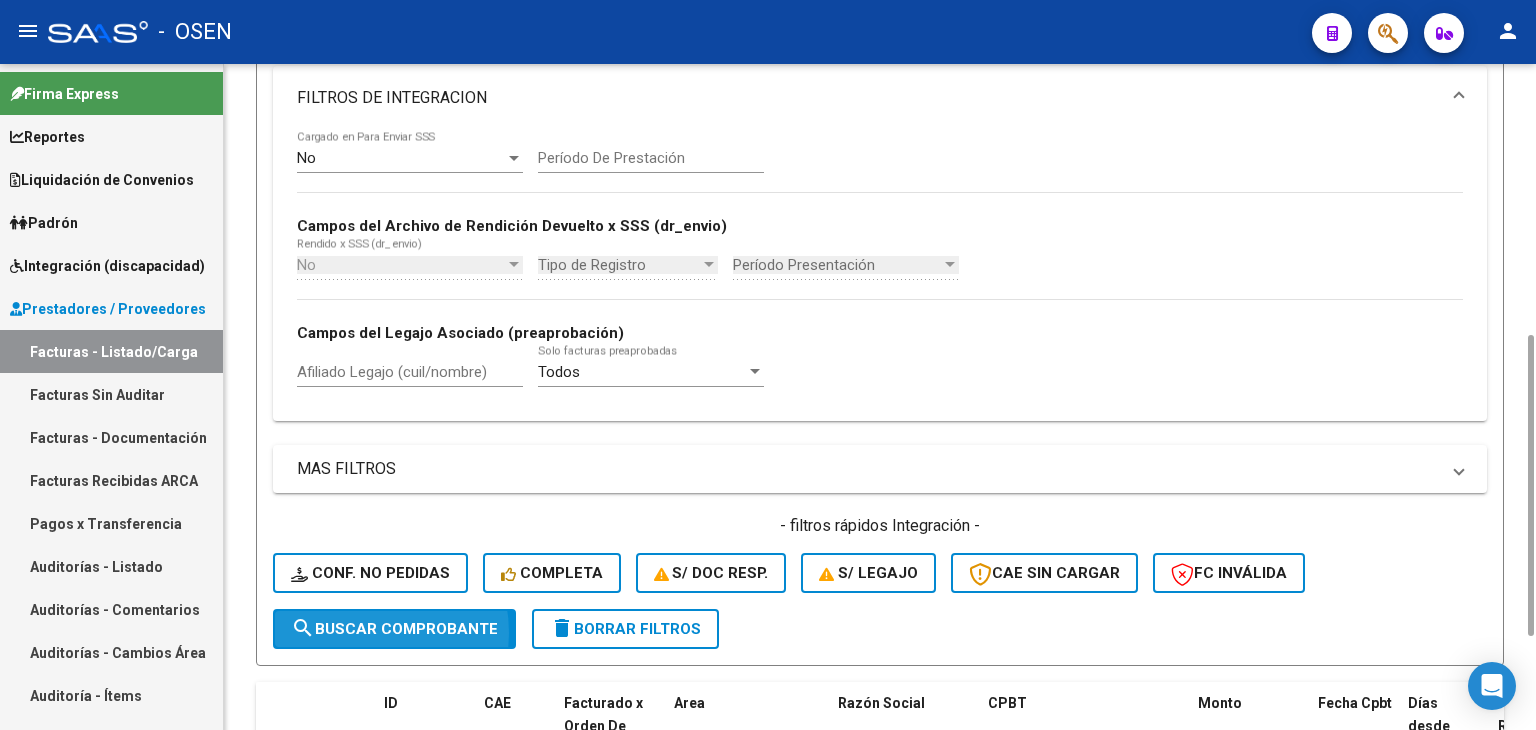 click on "search  Buscar Comprobante" 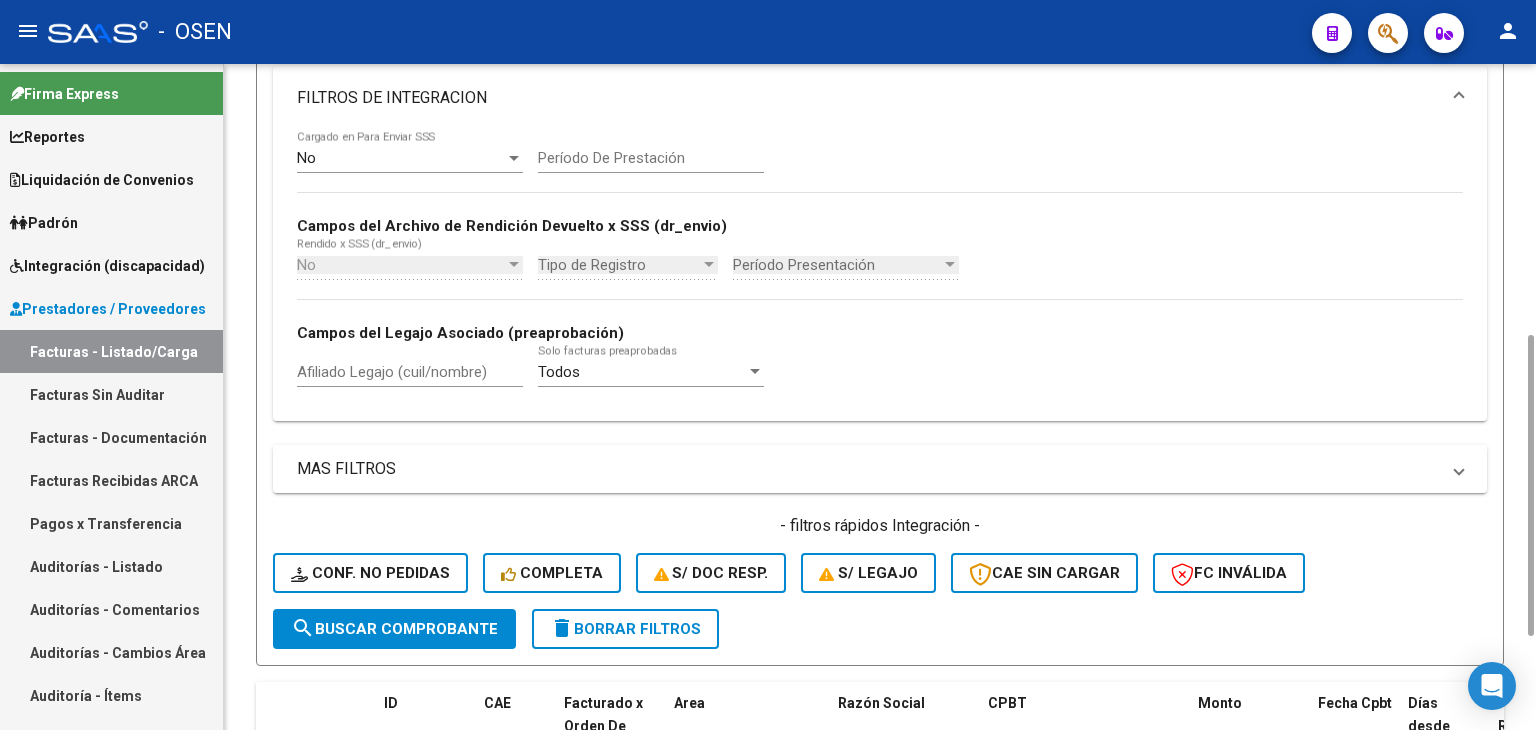 scroll, scrollTop: 1200, scrollLeft: 0, axis: vertical 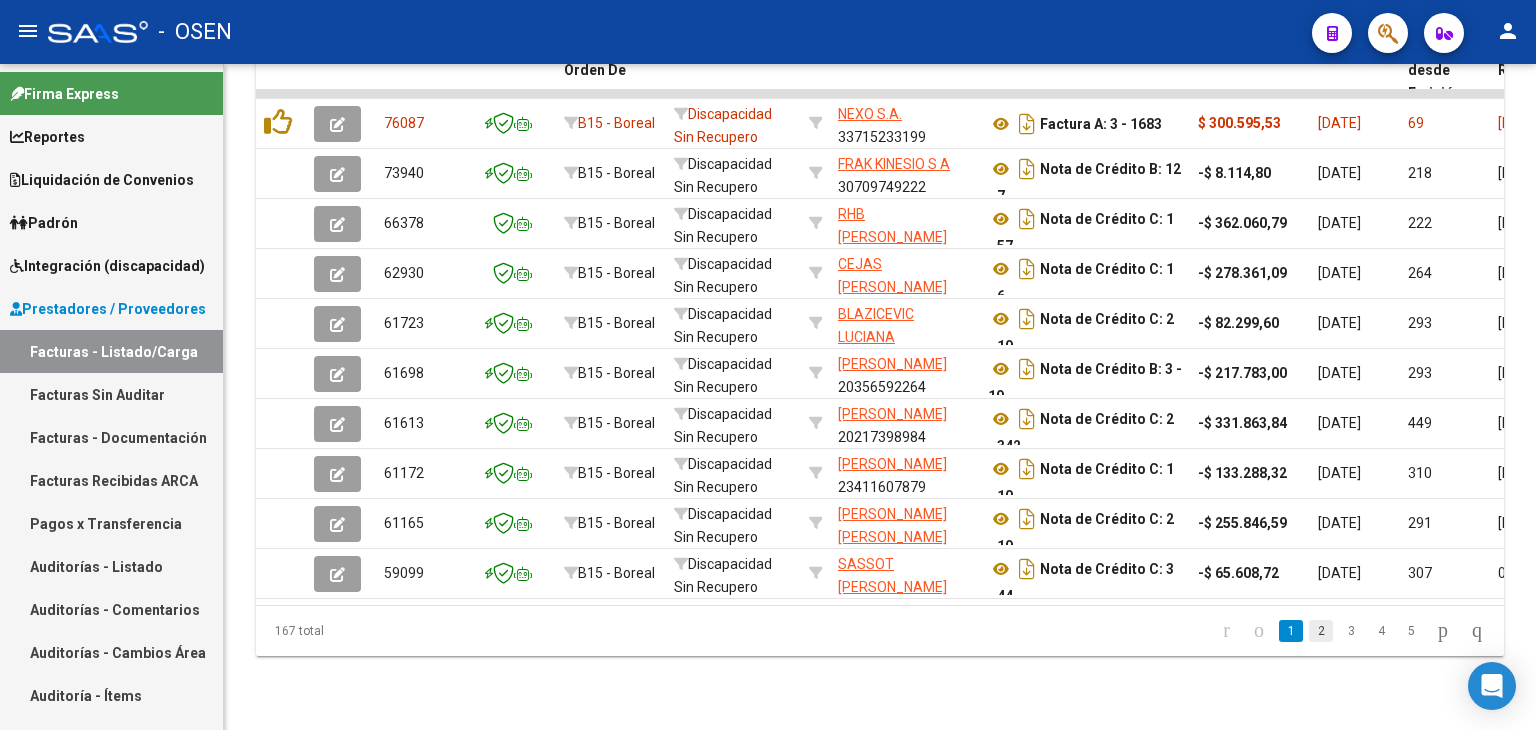 click on "2" 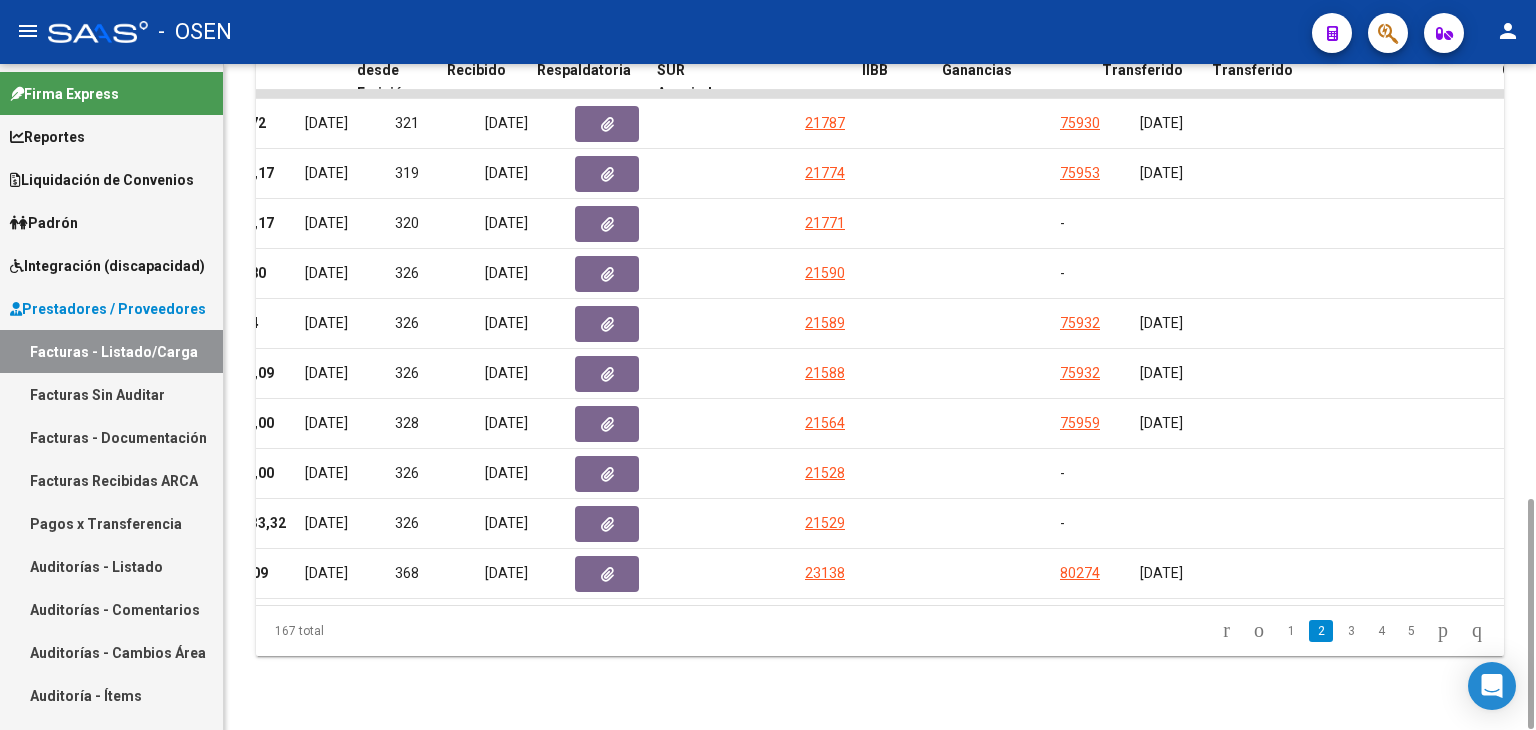 scroll, scrollTop: 0, scrollLeft: 1066, axis: horizontal 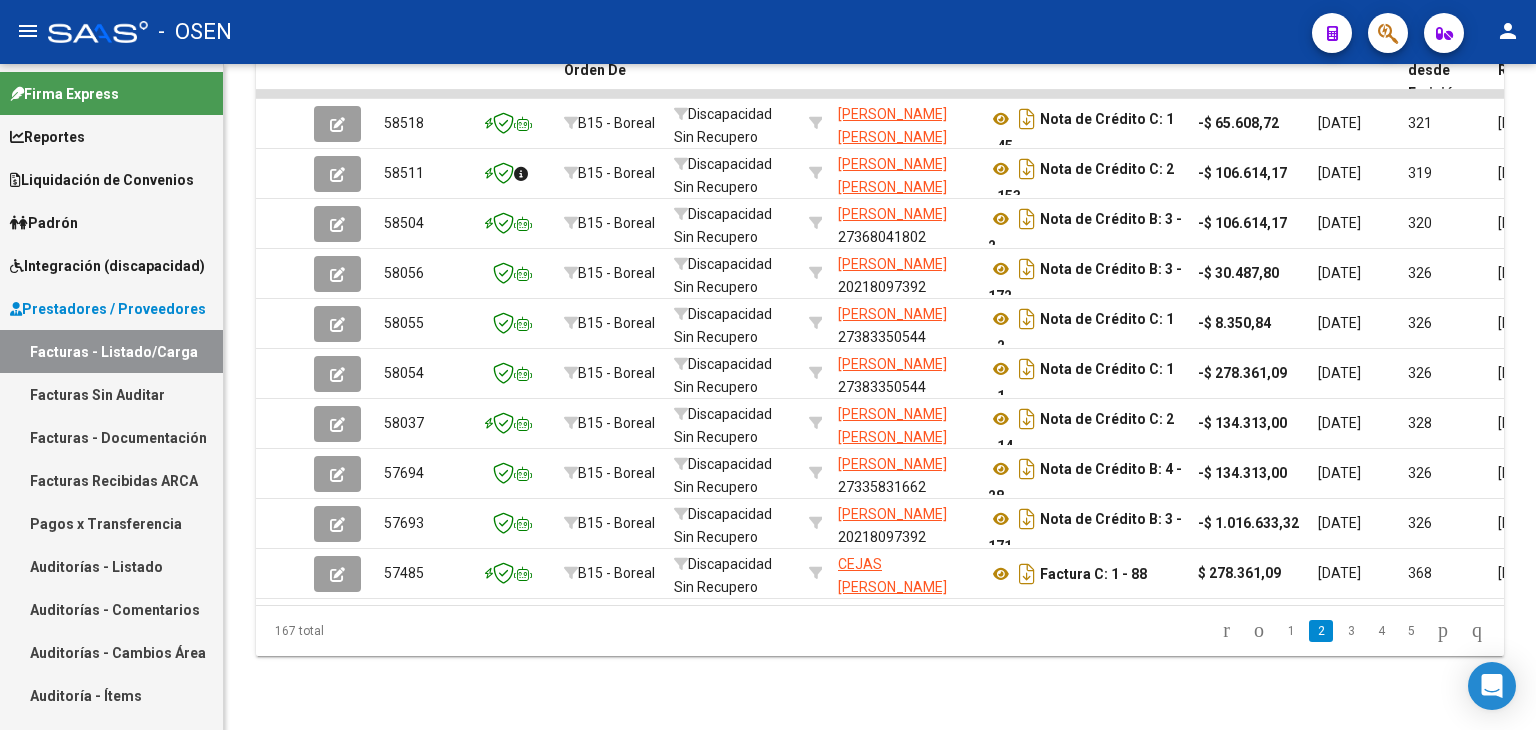click 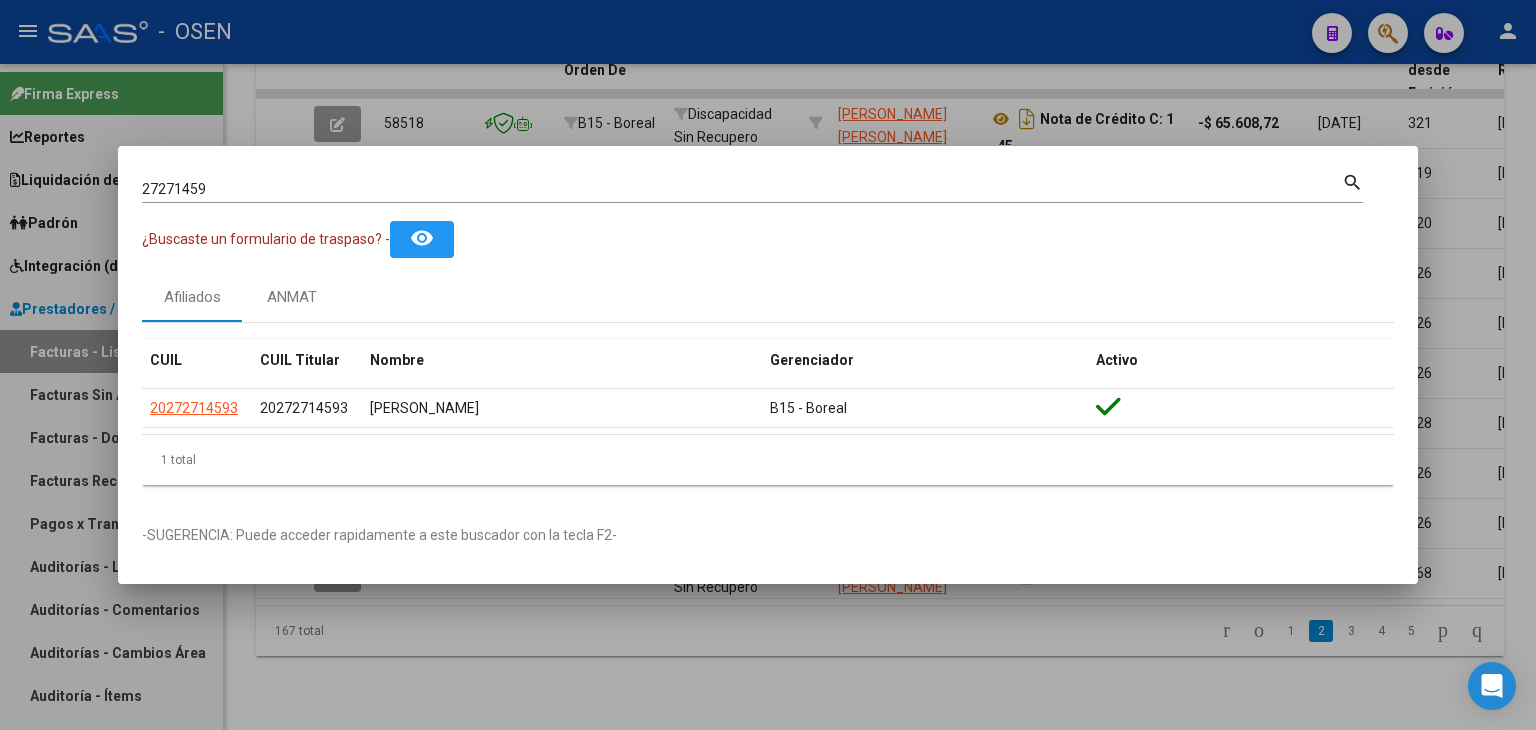 drag, startPoint x: 244, startPoint y: 415, endPoint x: 134, endPoint y: 413, distance: 110.01818 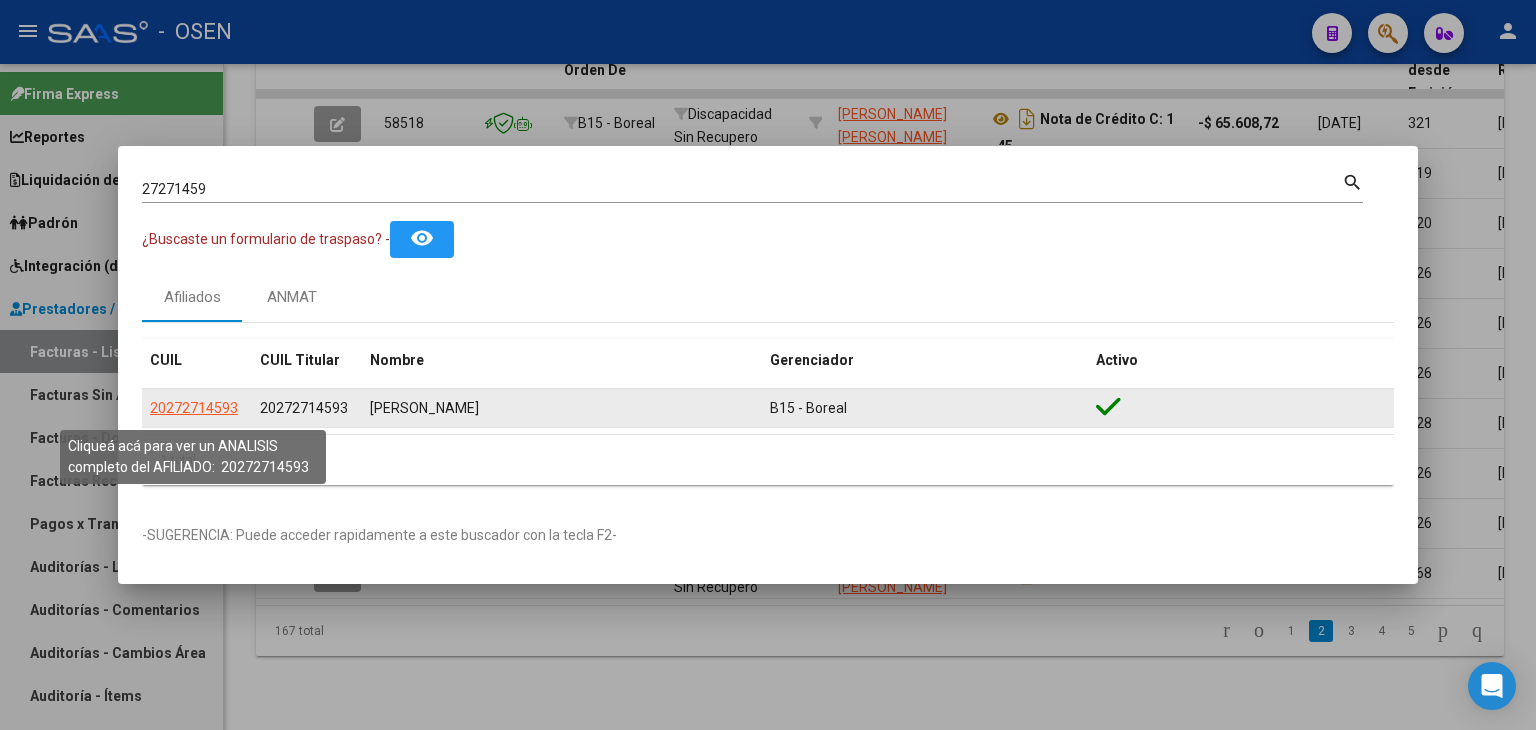 click on "20272714593" 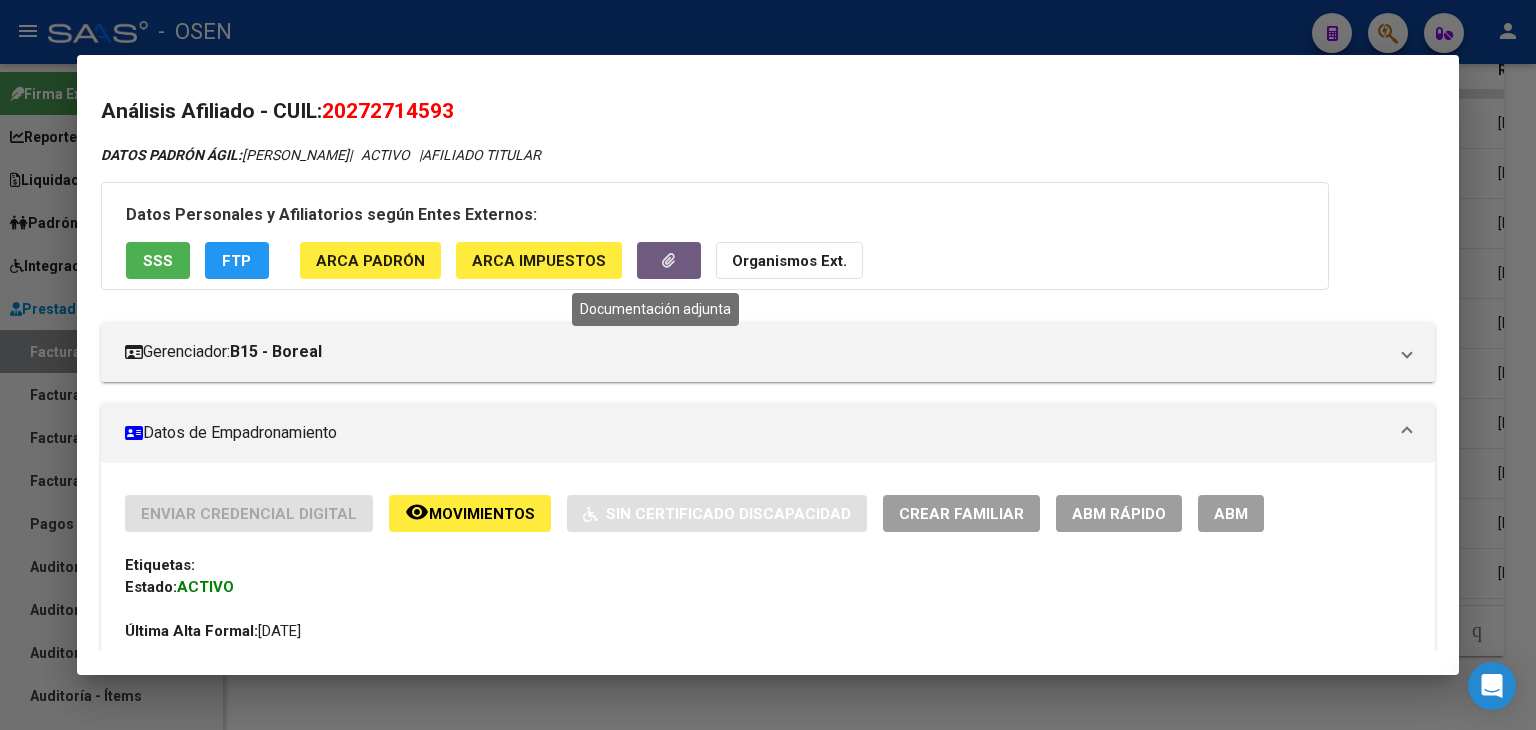 click 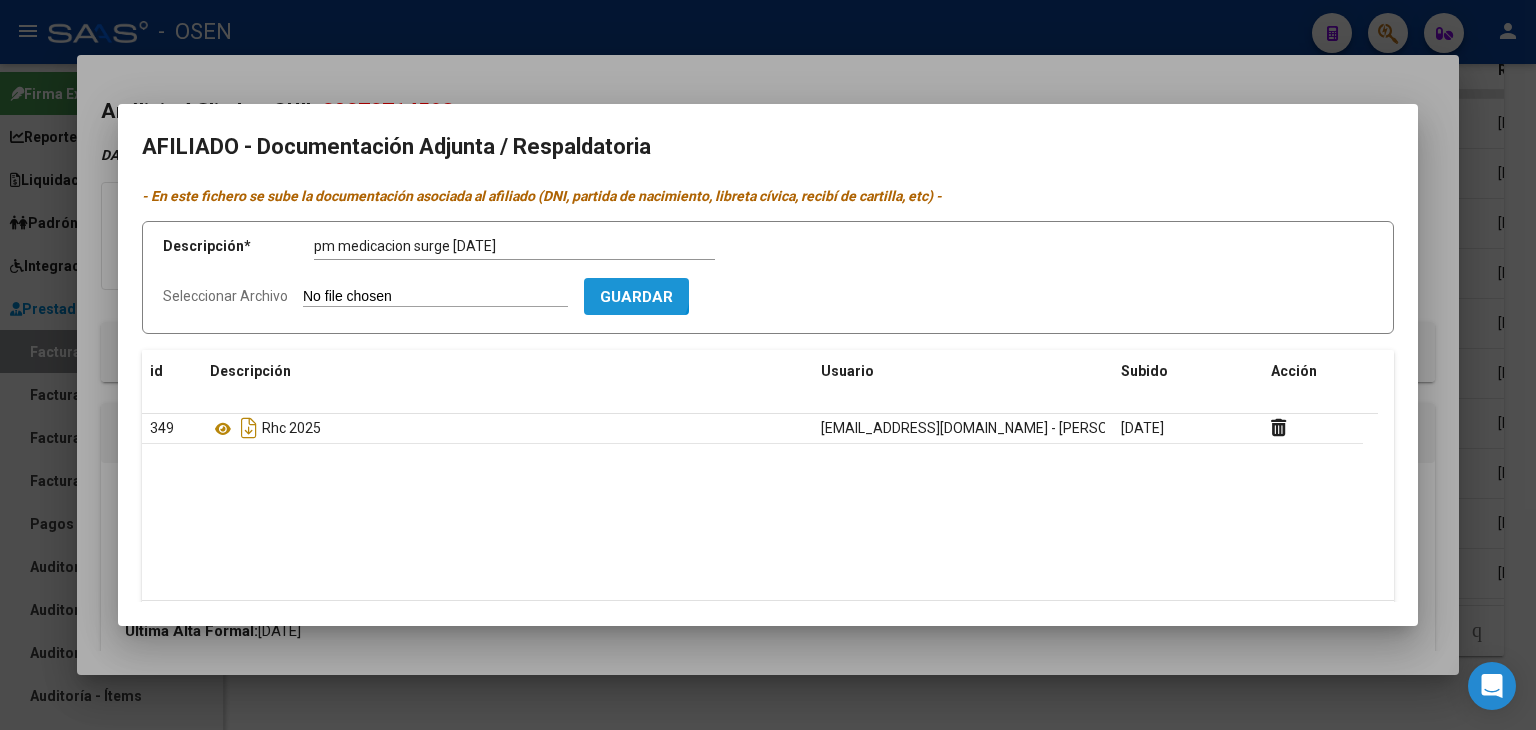 click on "Guardar" at bounding box center [636, 297] 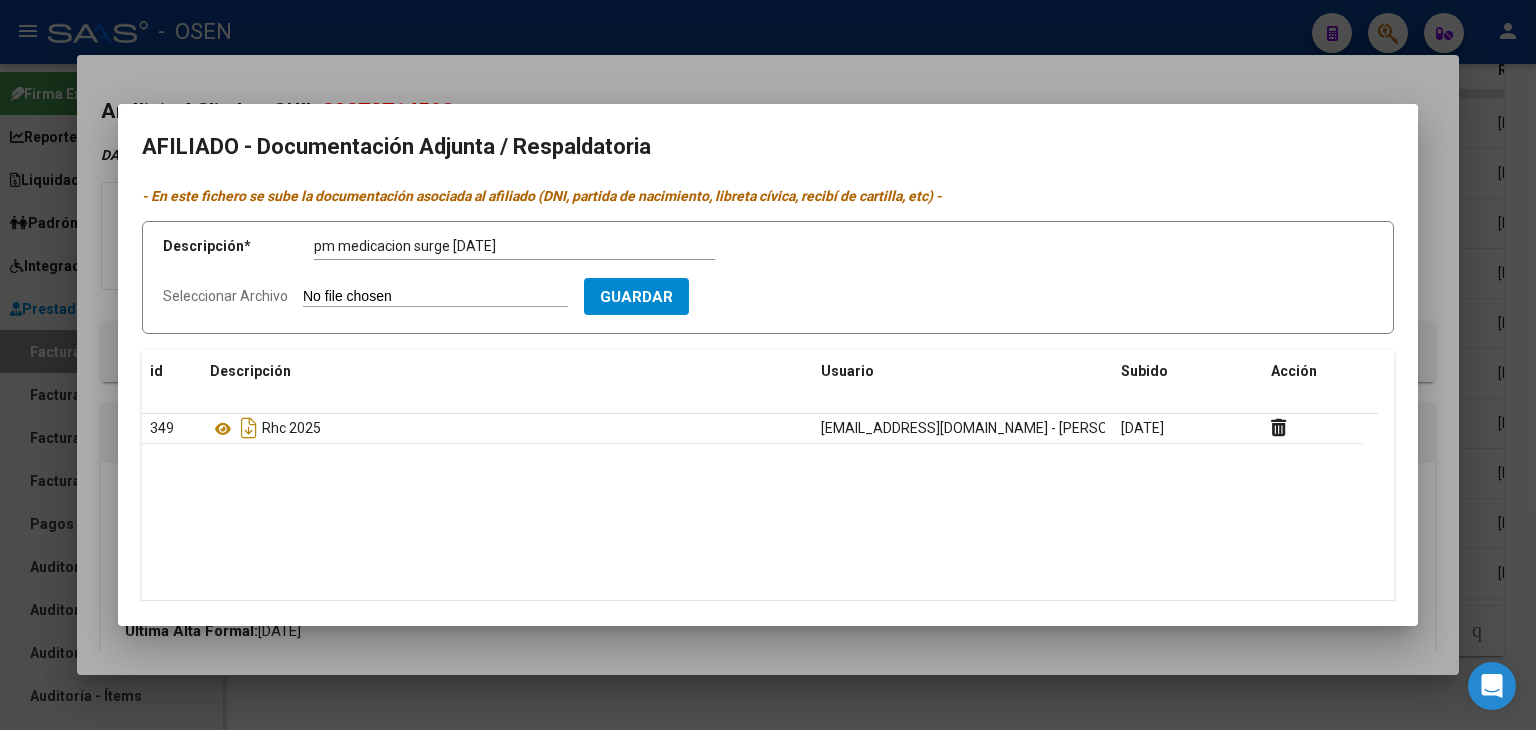 click on "Guardar" at bounding box center [636, 297] 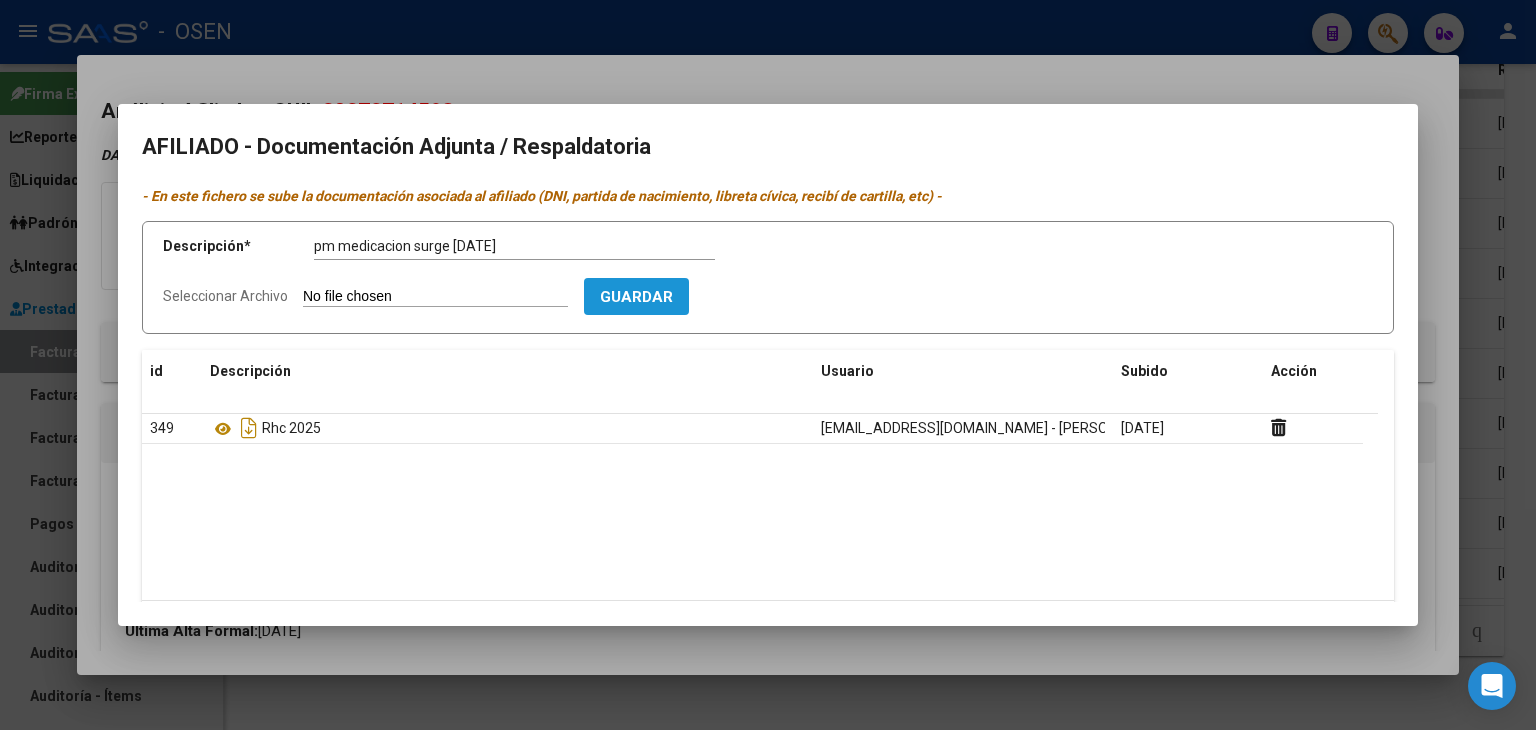 click on "Guardar" at bounding box center [636, 297] 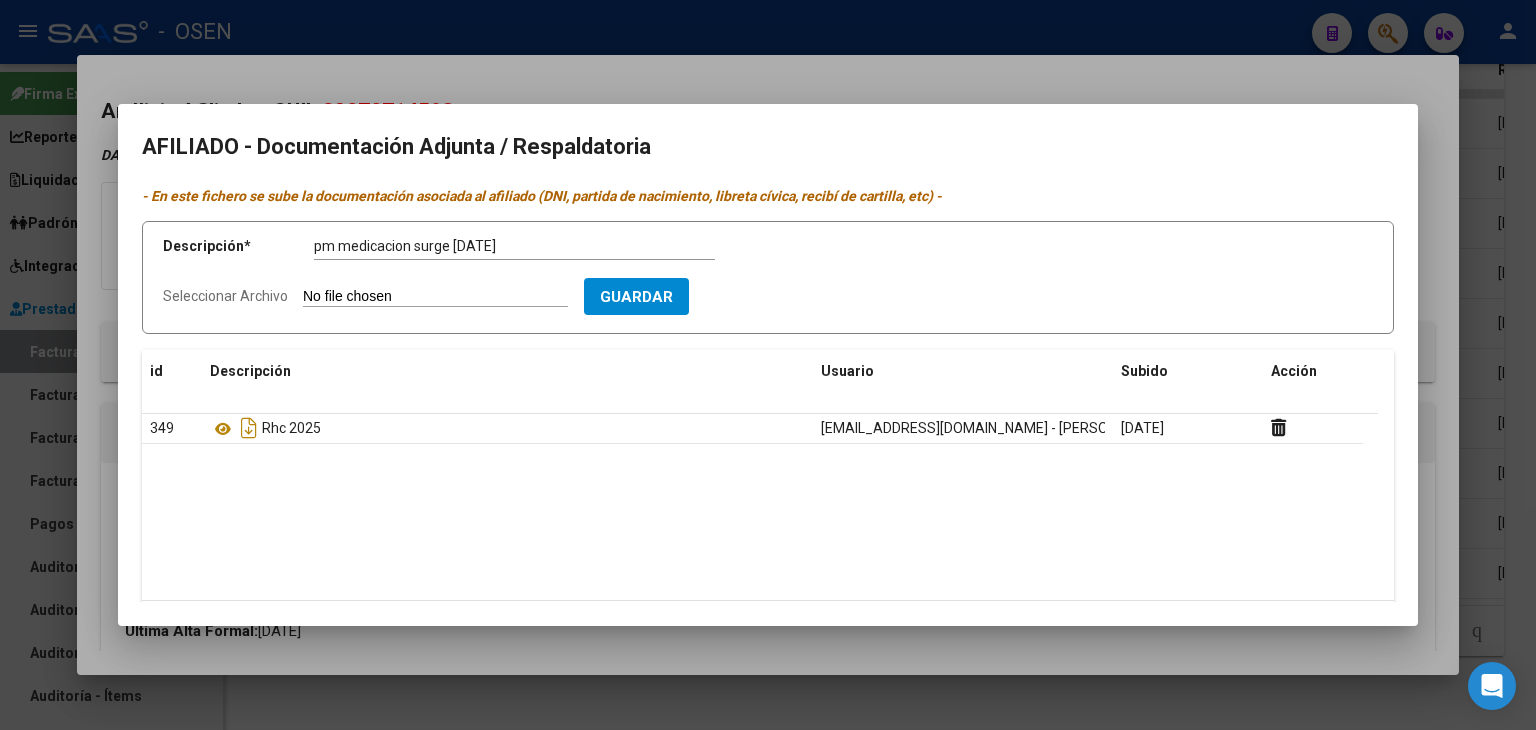 click on "Guardar" at bounding box center (636, 297) 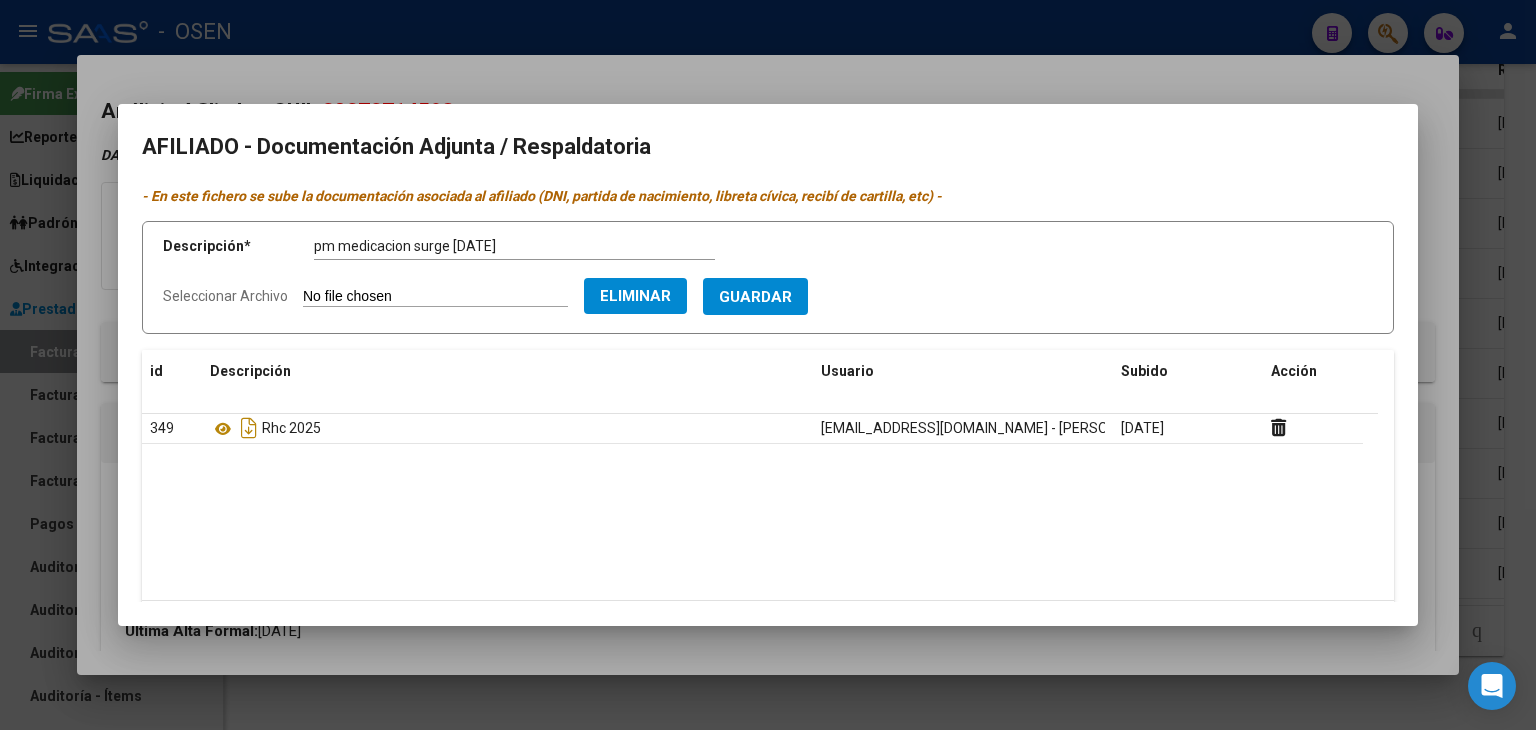 click on "Descripción  *   pm medicacion surge [DATE] Descripción  Seleccionar Archivo Eliminar Guardar" at bounding box center [768, 277] 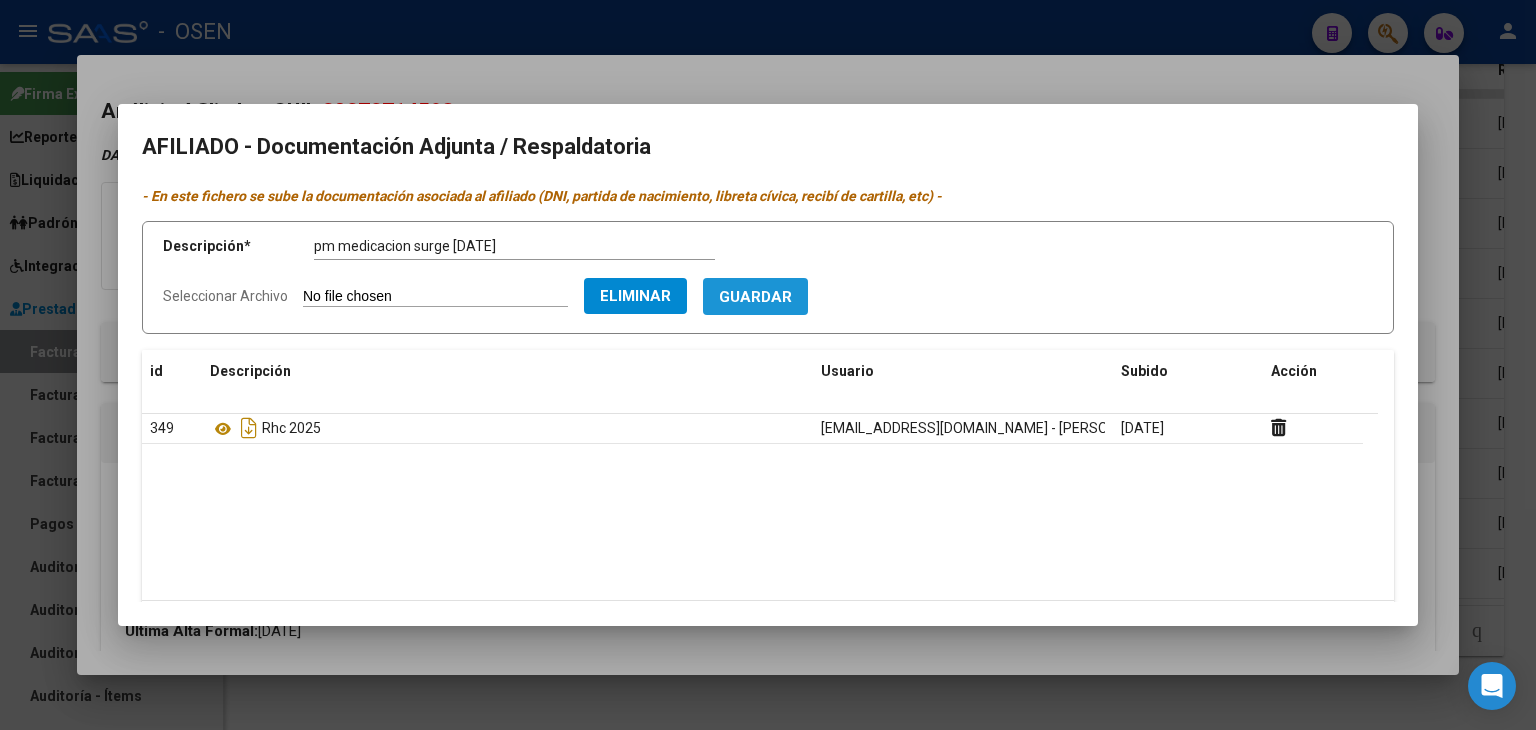 click on "Guardar" at bounding box center (755, 297) 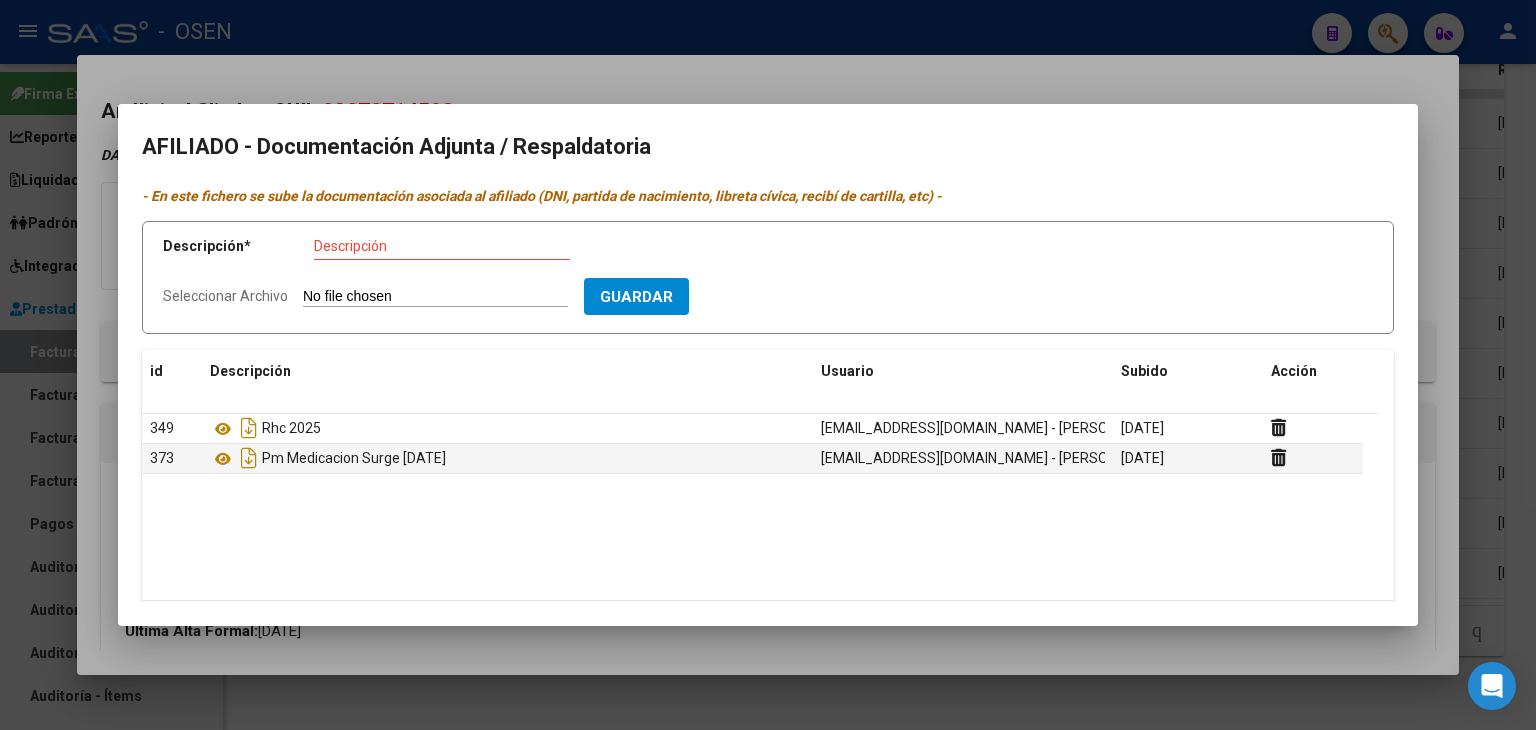 click at bounding box center [768, 365] 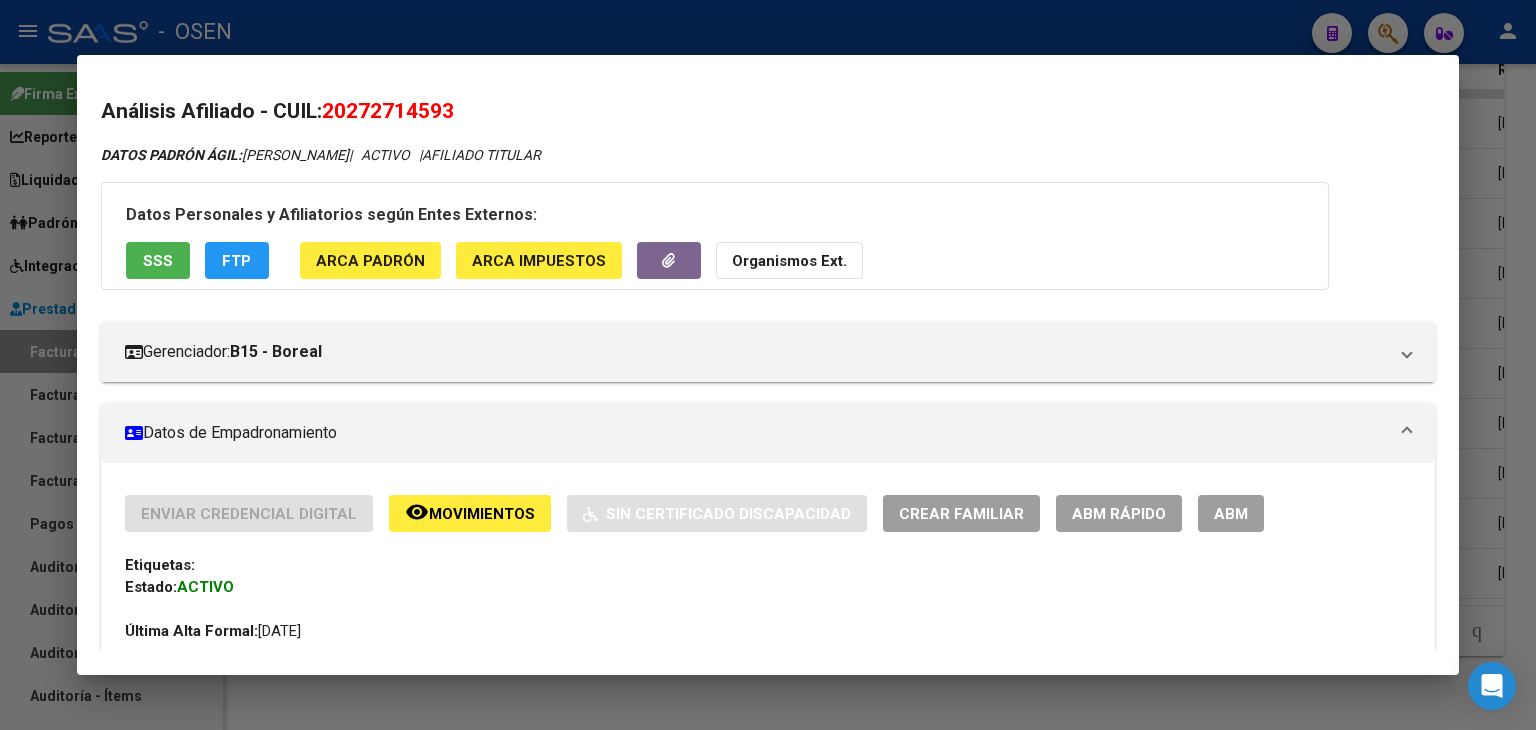 drag, startPoint x: 328, startPoint y: 111, endPoint x: 476, endPoint y: 110, distance: 148.00337 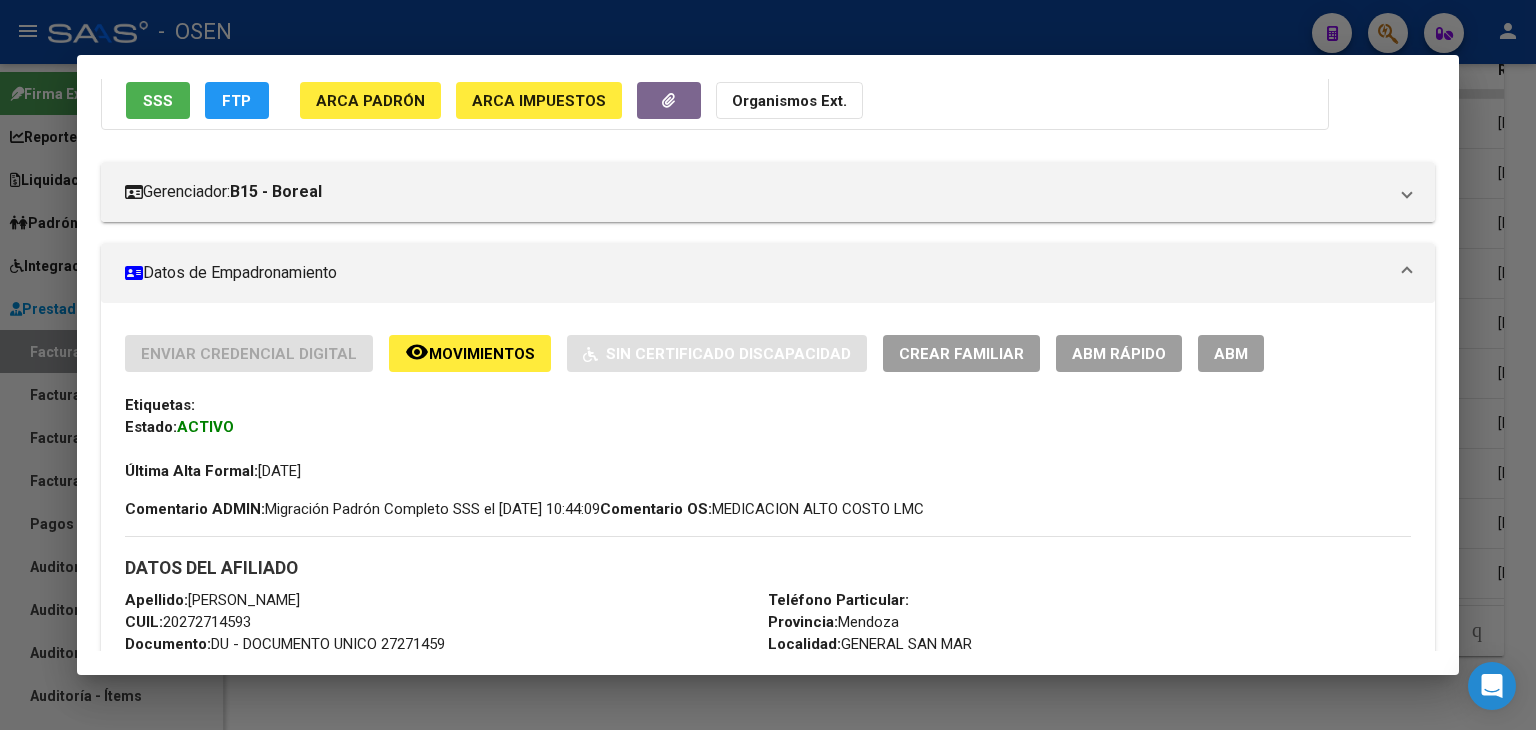scroll, scrollTop: 0, scrollLeft: 0, axis: both 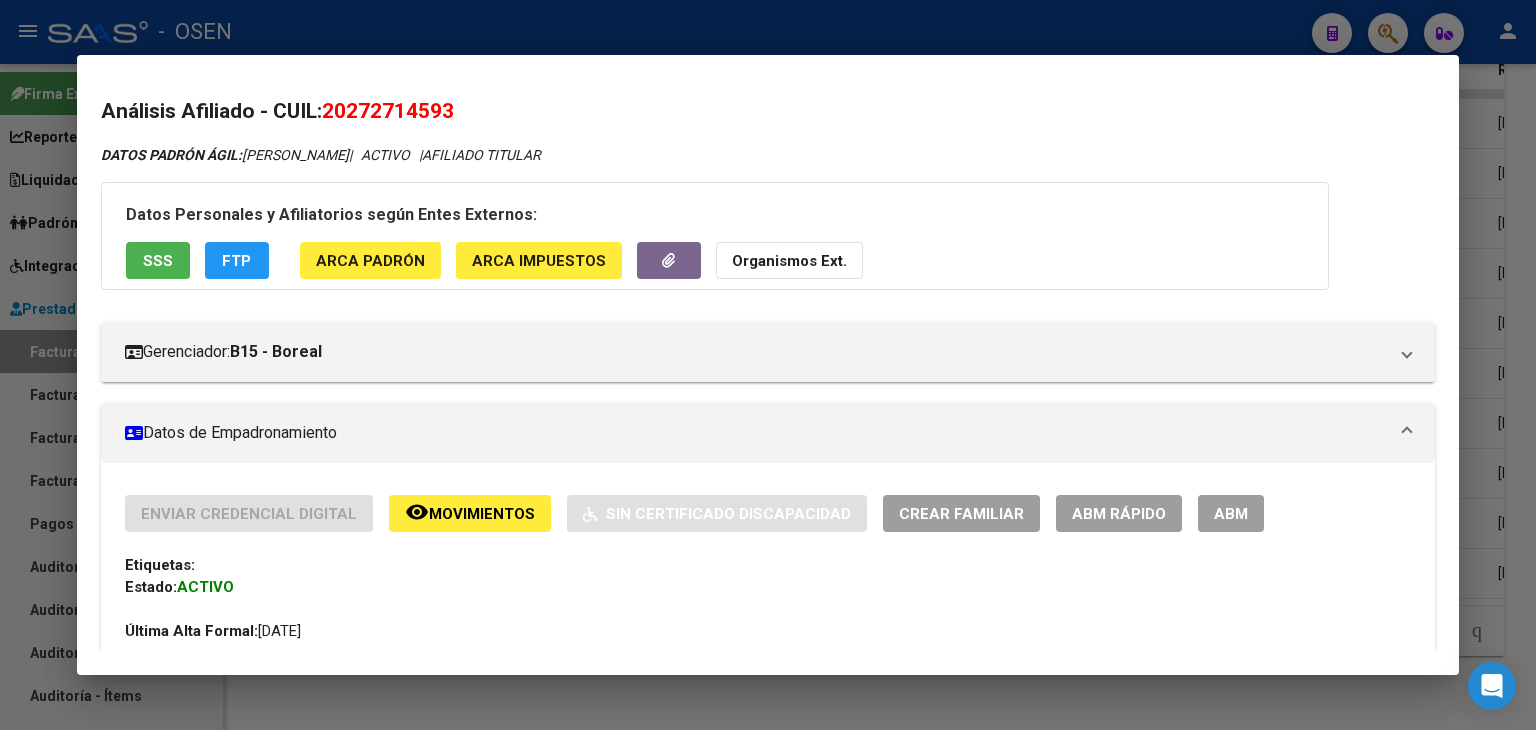 click 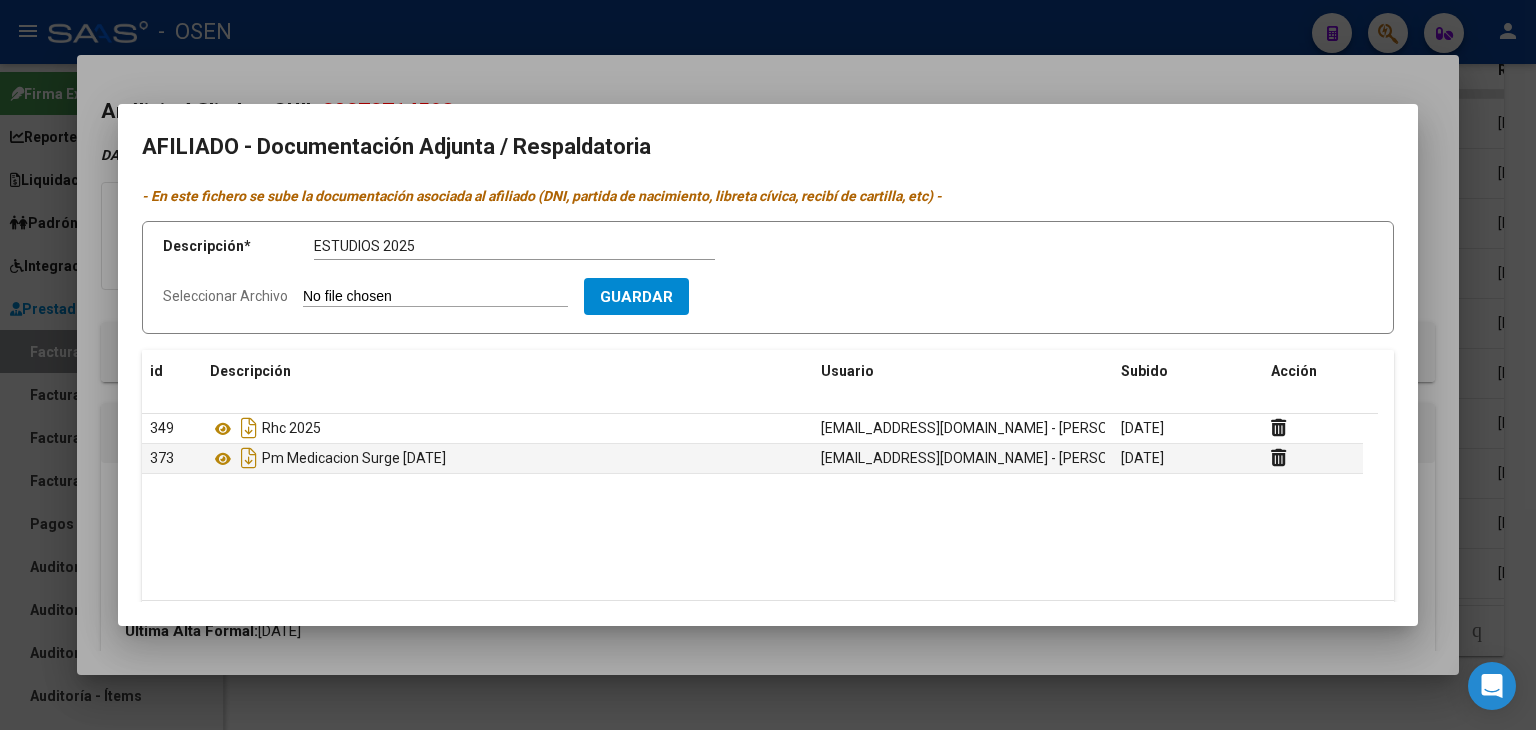click on "Seleccionar Archivo" at bounding box center [435, 297] 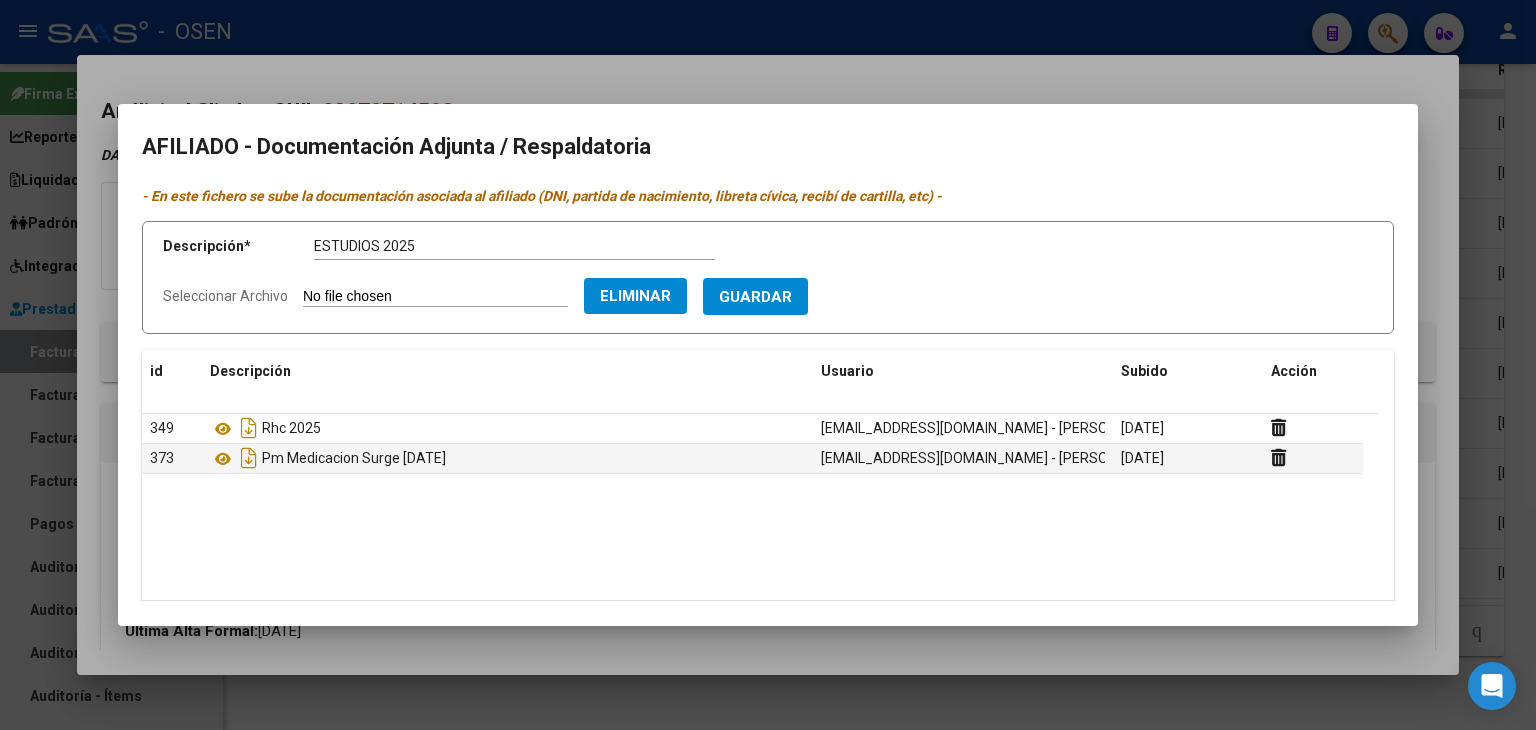 click on "Guardar" at bounding box center [755, 297] 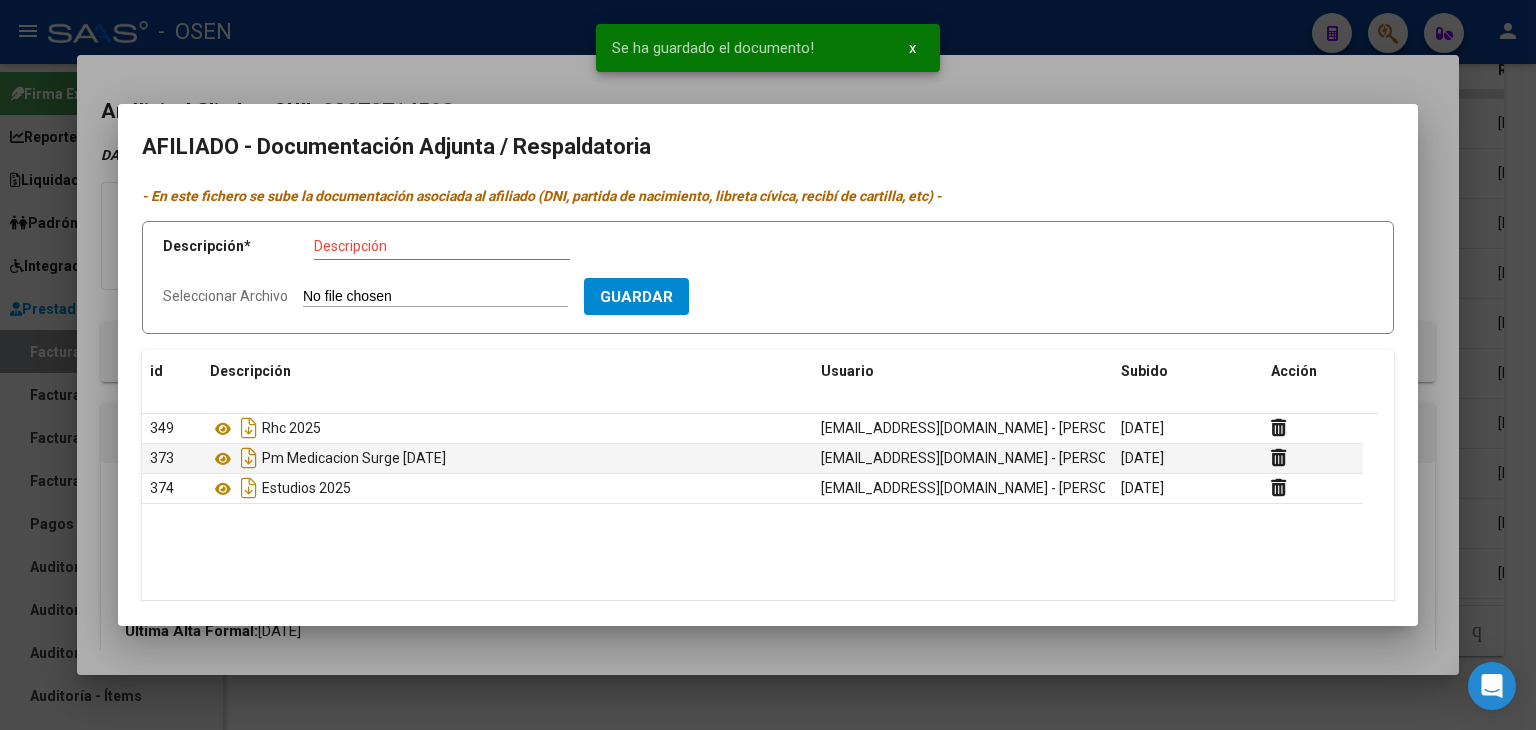 click at bounding box center (768, 365) 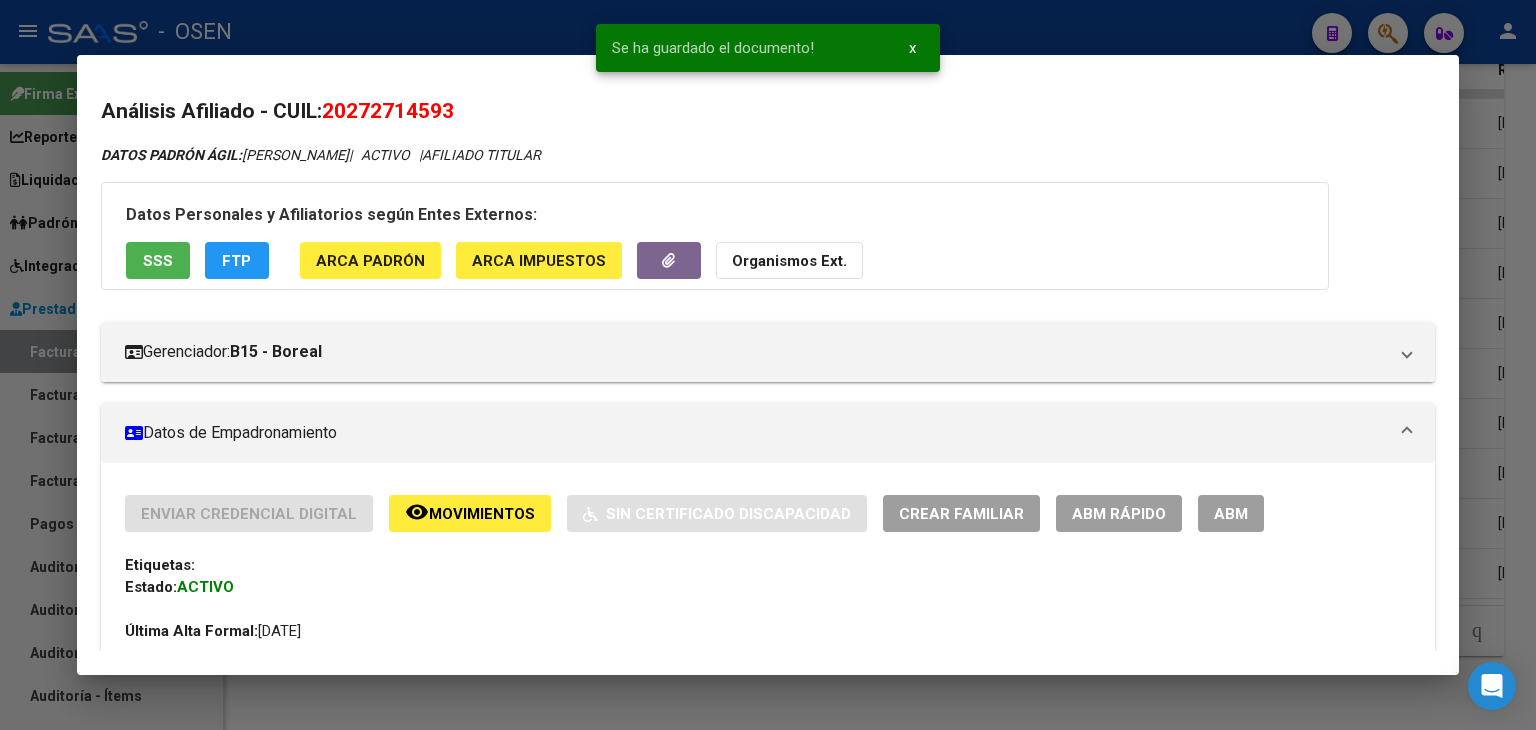 click at bounding box center (768, 365) 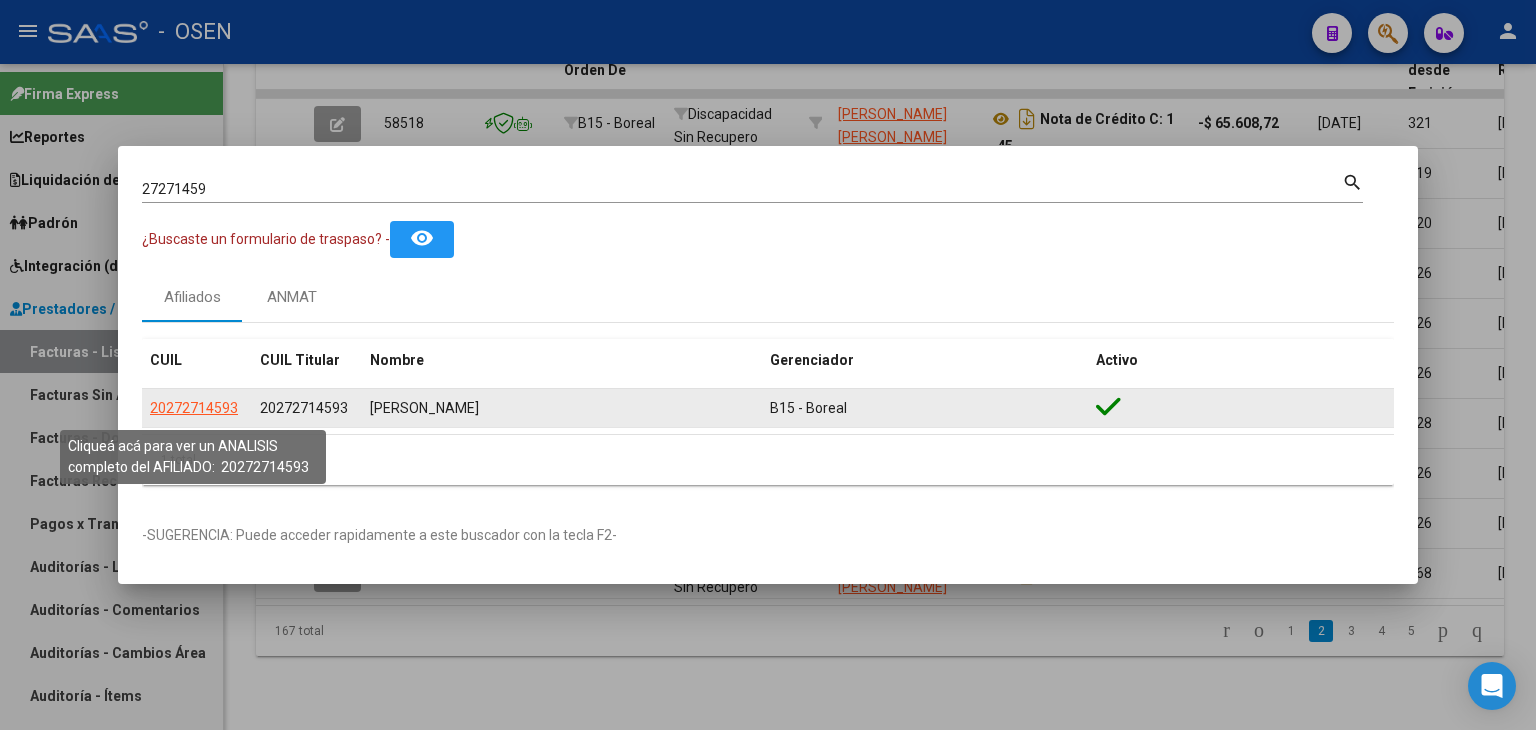 click on "20272714593" 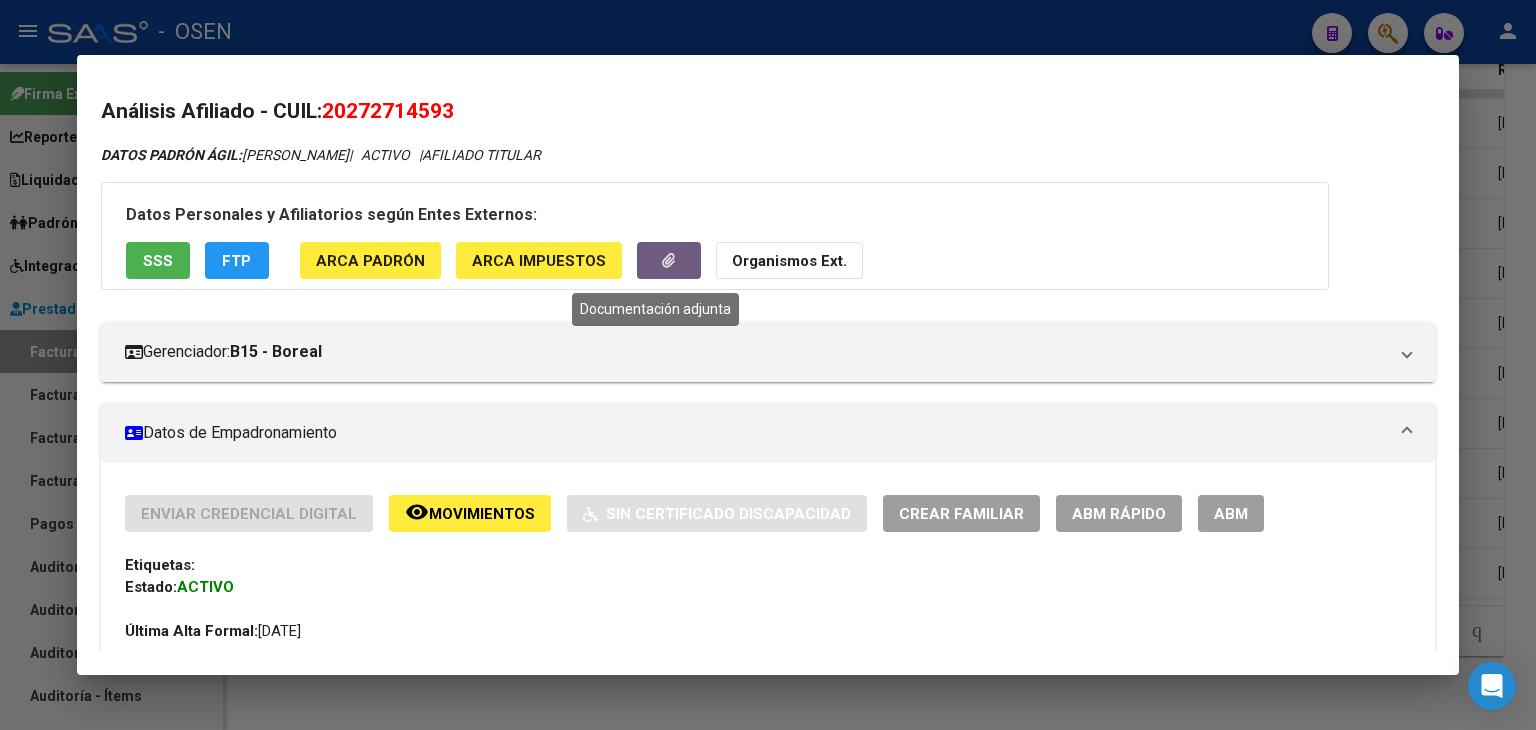 click 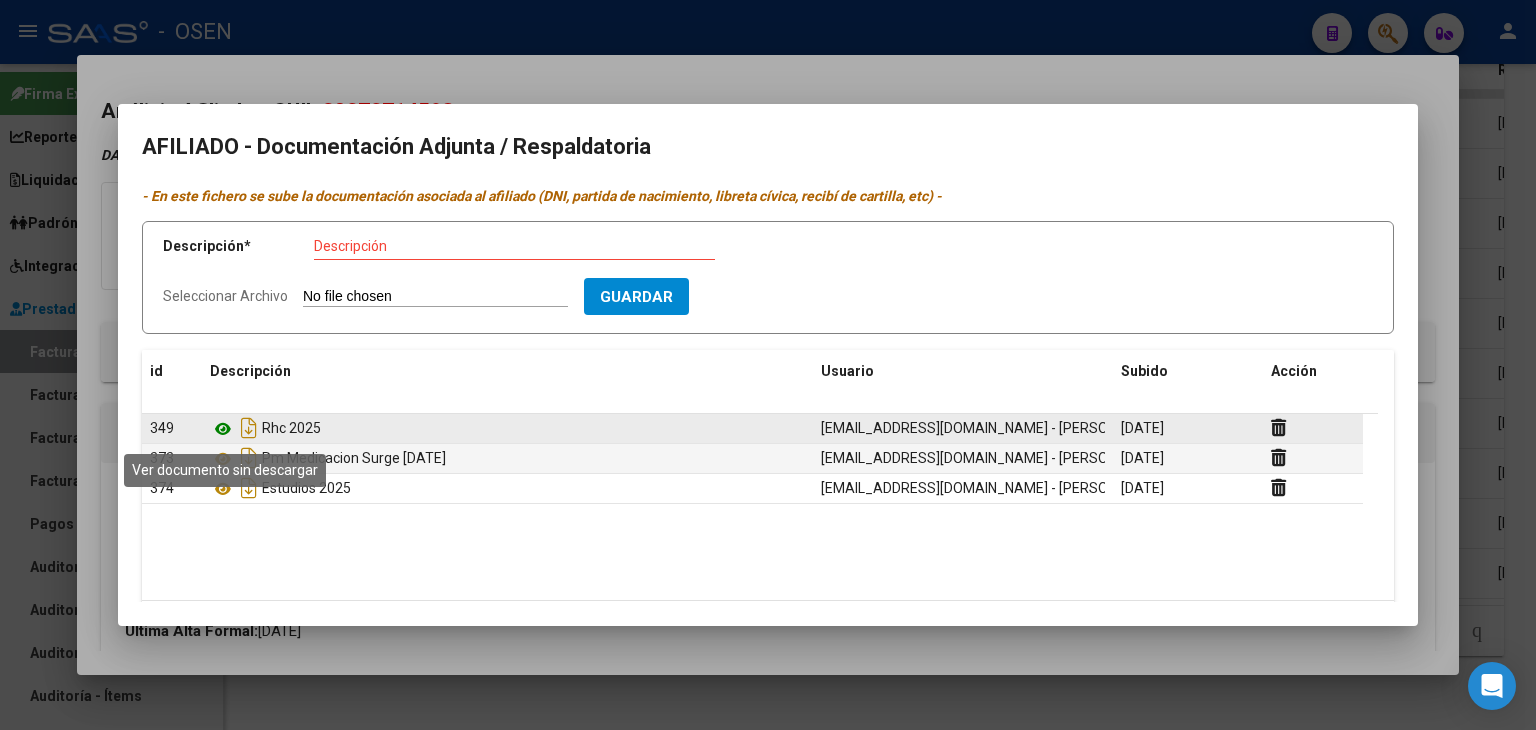 click 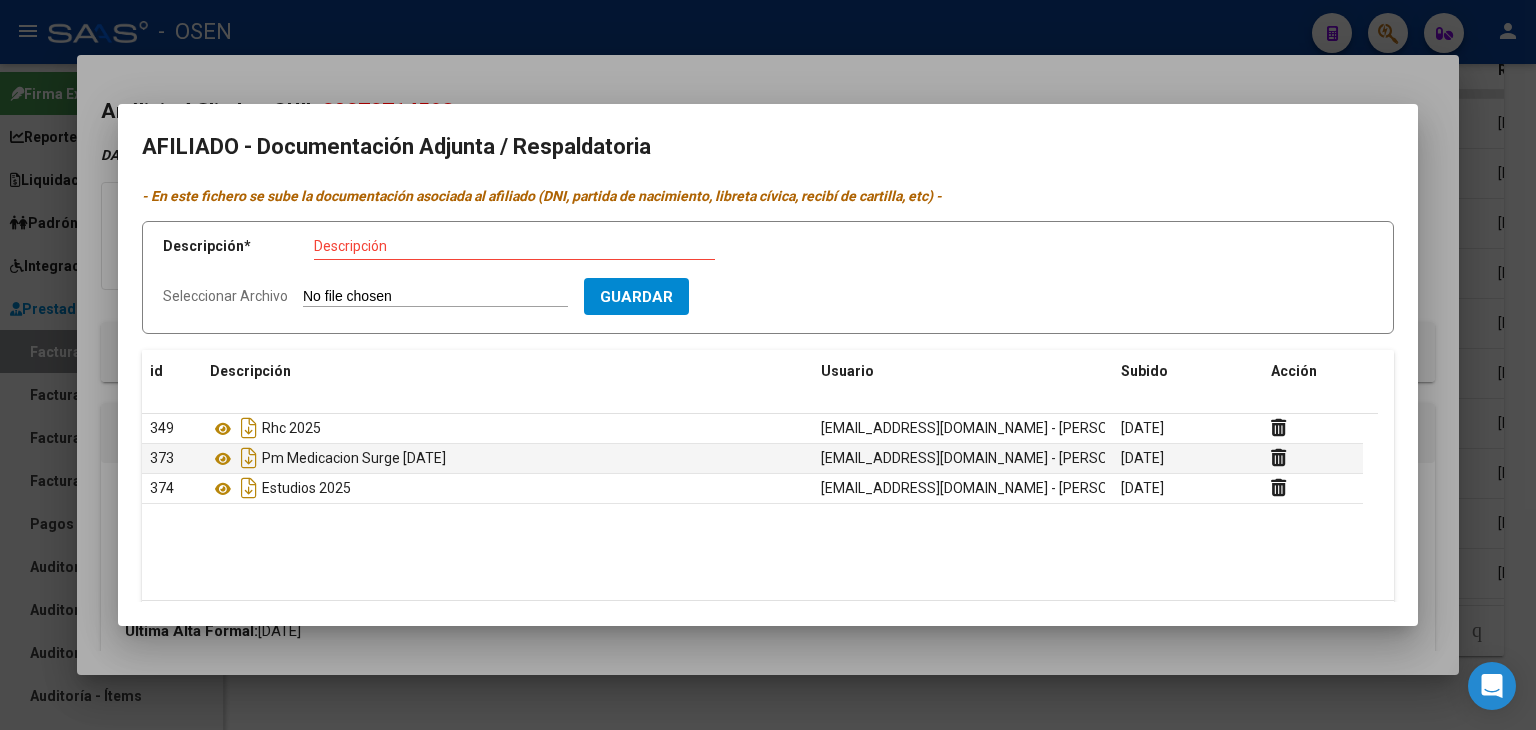 click at bounding box center (768, 365) 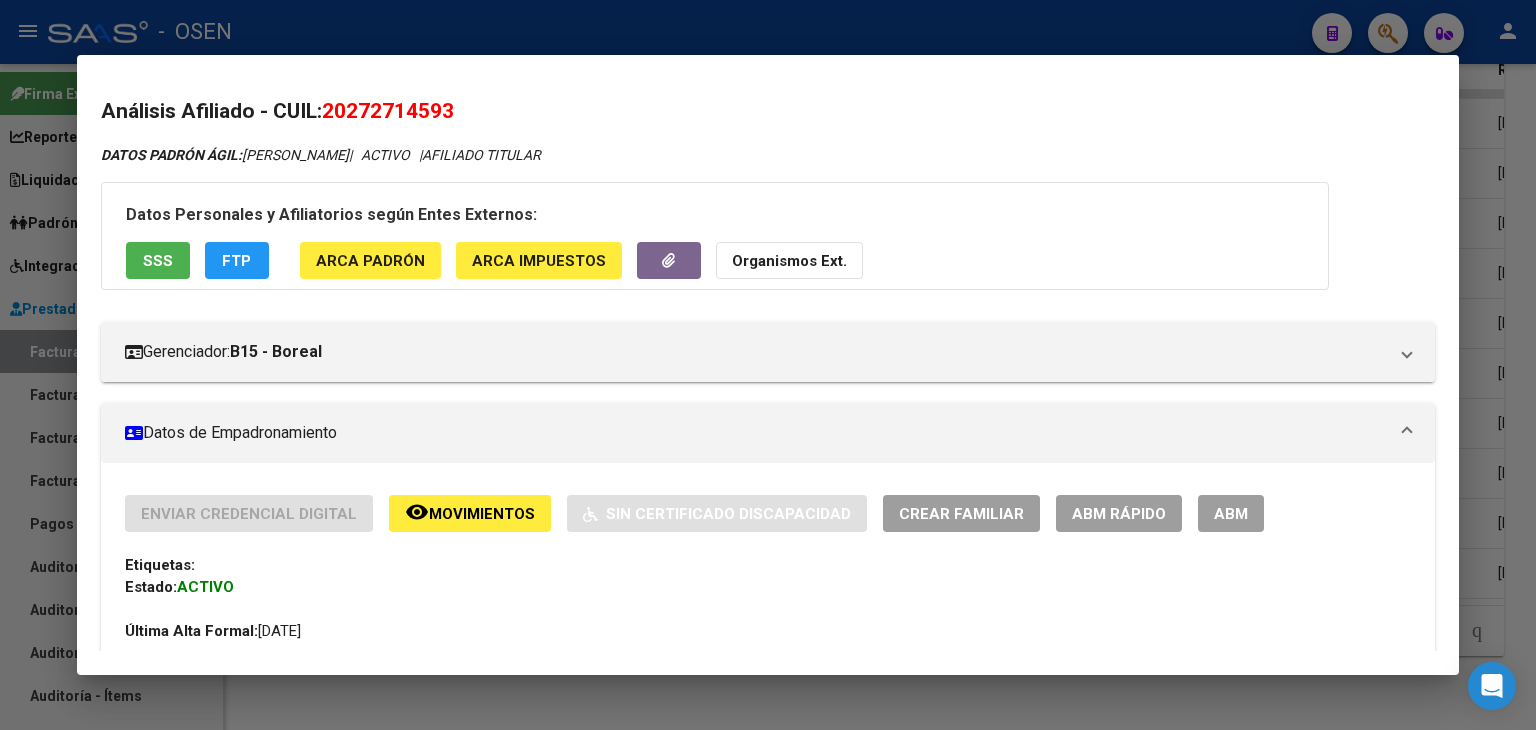click at bounding box center (768, 365) 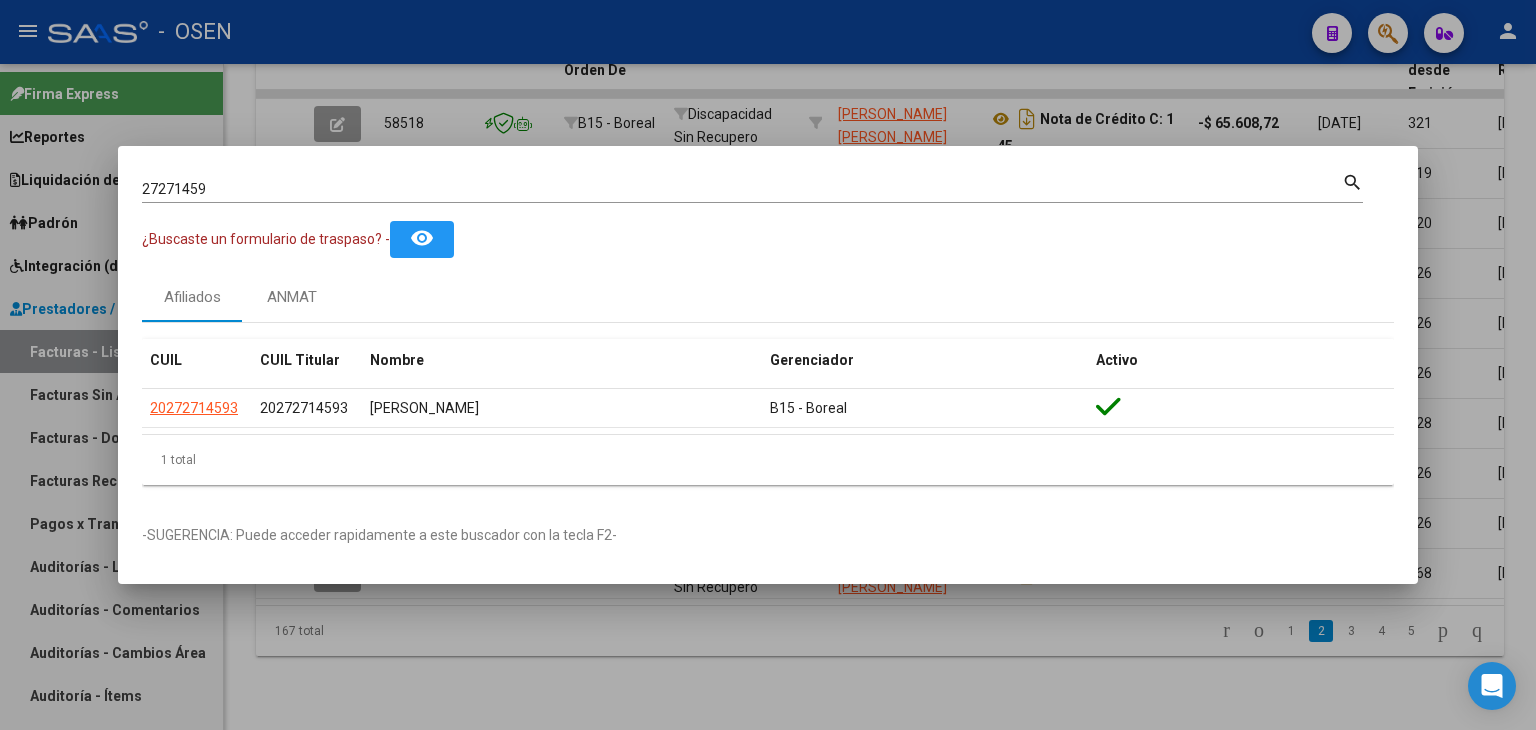 click at bounding box center (768, 365) 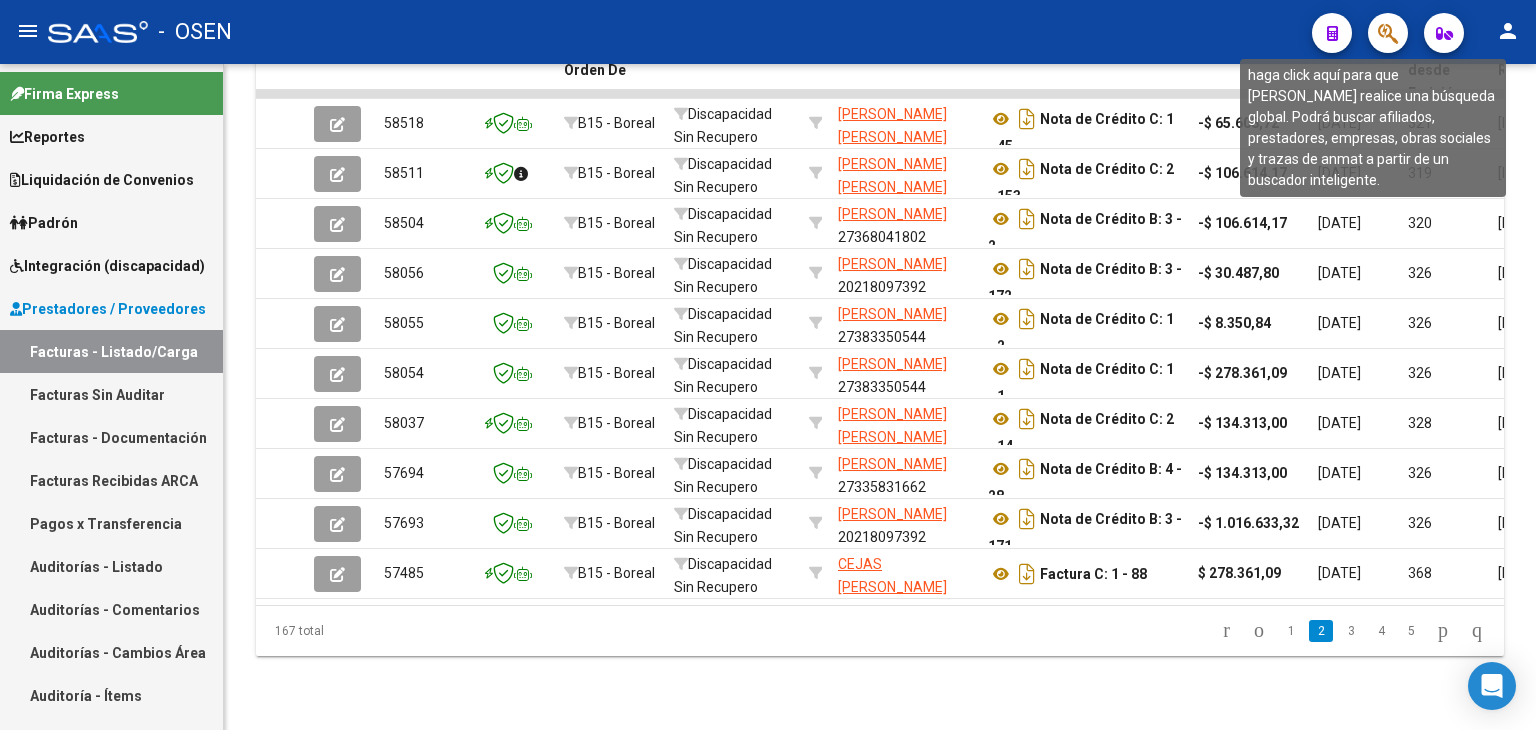 click 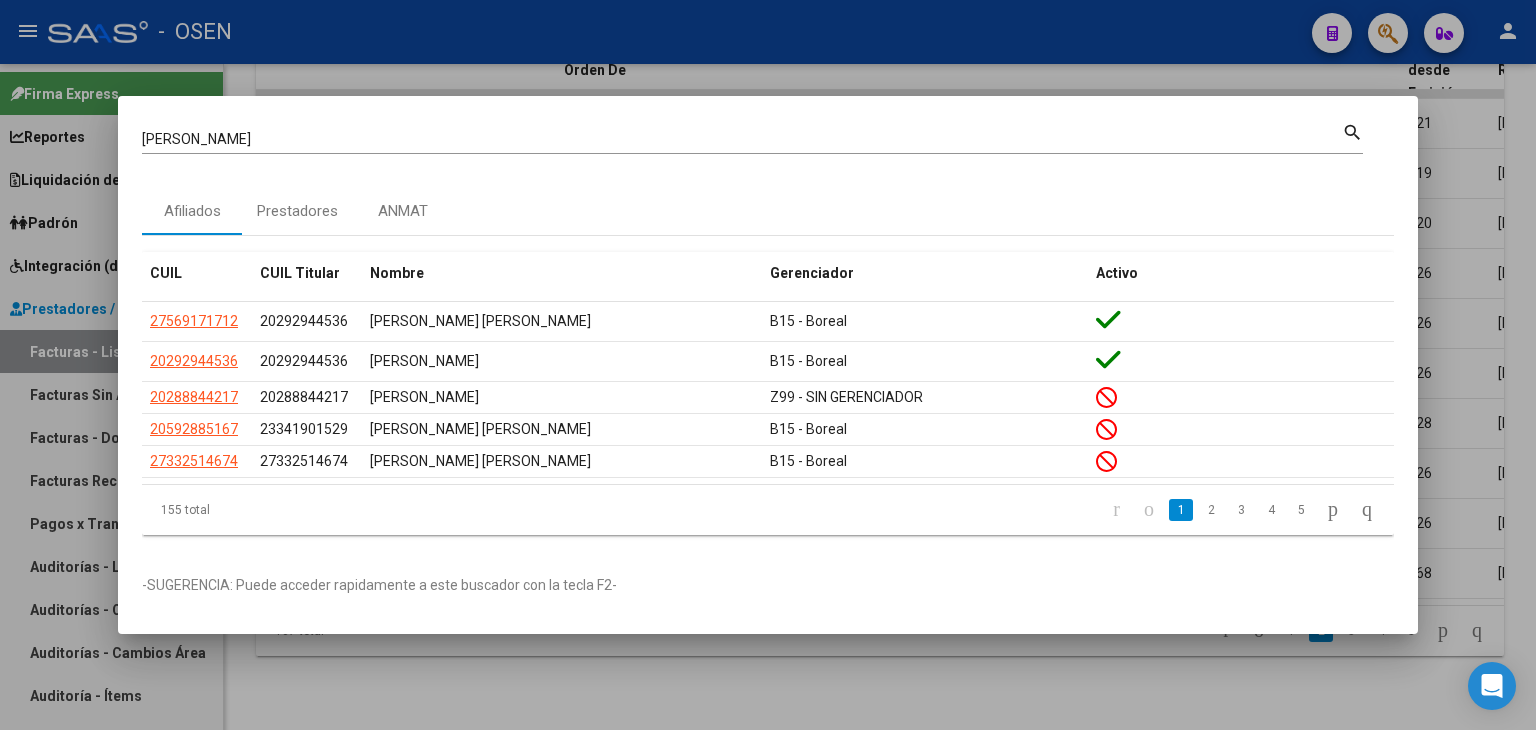 click at bounding box center [768, 365] 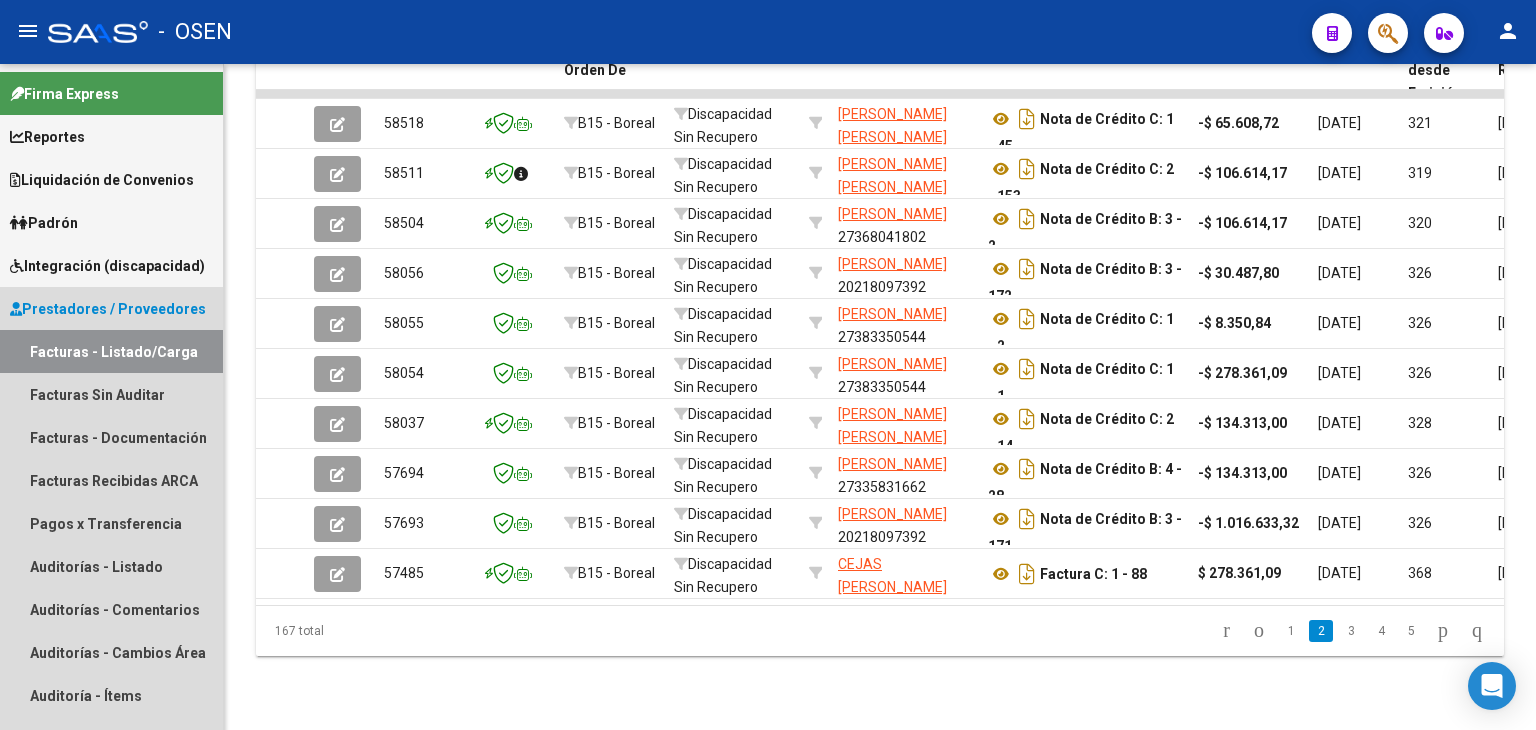 drag, startPoint x: 80, startPoint y: 361, endPoint x: 204, endPoint y: 340, distance: 125.765656 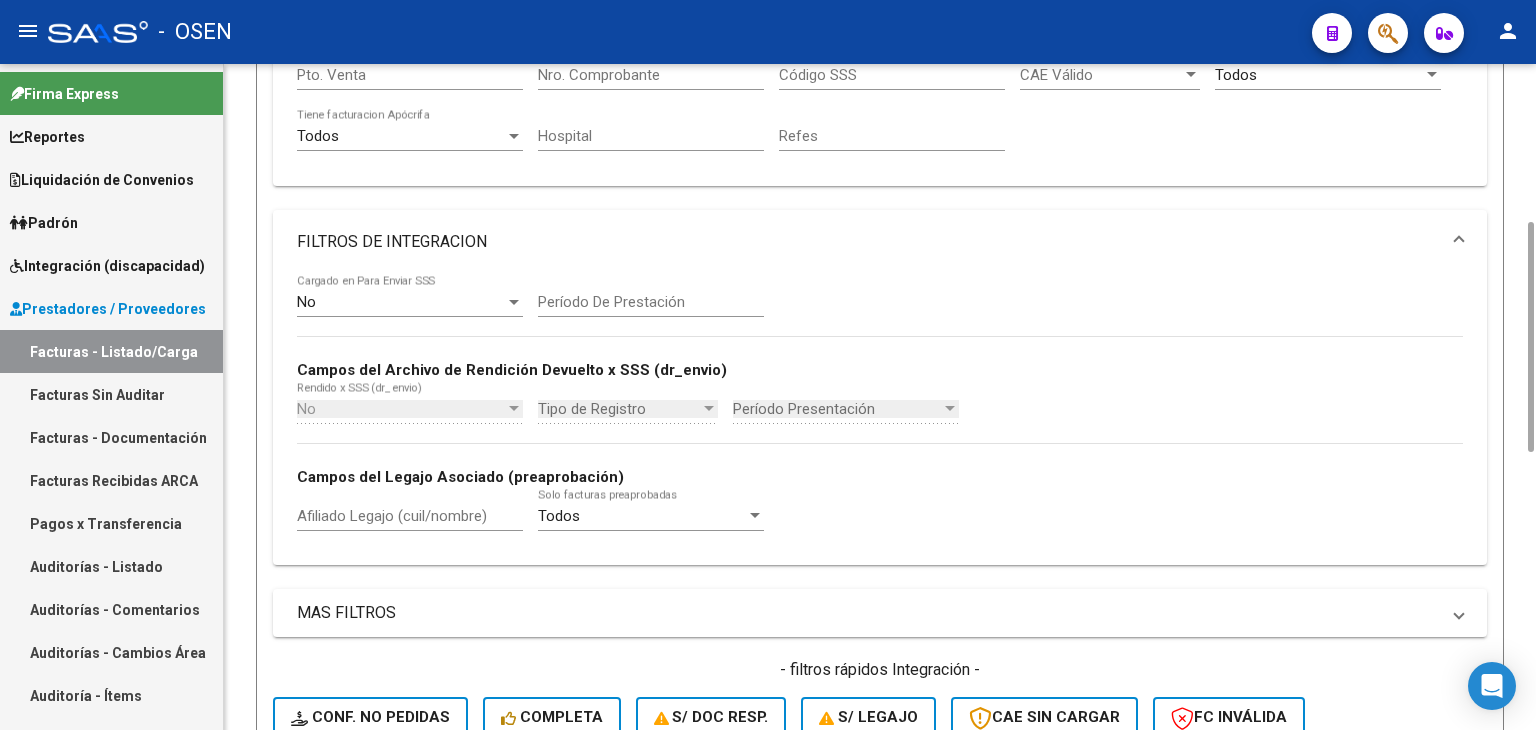 scroll, scrollTop: 656, scrollLeft: 0, axis: vertical 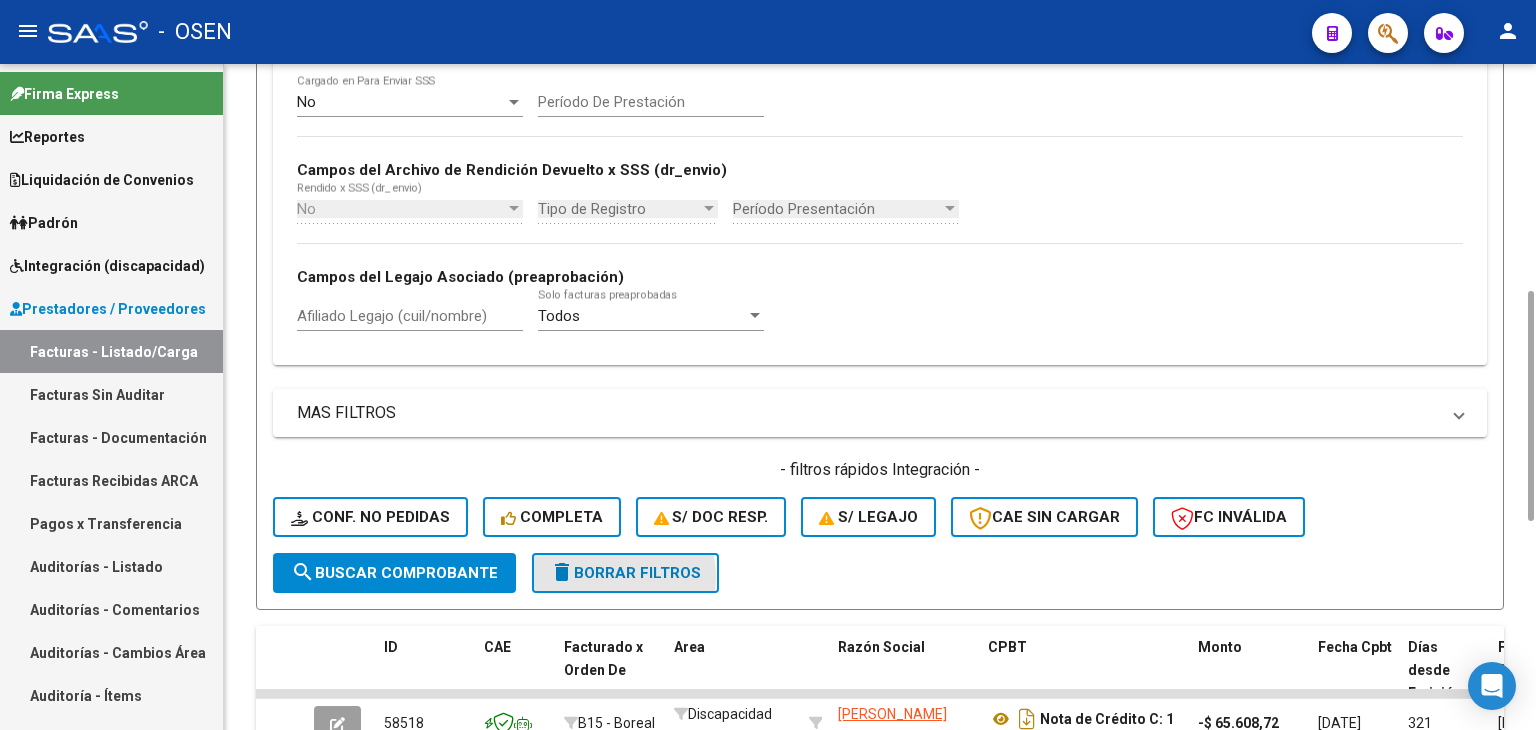 click on "delete  Borrar Filtros" 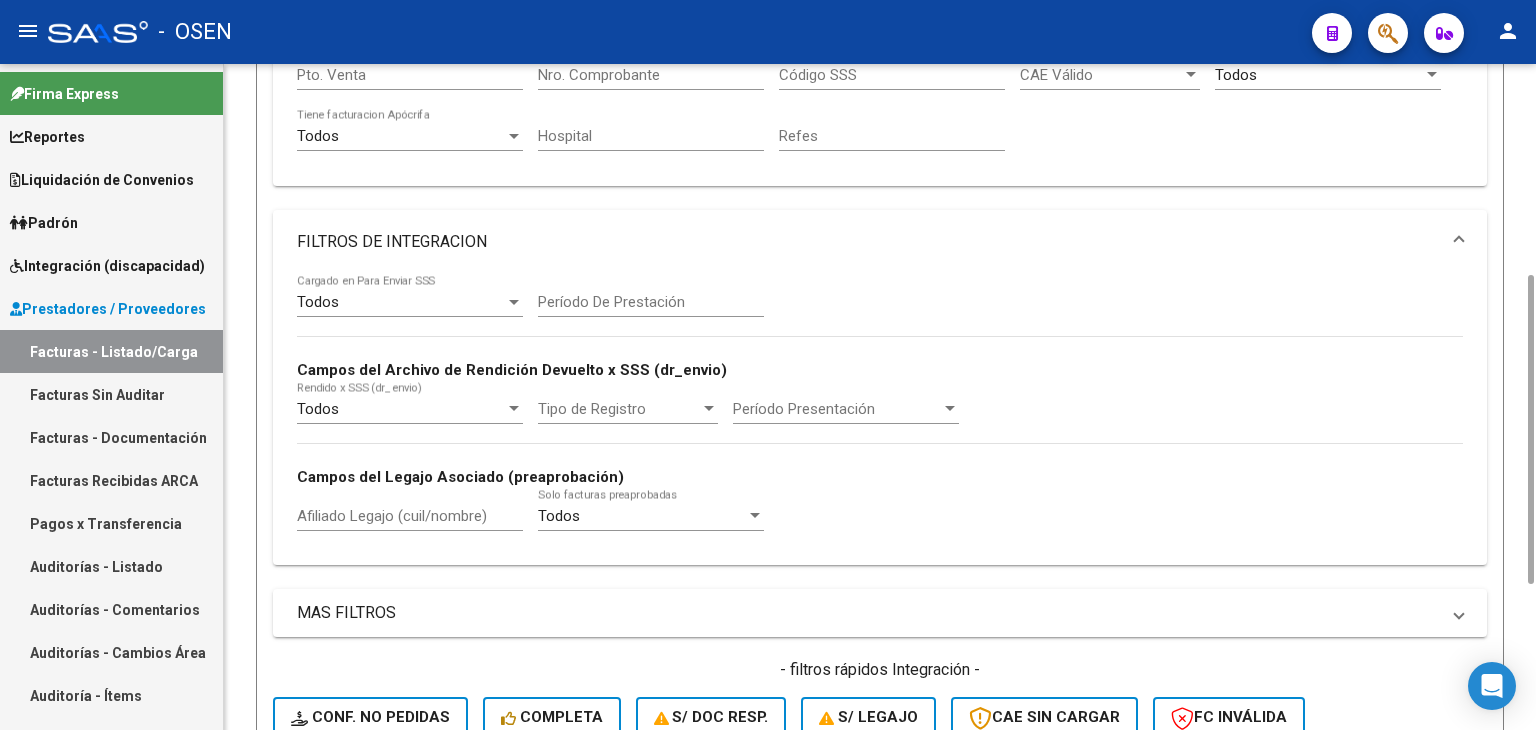 scroll, scrollTop: 56, scrollLeft: 0, axis: vertical 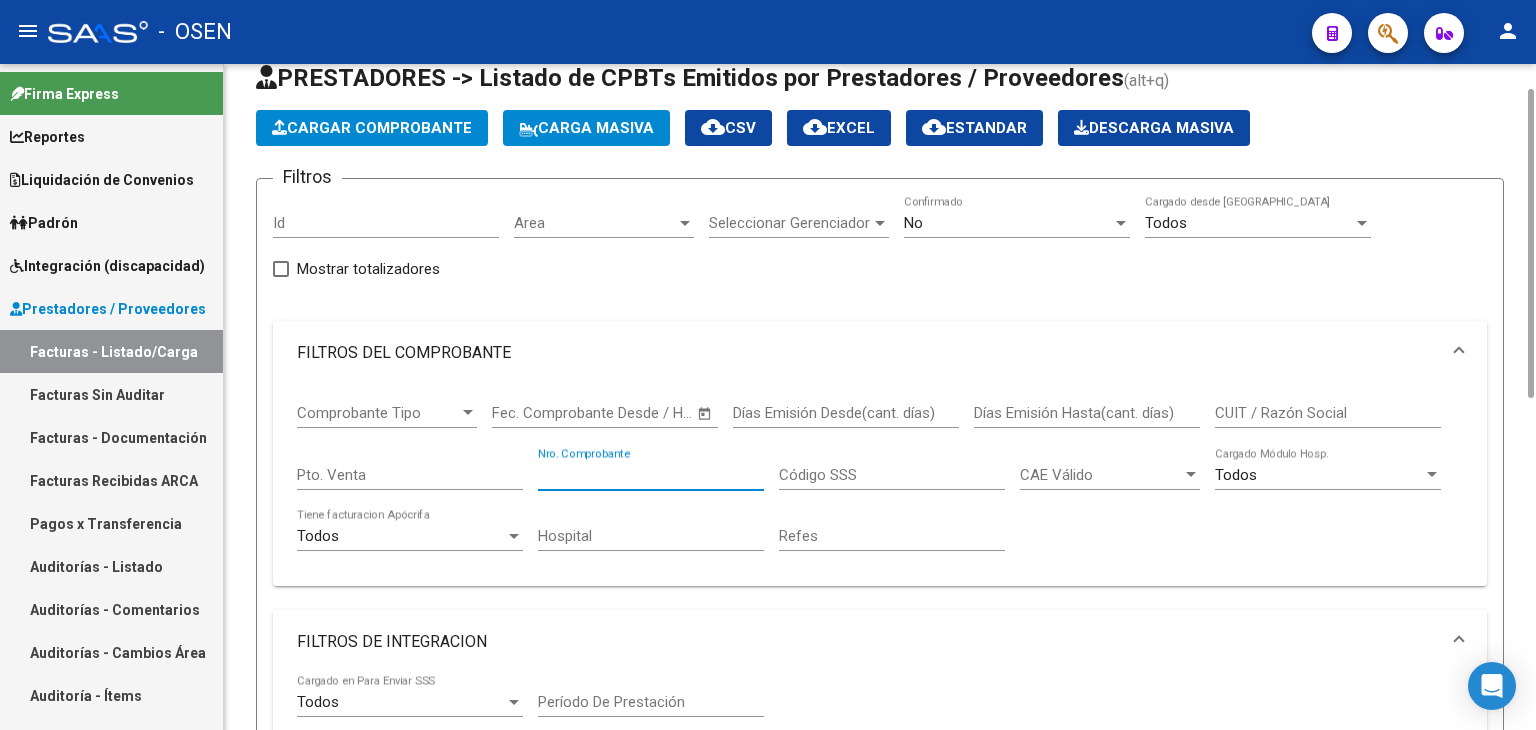 click on "Nro. Comprobante" at bounding box center [651, 475] 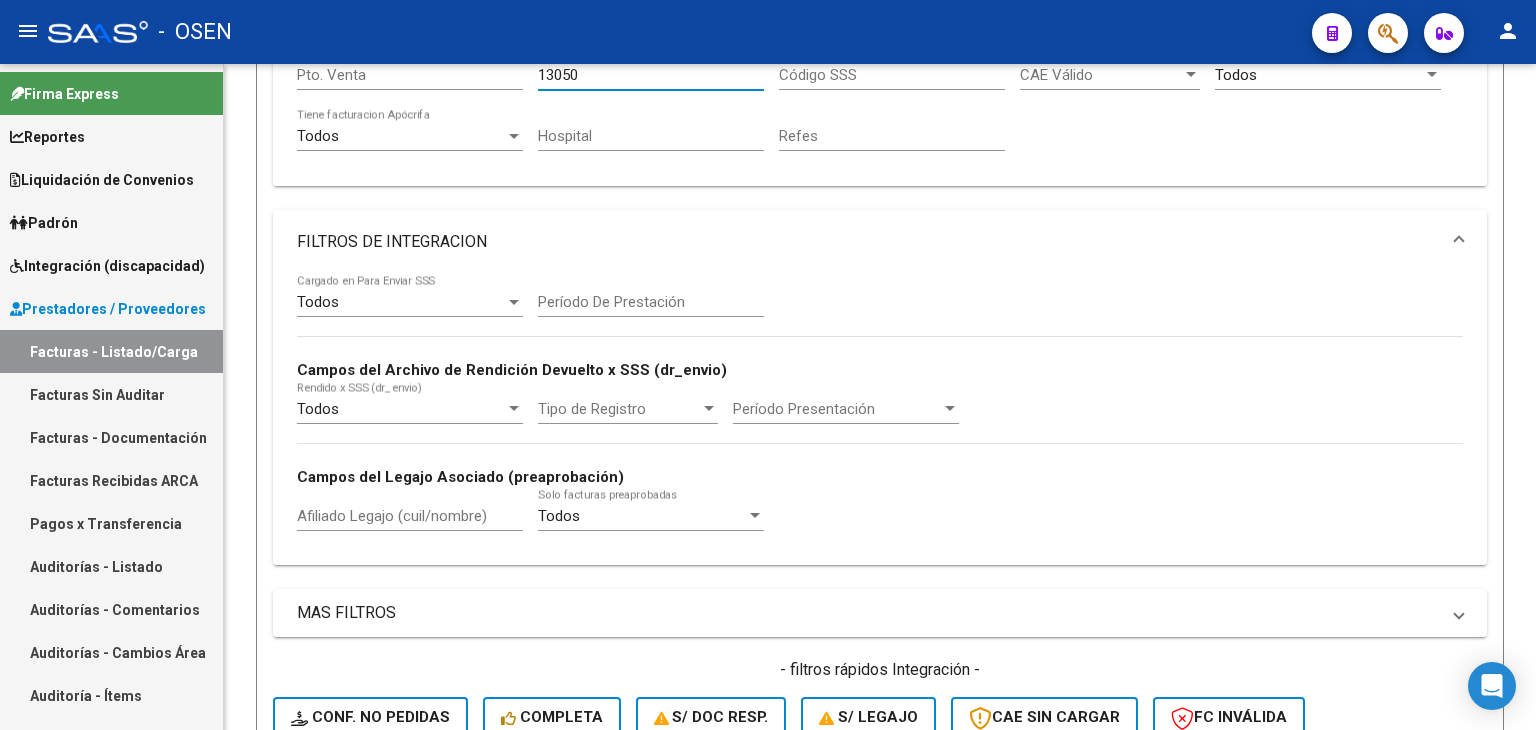 scroll, scrollTop: 776, scrollLeft: 0, axis: vertical 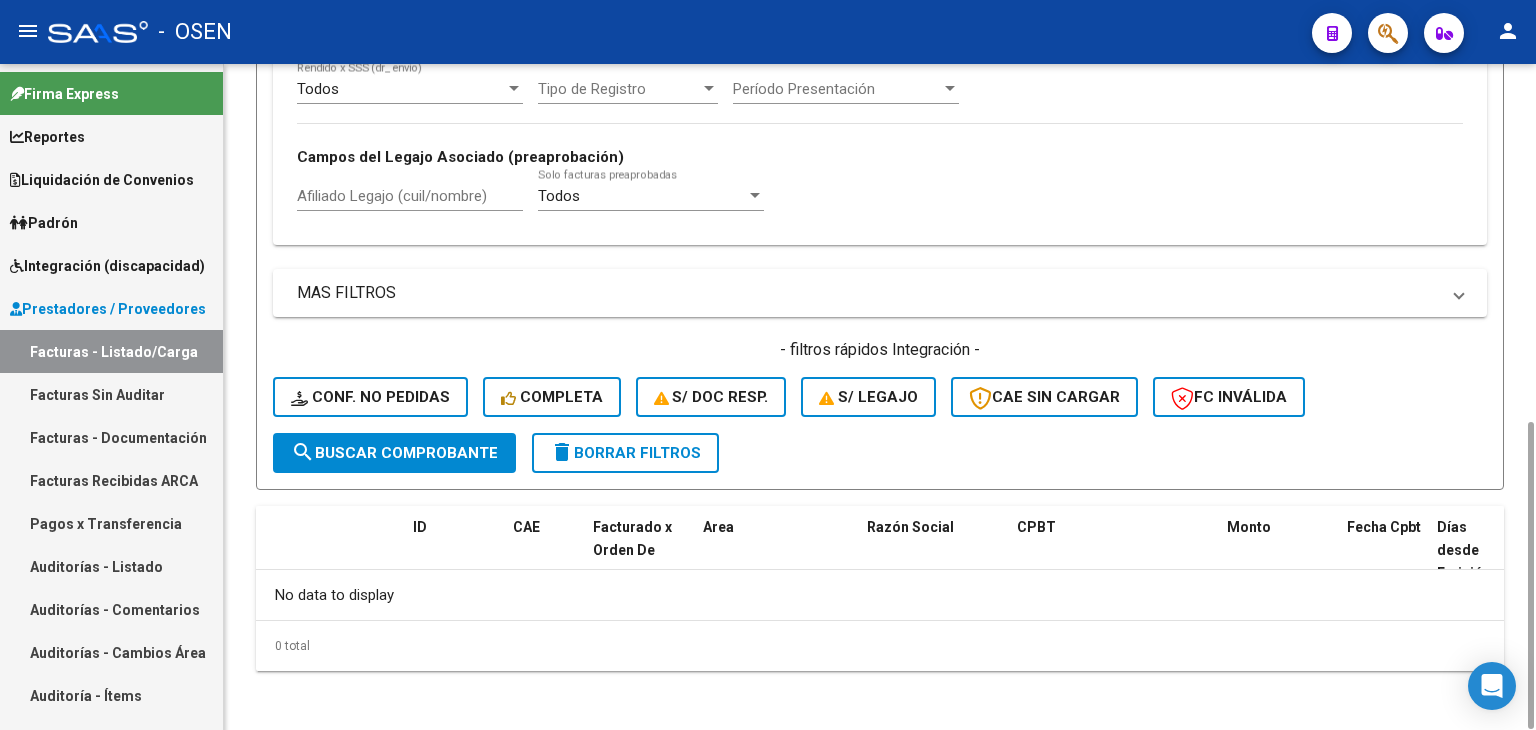 click on "search  Buscar Comprobante" 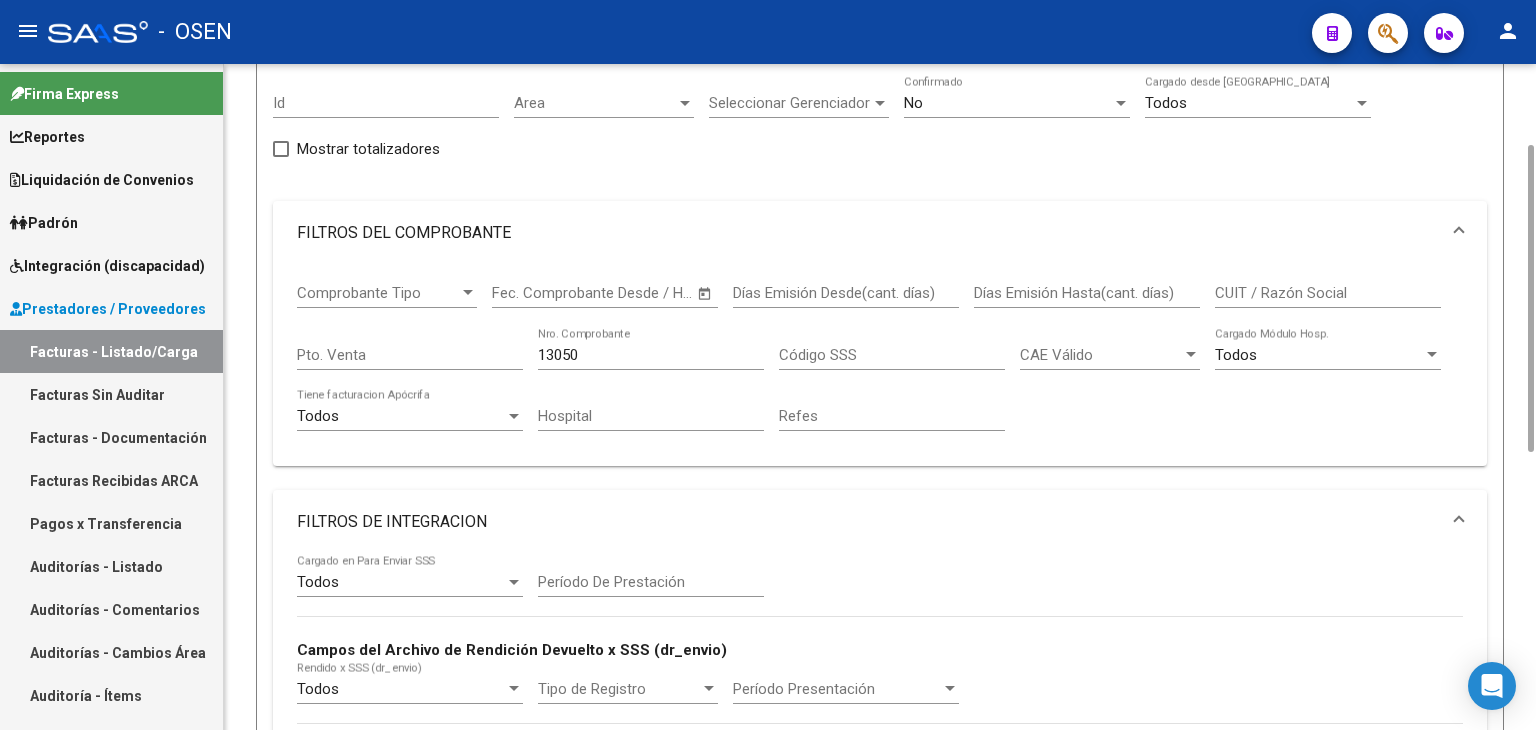 click on "No" at bounding box center [1008, 103] 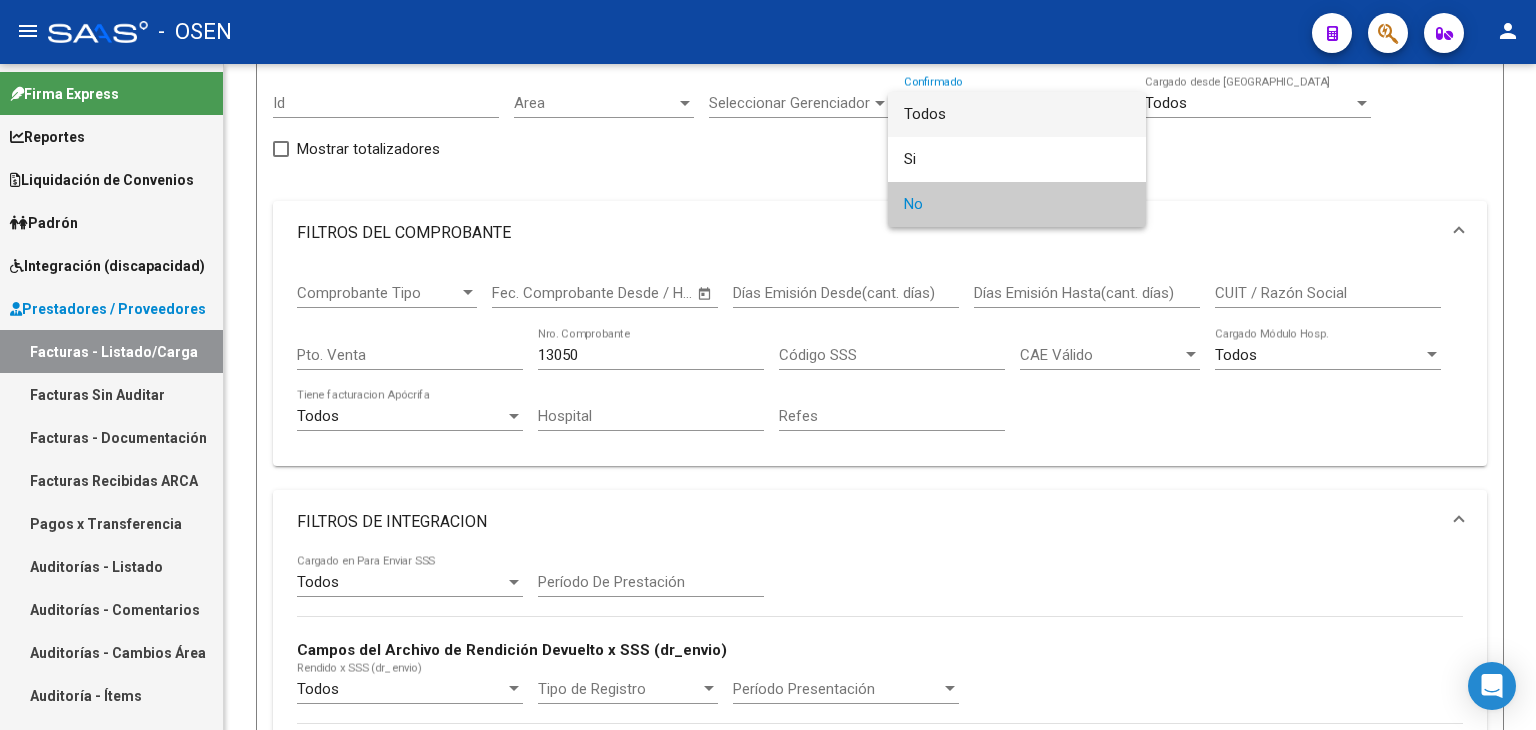 click on "Todos" at bounding box center [1017, 114] 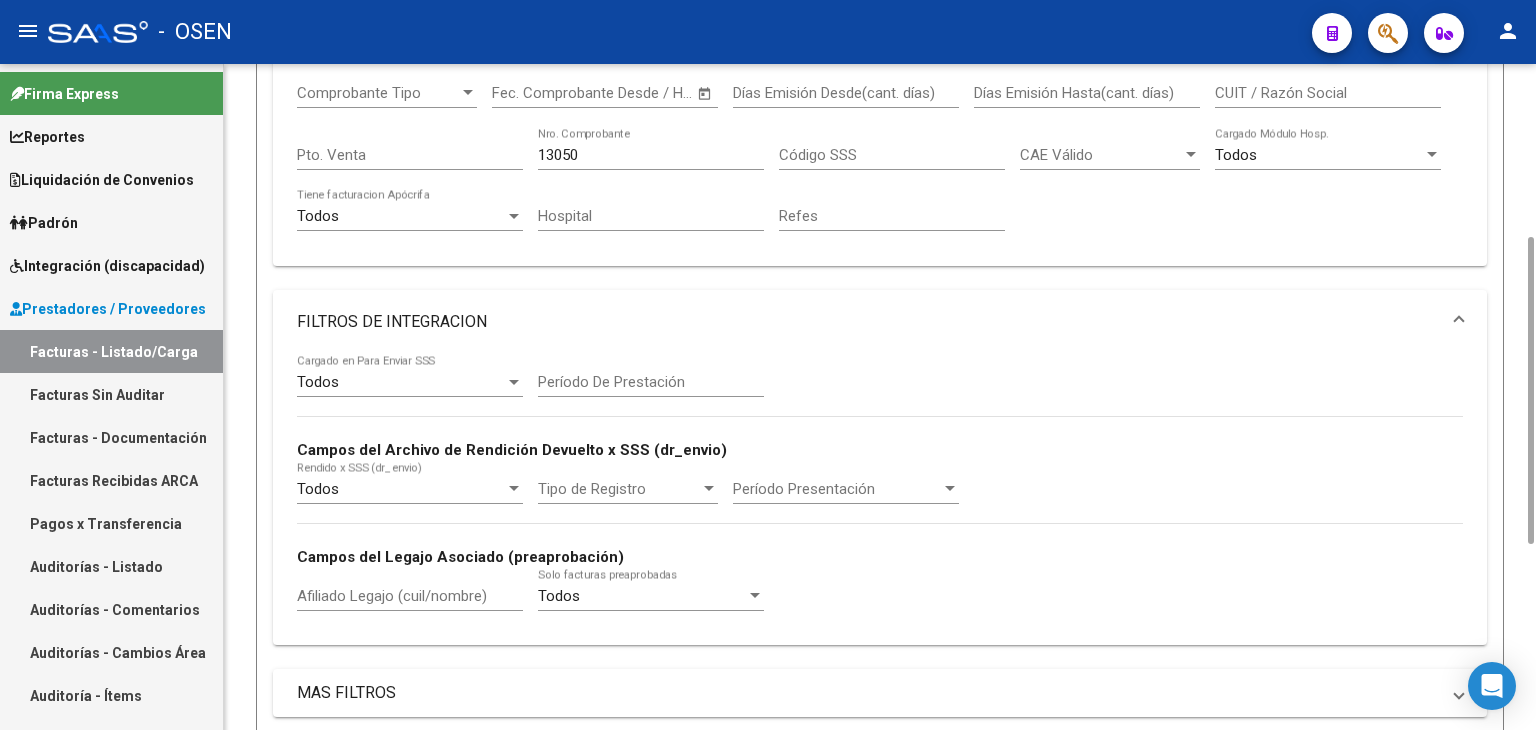 scroll, scrollTop: 776, scrollLeft: 0, axis: vertical 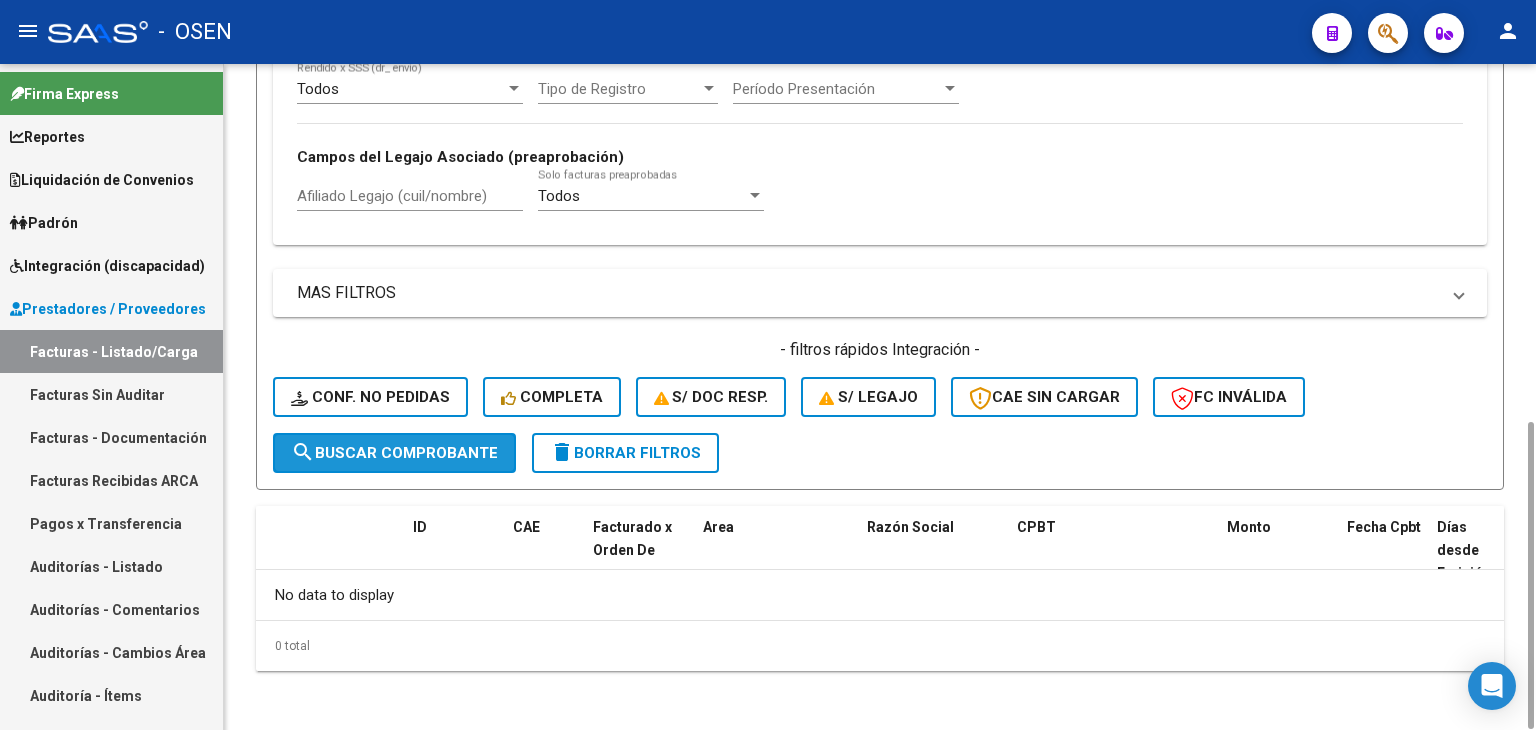 click on "search  Buscar Comprobante" 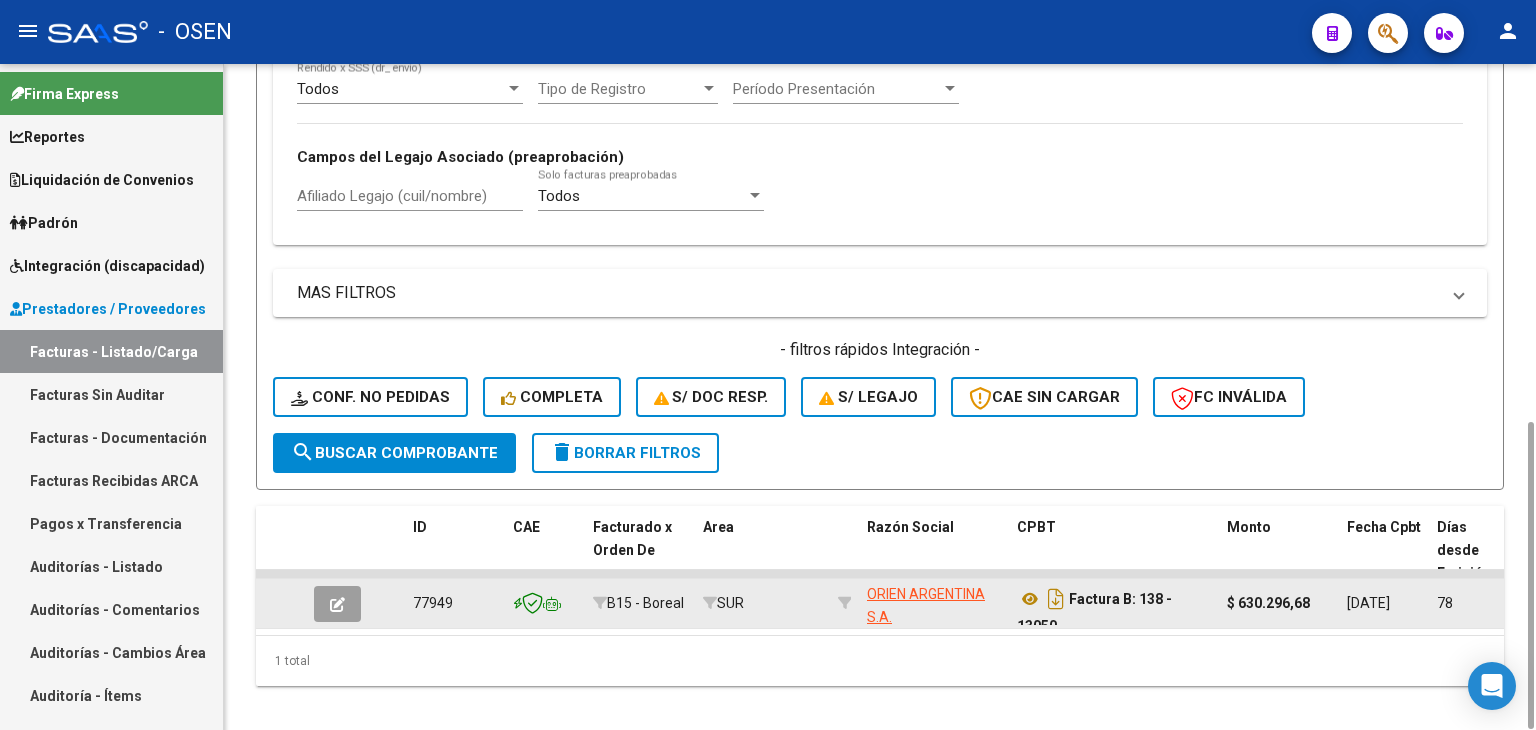 click 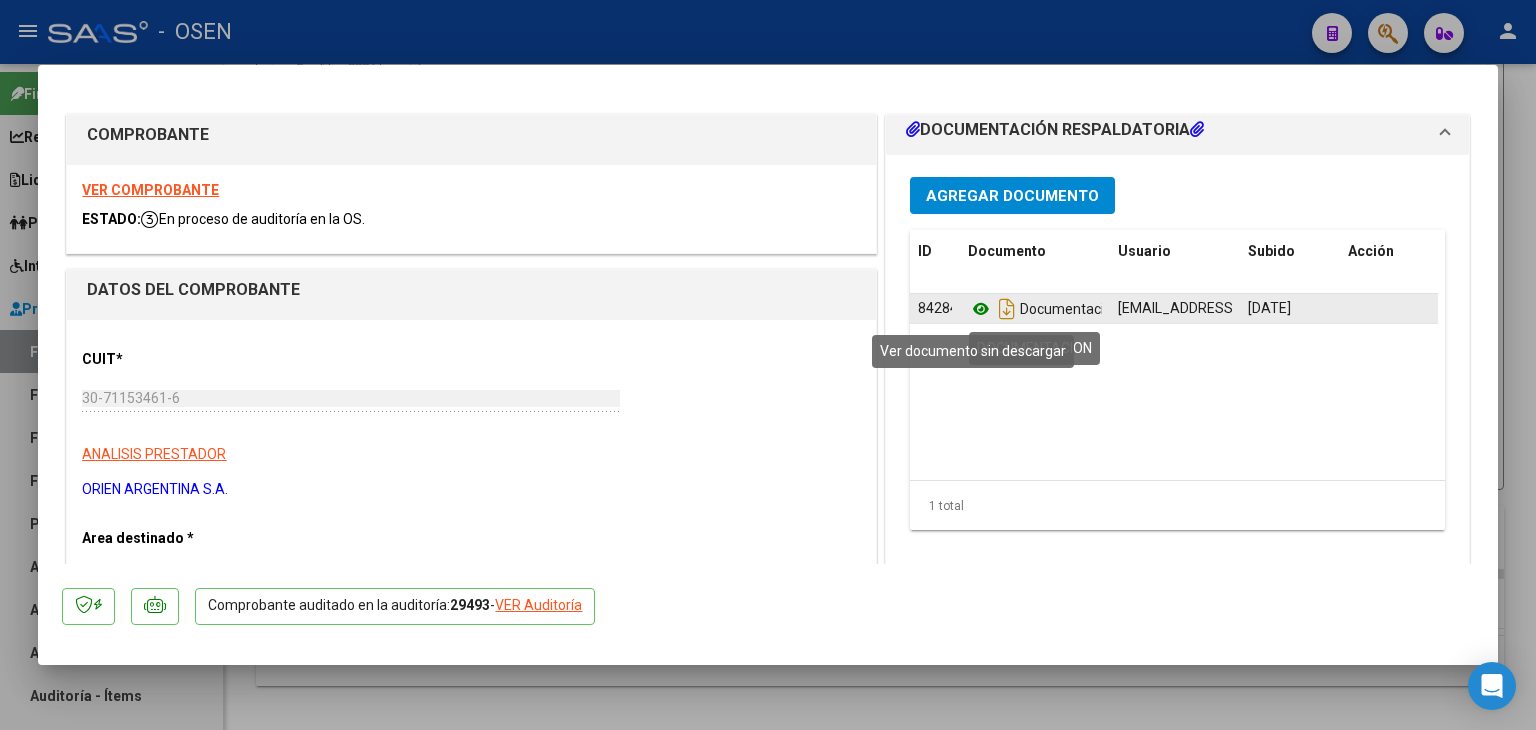 click 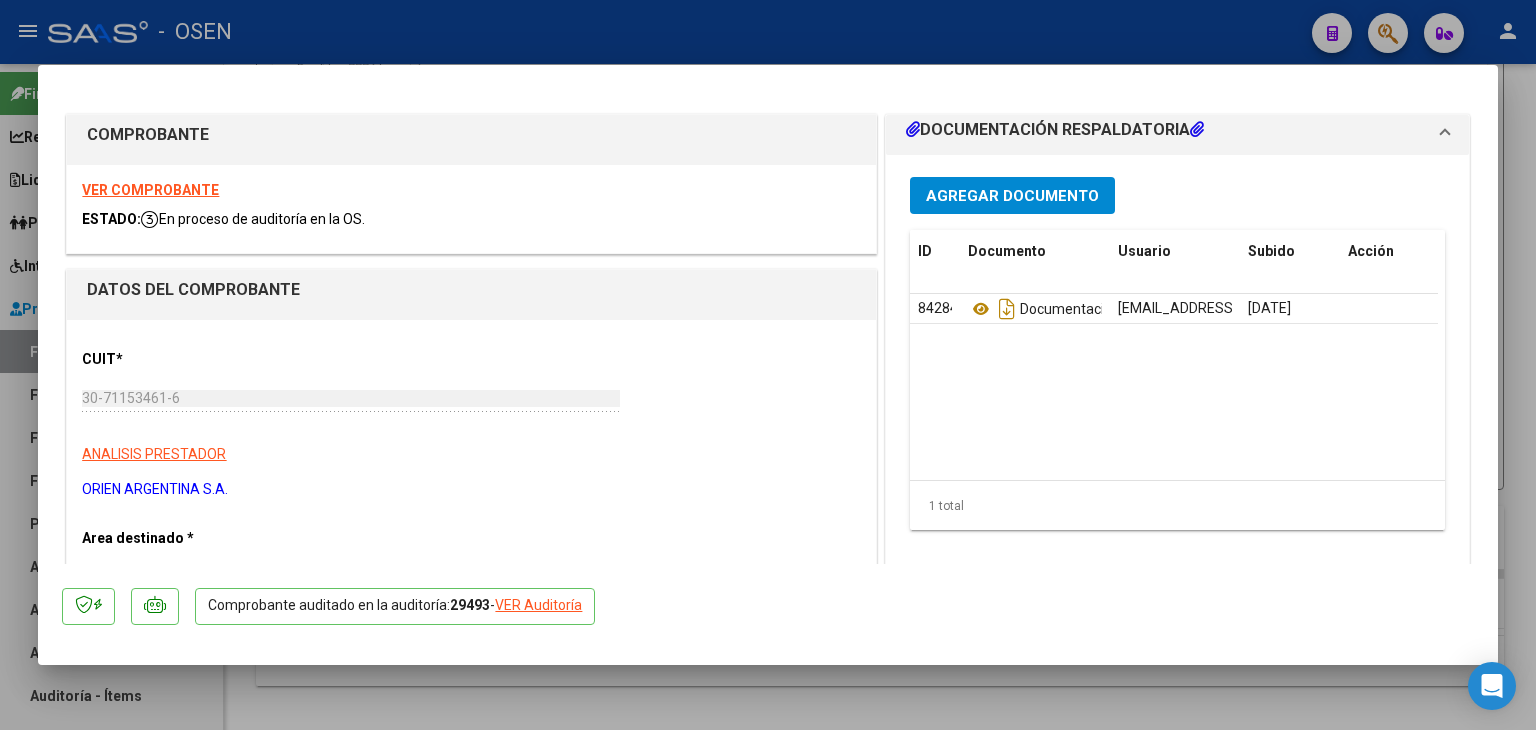 click at bounding box center [768, 365] 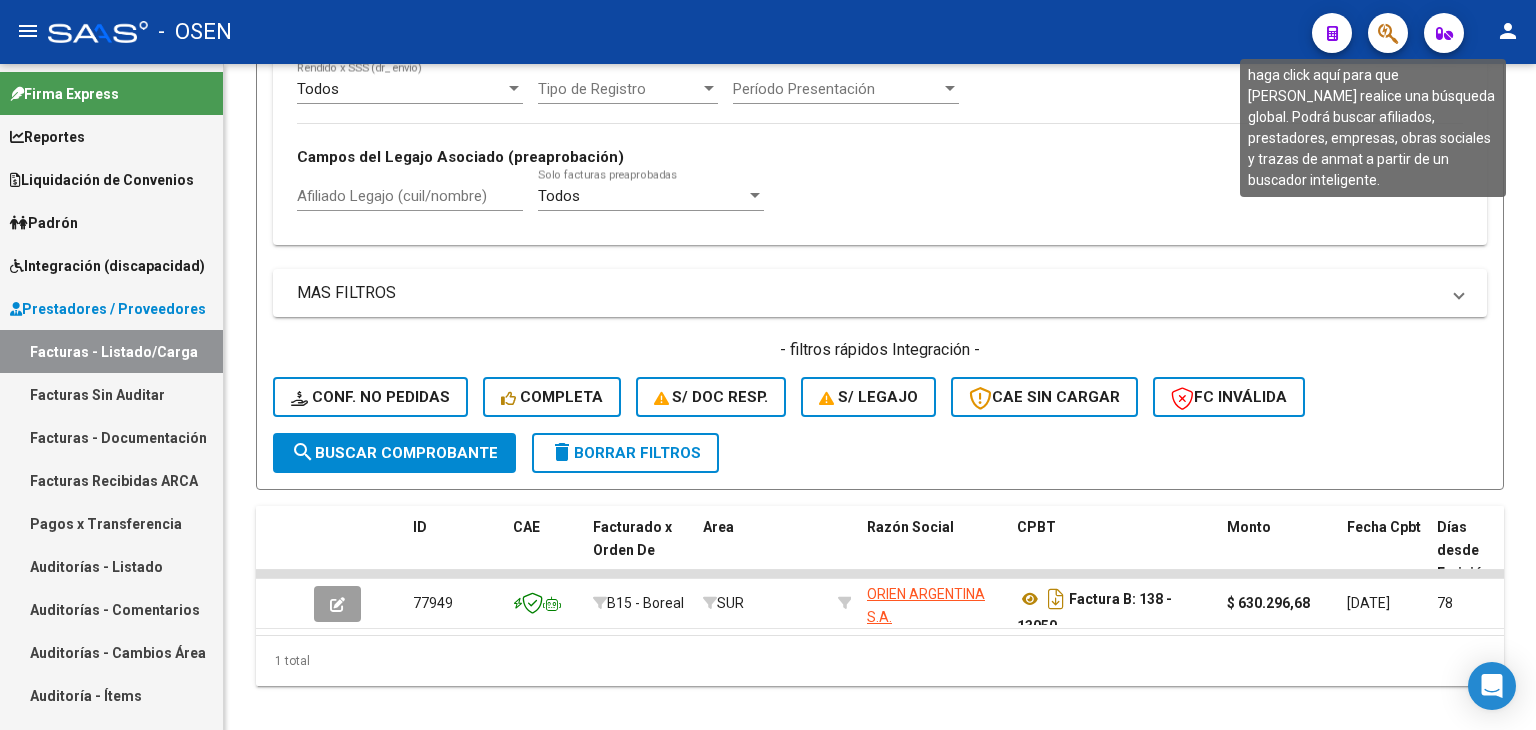 click 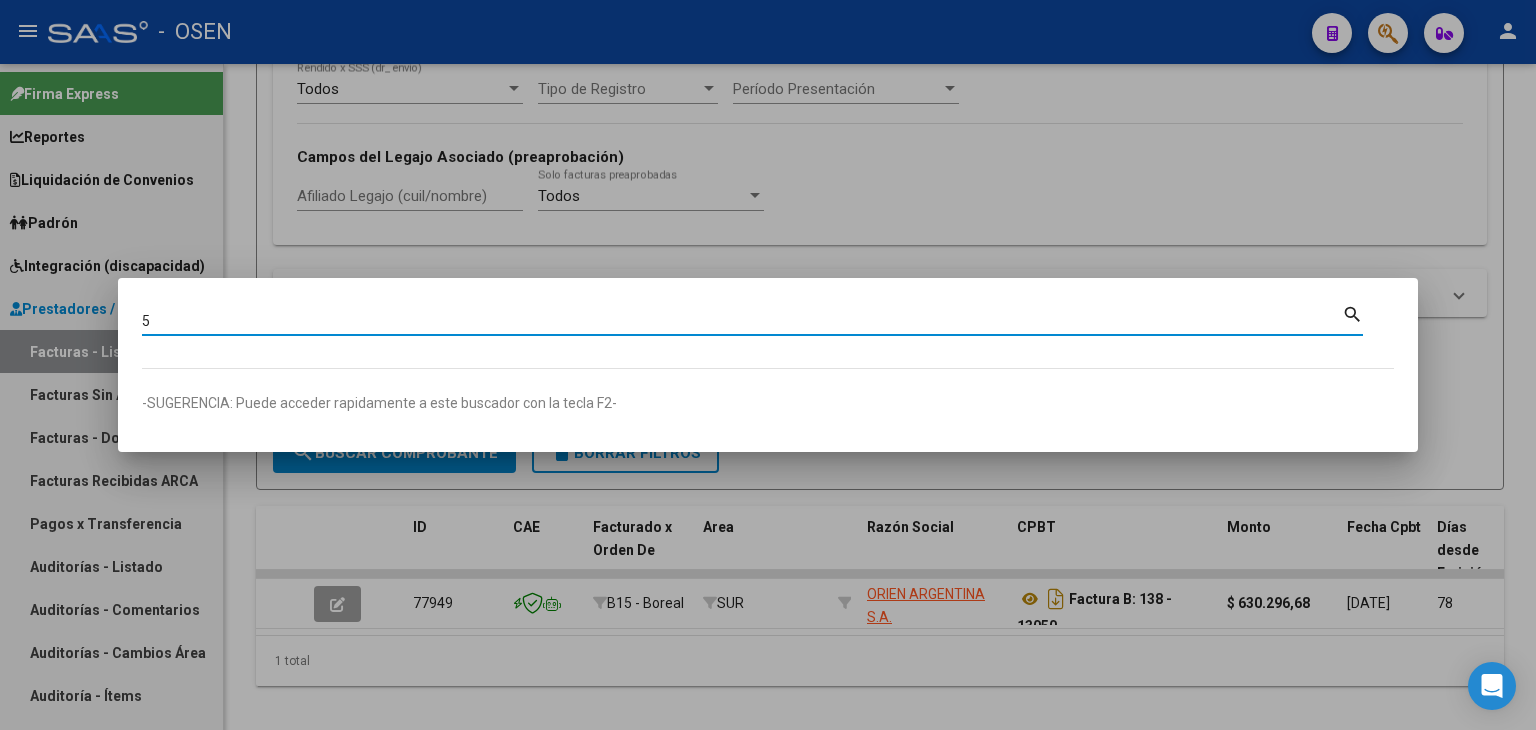 paste on "0889038" 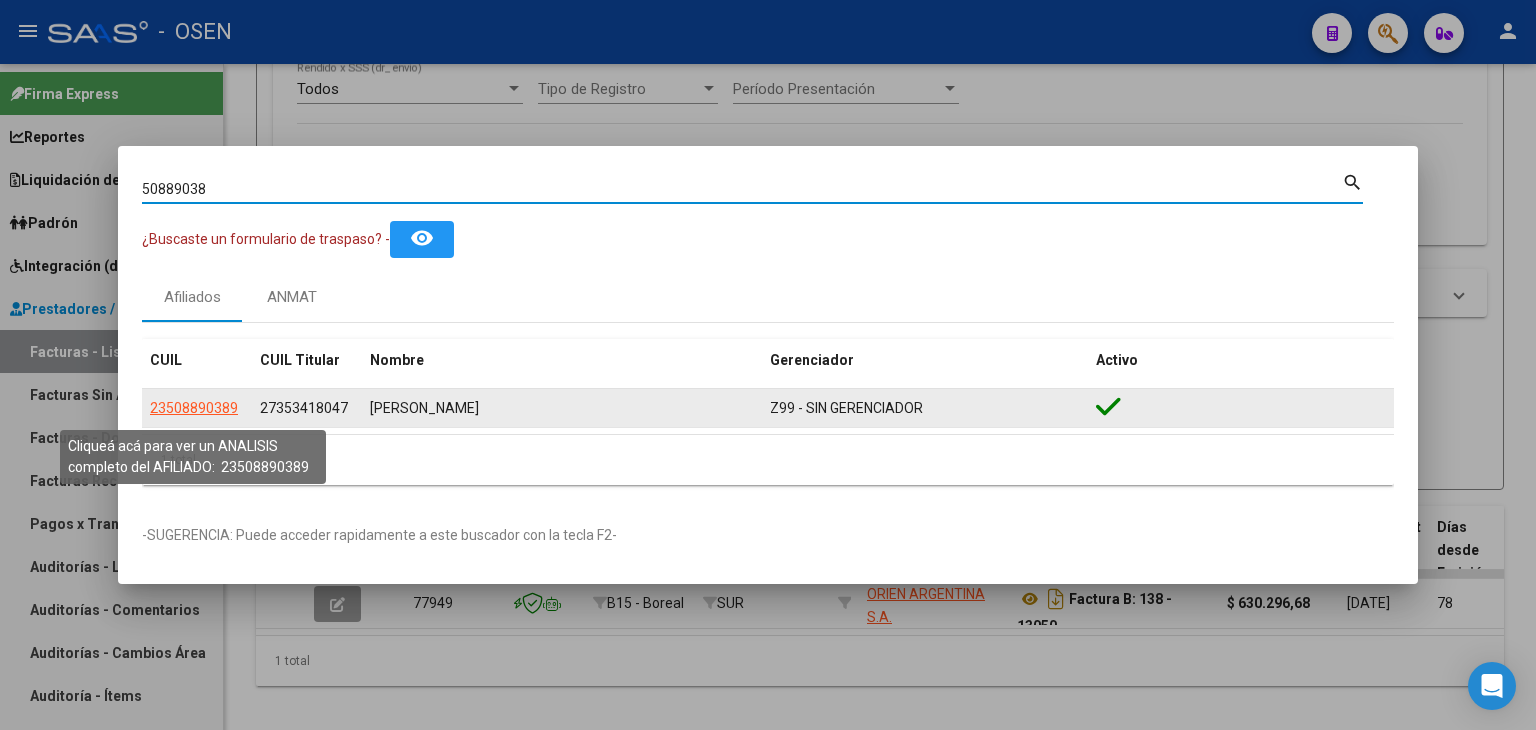 click on "23508890389" 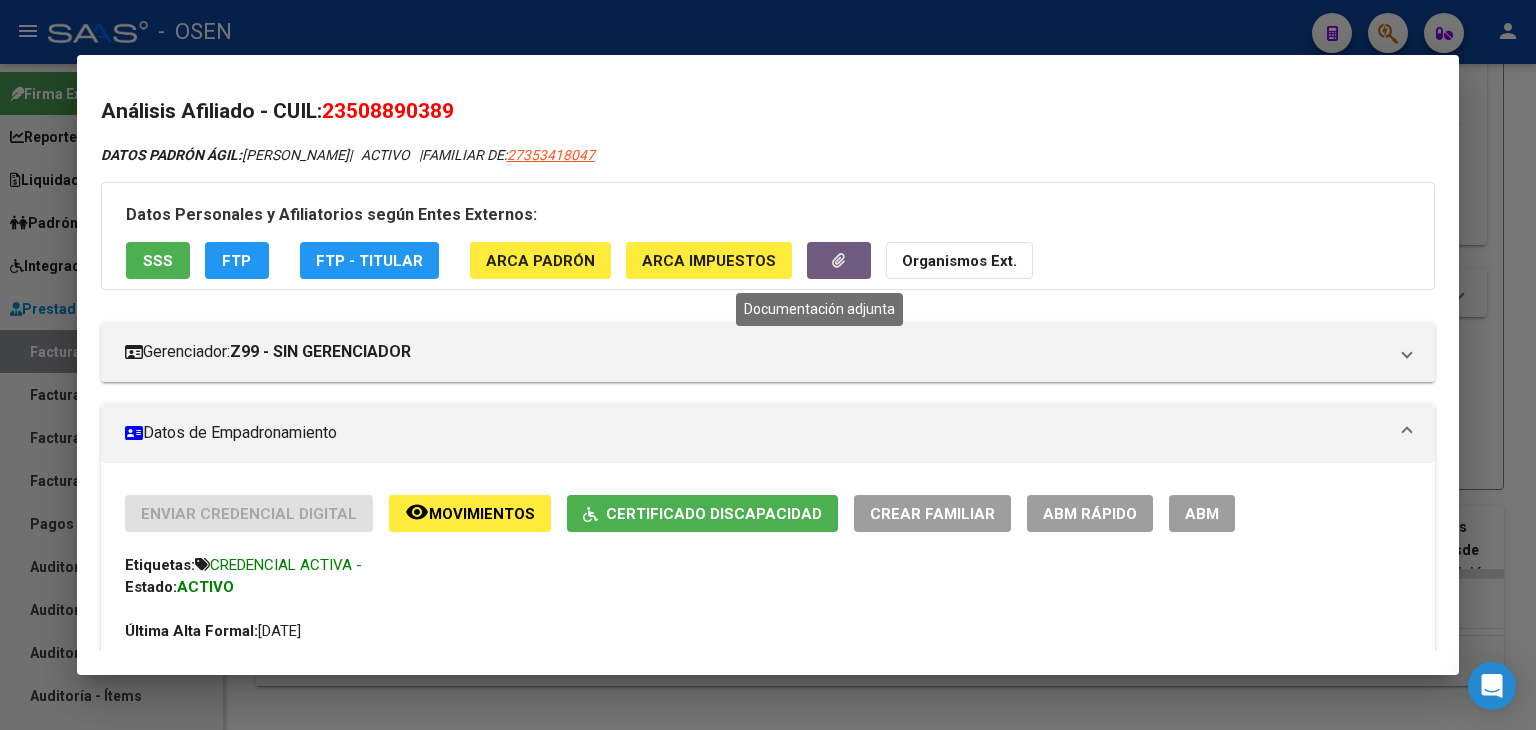 click 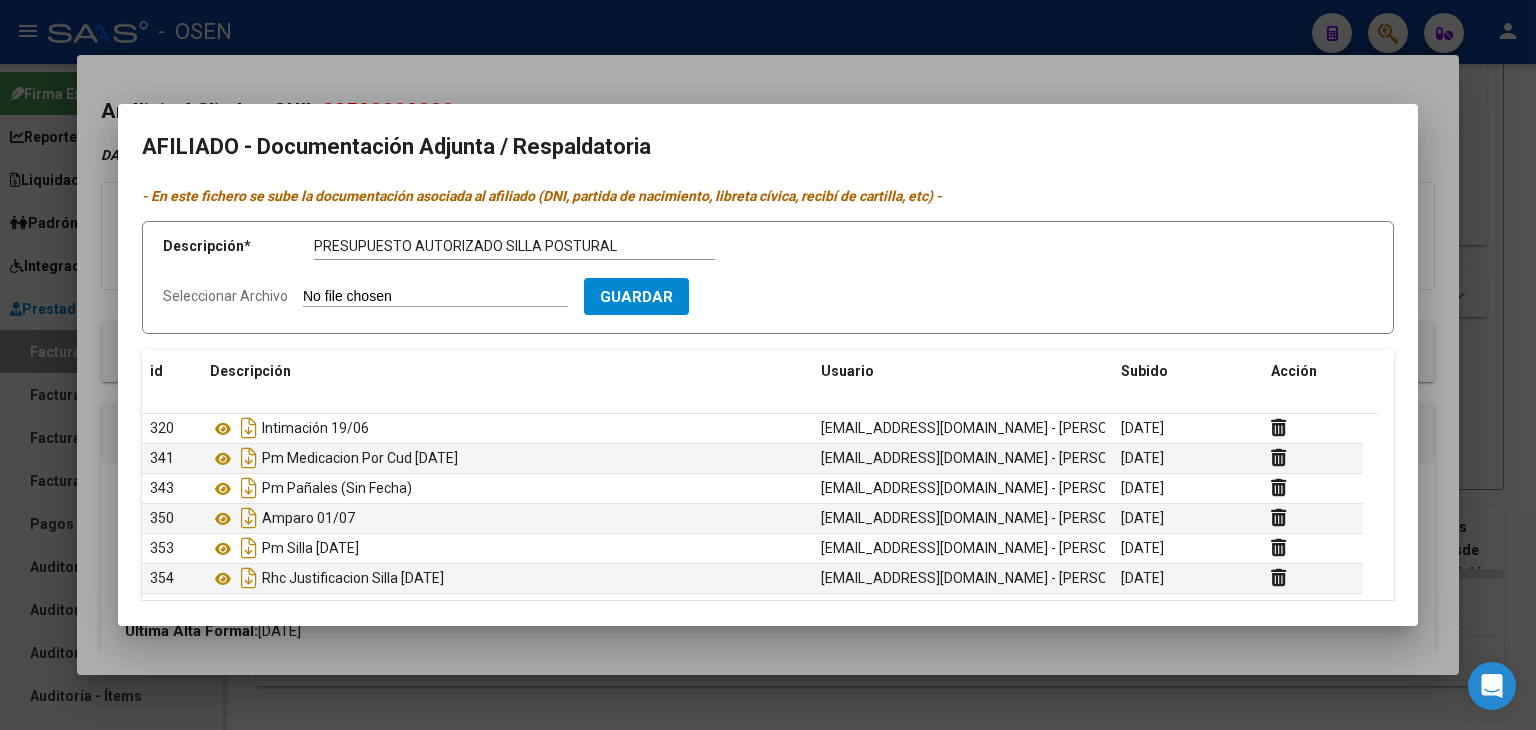 click on "Seleccionar Archivo" at bounding box center [435, 297] 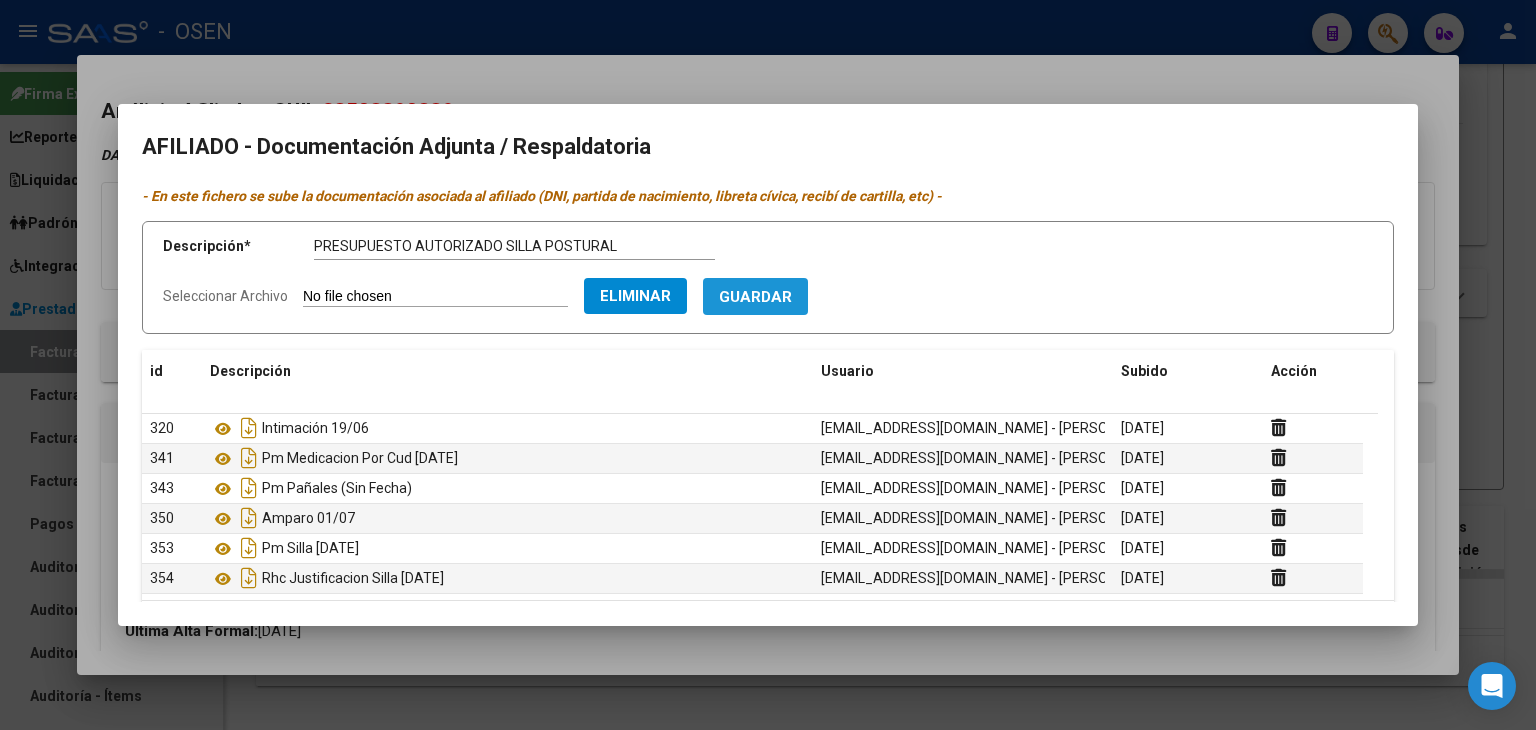 click on "Guardar" at bounding box center (755, 296) 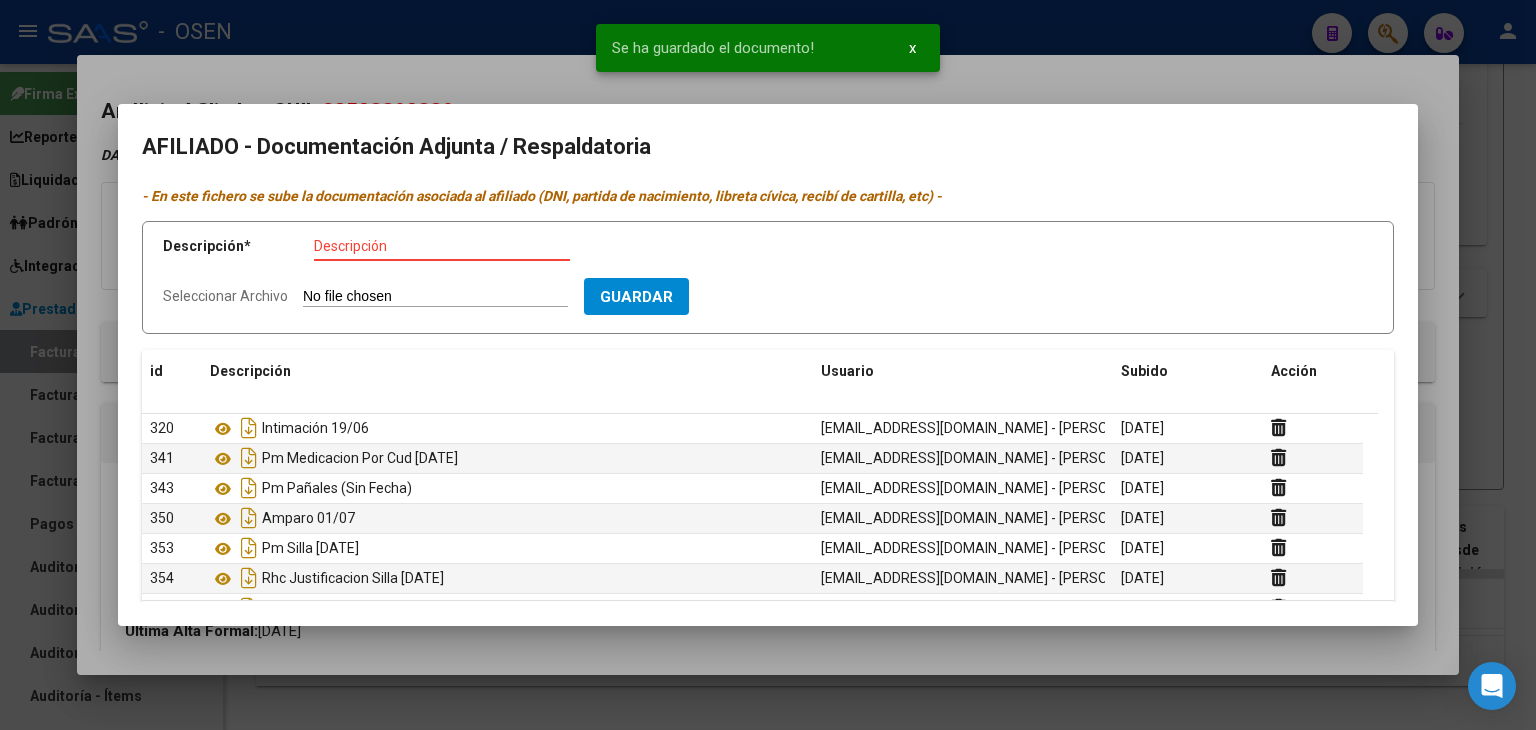 click on "Descripción" at bounding box center [442, 246] 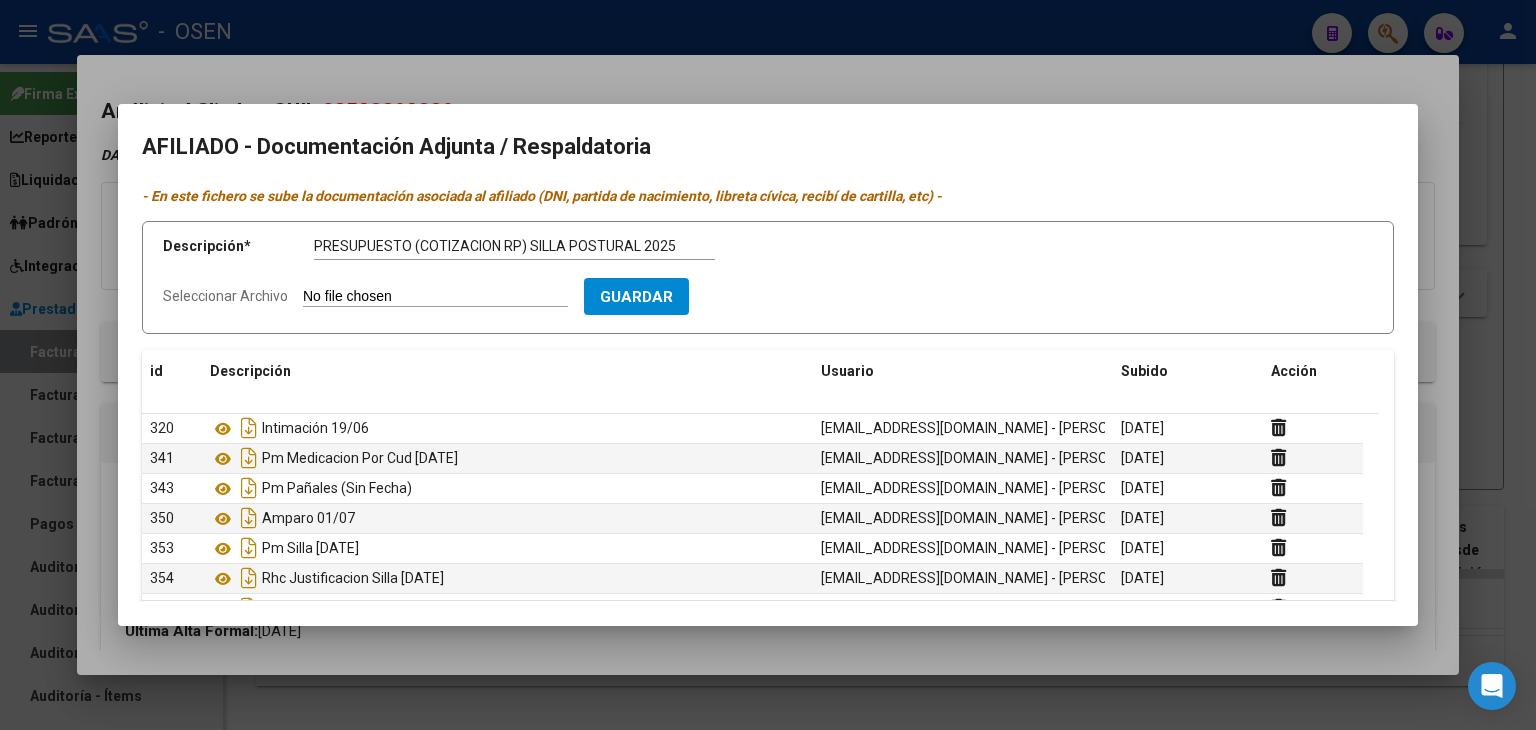 click on "Seleccionar Archivo" at bounding box center [435, 297] 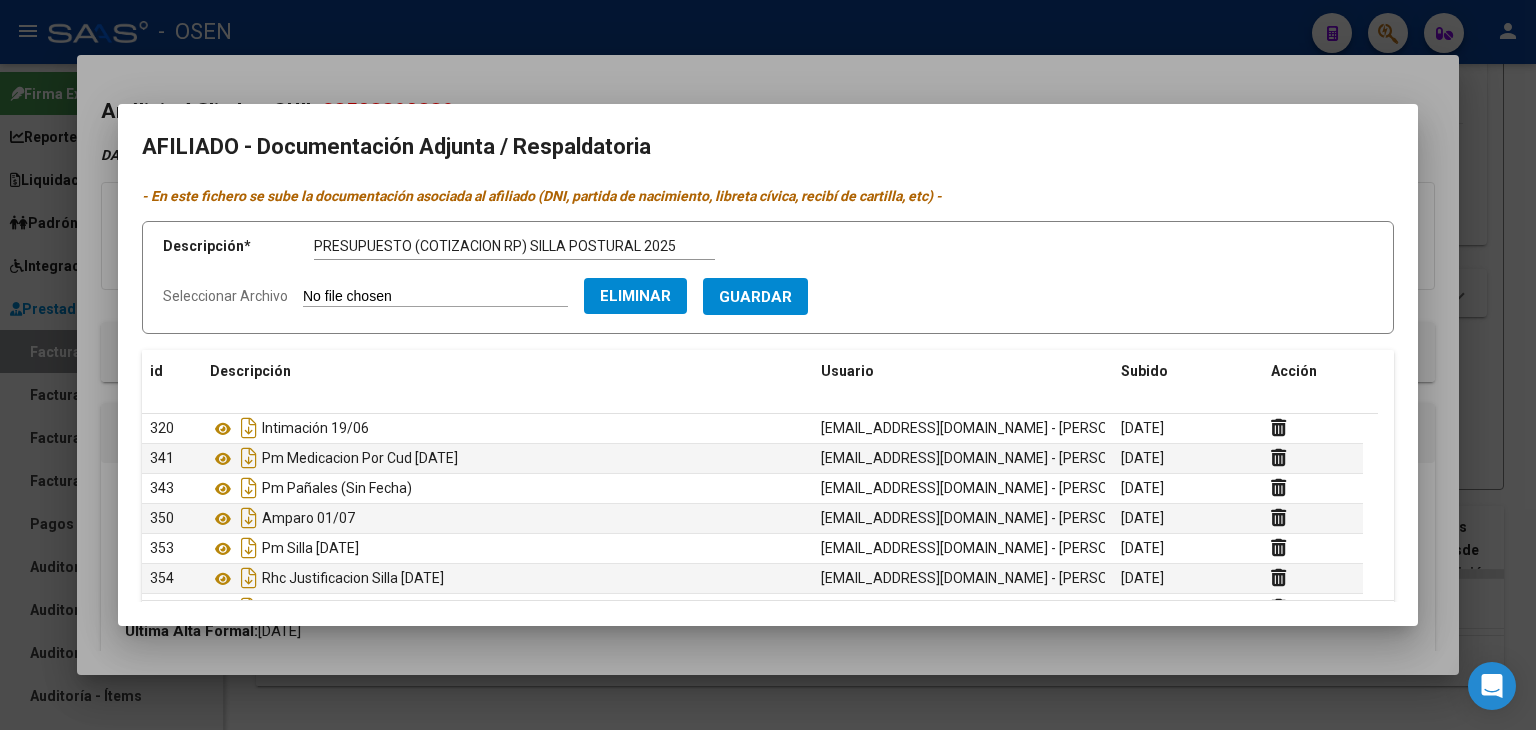 click on "Guardar" at bounding box center (755, 297) 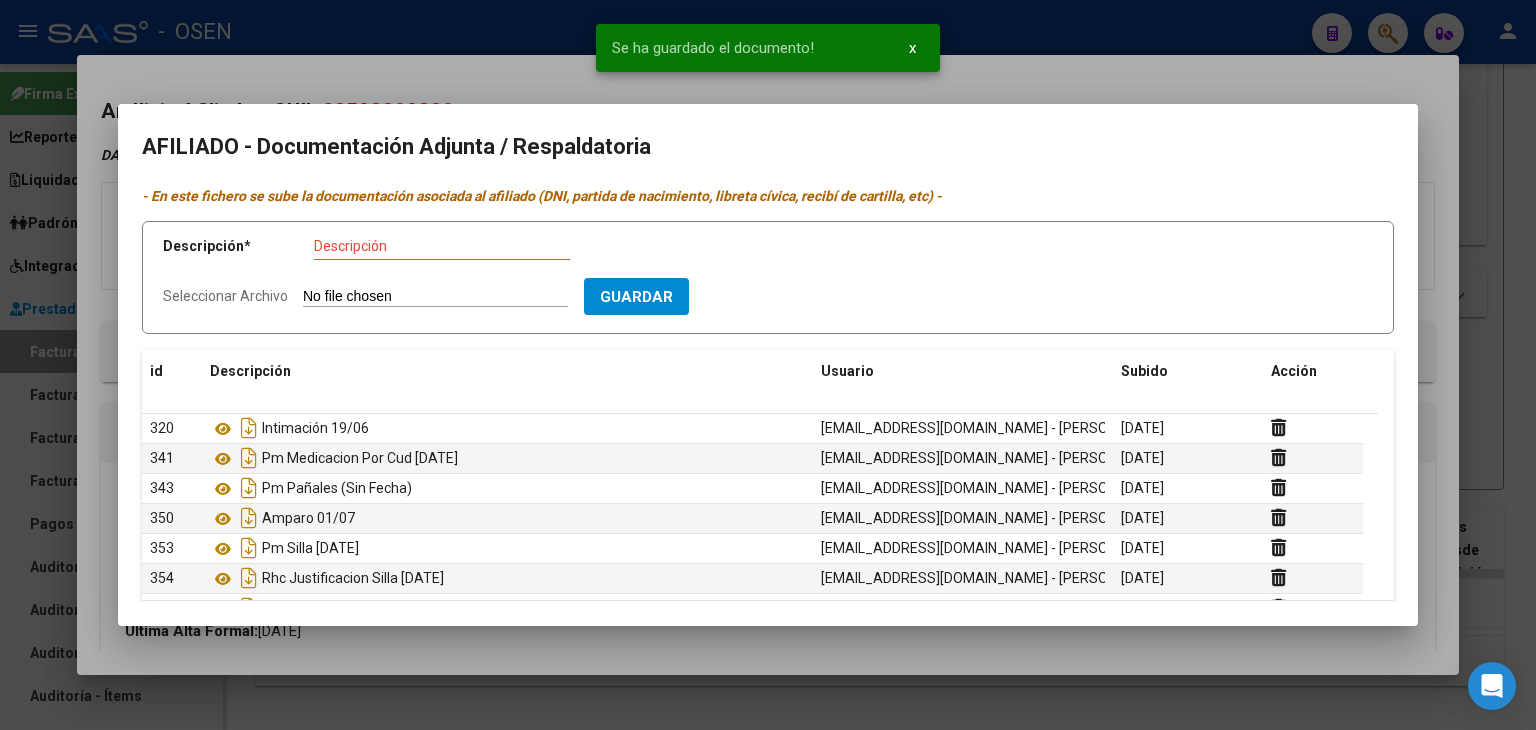 click on "Descripción" at bounding box center (442, 246) 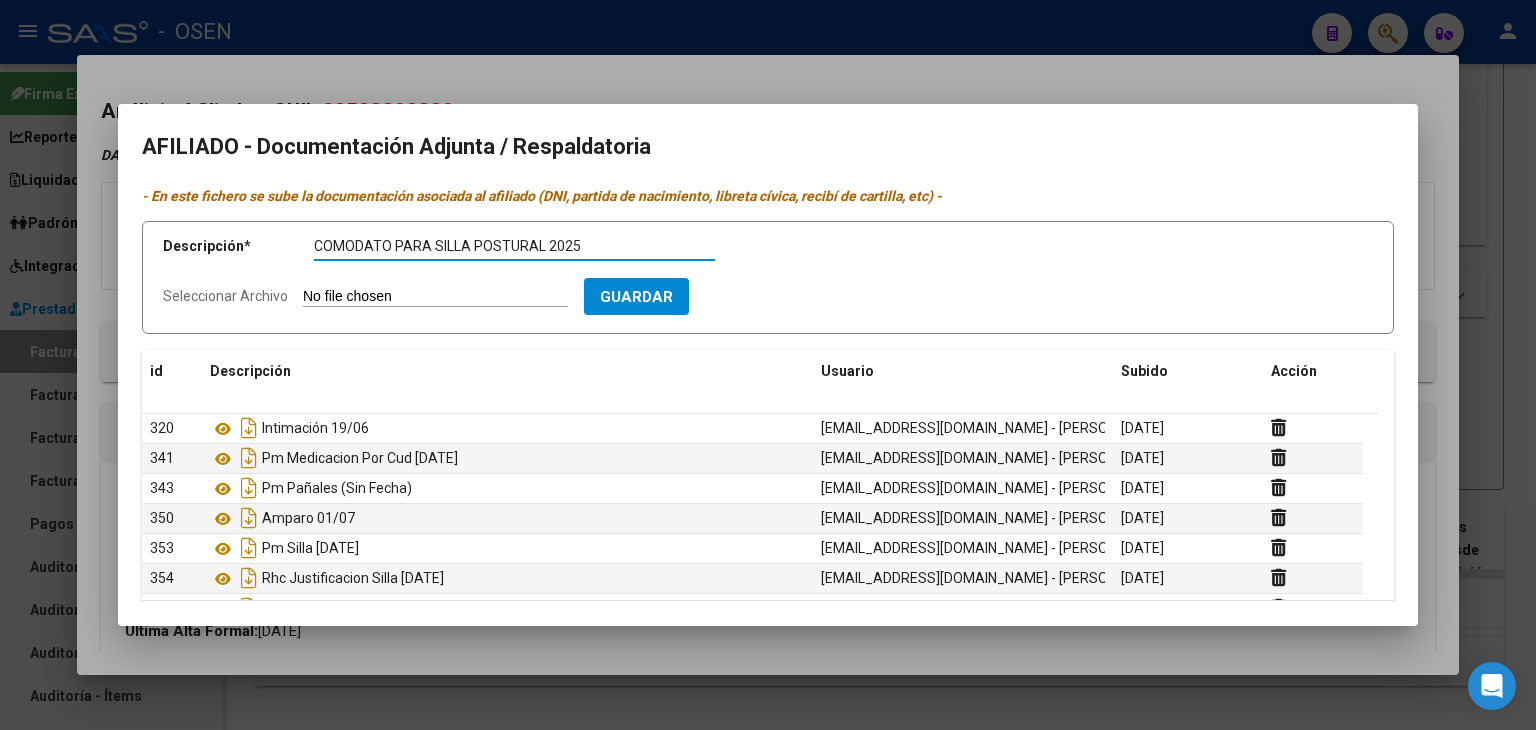 click on "Seleccionar Archivo" at bounding box center [435, 297] 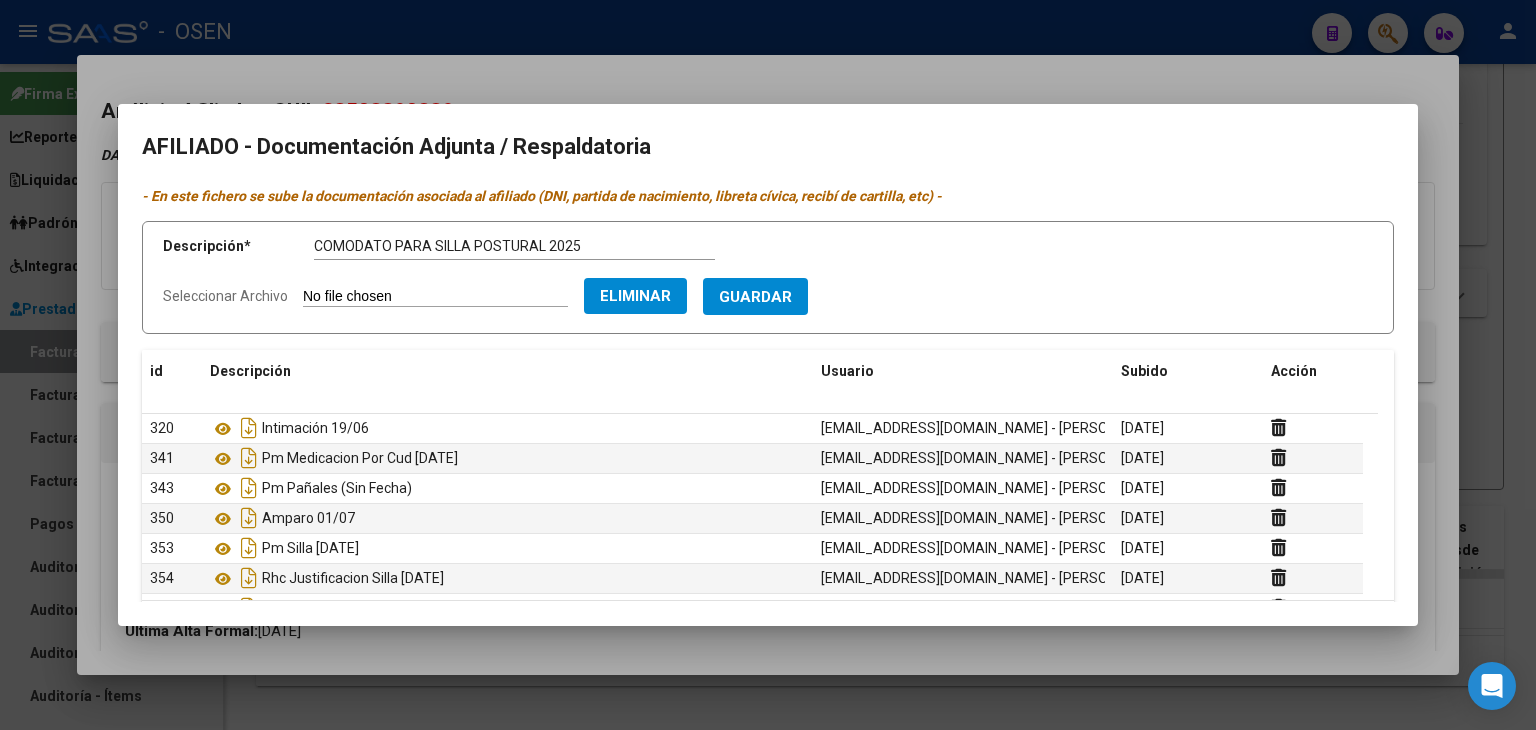 click on "Guardar" at bounding box center (755, 296) 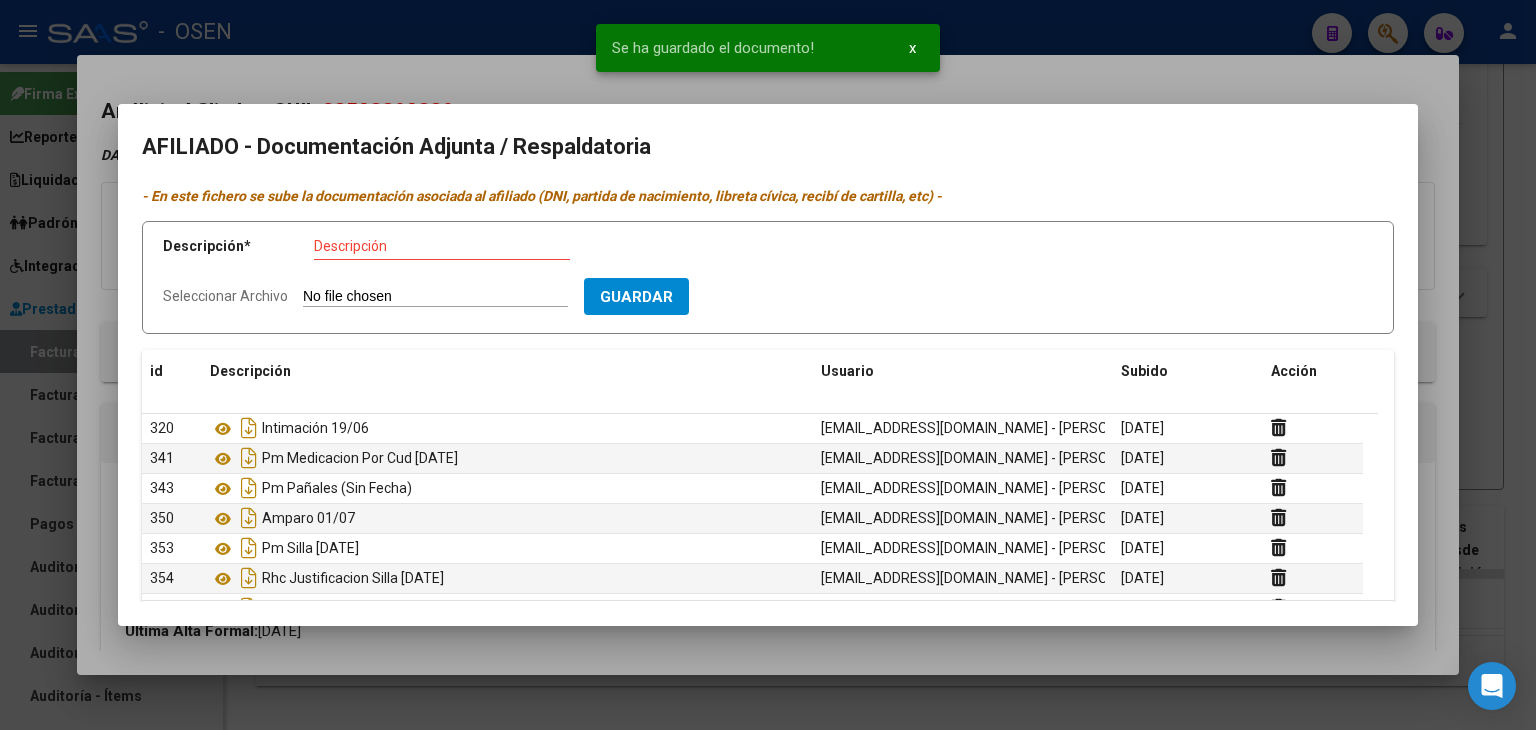 click at bounding box center [768, 365] 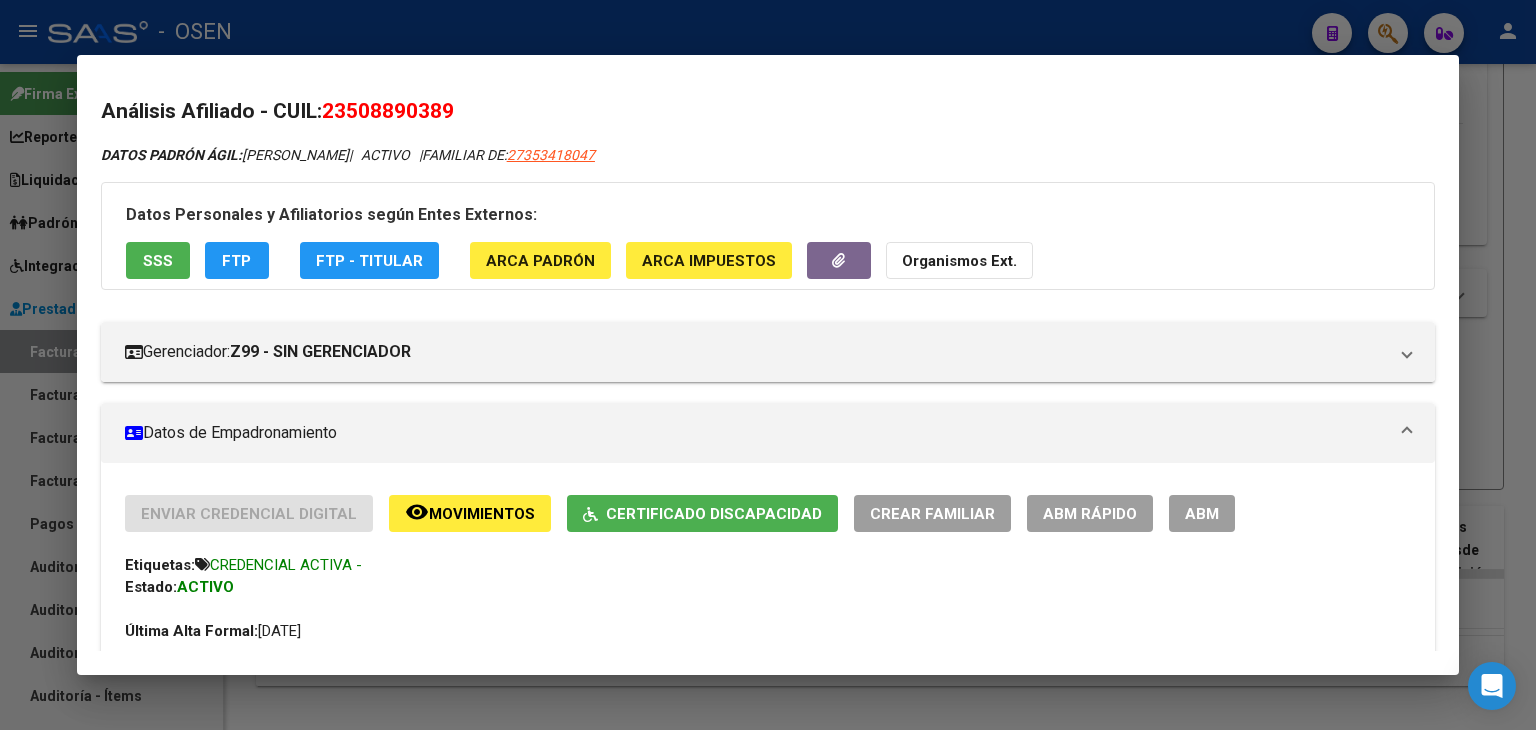 click at bounding box center (768, 365) 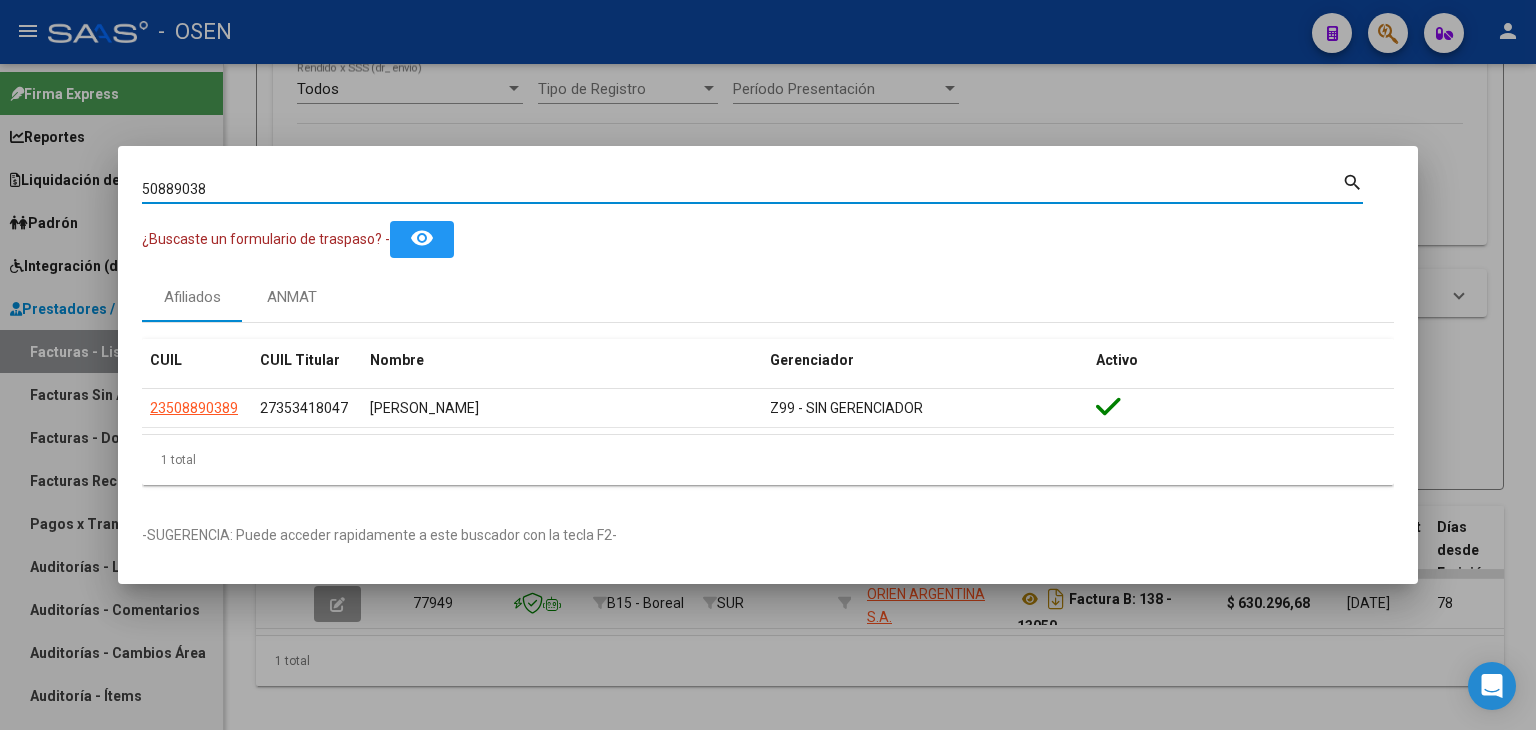 drag, startPoint x: 320, startPoint y: 189, endPoint x: 83, endPoint y: 166, distance: 238.11342 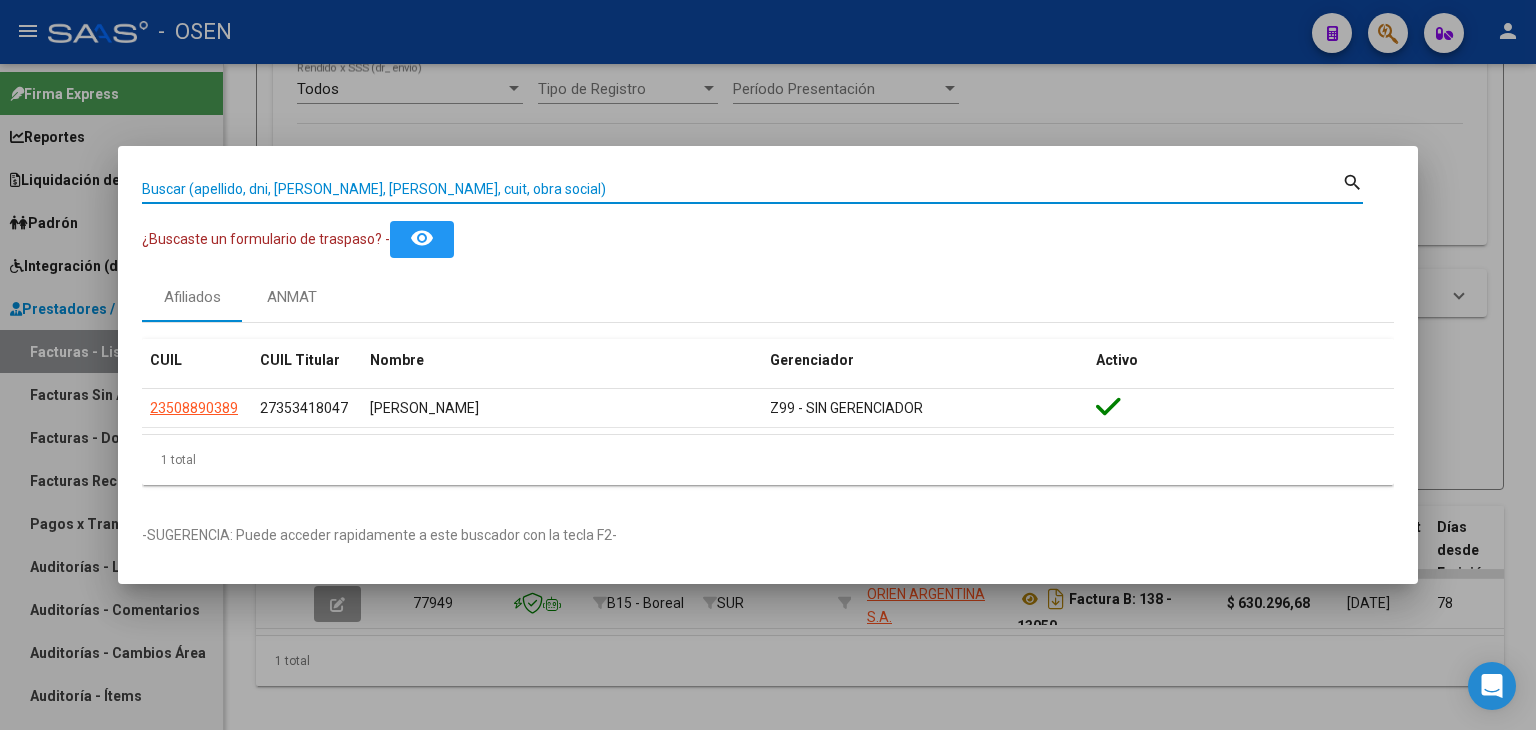 paste on "20-23349501-9" 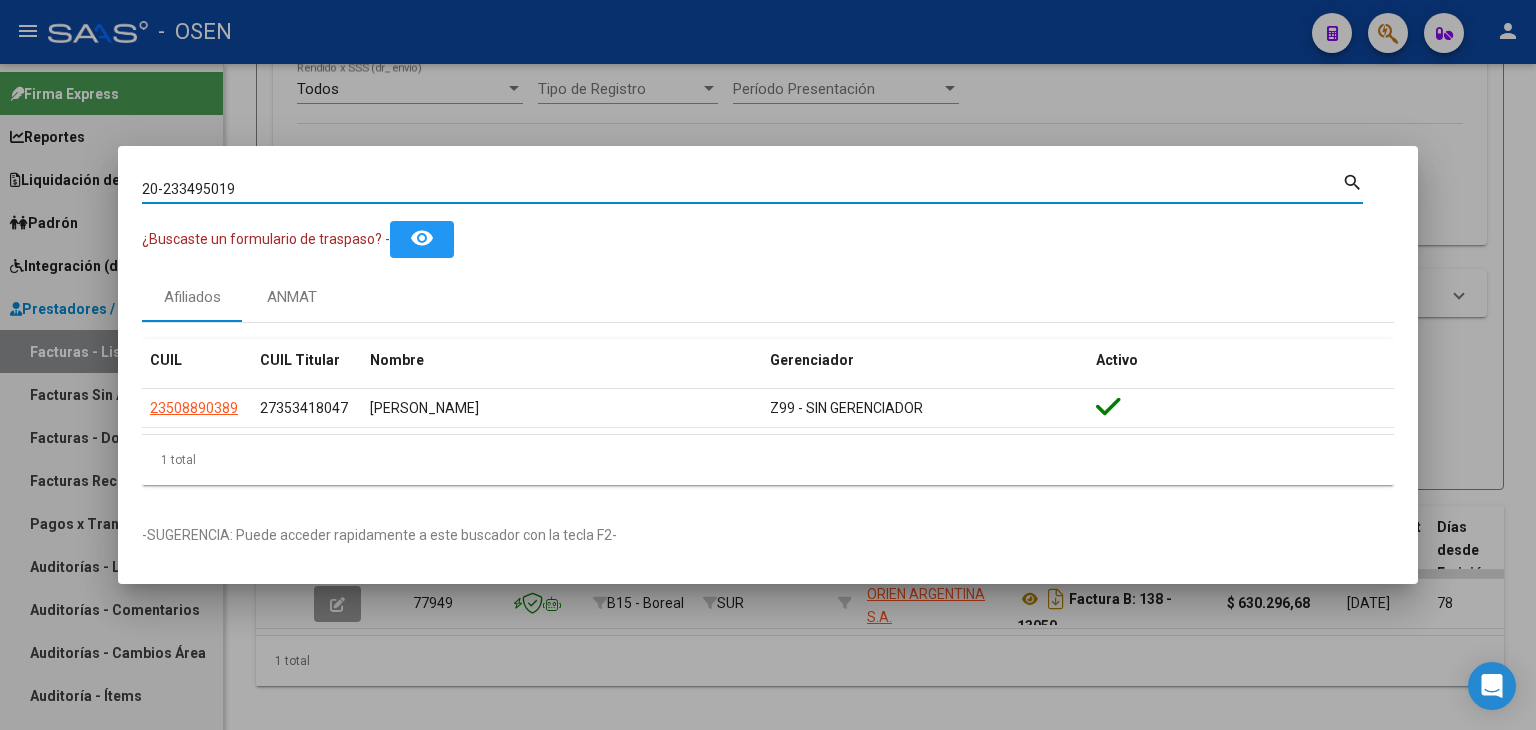 click on "20-233495019" at bounding box center (742, 189) 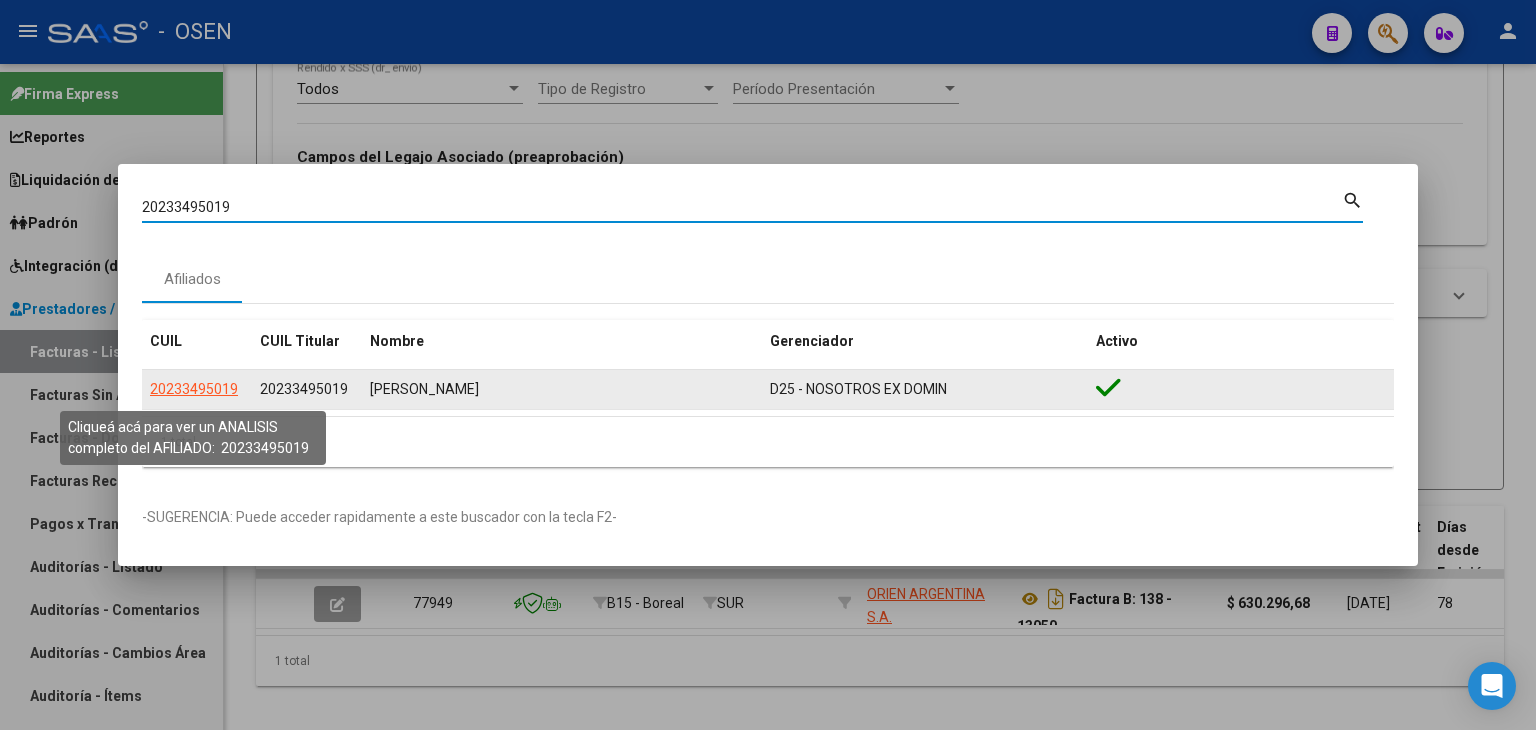click on "20233495019" 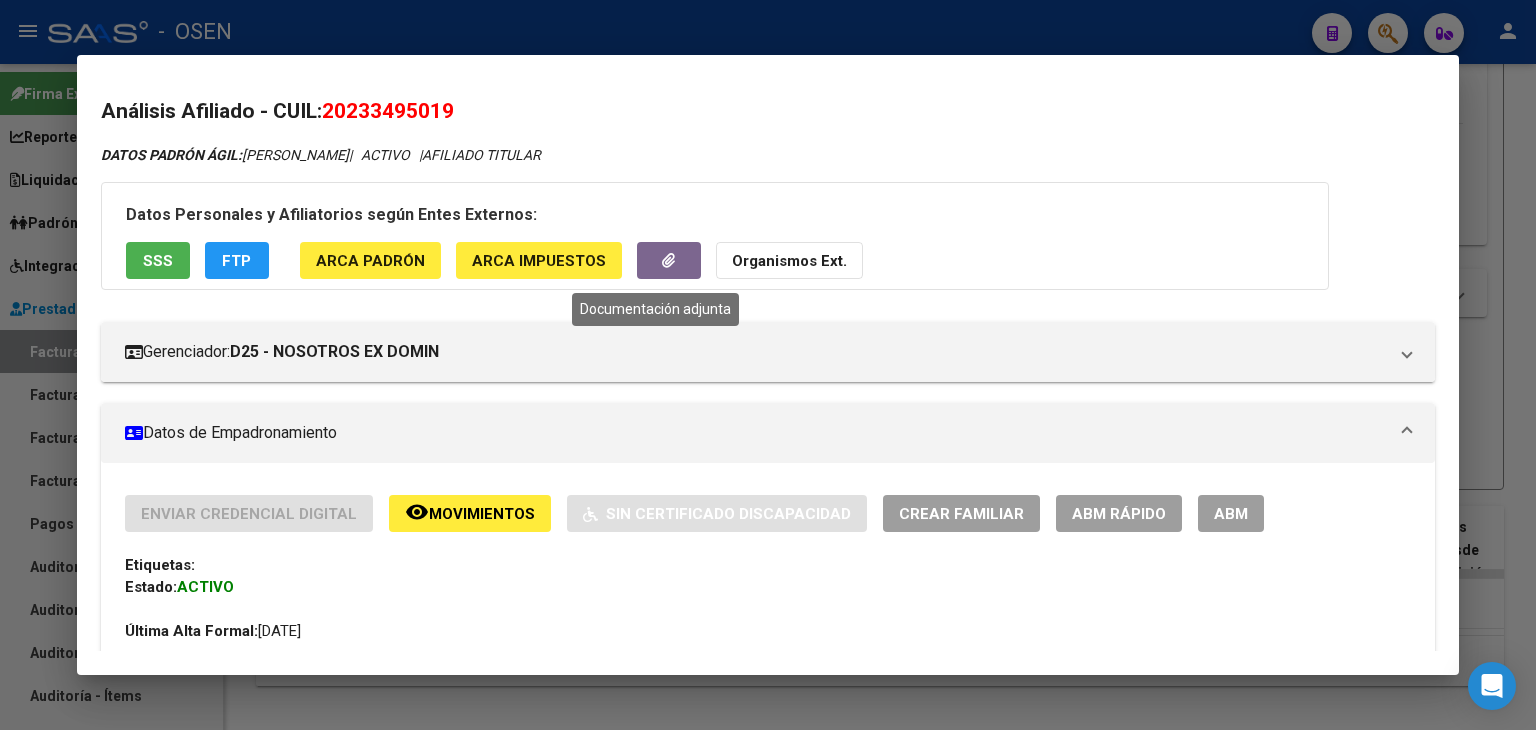 click 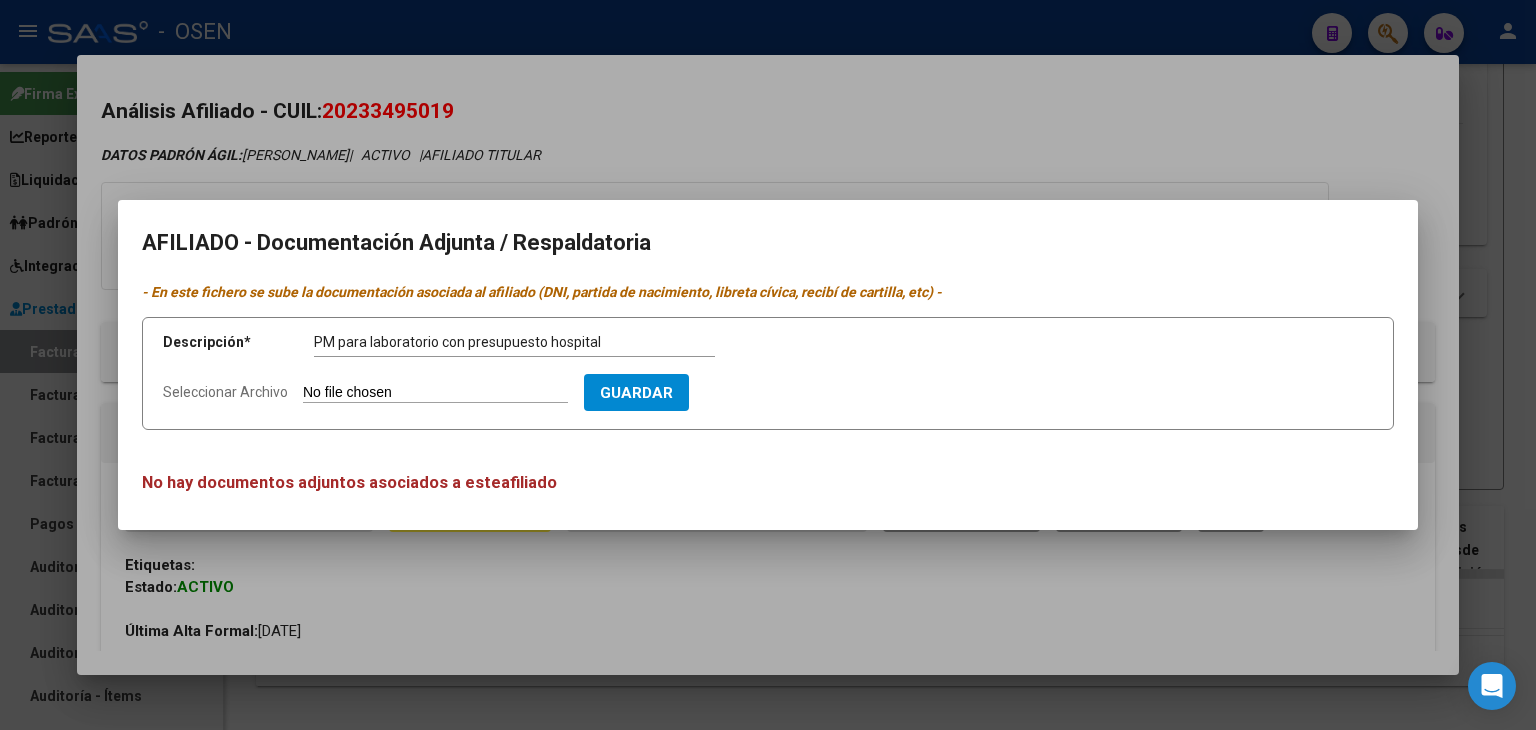 click on "Seleccionar Archivo" at bounding box center (435, 393) 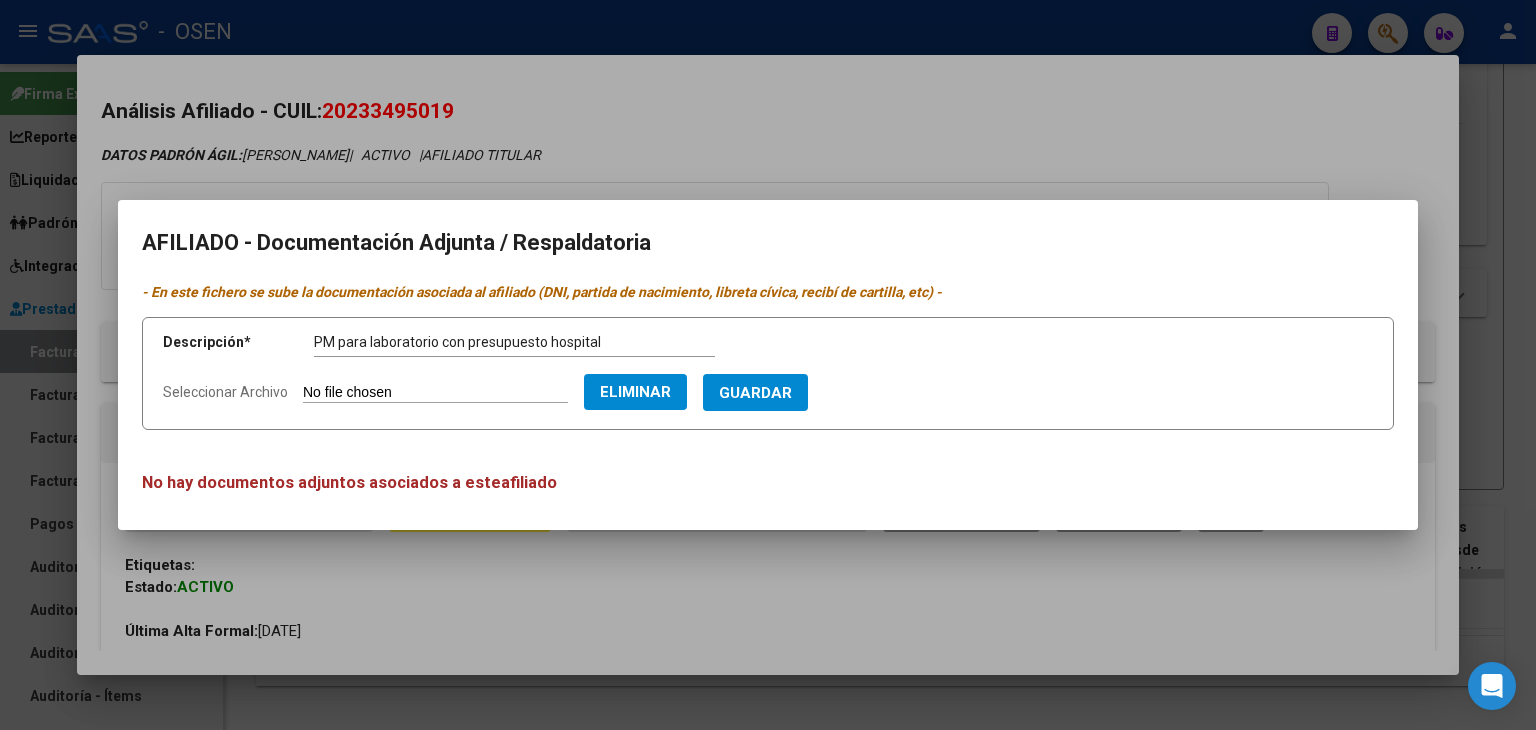 click on "Guardar" at bounding box center (755, 393) 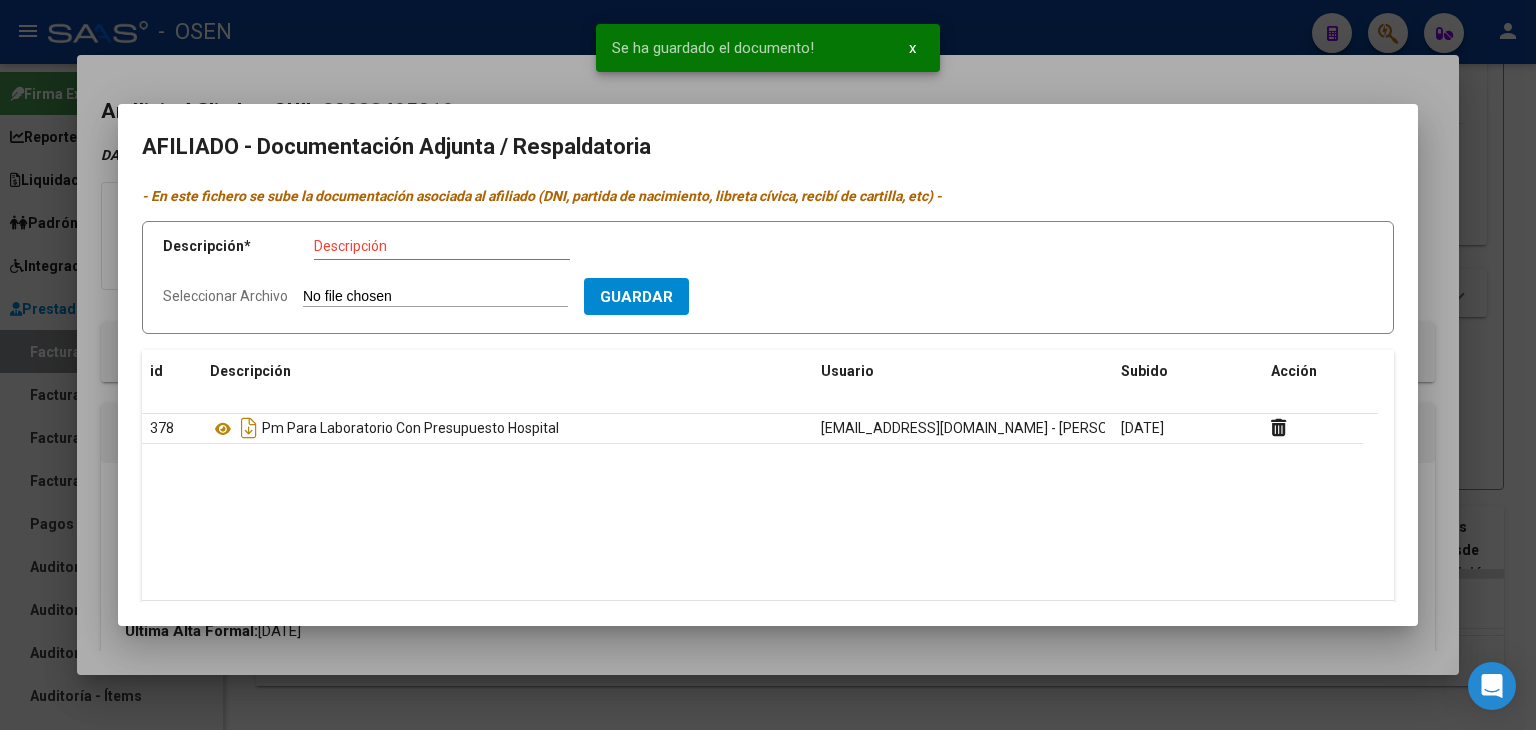 click at bounding box center (768, 365) 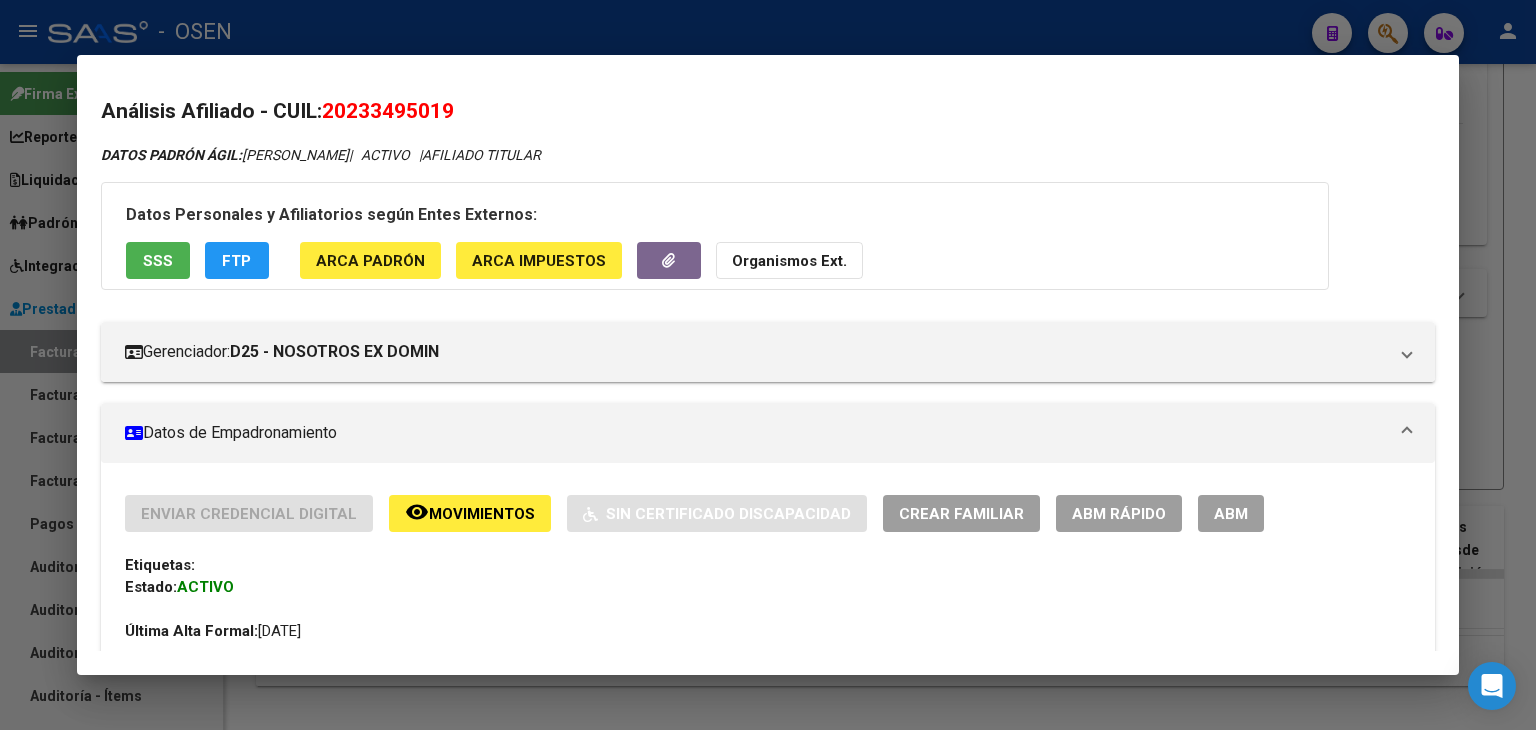 click at bounding box center (768, 365) 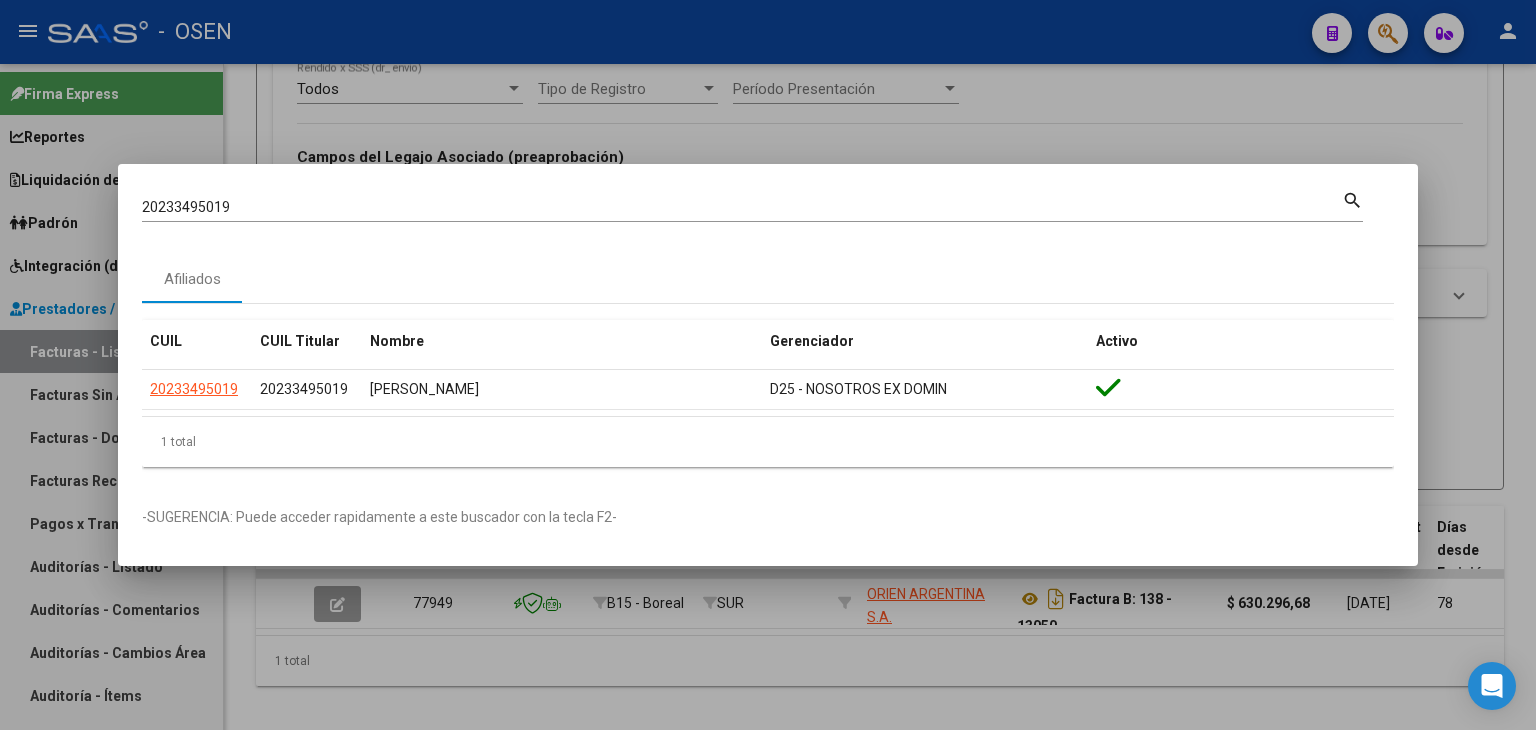 click at bounding box center [768, 365] 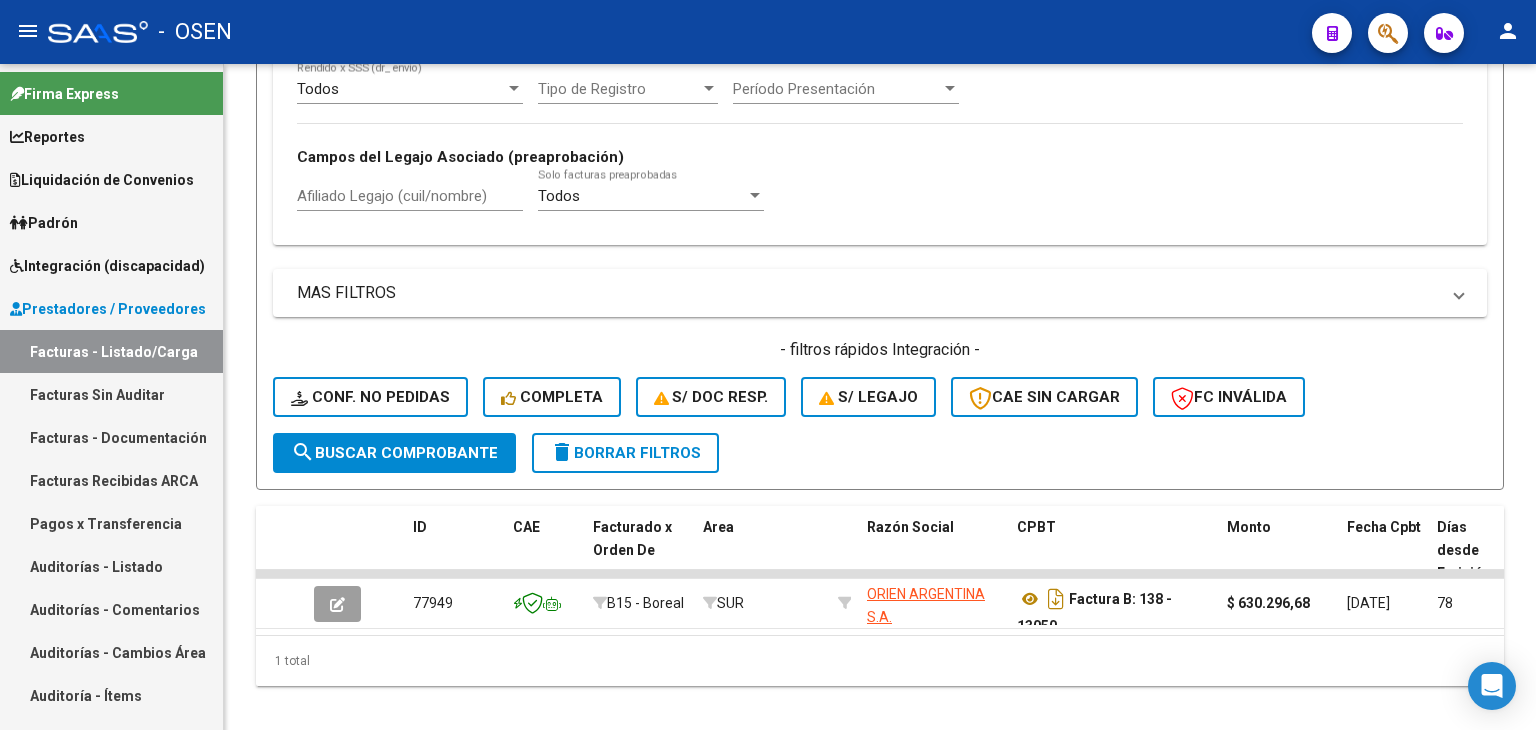click on "Facturas - Listado/Carga" at bounding box center [111, 351] 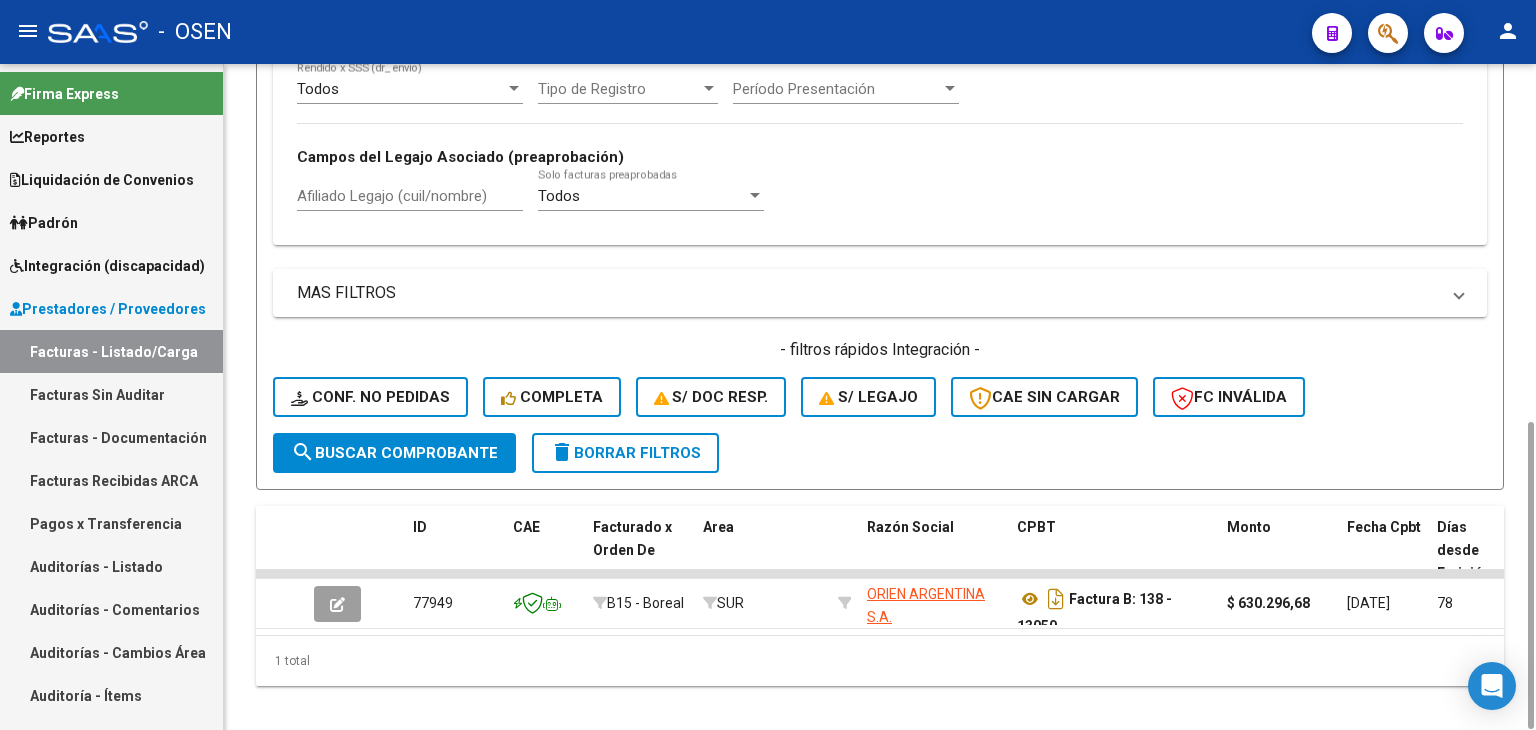 click on "delete  Borrar Filtros" 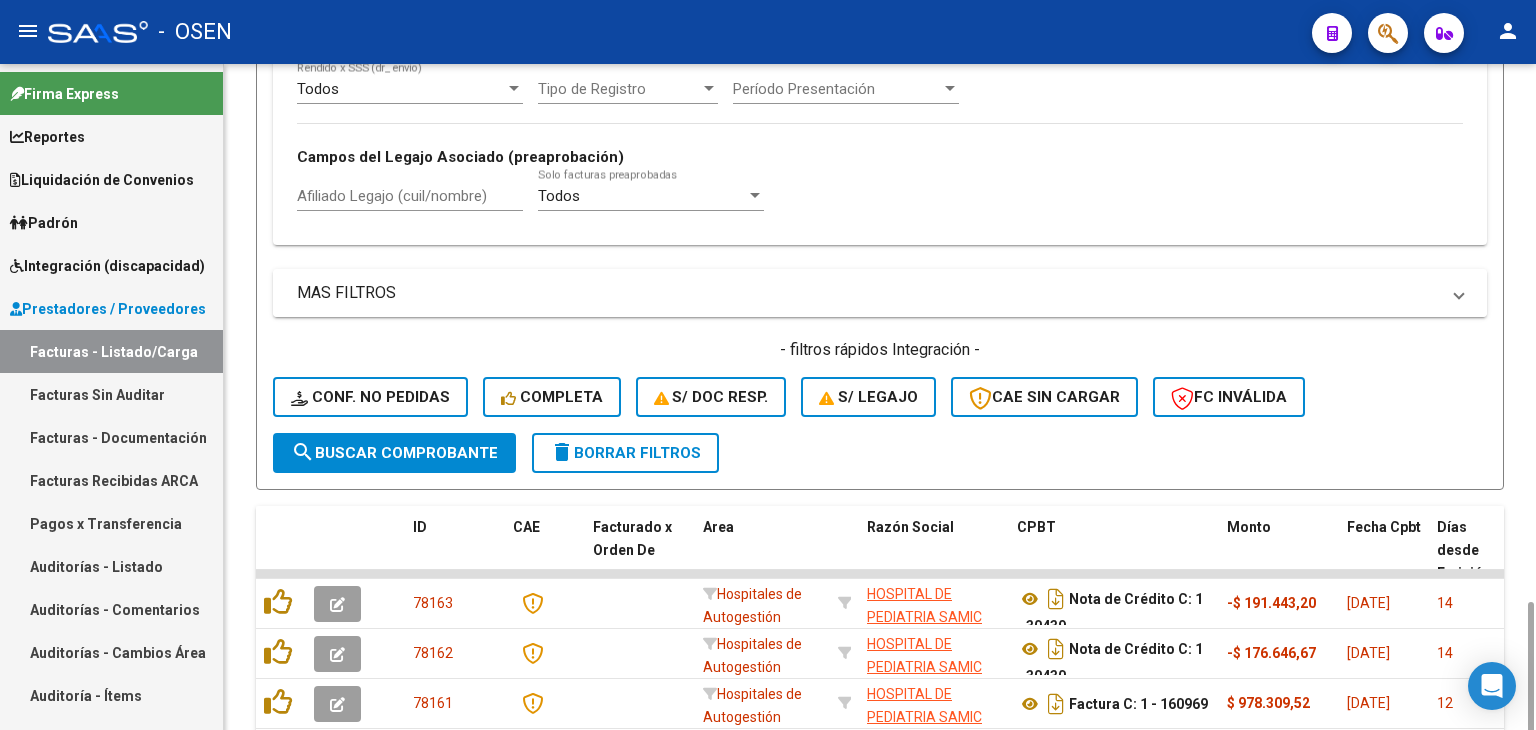 scroll, scrollTop: 1176, scrollLeft: 0, axis: vertical 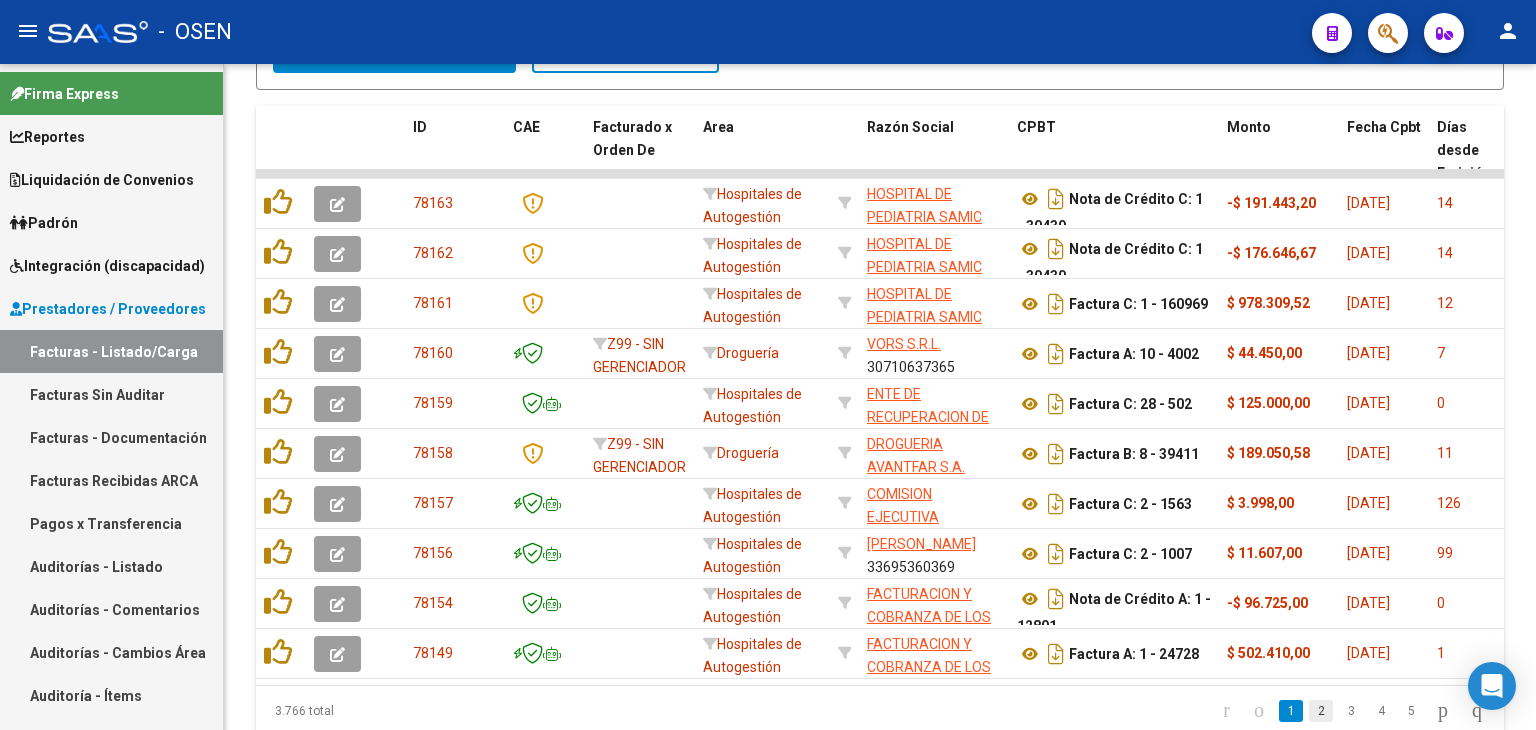 click on "2" 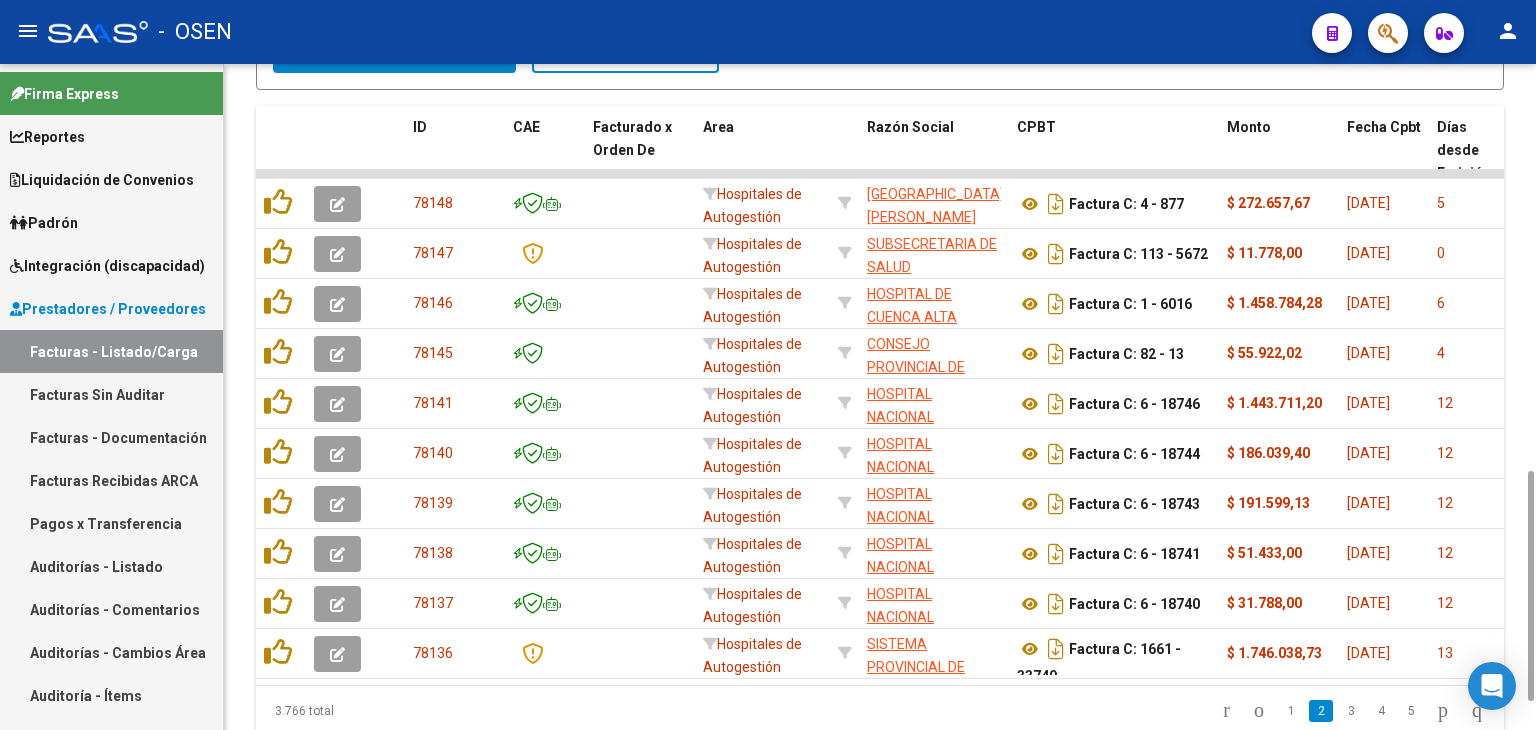 scroll, scrollTop: 0, scrollLeft: 0, axis: both 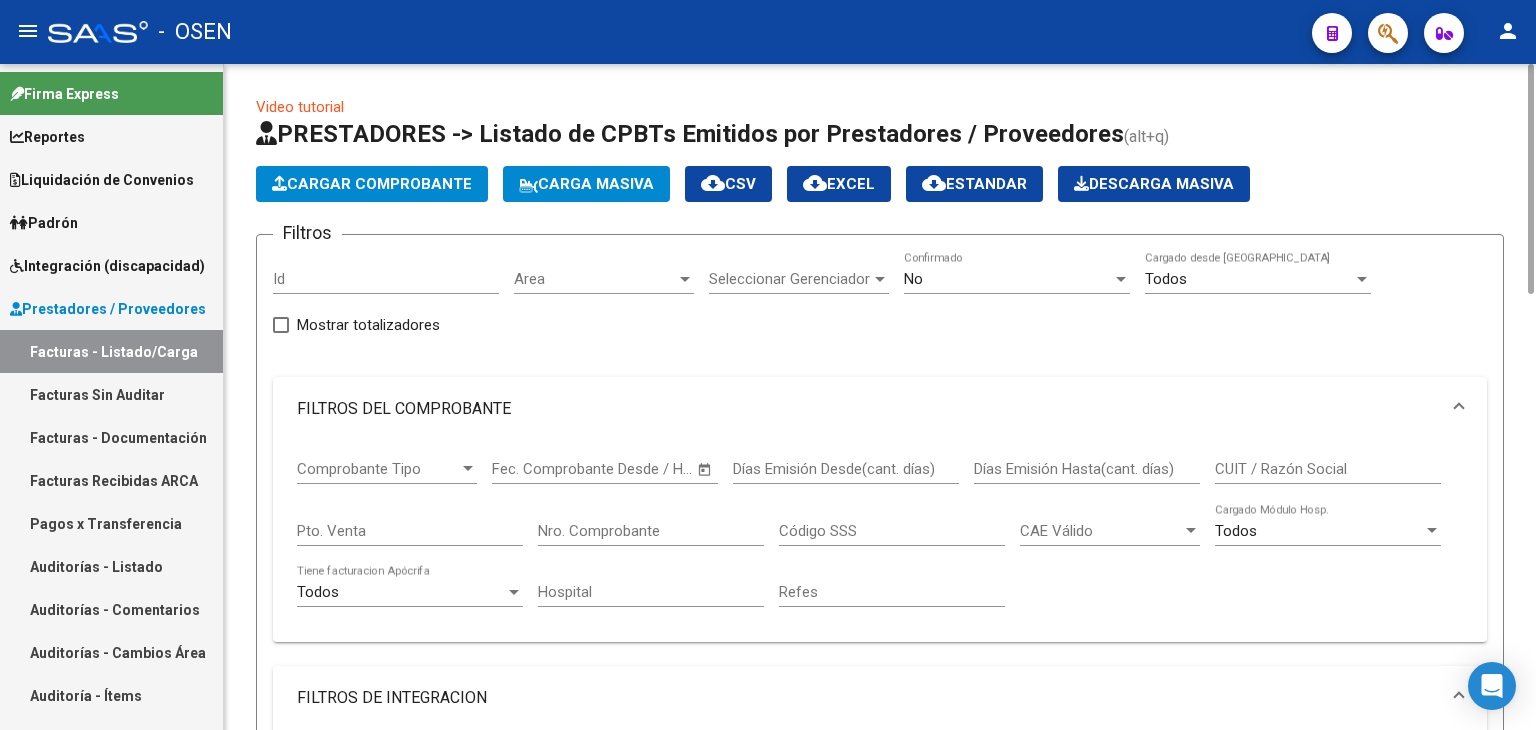 click on "Todos" at bounding box center (1249, 279) 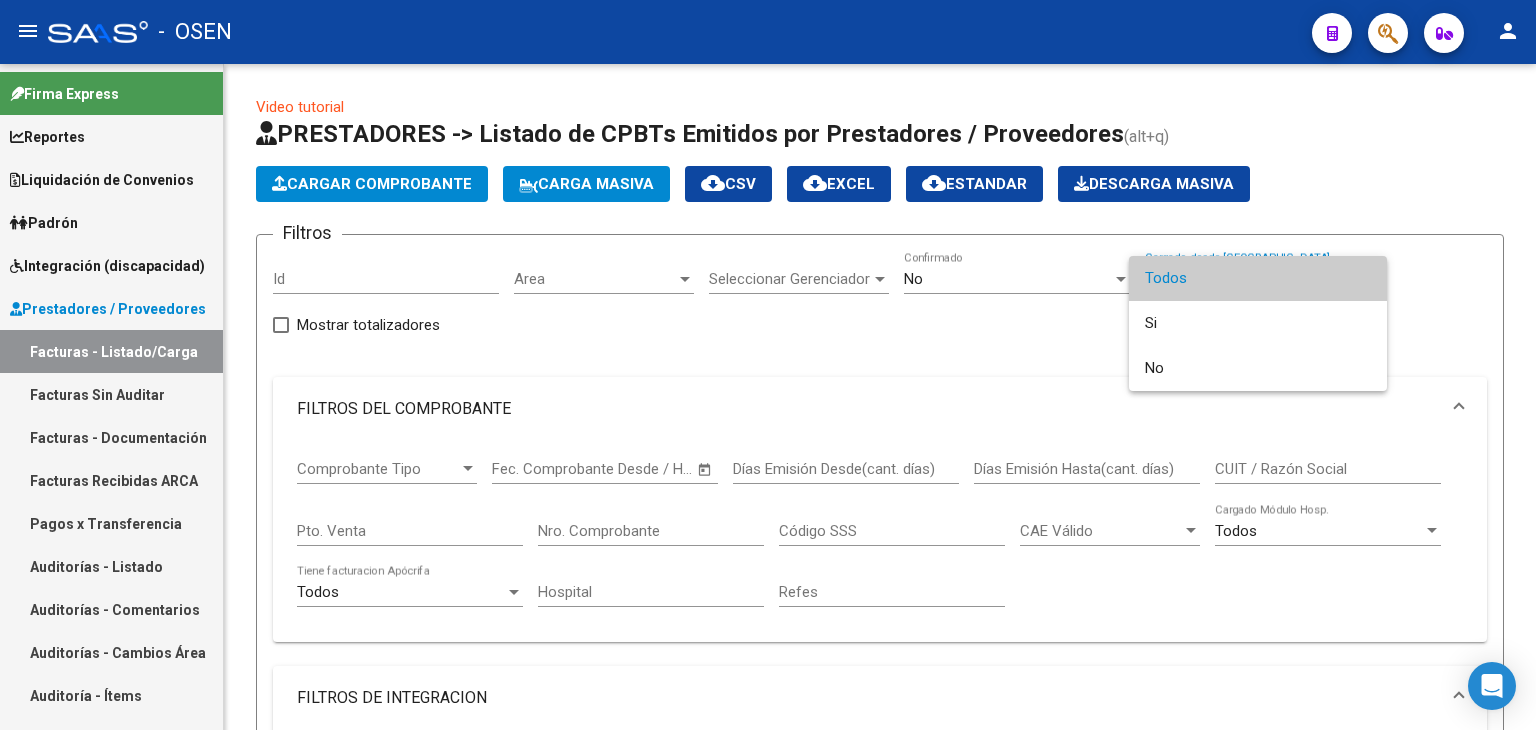 click at bounding box center [768, 365] 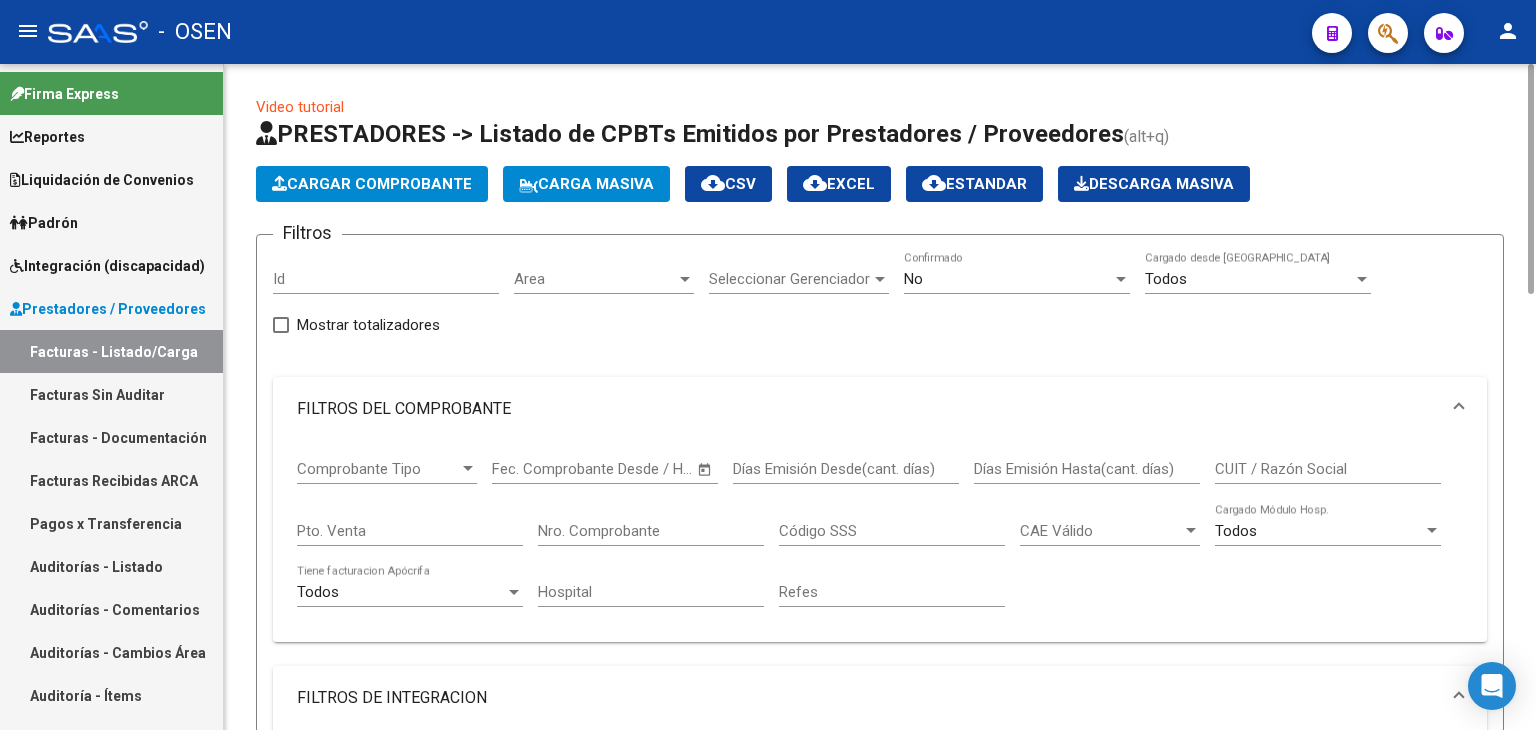 click on "Area" at bounding box center (595, 279) 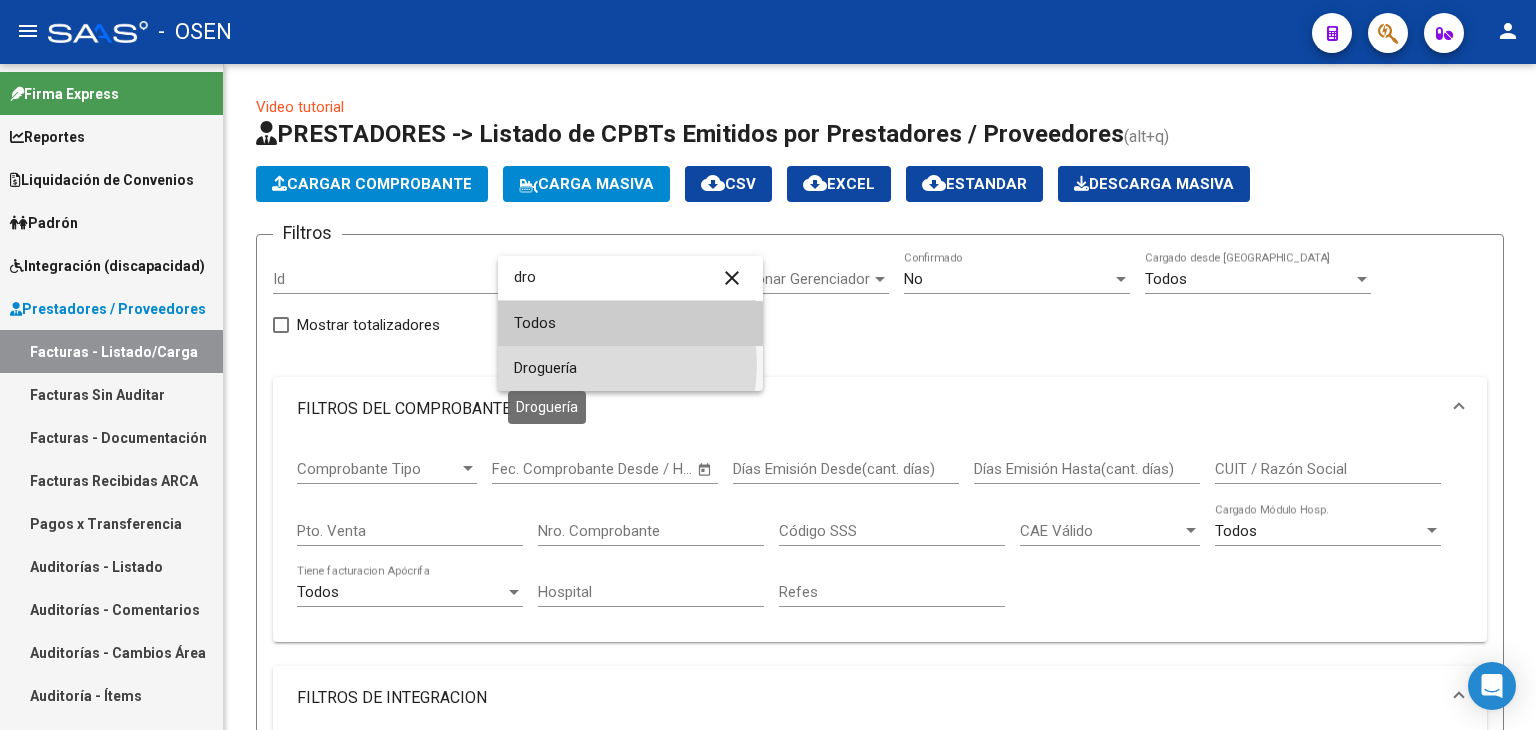 click on "Droguería" at bounding box center (545, 368) 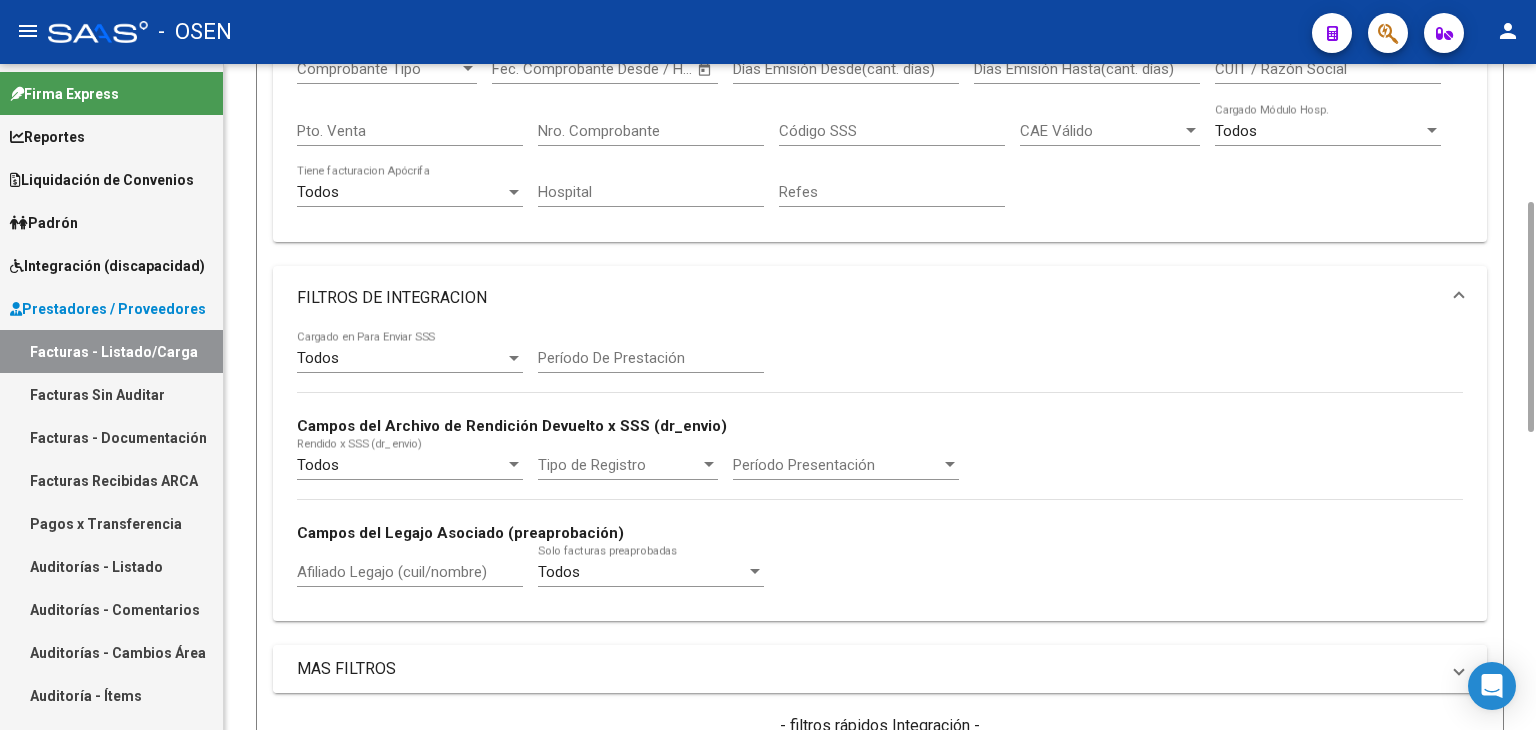 scroll, scrollTop: 600, scrollLeft: 0, axis: vertical 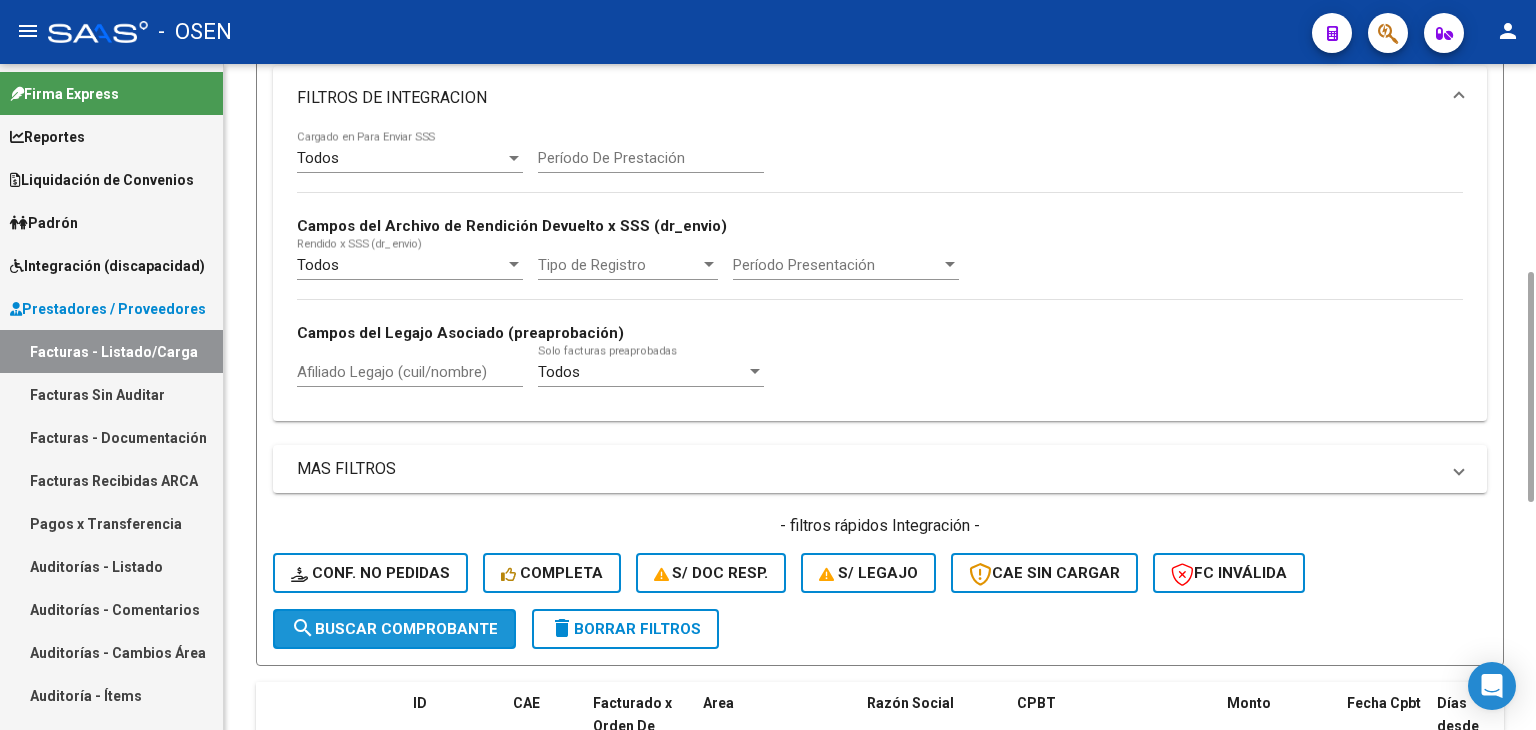 click on "search  Buscar Comprobante" 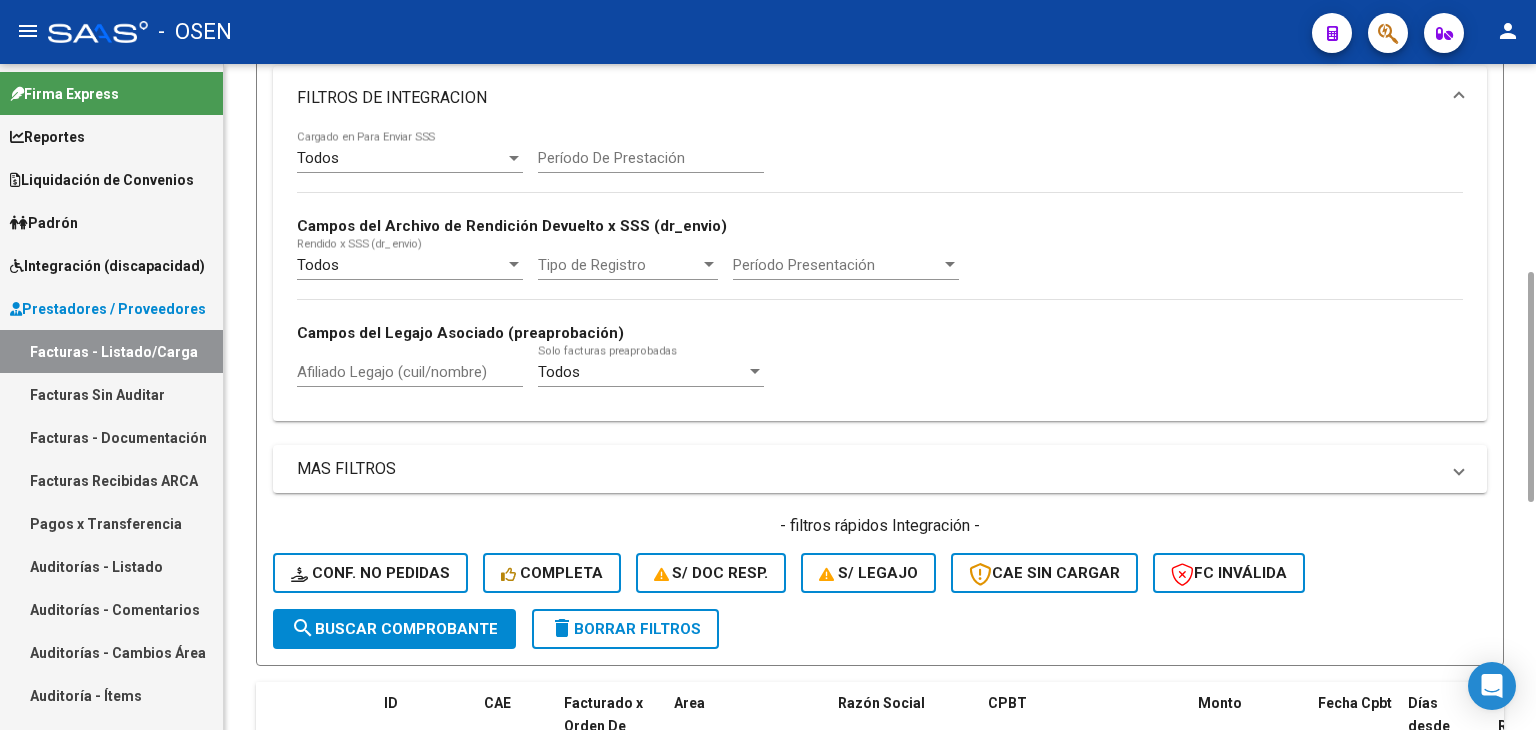 scroll, scrollTop: 1200, scrollLeft: 0, axis: vertical 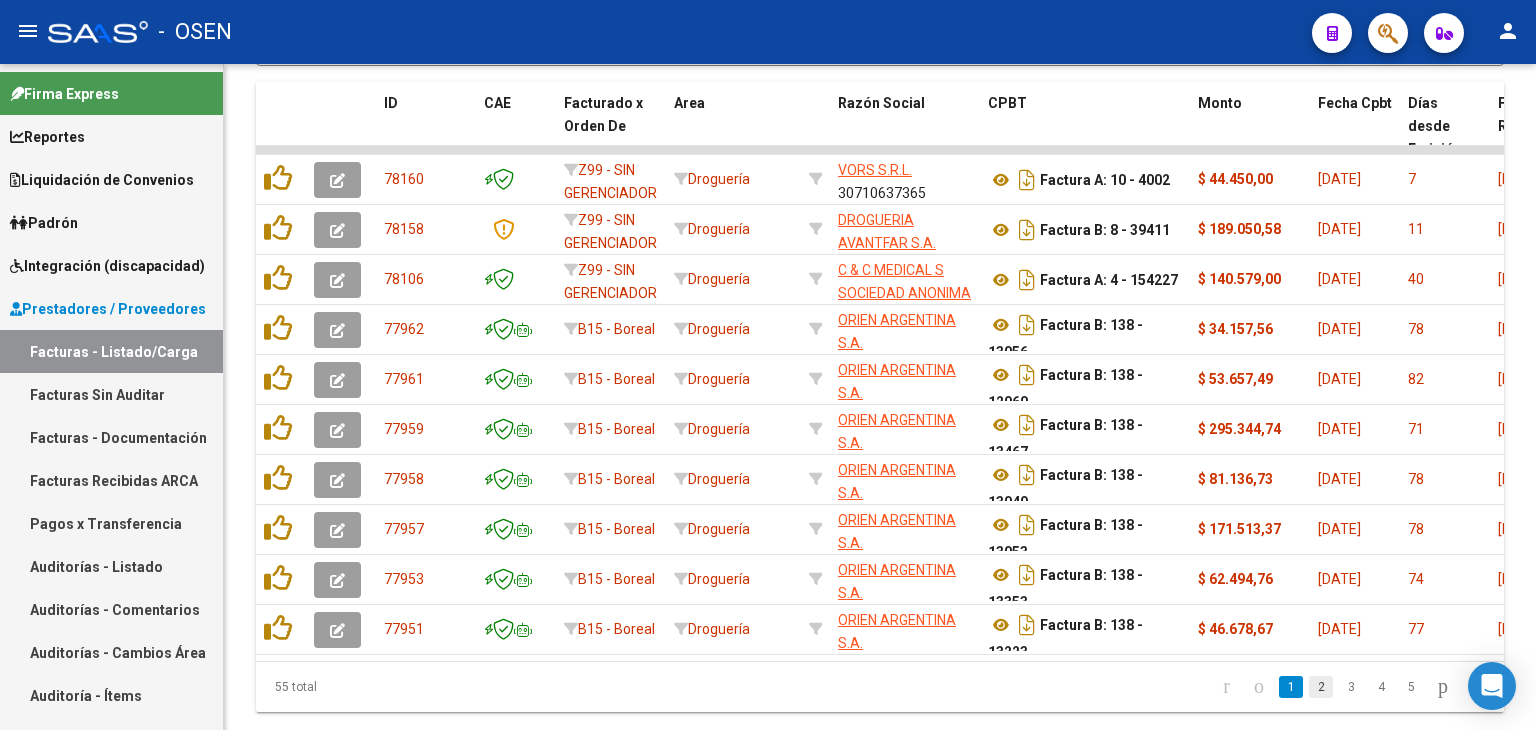 click on "2" 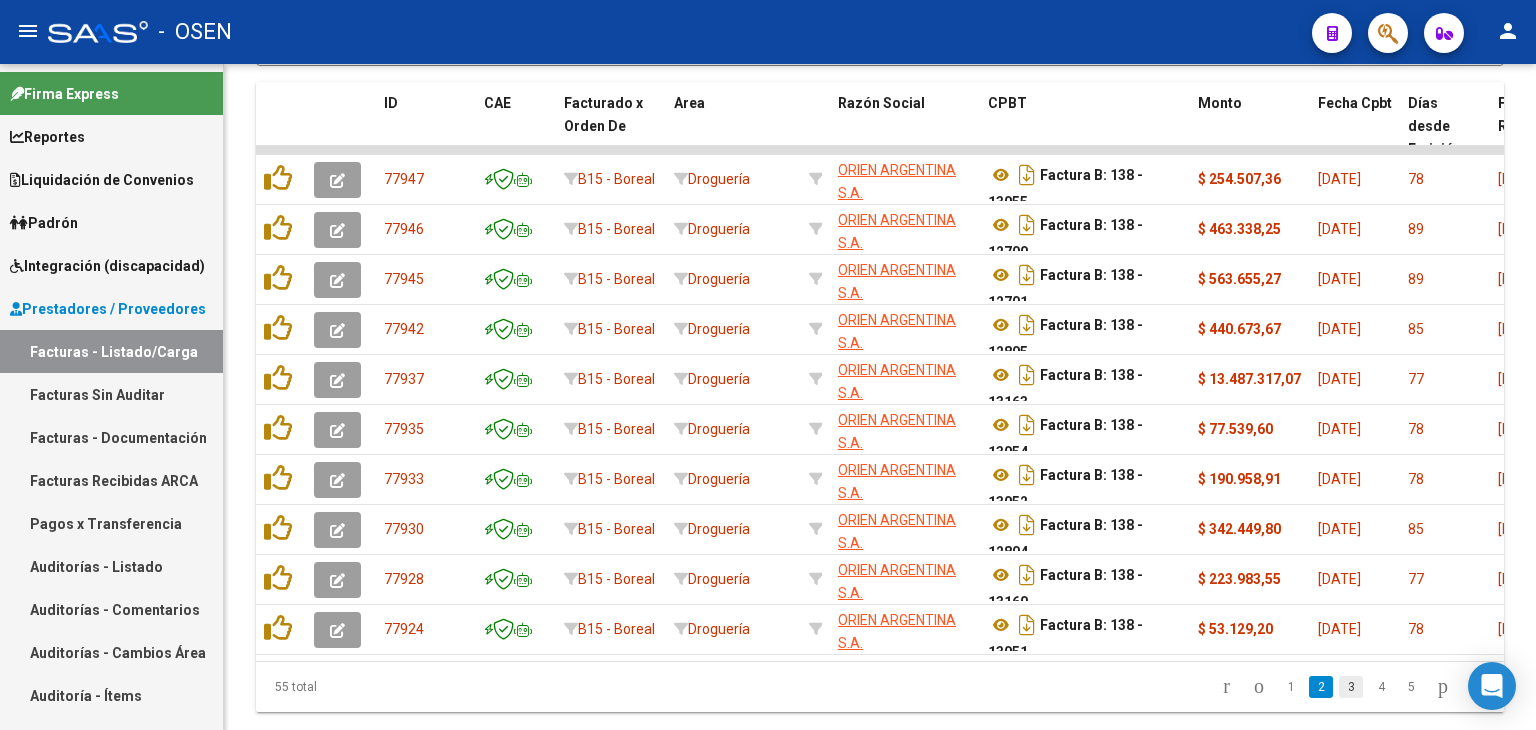 click on "3" 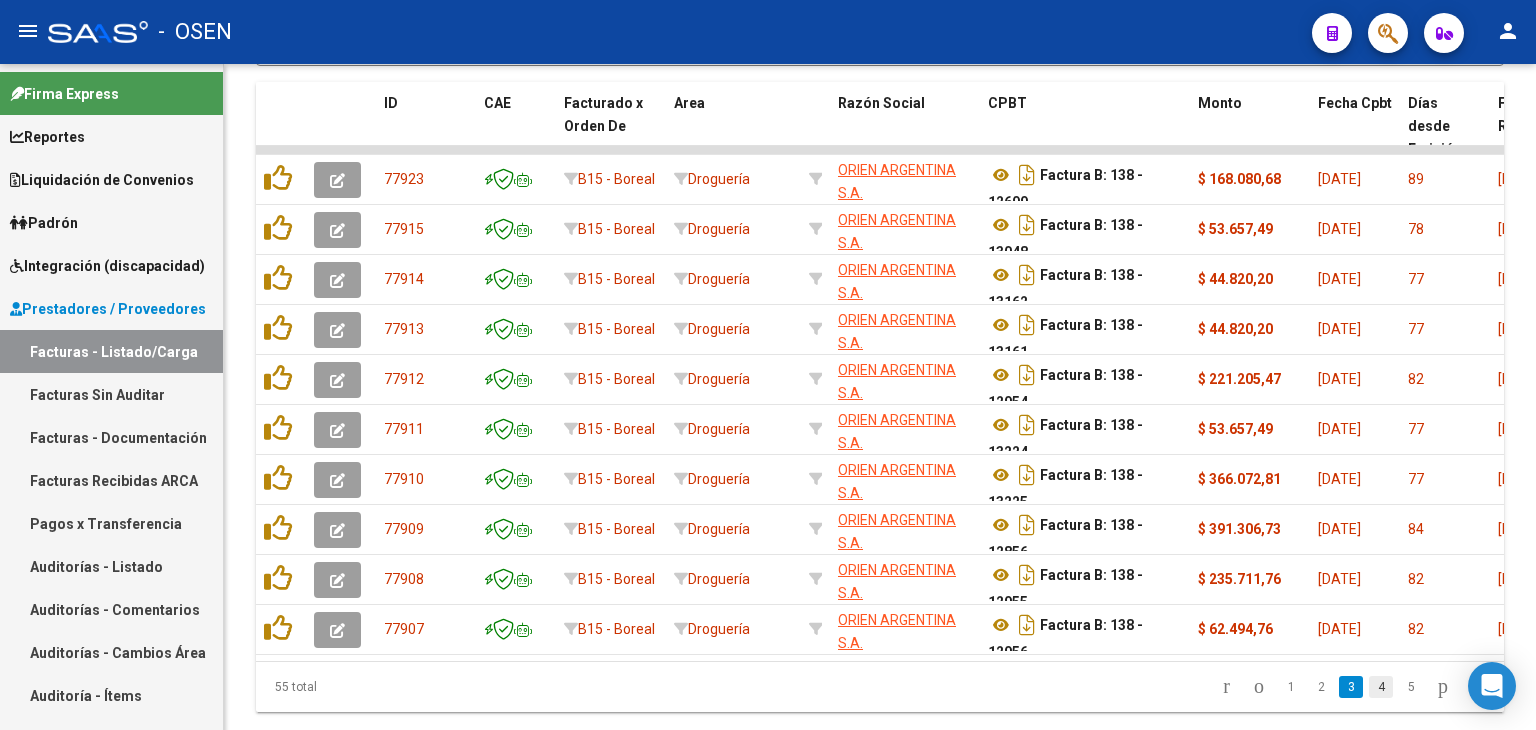 click on "4" 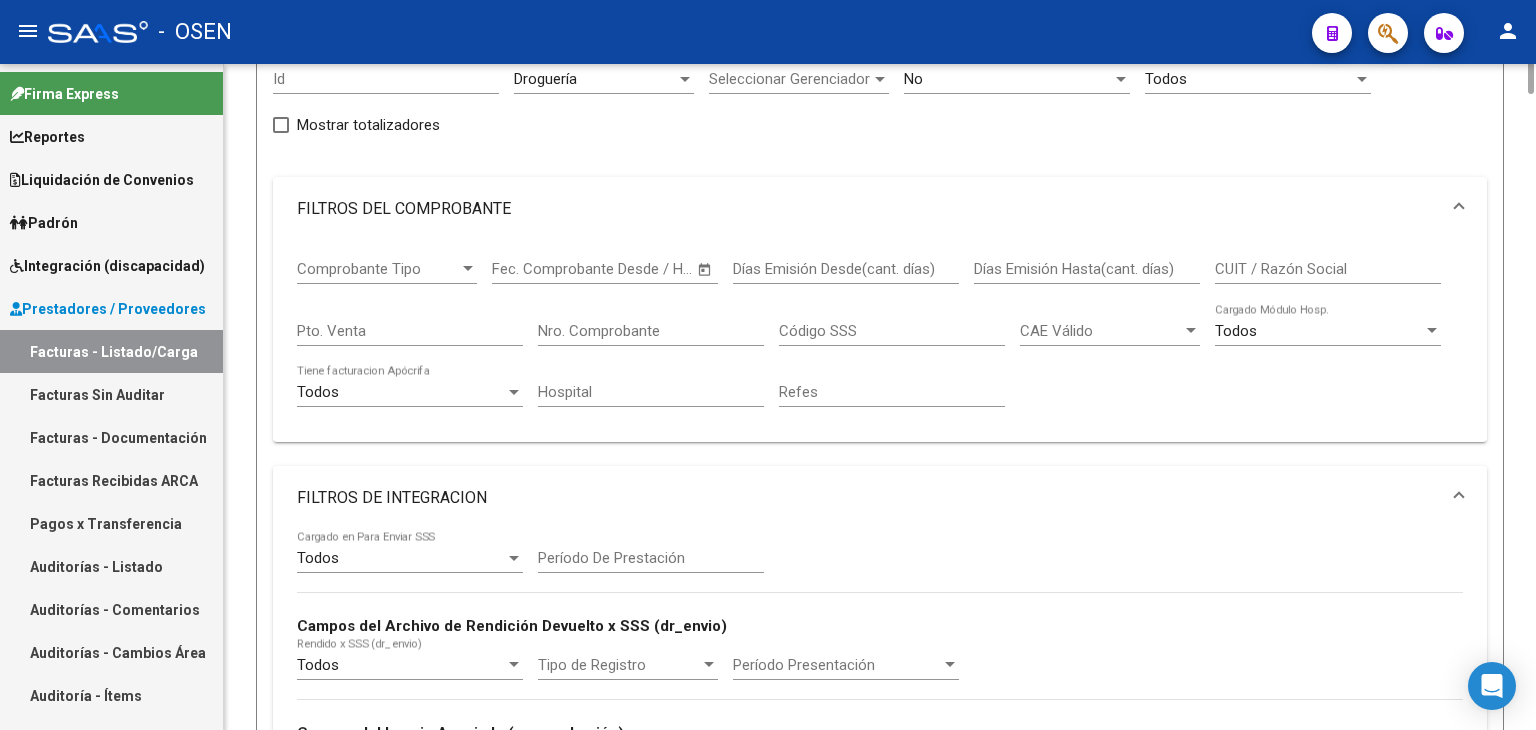 scroll, scrollTop: 0, scrollLeft: 0, axis: both 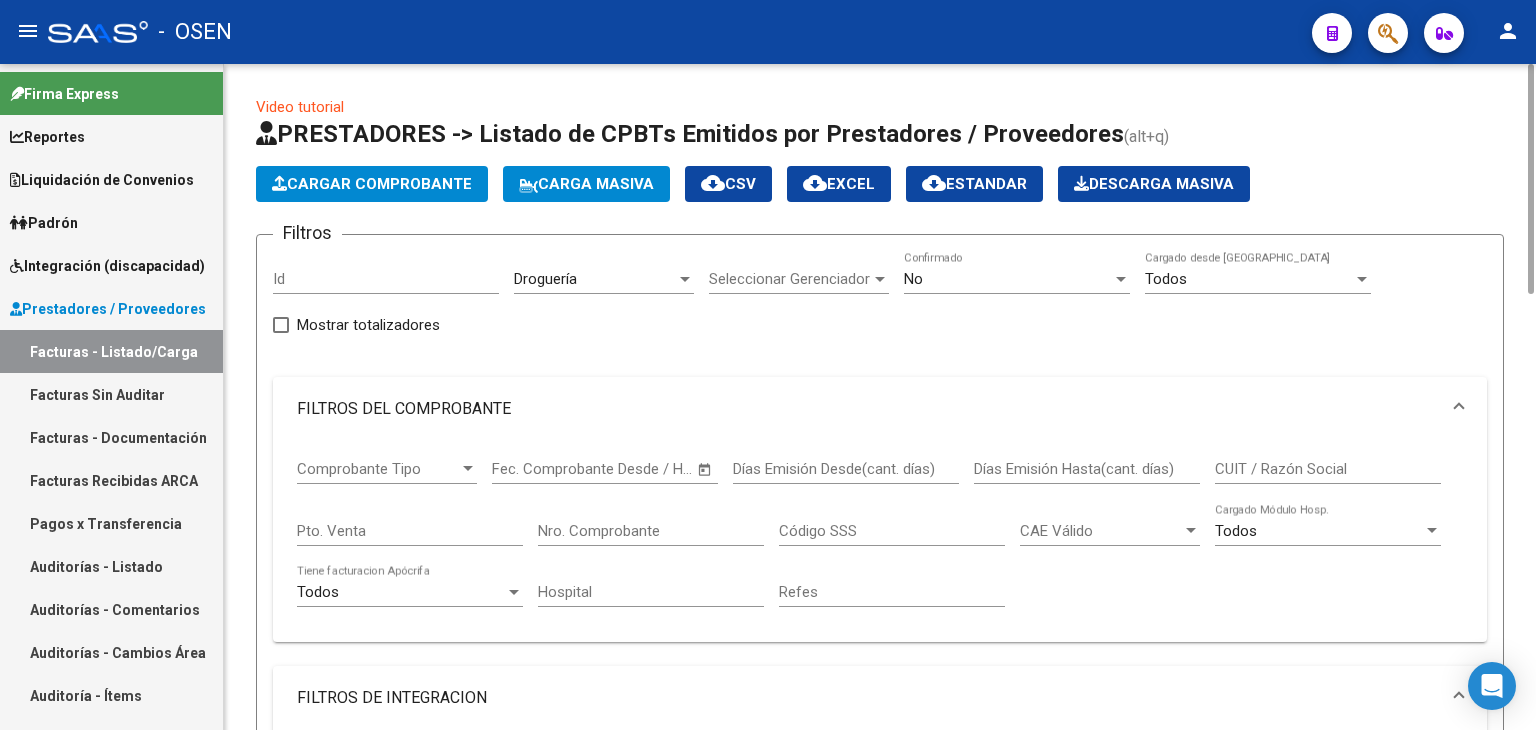 click on "No  Confirmado" 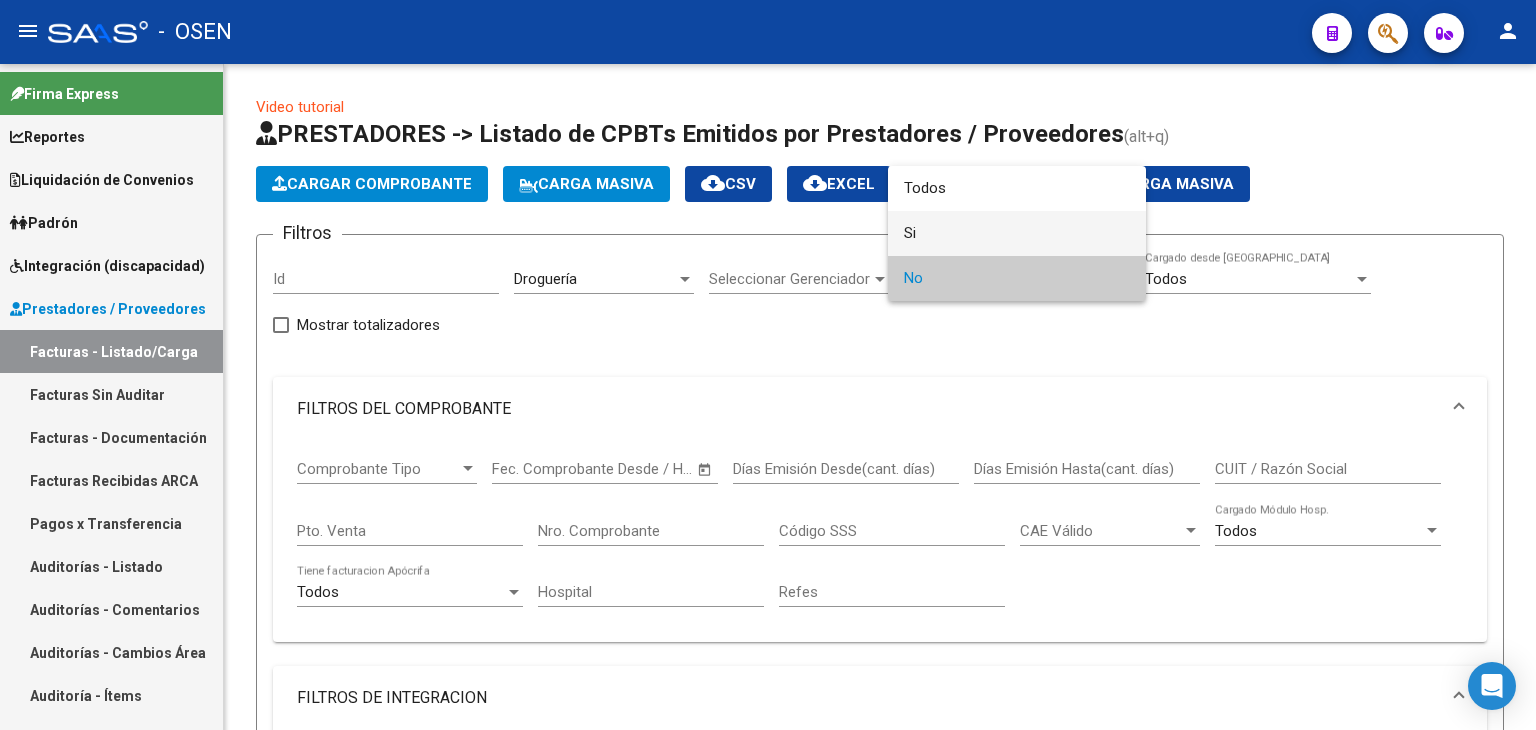 click on "Si" at bounding box center [1017, 233] 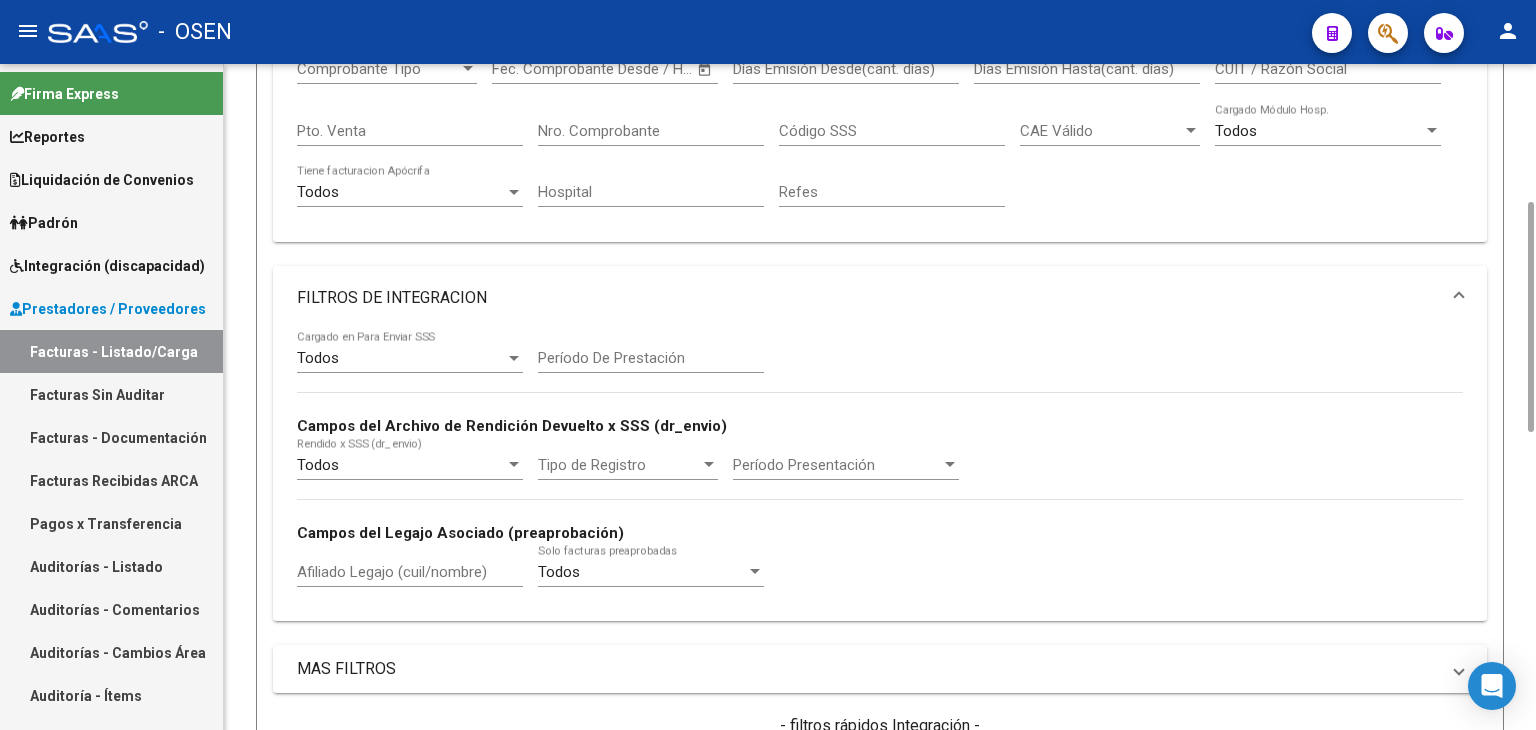 scroll, scrollTop: 800, scrollLeft: 0, axis: vertical 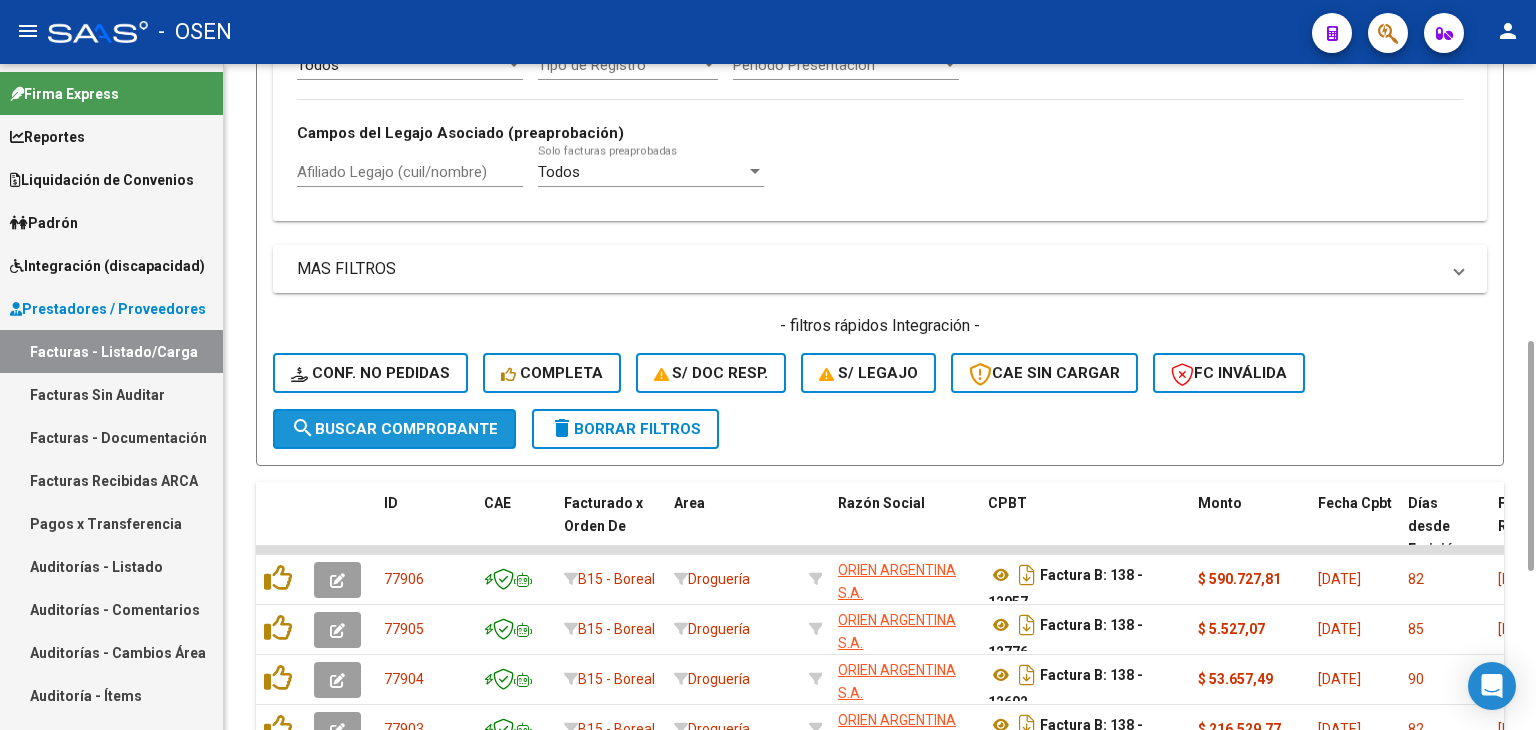 drag, startPoint x: 432, startPoint y: 420, endPoint x: 819, endPoint y: 348, distance: 393.6407 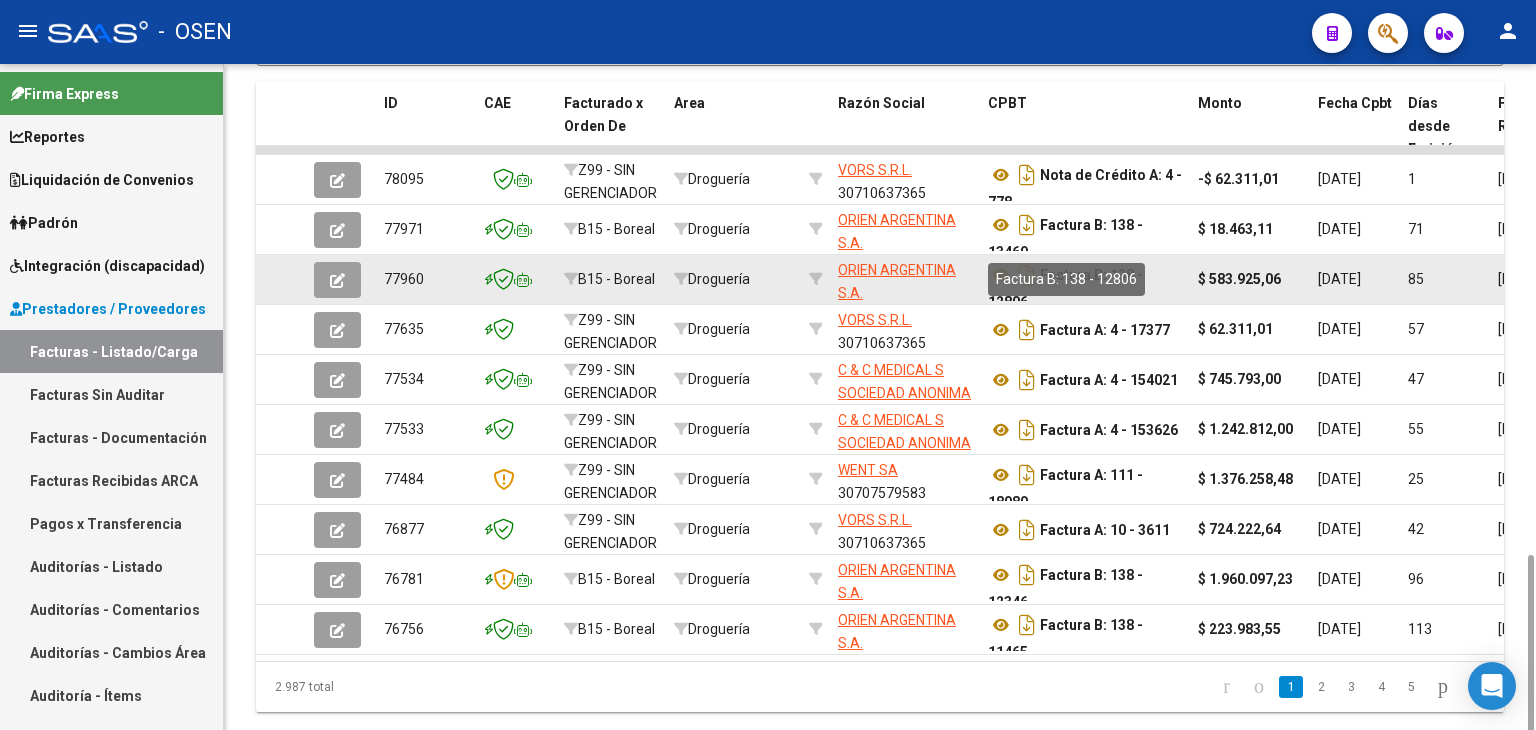 scroll, scrollTop: 1256, scrollLeft: 0, axis: vertical 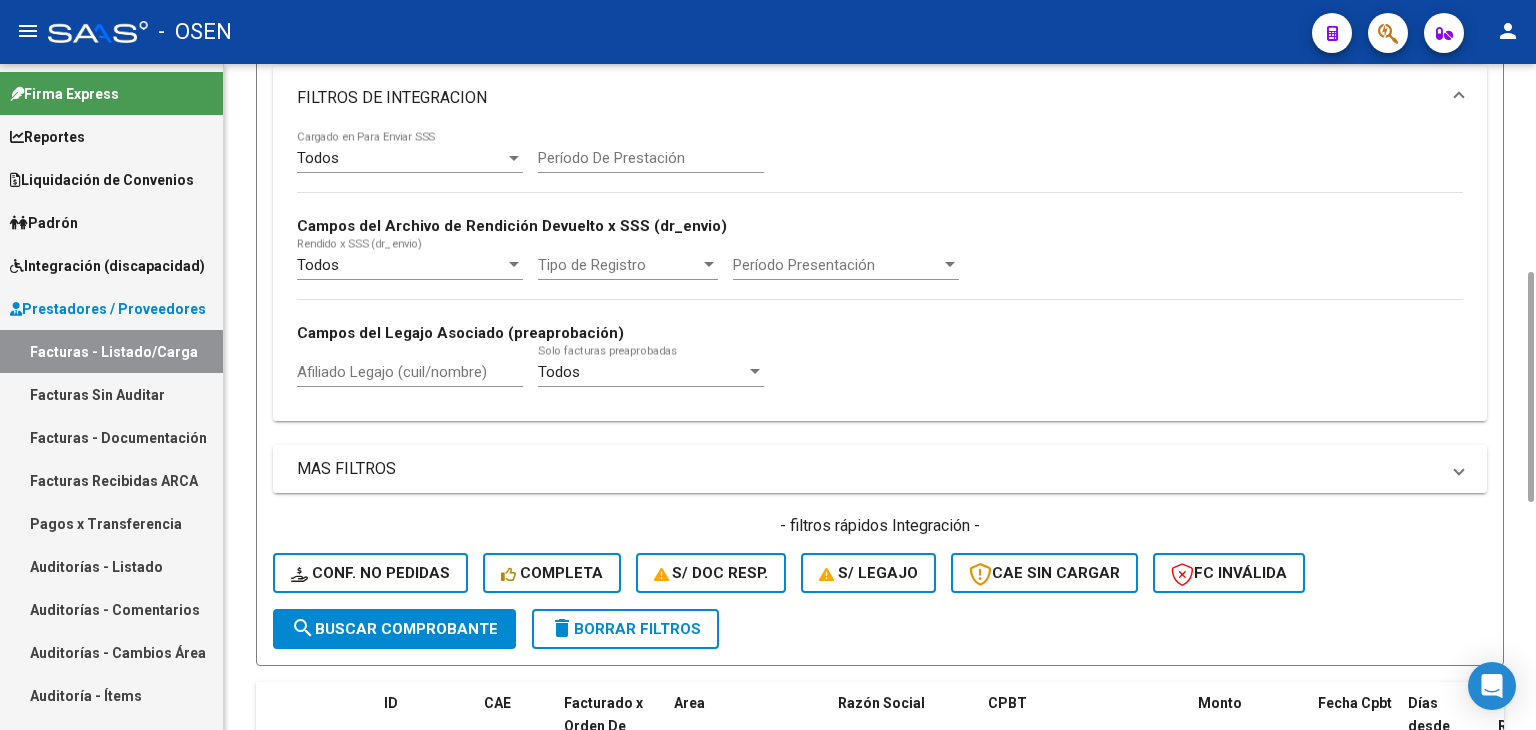 click on "delete  Borrar Filtros" 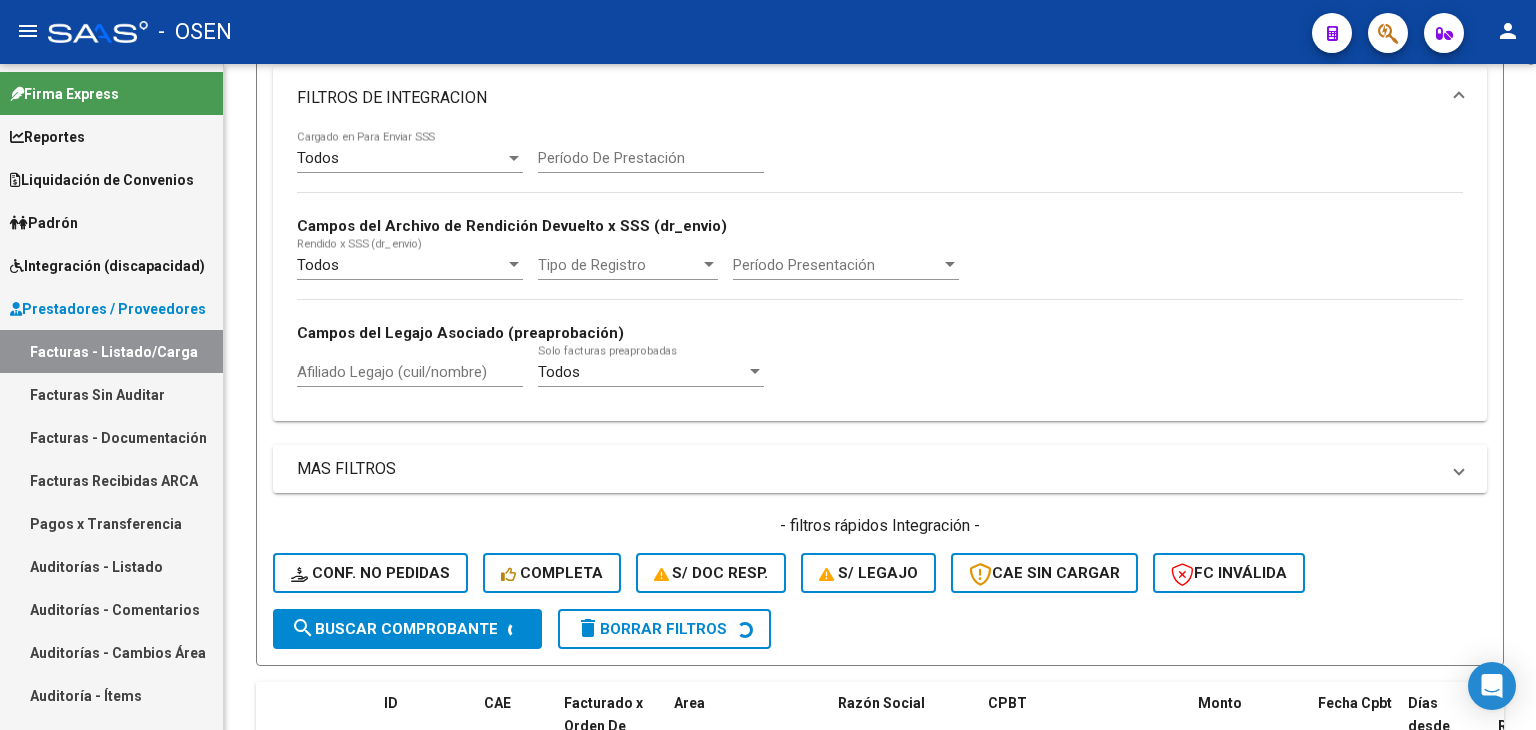 scroll, scrollTop: 200, scrollLeft: 0, axis: vertical 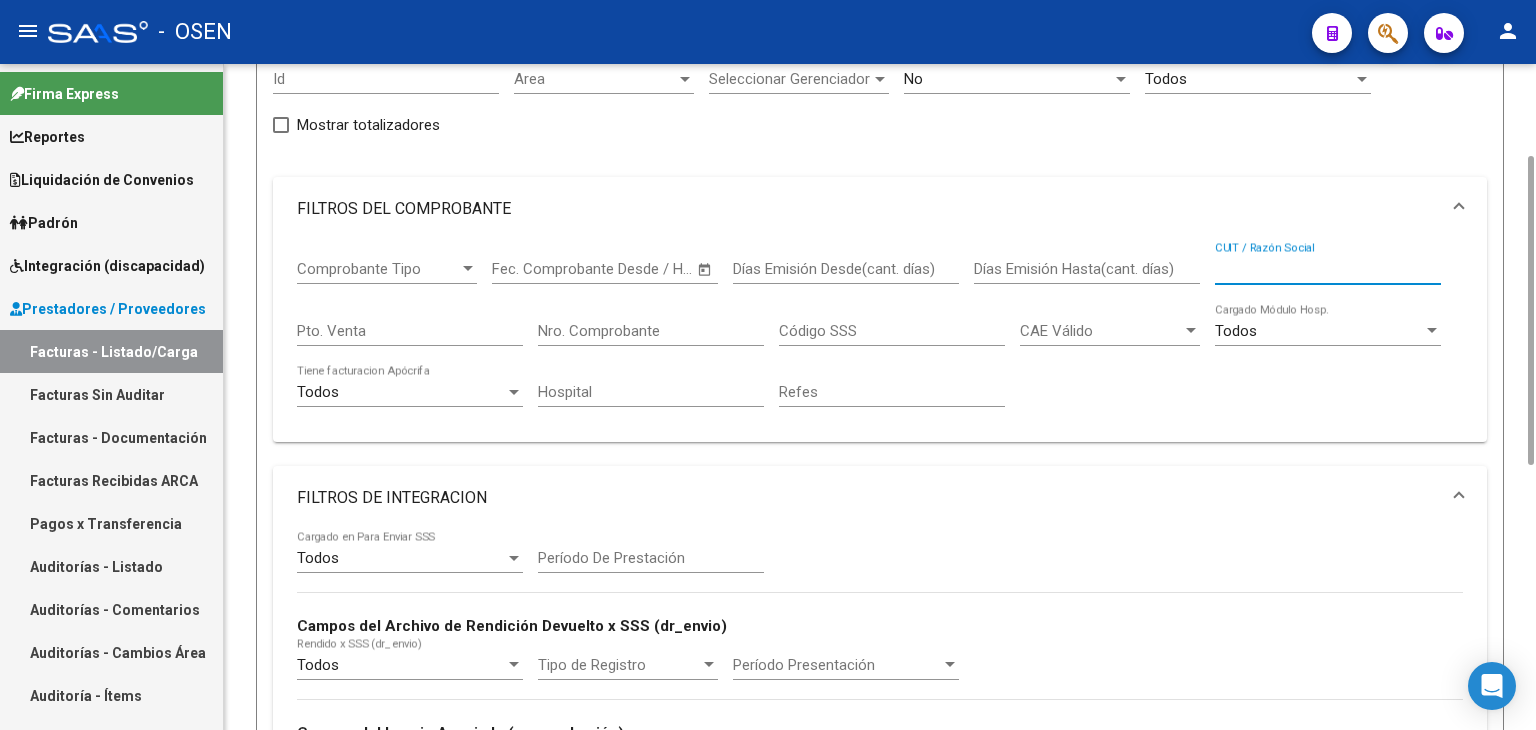 click on "CUIT / Razón Social" at bounding box center [1328, 269] 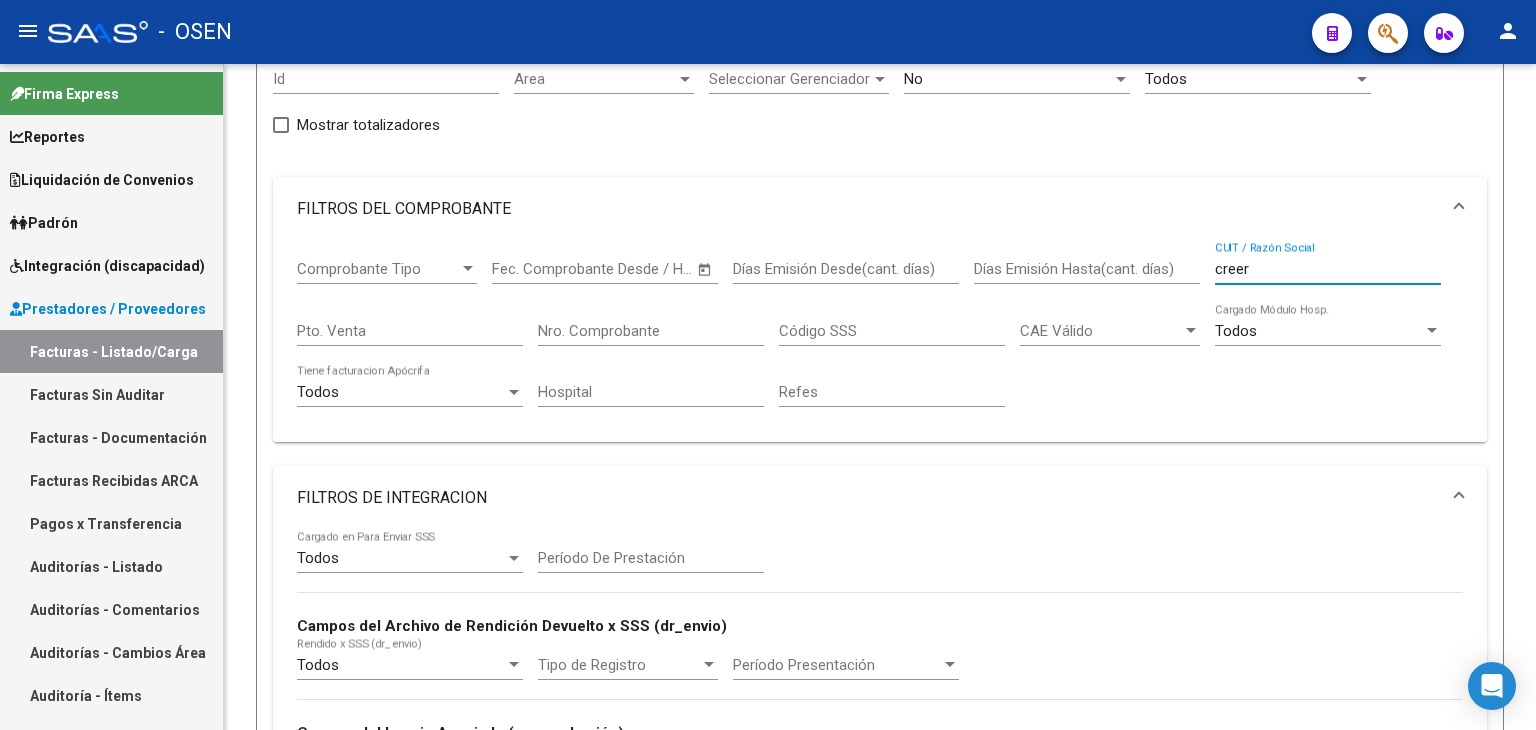 scroll, scrollTop: 776, scrollLeft: 0, axis: vertical 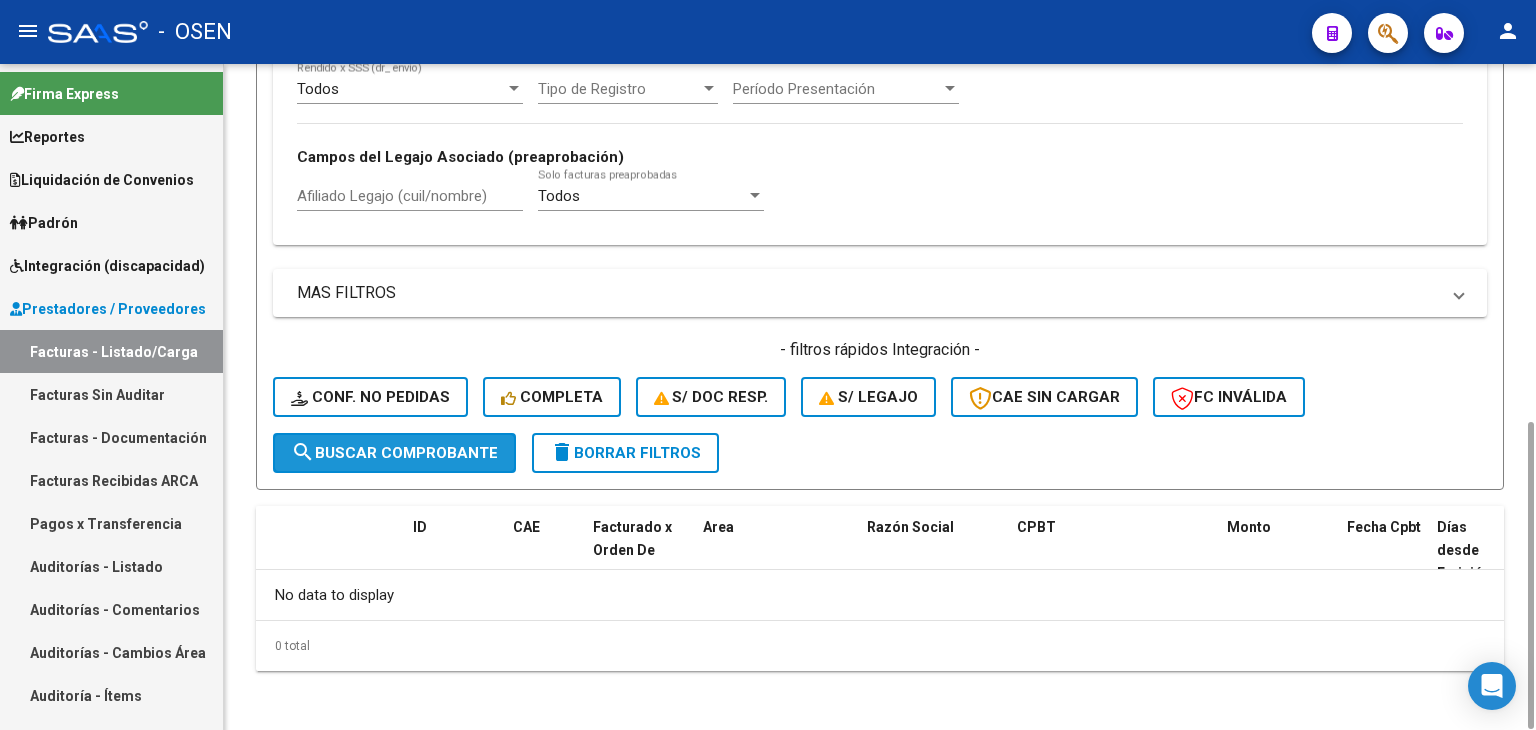 click on "search  Buscar Comprobante" 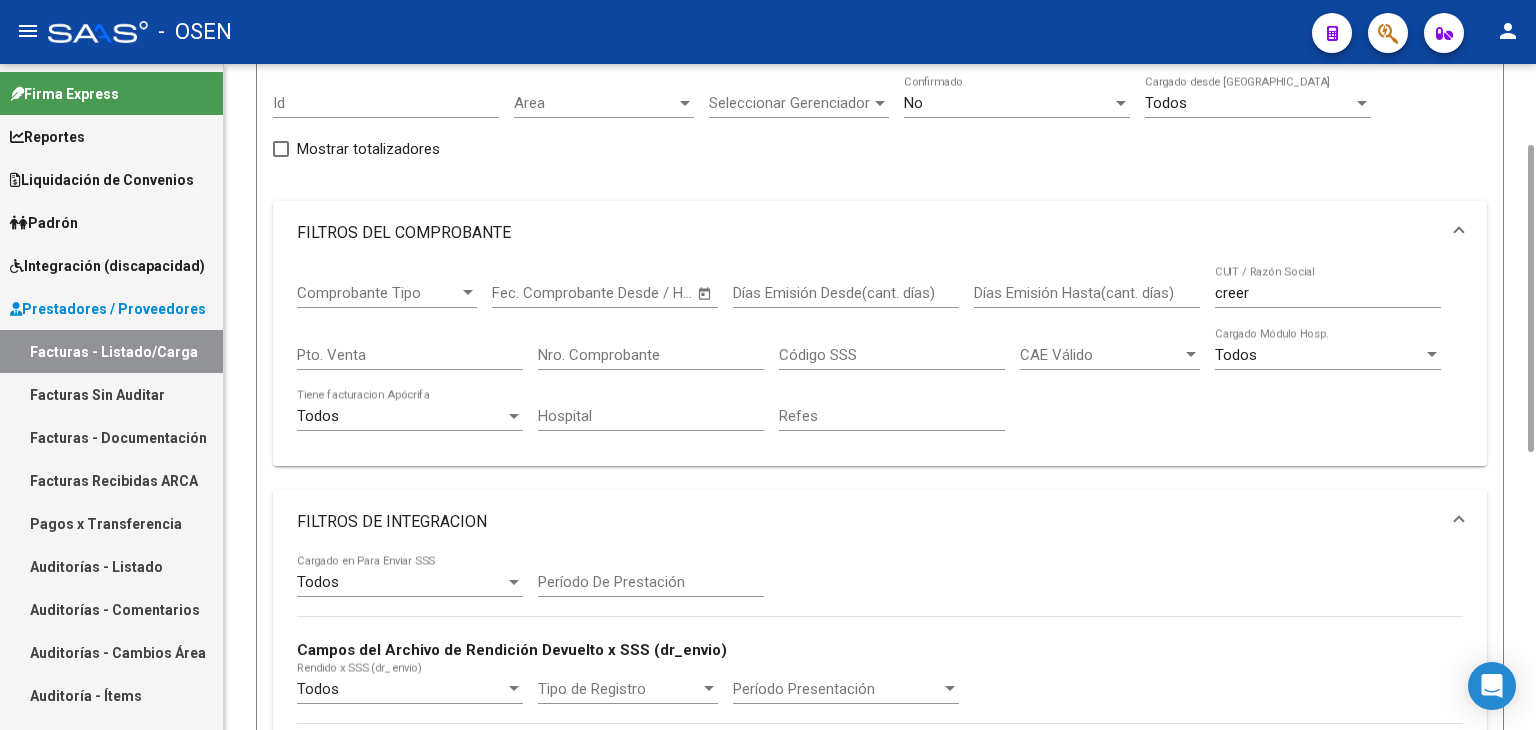 scroll, scrollTop: 0, scrollLeft: 0, axis: both 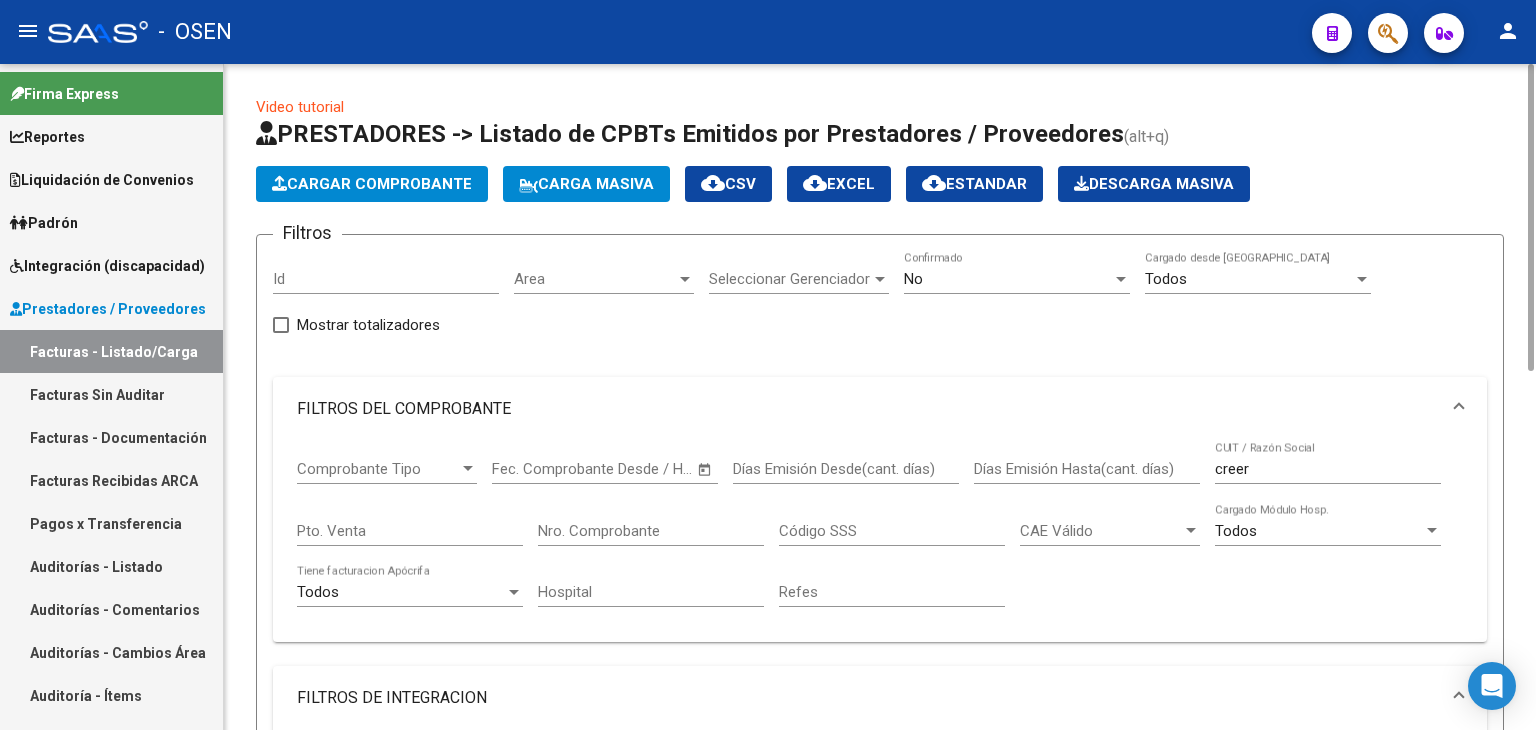 click on "No" at bounding box center [1008, 279] 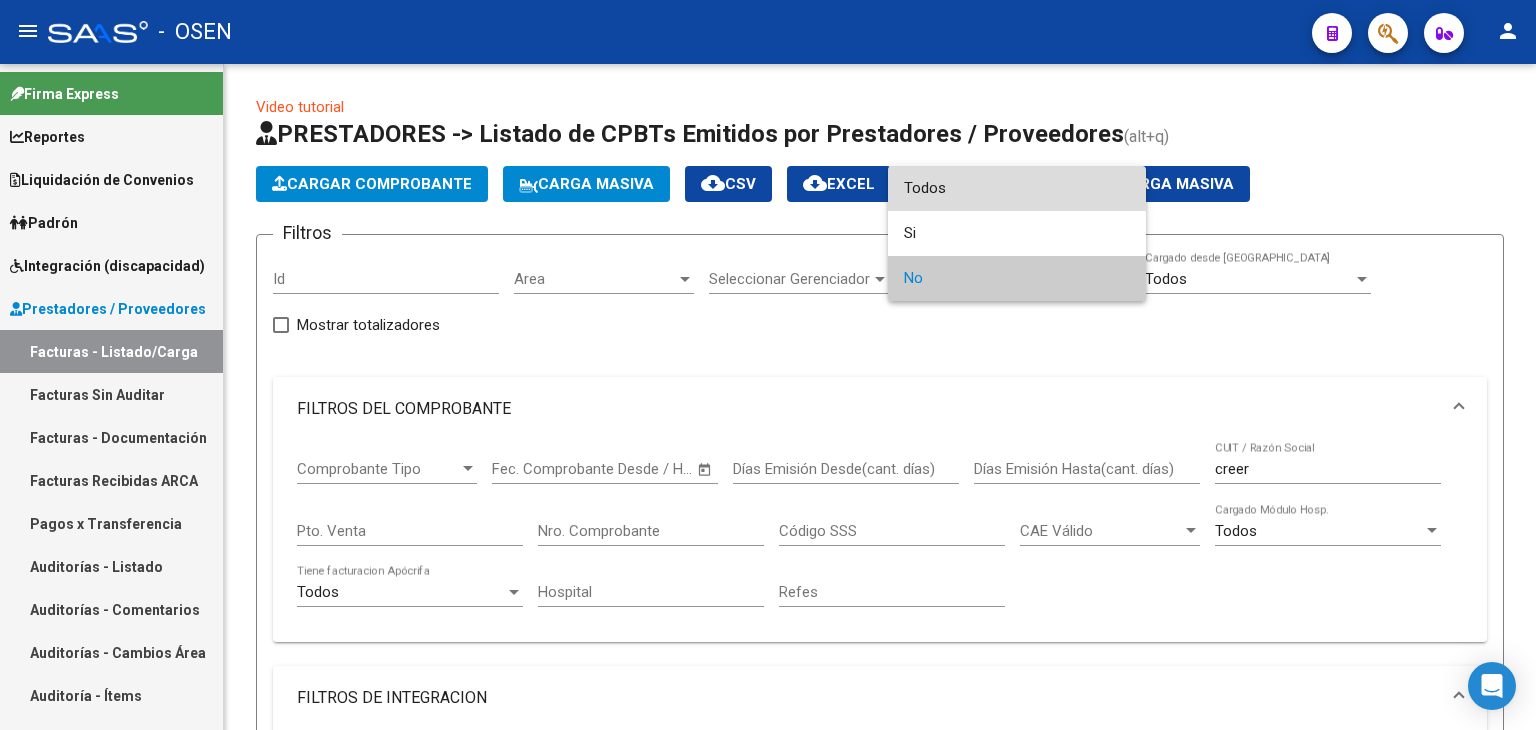 click on "Todos" at bounding box center [1017, 188] 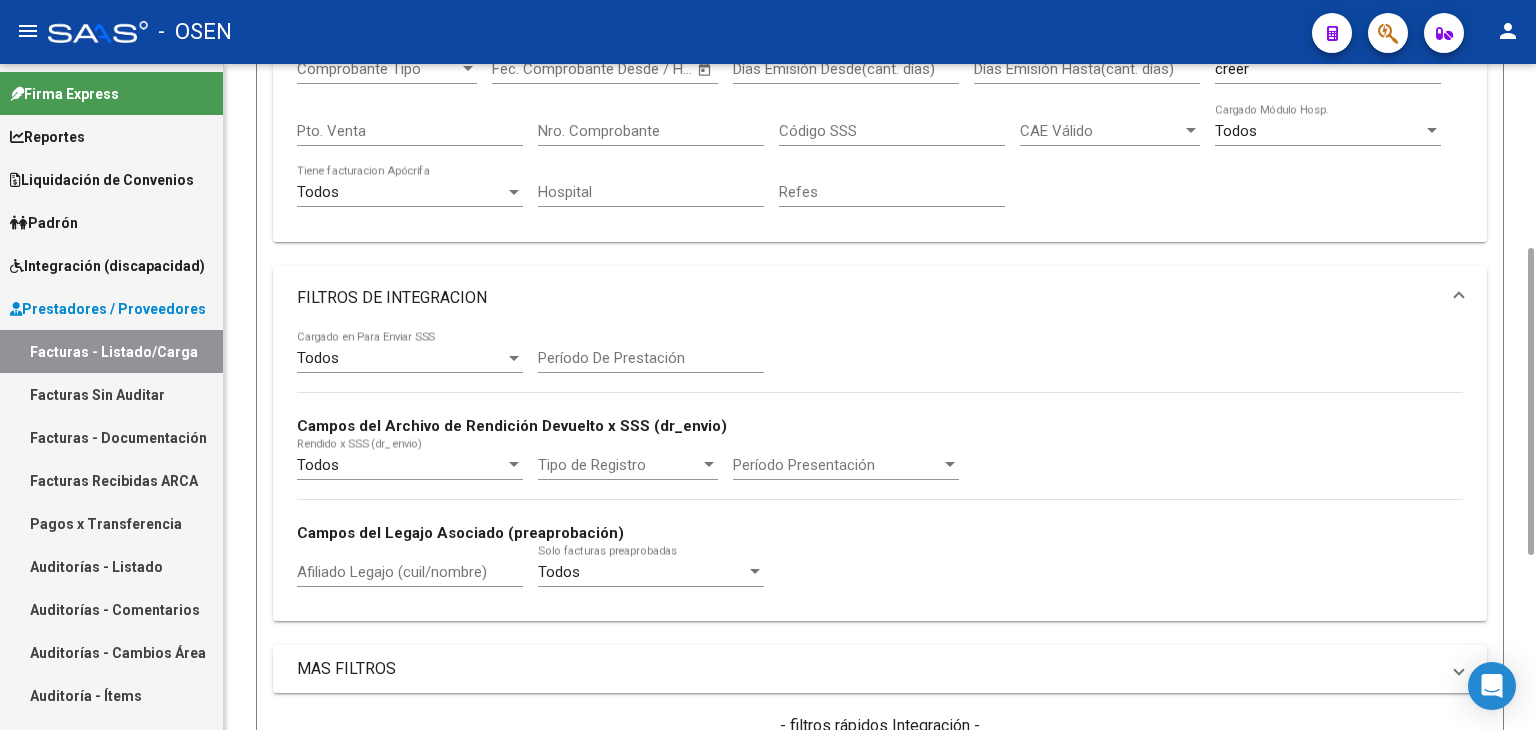 scroll, scrollTop: 776, scrollLeft: 0, axis: vertical 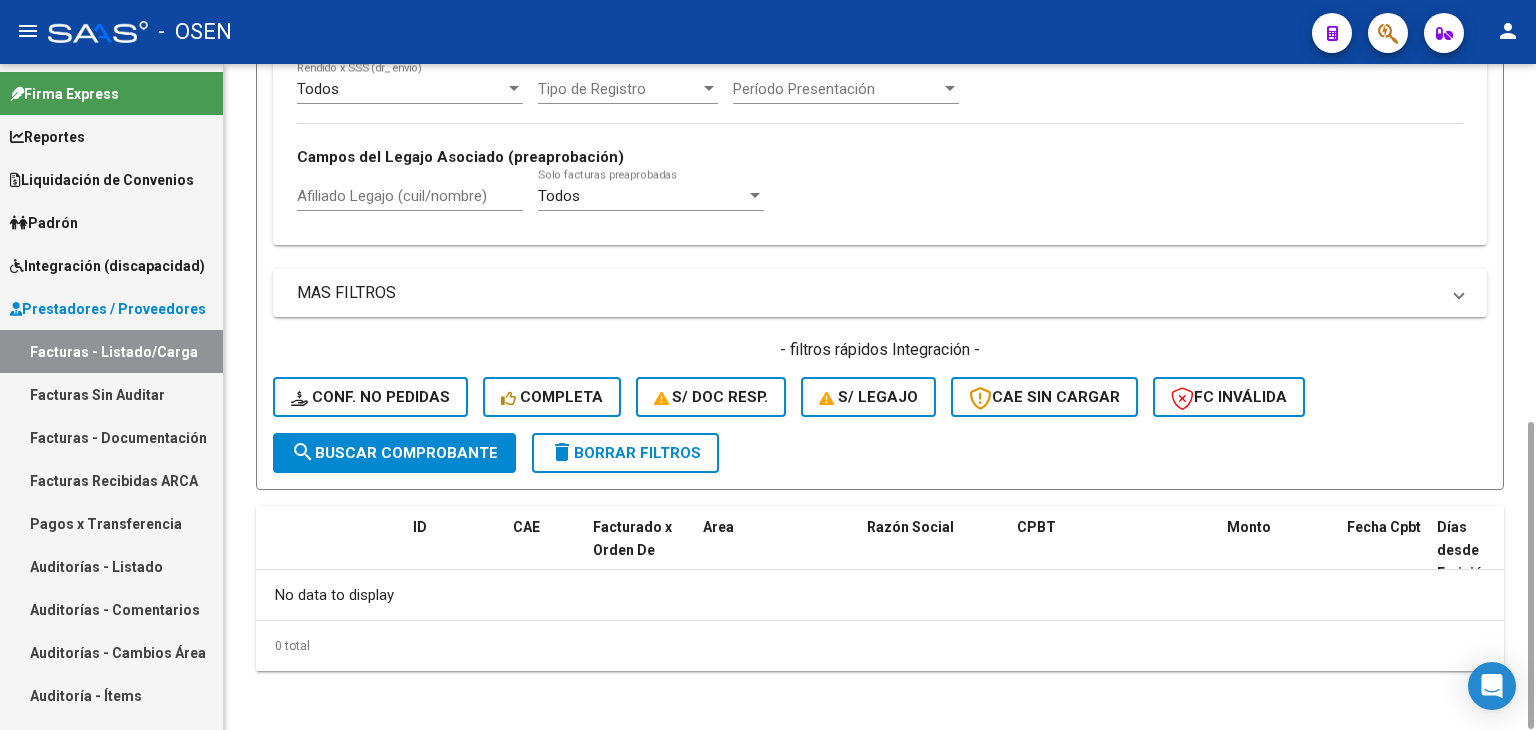 click on "search  Buscar Comprobante" 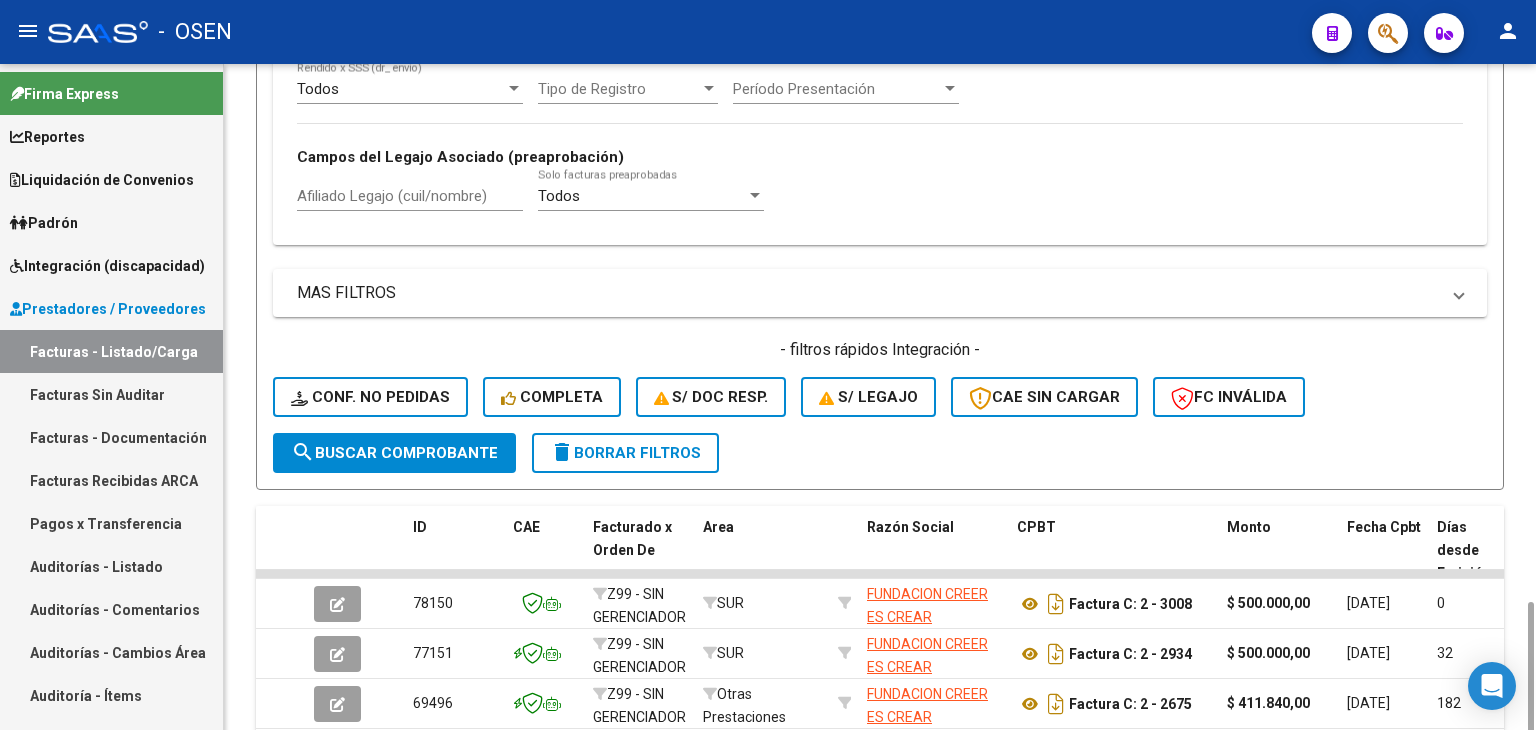 scroll, scrollTop: 1176, scrollLeft: 0, axis: vertical 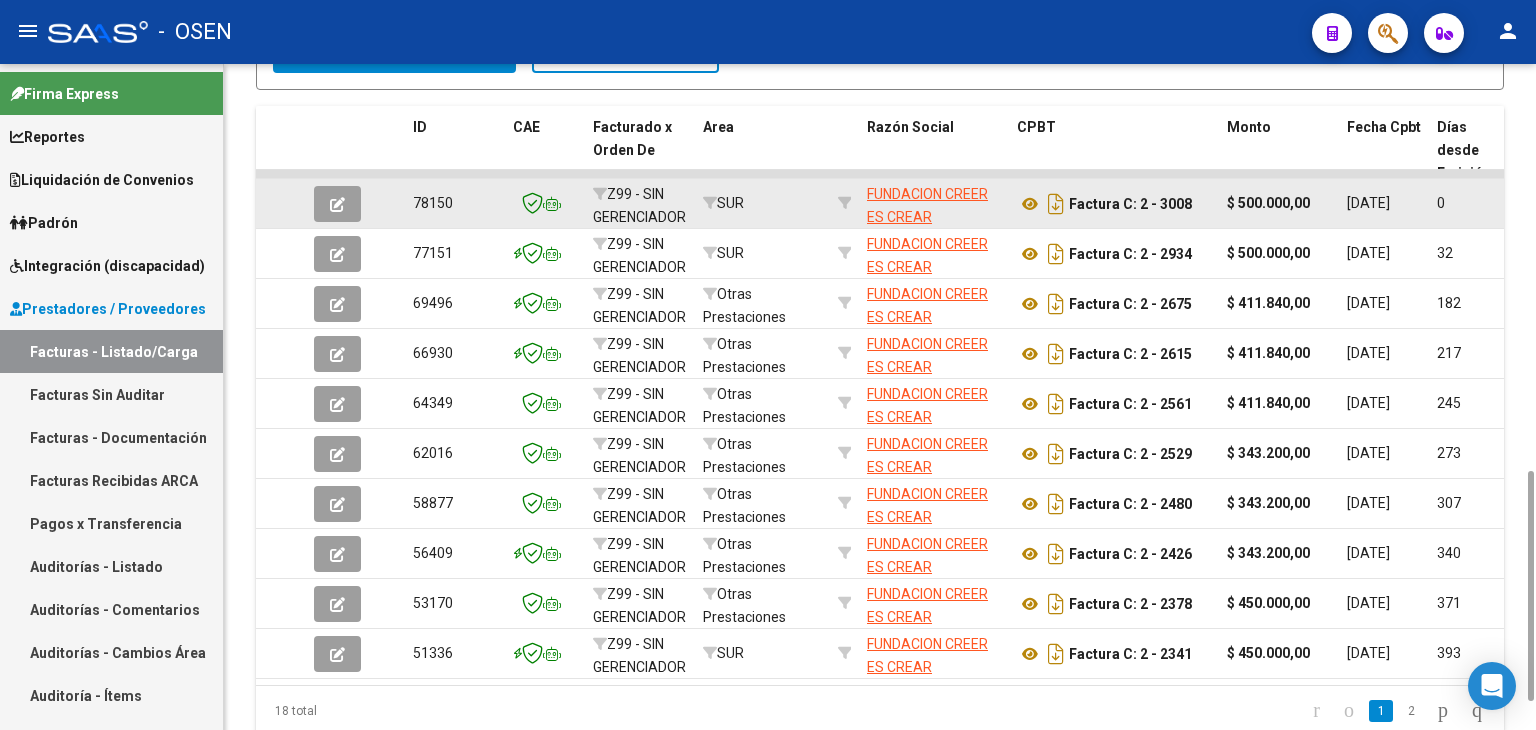 click 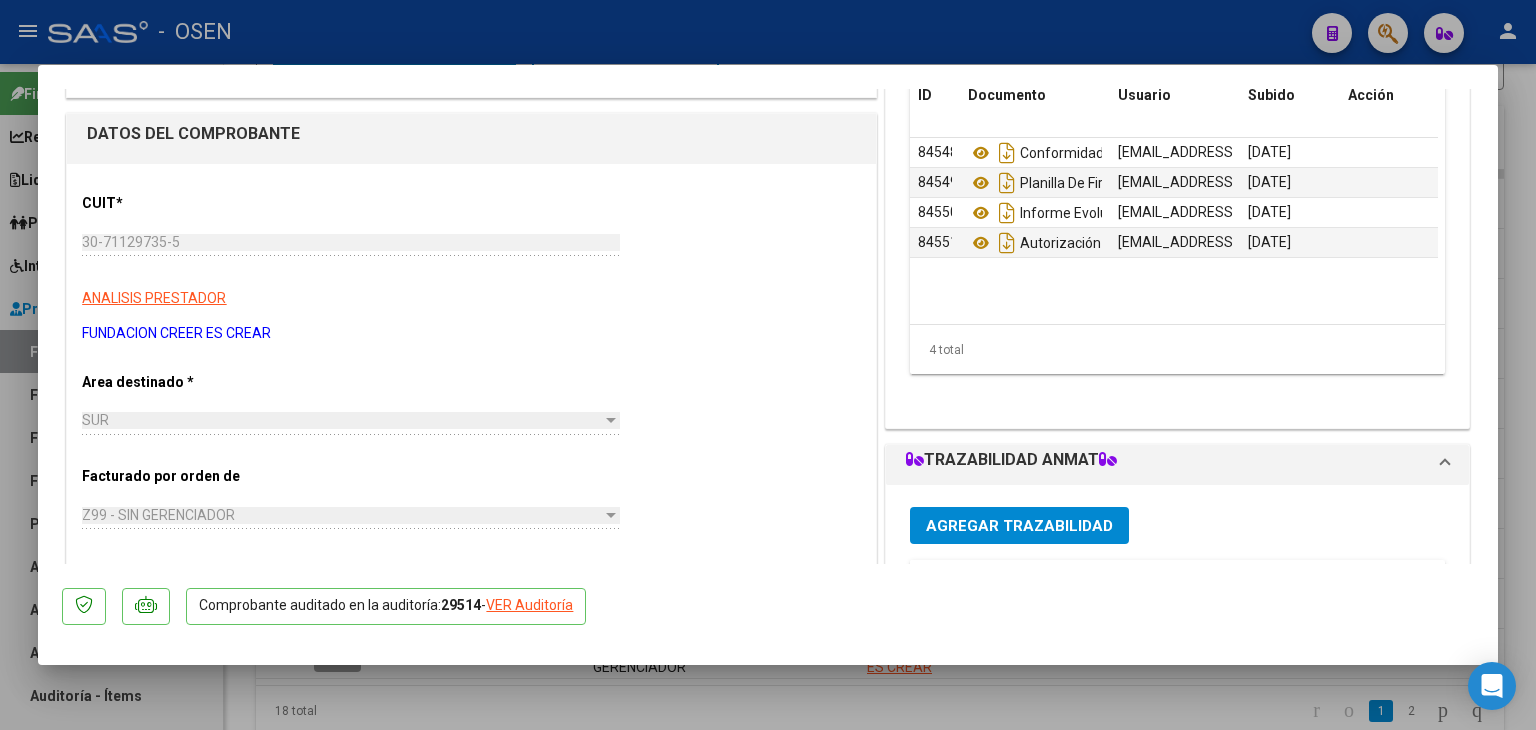 scroll, scrollTop: 0, scrollLeft: 0, axis: both 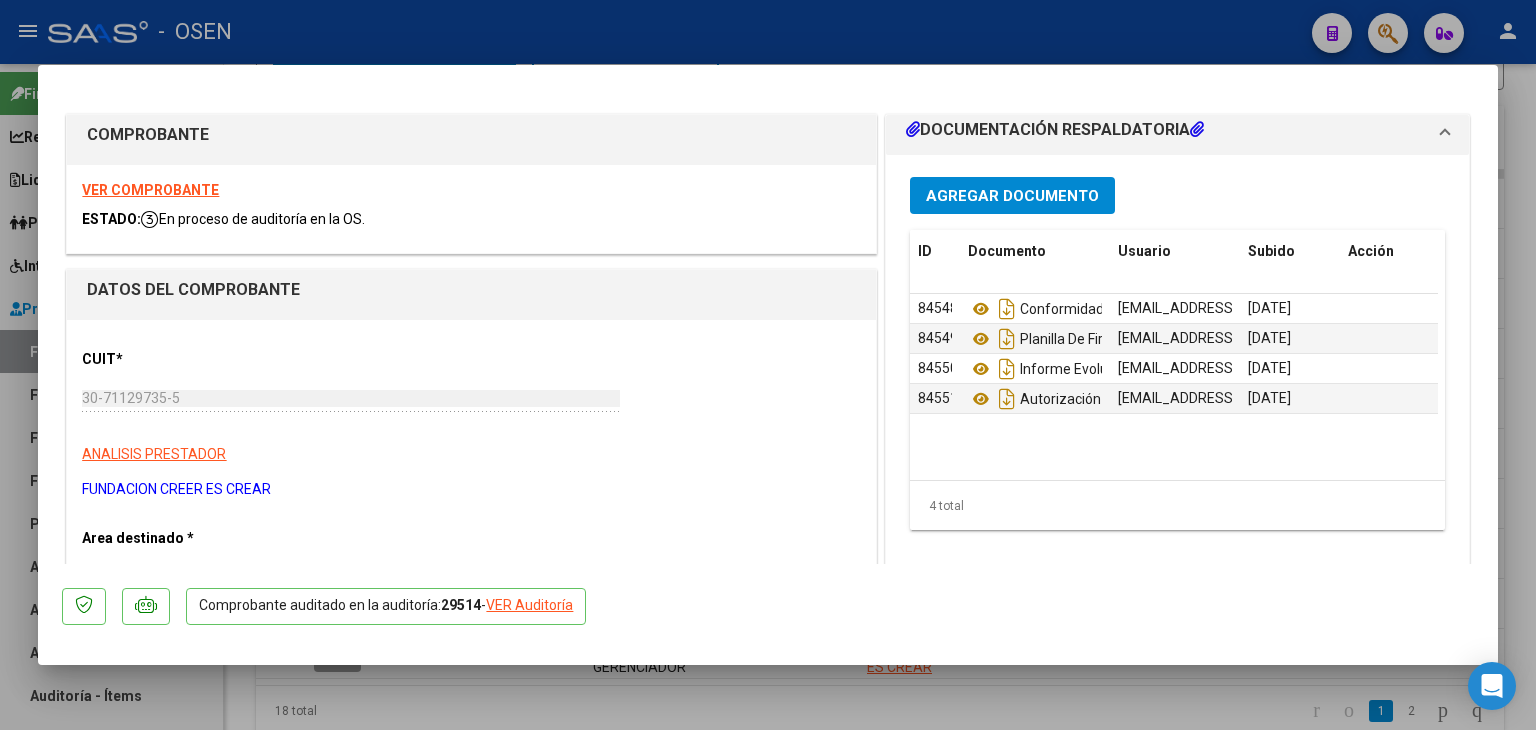 click on "VER Auditoría" 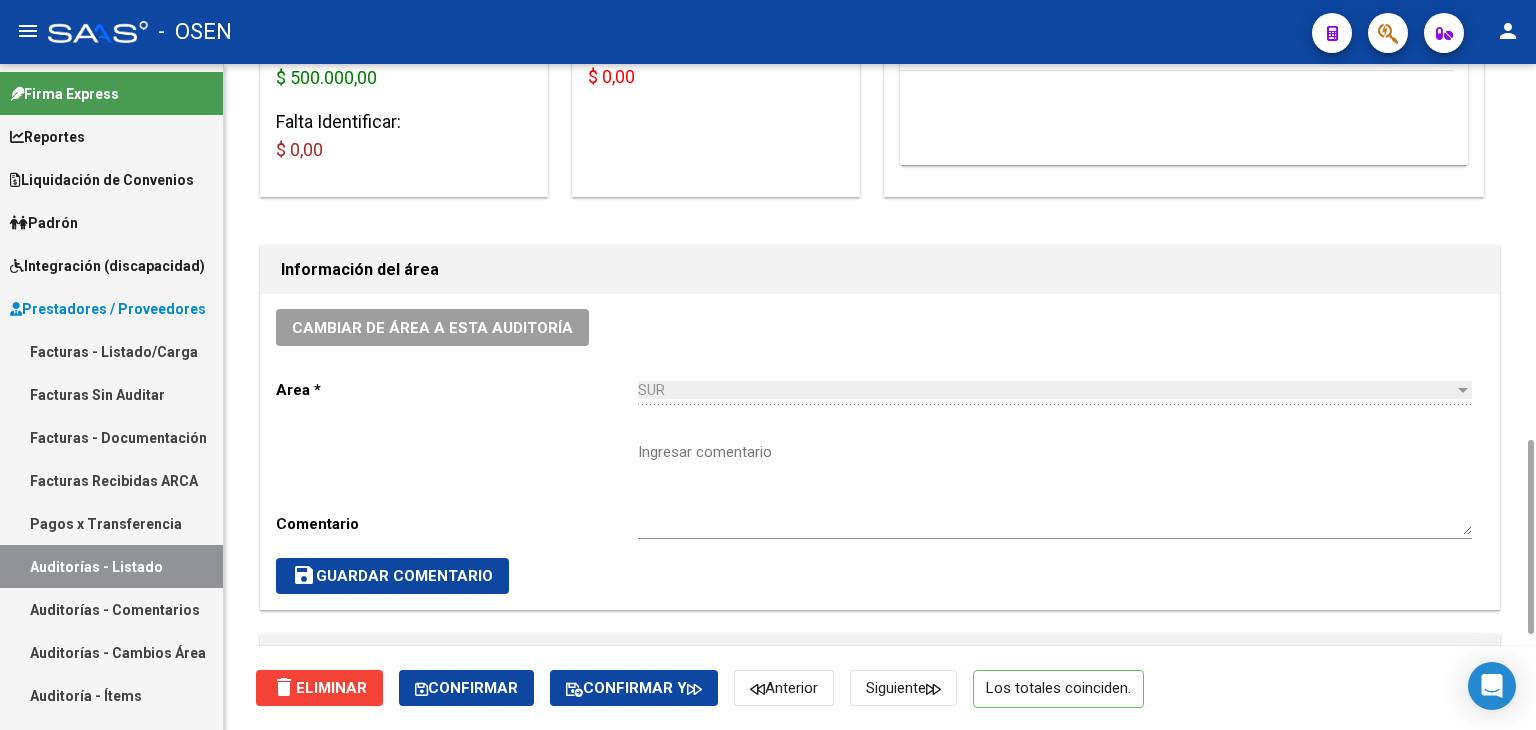 scroll, scrollTop: 600, scrollLeft: 0, axis: vertical 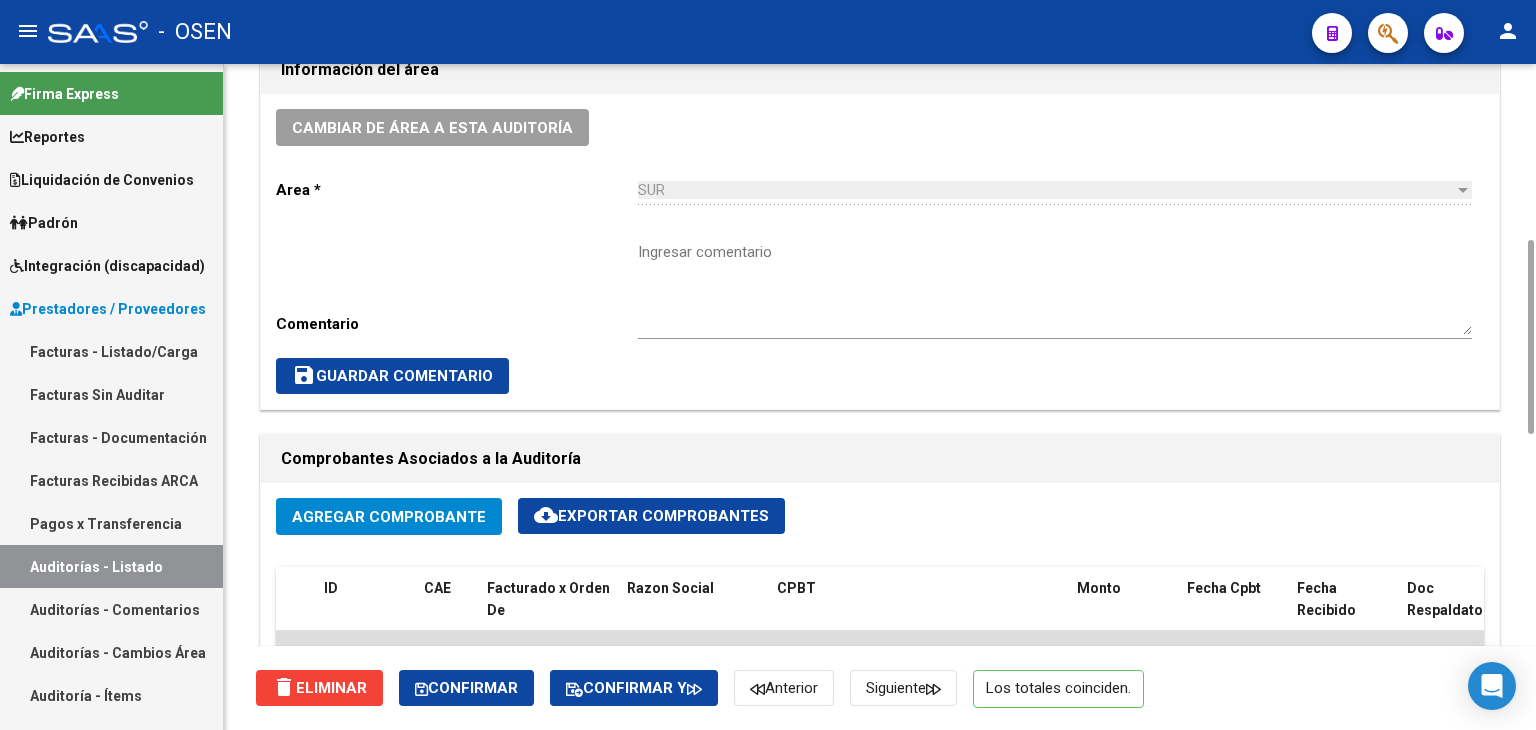 click on "Ingresar comentario" at bounding box center (1055, 288) 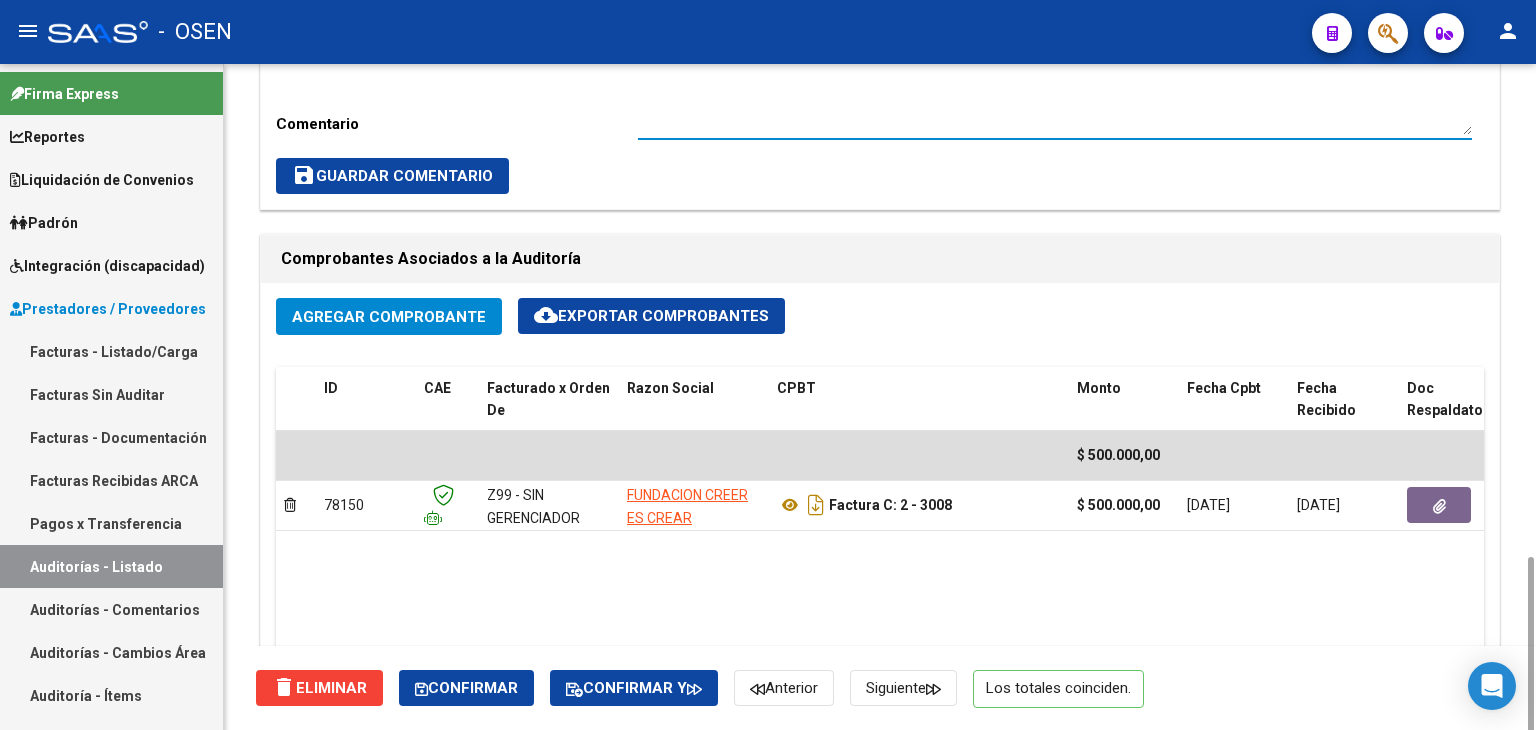 scroll, scrollTop: 1000, scrollLeft: 0, axis: vertical 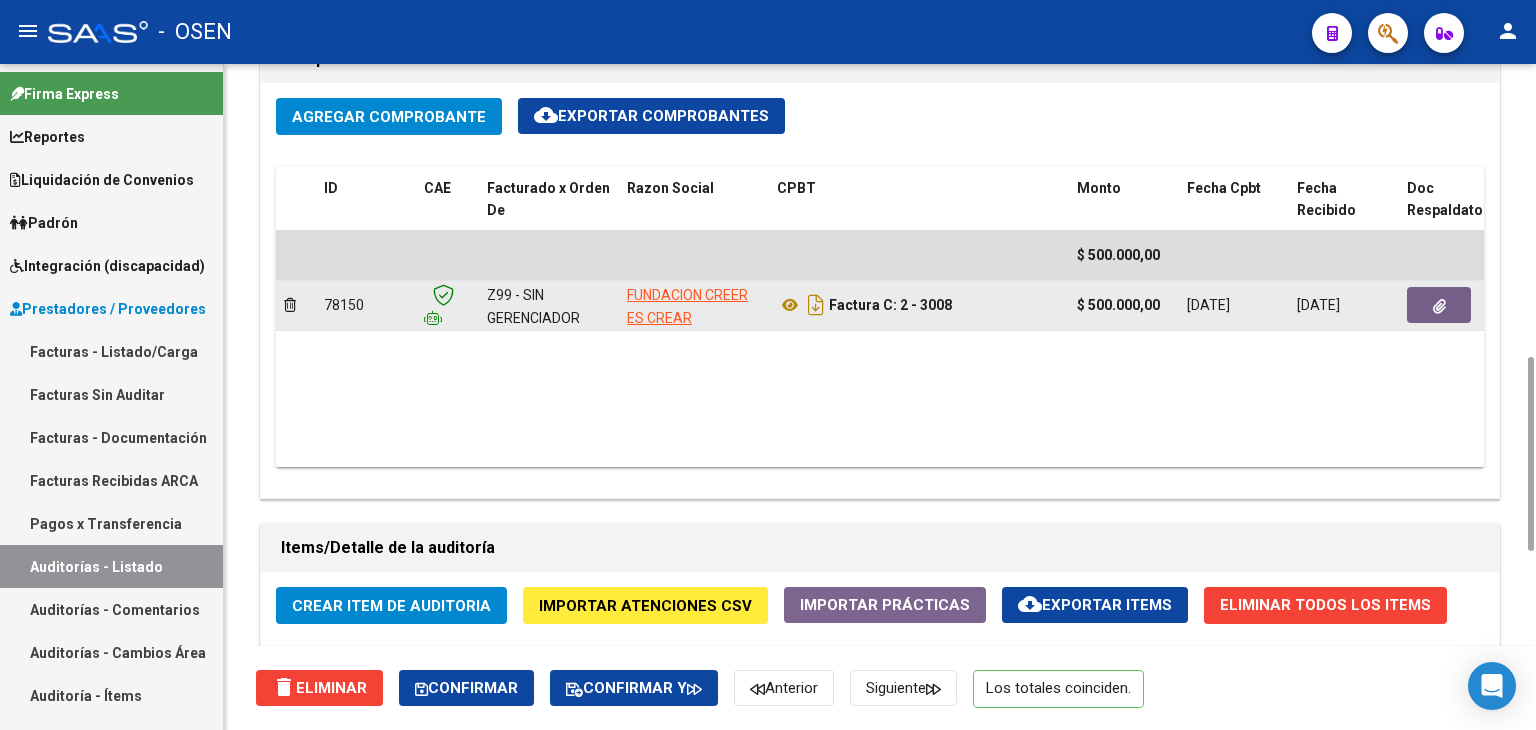 click 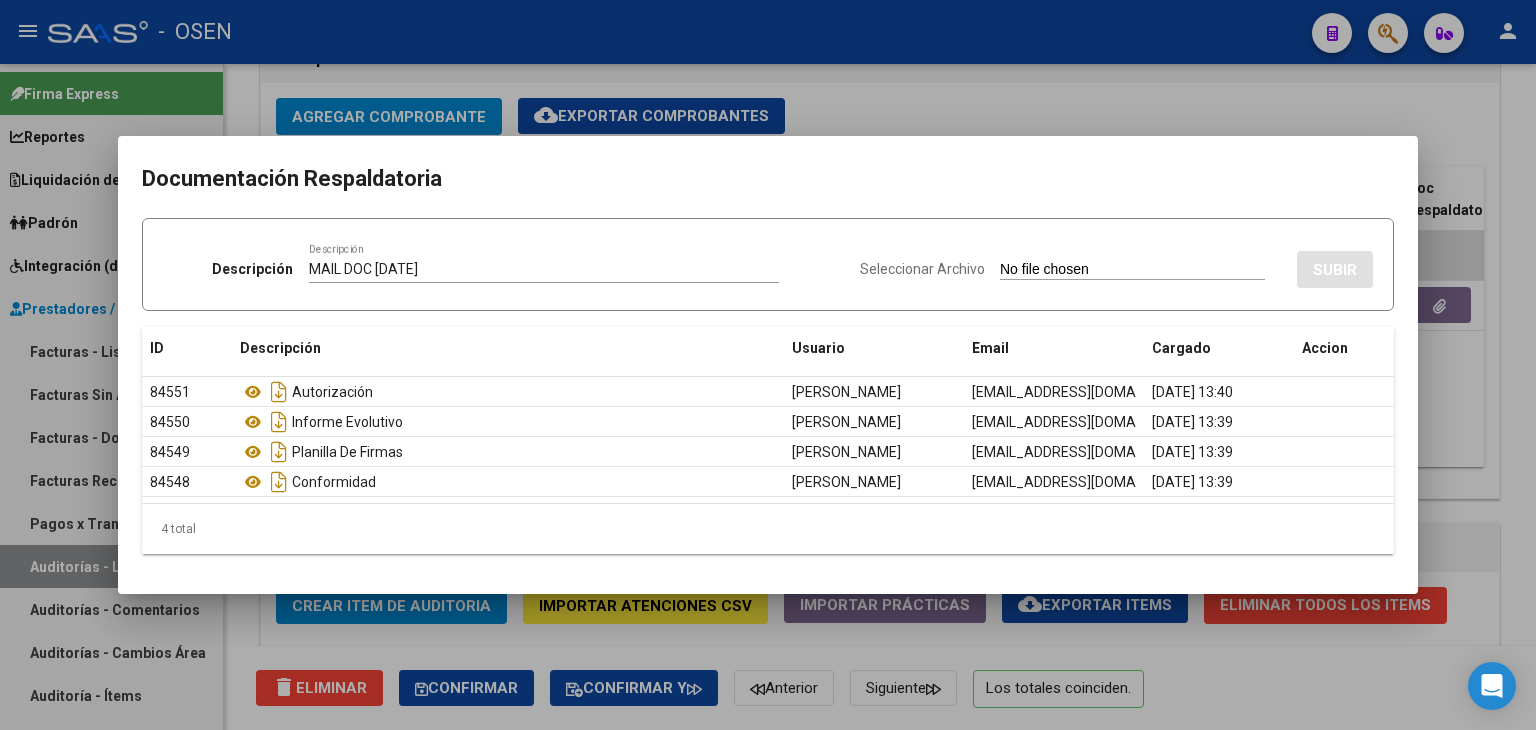 click on "Seleccionar Archivo" at bounding box center (1132, 270) 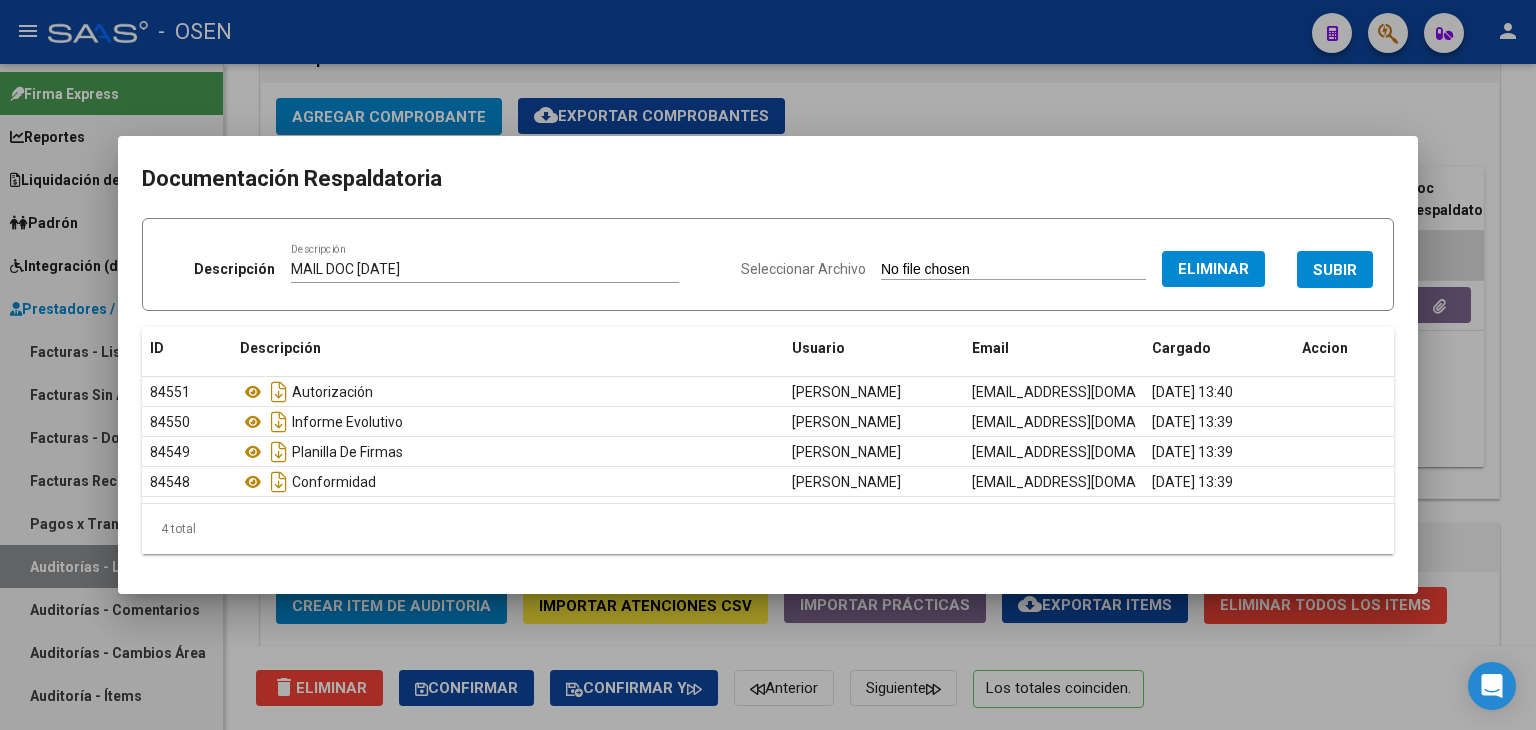 click on "SUBIR" at bounding box center [1335, 269] 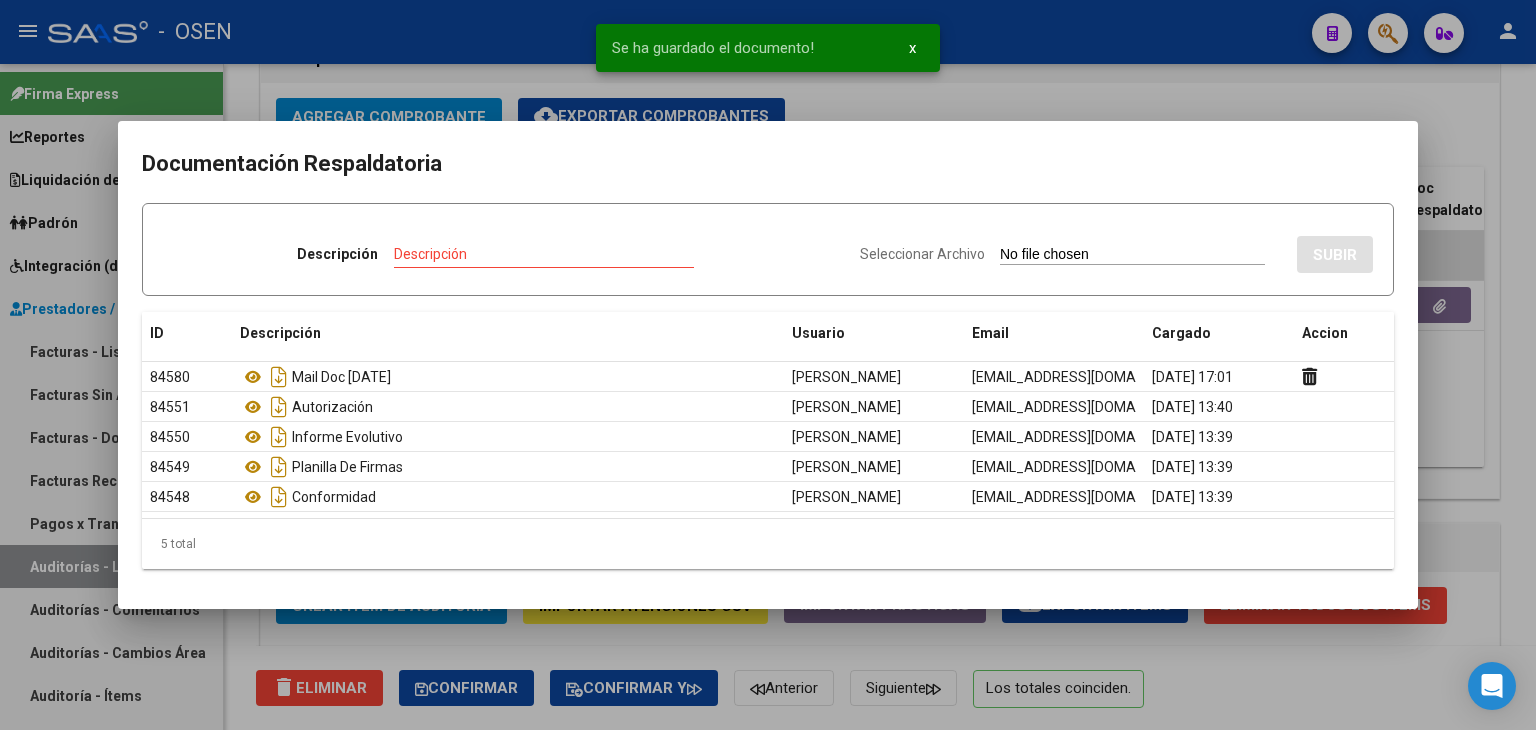 click at bounding box center [768, 365] 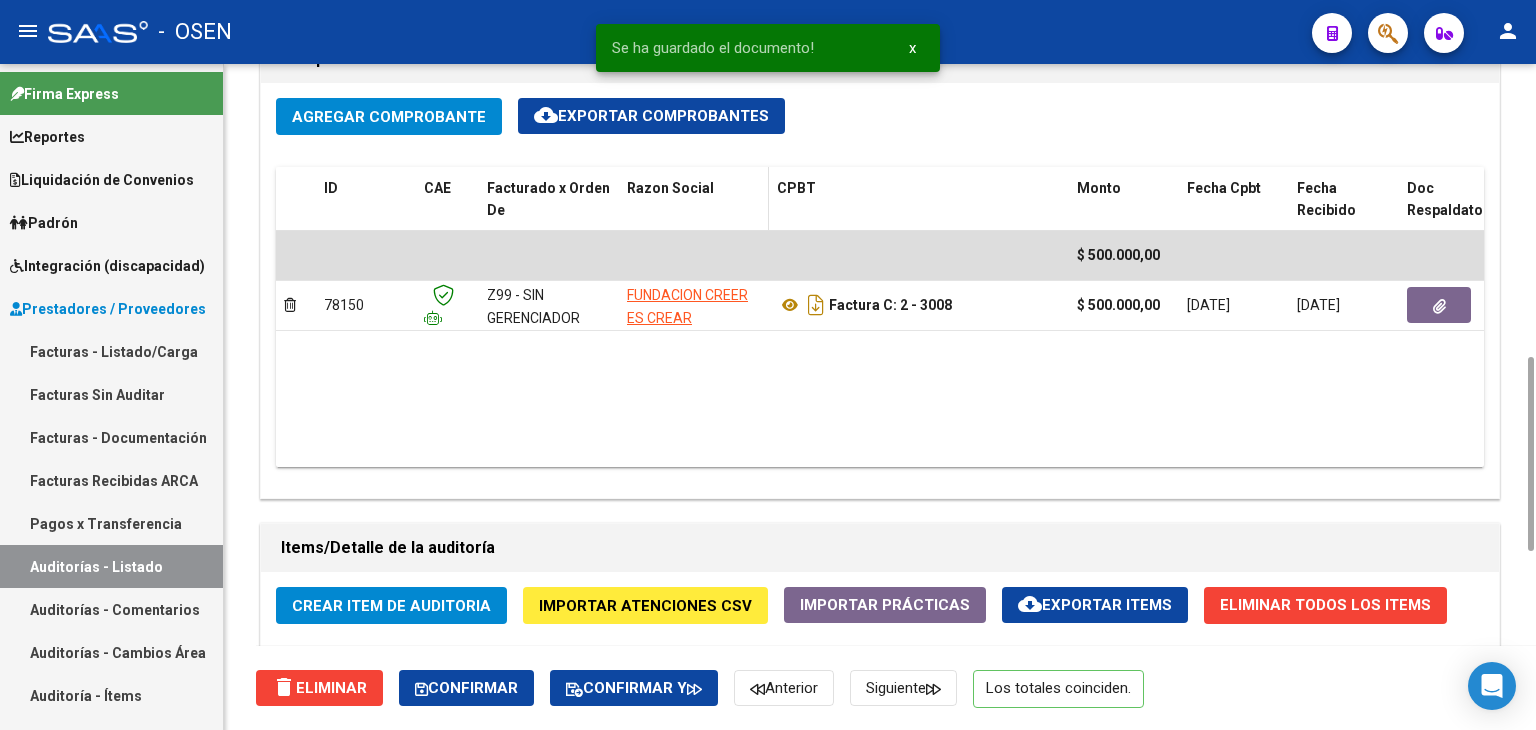 scroll, scrollTop: 0, scrollLeft: 0, axis: both 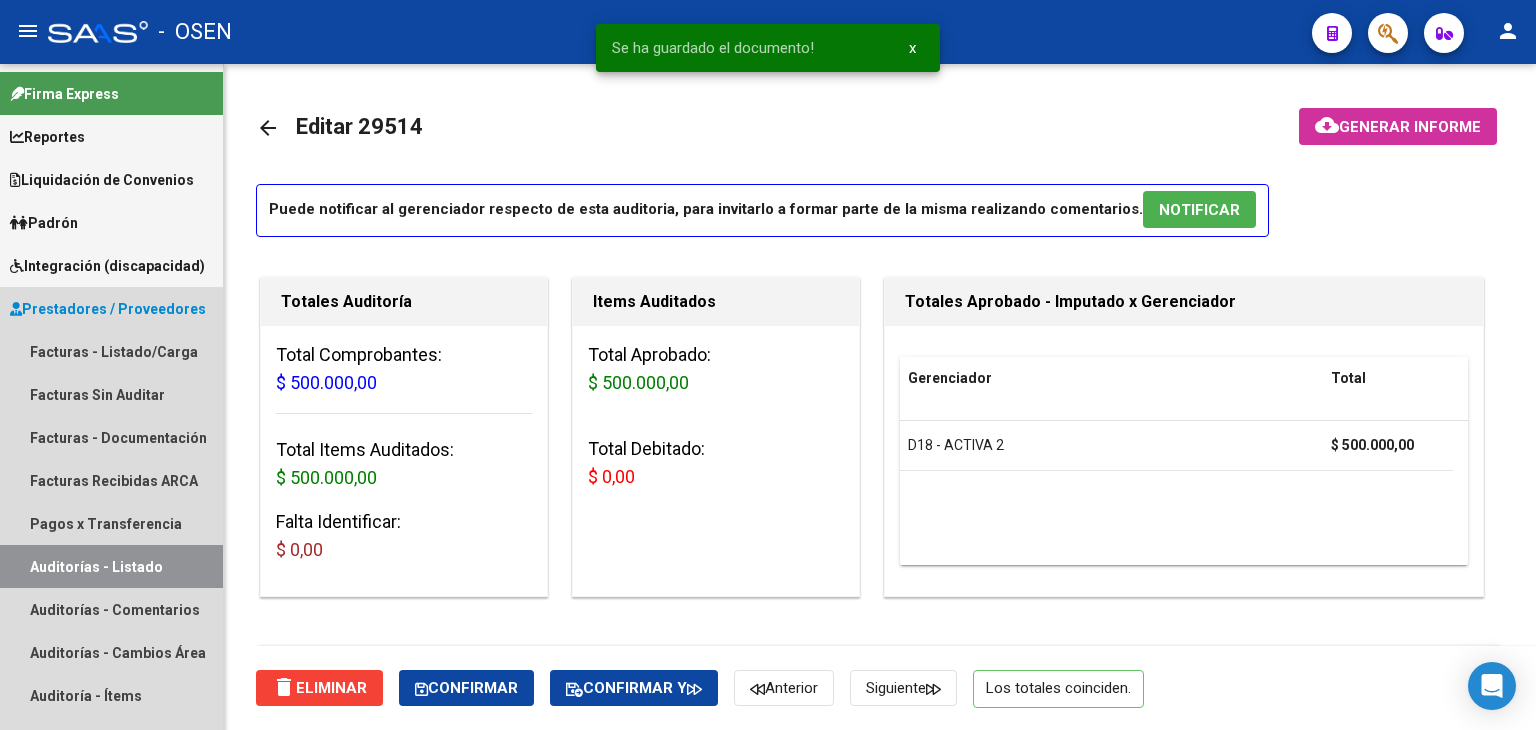 click on "Auditorías - Listado" at bounding box center (111, 566) 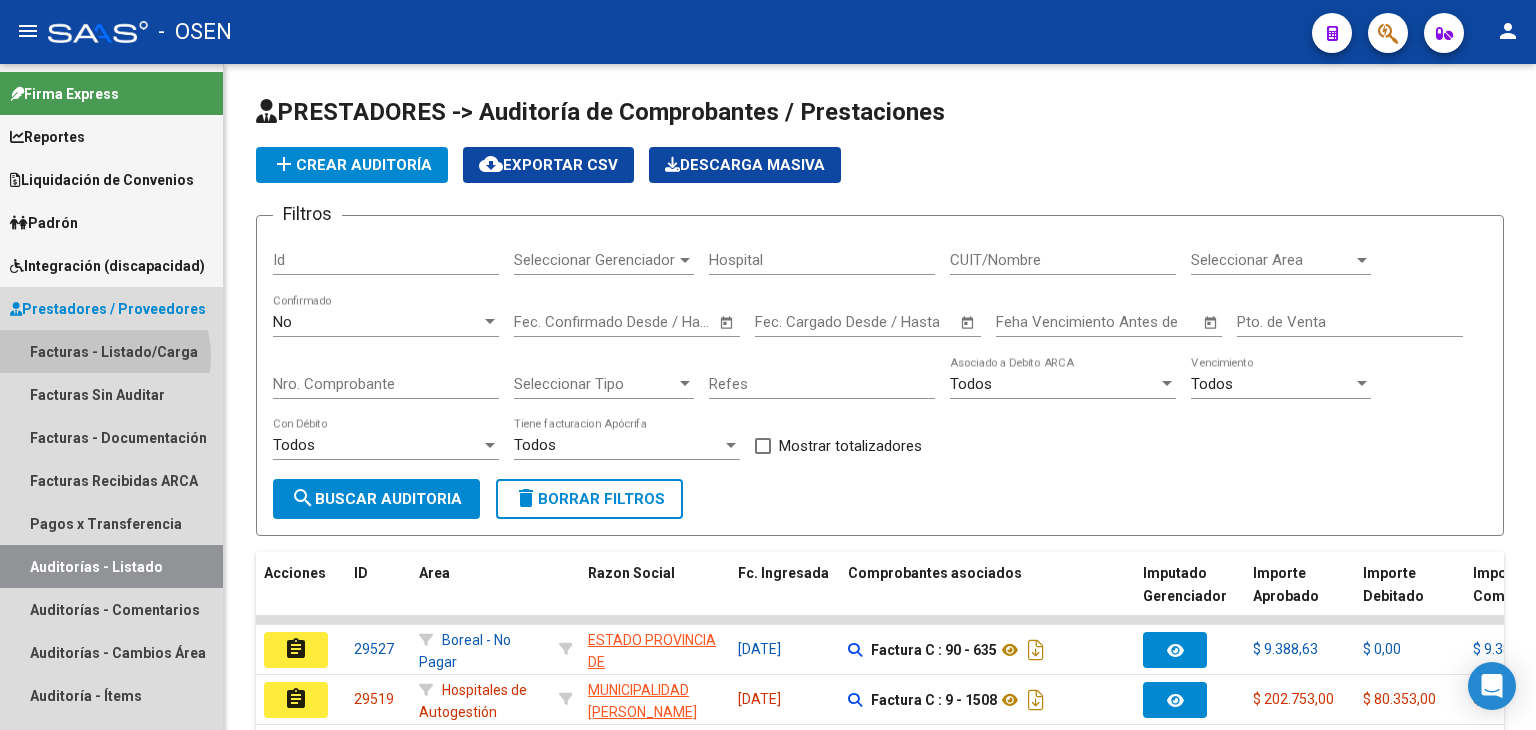 click on "Facturas - Listado/Carga" at bounding box center [111, 351] 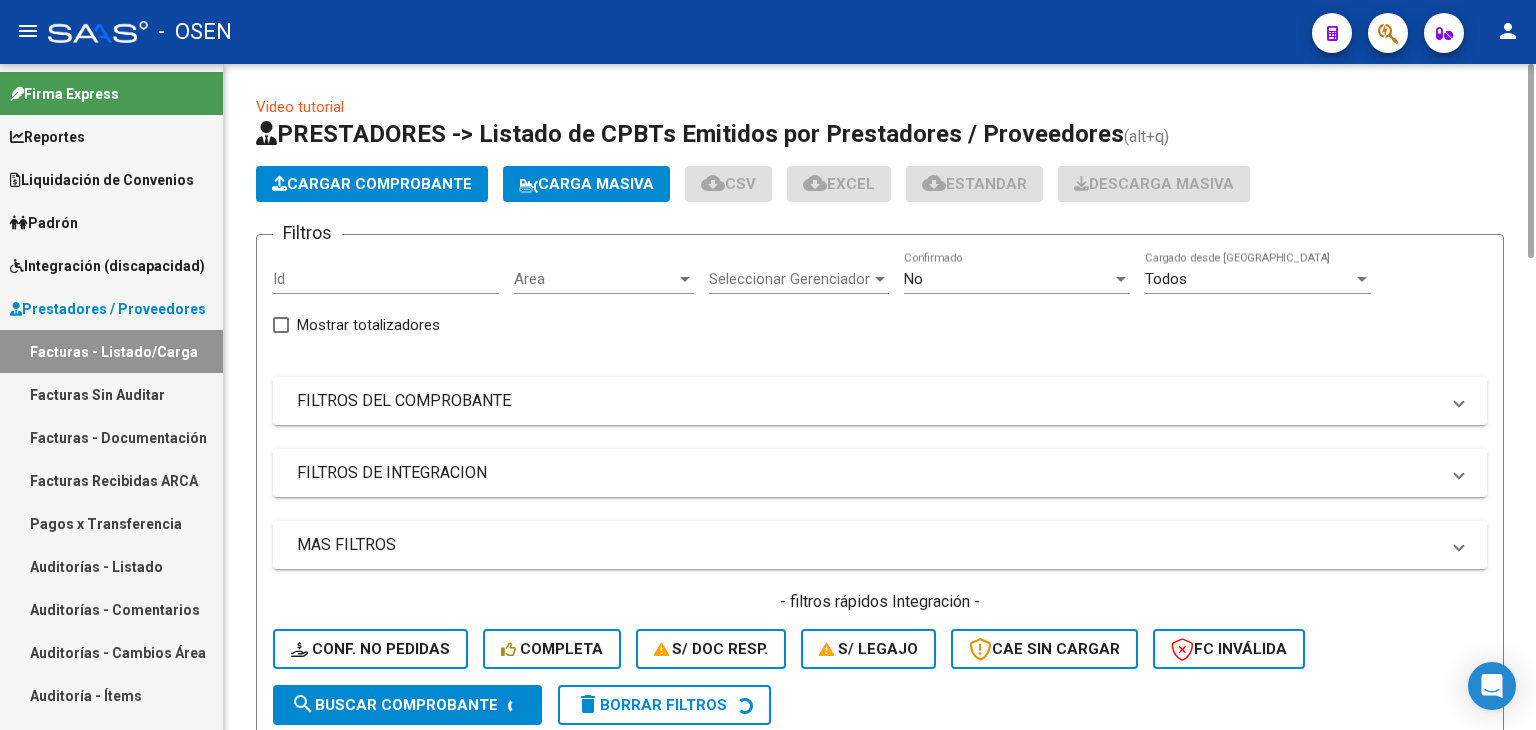 click on "Area Area" 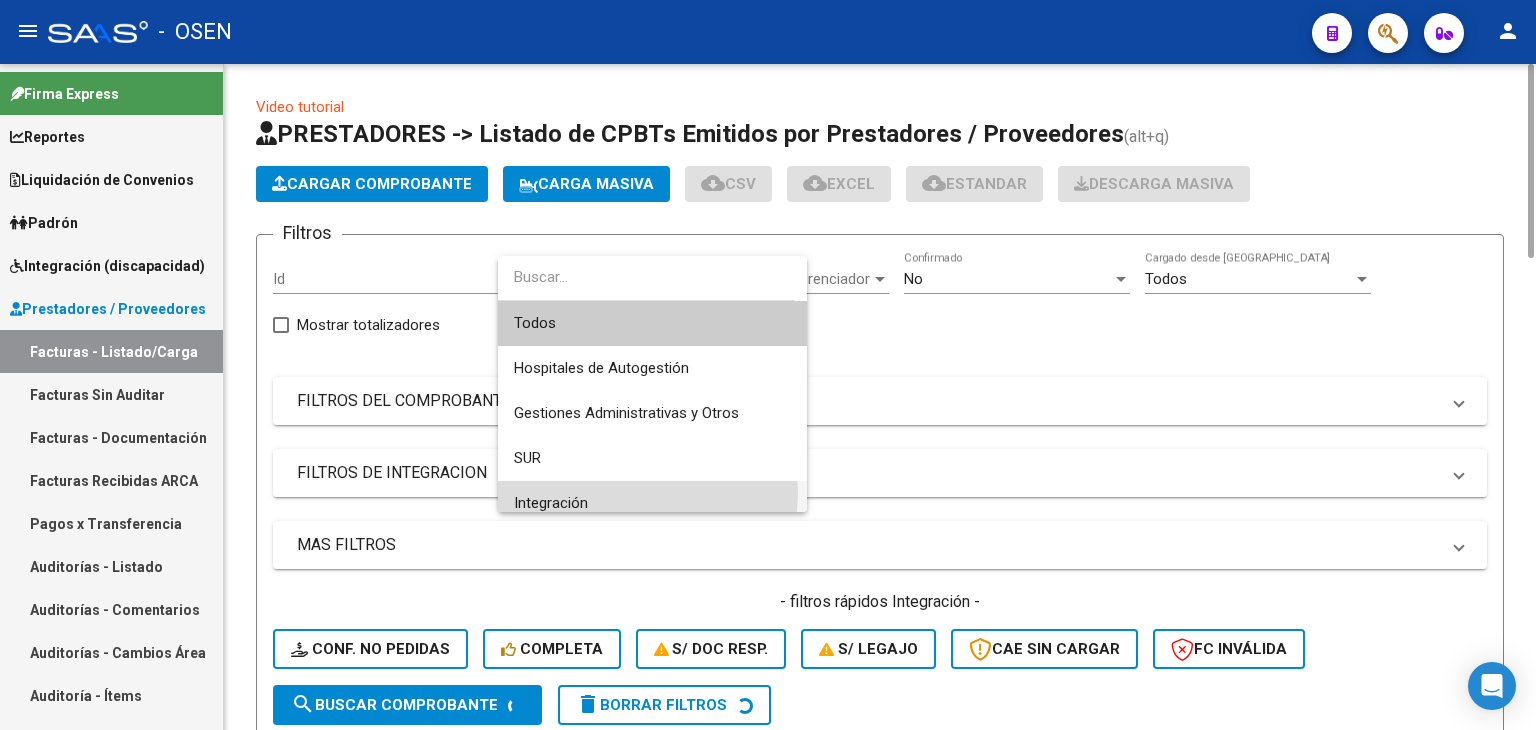 drag, startPoint x: 624, startPoint y: 493, endPoint x: 645, endPoint y: 452, distance: 46.06517 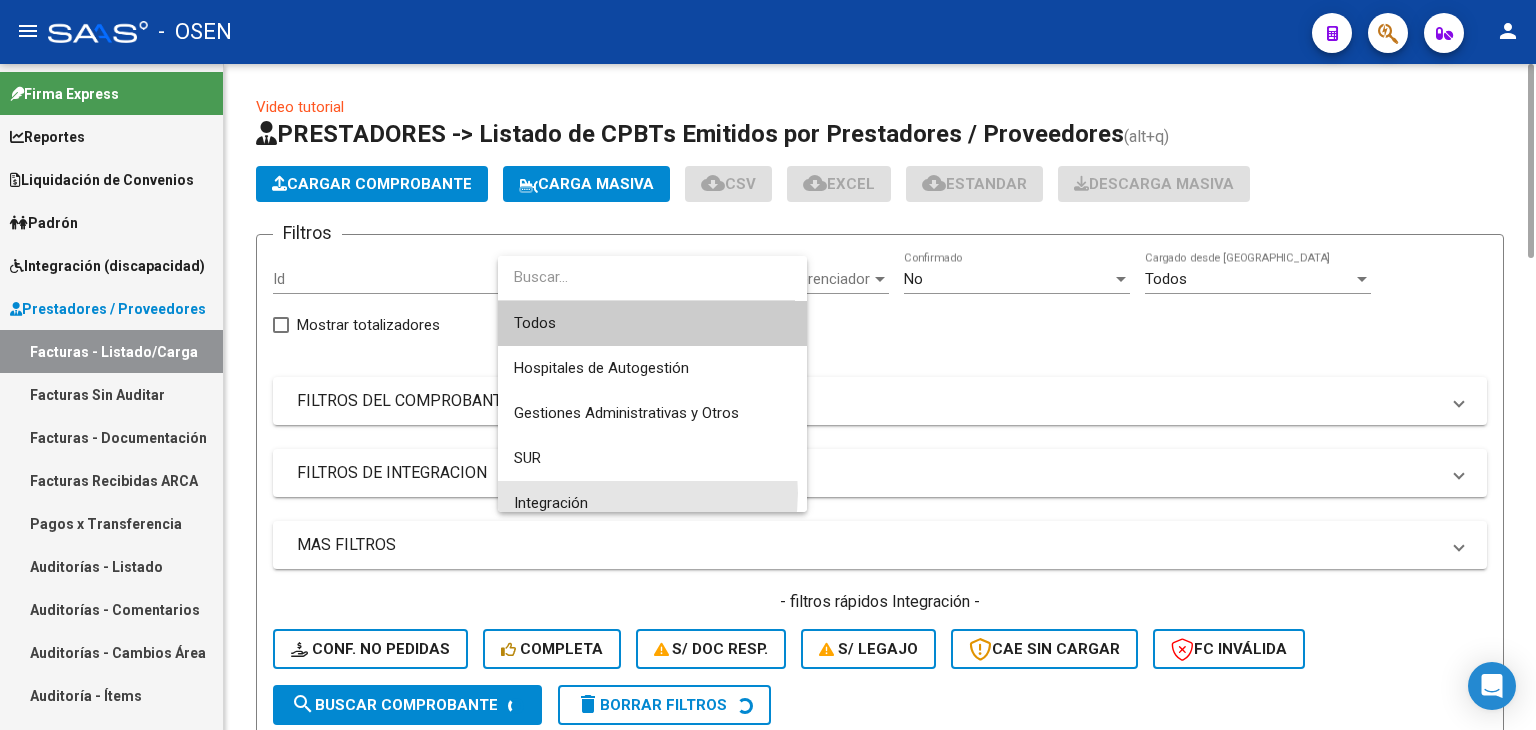 scroll, scrollTop: 12, scrollLeft: 0, axis: vertical 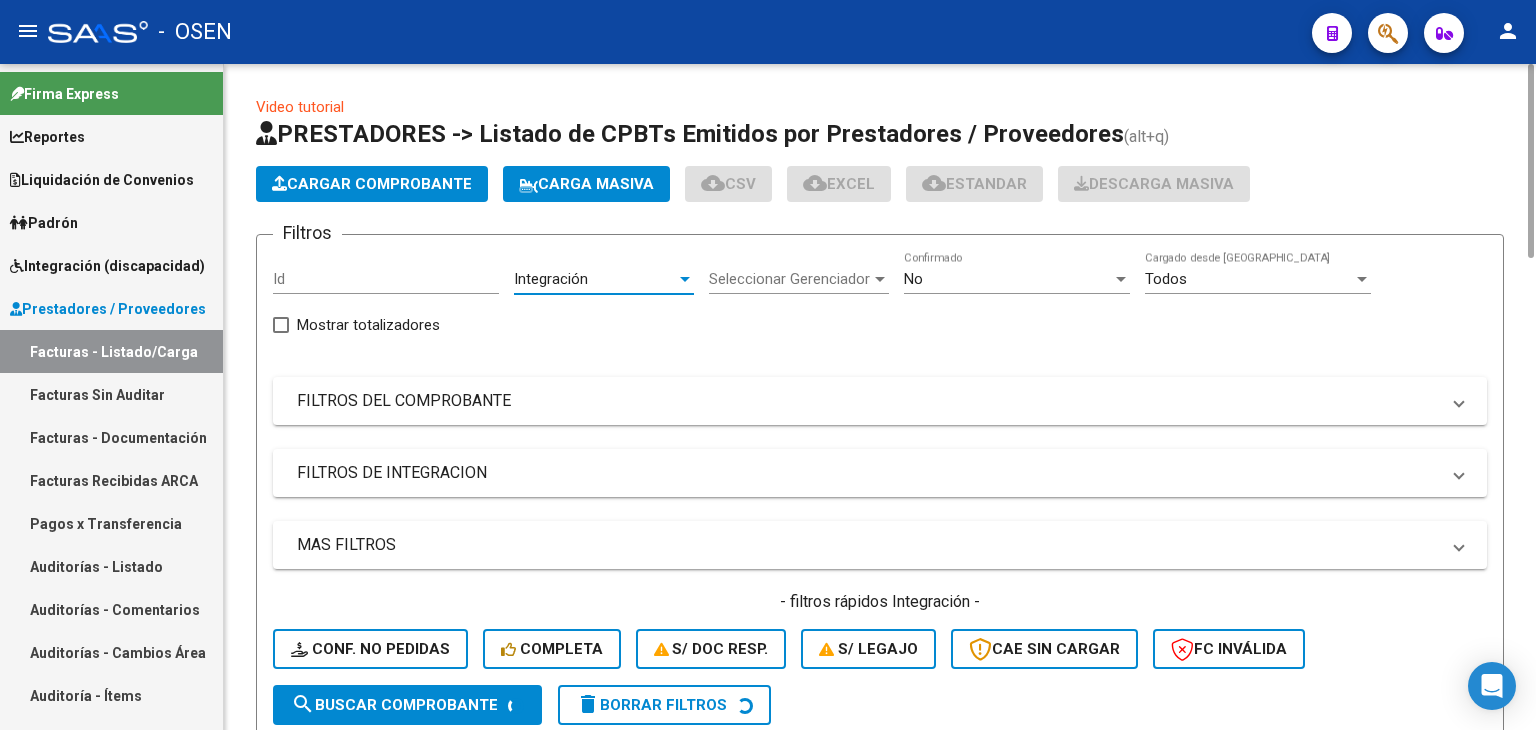 click on "No" at bounding box center [1008, 279] 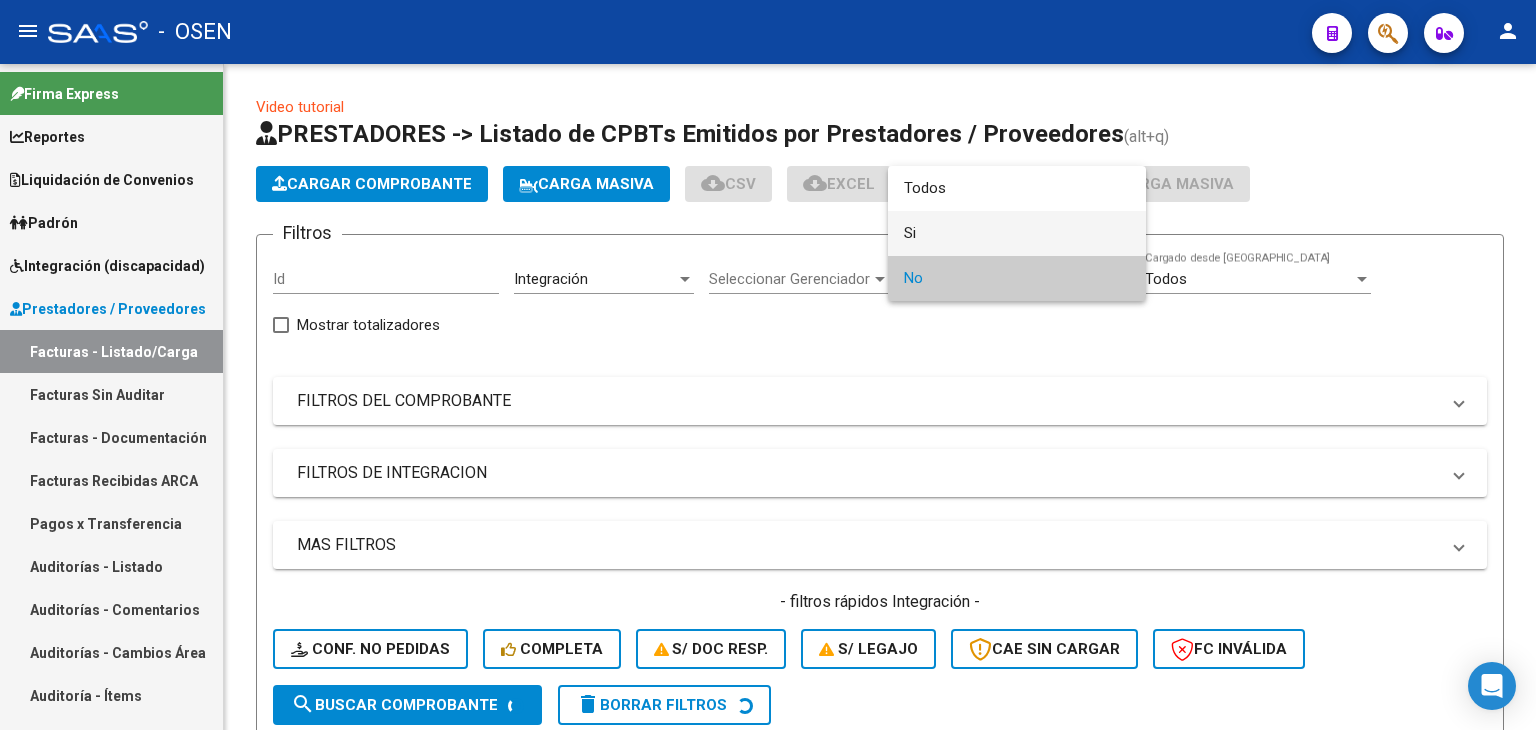 click on "Si" at bounding box center [1017, 233] 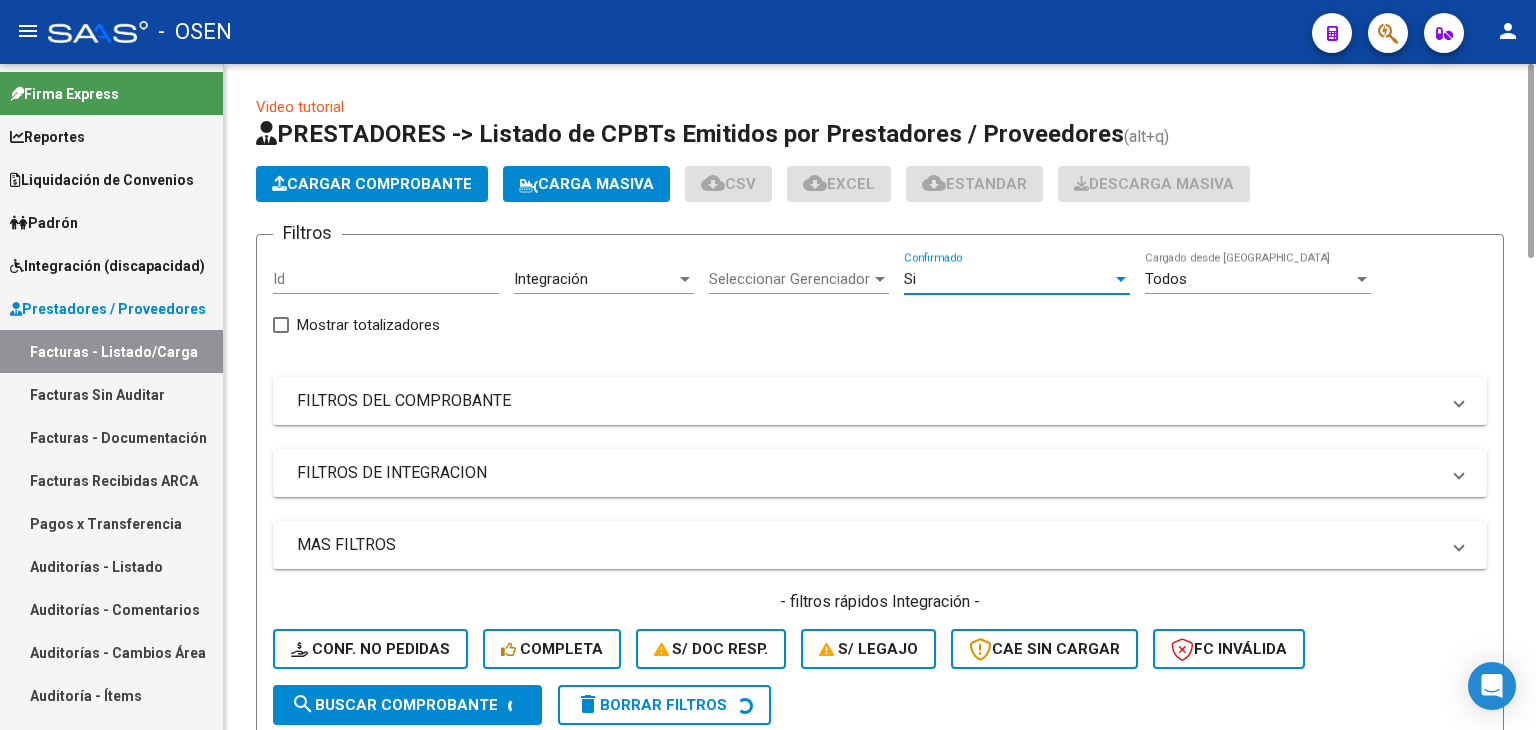 click on "FILTROS DEL COMPROBANTE" at bounding box center [868, 401] 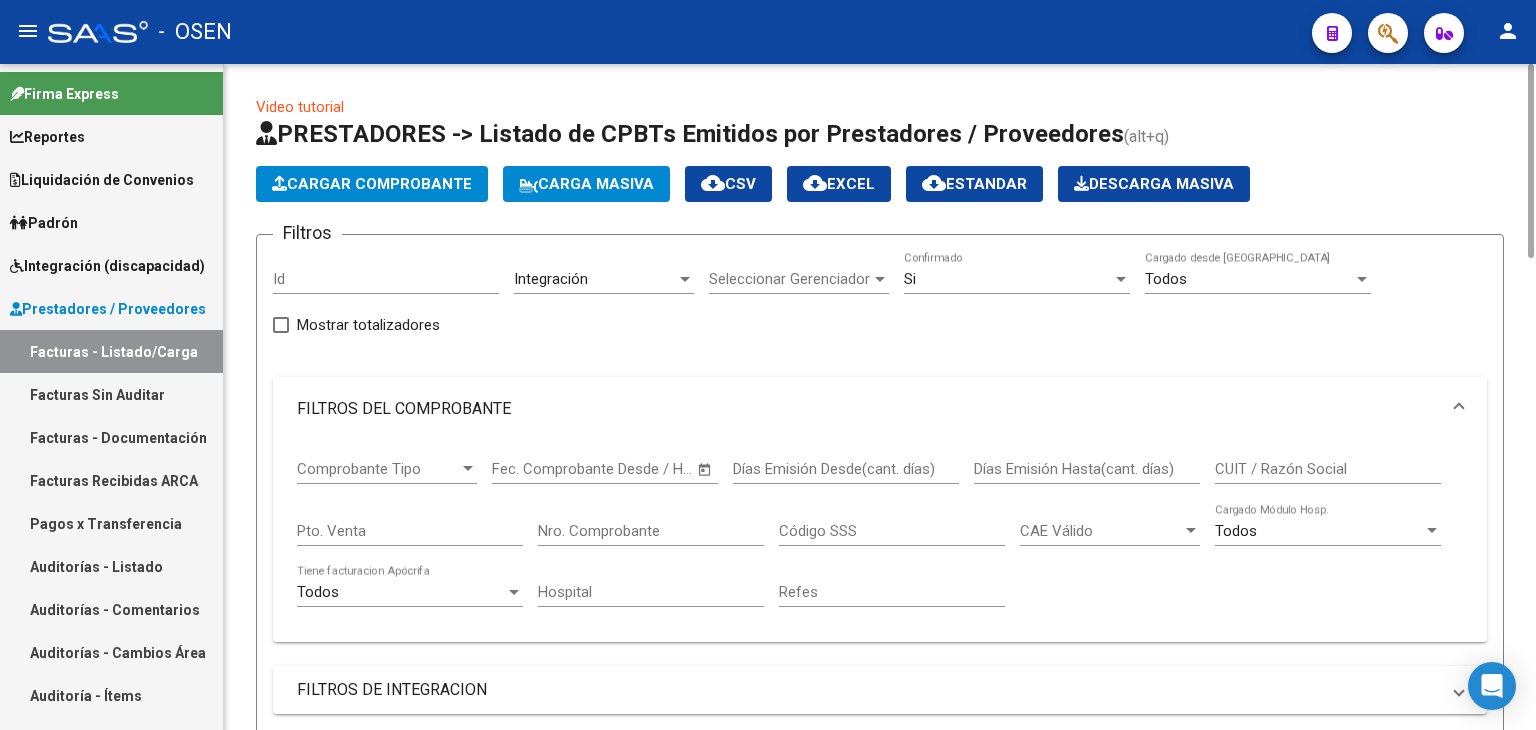 click on "FILTROS DEL COMPROBANTE" at bounding box center [868, 409] 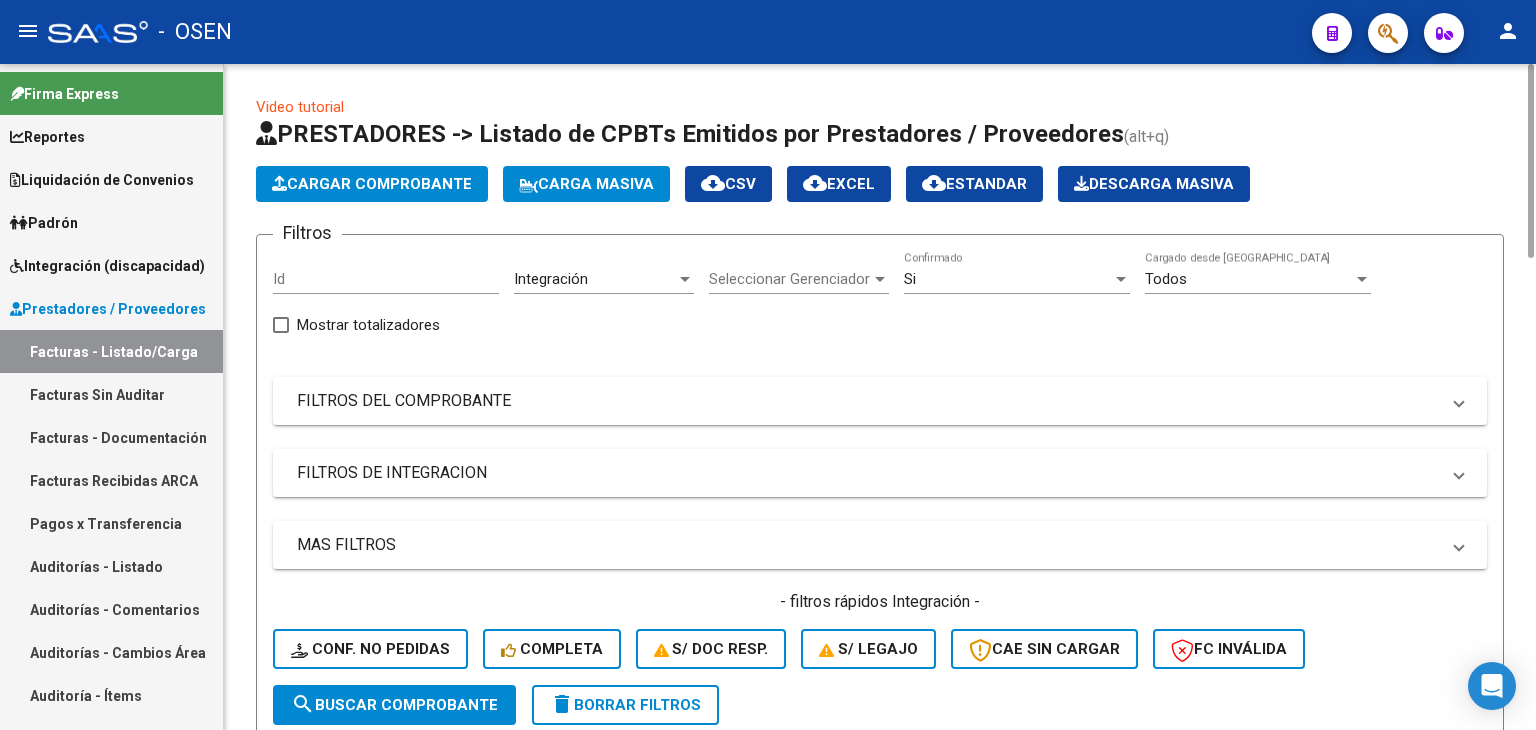 click on "FILTROS DE INTEGRACION" at bounding box center [868, 473] 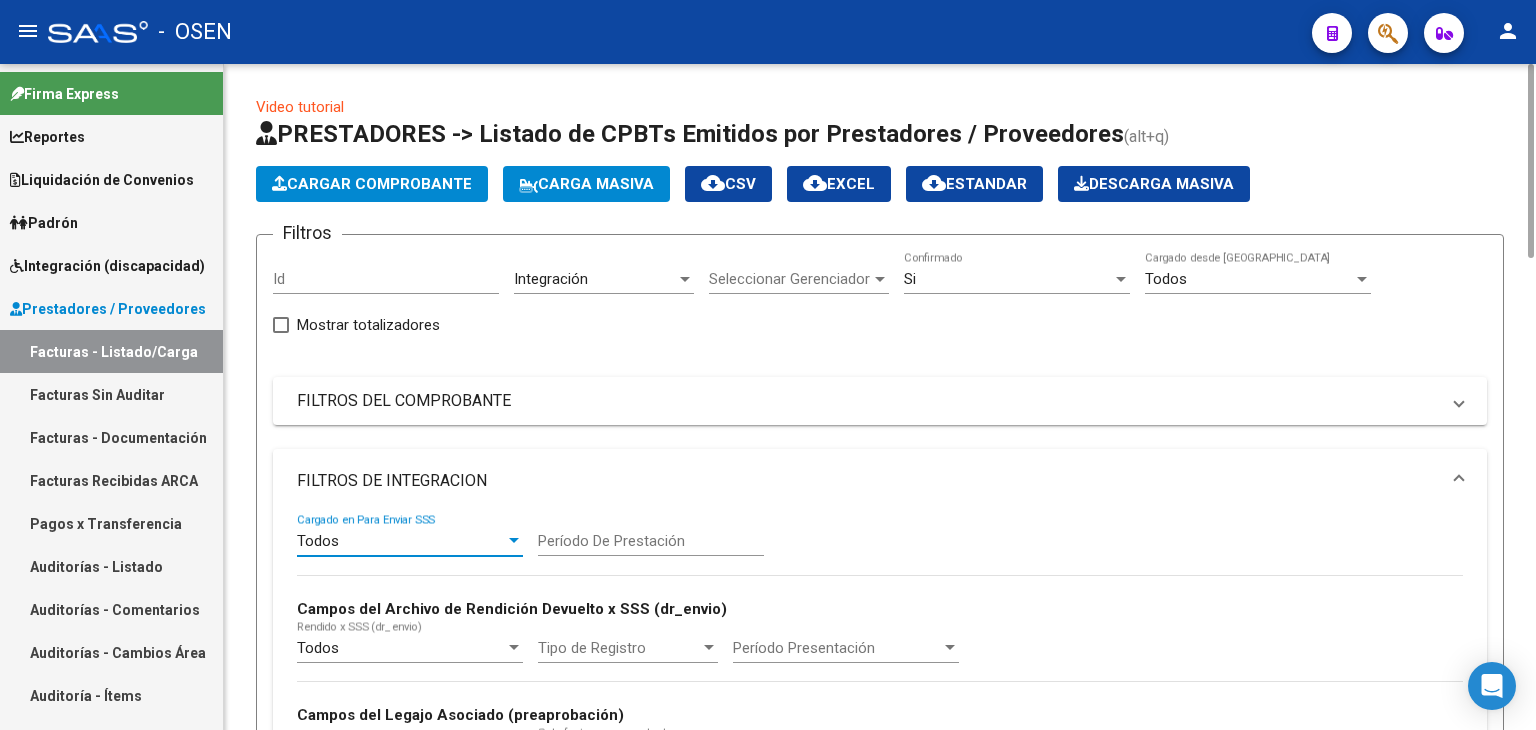 click on "Todos" at bounding box center (401, 541) 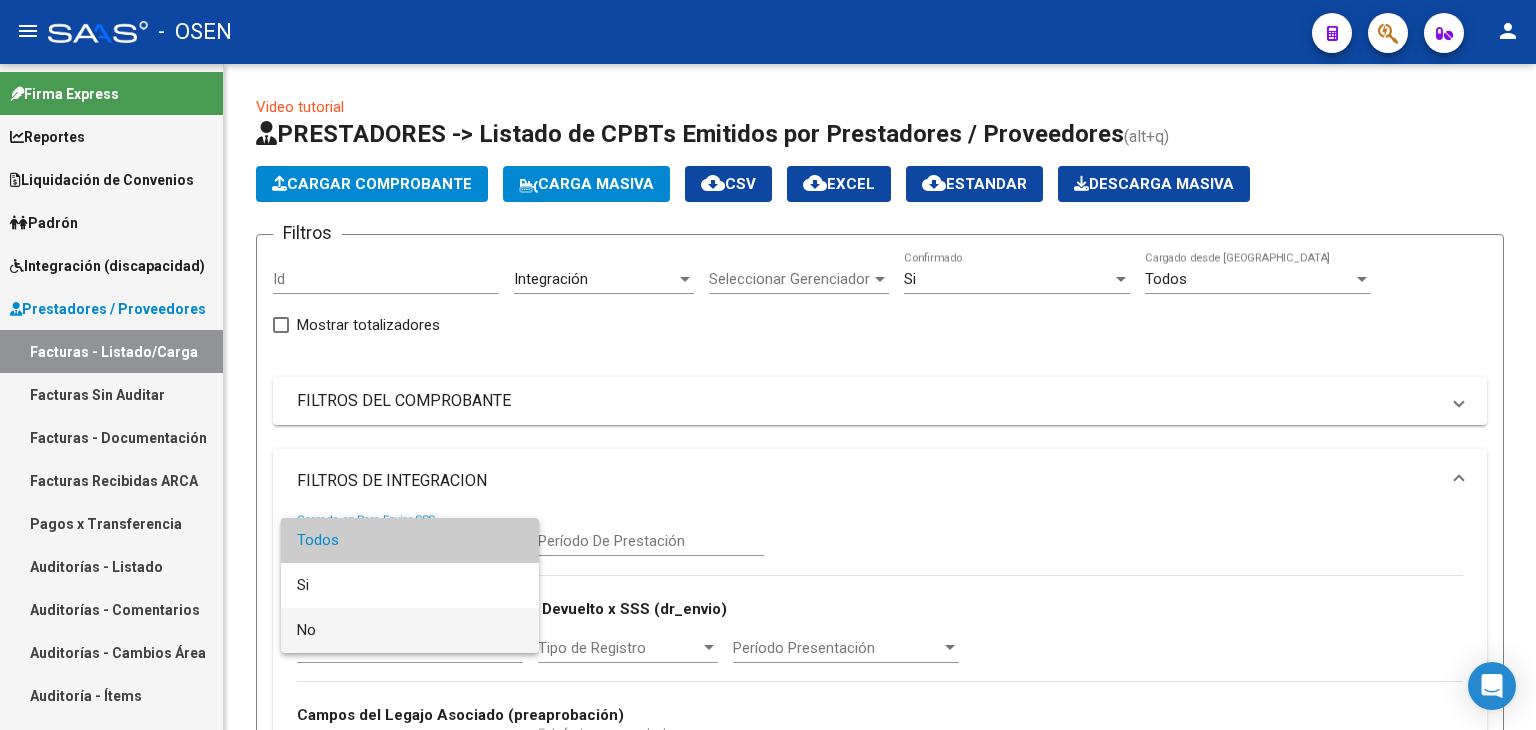 click on "No" at bounding box center (410, 630) 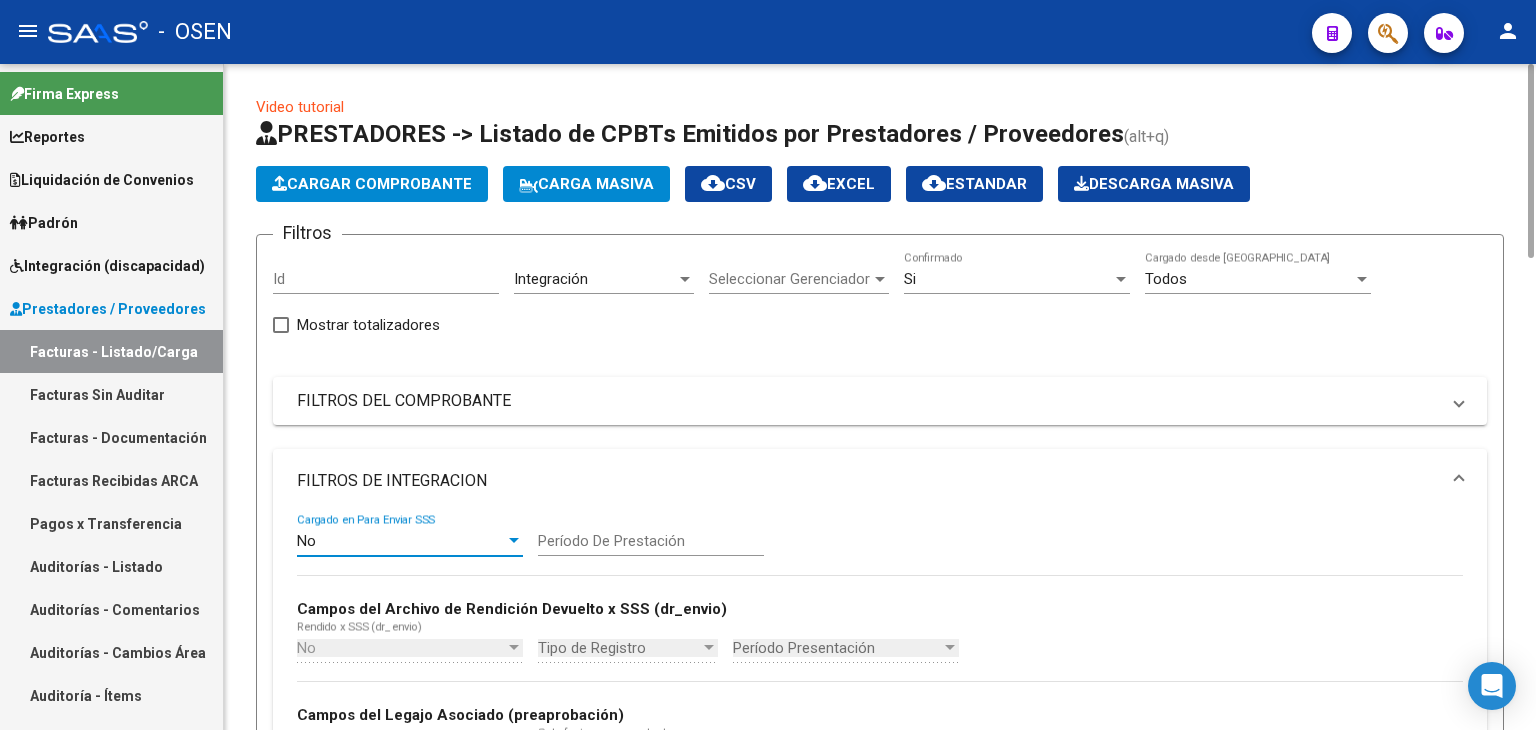 scroll, scrollTop: 600, scrollLeft: 0, axis: vertical 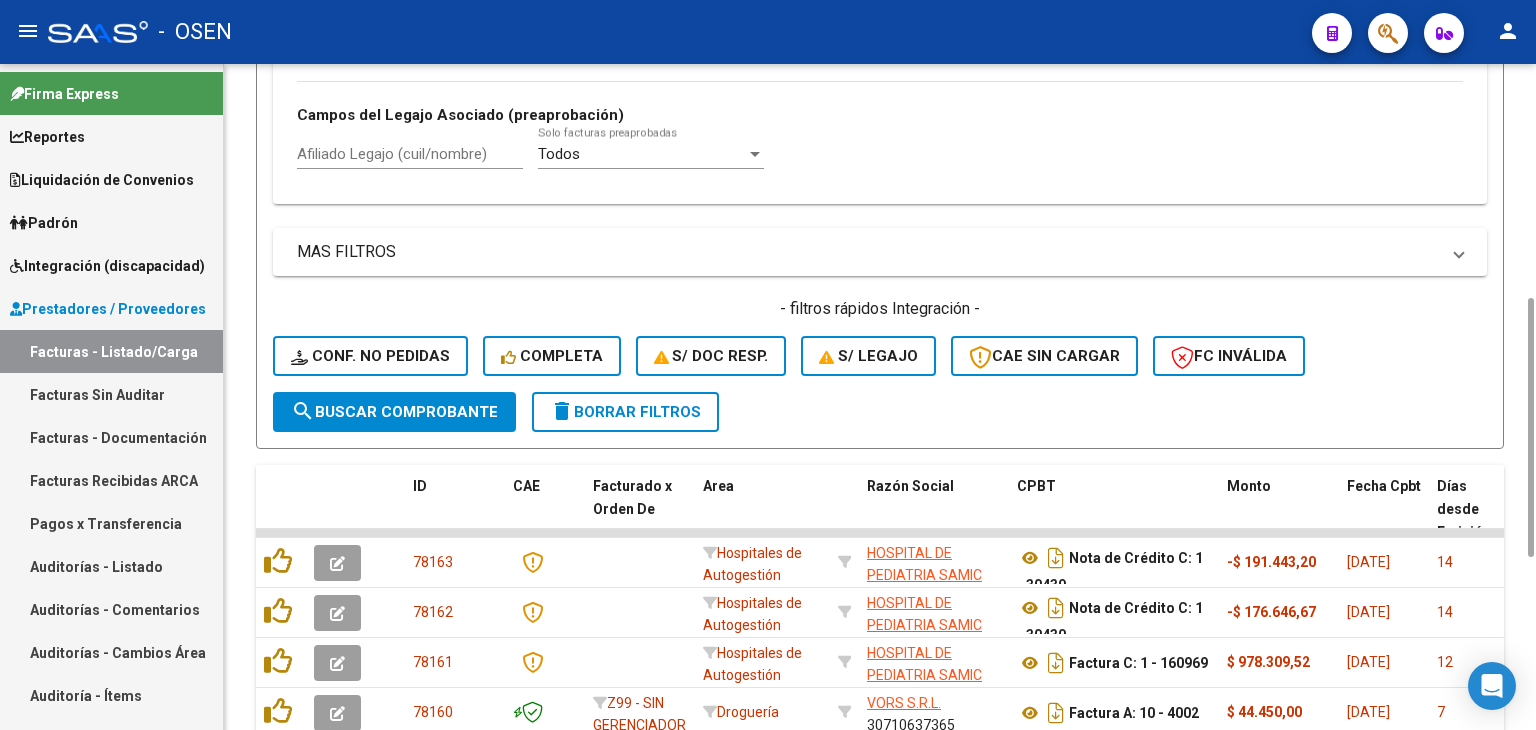click on "search  Buscar Comprobante" 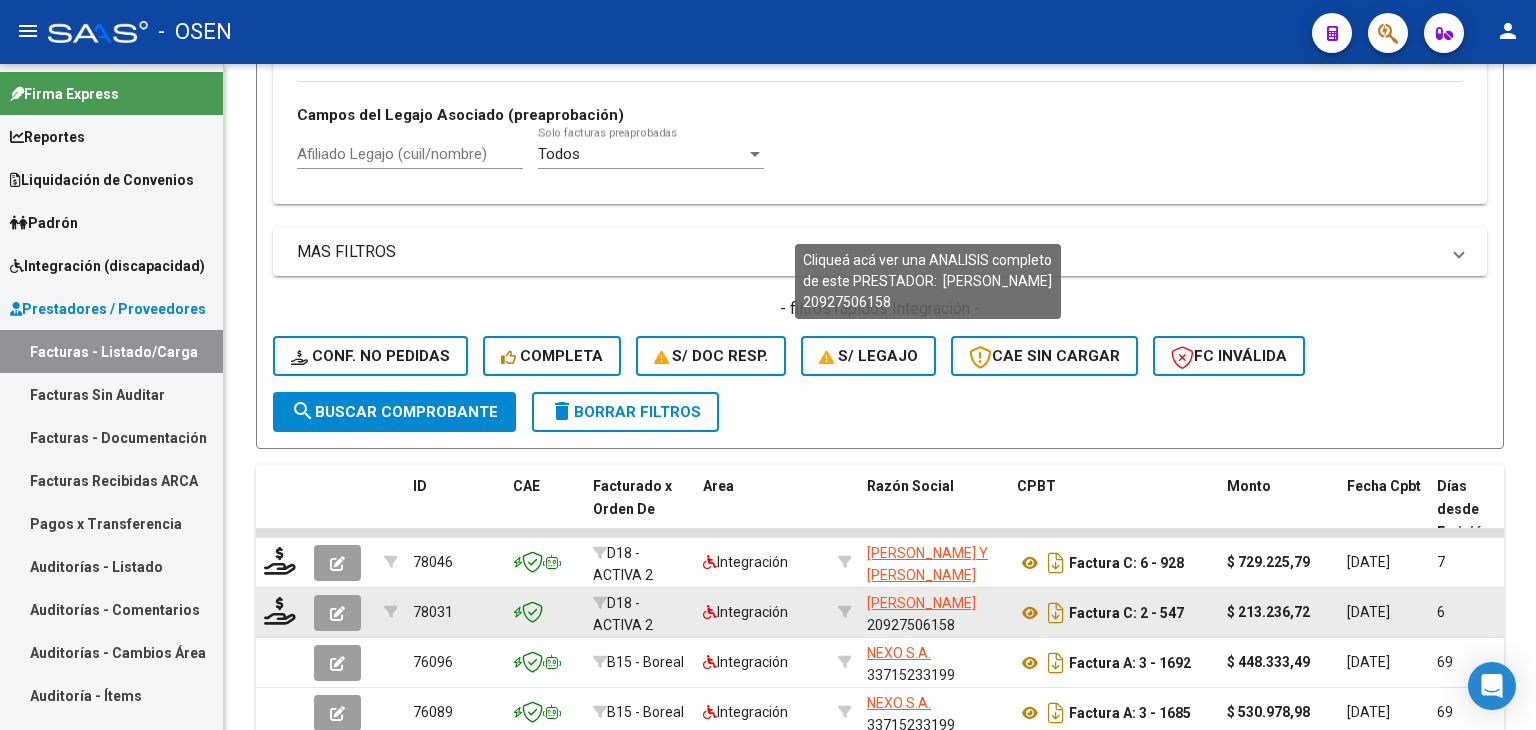 scroll, scrollTop: 1000, scrollLeft: 0, axis: vertical 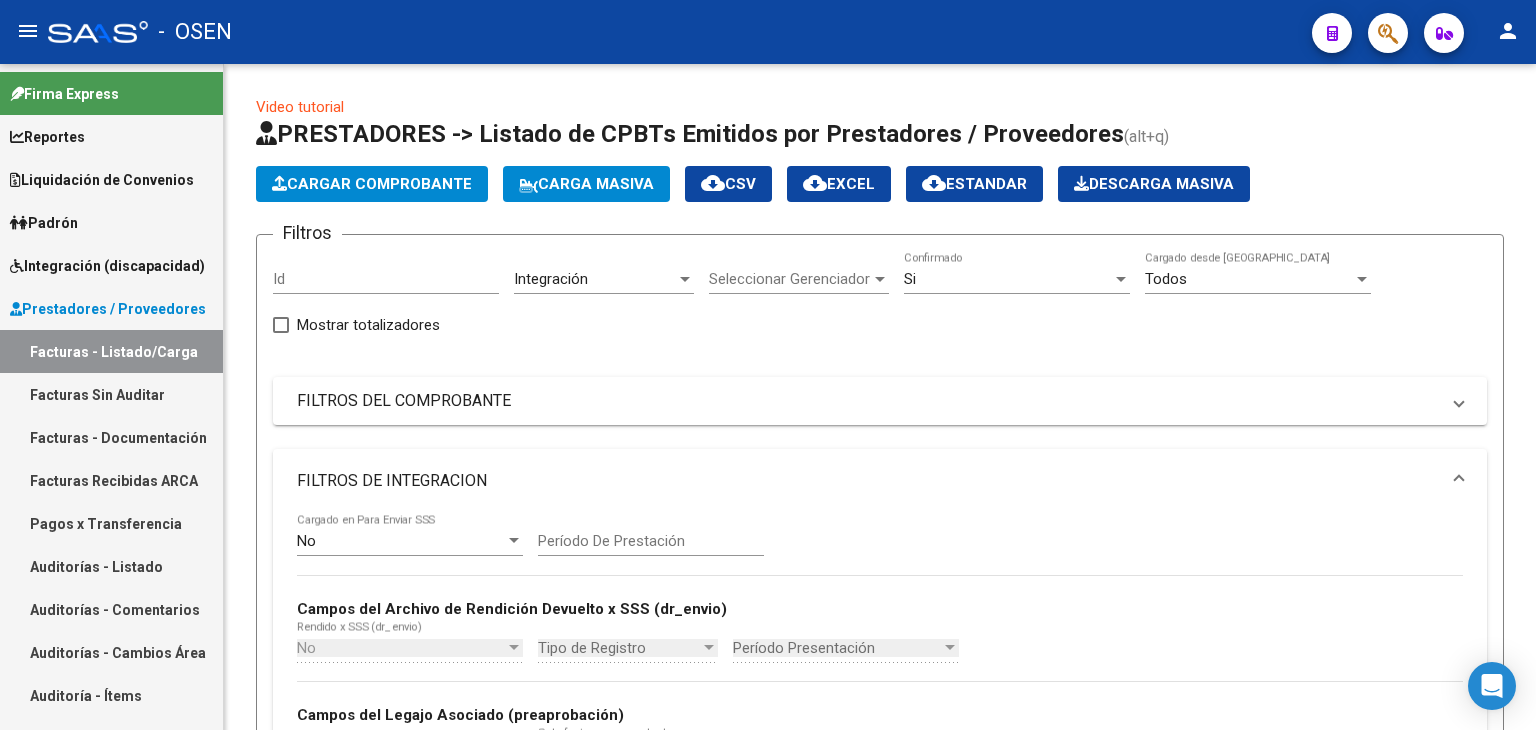 click on "Integración (discapacidad)" at bounding box center [107, 266] 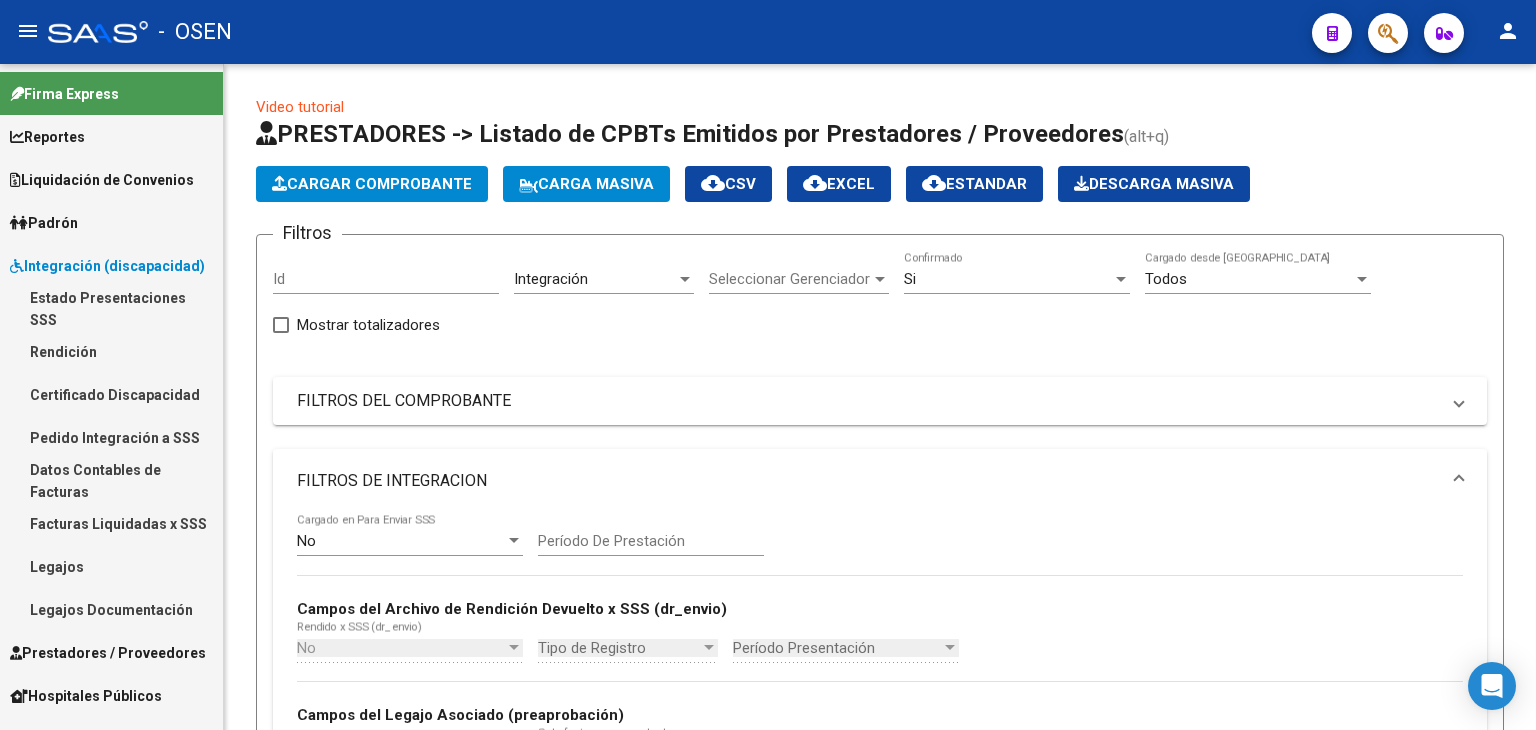 click on "Pedido Integración a SSS" at bounding box center [111, 437] 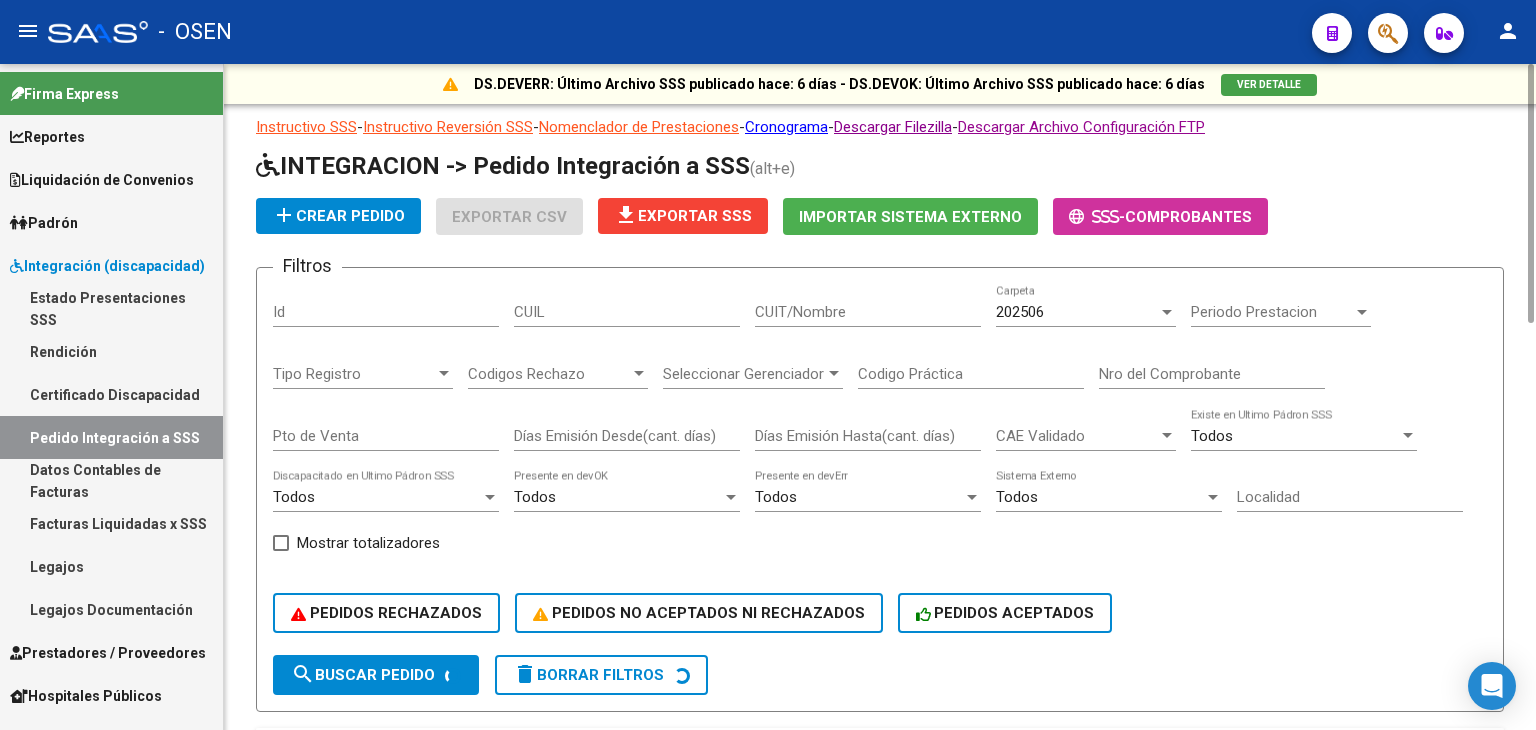 click on "Instructivo SSS  -  Instructivo Reversión SSS   -  Nomenclador de Prestaciones  -  Cronograma  -  Descargar Filezilla  -  Descargar Archivo Configuración FTP  INTEGRACION -> Pedido Integración a SSS  (alt+e) add  Crear Pedido
Exportar CSV  file_download  Exportar SSS
Importar Sistema Externo     -  Comprobantes Filtros Id CUIL CUIT/Nombre 202506 Carpeta Periodo Prestacion Periodo Prestacion Tipo Registro Tipo Registro Codigos Rechazo Codigos Rechazo Seleccionar Gerenciador Seleccionar Gerenciador Codigo Práctica Nro del Comprobante Pto de Venta Días Emisión Desde(cant. días) Días Emisión Hasta(cant. días) CAE Validado CAE Validado Todos  Existe en Ultimo Pádron SSS Todos  Discapacitado en Ultimo Pádron SSS Todos  Presente en devOK Todos  Presente en devErr Todos  Sistema Externo Localidad    Mostrar totalizadores    PEDIDOS RECHAZADOS    PEDIDOS NO ACEPTADOS NI RECHAZADOS    PEDIDOS ACEPTADOS search  Buscar Pedido  delete  Borrar Filtros  ID Archivo CAE Padrón Gerenciador CUIL Afiliado |" 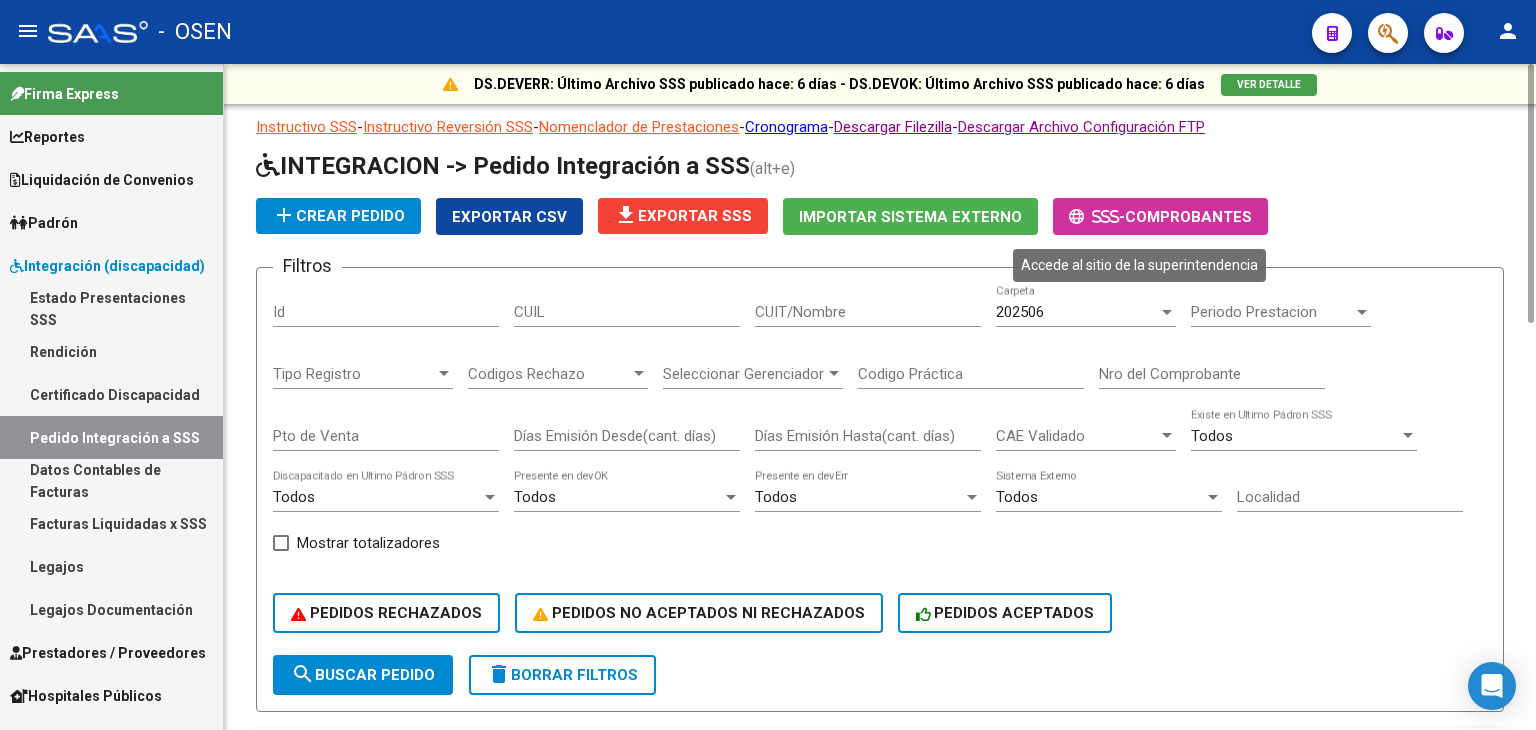 click 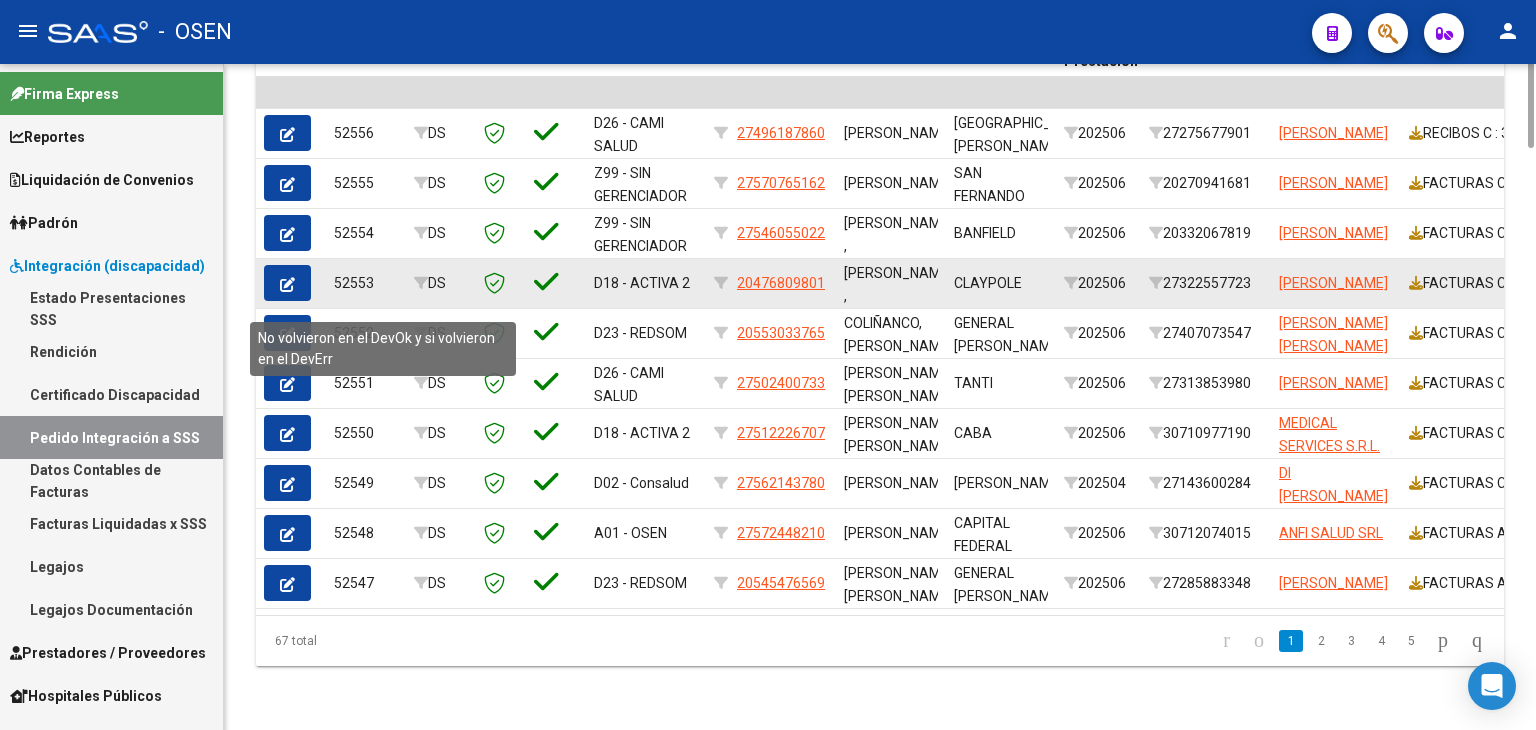 scroll, scrollTop: 122, scrollLeft: 0, axis: vertical 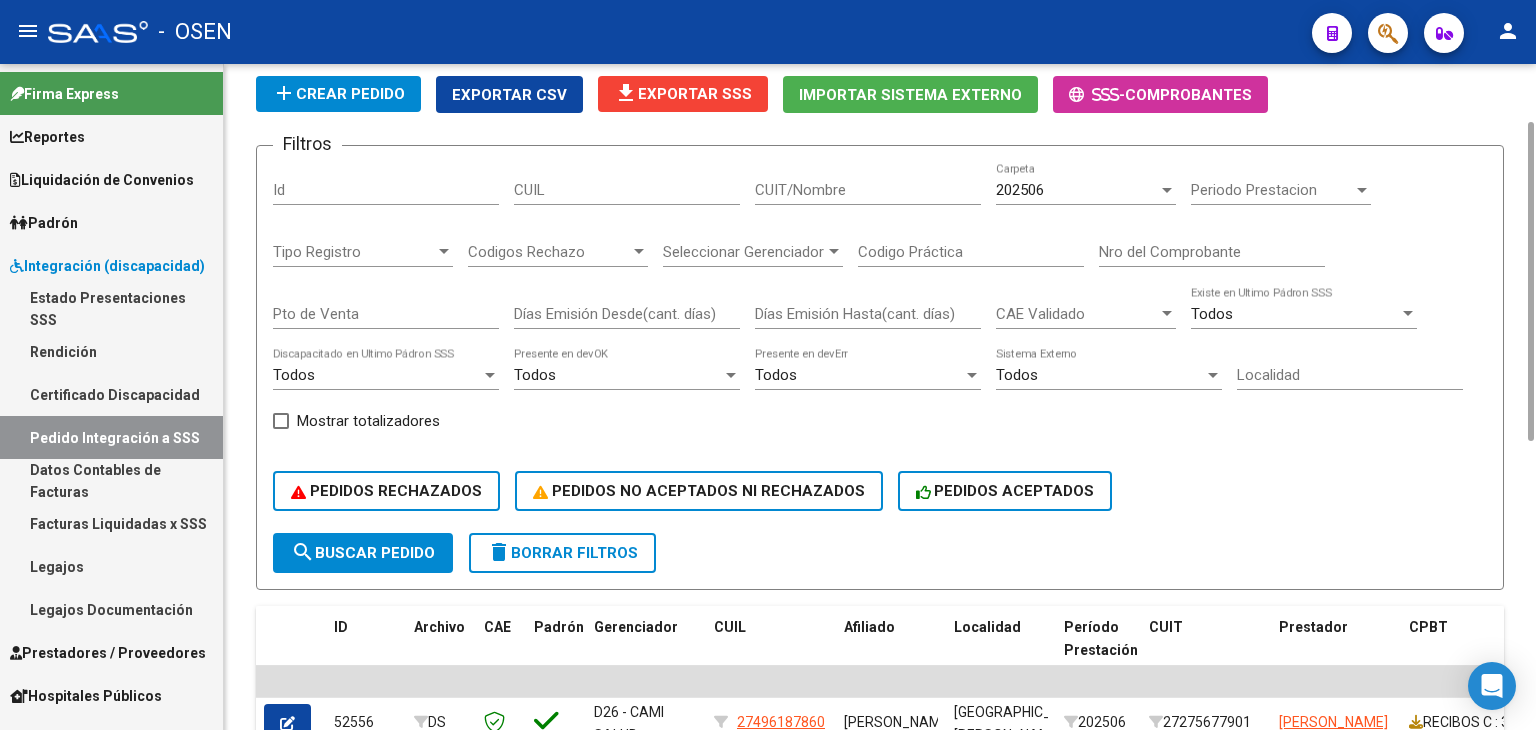 click on "search  Buscar Pedido" 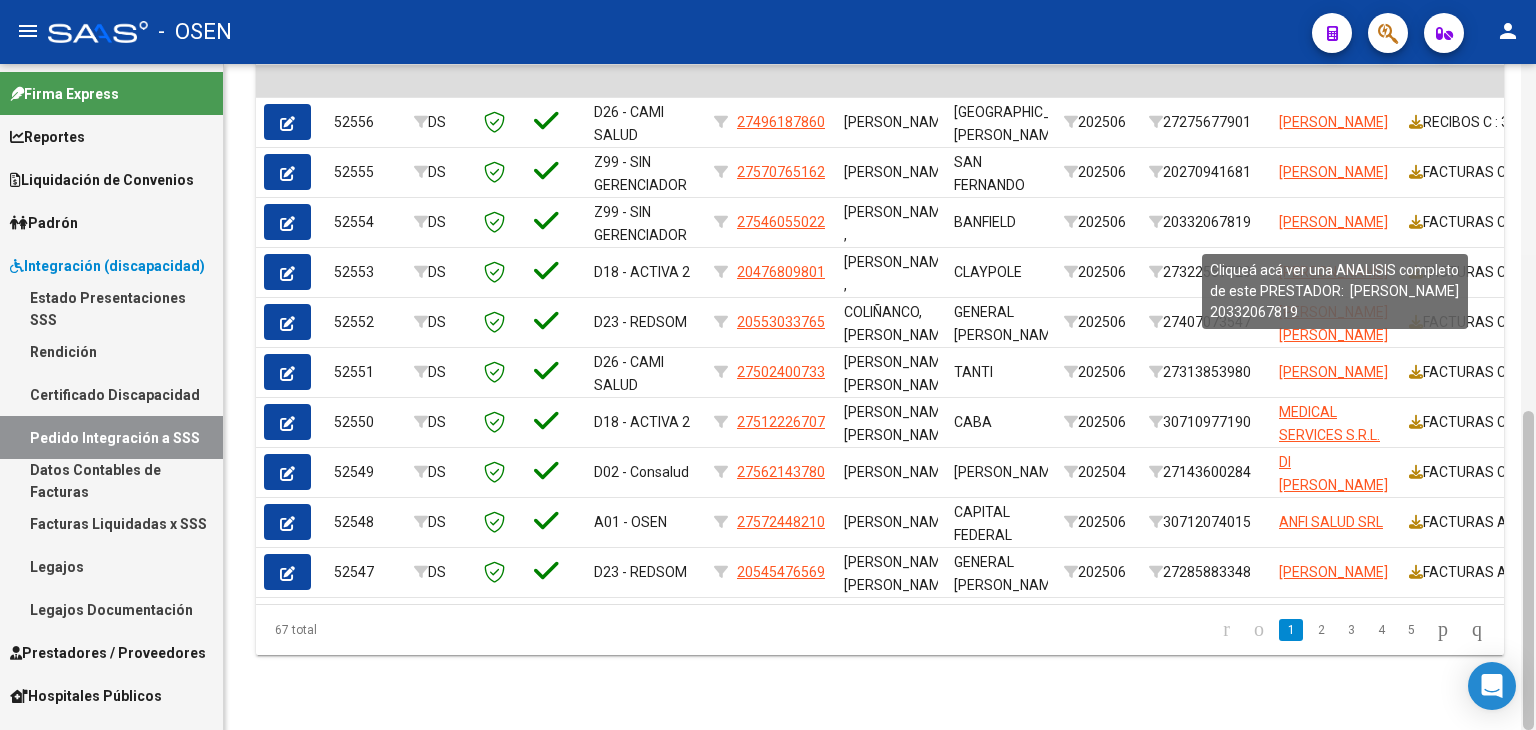 scroll, scrollTop: 0, scrollLeft: 0, axis: both 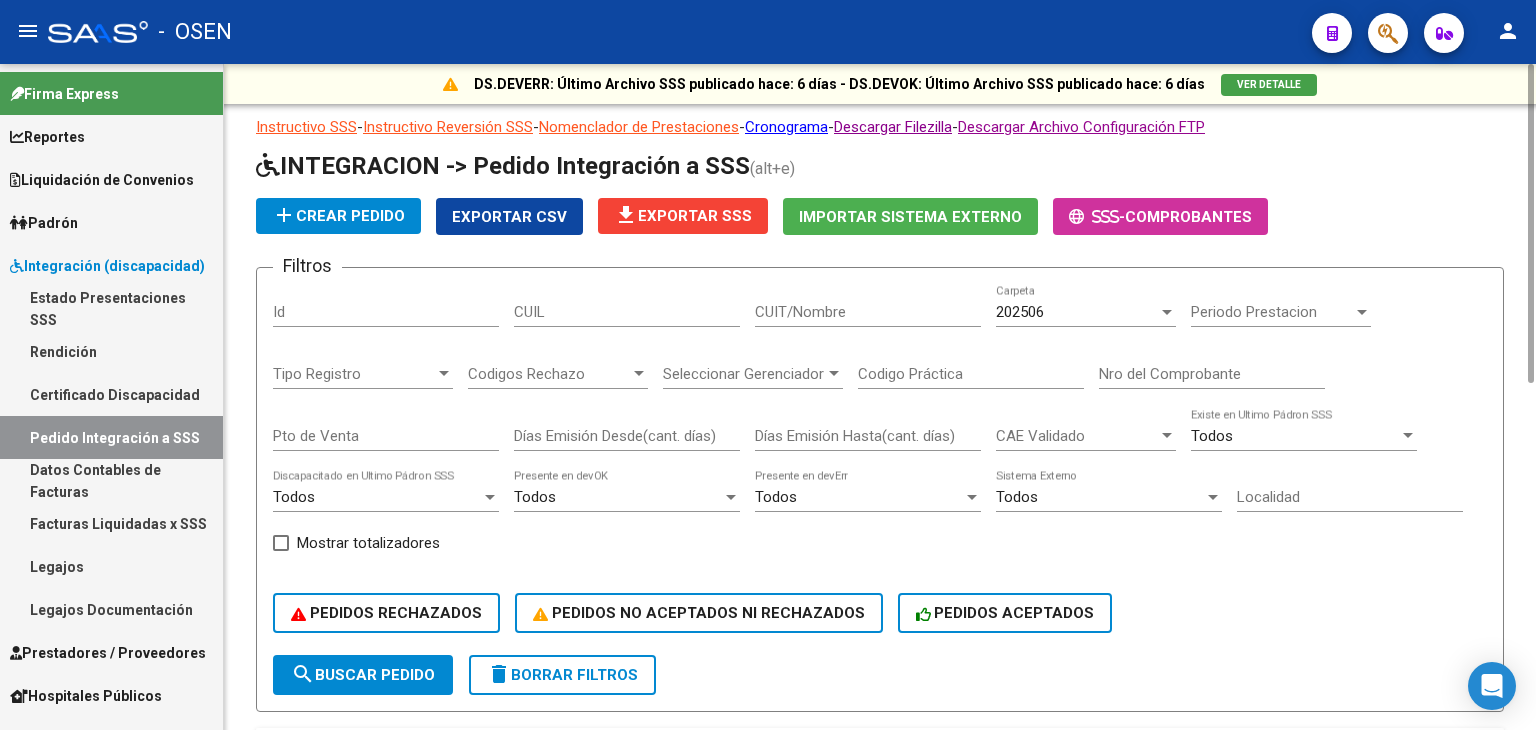 click on "file_download  Exportar SSS" 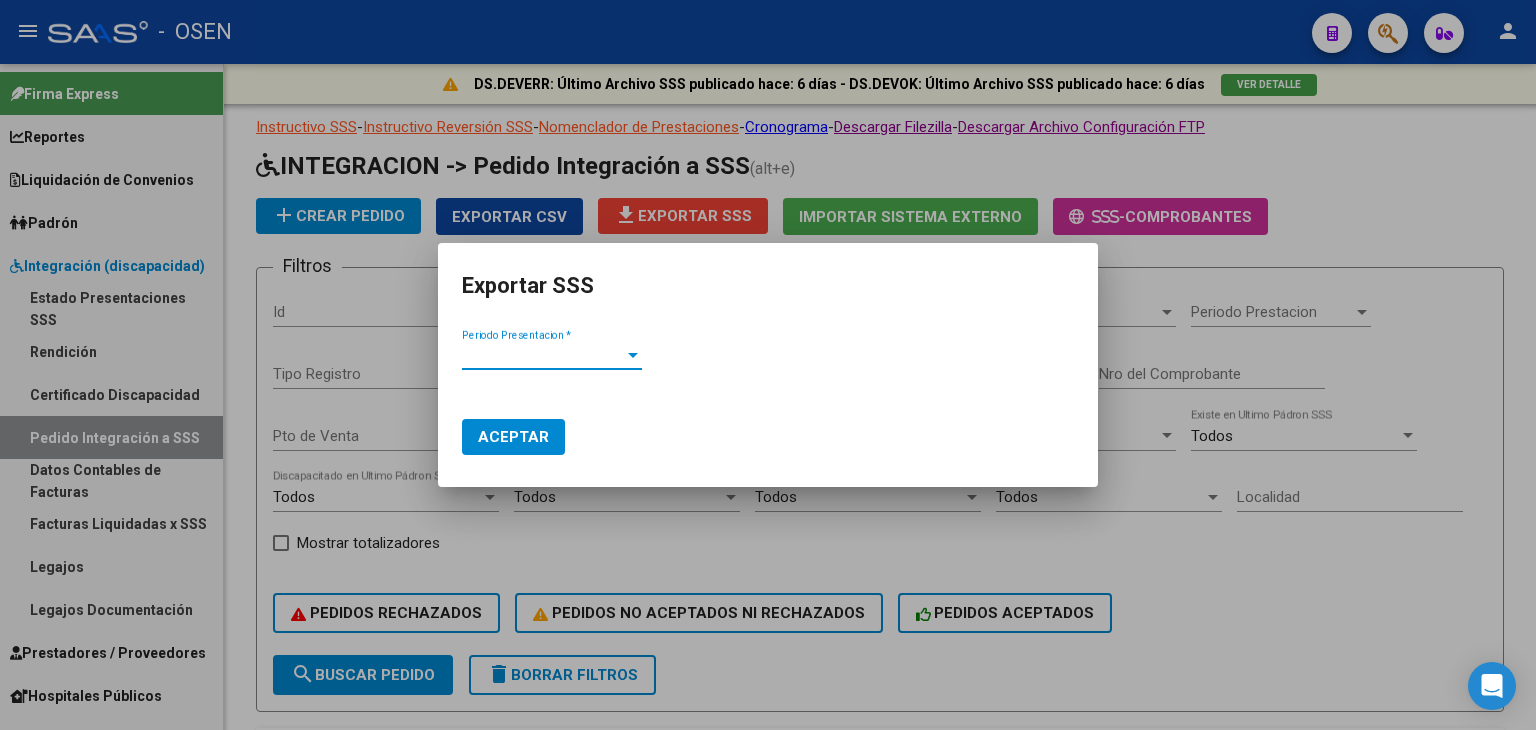 click on "Periodo Presentacion *" at bounding box center (543, 355) 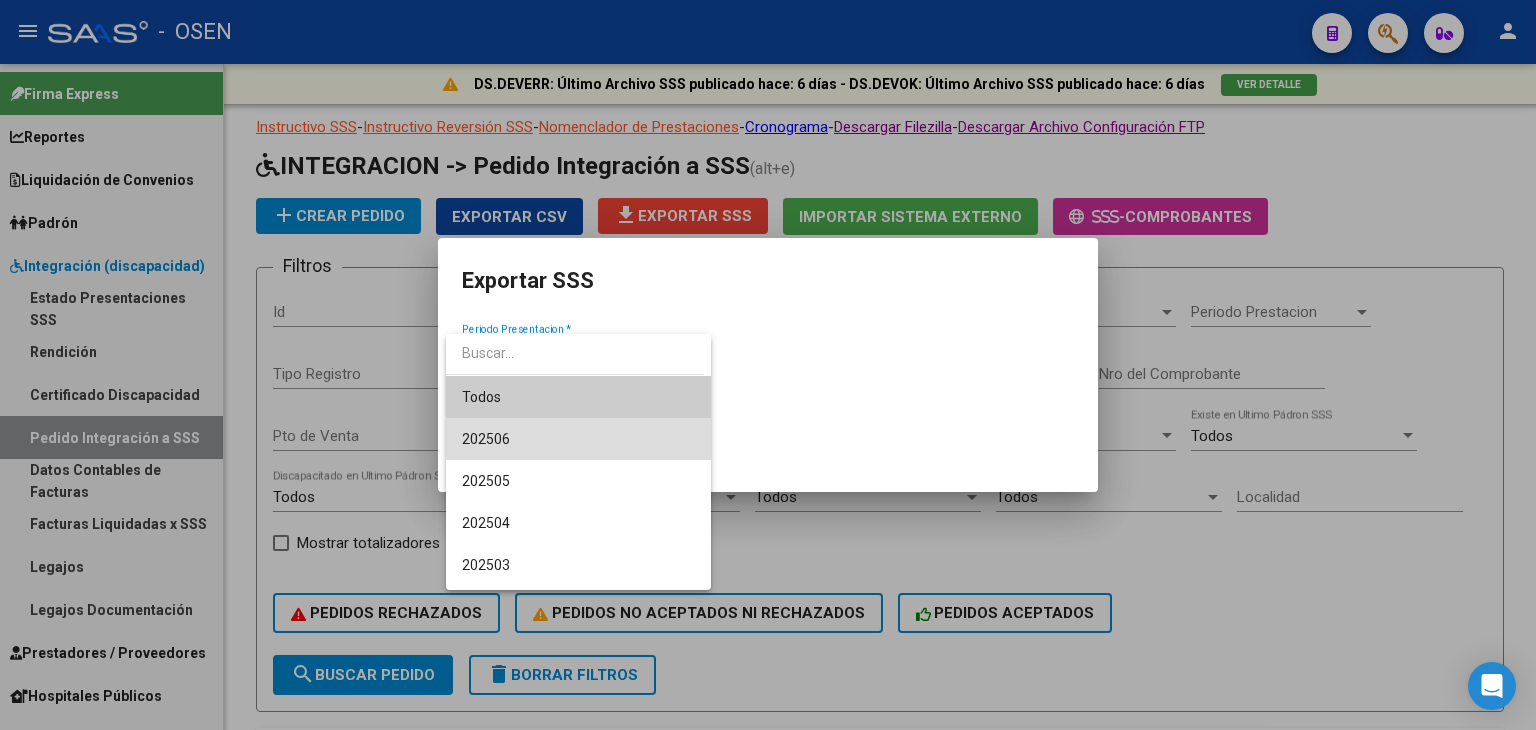 click on "202506" at bounding box center (578, 439) 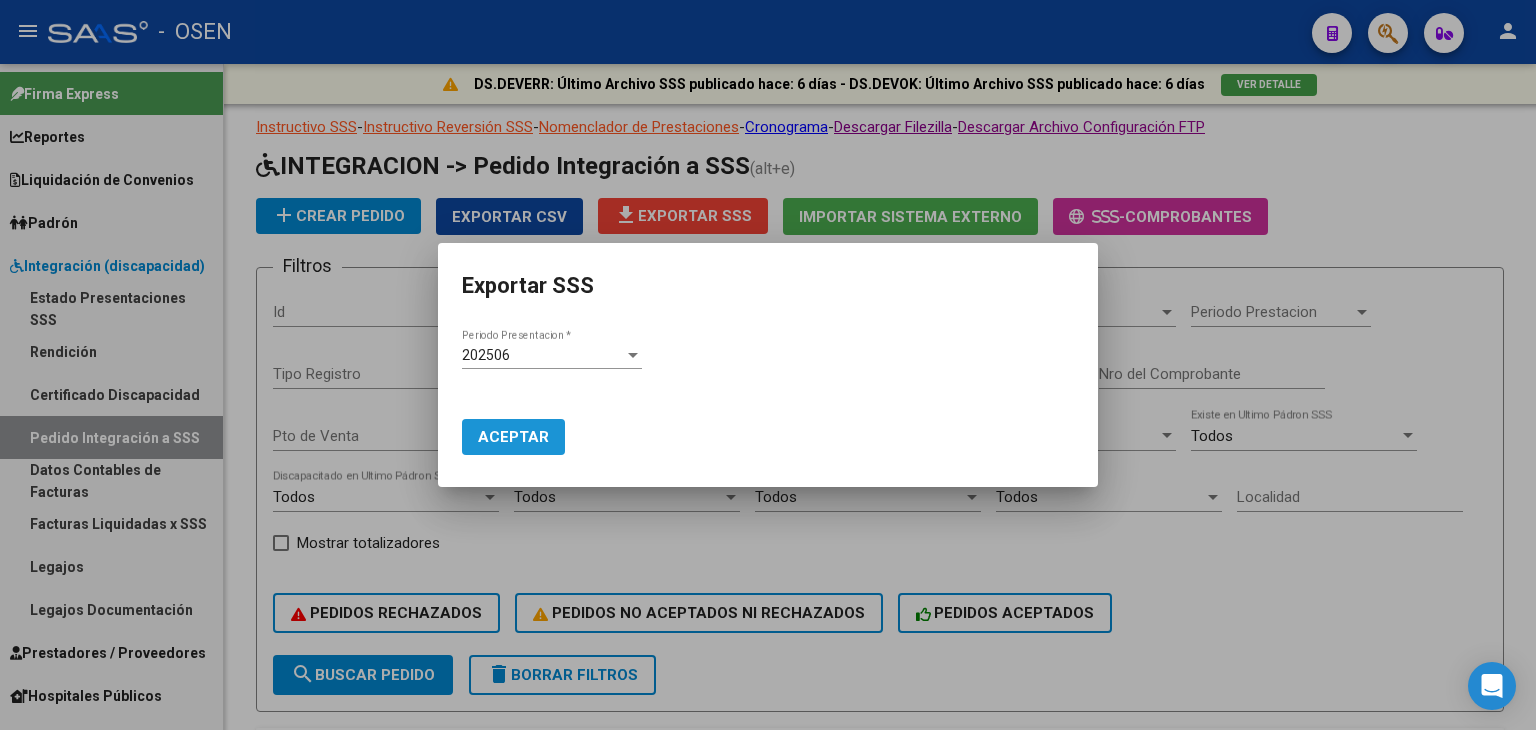 click on "Aceptar" 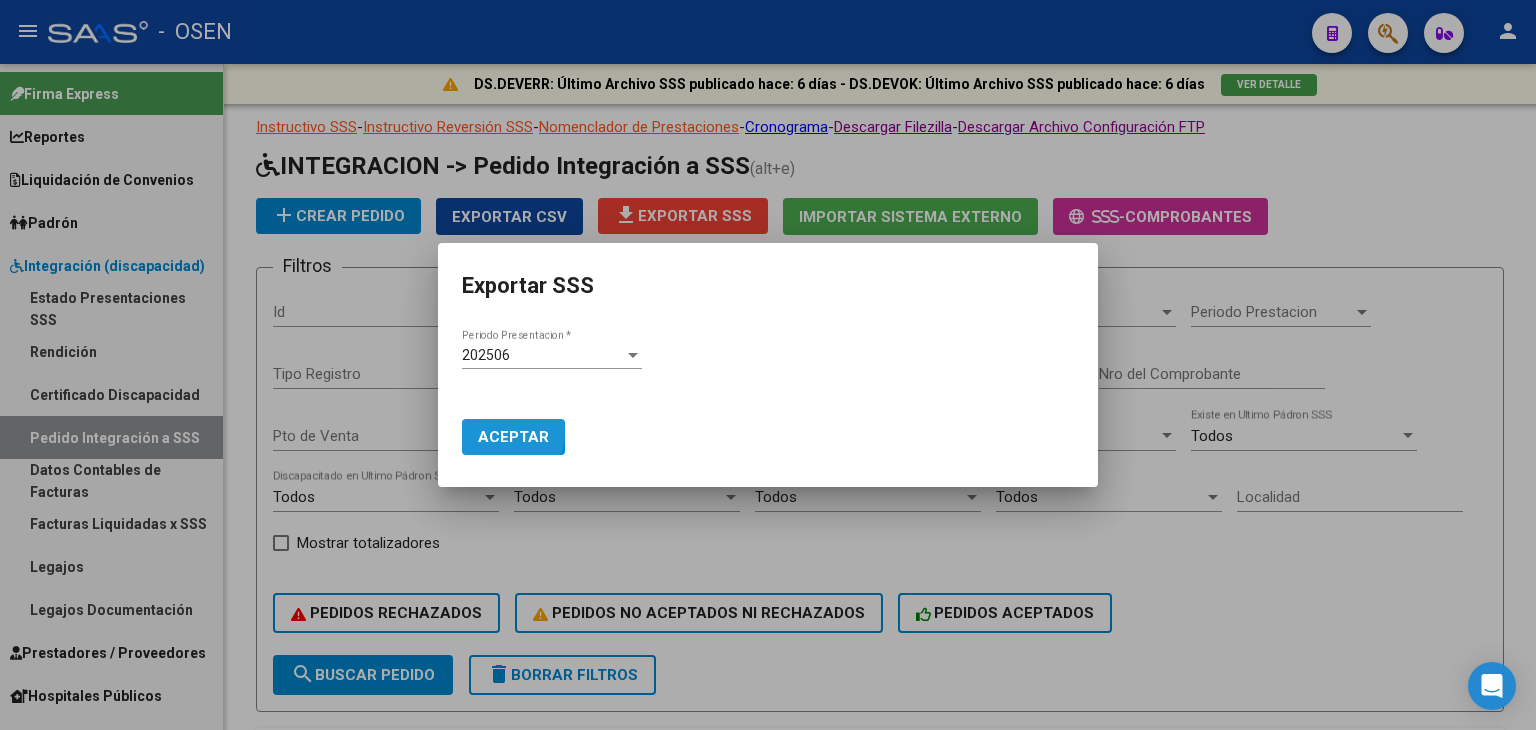 click on "Aceptar" 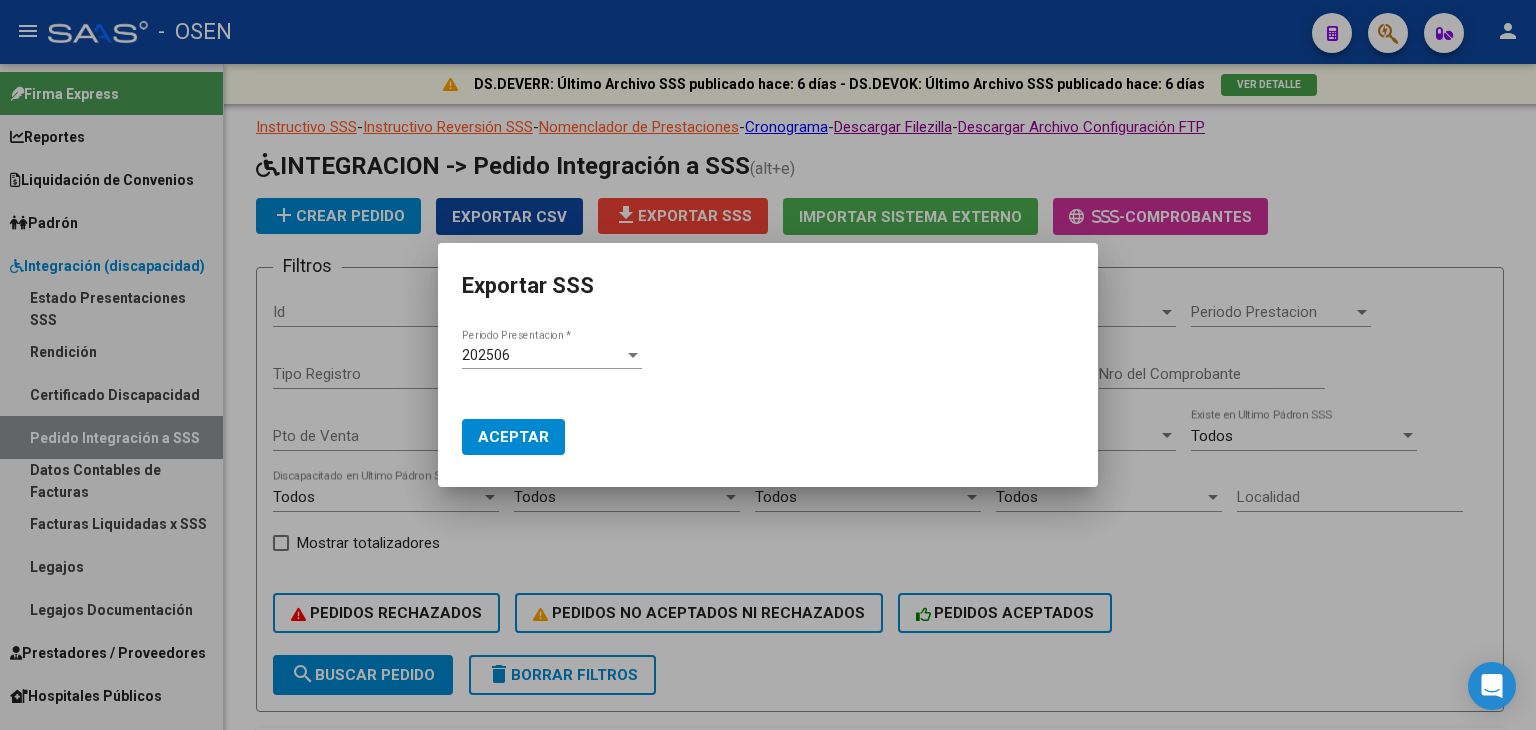 click at bounding box center (768, 365) 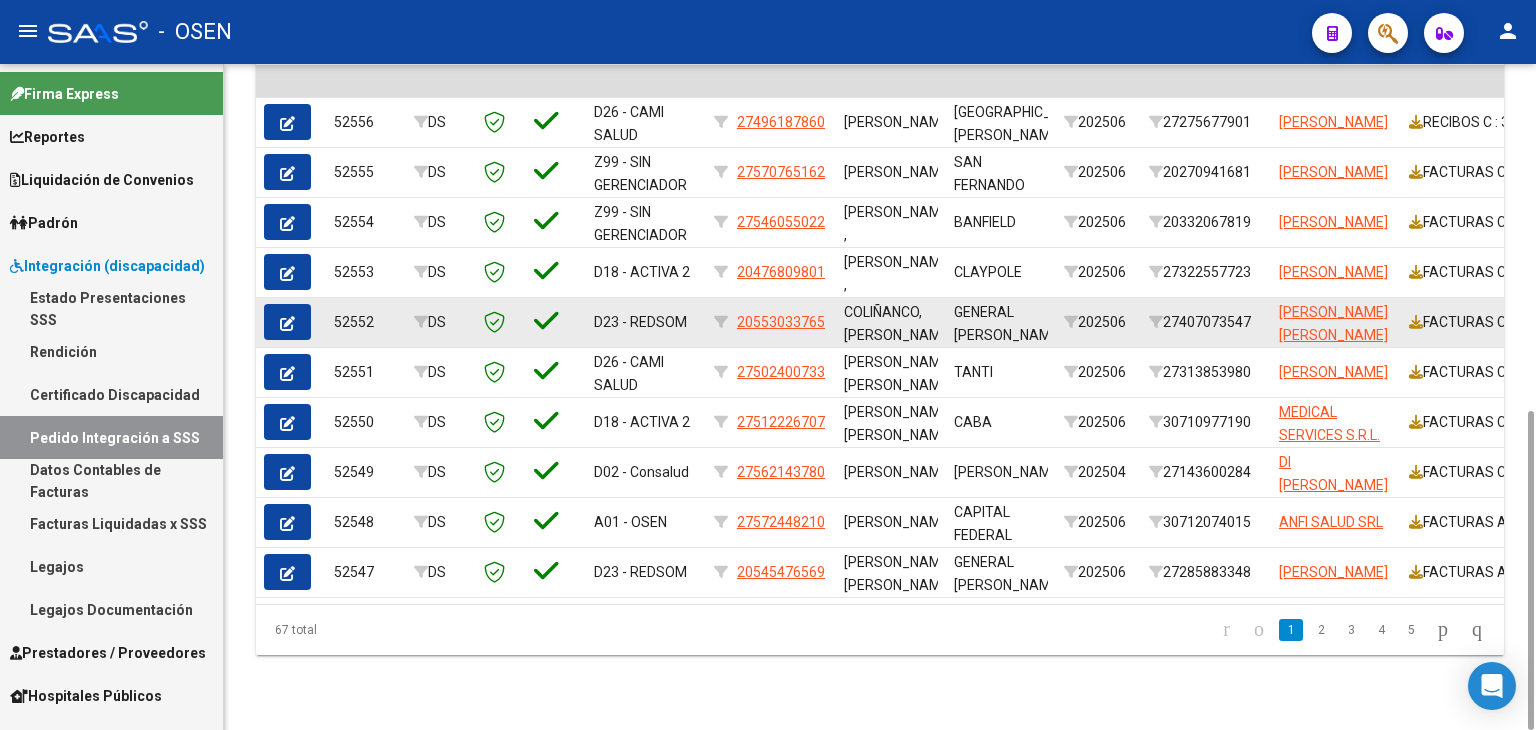 scroll, scrollTop: 0, scrollLeft: 0, axis: both 